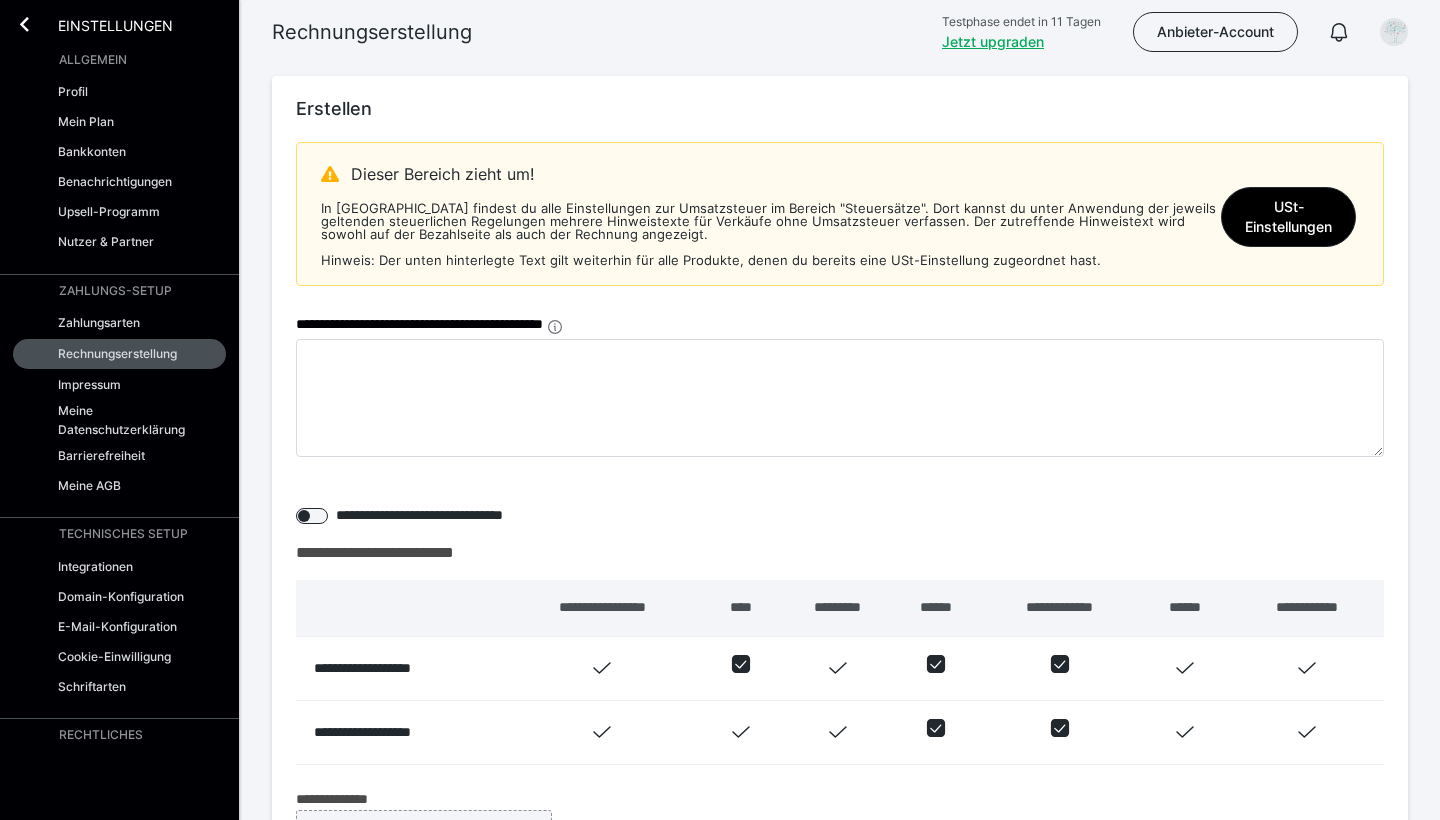 scroll, scrollTop: 789, scrollLeft: 0, axis: vertical 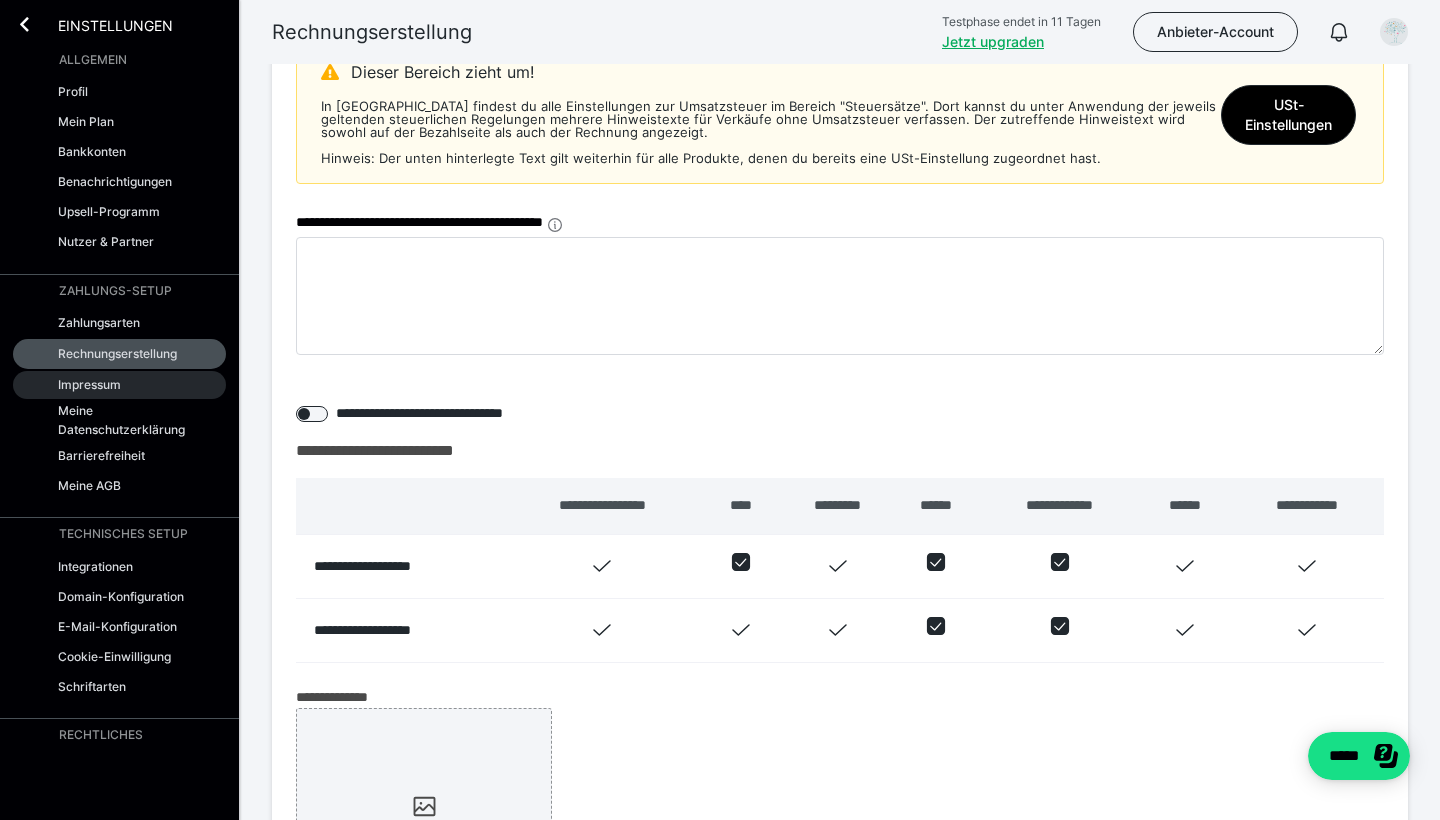click on "Impressum" at bounding box center [119, 385] 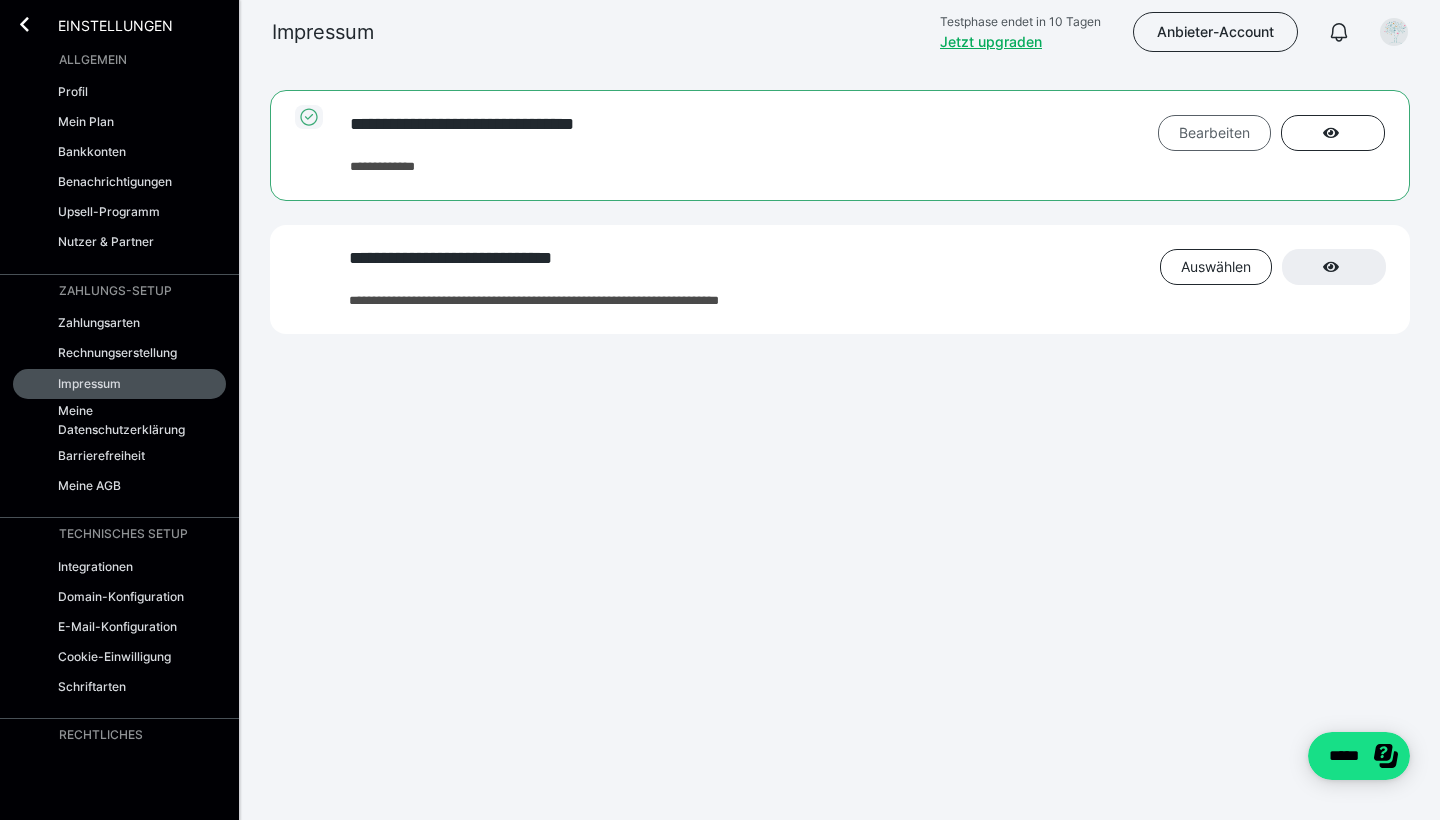 click on "Bearbeiten" at bounding box center (1214, 133) 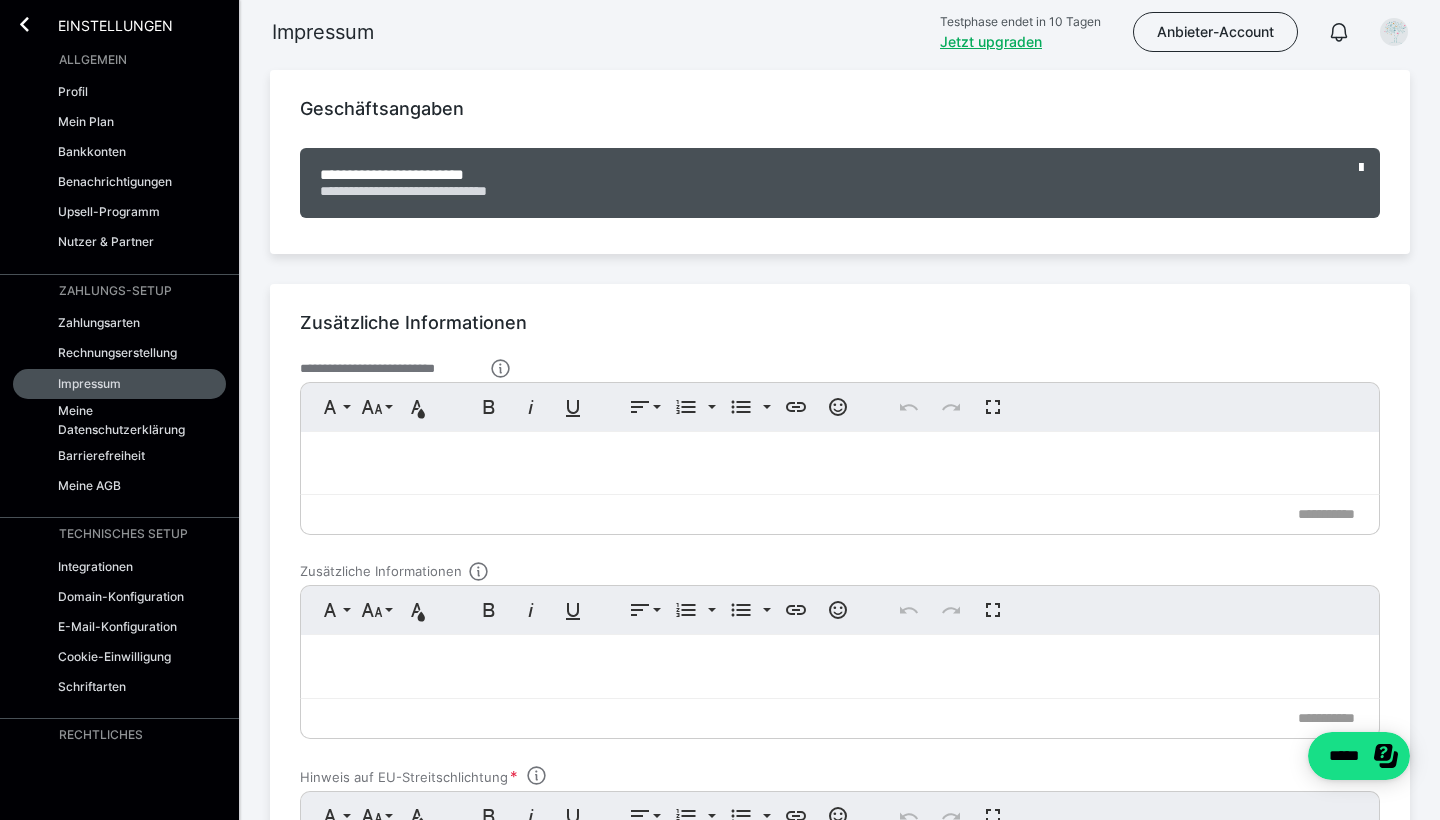 scroll, scrollTop: 2, scrollLeft: 0, axis: vertical 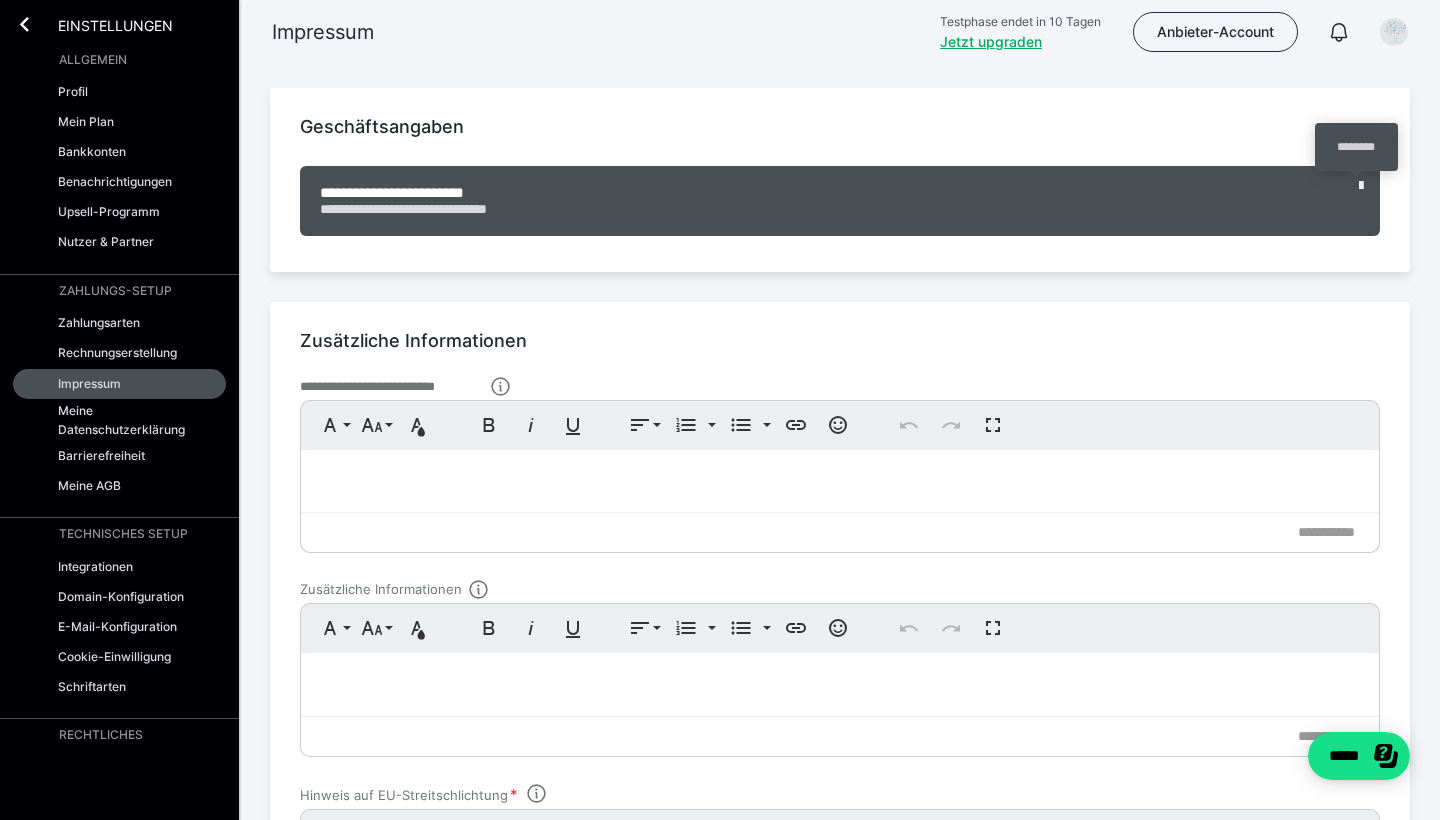 click at bounding box center [1361, 186] 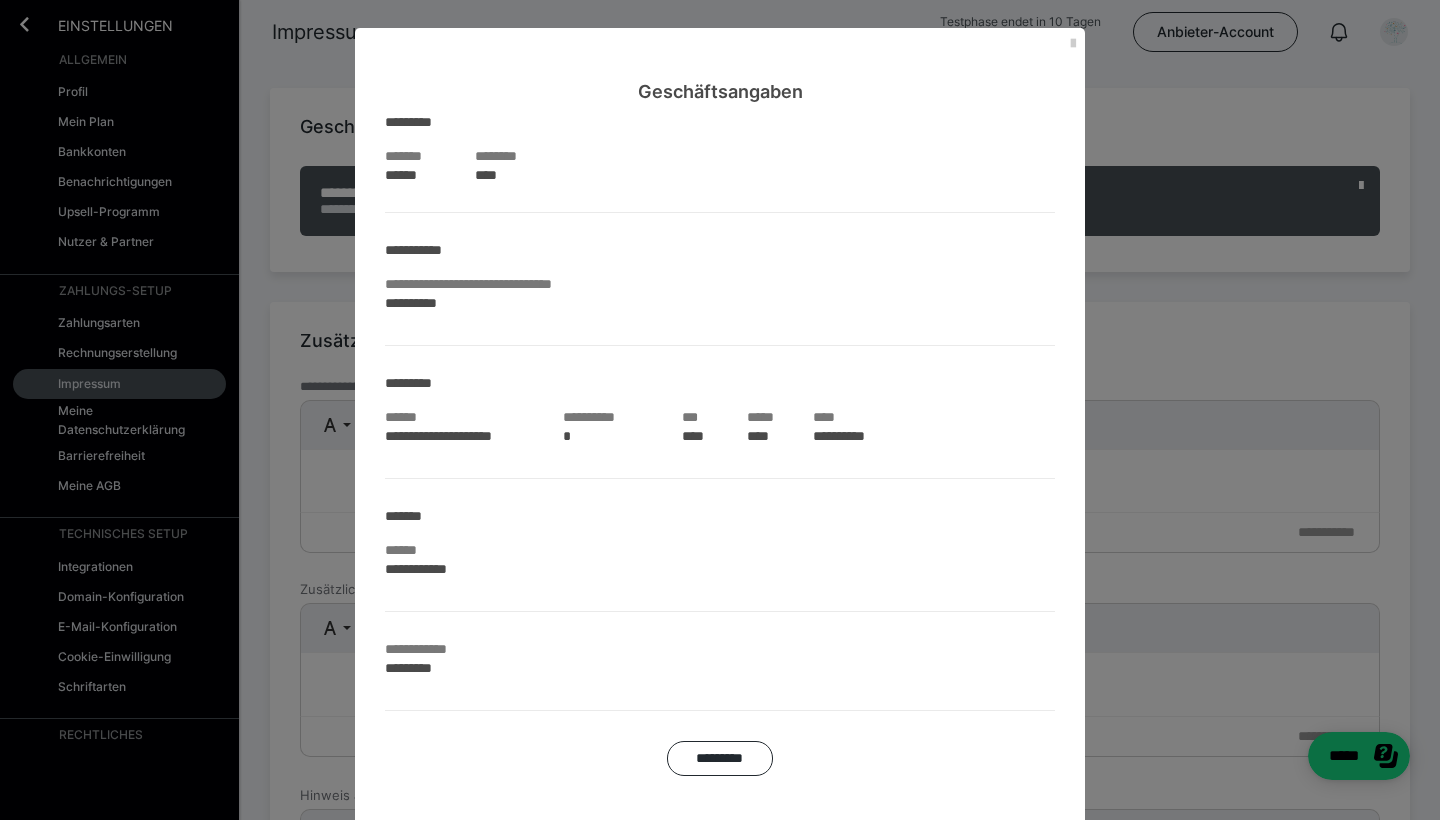 click on "**********" at bounding box center [436, 569] 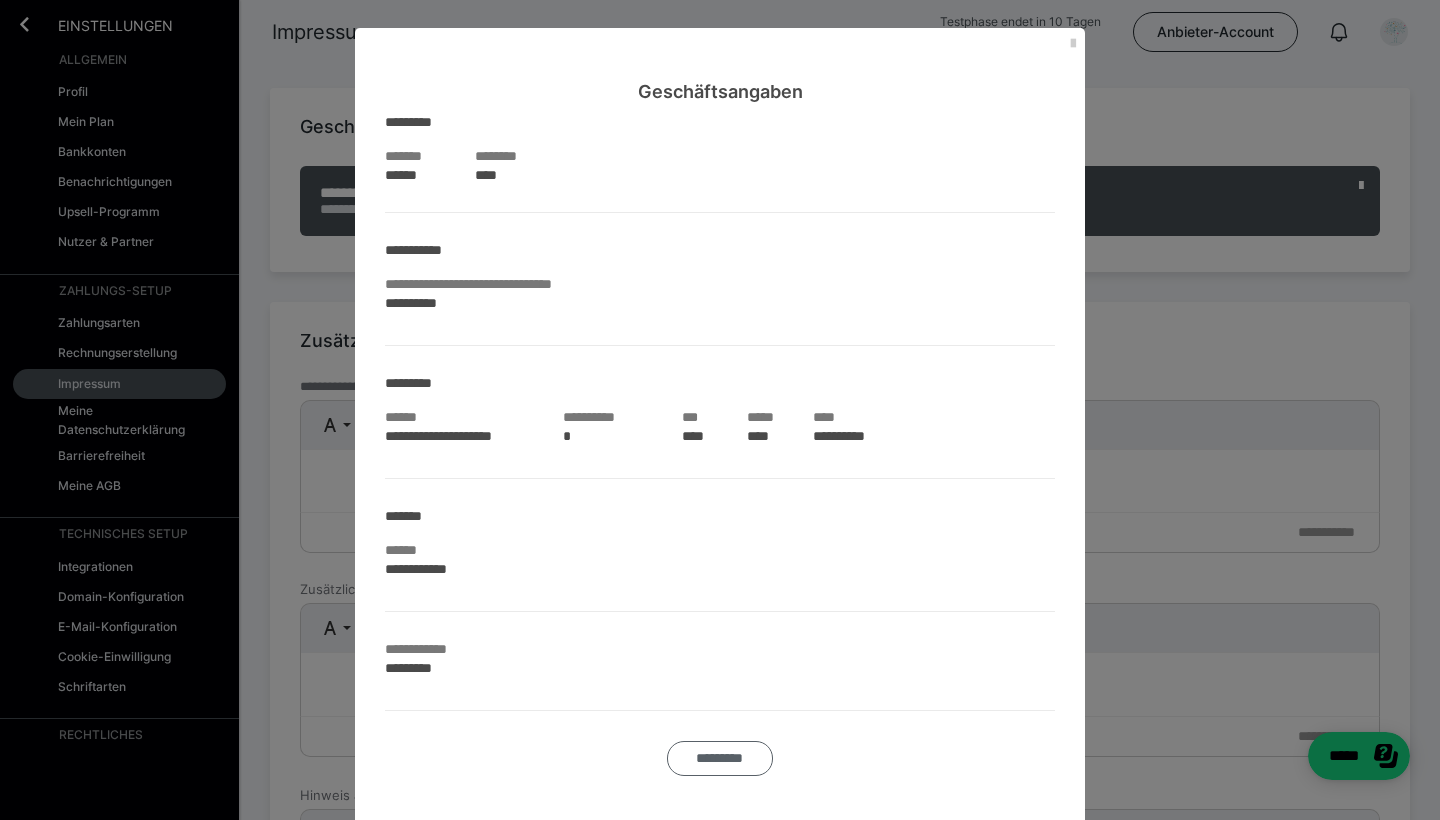 click on "*********" at bounding box center [720, 758] 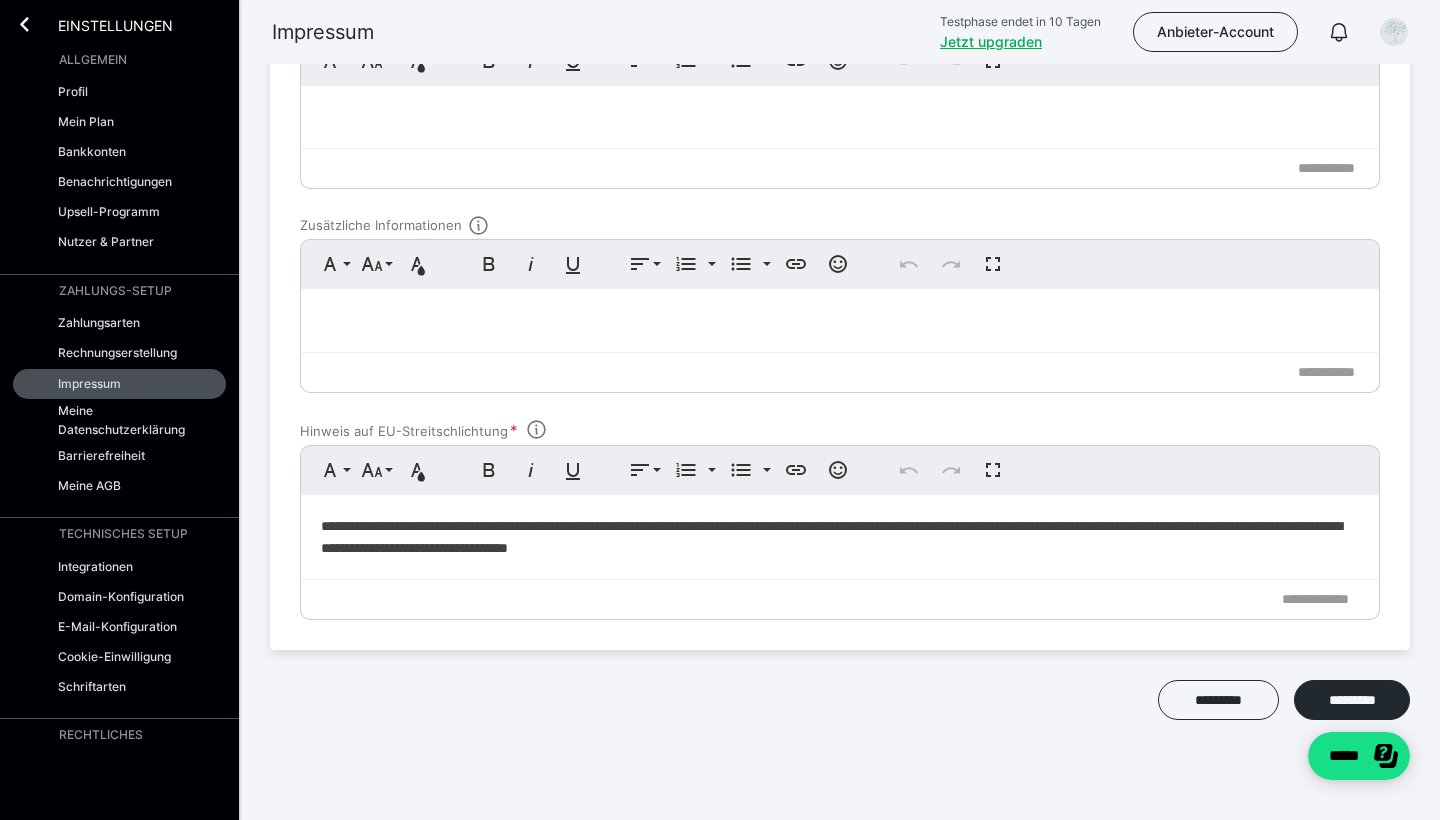 scroll, scrollTop: 365, scrollLeft: 0, axis: vertical 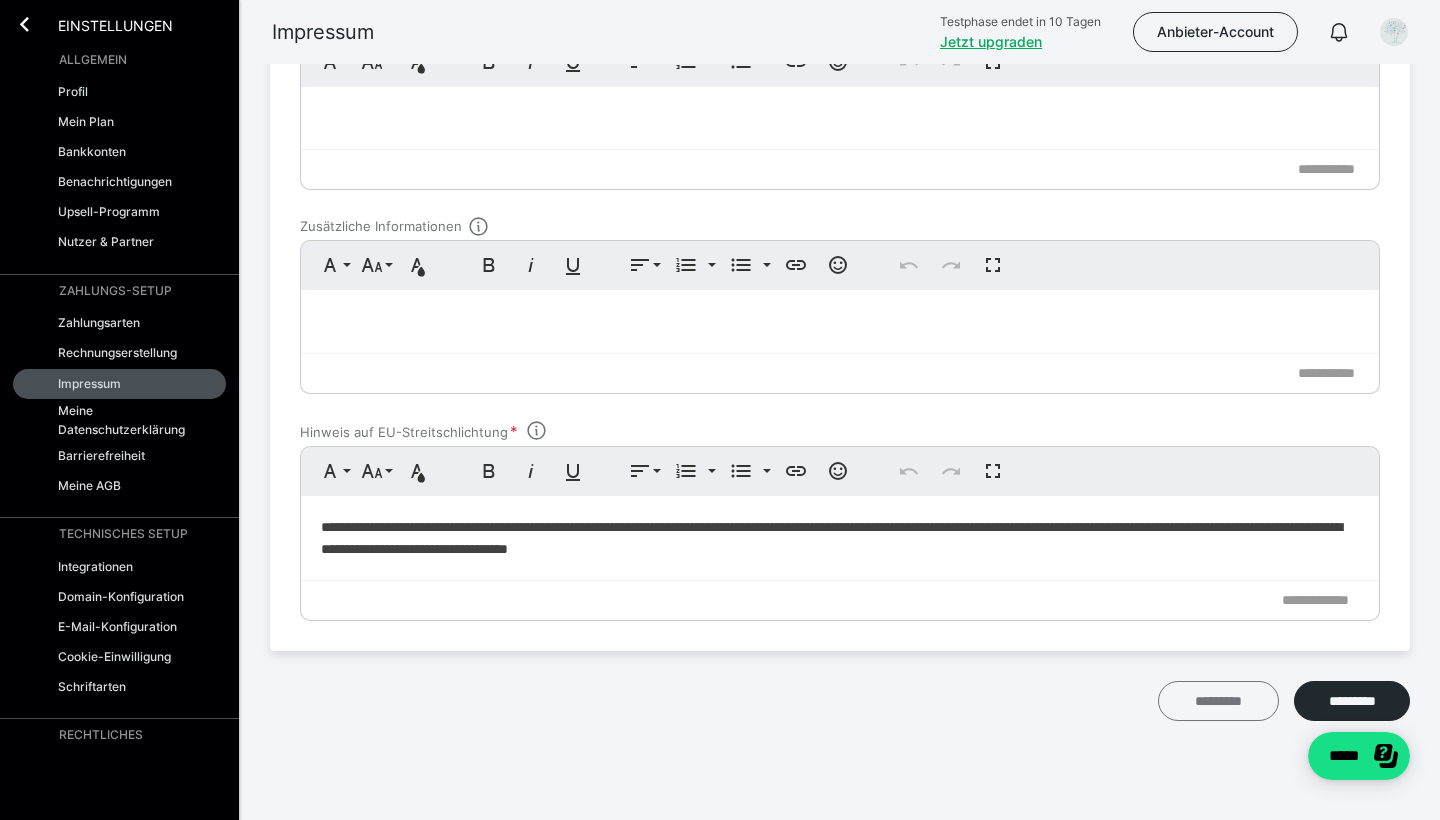 click on "*********" at bounding box center [1219, 701] 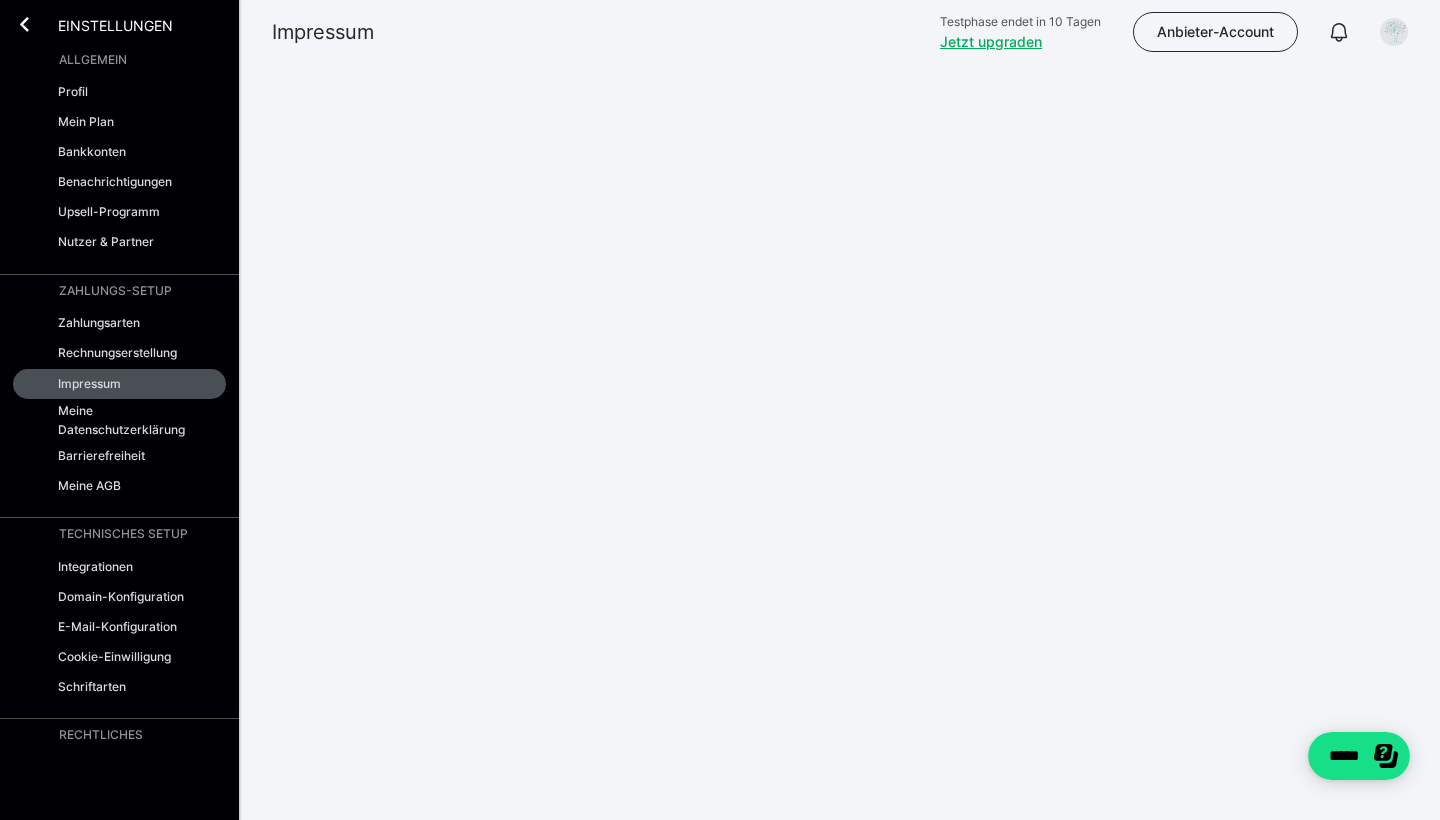 scroll, scrollTop: 0, scrollLeft: 0, axis: both 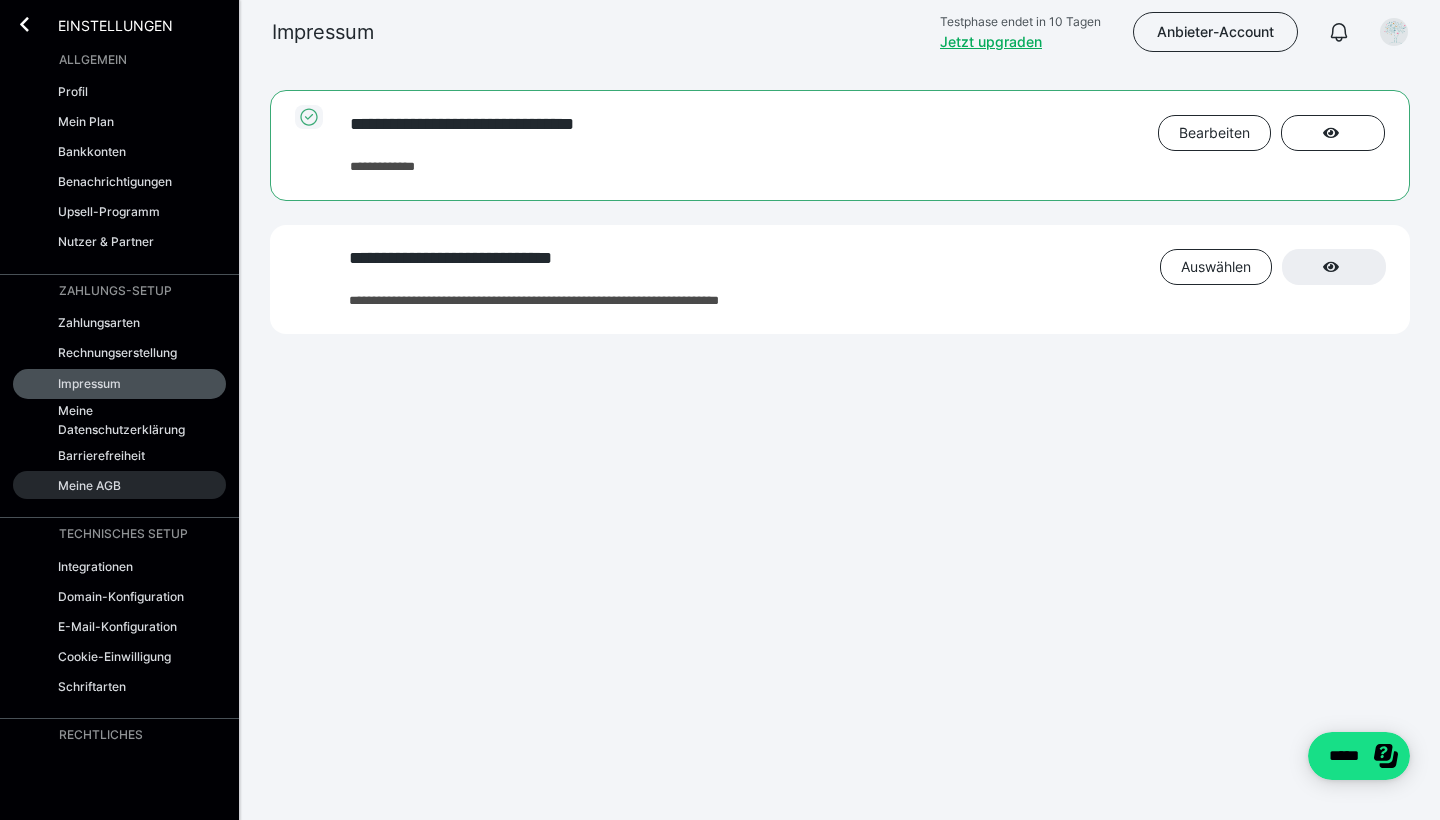 click on "Meine AGB" at bounding box center [119, 485] 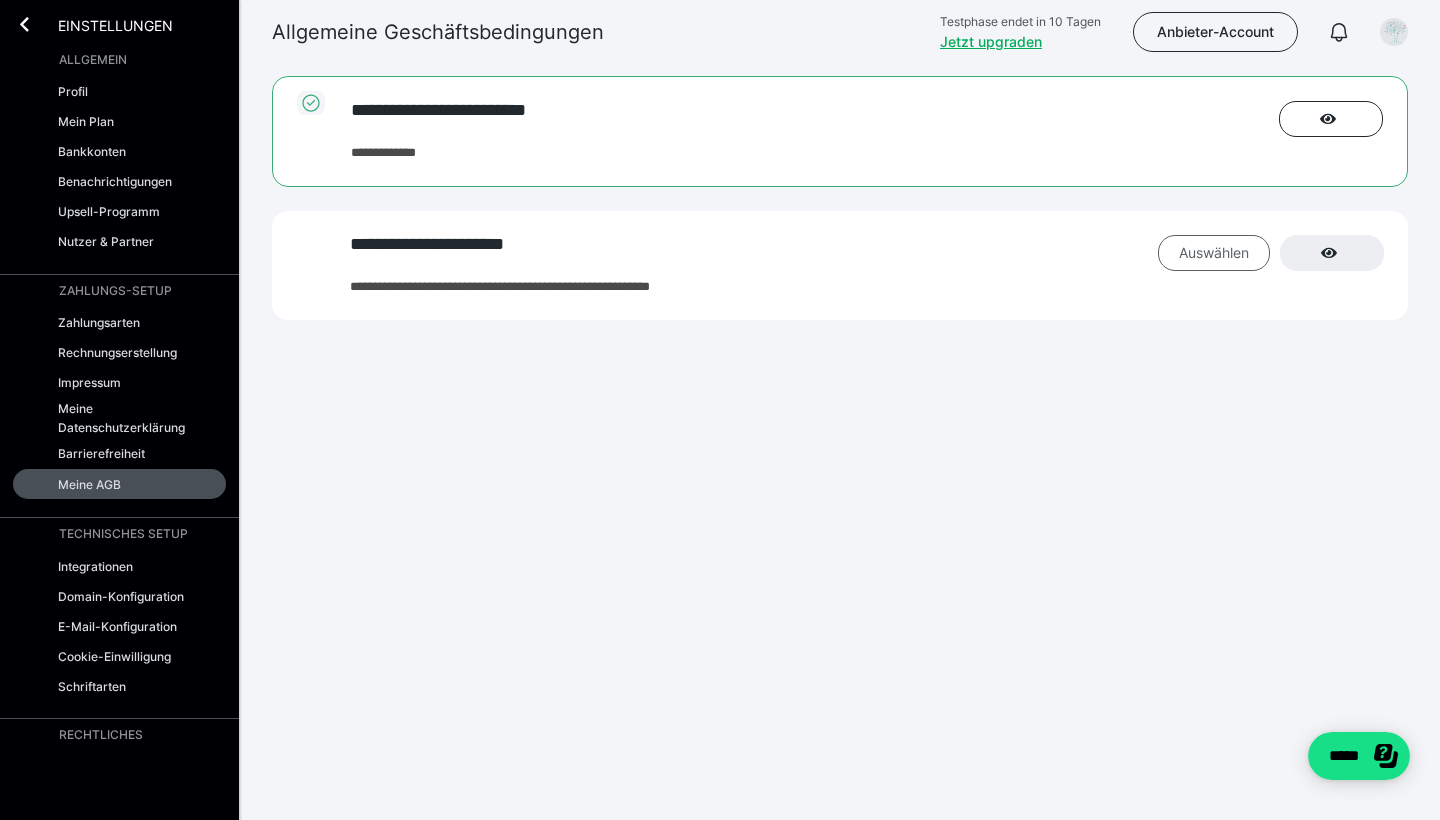 click on "Auswählen" at bounding box center (1214, 253) 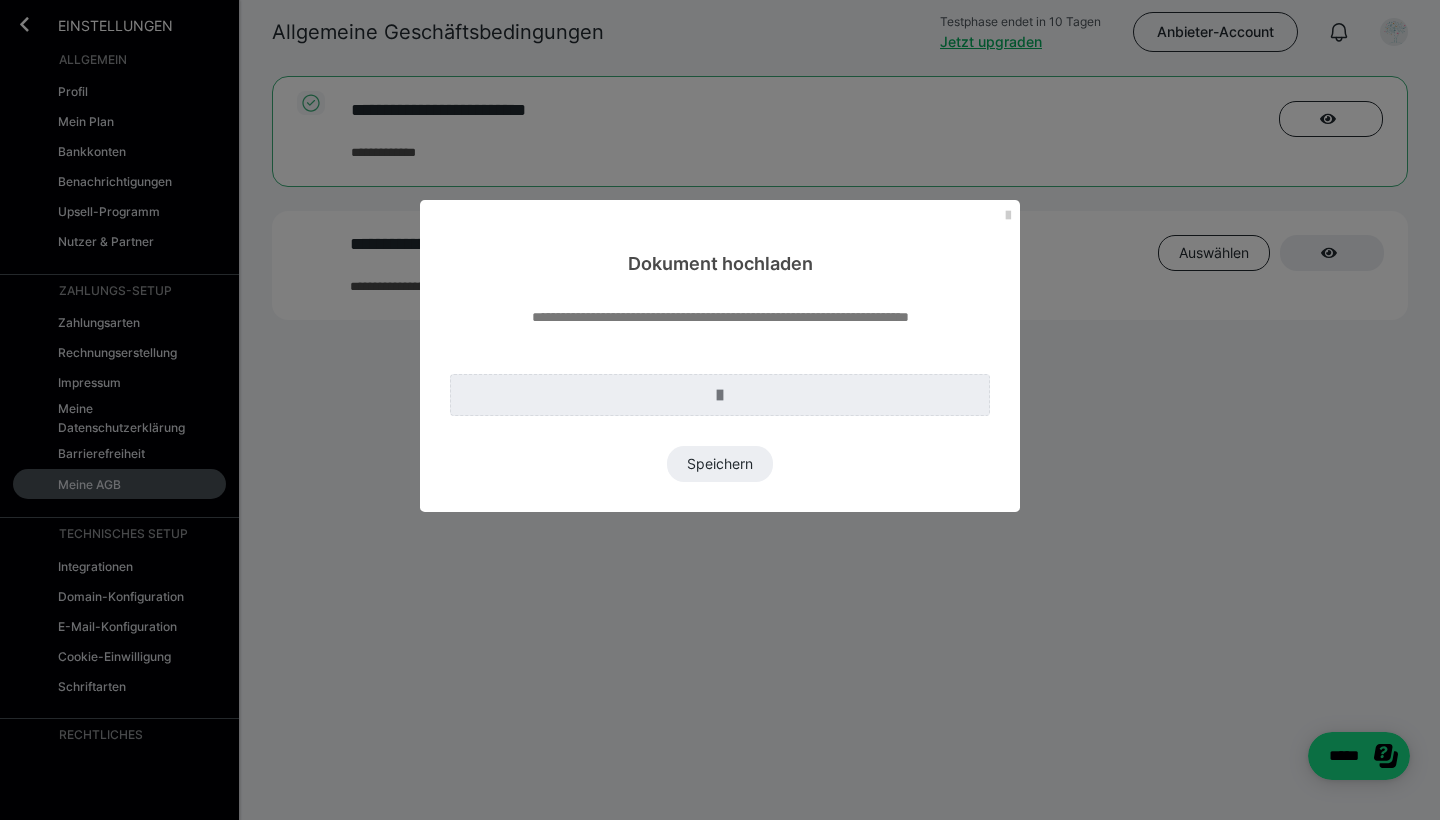 click on "Speichern" at bounding box center [720, 464] 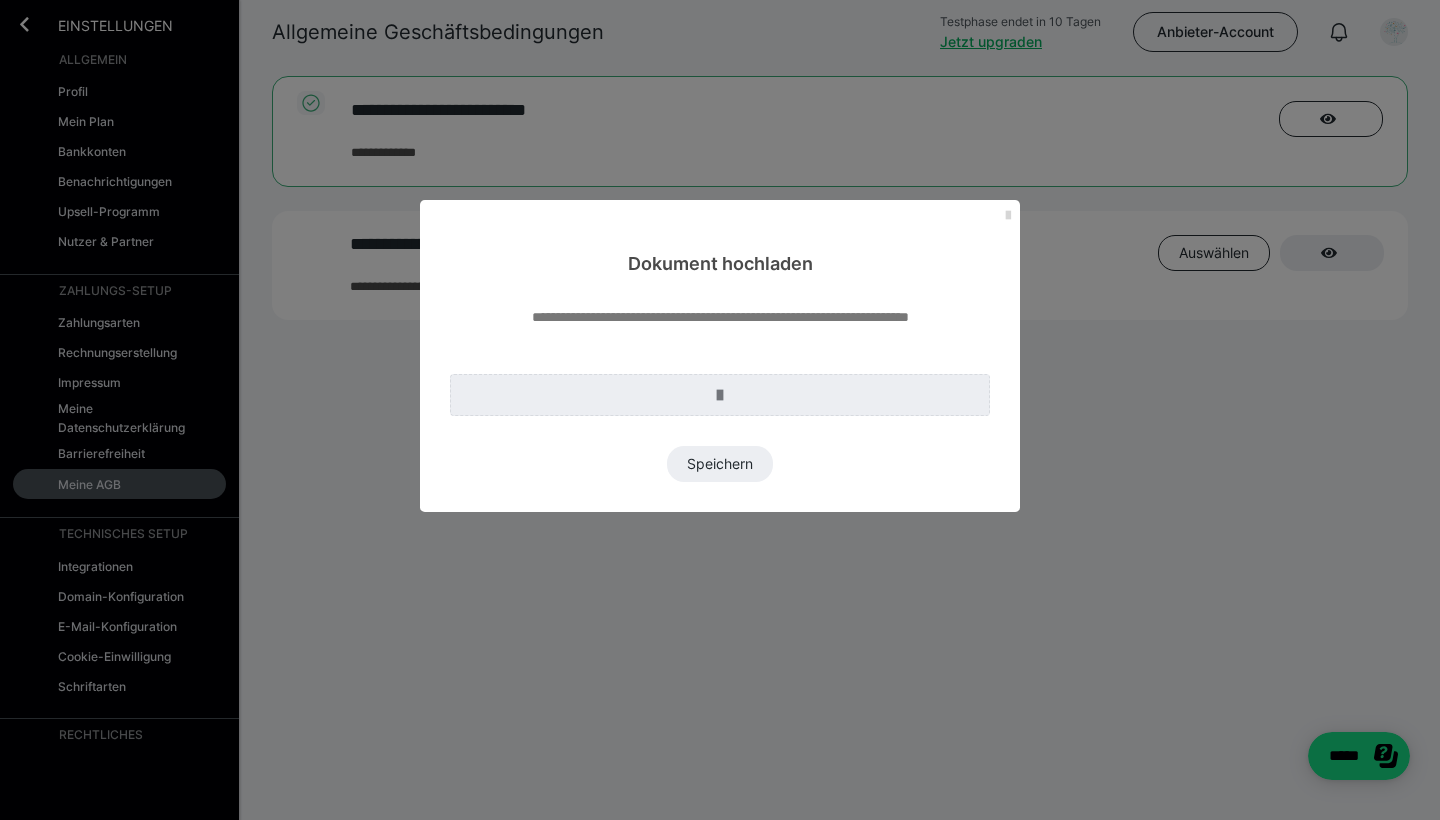 click at bounding box center [1008, 216] 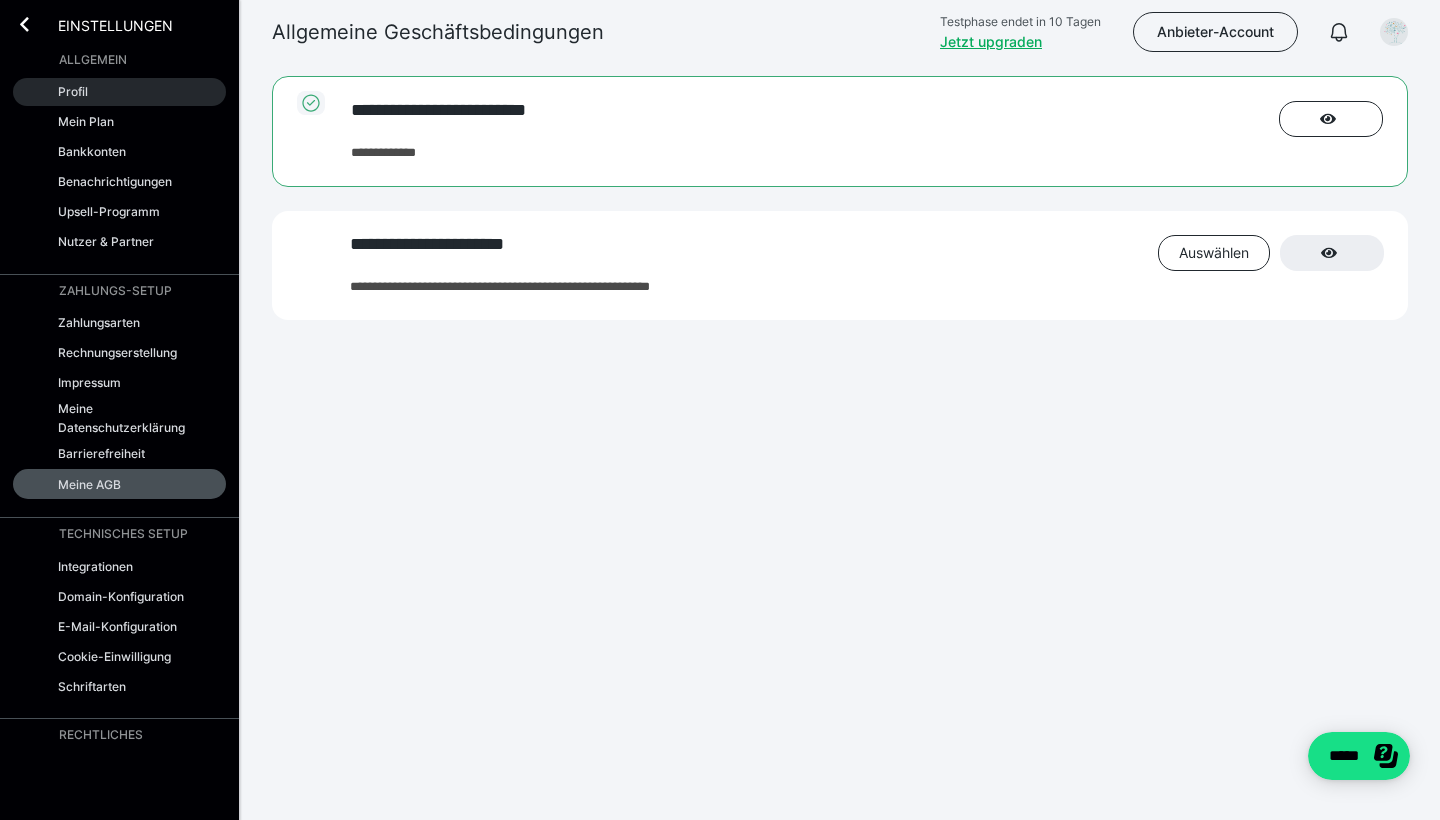 click on "Profil" at bounding box center [119, 92] 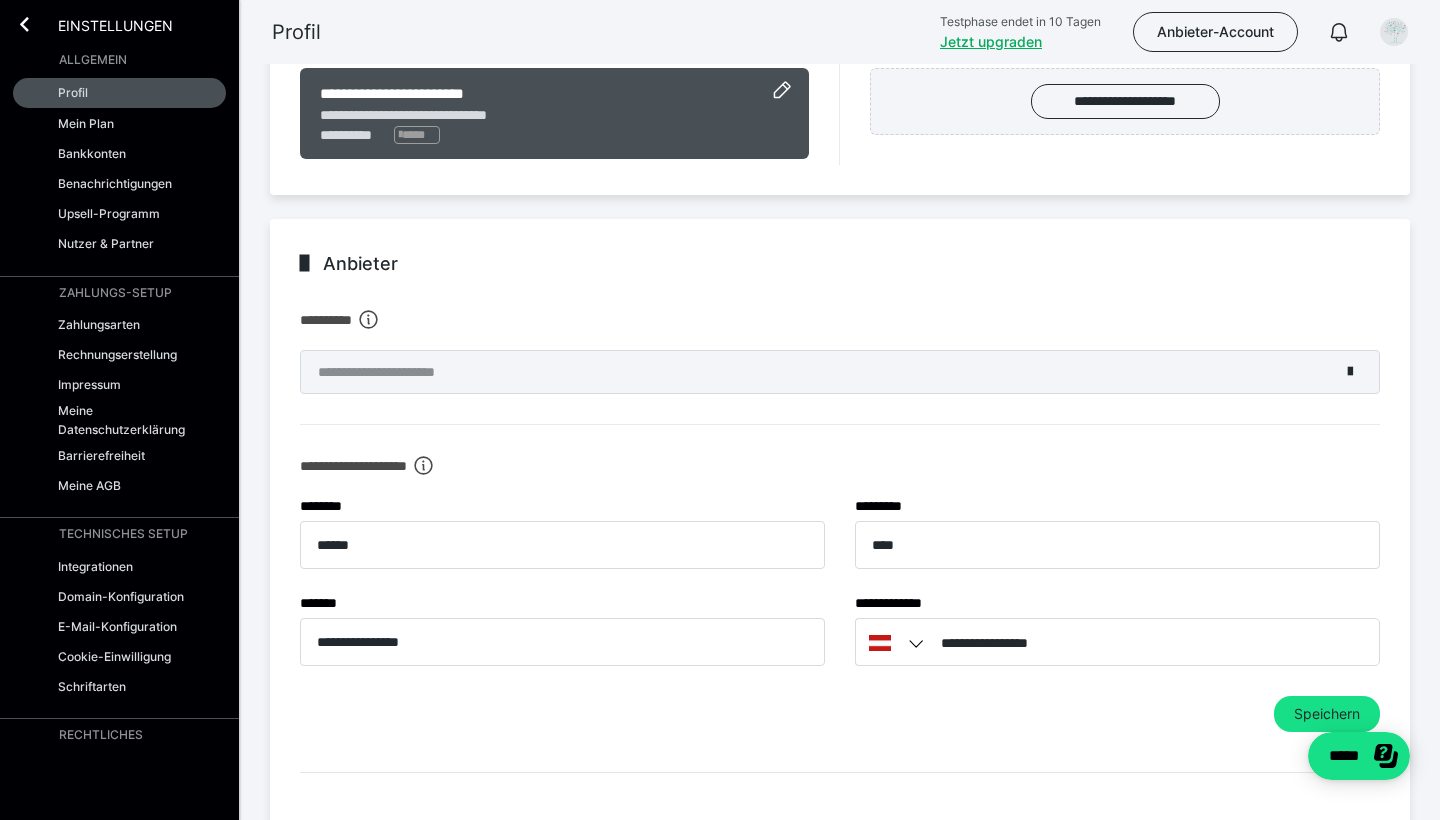 scroll, scrollTop: 508, scrollLeft: 0, axis: vertical 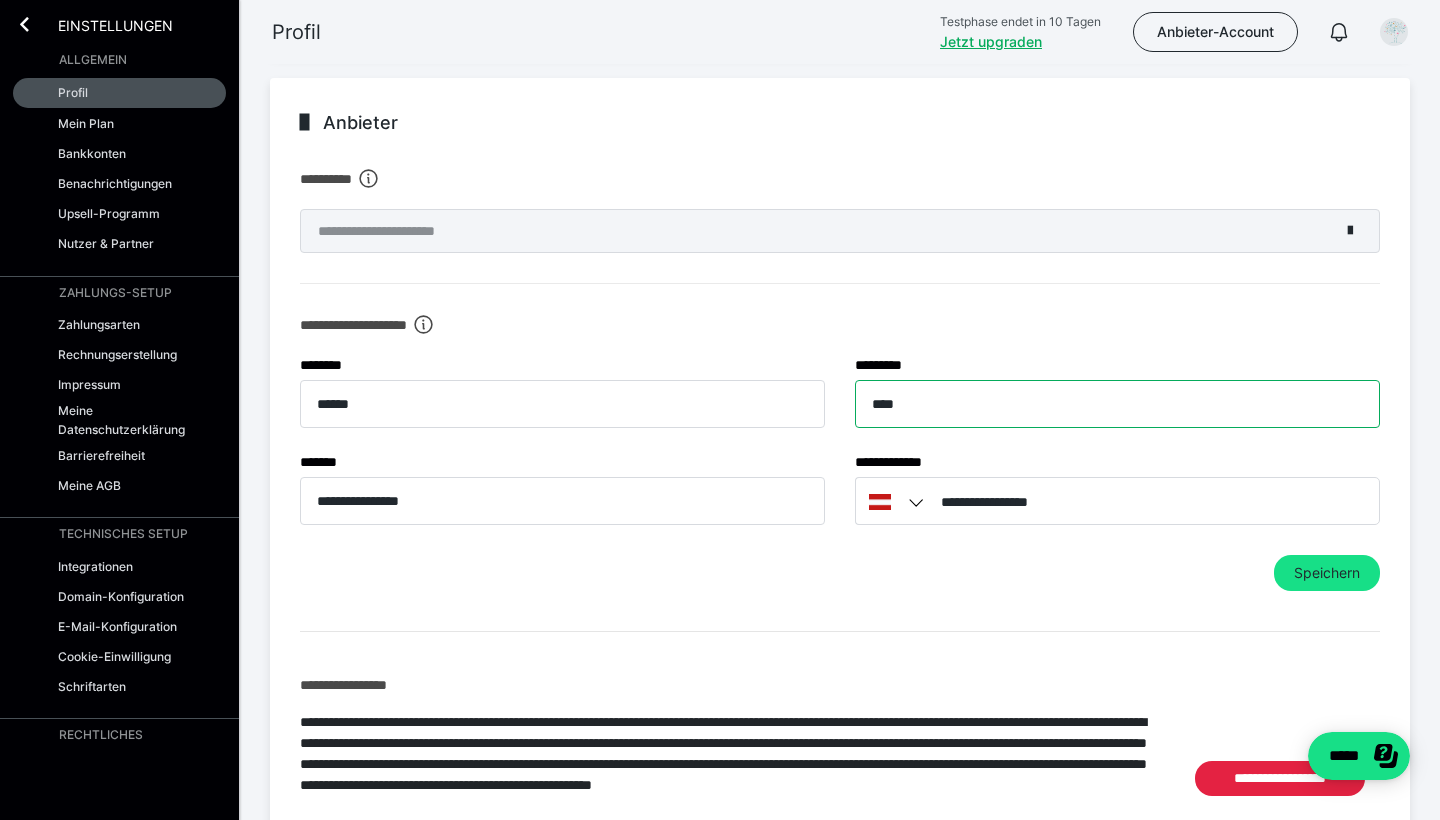click on "****" at bounding box center (1117, 404) 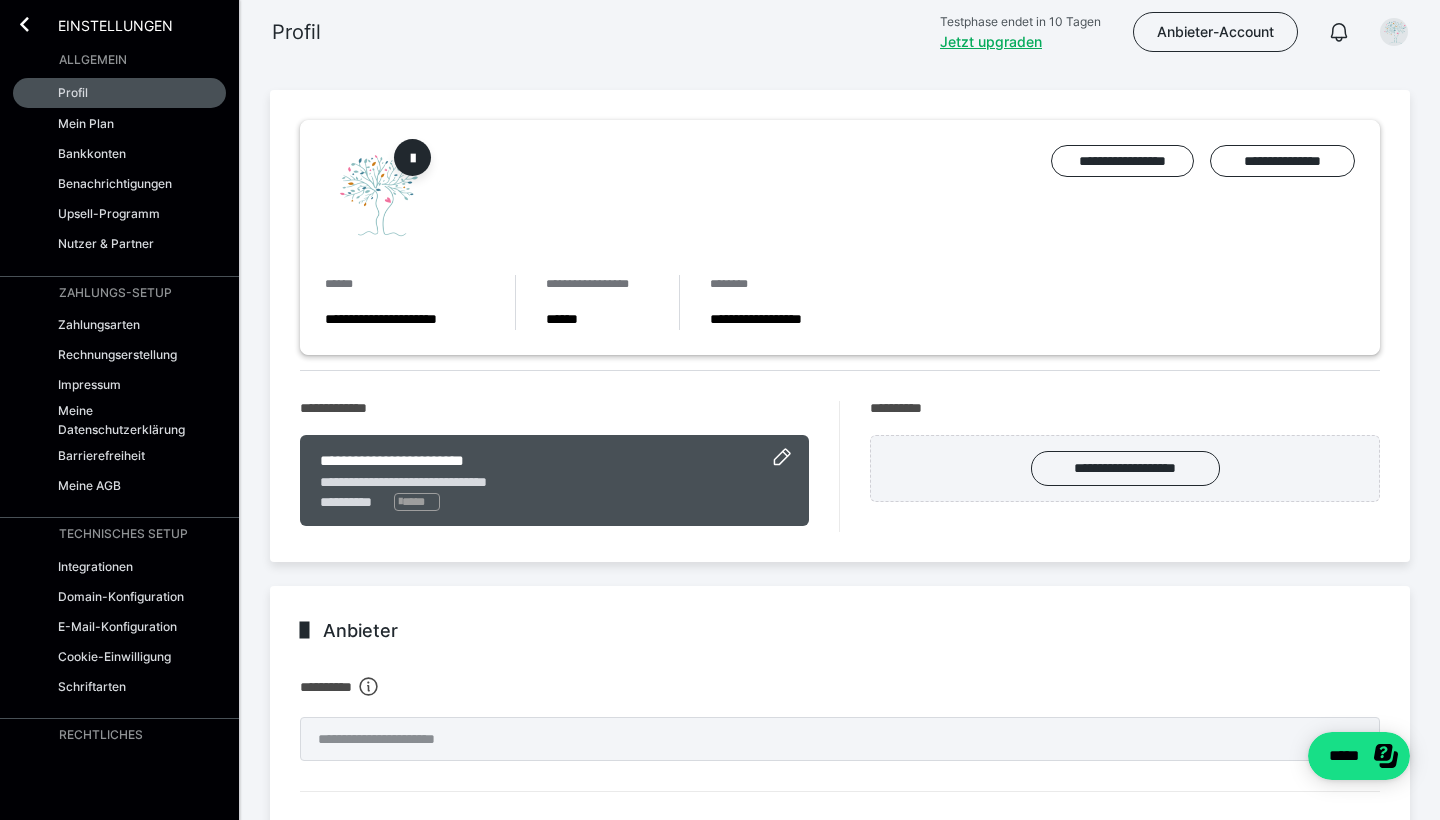 scroll, scrollTop: 0, scrollLeft: 0, axis: both 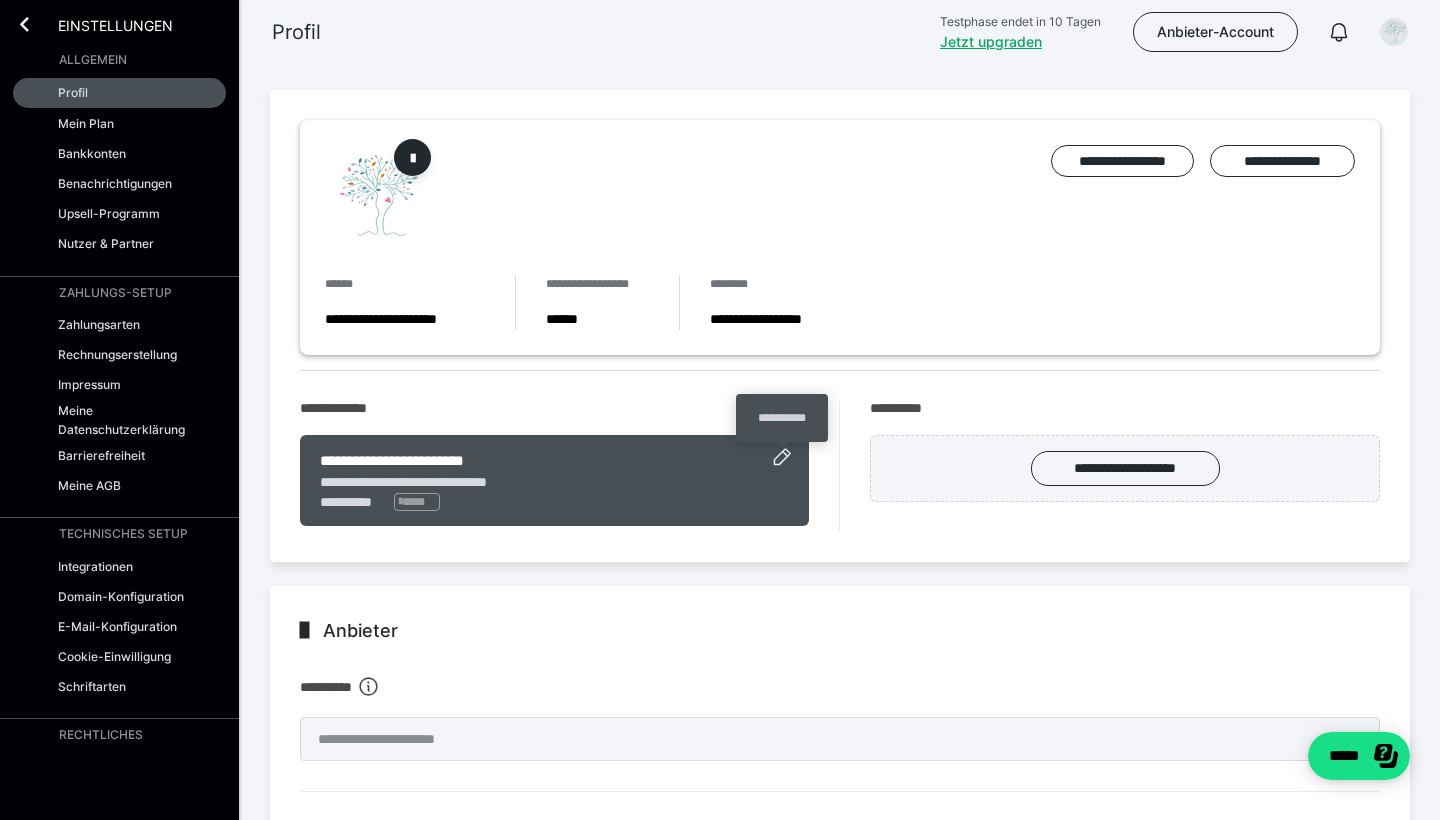 click 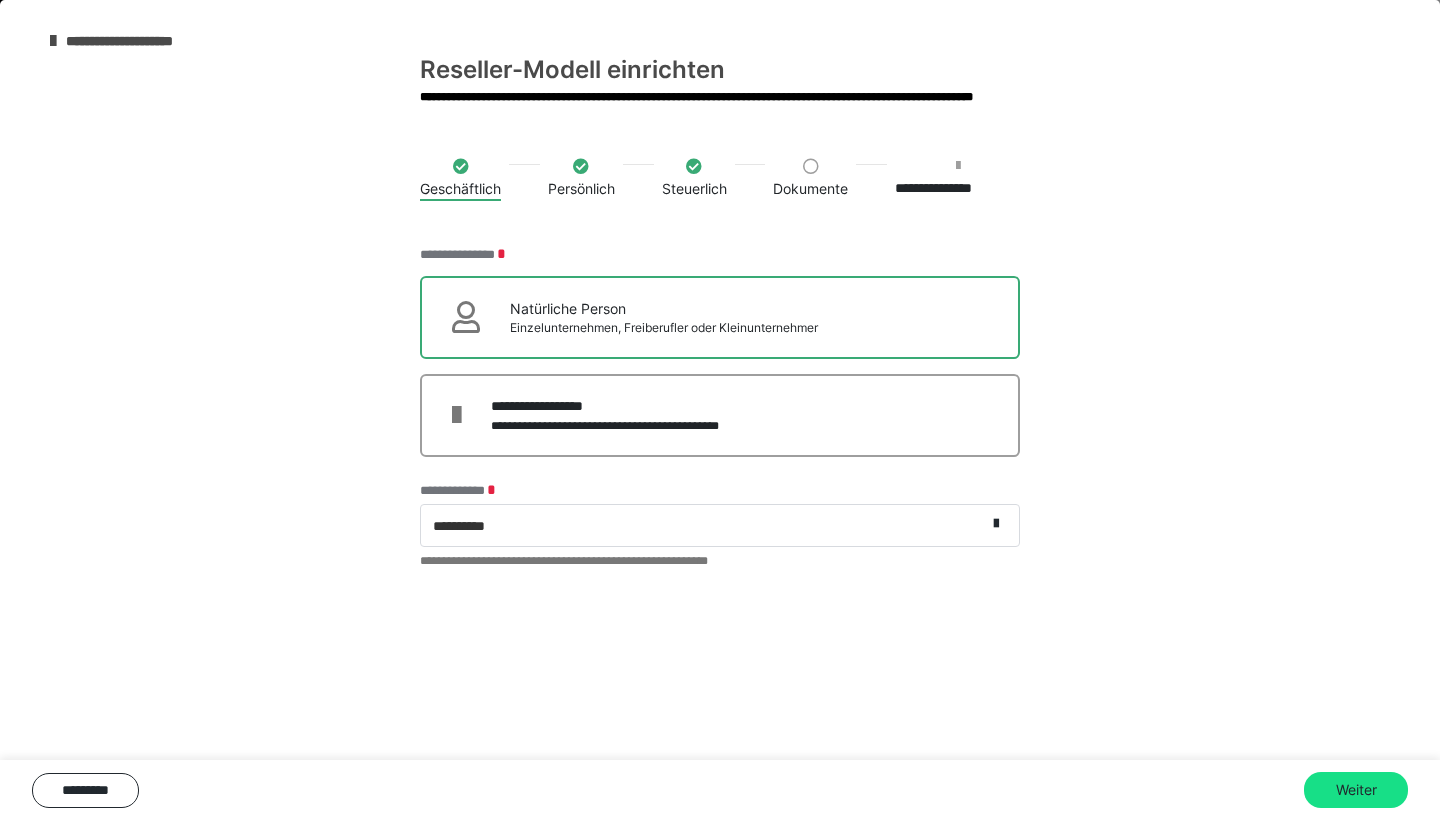 click at bounding box center [53, 41] 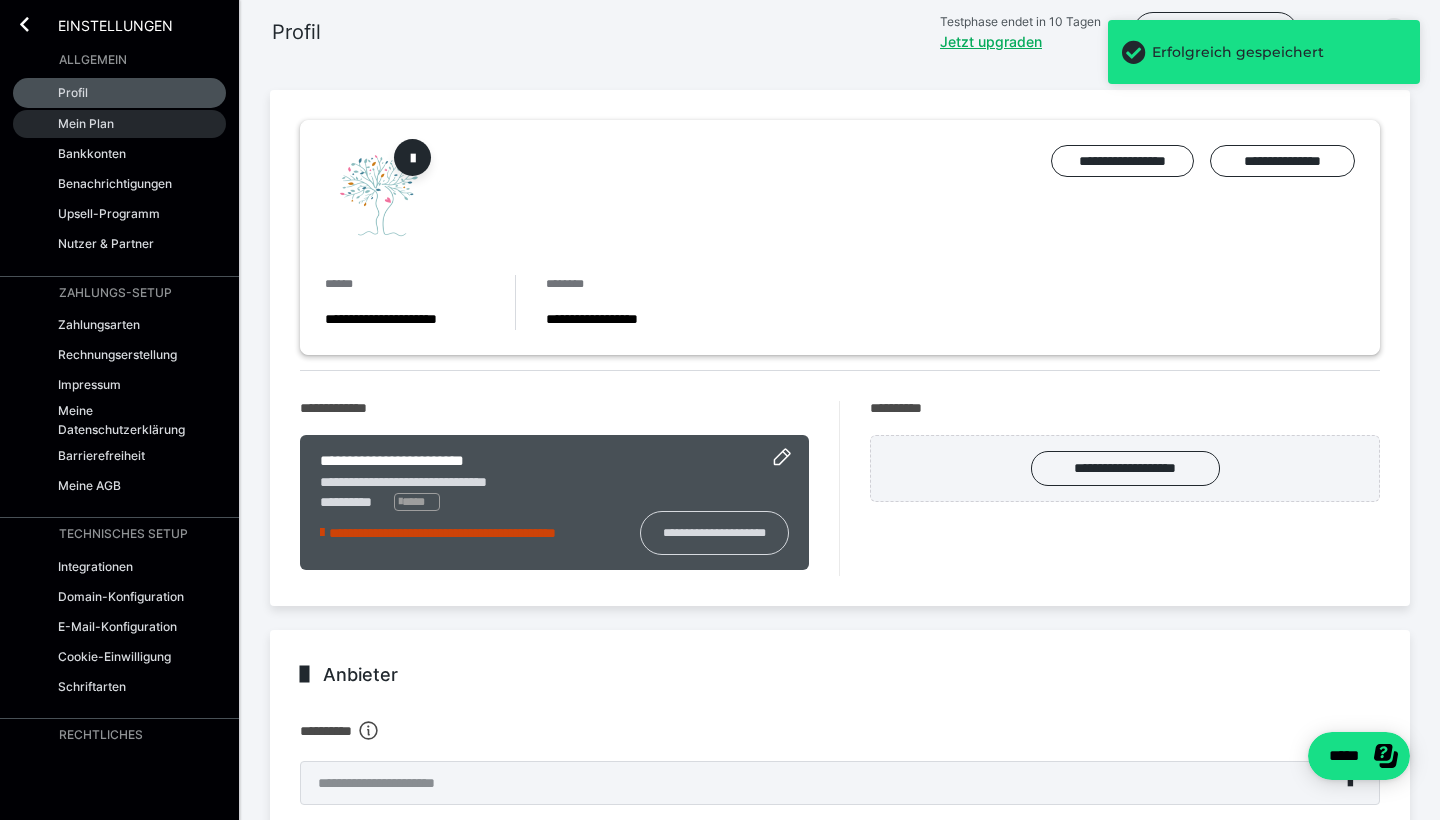 click on "Mein Plan" at bounding box center [86, 123] 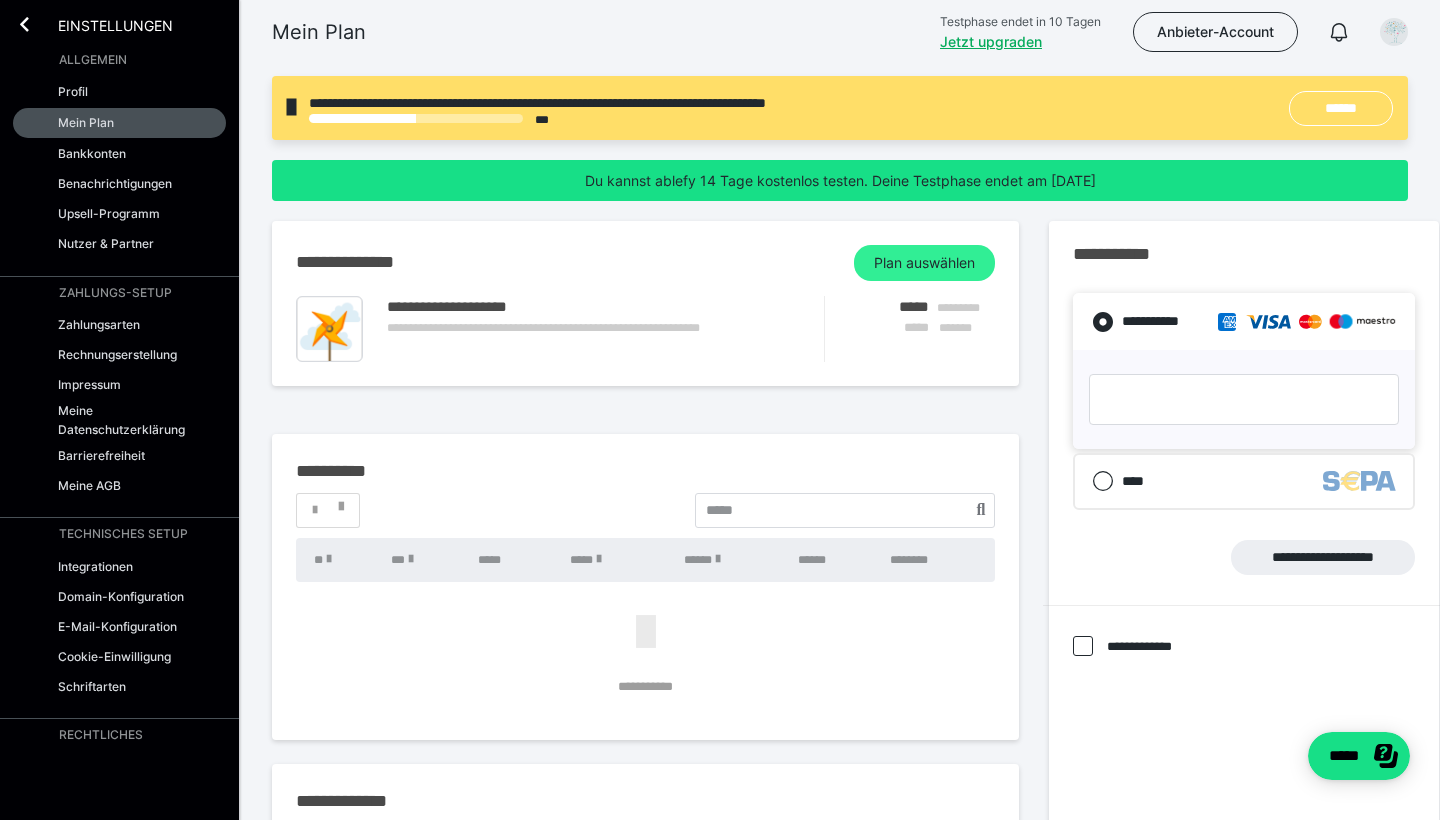 click on "Plan auswählen" at bounding box center [924, 263] 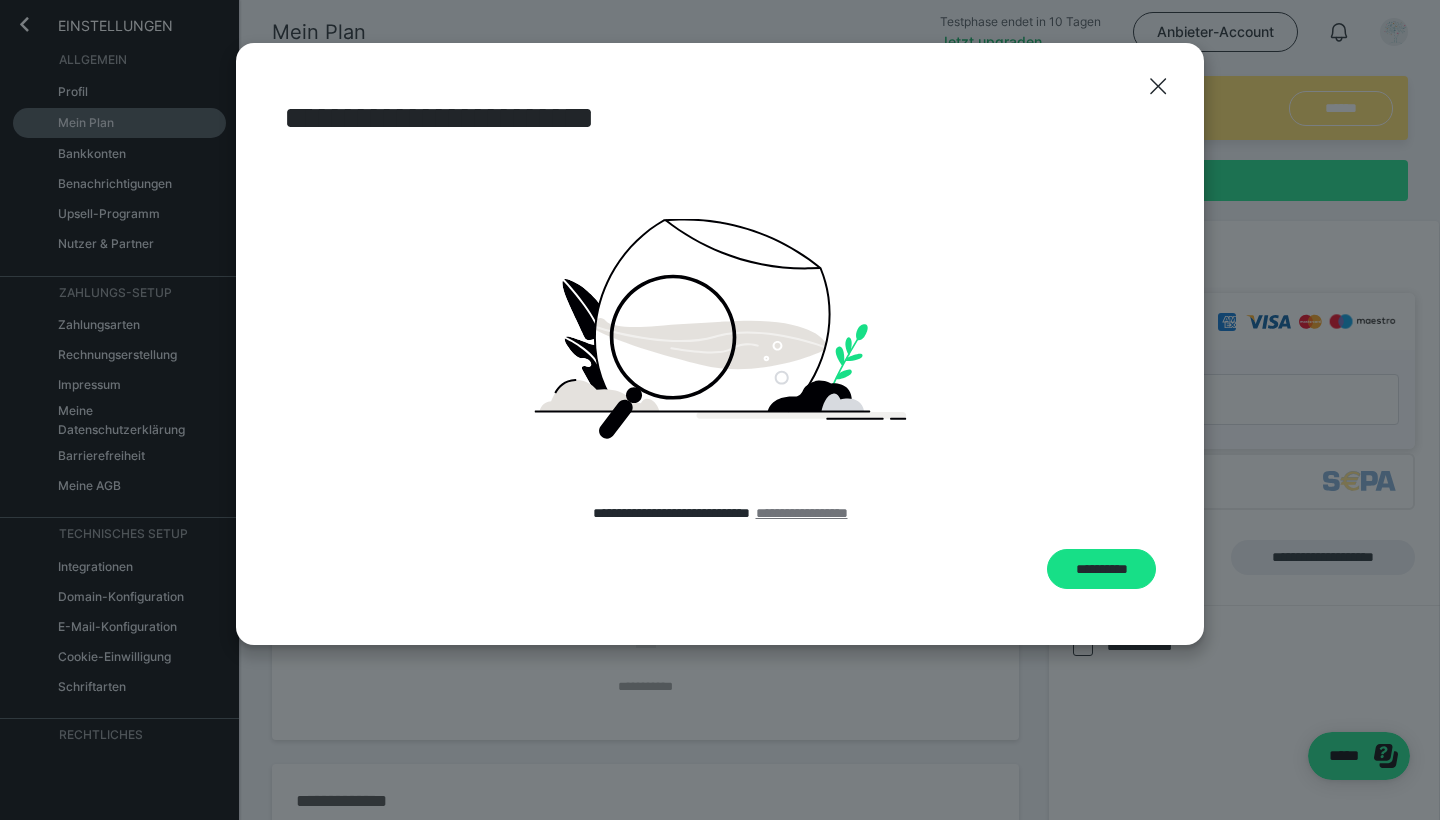 click on "**********" at bounding box center (802, 513) 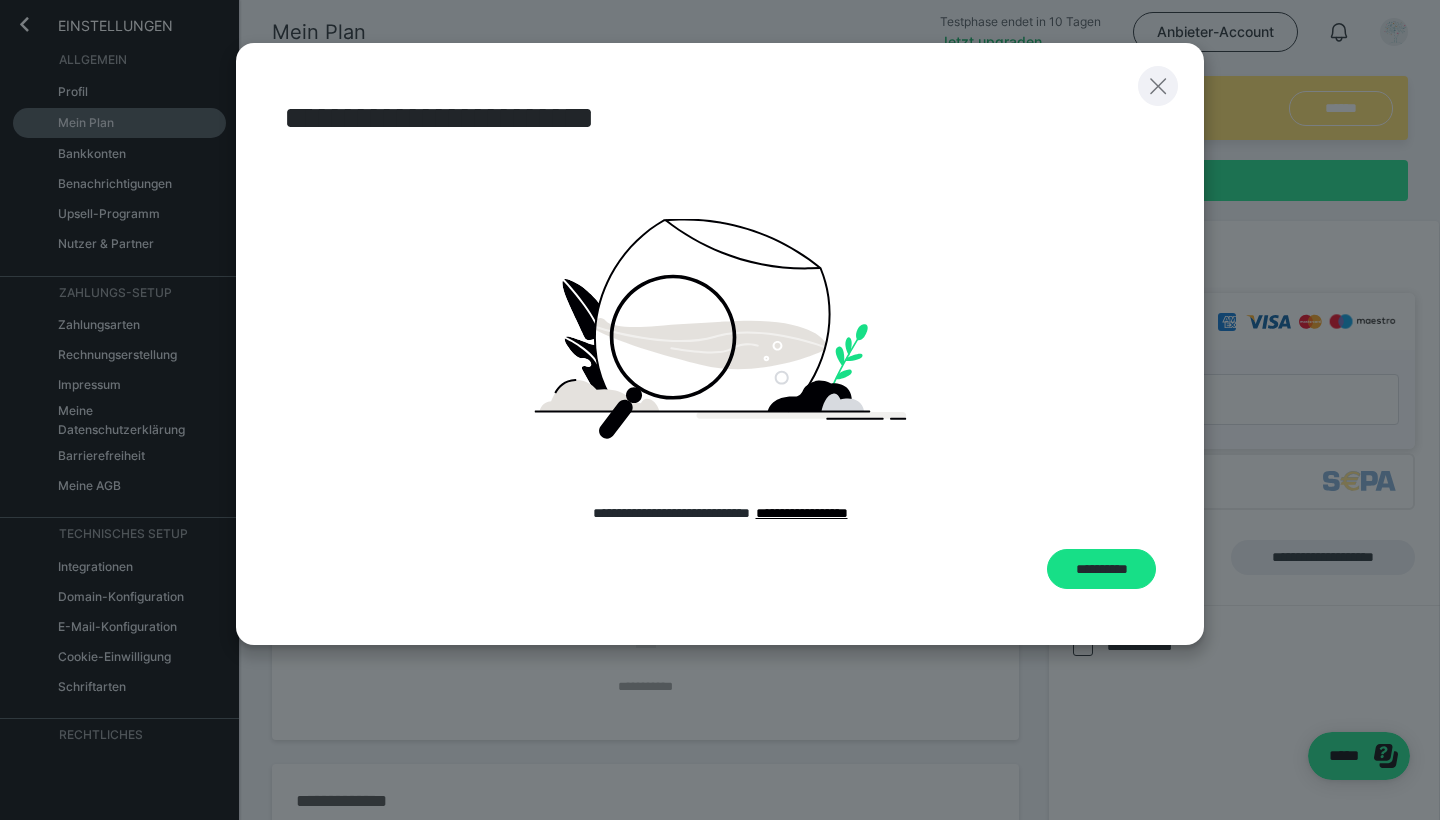 click 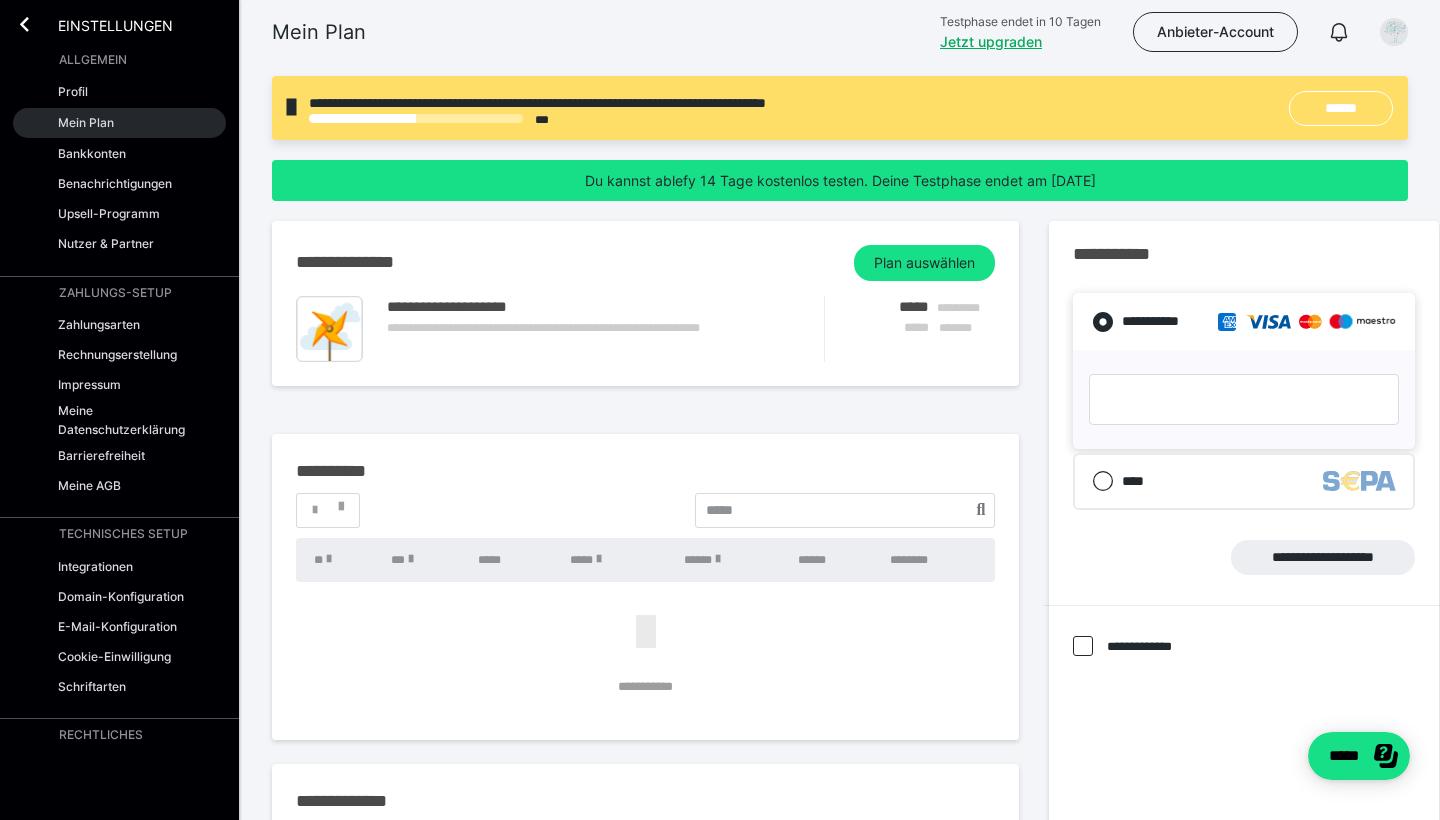 scroll, scrollTop: 0, scrollLeft: 0, axis: both 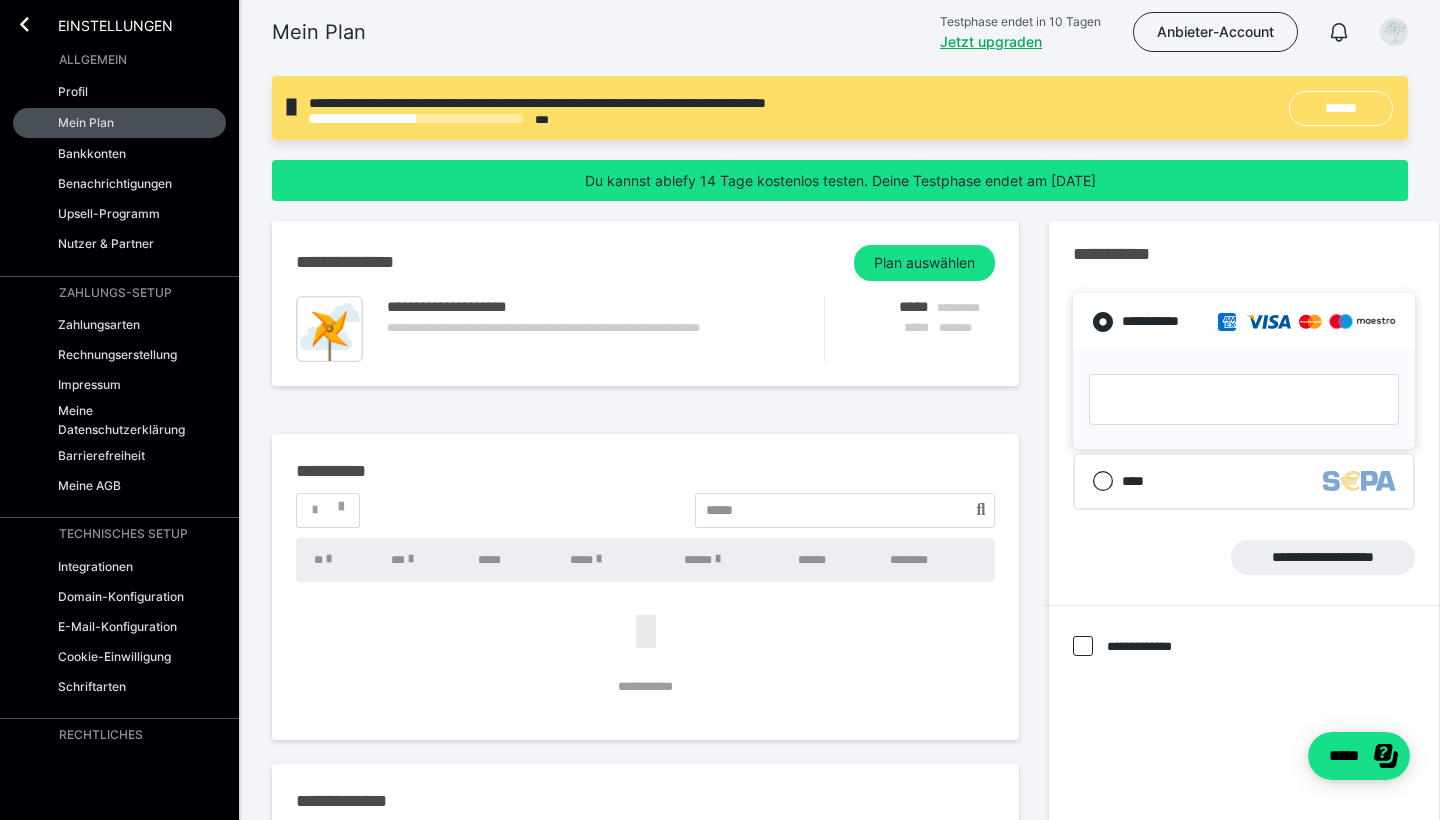 click on "Einstellungen" at bounding box center [101, 24] 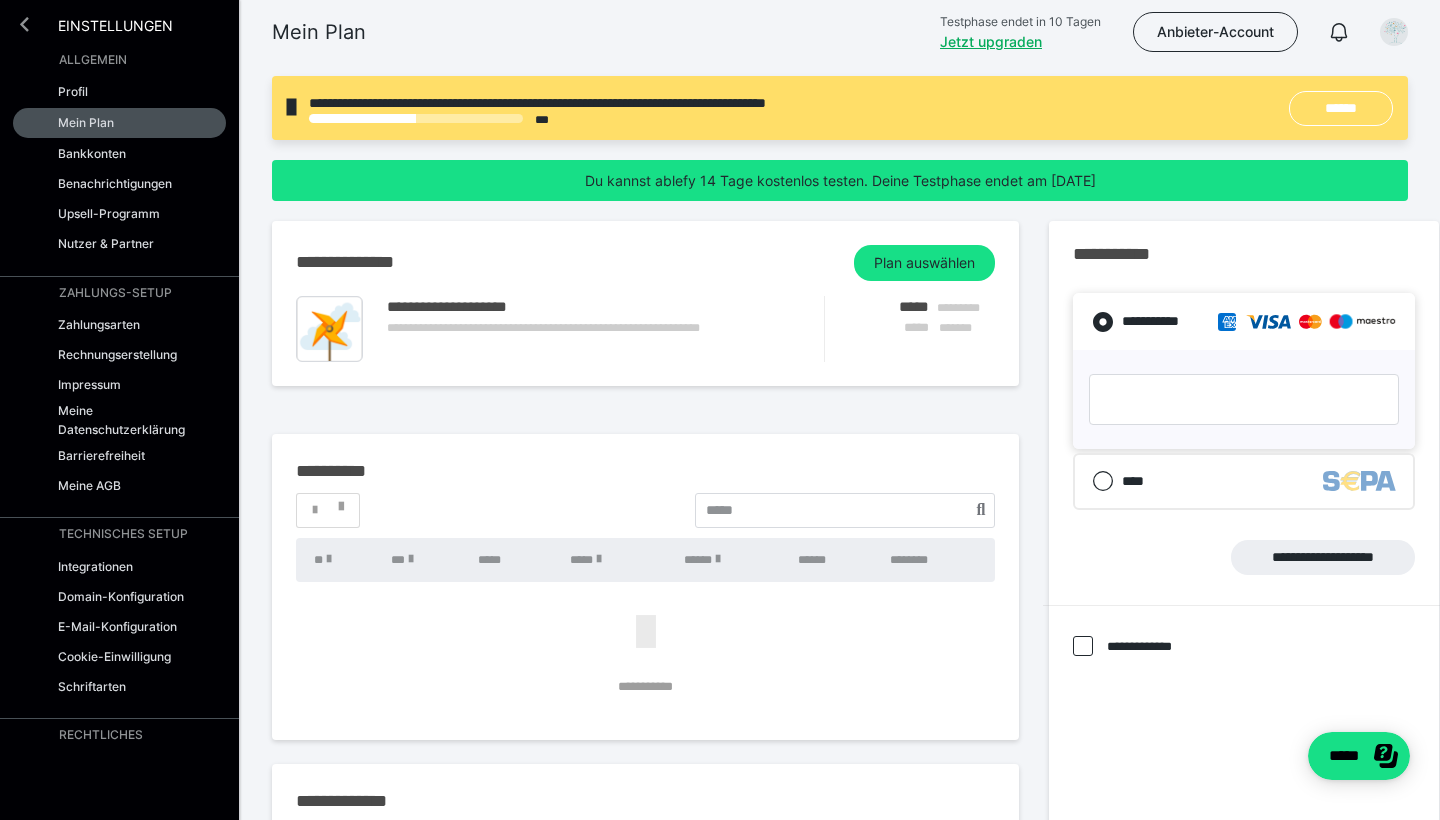 click at bounding box center (24, 24) 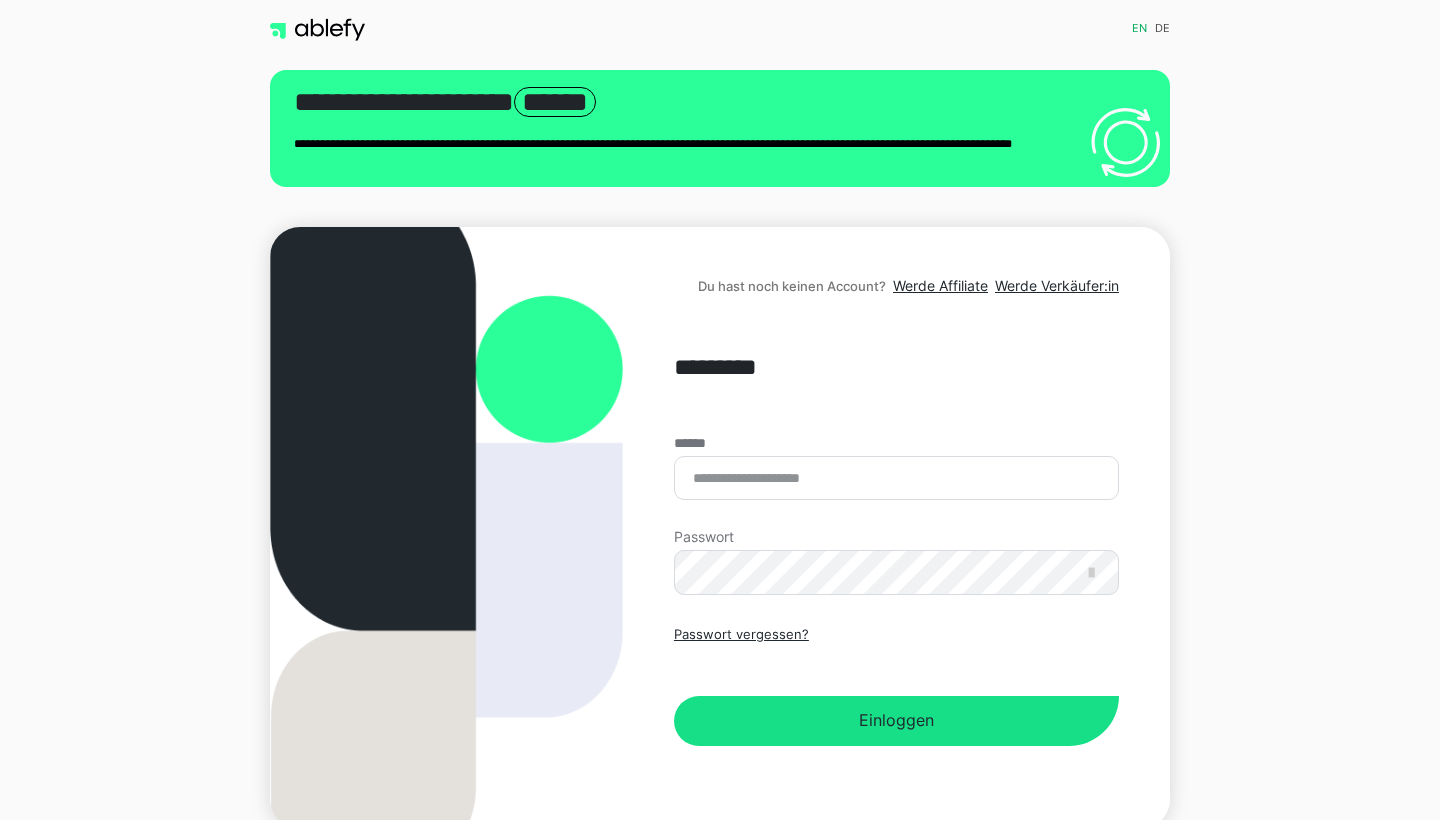 scroll, scrollTop: 0, scrollLeft: 0, axis: both 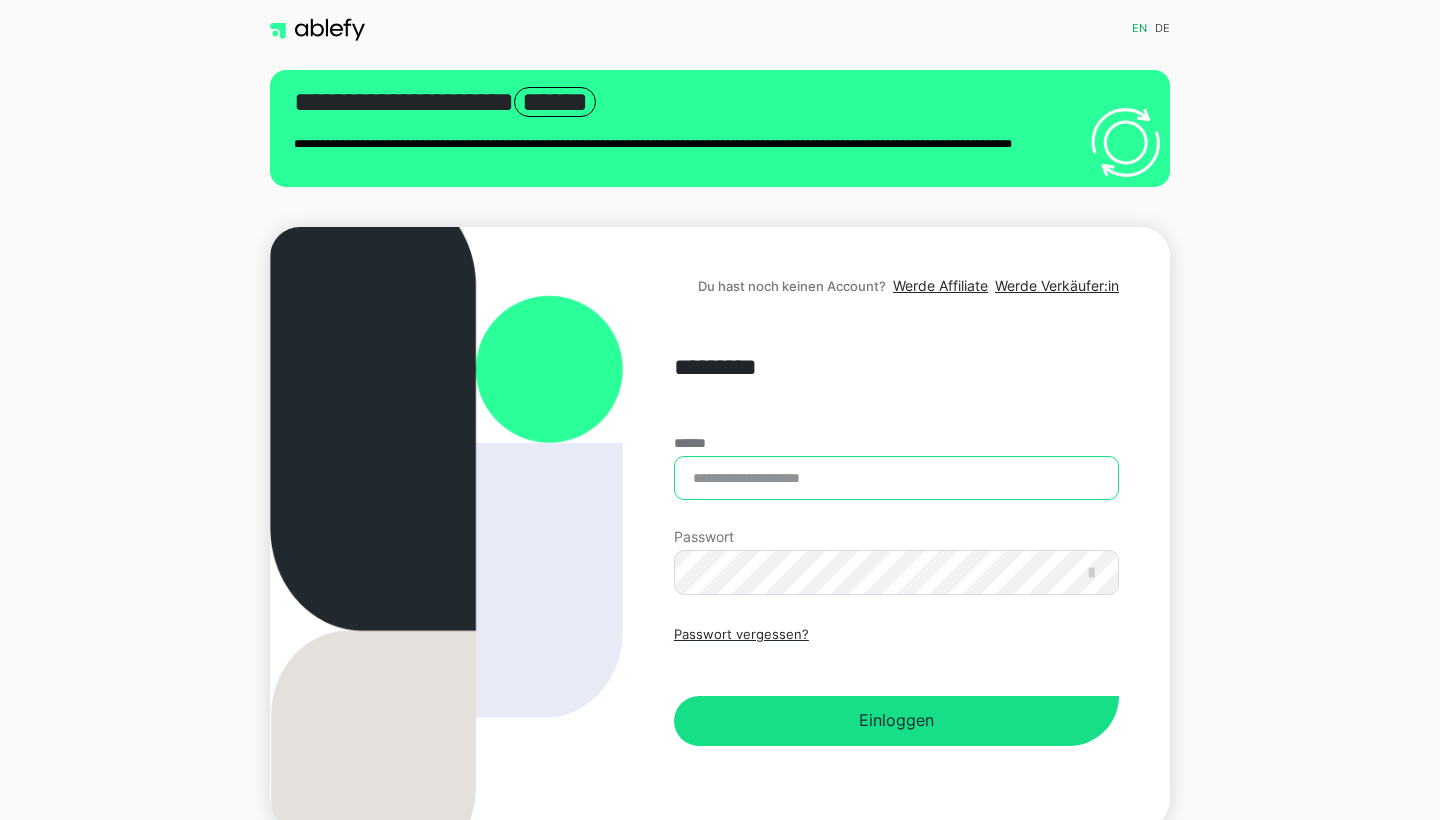 type on "**********" 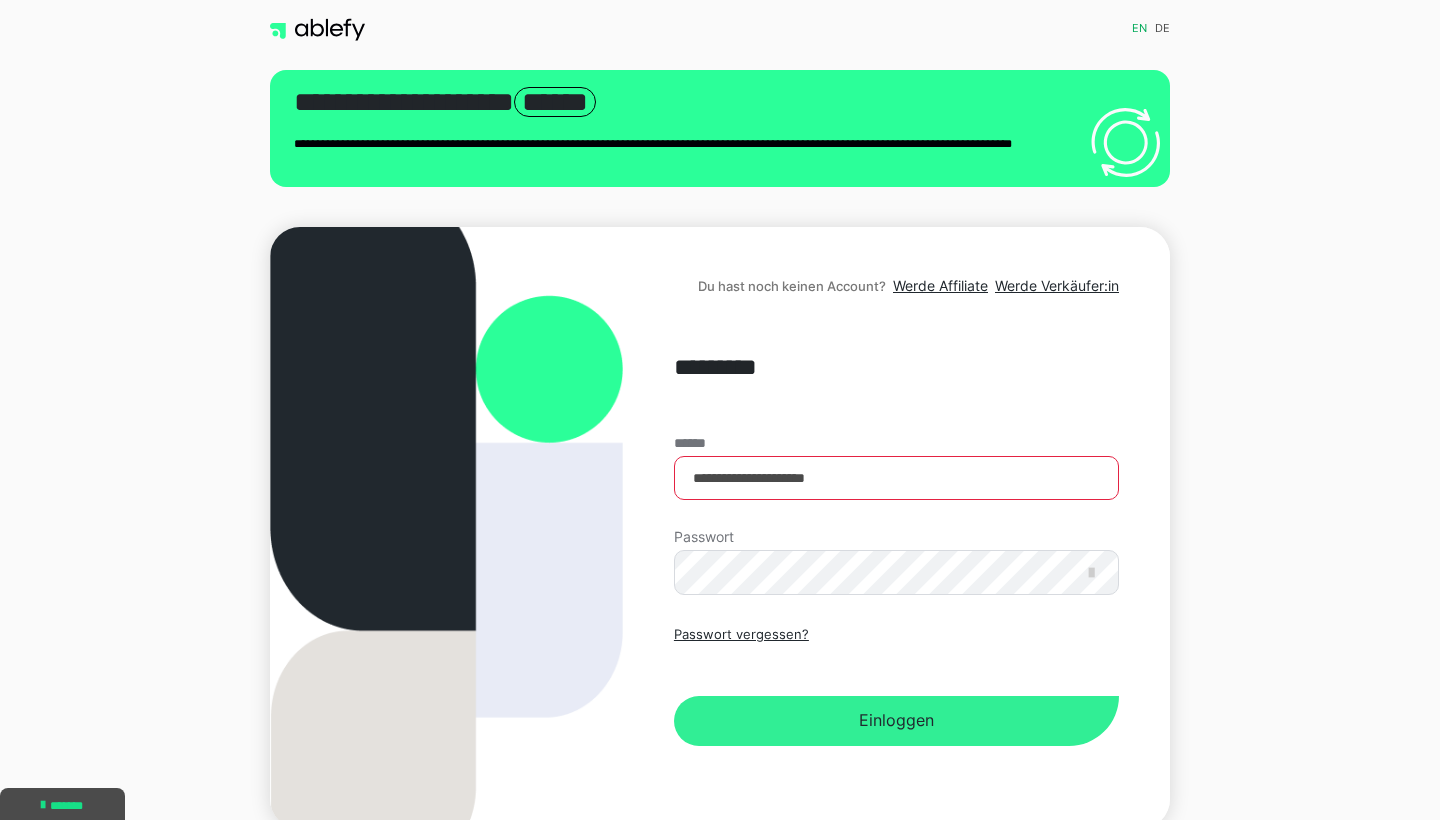click on "Einloggen" at bounding box center [896, 721] 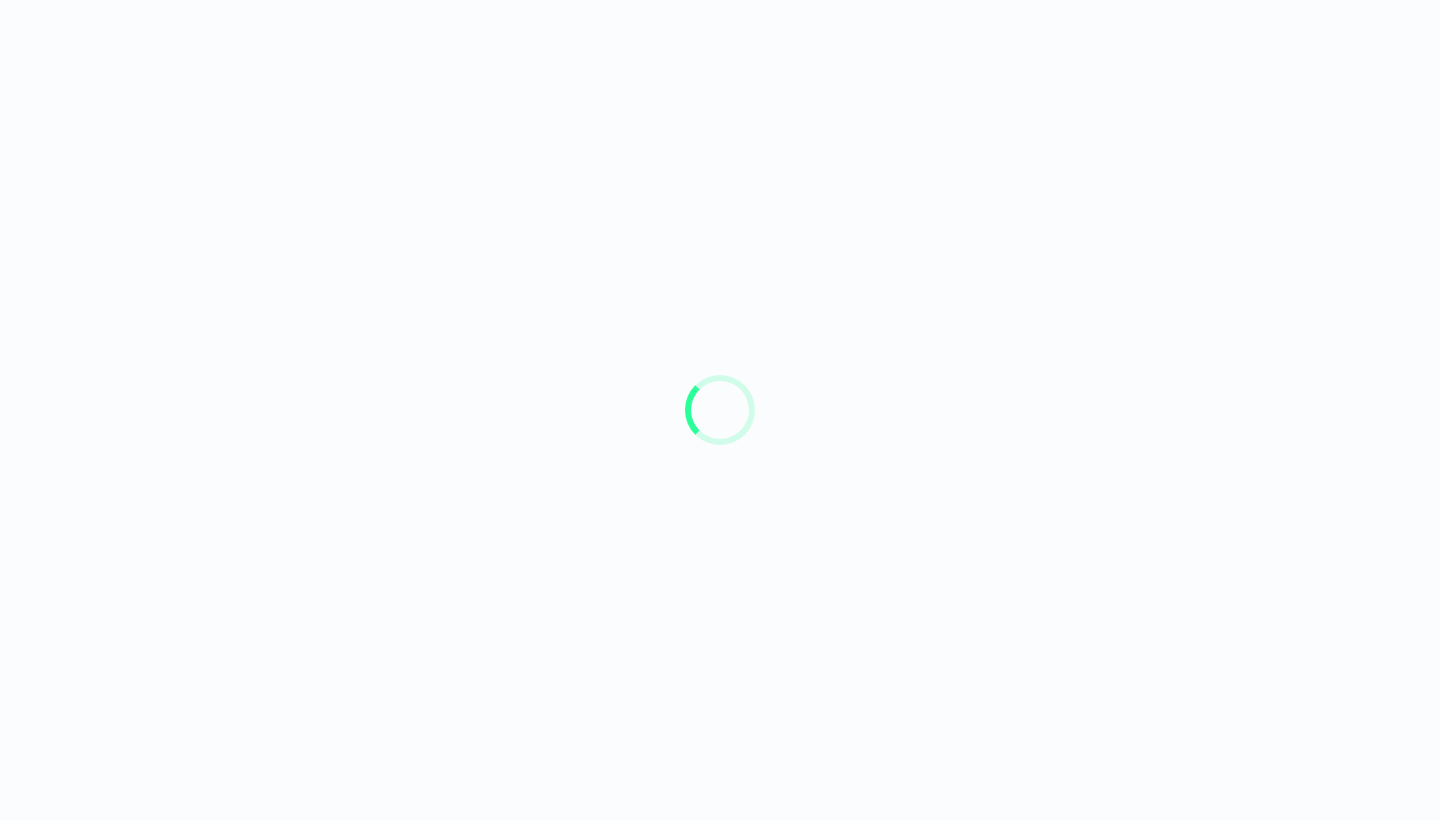 scroll, scrollTop: 0, scrollLeft: 0, axis: both 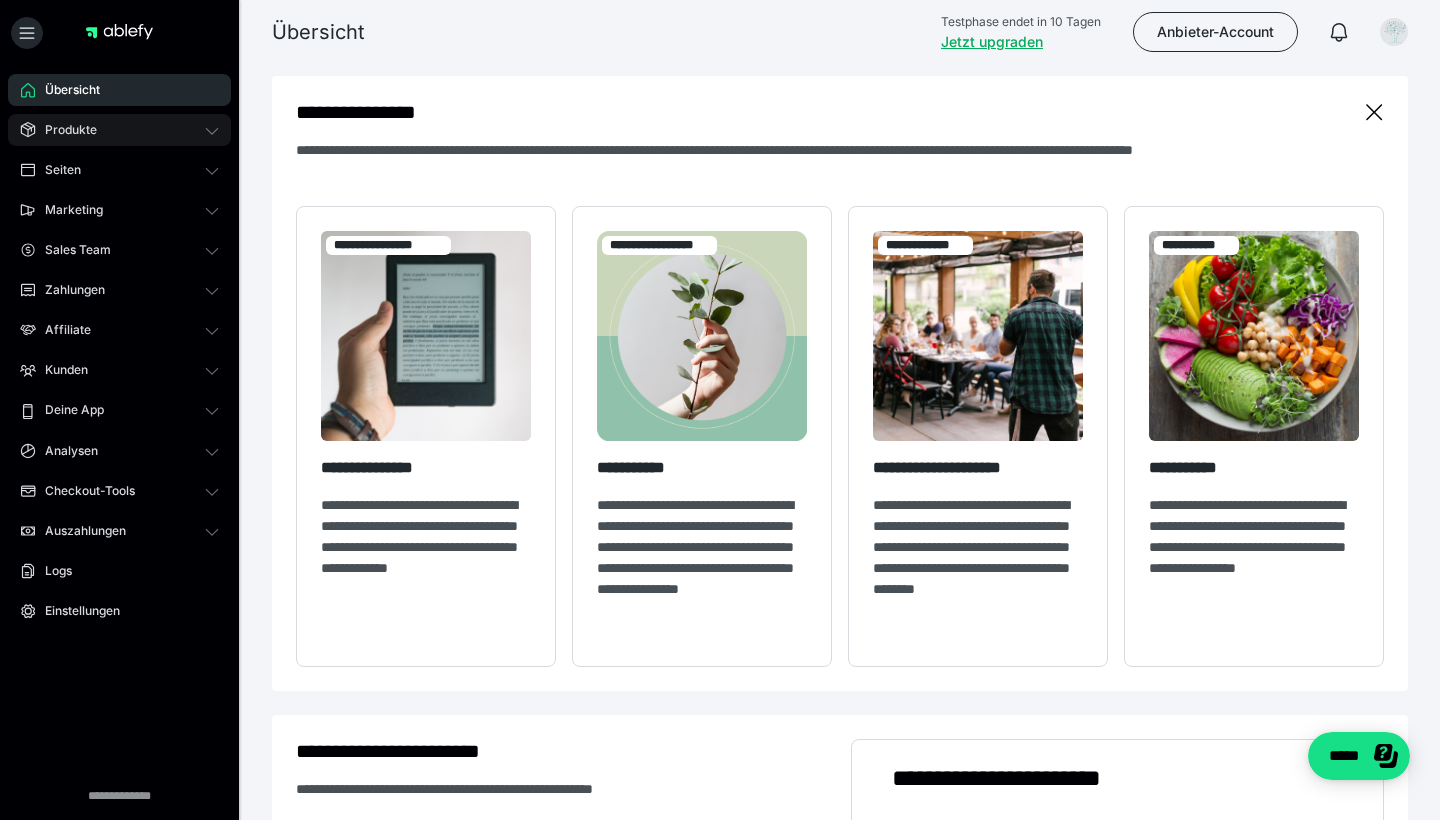 click 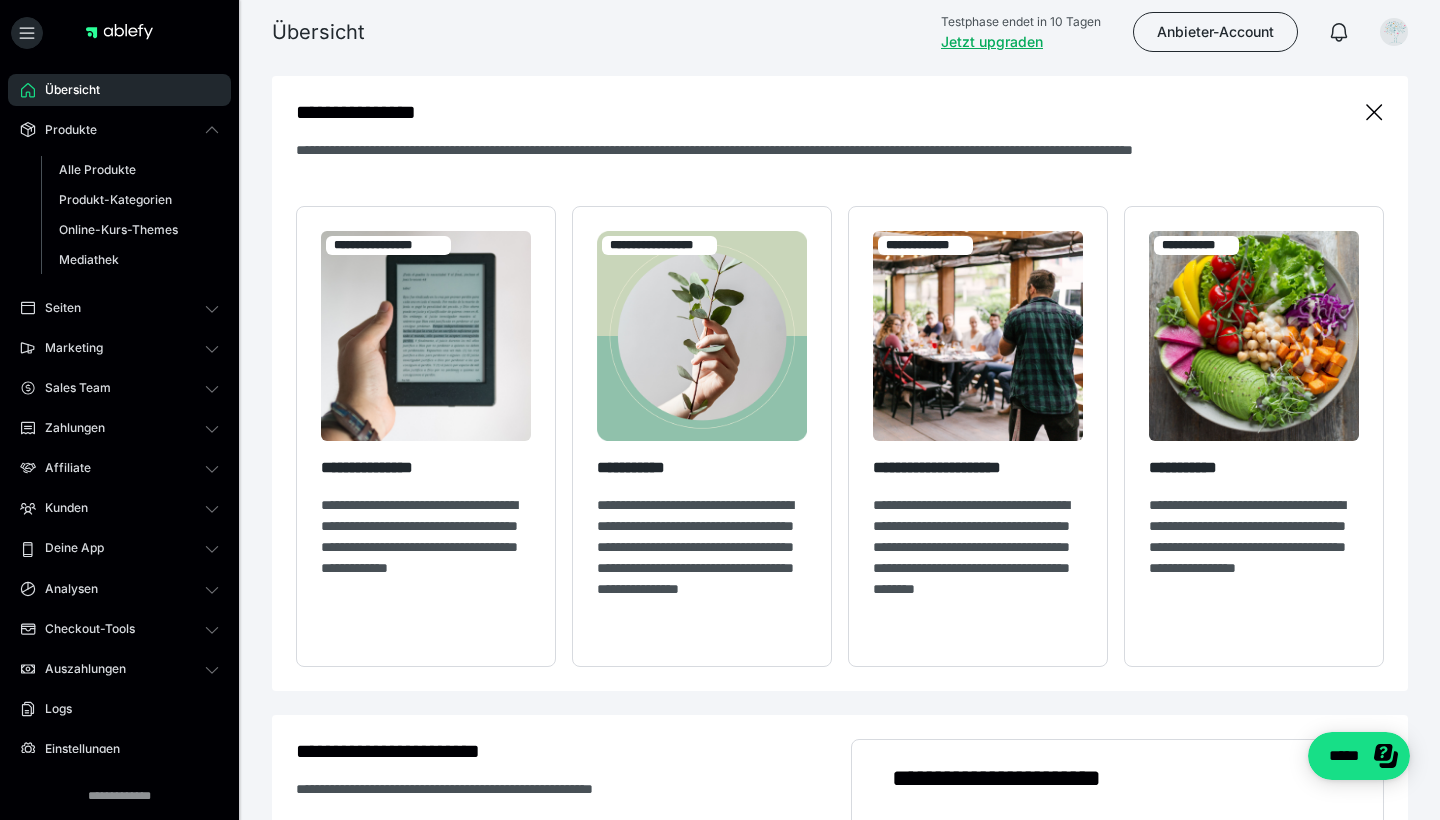 scroll, scrollTop: 0, scrollLeft: 0, axis: both 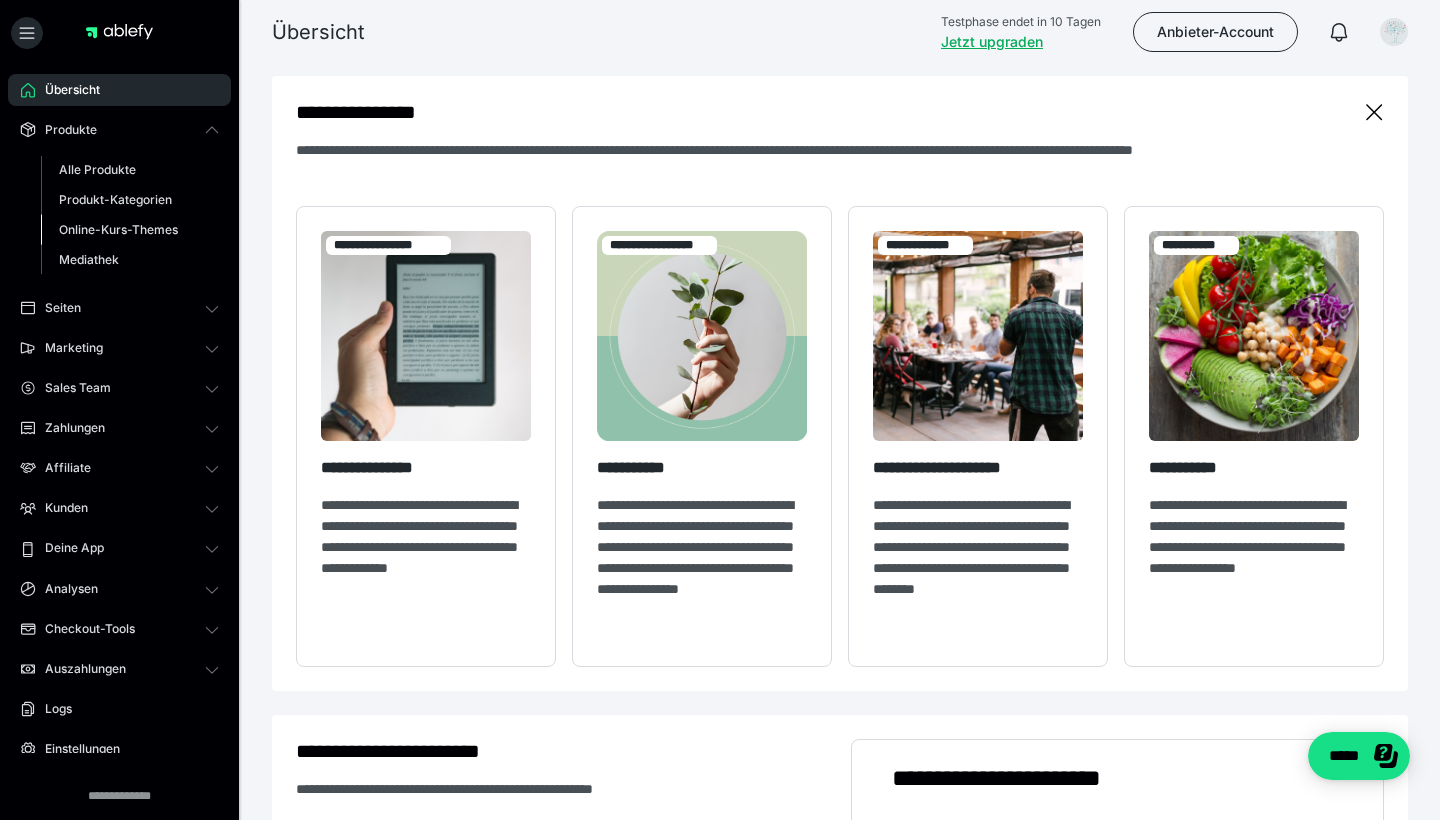 click on "Online-Kurs-Themes" at bounding box center [118, 229] 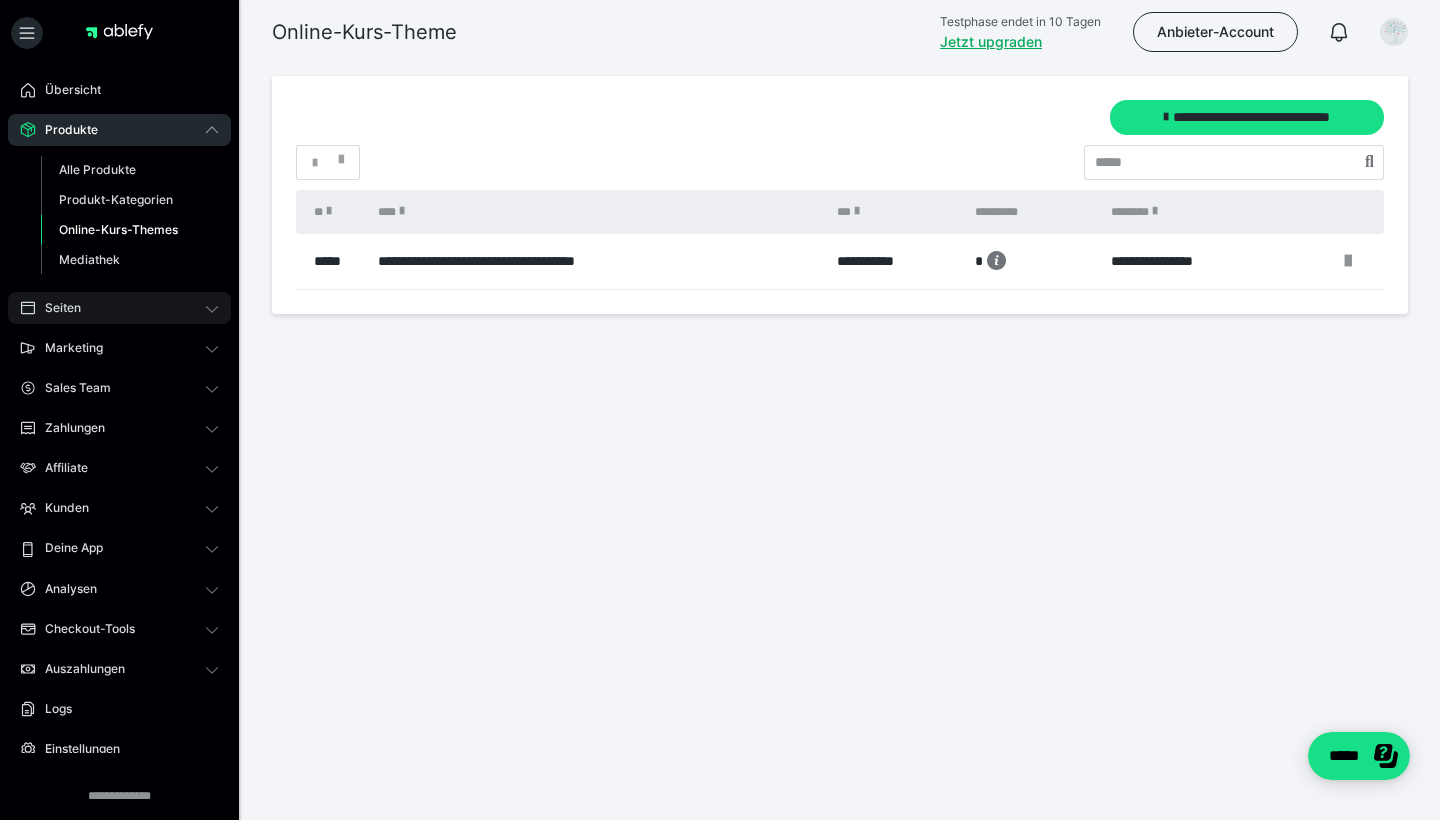click 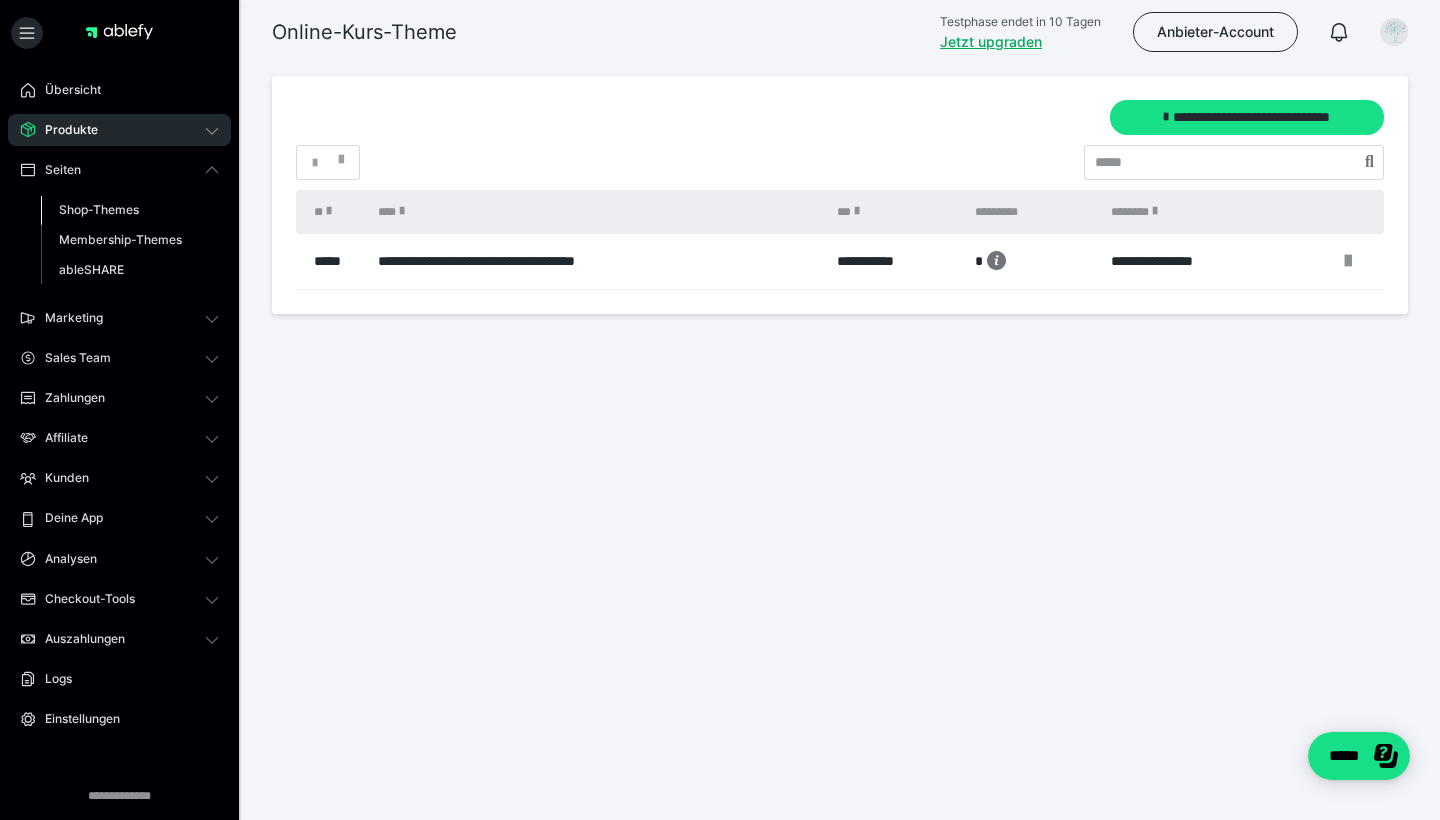 click on "Shop-Themes" at bounding box center [99, 209] 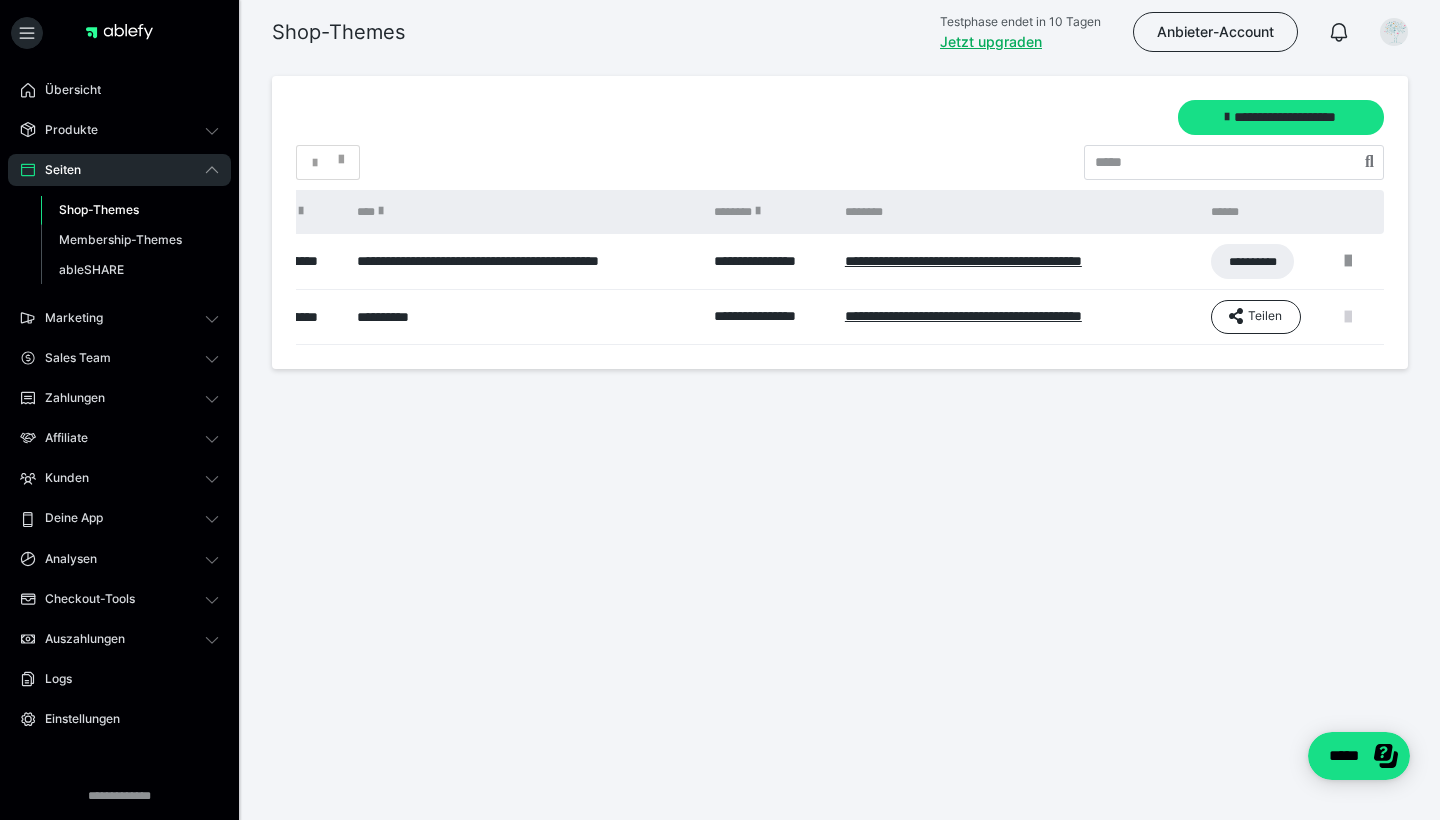 scroll, scrollTop: 0, scrollLeft: 50, axis: horizontal 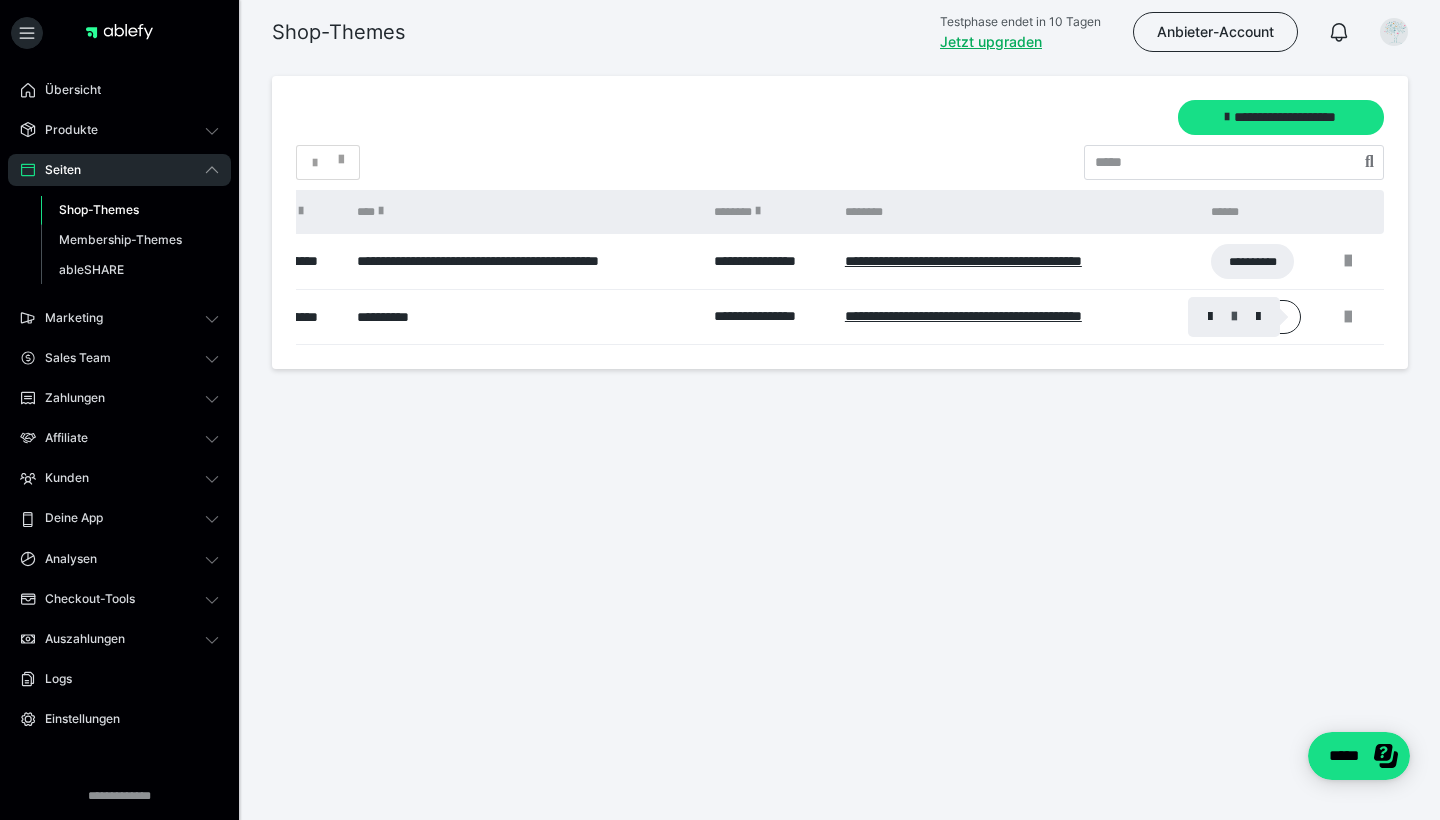 click at bounding box center (1234, 317) 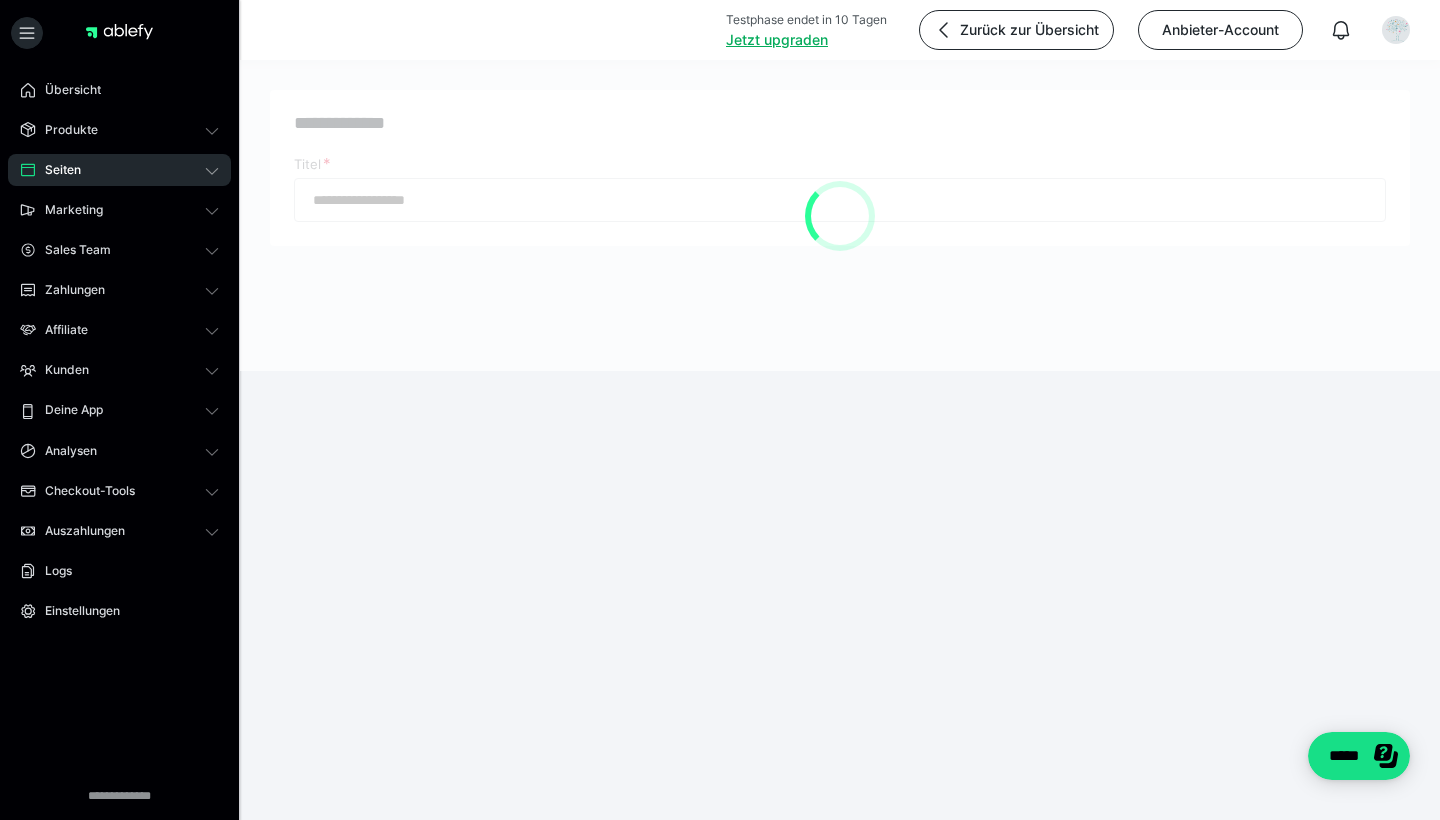 type on "**********" 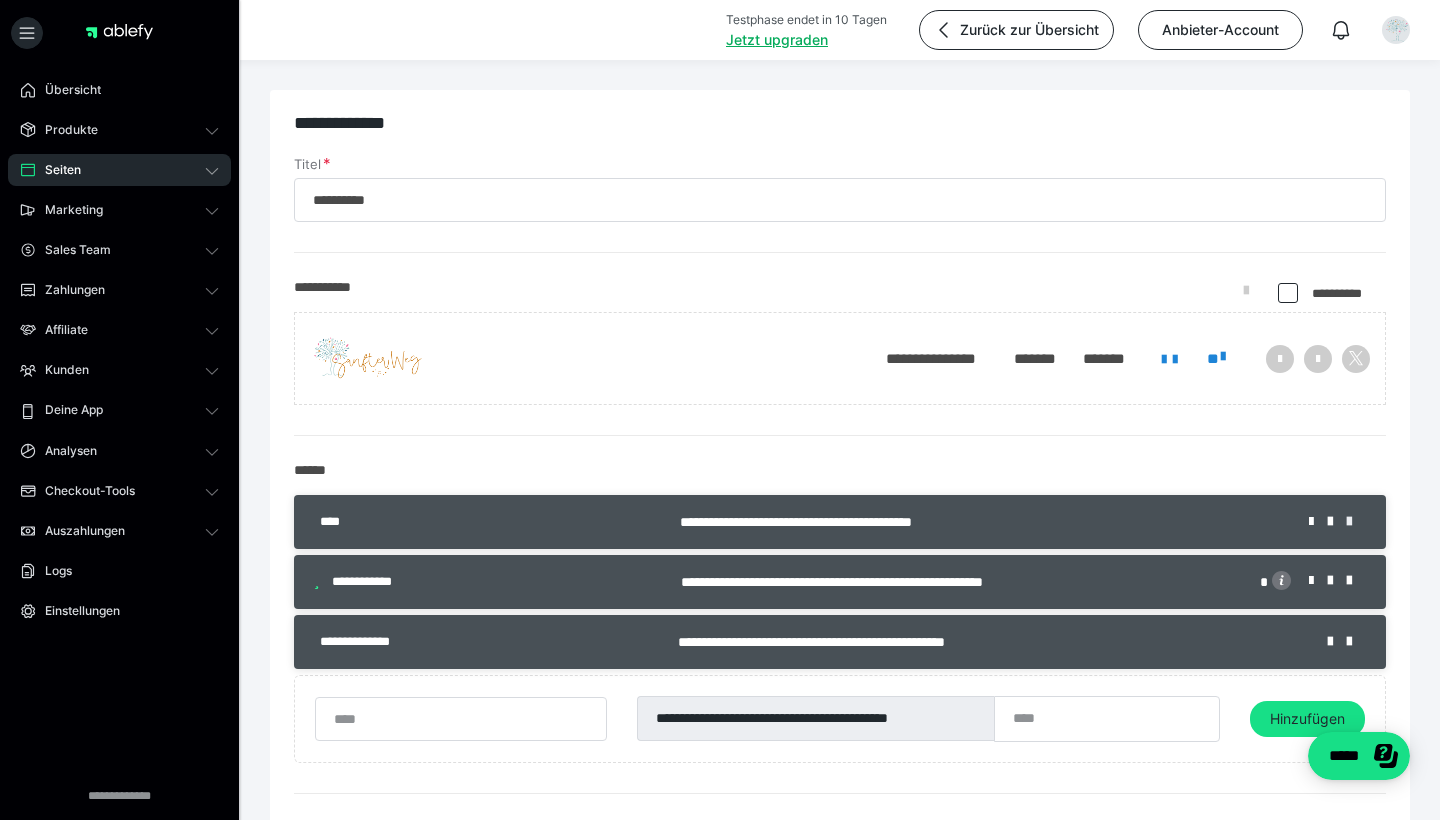 click at bounding box center [1356, 522] 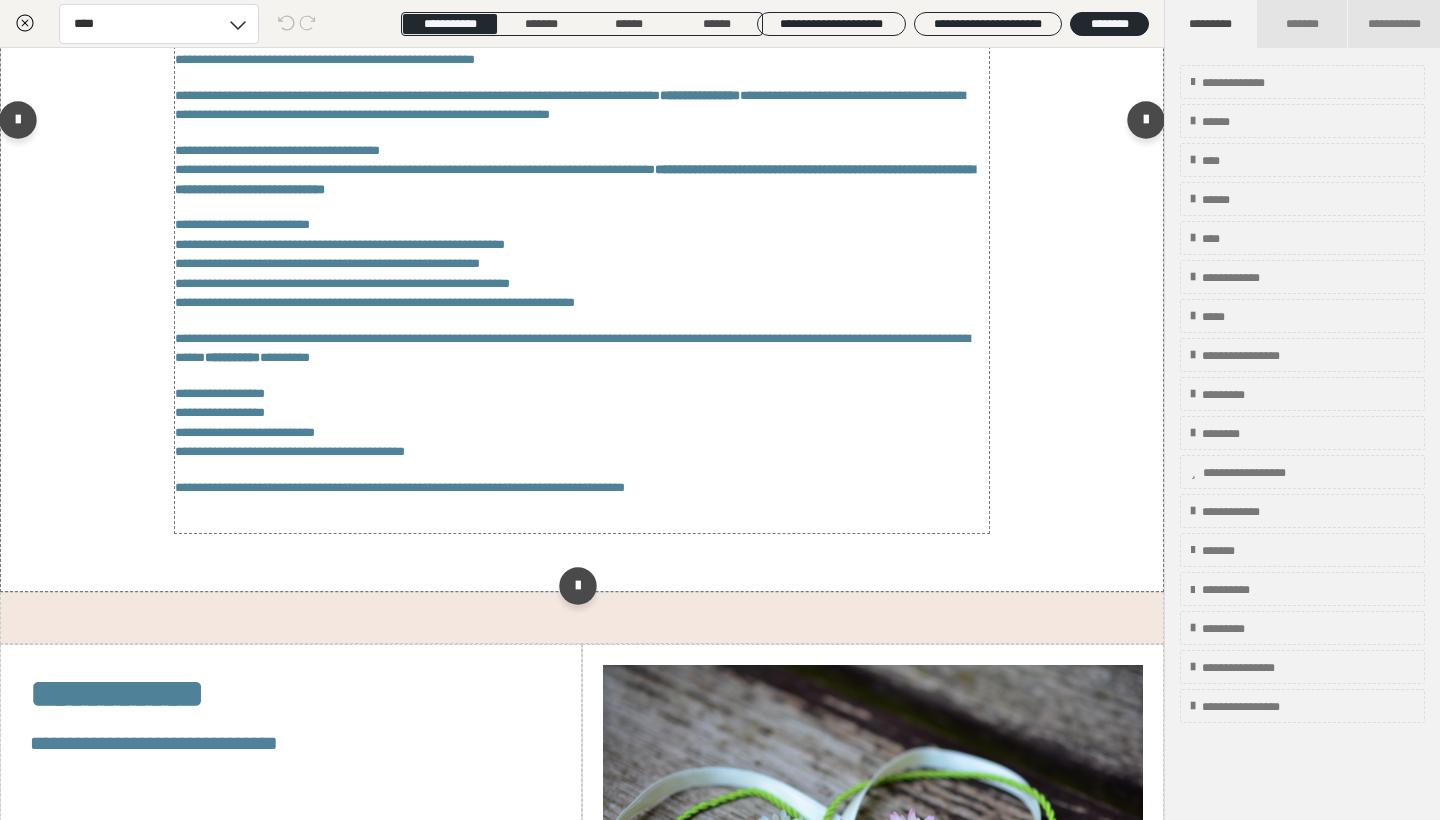 scroll, scrollTop: 2262, scrollLeft: 0, axis: vertical 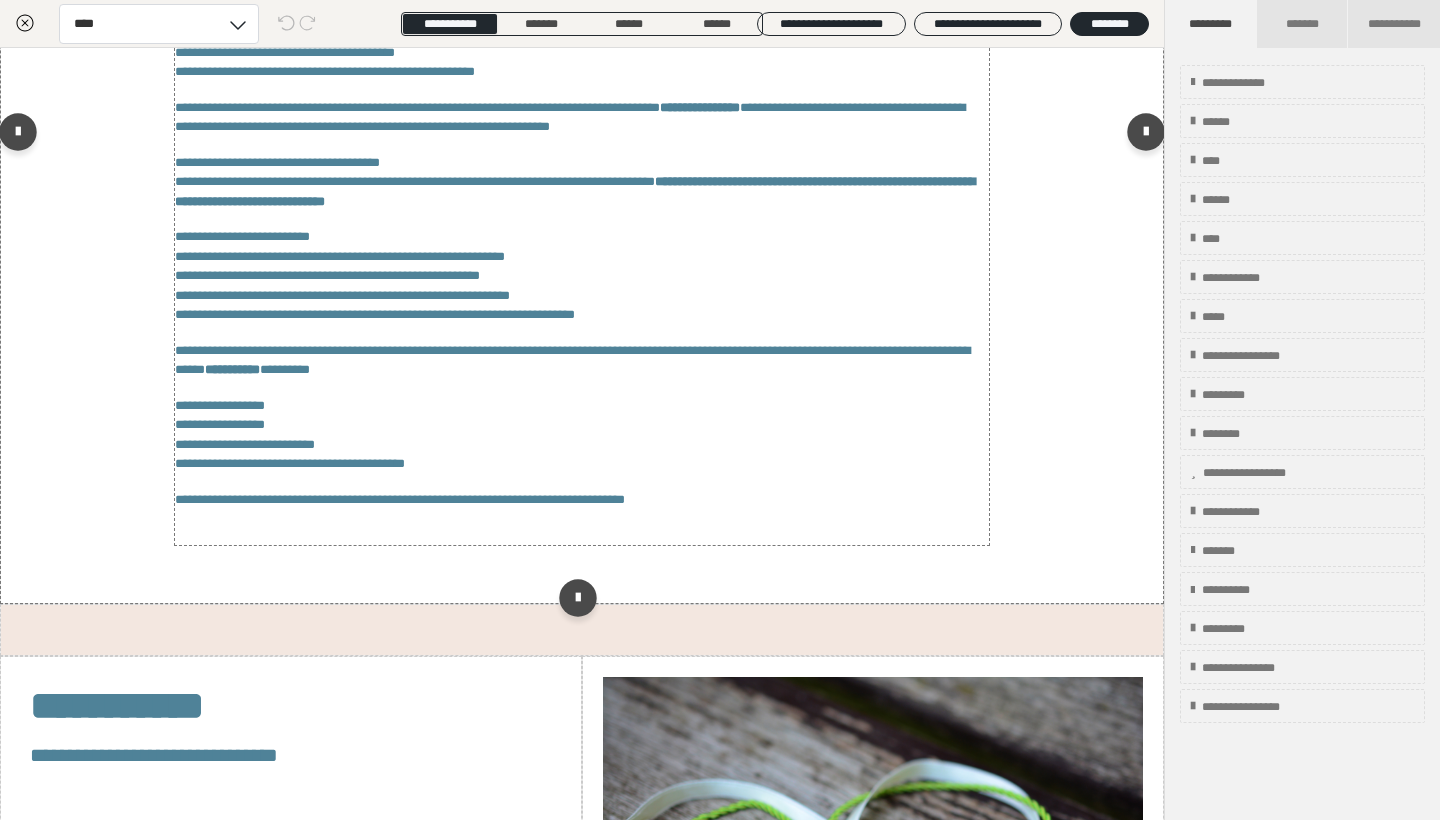 click on "**********" at bounding box center (572, 360) 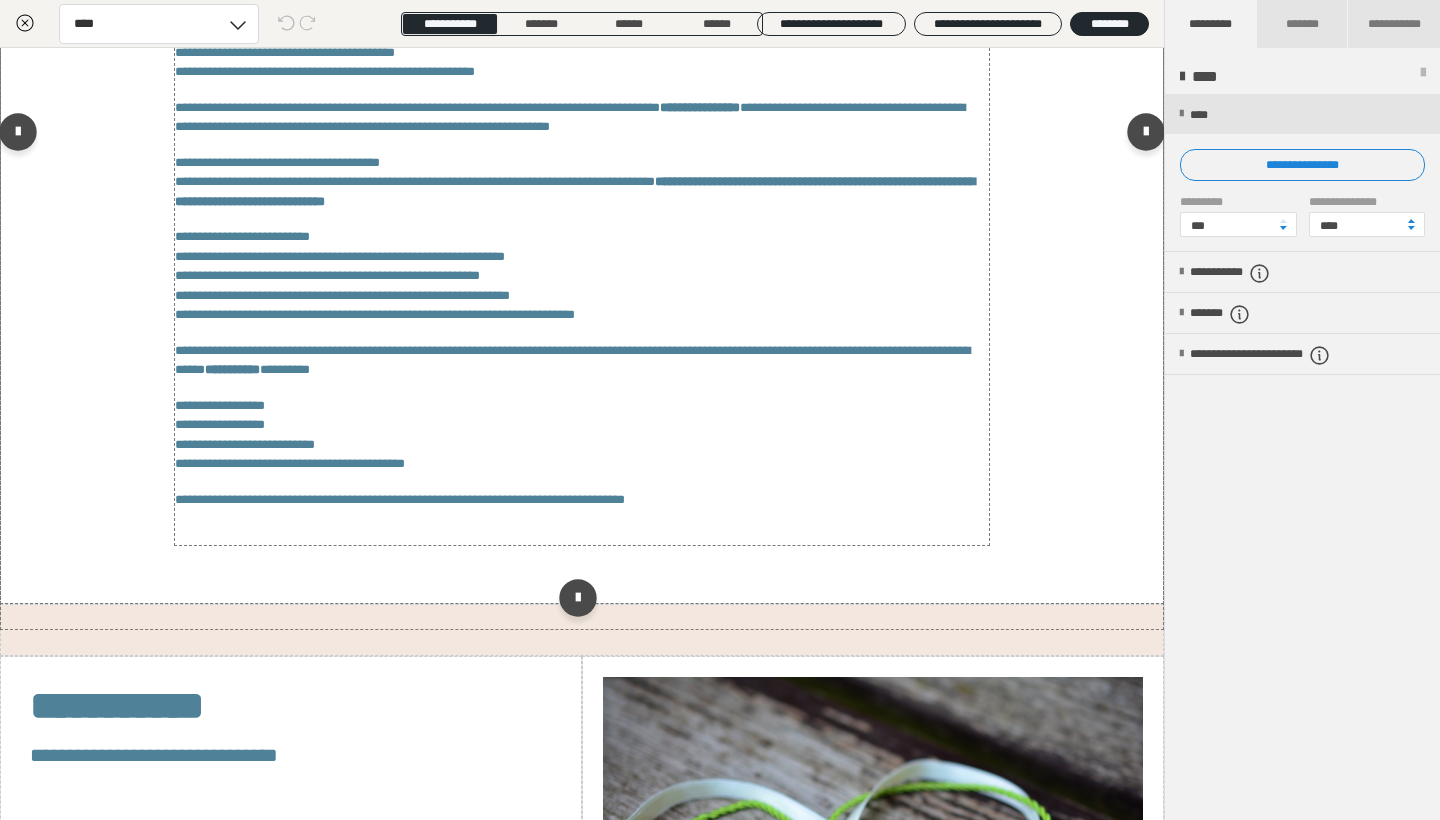 click on "**********" at bounding box center (572, 360) 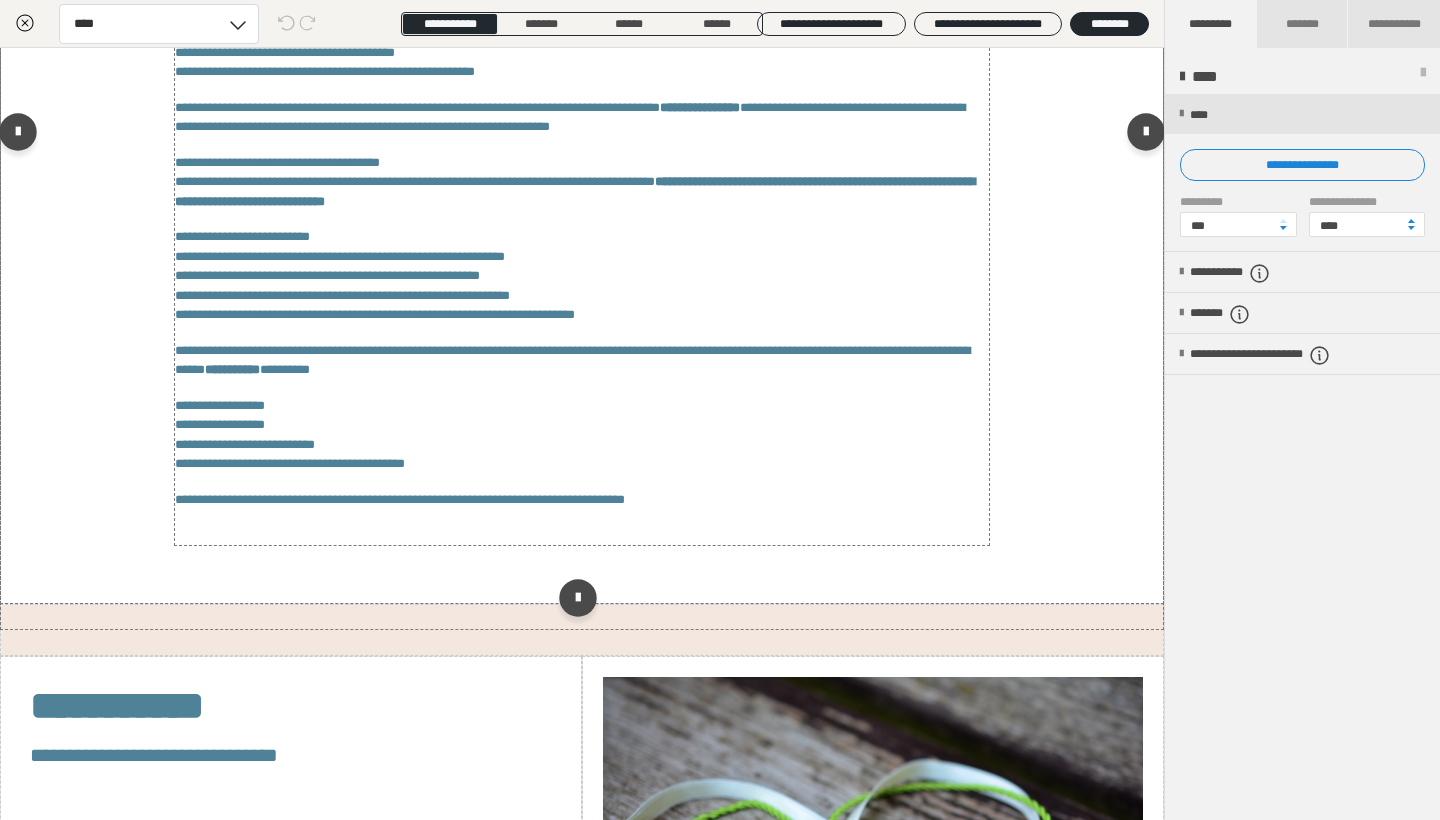 click on "**********" at bounding box center [572, 360] 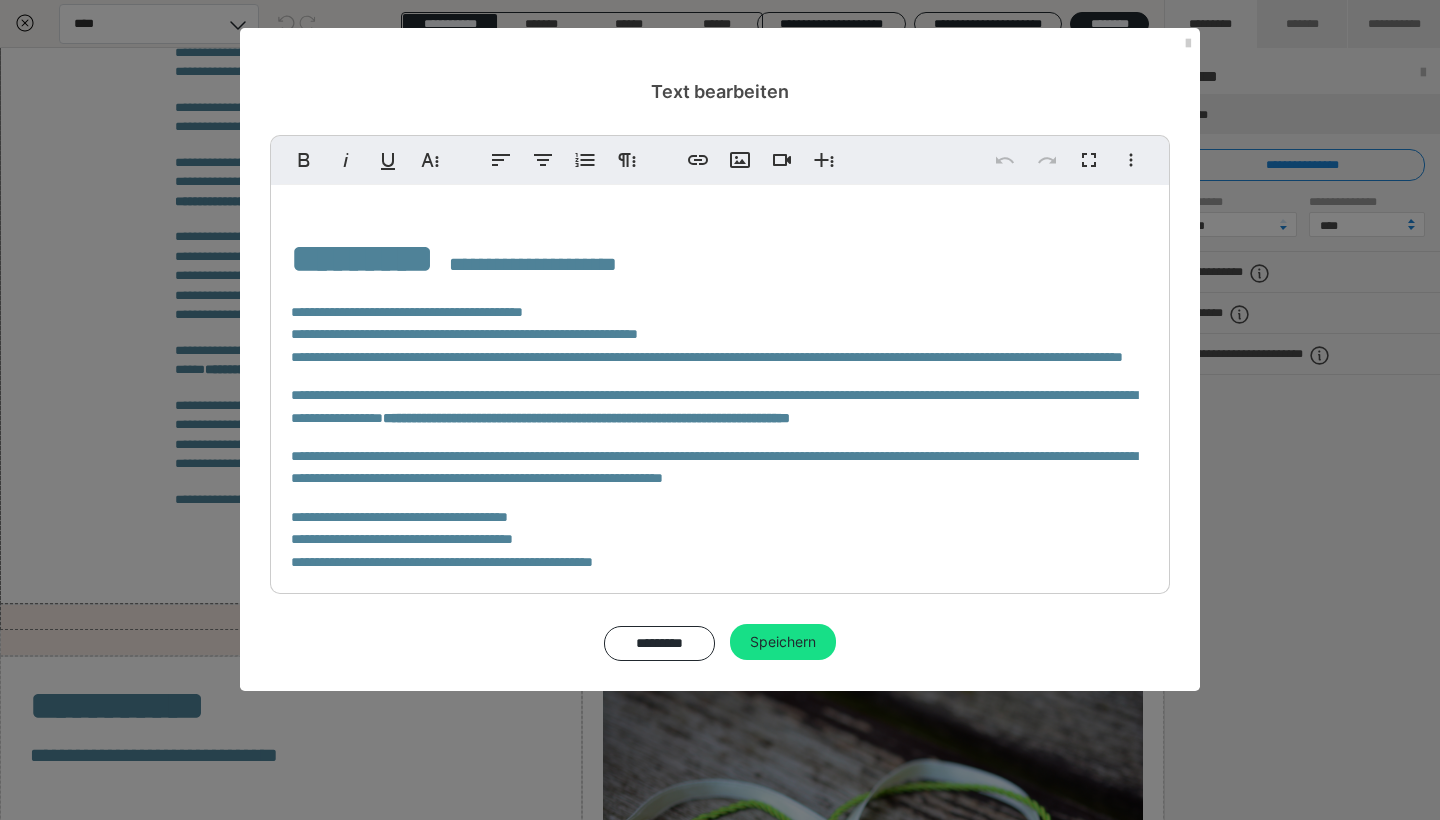 click on "**********" at bounding box center (720, 646) 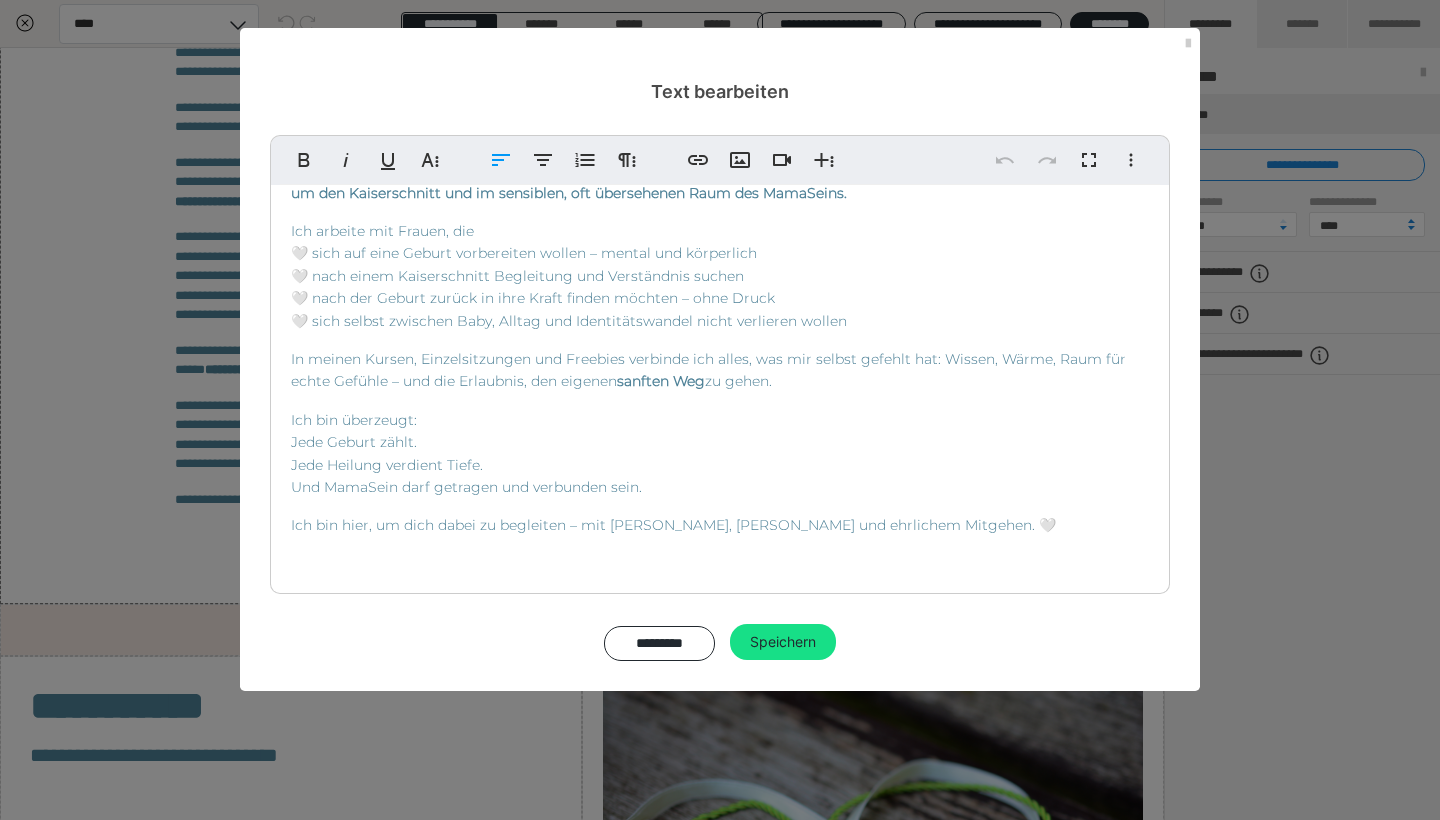scroll, scrollTop: 579, scrollLeft: 0, axis: vertical 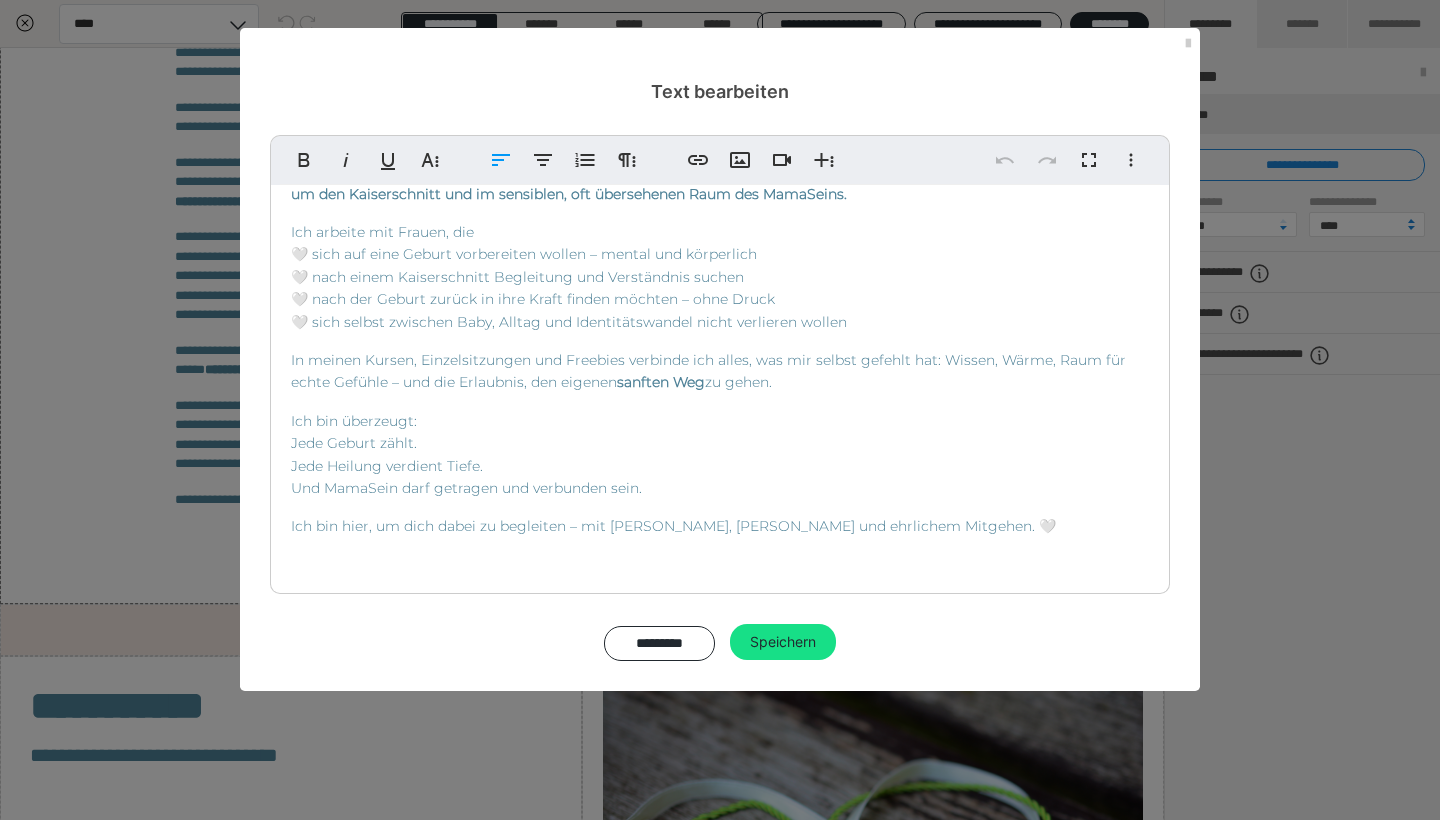 click on "In meinen Kursen, Einzelsitzungen und Freebies verbinde ich alles, was mir selbst gefehlt hat: Wissen, Wärme, Raum für echte Gefühle – und die Erlaubnis, den eigenen  sanften Weg  zu gehen." at bounding box center (708, 371) 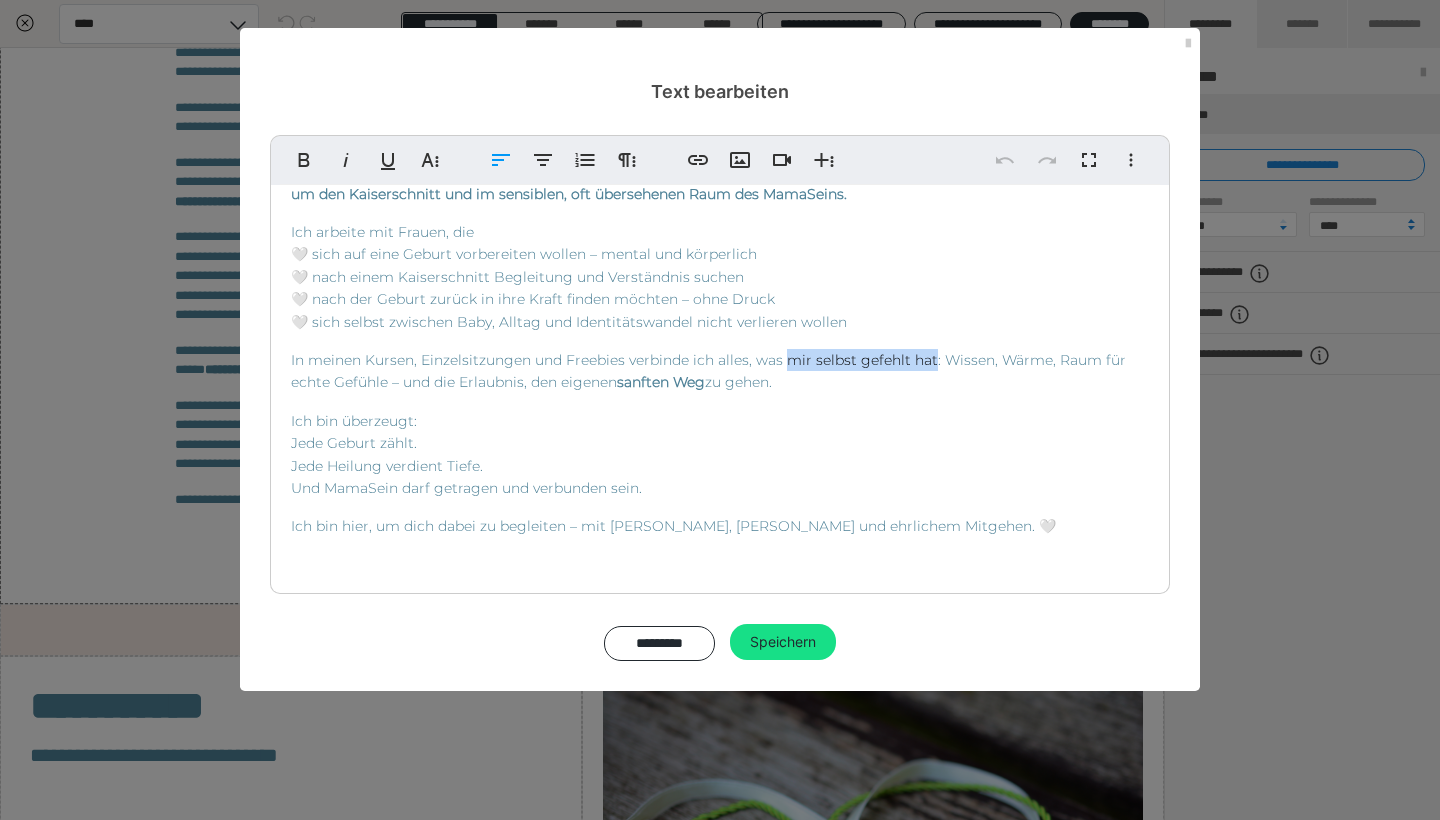 drag, startPoint x: 787, startPoint y: 351, endPoint x: 931, endPoint y: 356, distance: 144.08678 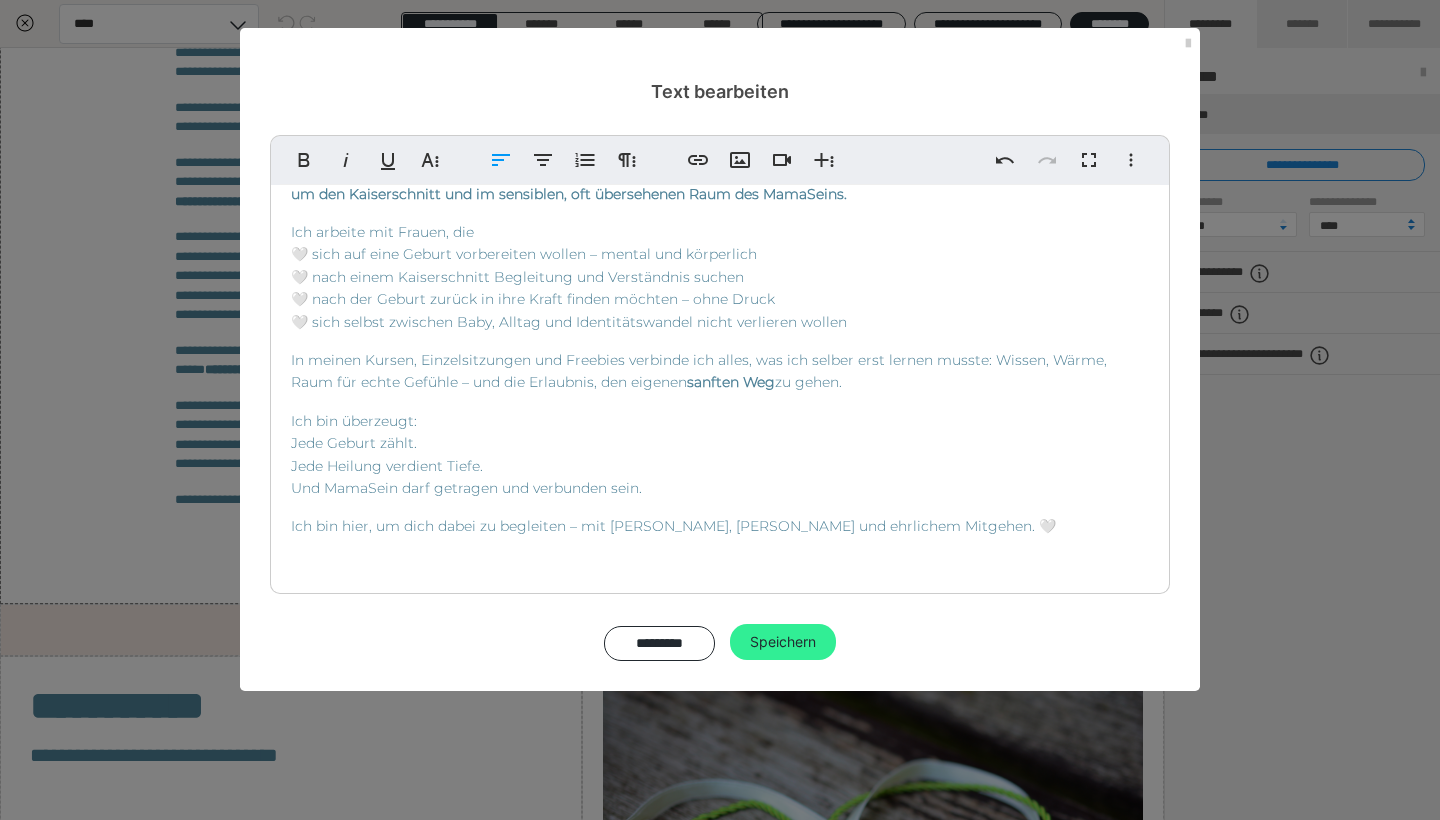 click on "Speichern" at bounding box center [783, 642] 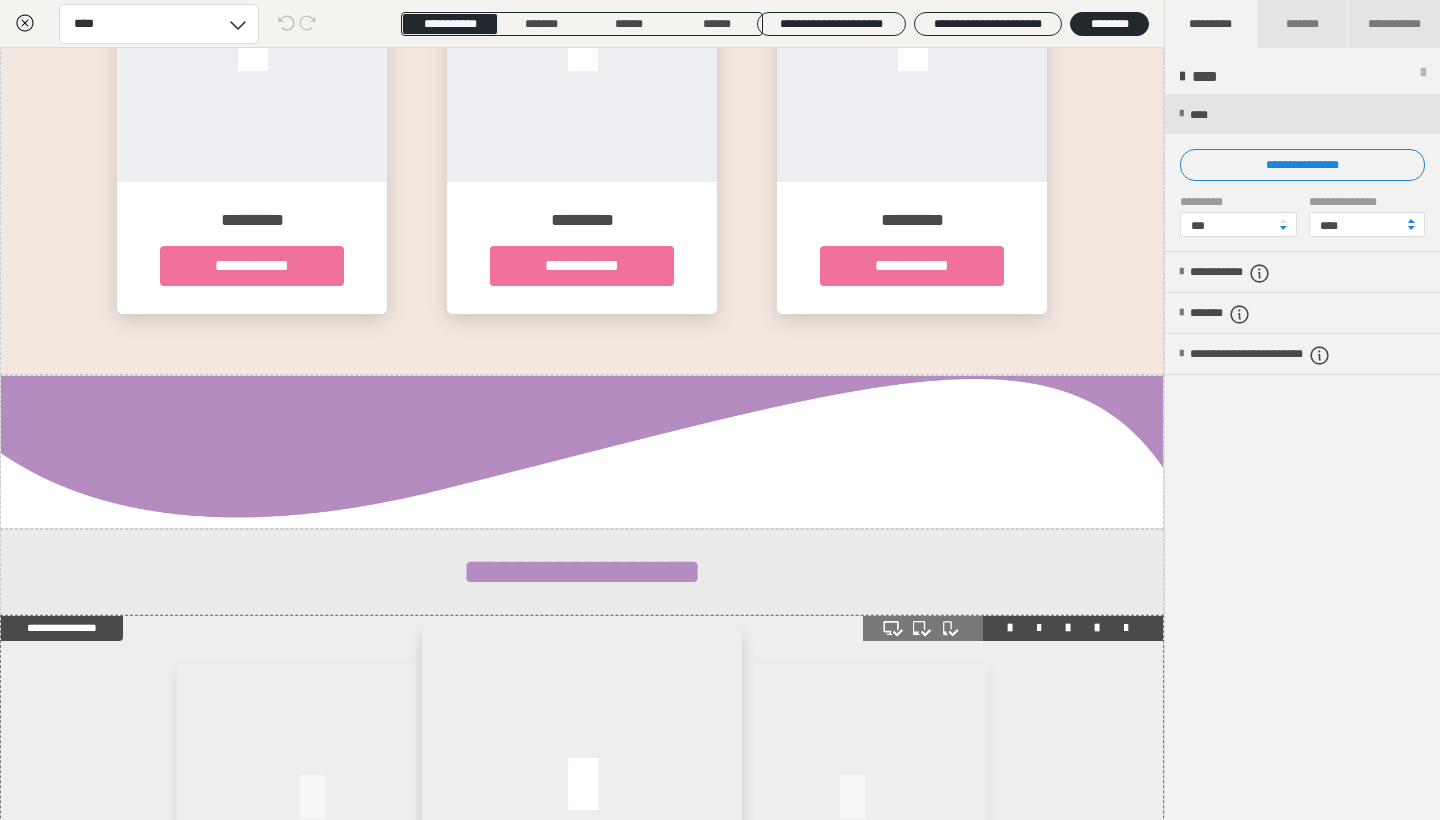 scroll, scrollTop: 3623, scrollLeft: 0, axis: vertical 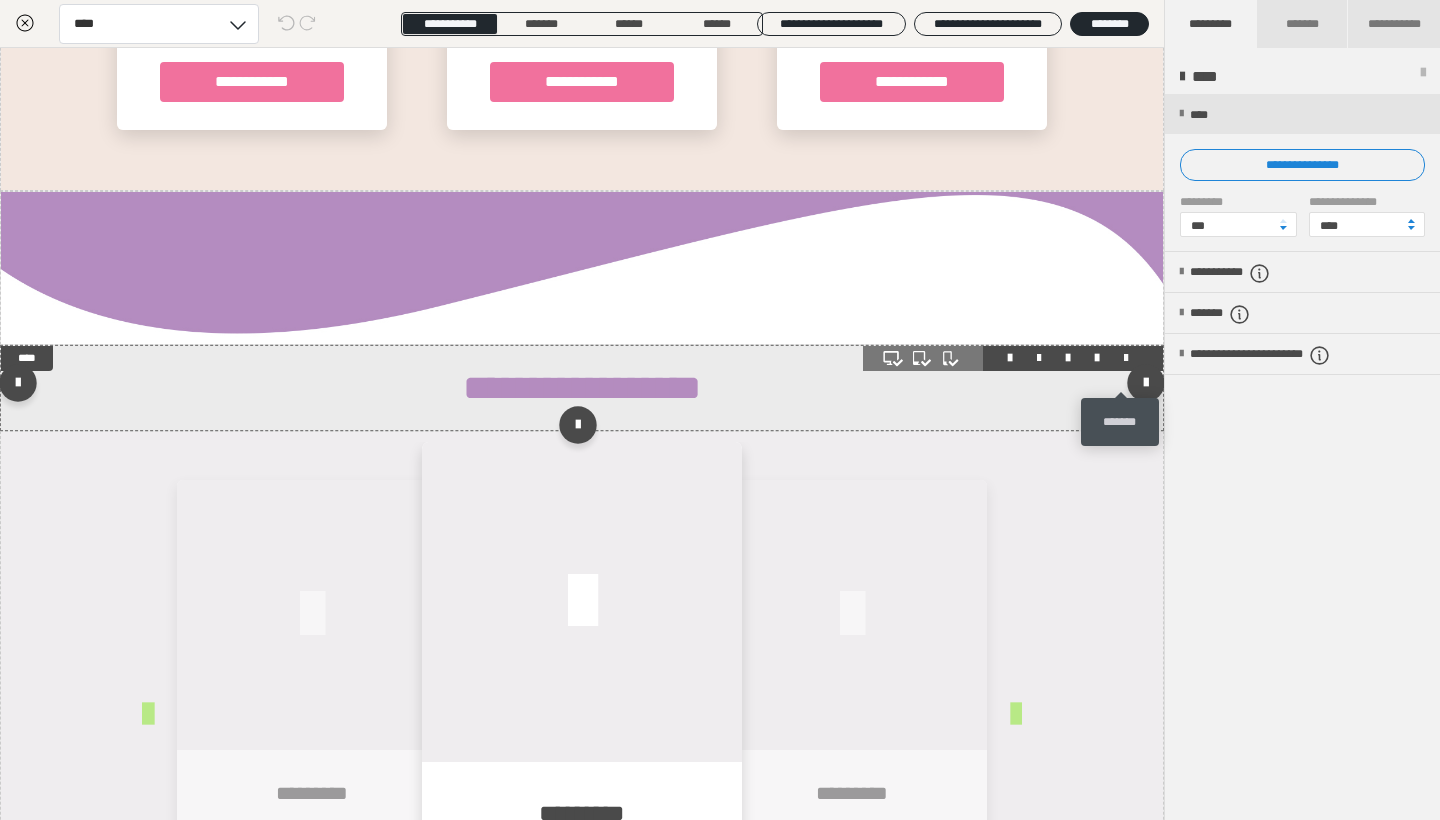 click at bounding box center (1126, 358) 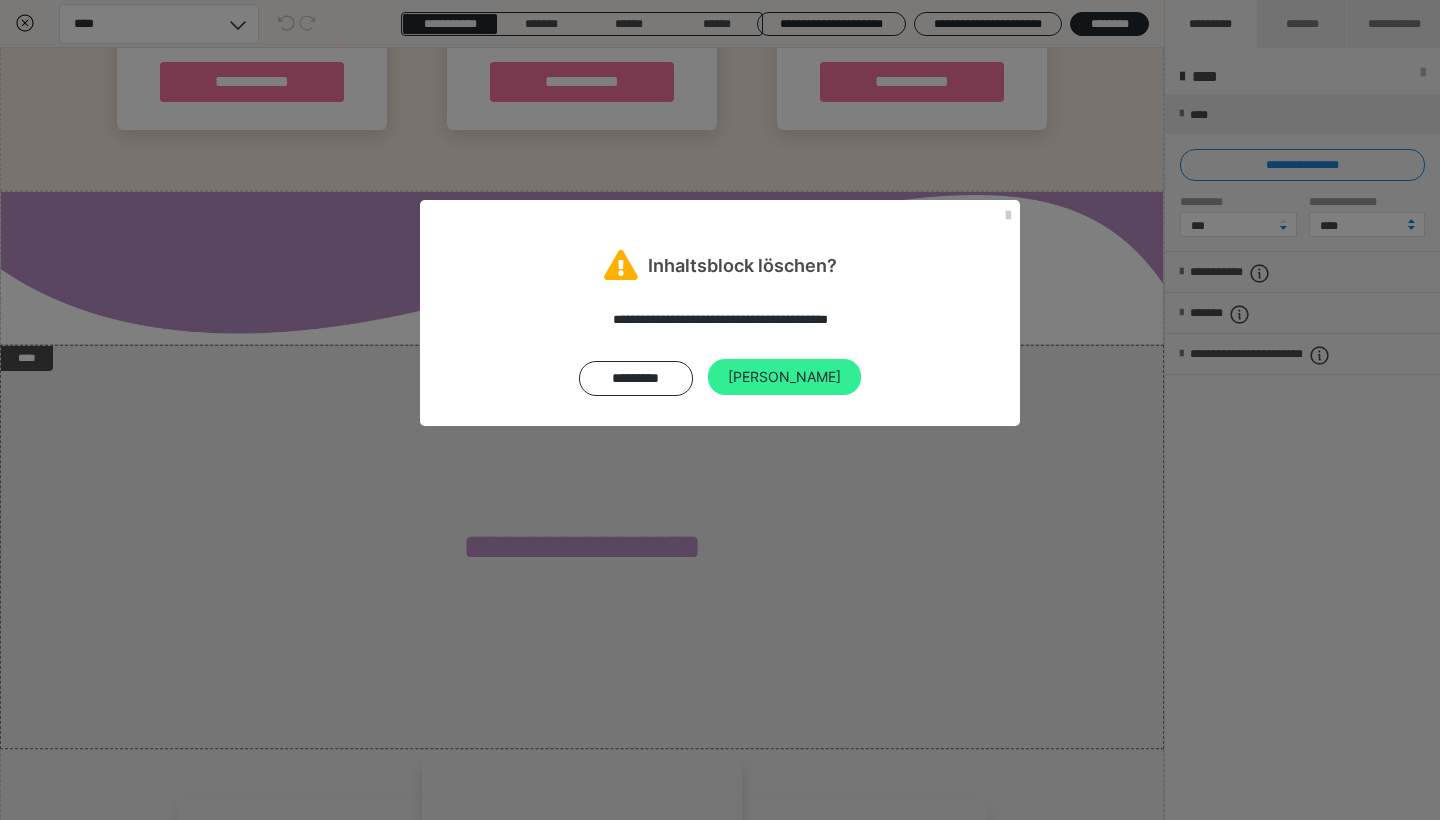 click on "Ja" at bounding box center (784, 377) 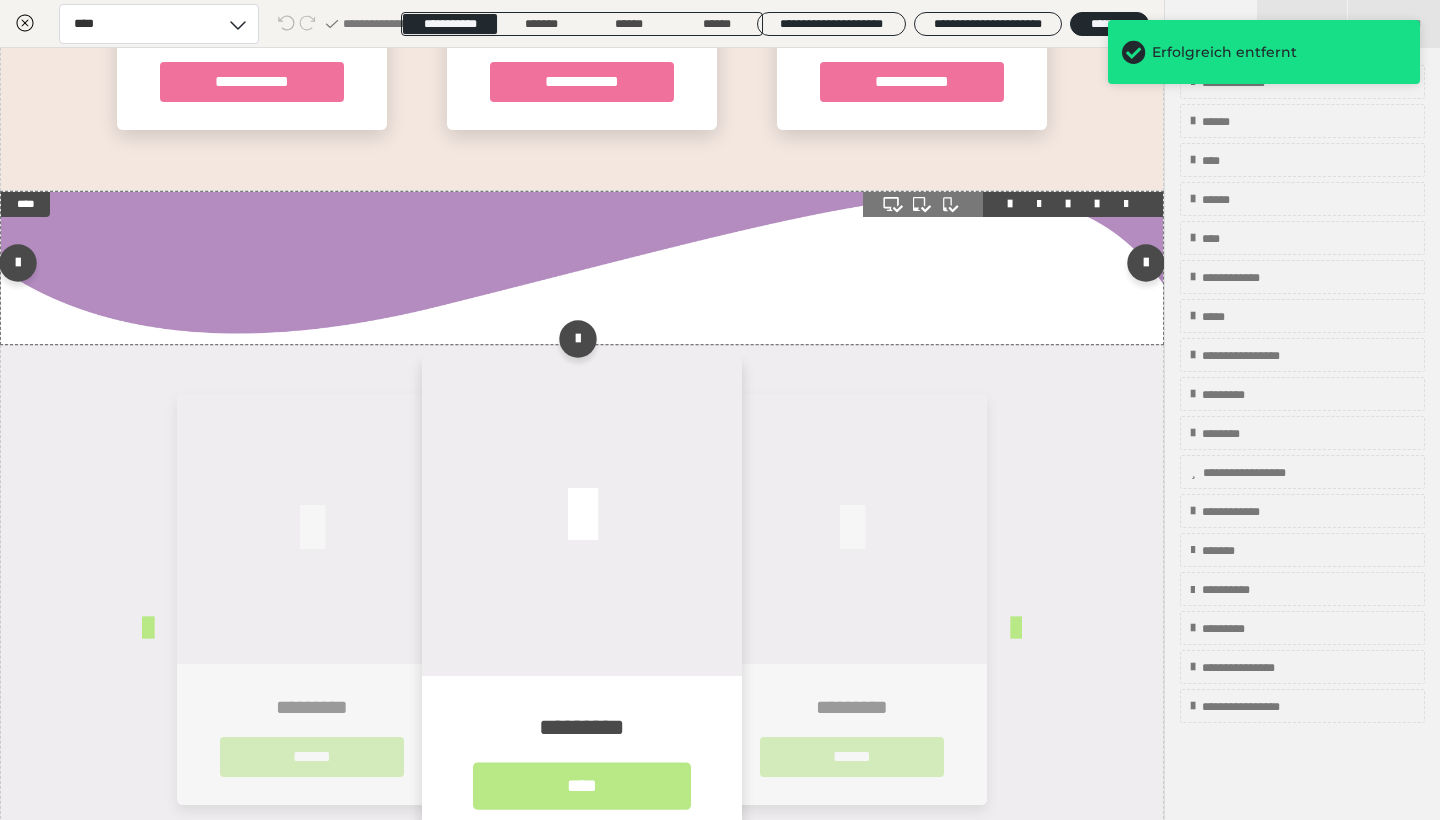 click at bounding box center (1126, 204) 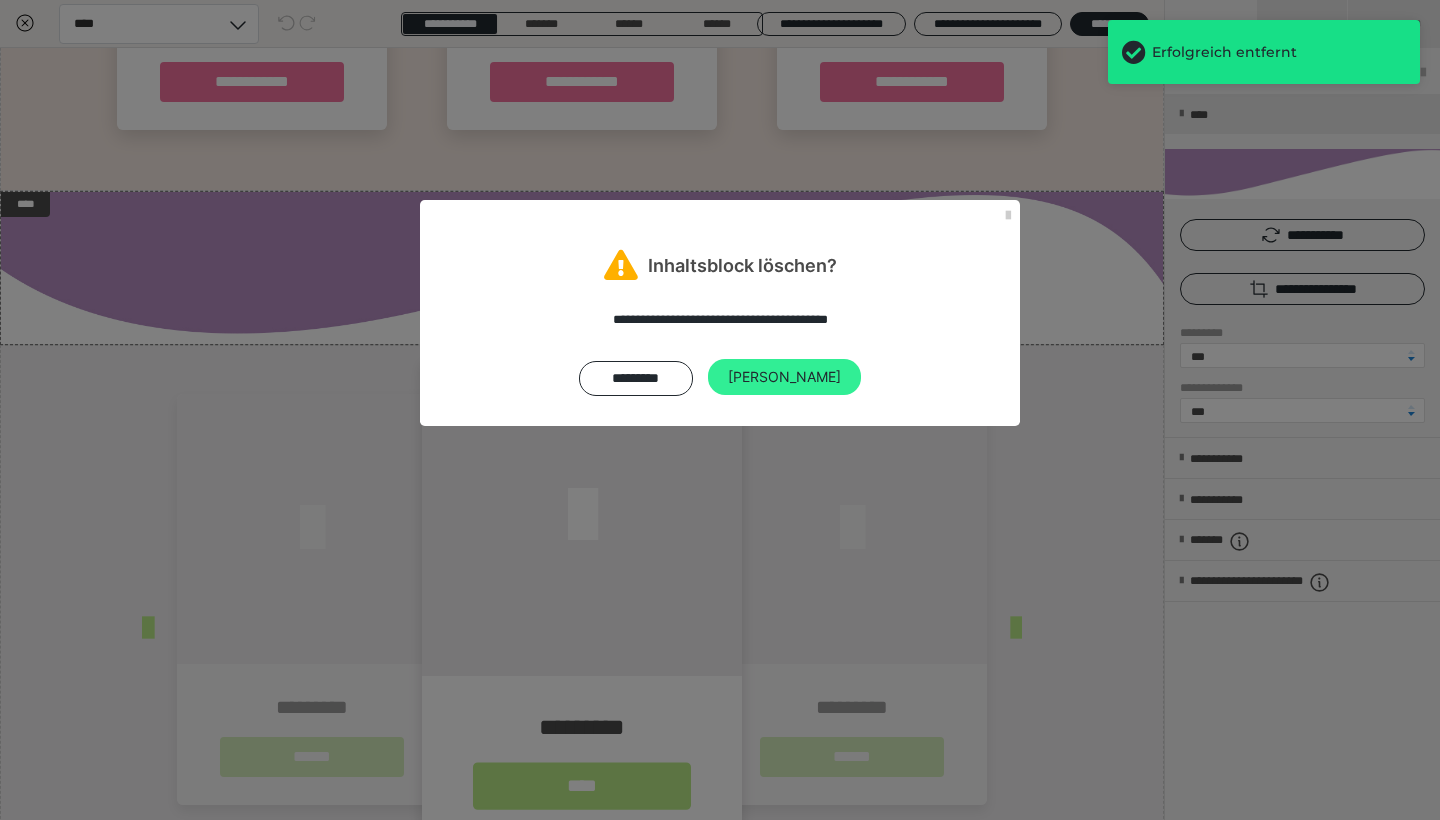 click on "Ja" at bounding box center [784, 377] 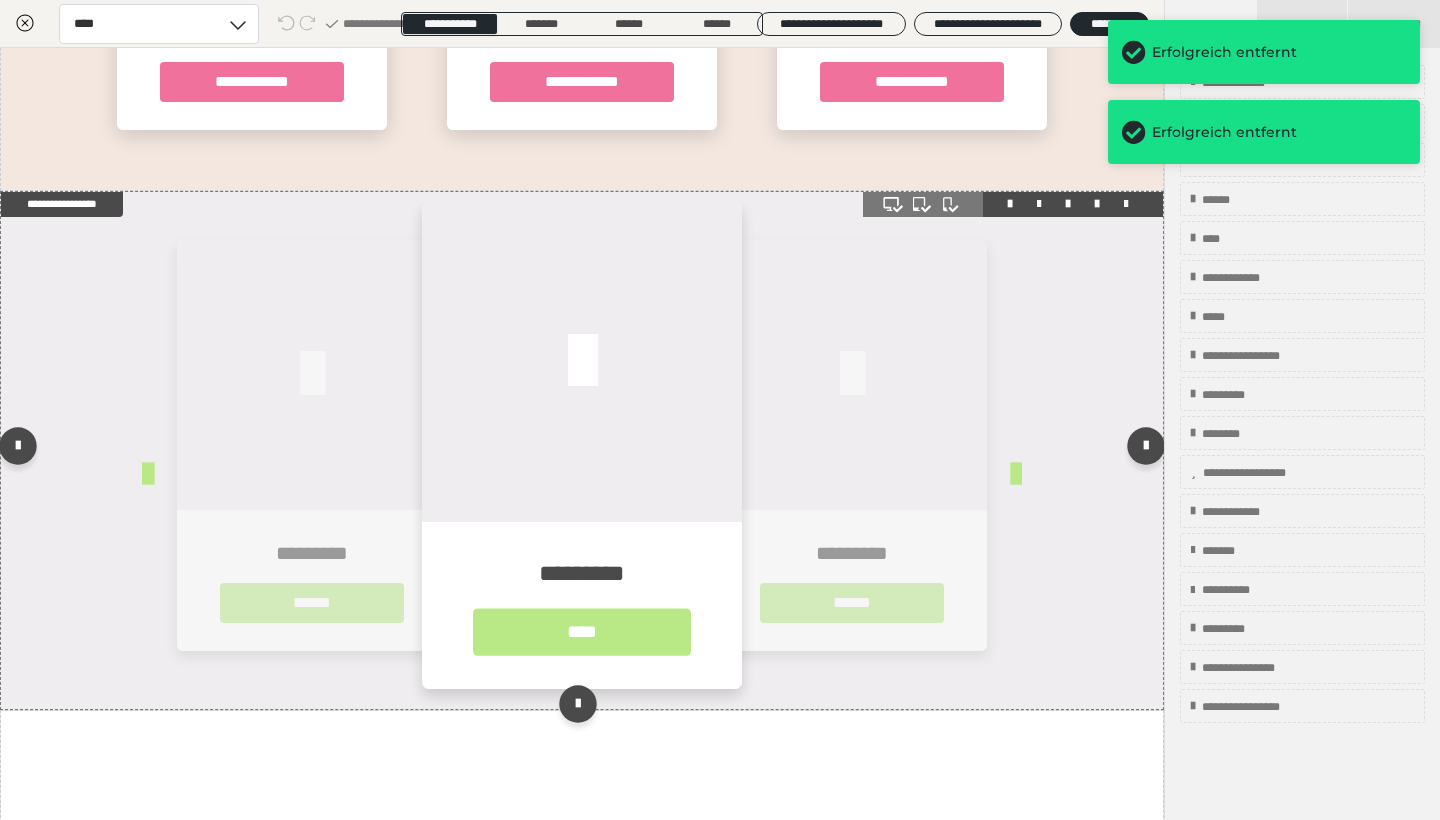 click at bounding box center (1126, 204) 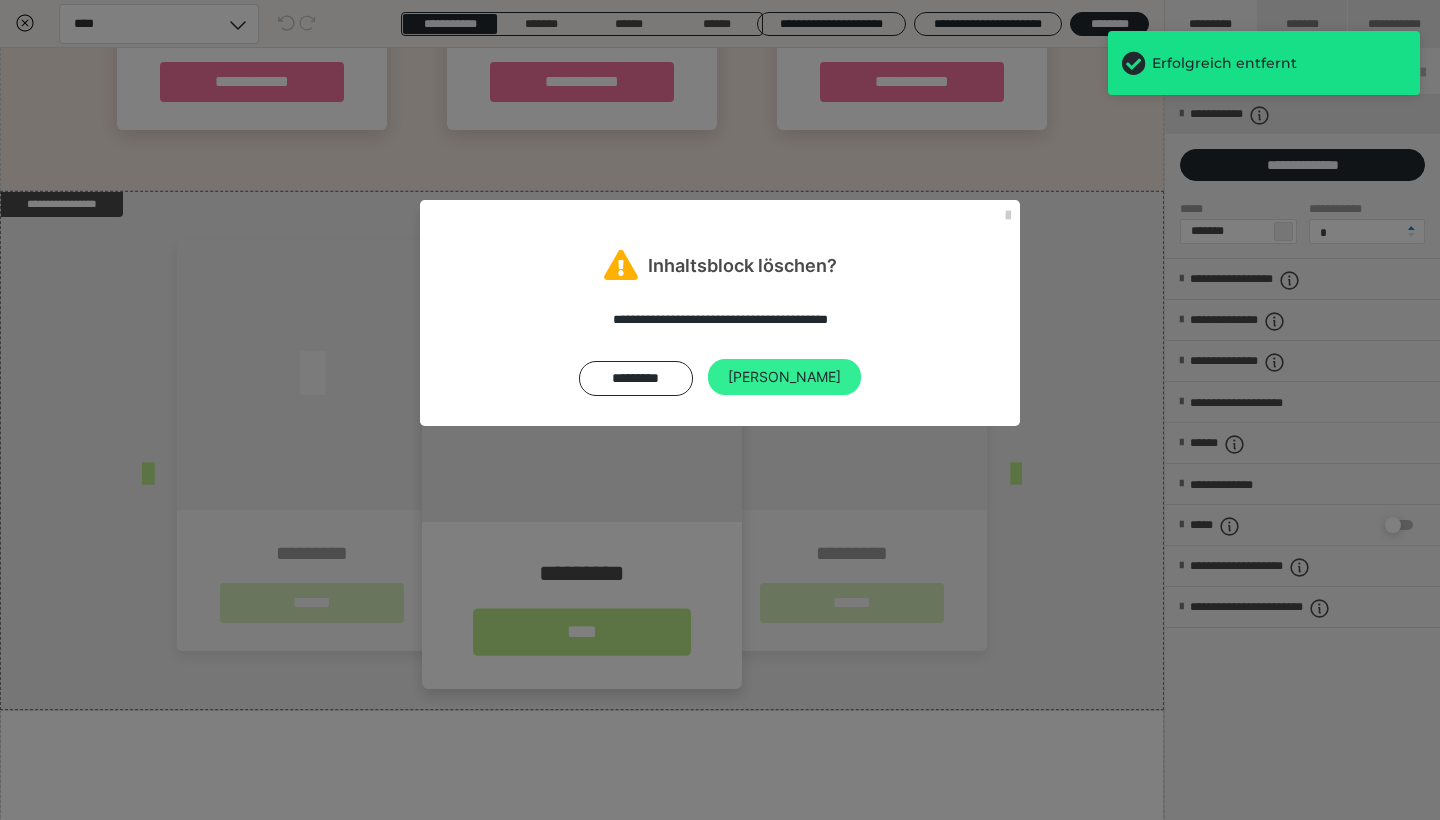 click on "Ja" at bounding box center (784, 377) 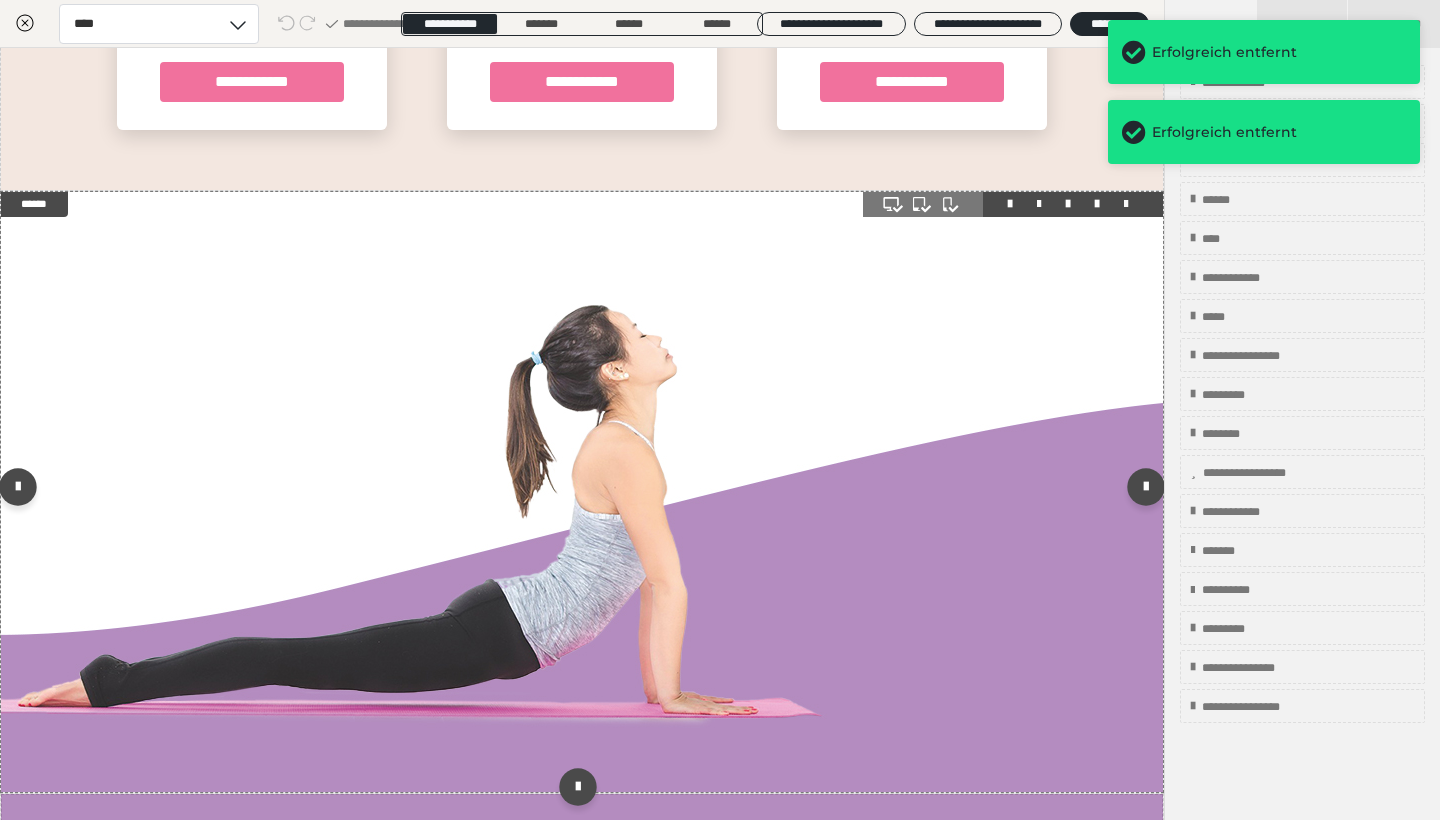 click at bounding box center [1126, 204] 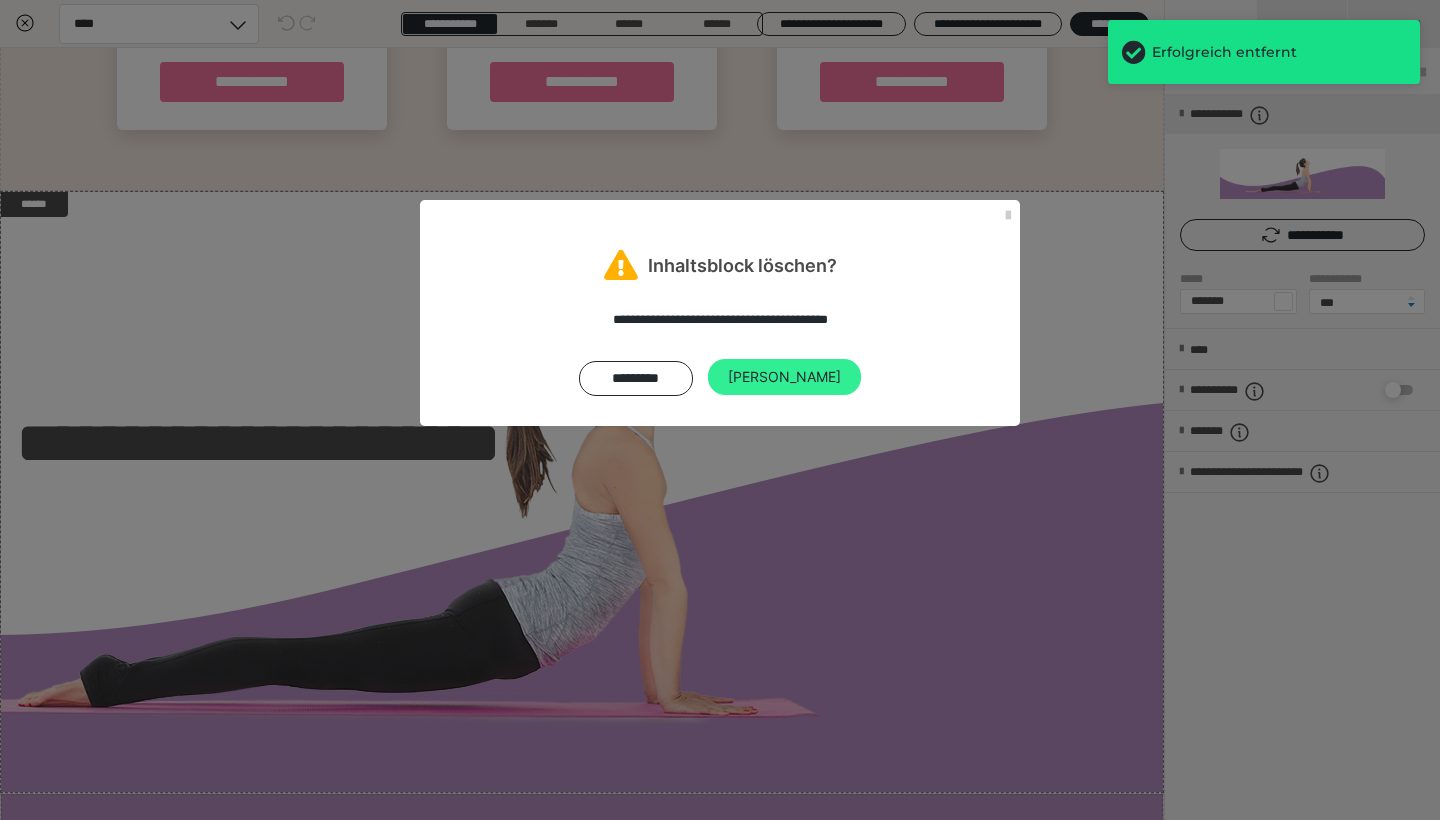 click on "Ja" at bounding box center (784, 377) 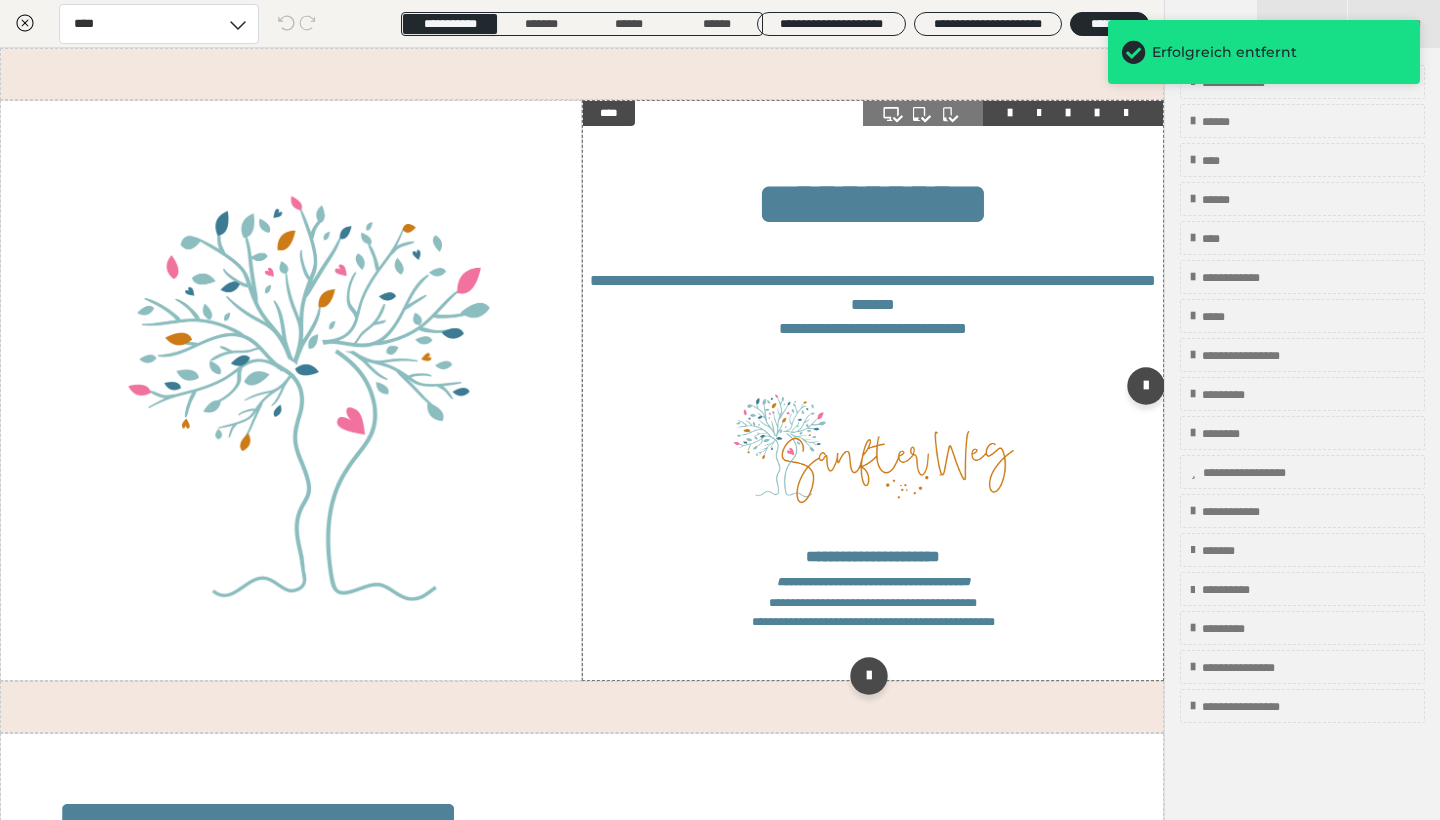 scroll, scrollTop: 0, scrollLeft: 0, axis: both 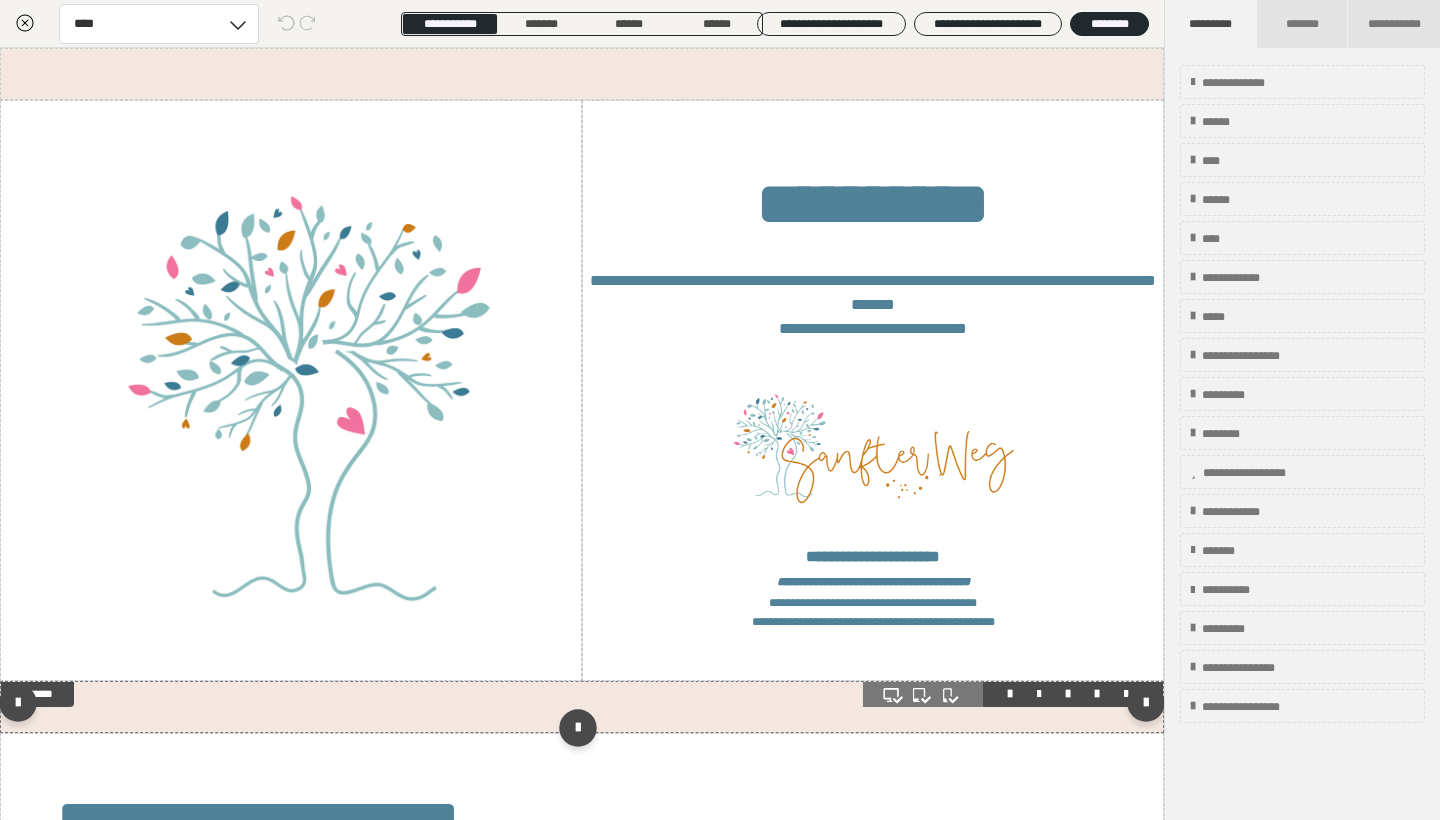 click at bounding box center [582, 707] 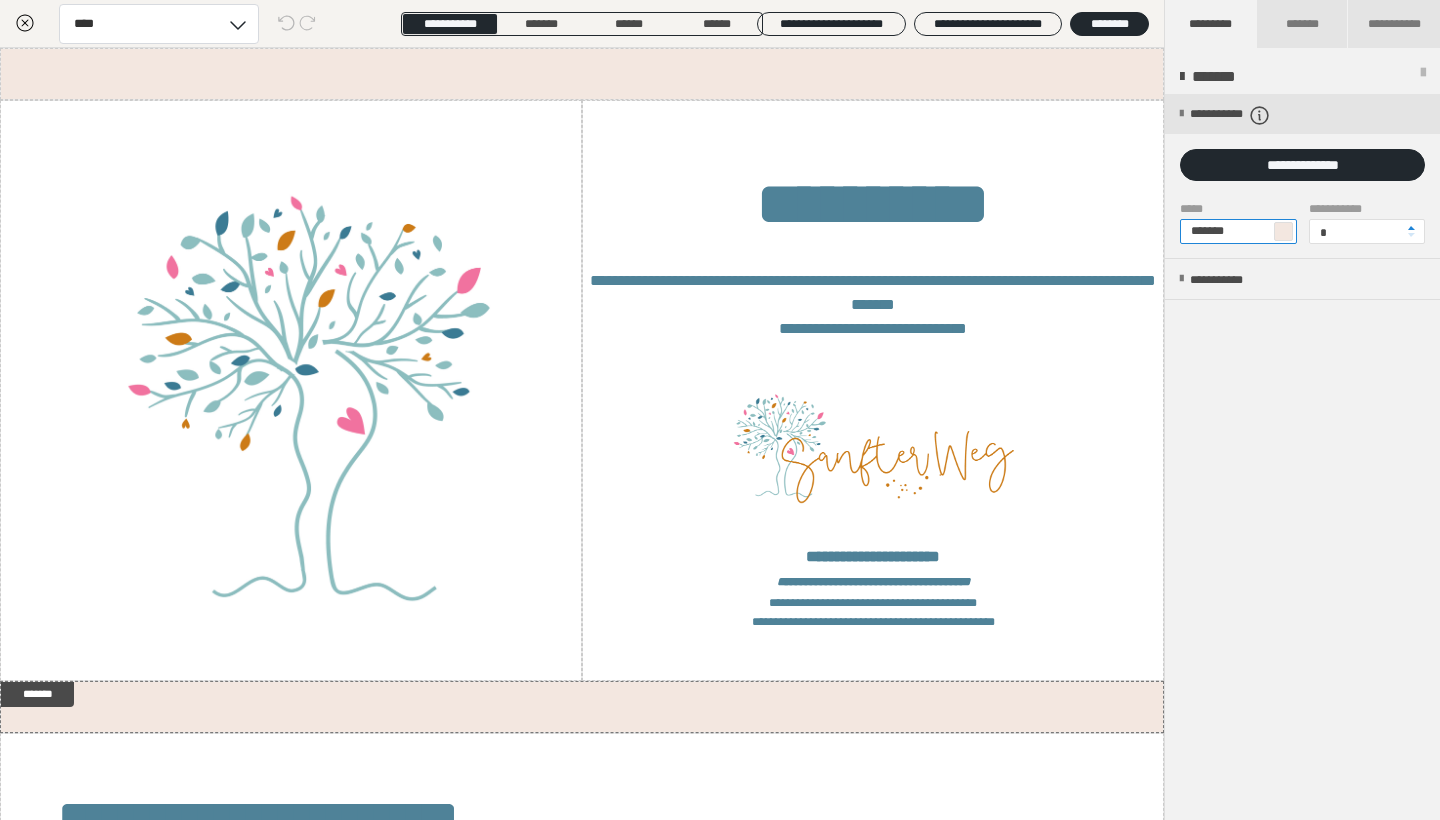 click on "*******" at bounding box center (1238, 231) 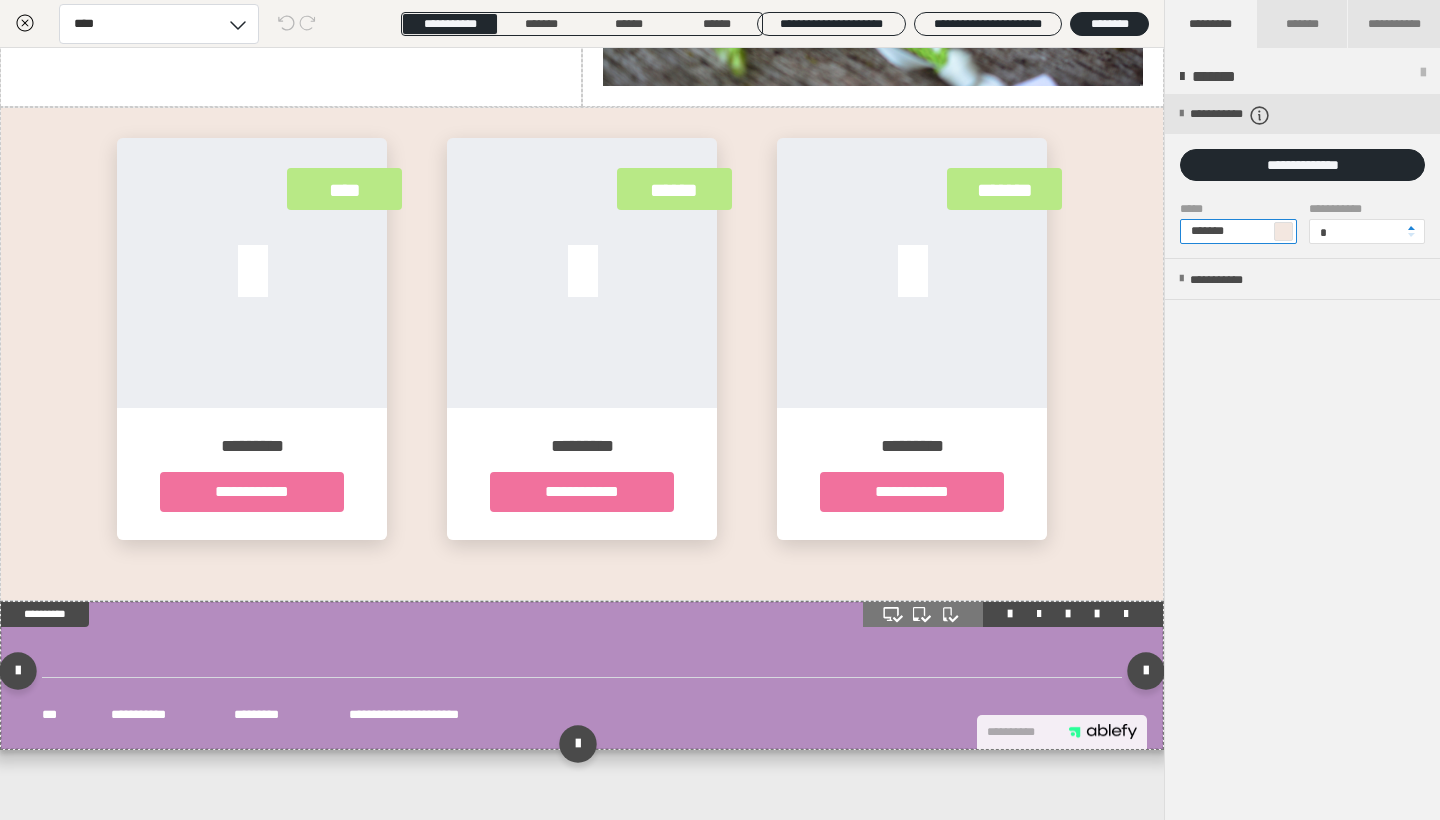 scroll, scrollTop: 3239, scrollLeft: 0, axis: vertical 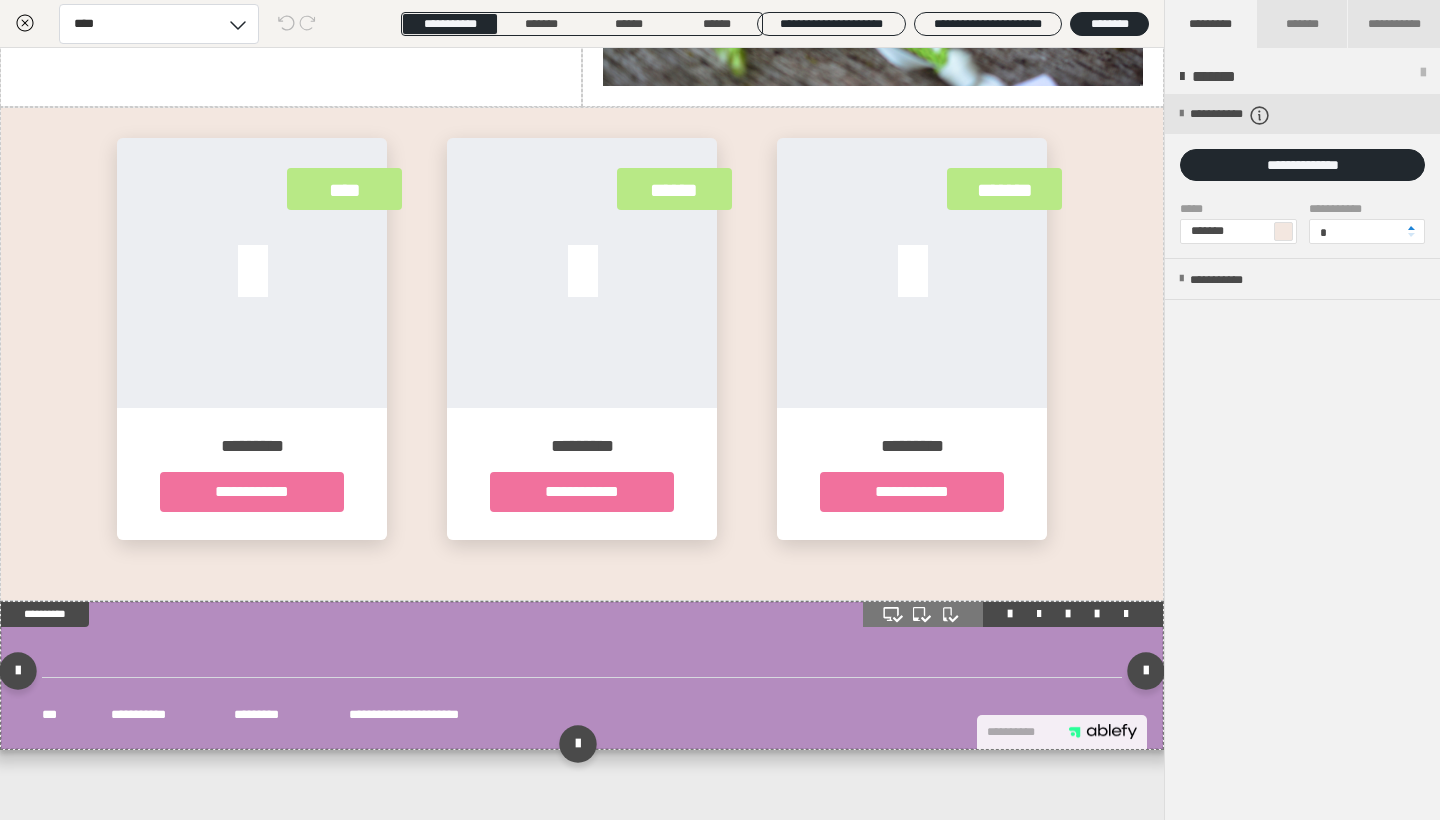 click at bounding box center (582, 638) 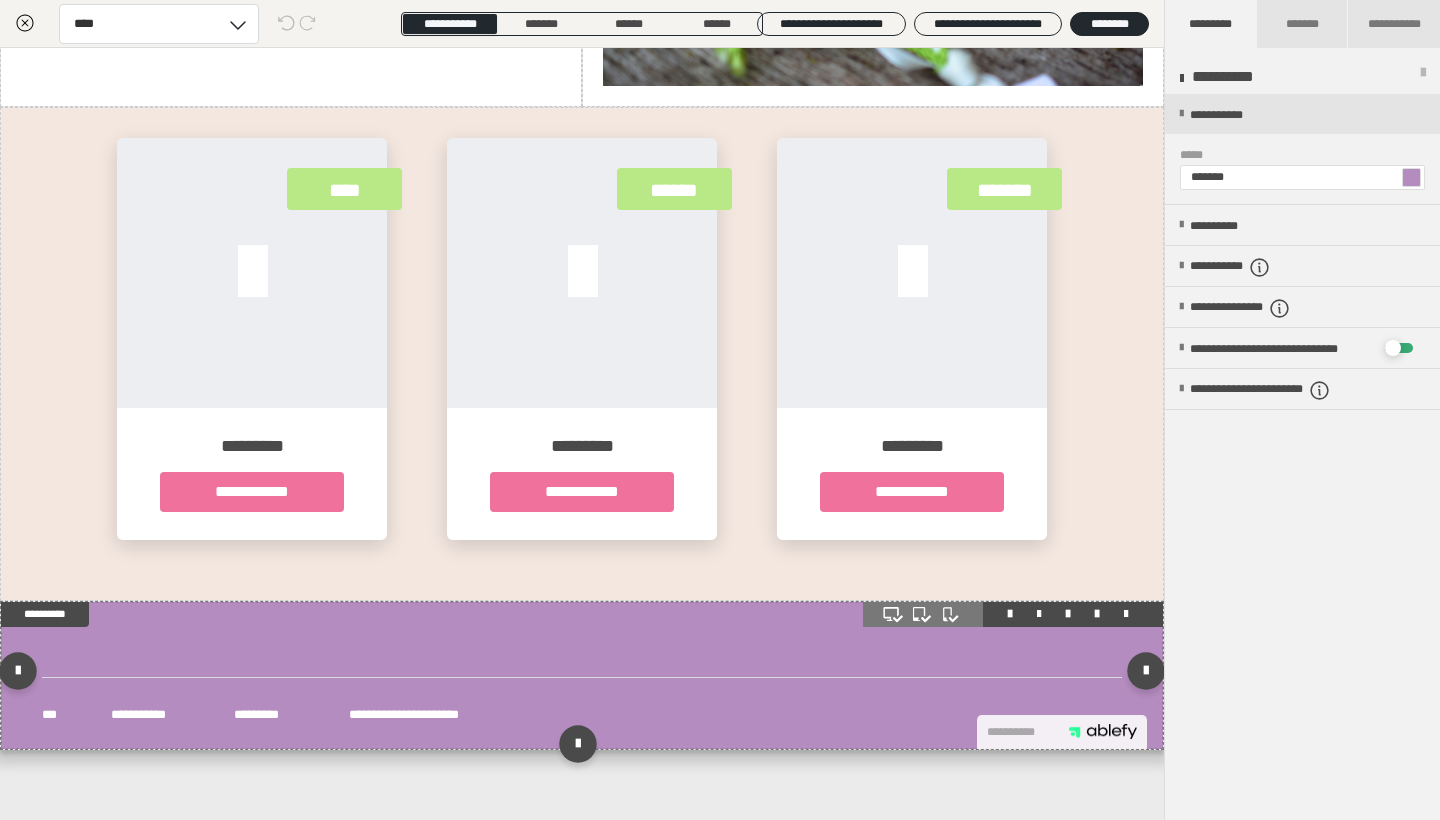 click at bounding box center (582, 638) 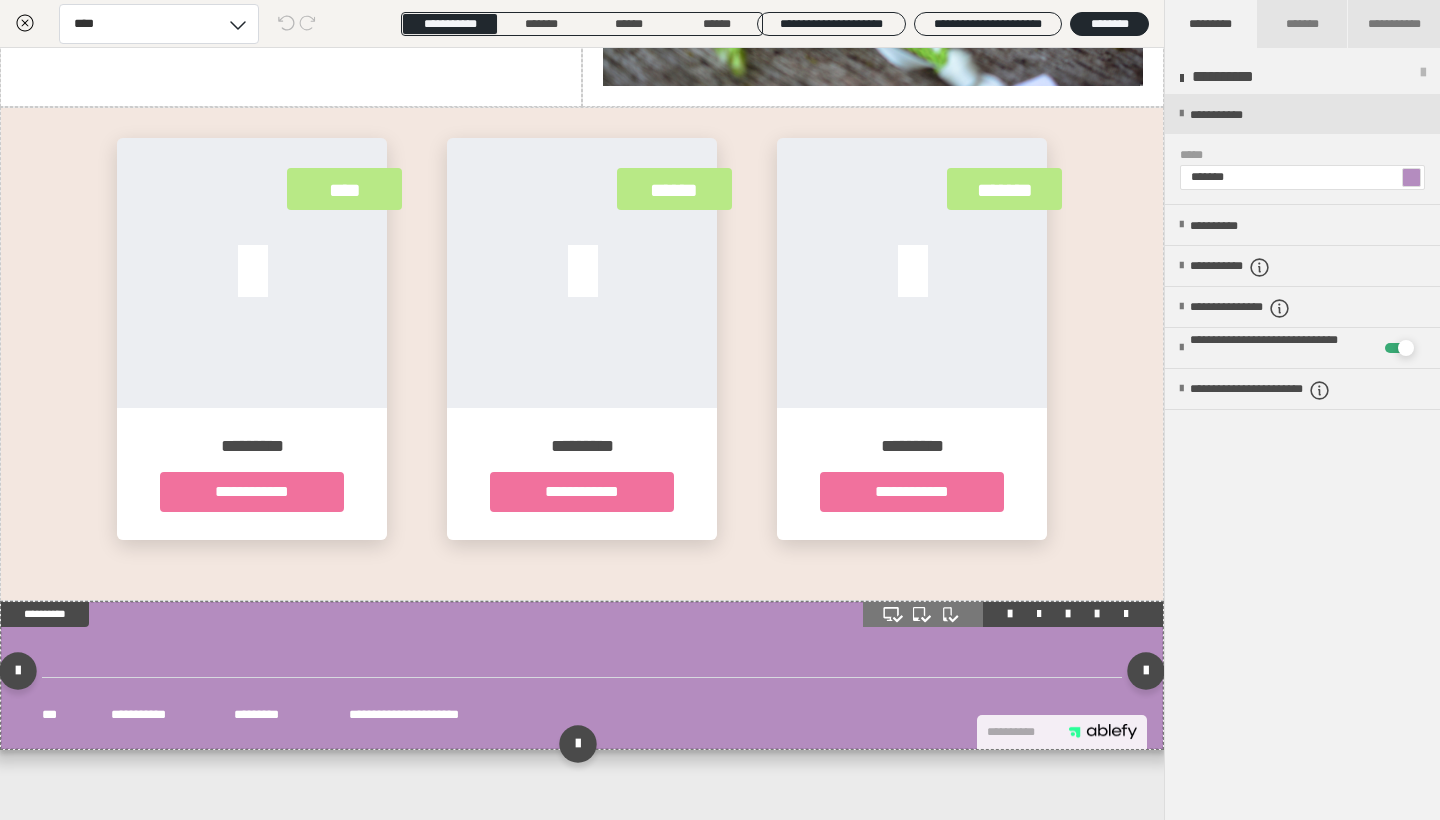 click at bounding box center [1097, 614] 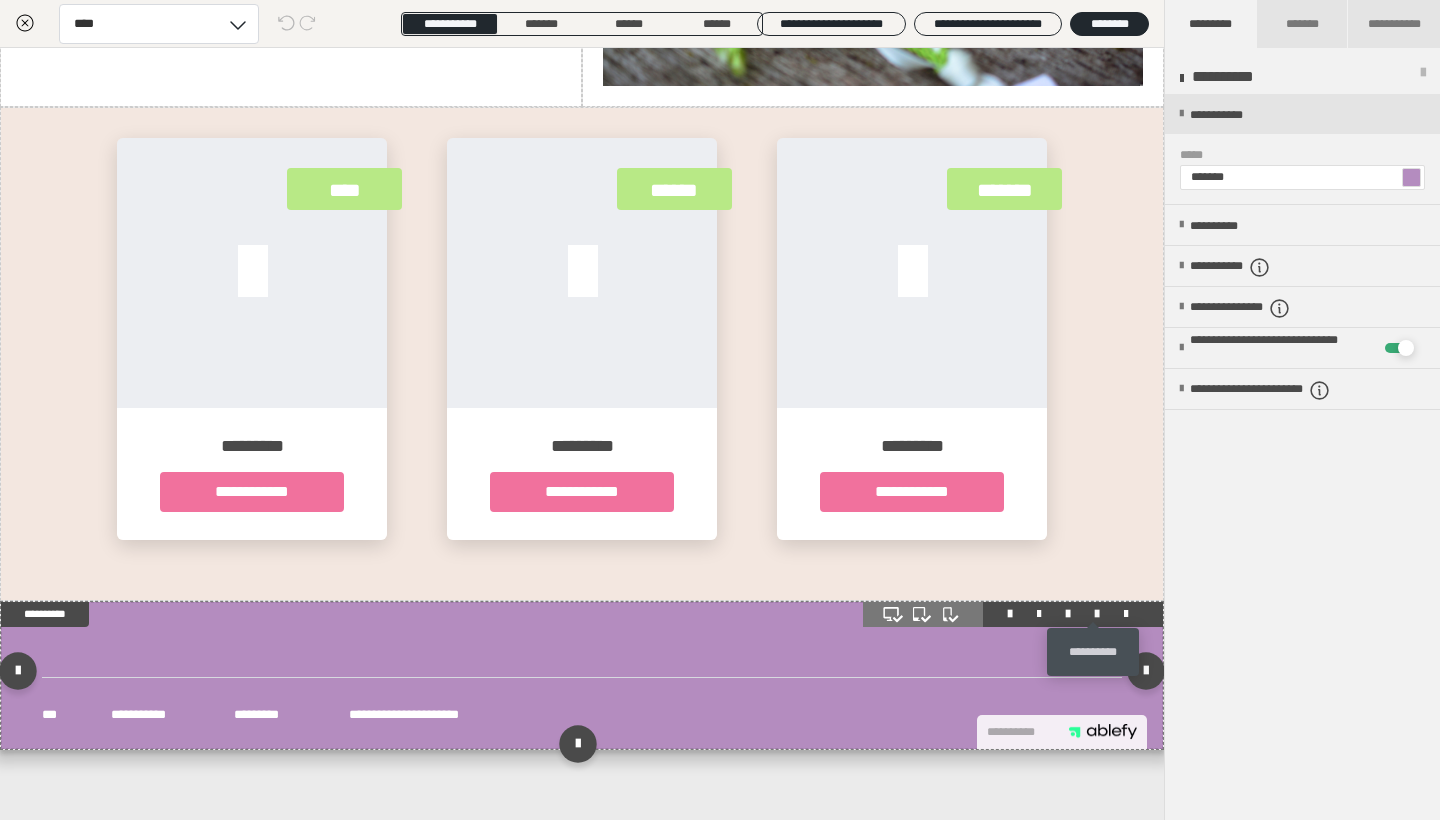 click at bounding box center [1097, 614] 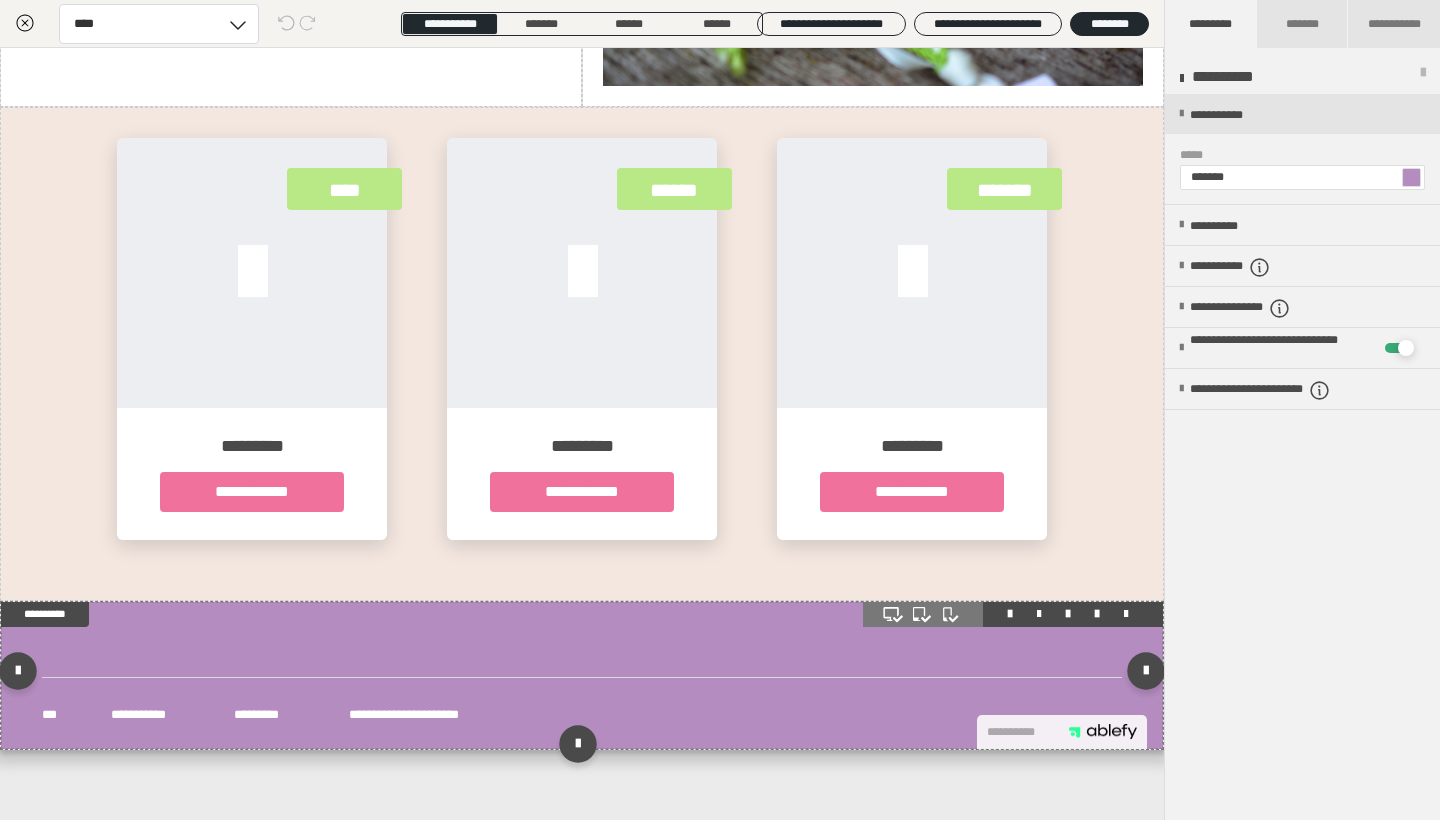 click at bounding box center (582, 638) 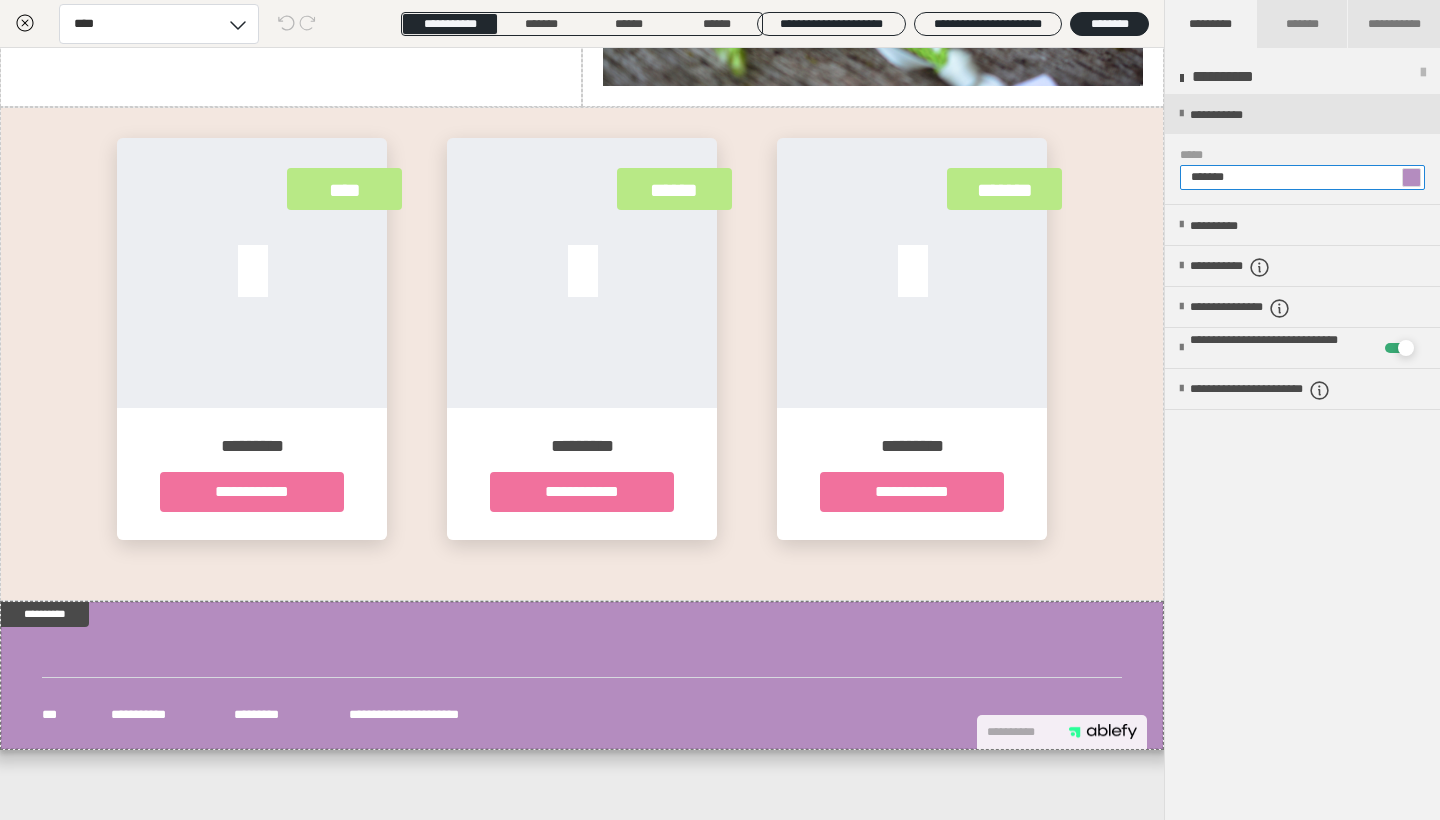 click on "*******" at bounding box center (1302, 177) 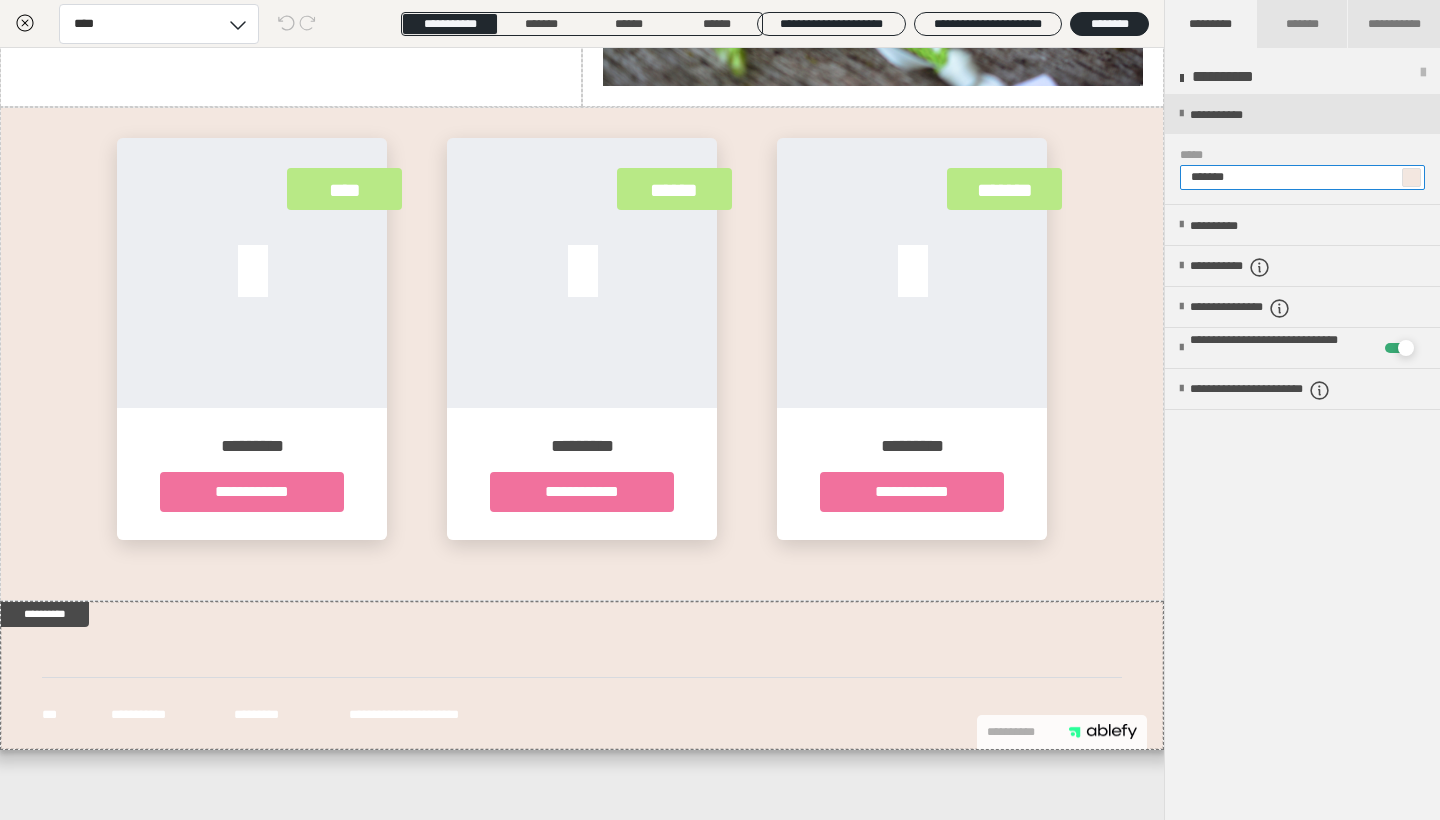 scroll, scrollTop: 3239, scrollLeft: 0, axis: vertical 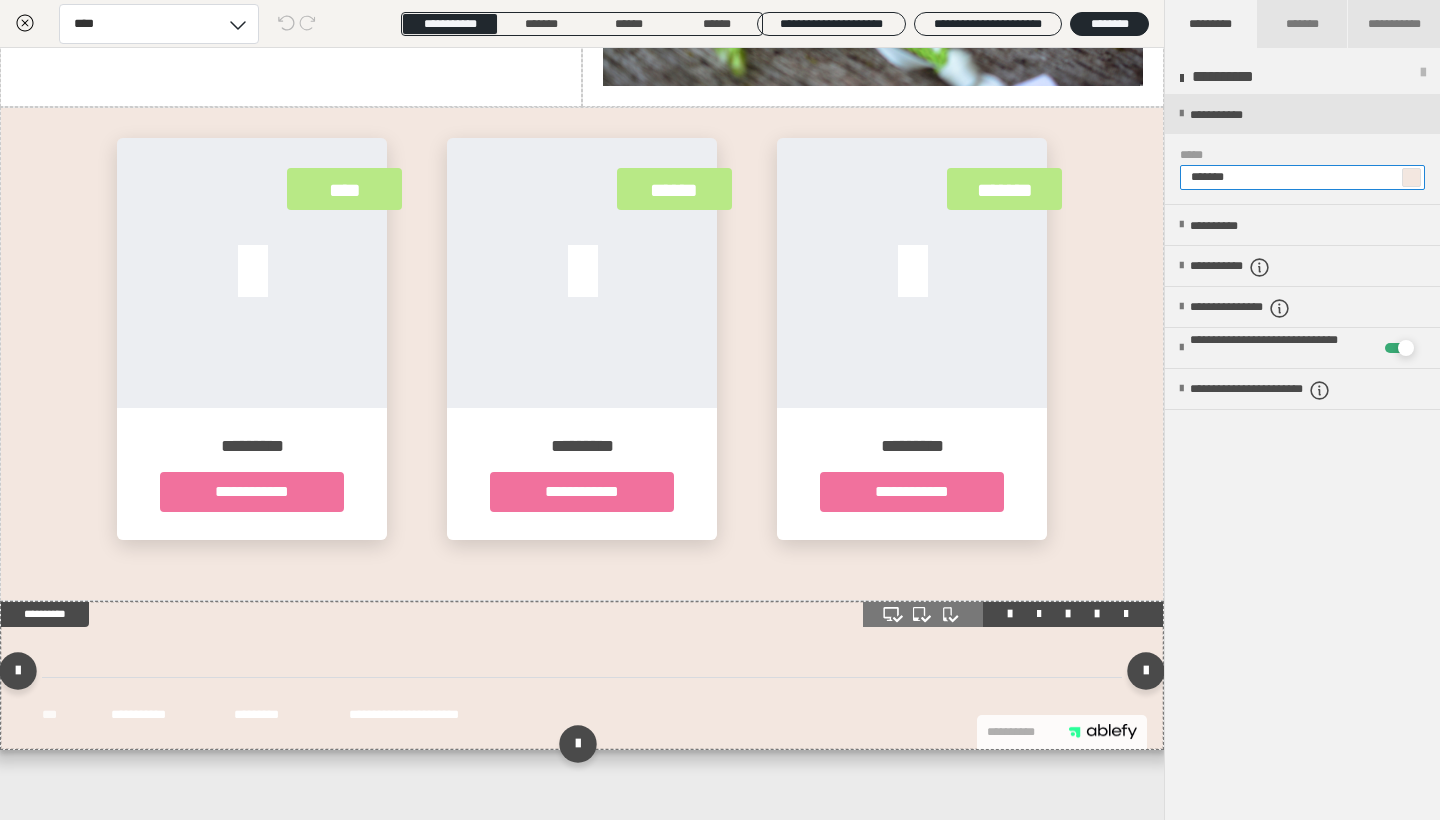 type on "*******" 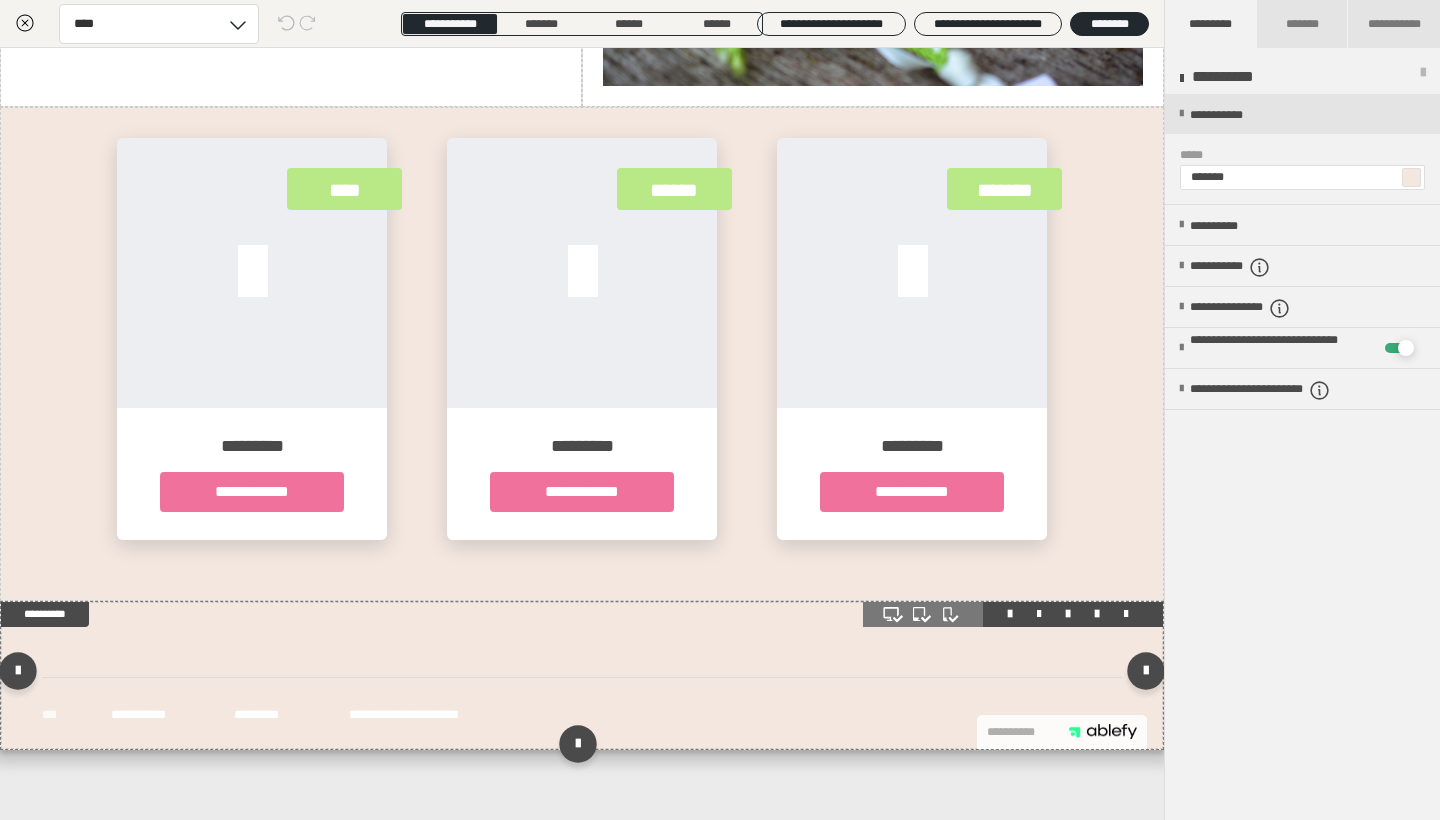 click on "***" at bounding box center [56, 715] 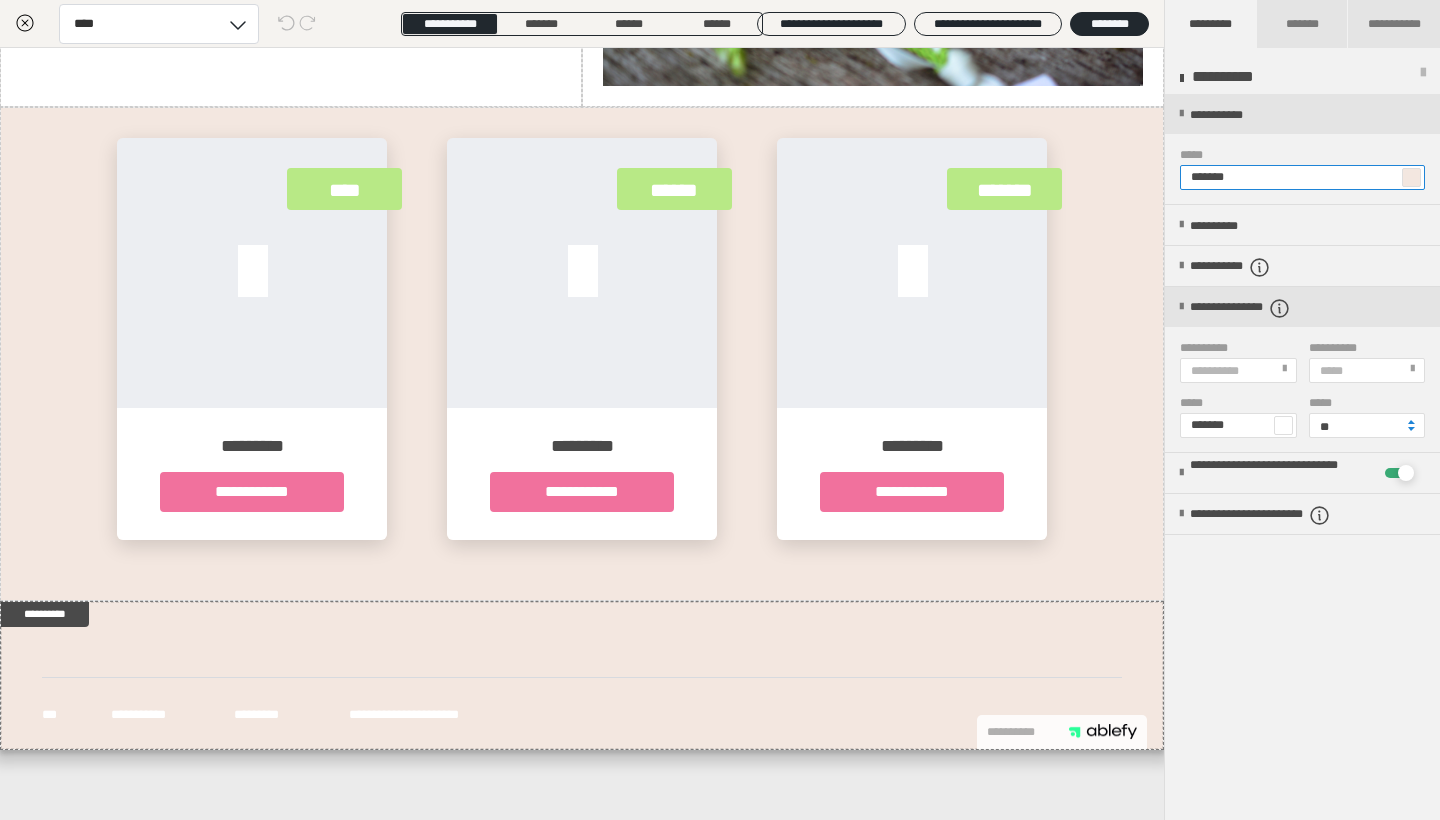 click on "*******" at bounding box center [1302, 177] 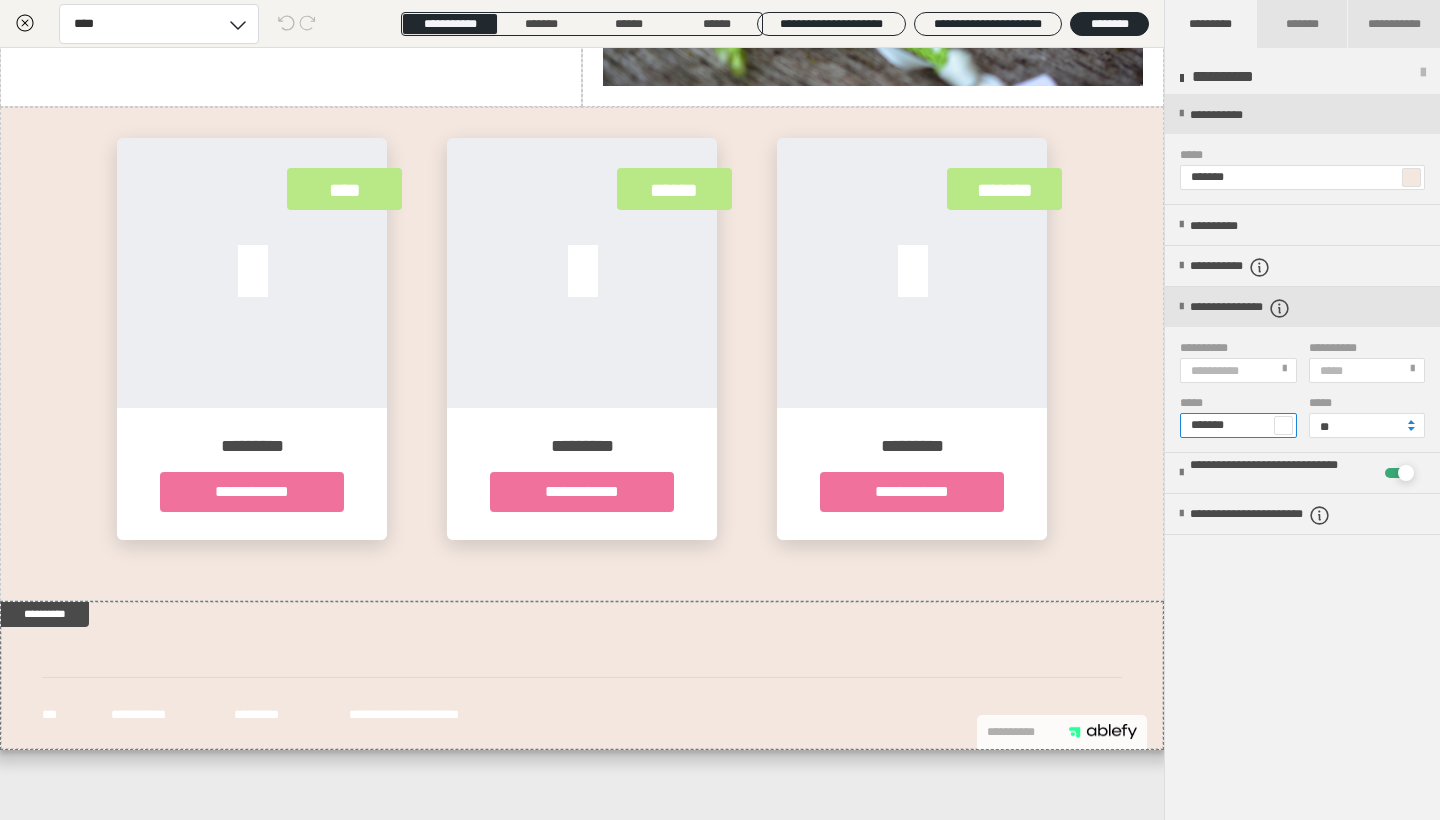 click on "*******" at bounding box center (1238, 425) 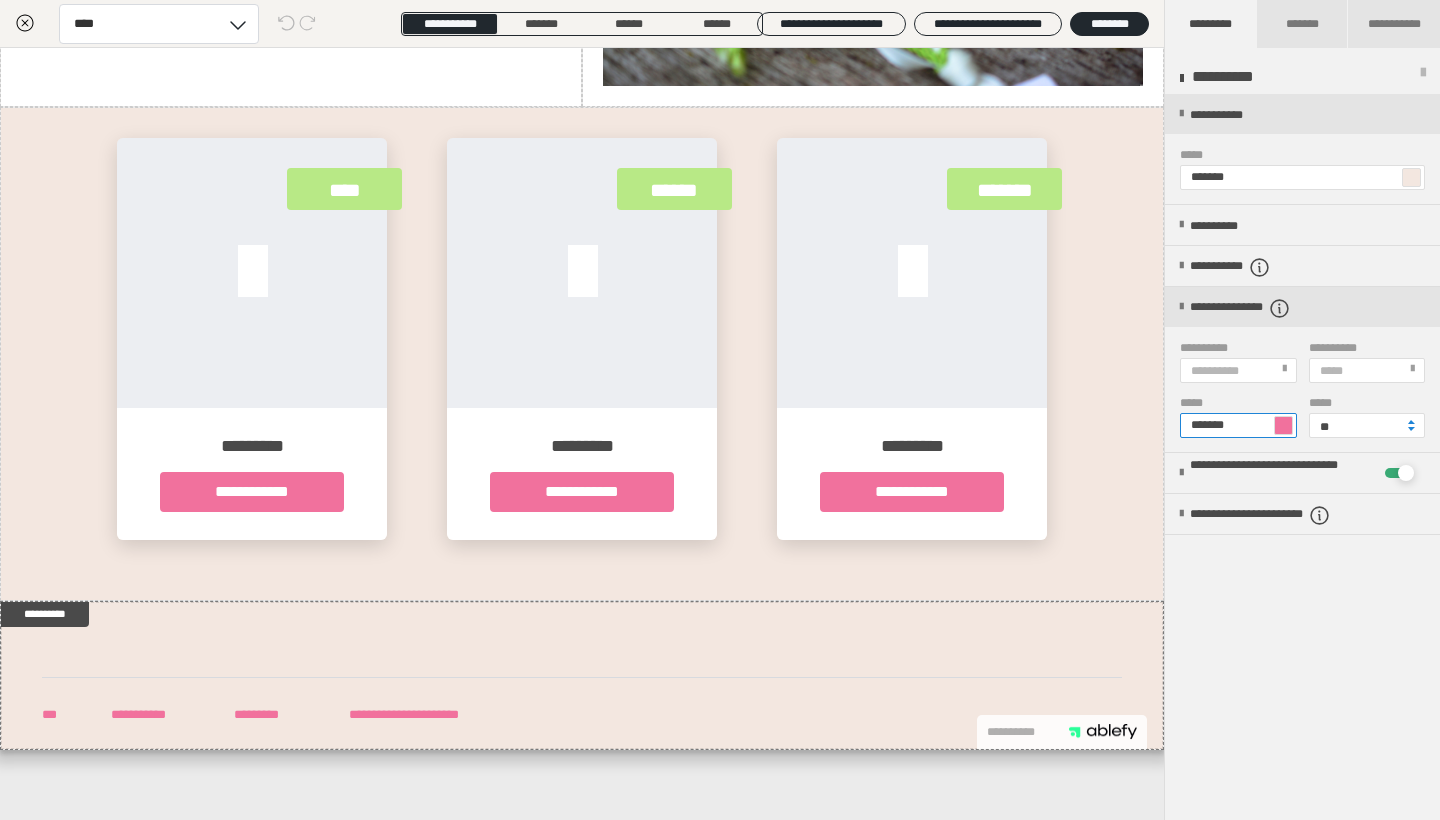 type on "*******" 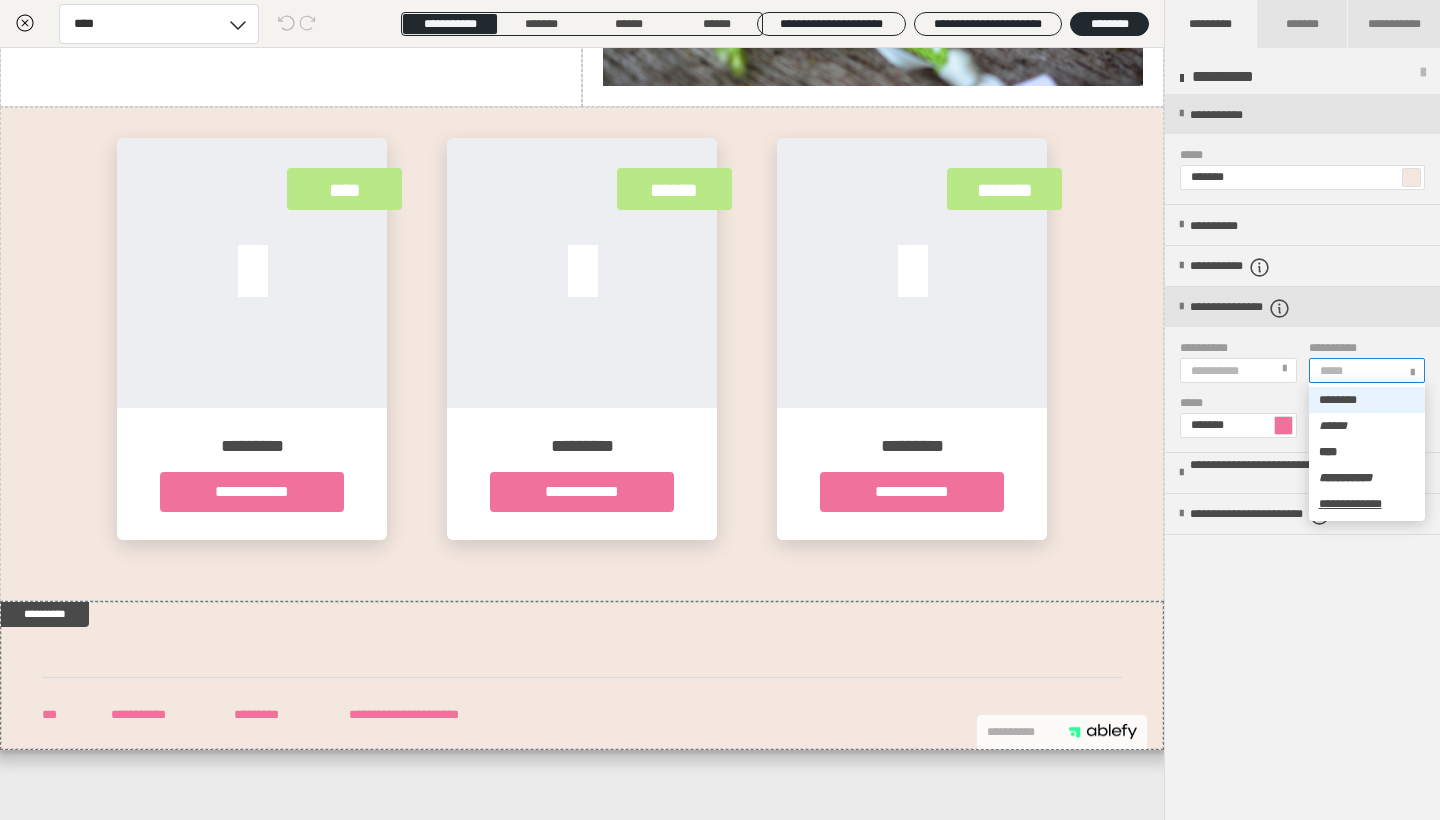 click on "*****" at bounding box center (1366, 370) 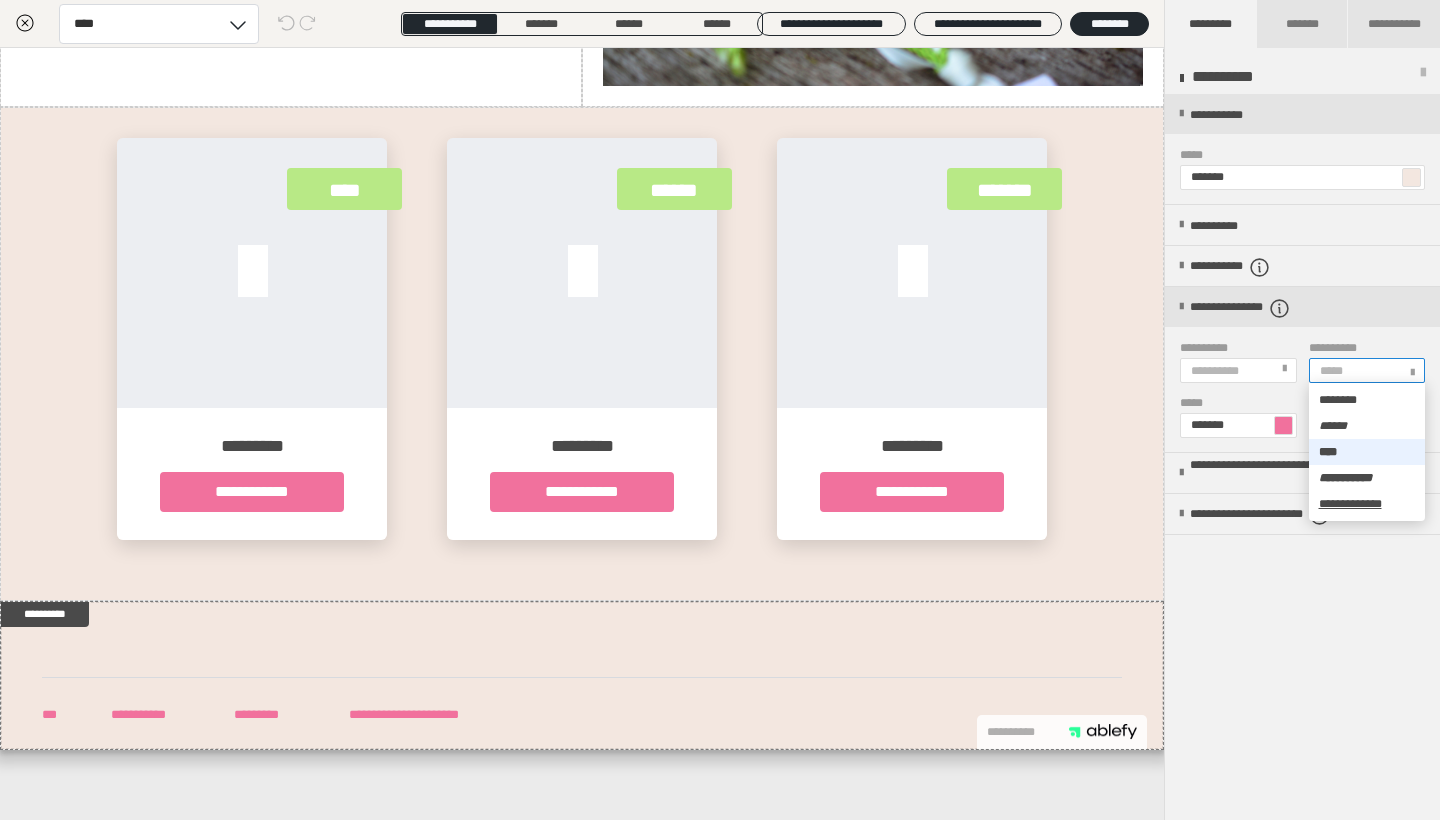 click on "****" at bounding box center (1367, 452) 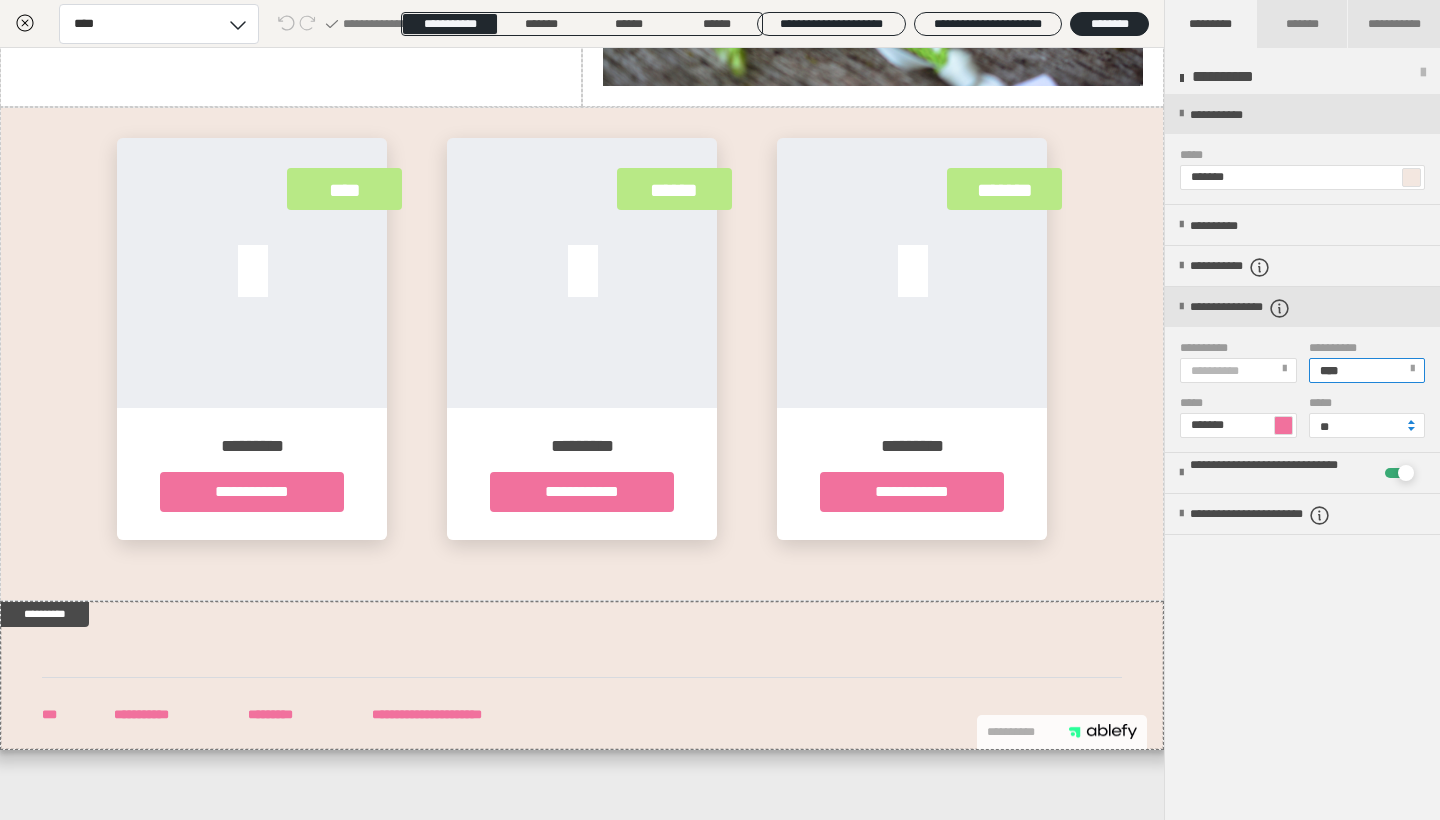 click on "**********" at bounding box center (1302, 458) 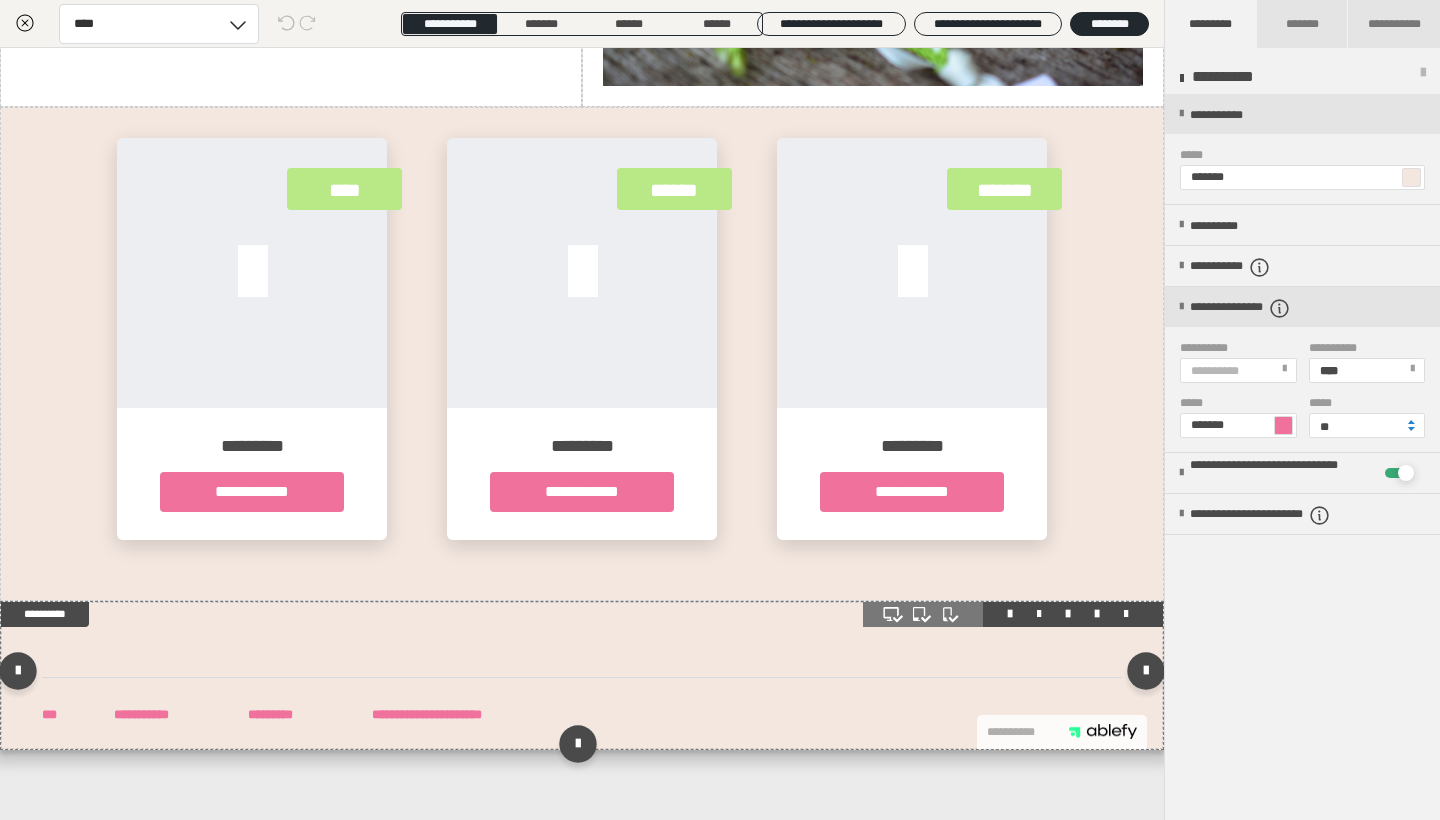 scroll, scrollTop: 3239, scrollLeft: 0, axis: vertical 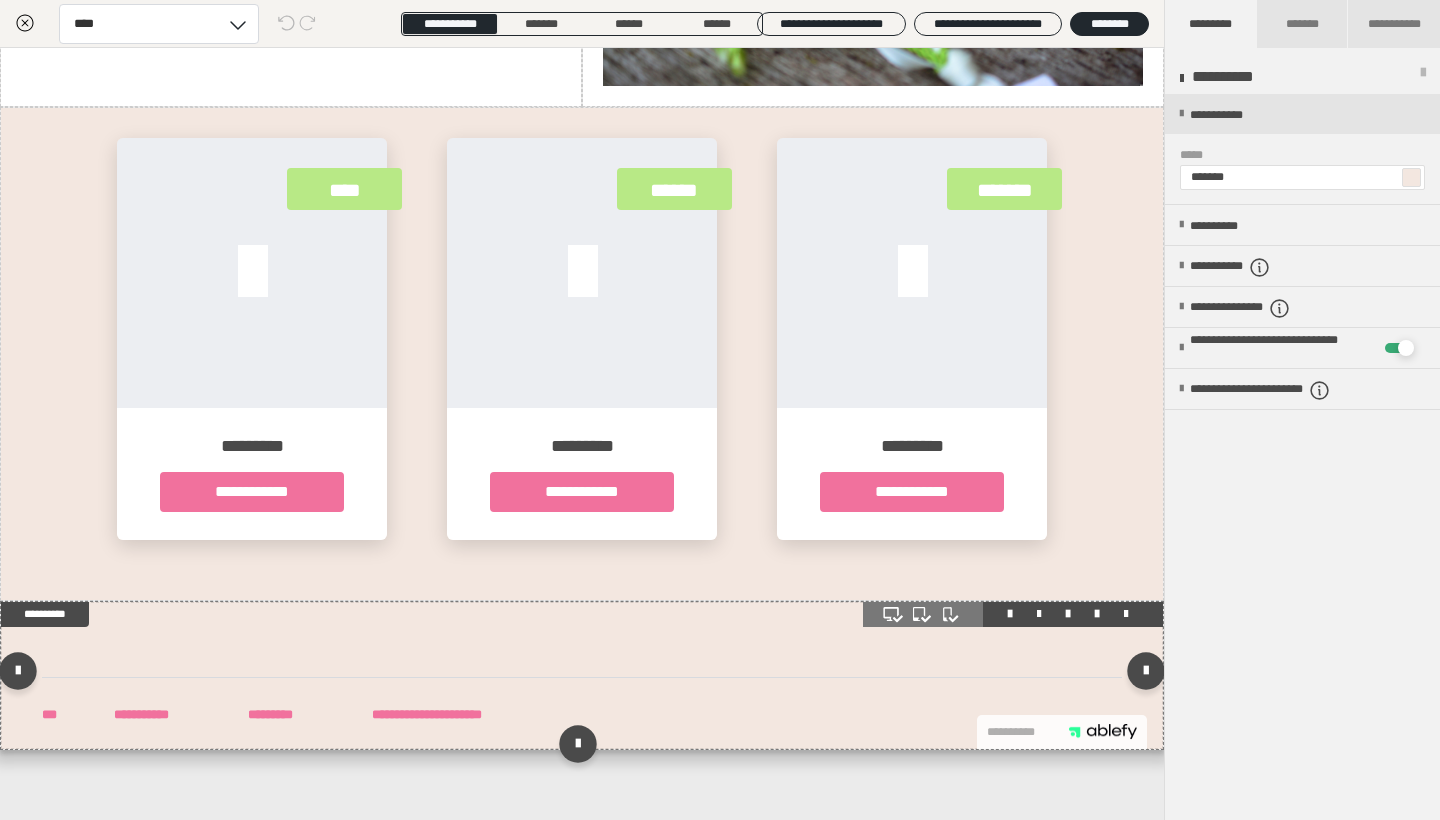 click at bounding box center (582, 677) 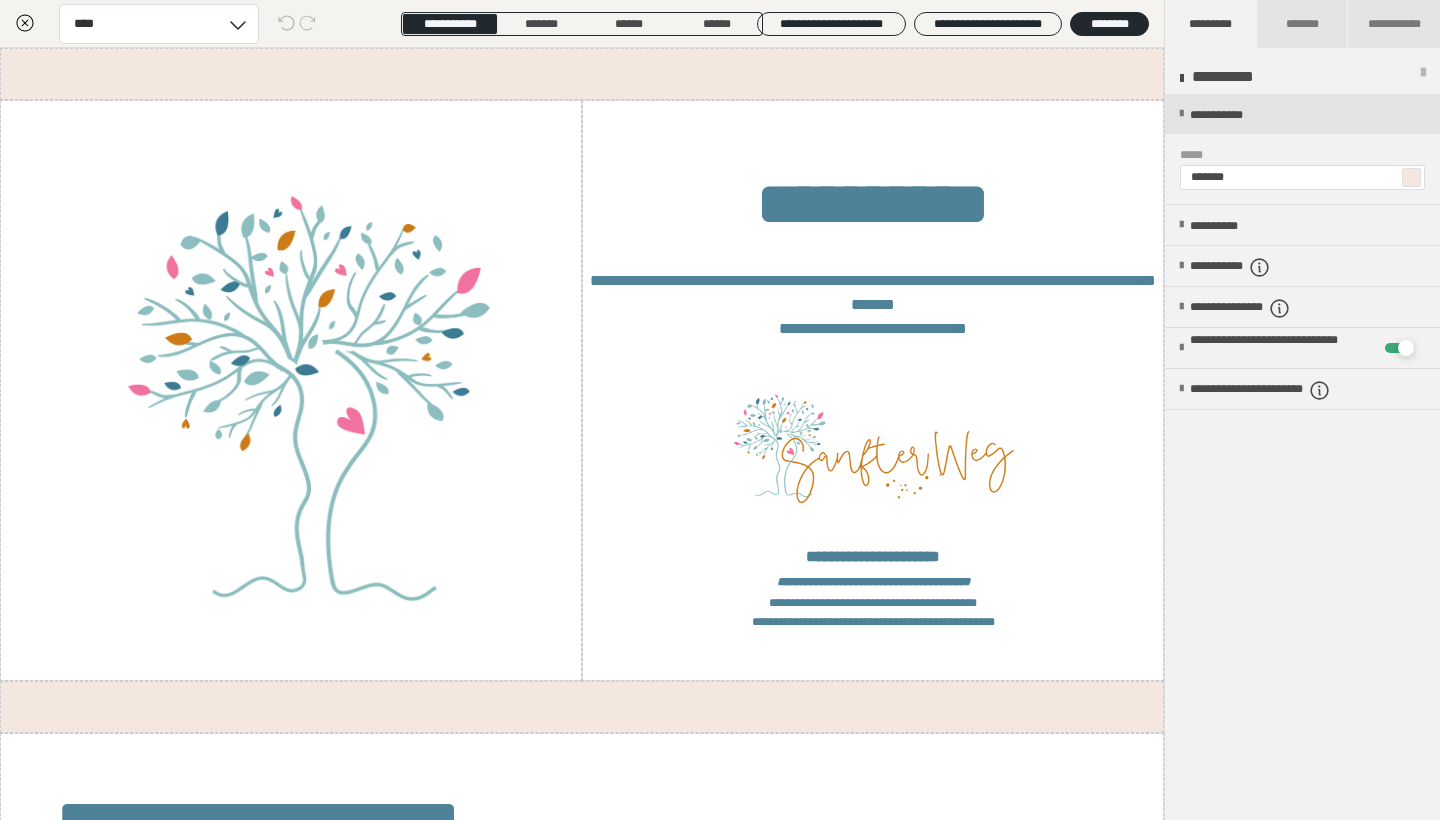 scroll, scrollTop: 0, scrollLeft: 0, axis: both 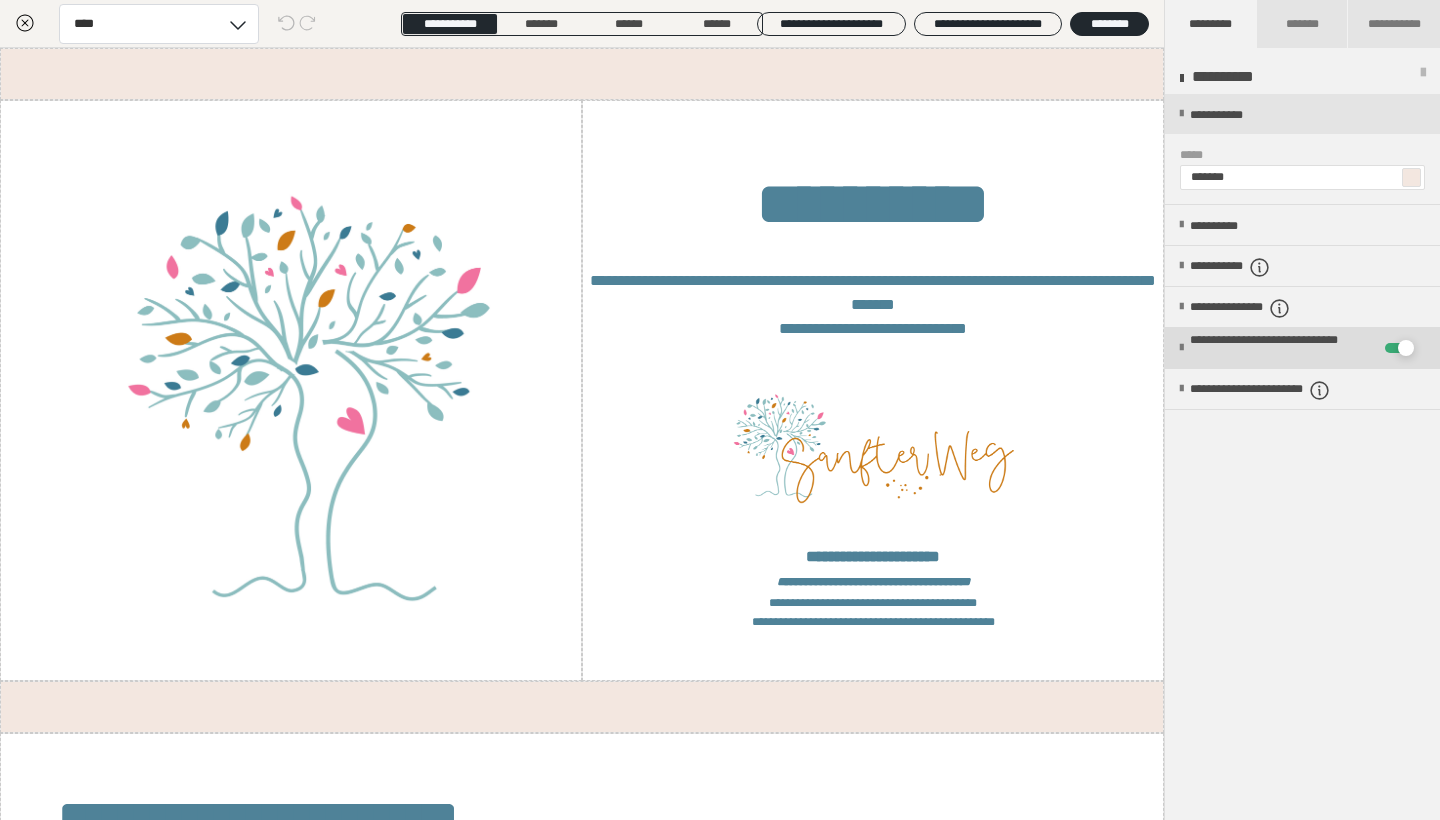 click at bounding box center [1406, 348] 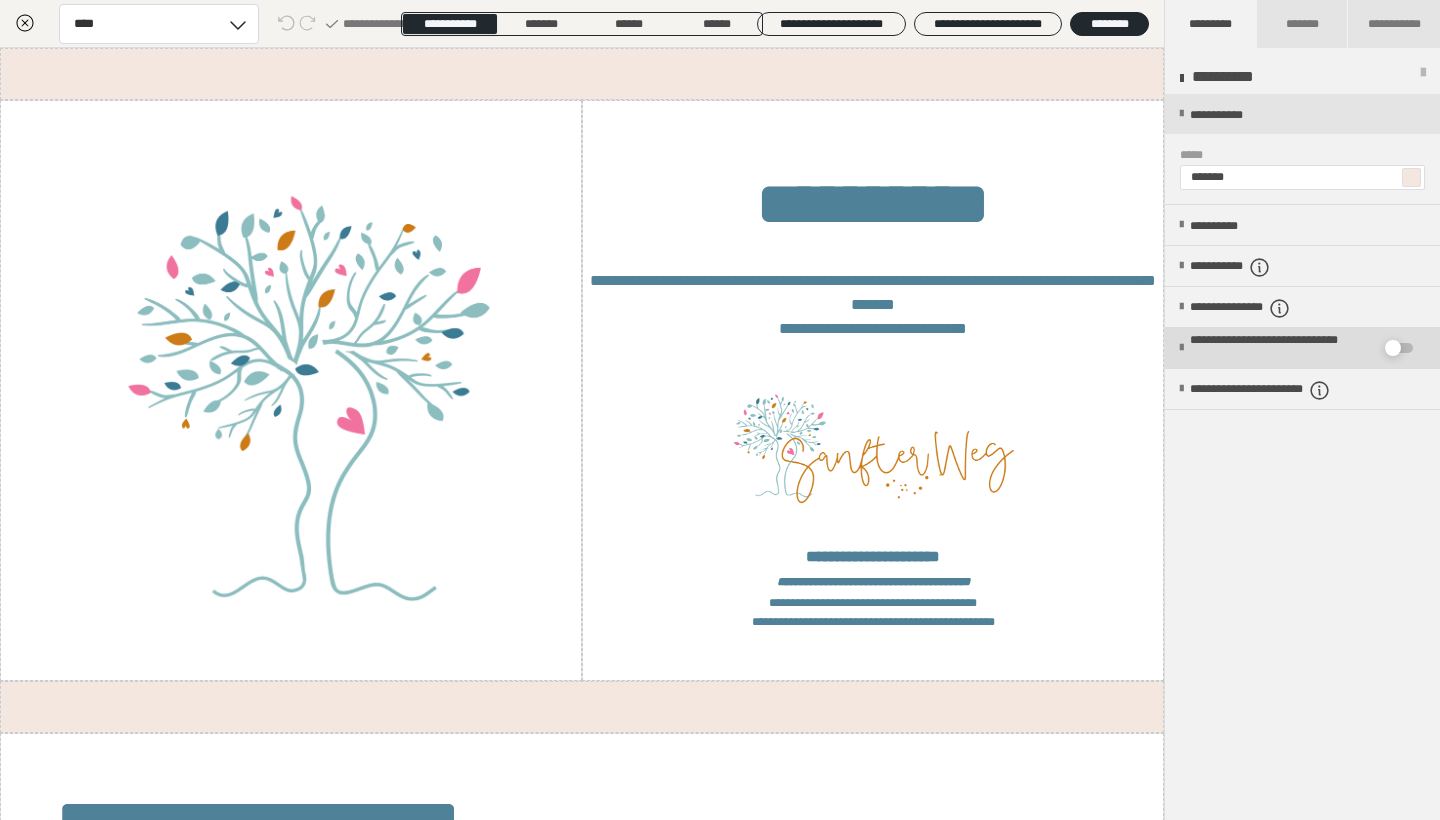 click at bounding box center [1393, 348] 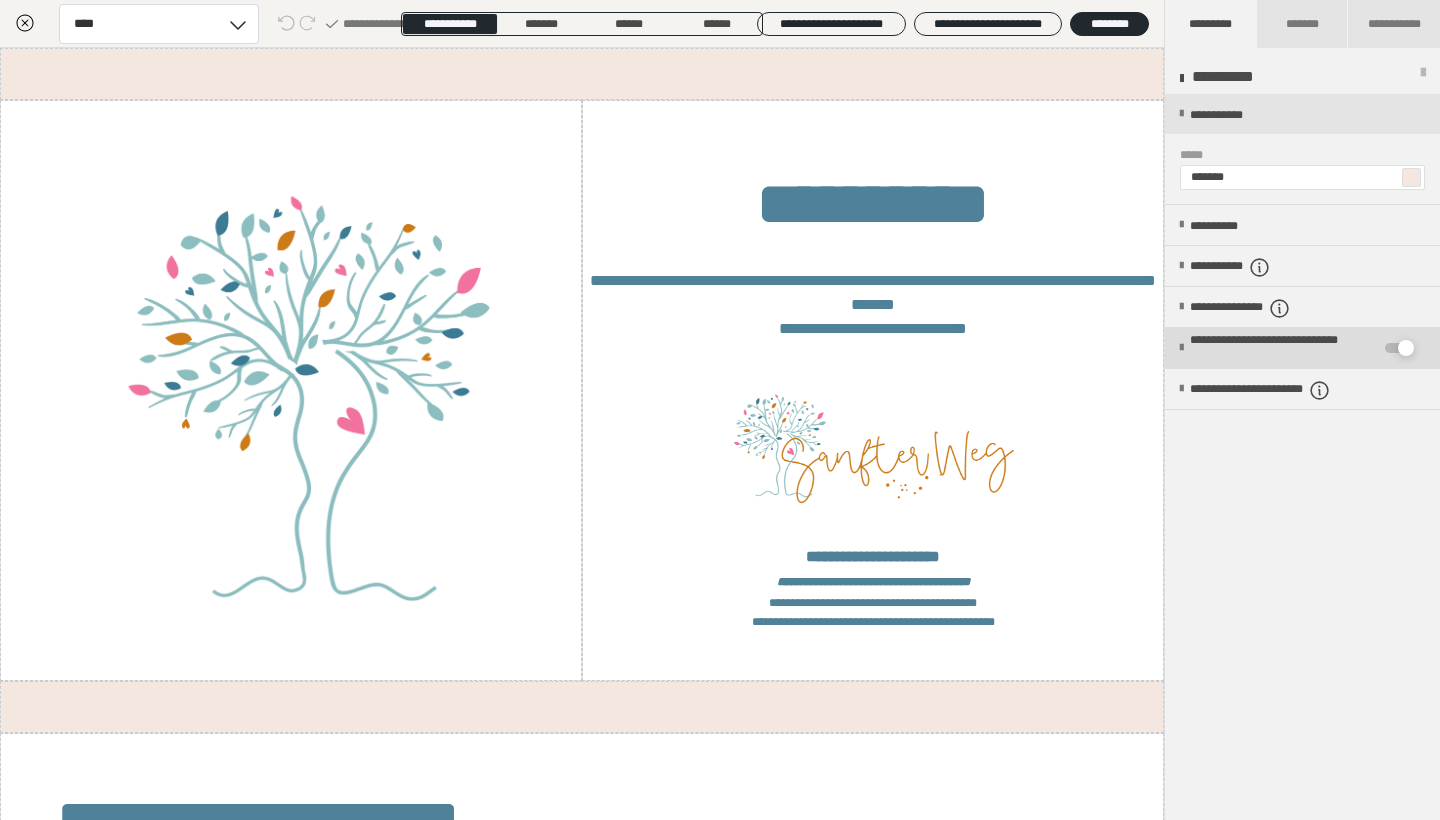 checkbox on "****" 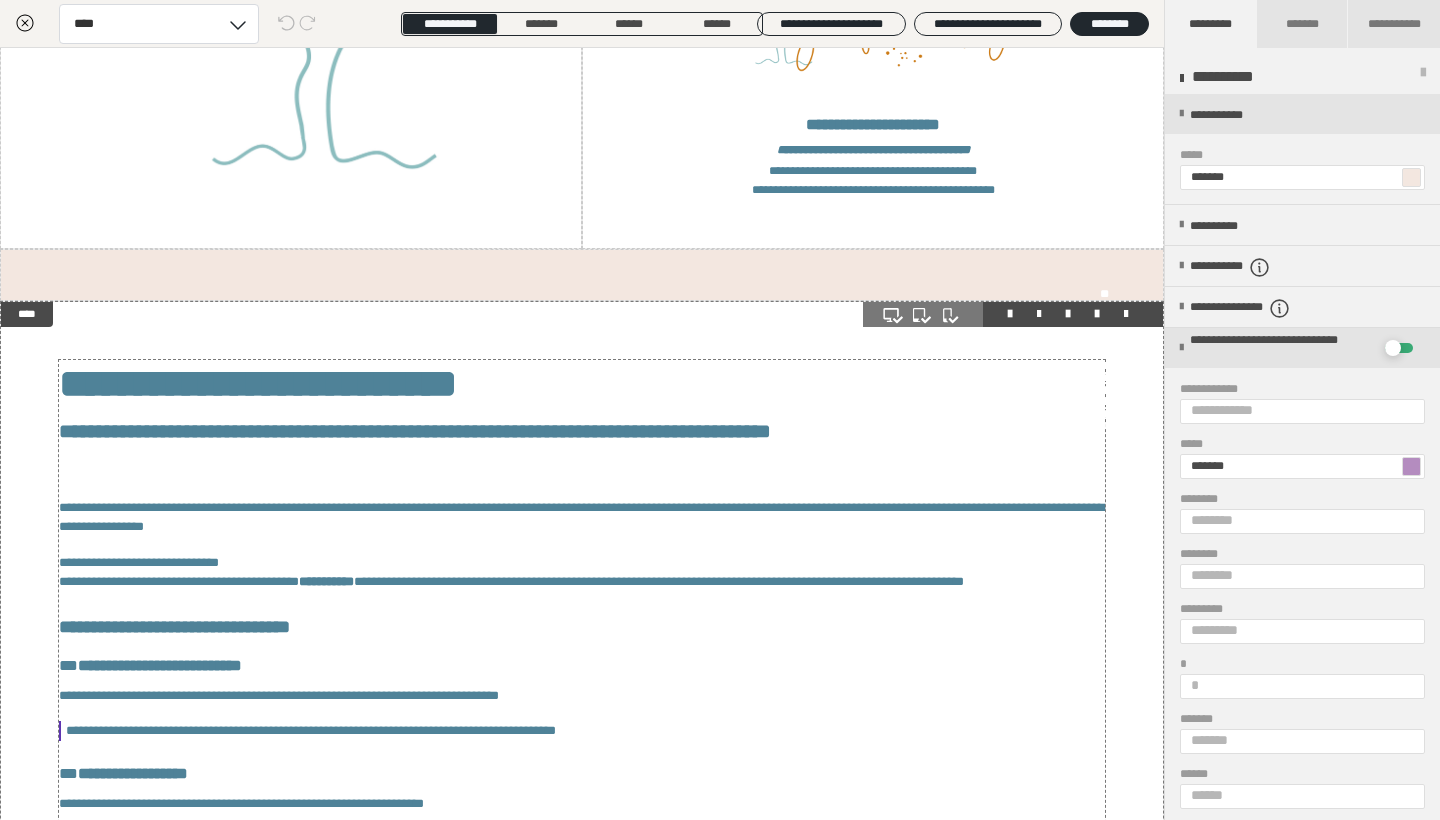 scroll, scrollTop: 199, scrollLeft: 0, axis: vertical 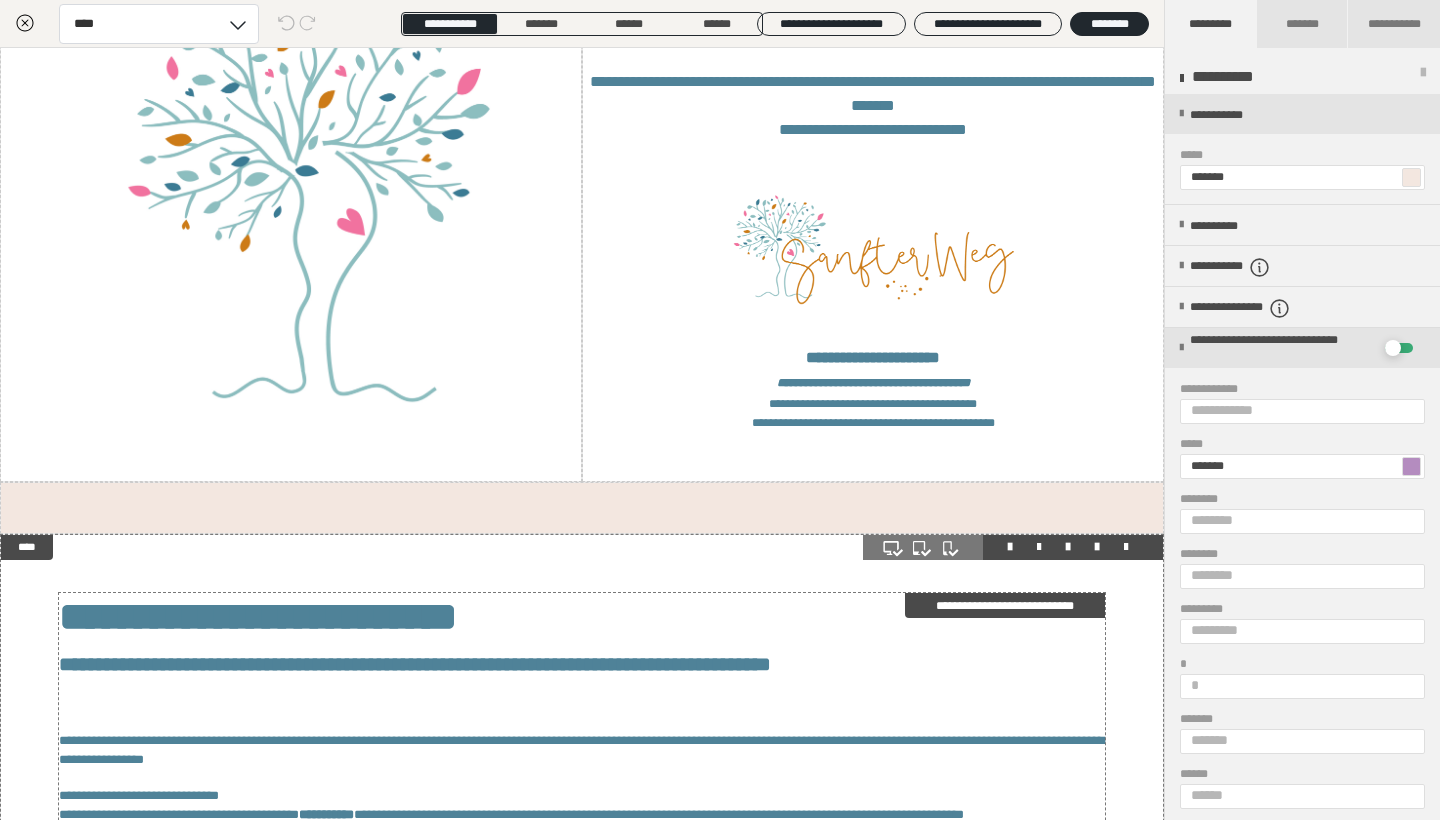 click on "**********" at bounding box center (258, 616) 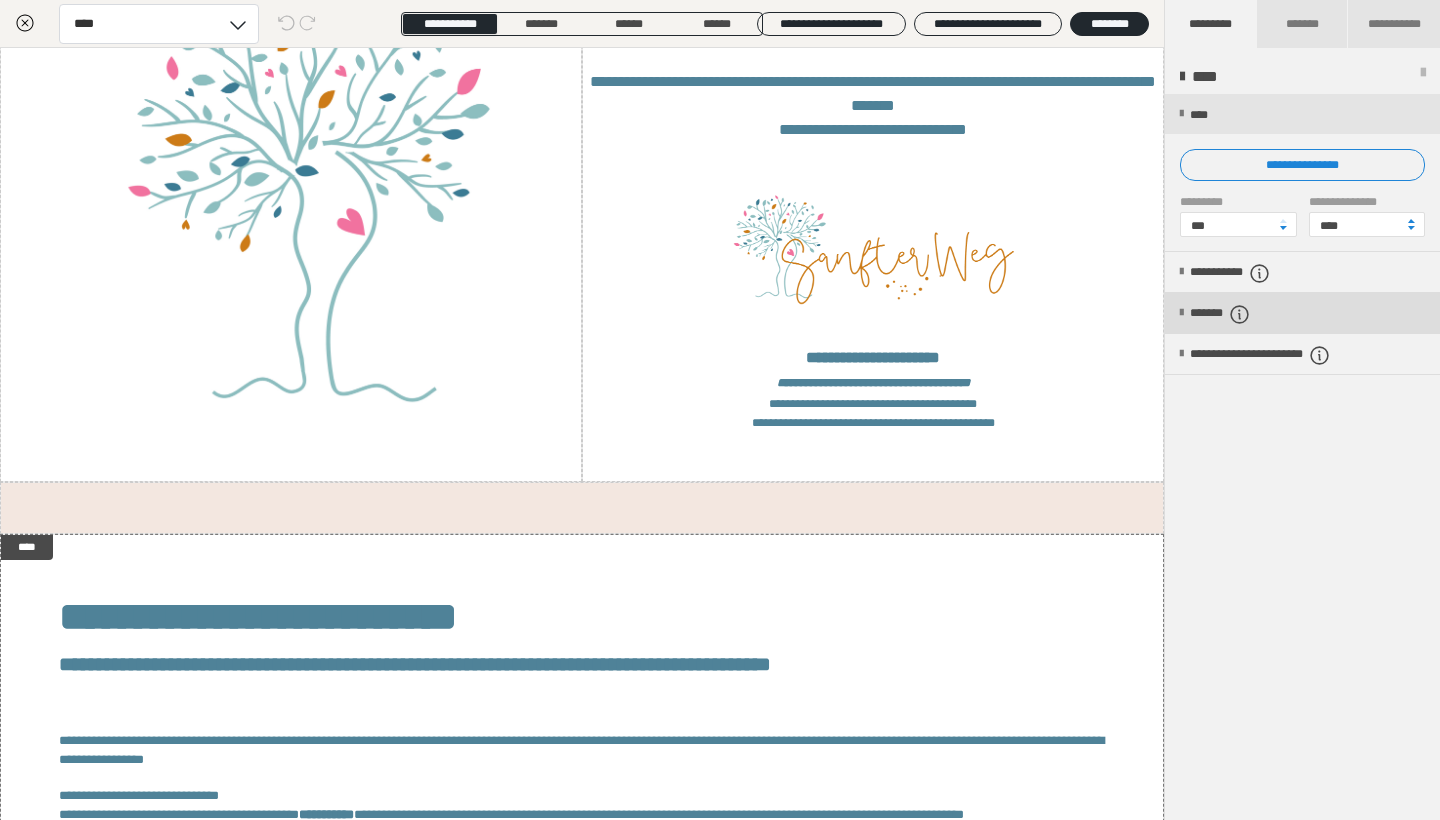 click on "*******" at bounding box center (1302, 313) 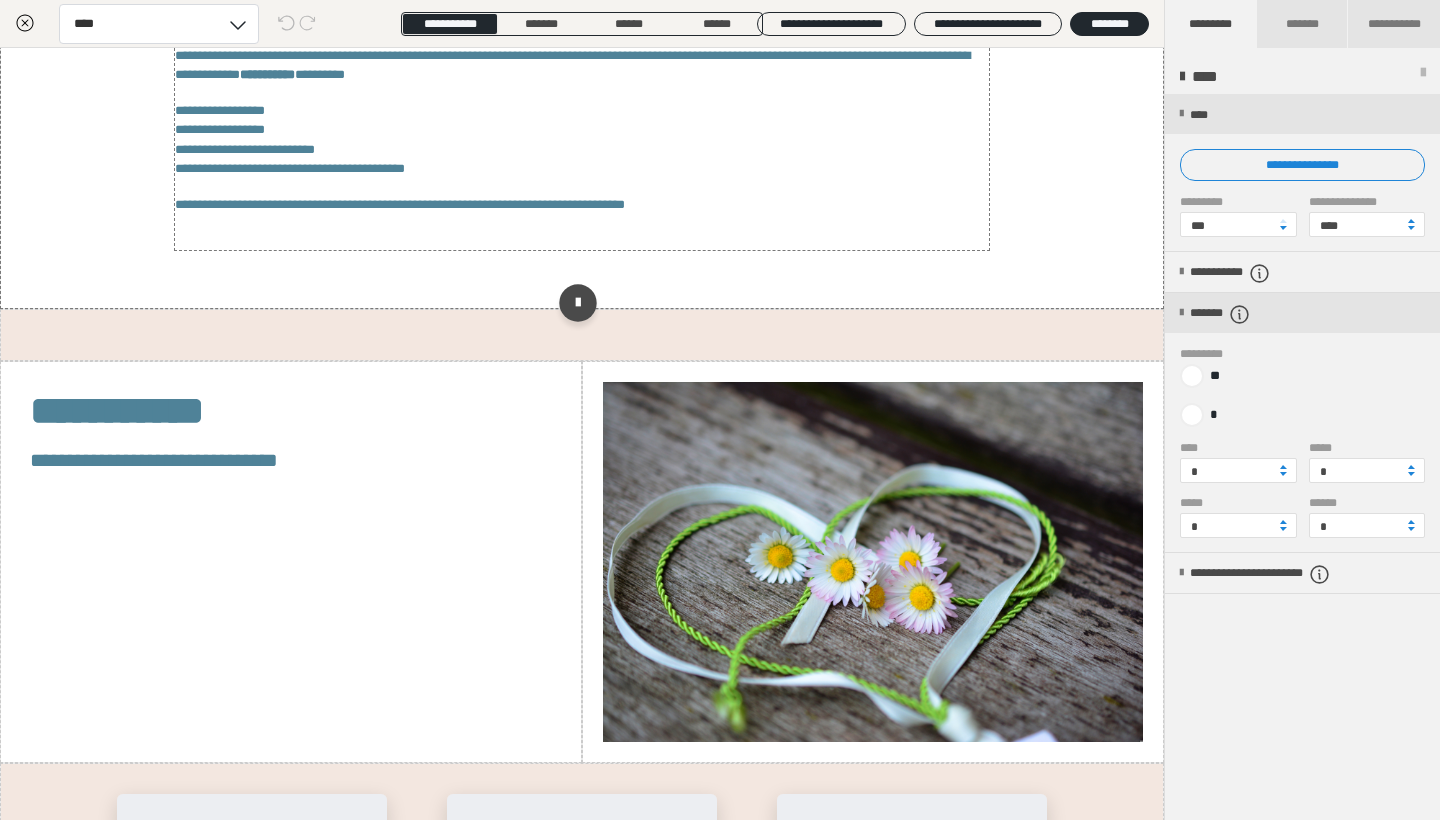 scroll, scrollTop: 2718, scrollLeft: 0, axis: vertical 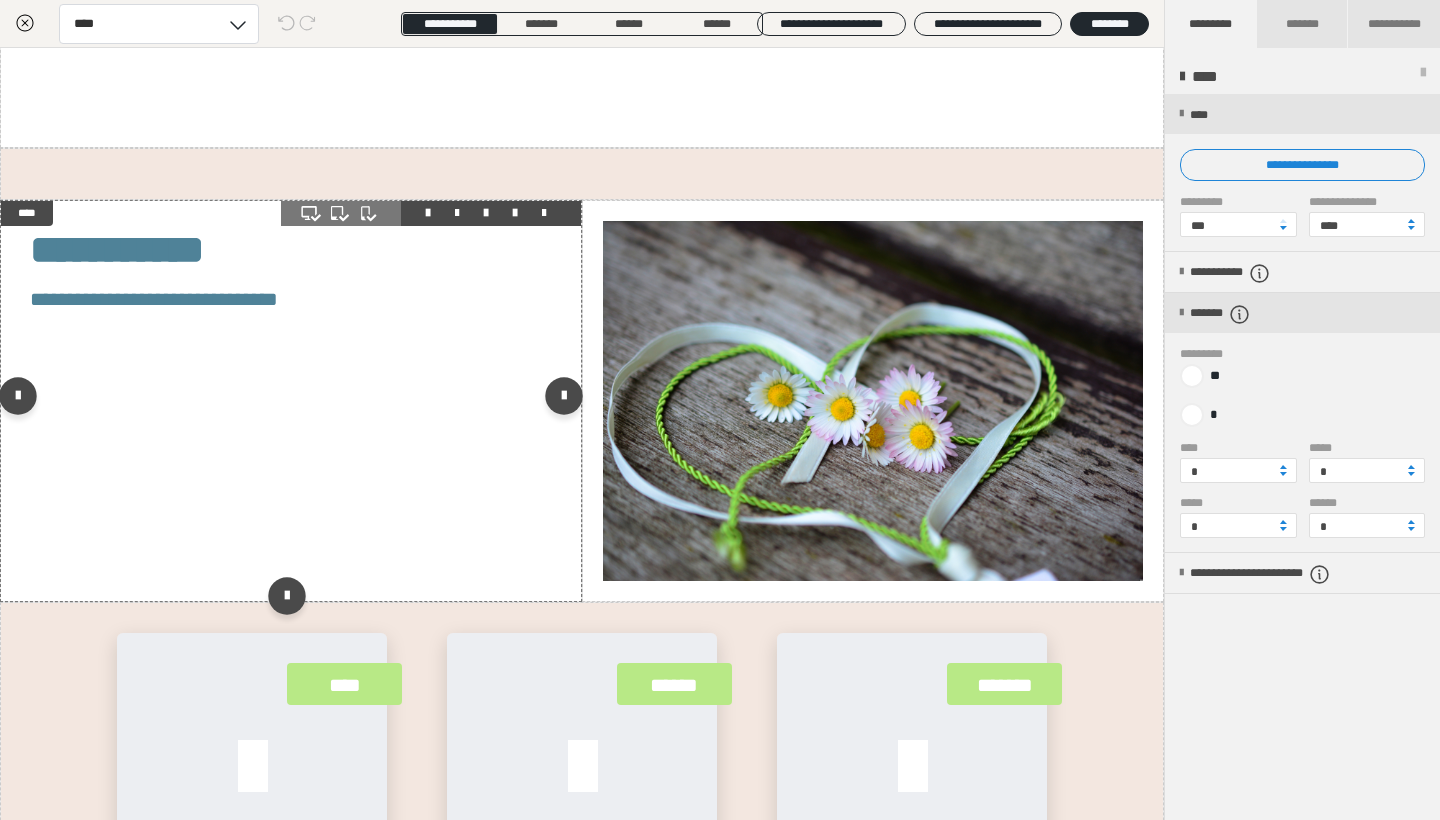 click on "**********" at bounding box center (291, 401) 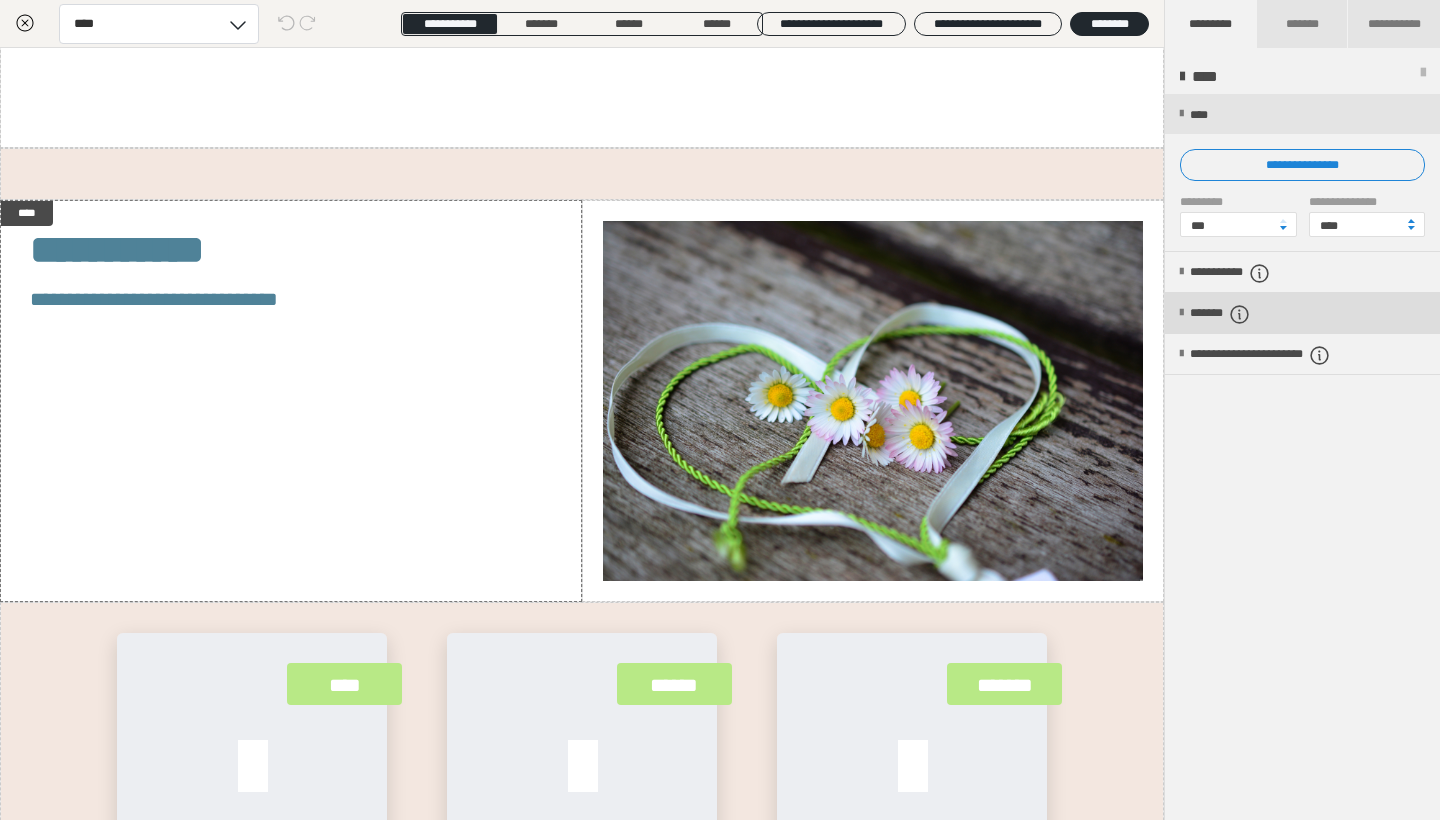 click on "*******" at bounding box center [1237, 314] 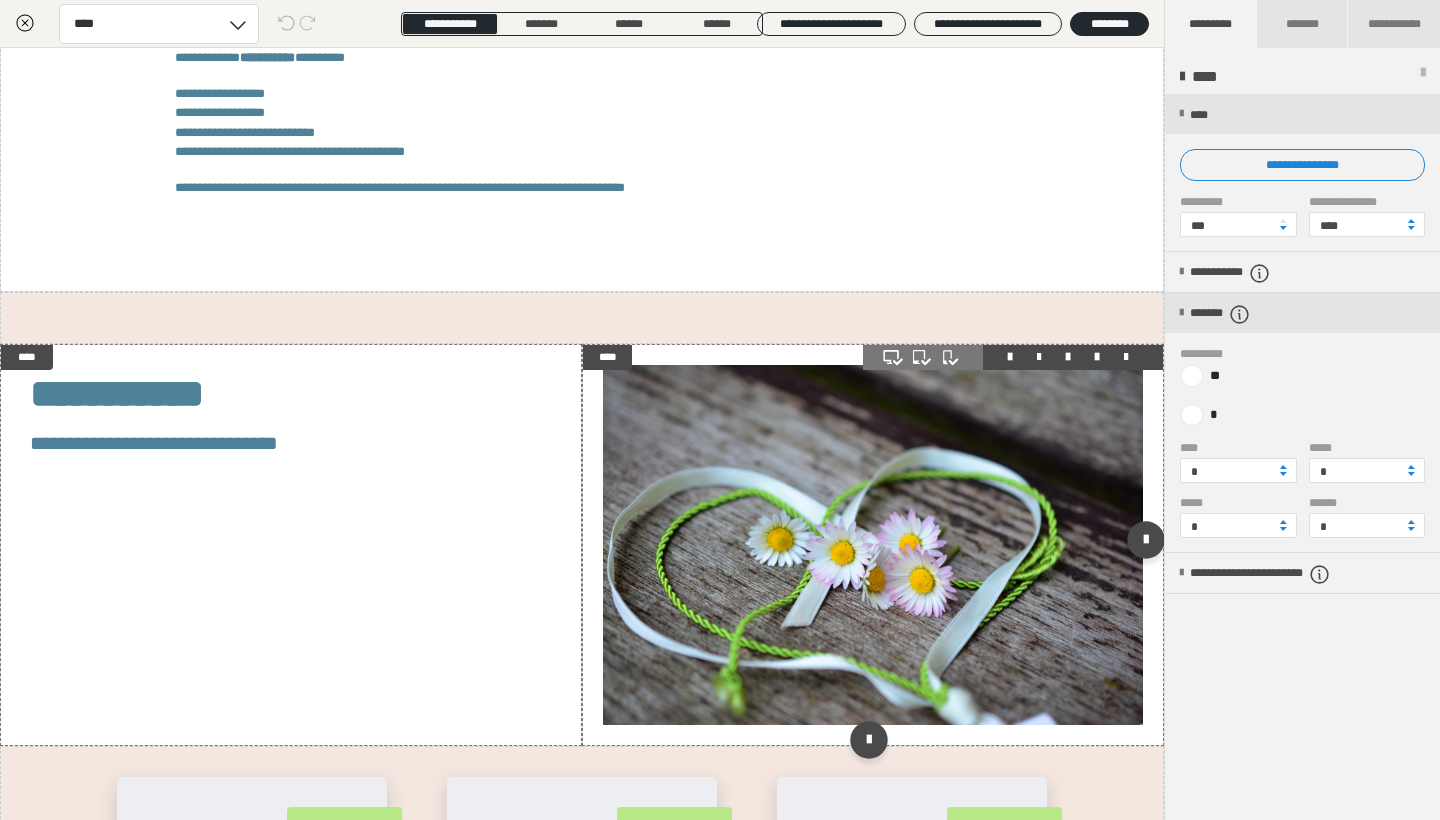 scroll, scrollTop: 2591, scrollLeft: 0, axis: vertical 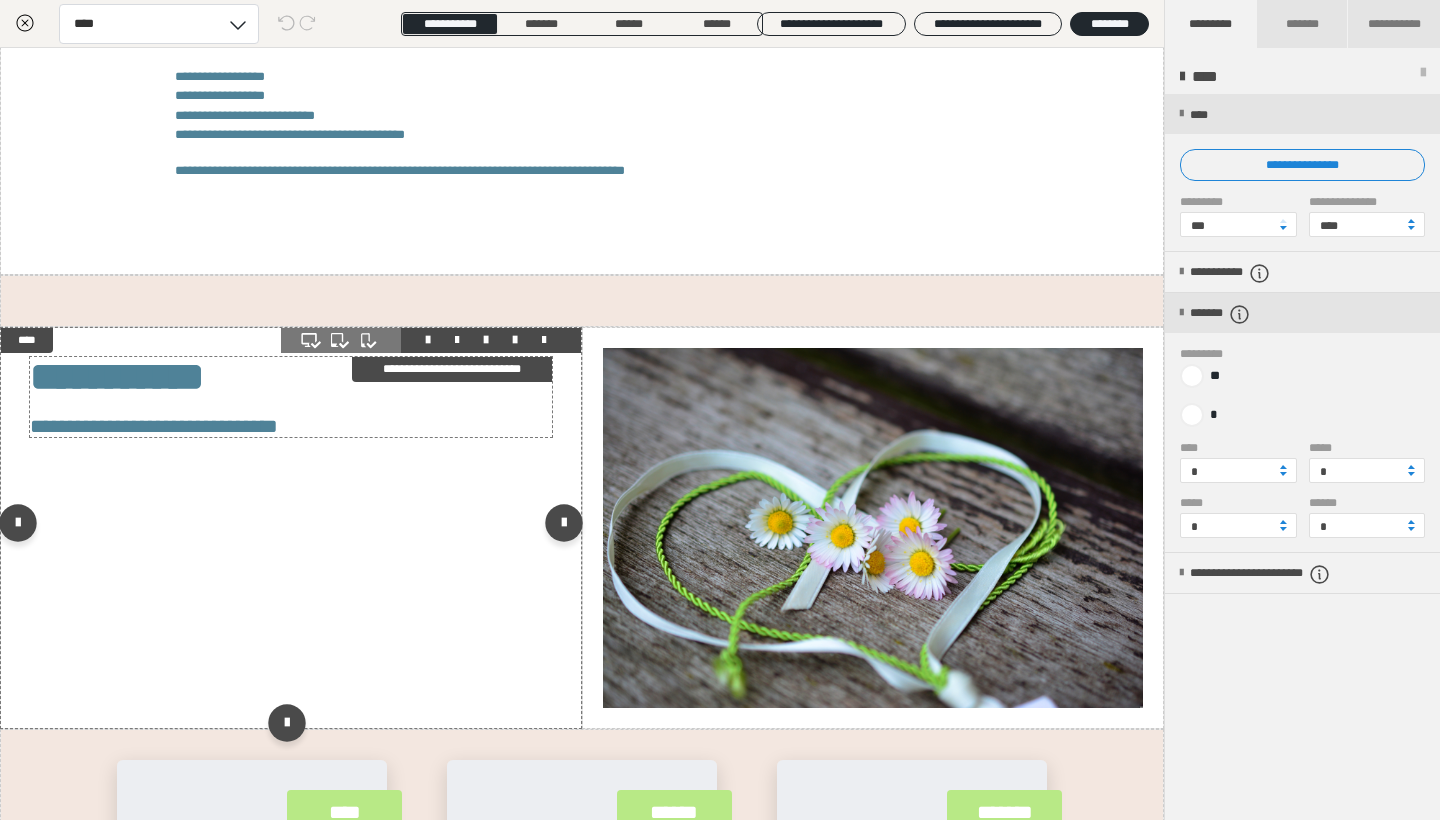 click on "**********" at bounding box center (117, 376) 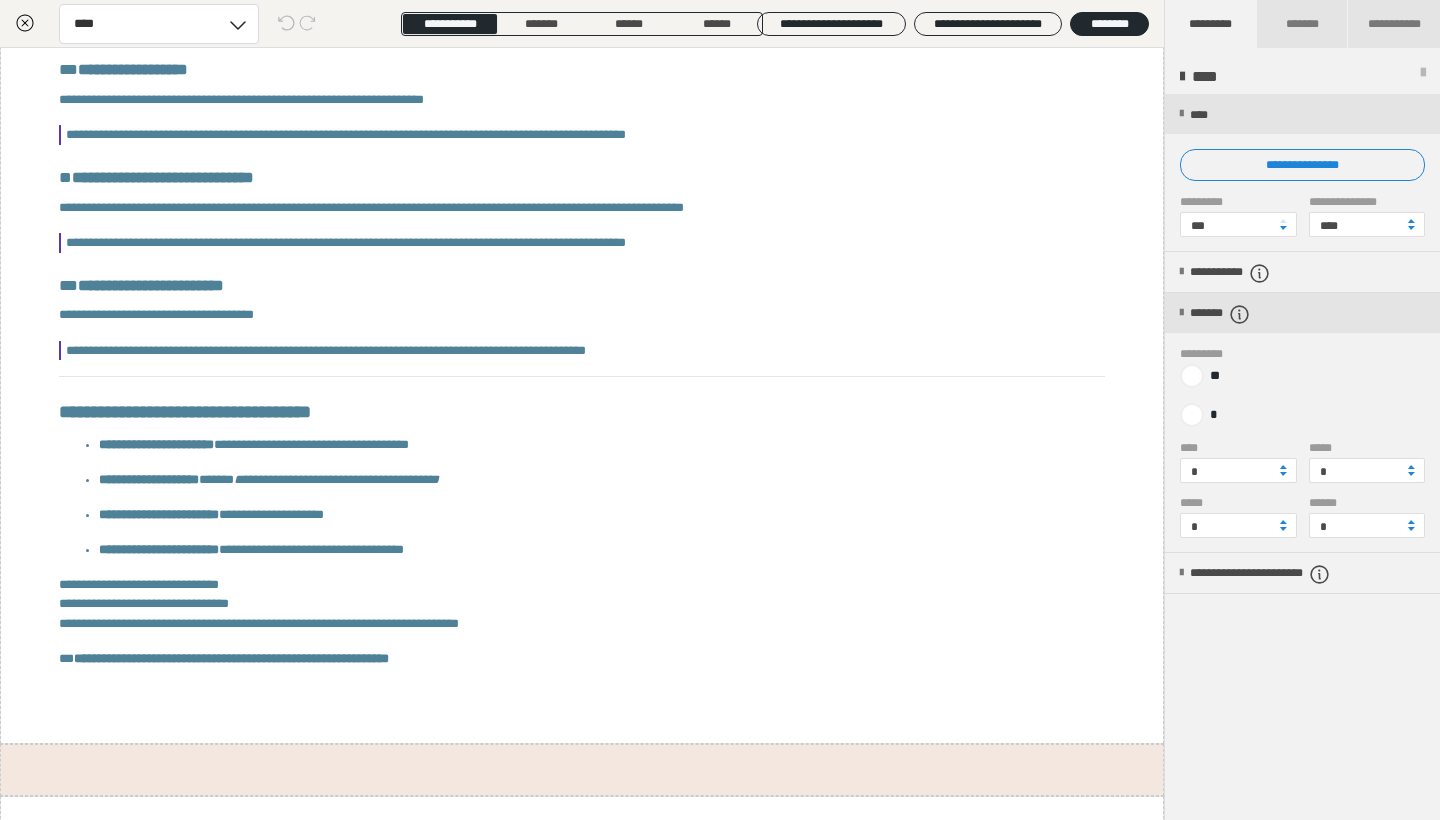 scroll, scrollTop: 1078, scrollLeft: 0, axis: vertical 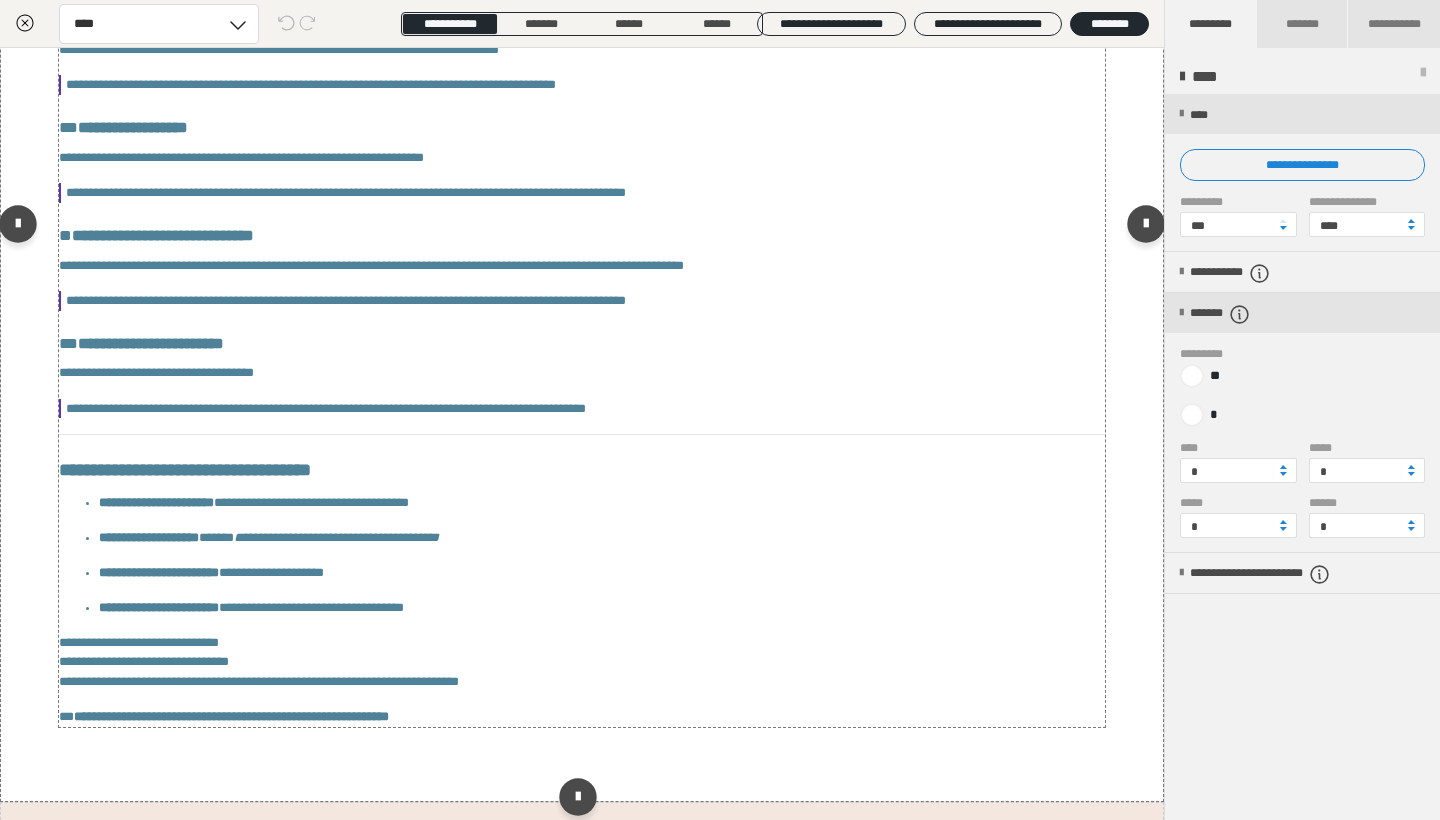click on "**********" at bounding box center [371, 265] 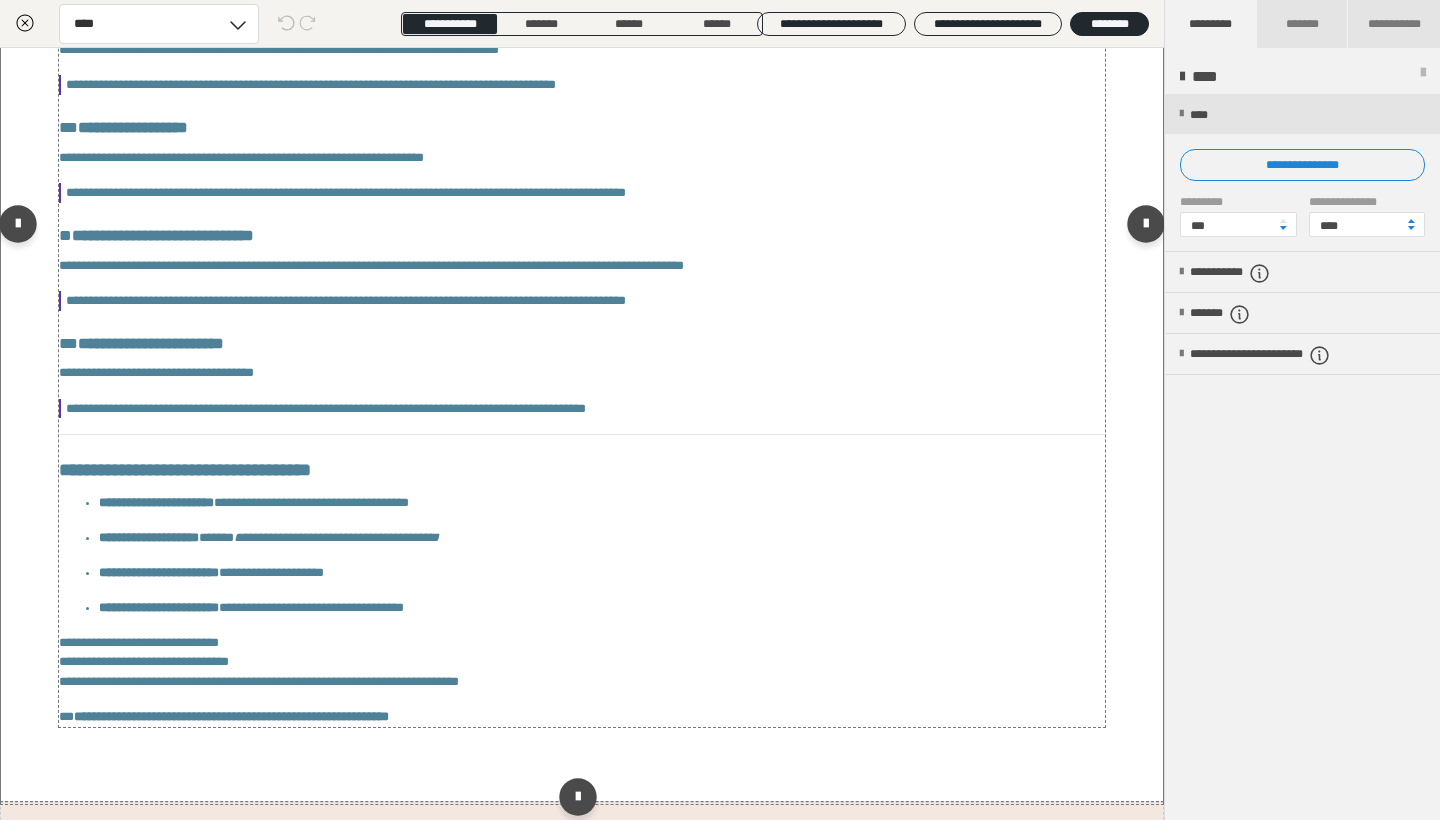 click on "**********" at bounding box center [371, 265] 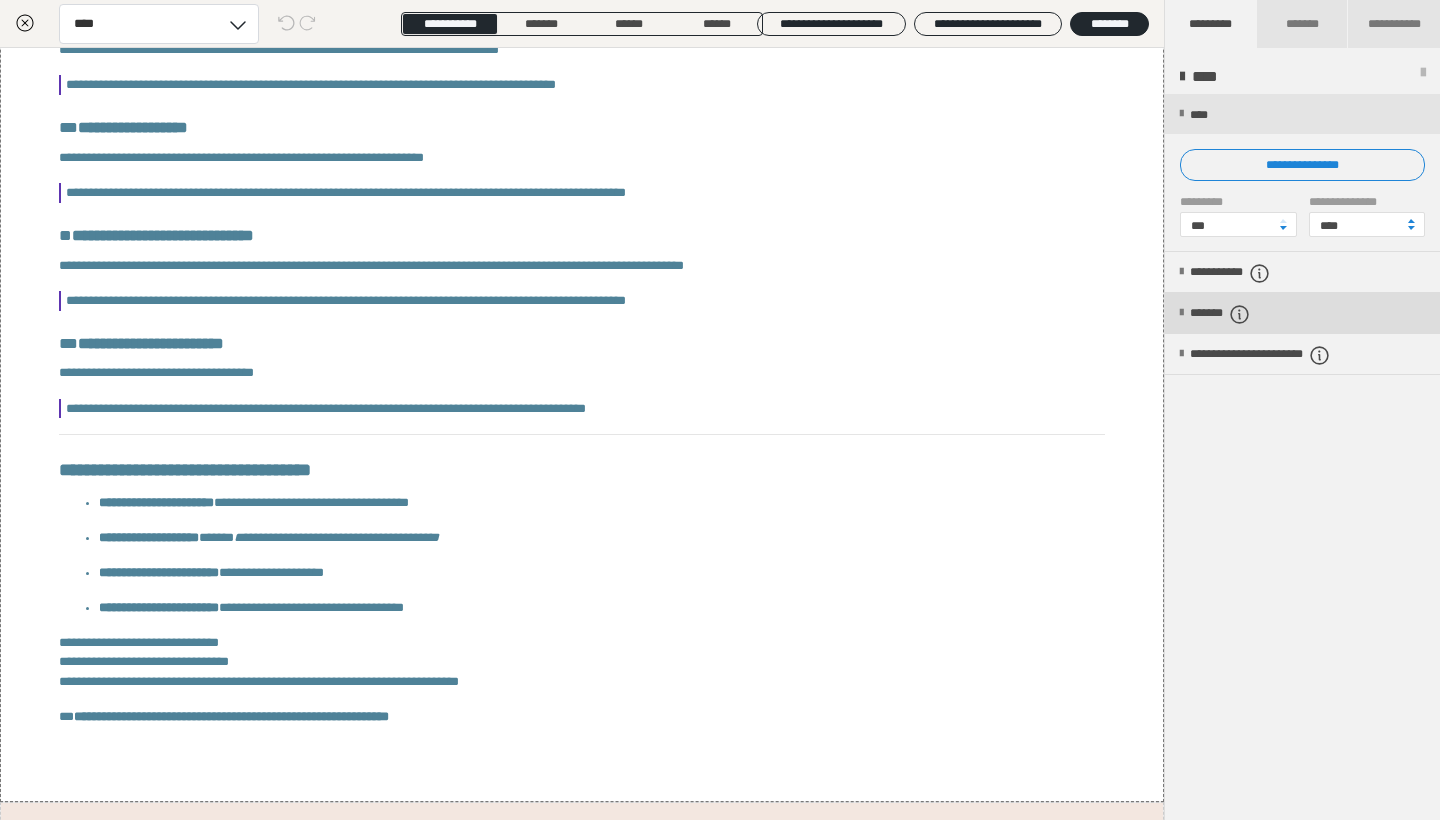 click on "*******" at bounding box center (1302, 313) 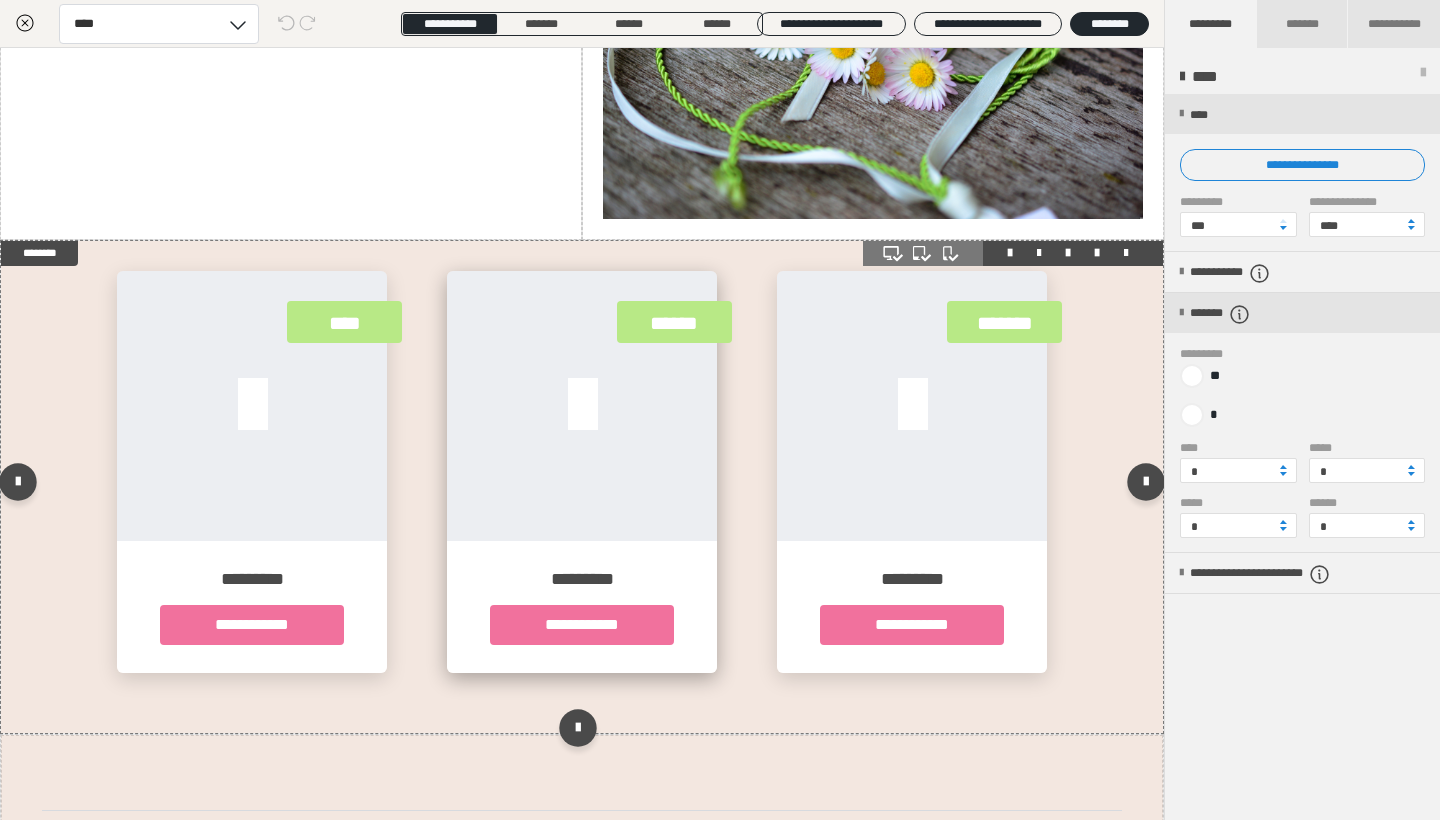 scroll, scrollTop: 2721, scrollLeft: 0, axis: vertical 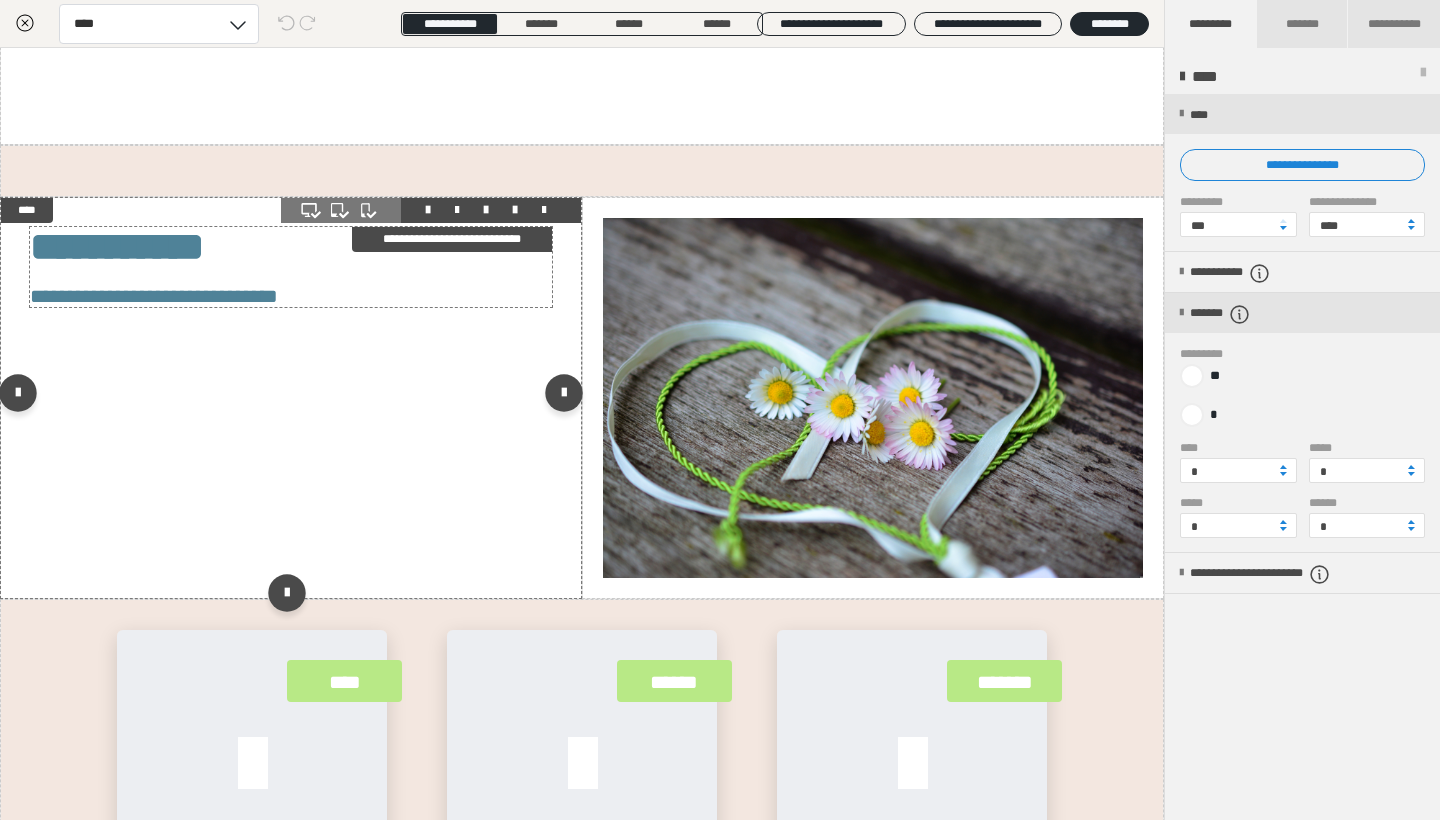 click on "**********" at bounding box center [291, 267] 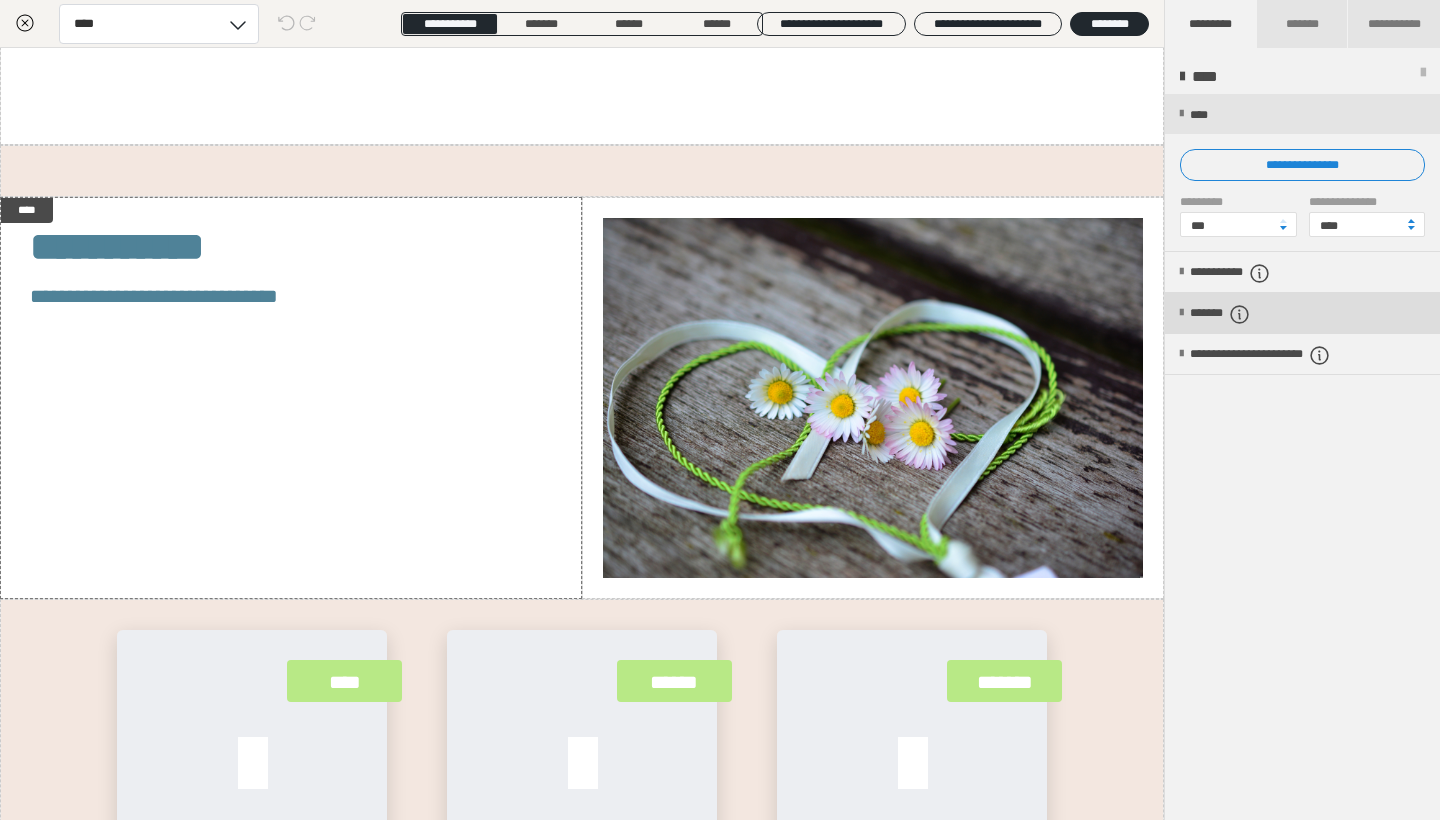 click on "*******" at bounding box center (1302, 313) 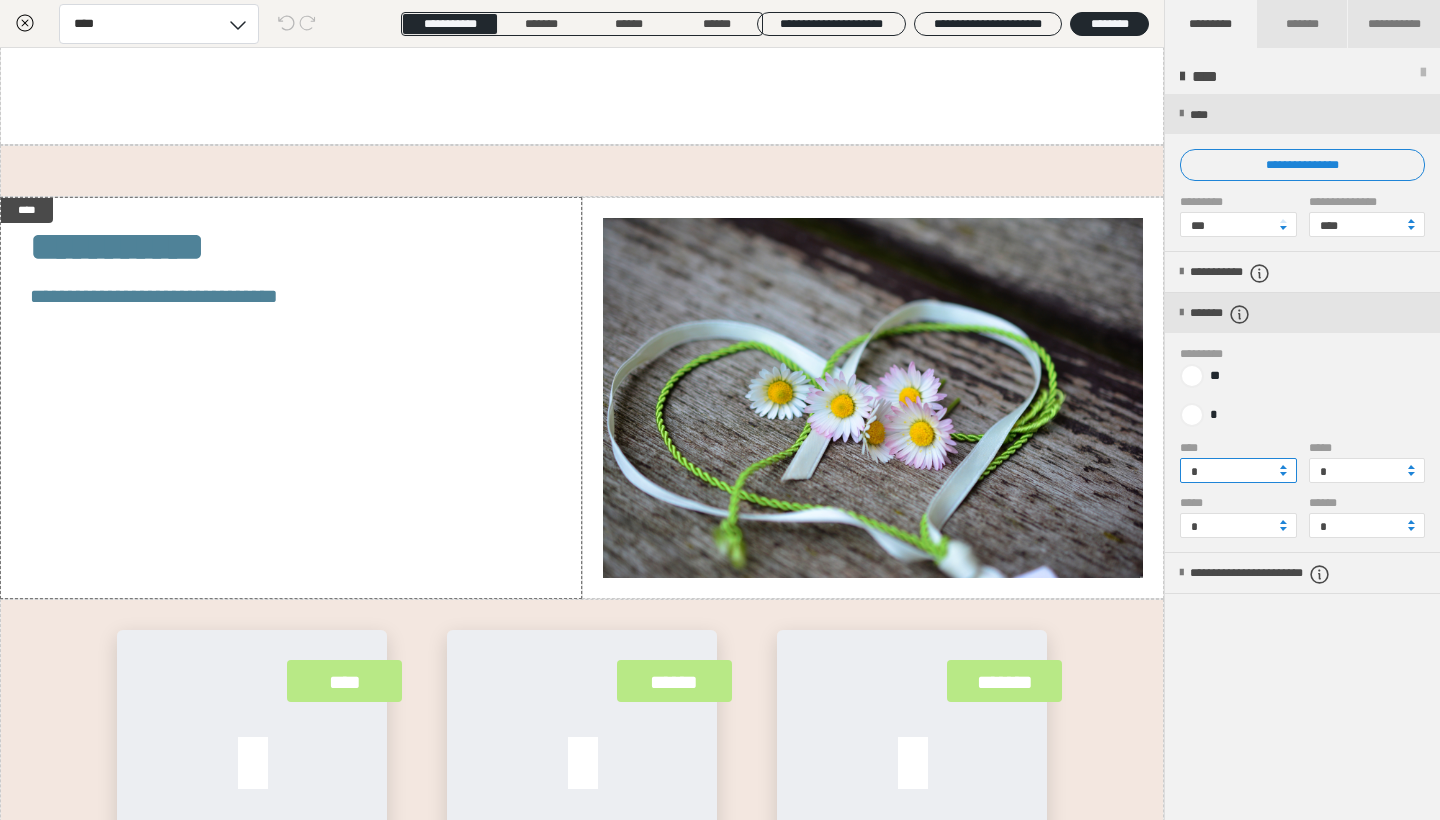 click on "*" at bounding box center [1238, 470] 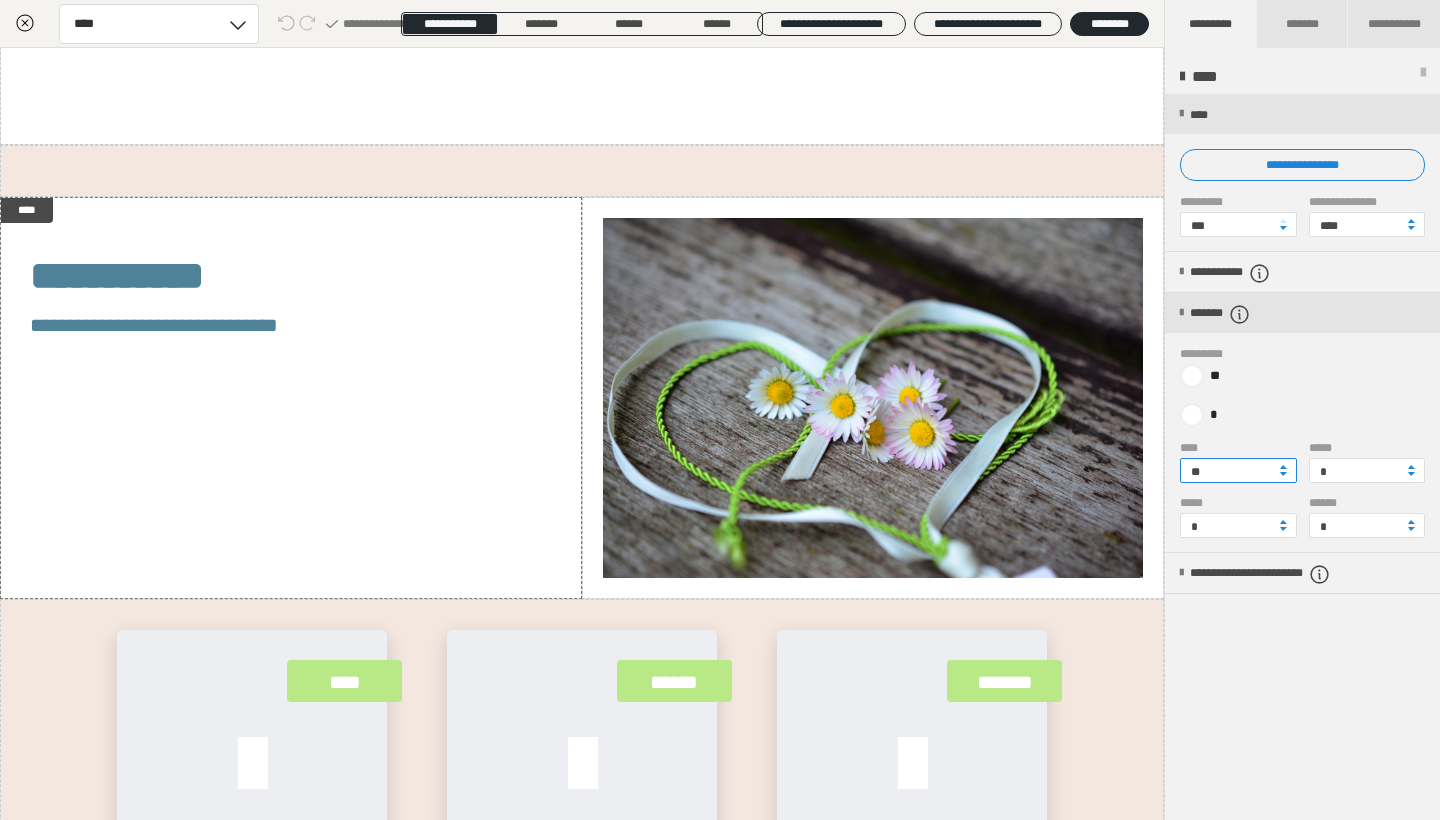 type on "**" 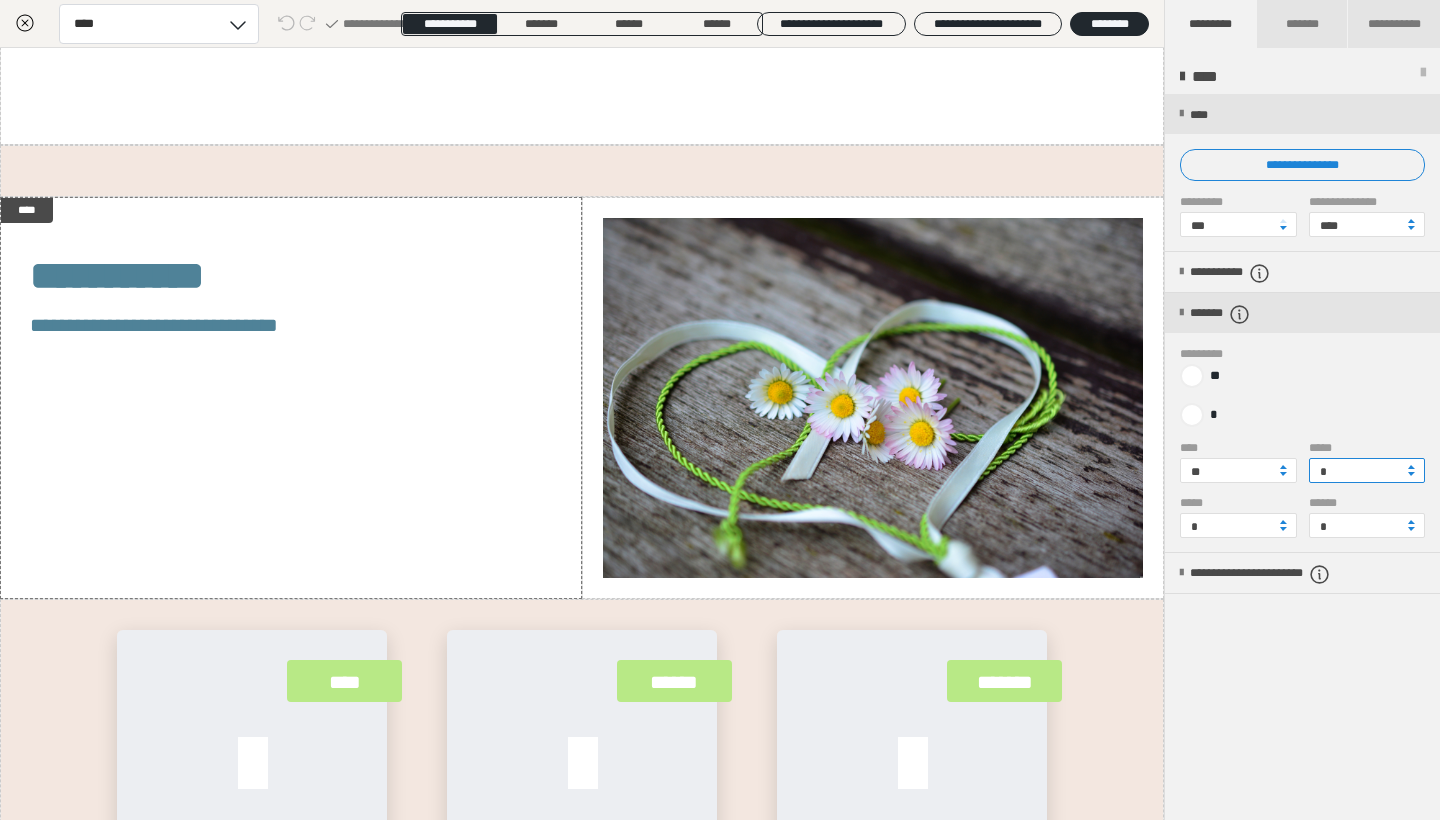 click on "*" at bounding box center (1367, 470) 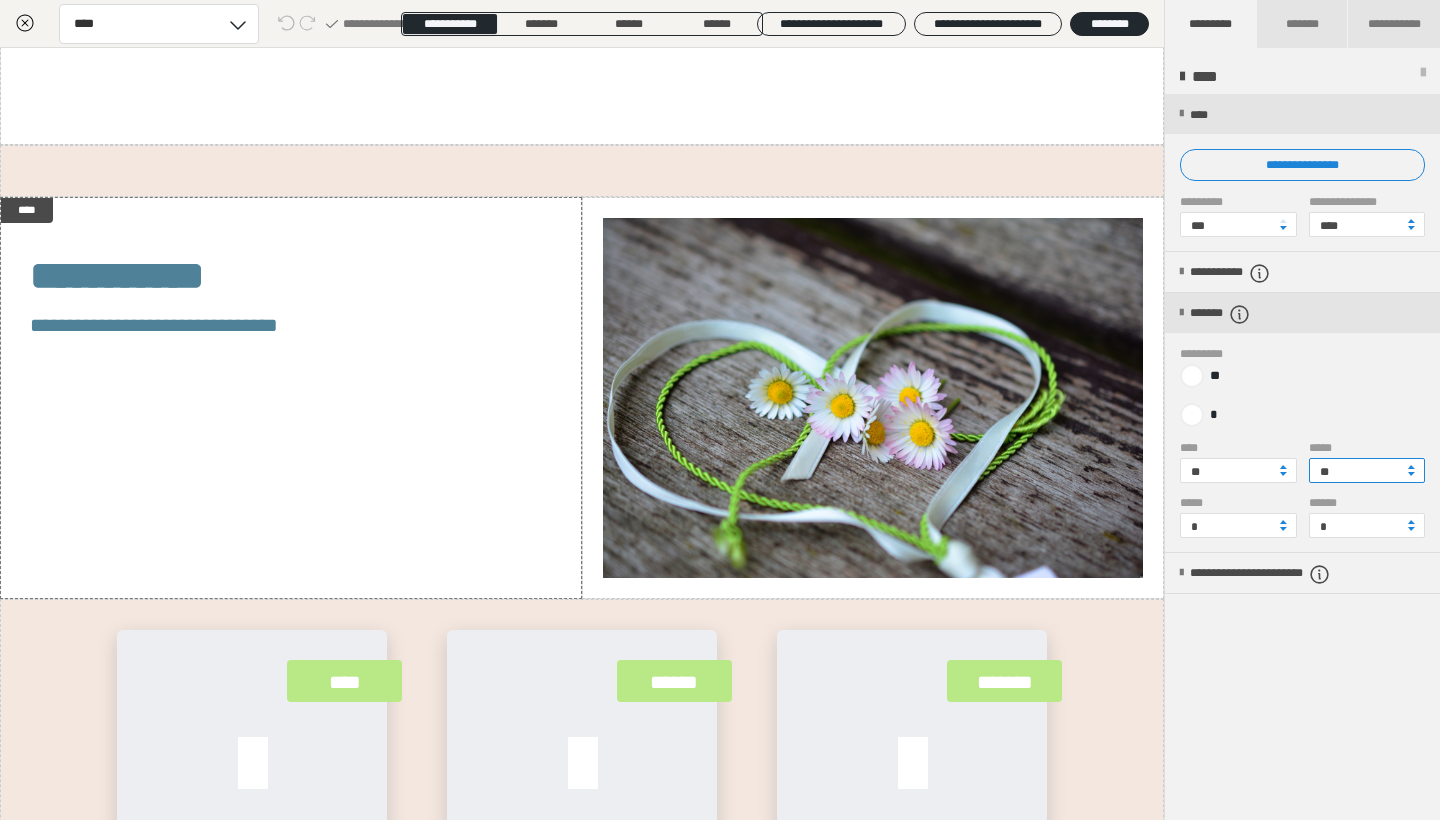 type on "**" 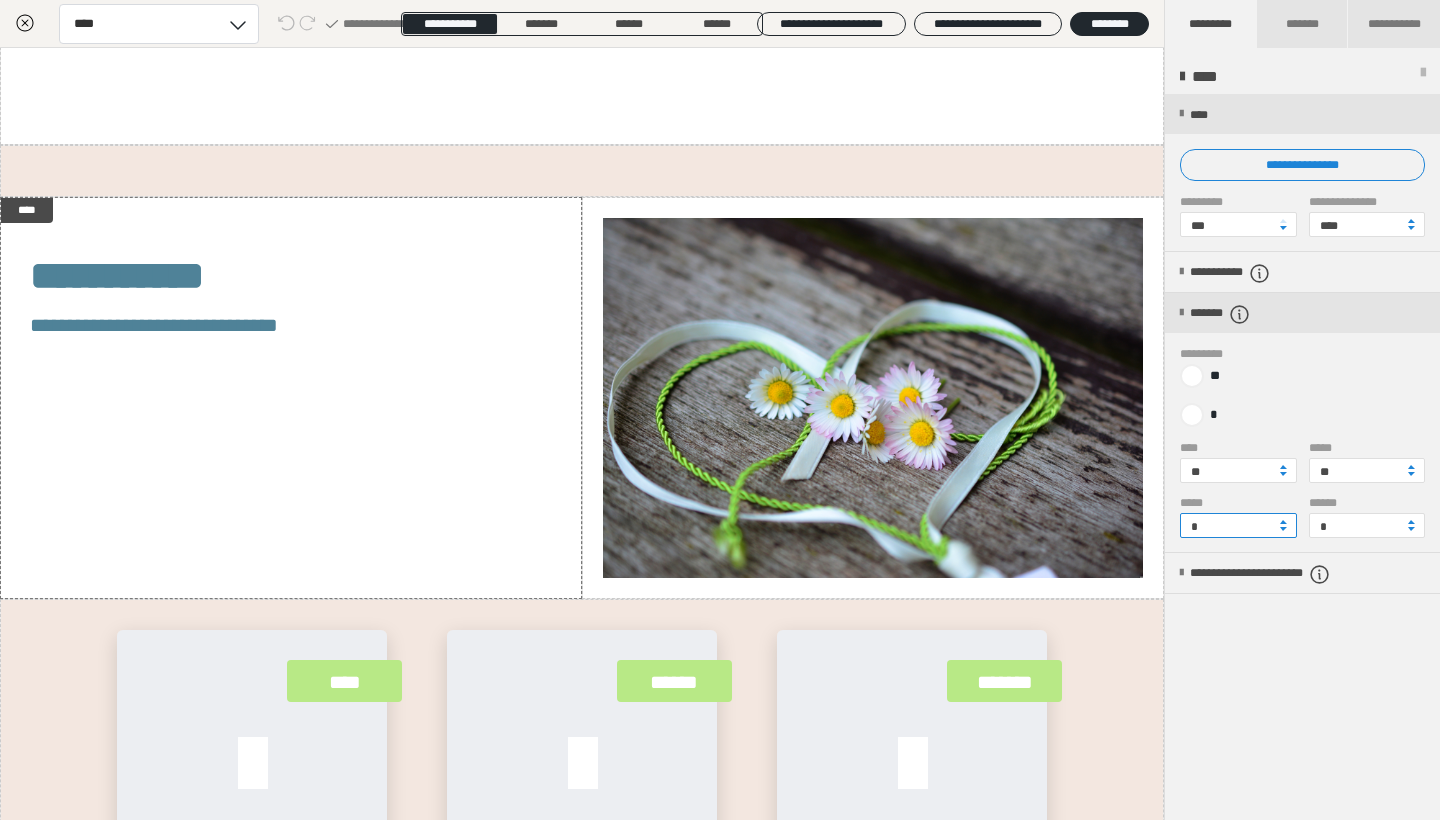 click on "*" at bounding box center [1238, 525] 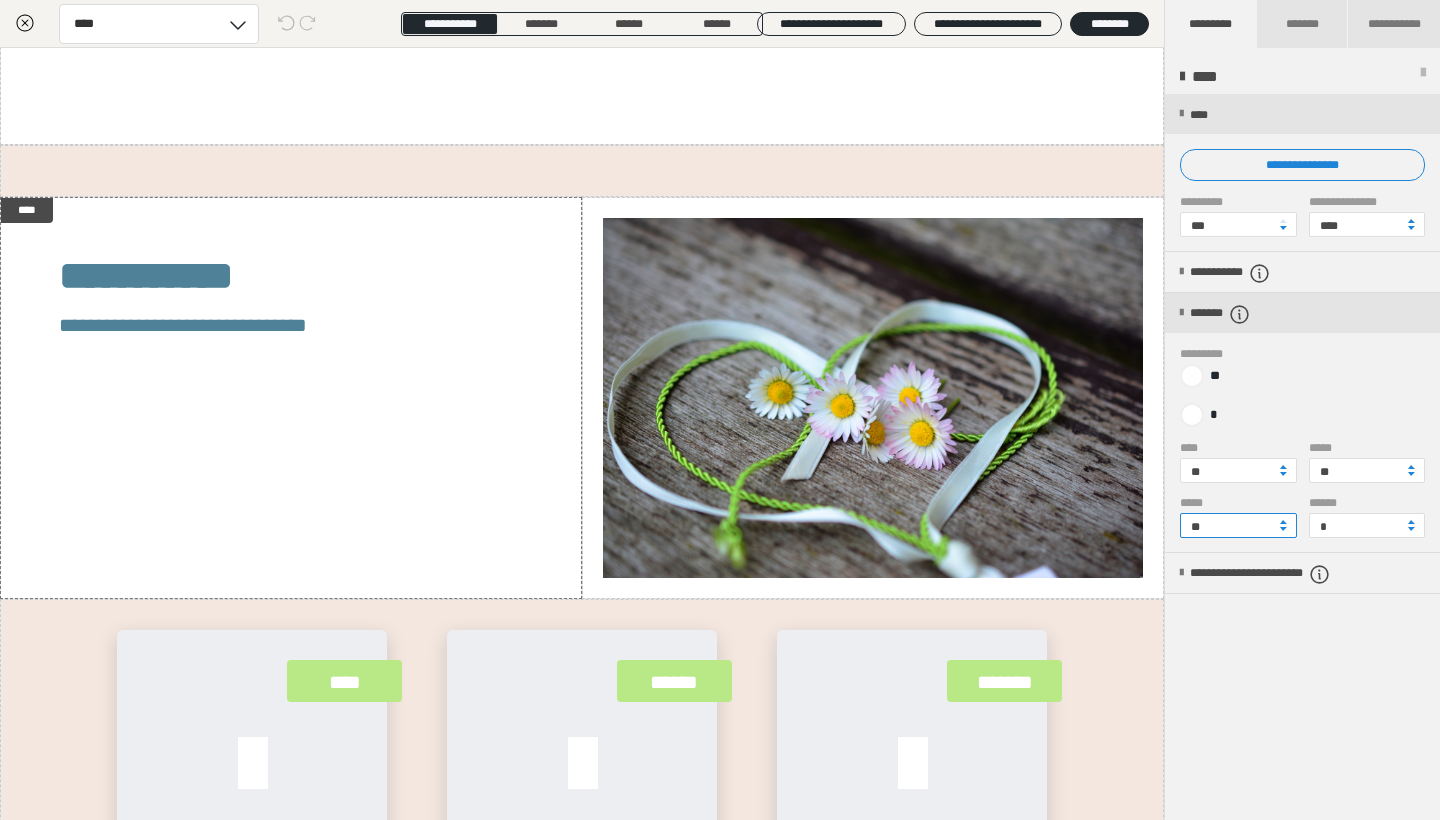 type on "**" 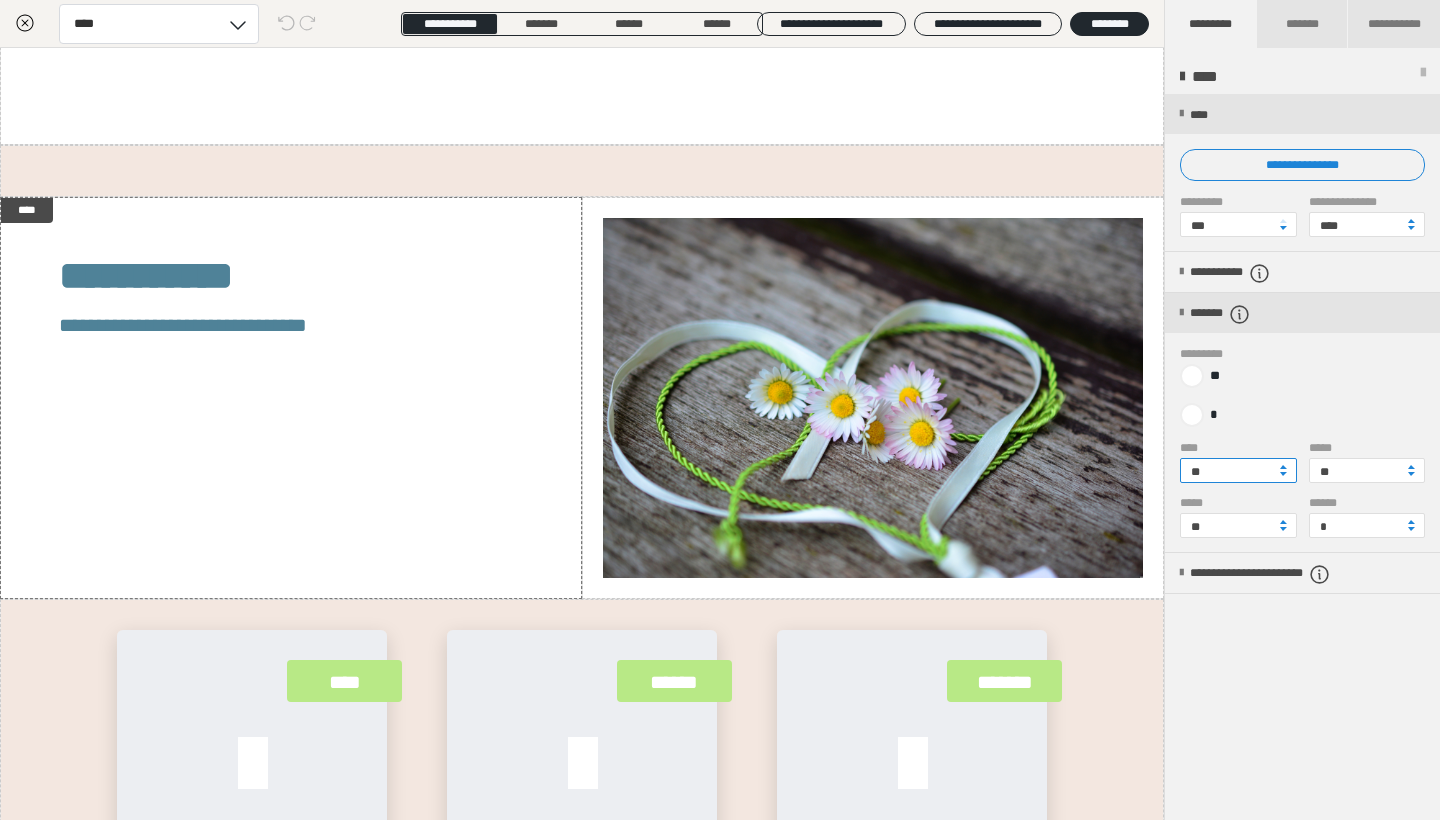click on "**" at bounding box center (1238, 470) 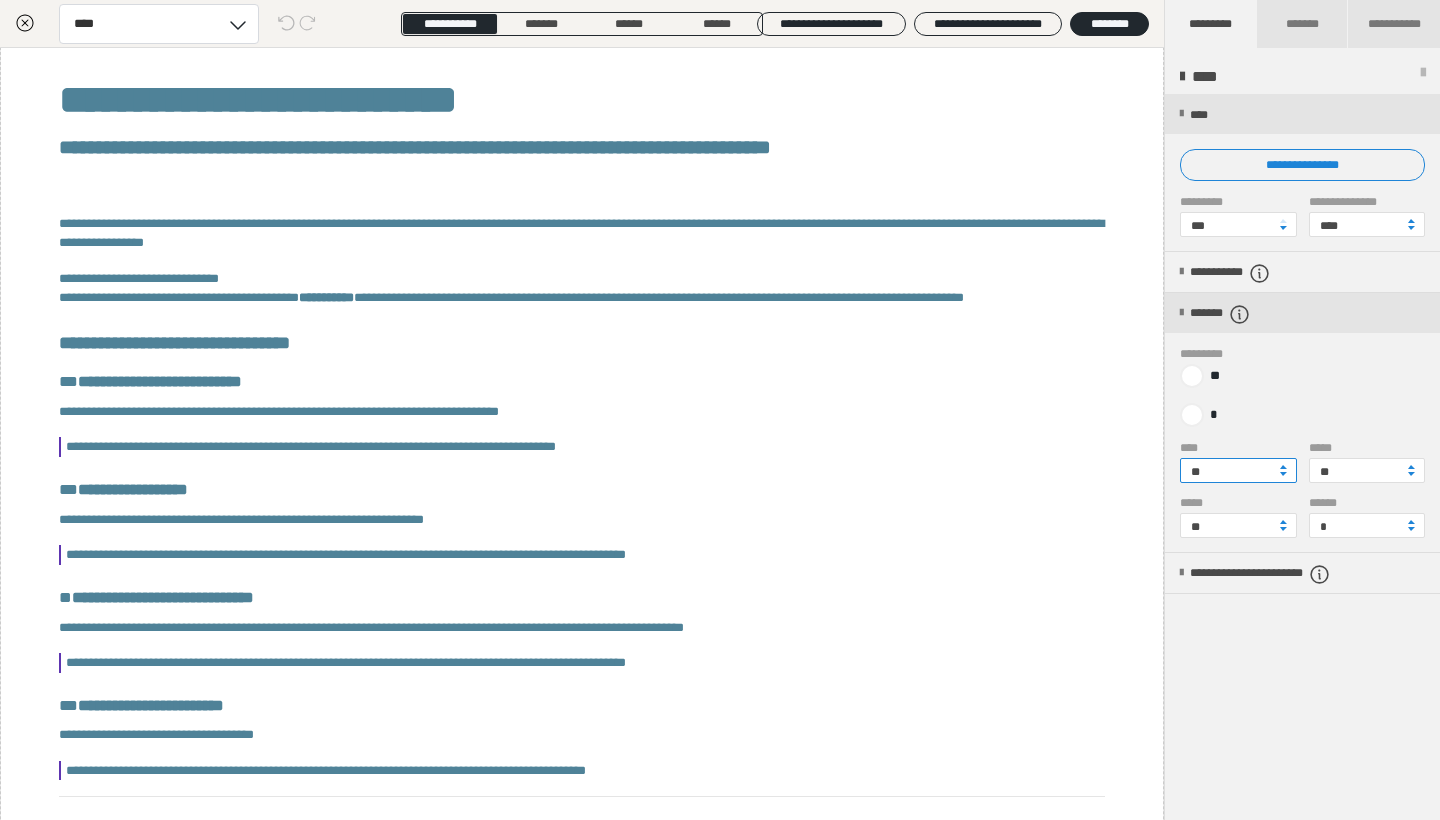 scroll, scrollTop: 528, scrollLeft: 0, axis: vertical 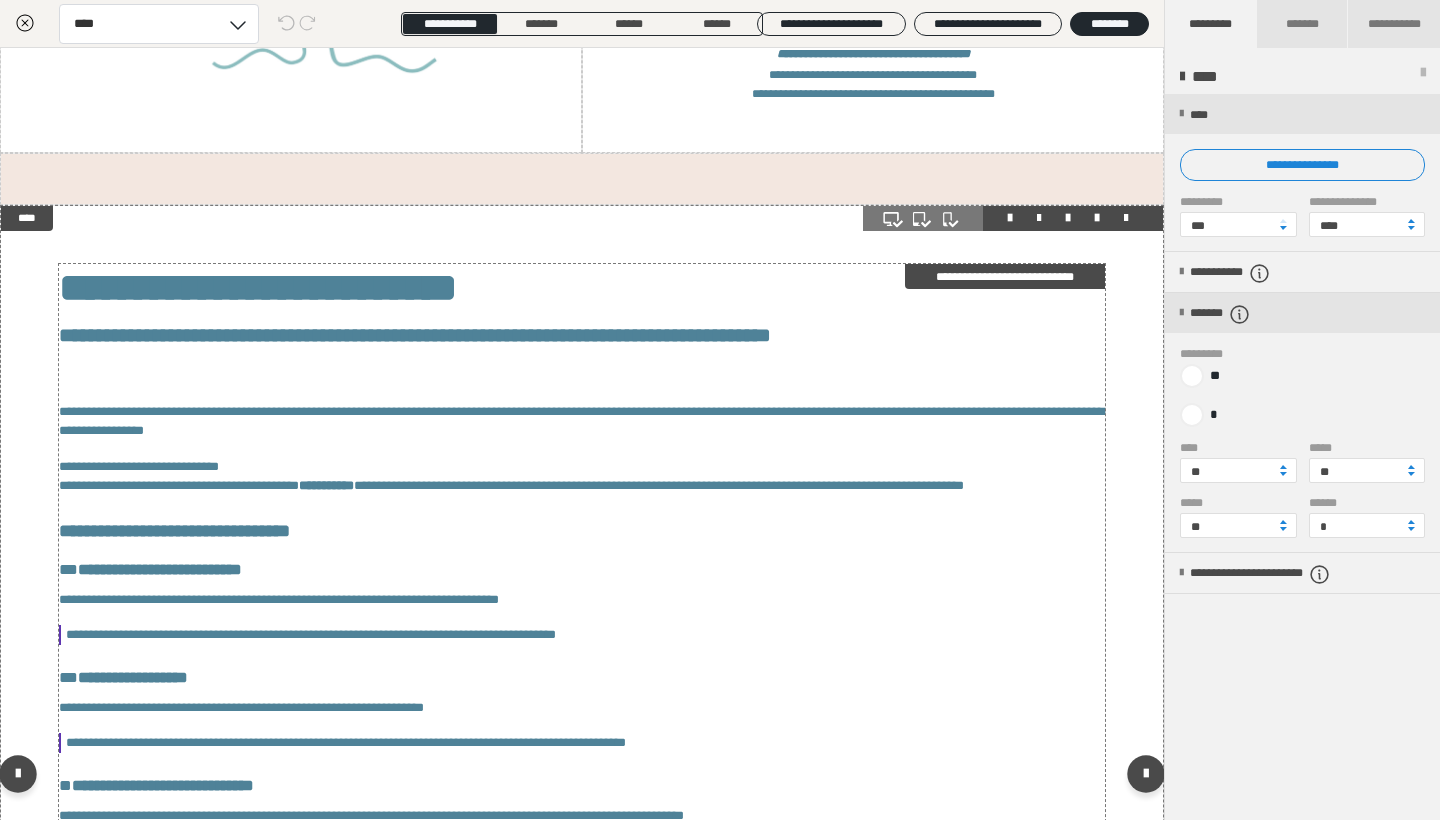 click on "**********" at bounding box center [415, 335] 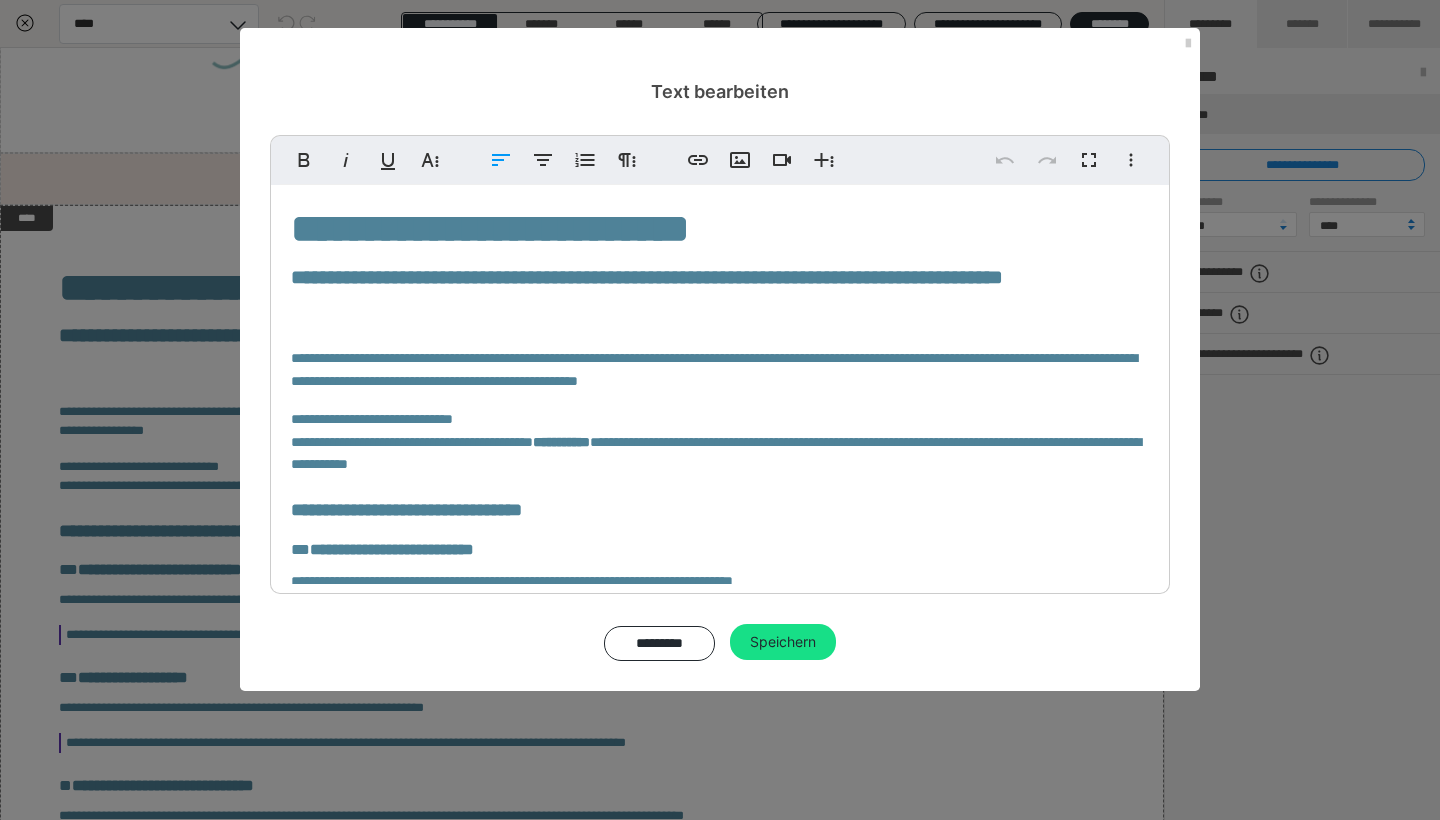 click on "**********" at bounding box center [647, 277] 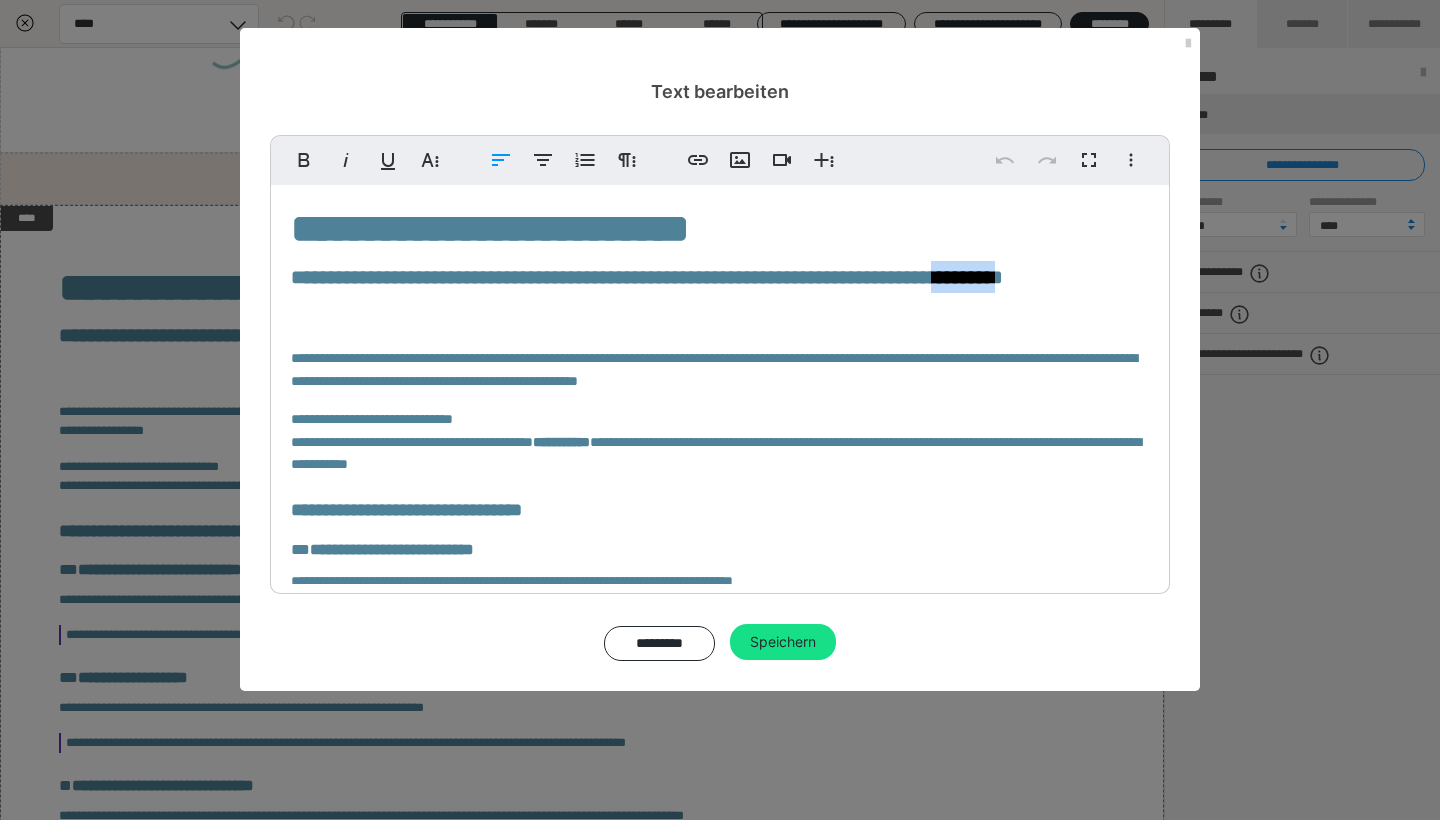 click on "**********" at bounding box center (647, 277) 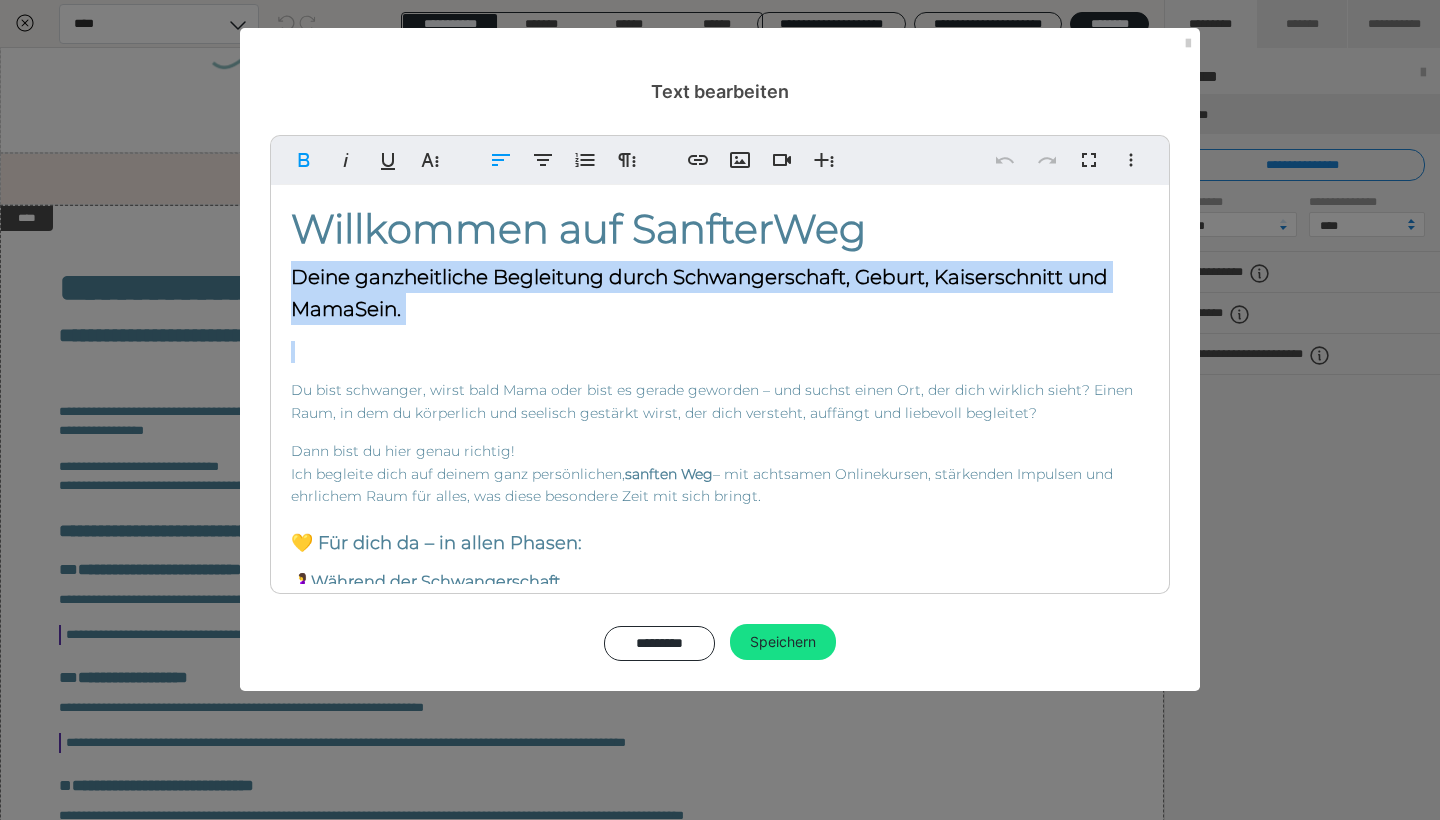 click on "Deine ganzheitliche Begleitung durch Schwangerschaft, Geburt, Kaiserschnitt und MamaSein." at bounding box center [699, 293] 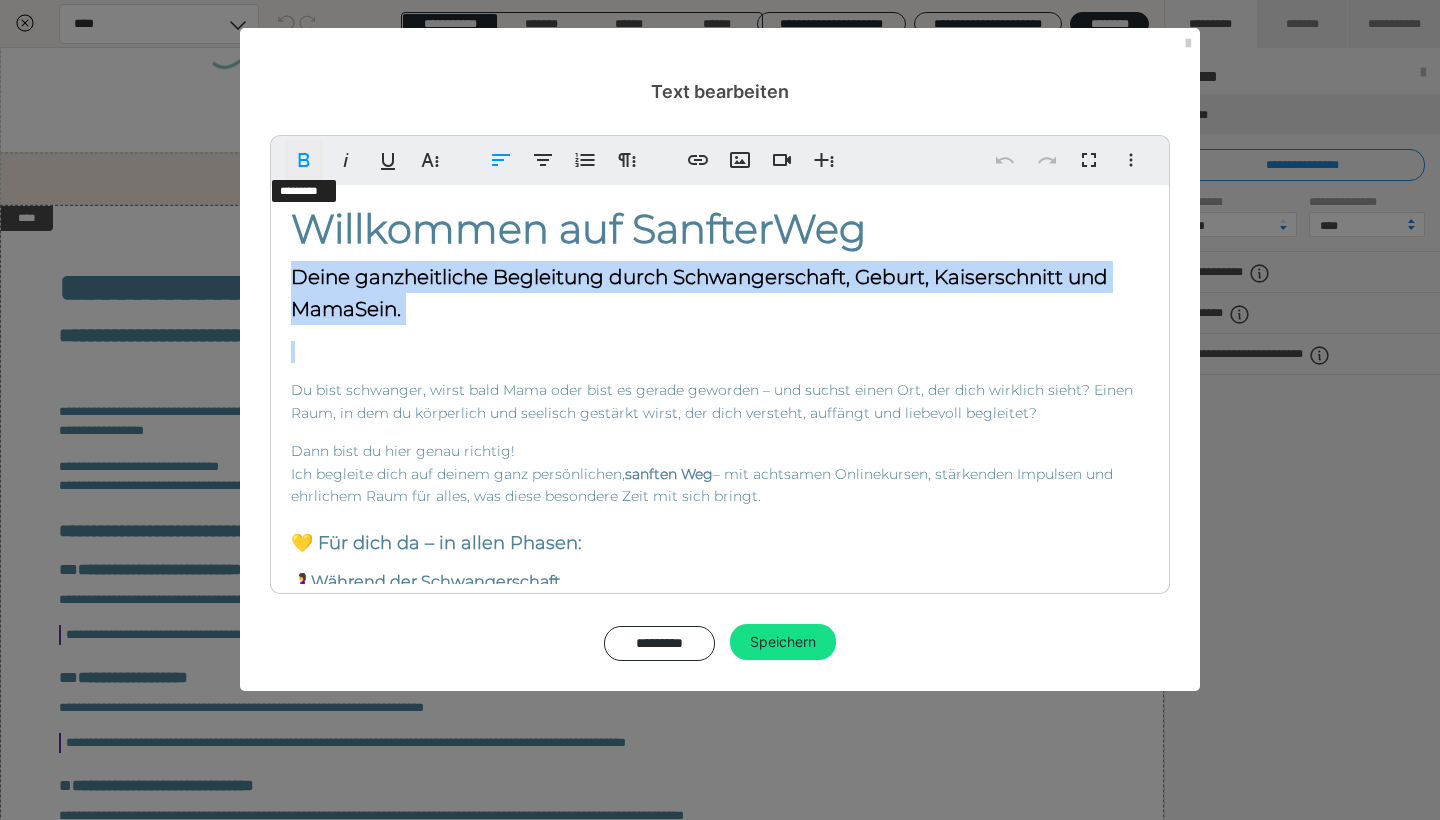 click 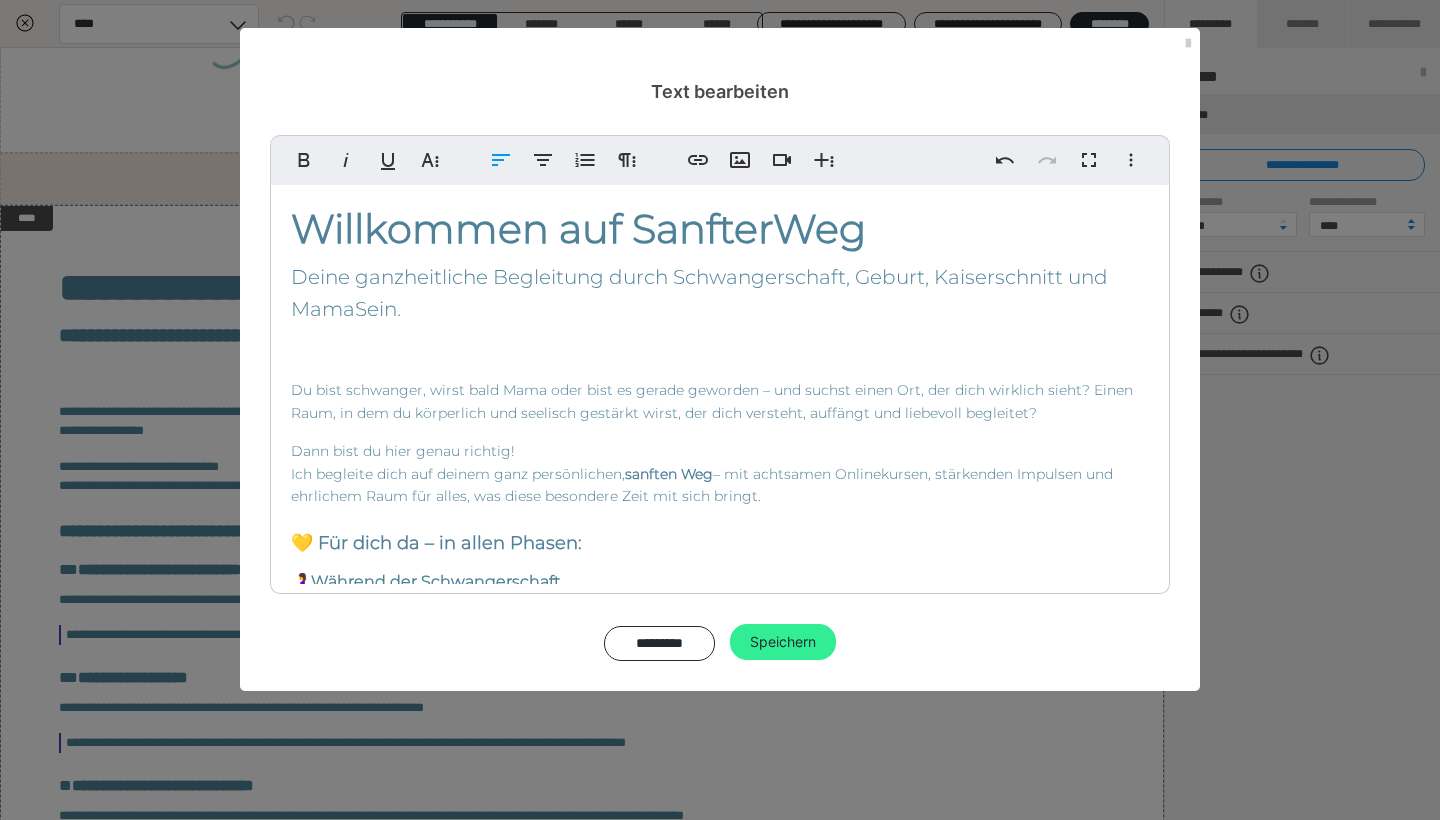 click on "Speichern" at bounding box center [783, 642] 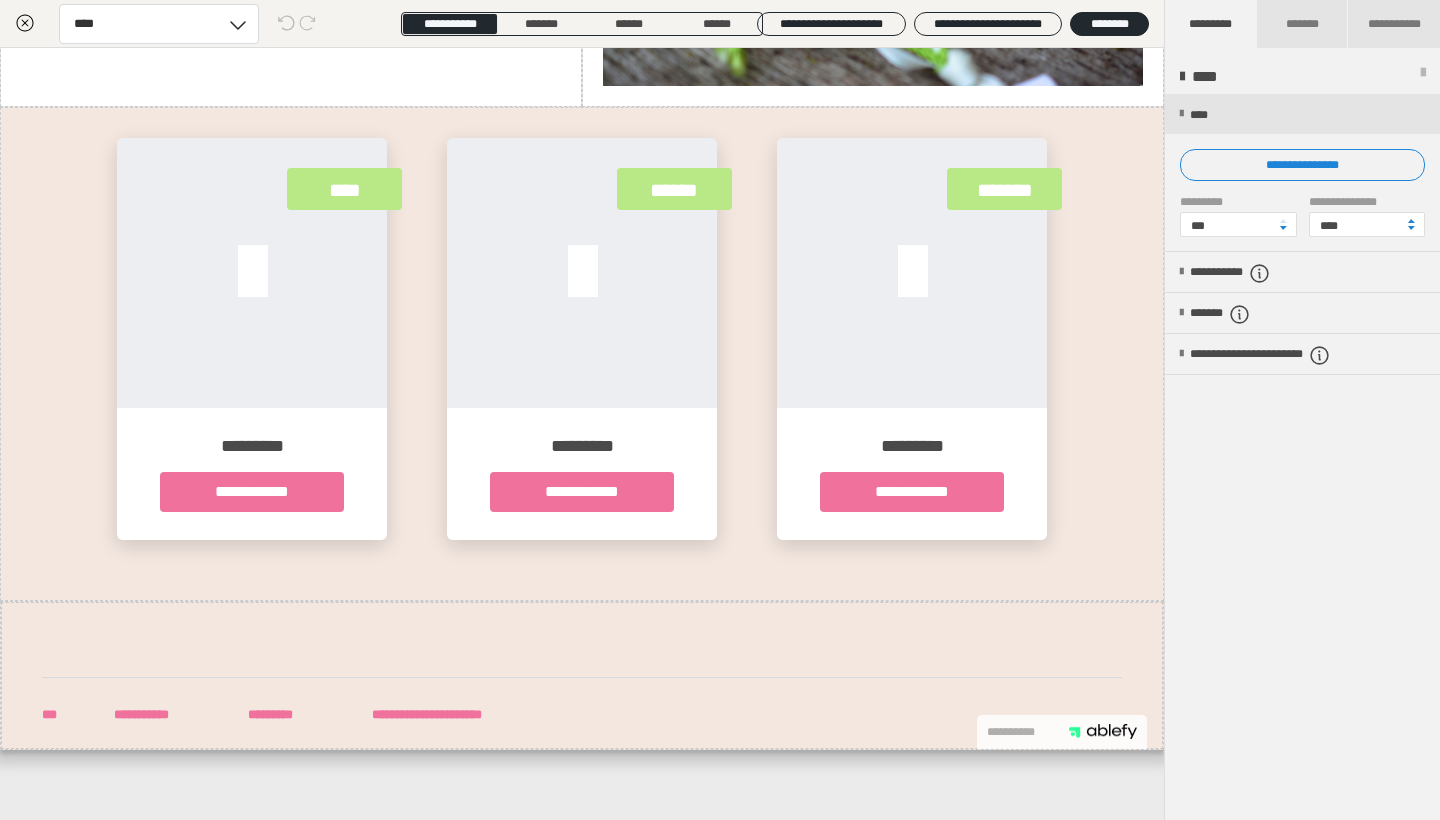 scroll, scrollTop: 3239, scrollLeft: 0, axis: vertical 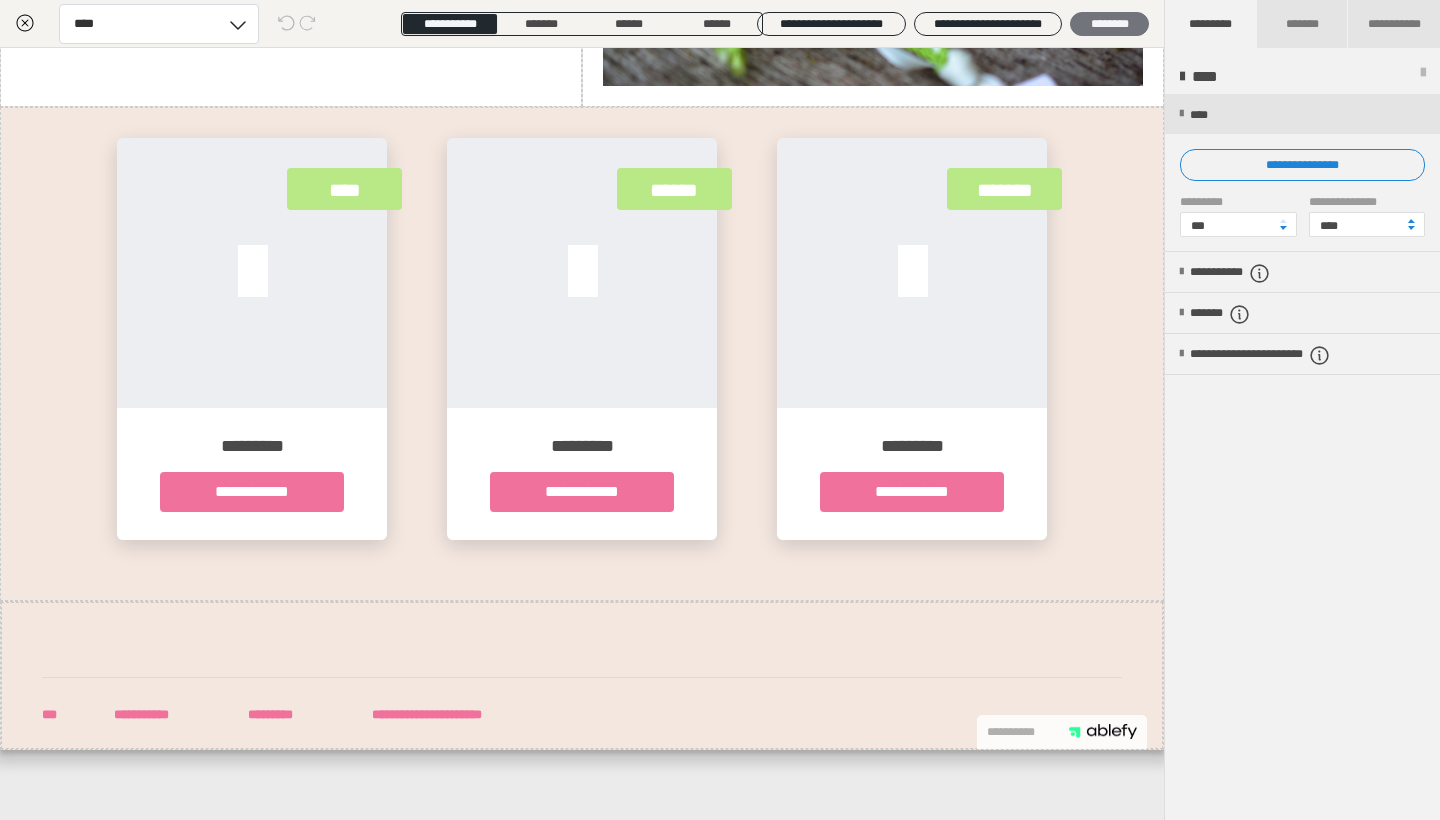 click on "********" at bounding box center (1109, 24) 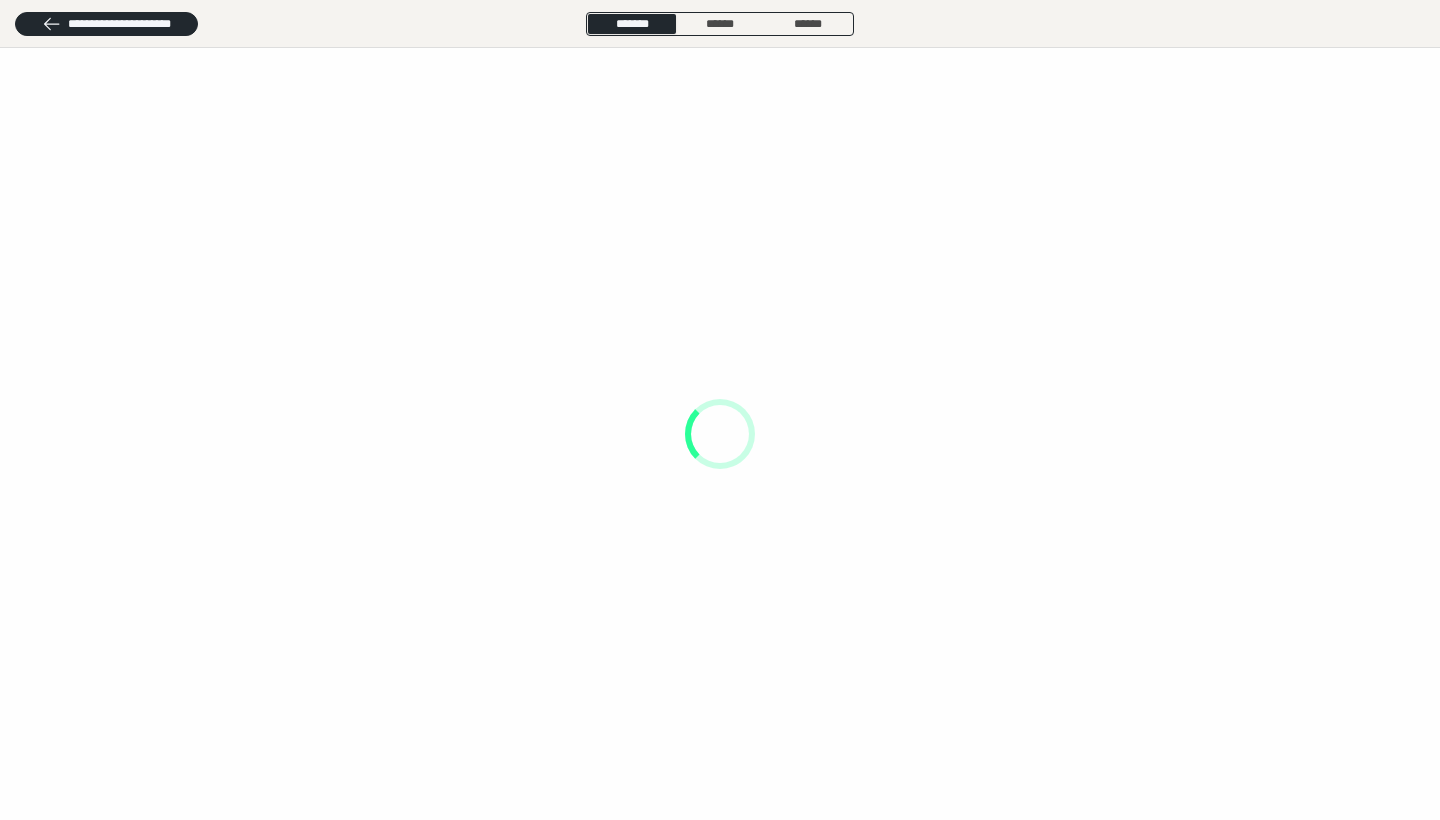 scroll, scrollTop: 0, scrollLeft: 0, axis: both 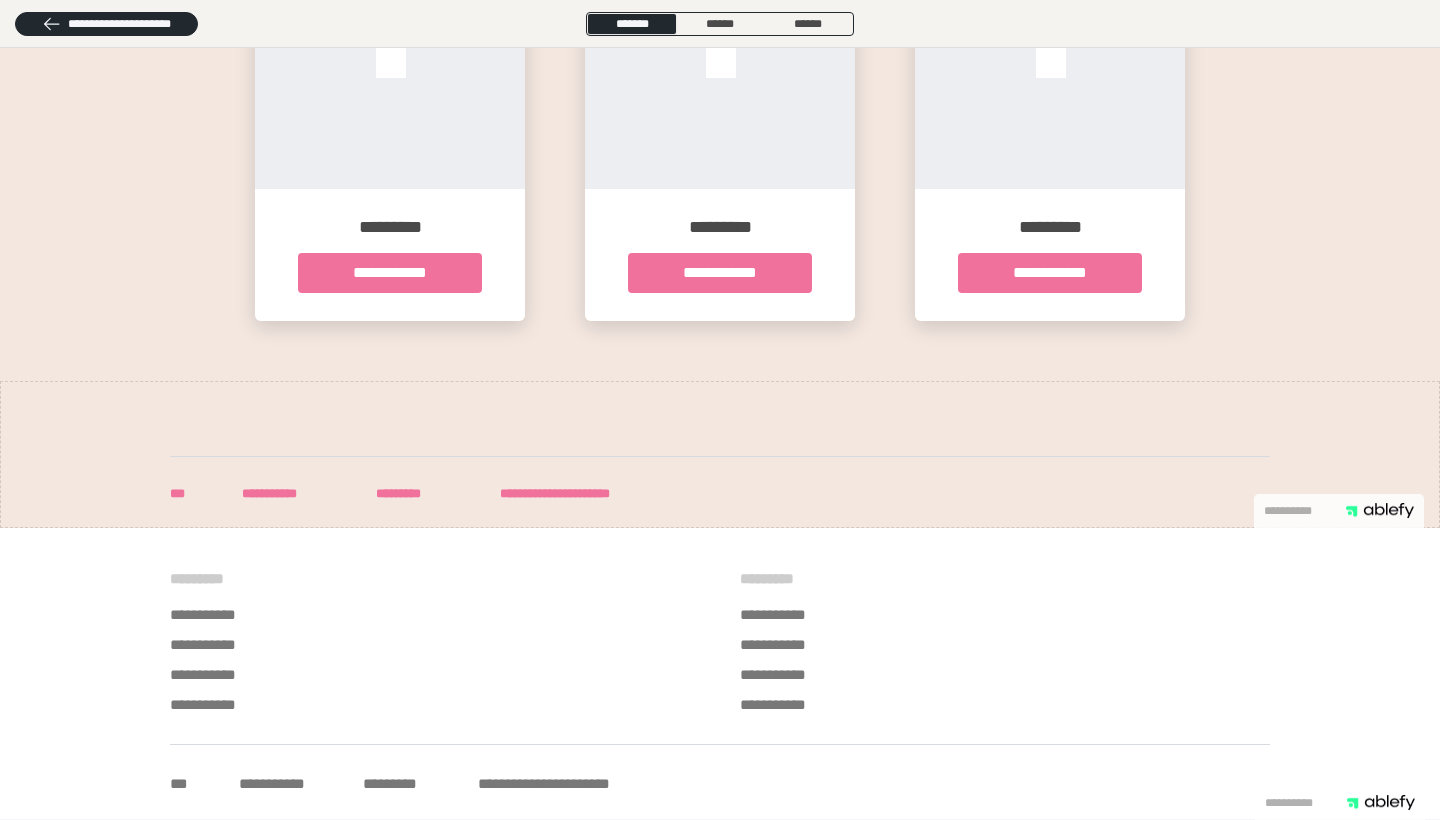 click on "*********" at bounding box center (1005, 579) 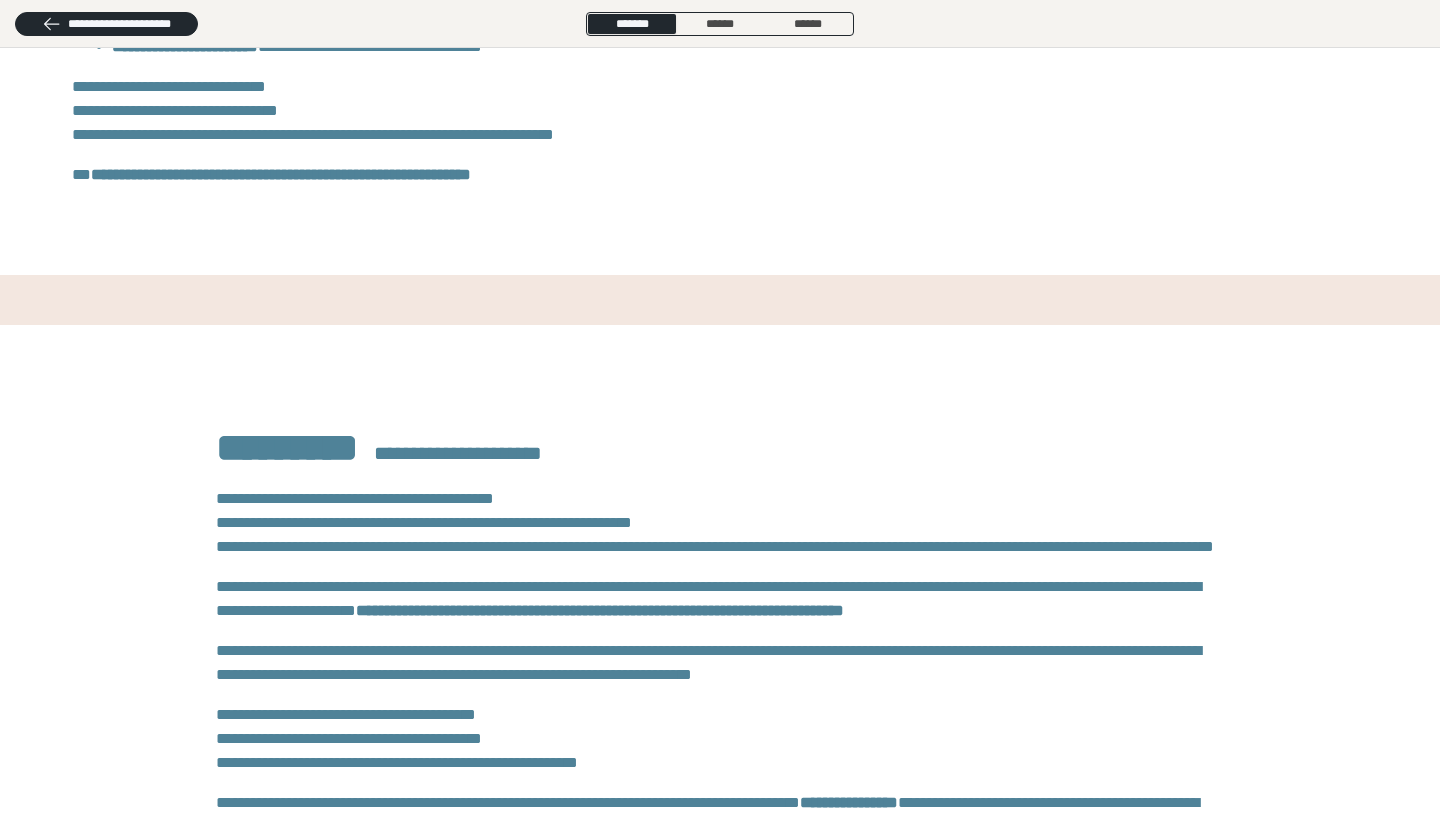 scroll, scrollTop: 1263, scrollLeft: 0, axis: vertical 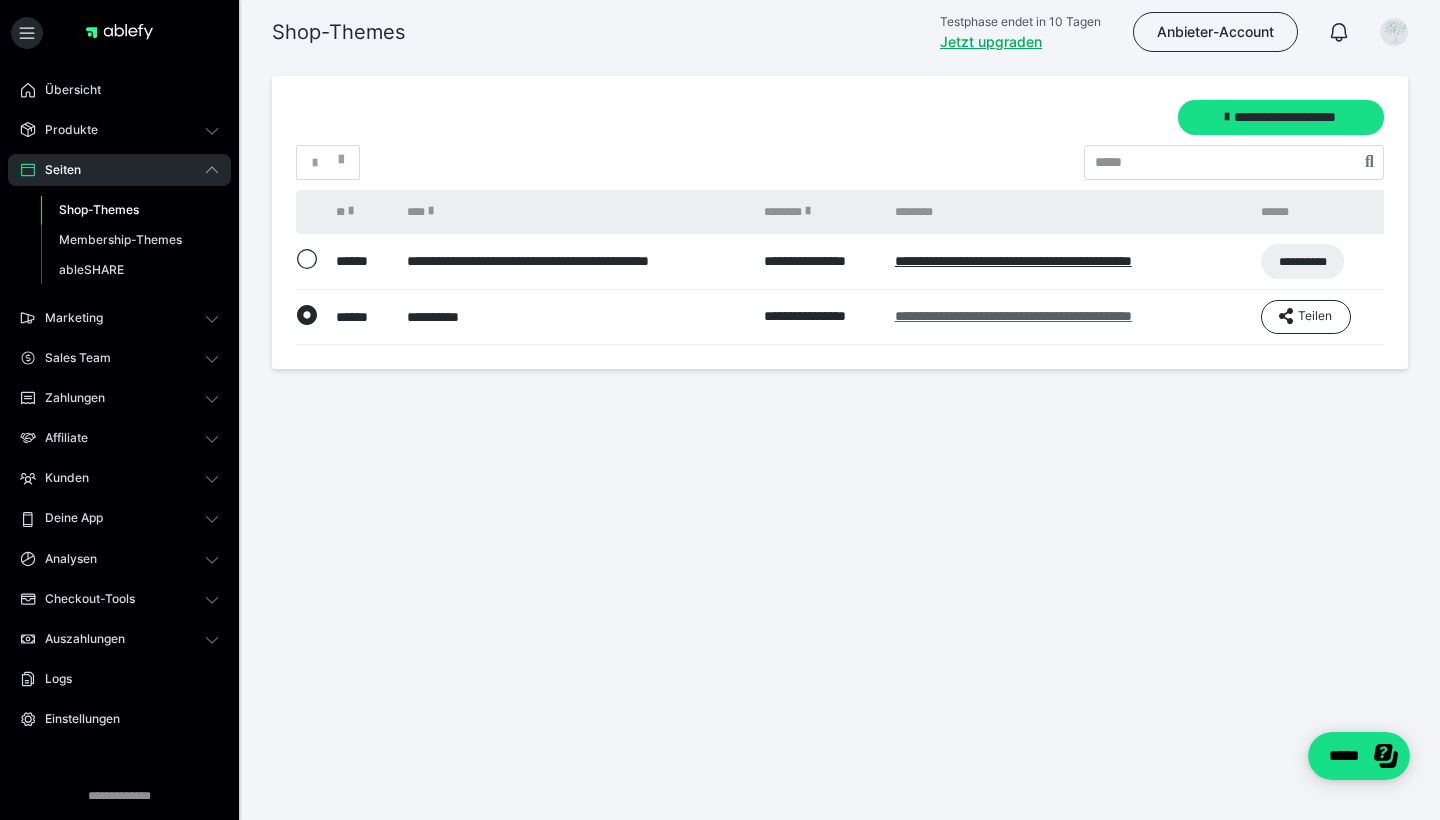 click on "**********" at bounding box center (1013, 316) 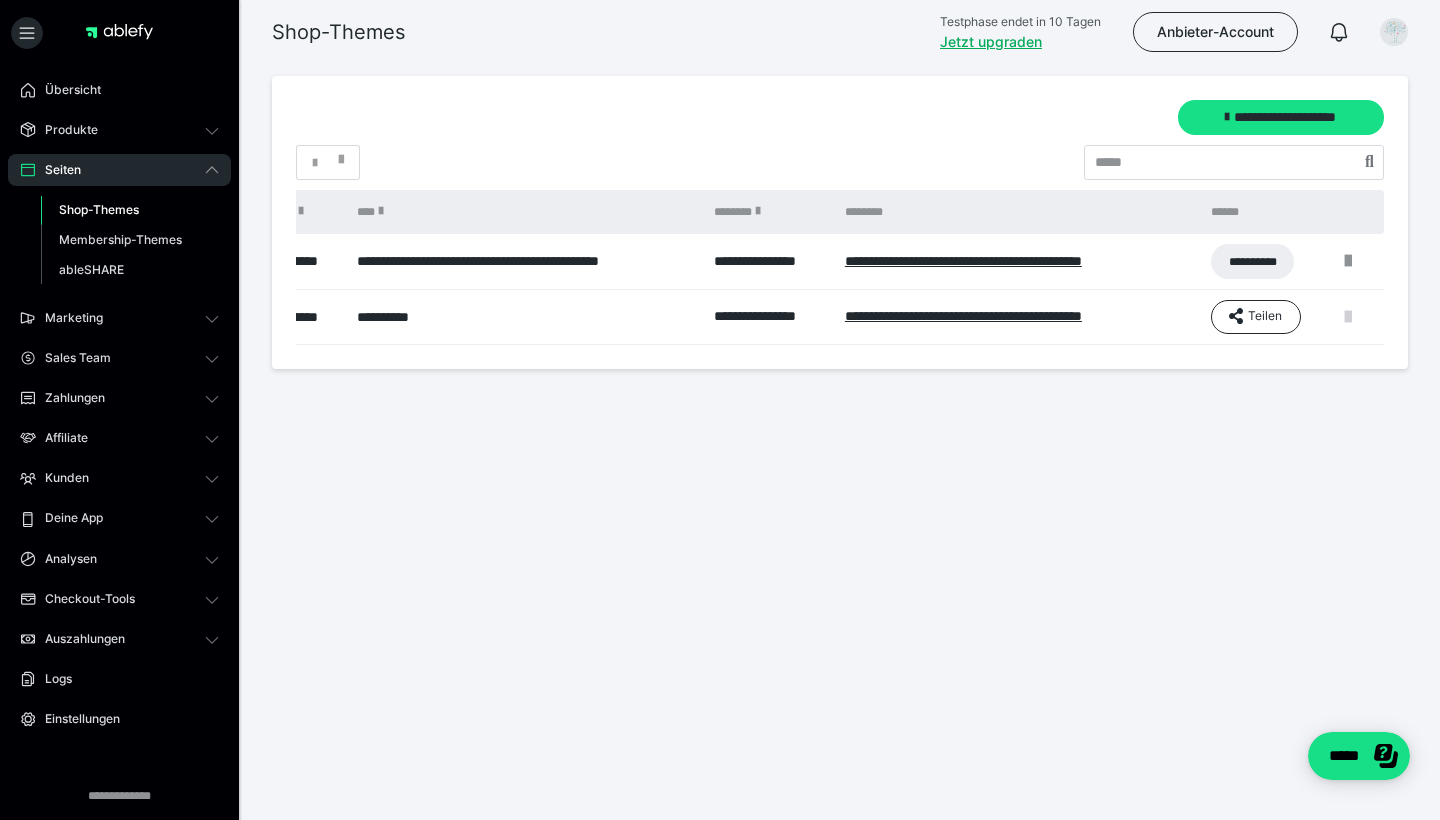 scroll, scrollTop: 0, scrollLeft: 50, axis: horizontal 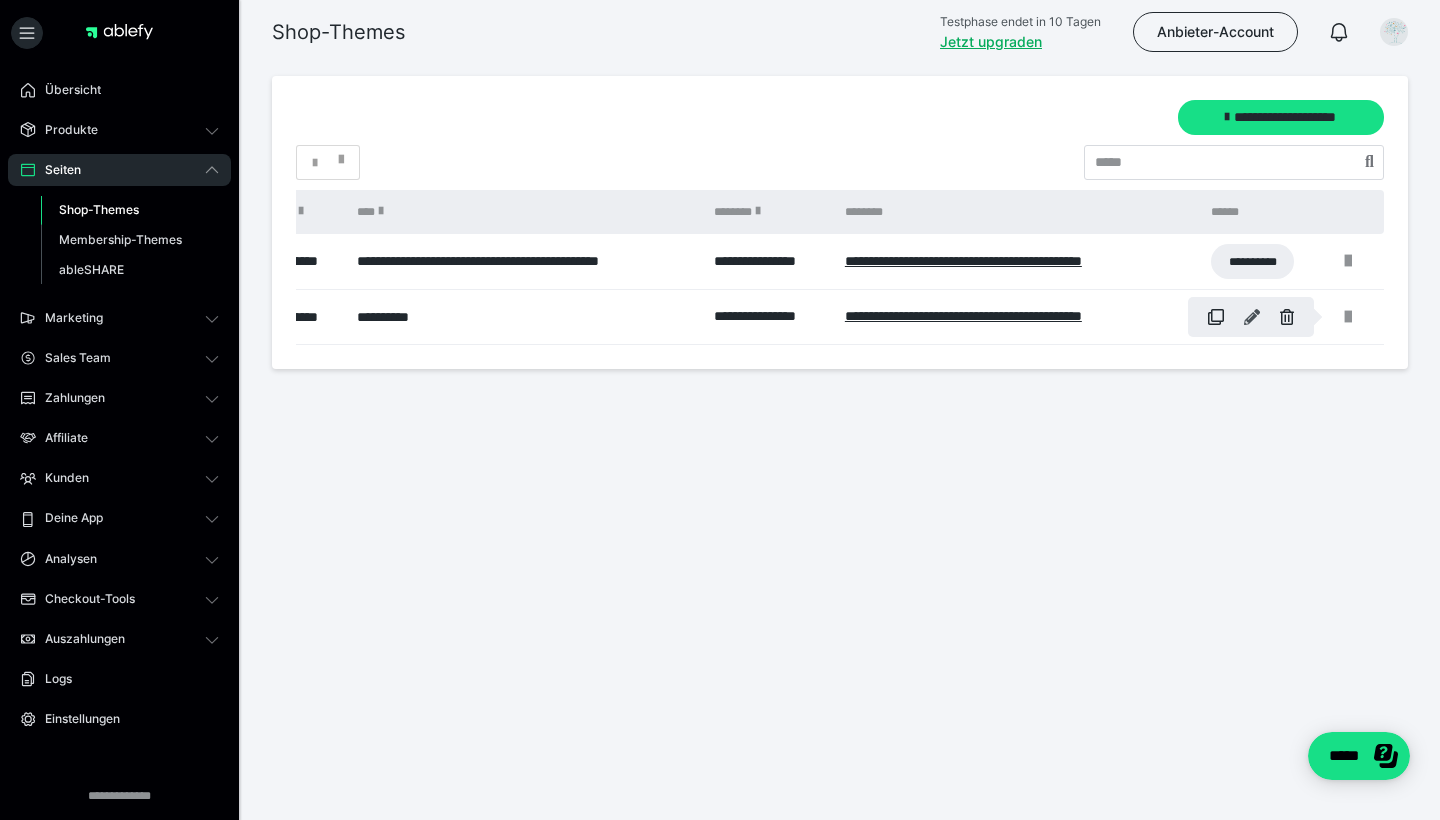 click at bounding box center [1252, 317] 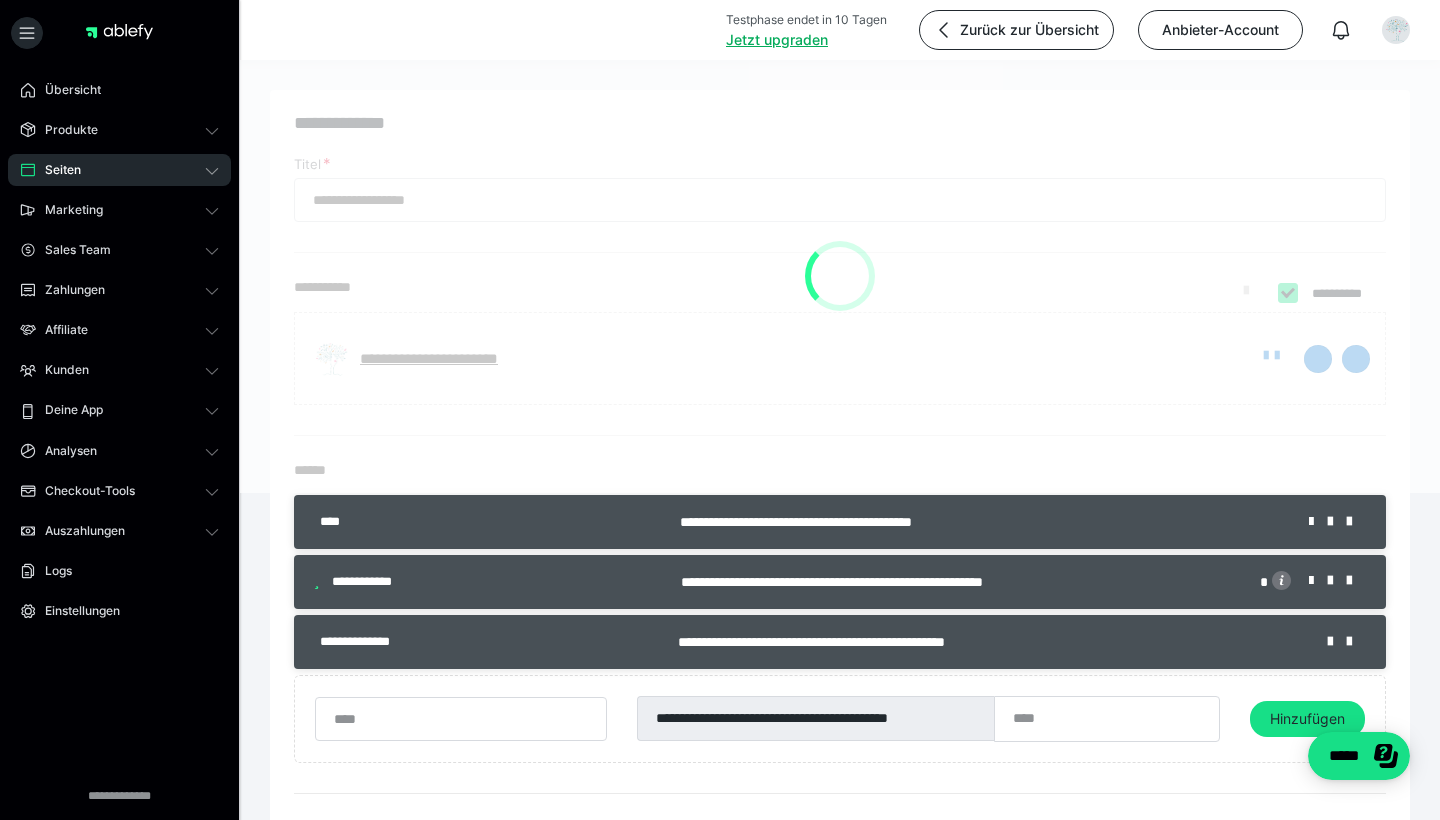 type on "**********" 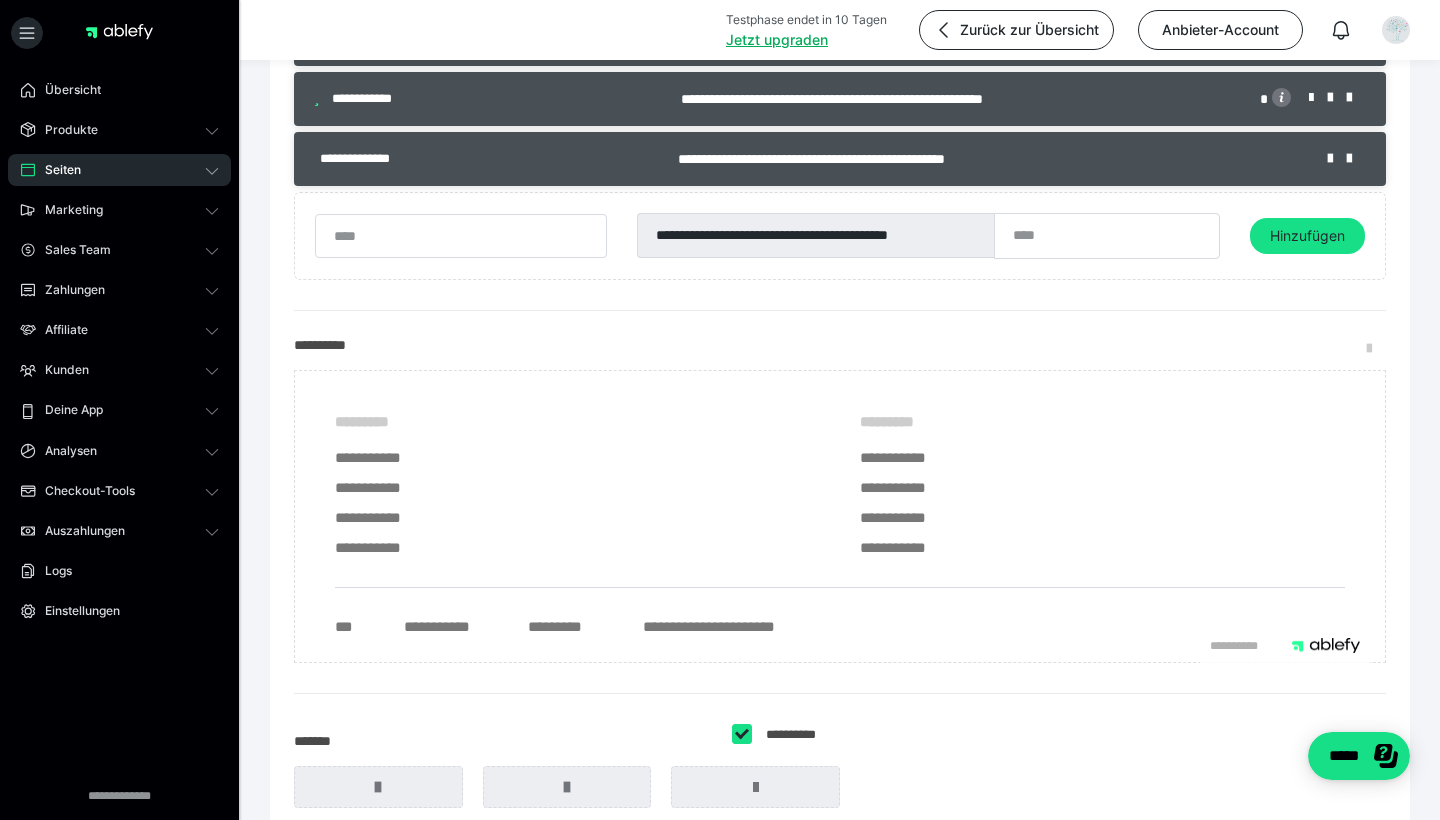 scroll, scrollTop: 486, scrollLeft: 0, axis: vertical 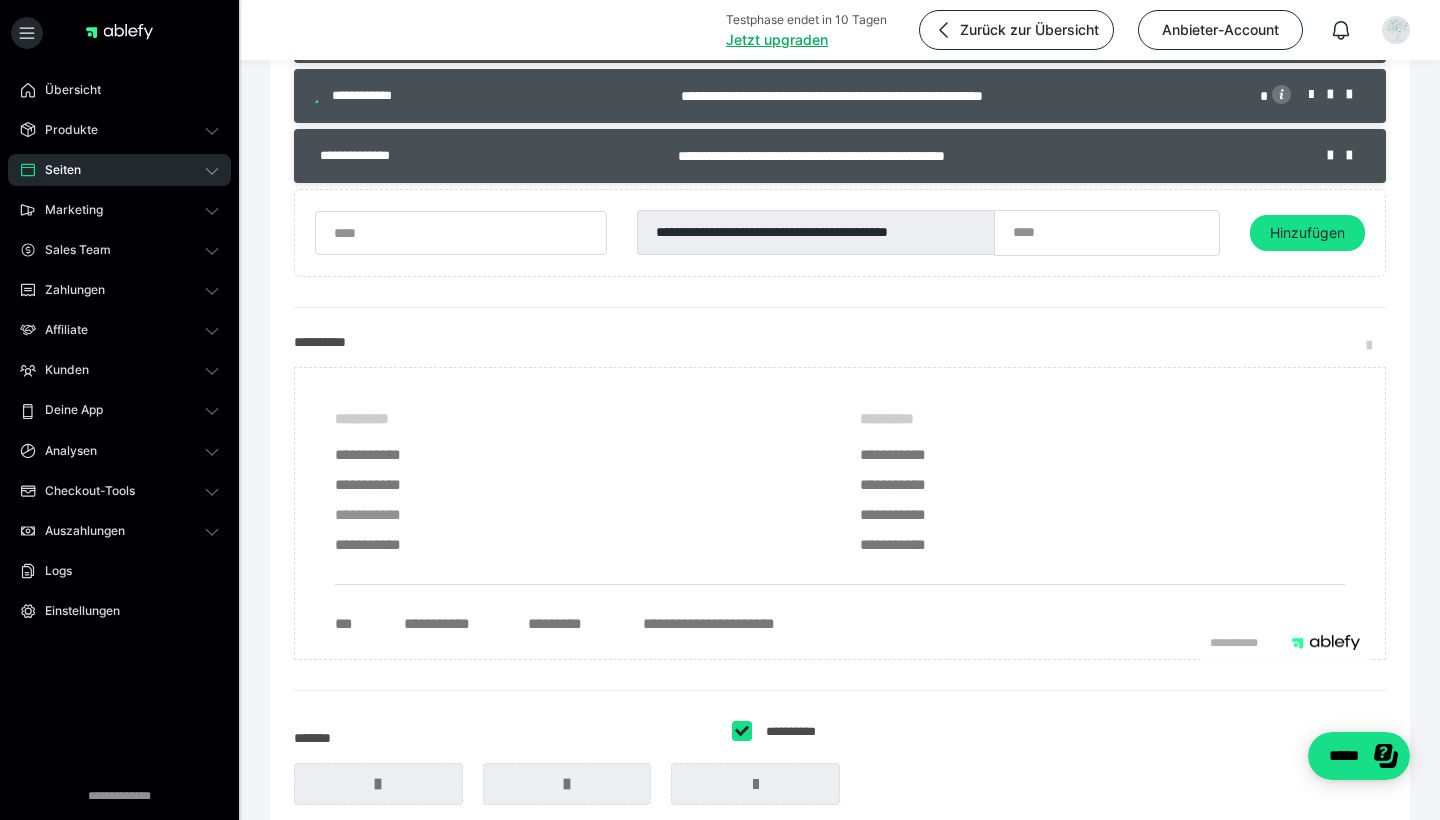 click on "**********" at bounding box center [577, 515] 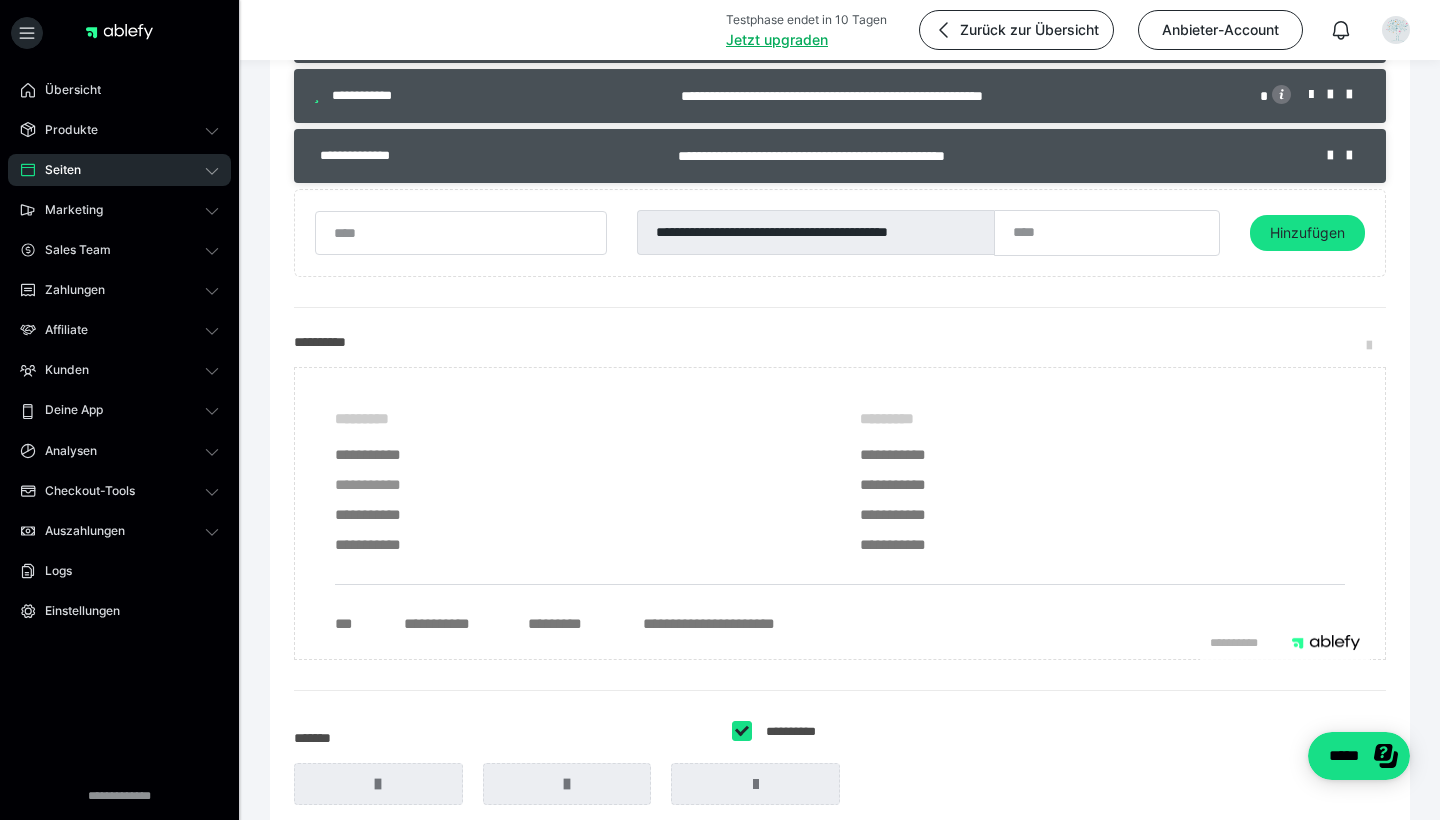 click on "**********" at bounding box center [577, 485] 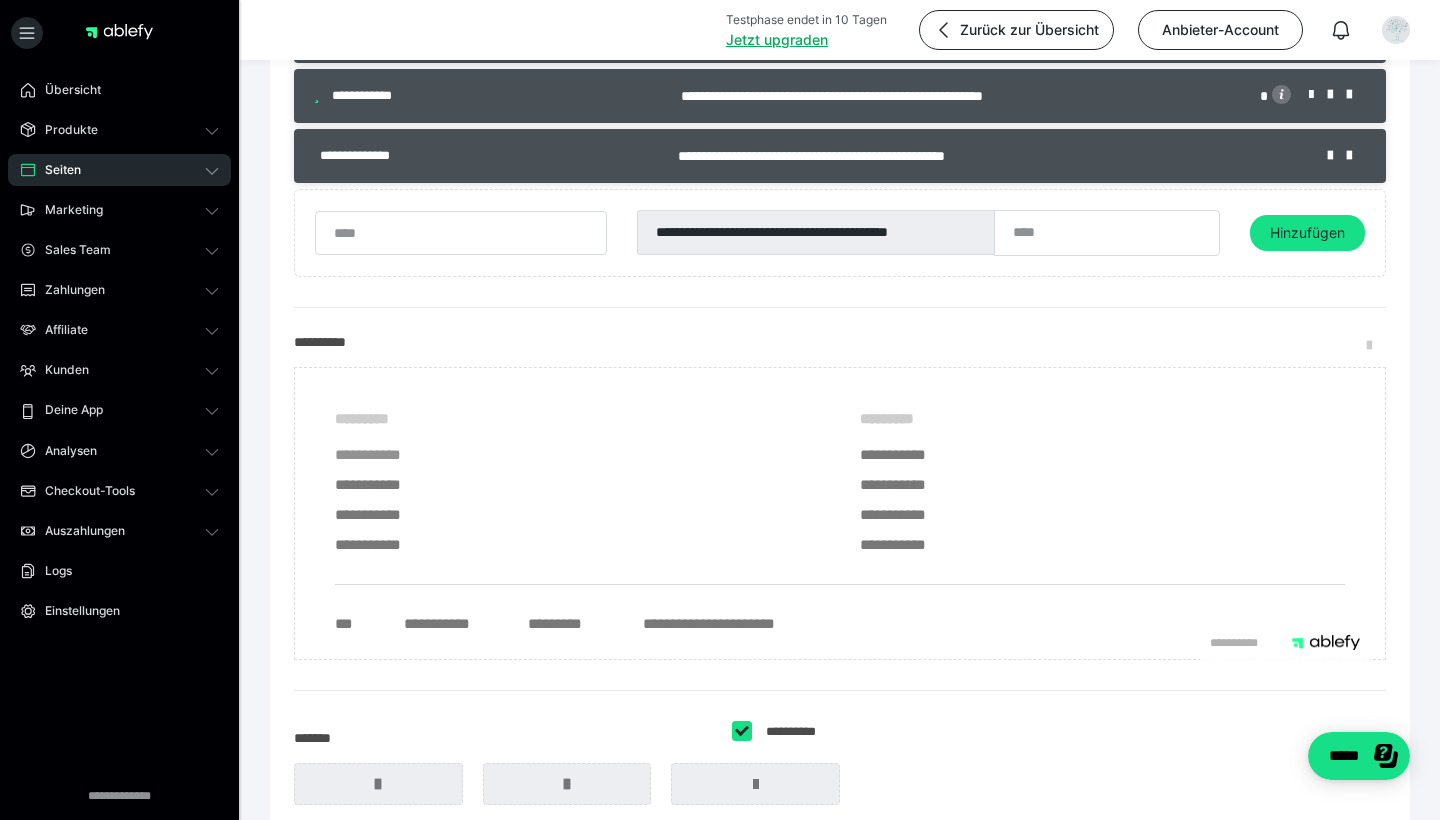 click on "**********" at bounding box center (577, 455) 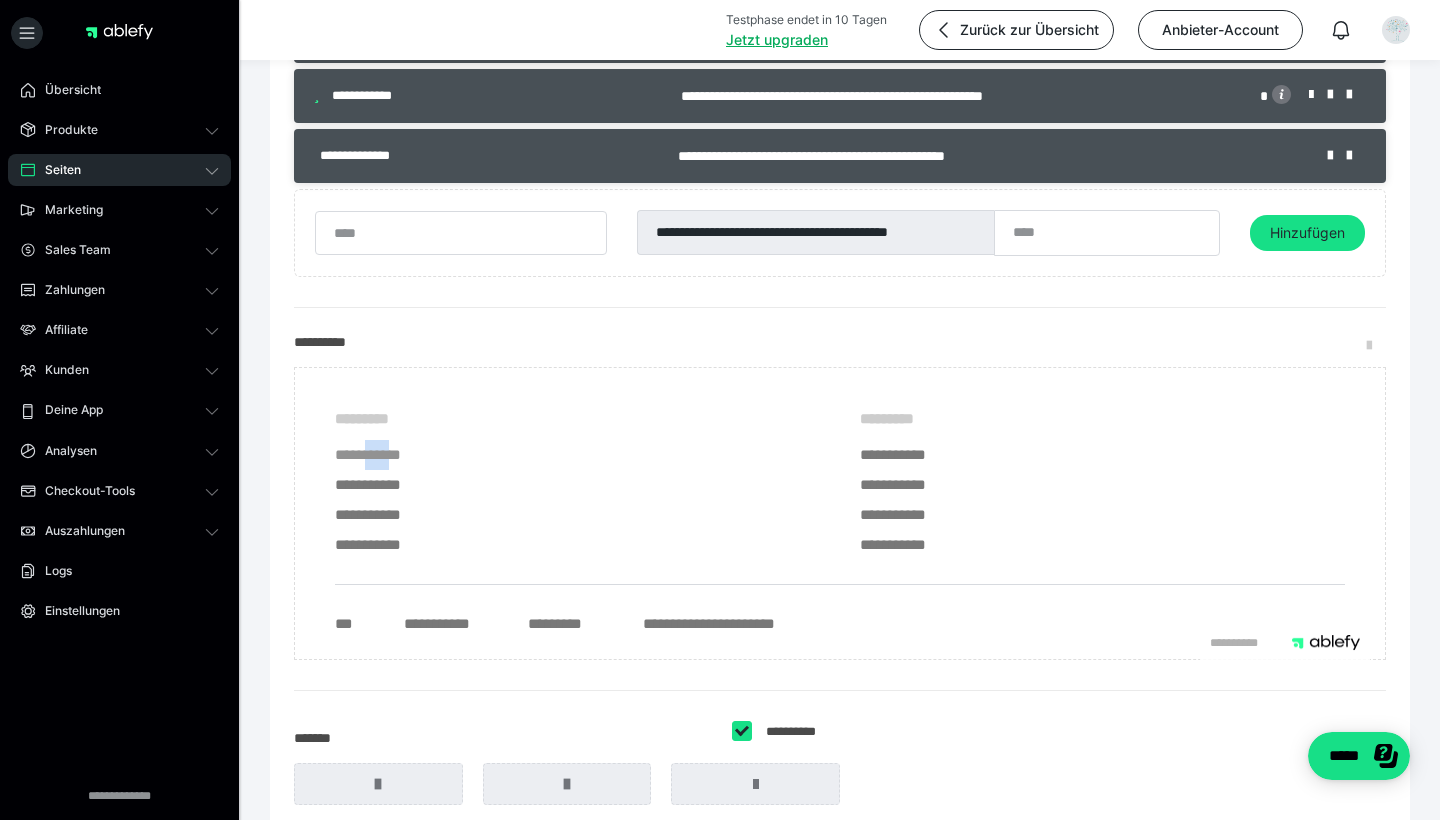 click on "**********" at bounding box center [577, 455] 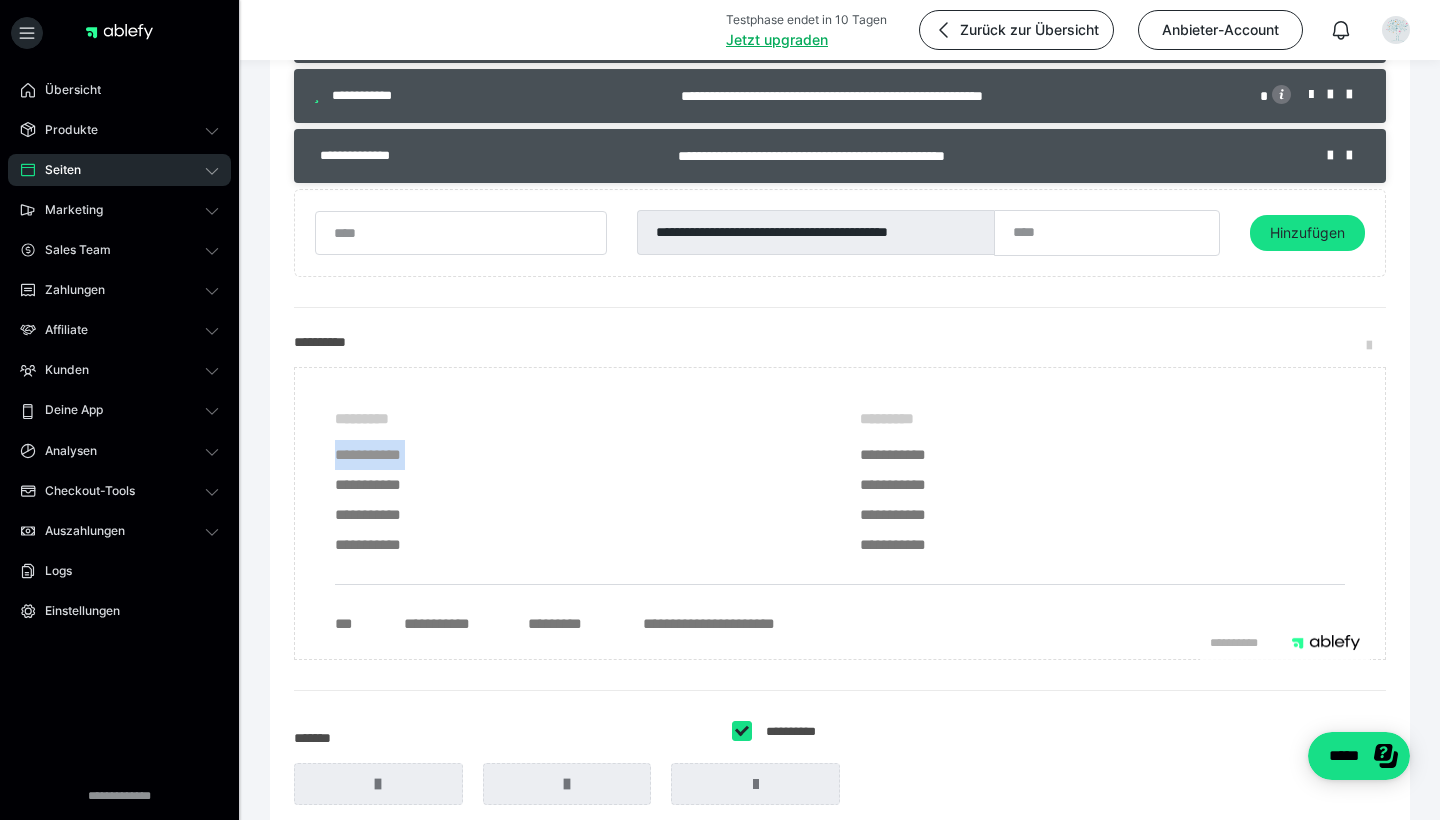 click on "**********" at bounding box center [577, 455] 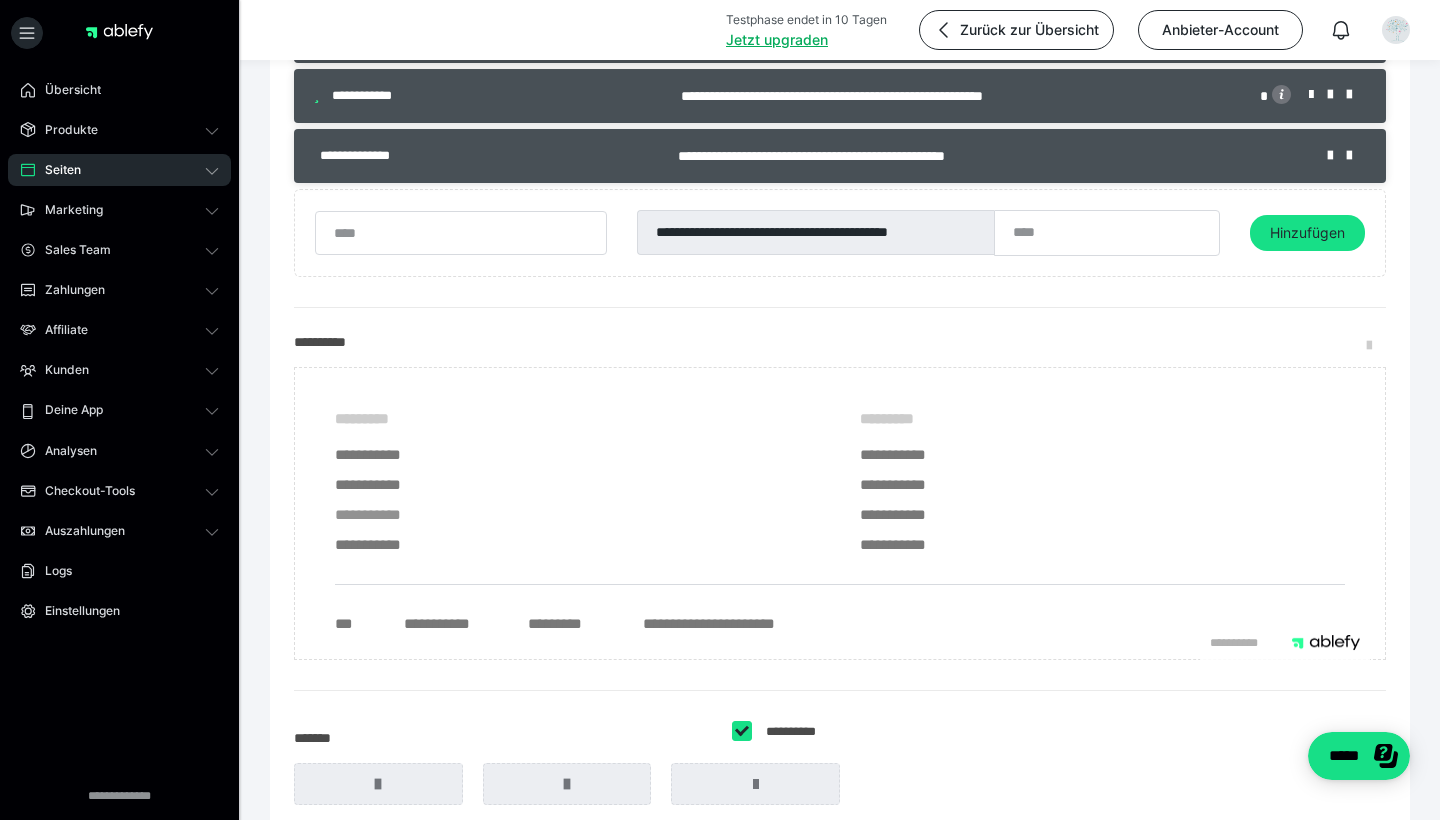 click on "**********" at bounding box center [577, 515] 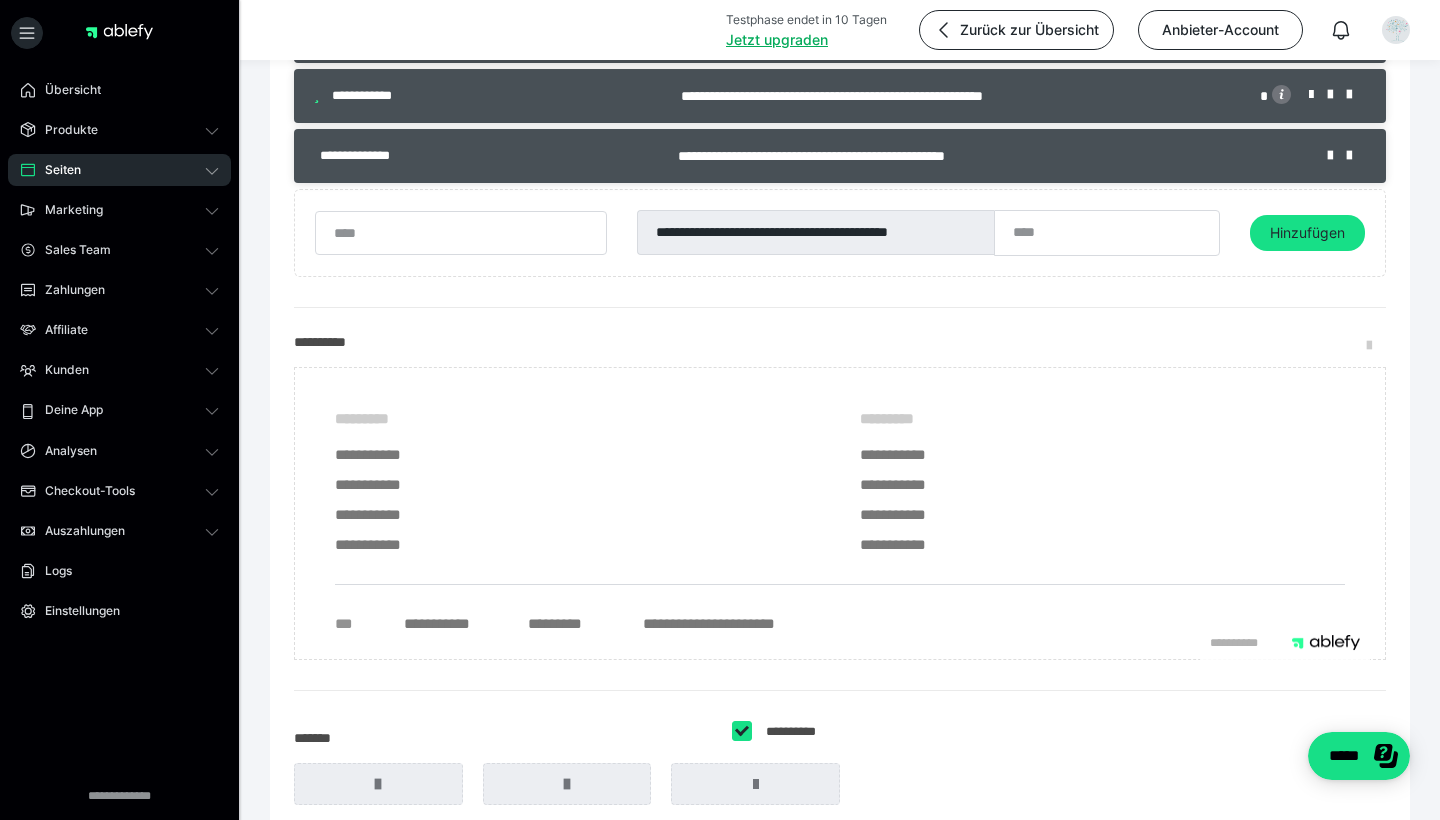 click on "***" at bounding box center (349, 624) 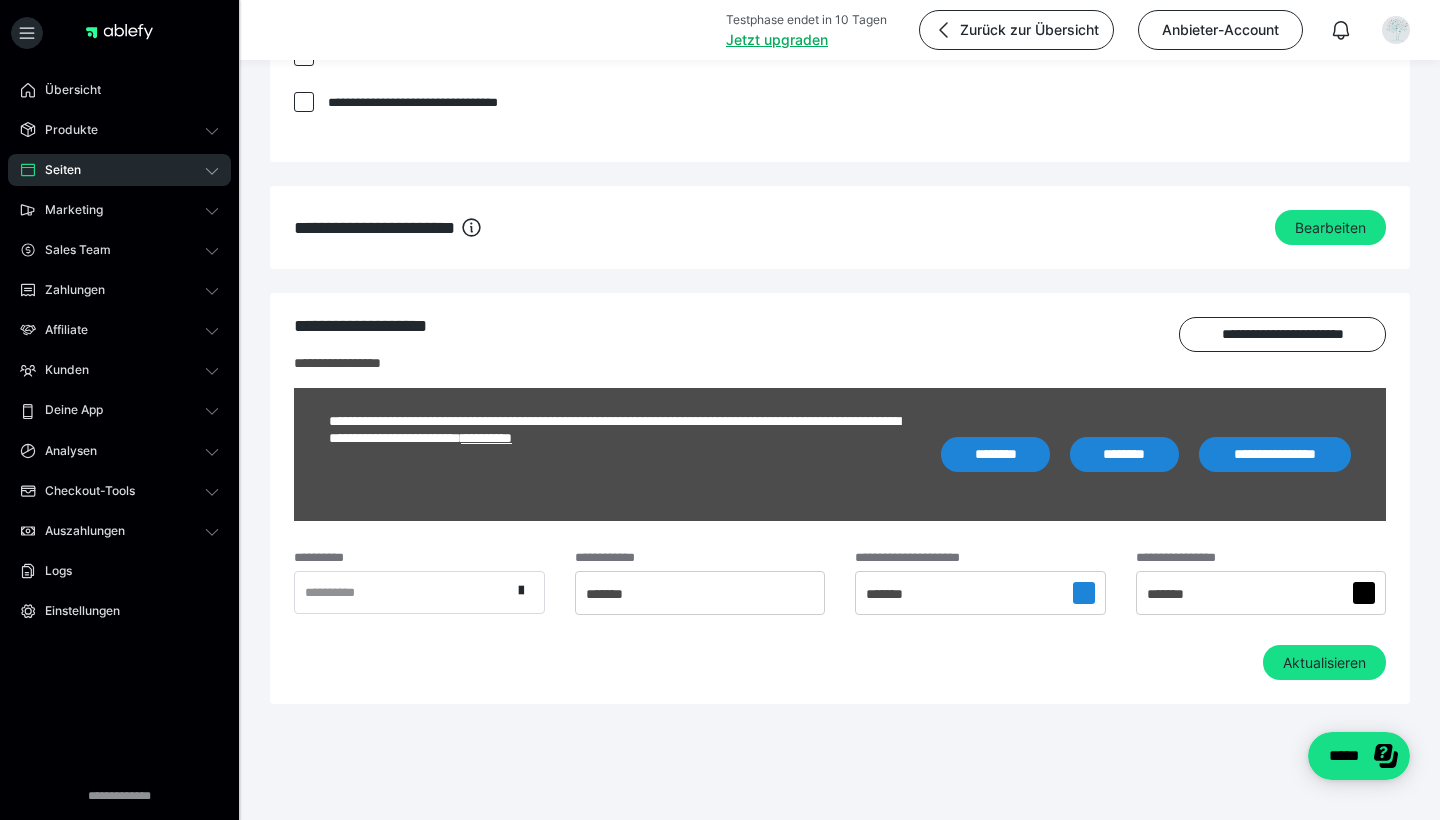scroll, scrollTop: 1496, scrollLeft: 0, axis: vertical 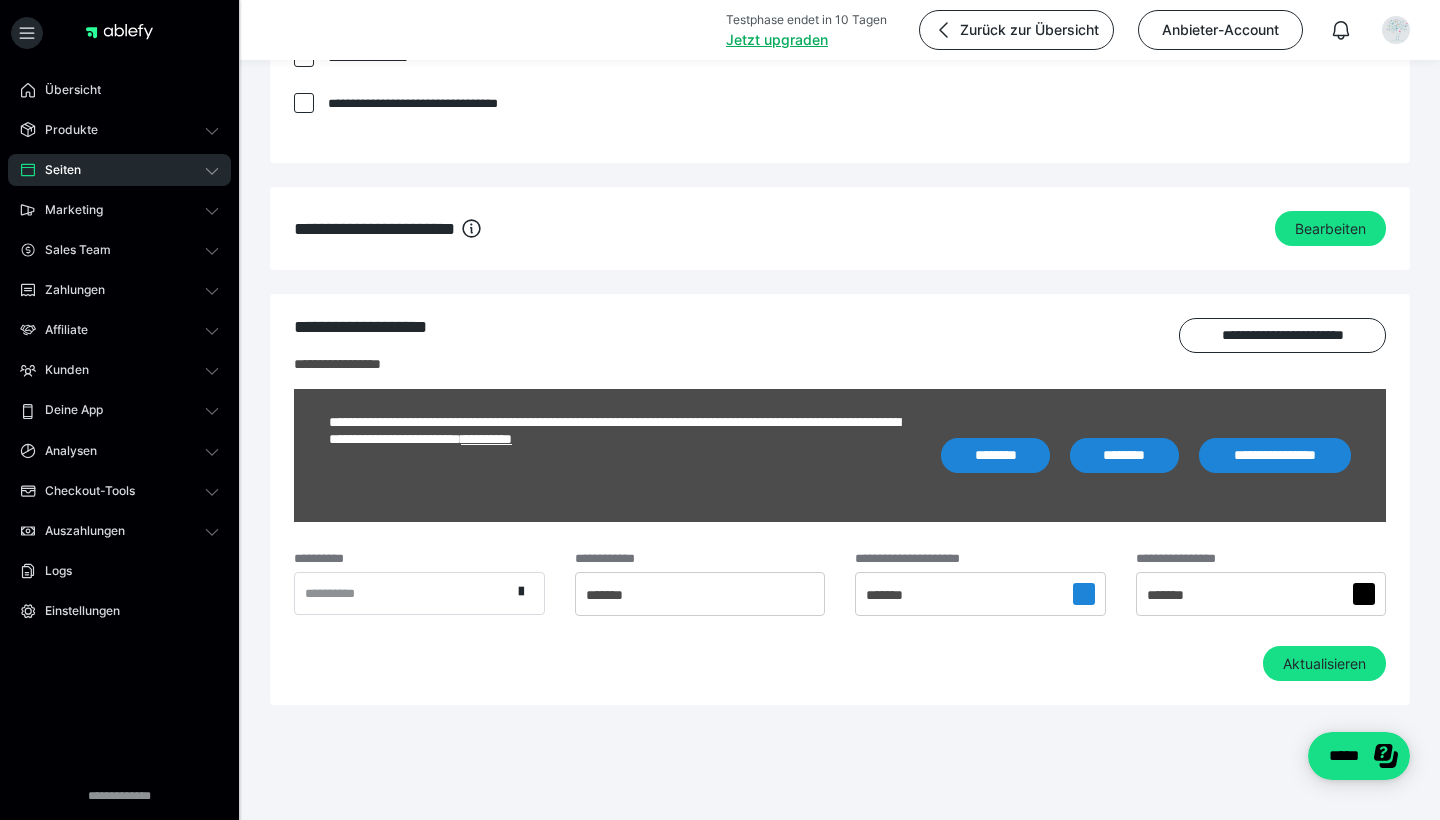 click on "*******" at bounding box center [700, 594] 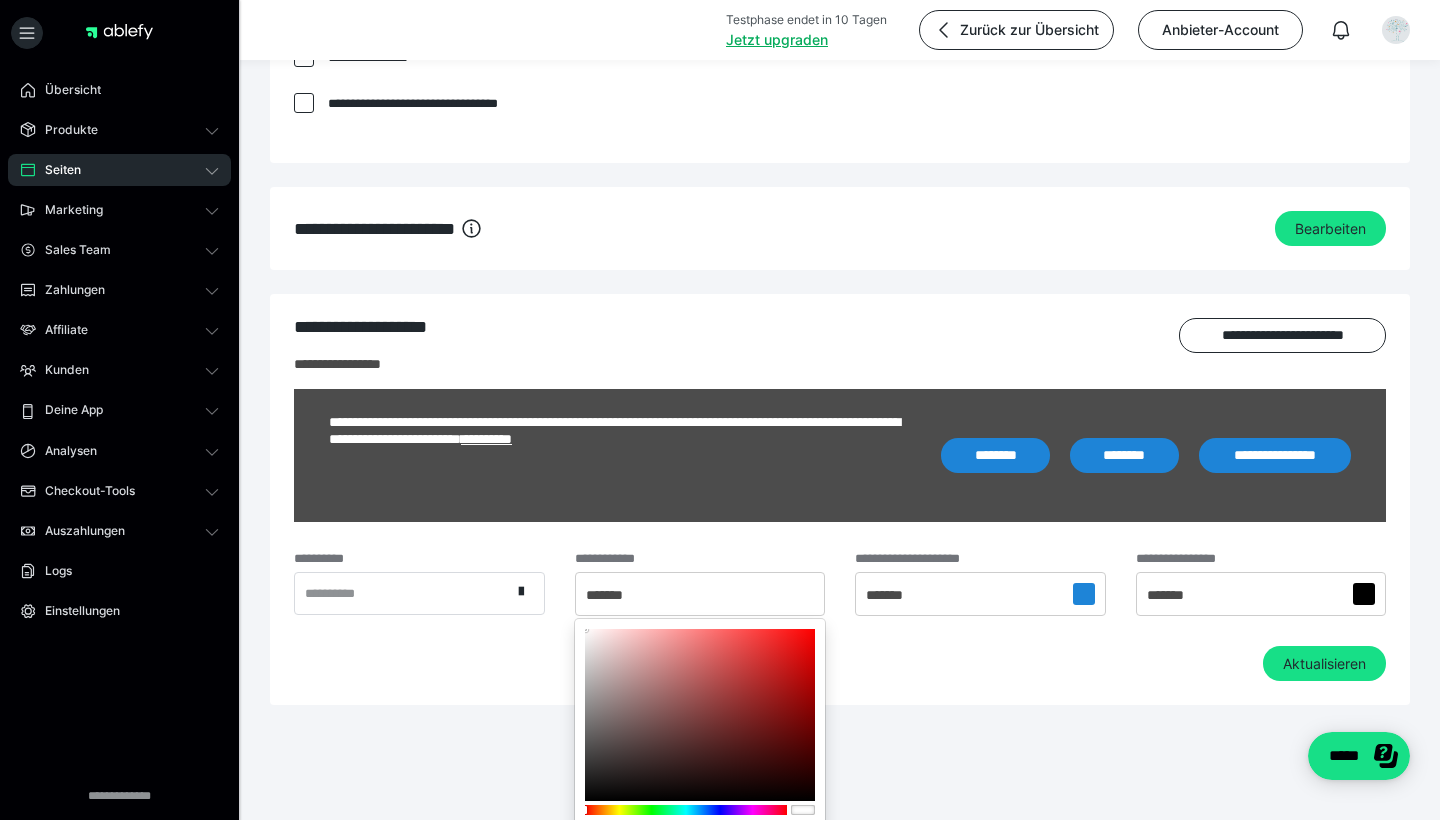 click at bounding box center (720, 410) 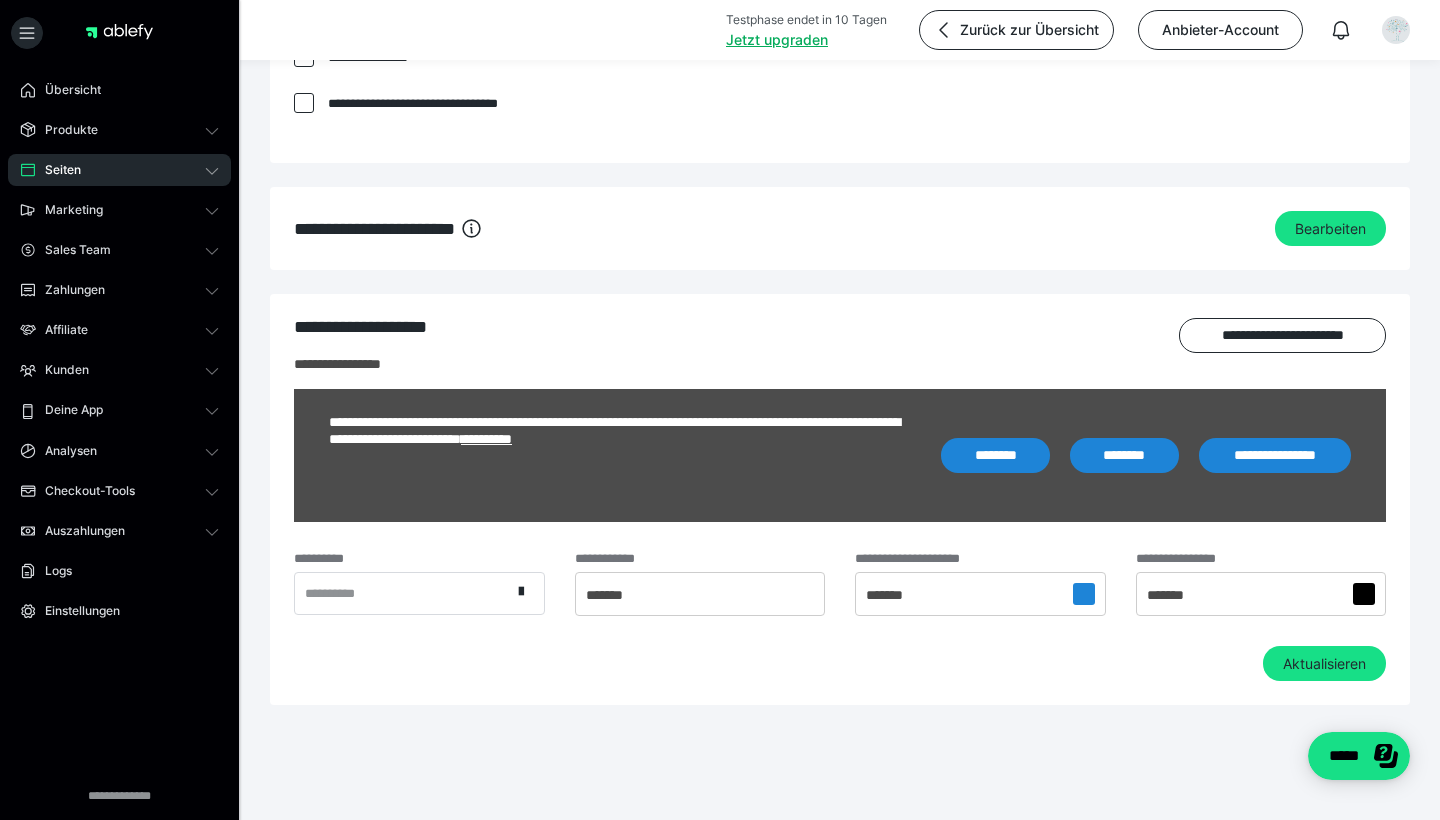 click on "*******" at bounding box center [615, 595] 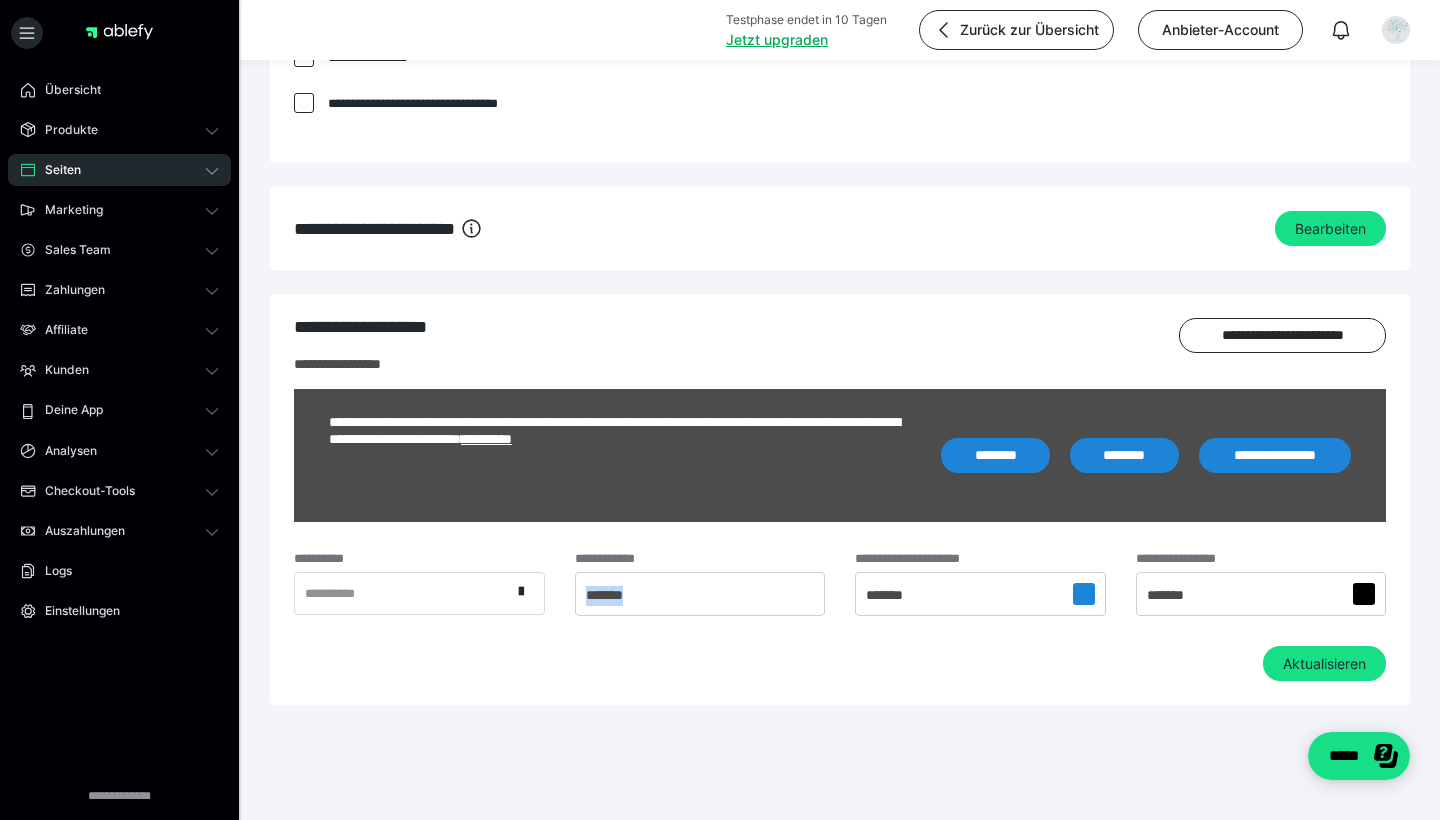 click on "*******" at bounding box center (615, 595) 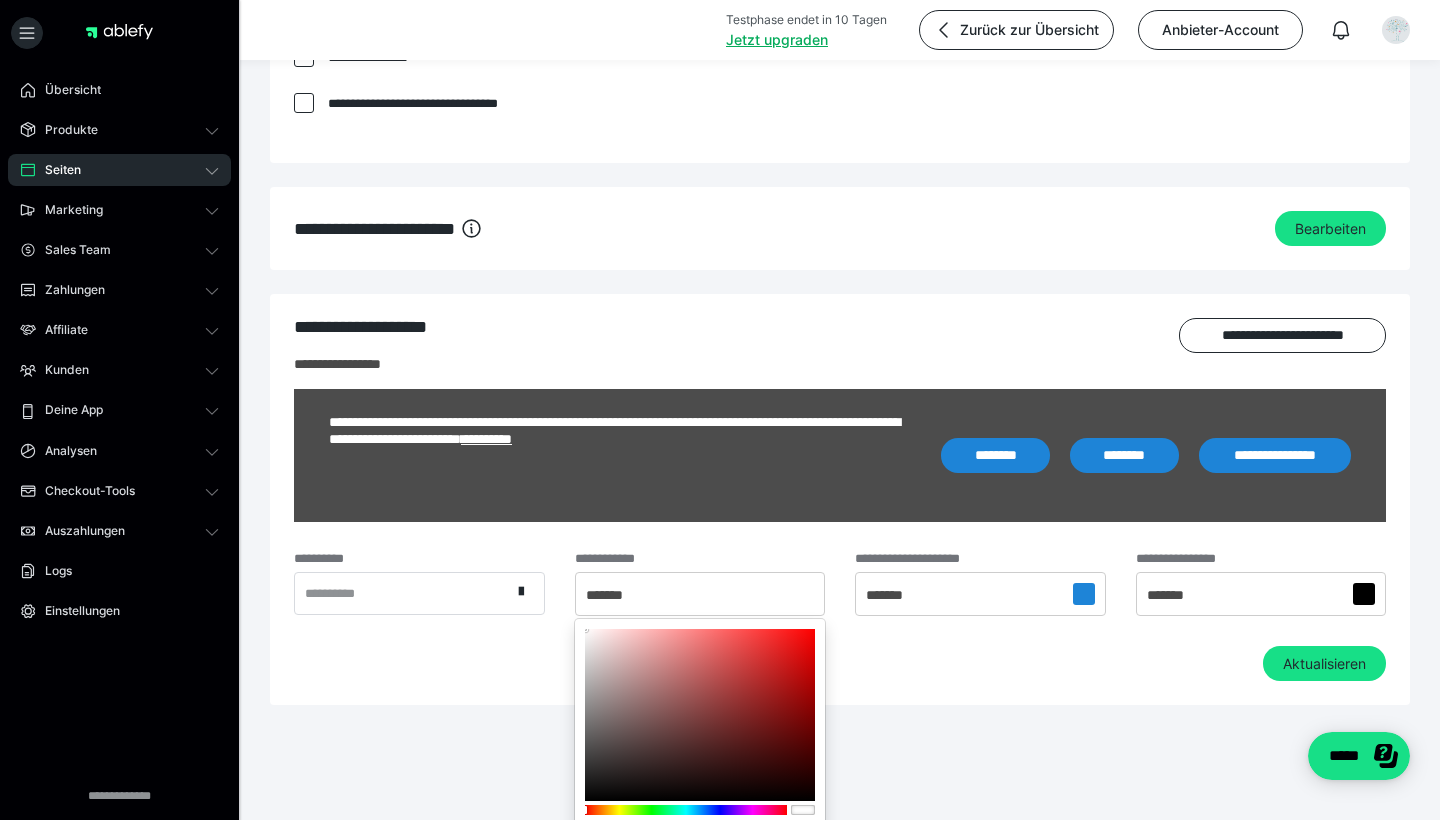 click at bounding box center [720, 410] 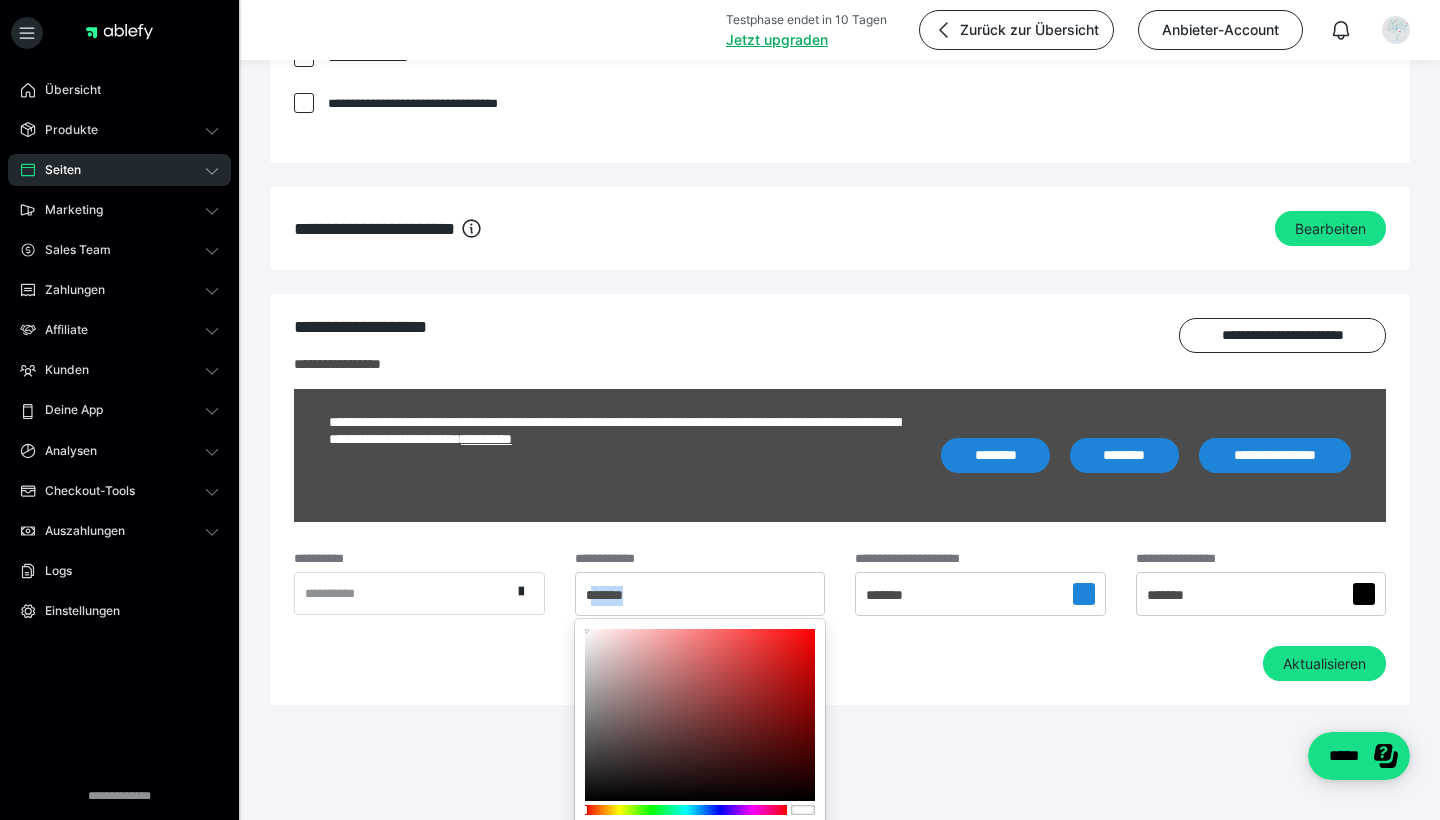click on "*******" at bounding box center (615, 595) 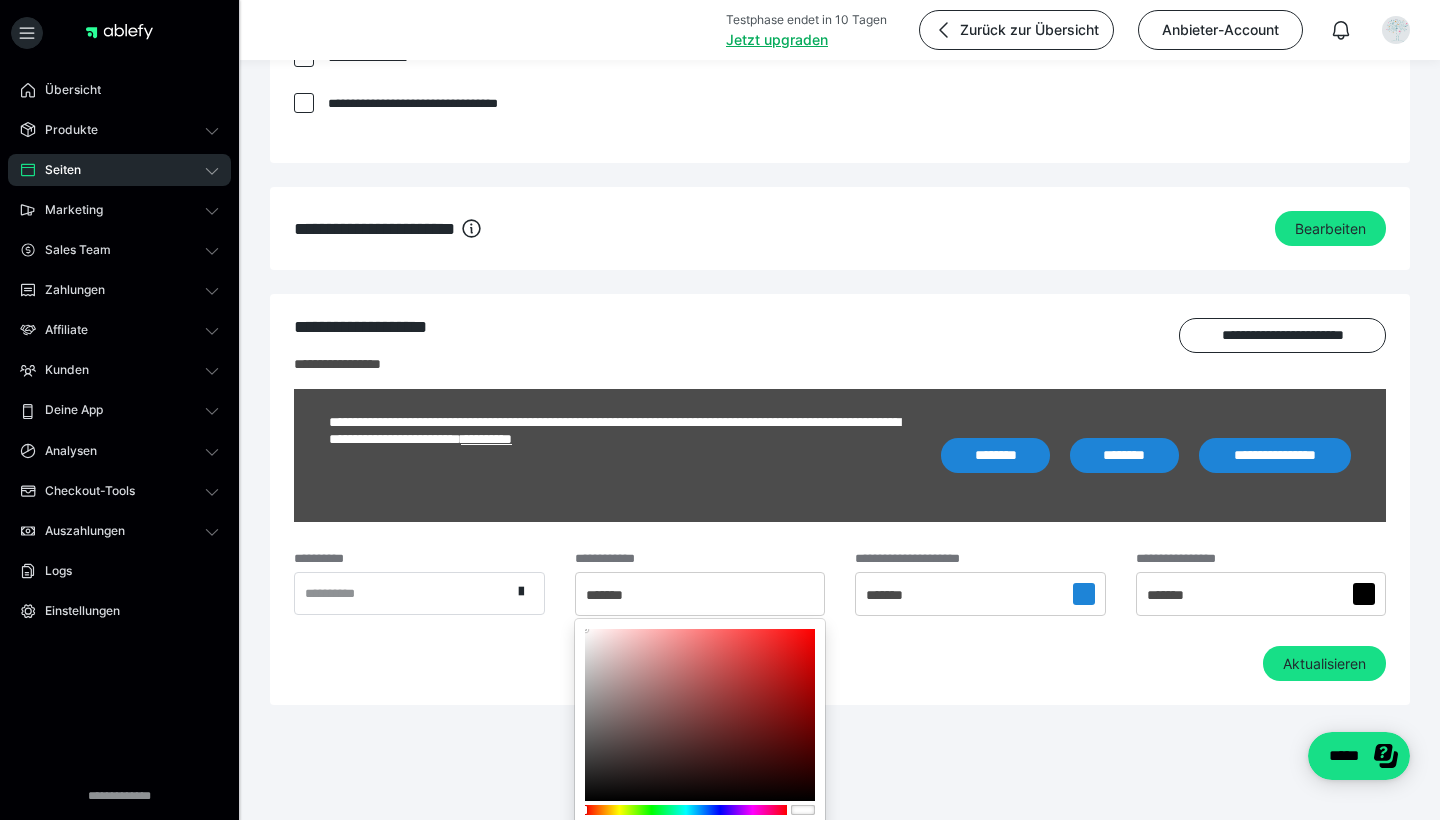 click at bounding box center [720, 410] 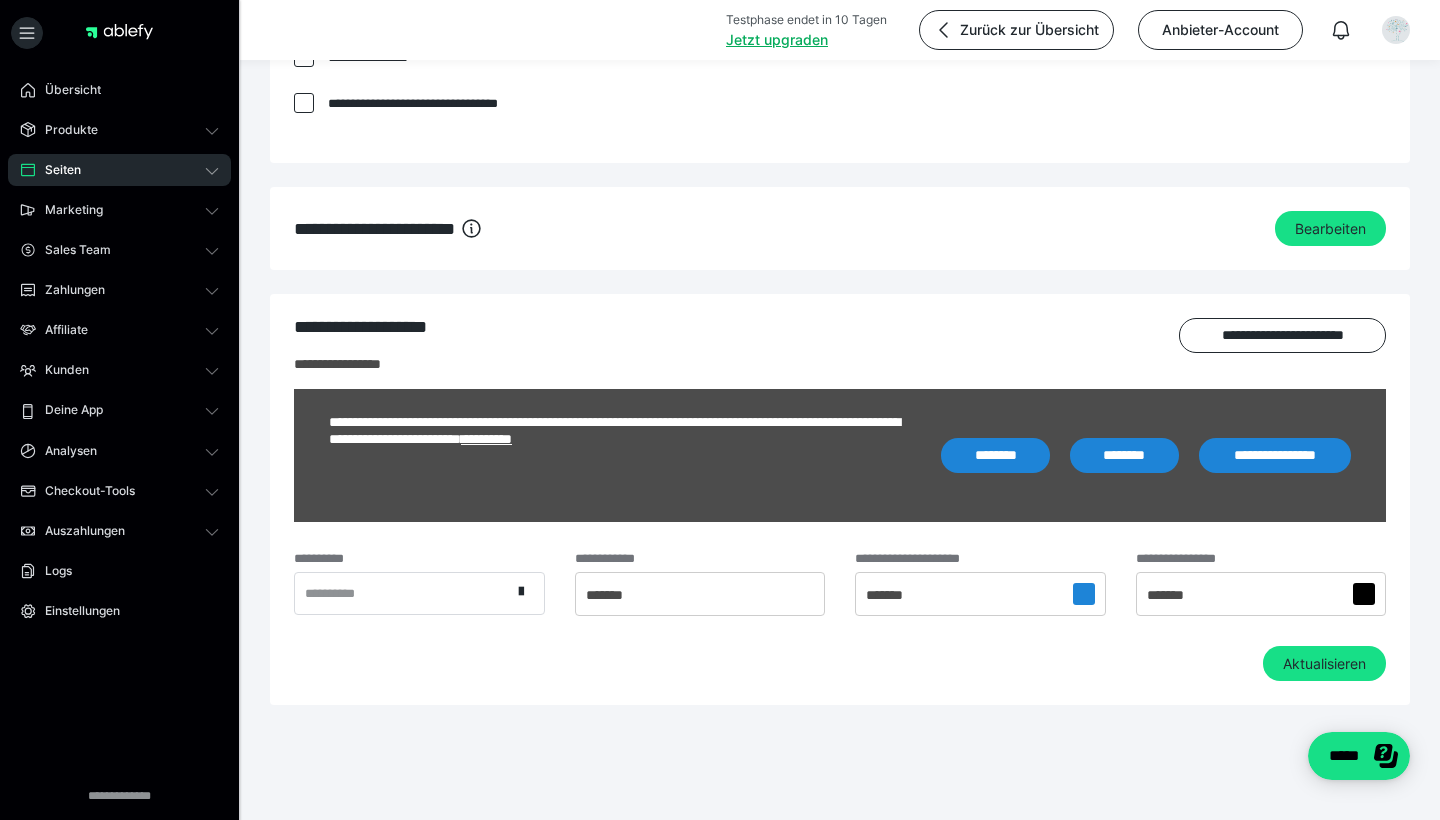 click on "*******" at bounding box center [700, 594] 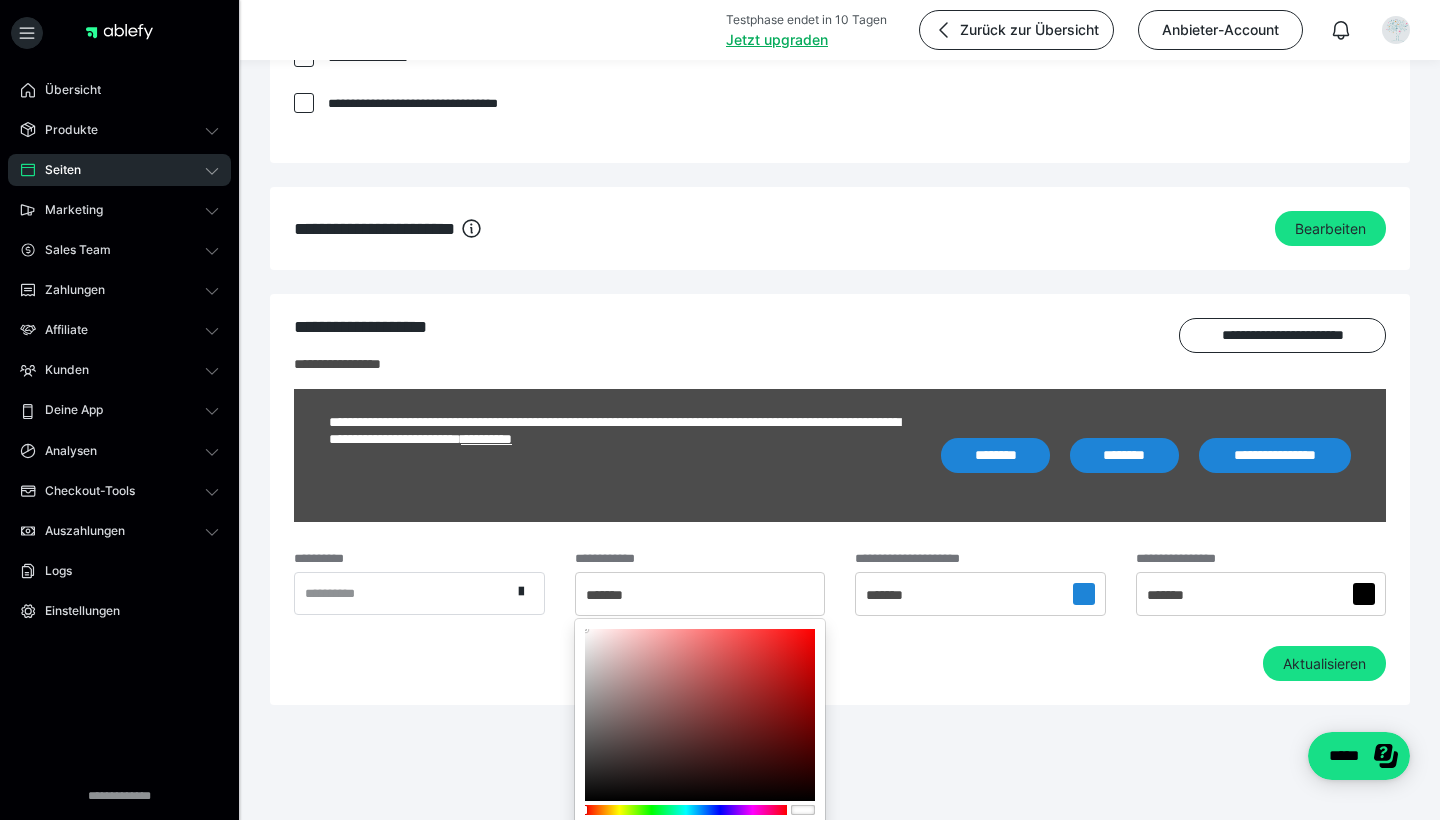 click at bounding box center (720, 410) 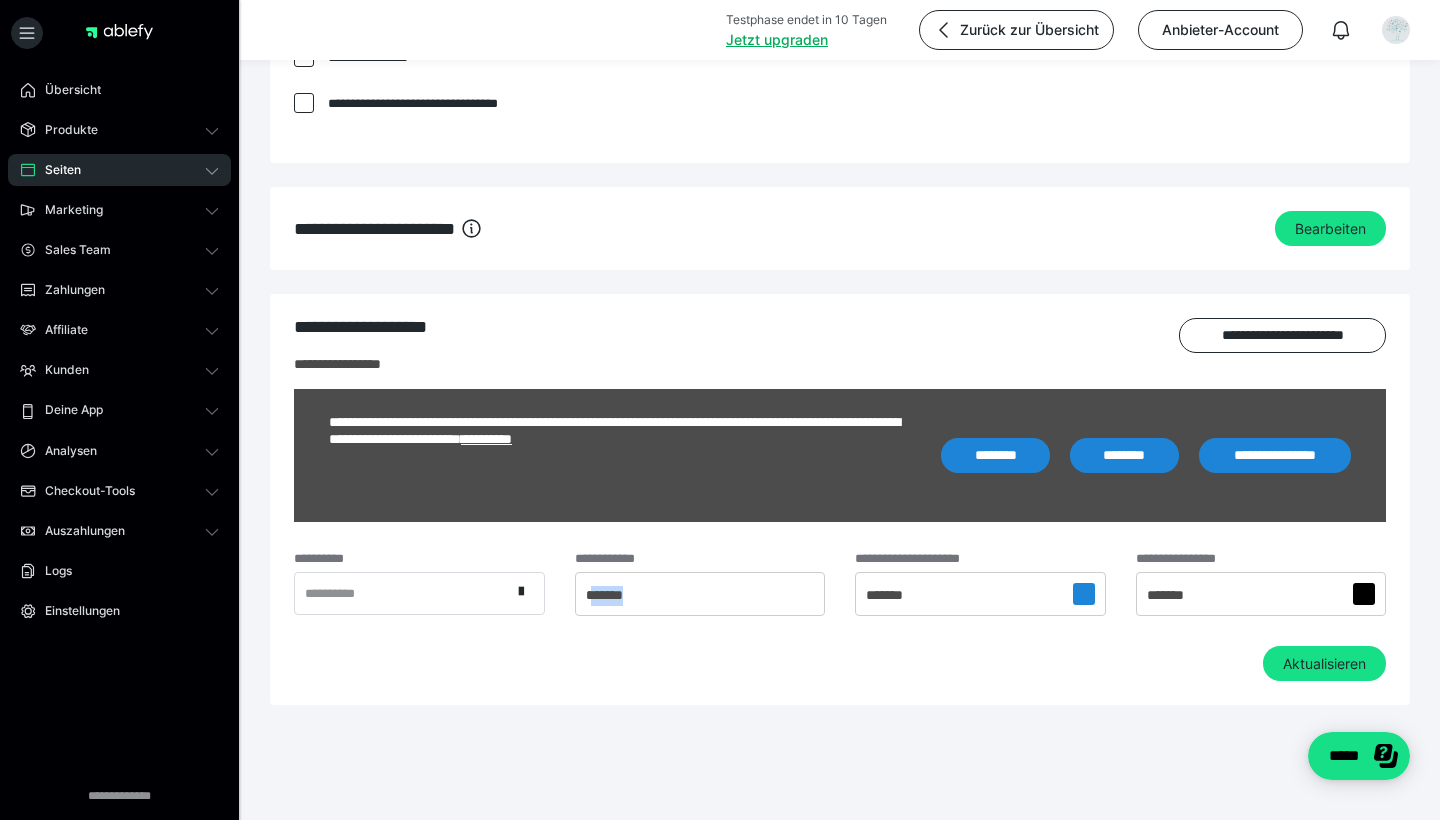 click on "*******" at bounding box center (615, 595) 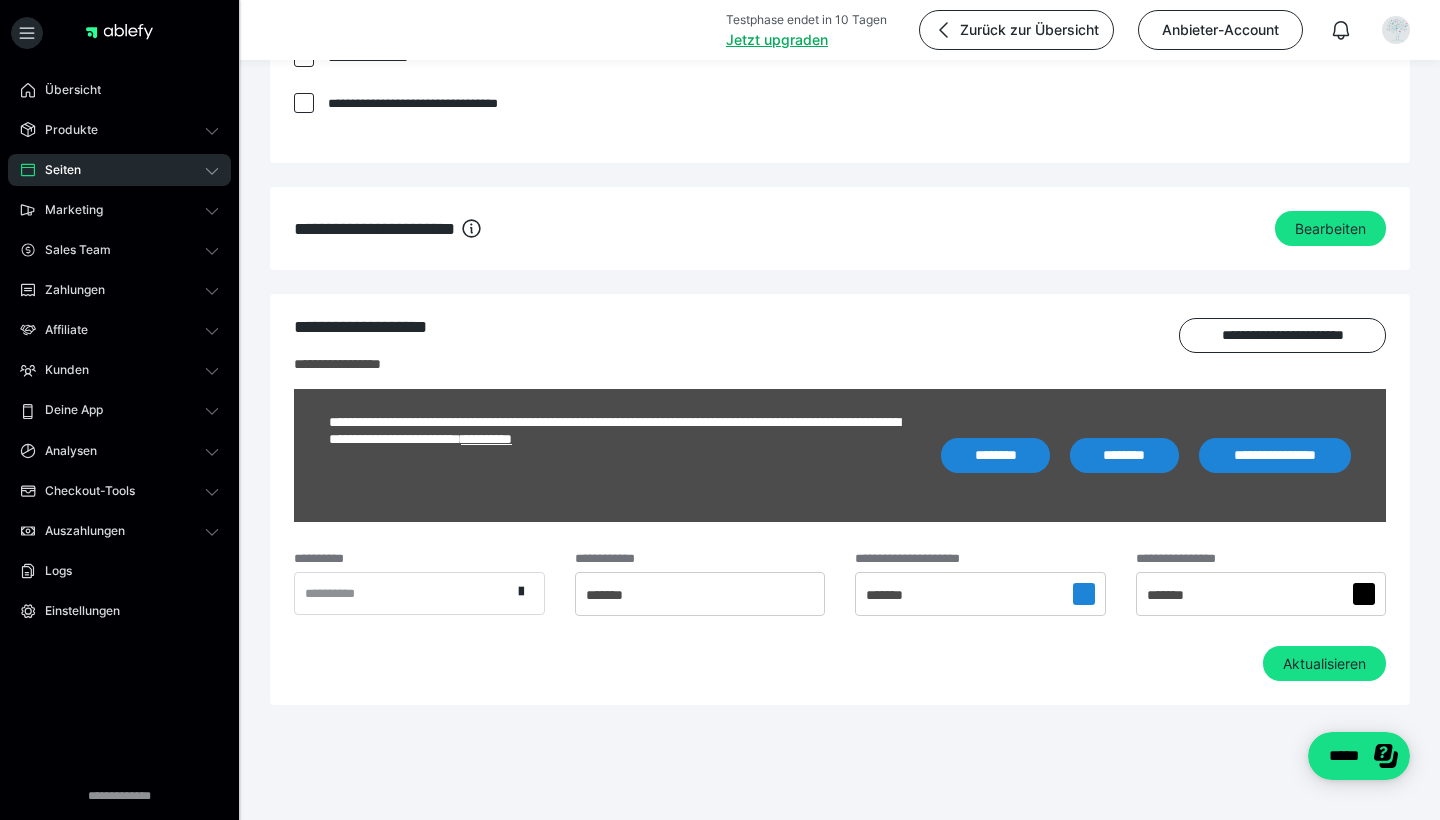 click on "*******" at bounding box center [615, 595] 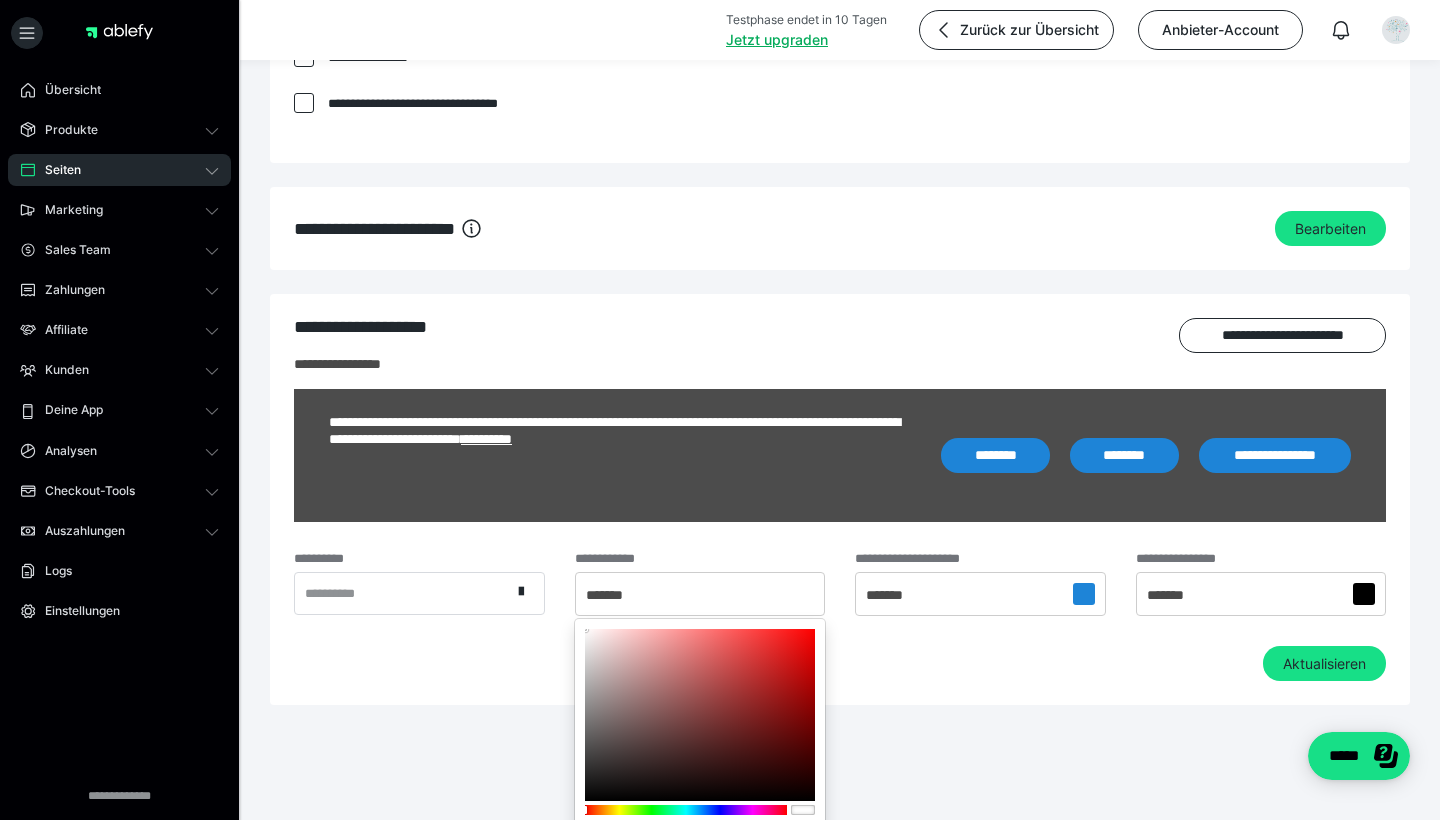 click at bounding box center [720, 410] 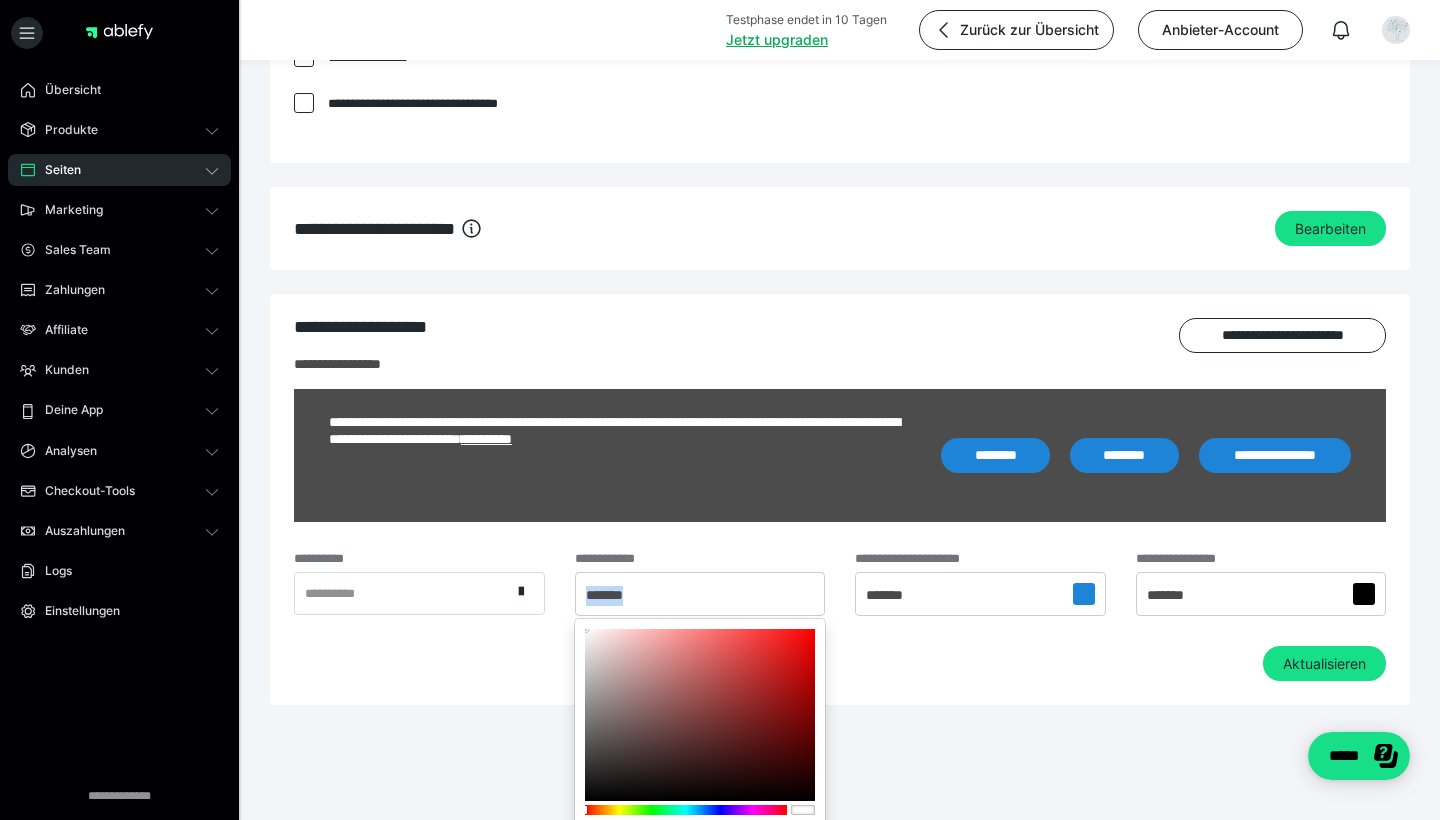 click on "*******" at bounding box center [615, 595] 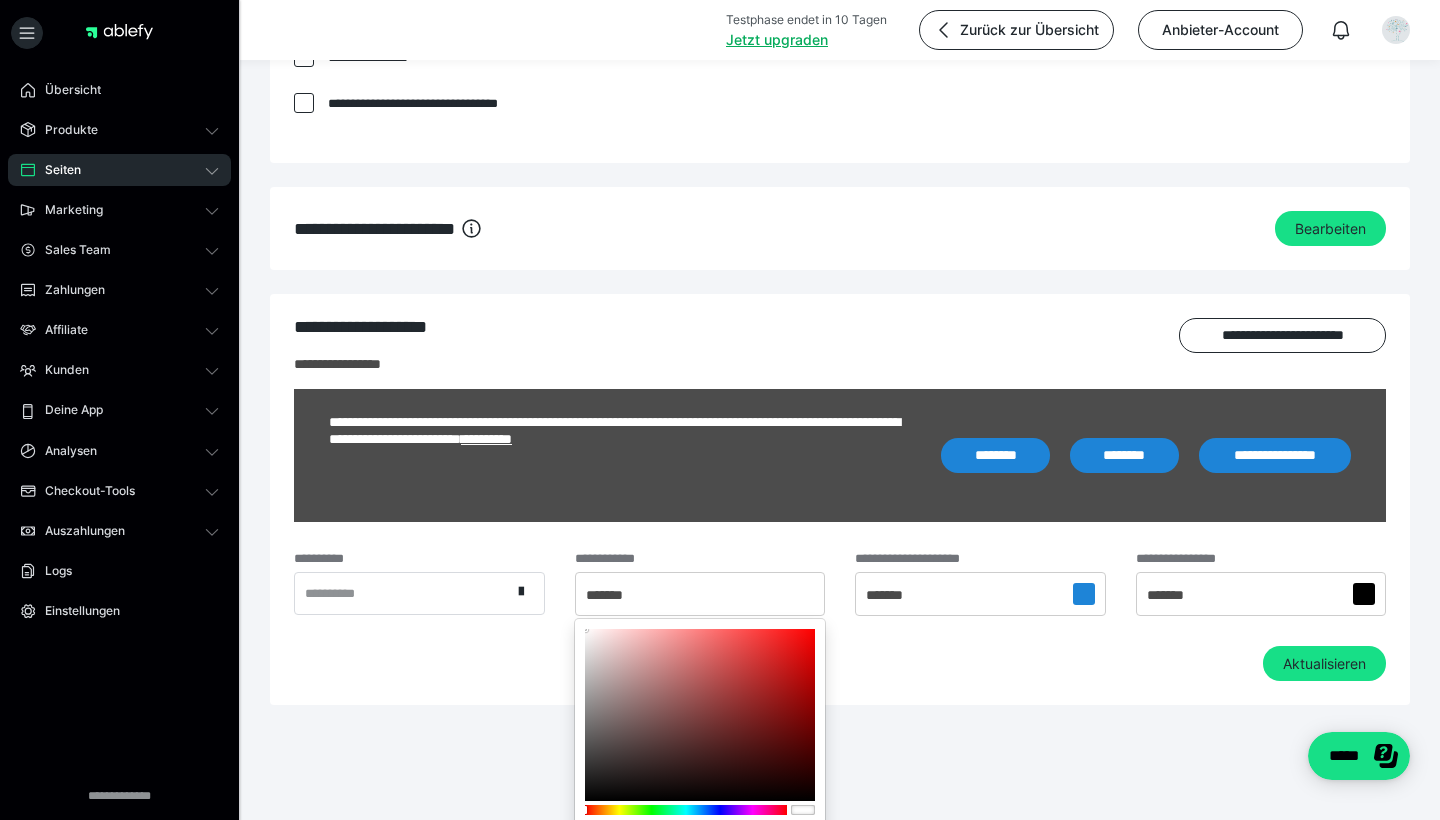 click on "*******" at bounding box center (895, 595) 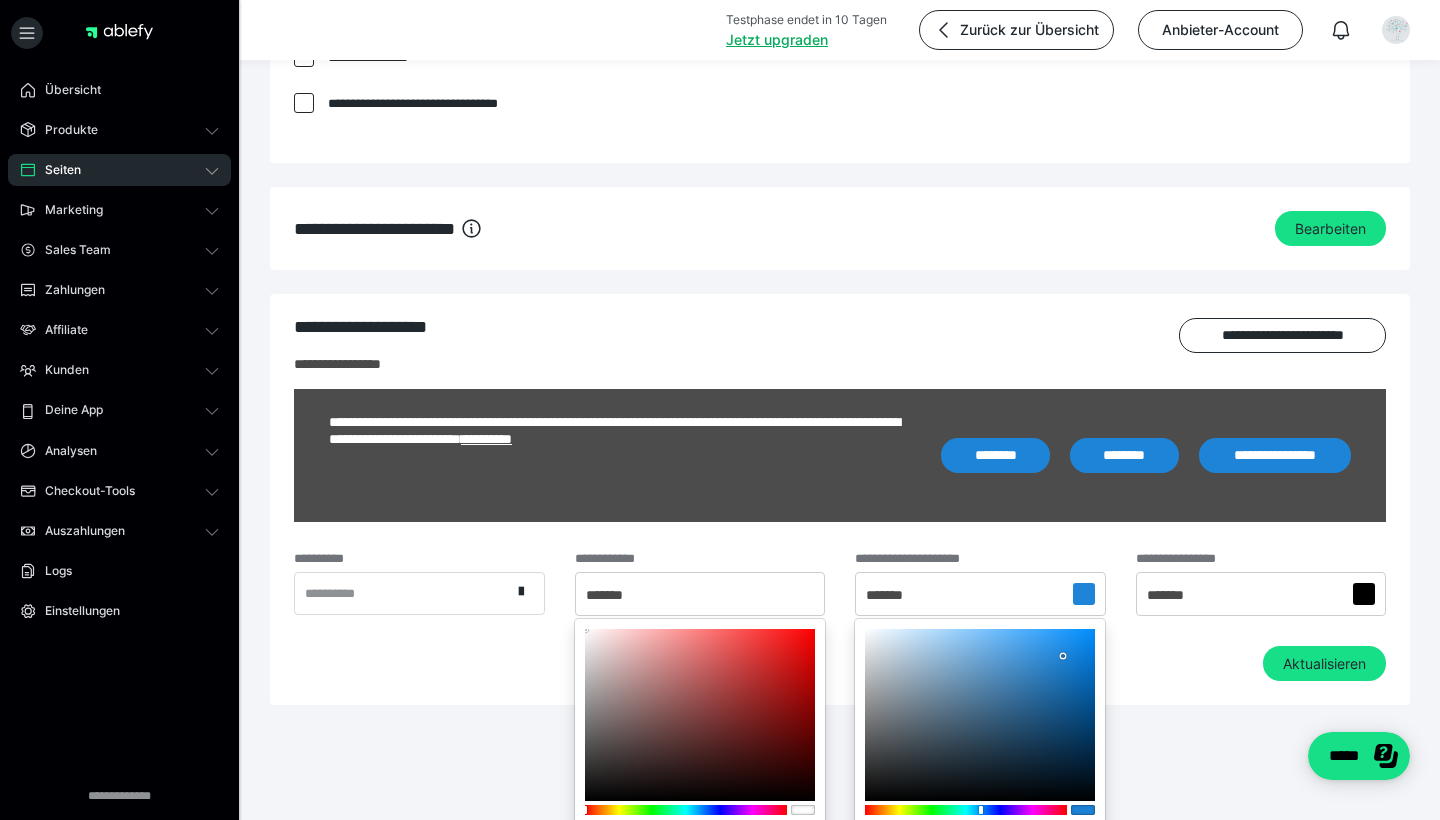 click at bounding box center [720, 410] 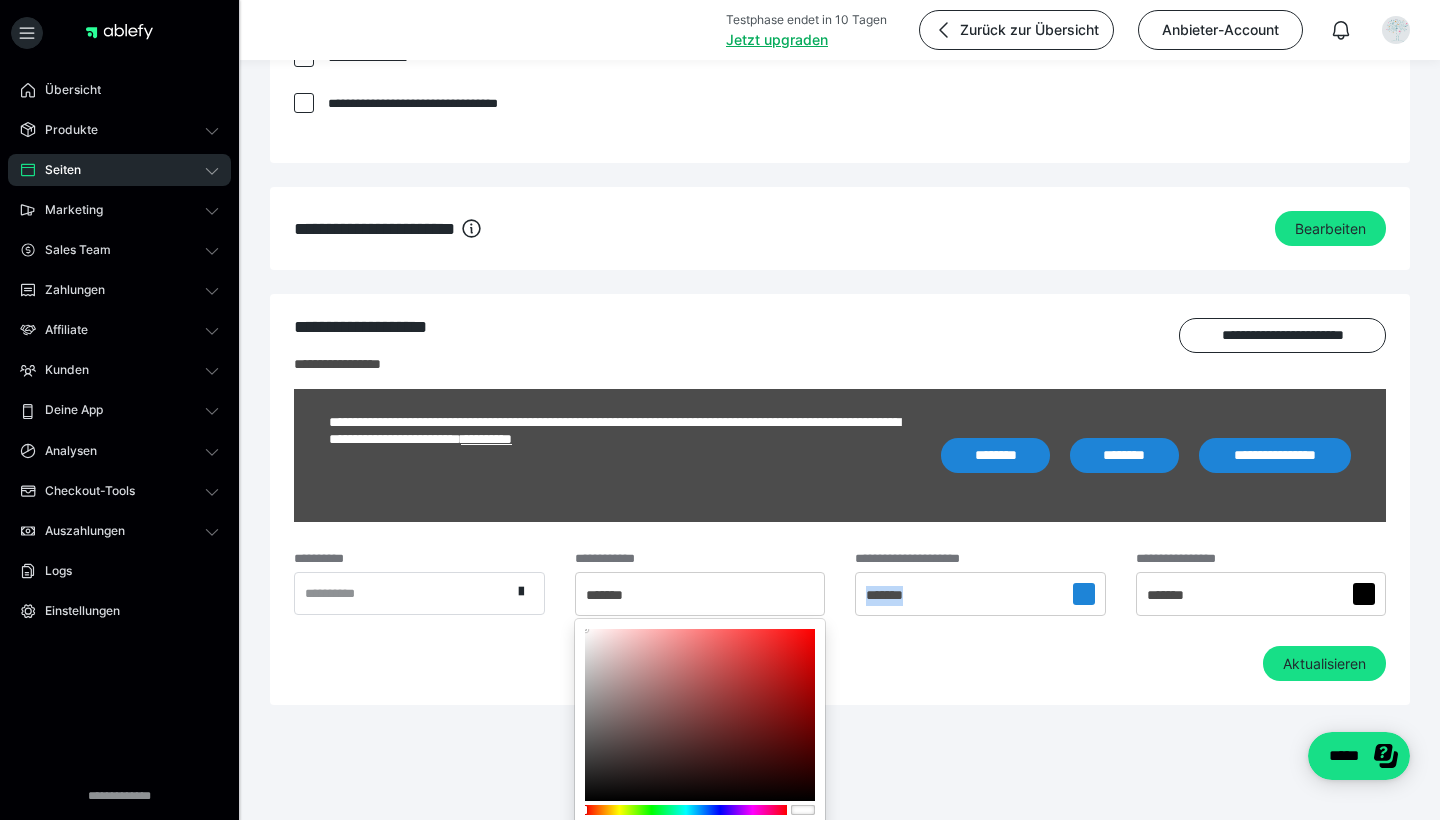 click on "*******" at bounding box center [895, 595] 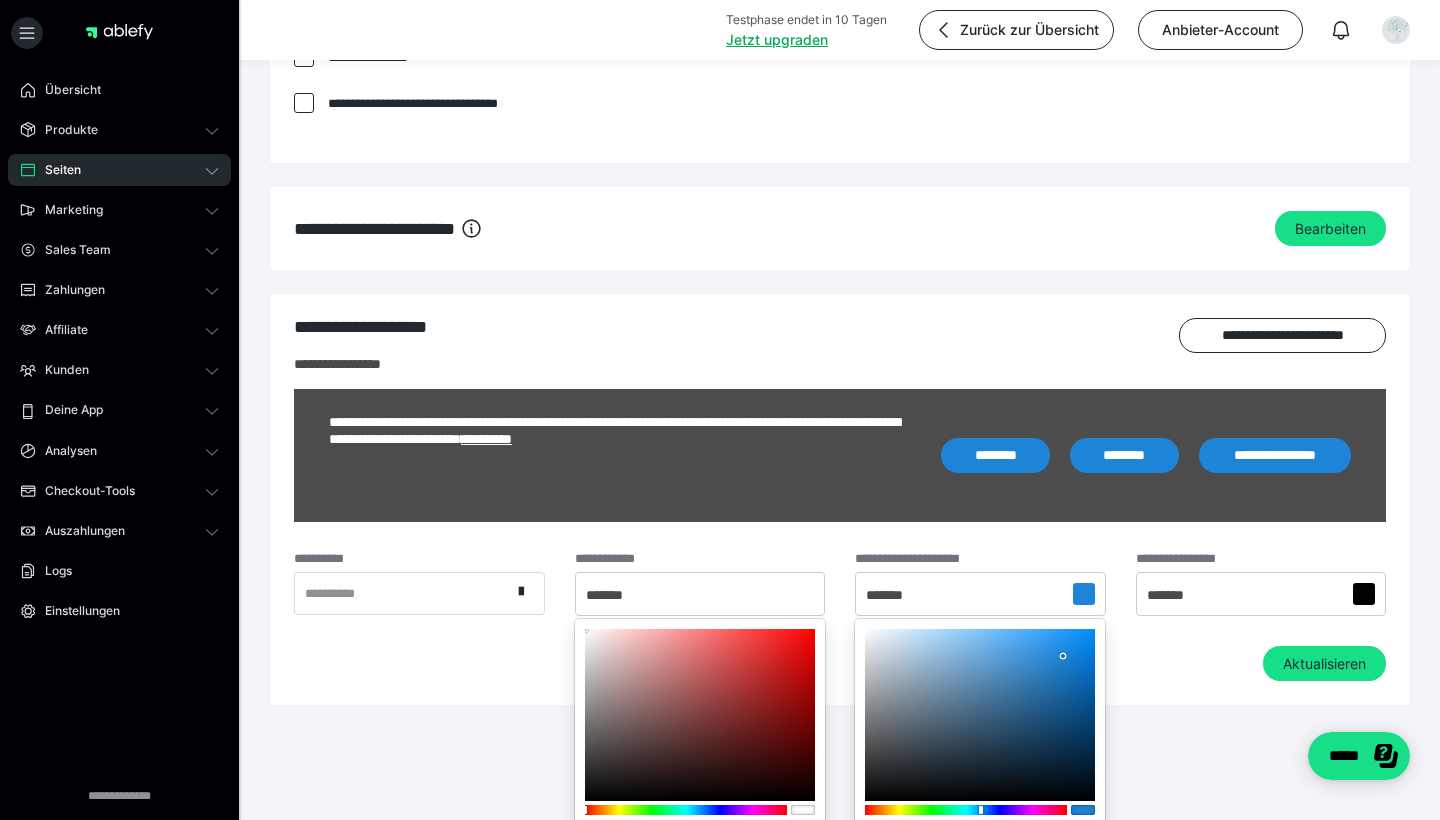 click at bounding box center [720, 410] 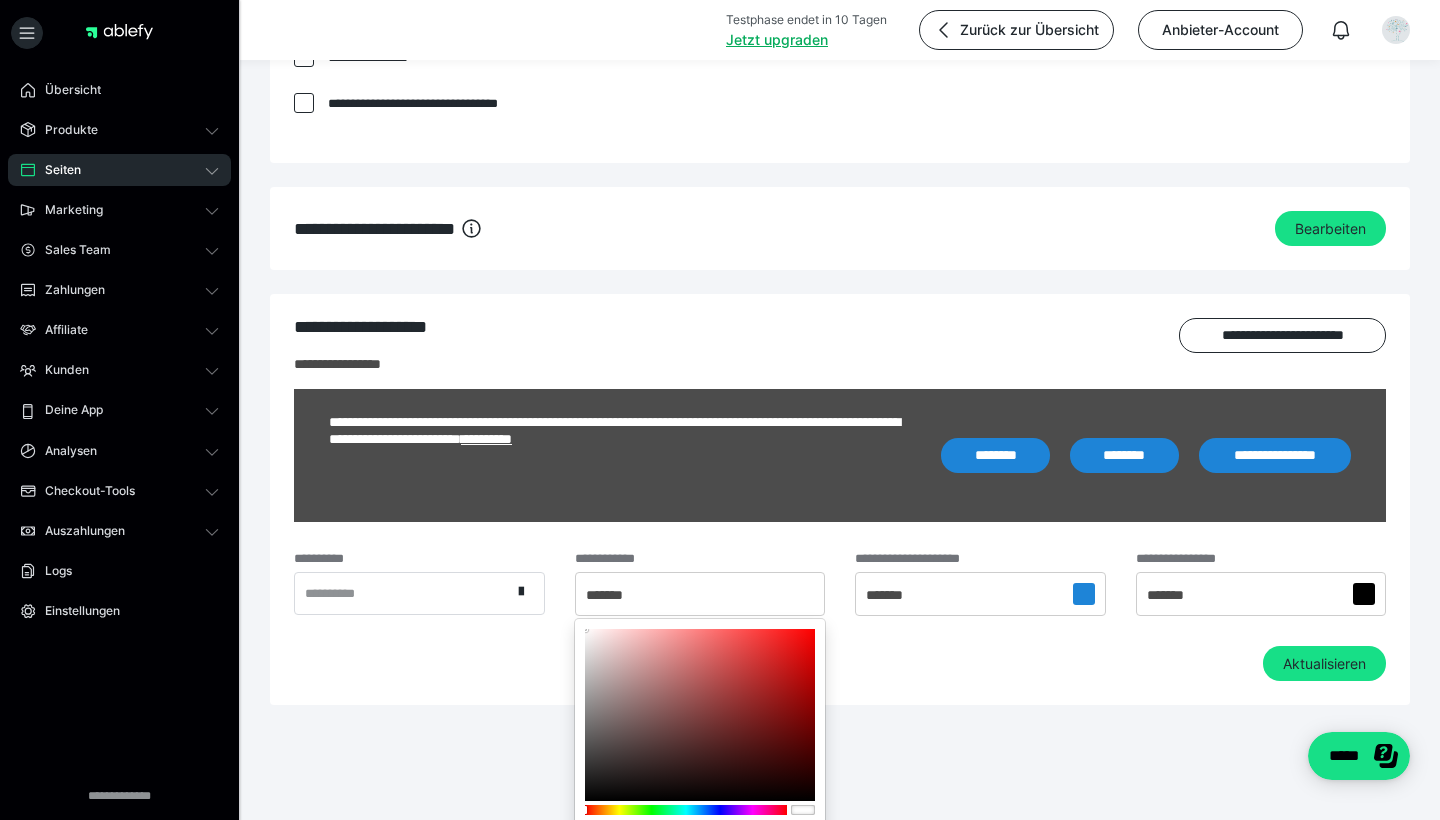 click at bounding box center (720, 410) 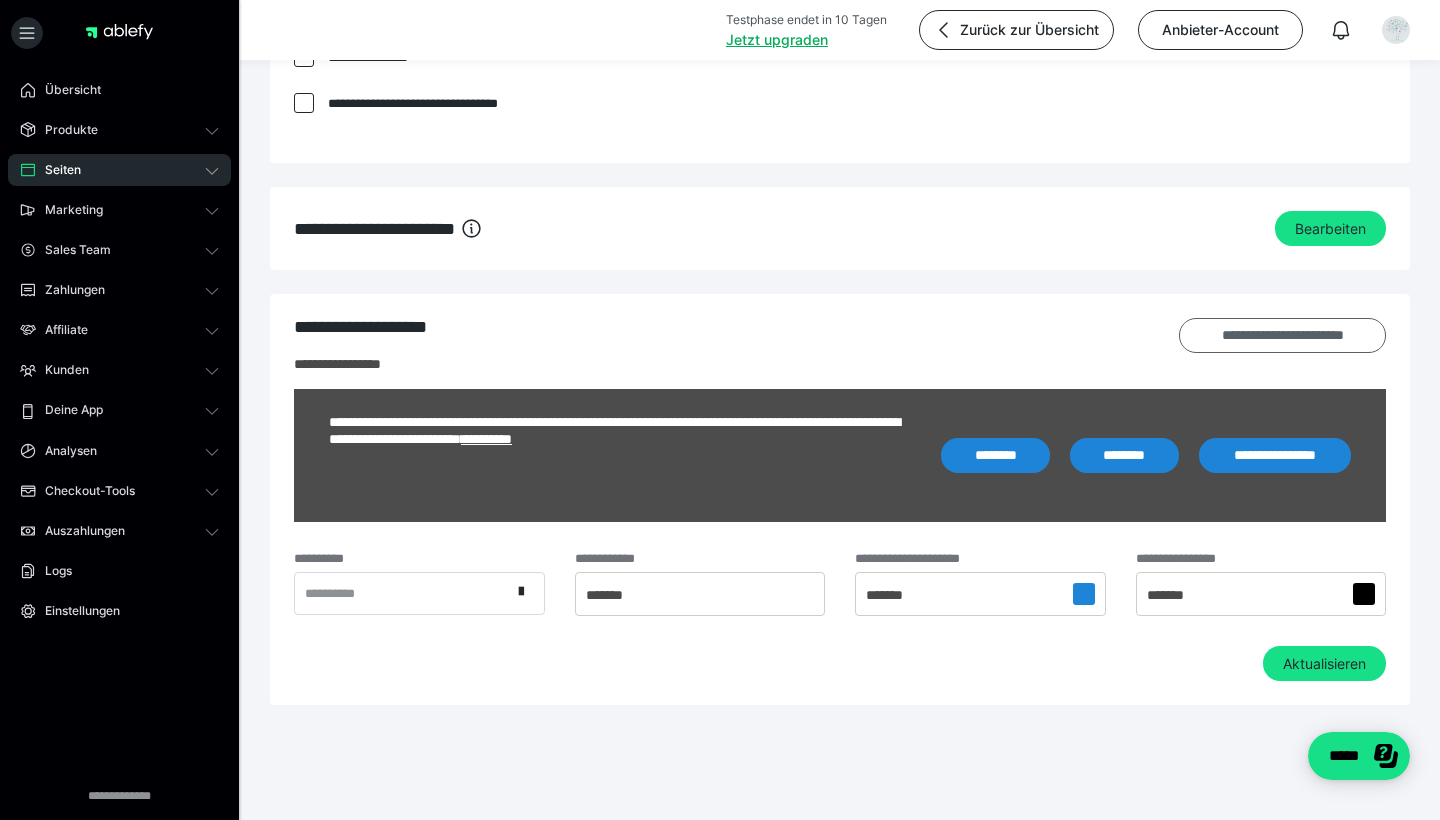 click on "**********" at bounding box center [1282, 335] 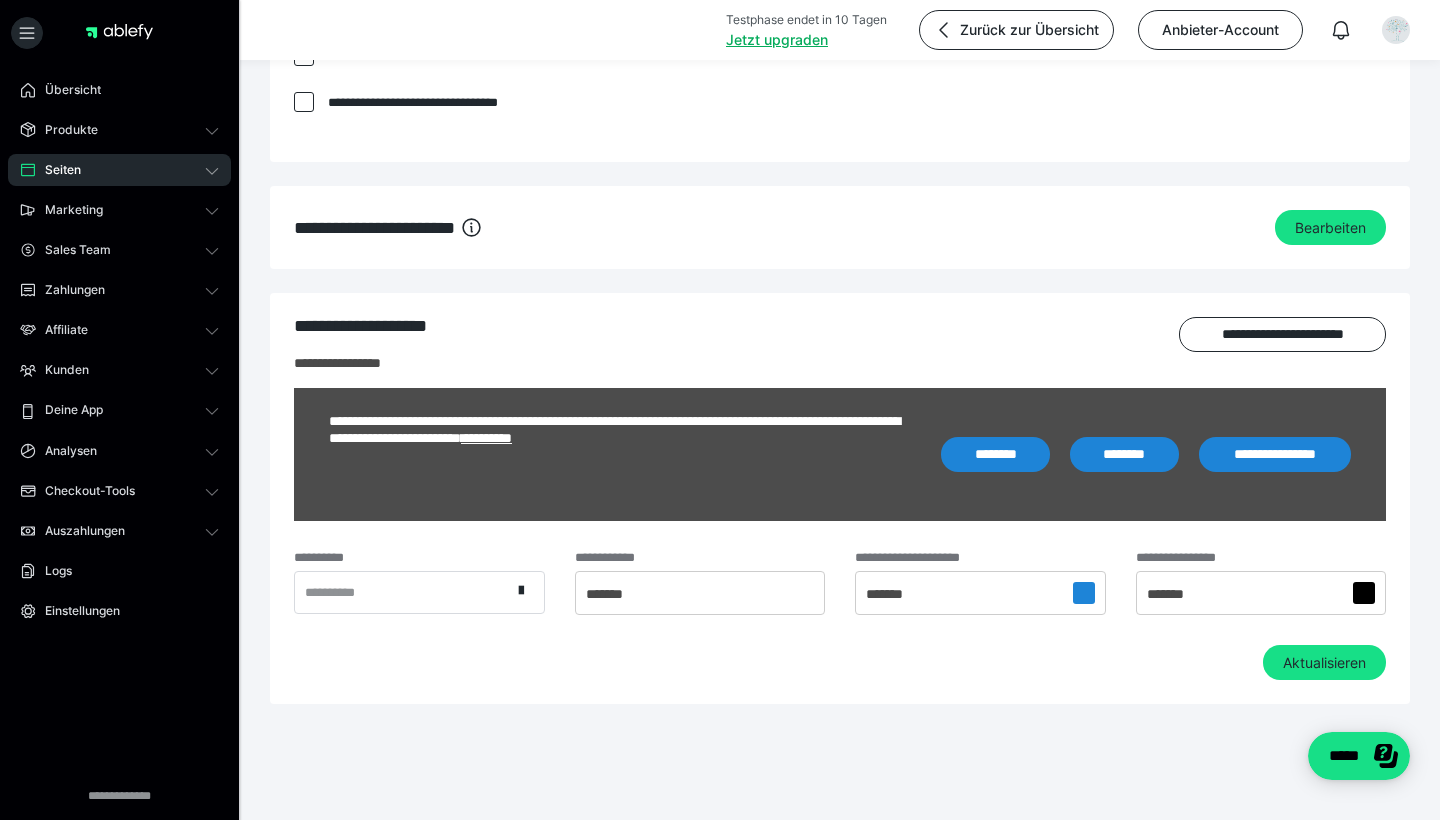scroll, scrollTop: 1496, scrollLeft: 0, axis: vertical 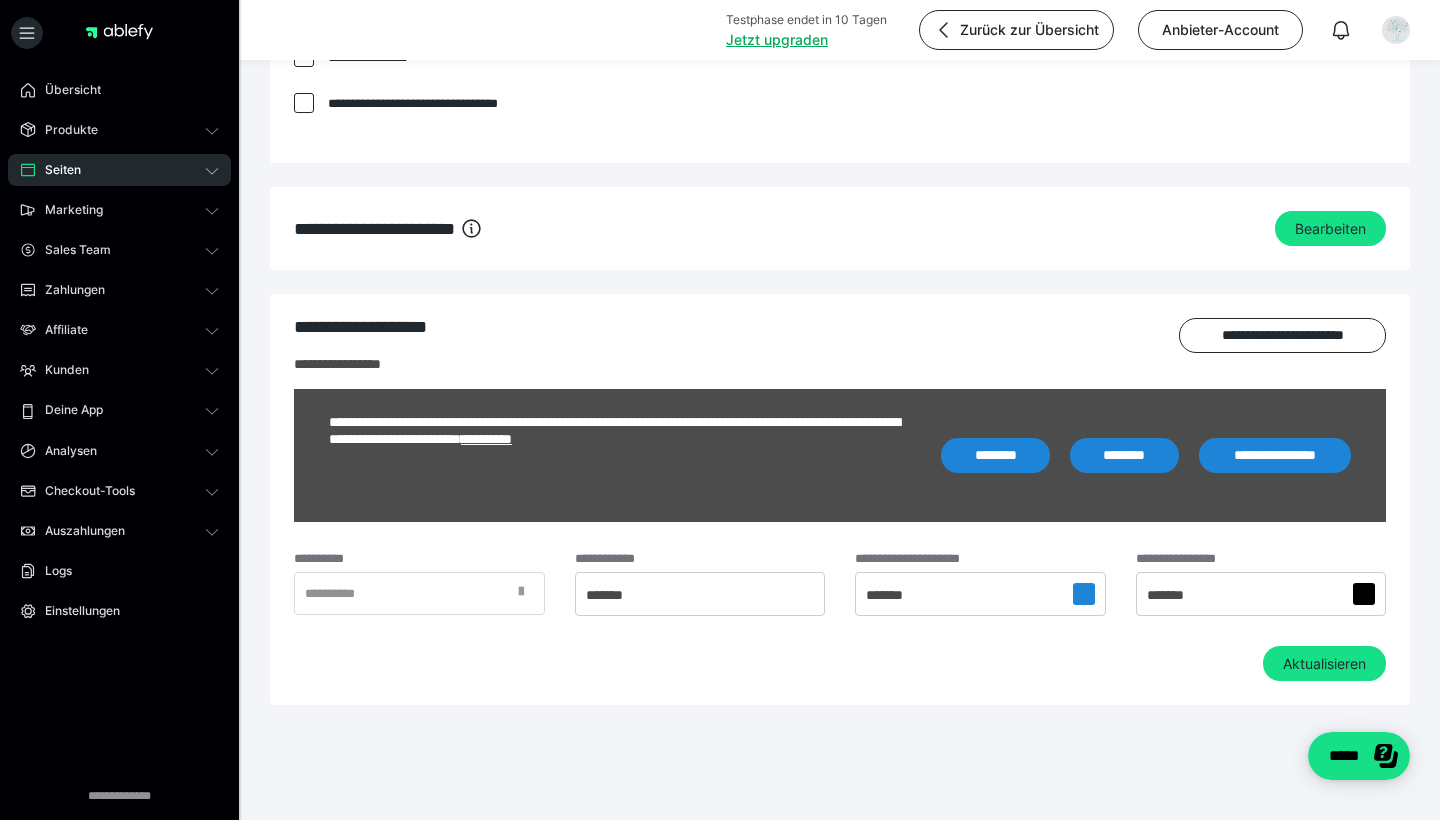 click at bounding box center [521, 592] 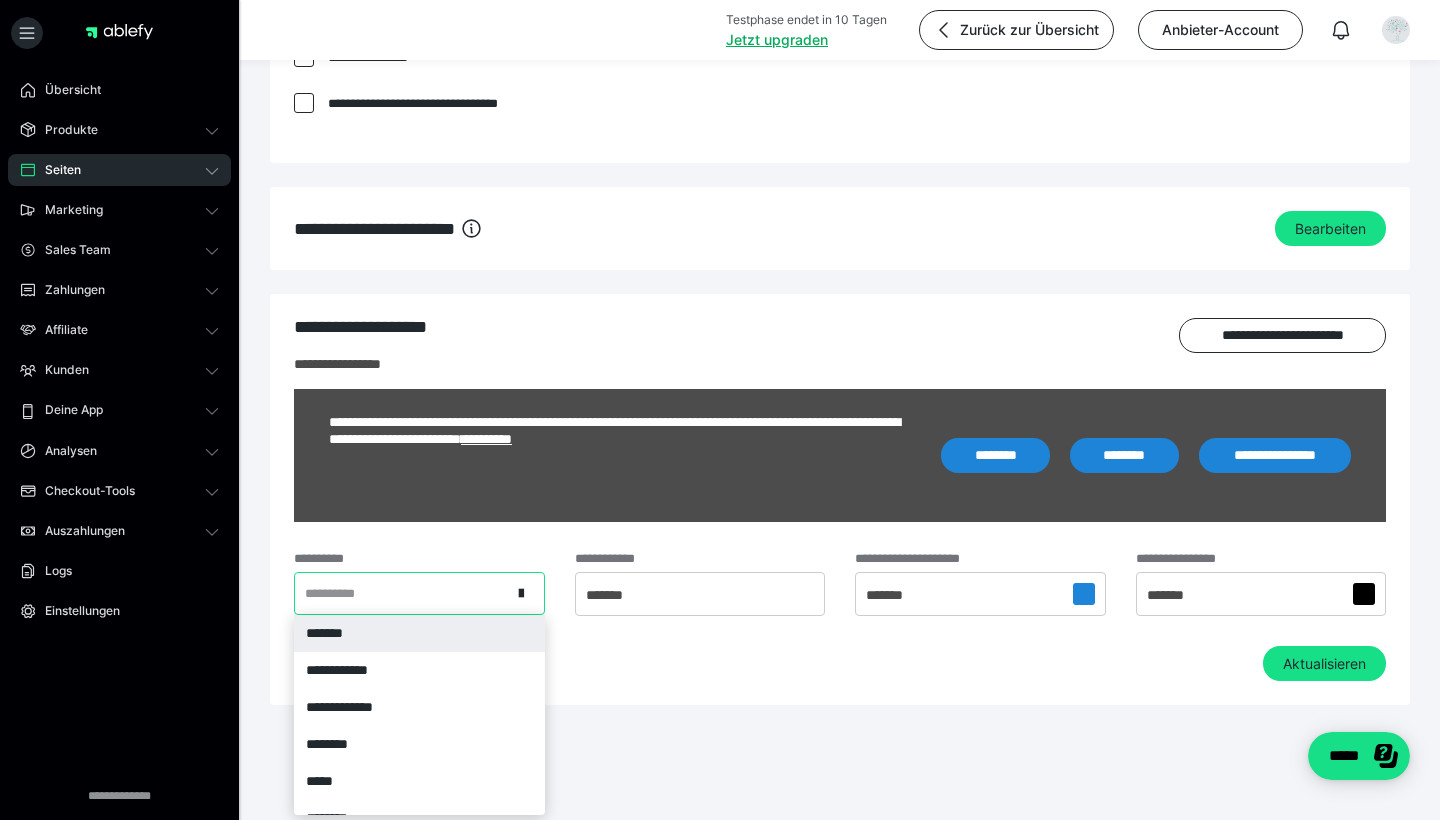 click on "*******" at bounding box center (419, 633) 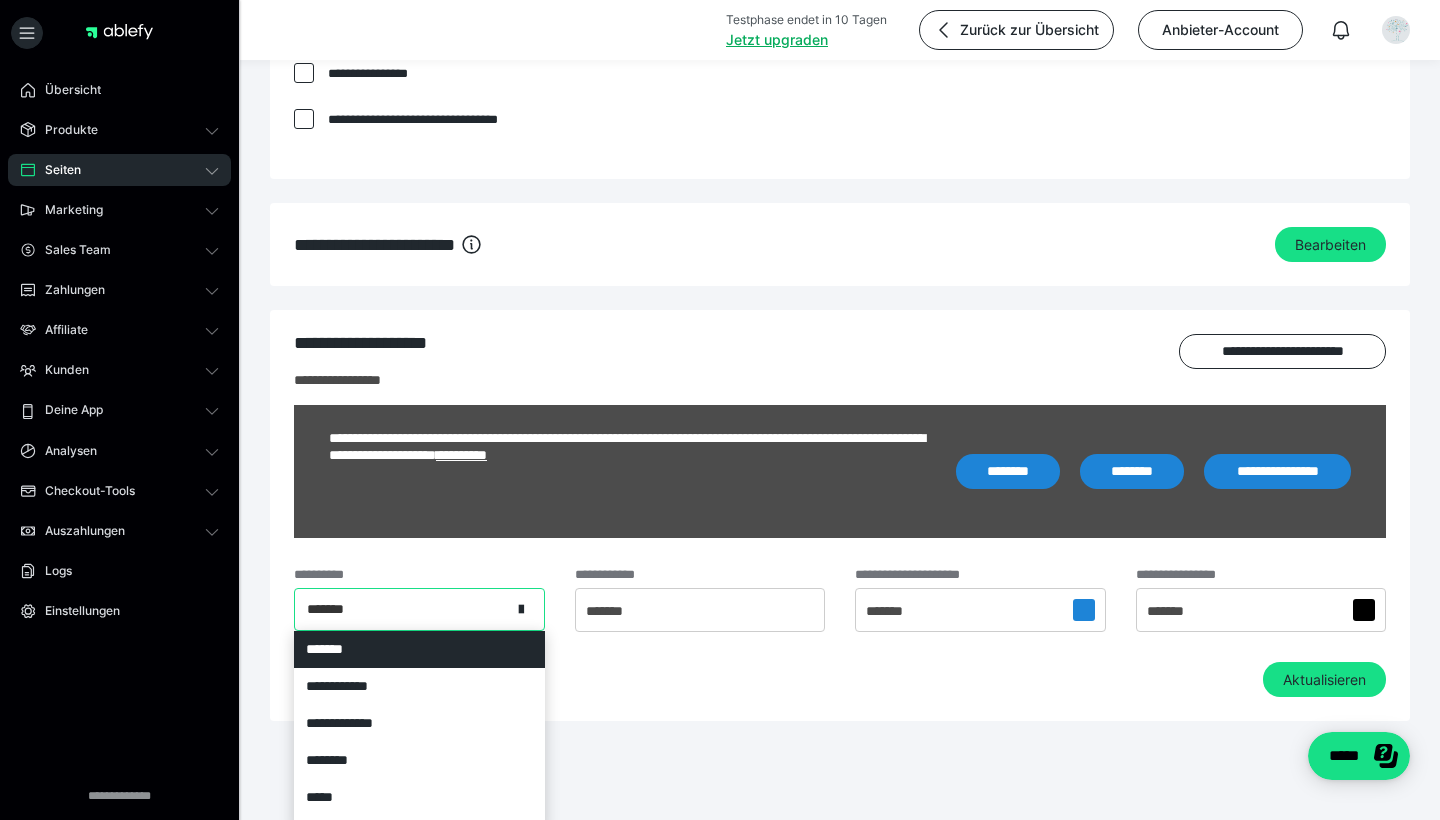 click on "*******" at bounding box center (403, 609) 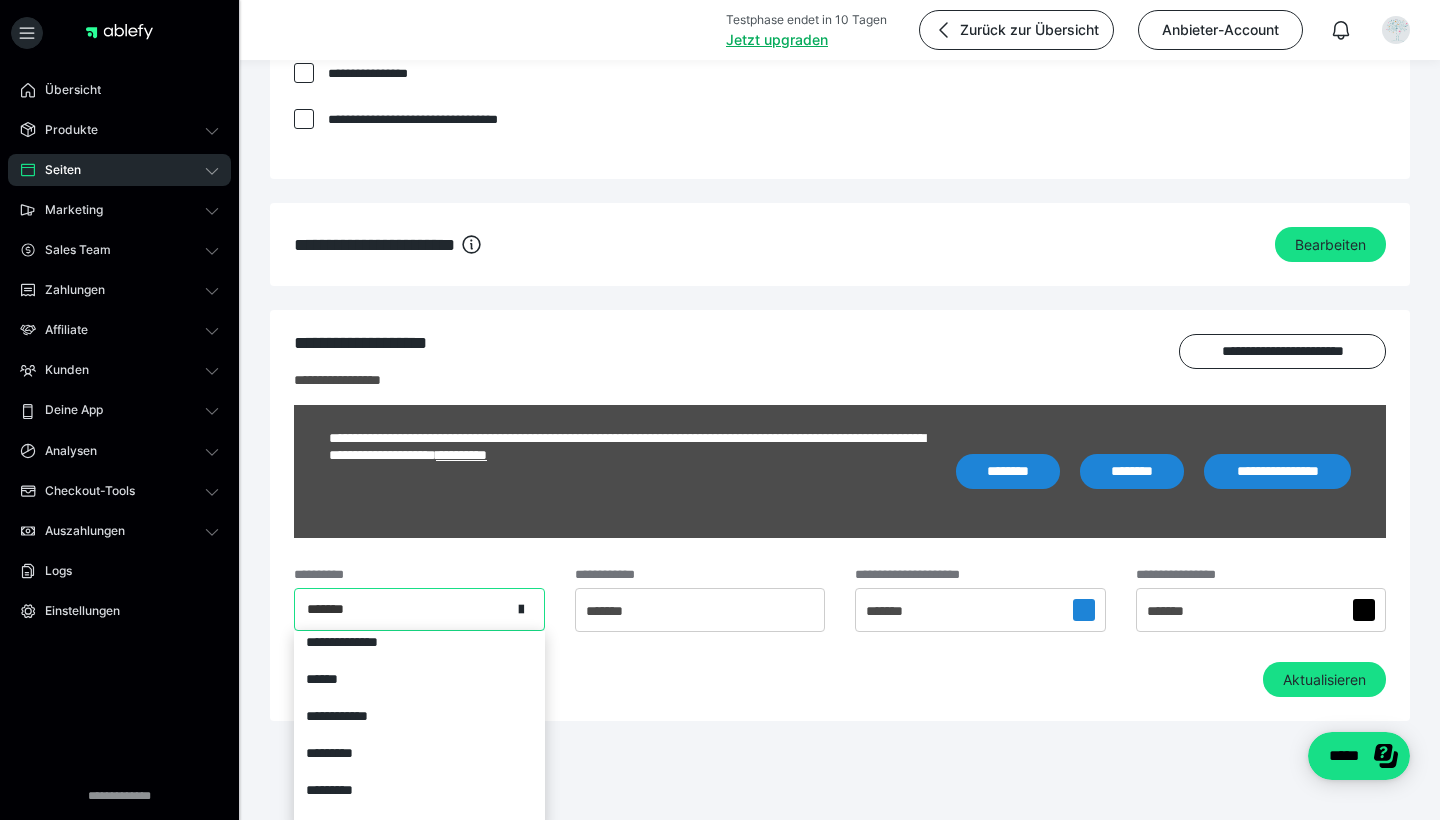 scroll, scrollTop: 2455, scrollLeft: 0, axis: vertical 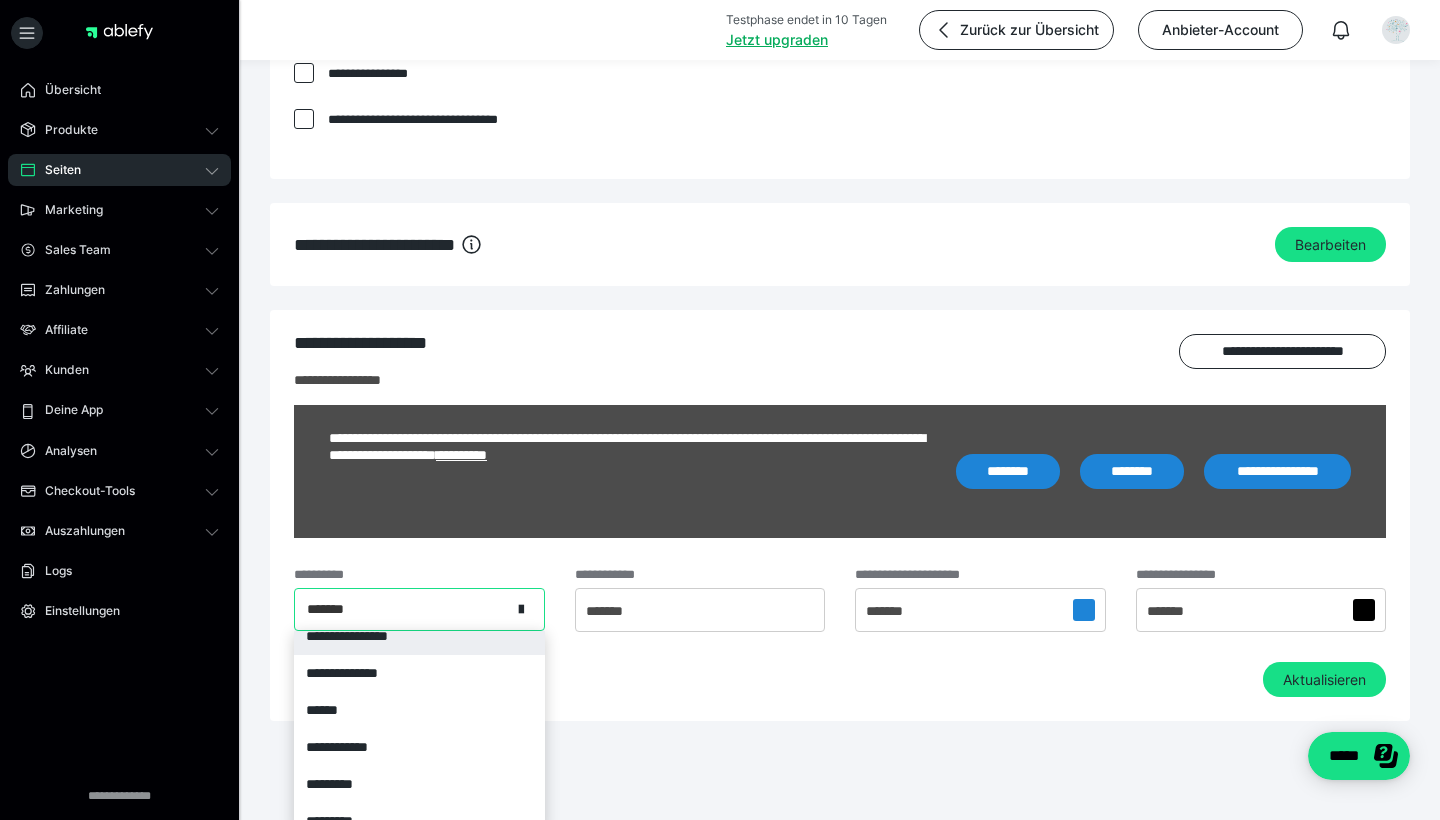 click on "**********" at bounding box center [419, 636] 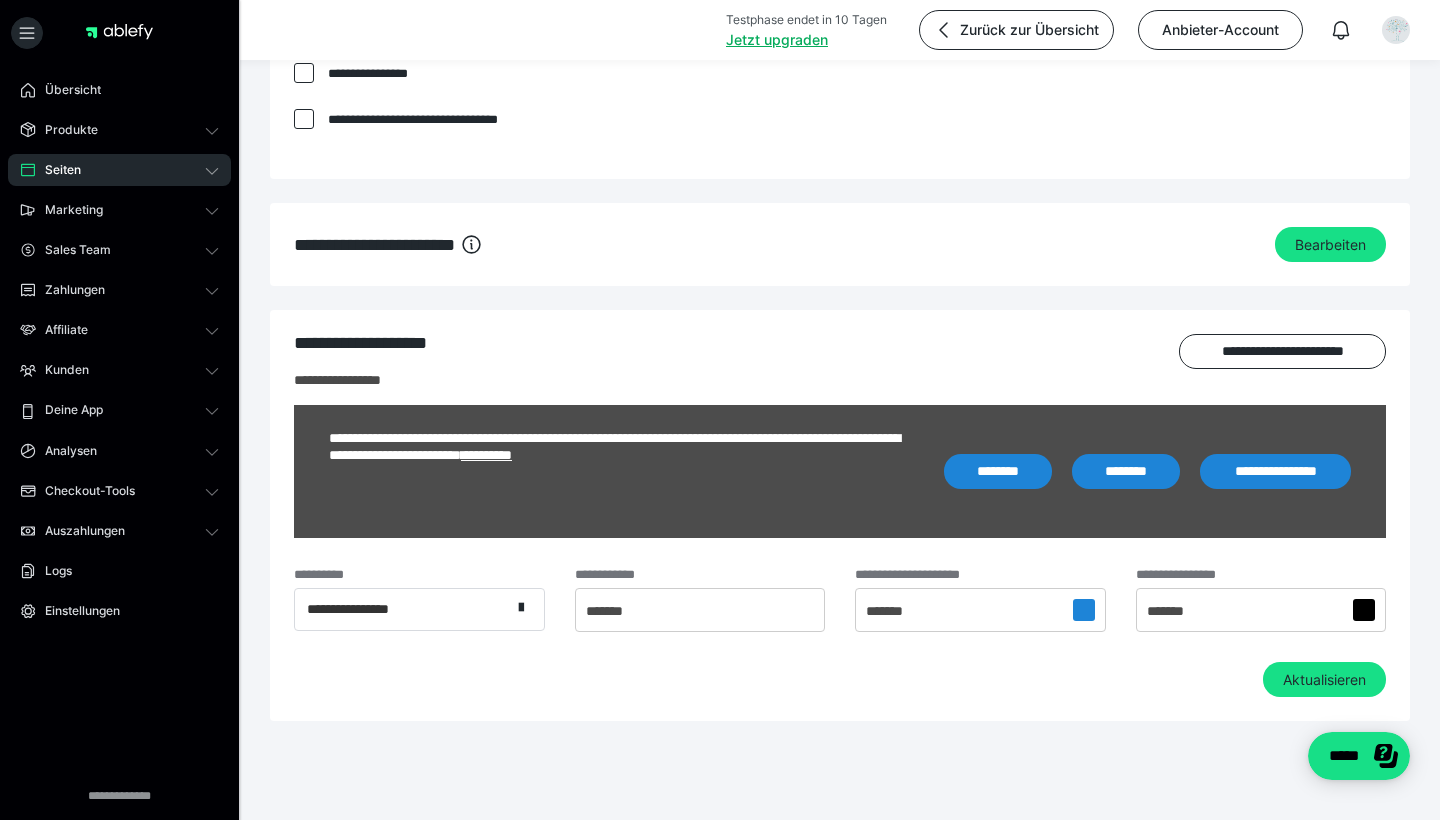 click on "*******" at bounding box center [615, 611] 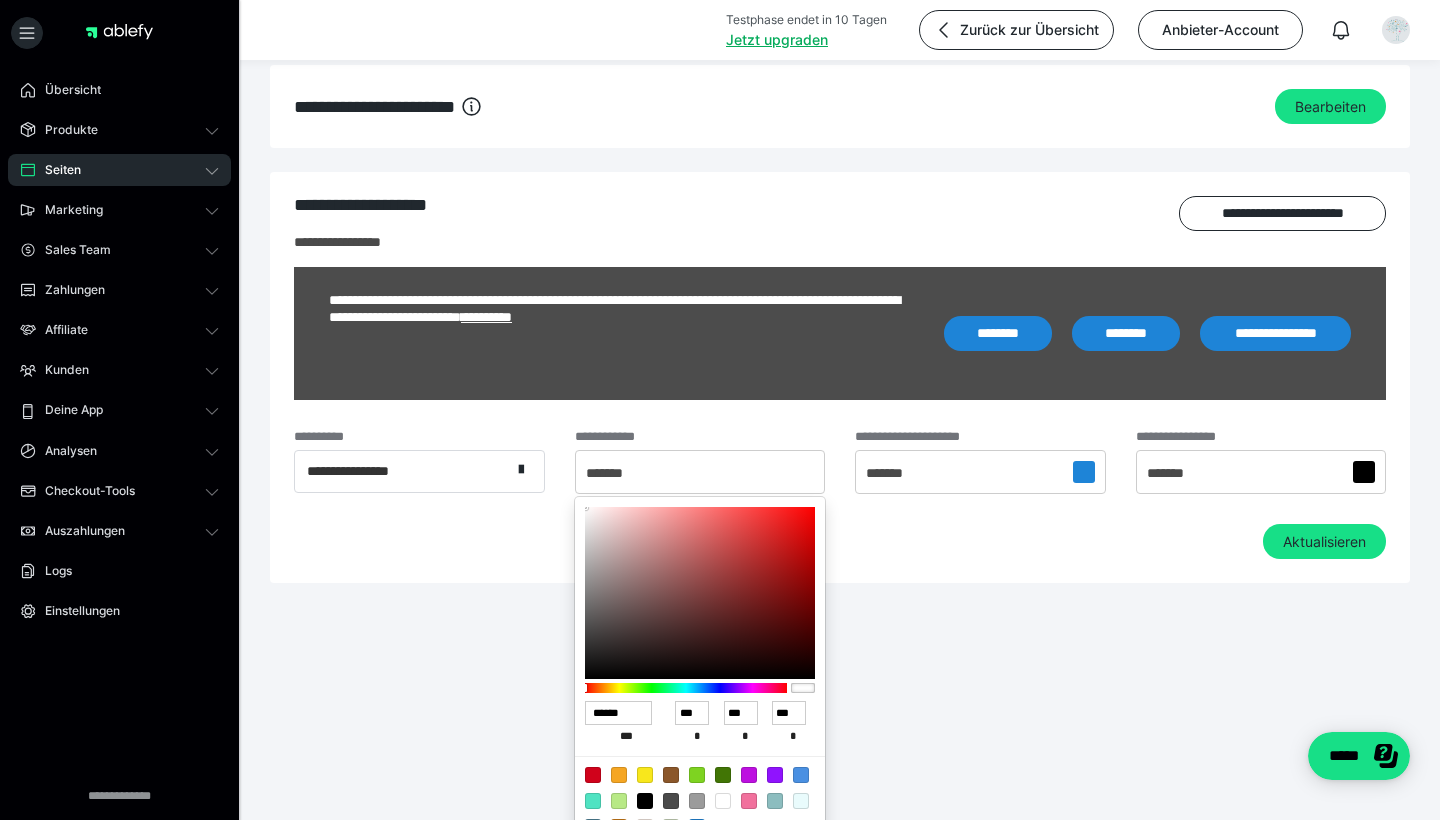 scroll, scrollTop: 1617, scrollLeft: 0, axis: vertical 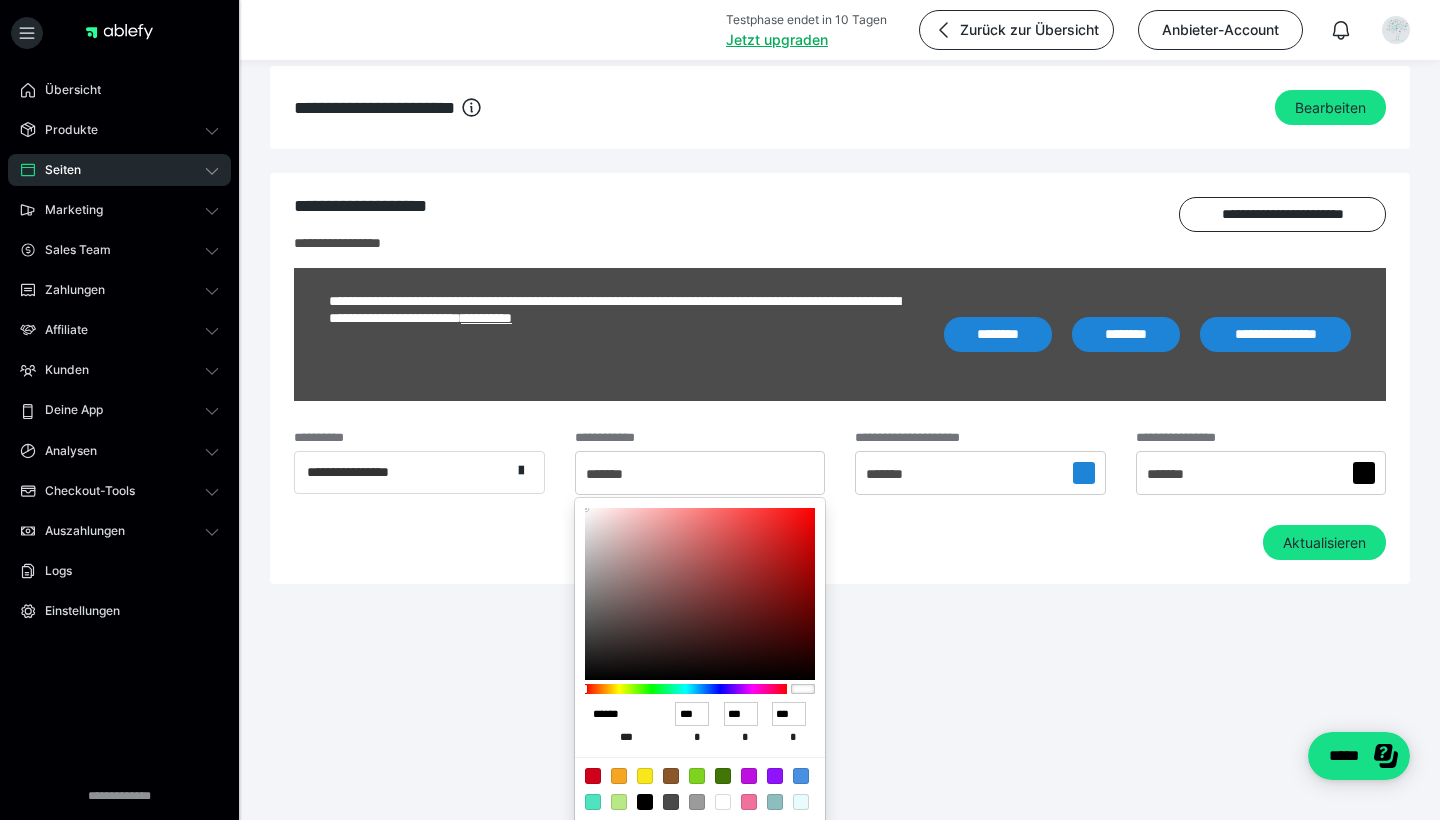 click on "******" at bounding box center (619, 714) 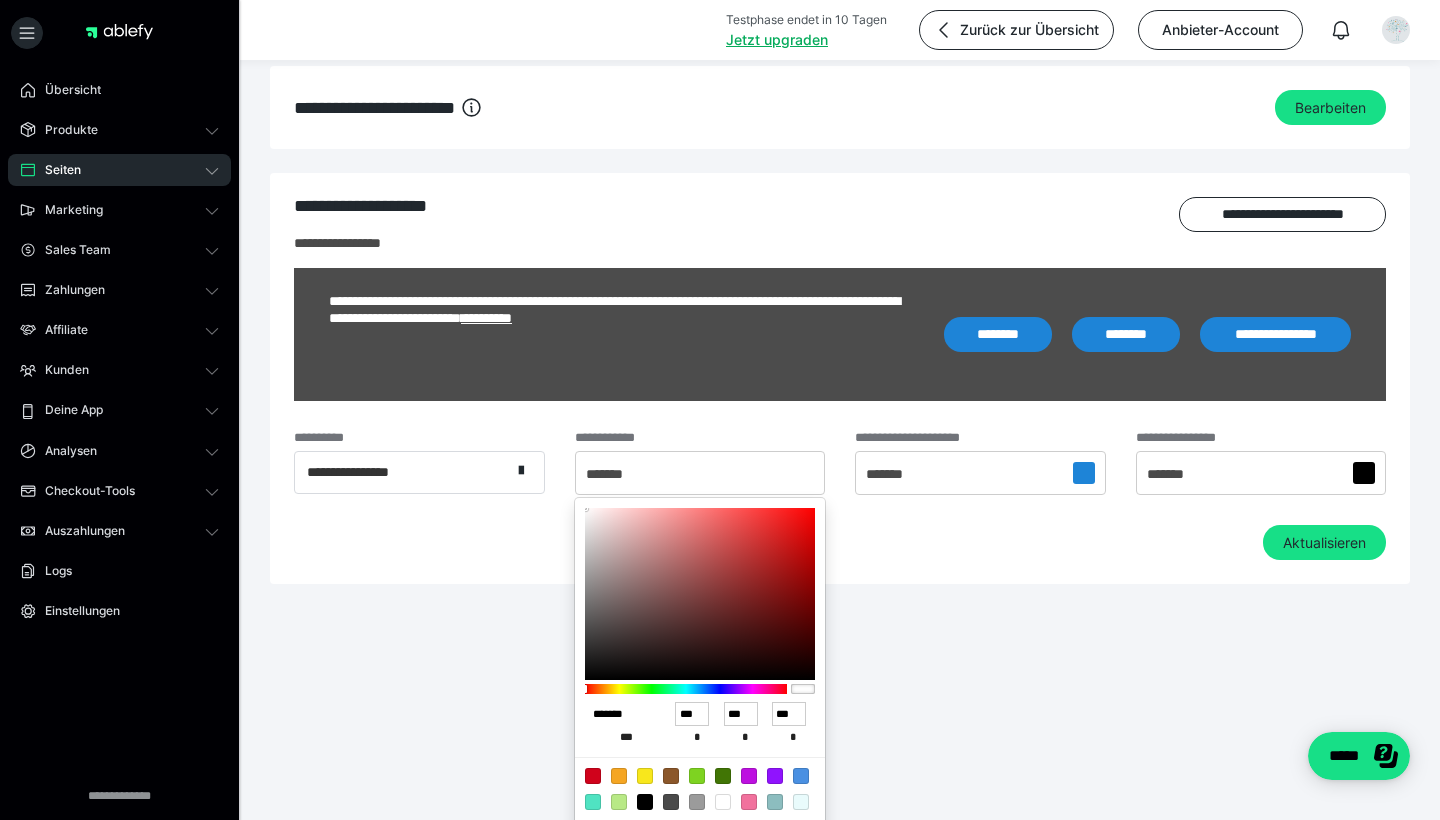 type on "***" 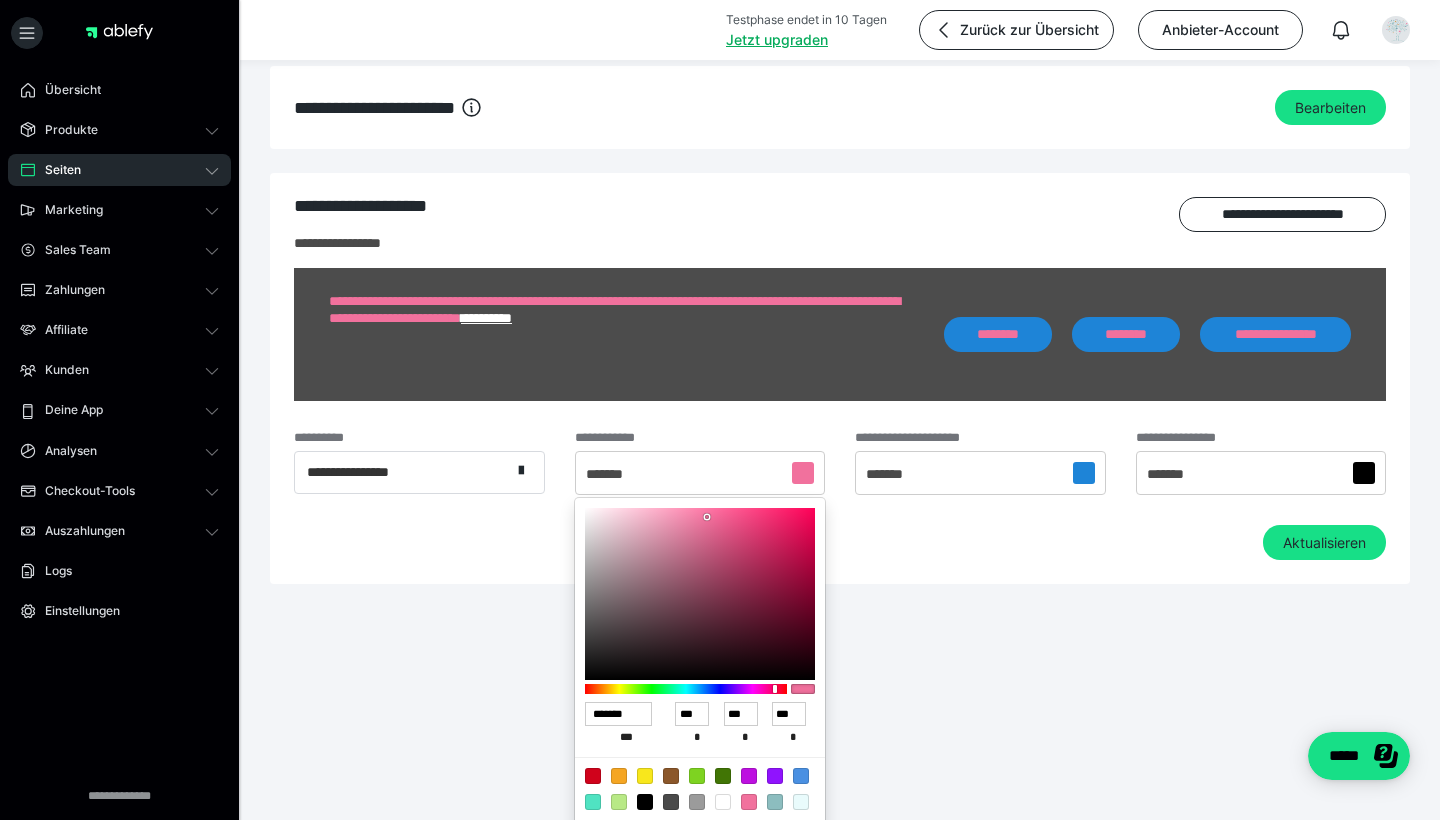type on "******" 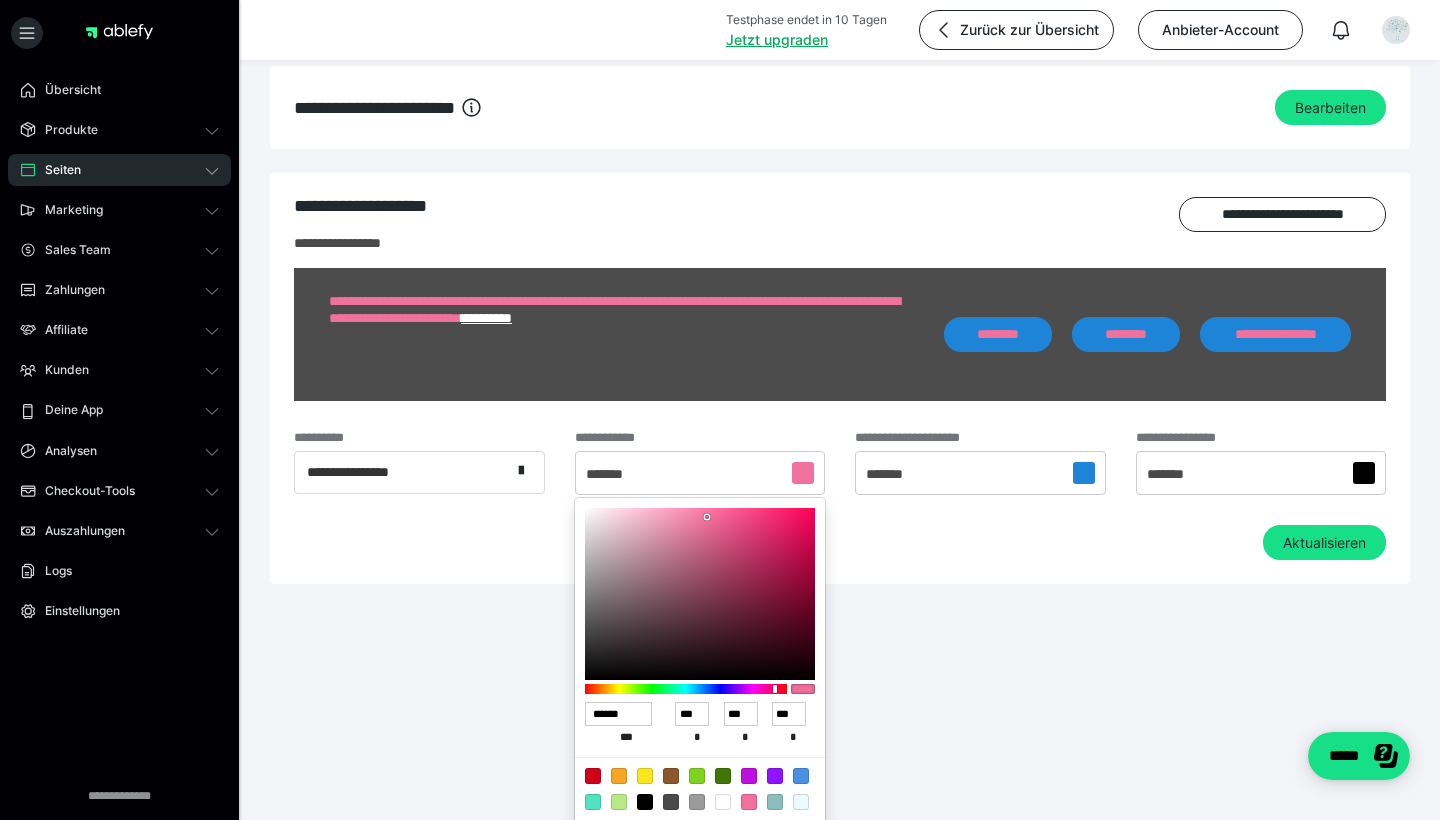 click on "*******" at bounding box center (895, 474) 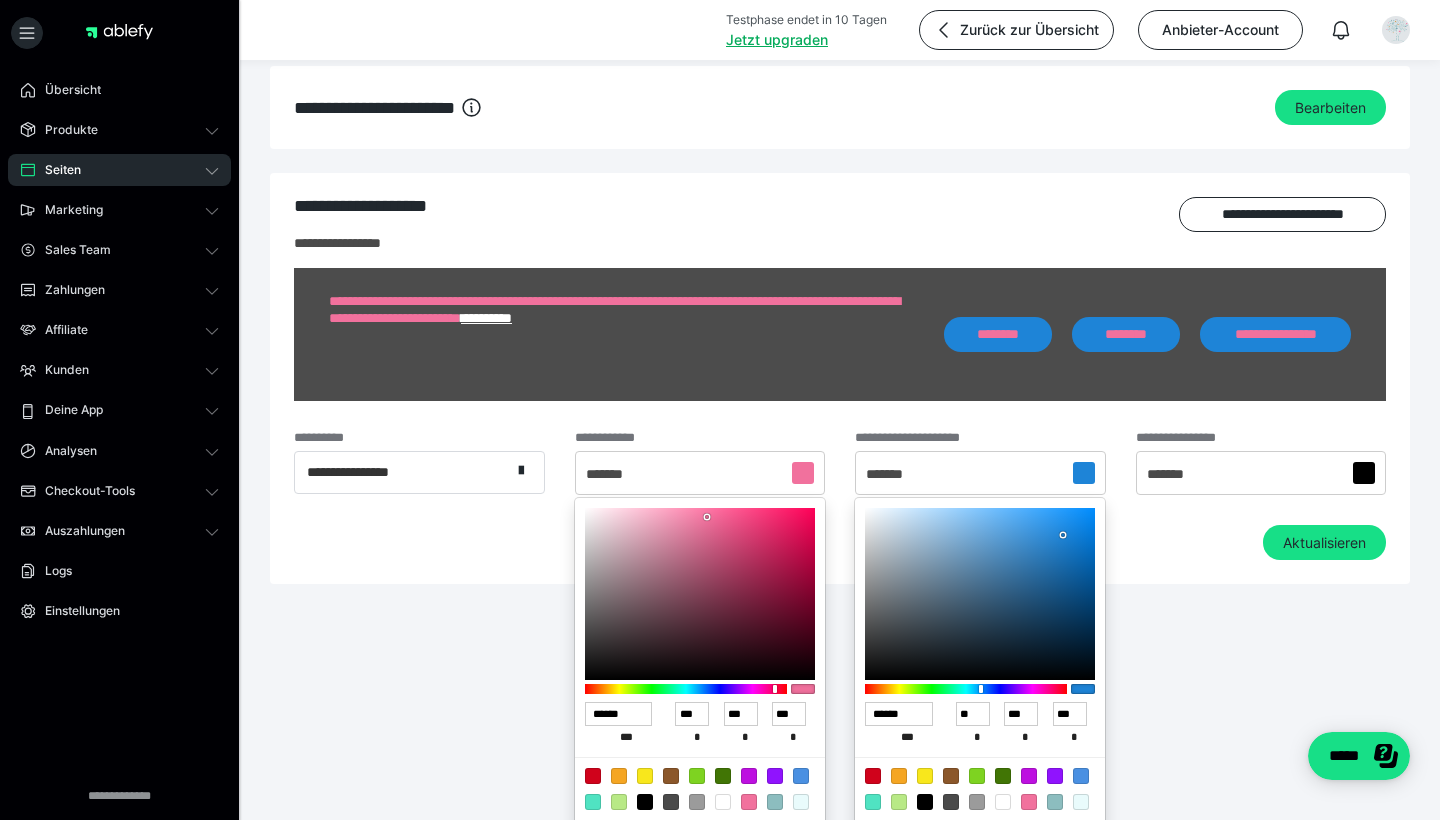 click at bounding box center (720, 410) 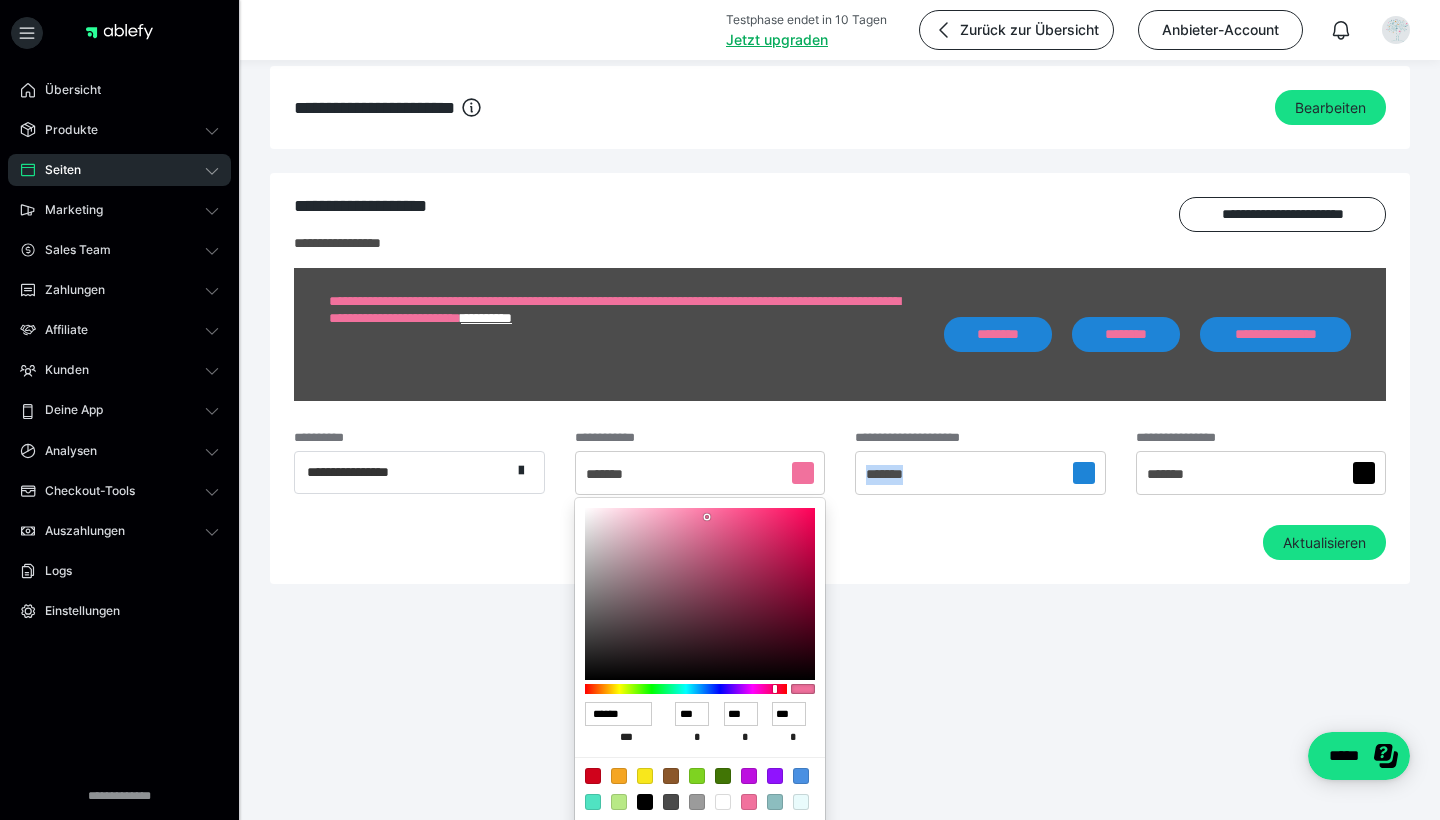 click on "*******" at bounding box center [895, 474] 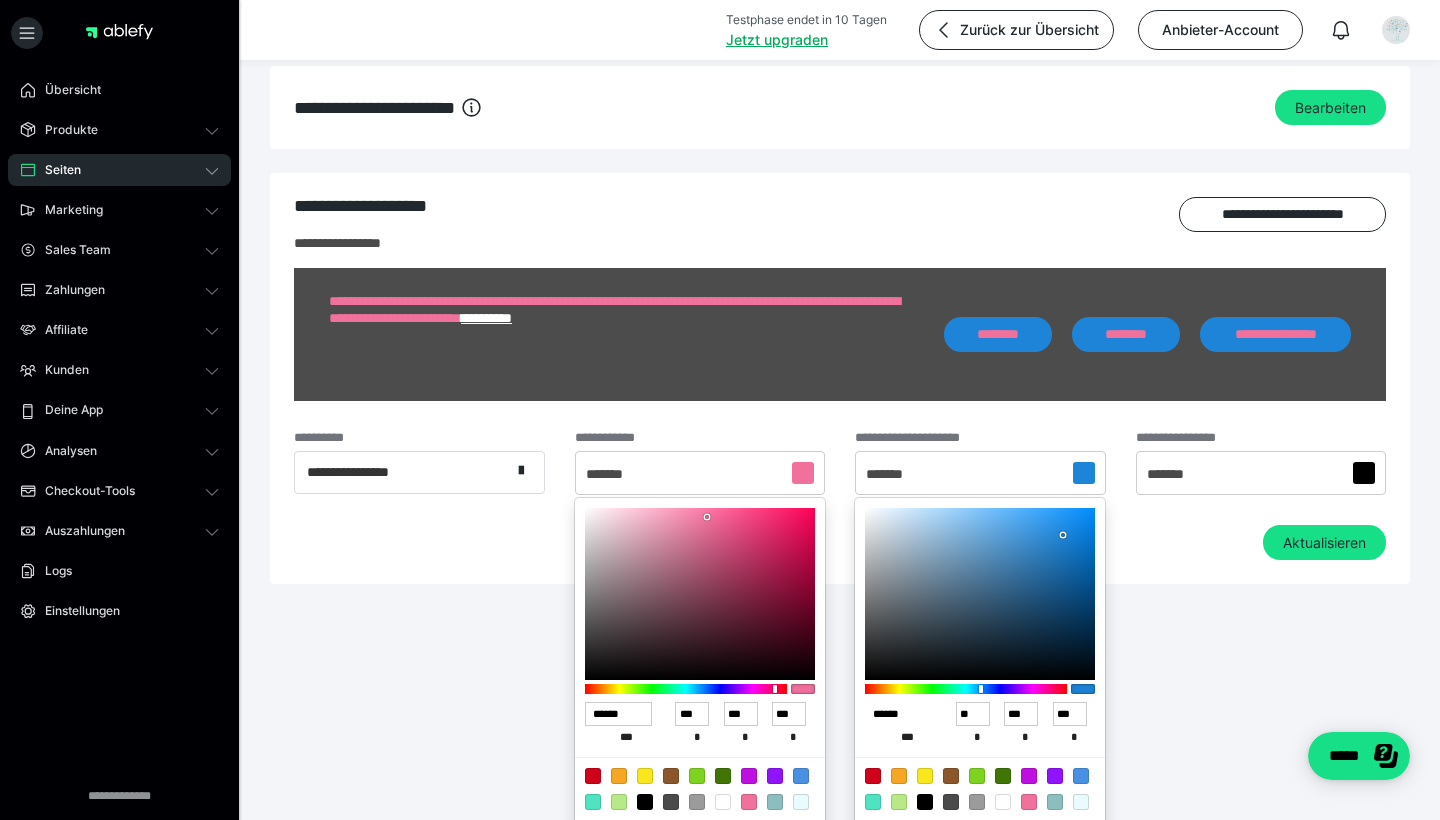 click on "******" at bounding box center [899, 714] 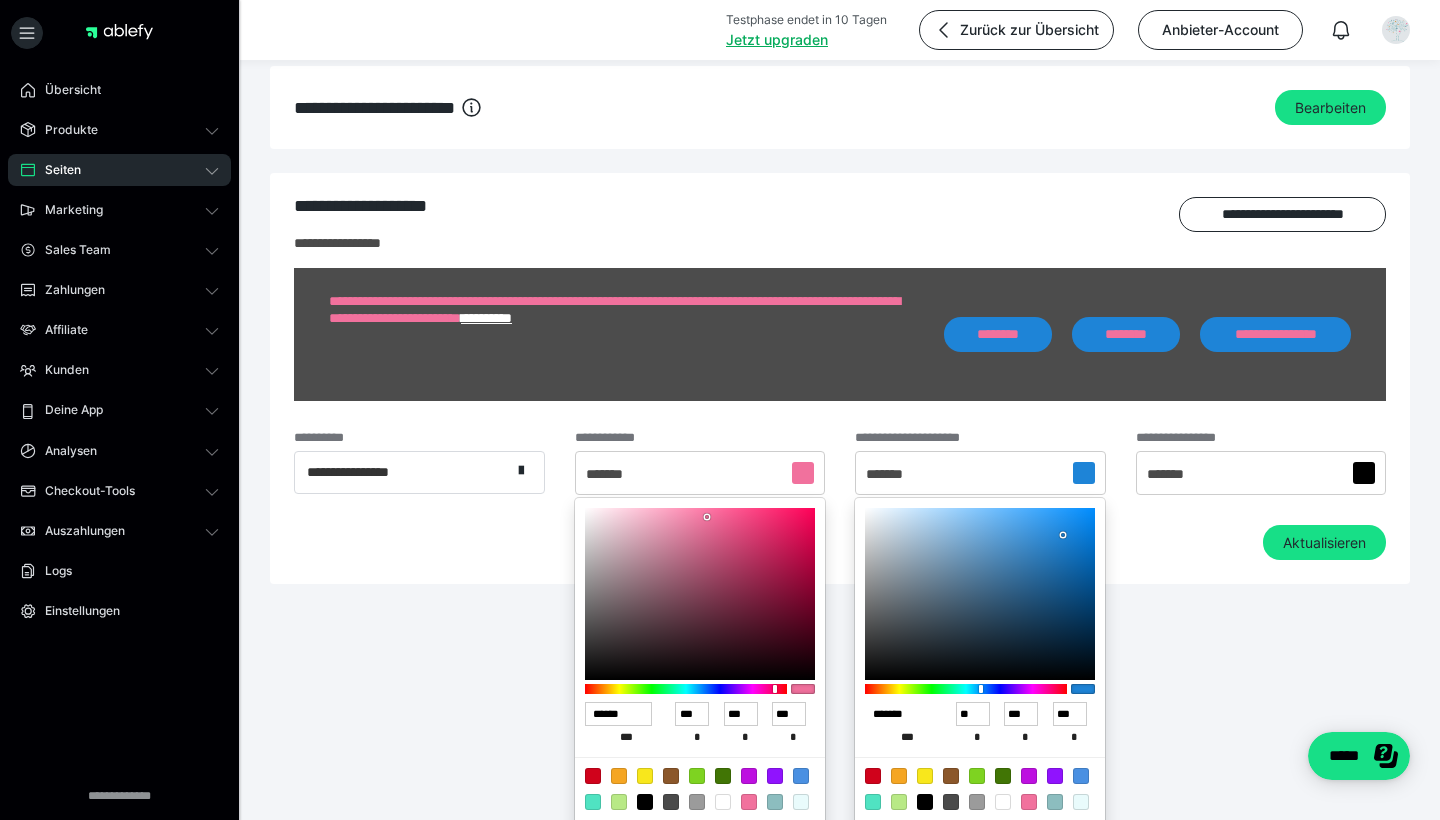 type on "***" 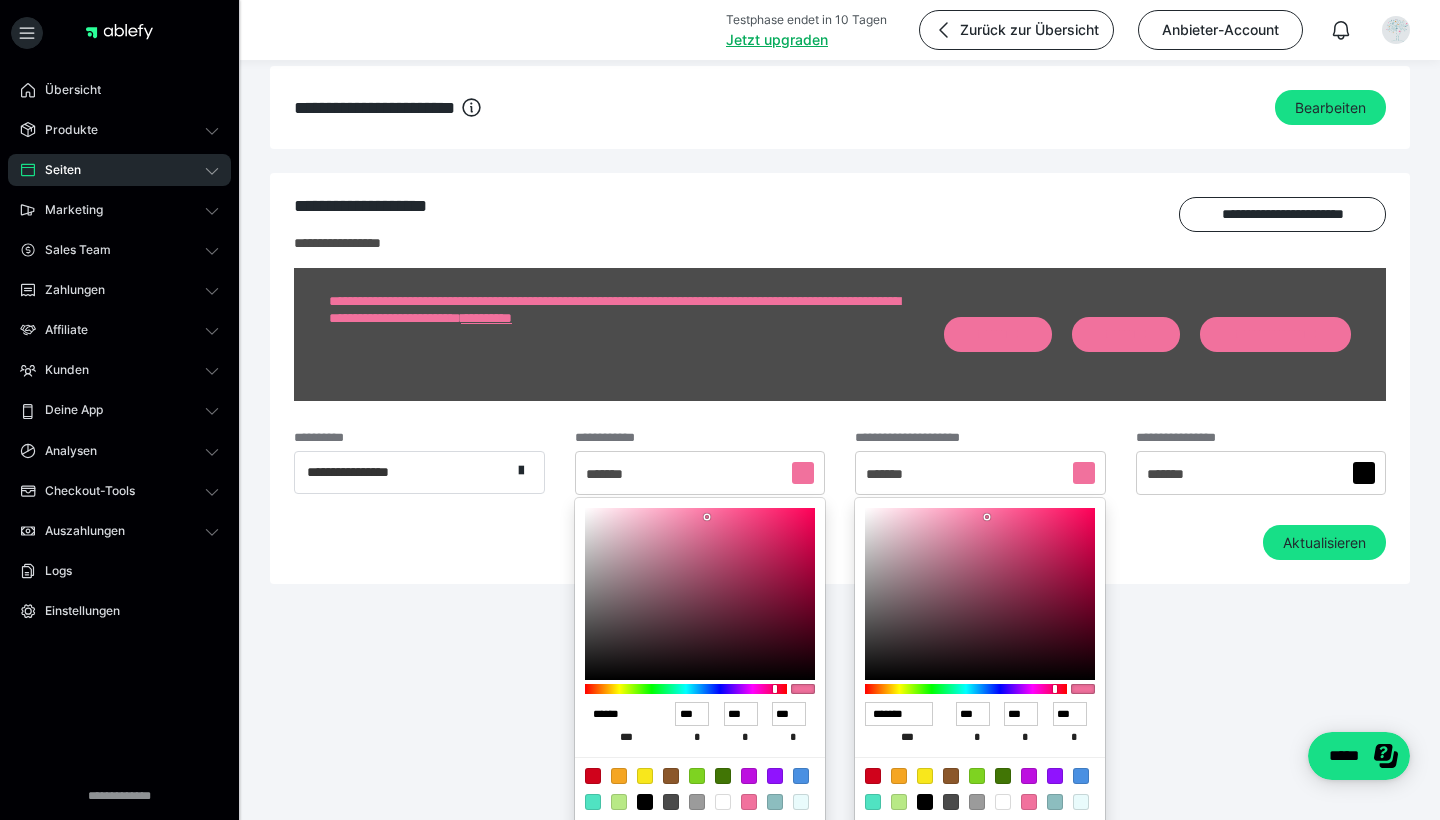 type on "******" 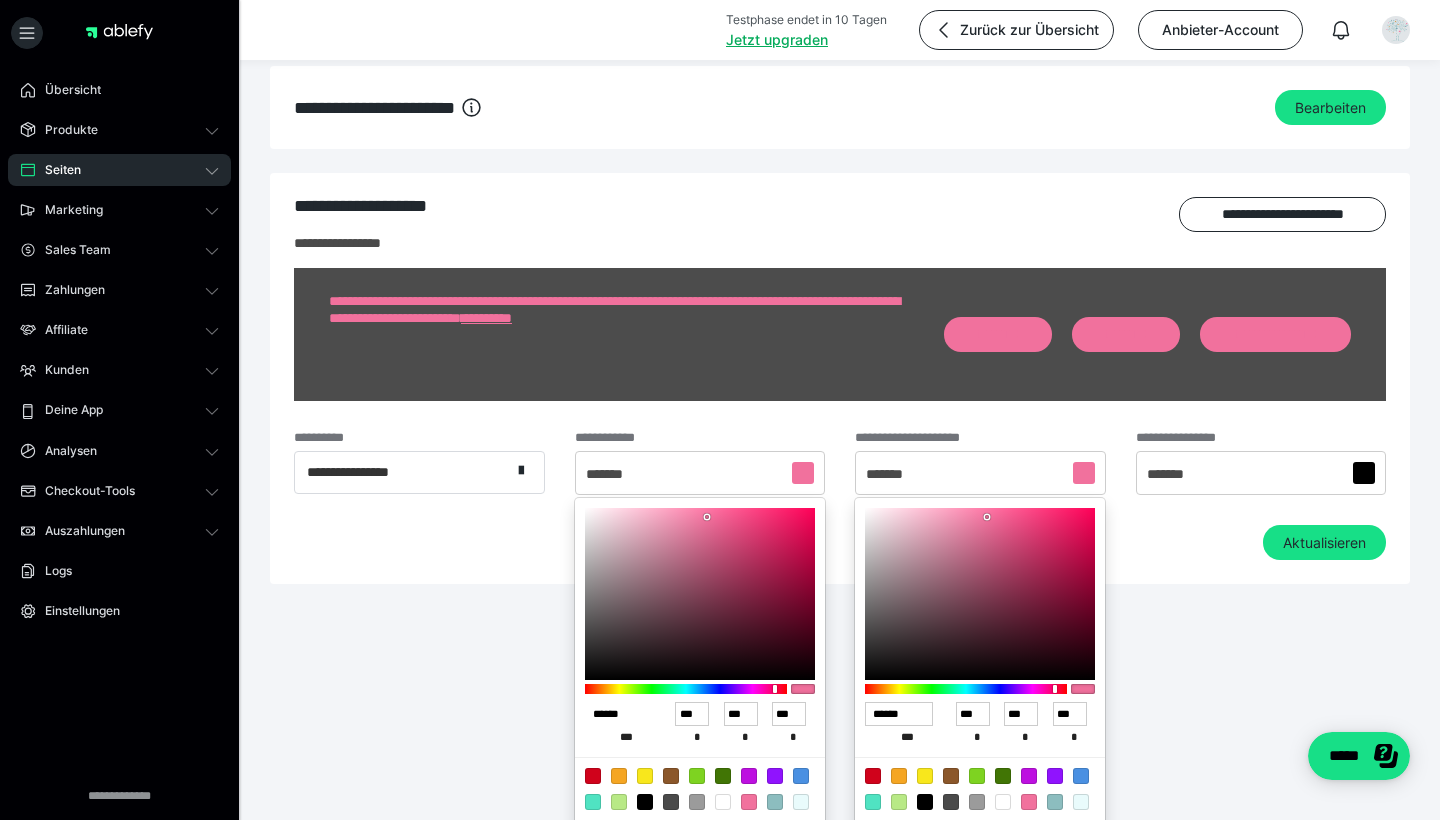 click on "******" at bounding box center (619, 714) 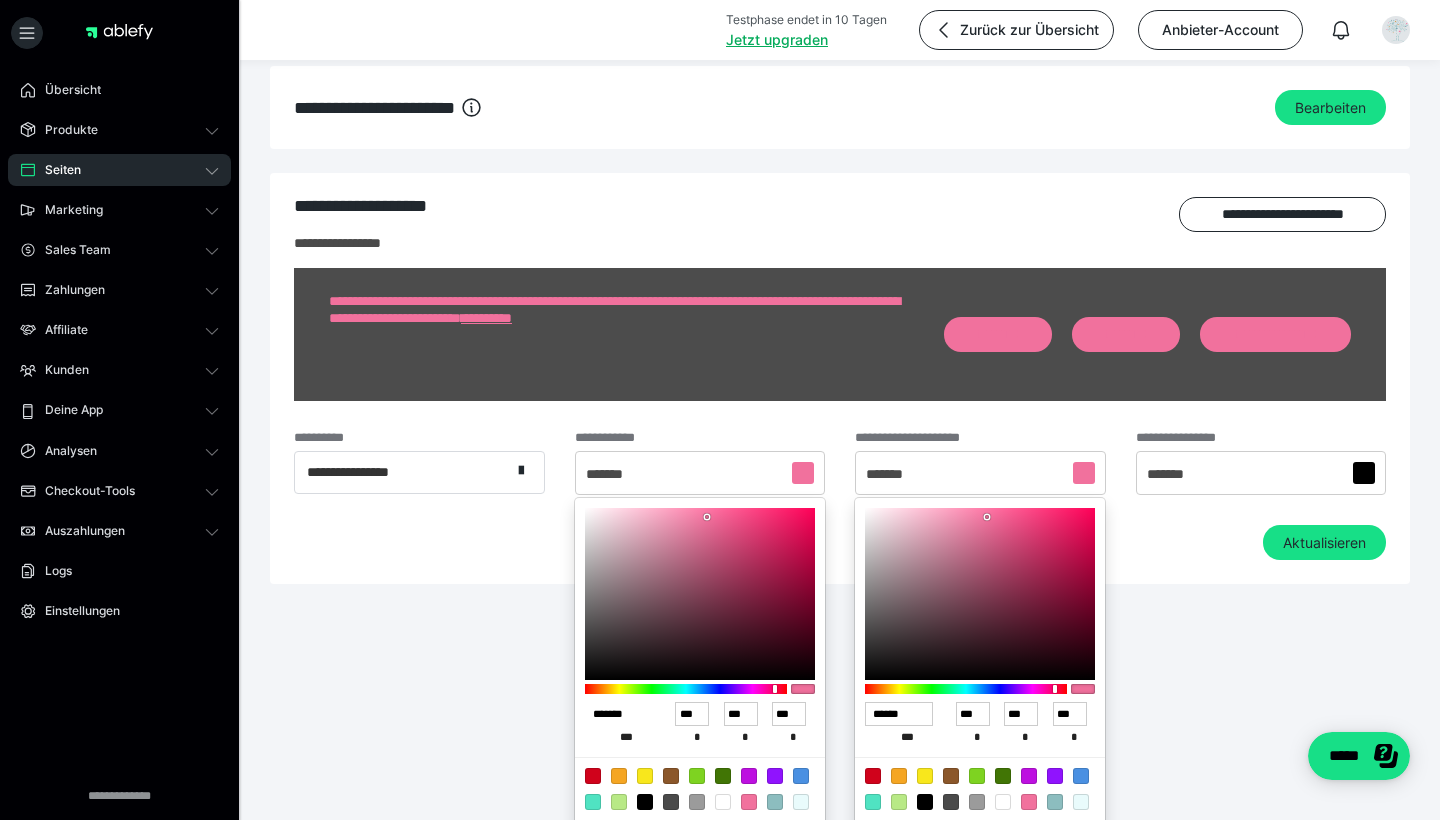 type on "***" 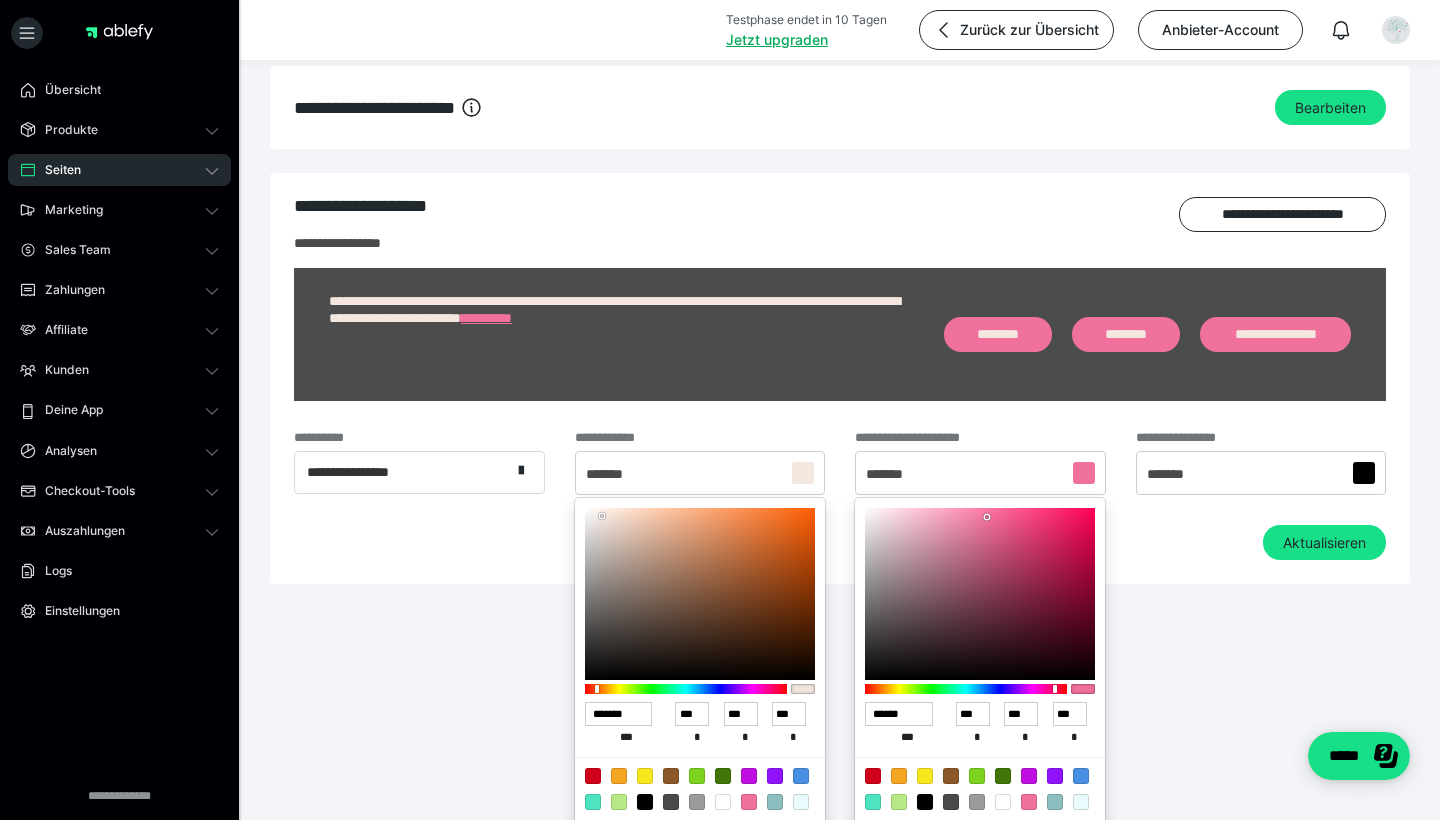 type on "******" 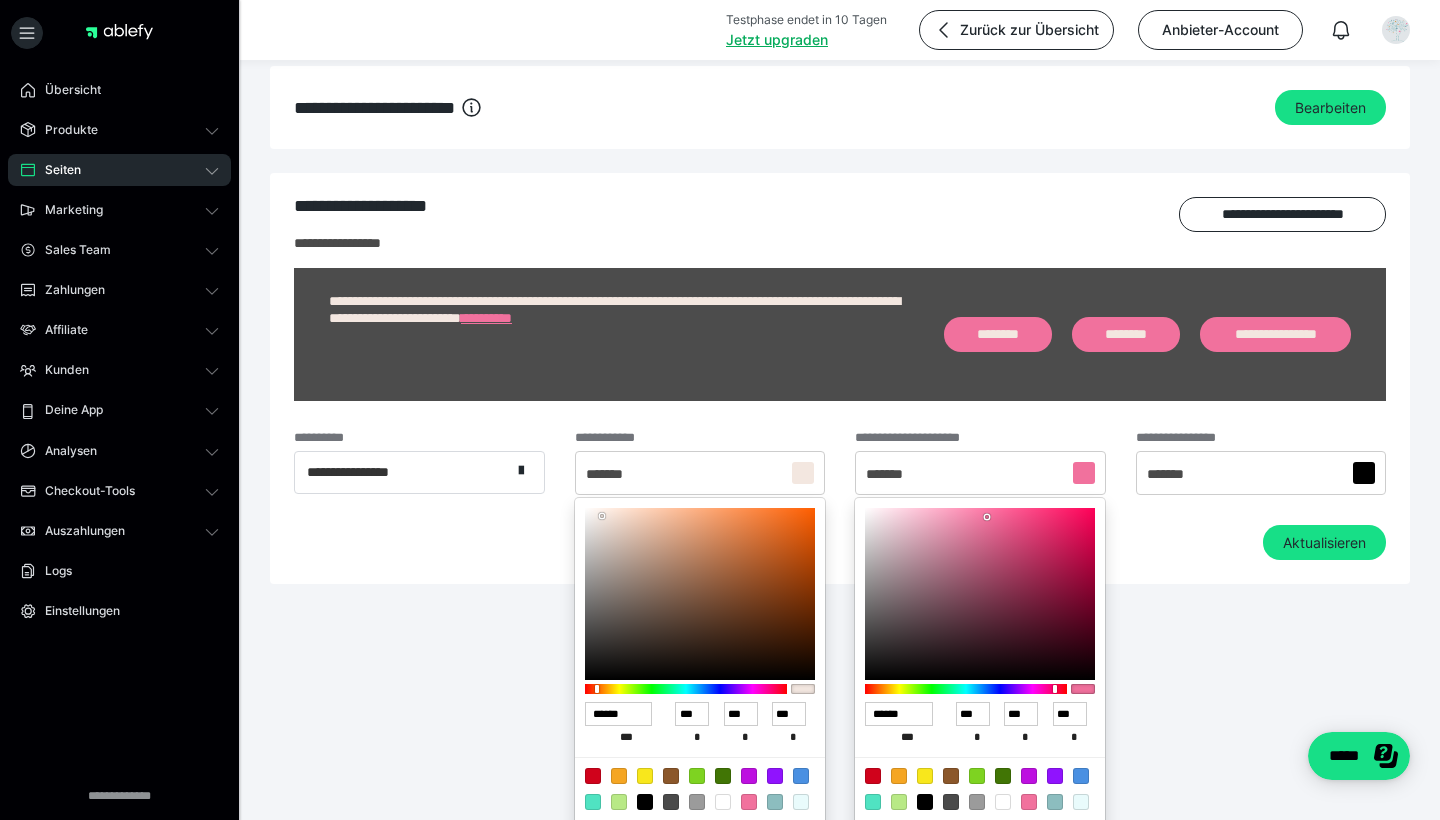 click on "*******" at bounding box center [1261, 473] 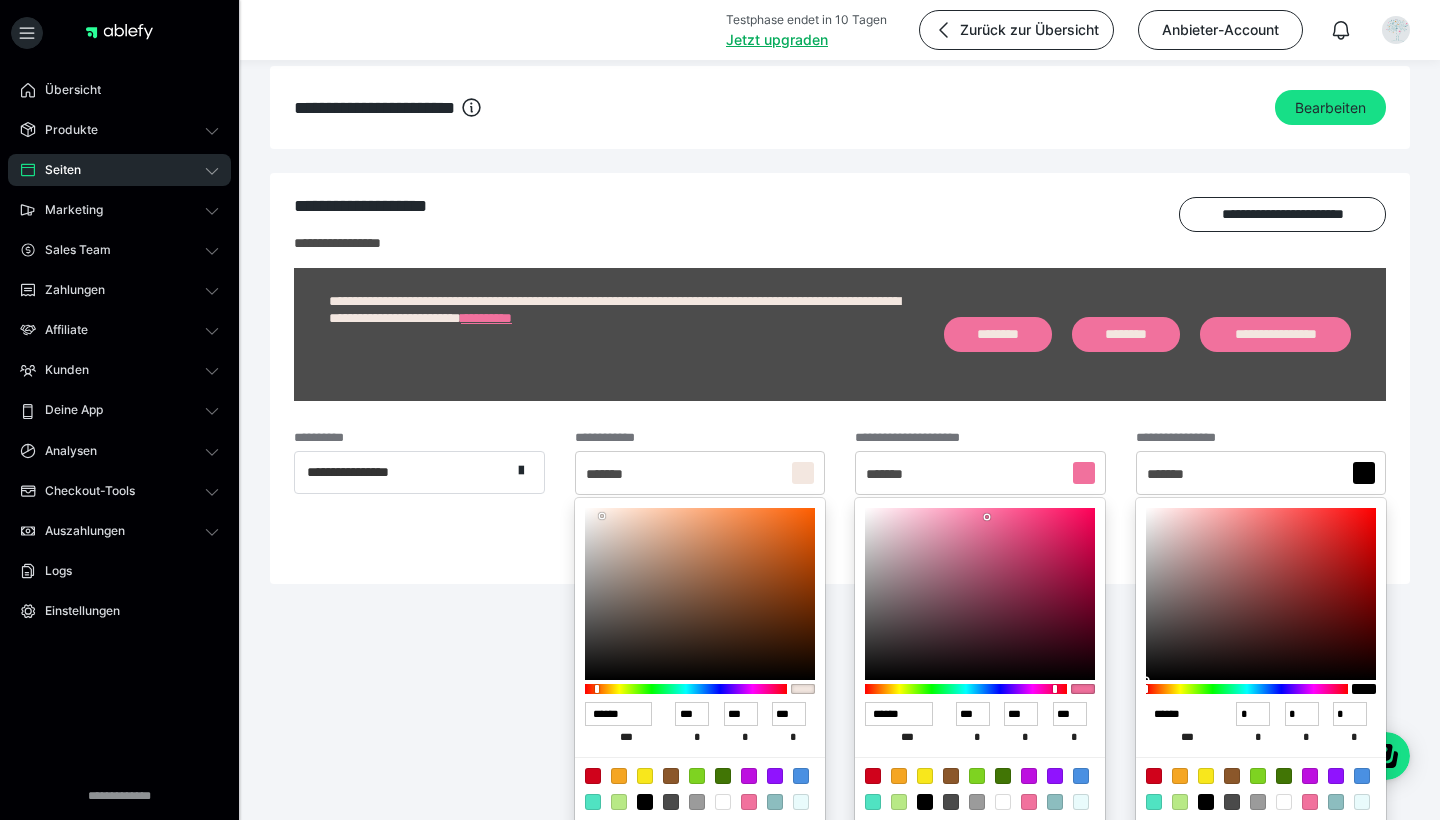 click on "******" at bounding box center [1180, 714] 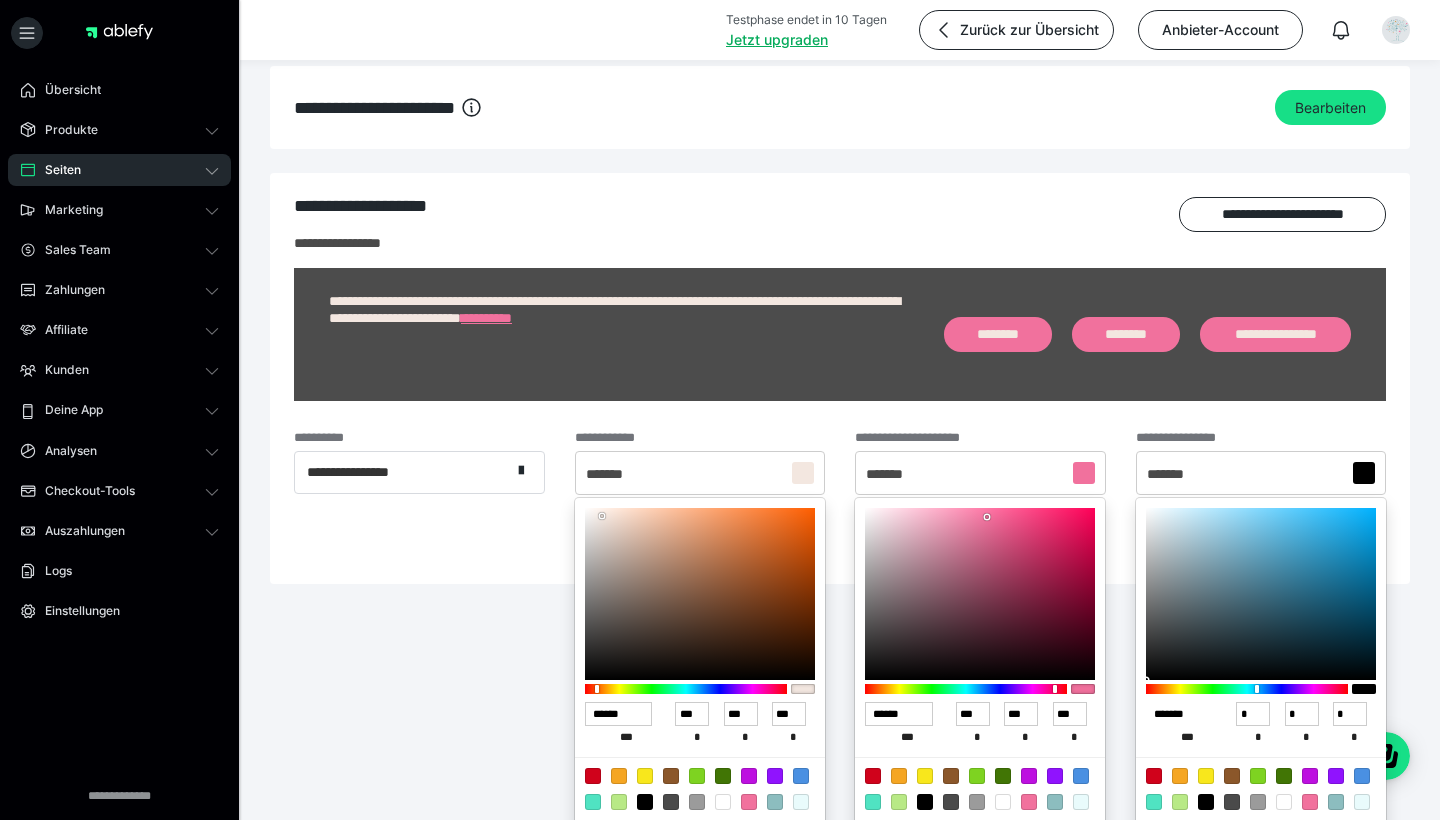 type on "**" 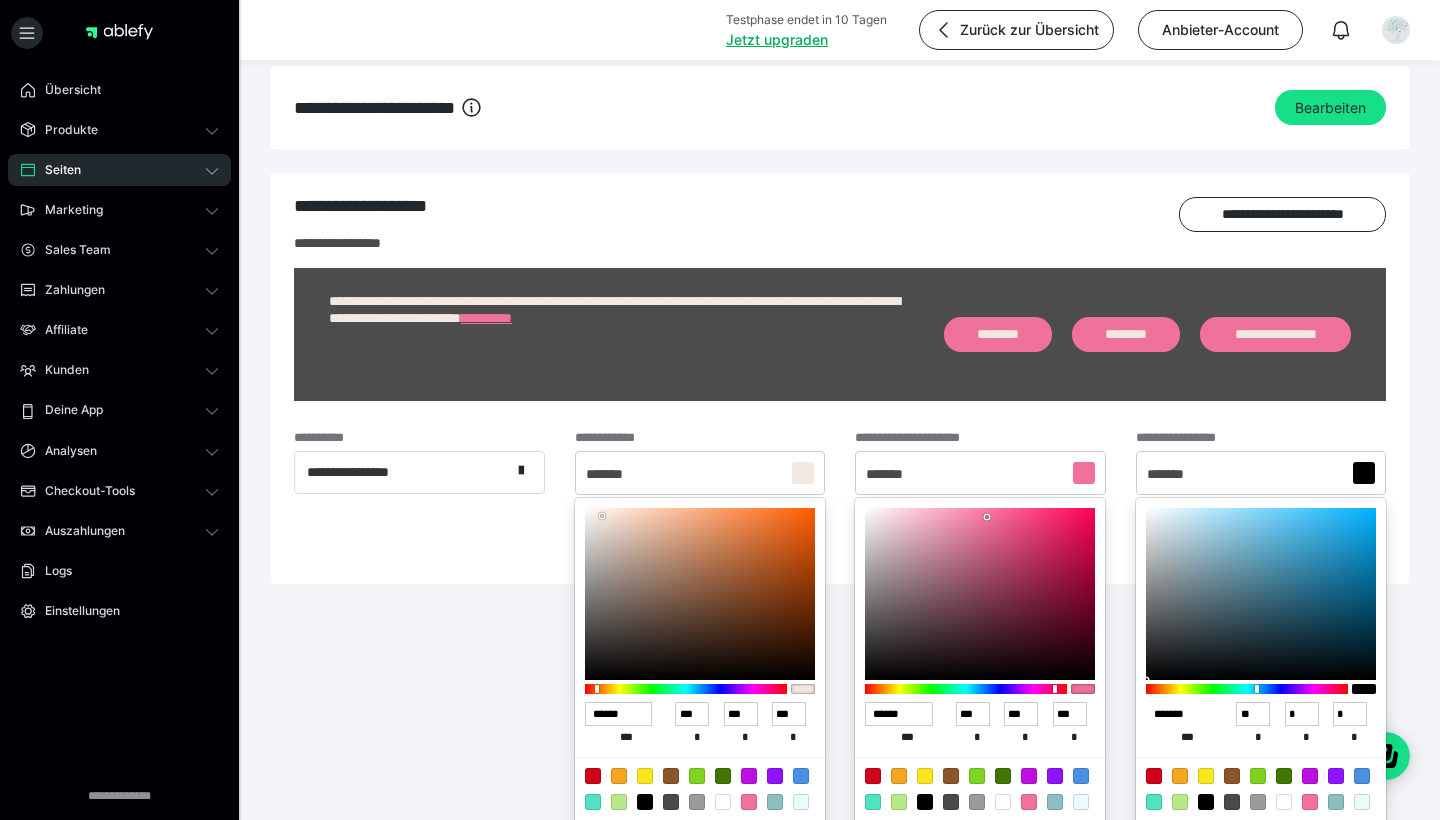 type on "***" 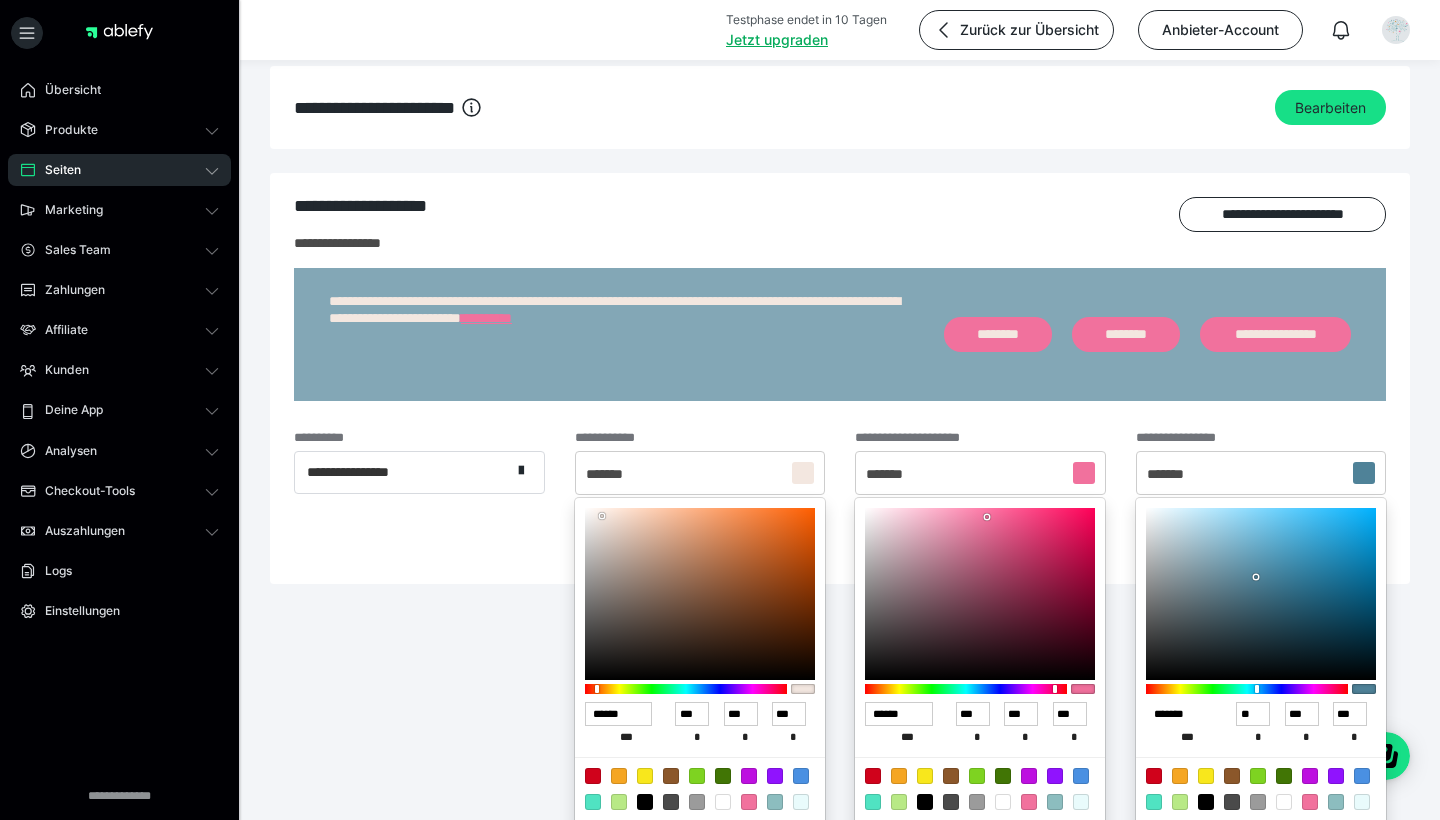 click on "*******" at bounding box center [1180, 714] 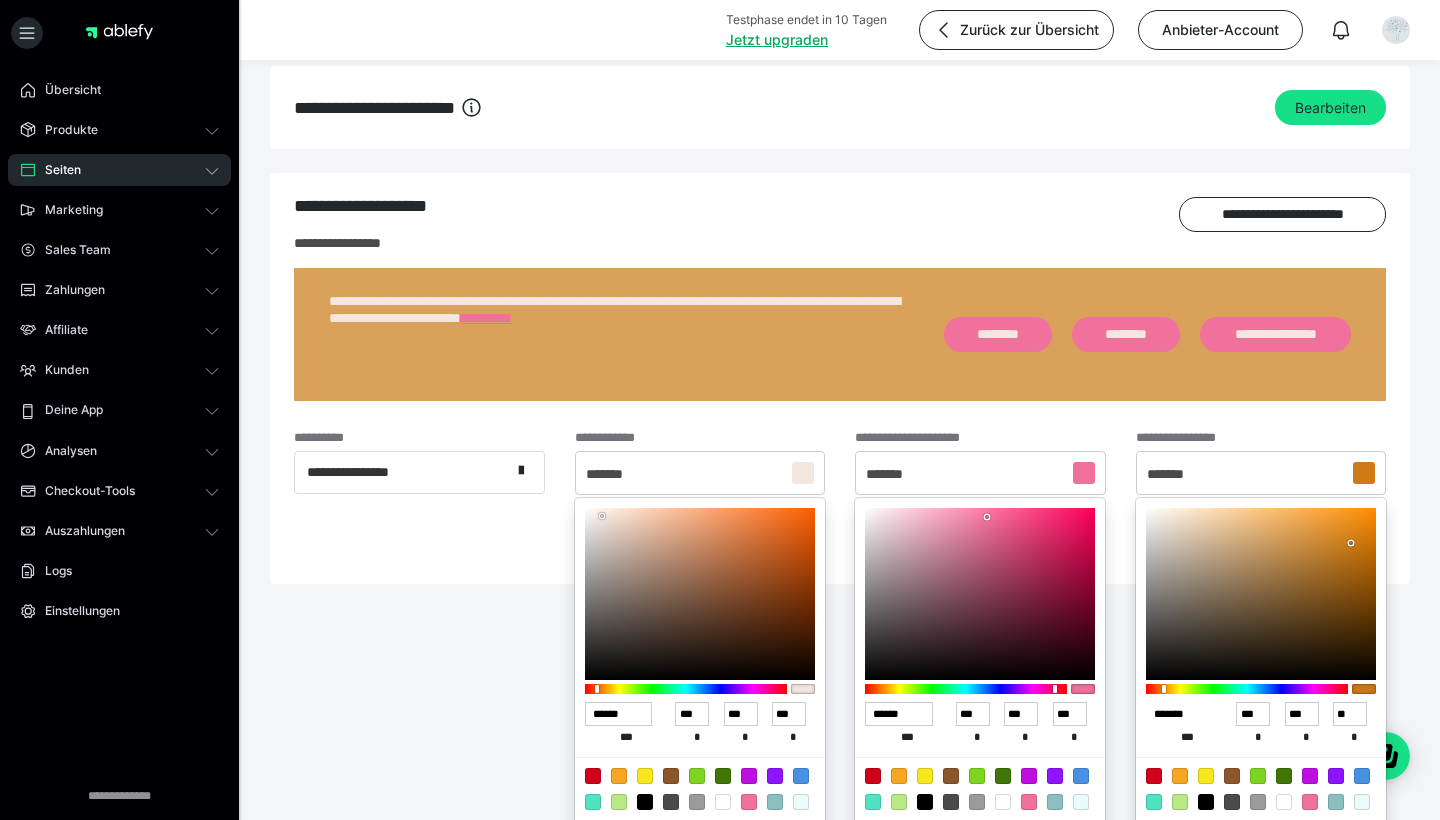 click on "*******" at bounding box center (1180, 714) 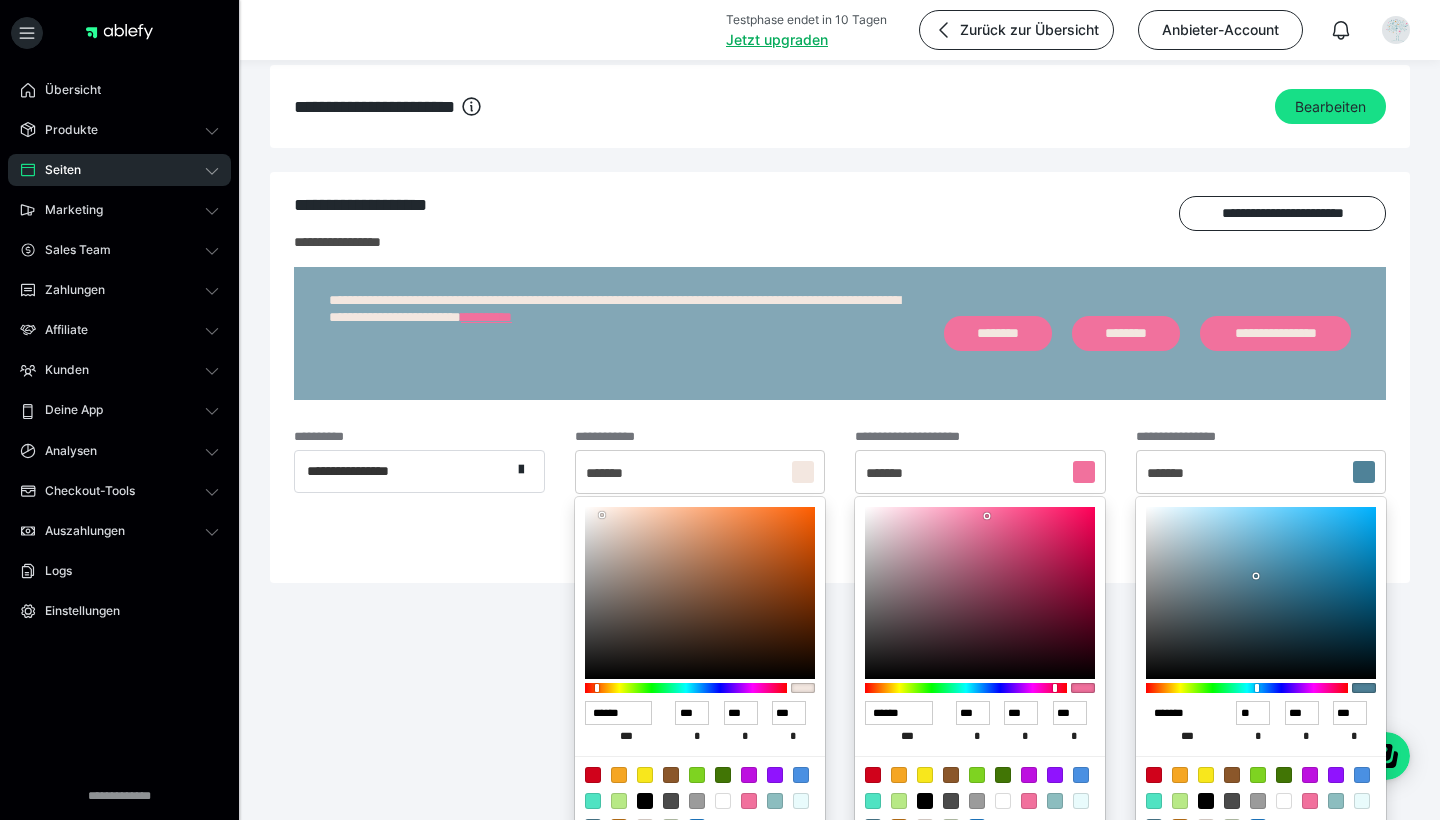 scroll, scrollTop: 1617, scrollLeft: 0, axis: vertical 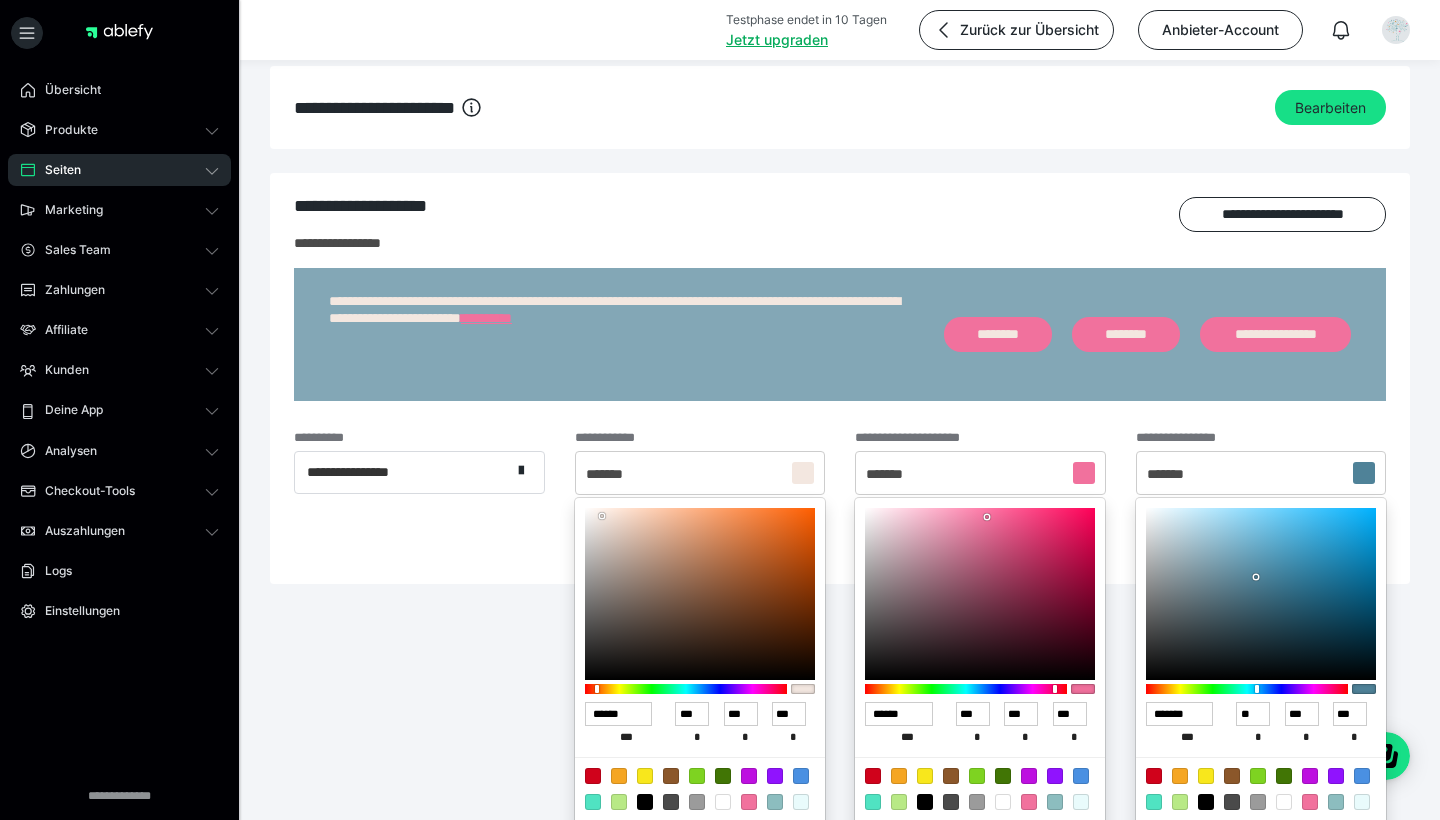 type on "******" 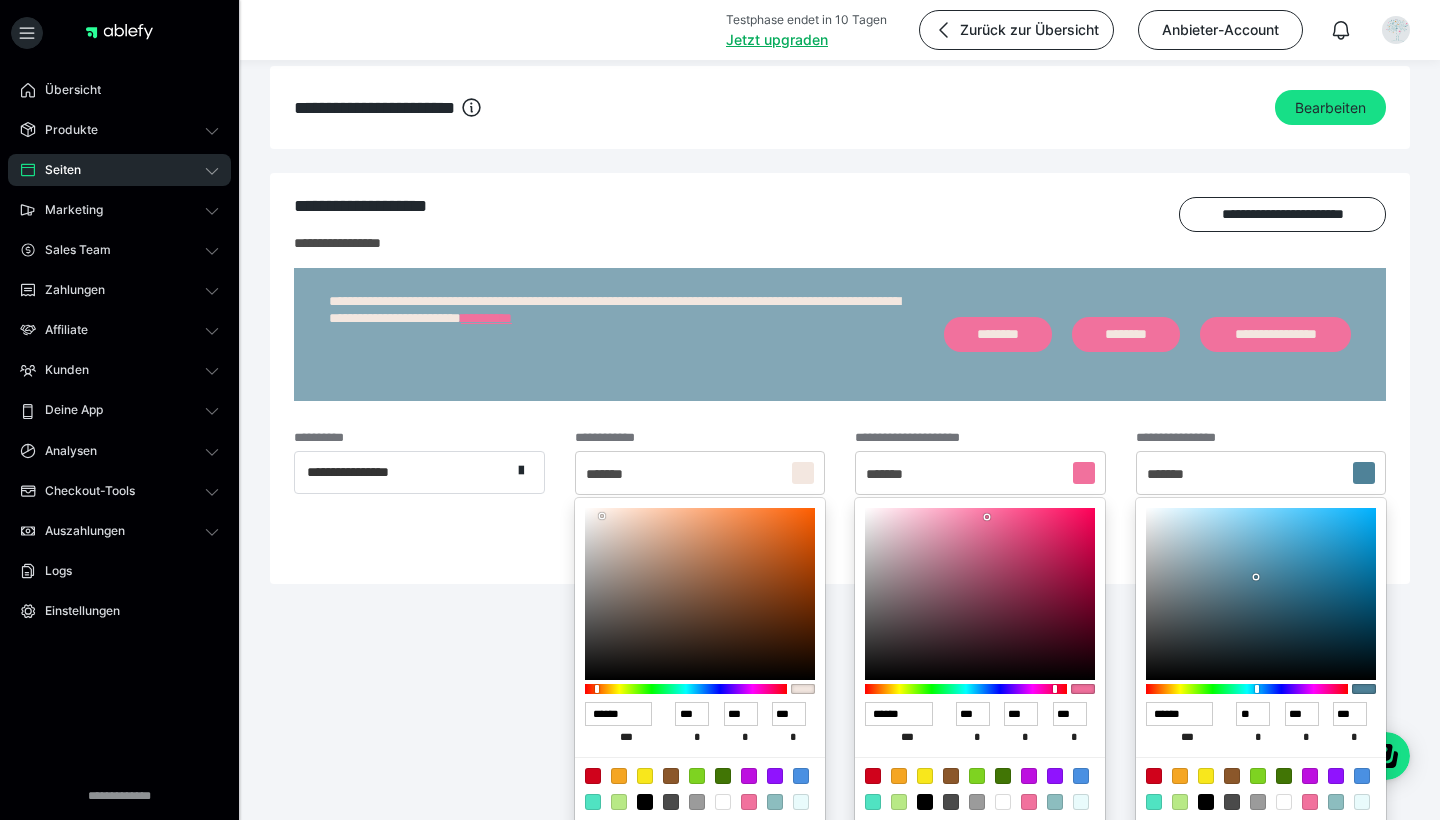 click at bounding box center [723, 802] 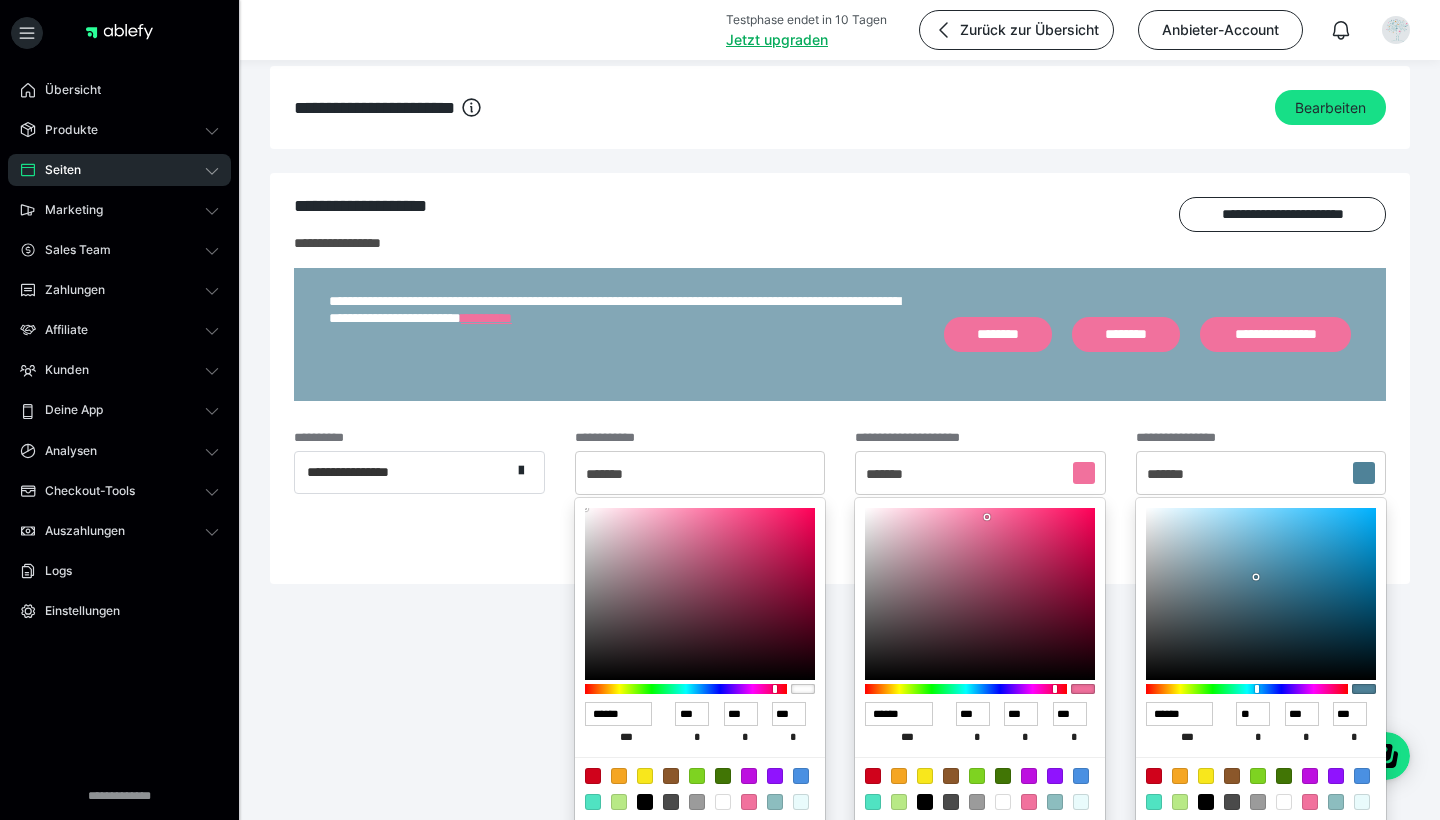 type on "******" 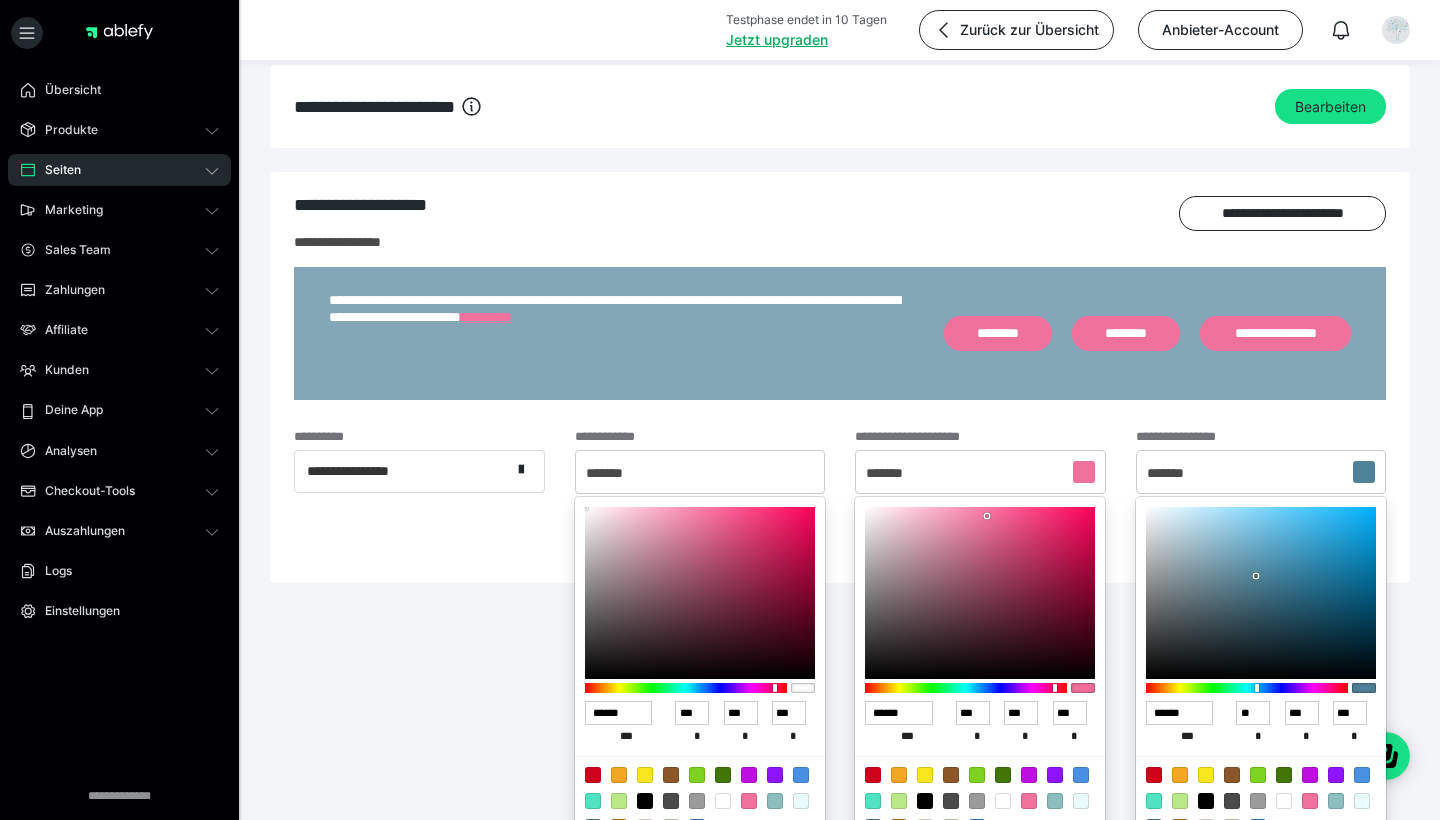 scroll, scrollTop: 1617, scrollLeft: 0, axis: vertical 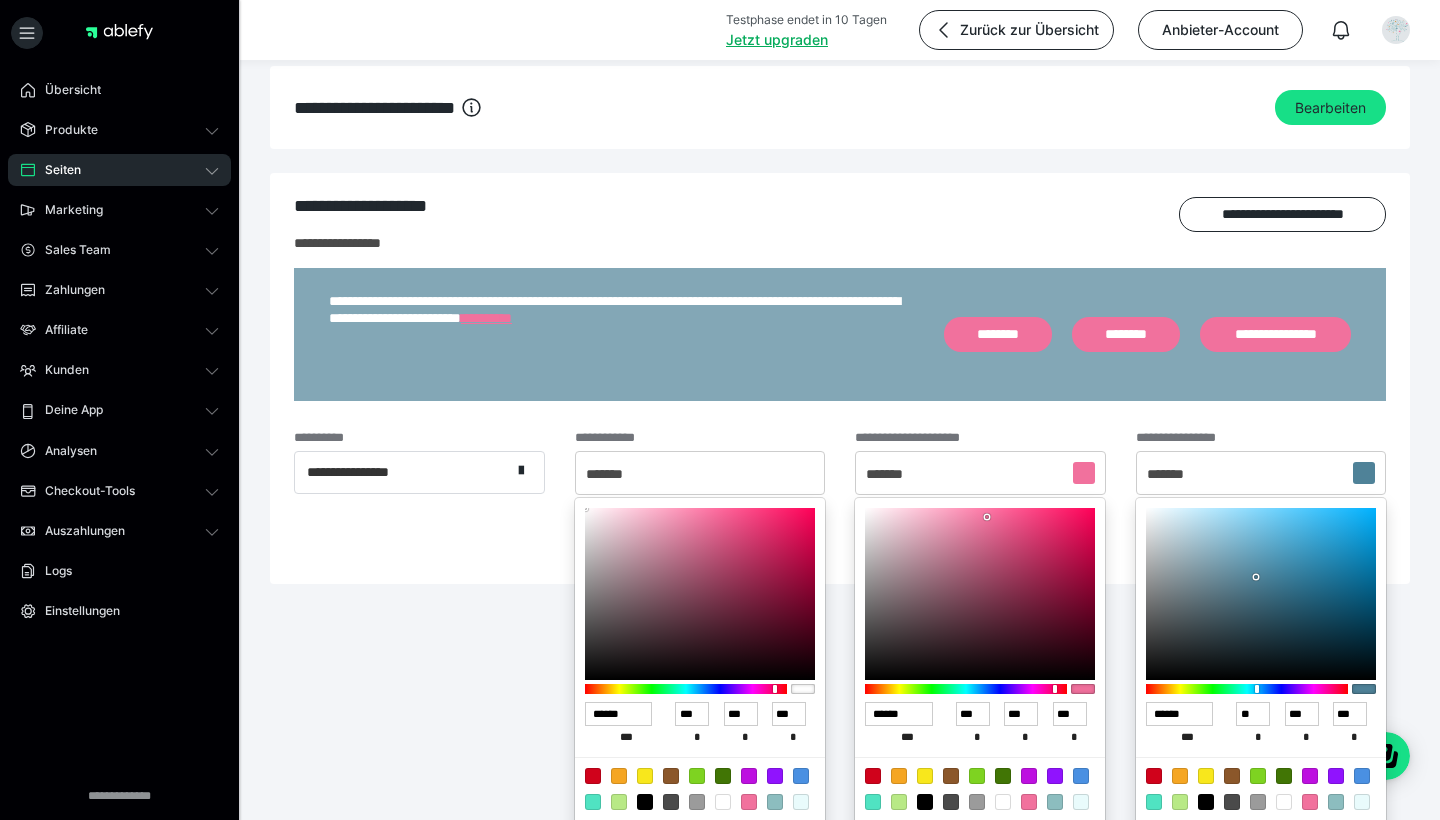 click at bounding box center [720, 410] 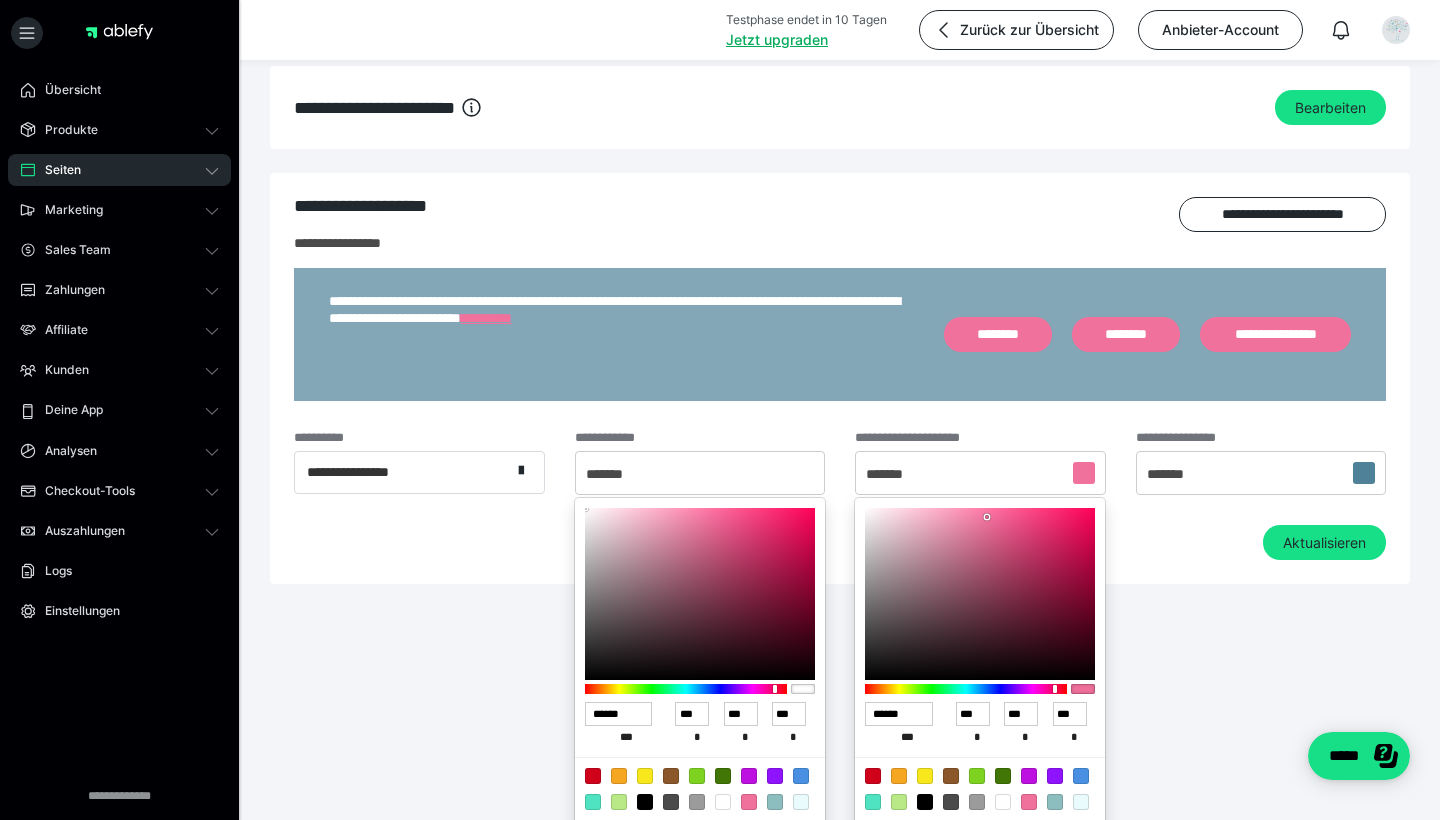 click at bounding box center [720, 410] 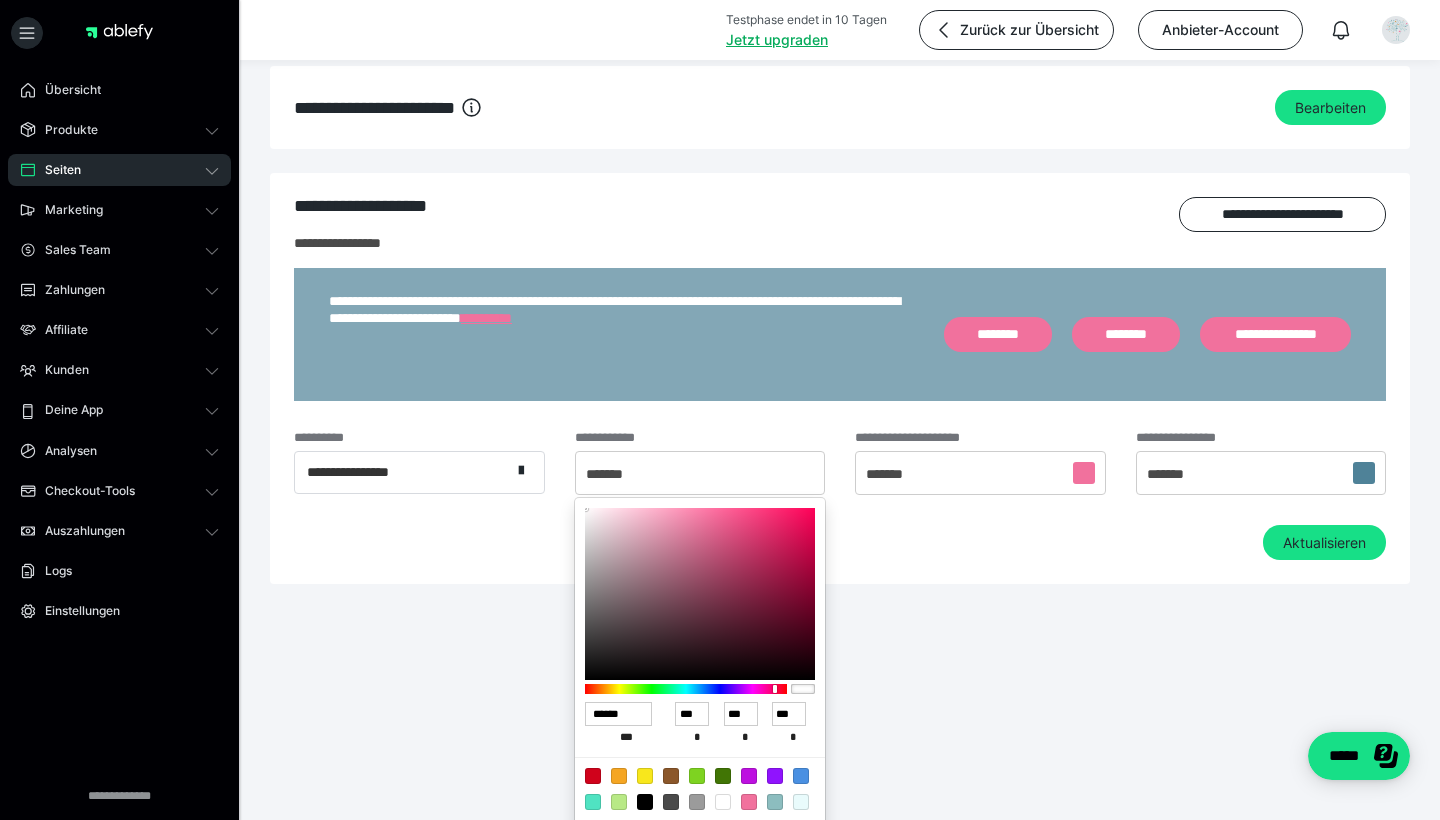 click at bounding box center (720, 410) 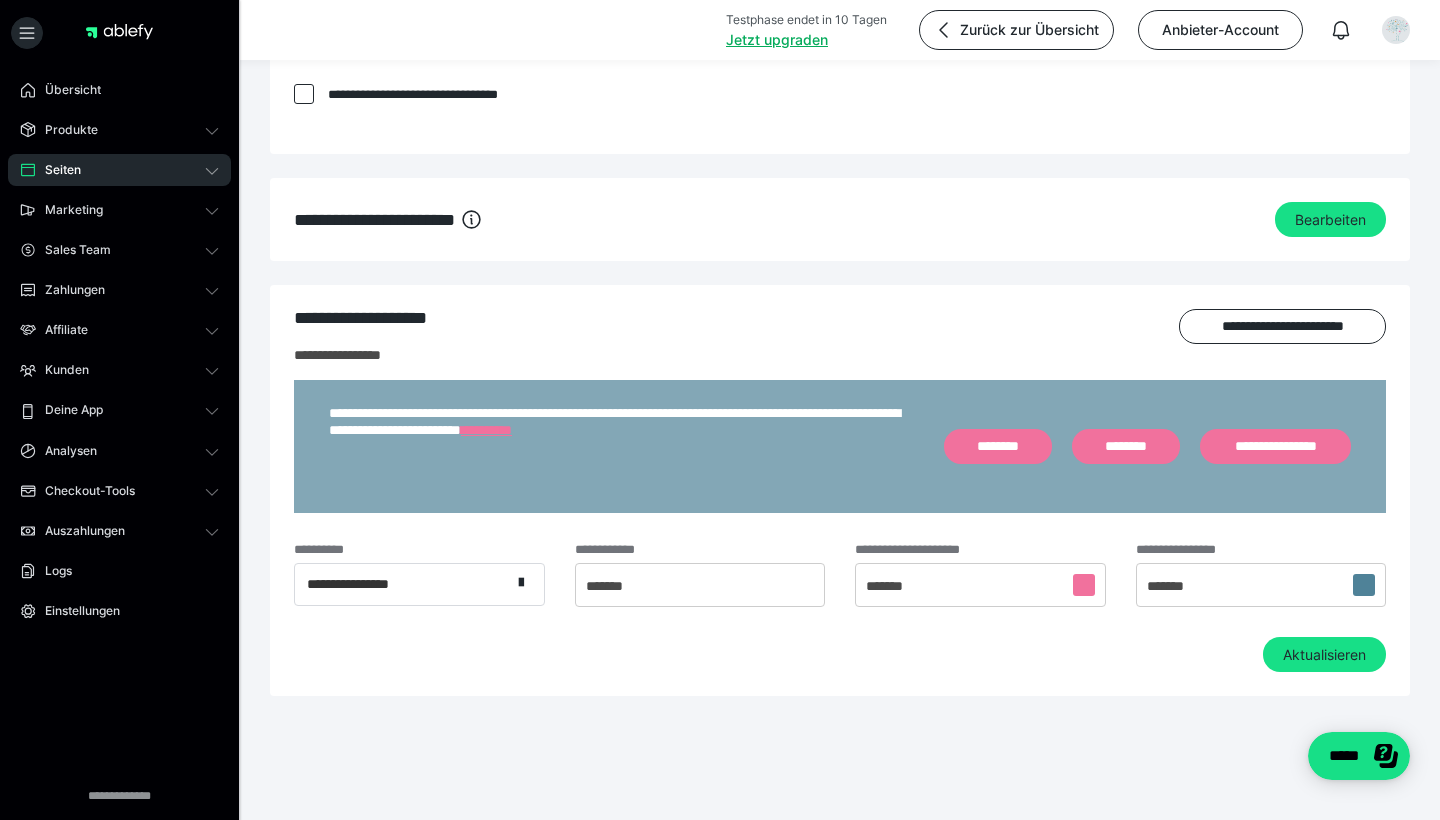 scroll, scrollTop: 1480, scrollLeft: 0, axis: vertical 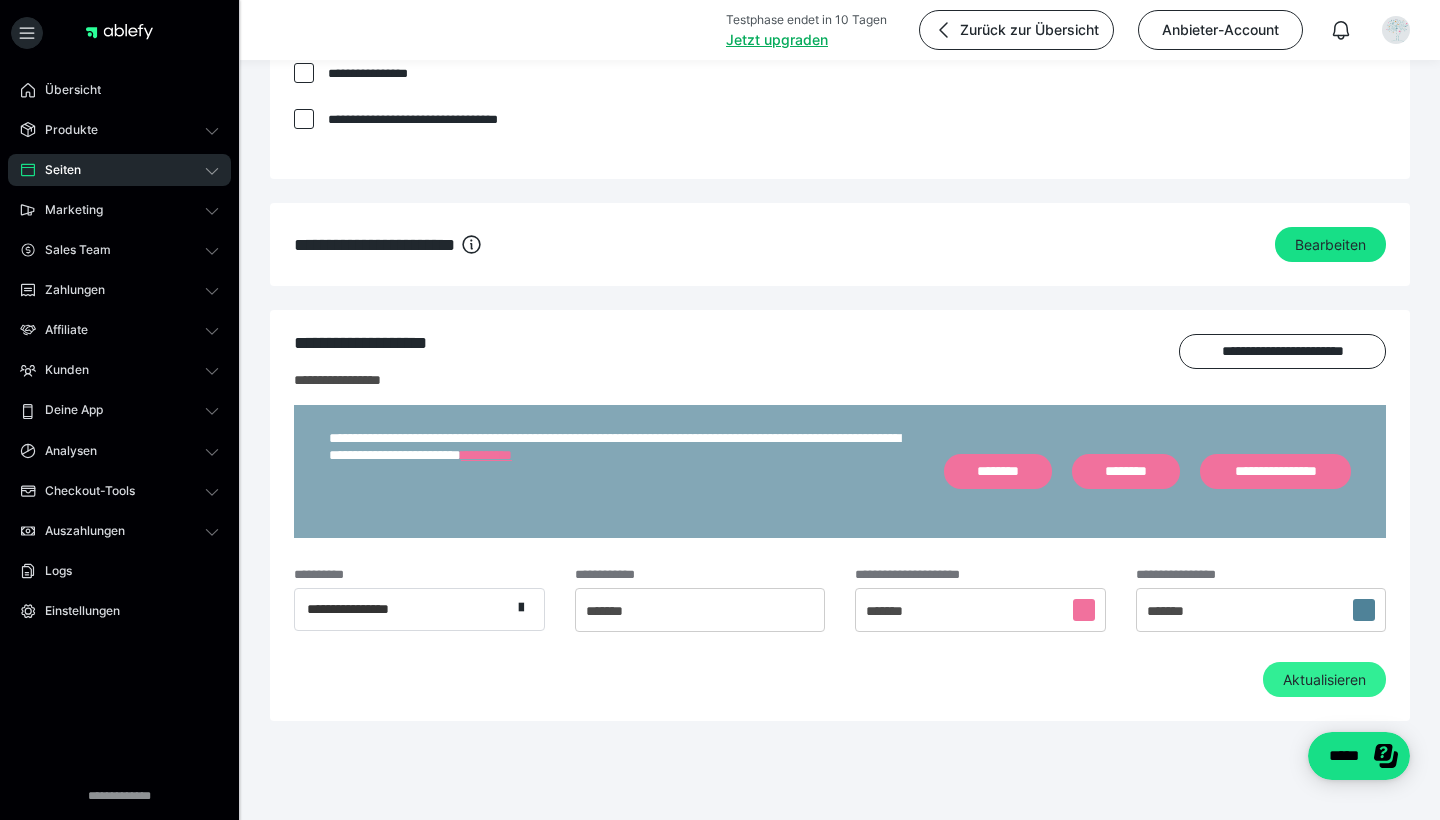 click on "Aktualisieren" at bounding box center (1324, 680) 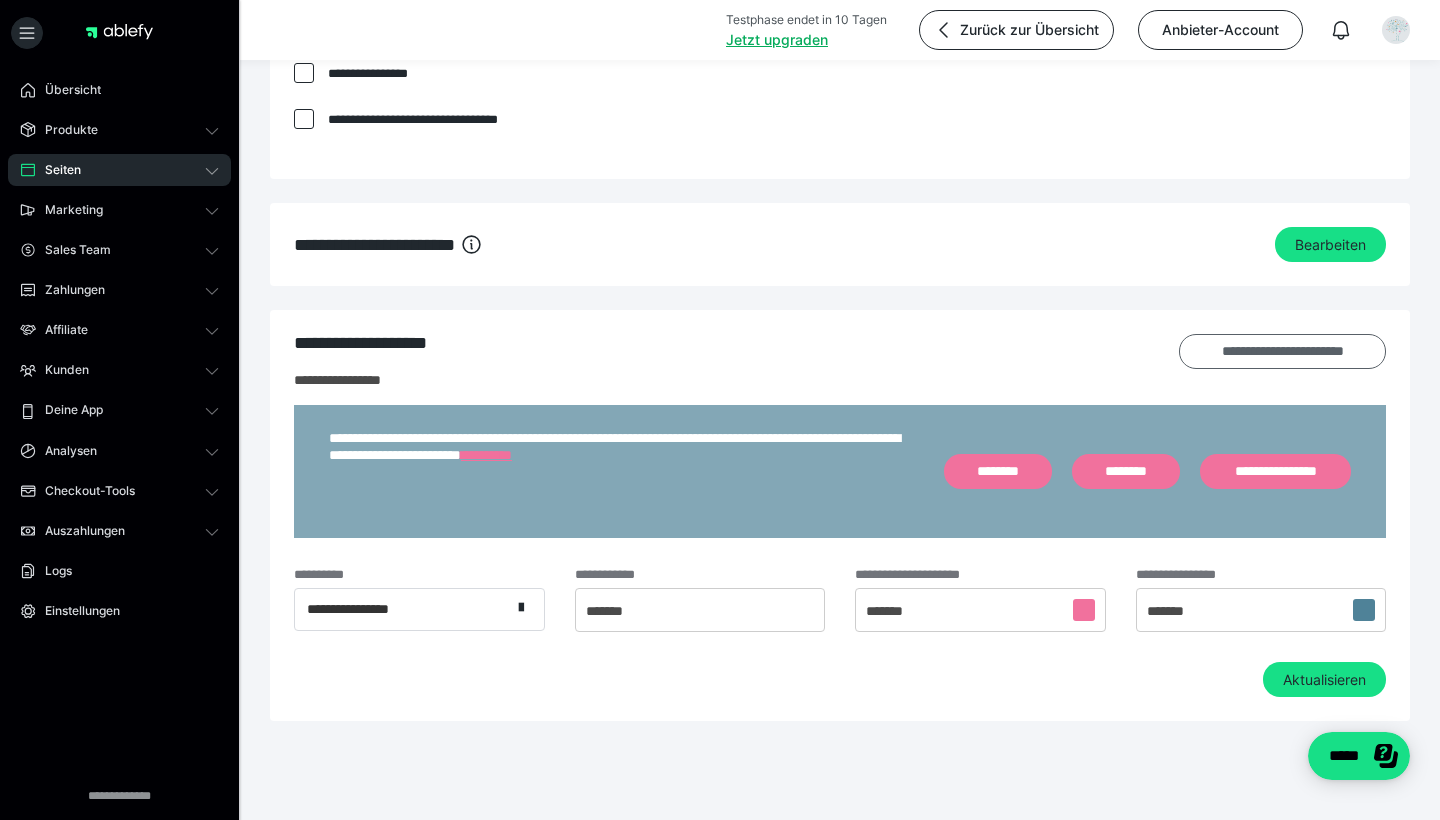 click on "**********" at bounding box center [1282, 351] 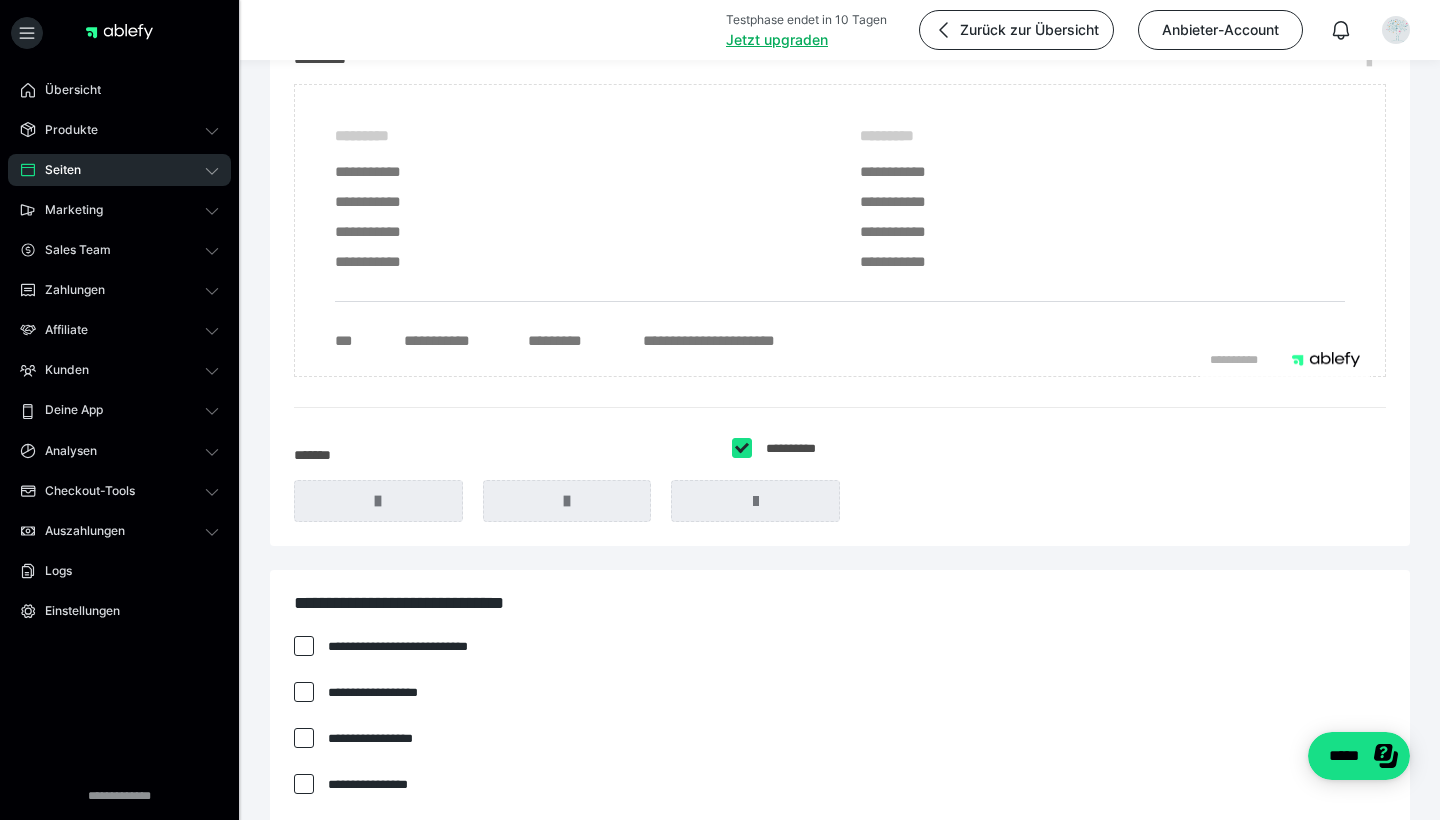 scroll, scrollTop: 766, scrollLeft: 0, axis: vertical 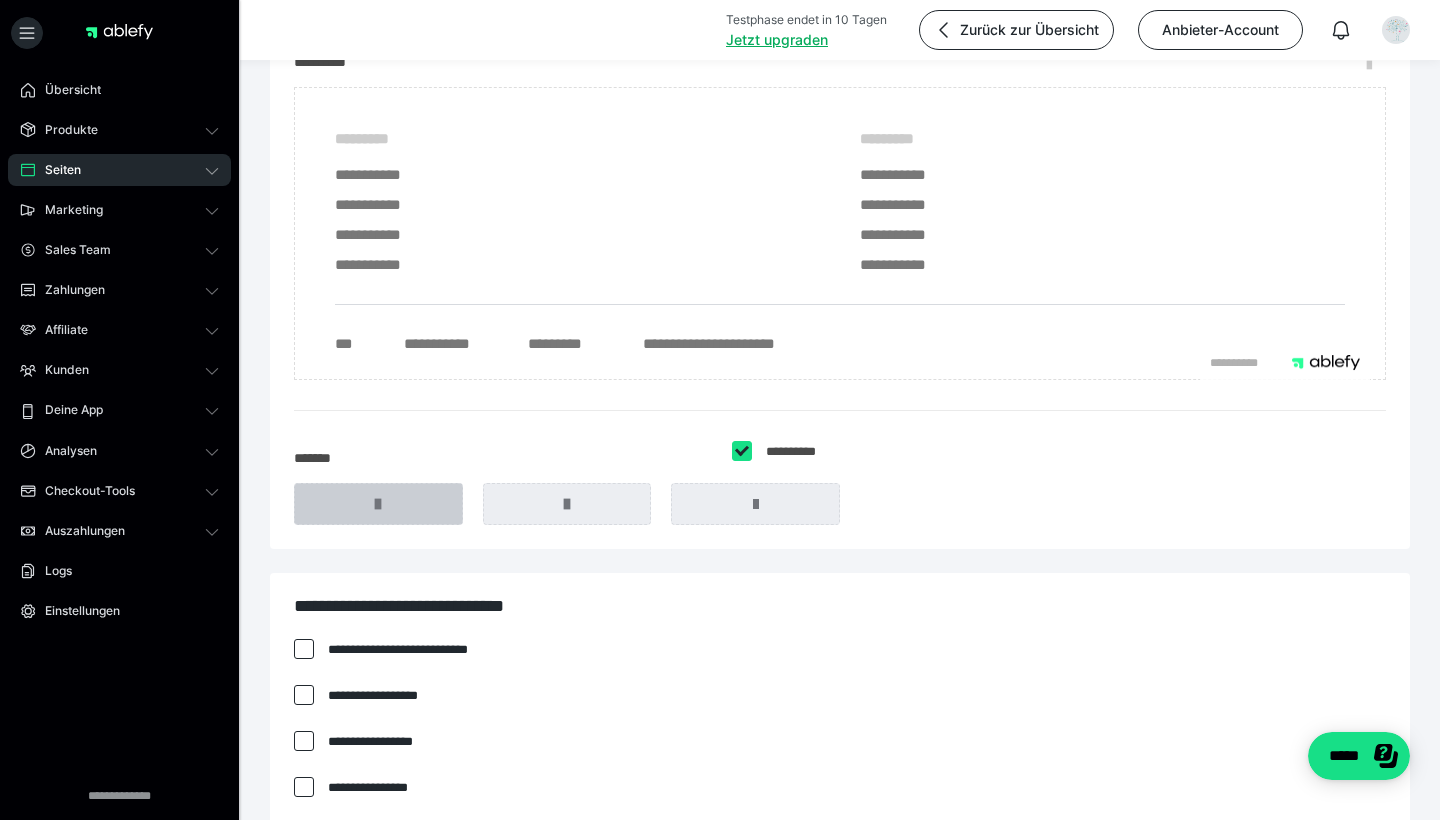 click at bounding box center (378, 504) 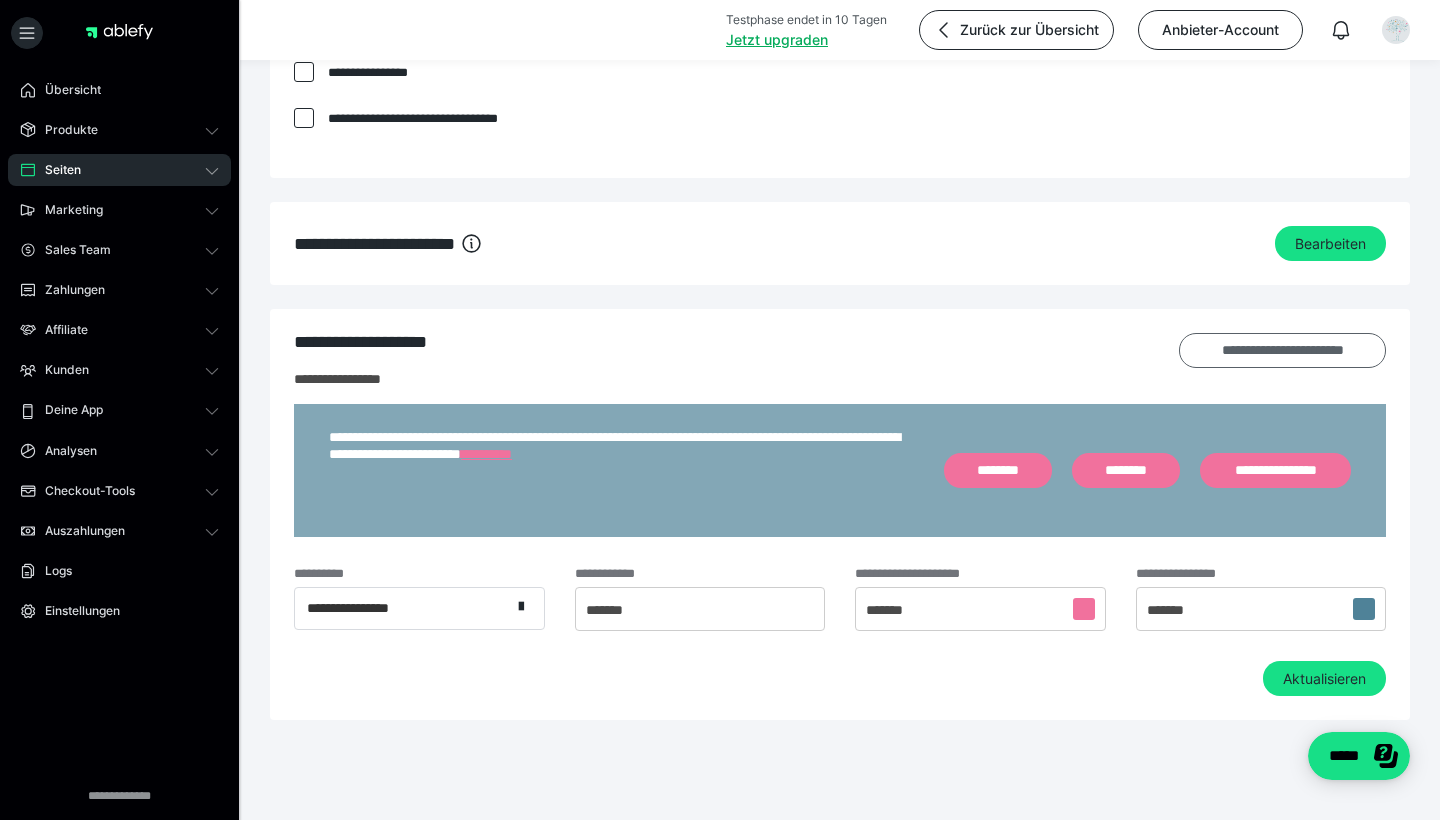scroll, scrollTop: 1547, scrollLeft: 0, axis: vertical 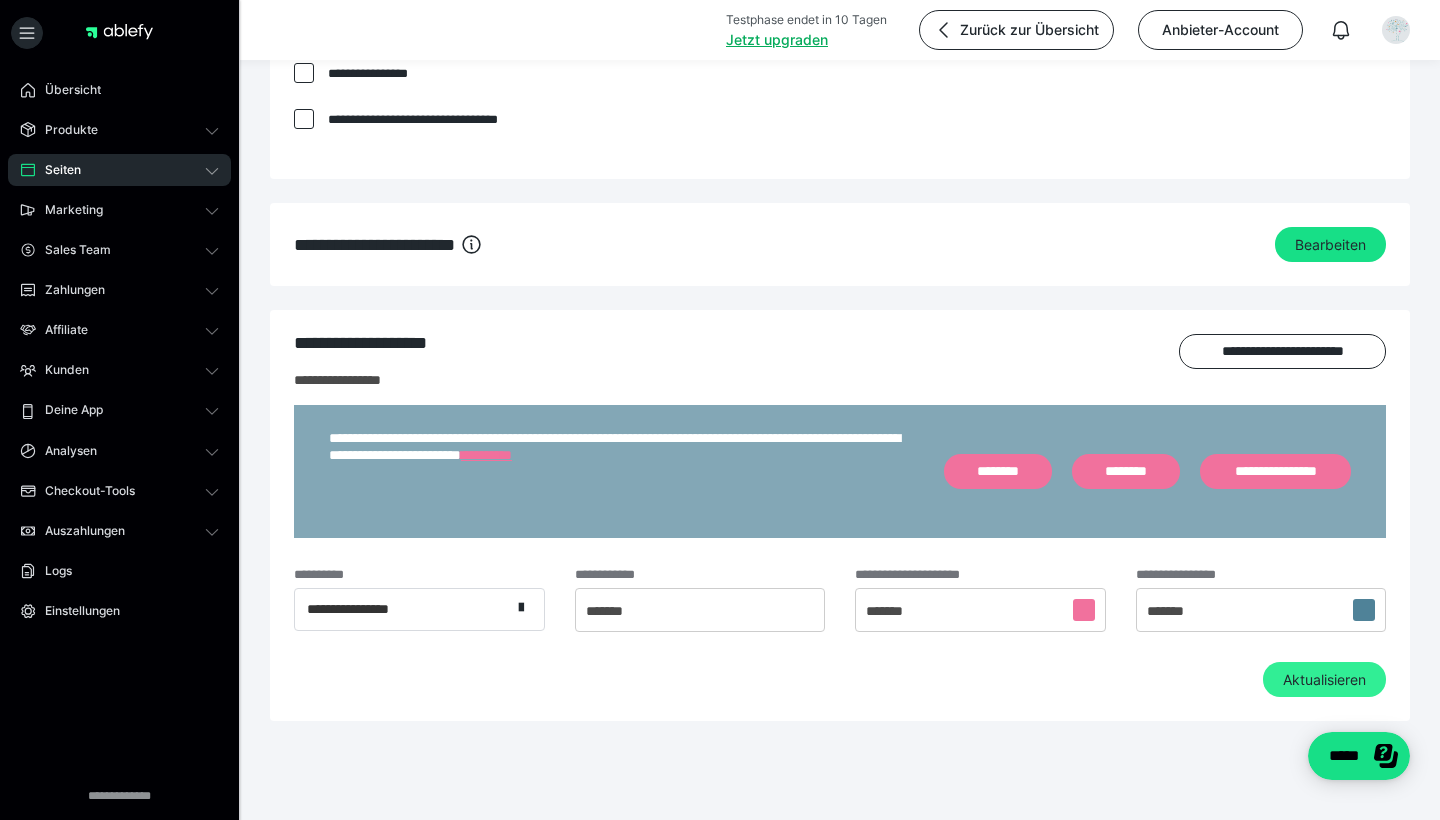 click on "Aktualisieren" at bounding box center (1324, 680) 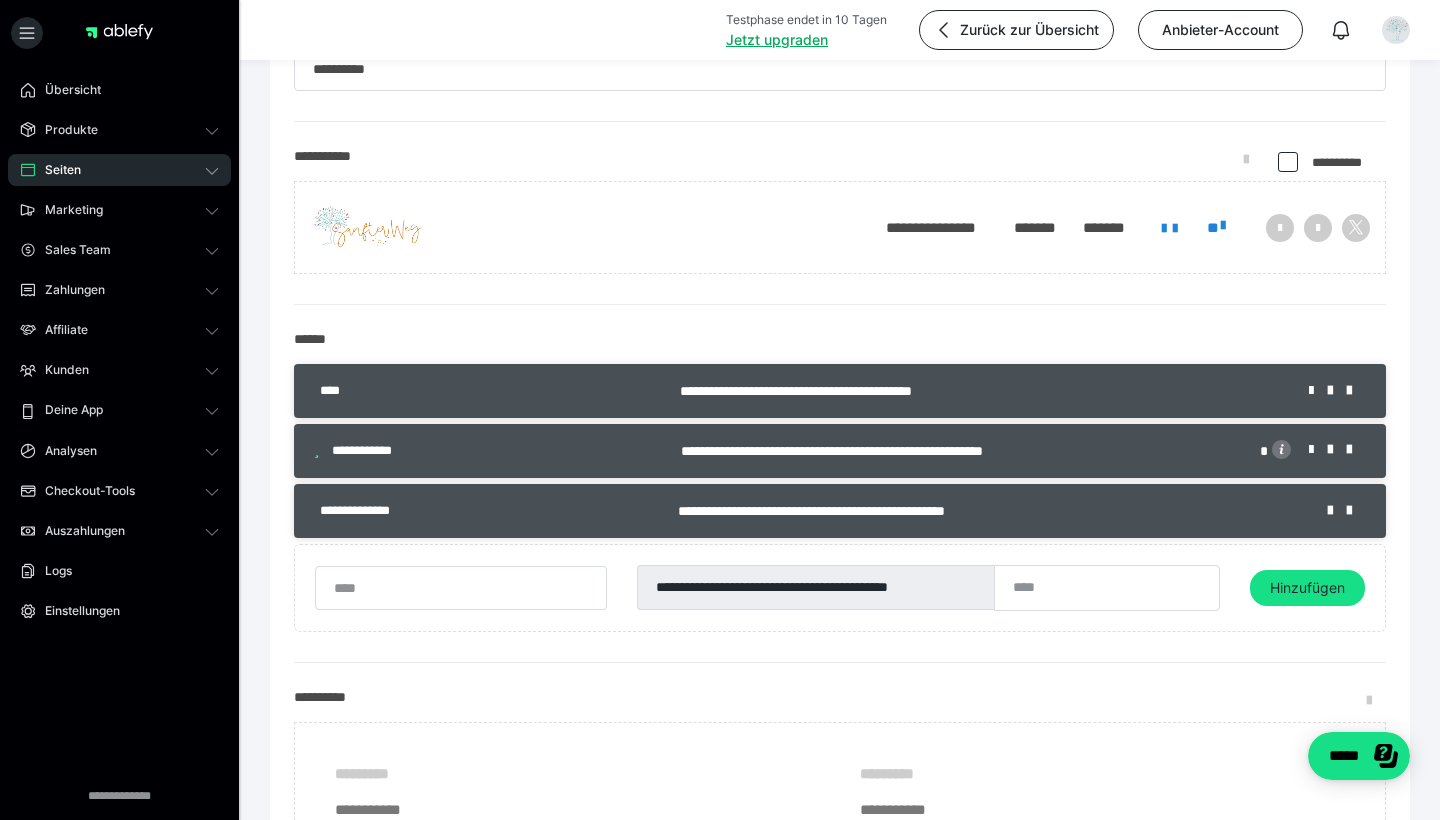 scroll, scrollTop: 130, scrollLeft: 0, axis: vertical 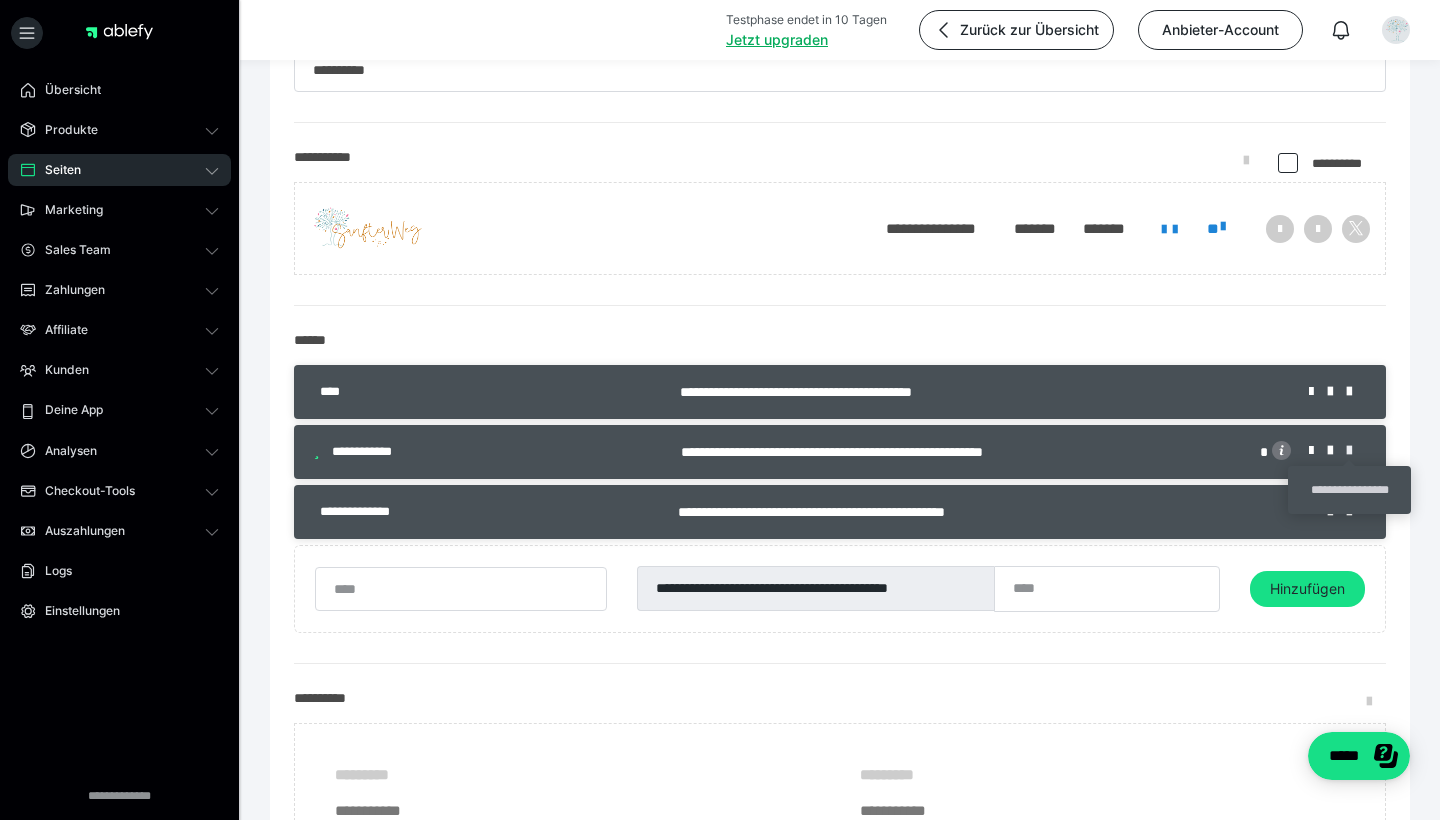 click at bounding box center [1356, 451] 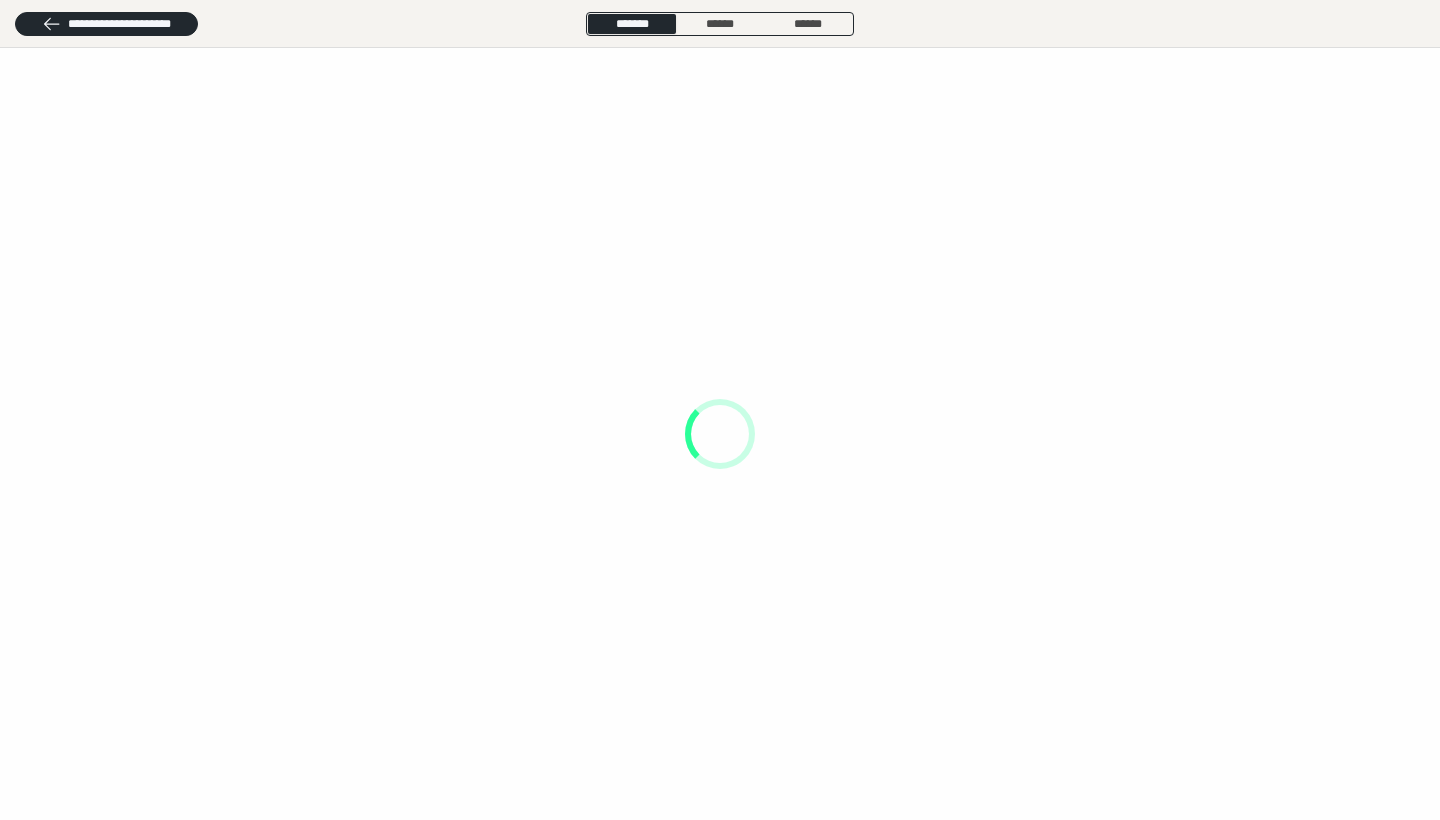 scroll, scrollTop: 0, scrollLeft: 0, axis: both 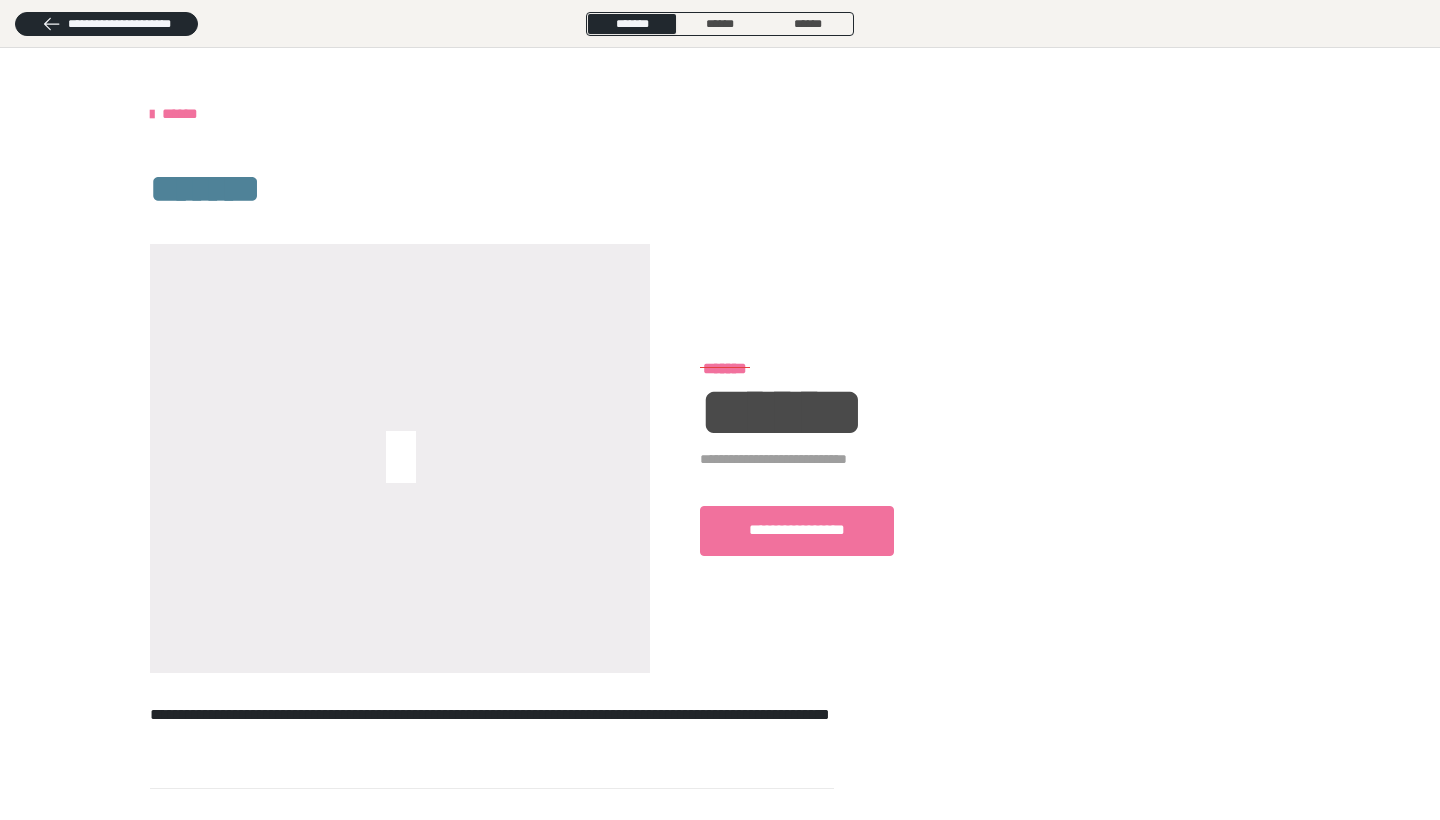 click on "*******" at bounding box center [720, 189] 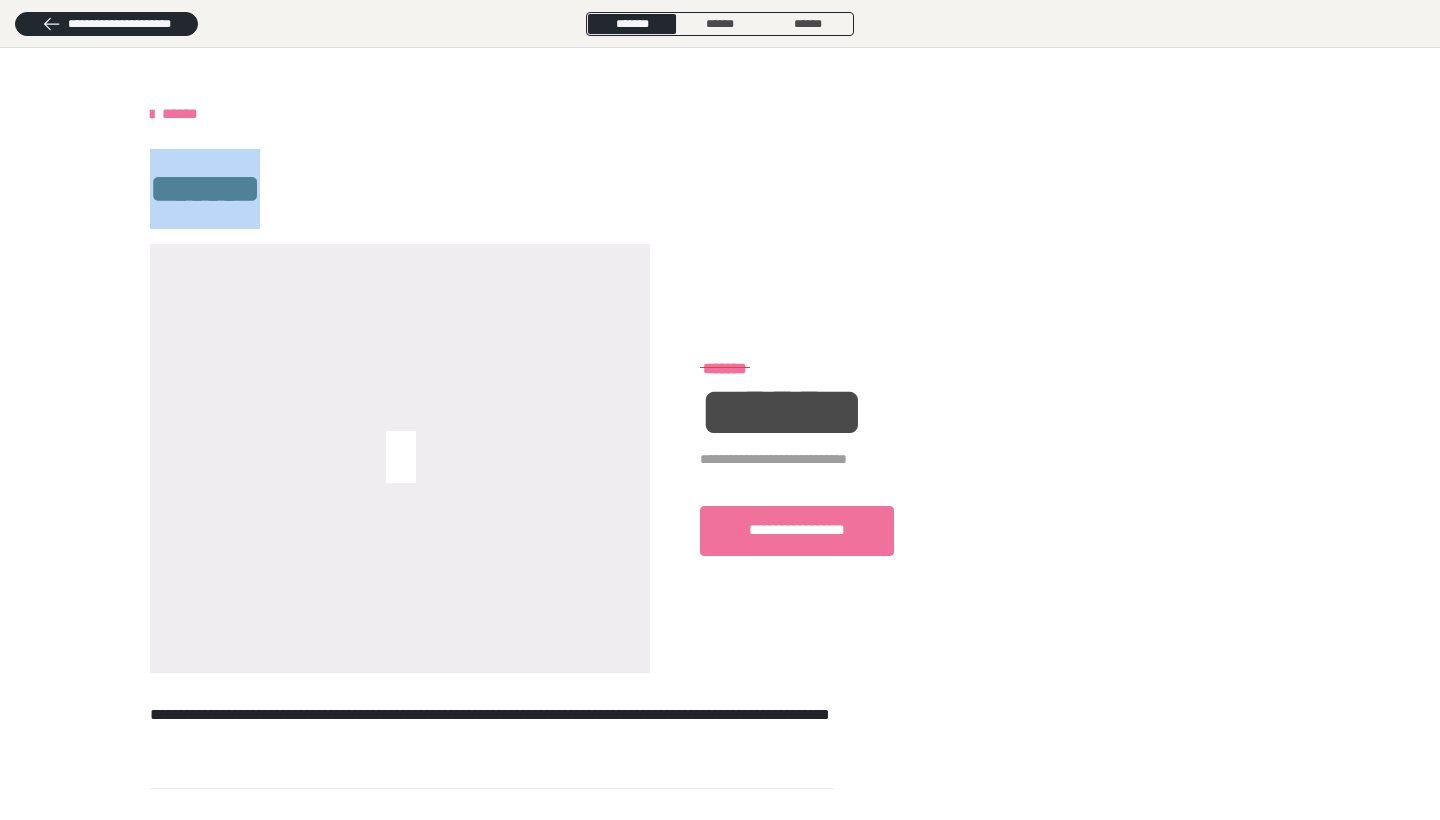 click on "*******" at bounding box center (720, 189) 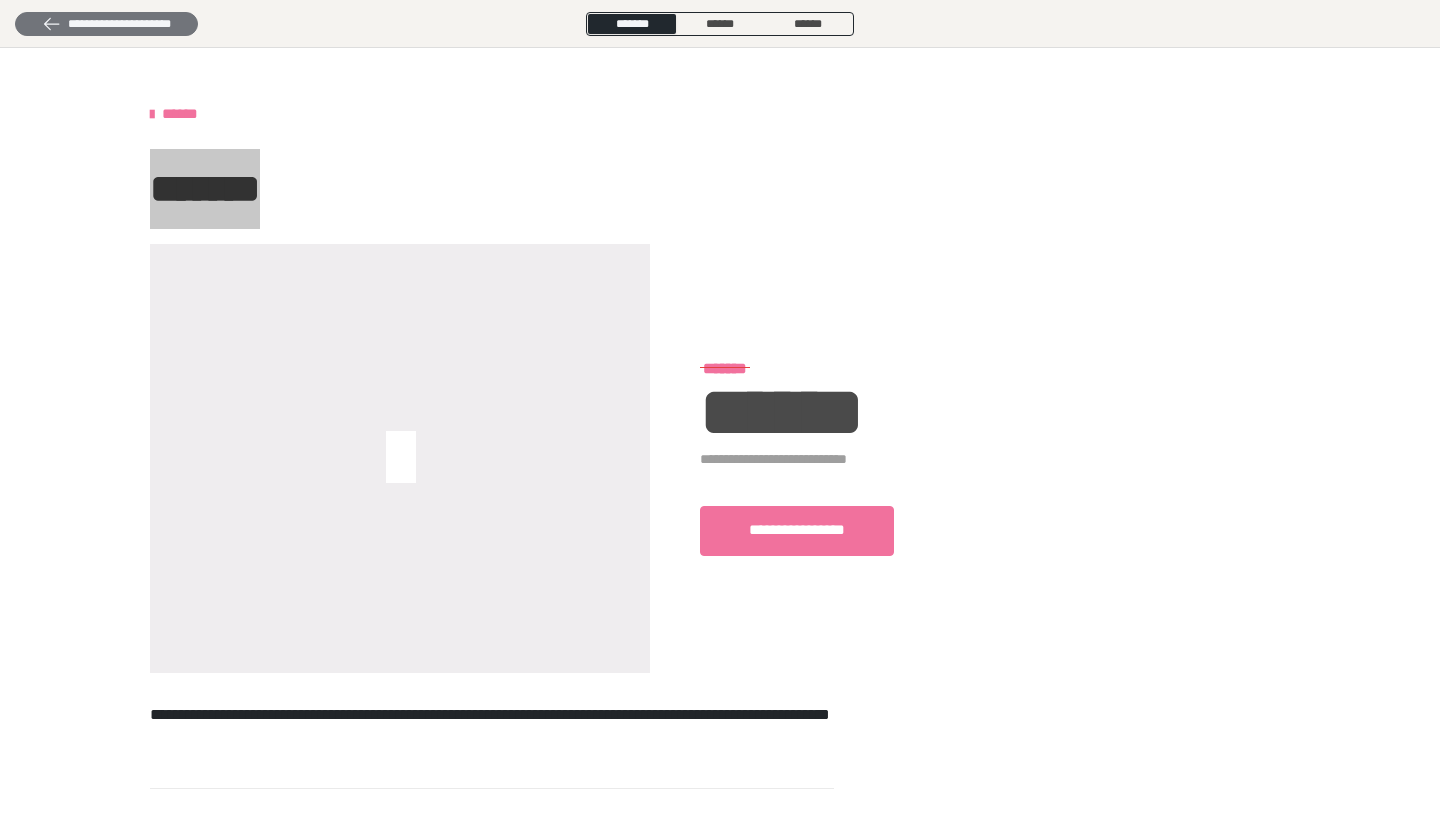 click on "**********" at bounding box center (106, 24) 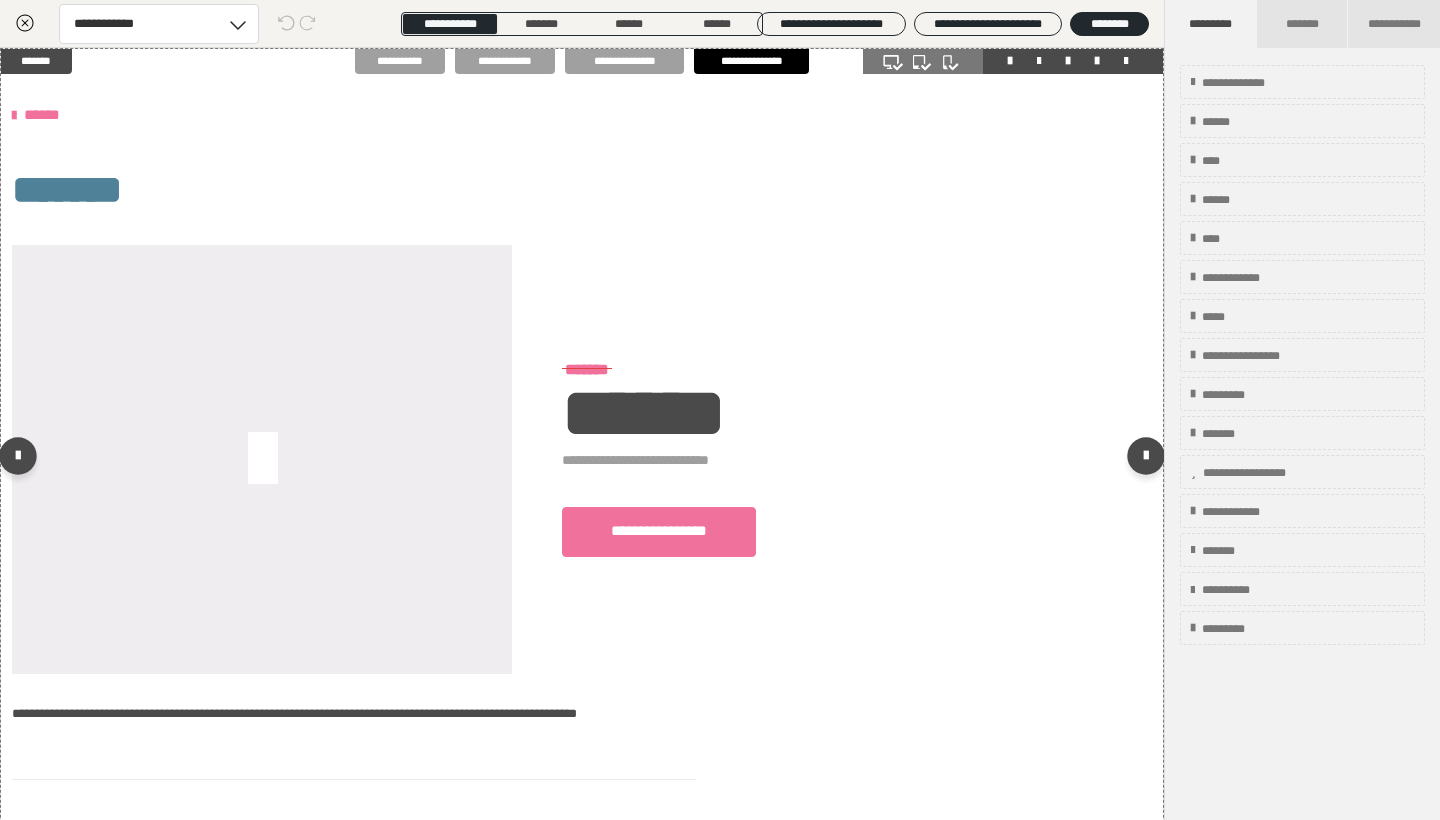 click on "*******" at bounding box center [582, 190] 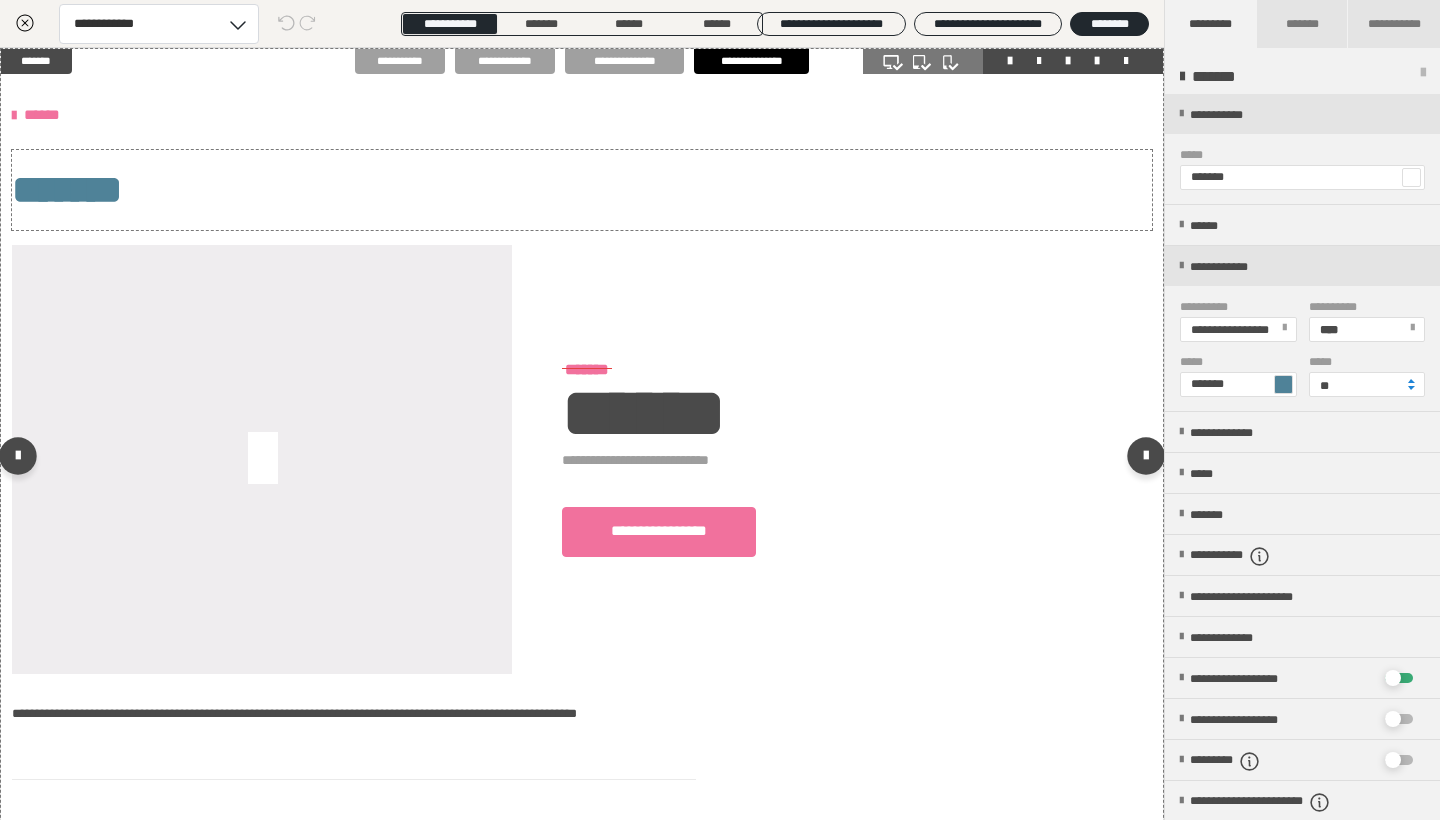 click on "*******" at bounding box center [582, 190] 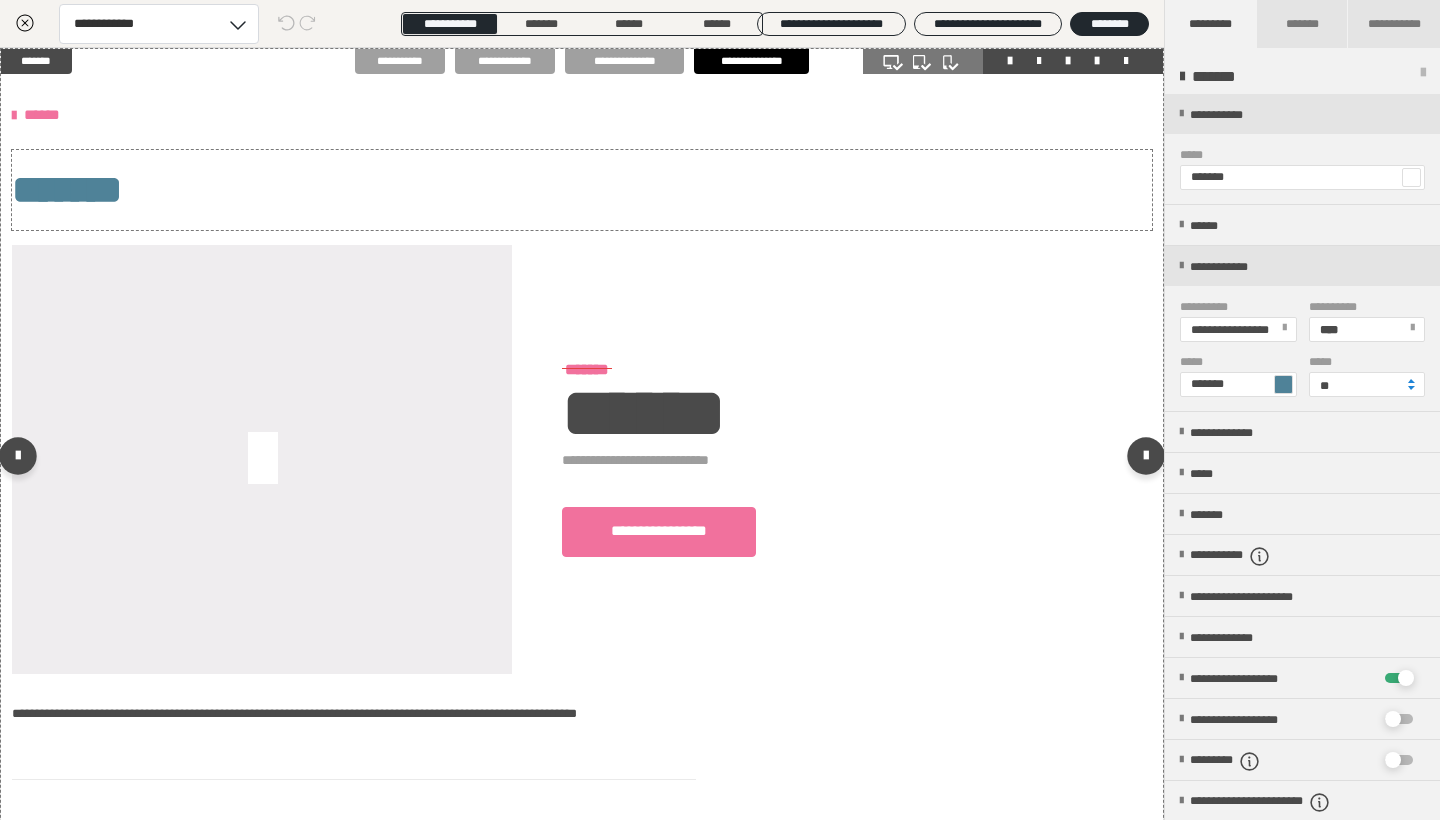 click on "*******" at bounding box center (582, 190) 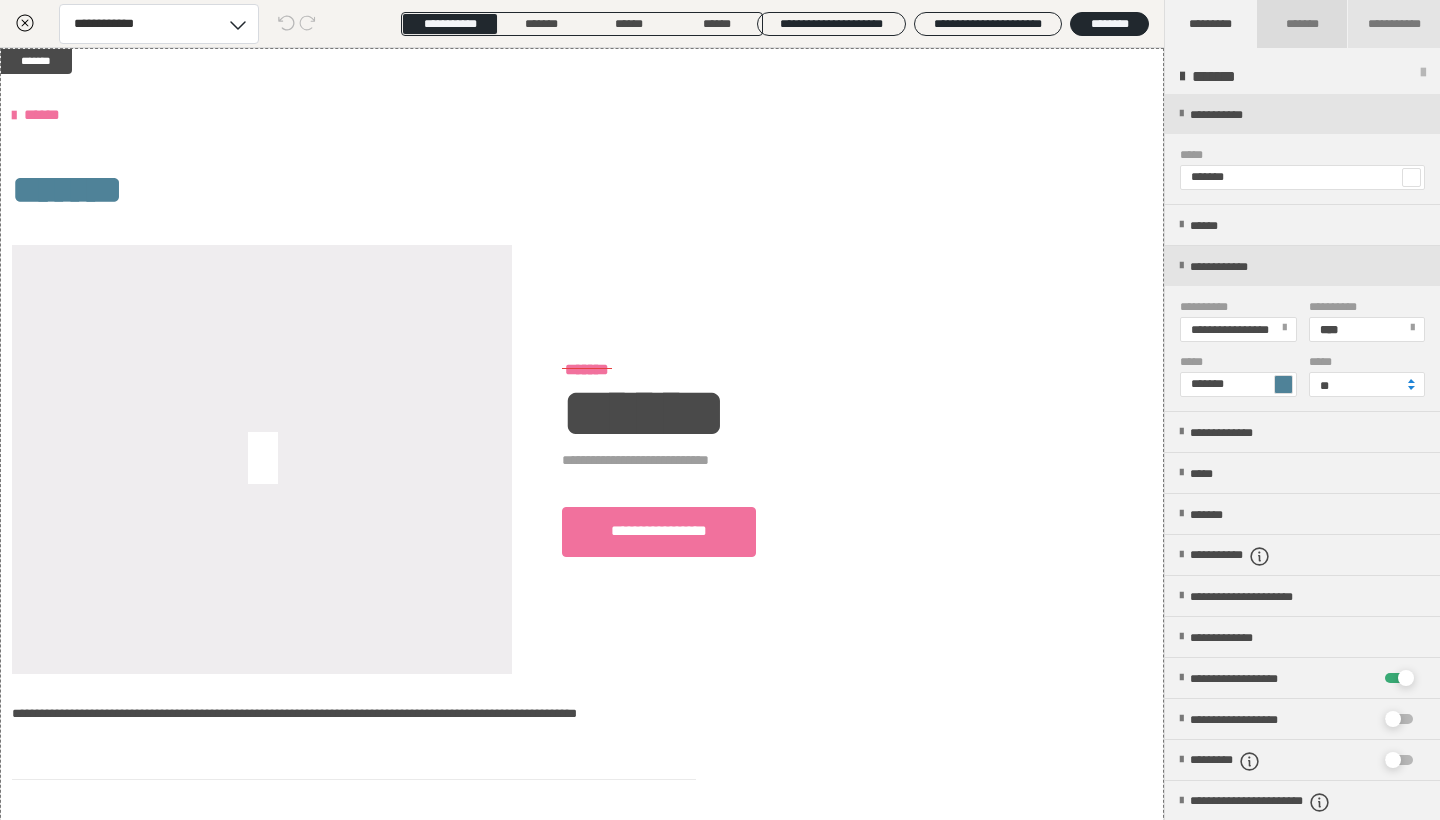 click on "*******" at bounding box center [1301, 24] 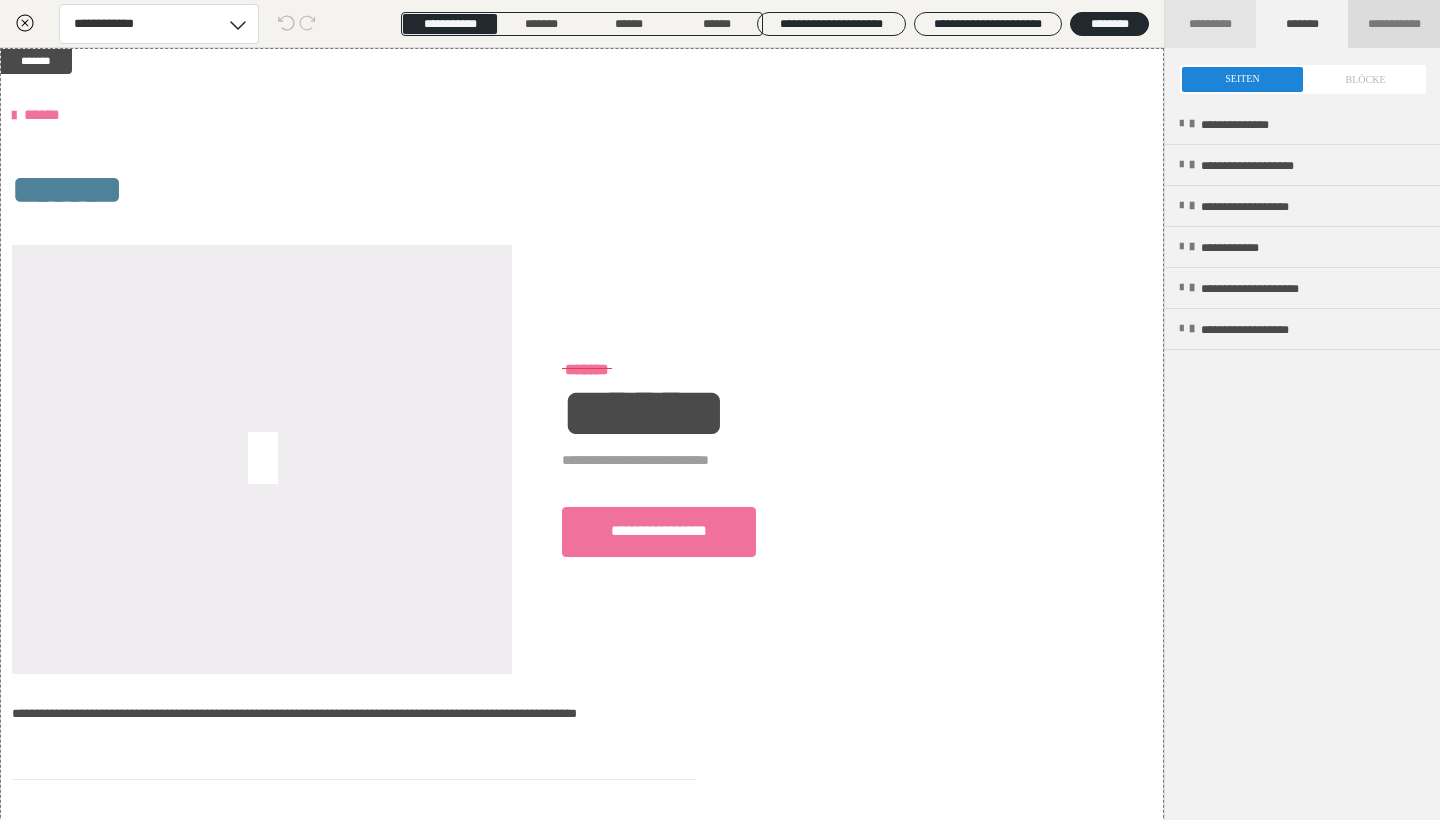 click on "**********" at bounding box center (1394, 24) 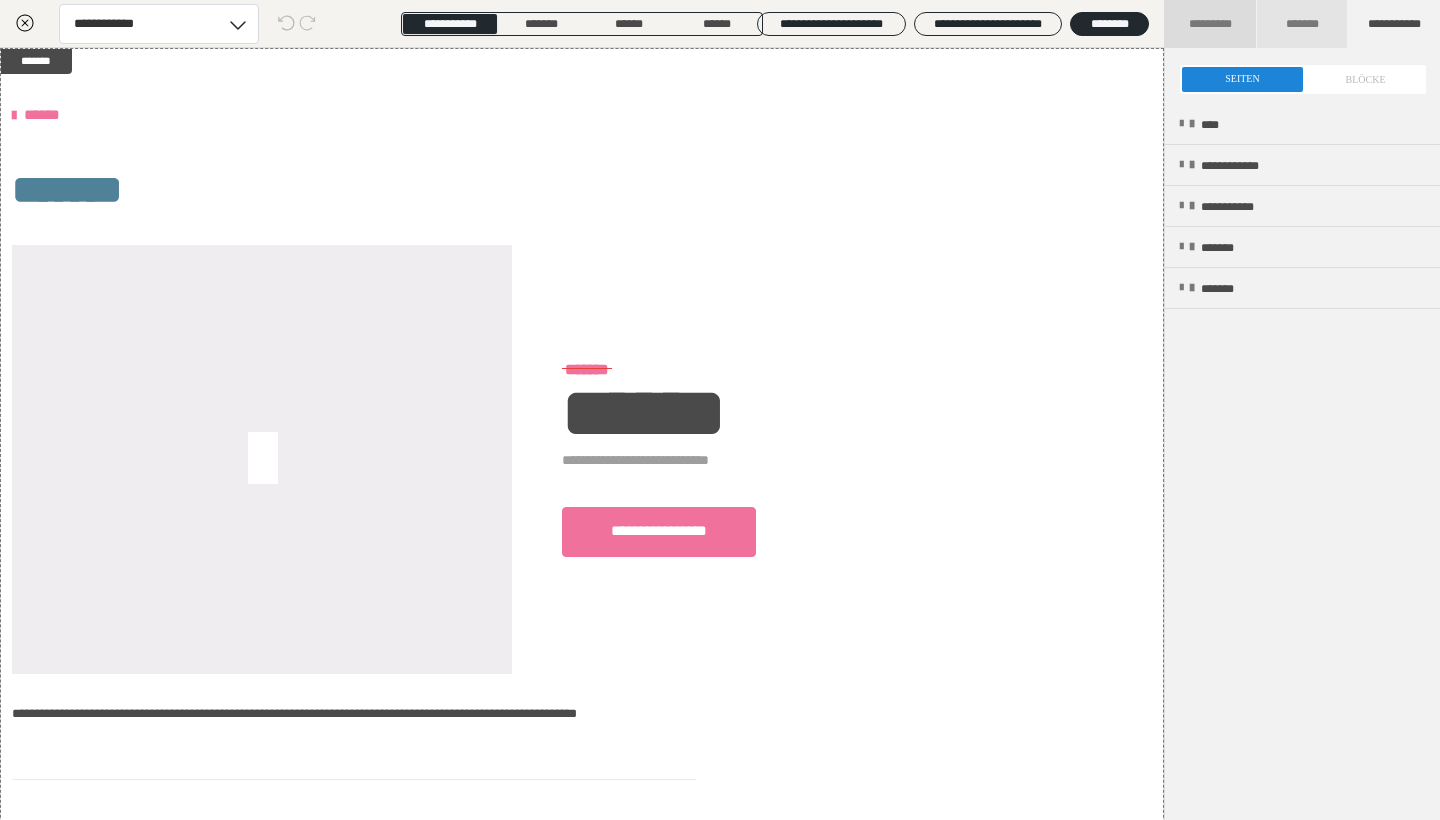 click on "*********" at bounding box center (1210, 24) 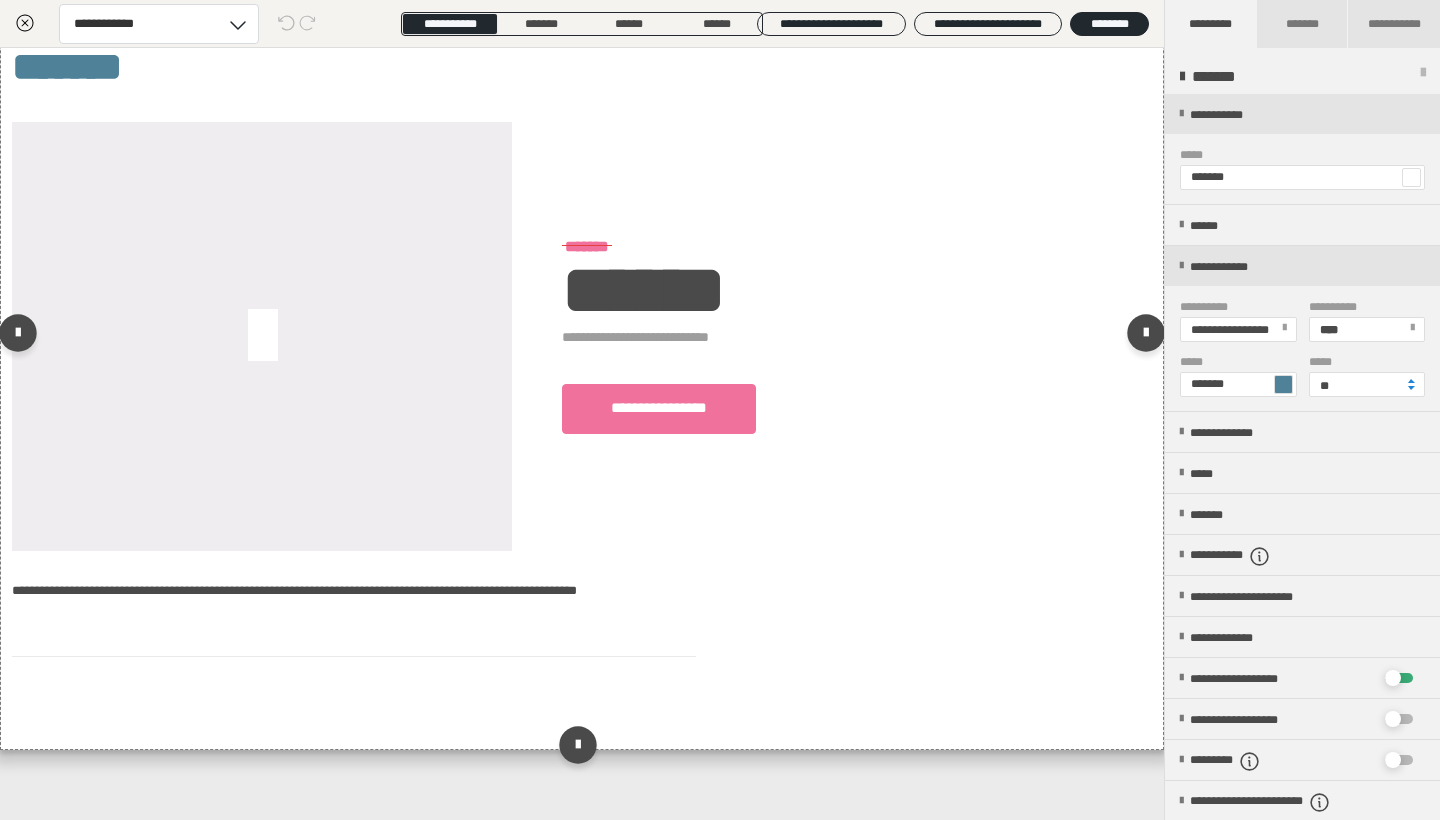 scroll, scrollTop: 123, scrollLeft: 0, axis: vertical 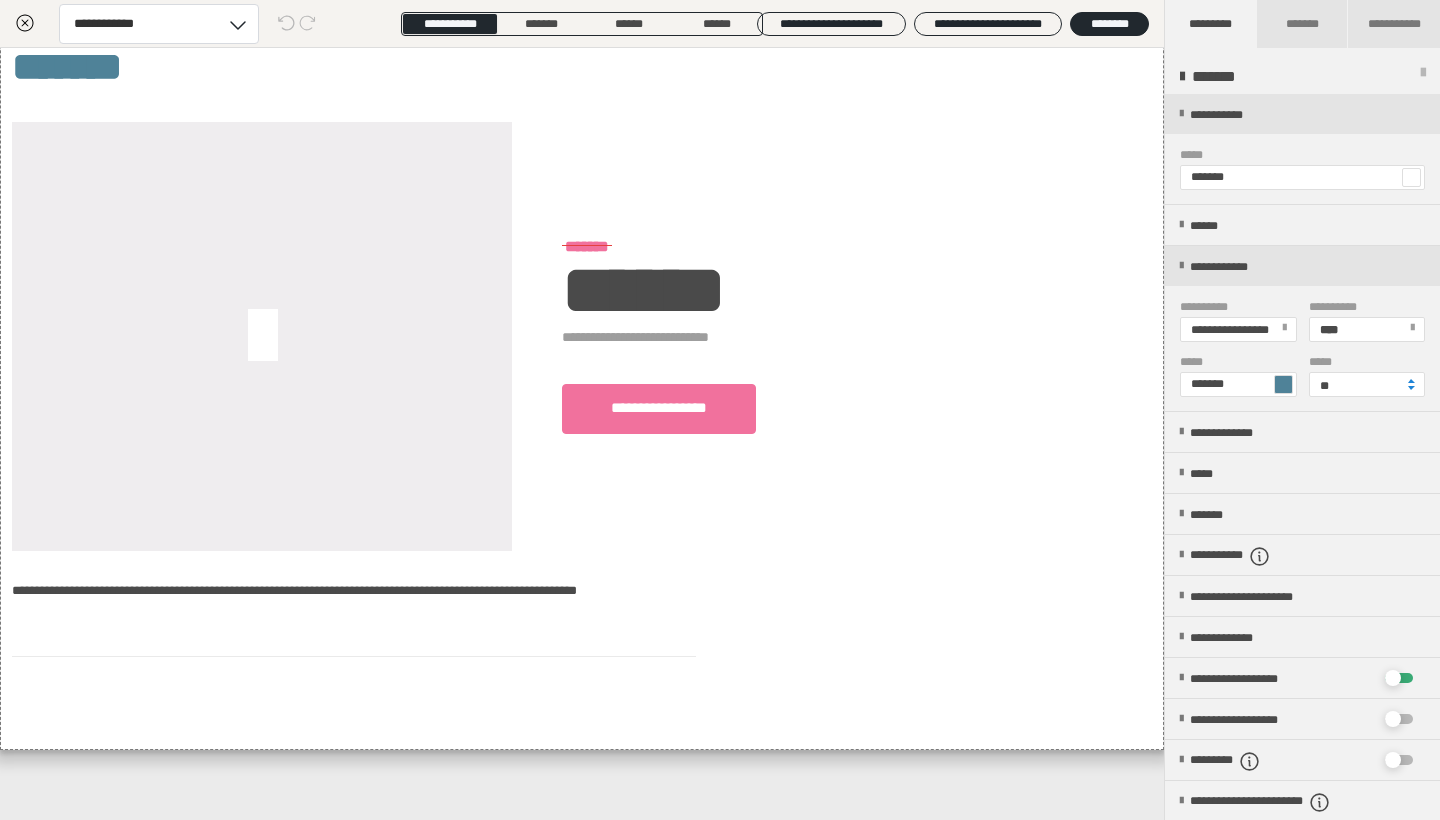 click 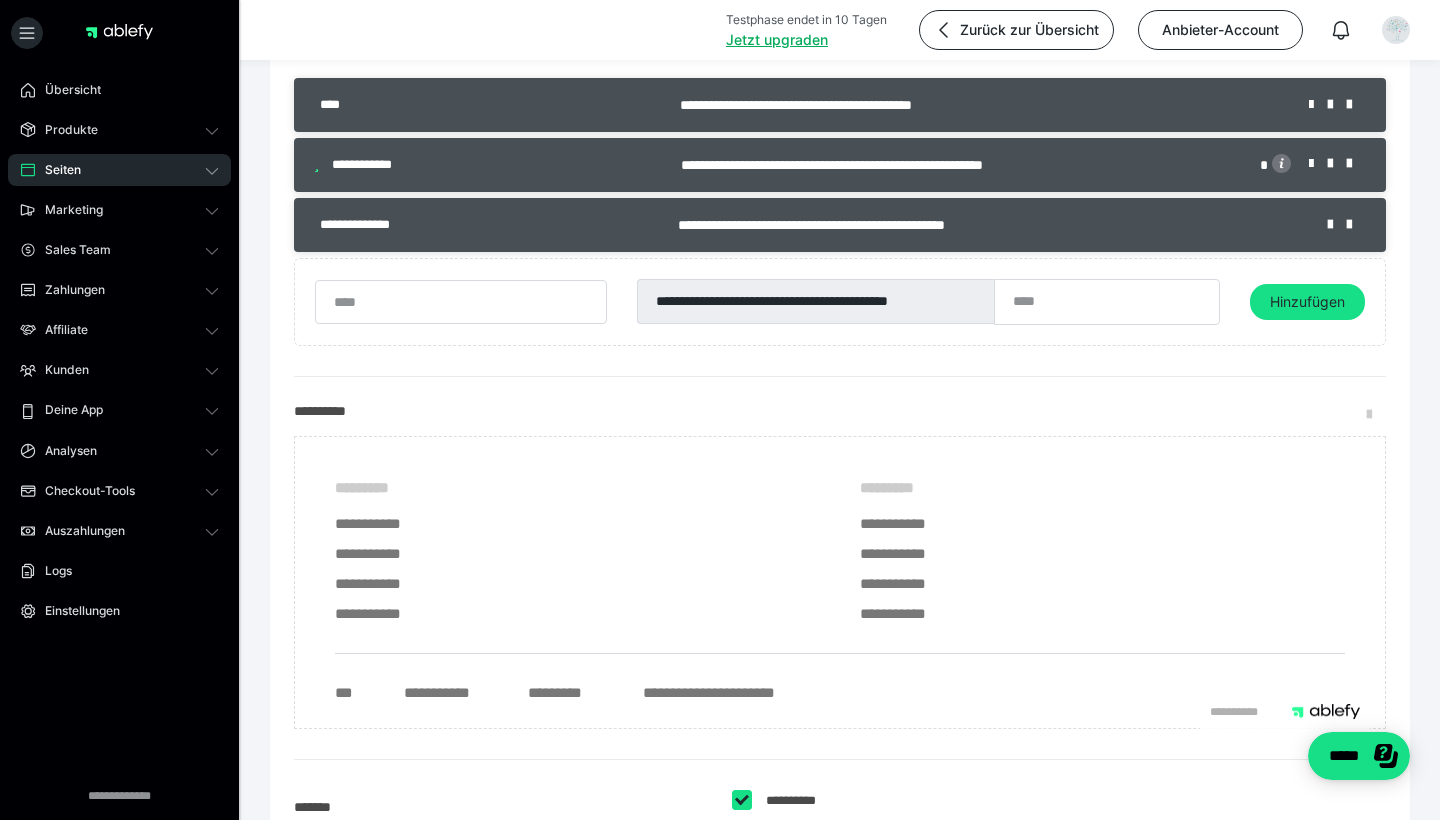 scroll, scrollTop: 438, scrollLeft: 0, axis: vertical 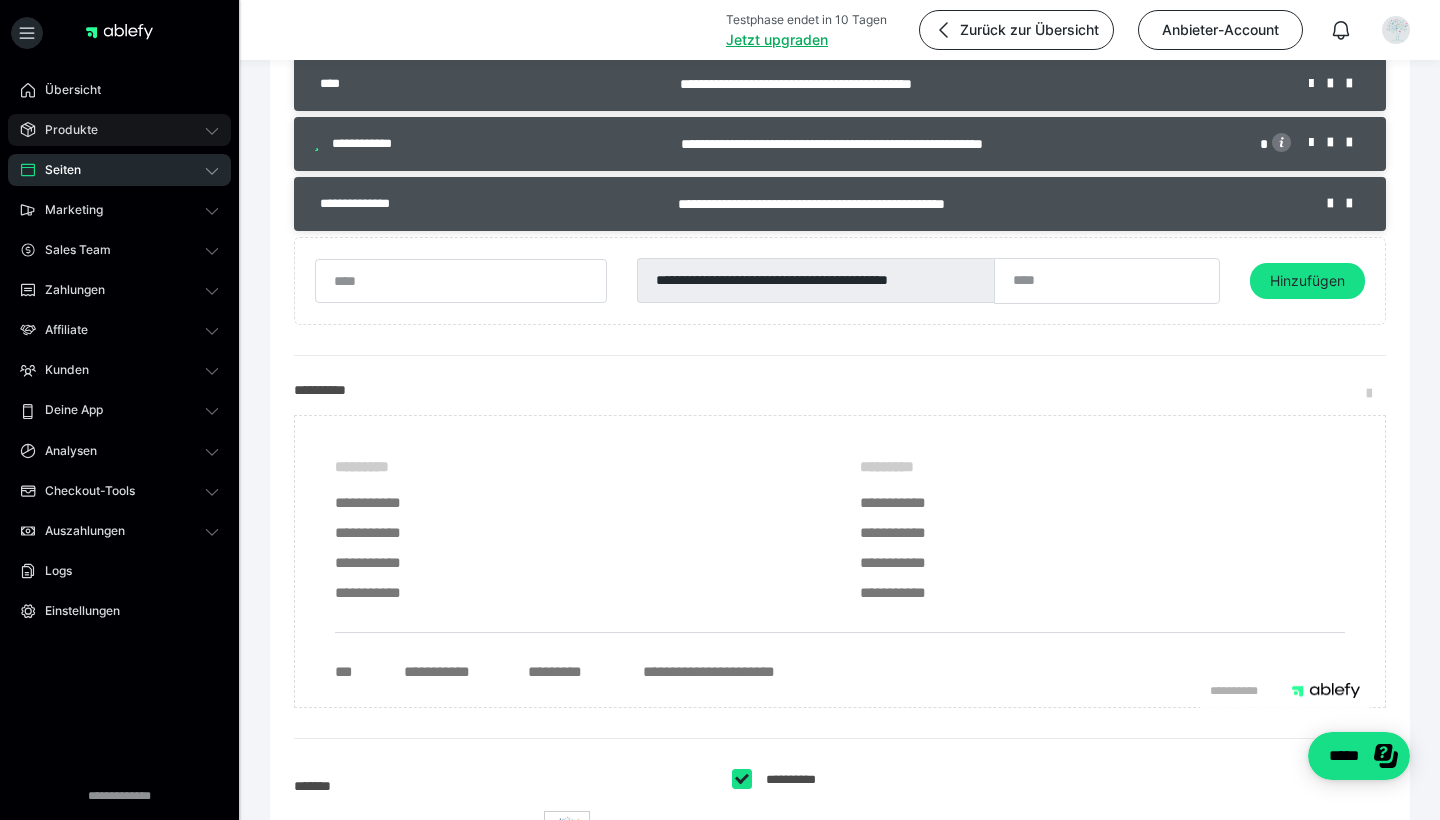 click 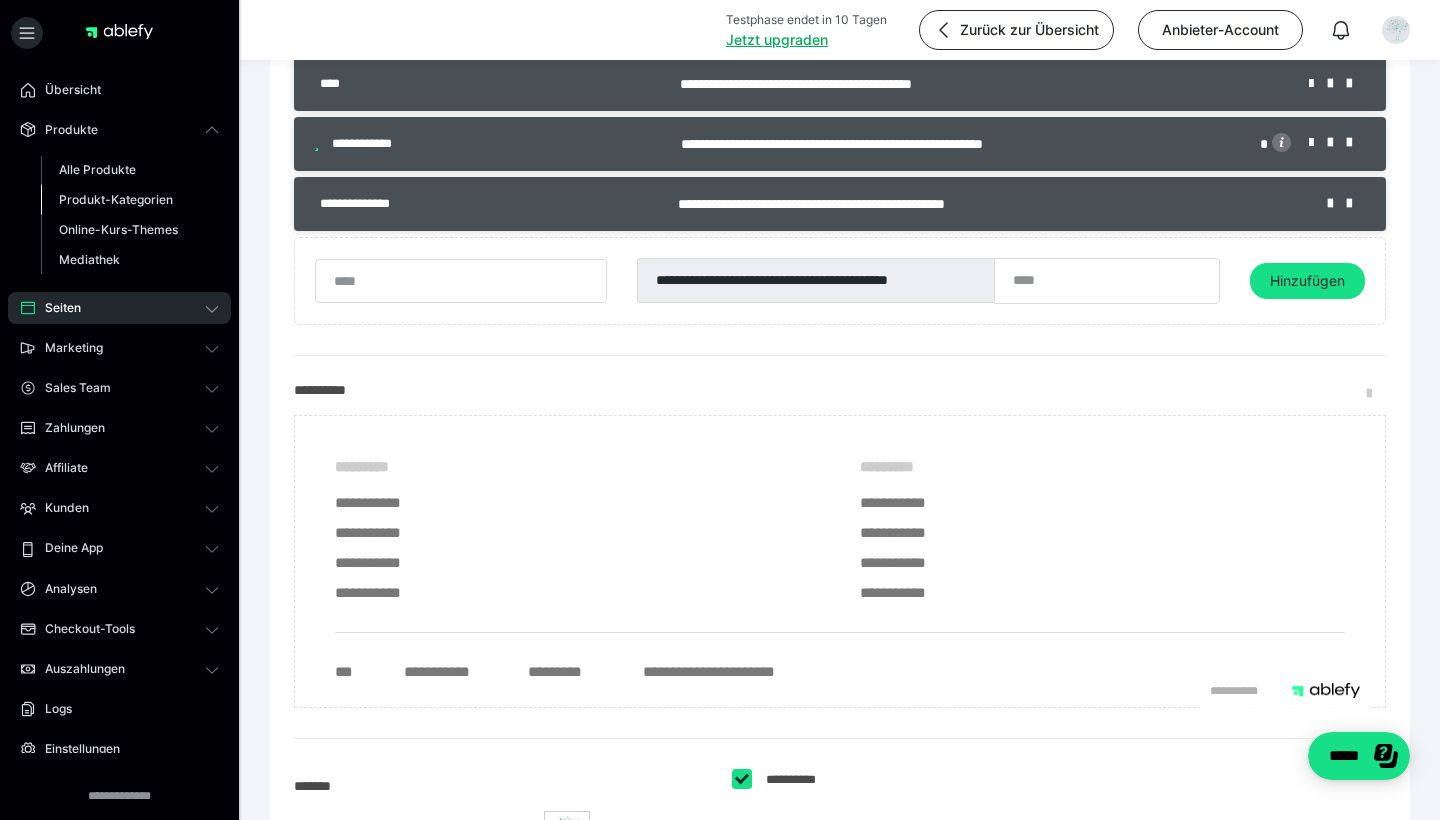 click on "Produkt-Kategorien" at bounding box center [116, 199] 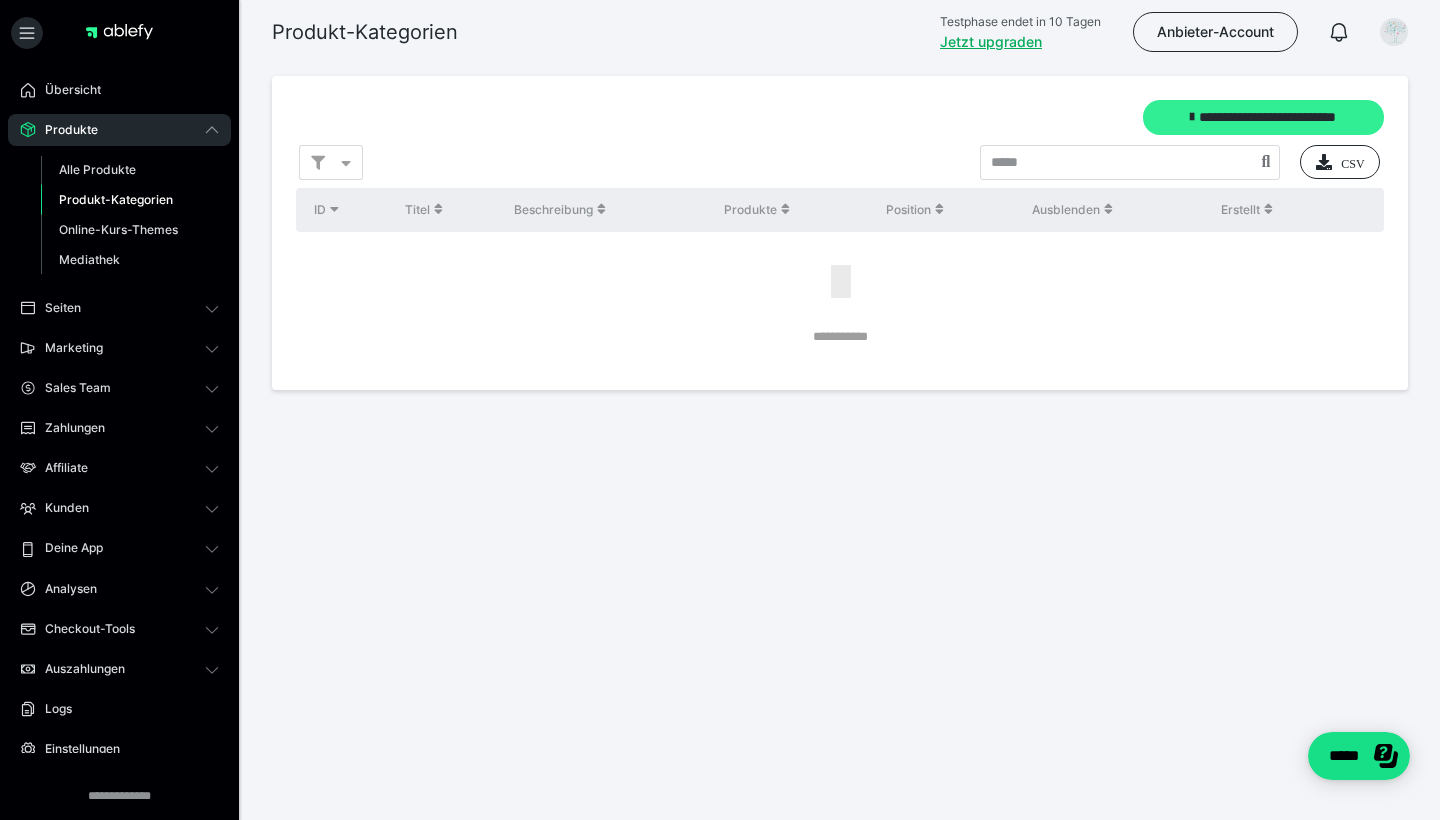 click on "**********" at bounding box center (1263, 117) 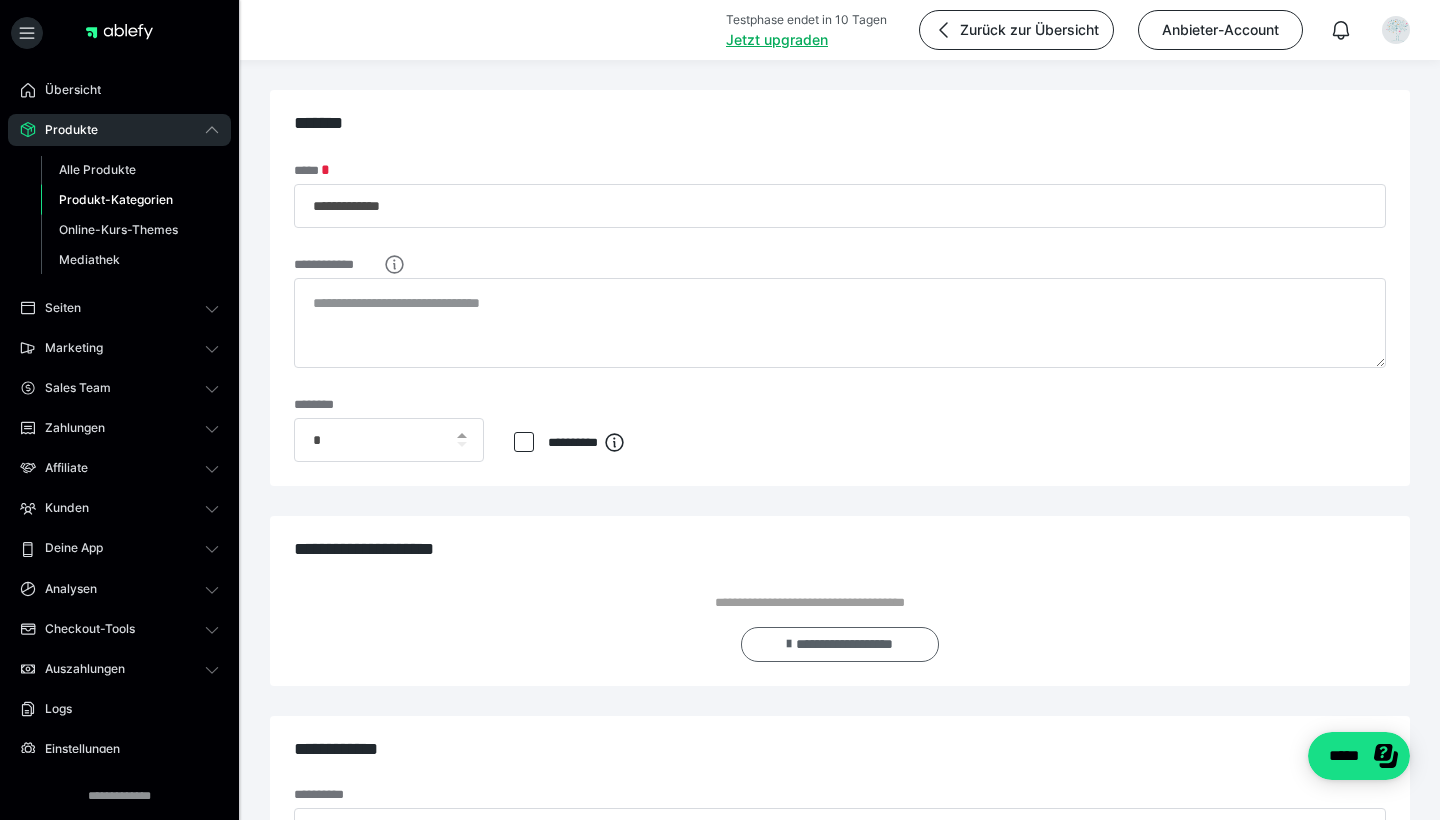 click on "**********" at bounding box center (840, 644) 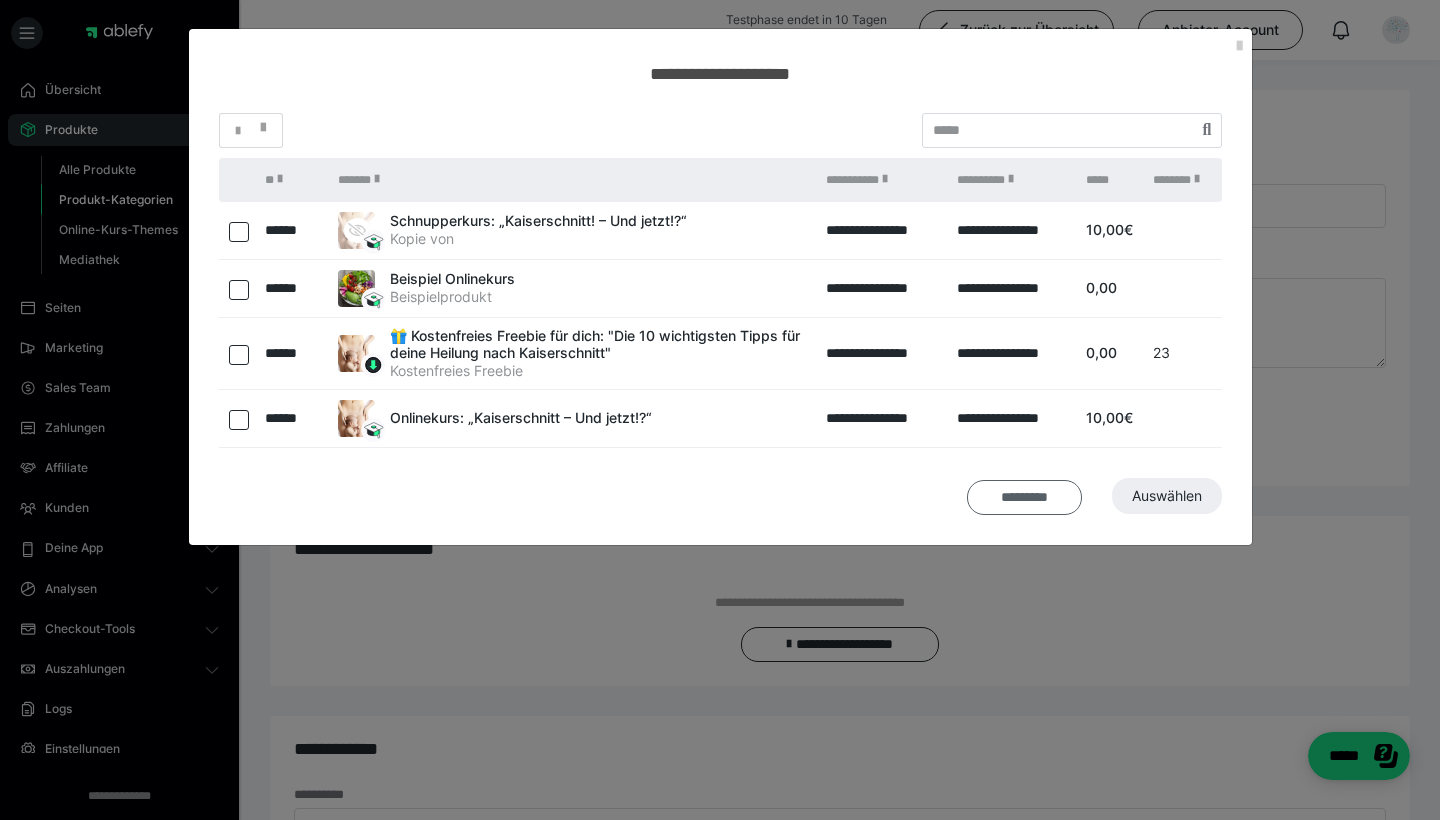 click on "*********" at bounding box center (1024, 497) 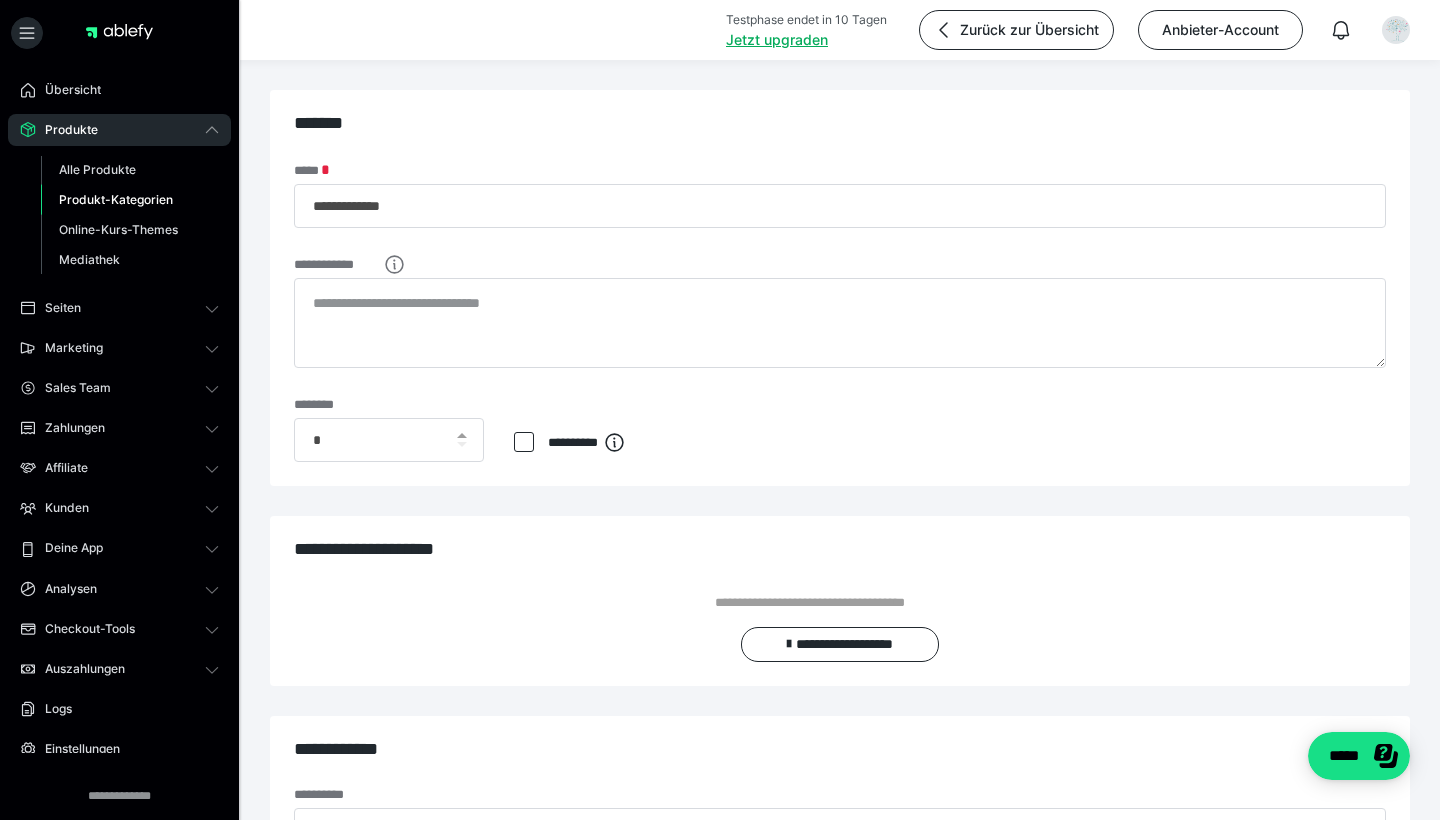 scroll, scrollTop: 0, scrollLeft: 0, axis: both 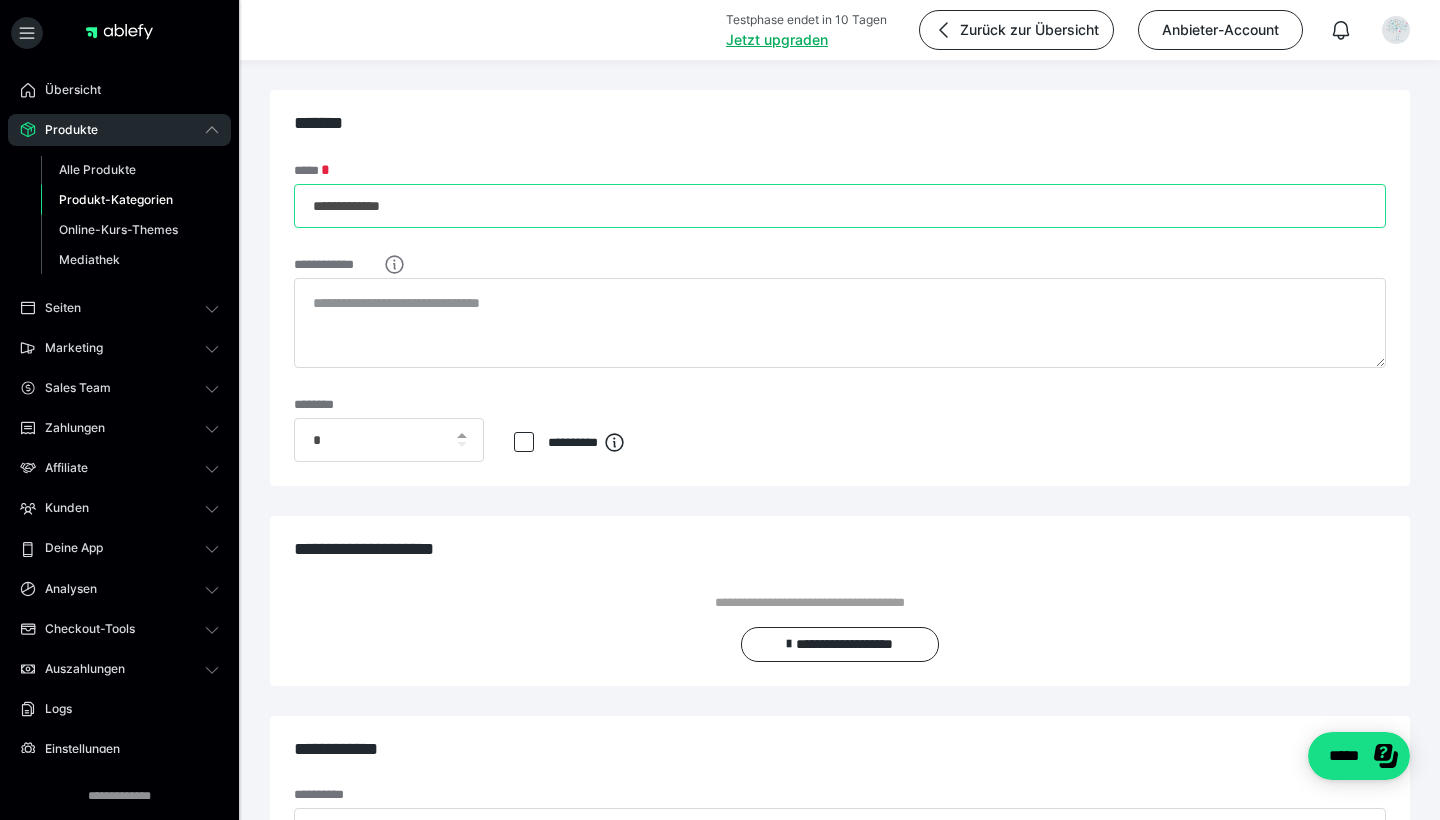 click on "**********" at bounding box center [840, 206] 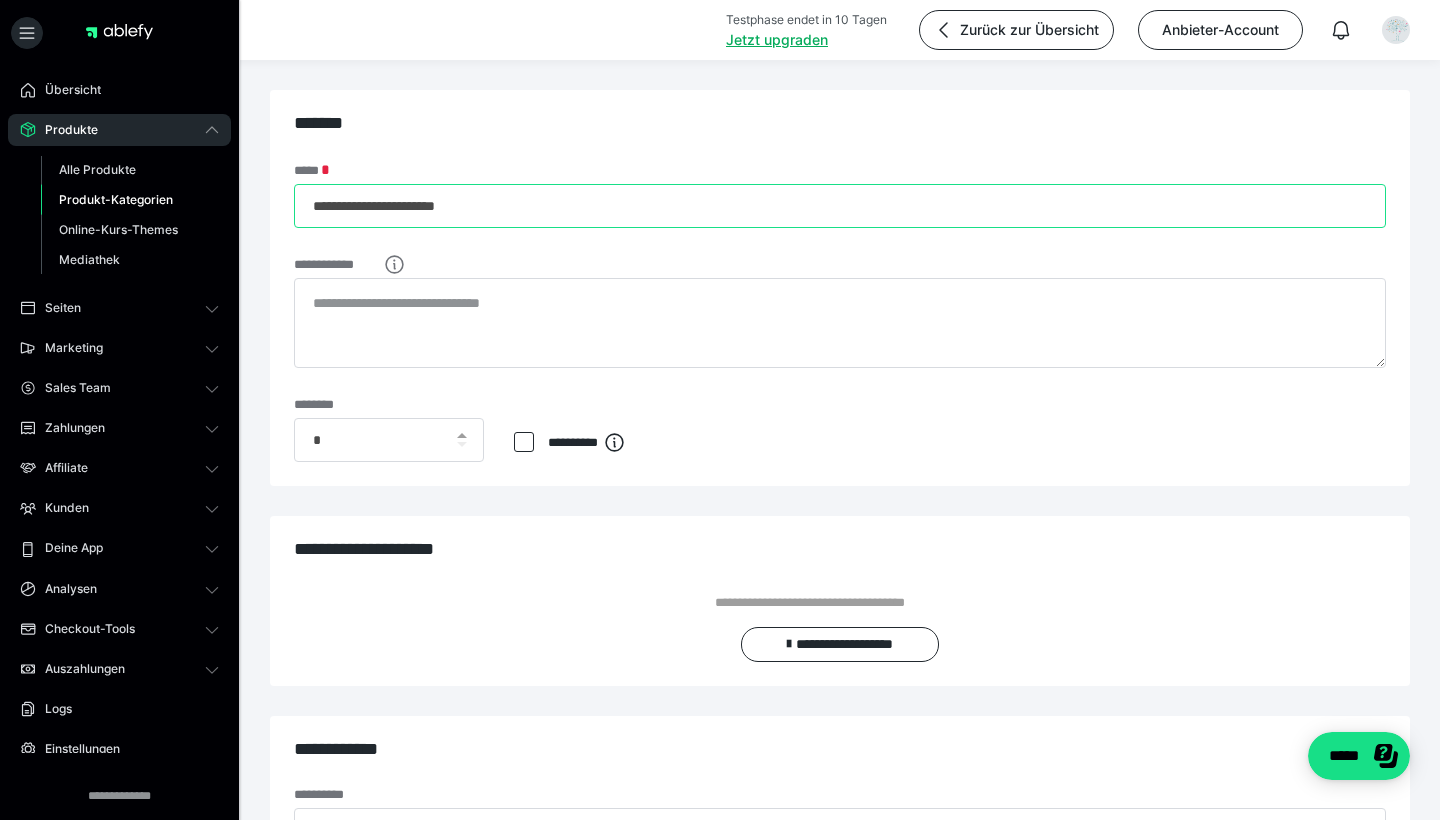 type on "**********" 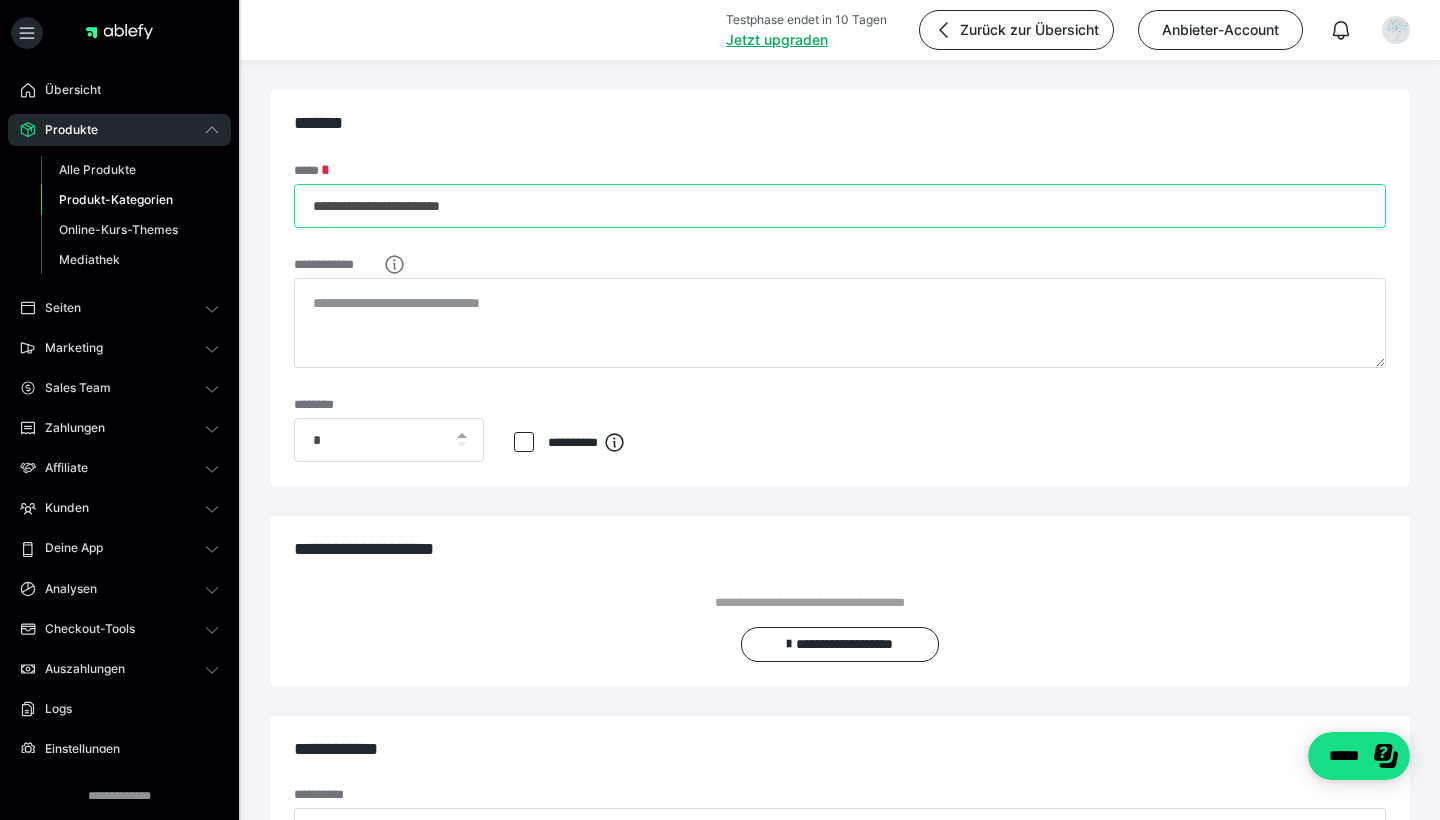 click on "**********" at bounding box center [840, 206] 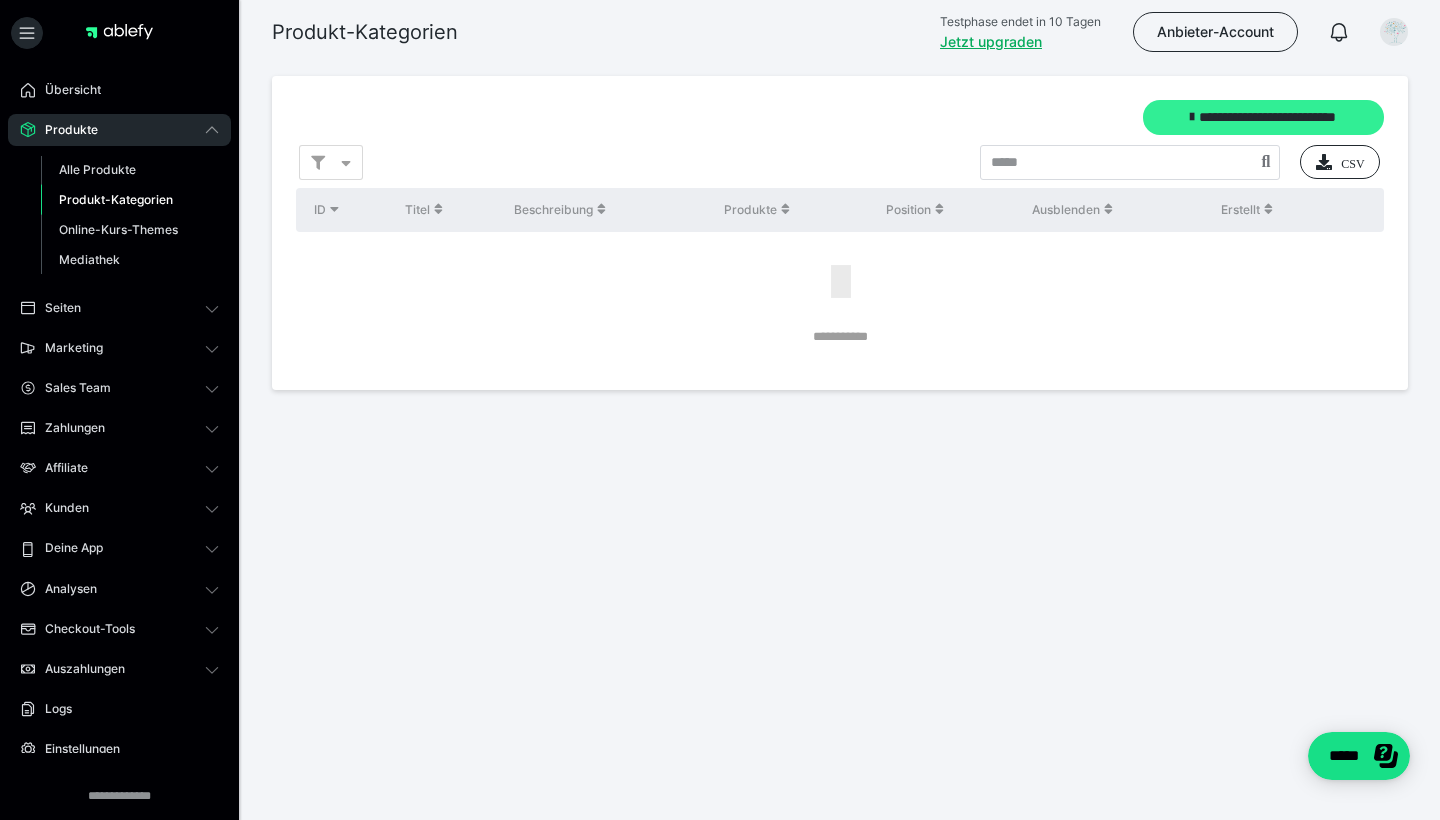 click on "**********" at bounding box center [1263, 117] 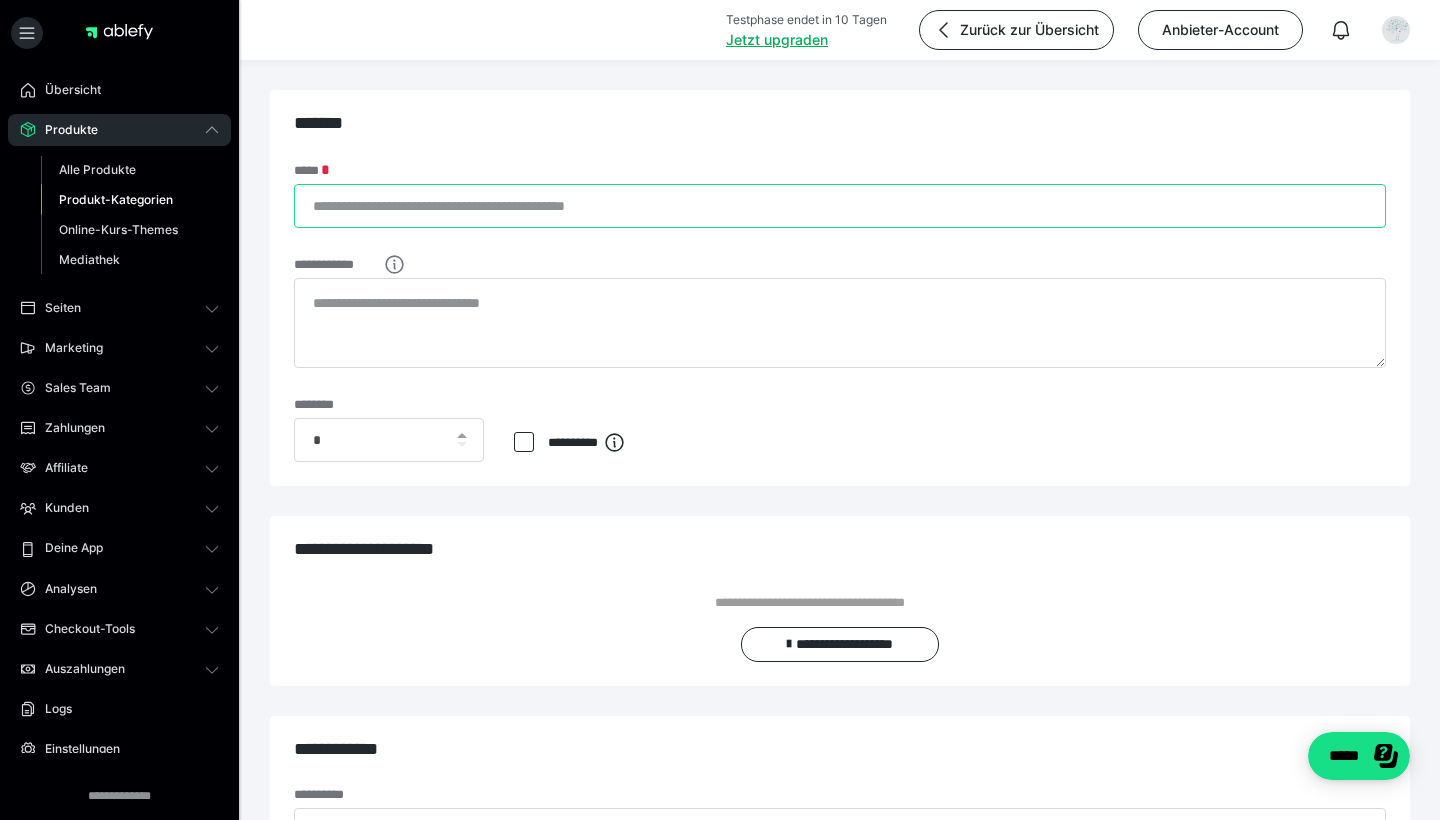 paste on "**********" 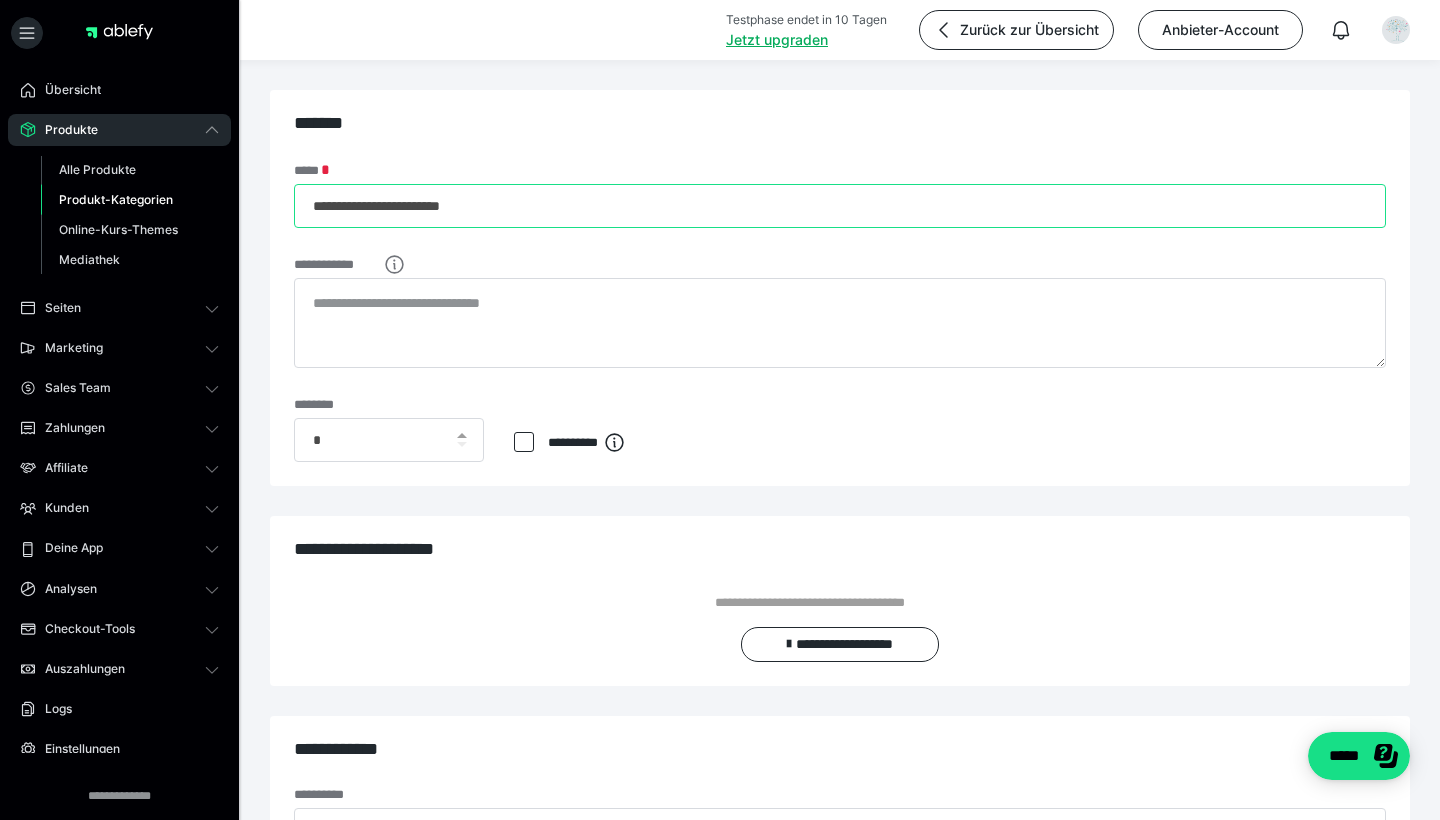 type on "**********" 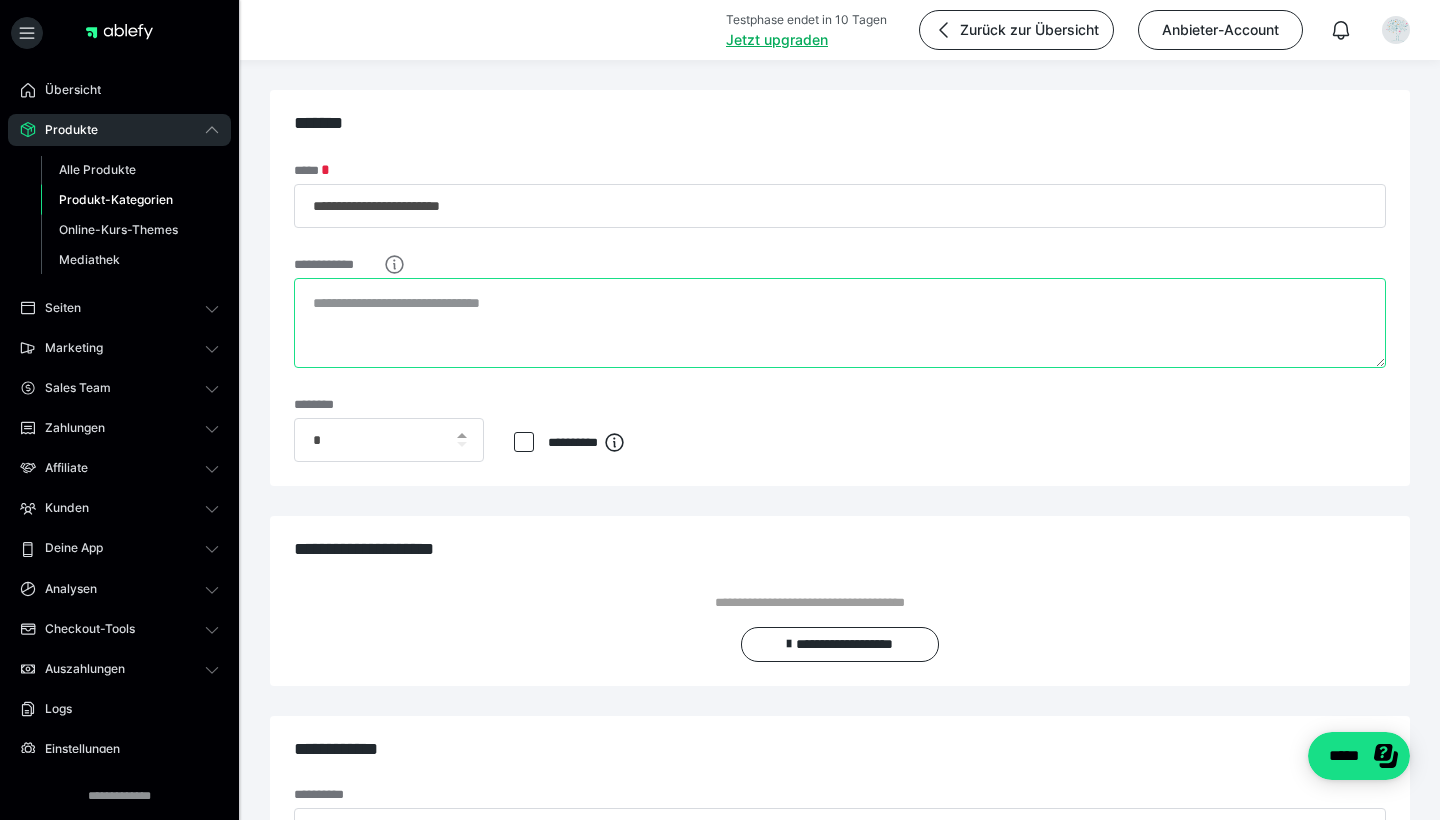 click on "**********" at bounding box center [840, 323] 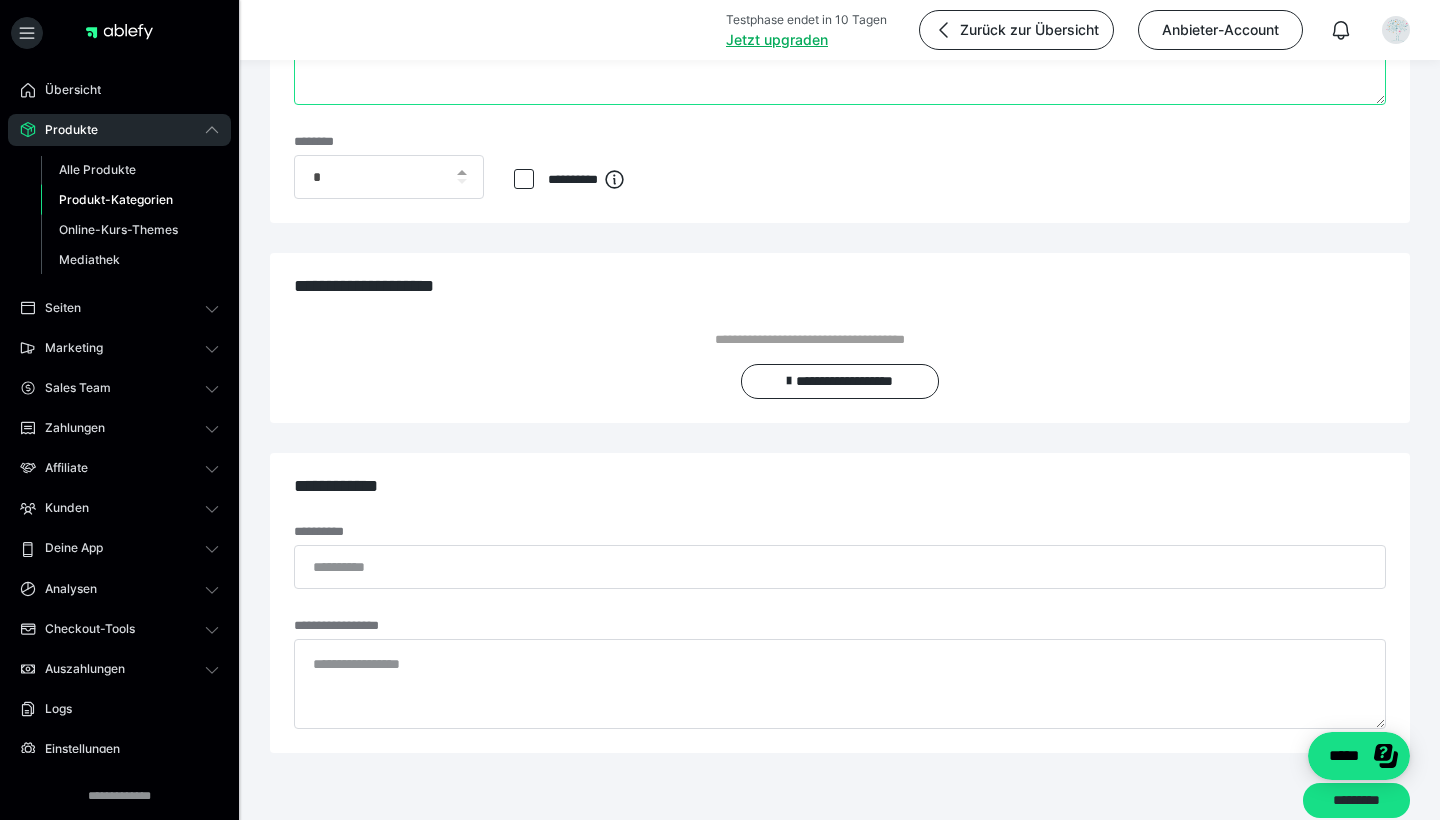 scroll, scrollTop: 262, scrollLeft: 0, axis: vertical 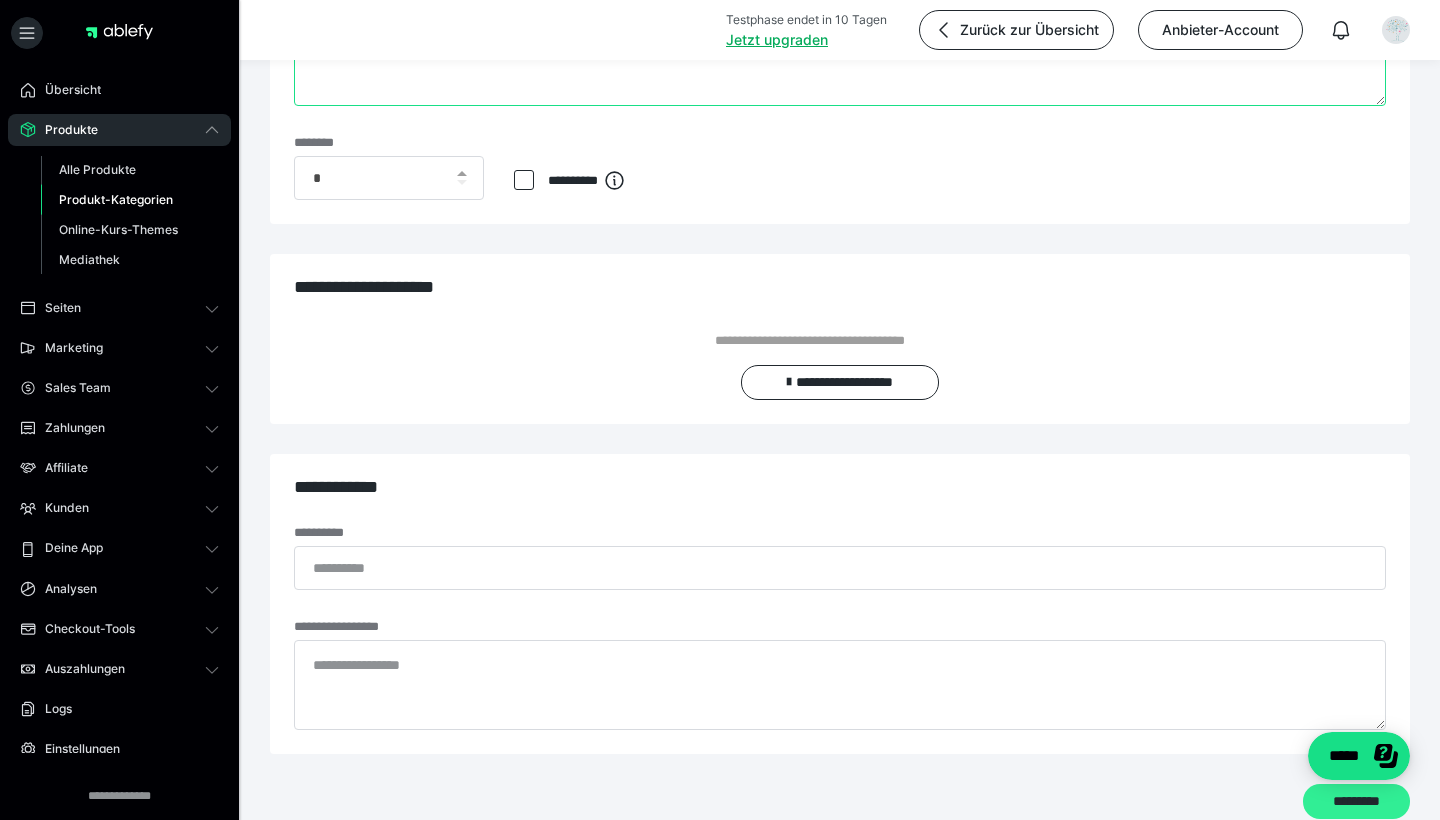 type on "**********" 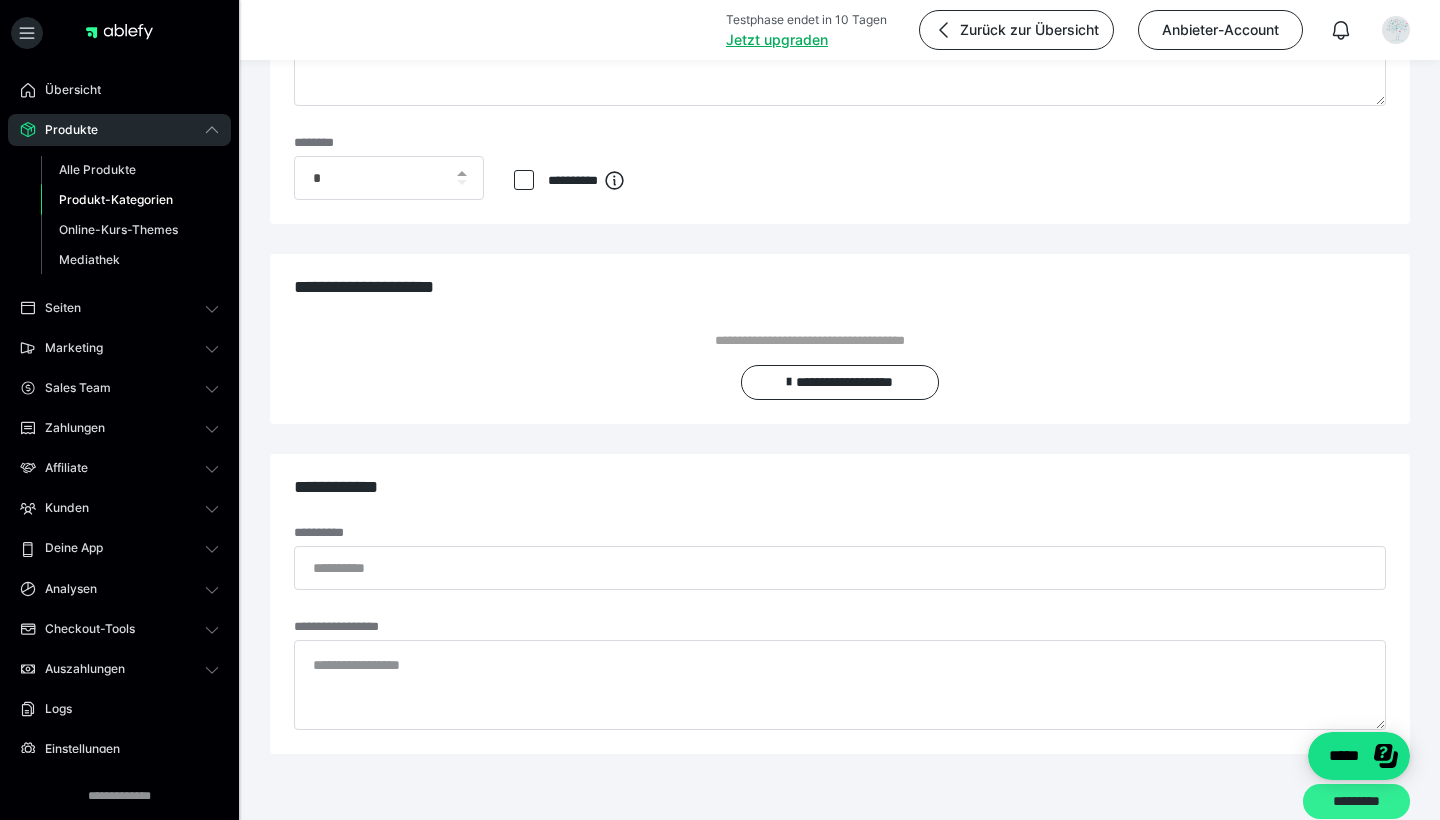 click on "*********" at bounding box center (1356, 801) 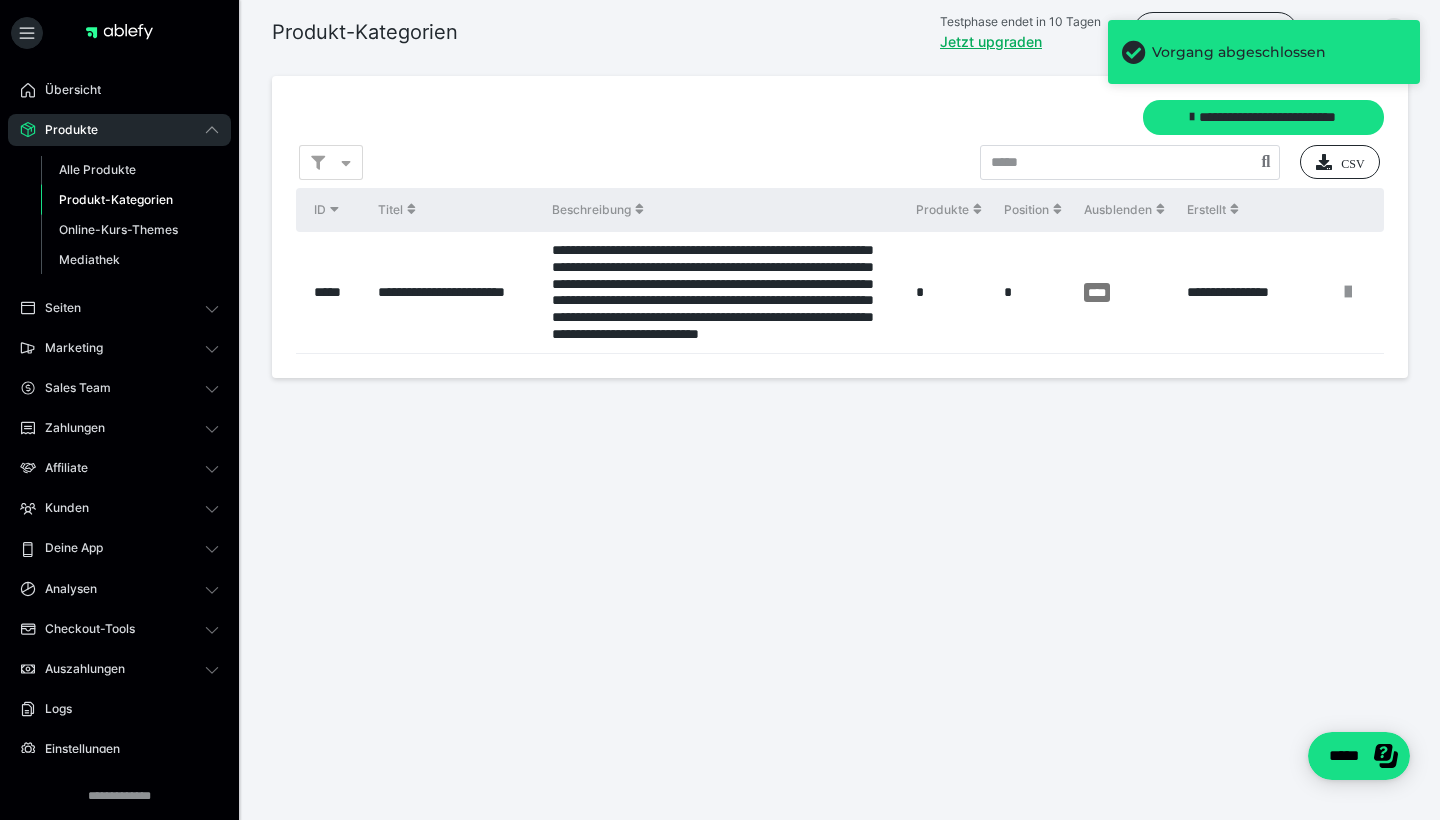 scroll, scrollTop: 0, scrollLeft: 0, axis: both 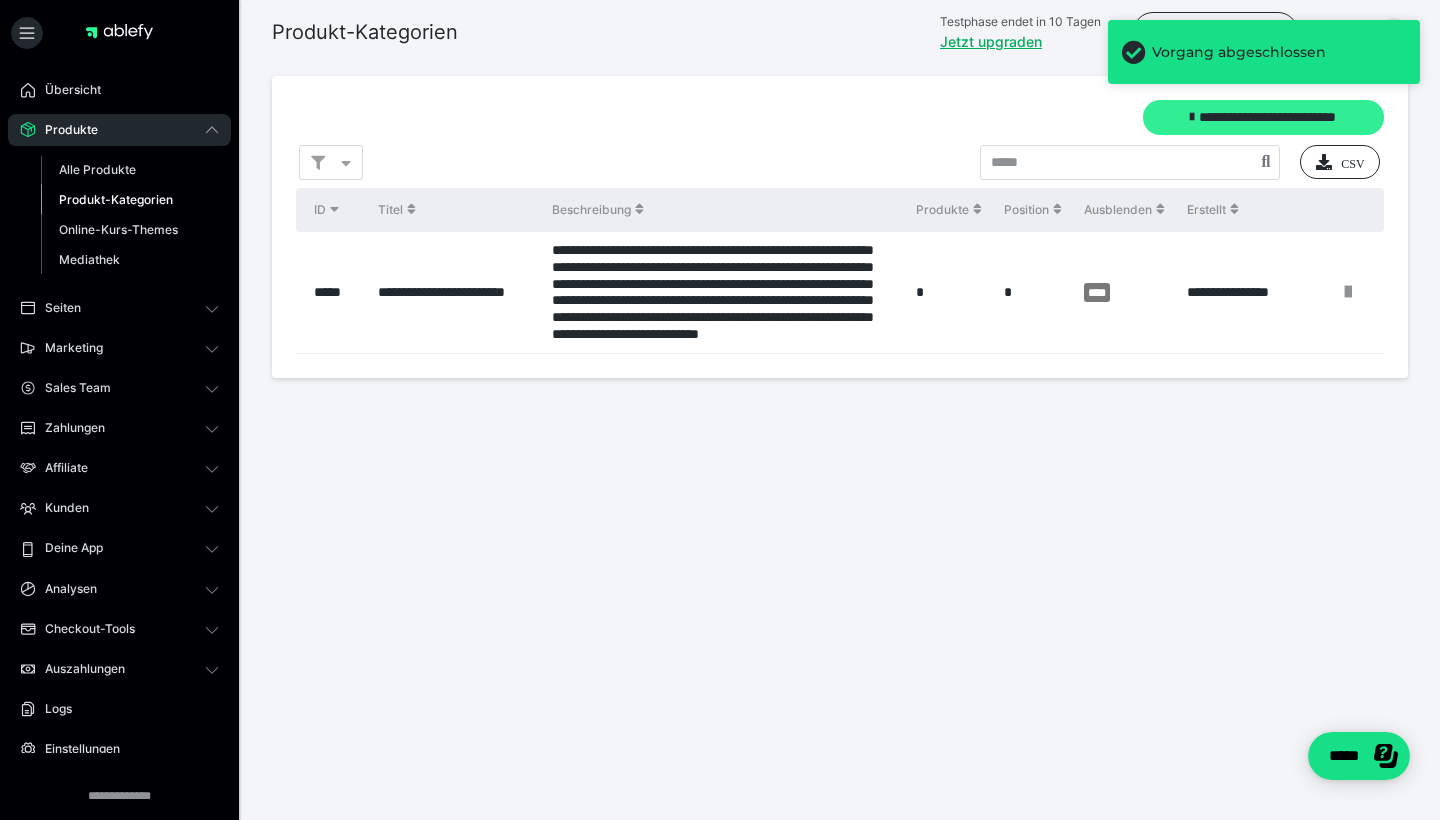 click on "**********" at bounding box center (1263, 117) 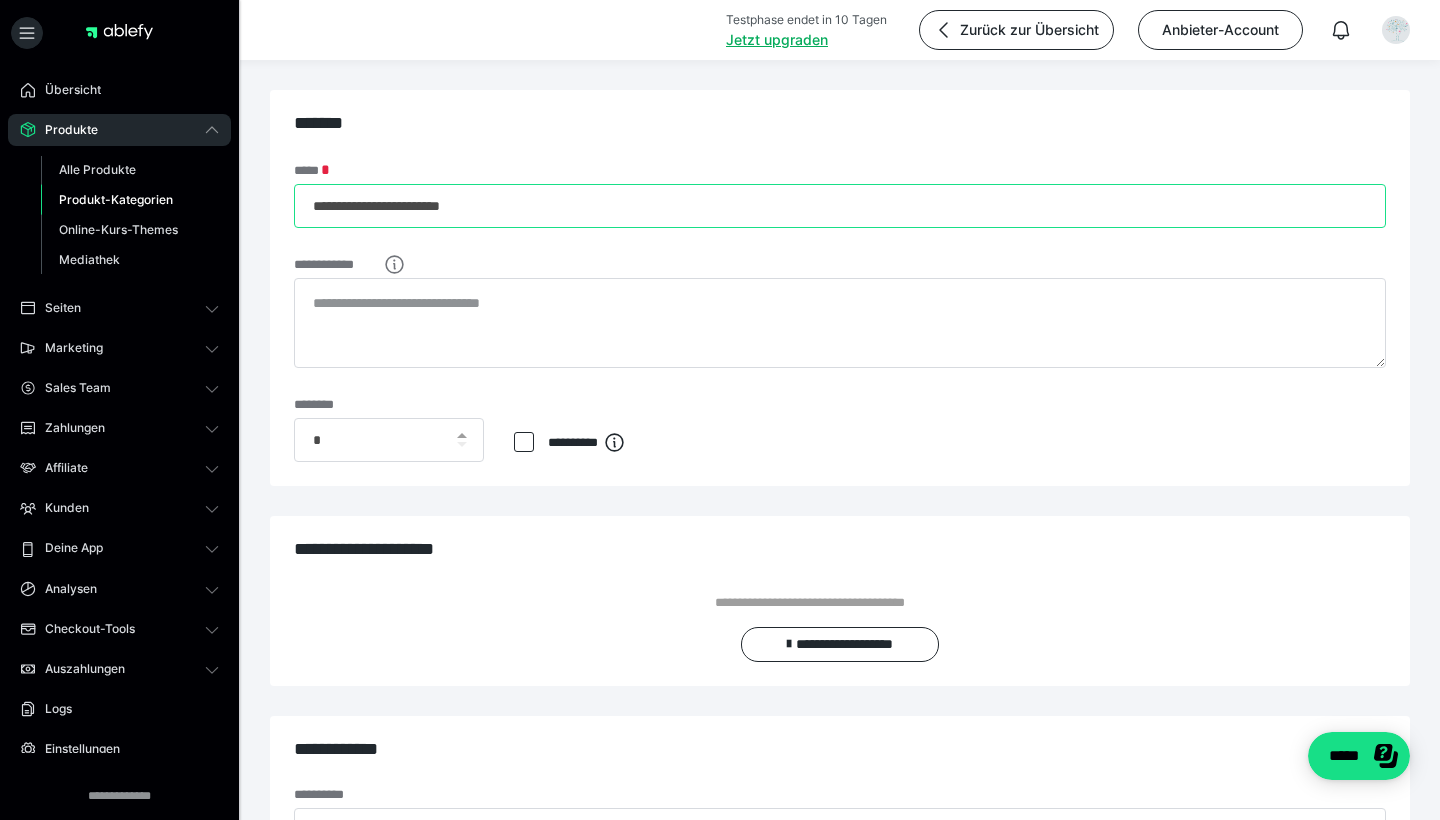 type on "**********" 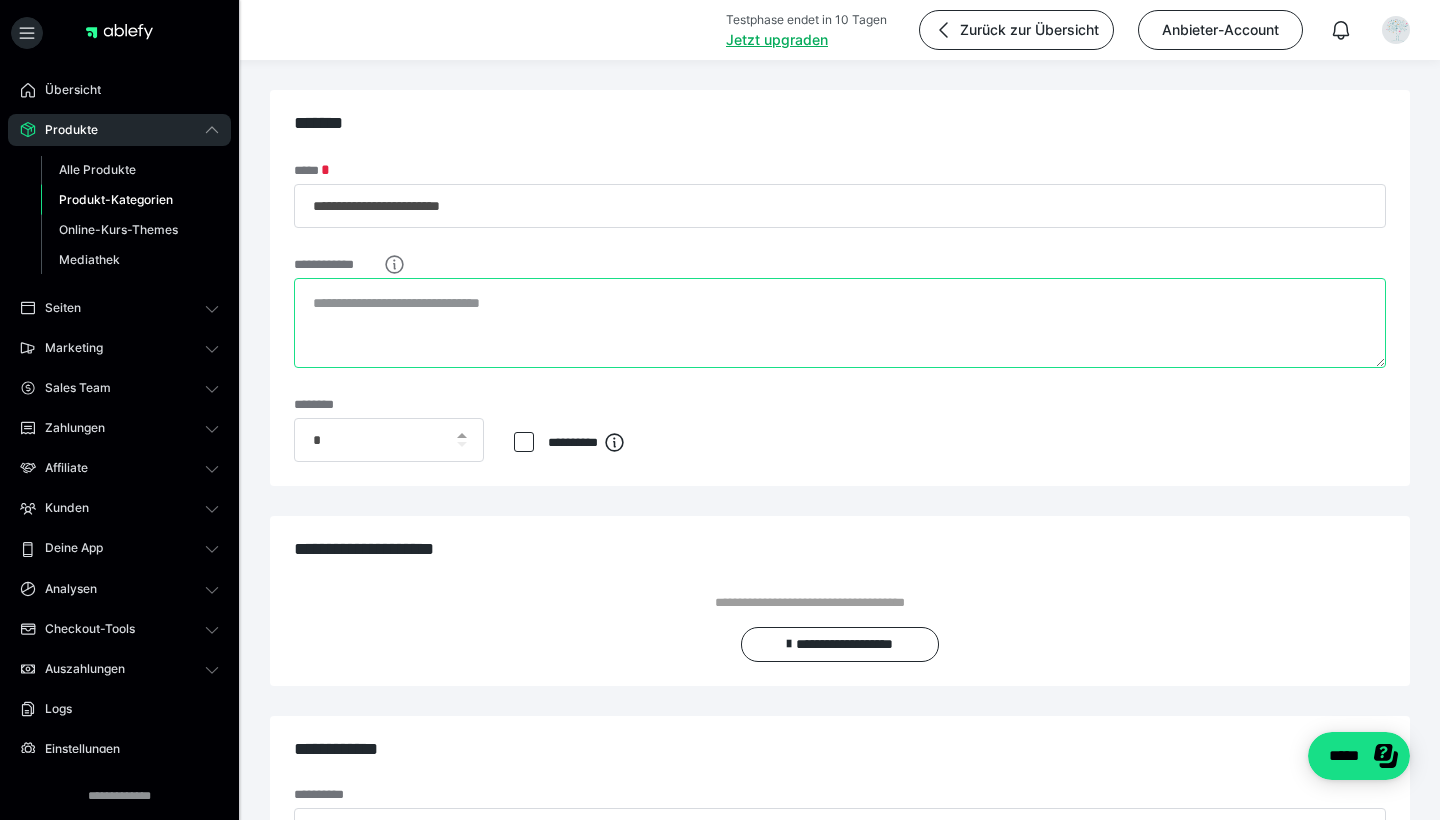 click on "**********" at bounding box center (840, 323) 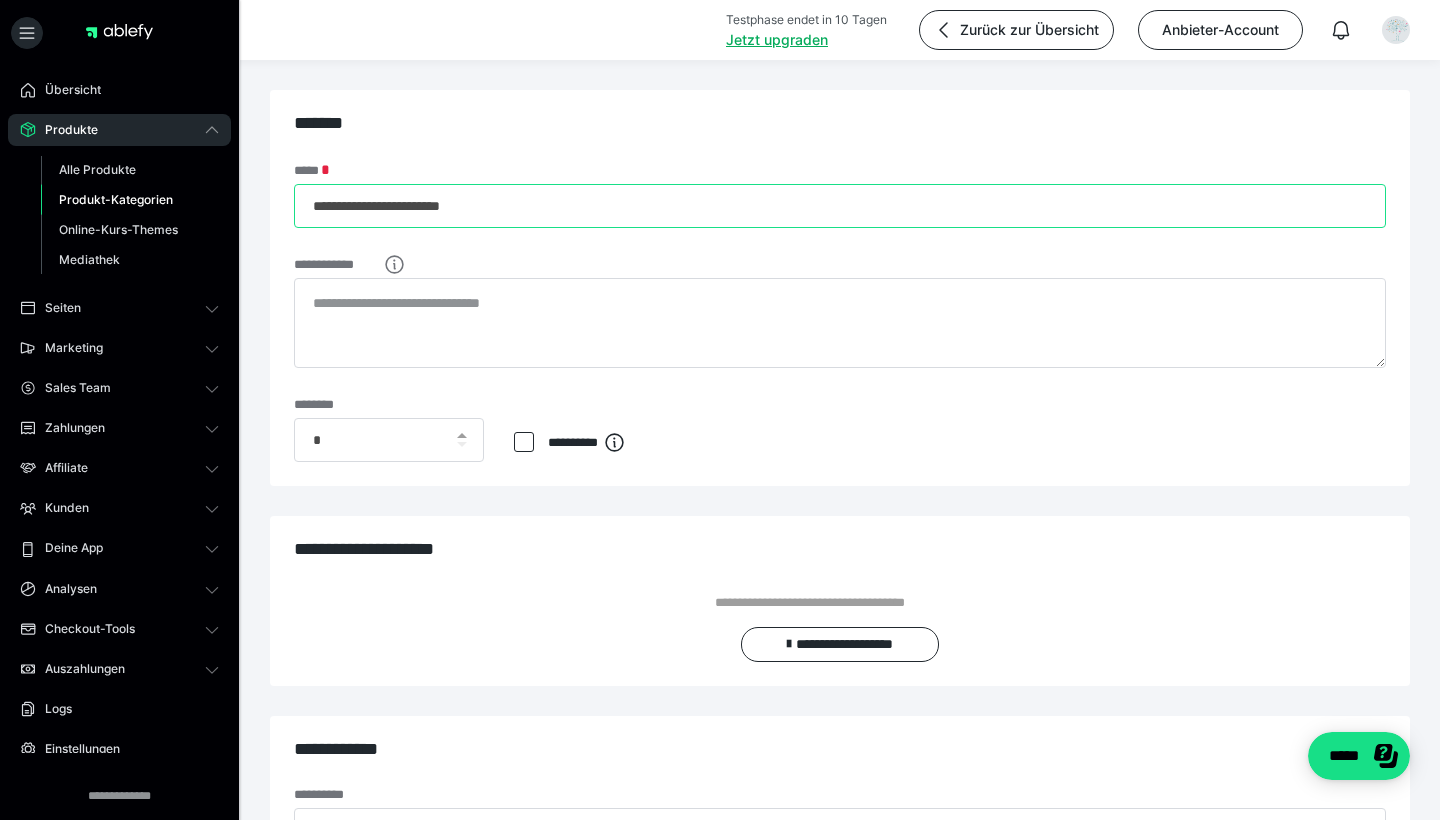 click on "**********" at bounding box center [840, 206] 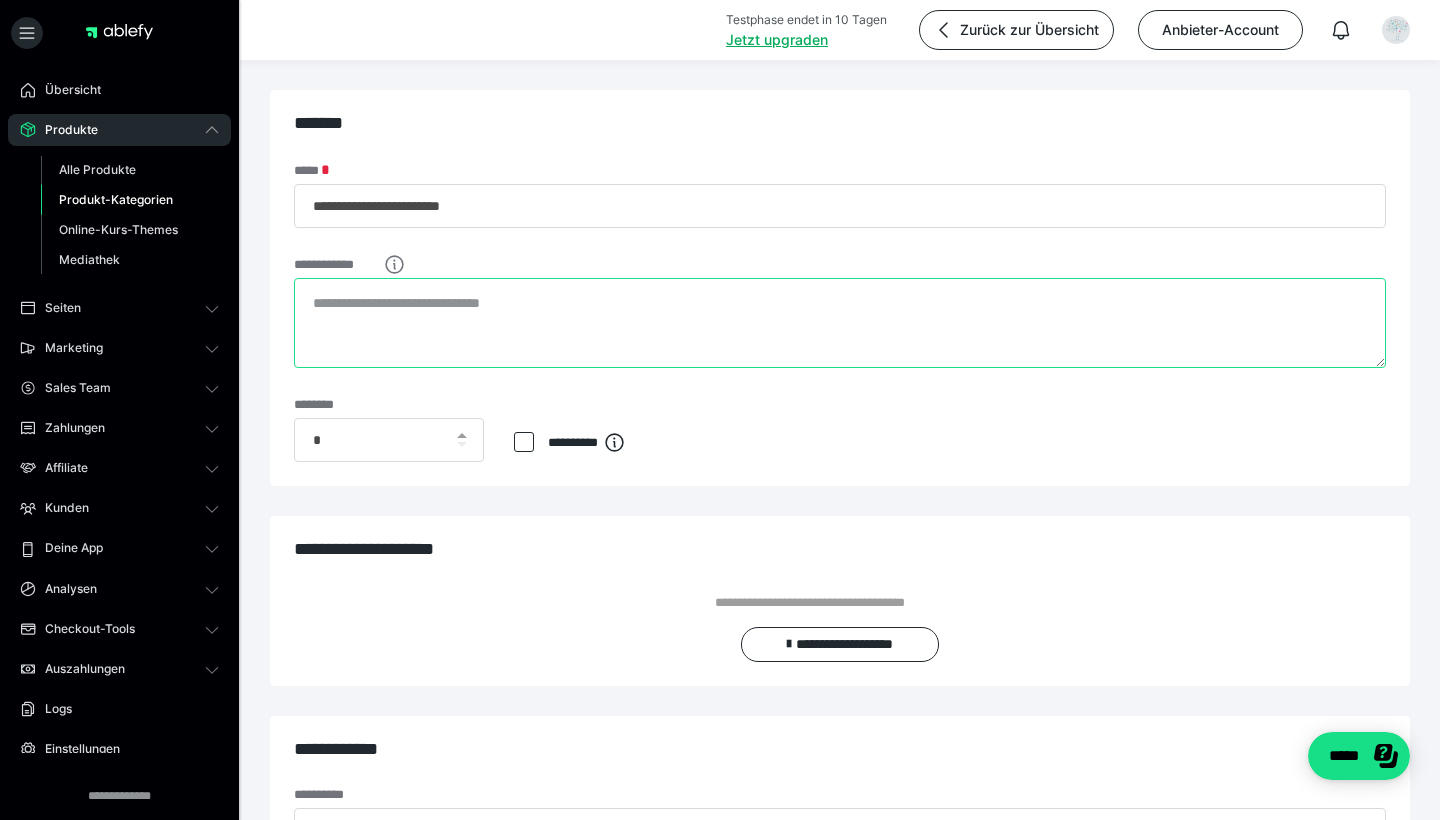 click on "**********" at bounding box center (840, 323) 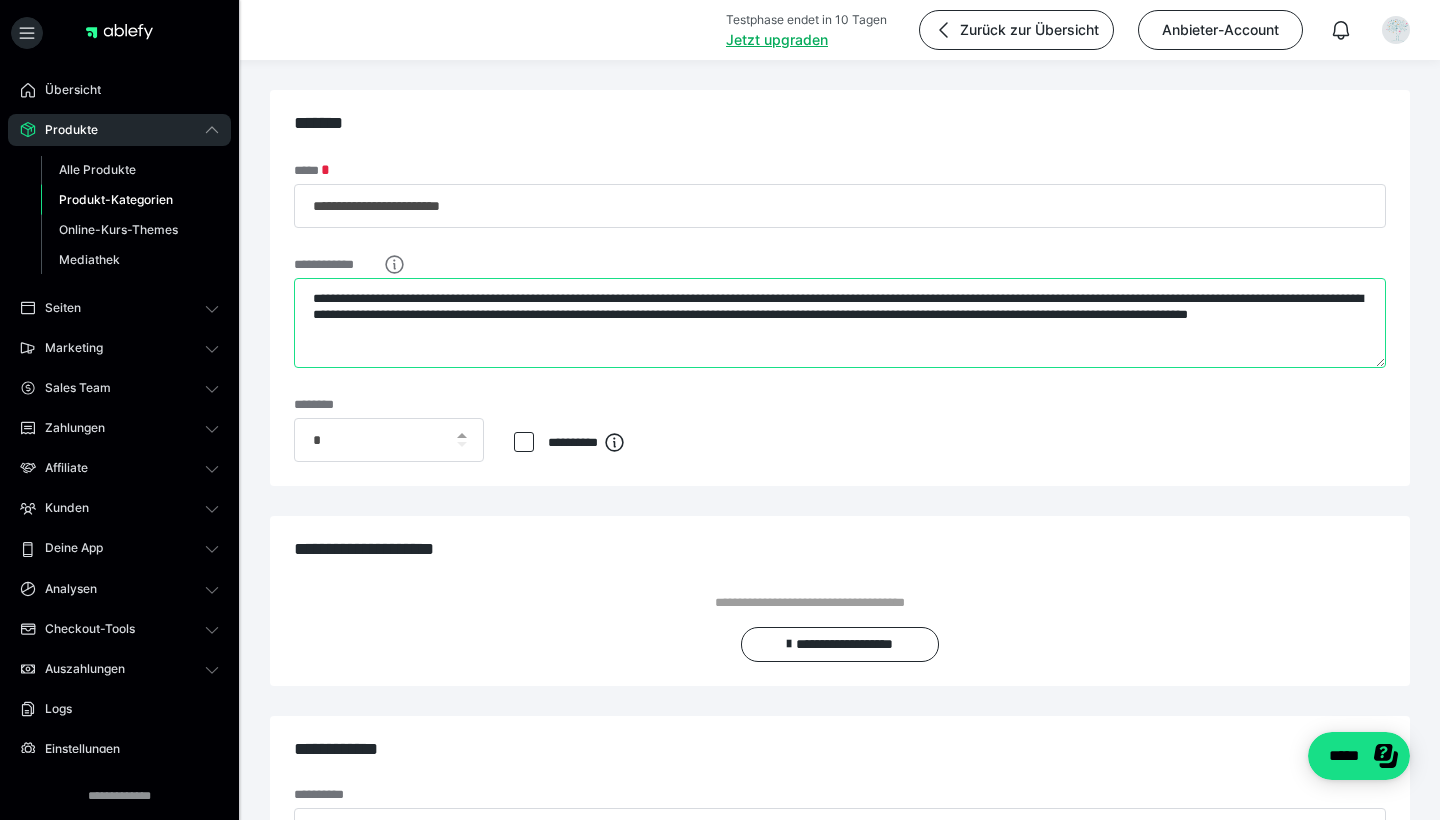 type on "**********" 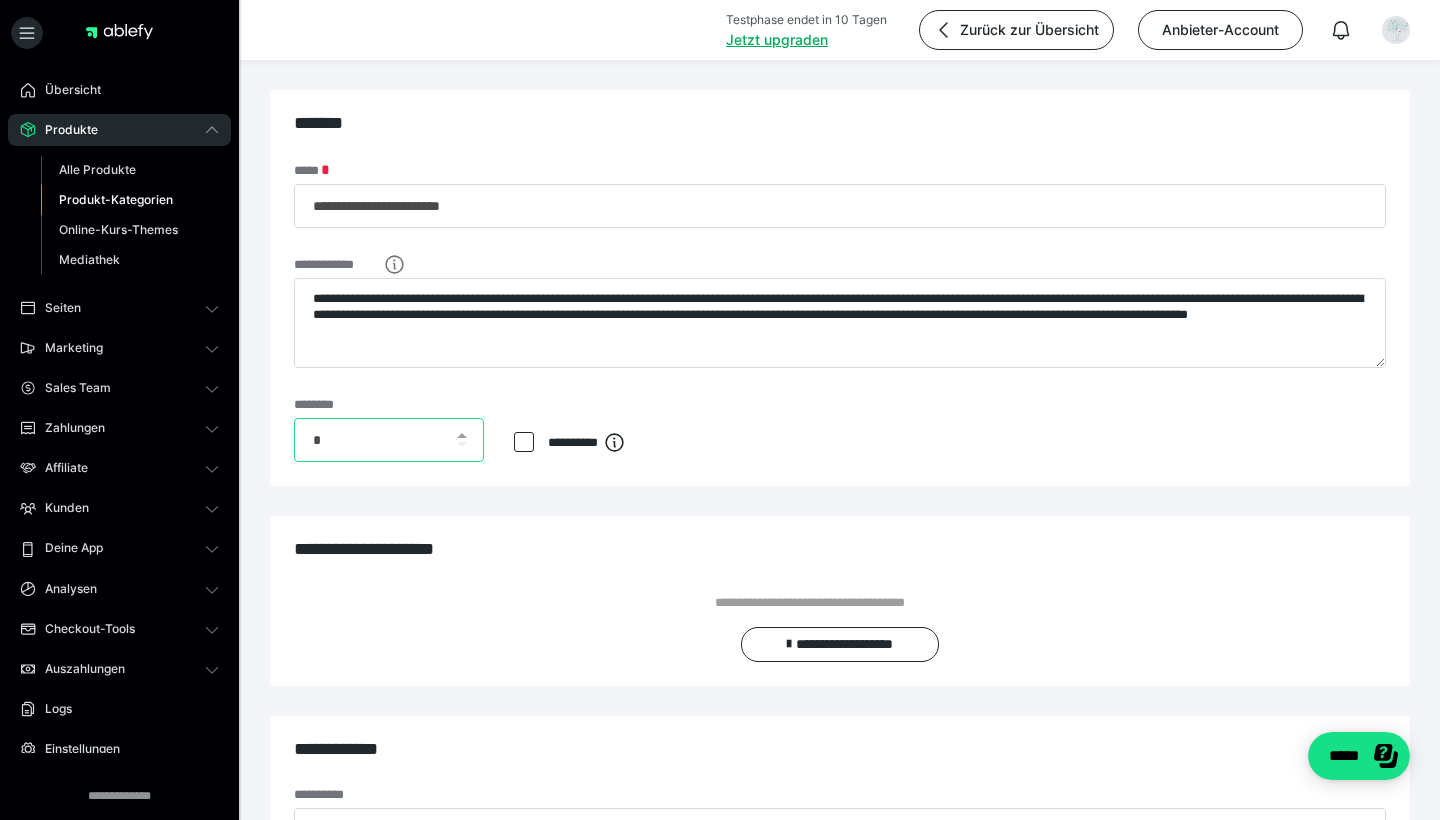 click on "*" at bounding box center (389, 440) 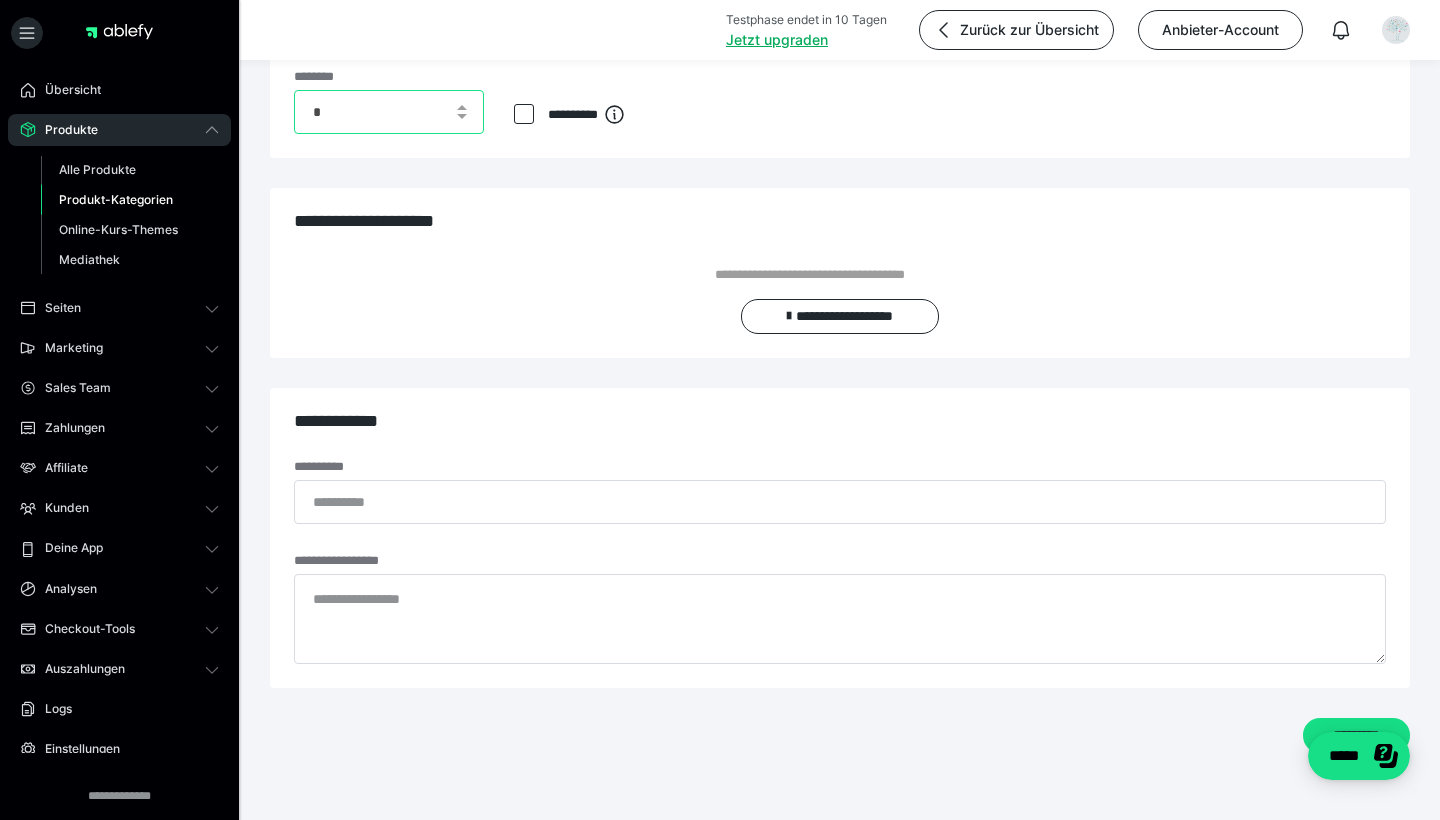 scroll, scrollTop: 328, scrollLeft: 0, axis: vertical 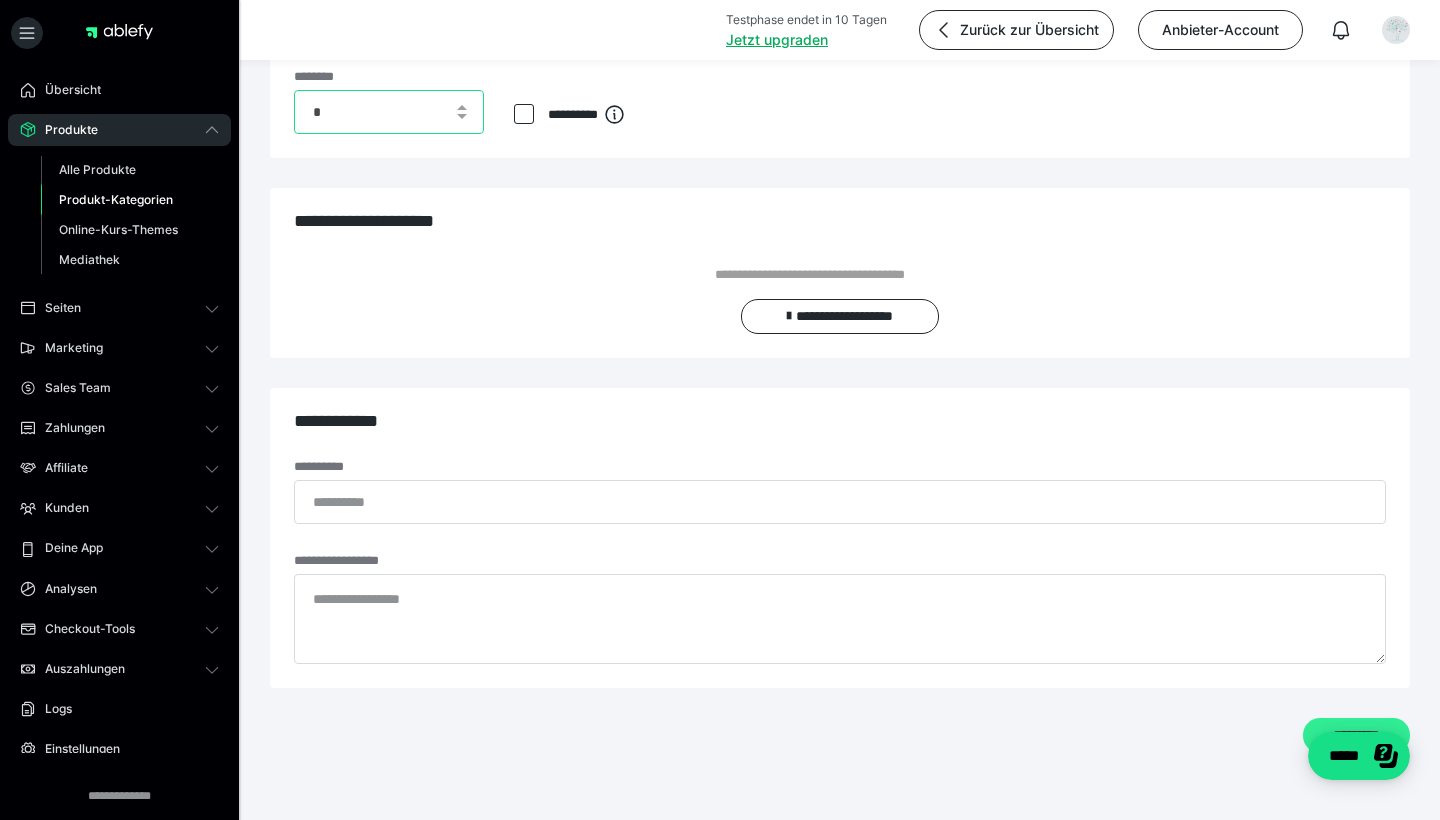 type on "*" 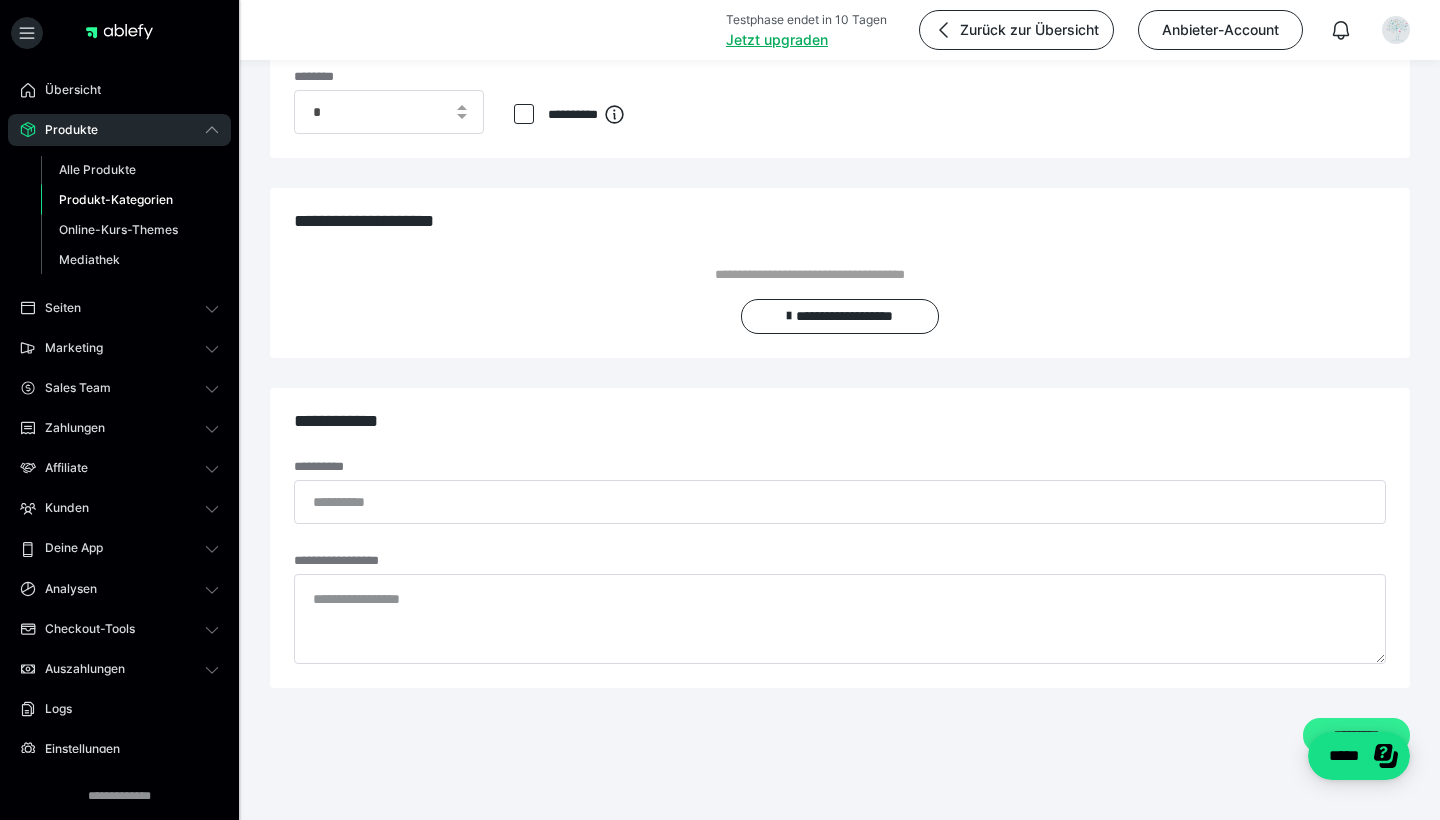 click on "*********" at bounding box center (1356, 735) 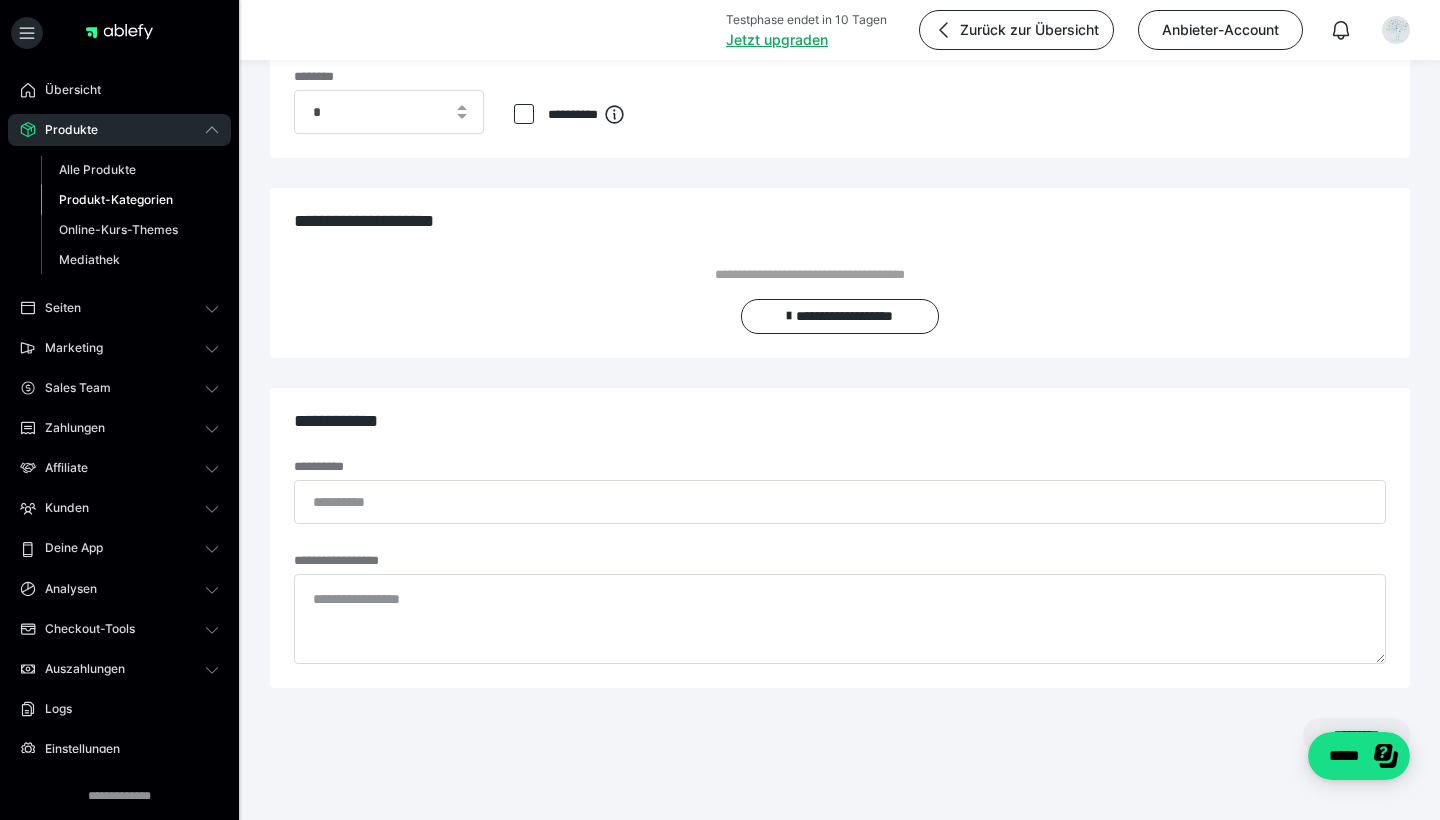 scroll, scrollTop: 0, scrollLeft: 0, axis: both 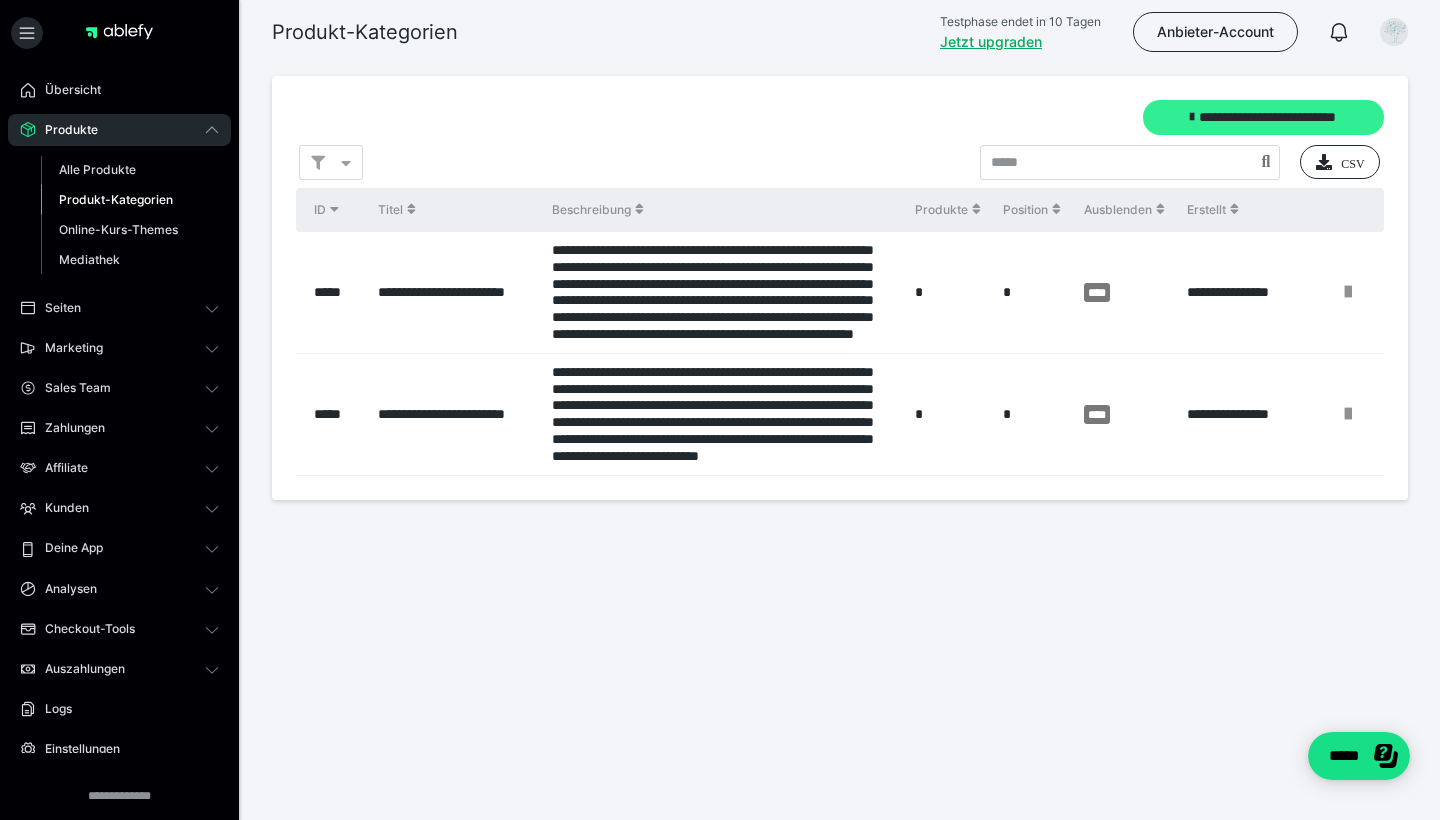 click on "**********" at bounding box center (1263, 117) 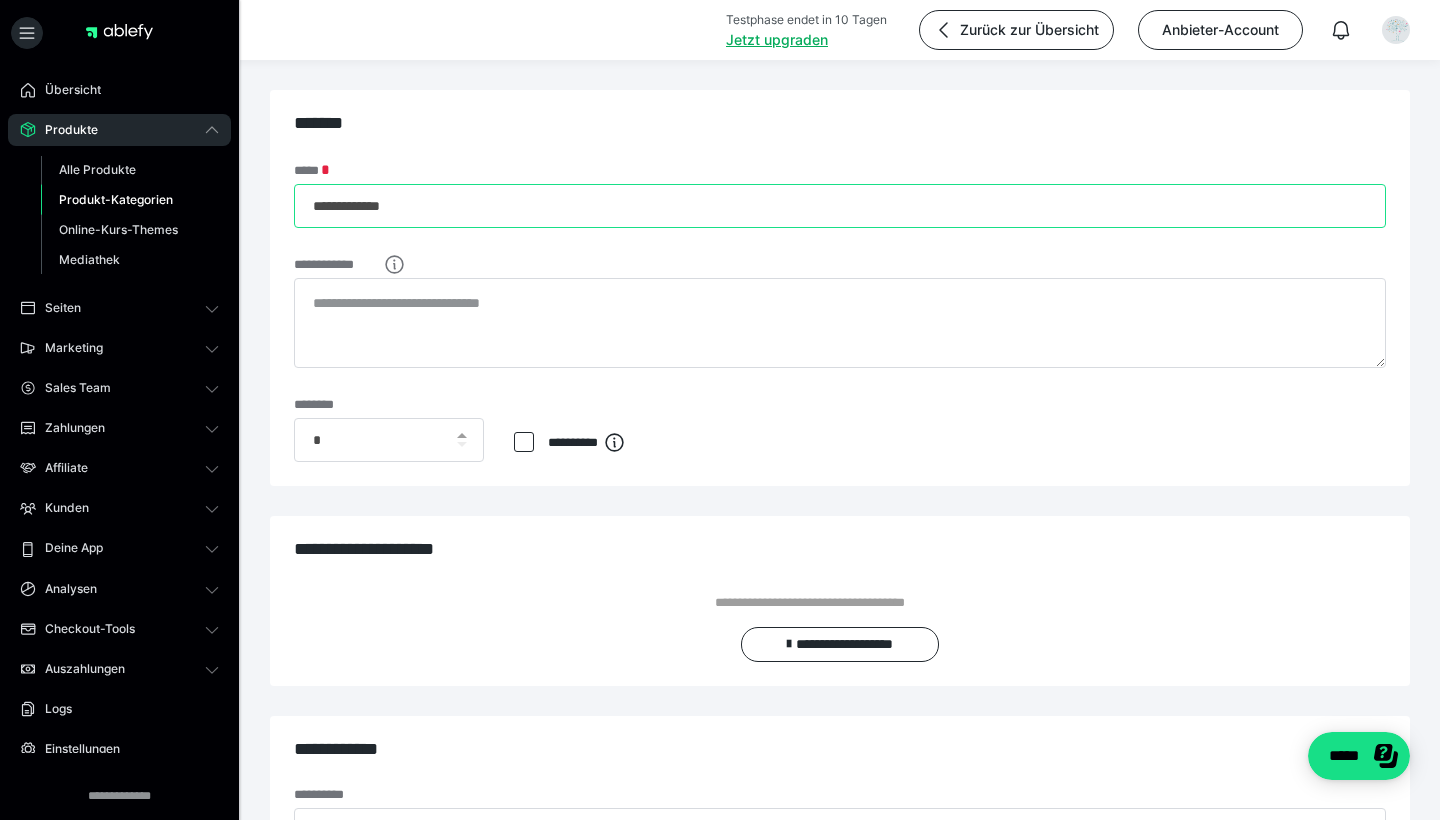click on "**********" at bounding box center [840, 206] 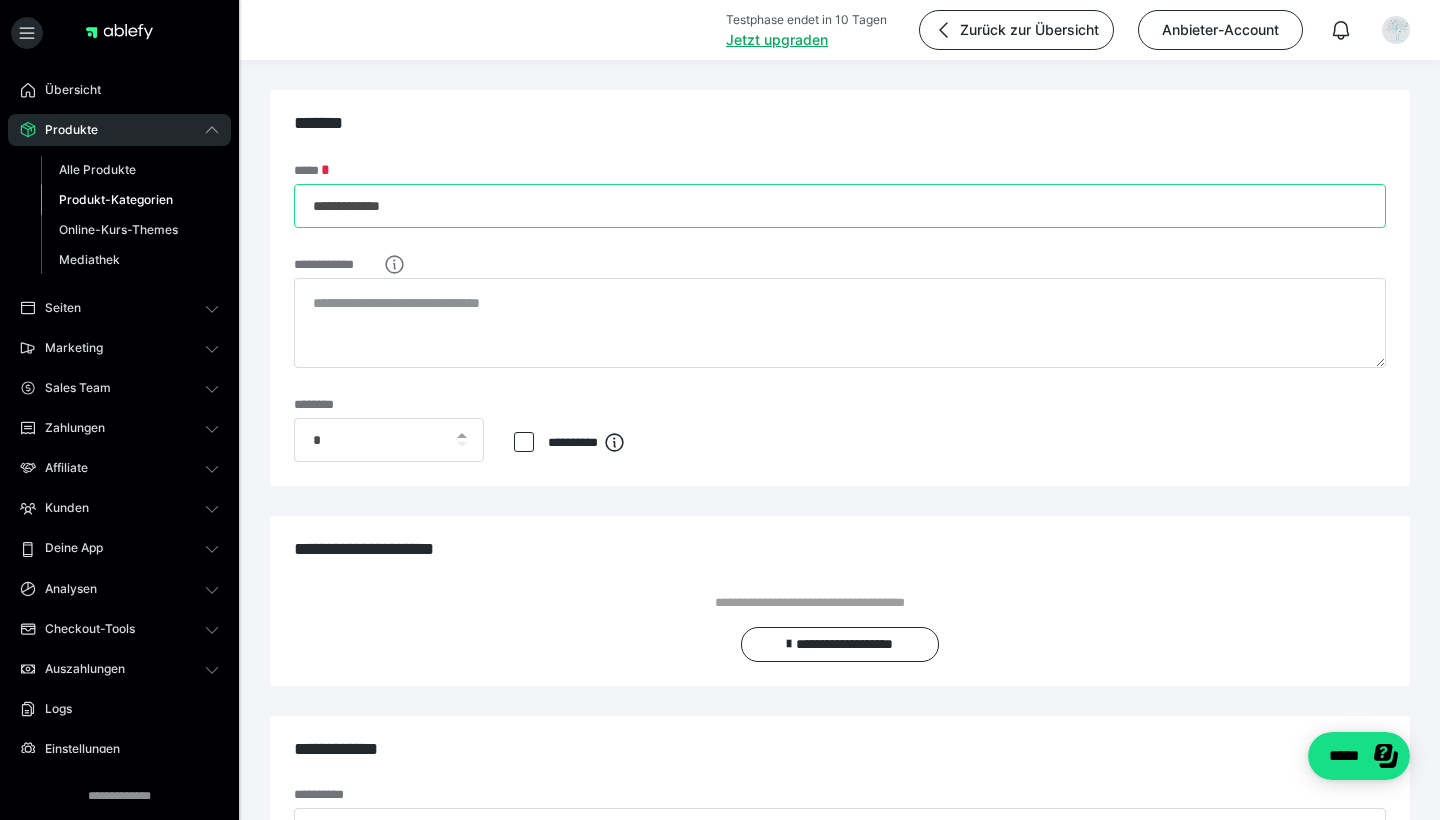type on "**********" 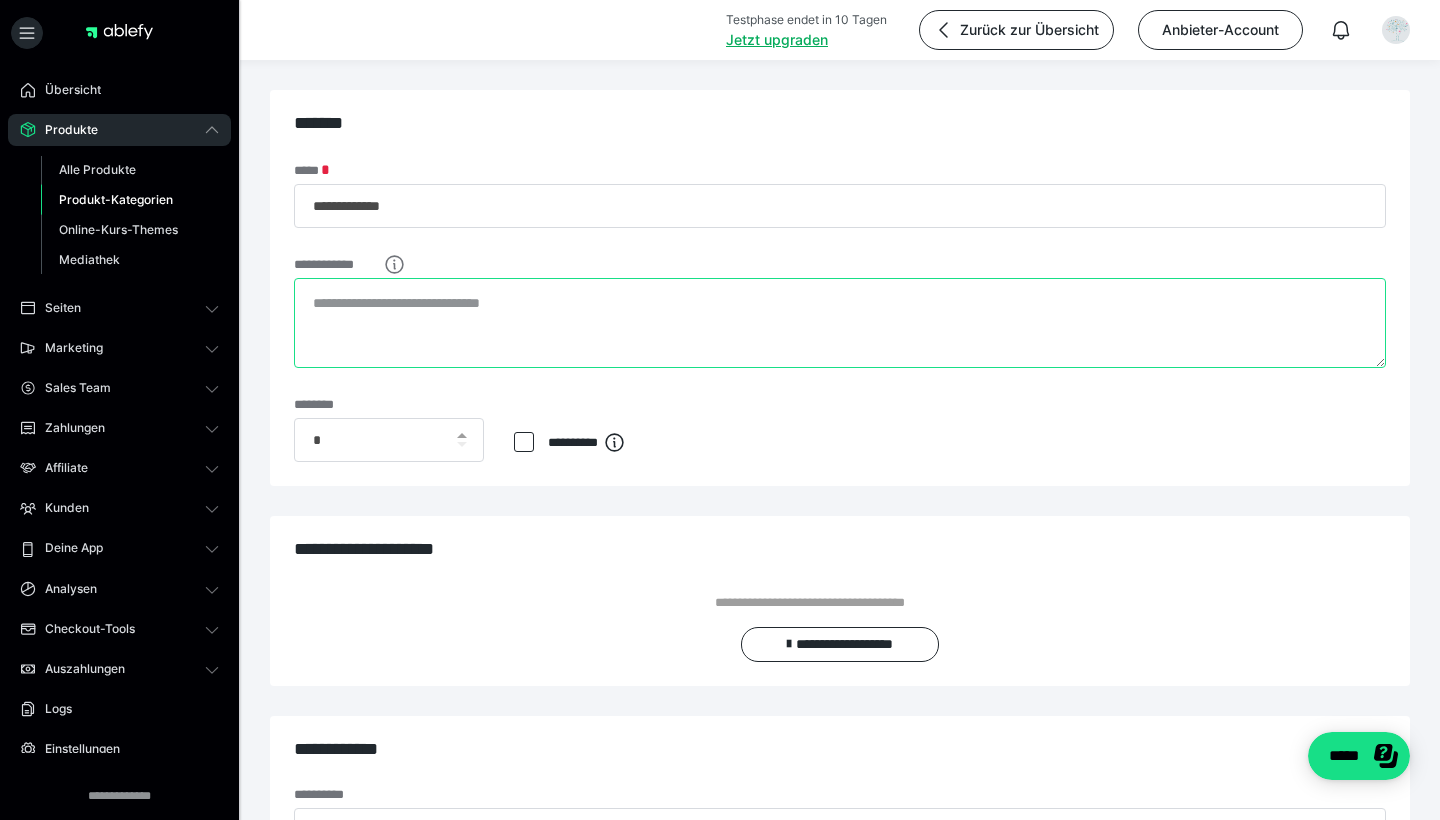 click on "**********" at bounding box center (840, 323) 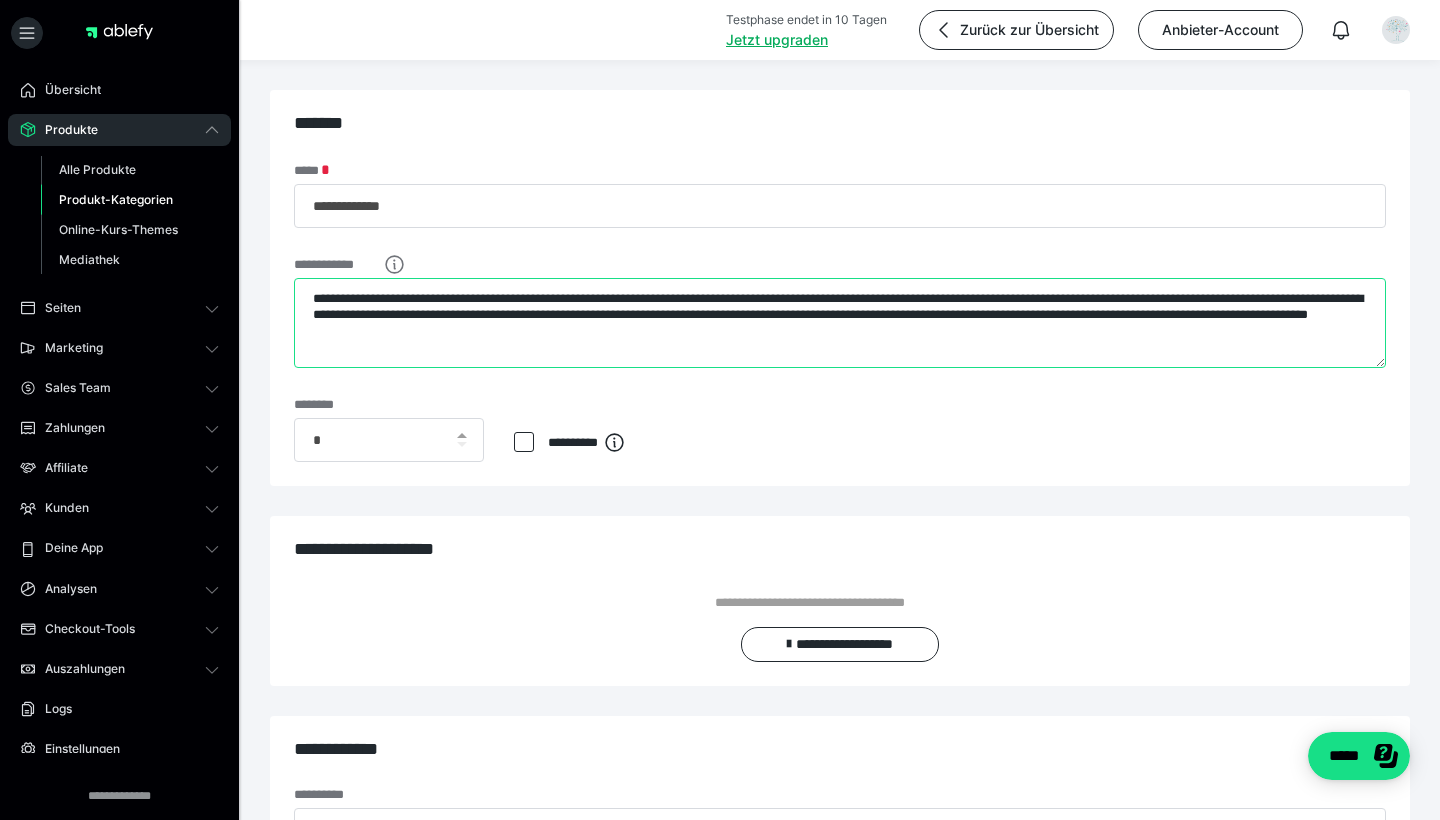 type on "**********" 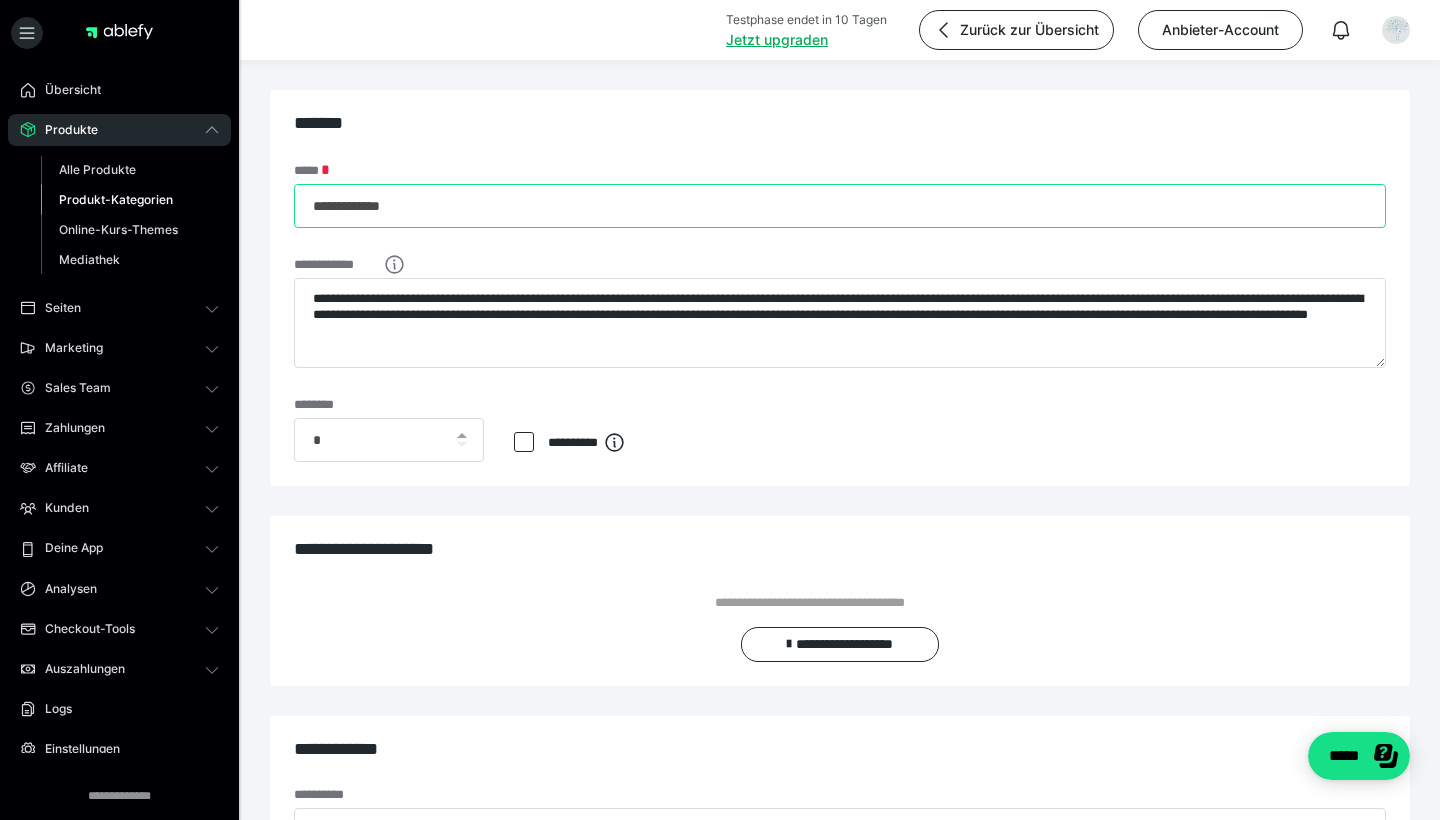click on "**********" at bounding box center (840, 206) 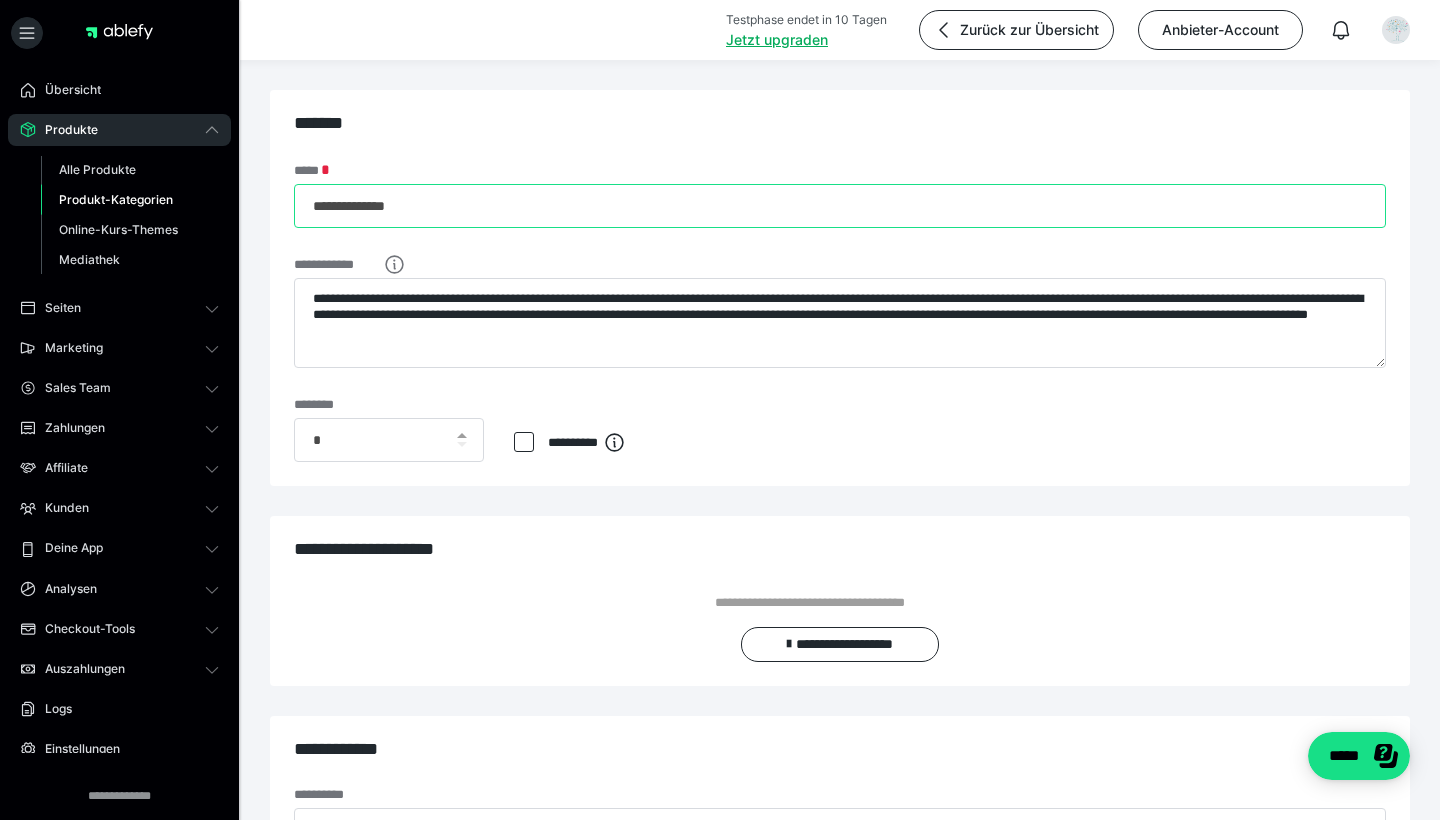 type on "**********" 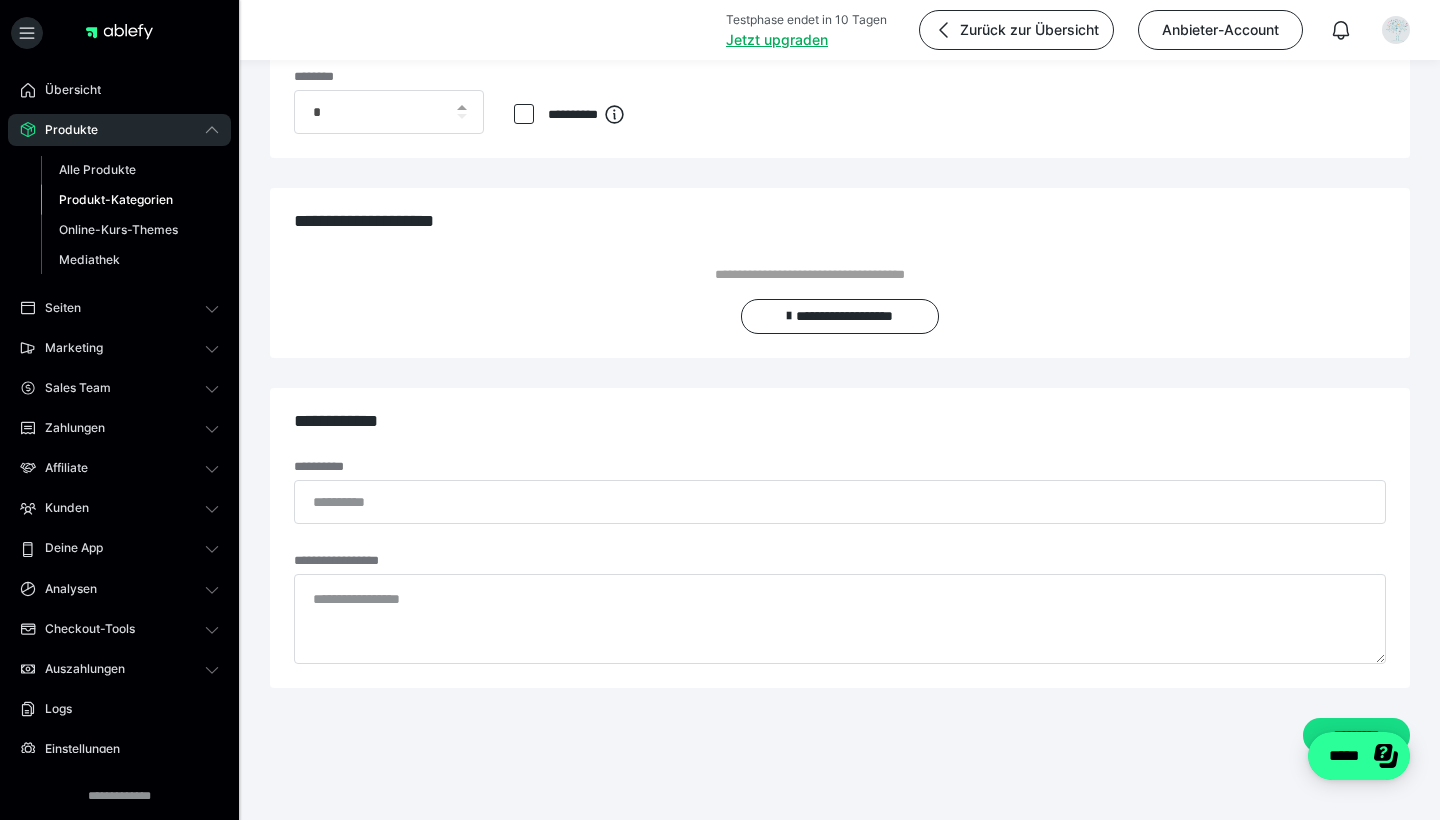 scroll, scrollTop: 328, scrollLeft: 0, axis: vertical 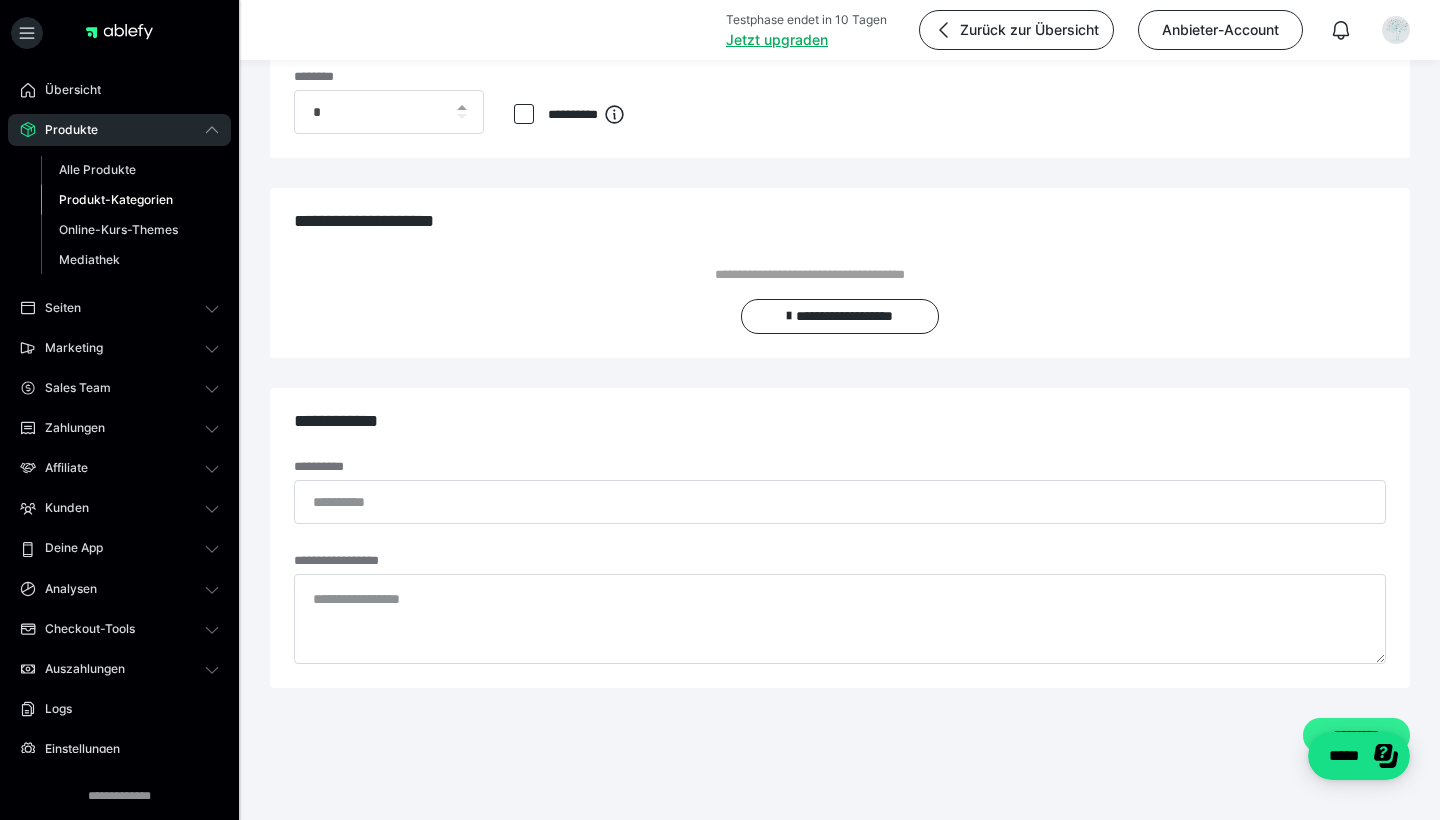 click on "*********" at bounding box center (1356, 735) 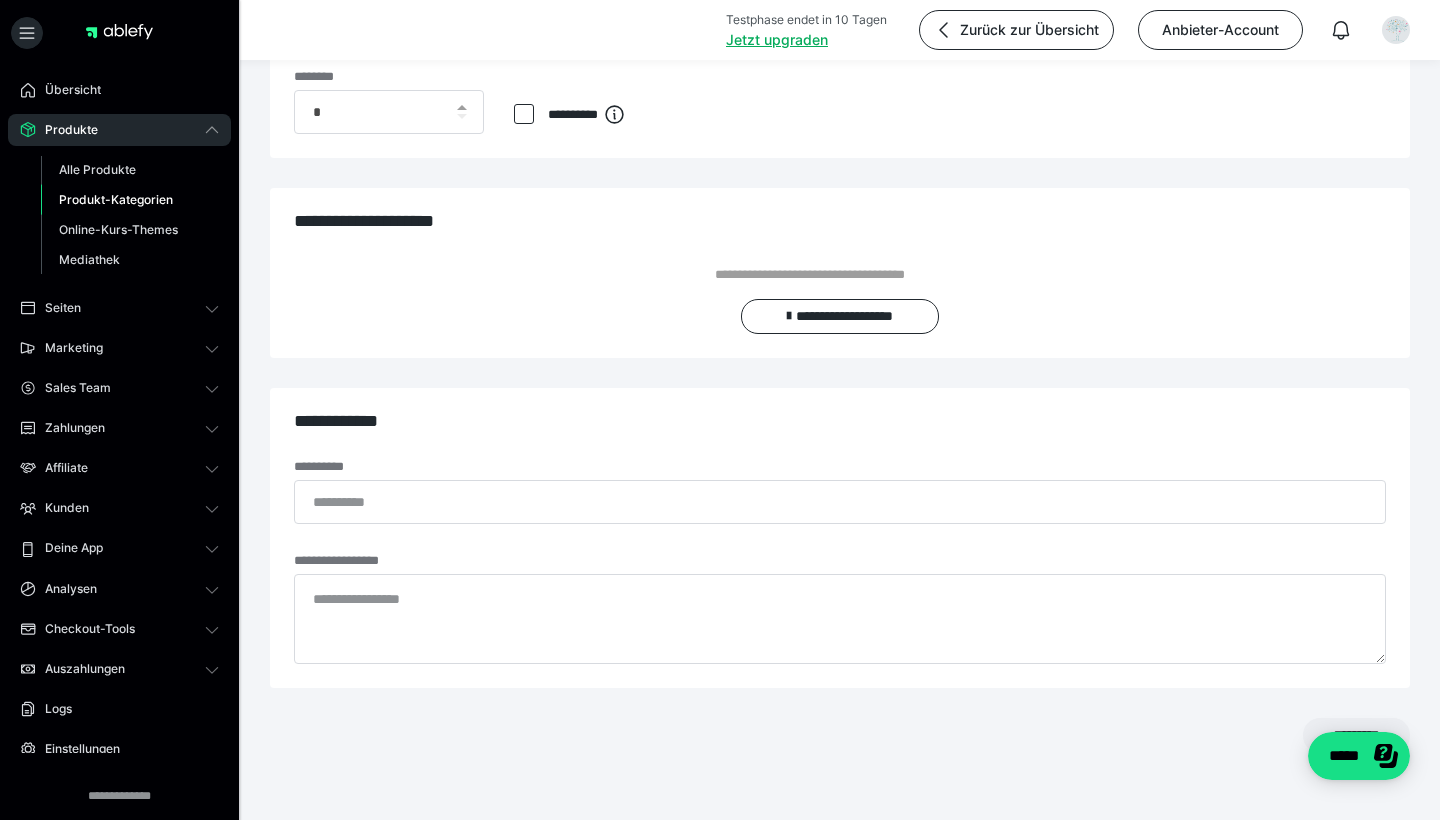 scroll, scrollTop: 0, scrollLeft: 0, axis: both 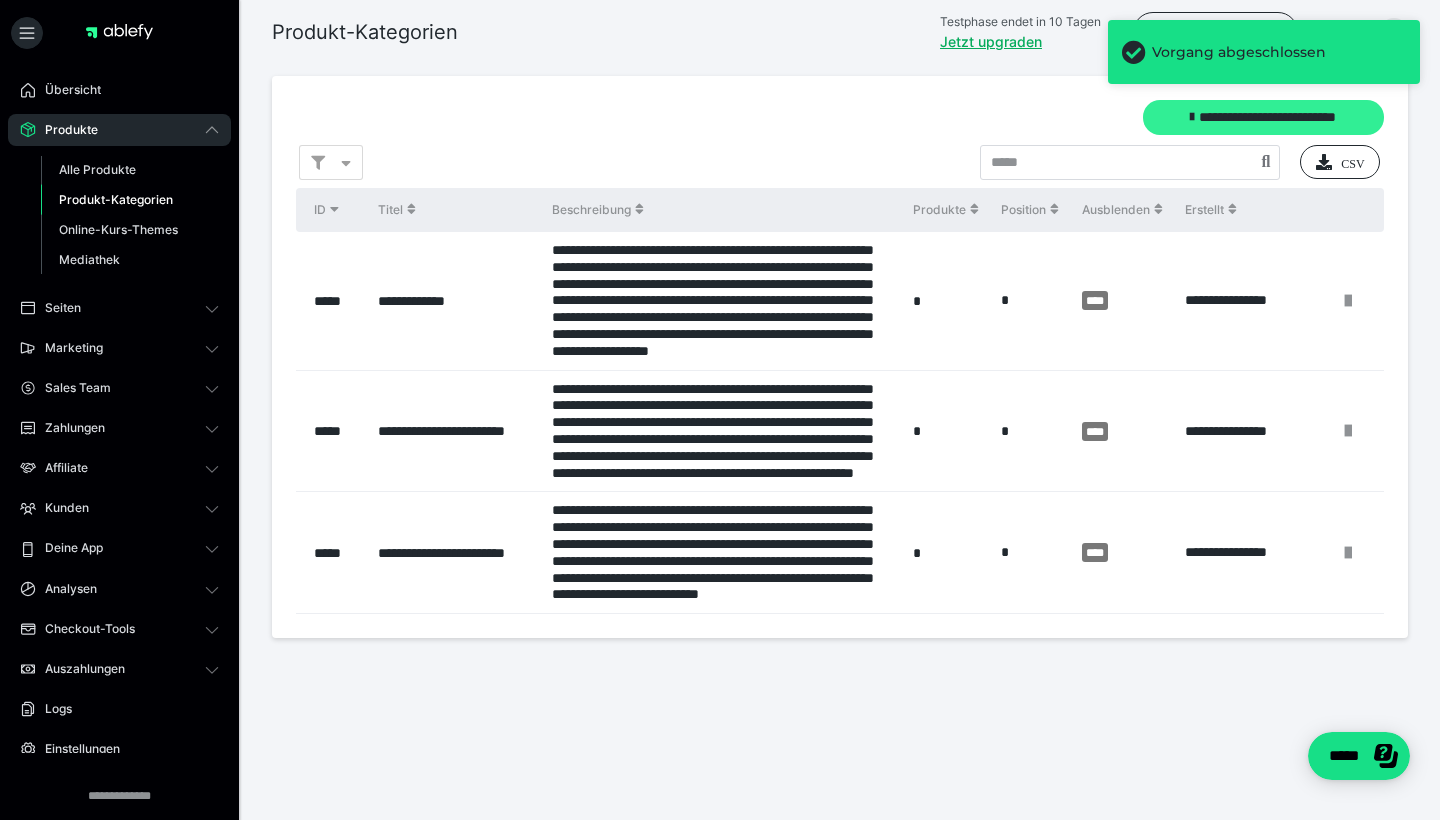 click on "**********" at bounding box center [1263, 117] 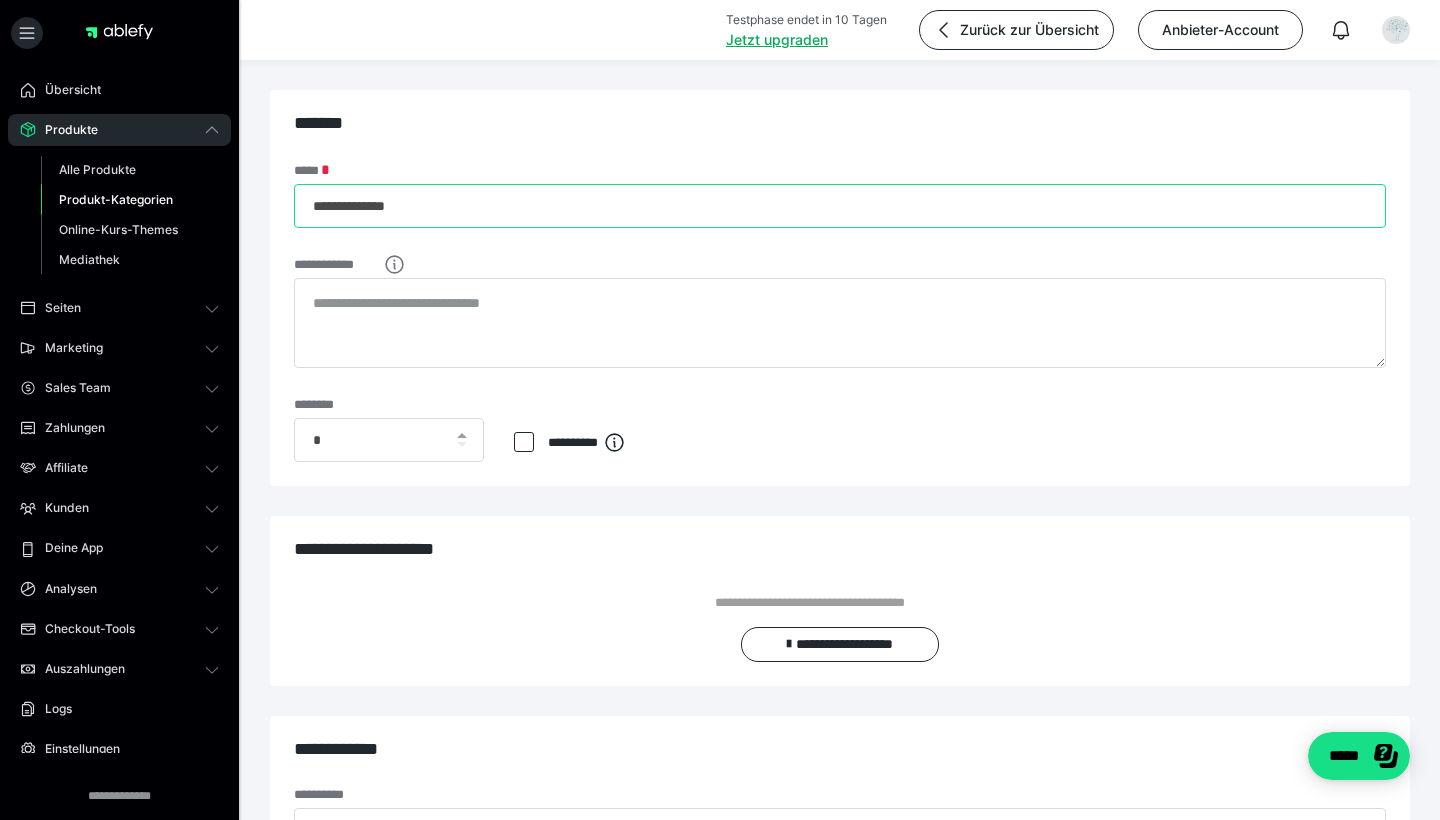 click on "**********" at bounding box center (840, 206) 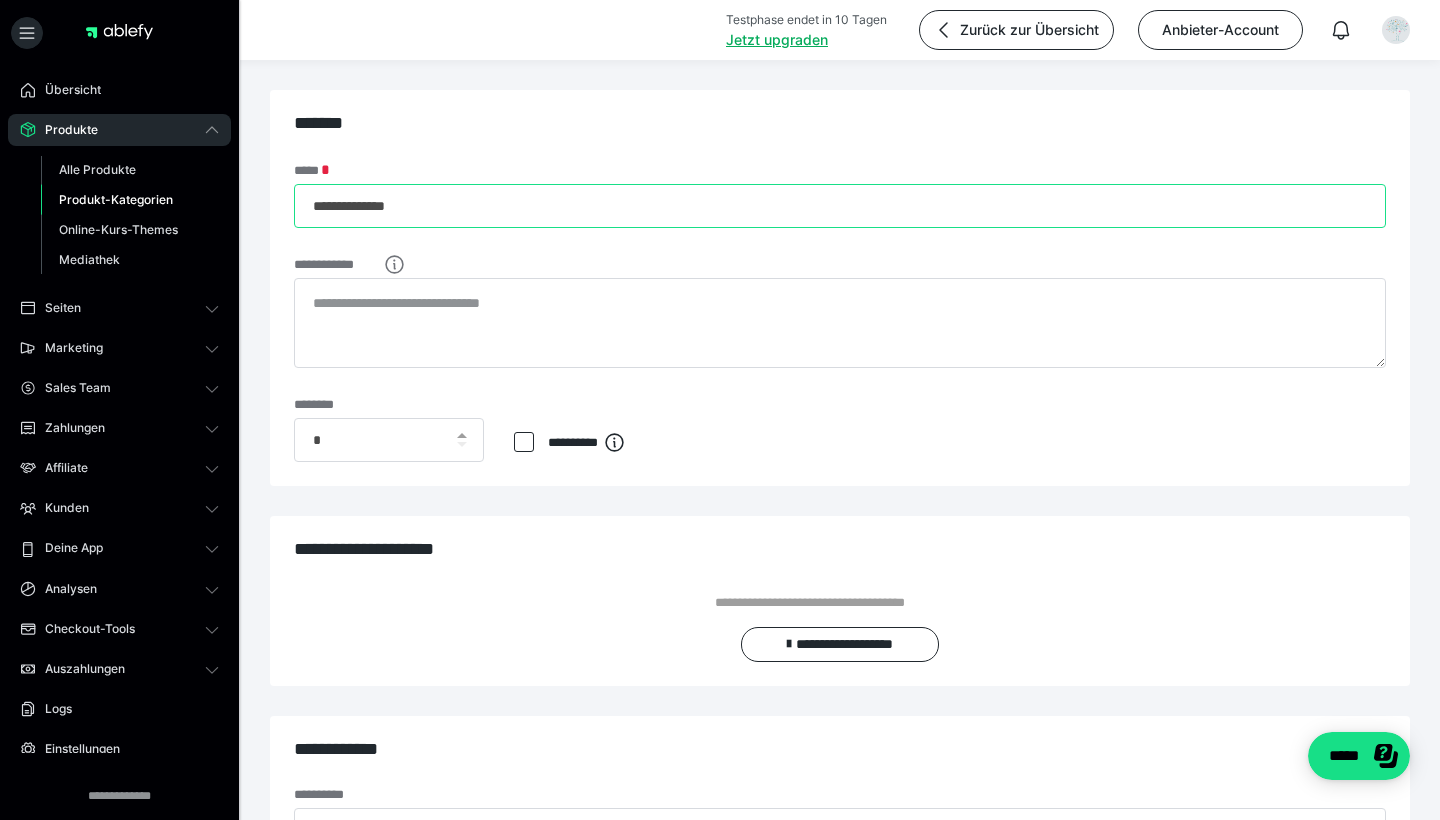 type on "**********" 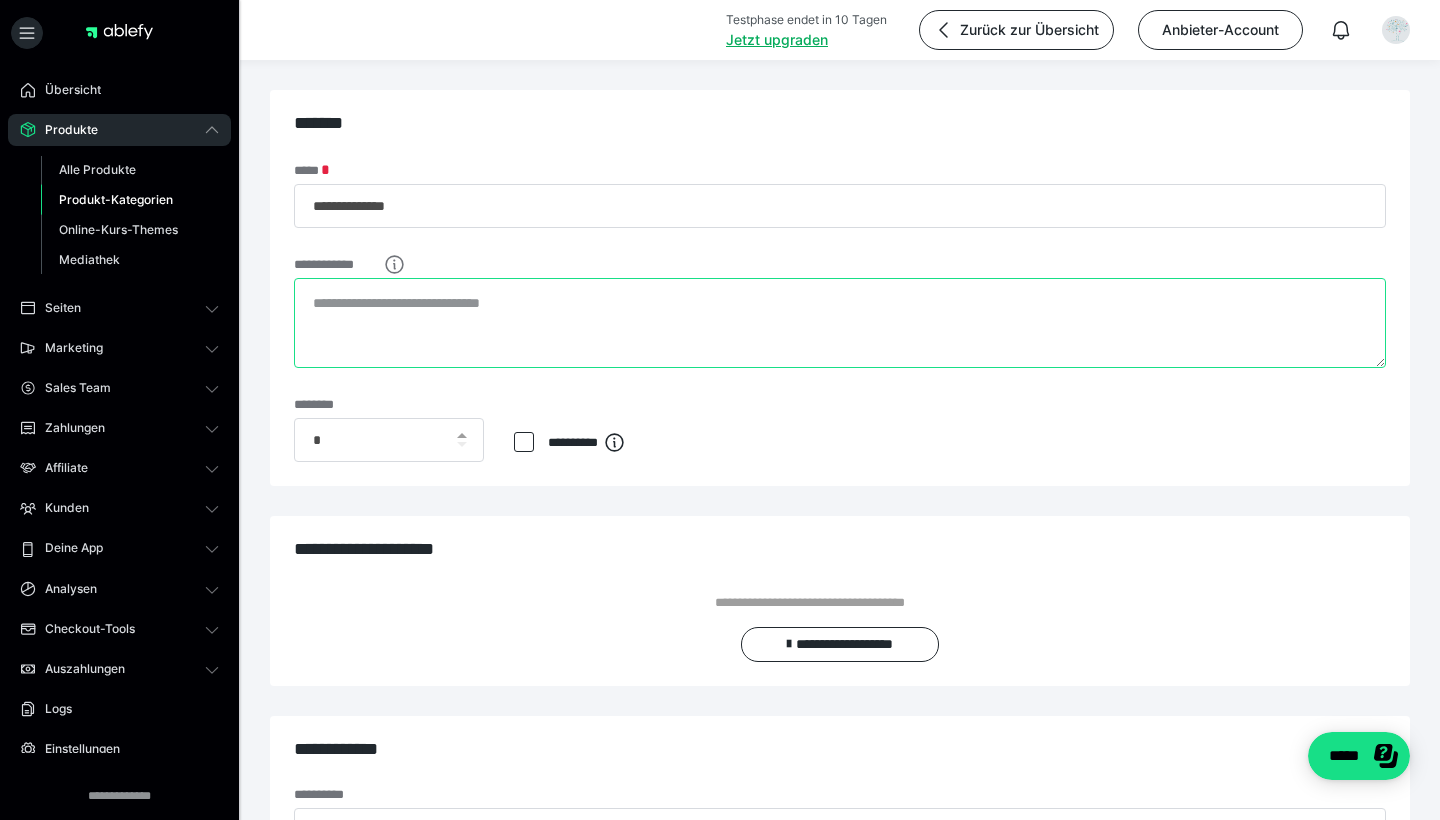 click on "**********" at bounding box center (840, 323) 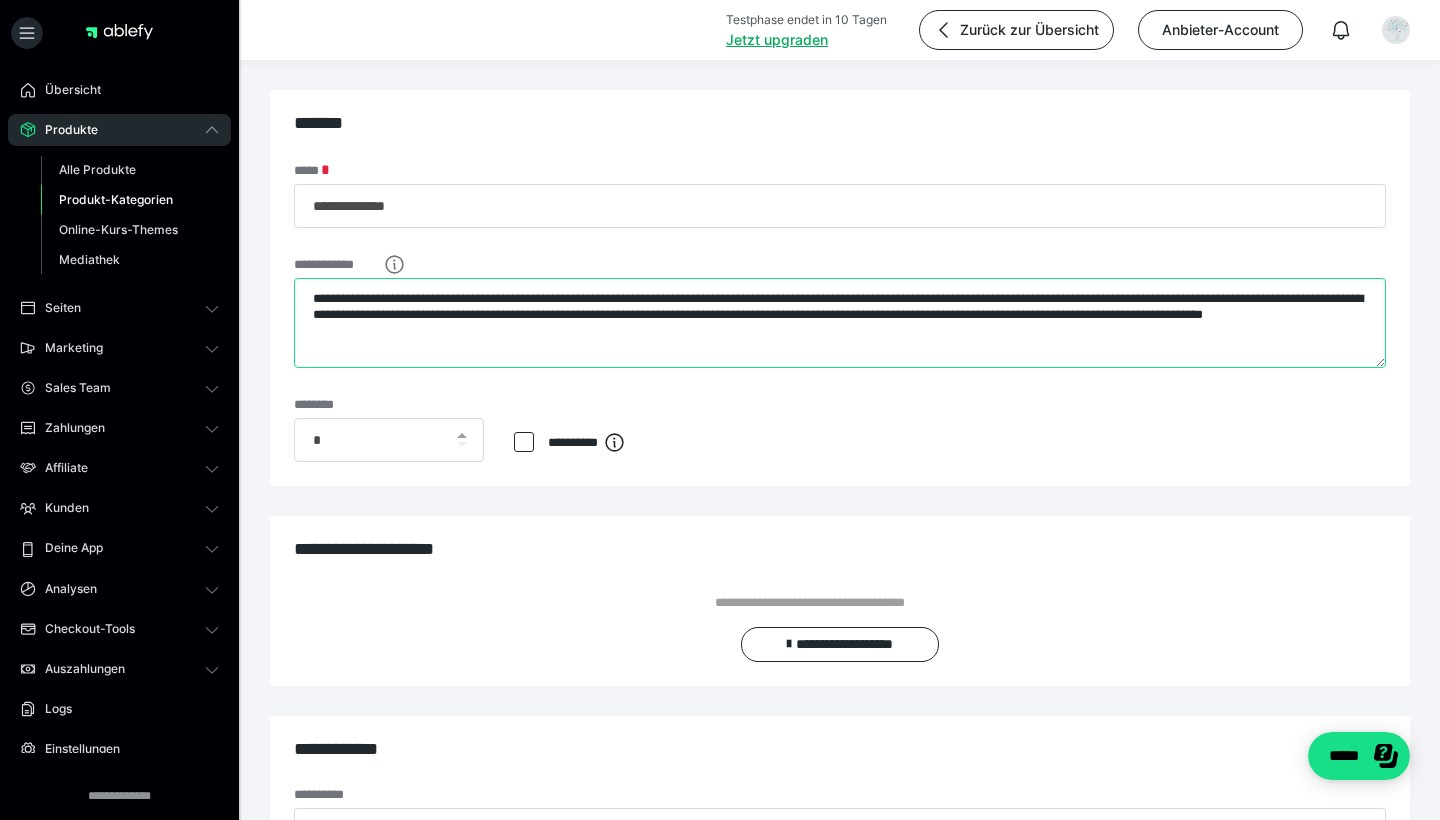 type on "**********" 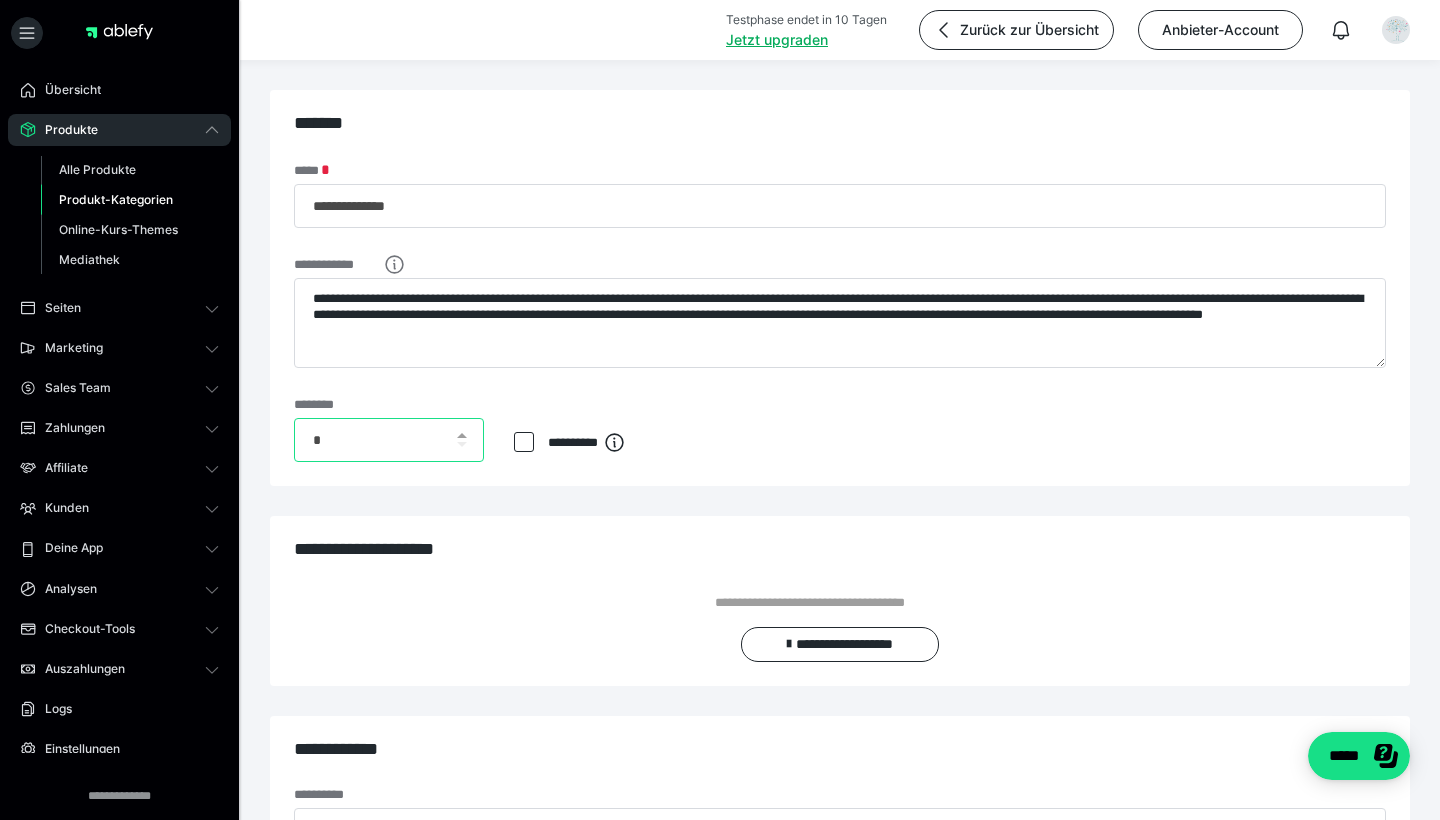 click on "*" at bounding box center (389, 440) 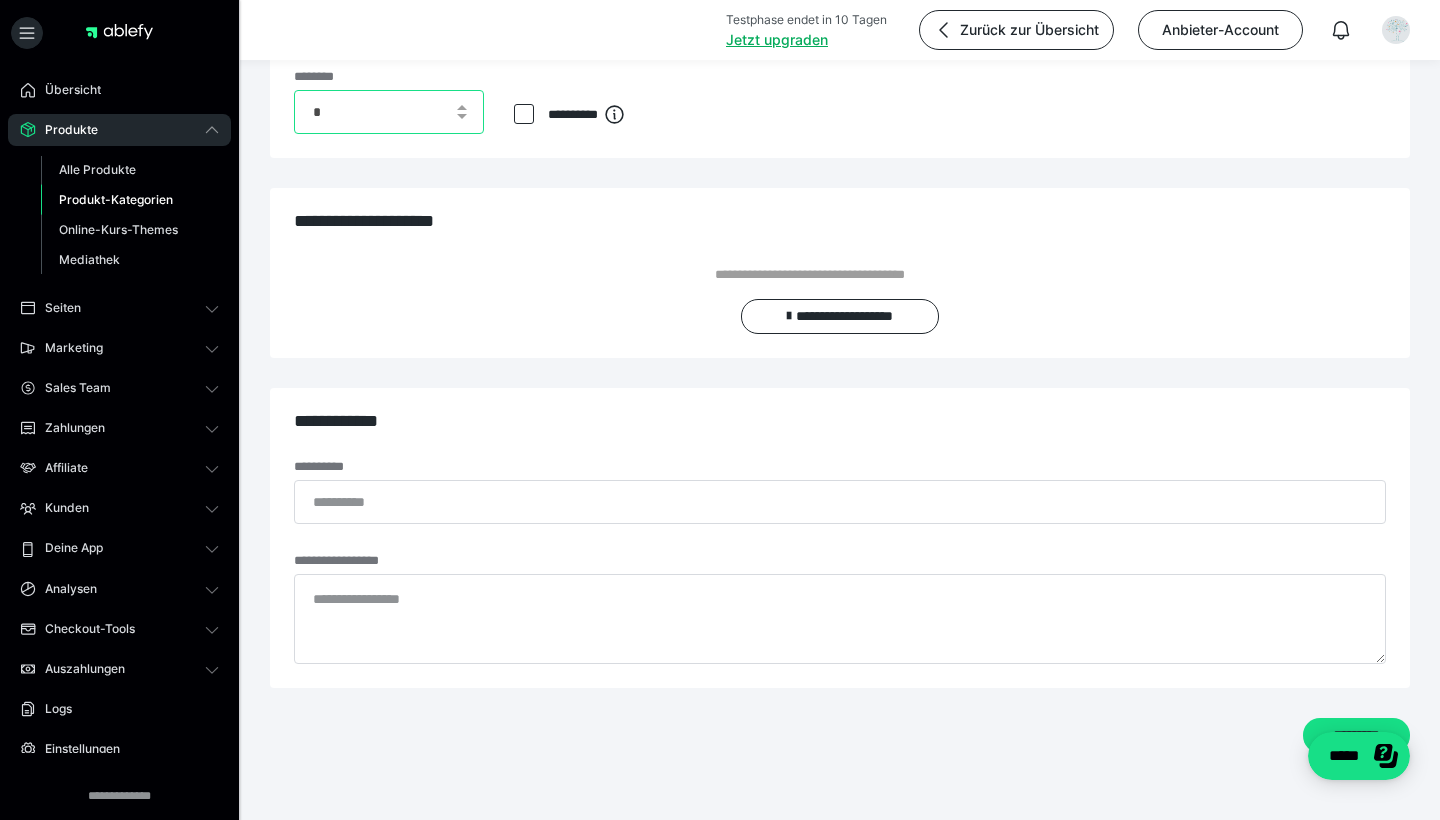 scroll, scrollTop: 328, scrollLeft: 0, axis: vertical 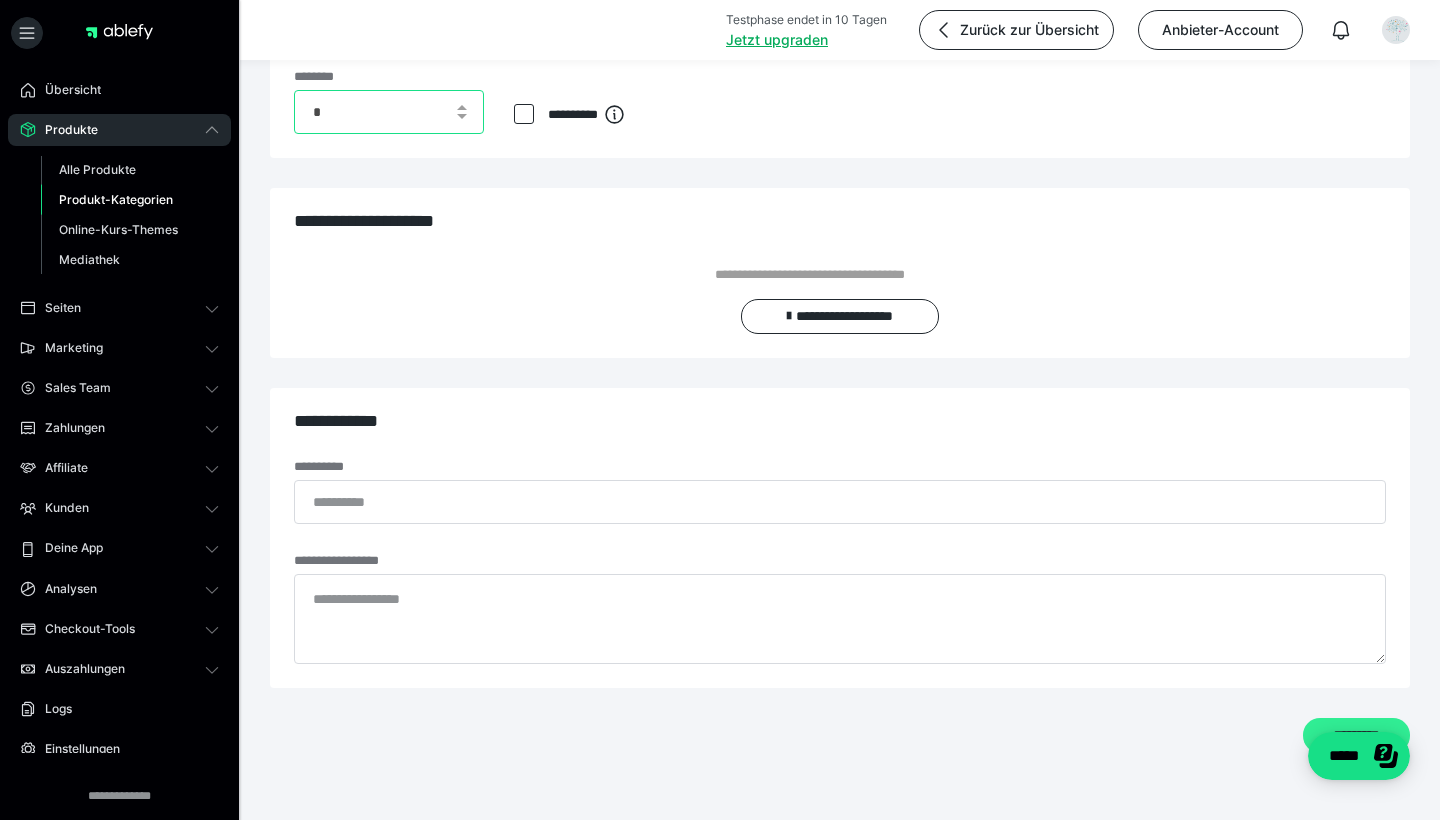 type on "*" 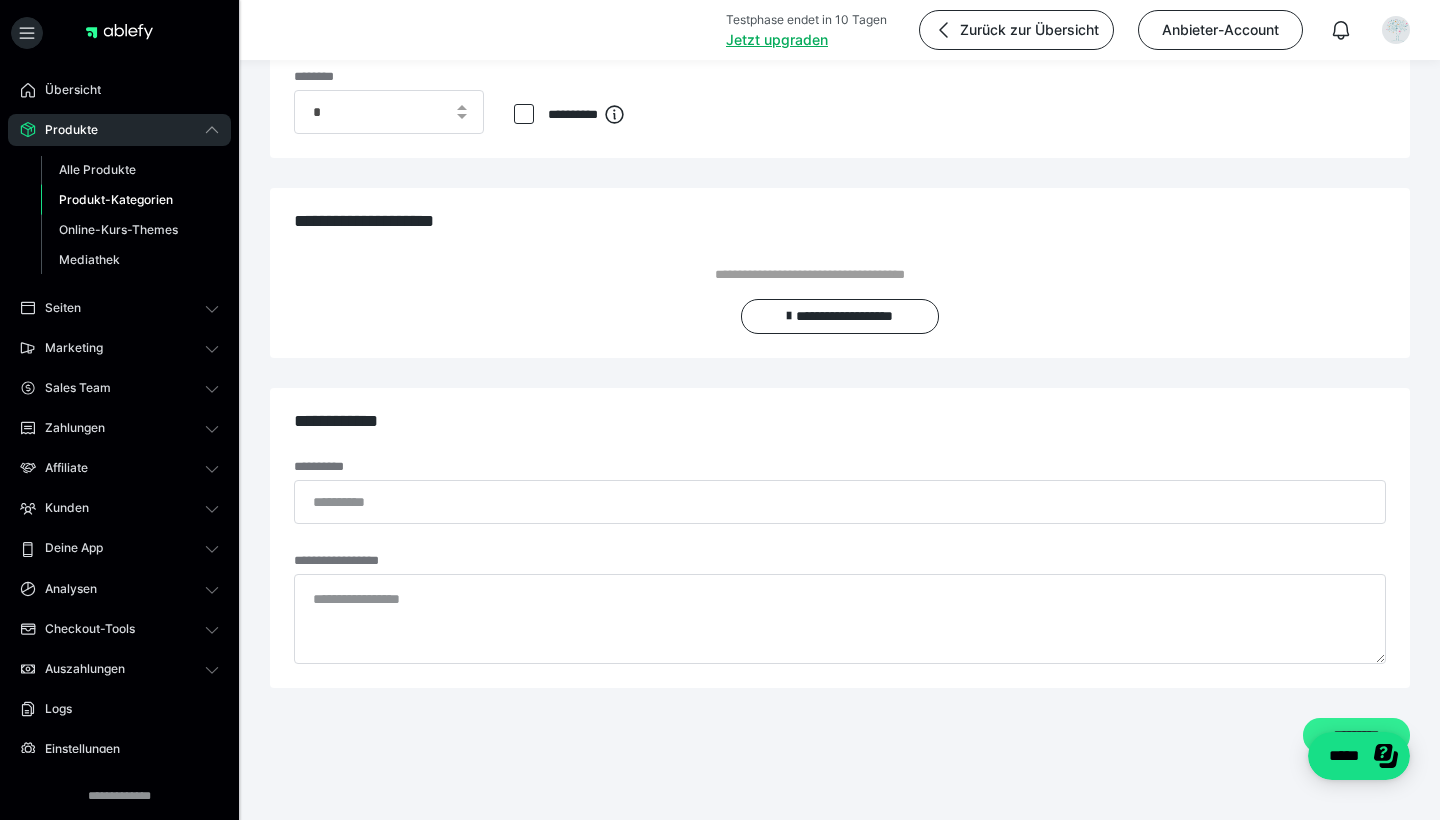 click on "*********" at bounding box center [1356, 735] 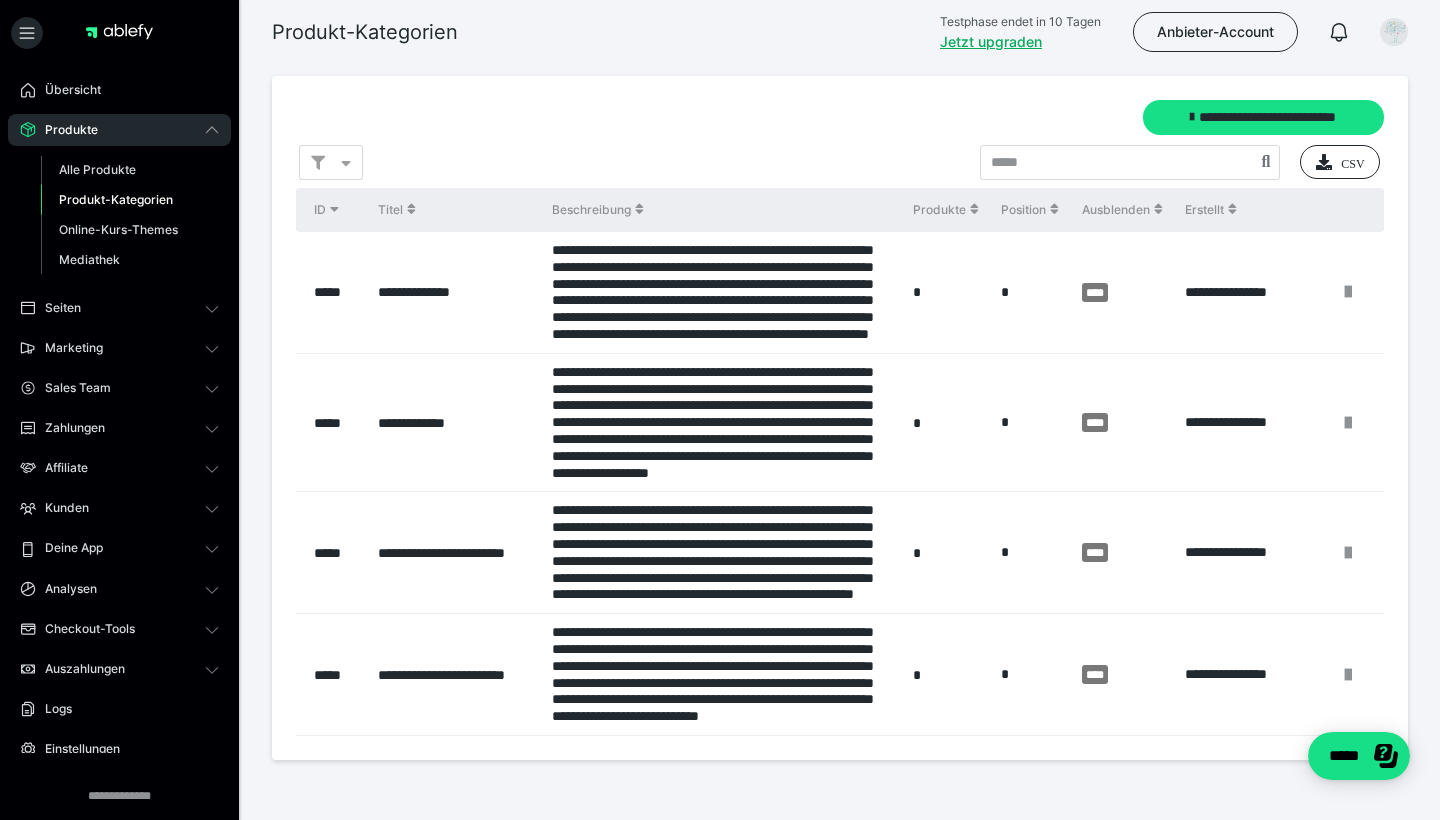 scroll, scrollTop: 0, scrollLeft: 0, axis: both 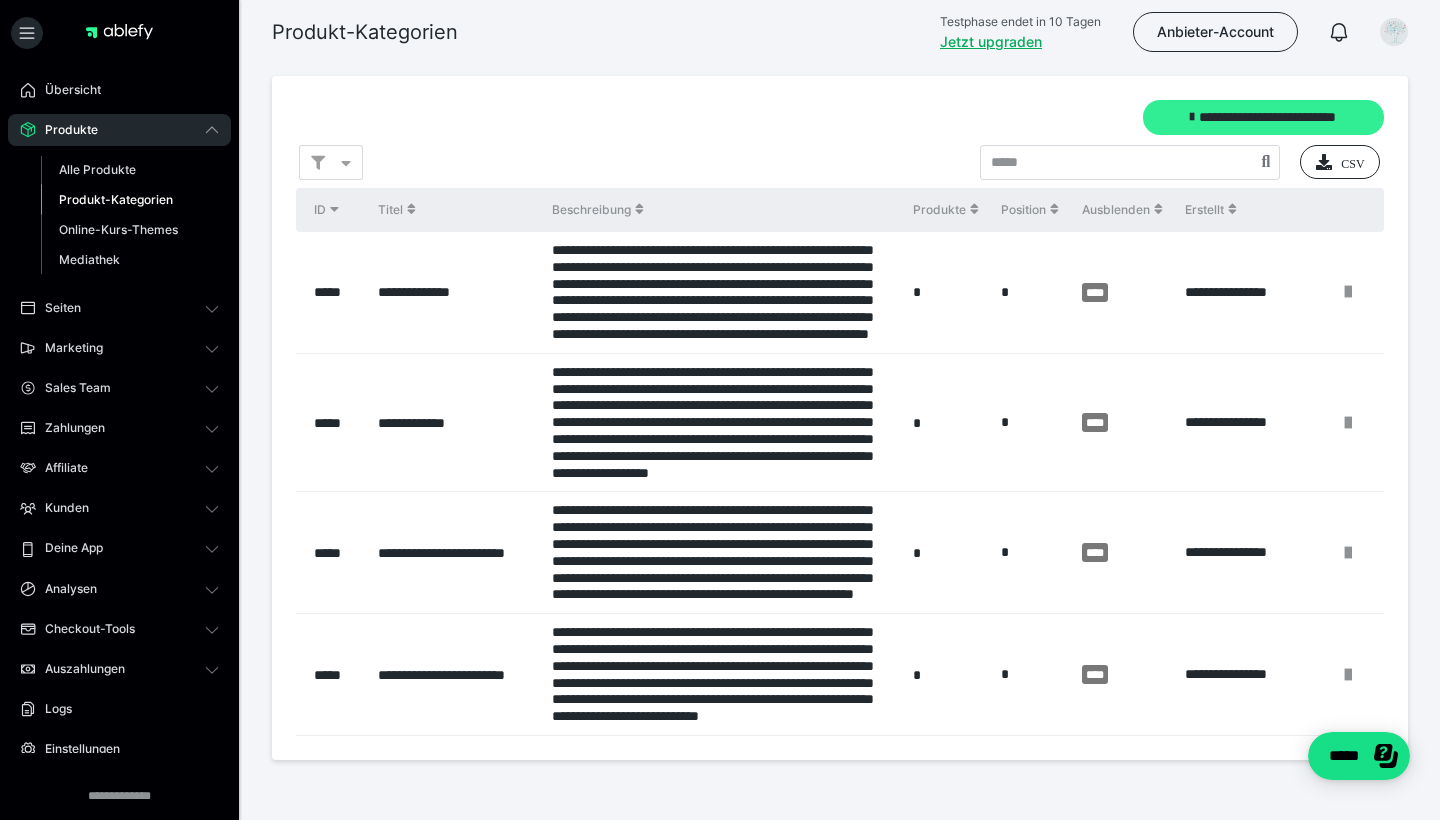 click on "**********" at bounding box center (1263, 117) 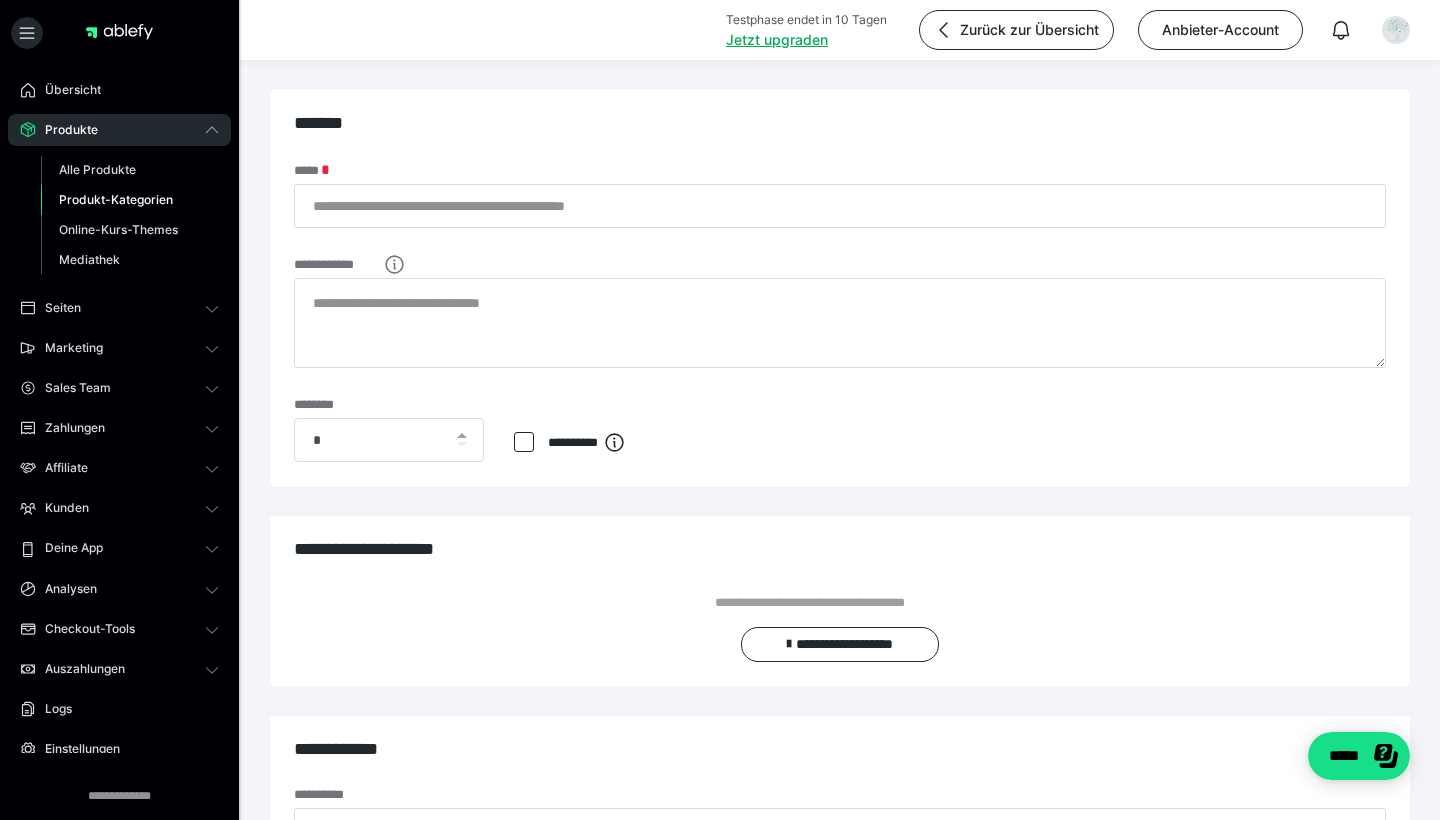 click on "**********" at bounding box center (840, 288) 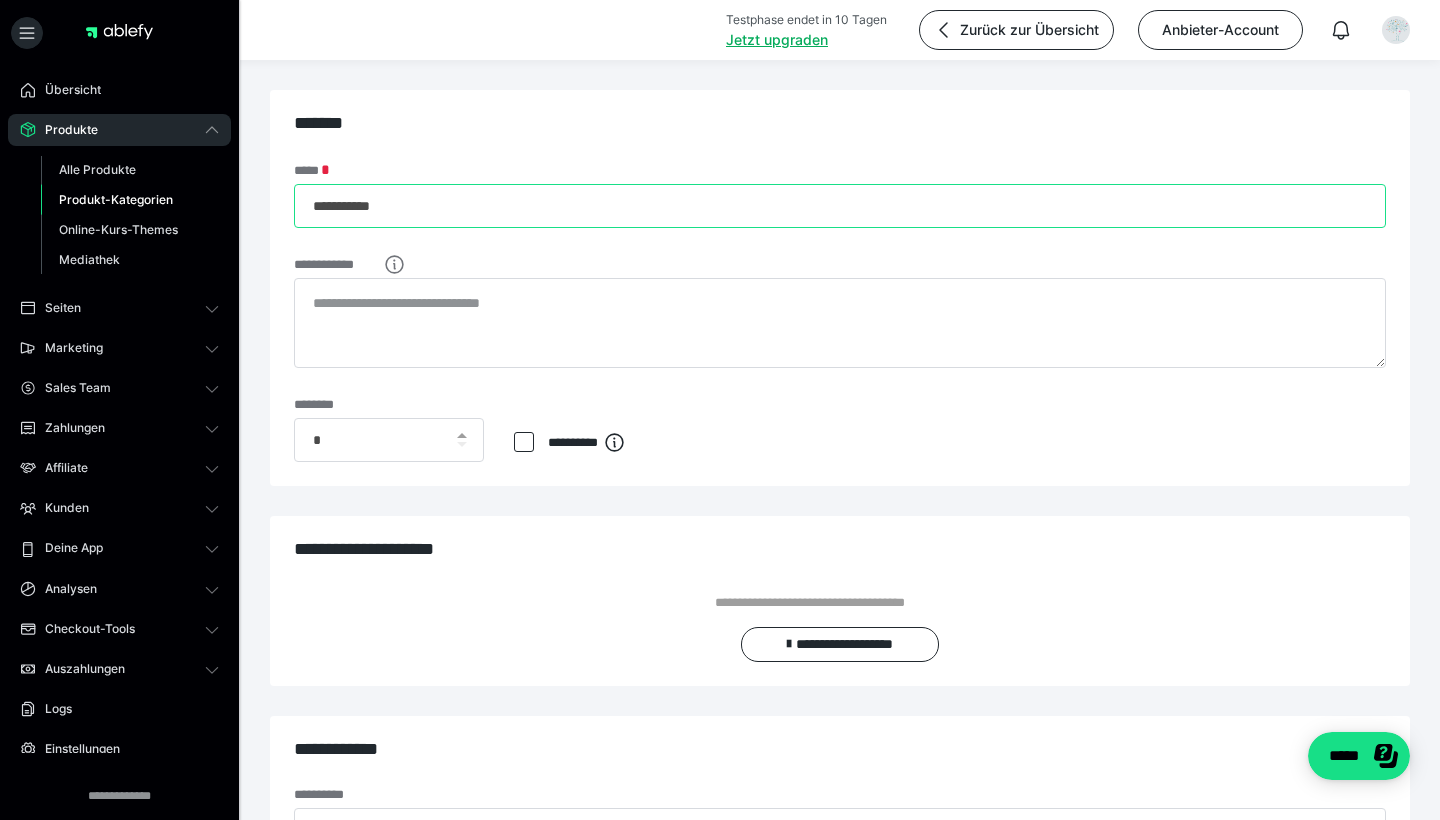 type on "**********" 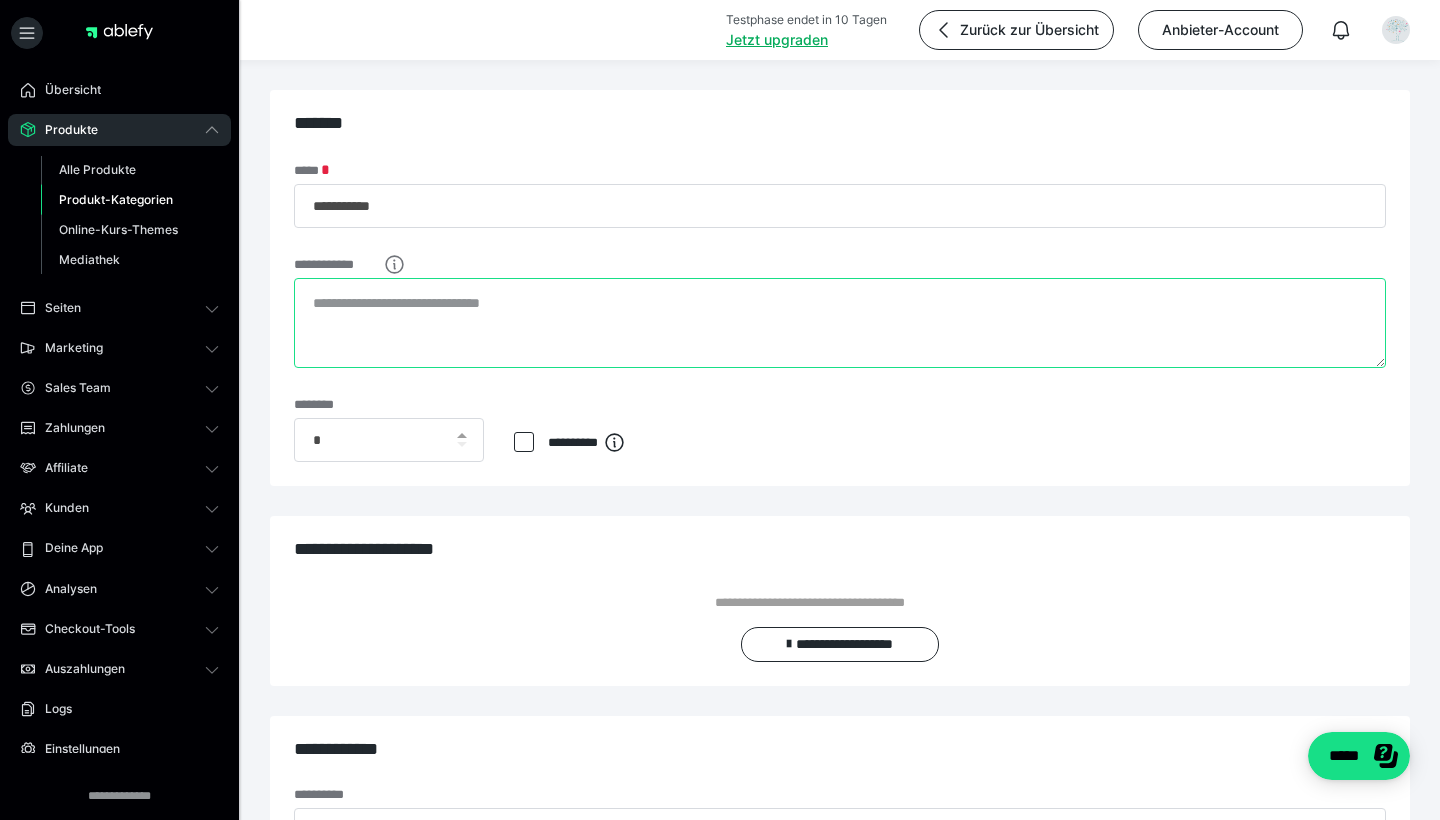 click on "**********" at bounding box center (840, 323) 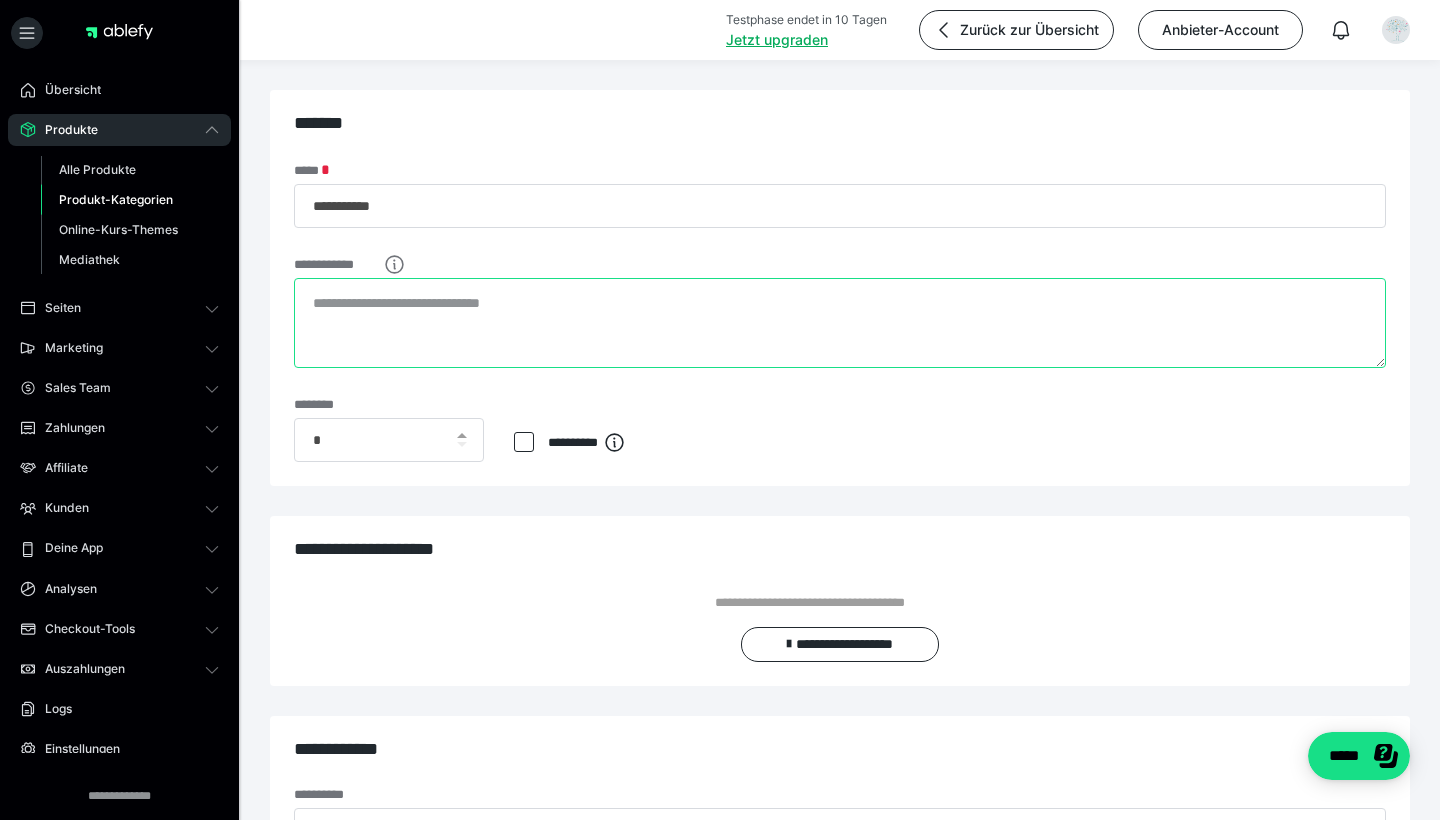 click on "**********" at bounding box center (840, 323) 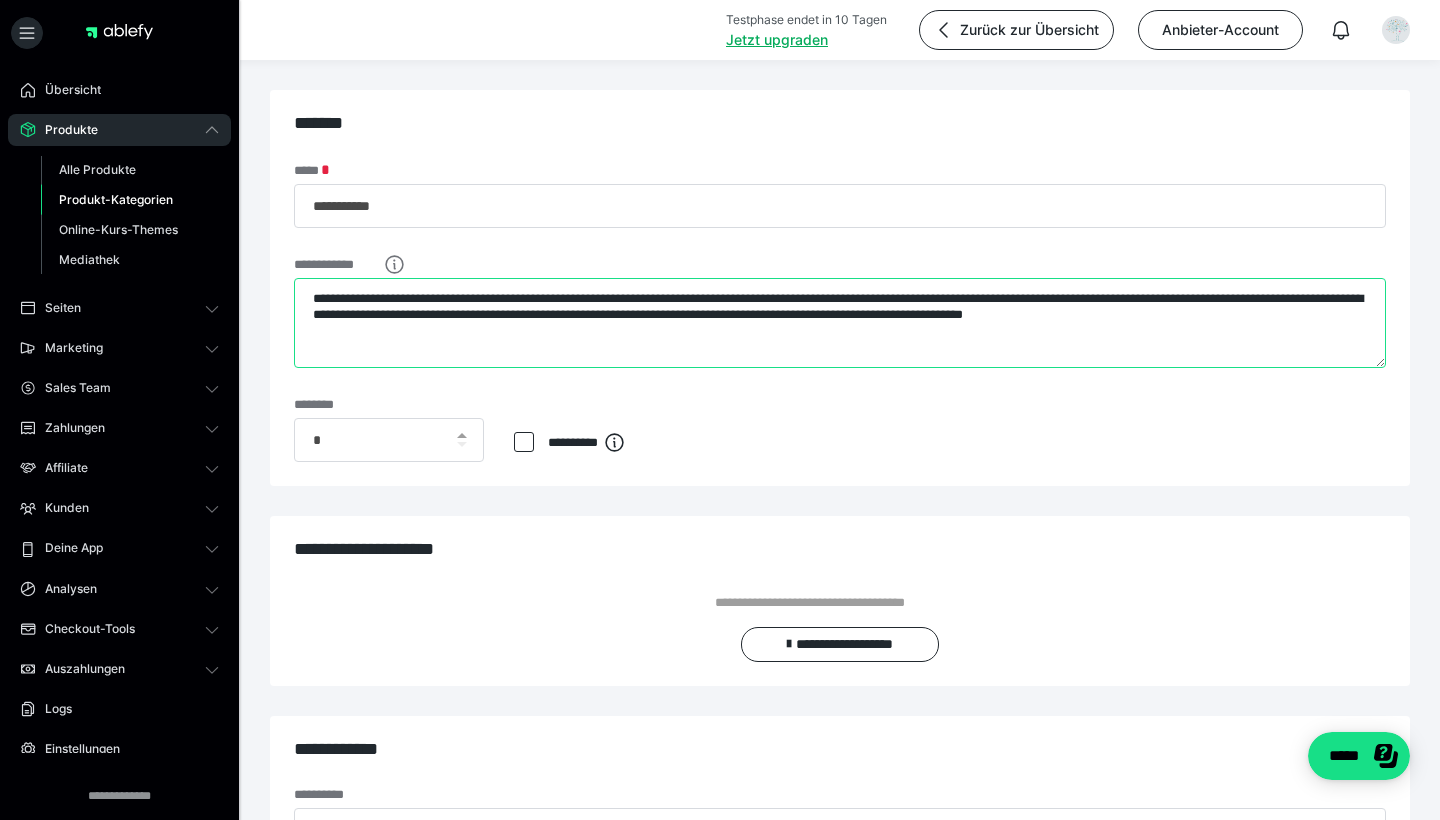 click on "**********" at bounding box center (840, 323) 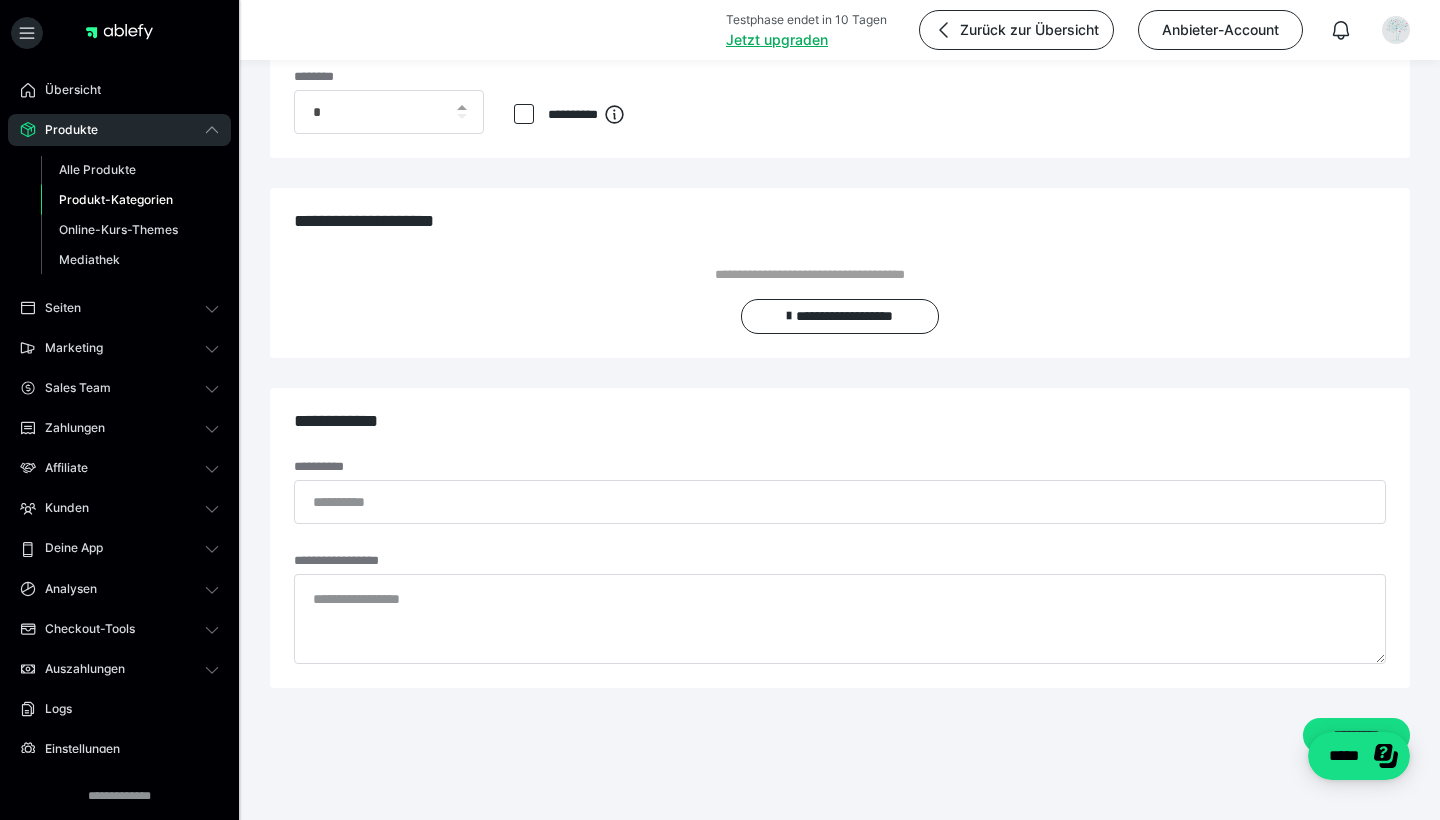 scroll, scrollTop: 328, scrollLeft: 0, axis: vertical 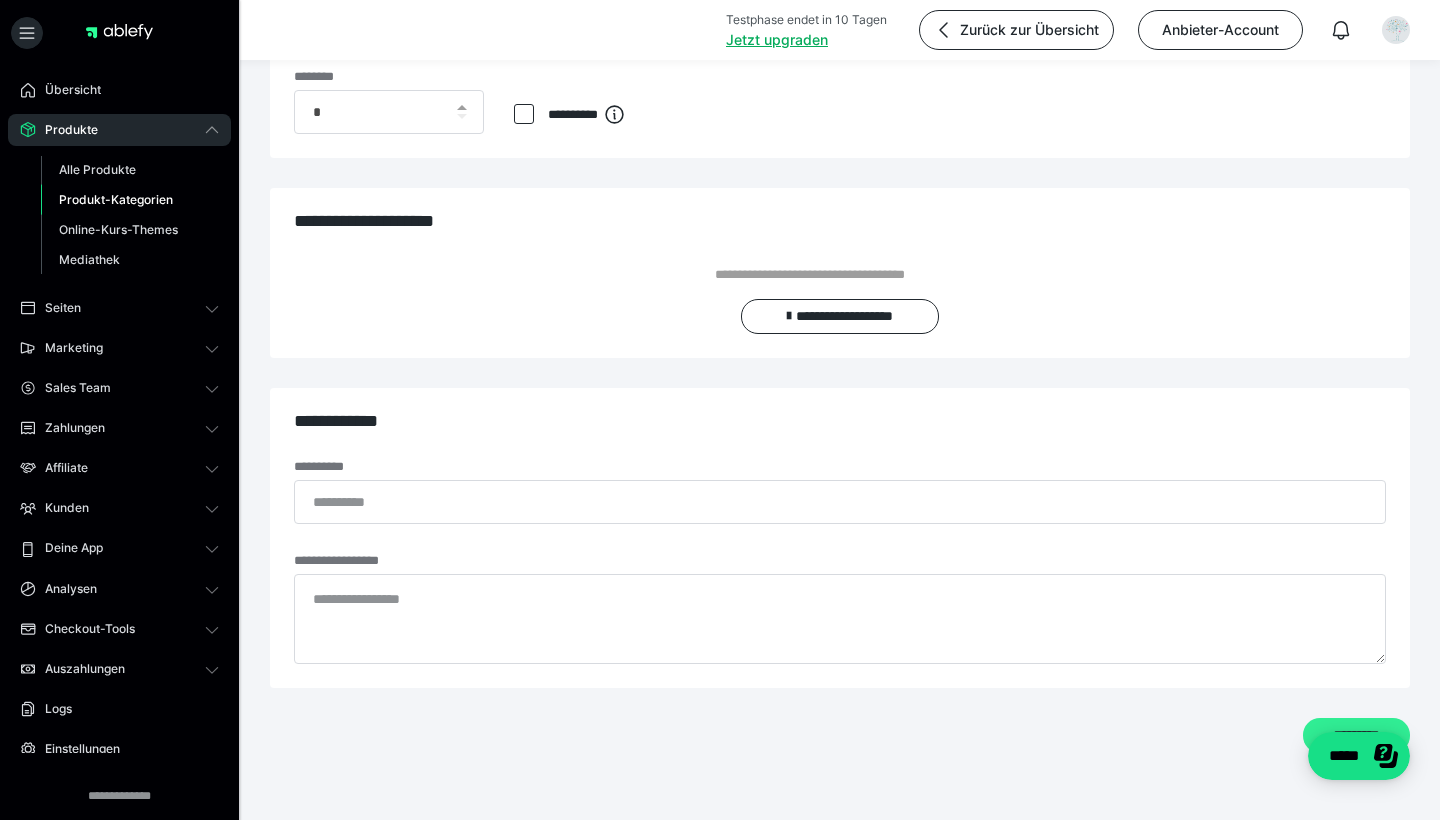 type on "**********" 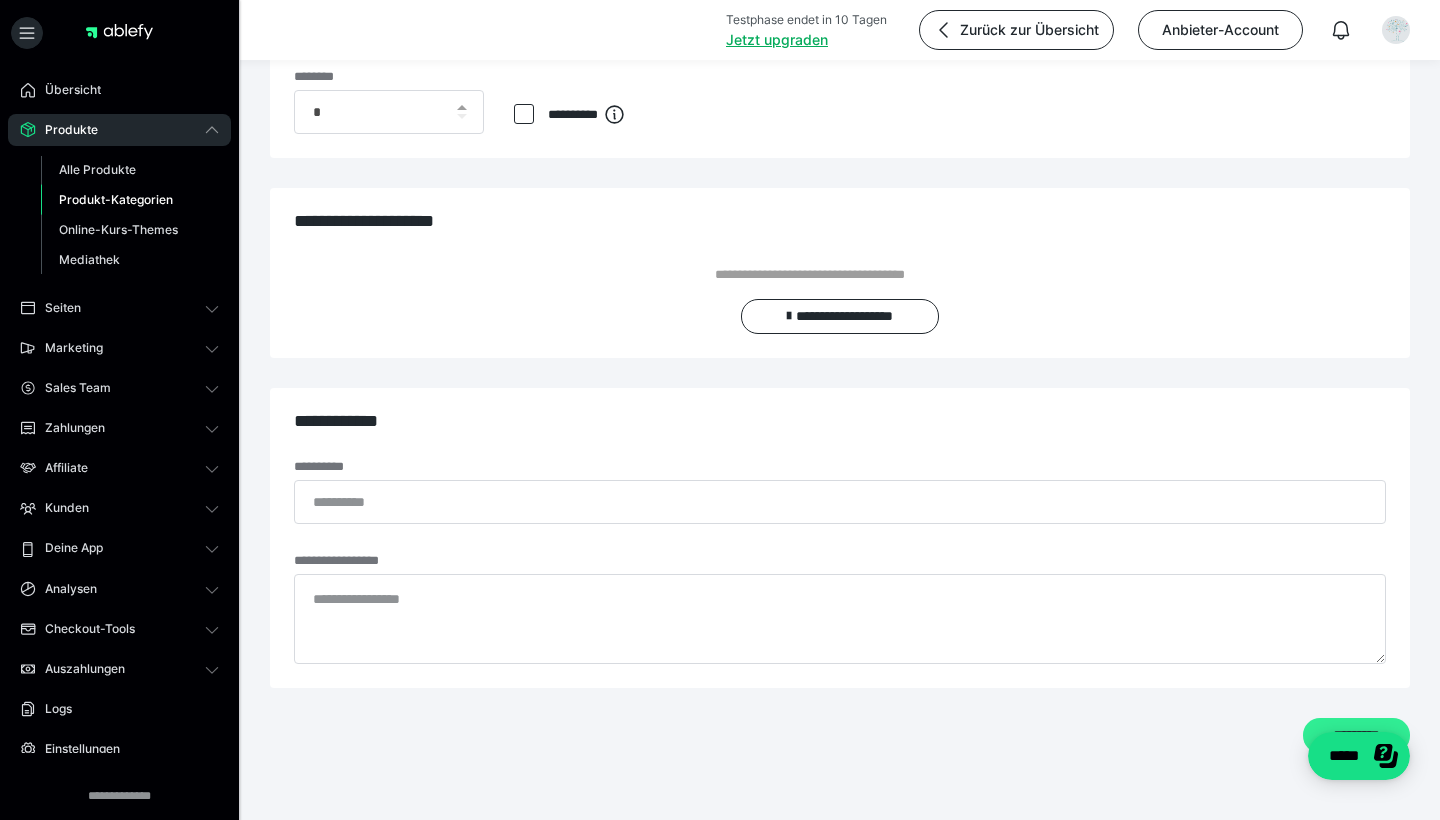 click on "*********" at bounding box center (1356, 735) 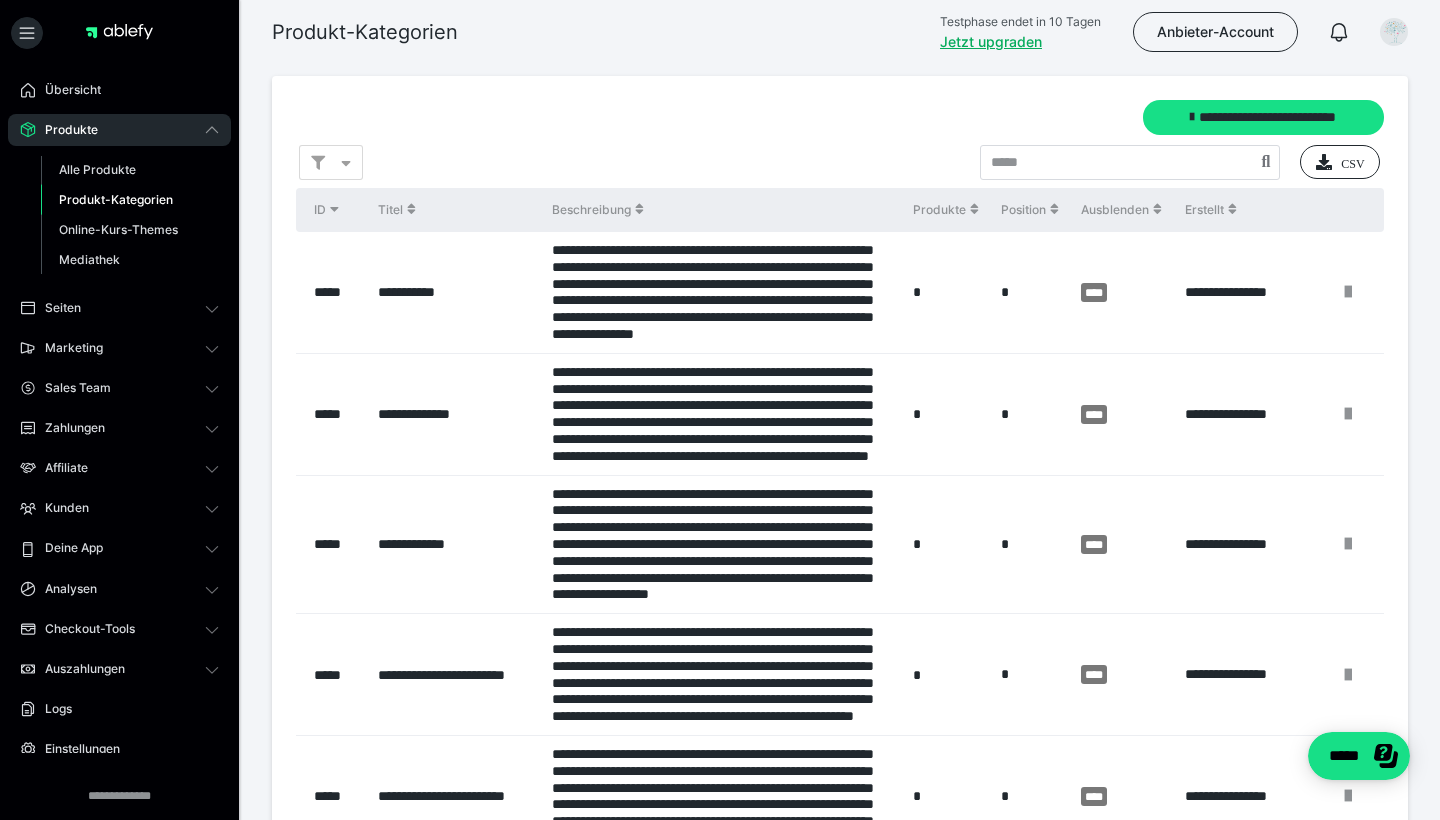 scroll, scrollTop: 0, scrollLeft: 0, axis: both 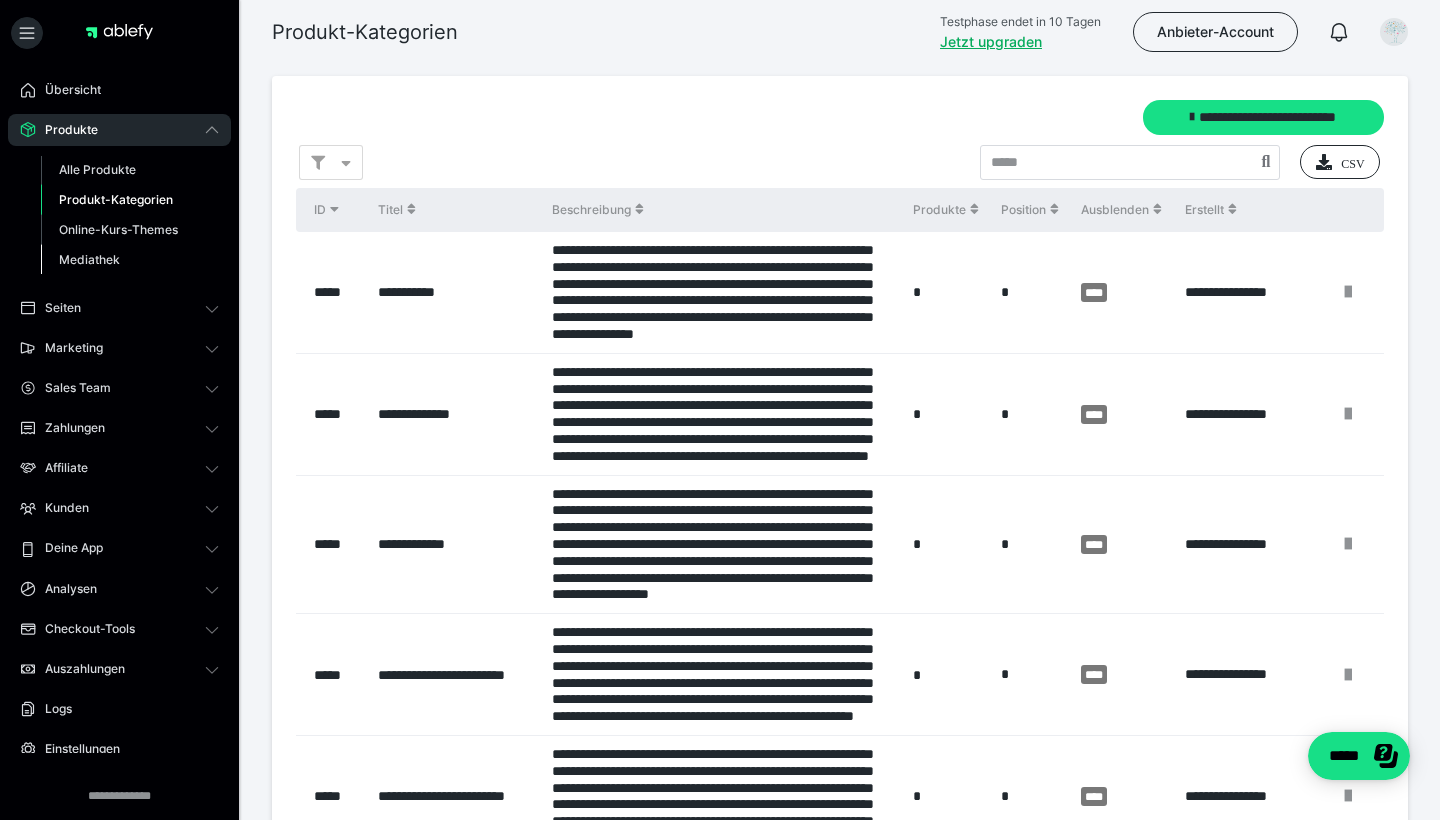 click on "Mediathek" at bounding box center (89, 259) 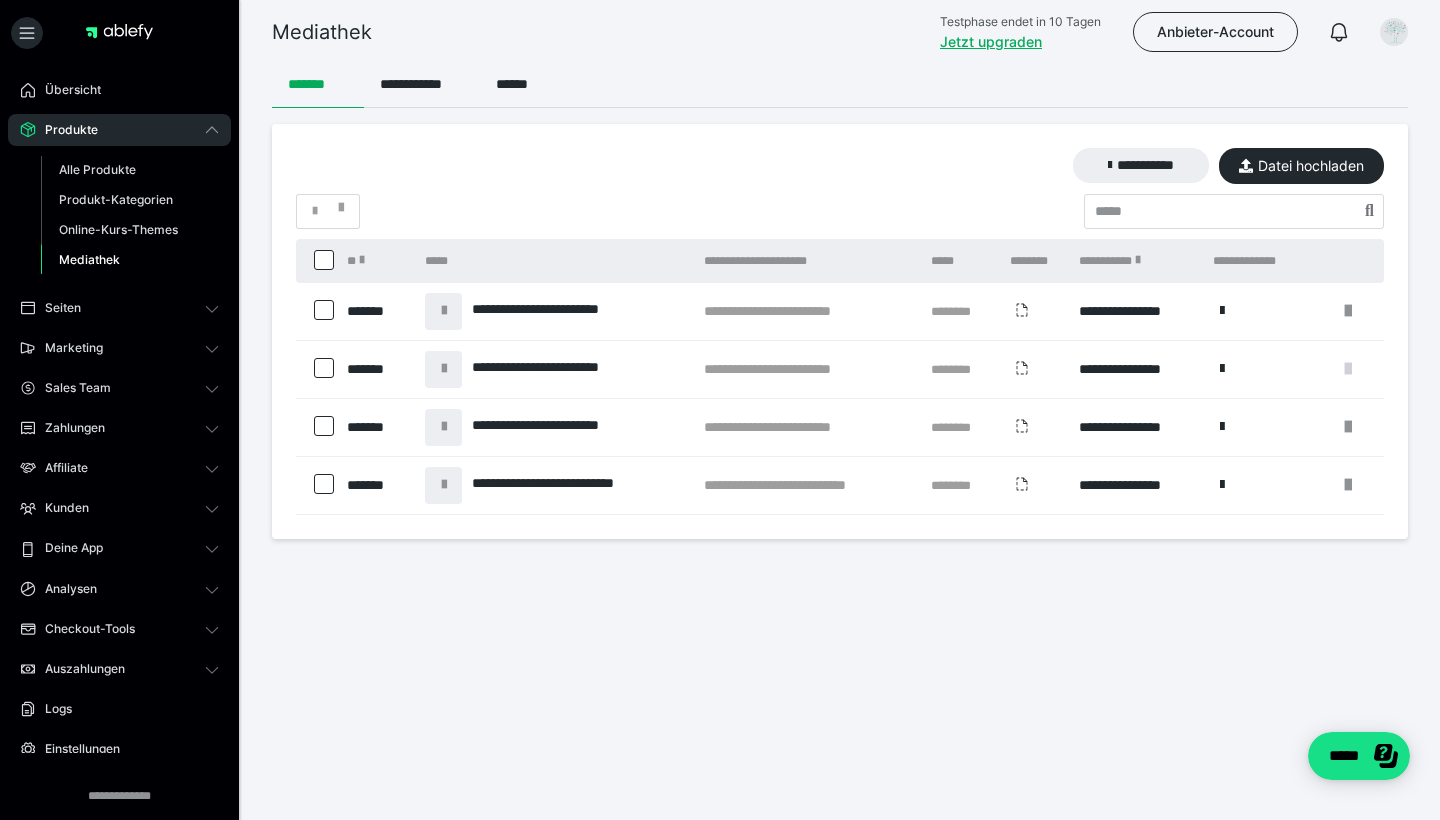 click at bounding box center (1348, 369) 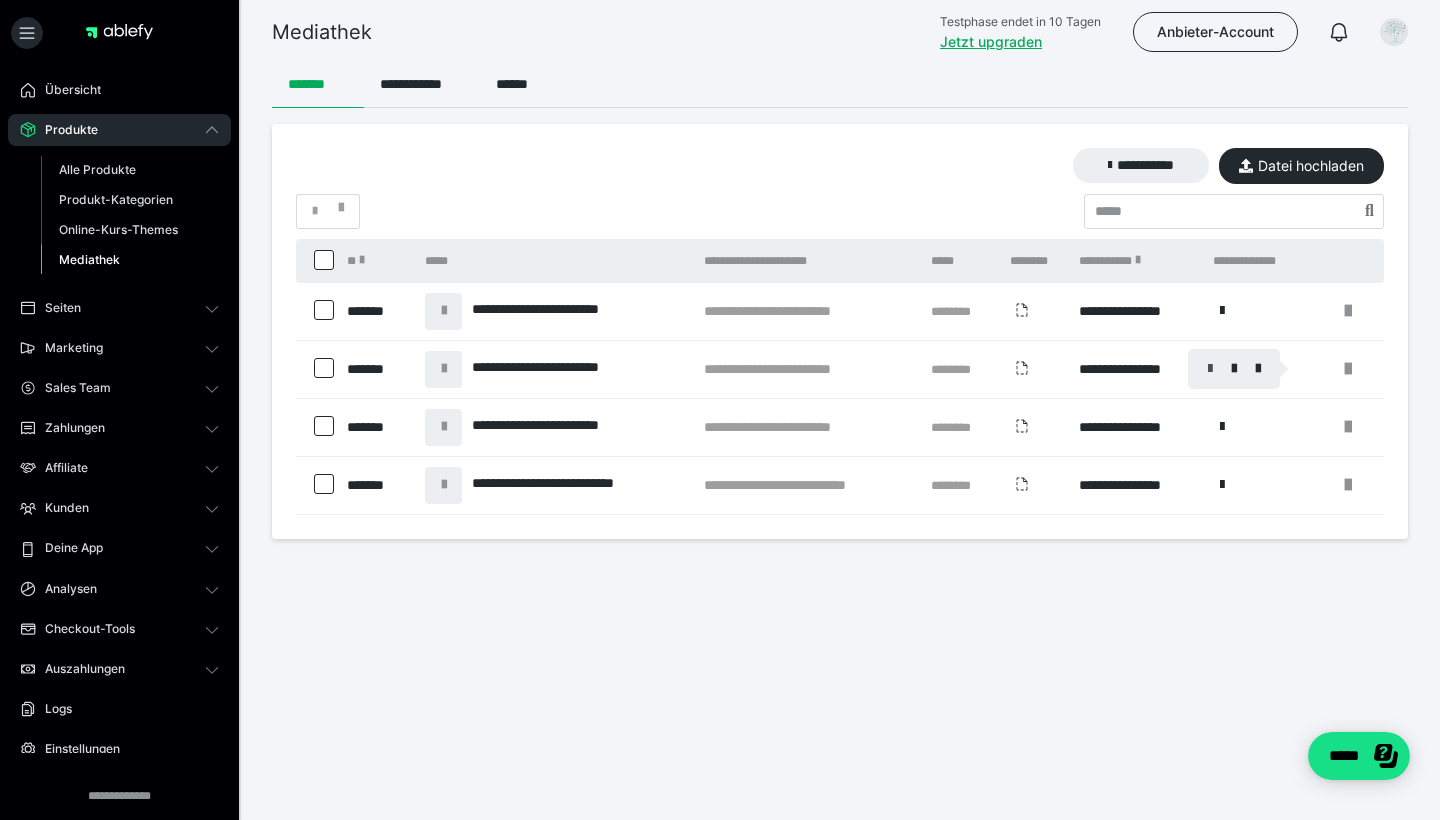 click at bounding box center (1210, 369) 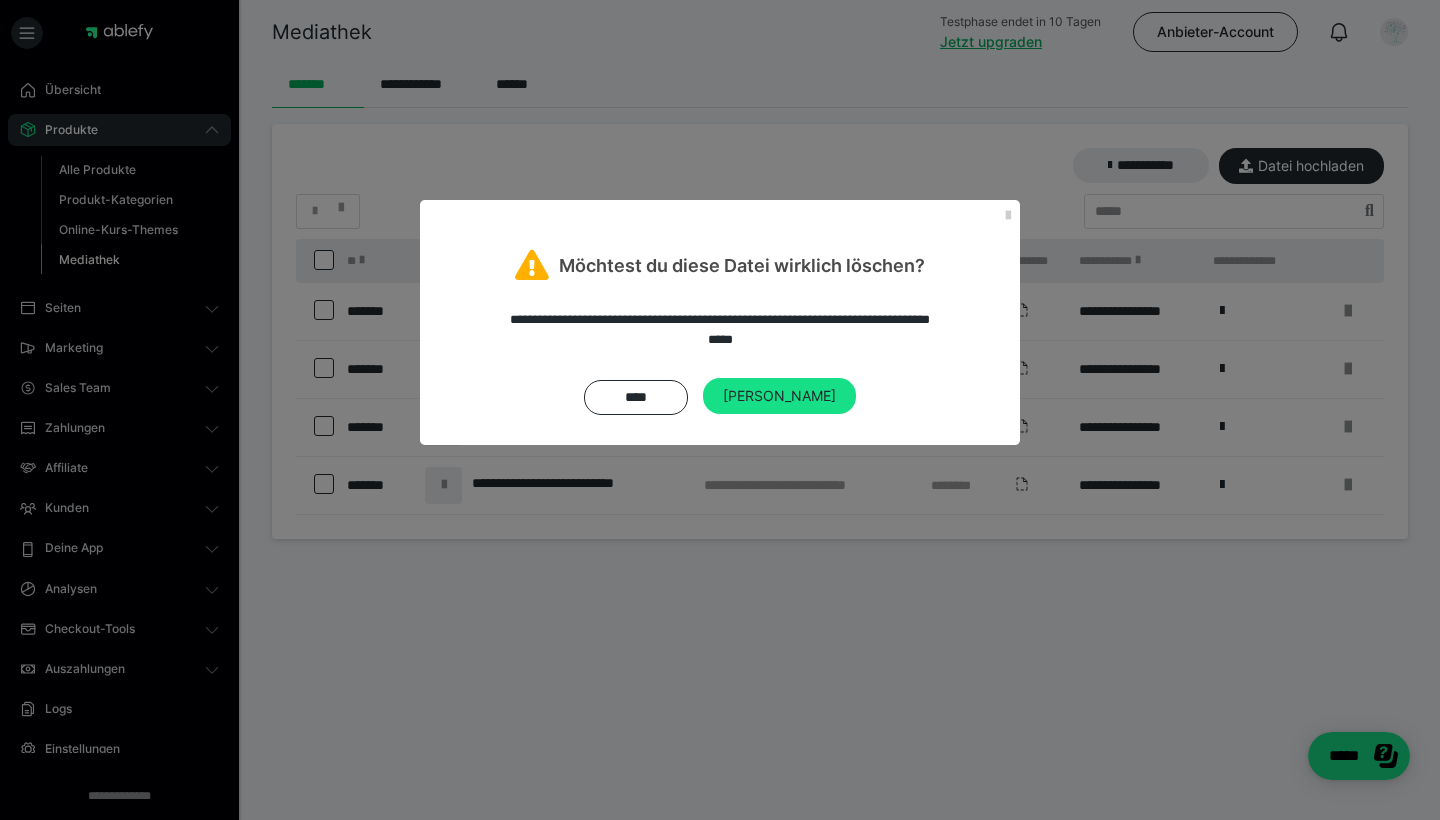 click on "**** Ja" at bounding box center (720, 396) 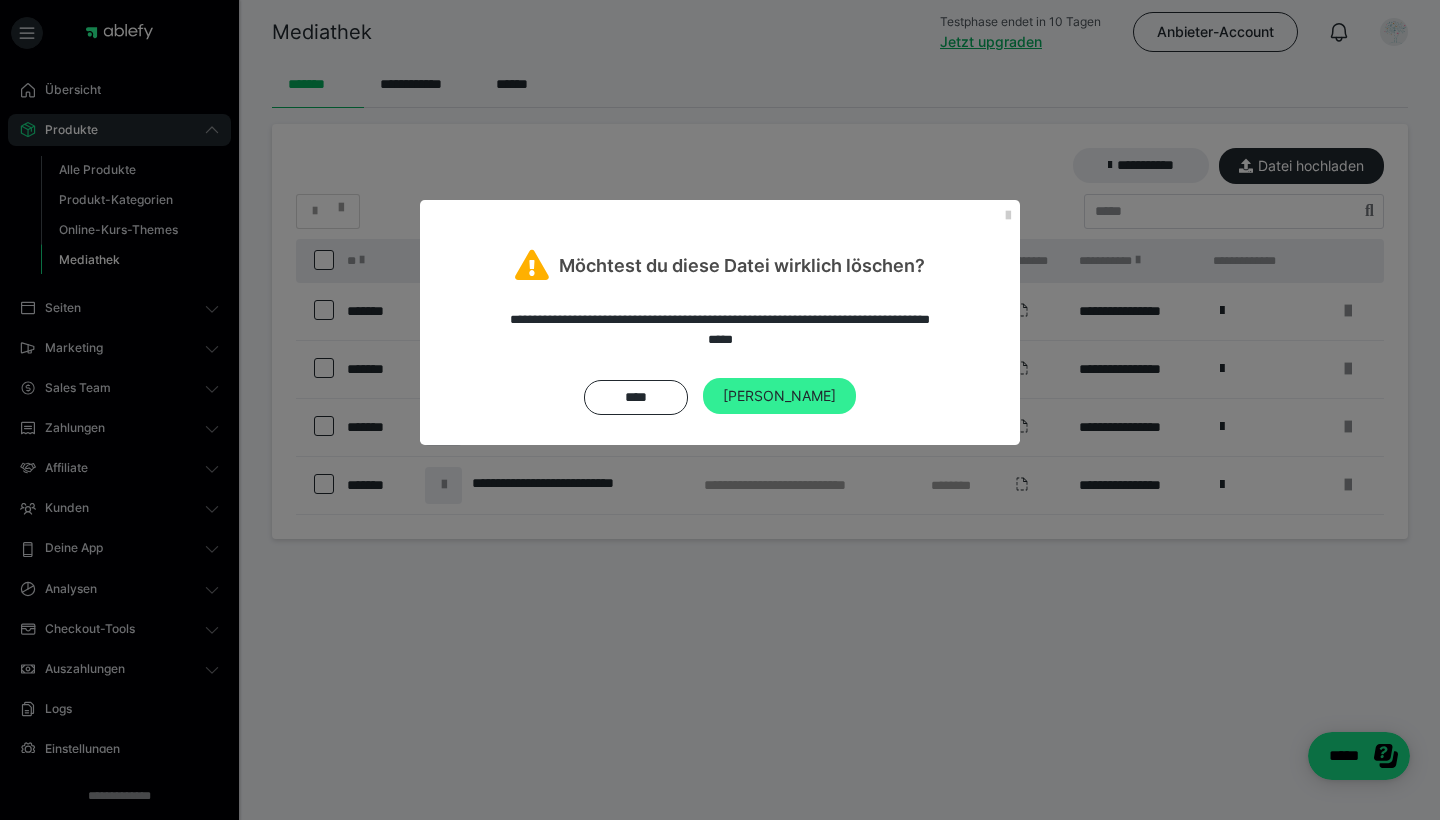 click on "Ja" at bounding box center (779, 396) 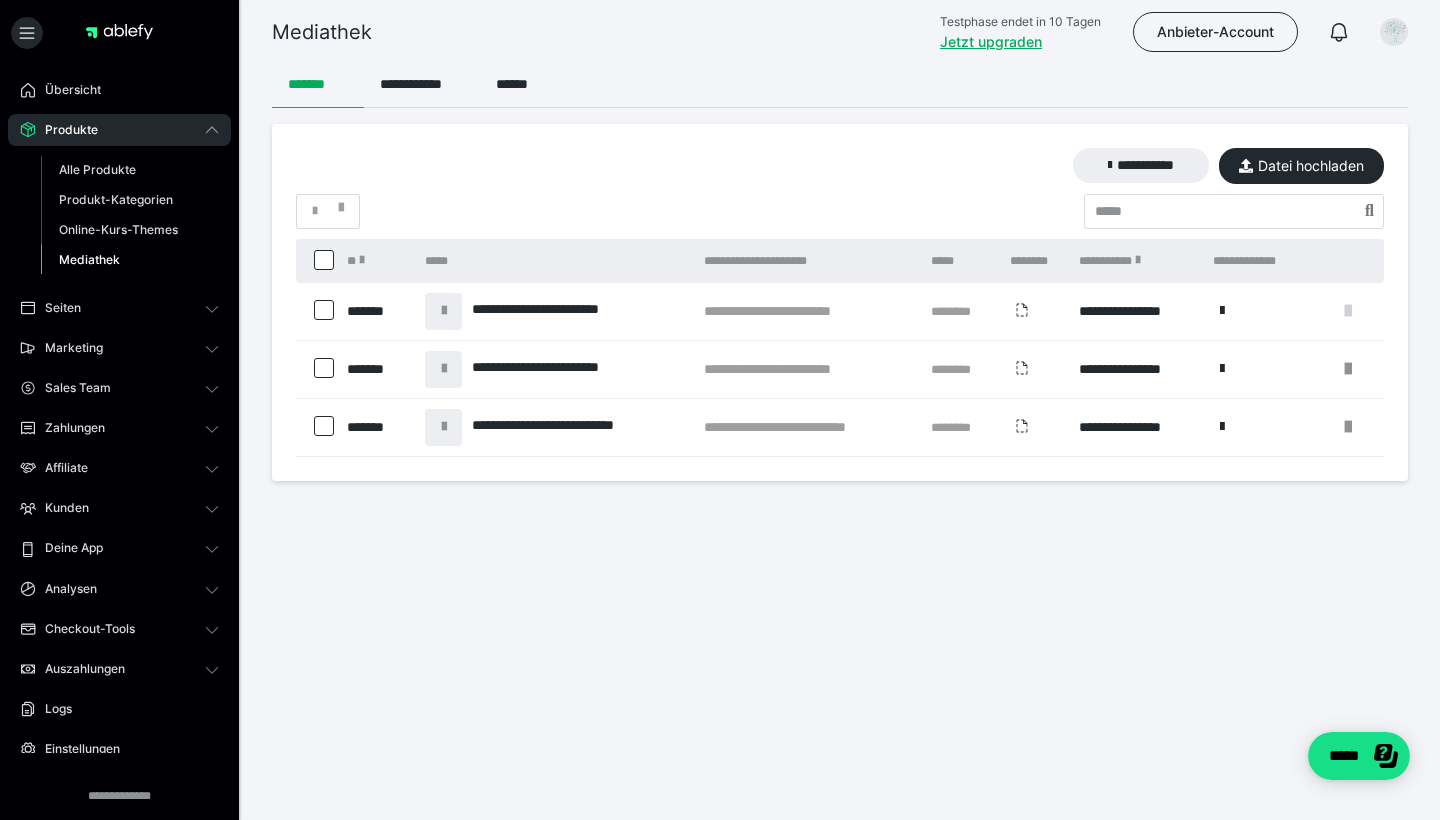 click at bounding box center [1348, 311] 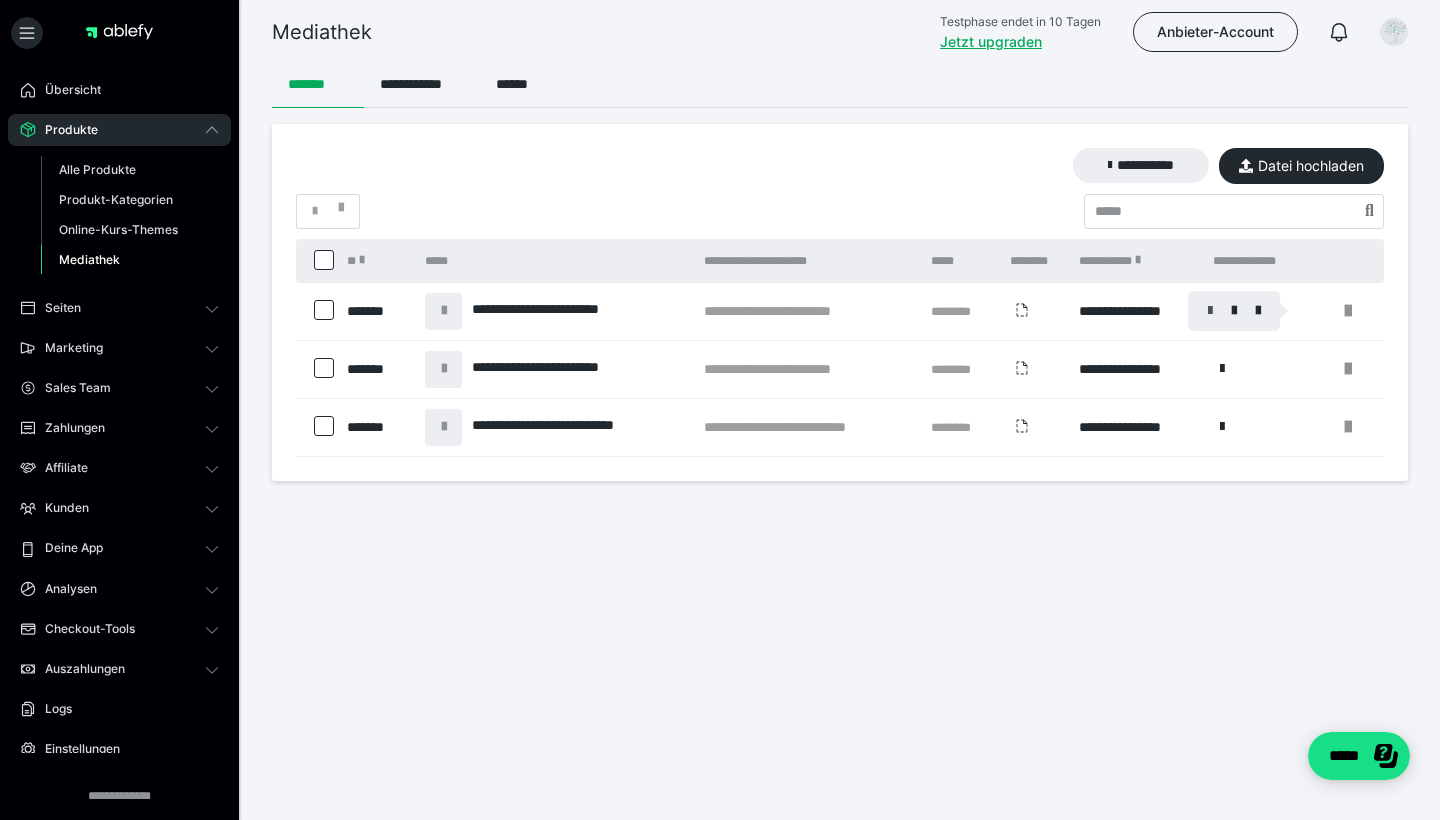 click at bounding box center (1210, 311) 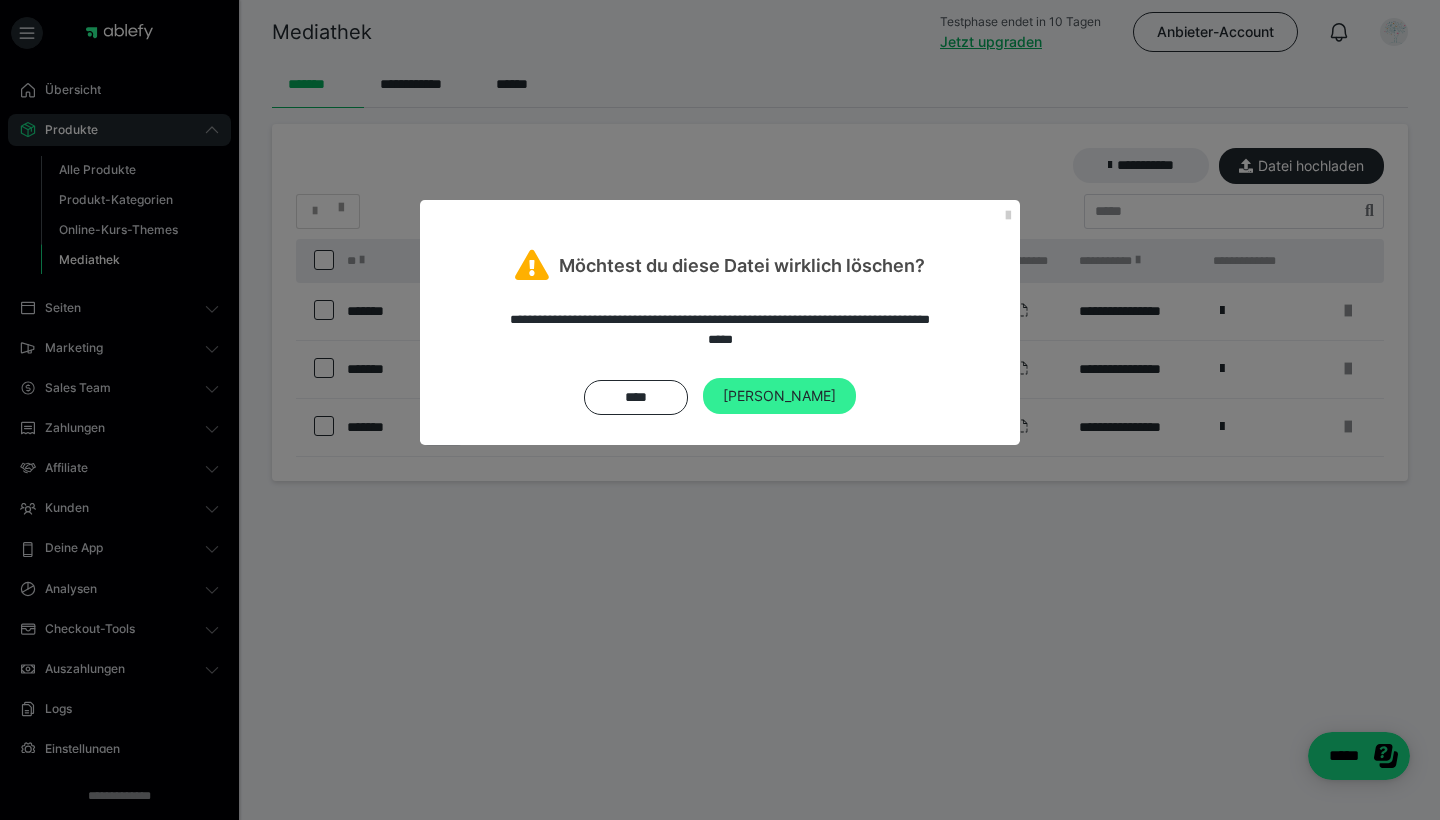 click on "Ja" at bounding box center [779, 396] 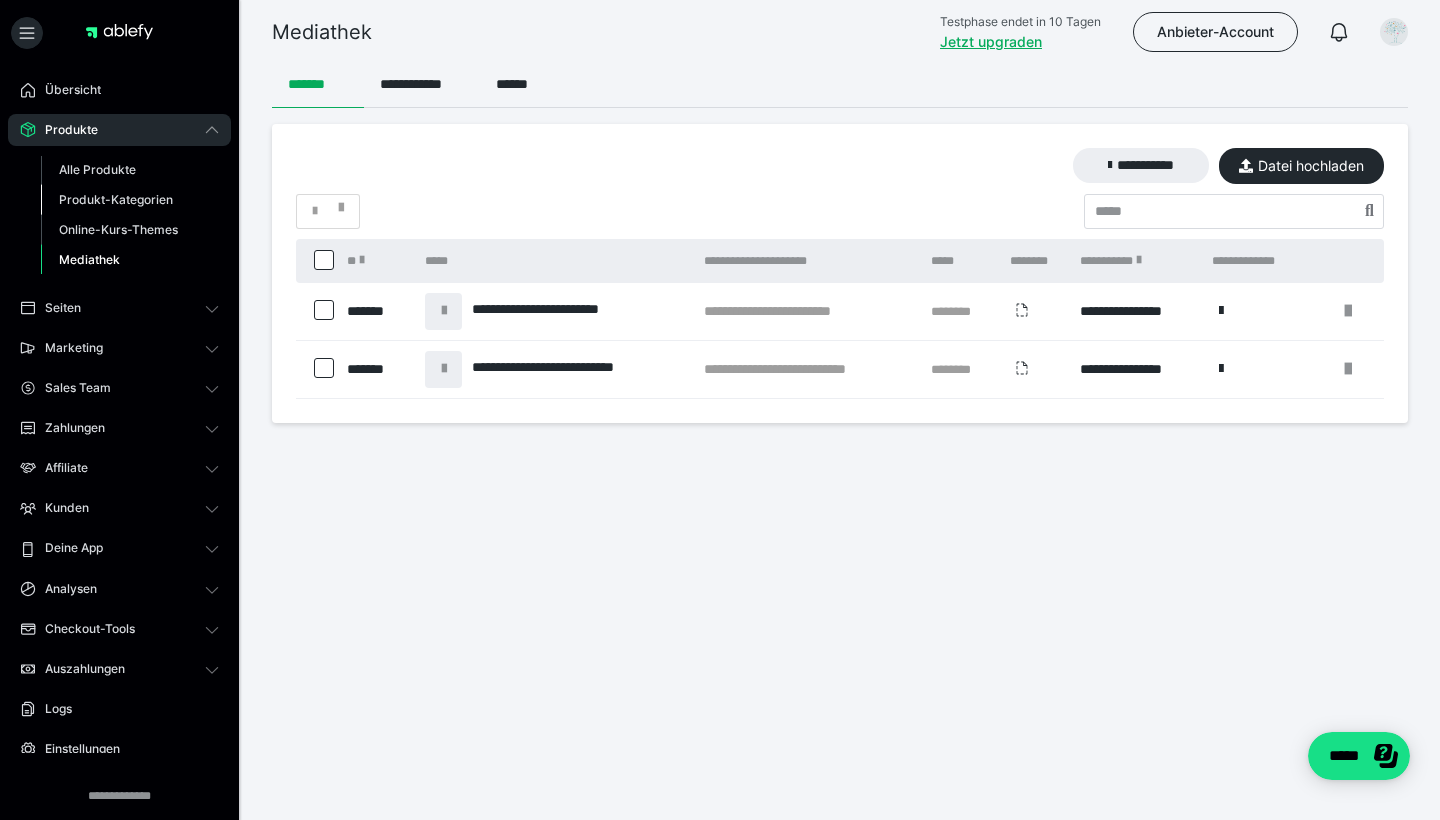 click on "Produkt-Kategorien" at bounding box center [116, 199] 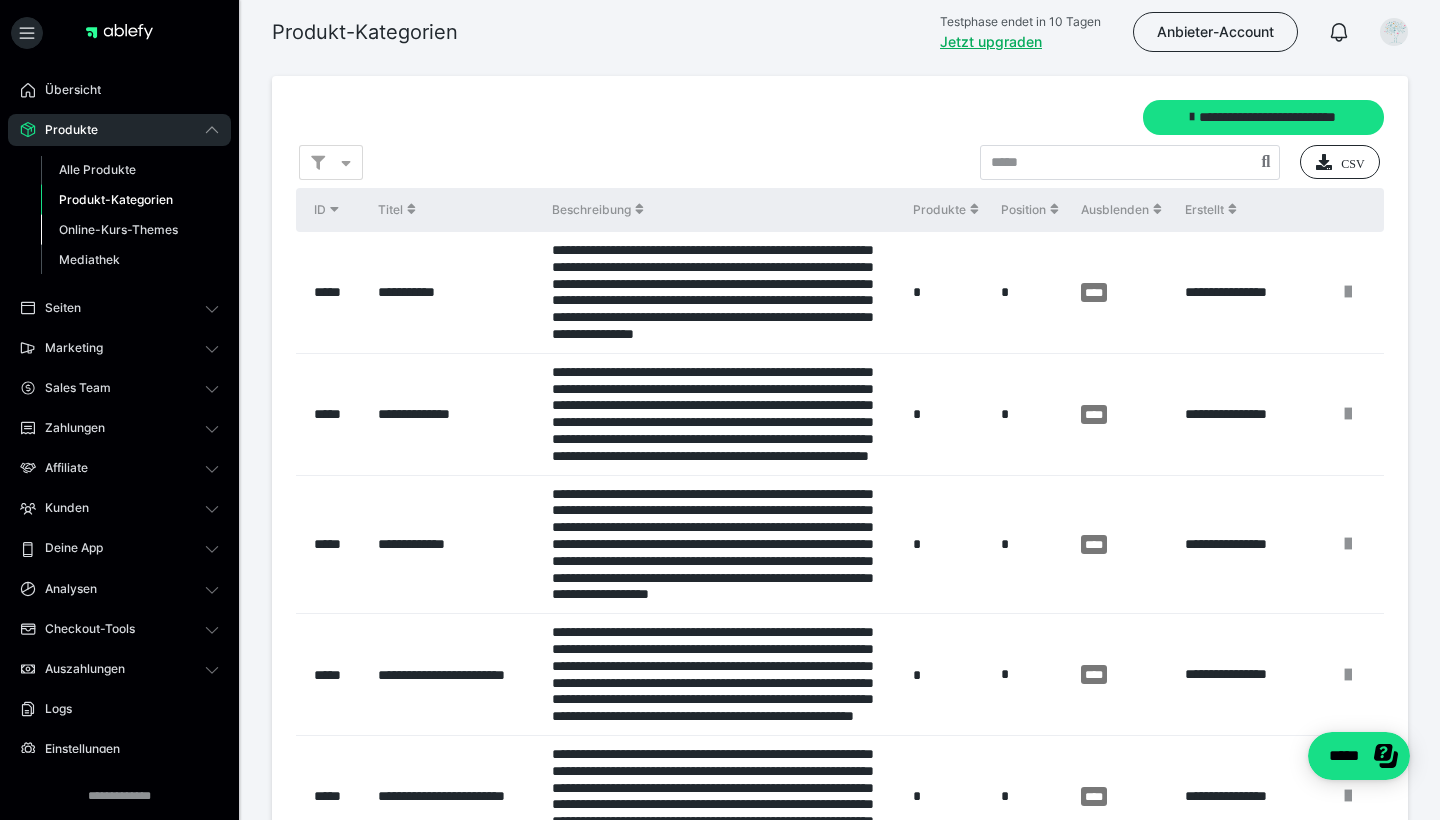 click on "Online-Kurs-Themes" at bounding box center [118, 229] 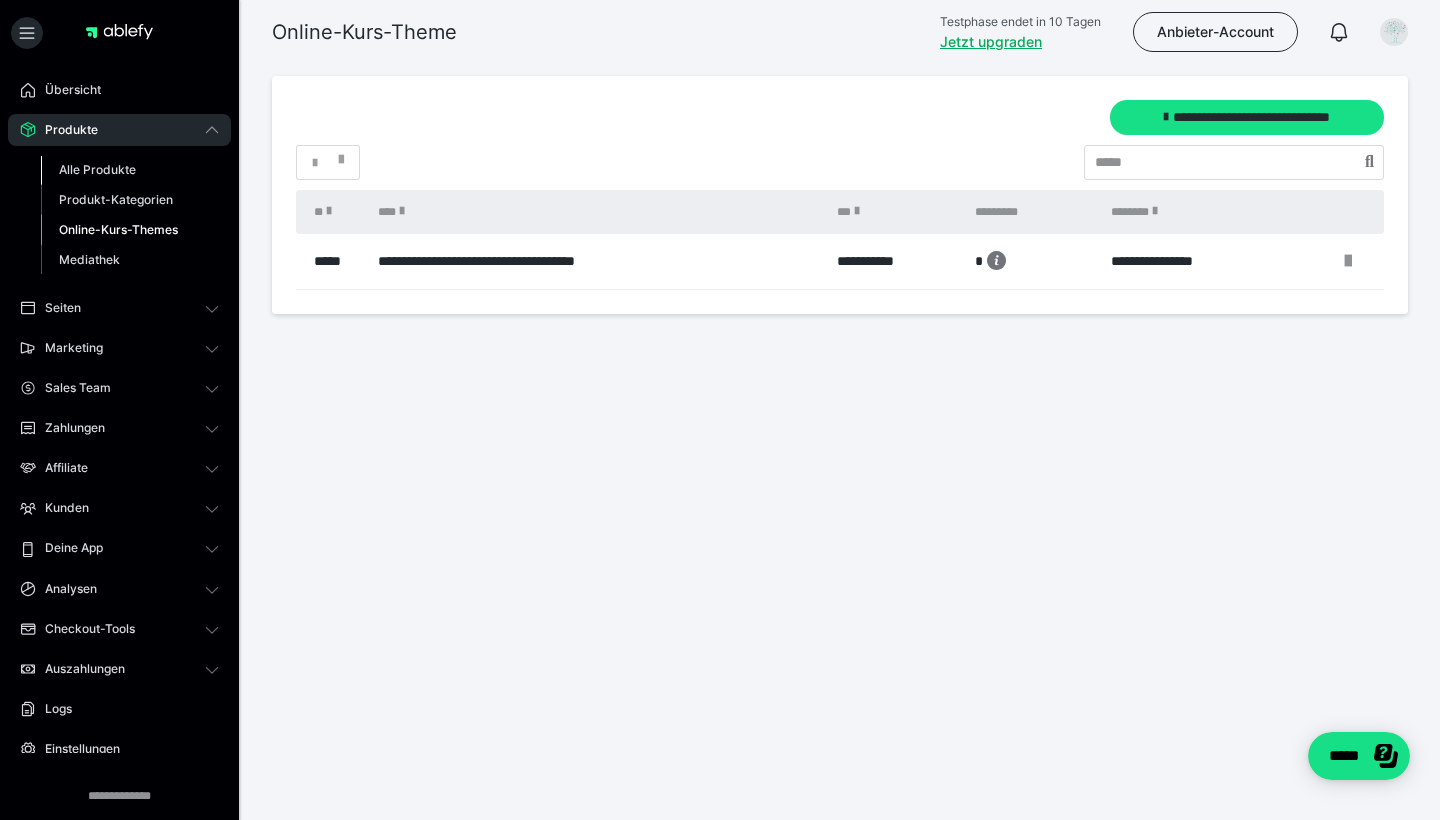 click on "Alle Produkte" at bounding box center [97, 169] 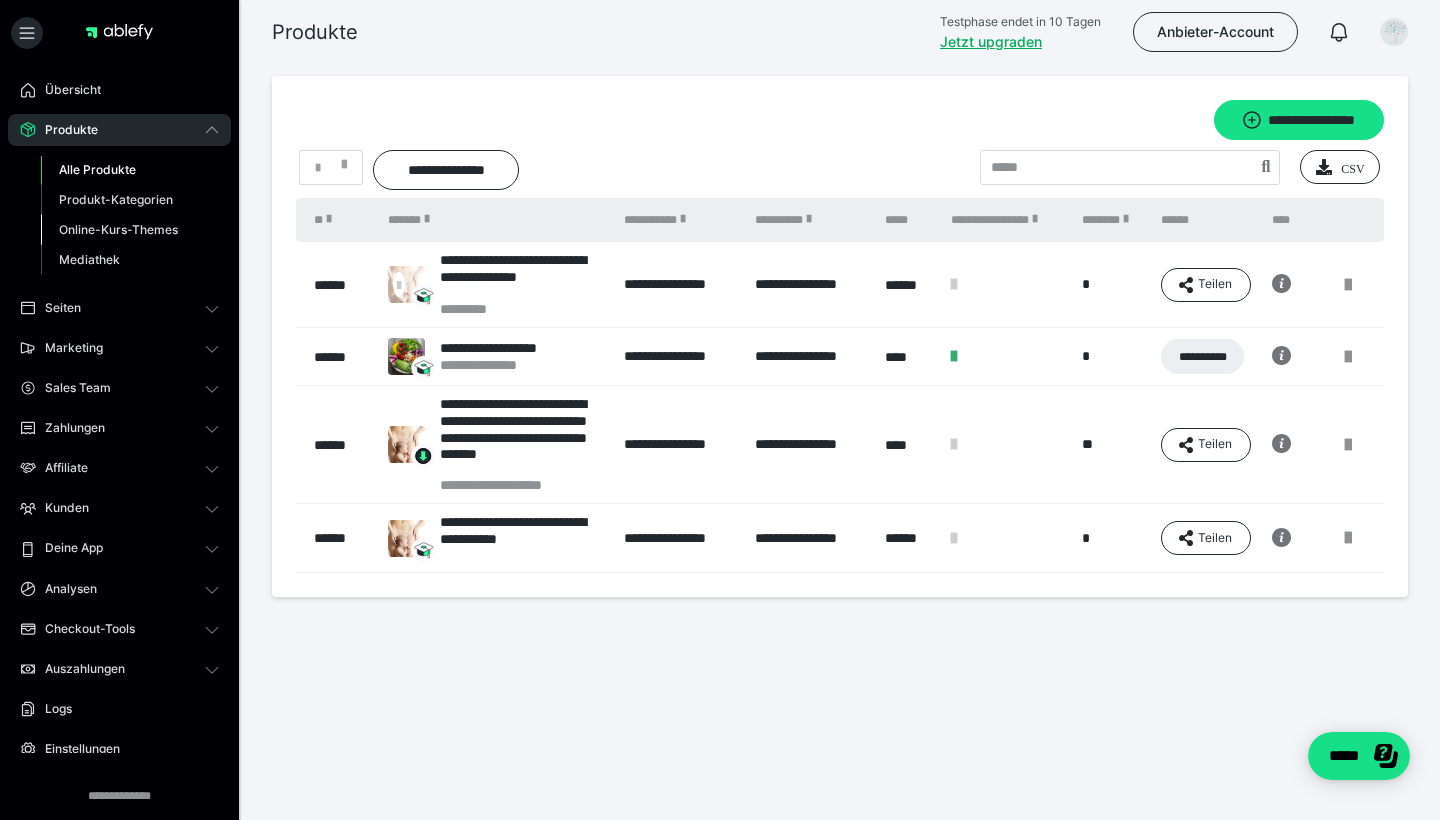 click on "Online-Kurs-Themes" at bounding box center [118, 229] 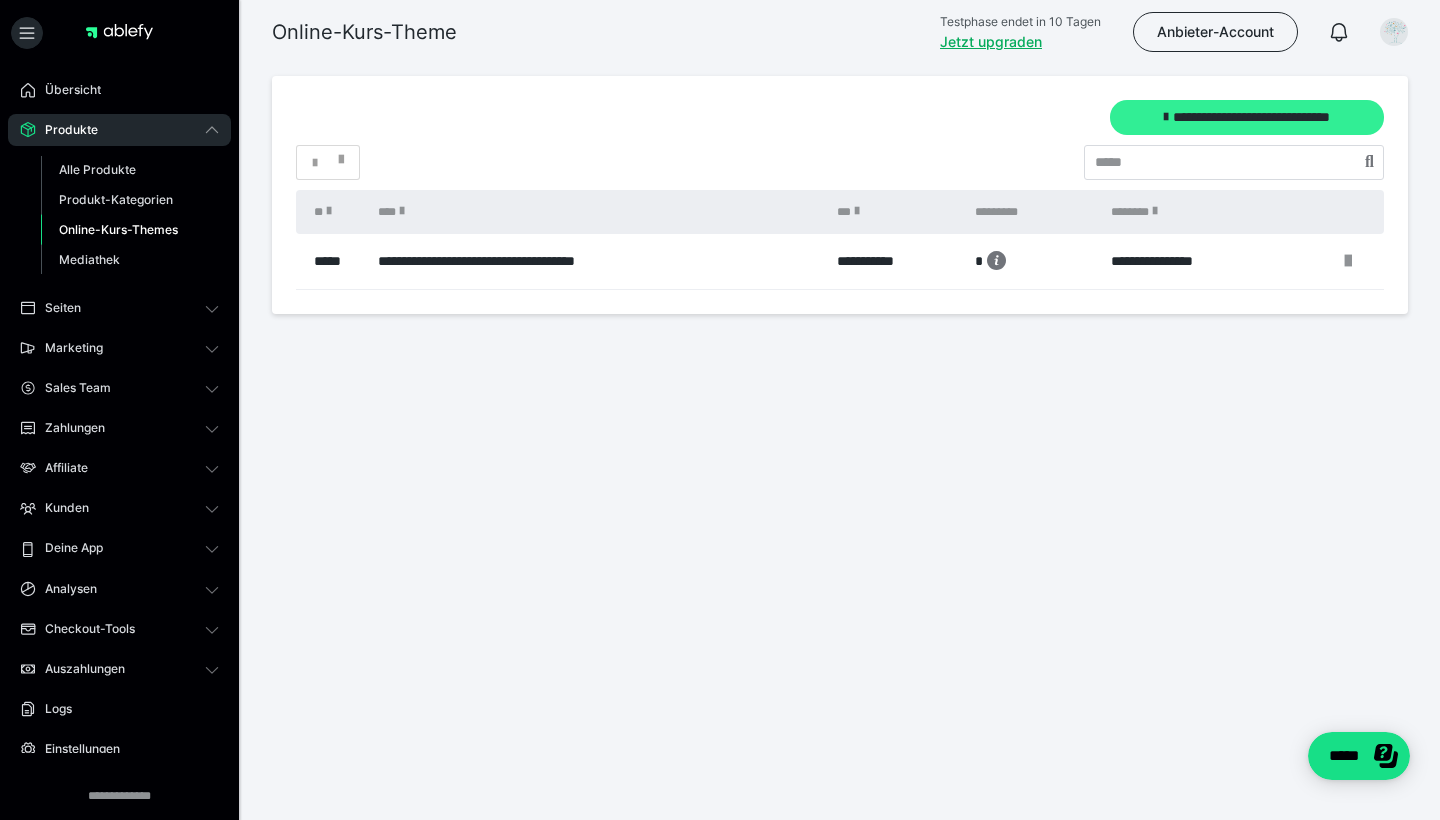 click on "**********" at bounding box center (1247, 117) 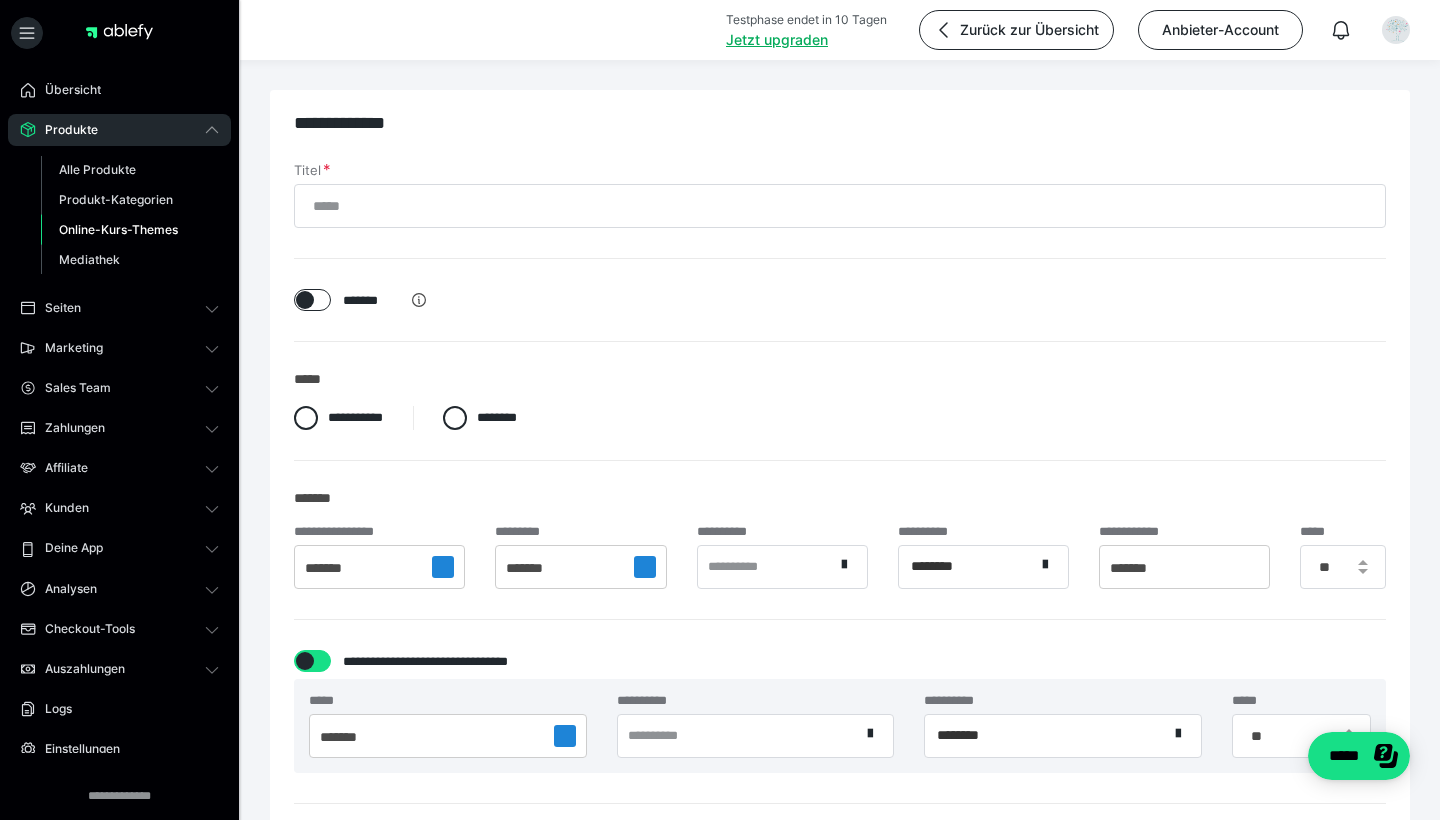 scroll, scrollTop: 0, scrollLeft: 0, axis: both 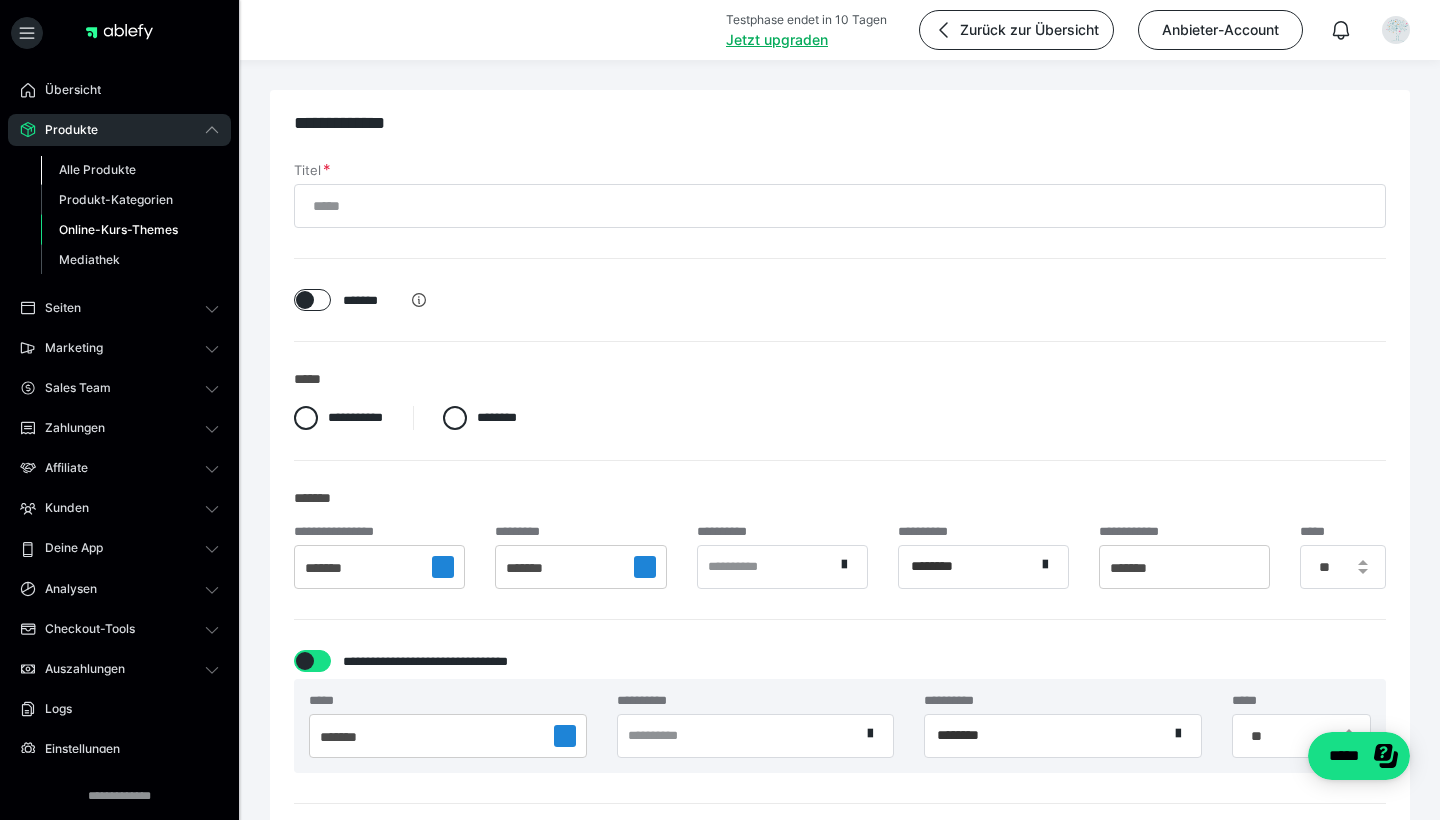 click on "Alle Produkte" at bounding box center (97, 169) 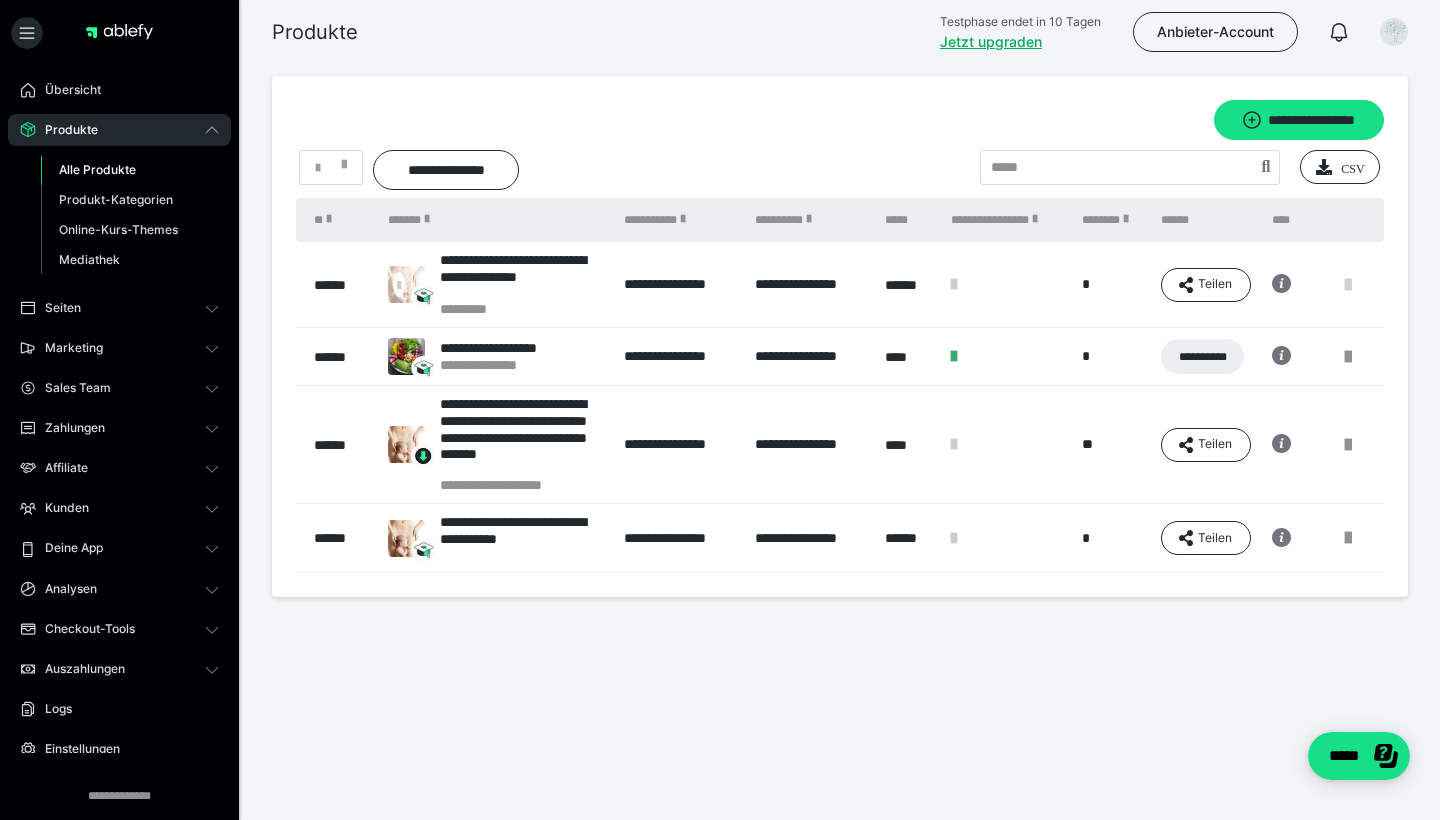click at bounding box center [1348, 285] 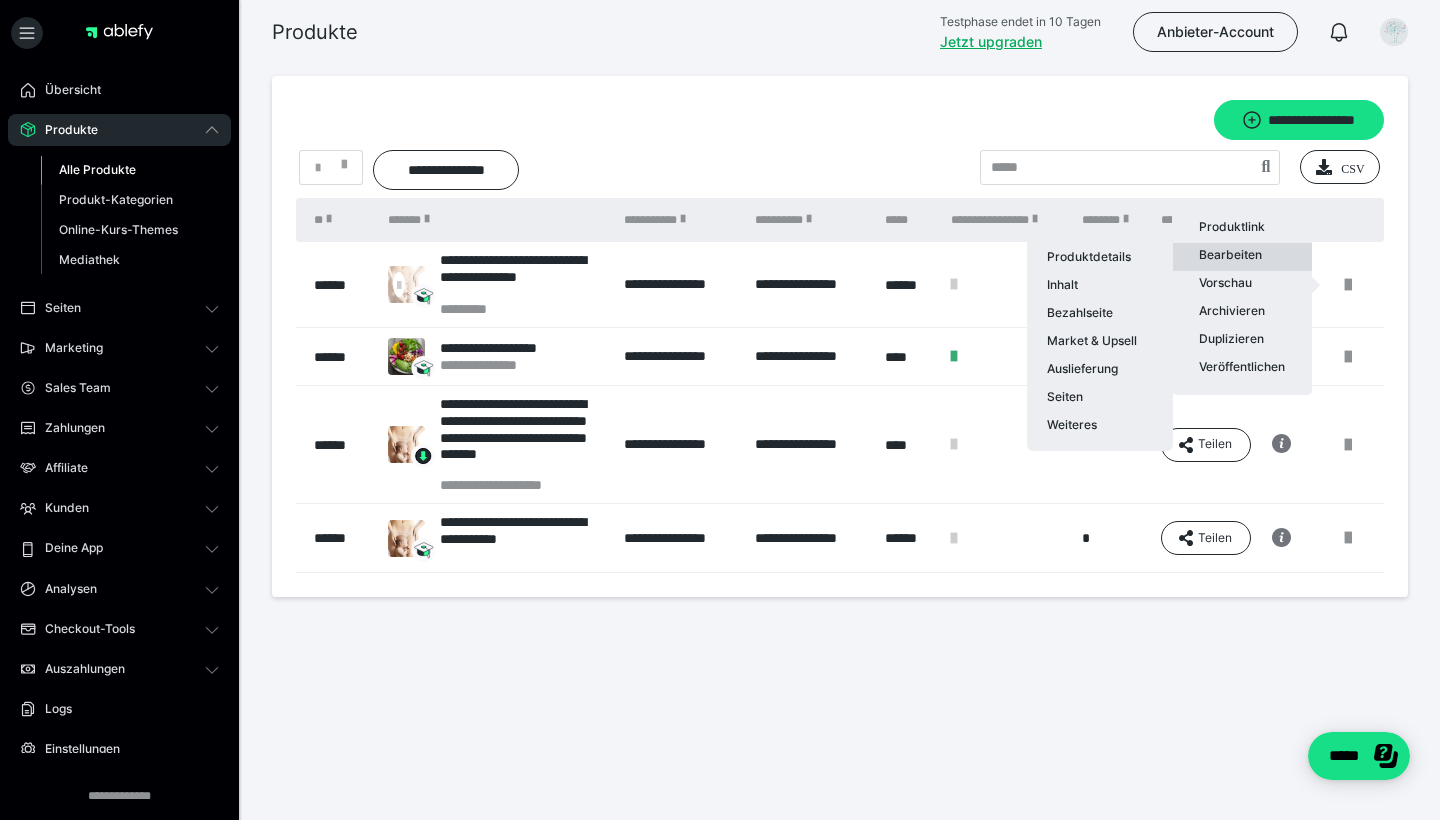 click on "Bearbeiten Produktdetails Inhalt Bezahlseite Market & Upsell Auslieferung Seiten Weiteres" at bounding box center (1242, 257) 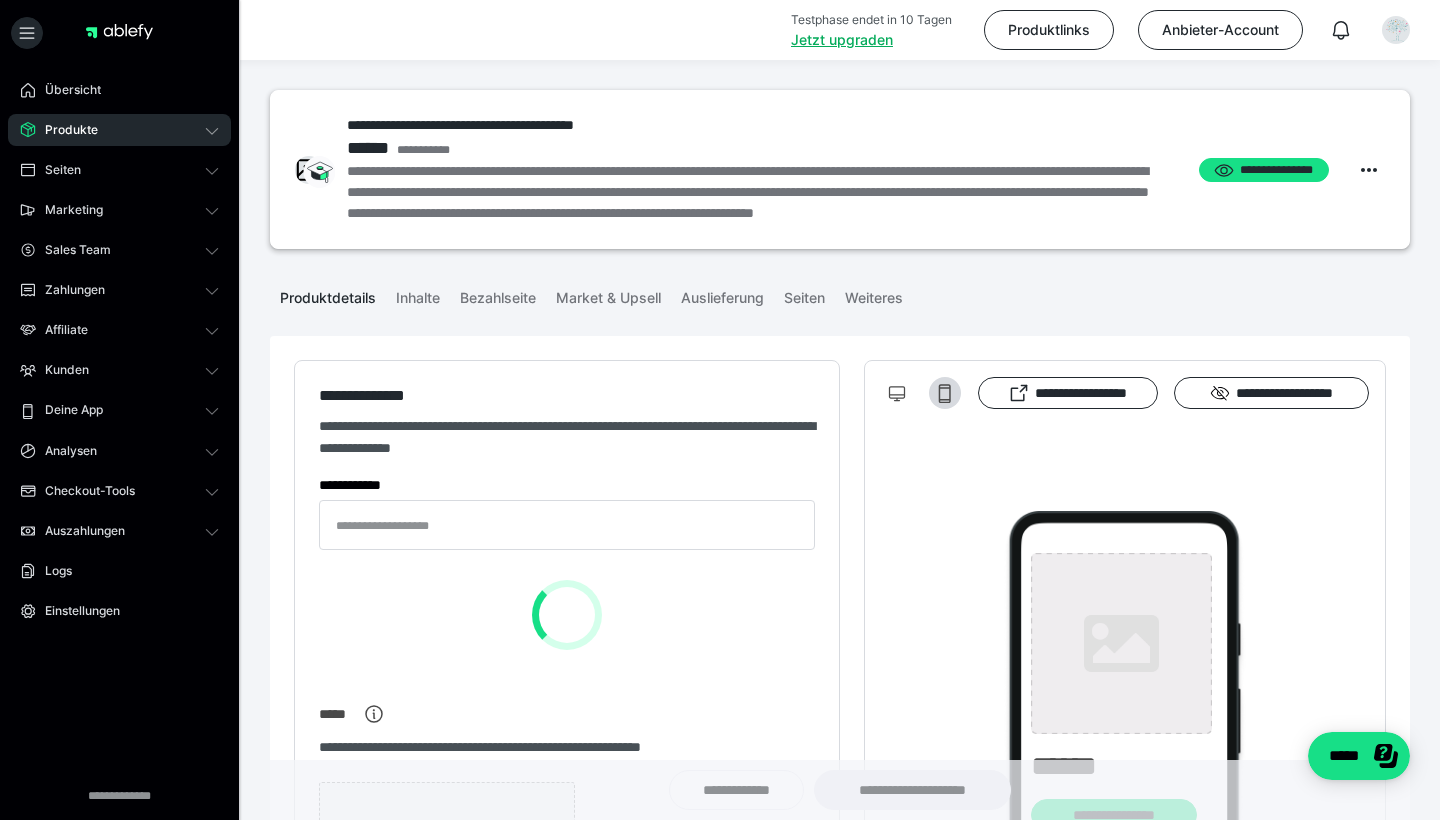type on "**********" 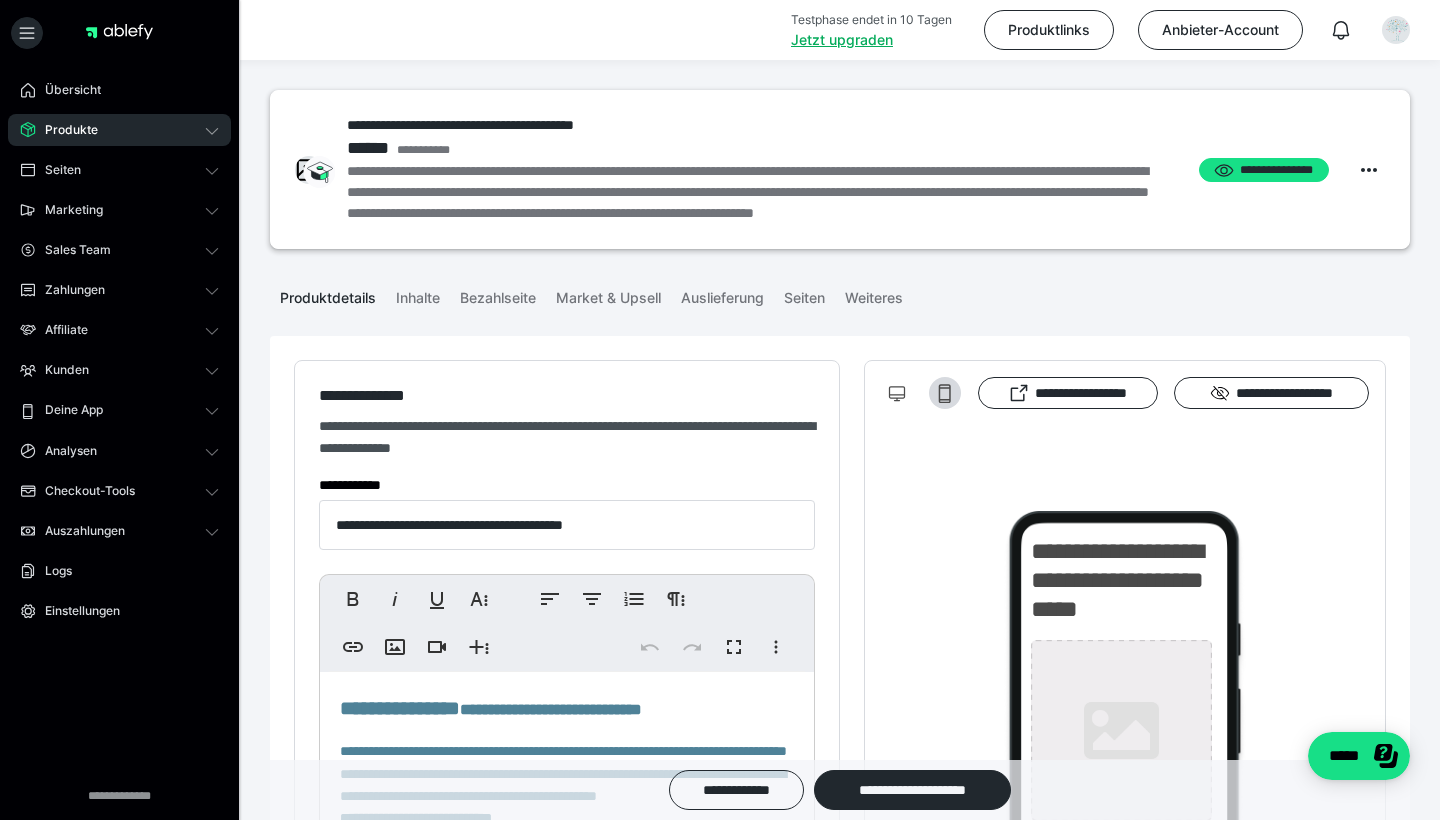 type on "**********" 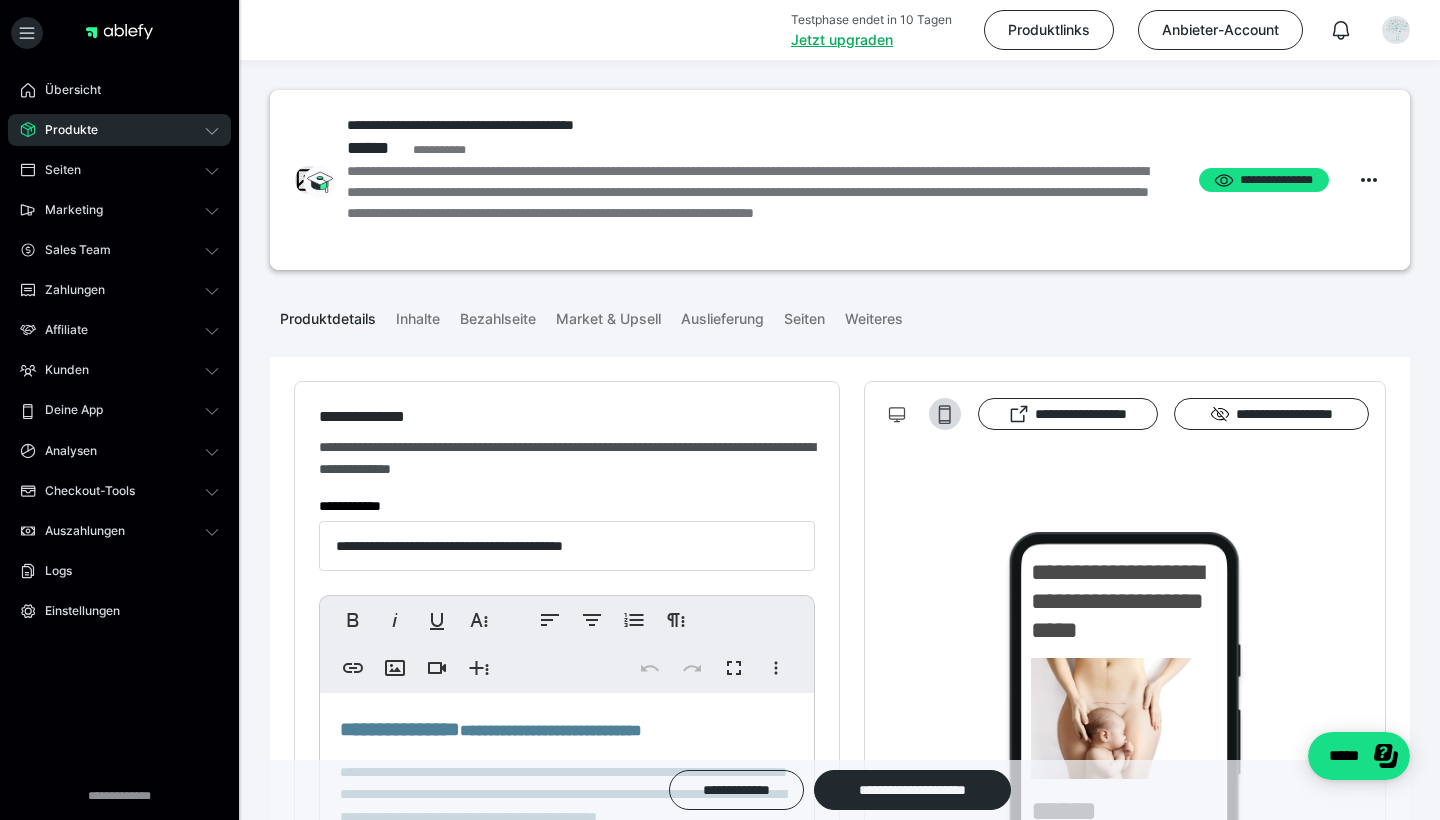 scroll, scrollTop: 0, scrollLeft: 0, axis: both 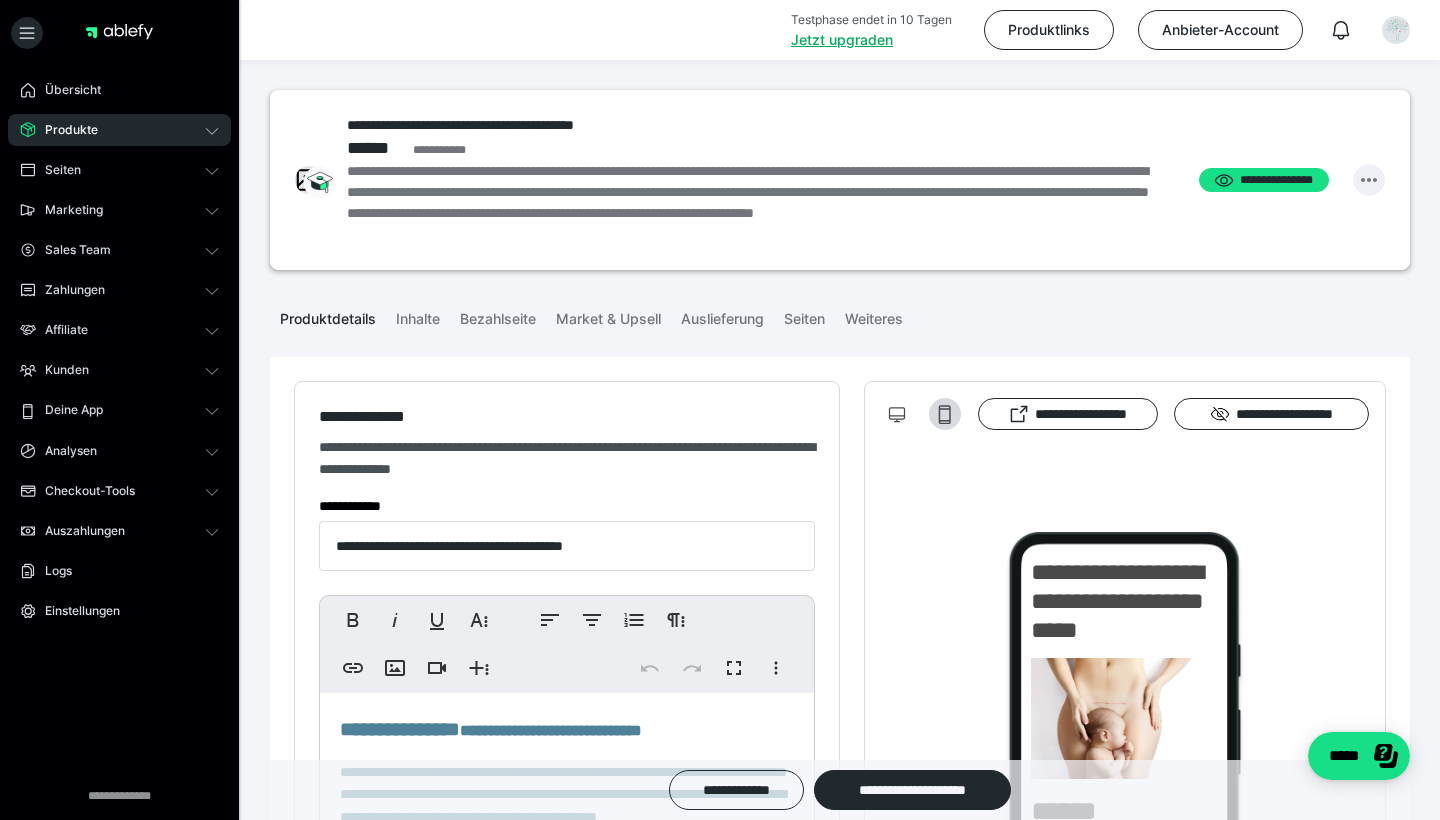 click 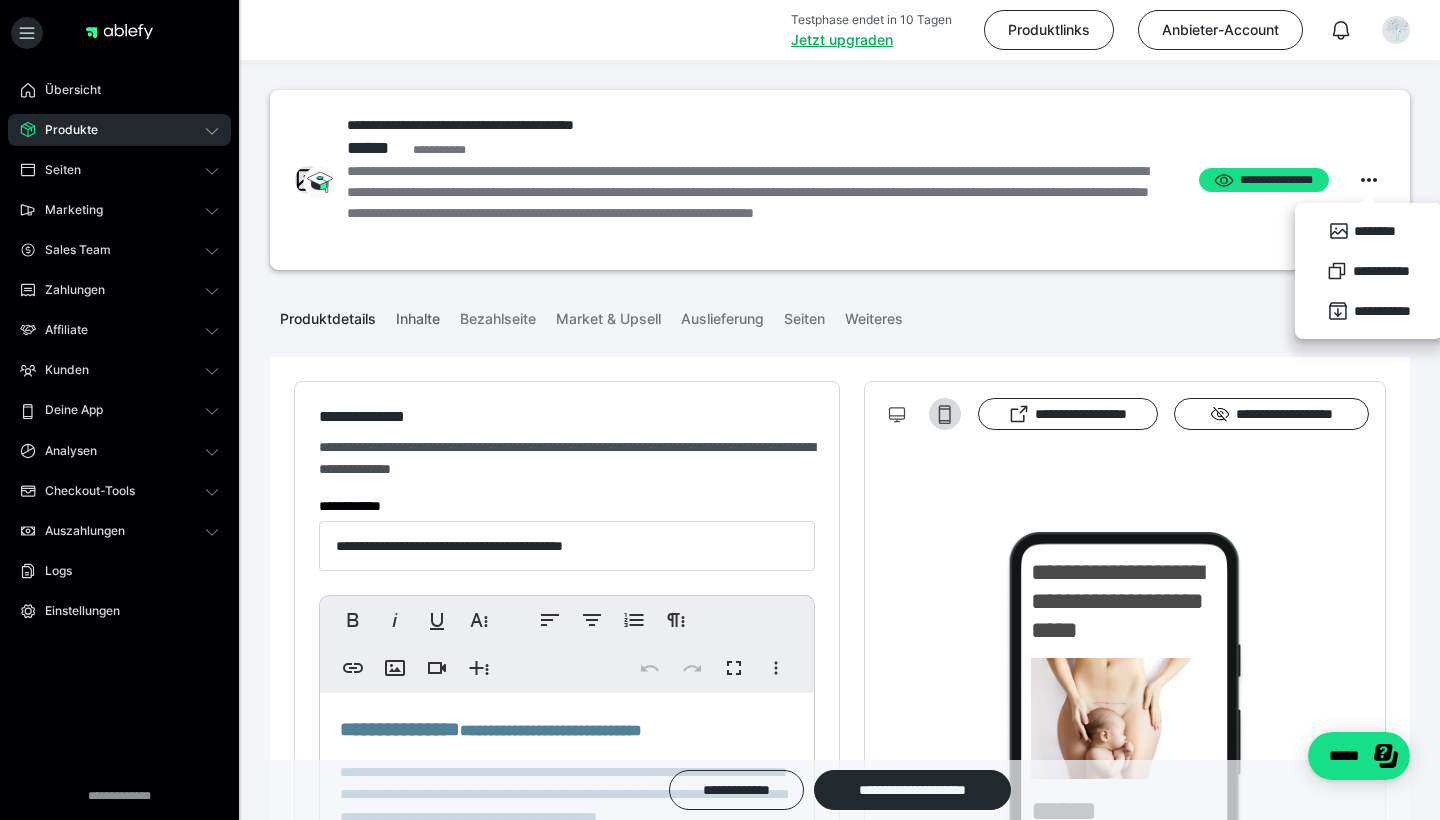 click on "Inhalte" at bounding box center [418, 315] 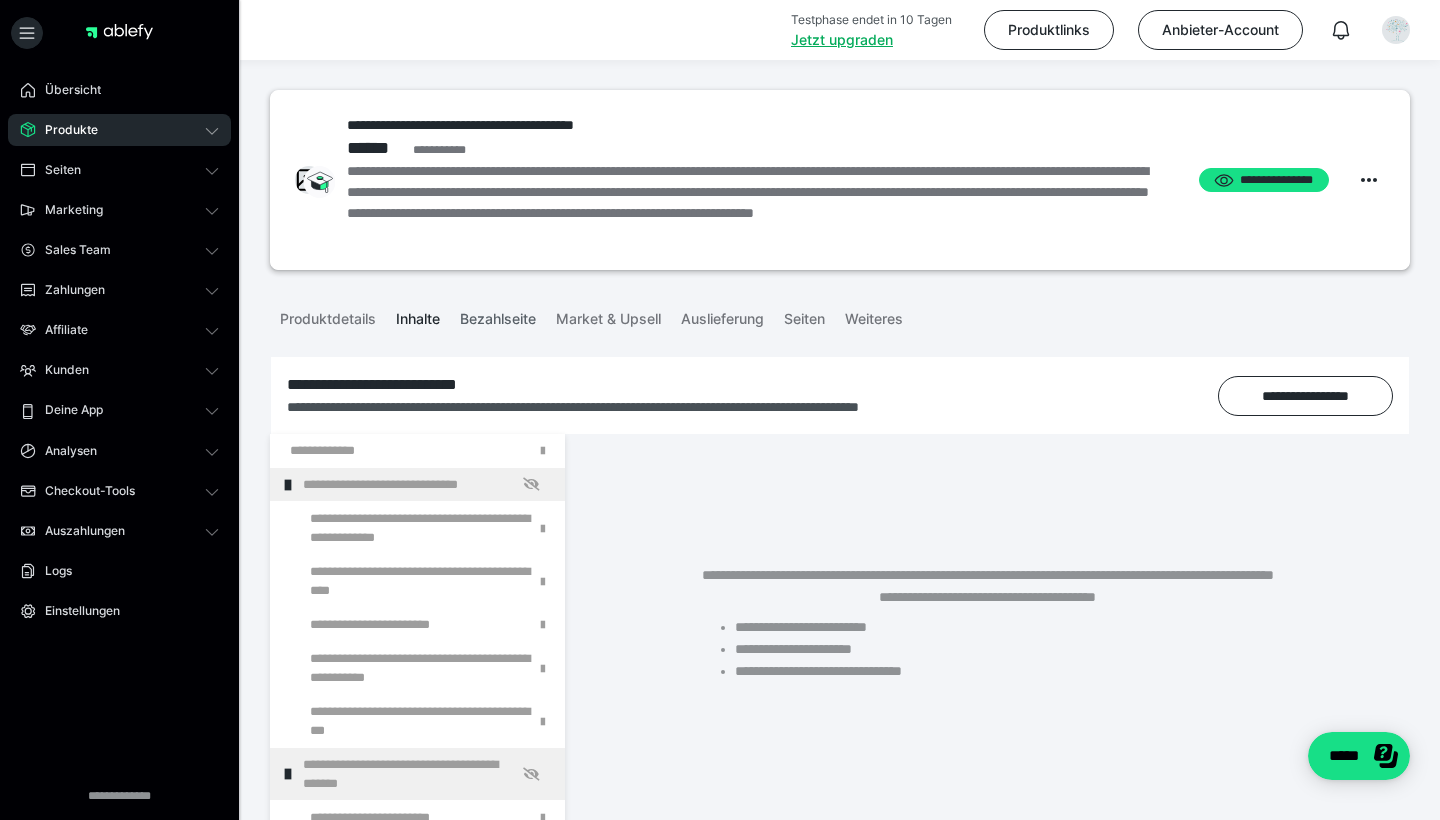 click on "Bezahlseite" at bounding box center [498, 315] 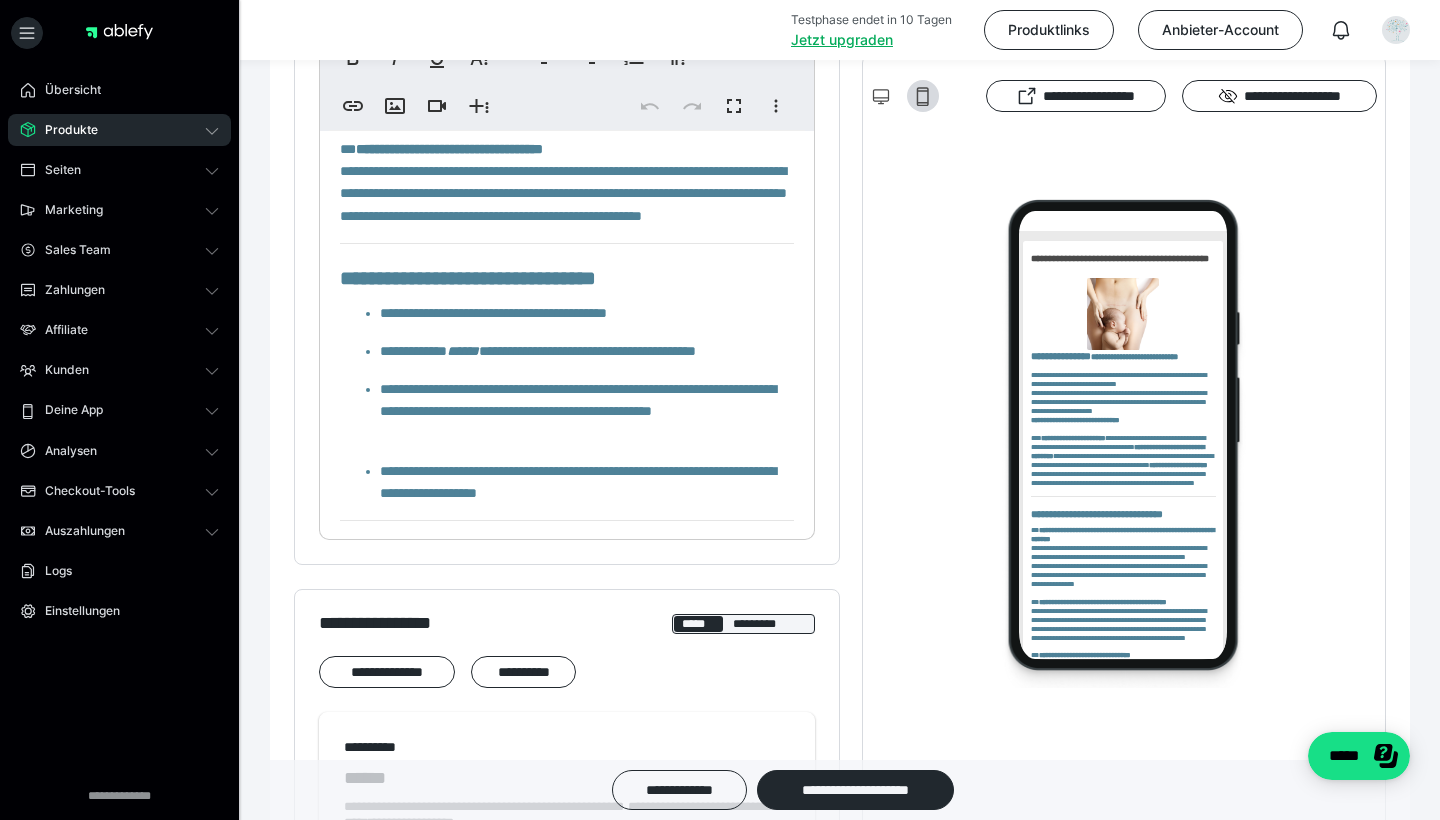 scroll, scrollTop: 0, scrollLeft: 0, axis: both 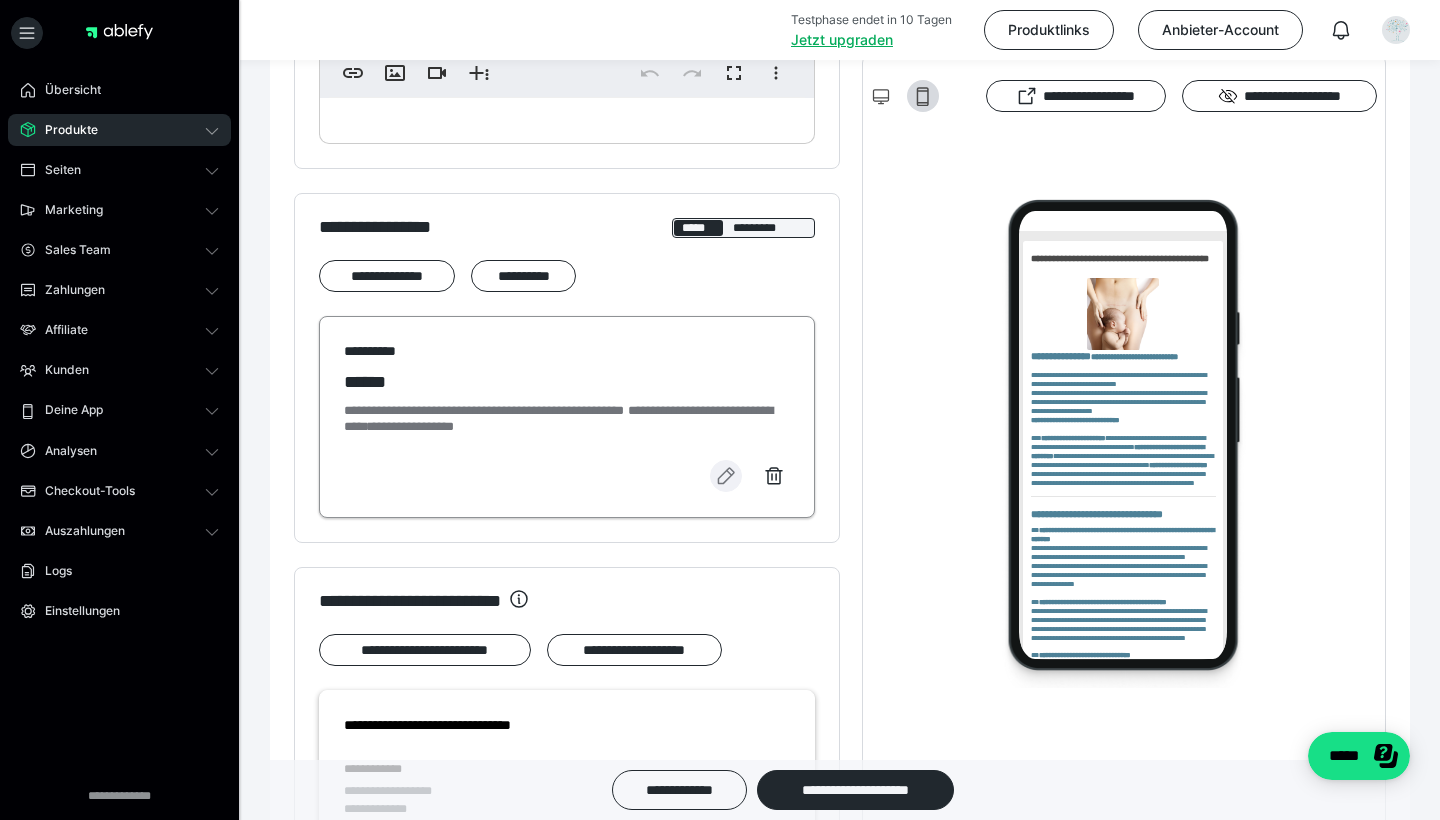 click 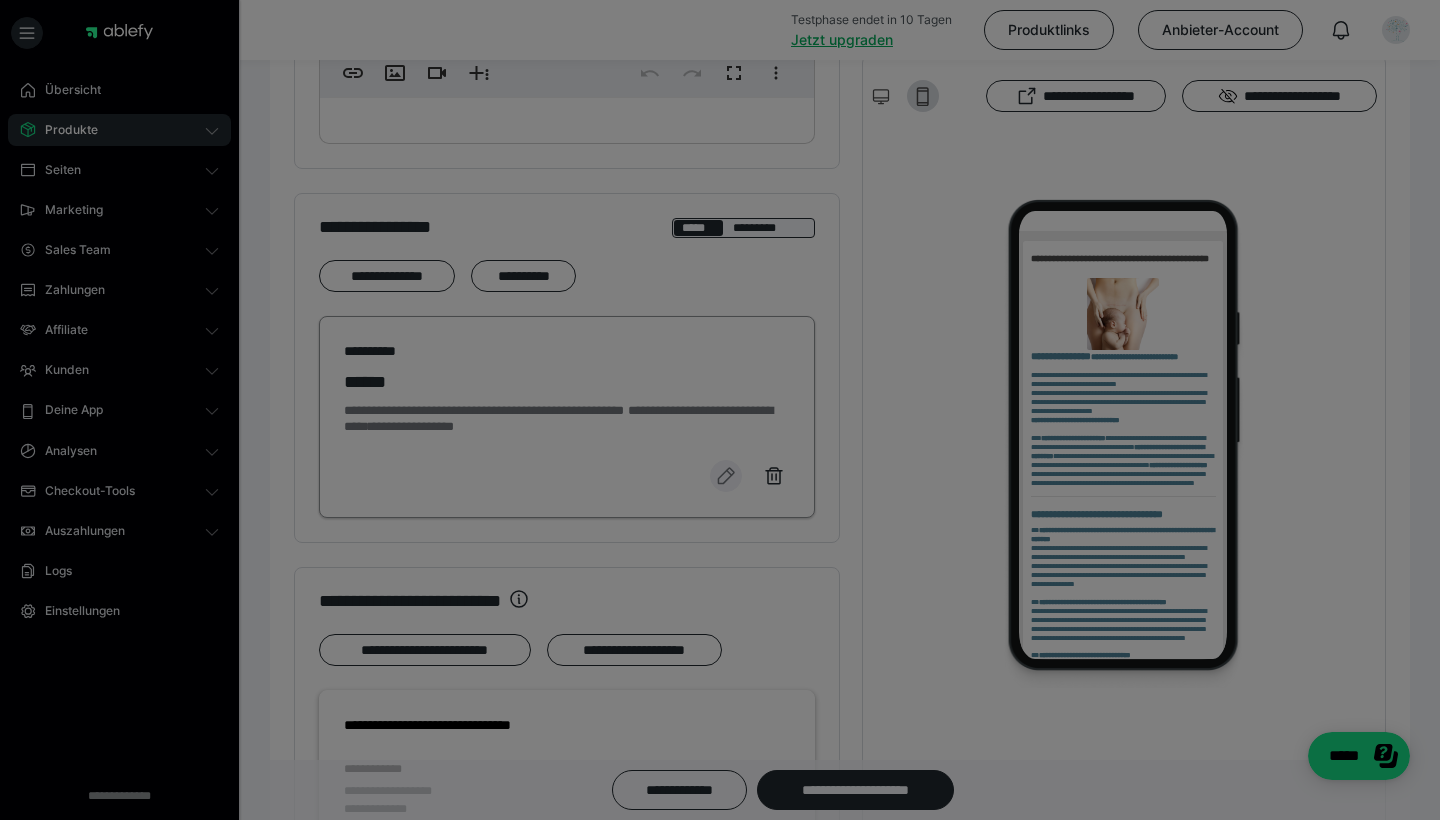 select on "1m" 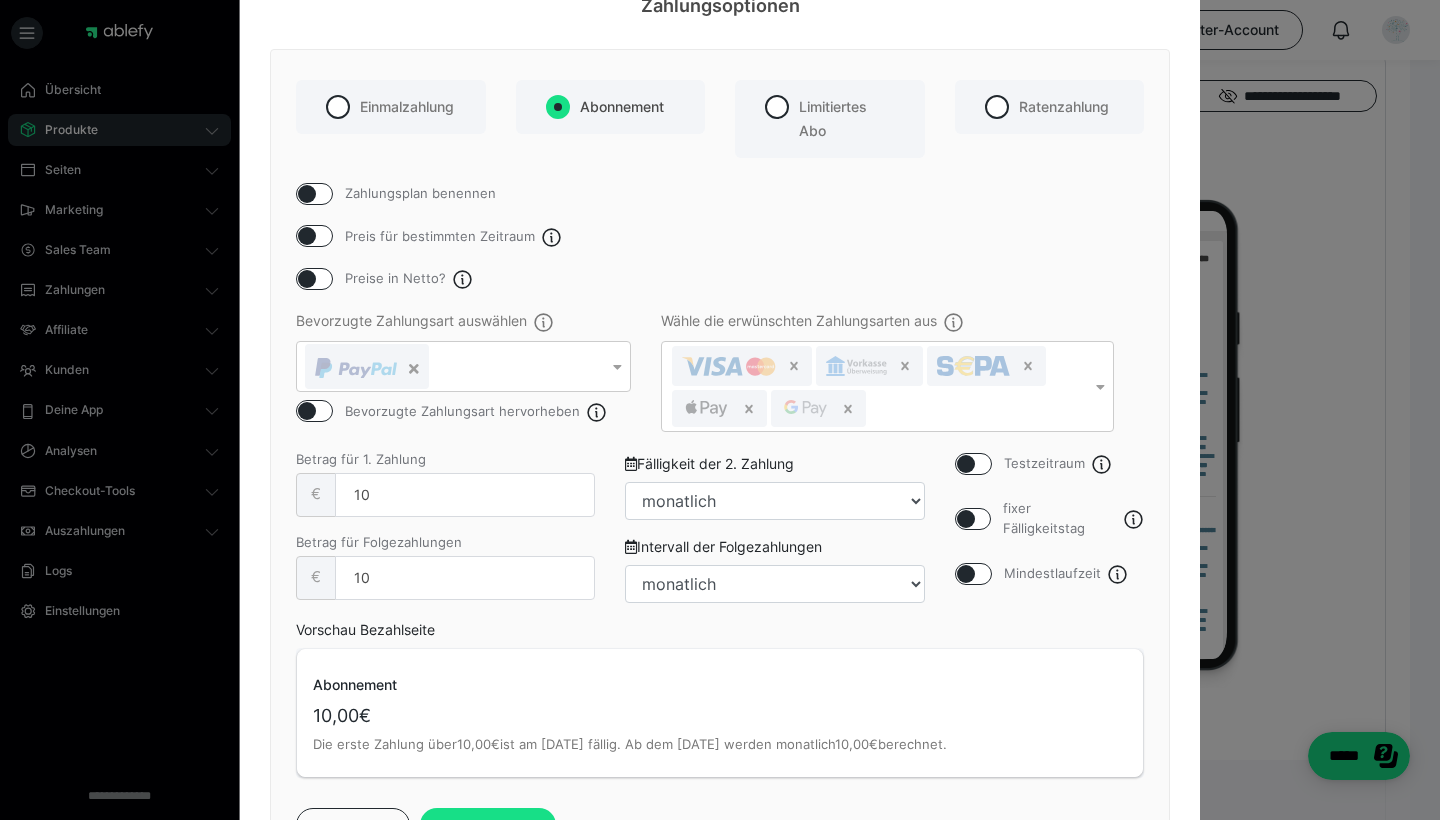 scroll, scrollTop: 102, scrollLeft: 0, axis: vertical 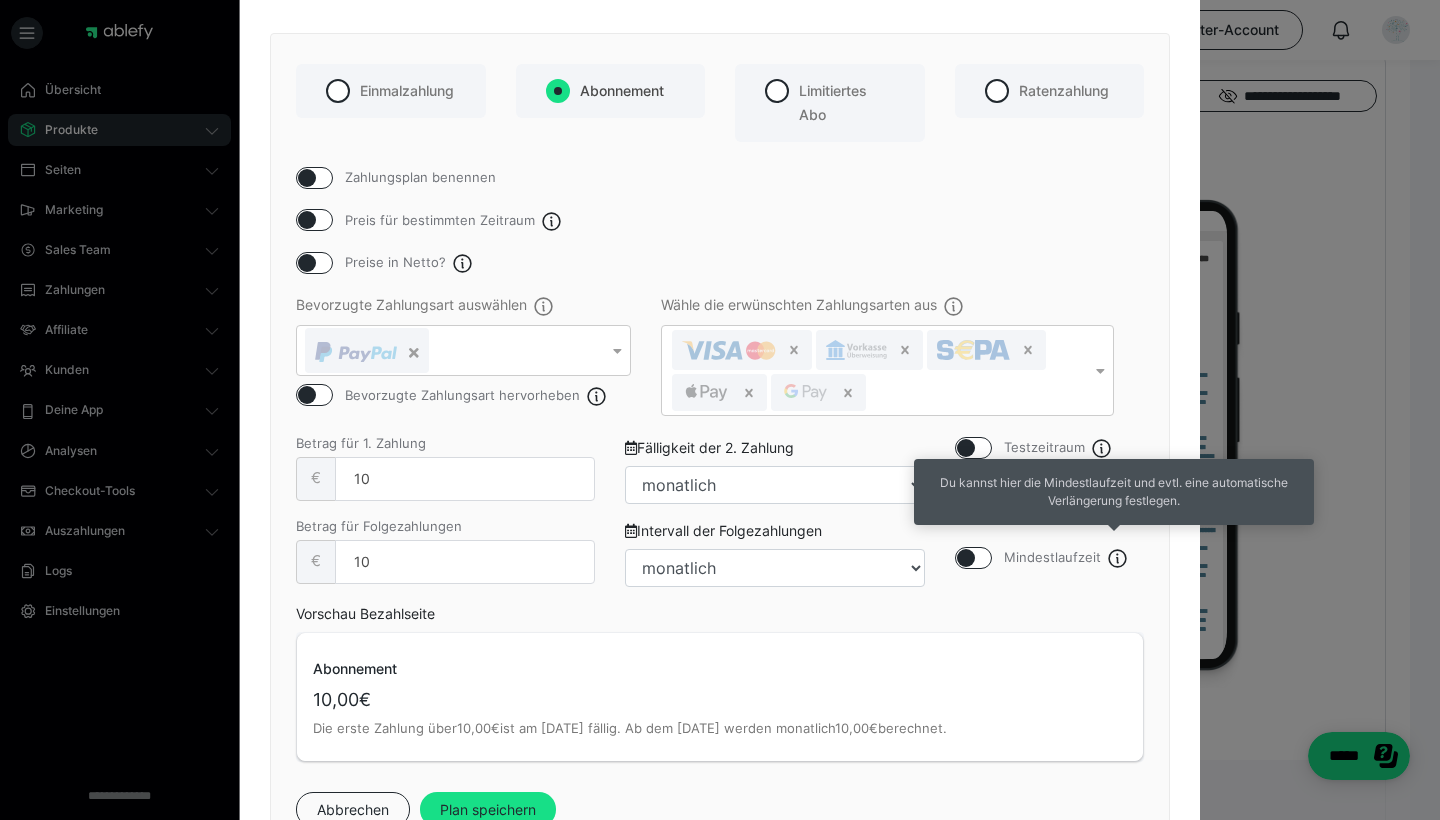 click on "Mindestlaufzeit" at bounding box center (1052, 558) 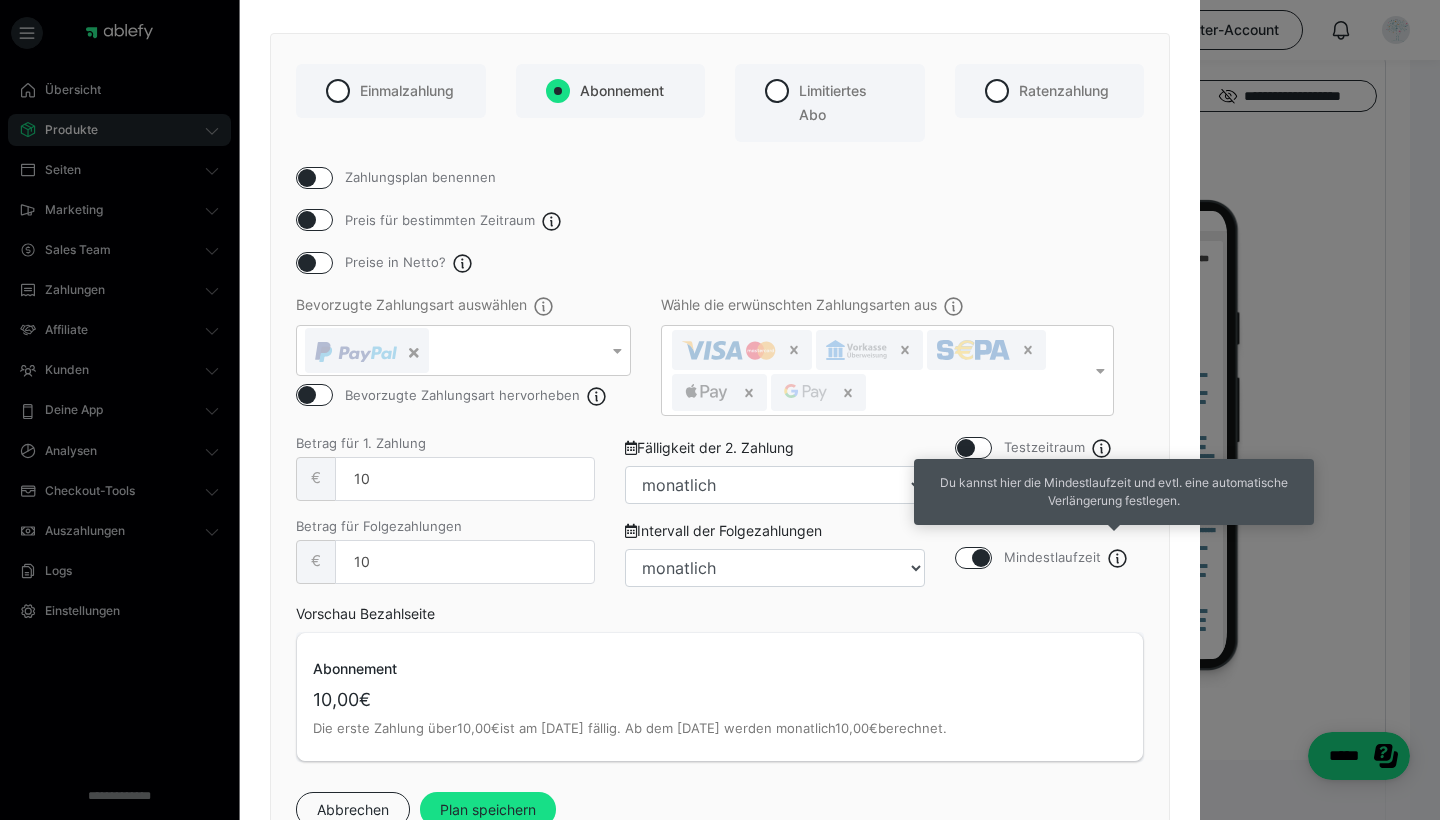 checkbox on "true" 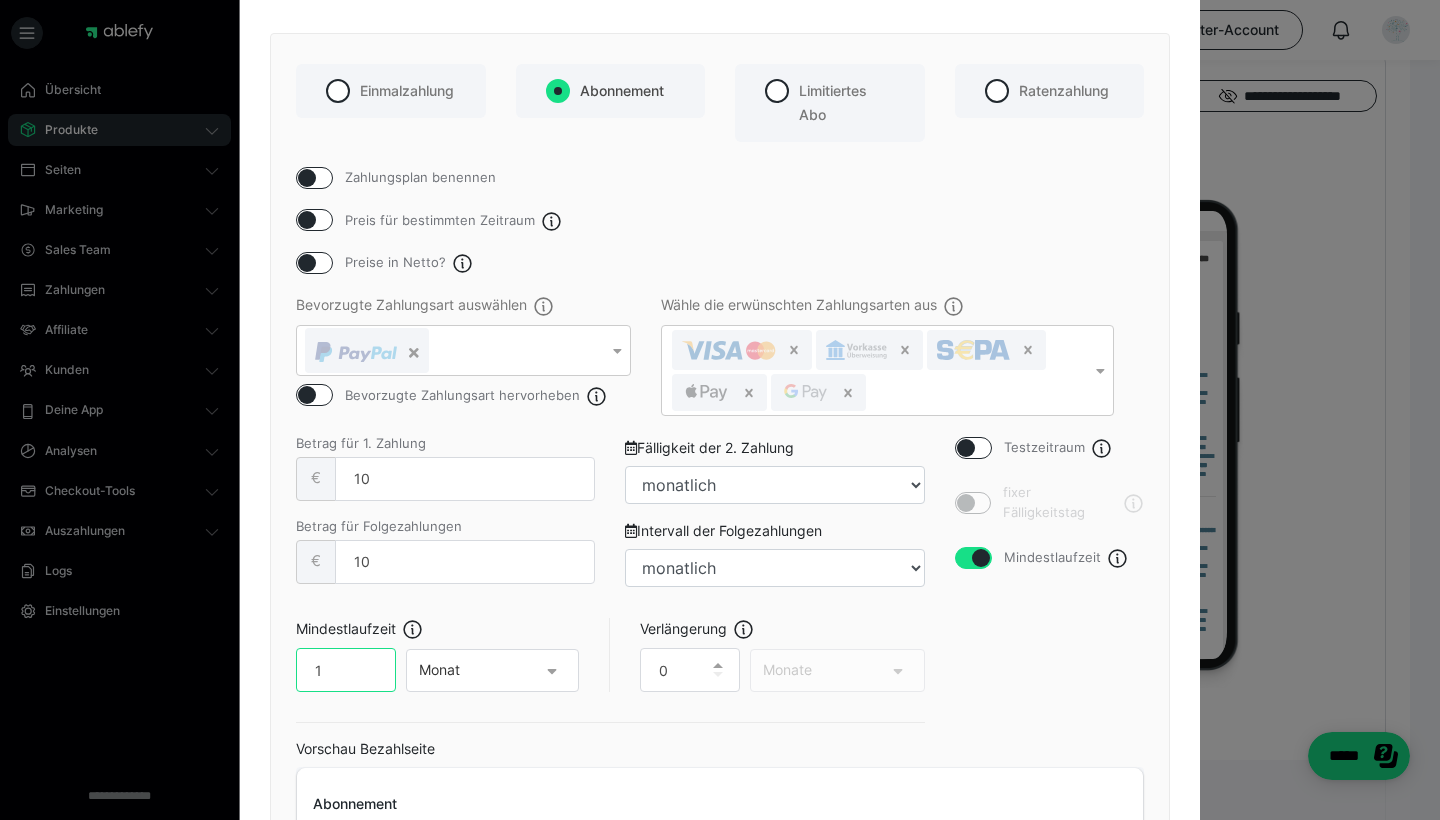 click on "1" at bounding box center [346, 670] 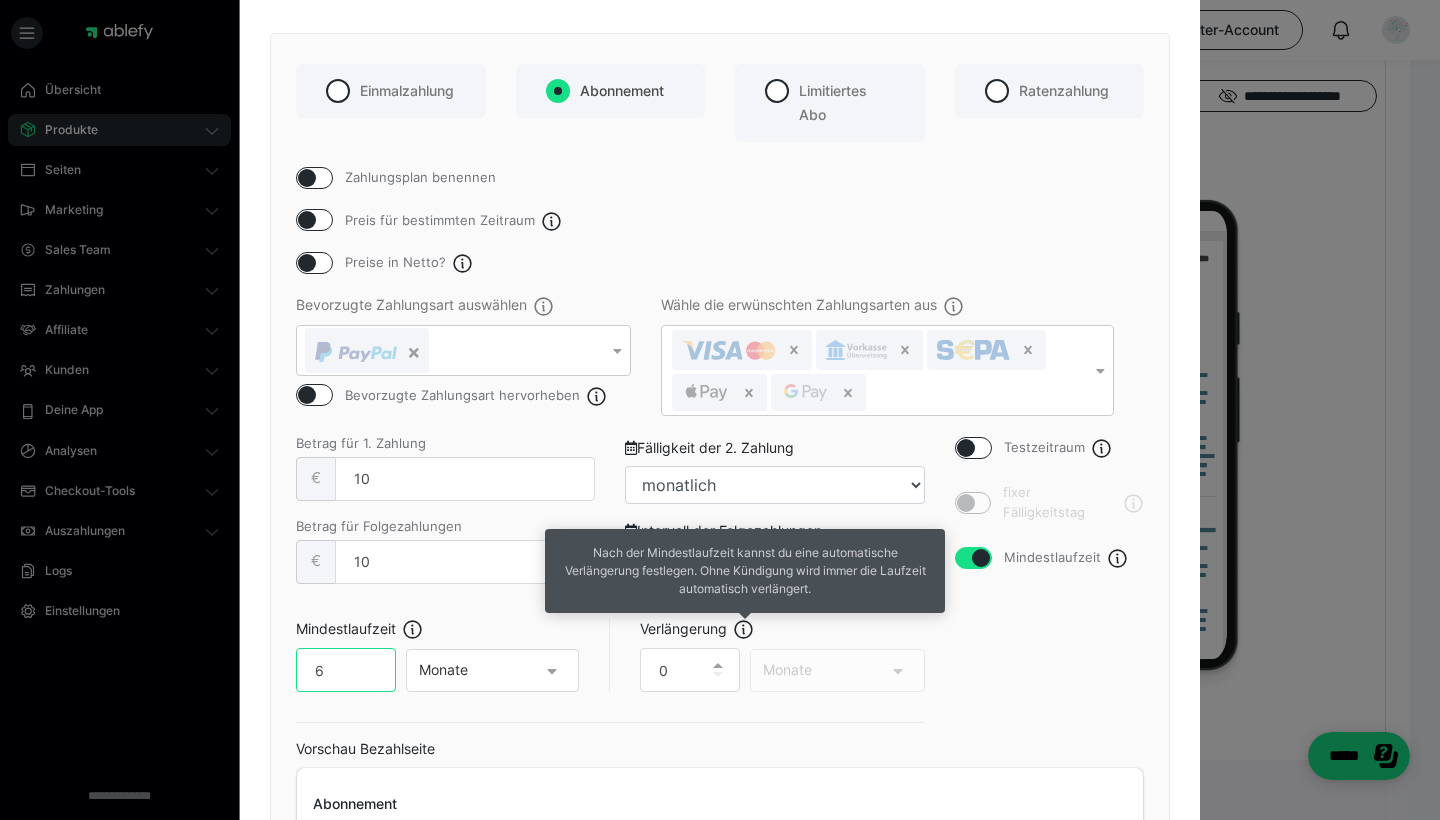 type on "6" 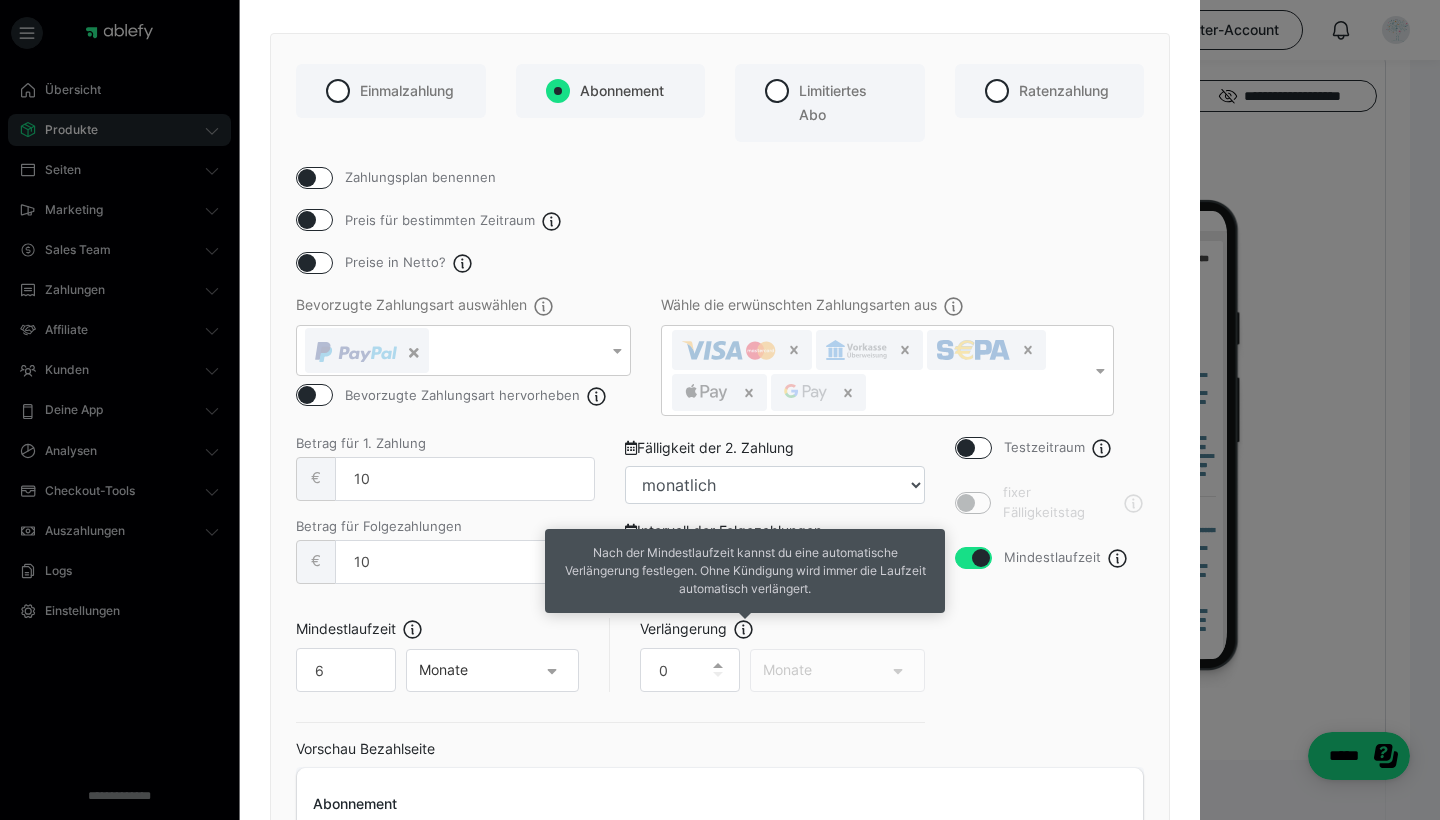 click 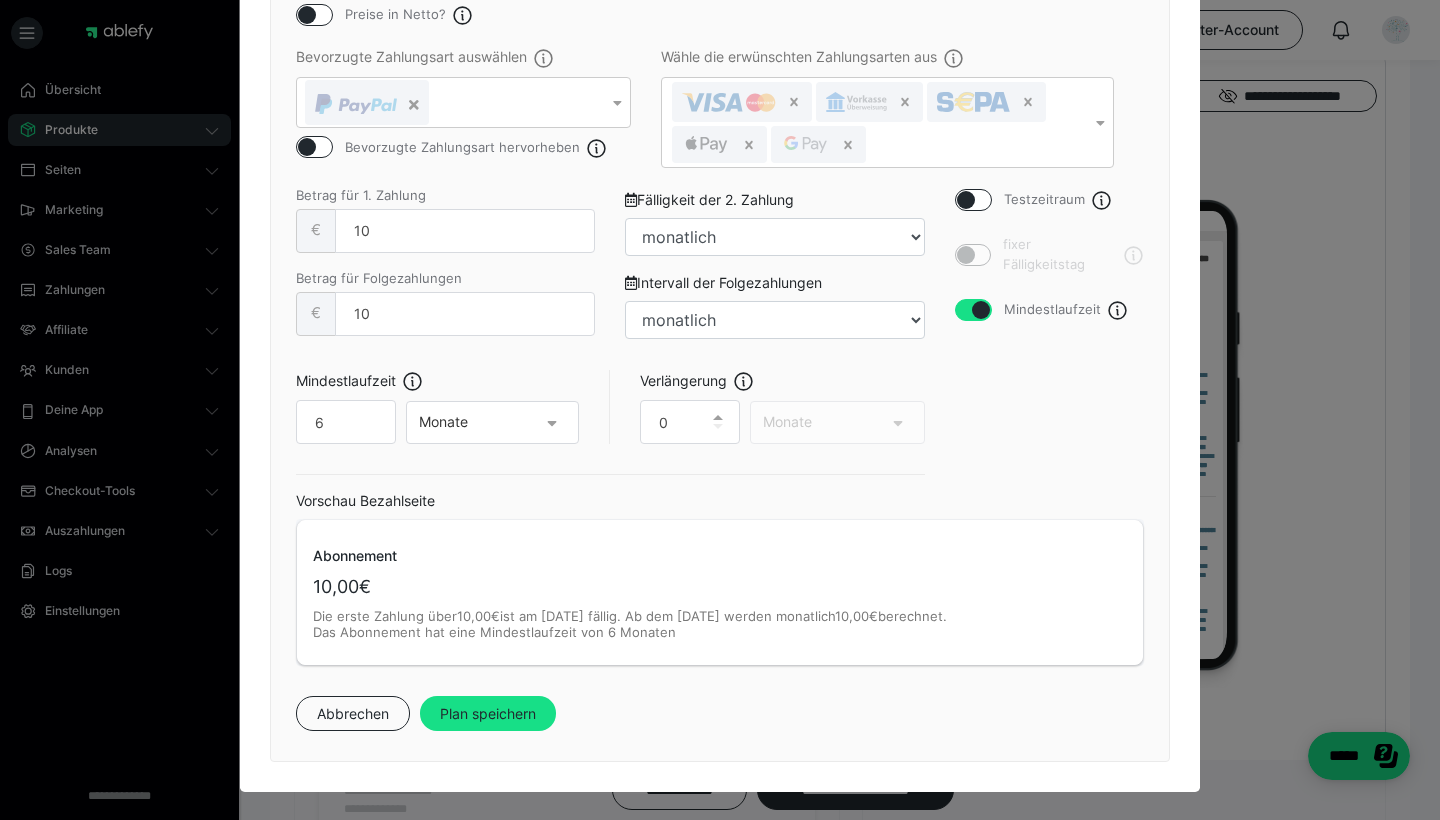 scroll, scrollTop: 351, scrollLeft: 0, axis: vertical 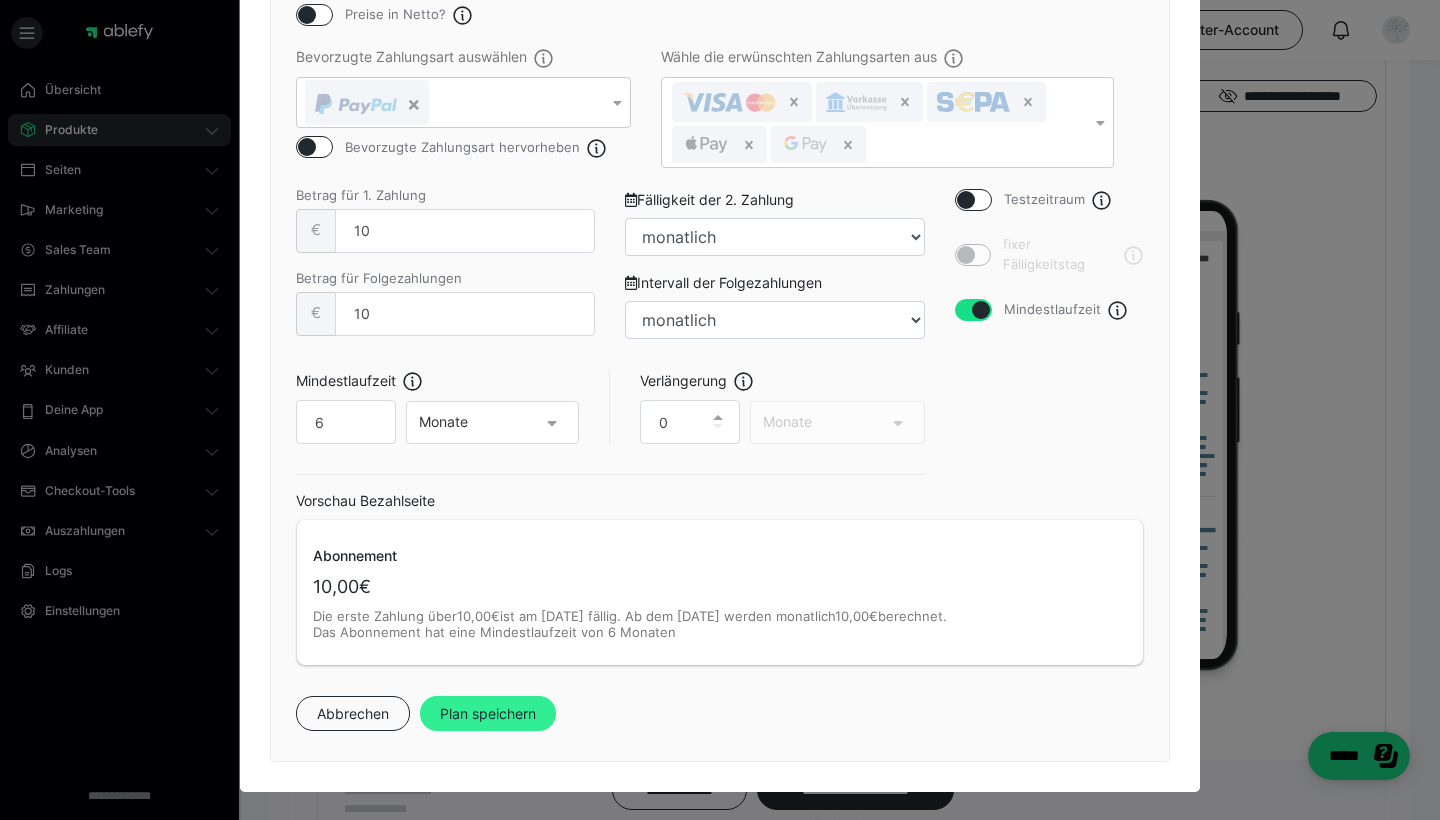 click on "Plan speichern" at bounding box center [488, 714] 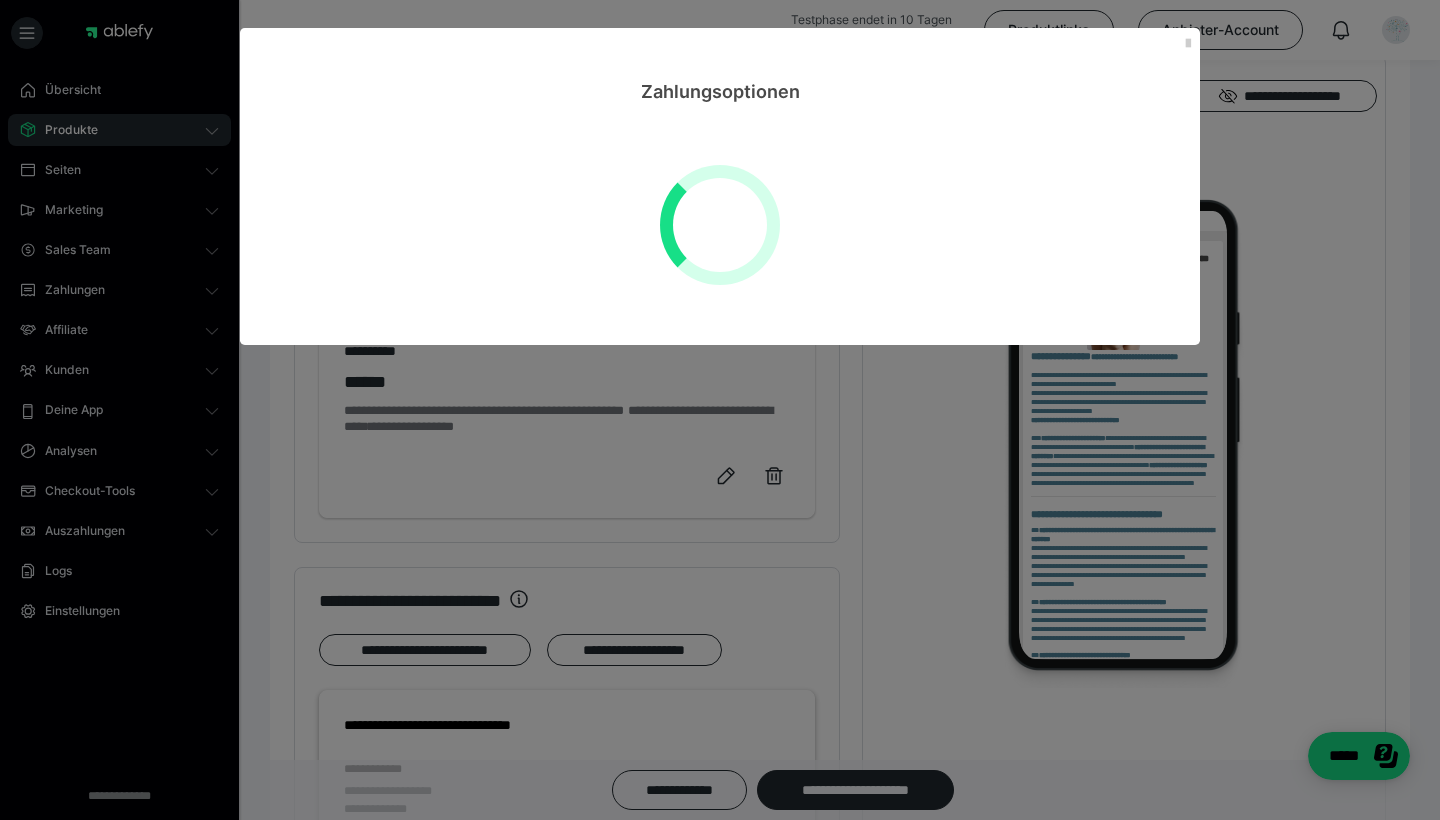 scroll, scrollTop: 0, scrollLeft: 0, axis: both 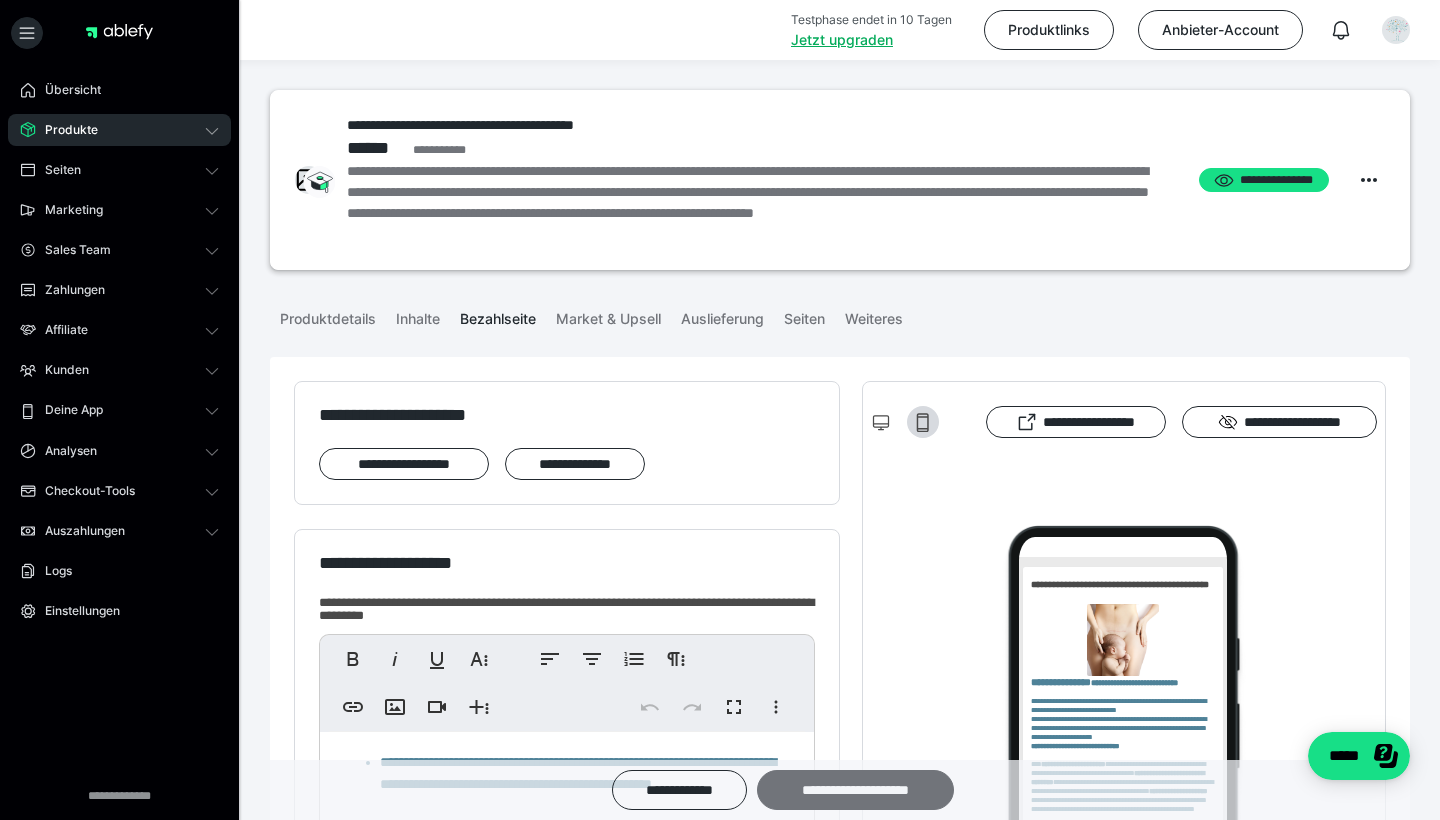 click on "**********" at bounding box center [855, 790] 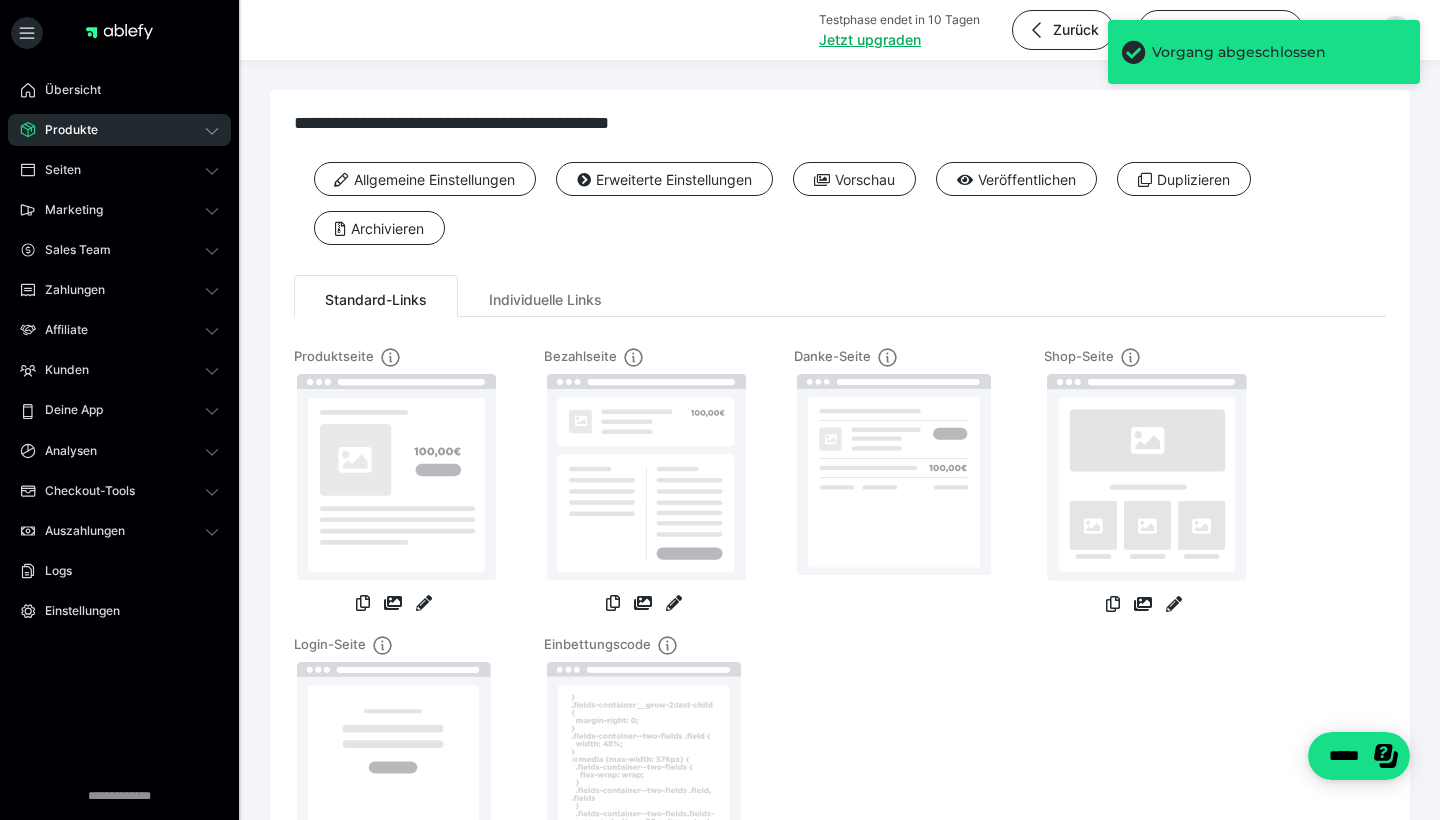 click on "Produkte" at bounding box center (119, 130) 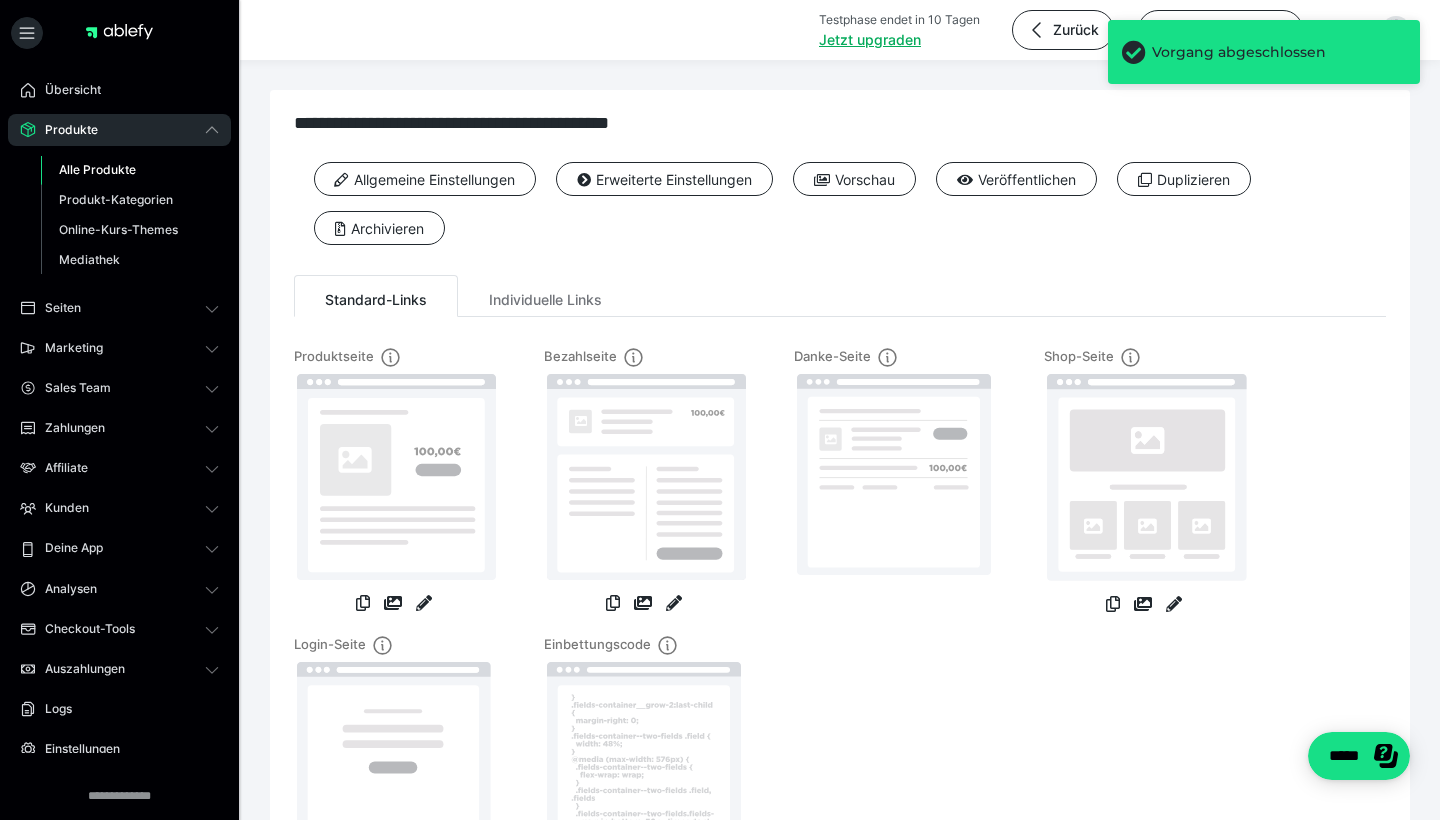 click on "Alle Produkte" at bounding box center (130, 170) 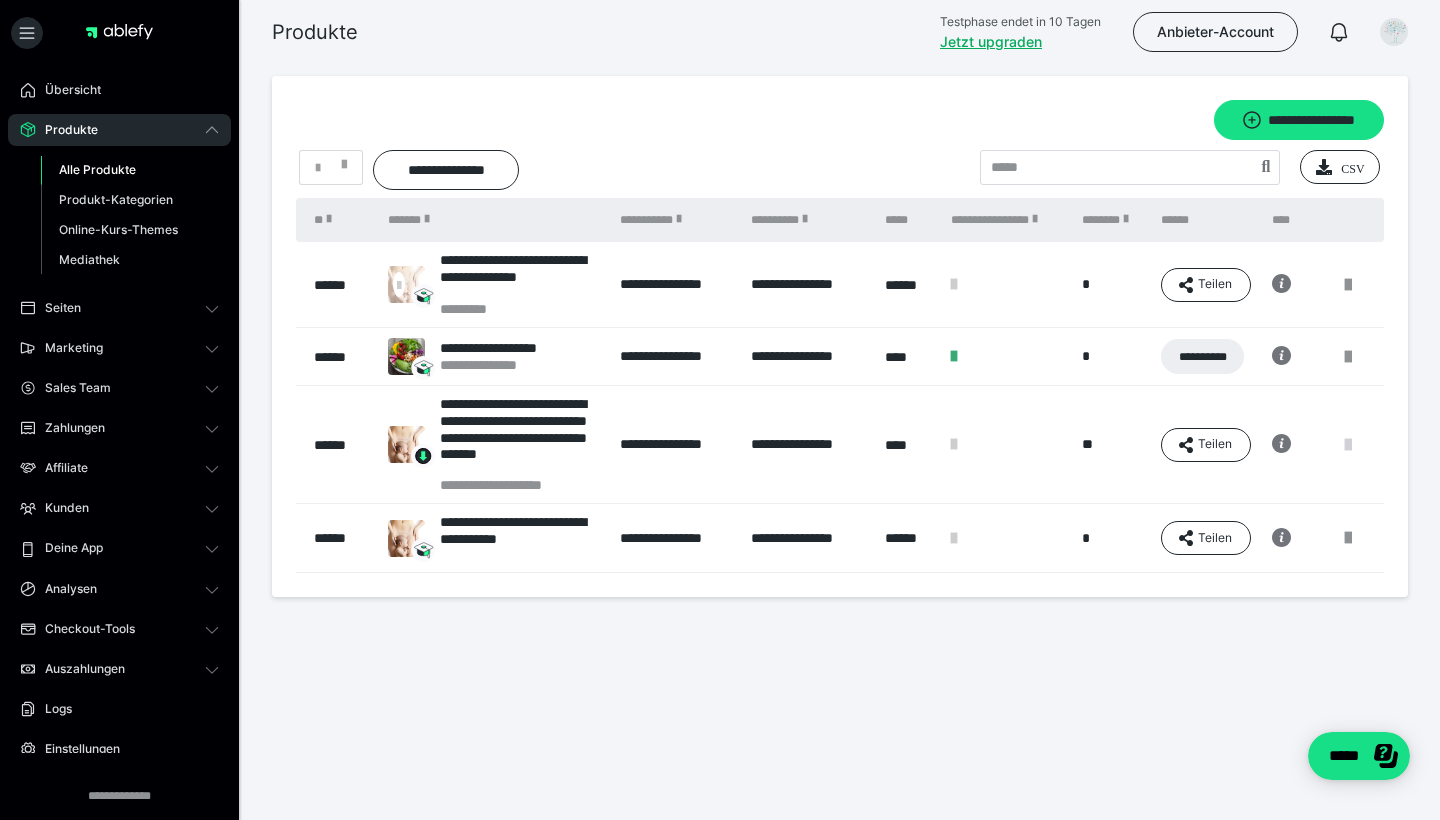 click at bounding box center [1348, 445] 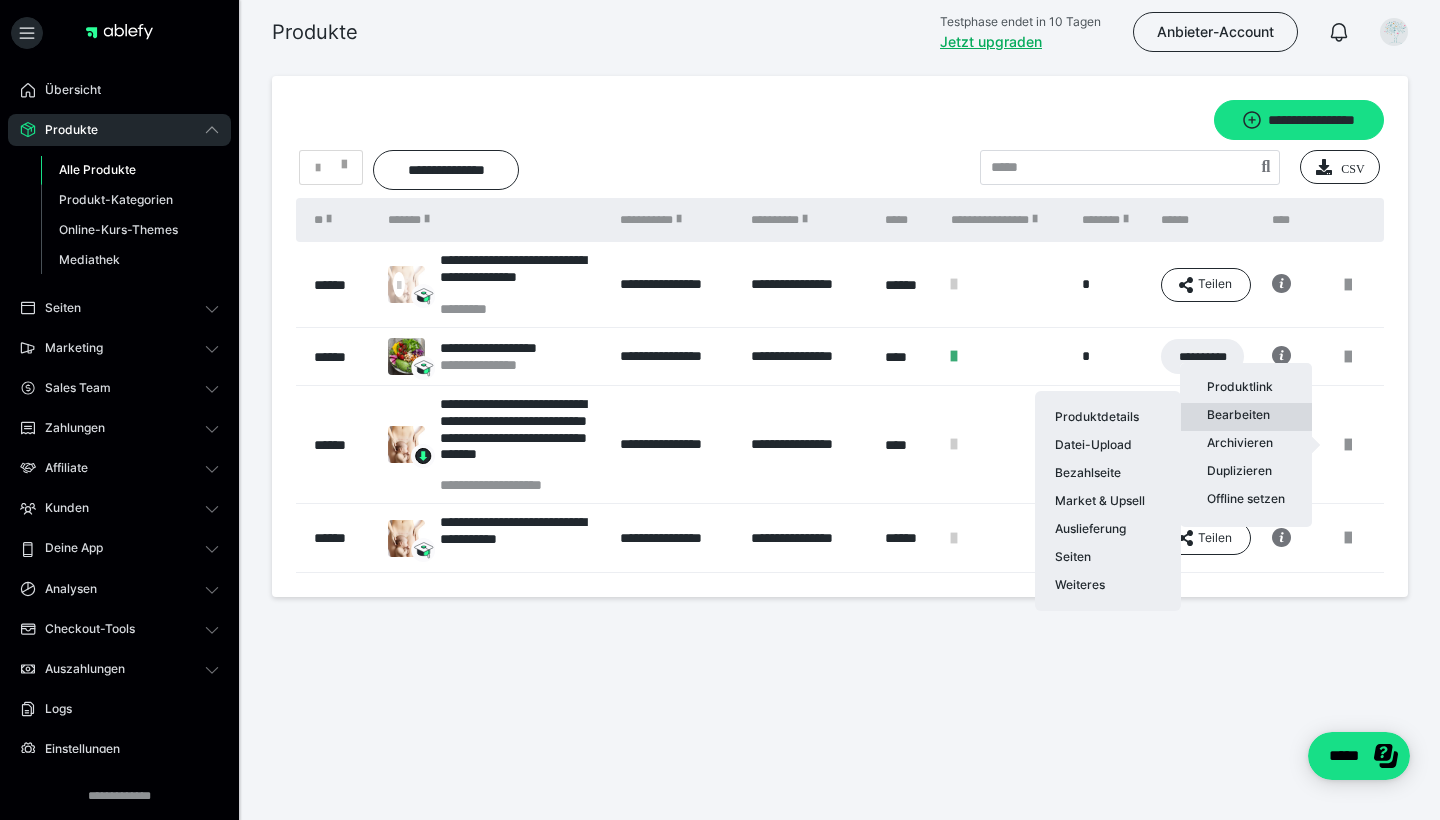 click on "Bearbeiten Produktdetails Datei-Upload Bezahlseite Market & Upsell Auslieferung Seiten Weiteres" at bounding box center [1246, 417] 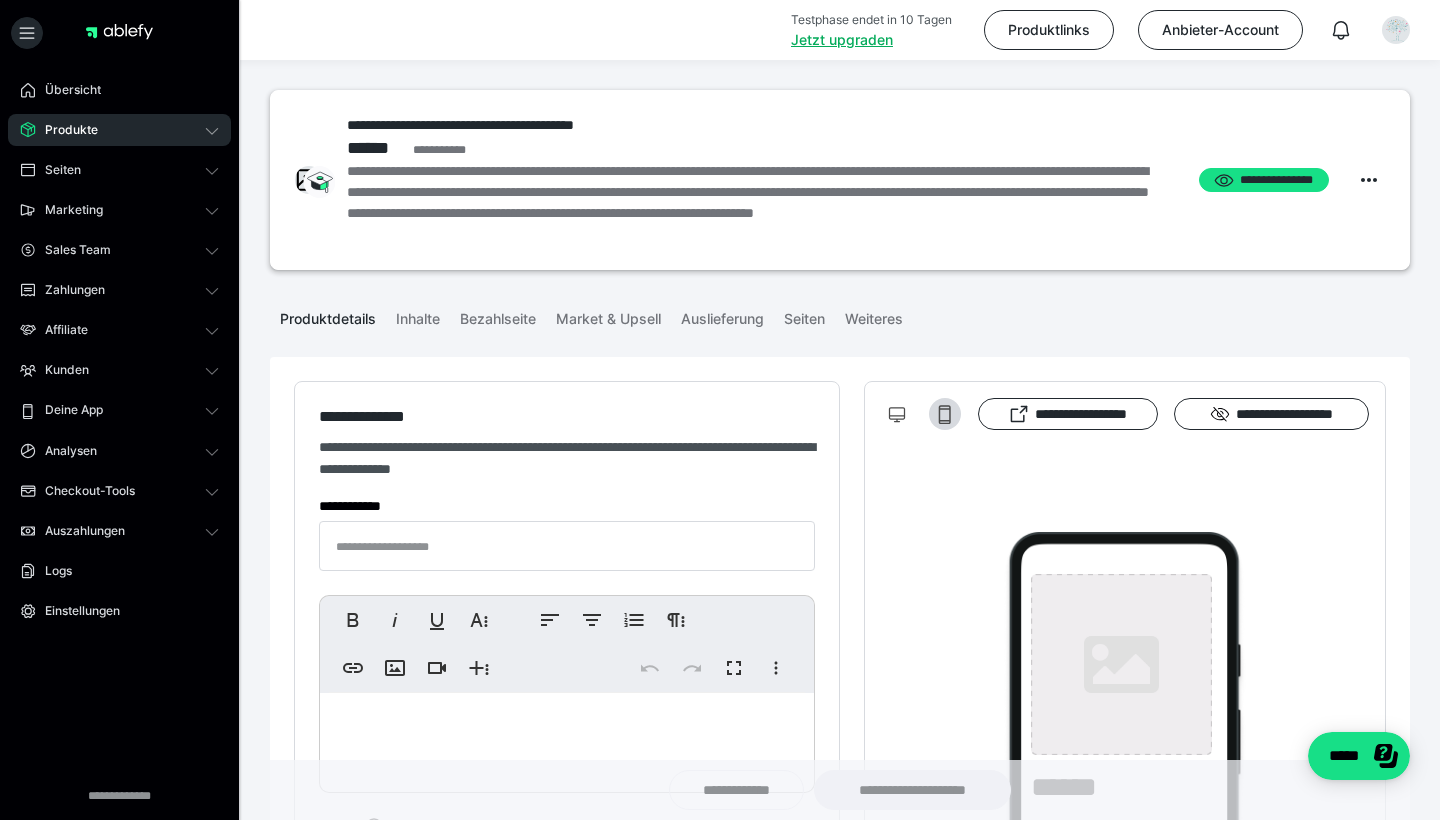 type on "**********" 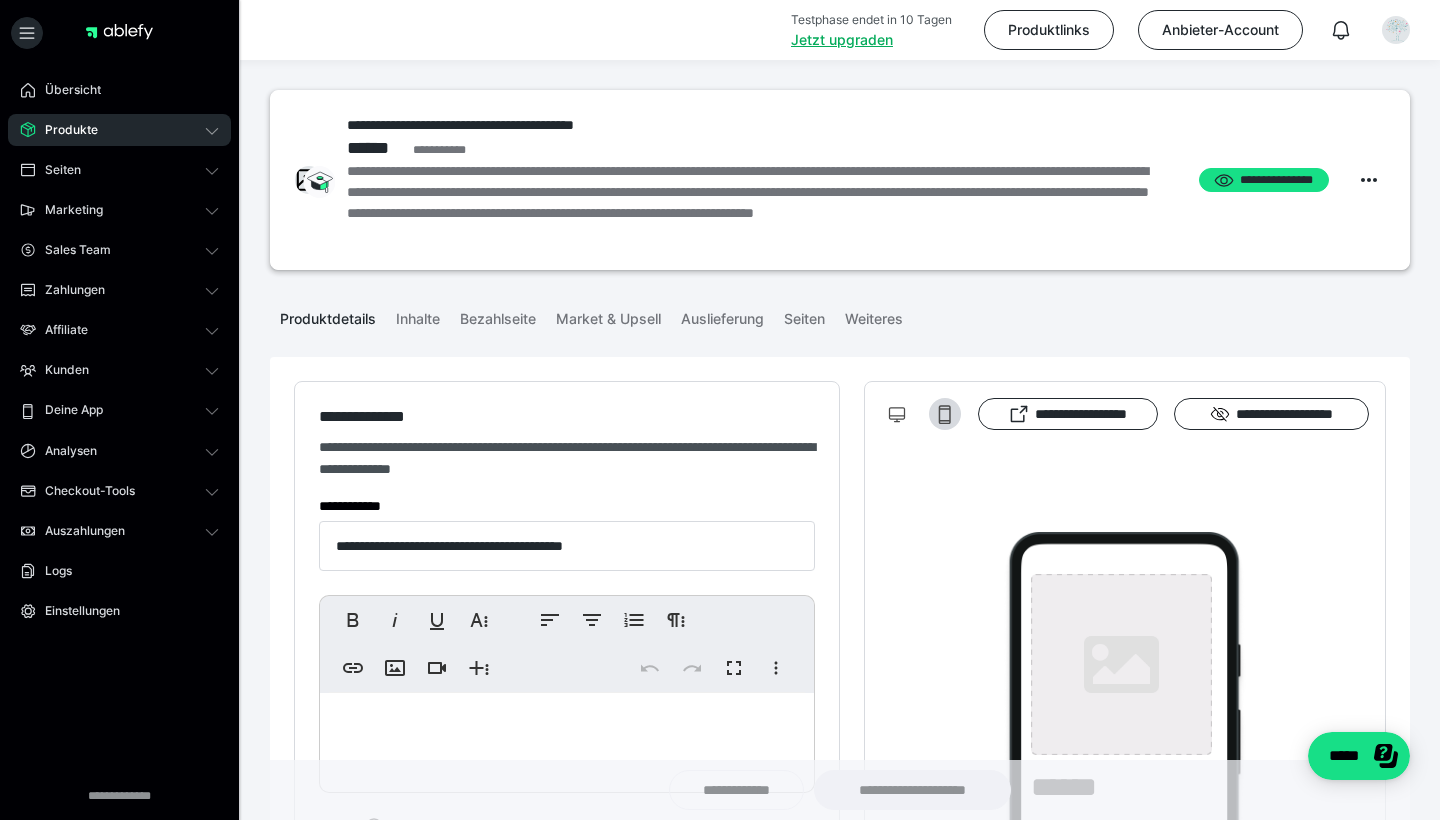 type on "**********" 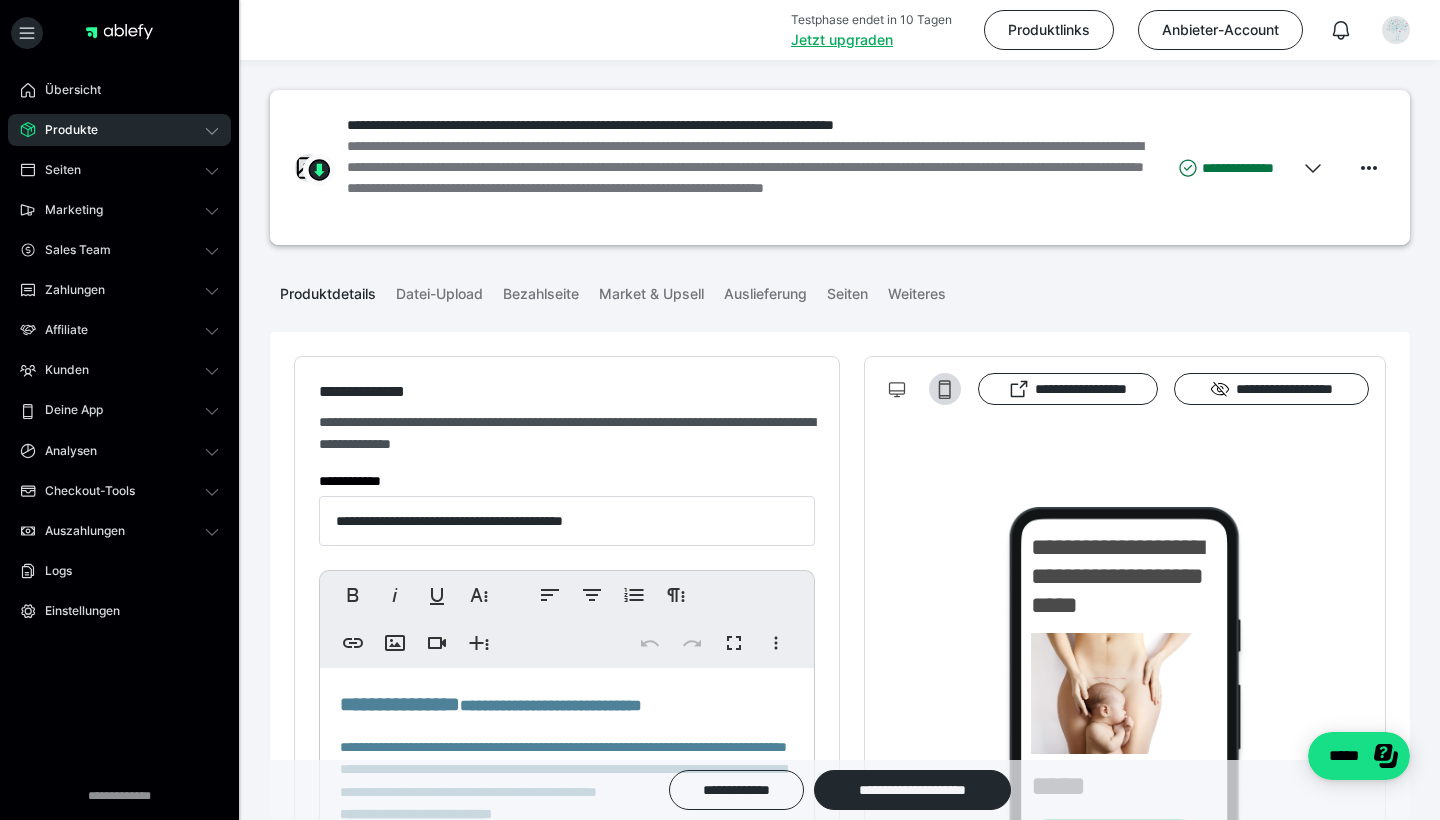 type on "**********" 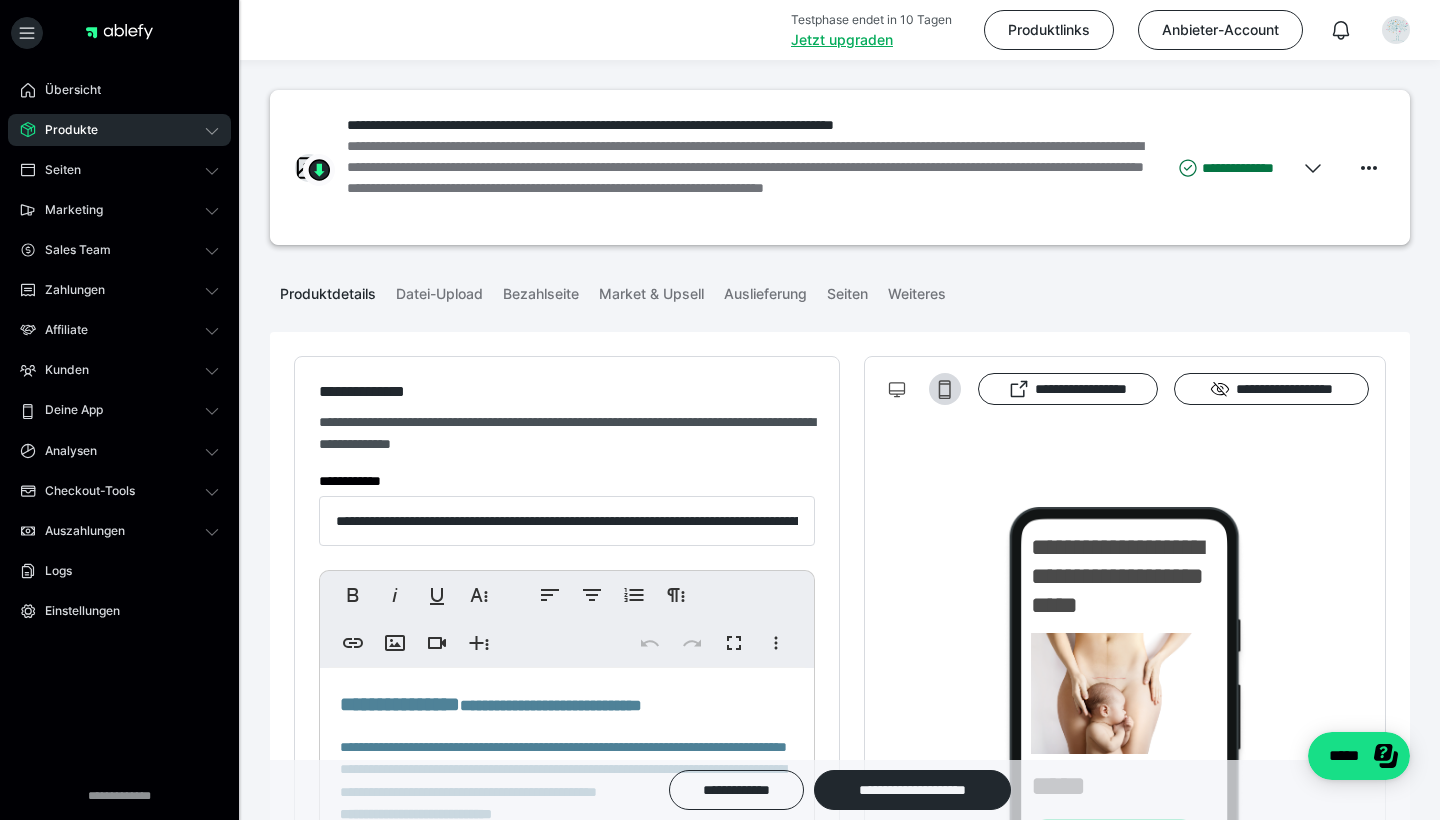 type on "**********" 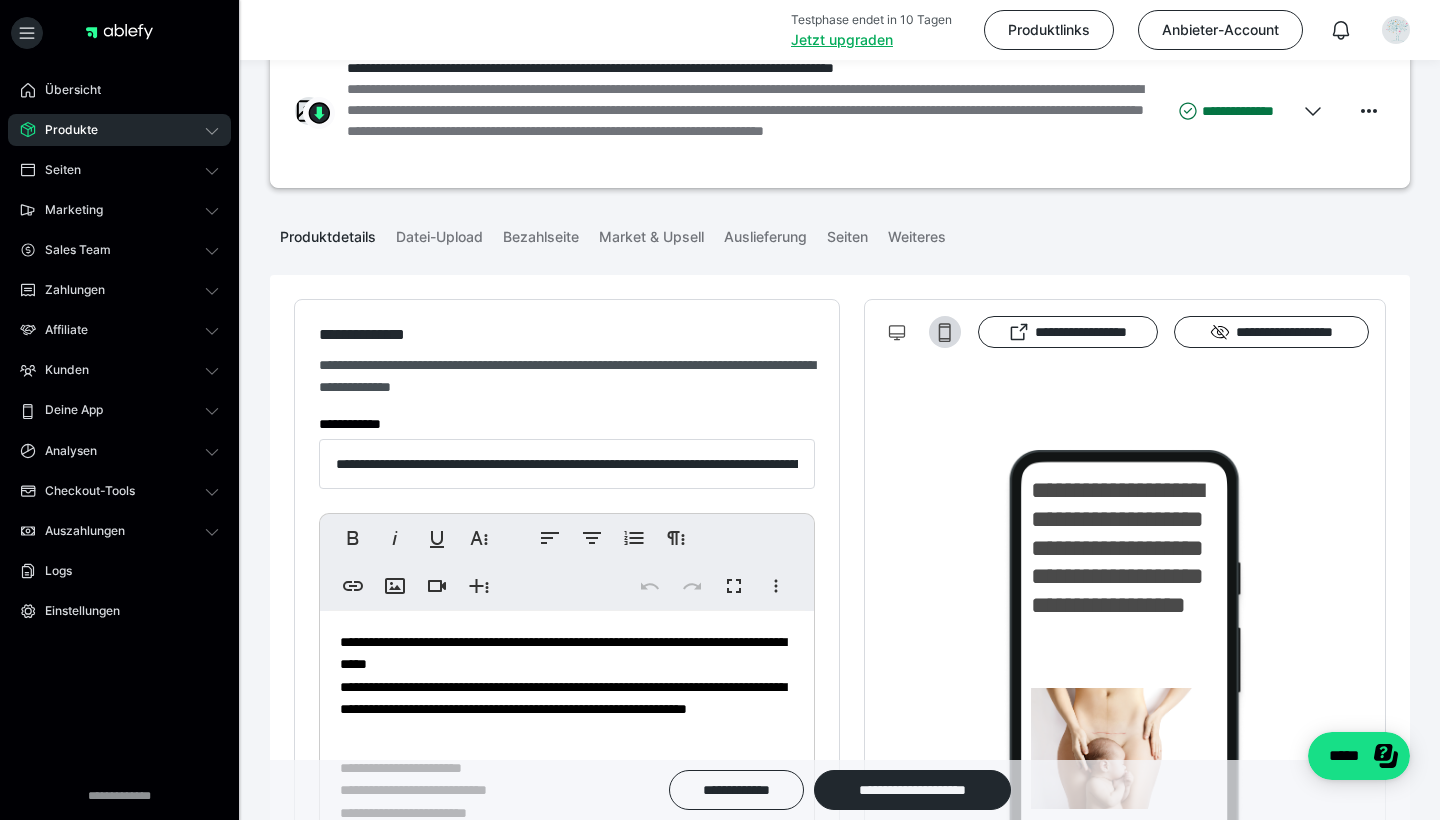 scroll, scrollTop: 59, scrollLeft: 0, axis: vertical 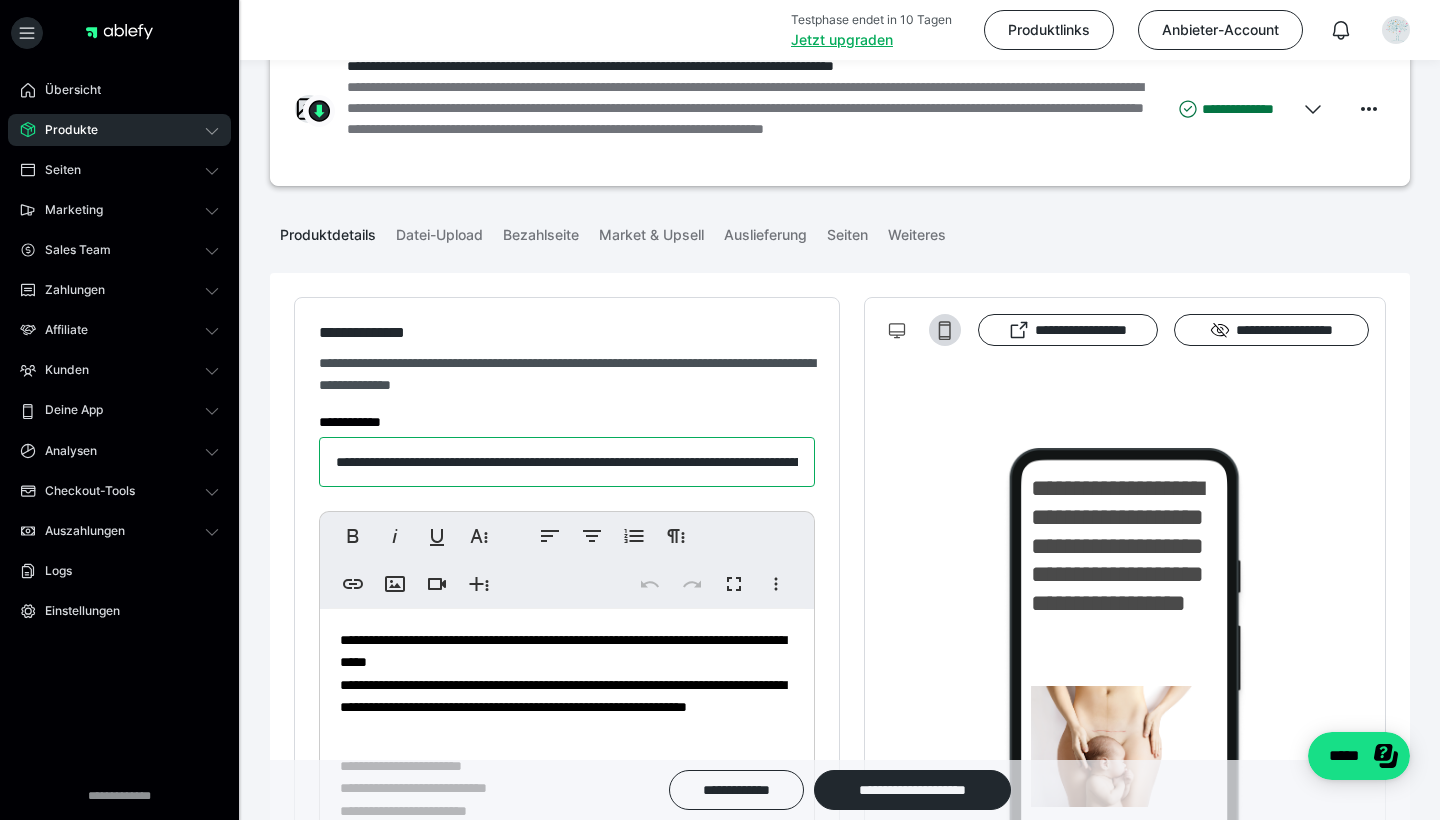 click on "**********" at bounding box center (567, 462) 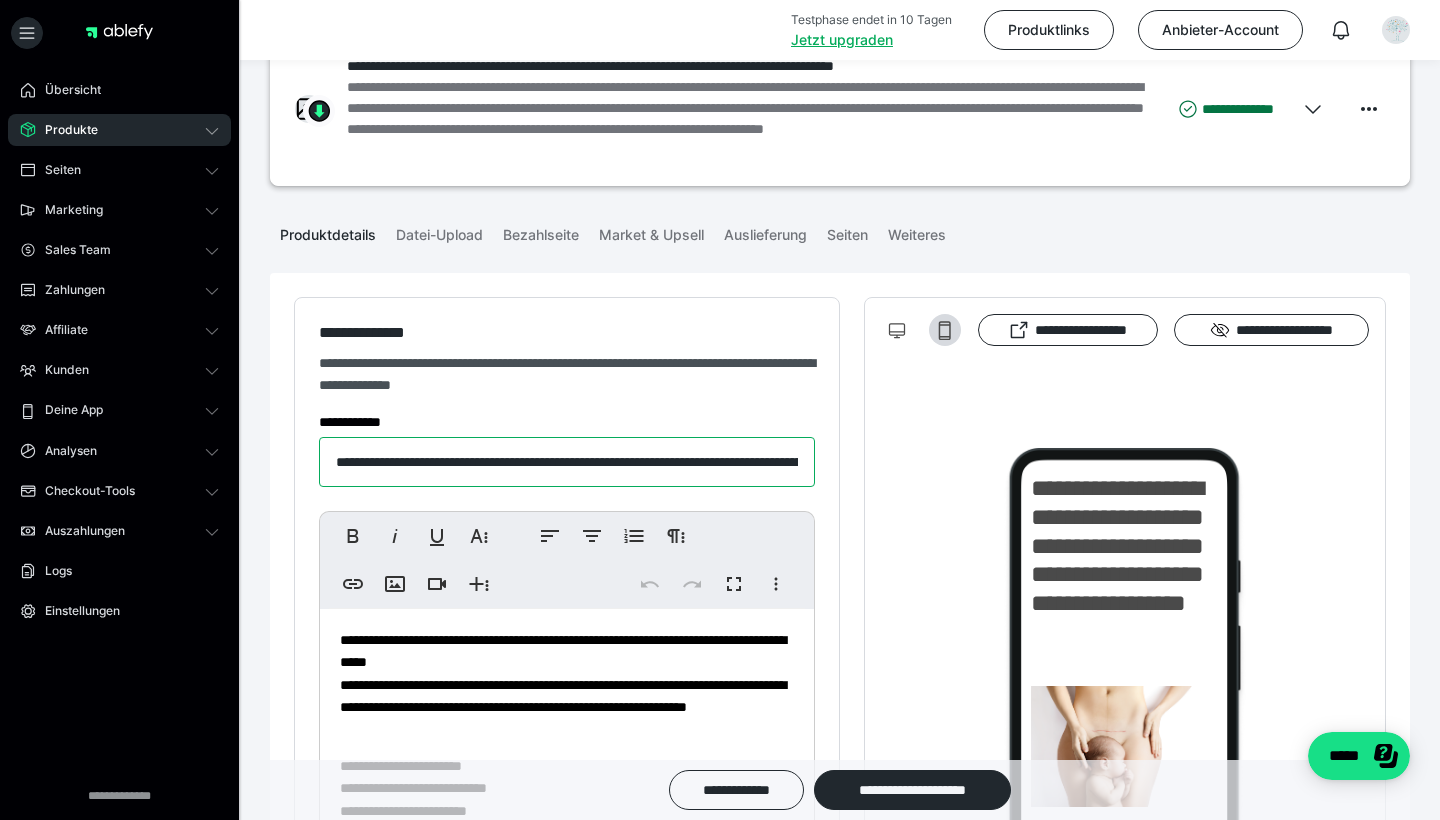 drag, startPoint x: 494, startPoint y: 463, endPoint x: 360, endPoint y: 463, distance: 134 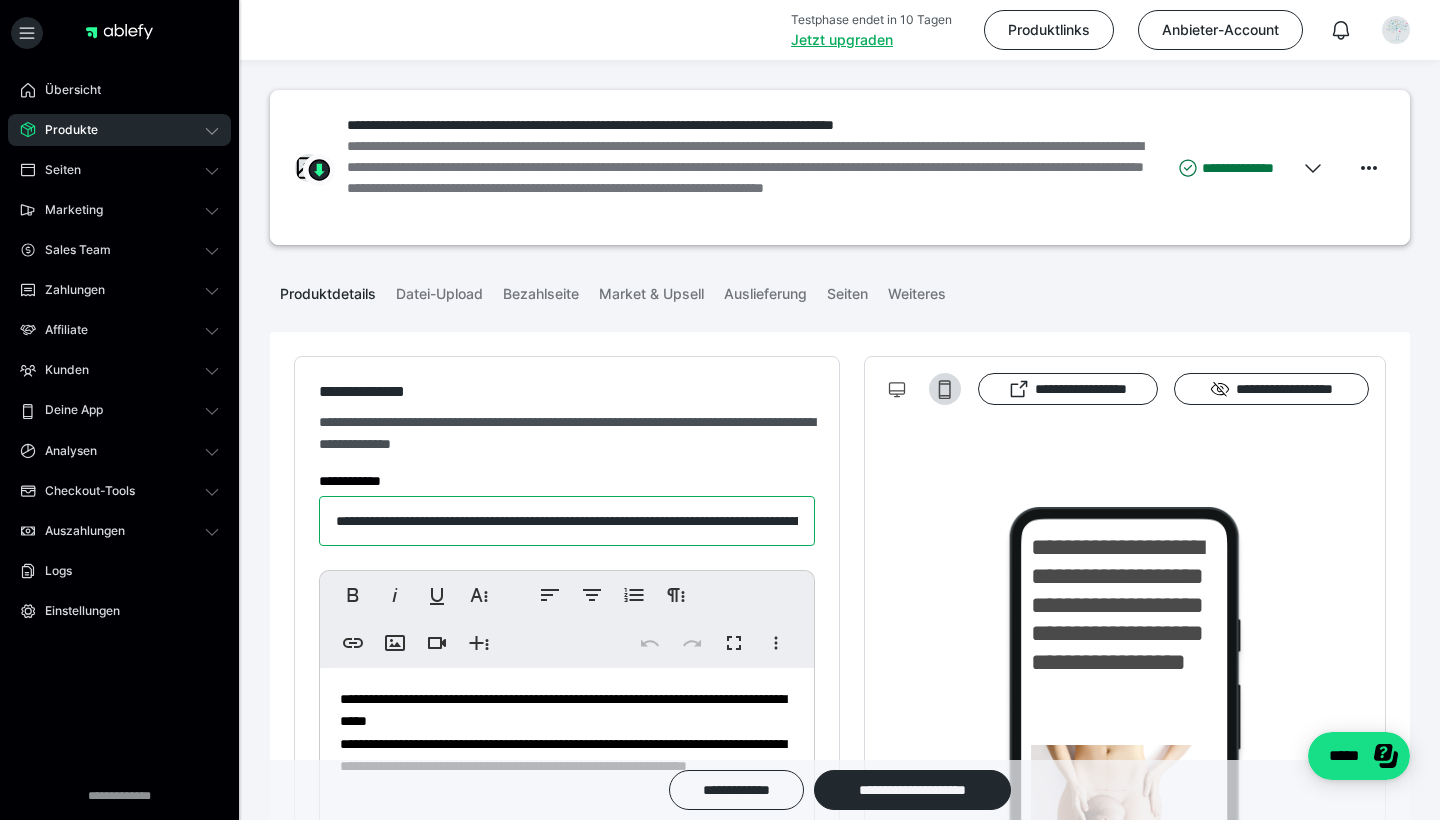 scroll, scrollTop: 0, scrollLeft: 0, axis: both 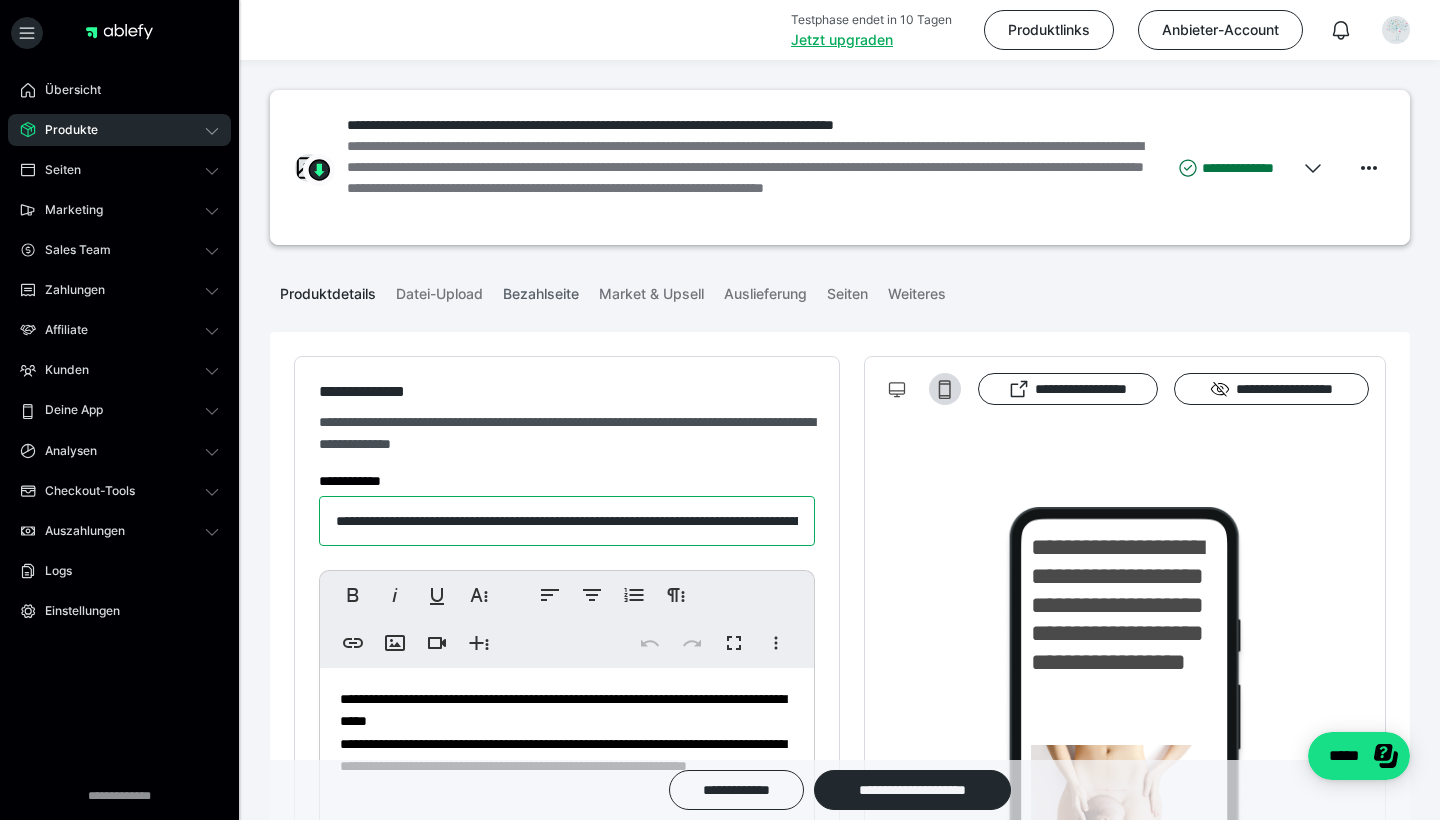 type on "**********" 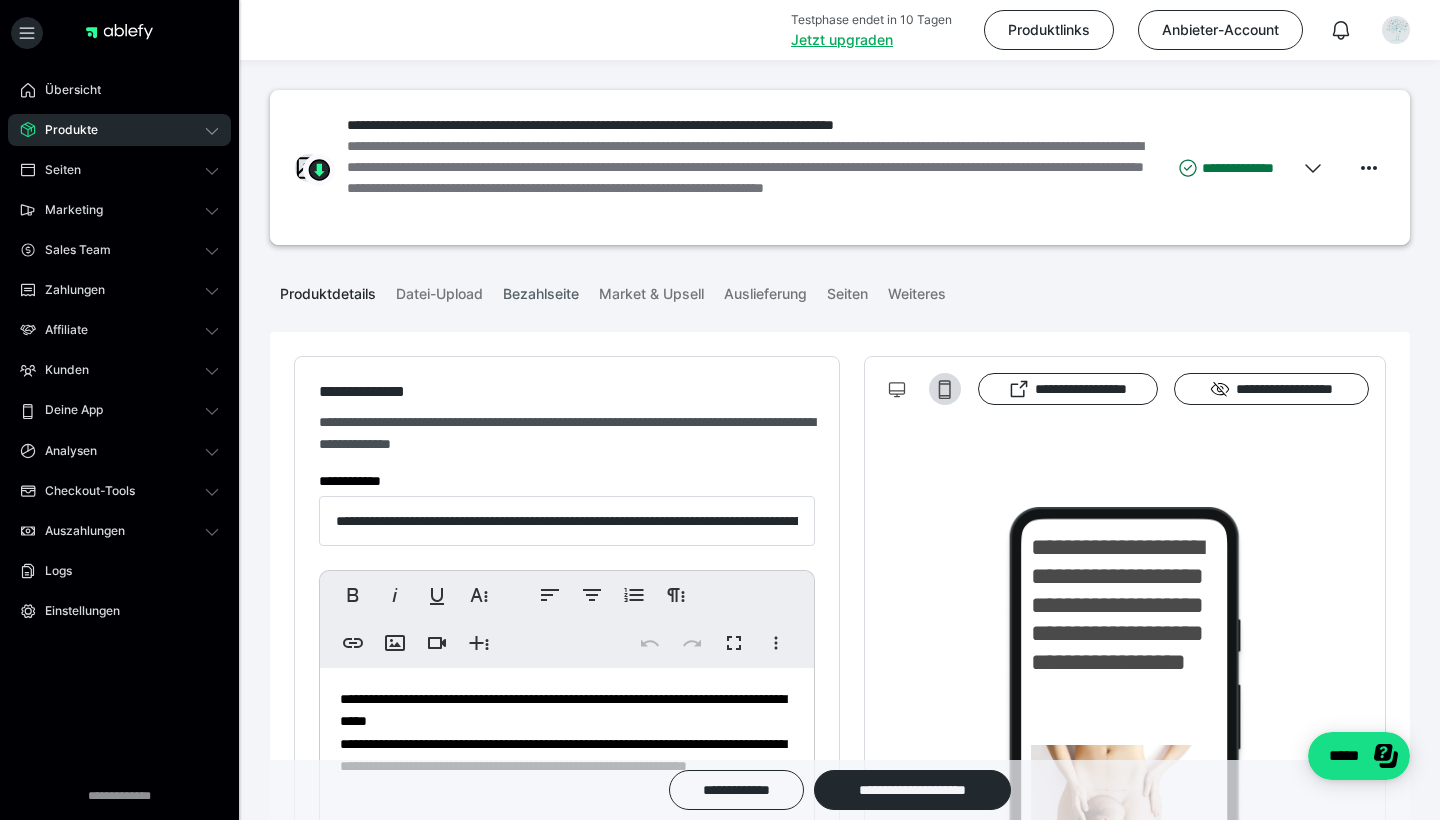 click on "Bezahlseite" at bounding box center (541, 290) 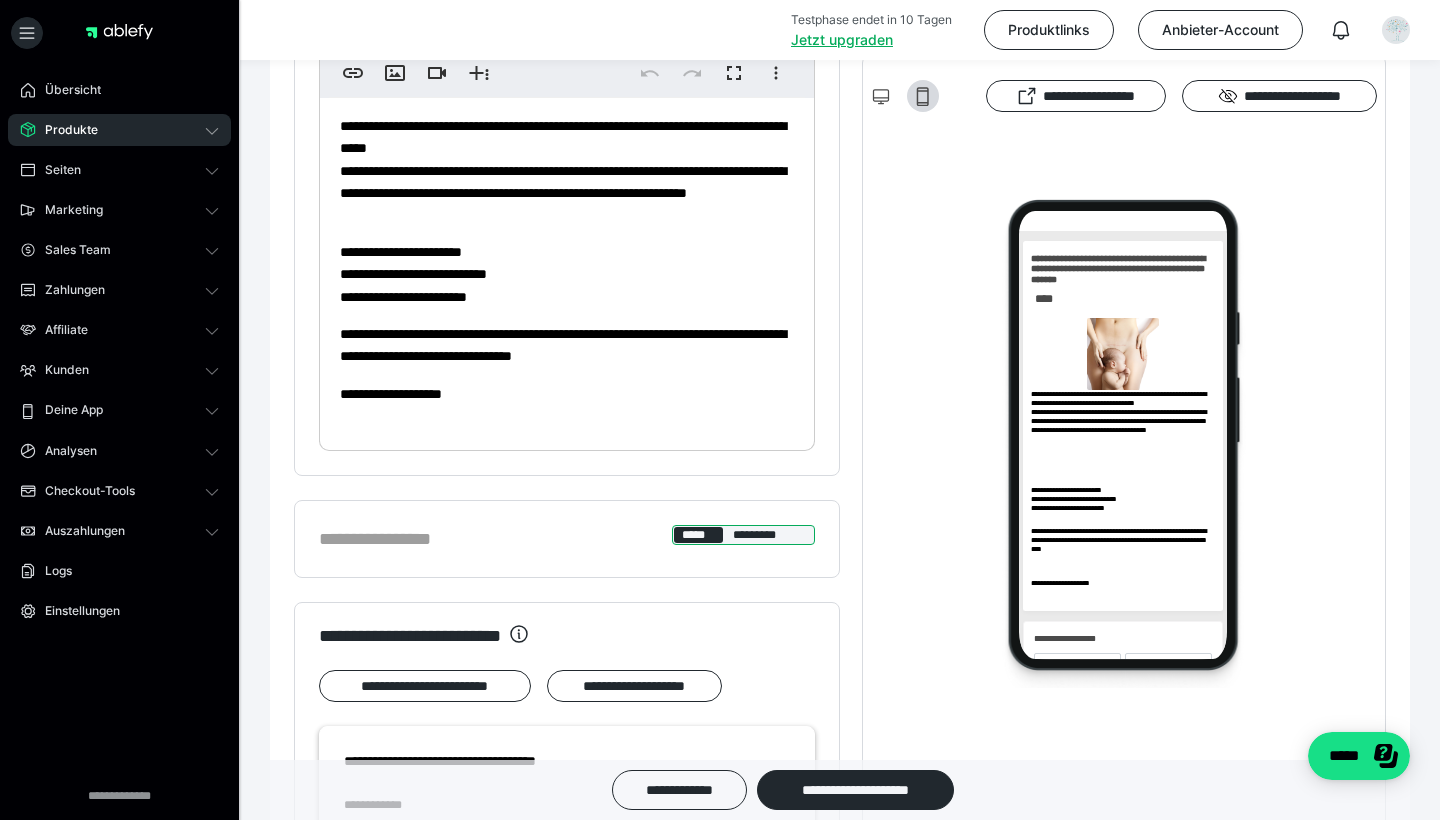 scroll, scrollTop: 609, scrollLeft: 0, axis: vertical 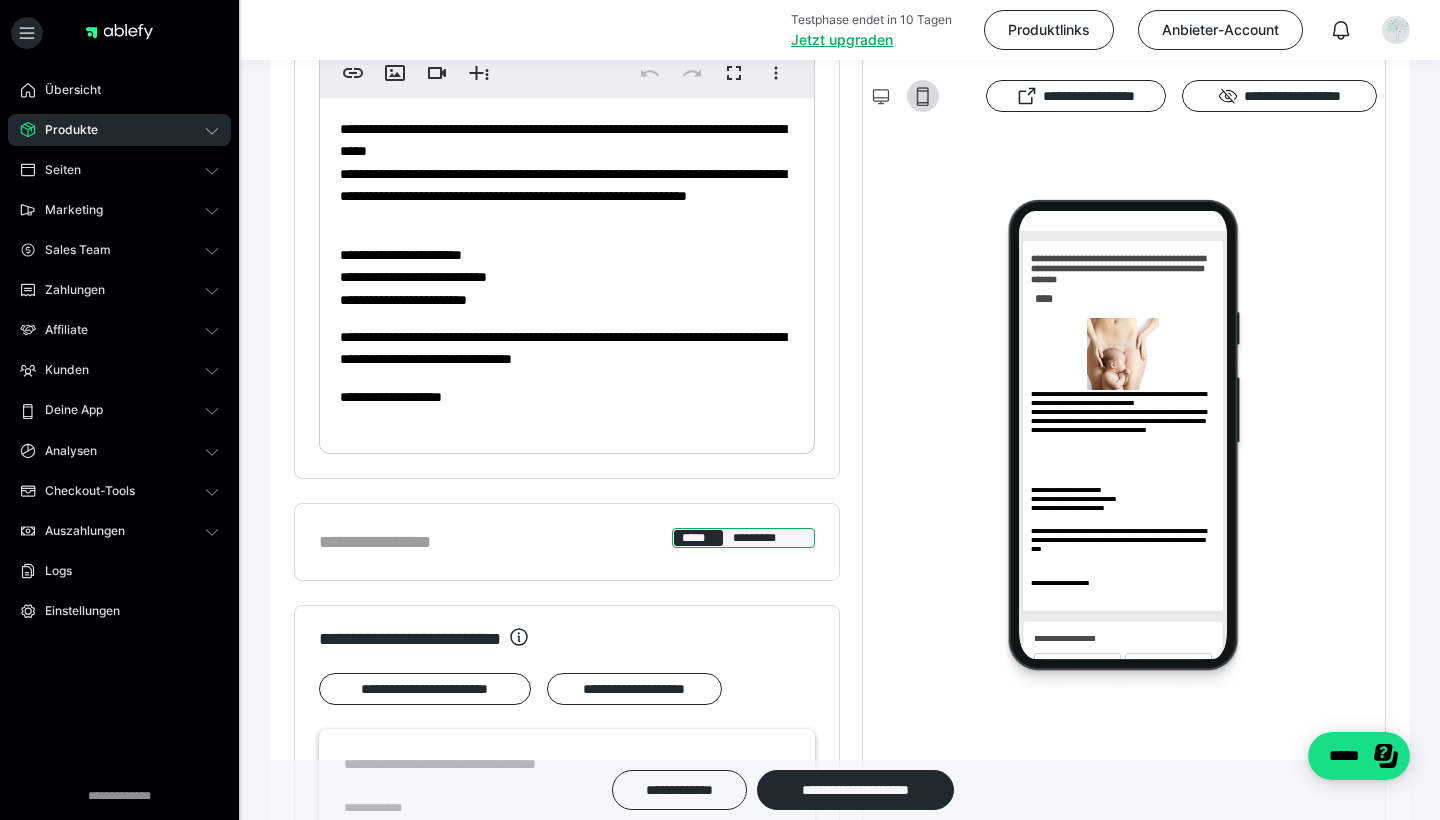 click on "***** *********" at bounding box center [743, 538] 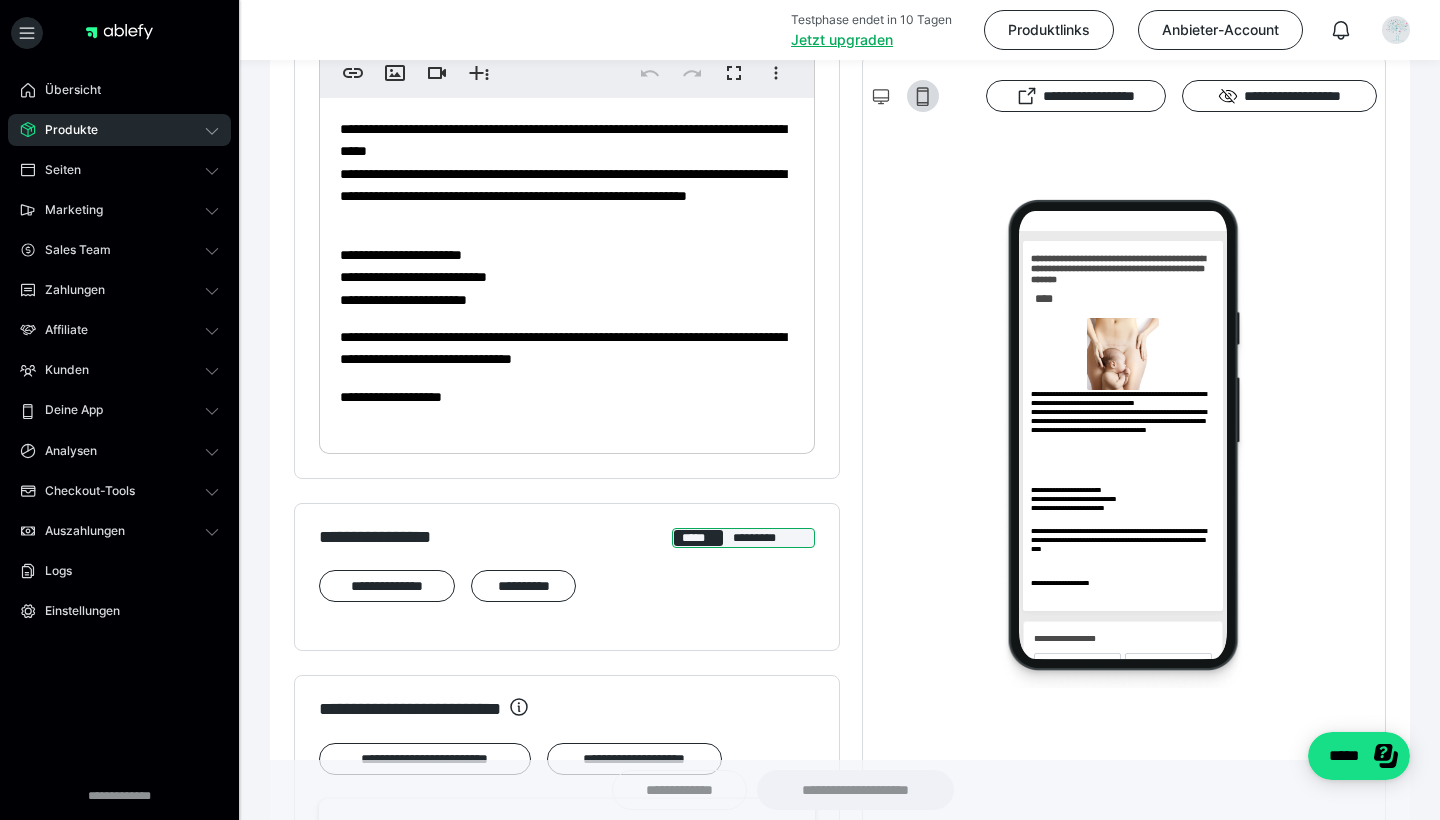 click on "*********" at bounding box center [769, 538] 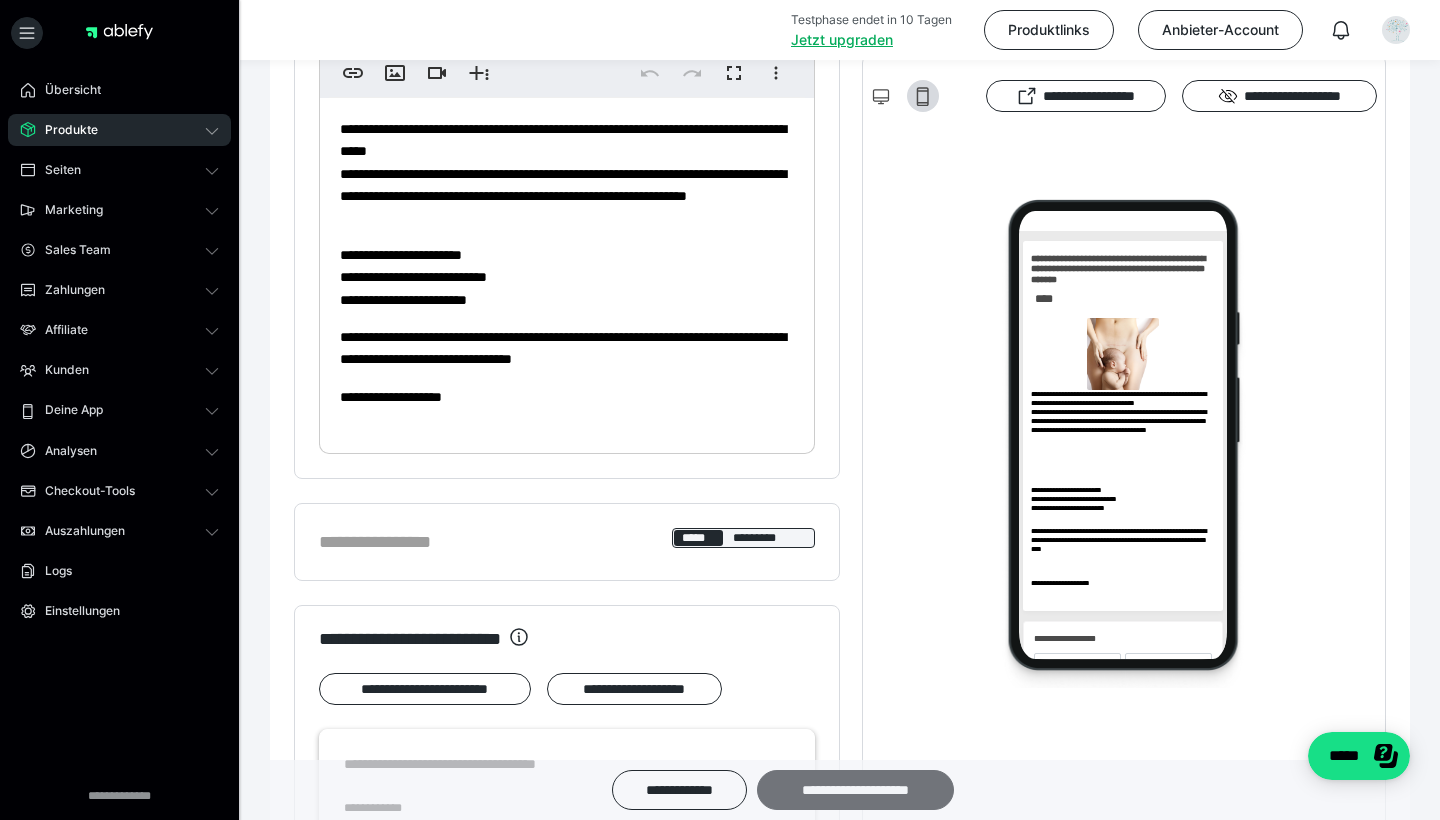 click on "**********" at bounding box center [855, 790] 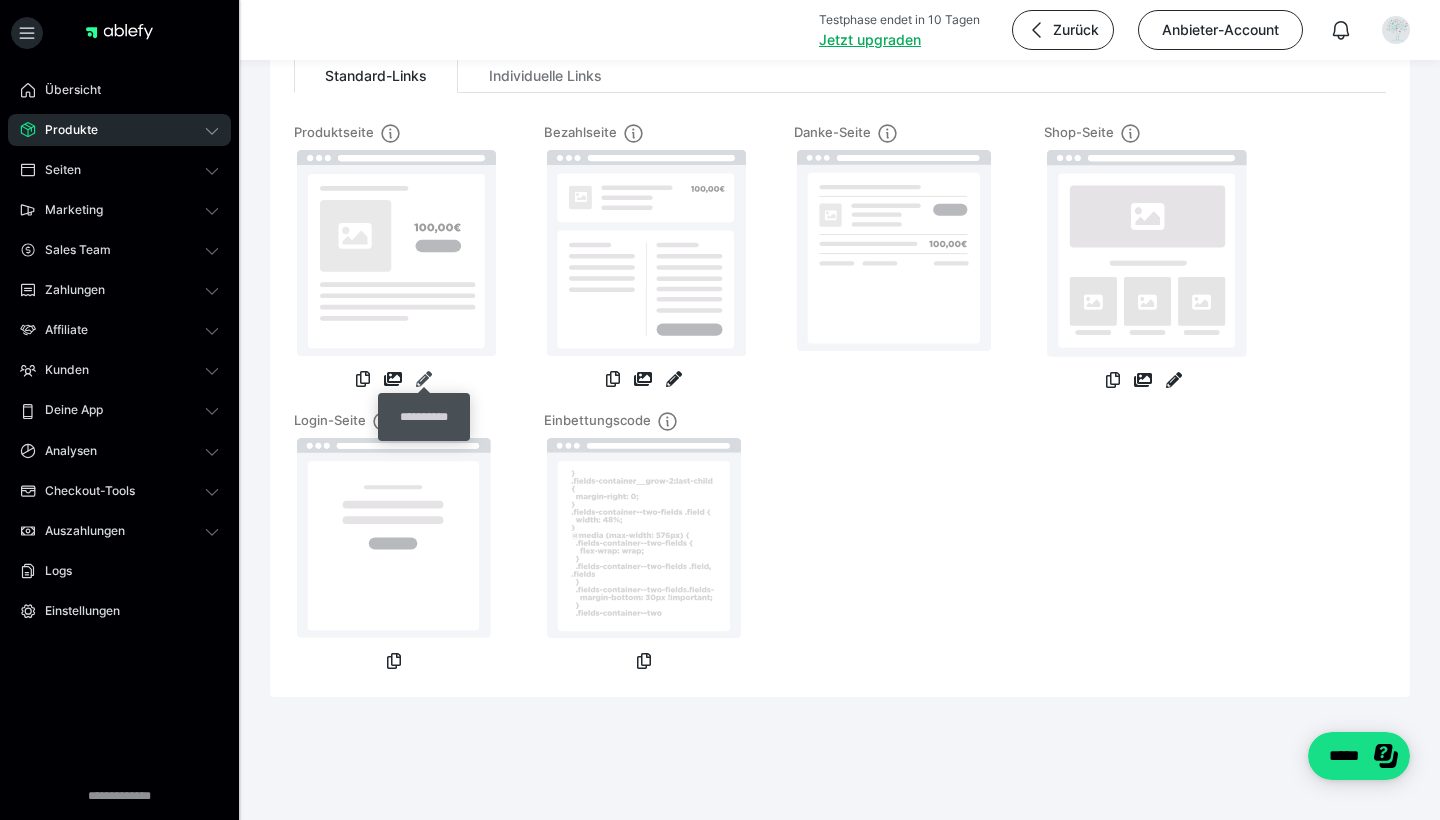 click at bounding box center (424, 379) 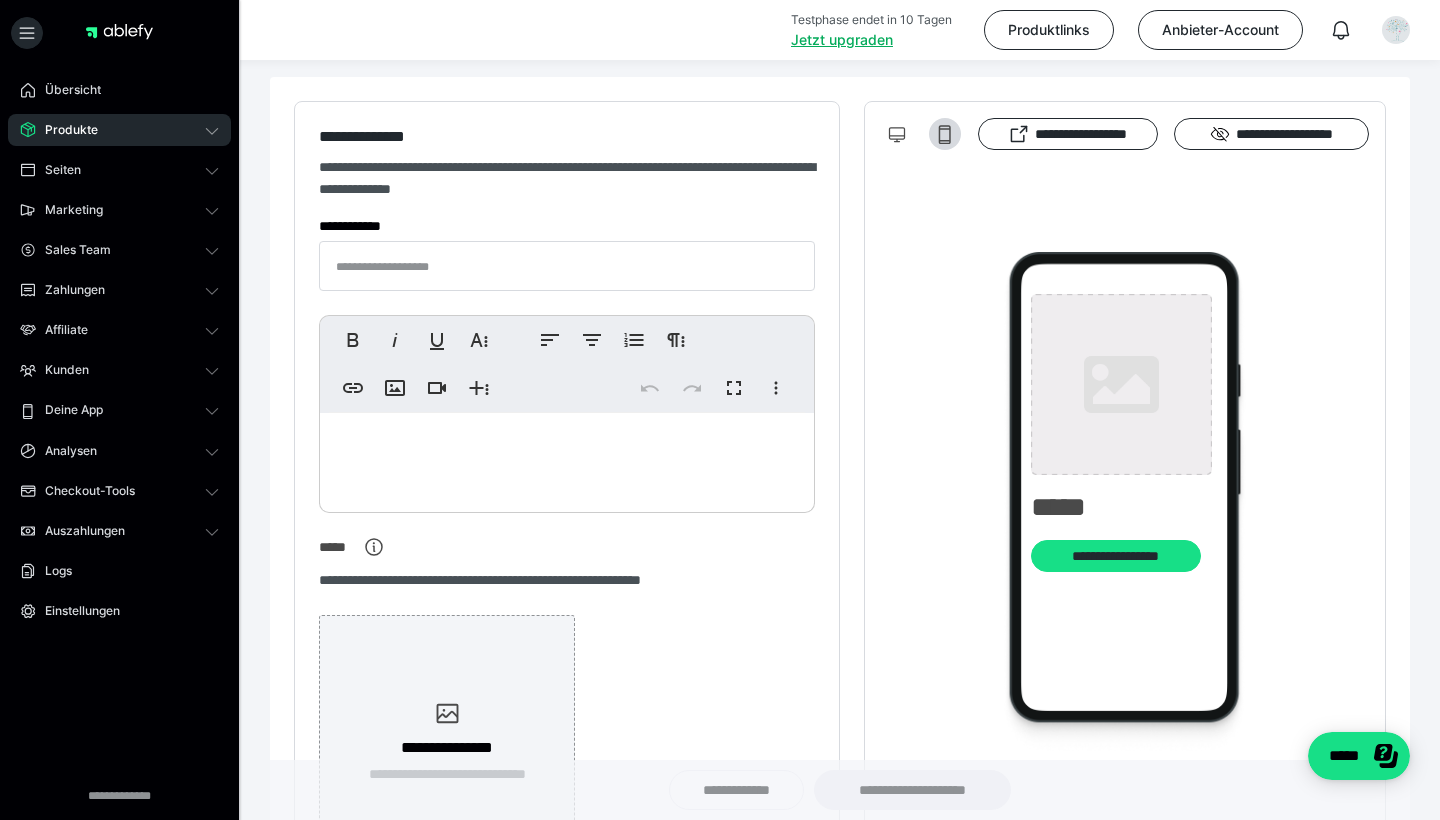 scroll, scrollTop: 0, scrollLeft: 0, axis: both 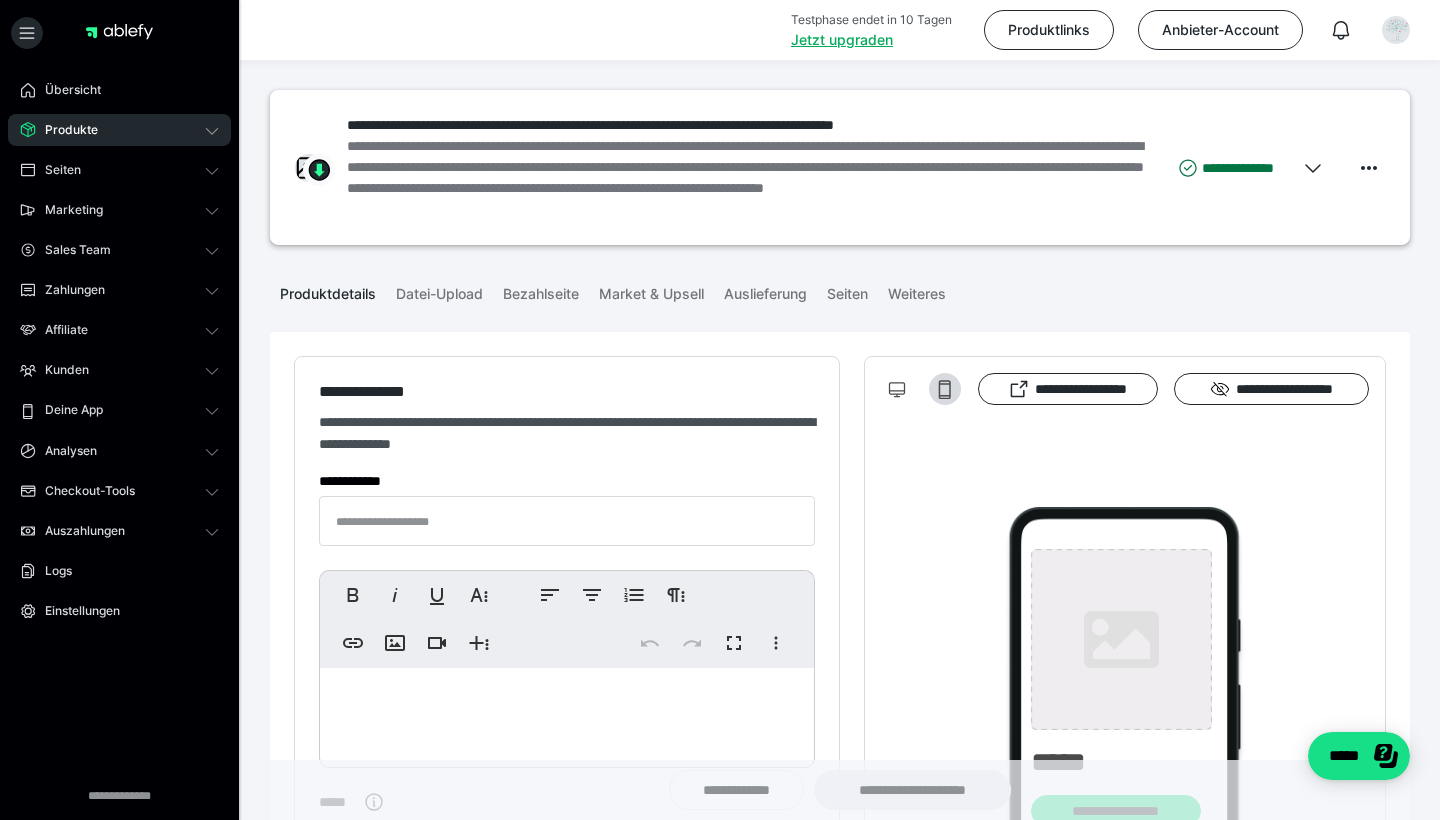 type on "**********" 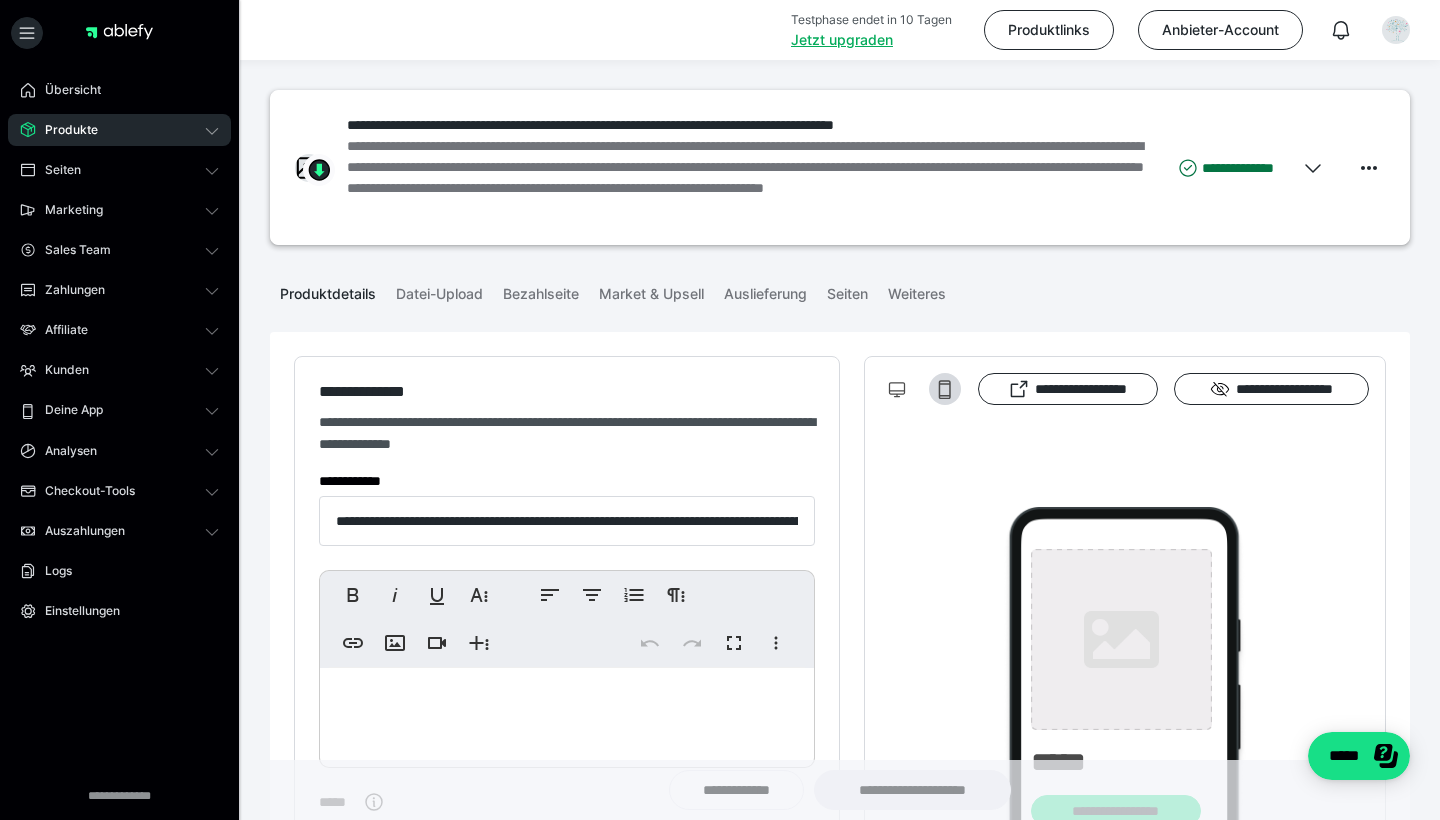 type on "**********" 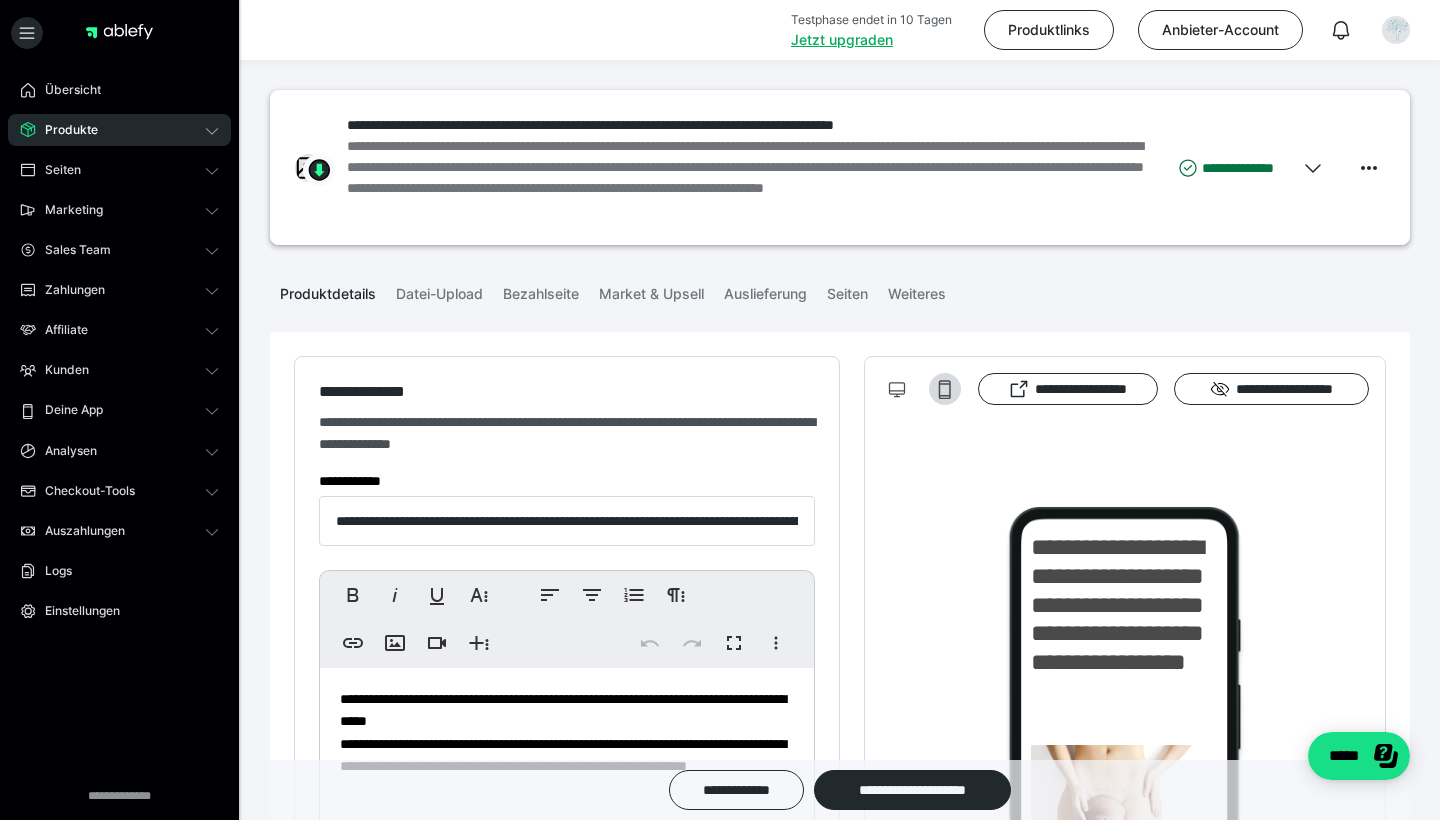 scroll, scrollTop: 0, scrollLeft: 0, axis: both 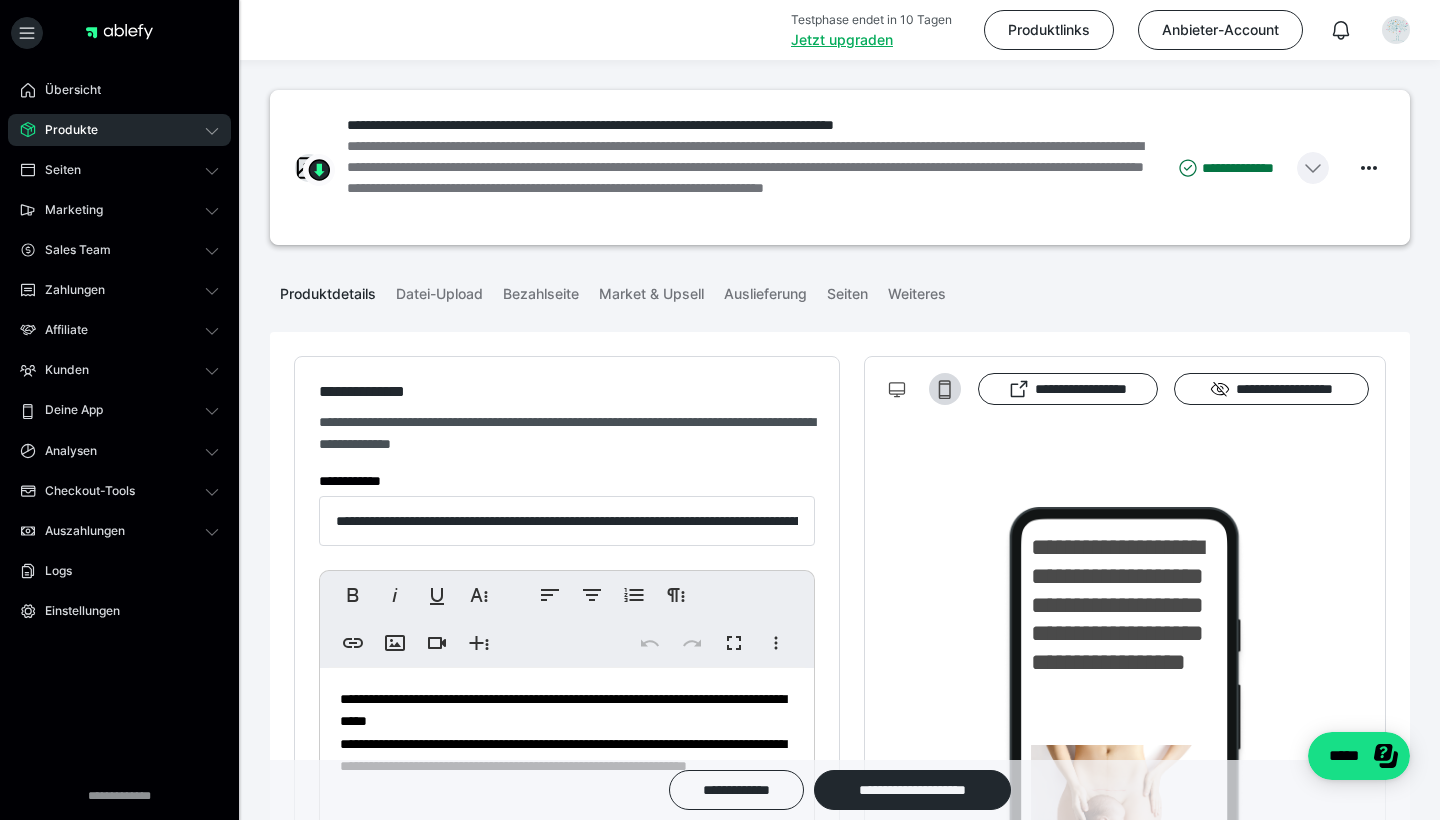 click 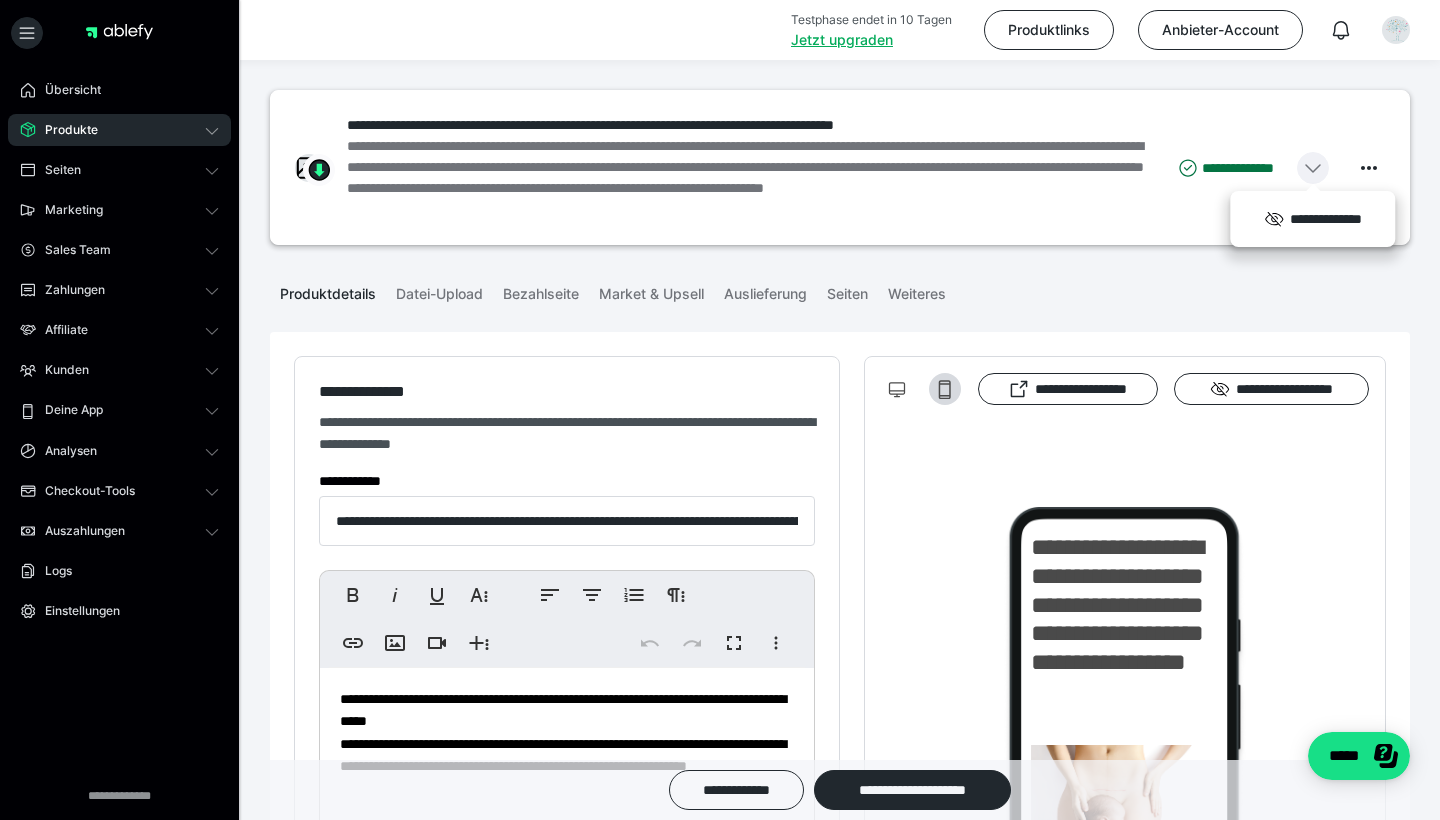 click 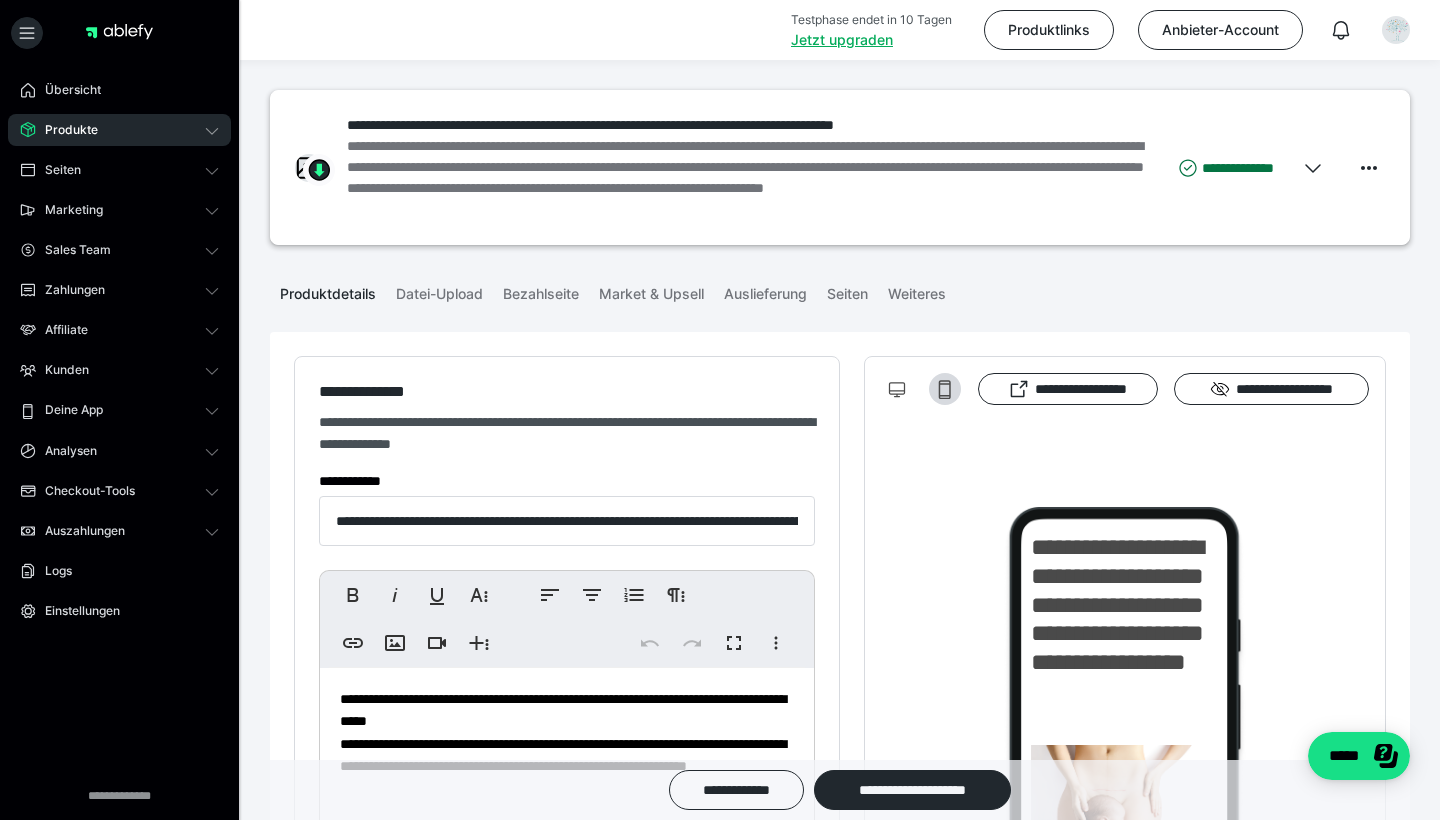 click 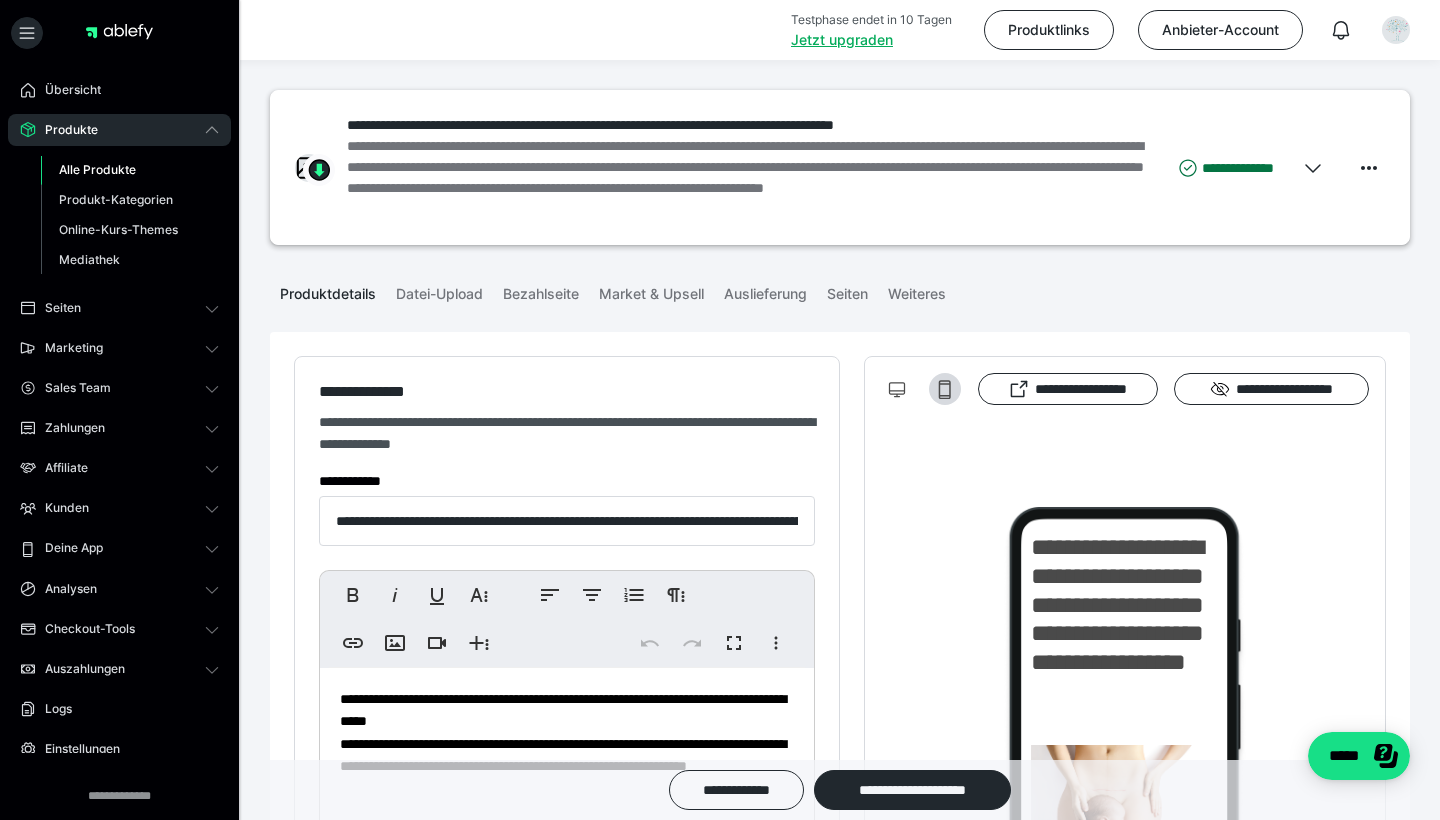 click on "Alle Produkte" at bounding box center [97, 169] 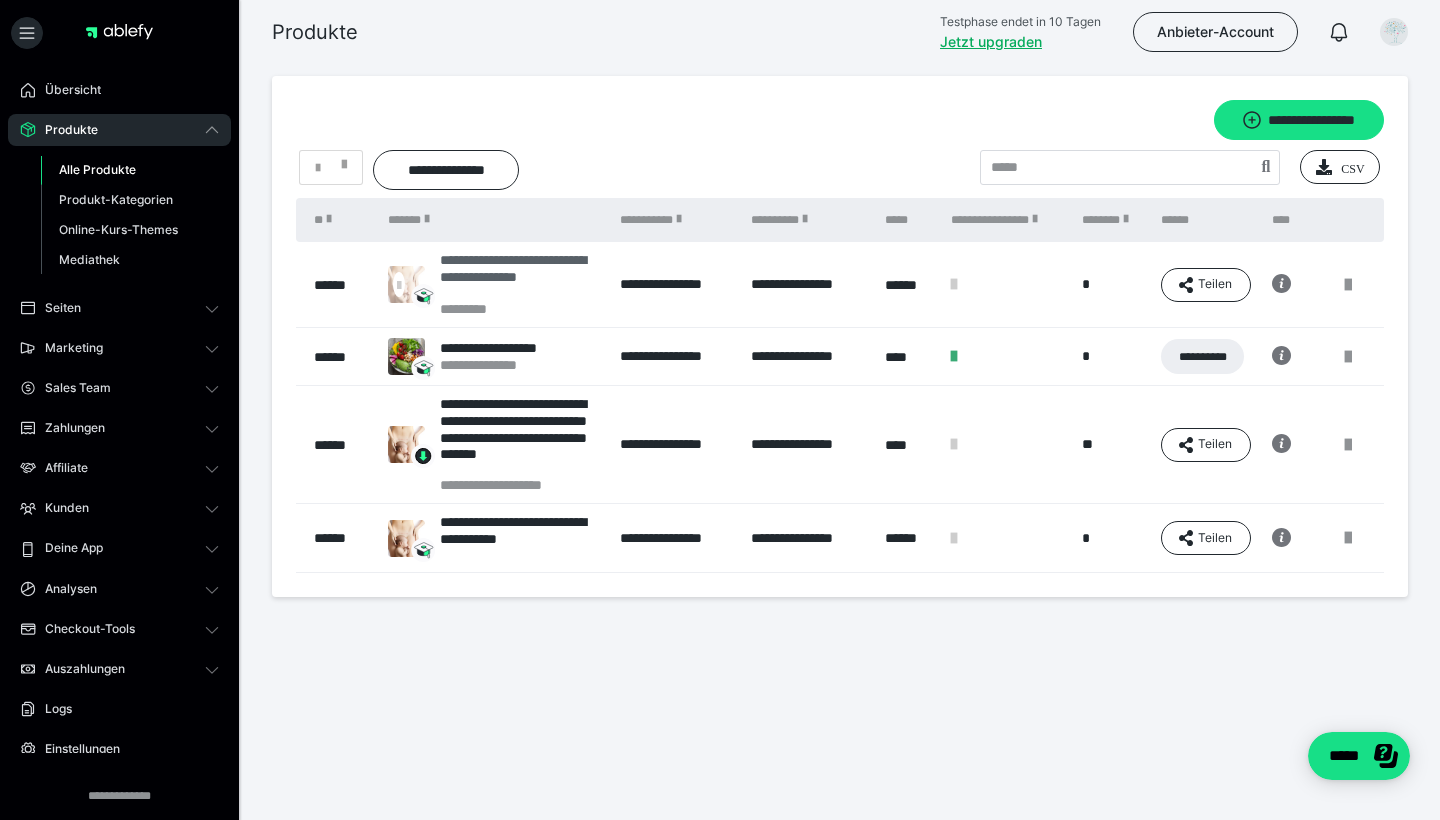 click on "**********" at bounding box center [520, 276] 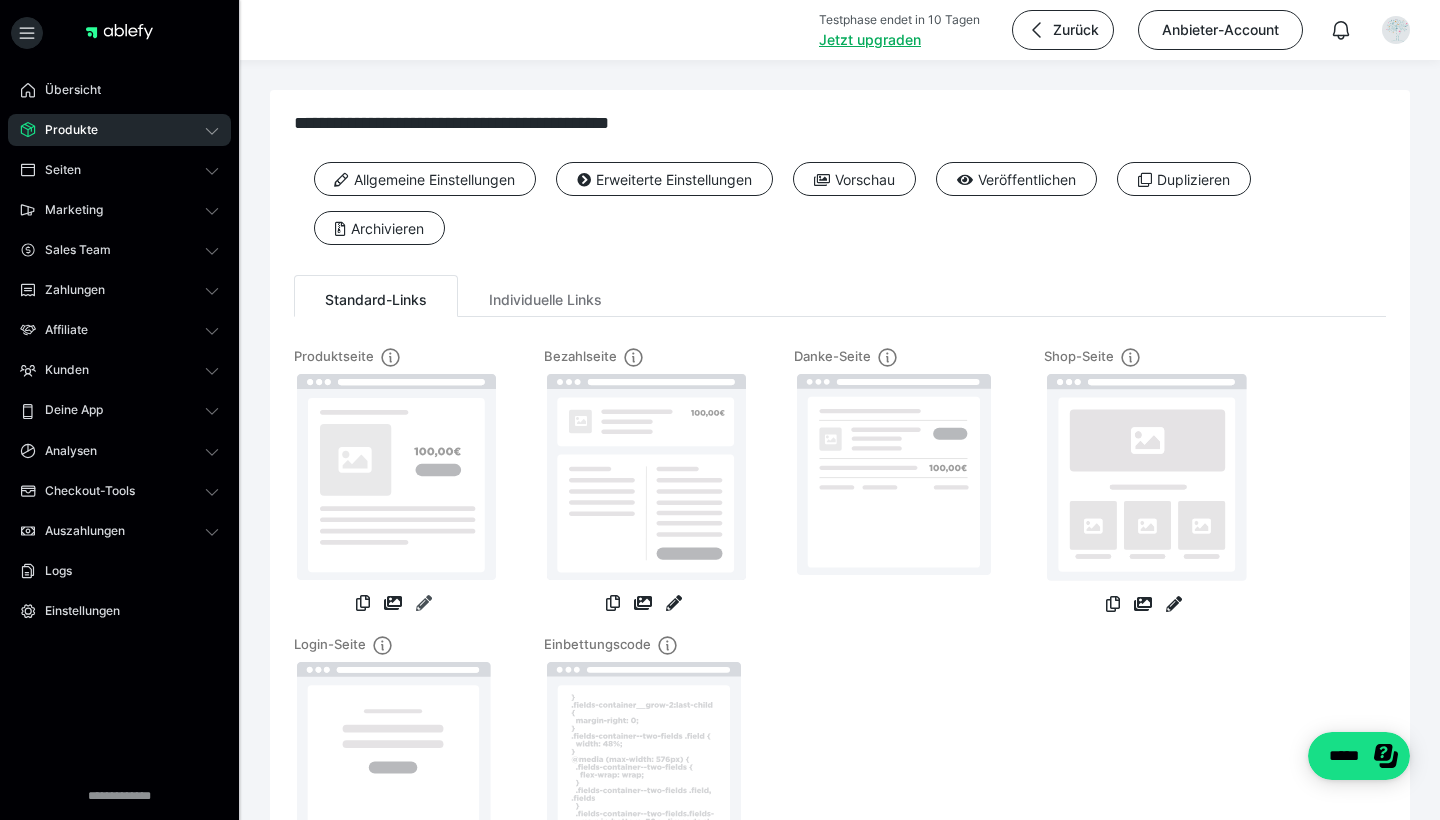 click at bounding box center [424, 603] 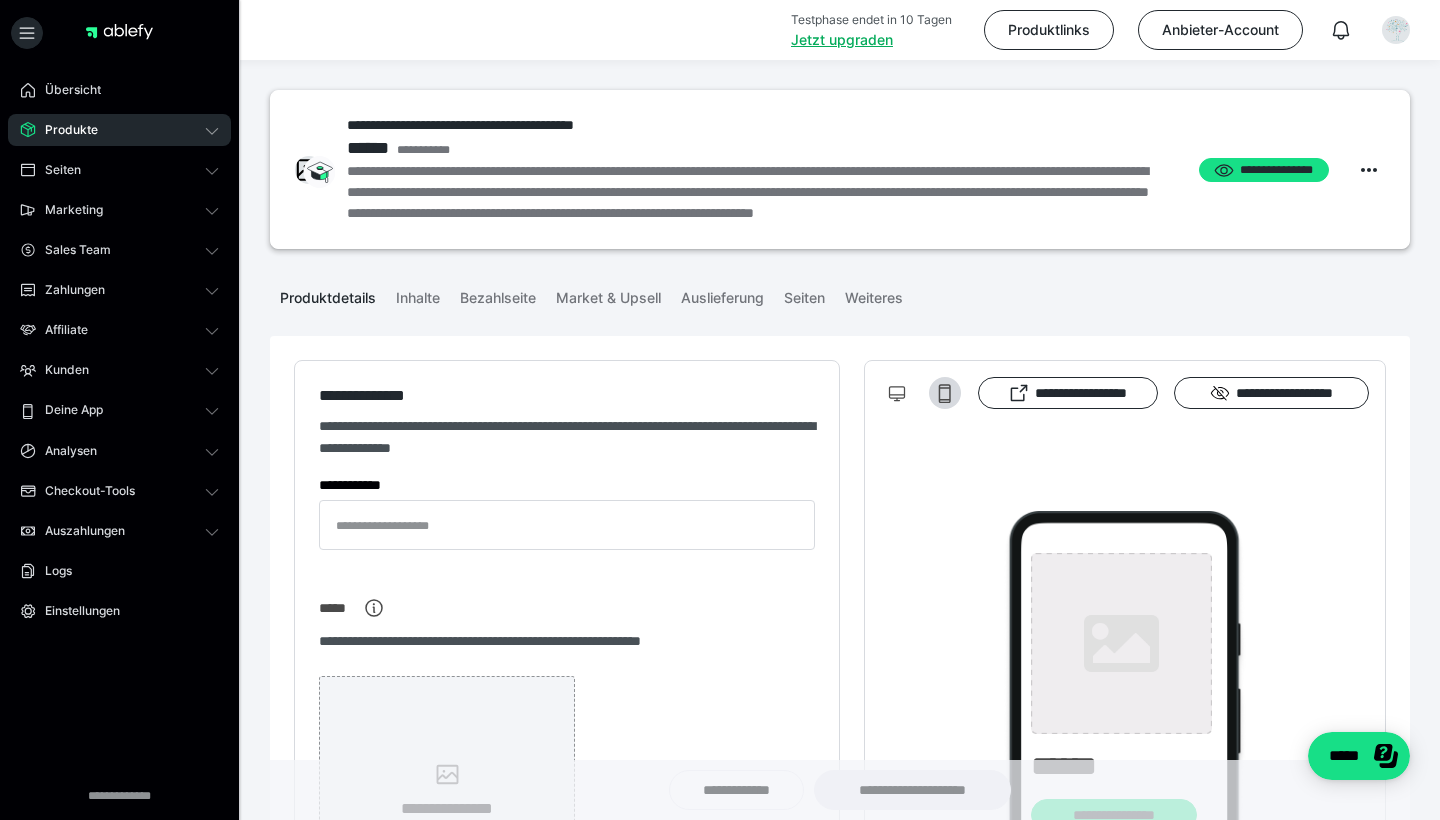 type on "**********" 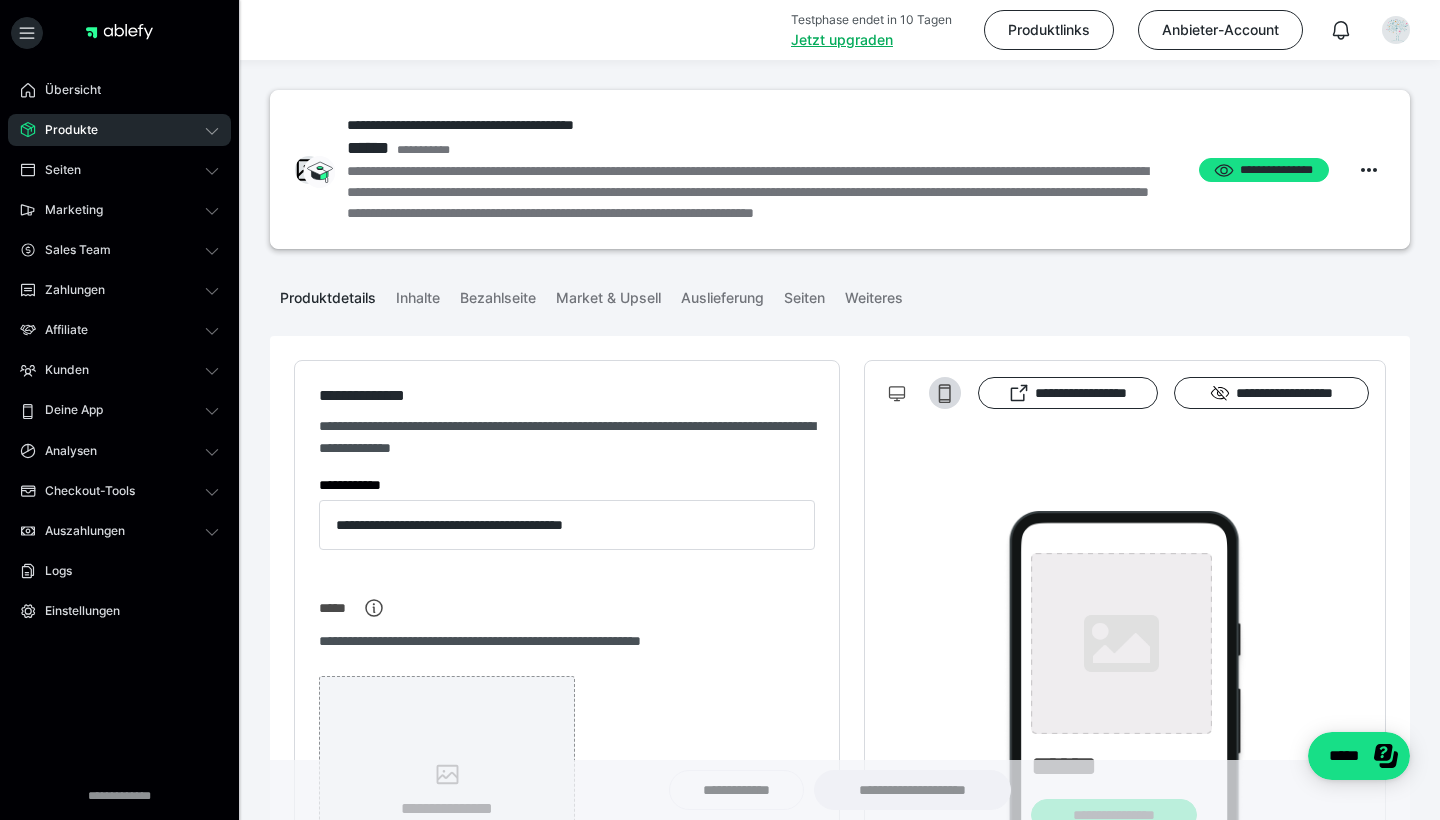 type on "**********" 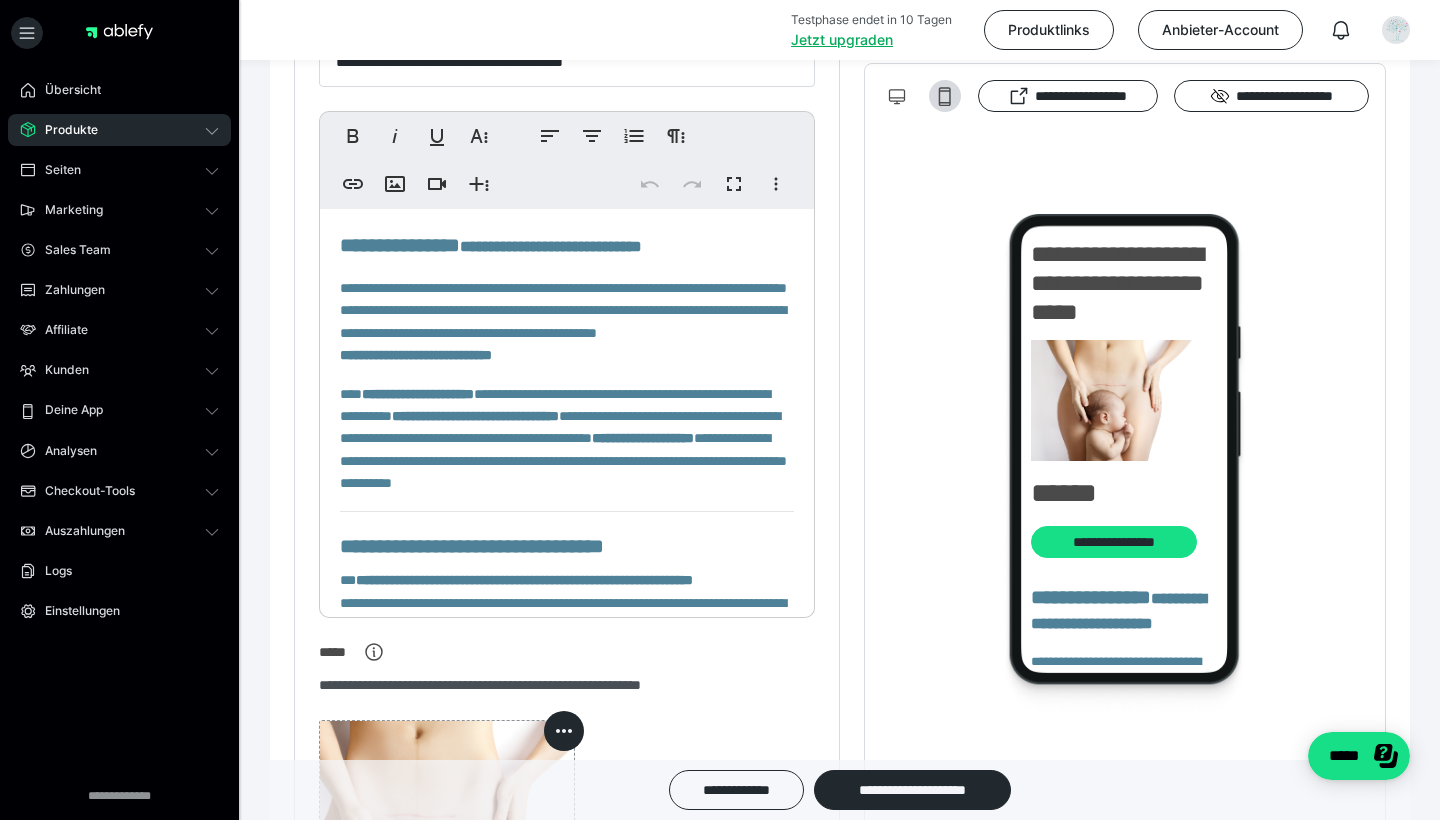 scroll, scrollTop: 486, scrollLeft: 0, axis: vertical 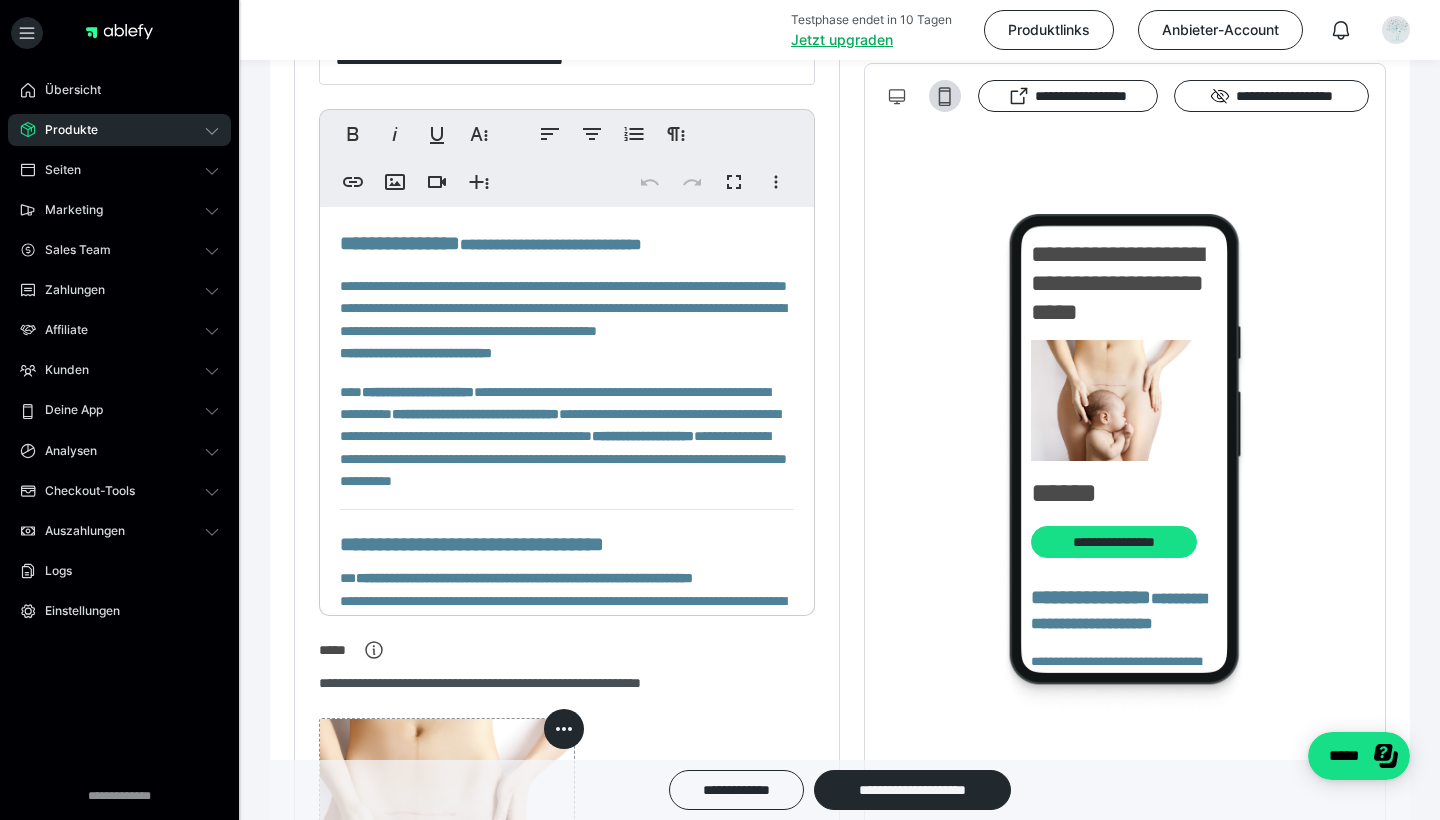 click on "**********" at bounding box center (400, 243) 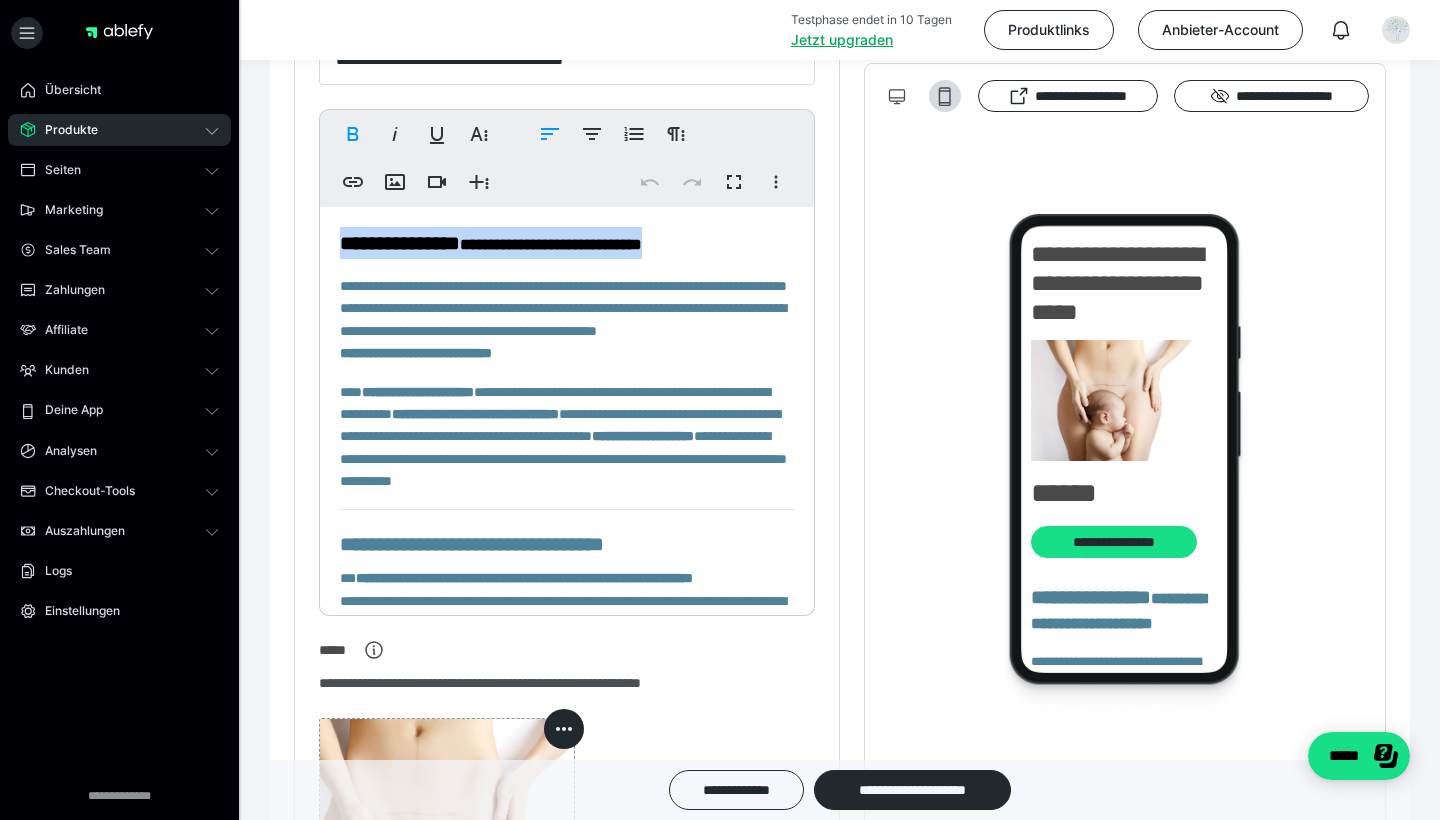 drag, startPoint x: 339, startPoint y: 243, endPoint x: 761, endPoint y: 231, distance: 422.1706 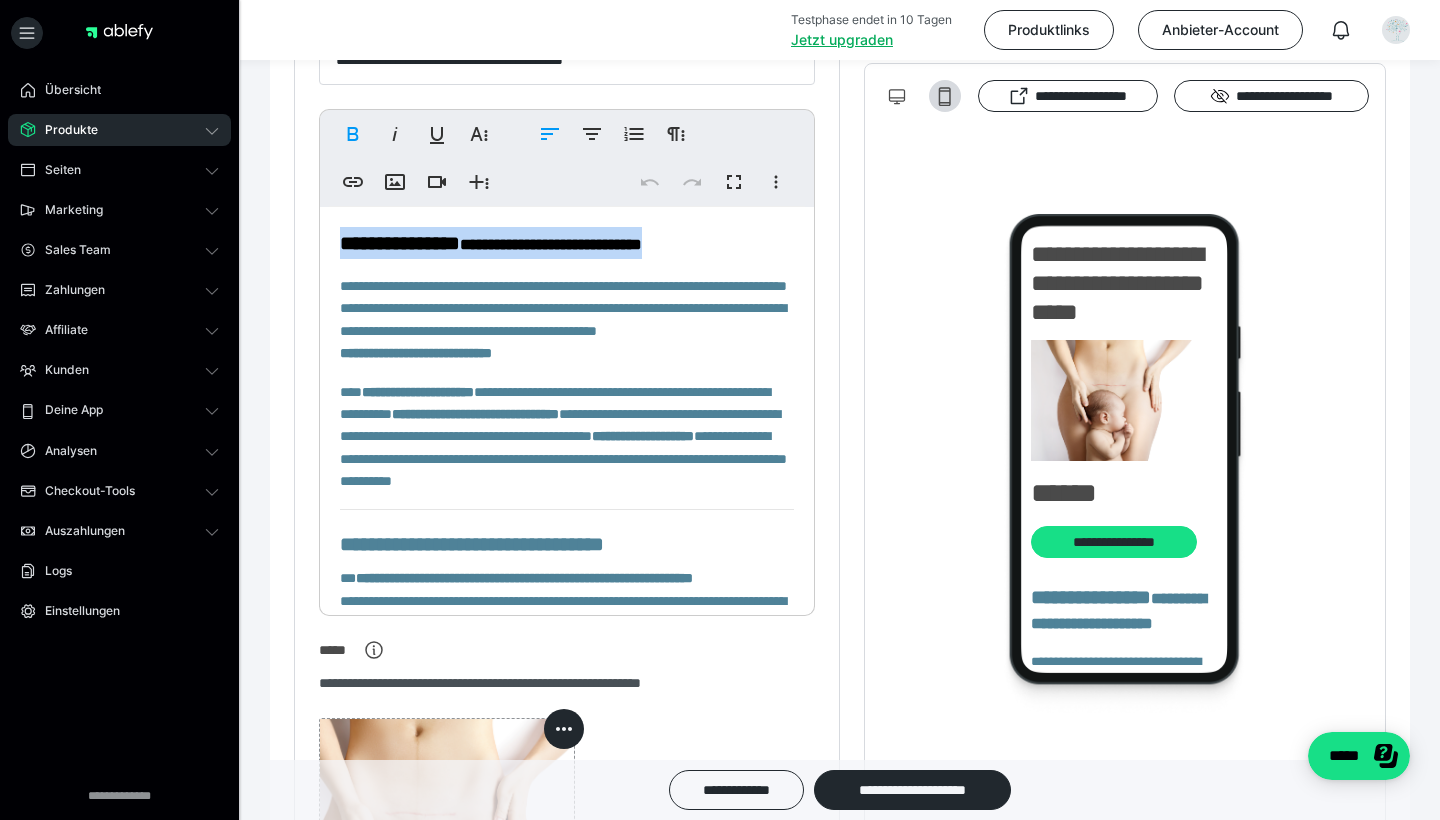 copy on "**********" 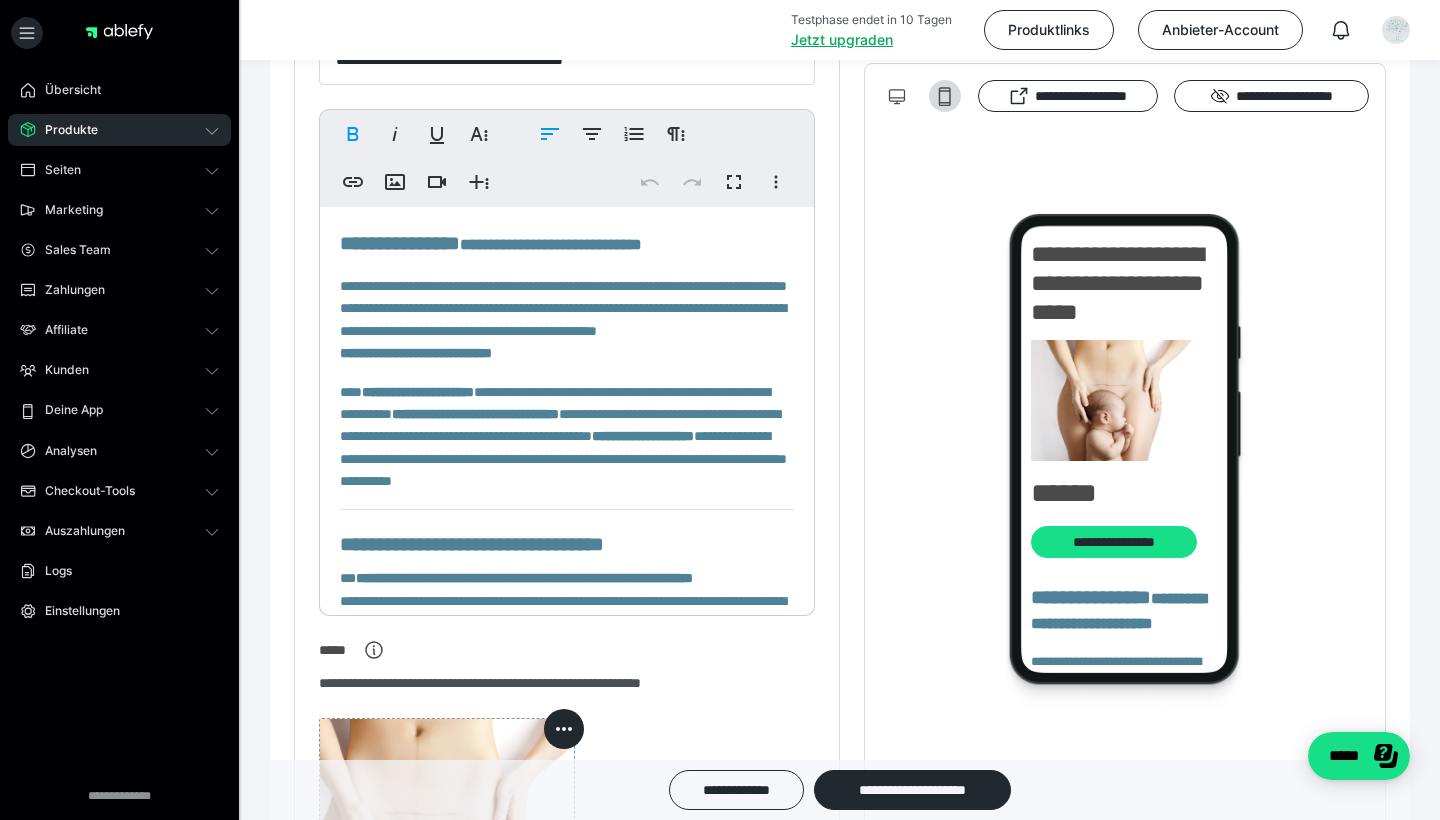 click on "**********" at bounding box center (567, 243) 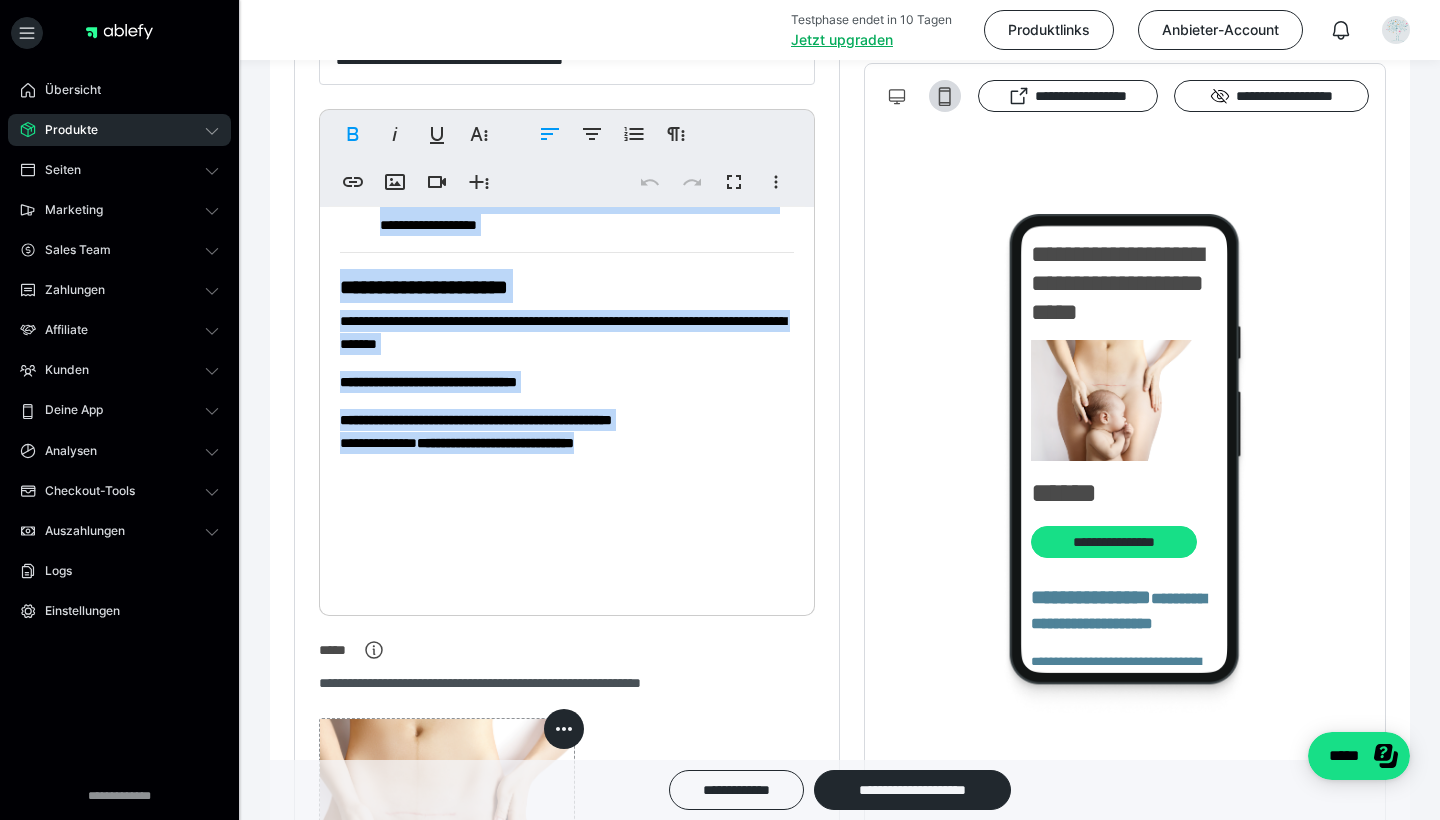 scroll, scrollTop: 1187, scrollLeft: 0, axis: vertical 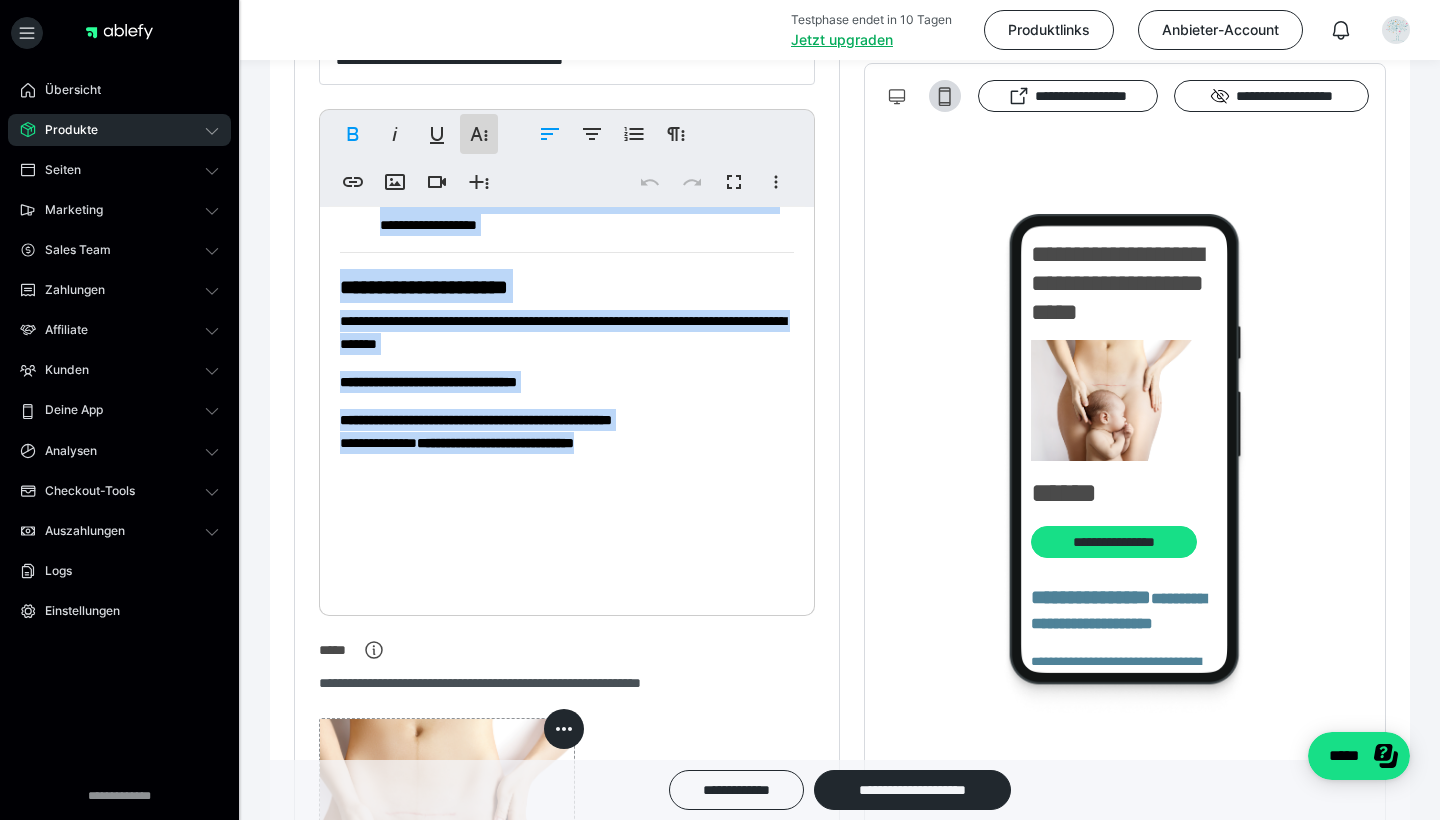 click 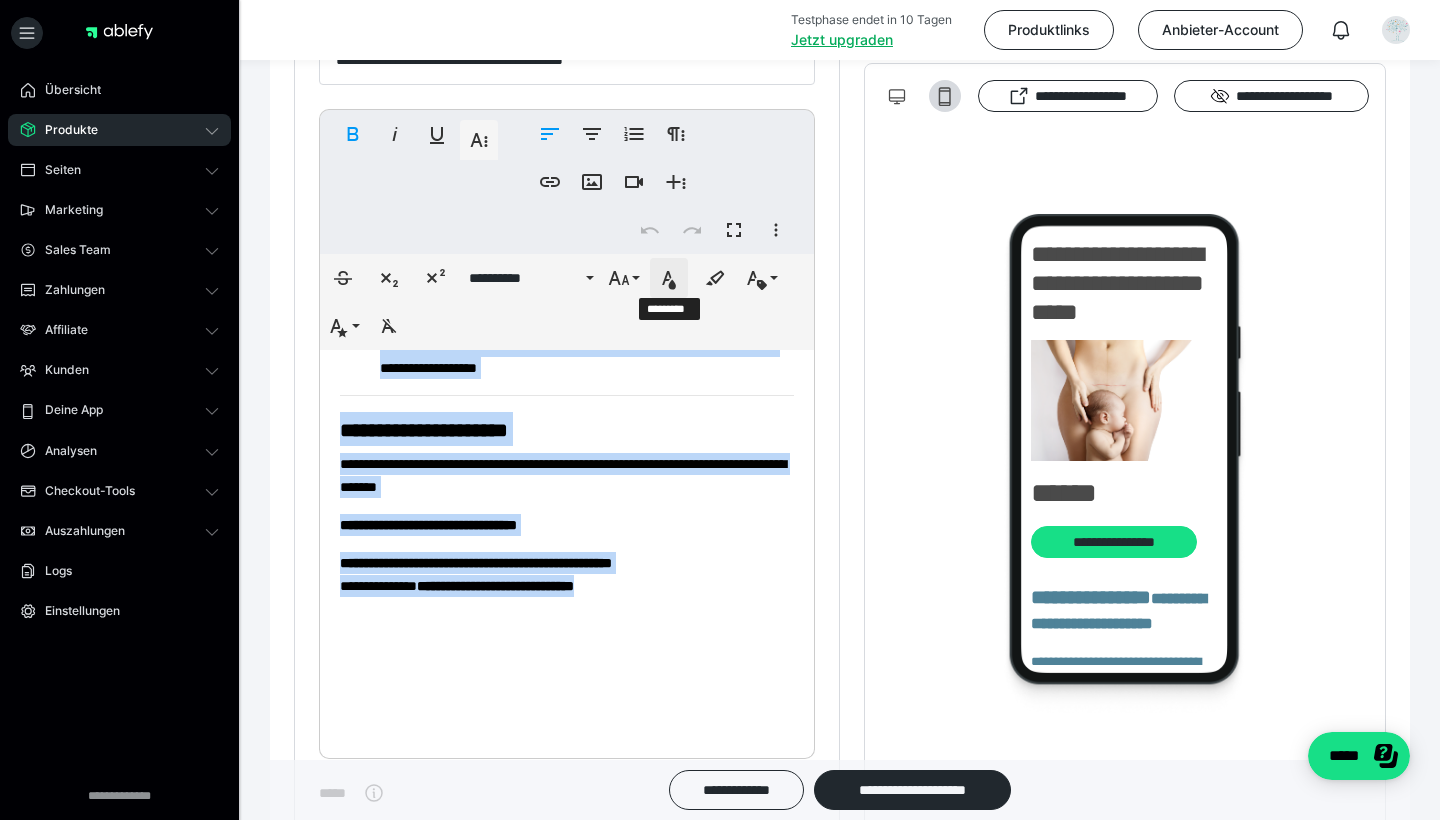 click 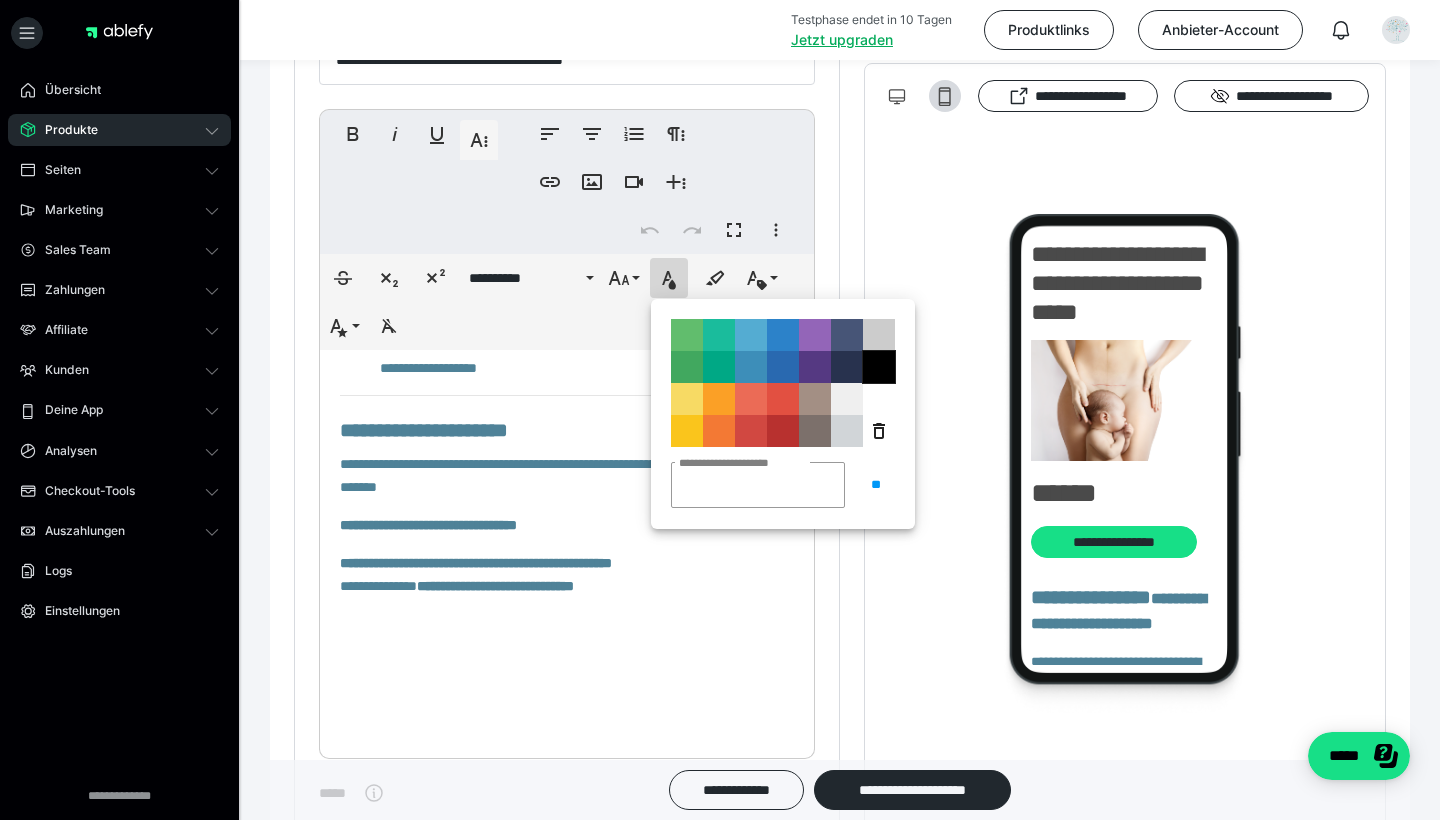 click on "**********" at bounding box center (879, 367) 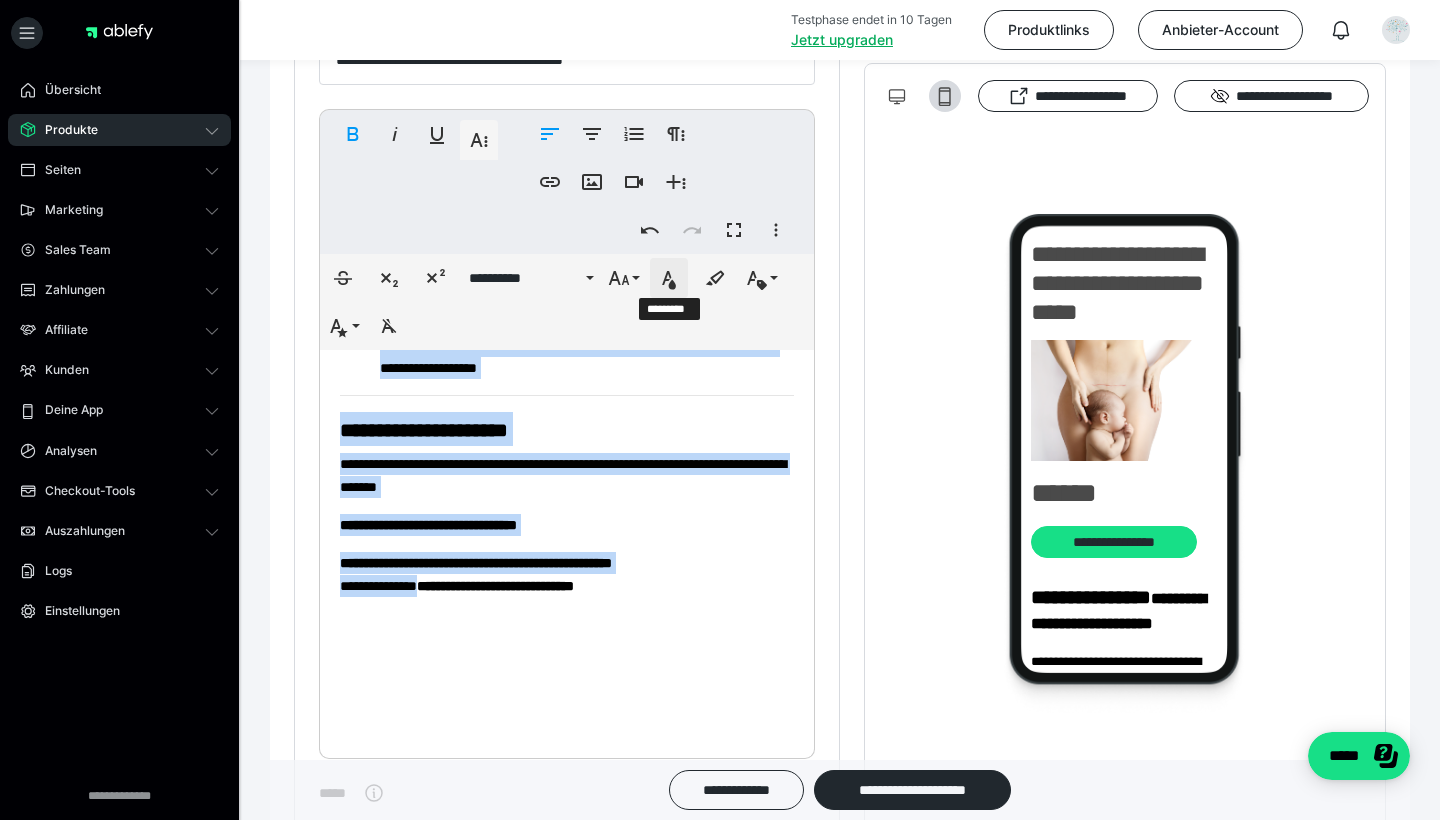 click 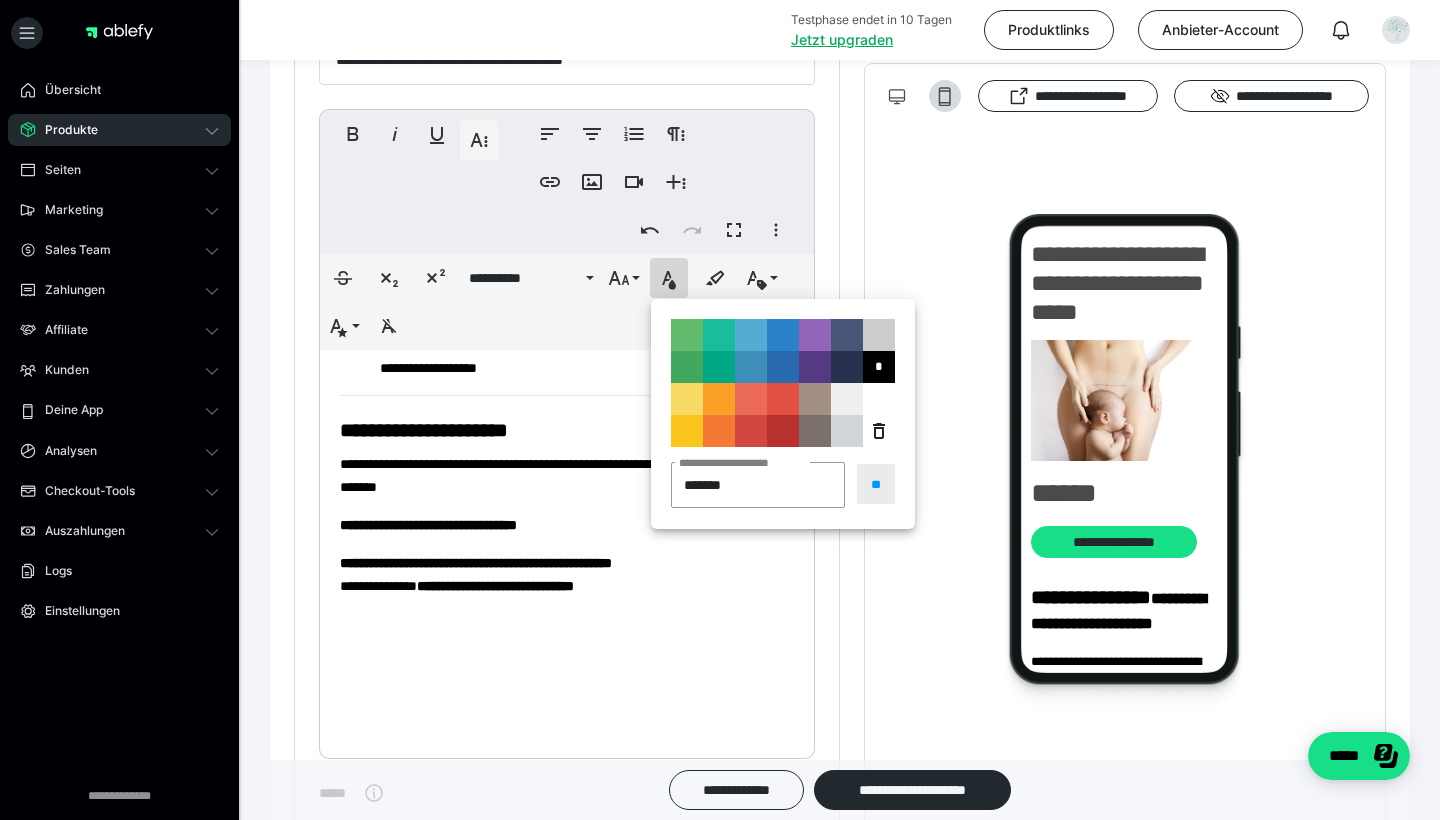click on "**" at bounding box center (876, 484) 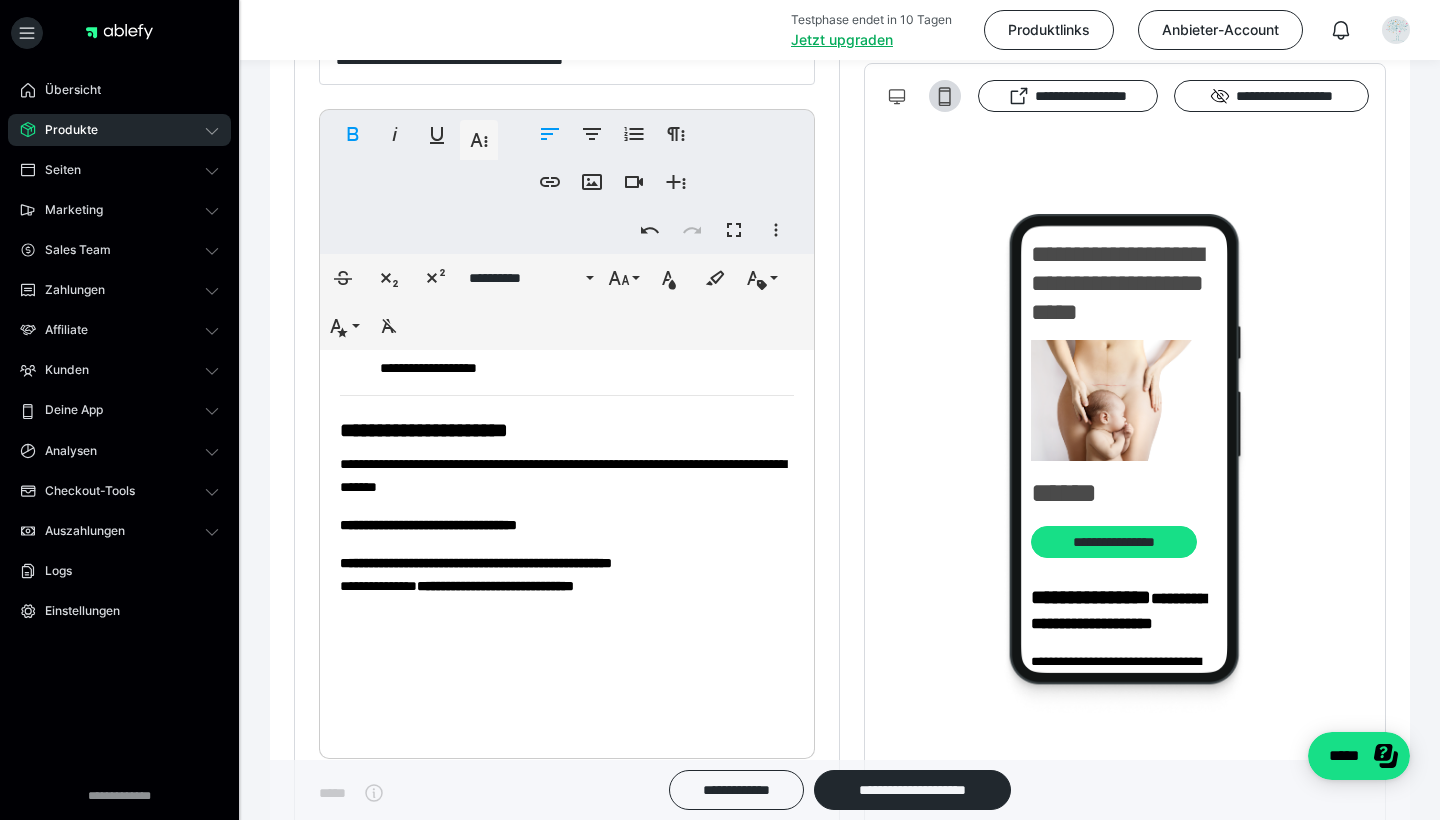 click on "**********" at bounding box center [567, 525] 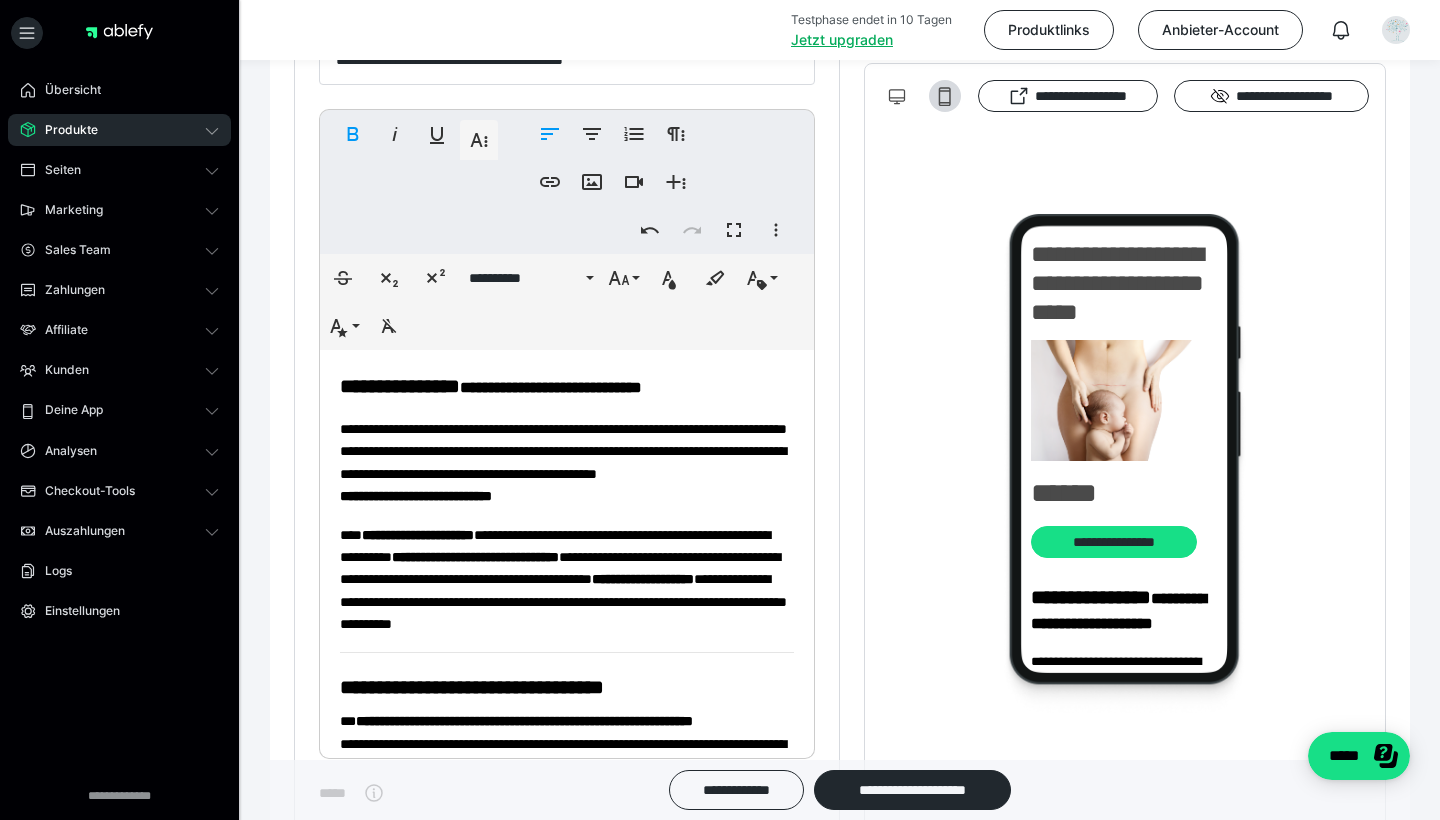 scroll, scrollTop: 0, scrollLeft: 0, axis: both 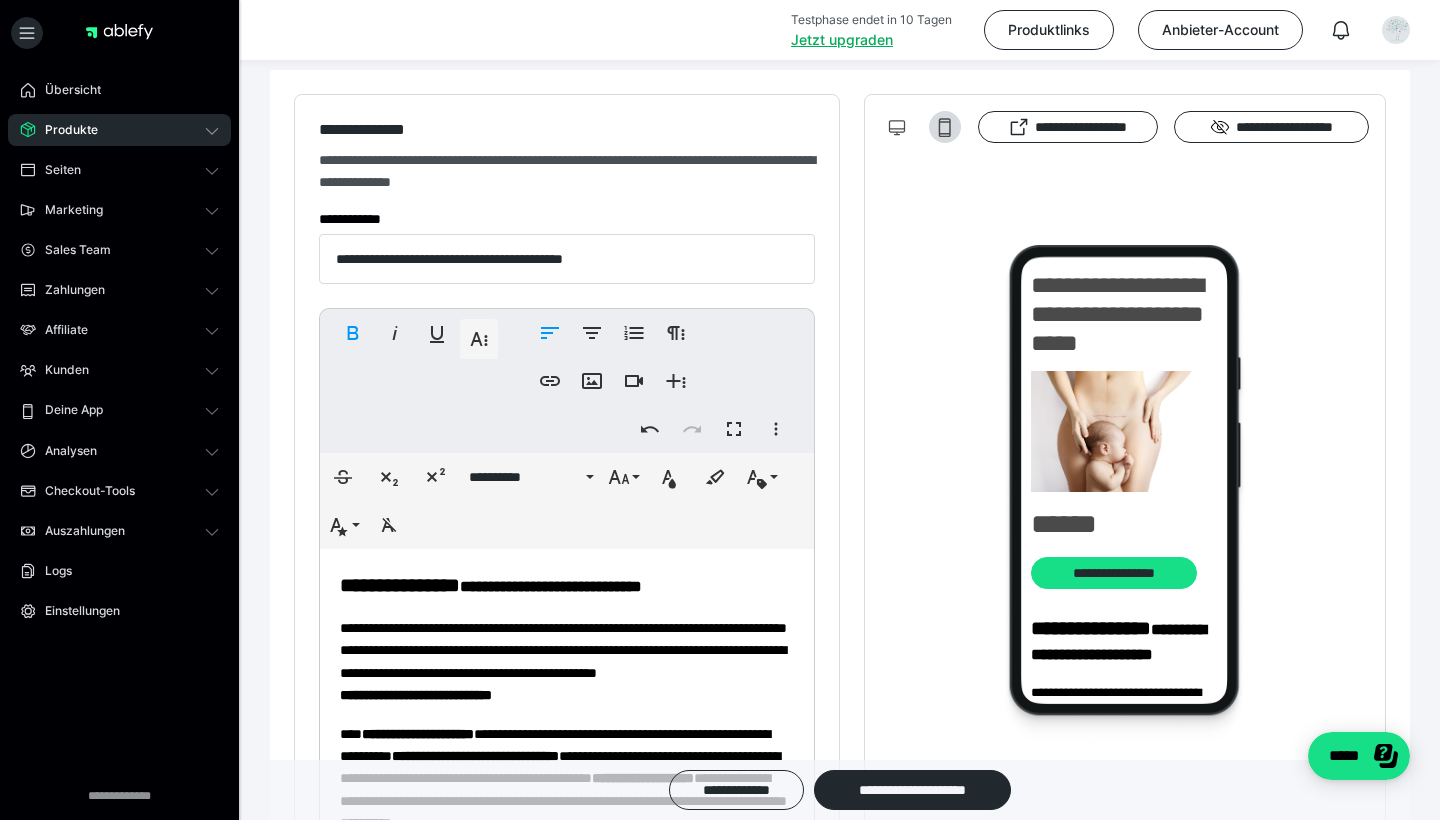 click on "**********" at bounding box center (400, 585) 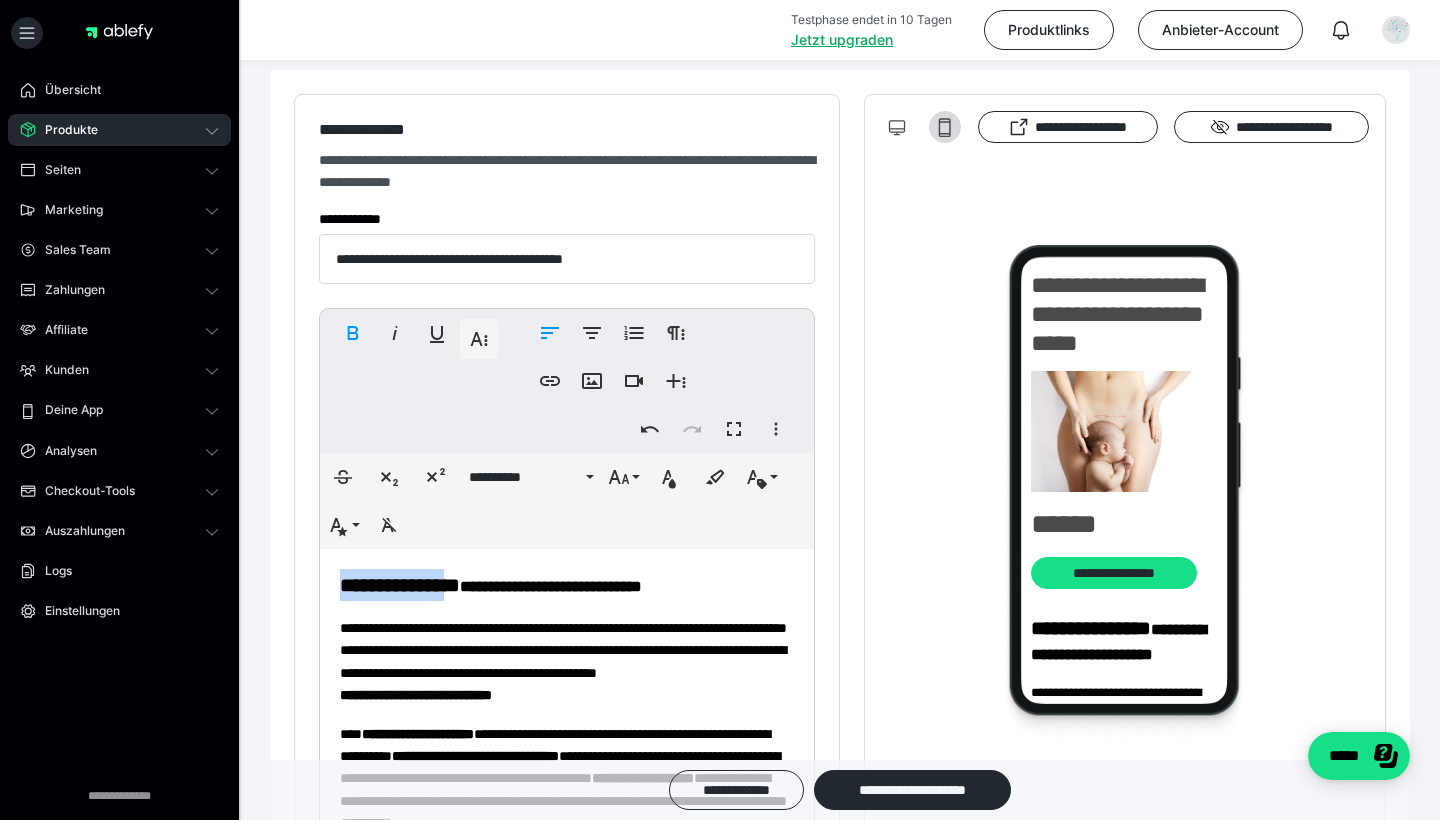 click on "**********" at bounding box center [400, 585] 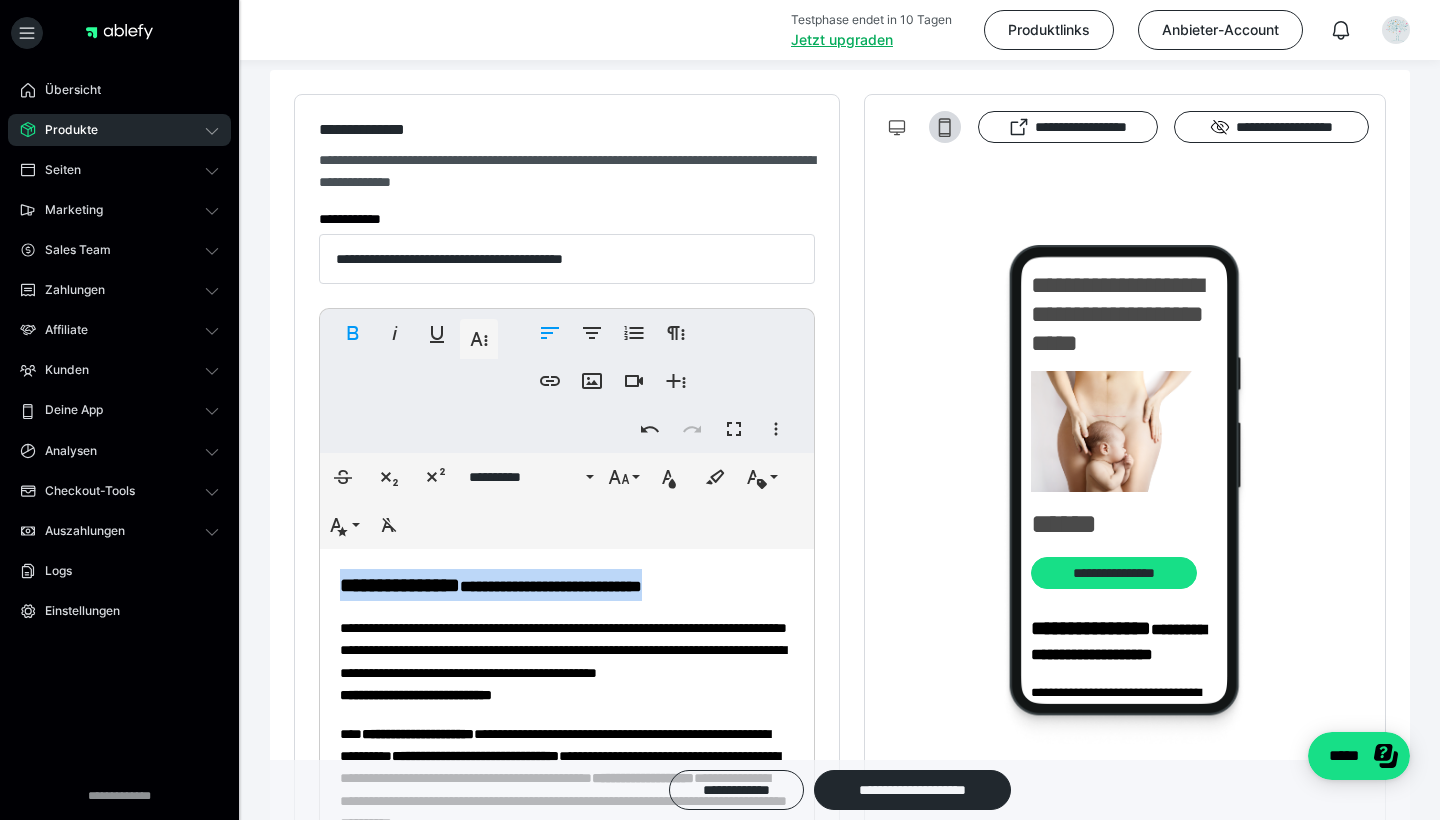 click on "**********" at bounding box center (400, 585) 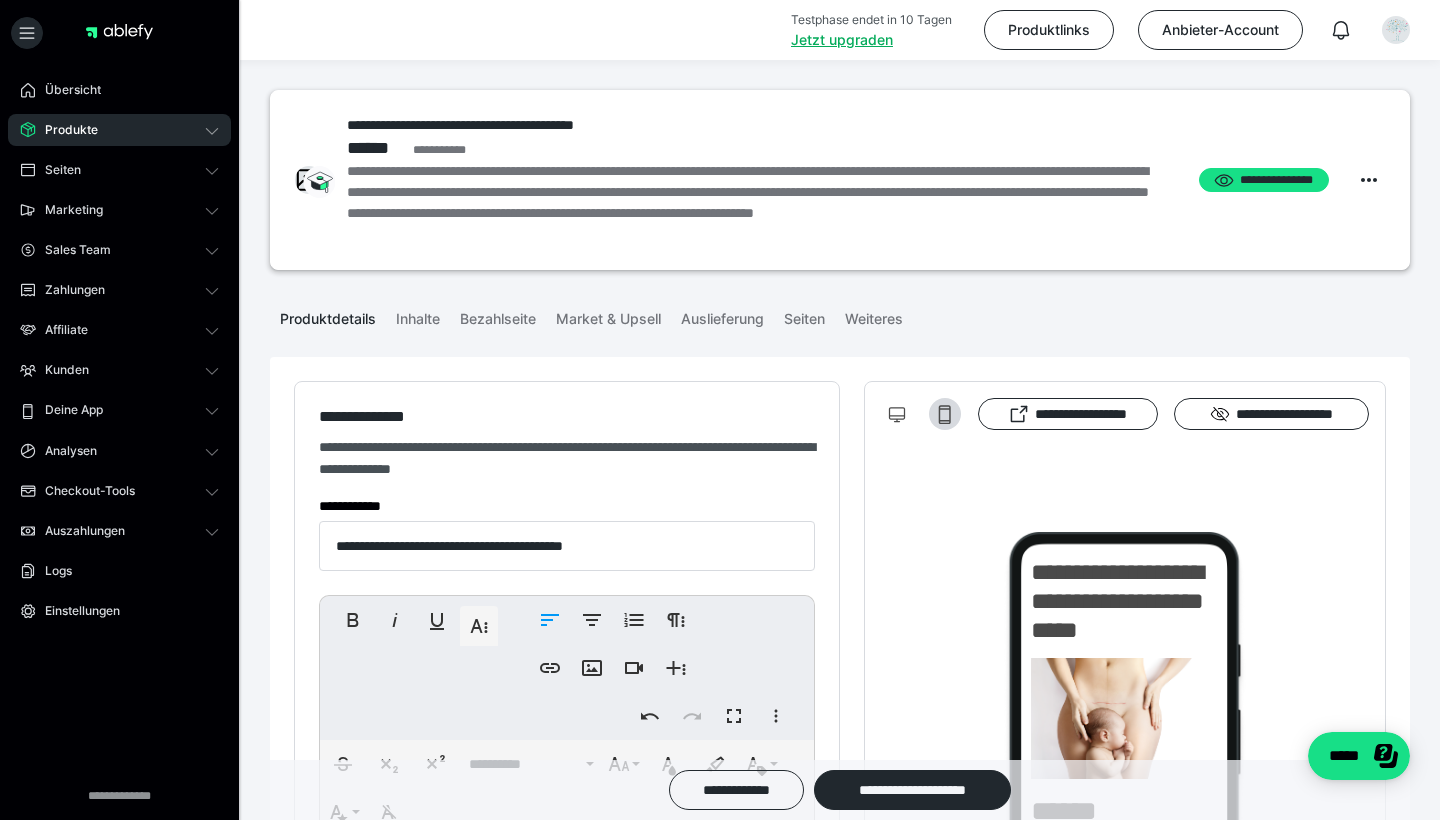 scroll, scrollTop: 0, scrollLeft: 0, axis: both 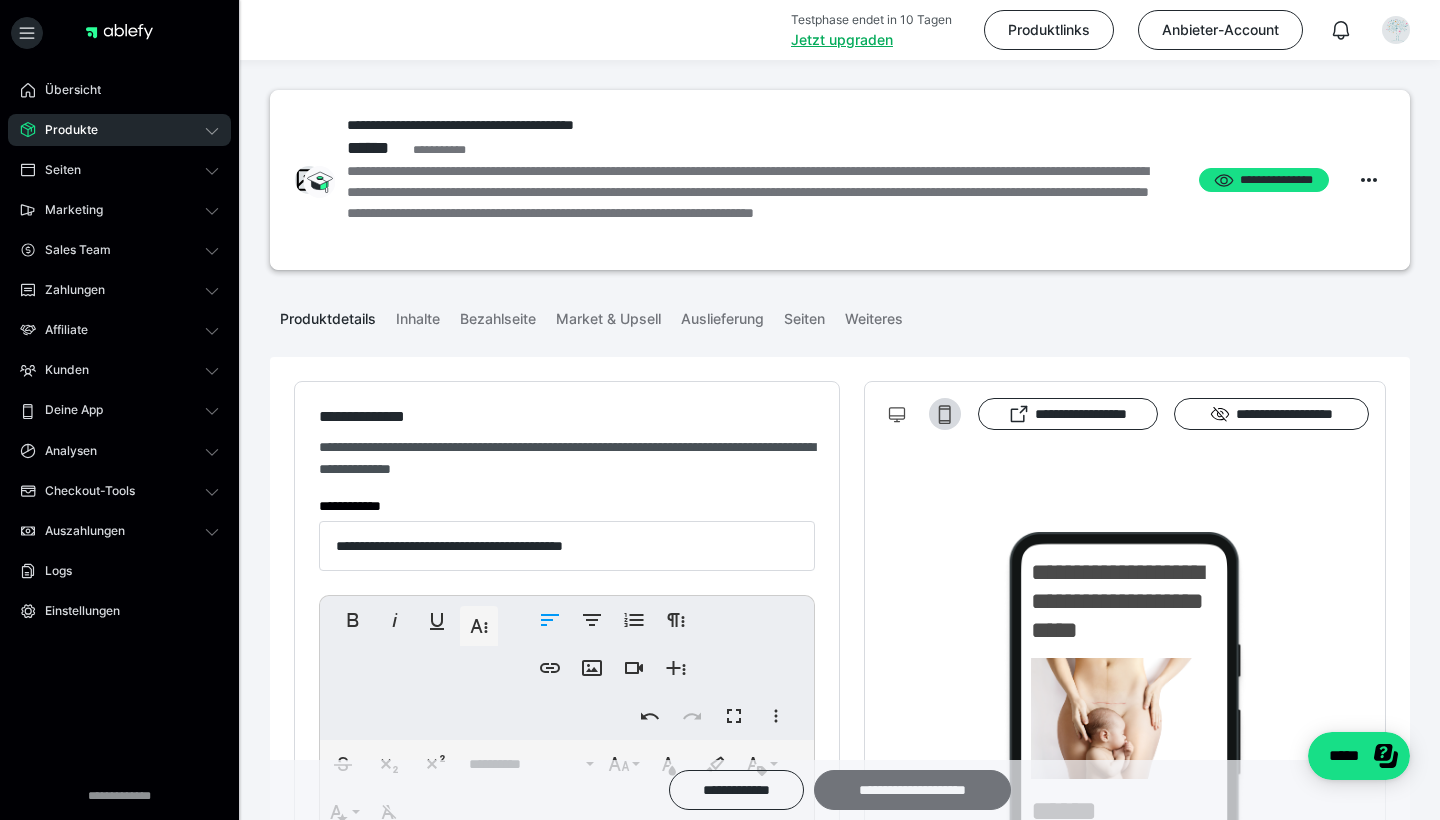 click on "**********" at bounding box center [912, 790] 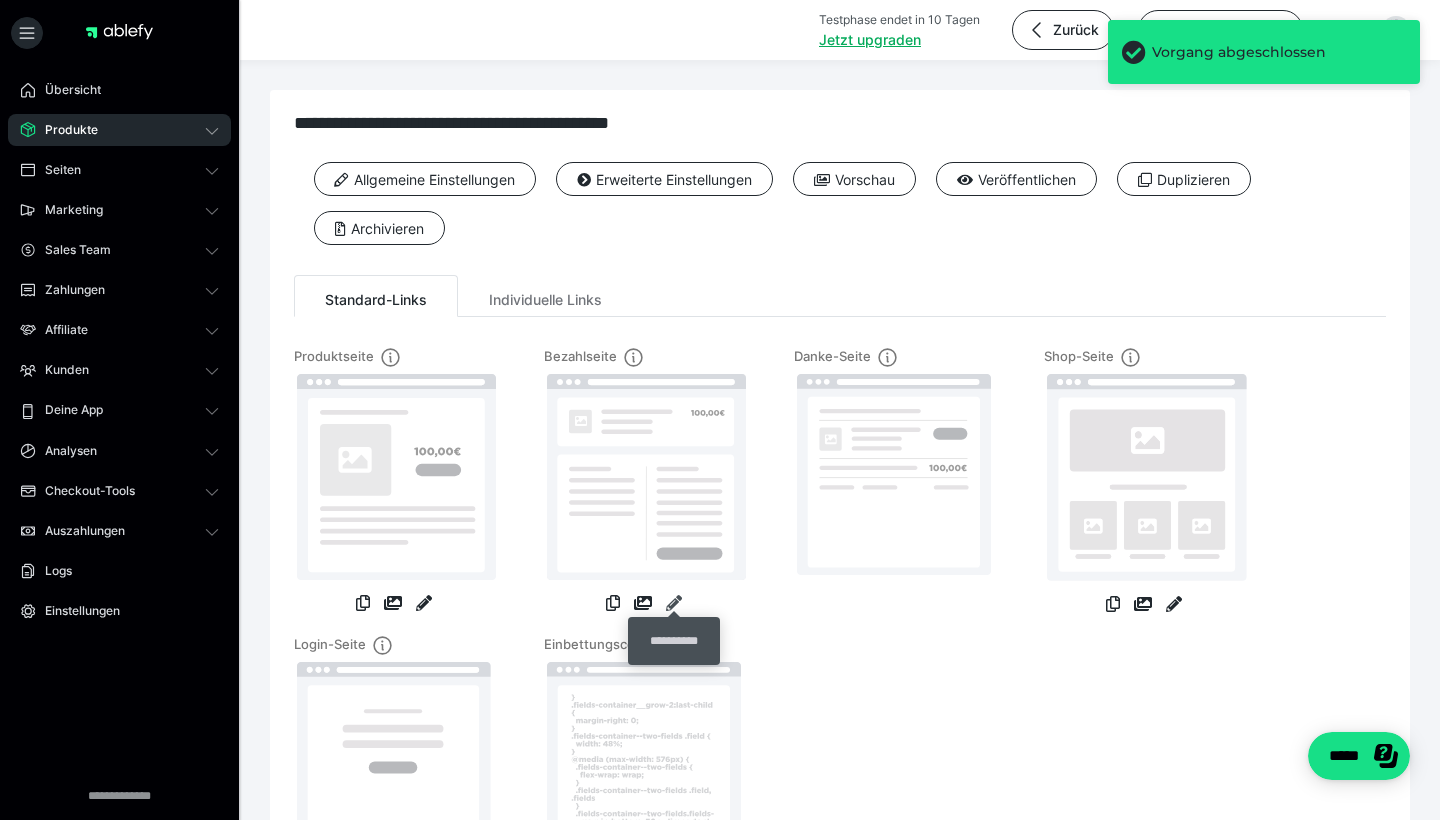 click at bounding box center (674, 603) 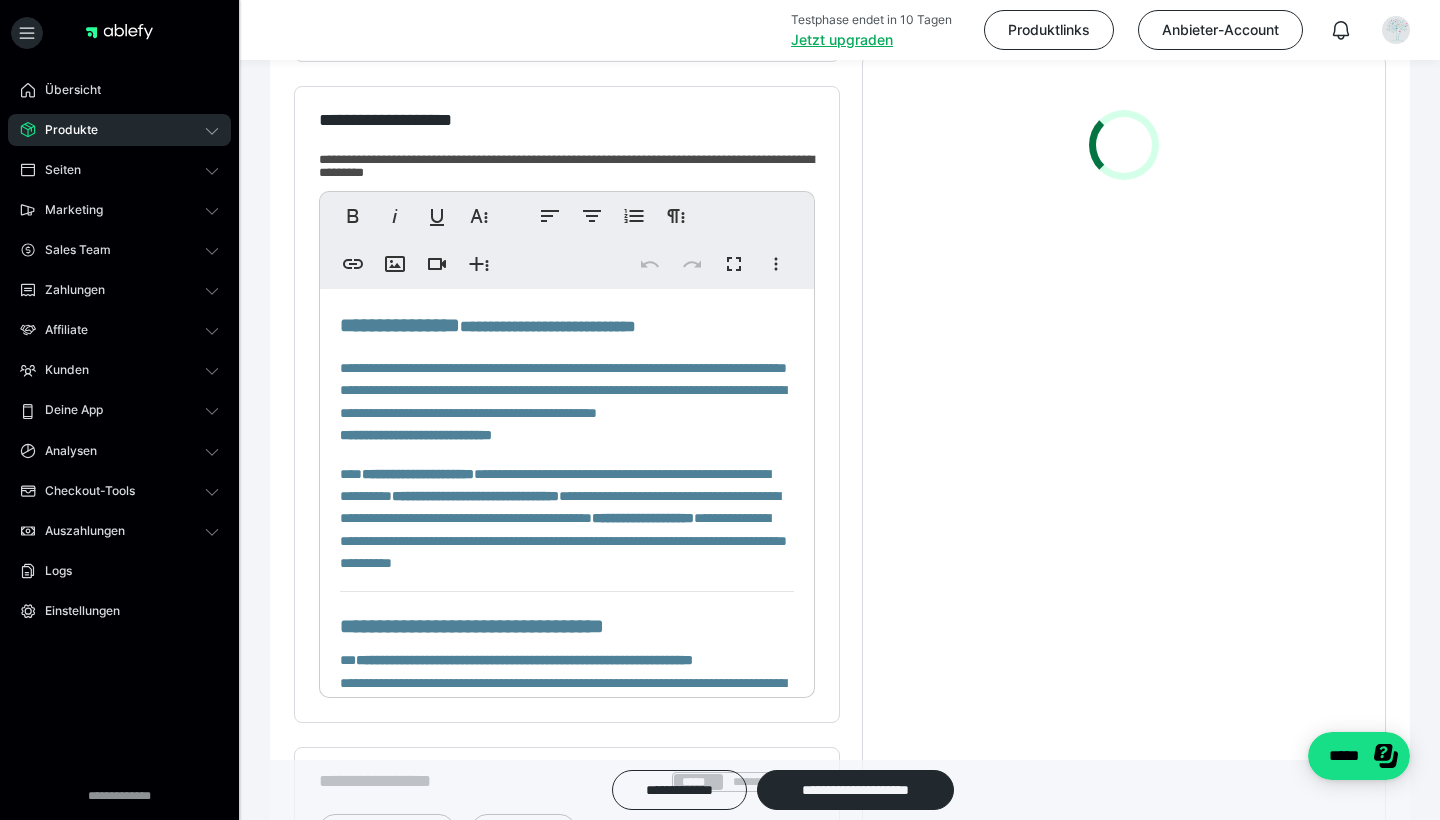 scroll, scrollTop: 473, scrollLeft: 0, axis: vertical 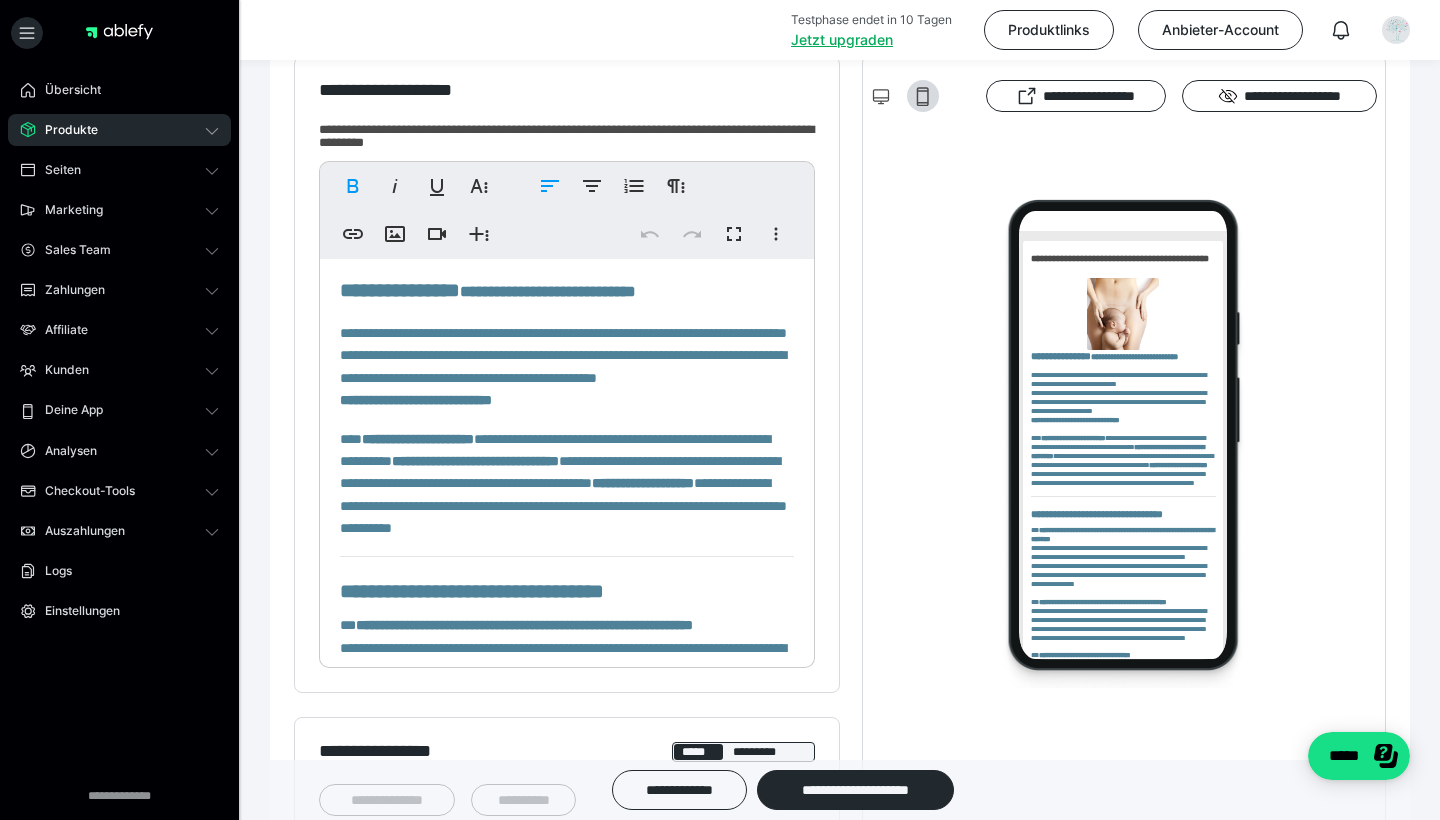 click on "**********" at bounding box center (567, 989) 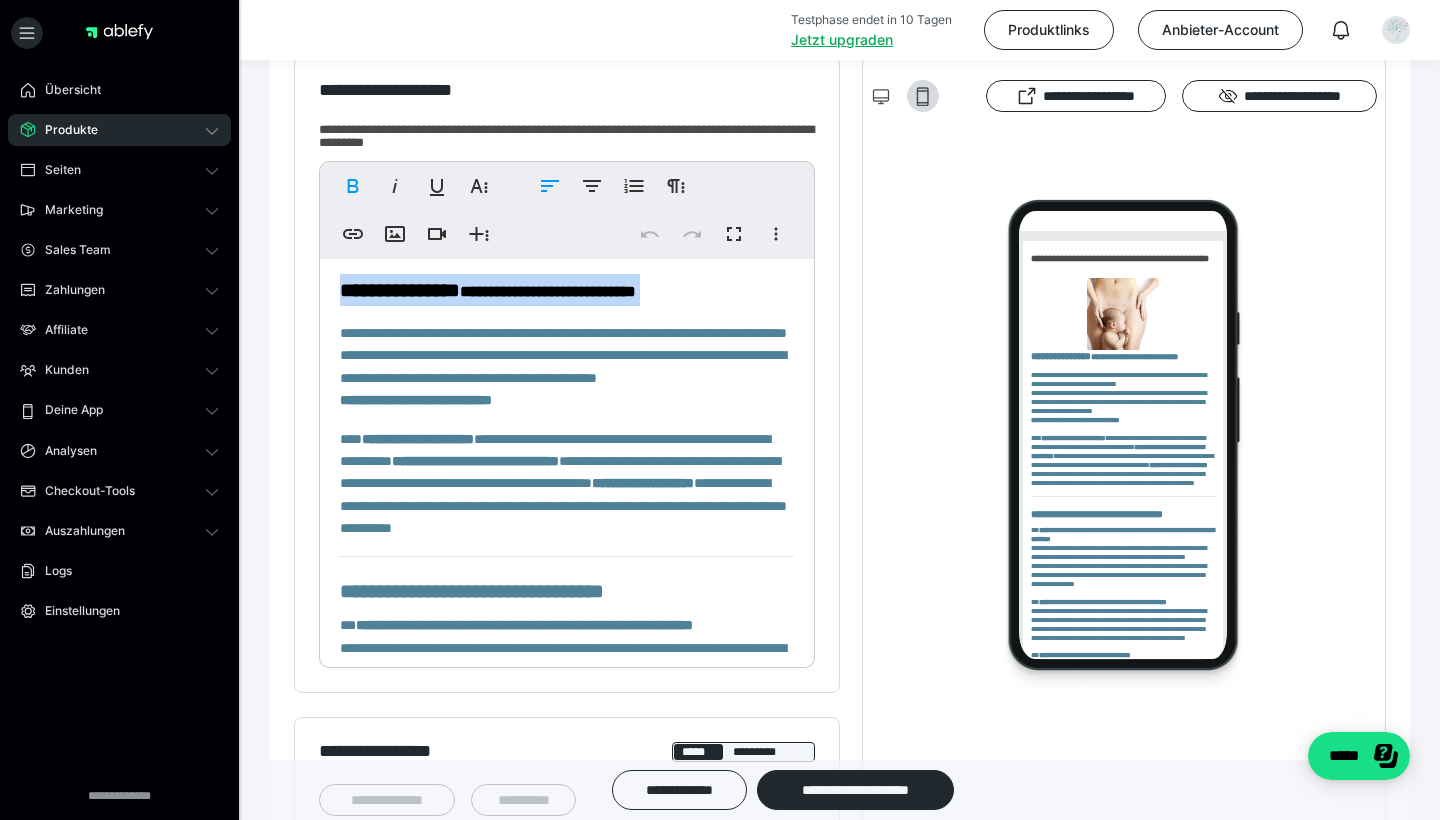 drag, startPoint x: 342, startPoint y: 287, endPoint x: 796, endPoint y: 311, distance: 454.6339 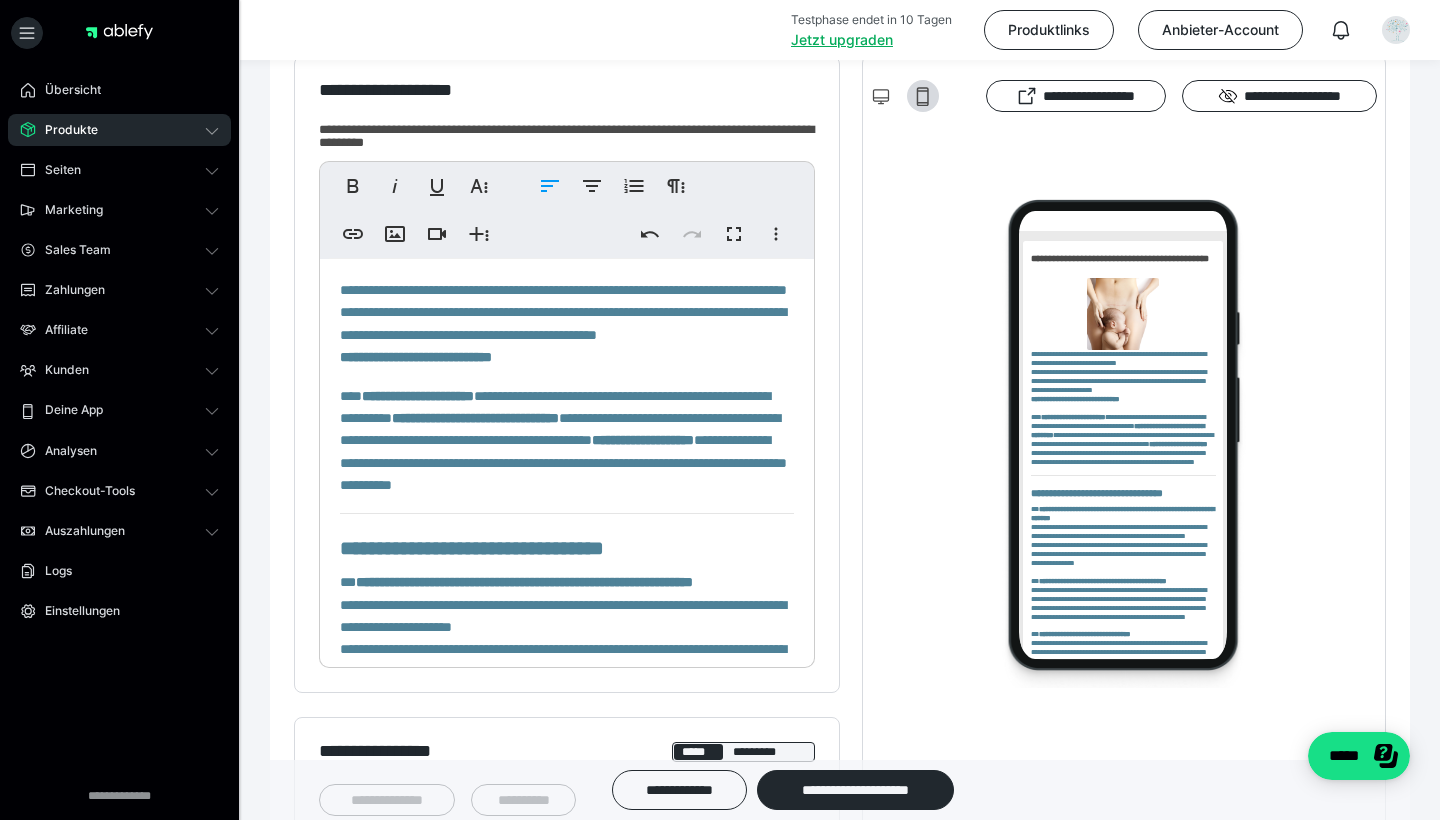 scroll, scrollTop: 0, scrollLeft: 0, axis: both 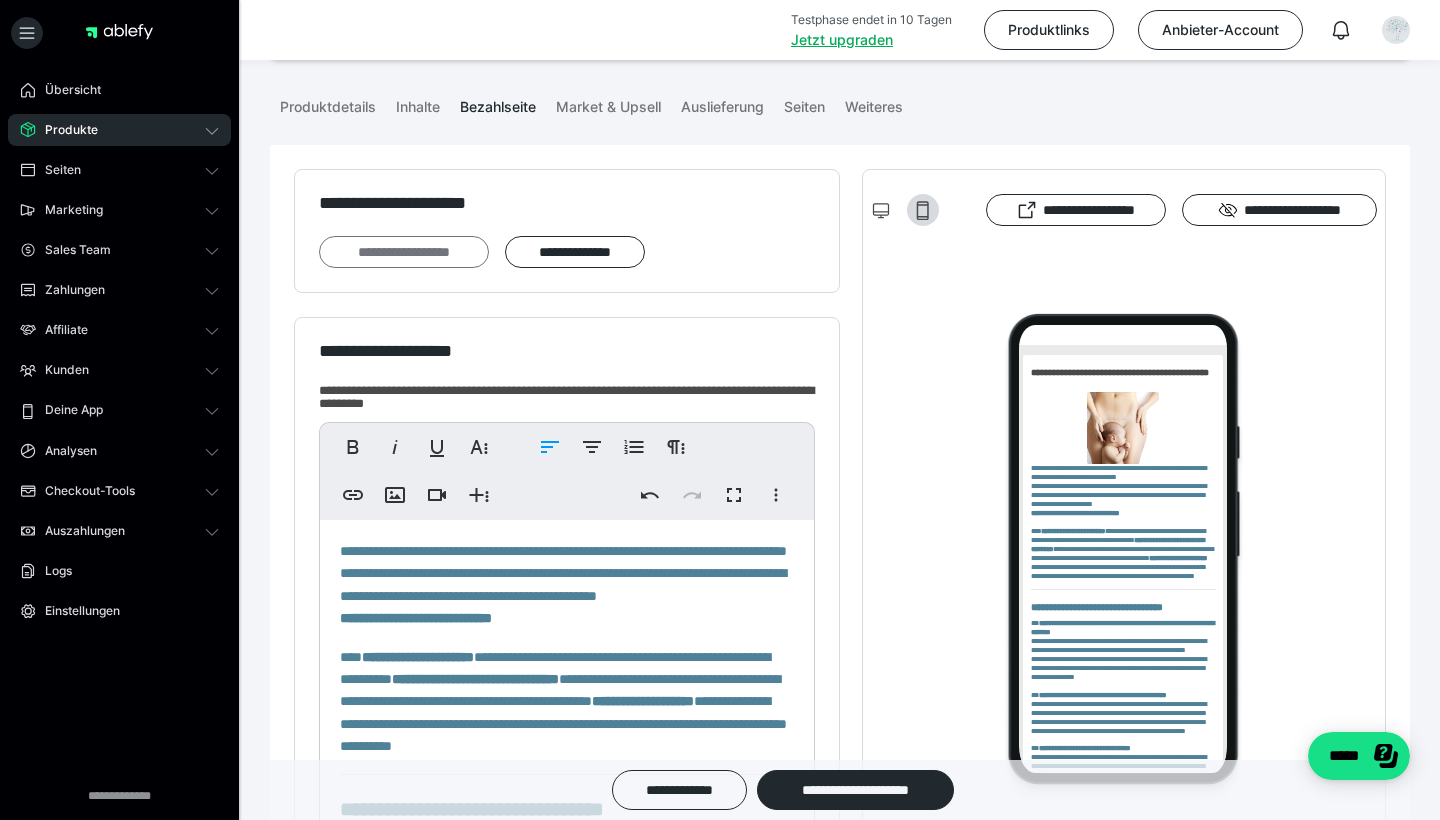 click on "**********" at bounding box center (404, 252) 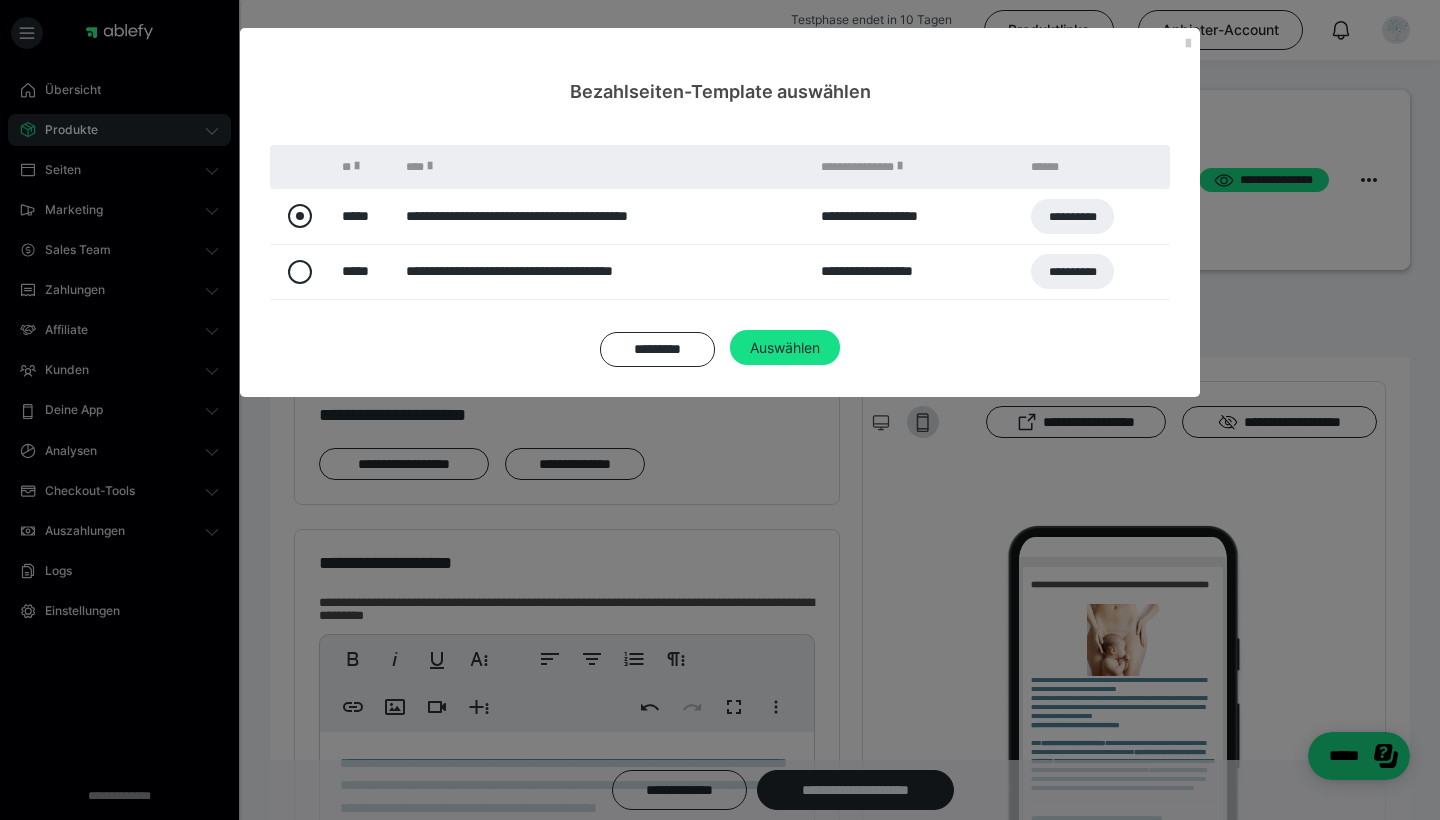 click at bounding box center (300, 216) 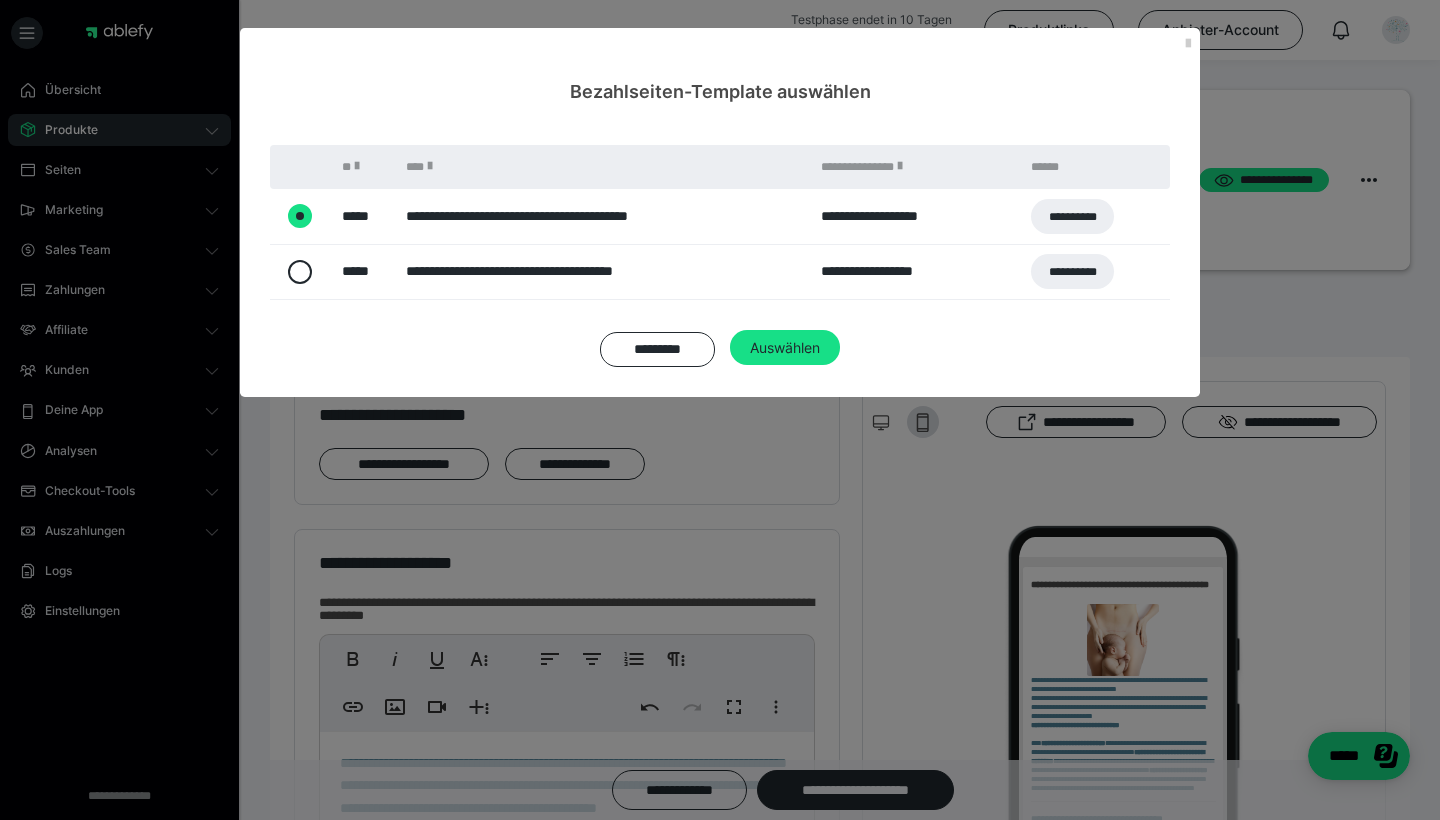radio on "true" 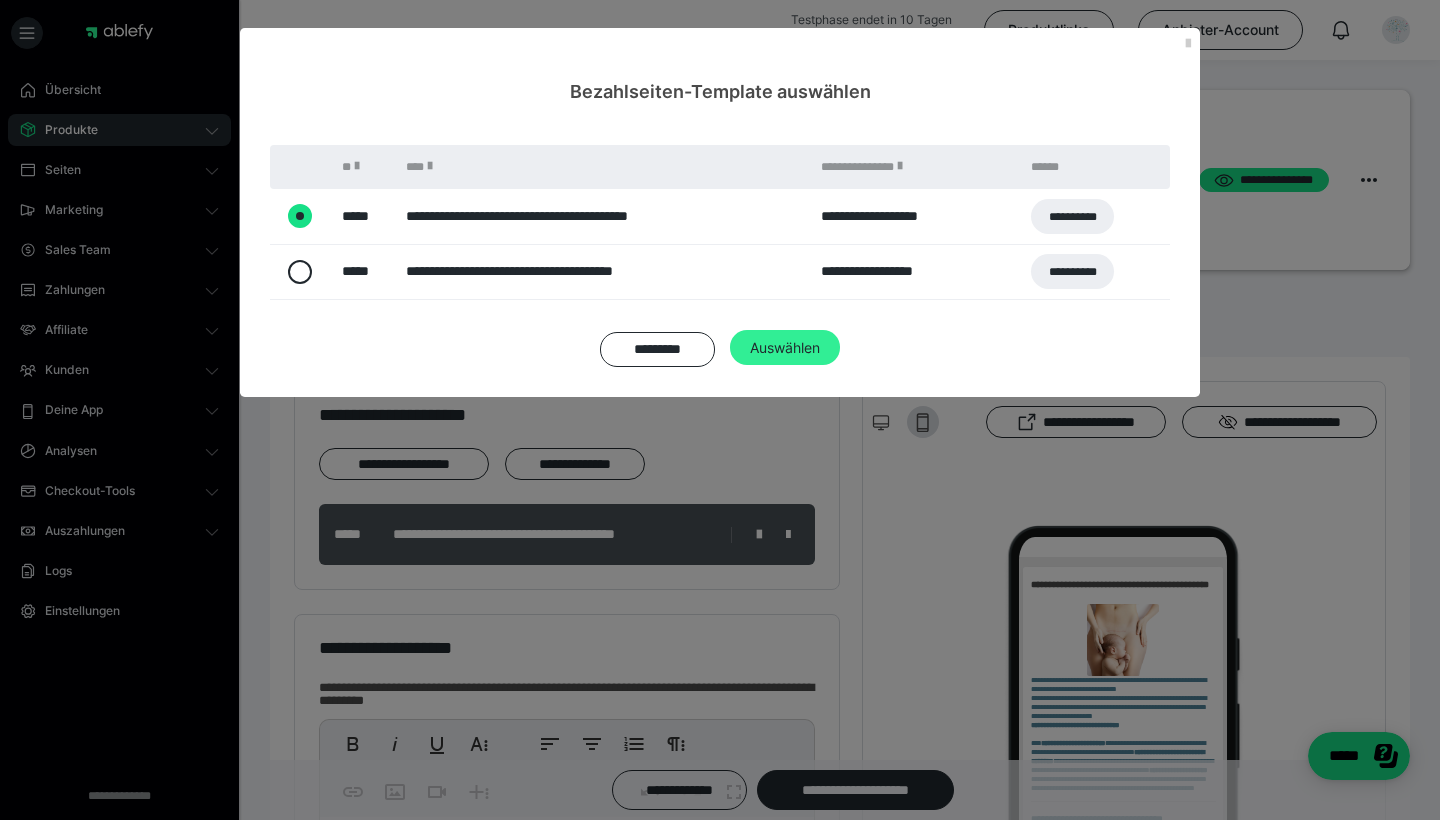 click on "Auswählen" at bounding box center (785, 348) 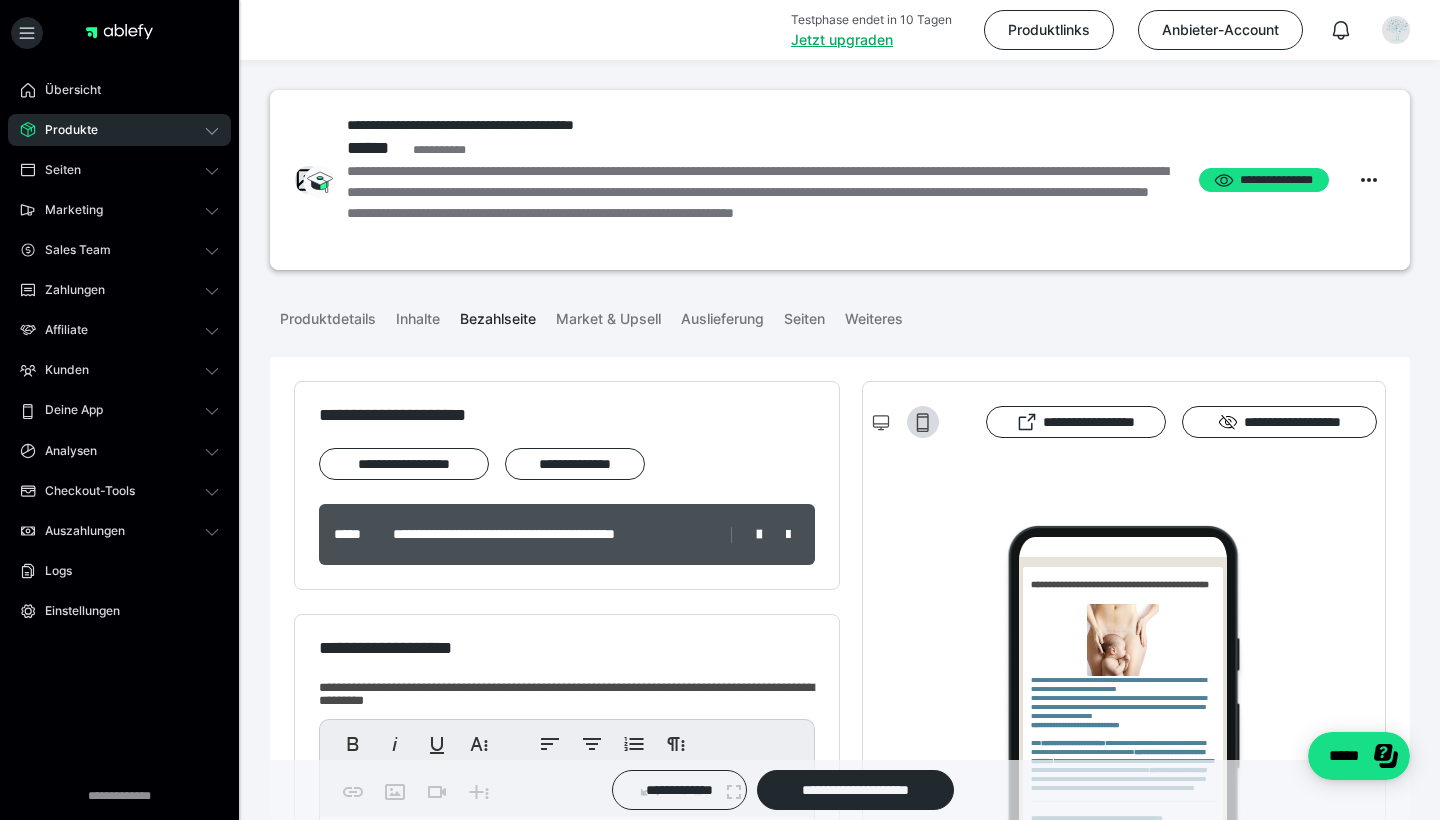 scroll, scrollTop: 0, scrollLeft: 0, axis: both 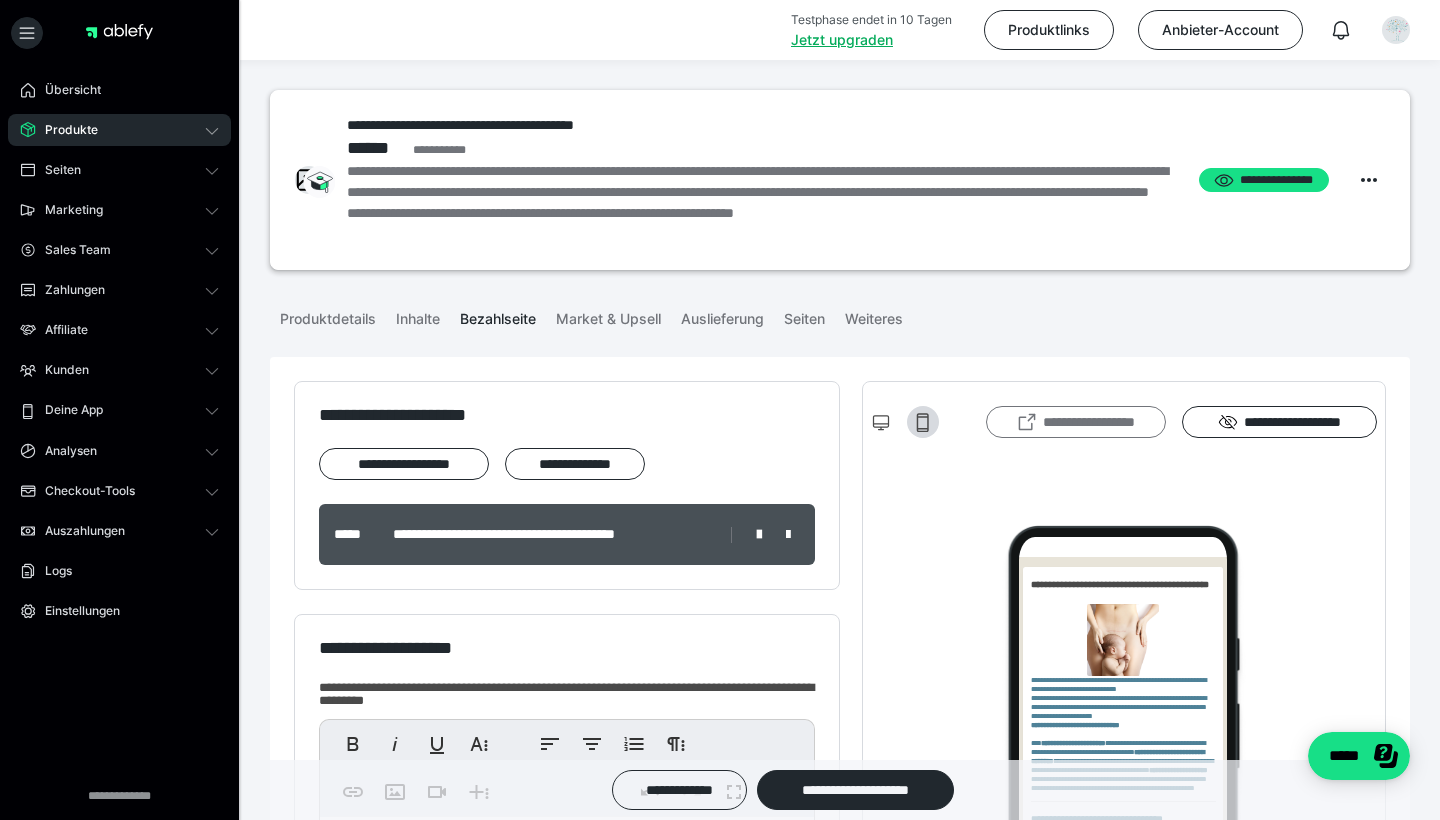 click on "**********" at bounding box center (1076, 422) 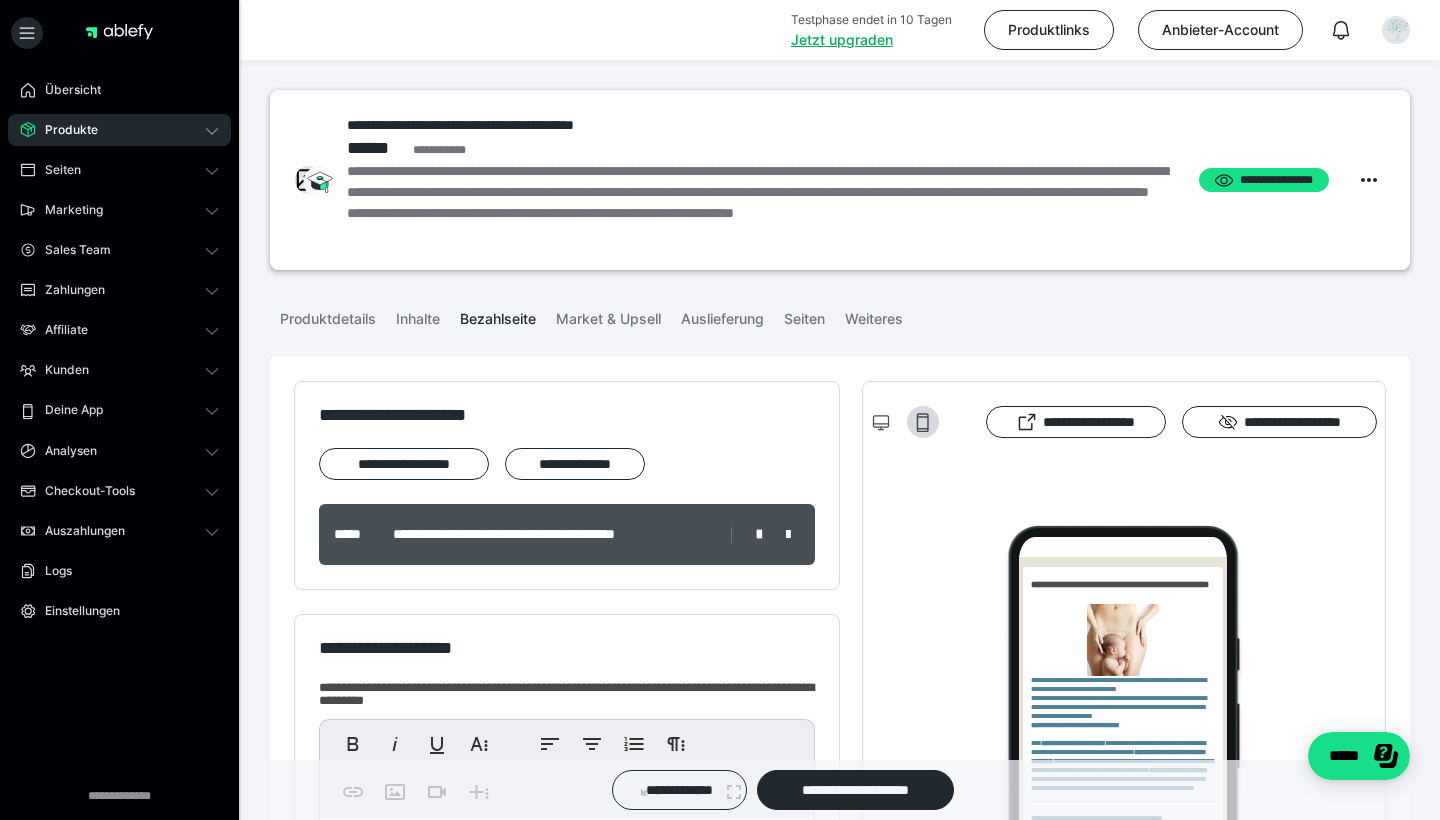 scroll, scrollTop: 0, scrollLeft: 0, axis: both 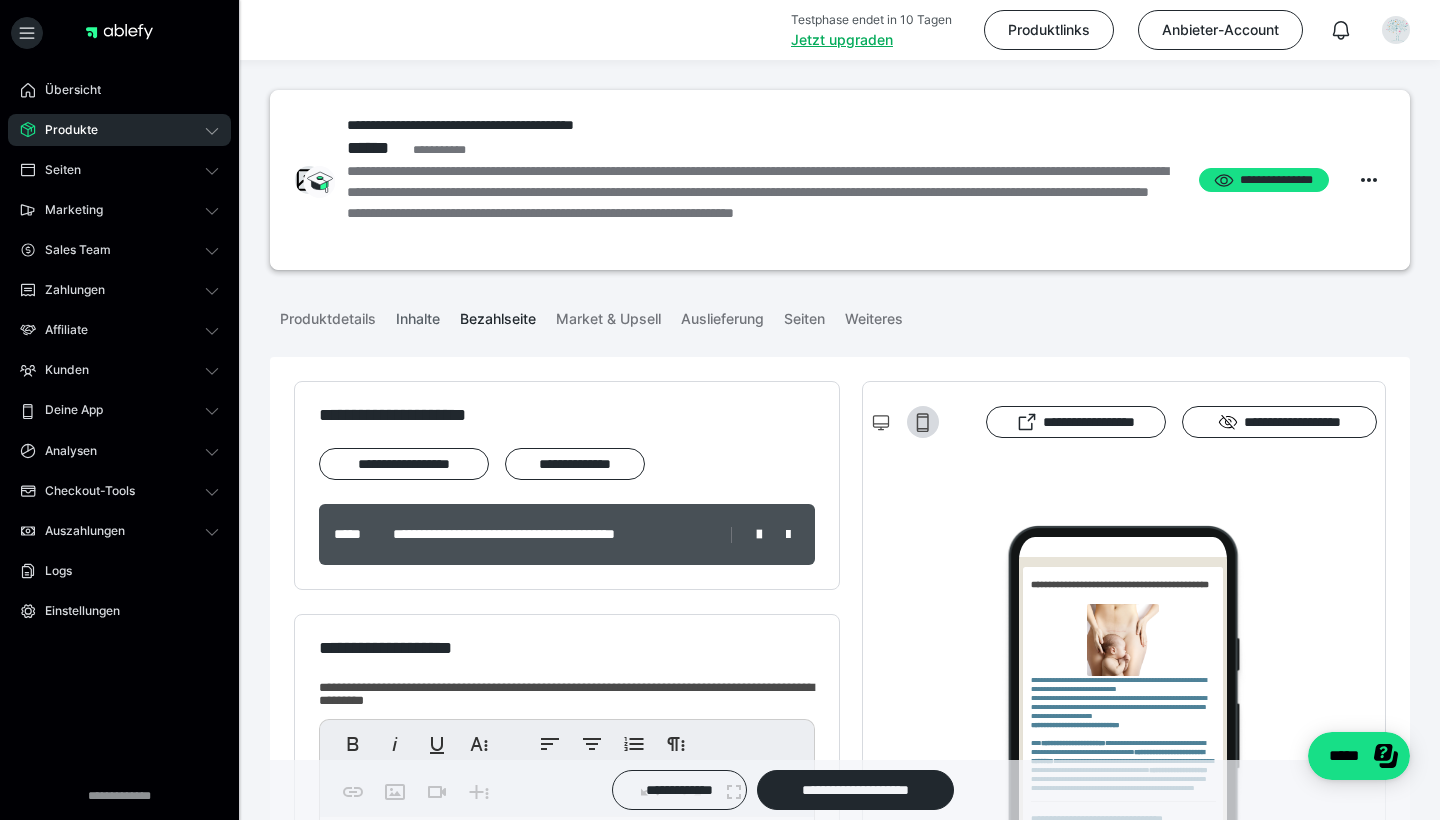 click on "Inhalte" at bounding box center (418, 315) 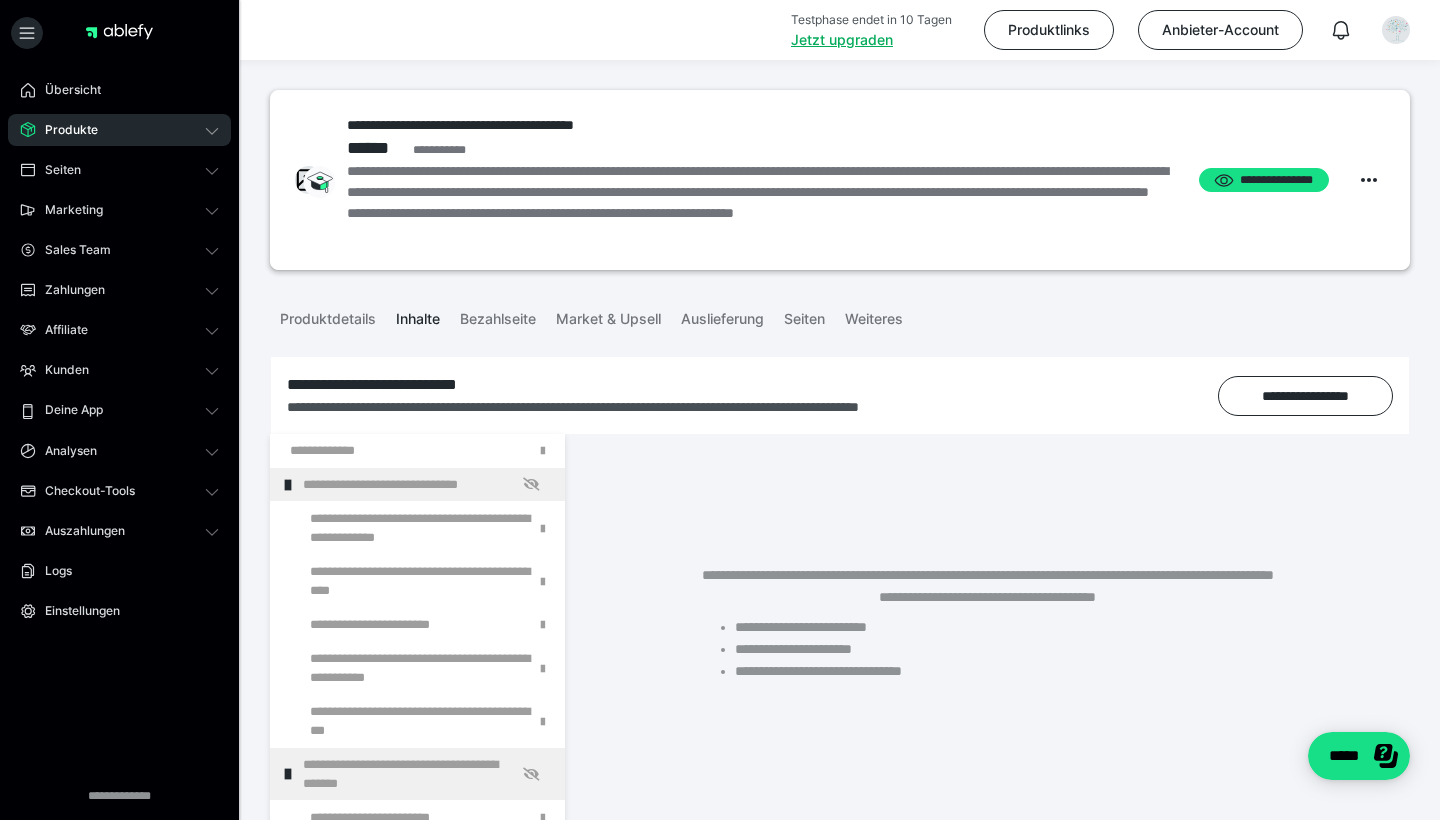 scroll, scrollTop: 0, scrollLeft: 0, axis: both 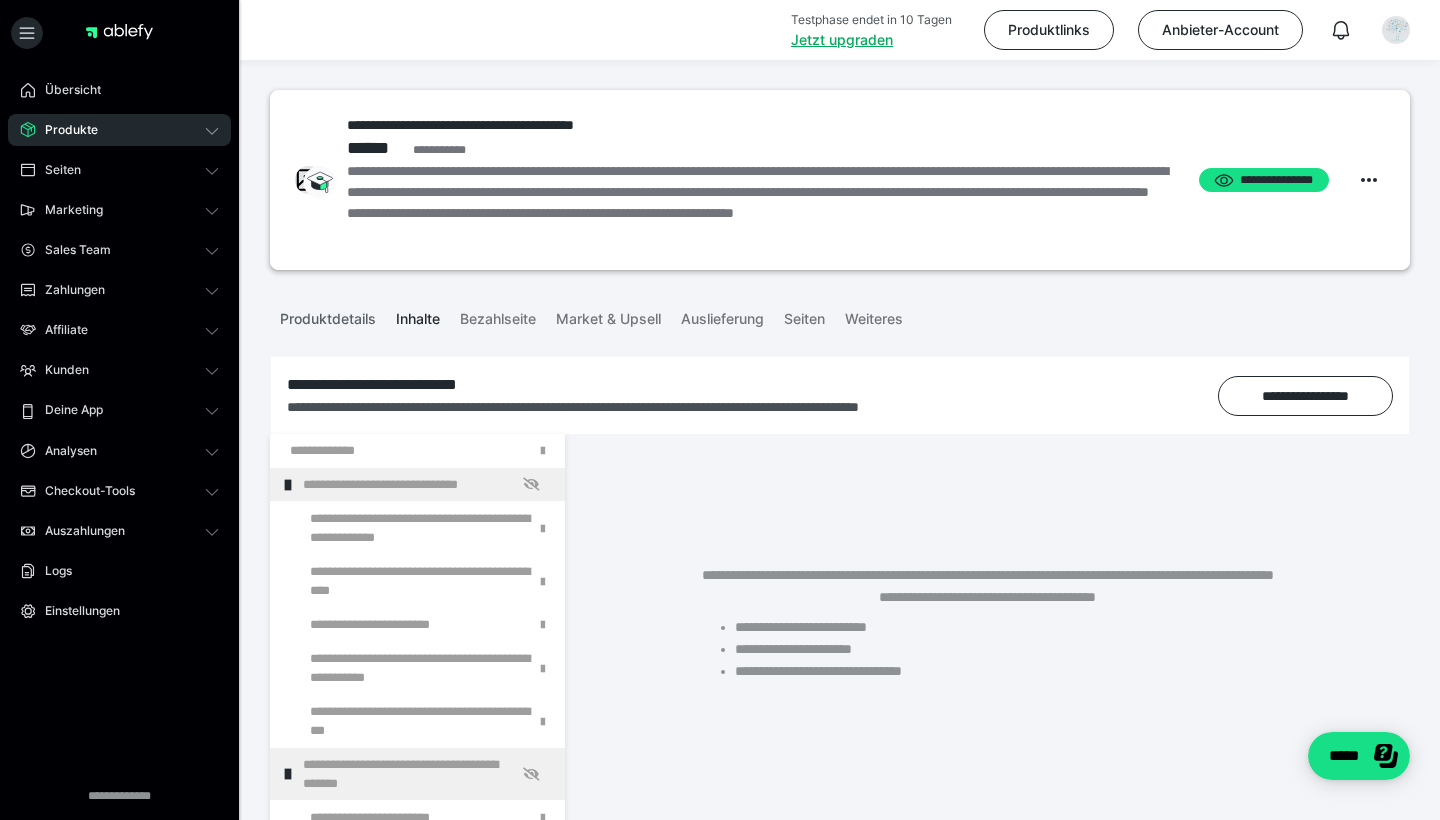 click on "Produktdetails" at bounding box center (328, 315) 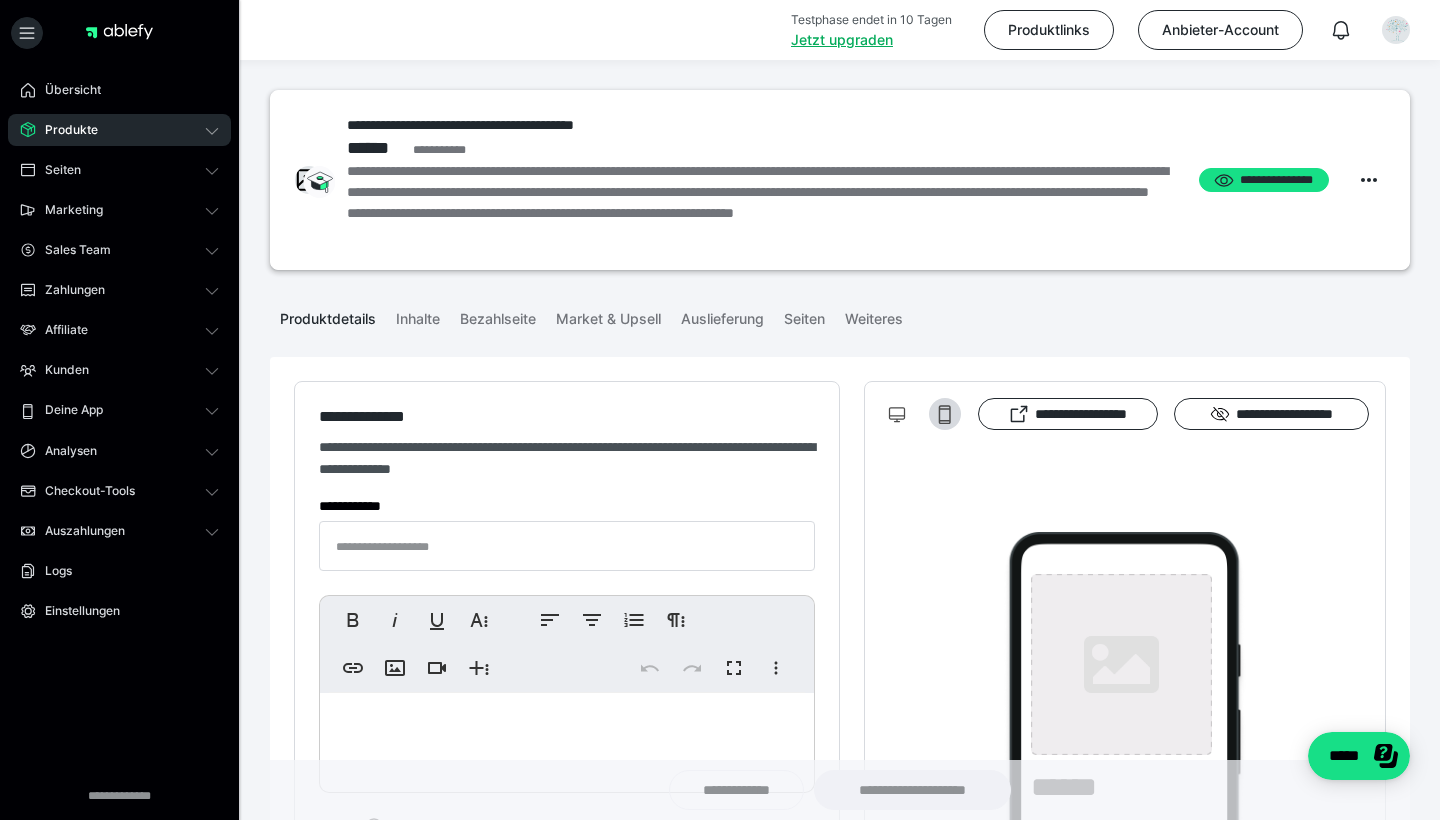 type on "**********" 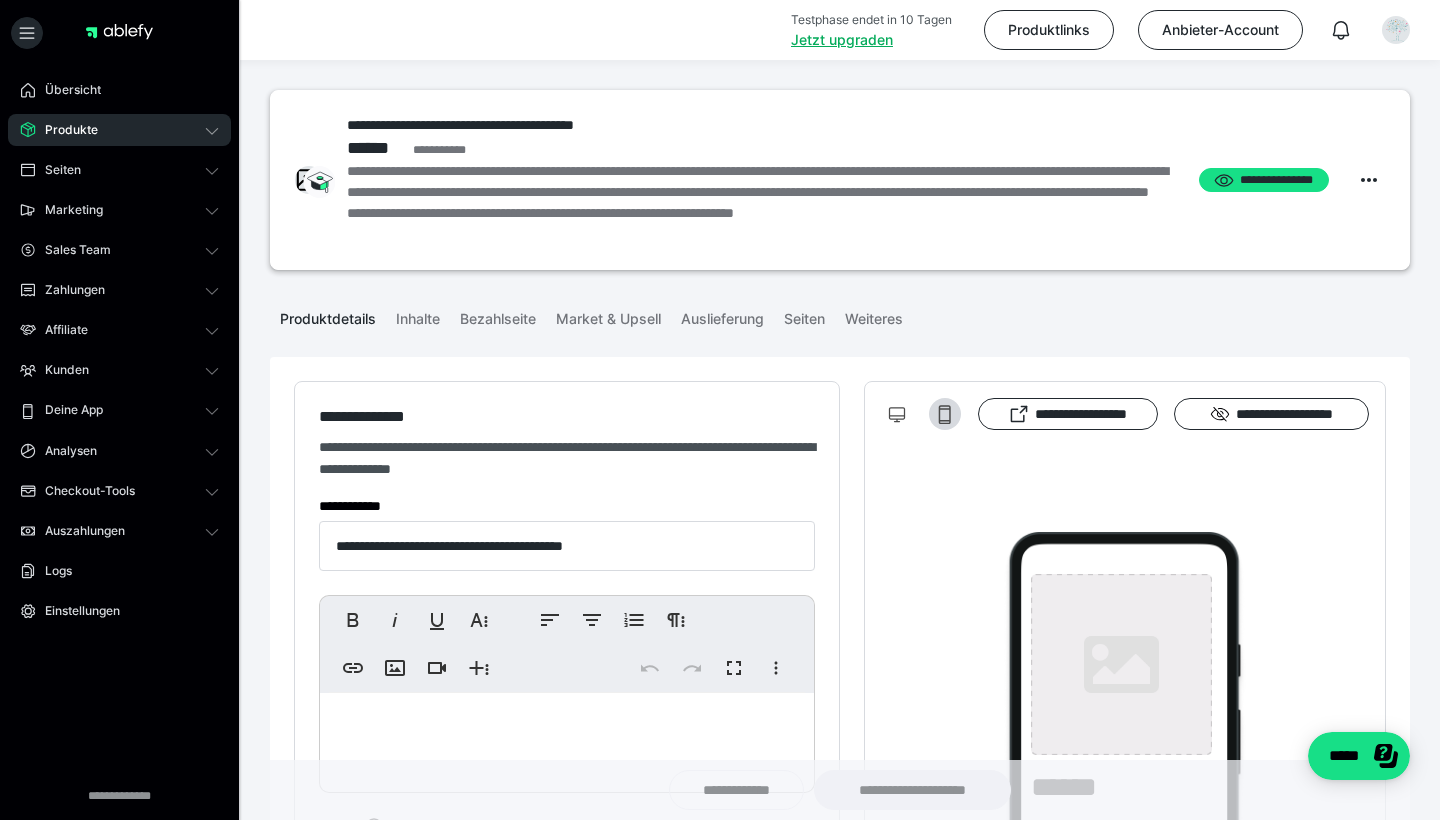type on "**********" 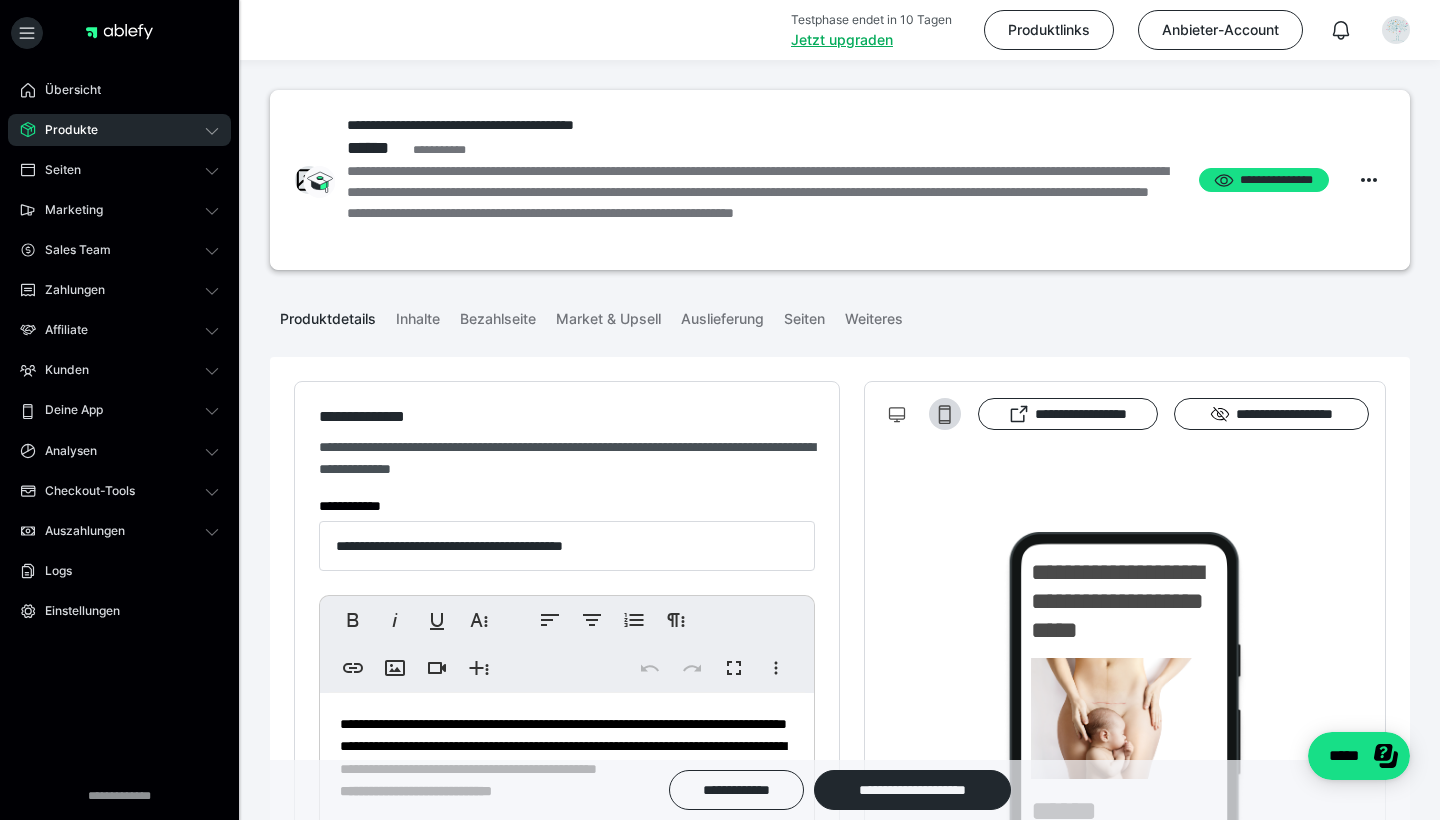 scroll, scrollTop: 0, scrollLeft: 0, axis: both 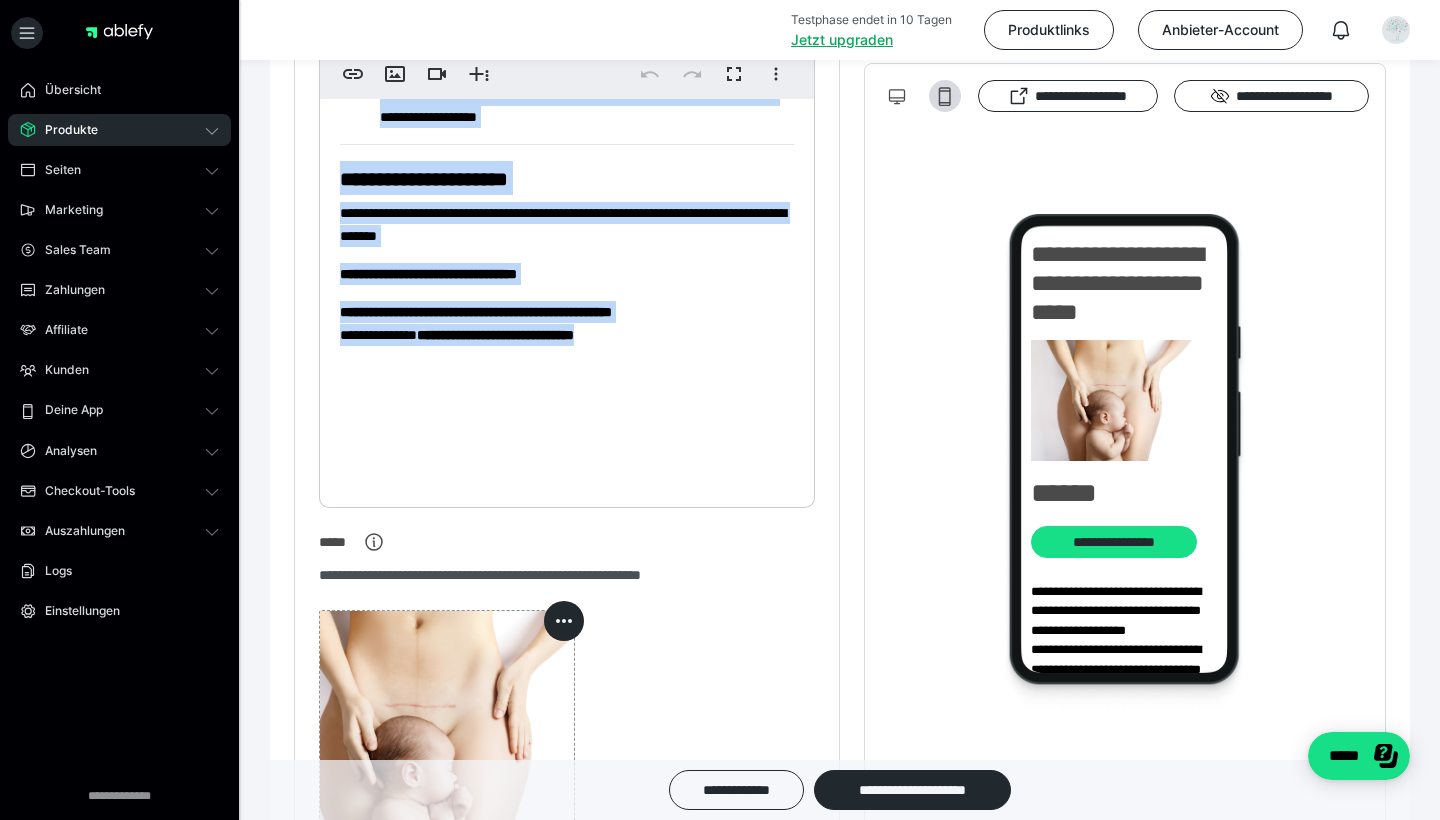 drag, startPoint x: 337, startPoint y: 130, endPoint x: 692, endPoint y: 471, distance: 492.24588 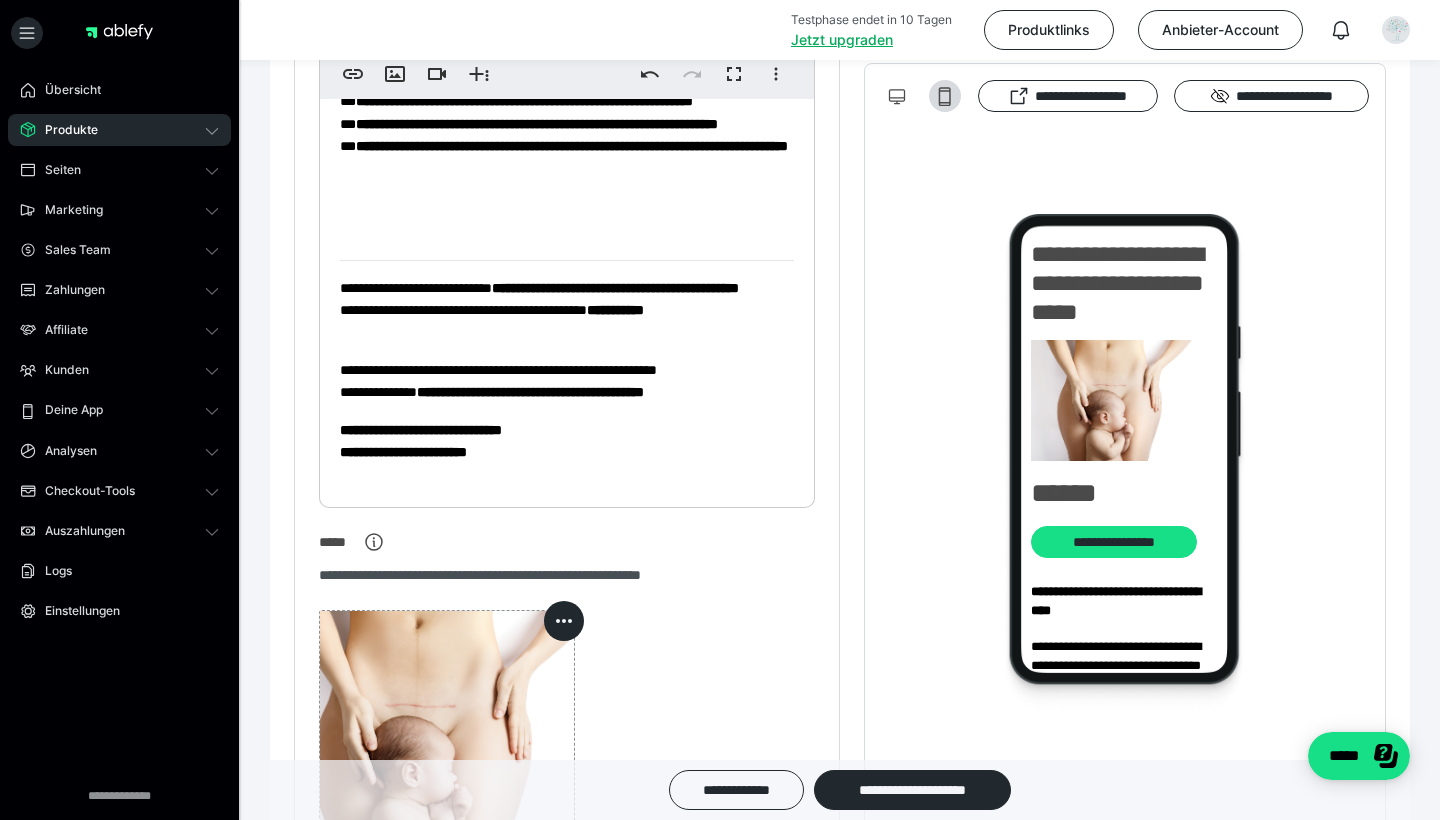 scroll, scrollTop: 422, scrollLeft: 0, axis: vertical 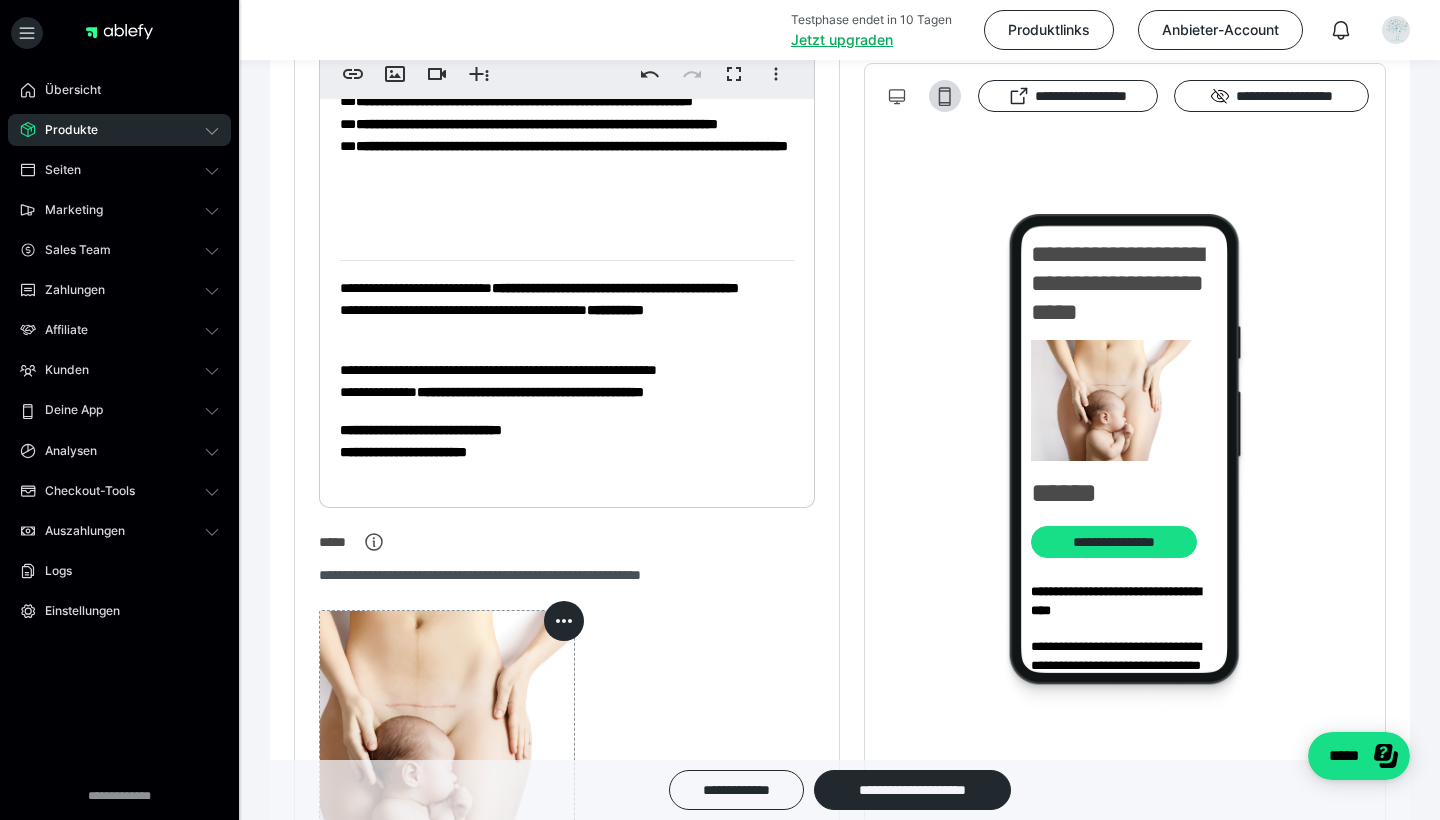 click on "**********" at bounding box center [567, 87] 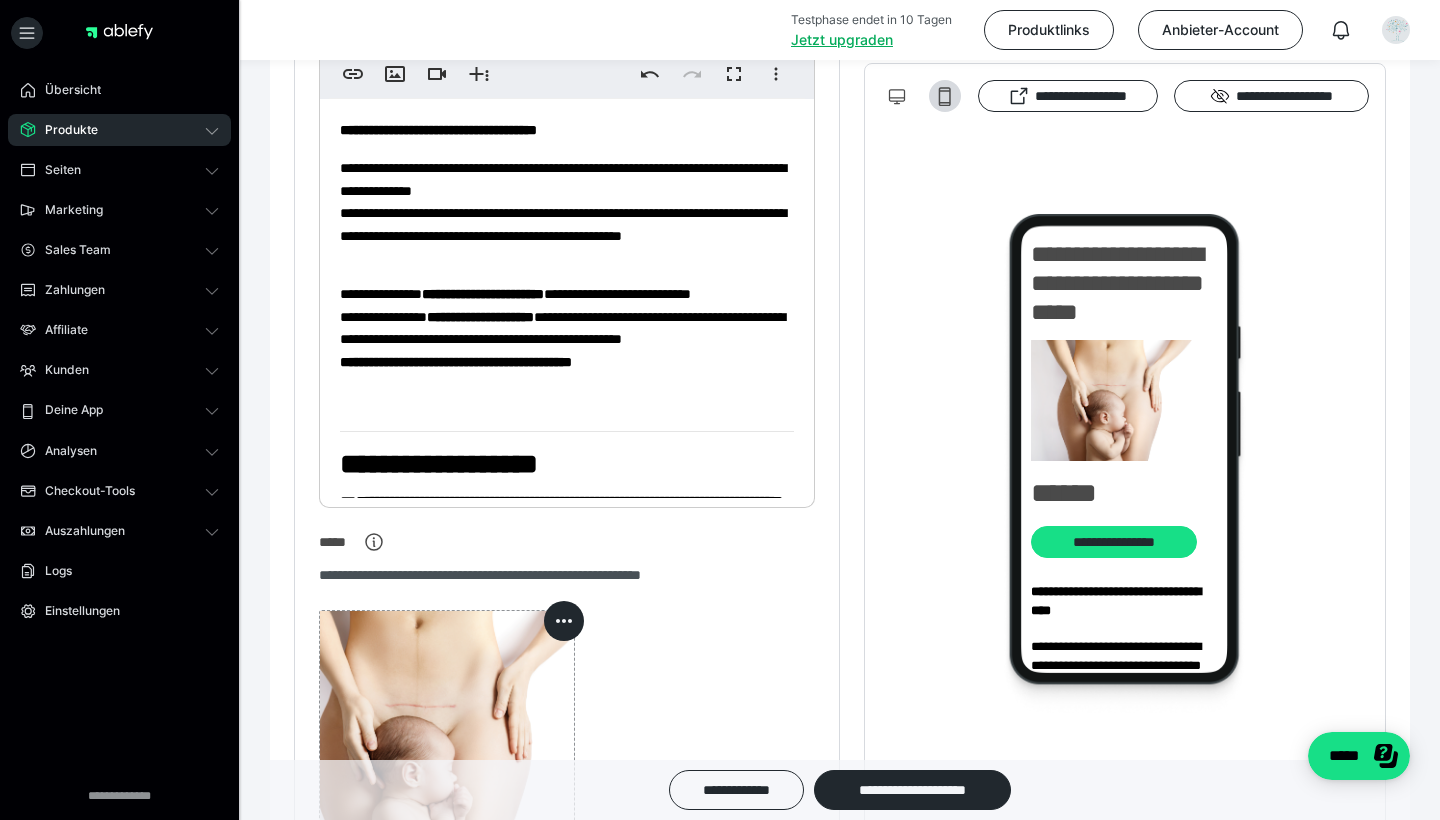 scroll, scrollTop: 0, scrollLeft: 0, axis: both 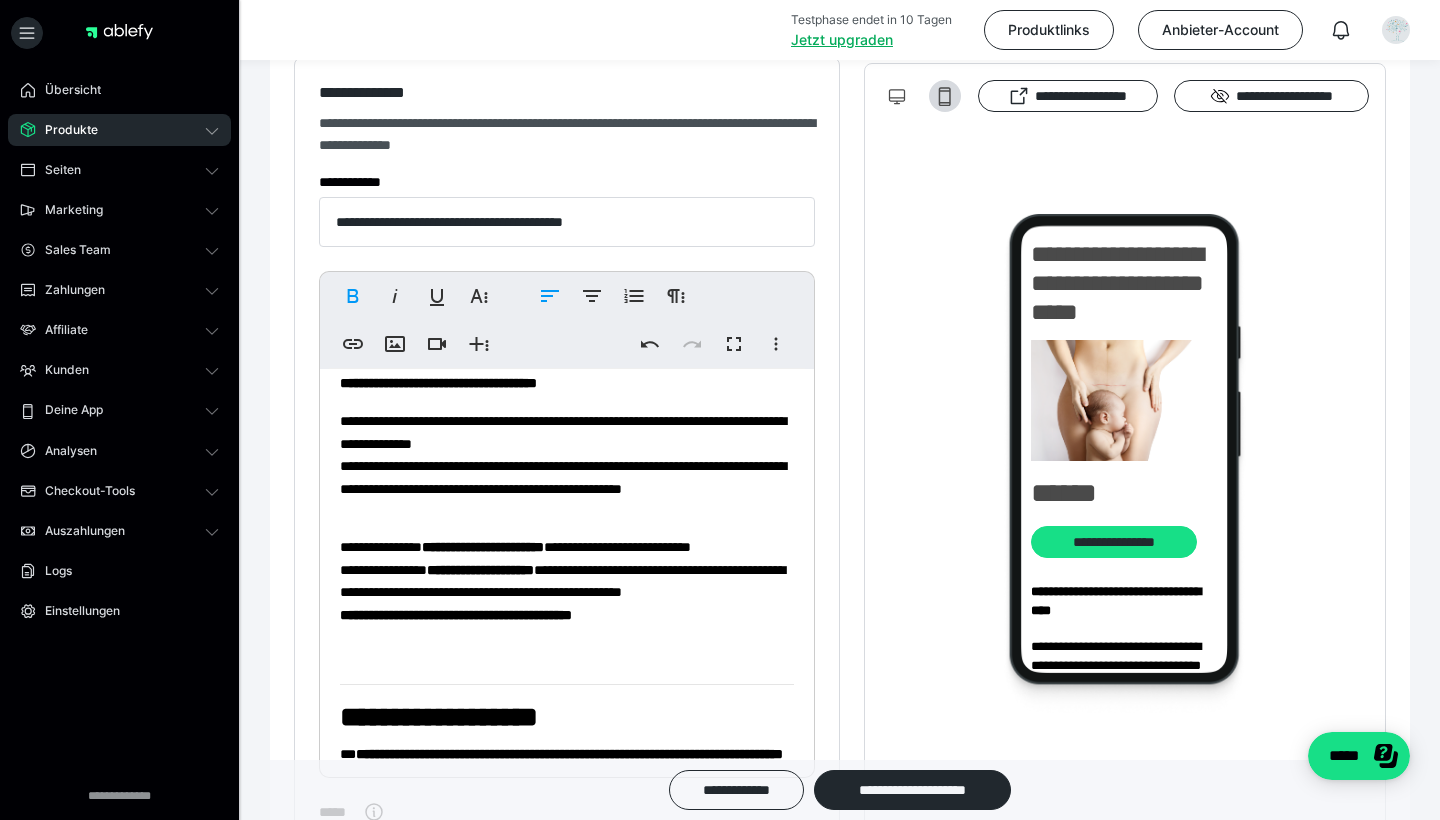 click on "**********" at bounding box center (439, 717) 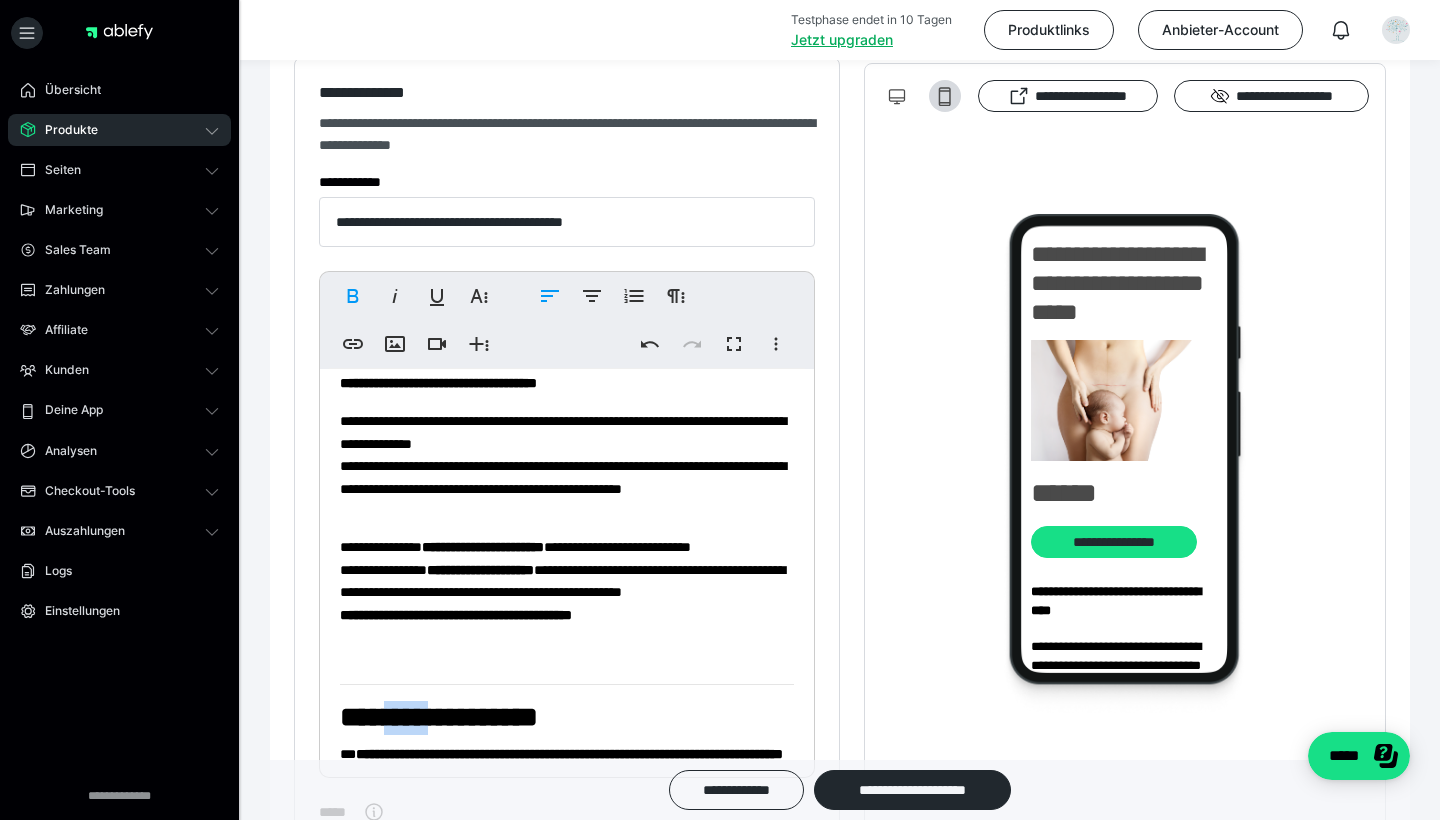 click on "**********" at bounding box center [439, 717] 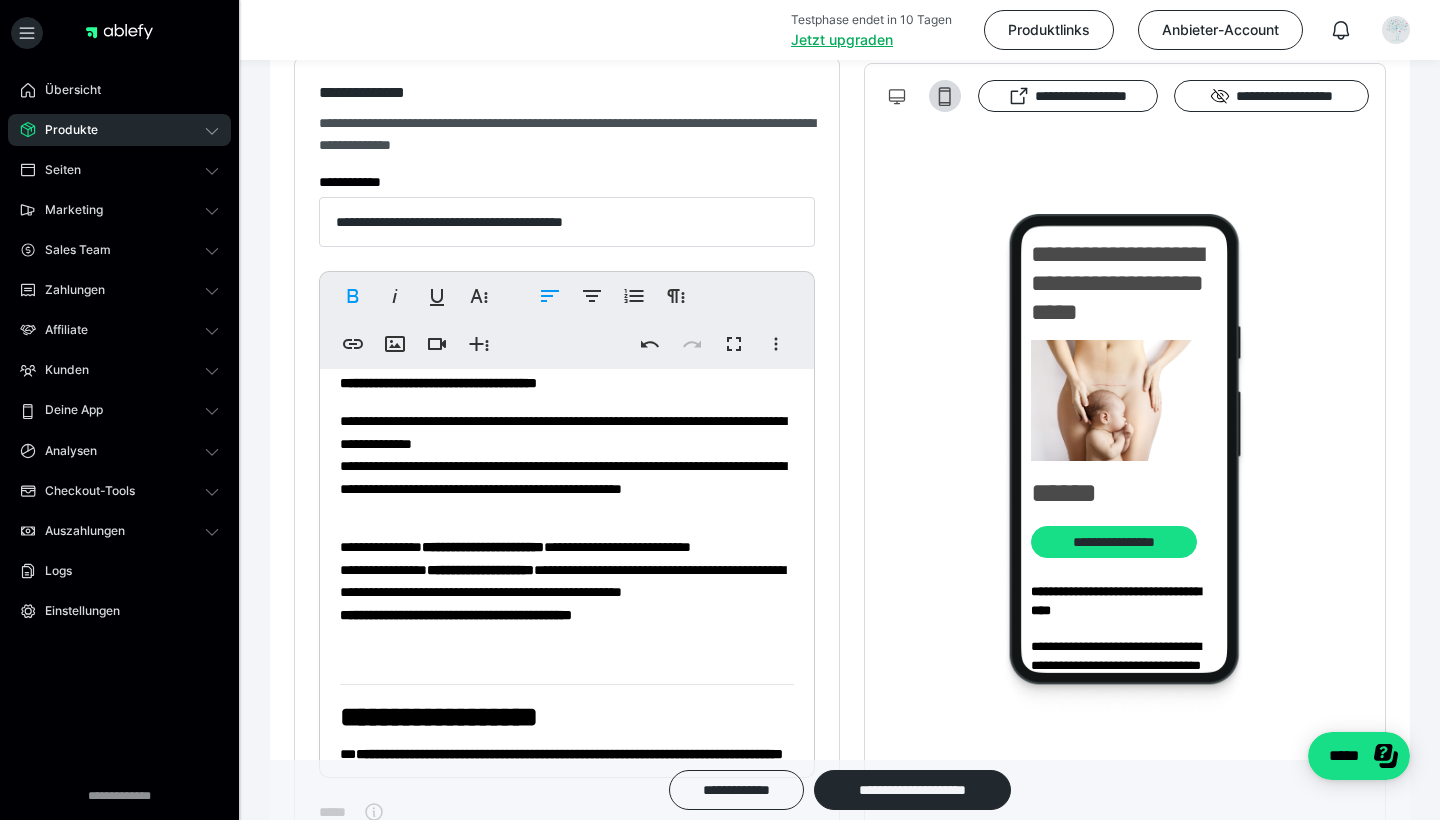 click on "**********" at bounding box center [438, 383] 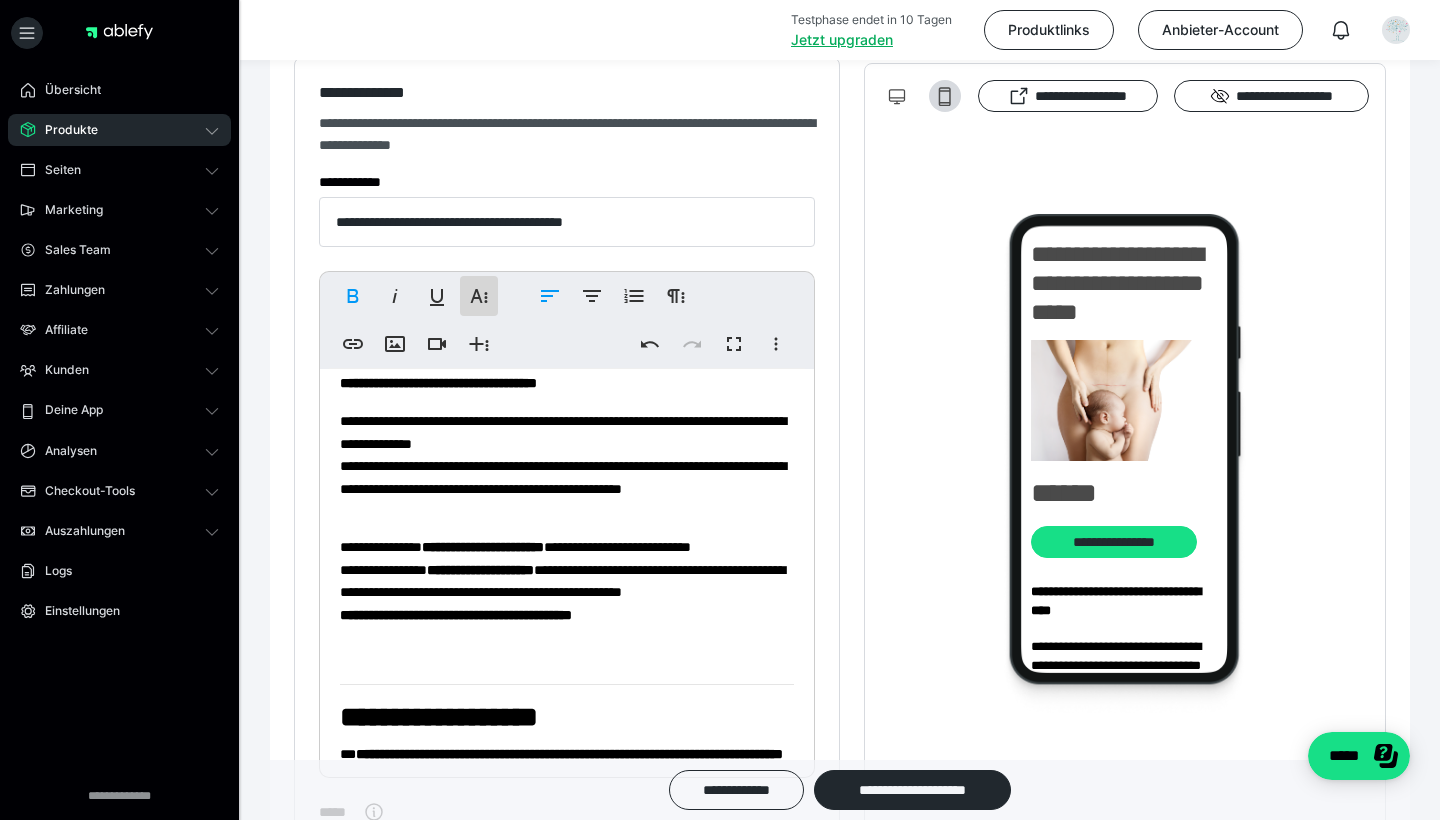 click 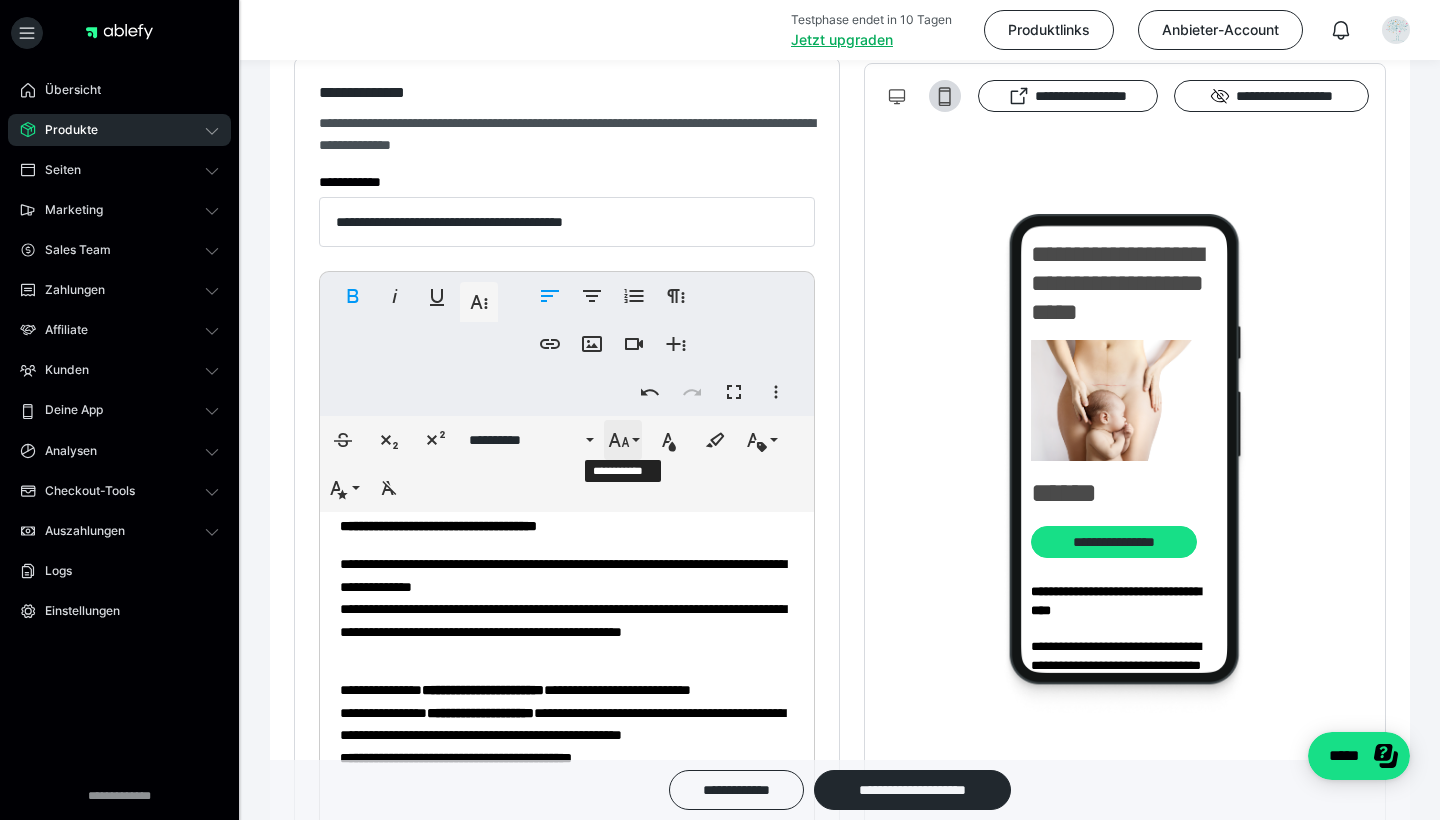 click 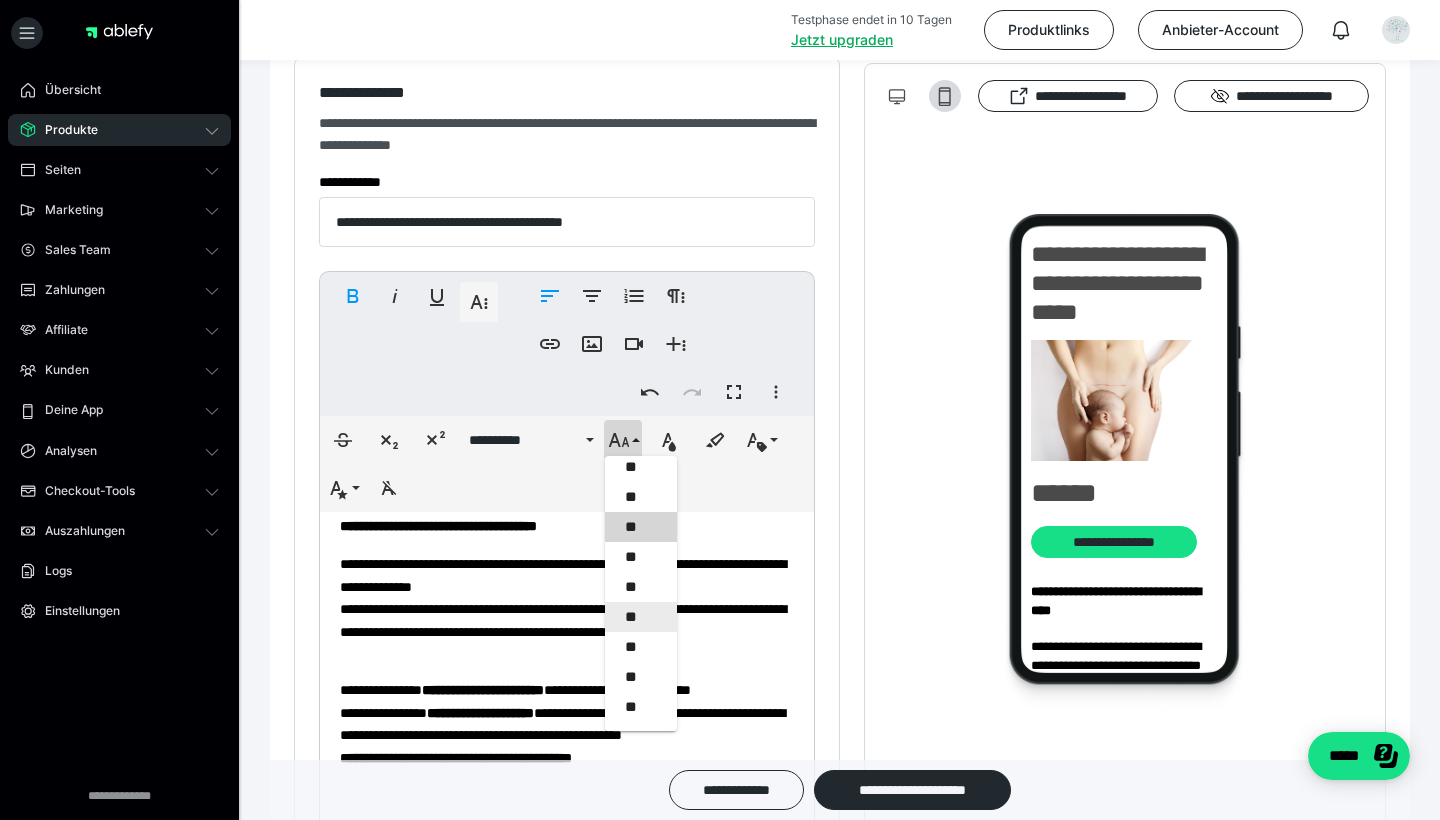 scroll, scrollTop: 329, scrollLeft: 0, axis: vertical 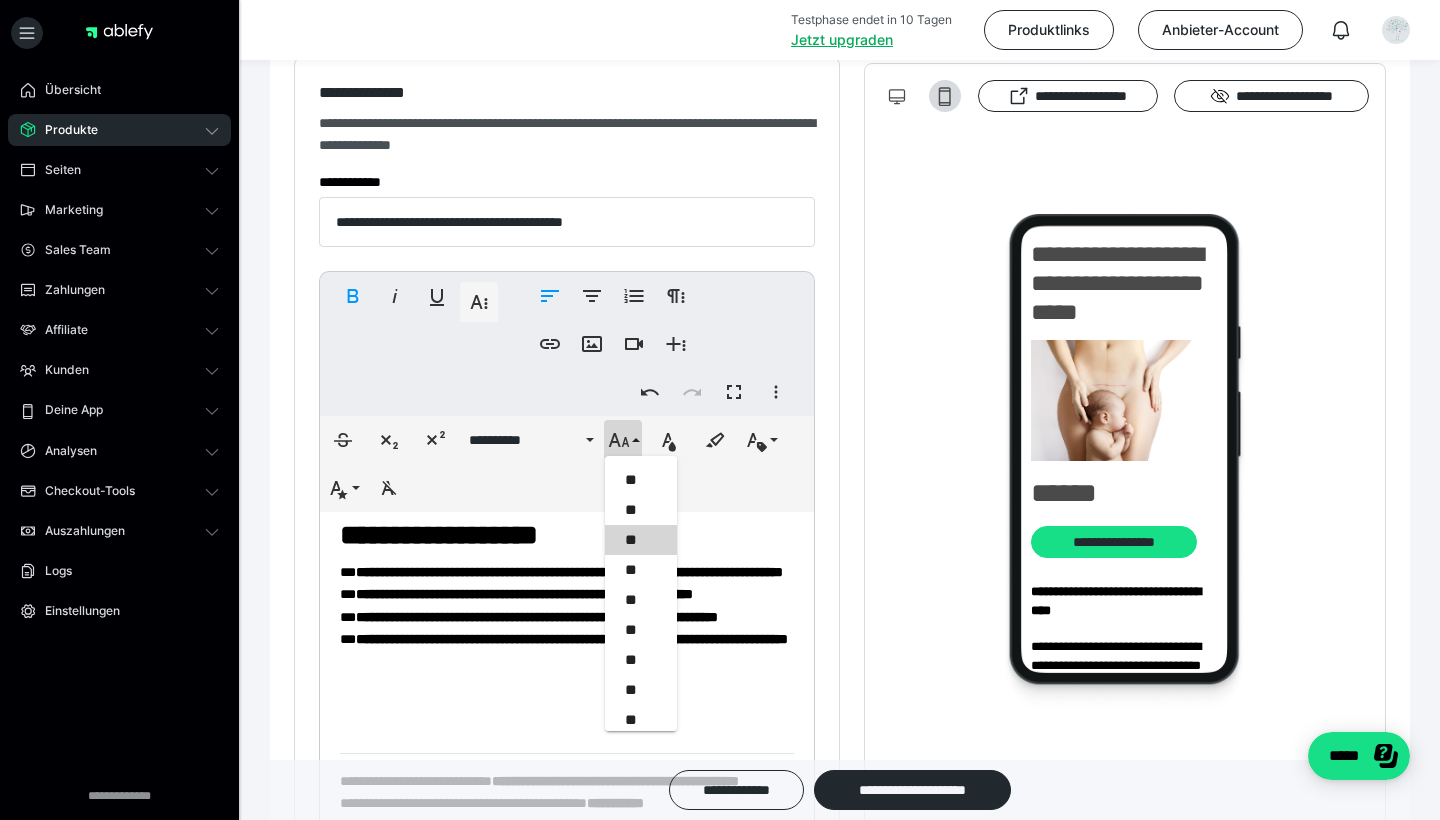 click on "**********" at bounding box center (439, 535) 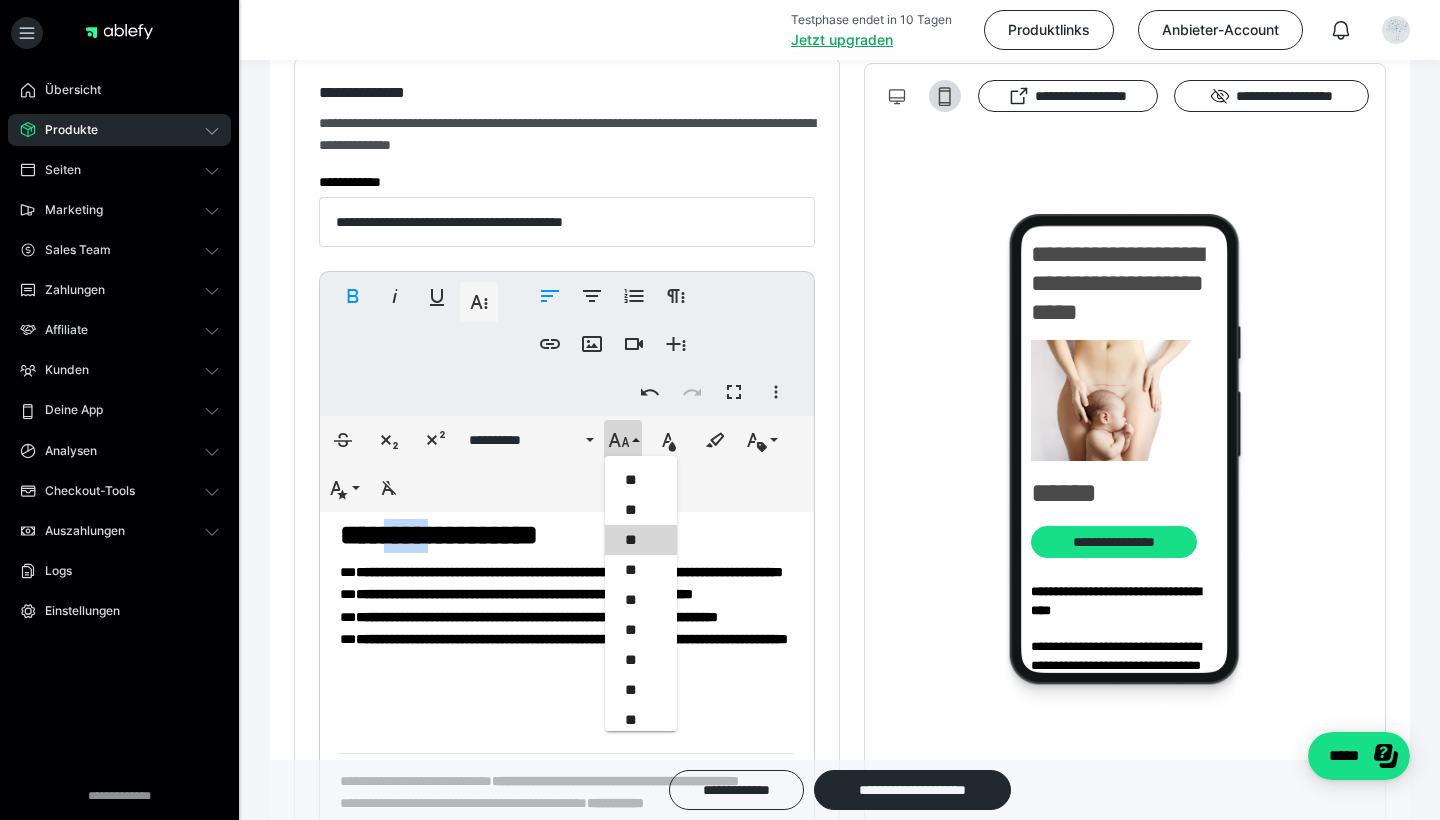 click on "**********" at bounding box center [439, 535] 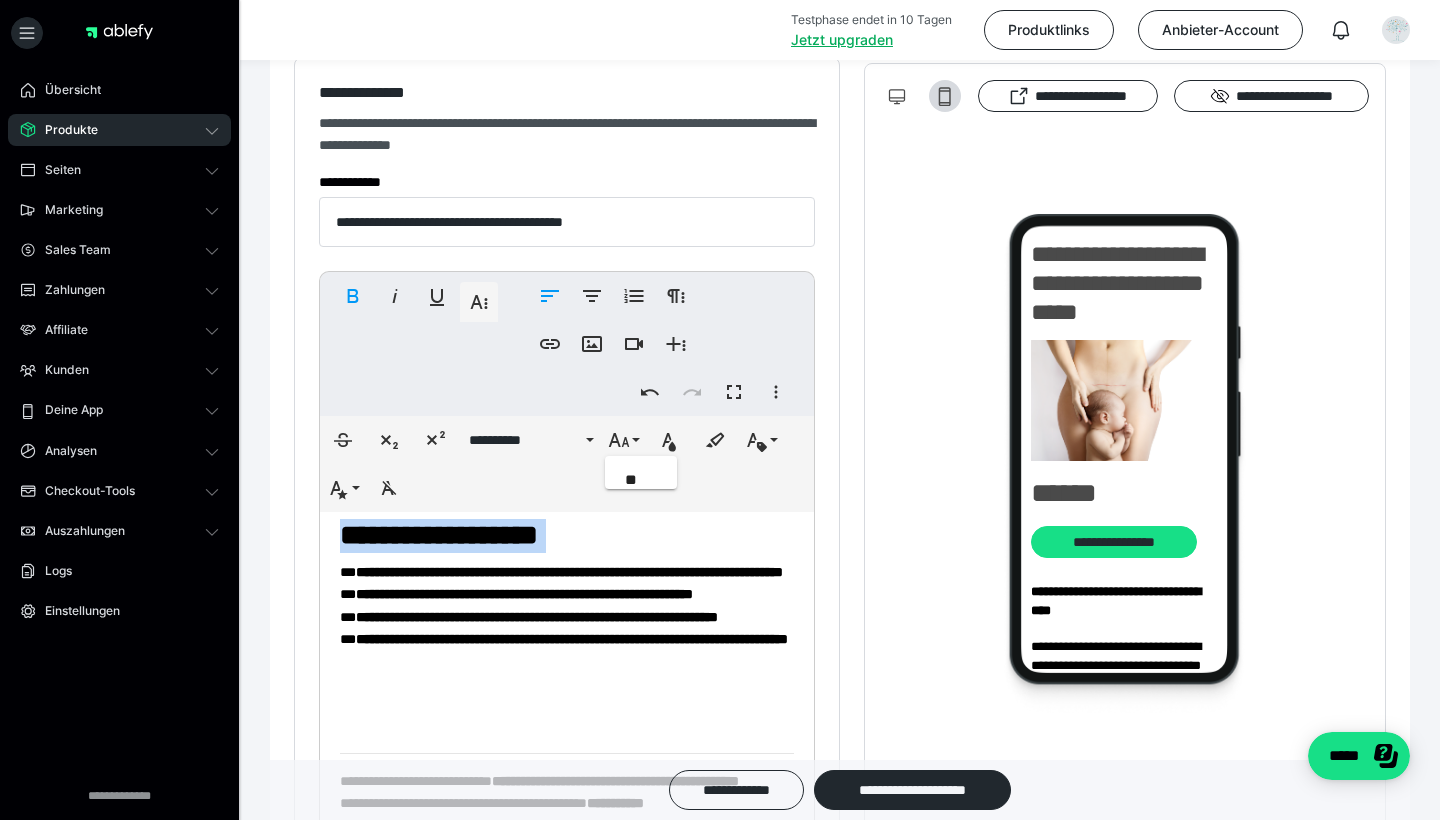 click on "**********" at bounding box center [439, 535] 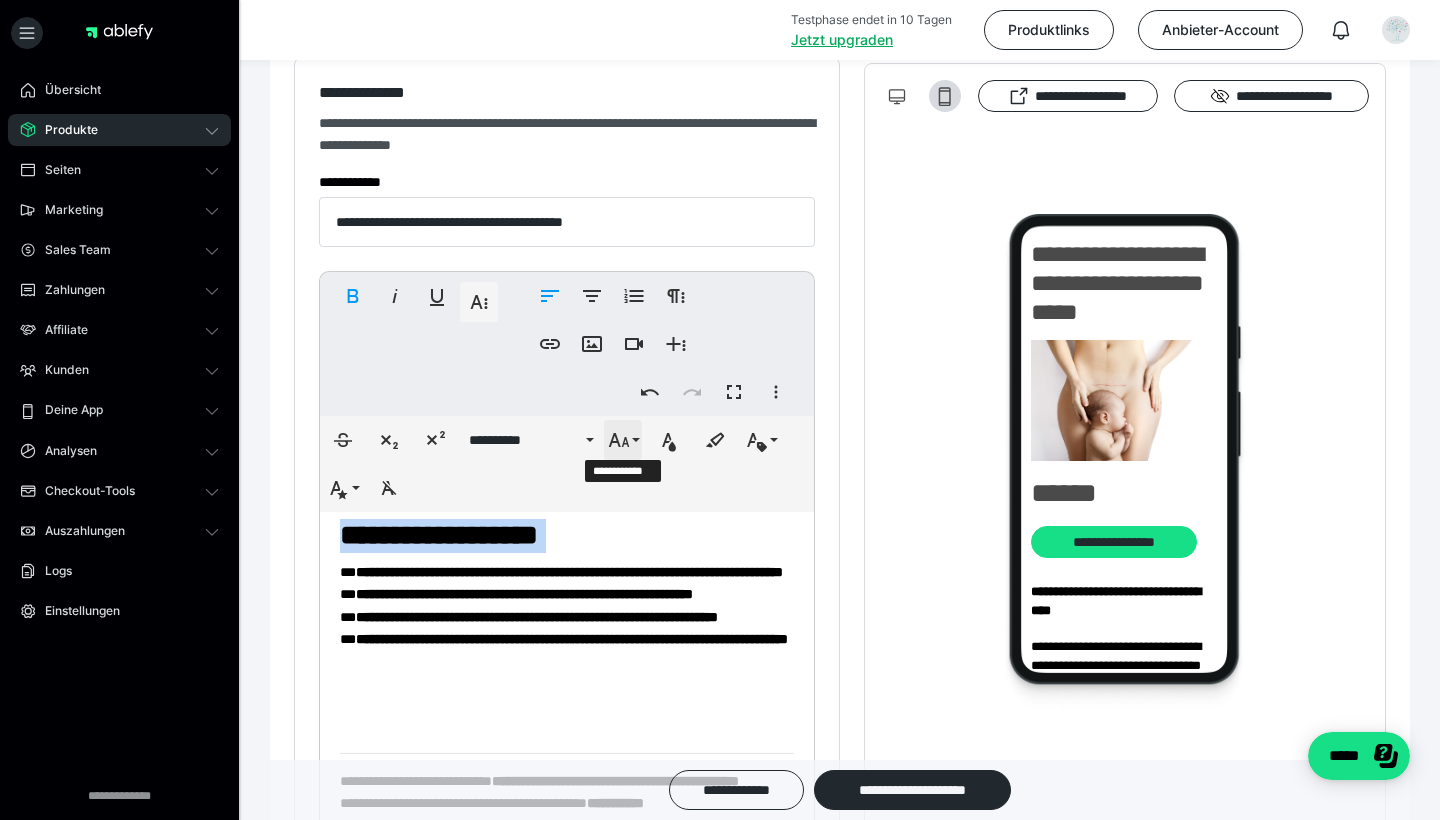click 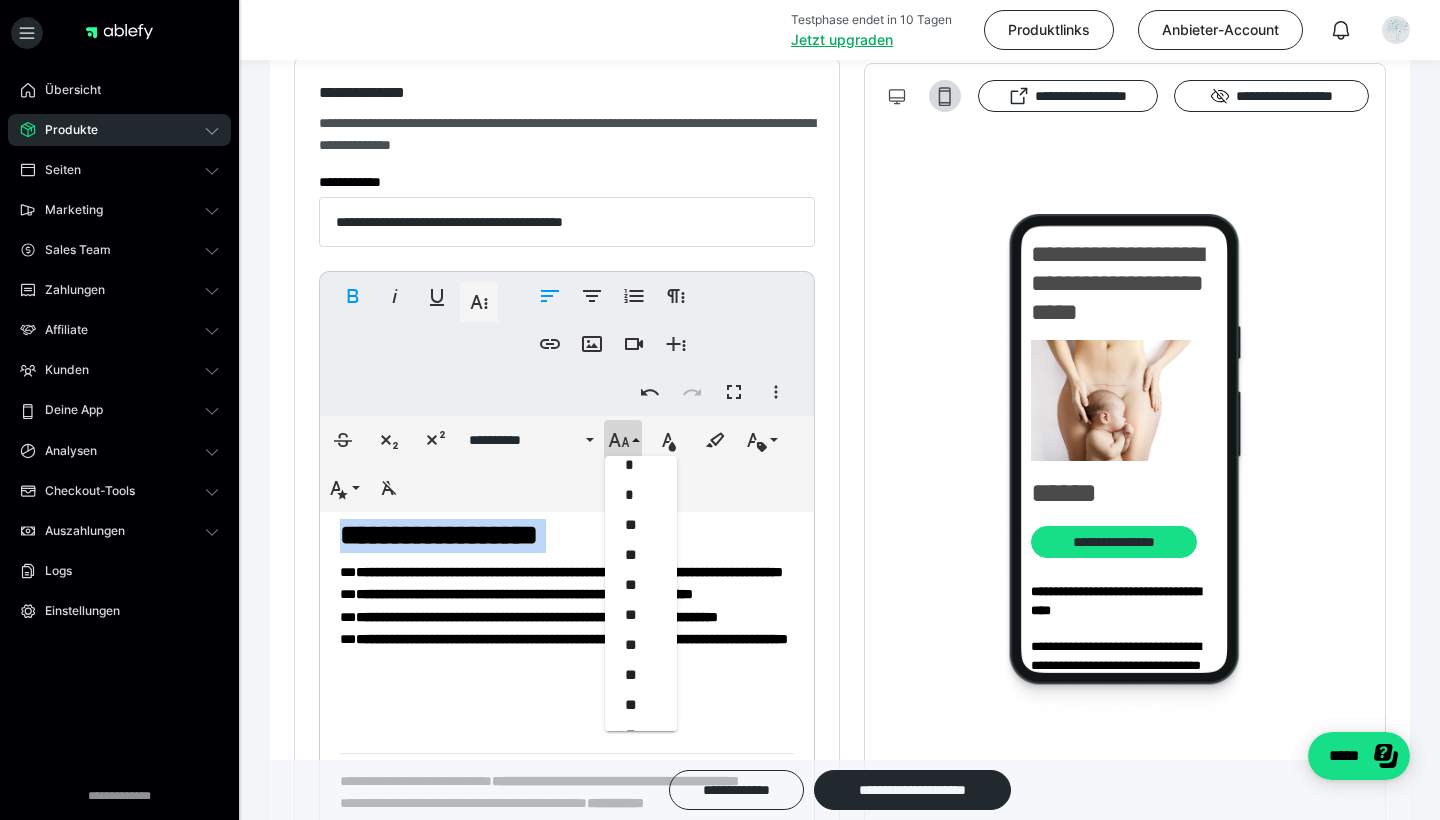 scroll, scrollTop: 222, scrollLeft: 0, axis: vertical 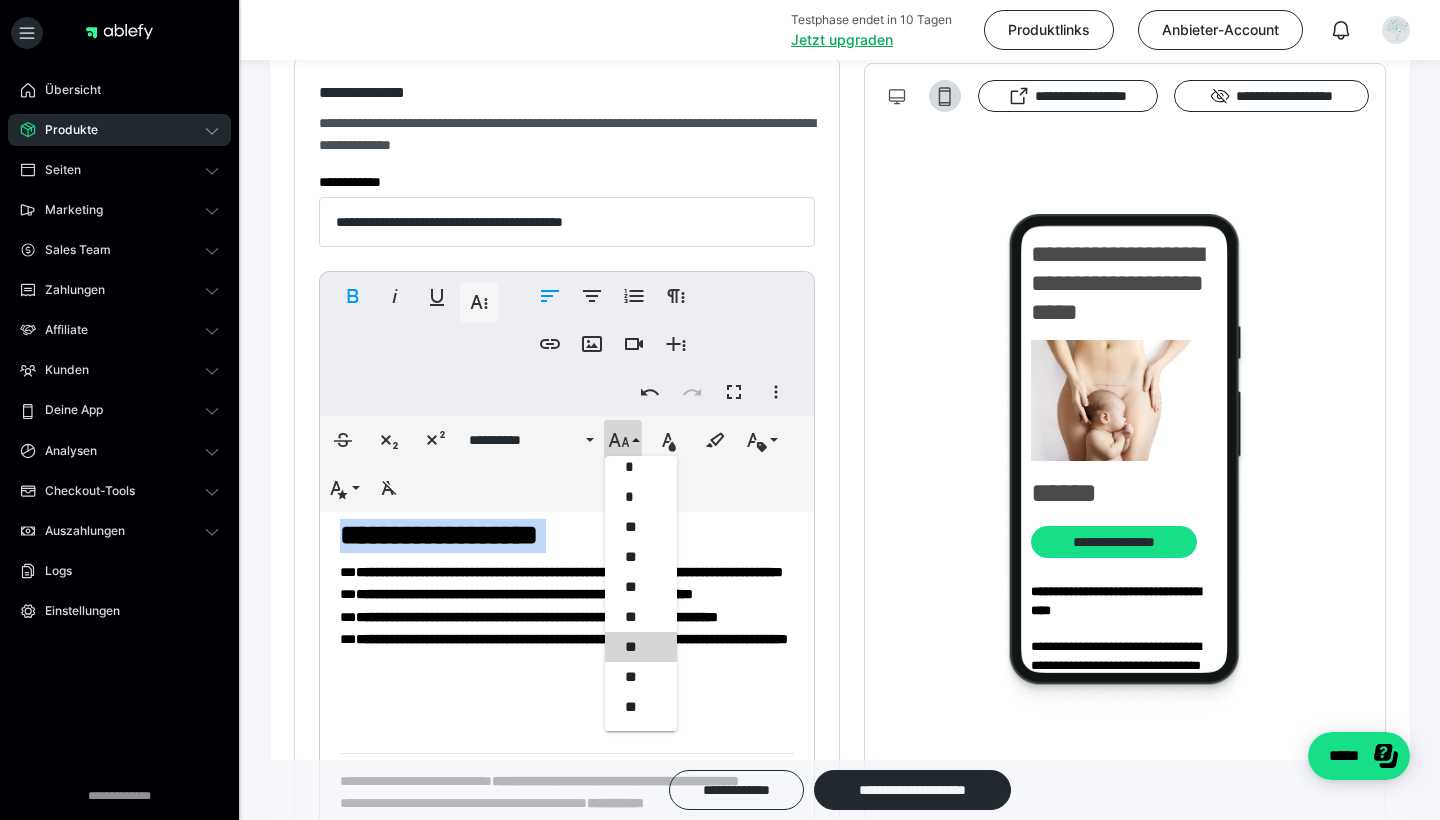click on "**" at bounding box center [641, 647] 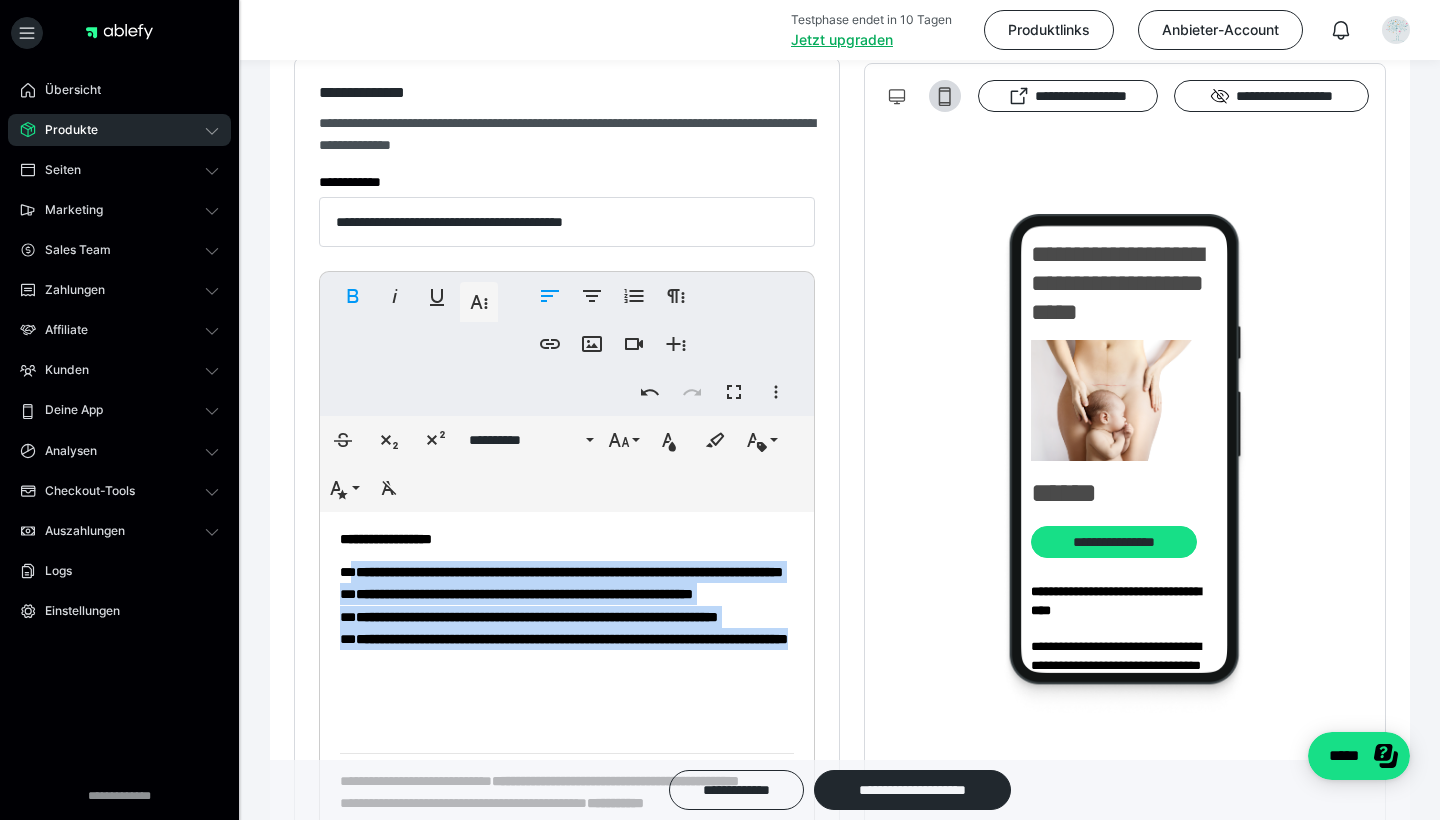 drag, startPoint x: 358, startPoint y: 571, endPoint x: 511, endPoint y: 721, distance: 214.26385 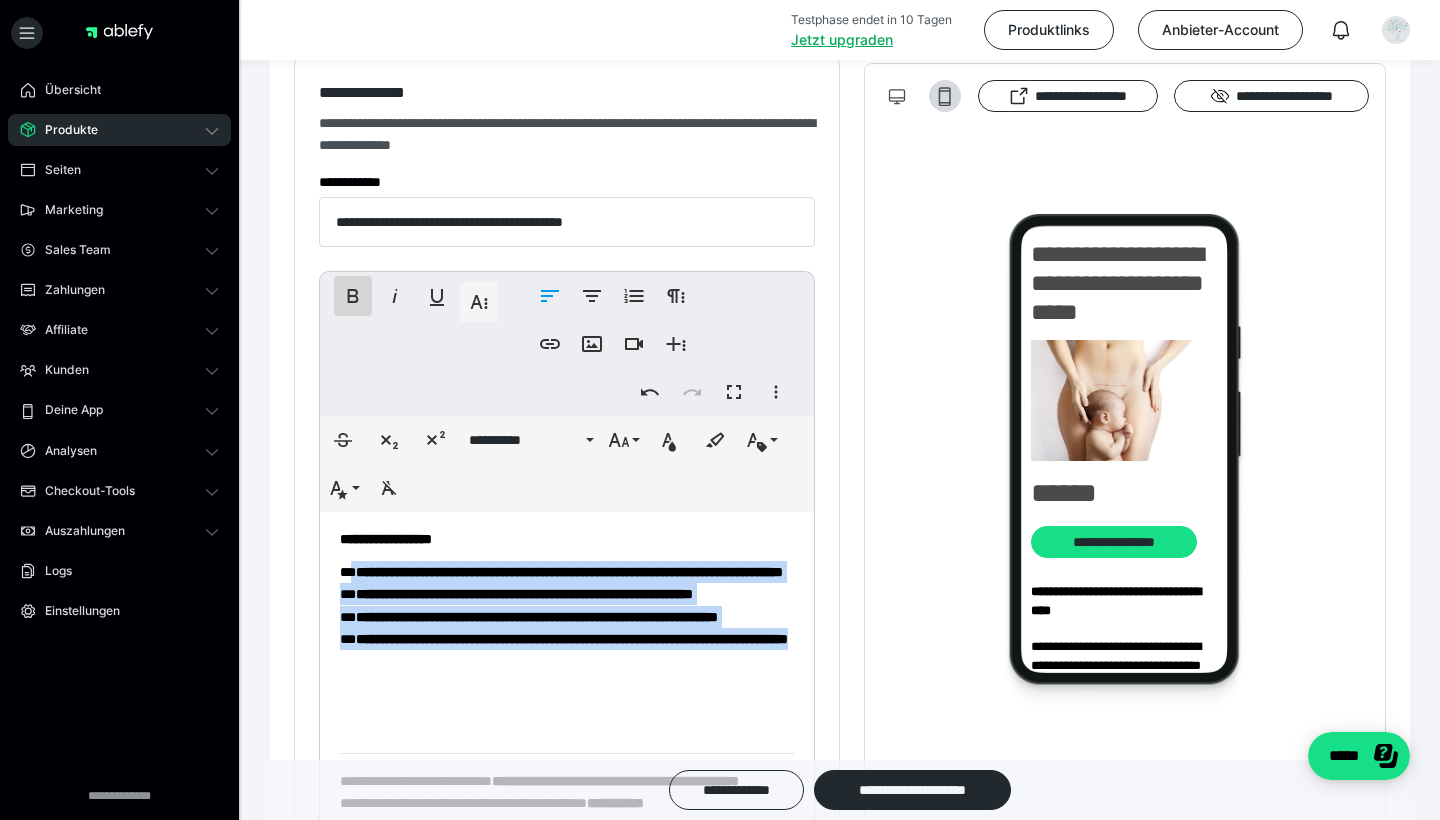 click 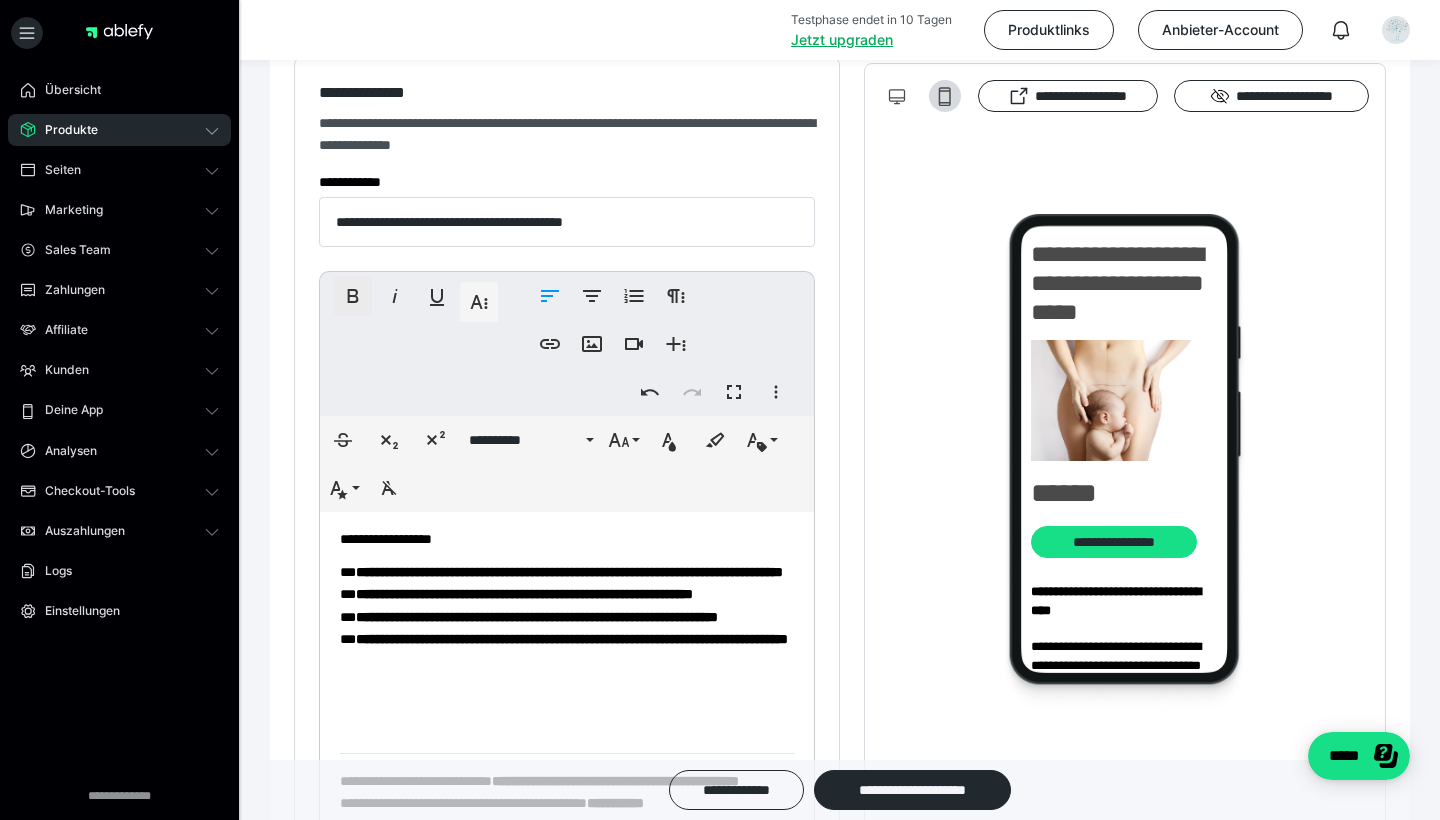 click 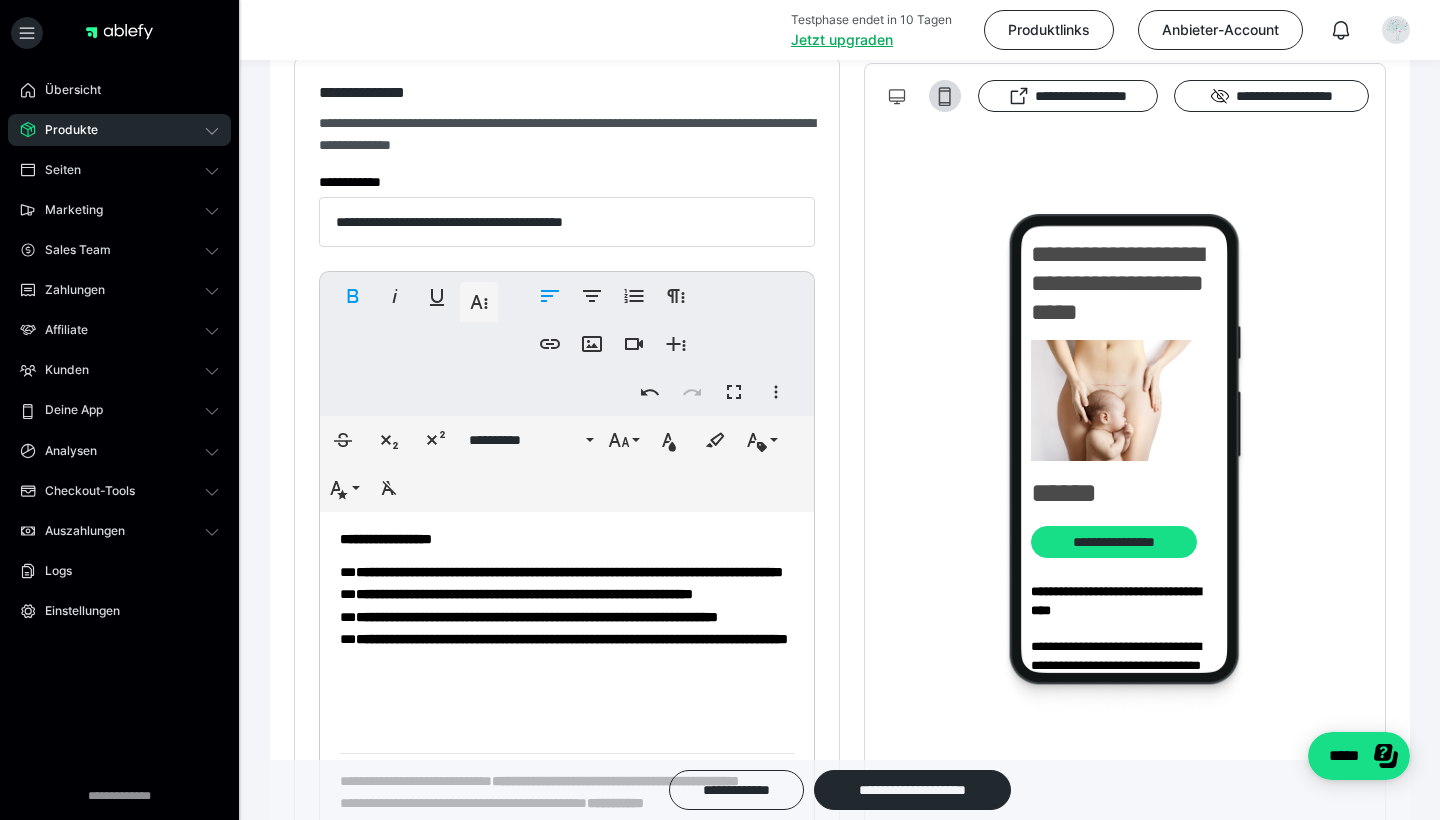 click on "**********" at bounding box center (569, 572) 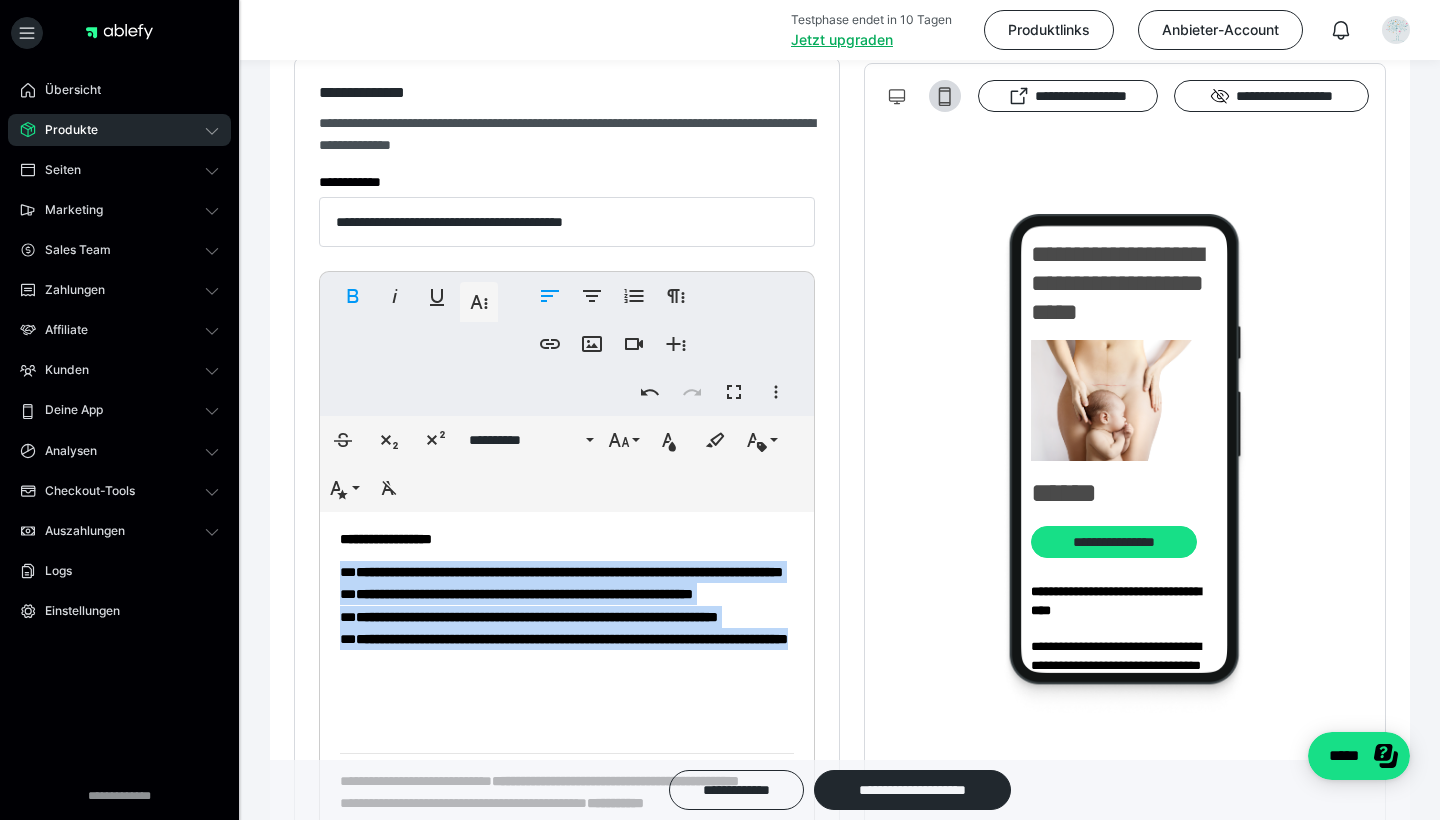 drag, startPoint x: 341, startPoint y: 569, endPoint x: 535, endPoint y: 721, distance: 246.45486 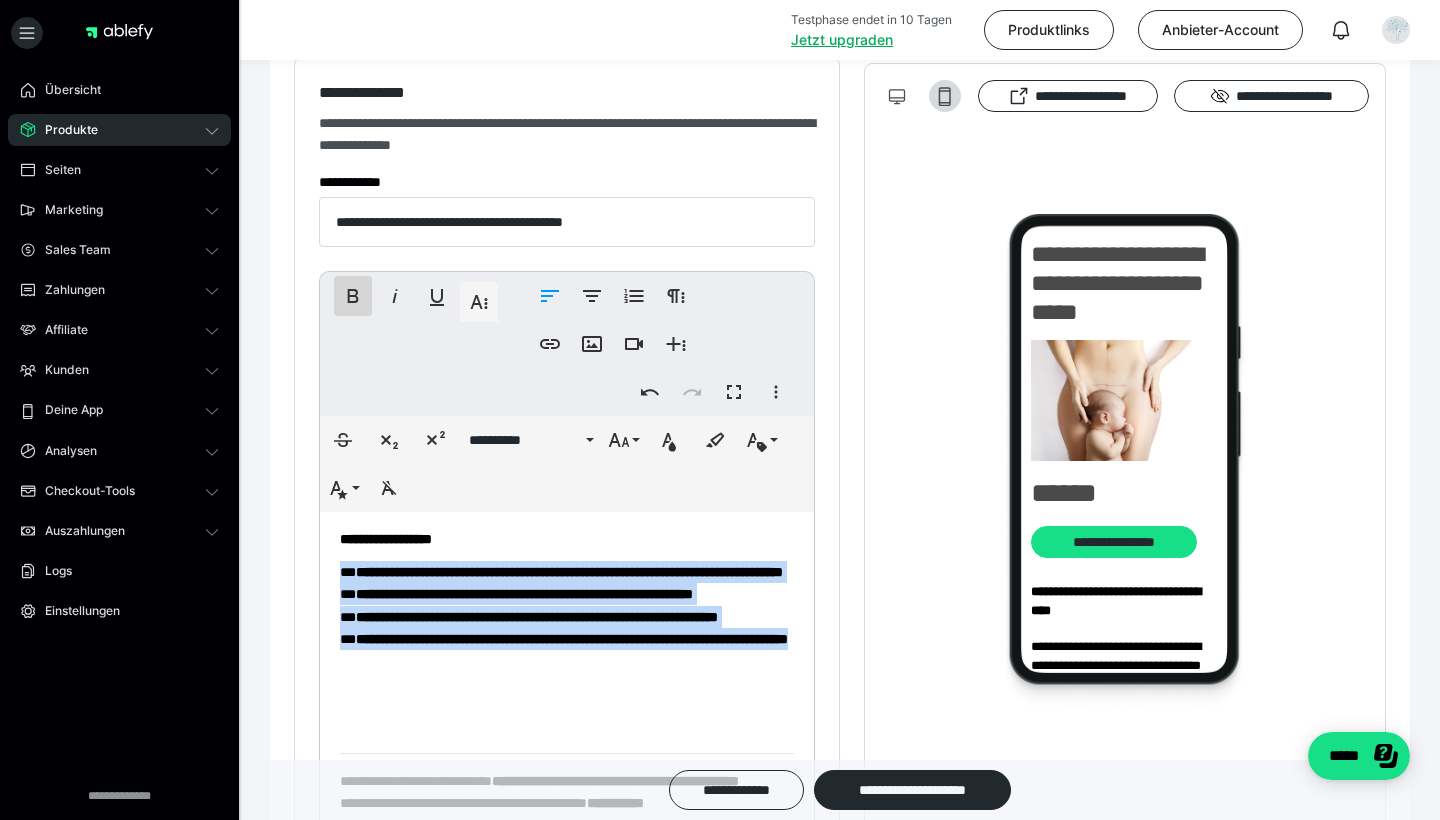 click 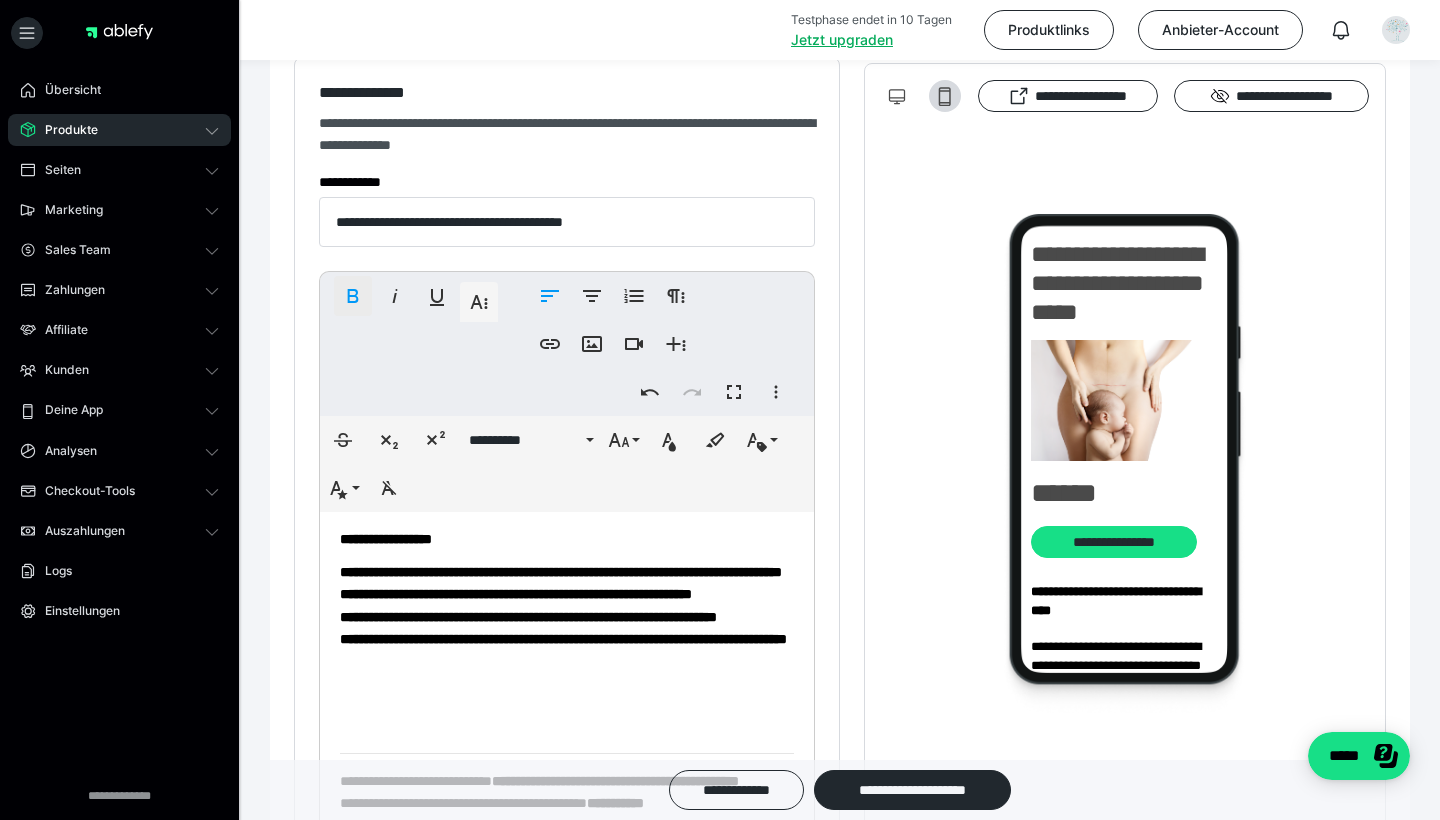 click 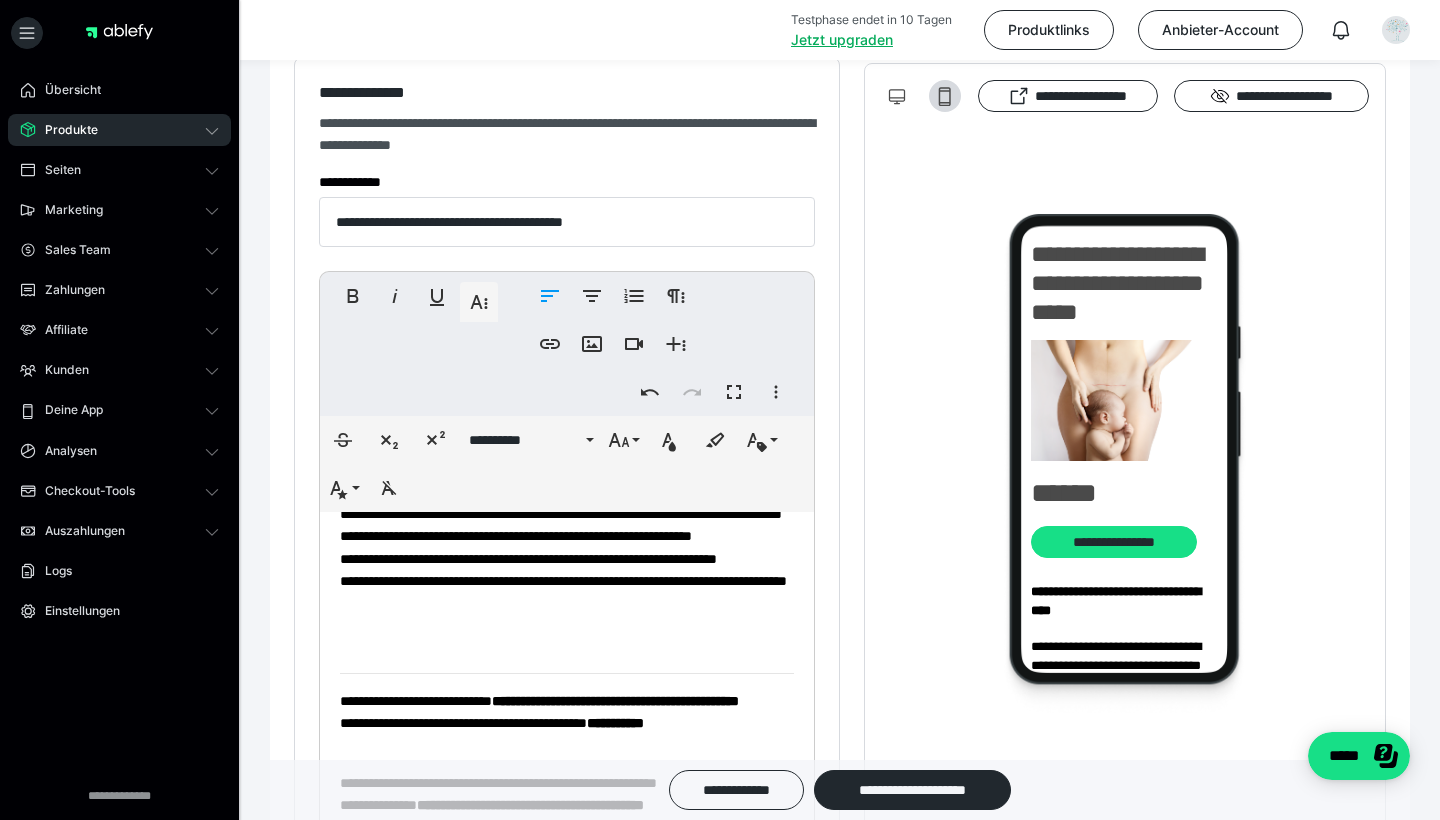 scroll, scrollTop: 400, scrollLeft: 0, axis: vertical 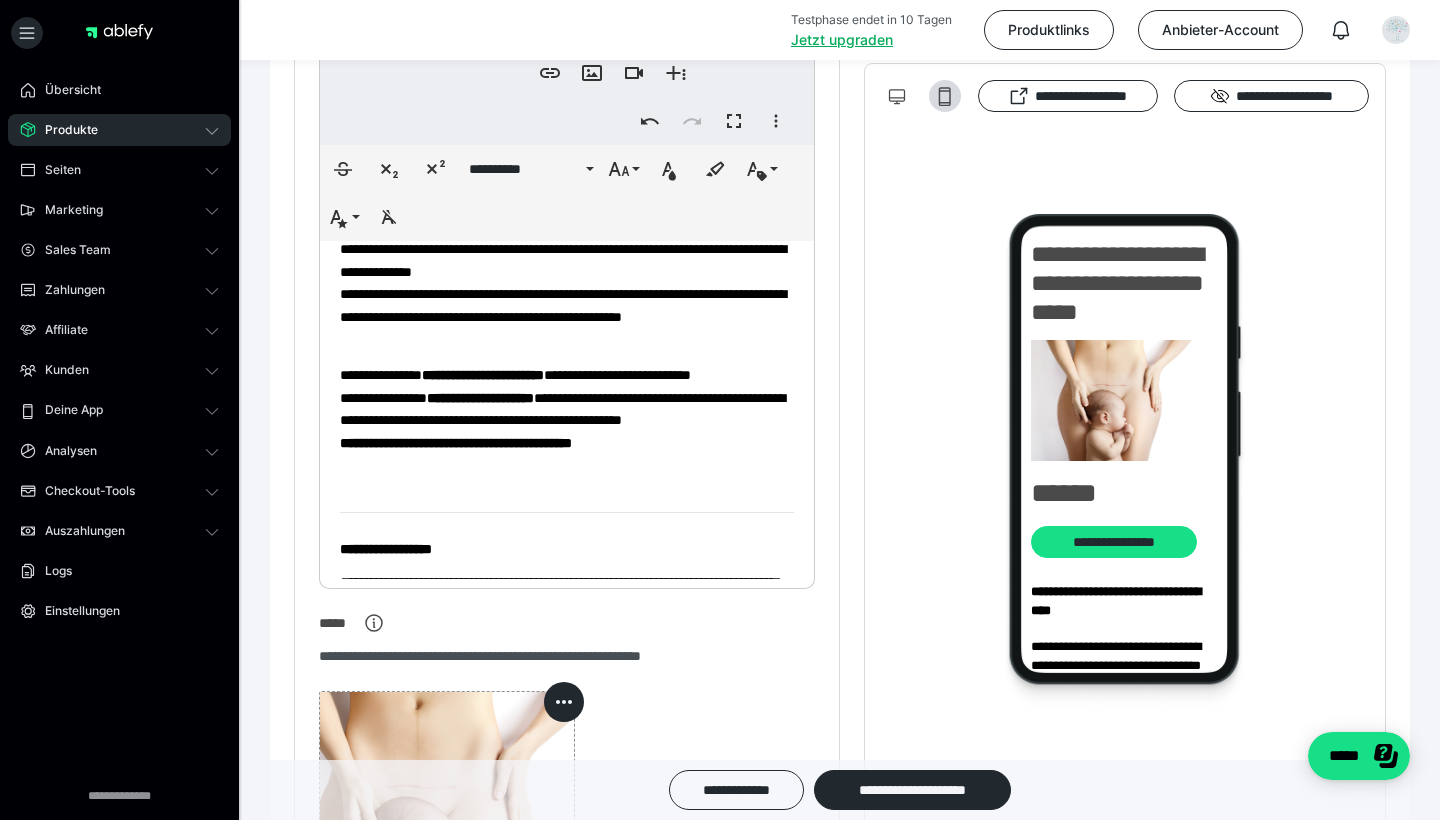 click on "**********" at bounding box center (483, 375) 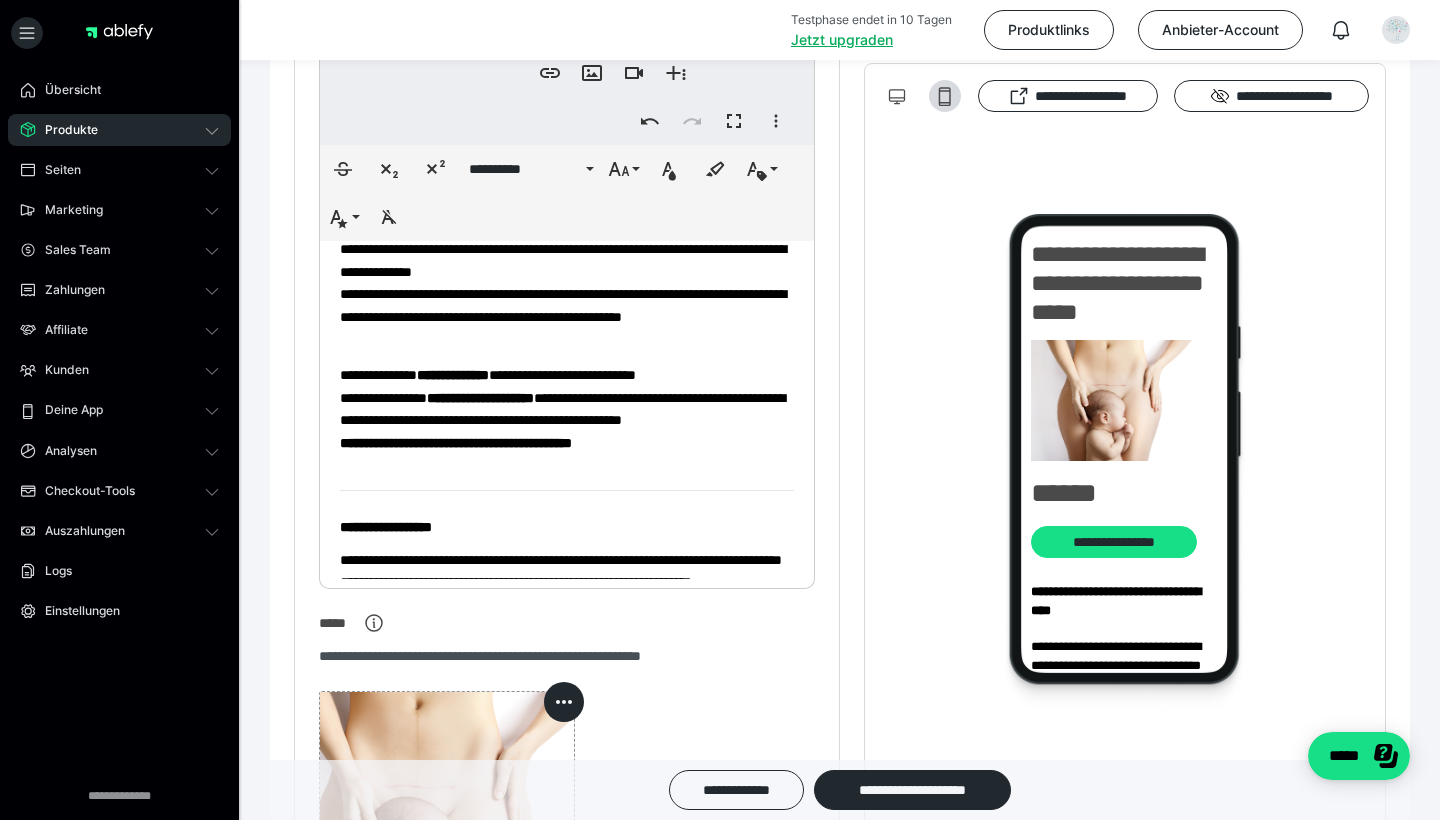 scroll, scrollTop: 0, scrollLeft: 0, axis: both 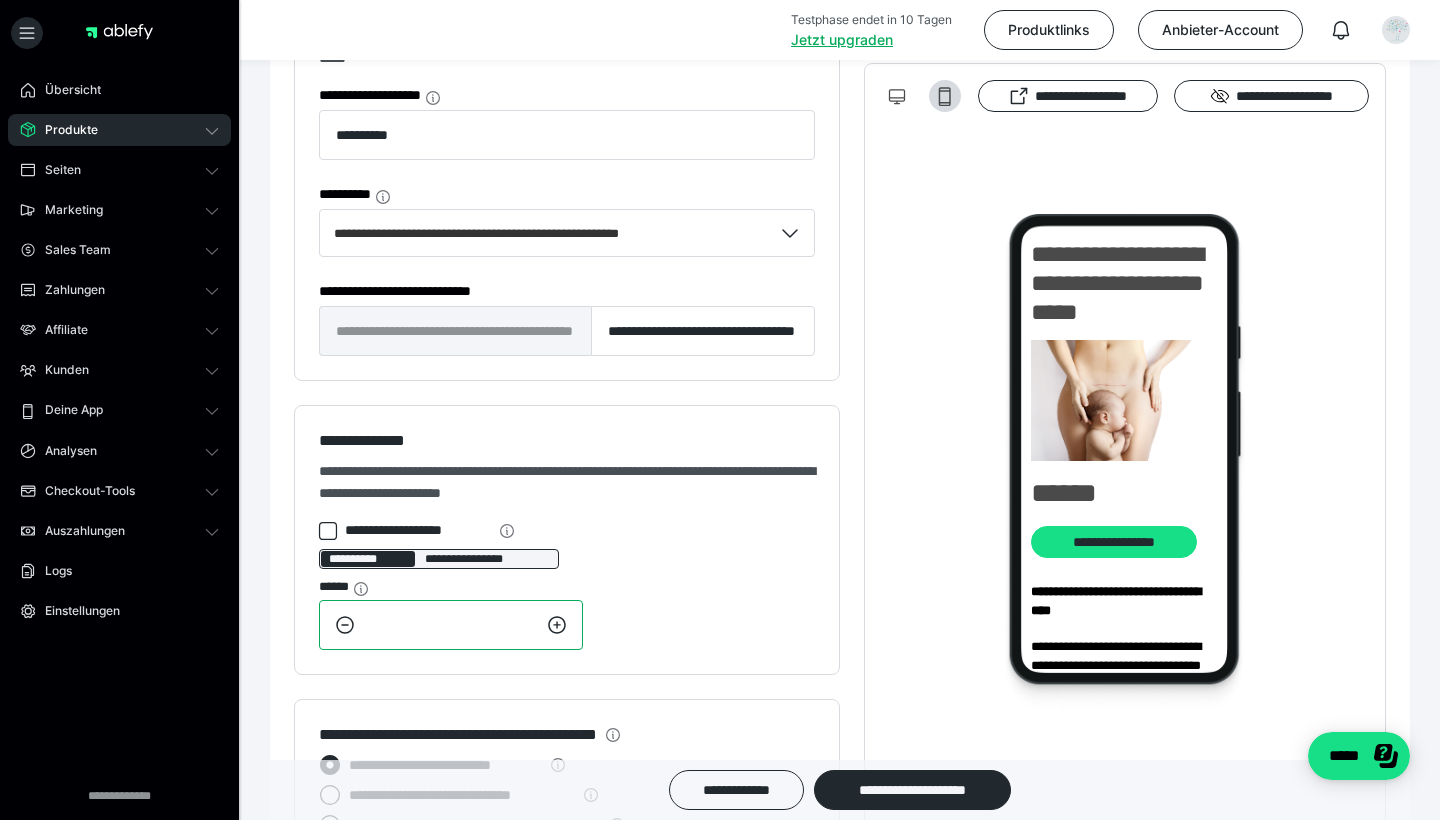 click on "**" at bounding box center (451, 625) 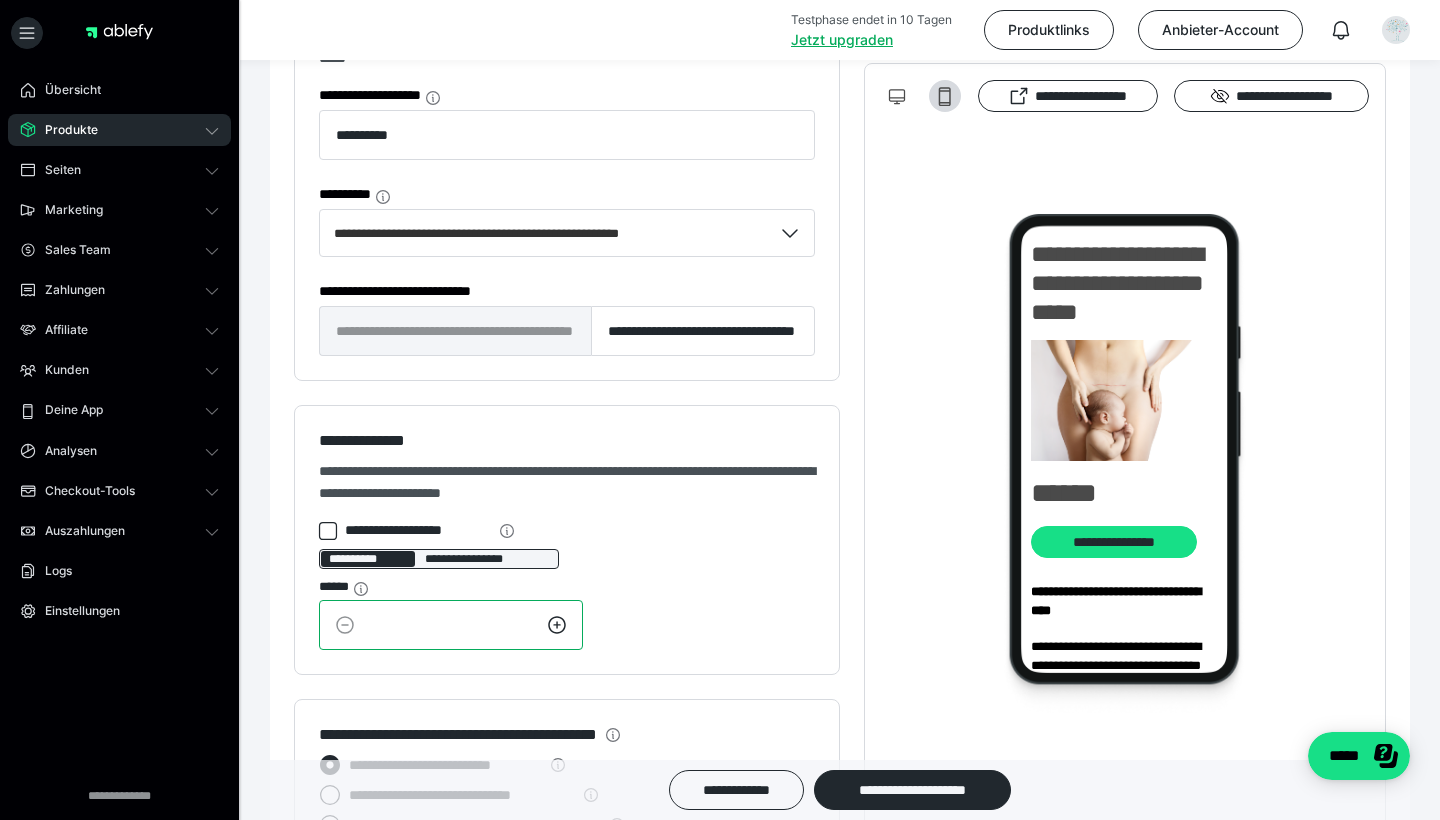 type on "*" 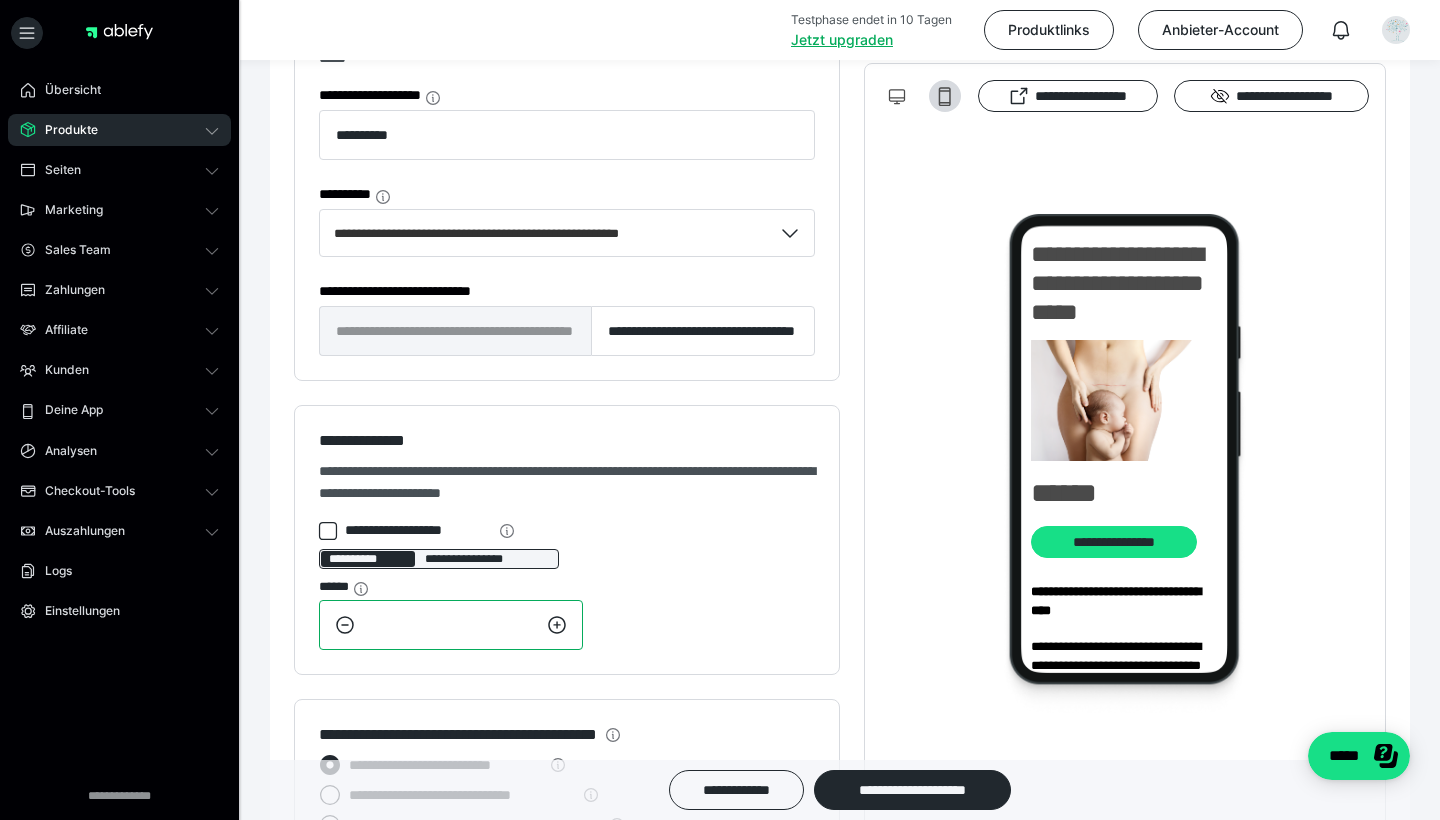 click on "*" at bounding box center (451, 625) 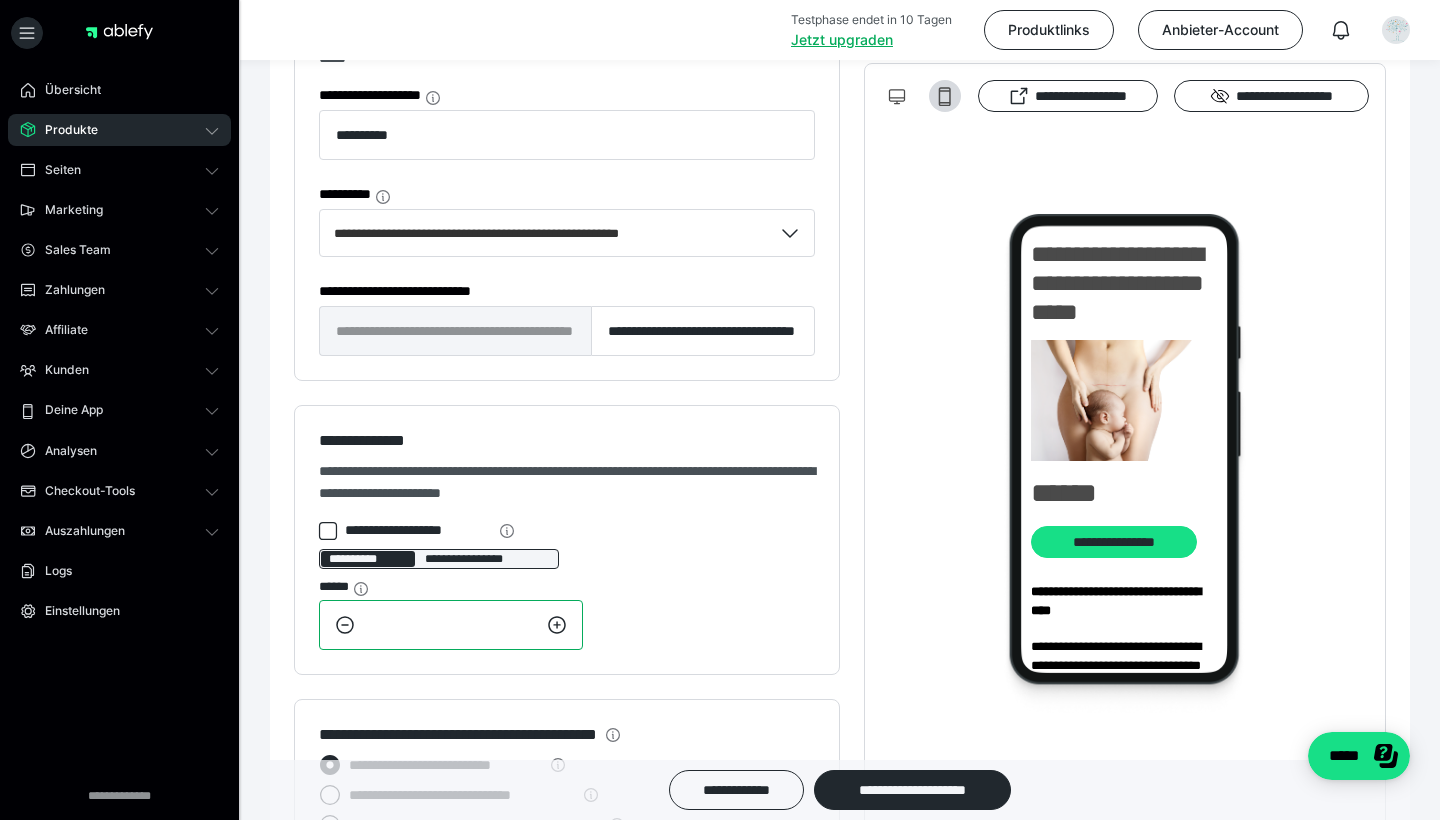 type on "*" 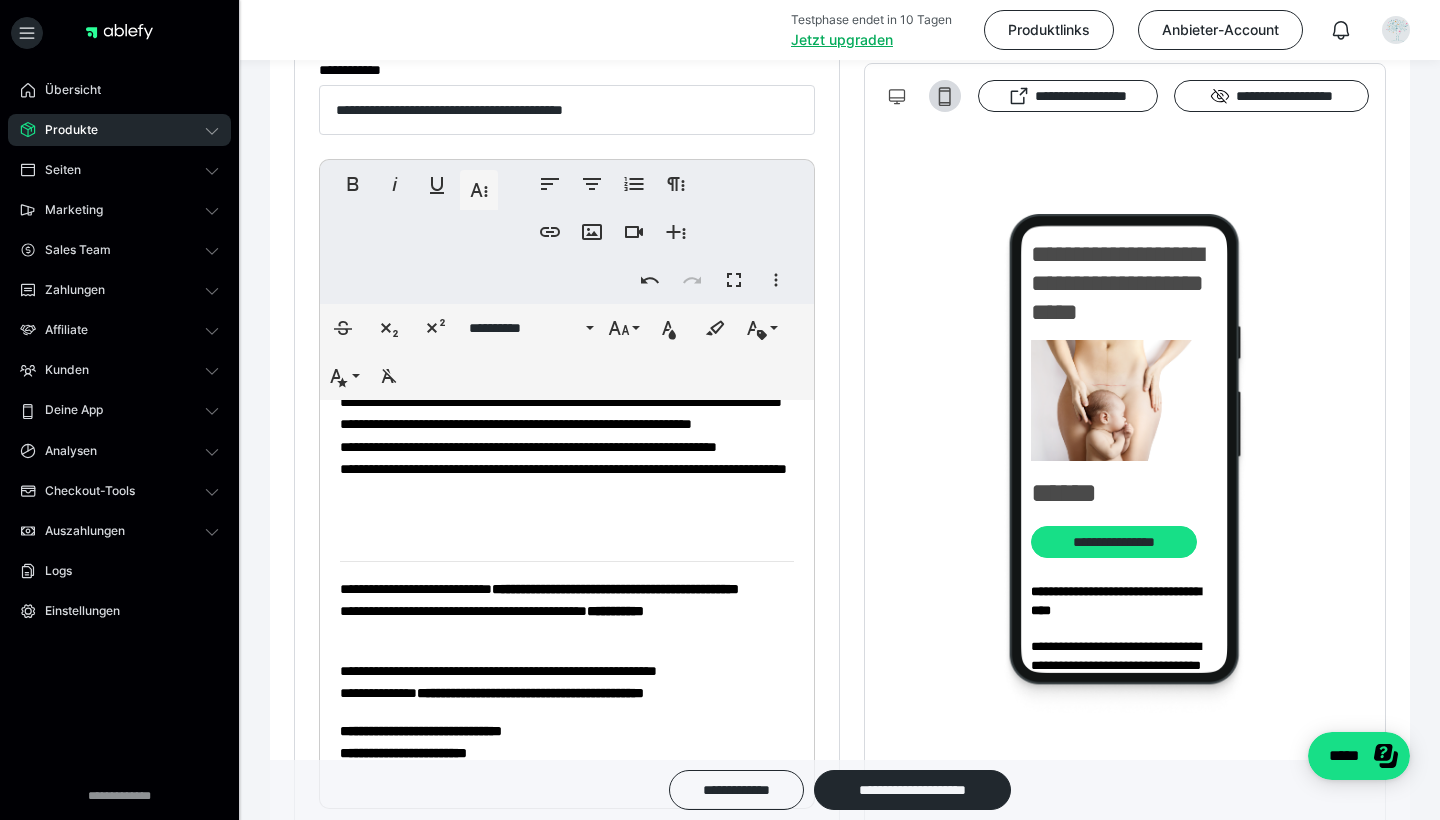 scroll, scrollTop: 405, scrollLeft: 0, axis: vertical 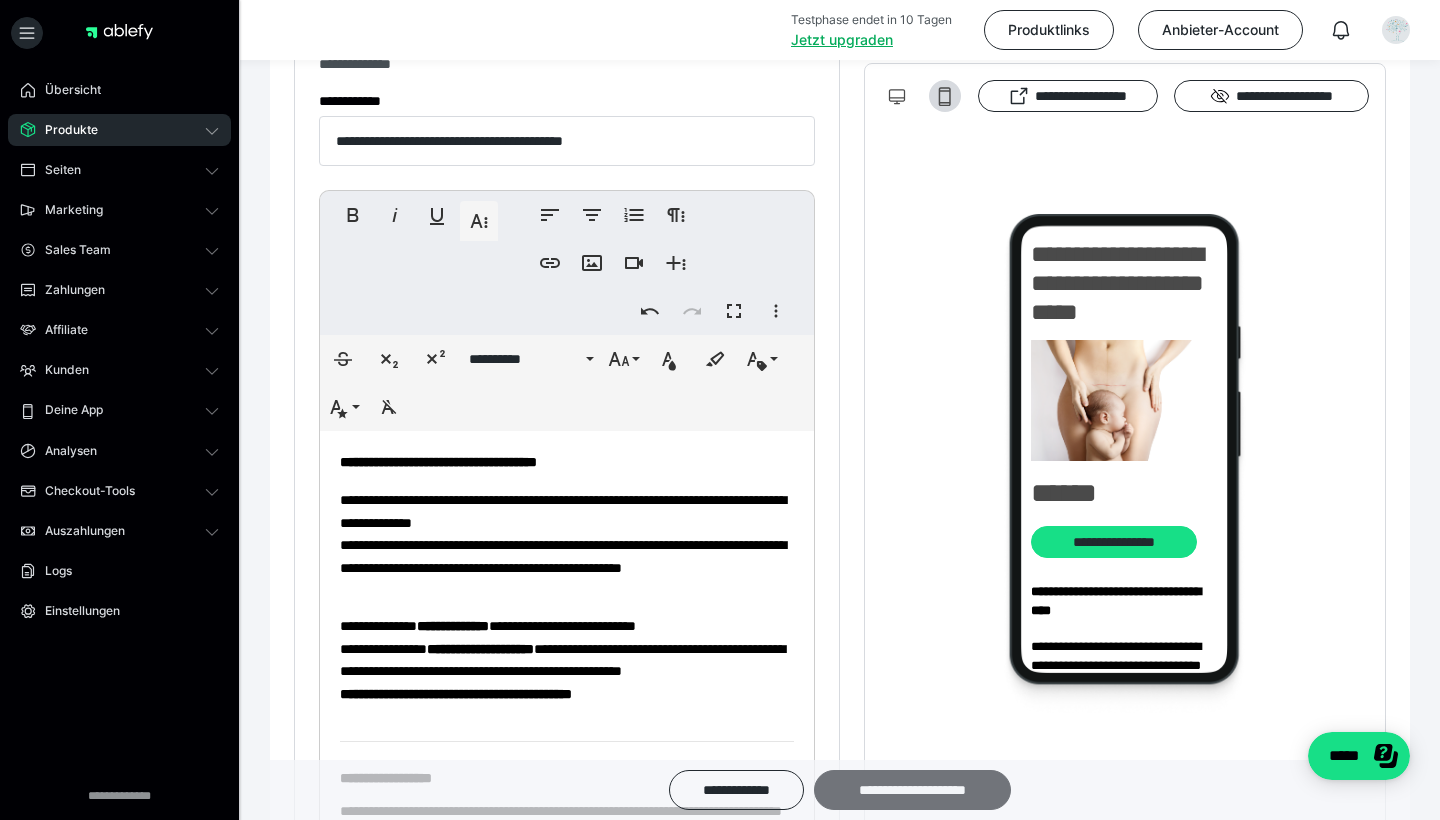 type on "**" 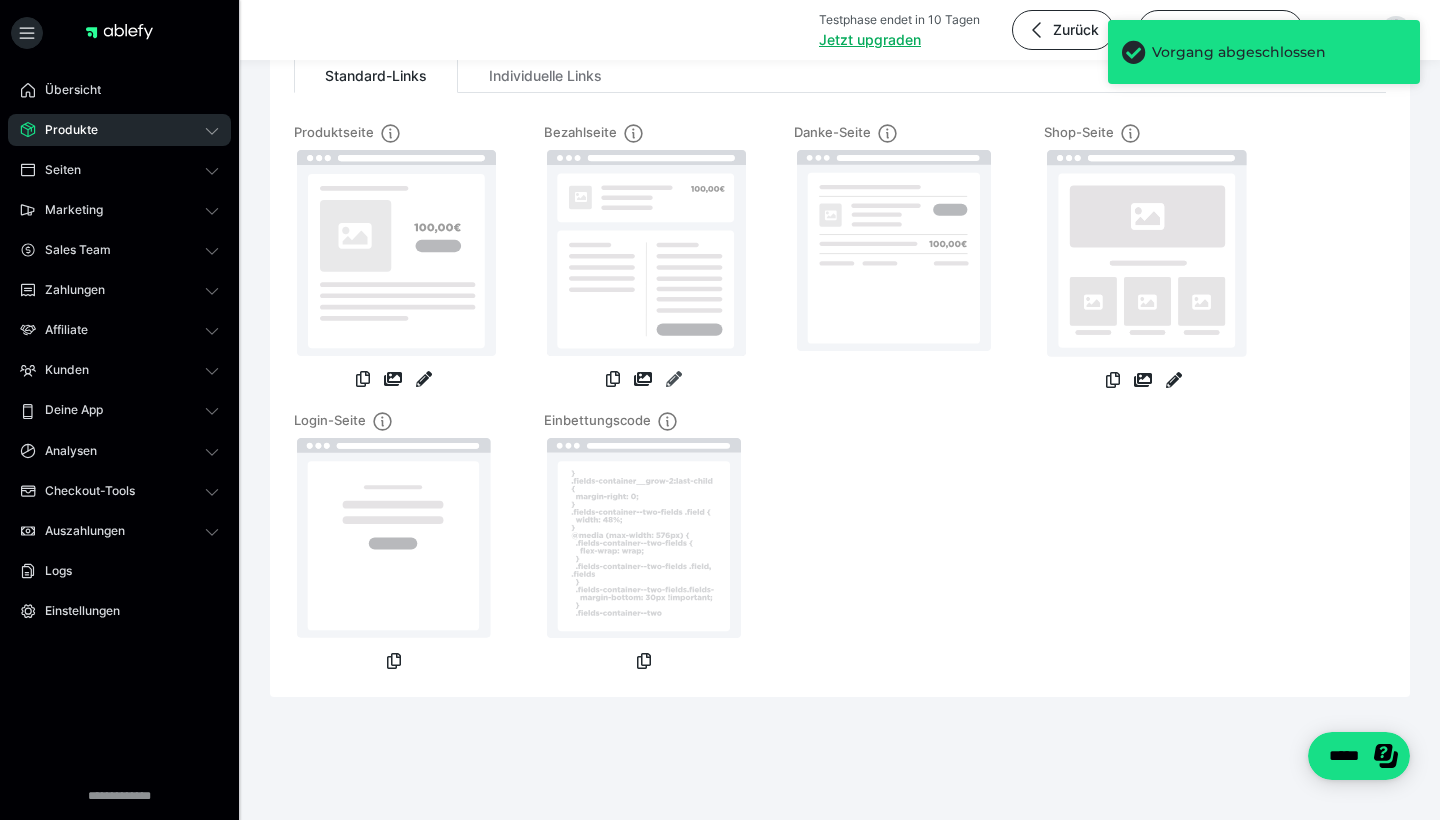 click at bounding box center (674, 379) 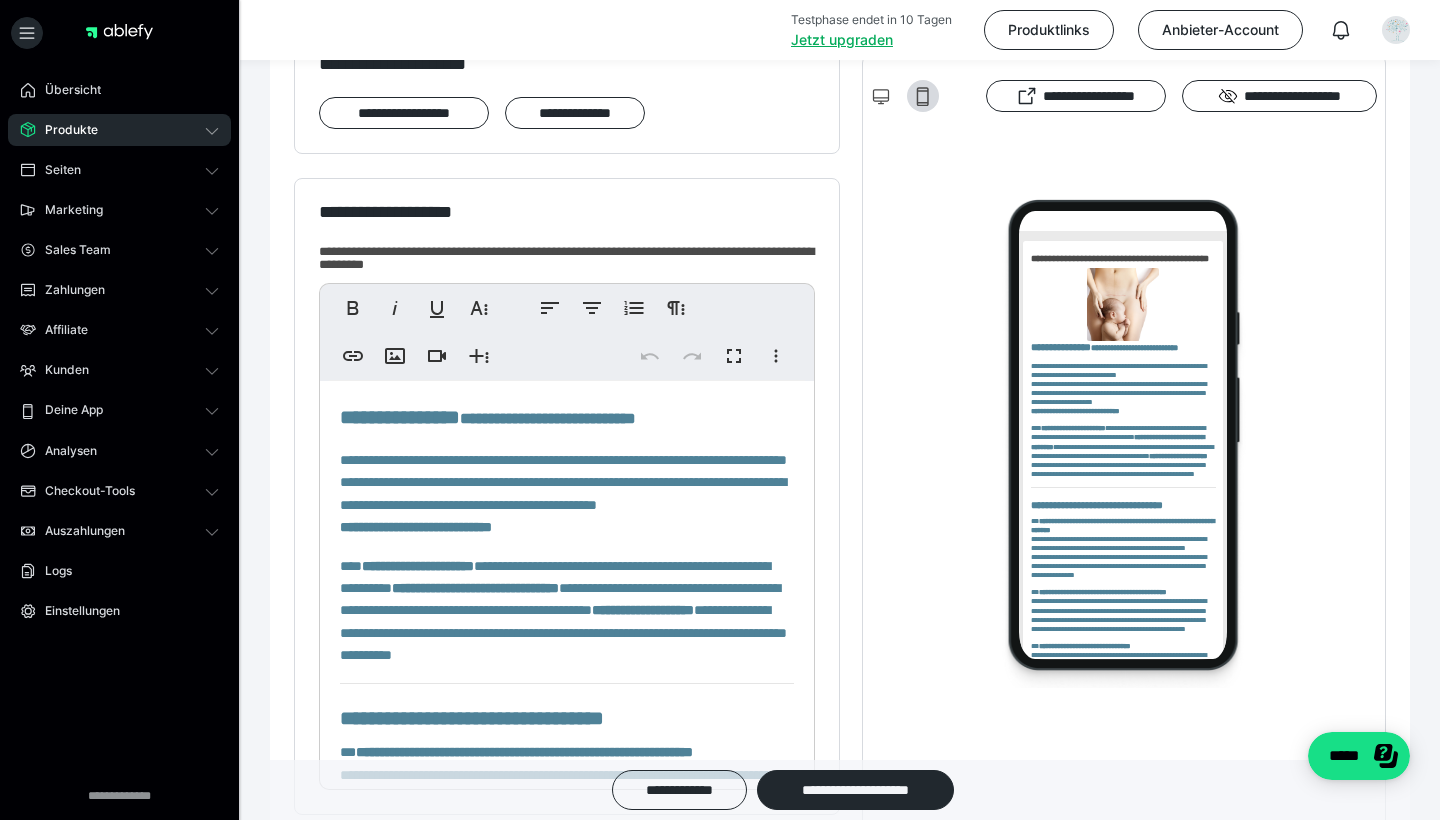 scroll, scrollTop: 0, scrollLeft: 0, axis: both 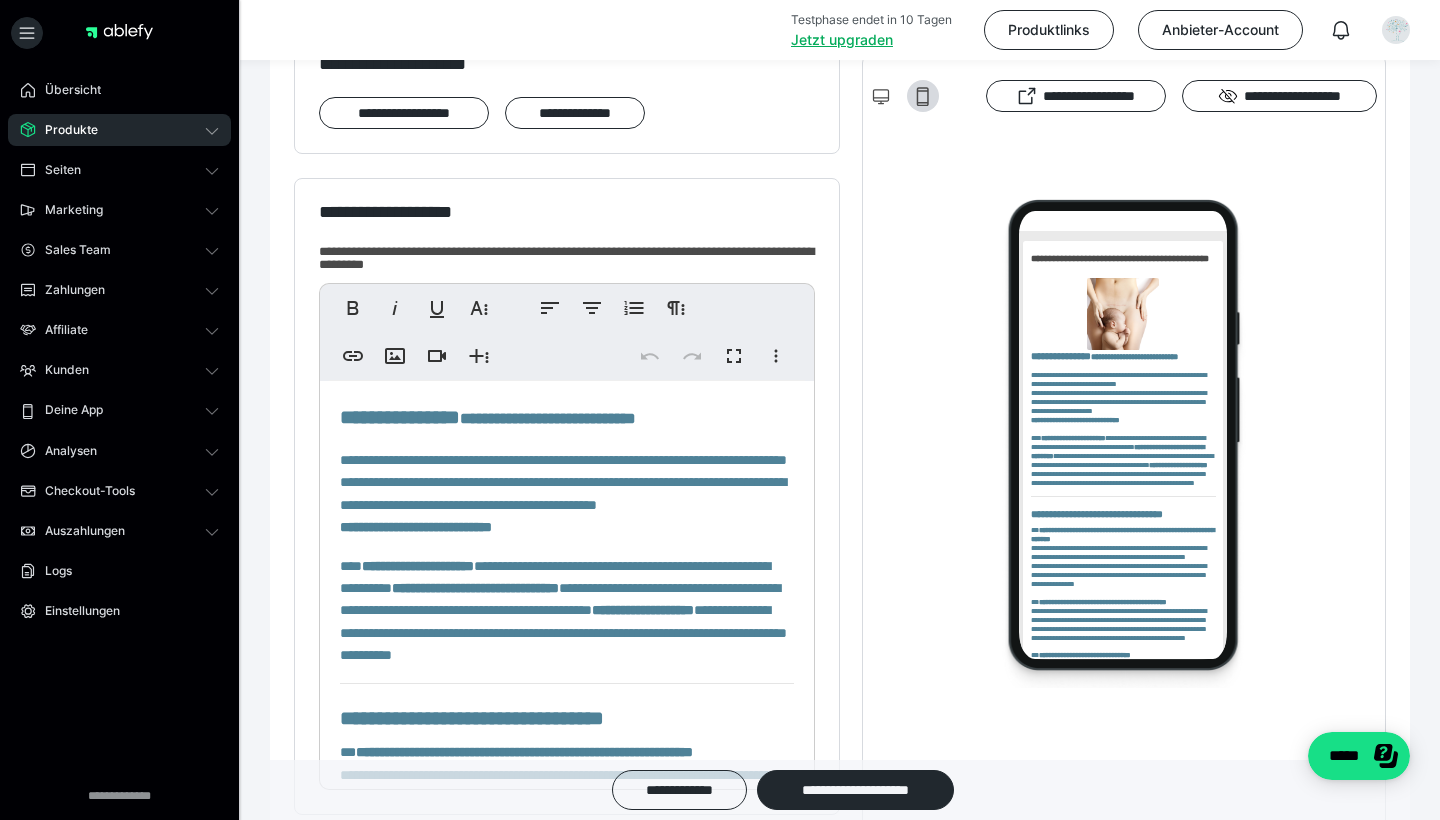 click on "**********" at bounding box center (400, 417) 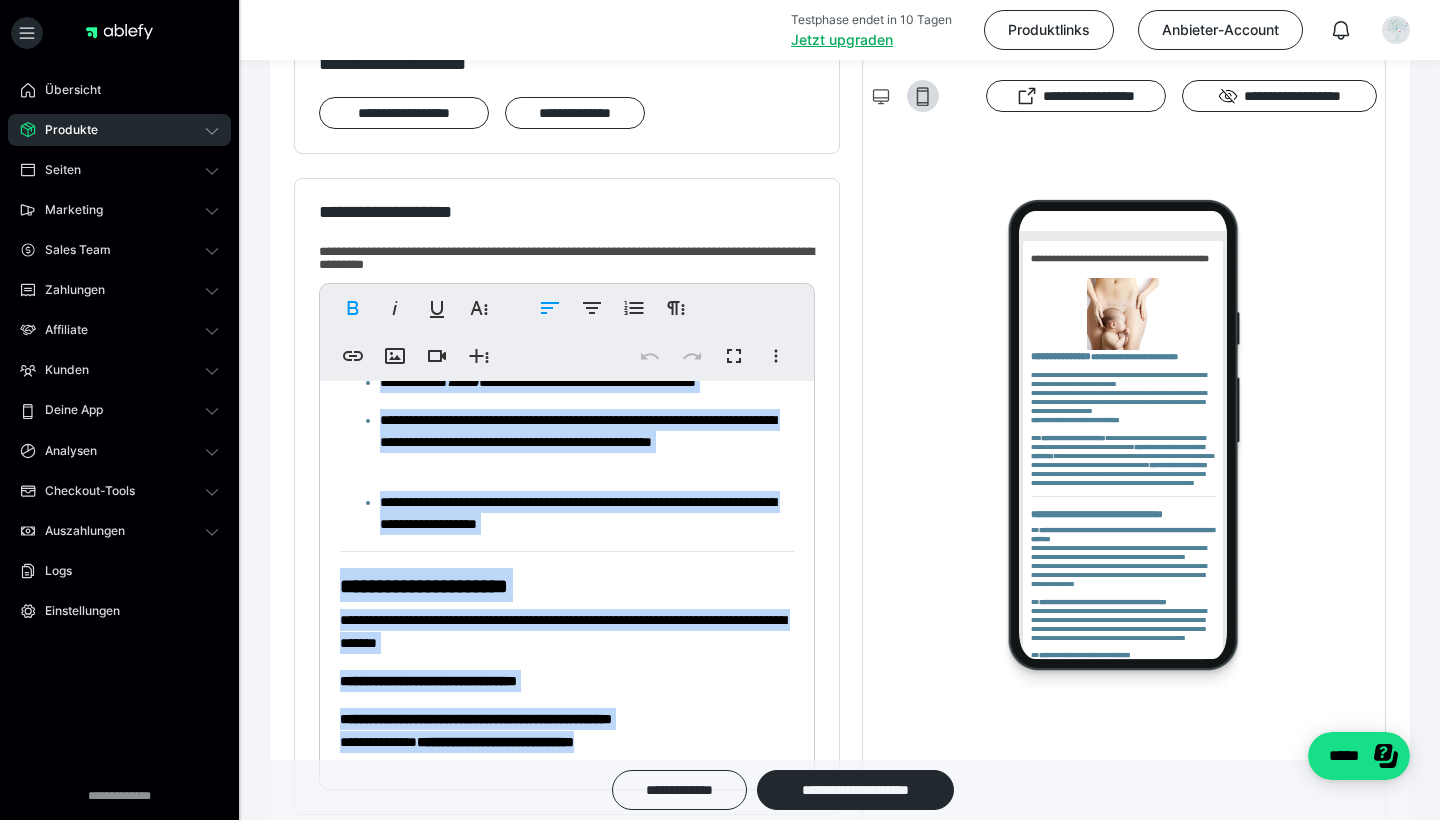 scroll, scrollTop: 1187, scrollLeft: 0, axis: vertical 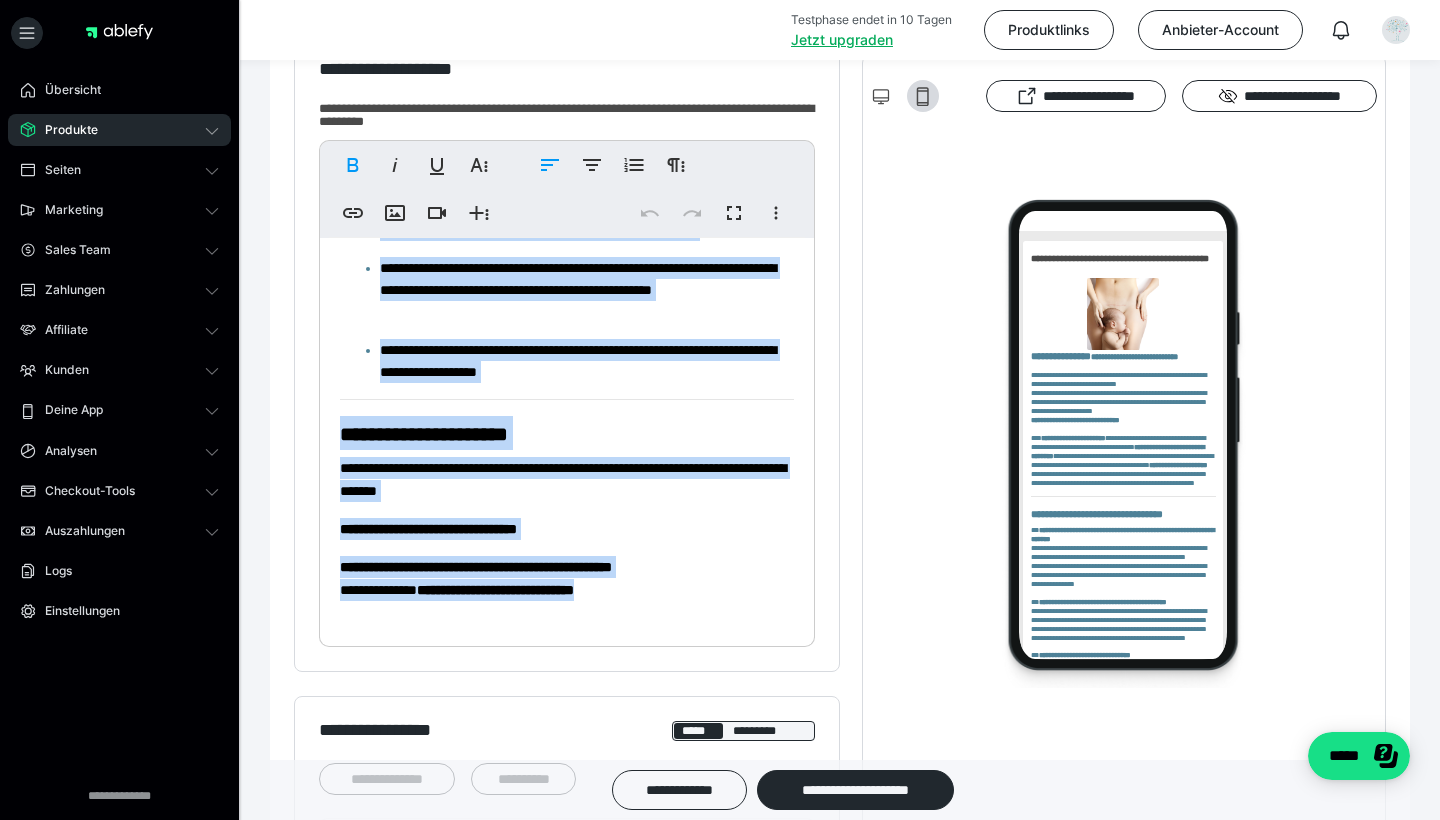drag, startPoint x: 341, startPoint y: 403, endPoint x: 669, endPoint y: 585, distance: 375.11066 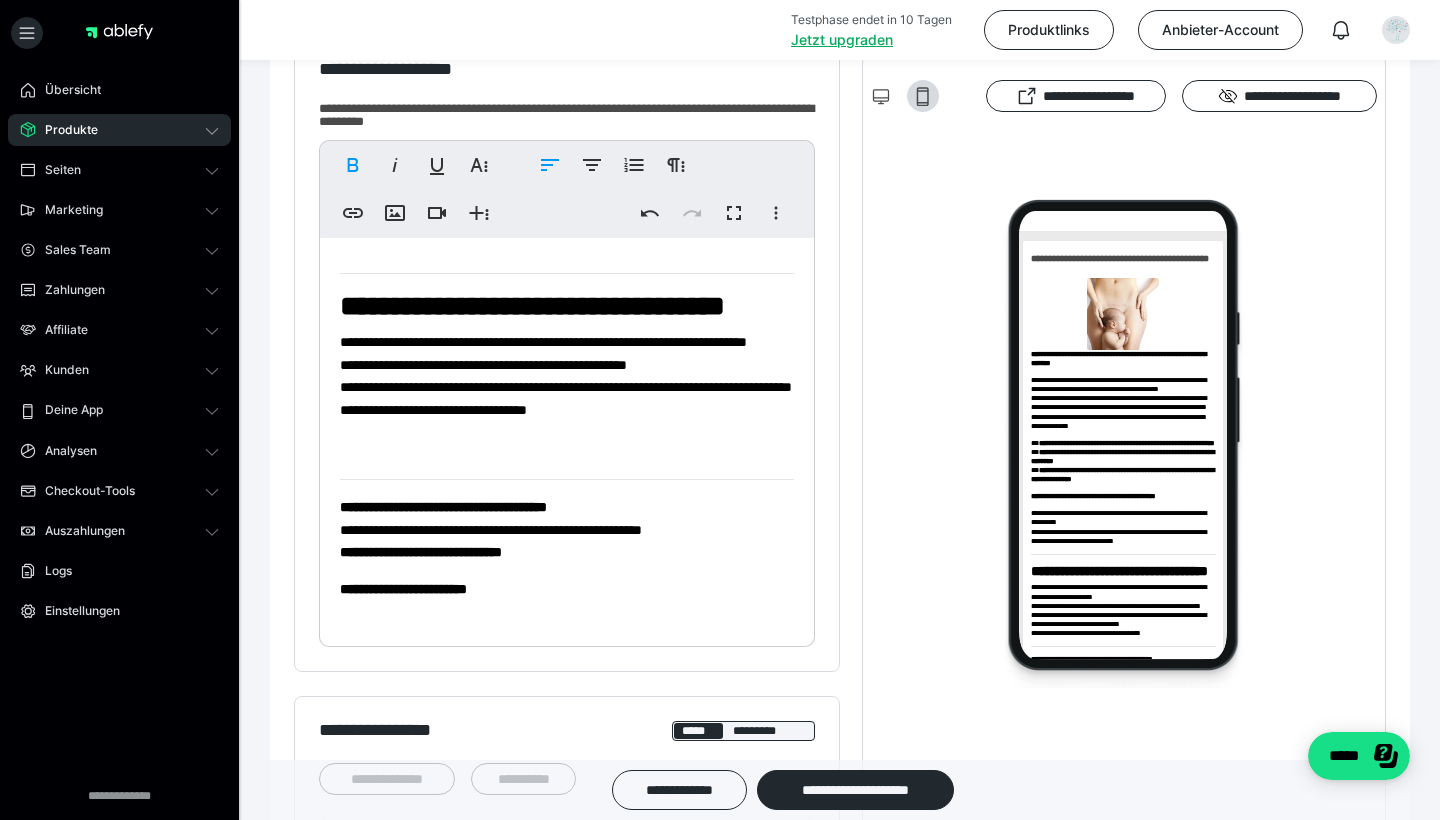 scroll, scrollTop: 413, scrollLeft: 0, axis: vertical 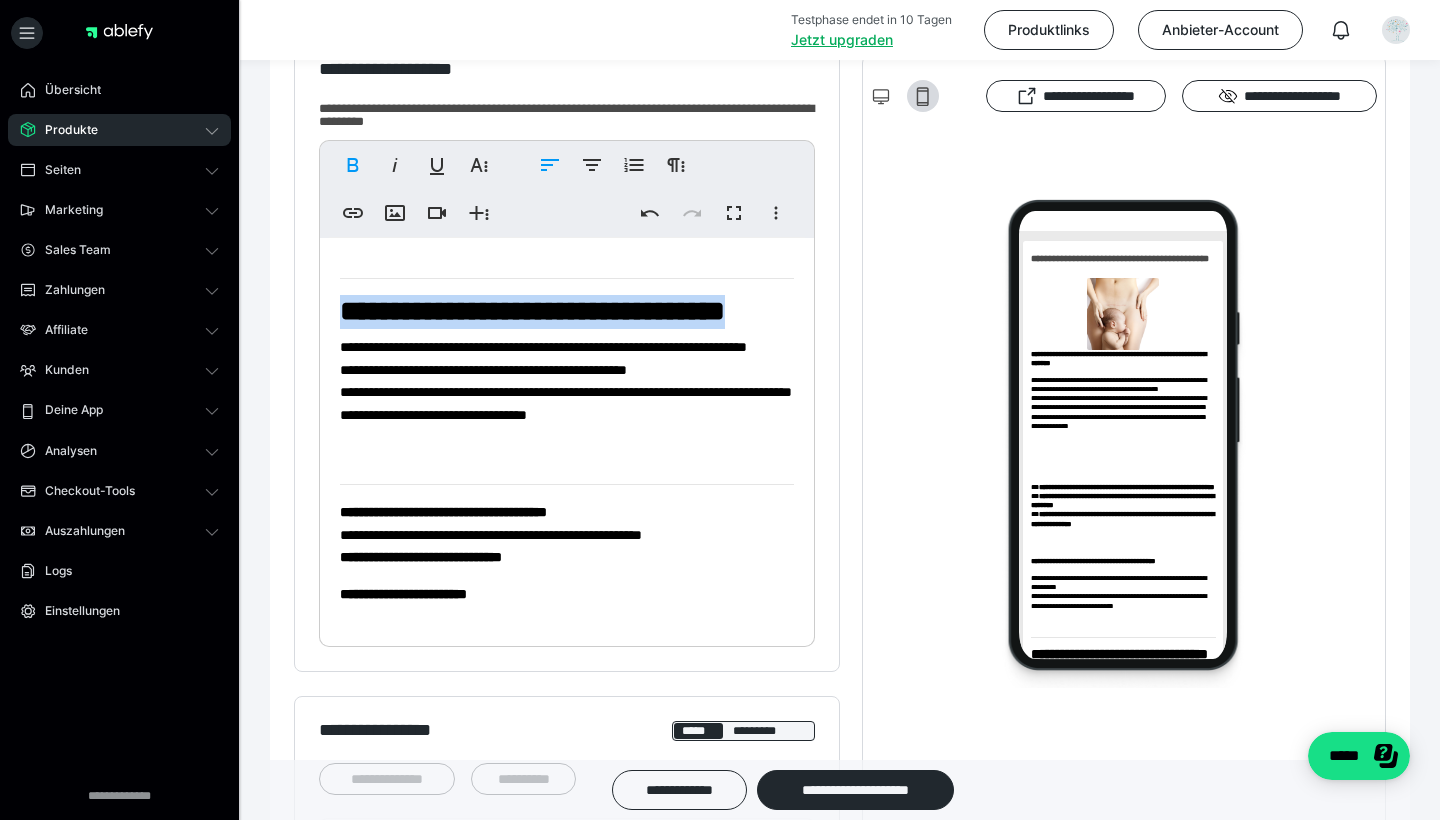 drag, startPoint x: 568, startPoint y: 349, endPoint x: 310, endPoint y: 297, distance: 263.18814 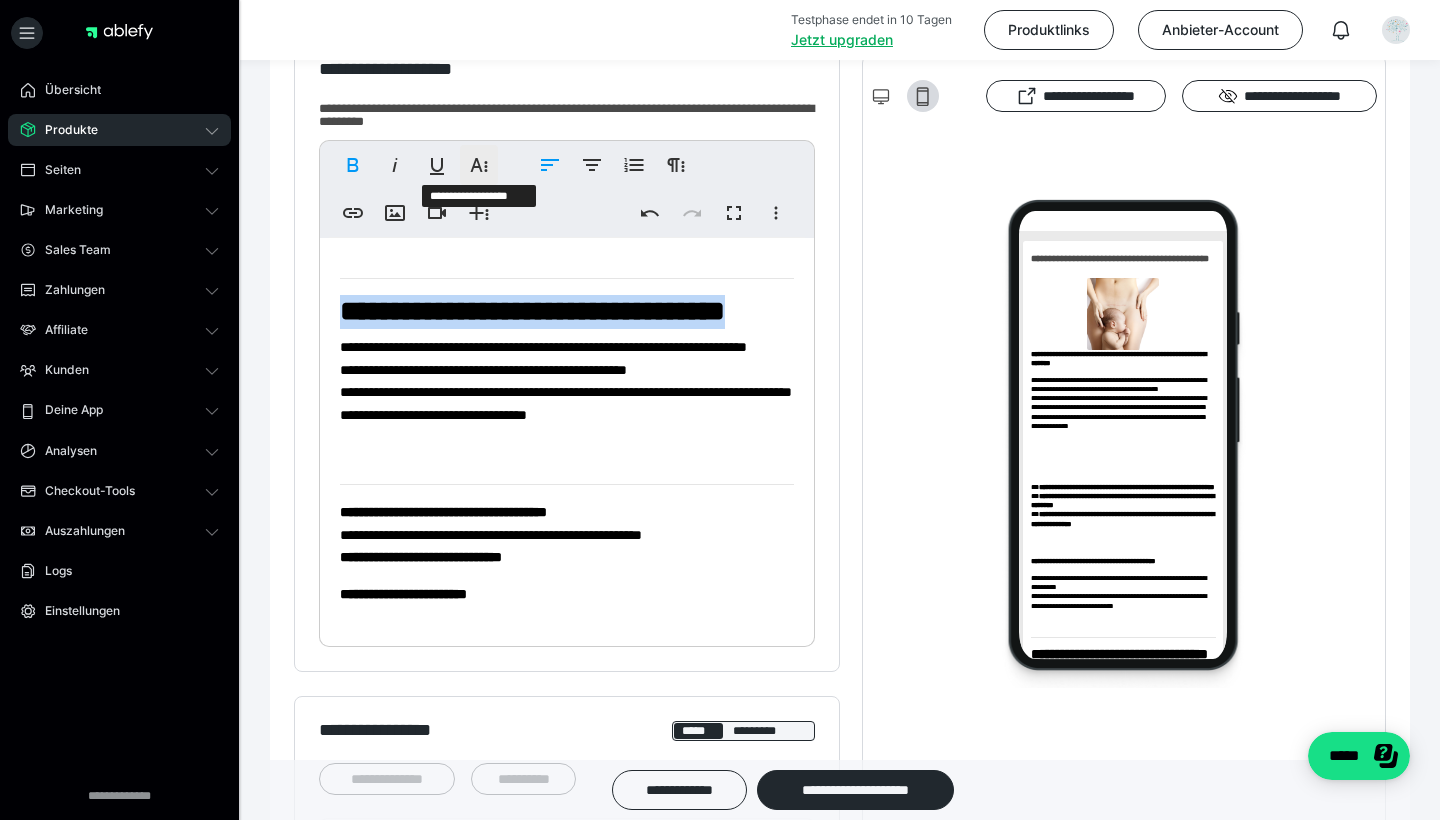 click 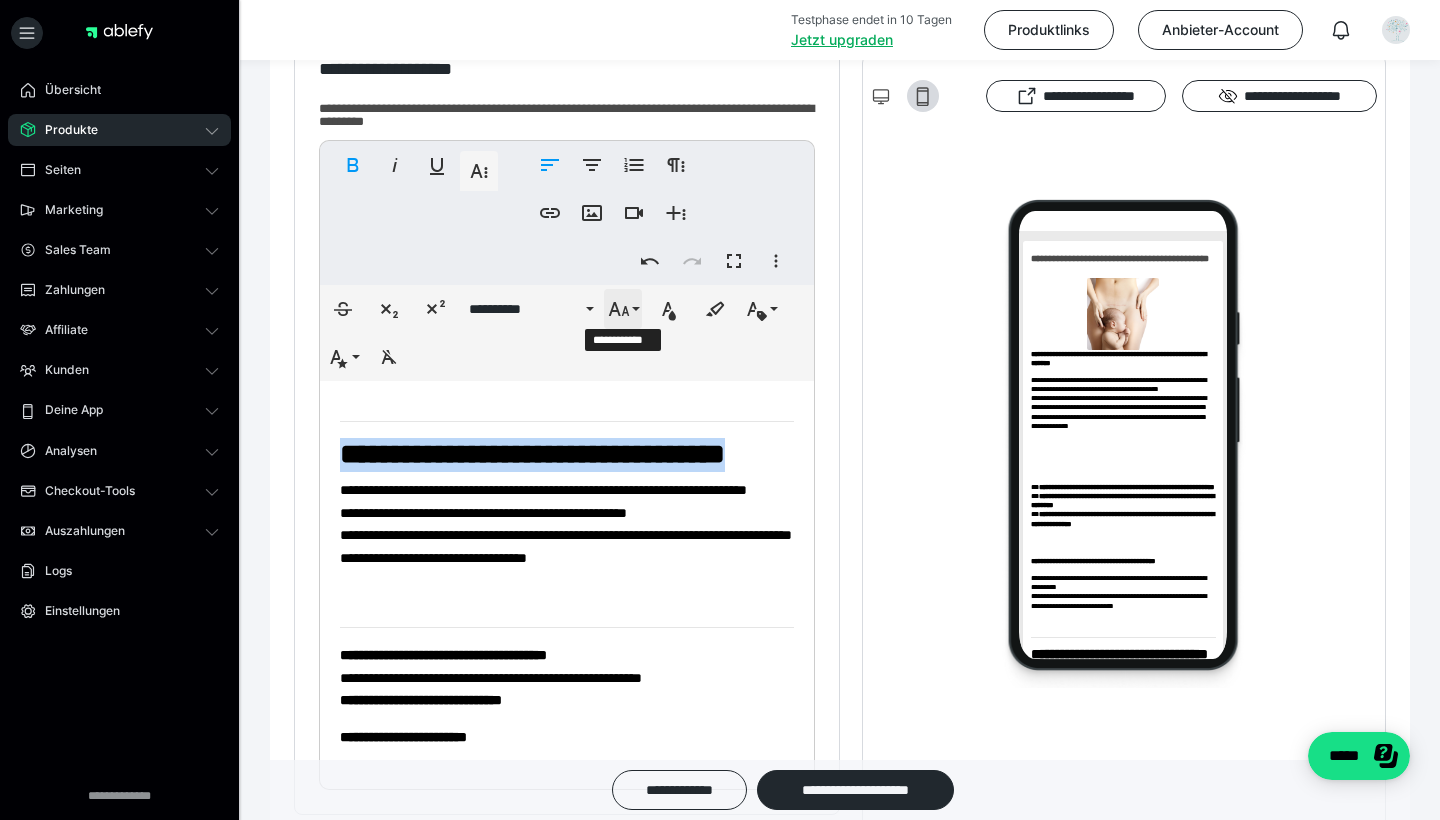 click 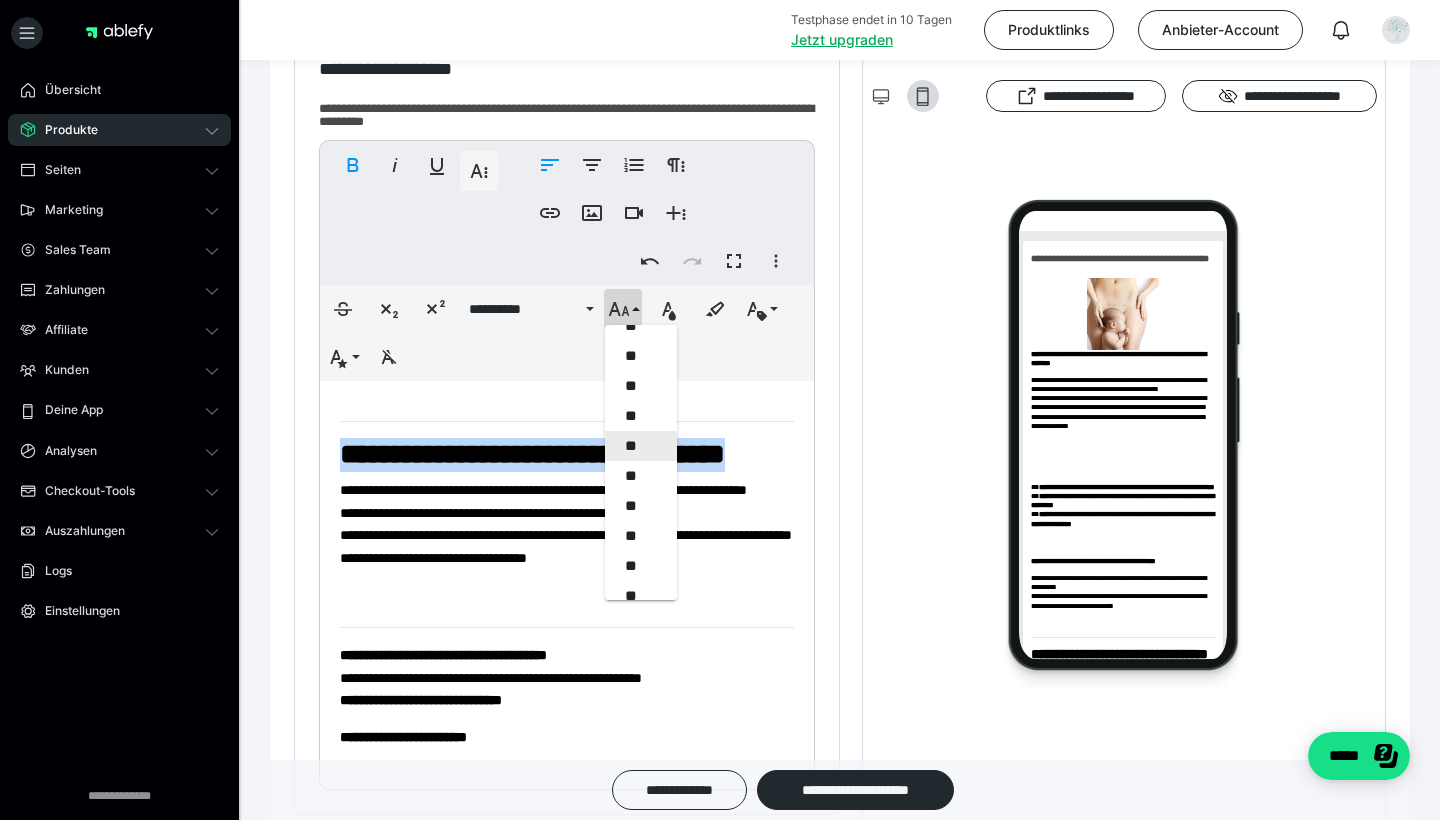 scroll, scrollTop: 404, scrollLeft: 0, axis: vertical 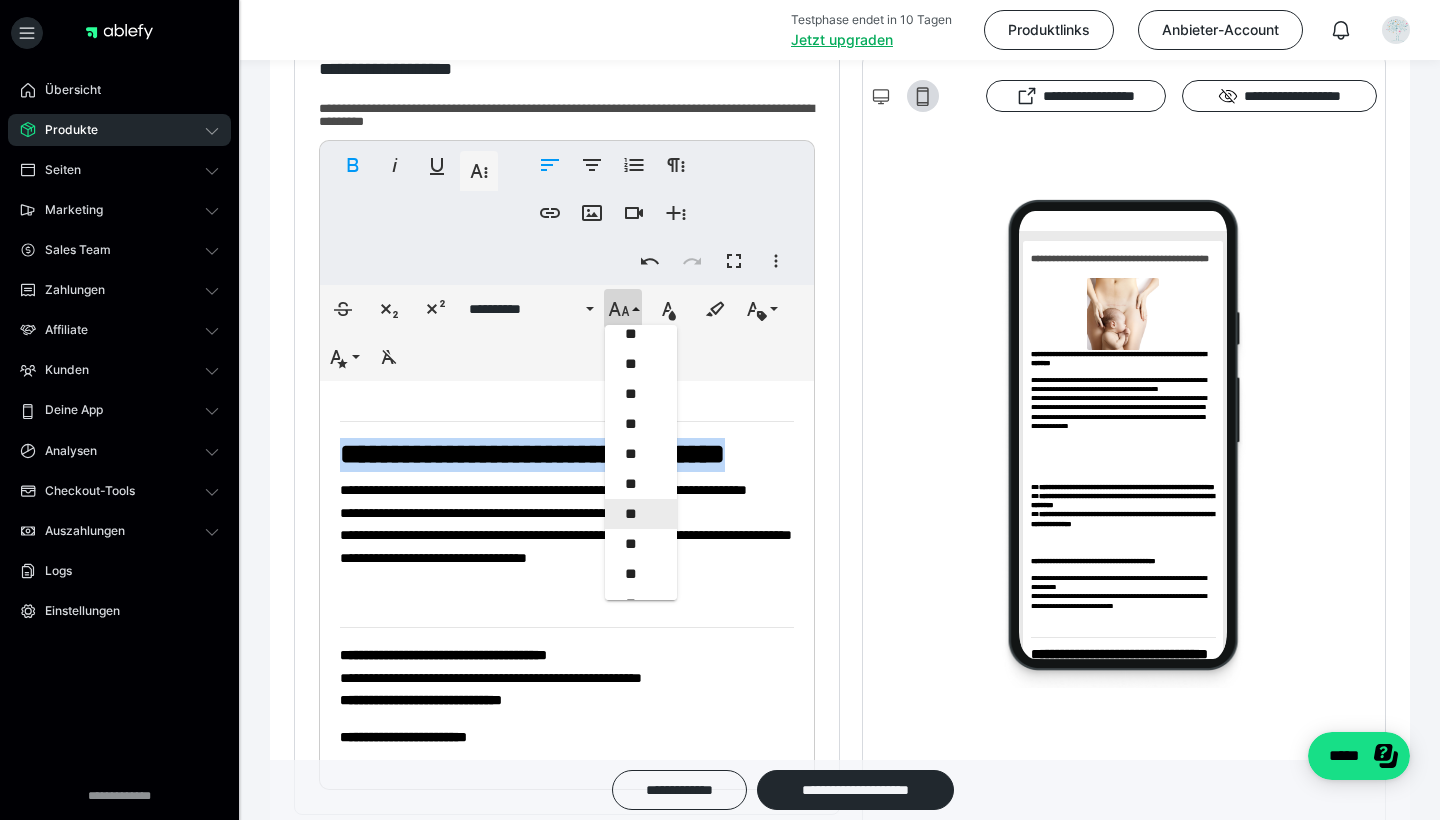 click on "**" at bounding box center [641, 514] 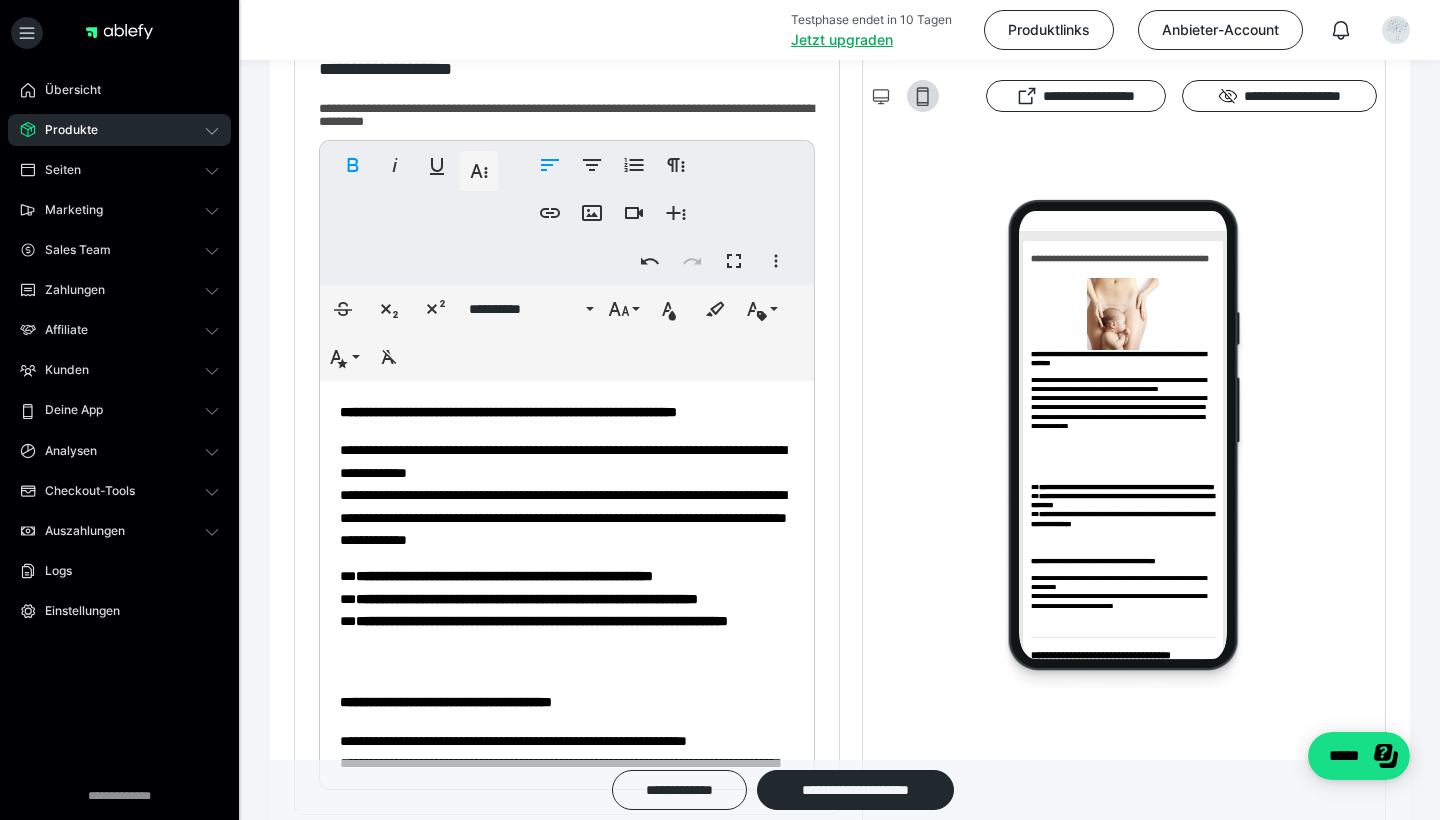 scroll, scrollTop: 0, scrollLeft: 0, axis: both 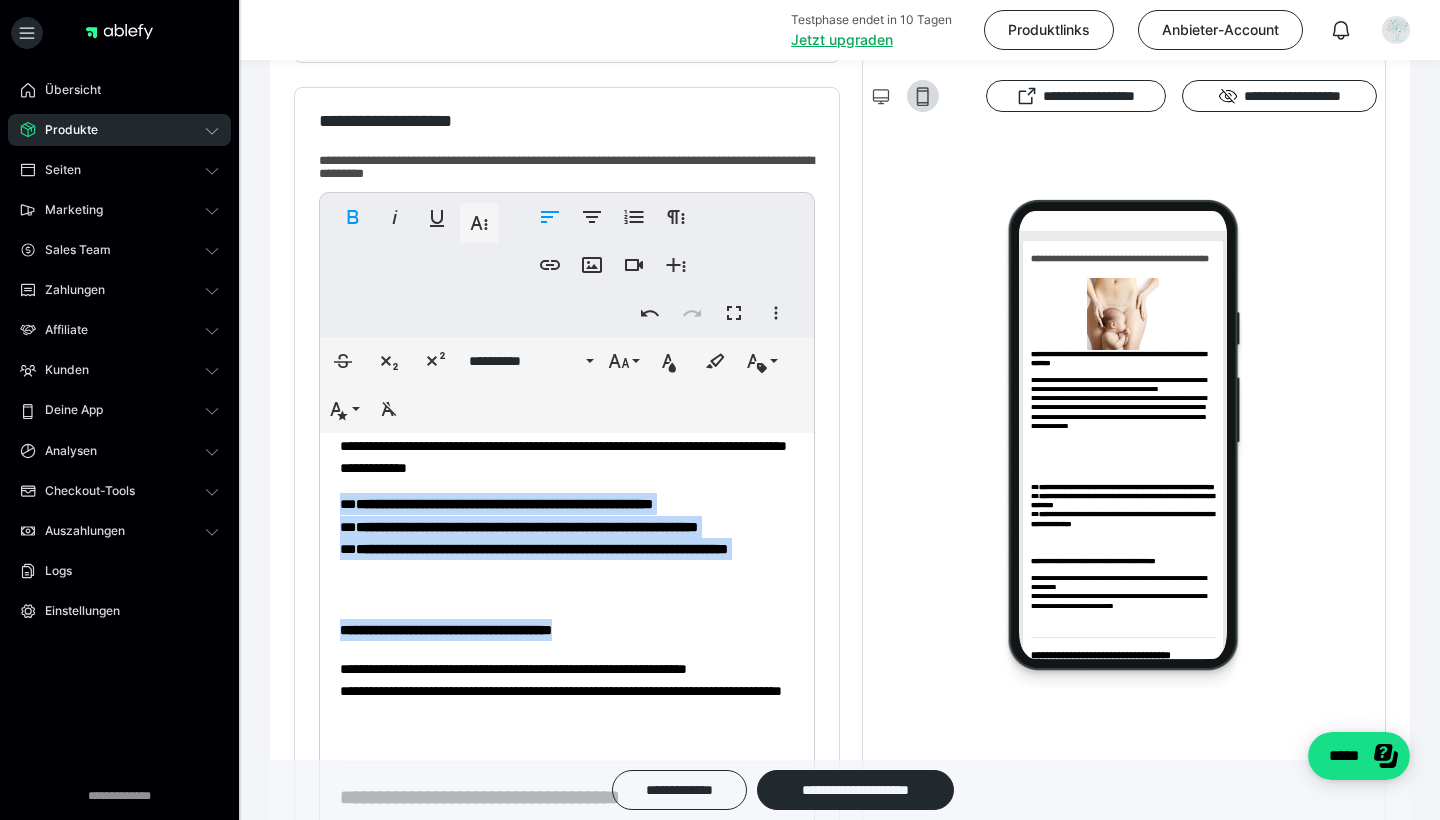 drag, startPoint x: 342, startPoint y: 501, endPoint x: 644, endPoint y: 624, distance: 326.0874 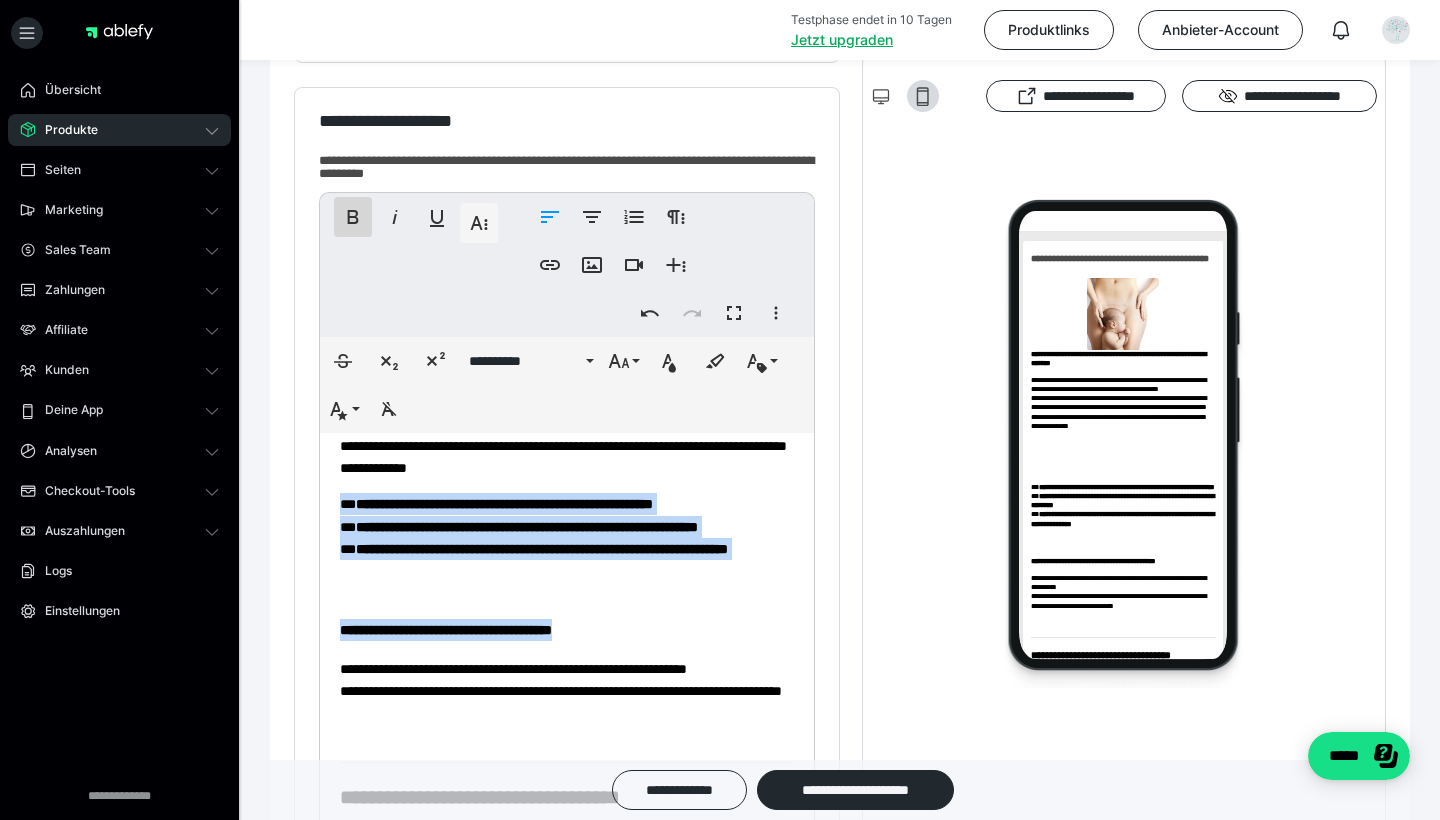 click 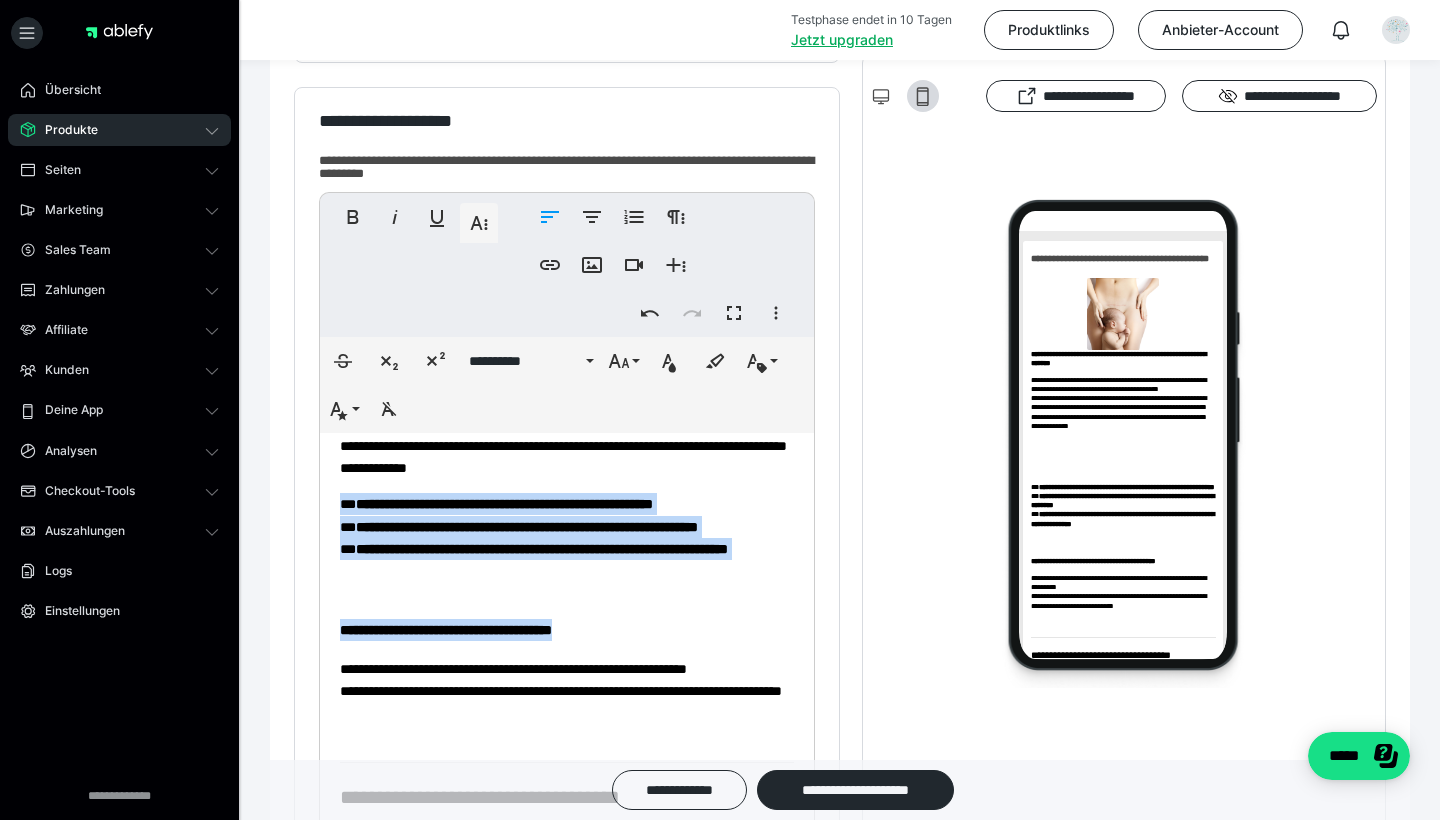 drag, startPoint x: 337, startPoint y: 497, endPoint x: 672, endPoint y: 620, distance: 356.8669 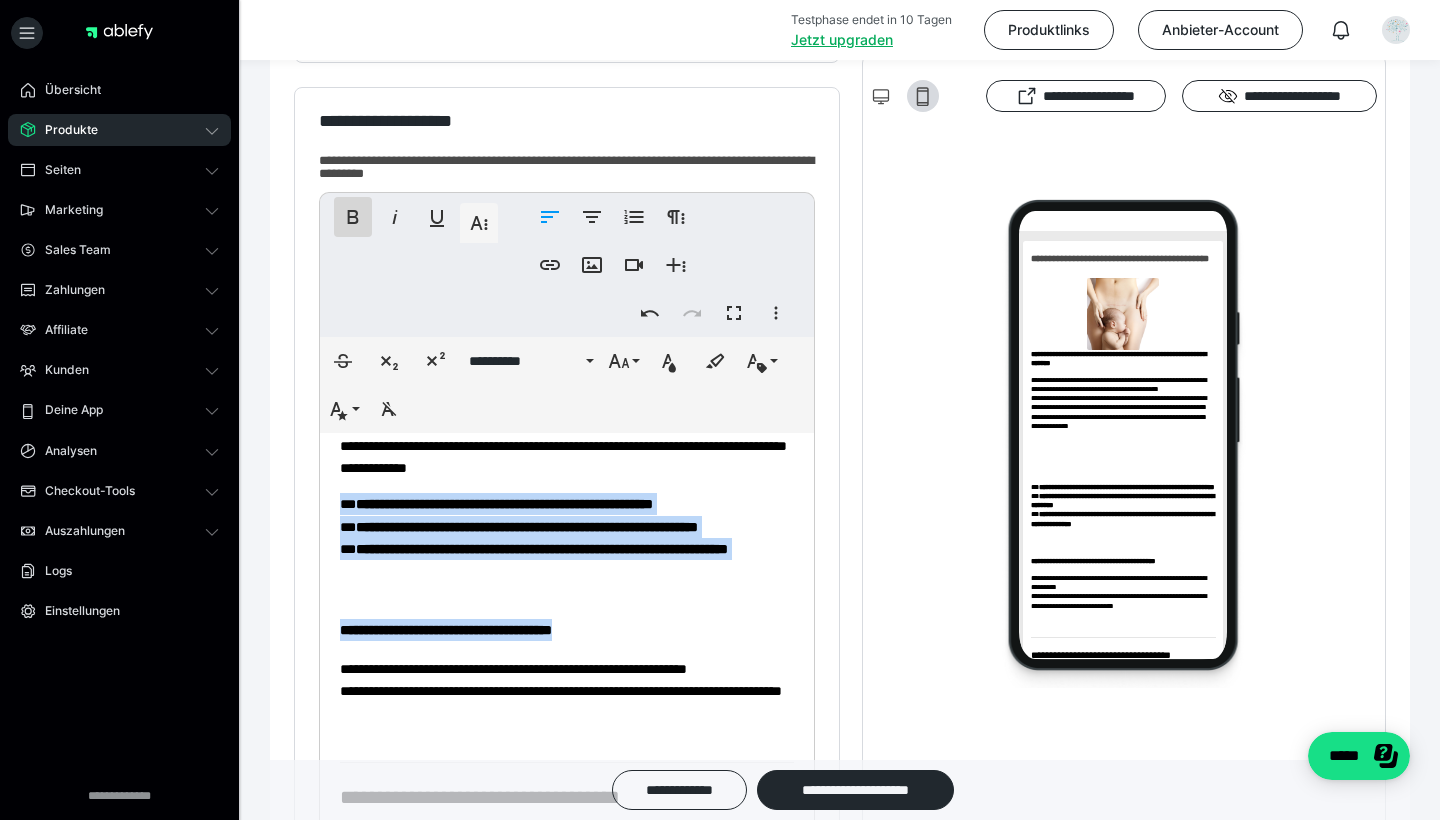 click 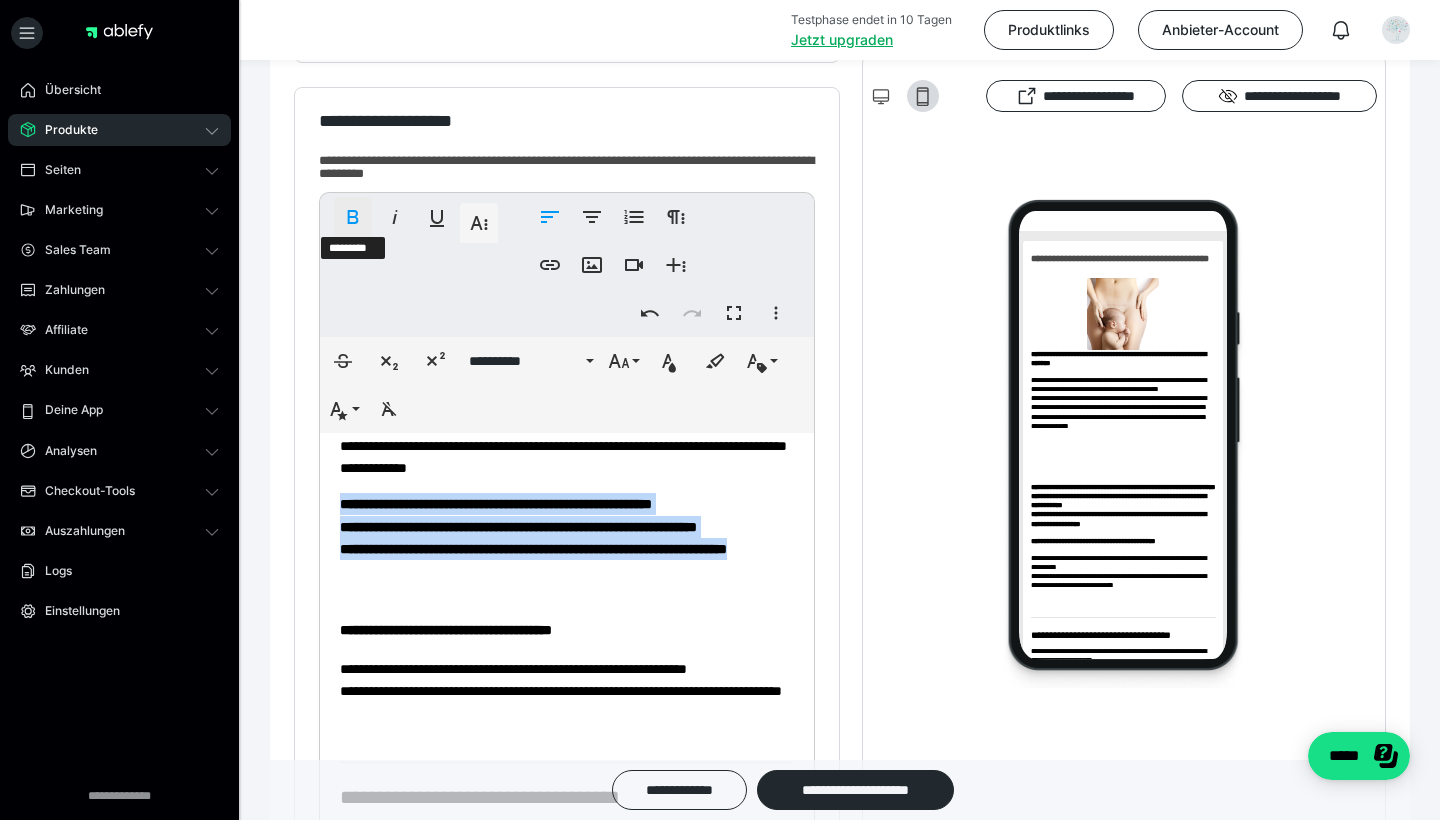 click 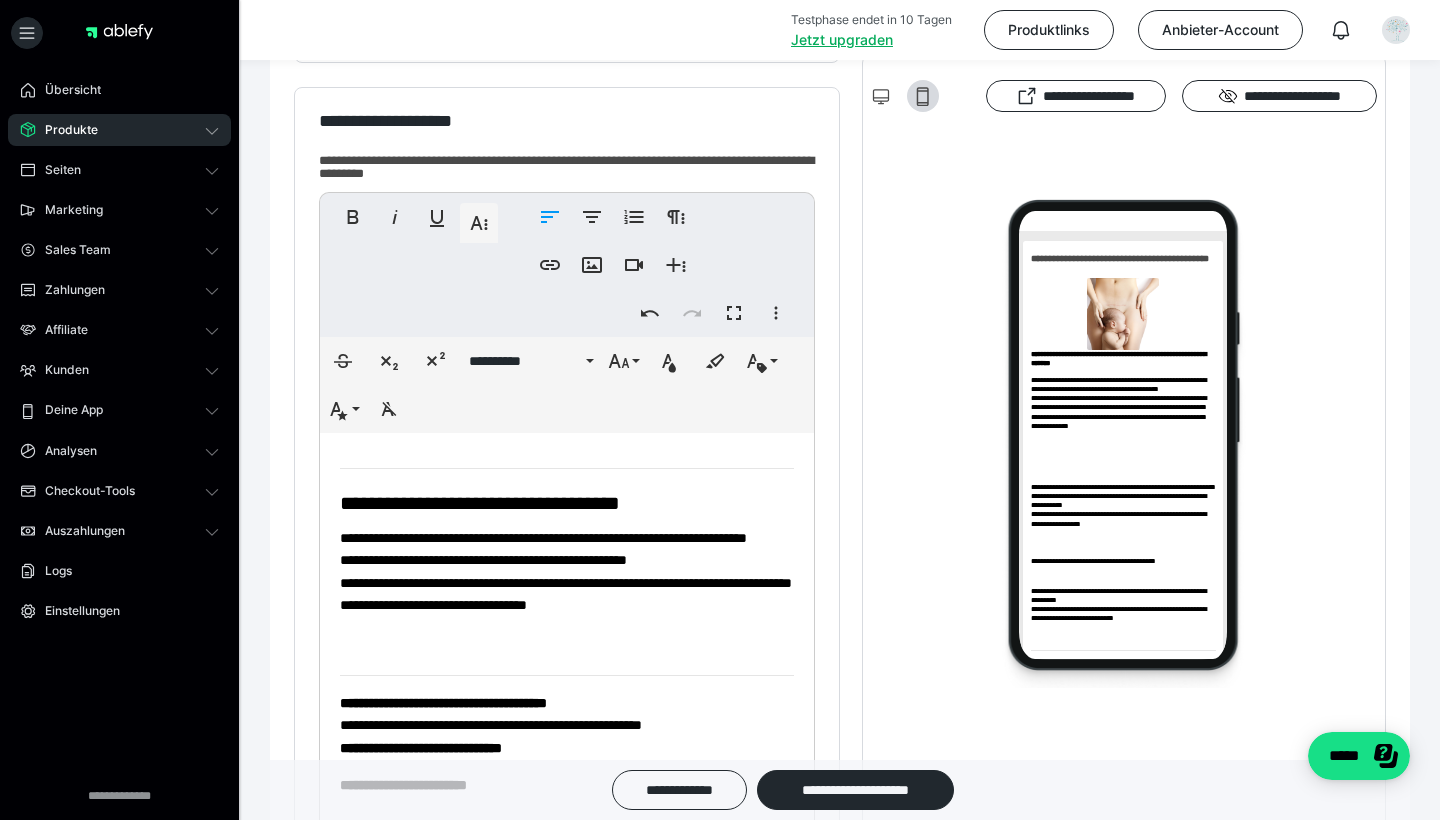 scroll, scrollTop: 416, scrollLeft: 0, axis: vertical 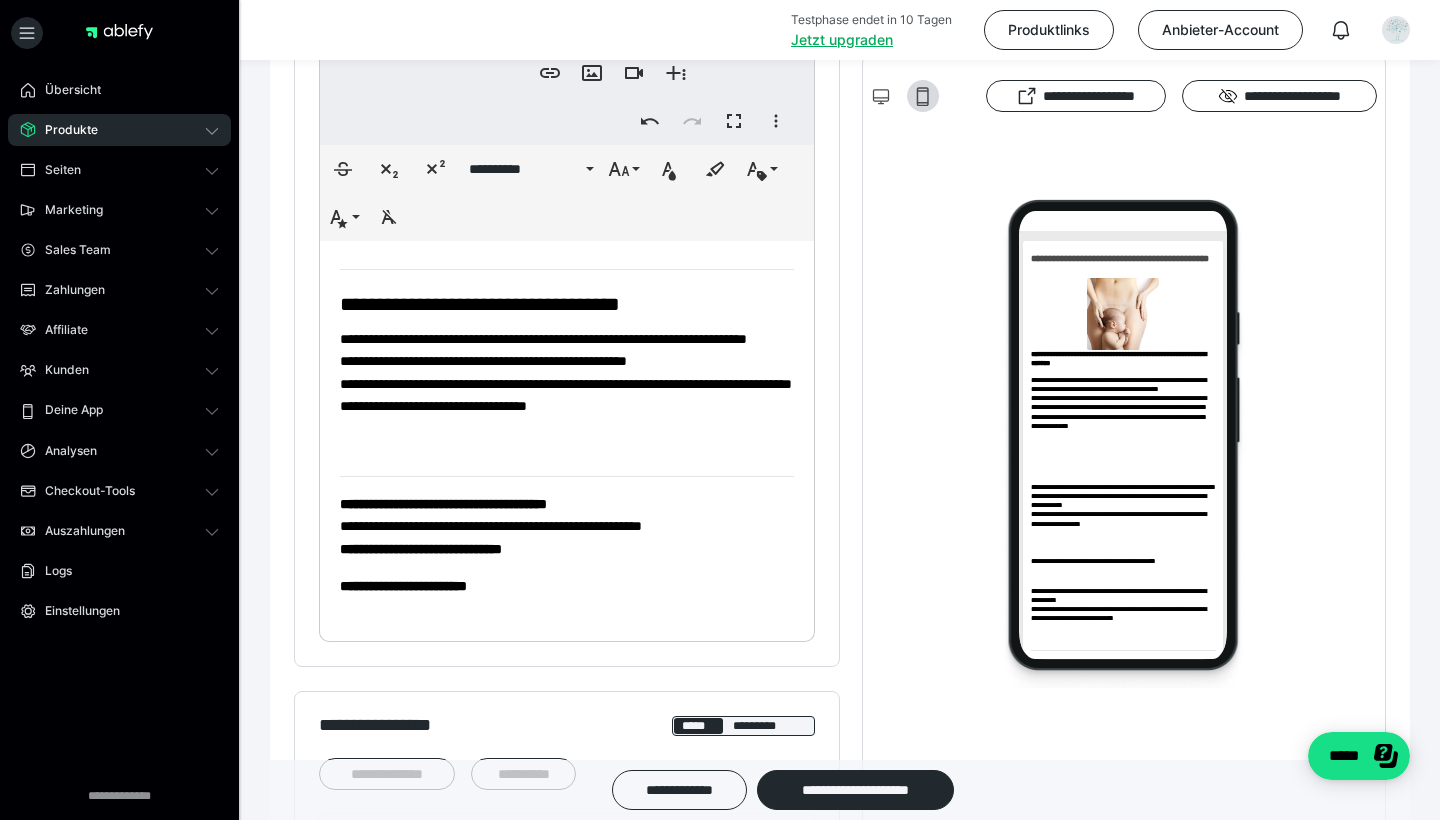 click on "**********" at bounding box center [443, 504] 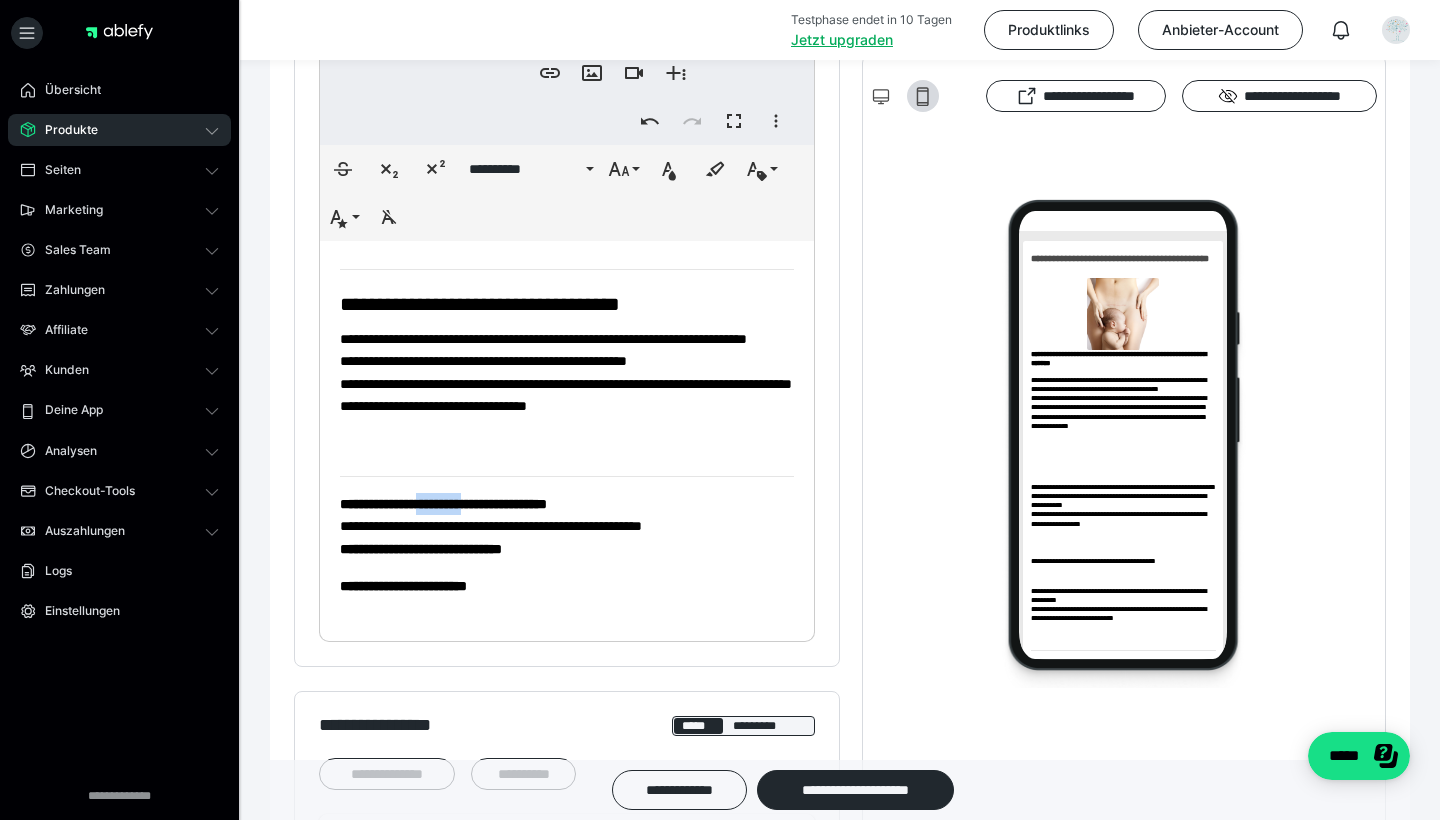 click on "**********" at bounding box center (443, 504) 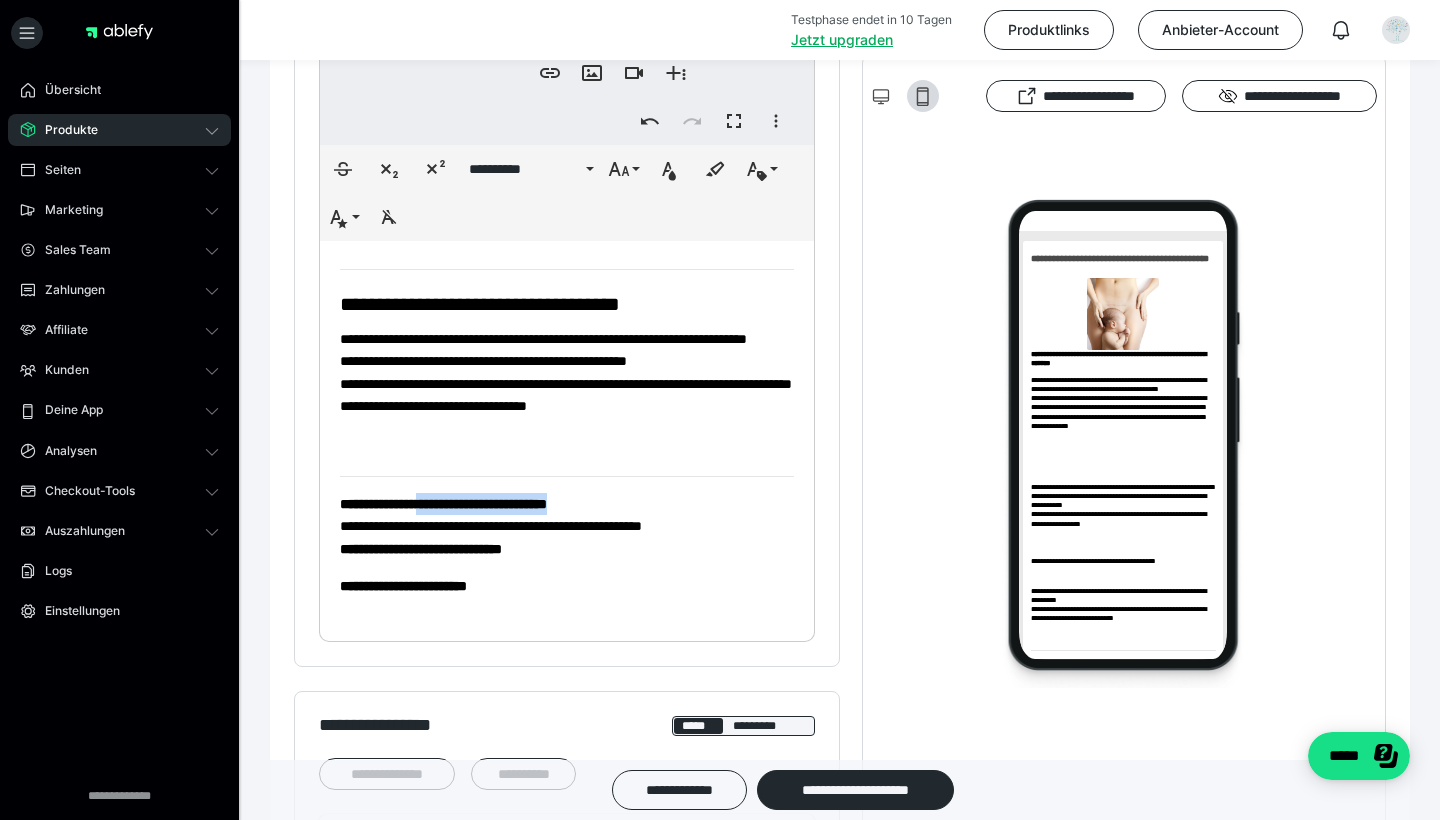 drag, startPoint x: 428, startPoint y: 501, endPoint x: 619, endPoint y: 501, distance: 191 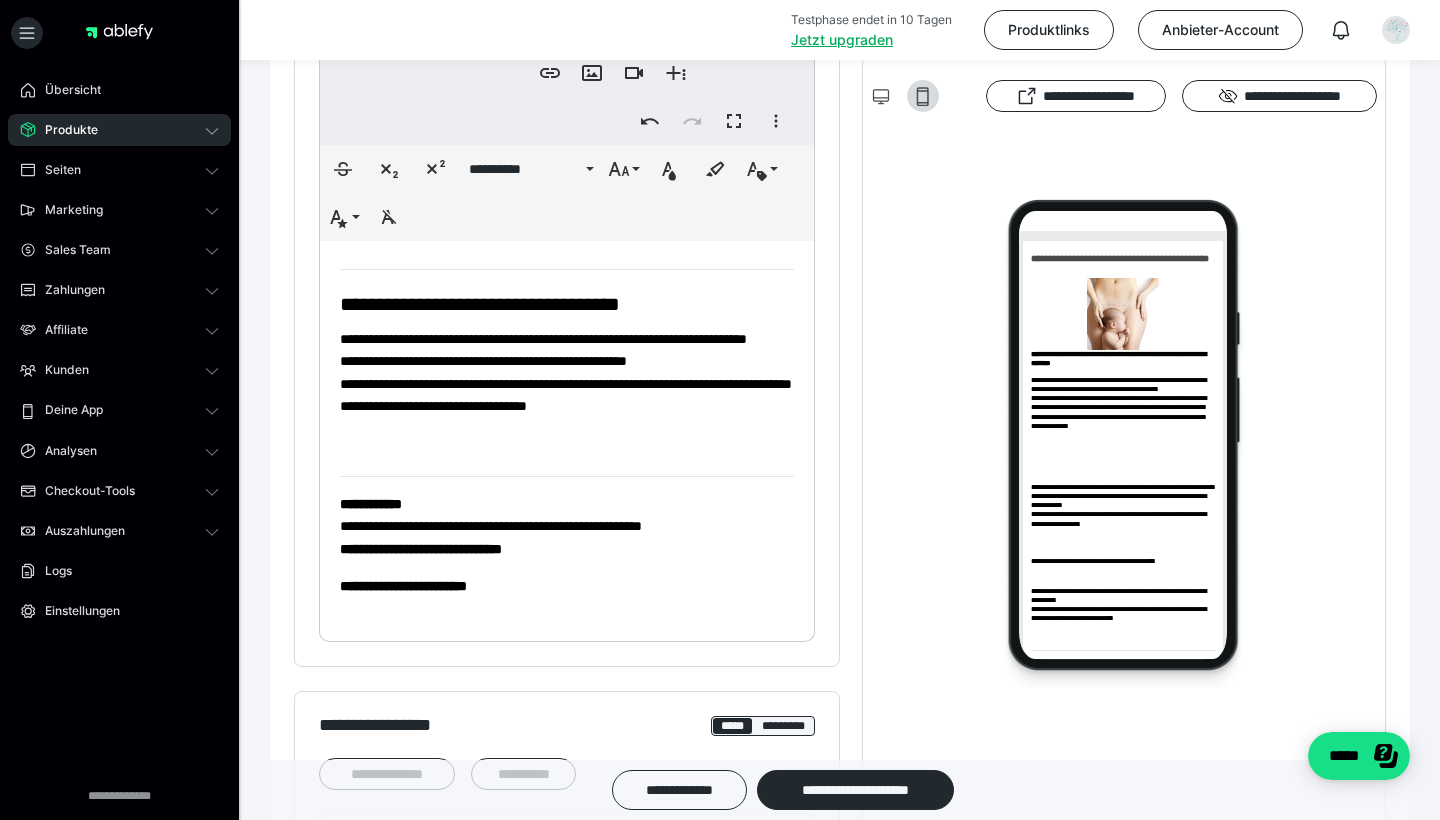 type 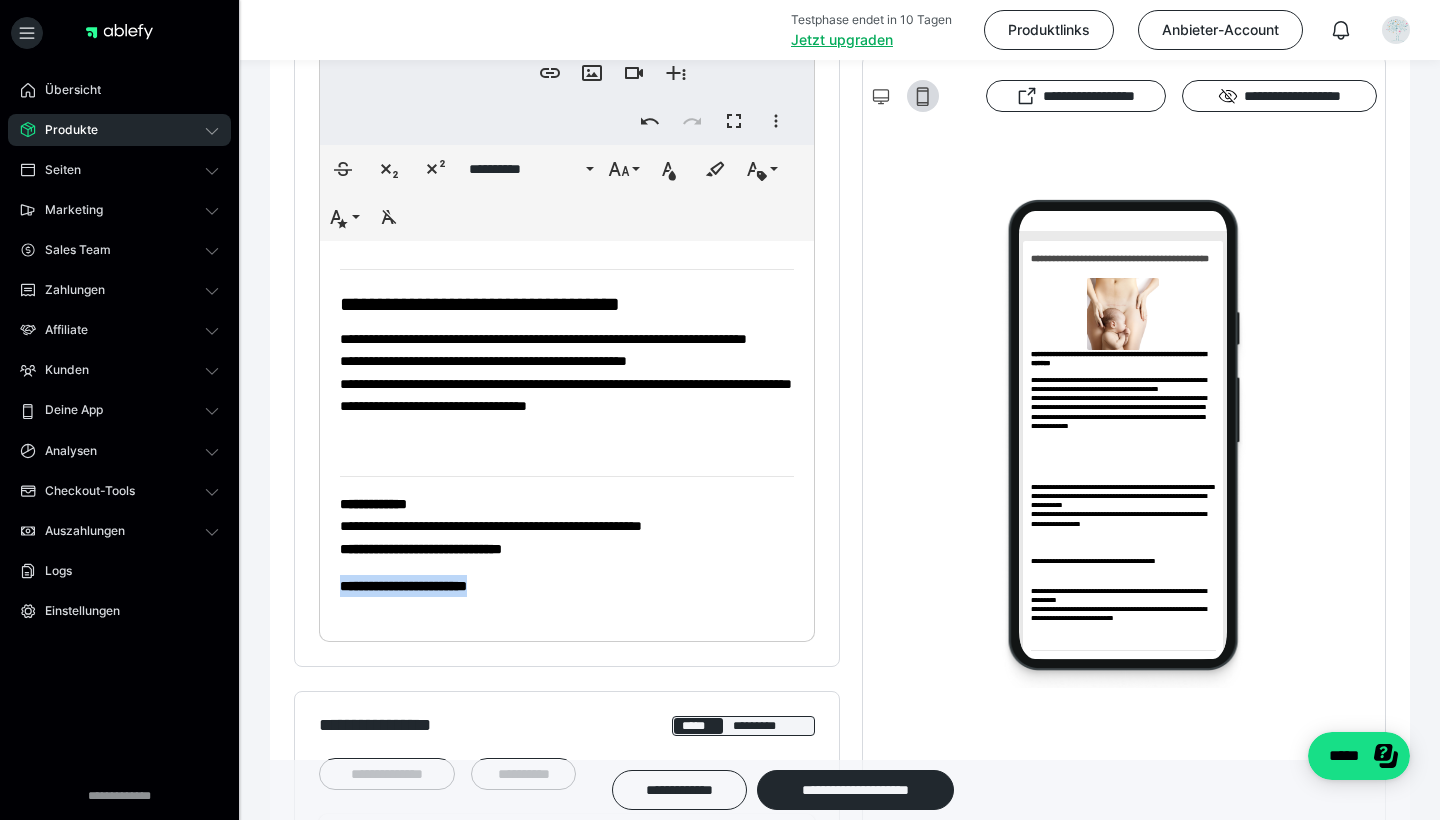 drag, startPoint x: 536, startPoint y: 585, endPoint x: 334, endPoint y: 558, distance: 203.79646 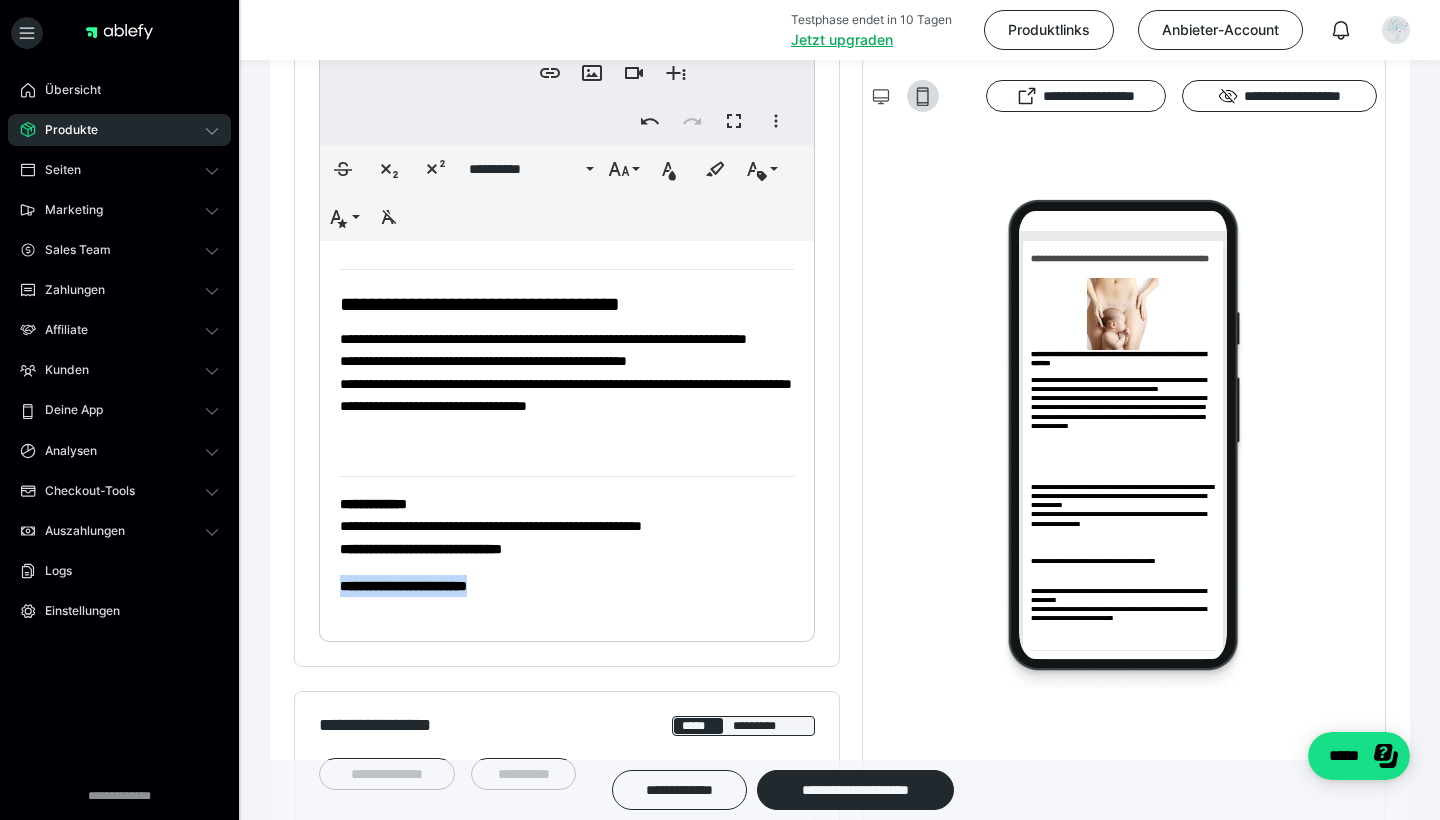 click on "**********" at bounding box center (567, 225) 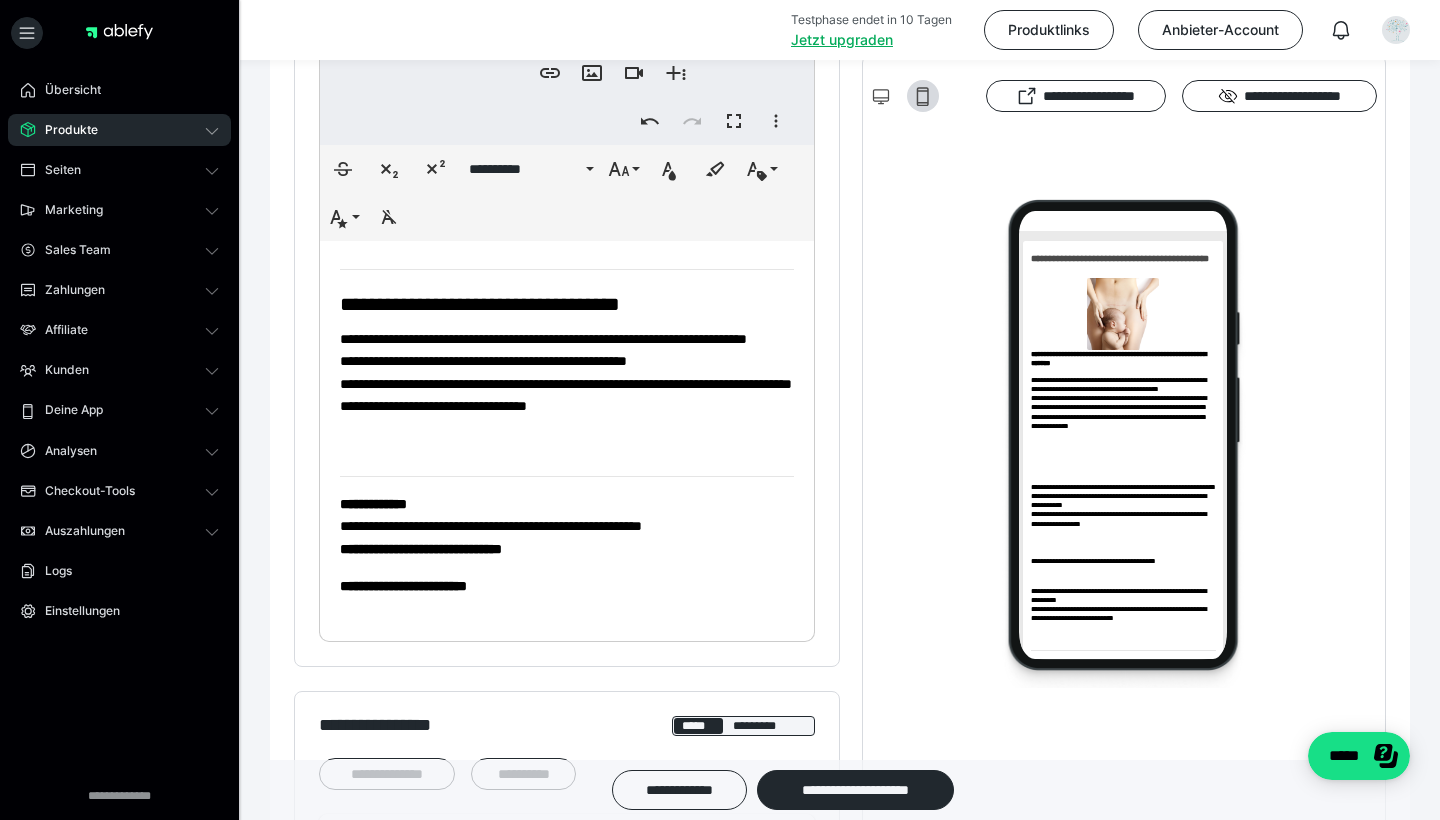 click on "**********" at bounding box center [567, 225] 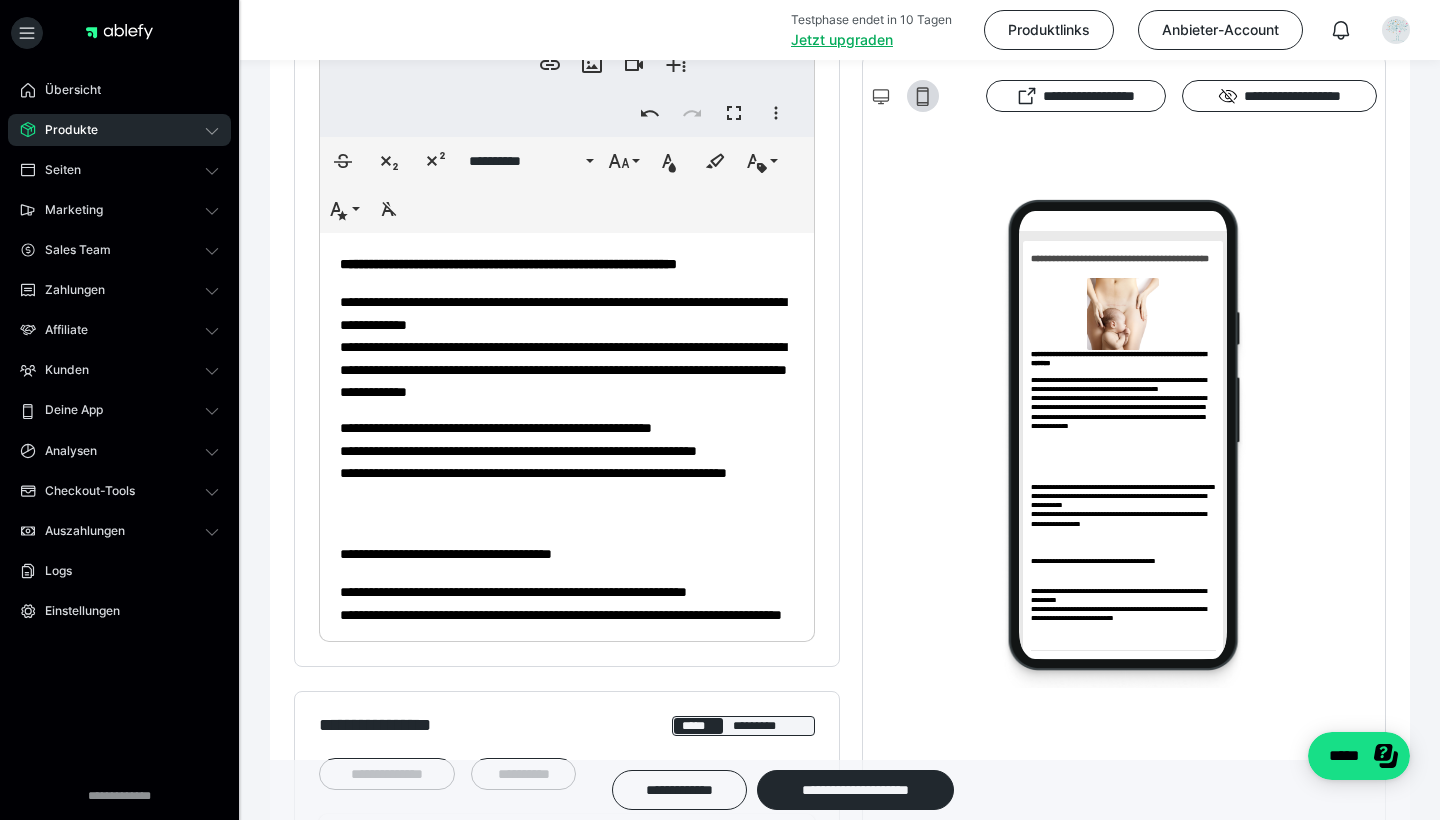 scroll, scrollTop: 0, scrollLeft: 0, axis: both 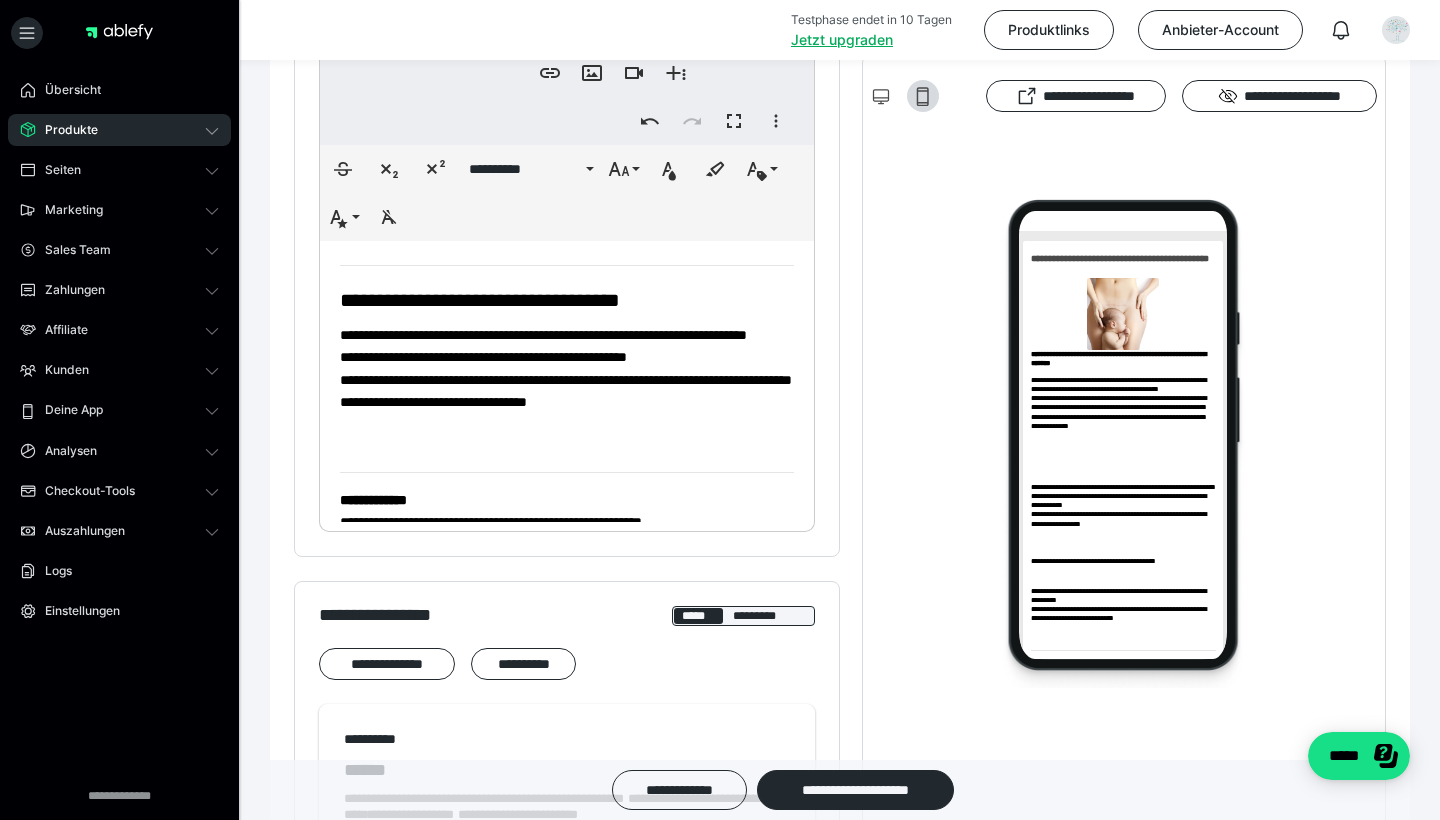 click on "**********" at bounding box center [480, 300] 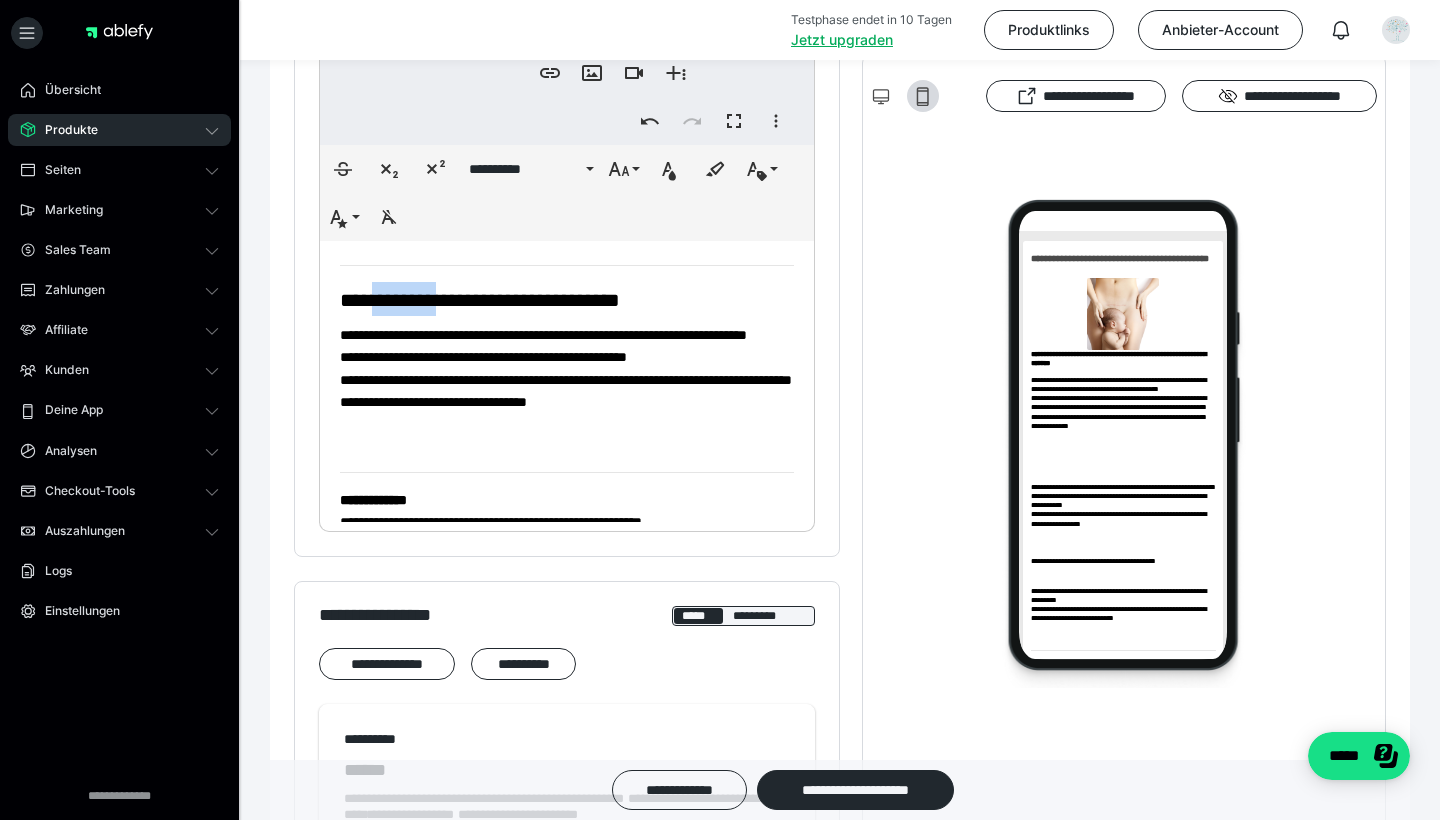 click on "**********" at bounding box center (480, 300) 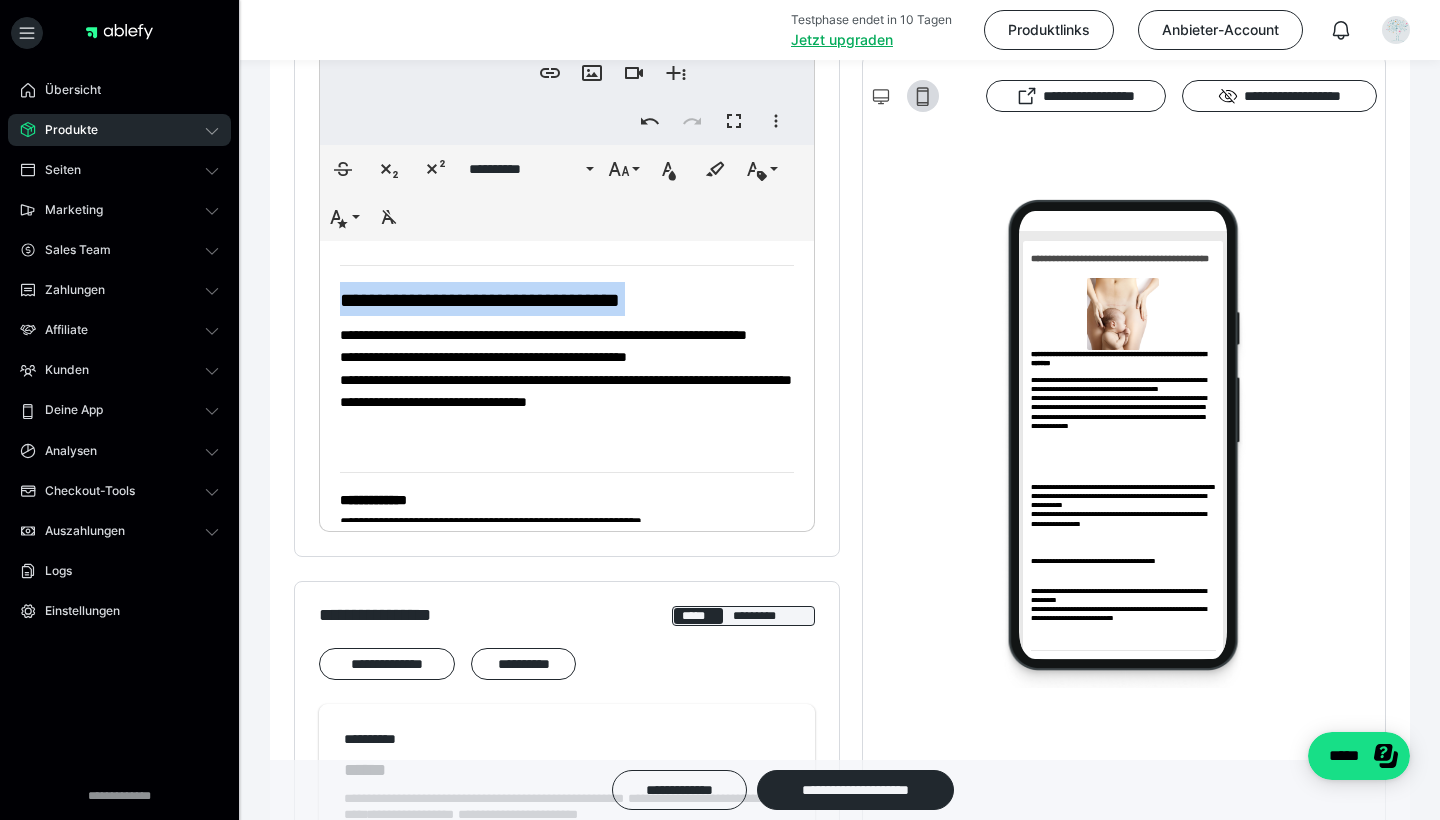 click on "**********" at bounding box center [480, 300] 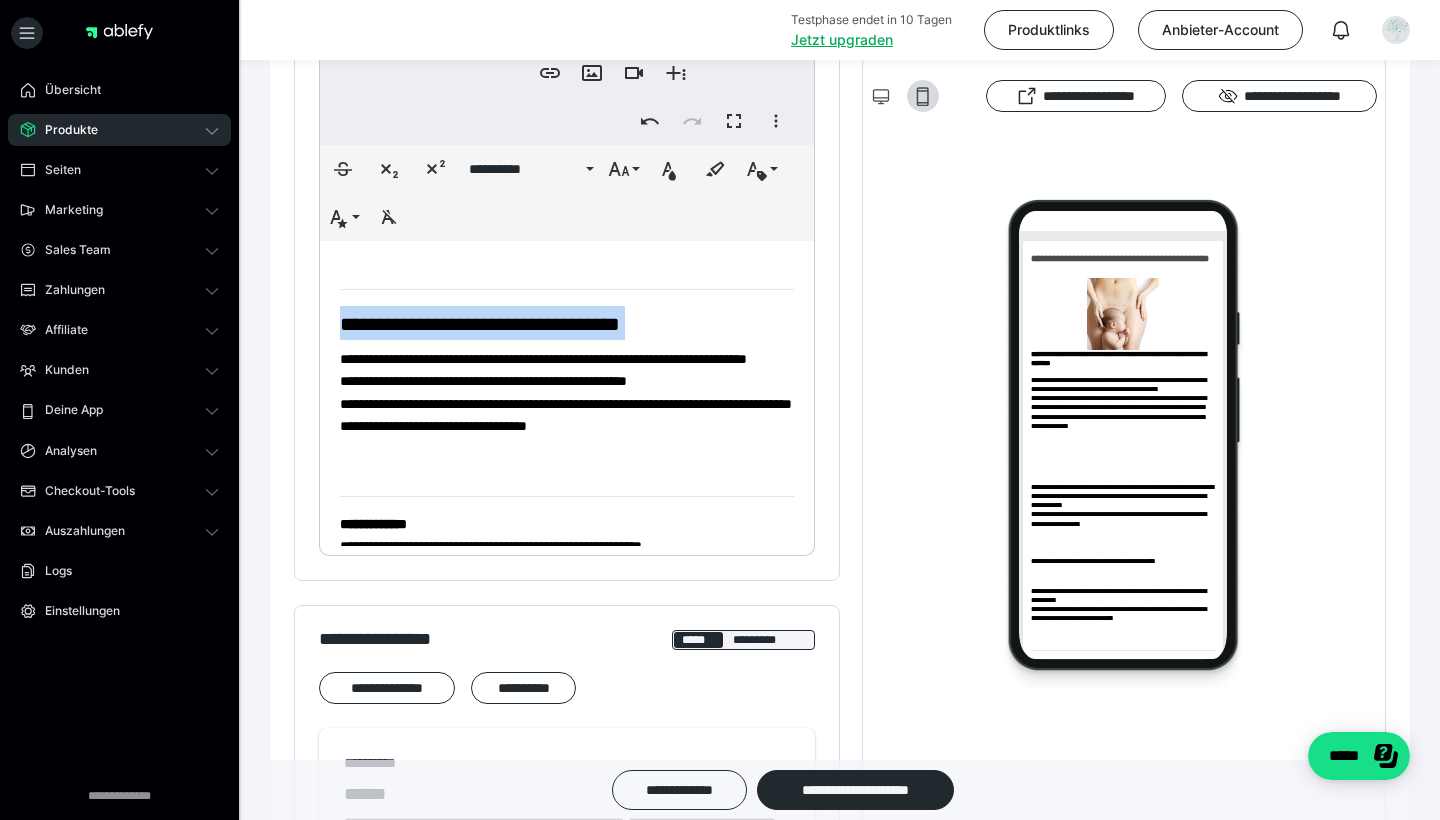 scroll, scrollTop: 715, scrollLeft: 0, axis: vertical 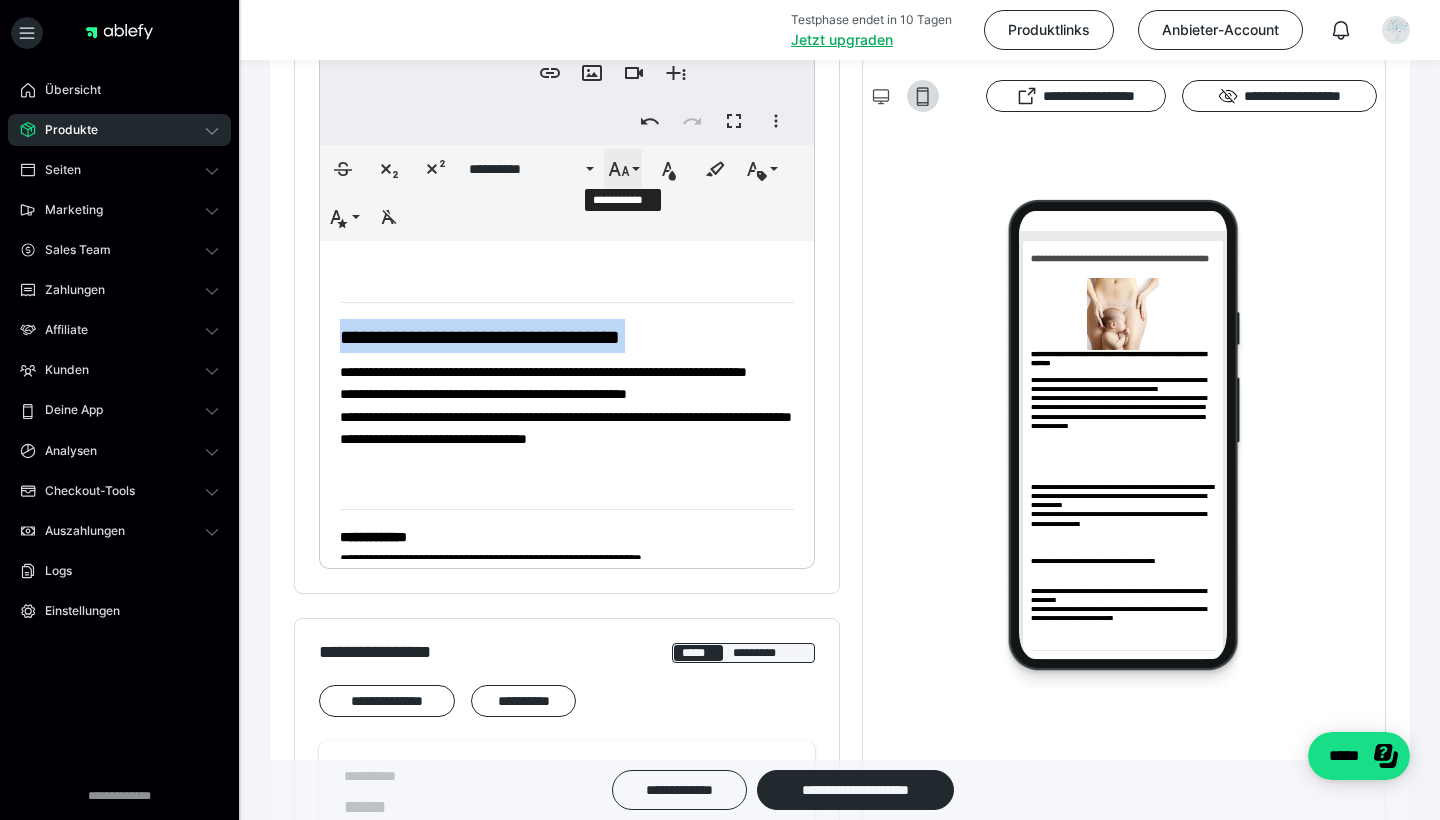 click 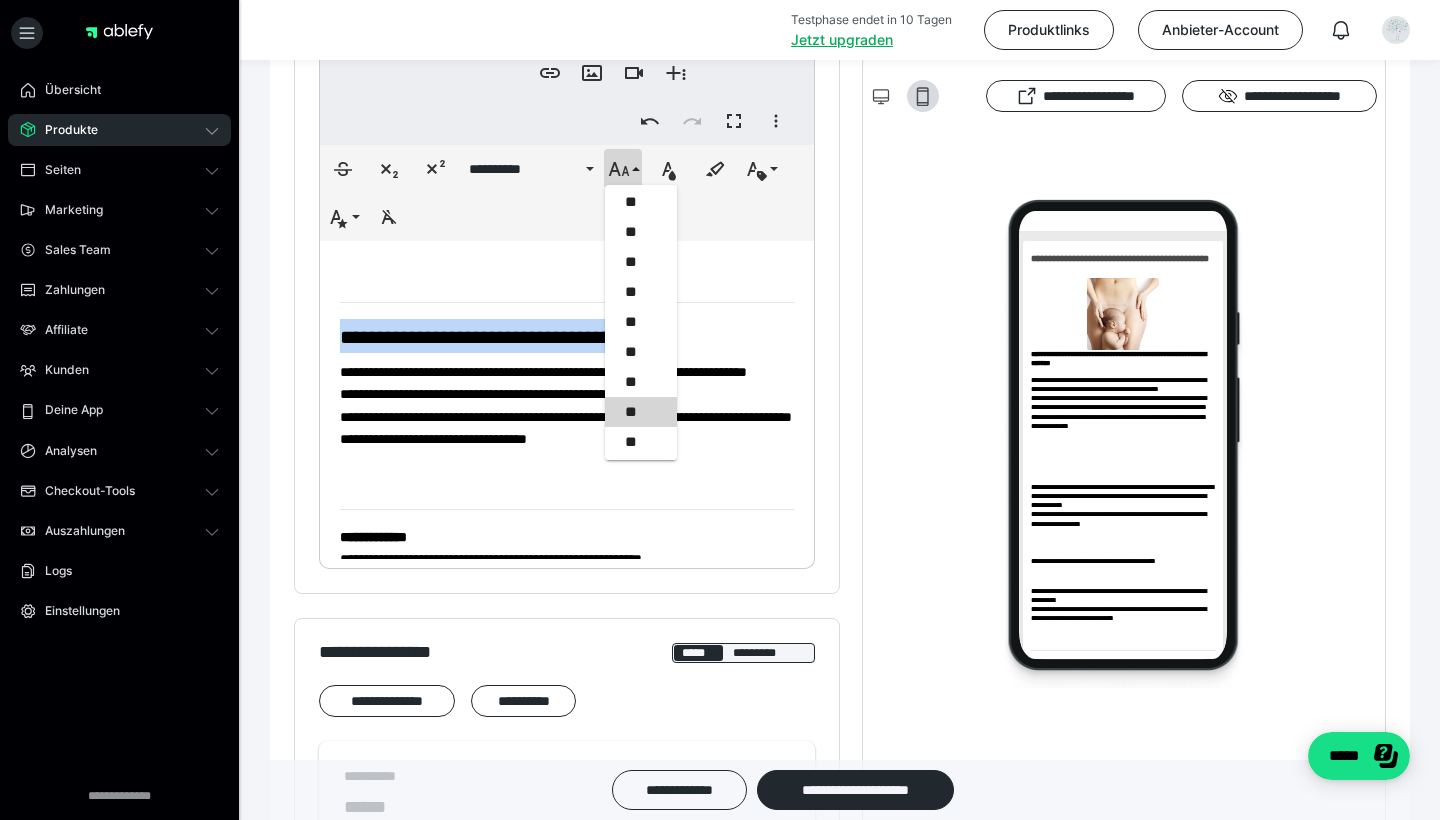 scroll, scrollTop: 355, scrollLeft: 0, axis: vertical 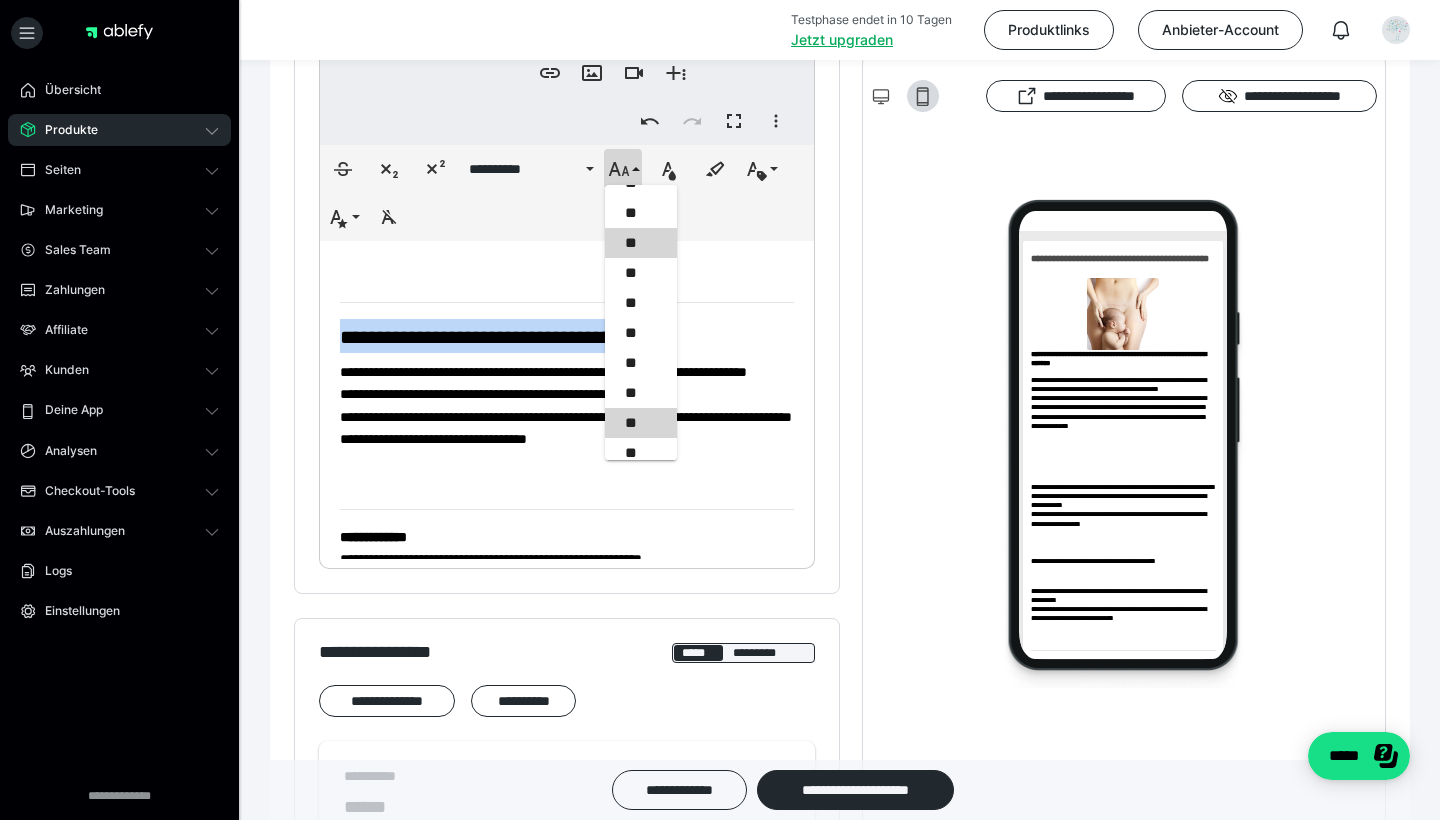 click on "**" at bounding box center [641, 243] 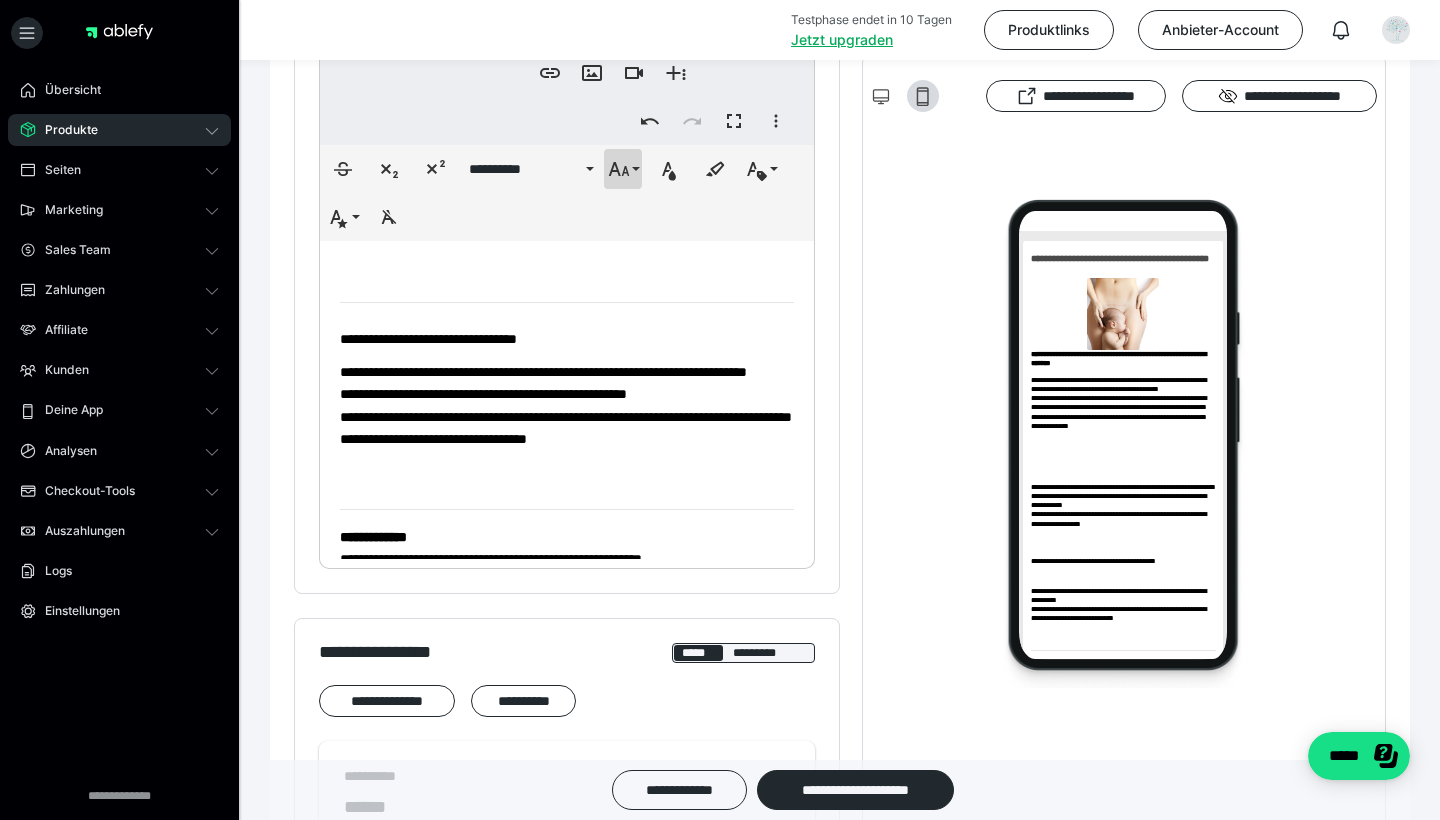 click on "**********" at bounding box center (623, 169) 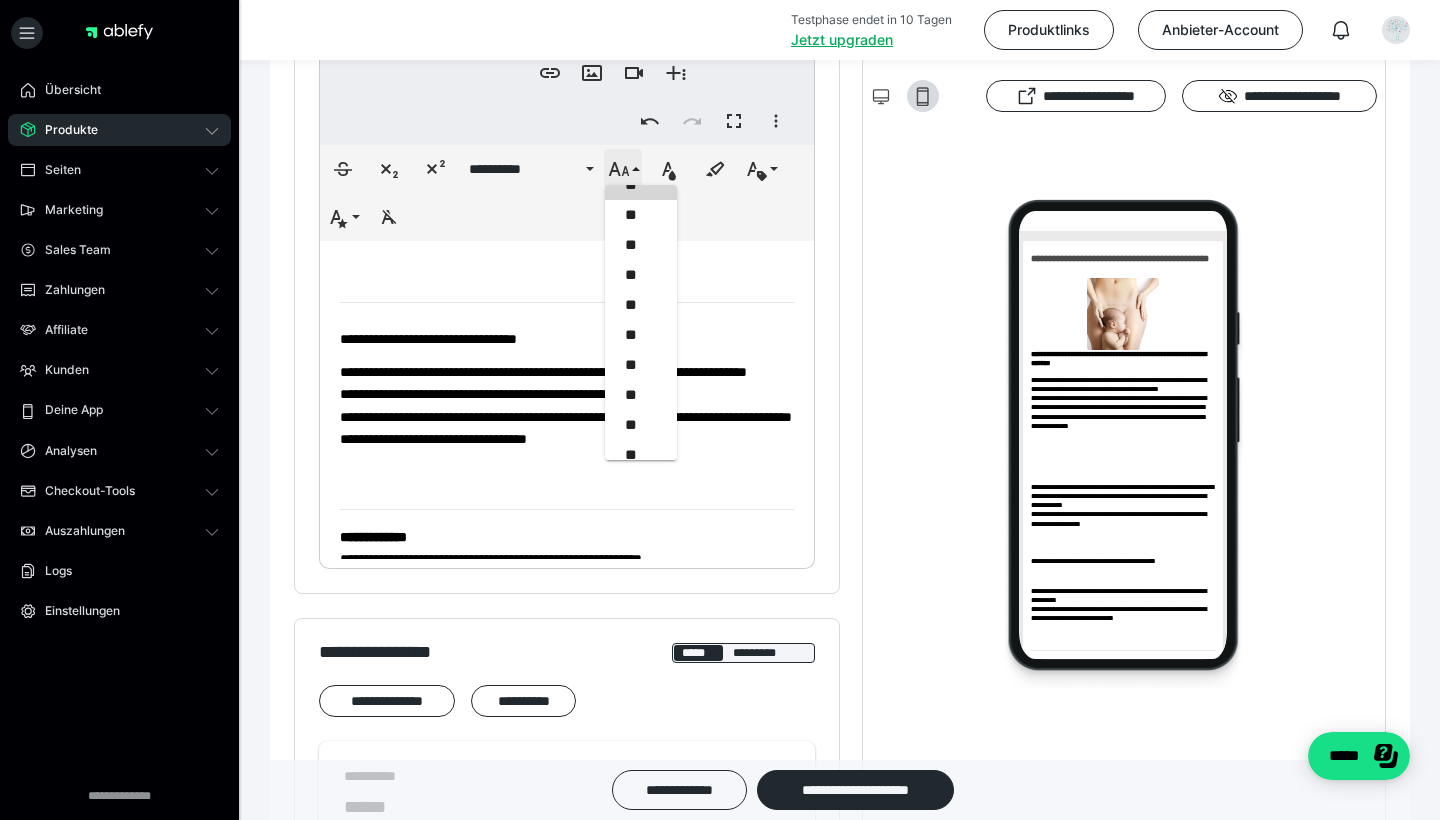 click on "**********" at bounding box center (623, 169) 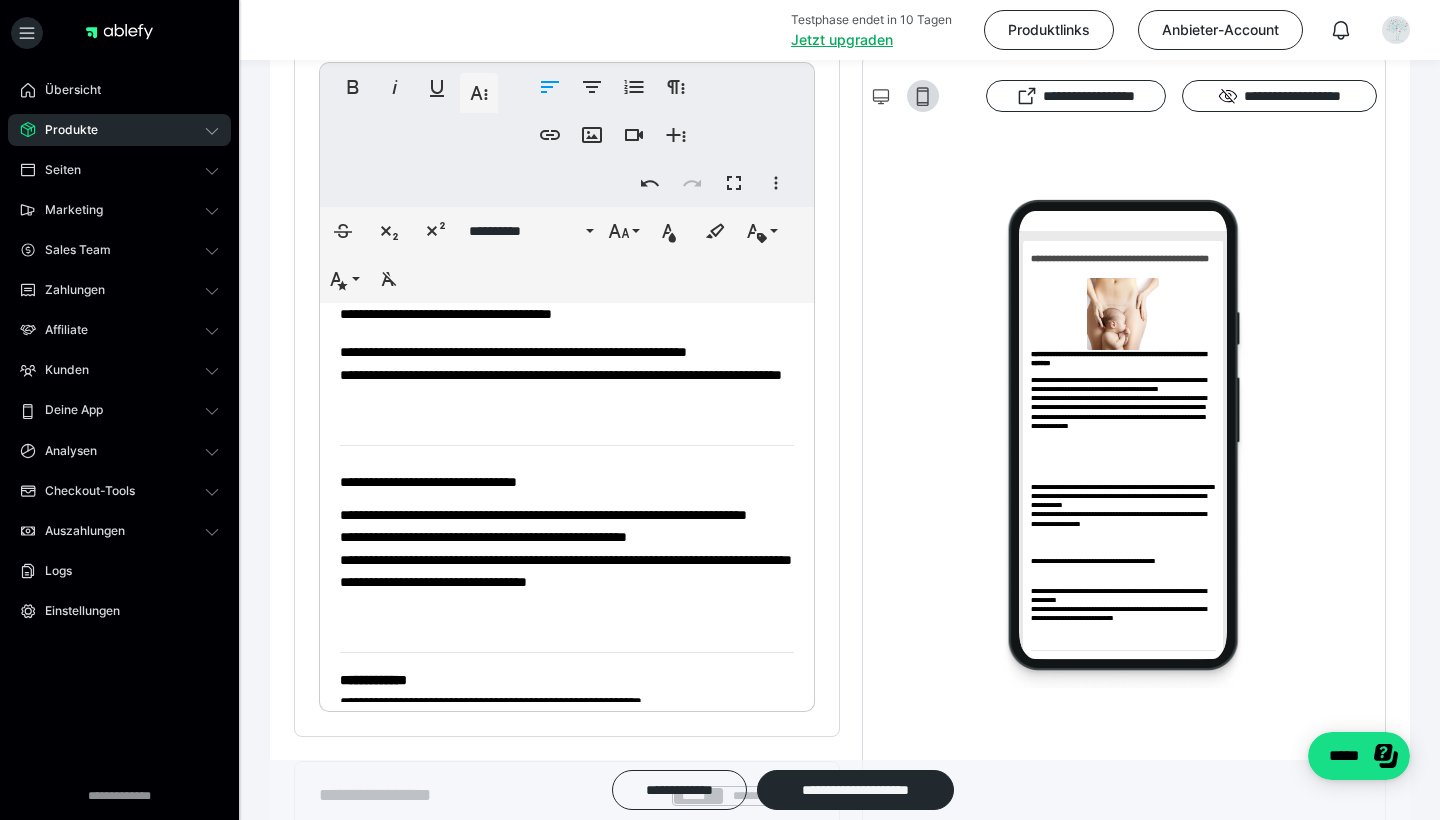 scroll, scrollTop: 577, scrollLeft: 0, axis: vertical 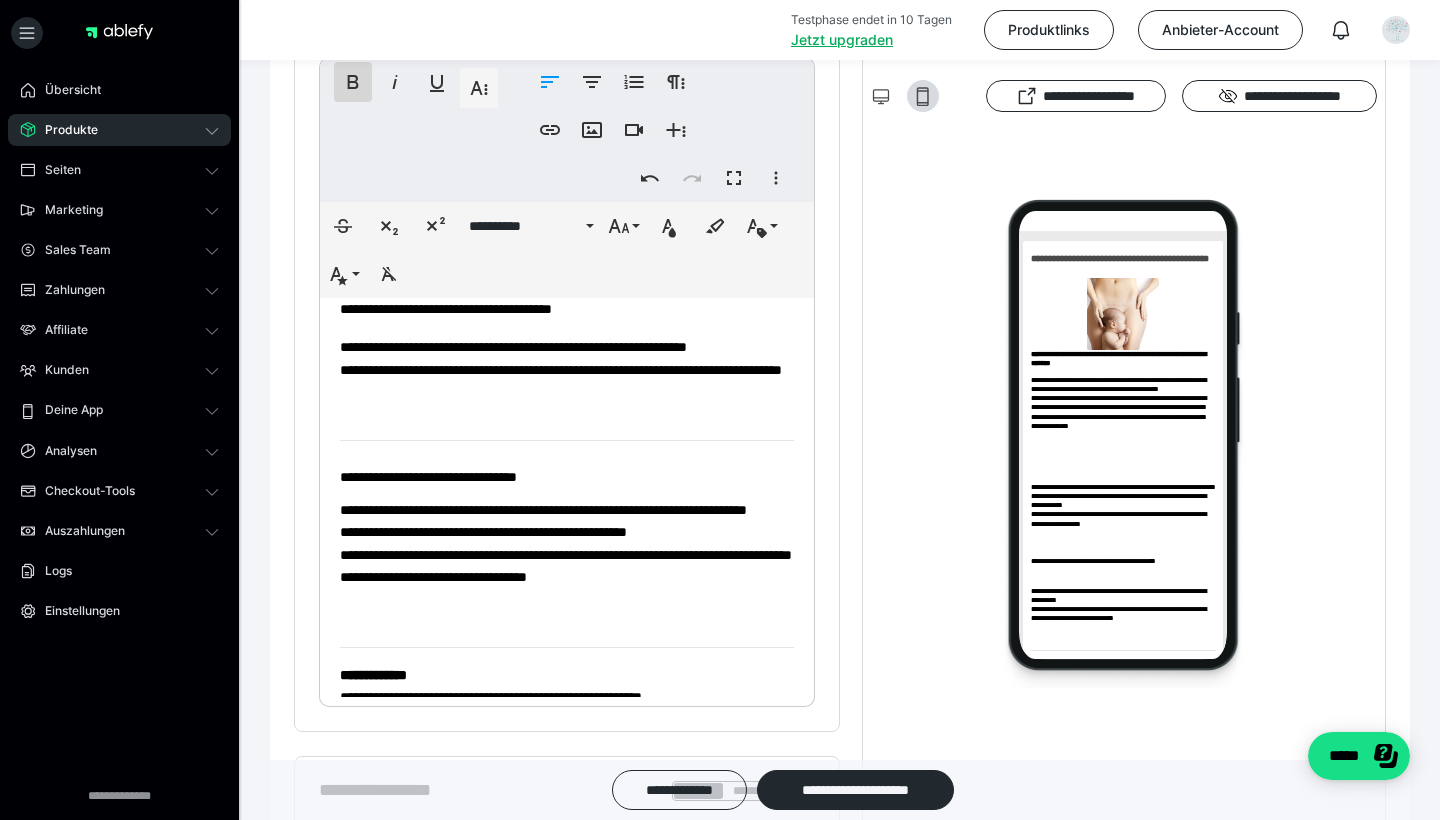 click 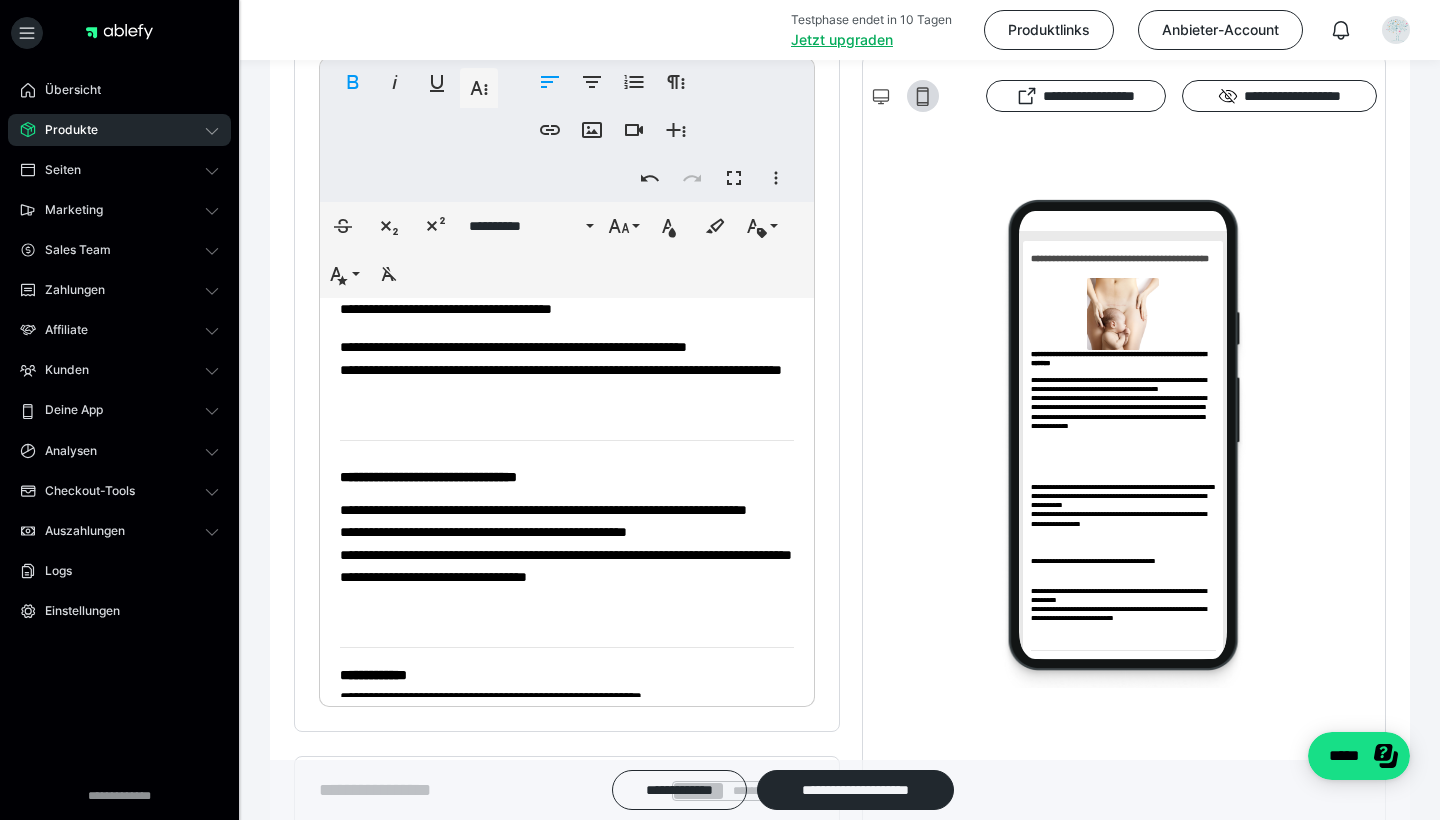 click on "**********" at bounding box center (567, 565) 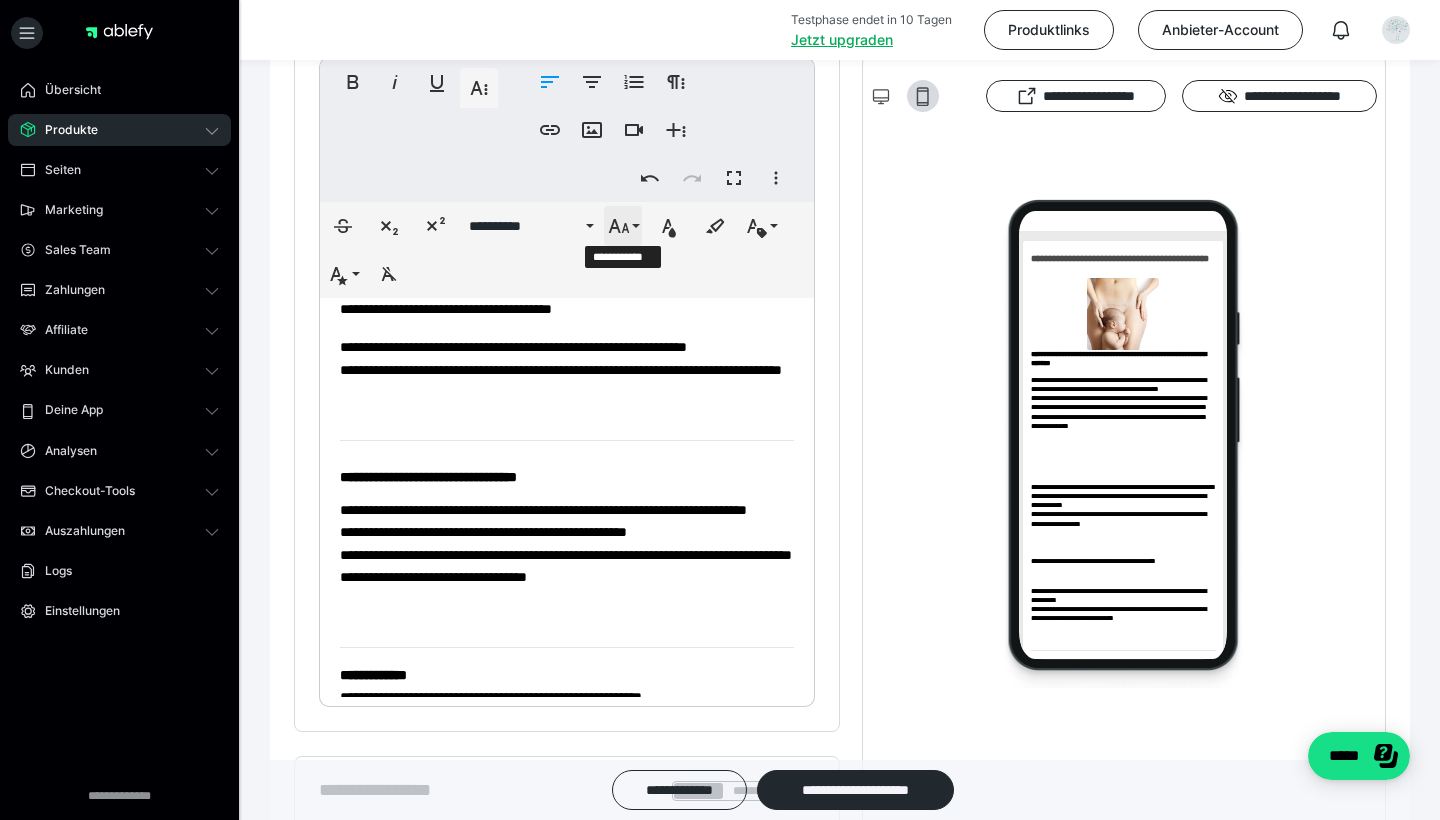 click on "**********" at bounding box center (623, 226) 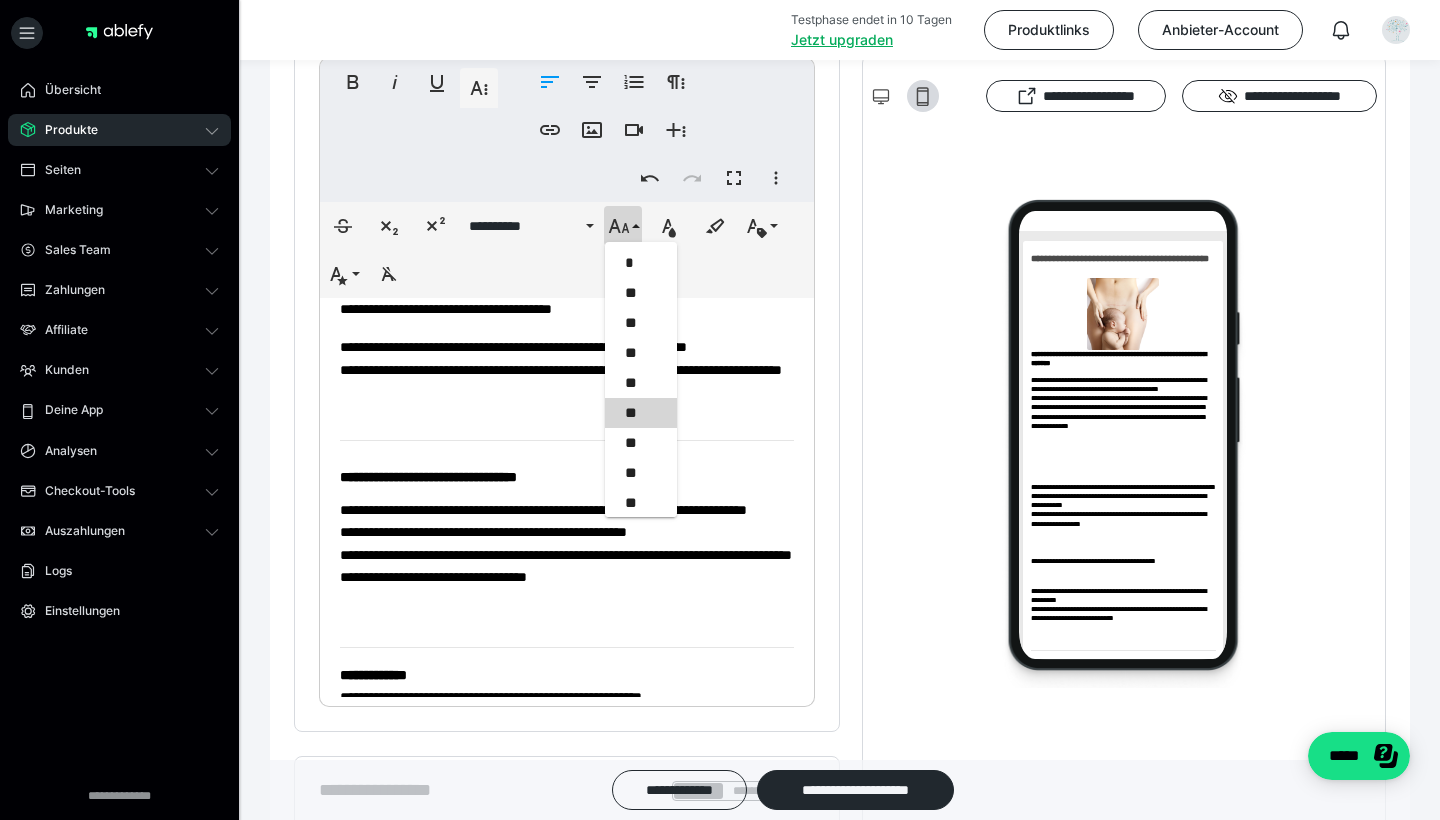 scroll, scrollTop: 179, scrollLeft: 0, axis: vertical 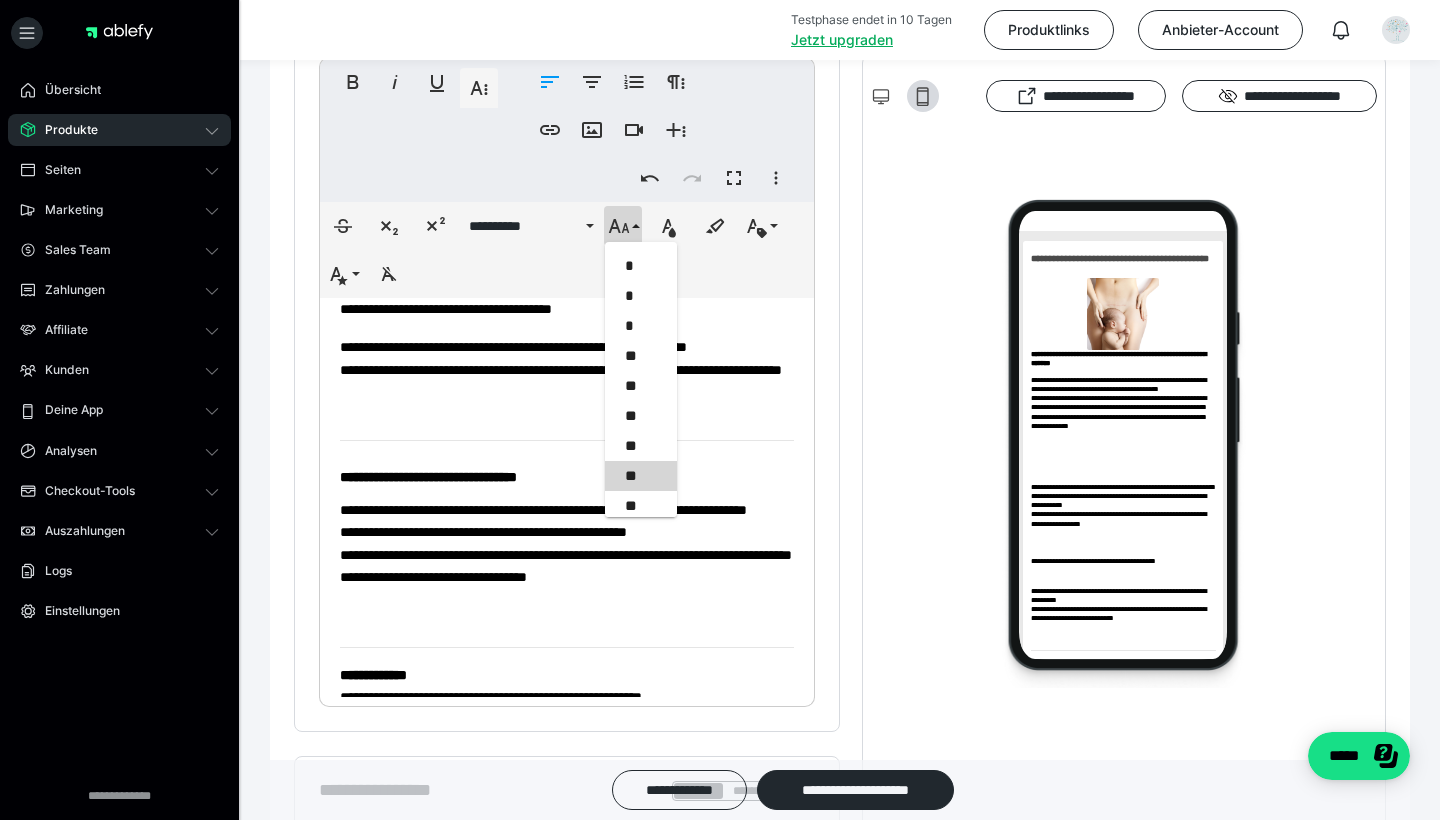 click on "**********" at bounding box center (567, 565) 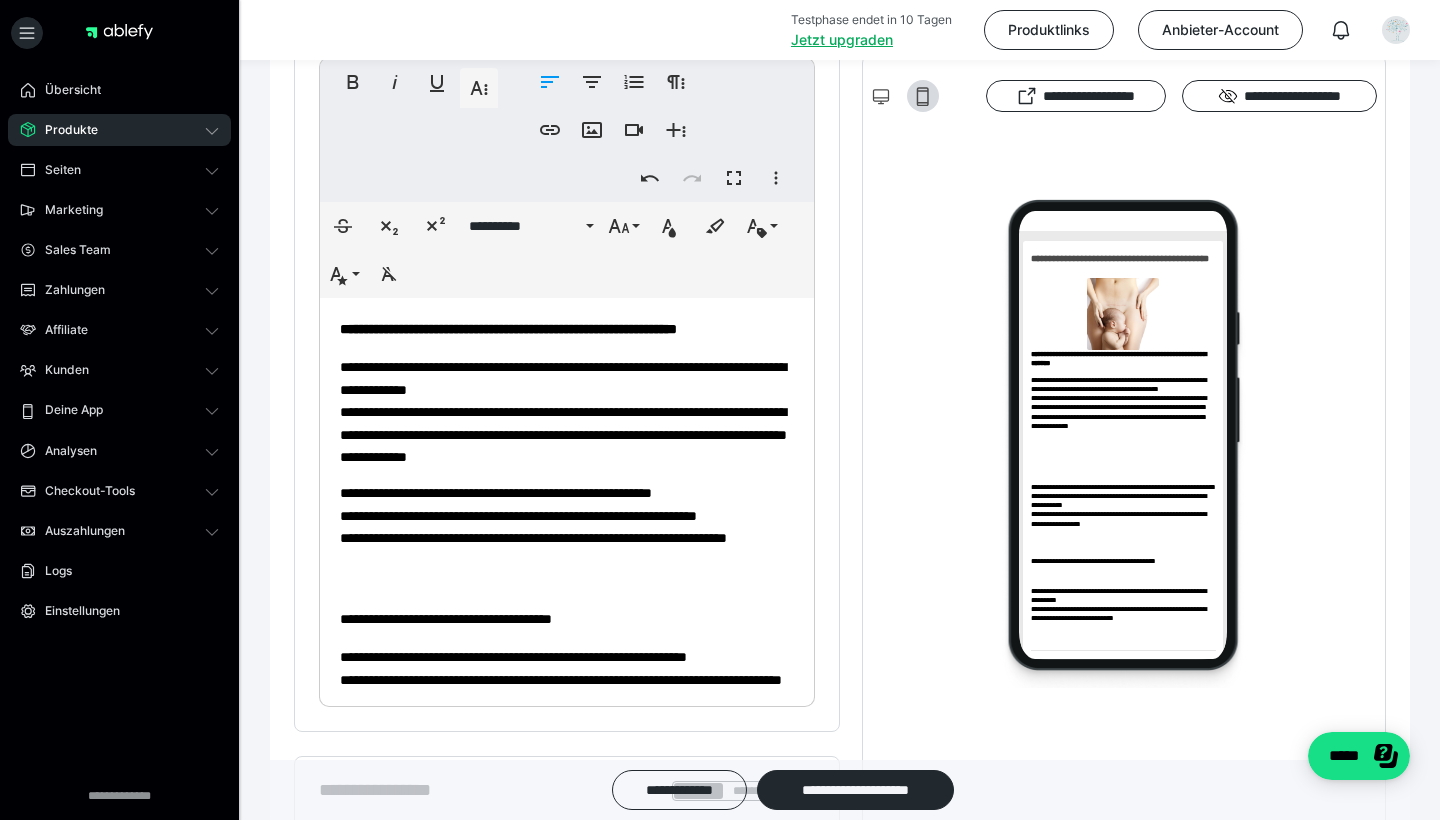 scroll, scrollTop: 0, scrollLeft: 0, axis: both 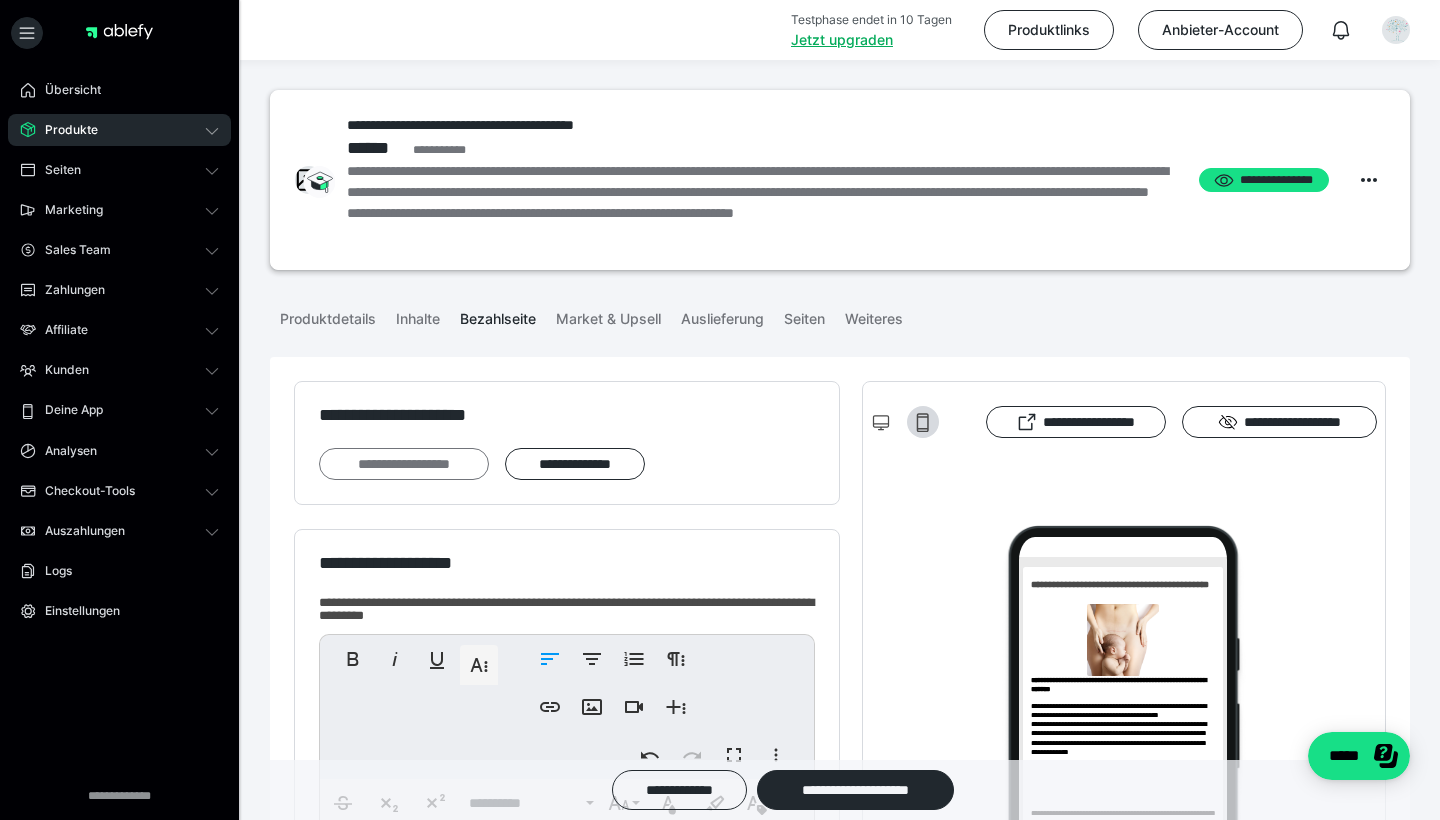 click on "**********" at bounding box center [404, 464] 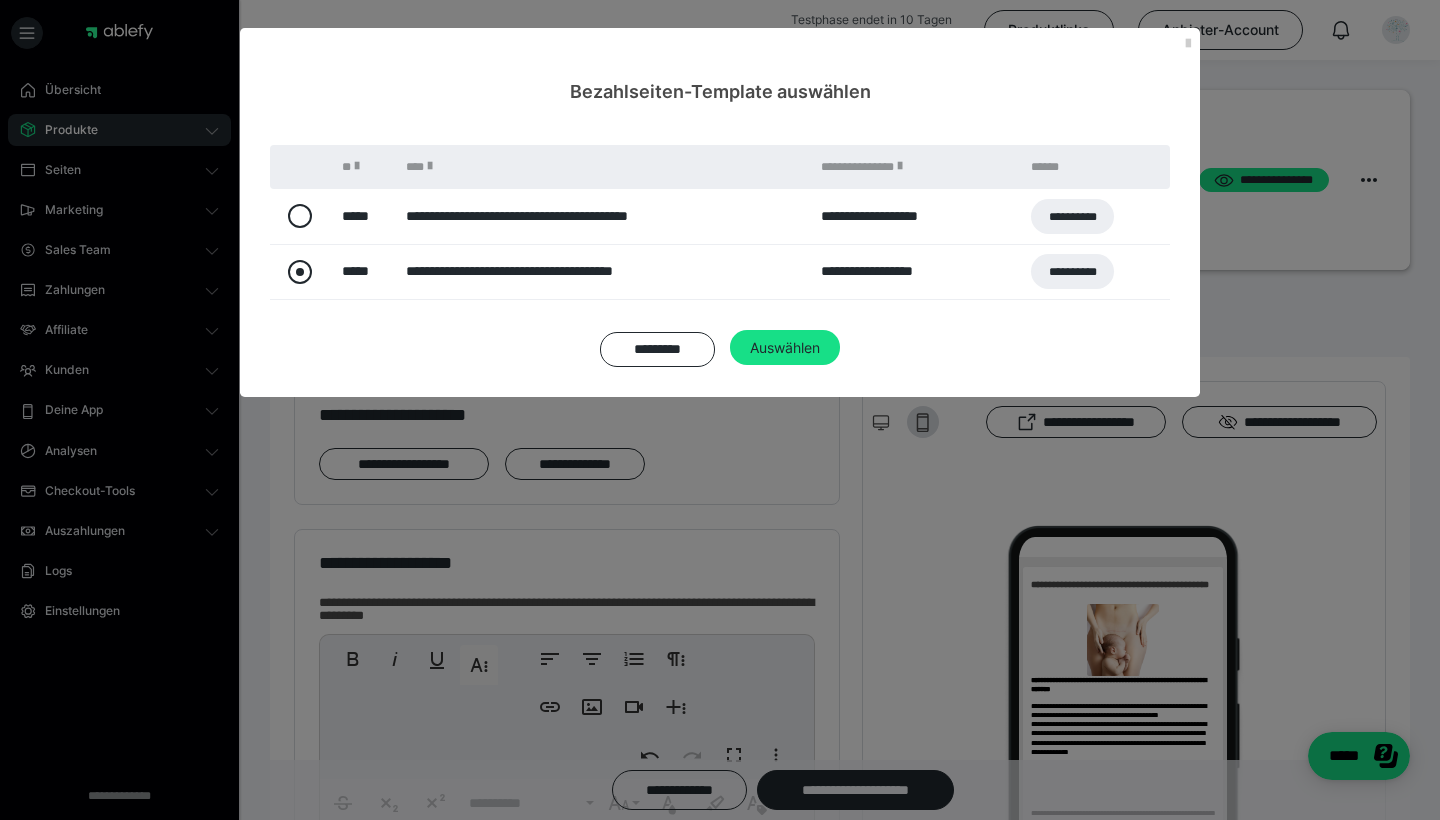 click at bounding box center (300, 272) 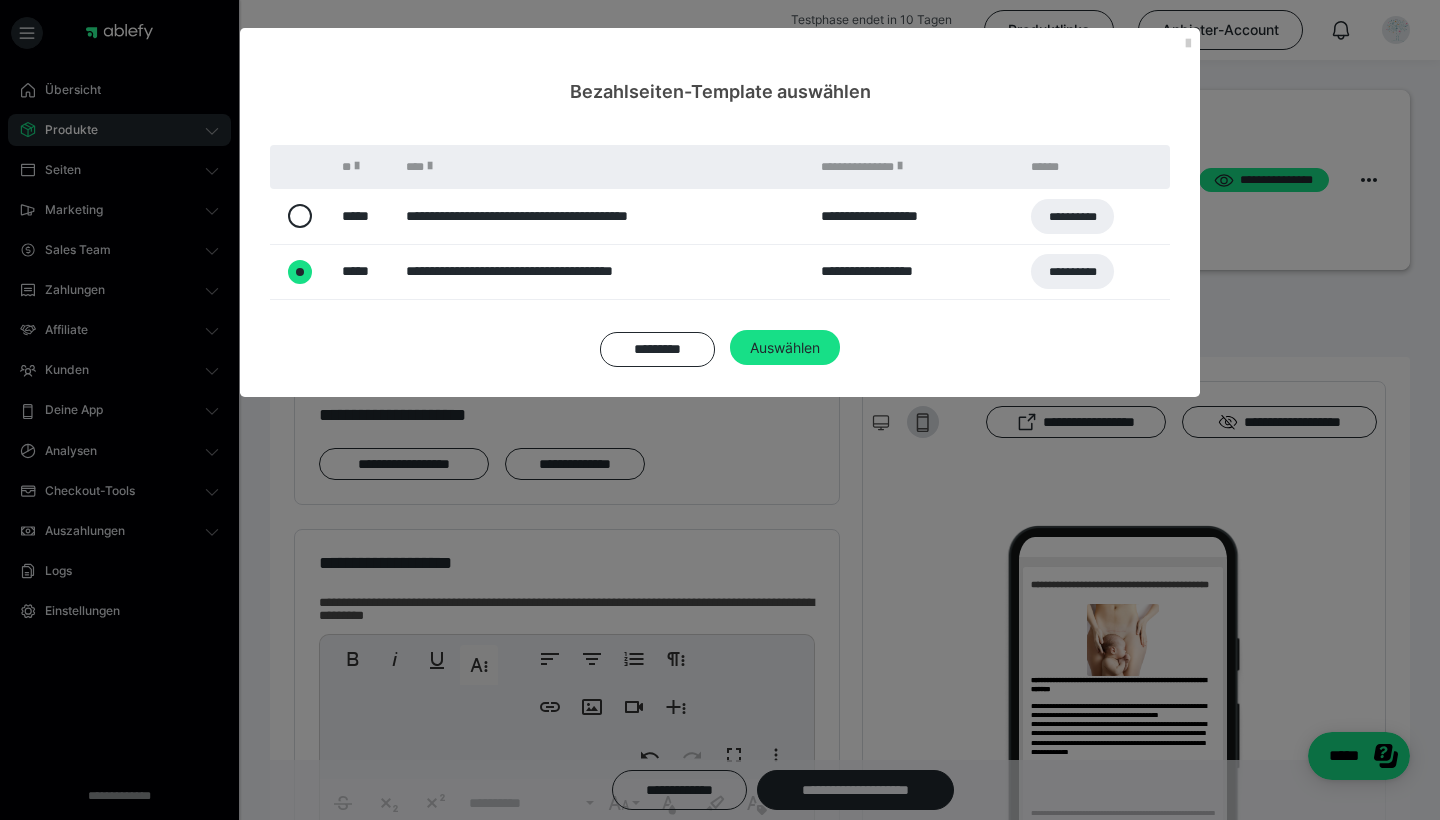 radio on "****" 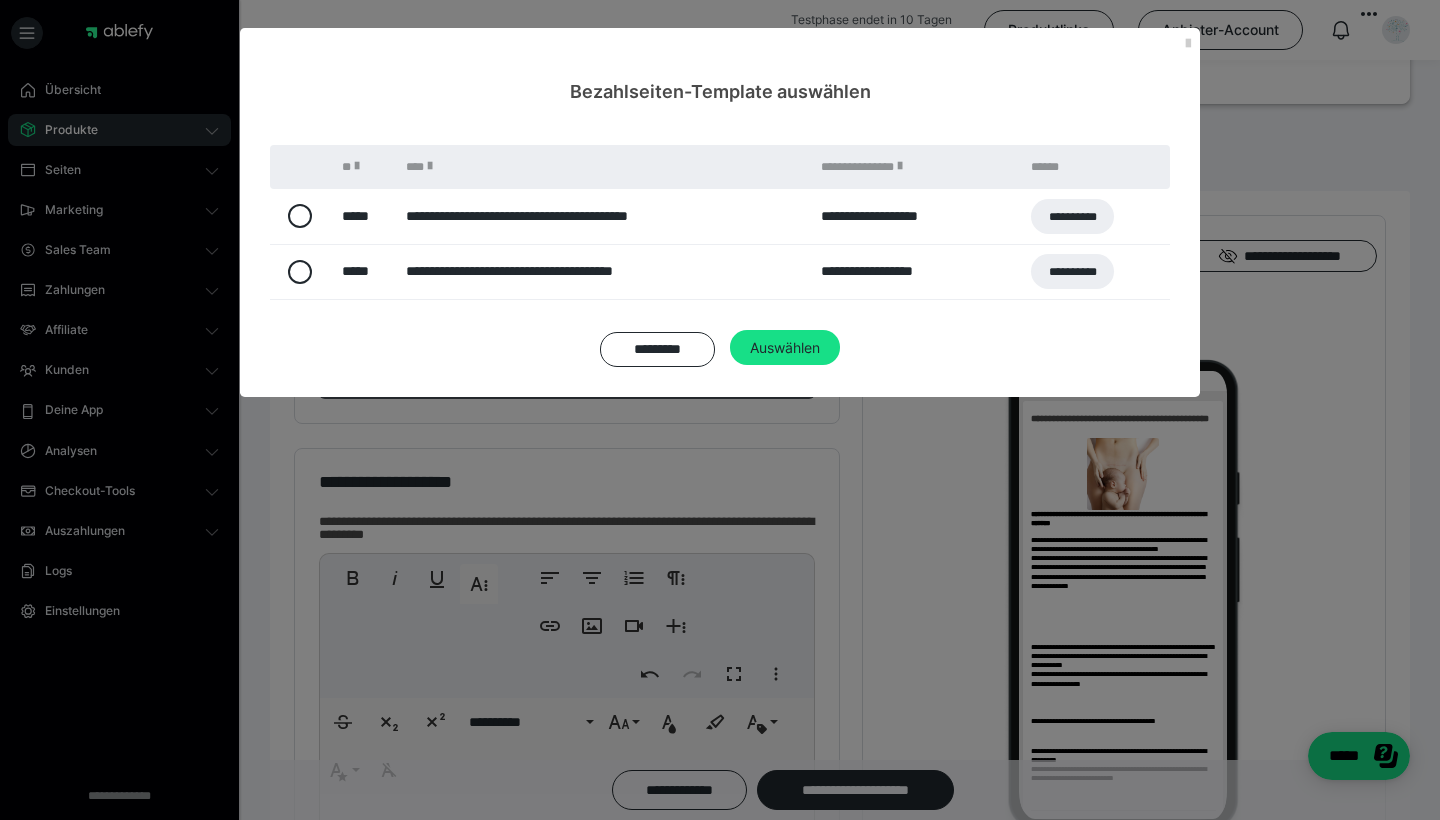 scroll, scrollTop: 167, scrollLeft: 0, axis: vertical 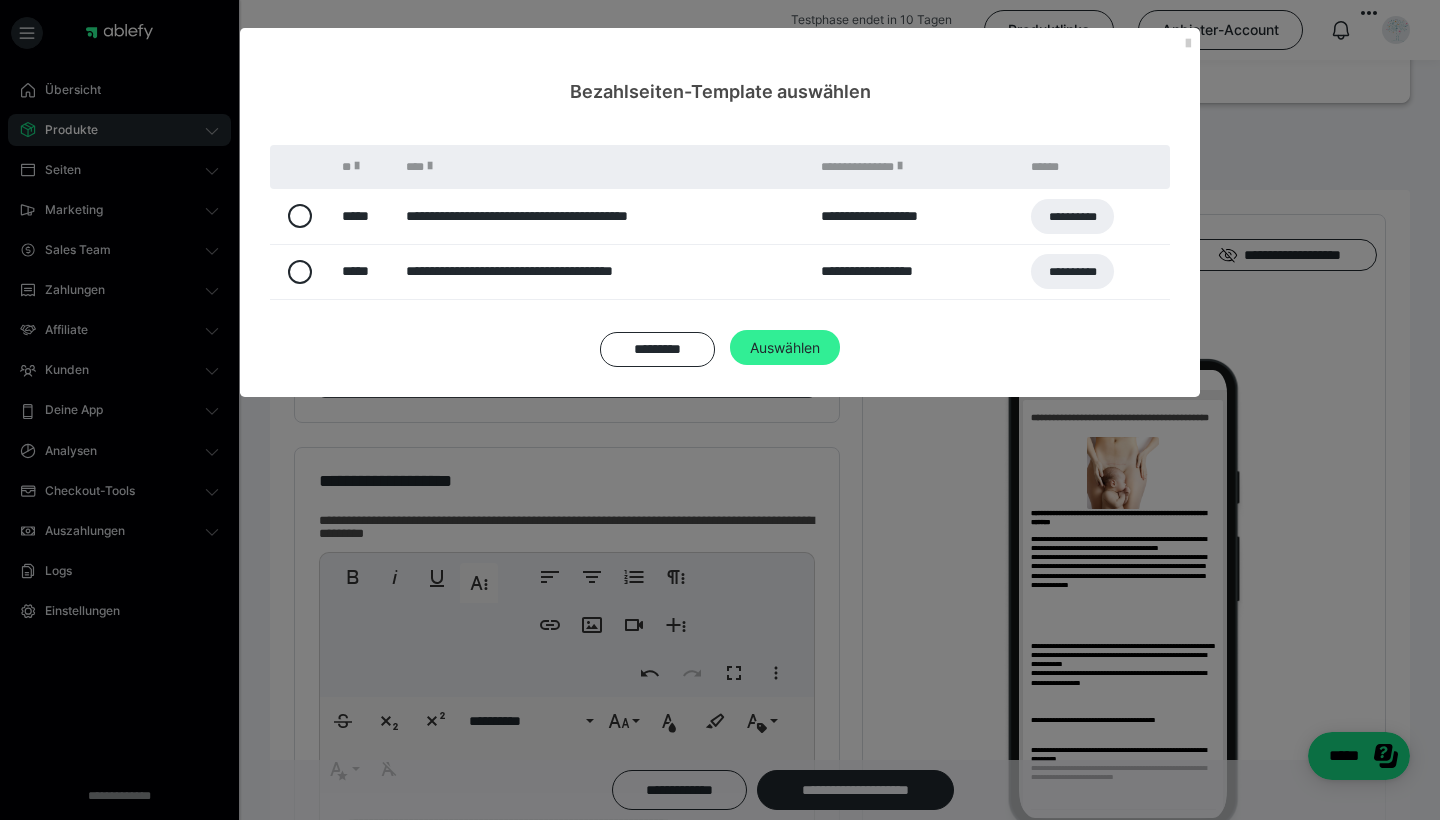 click on "Auswählen" at bounding box center (785, 348) 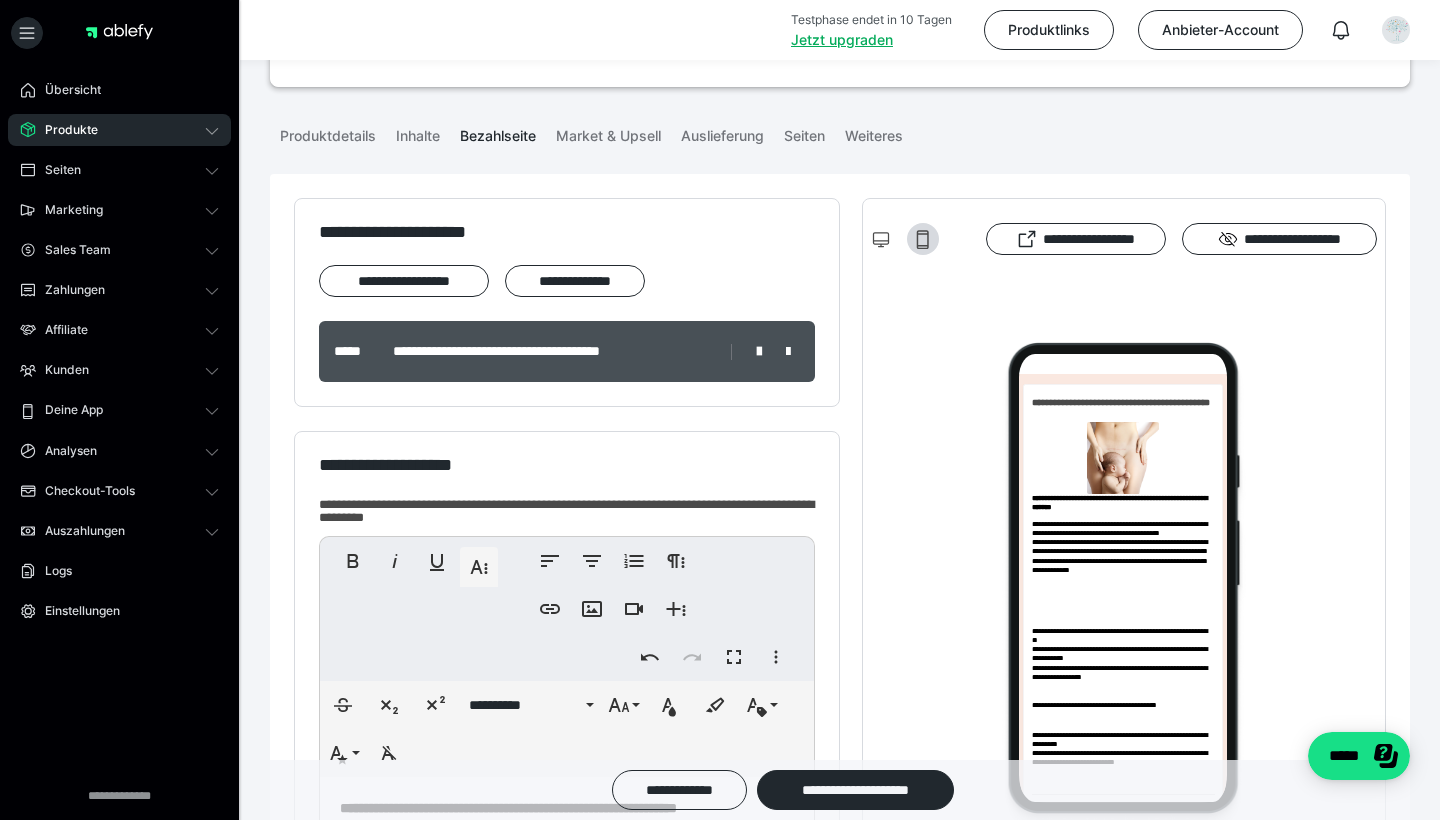 scroll, scrollTop: 184, scrollLeft: 0, axis: vertical 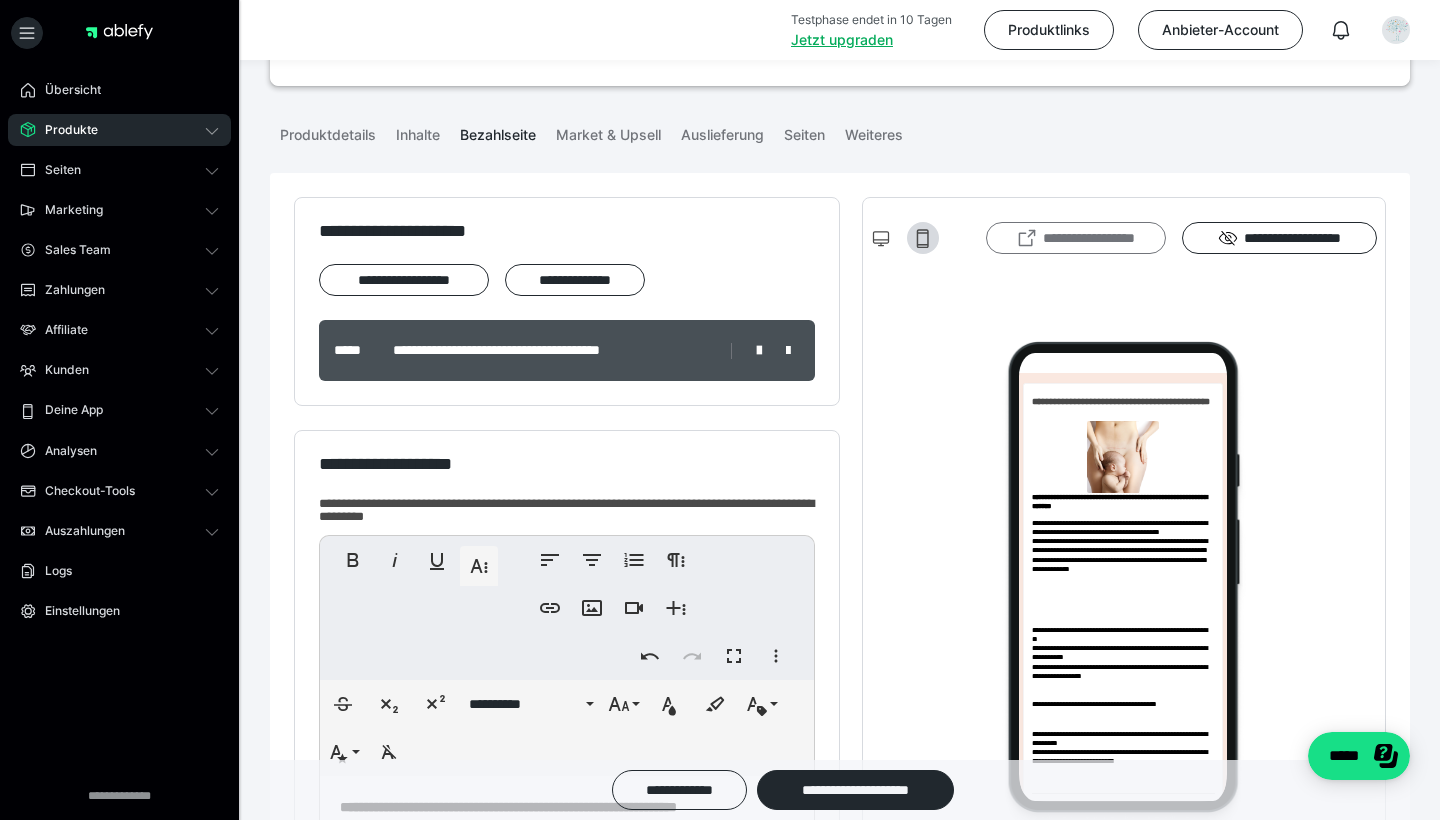 click on "**********" at bounding box center [1076, 238] 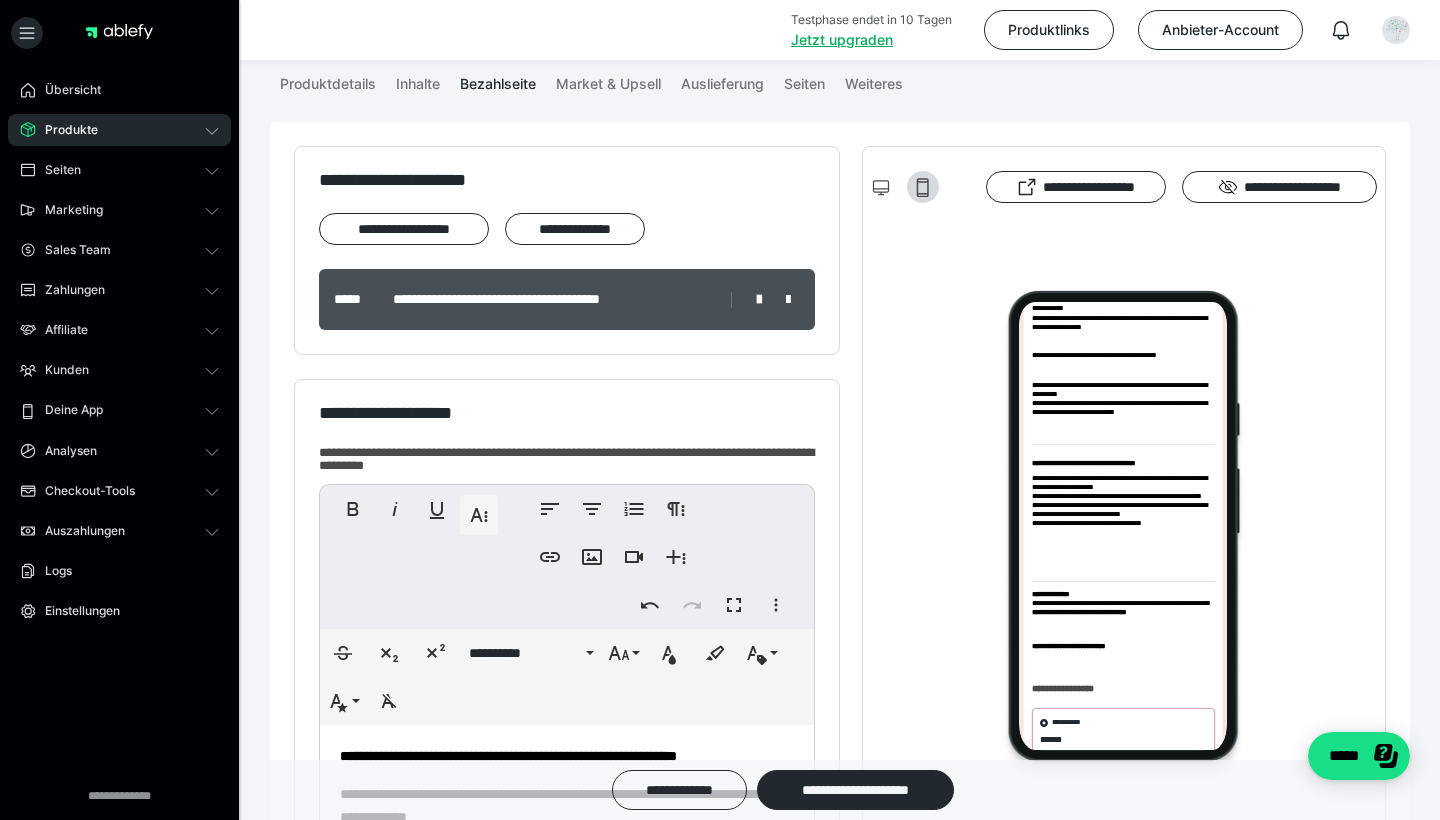 scroll, scrollTop: 325, scrollLeft: 0, axis: vertical 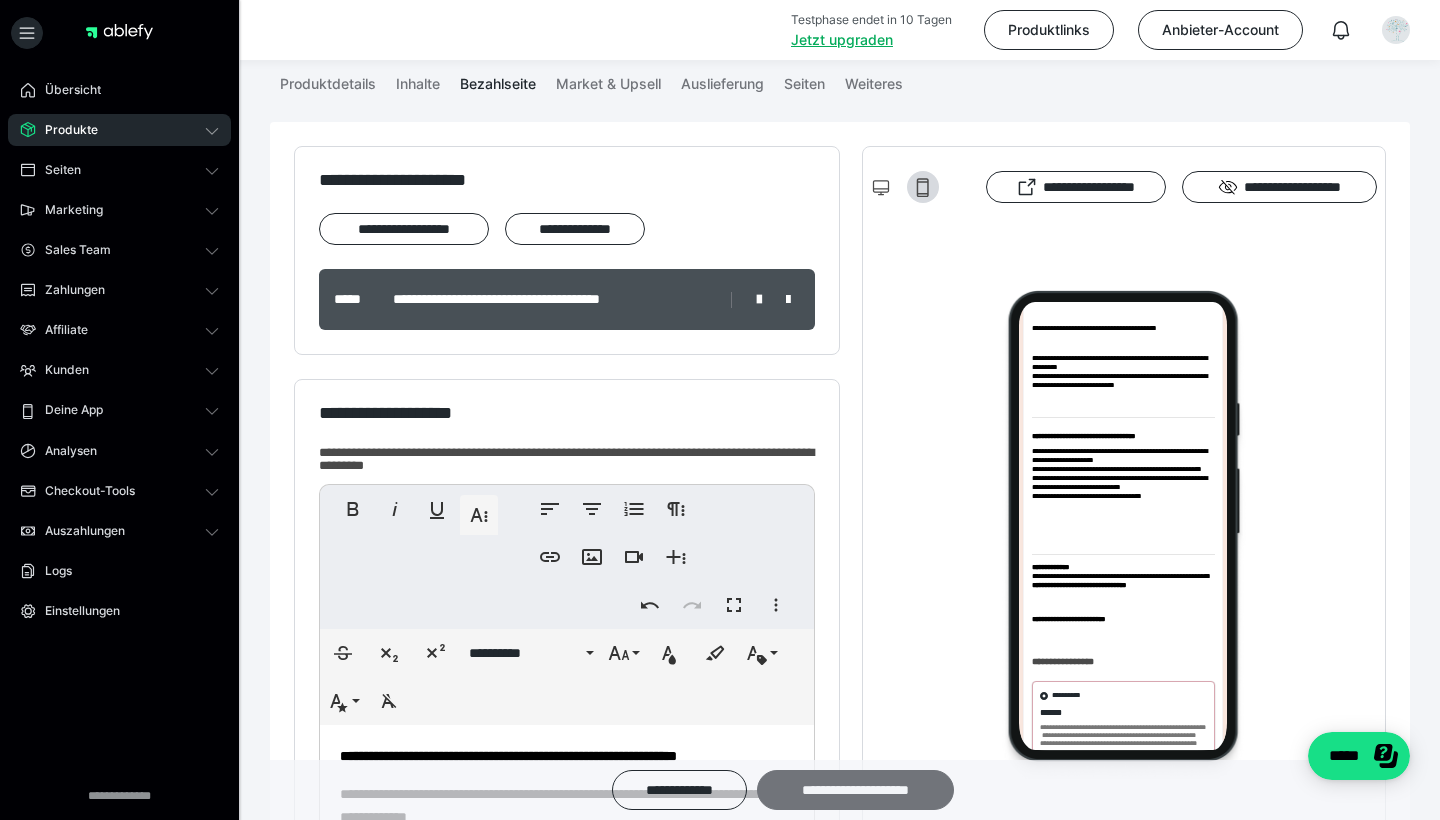 click on "**********" at bounding box center (855, 790) 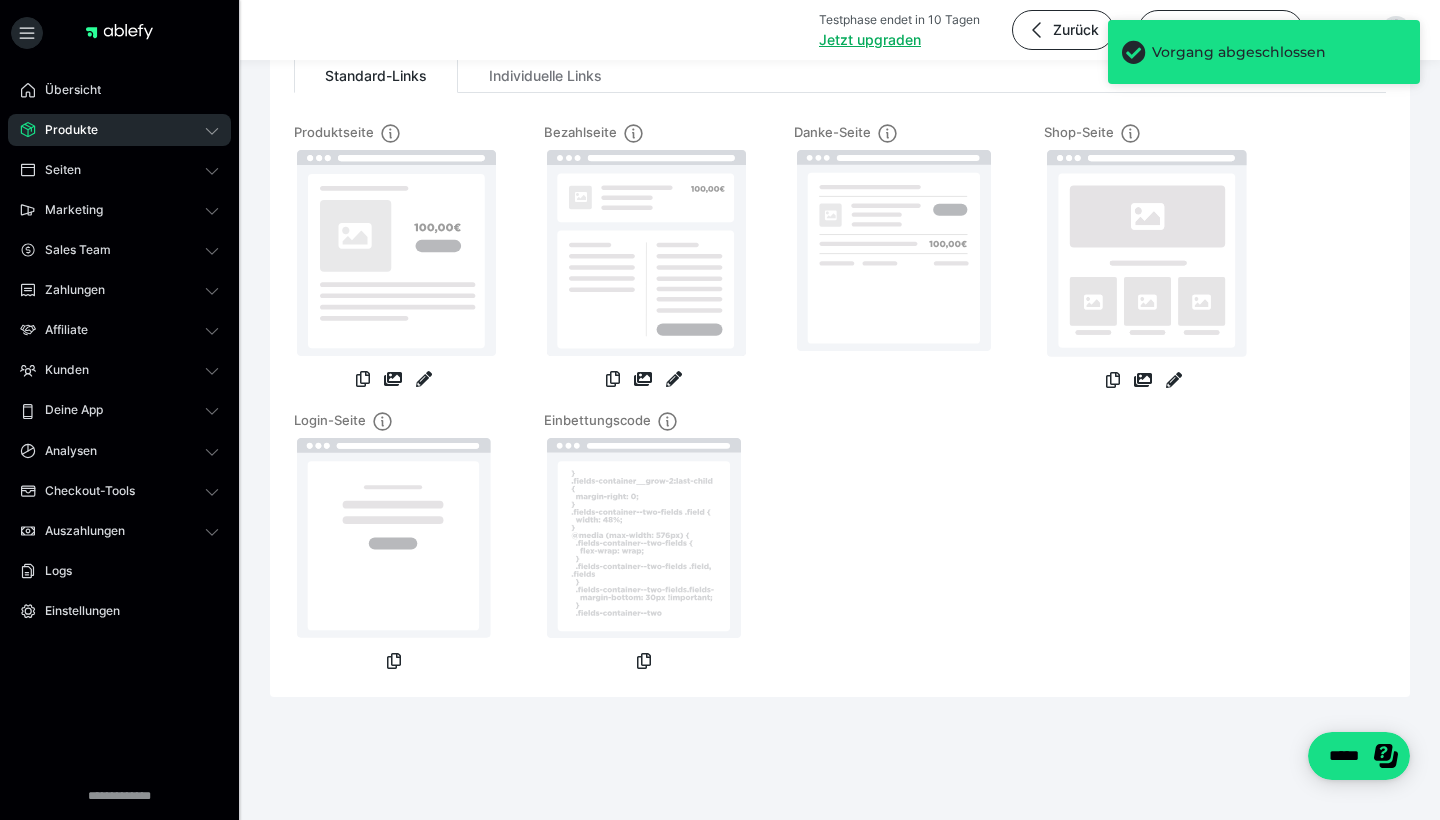 click at bounding box center (674, 381) 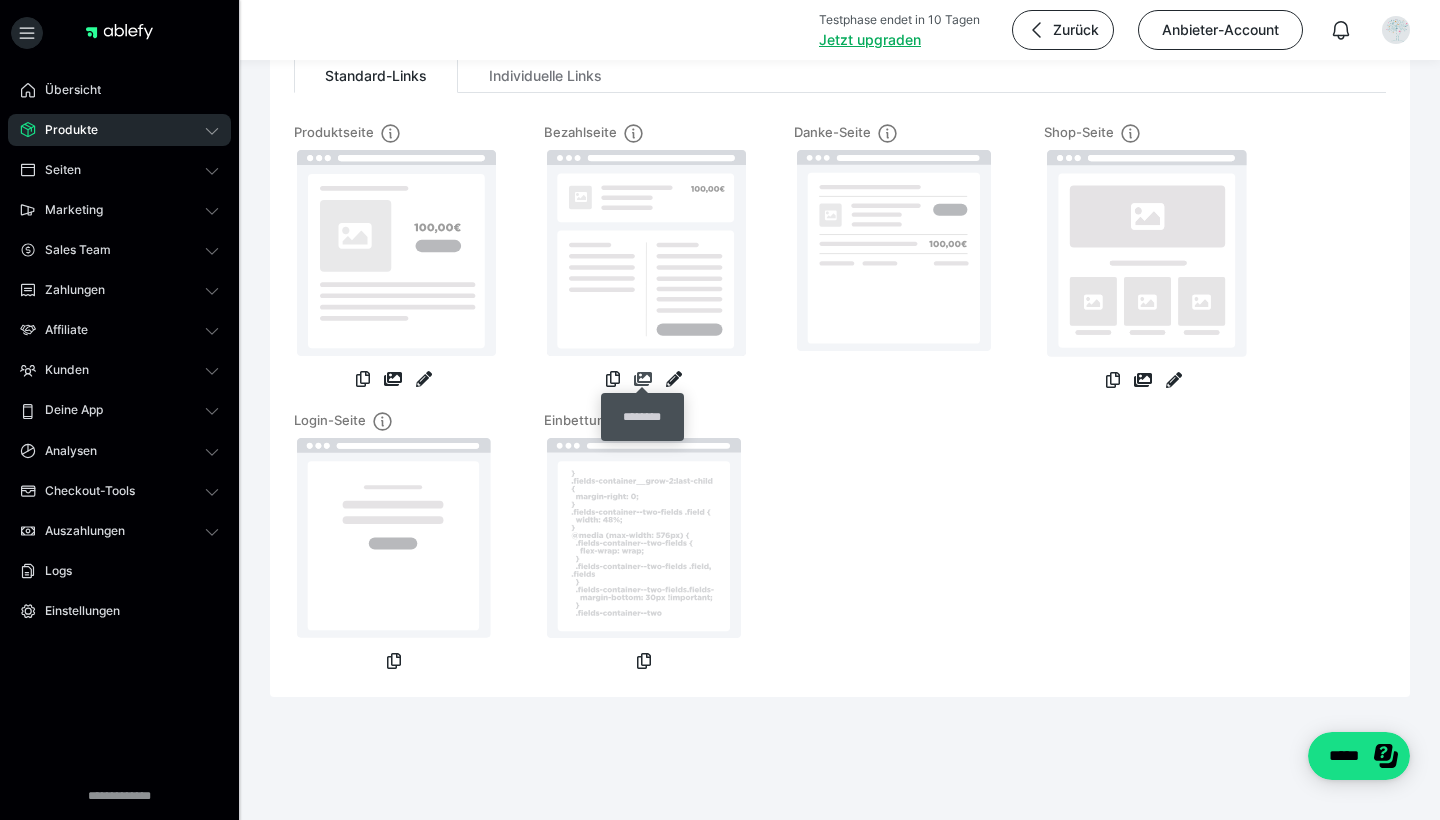 click at bounding box center [643, 379] 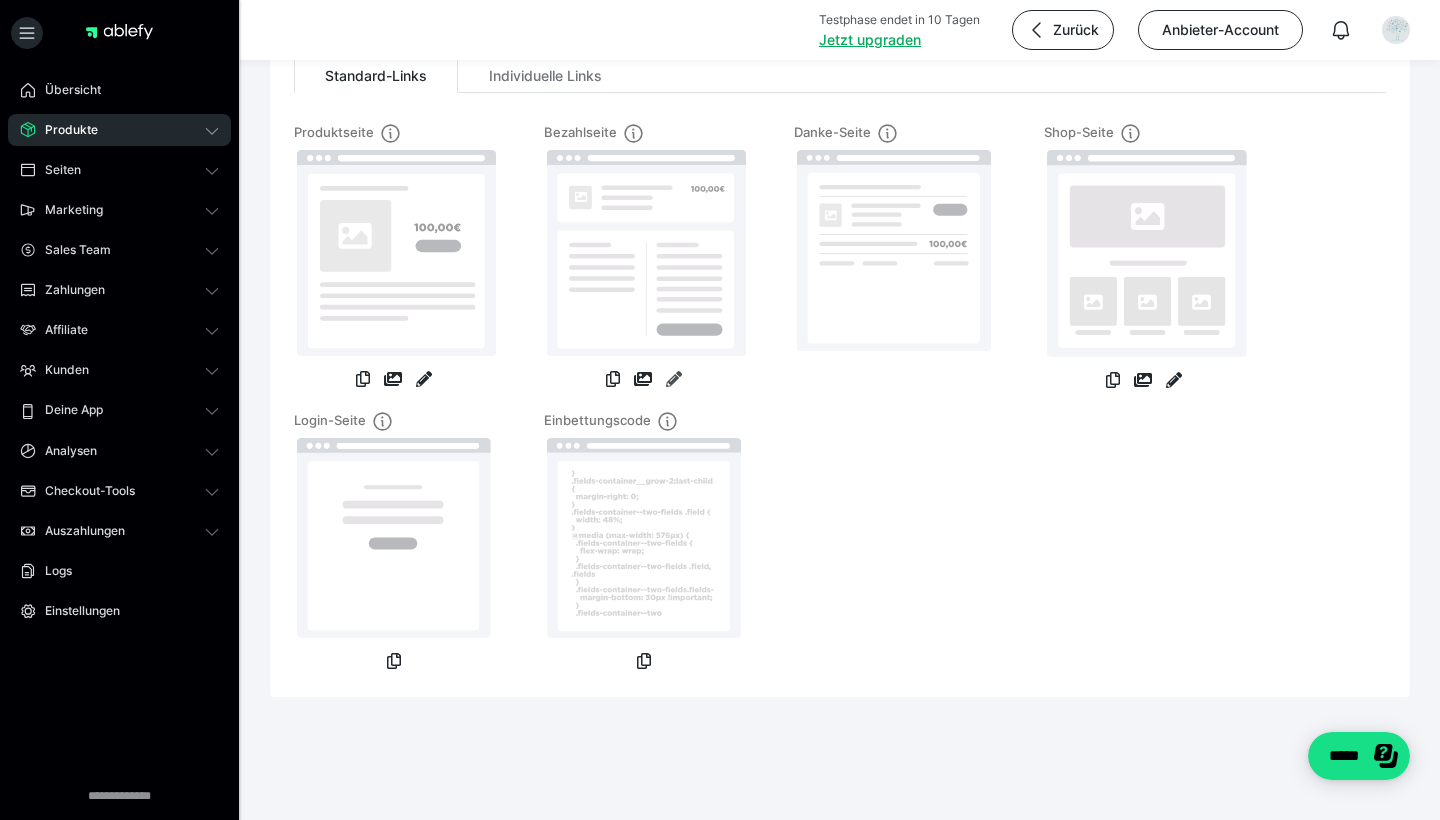 click at bounding box center (674, 379) 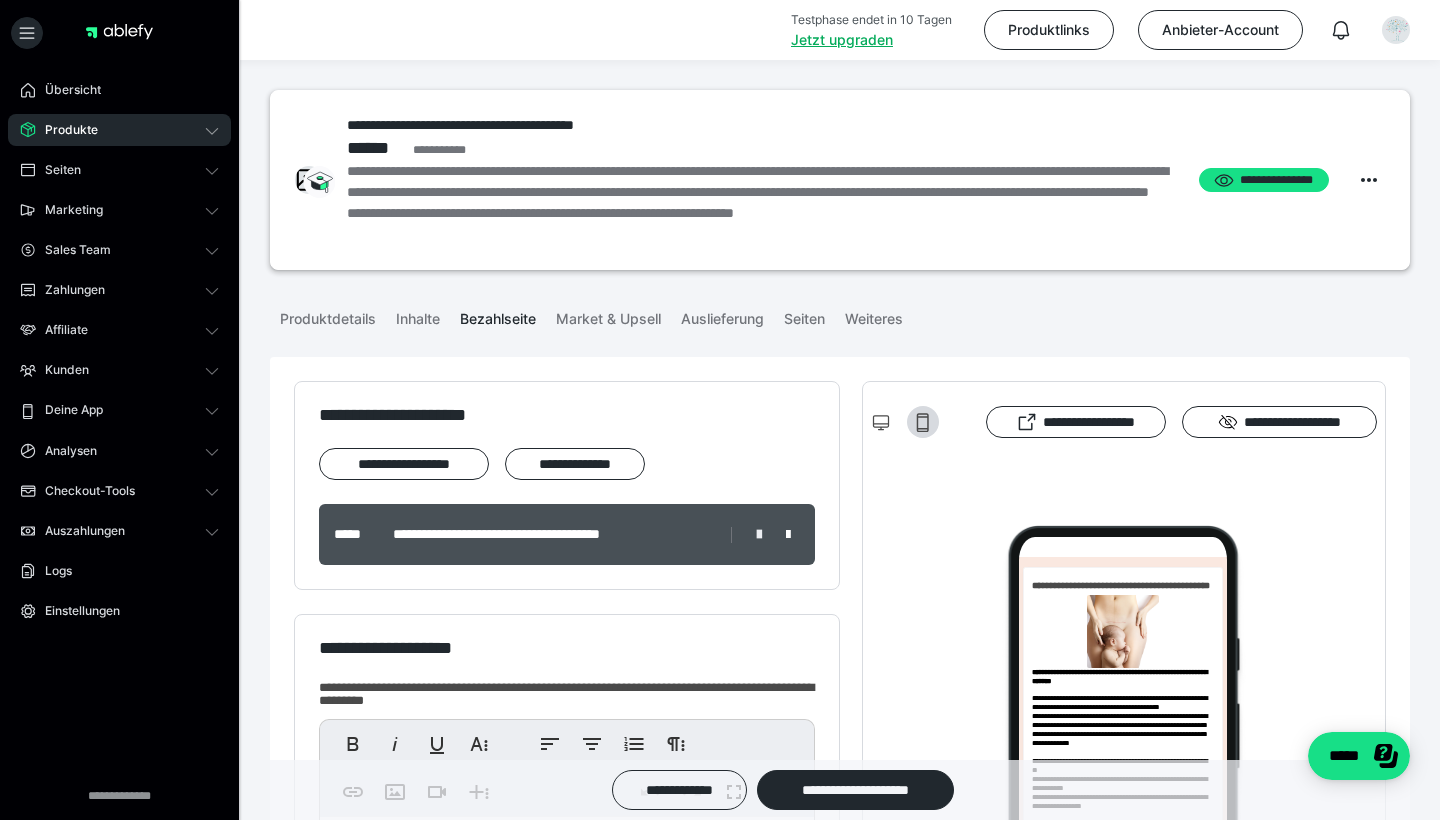 scroll, scrollTop: 0, scrollLeft: 0, axis: both 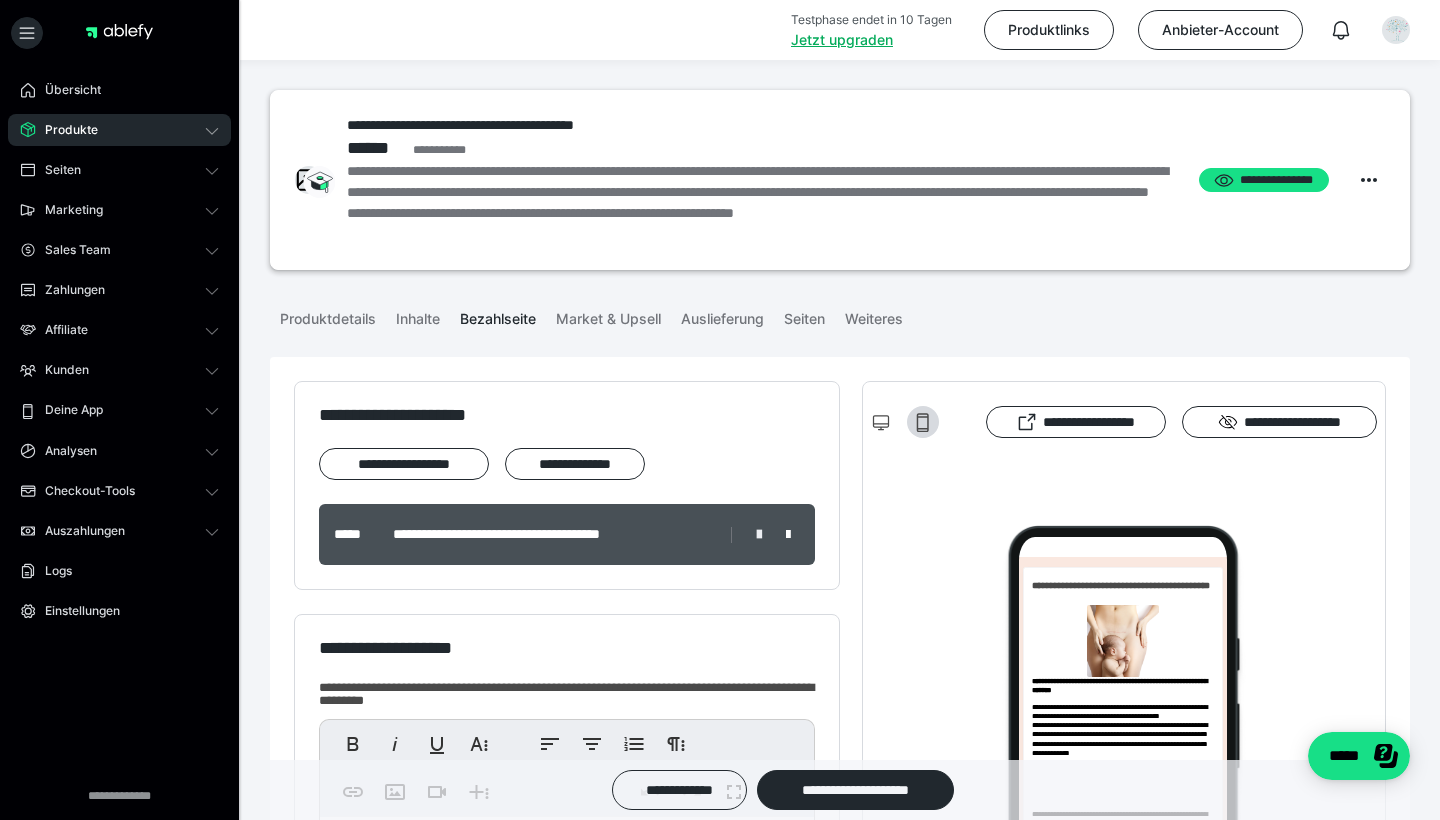 click at bounding box center [759, 535] 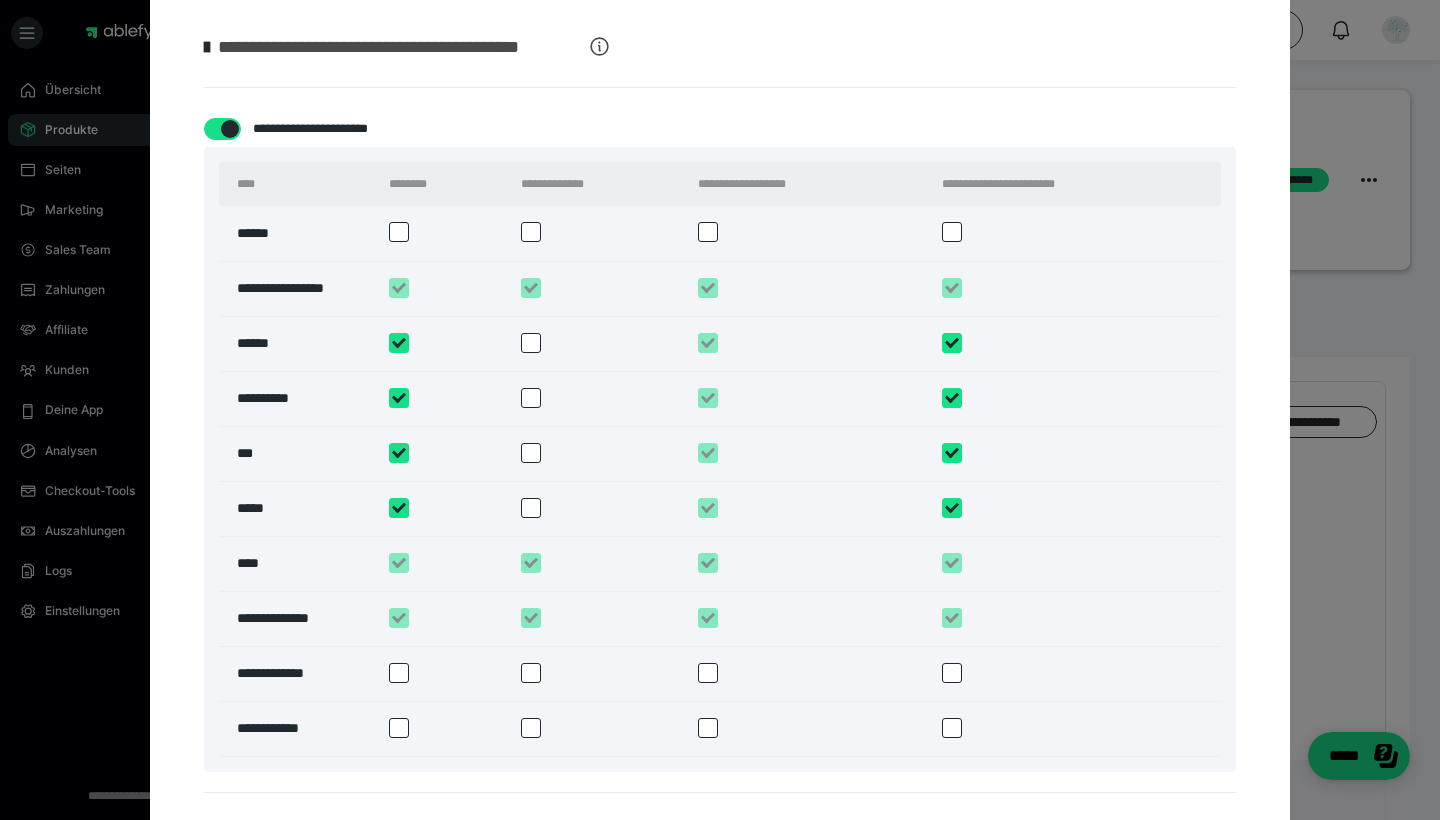 scroll, scrollTop: 1350, scrollLeft: 0, axis: vertical 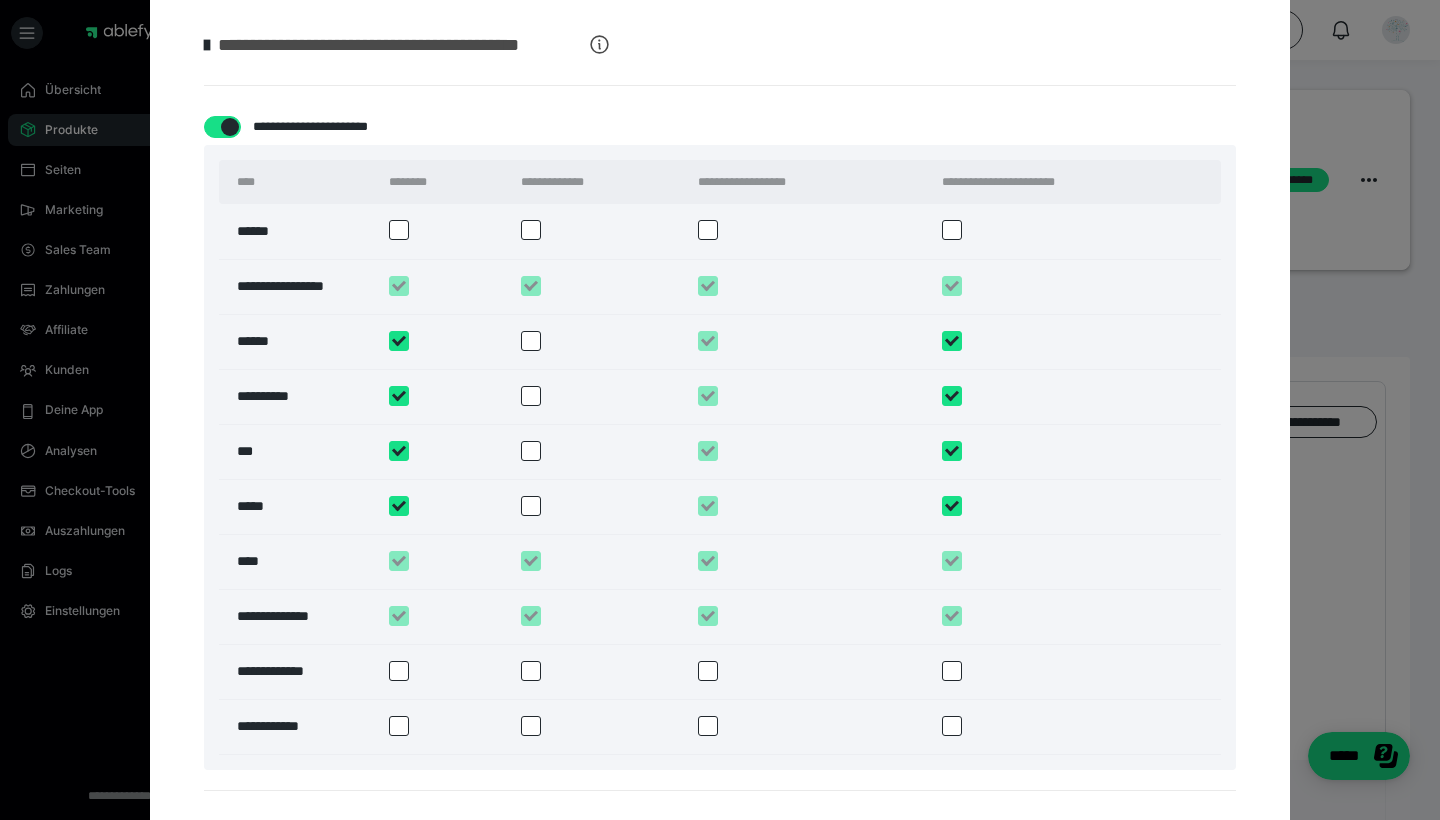 click at bounding box center [531, 341] 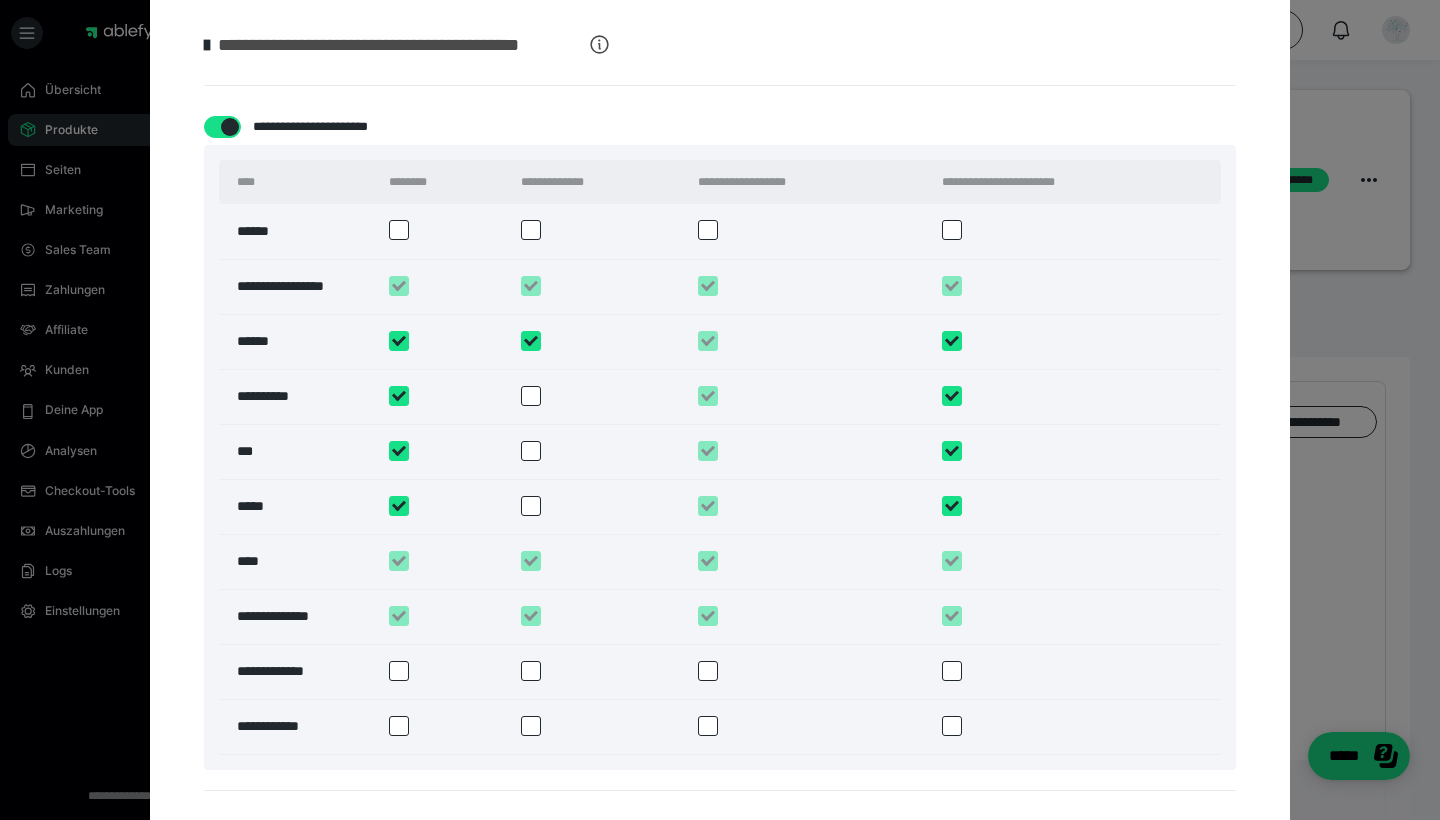 checkbox on "****" 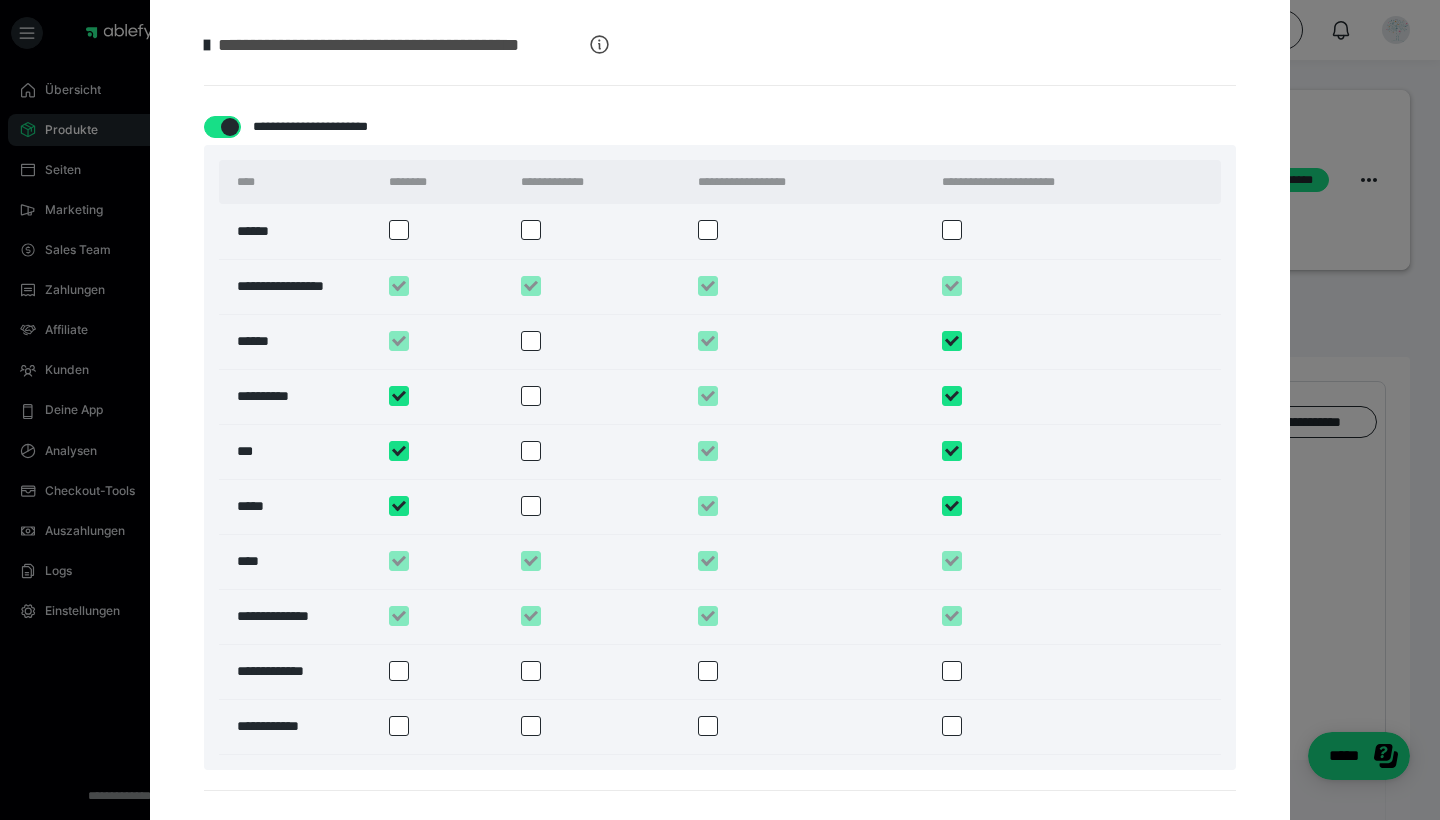 click at bounding box center (531, 396) 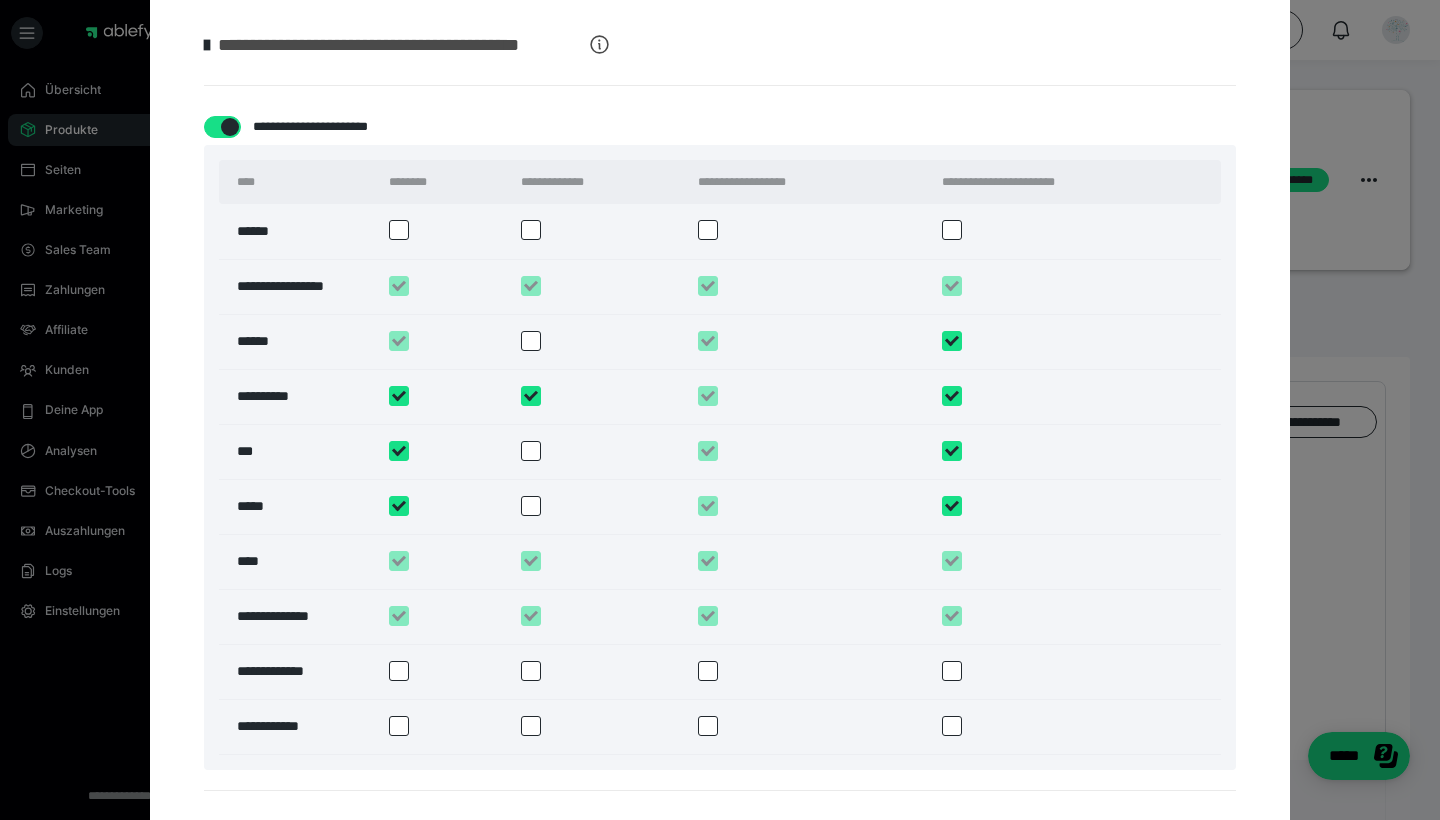 checkbox on "****" 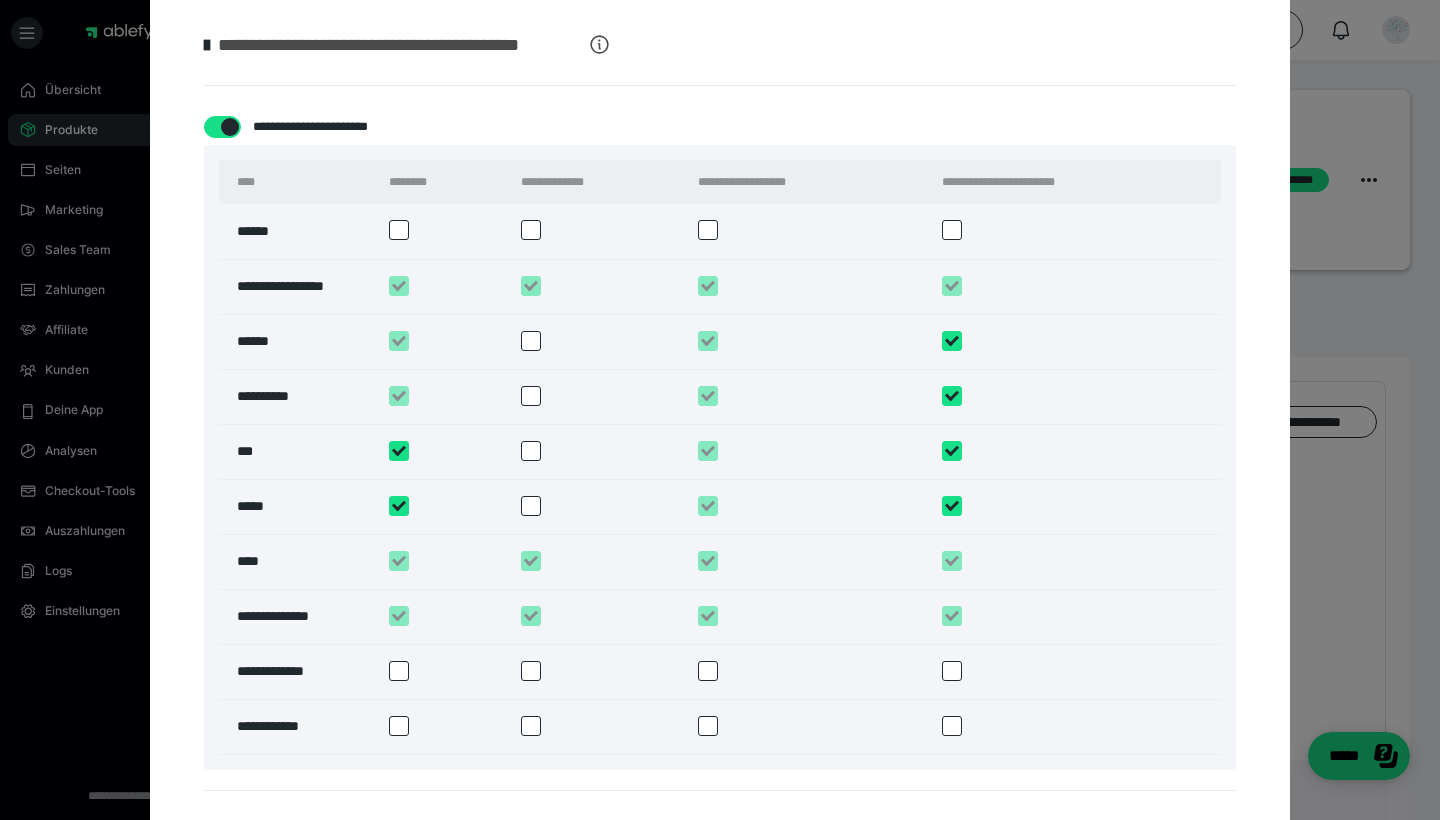 click at bounding box center [531, 451] 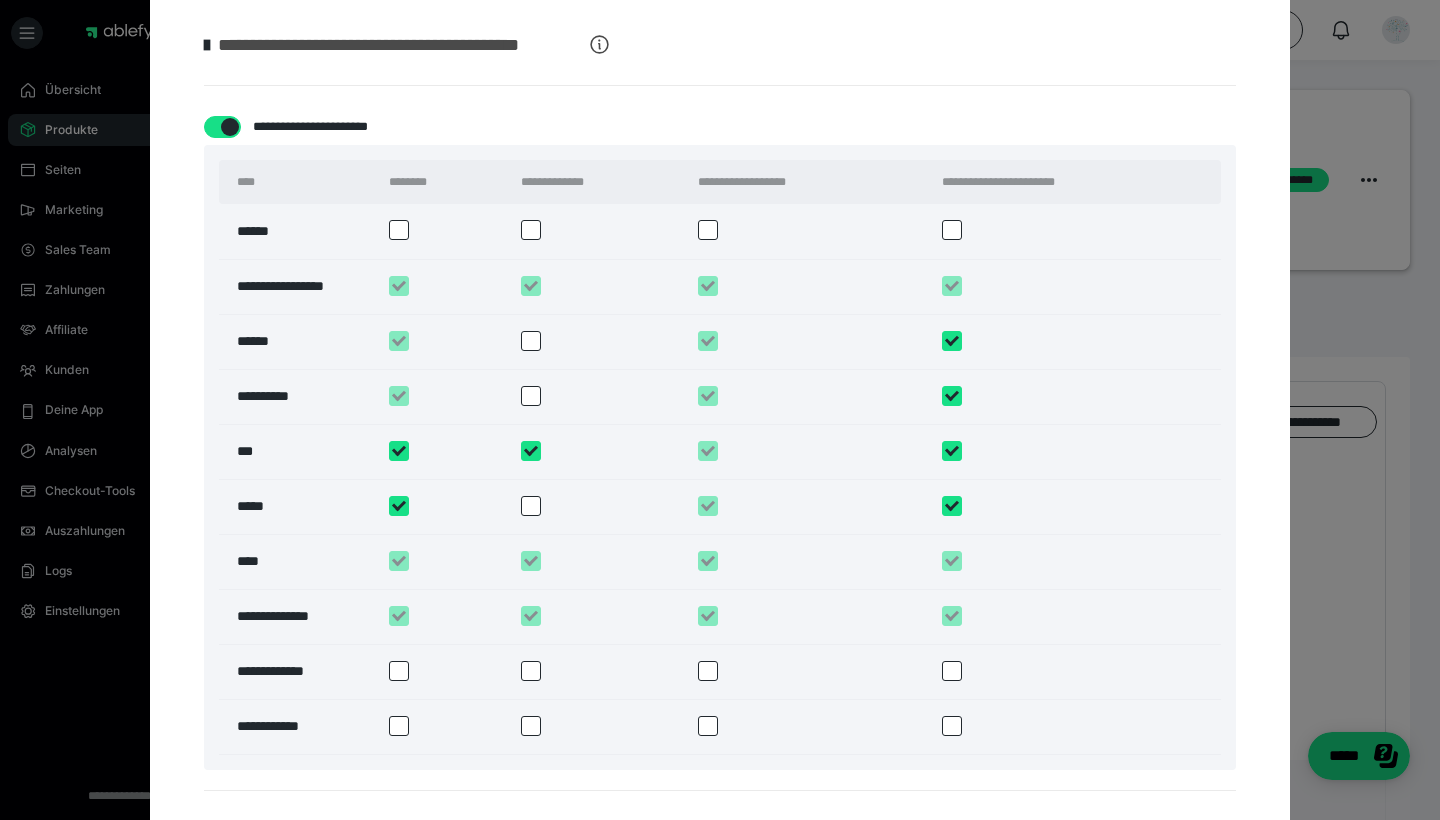 checkbox on "****" 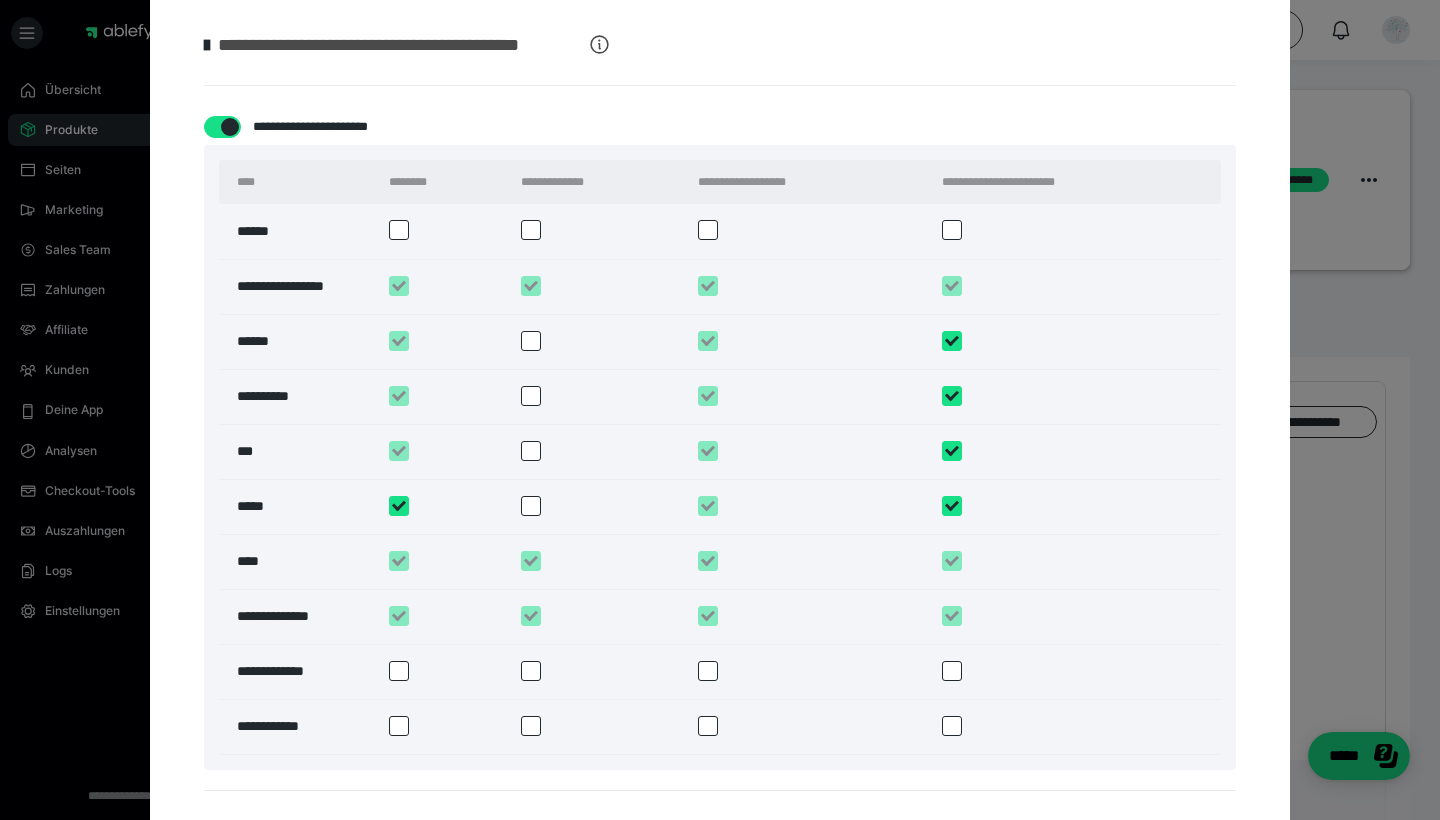click at bounding box center [531, 506] 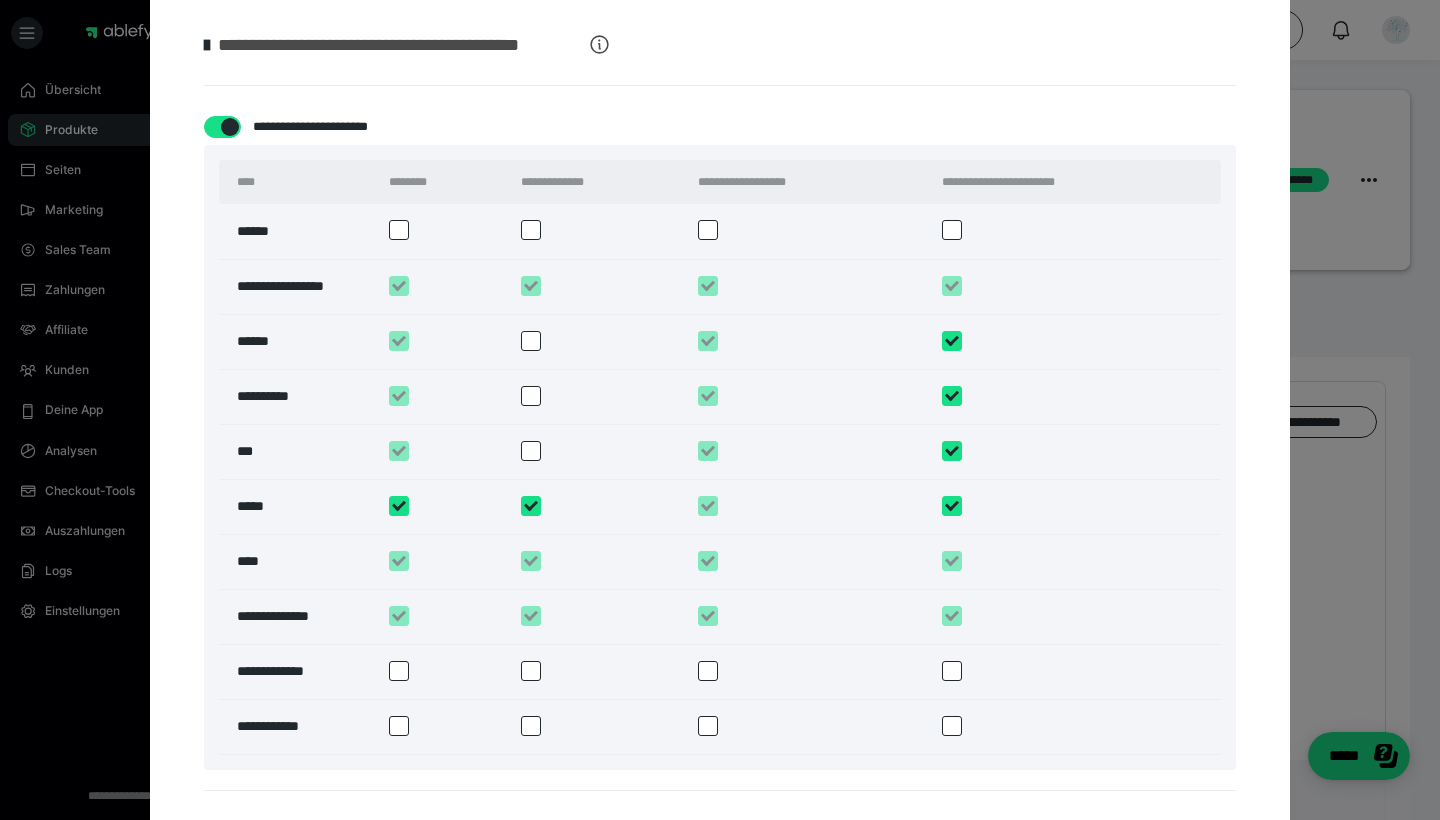 checkbox on "****" 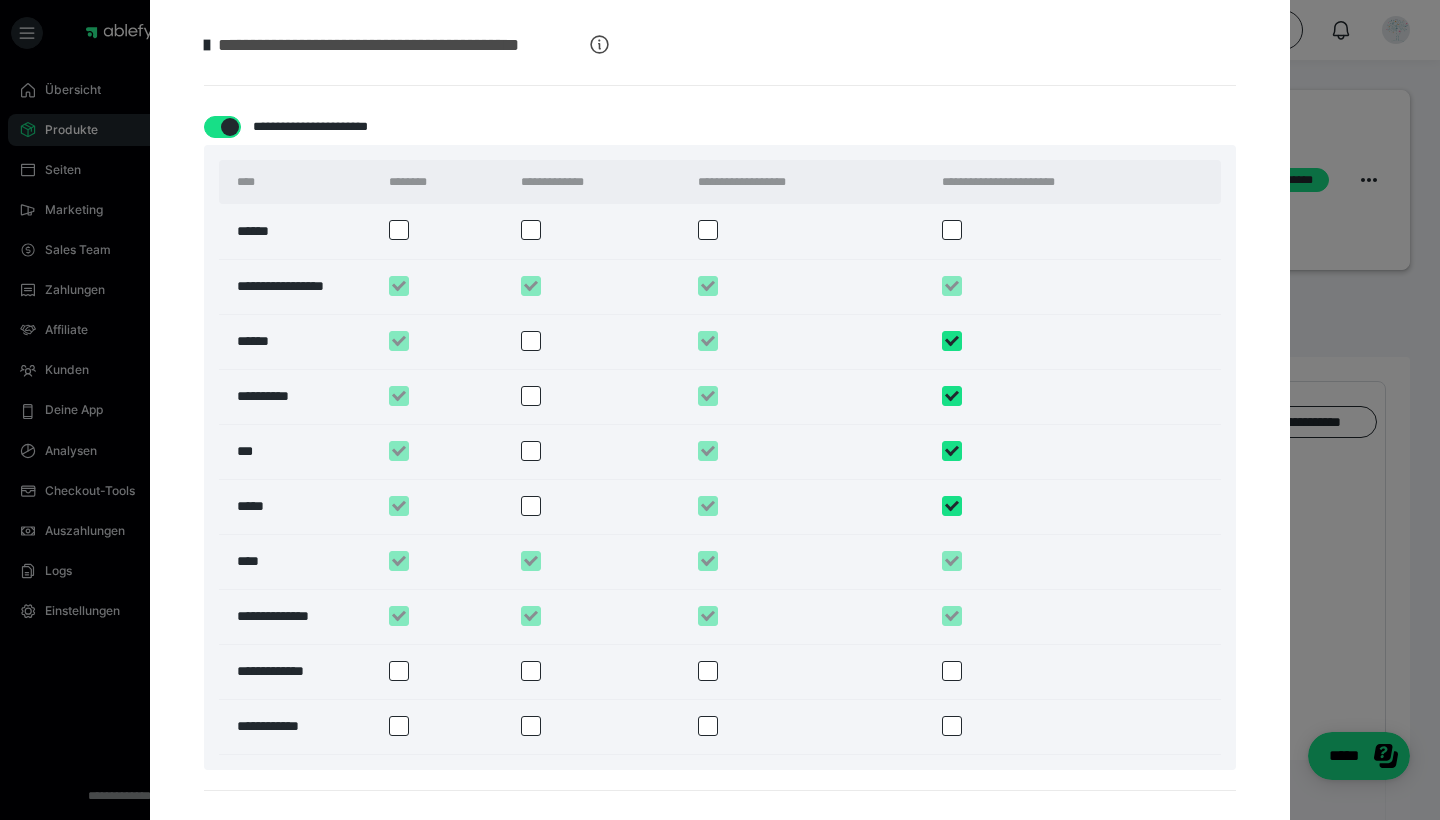 click at bounding box center (531, 671) 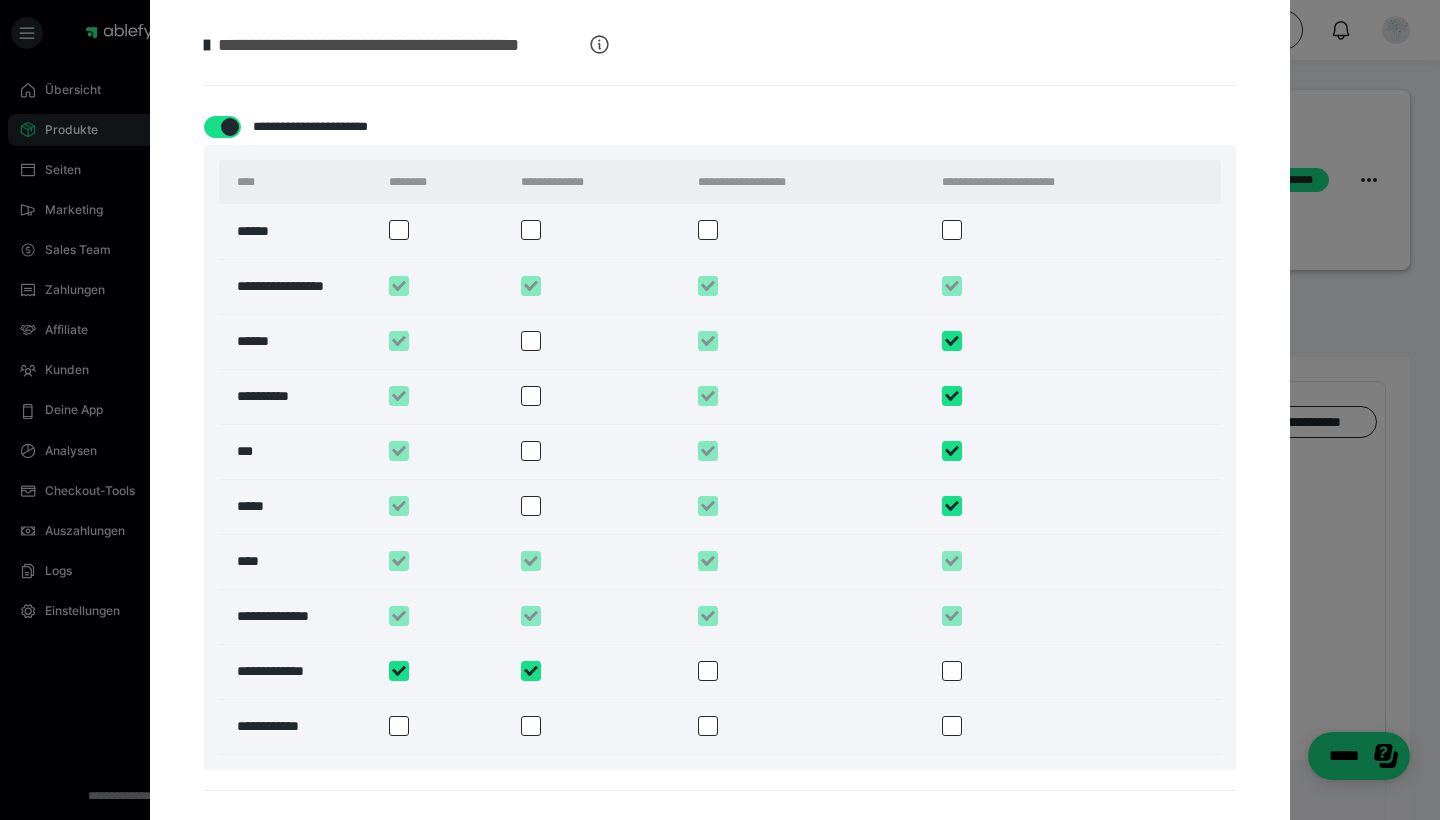 checkbox on "****" 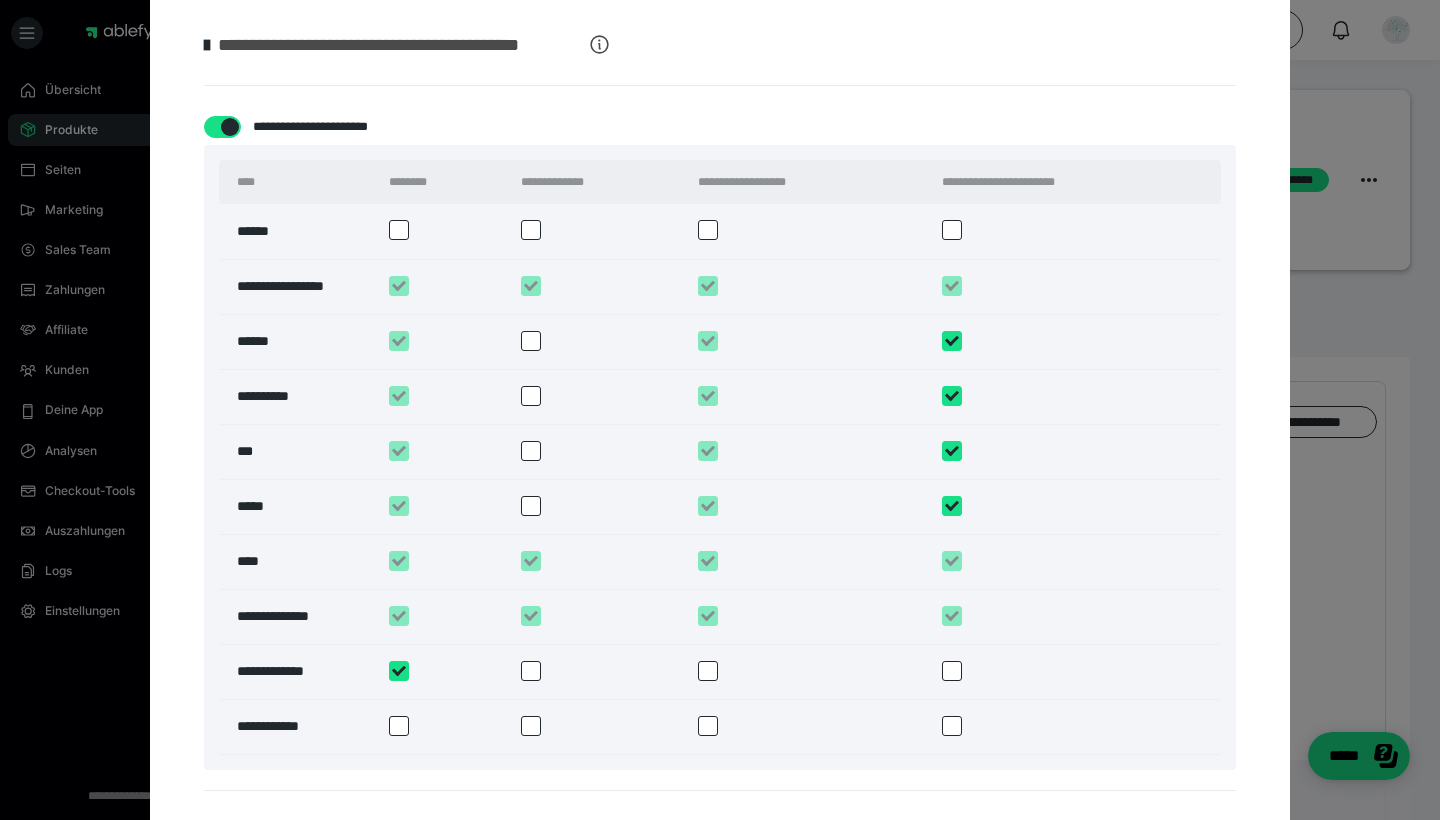 checkbox on "****" 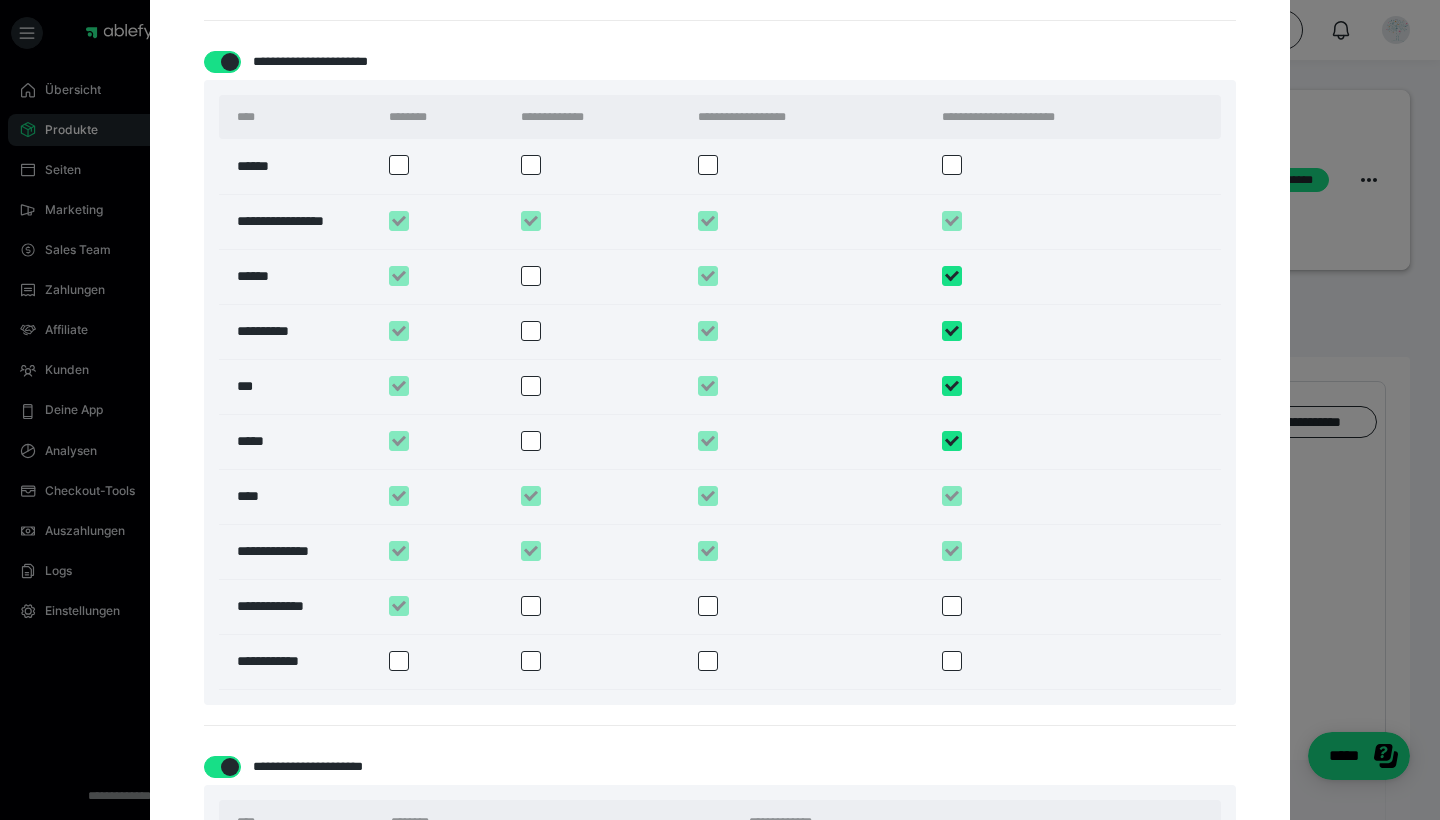 scroll, scrollTop: 1411, scrollLeft: 0, axis: vertical 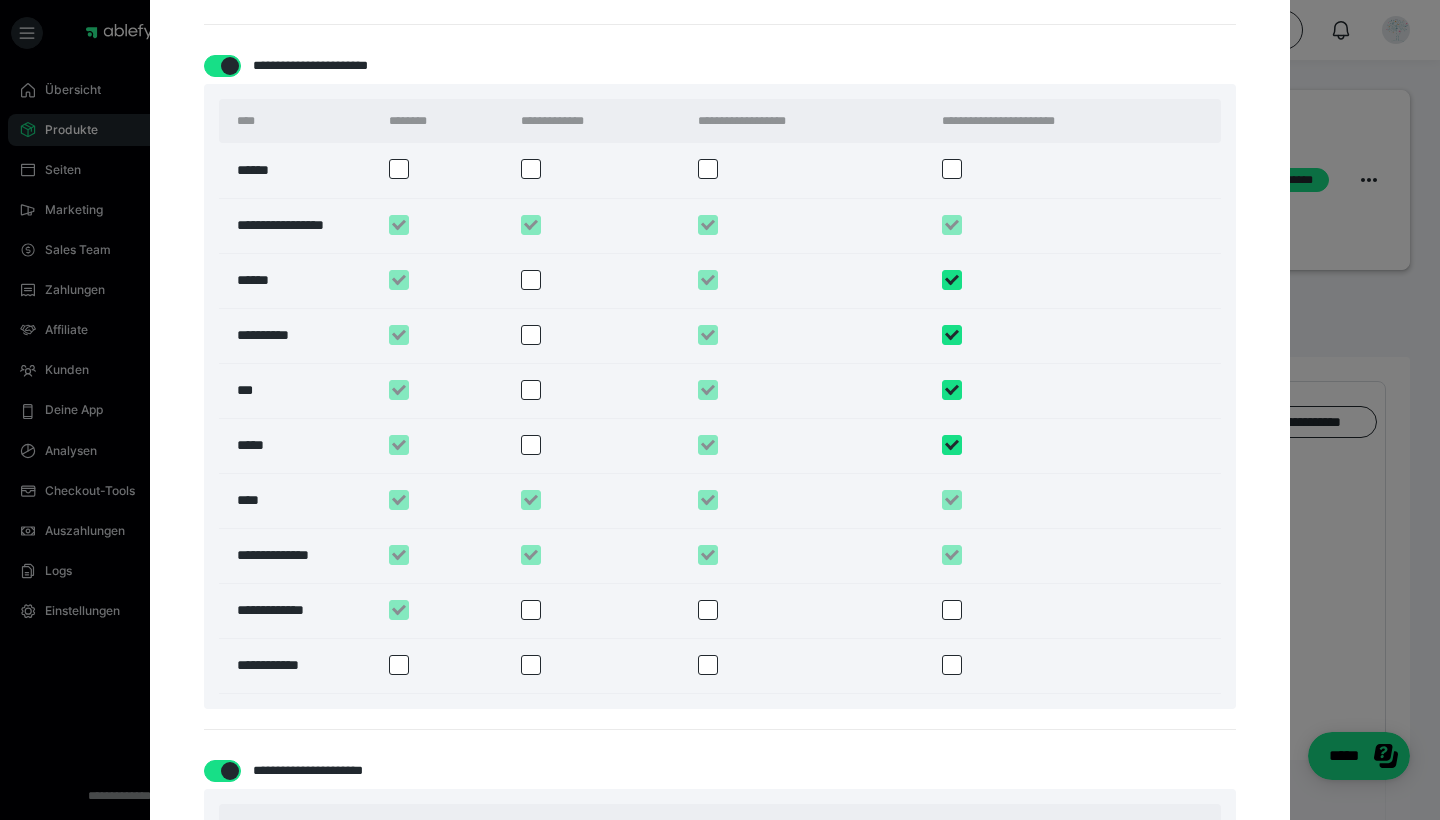 click at bounding box center [708, 610] 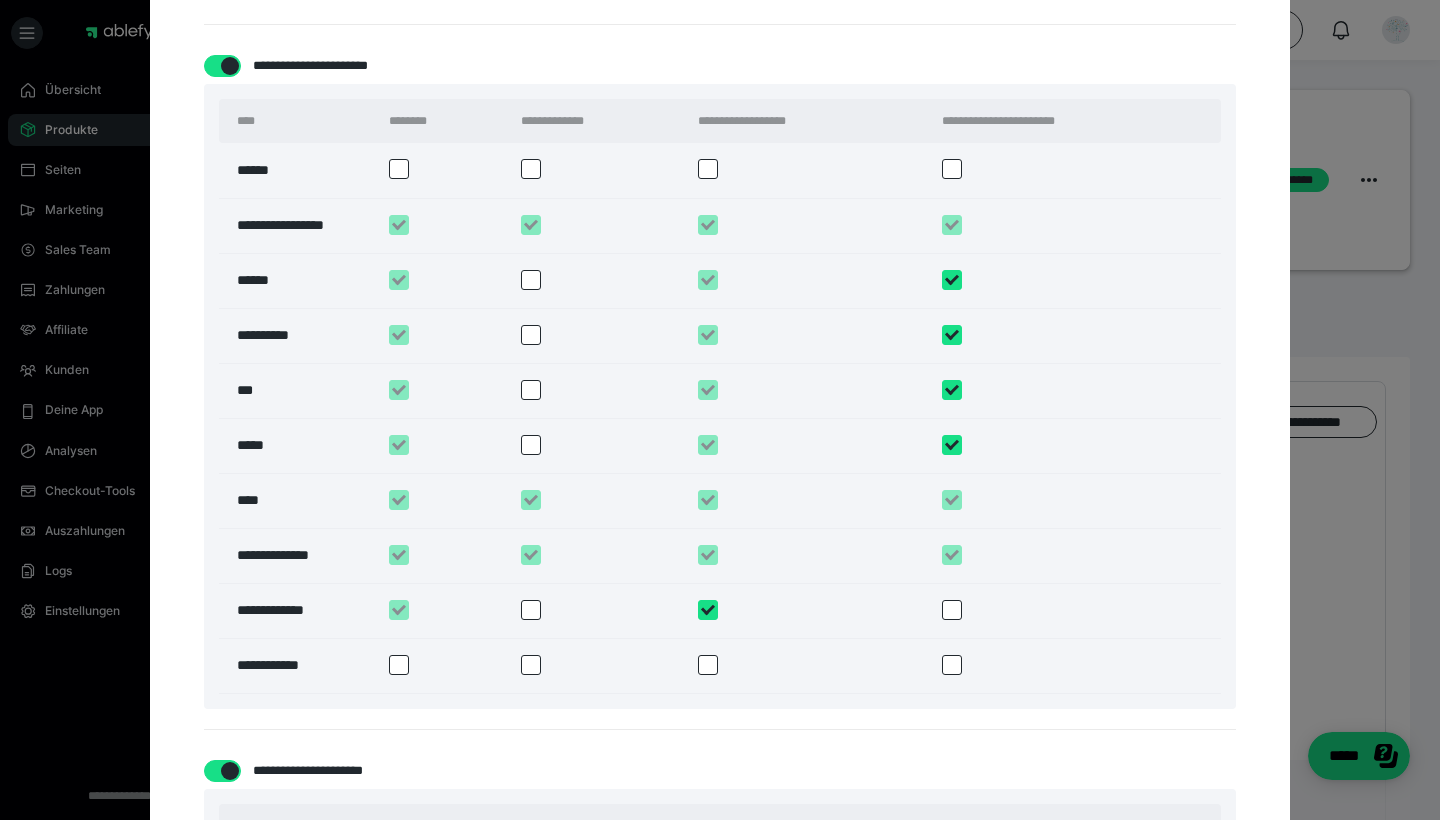 checkbox on "****" 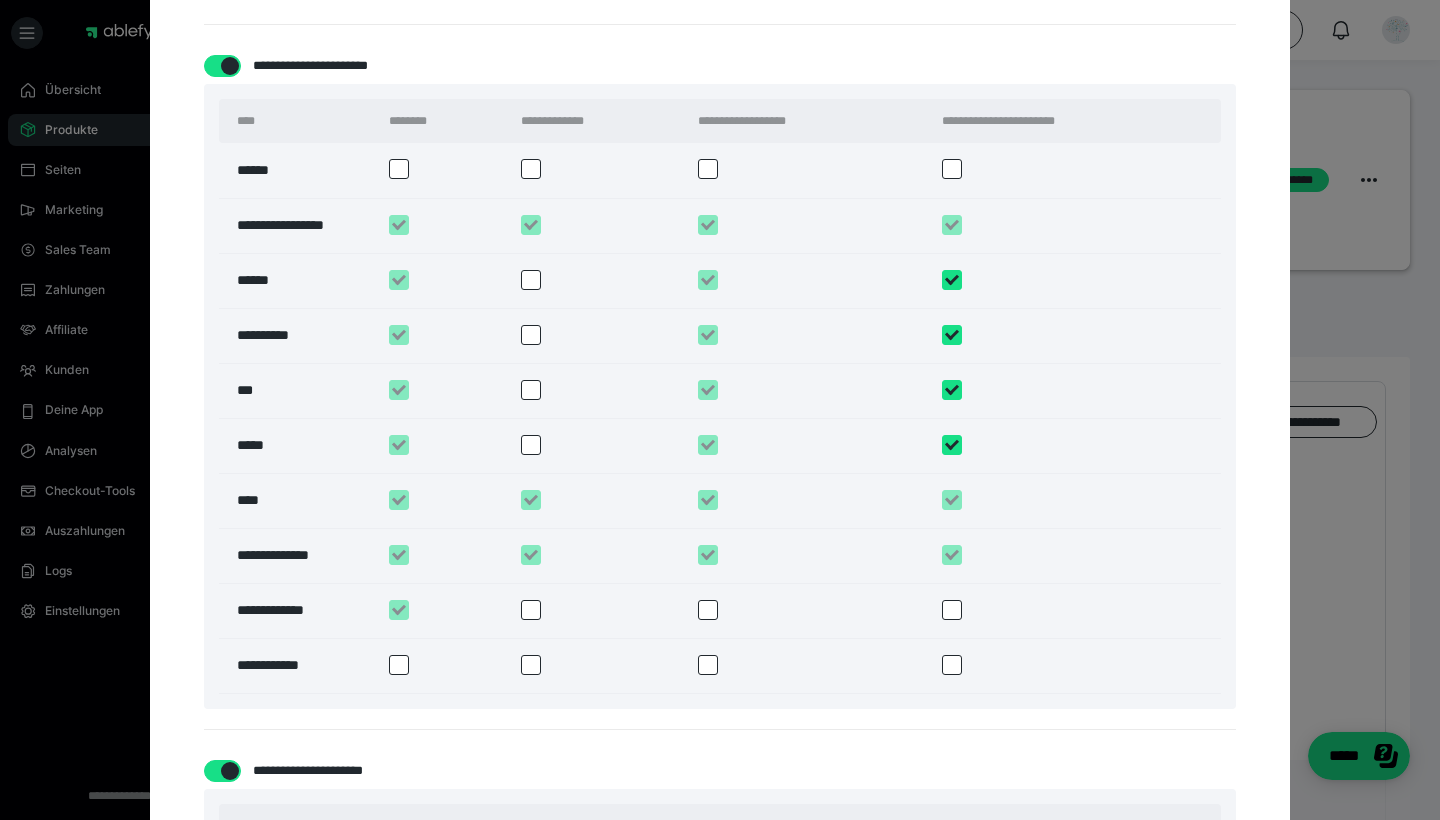 click at bounding box center (952, 610) 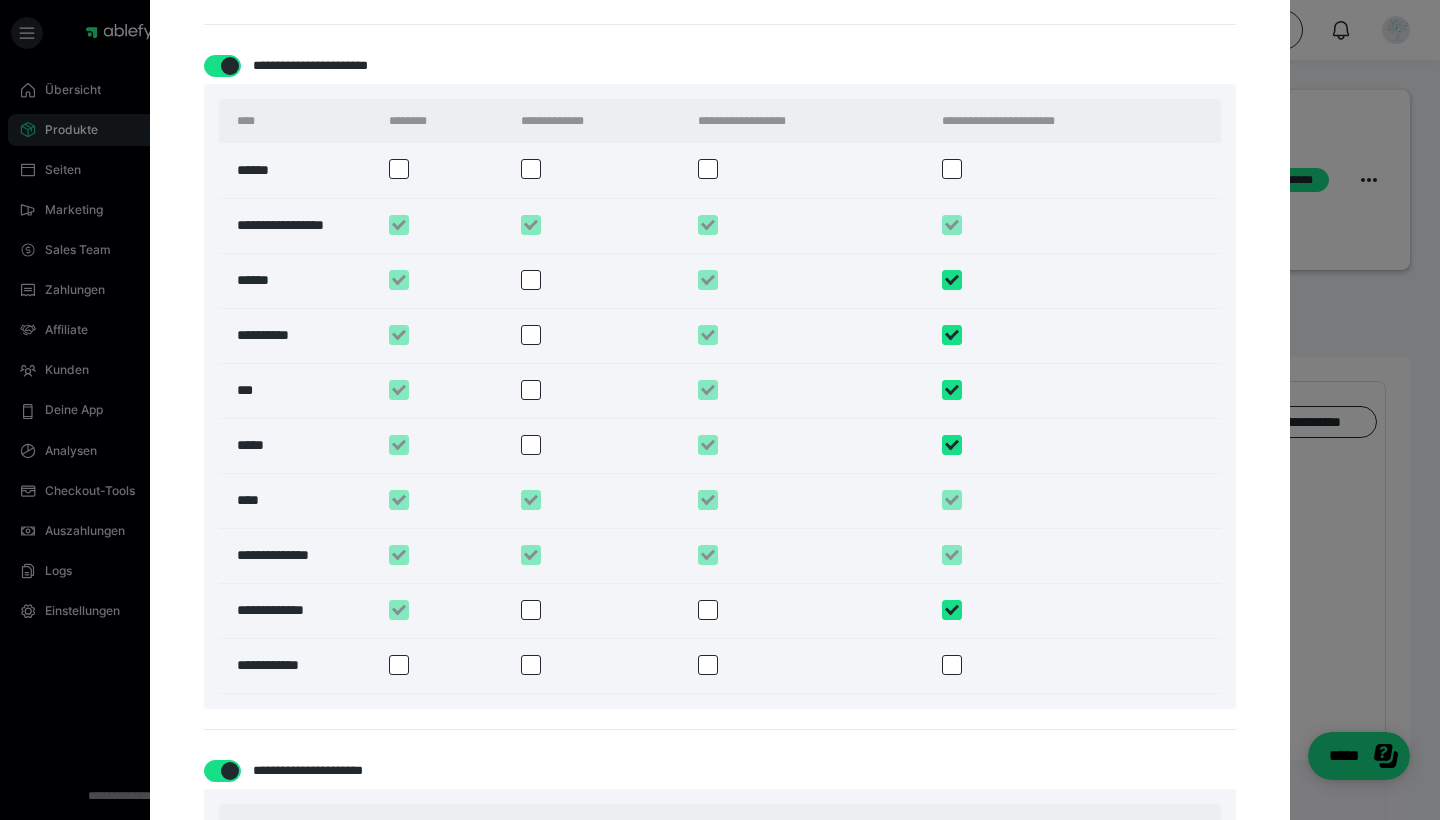 checkbox on "****" 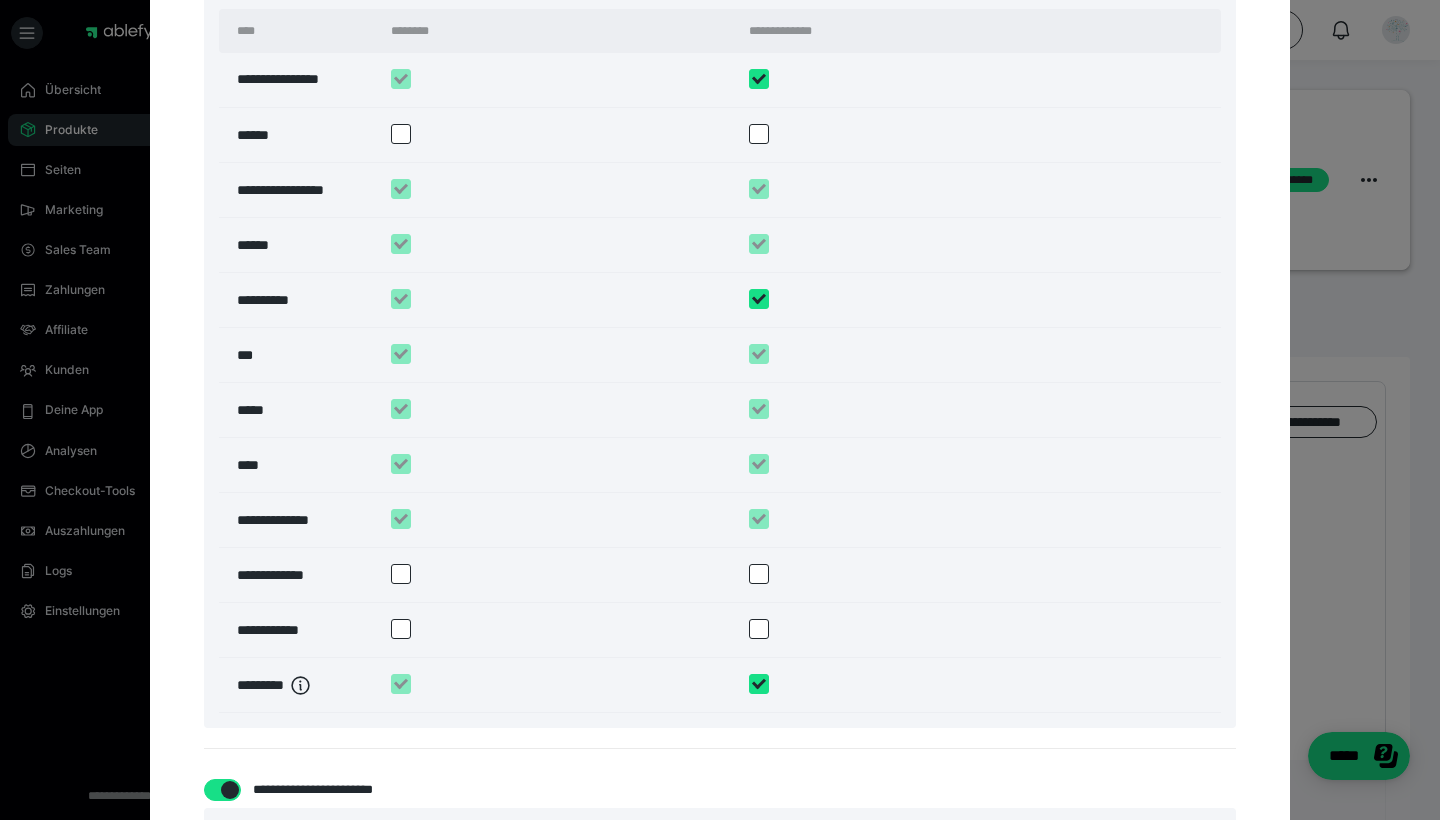 scroll, scrollTop: 2244, scrollLeft: 0, axis: vertical 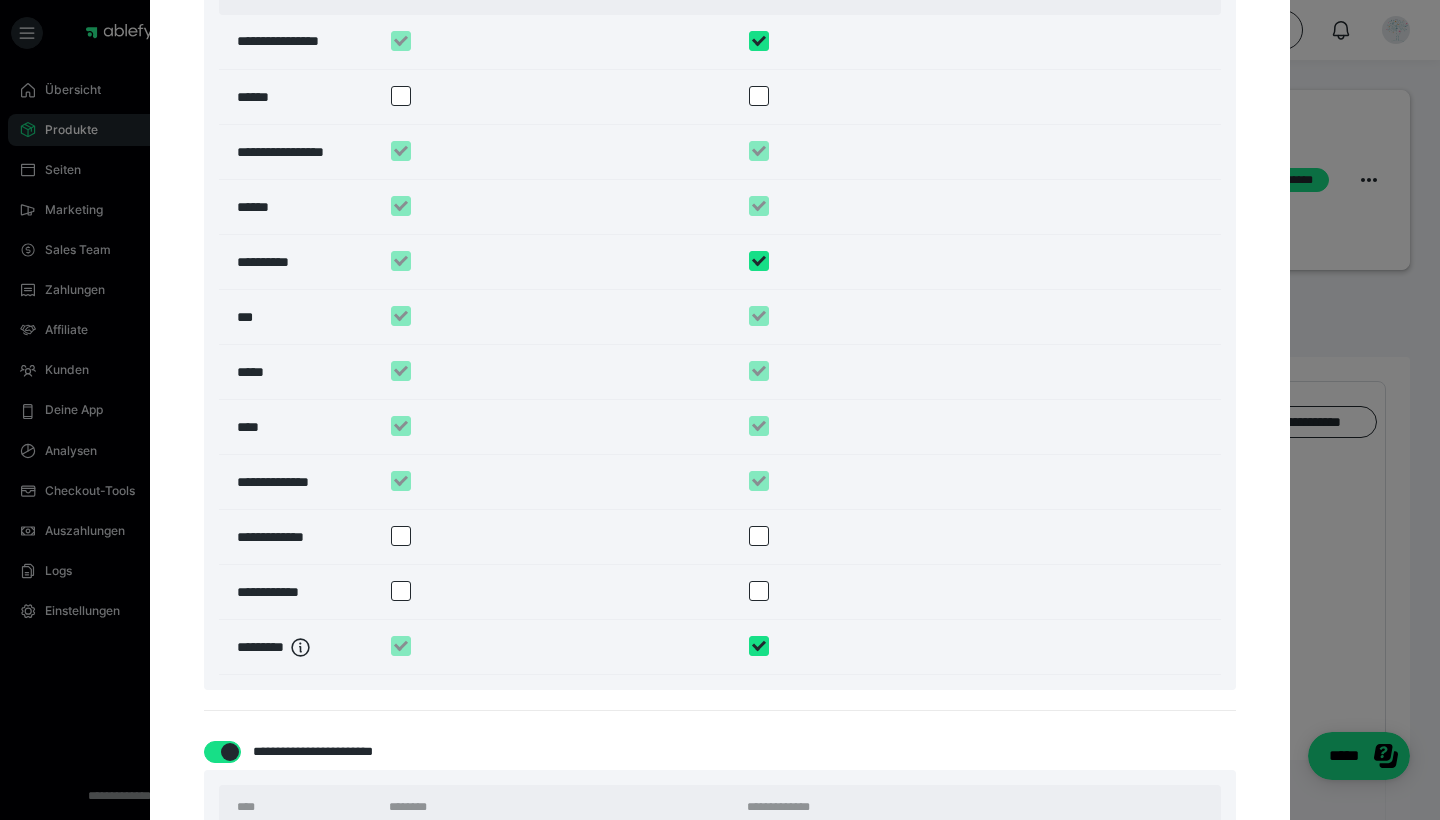 click at bounding box center [401, 536] 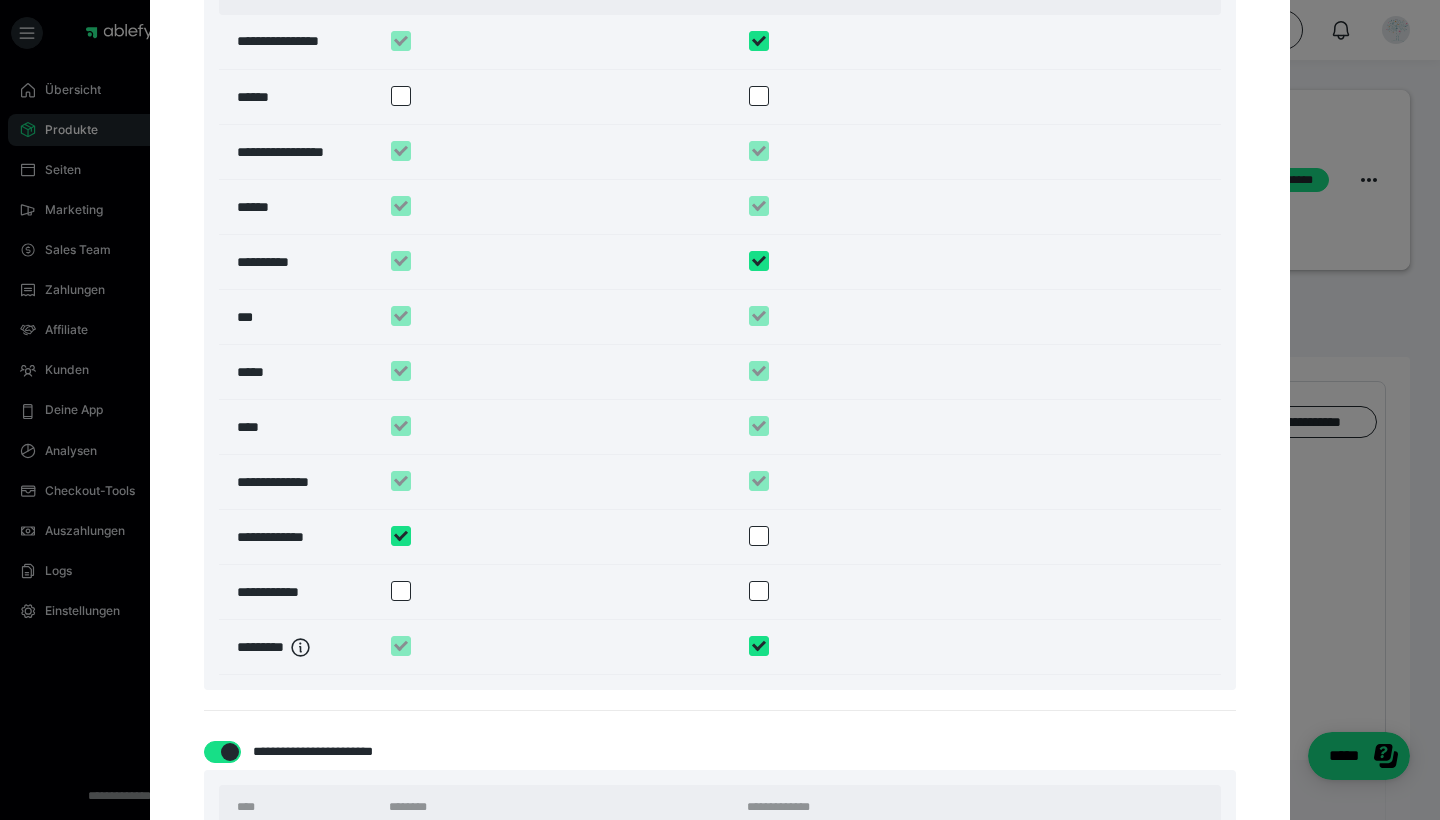 checkbox on "****" 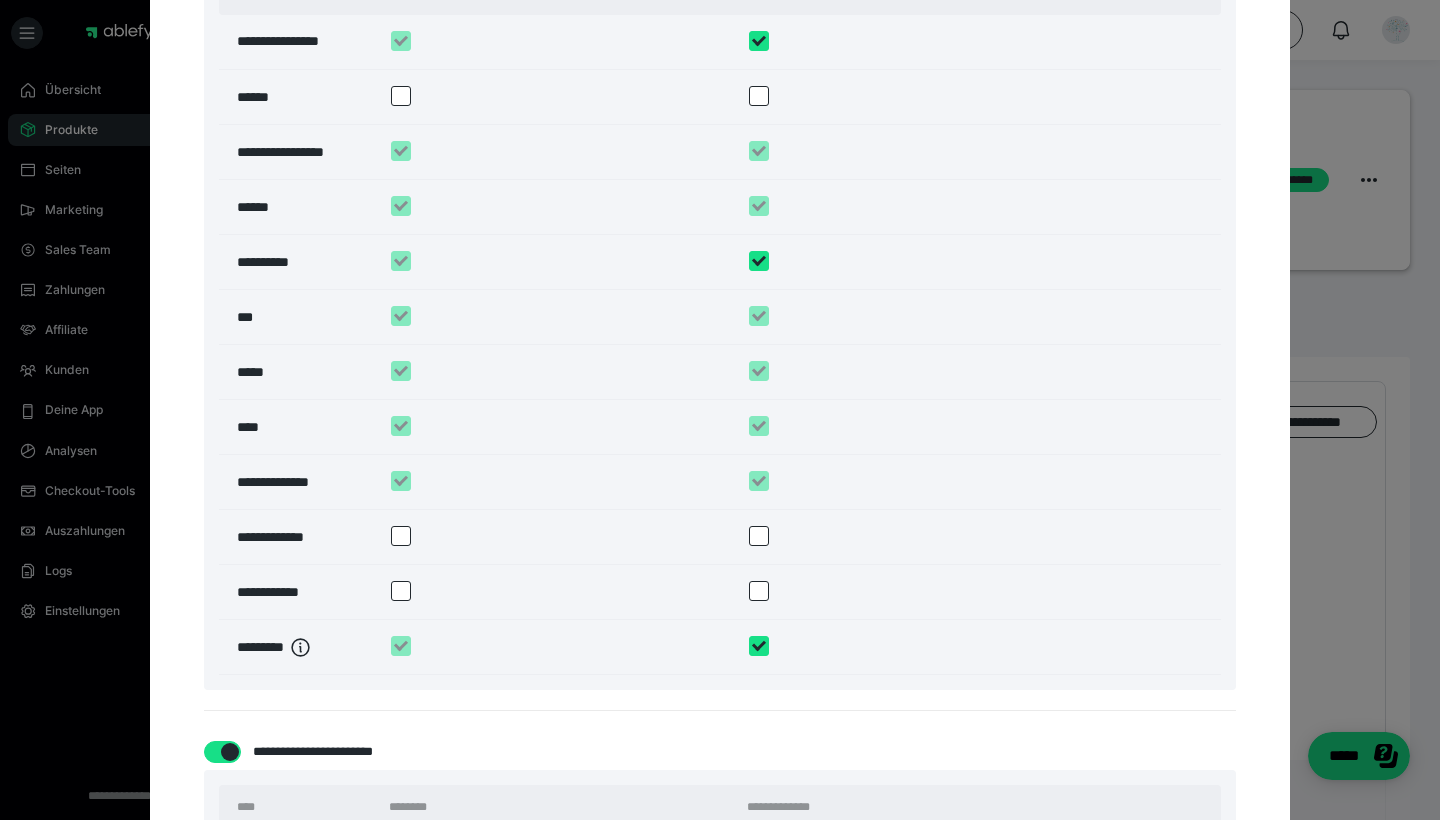 click at bounding box center (759, 536) 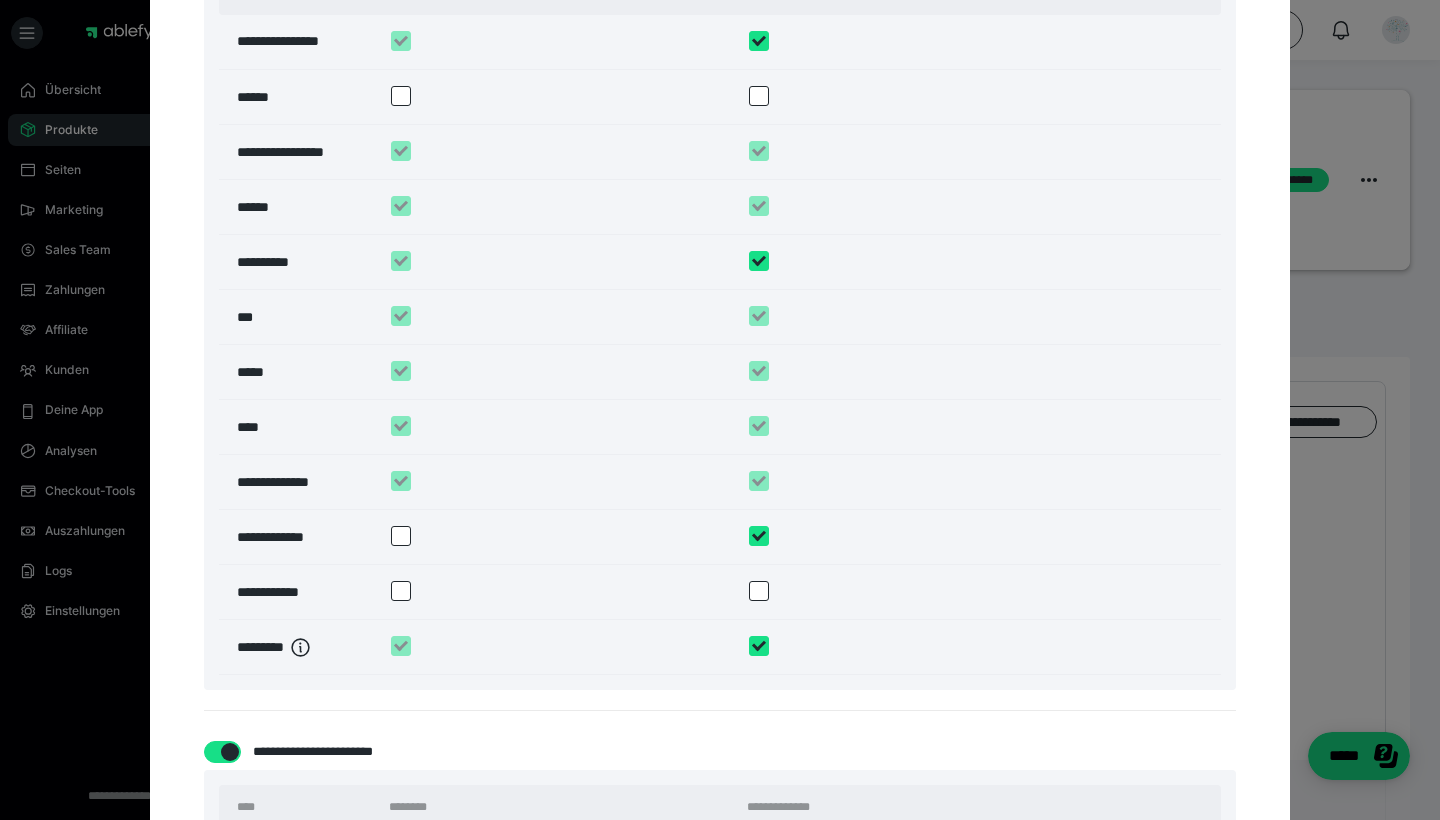 checkbox on "****" 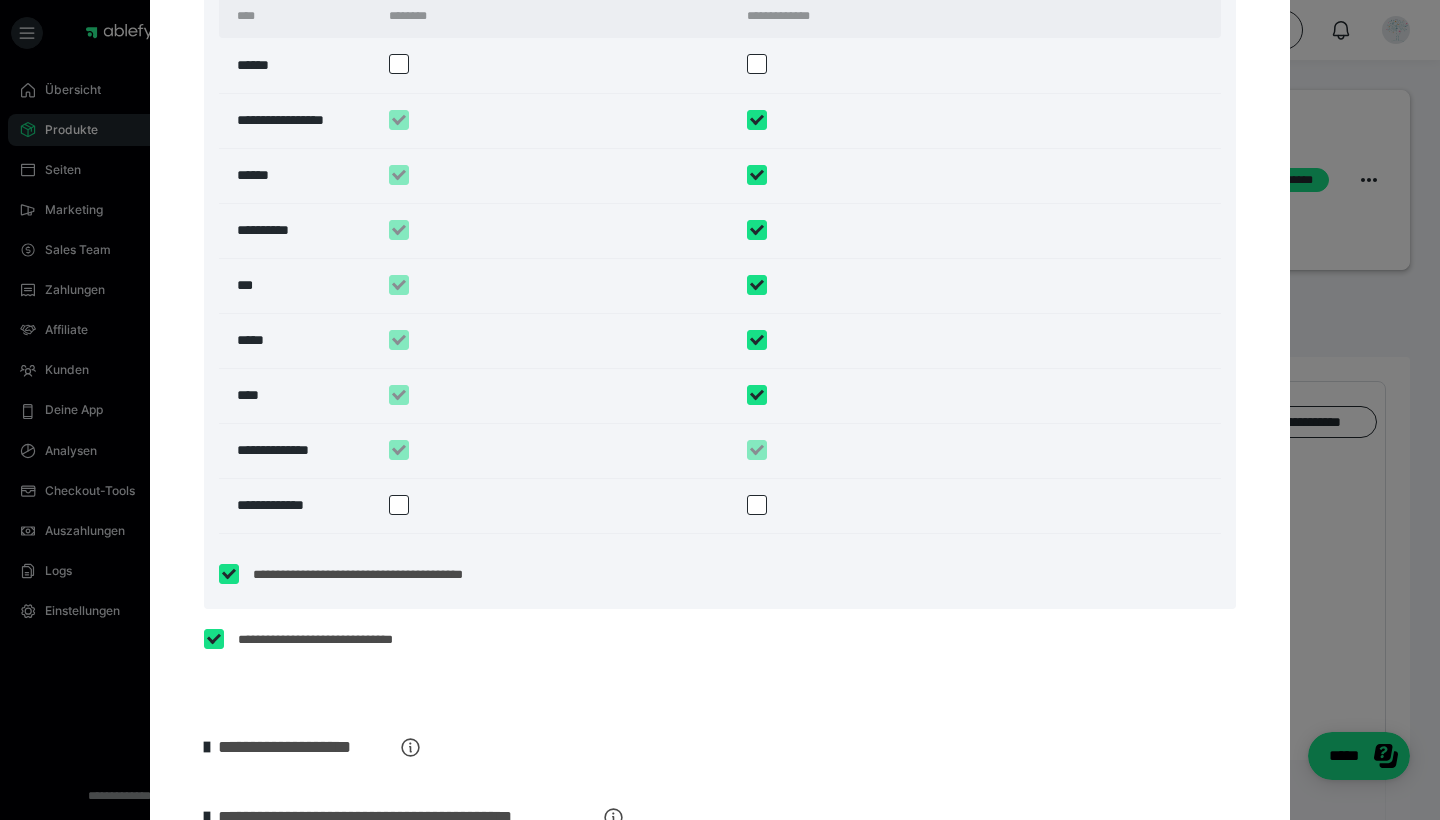 scroll, scrollTop: 3047, scrollLeft: 0, axis: vertical 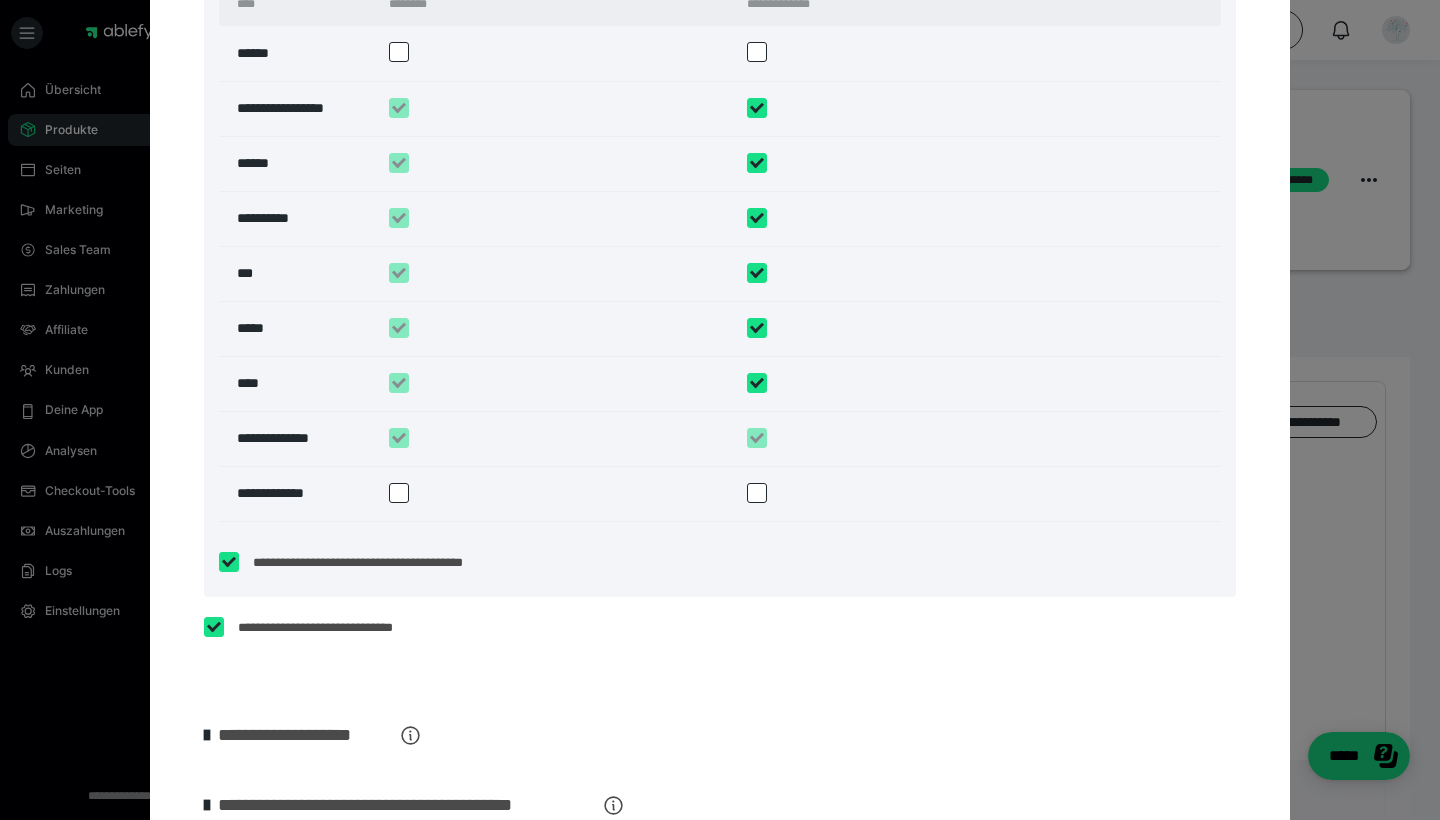 click at bounding box center [399, 493] 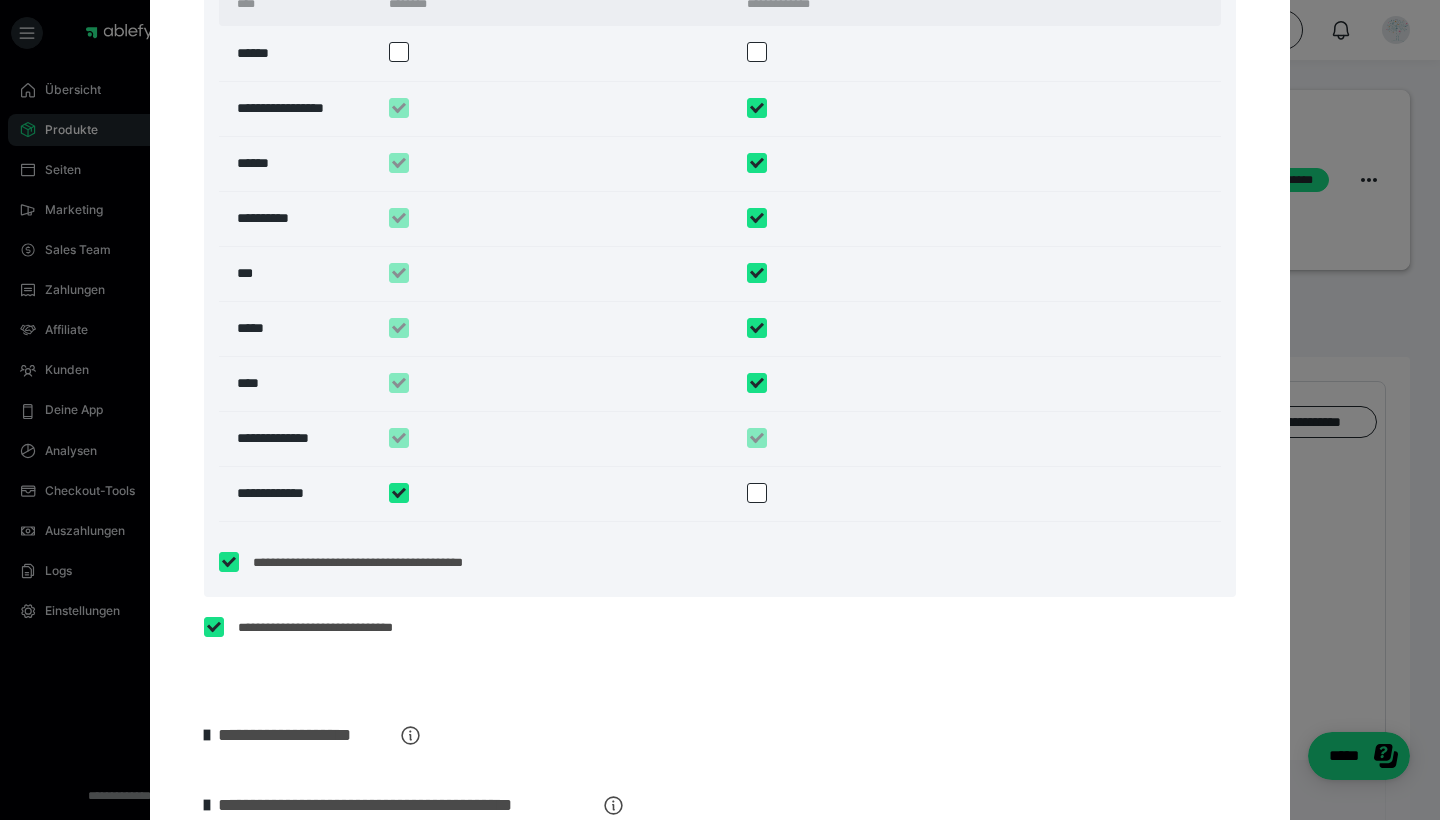 checkbox on "****" 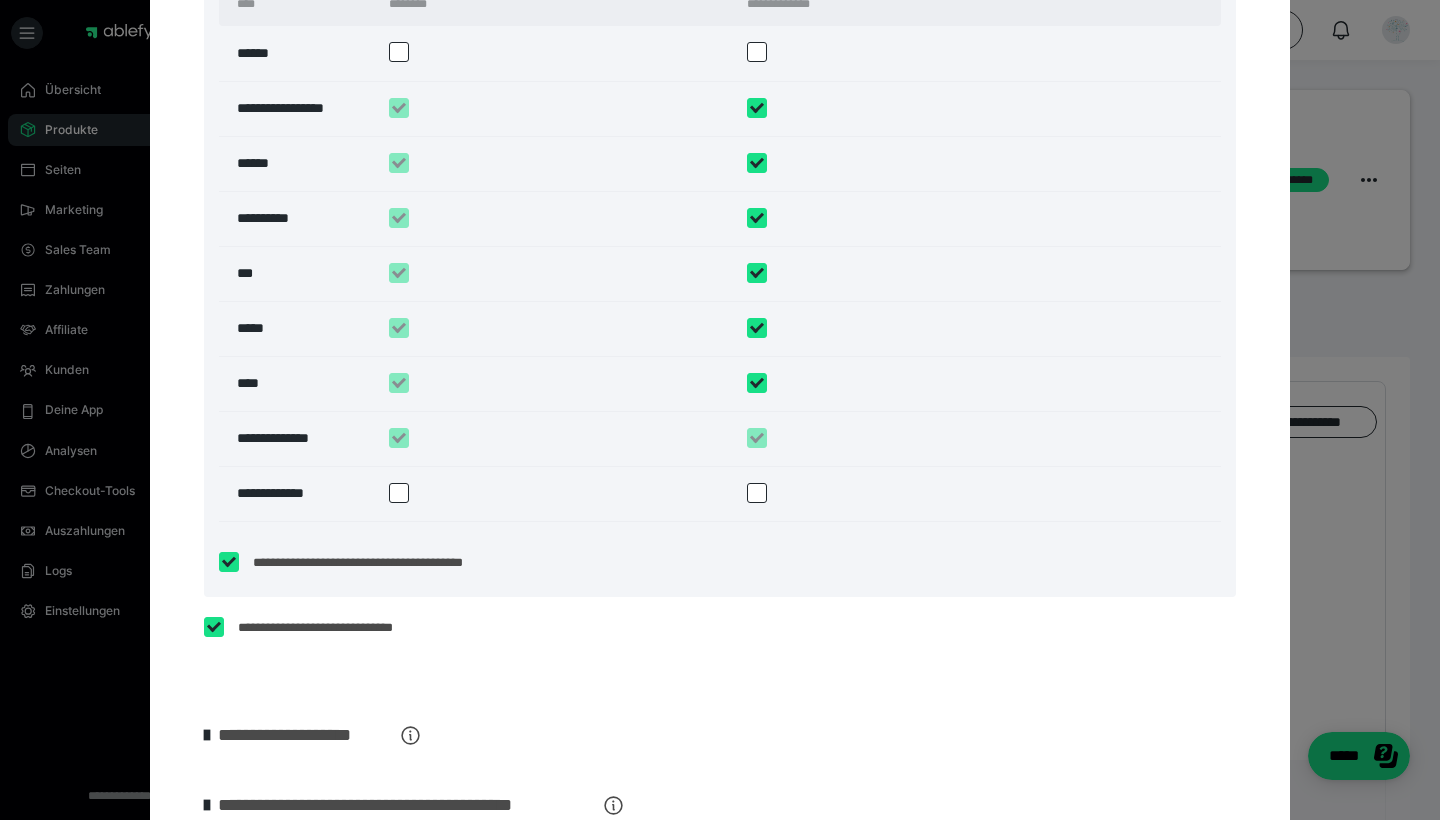 click at bounding box center [757, 493] 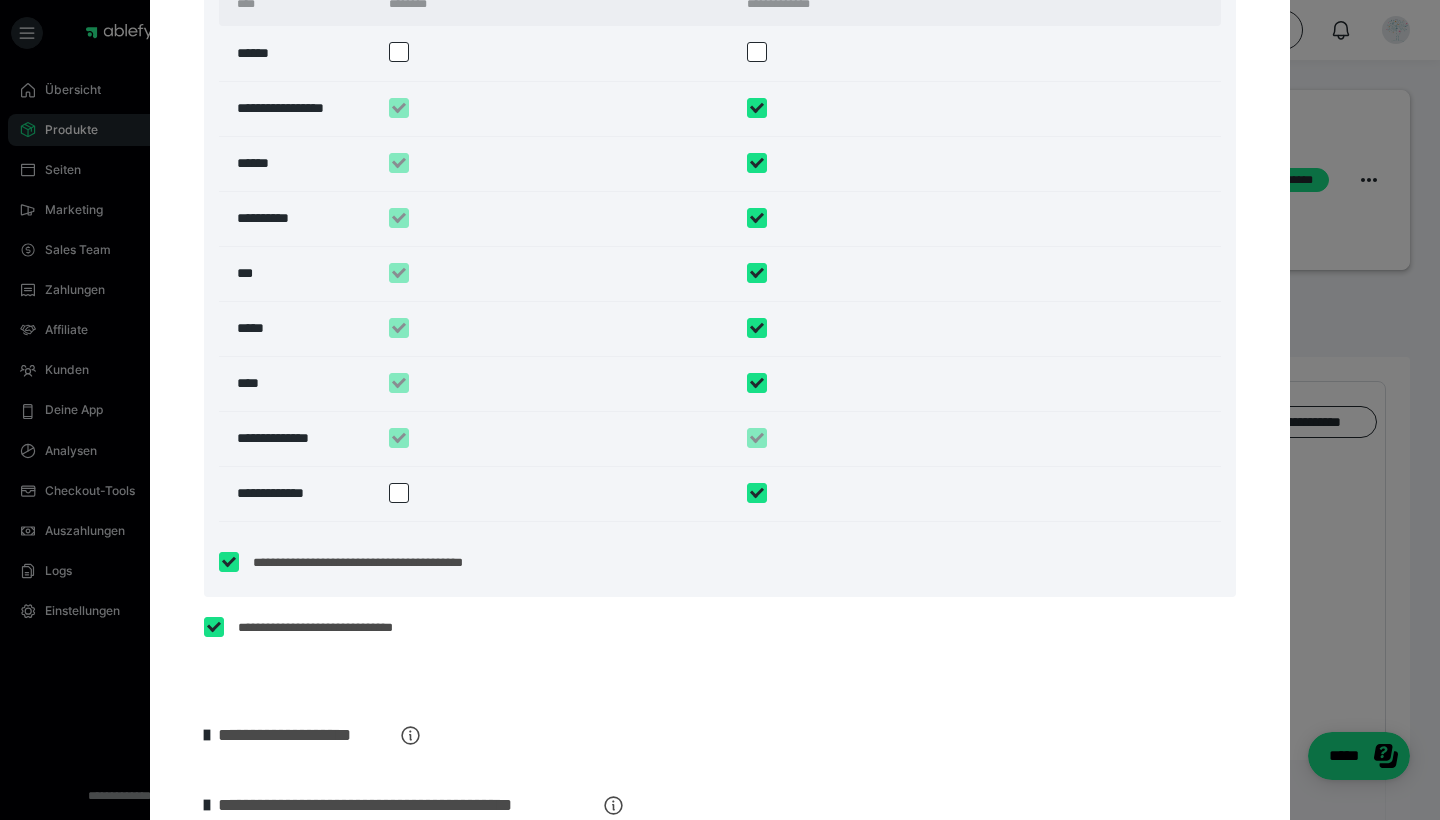 checkbox on "****" 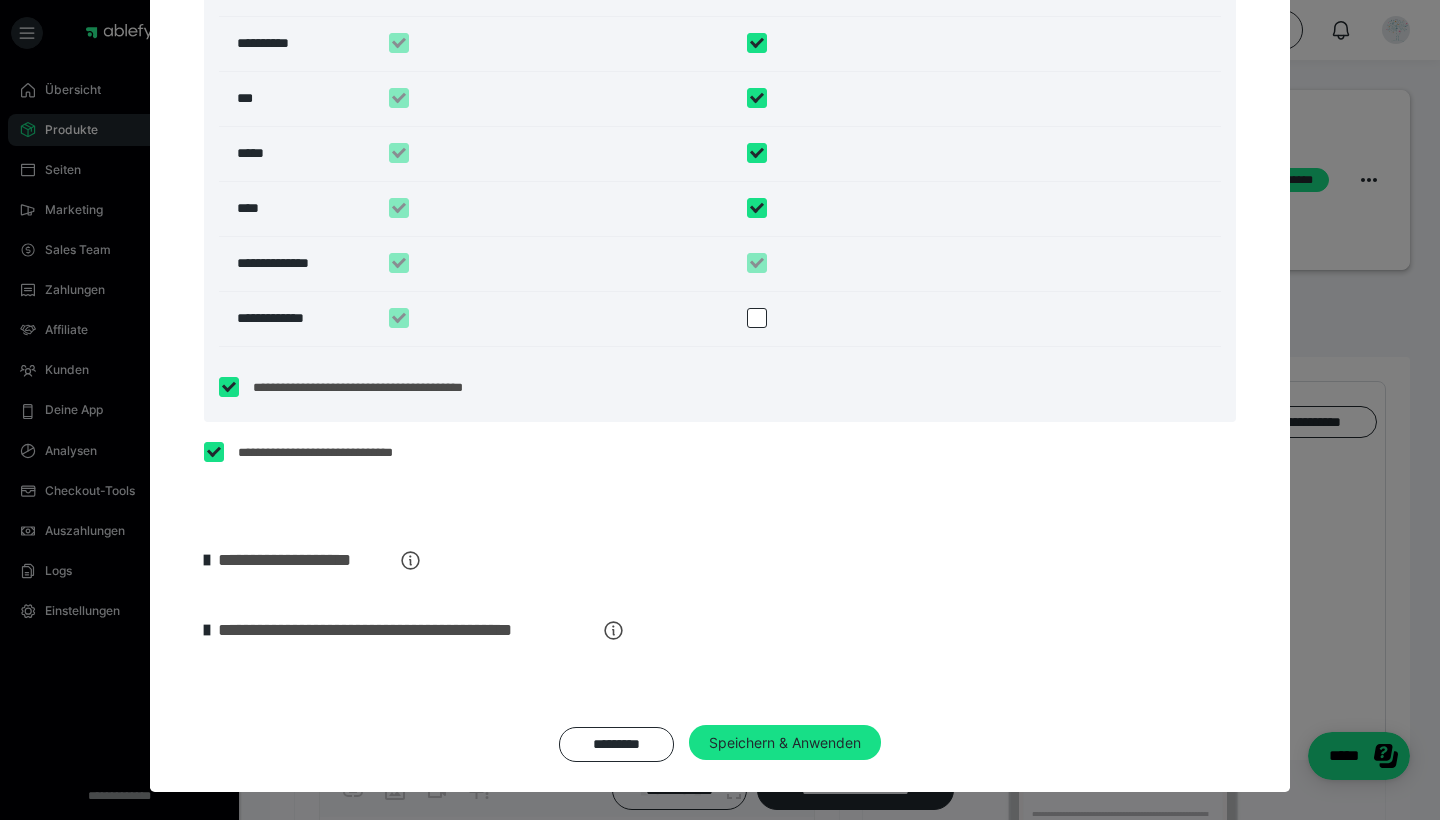 scroll, scrollTop: 3237, scrollLeft: 0, axis: vertical 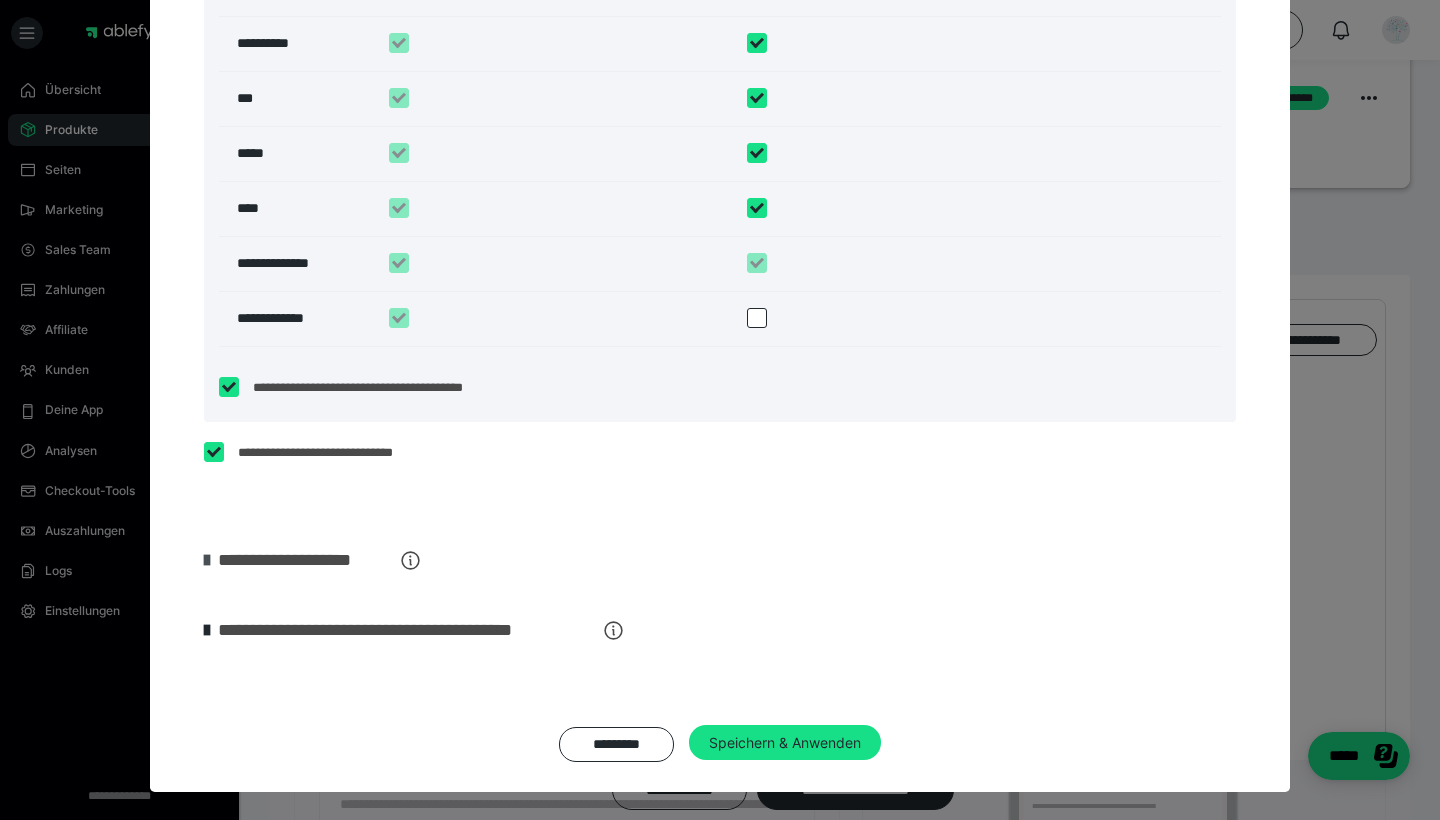 click at bounding box center (207, 560) 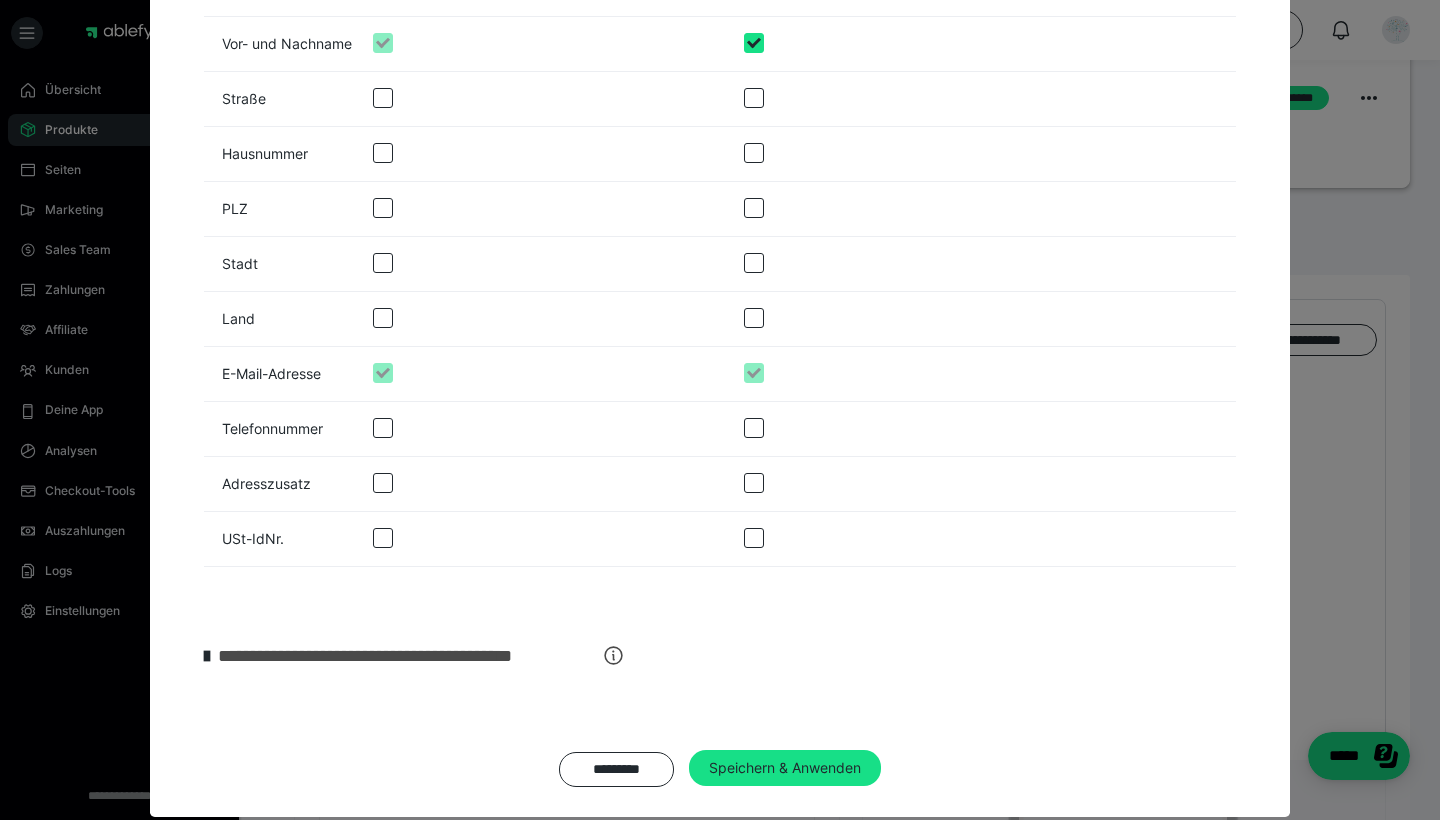 scroll, scrollTop: 3961, scrollLeft: 0, axis: vertical 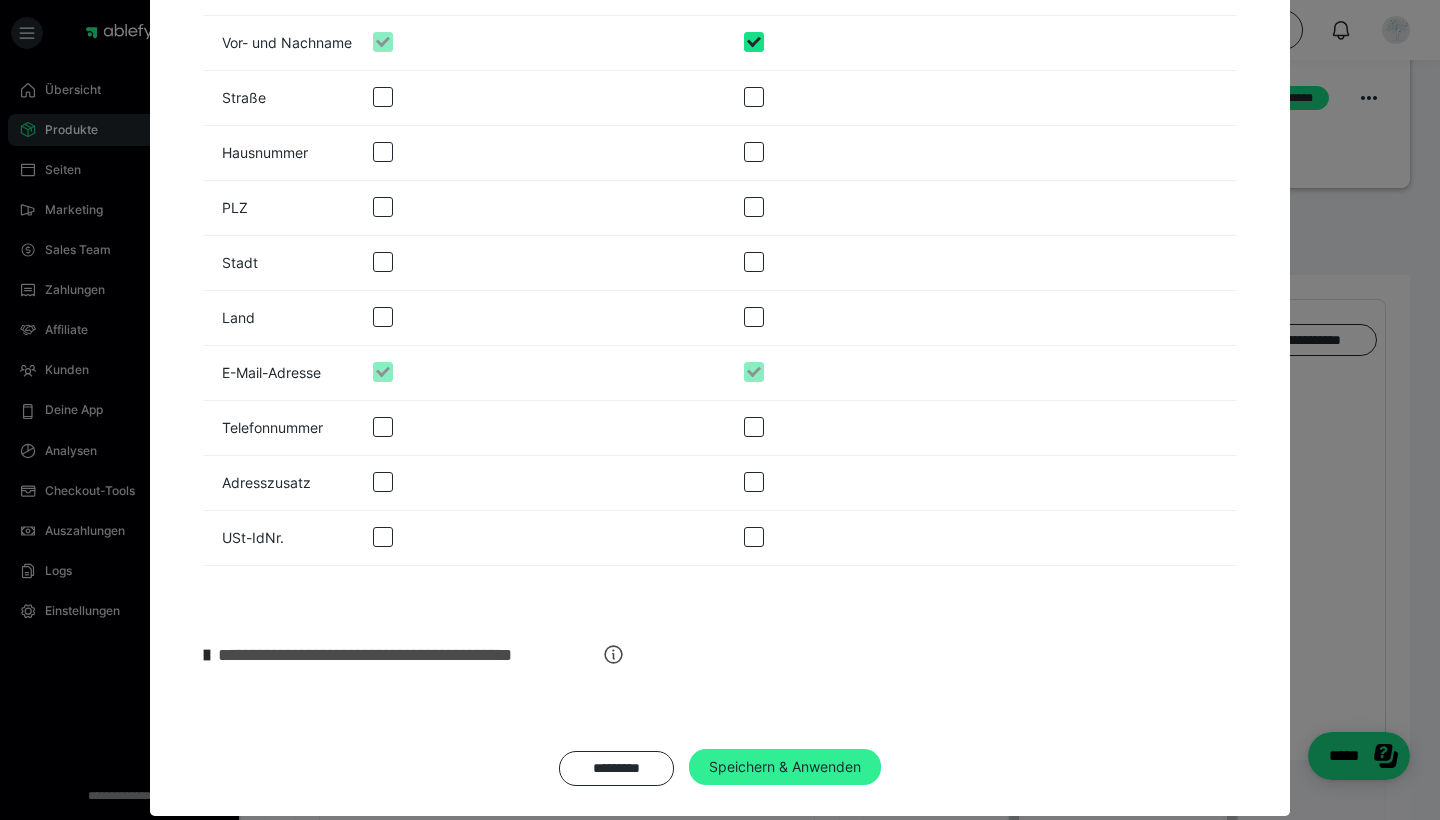 click on "Speichern & Anwenden" at bounding box center (785, 767) 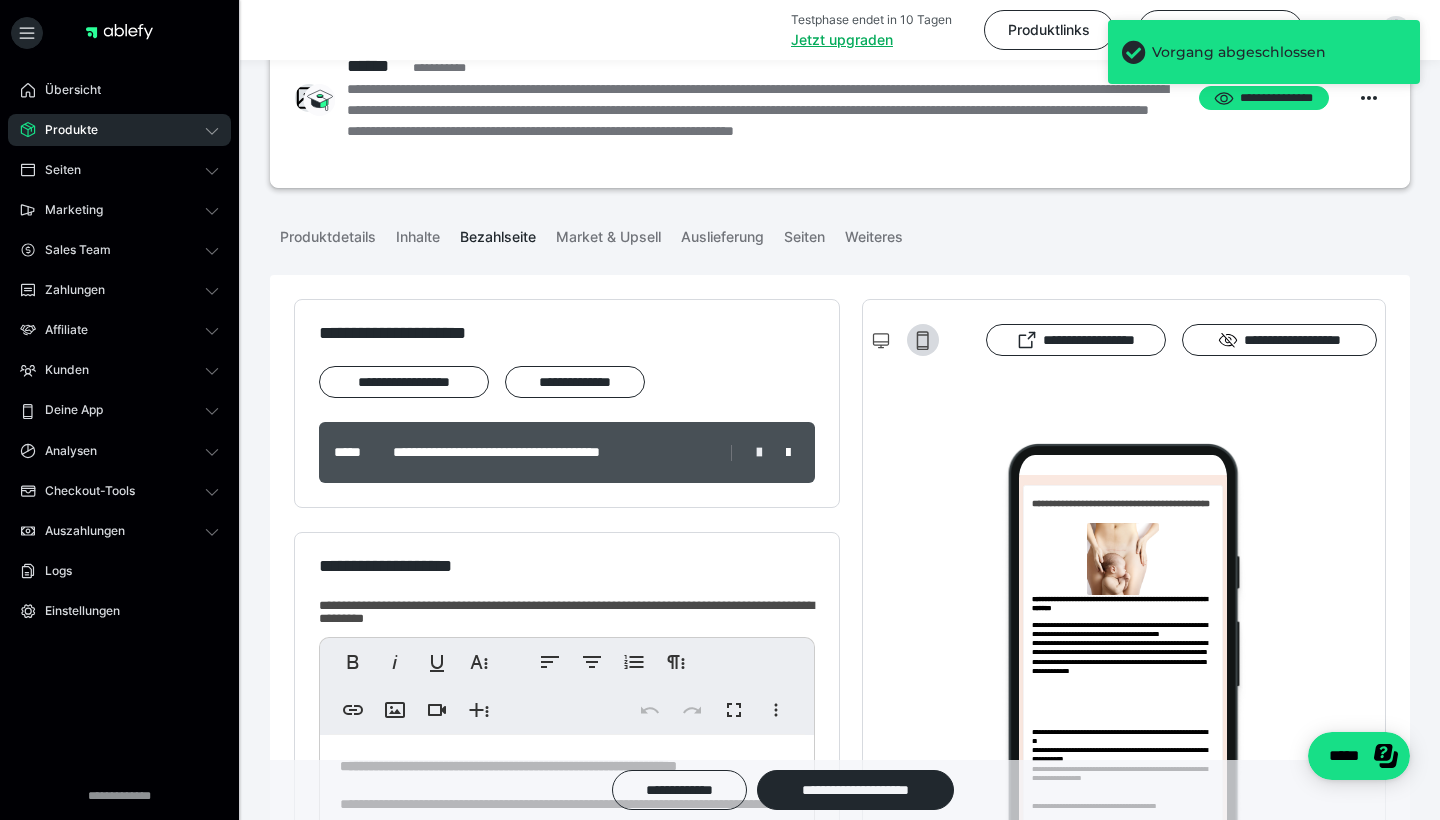 click at bounding box center [759, 453] 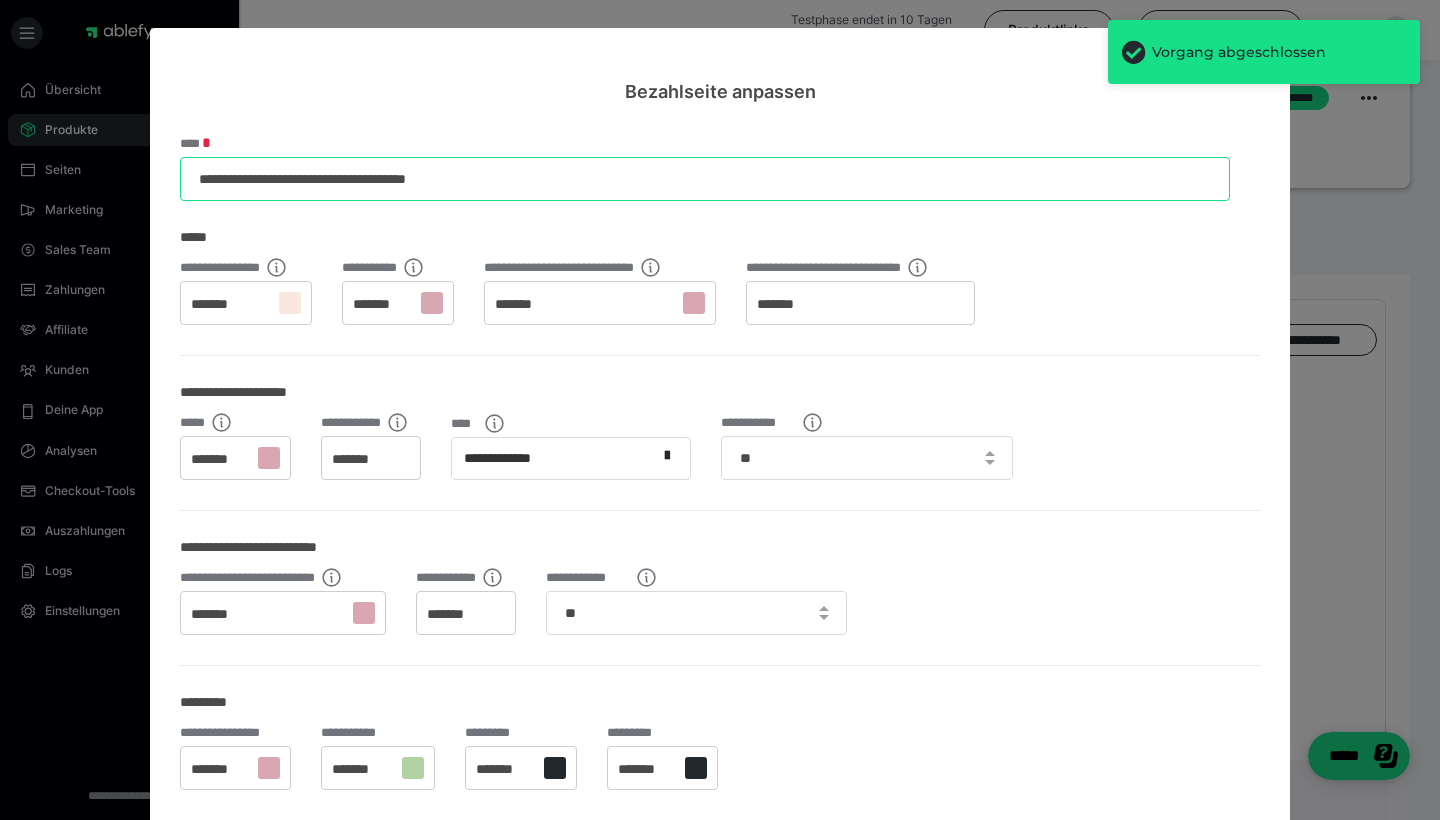 click on "**********" at bounding box center [705, 179] 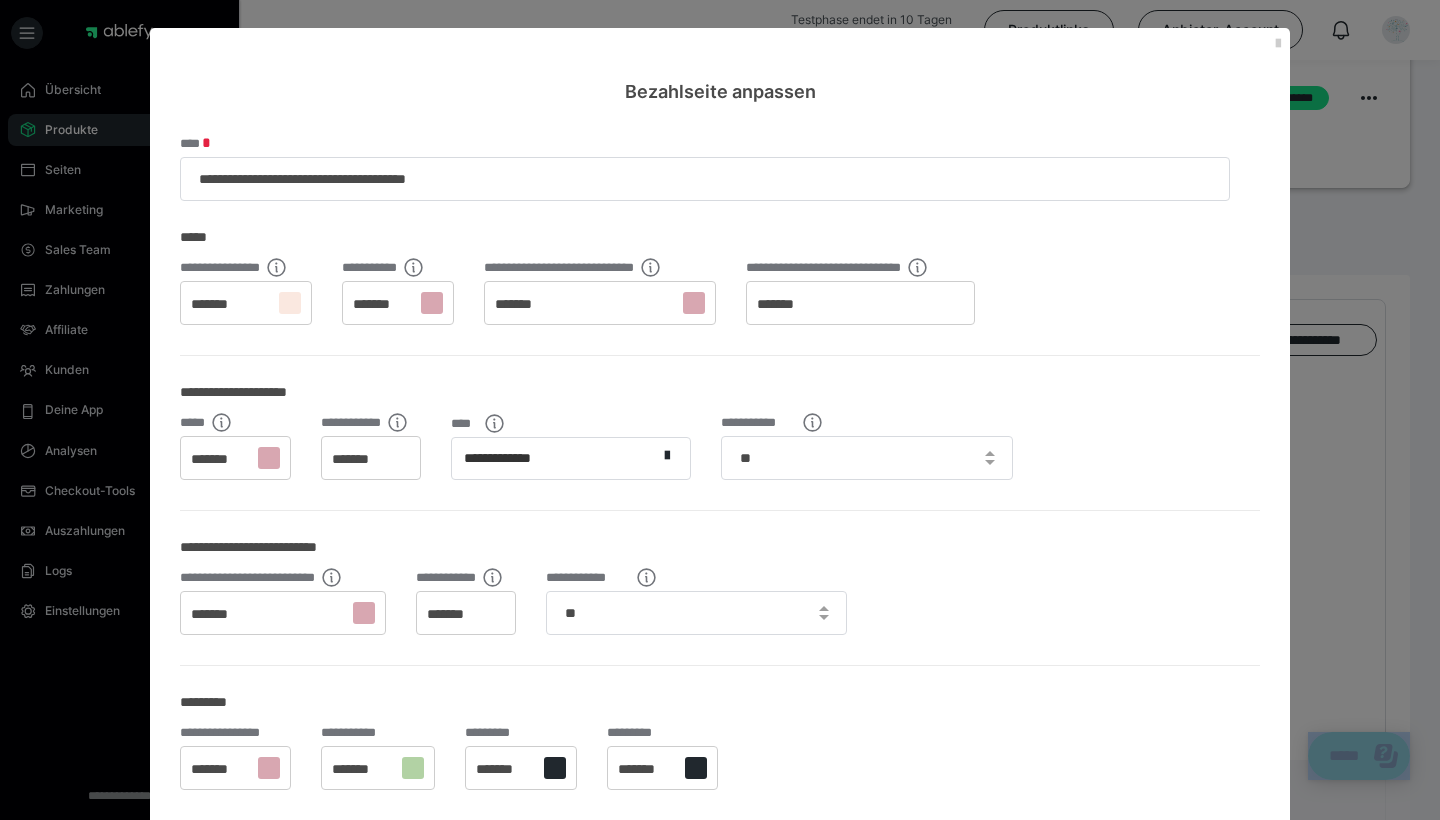 drag, startPoint x: 1181, startPoint y: 59, endPoint x: 1260, endPoint y: 45, distance: 80.23092 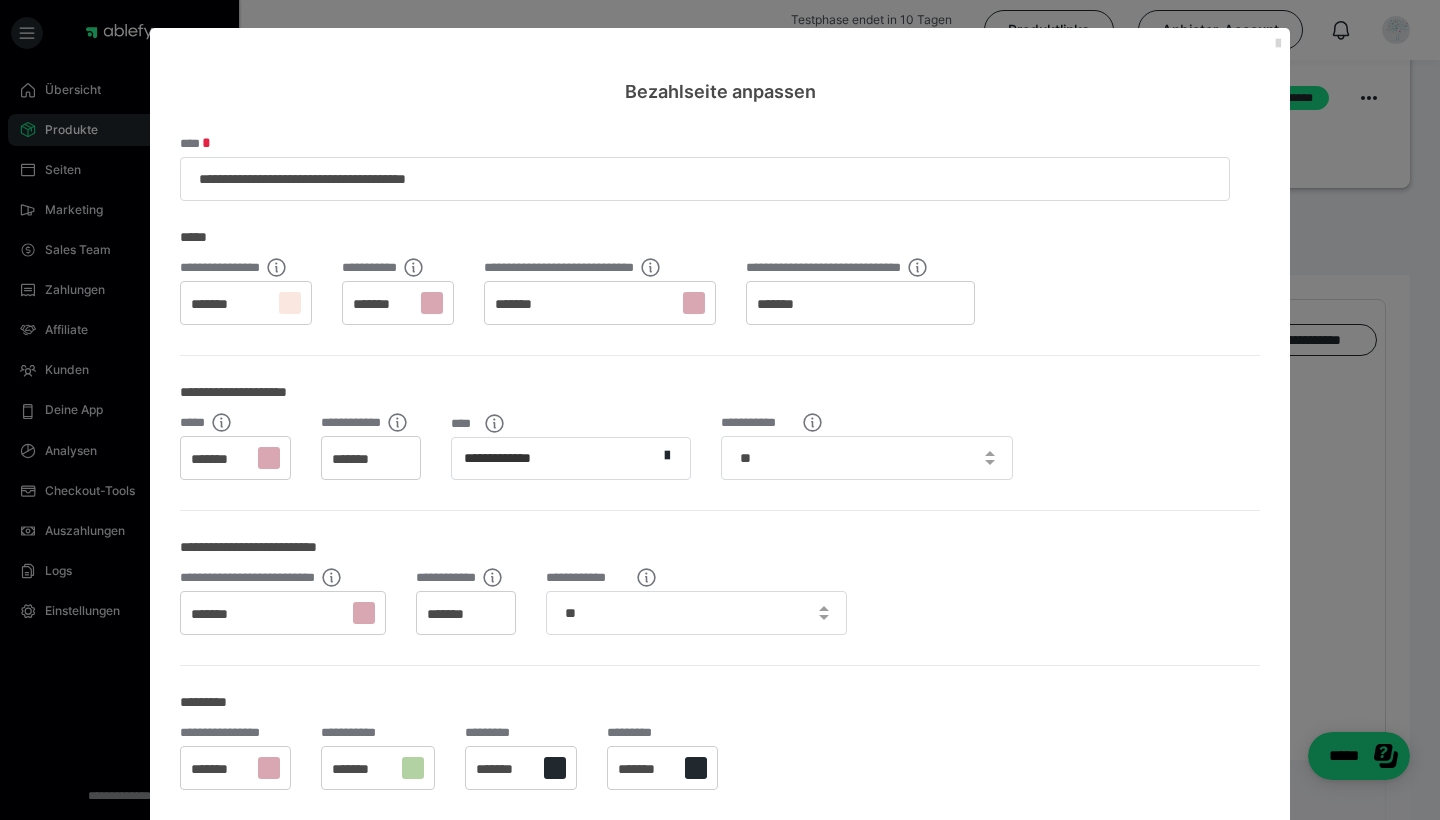 click at bounding box center [1278, 44] 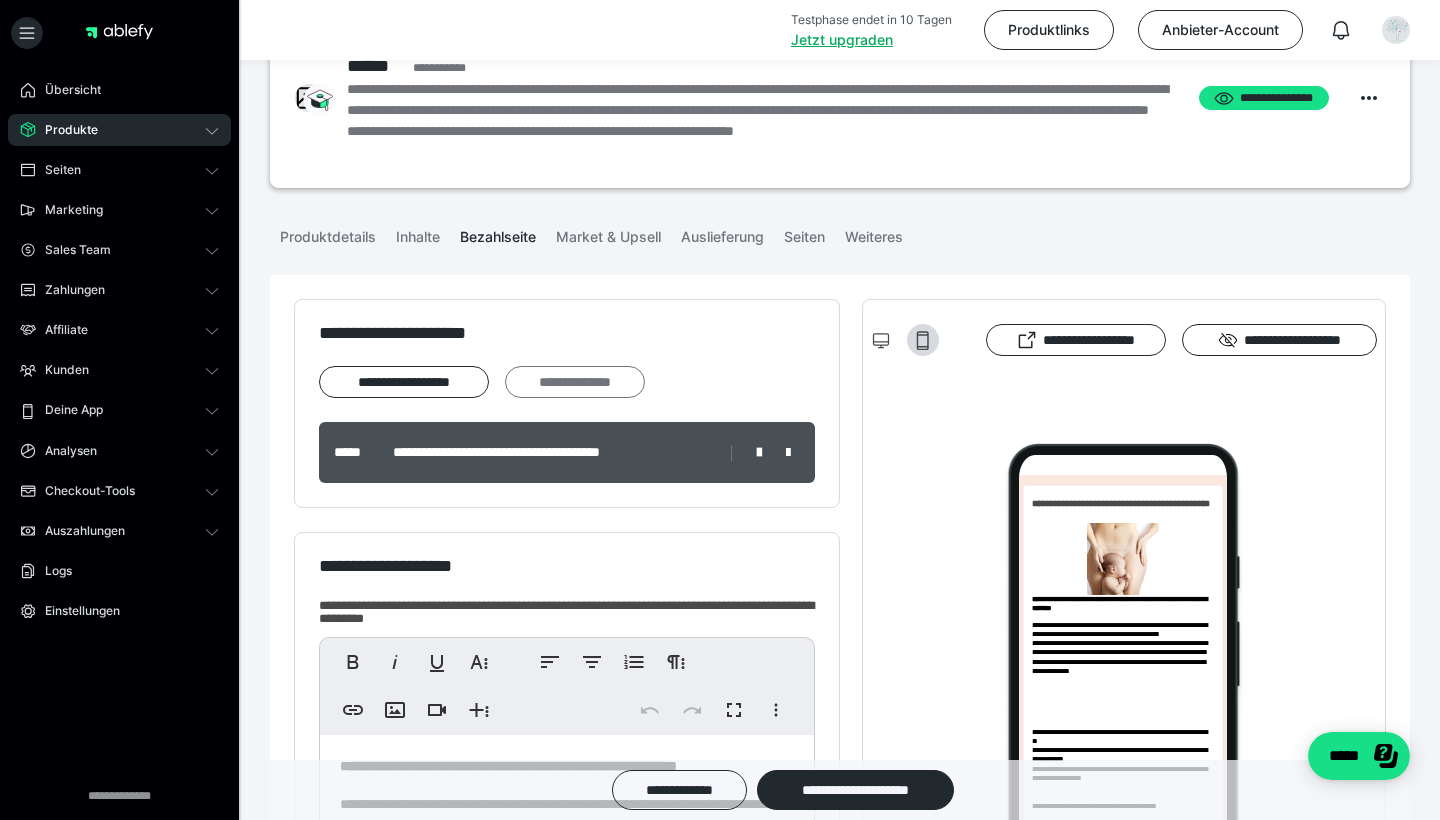 click on "**********" at bounding box center (575, 382) 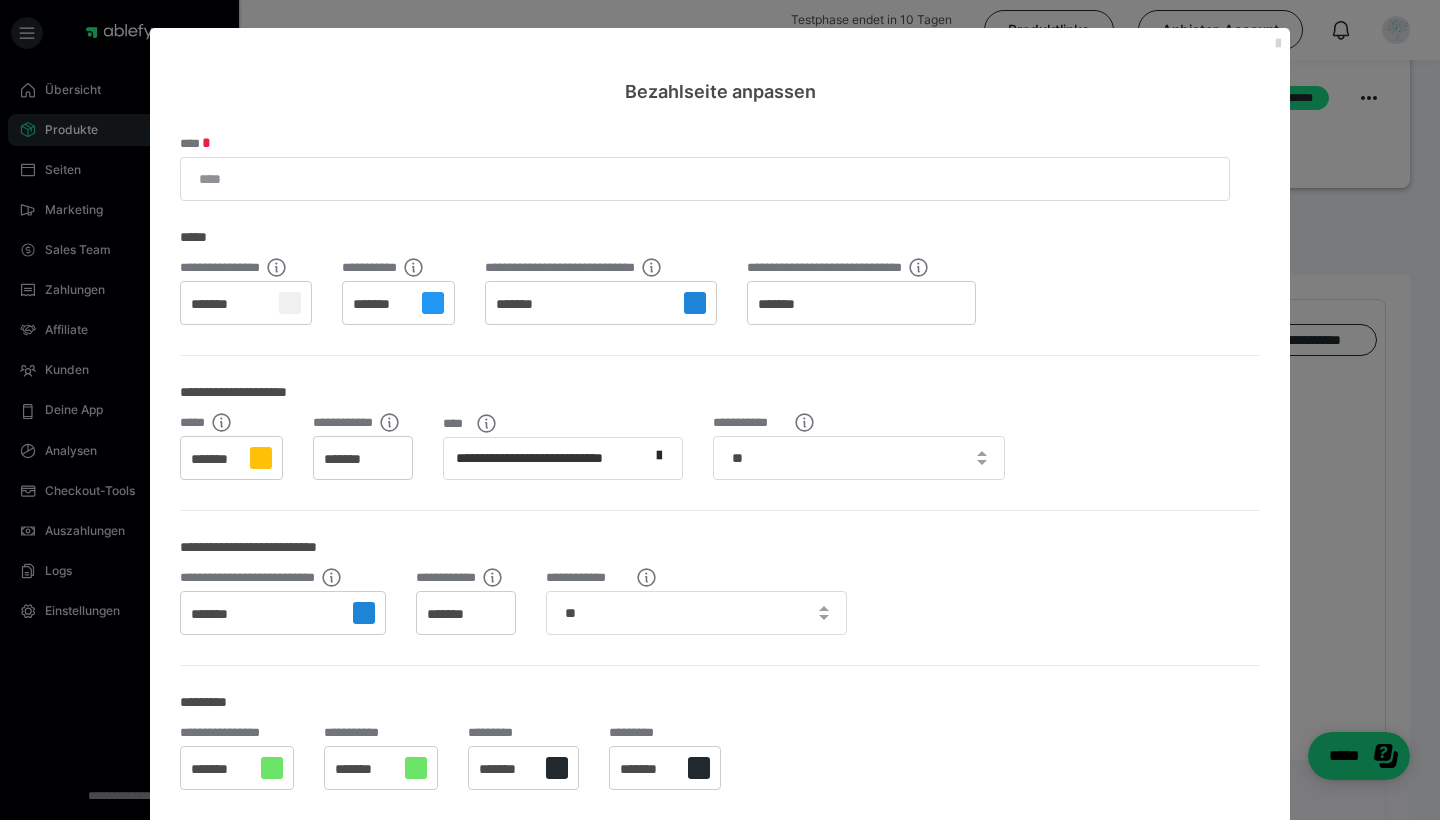 click at bounding box center (1278, 44) 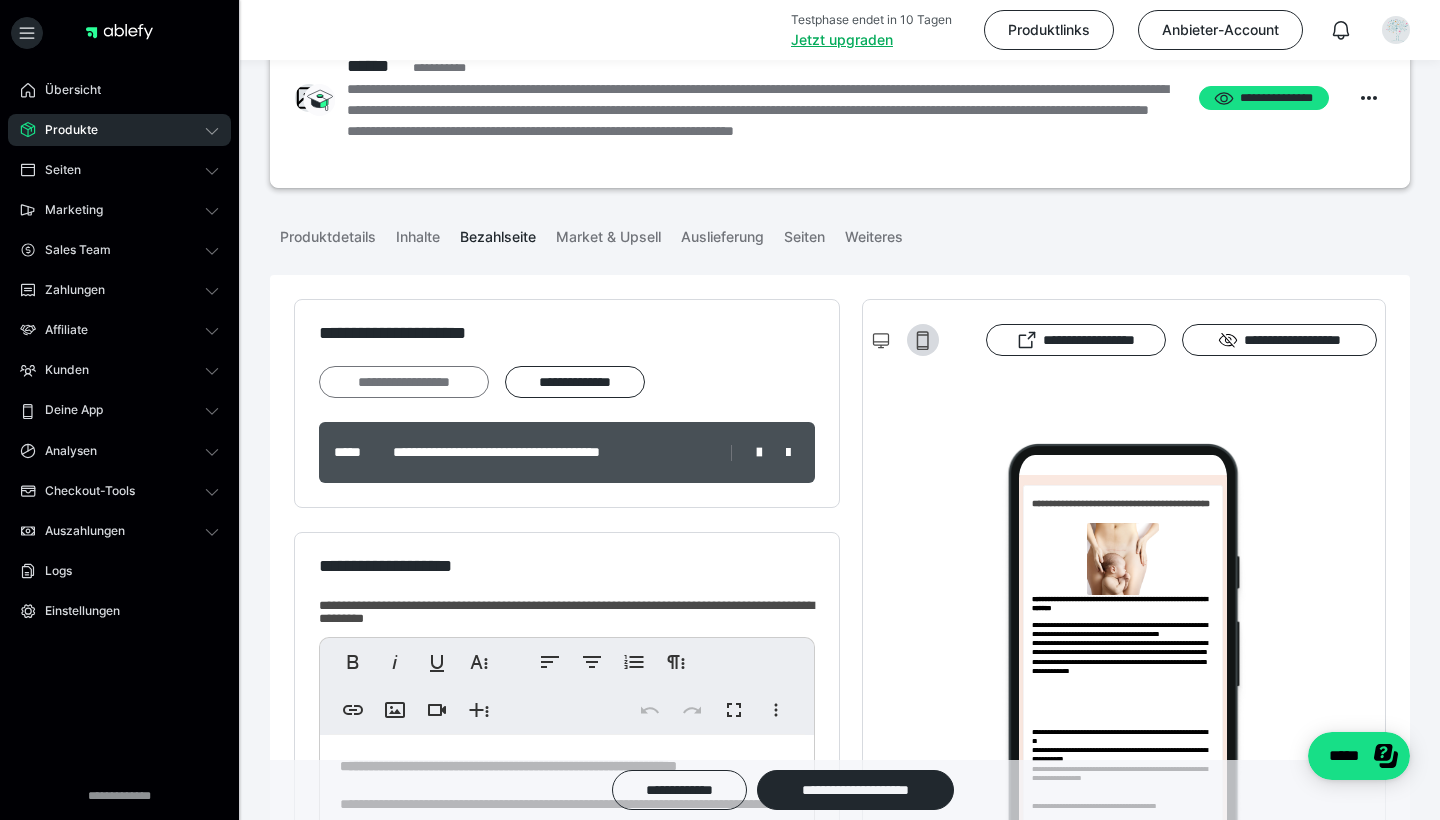 click on "**********" at bounding box center (404, 382) 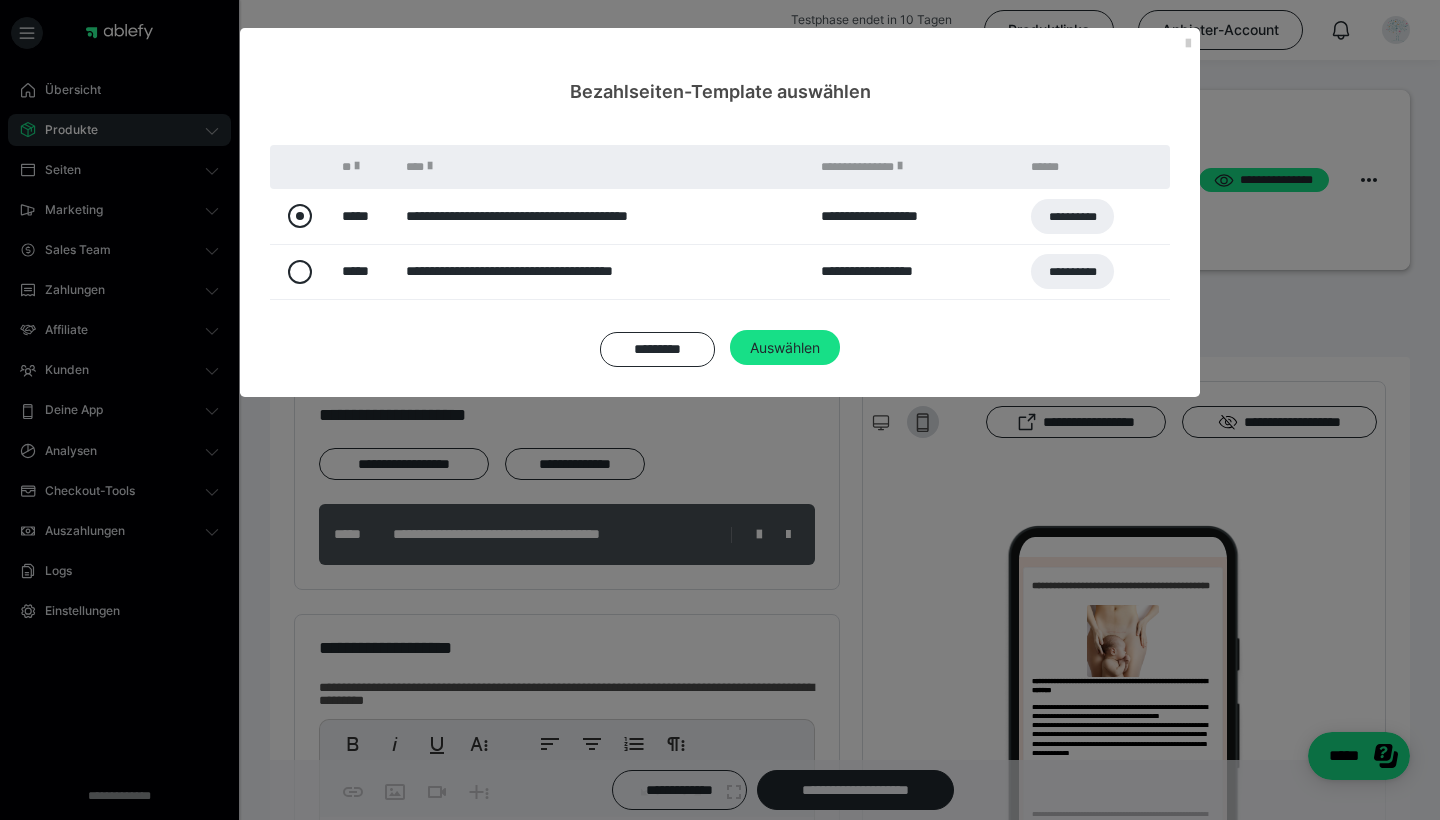 click at bounding box center (300, 216) 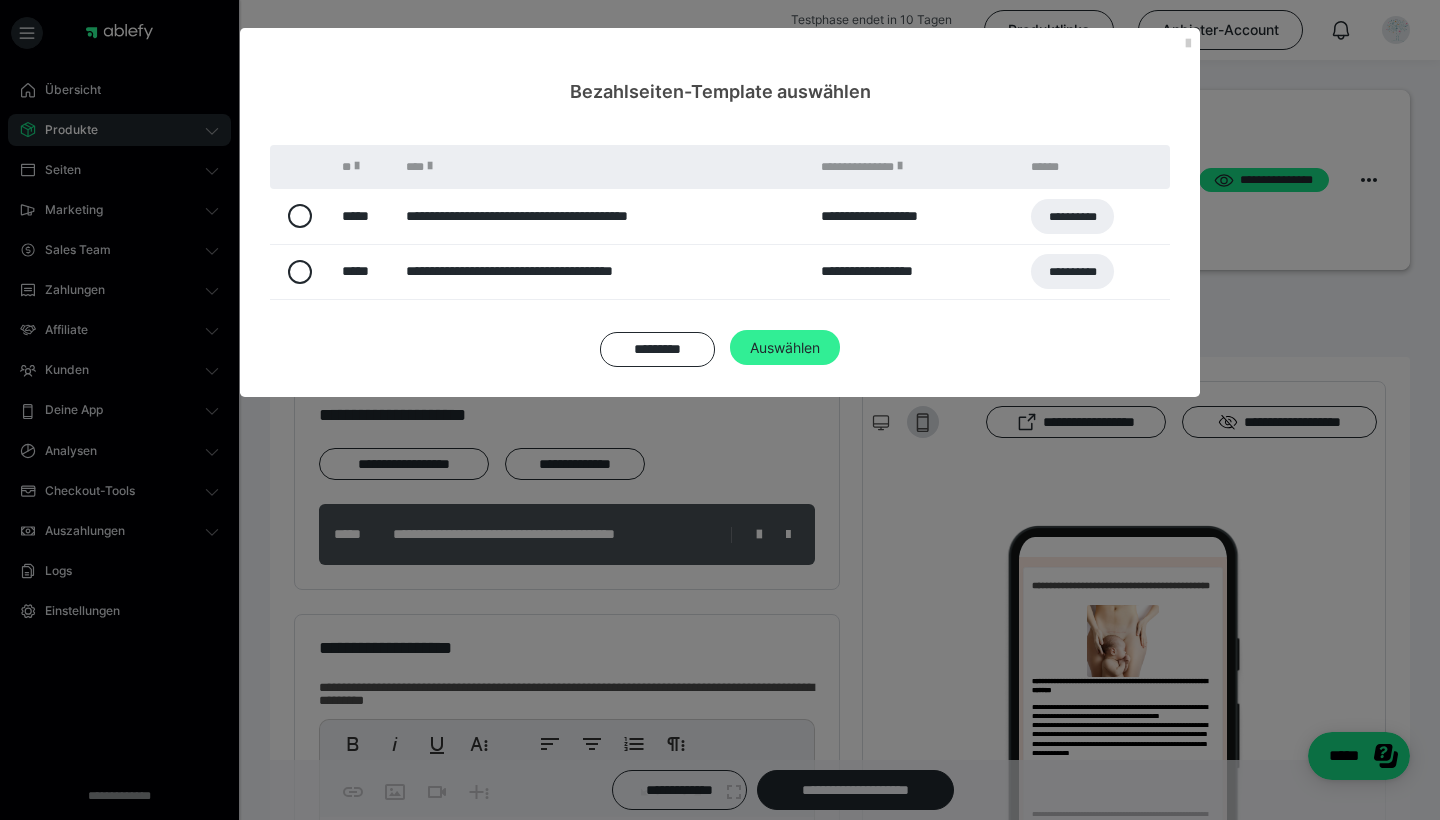 click on "Auswählen" at bounding box center [785, 348] 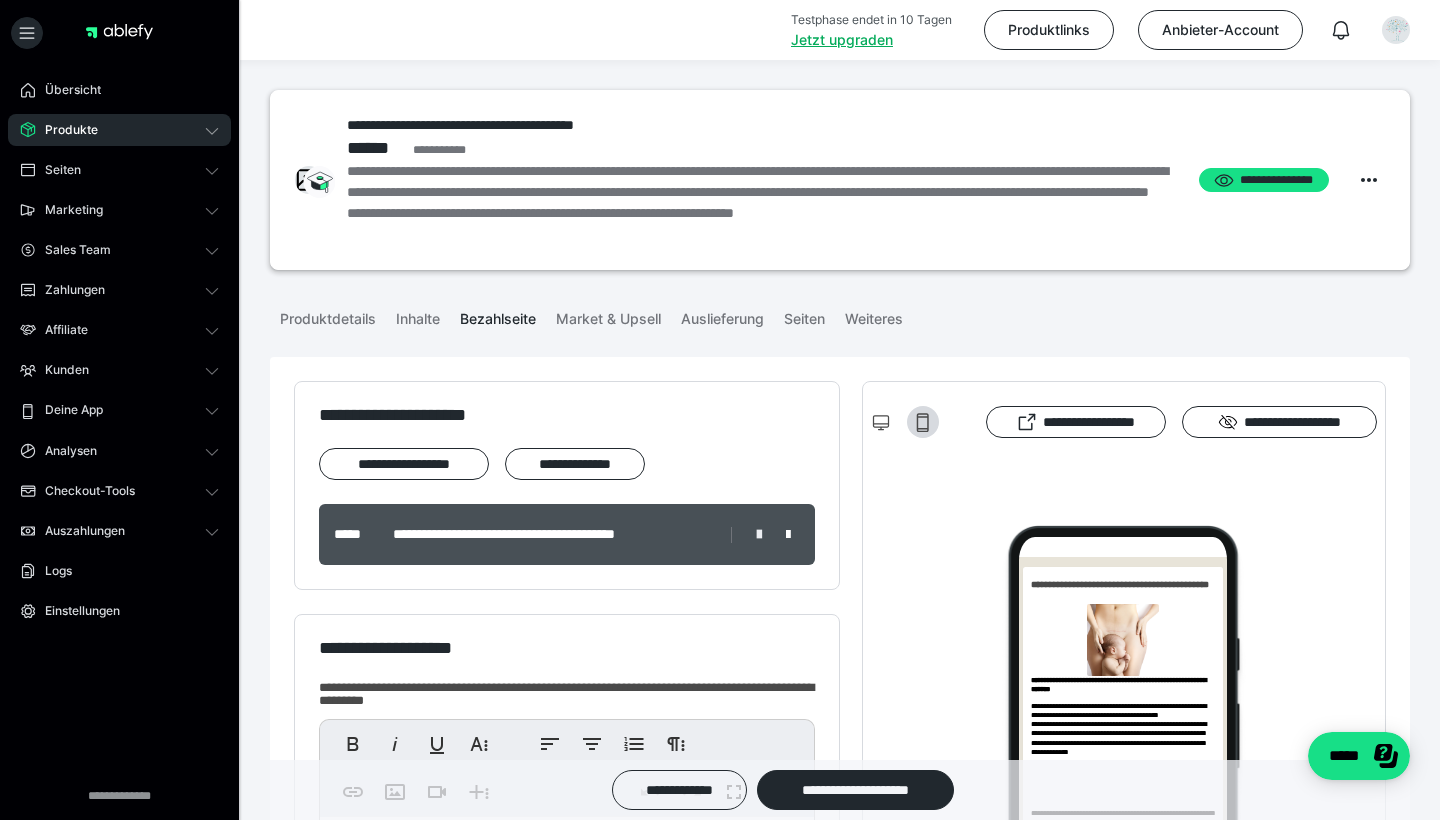 click at bounding box center (759, 535) 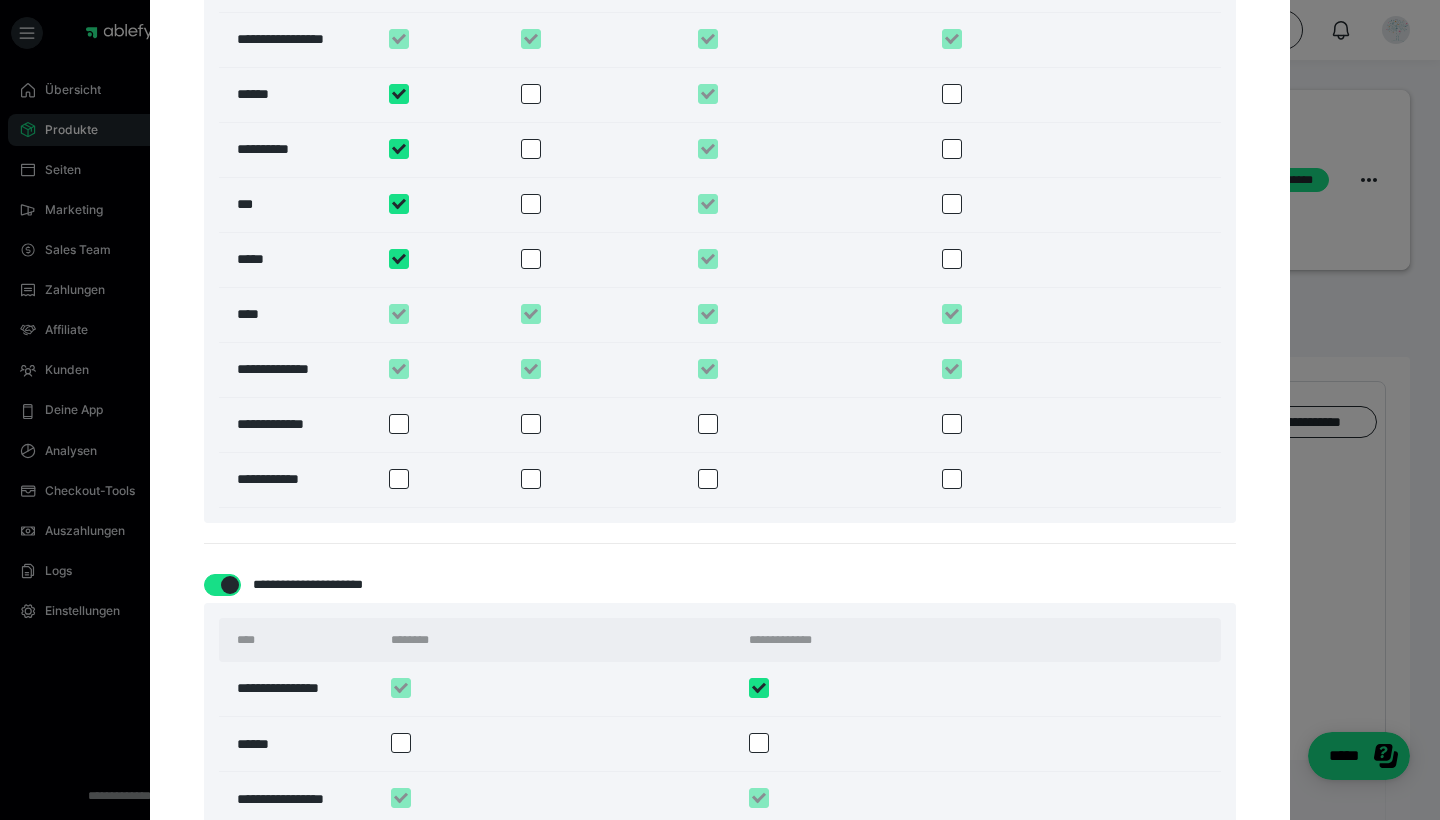scroll, scrollTop: 1595, scrollLeft: 0, axis: vertical 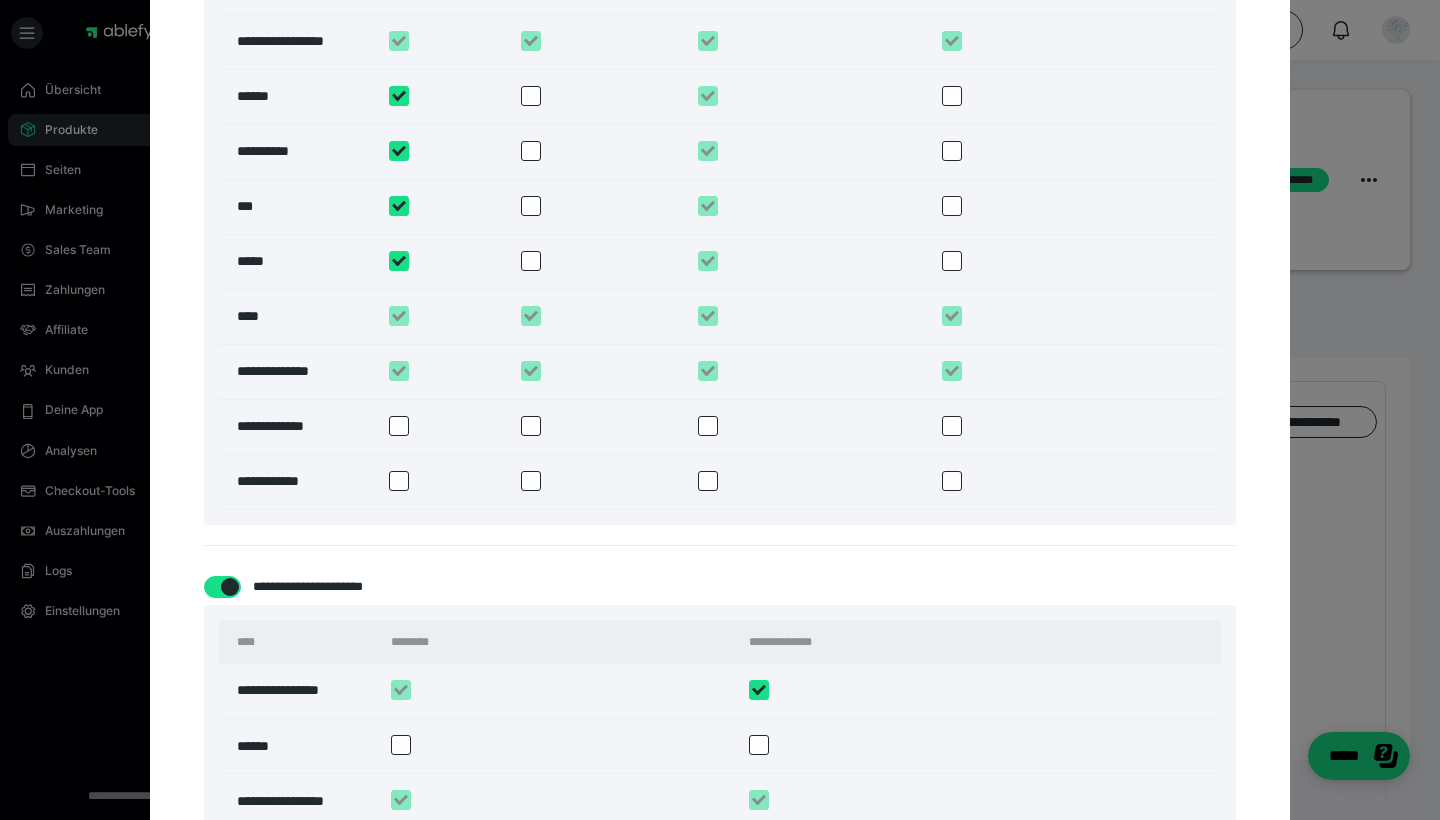 click at bounding box center [399, 426] 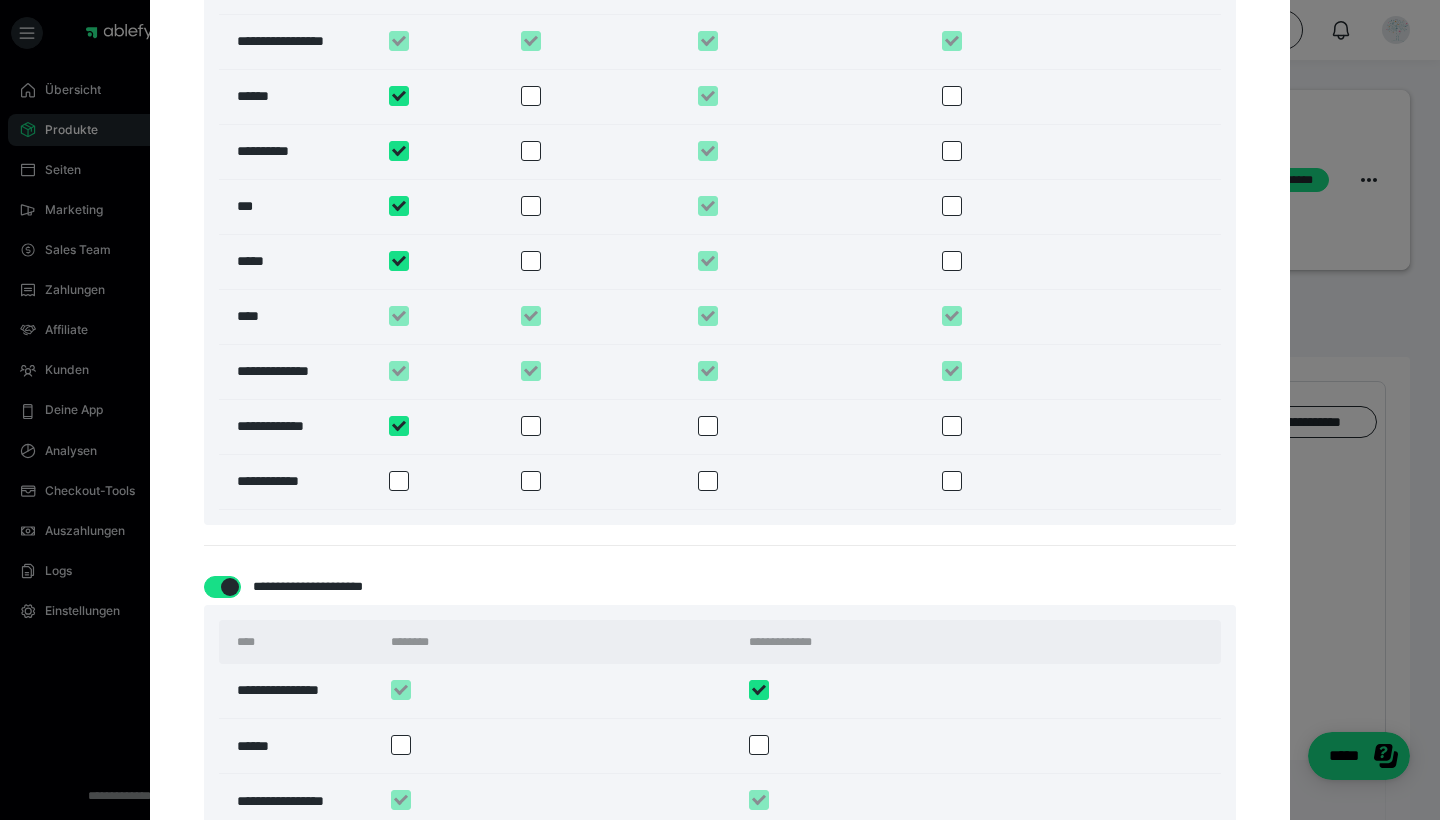checkbox on "****" 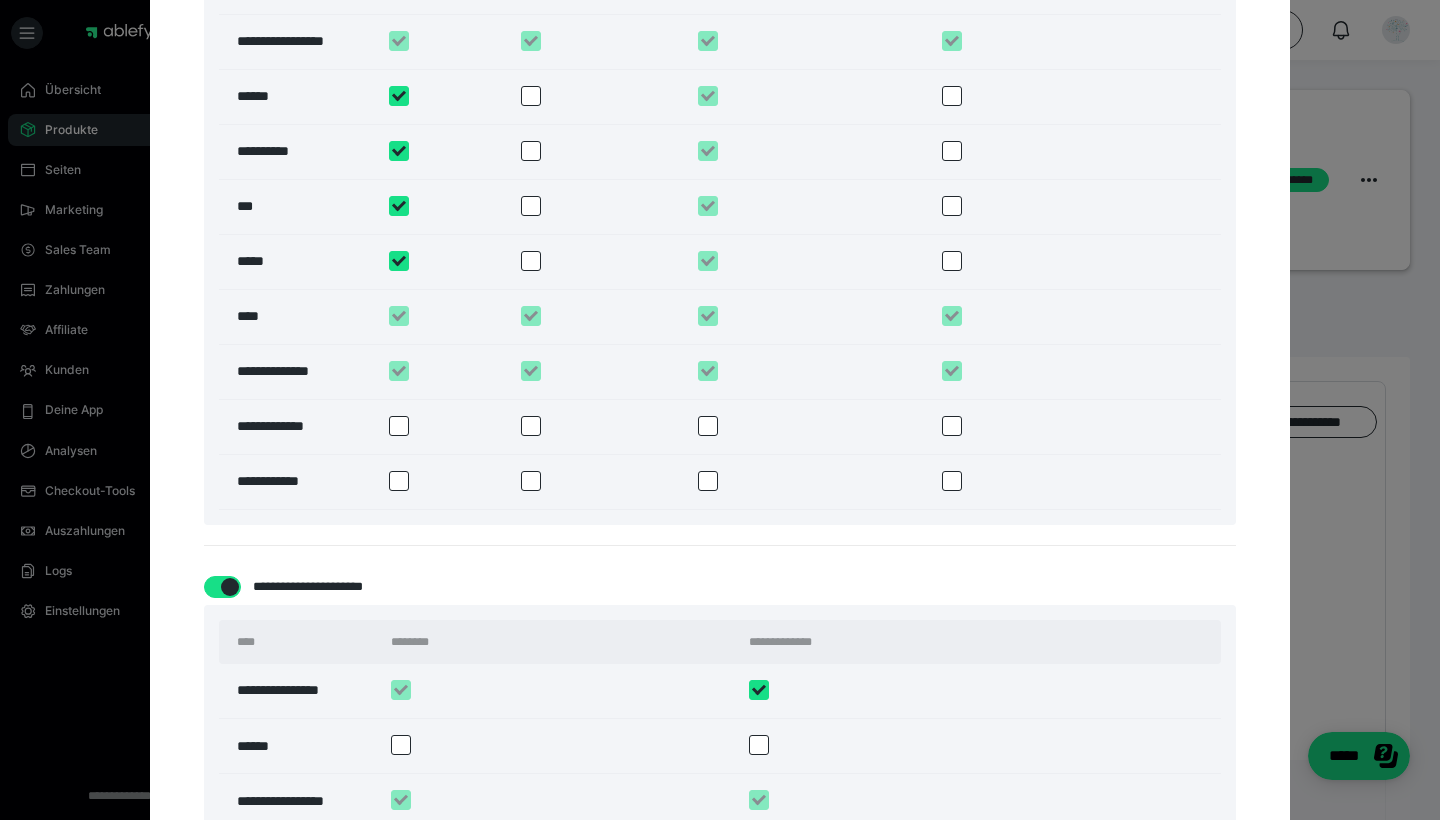 click at bounding box center (445, 426) 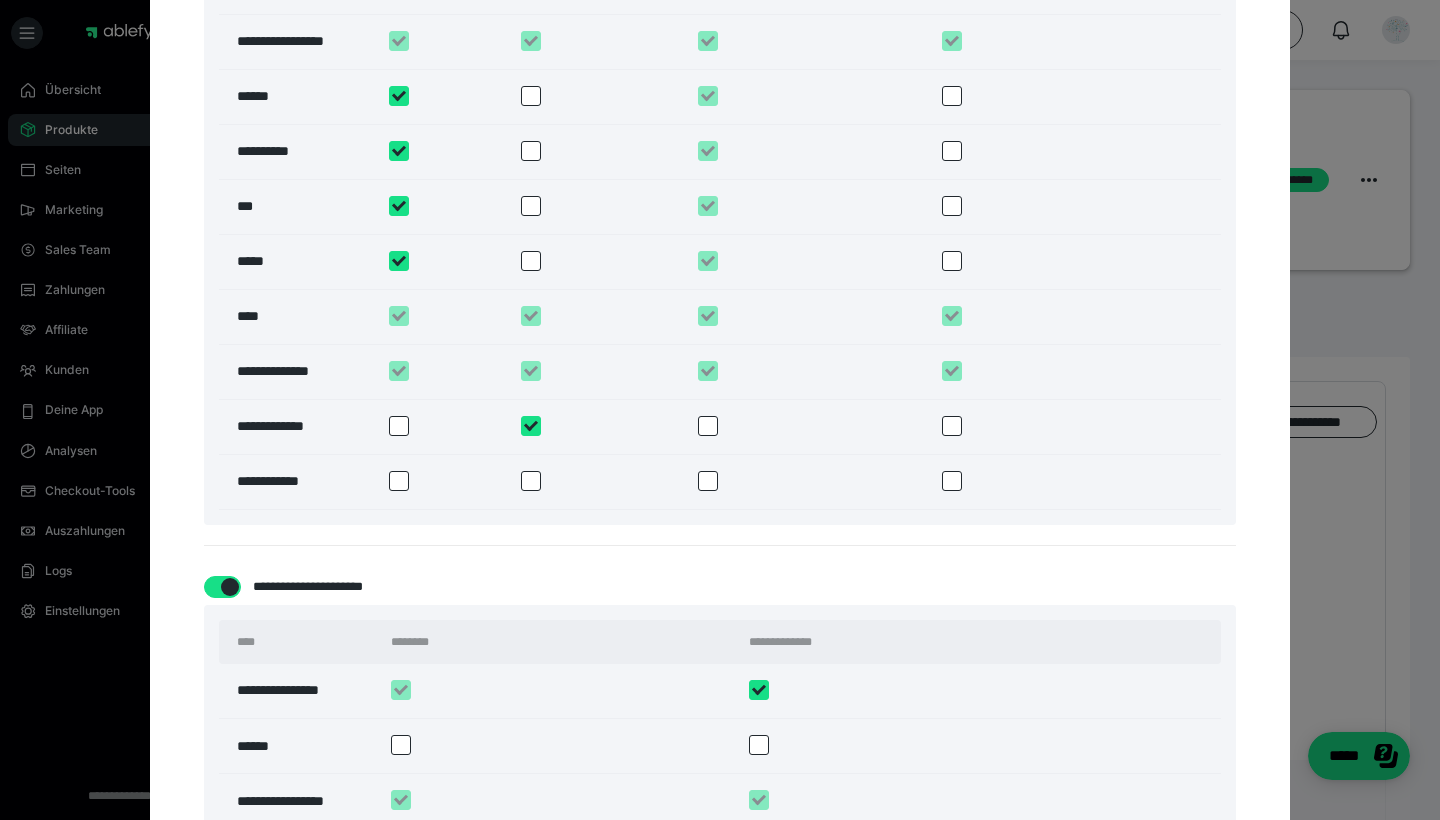 checkbox on "****" 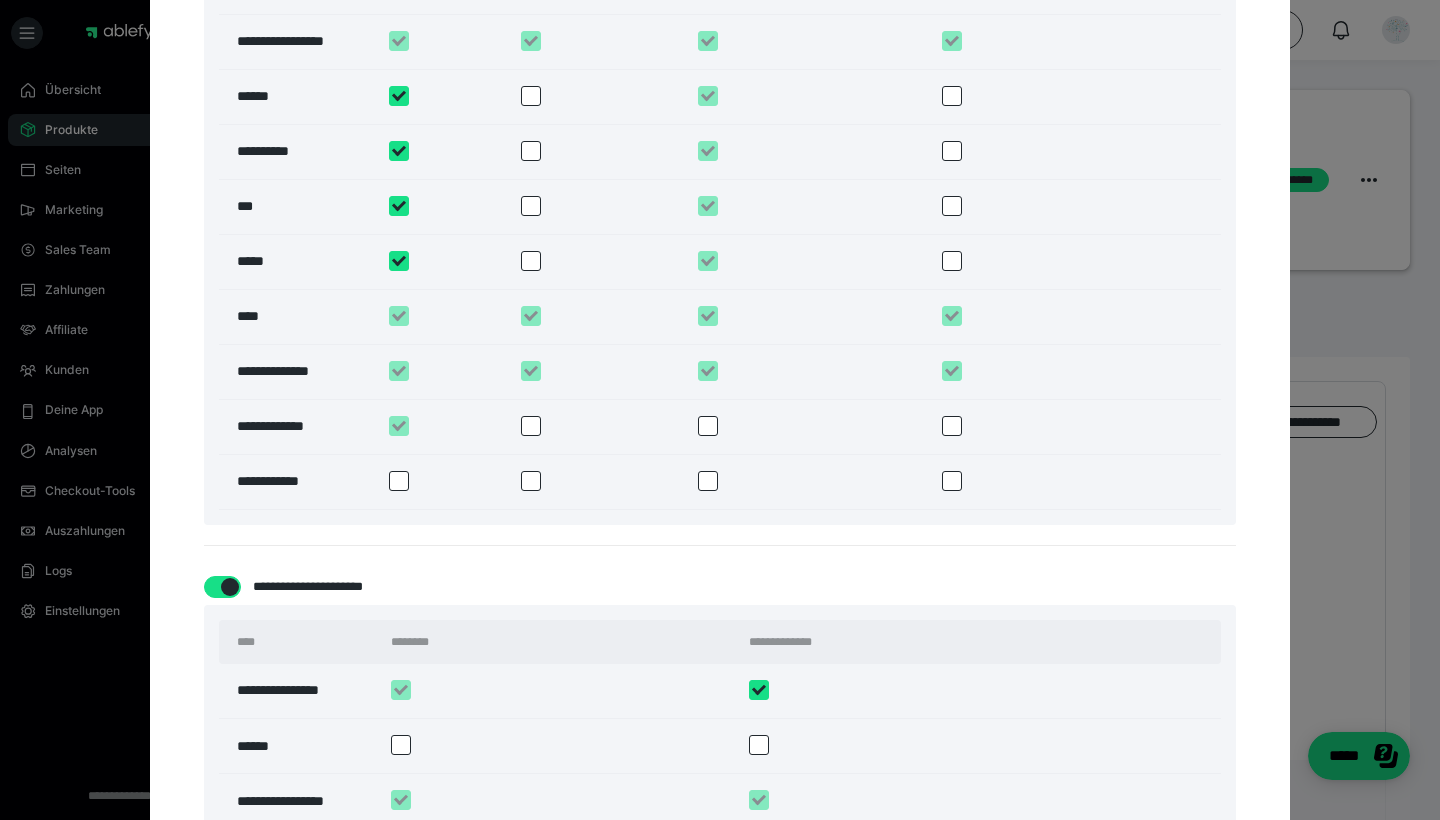 click at bounding box center [600, 426] 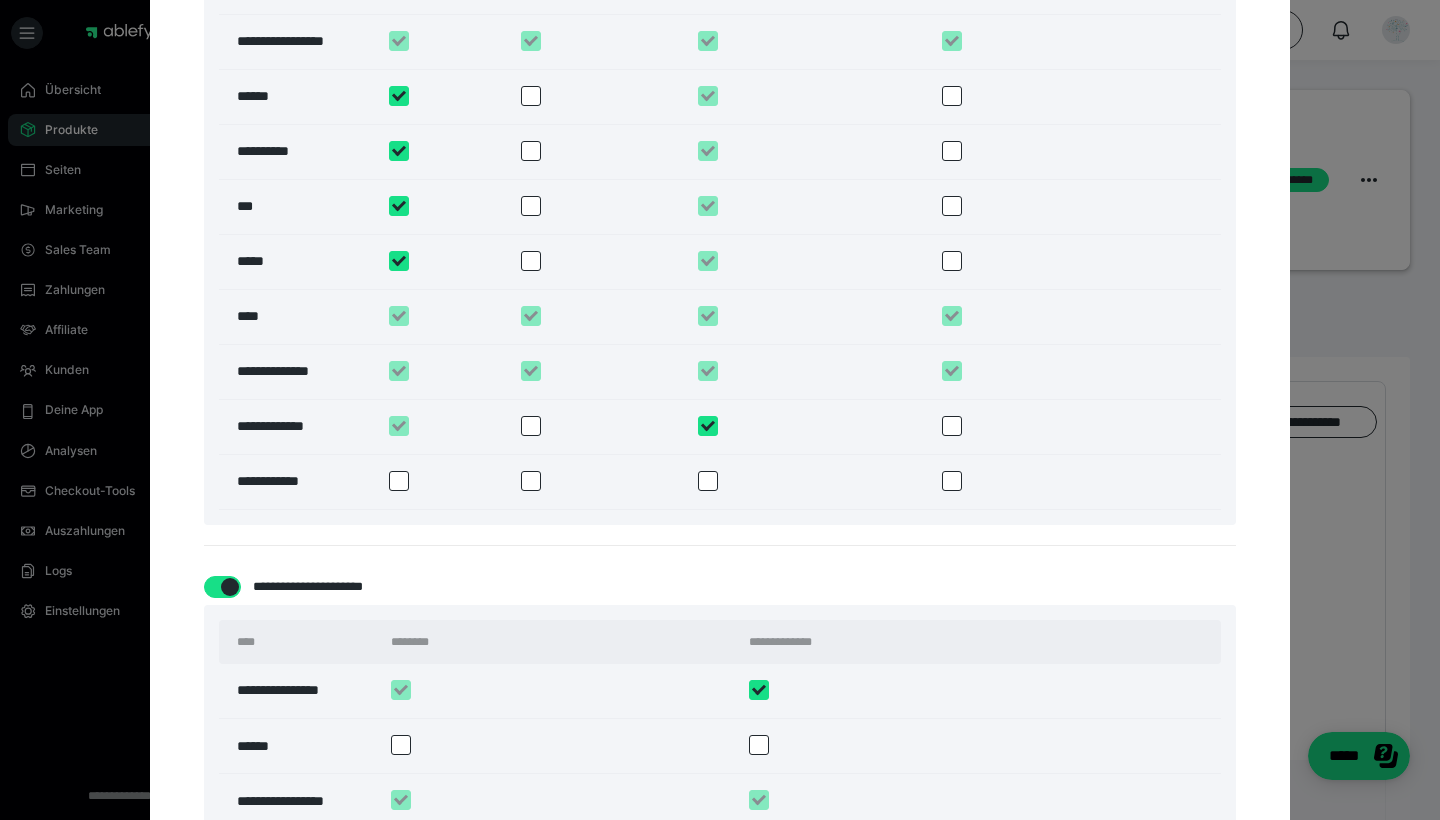 checkbox on "****" 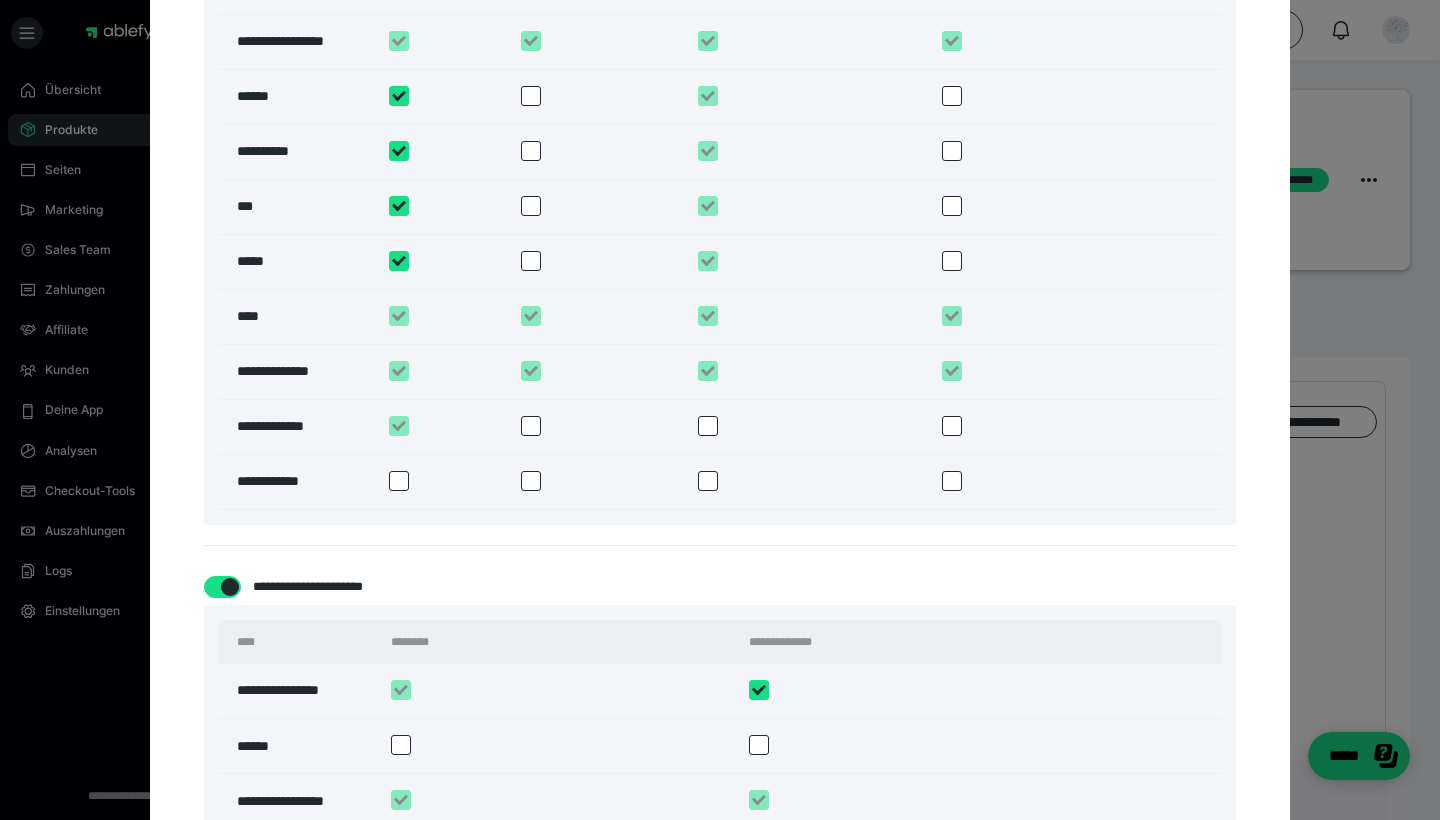 click at bounding box center (952, 426) 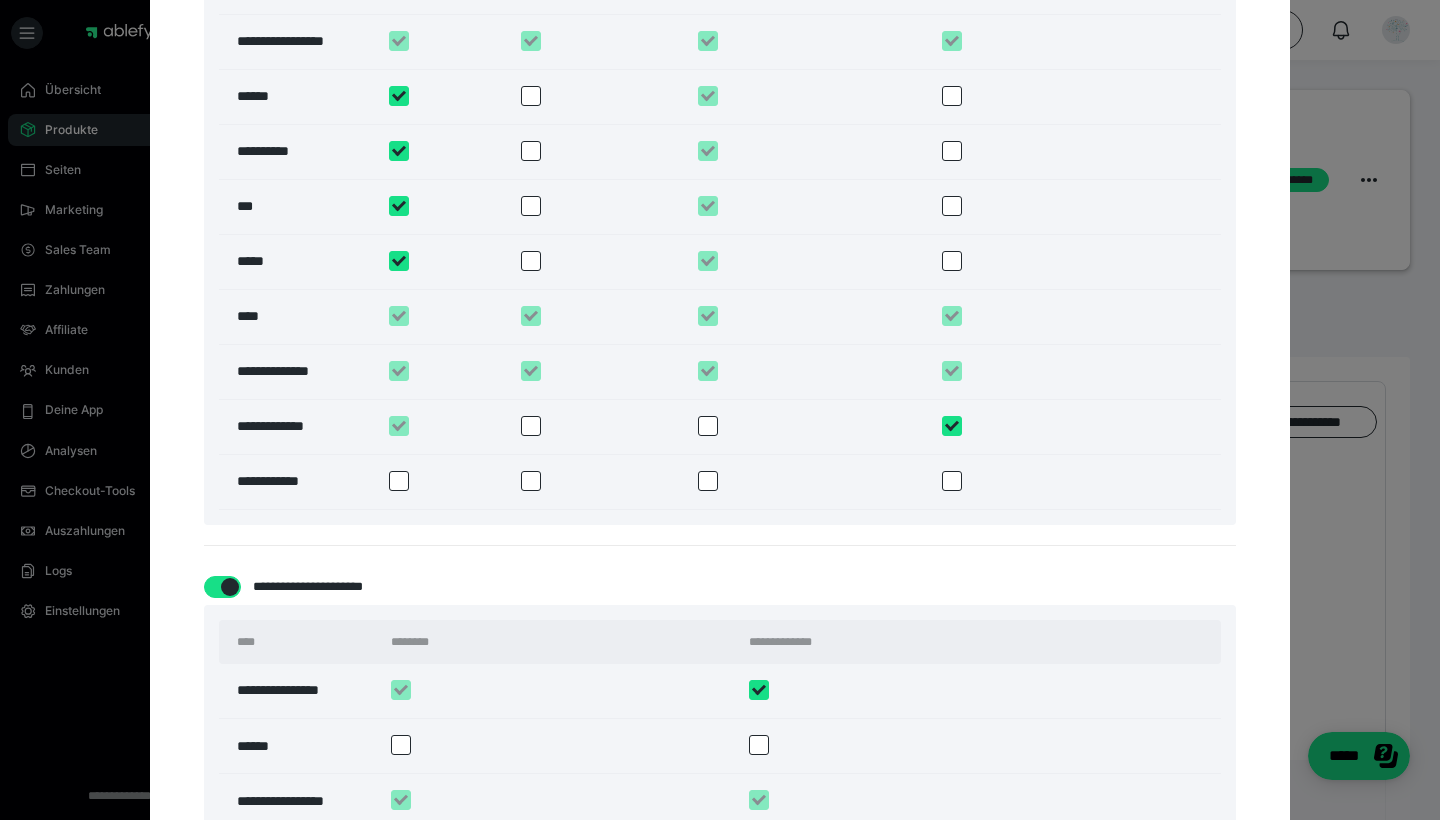 checkbox on "****" 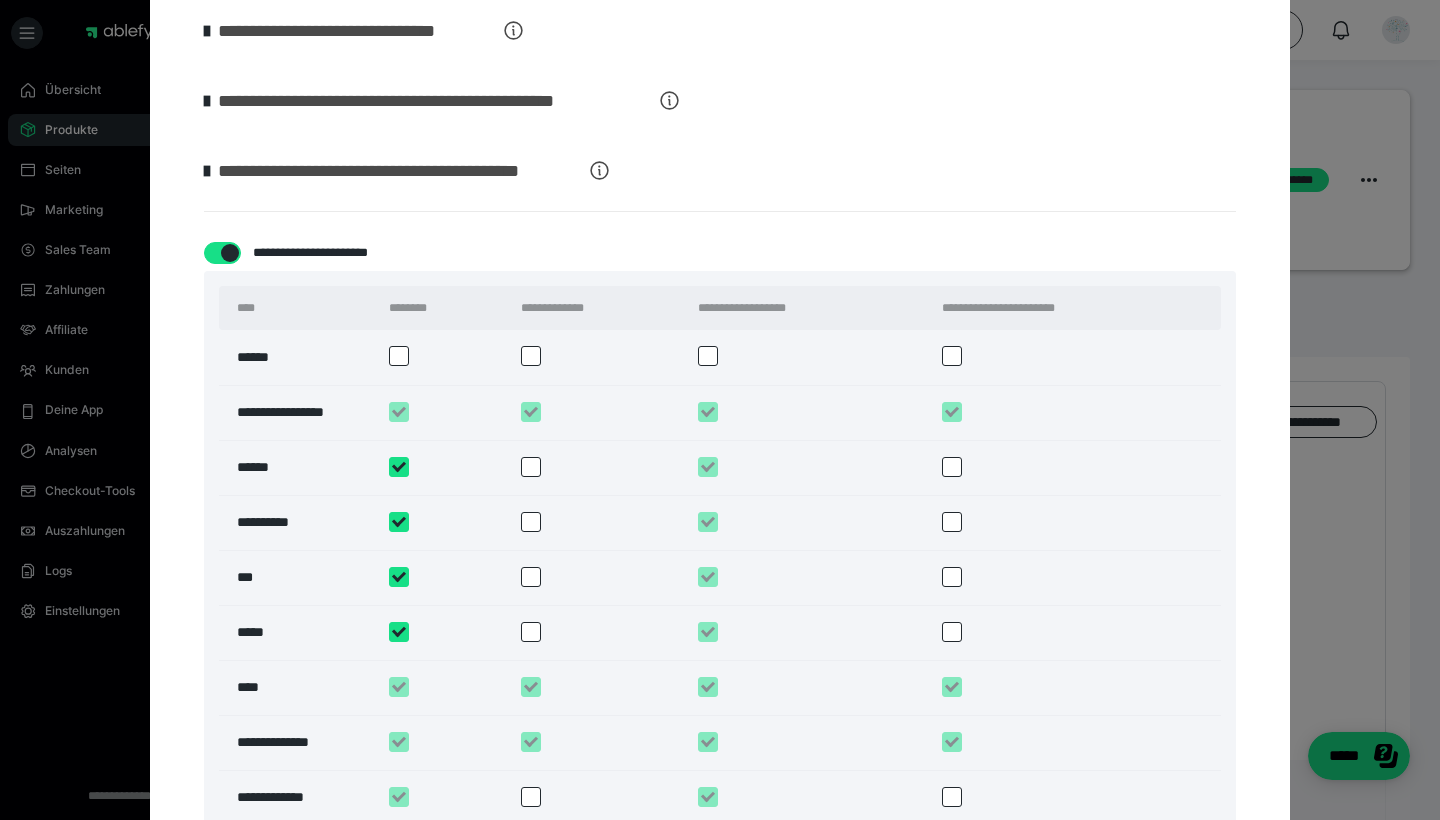 scroll, scrollTop: 1311, scrollLeft: 0, axis: vertical 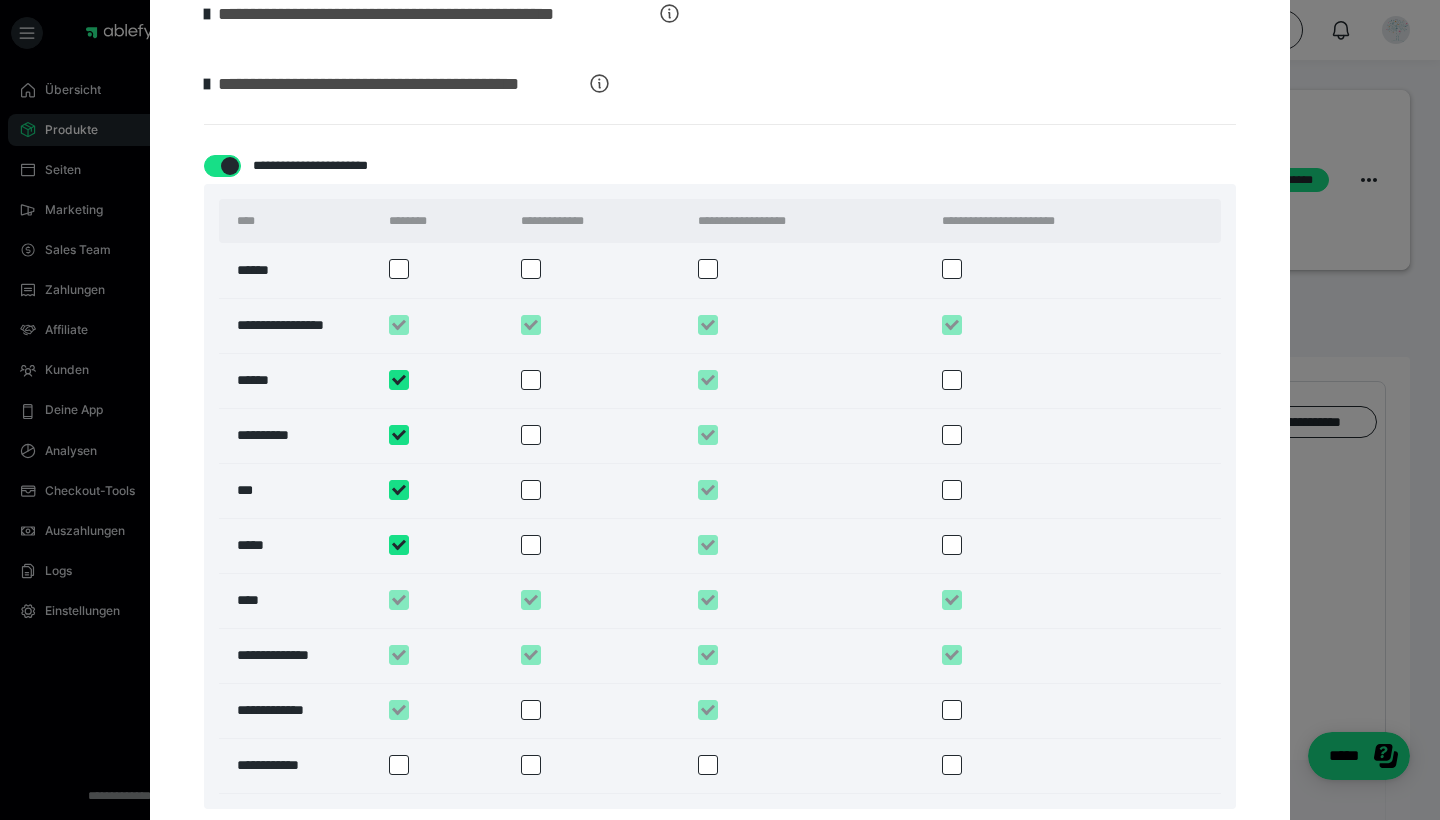 click at bounding box center (531, 380) 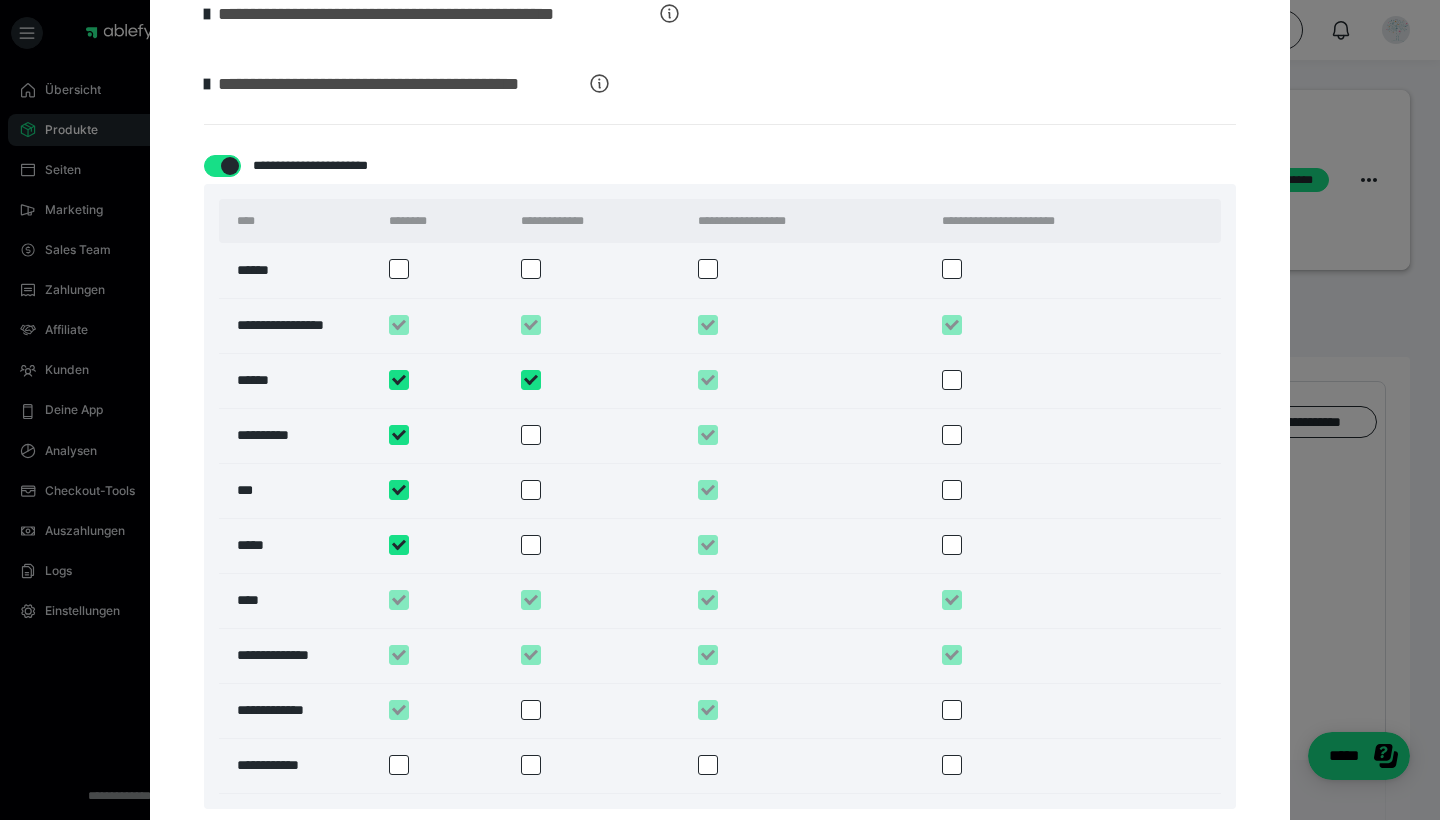 checkbox on "****" 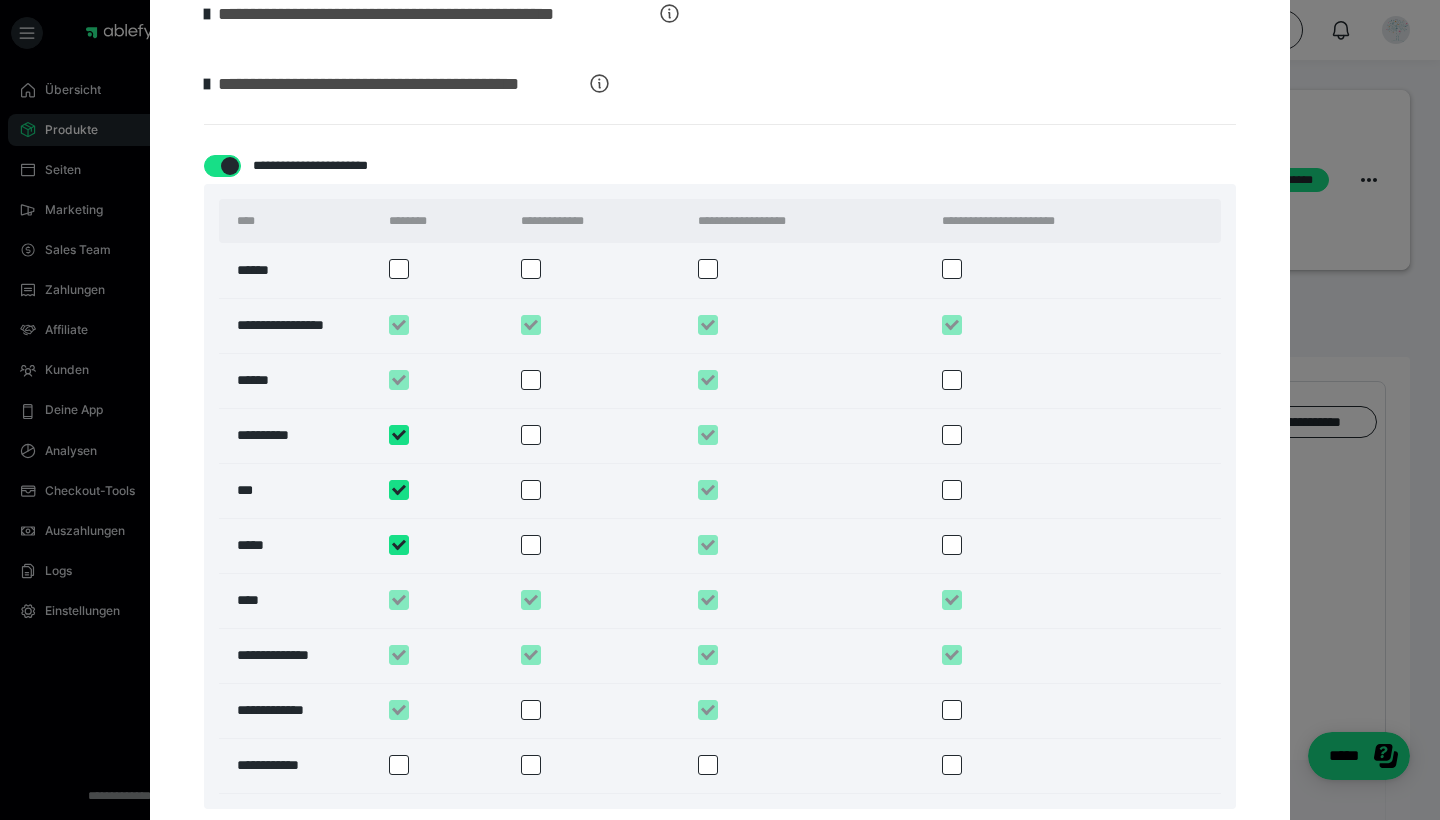 click at bounding box center (531, 435) 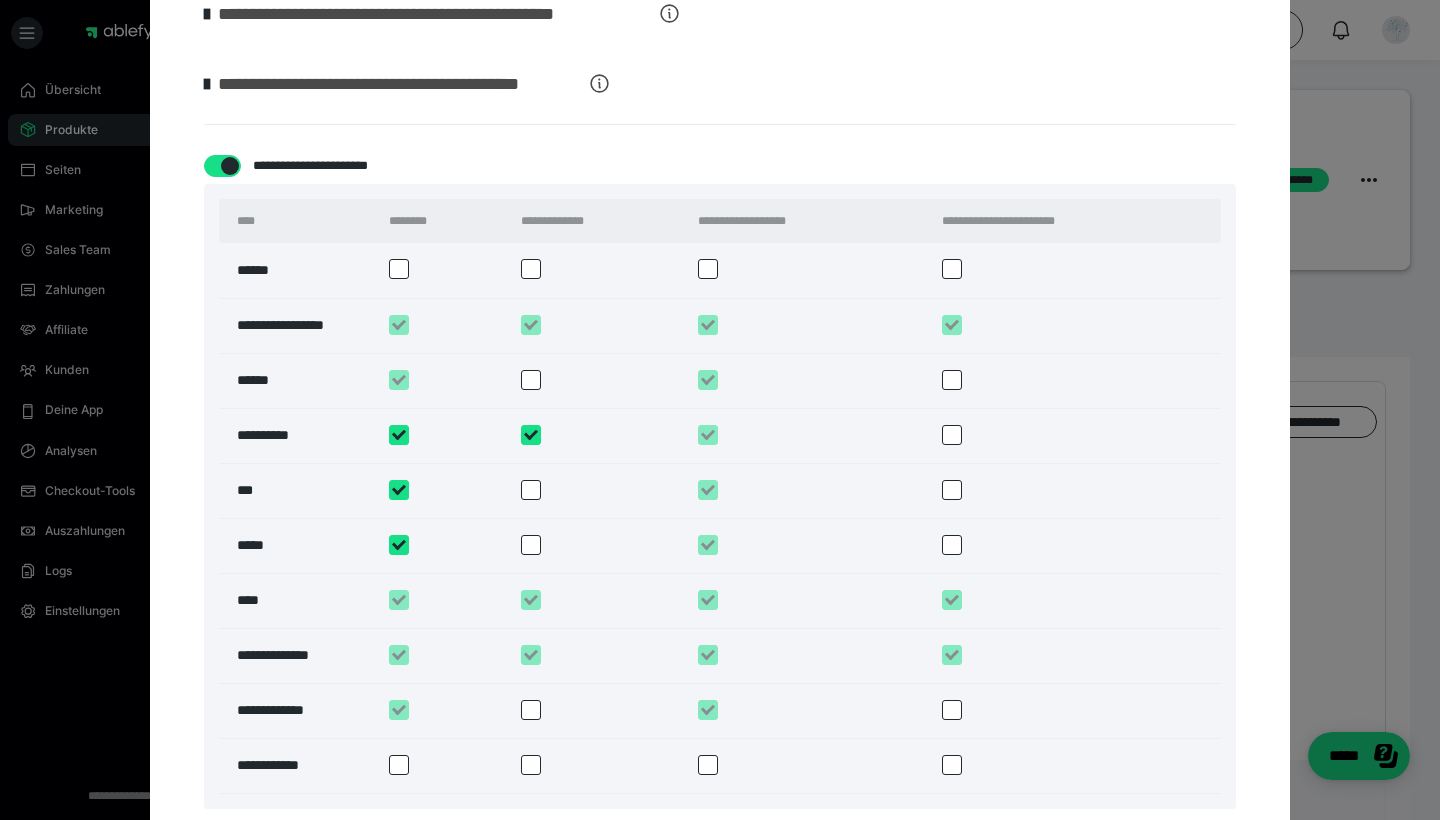 checkbox on "****" 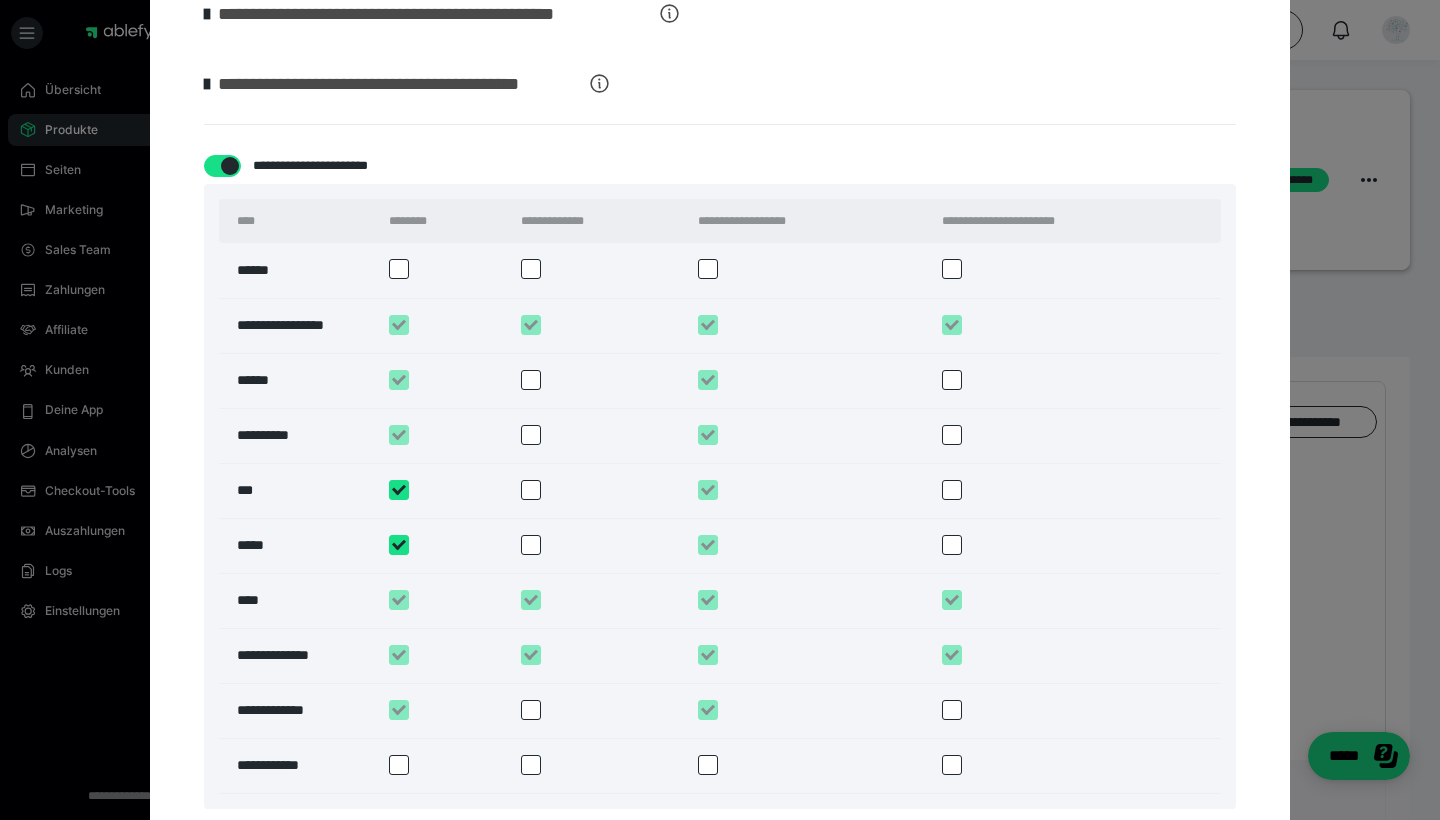click at bounding box center (531, 490) 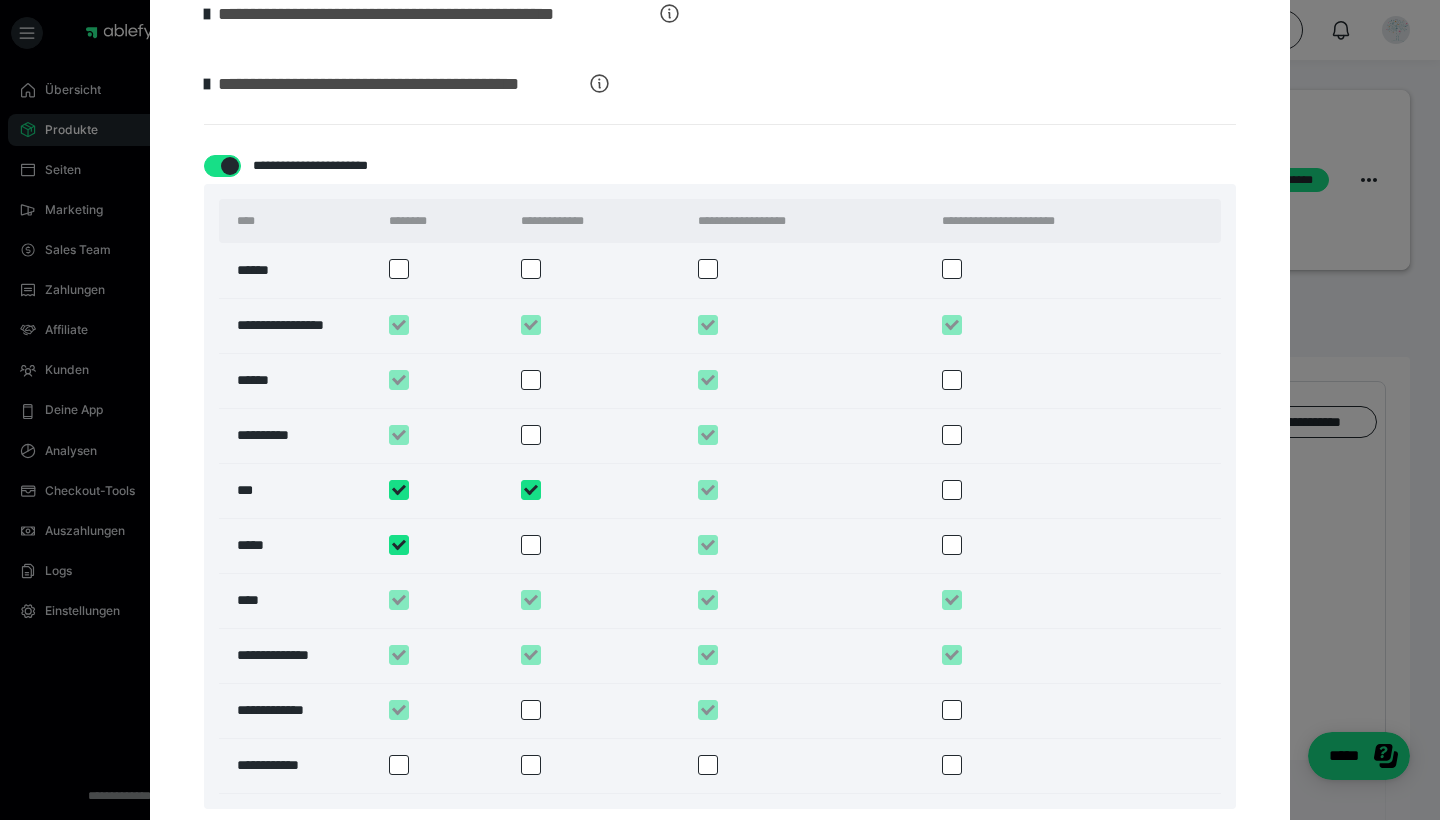 checkbox on "****" 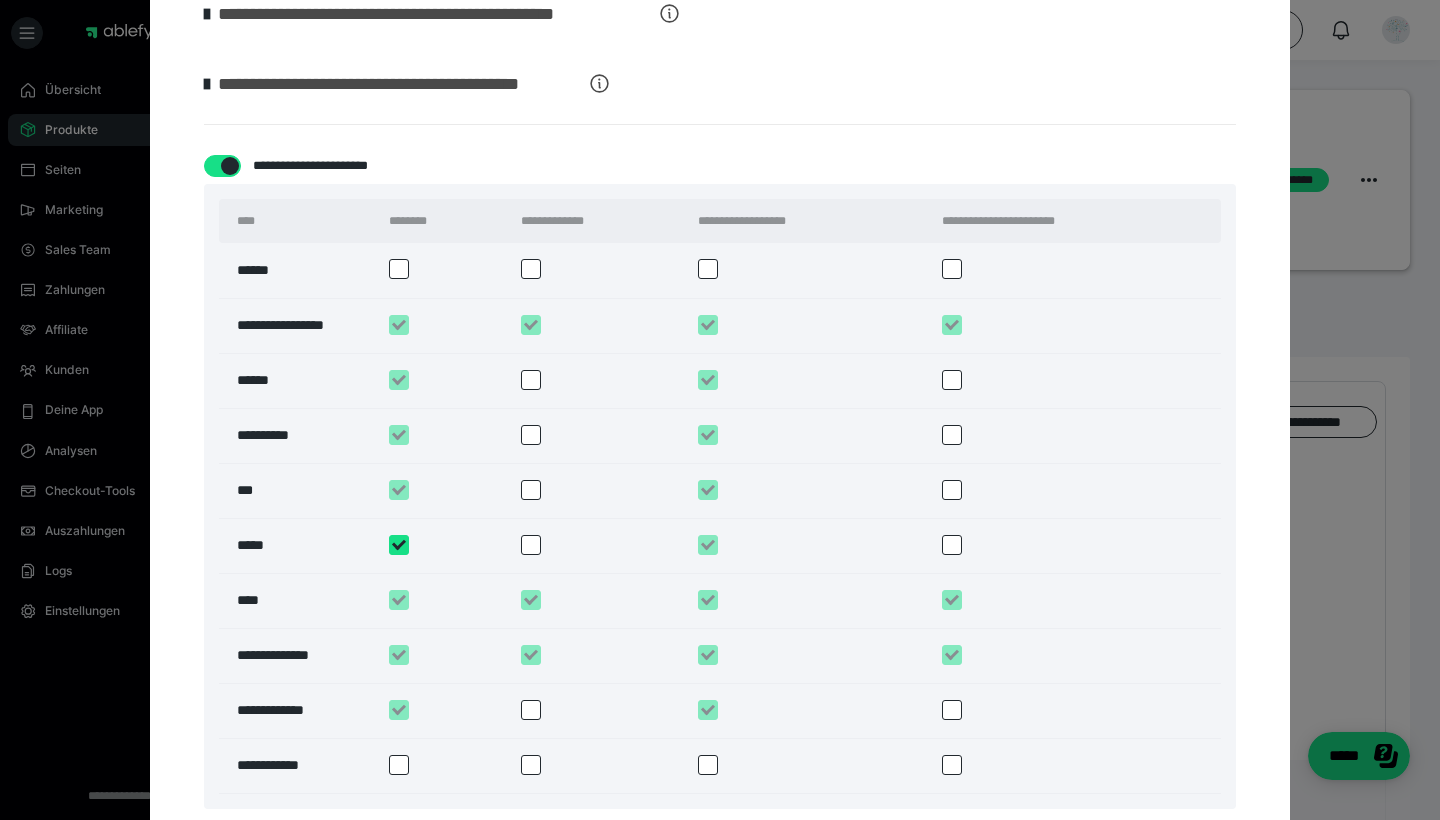 click at bounding box center (531, 545) 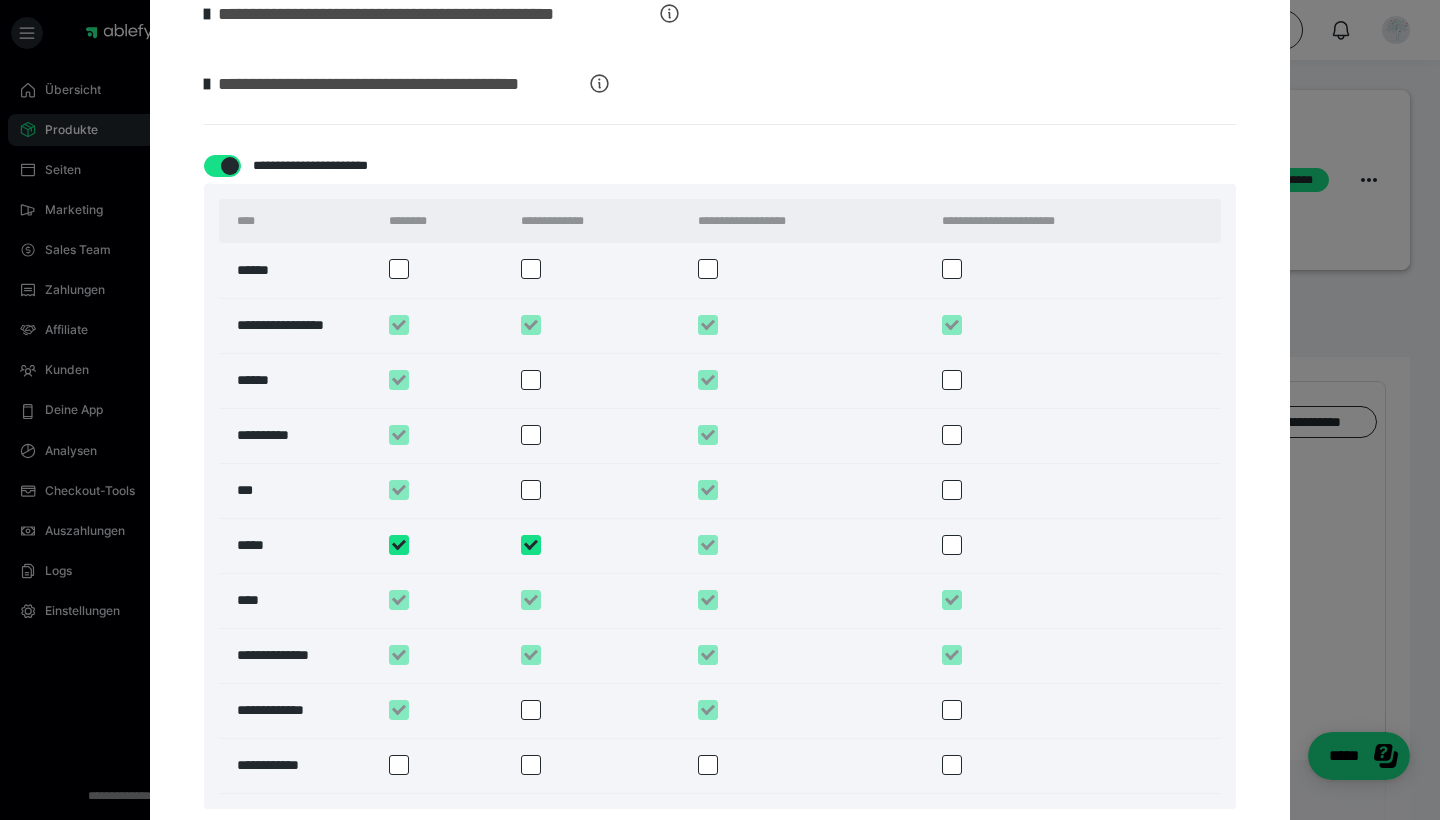 checkbox on "****" 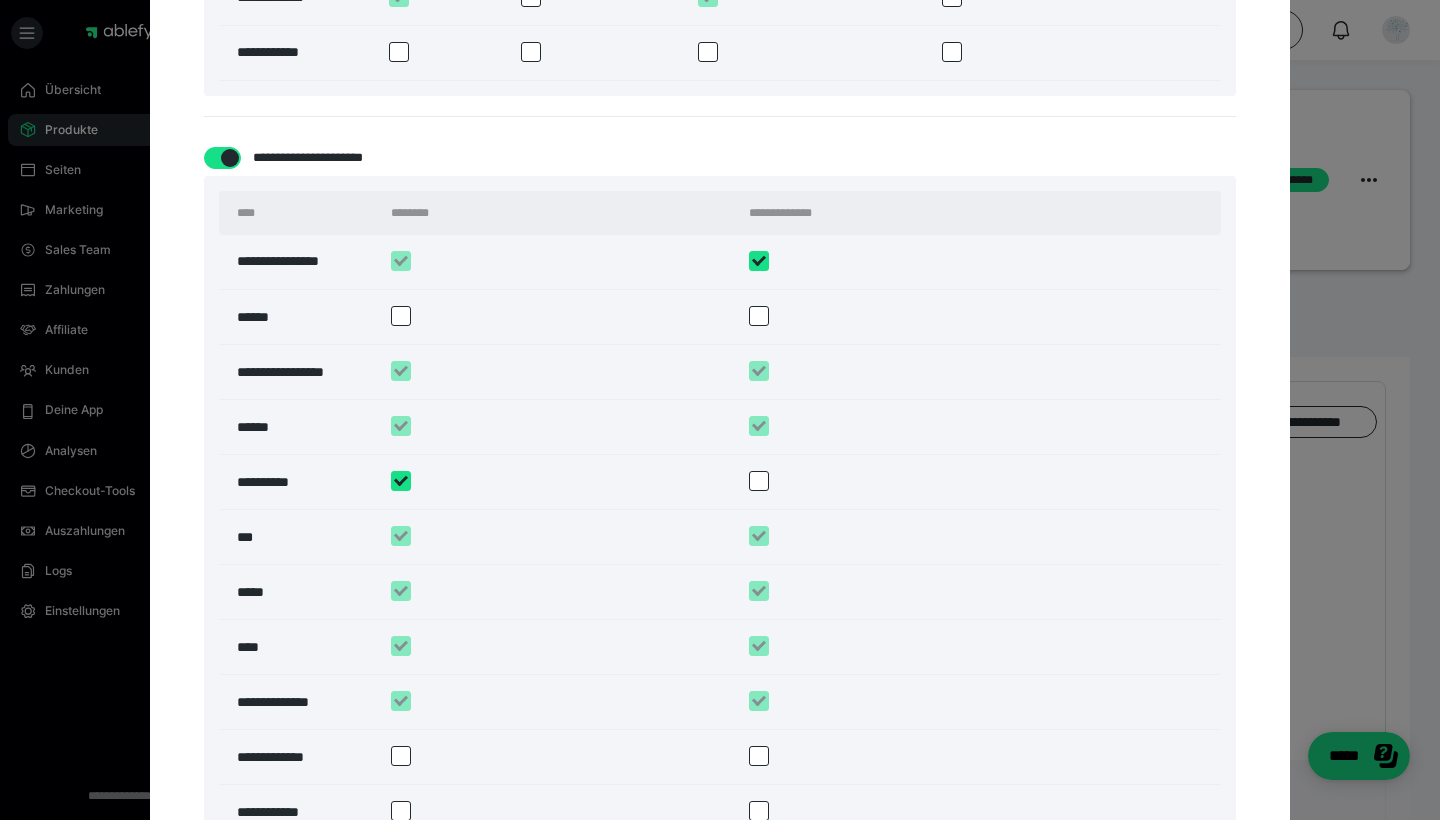 scroll, scrollTop: 2025, scrollLeft: 0, axis: vertical 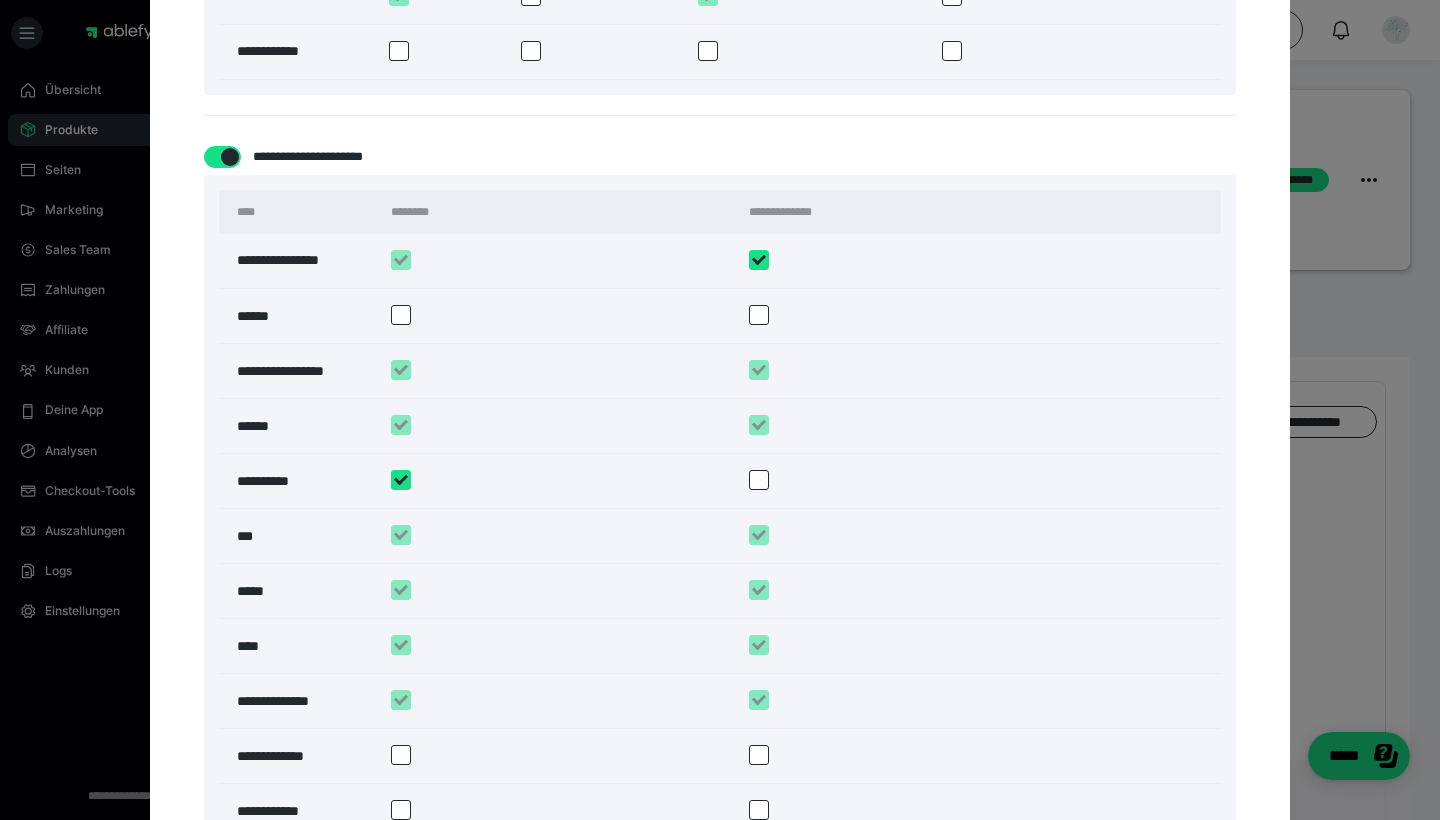 click at bounding box center (759, 480) 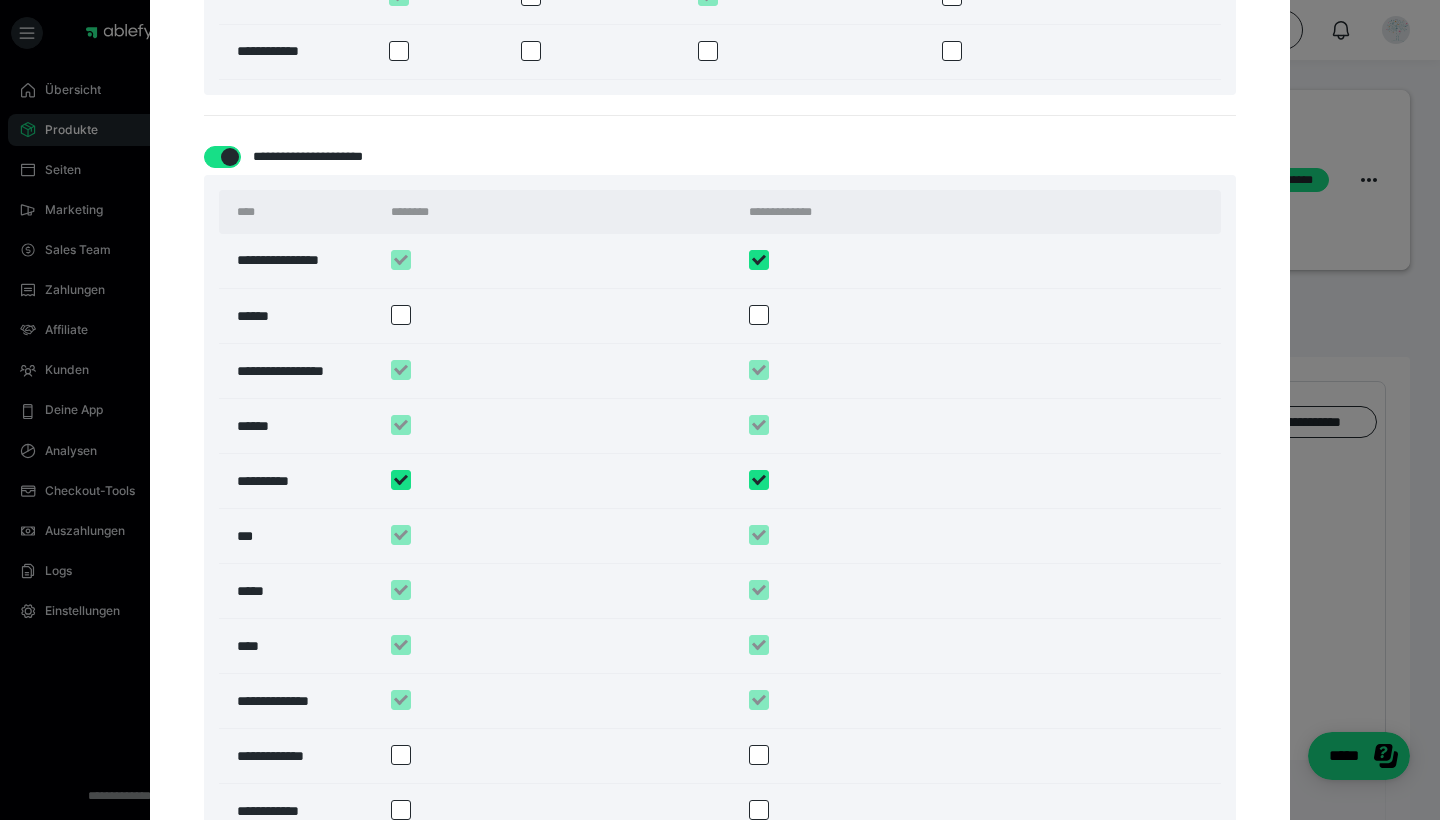 checkbox on "****" 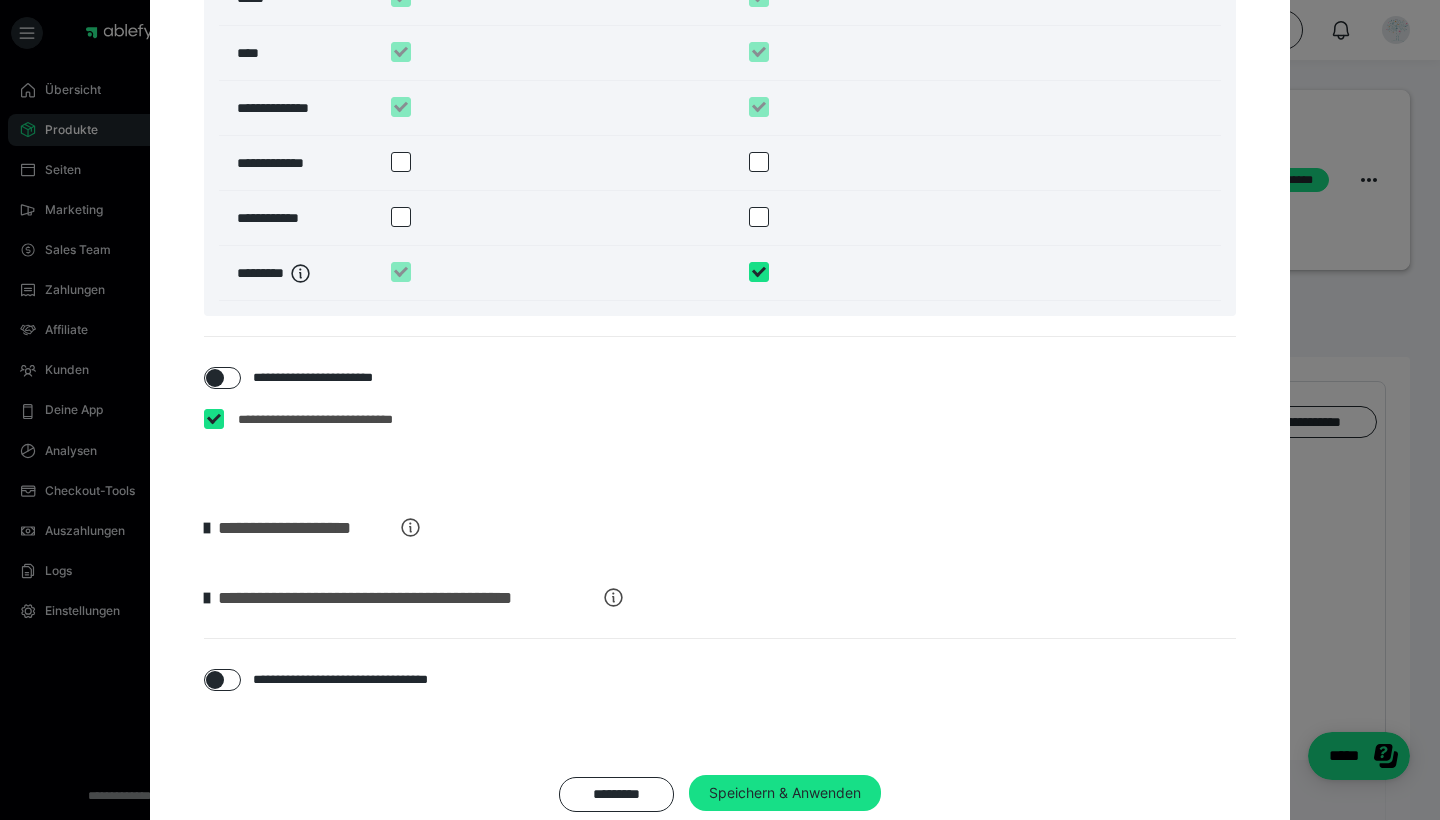 scroll, scrollTop: 2619, scrollLeft: 0, axis: vertical 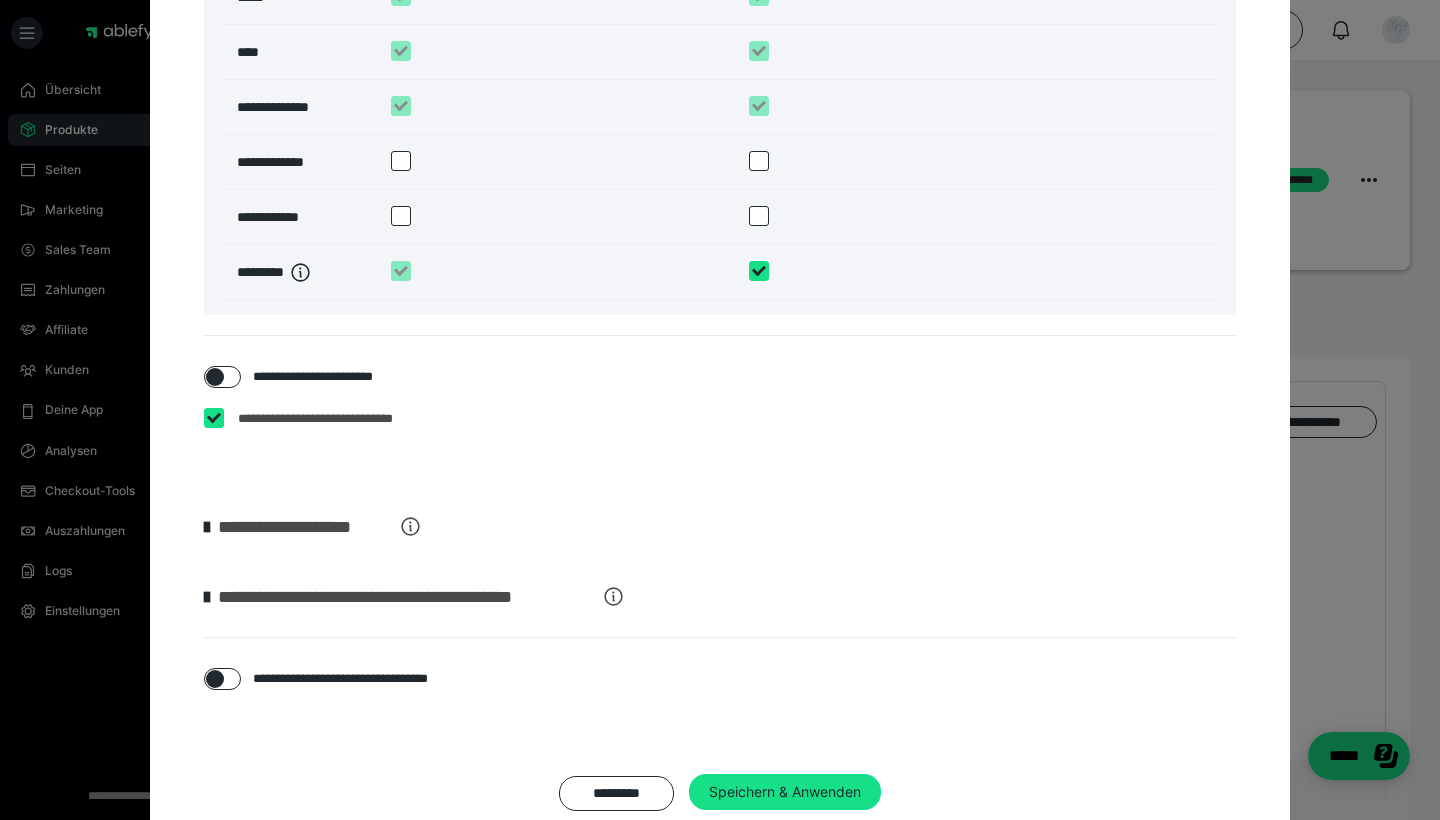 click at bounding box center (759, 161) 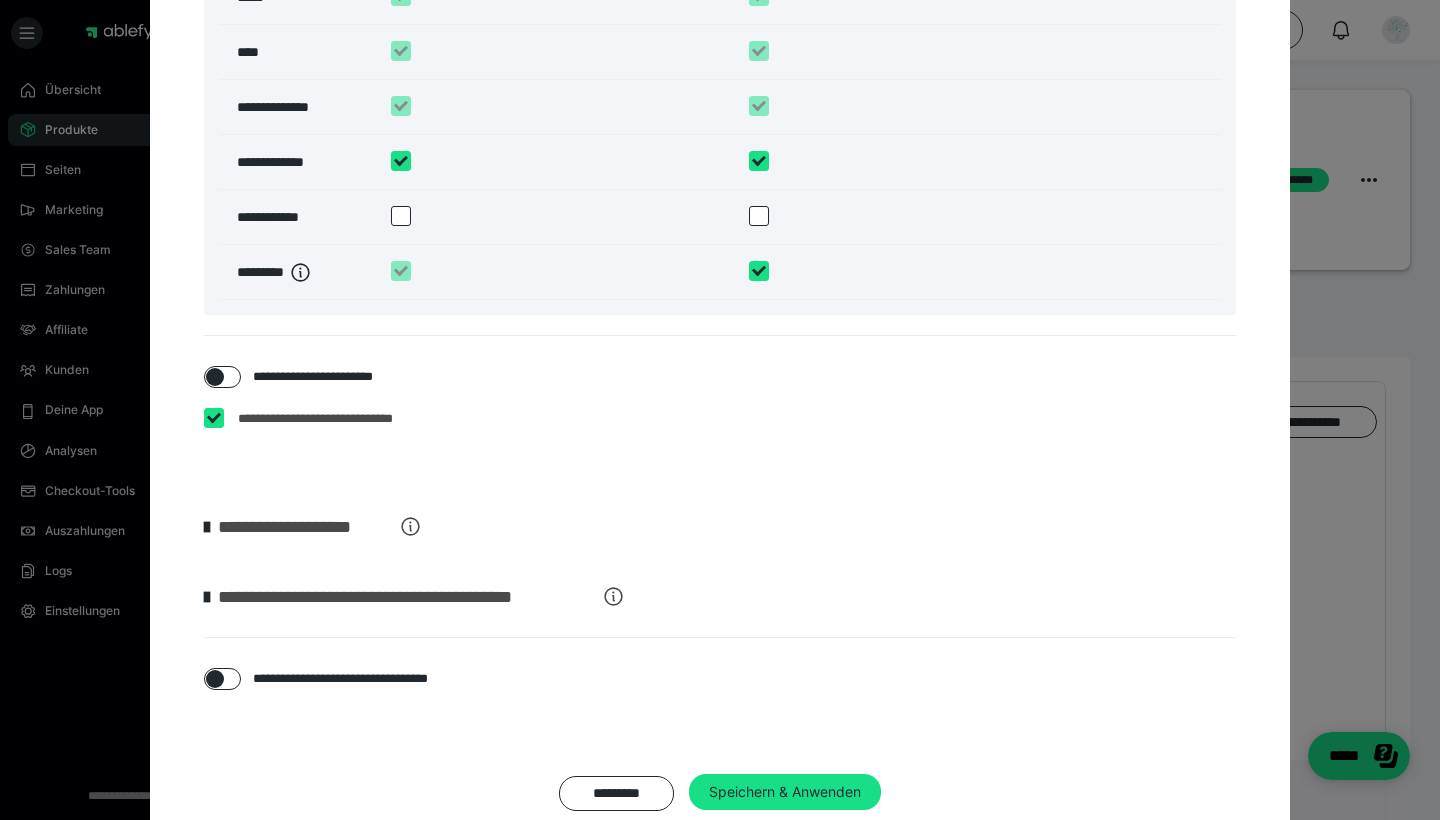 checkbox on "****" 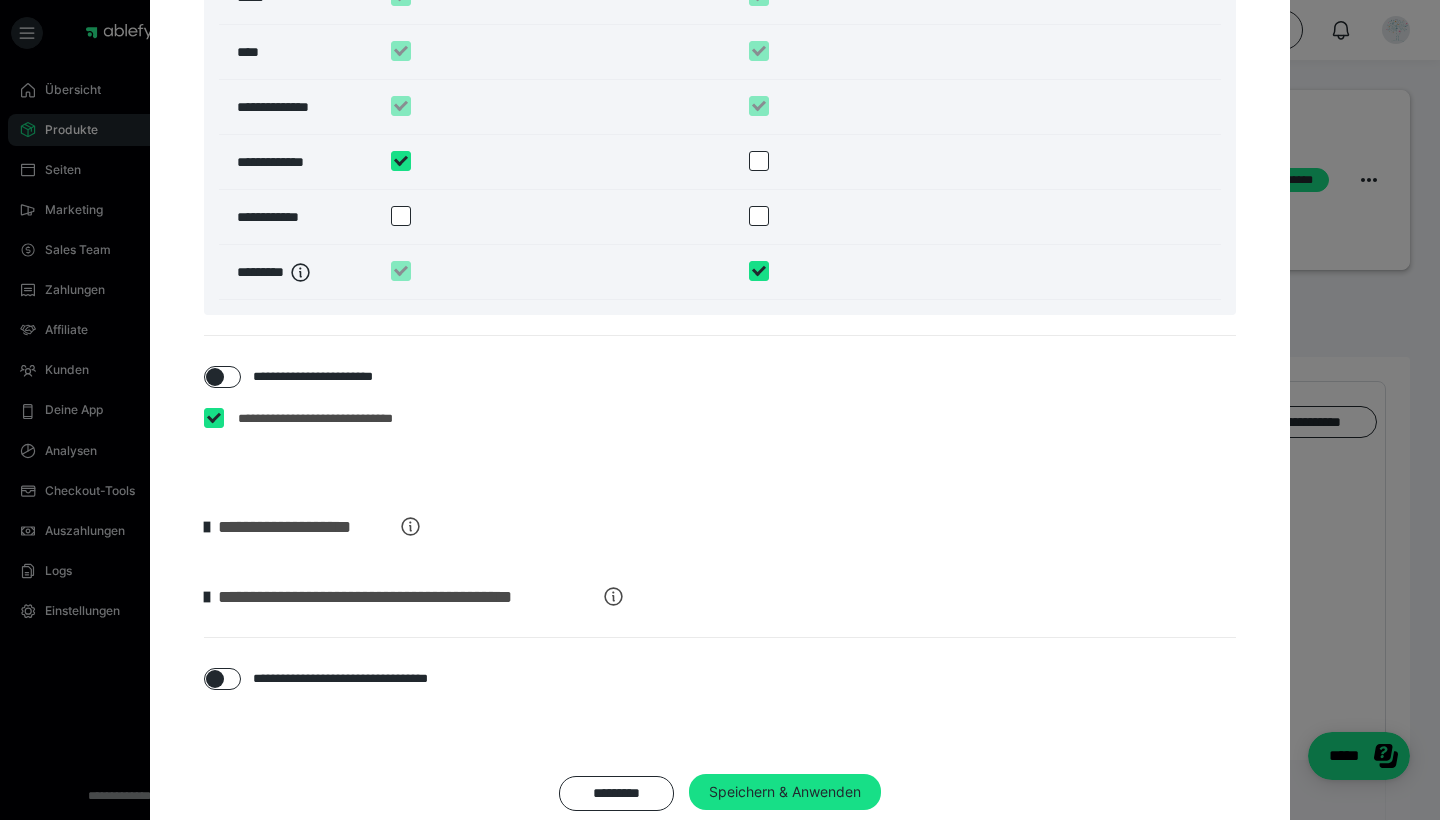 checkbox on "****" 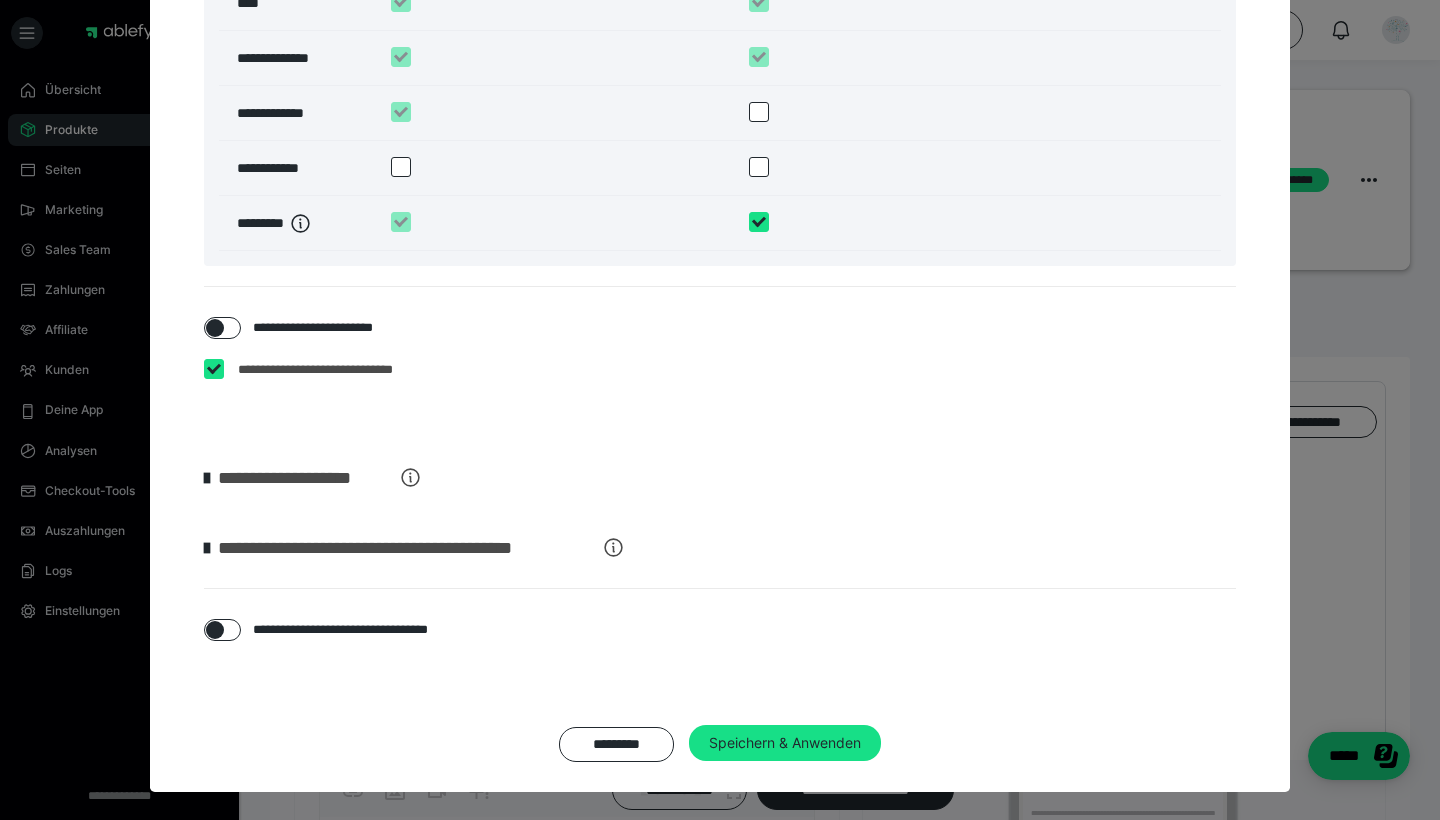 scroll, scrollTop: 2670, scrollLeft: 0, axis: vertical 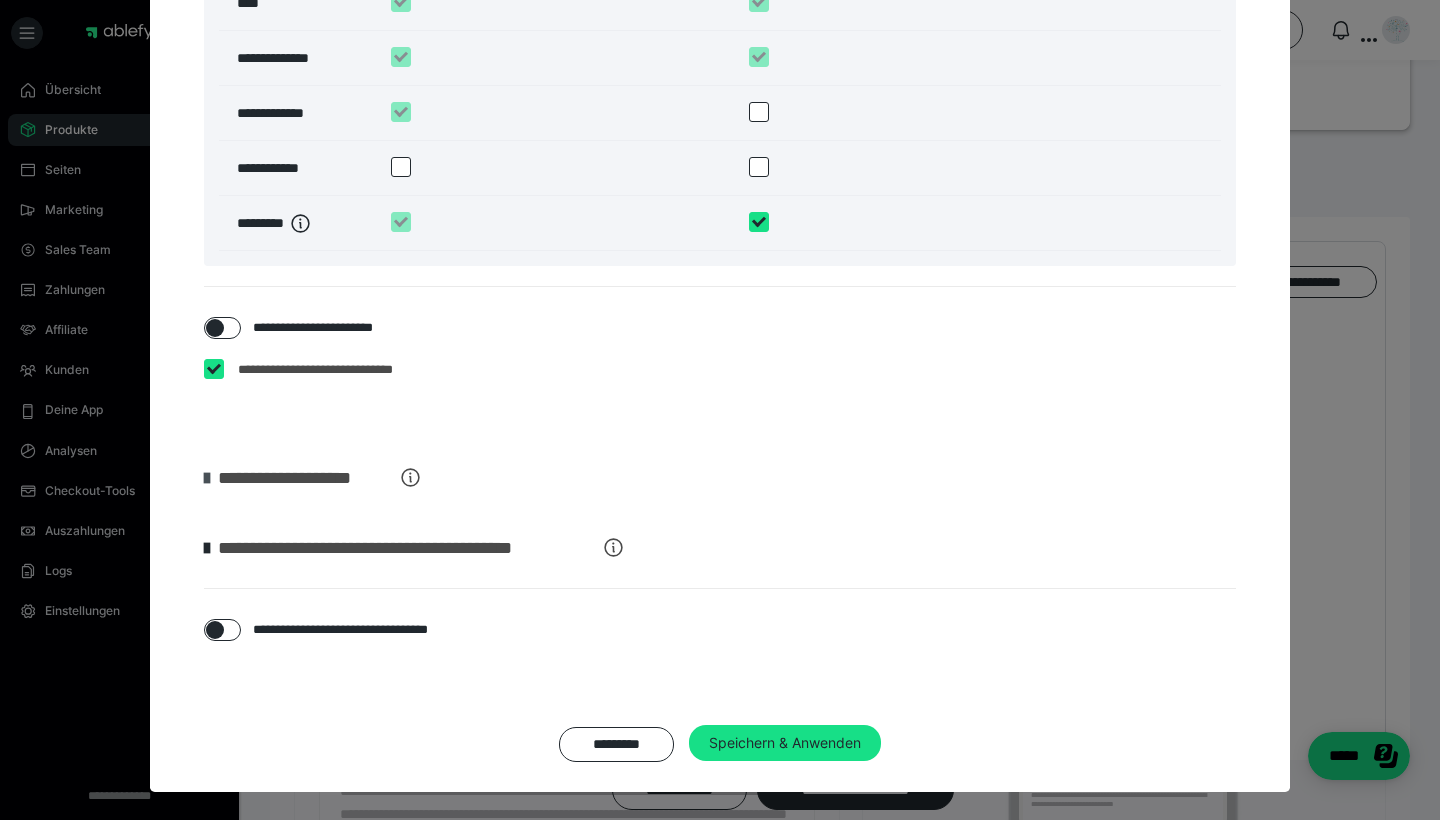 click at bounding box center (207, 478) 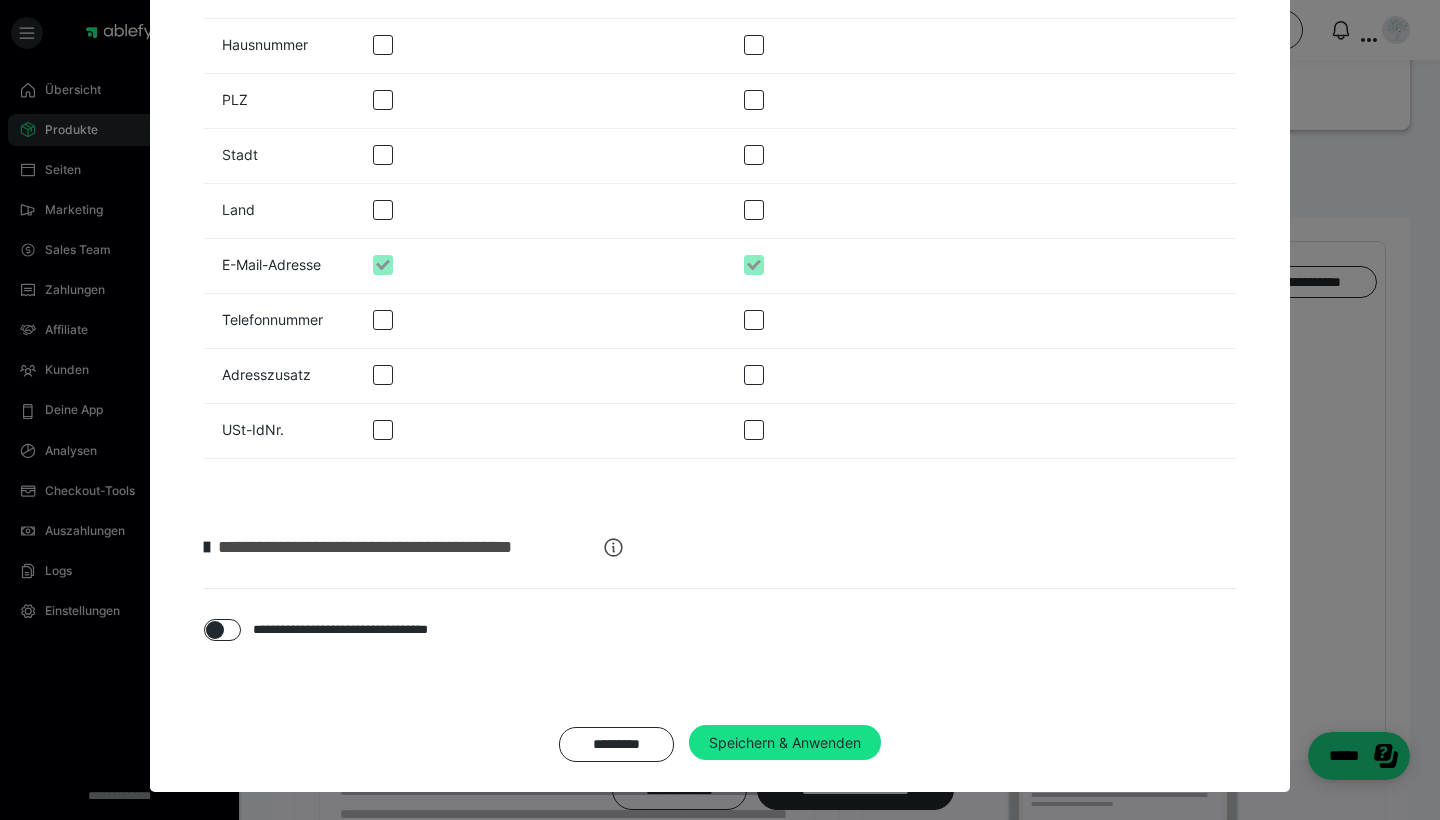 scroll, scrollTop: 3434, scrollLeft: 0, axis: vertical 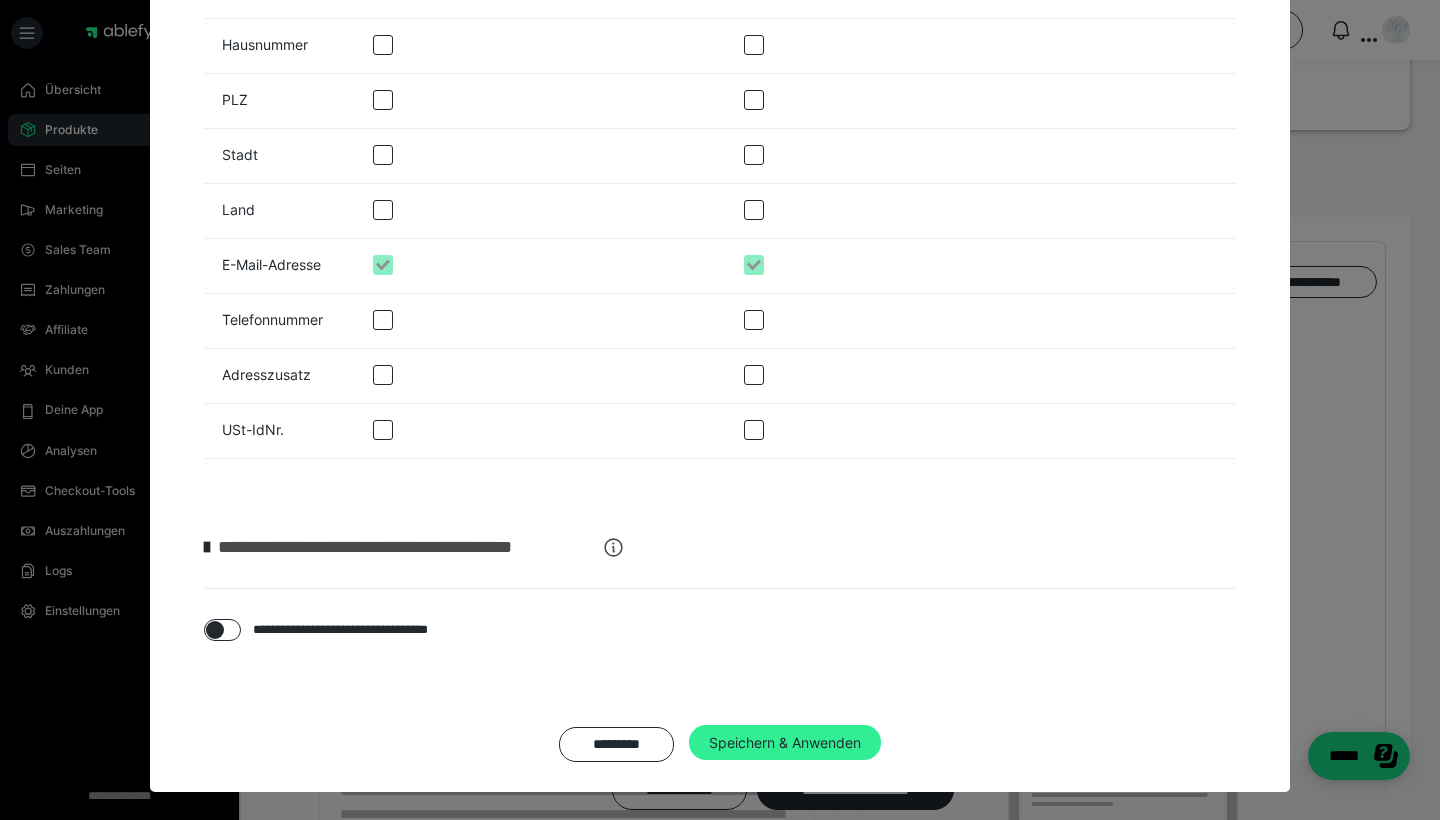 click on "Speichern & Anwenden" at bounding box center [785, 743] 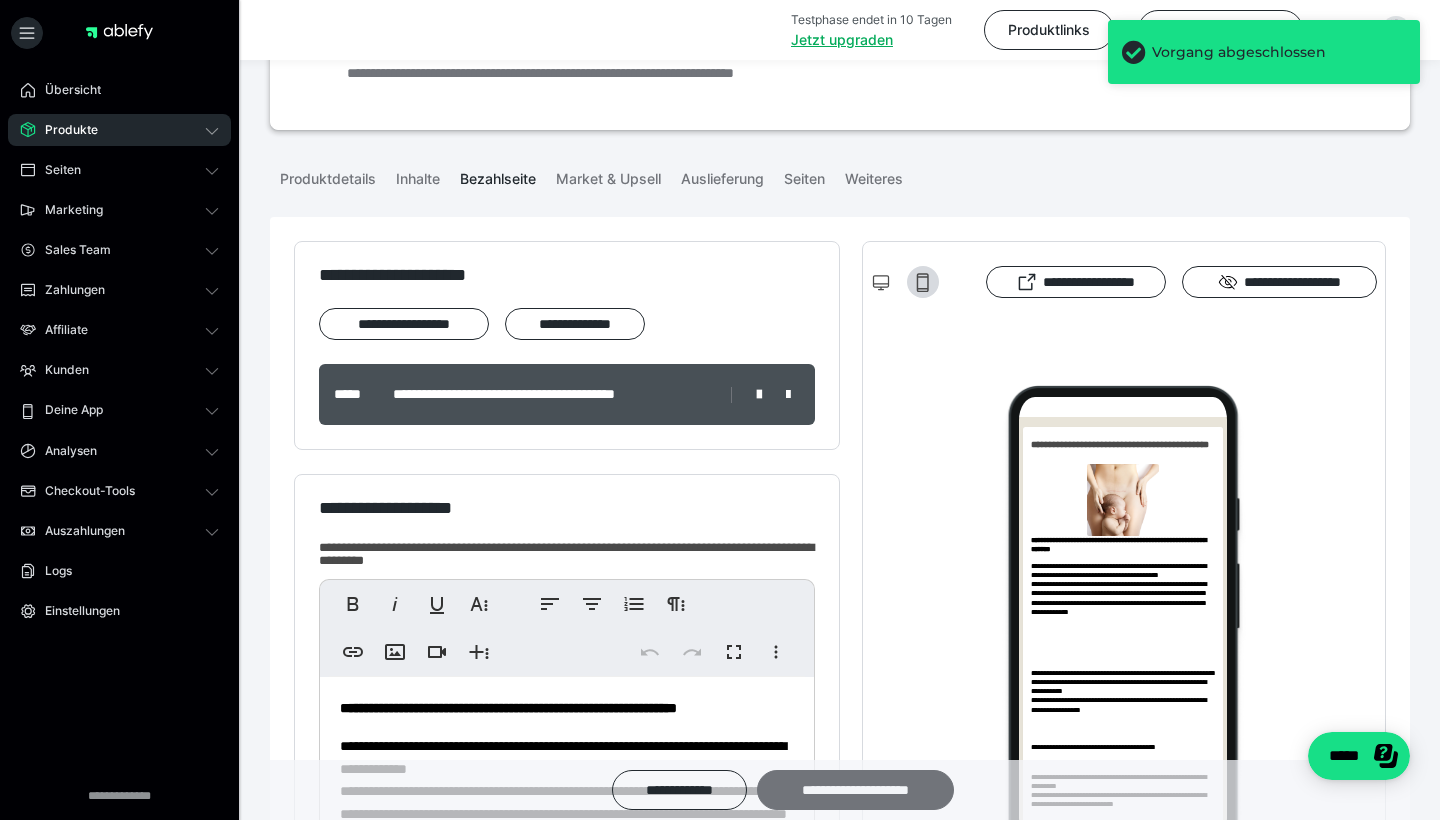 click on "**********" at bounding box center (855, 790) 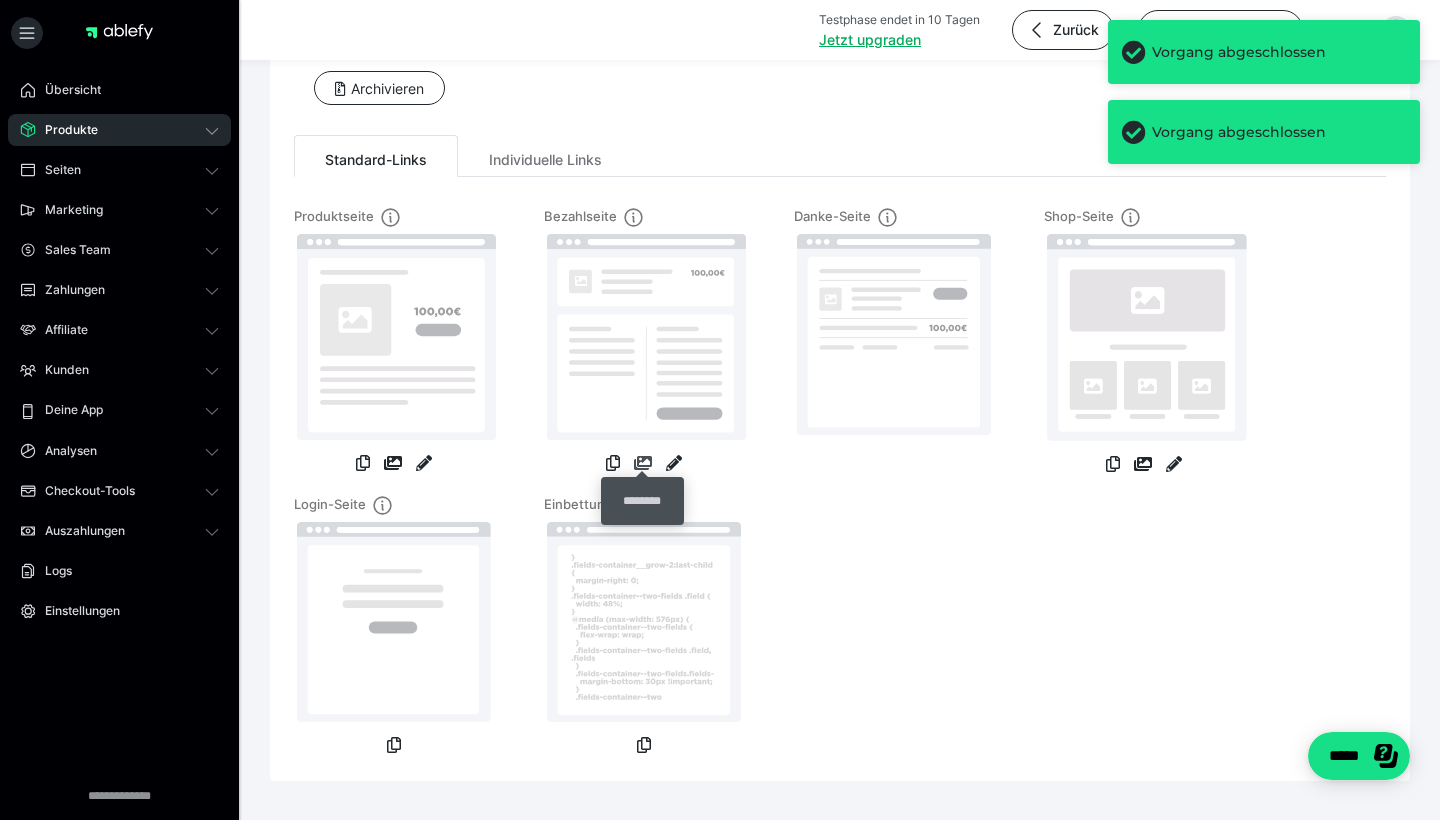 click at bounding box center [643, 463] 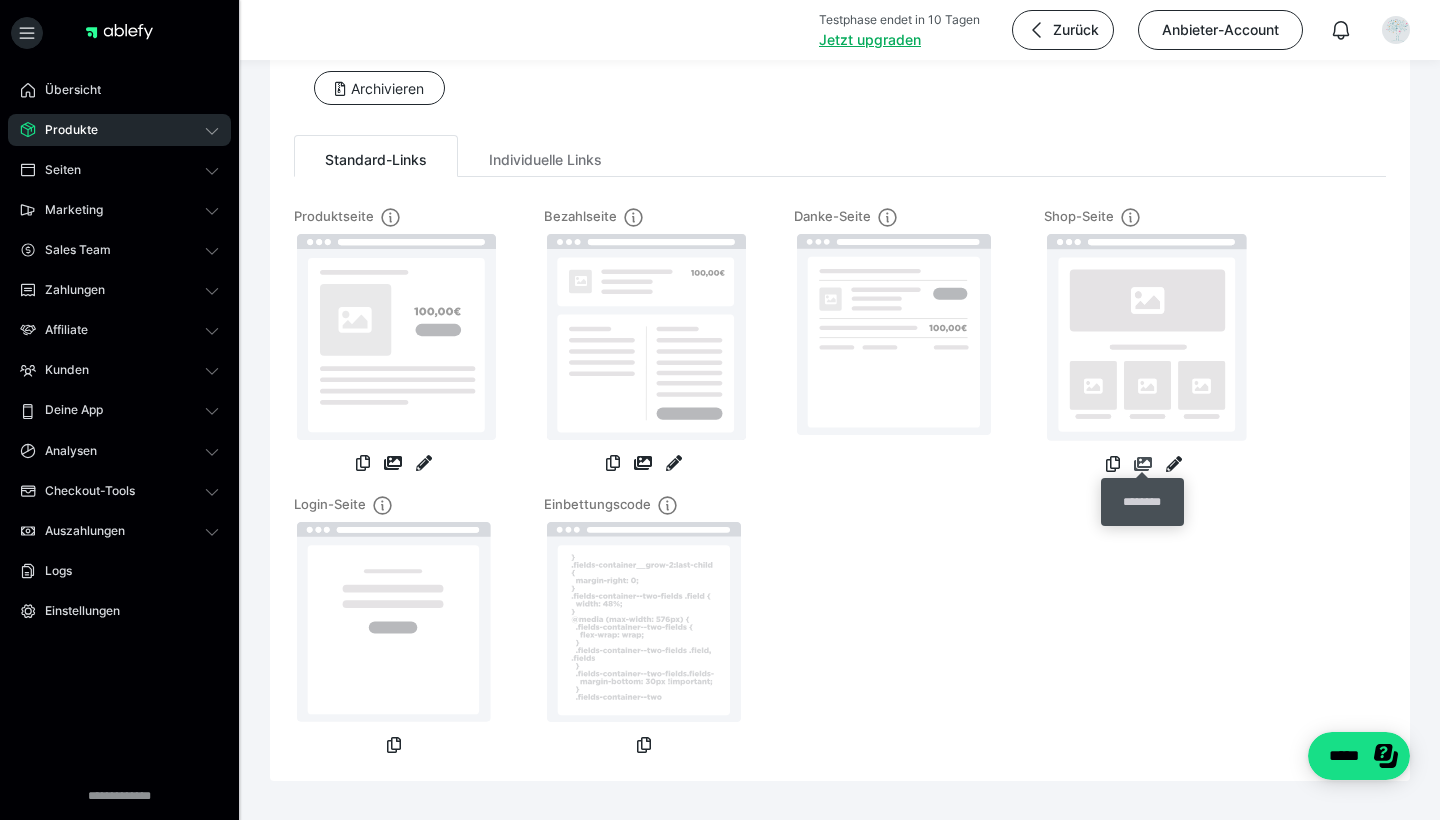 click at bounding box center (1143, 464) 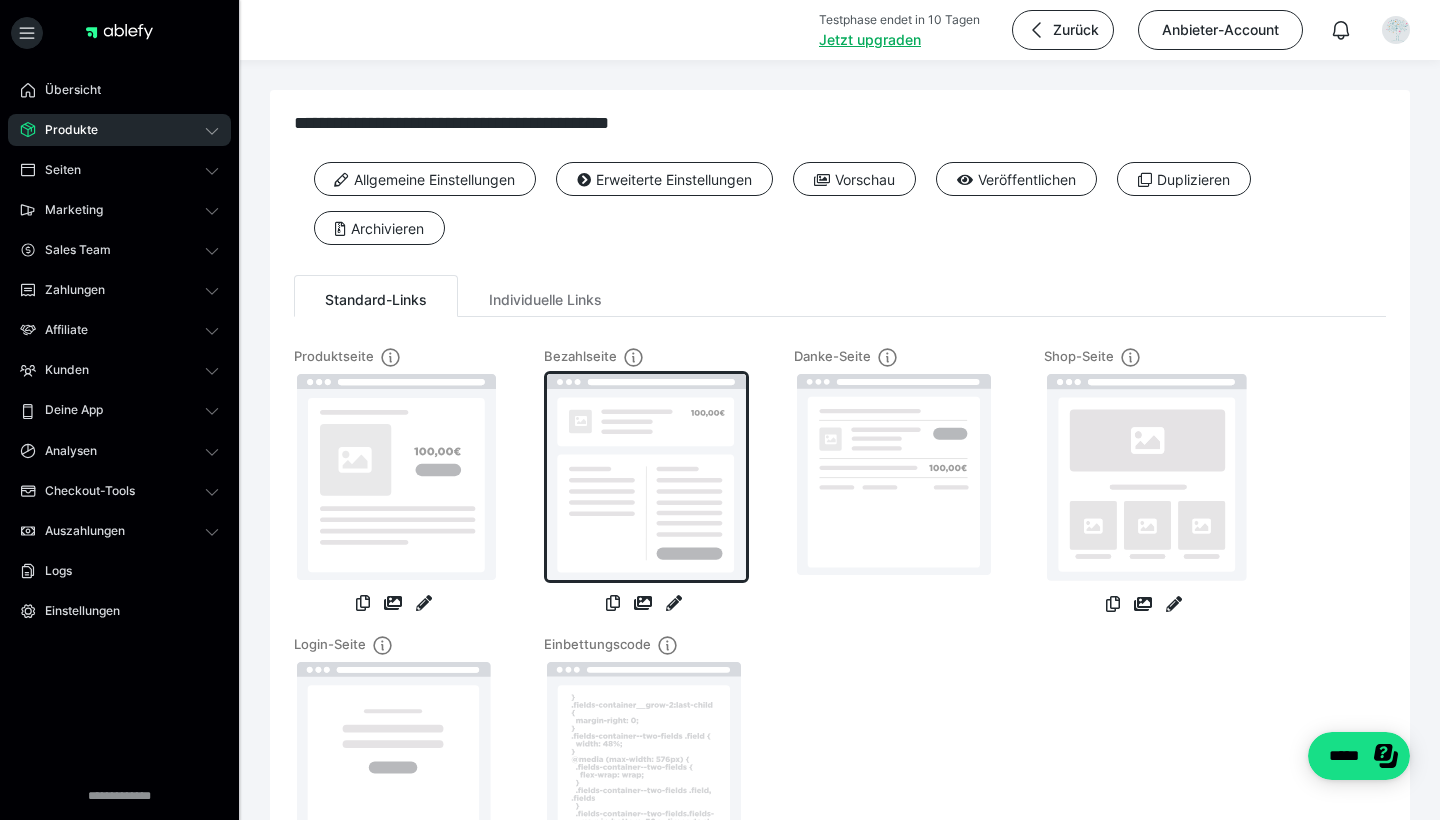 scroll, scrollTop: 0, scrollLeft: 0, axis: both 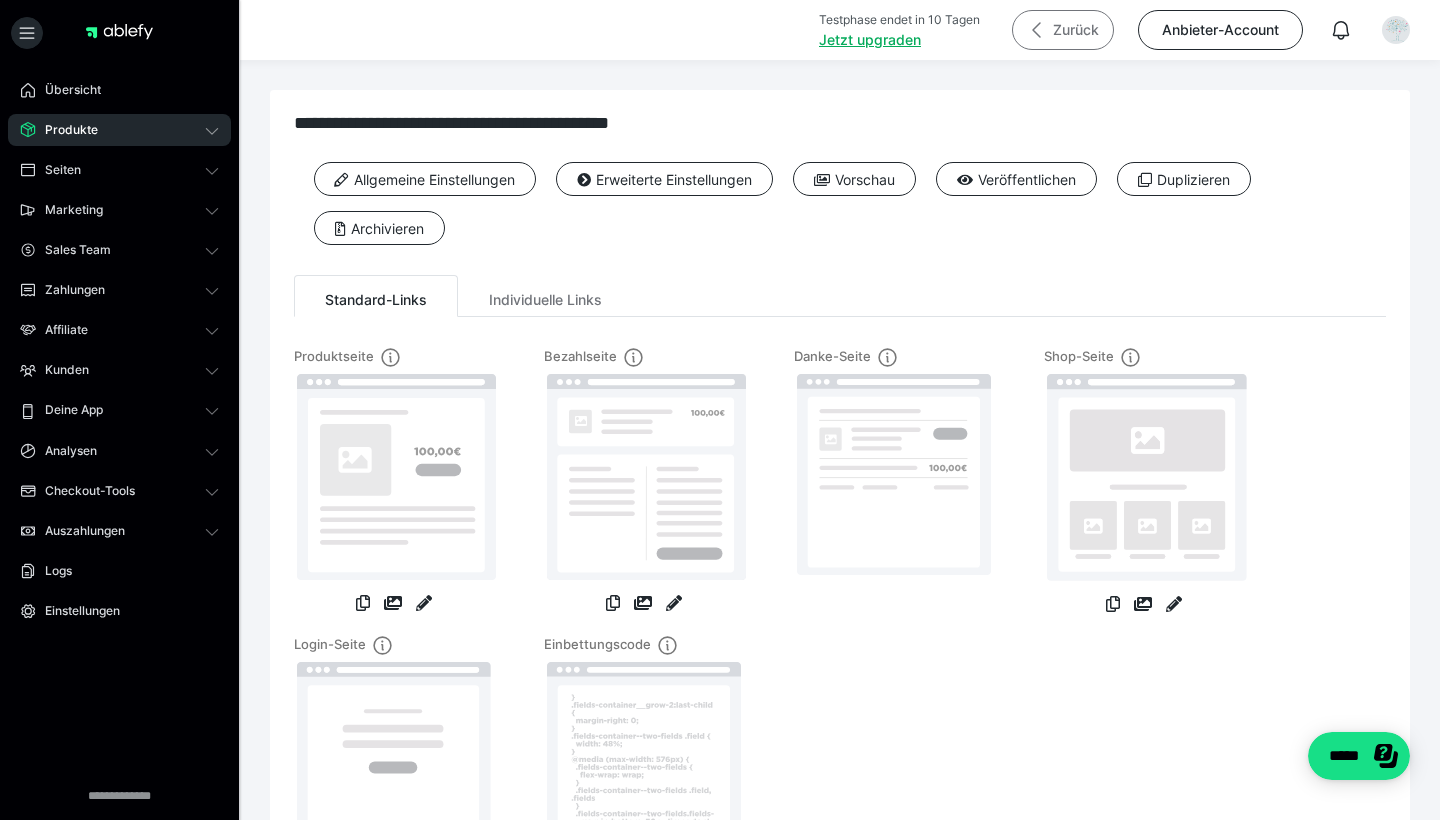 click 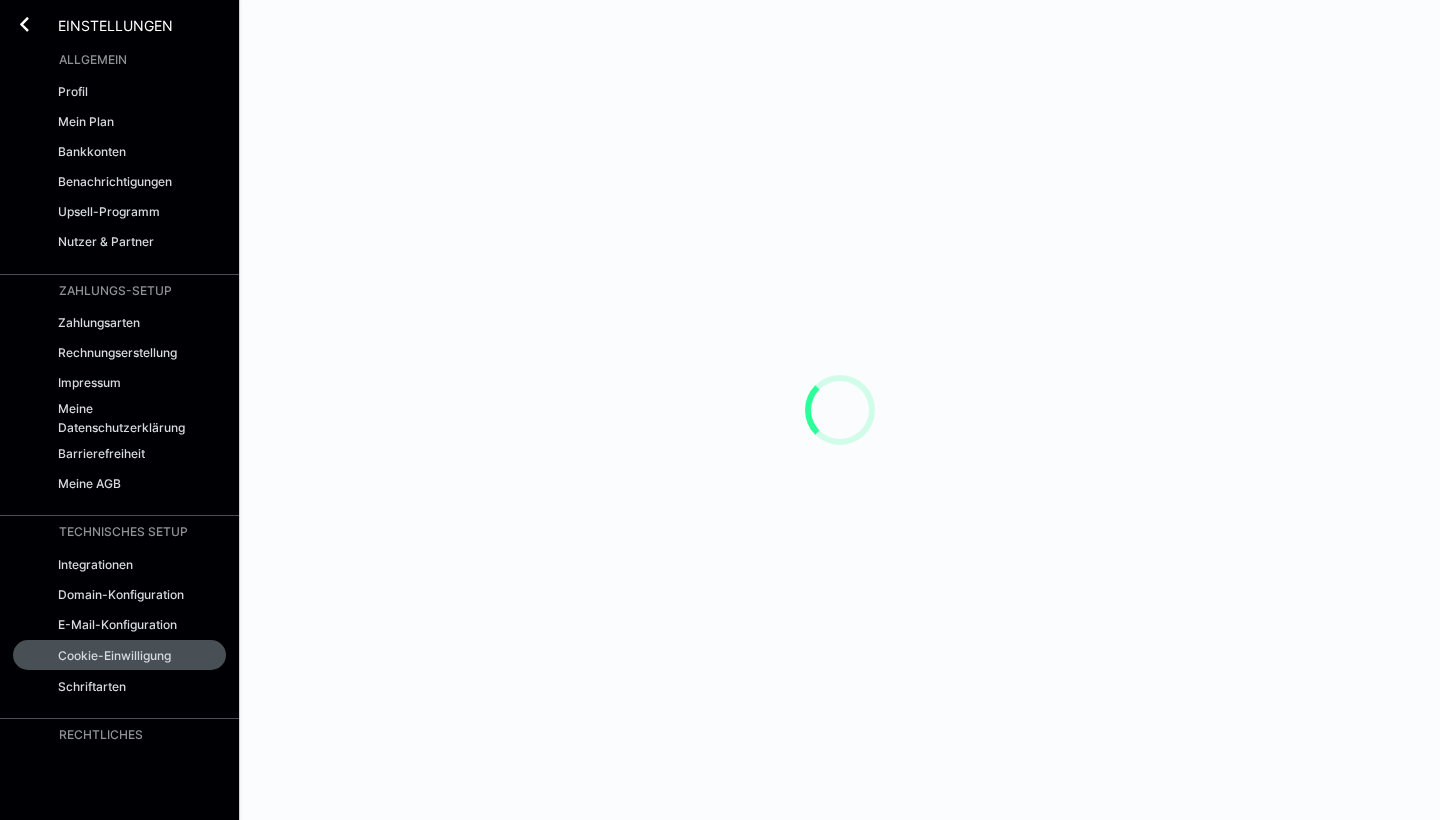 scroll, scrollTop: 0, scrollLeft: 0, axis: both 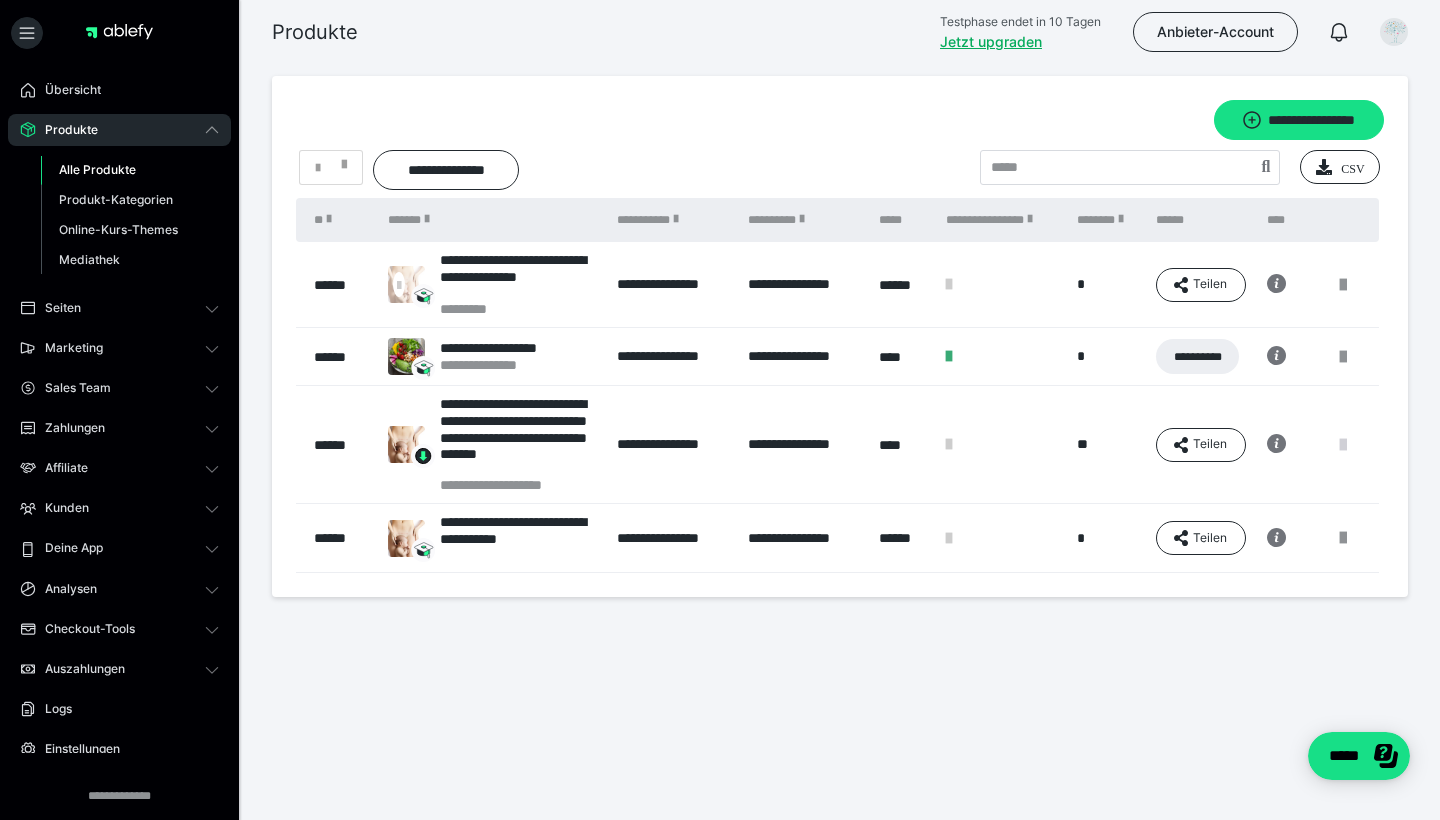 click at bounding box center [1343, 445] 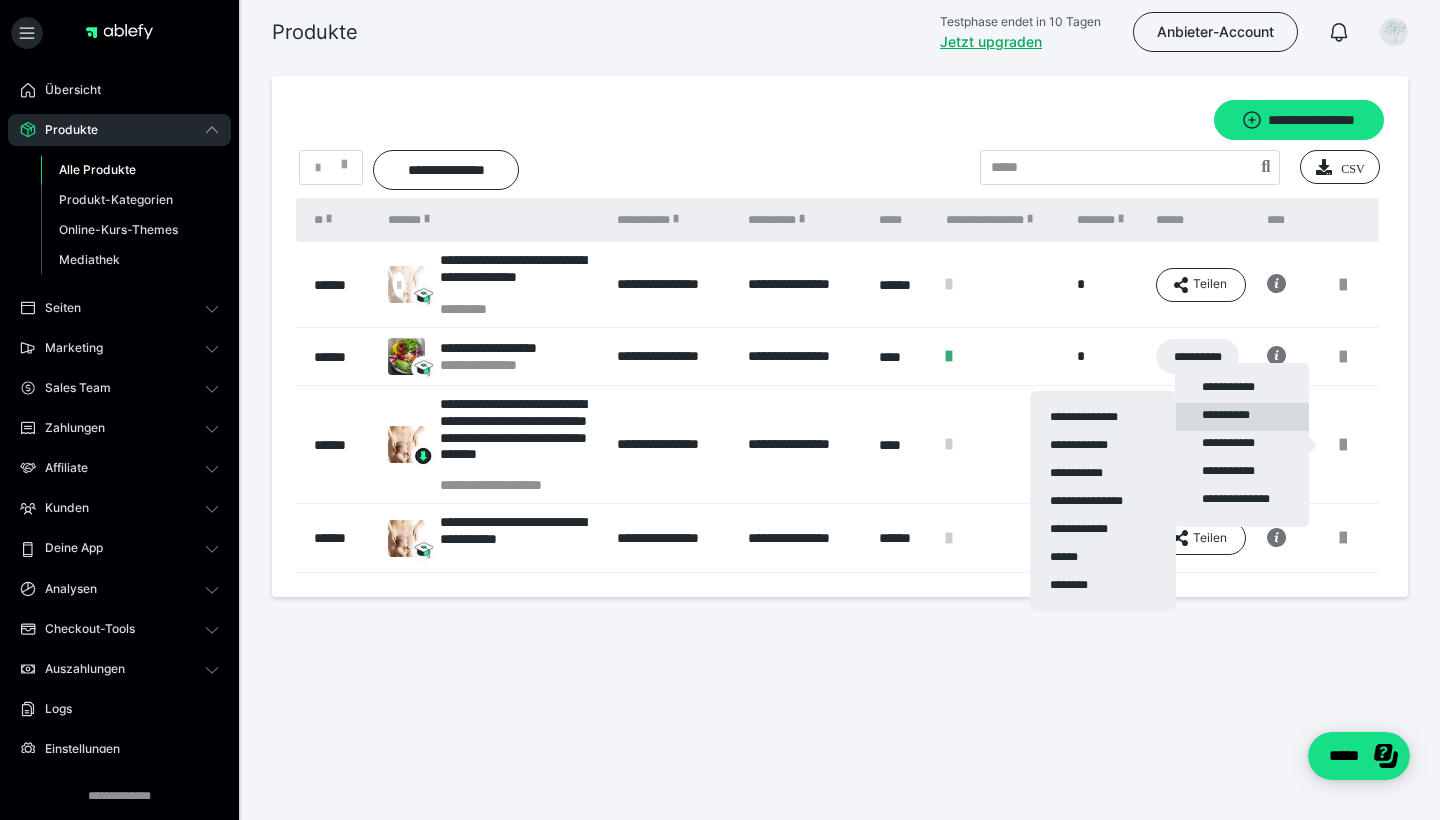 click on "**********" at bounding box center (1242, 417) 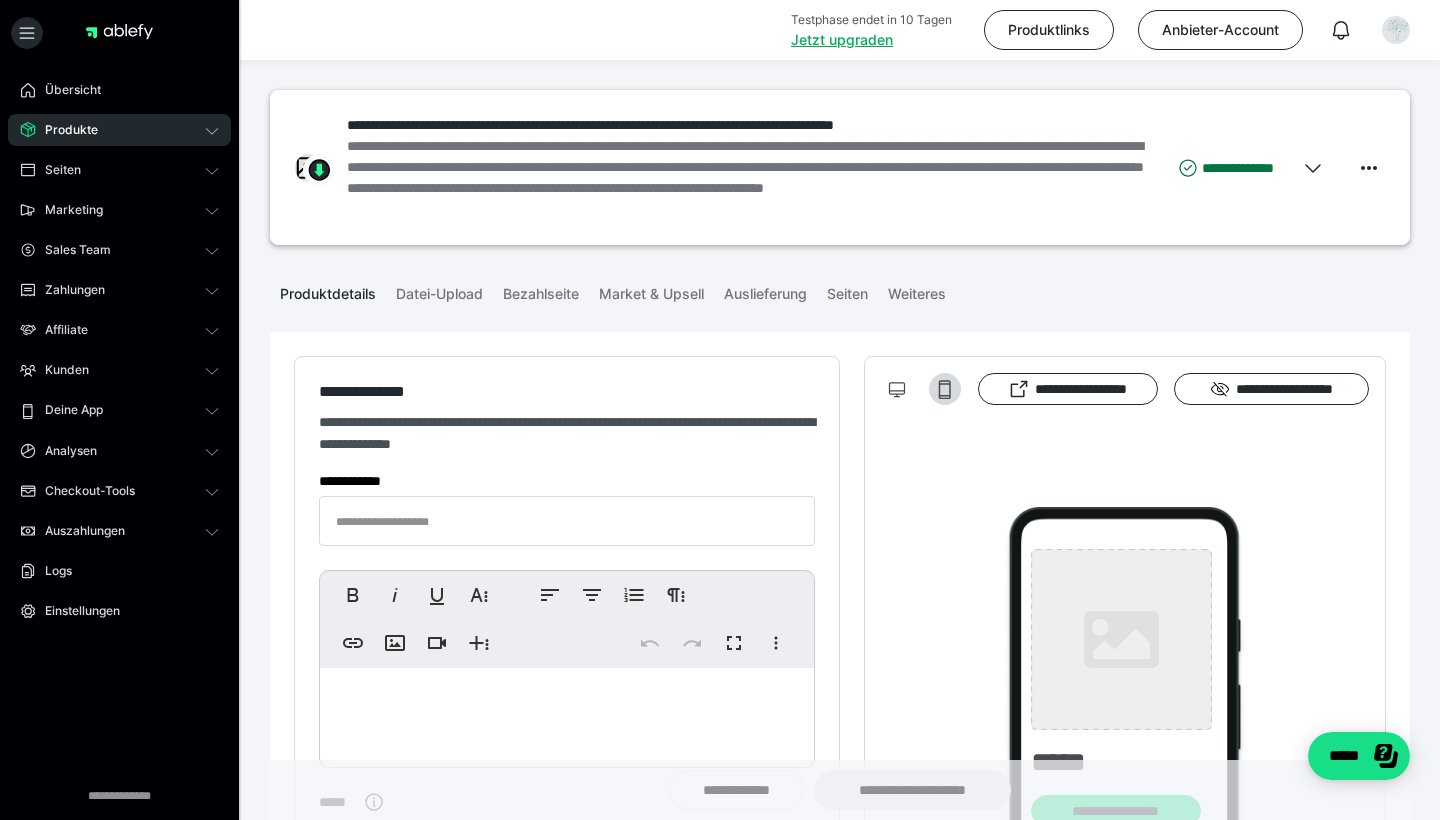 type on "**********" 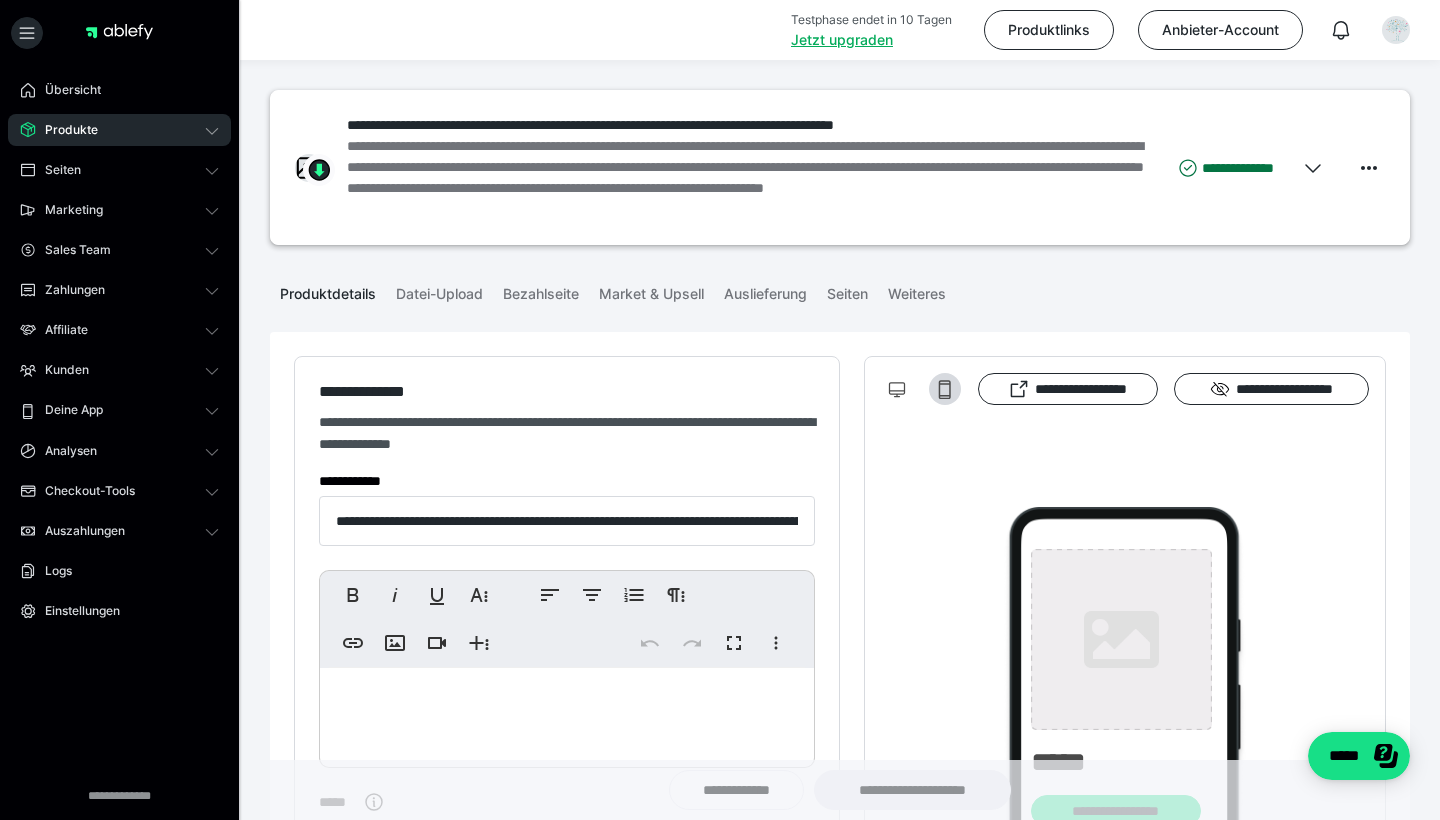 type on "**********" 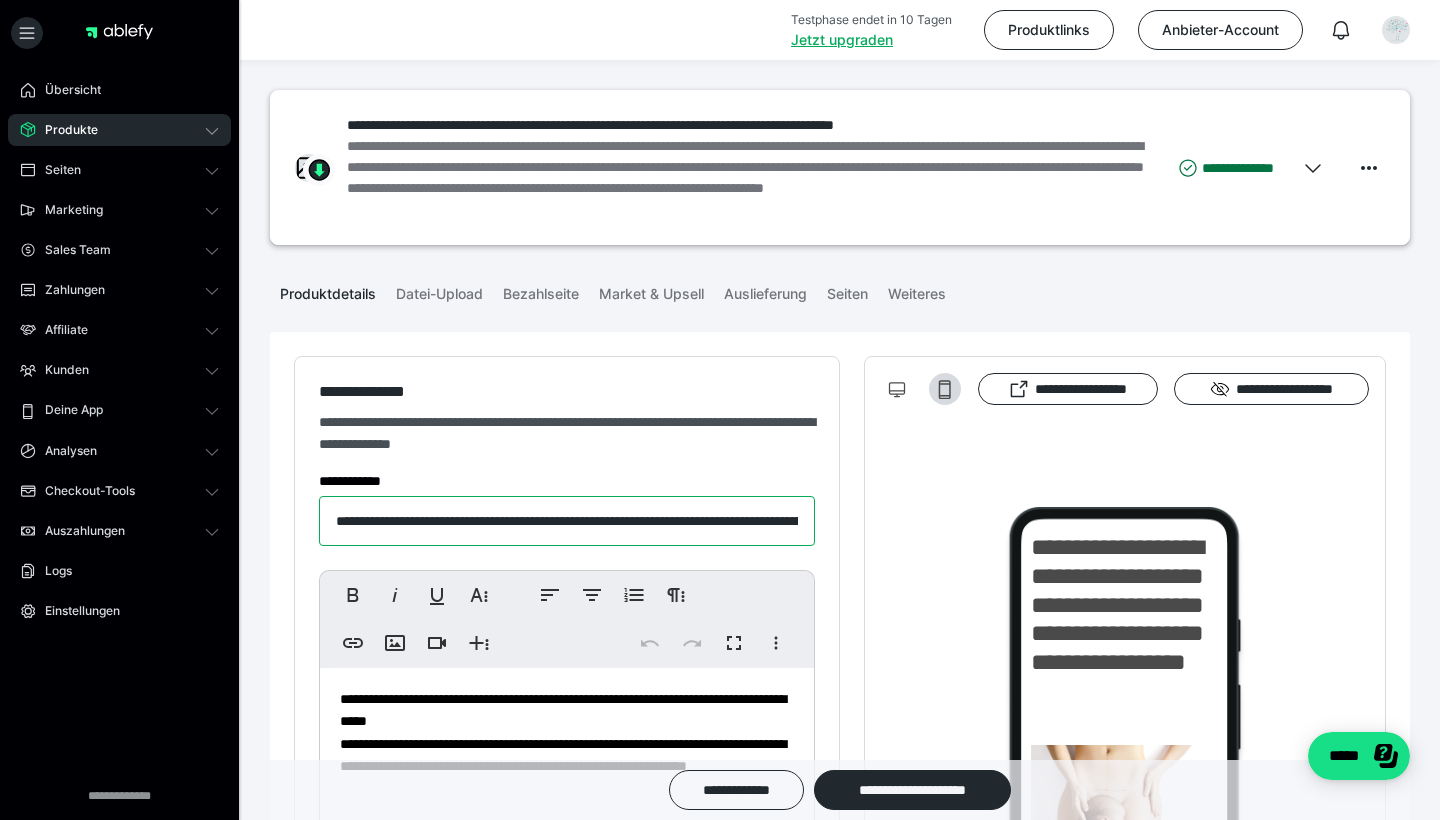 click on "**********" at bounding box center [567, 521] 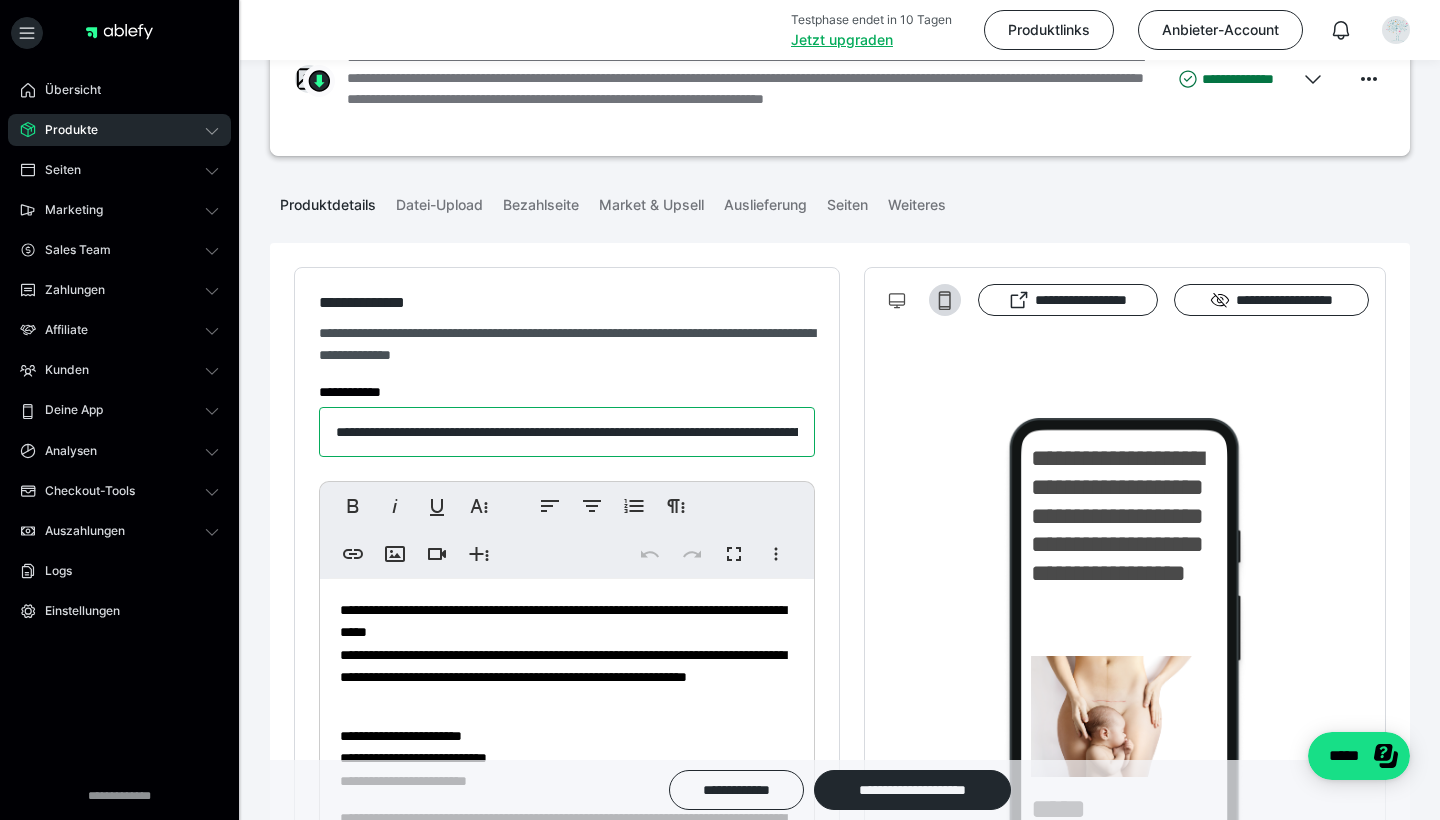 scroll, scrollTop: 77, scrollLeft: 0, axis: vertical 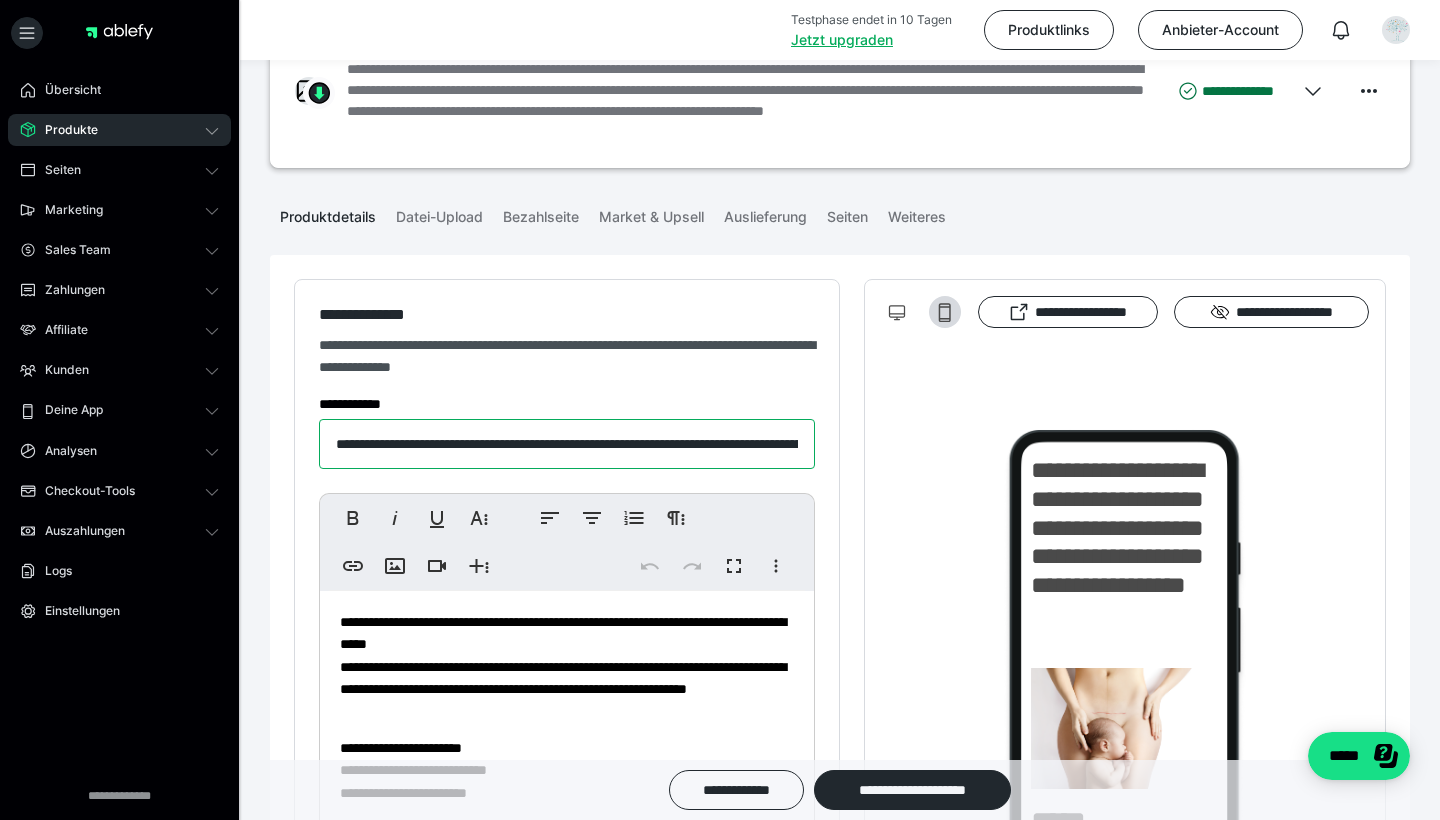 drag, startPoint x: 494, startPoint y: 445, endPoint x: 358, endPoint y: 439, distance: 136.1323 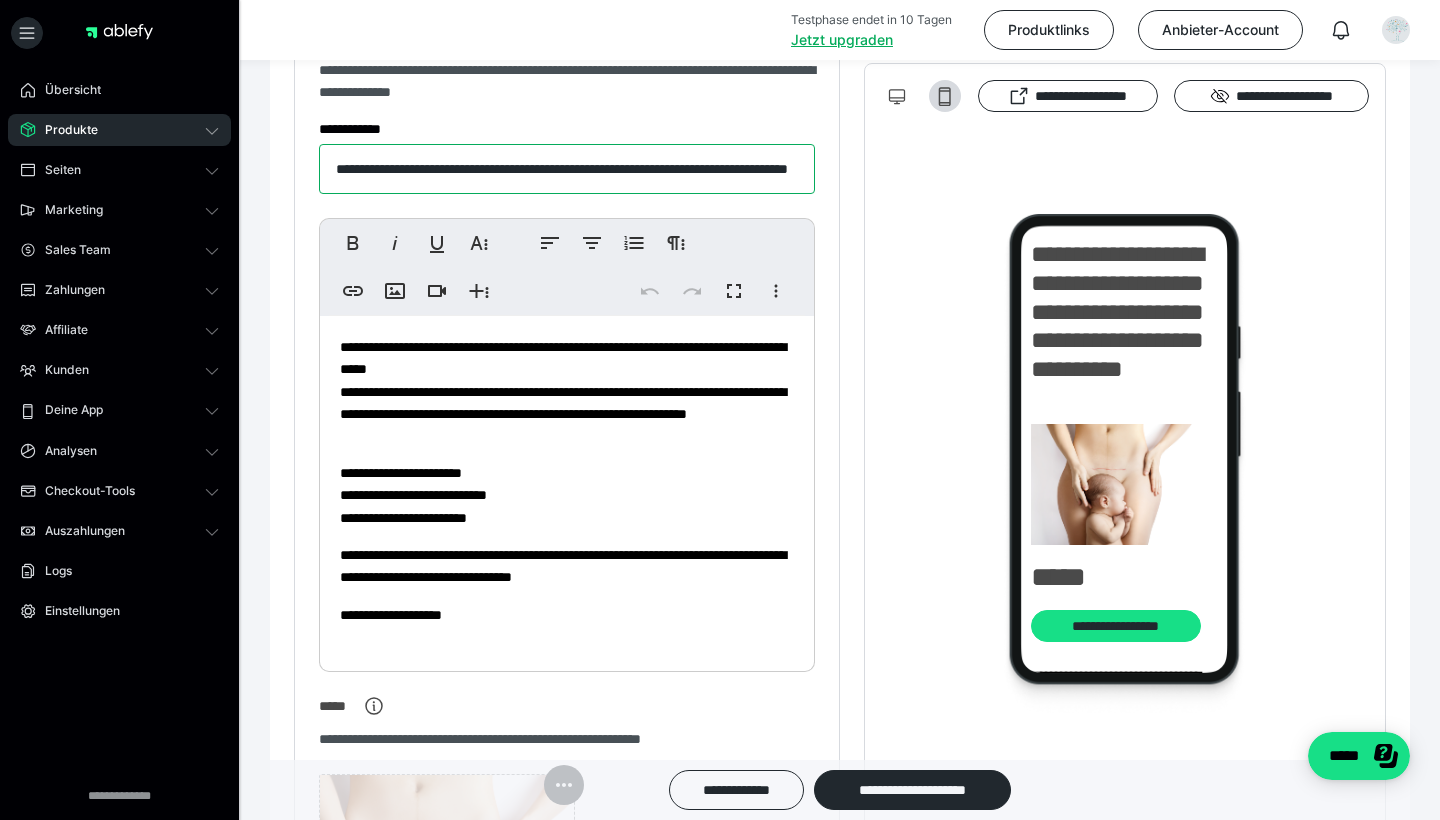 scroll, scrollTop: 347, scrollLeft: 0, axis: vertical 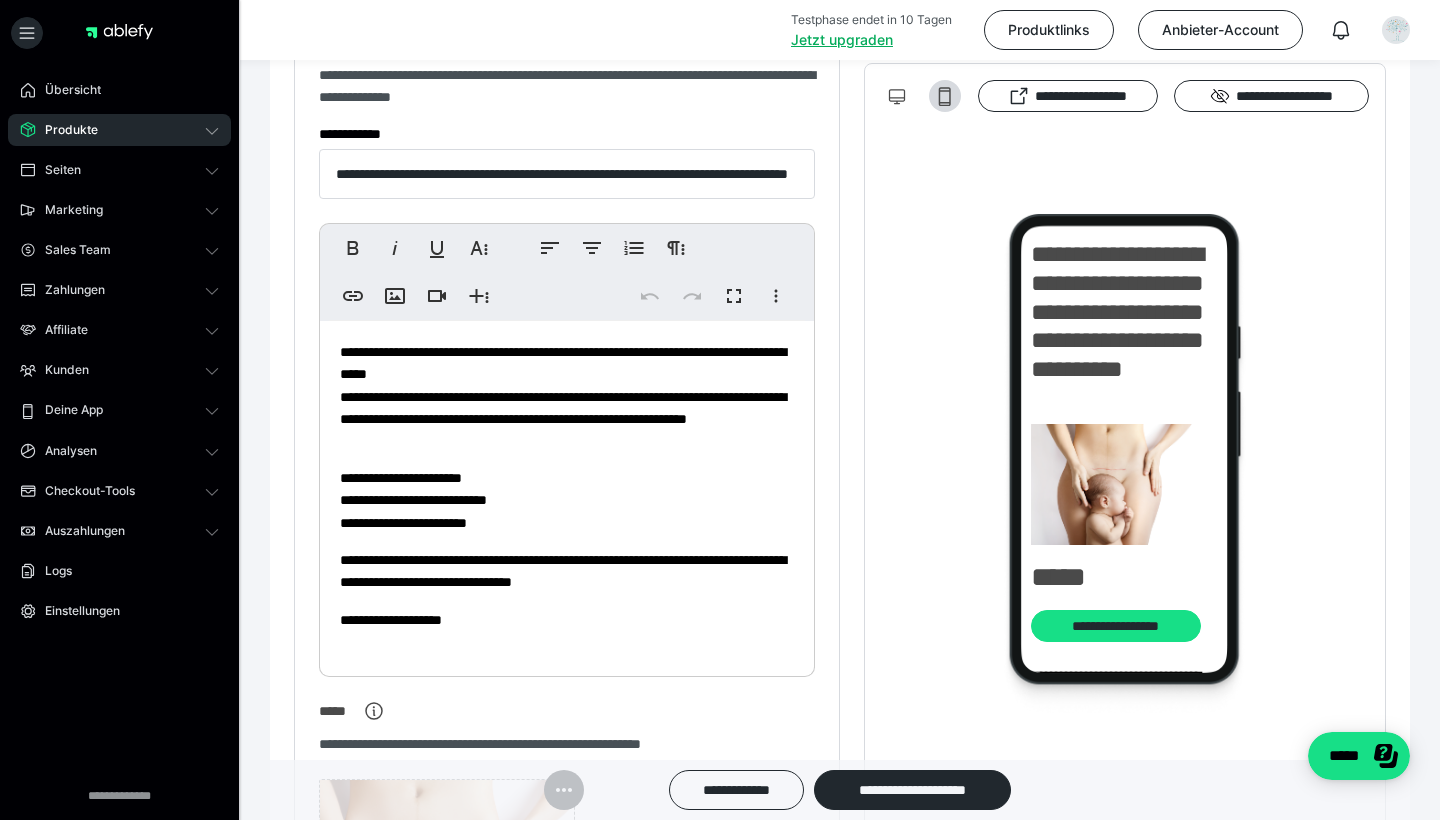 click on "**********" at bounding box center [567, 396] 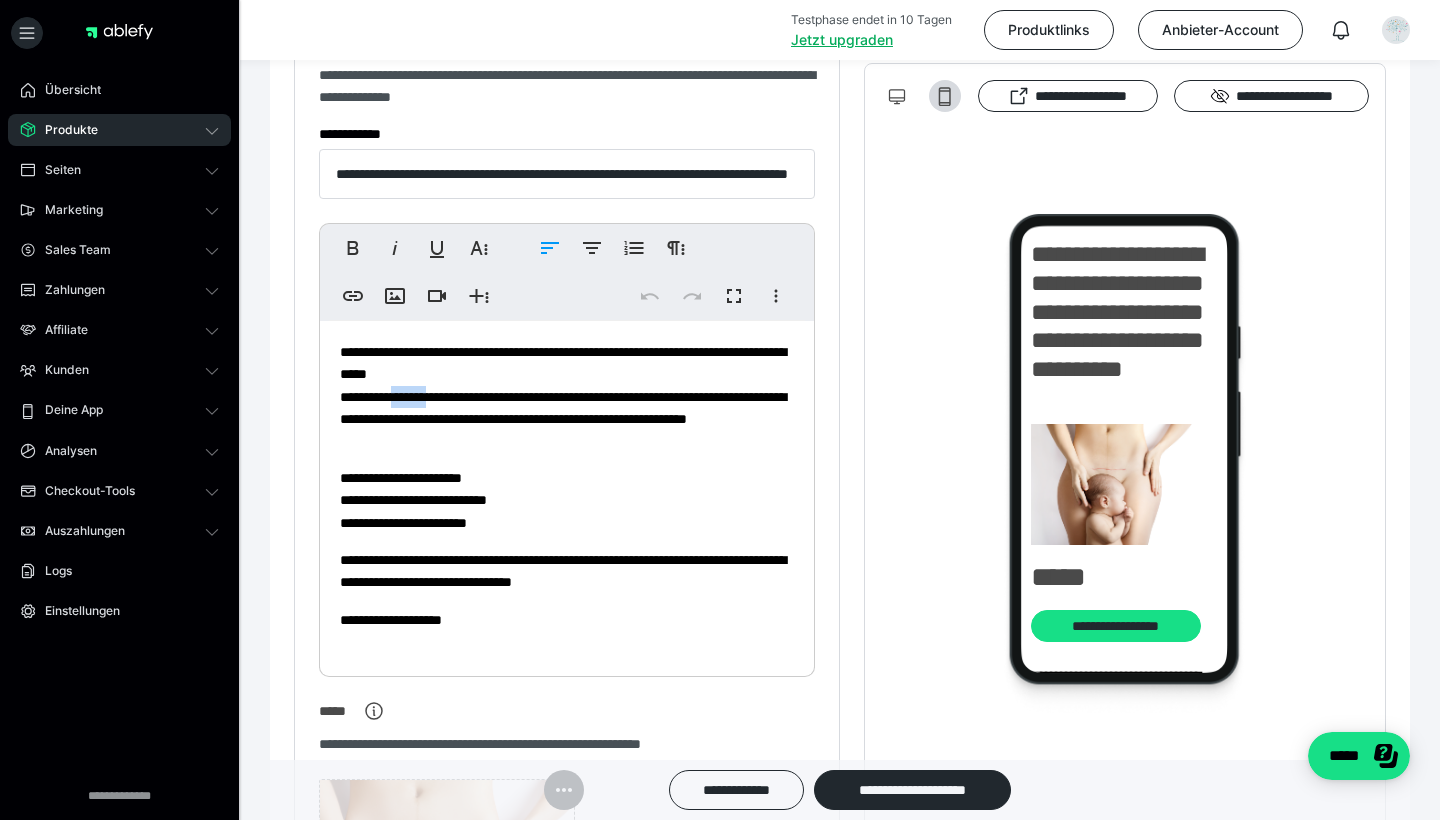 click on "**********" at bounding box center [567, 396] 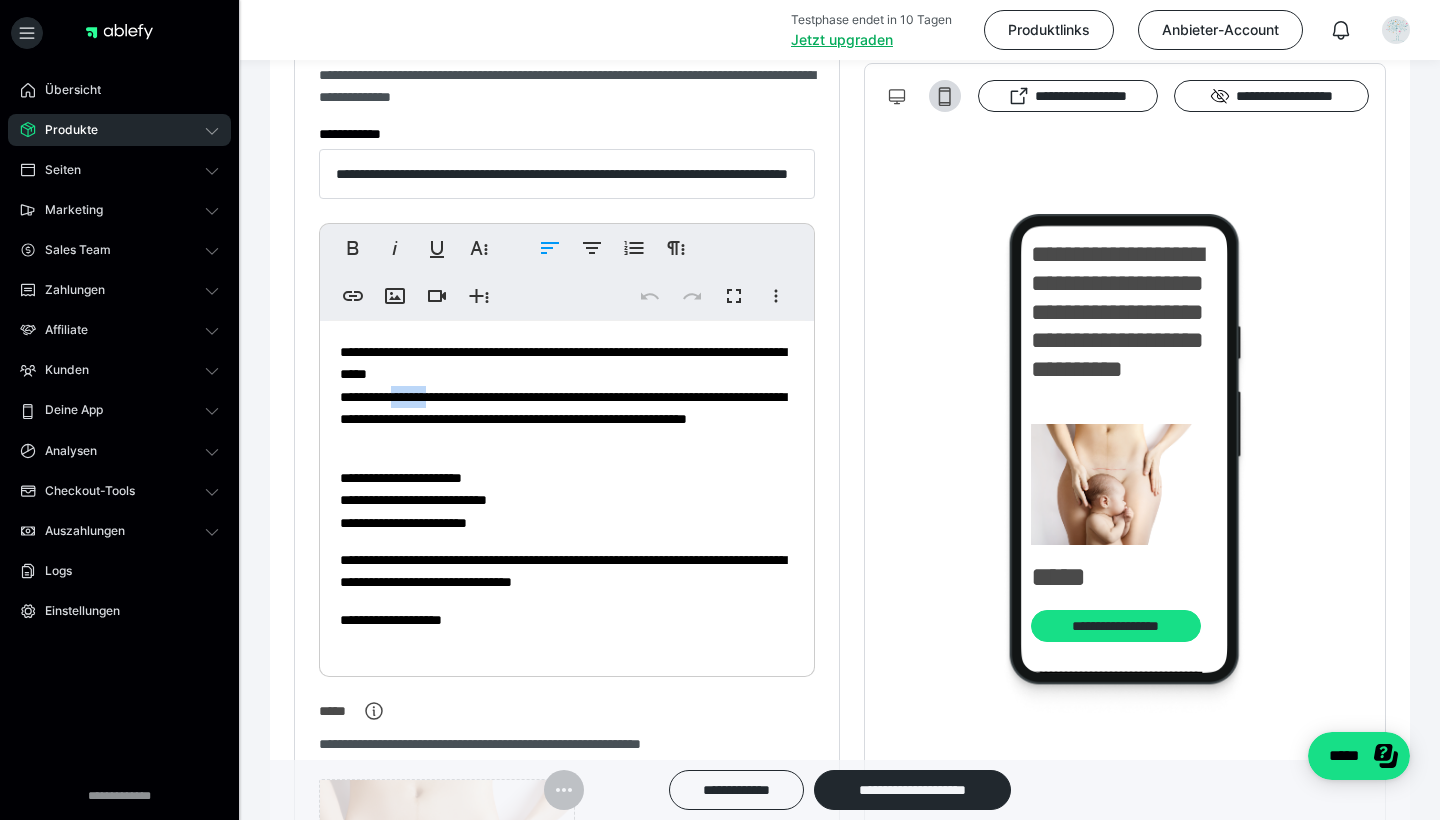 click on "**********" at bounding box center (567, 396) 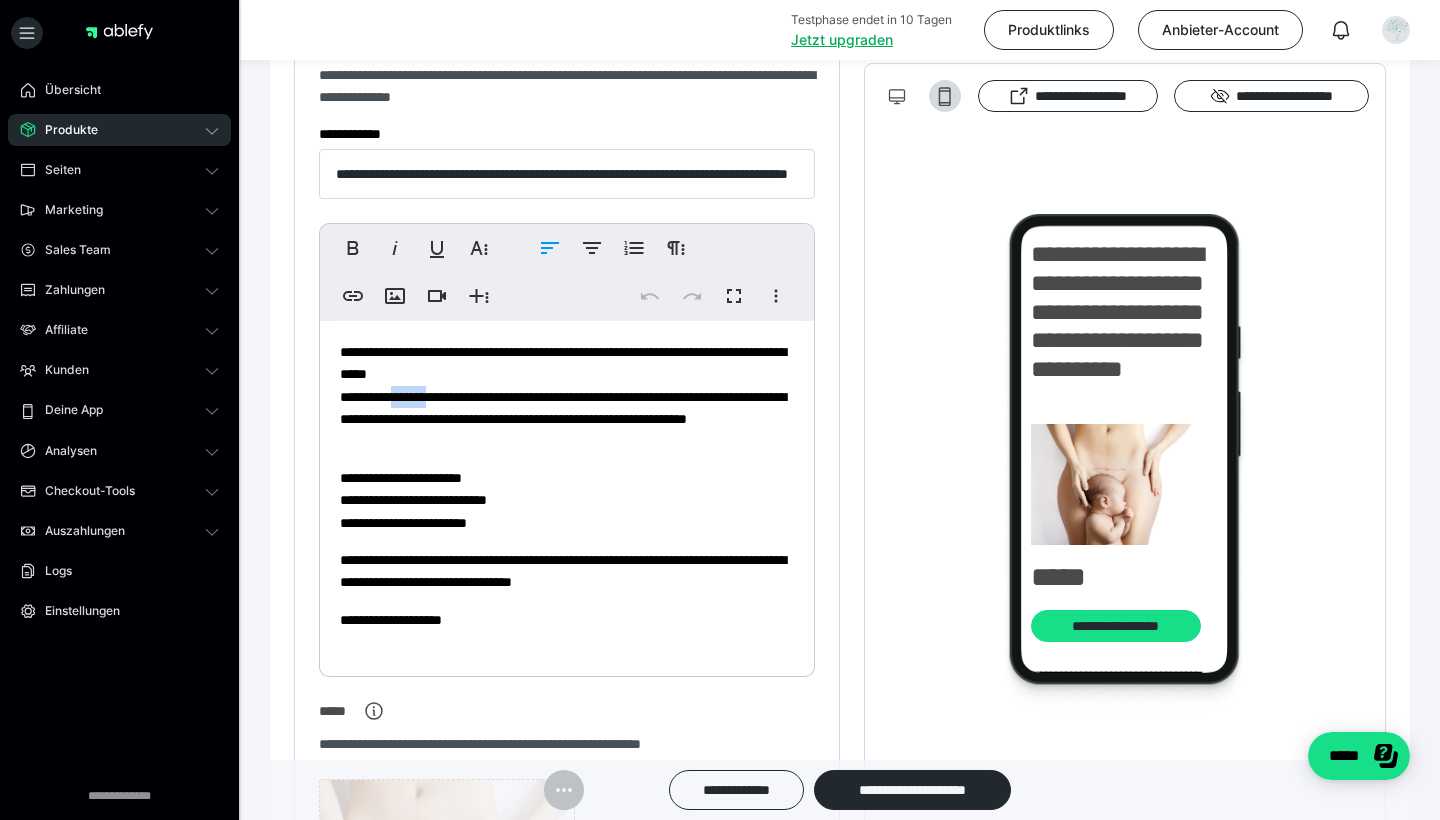 click on "**********" at bounding box center [567, 396] 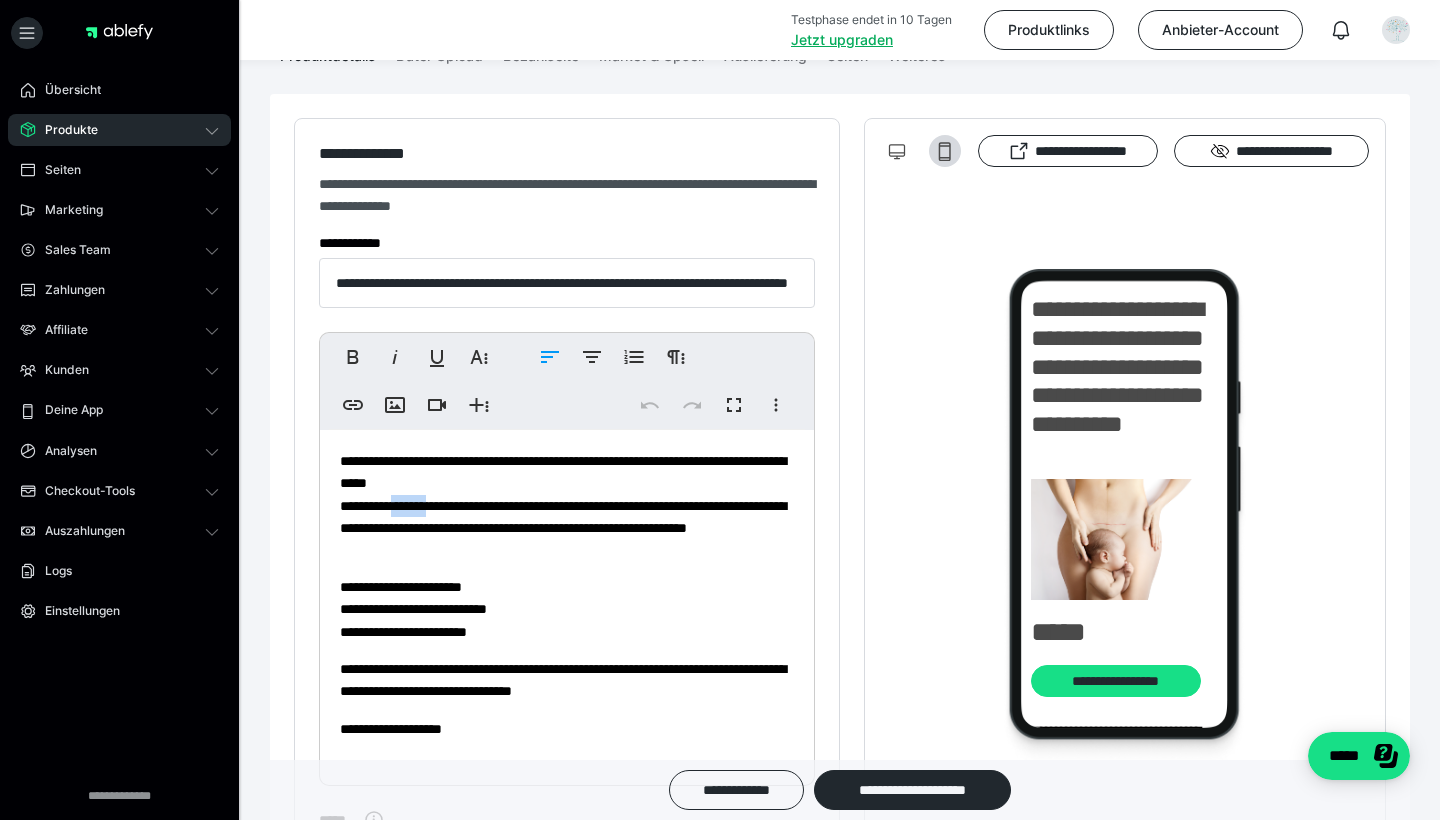 scroll, scrollTop: 88, scrollLeft: 0, axis: vertical 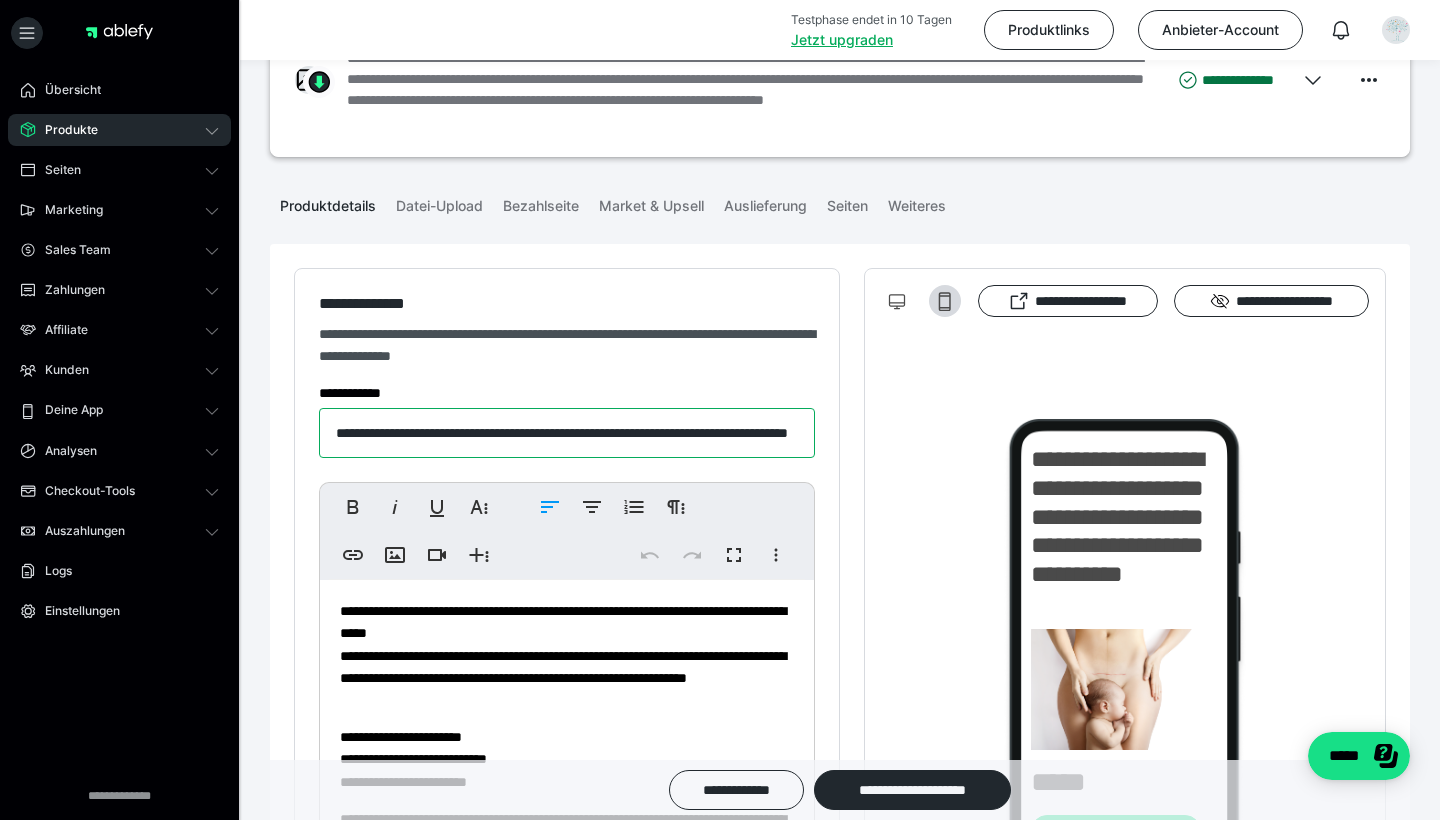 click on "**********" at bounding box center (567, 433) 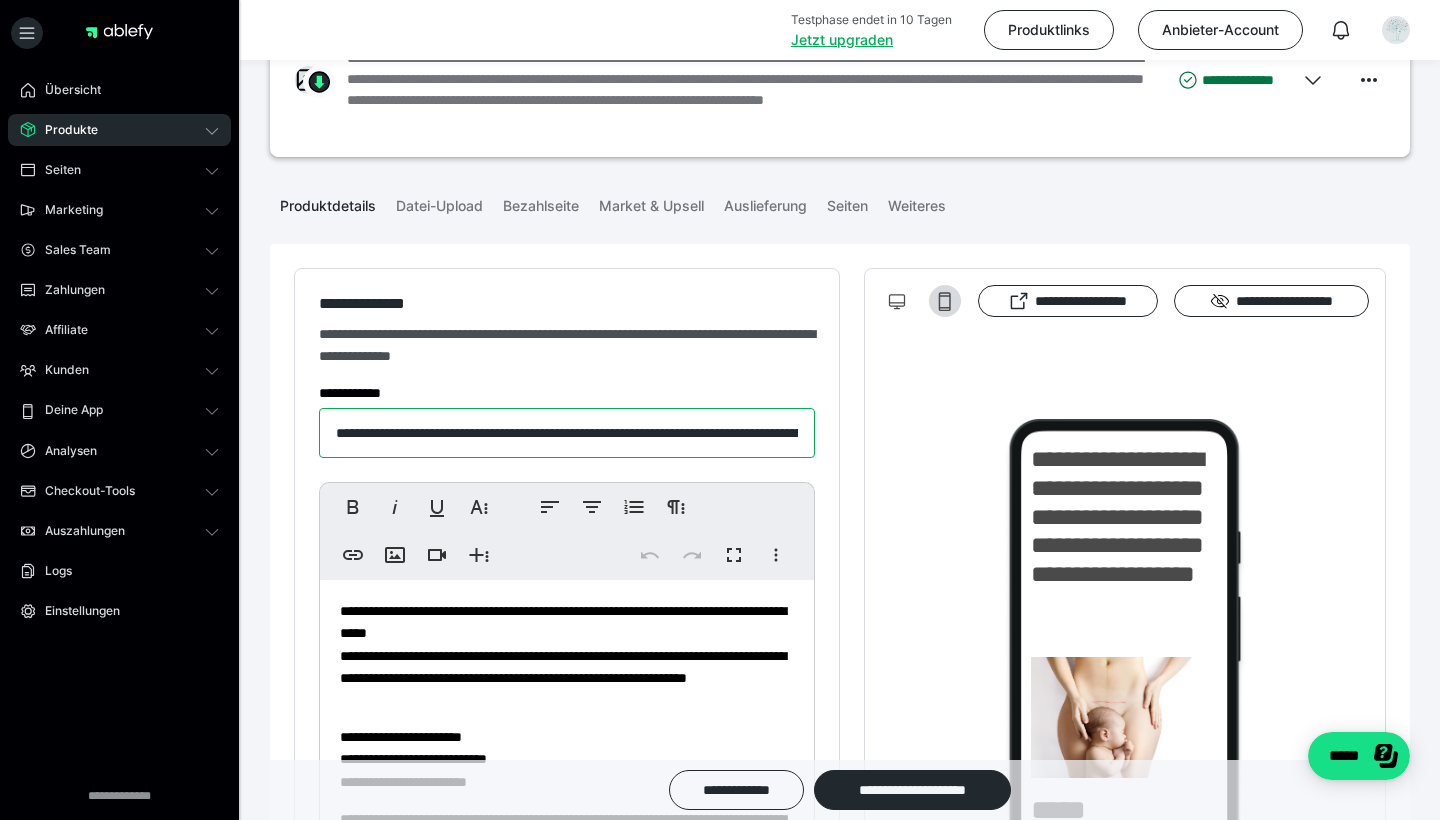 drag, startPoint x: 361, startPoint y: 432, endPoint x: 186, endPoint y: 432, distance: 175 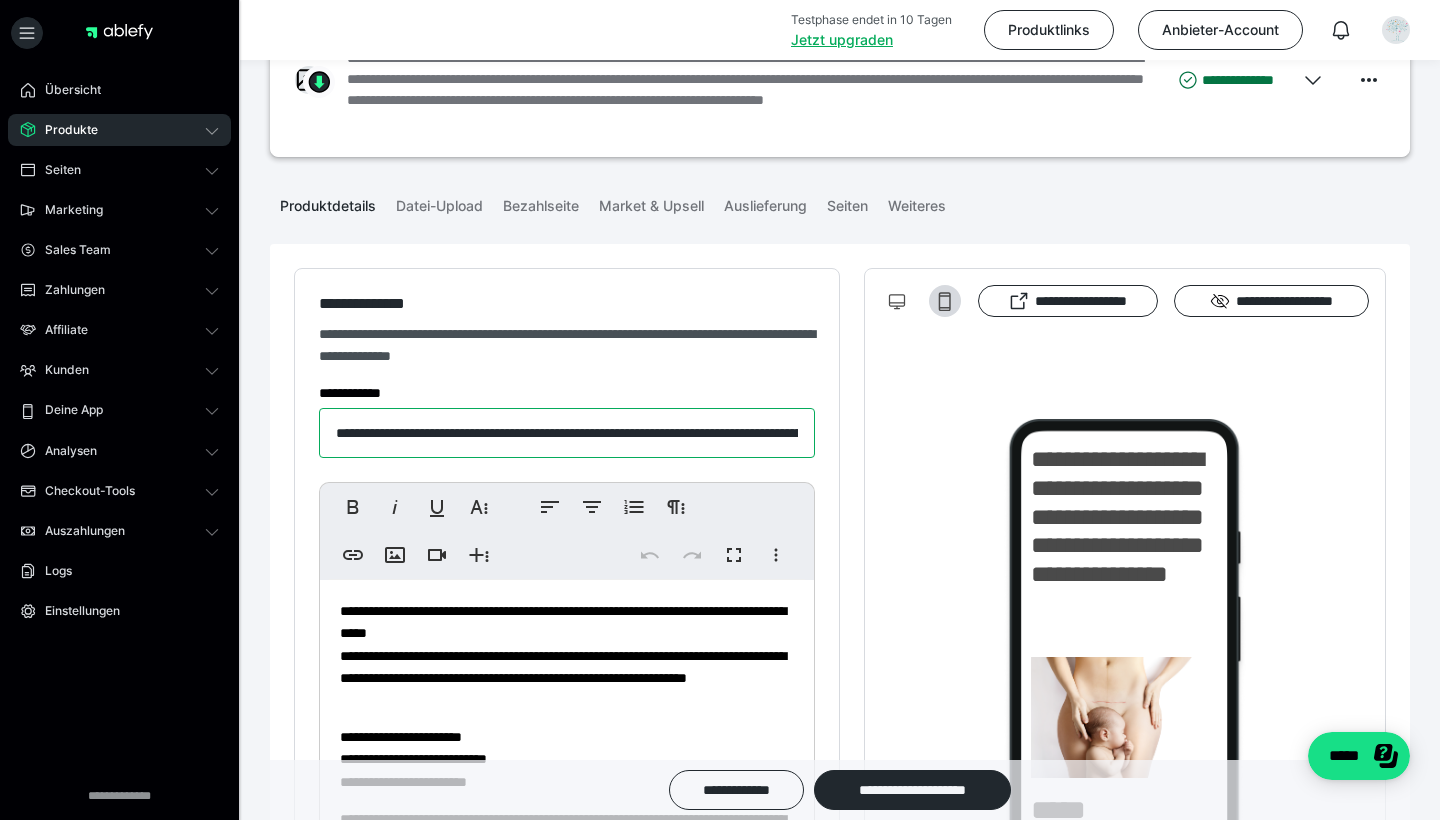 click on "**********" at bounding box center [567, 433] 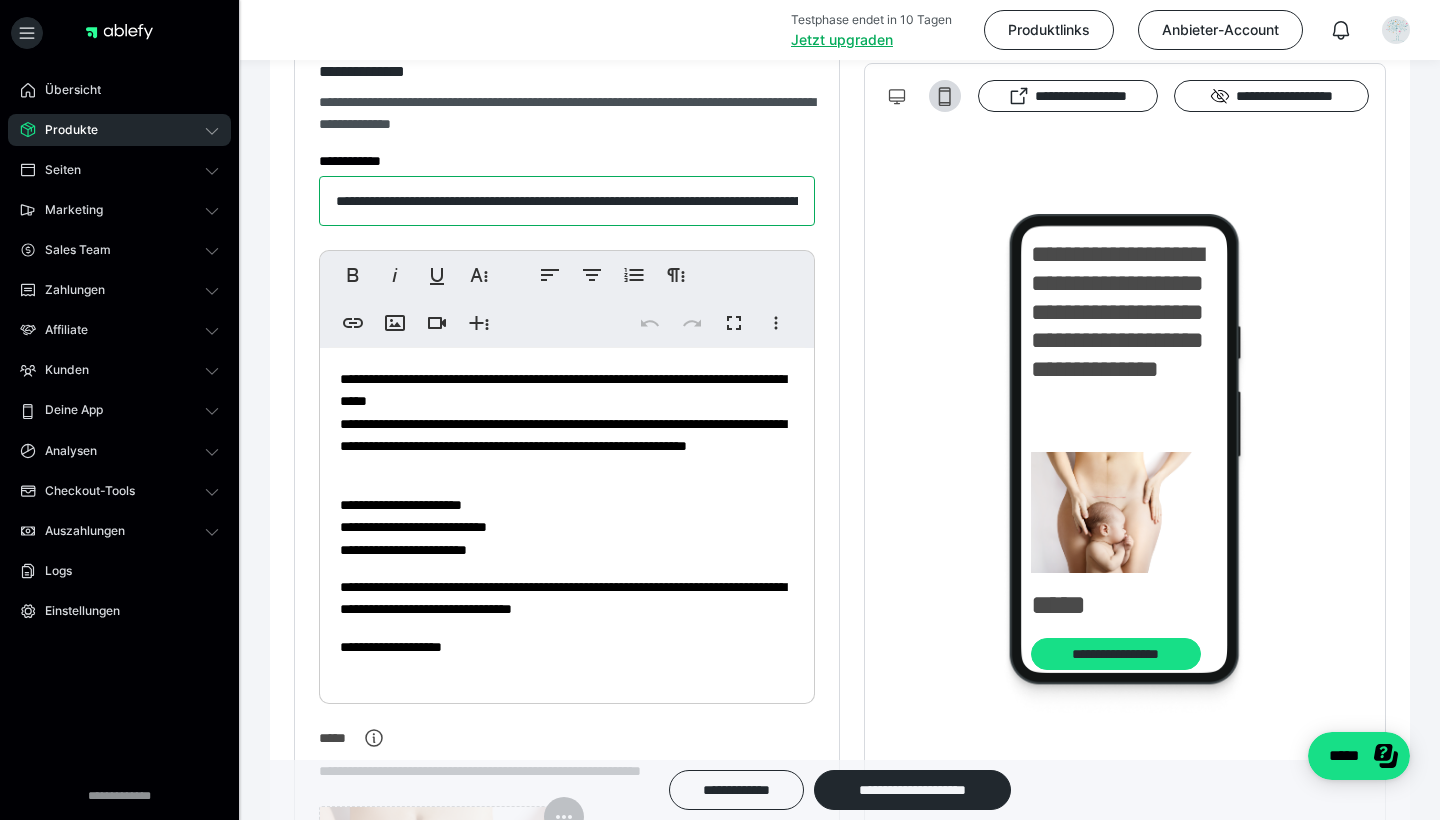 scroll, scrollTop: 324, scrollLeft: 0, axis: vertical 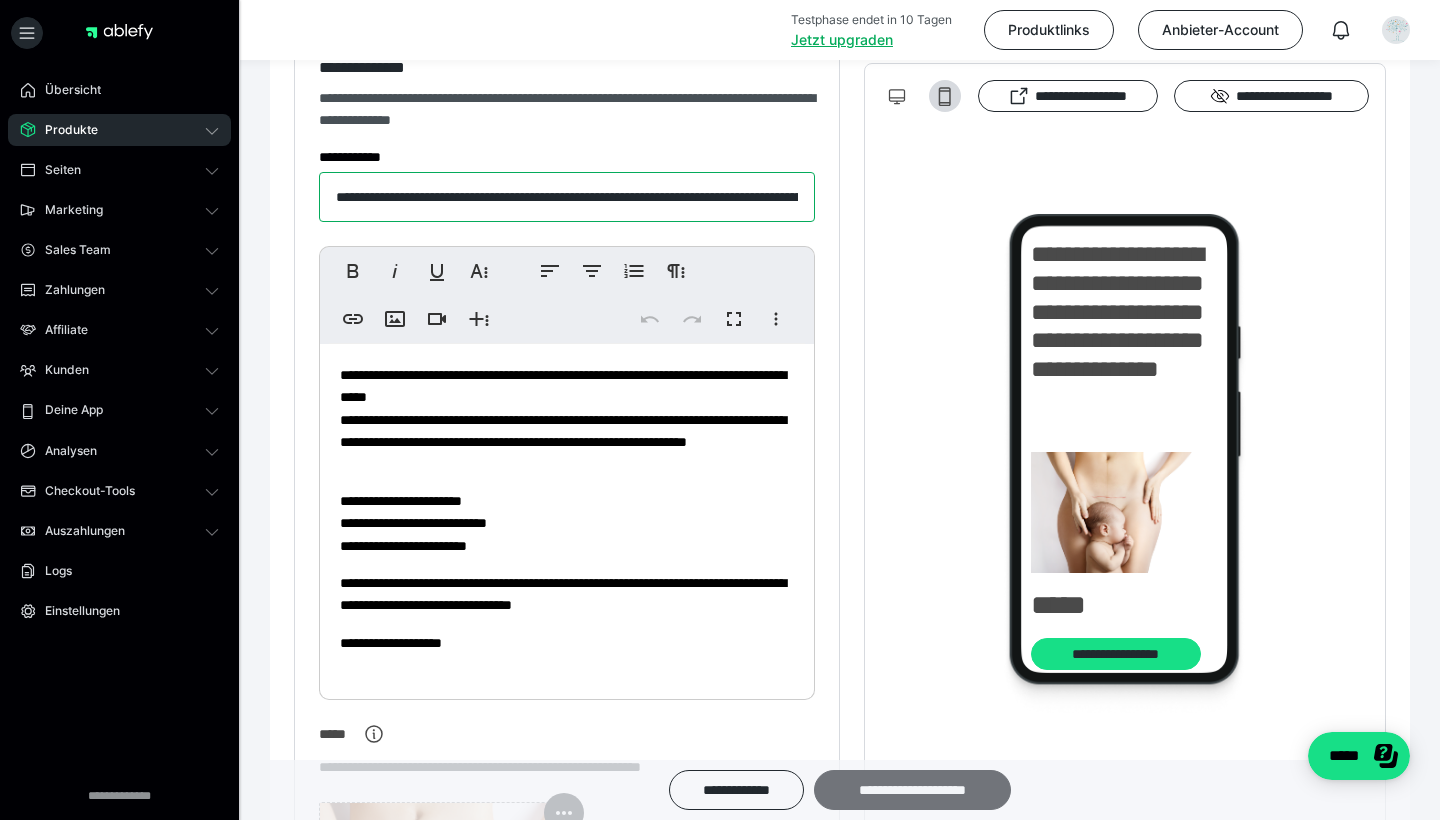 type on "**********" 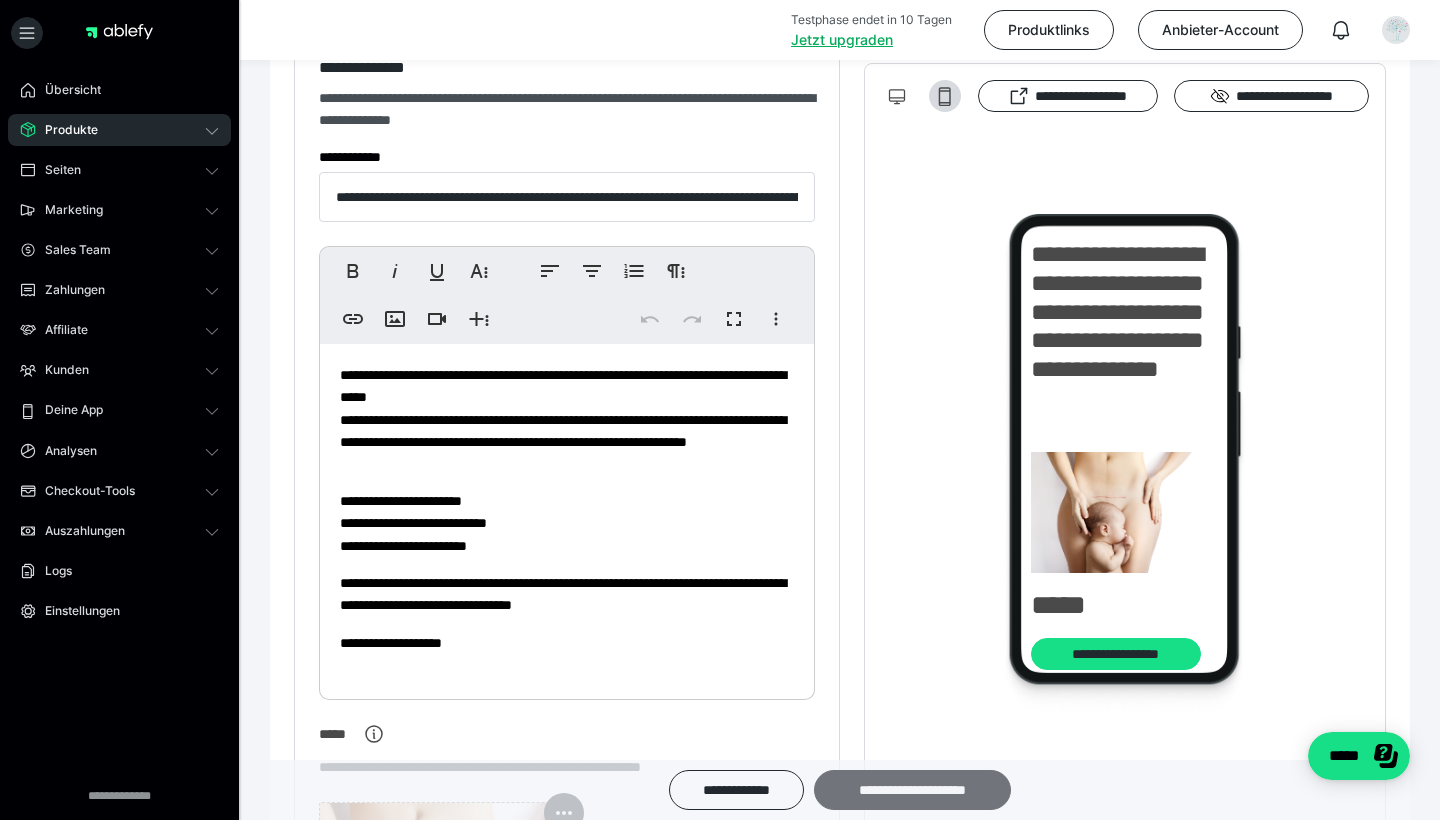 click on "**********" at bounding box center (912, 790) 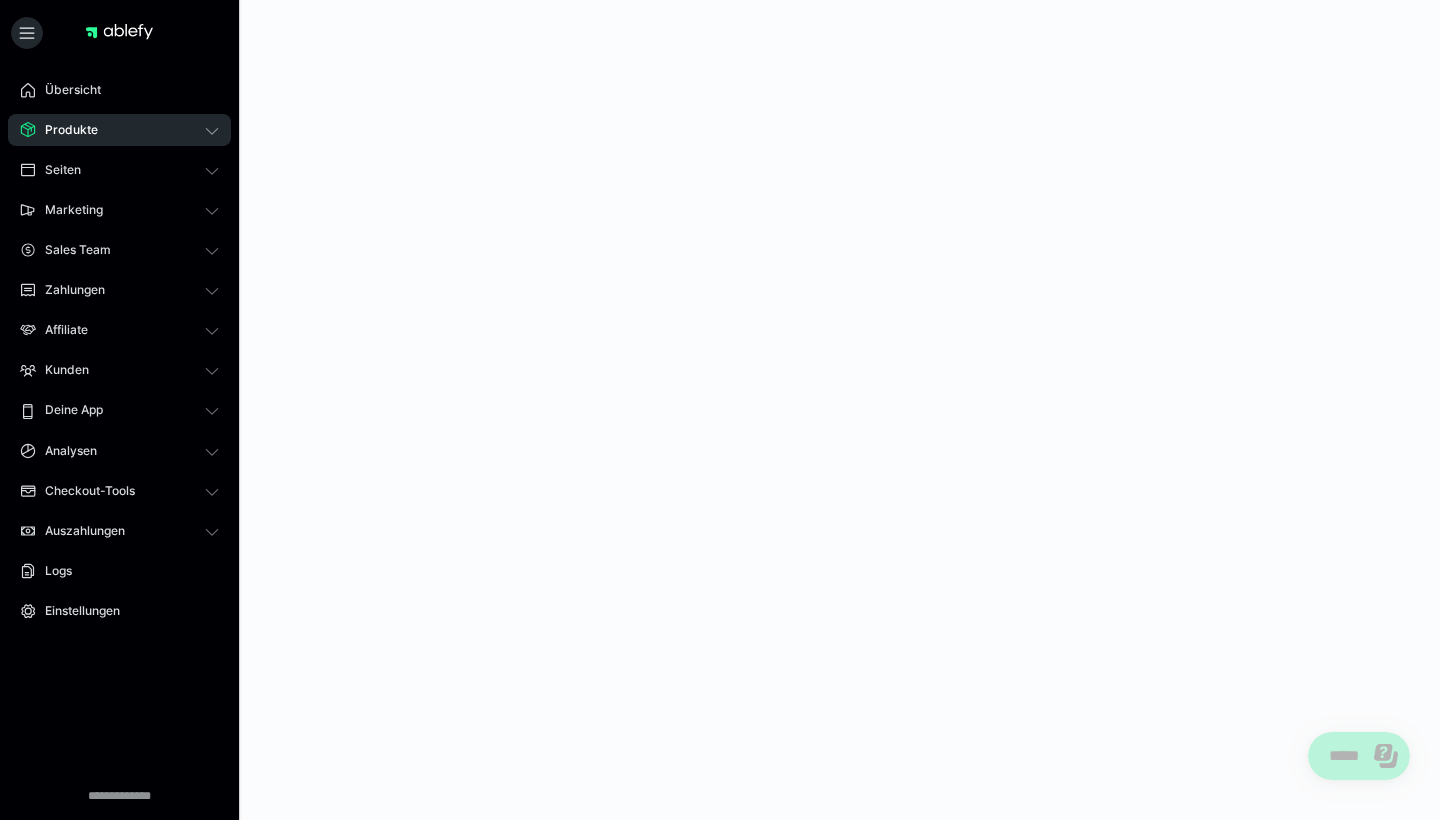scroll, scrollTop: 0, scrollLeft: 0, axis: both 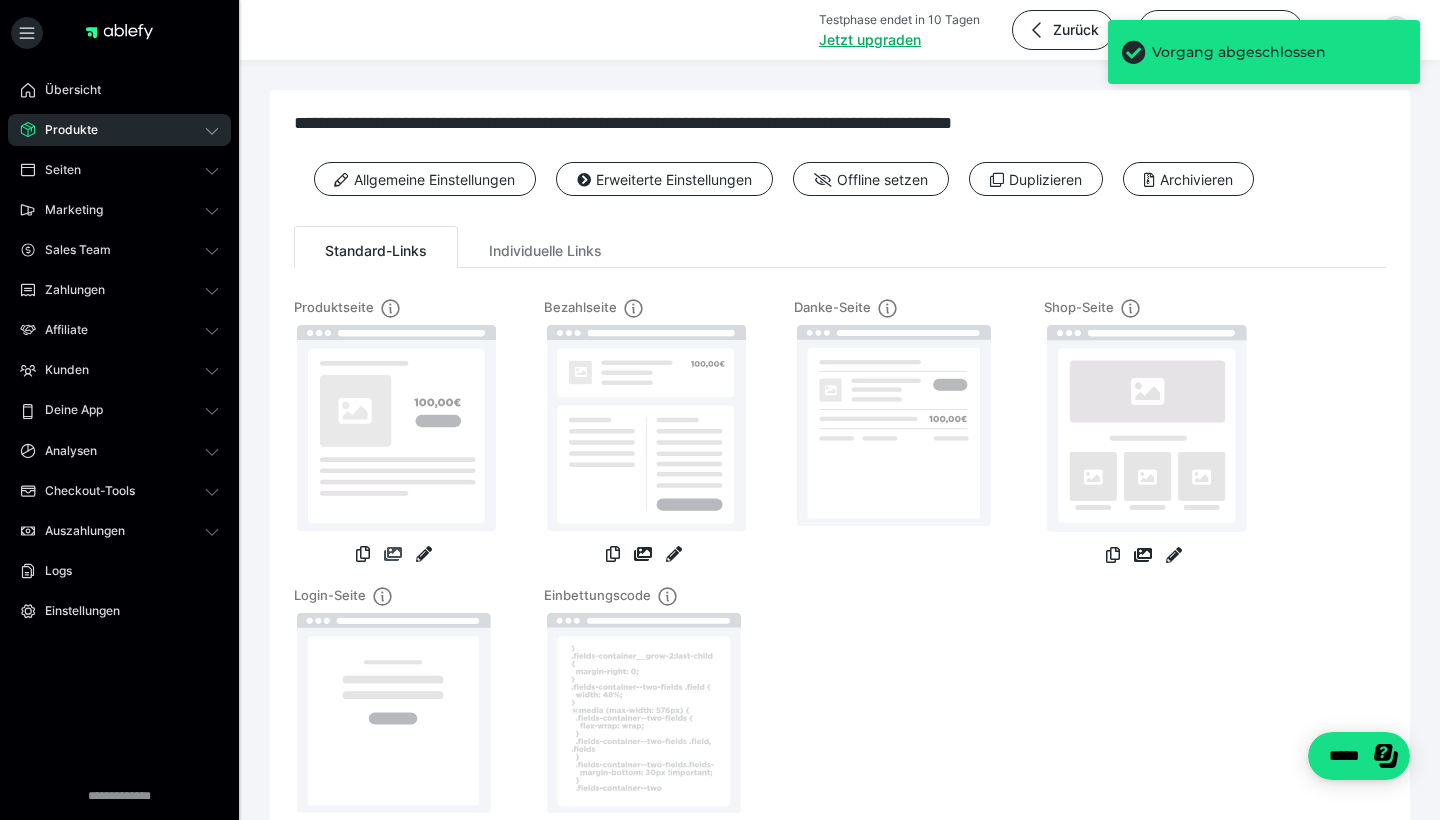 click at bounding box center (393, 554) 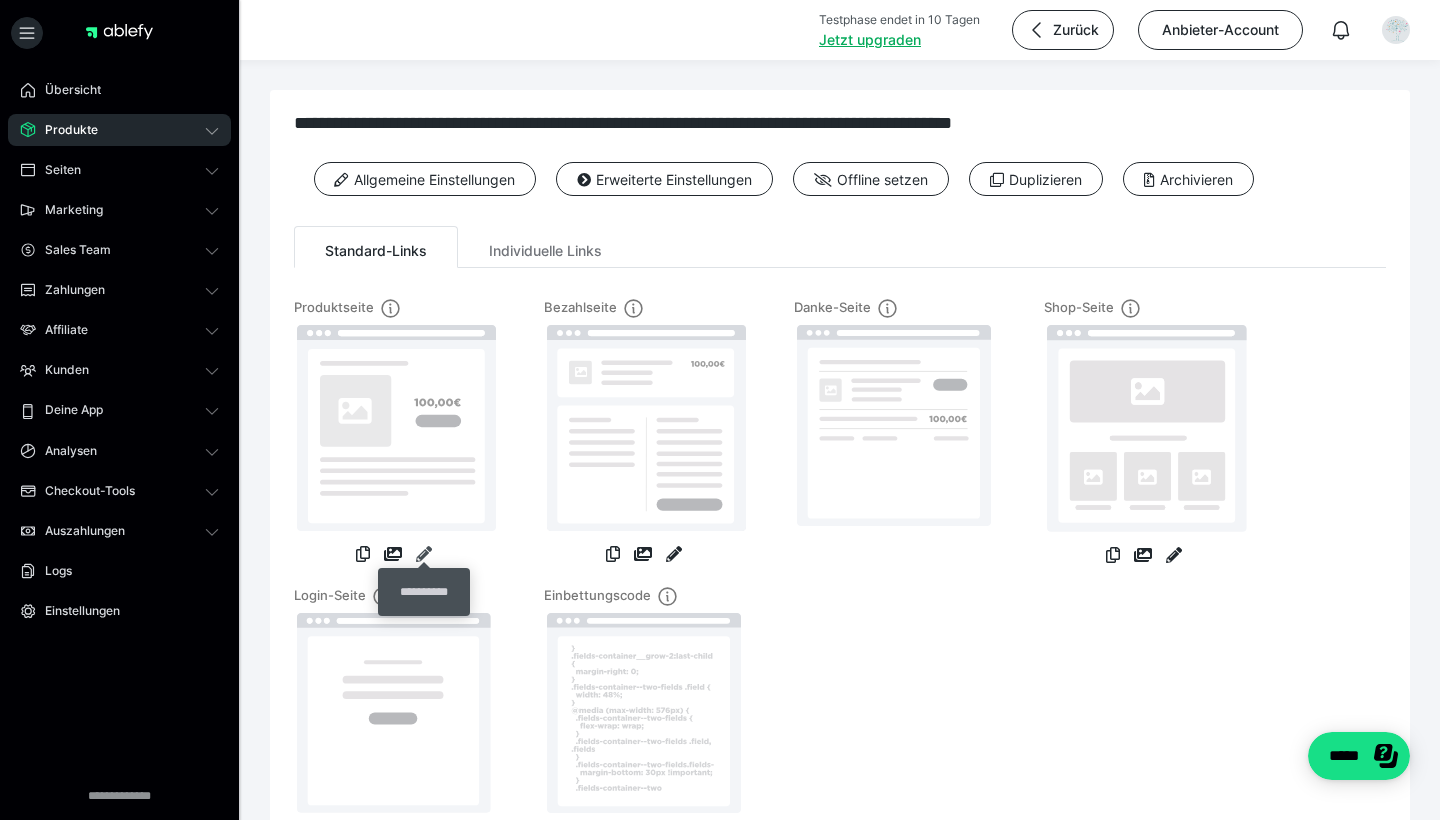 click at bounding box center [424, 554] 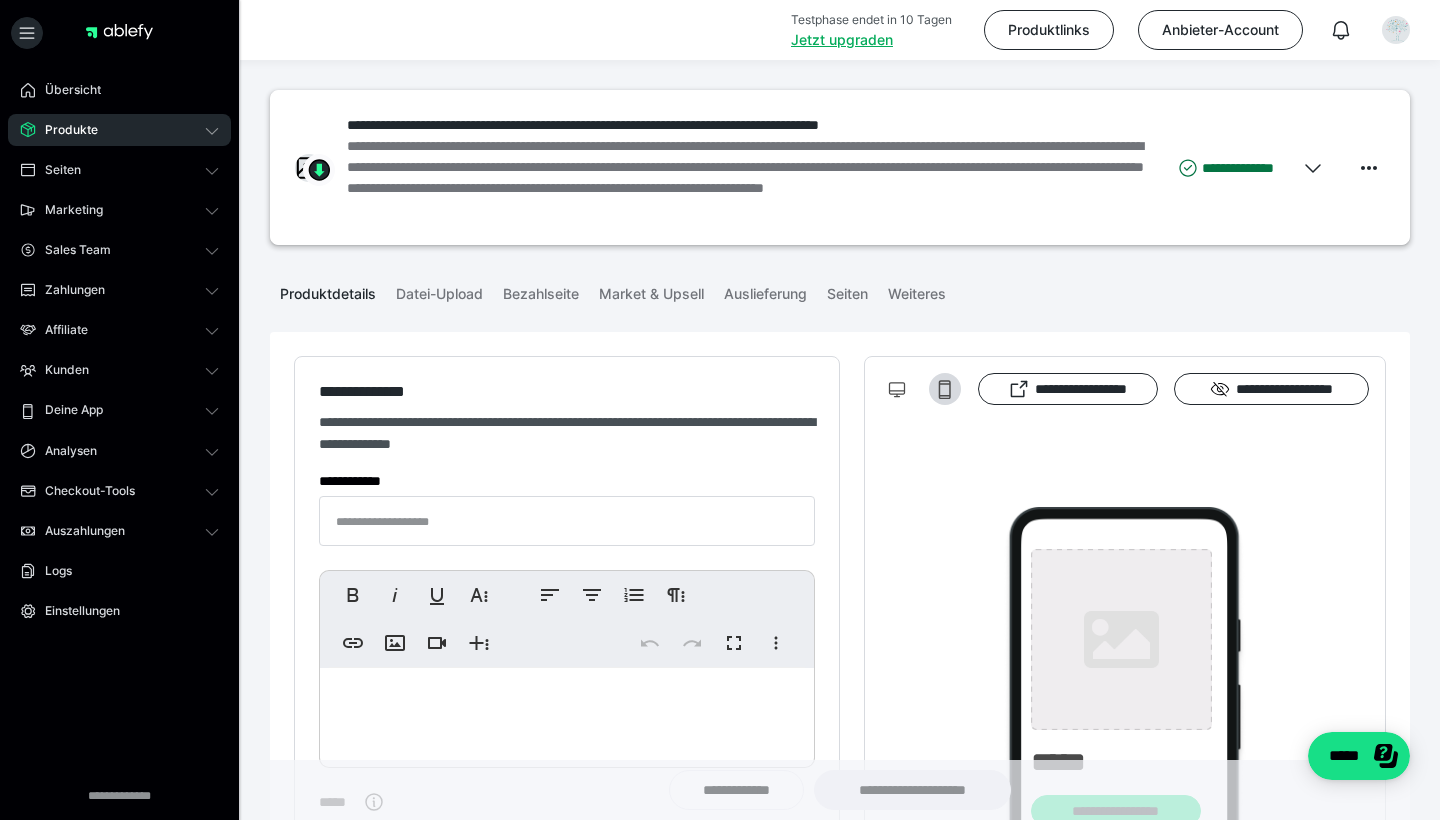type on "**********" 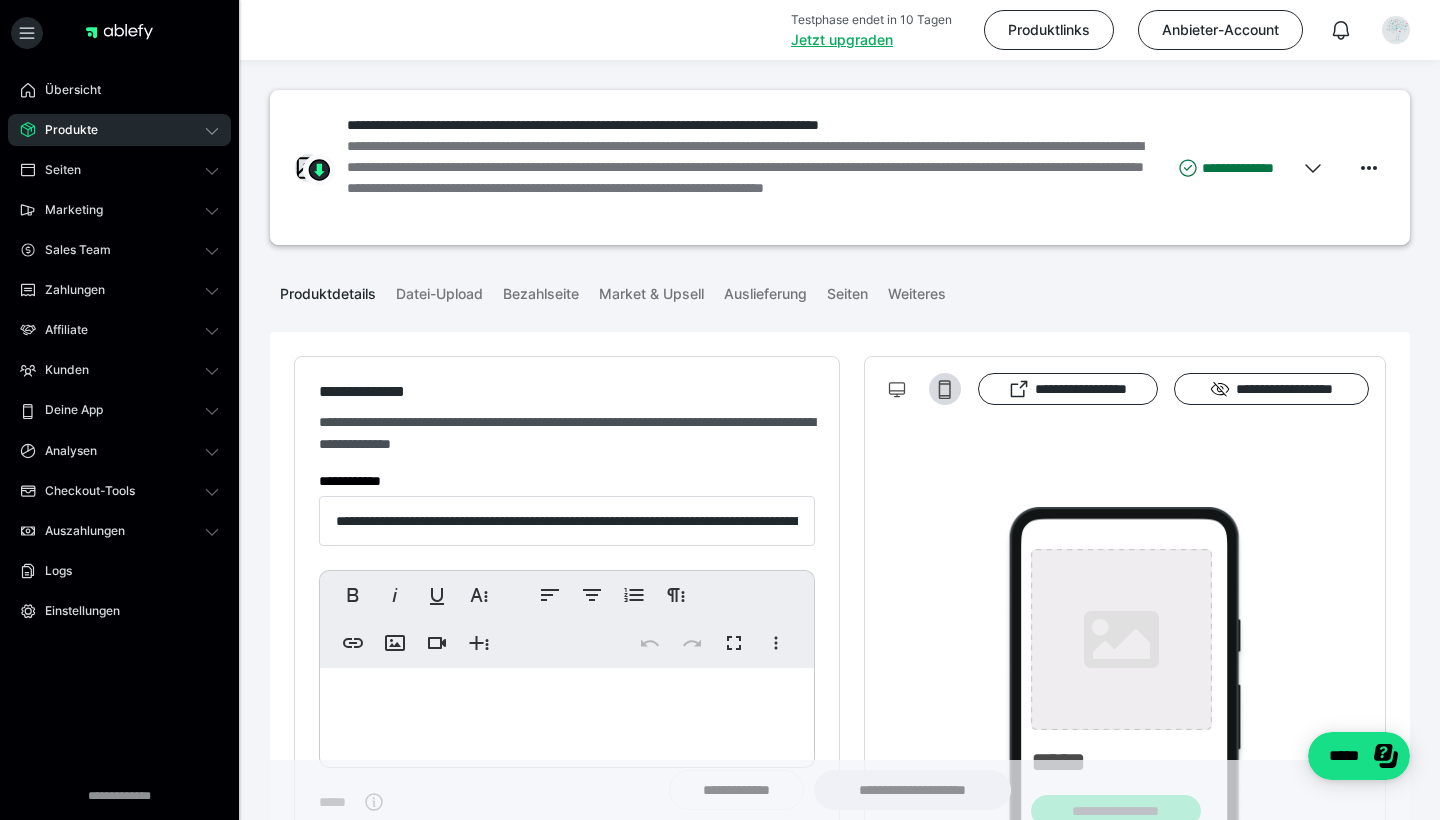 type on "**********" 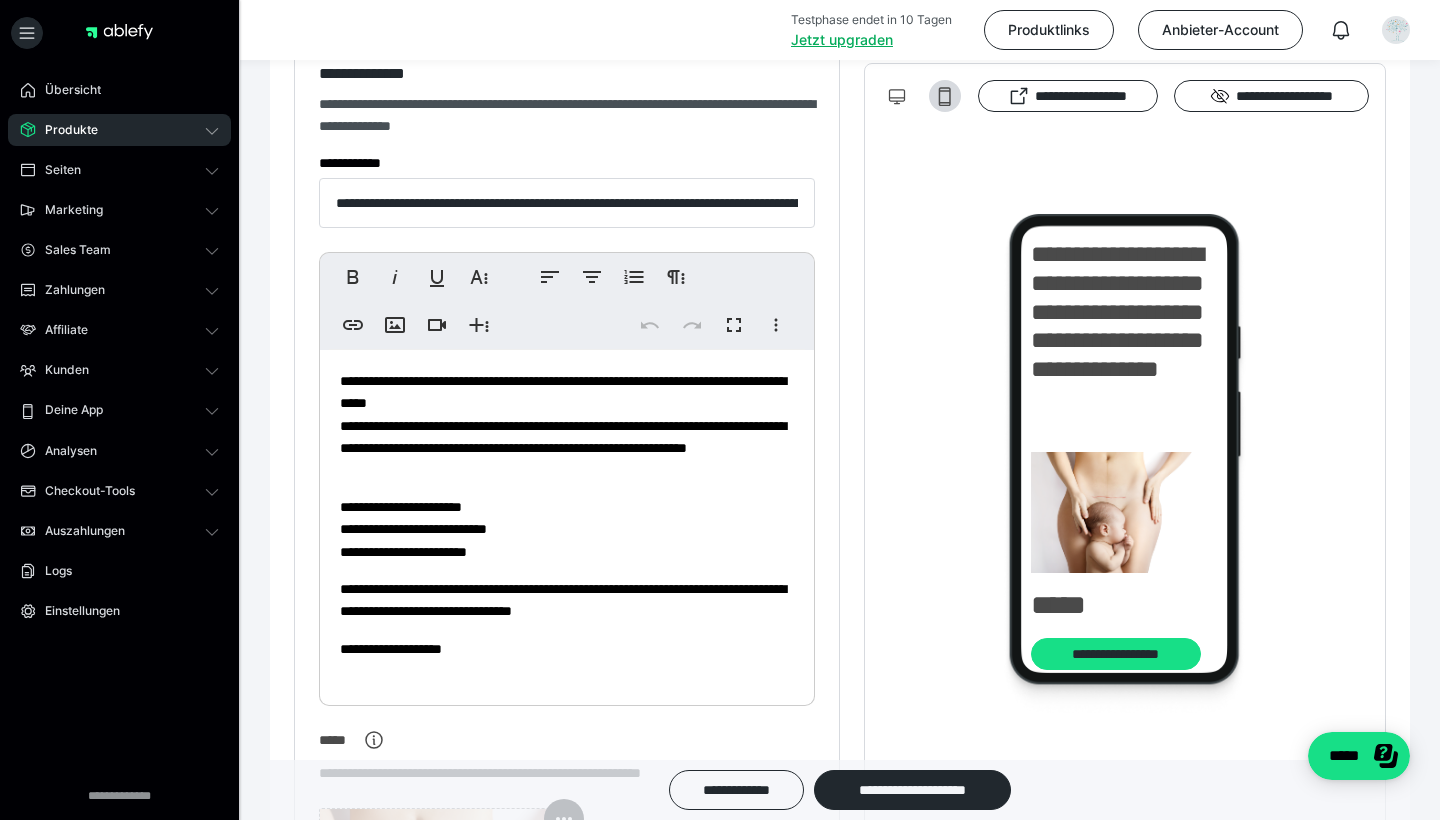 scroll, scrollTop: 322, scrollLeft: 0, axis: vertical 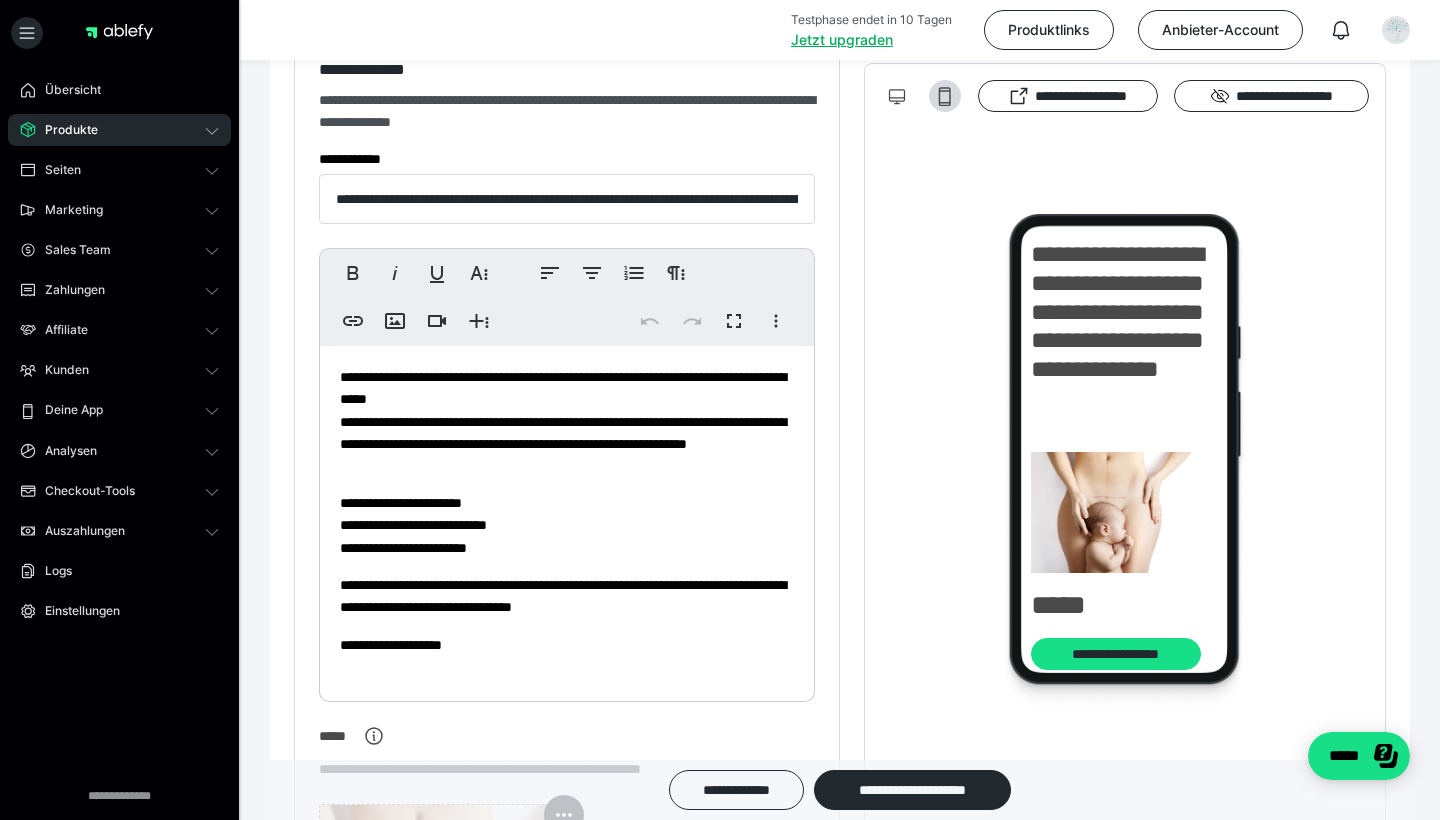 click on "**********" 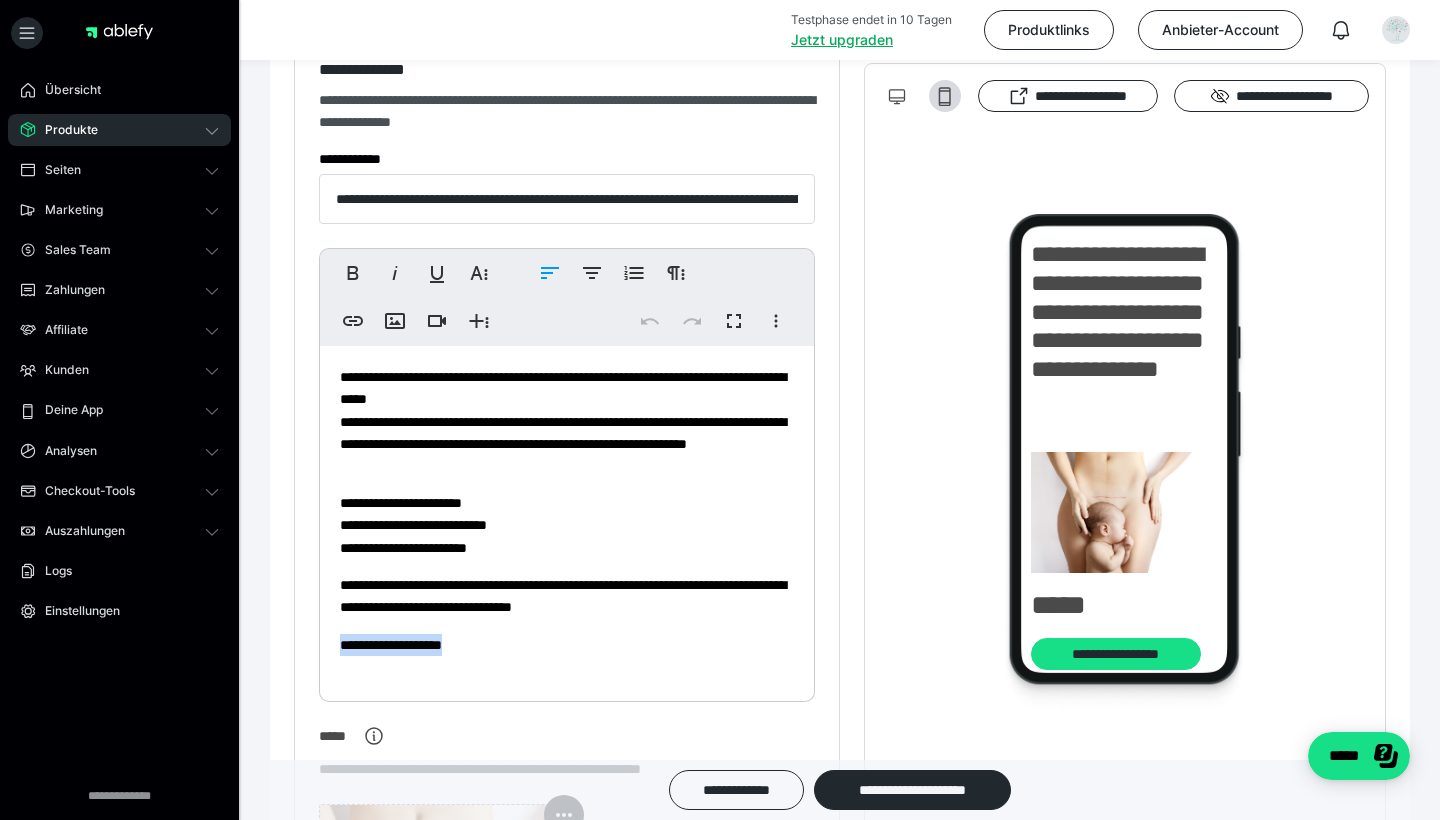 drag, startPoint x: 488, startPoint y: 648, endPoint x: 334, endPoint y: 623, distance: 156.01602 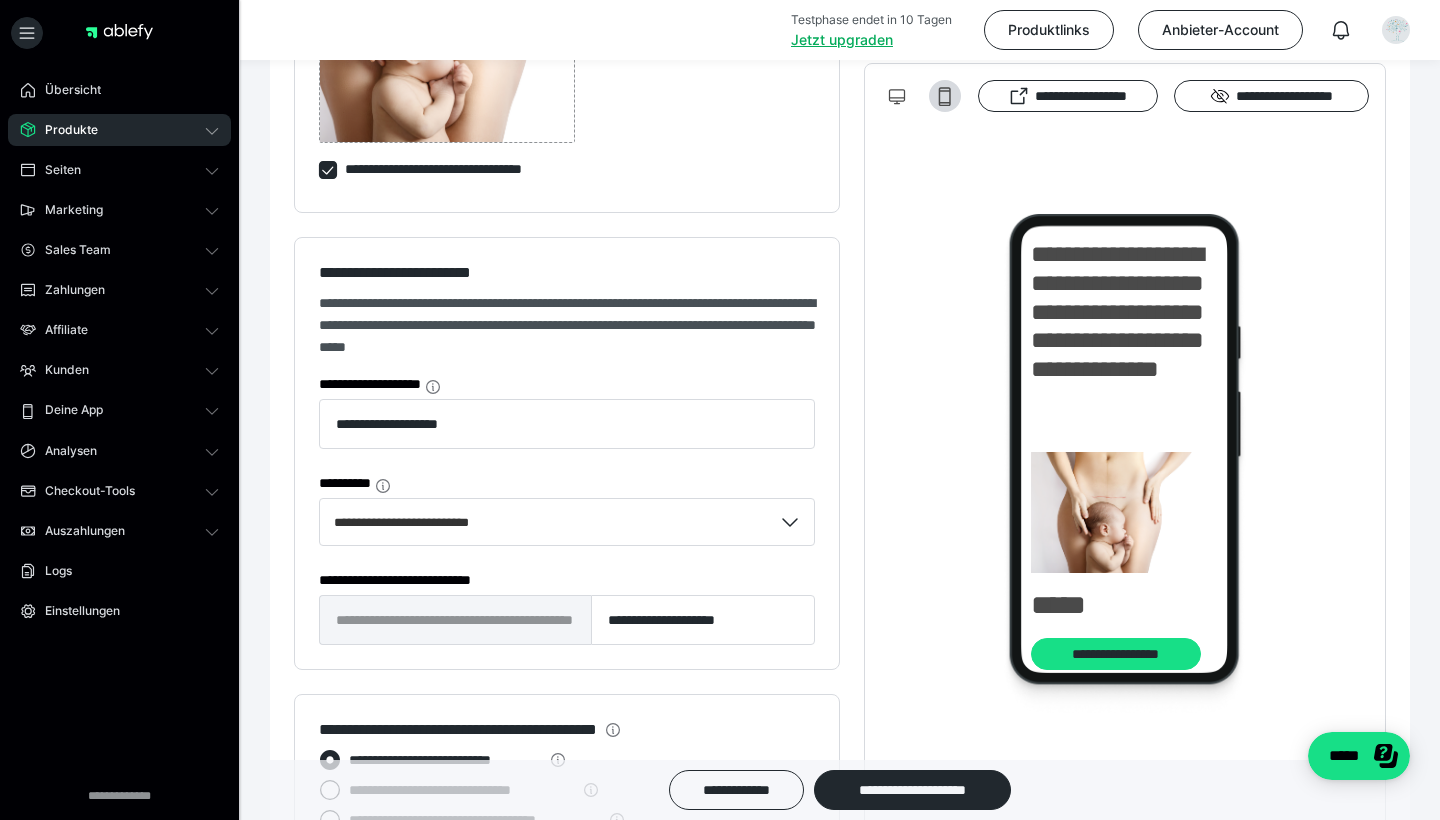 scroll, scrollTop: 1236, scrollLeft: 0, axis: vertical 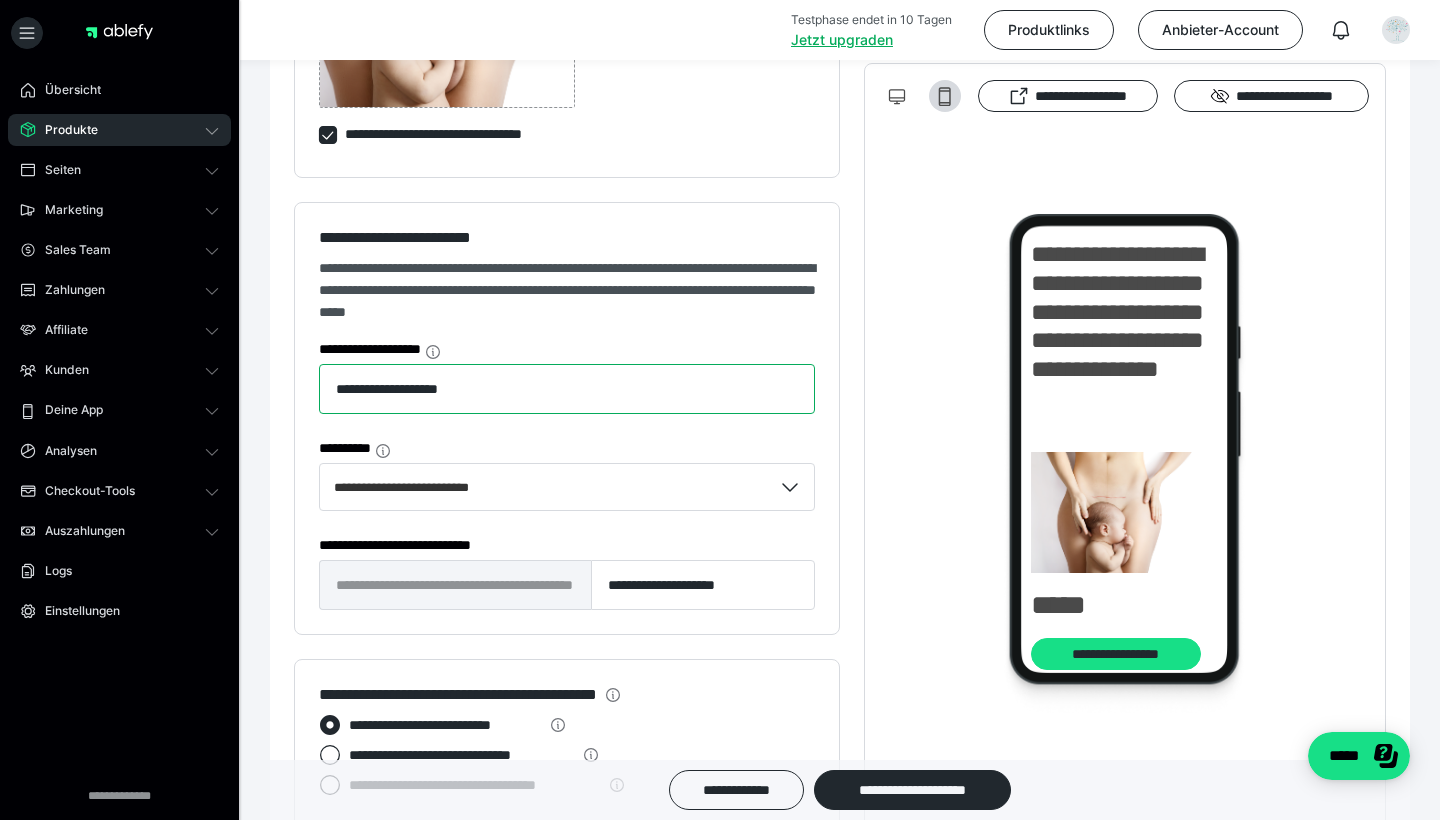 click on "**********" at bounding box center [567, 389] 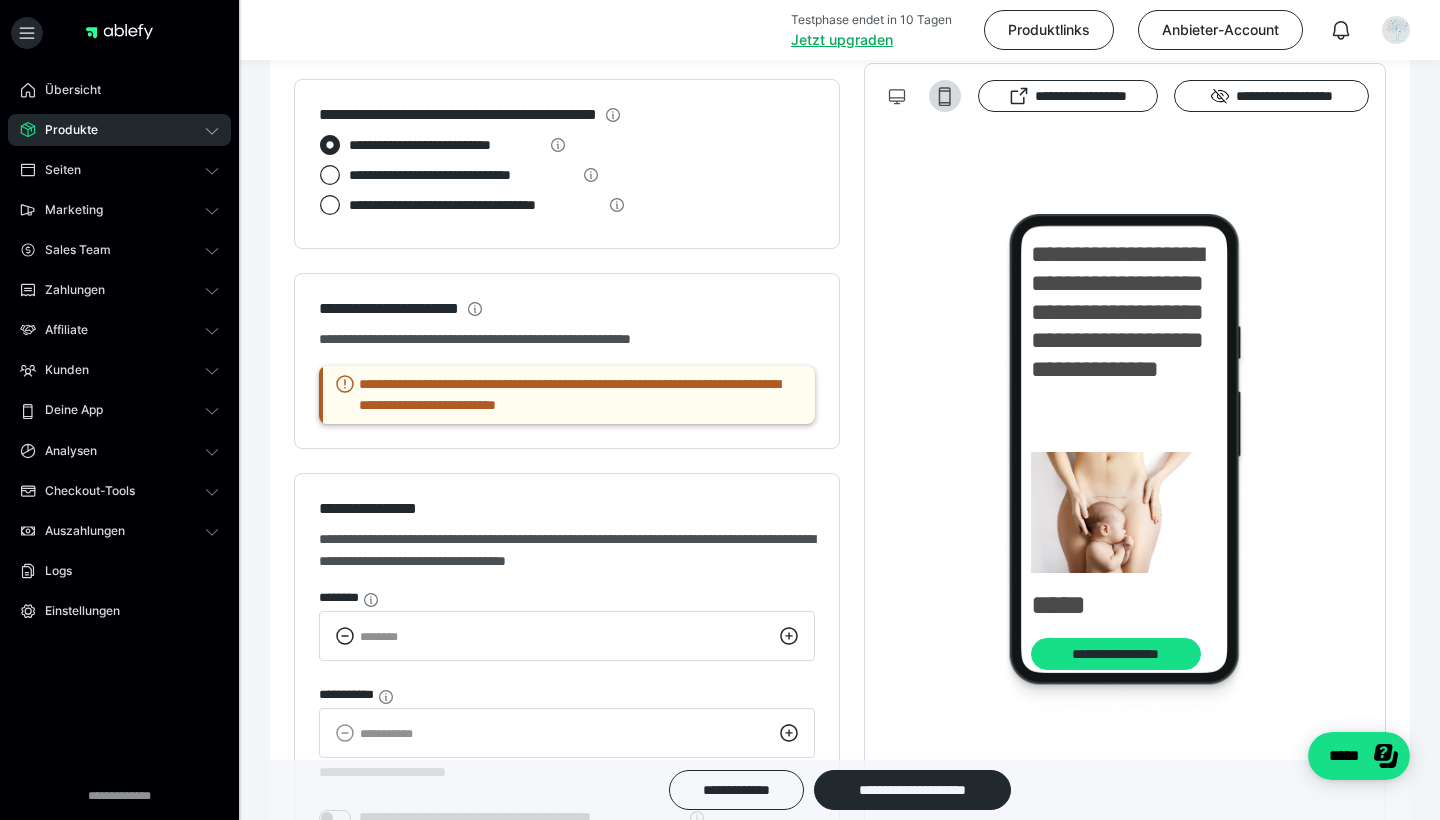 scroll, scrollTop: 1818, scrollLeft: 0, axis: vertical 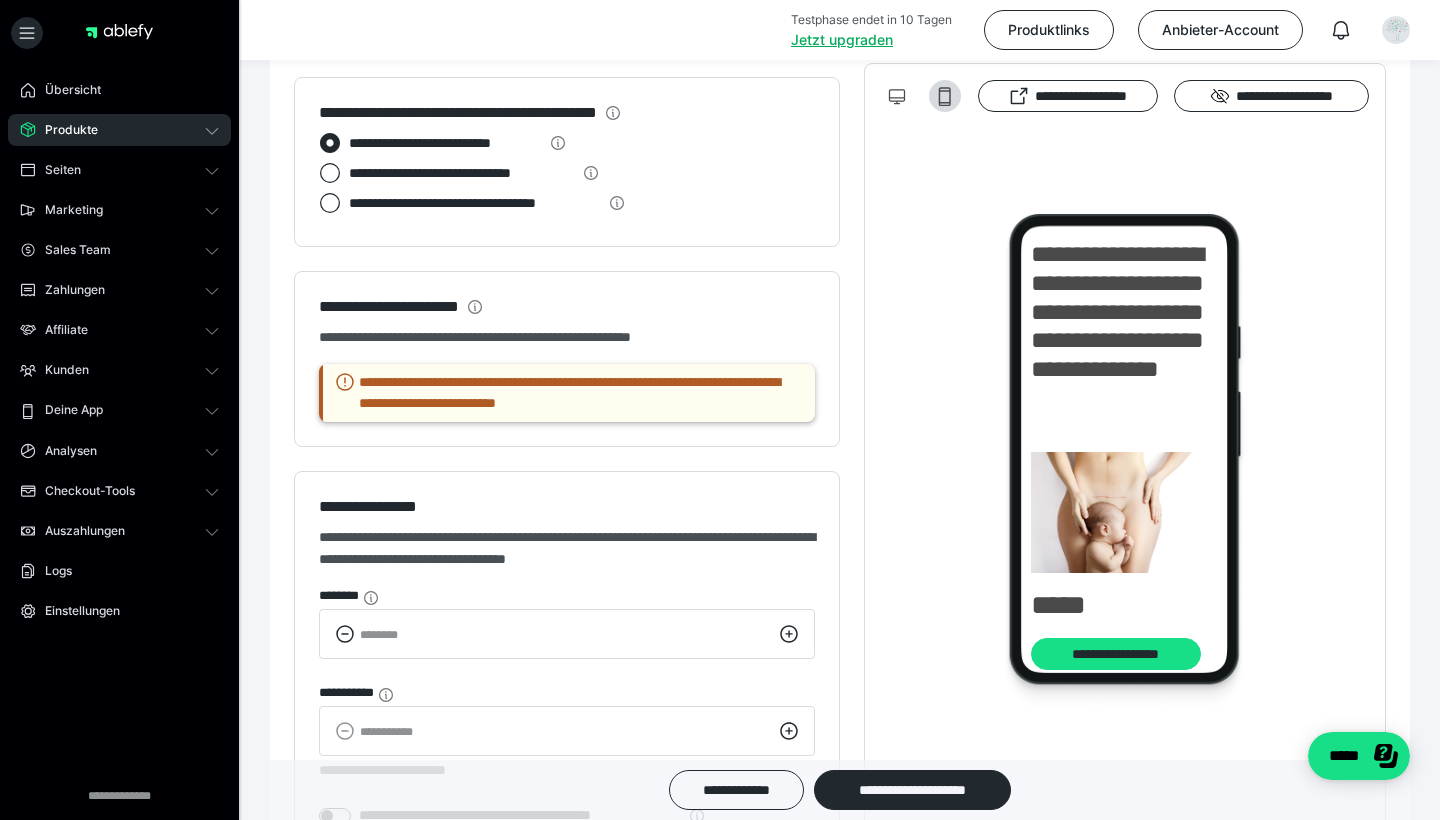 click on "**********" at bounding box center [840, 790] 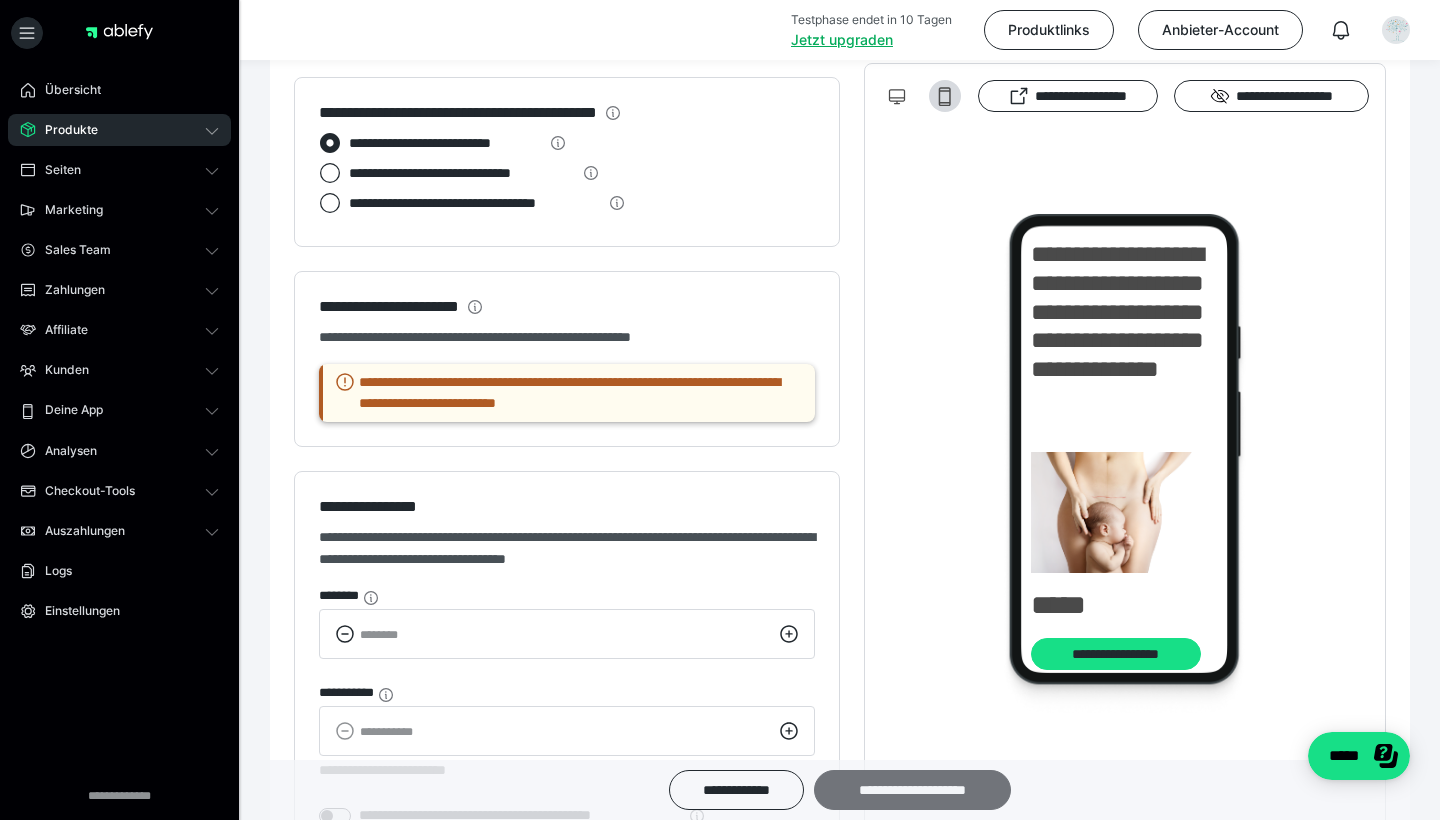 click on "**********" at bounding box center (912, 790) 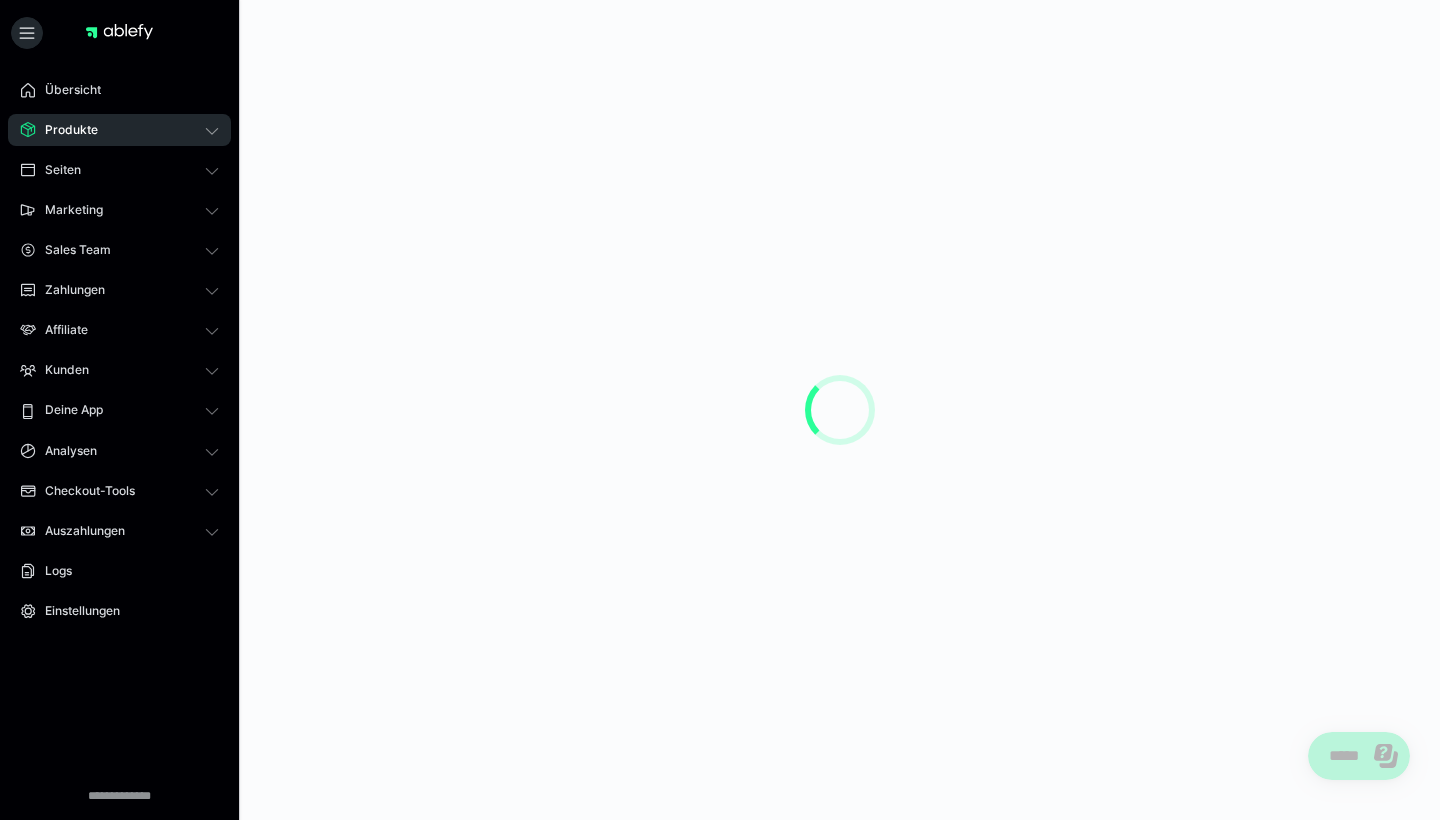 scroll, scrollTop: 0, scrollLeft: 0, axis: both 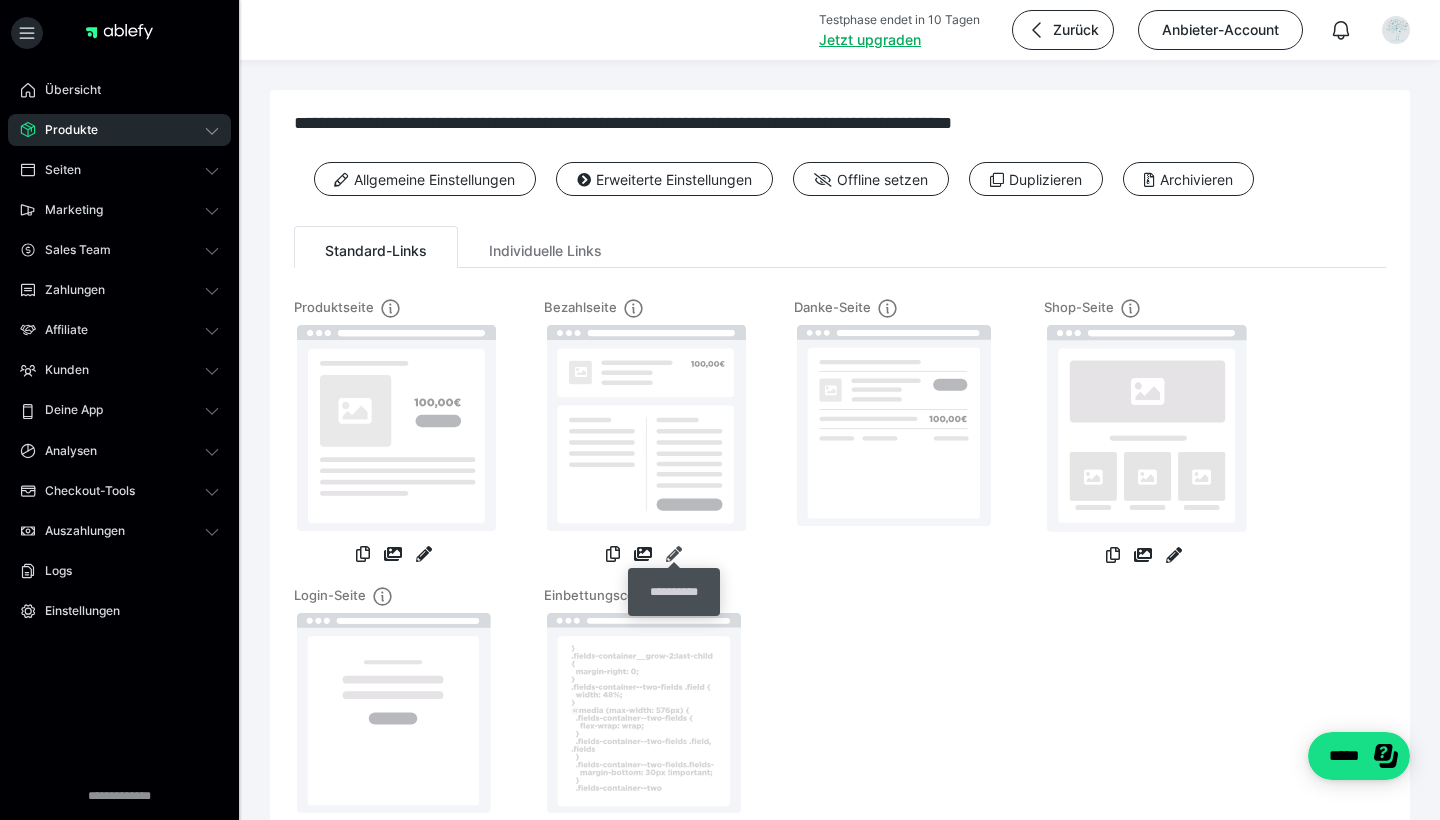 click at bounding box center (674, 554) 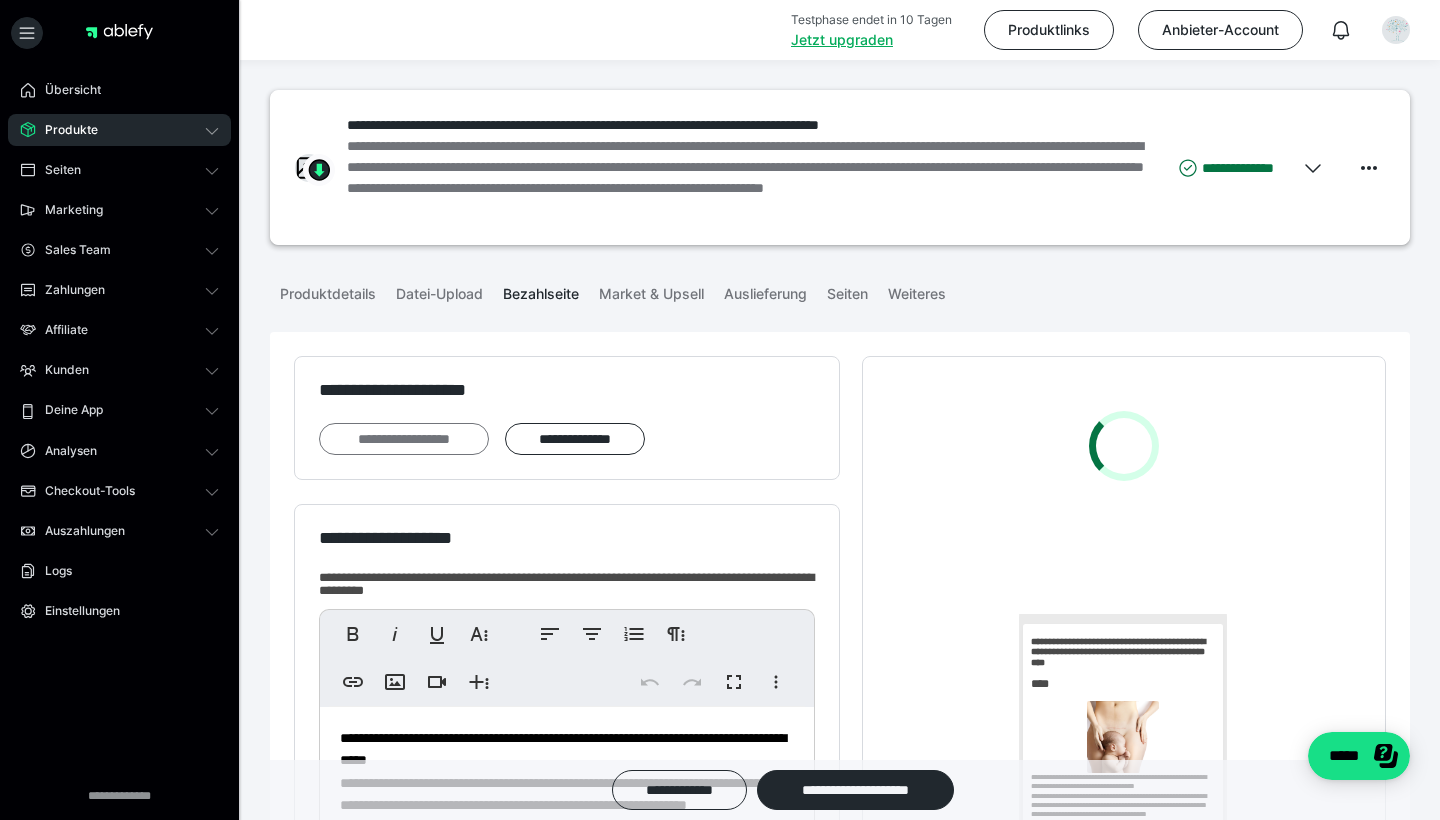 click on "**********" at bounding box center (404, 439) 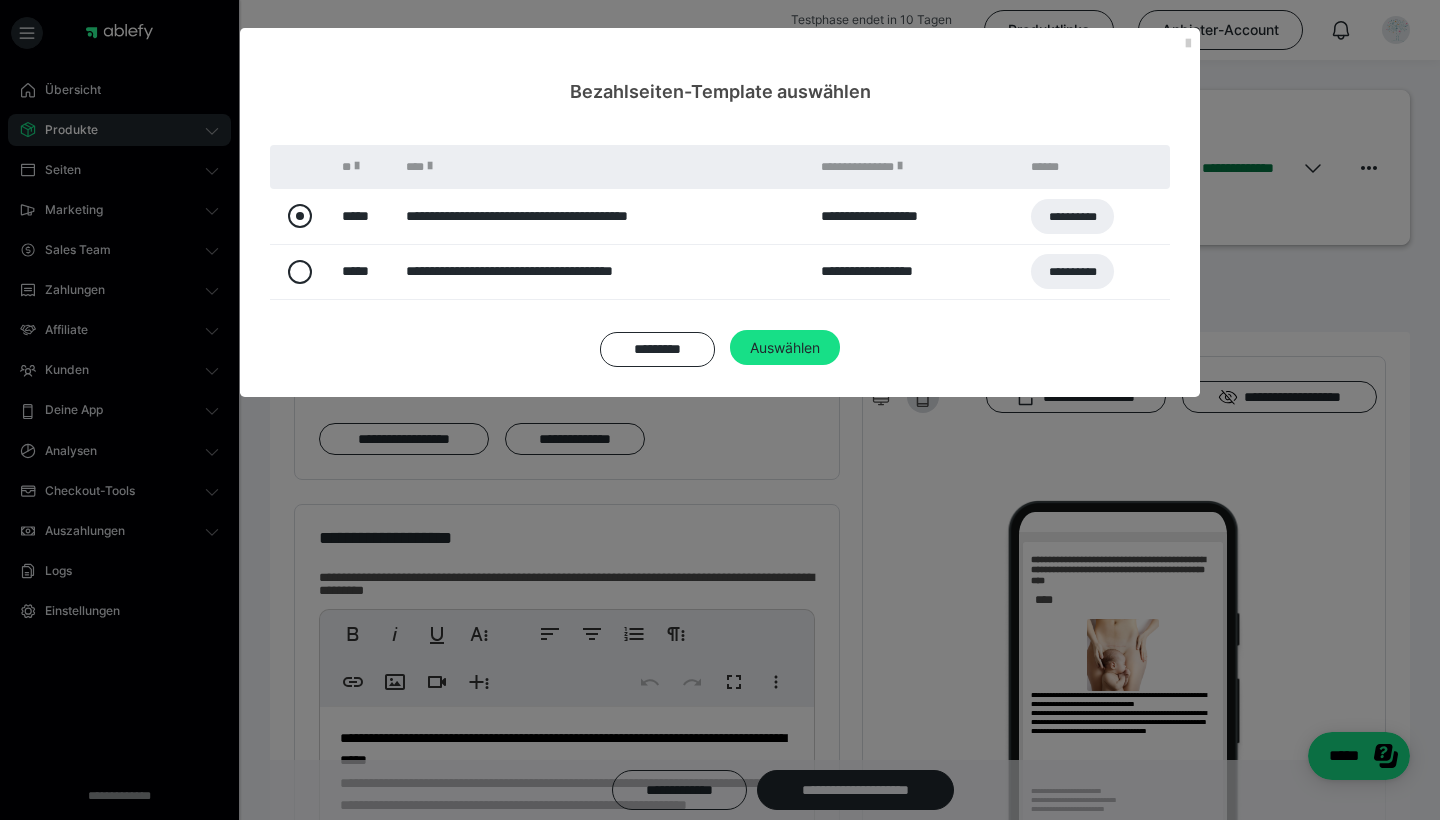 click at bounding box center (300, 216) 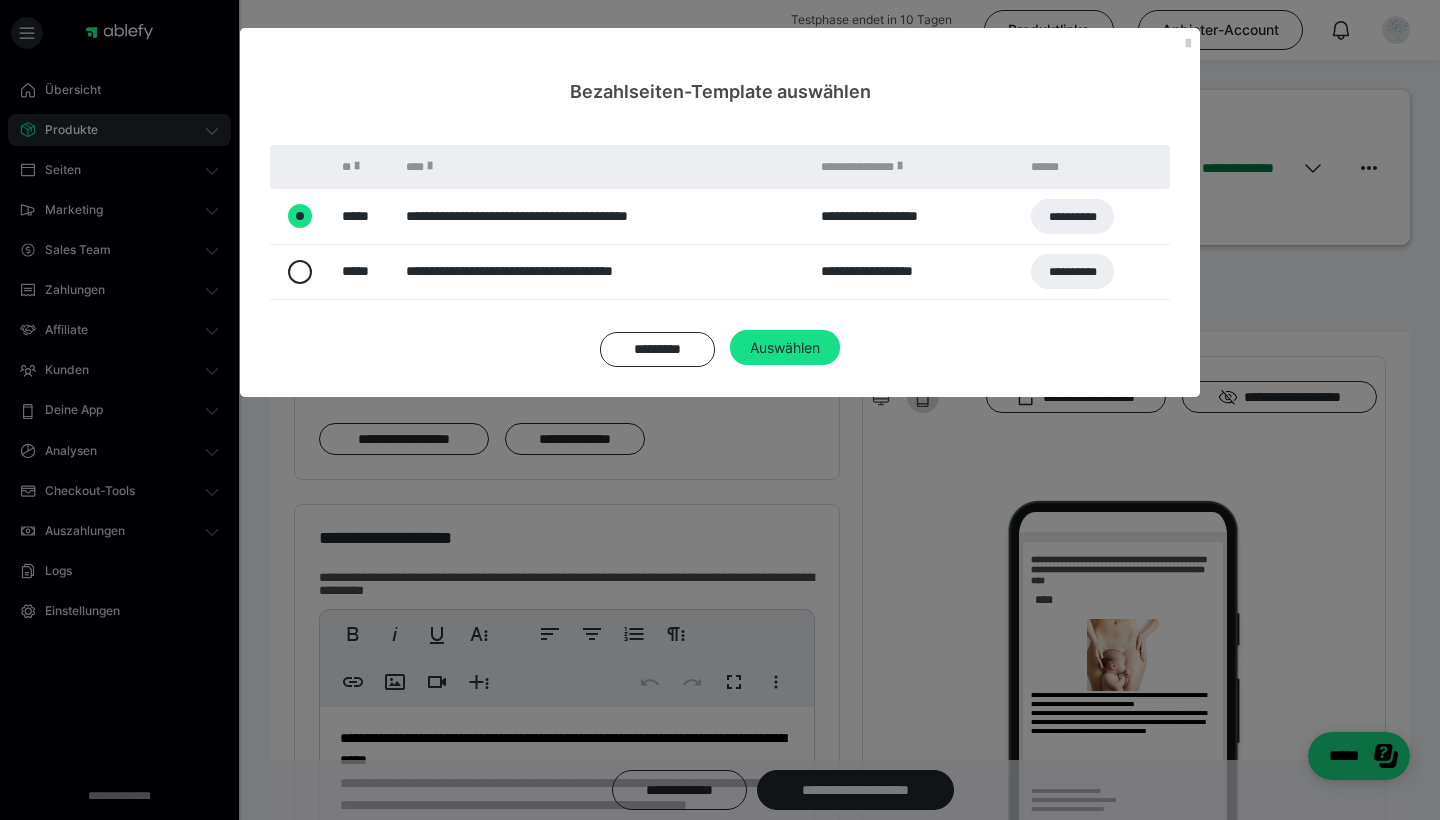 radio on "true" 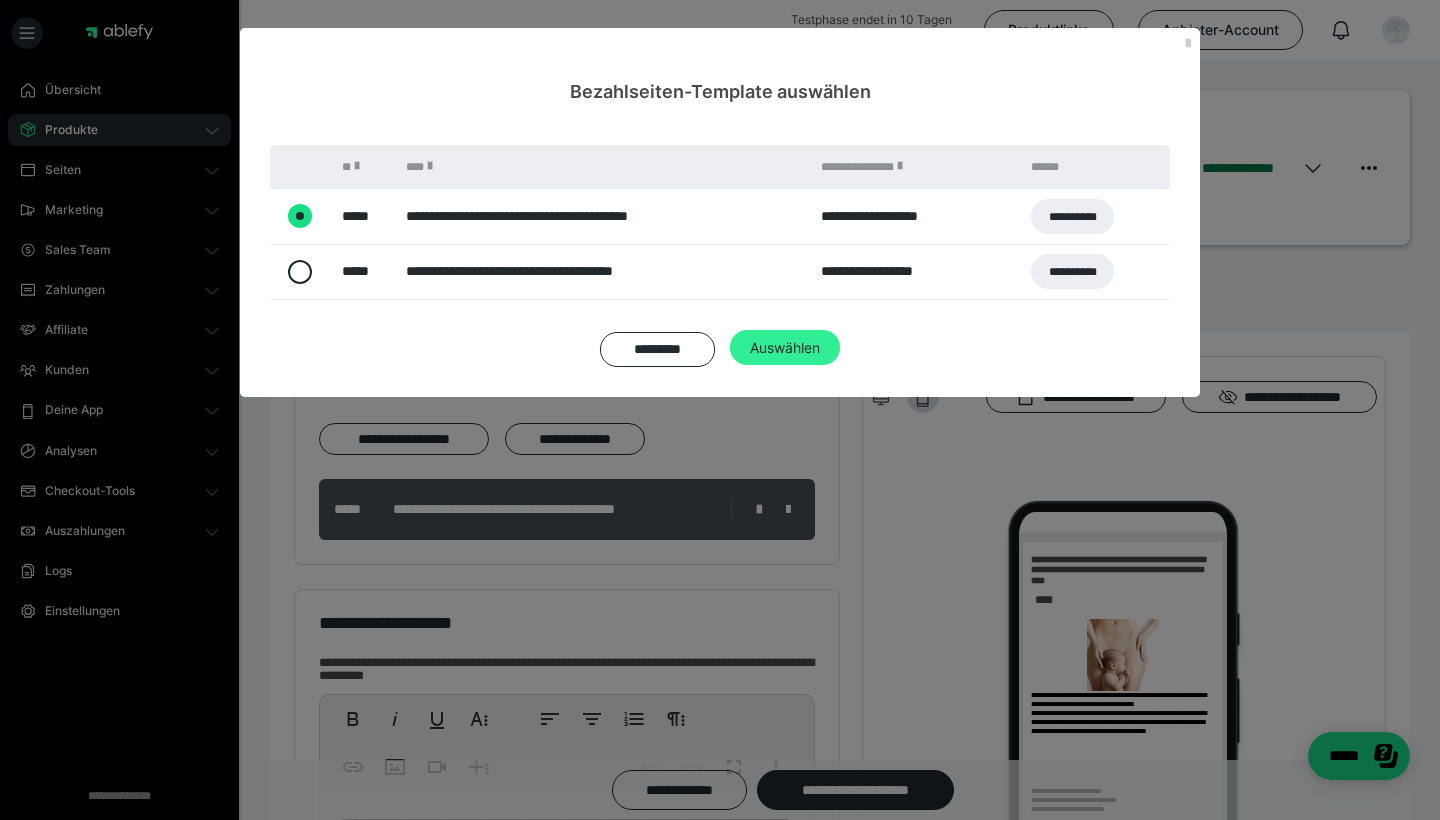 click on "Auswählen" at bounding box center (785, 348) 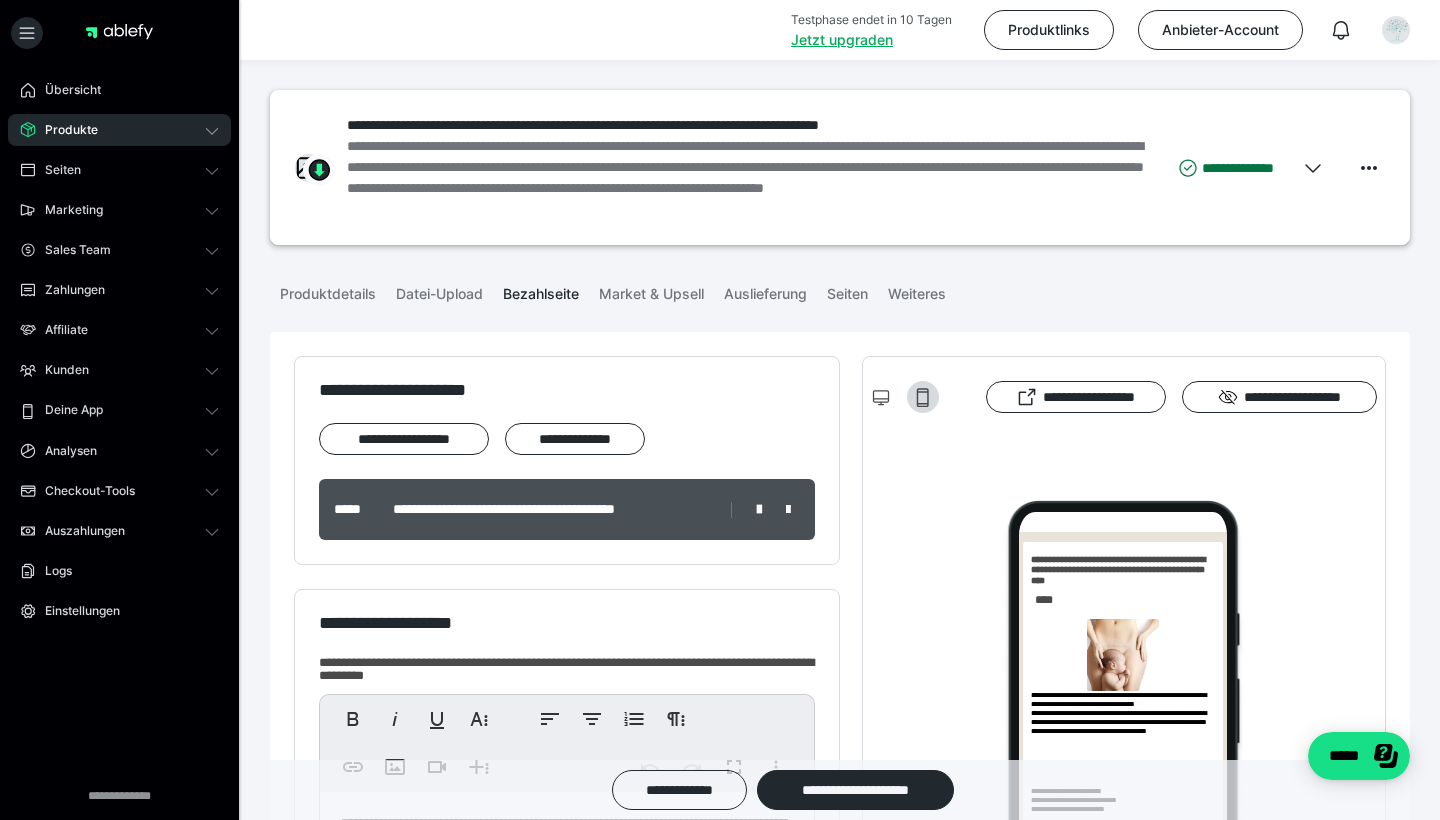 scroll, scrollTop: 0, scrollLeft: 0, axis: both 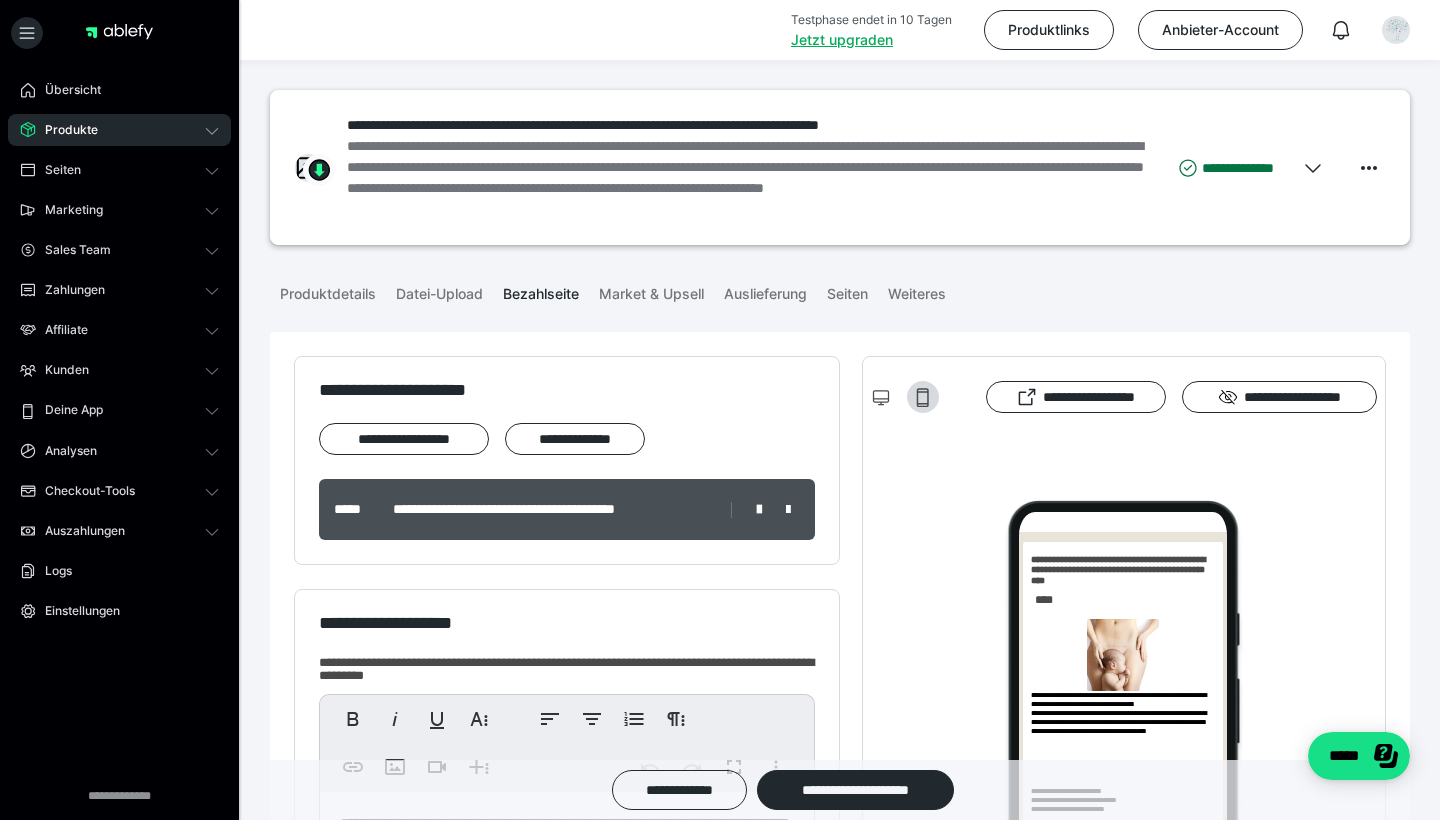 drag, startPoint x: 346, startPoint y: 124, endPoint x: 847, endPoint y: 88, distance: 502.29175 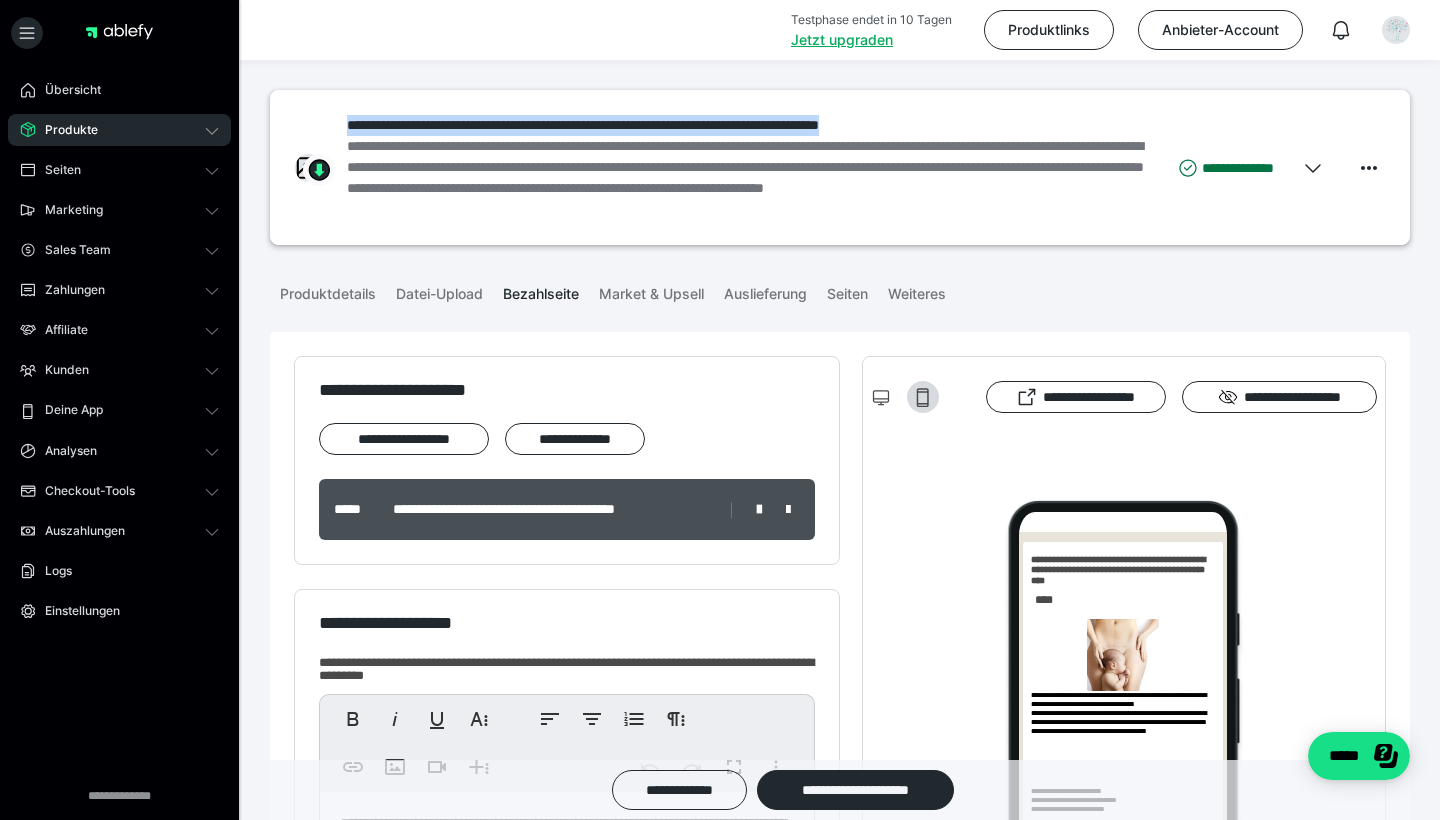 drag, startPoint x: 350, startPoint y: 123, endPoint x: 990, endPoint y: 129, distance: 640.02814 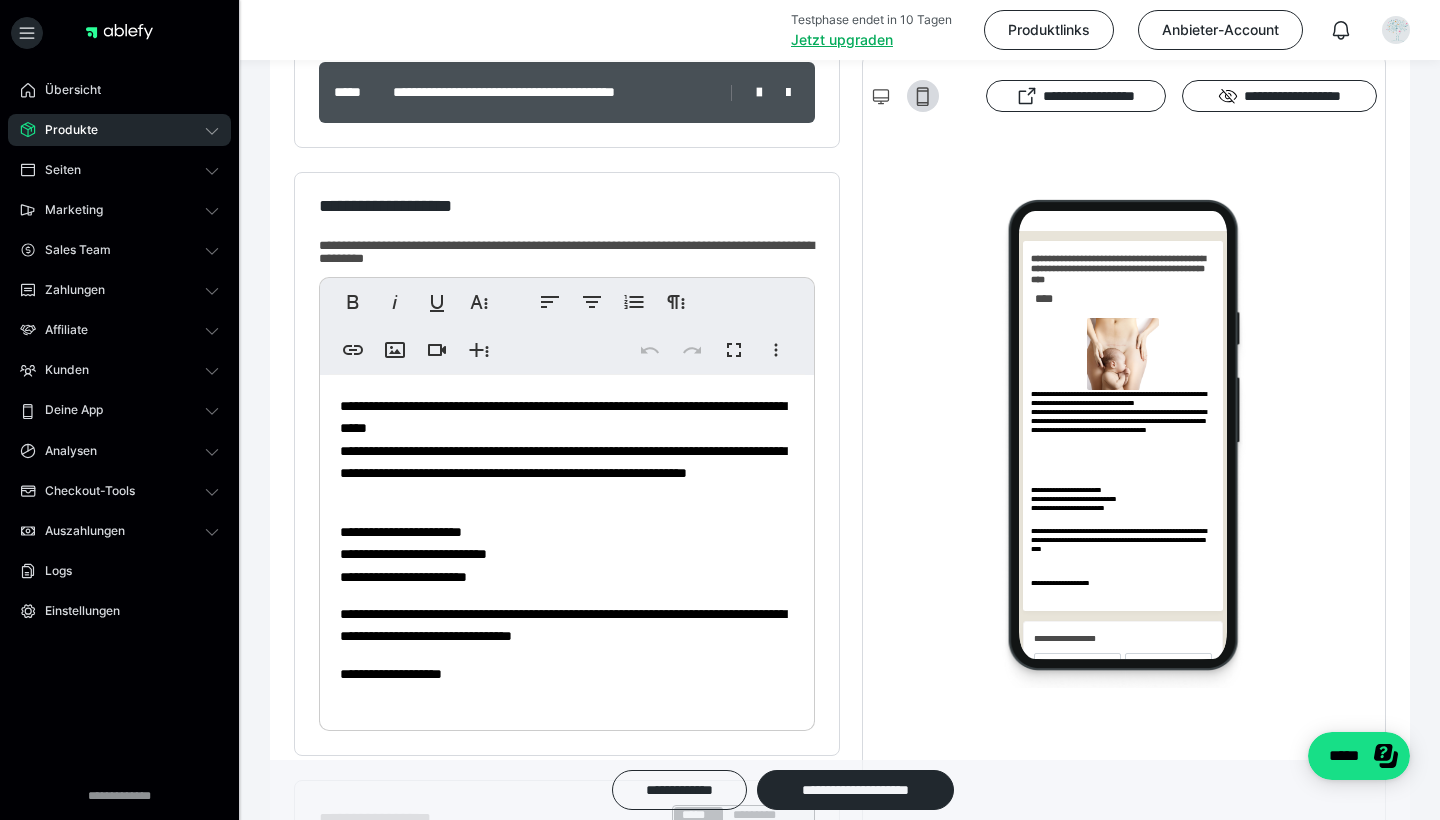 scroll, scrollTop: 421, scrollLeft: 0, axis: vertical 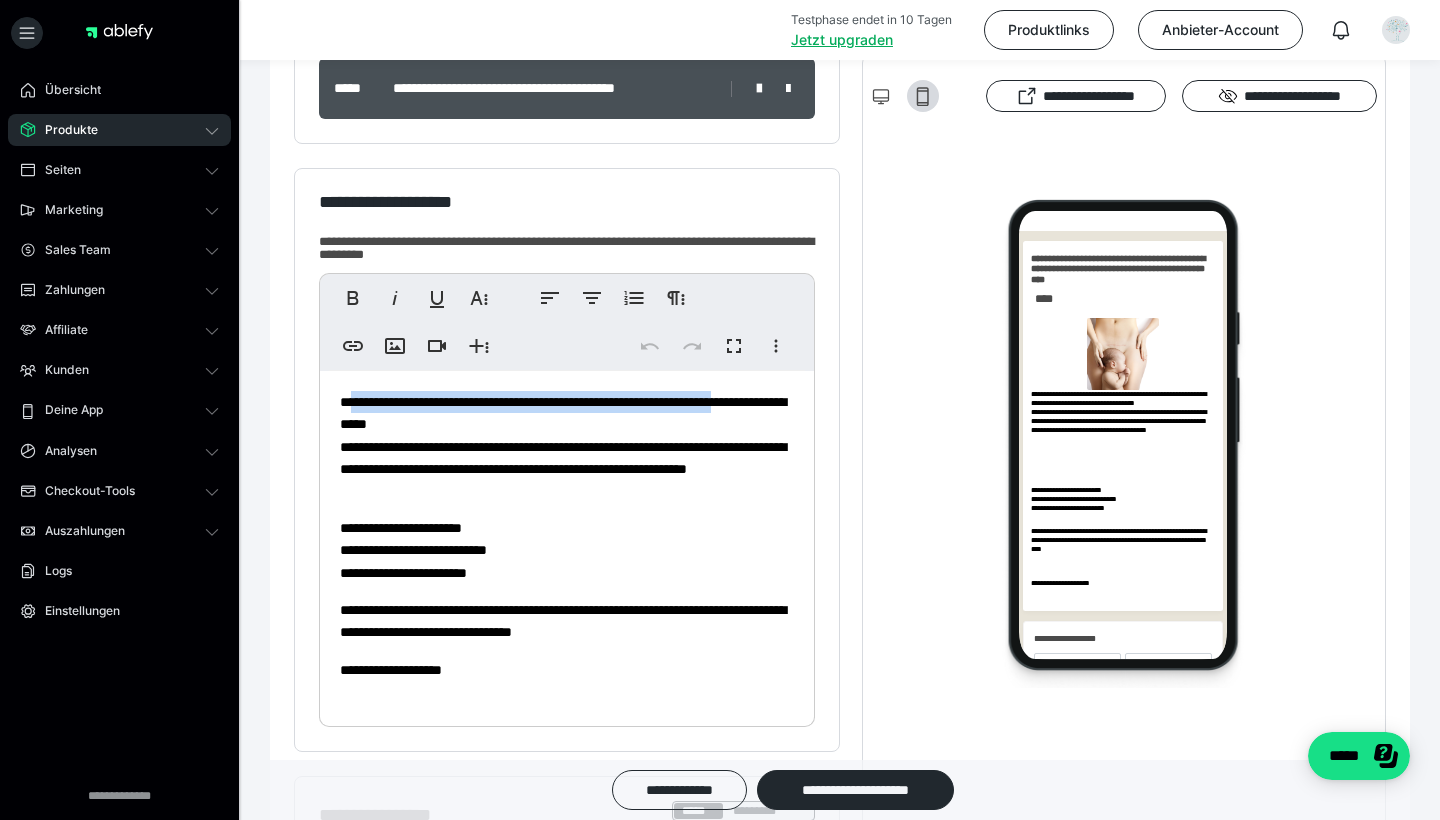 click on "**********" at bounding box center [567, 446] 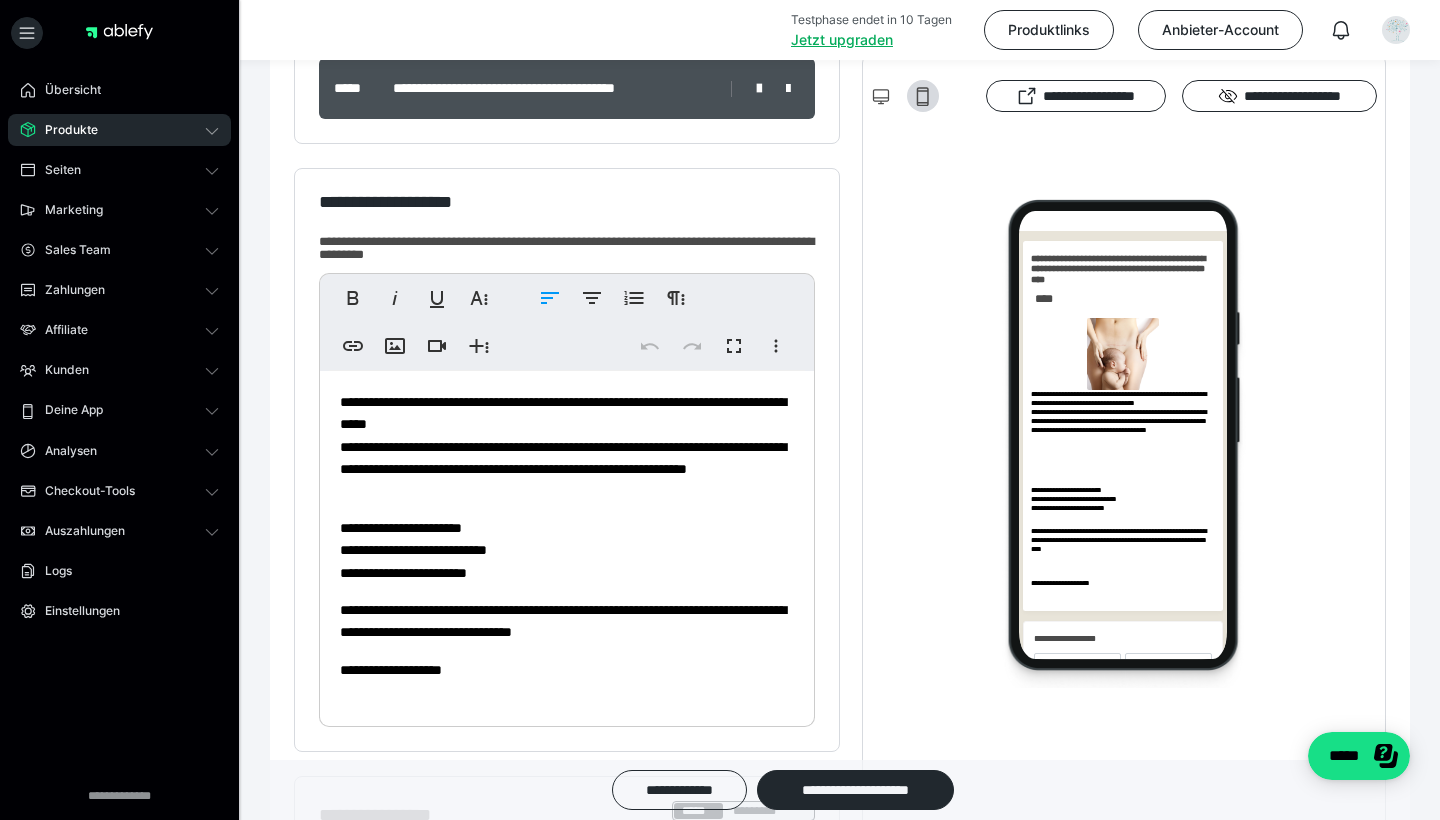 click on "**********" at bounding box center (567, 544) 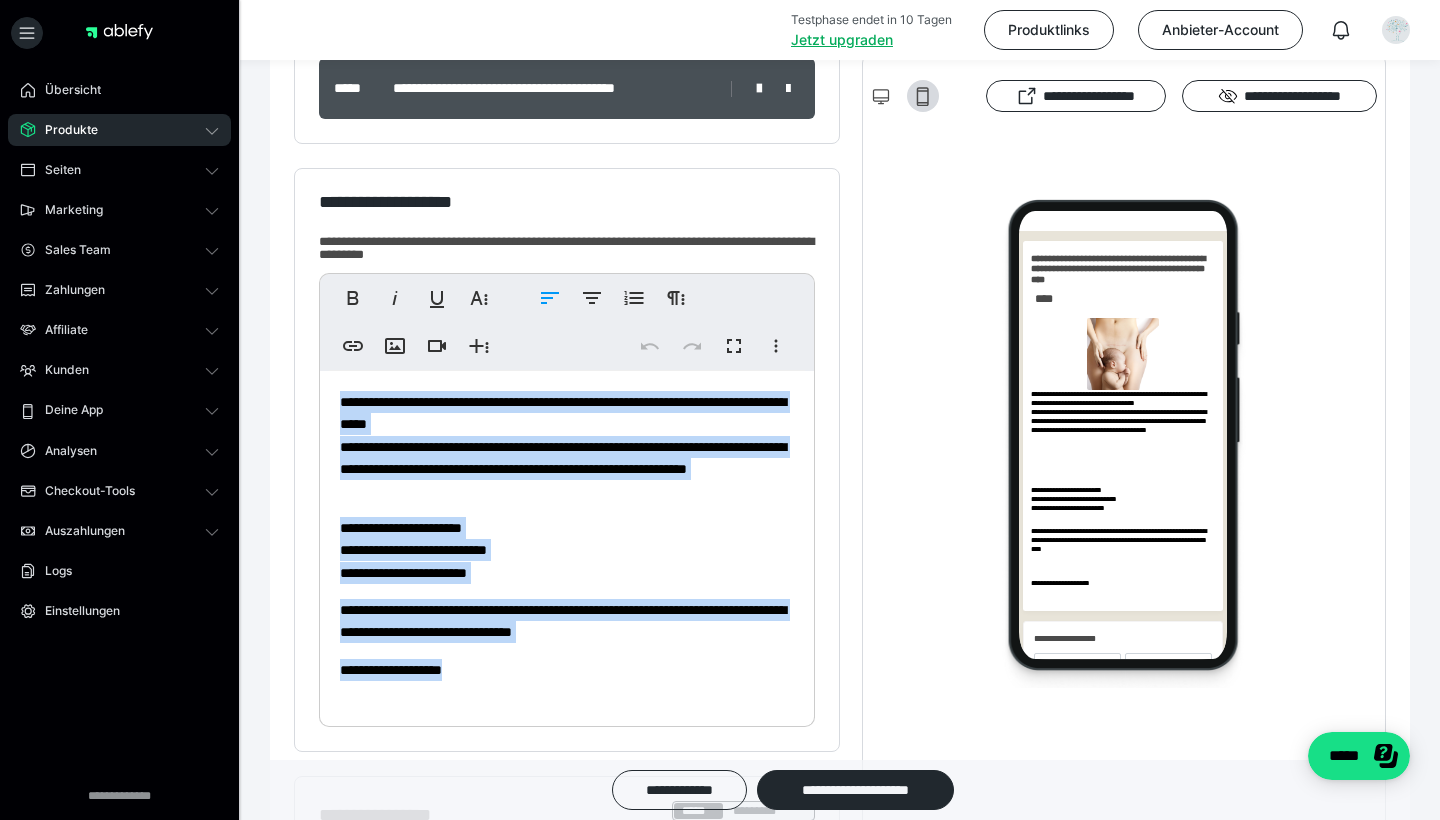 drag, startPoint x: 336, startPoint y: 401, endPoint x: 556, endPoint y: 667, distance: 345.1898 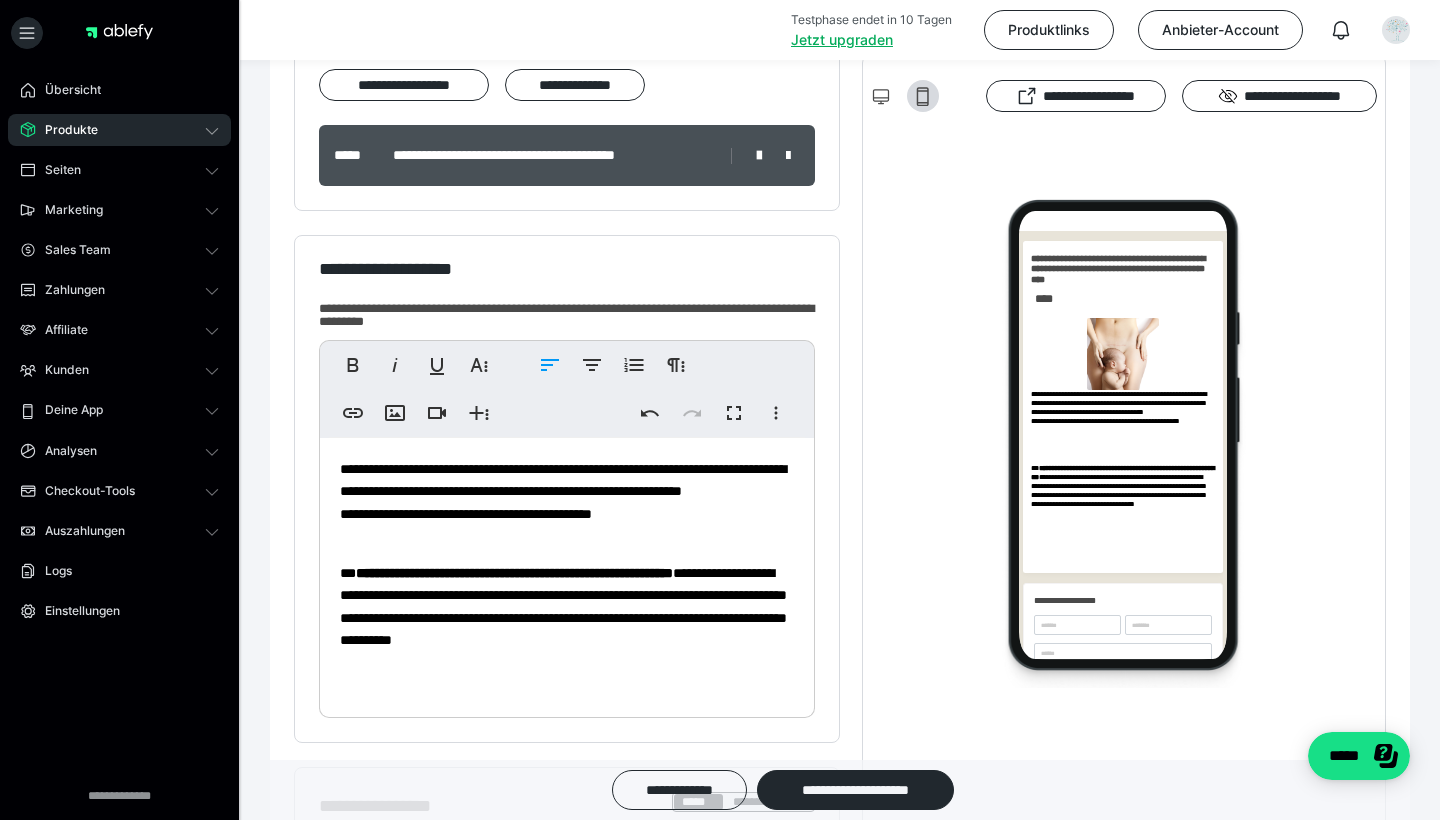 scroll, scrollTop: 359, scrollLeft: 0, axis: vertical 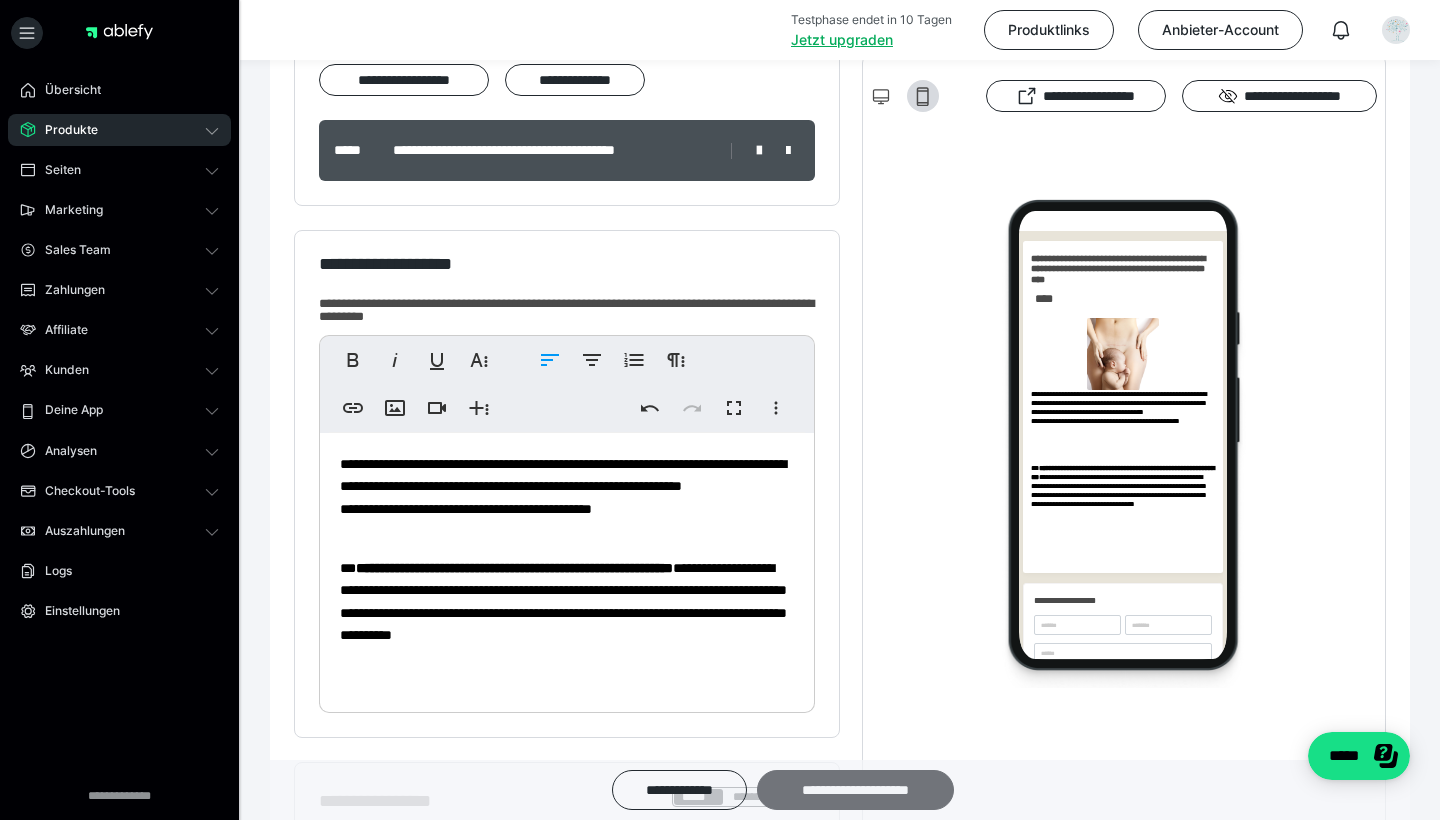 click on "**********" at bounding box center (855, 790) 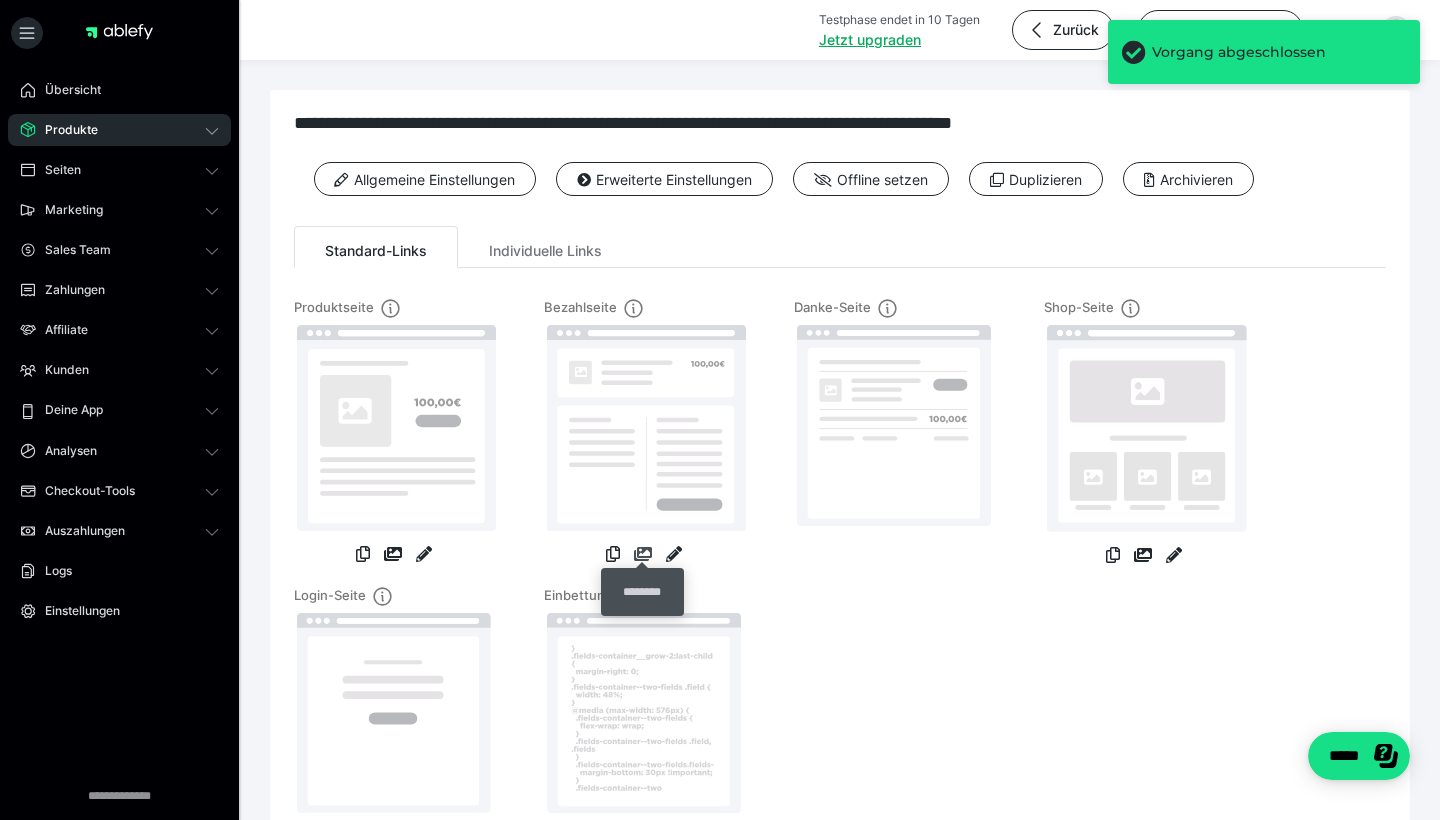 click at bounding box center (643, 554) 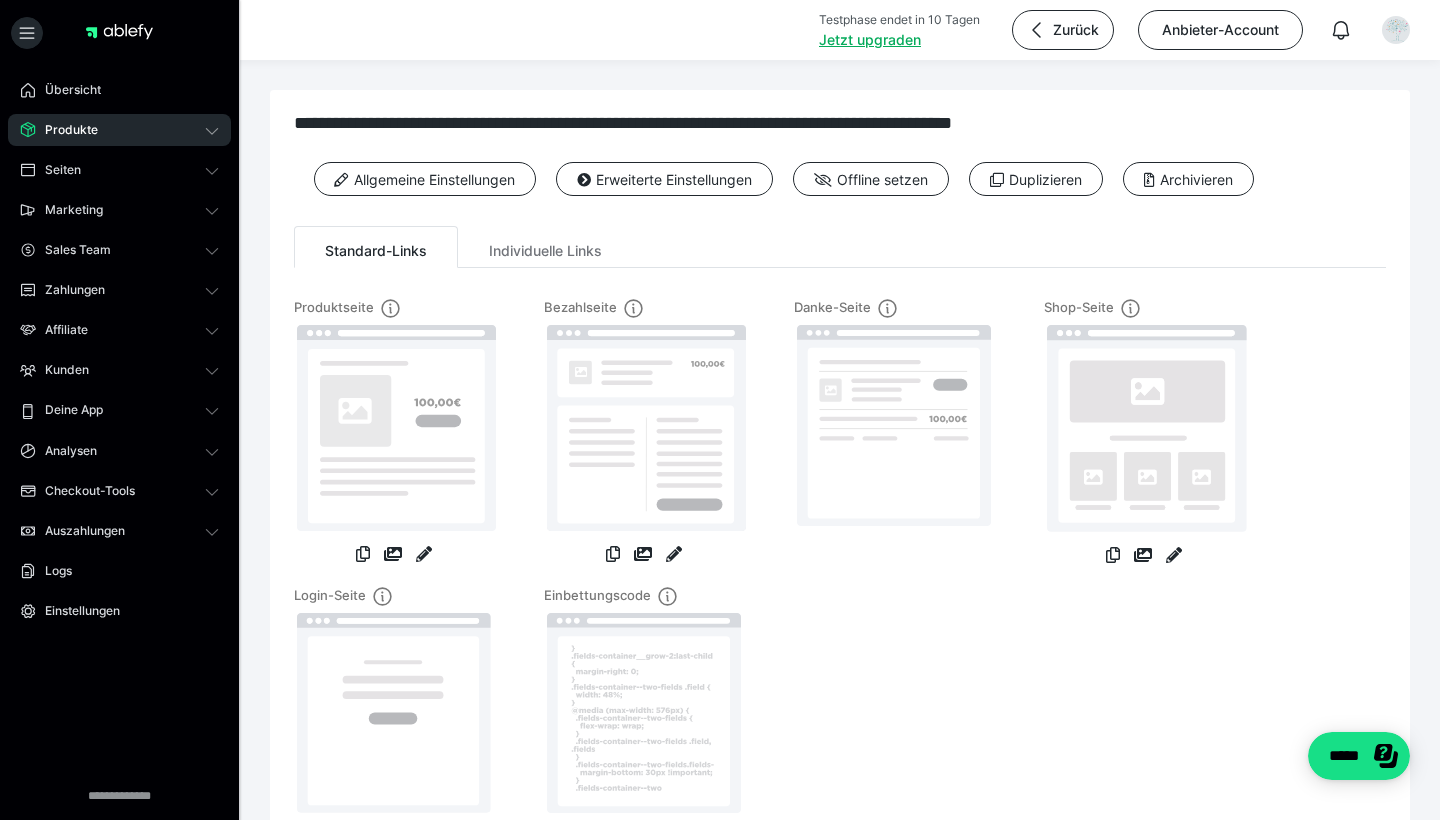 scroll, scrollTop: 0, scrollLeft: 0, axis: both 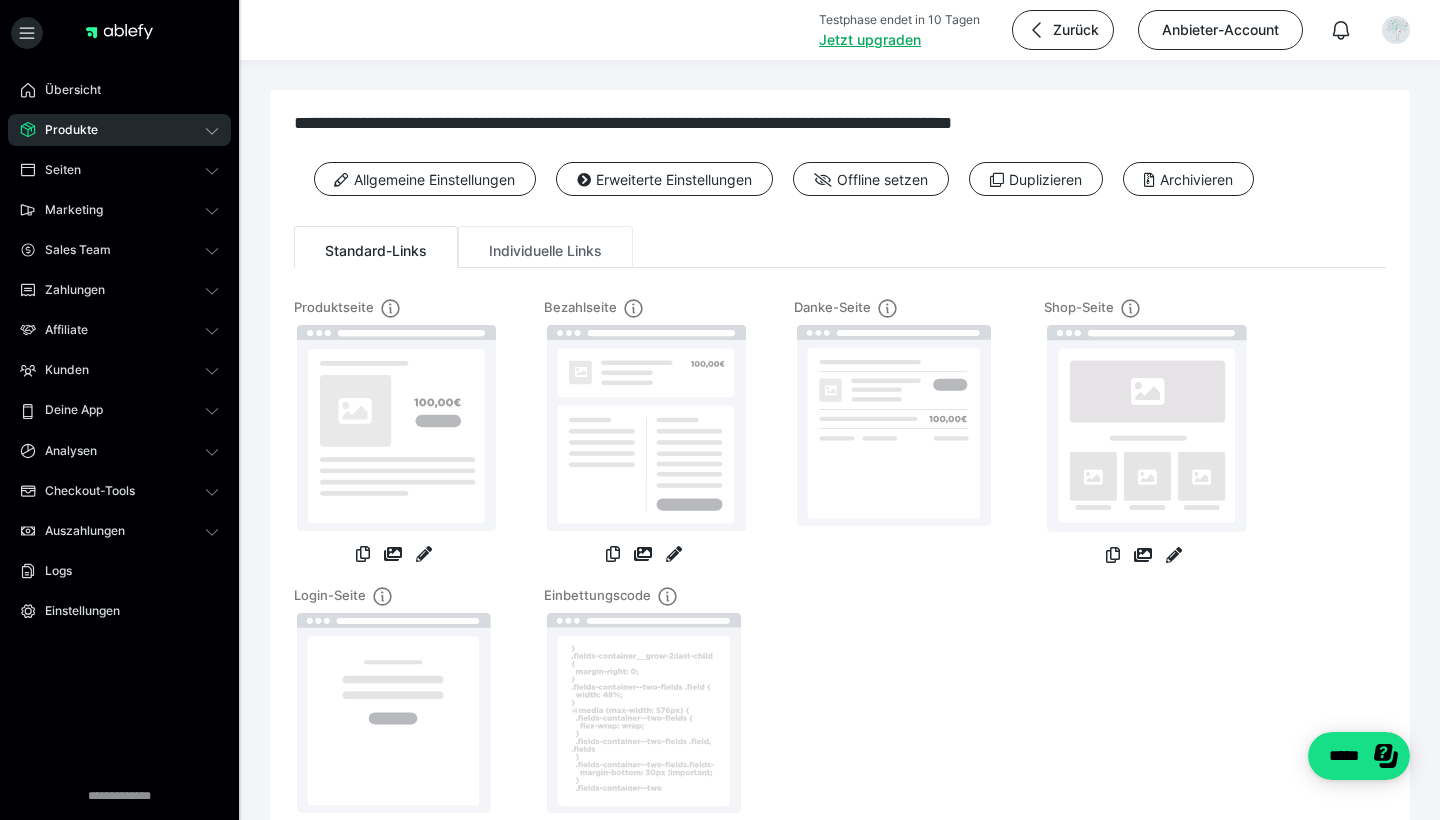 click on "Individuelle Links" at bounding box center (545, 247) 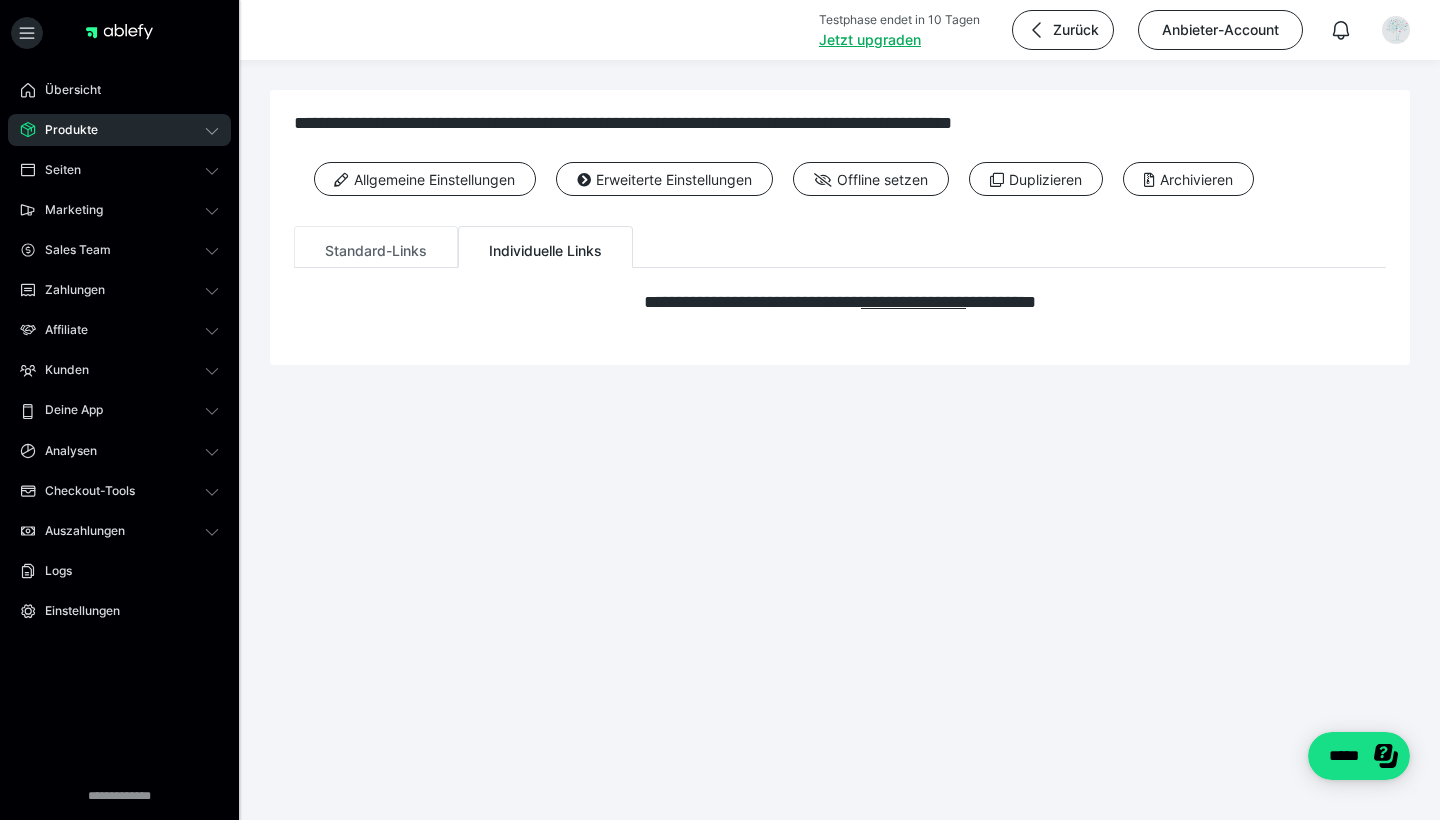 click on "Standard-Links" at bounding box center [376, 247] 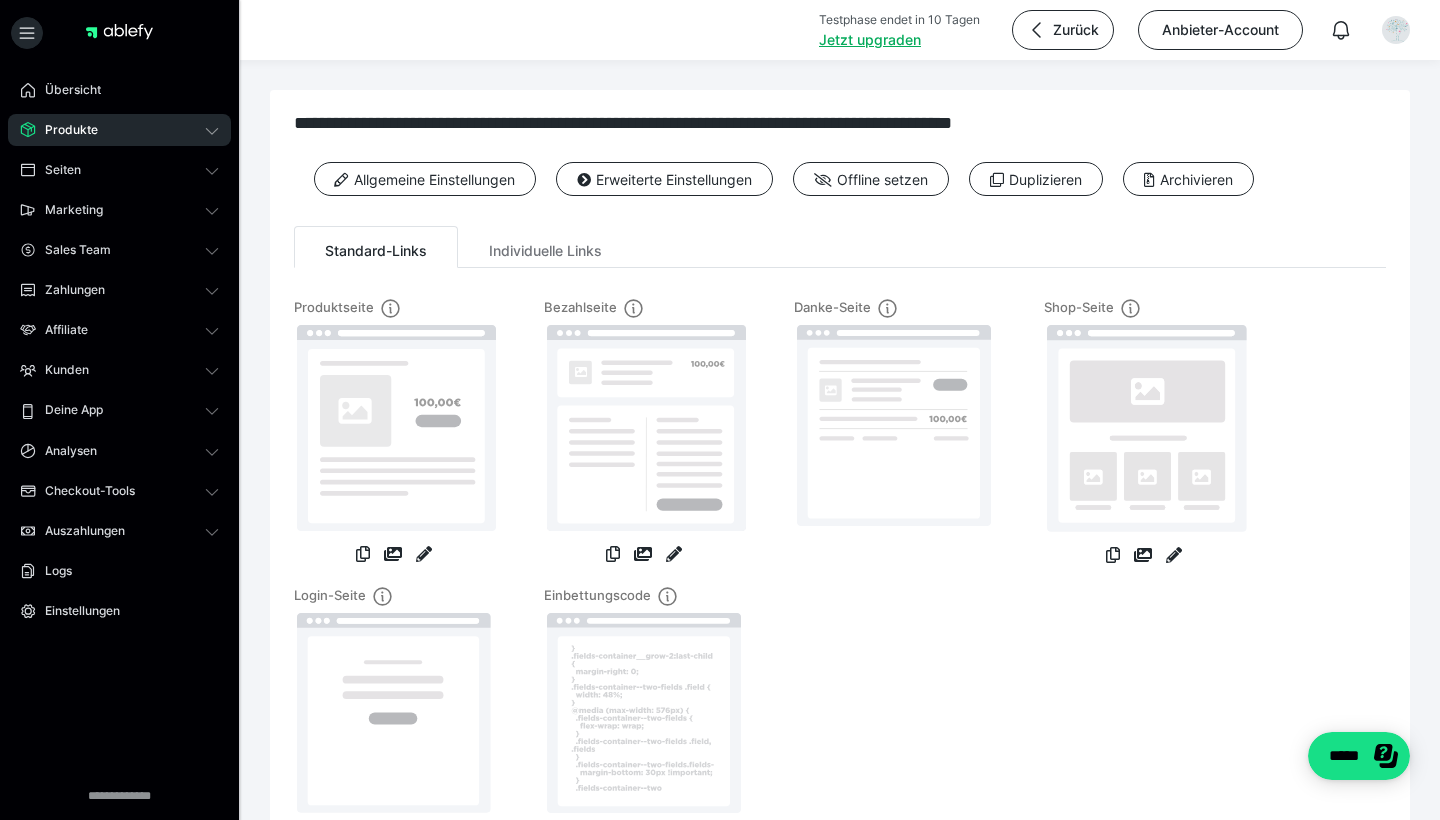 click at bounding box center (212, 130) 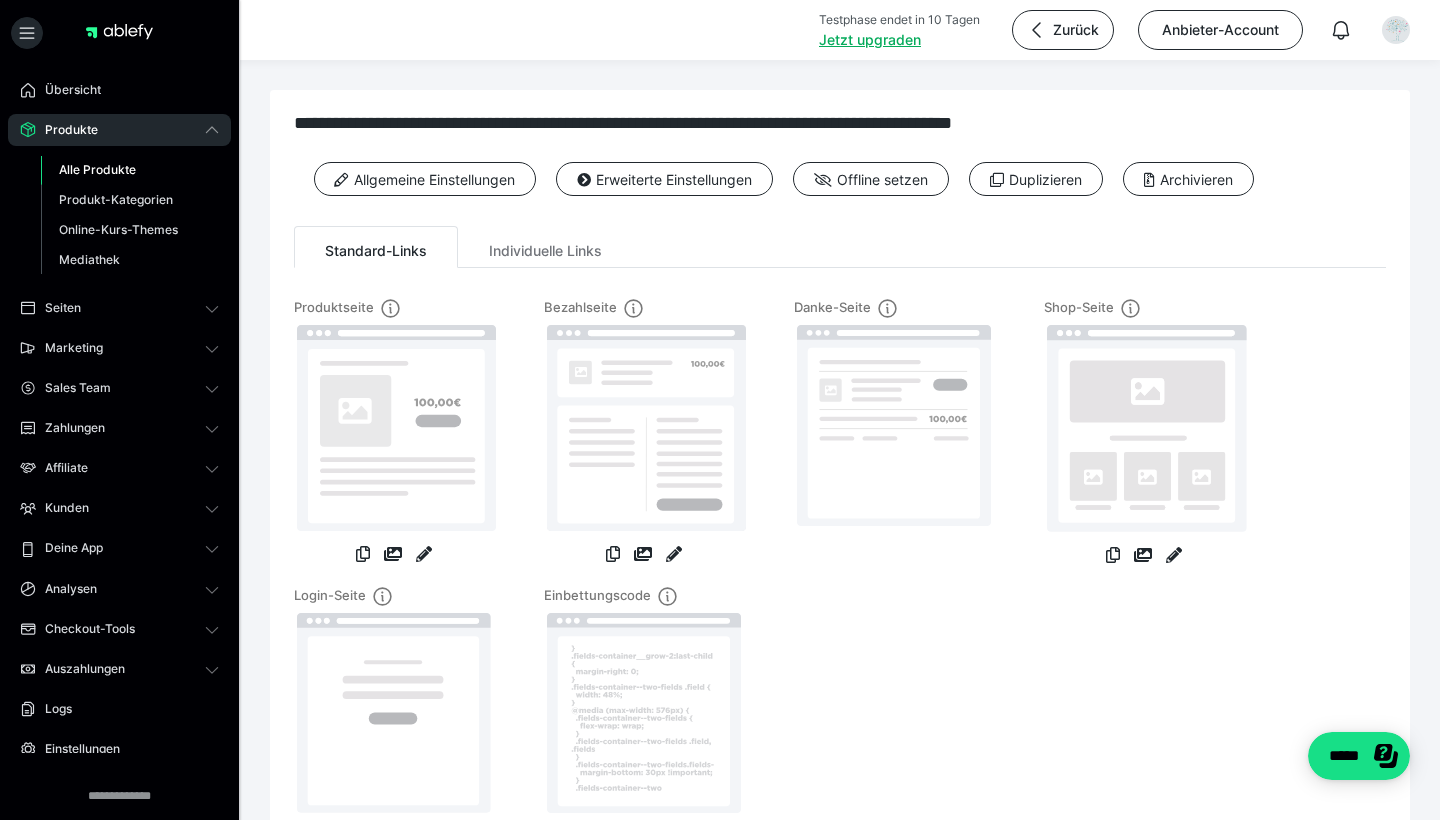 click on "Alle Produkte" at bounding box center (97, 169) 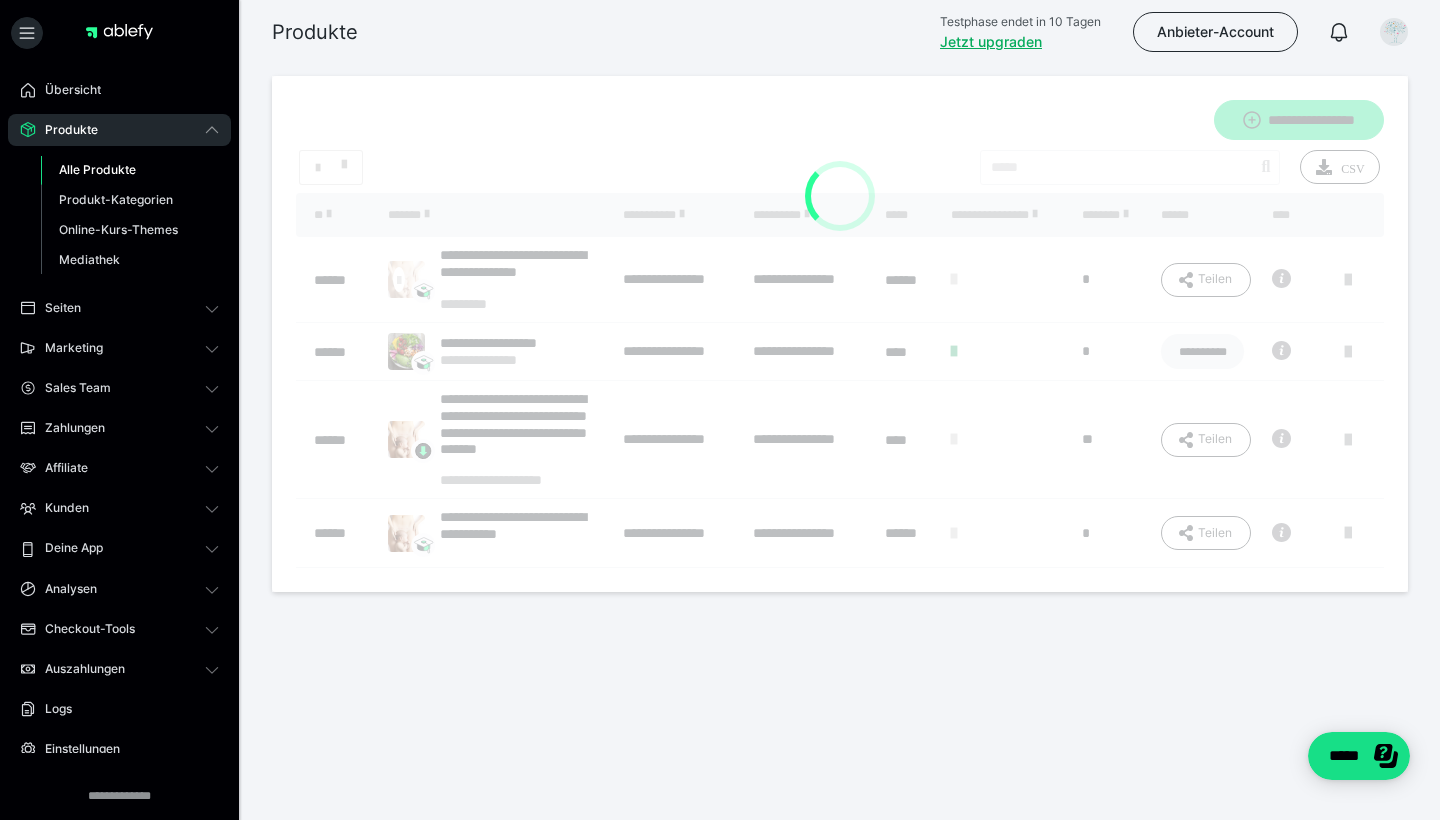 click on "Alle Produkte" at bounding box center (97, 169) 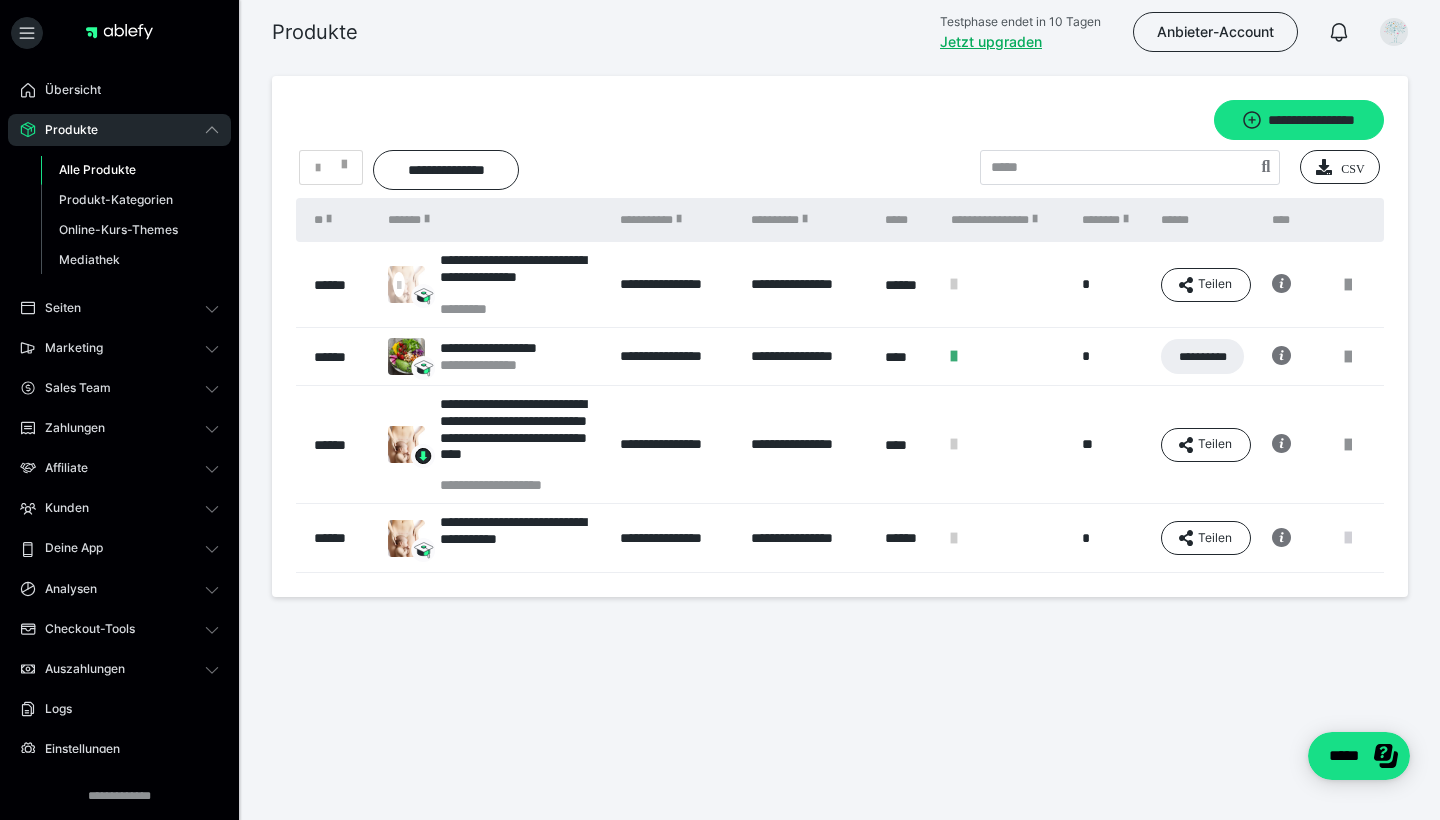 click at bounding box center (1348, 538) 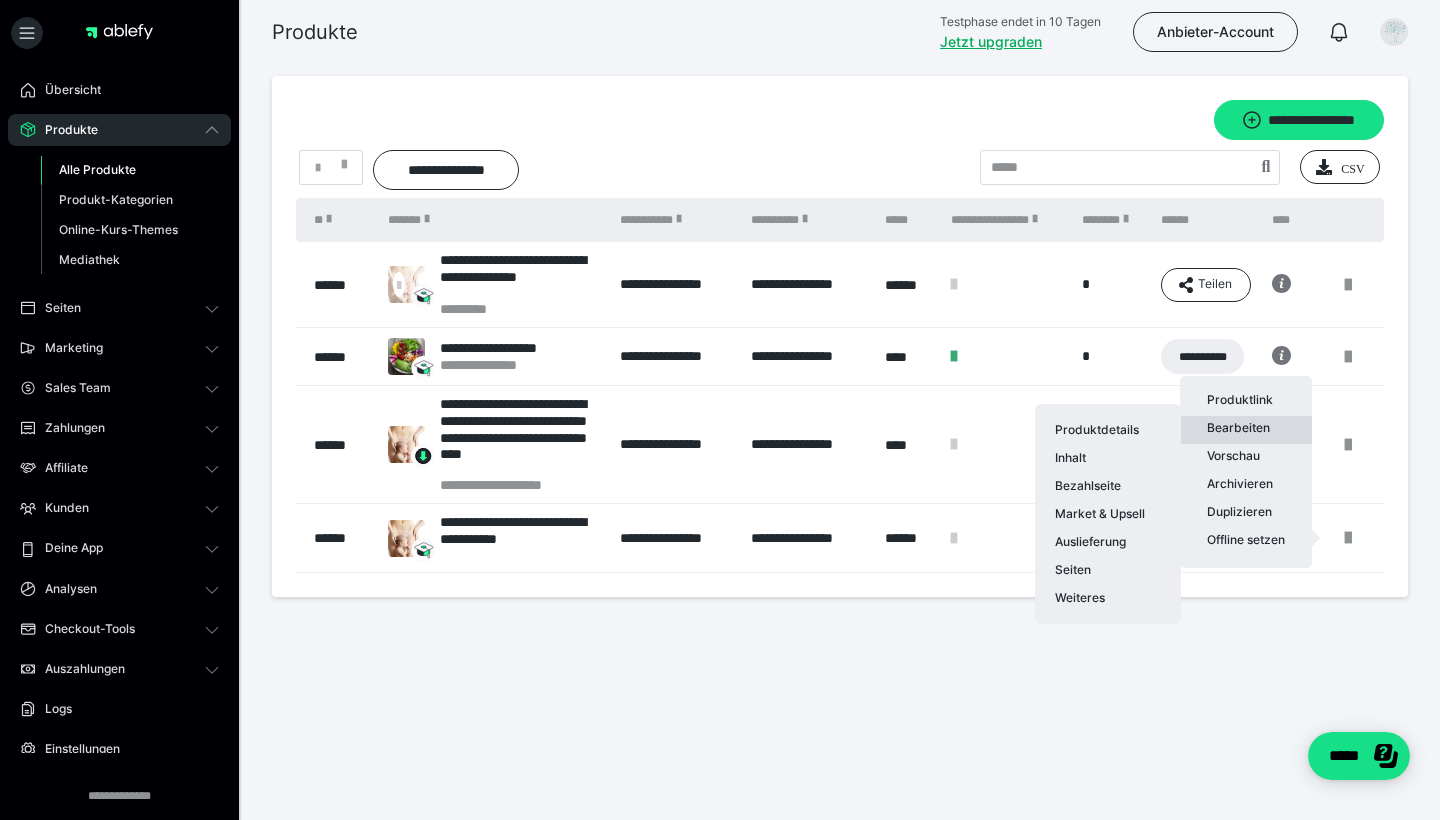 click on "Bearbeiten Produktdetails Inhalt Bezahlseite Market & Upsell Auslieferung Seiten Weiteres" at bounding box center [1246, 430] 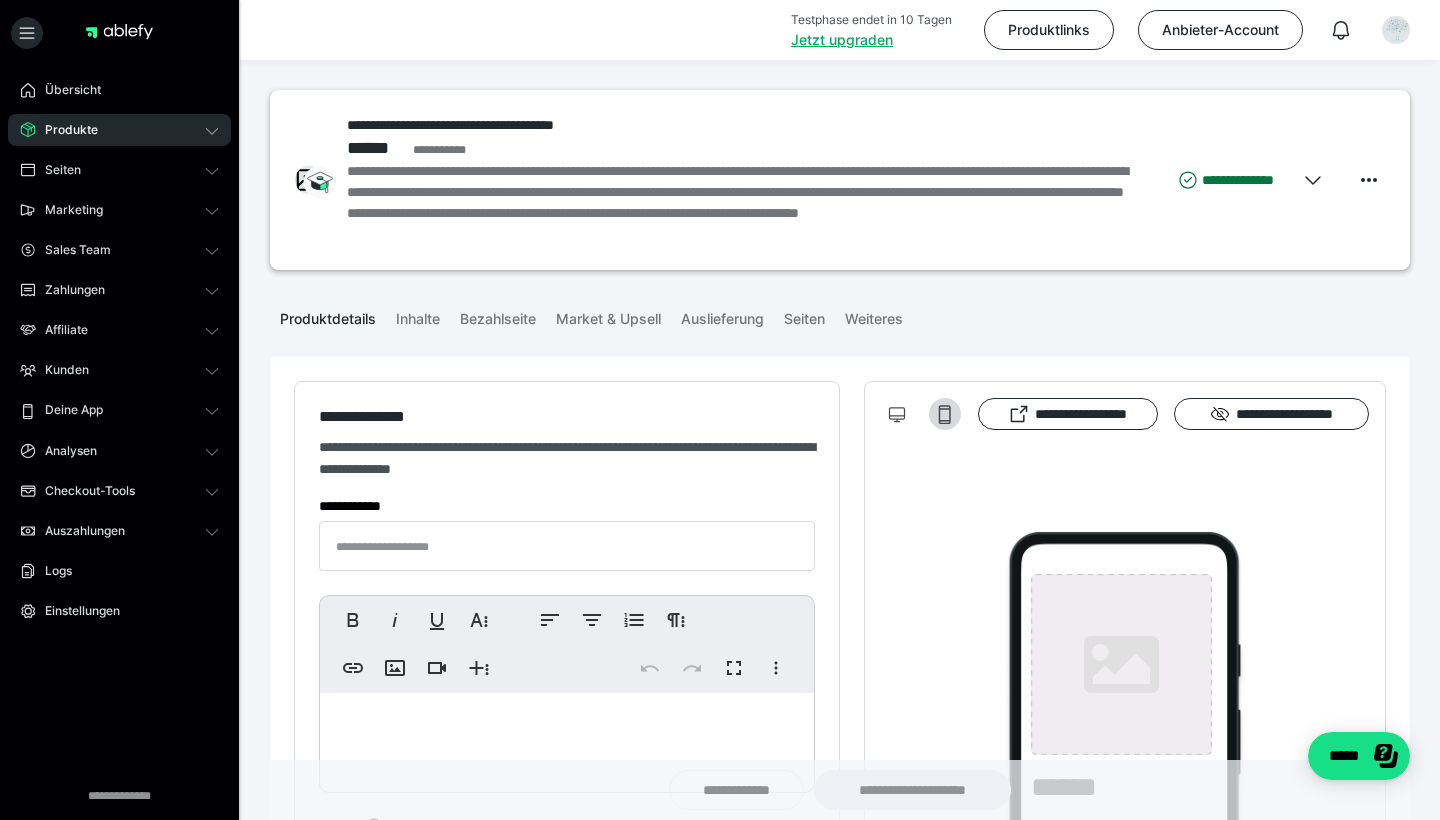 type on "**********" 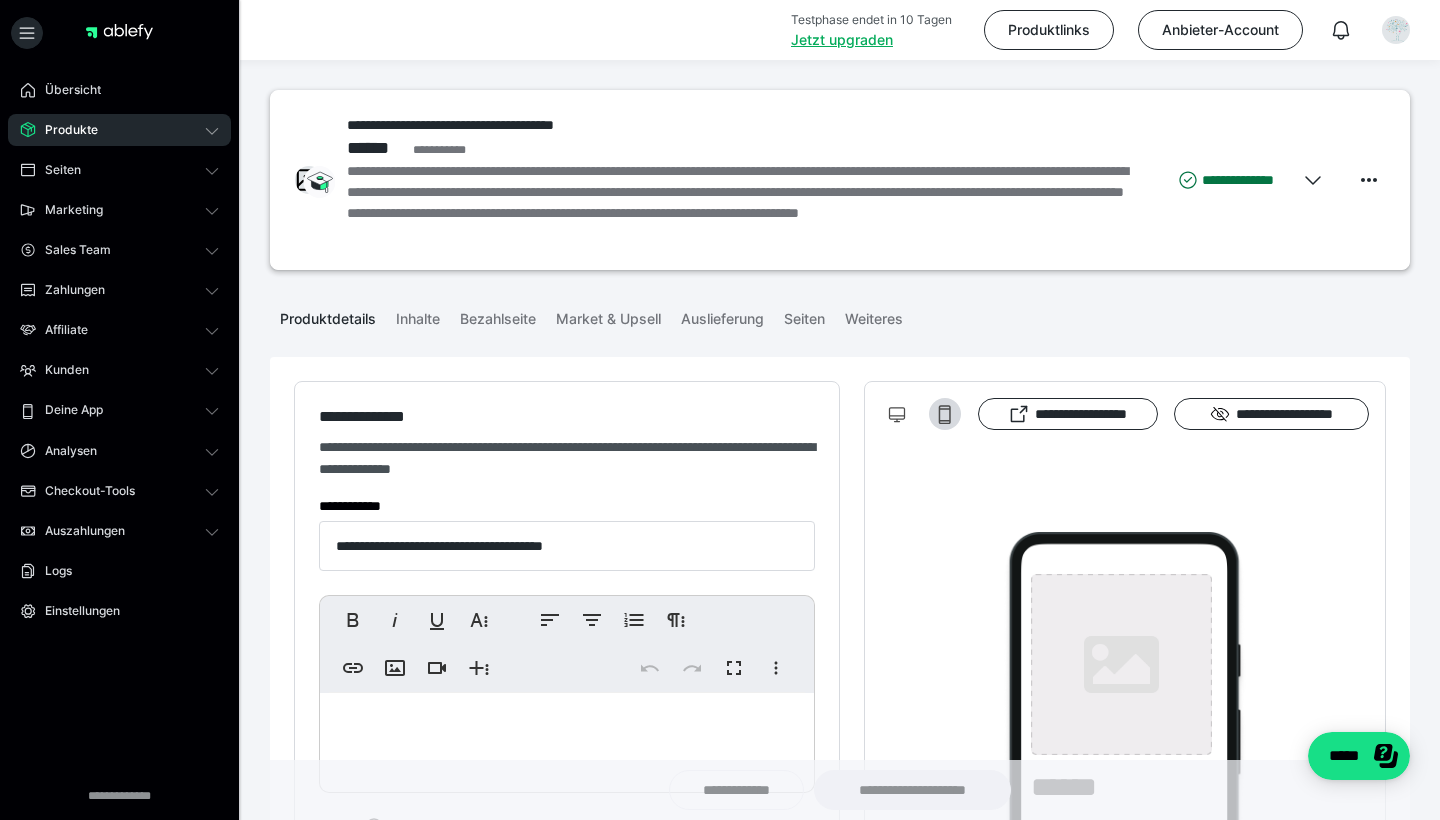 type on "**********" 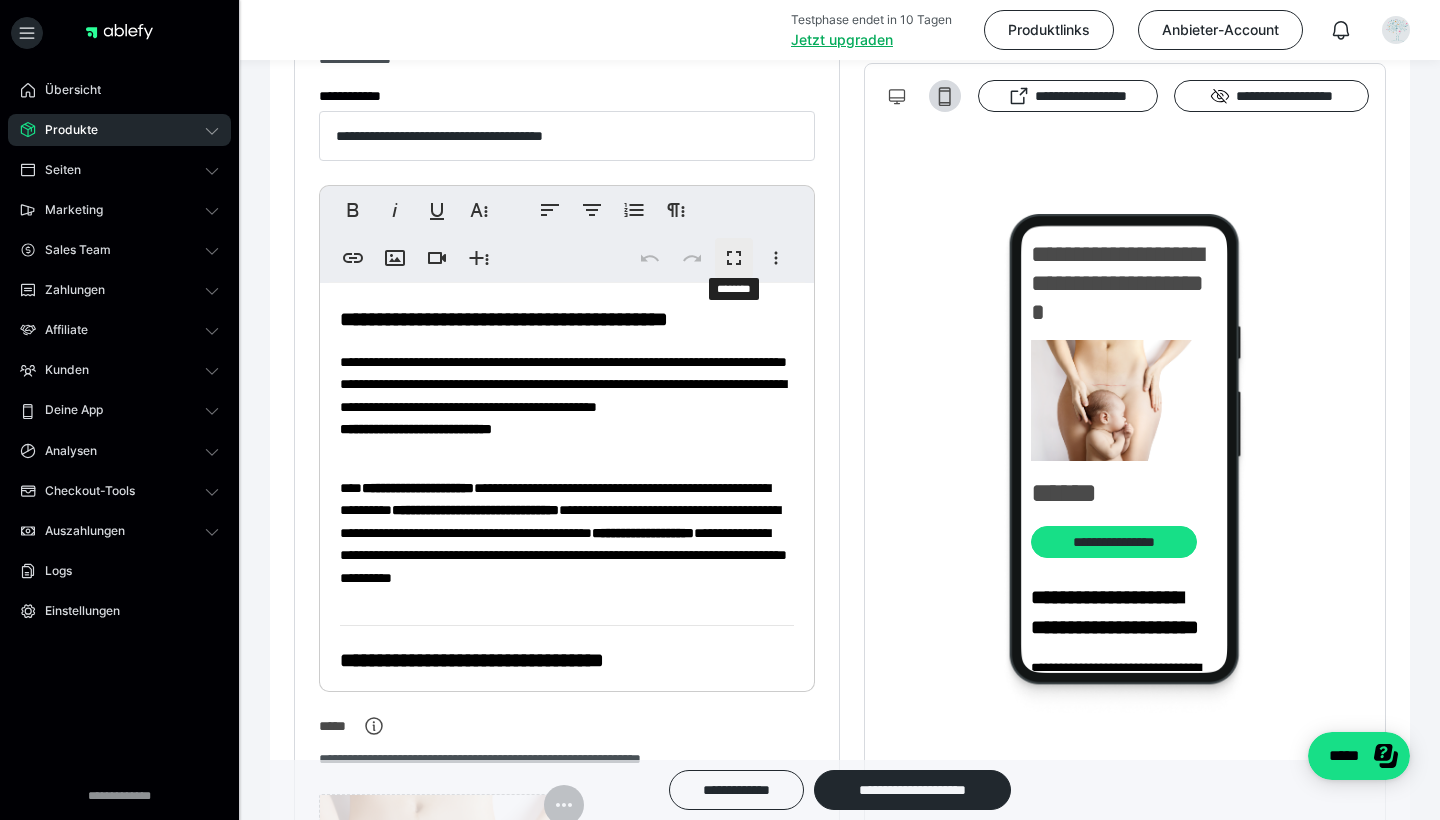 scroll, scrollTop: 425, scrollLeft: 0, axis: vertical 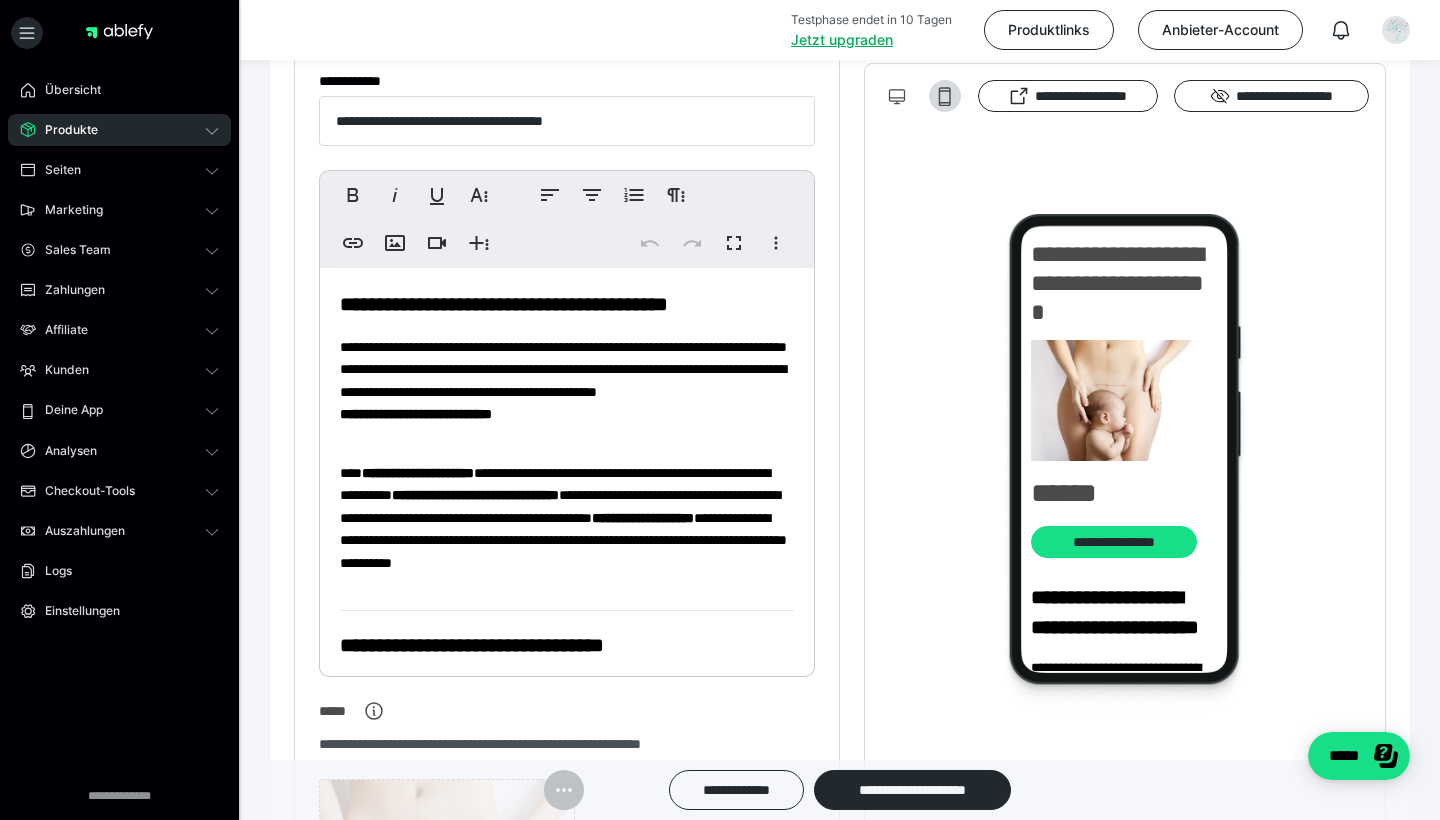 click on "**********" at bounding box center (504, 304) 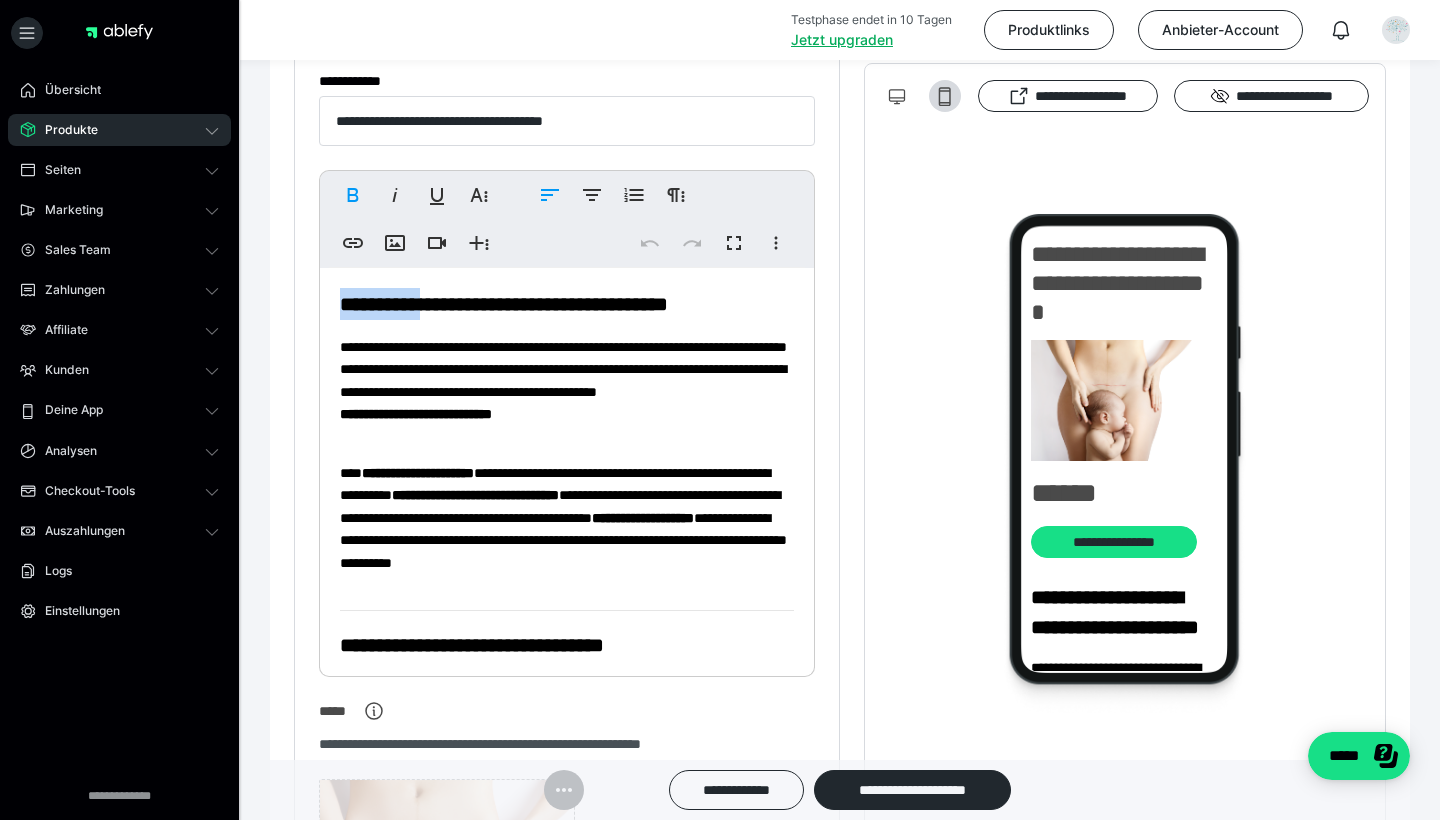 click on "**********" at bounding box center [504, 304] 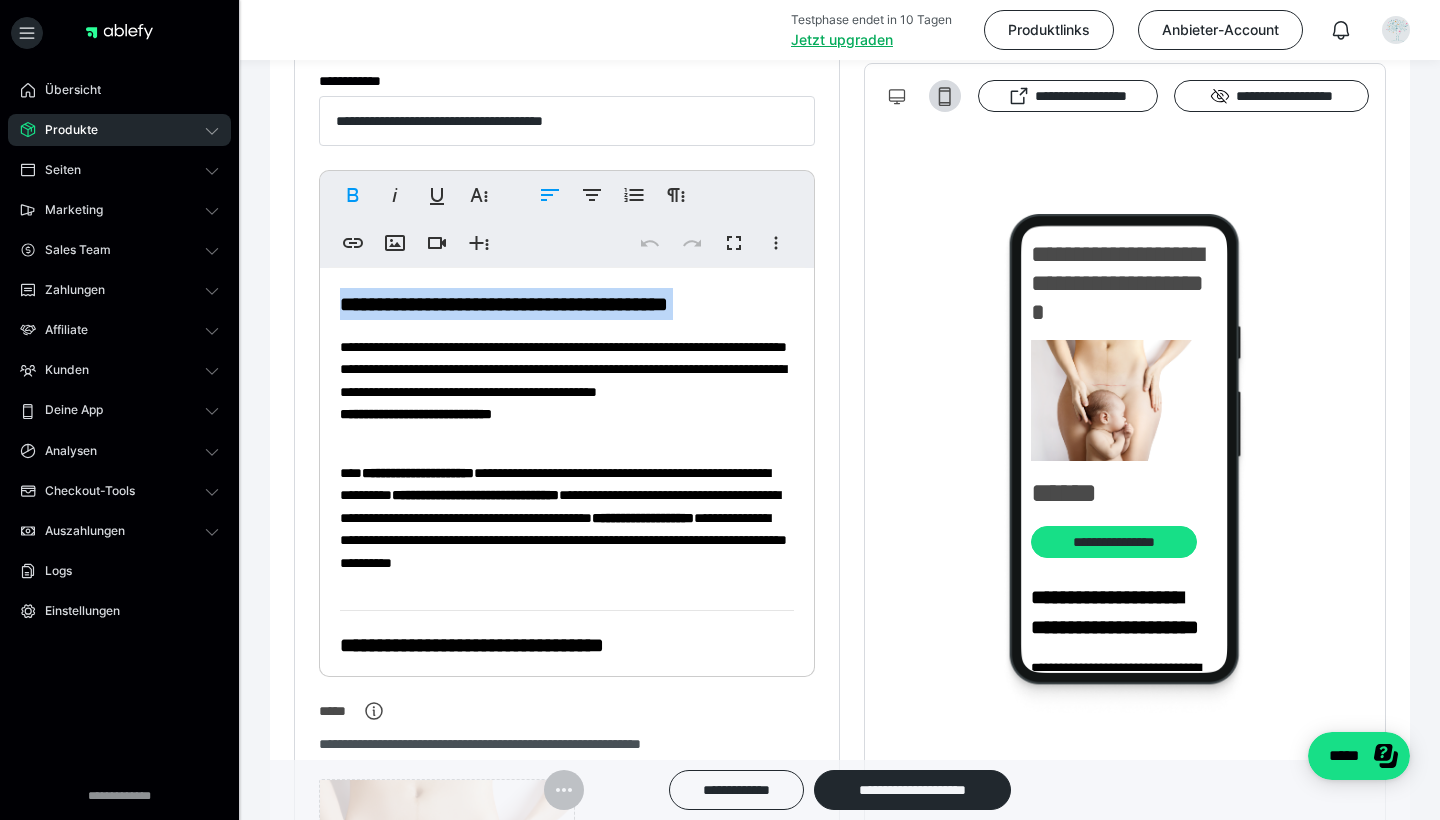 click on "**********" at bounding box center (504, 304) 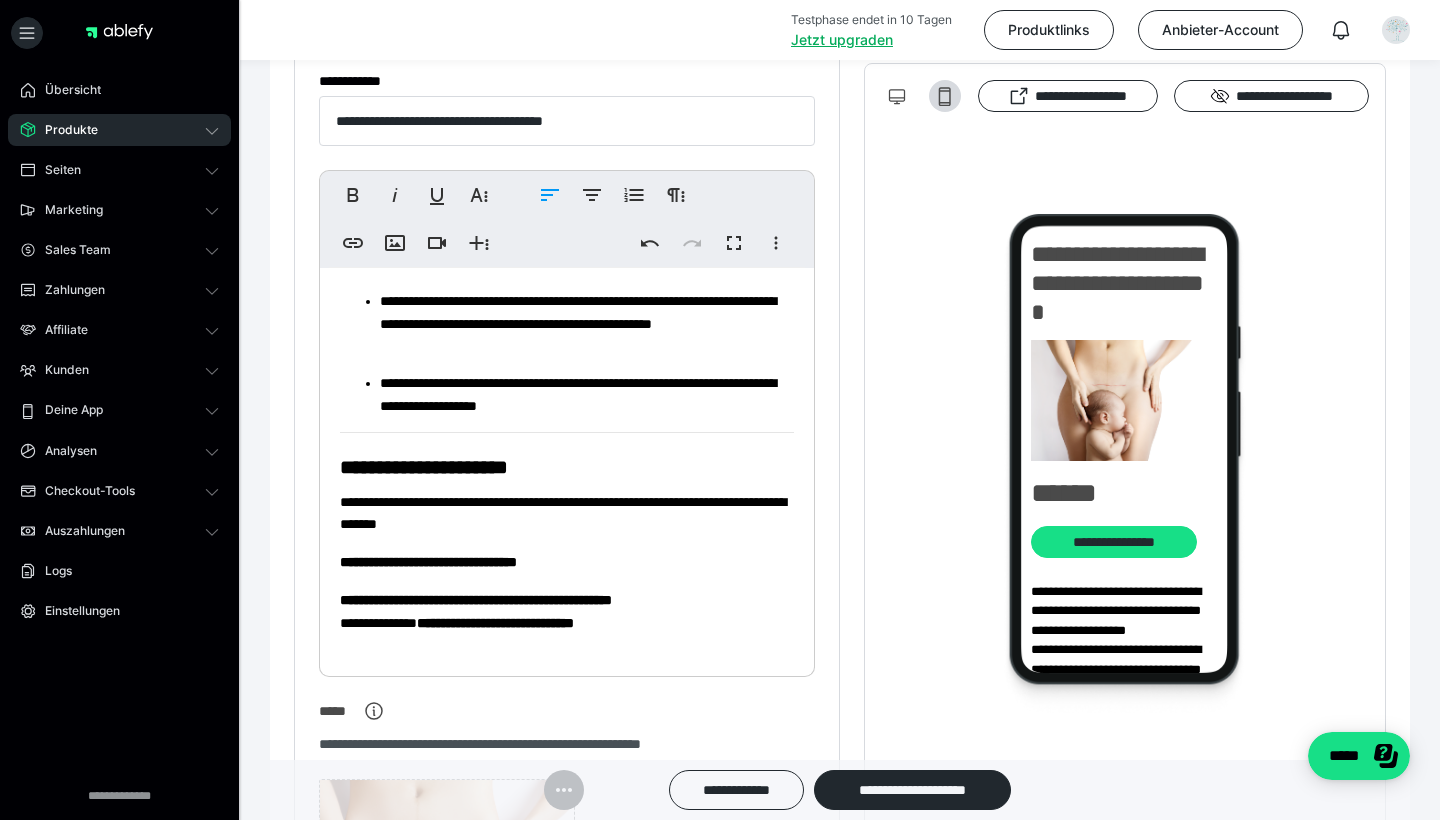 scroll, scrollTop: 1139, scrollLeft: 0, axis: vertical 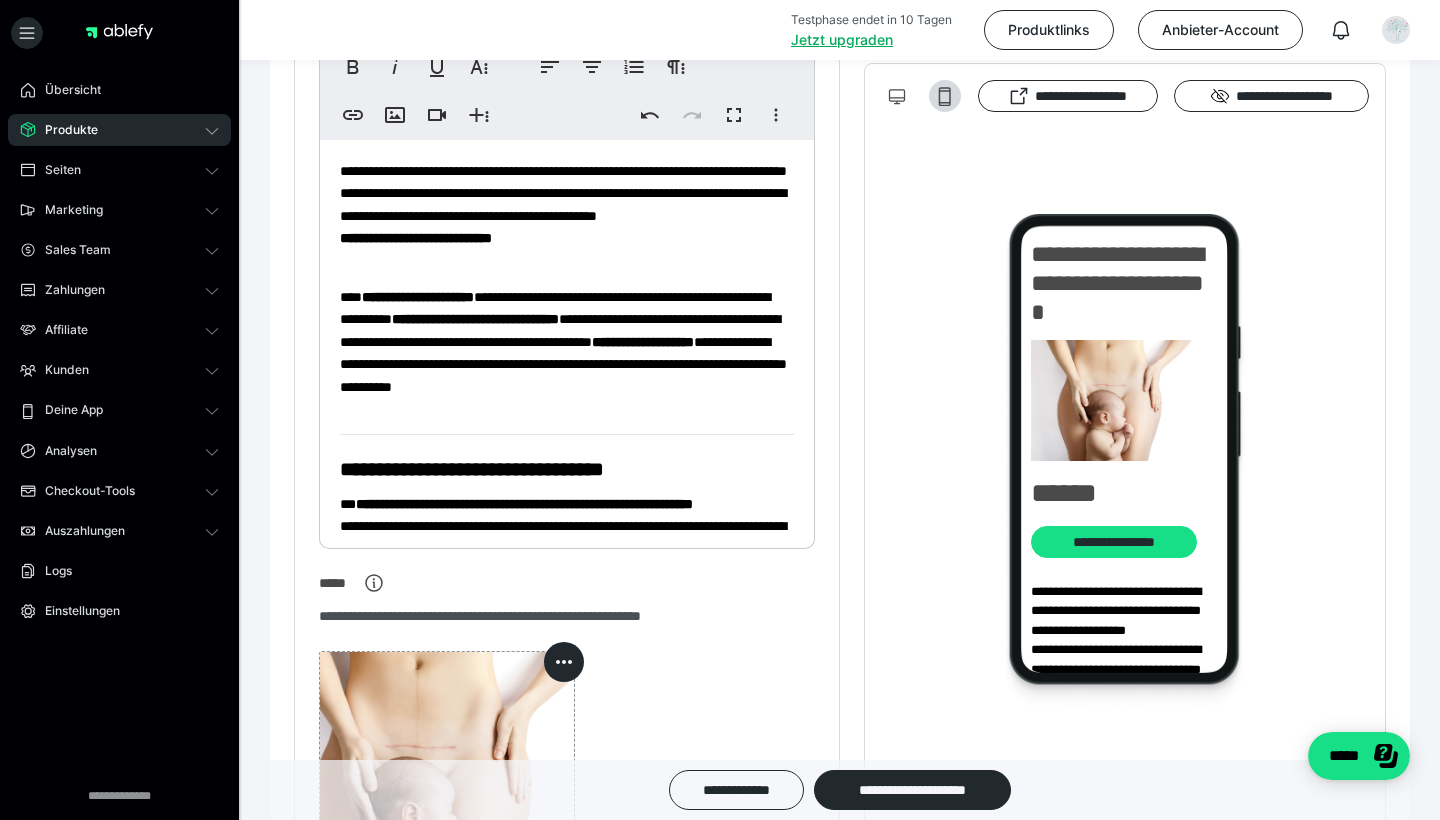 click on "**********" at bounding box center (1125, 473) 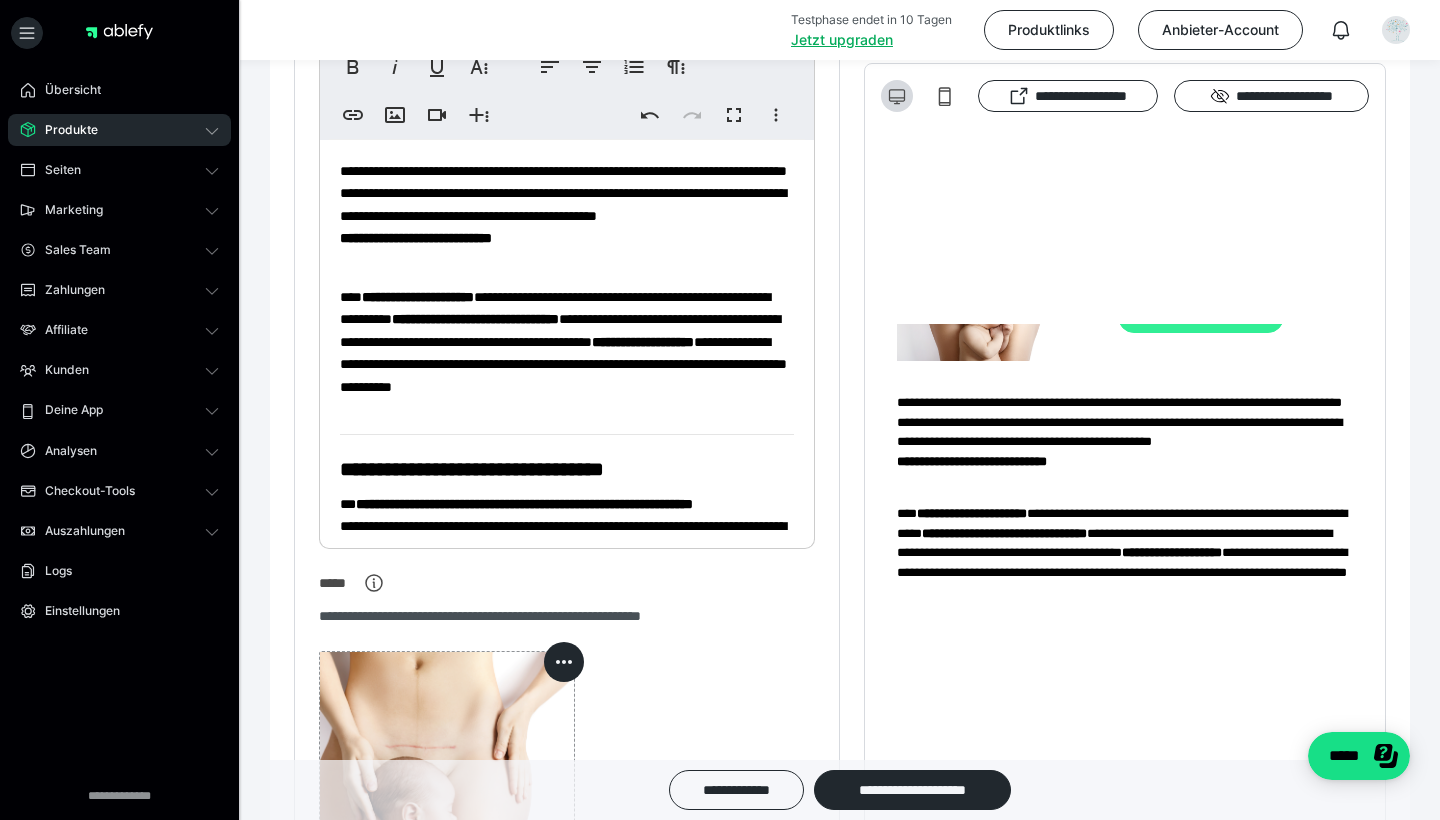 scroll, scrollTop: 150, scrollLeft: 0, axis: vertical 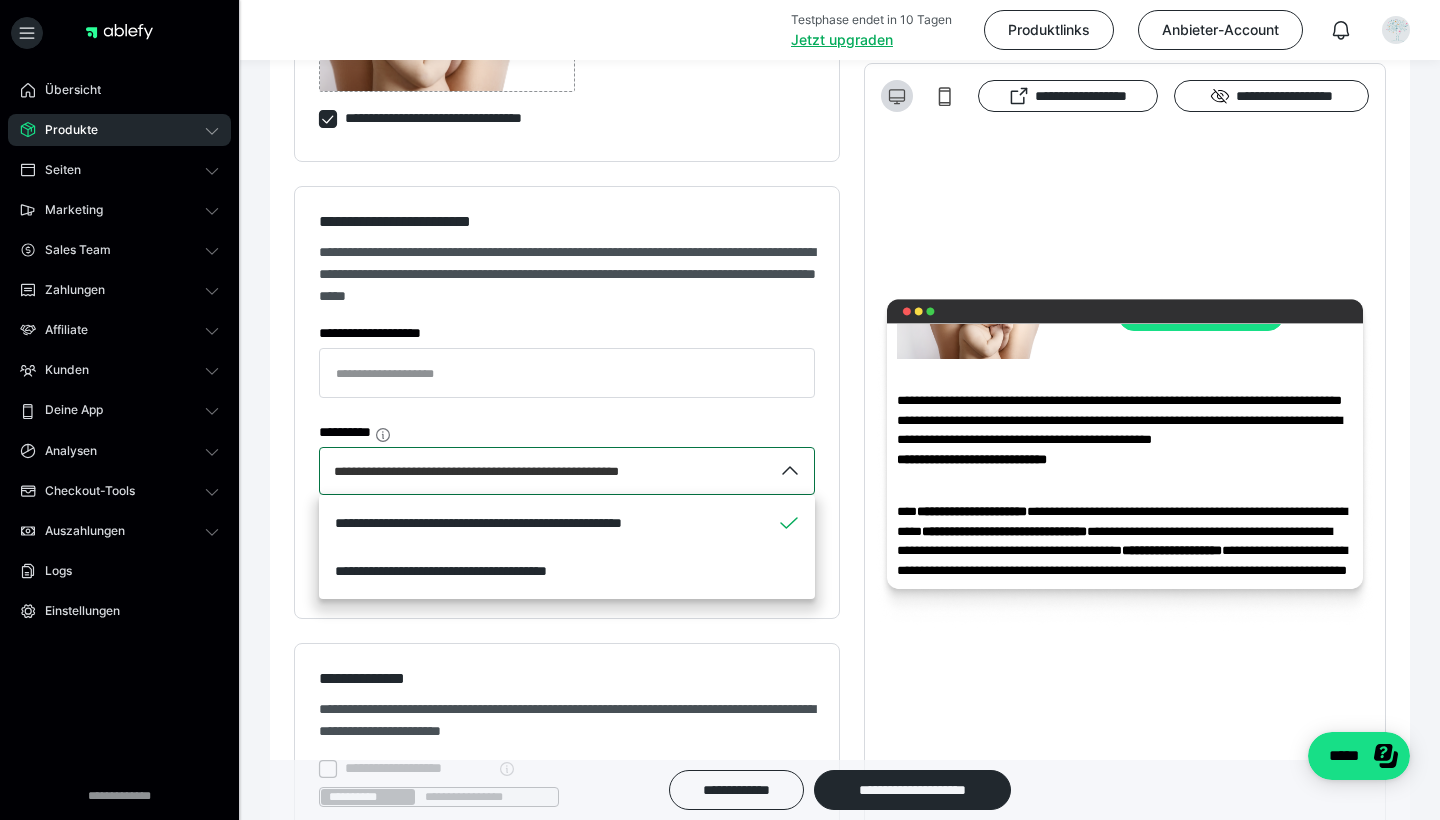 click on "**********" at bounding box center [546, 471] 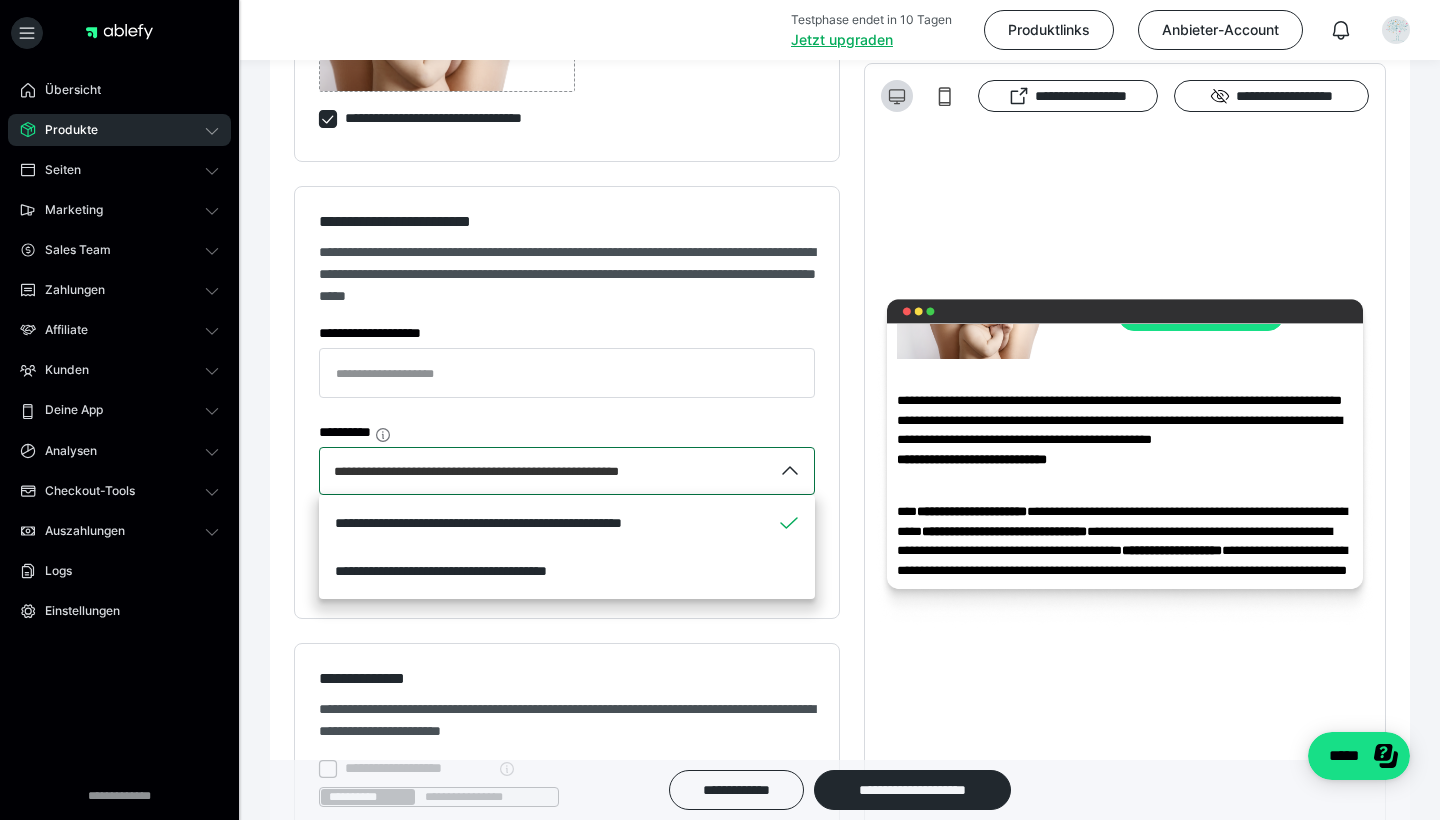 click on "**********" at bounding box center (546, 471) 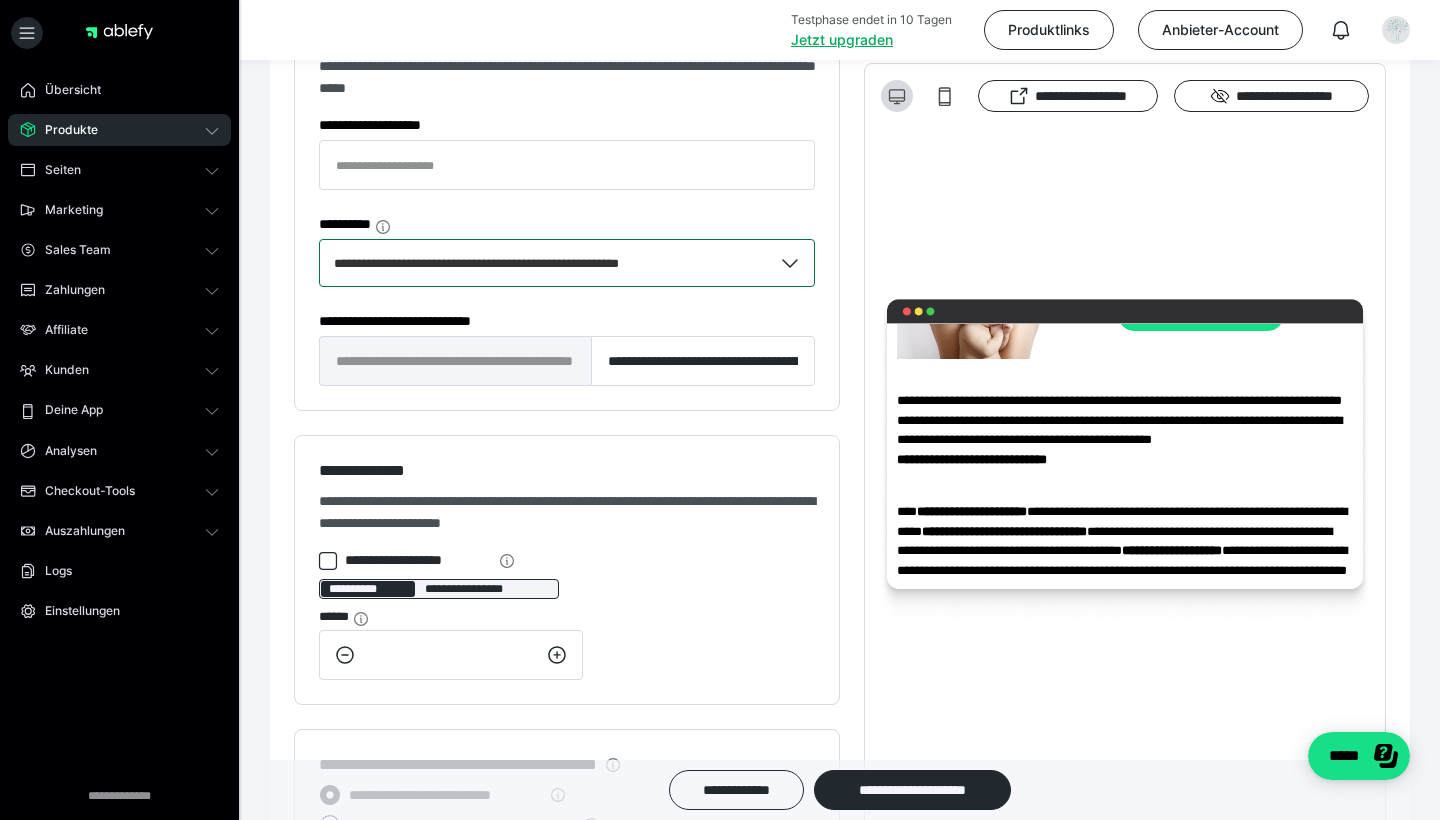 scroll, scrollTop: 1634, scrollLeft: 0, axis: vertical 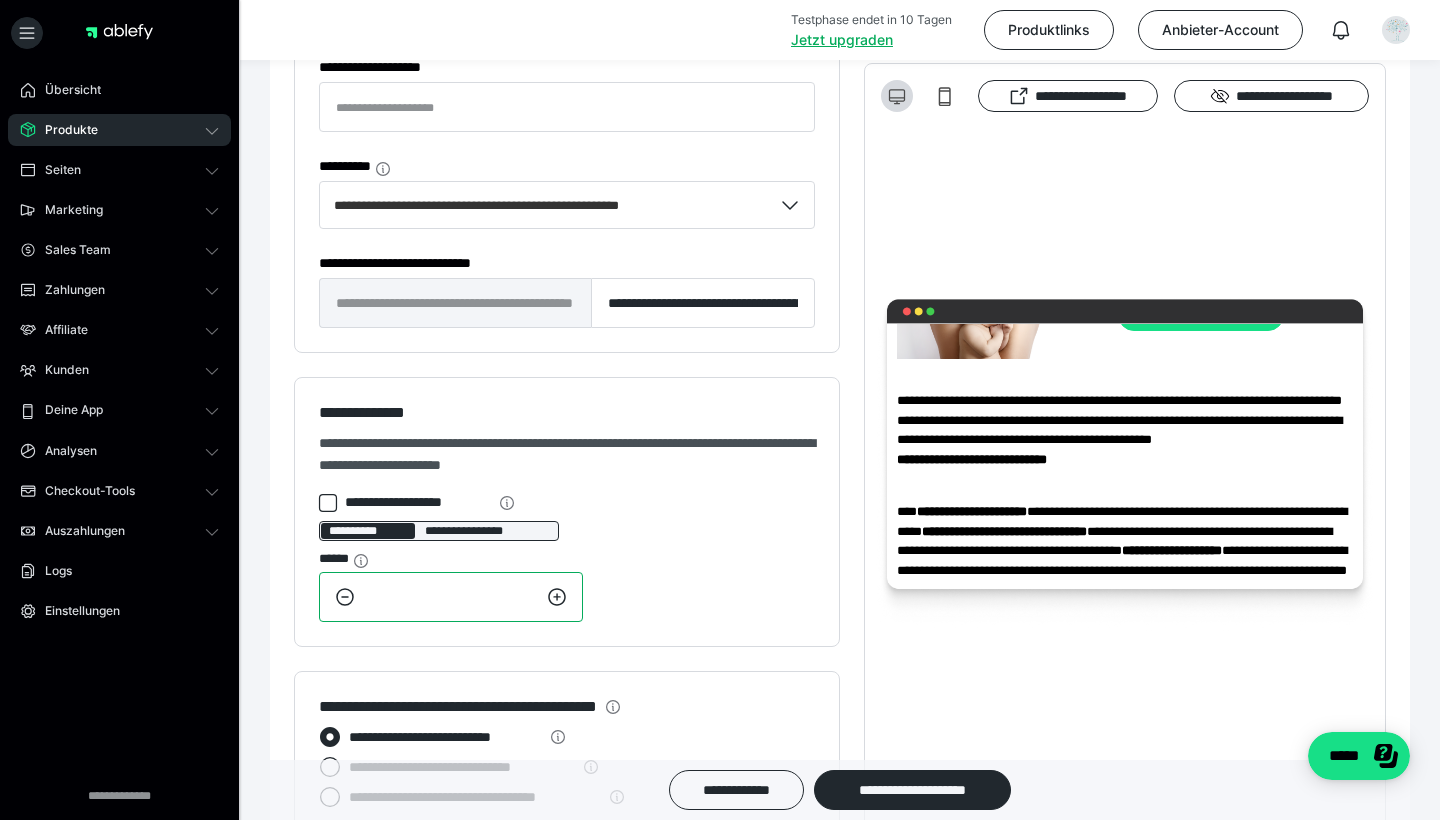 click on "**" at bounding box center (451, 597) 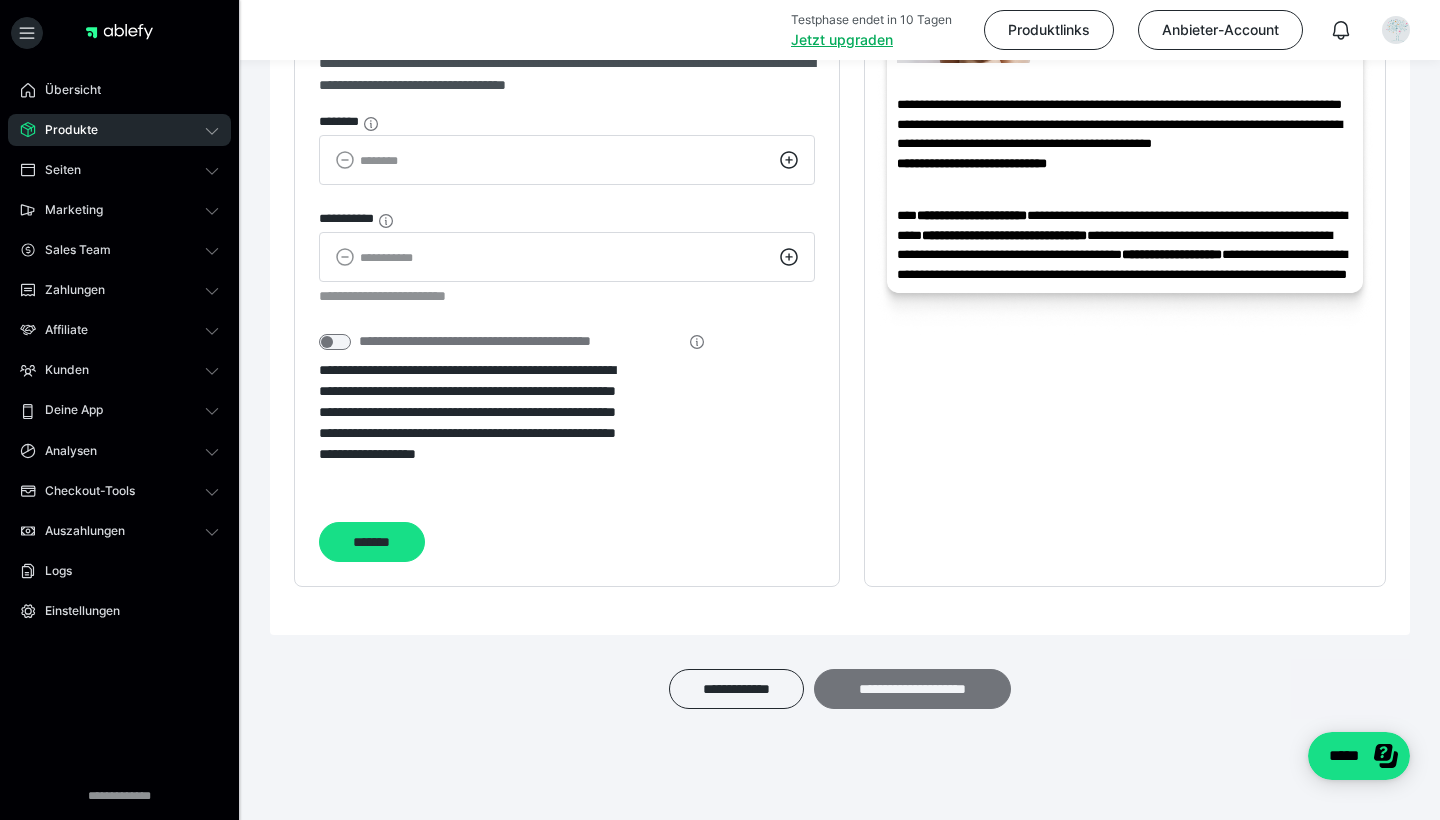 scroll, scrollTop: 2702, scrollLeft: 0, axis: vertical 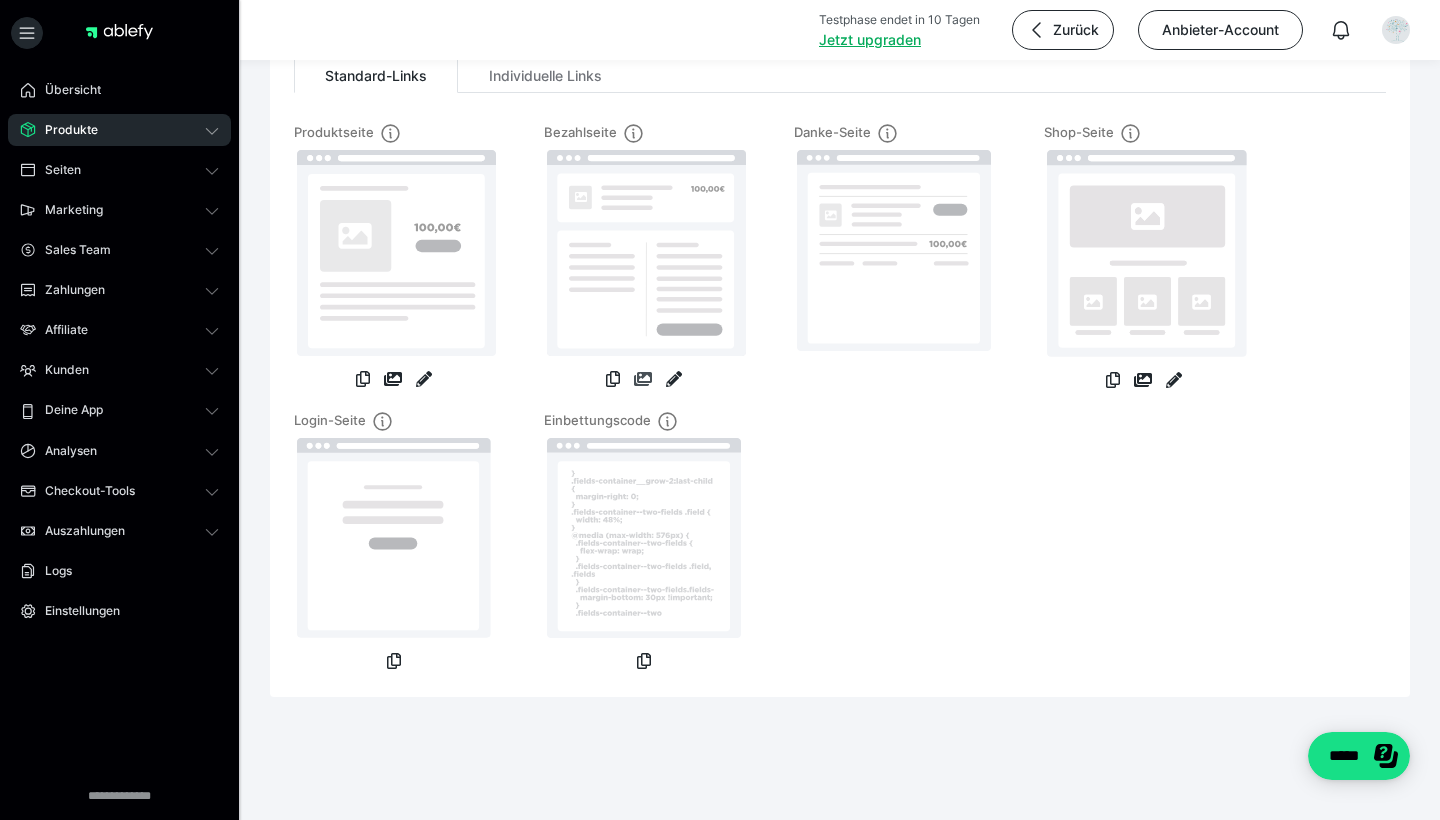 click at bounding box center (643, 379) 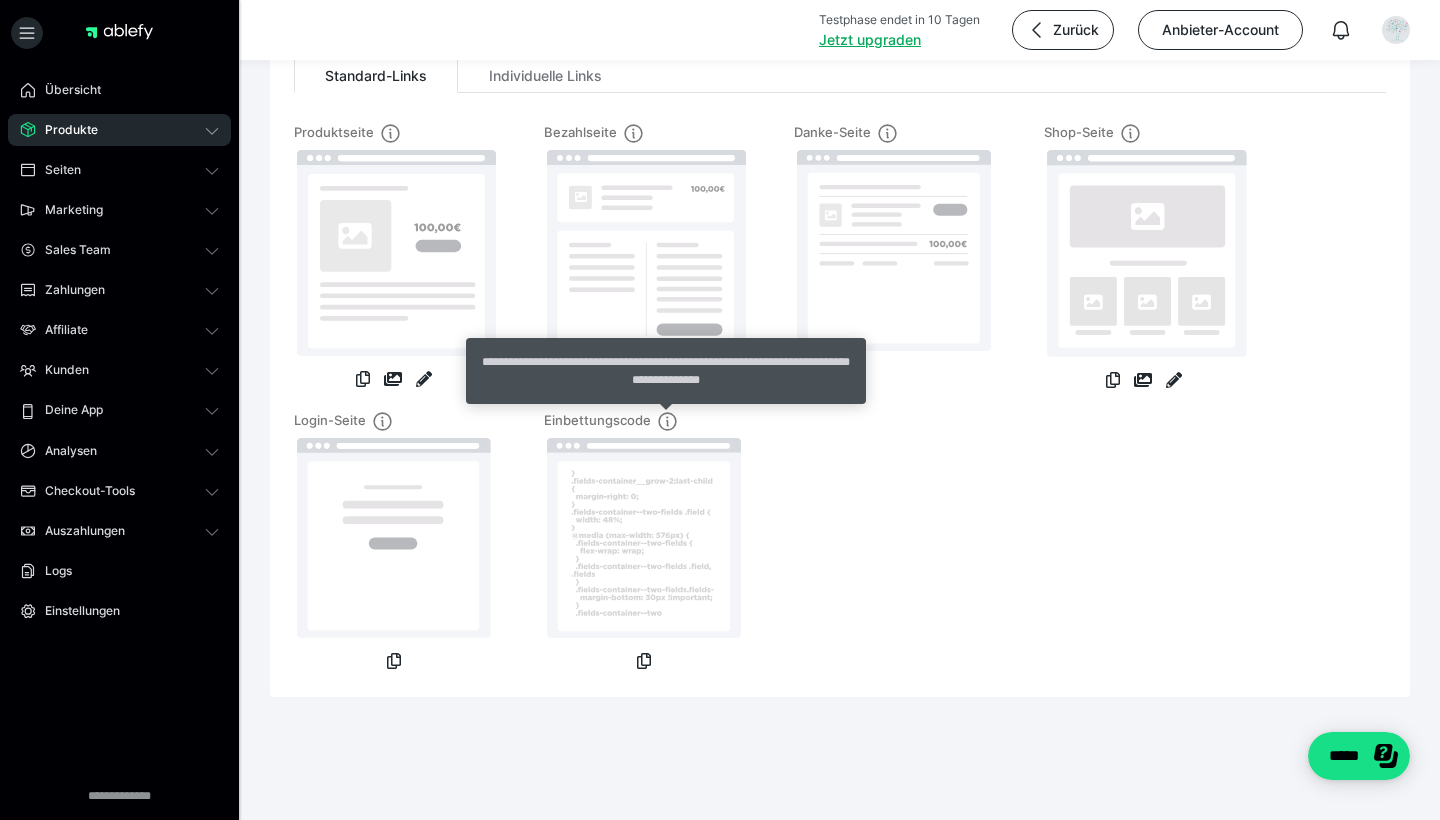 click on "**********" at bounding box center (666, 371) 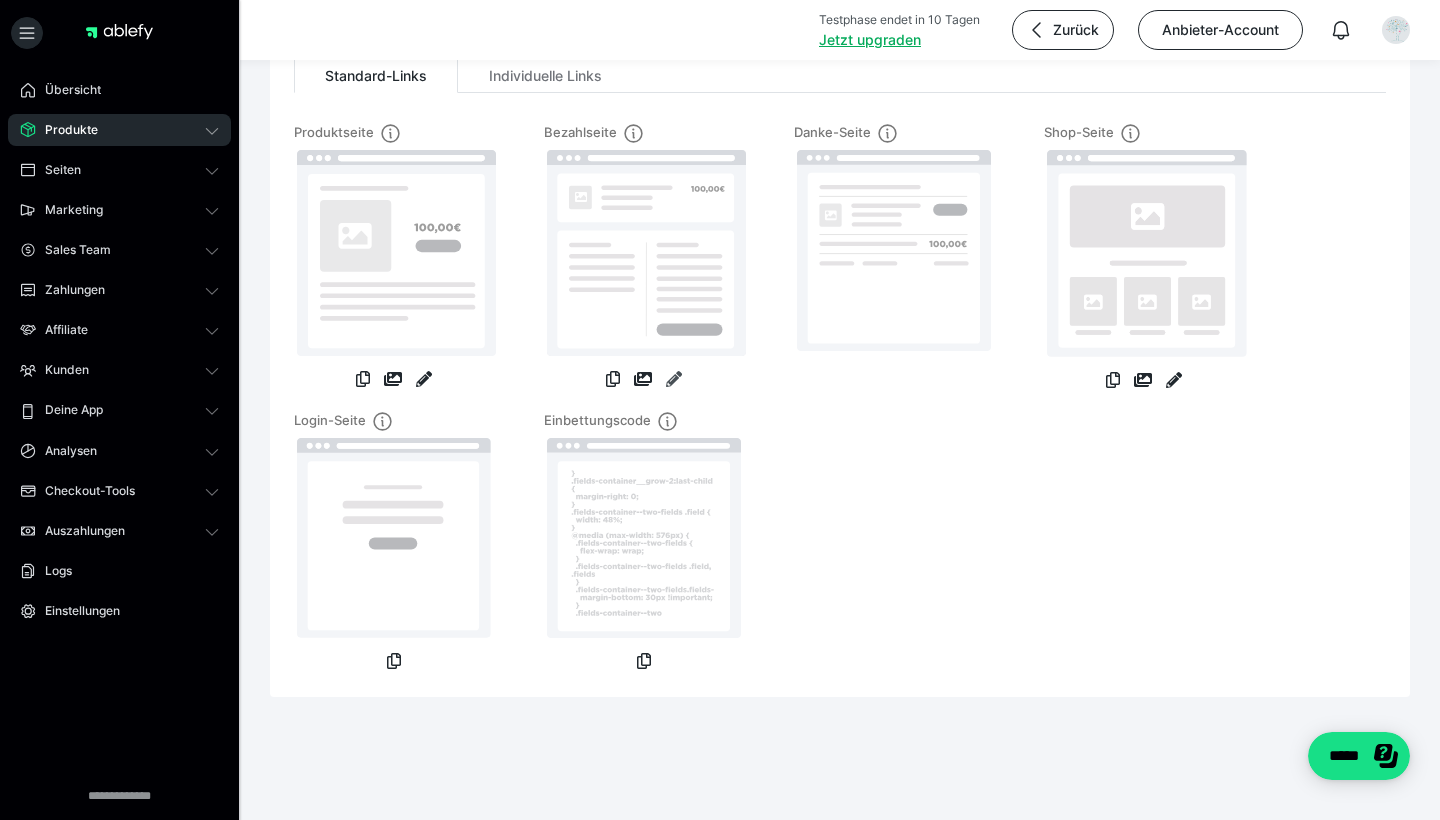 click at bounding box center (674, 379) 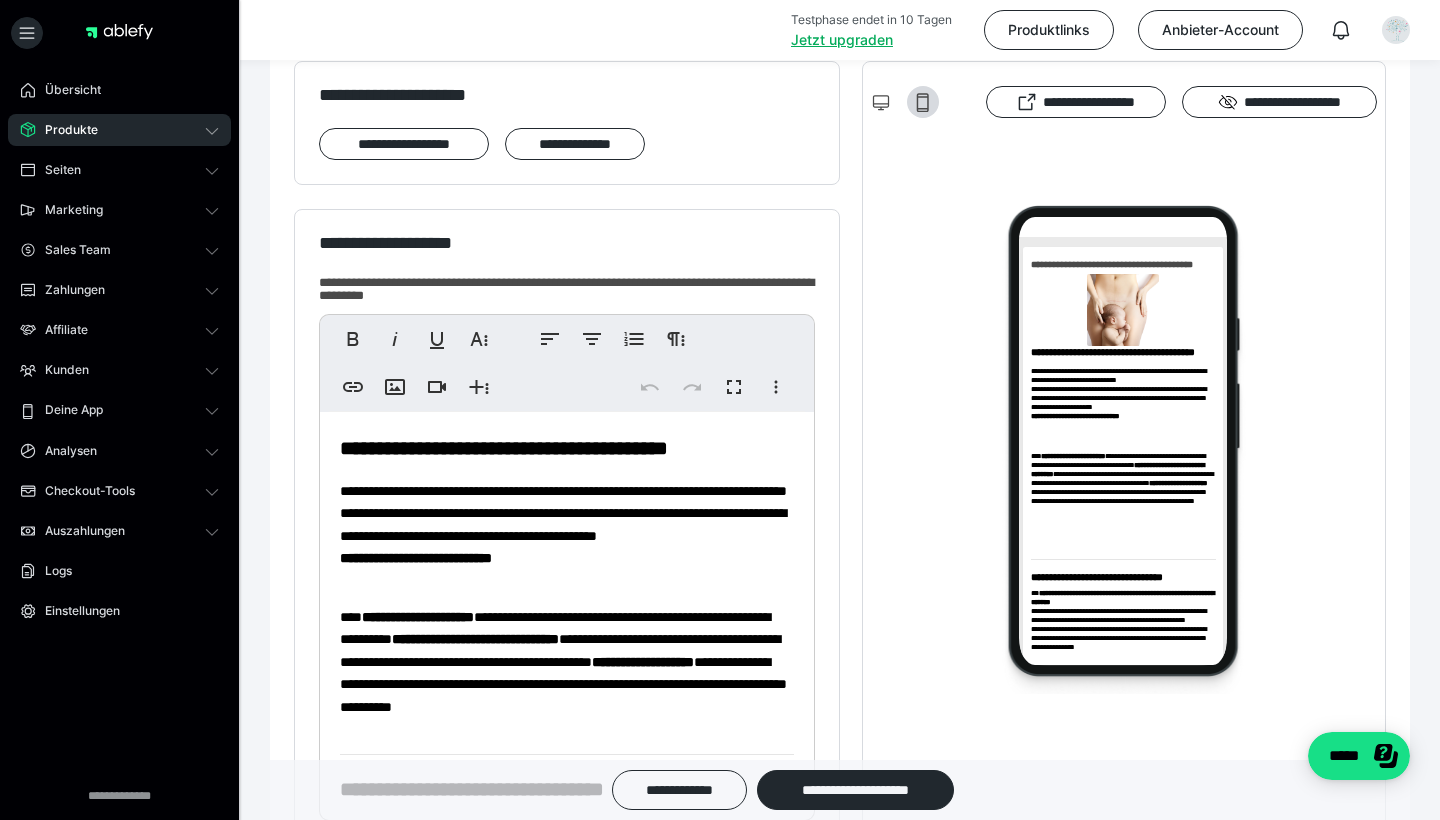 scroll, scrollTop: 466, scrollLeft: 0, axis: vertical 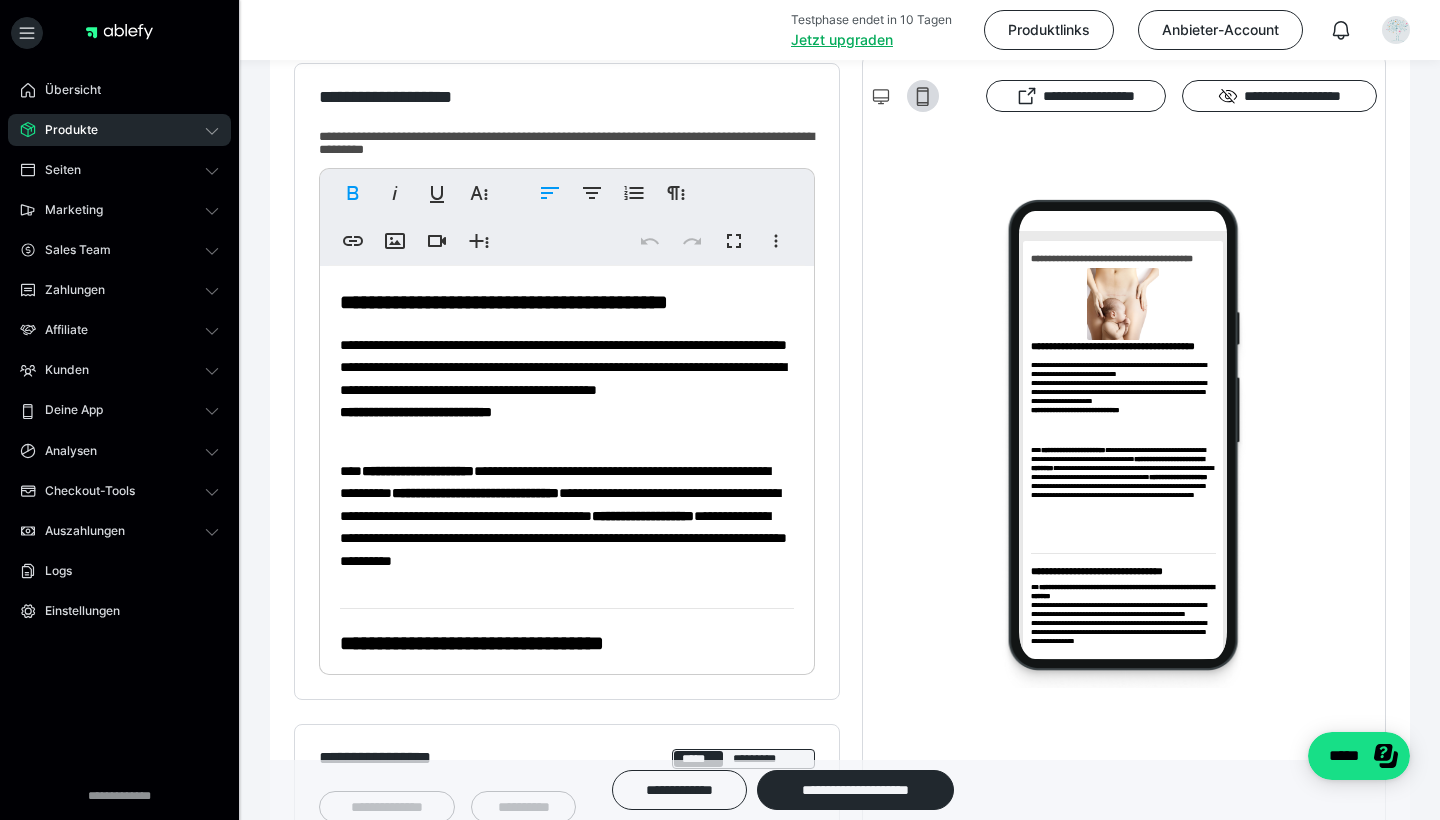 click on "**********" at bounding box center (504, 302) 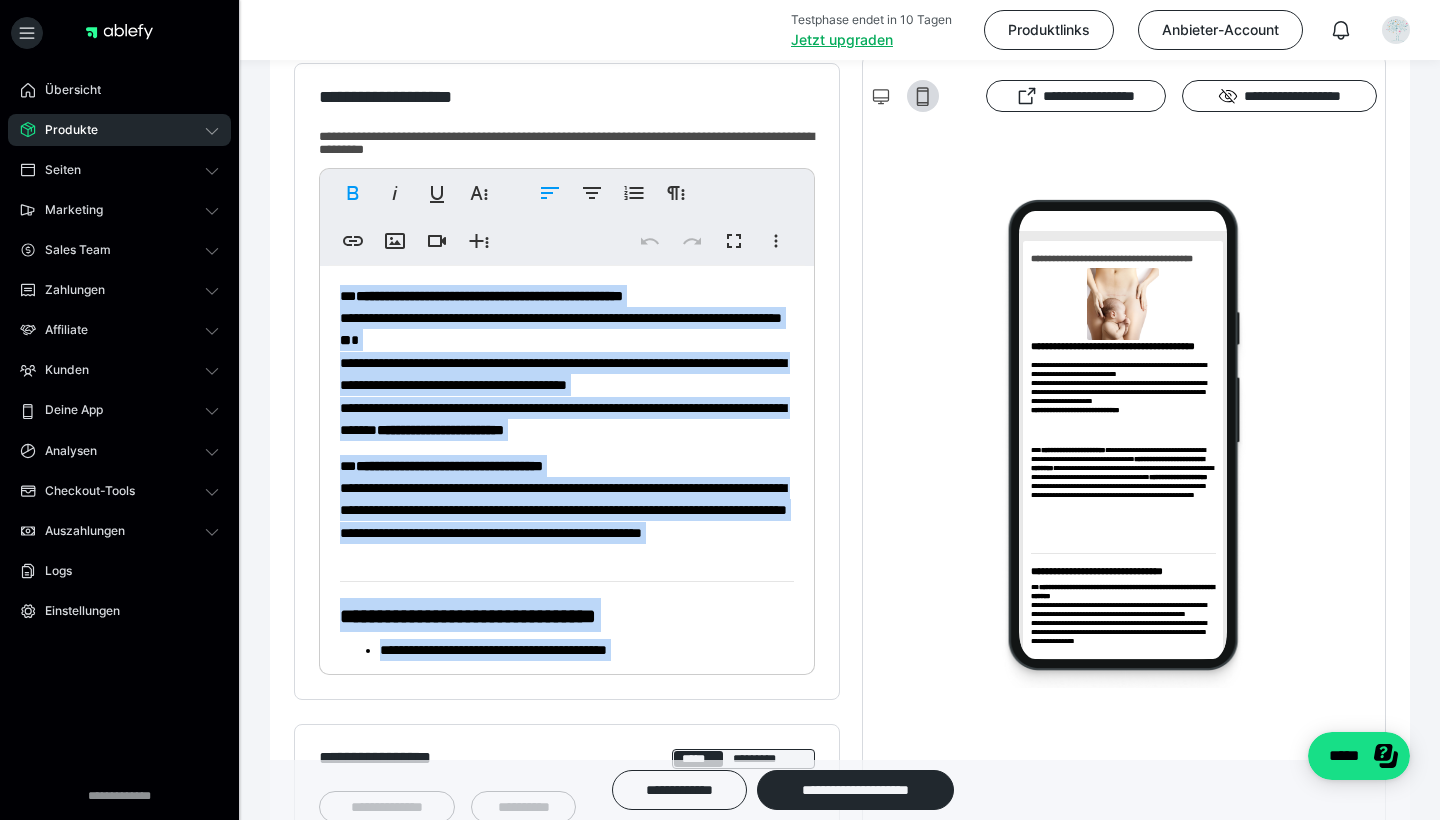 scroll, scrollTop: 1187, scrollLeft: 0, axis: vertical 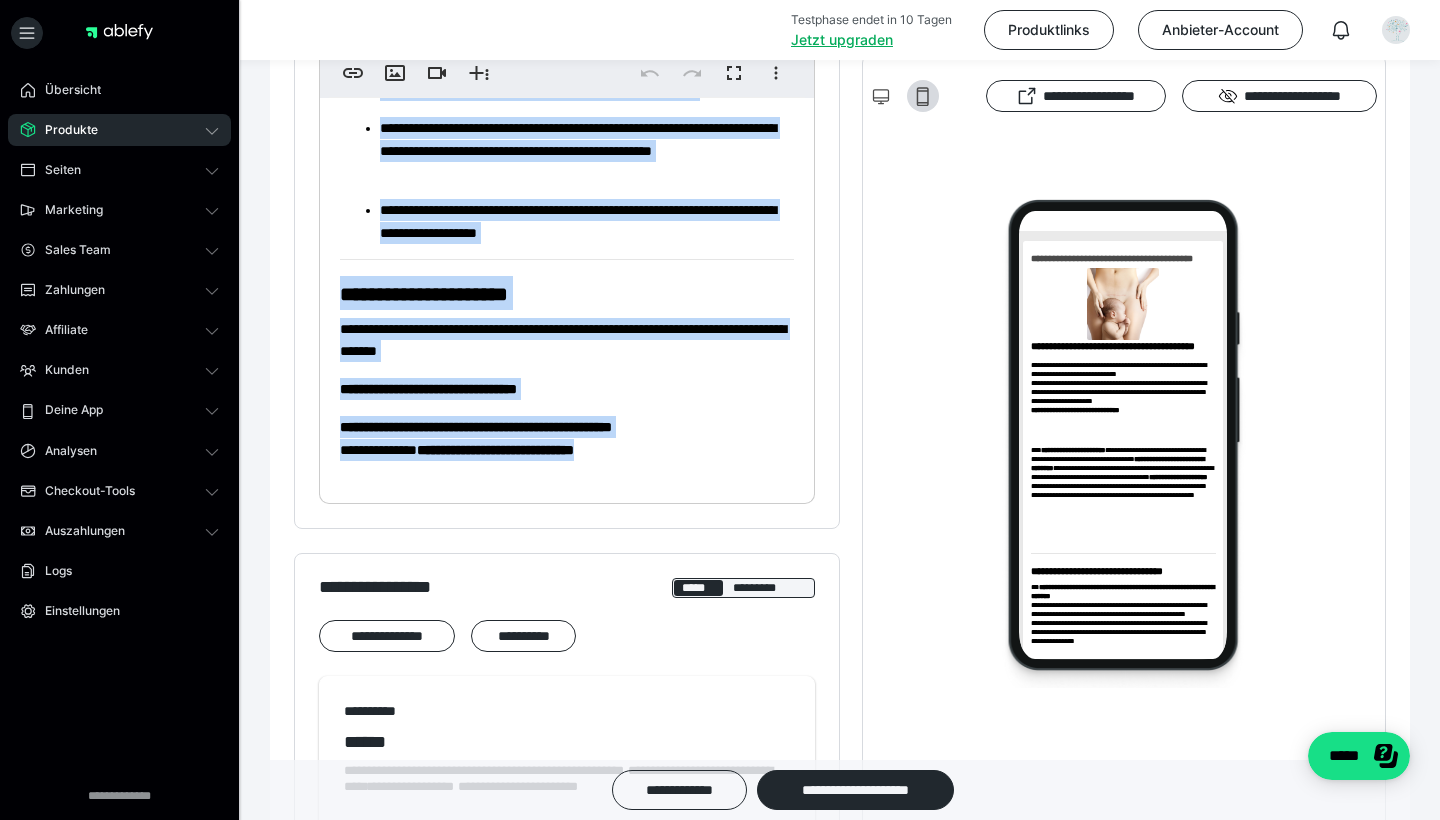 drag, startPoint x: 341, startPoint y: 303, endPoint x: 739, endPoint y: 445, distance: 422.57306 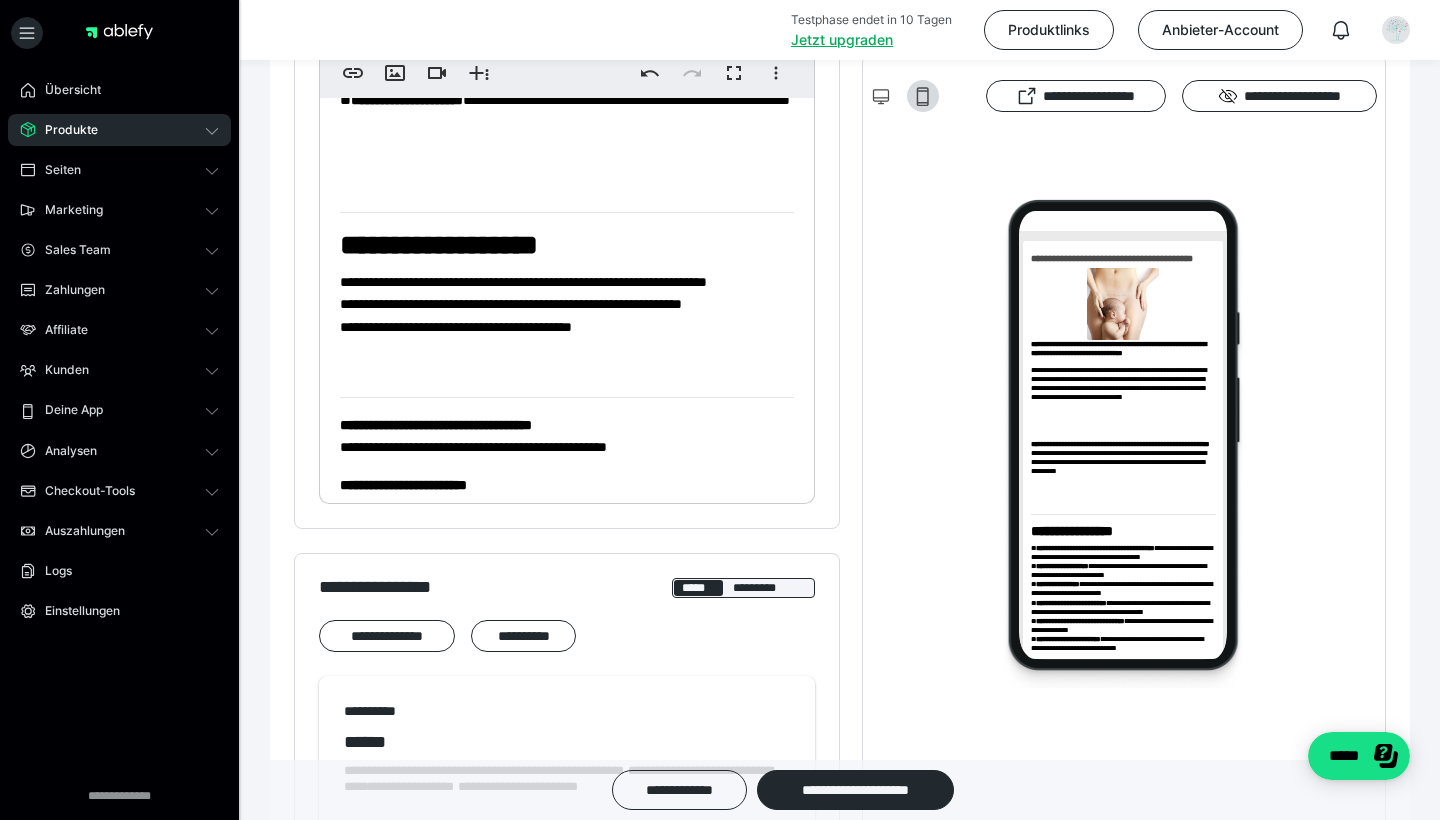 click on "**********" at bounding box center (439, 245) 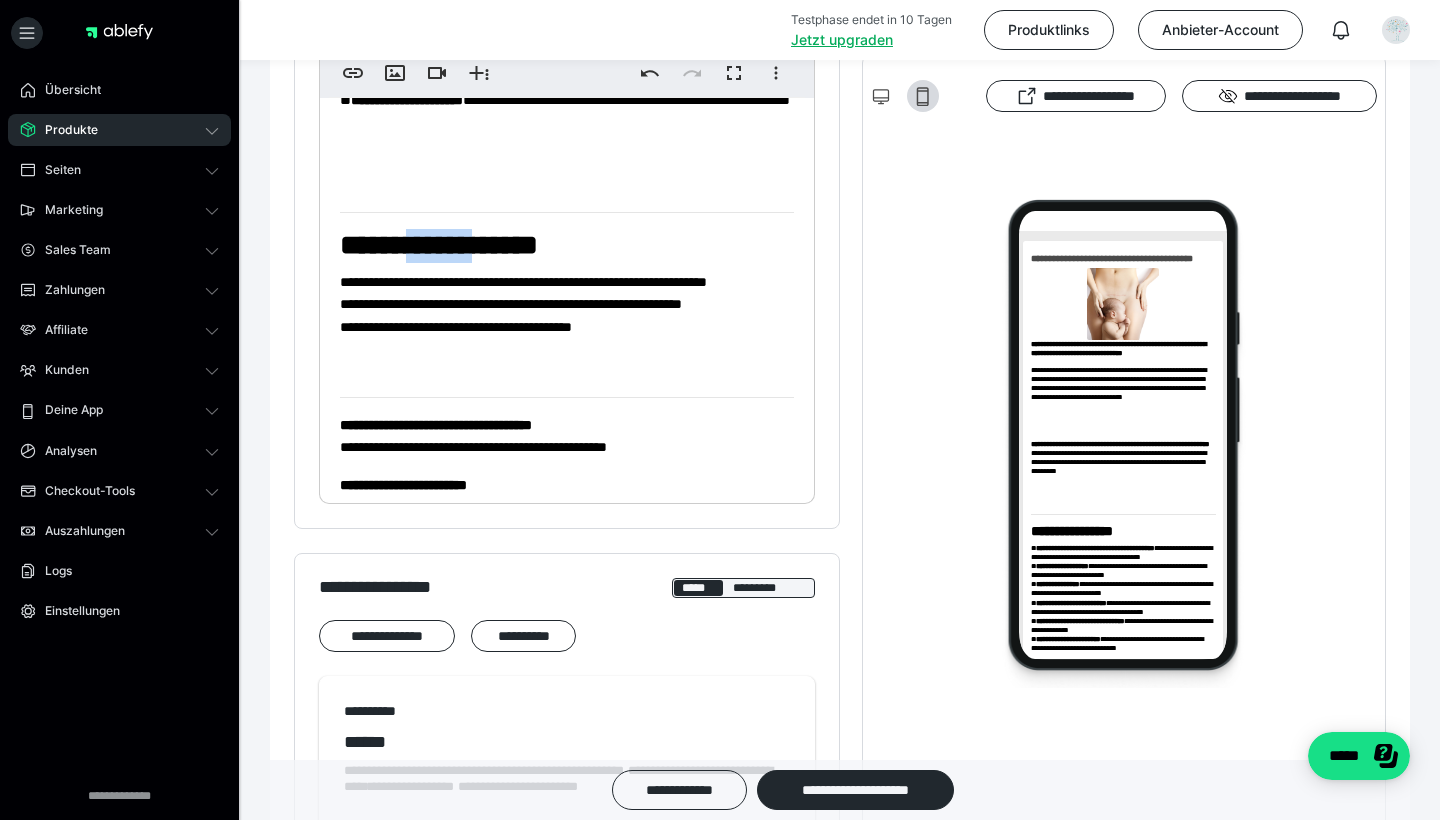 click on "**********" at bounding box center (439, 245) 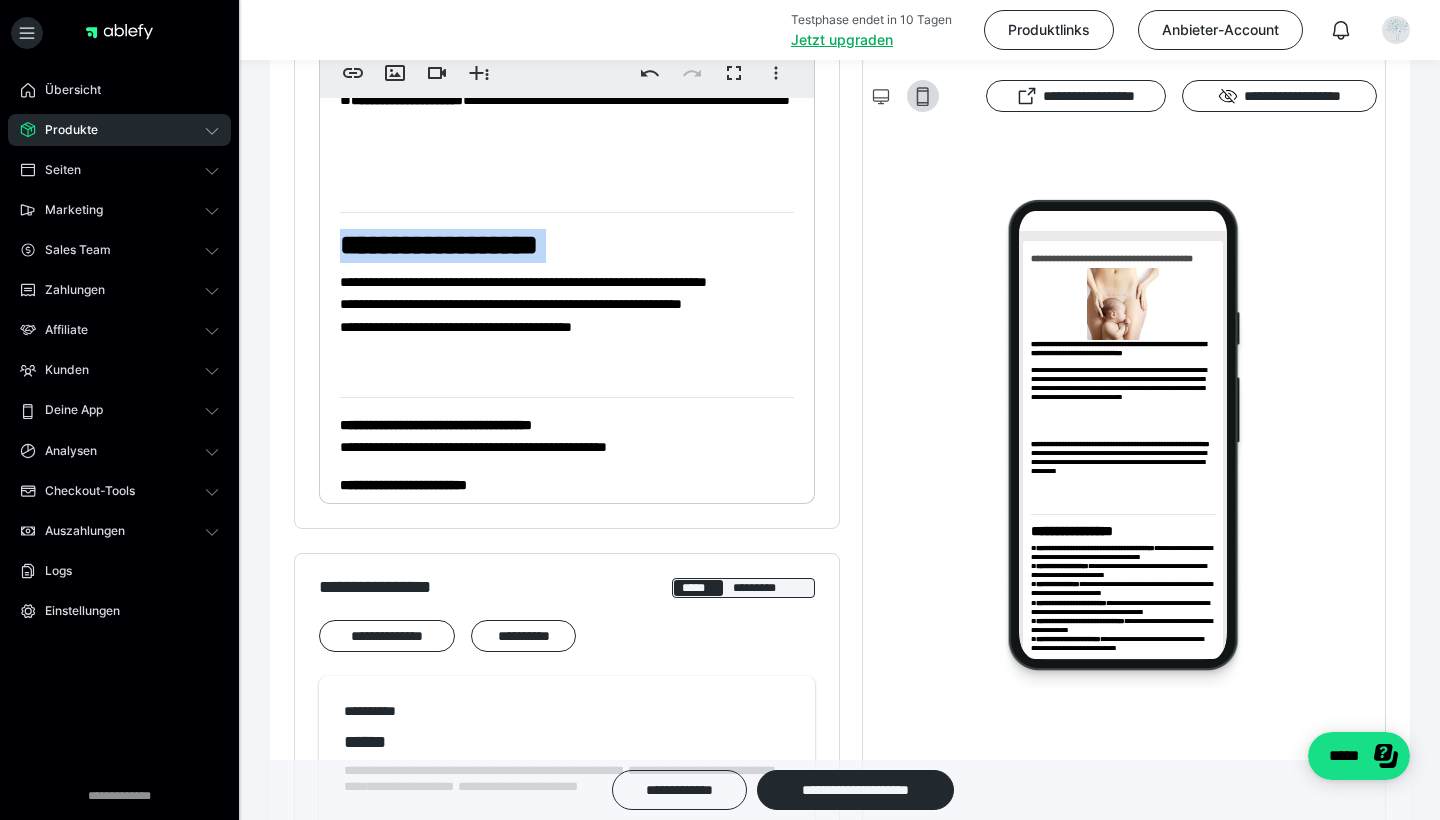 click on "**********" at bounding box center (439, 245) 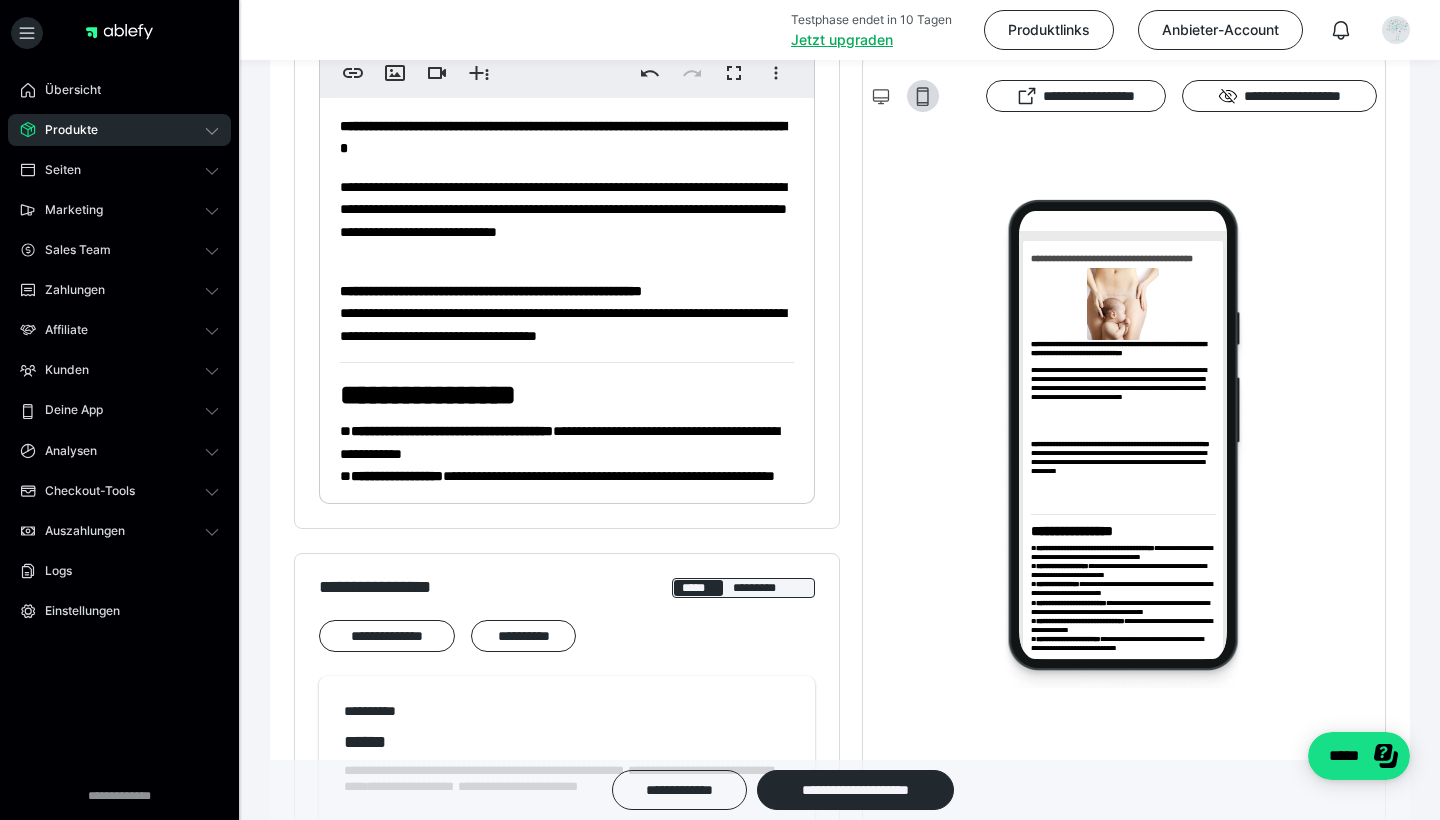 scroll, scrollTop: 0, scrollLeft: 0, axis: both 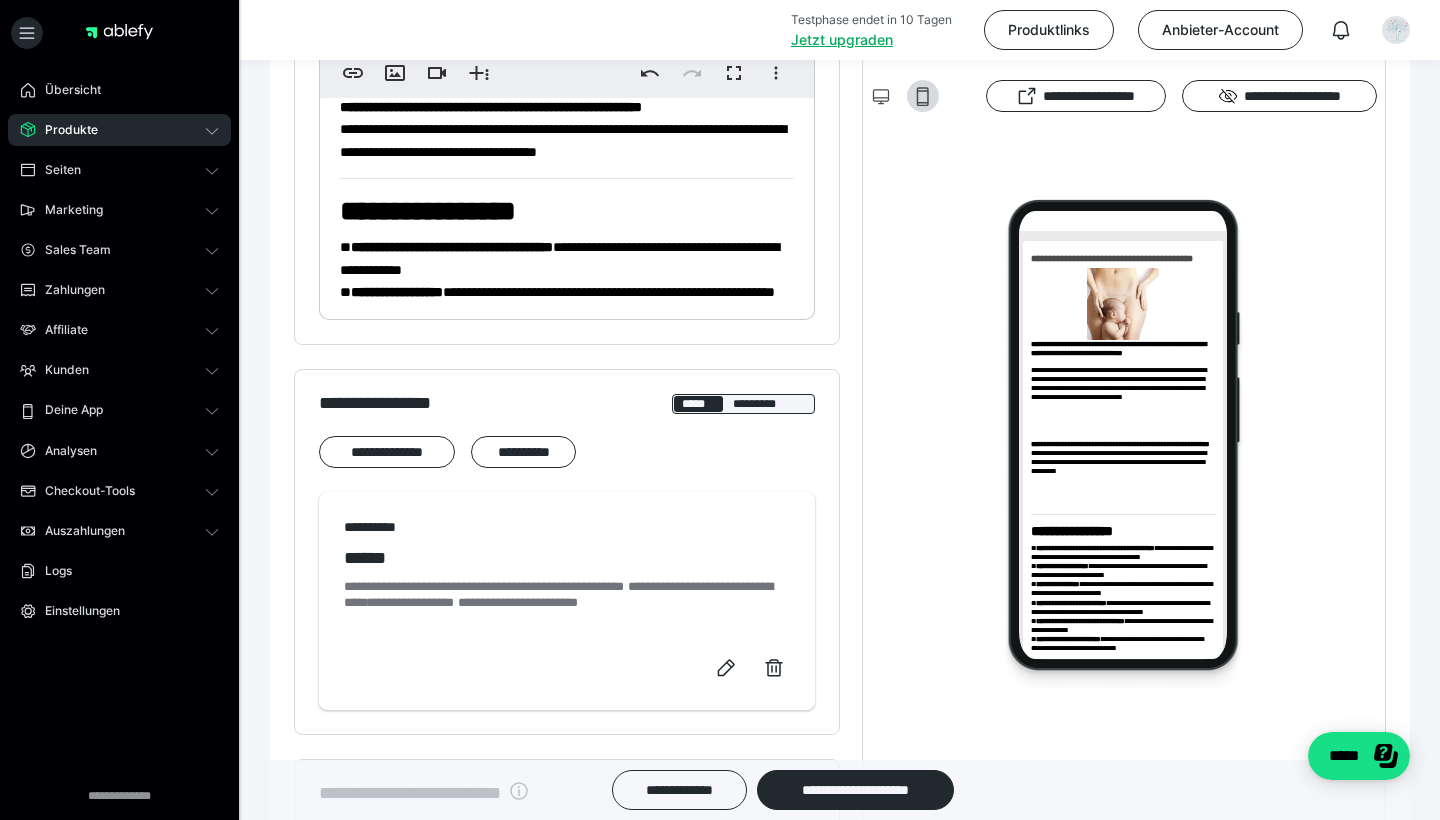 click on "**********" at bounding box center (428, 211) 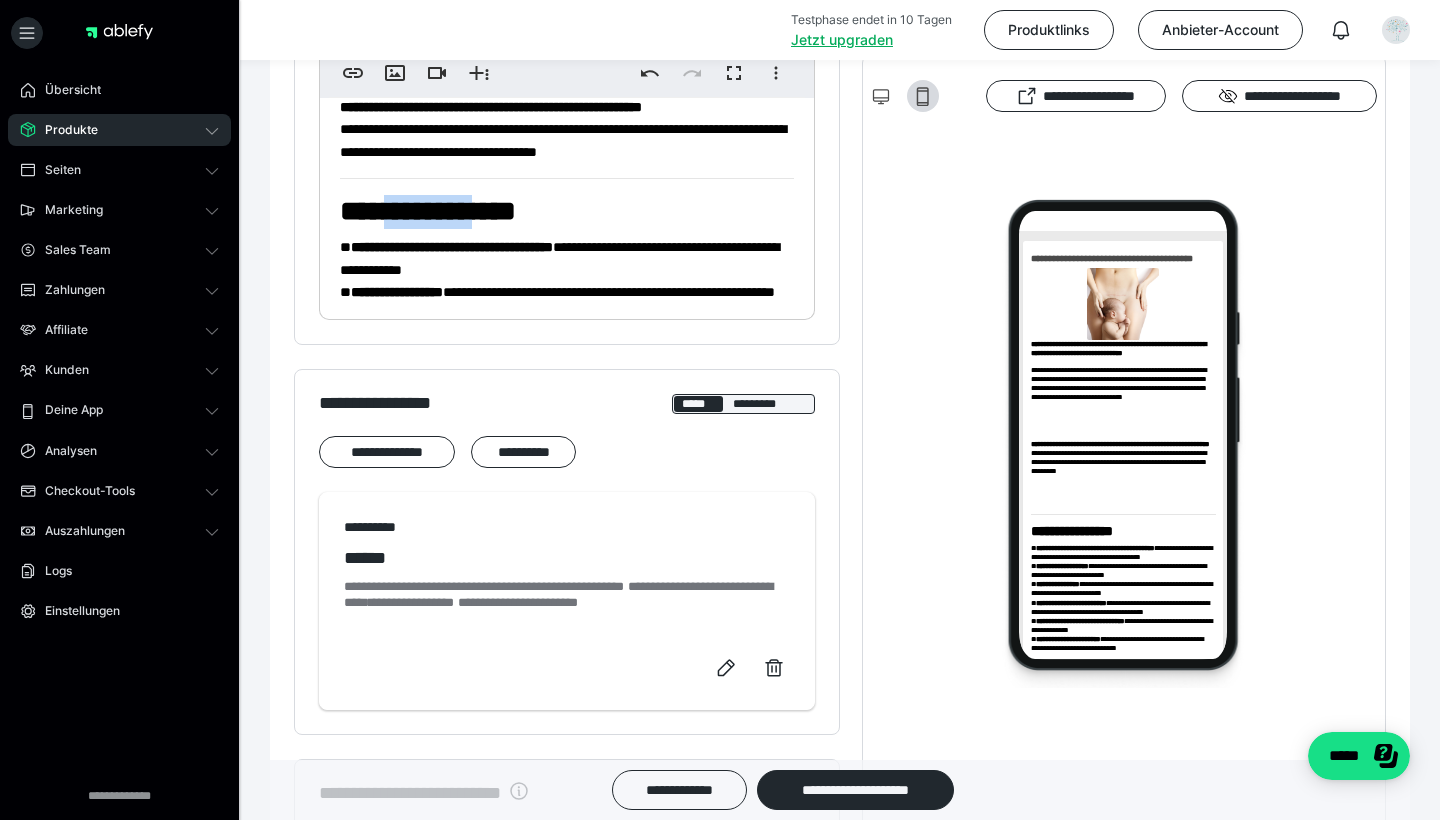 click on "**********" at bounding box center [428, 211] 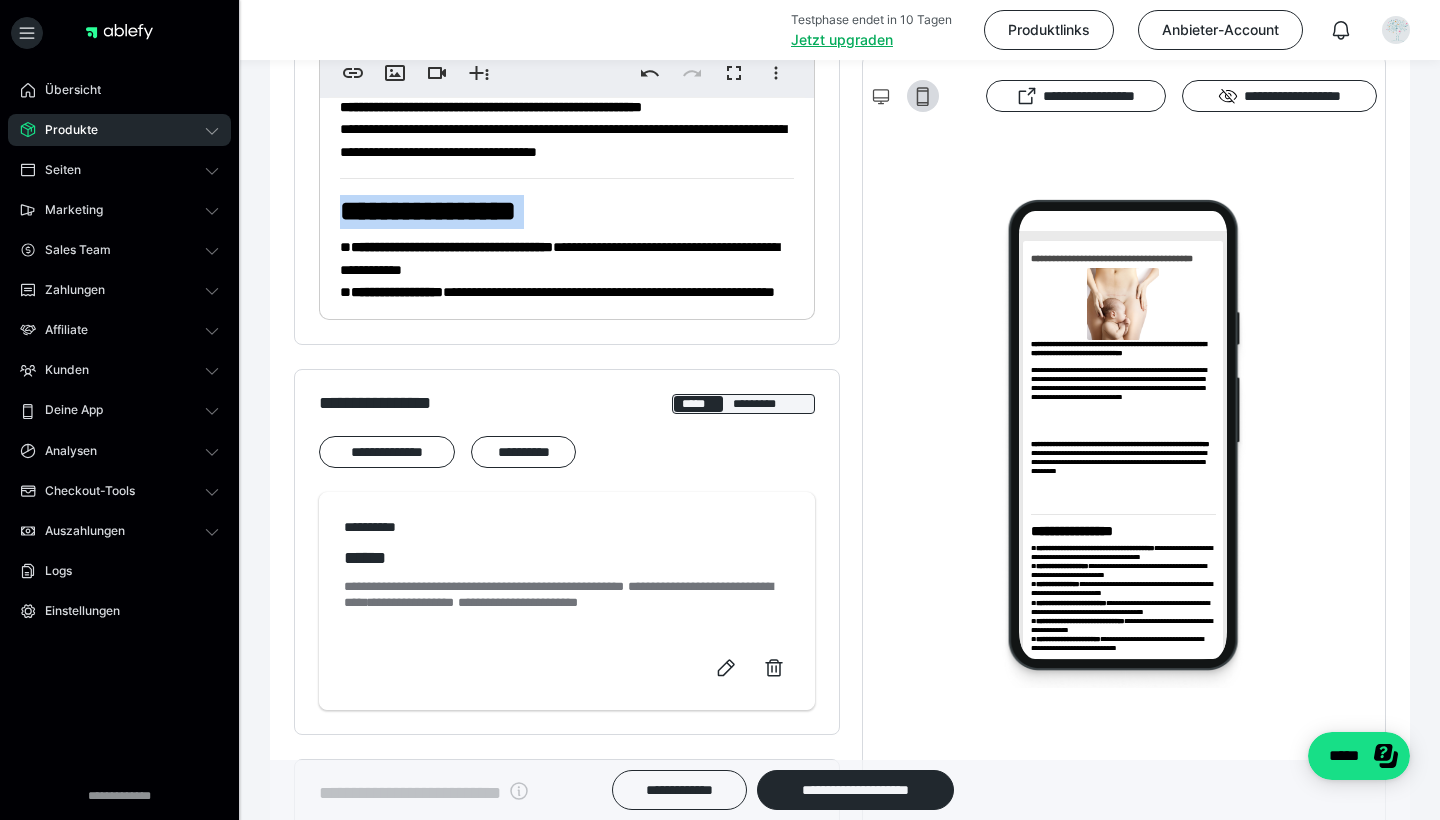 click on "**********" at bounding box center (428, 211) 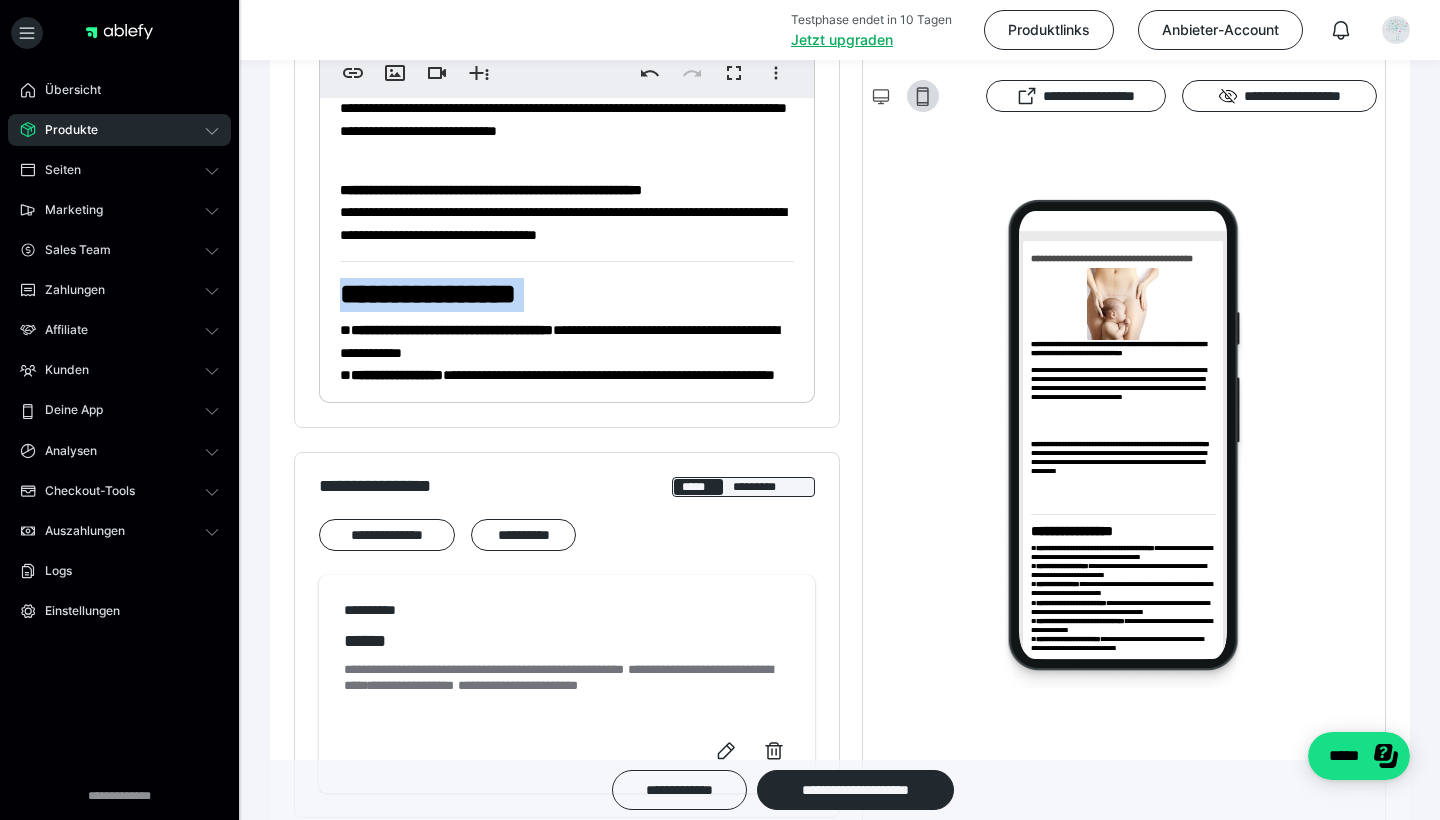 scroll, scrollTop: 729, scrollLeft: 0, axis: vertical 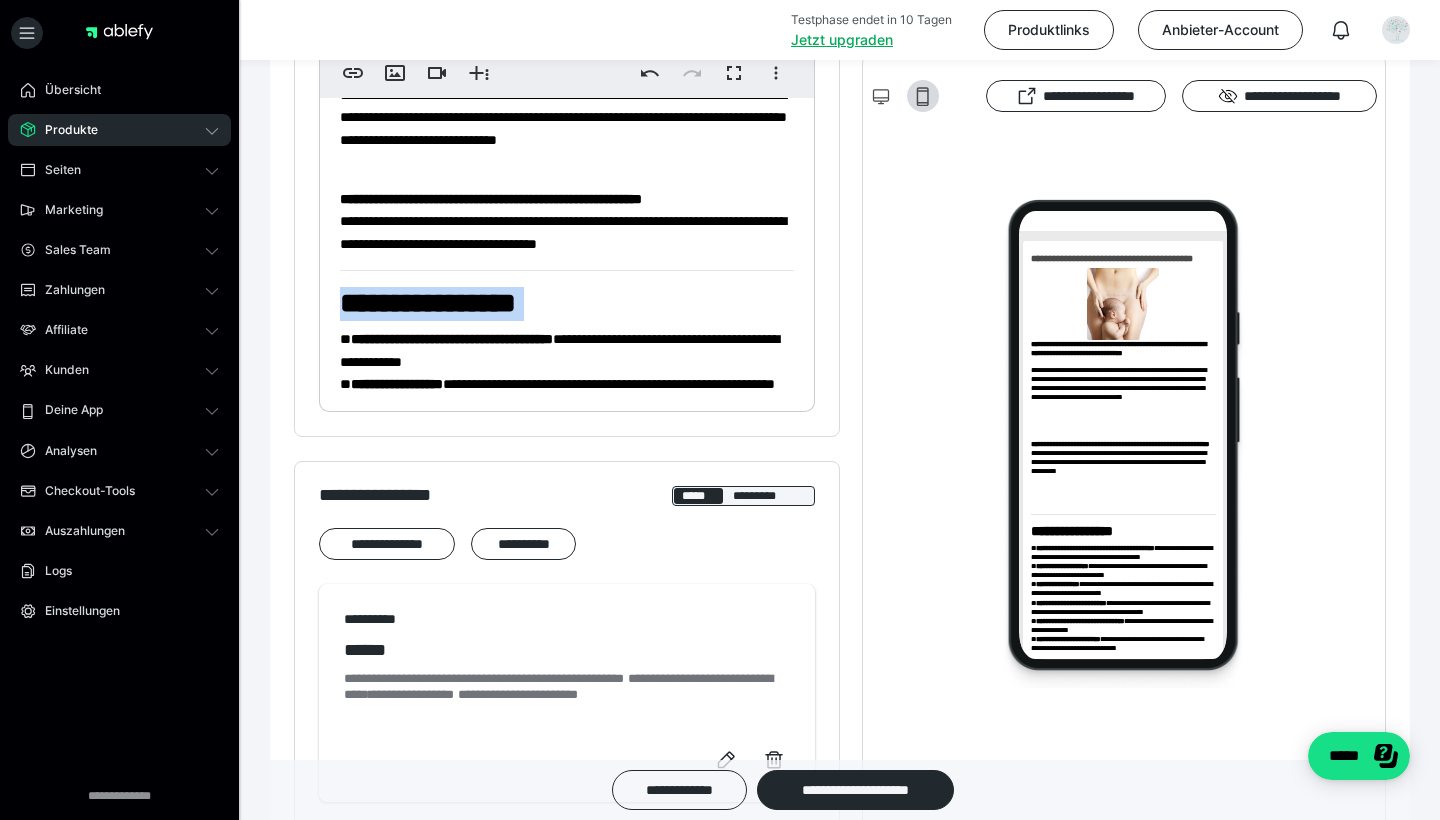 click on "**********" at bounding box center [567, 49] 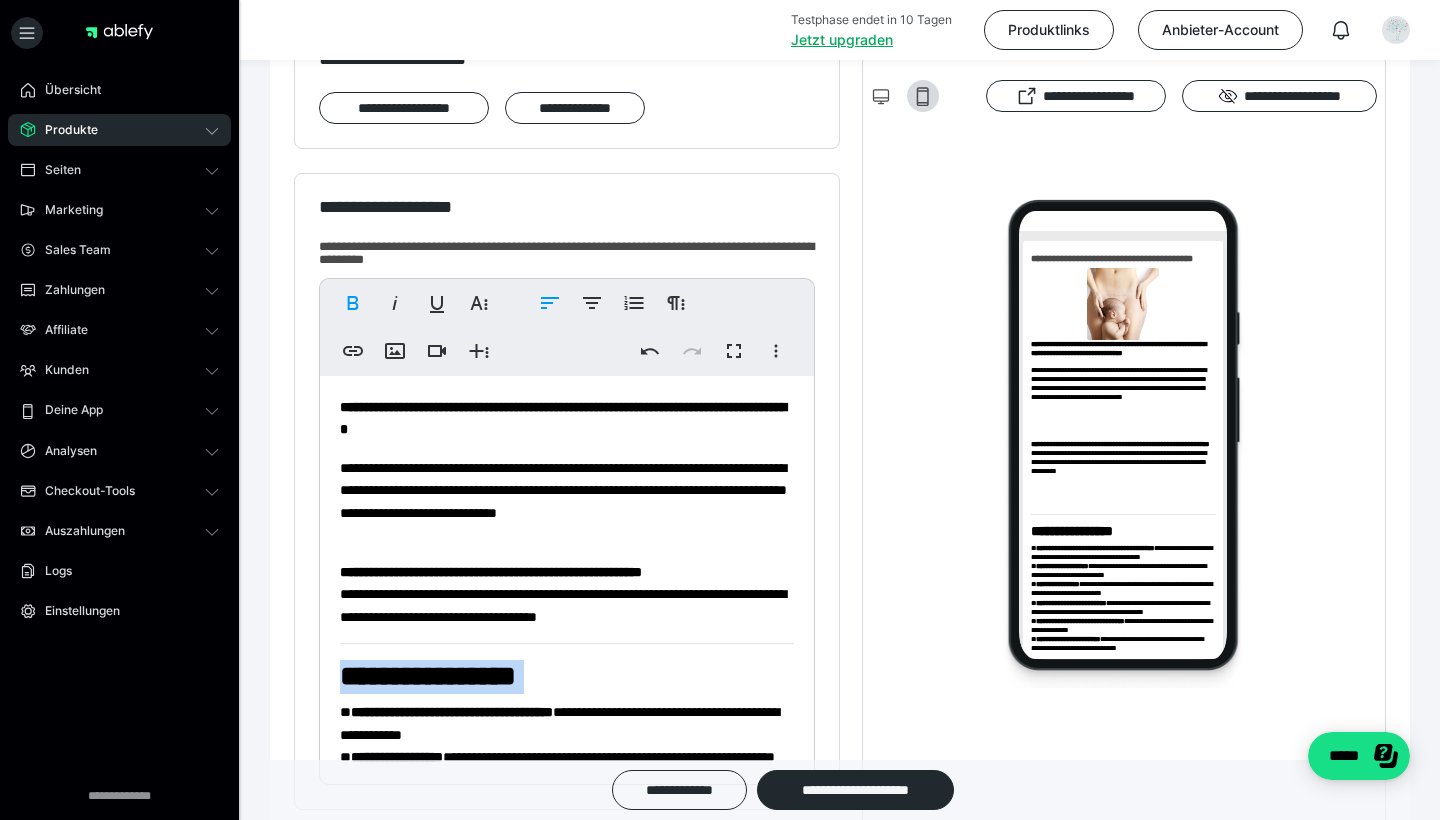 scroll, scrollTop: 372, scrollLeft: 0, axis: vertical 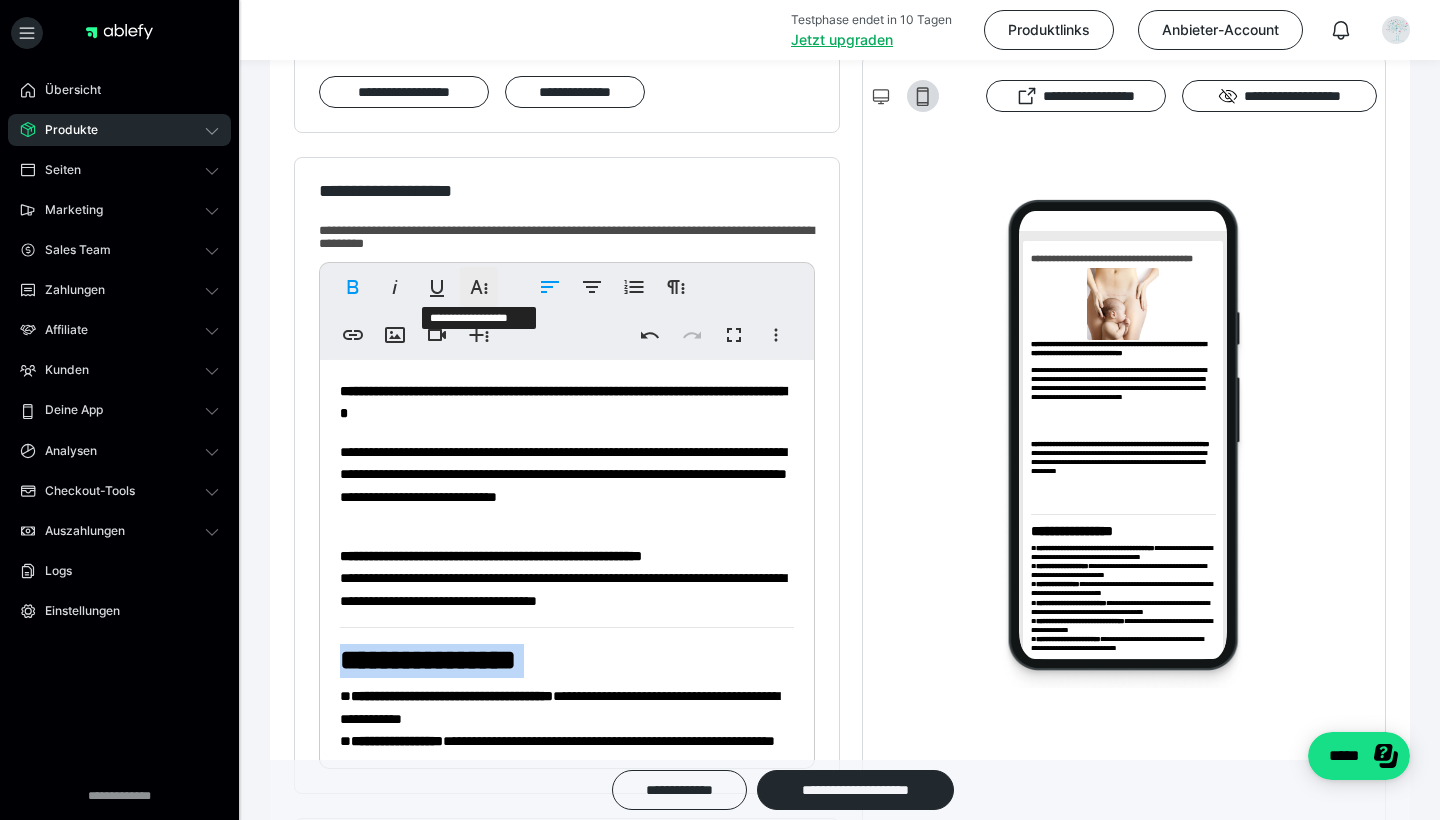 click 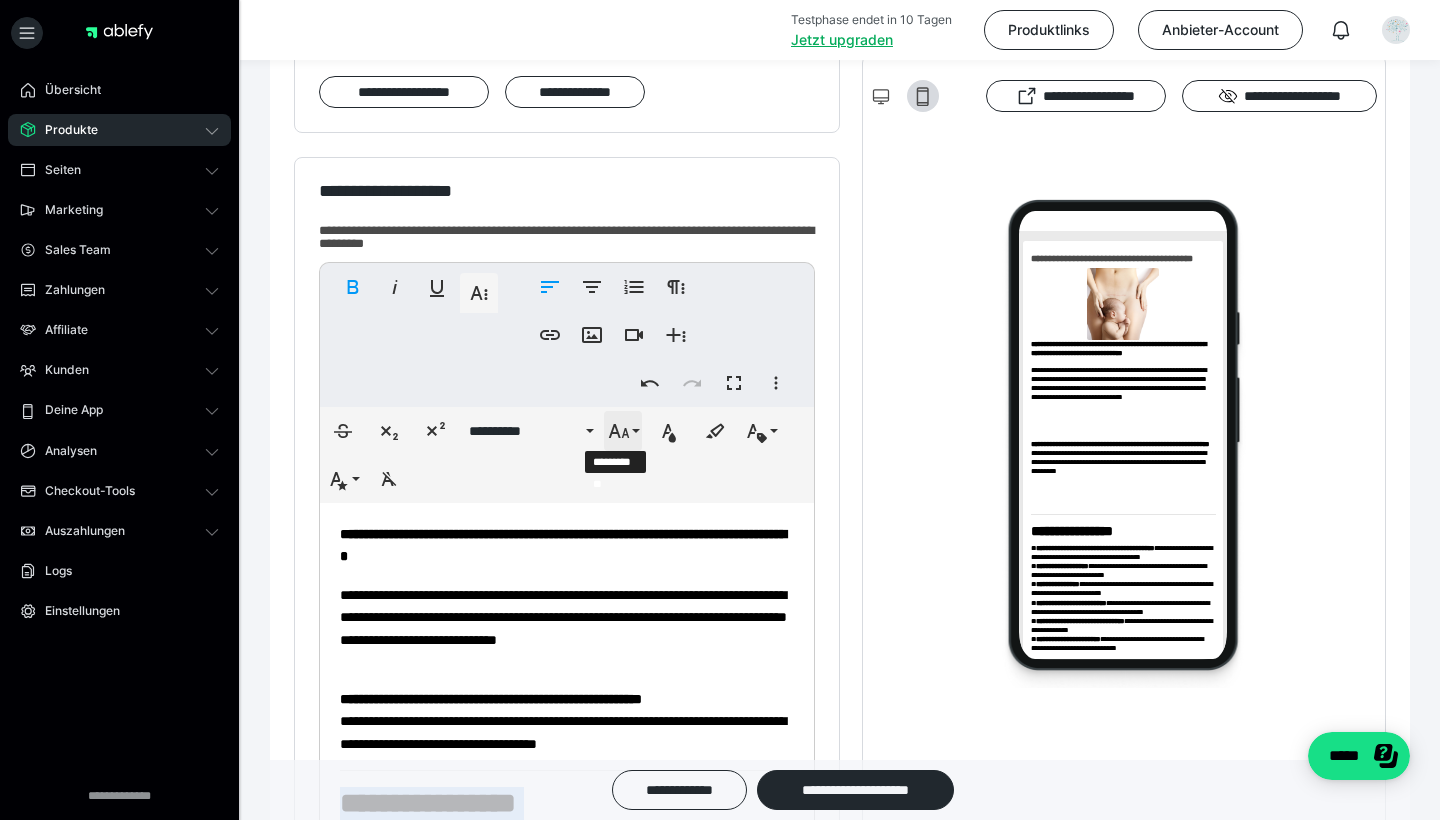 click 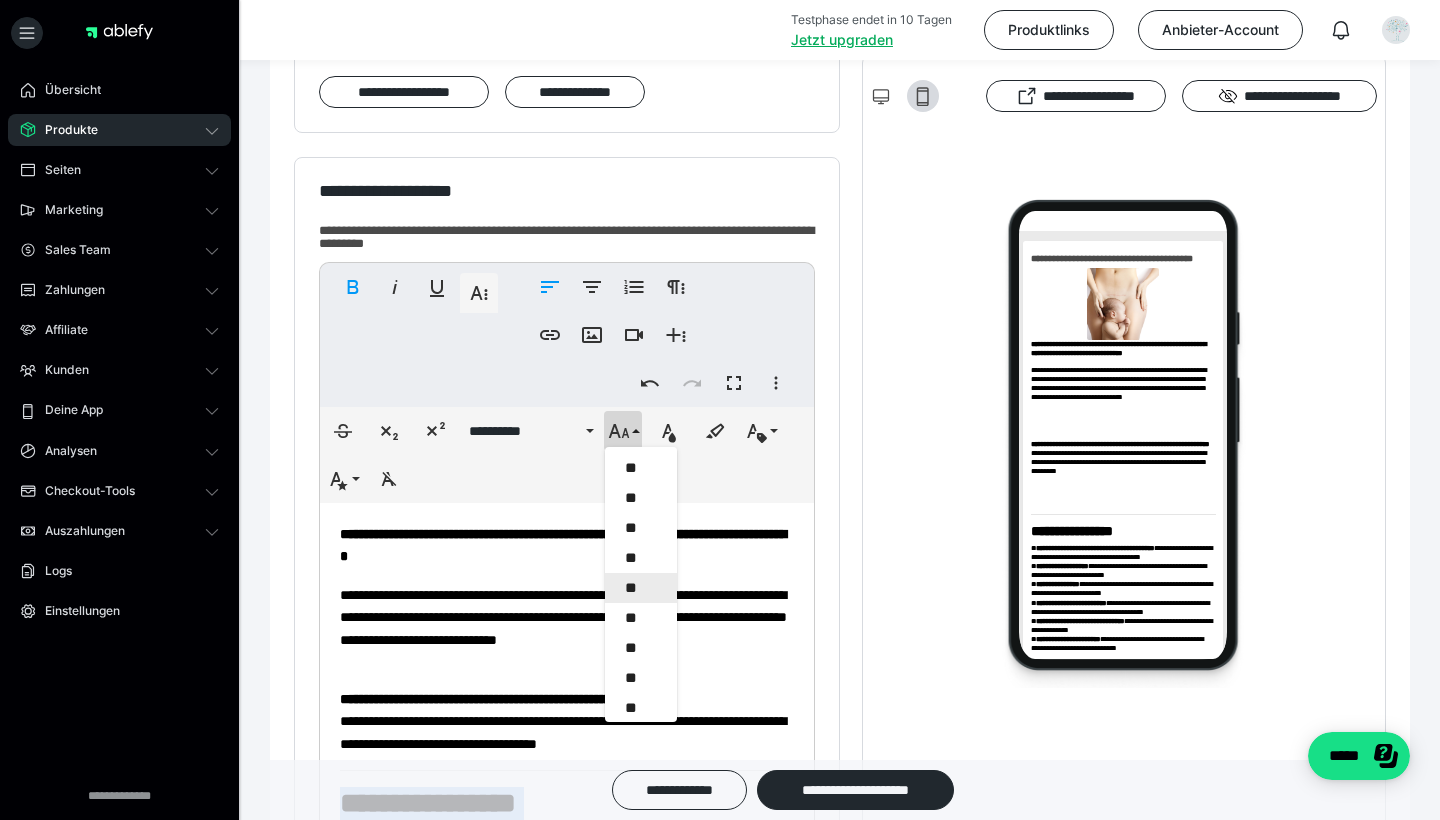 scroll, scrollTop: 358, scrollLeft: 0, axis: vertical 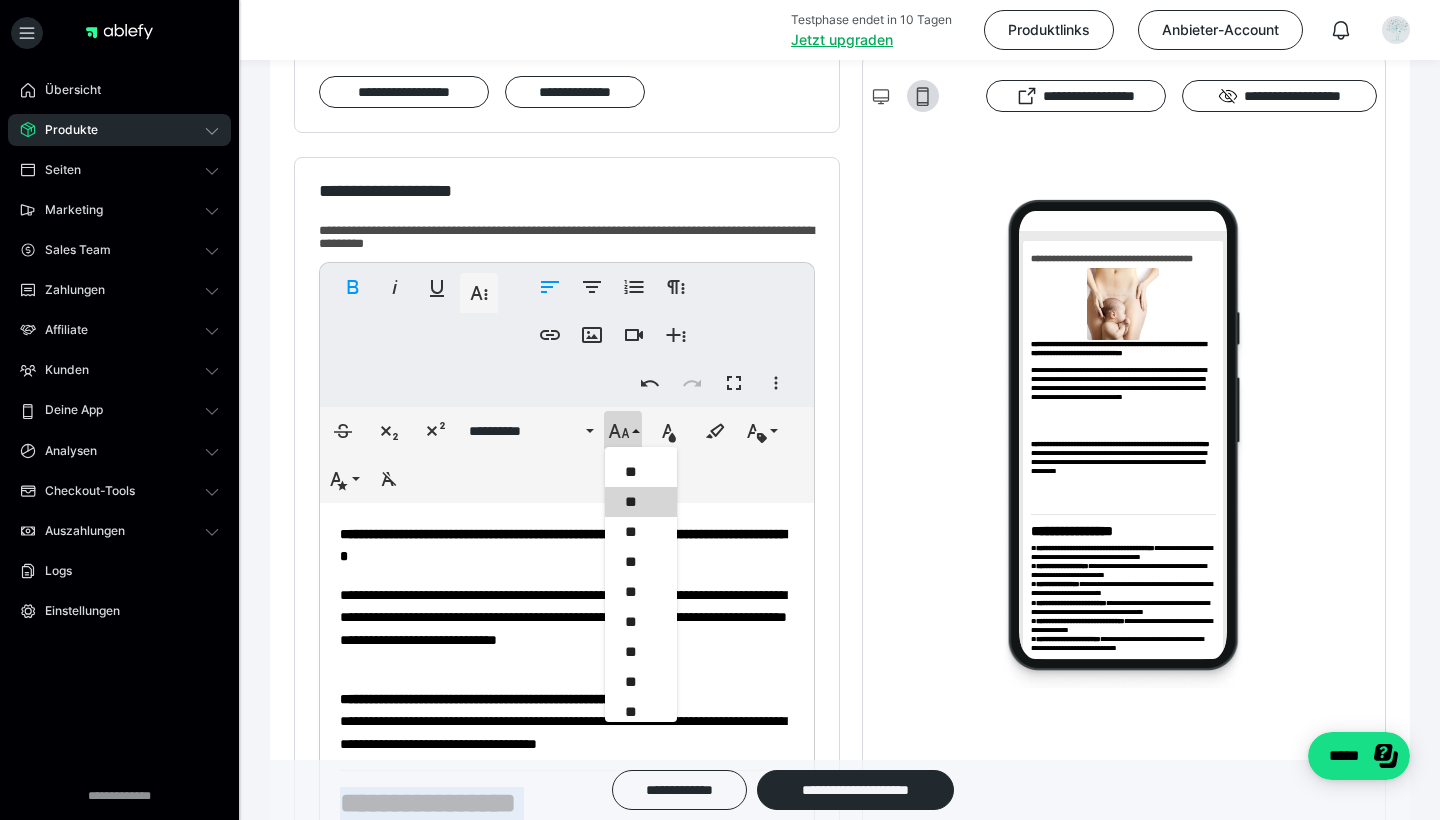 click on "**" at bounding box center [641, 502] 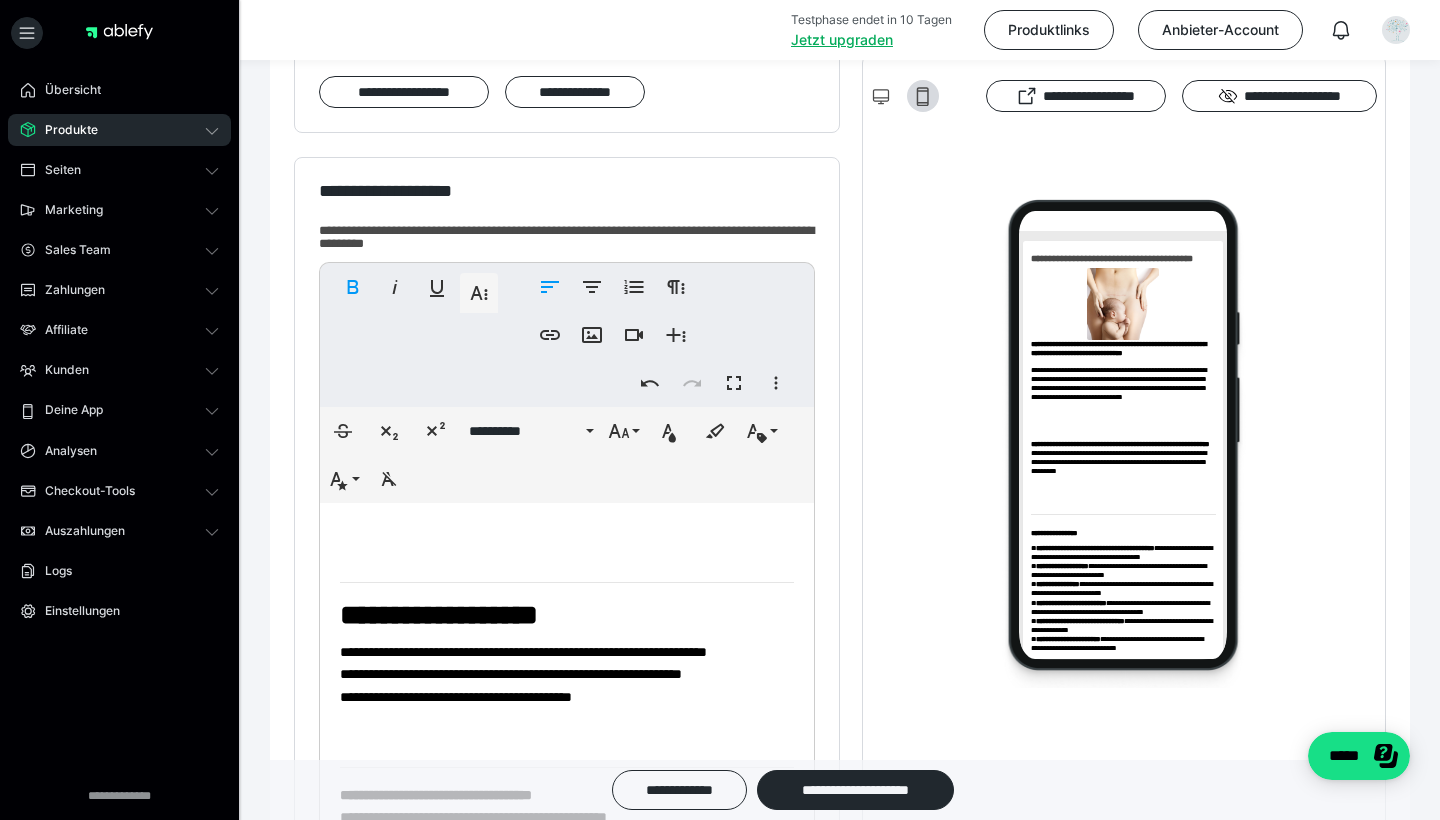 scroll, scrollTop: 524, scrollLeft: 0, axis: vertical 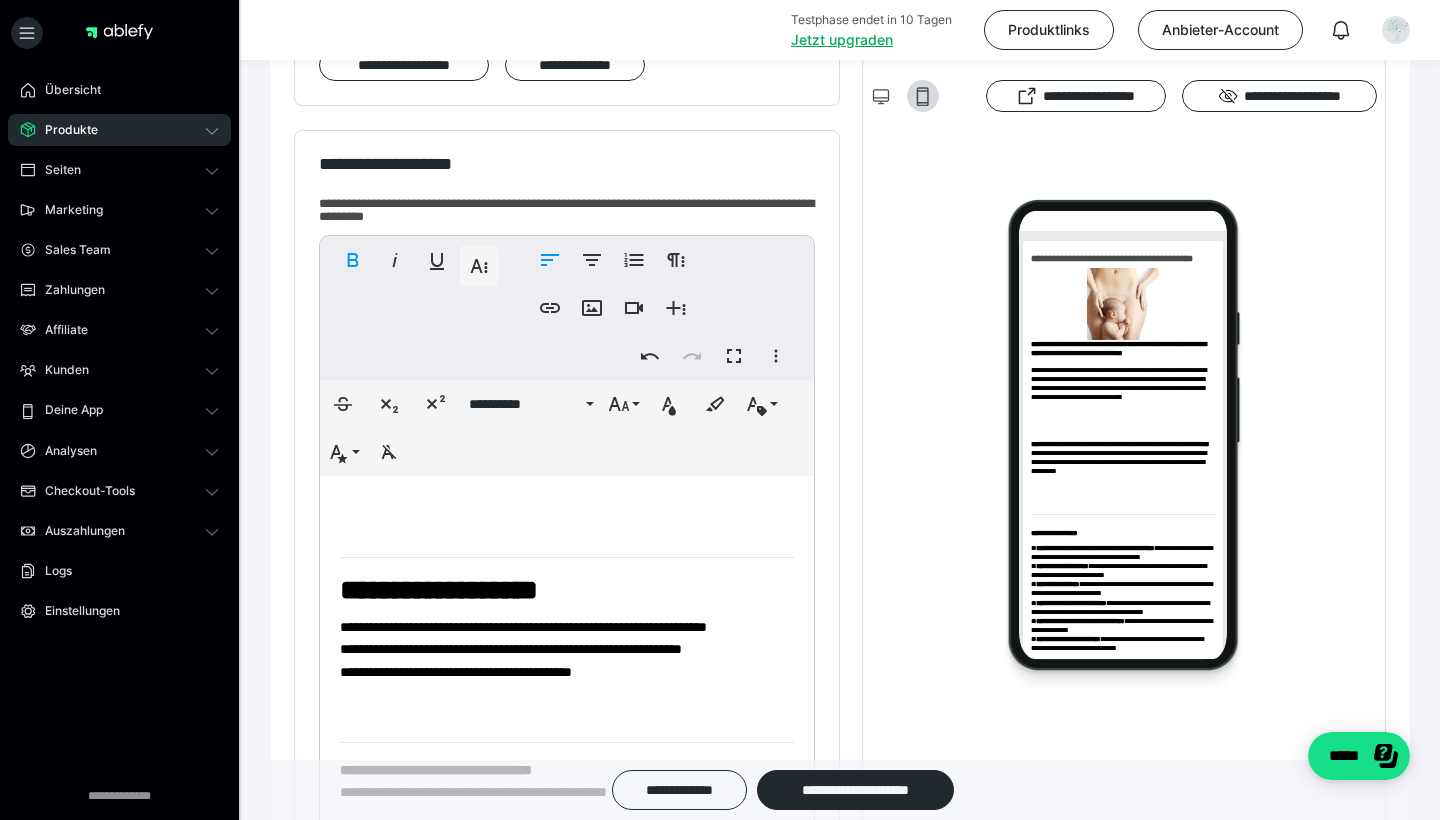 click on "**********" at bounding box center [439, 590] 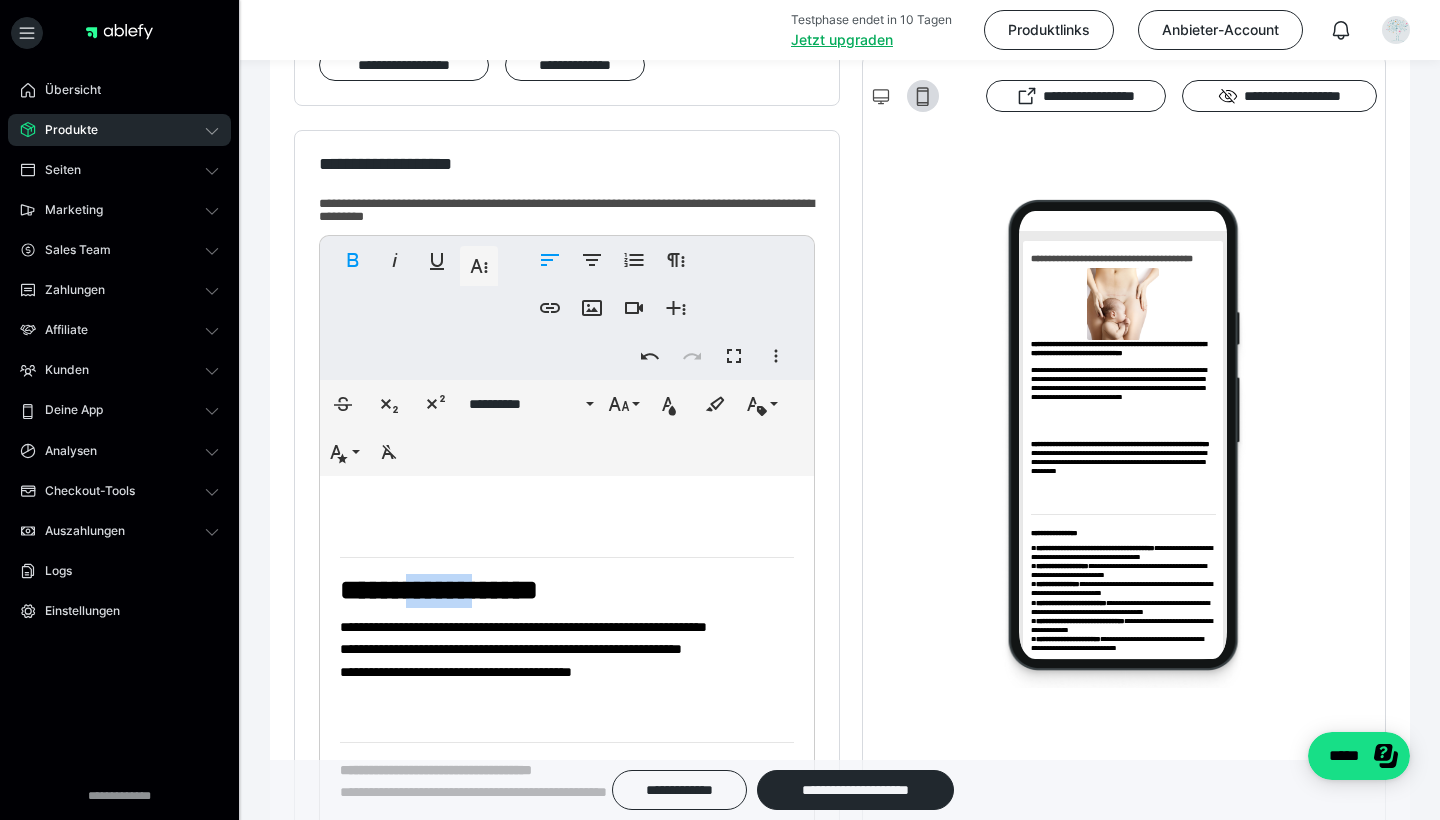 click on "**********" at bounding box center (439, 590) 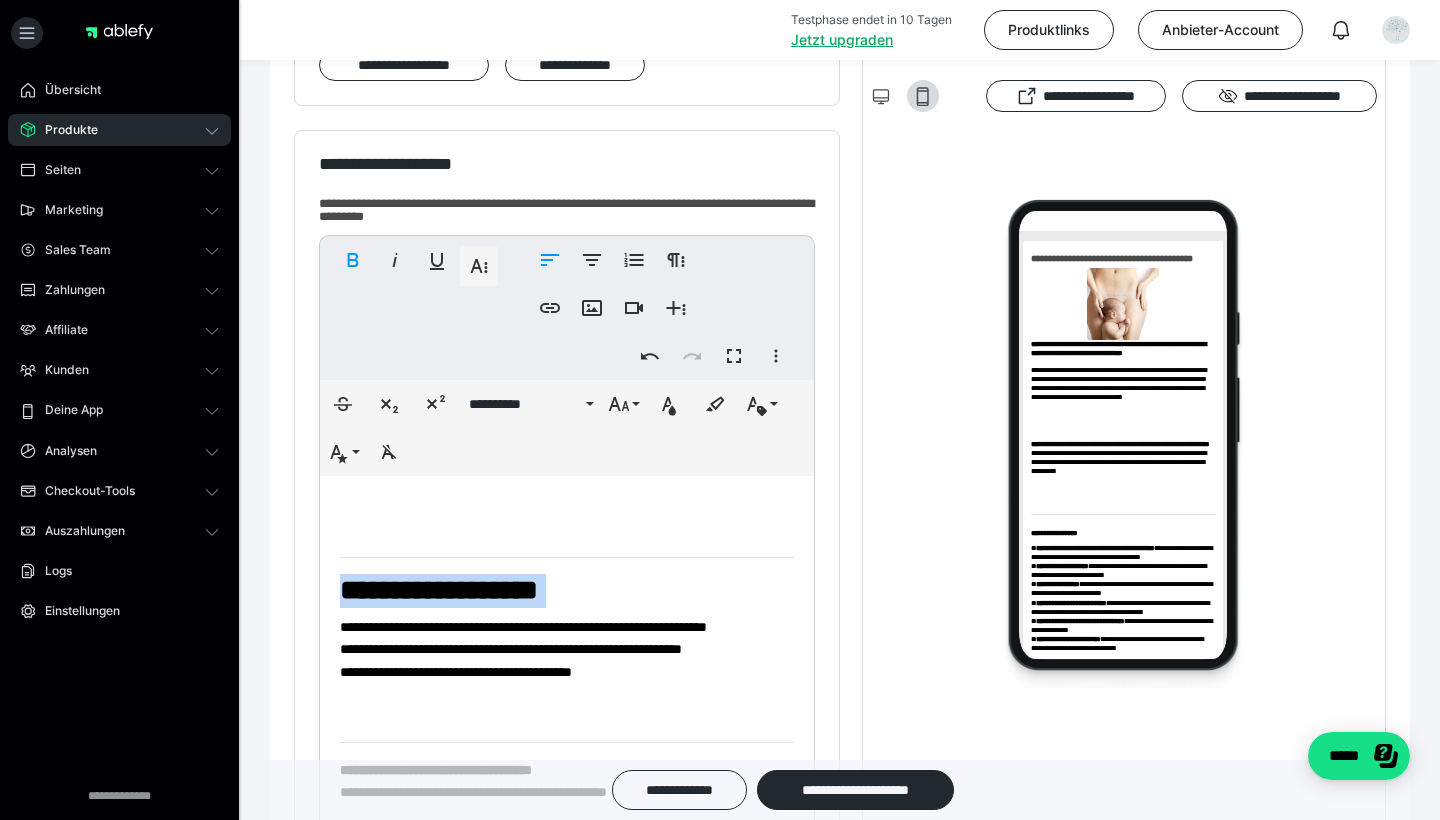 click on "**********" at bounding box center [439, 590] 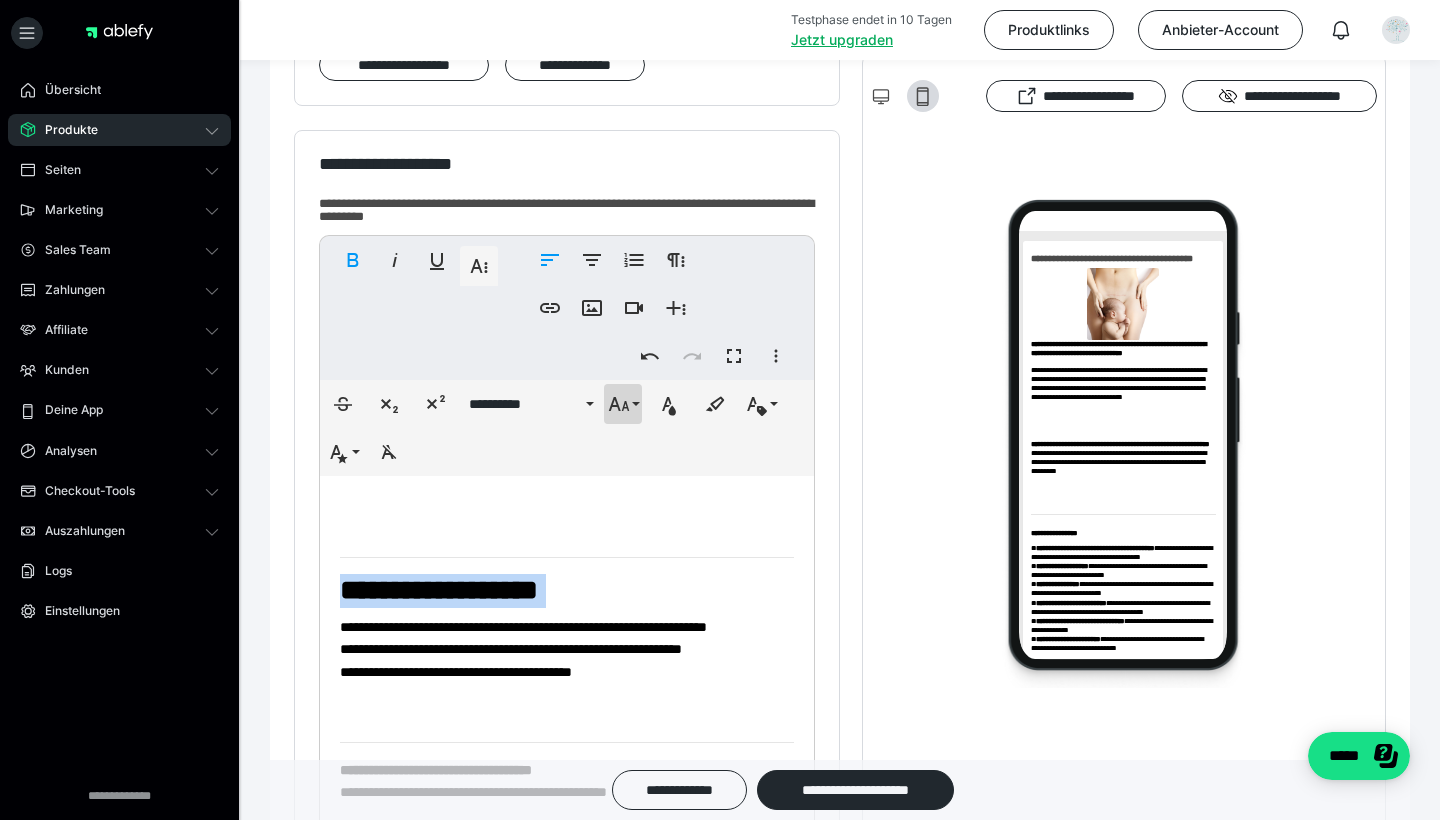 click 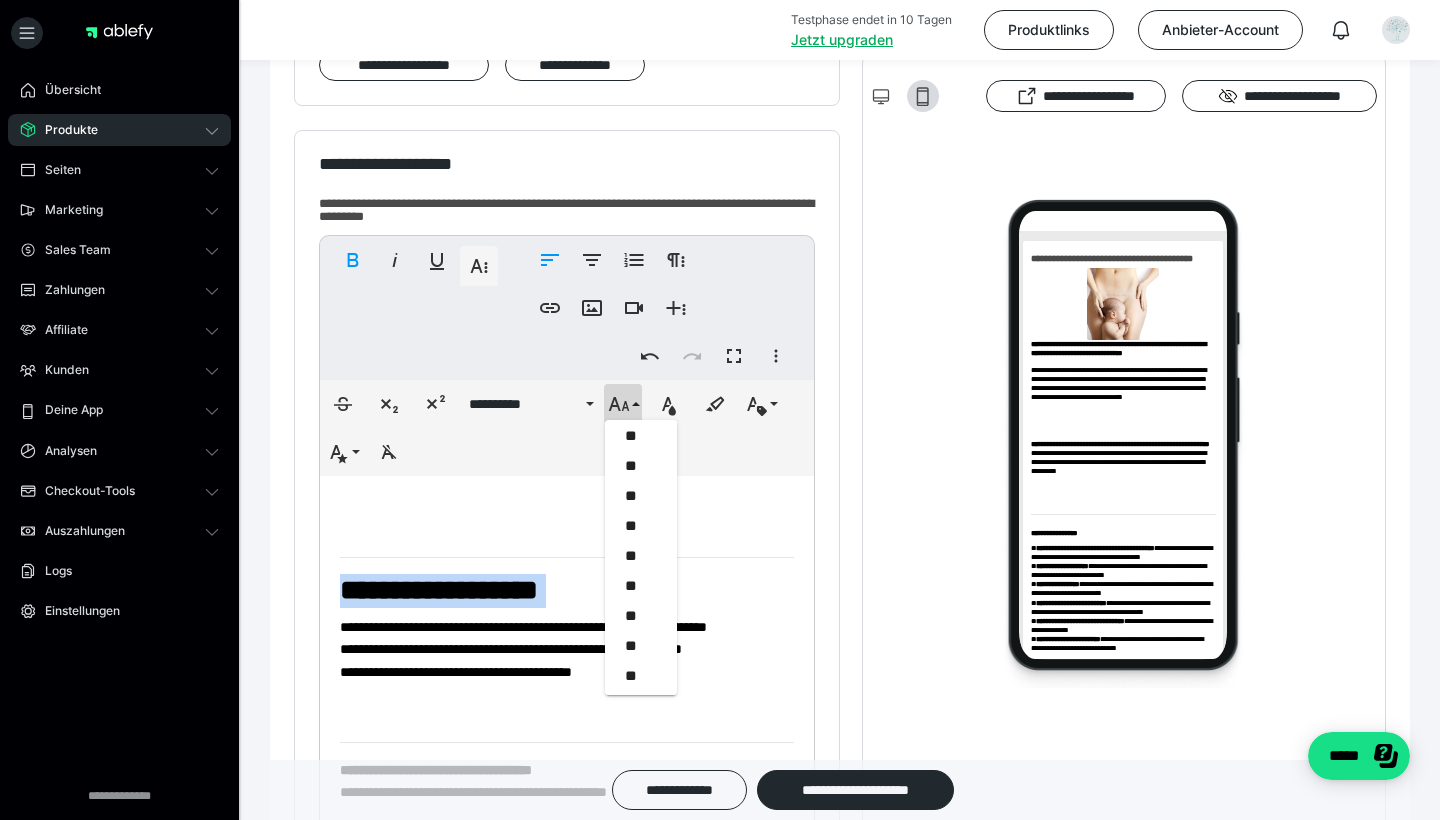 scroll, scrollTop: 303, scrollLeft: 0, axis: vertical 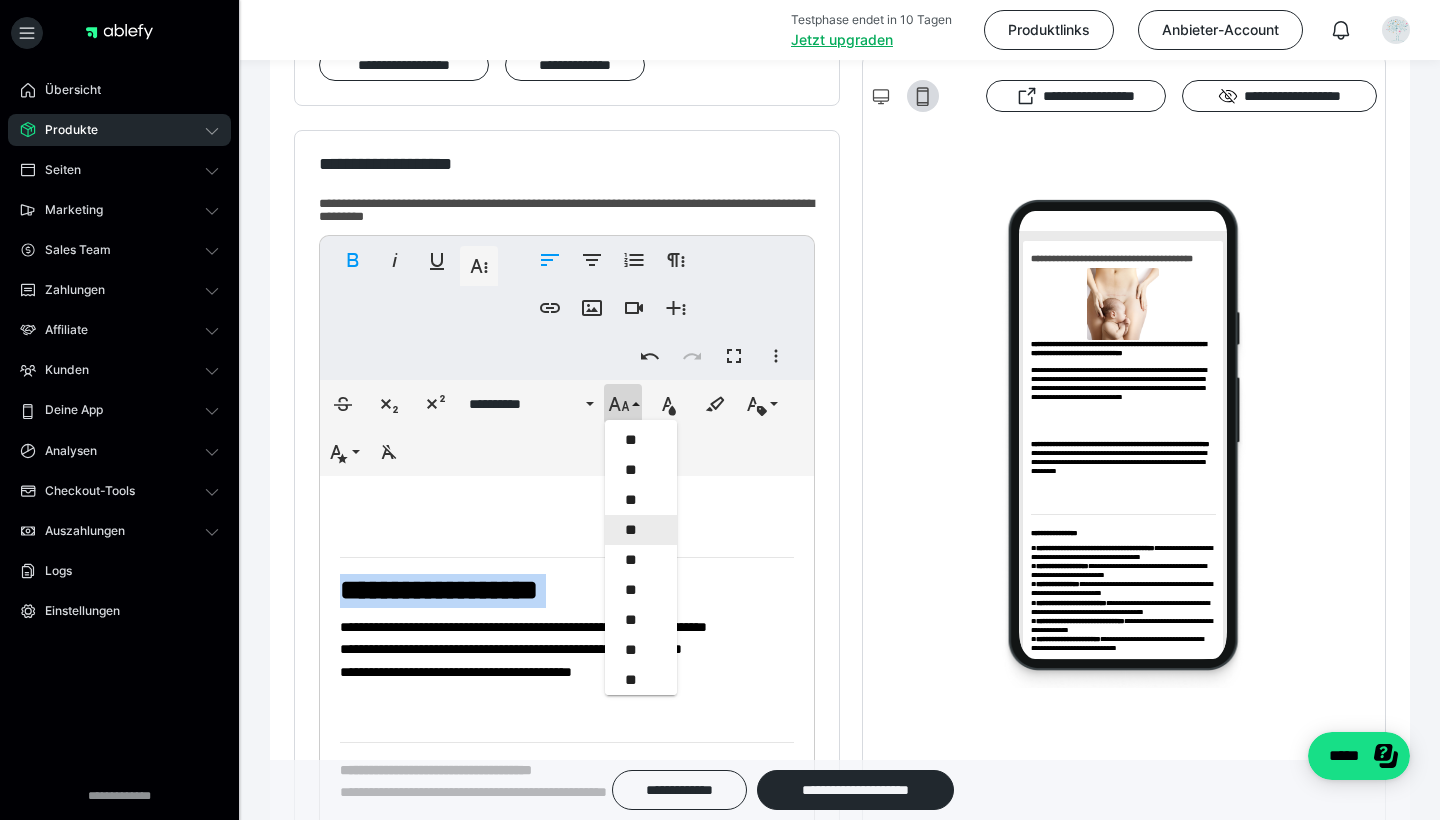 click on "**" at bounding box center [641, 530] 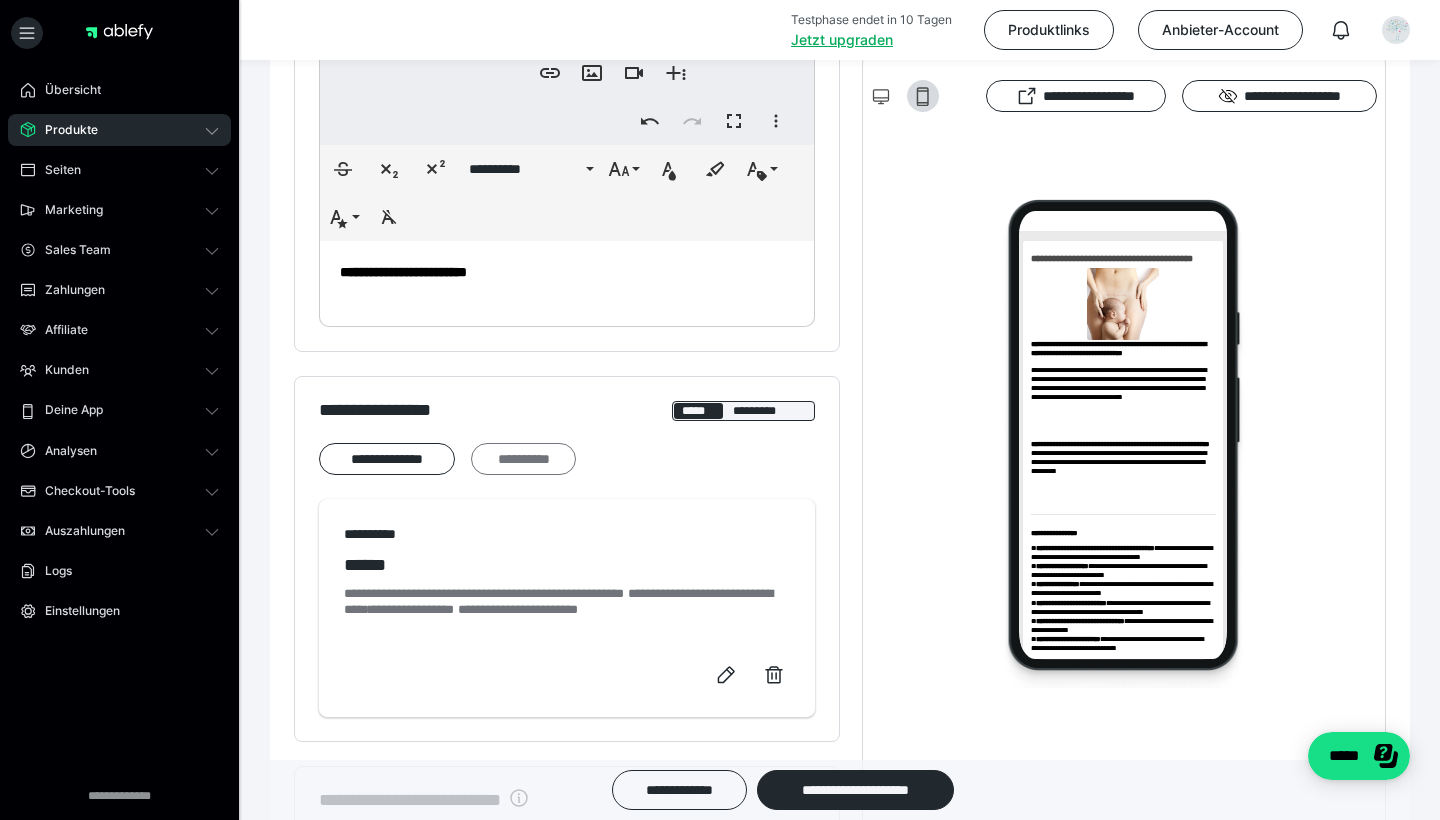 scroll, scrollTop: 1028, scrollLeft: 0, axis: vertical 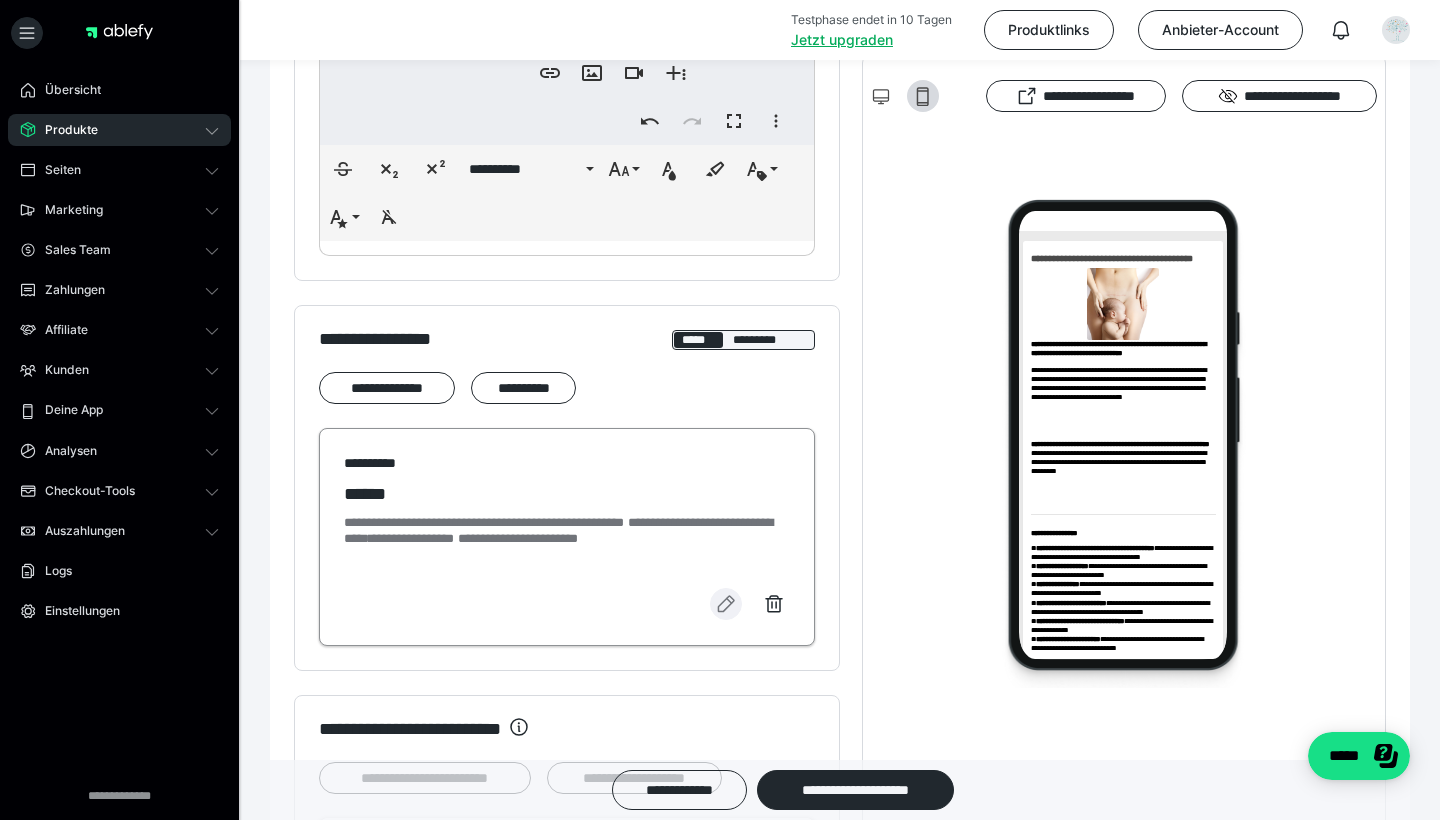 click 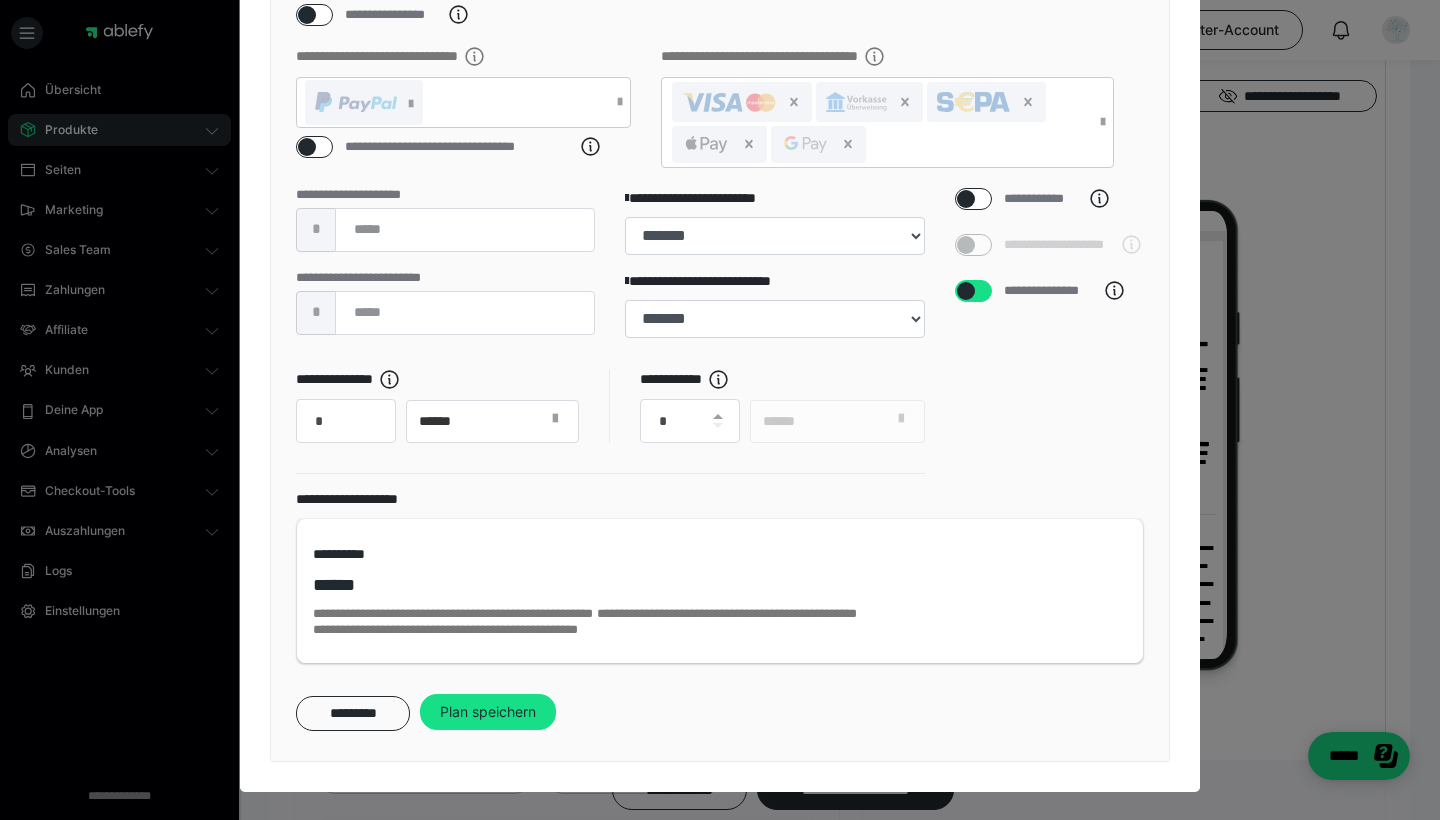scroll, scrollTop: 351, scrollLeft: 0, axis: vertical 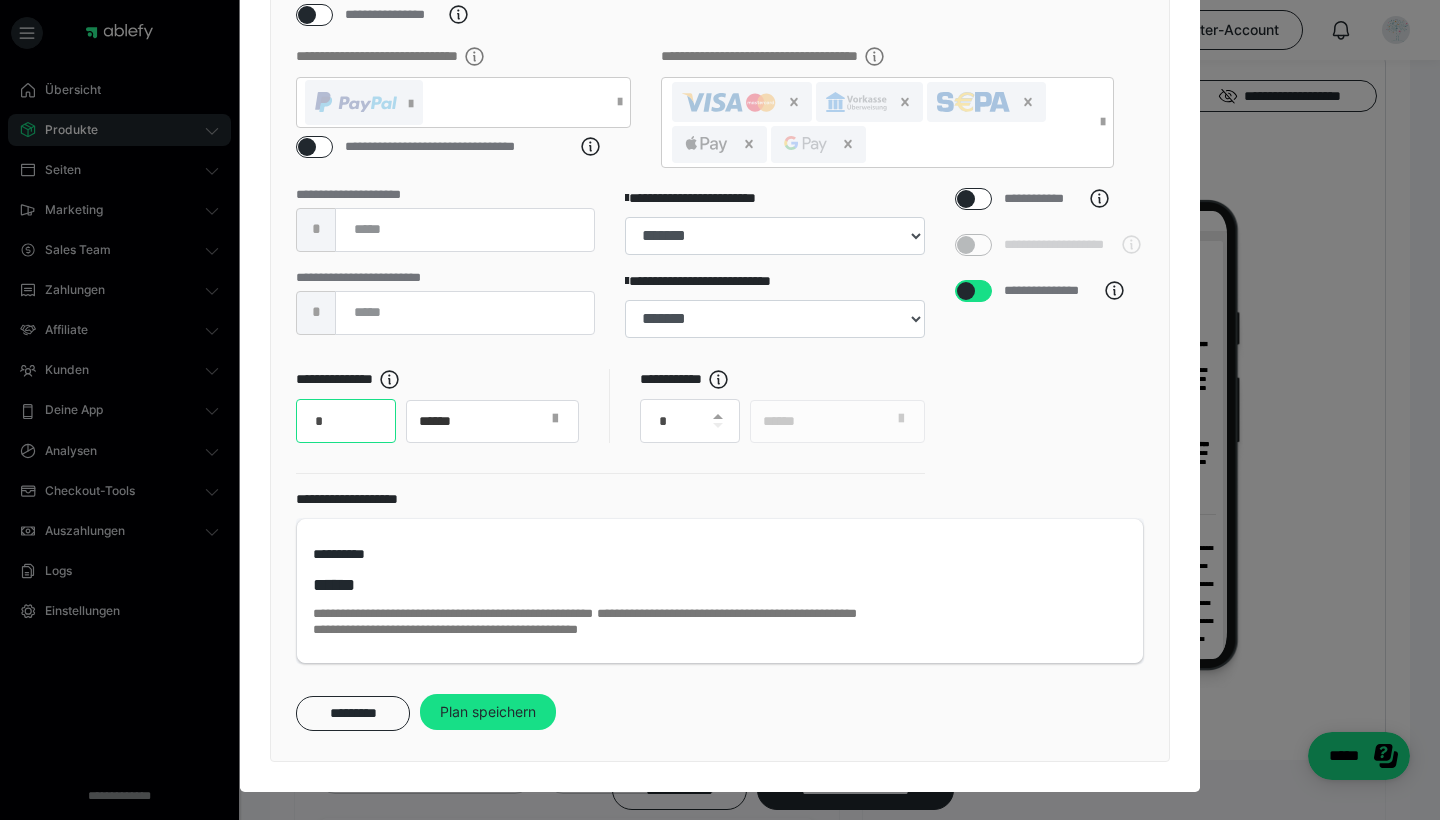 click on "*" at bounding box center (346, 421) 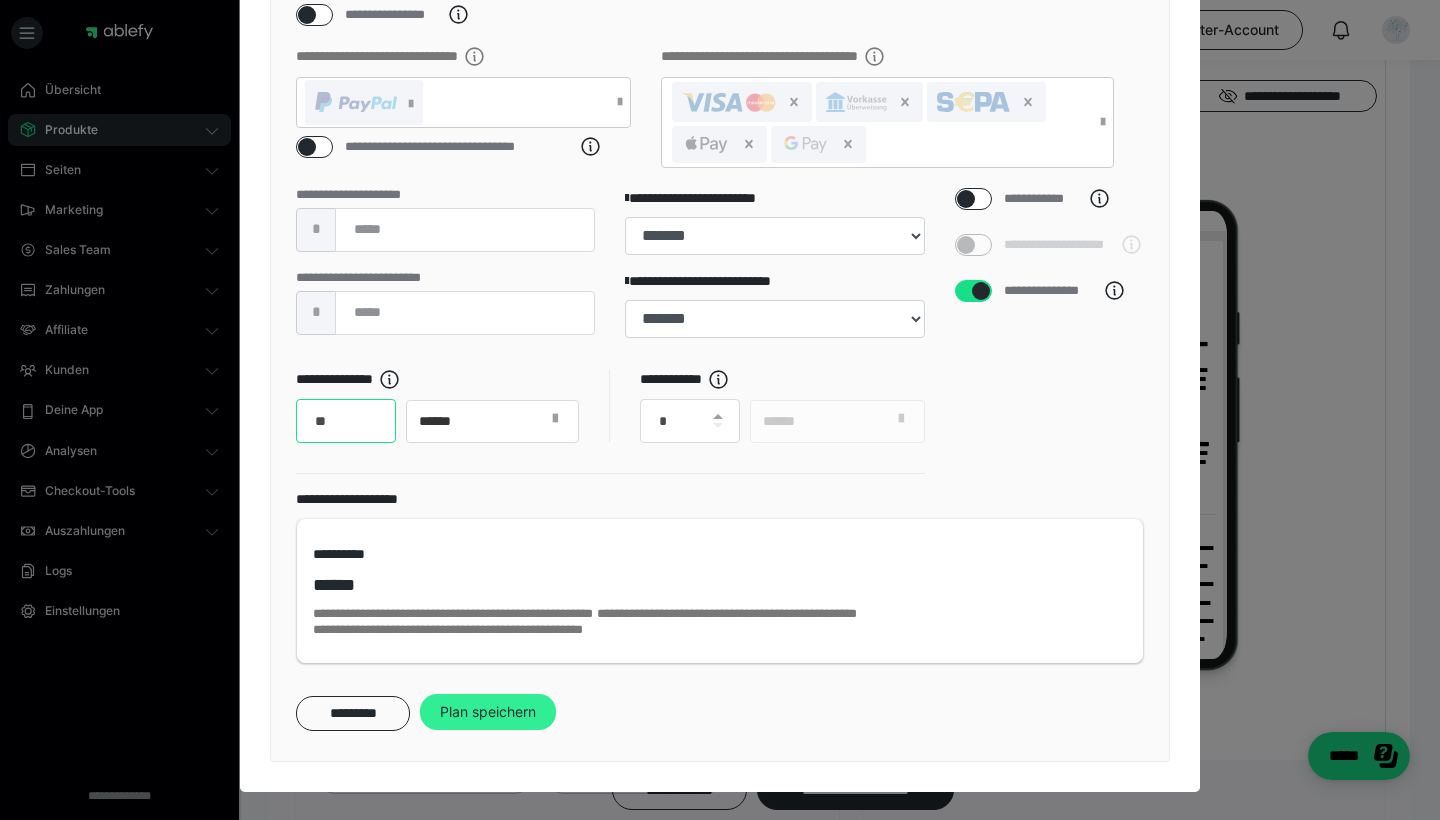 scroll, scrollTop: 351, scrollLeft: 0, axis: vertical 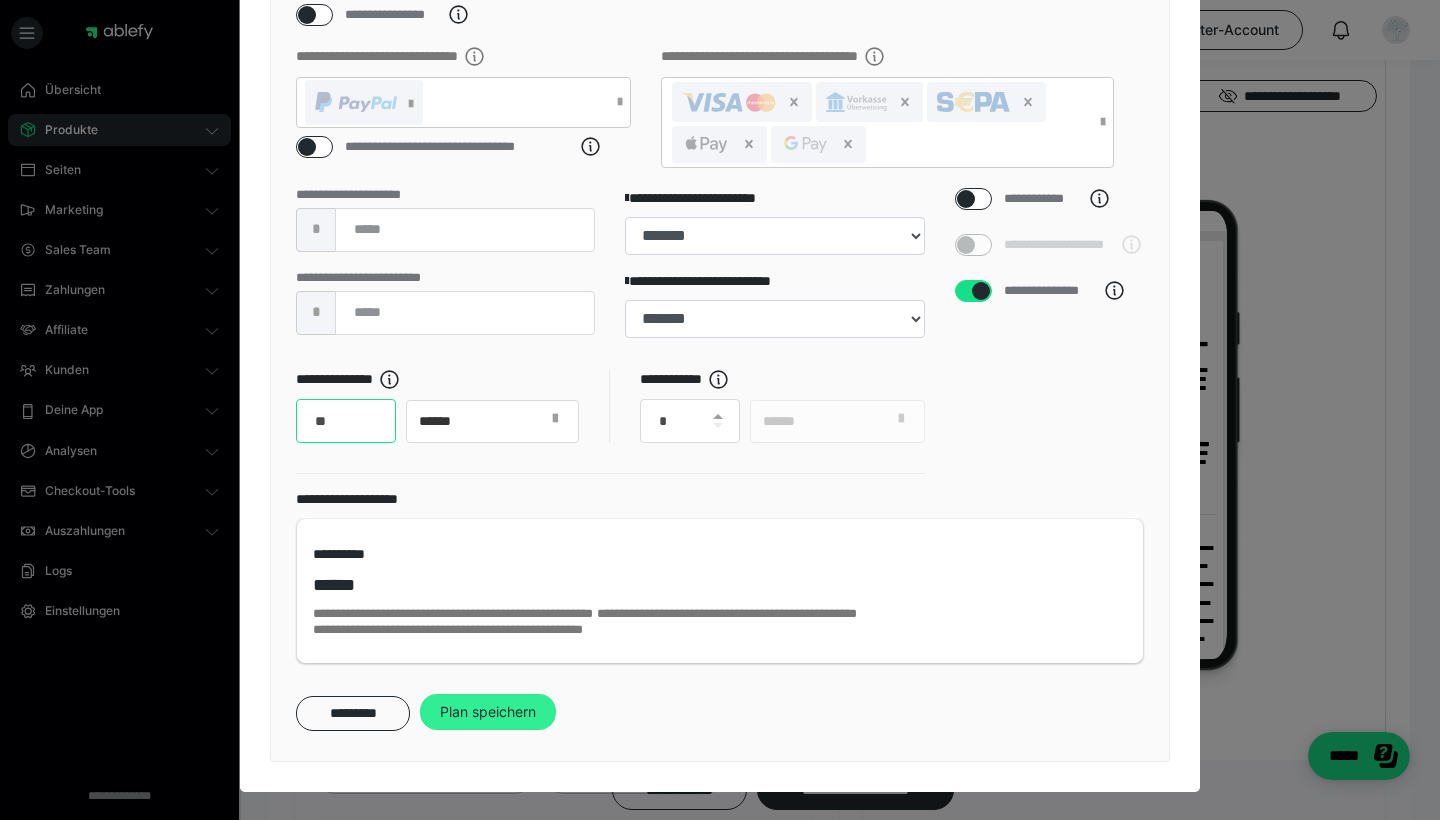 type on "**" 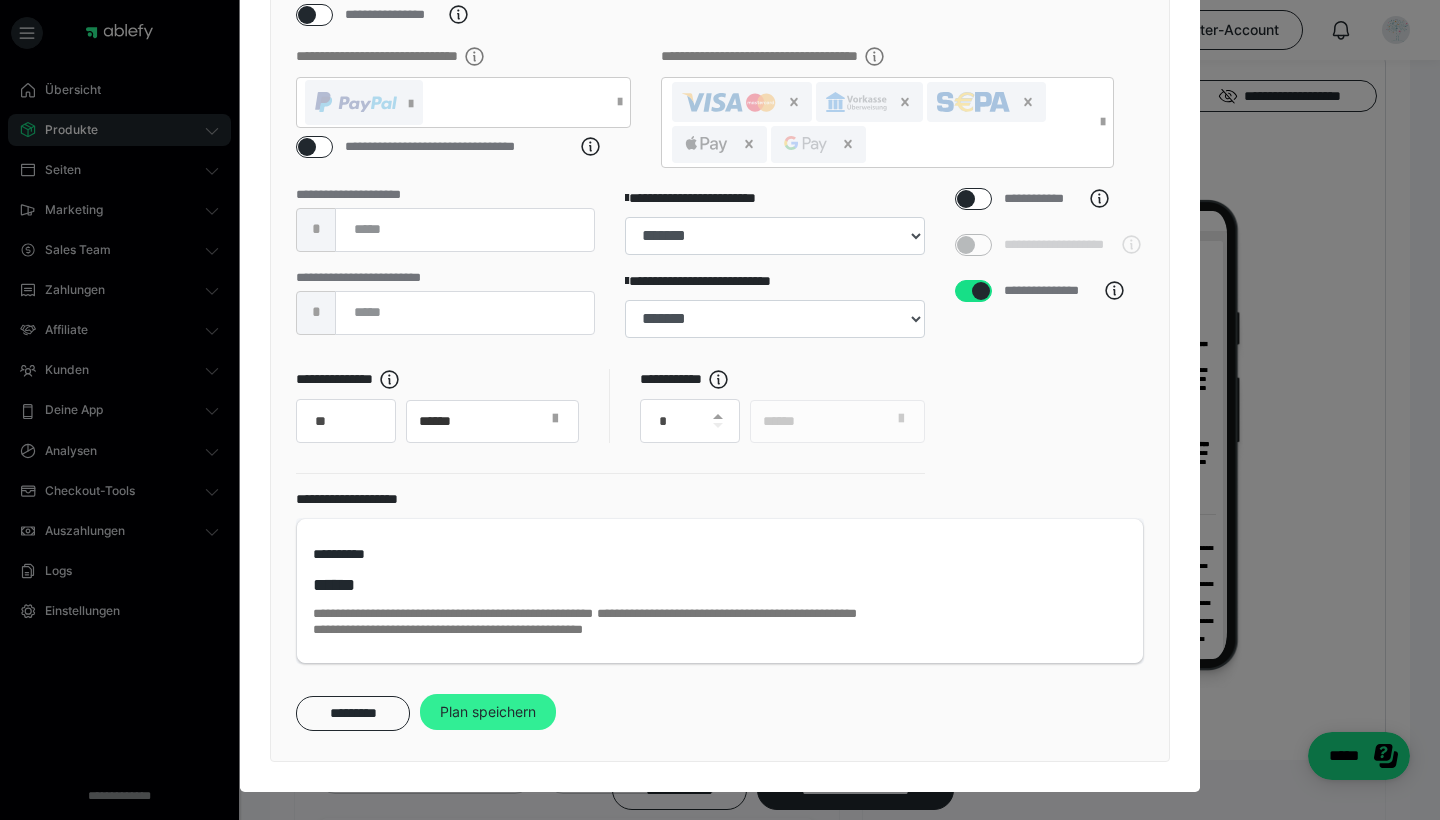 click on "Plan speichern" at bounding box center (488, 712) 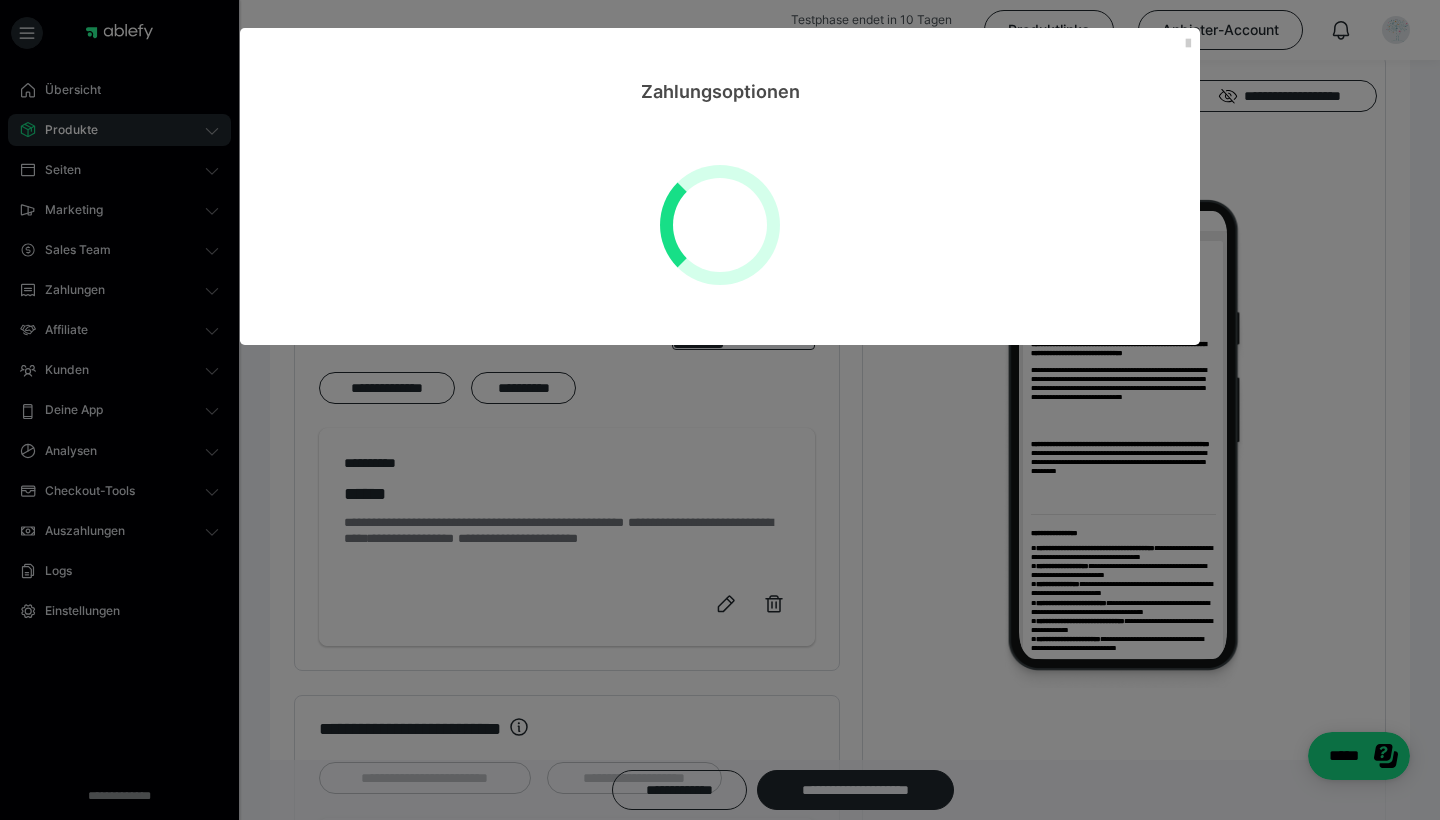 scroll, scrollTop: 0, scrollLeft: 0, axis: both 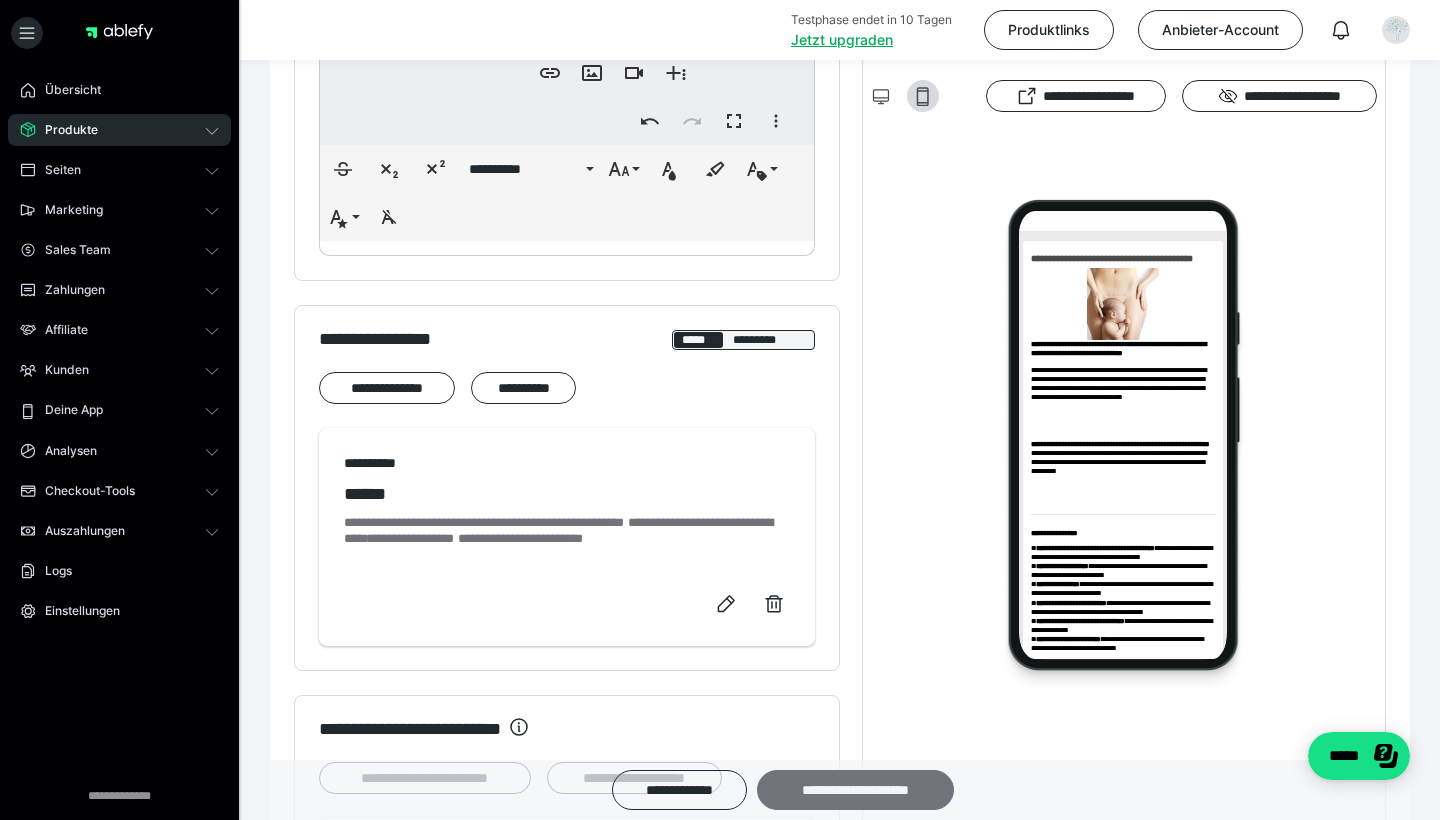 click on "**********" at bounding box center (855, 790) 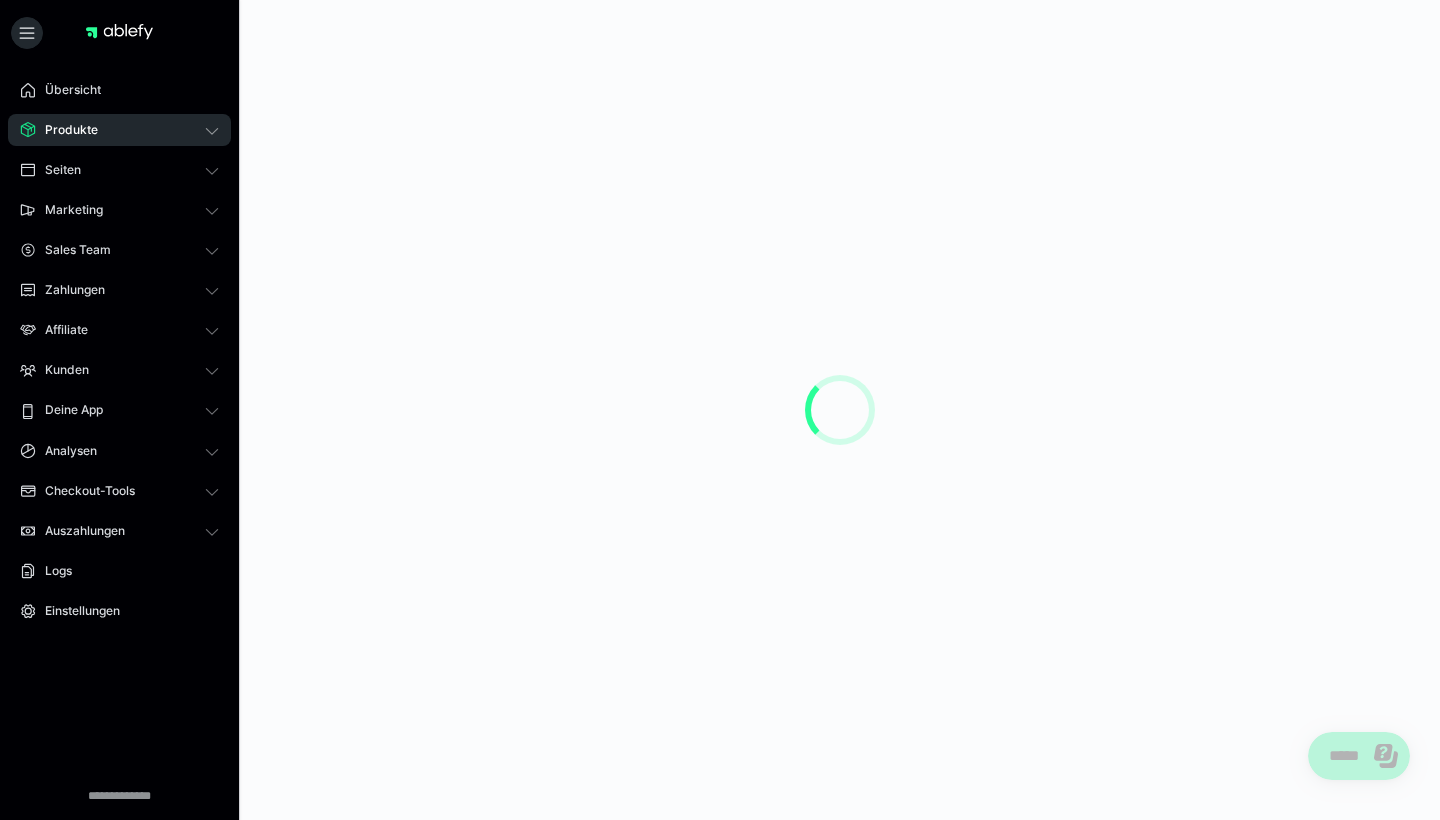 scroll, scrollTop: 0, scrollLeft: 0, axis: both 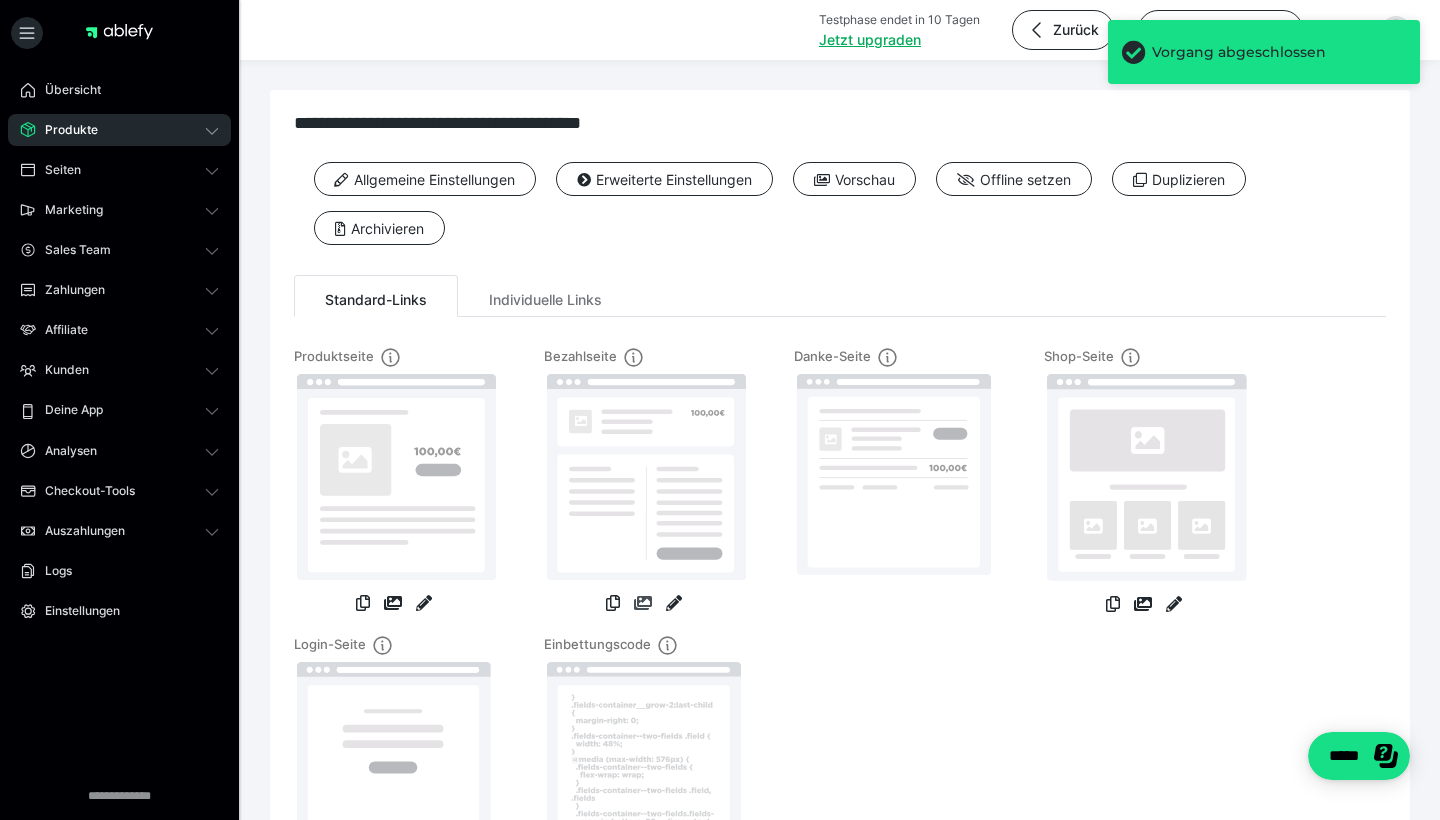 click at bounding box center [643, 603] 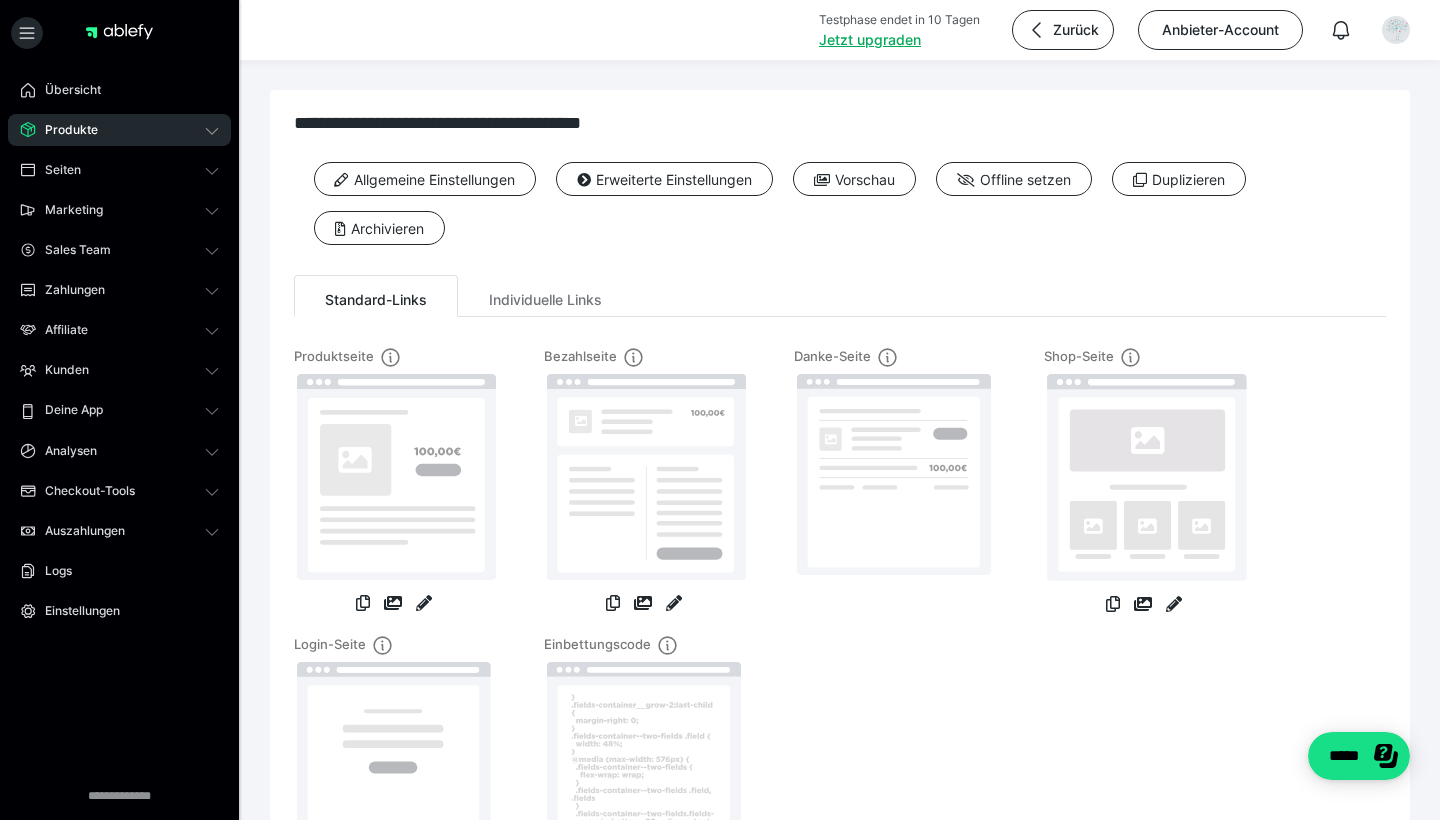 click on "Produkte" at bounding box center [119, 130] 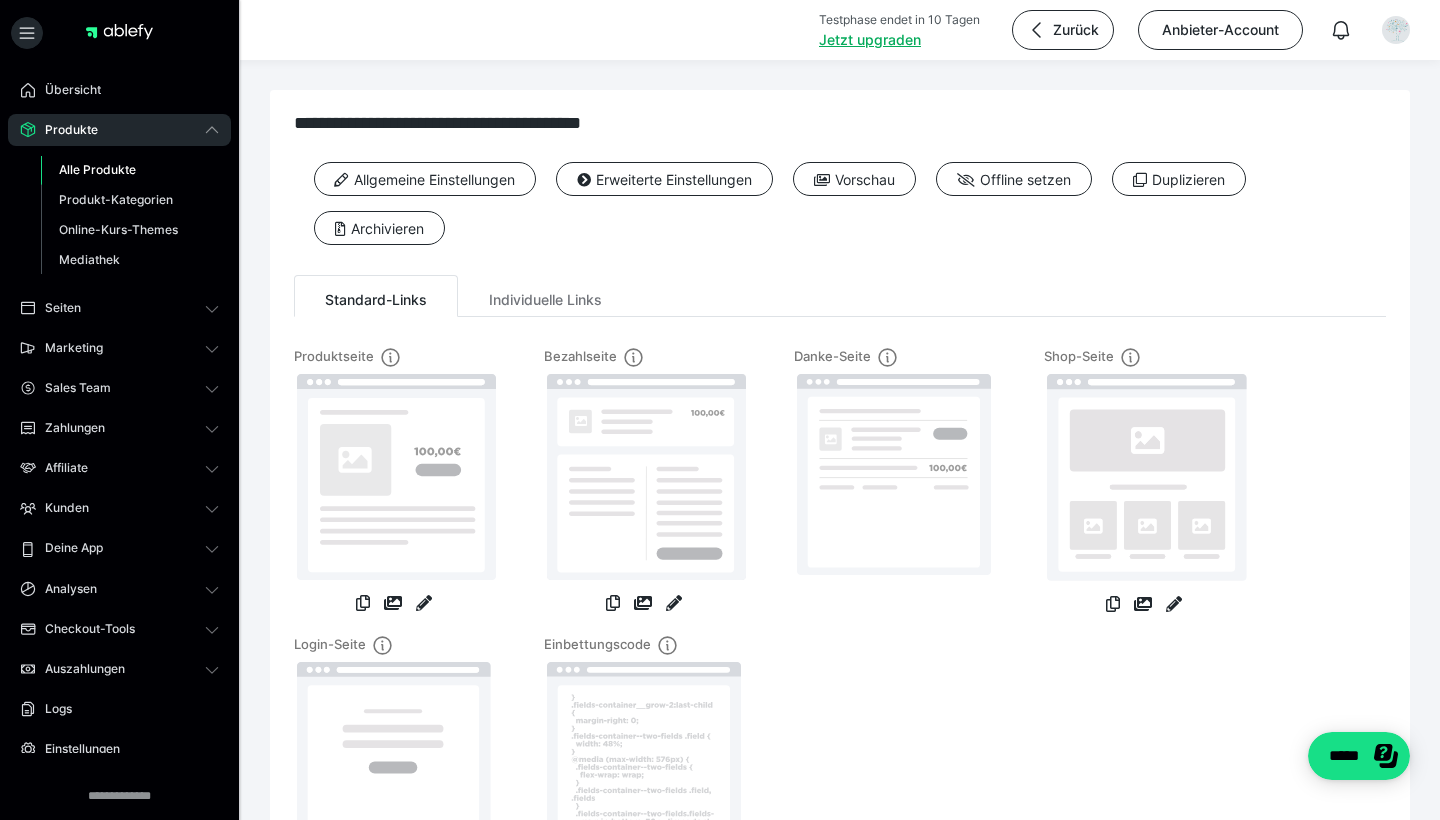 click on "Alle Produkte" at bounding box center (97, 169) 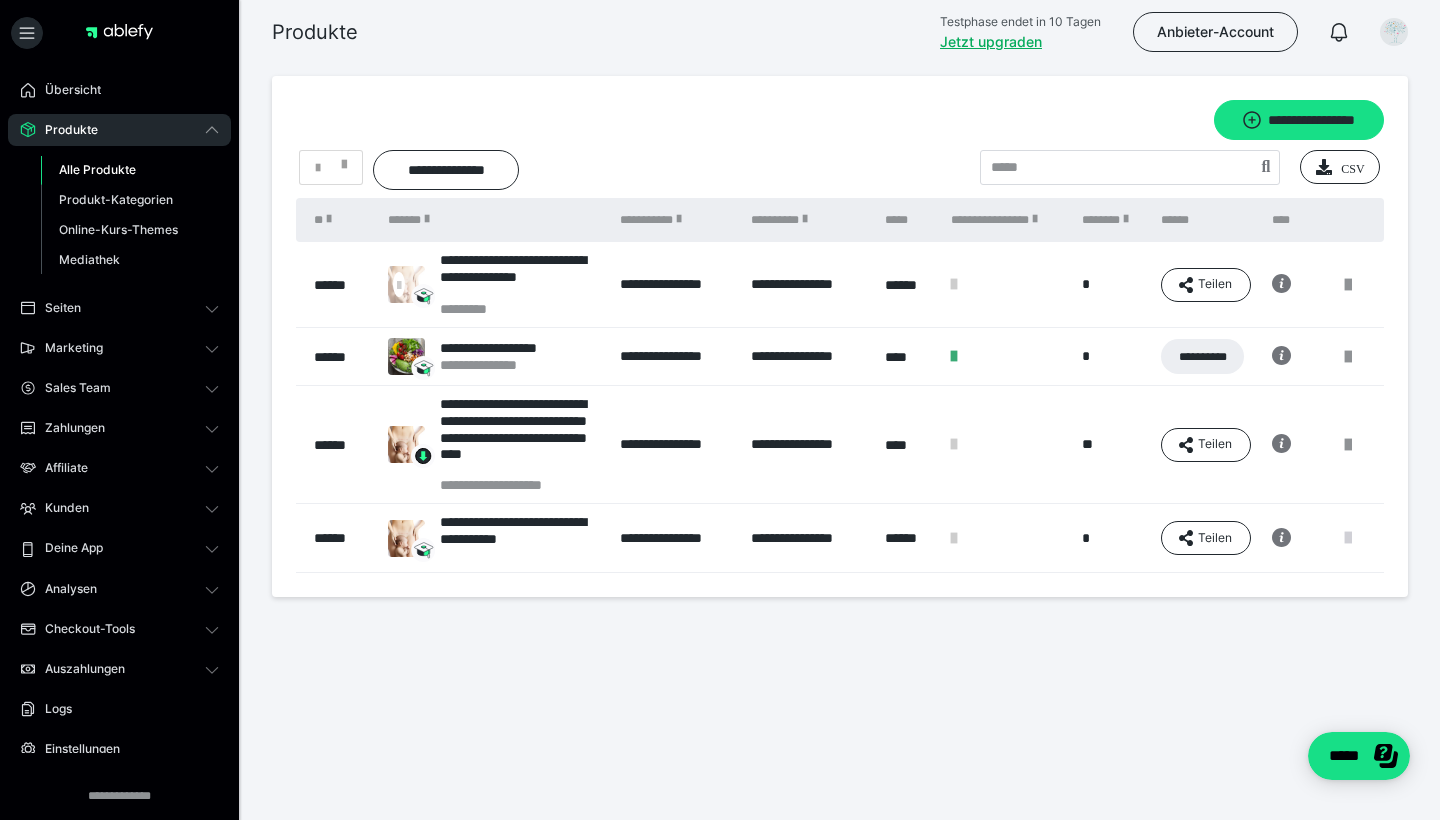click at bounding box center [1348, 538] 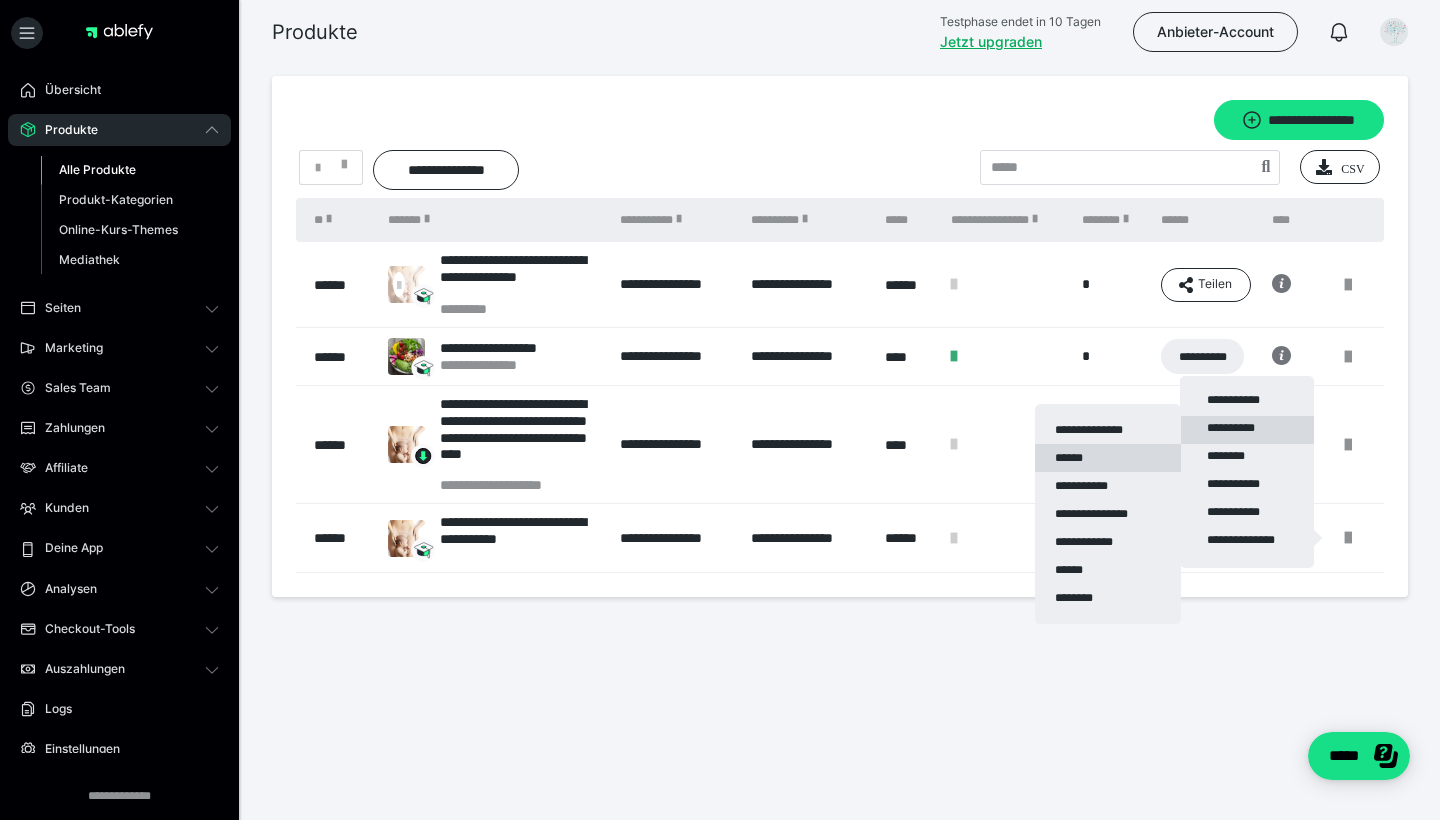 click on "******" at bounding box center (1108, 458) 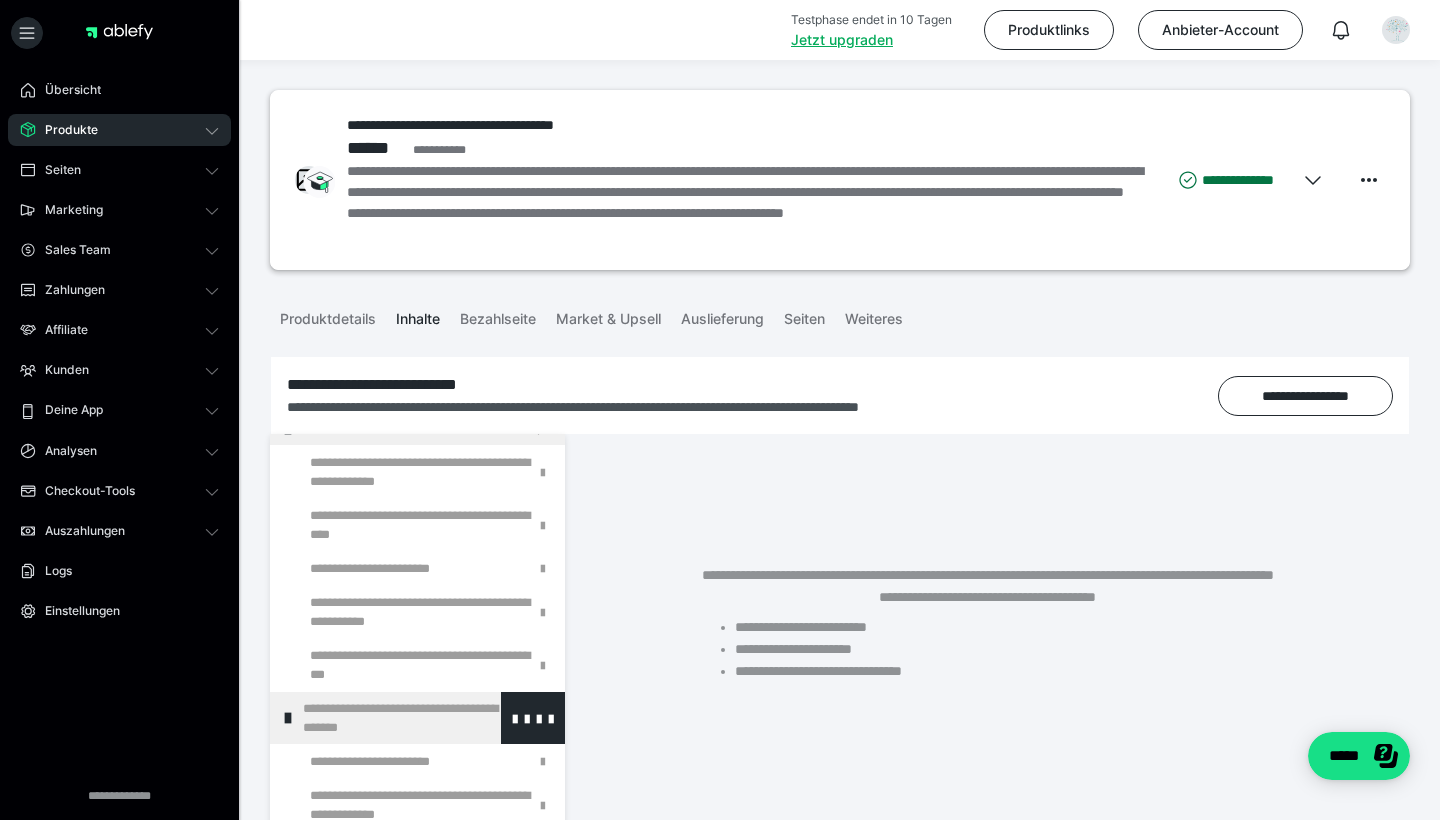 scroll, scrollTop: 42, scrollLeft: 0, axis: vertical 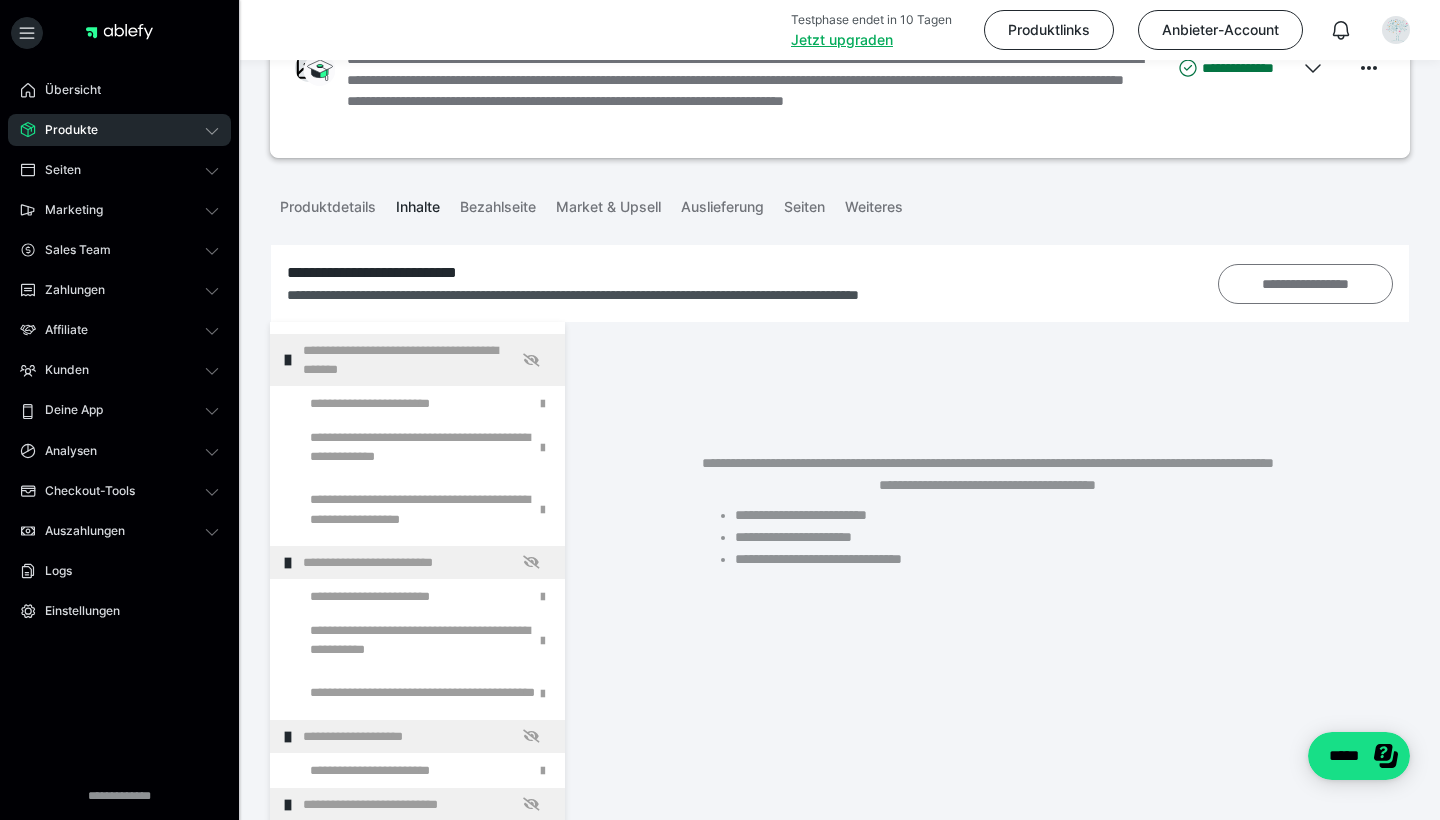 click on "**********" at bounding box center (1306, 284) 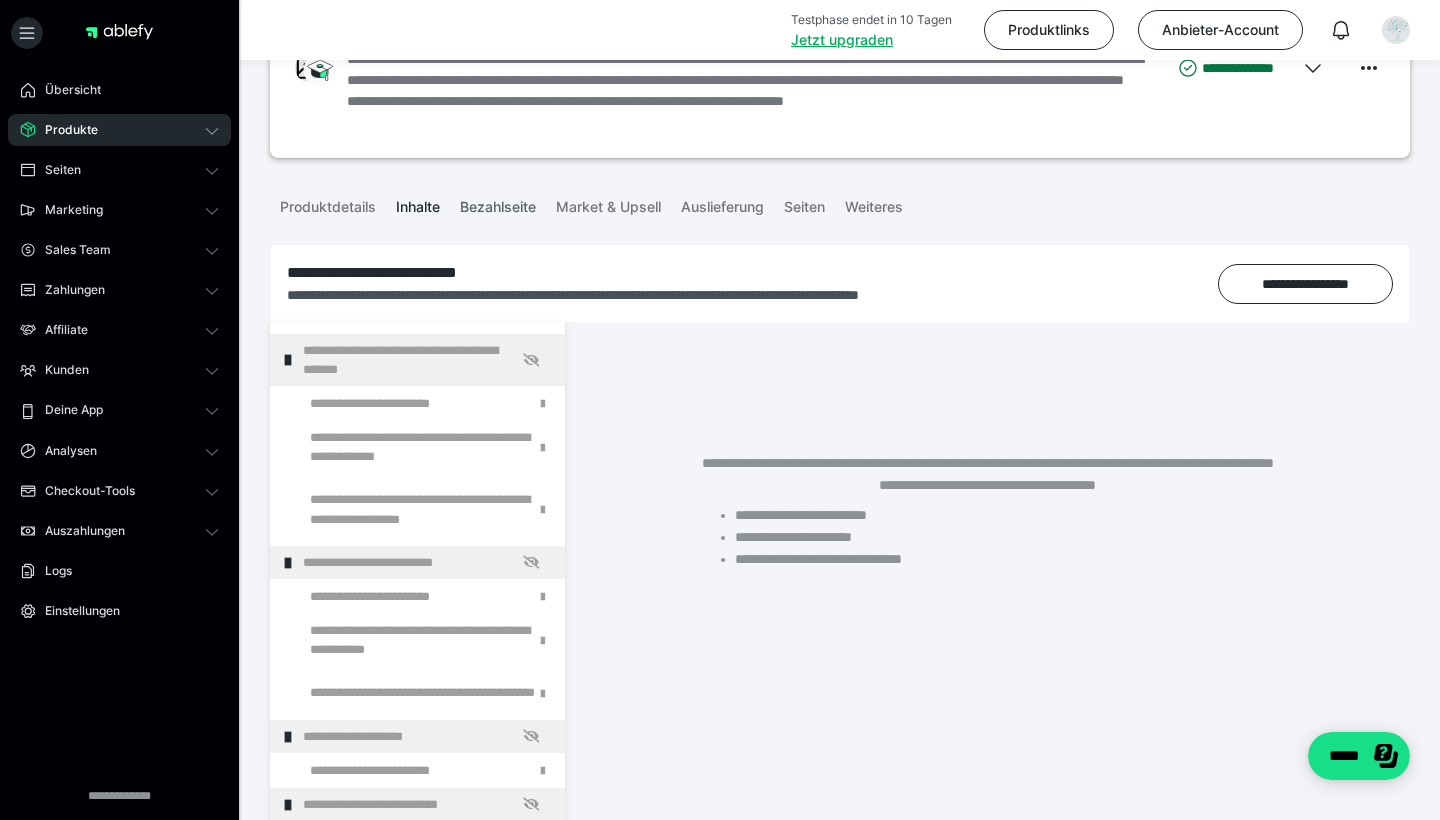 click on "Bezahlseite" at bounding box center (498, 203) 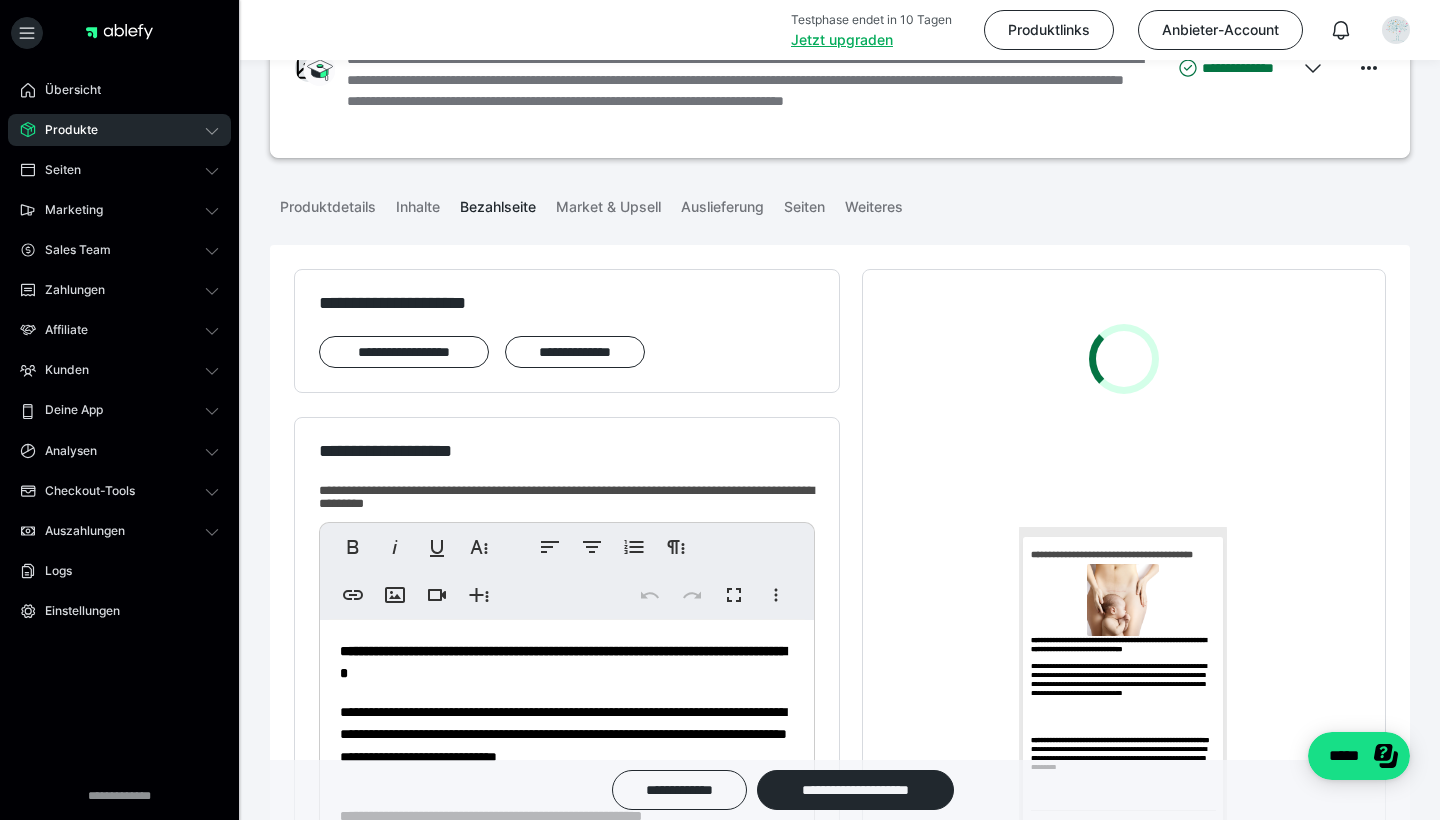 scroll, scrollTop: 0, scrollLeft: 0, axis: both 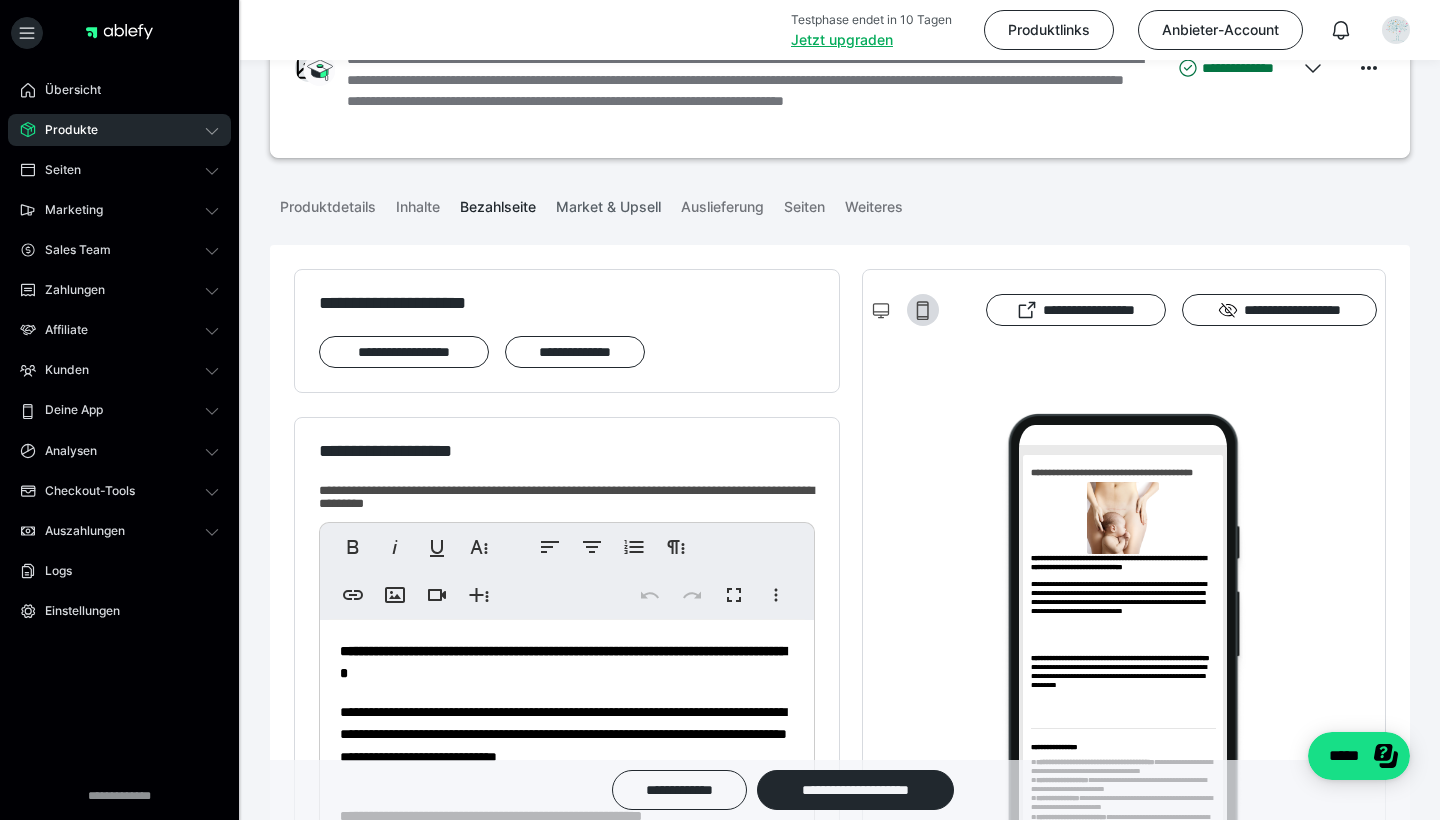 click on "Market & Upsell" at bounding box center [608, 203] 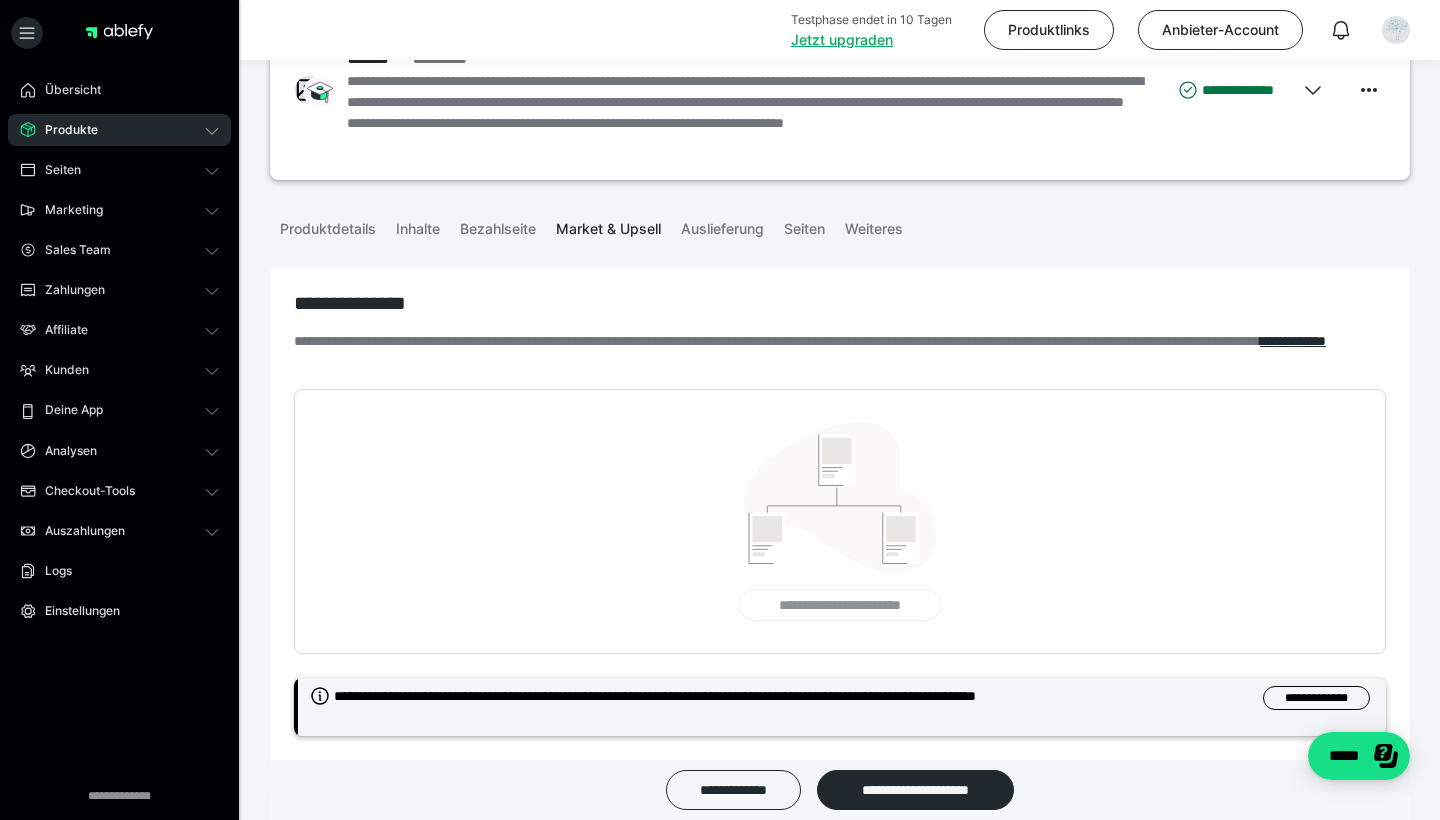 scroll, scrollTop: 46, scrollLeft: 0, axis: vertical 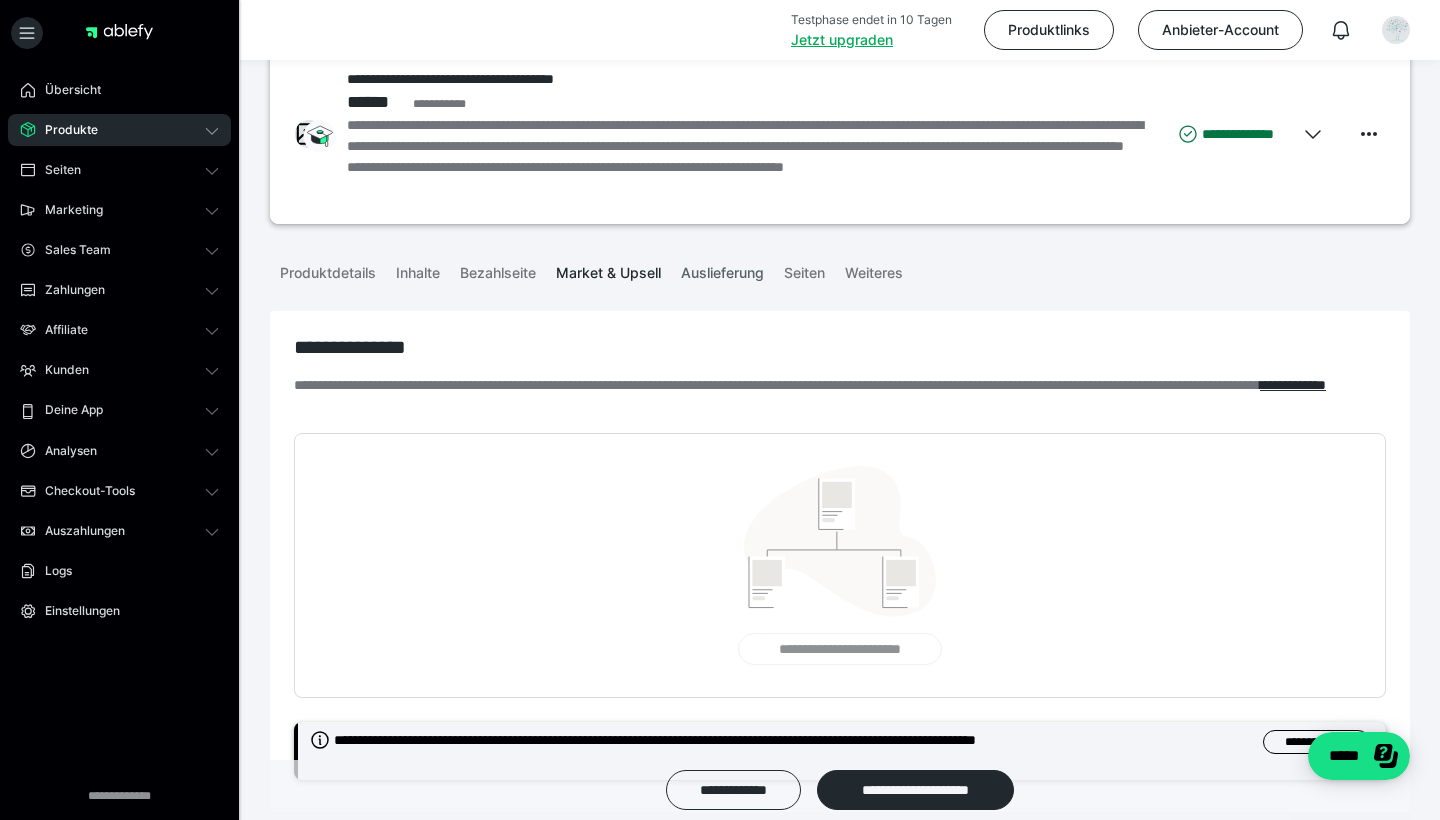 click on "Auslieferung" at bounding box center [722, 269] 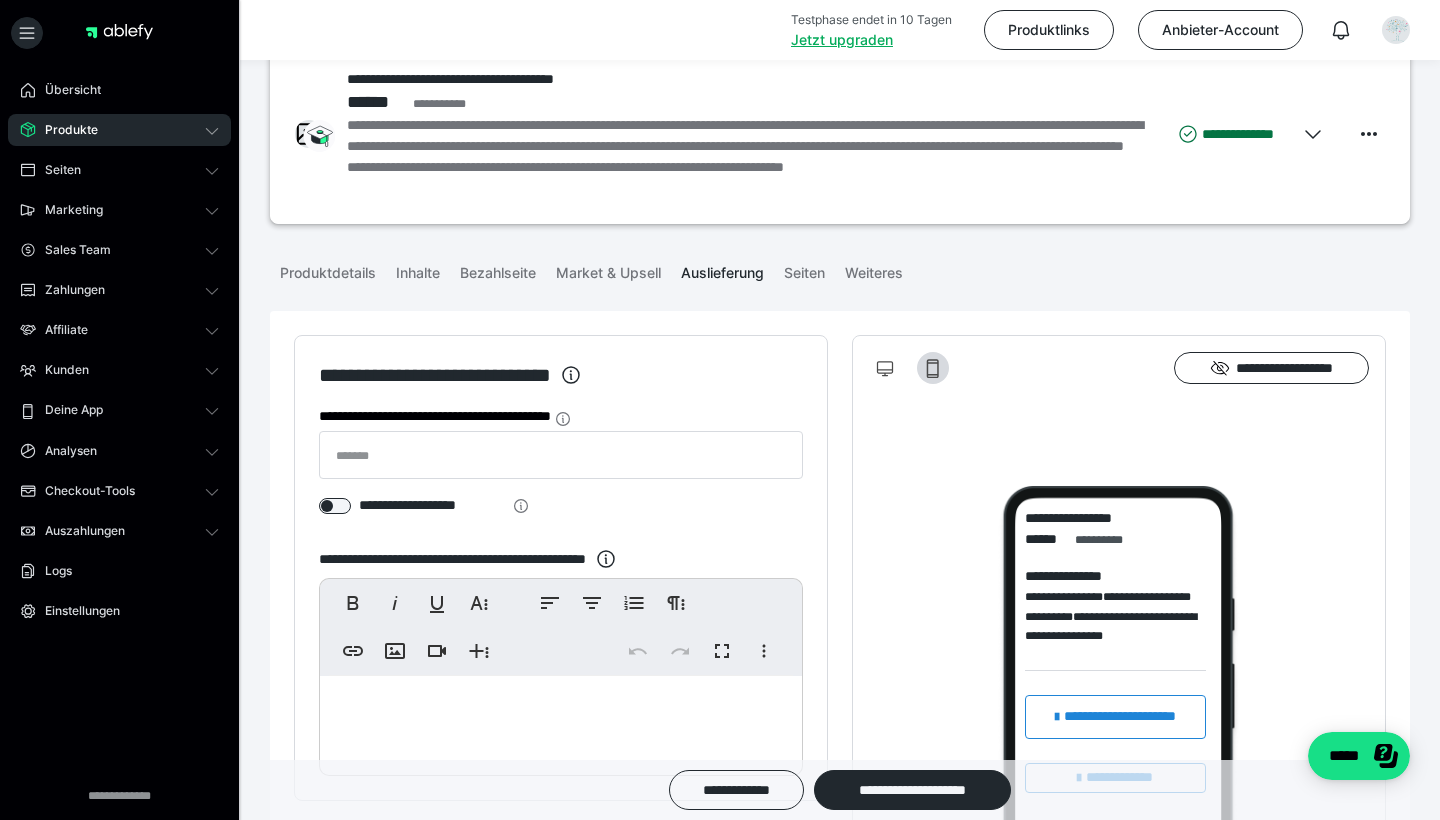 scroll, scrollTop: 224, scrollLeft: 0, axis: vertical 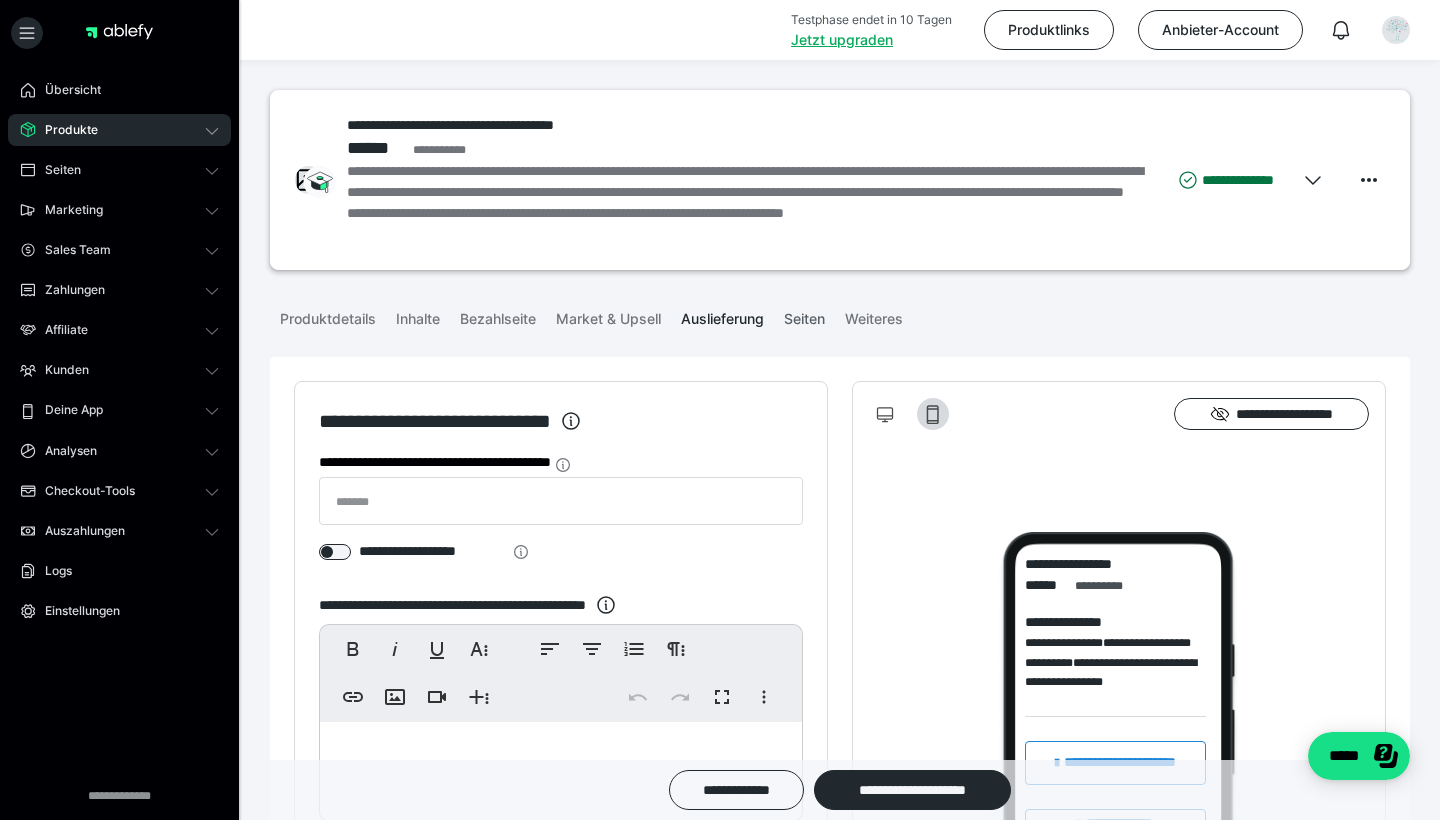 click on "Seiten" at bounding box center [804, 315] 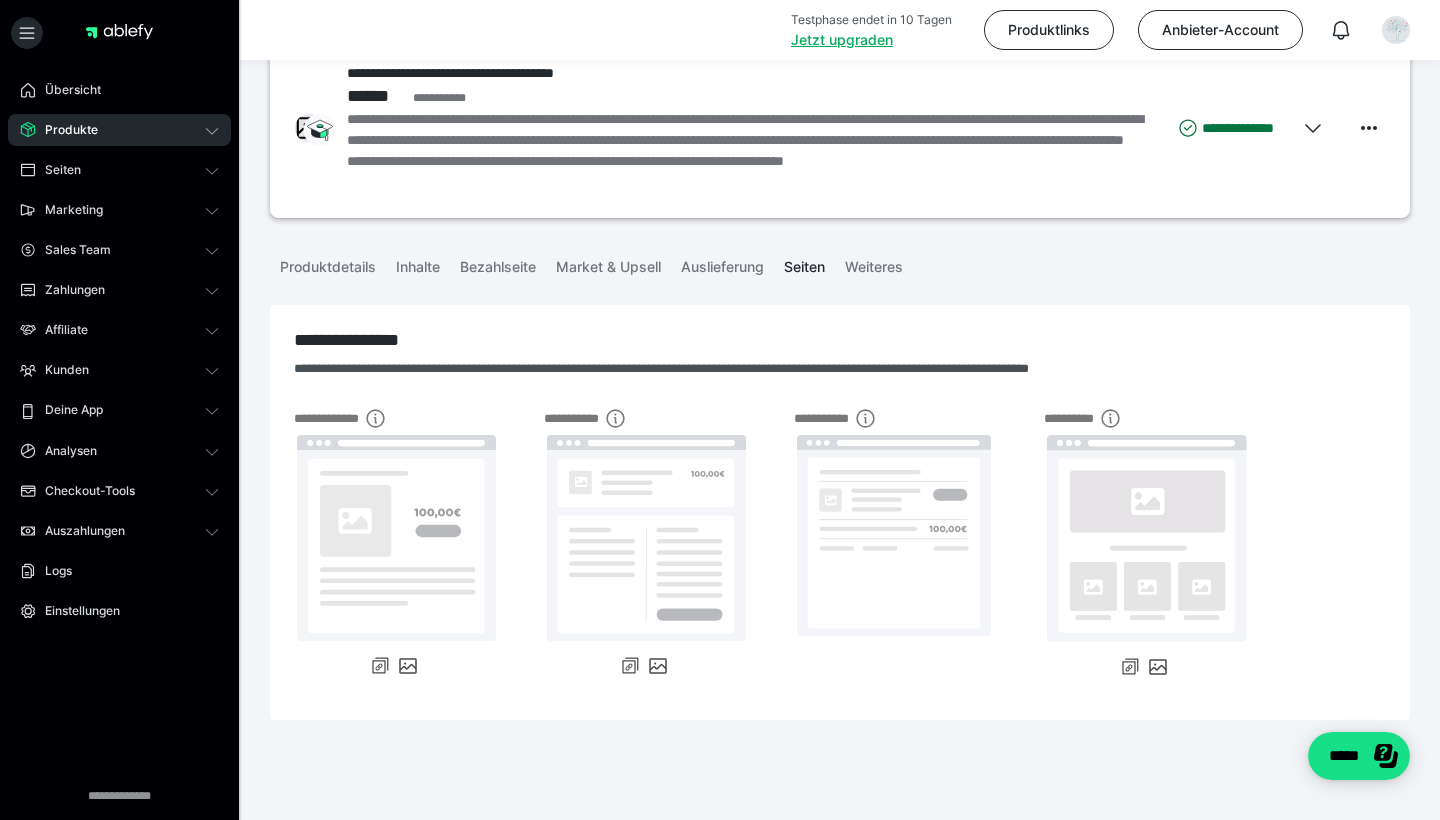 scroll, scrollTop: 52, scrollLeft: 0, axis: vertical 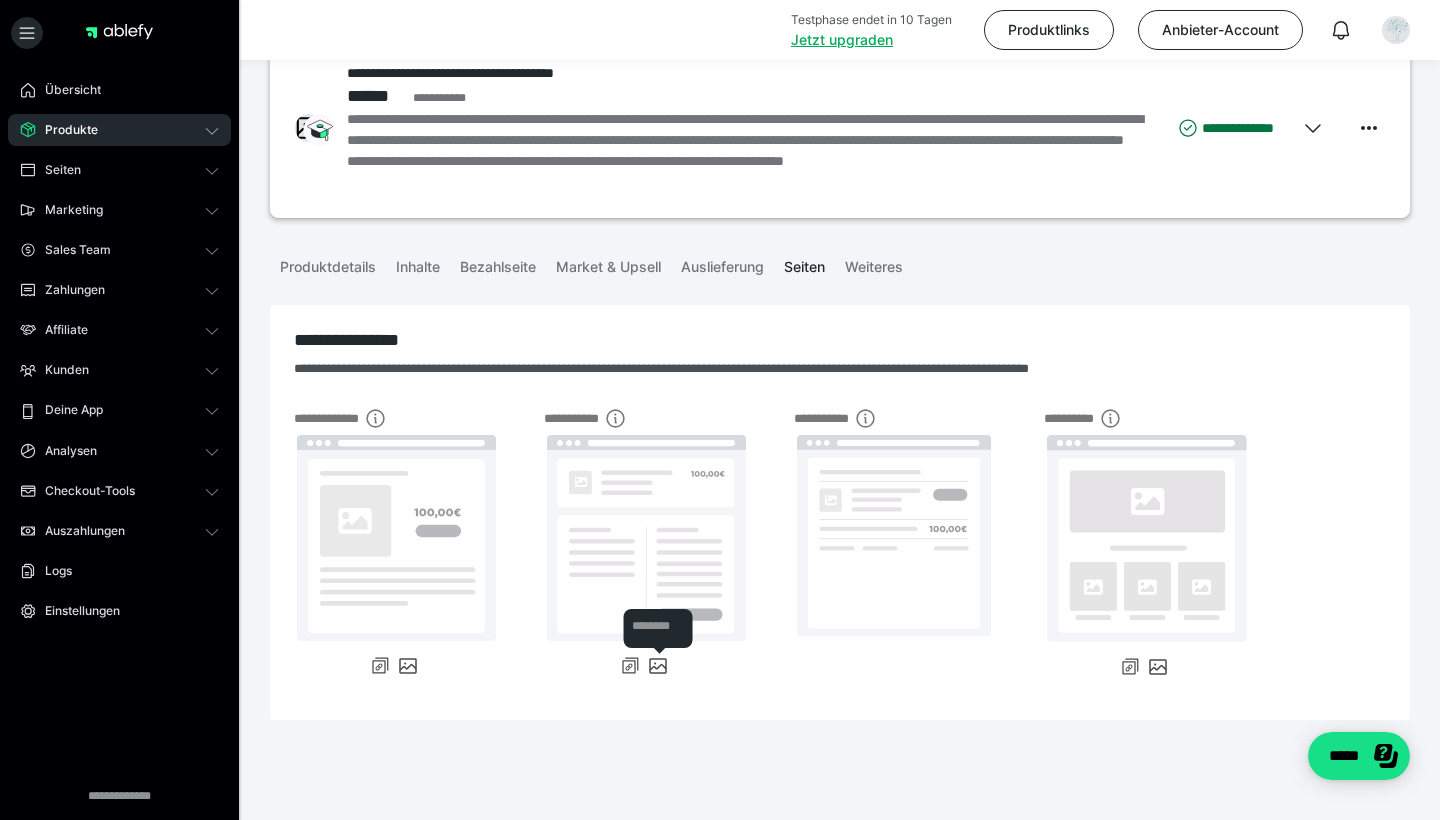 click 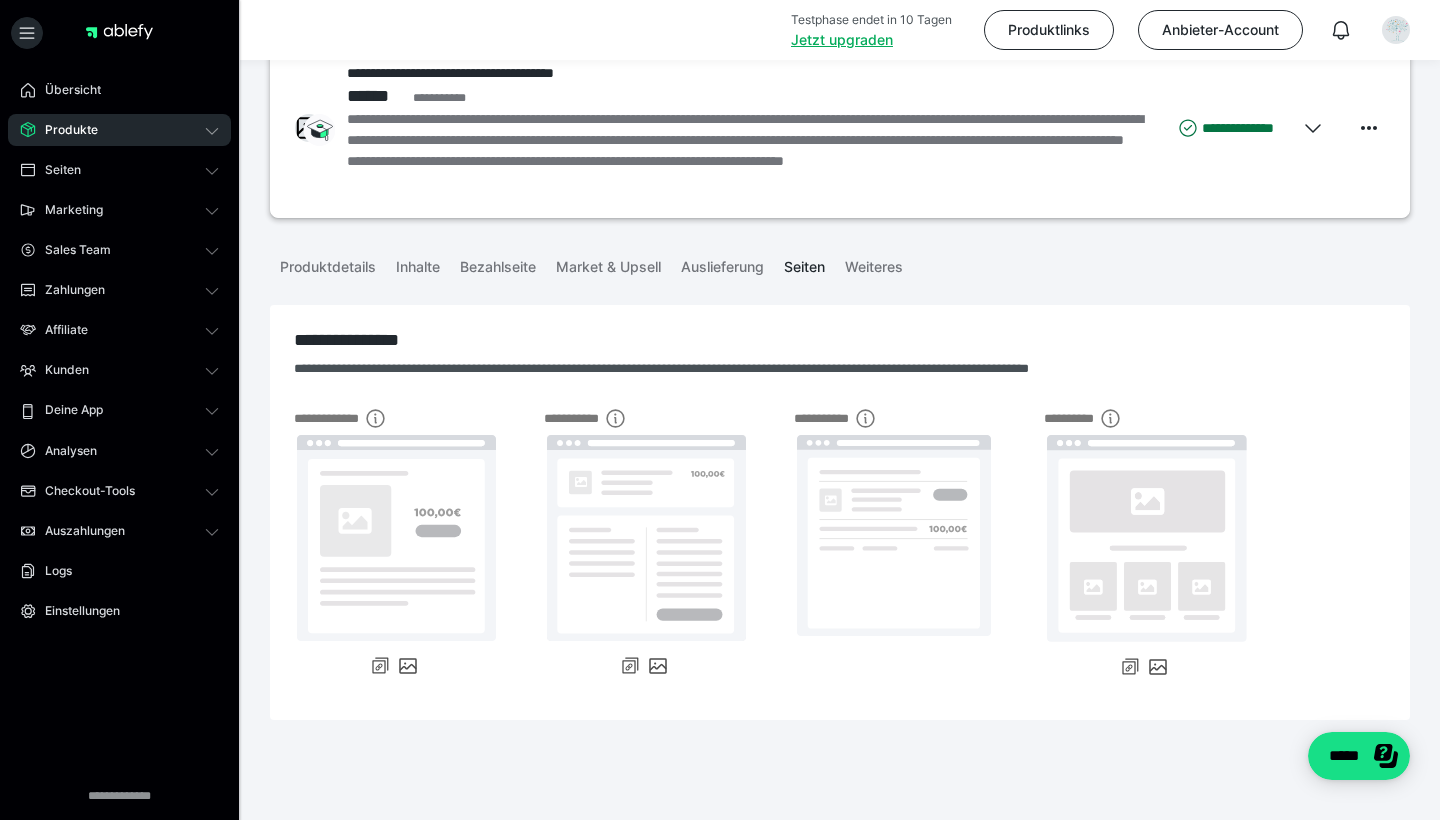 scroll, scrollTop: 52, scrollLeft: 0, axis: vertical 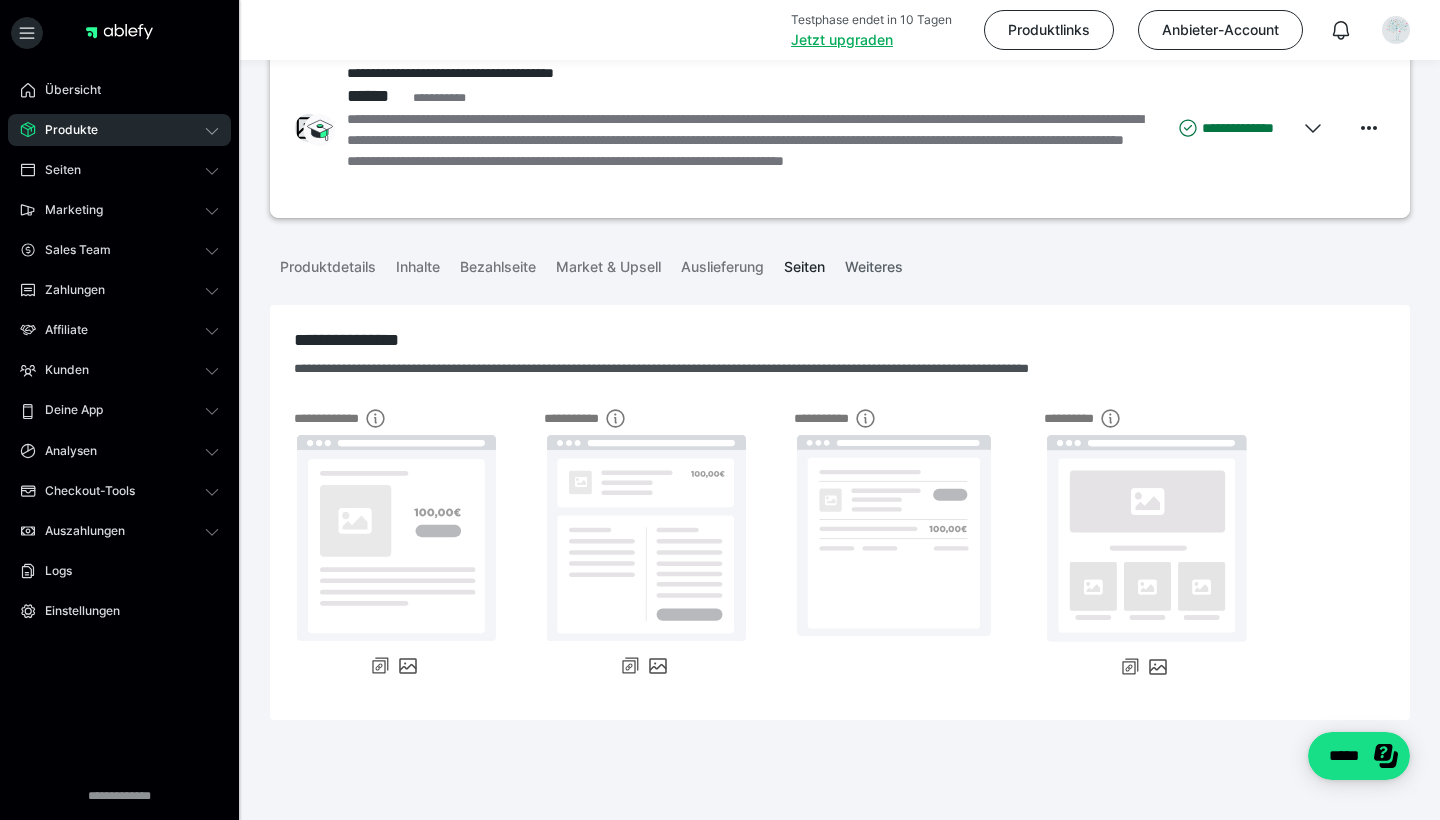 click on "Weiteres" at bounding box center (874, 263) 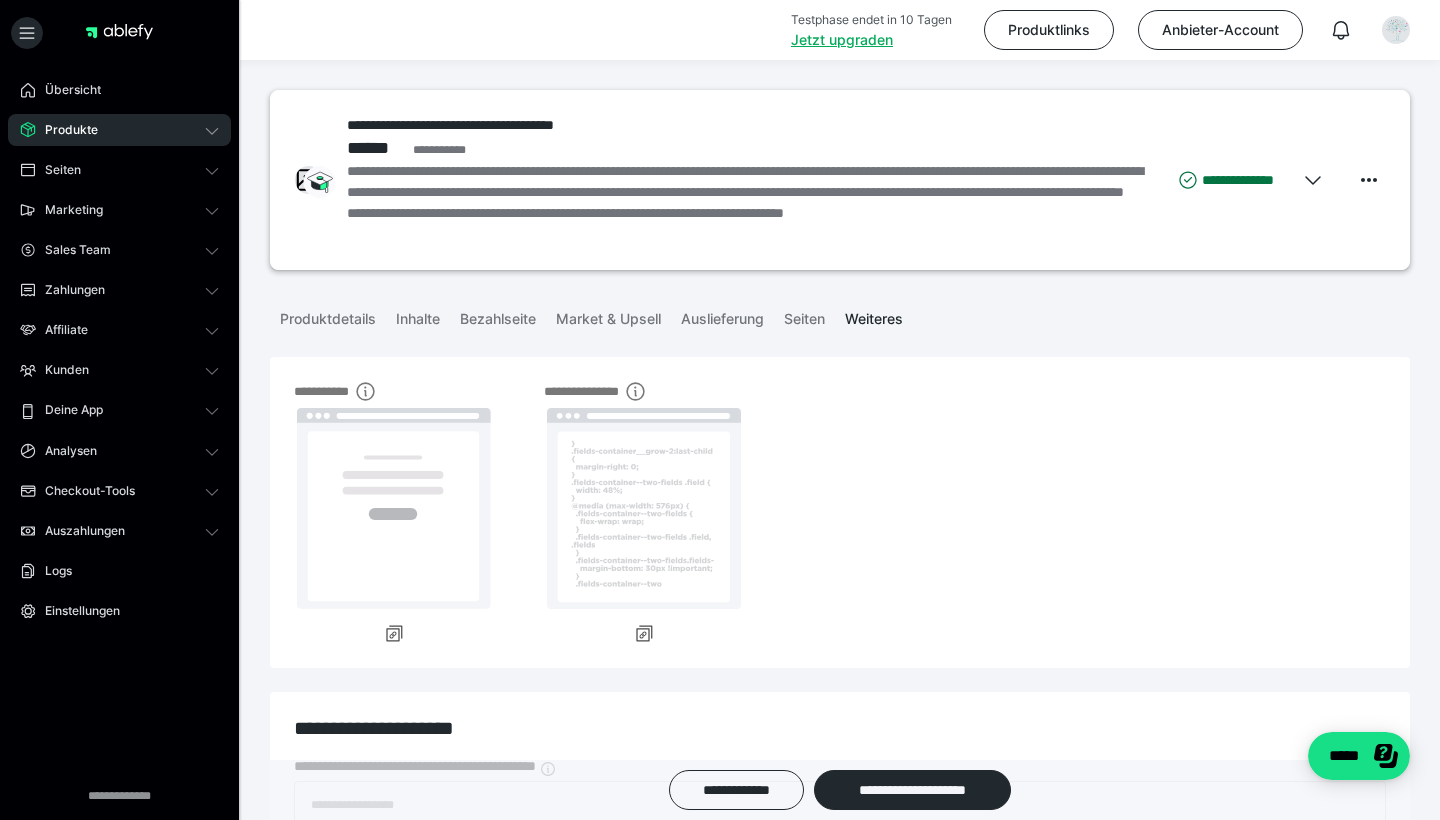scroll, scrollTop: 0, scrollLeft: 0, axis: both 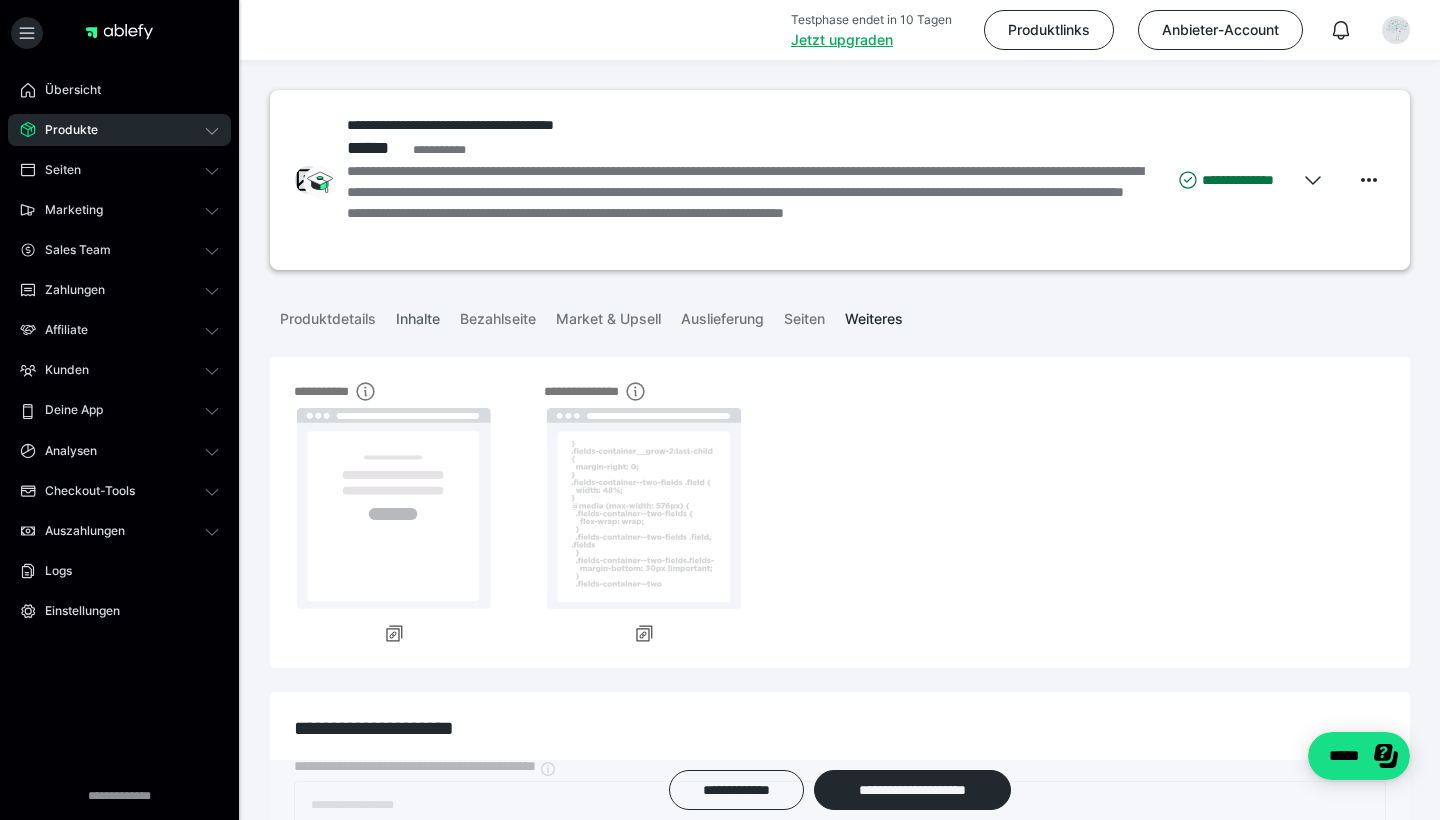 click on "Inhalte" at bounding box center (418, 315) 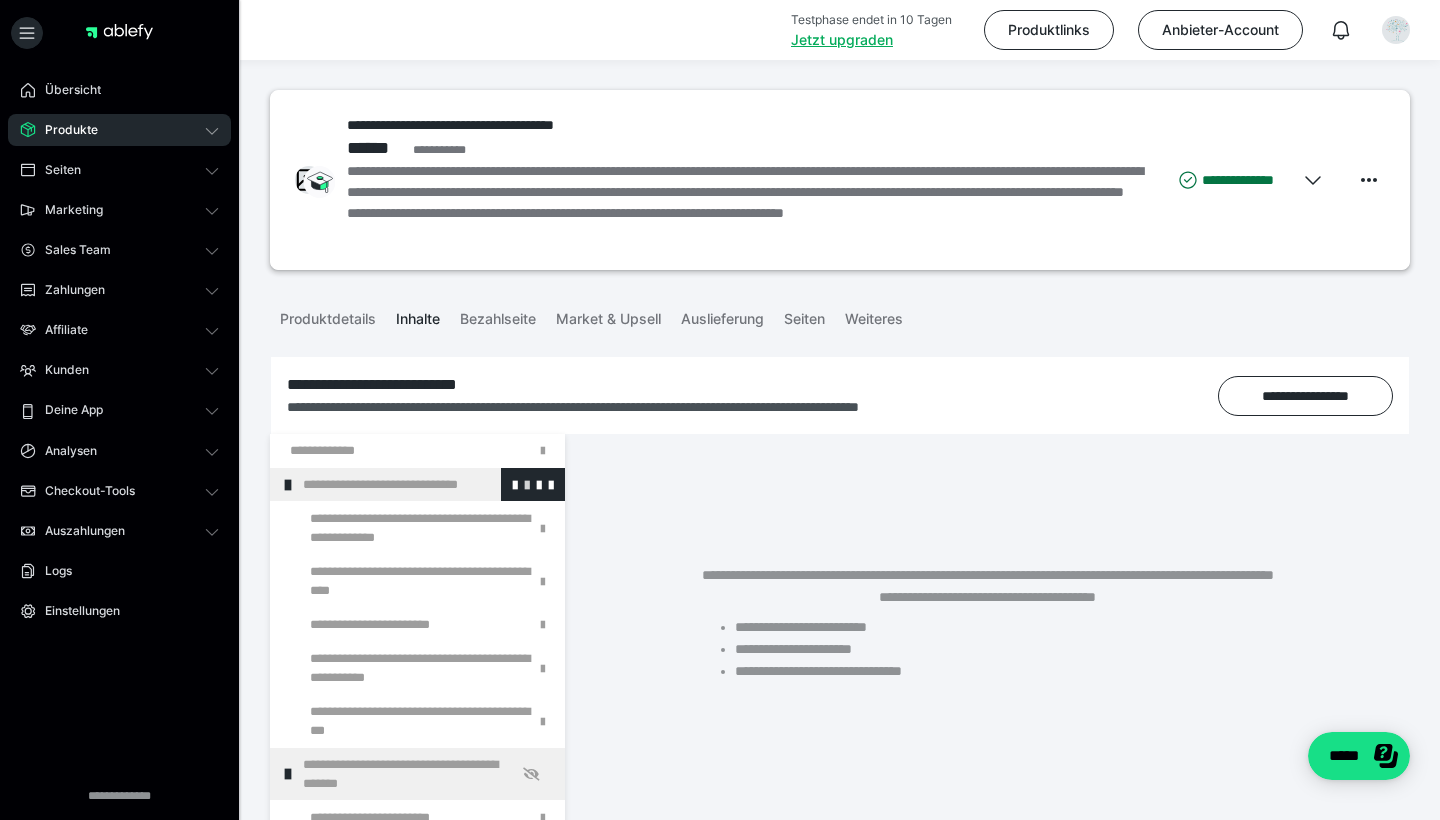 click at bounding box center [527, 484] 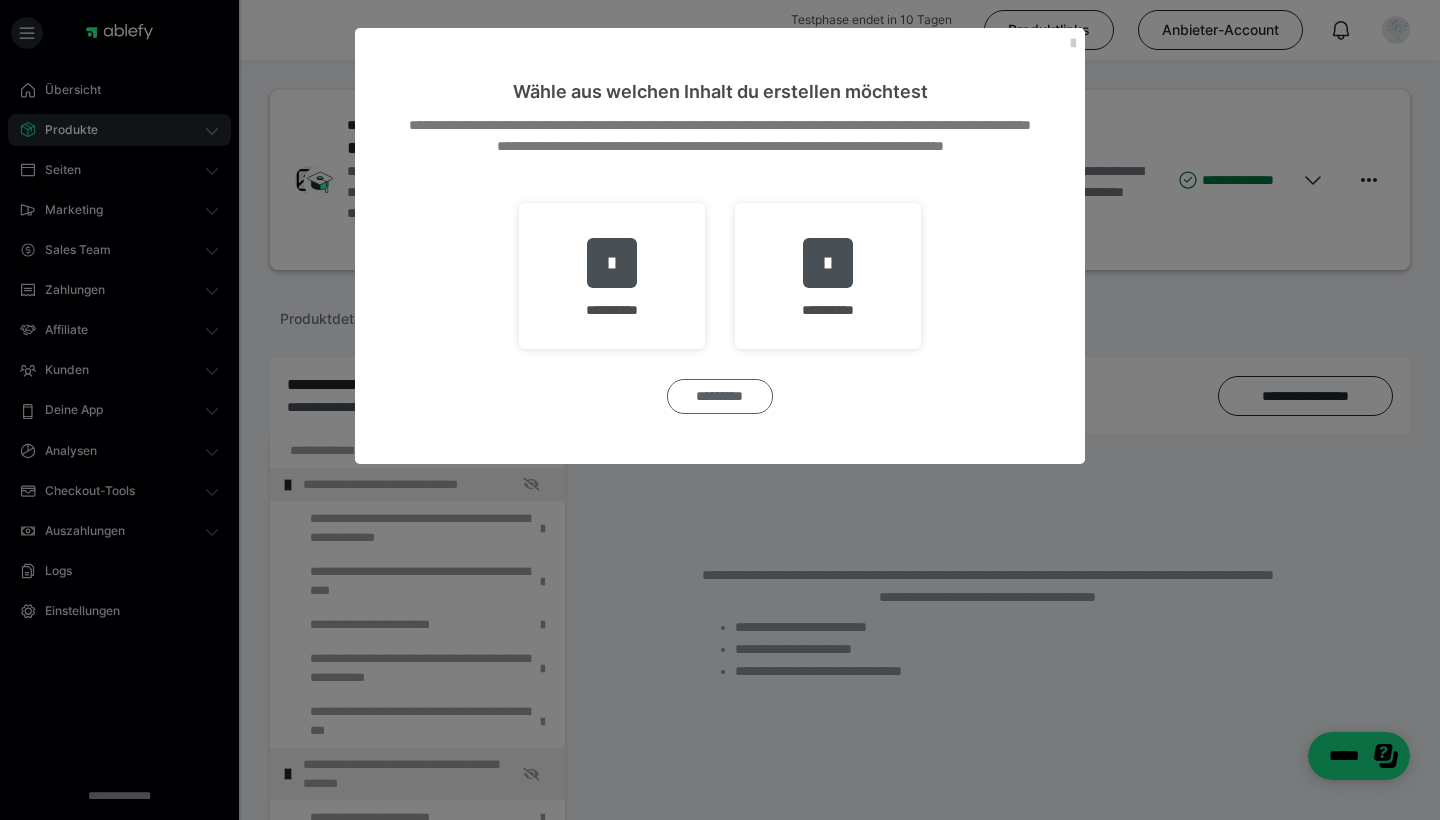 click on "*********" at bounding box center (720, 396) 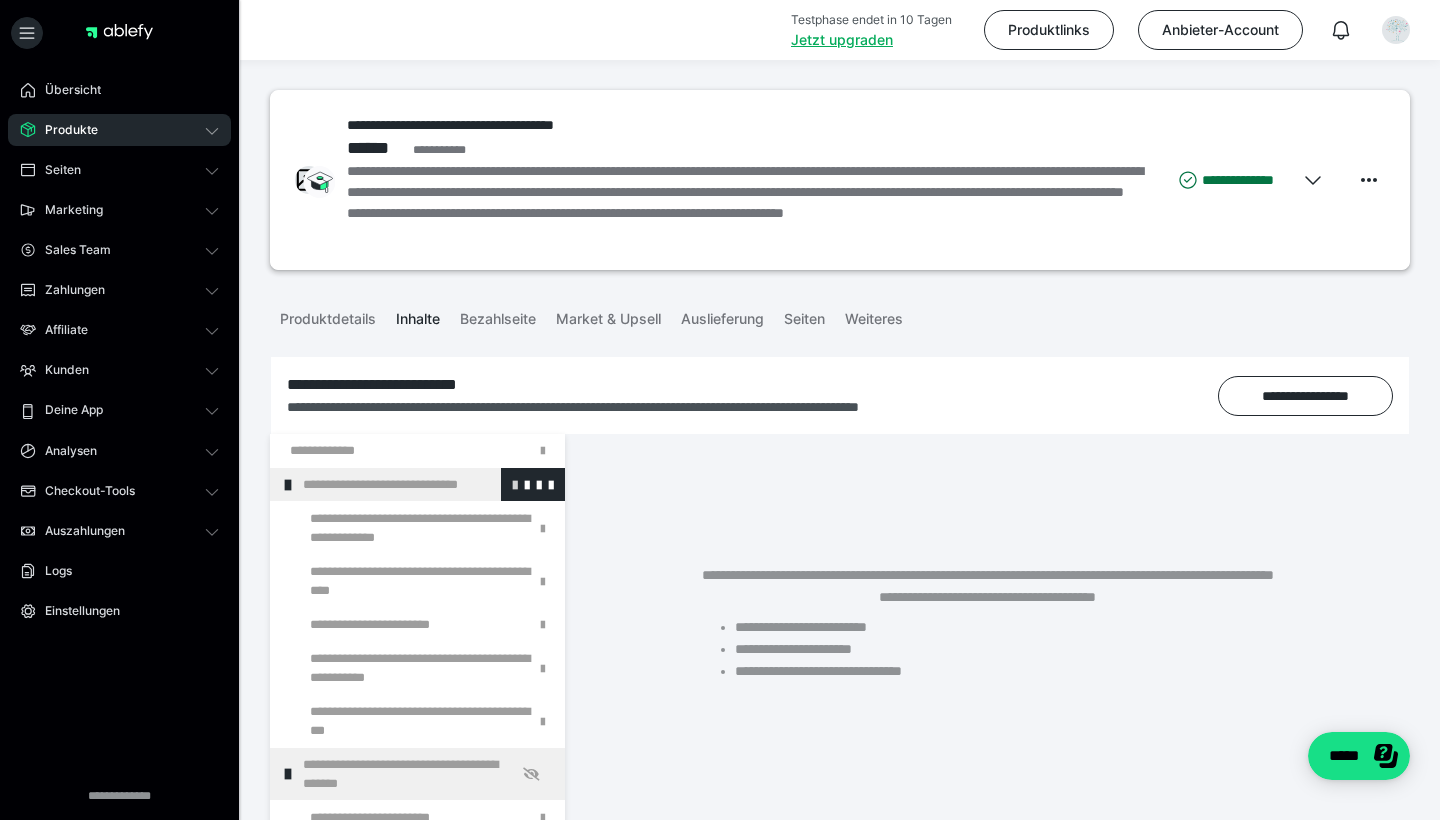click at bounding box center (515, 484) 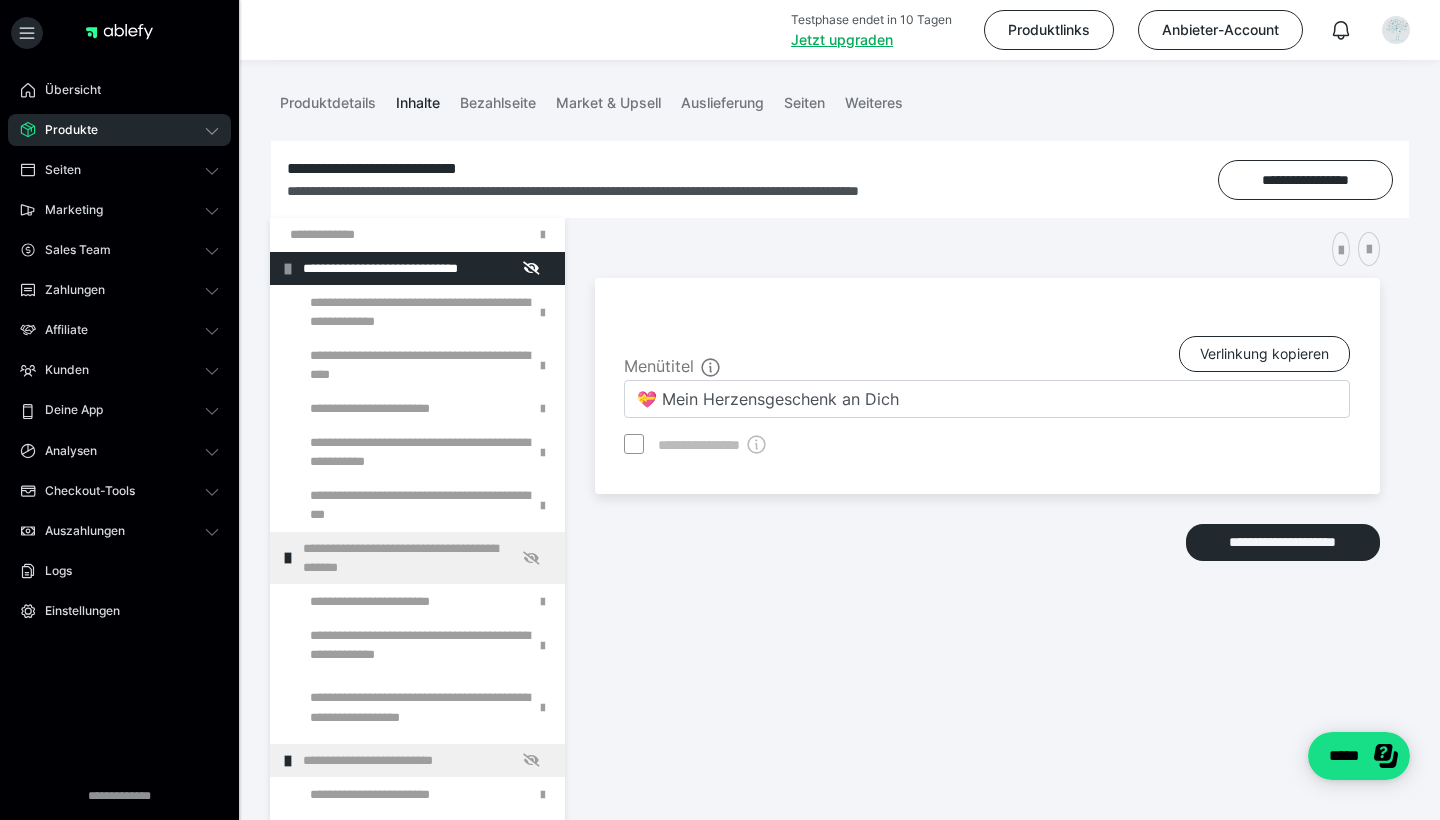 scroll, scrollTop: 214, scrollLeft: 0, axis: vertical 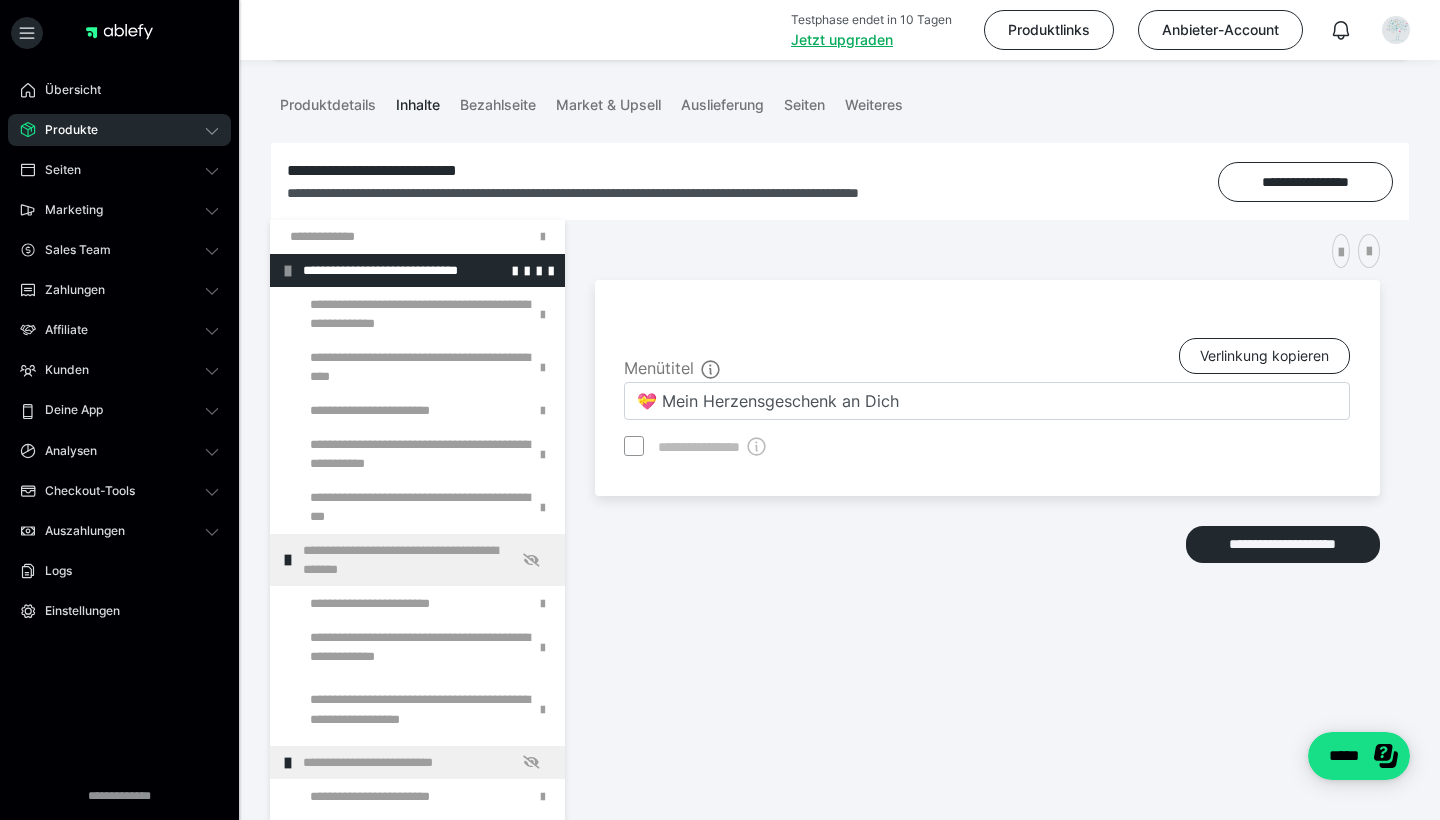 click on "**********" at bounding box center (417, 270) 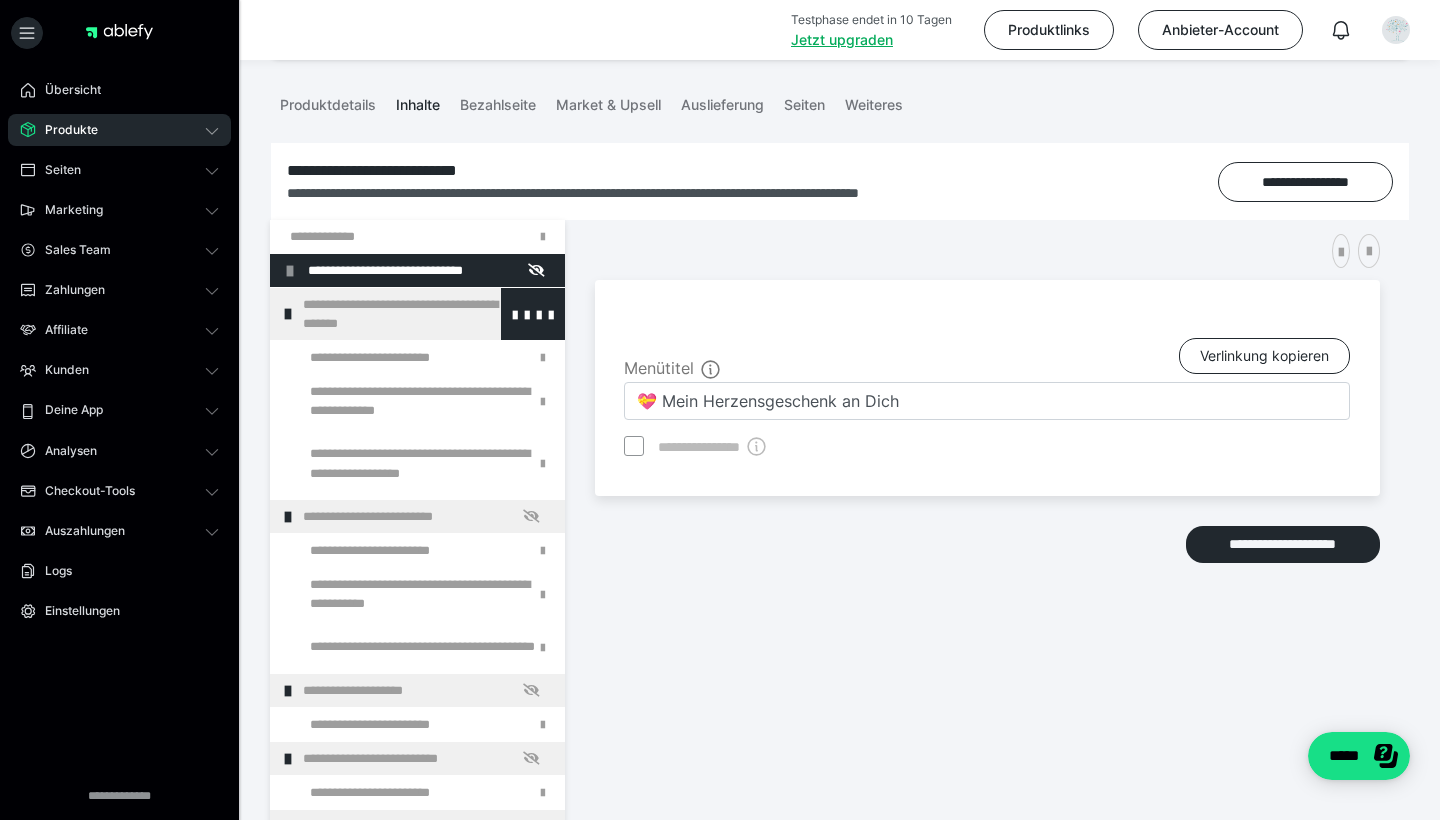 click at bounding box center [288, 314] 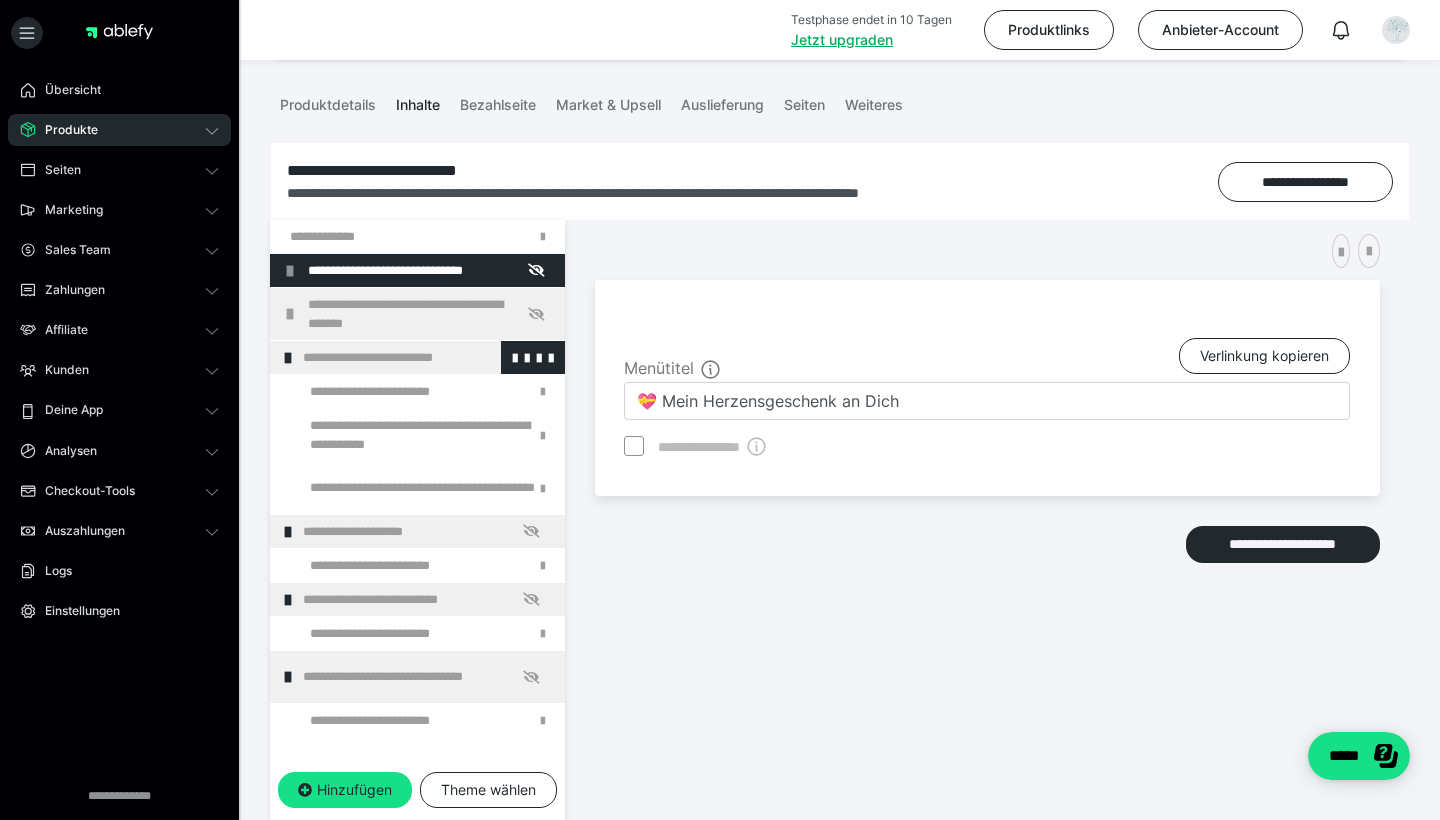 click on "**********" at bounding box center [417, 357] 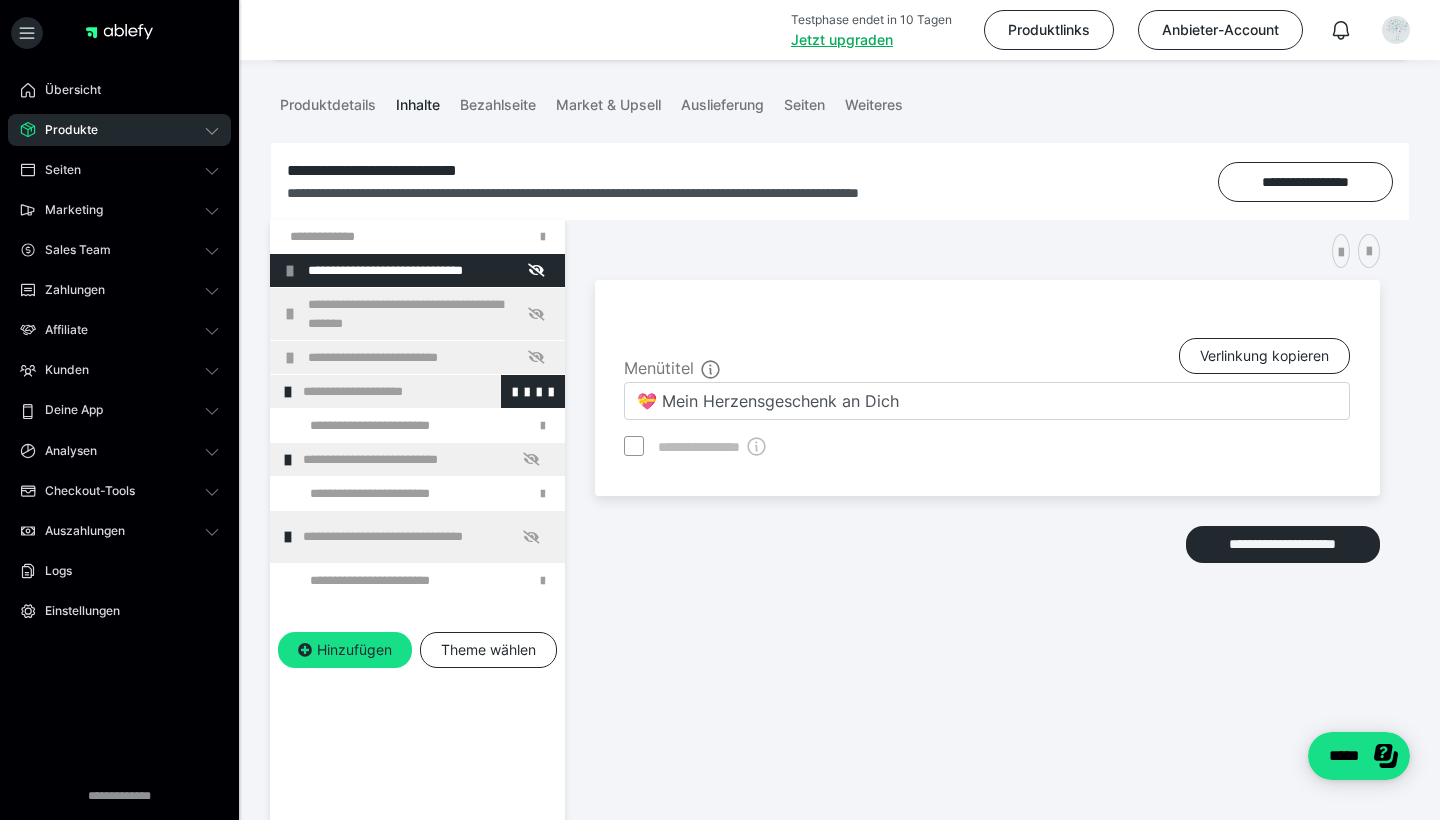 click at bounding box center (288, 392) 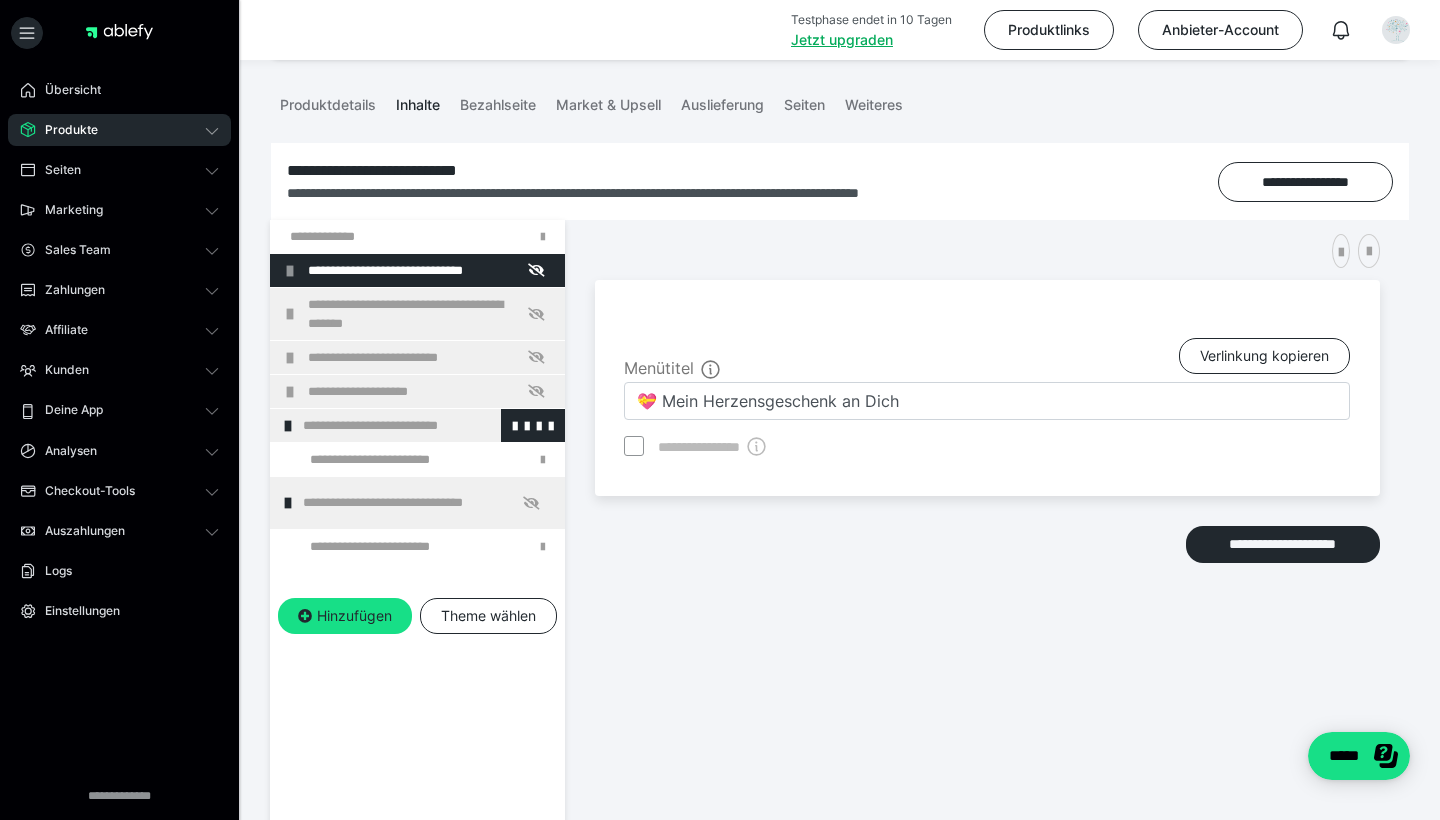 click at bounding box center [288, 426] 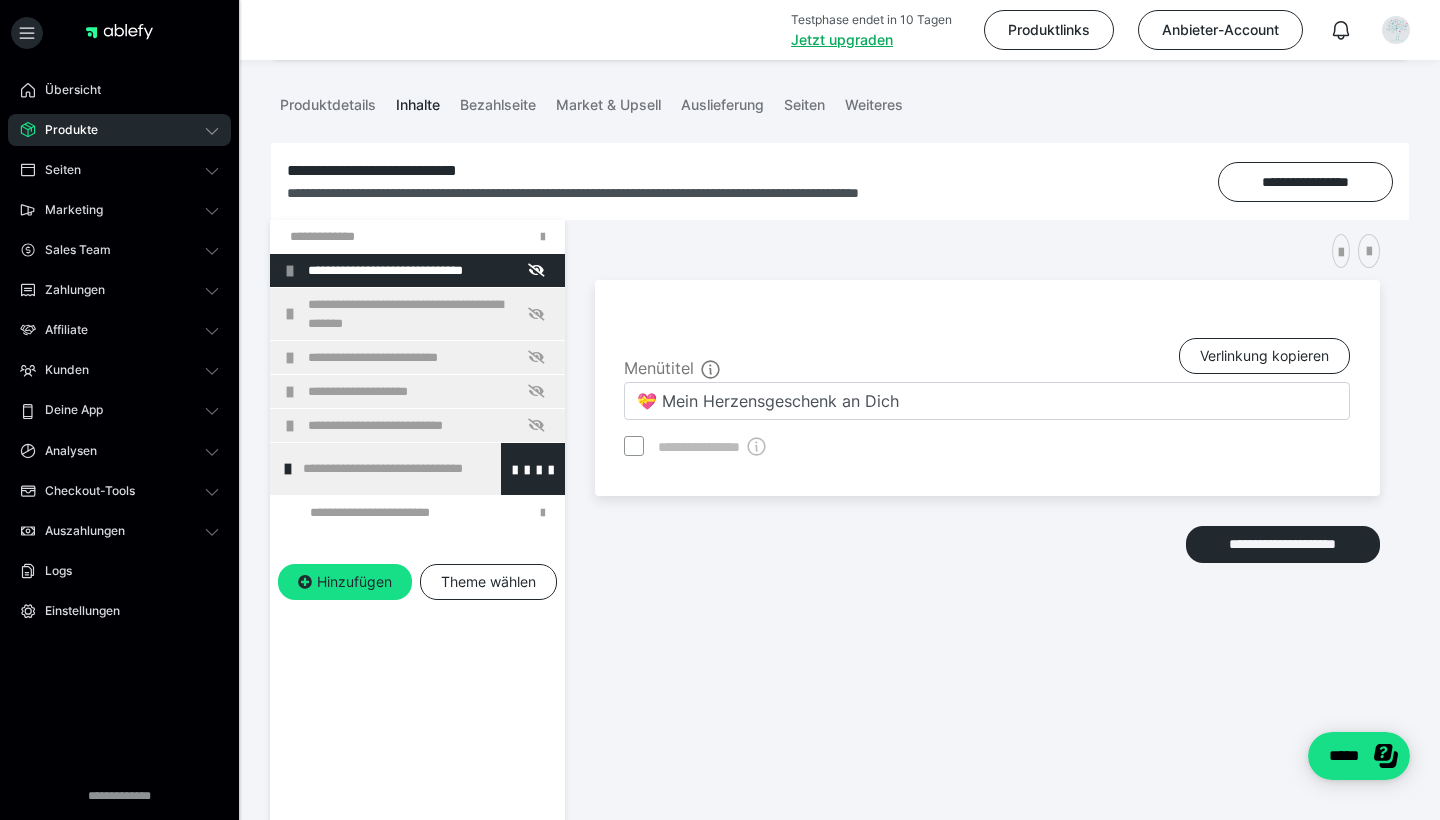 click at bounding box center (288, 469) 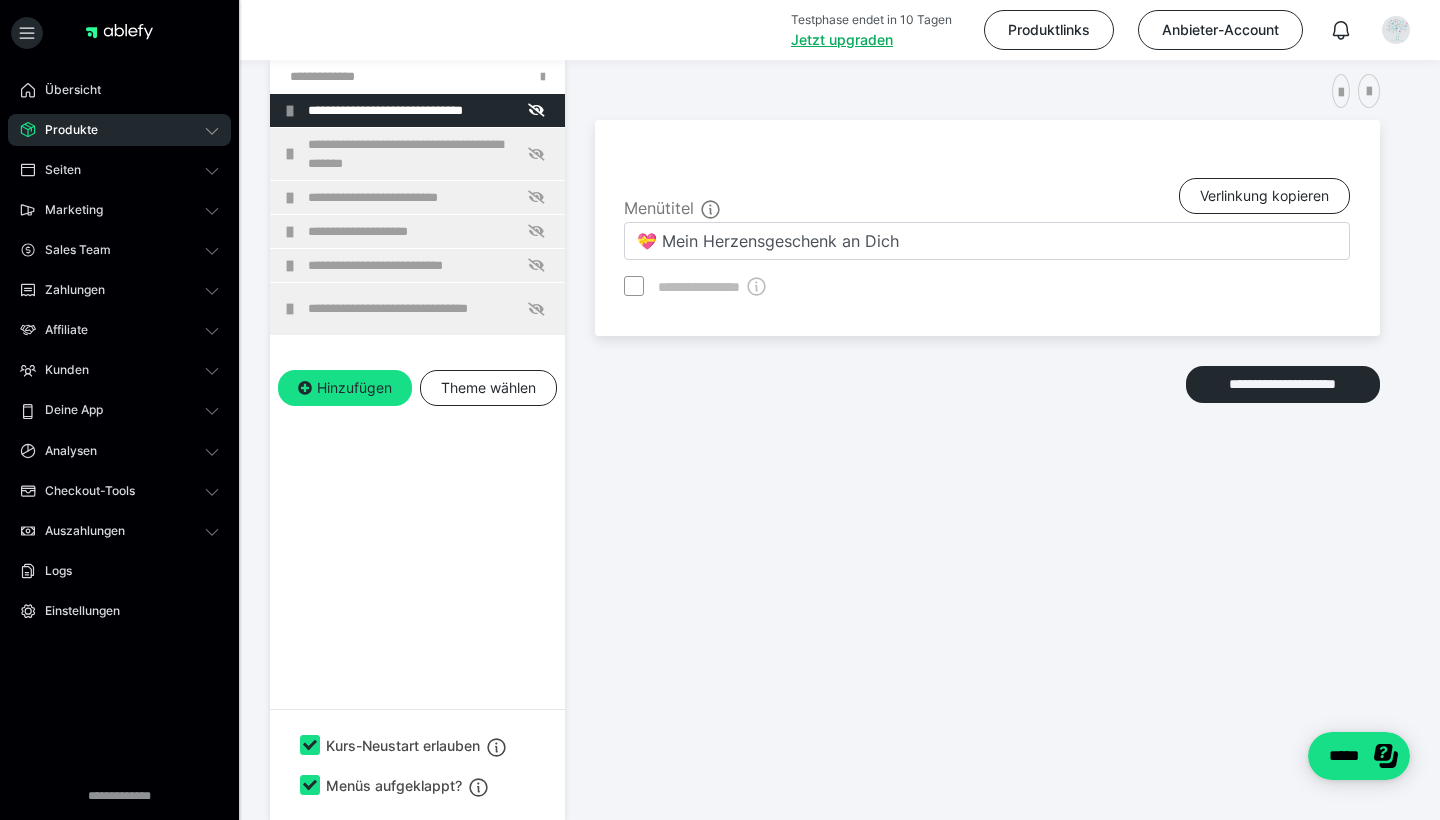 scroll, scrollTop: 374, scrollLeft: 0, axis: vertical 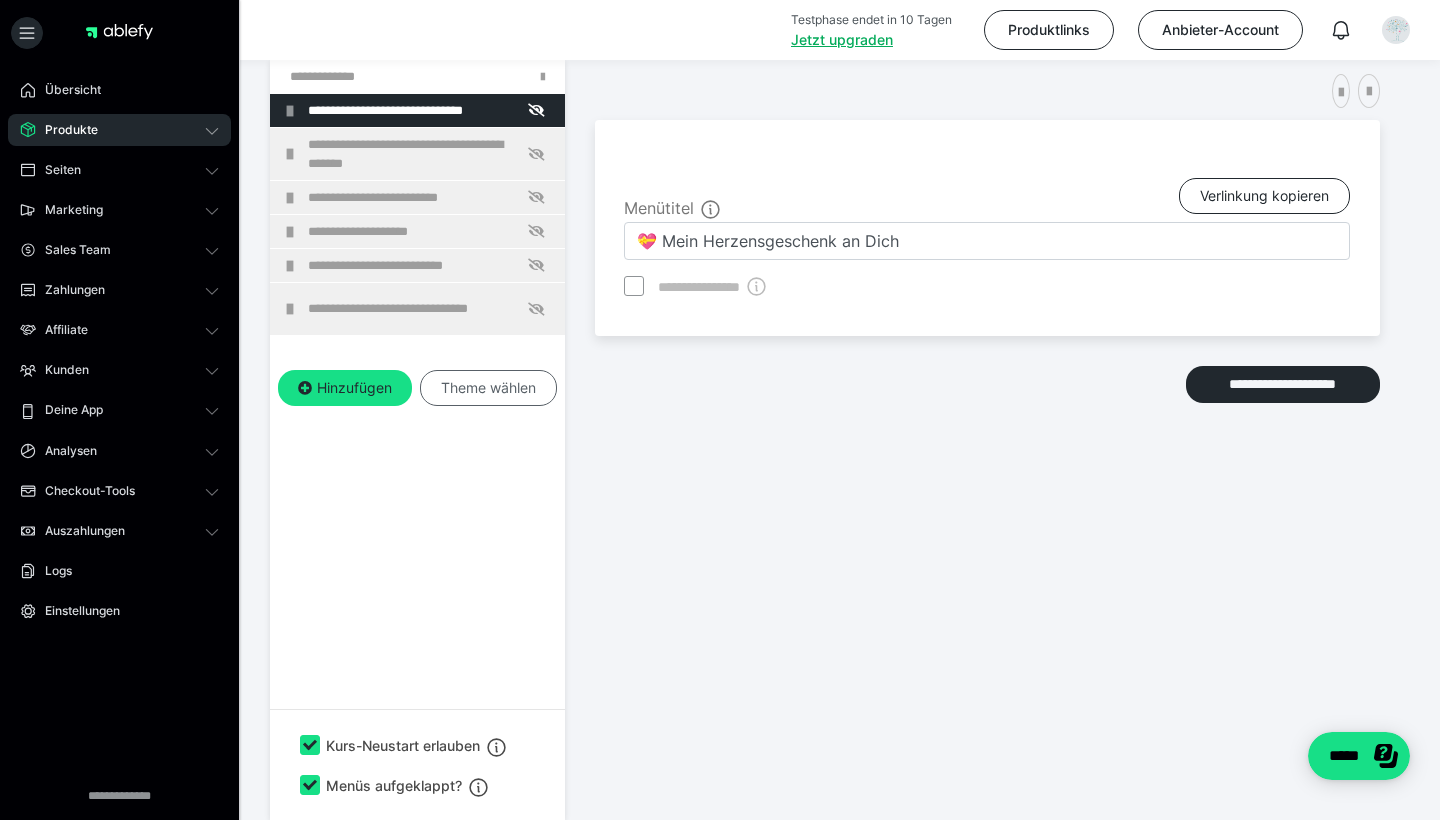 click on "Theme wählen" at bounding box center (488, 388) 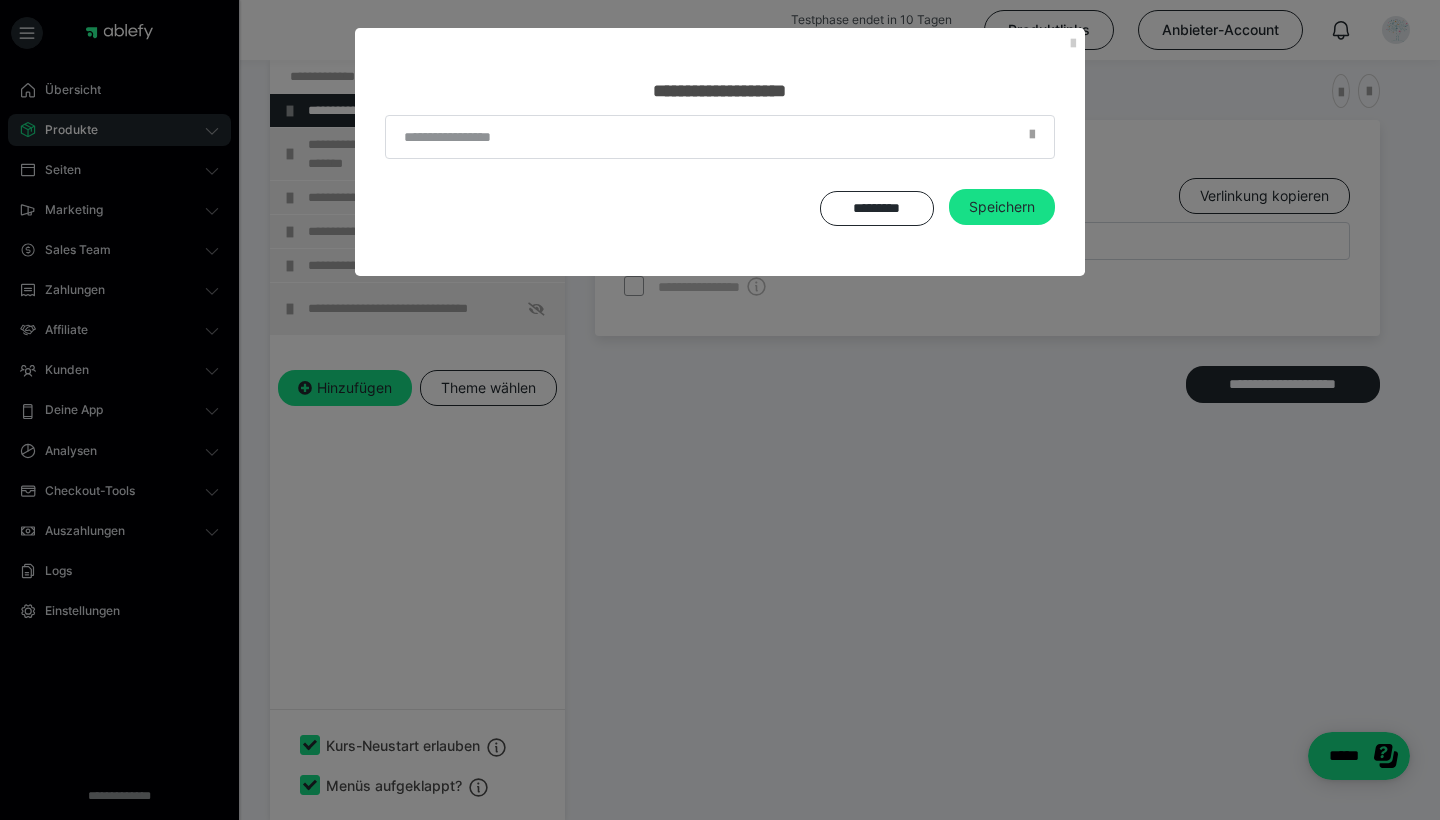 click at bounding box center (1032, 140) 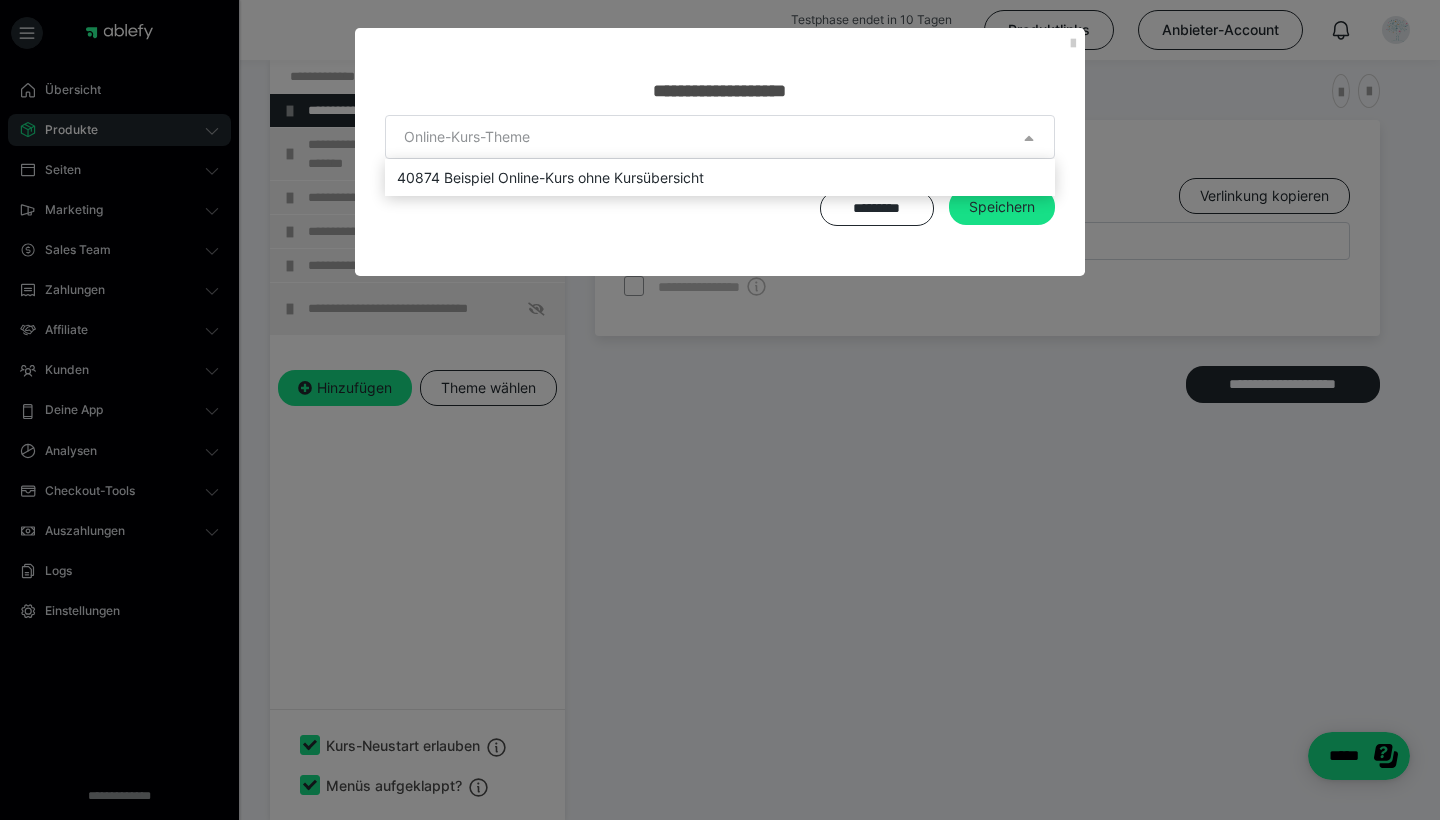 click at bounding box center (720, 410) 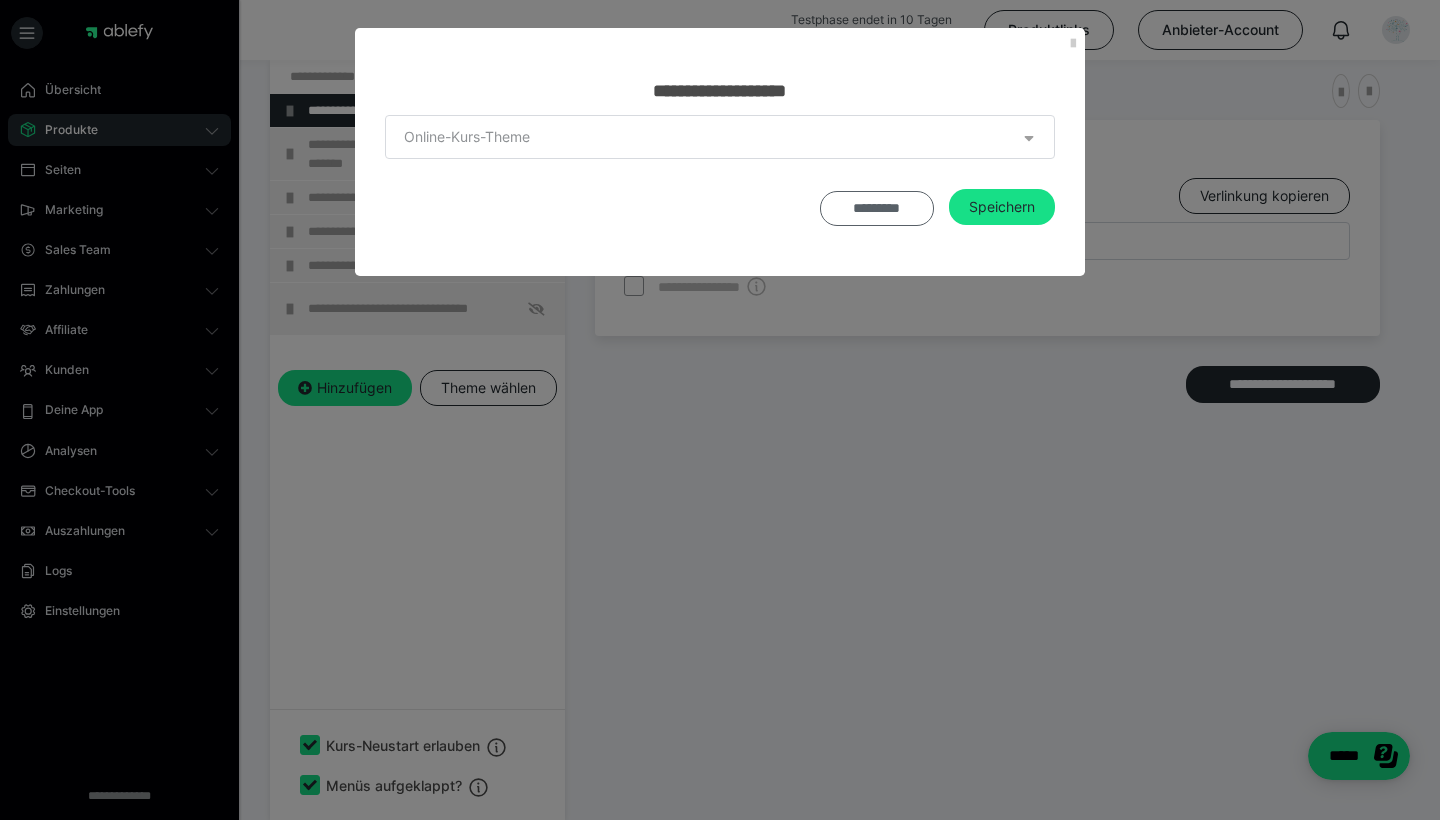 click on "*********" at bounding box center (877, 208) 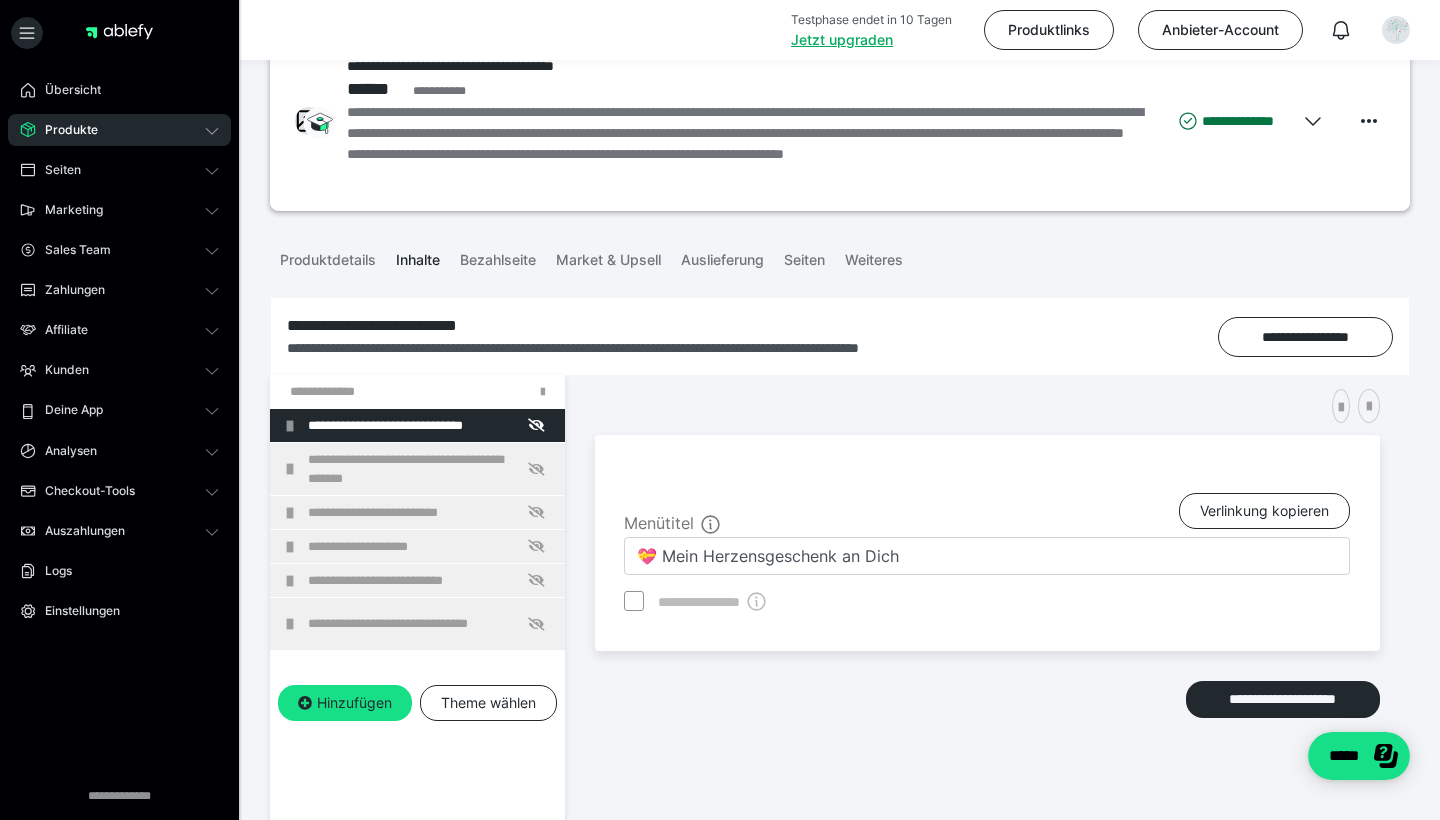 scroll, scrollTop: 57, scrollLeft: 0, axis: vertical 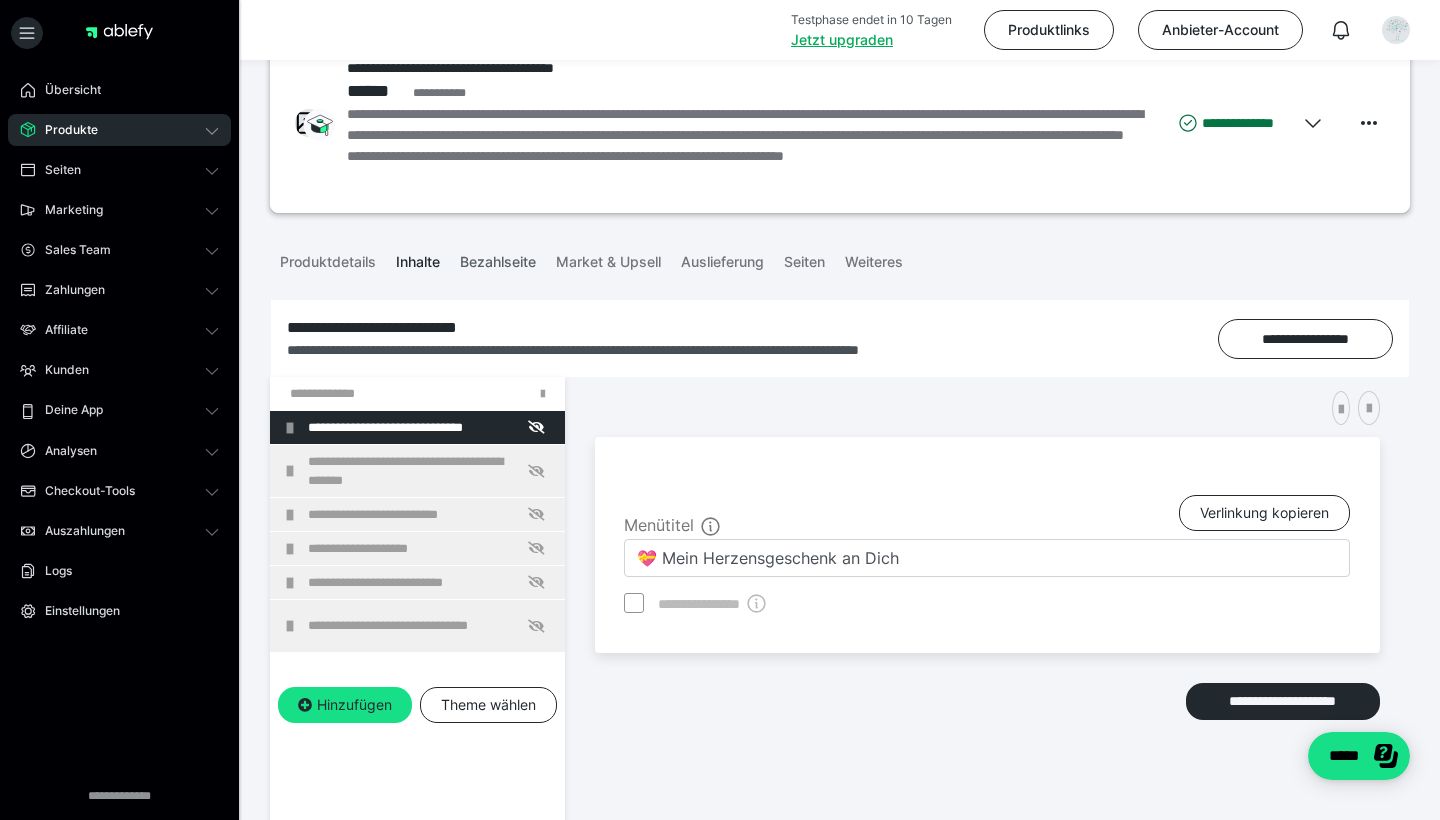 click on "Bezahlseite" at bounding box center (498, 258) 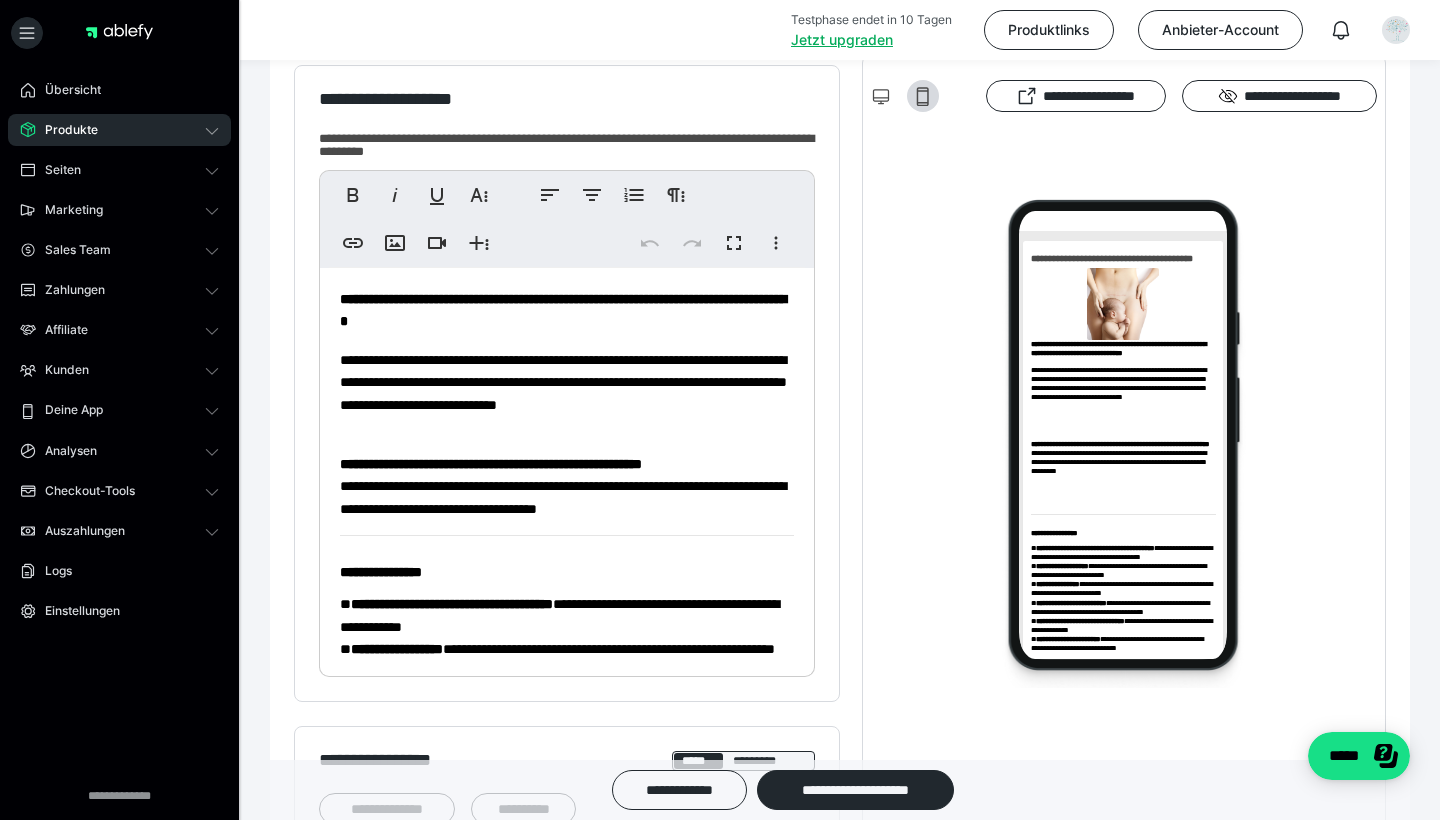 scroll, scrollTop: 476, scrollLeft: 0, axis: vertical 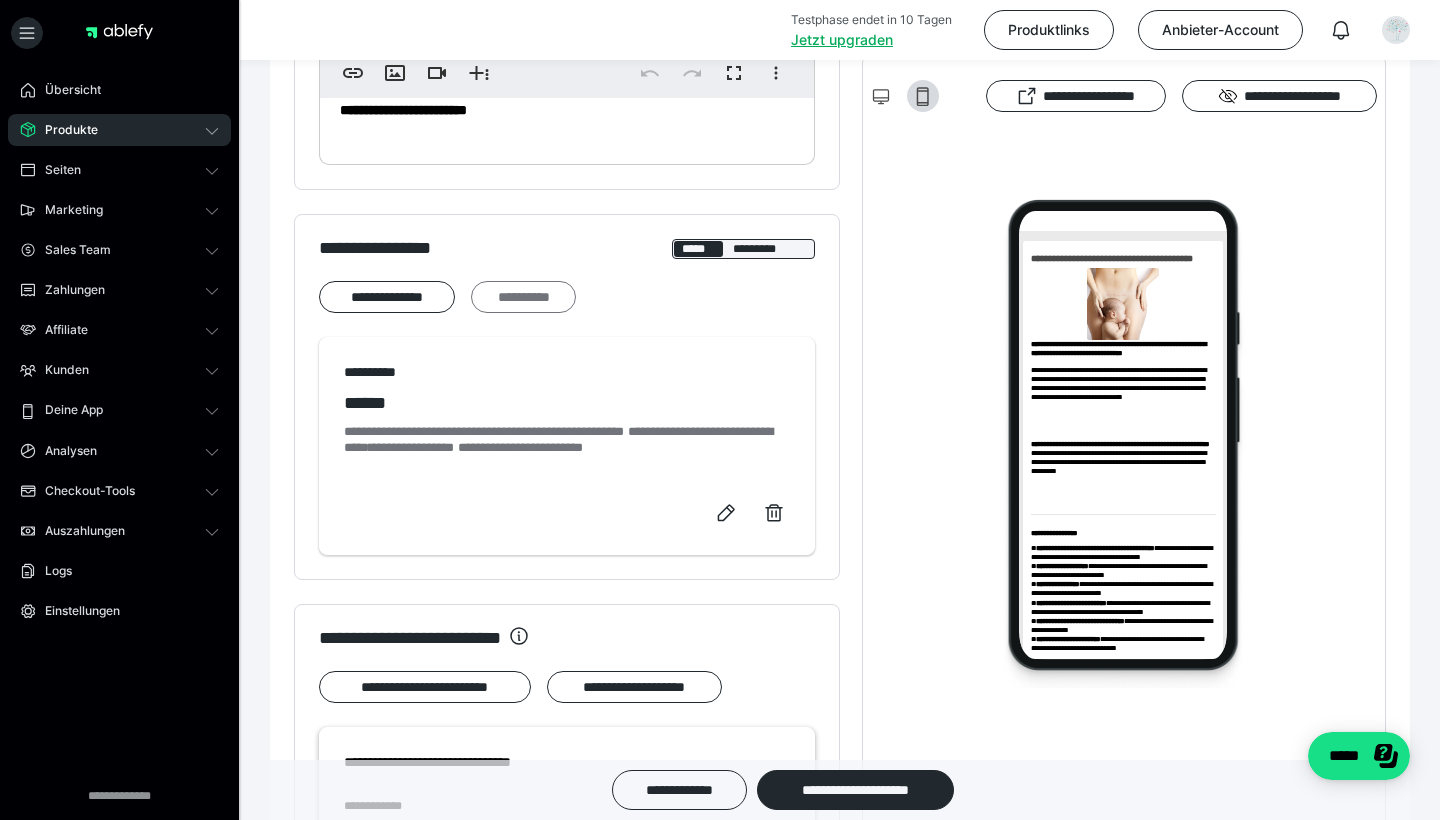 click on "**********" at bounding box center (523, 297) 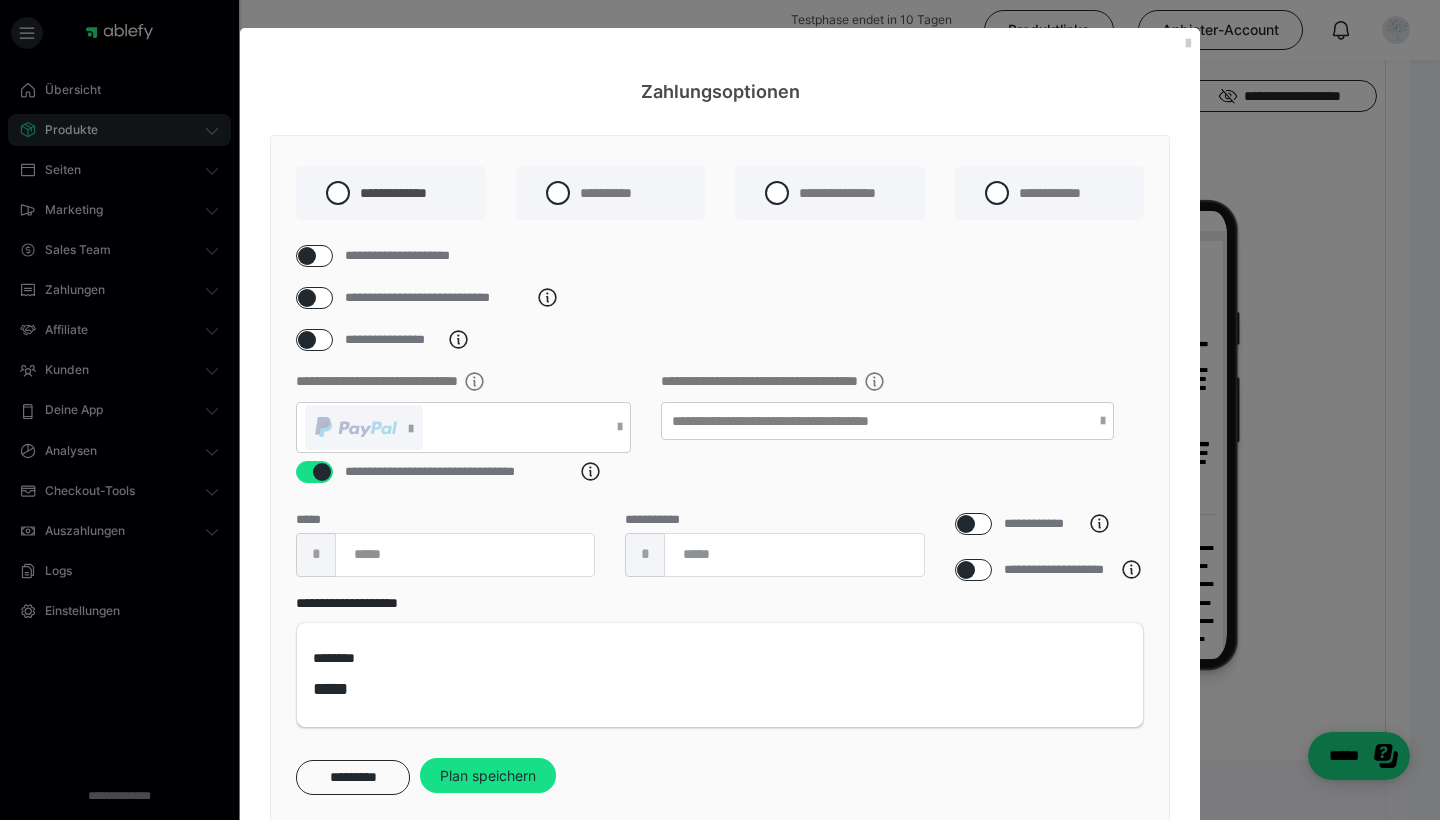click at bounding box center (307, 256) 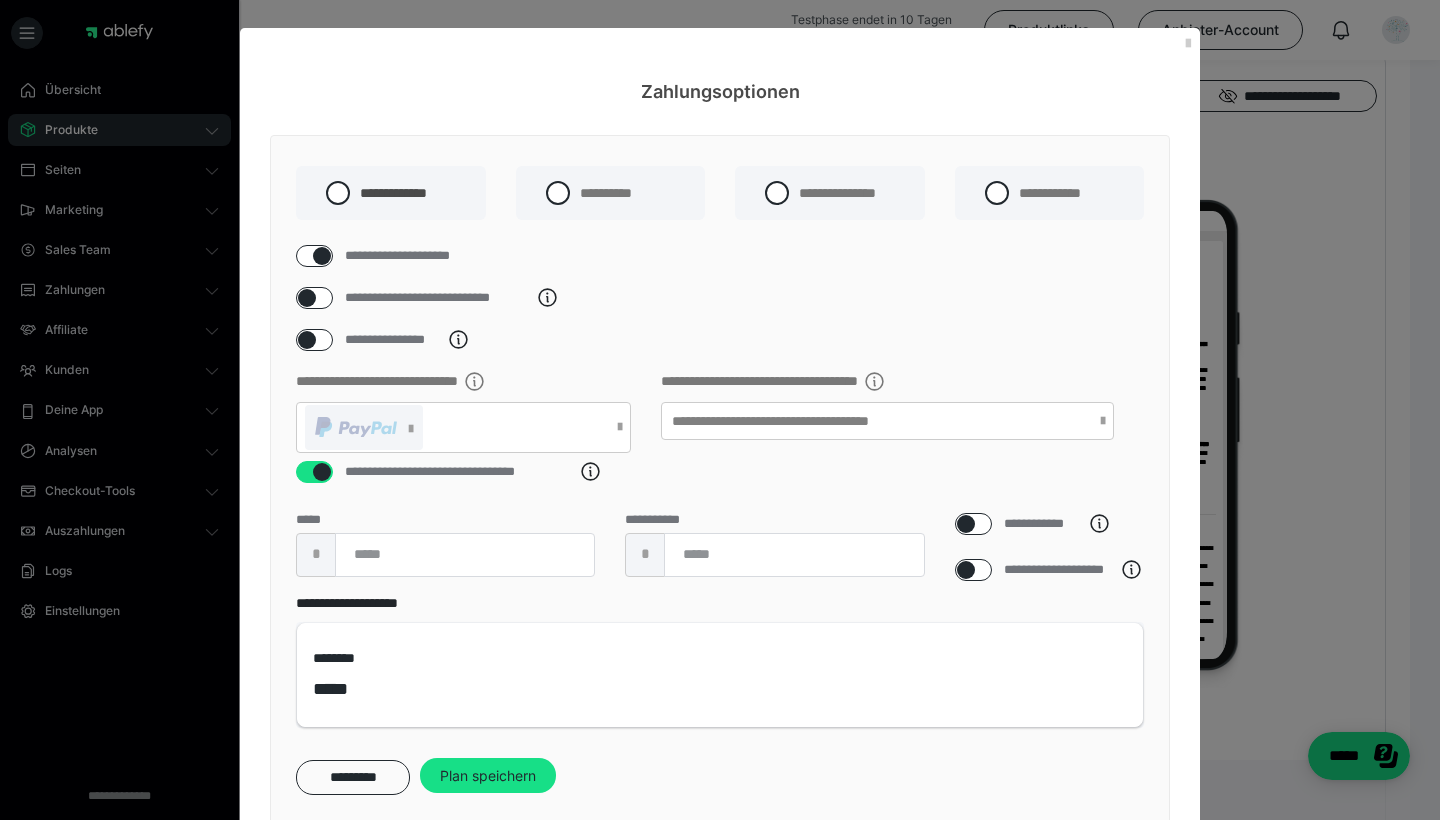 checkbox on "****" 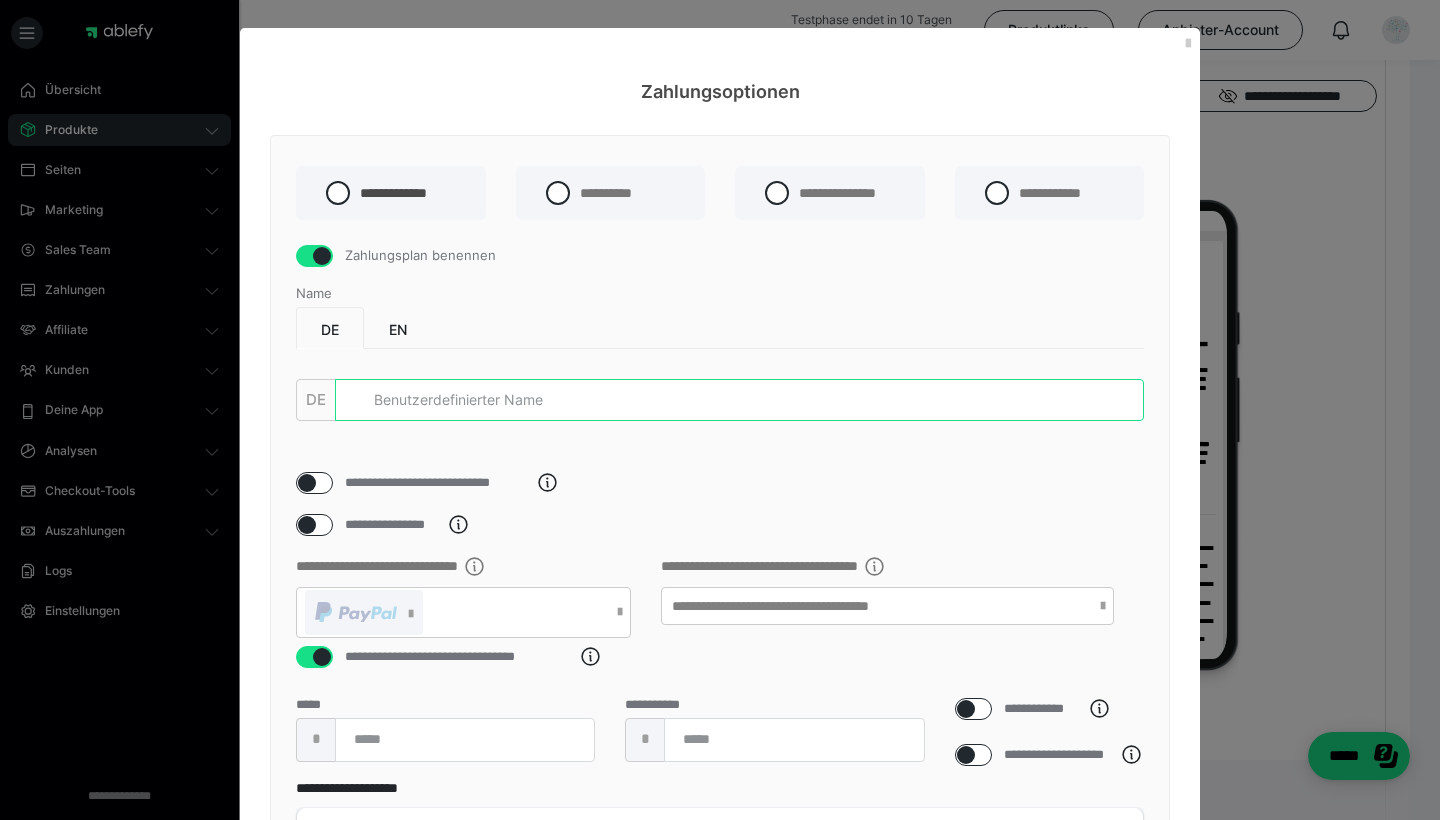 click at bounding box center [739, 400] 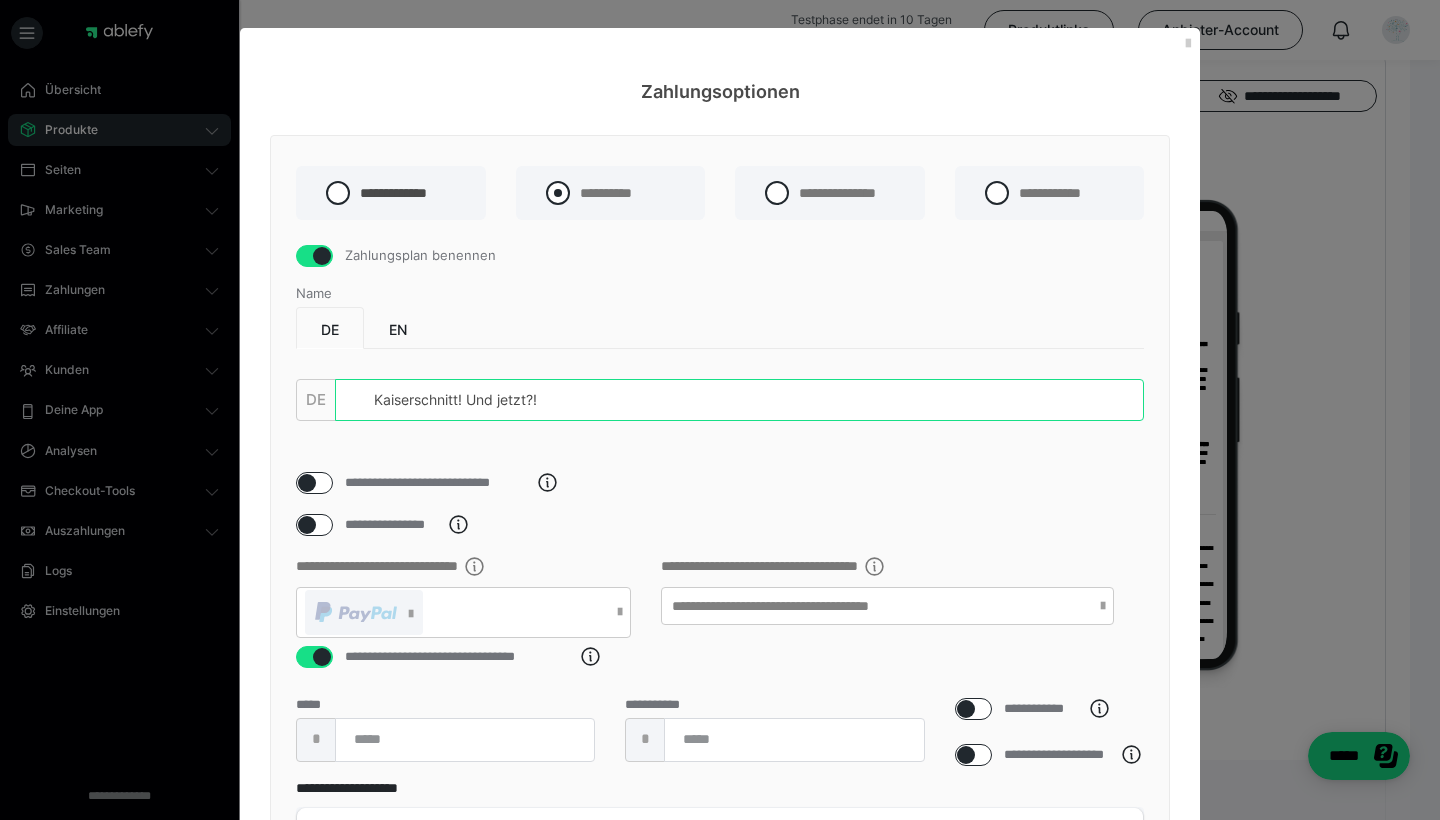 type on "Kaiserschnitt! Und jetzt?!" 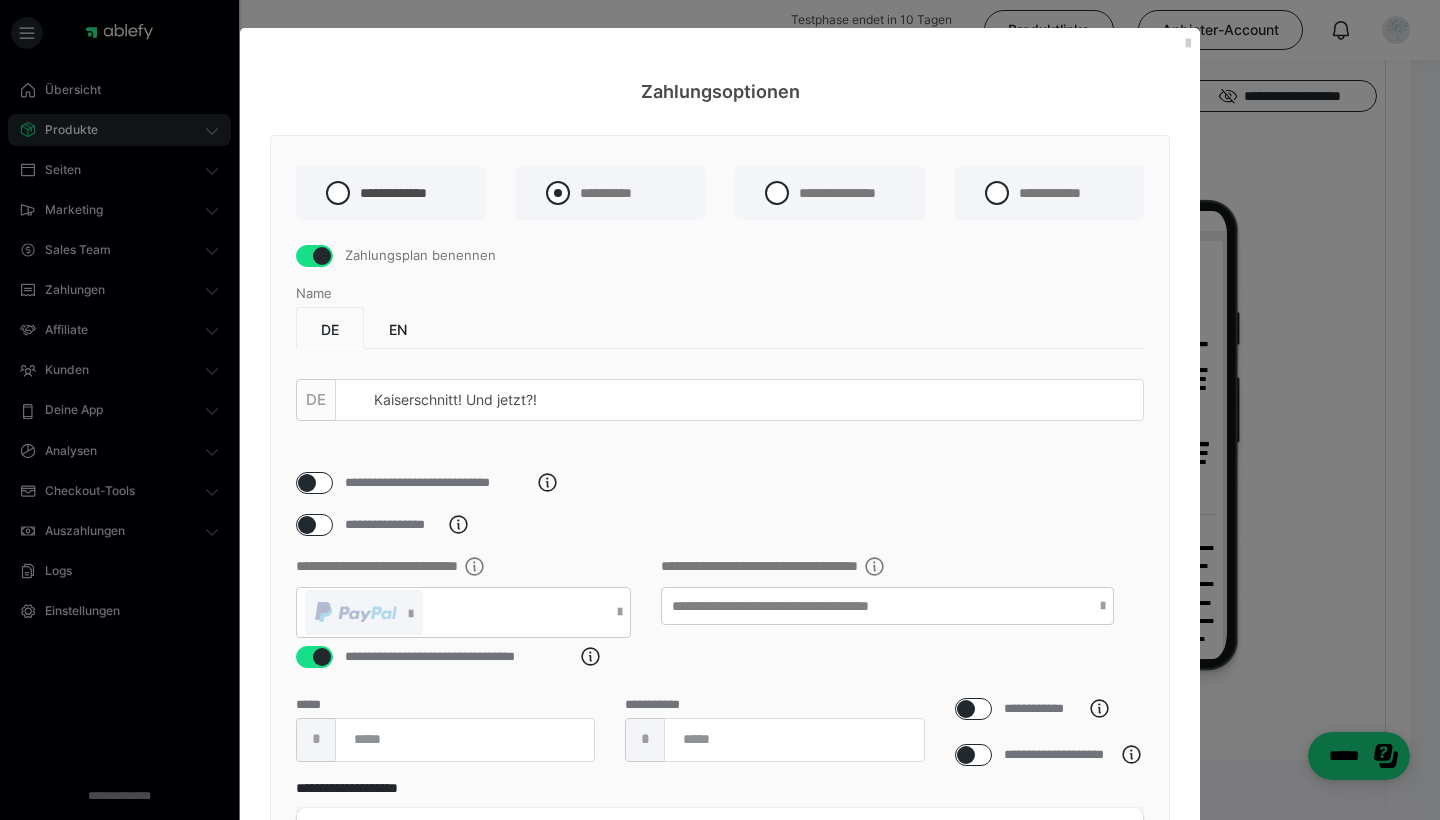 click at bounding box center (558, 193) 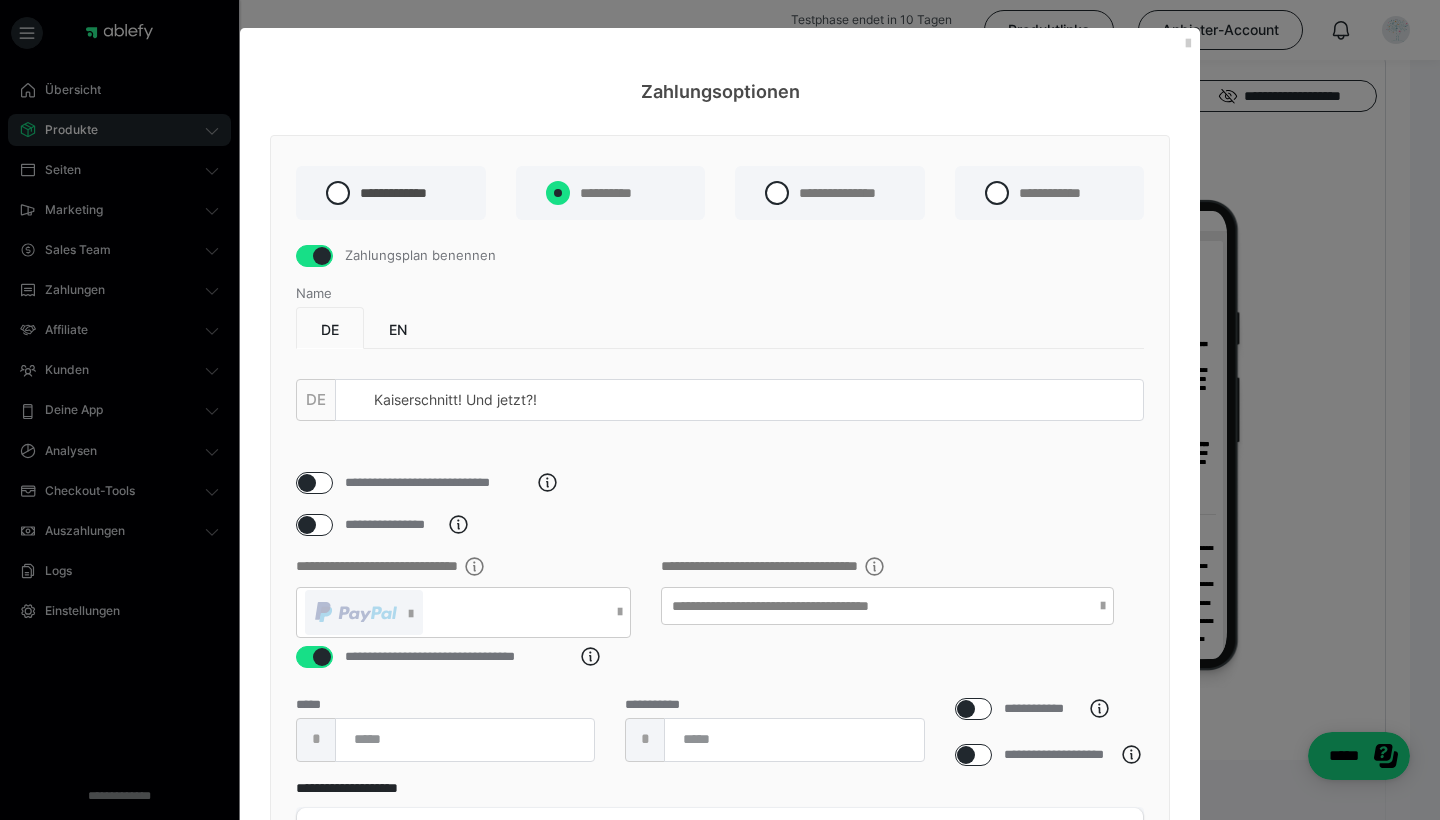 radio on "****" 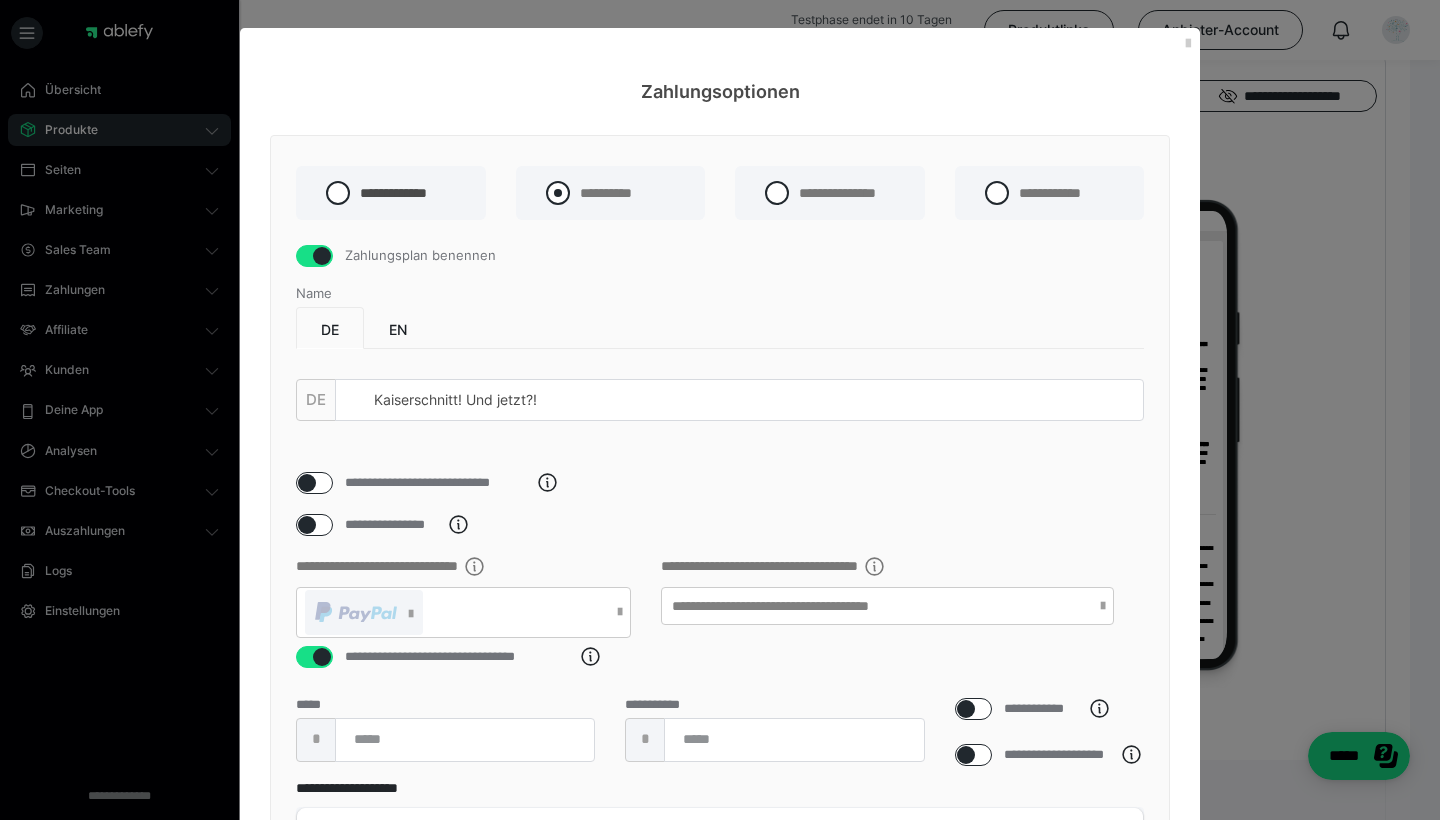 radio on "*****" 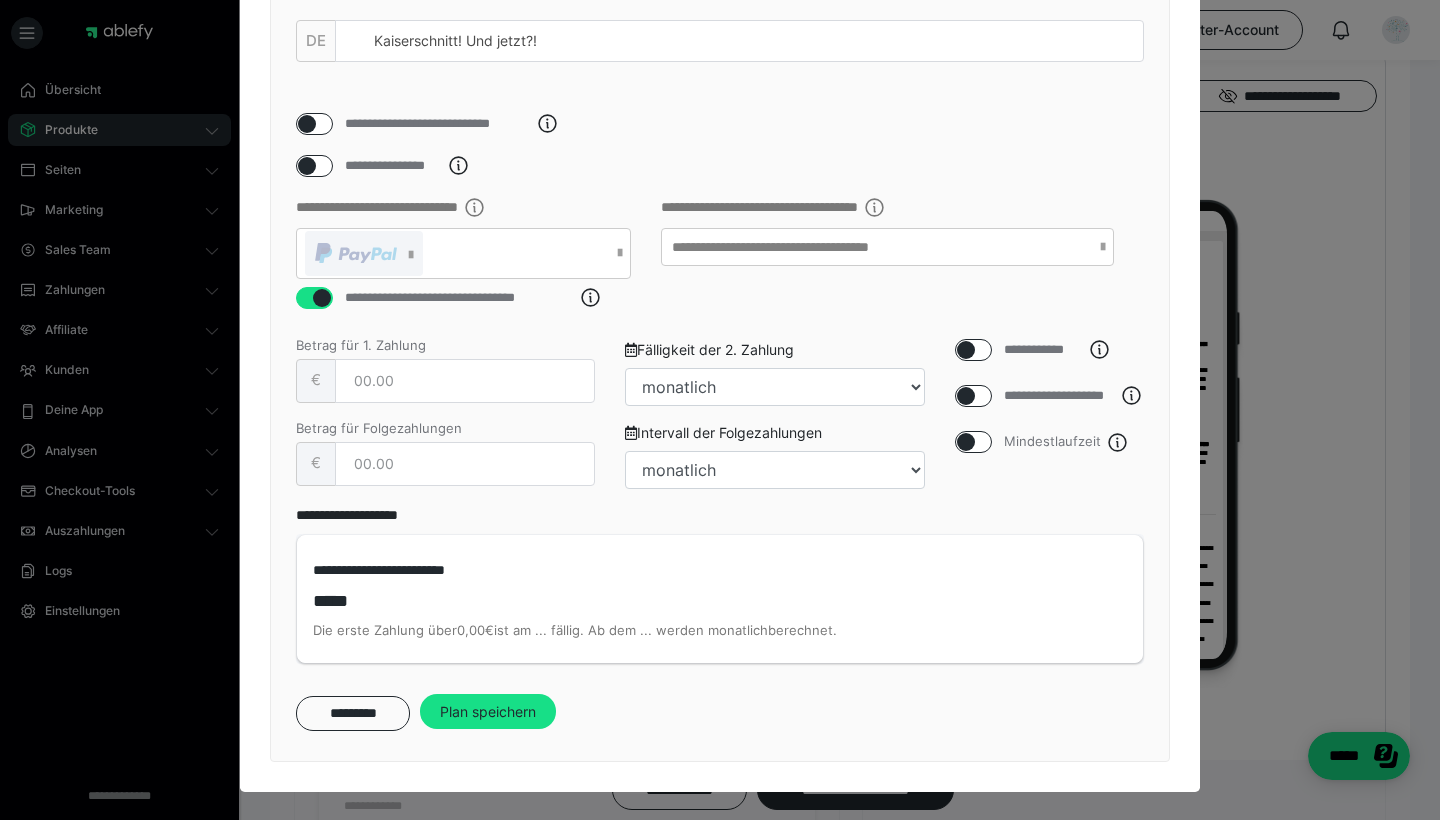 scroll, scrollTop: 384, scrollLeft: 0, axis: vertical 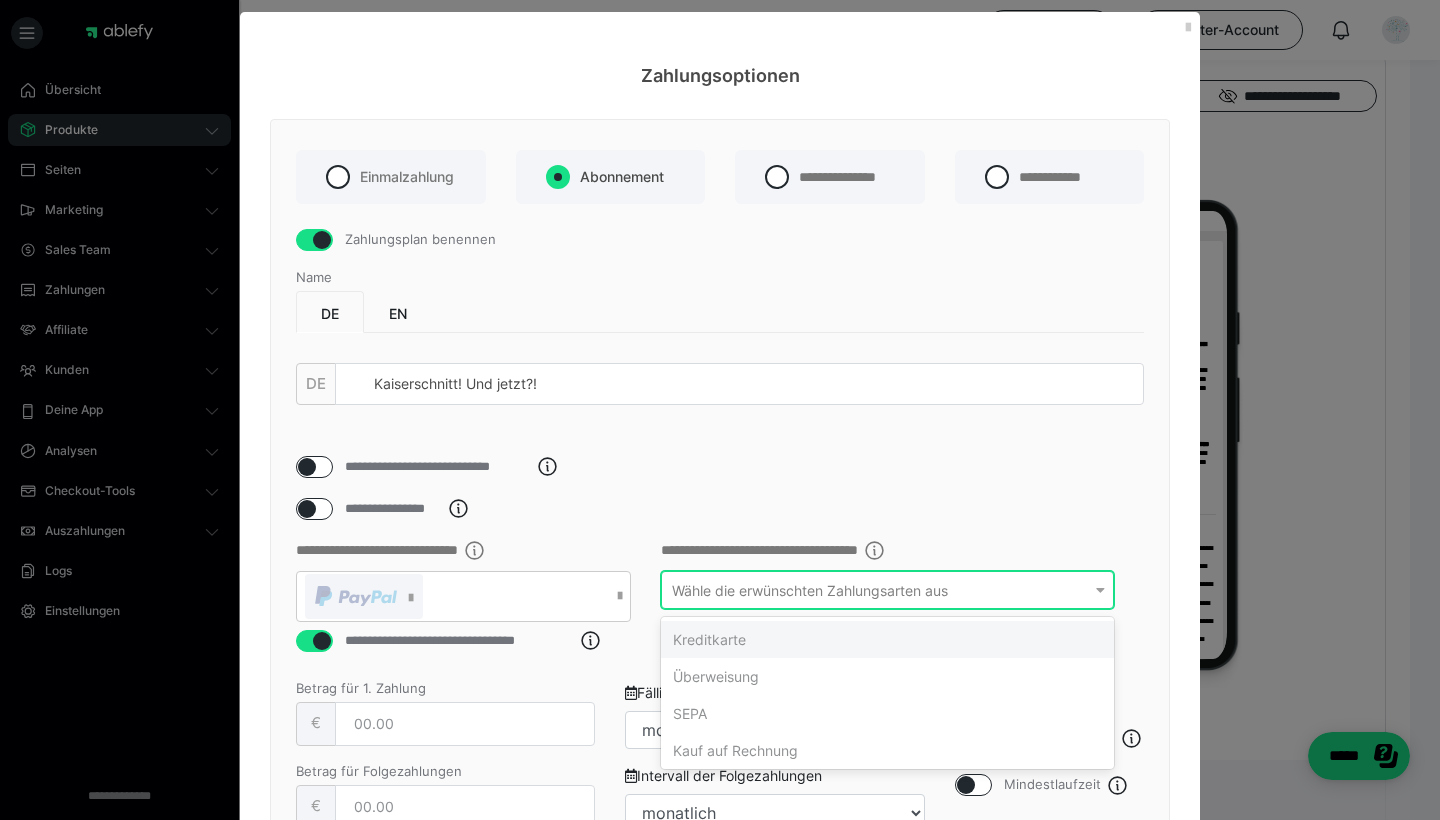 click on "**********" at bounding box center [887, 590] 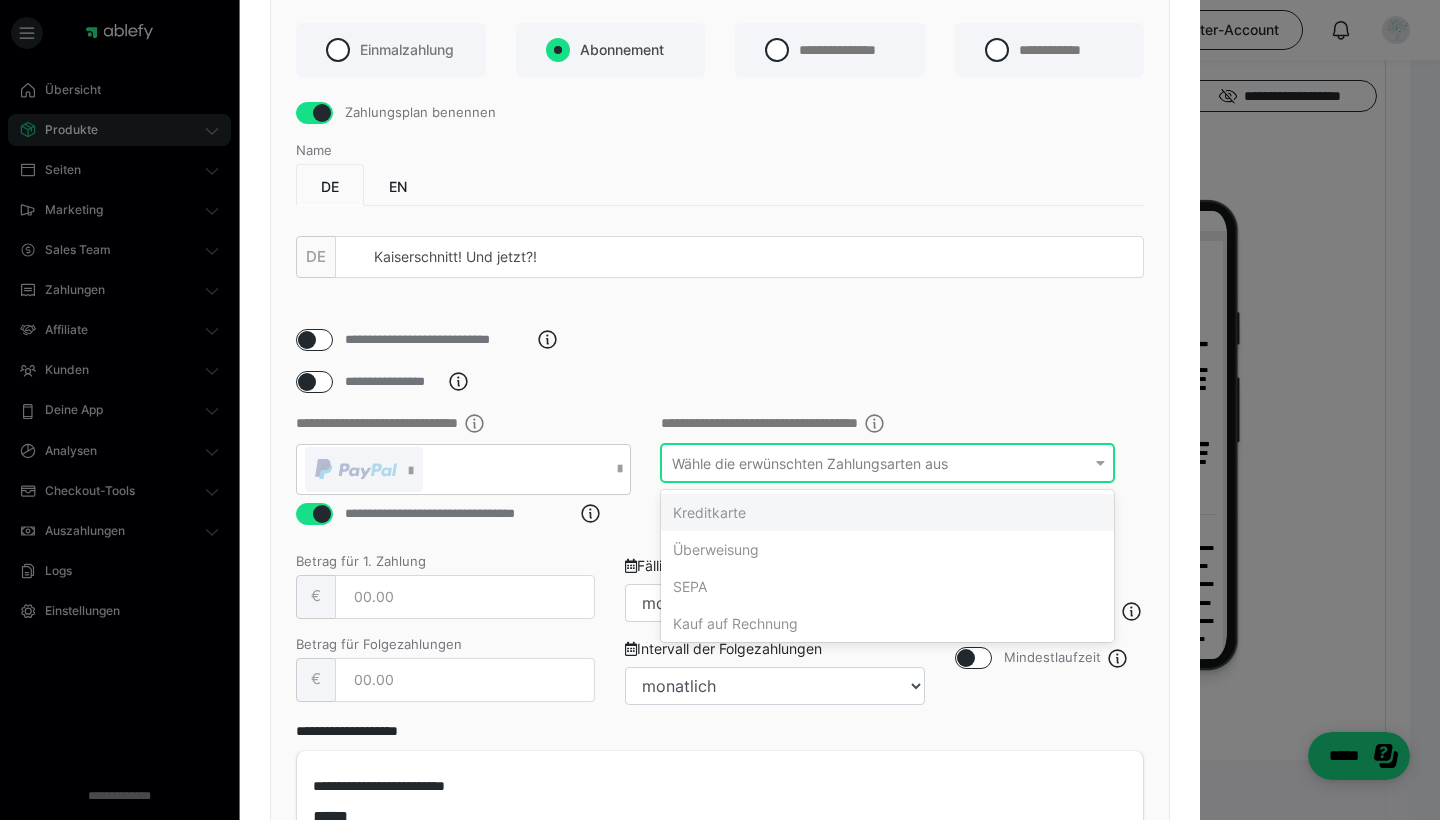 scroll, scrollTop: 147, scrollLeft: 0, axis: vertical 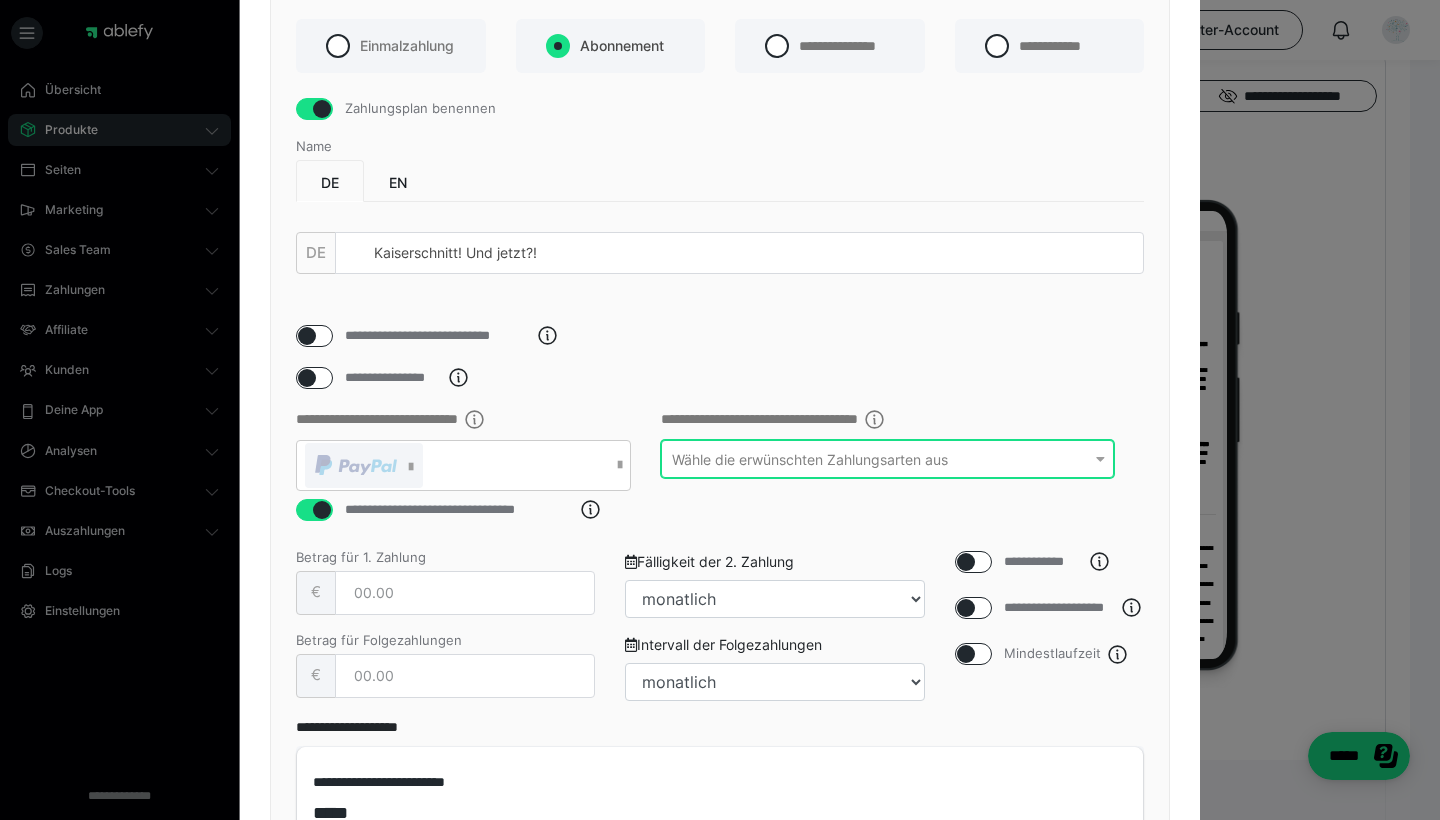 click on "Wähle die erwünschten Zahlungsarten aus" at bounding box center (810, 458) 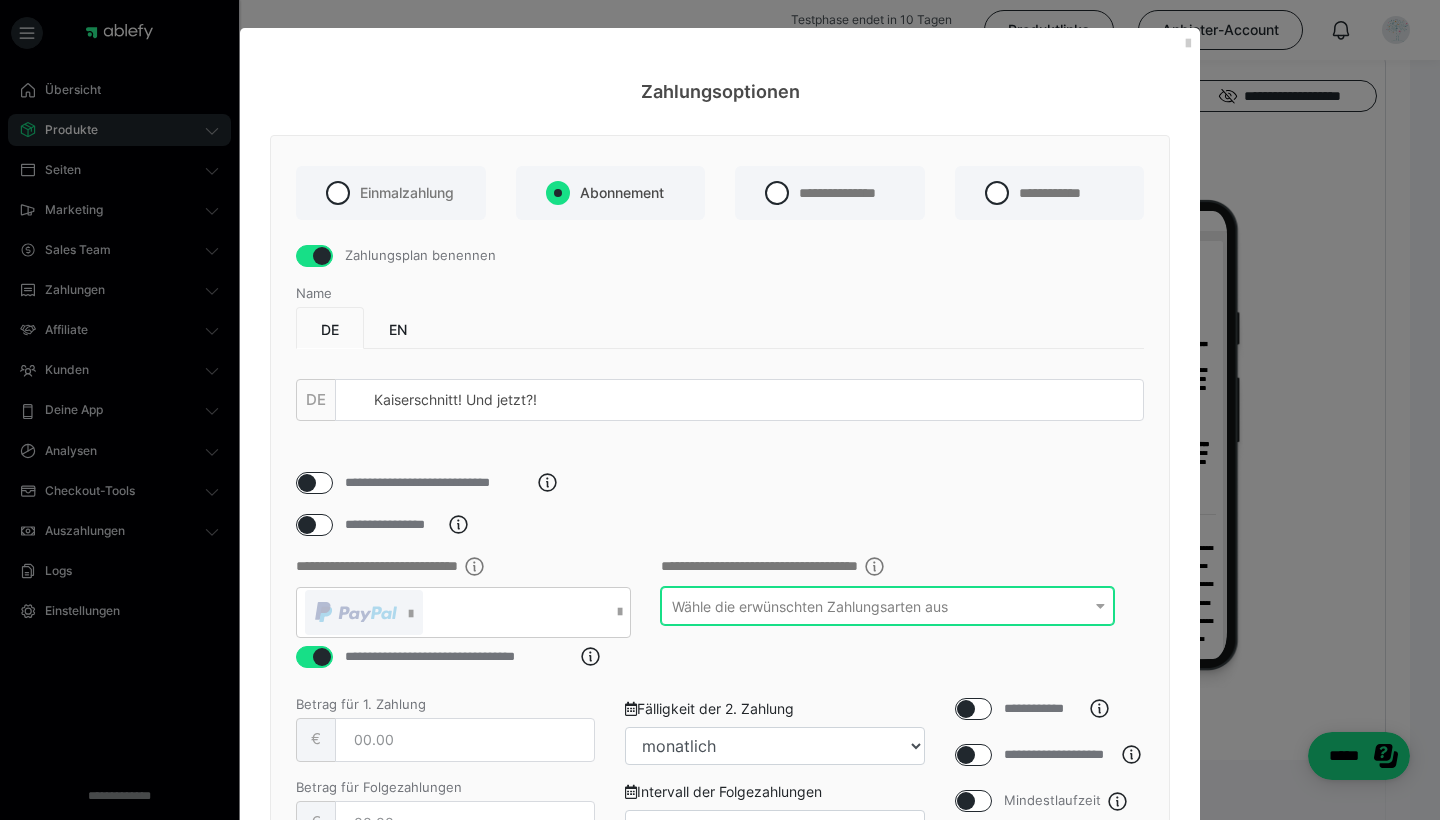 scroll, scrollTop: 0, scrollLeft: 0, axis: both 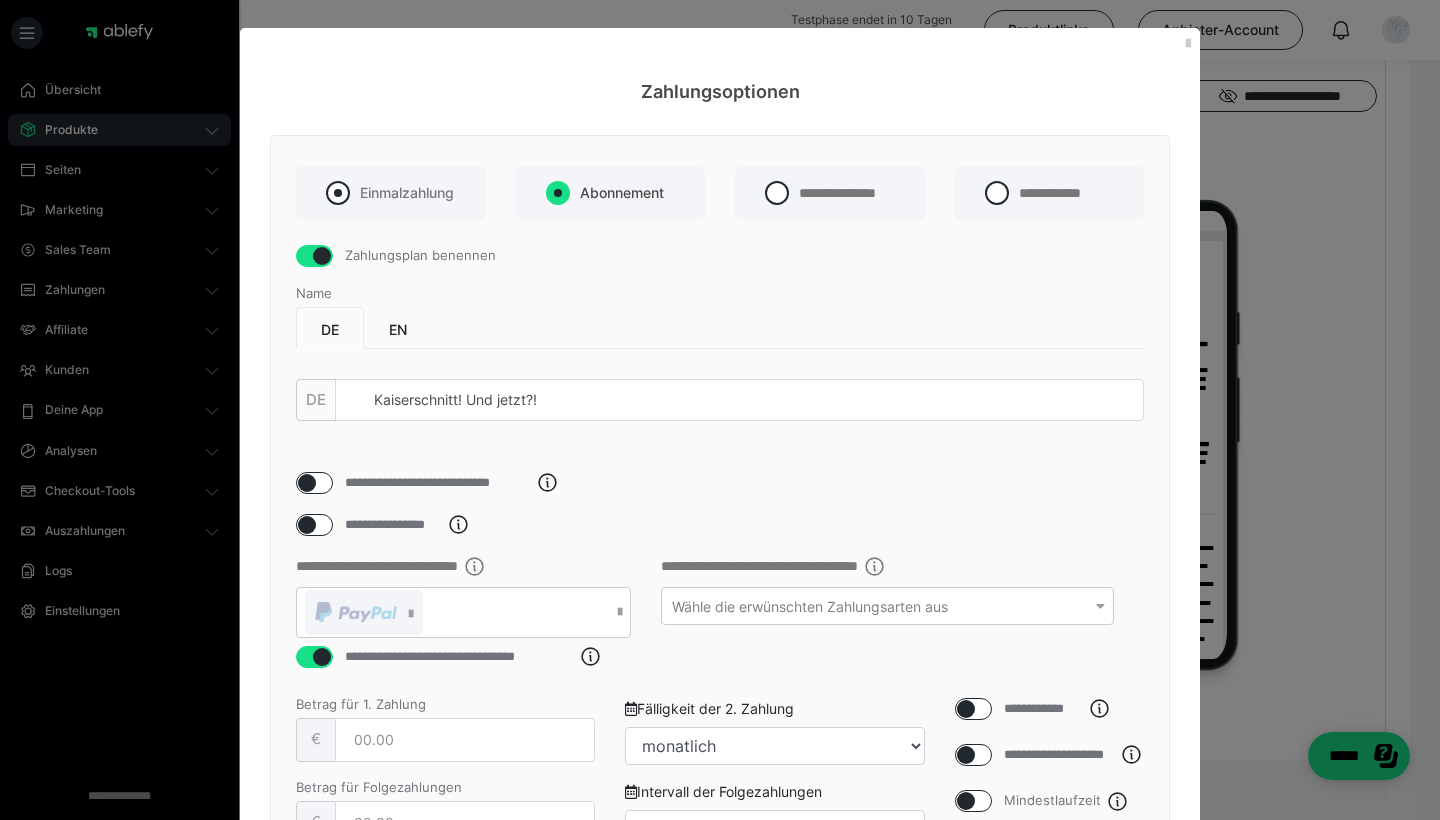 click at bounding box center (338, 193) 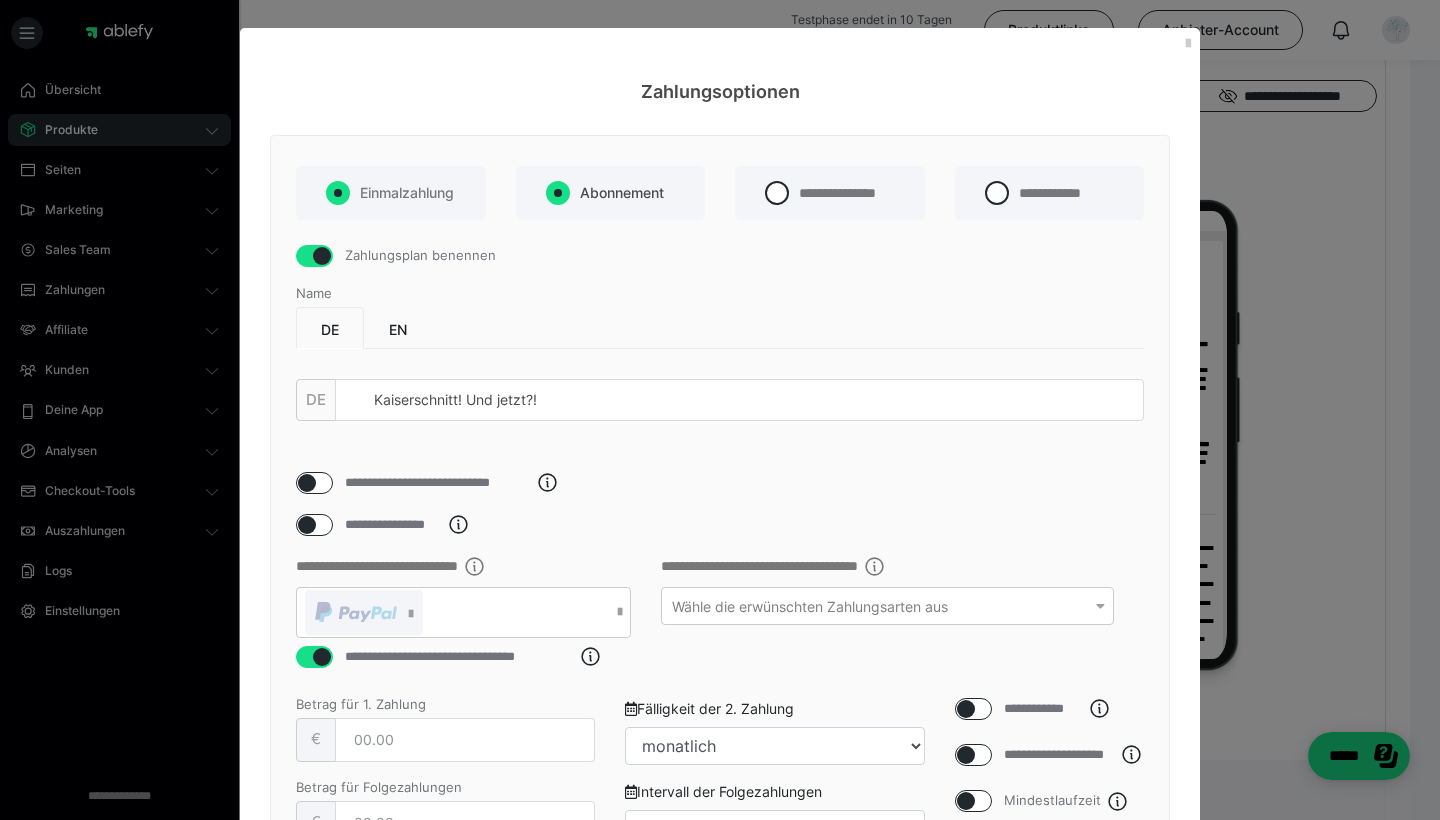 radio on "false" 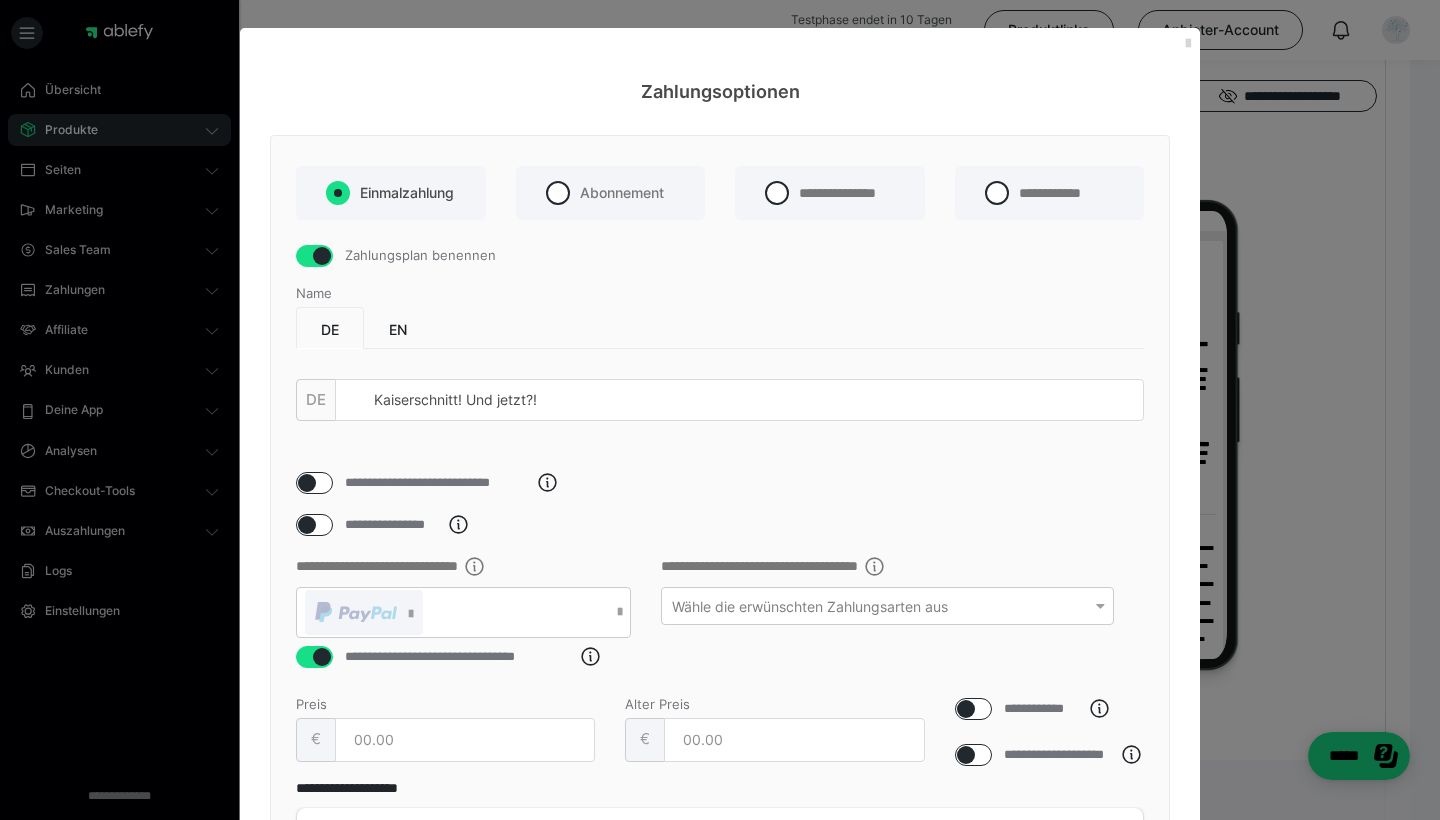 click at bounding box center [1188, 44] 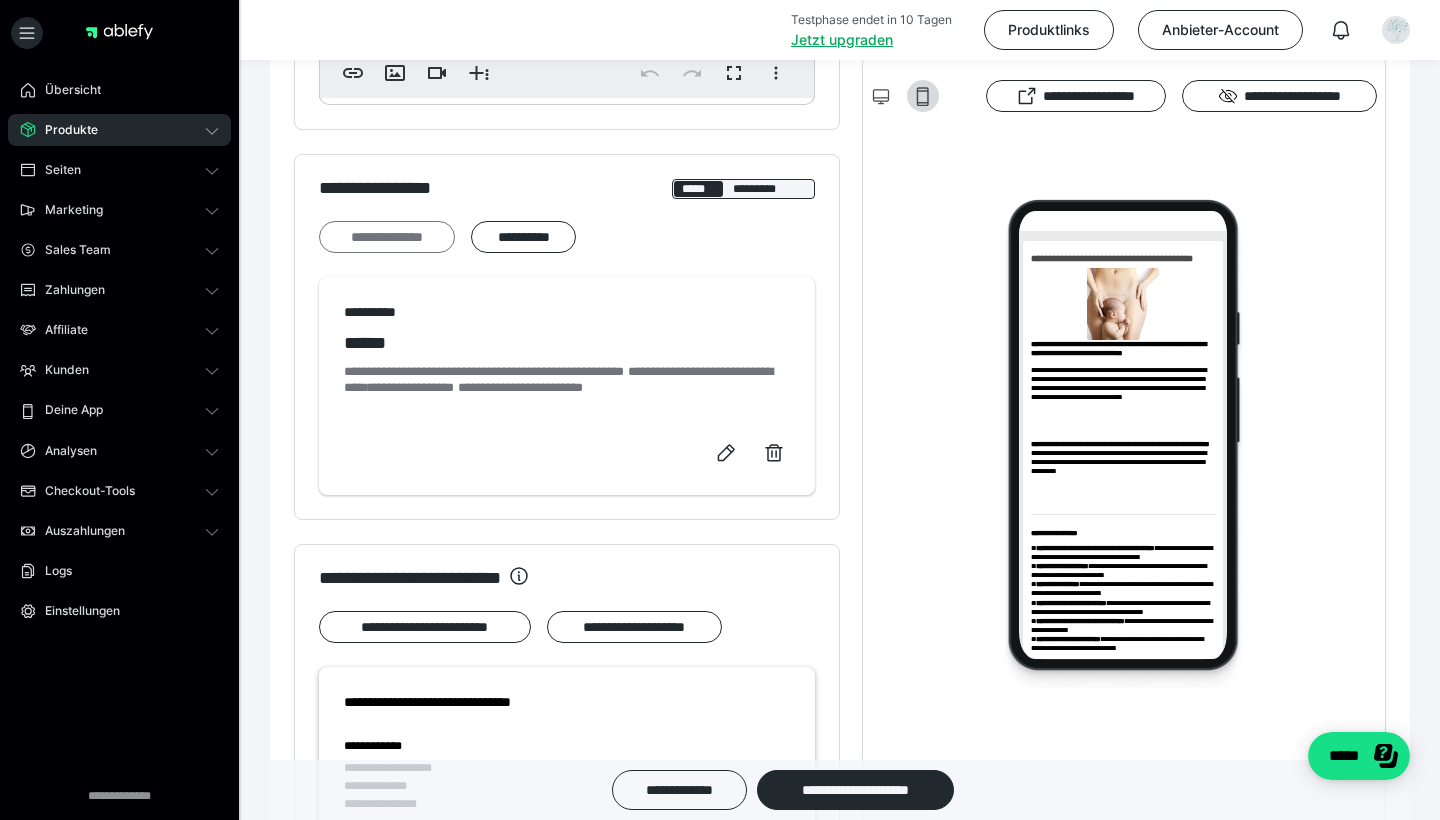 click on "**********" at bounding box center (387, 237) 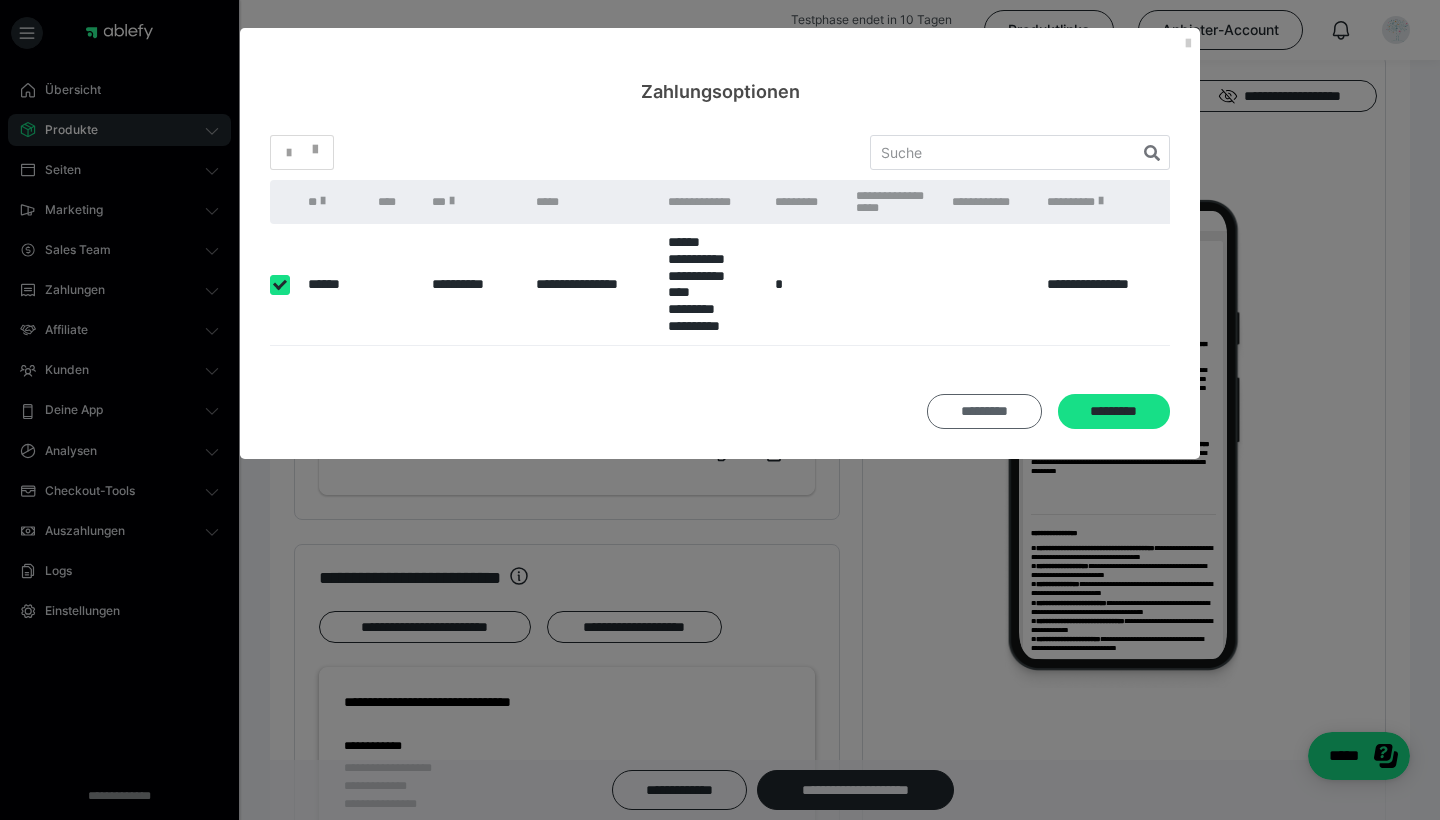 click on "*********" at bounding box center (984, 411) 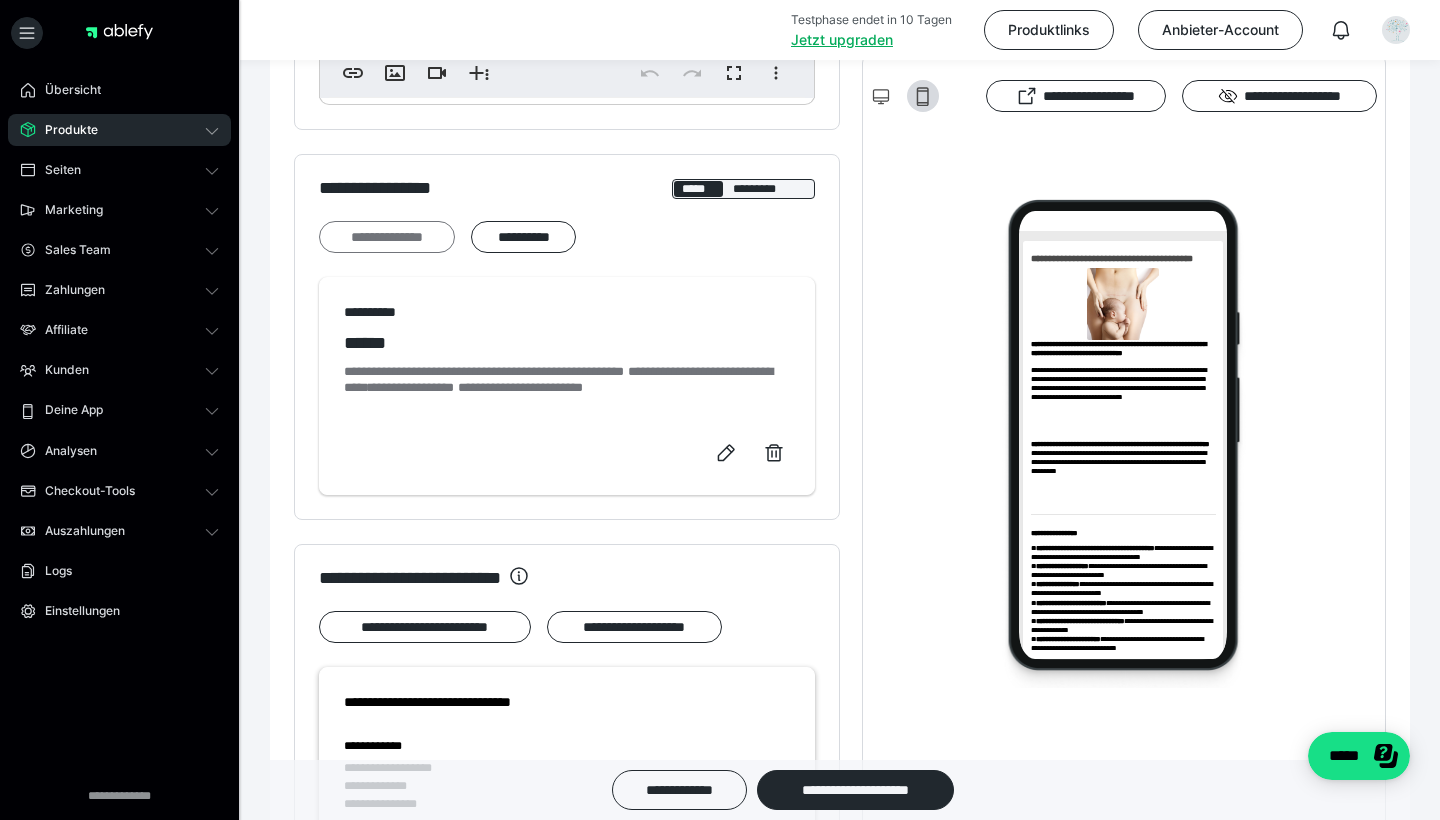 click on "**********" at bounding box center [387, 237] 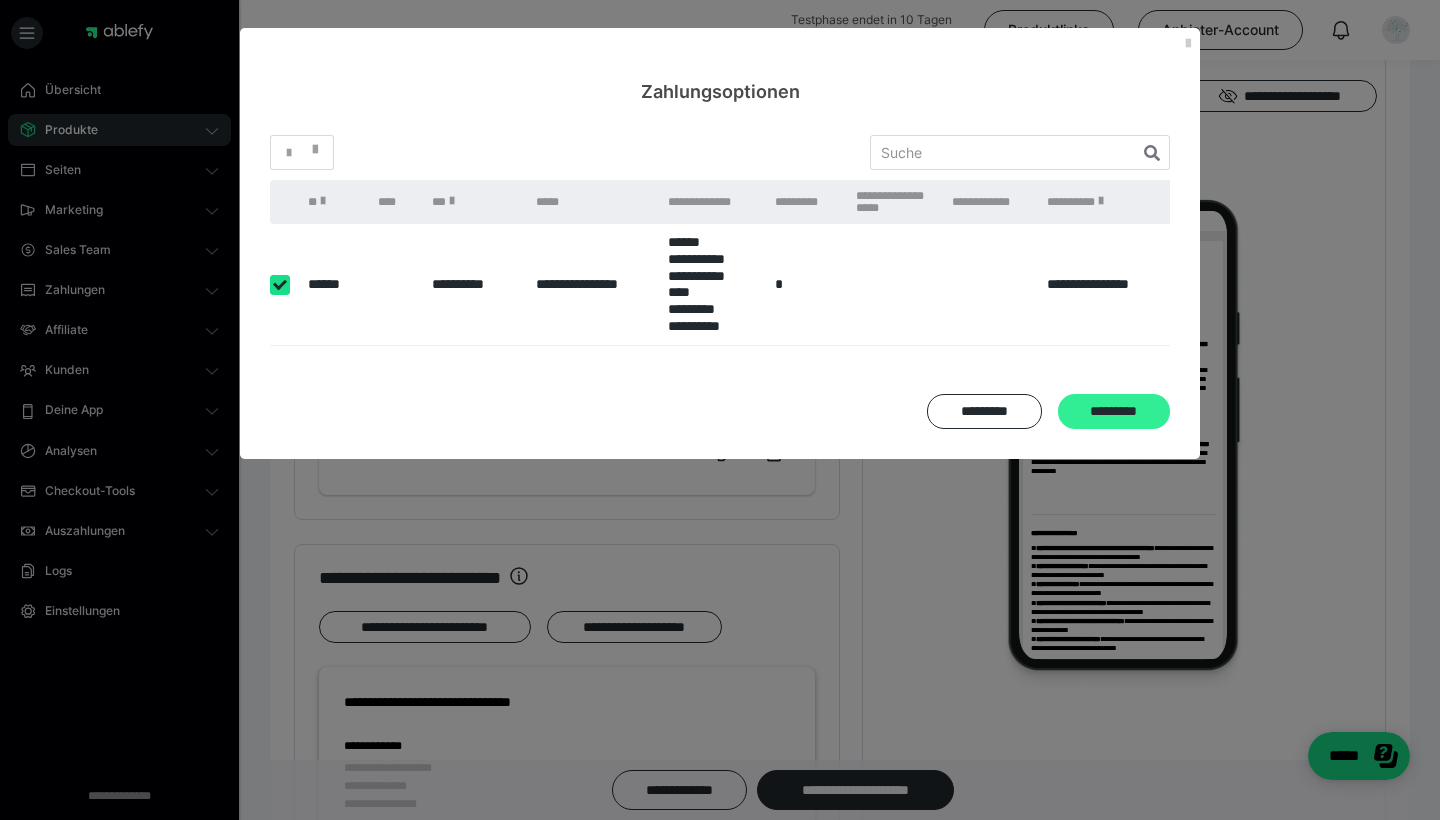 click on "*********" at bounding box center [1114, 411] 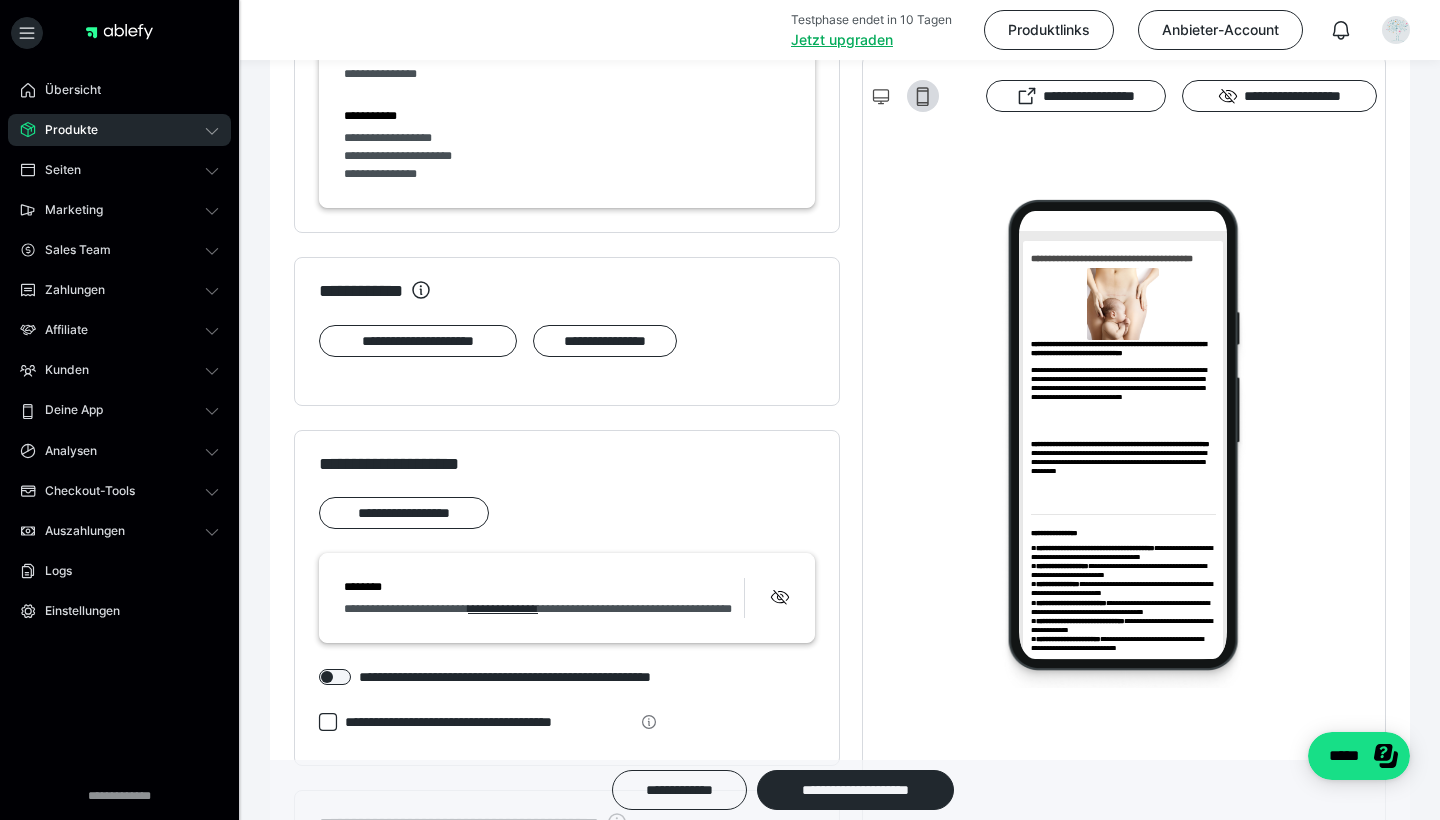 scroll, scrollTop: 1767, scrollLeft: 0, axis: vertical 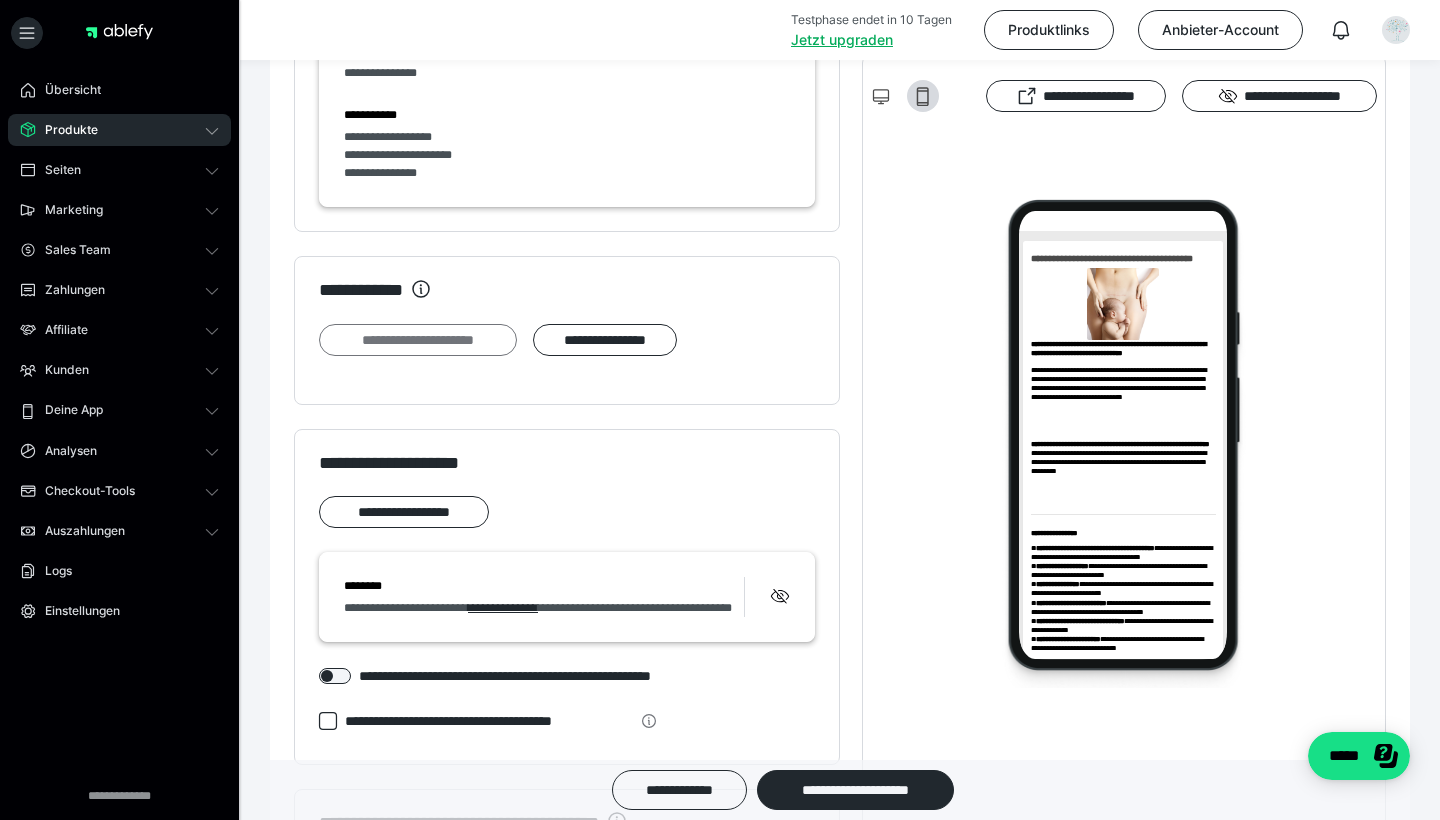 click on "**********" at bounding box center (418, 340) 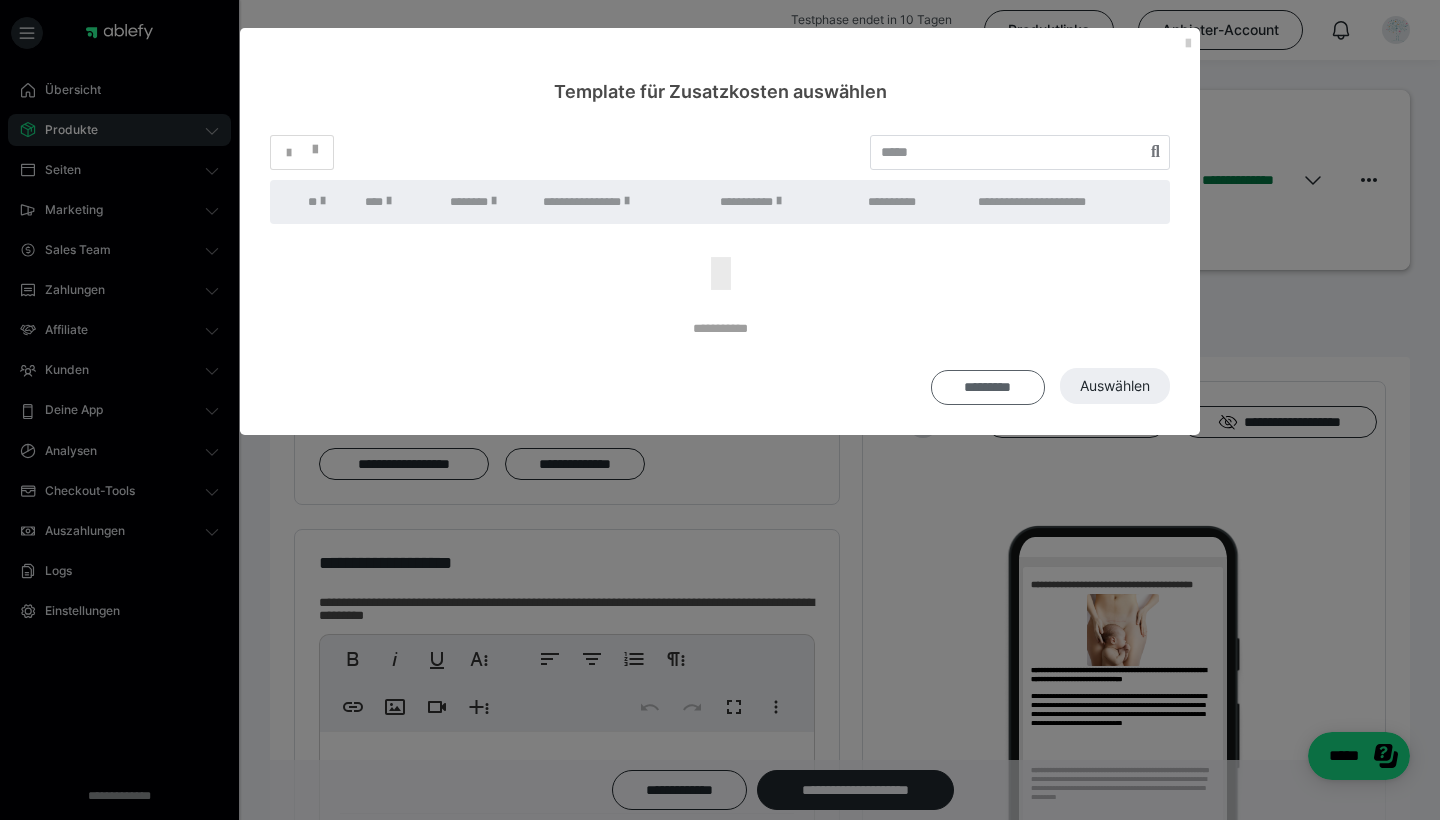 click on "*********" at bounding box center (988, 387) 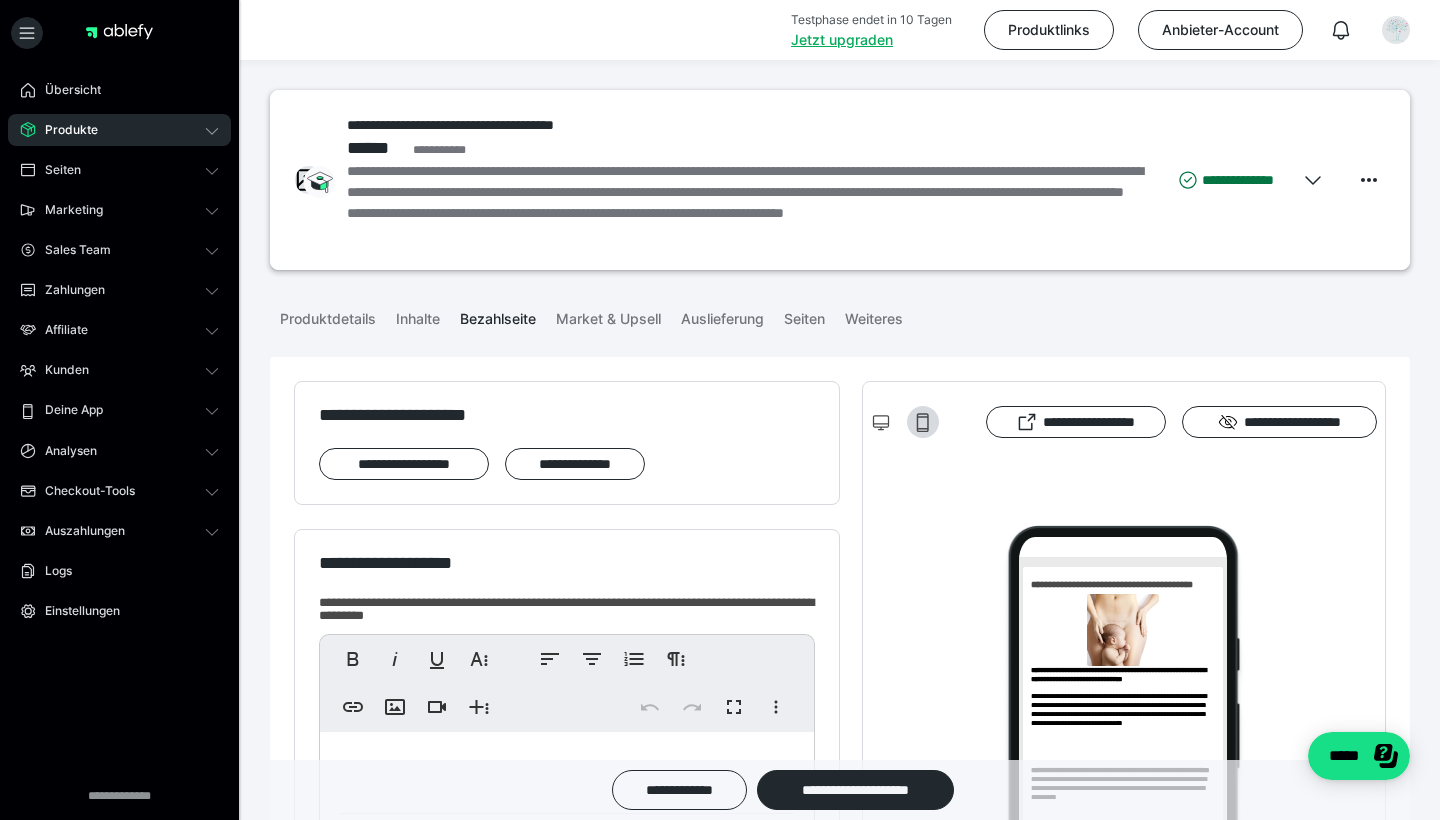 scroll, scrollTop: 1696, scrollLeft: 0, axis: vertical 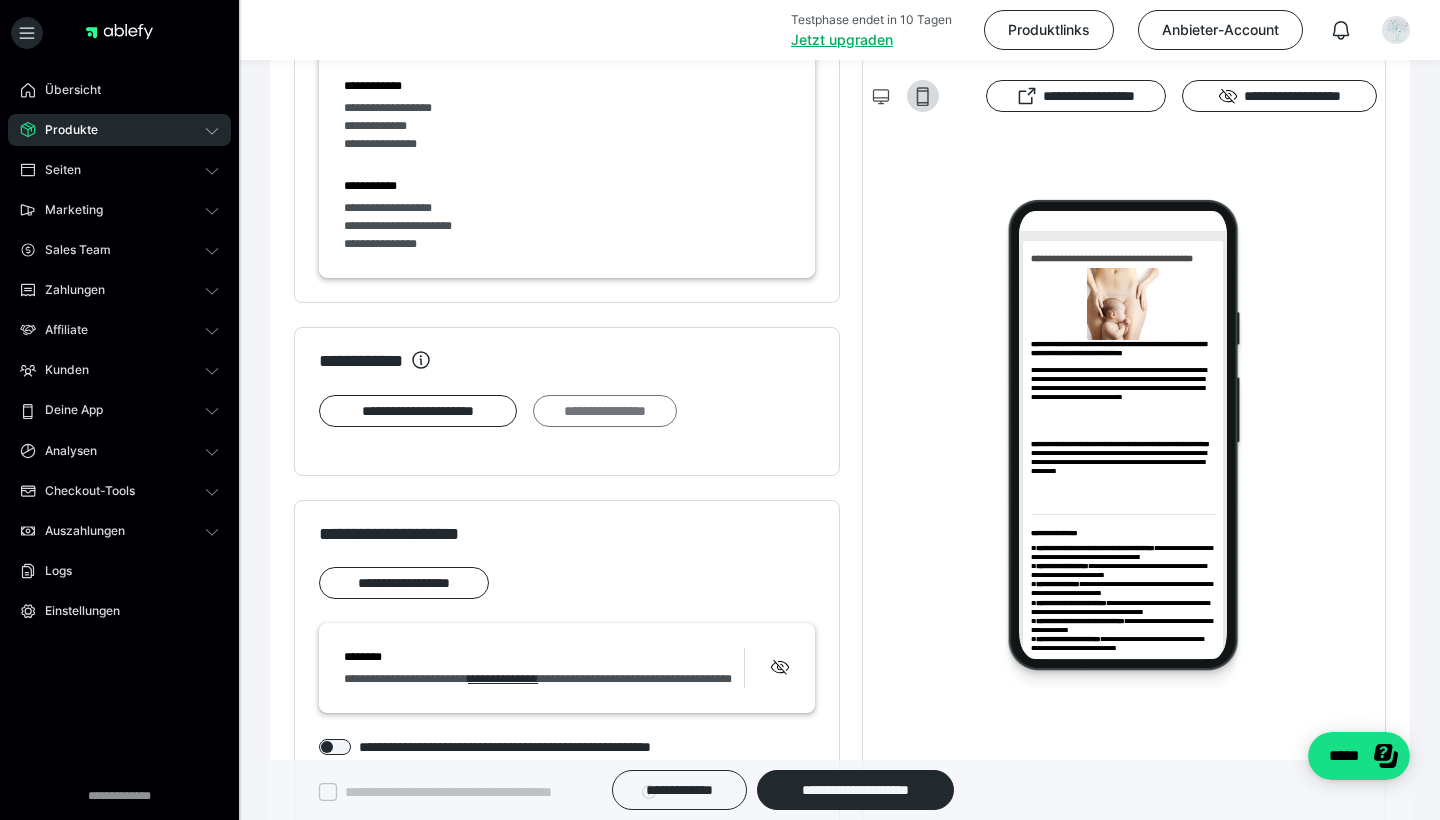 click on "**********" at bounding box center [604, 411] 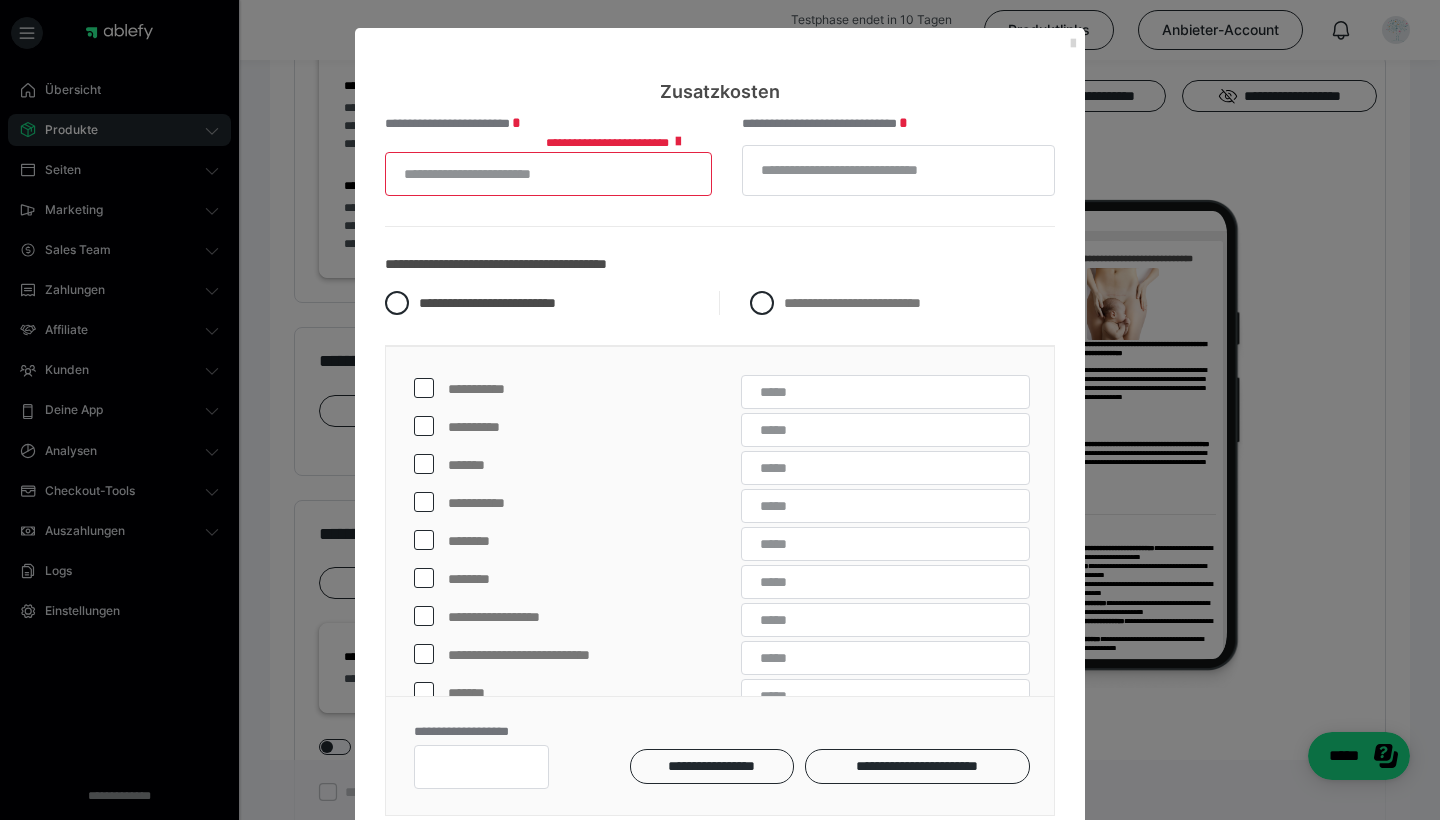 click at bounding box center (1073, 44) 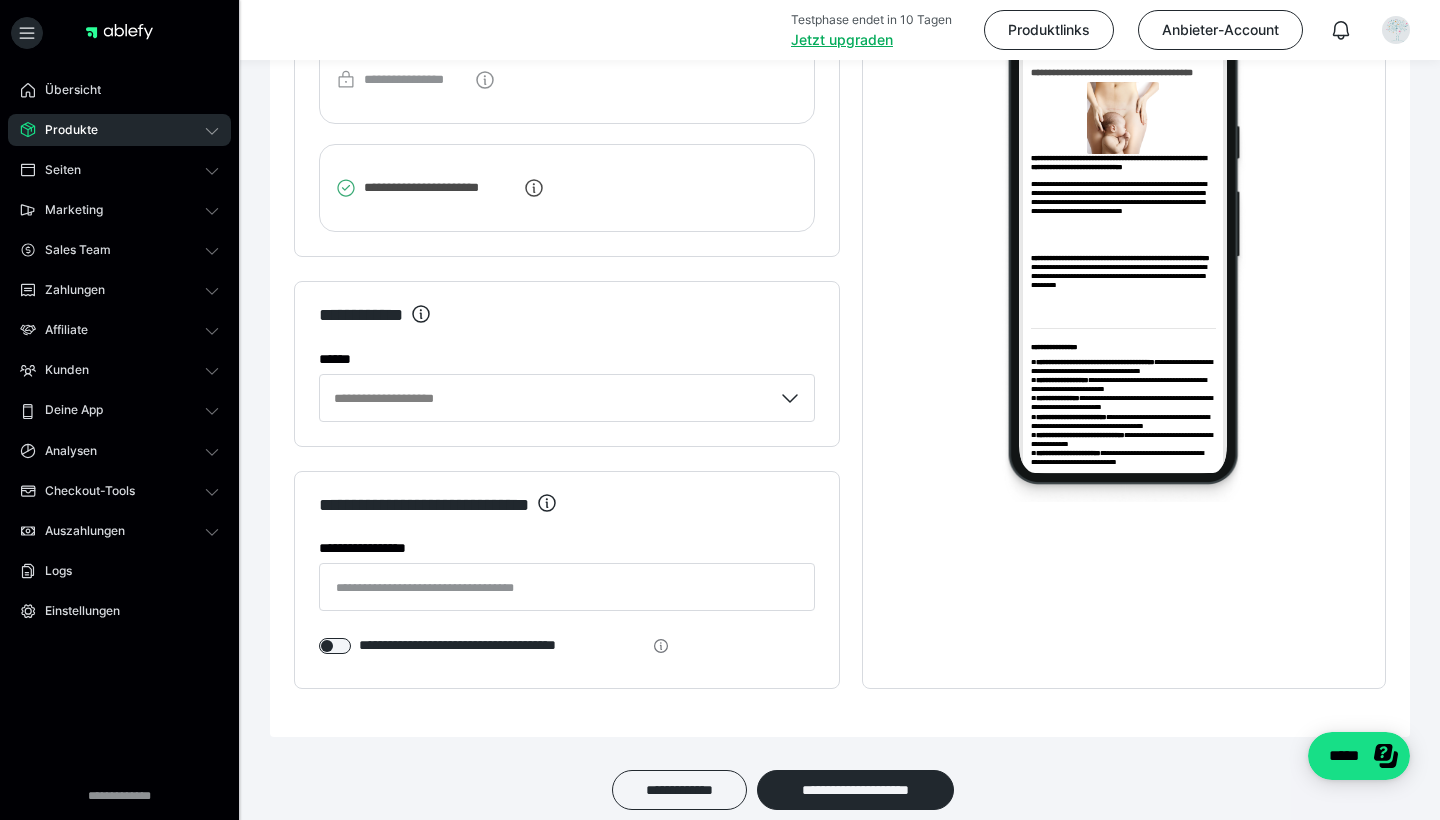 scroll, scrollTop: 3771, scrollLeft: 0, axis: vertical 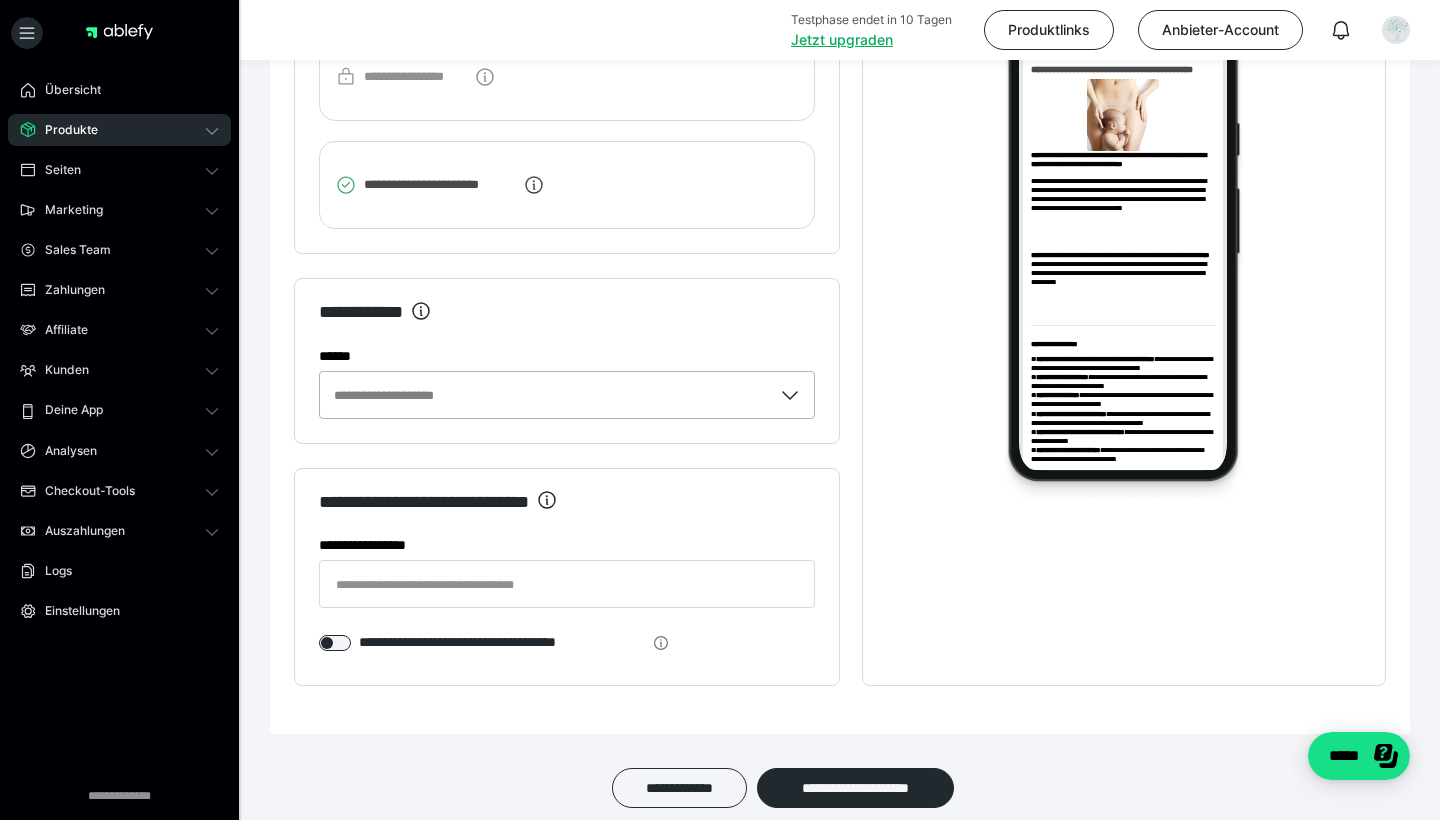 click at bounding box center (793, 395) 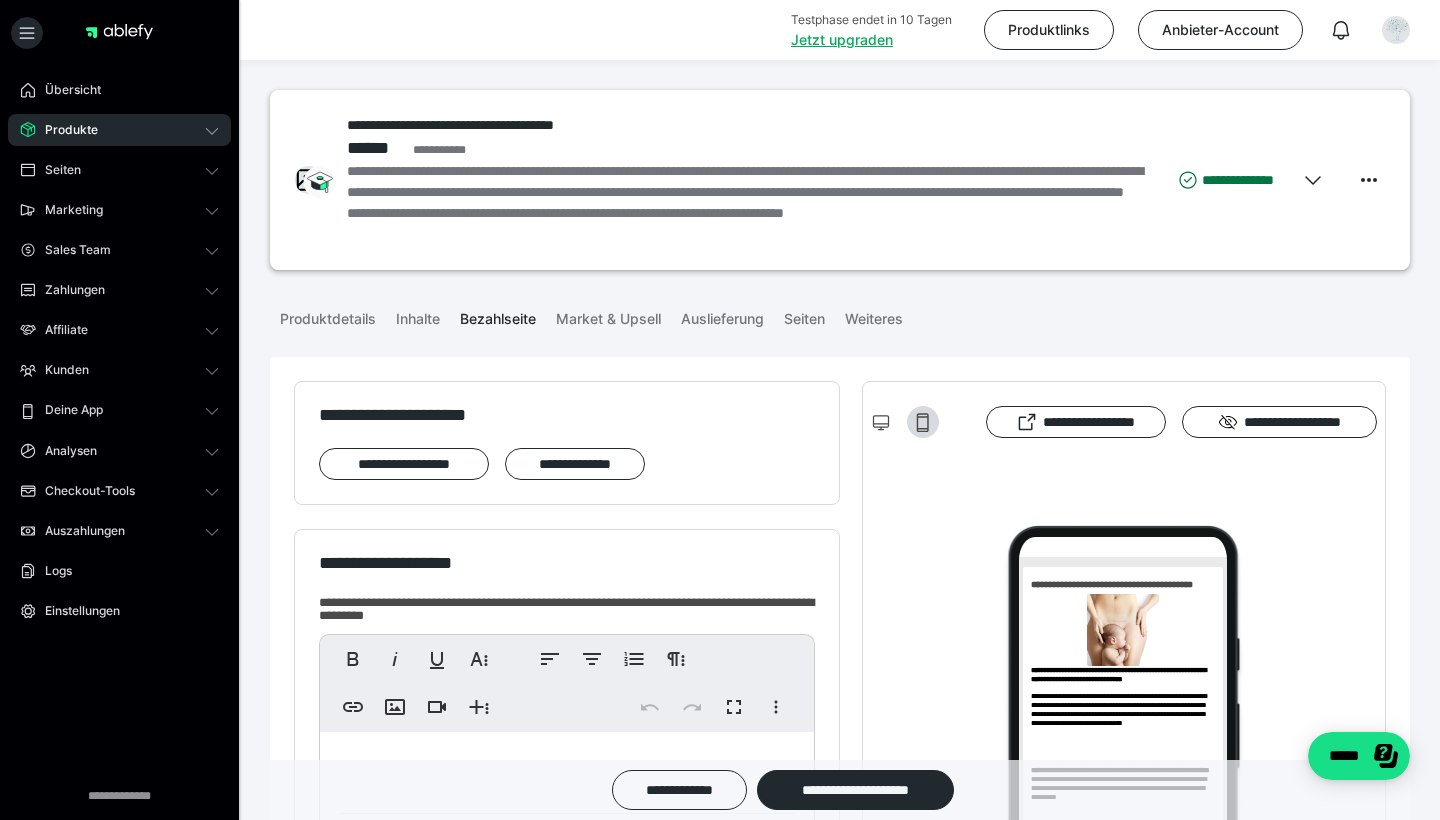 scroll, scrollTop: 0, scrollLeft: 0, axis: both 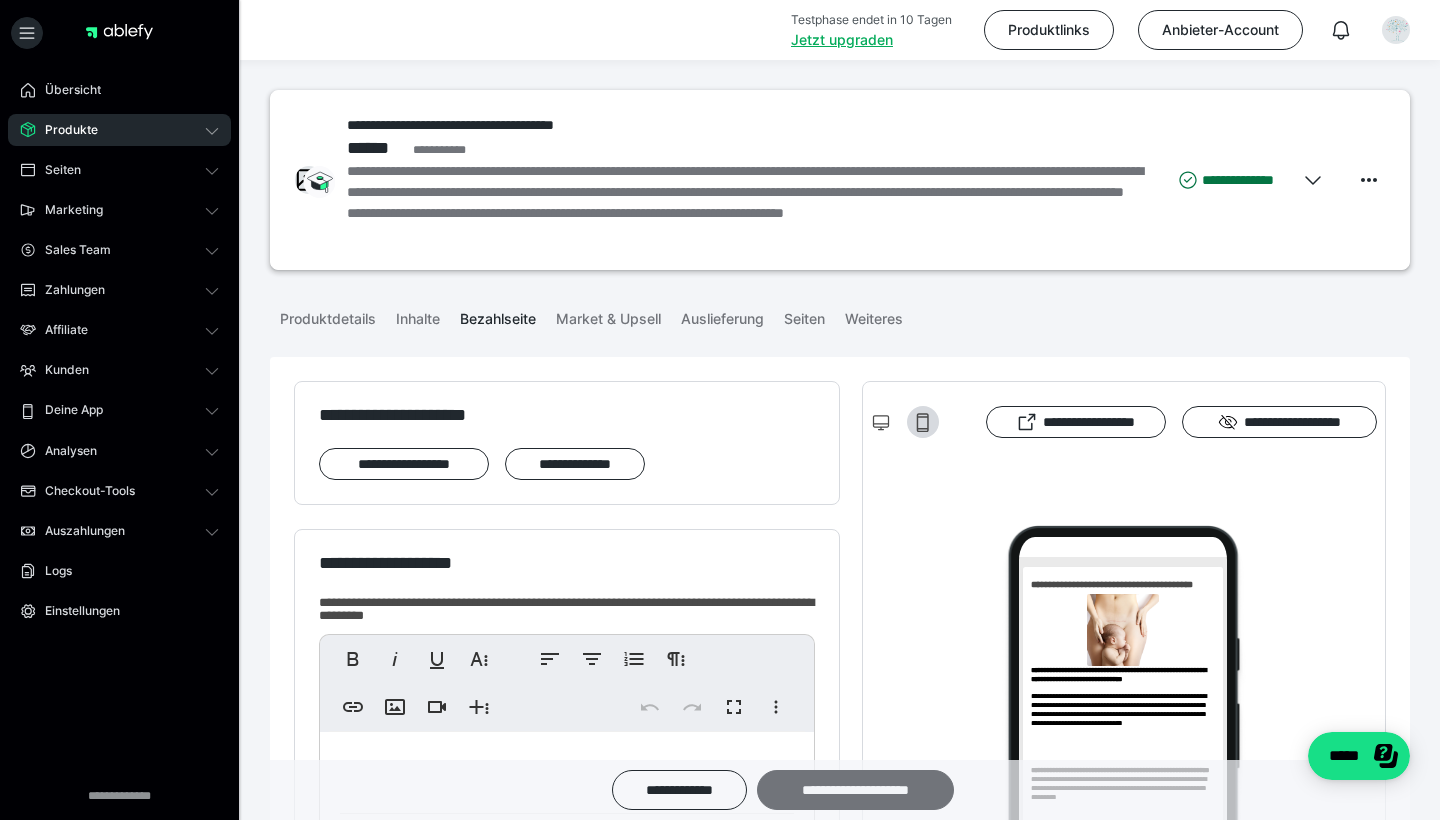 click on "**********" at bounding box center (855, 790) 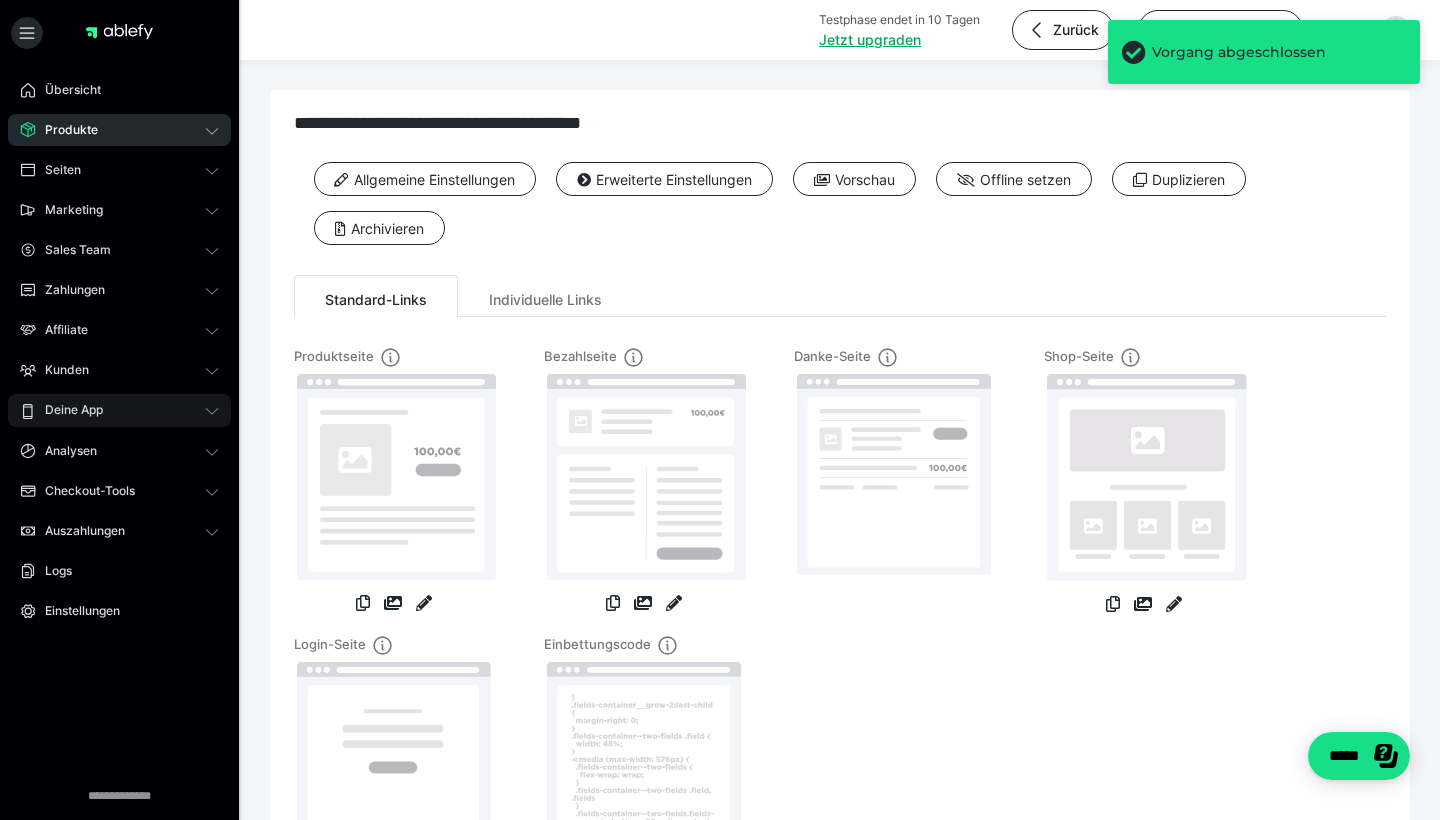 click 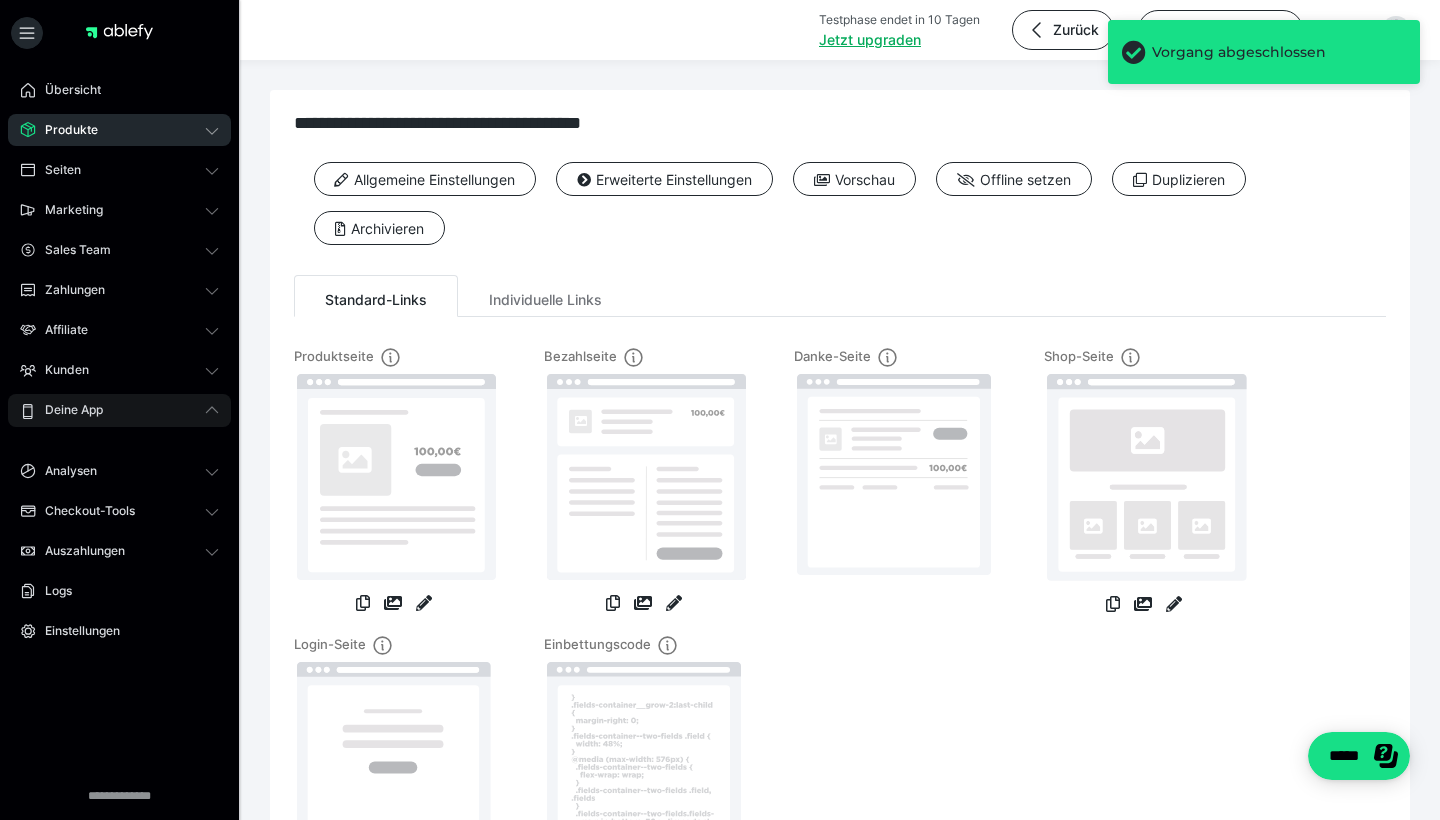 click on "Deine App" at bounding box center [67, 410] 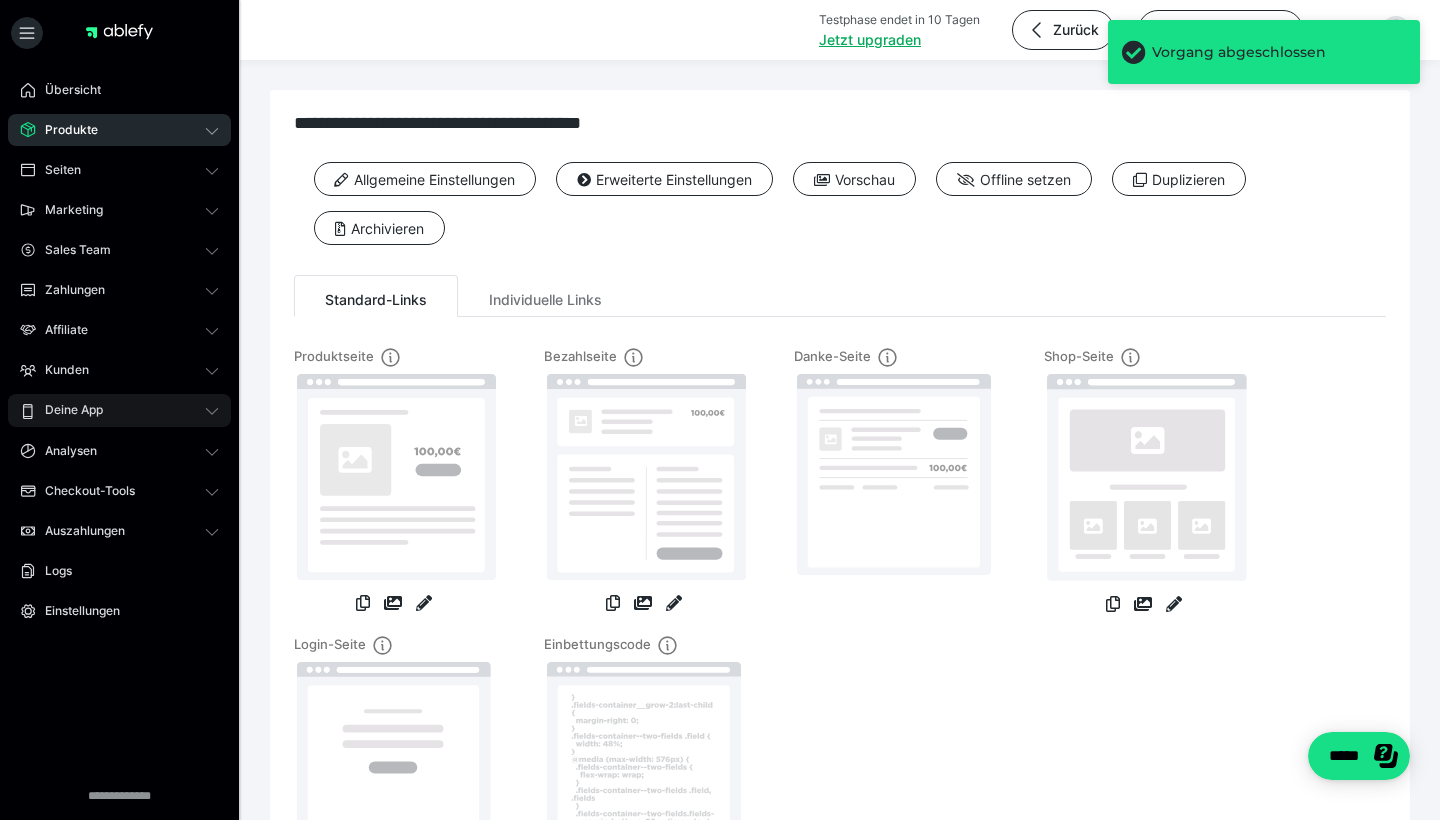 click on "Deine App" at bounding box center [67, 410] 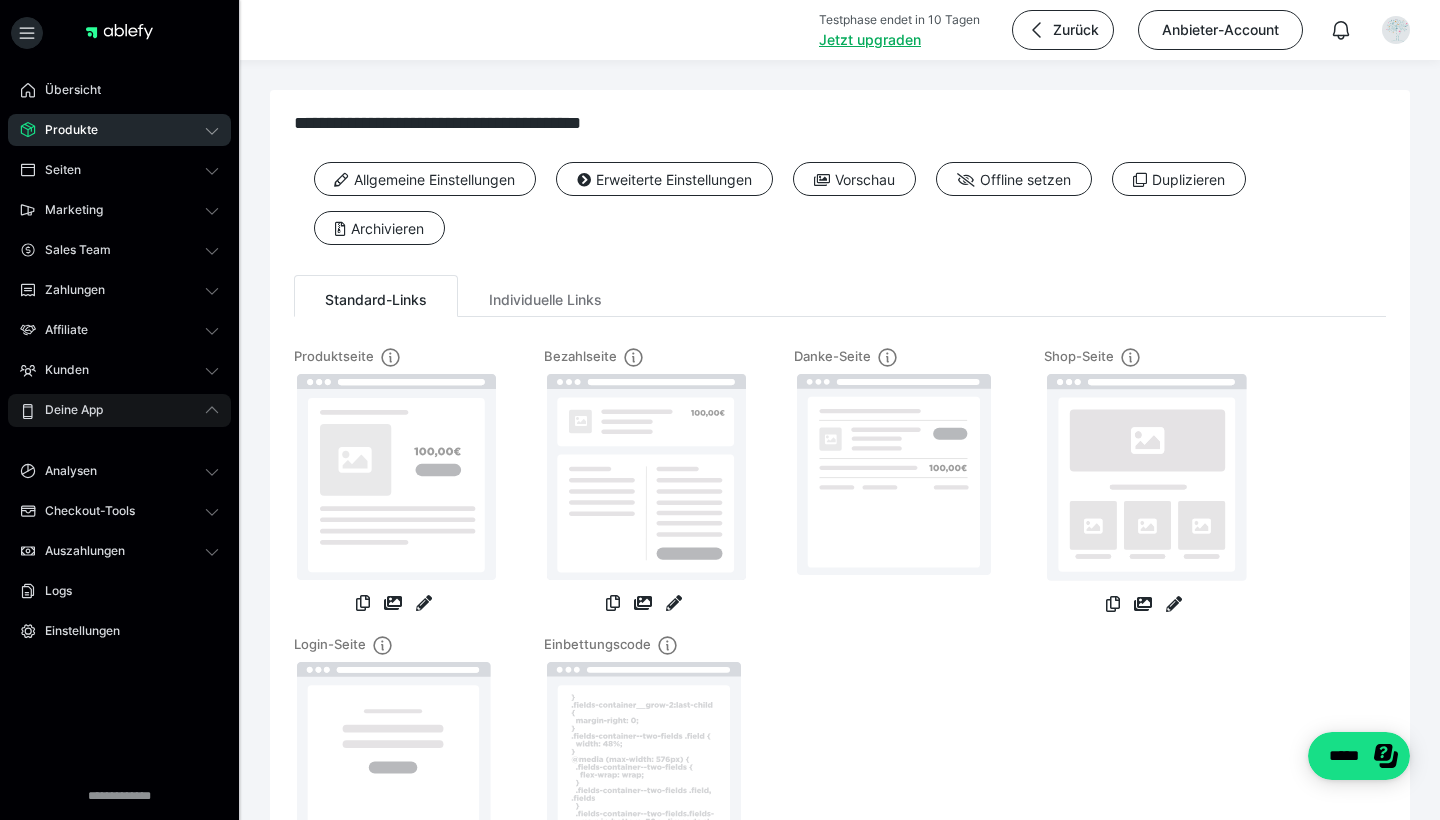 click on "Deine App" at bounding box center (67, 410) 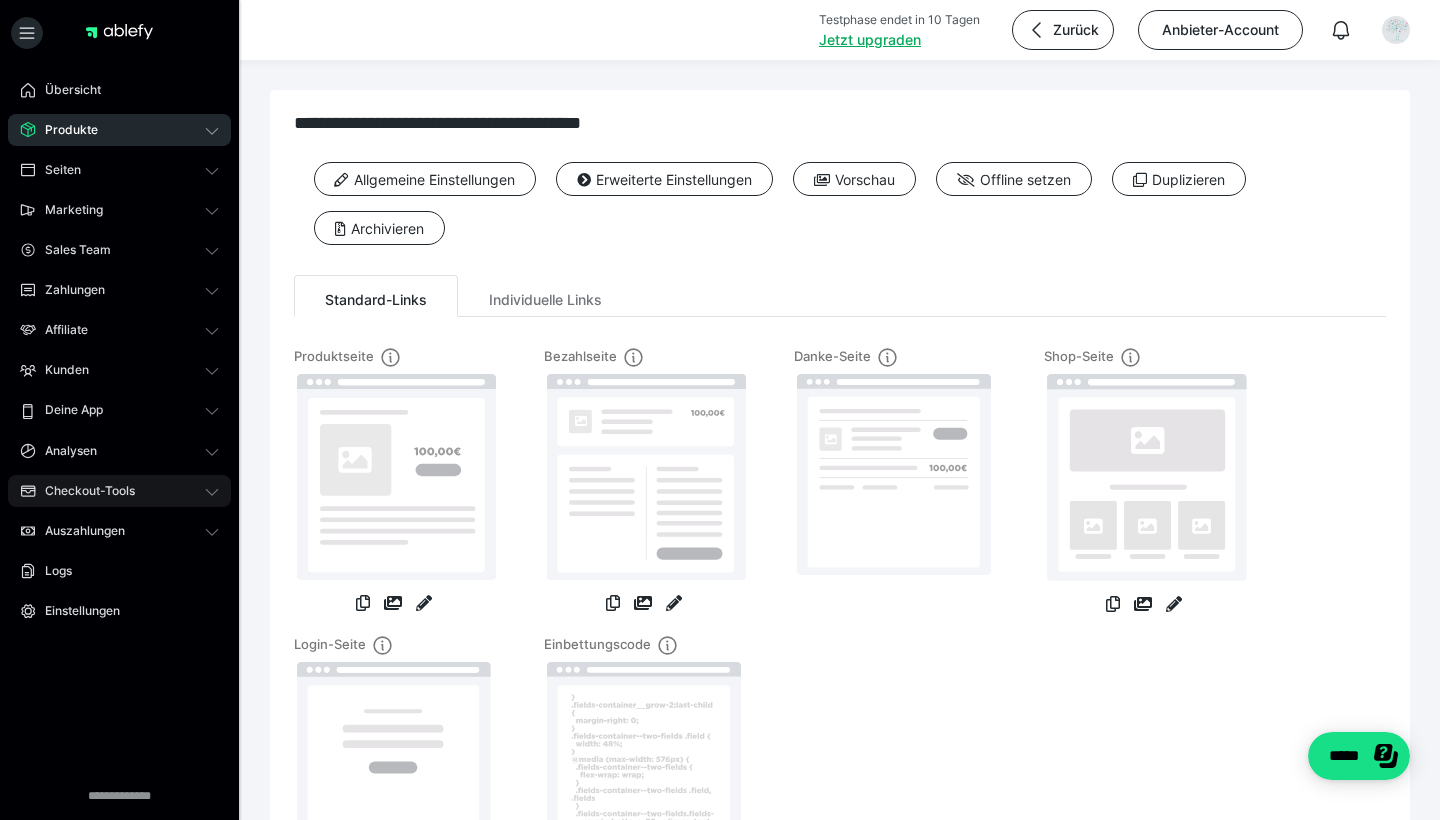 click 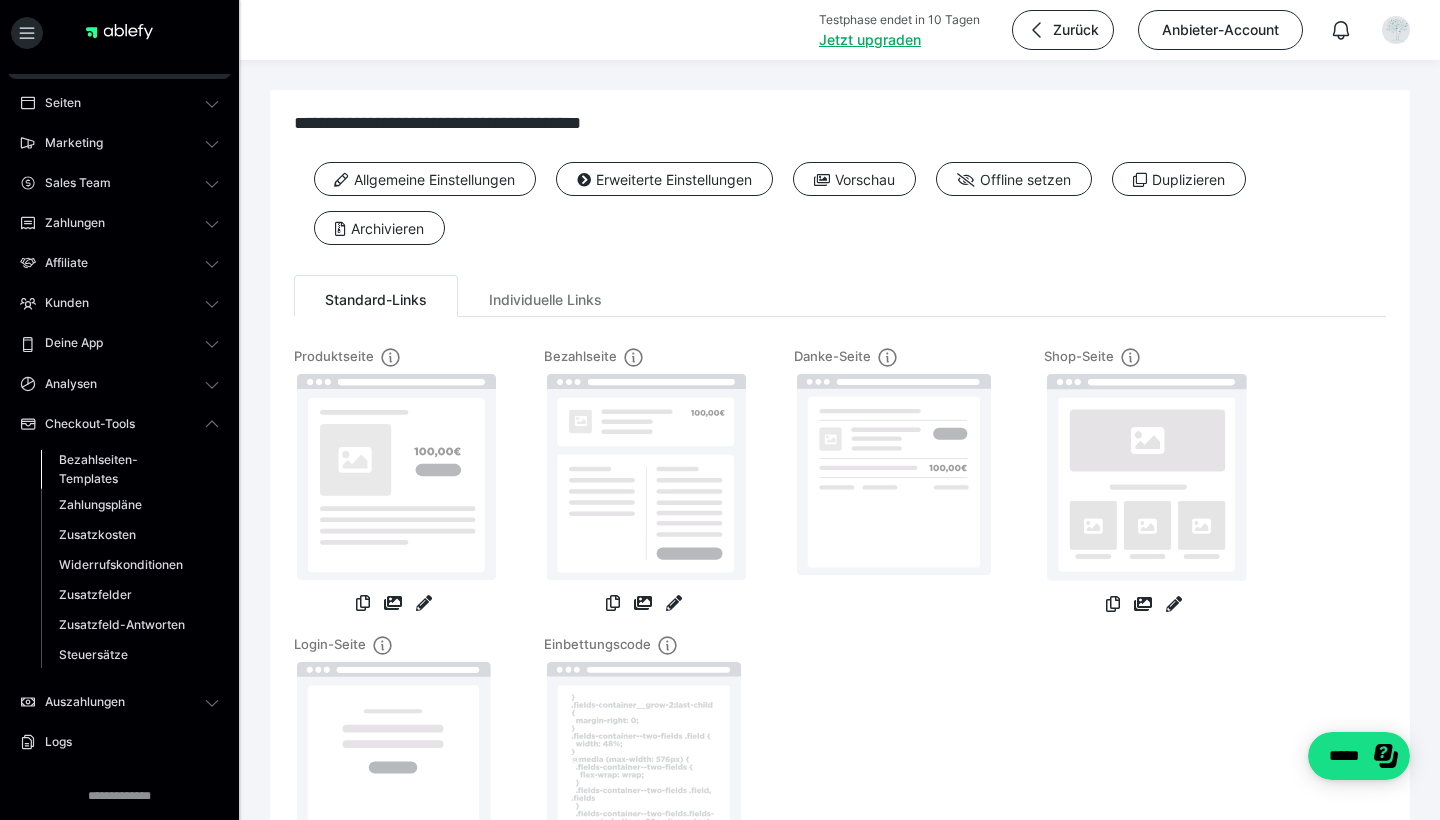 scroll, scrollTop: 71, scrollLeft: 0, axis: vertical 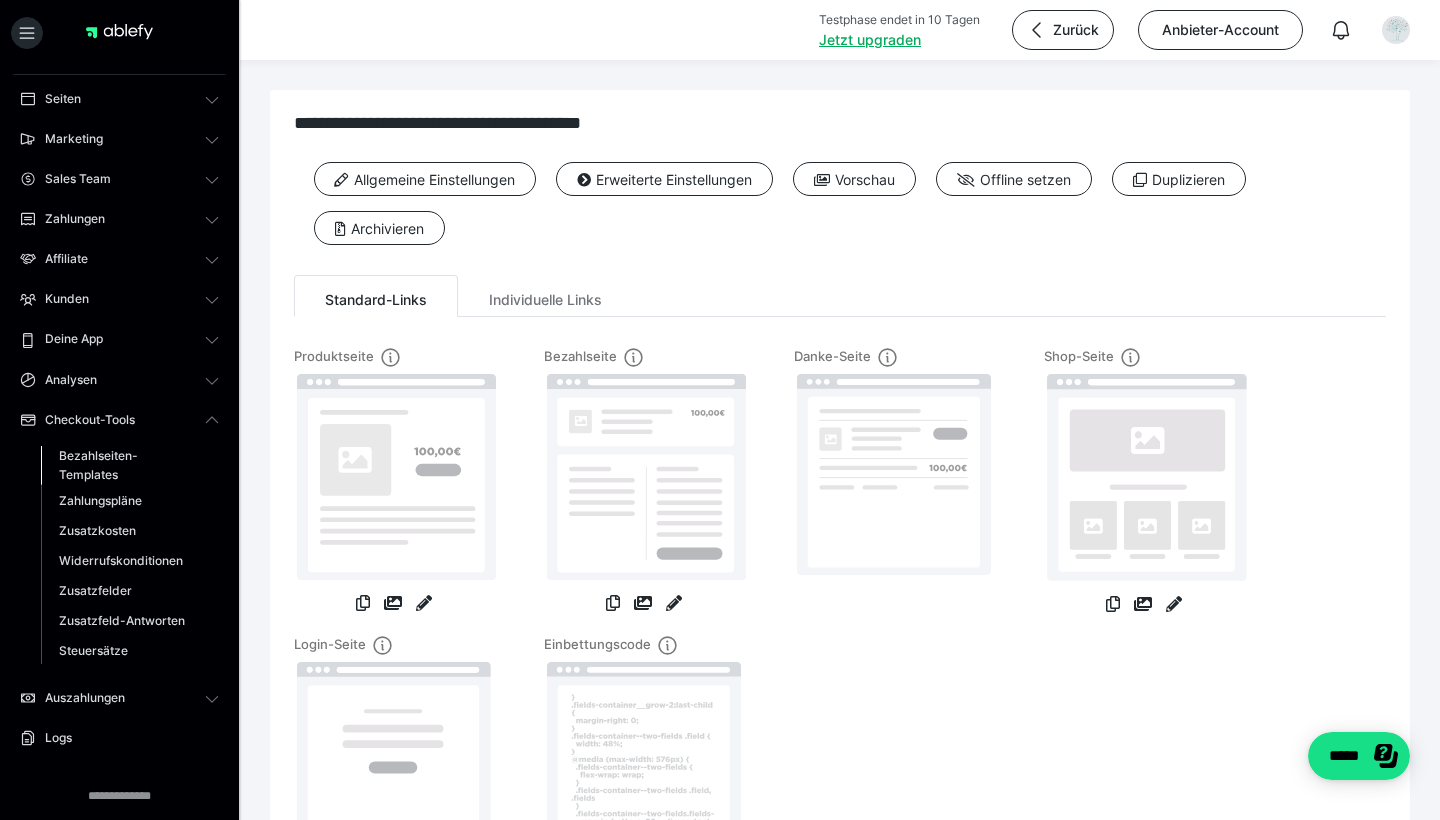 click on "Bezahlseiten-Templates" at bounding box center [126, 465] 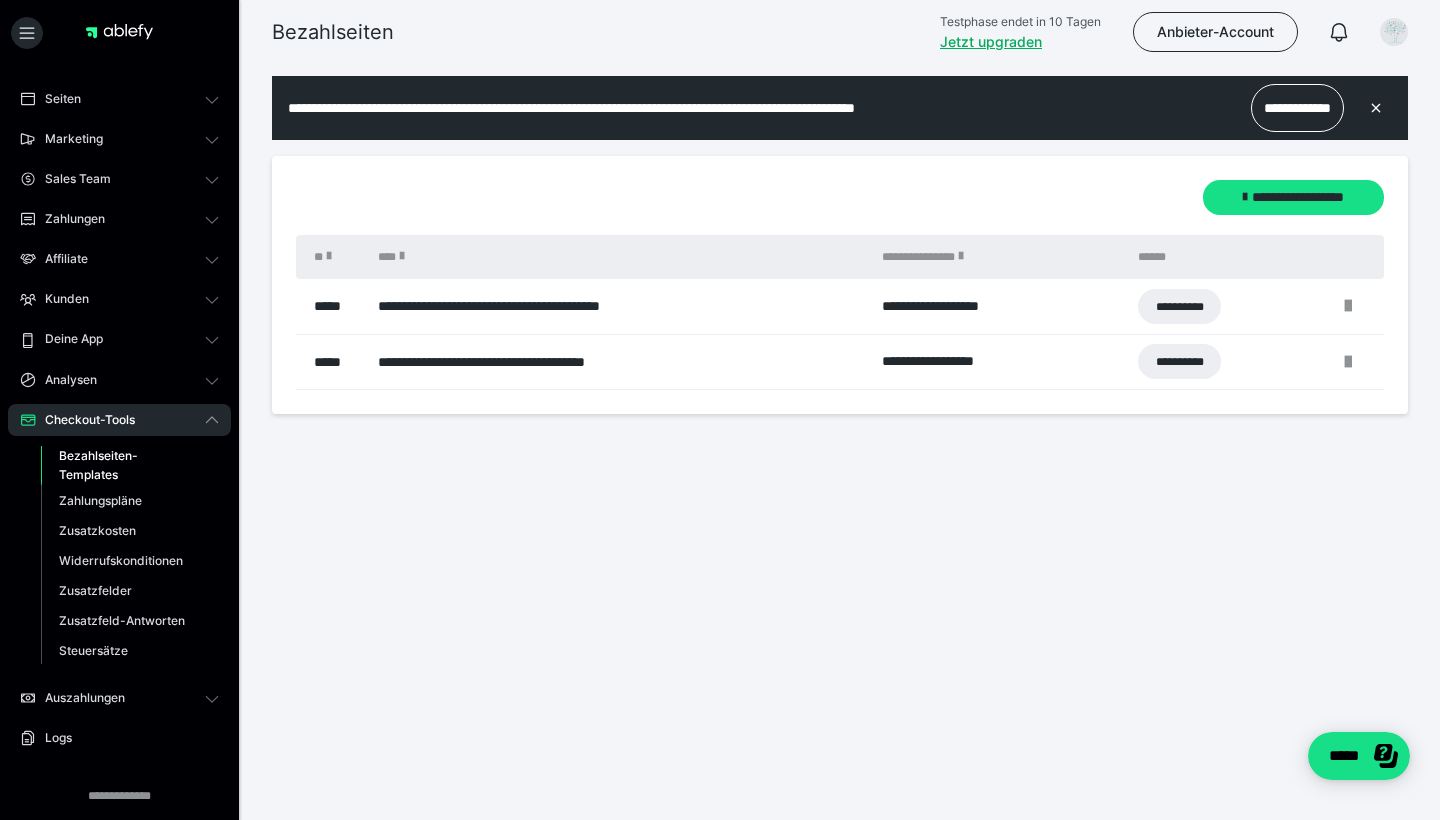 scroll, scrollTop: 0, scrollLeft: 0, axis: both 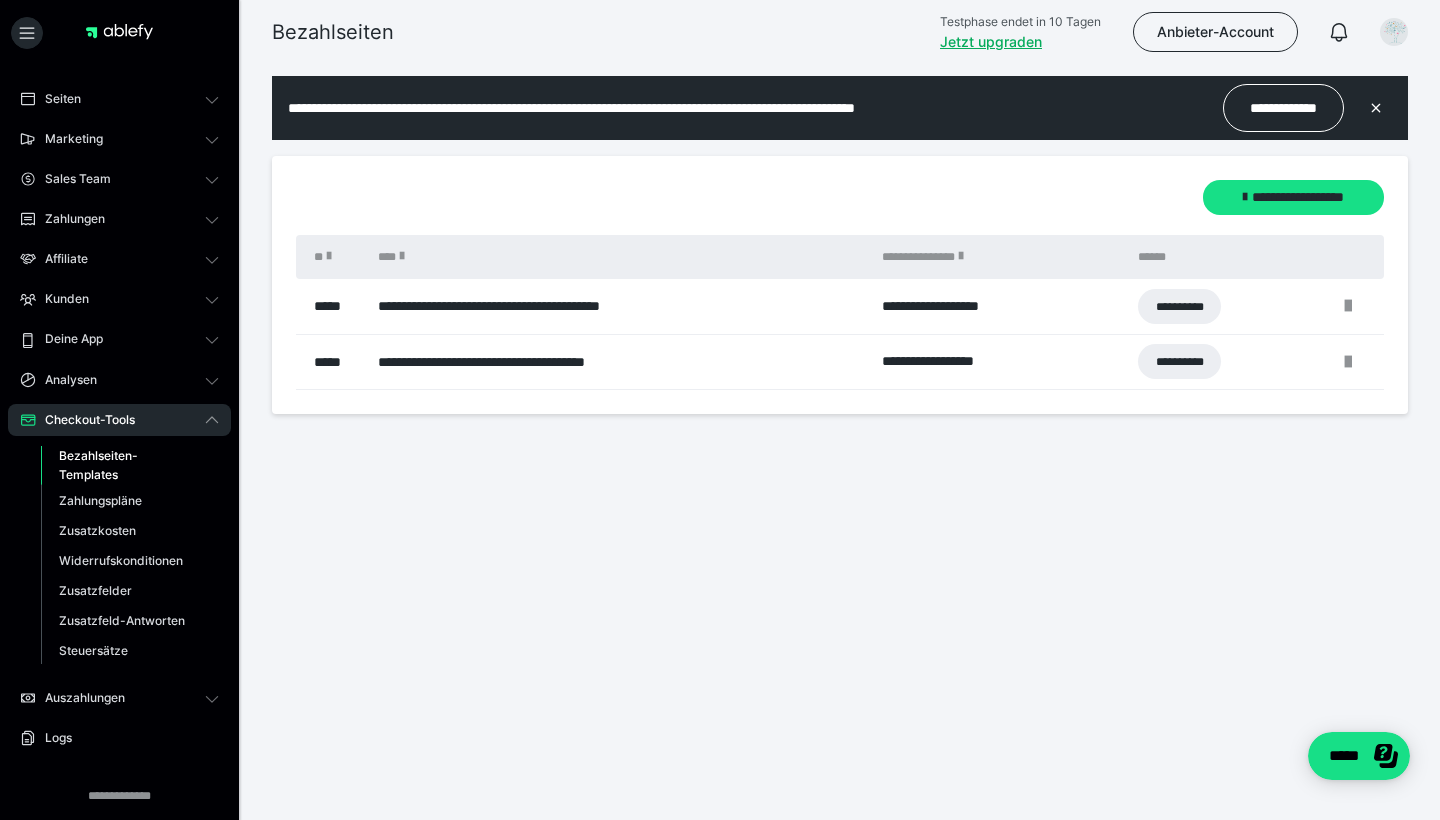 click 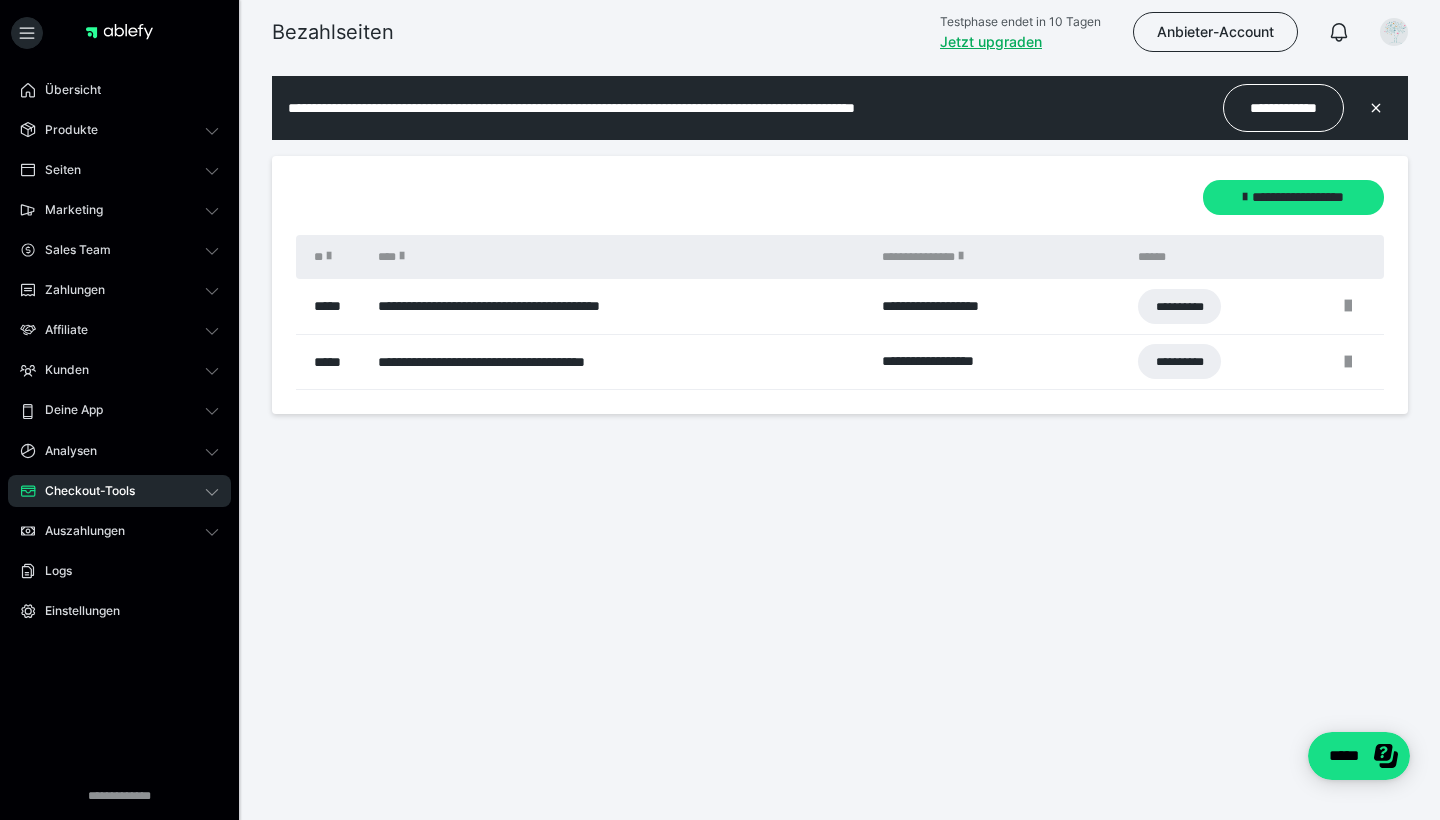 scroll, scrollTop: 0, scrollLeft: 0, axis: both 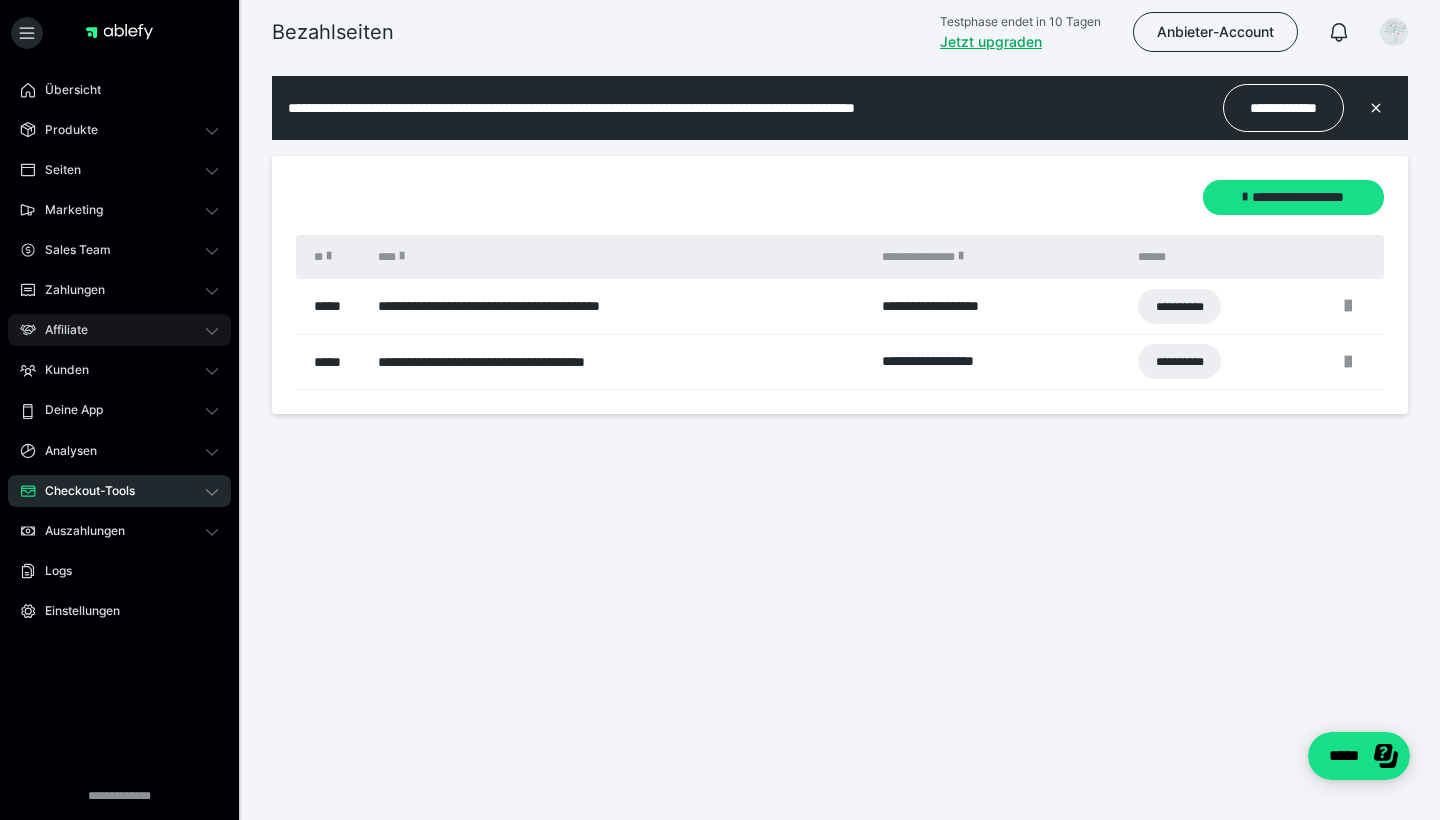 click 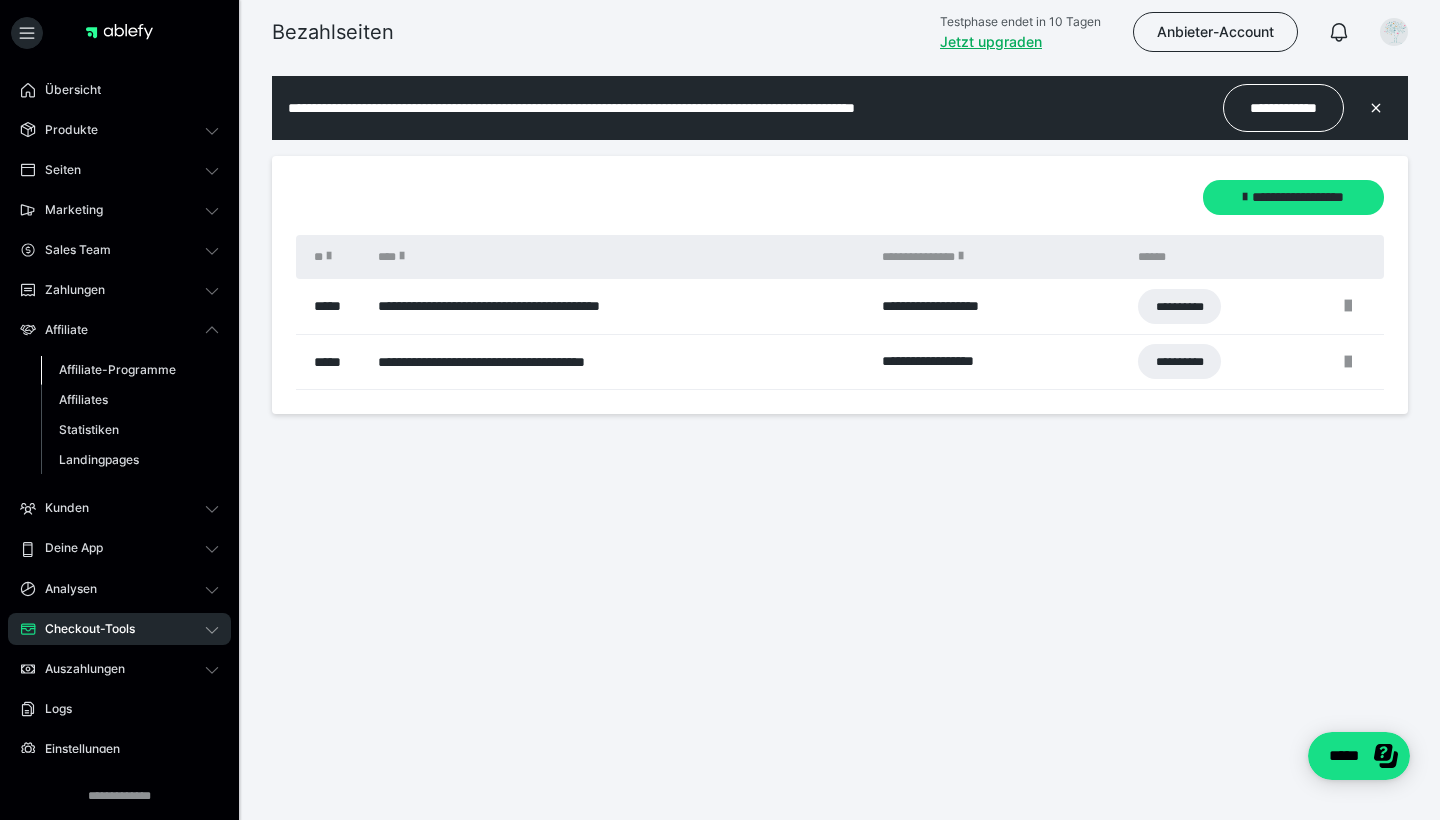 click on "Affiliate-Programme" at bounding box center (117, 369) 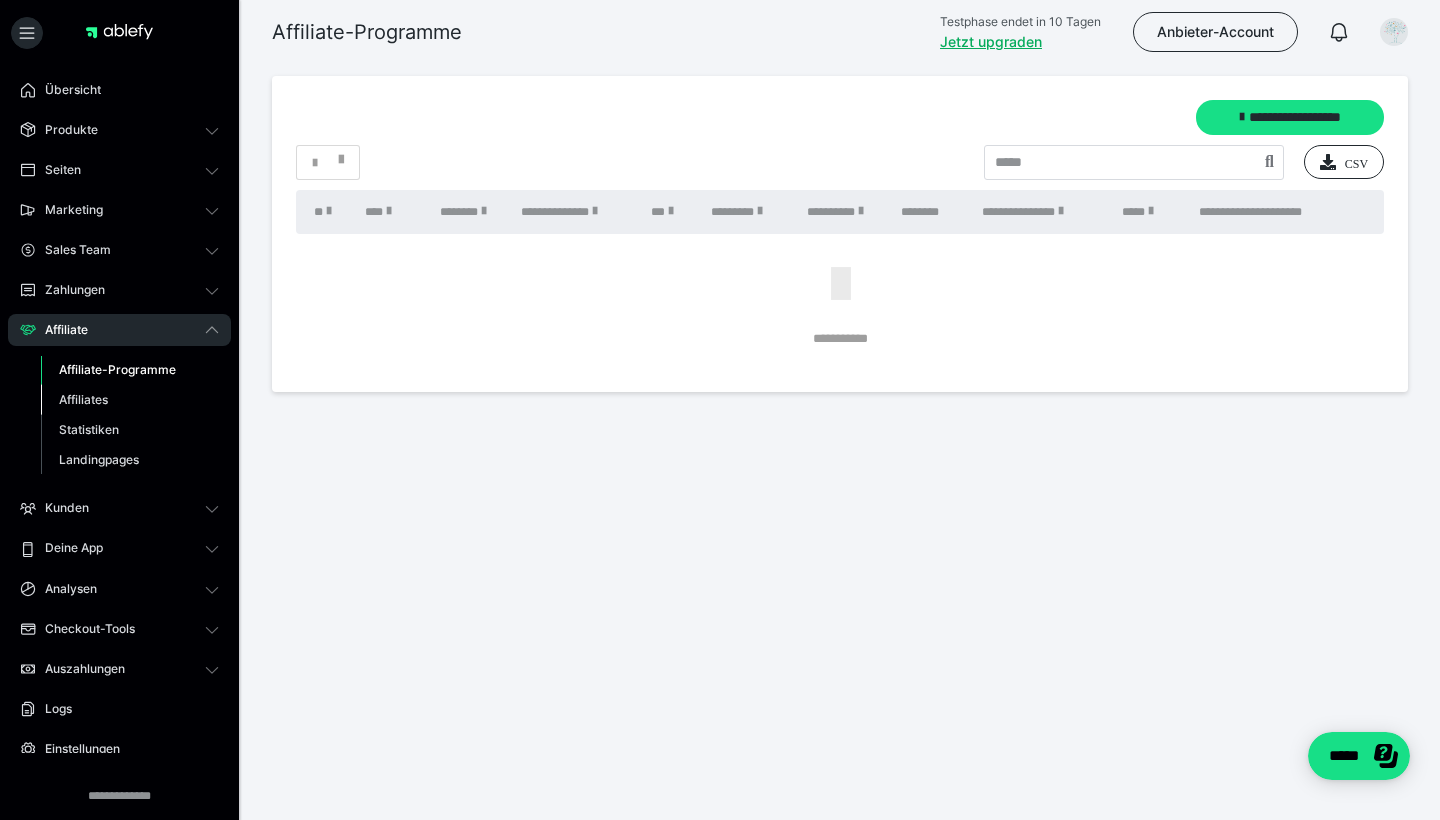 click on "Affiliates" at bounding box center (83, 399) 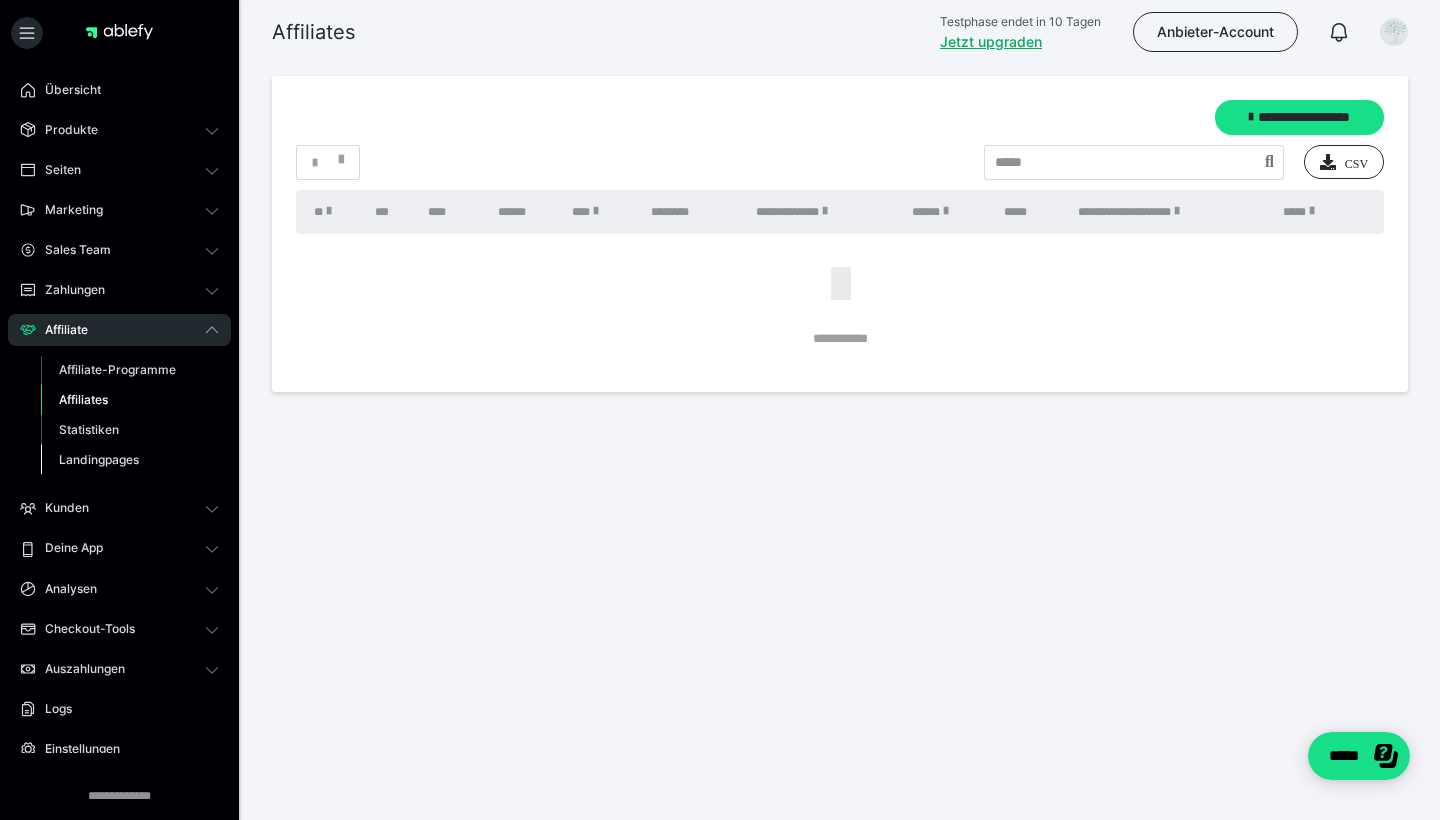 click on "Landingpages" at bounding box center [99, 459] 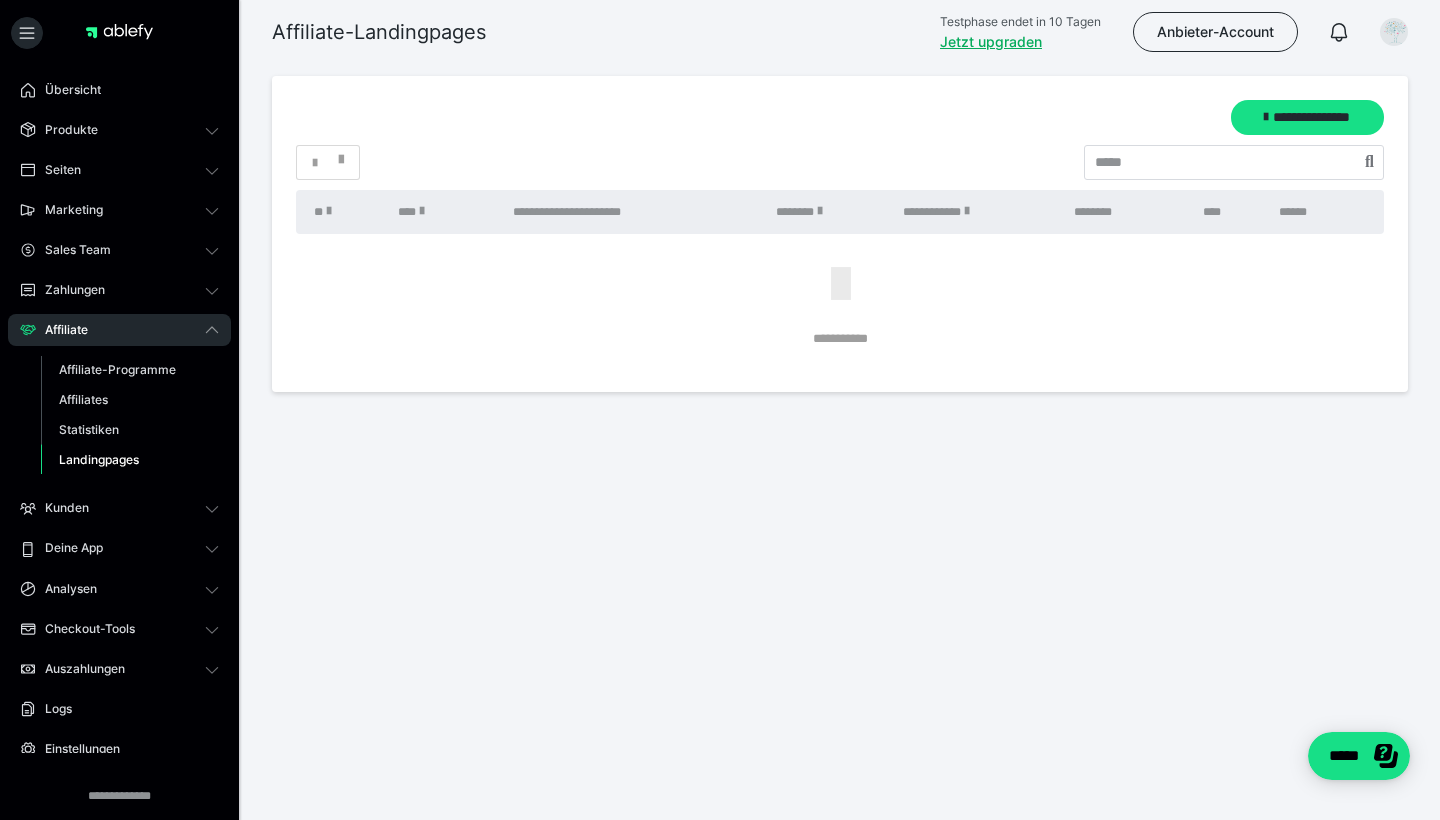 click 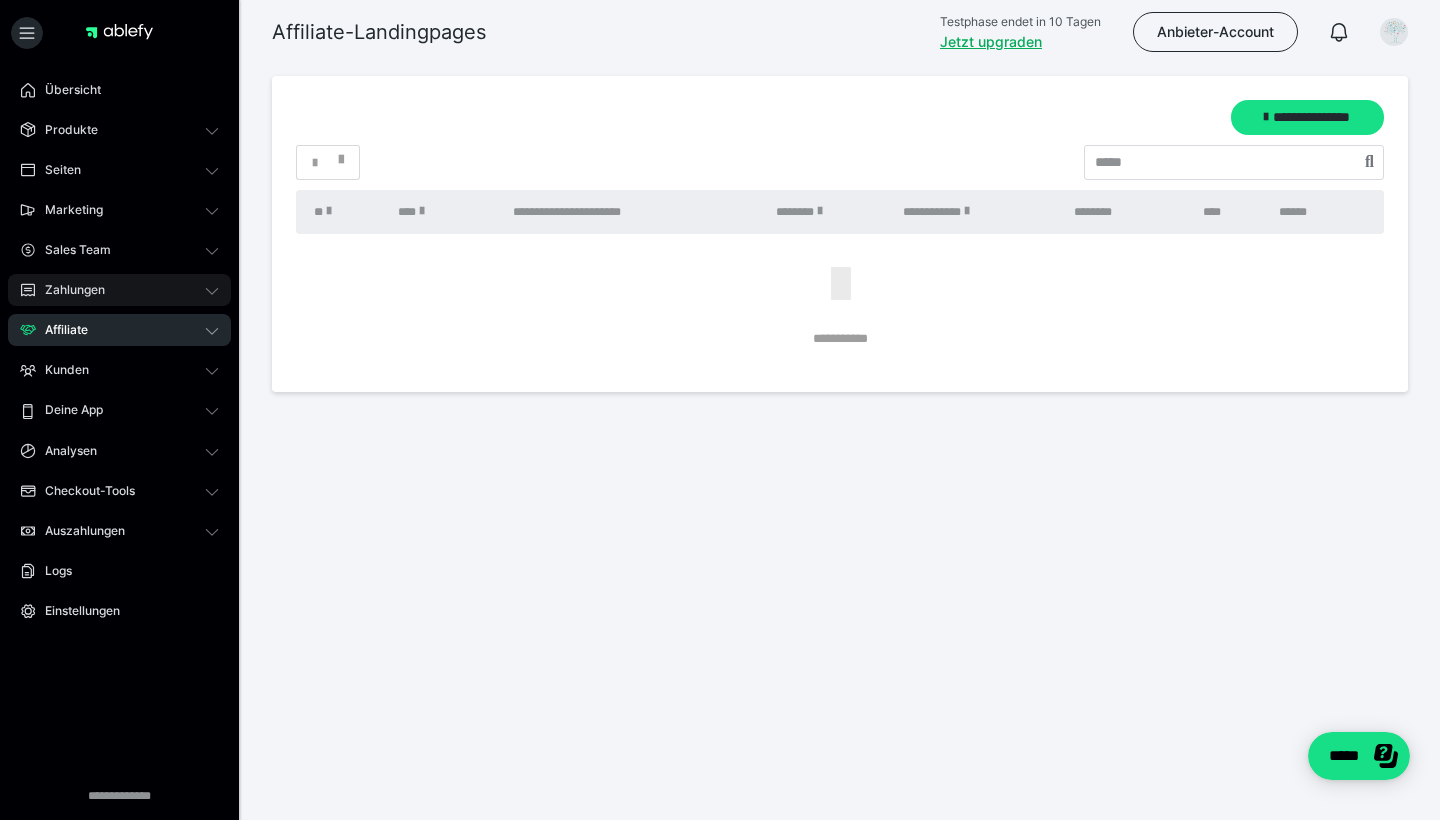 click 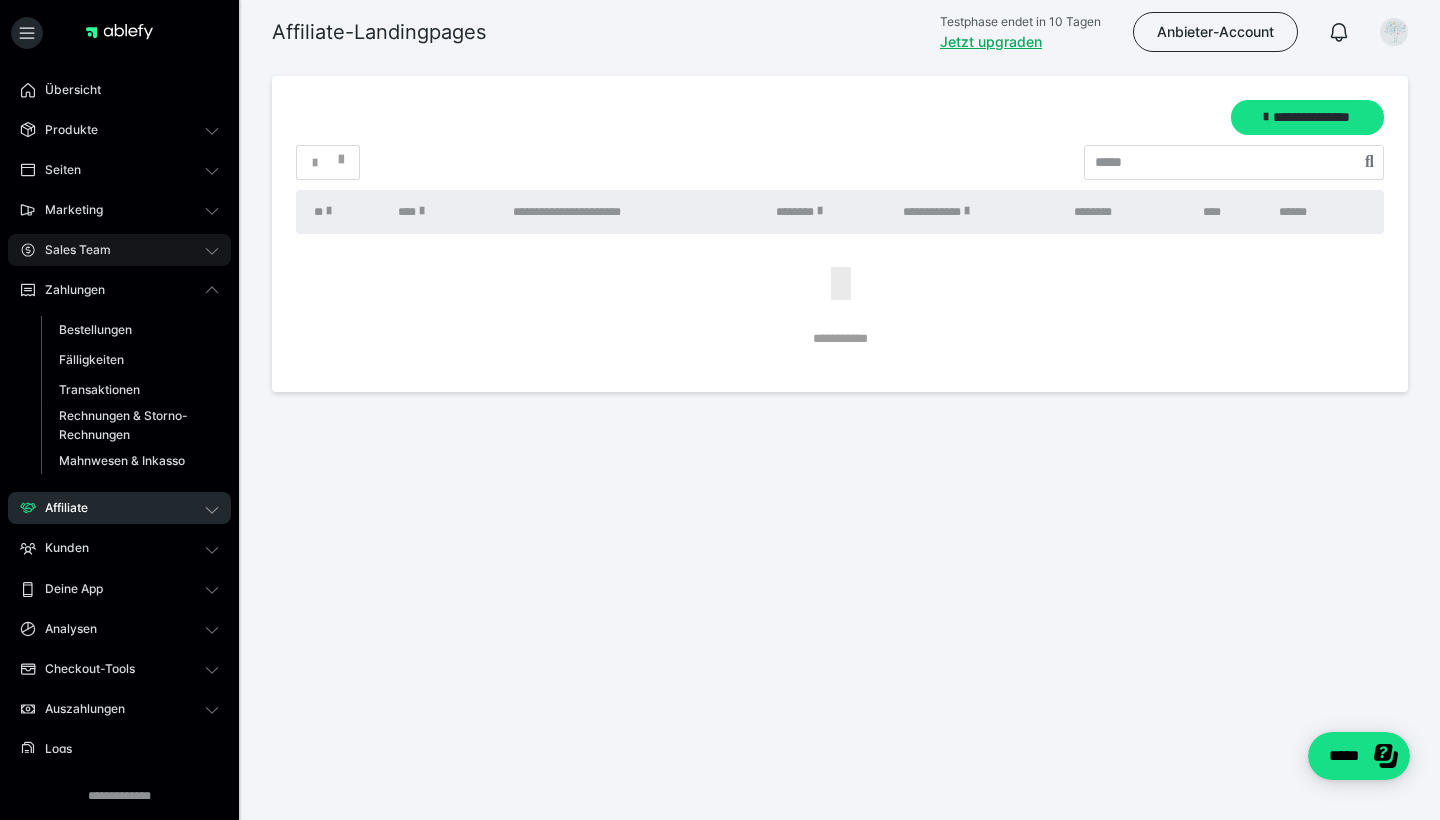 click 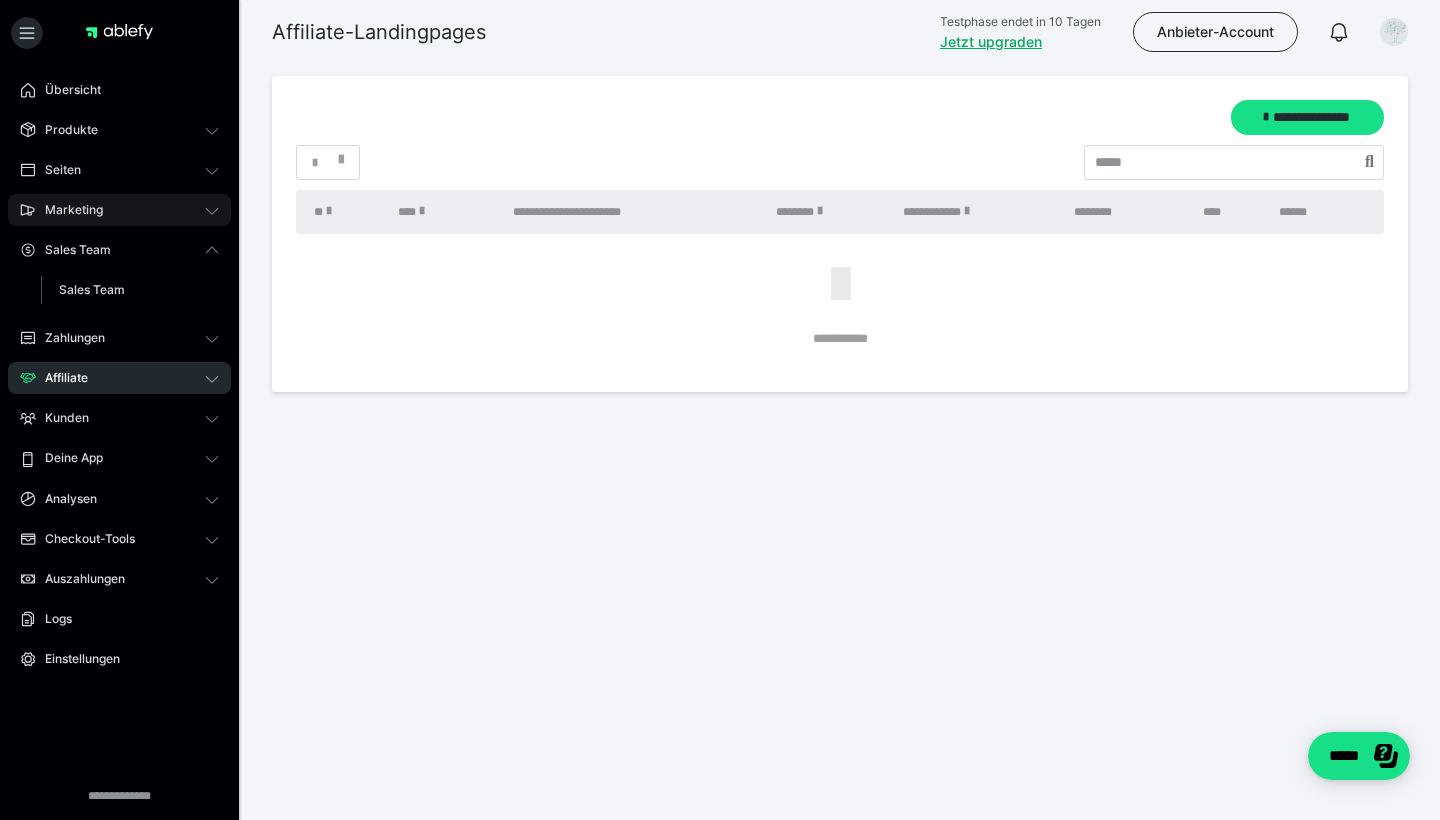 click on "Marketing" at bounding box center [119, 210] 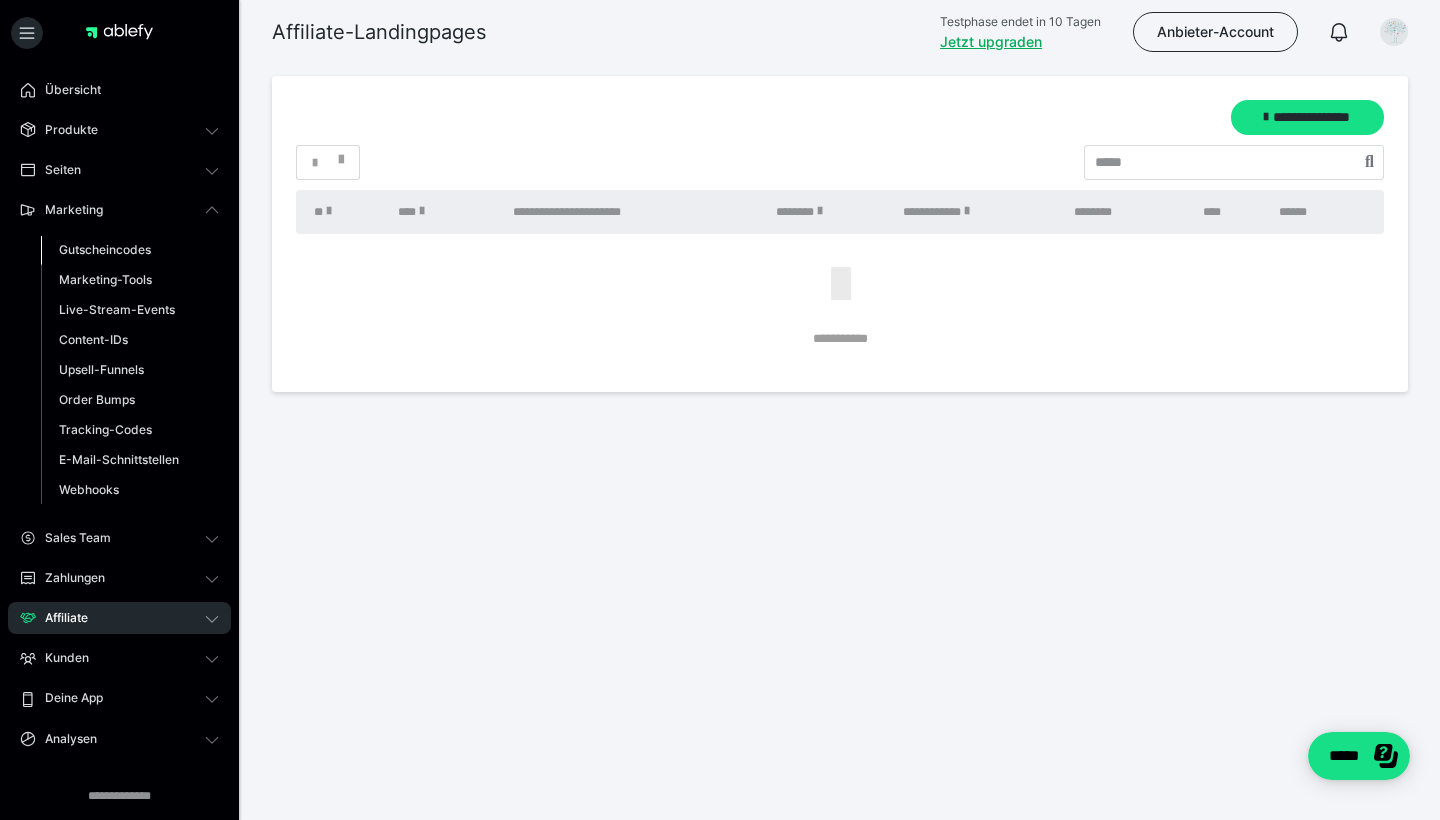 click on "Gutscheincodes" at bounding box center (105, 249) 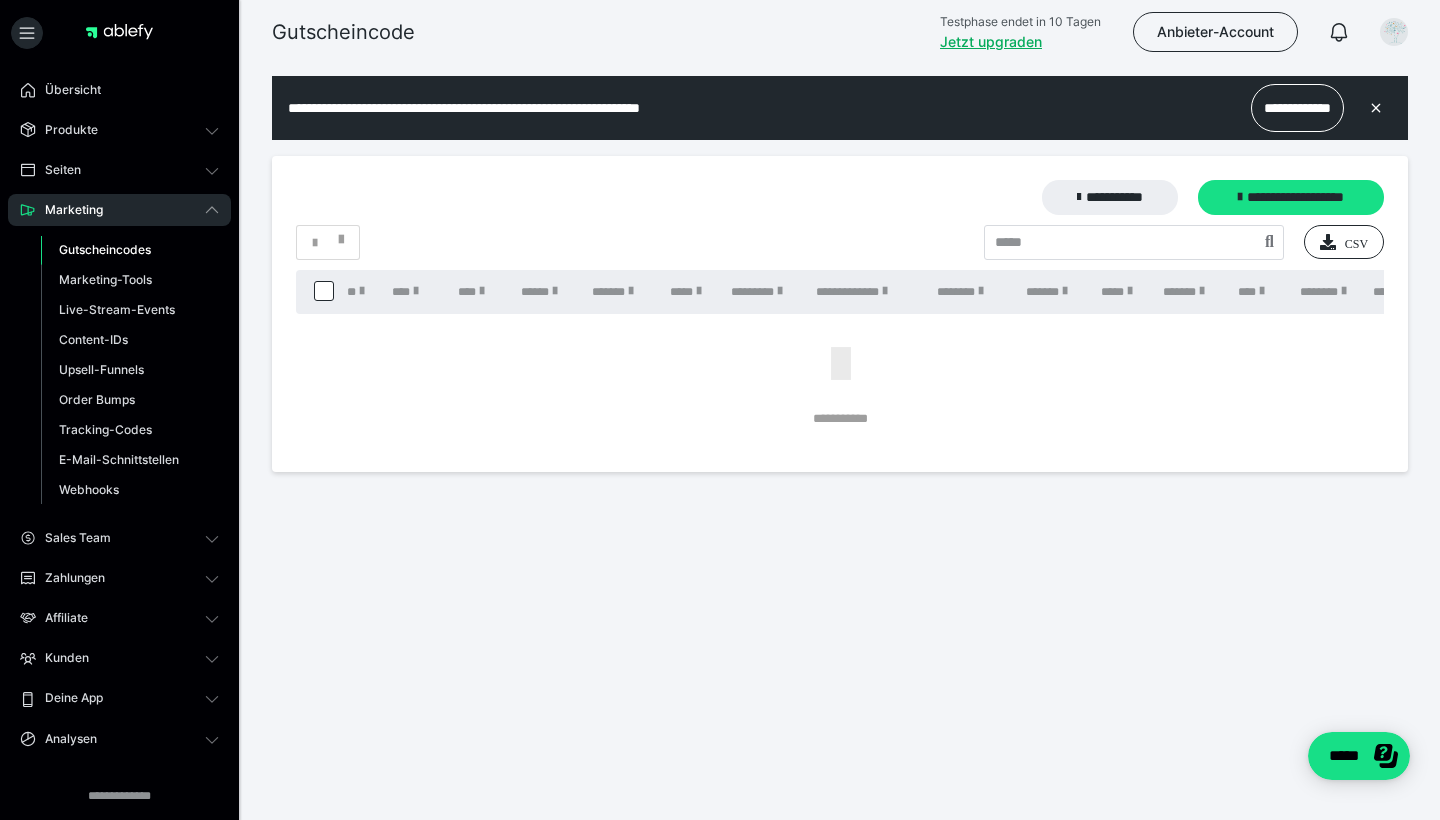 scroll, scrollTop: 0, scrollLeft: 0, axis: both 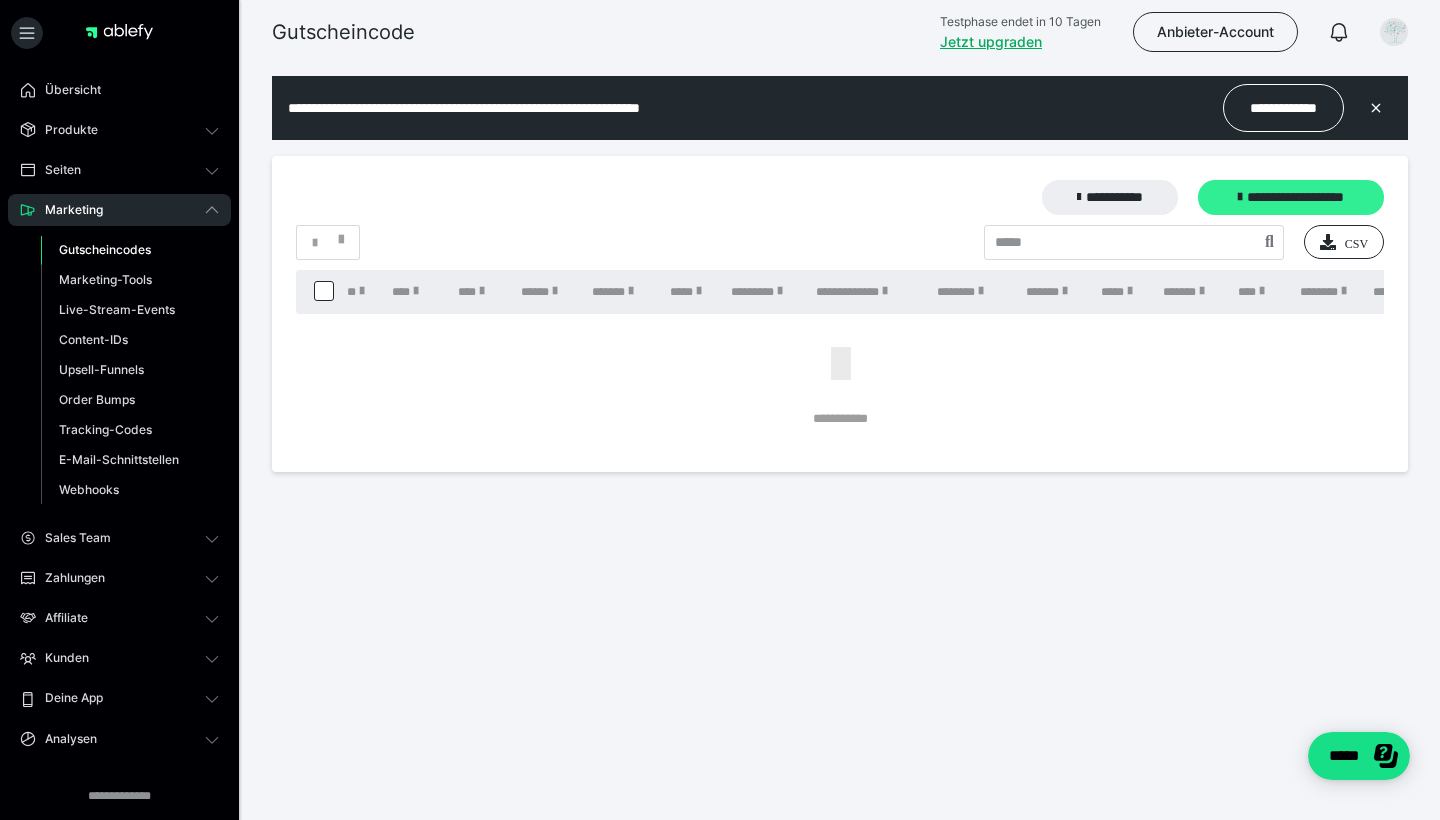 click on "**********" at bounding box center (1291, 197) 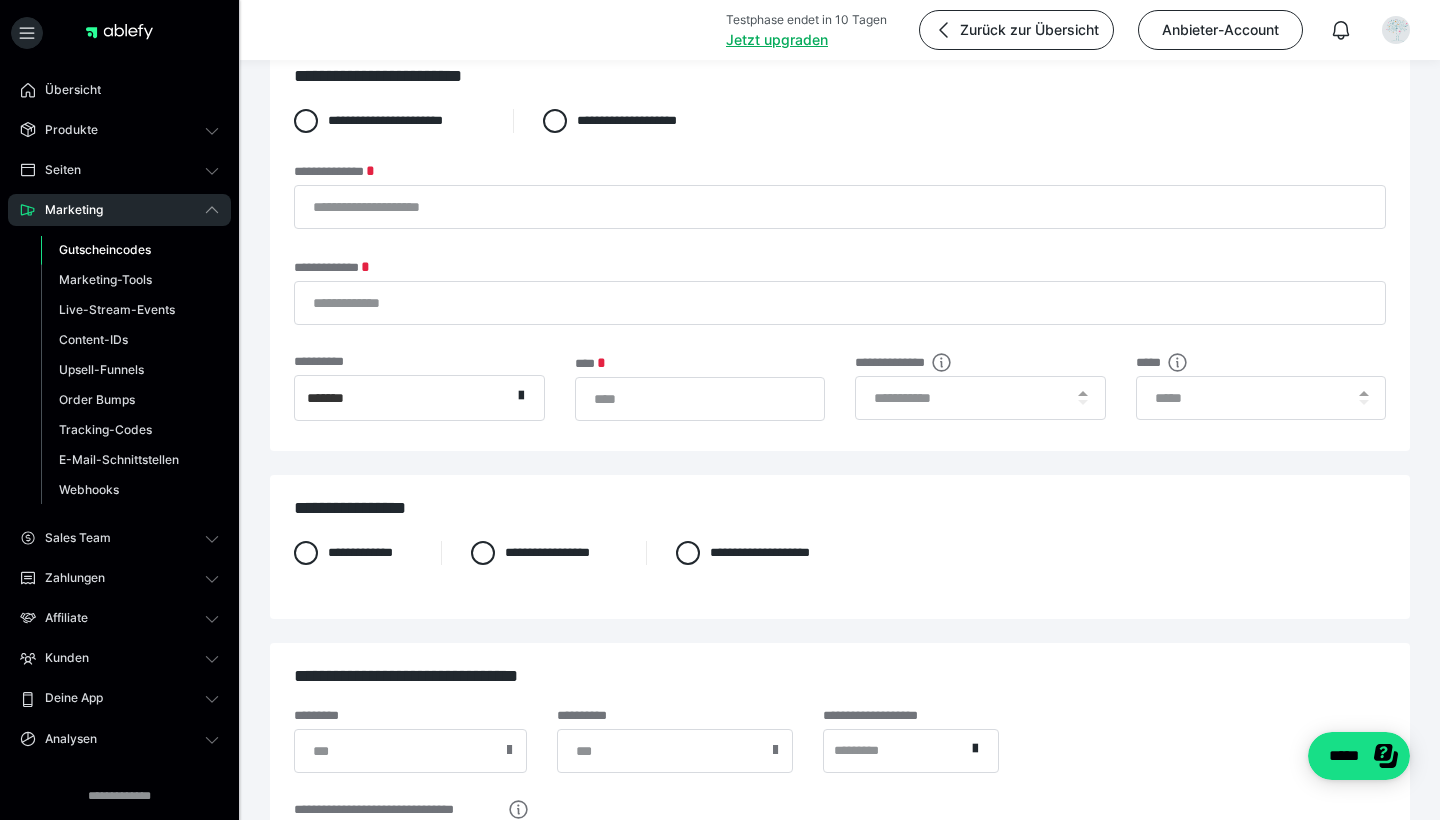 scroll, scrollTop: 50, scrollLeft: 0, axis: vertical 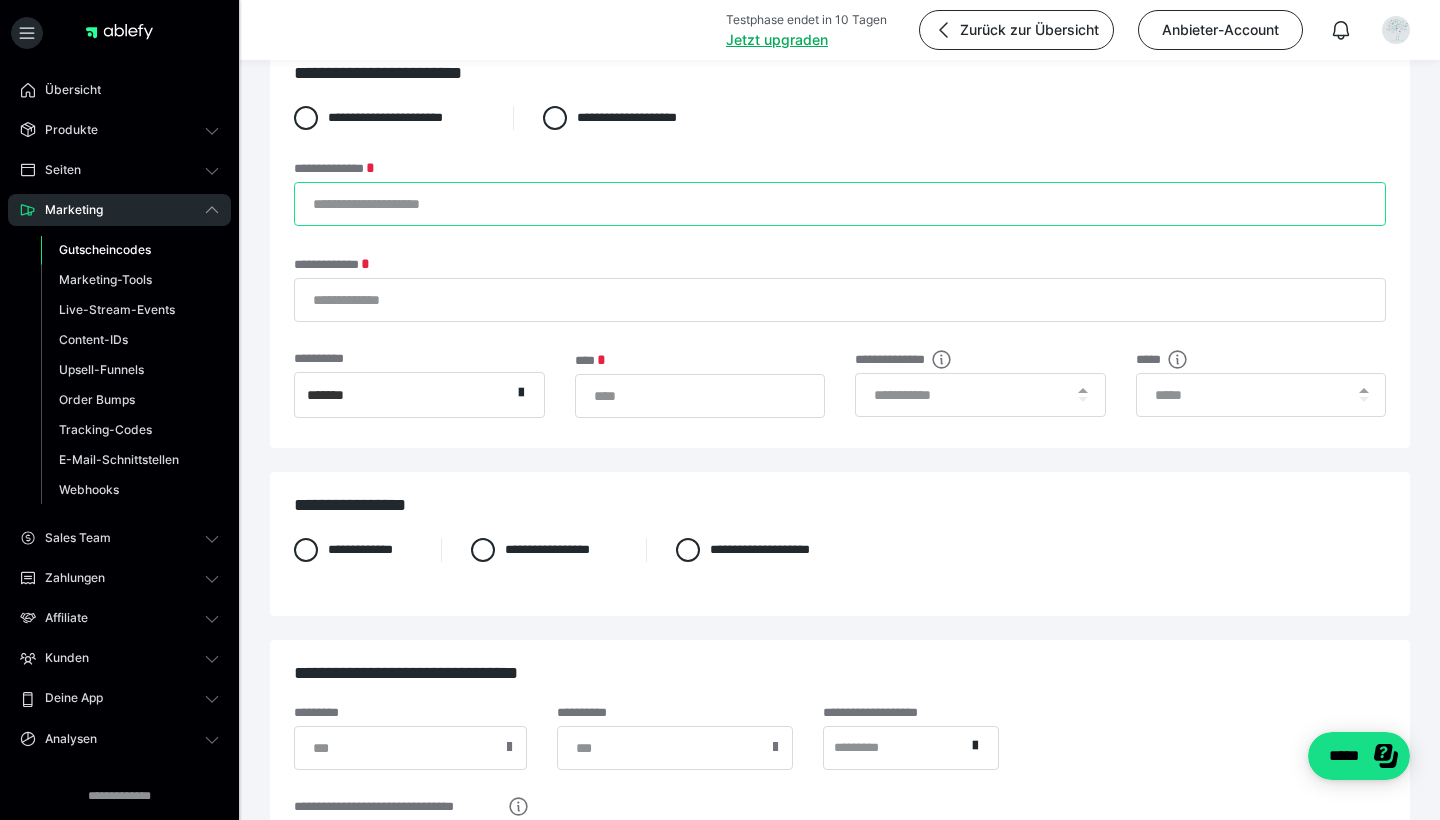 click on "**********" at bounding box center (840, 204) 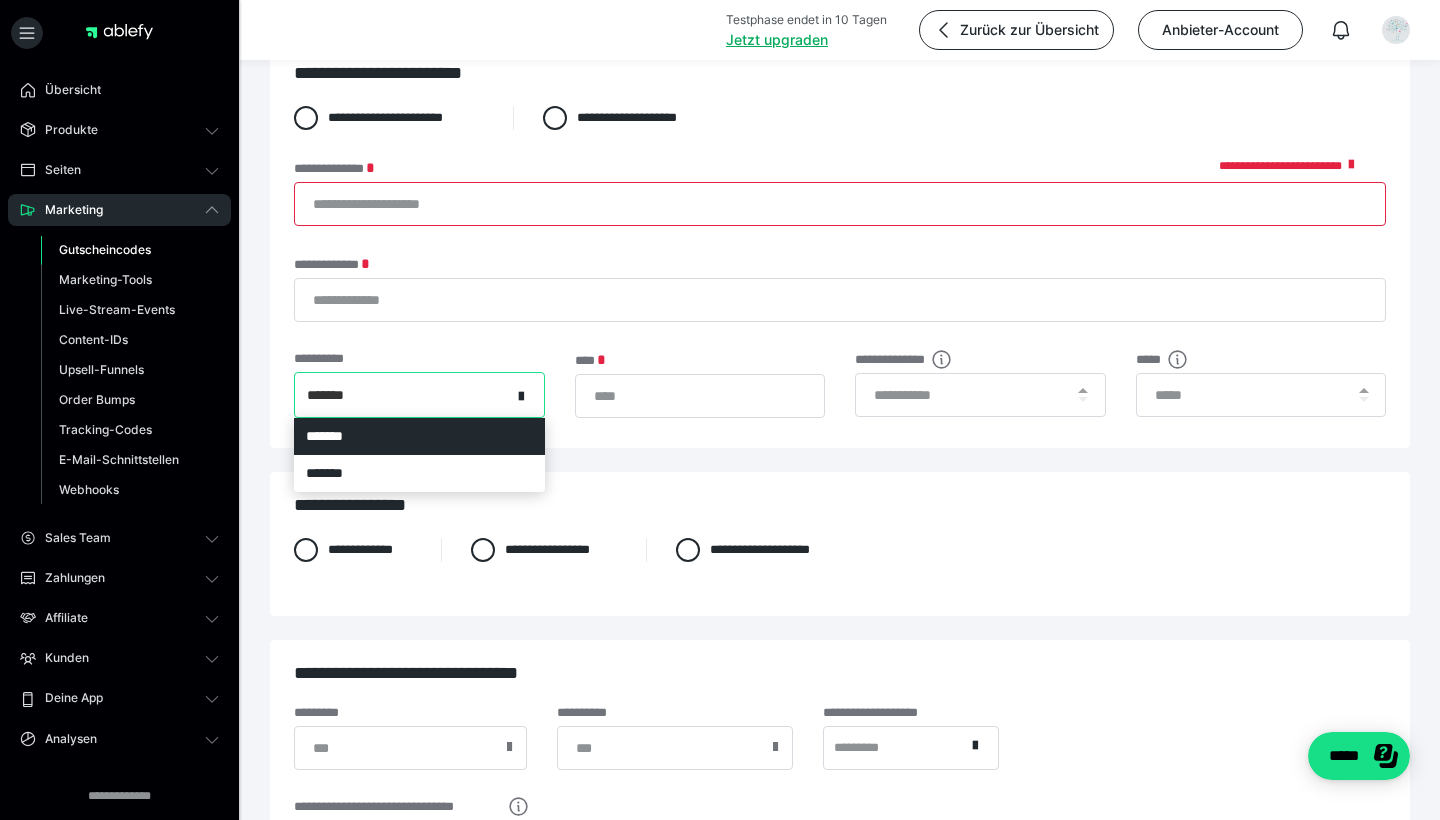 click on "*******" at bounding box center [403, 395] 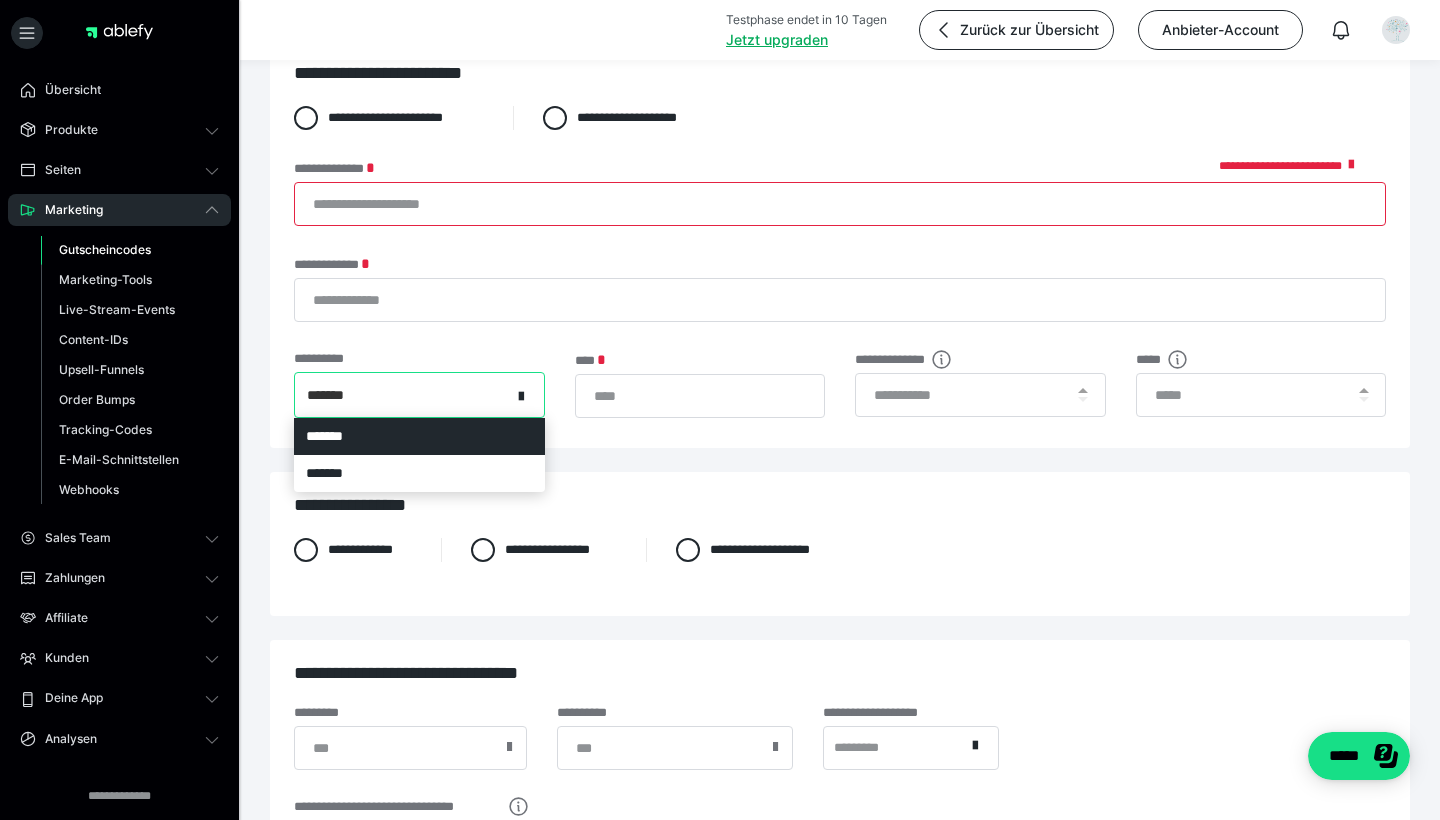 click on "*******" at bounding box center (419, 436) 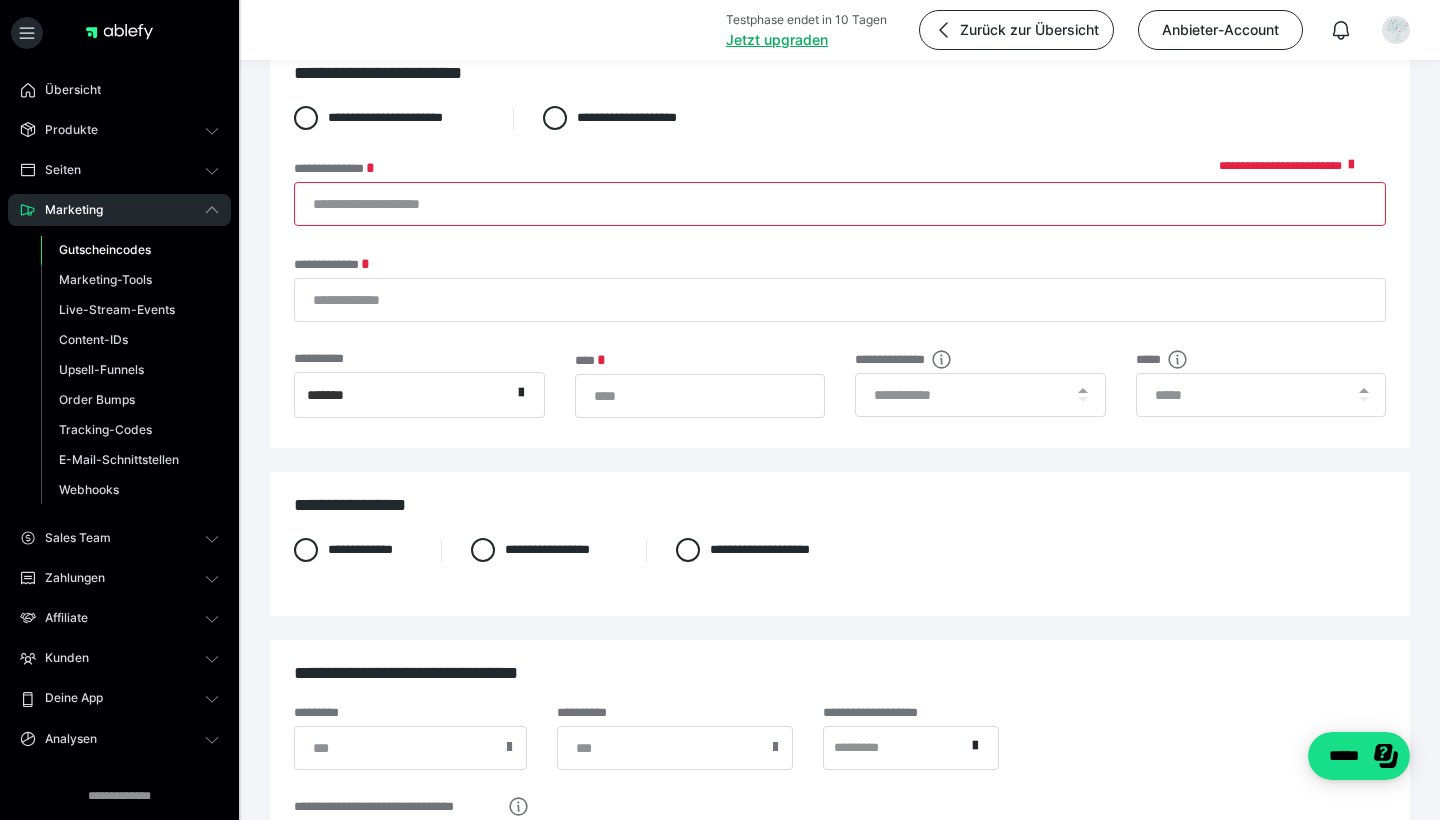 click on "**********" at bounding box center (840, 204) 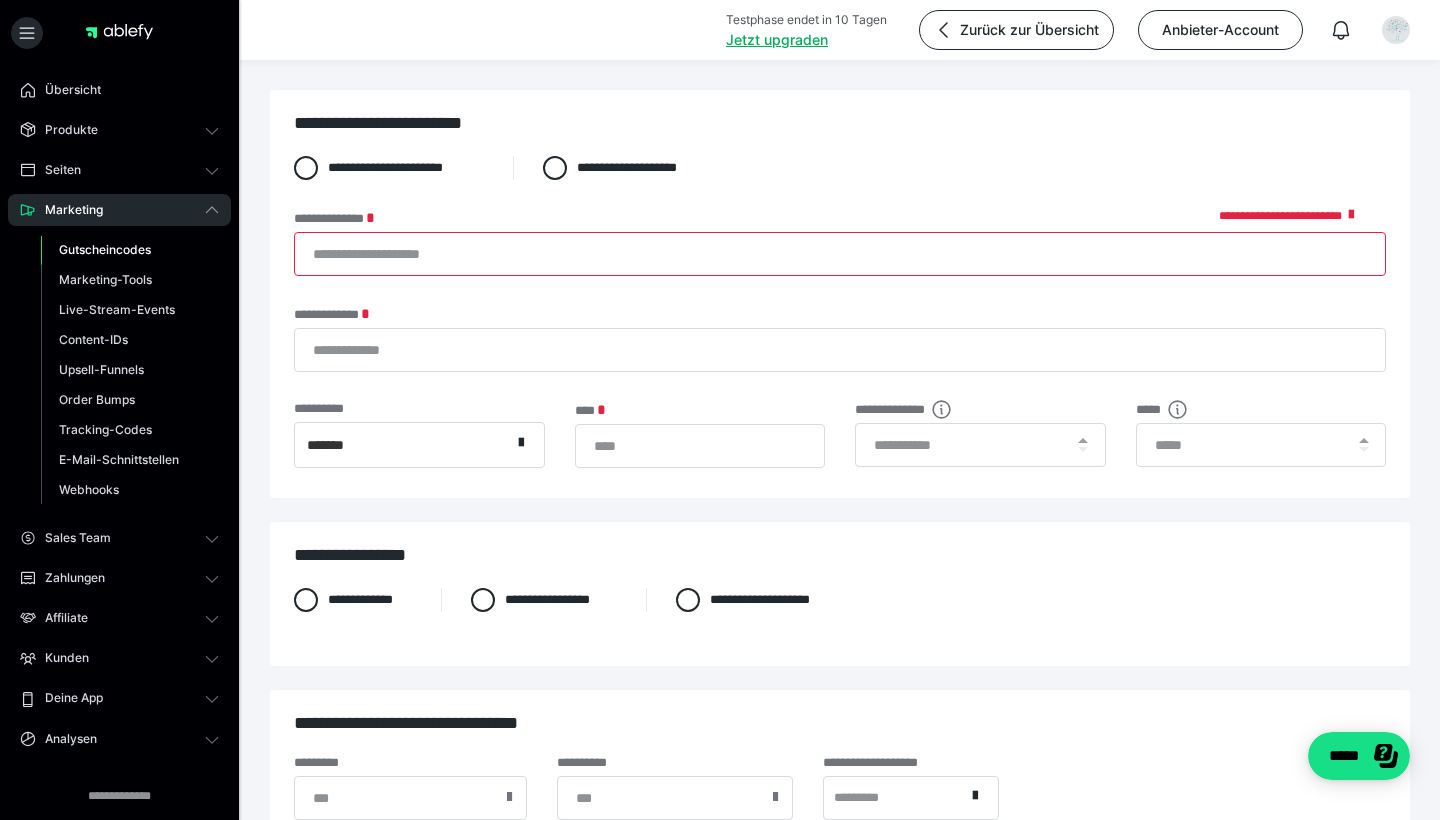 scroll, scrollTop: 0, scrollLeft: 0, axis: both 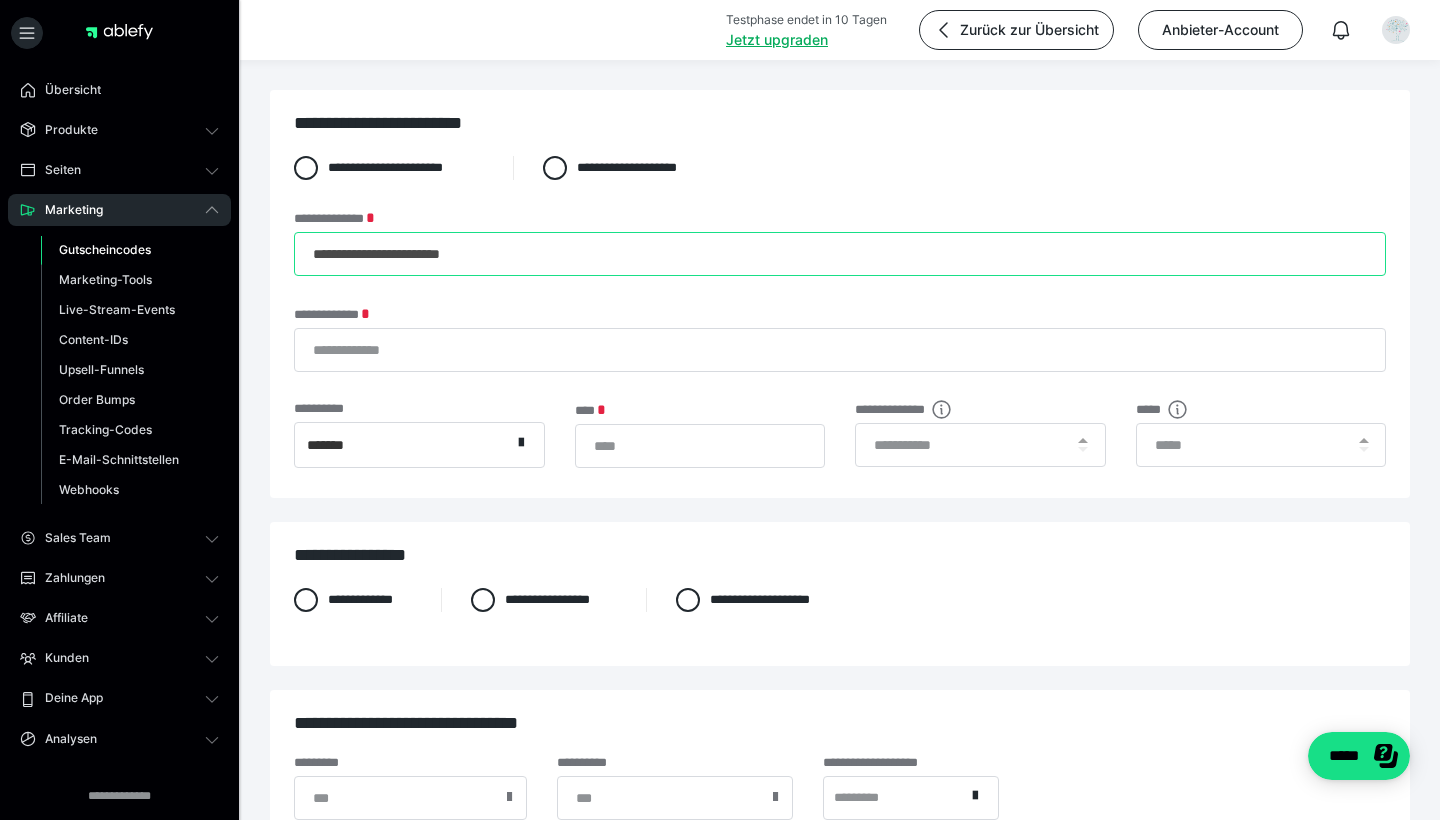 type on "**********" 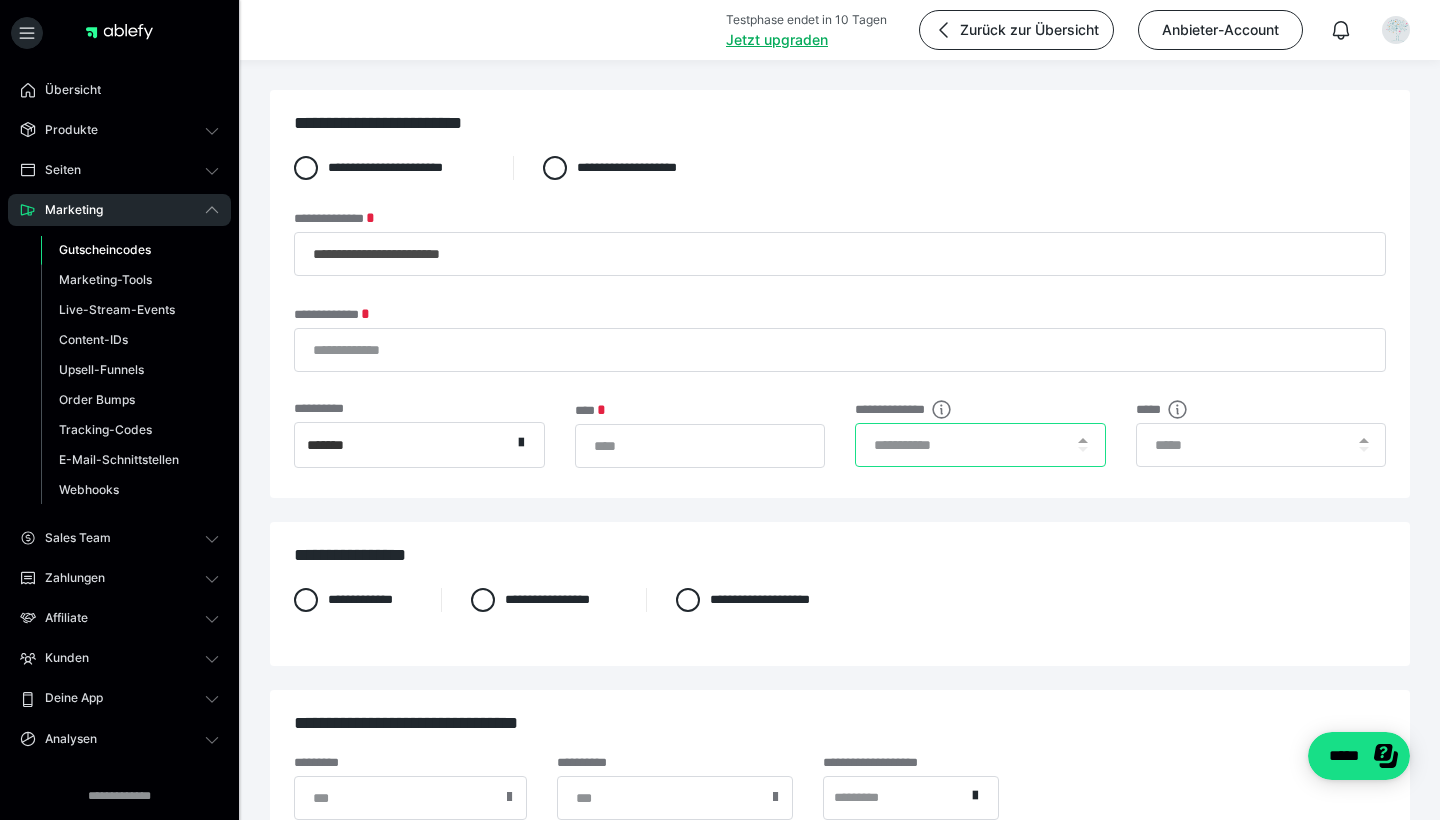 click at bounding box center [980, 445] 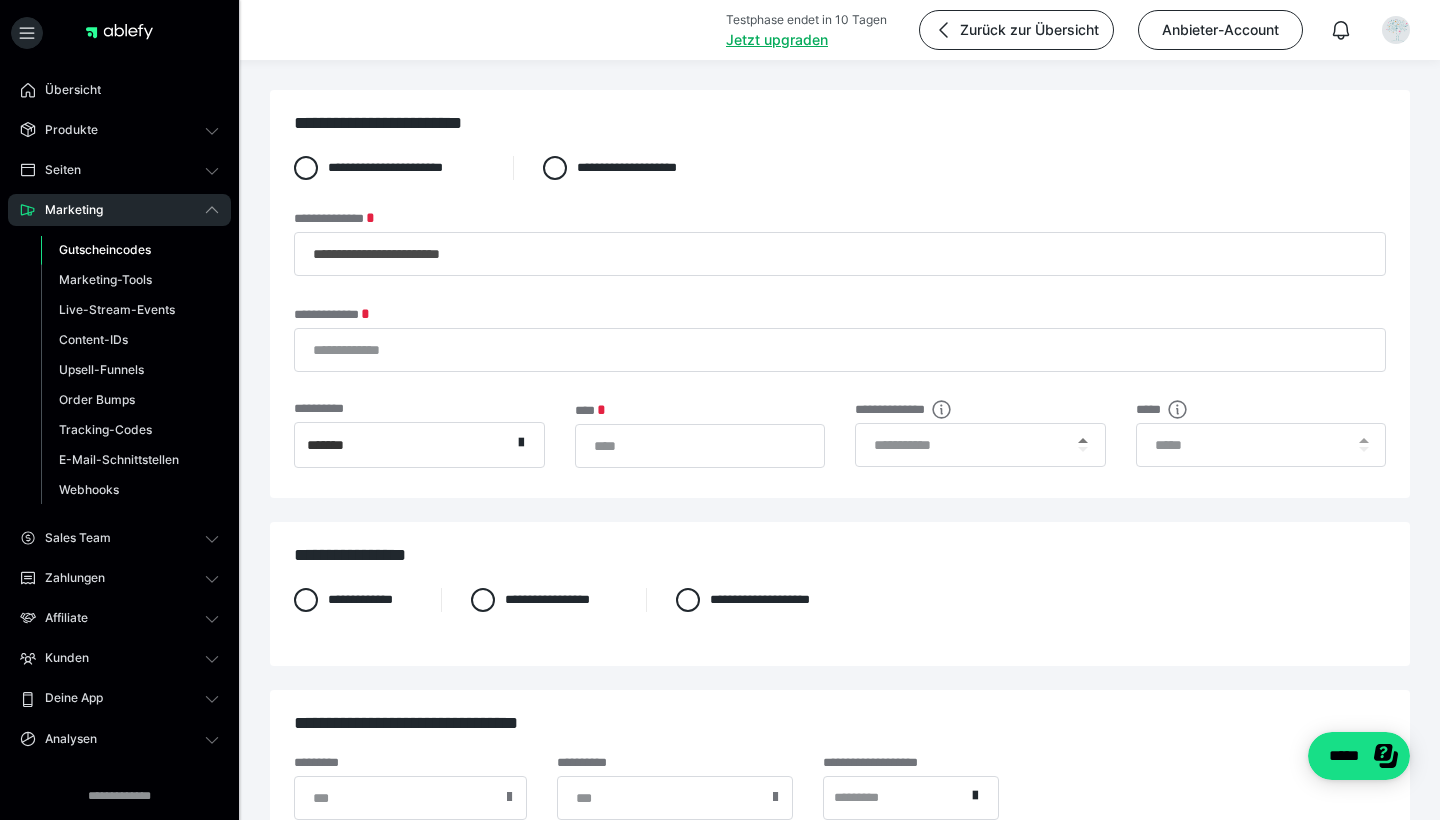 click at bounding box center (1083, 440) 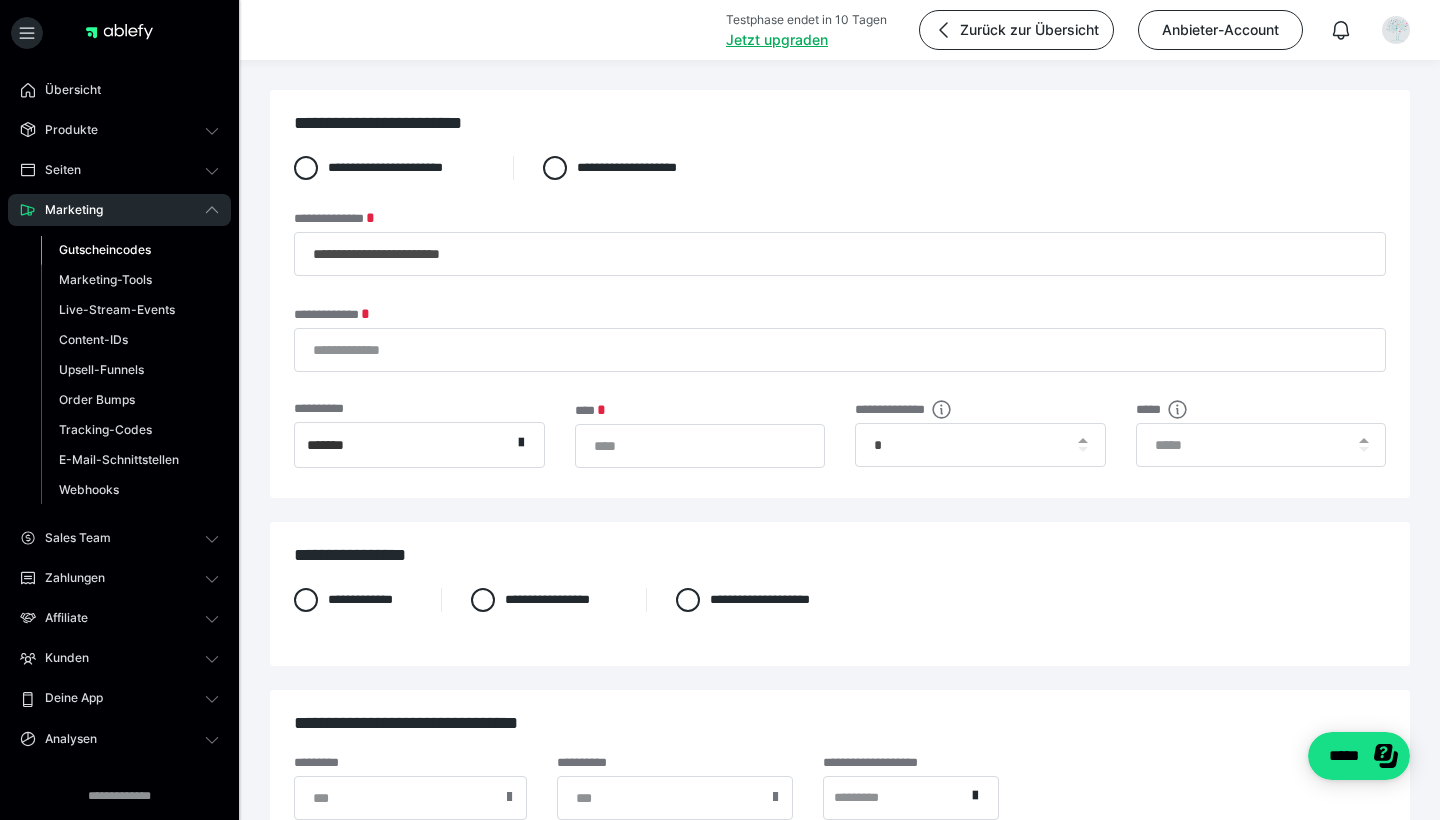 click at bounding box center (1363, 445) 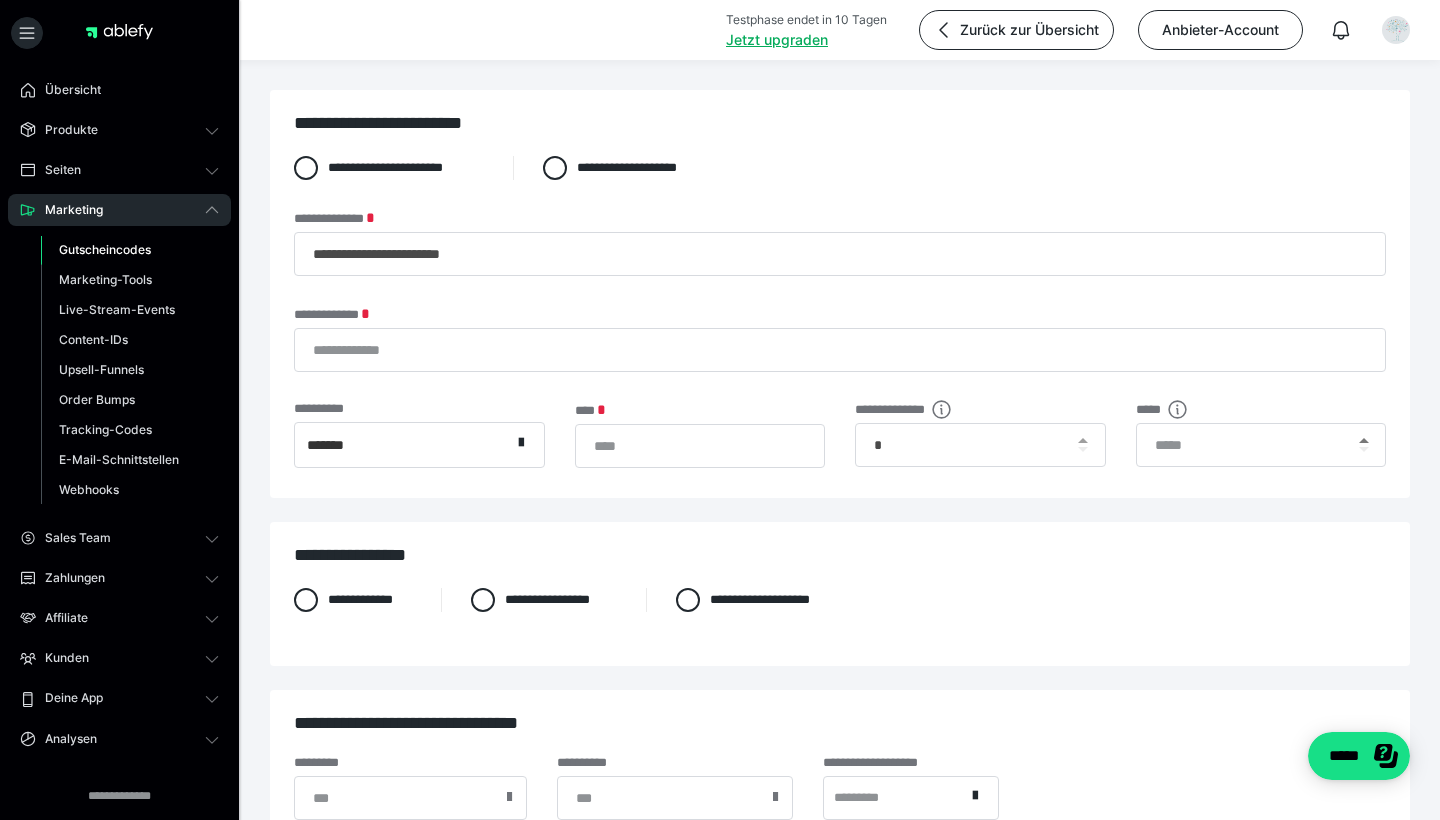 click at bounding box center [1364, 440] 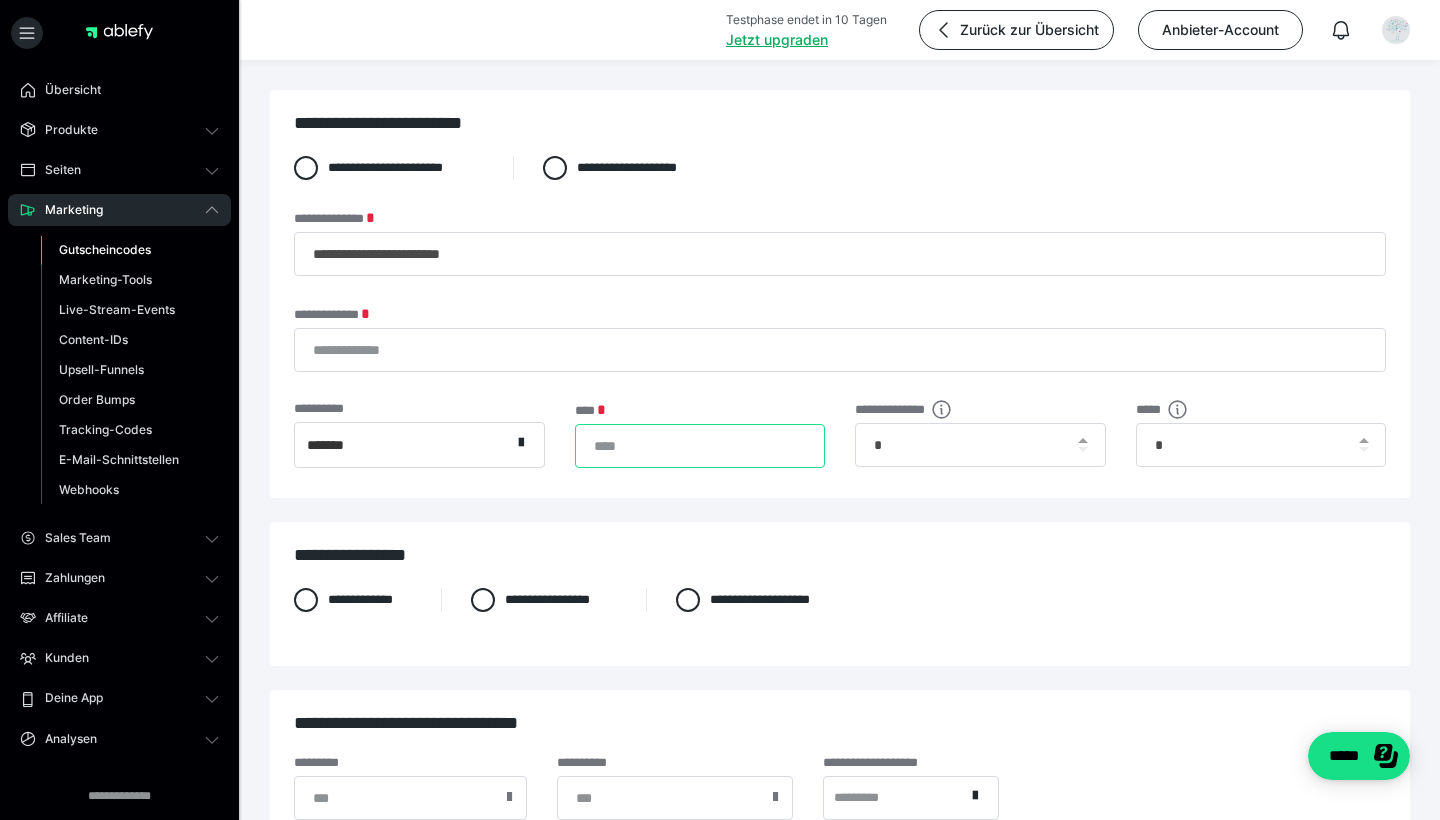 click on "*" at bounding box center (700, 446) 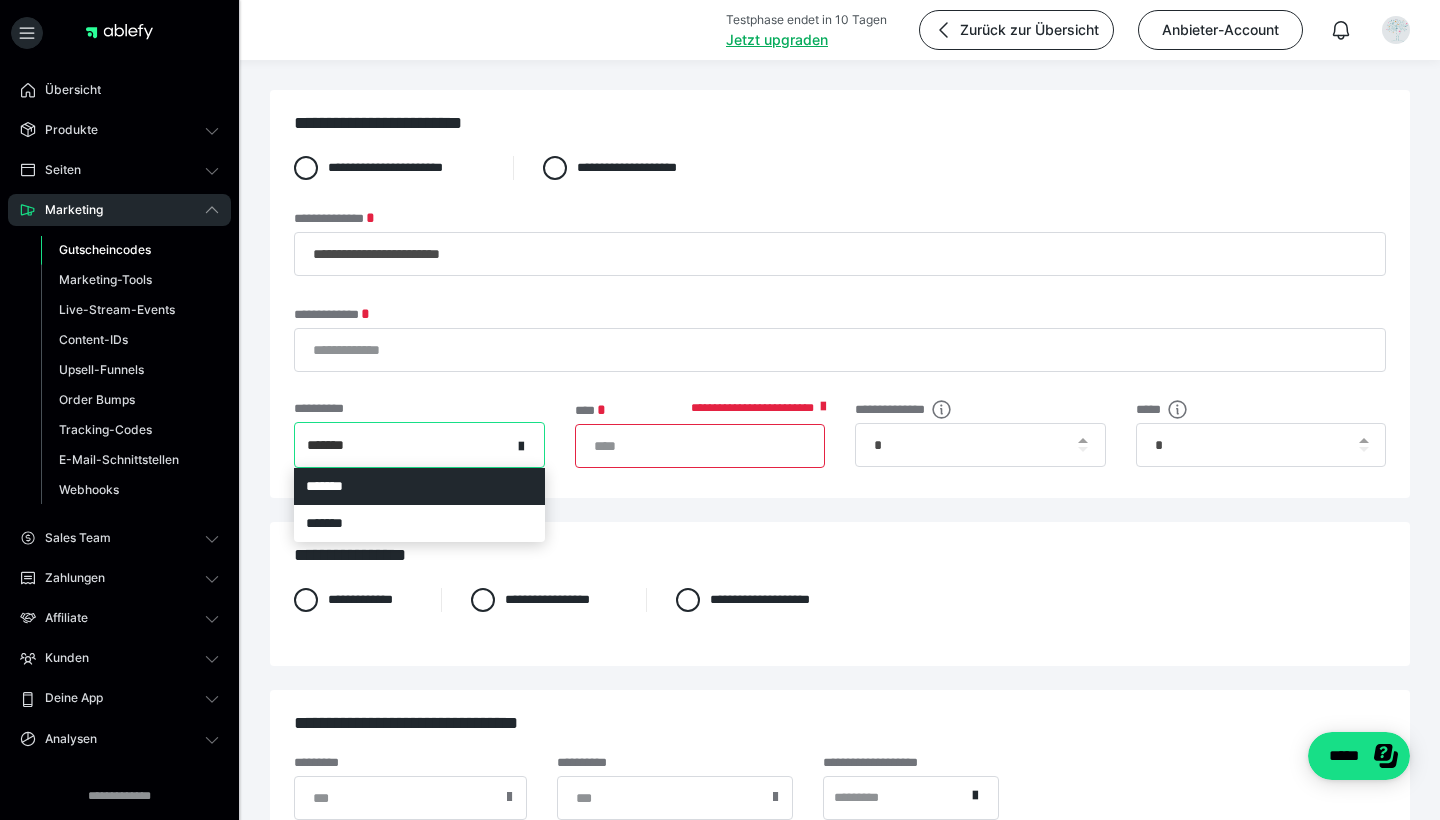 click on "*******" at bounding box center (403, 445) 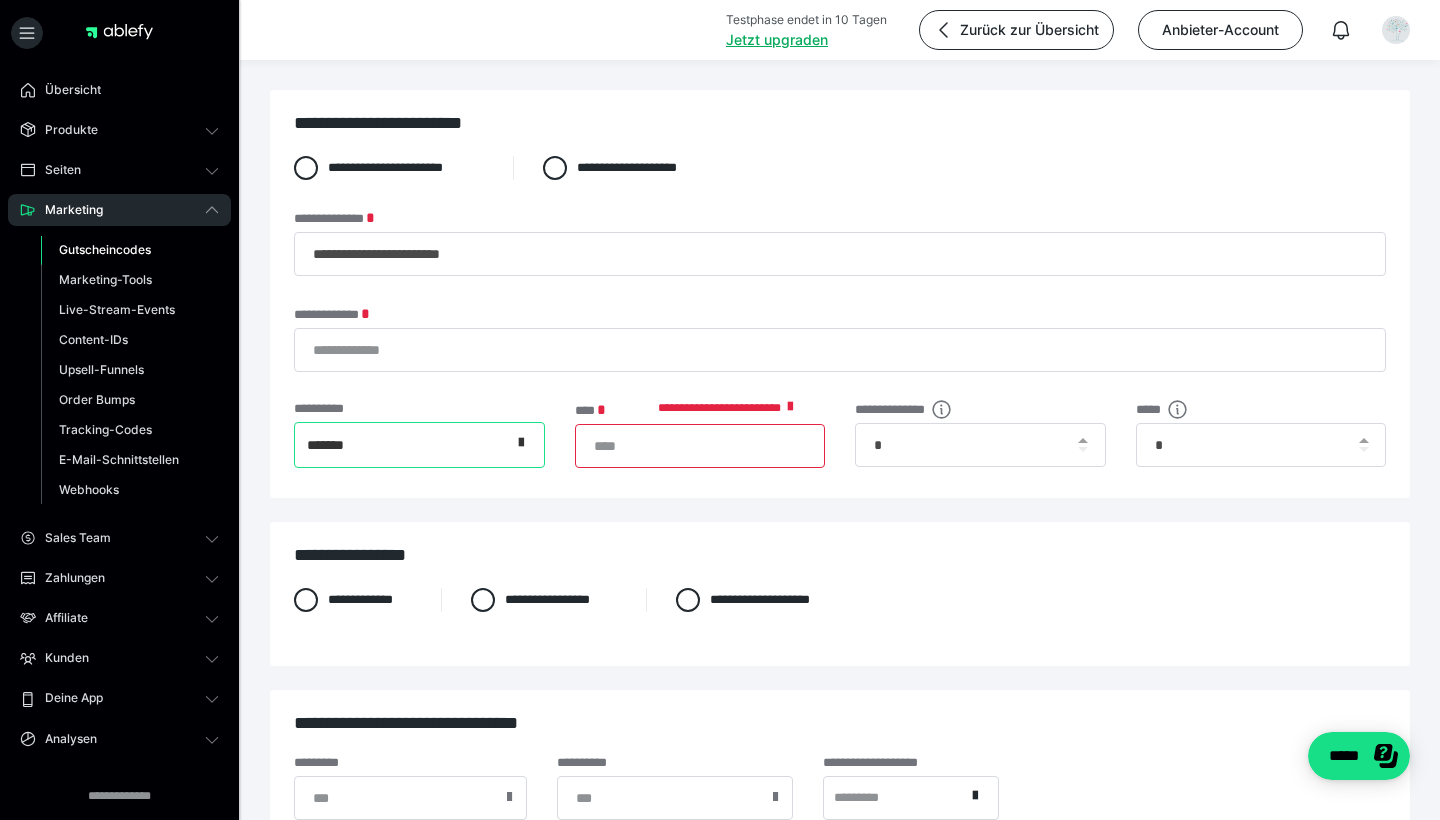 click at bounding box center (521, 443) 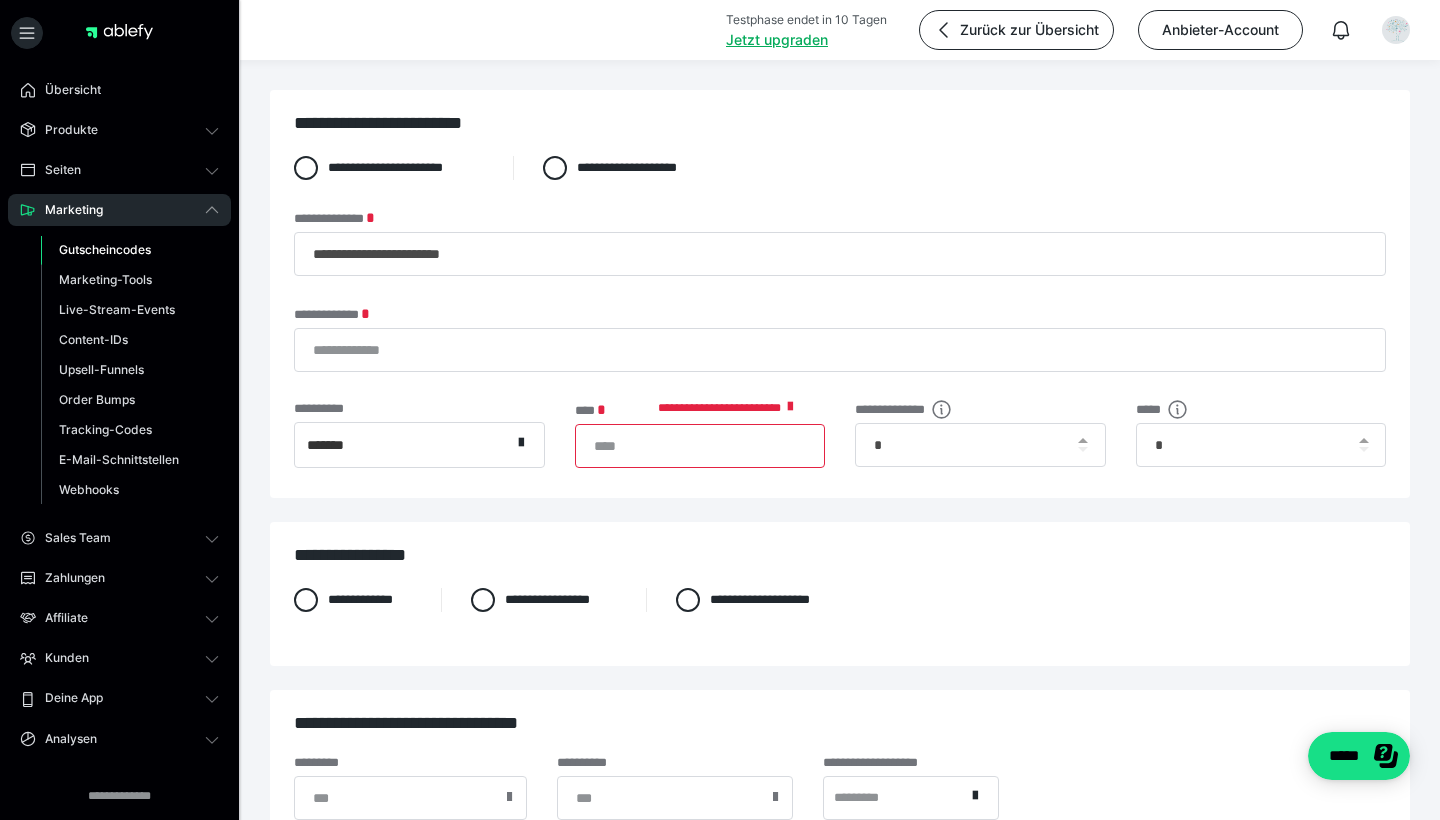 click at bounding box center [700, 446] 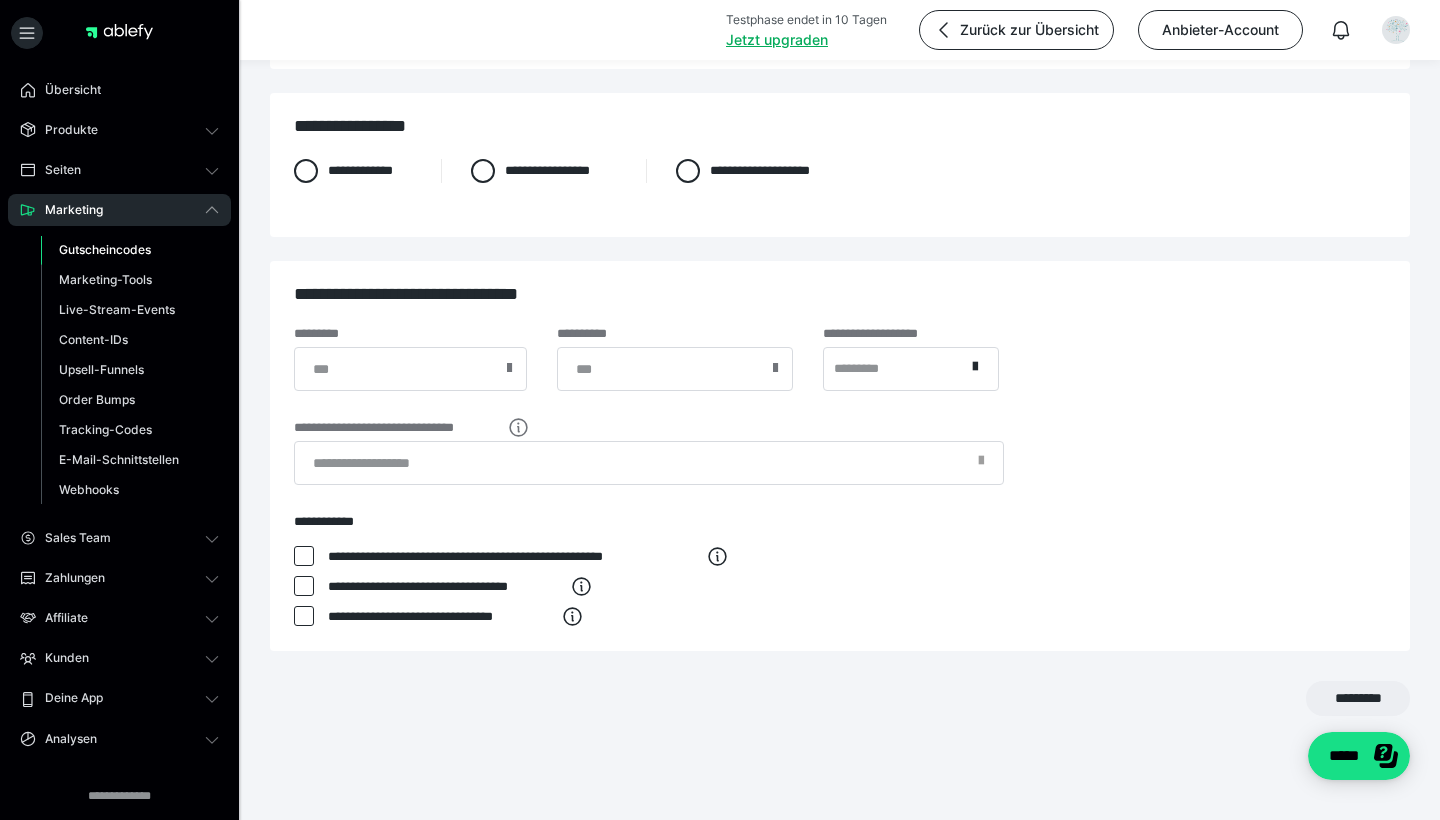 scroll, scrollTop: 429, scrollLeft: 0, axis: vertical 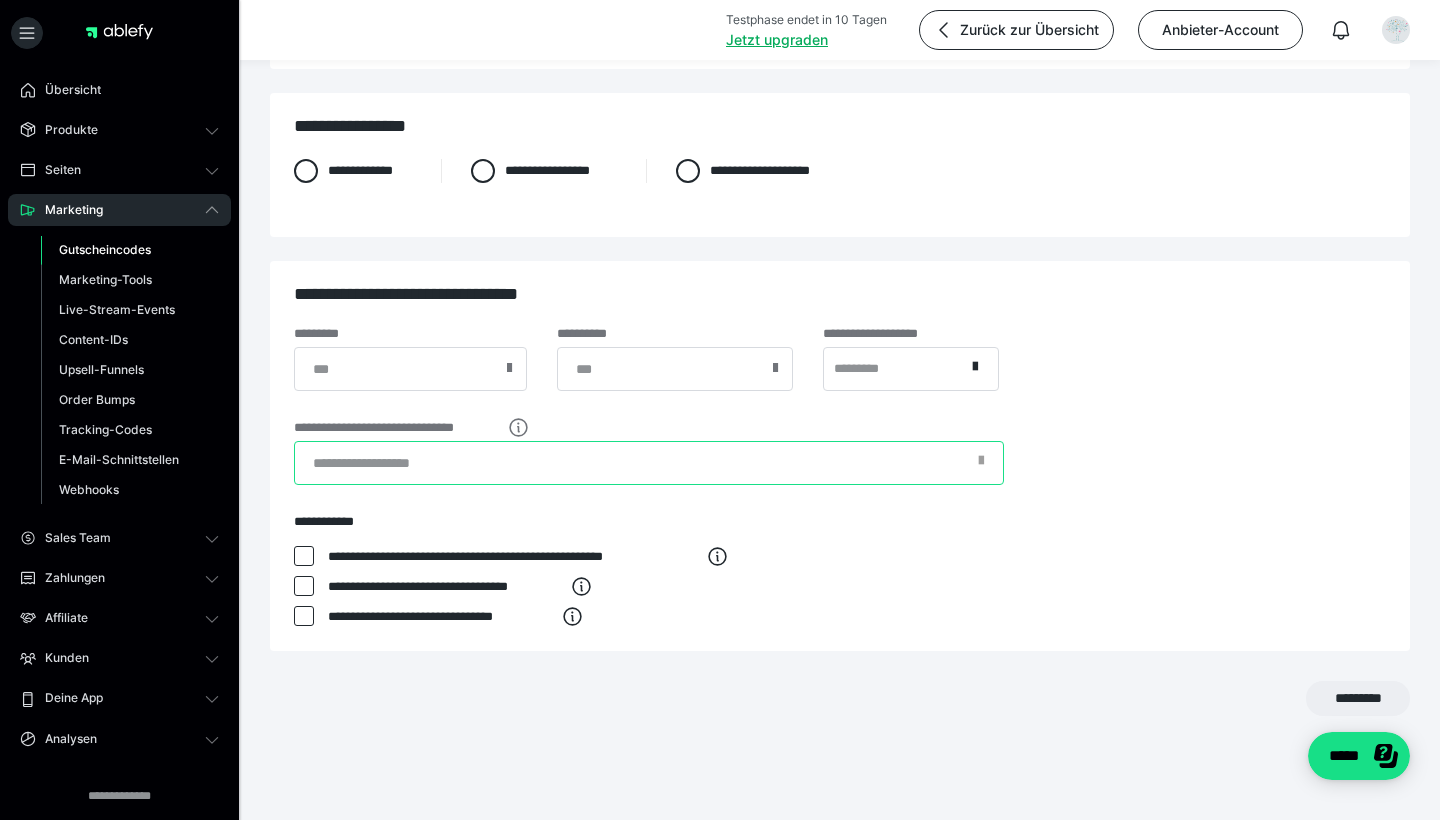 click on "**********" at bounding box center [649, 463] 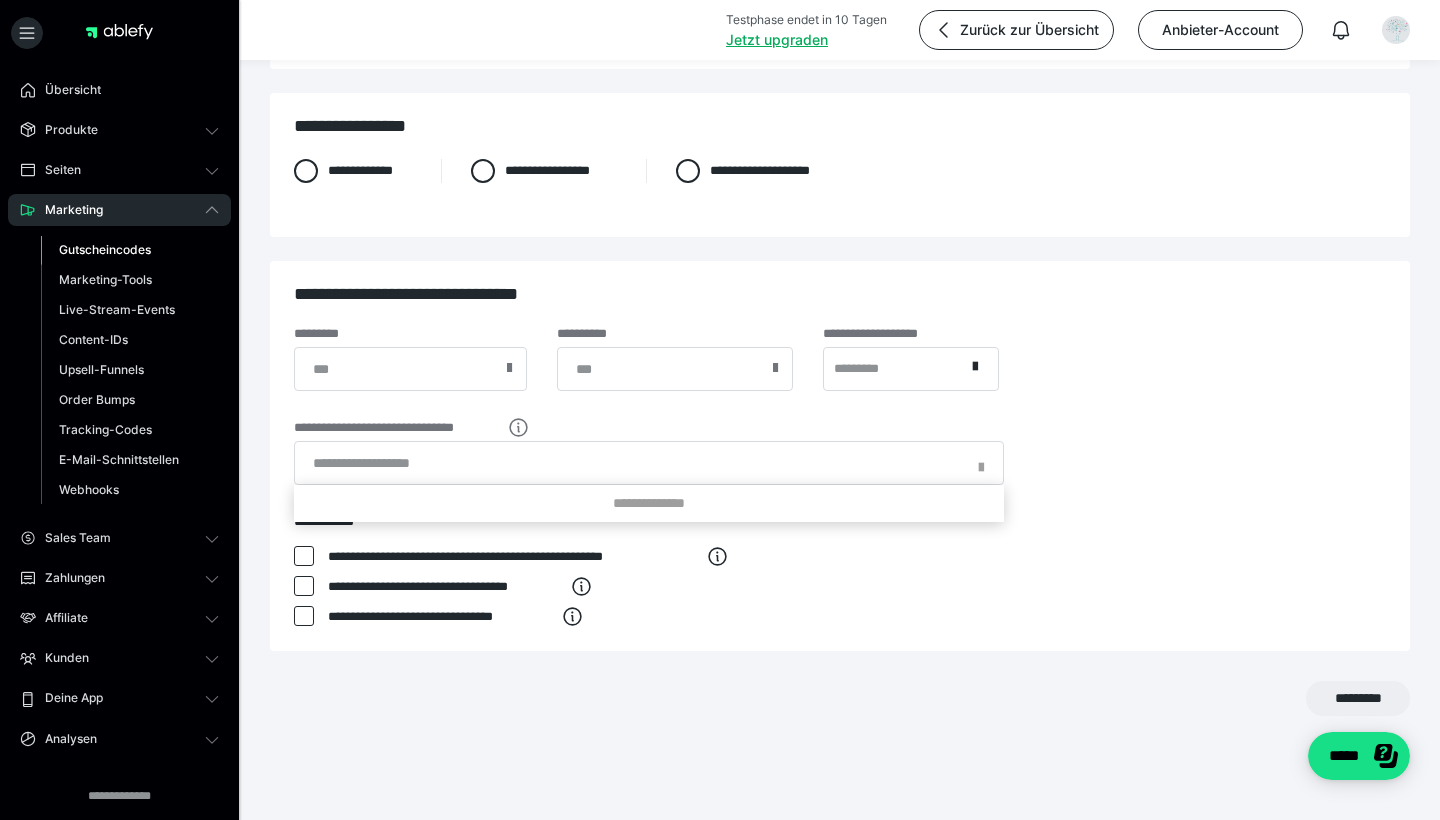 click at bounding box center [720, 410] 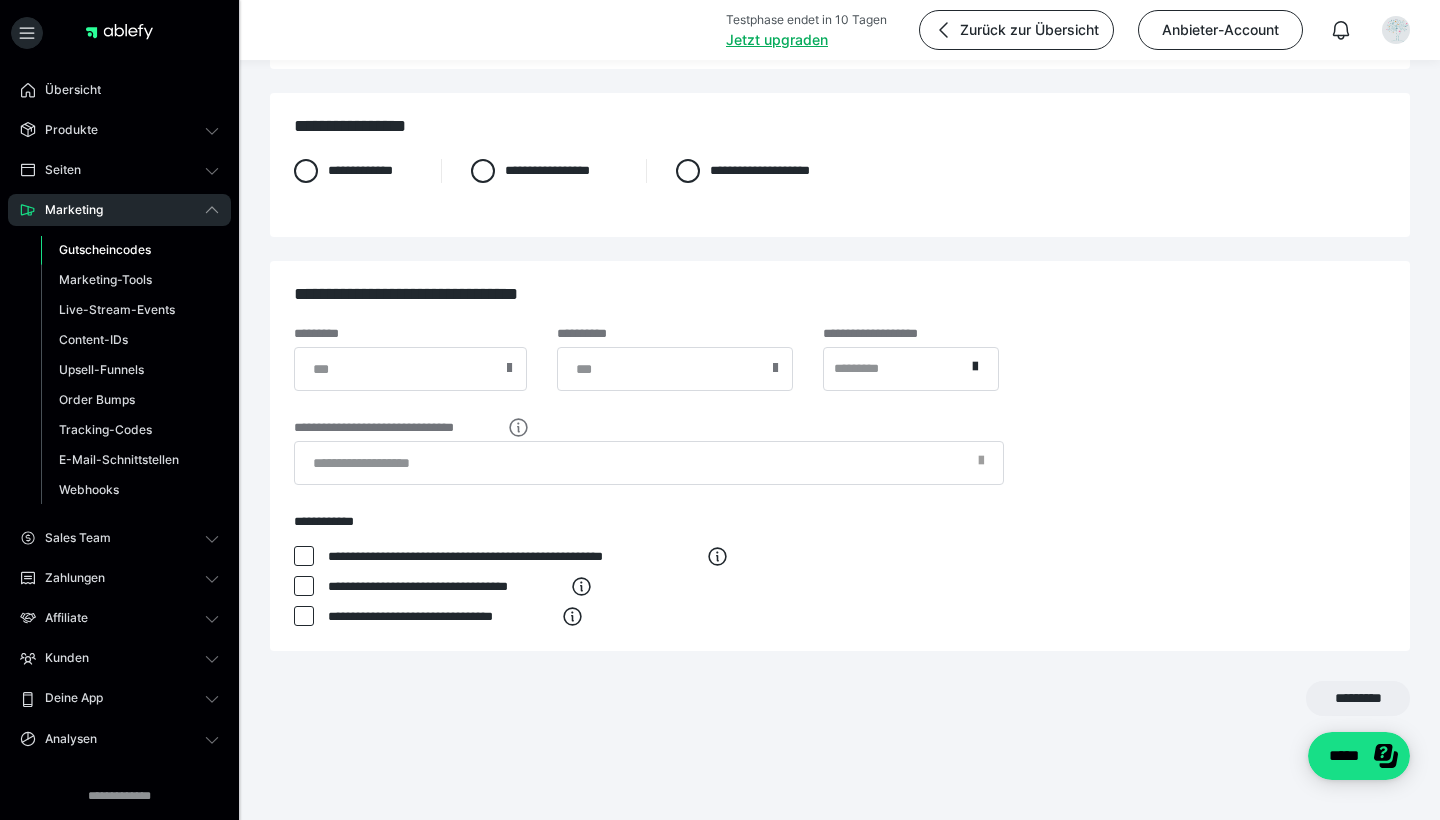 click at bounding box center (509, 368) 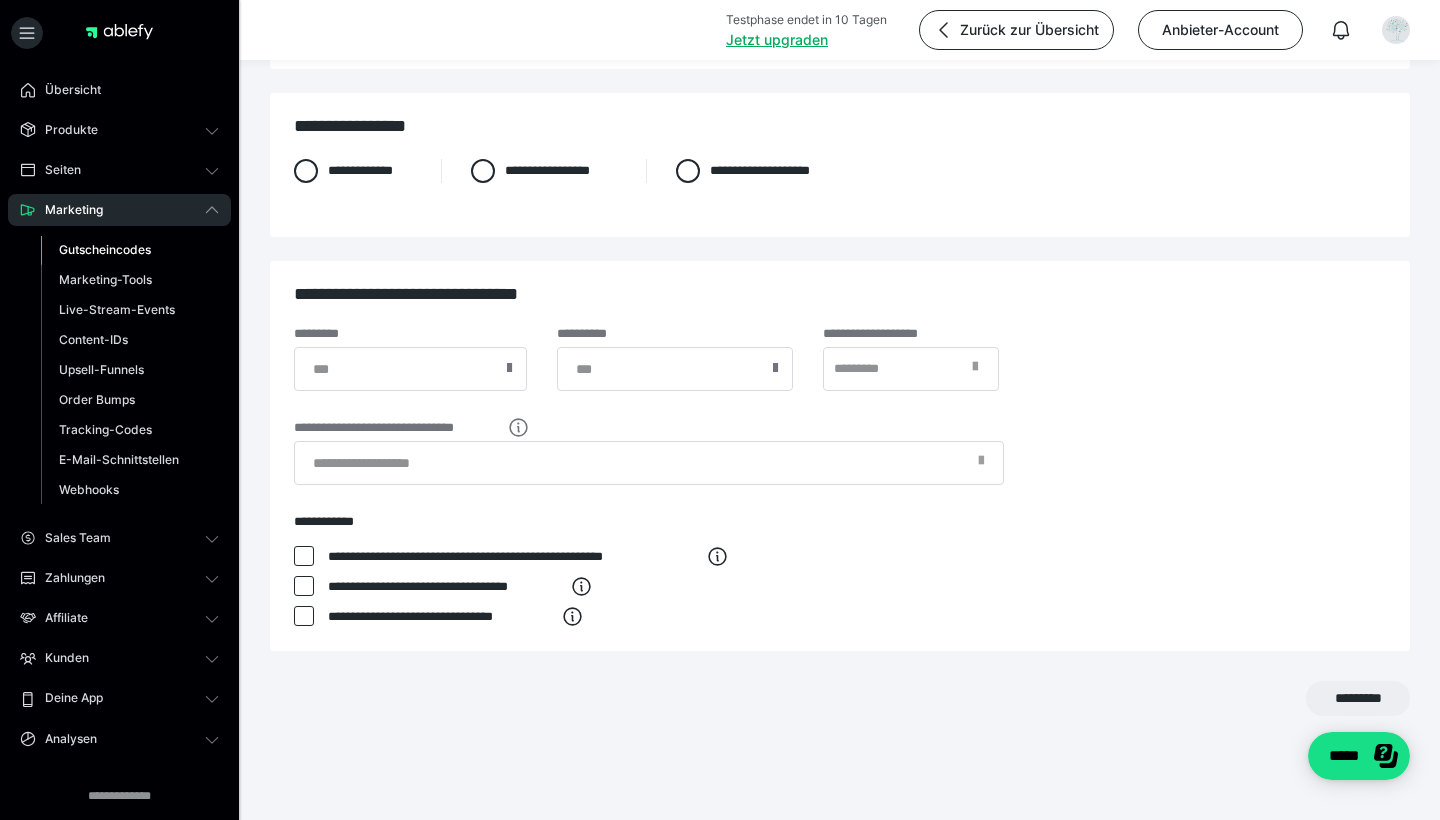 click at bounding box center (975, 367) 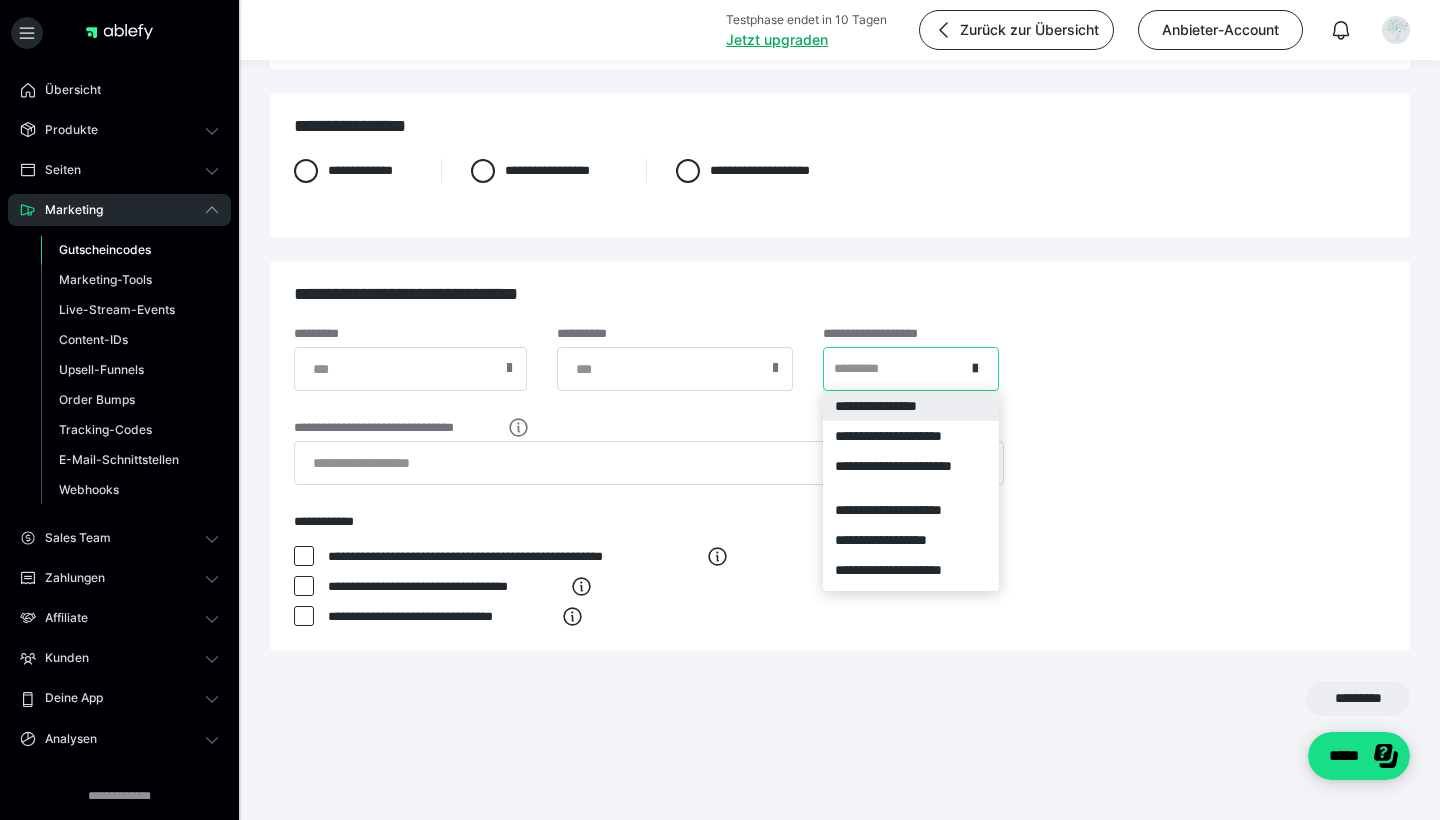 click at bounding box center (975, 365) 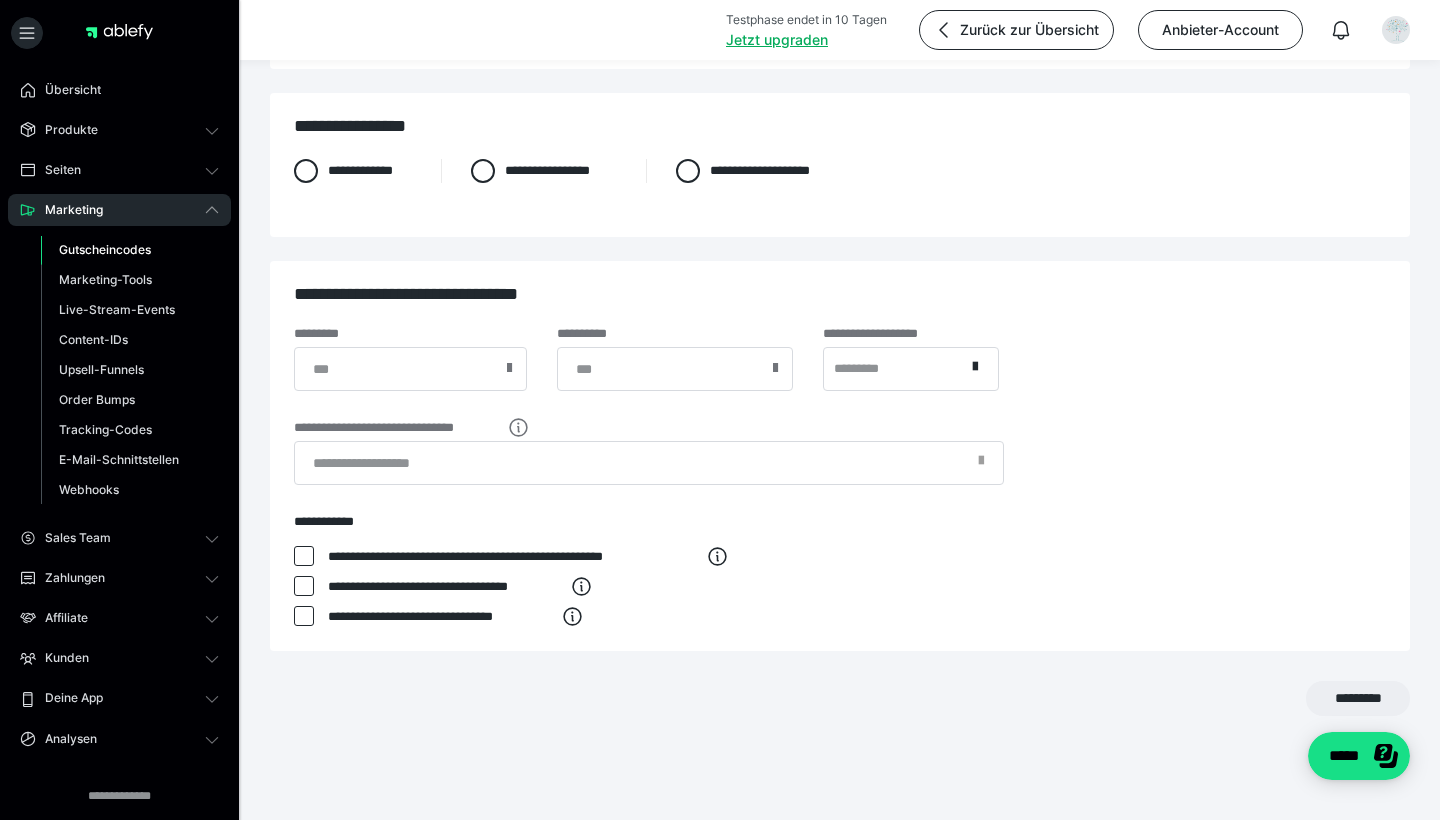 click at bounding box center [509, 368] 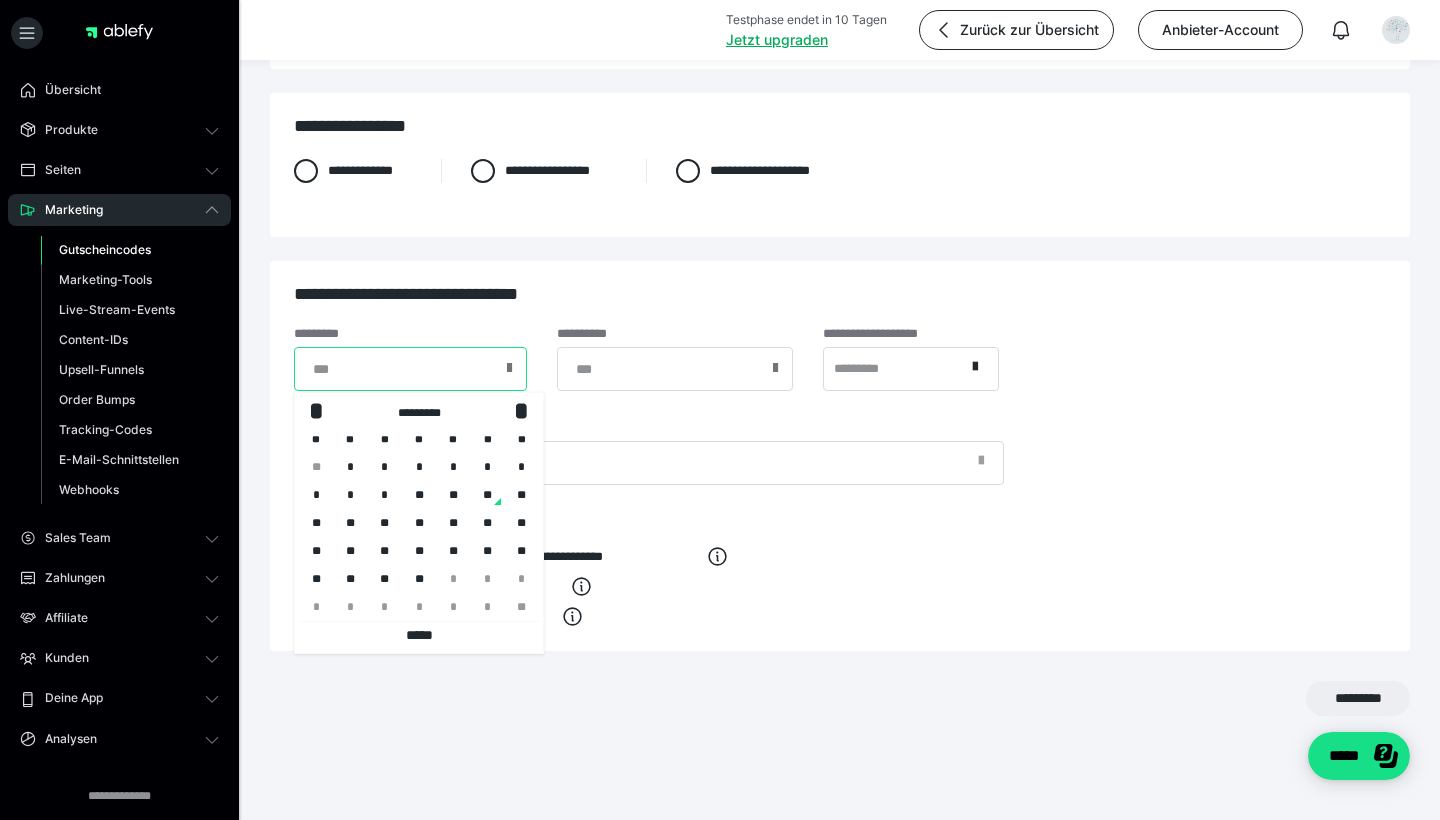 click at bounding box center (410, 369) 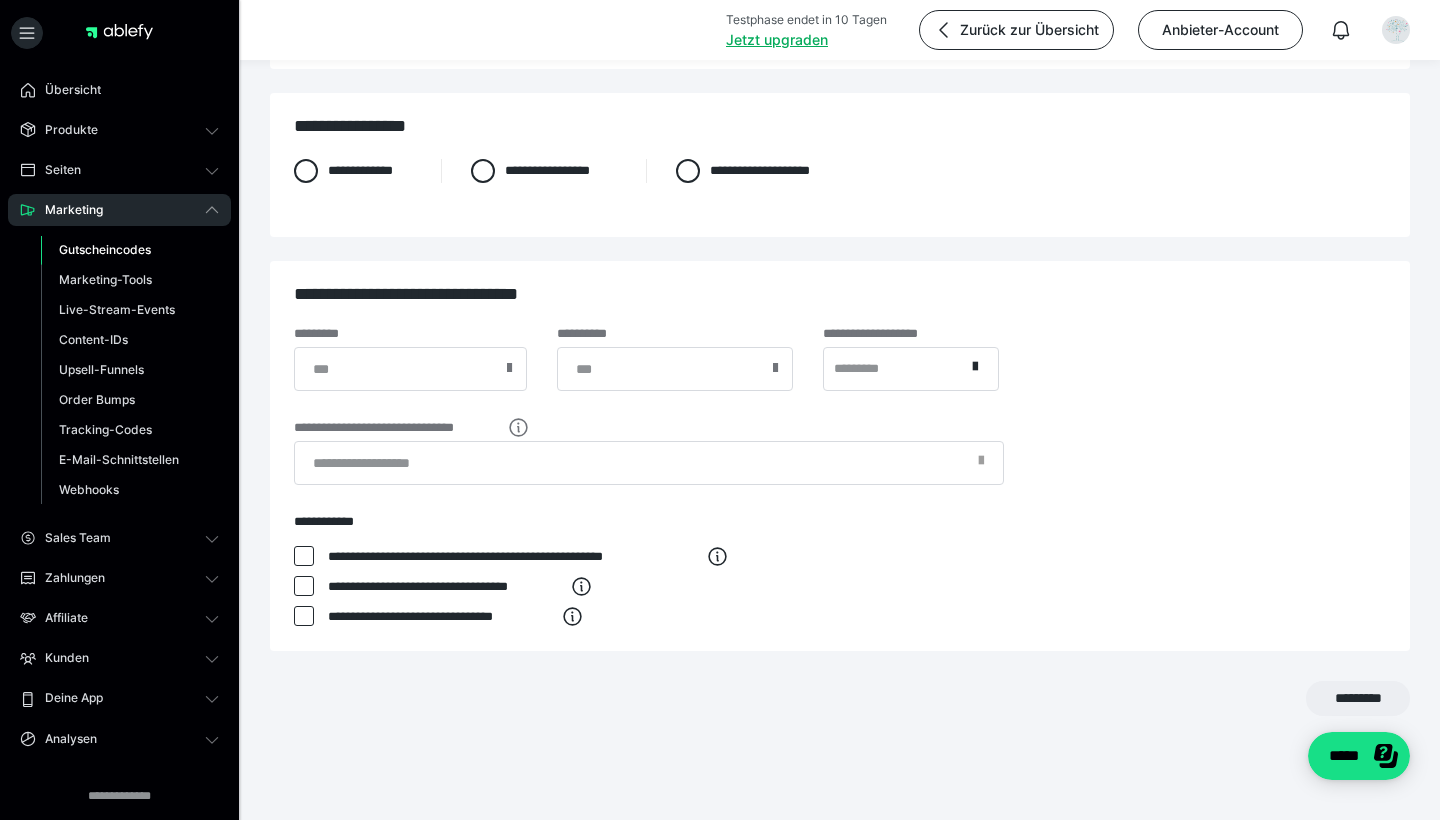click on "**********" at bounding box center [649, 453] 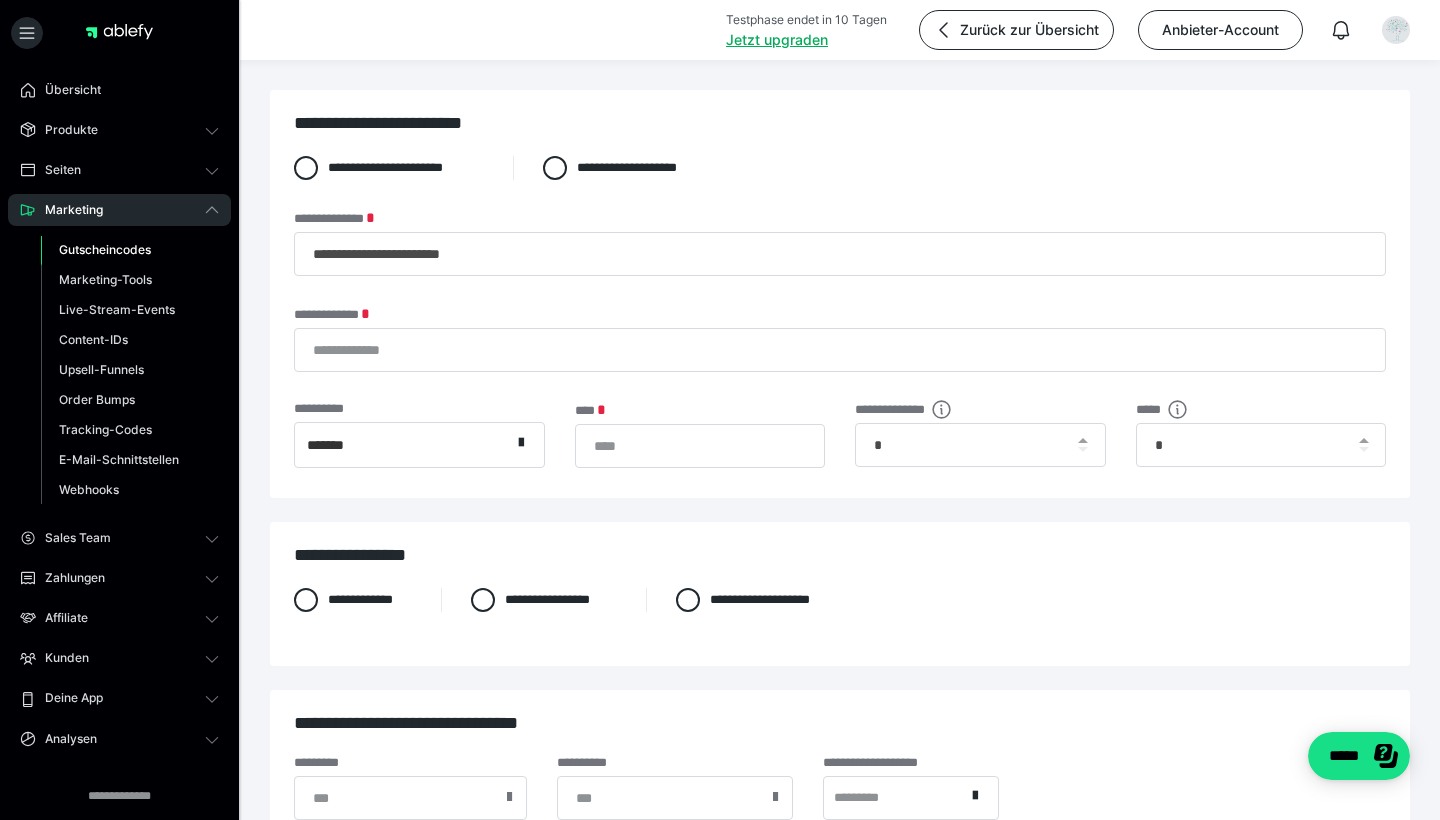 scroll, scrollTop: 0, scrollLeft: 0, axis: both 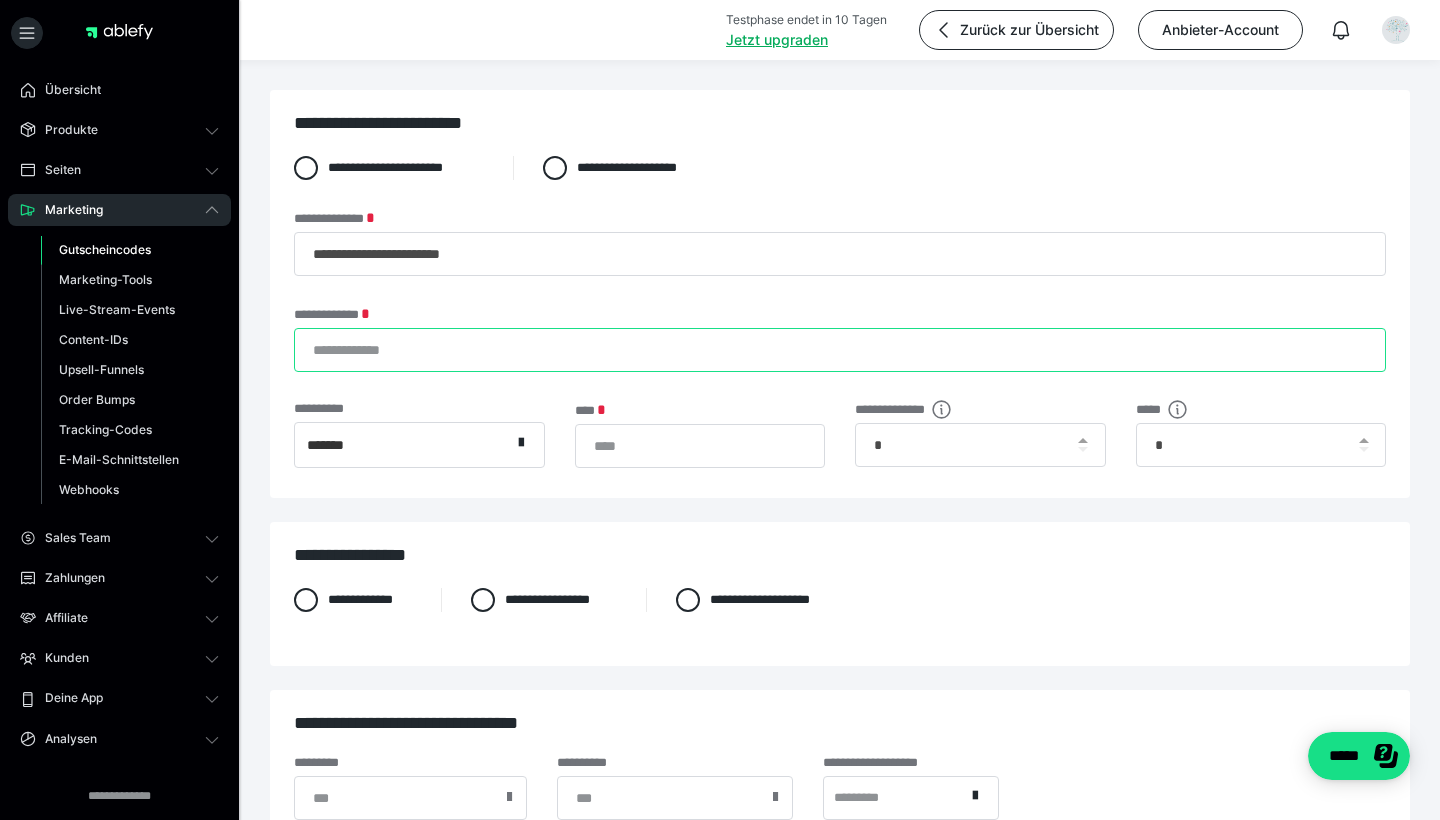 click on "**********" at bounding box center (840, 350) 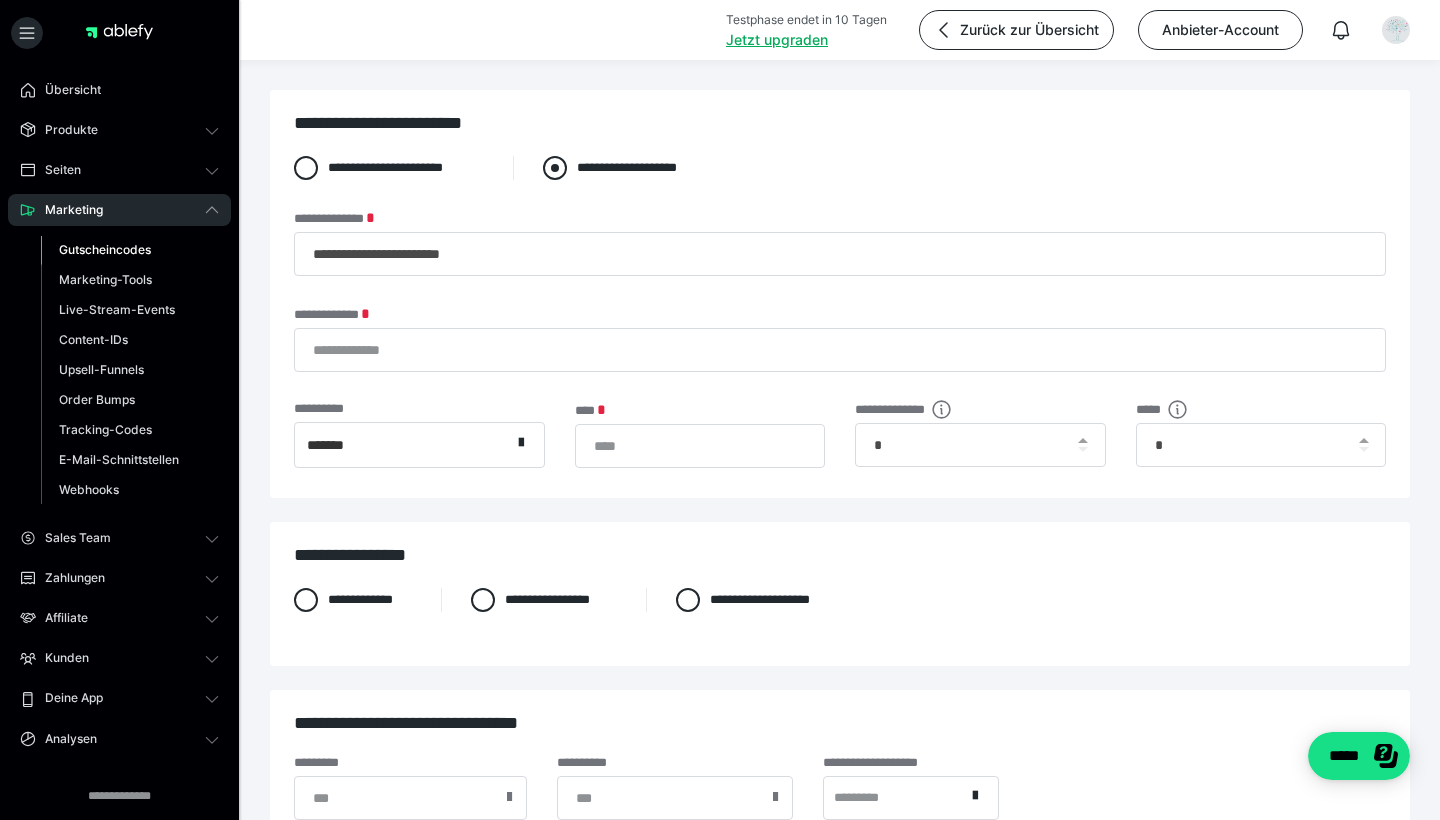 click at bounding box center (555, 168) 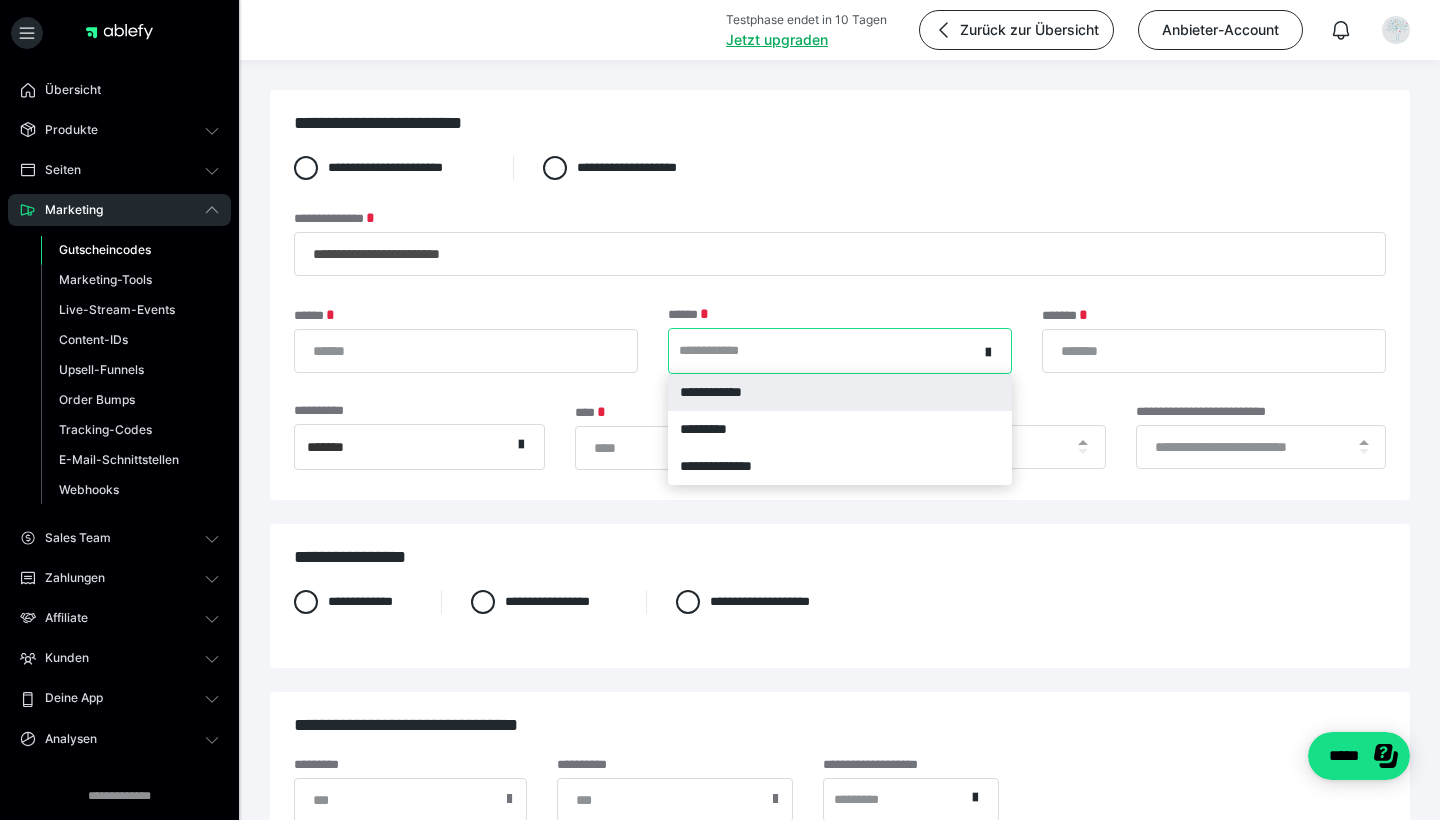 click on "**********" at bounding box center (718, 351) 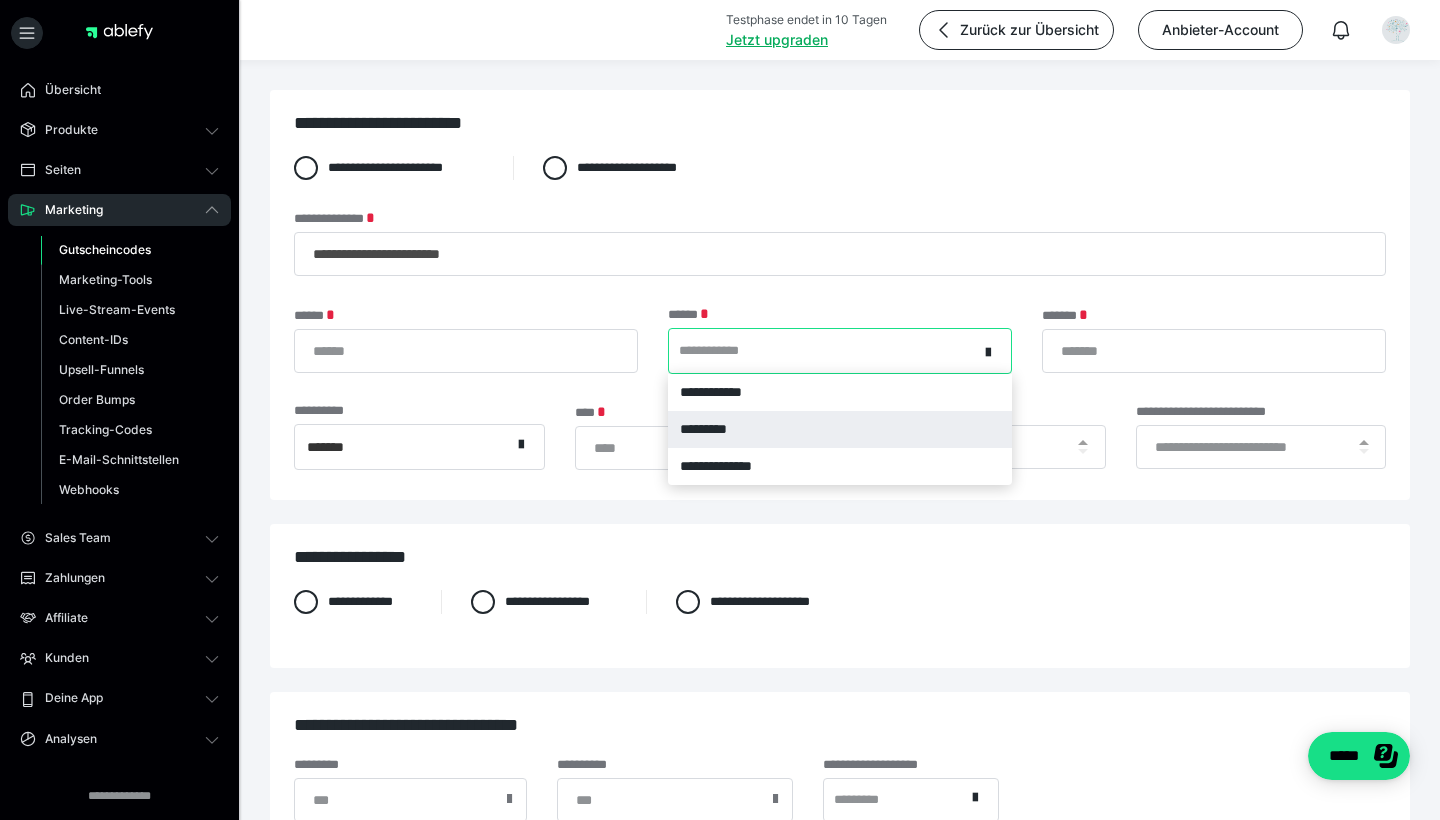 click on "*********" at bounding box center (840, 429) 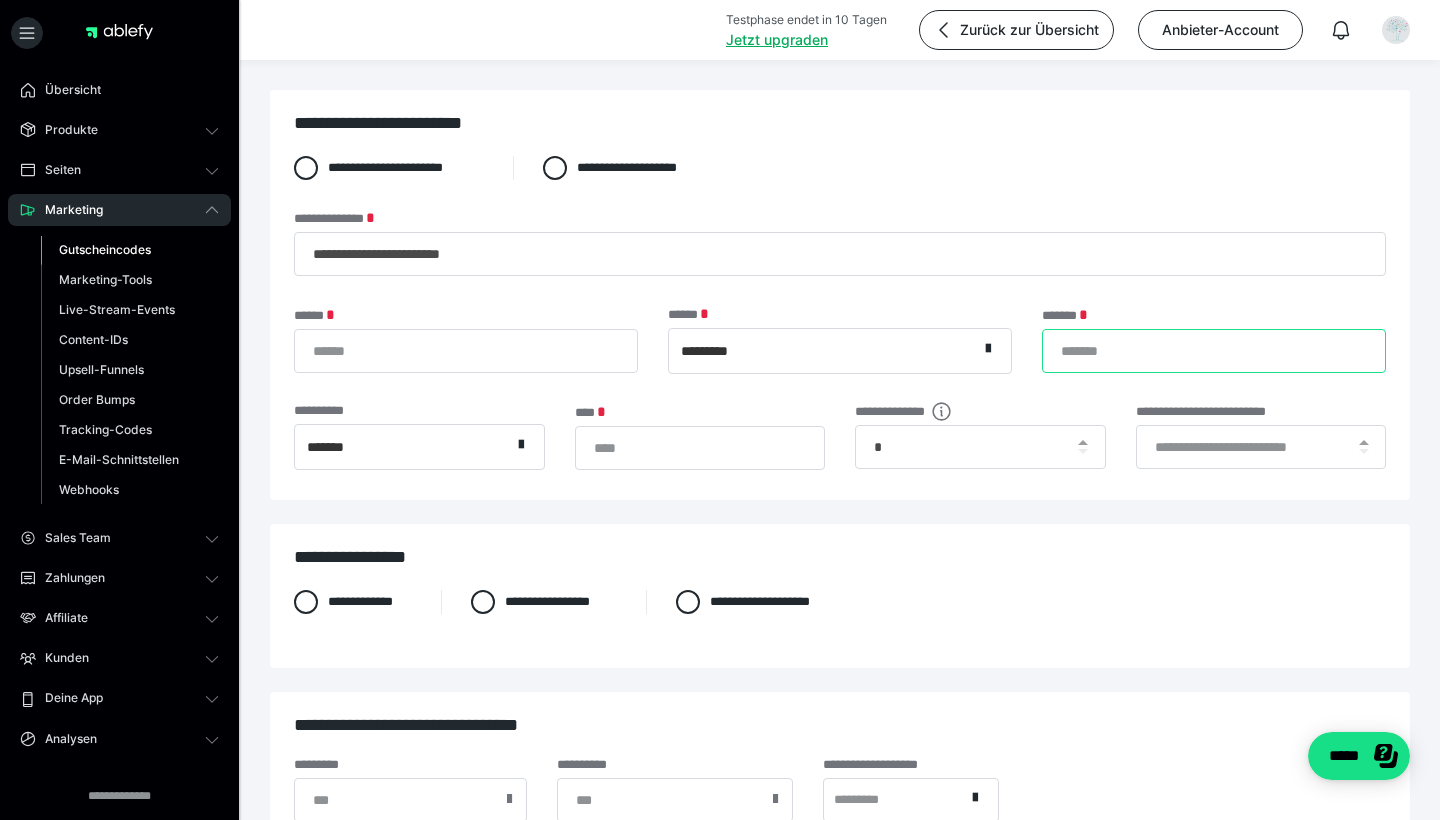 click on "*******" at bounding box center [1214, 351] 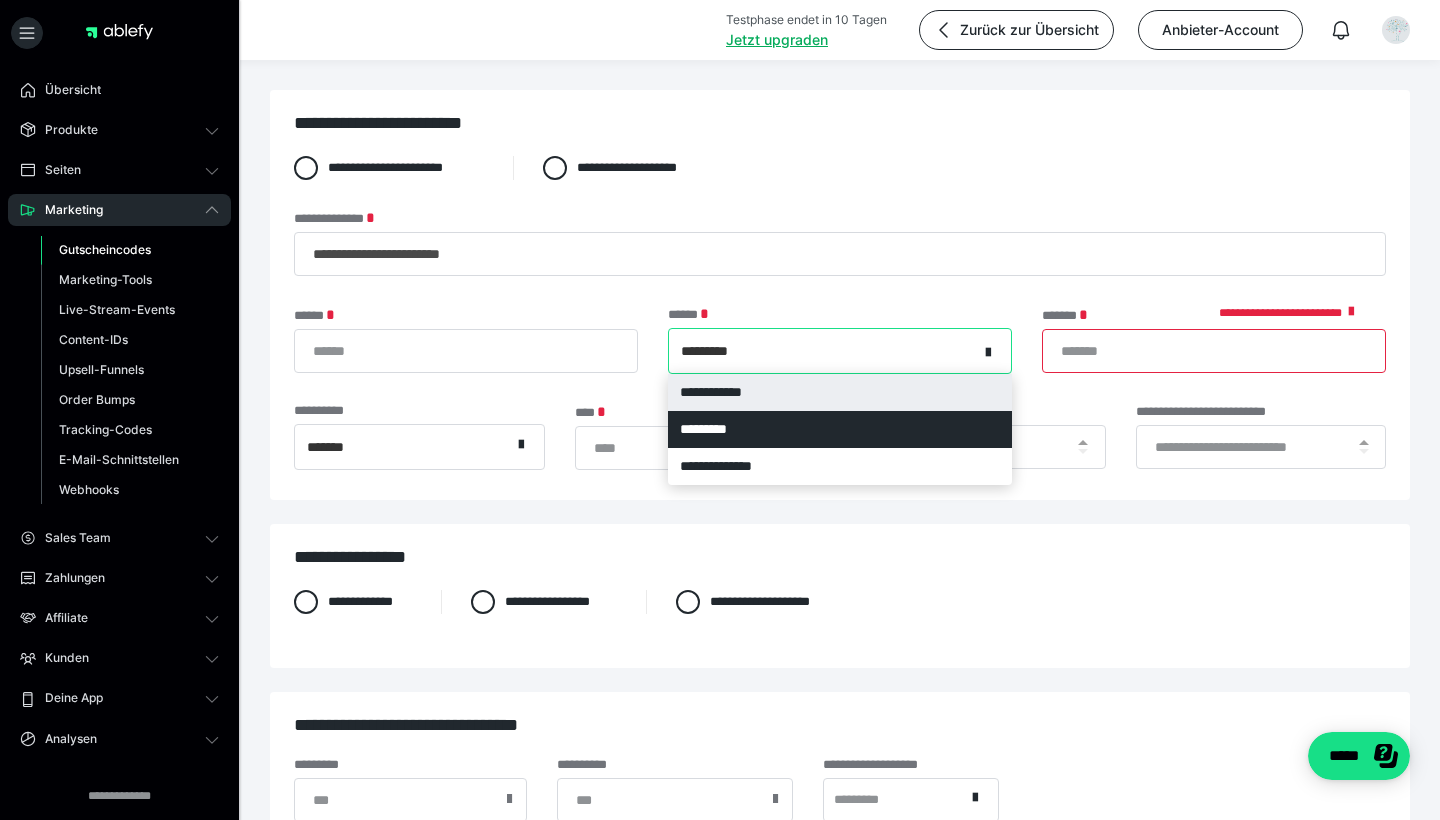click on "*********" at bounding box center (823, 351) 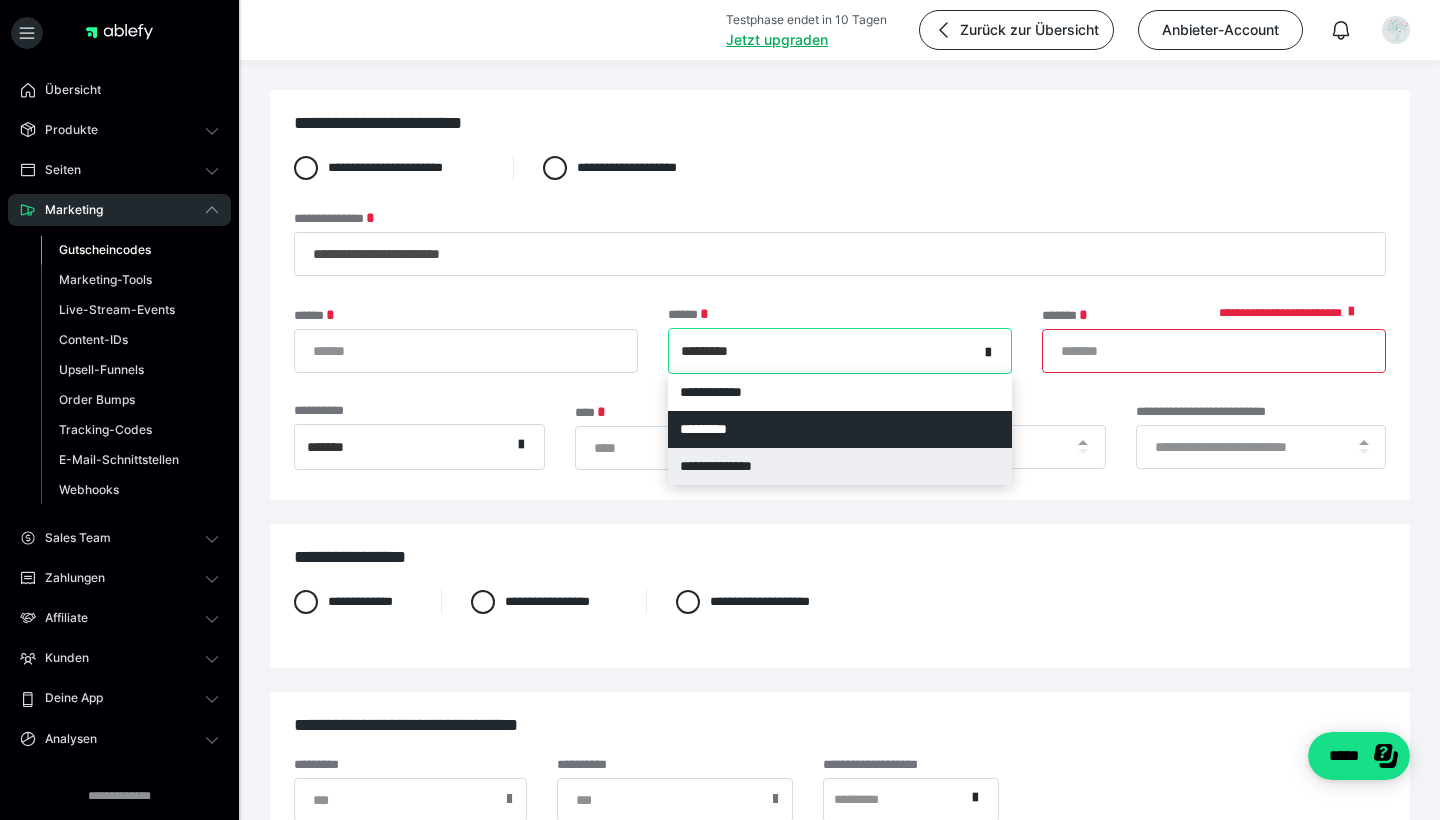 click on "**********" at bounding box center [840, 466] 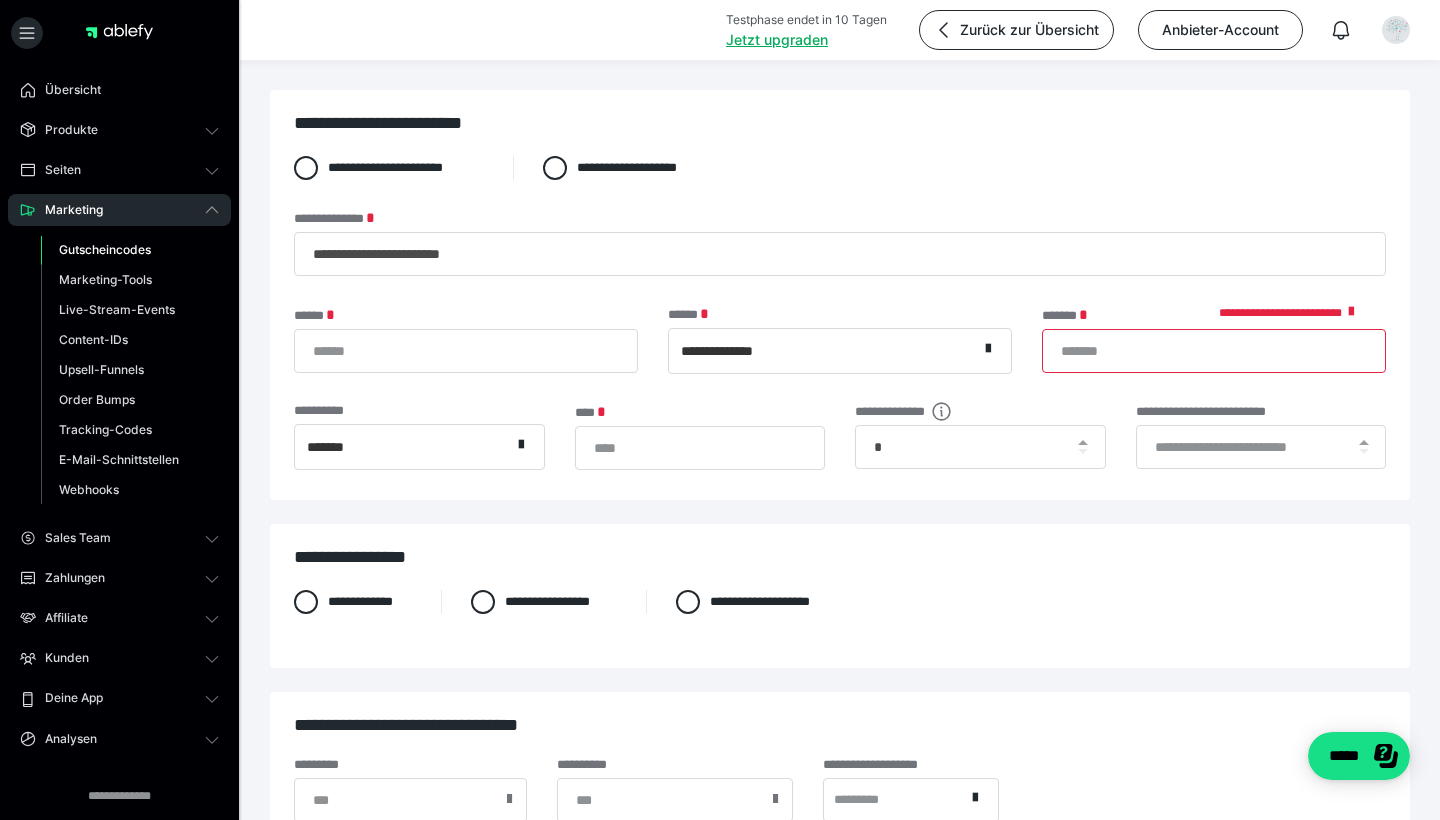 click on "*******" at bounding box center (1214, 351) 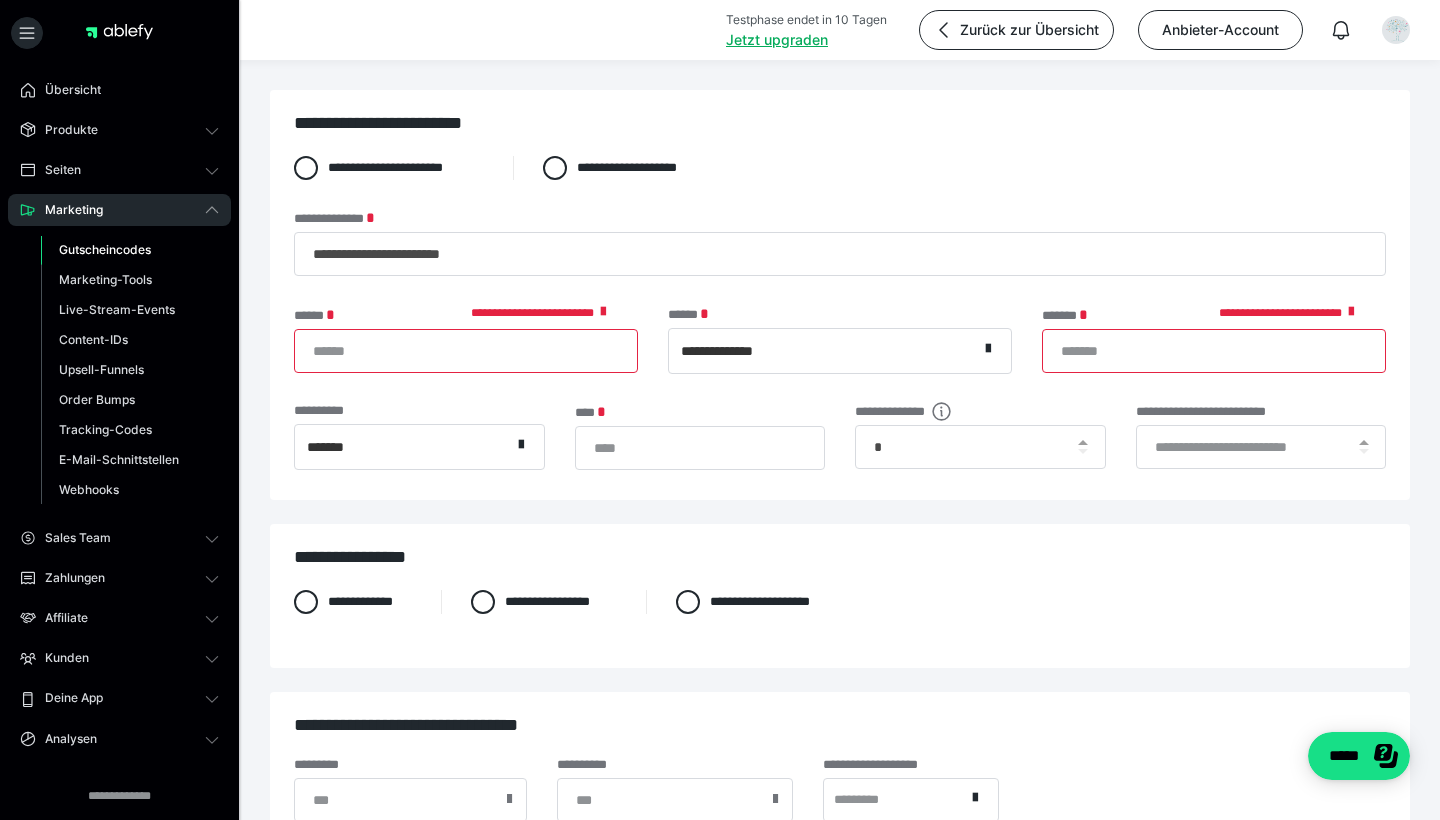 click at bounding box center [603, 313] 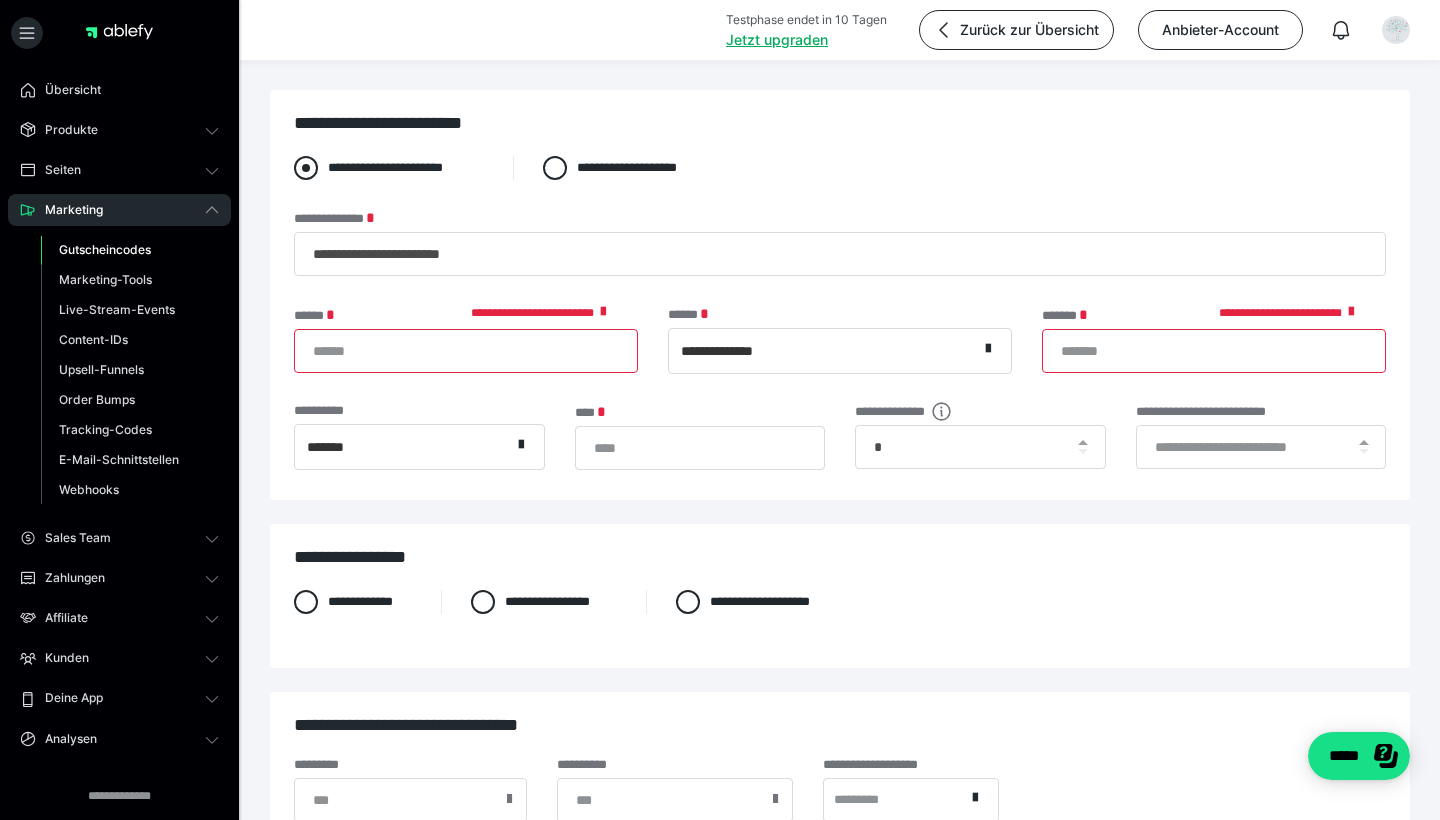 click at bounding box center (306, 168) 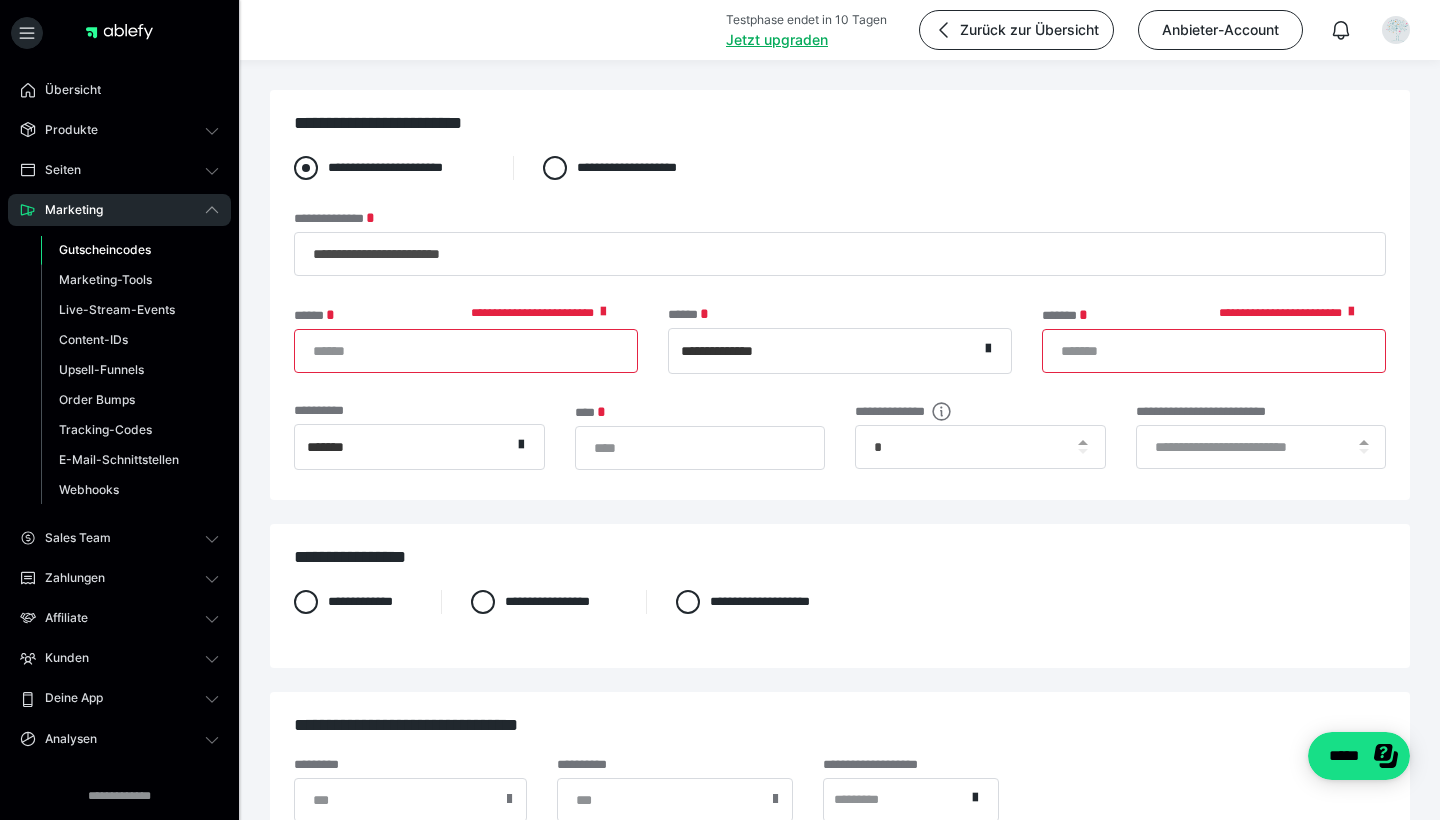 radio on "****" 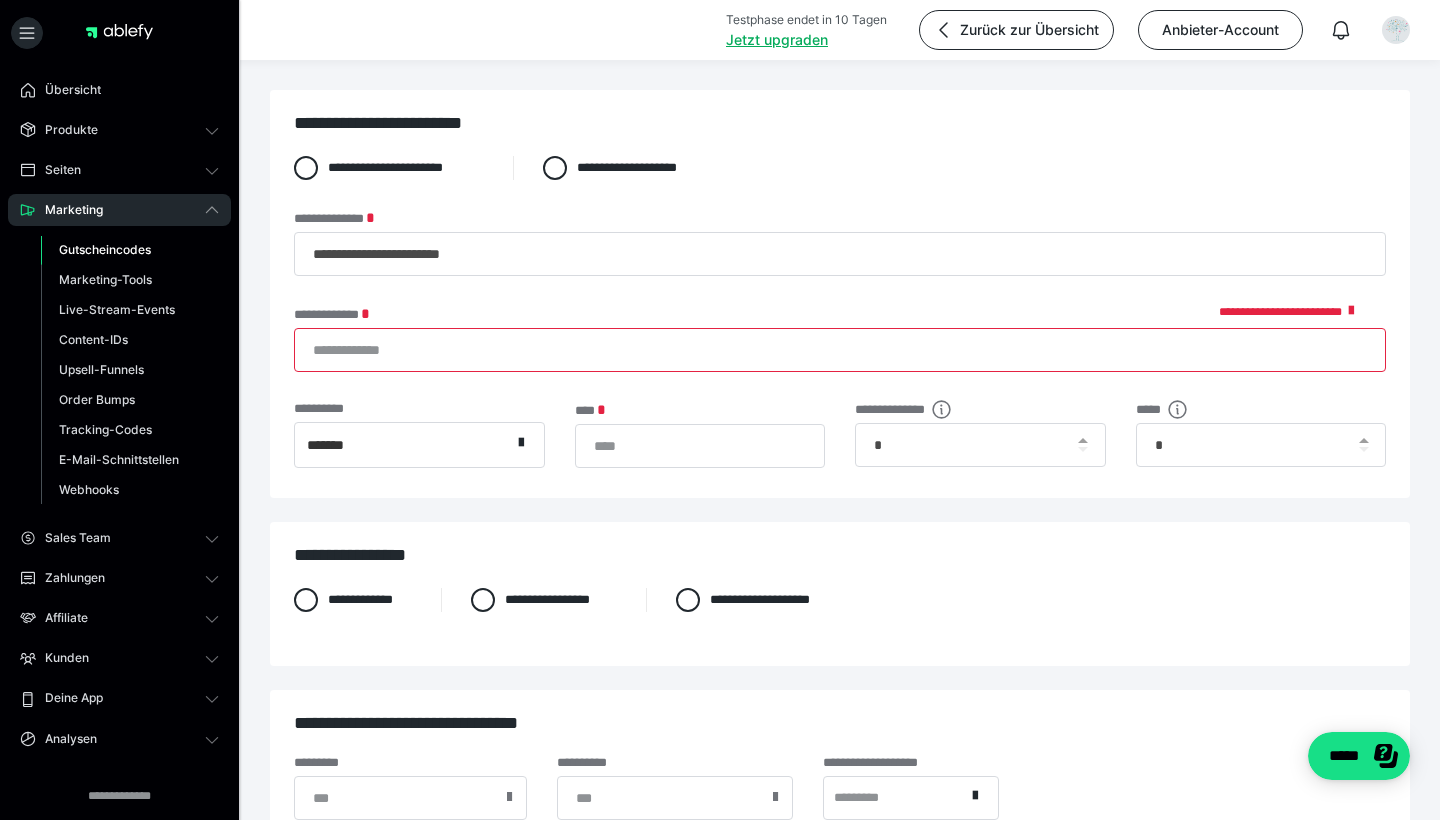 click on "**********" at bounding box center (840, 350) 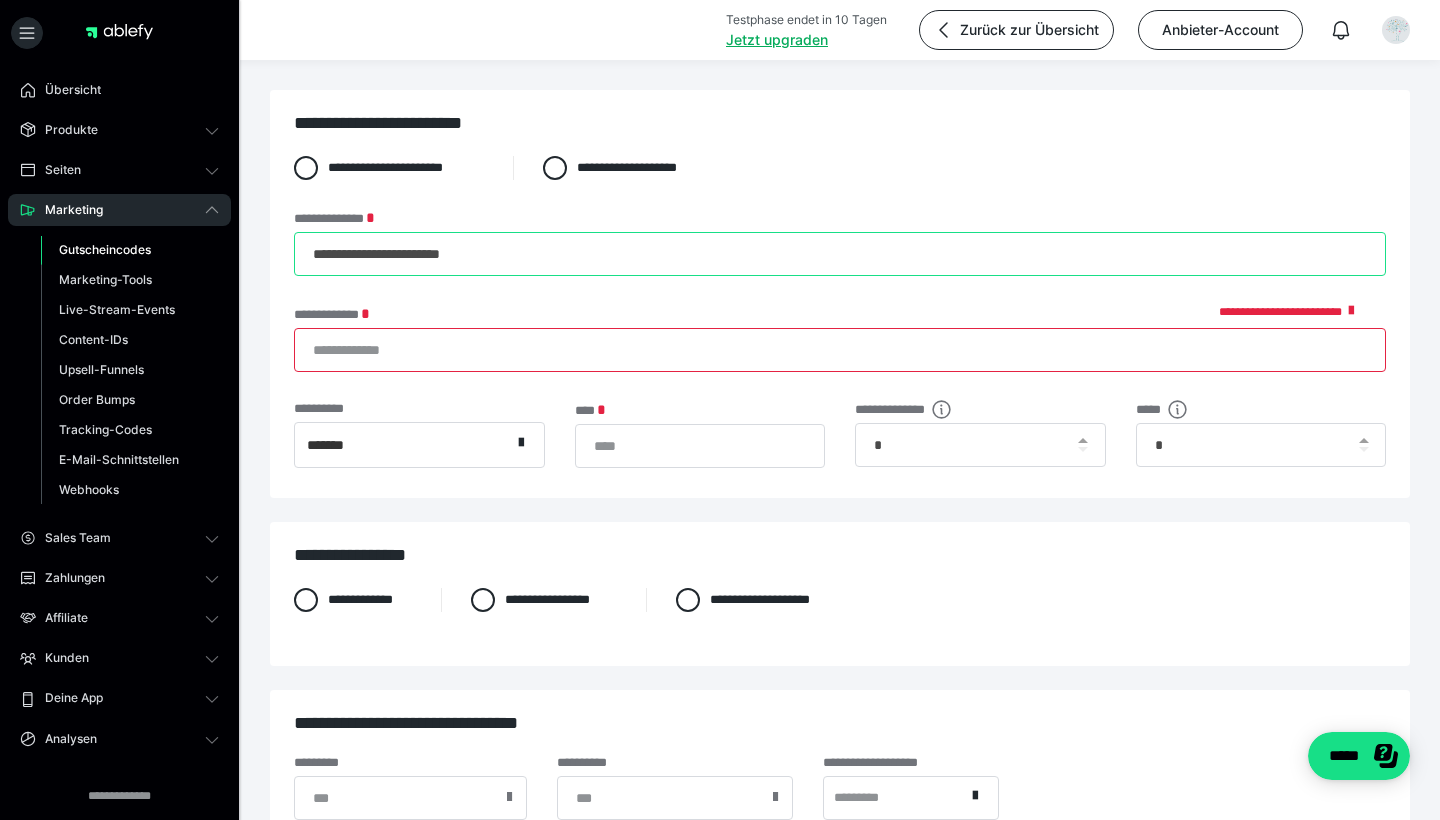 click on "**********" at bounding box center [840, 254] 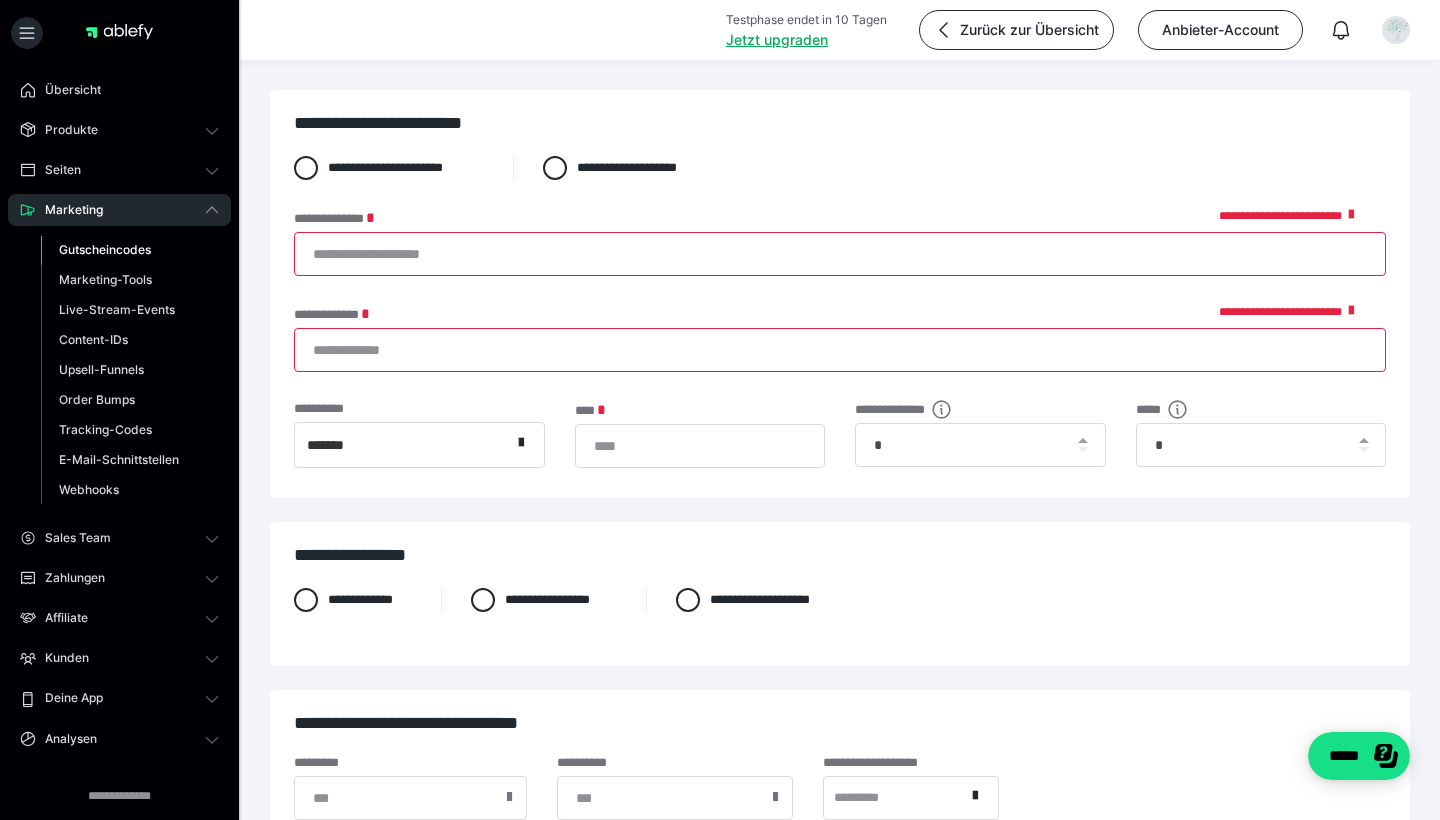 paste on "**********" 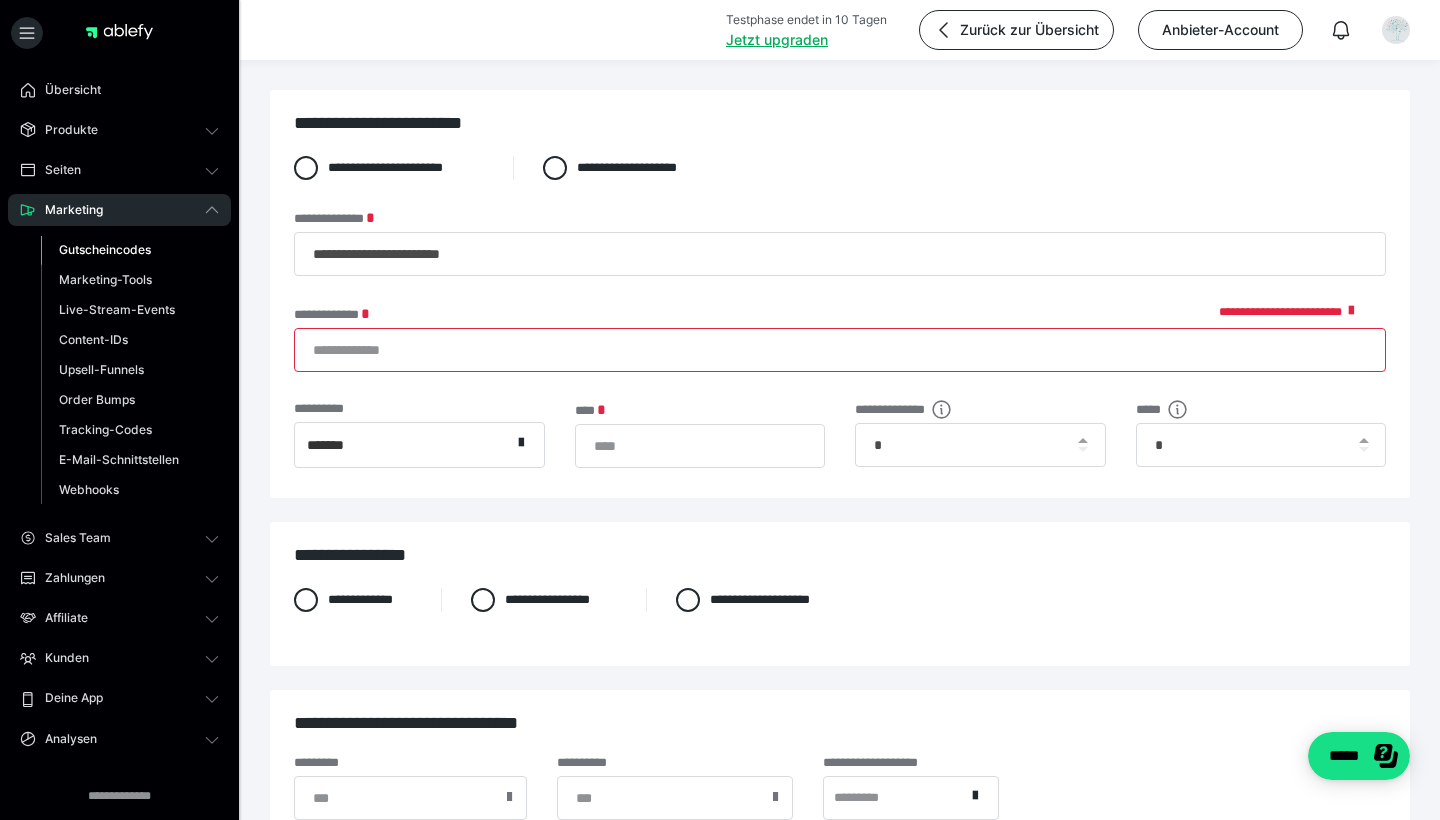 click on "**********" at bounding box center (840, 294) 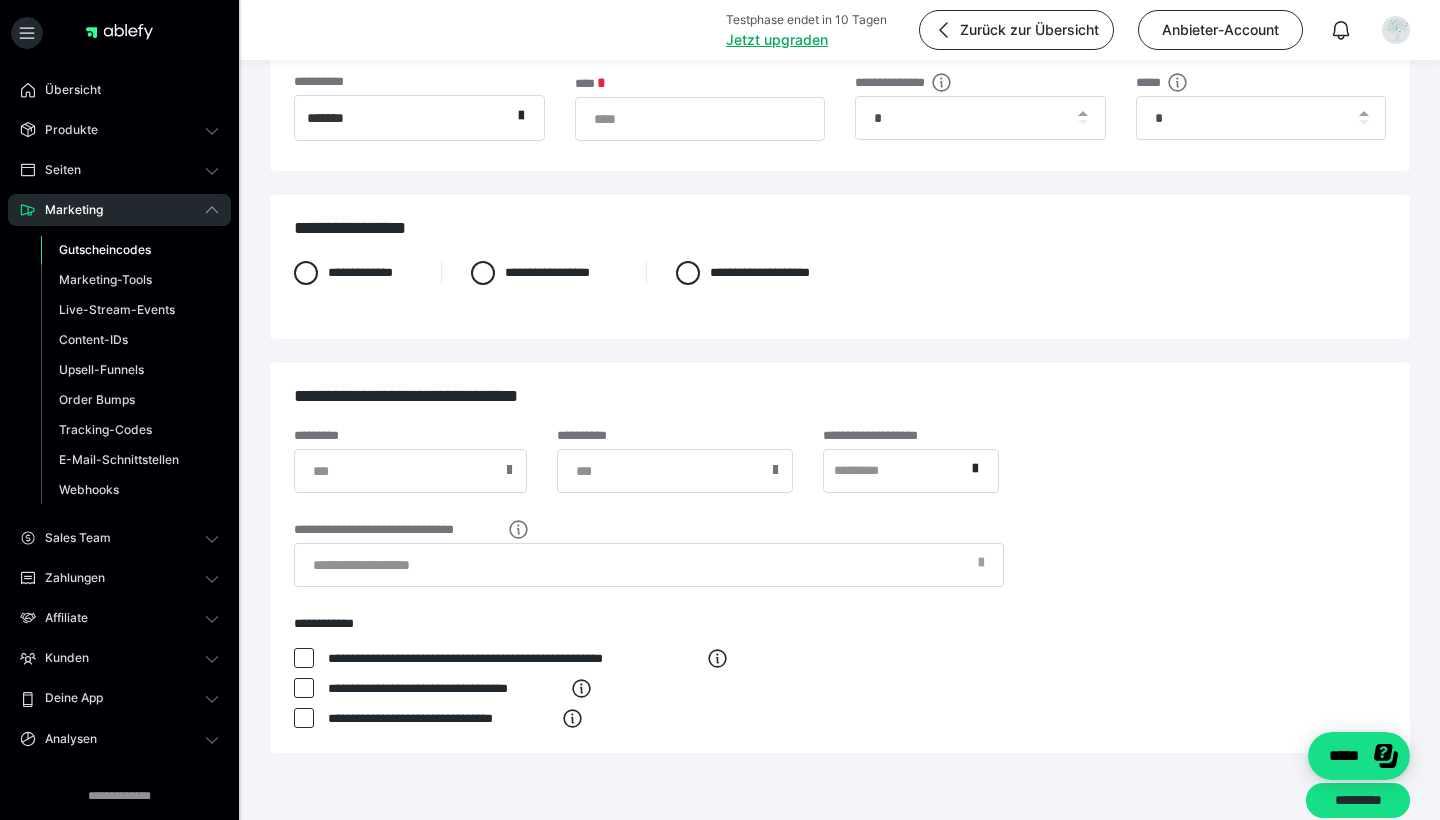 scroll, scrollTop: 330, scrollLeft: 0, axis: vertical 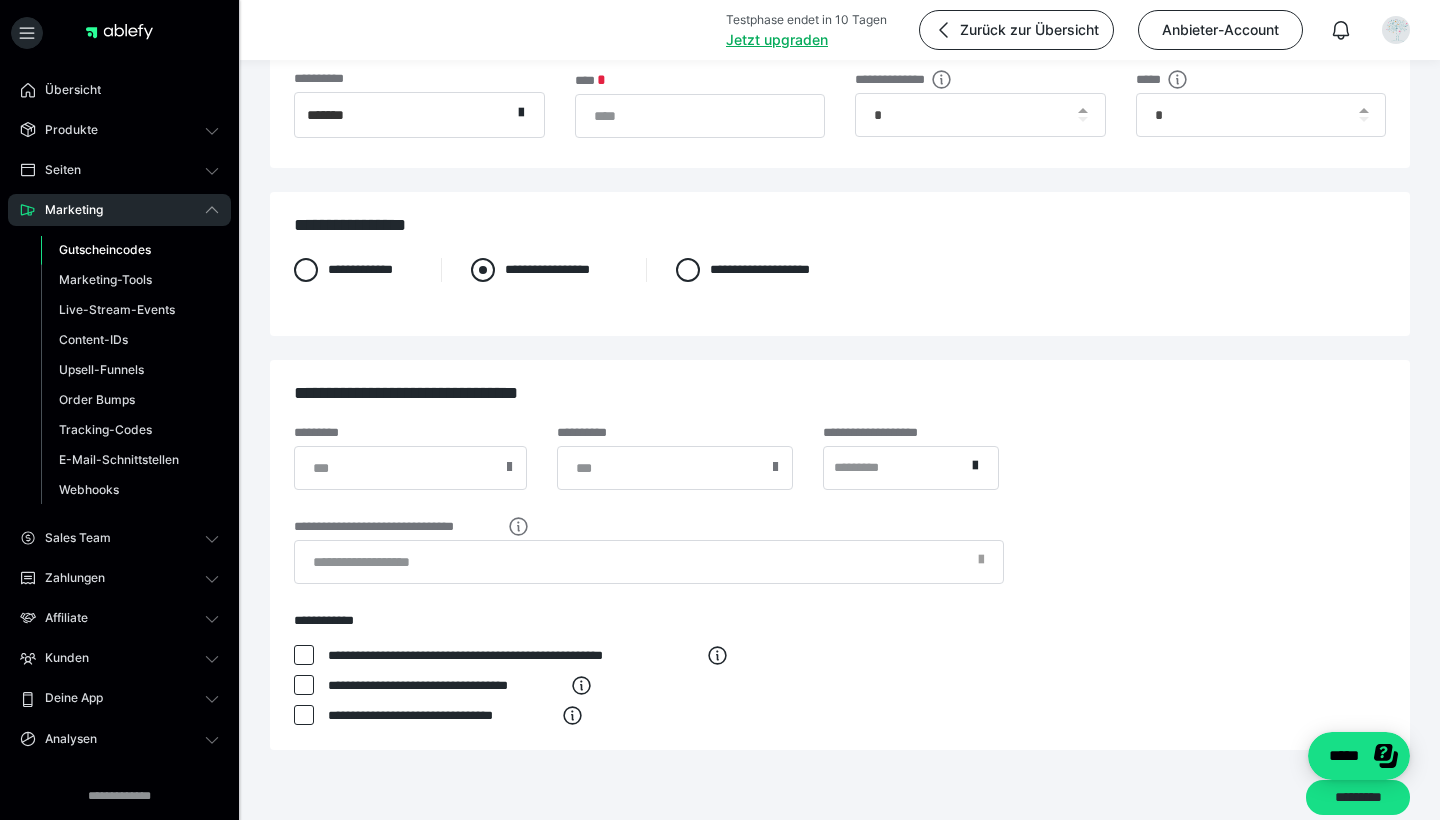 type on "**********" 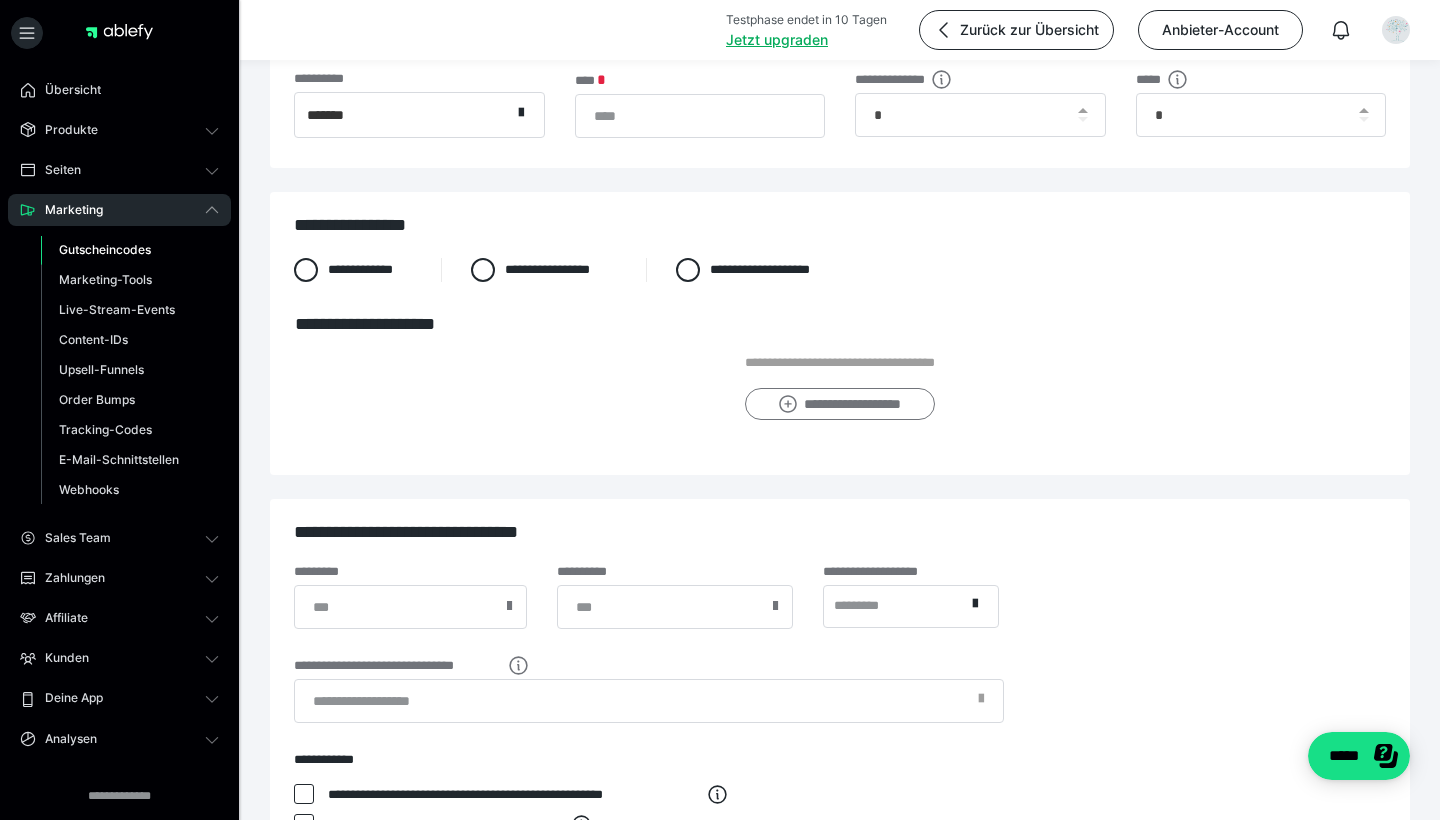 click on "**********" at bounding box center [839, 404] 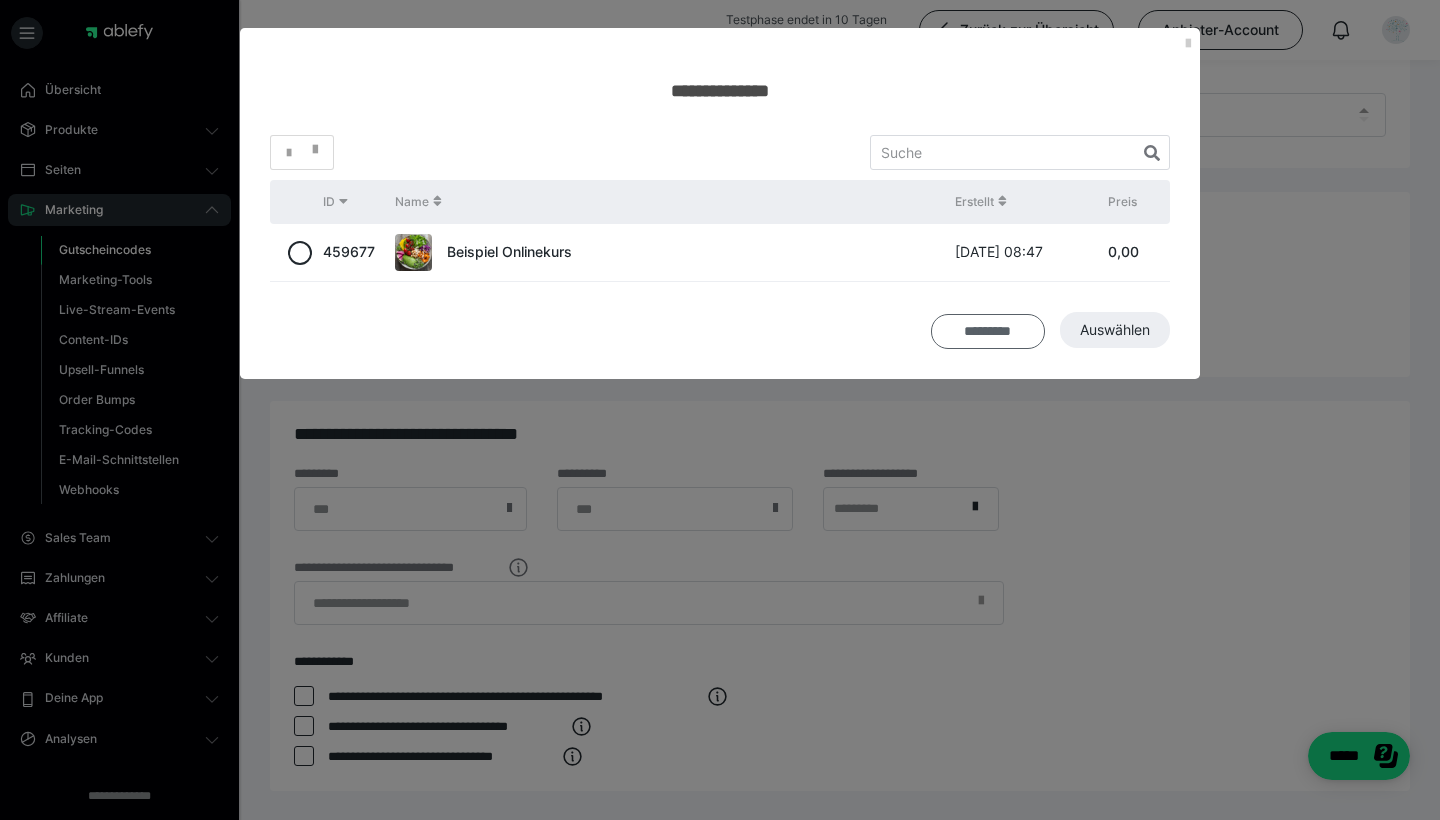 click on "*********" at bounding box center [988, 331] 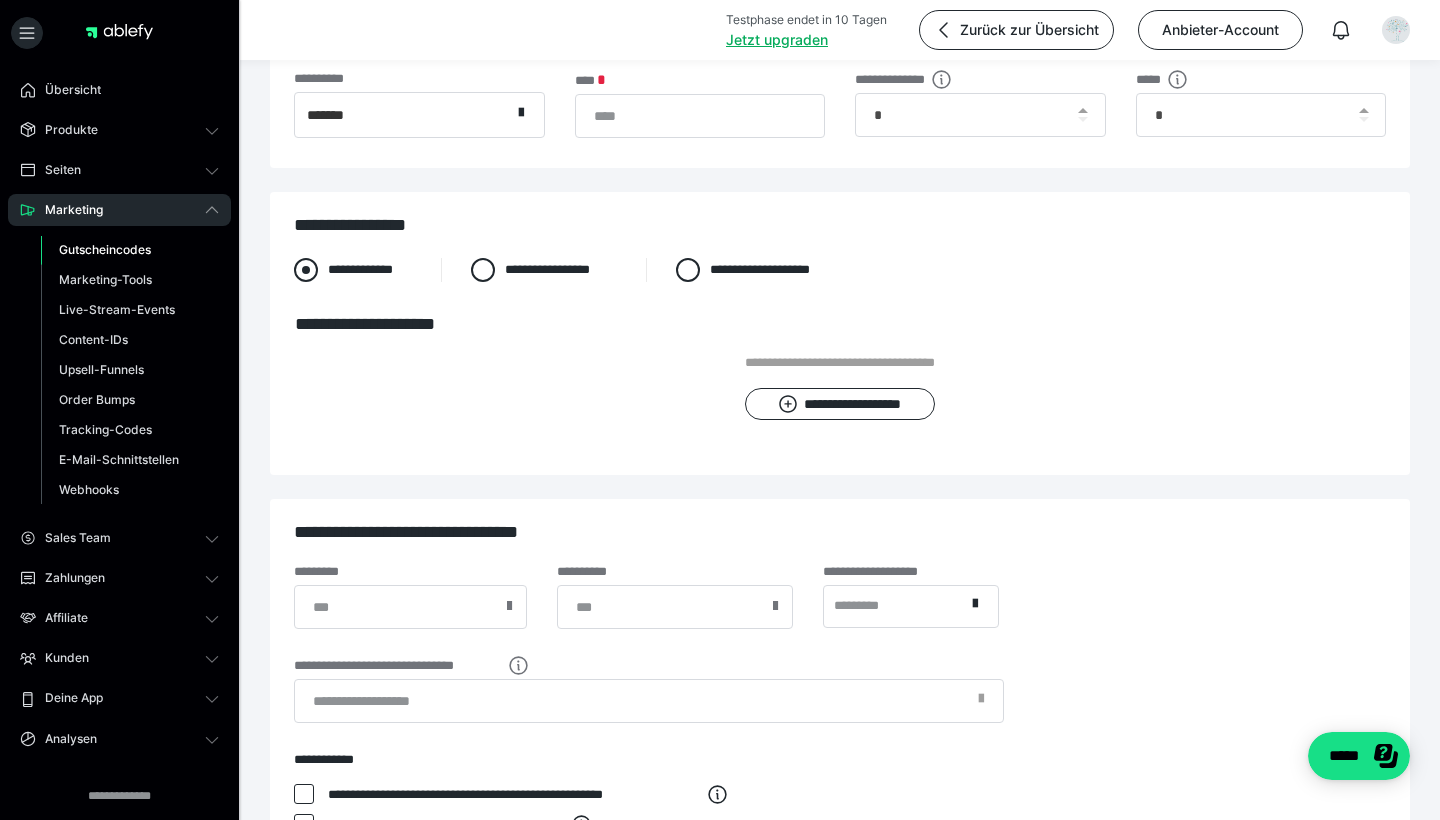 click at bounding box center (306, 270) 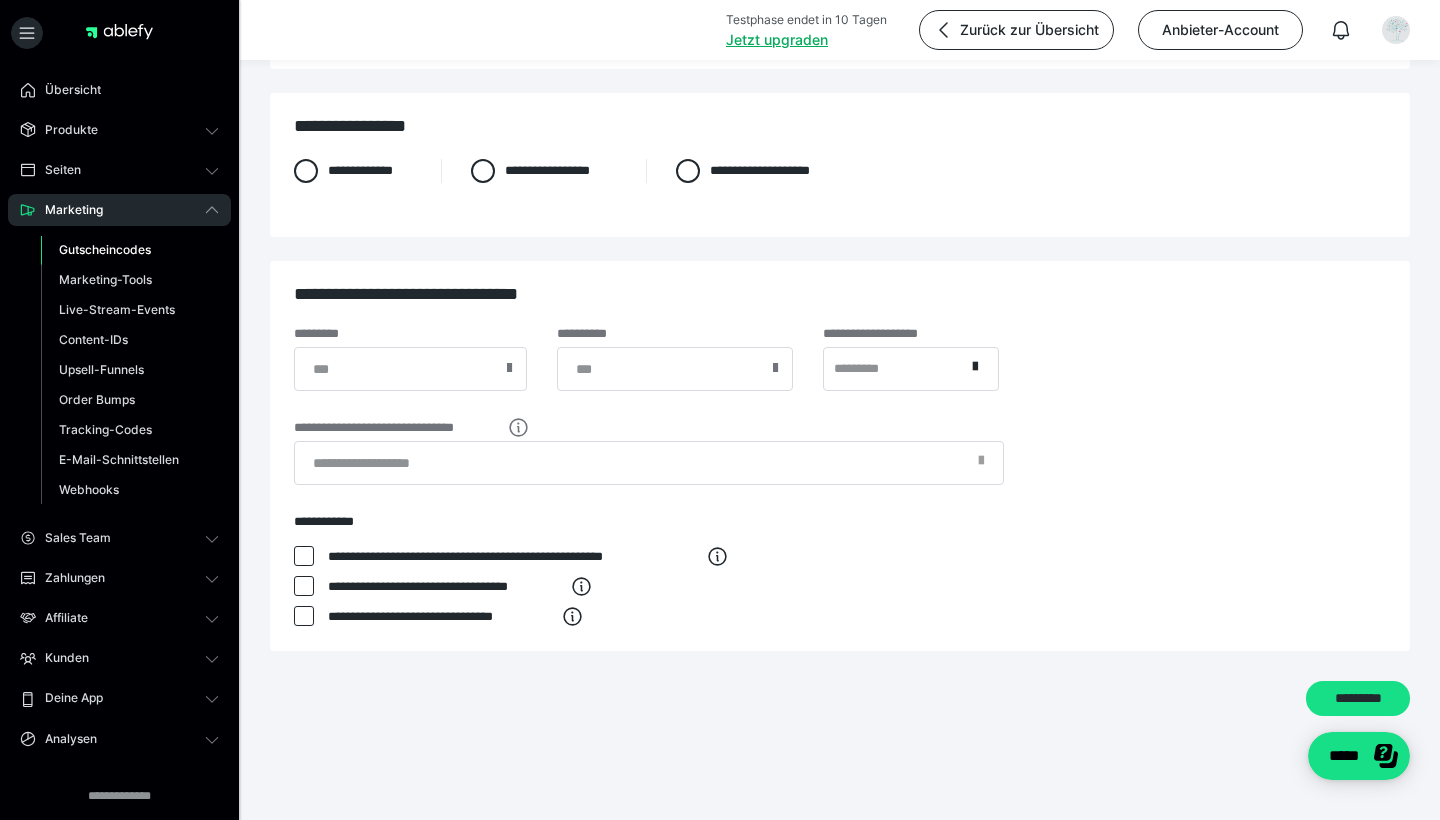 scroll, scrollTop: 429, scrollLeft: 0, axis: vertical 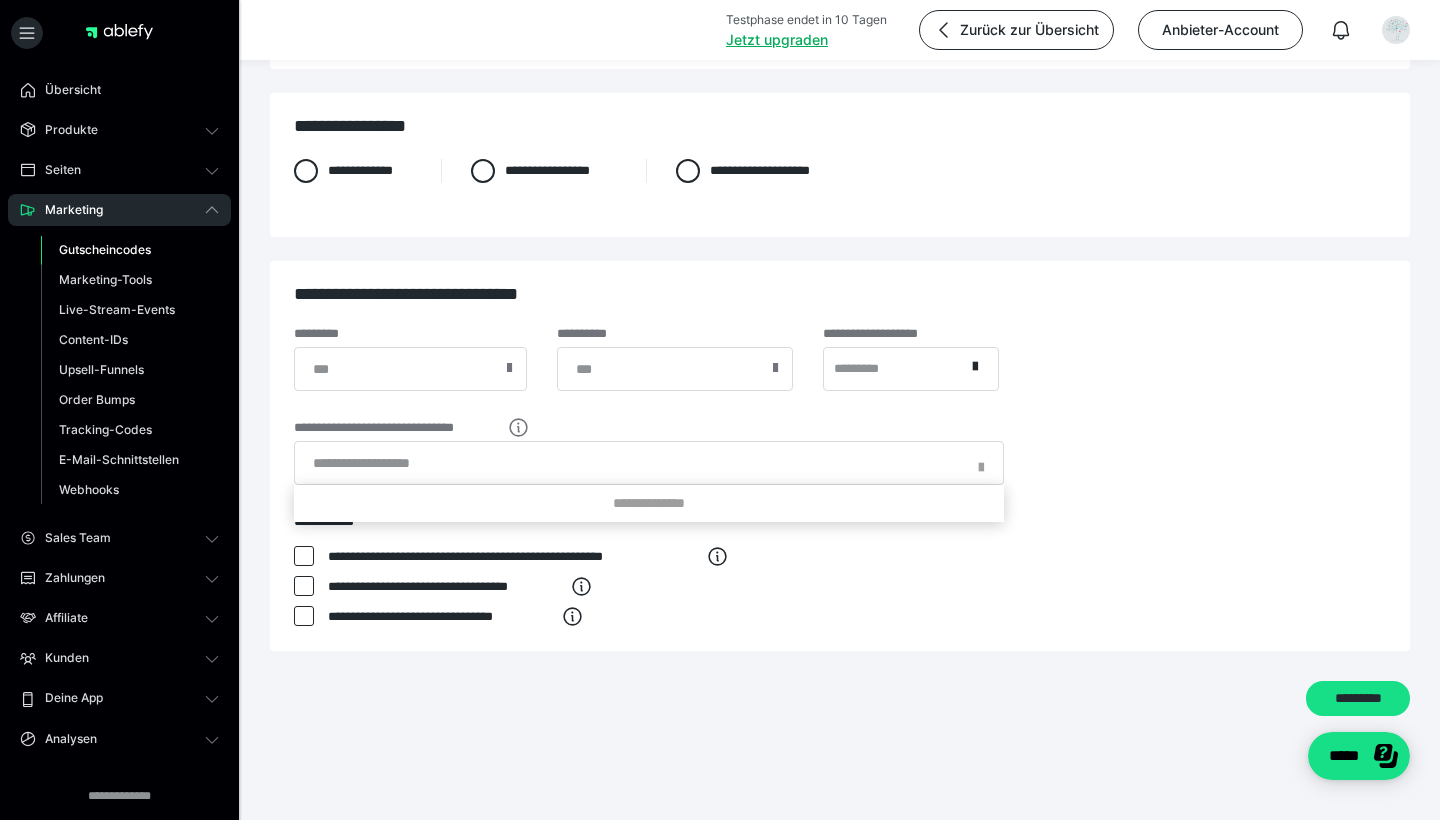 click at bounding box center [981, 468] 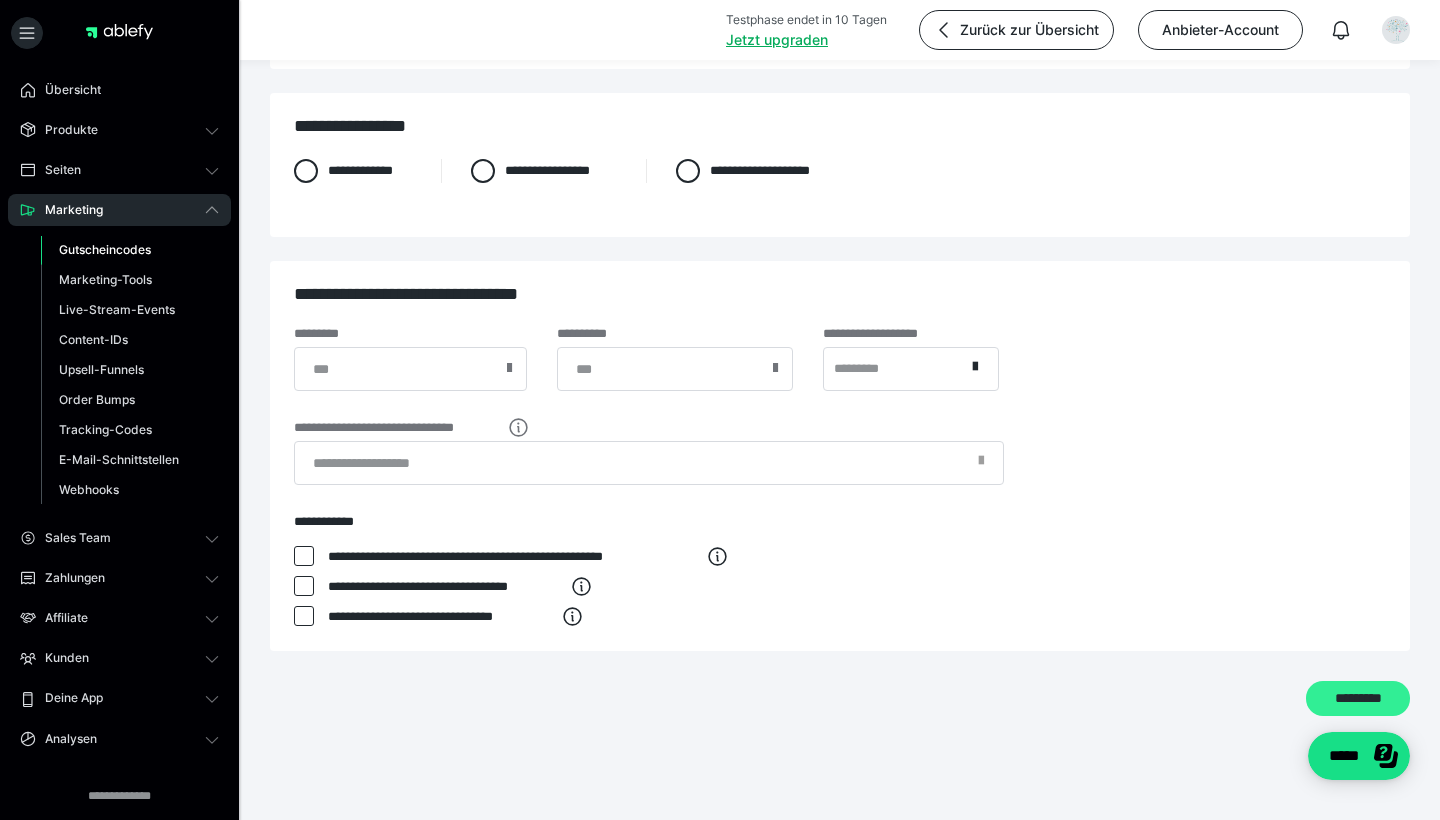 click on "*********" at bounding box center [1358, 698] 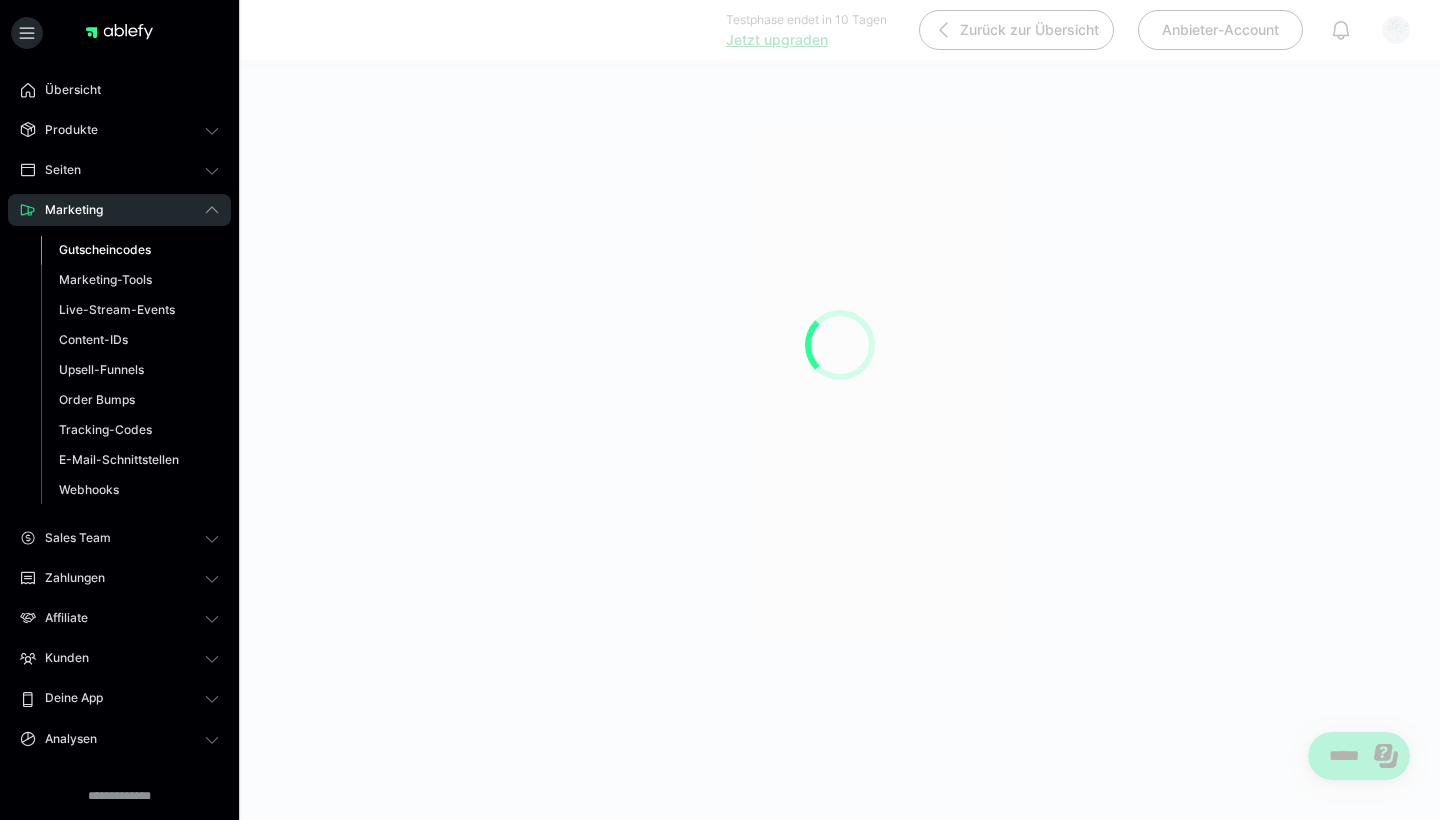 scroll, scrollTop: 0, scrollLeft: 0, axis: both 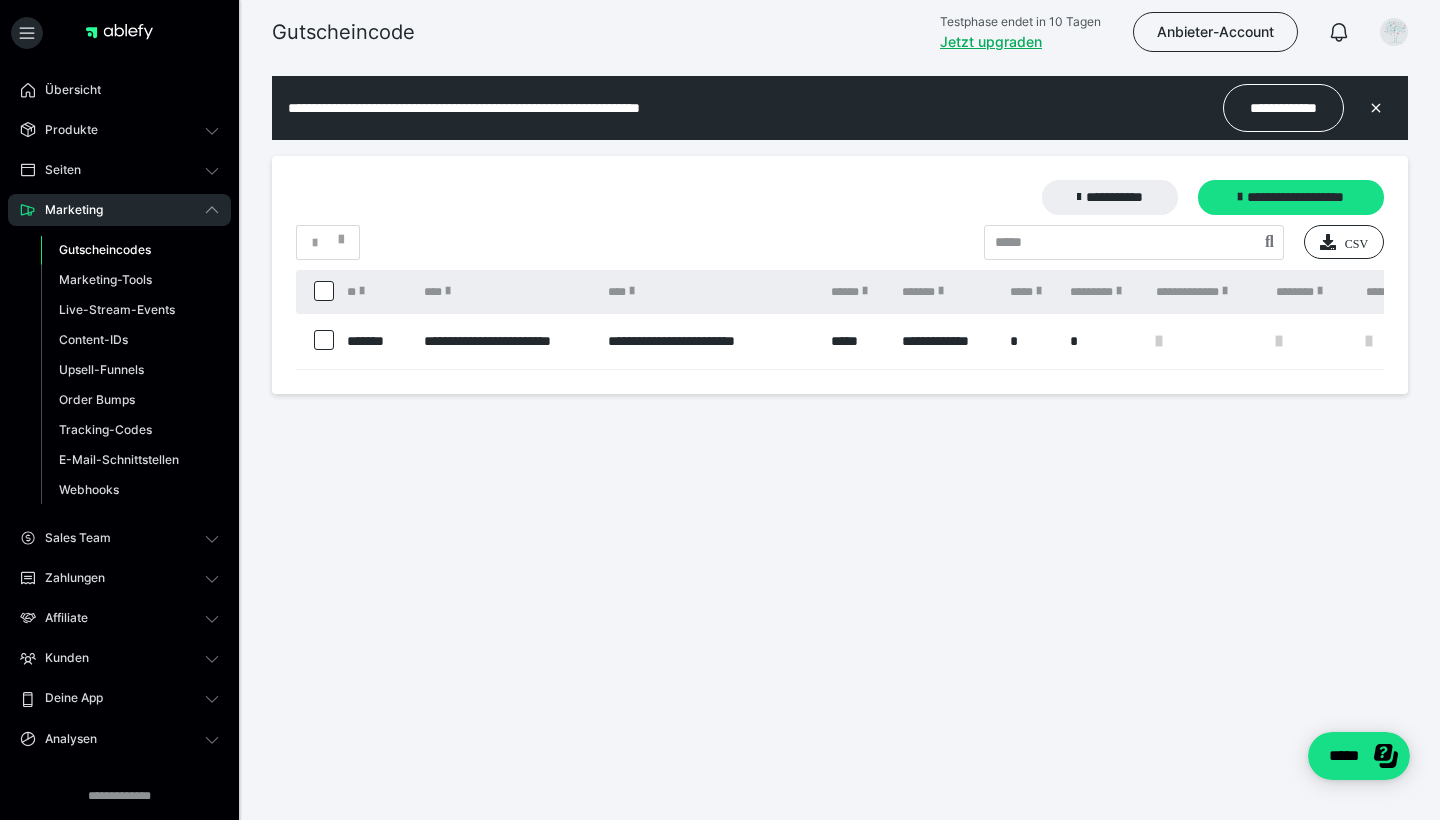 click on "**********" at bounding box center (709, 341) 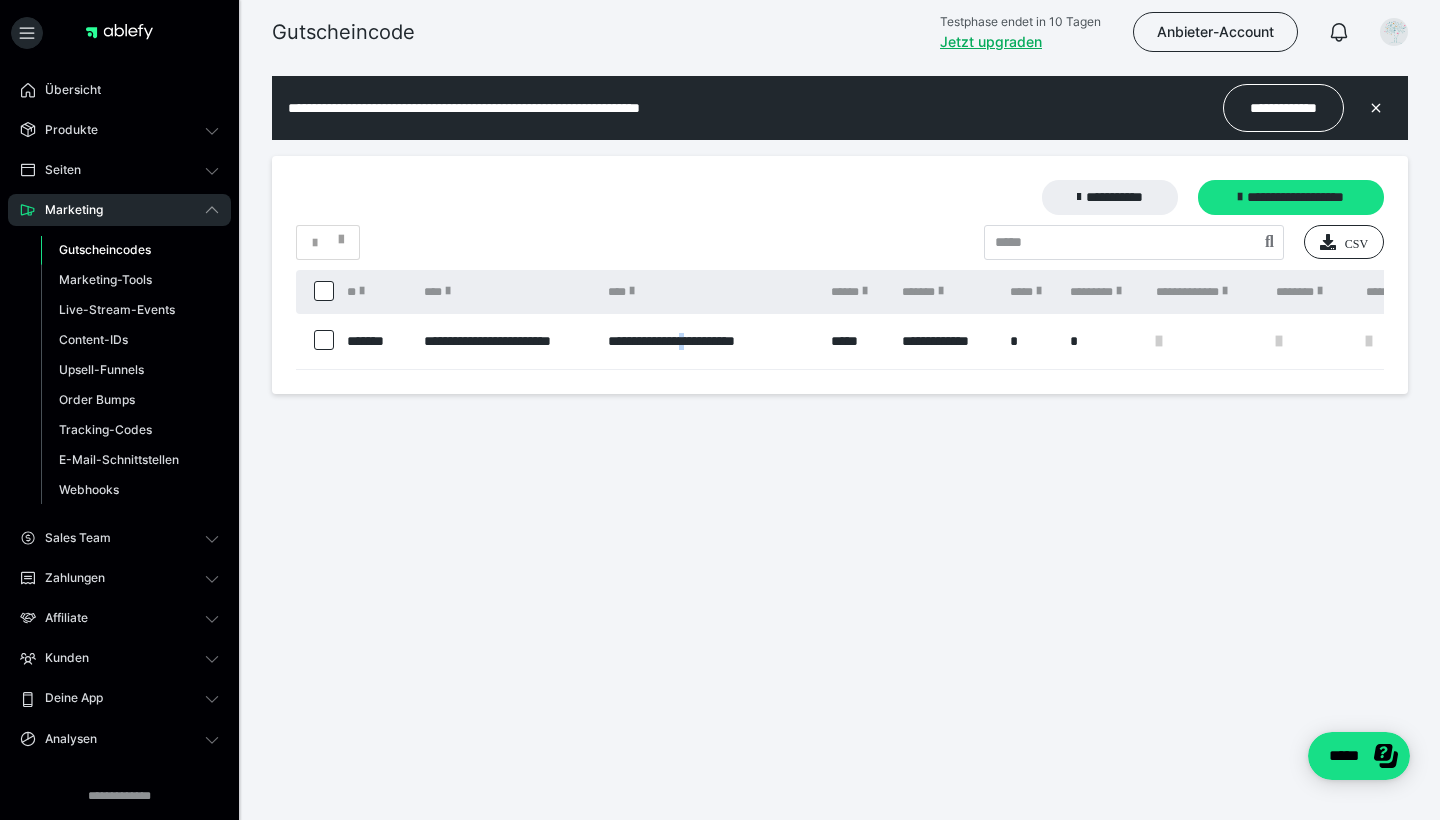 click on "**********" at bounding box center (709, 341) 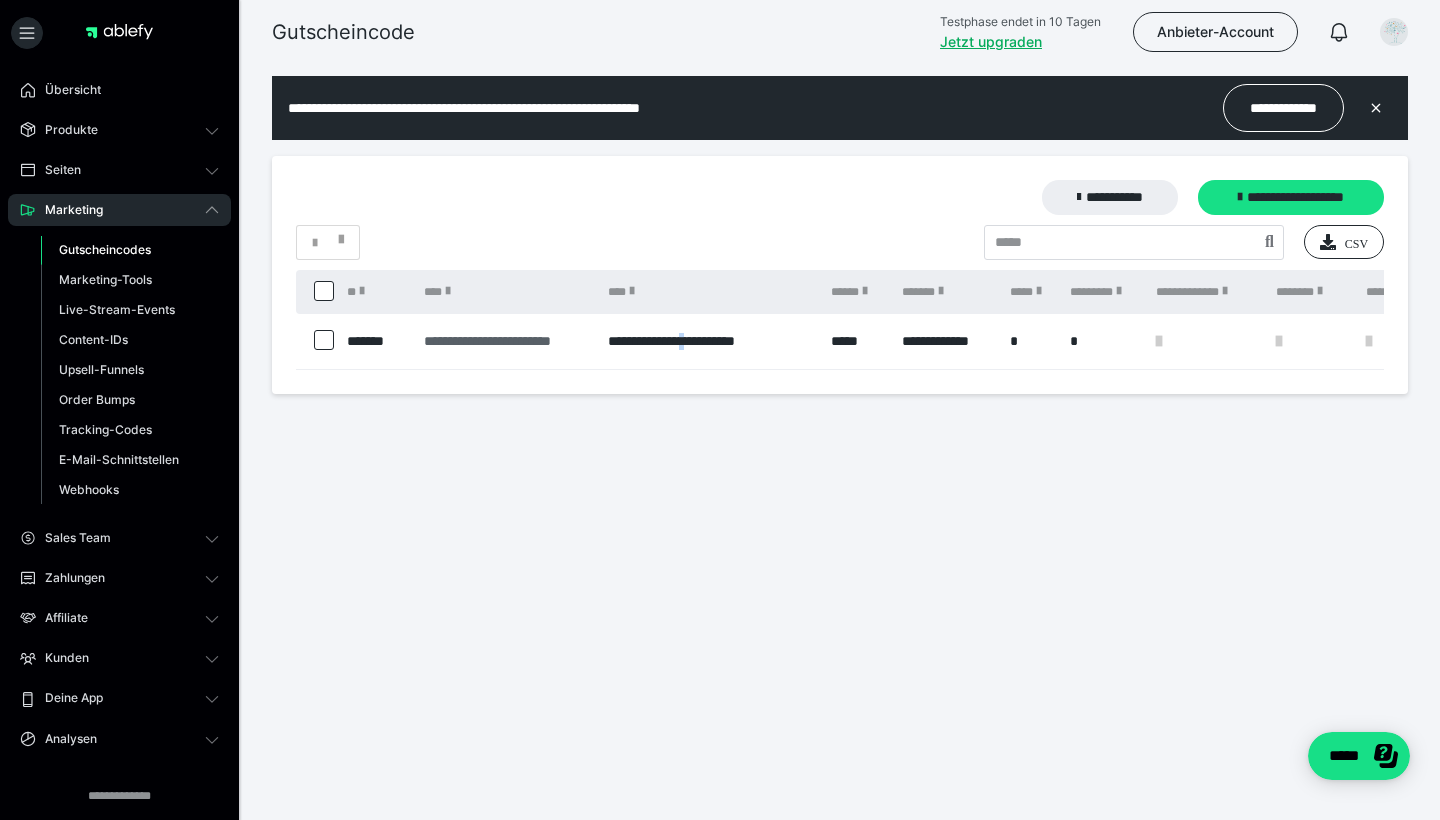 click on "**********" at bounding box center [506, 341] 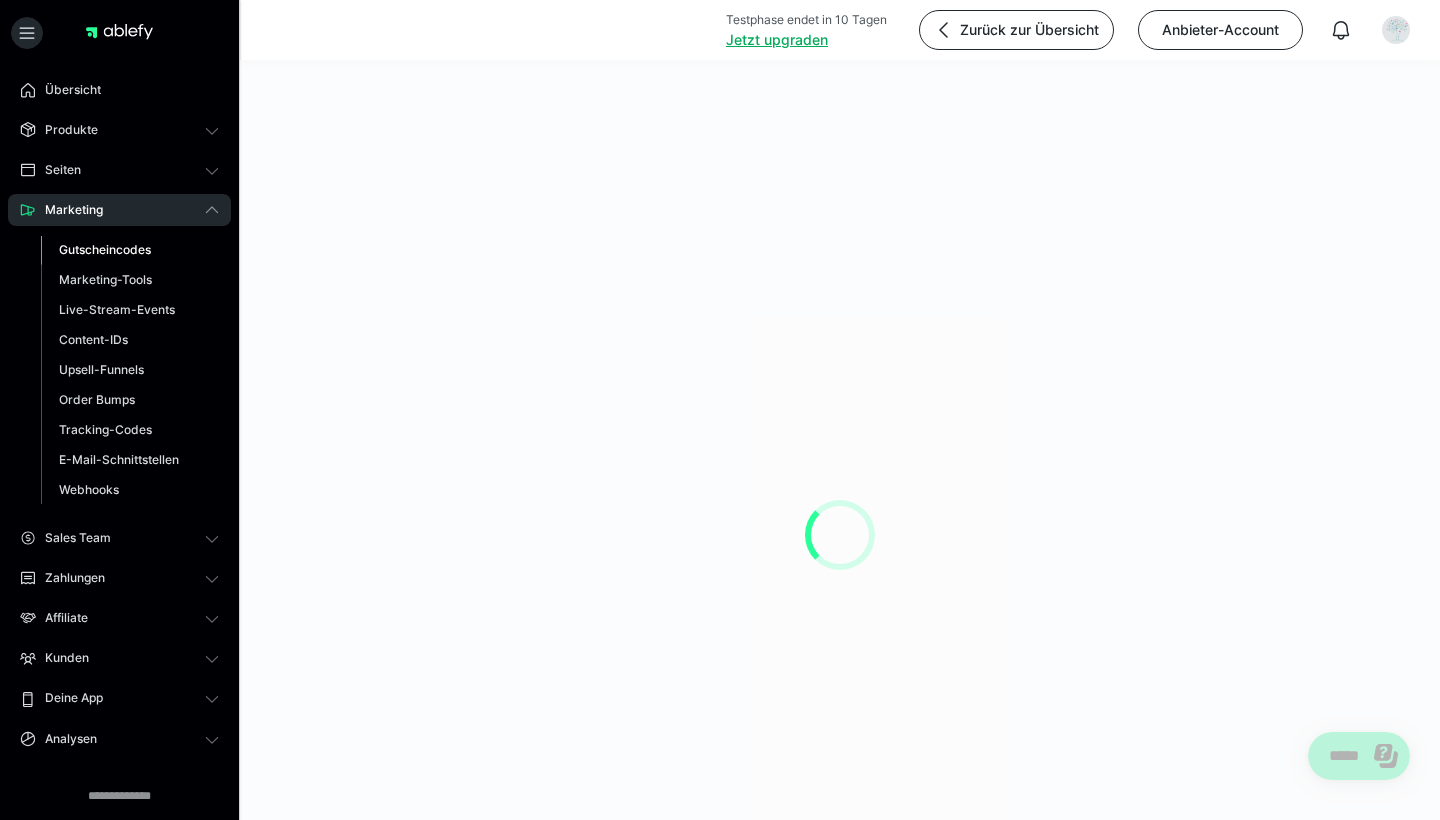 click at bounding box center [840, 535] 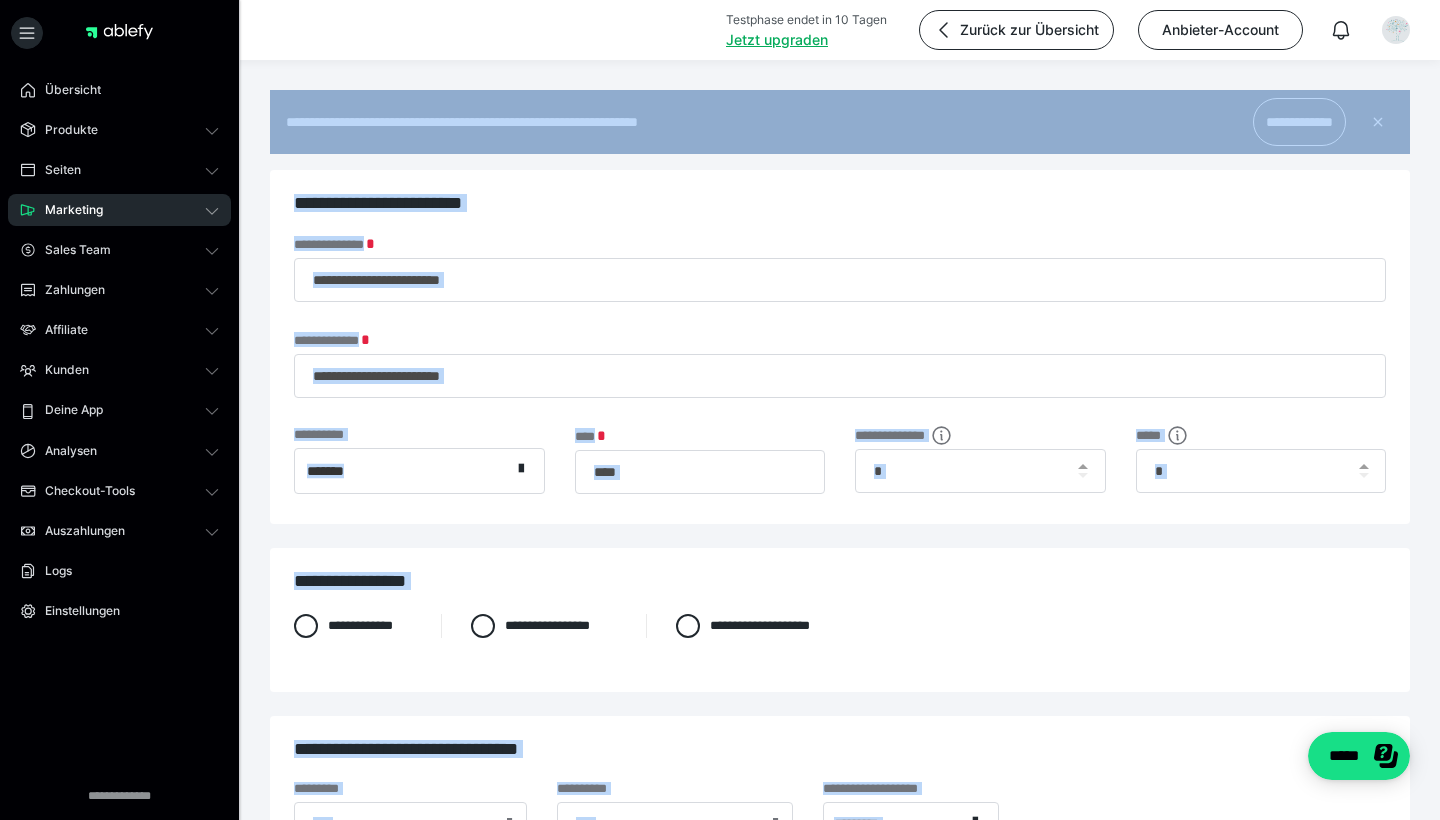scroll, scrollTop: 0, scrollLeft: 0, axis: both 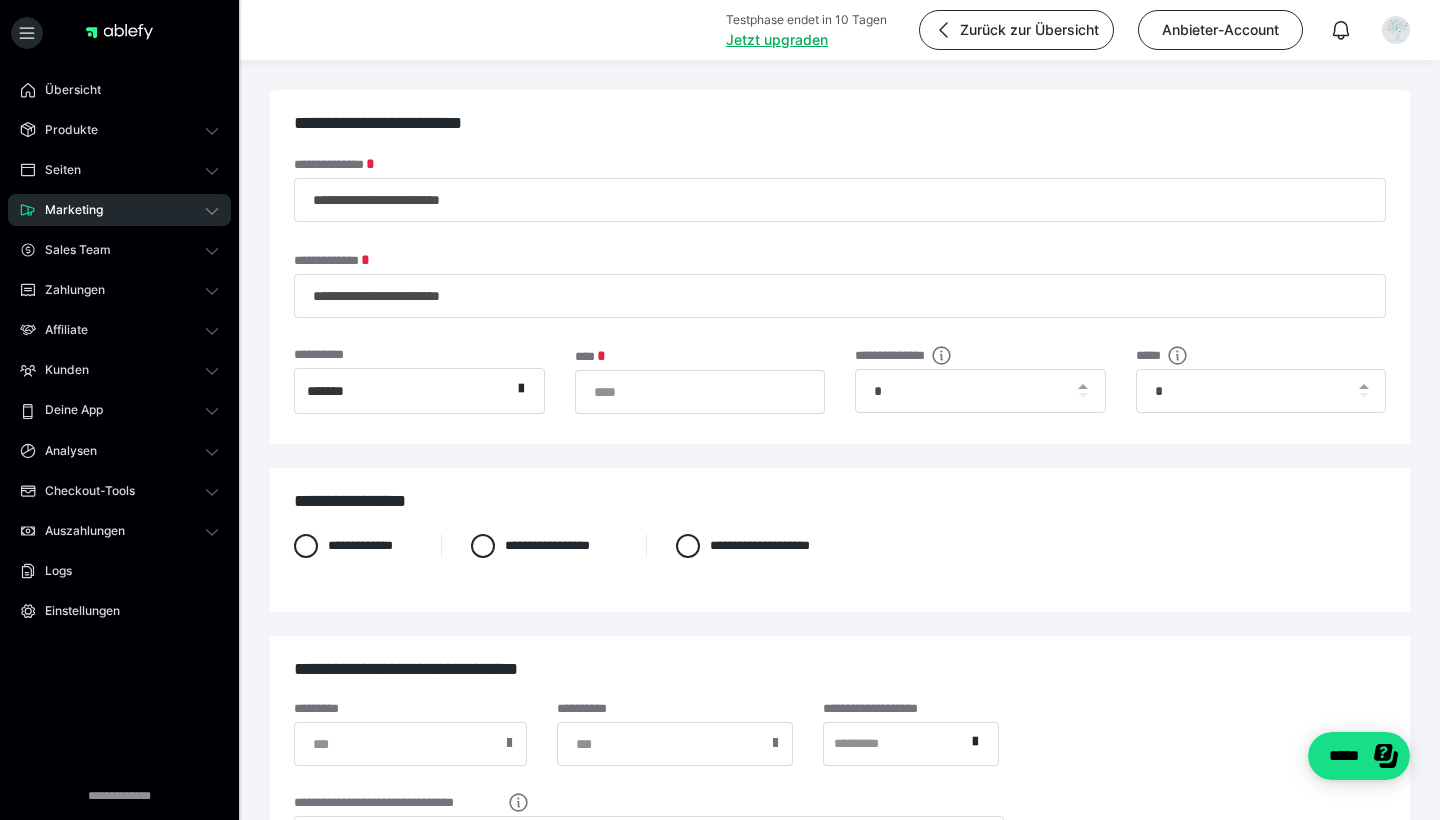 click on "**********" at bounding box center (840, 267) 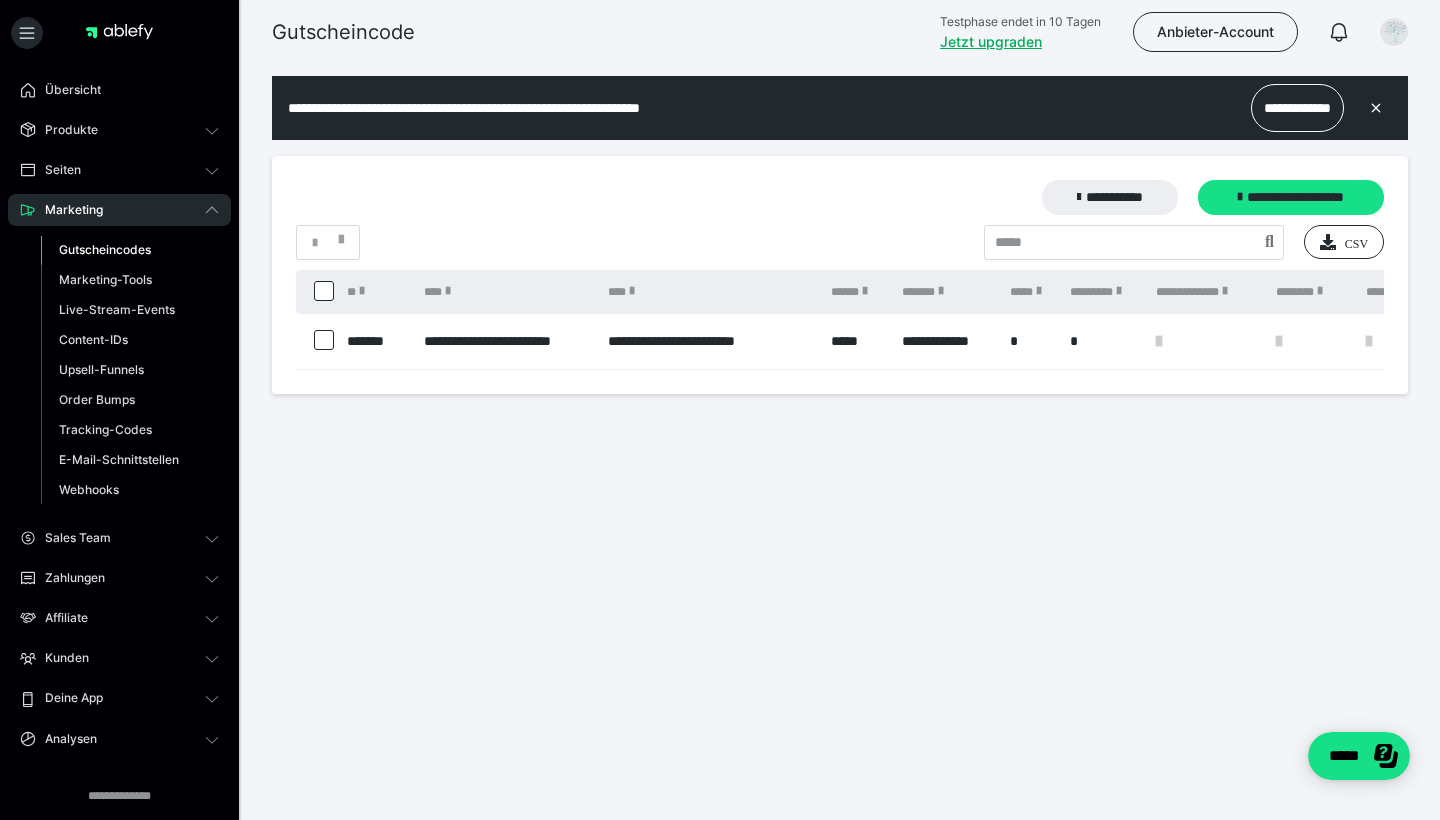 scroll, scrollTop: 0, scrollLeft: 0, axis: both 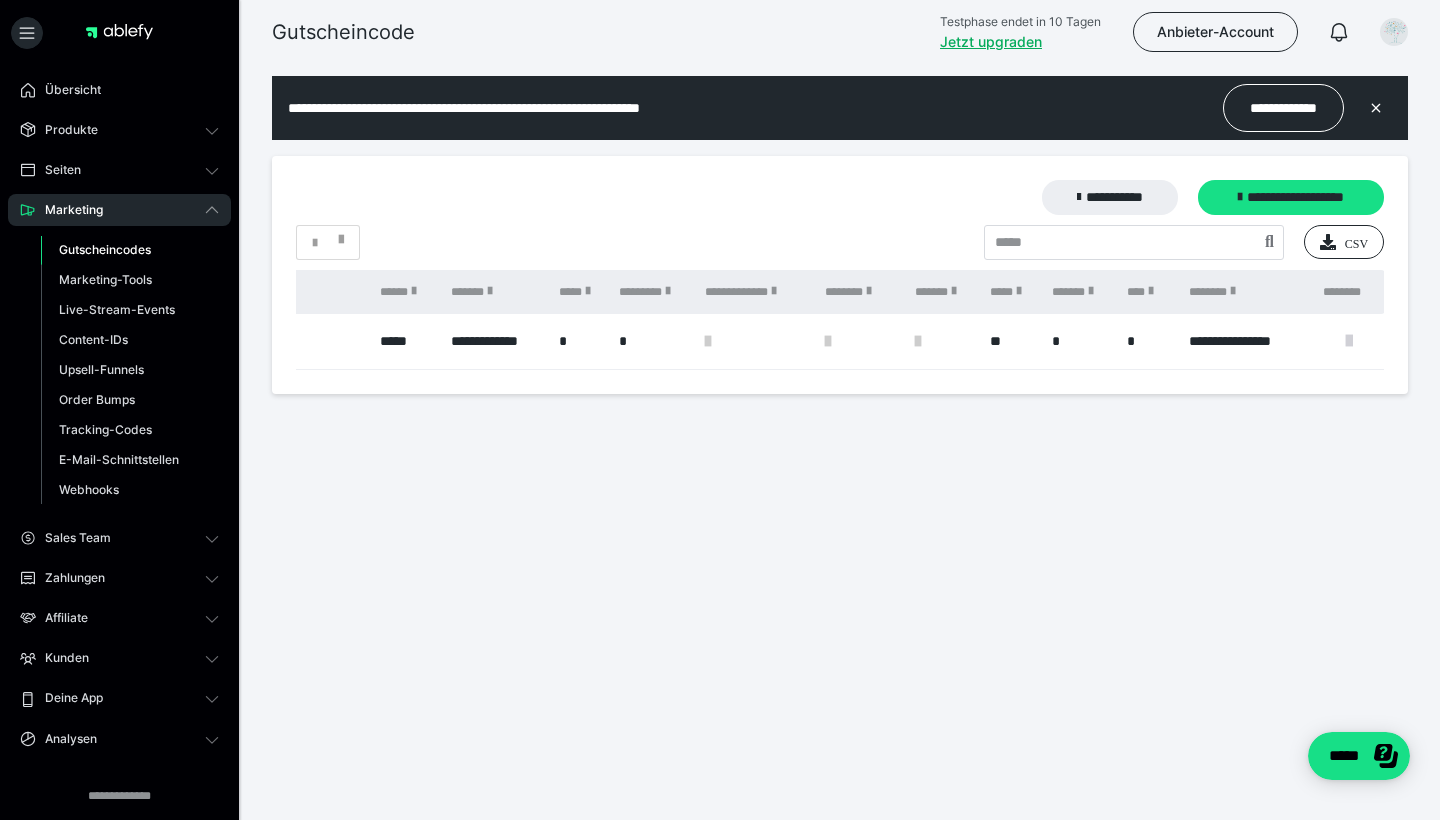 click at bounding box center (1349, 341) 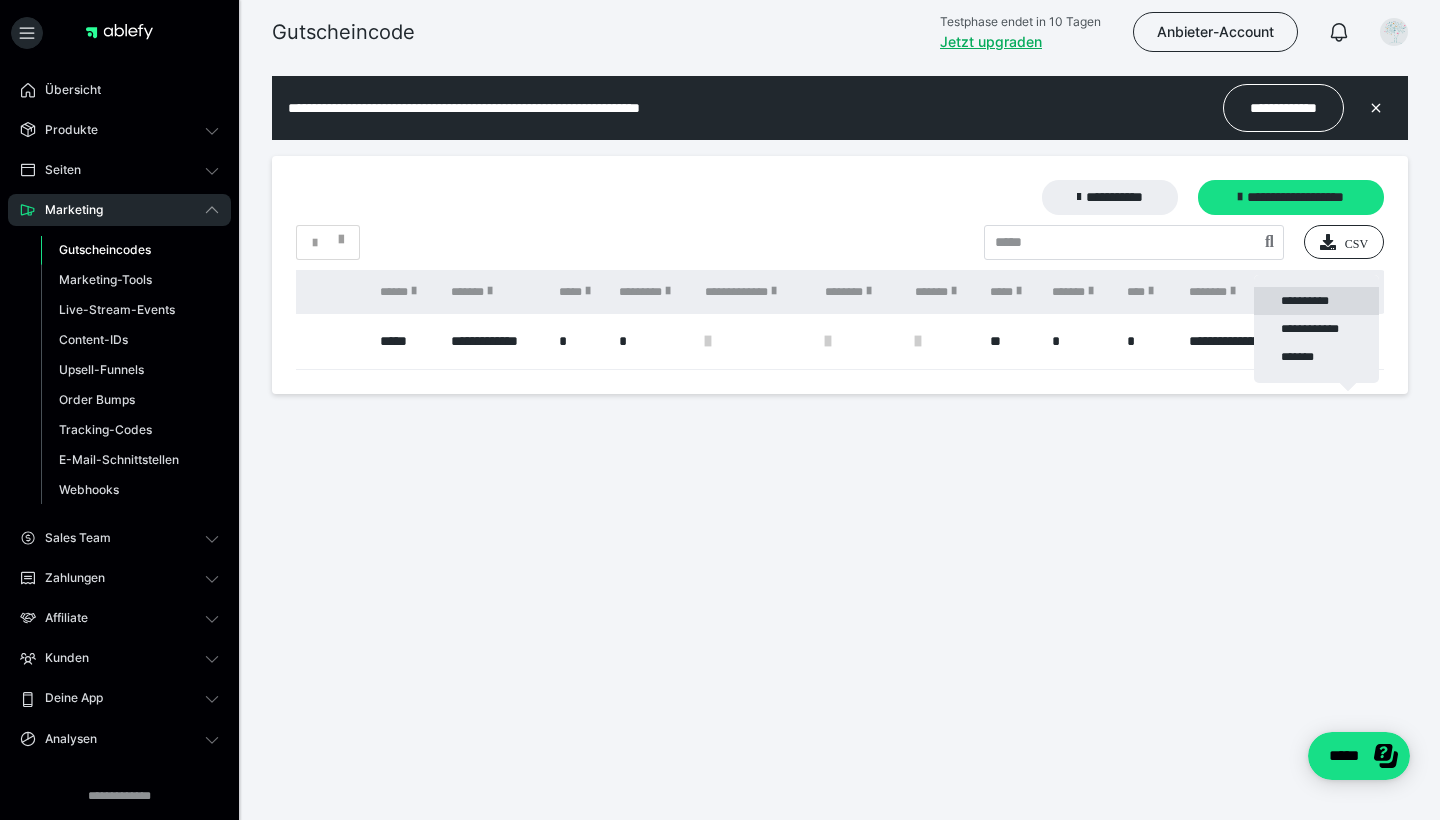 click on "**********" at bounding box center (1316, 301) 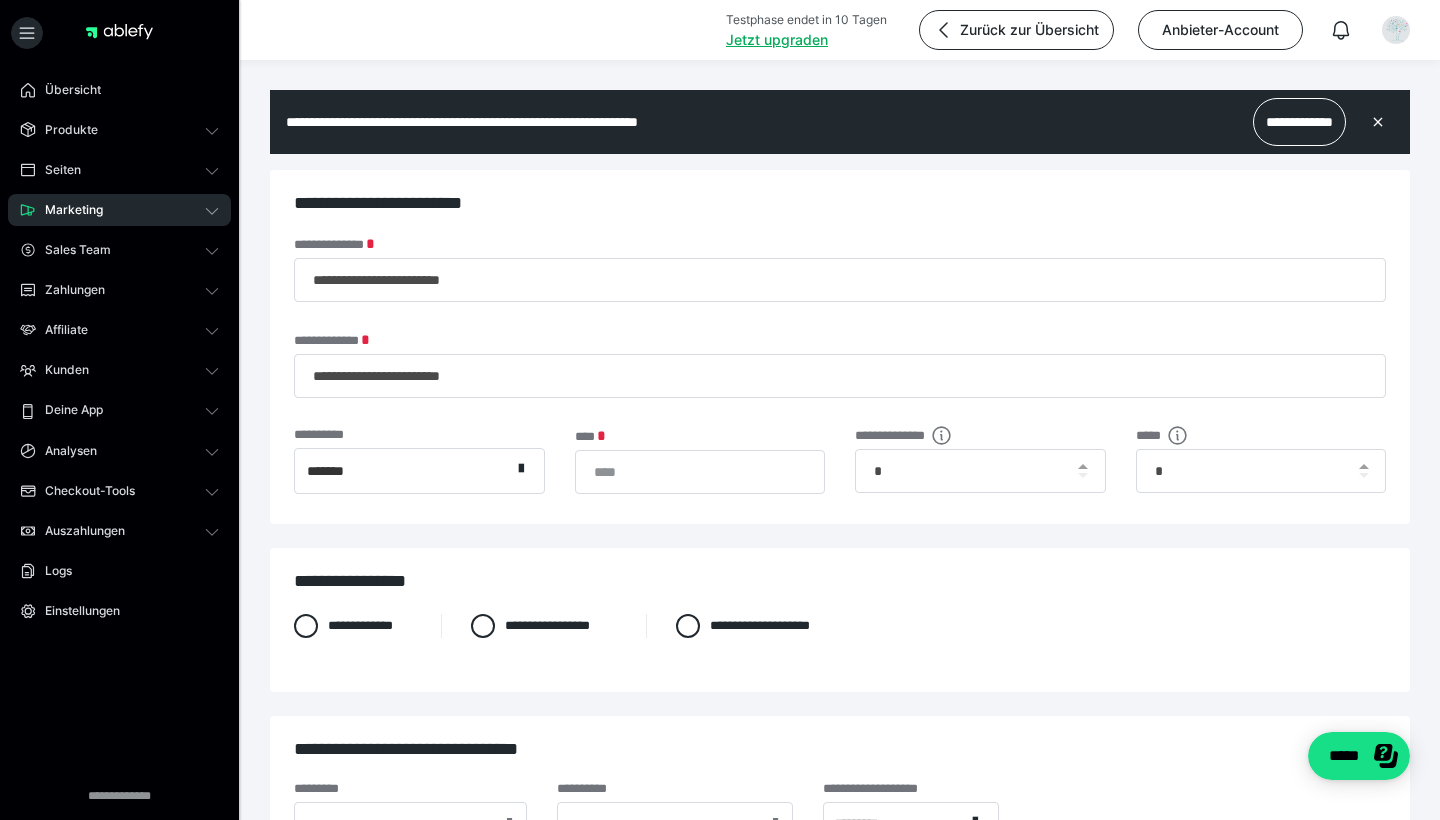 scroll, scrollTop: 0, scrollLeft: 0, axis: both 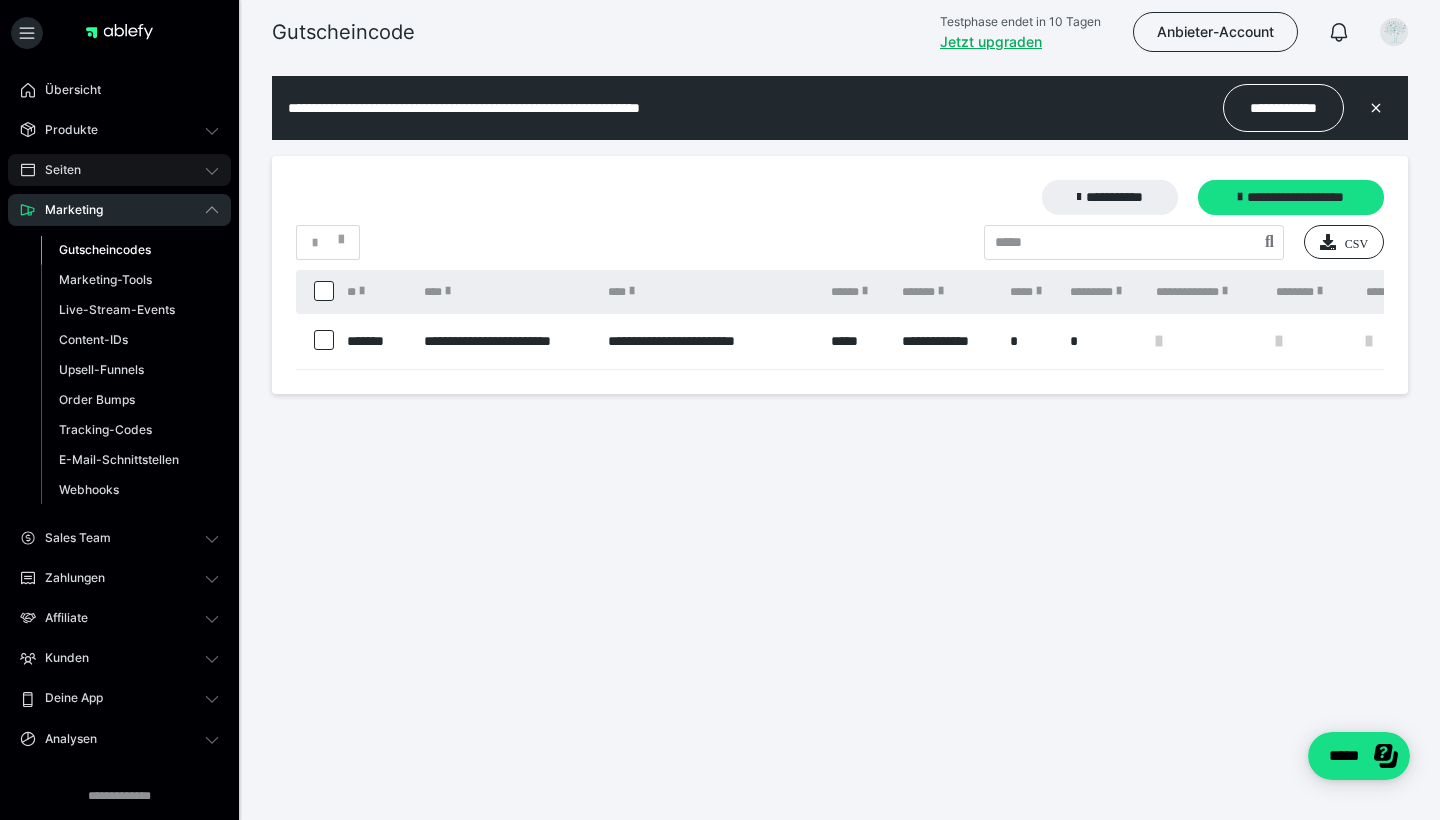 click 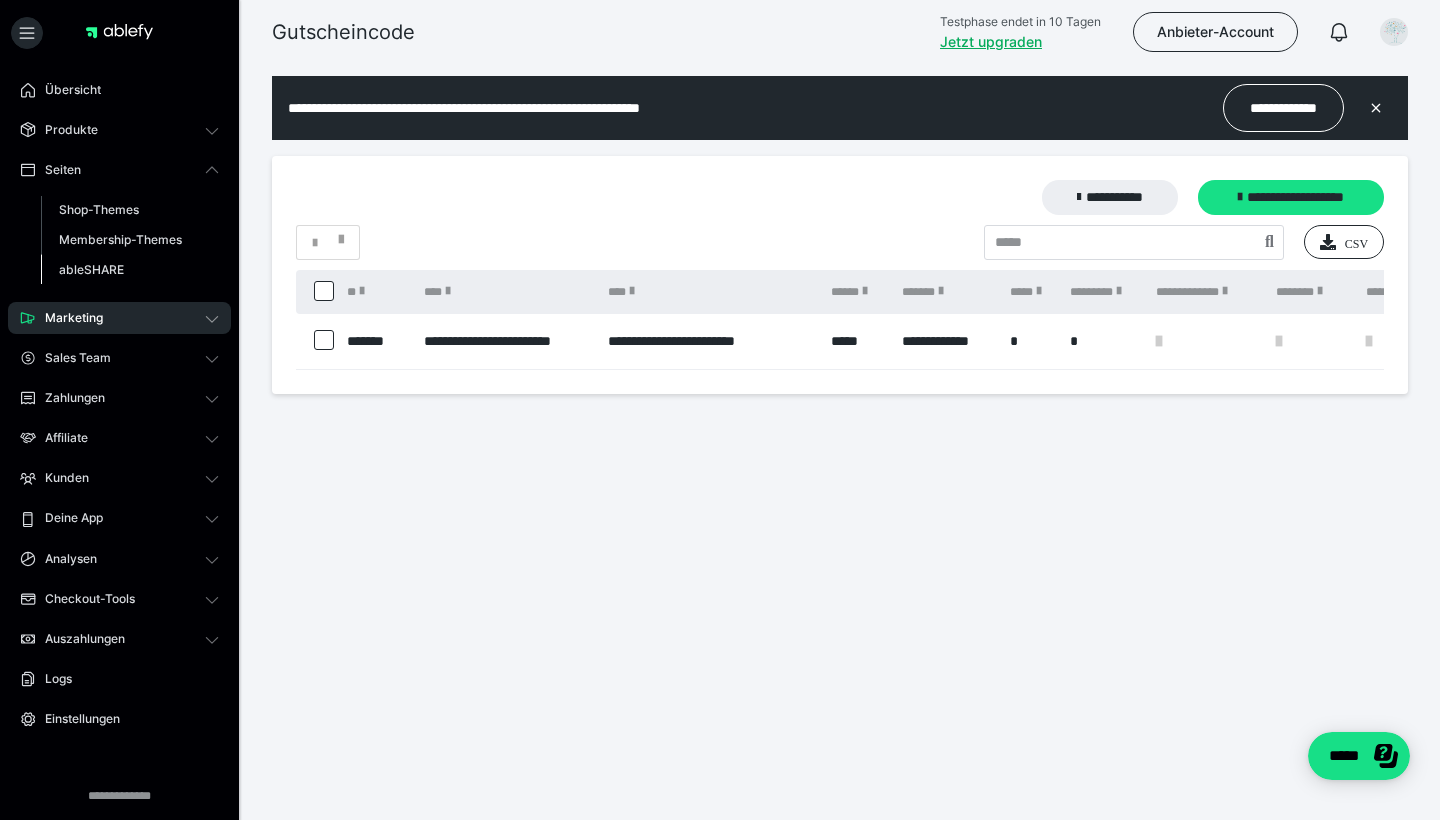 click on "ableSHARE" at bounding box center [91, 269] 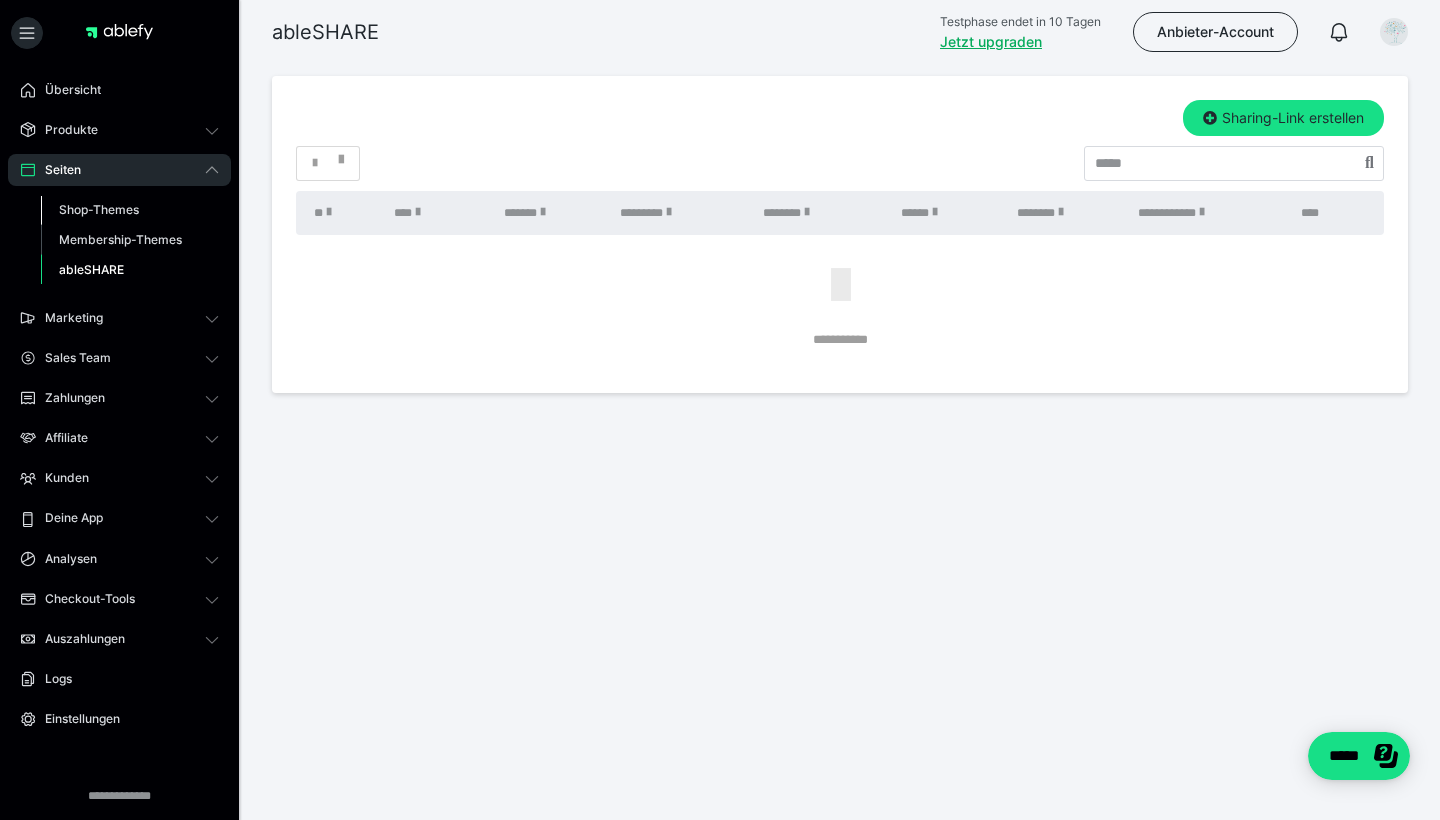 click on "Shop-Themes" at bounding box center (99, 209) 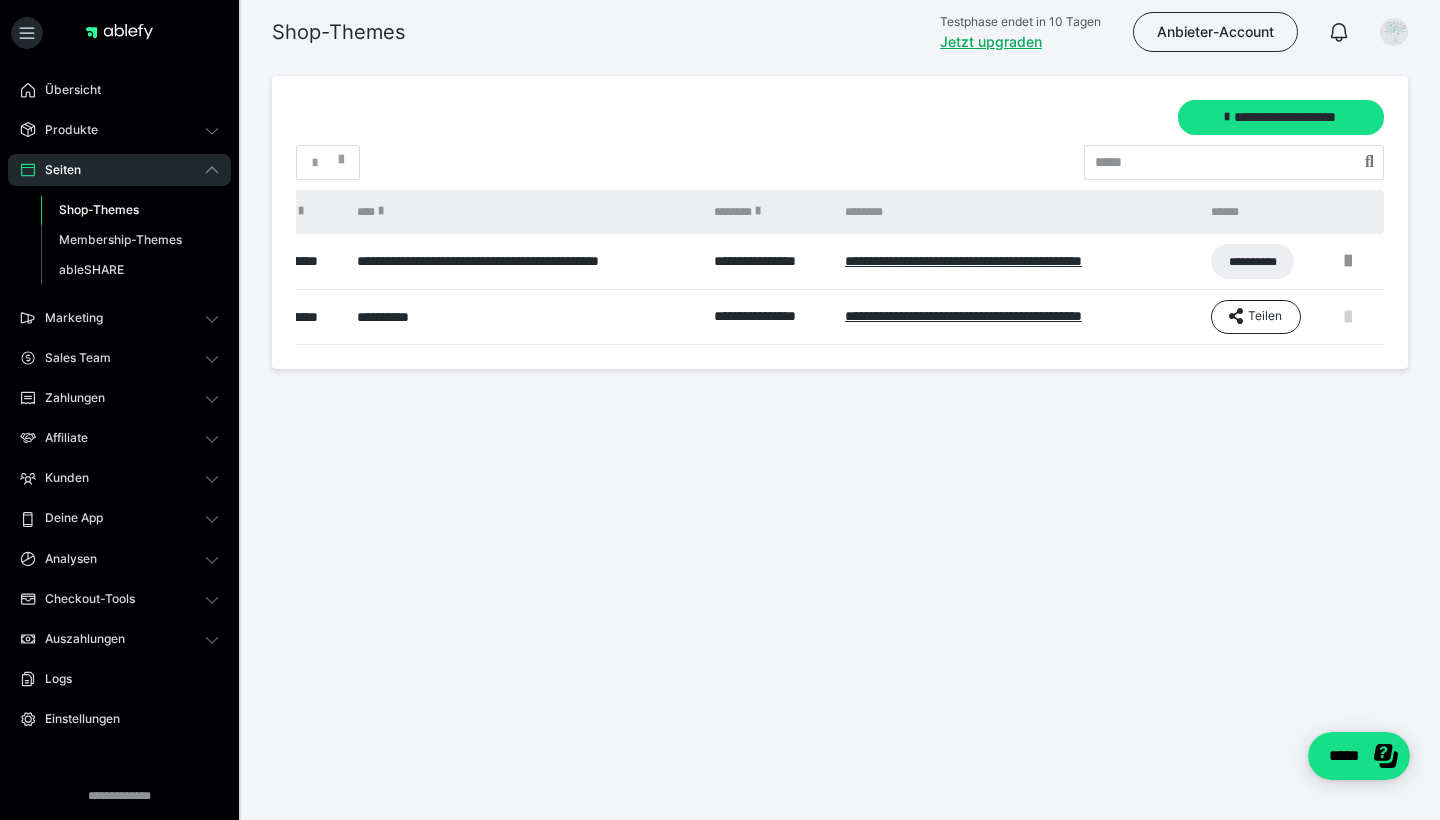 scroll, scrollTop: 0, scrollLeft: 50, axis: horizontal 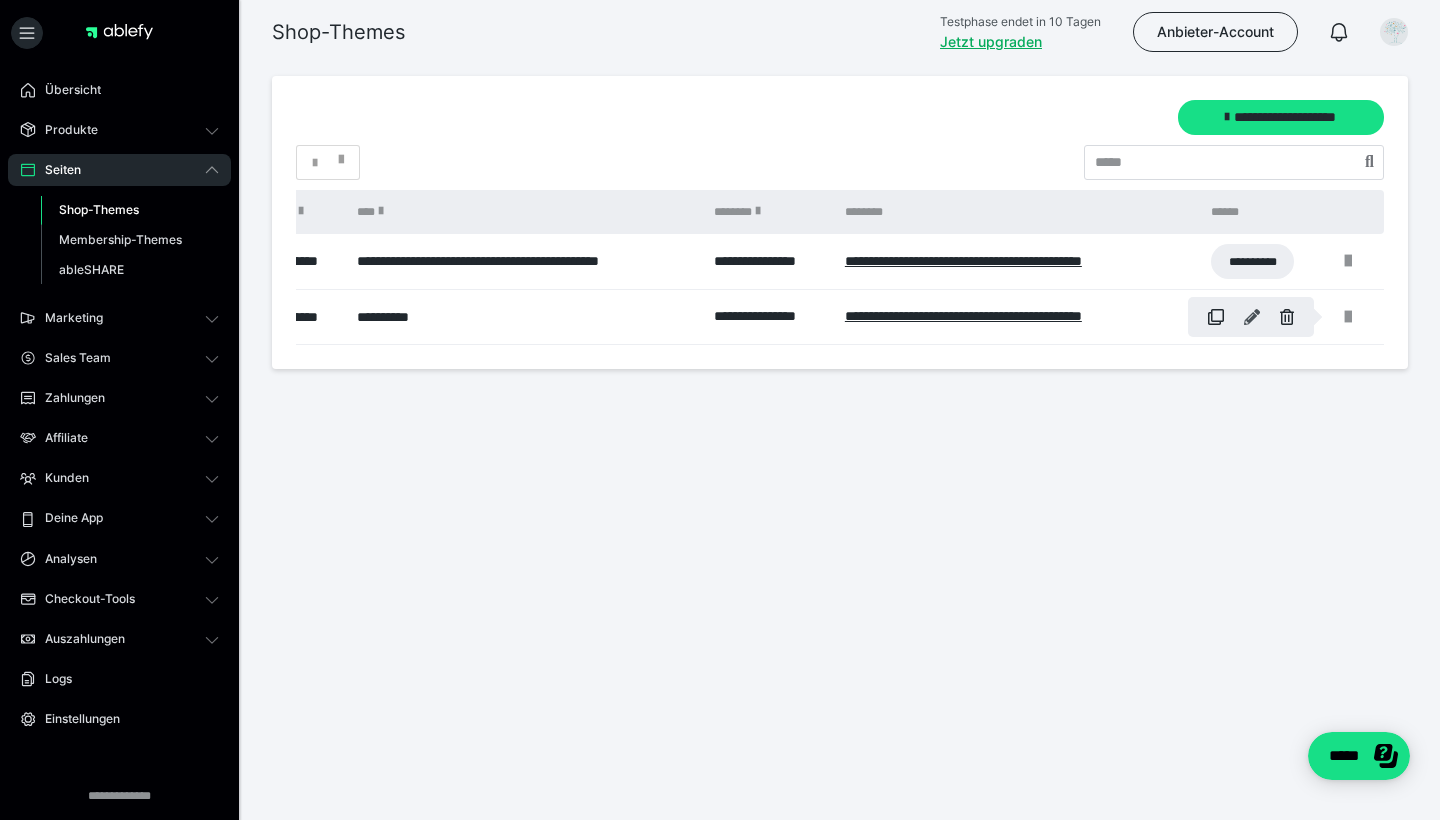 click at bounding box center (1252, 317) 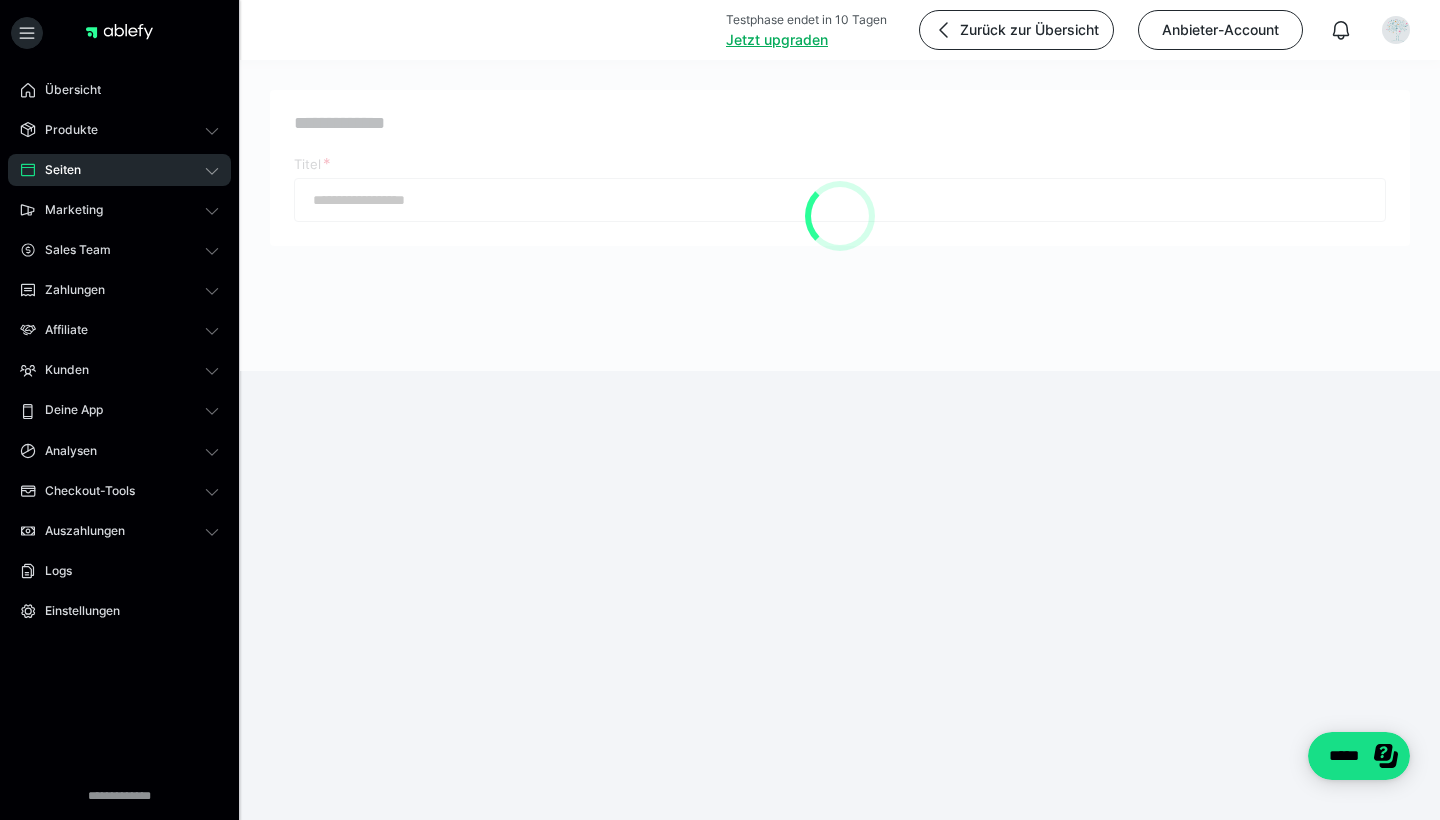type on "**********" 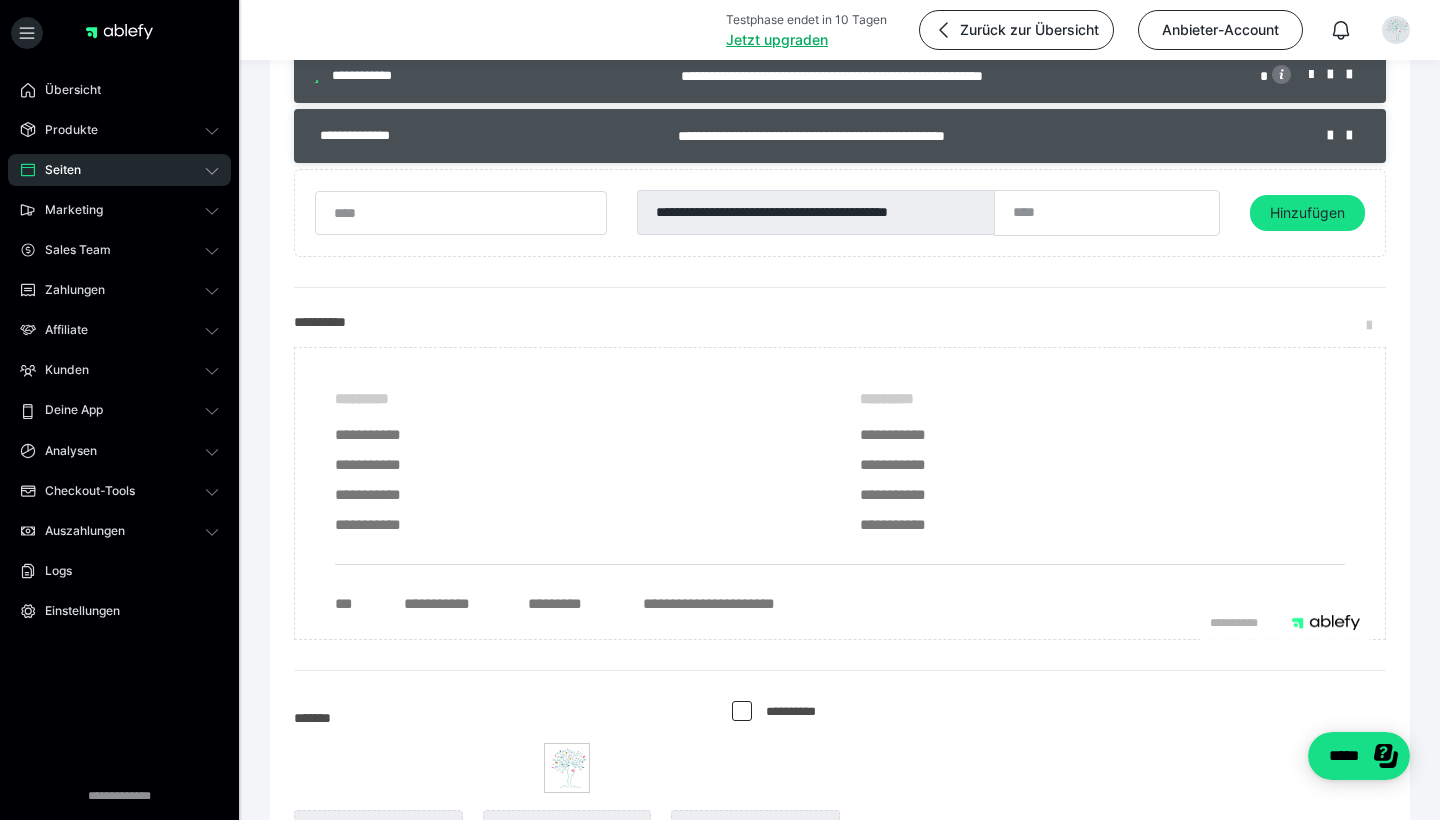scroll, scrollTop: 534, scrollLeft: 0, axis: vertical 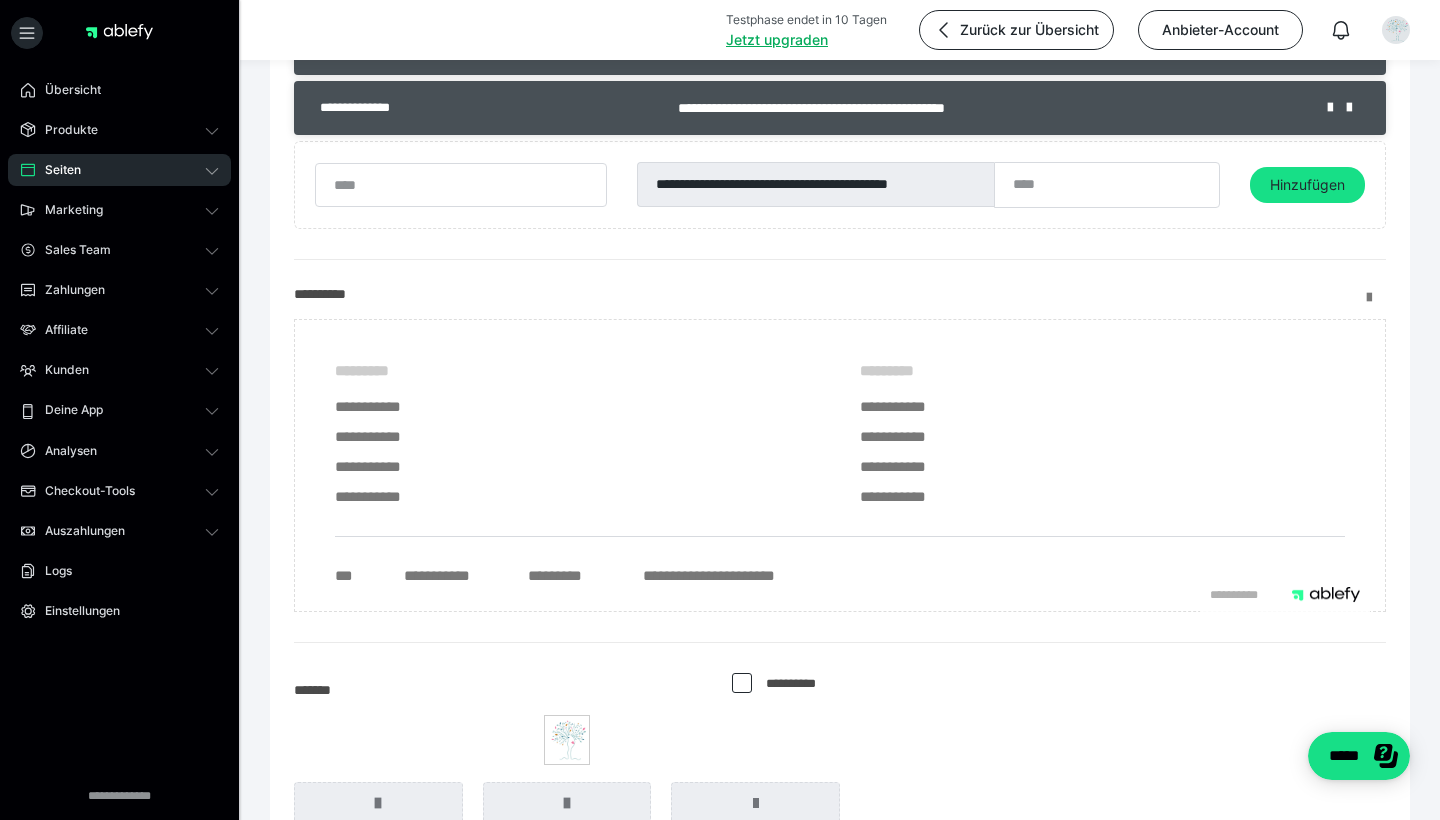 click at bounding box center [1376, 298] 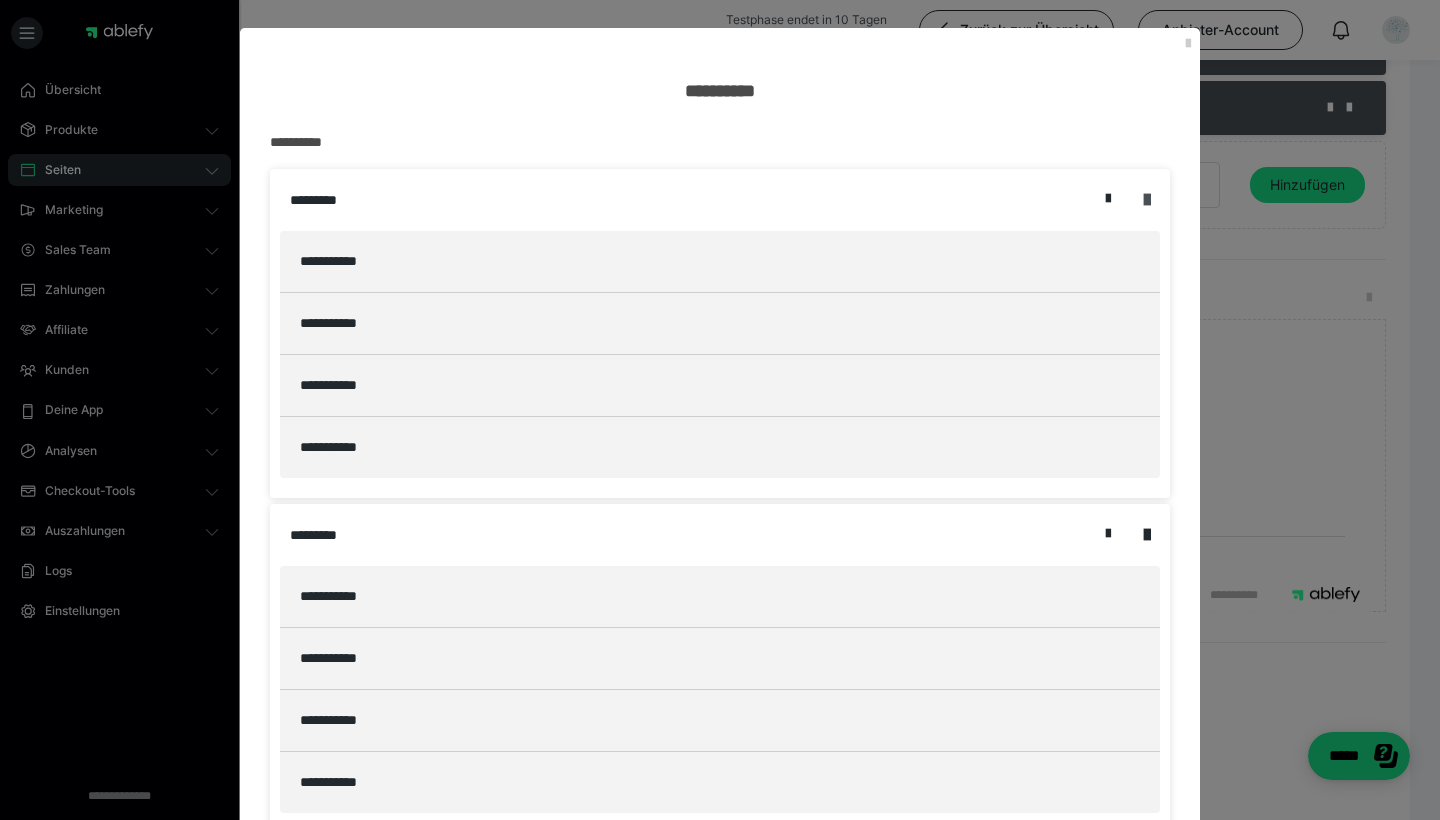 click at bounding box center [1147, 200] 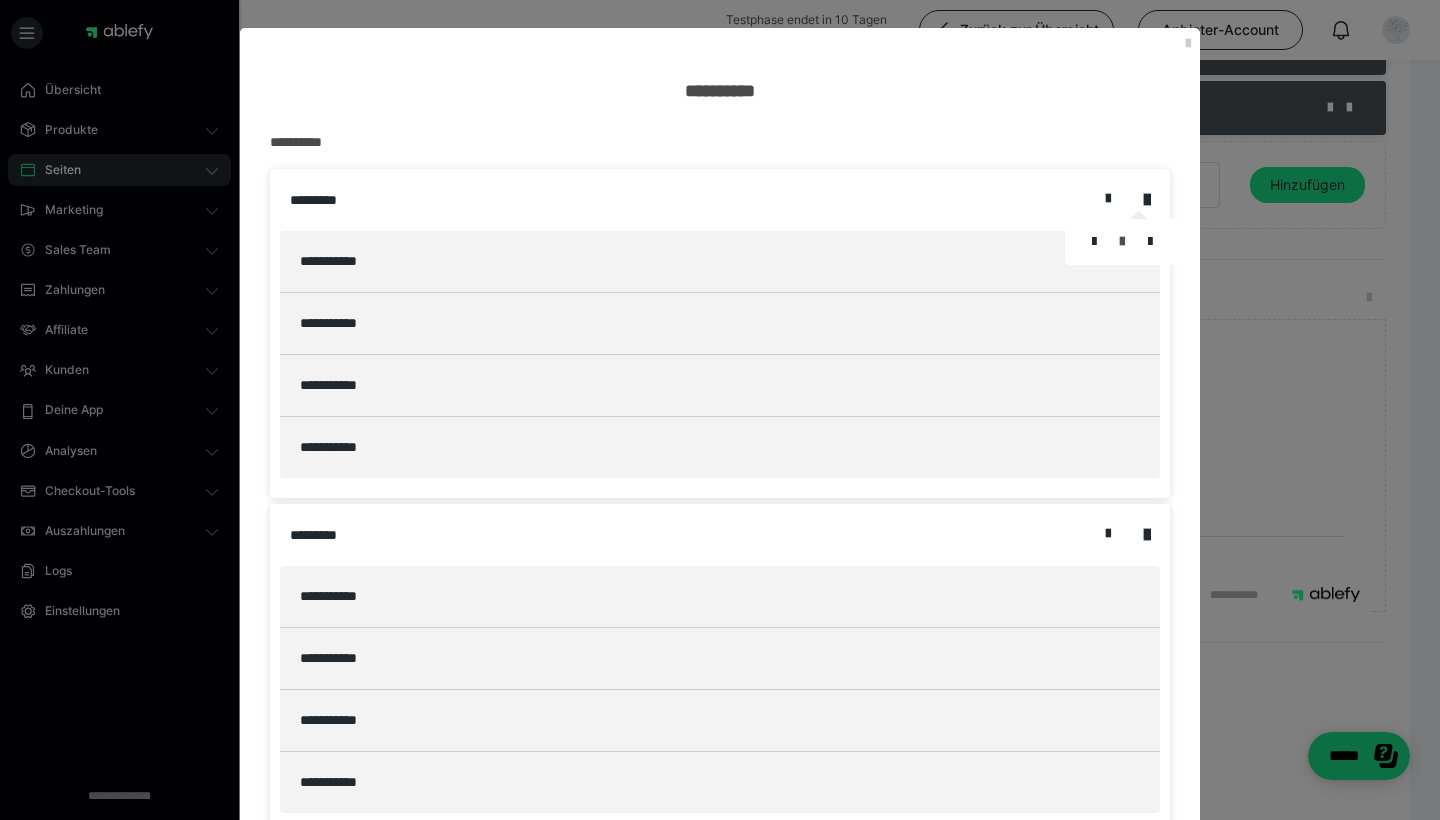 click at bounding box center (1122, 242) 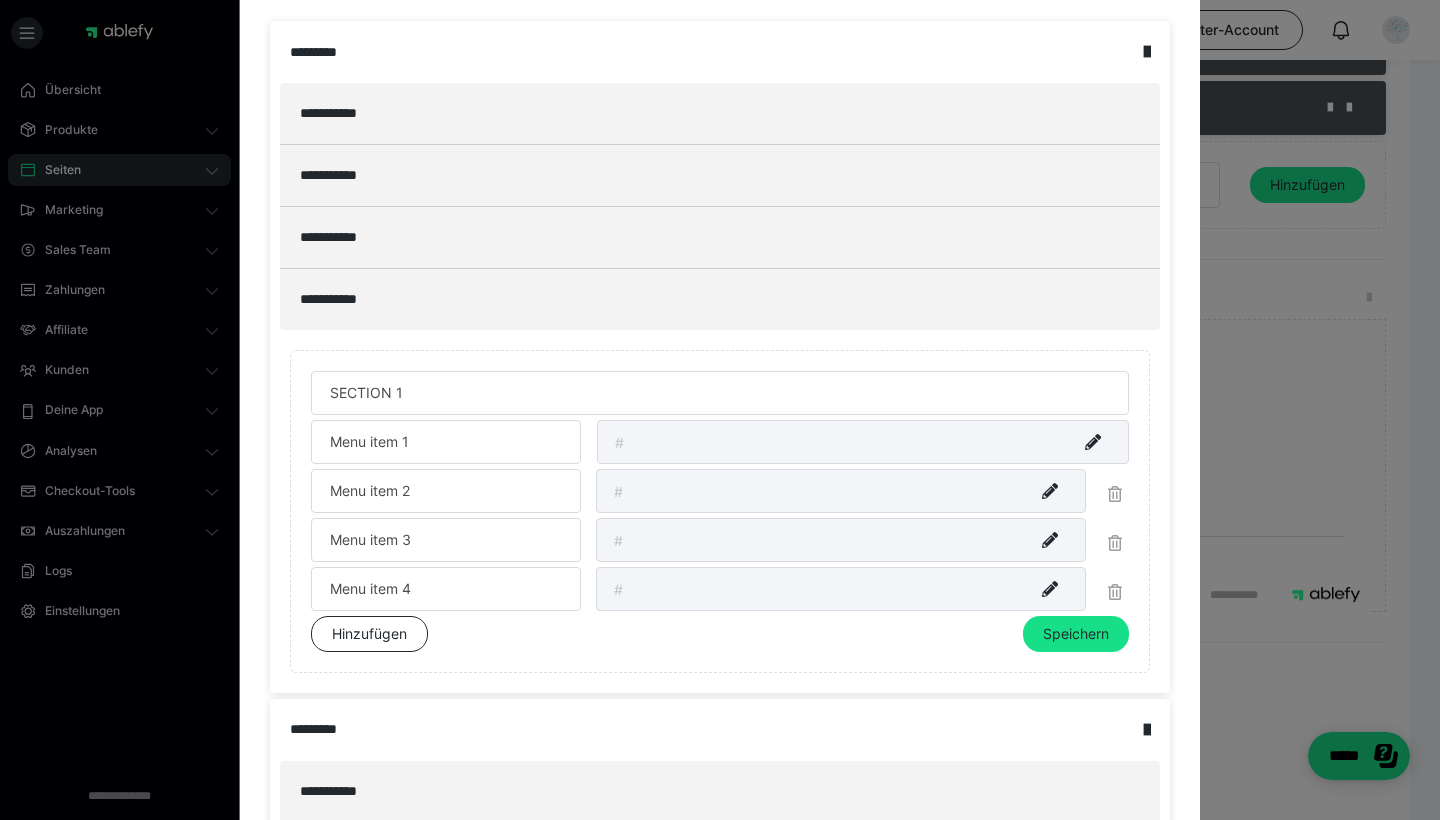 scroll, scrollTop: 196, scrollLeft: 0, axis: vertical 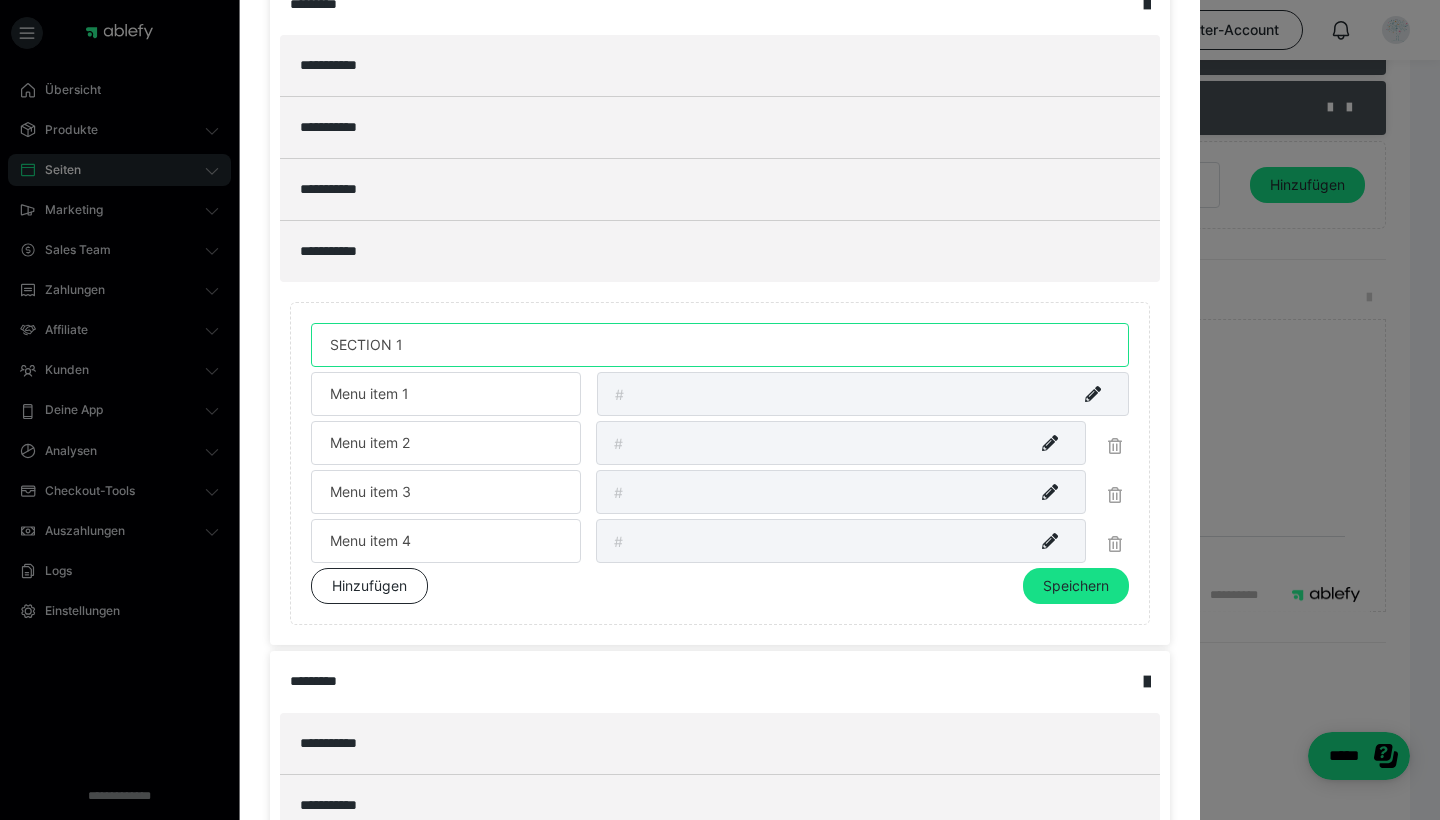 click on "SECTION 1" at bounding box center (720, 345) 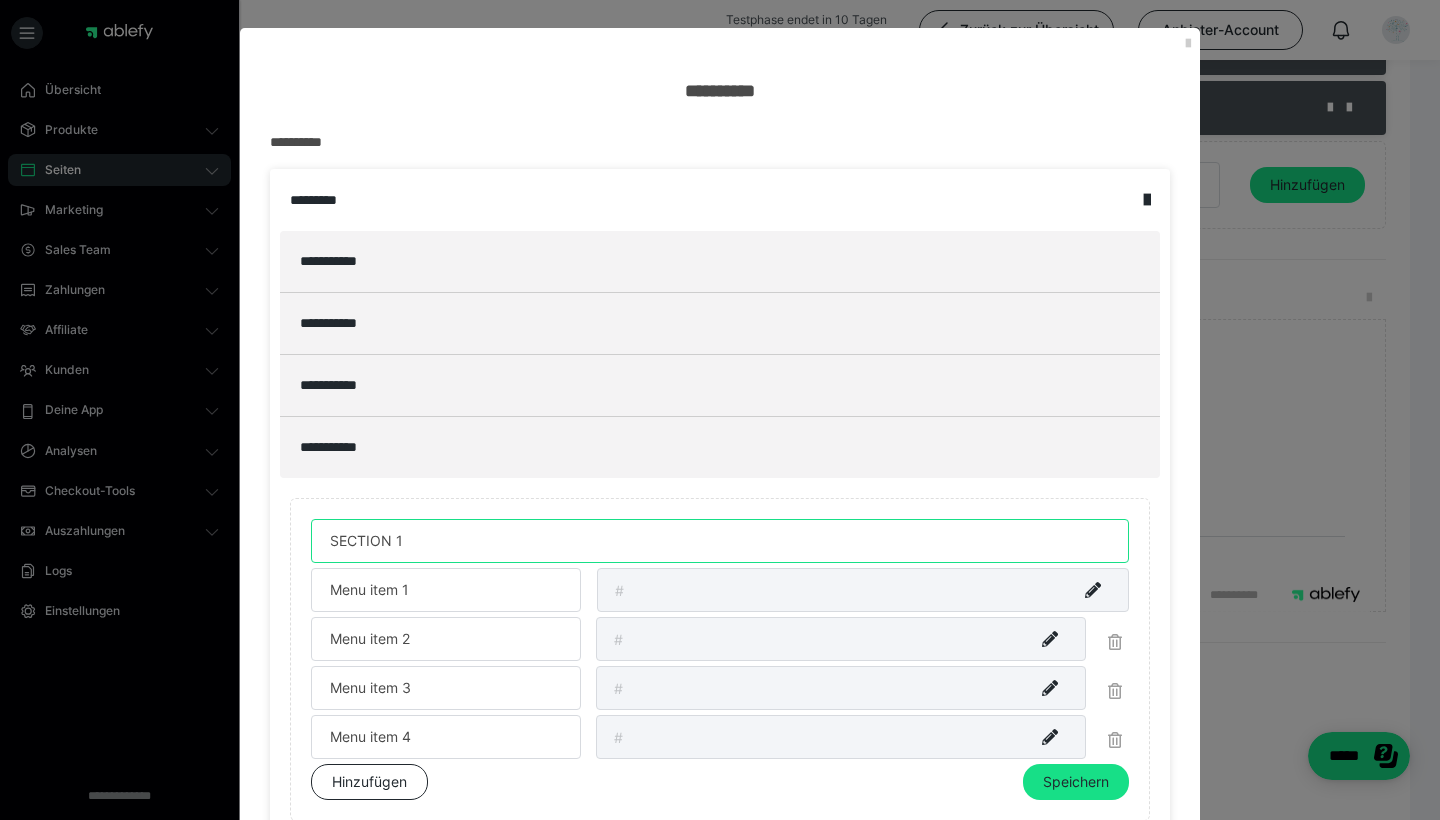 scroll, scrollTop: 0, scrollLeft: 0, axis: both 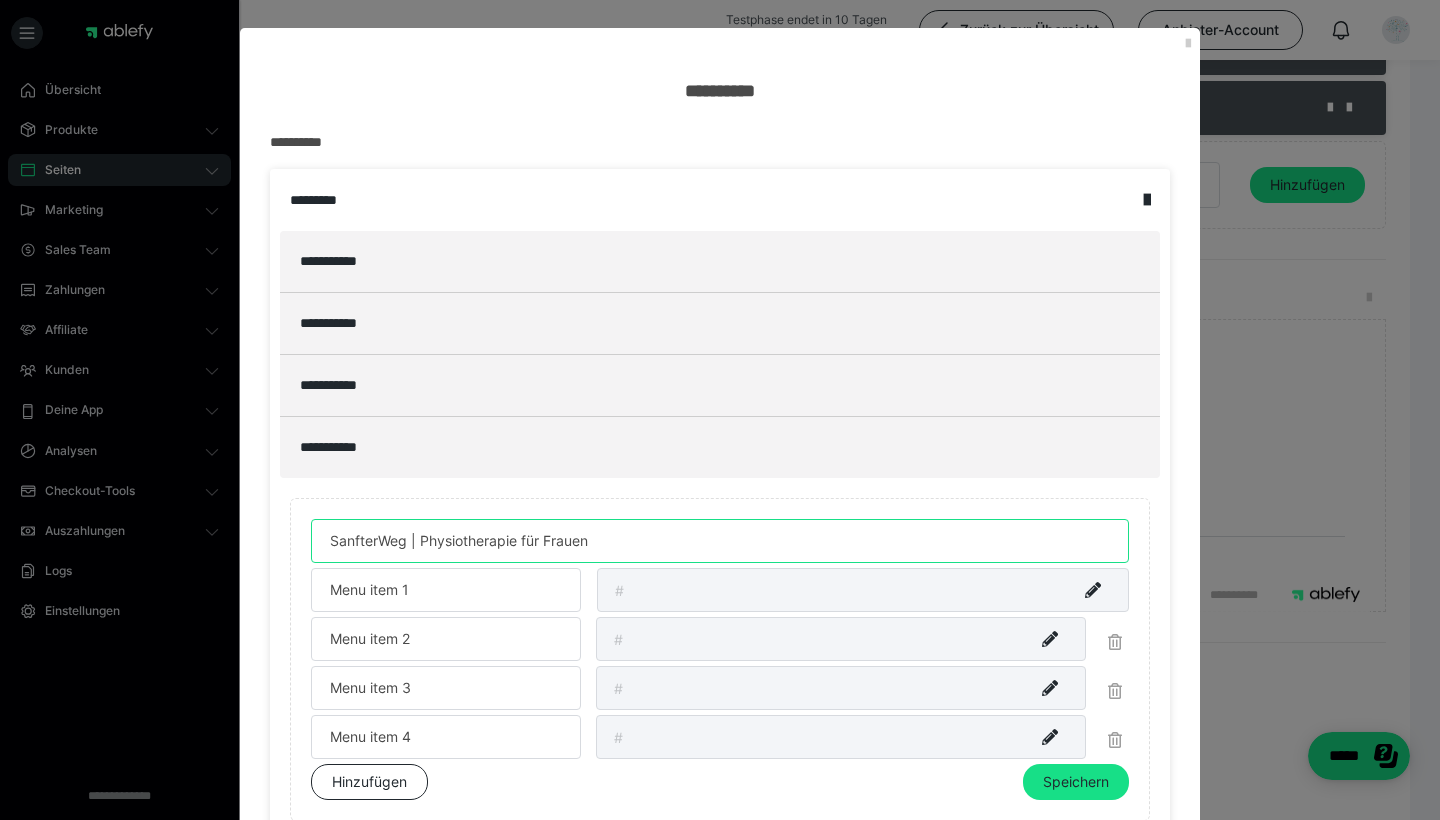 type on "SanfterWeg | Physiotherapie für Frauen" 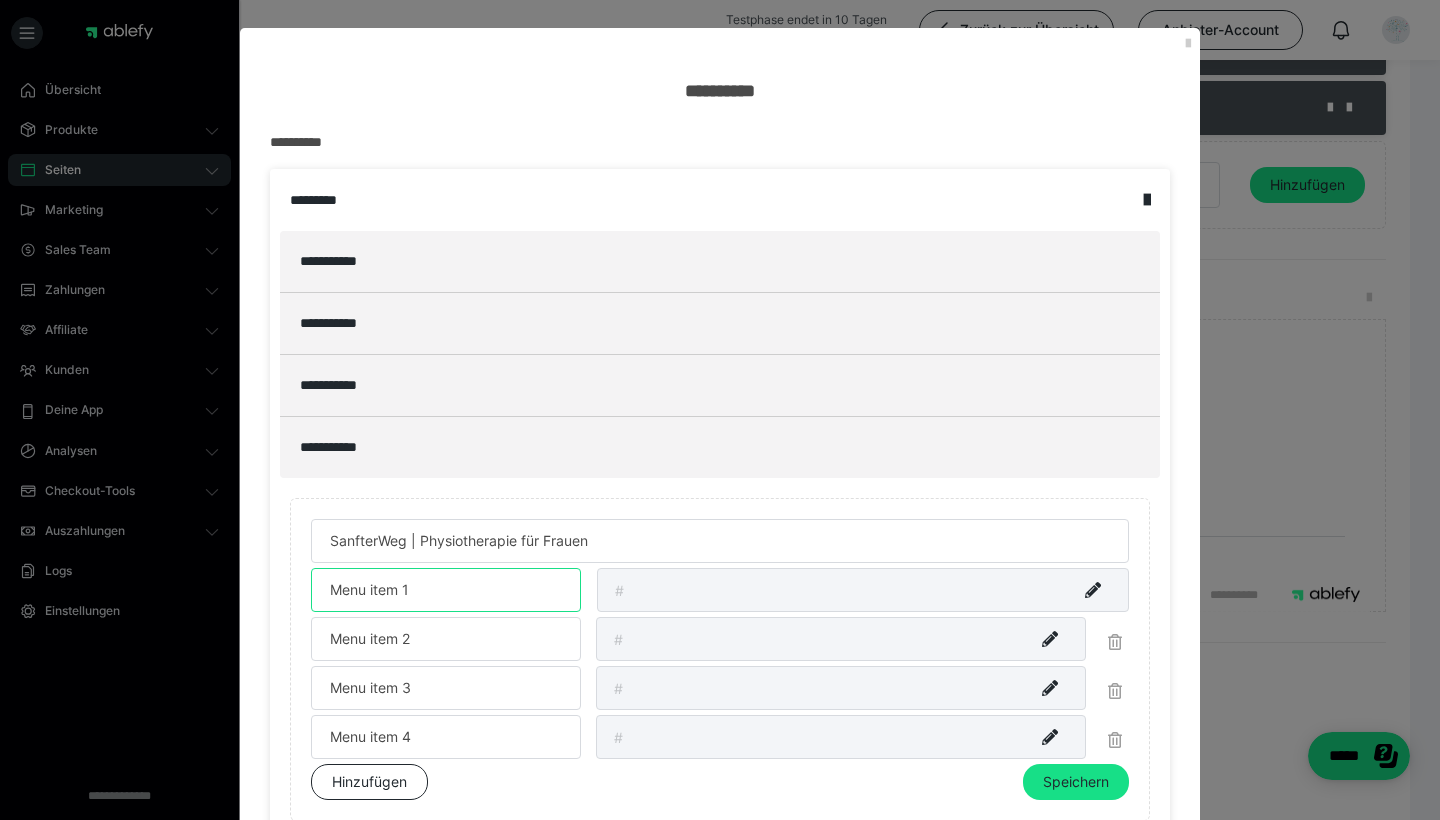 drag, startPoint x: 414, startPoint y: 592, endPoint x: 271, endPoint y: 592, distance: 143 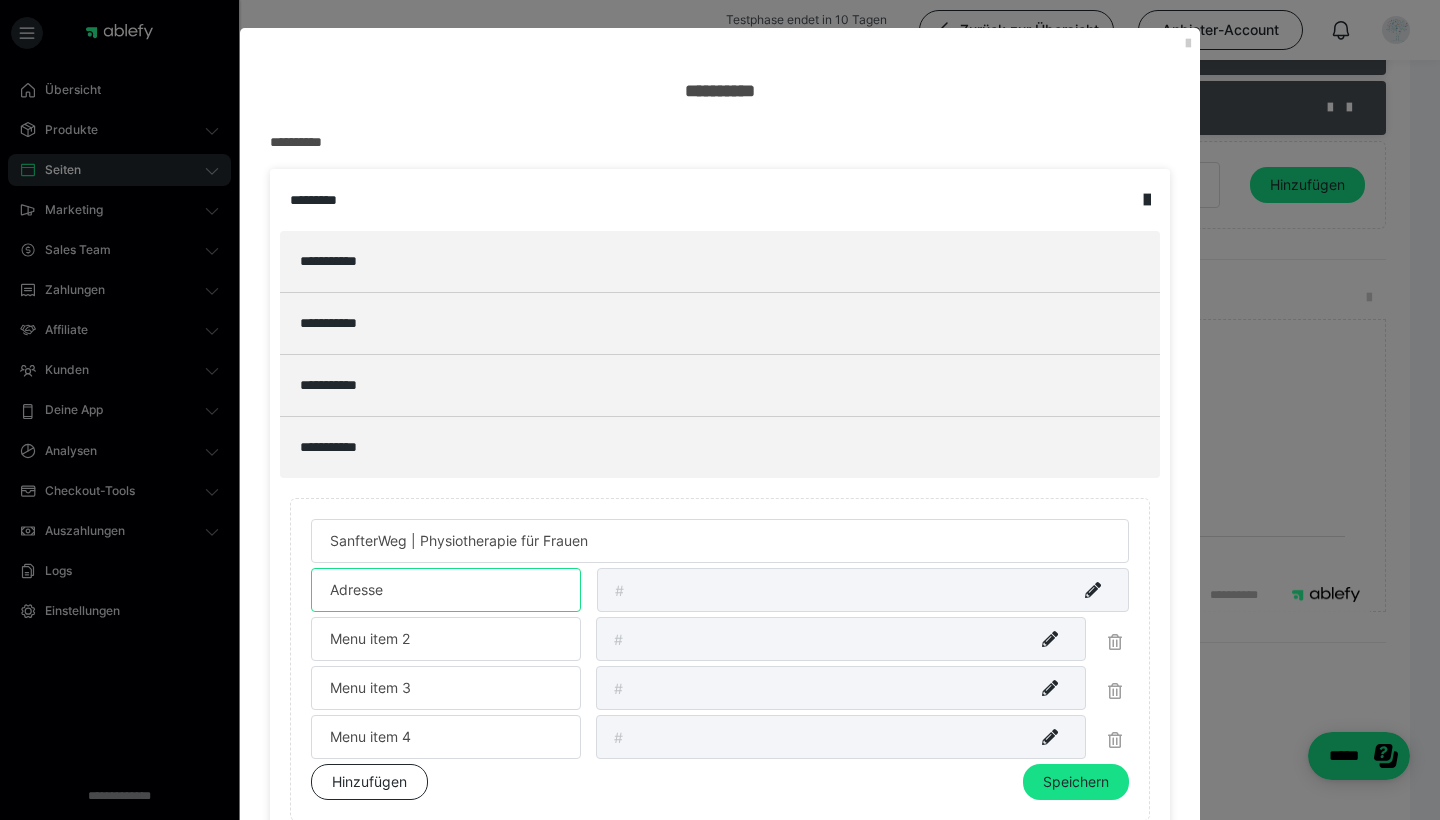 type on "Adresse" 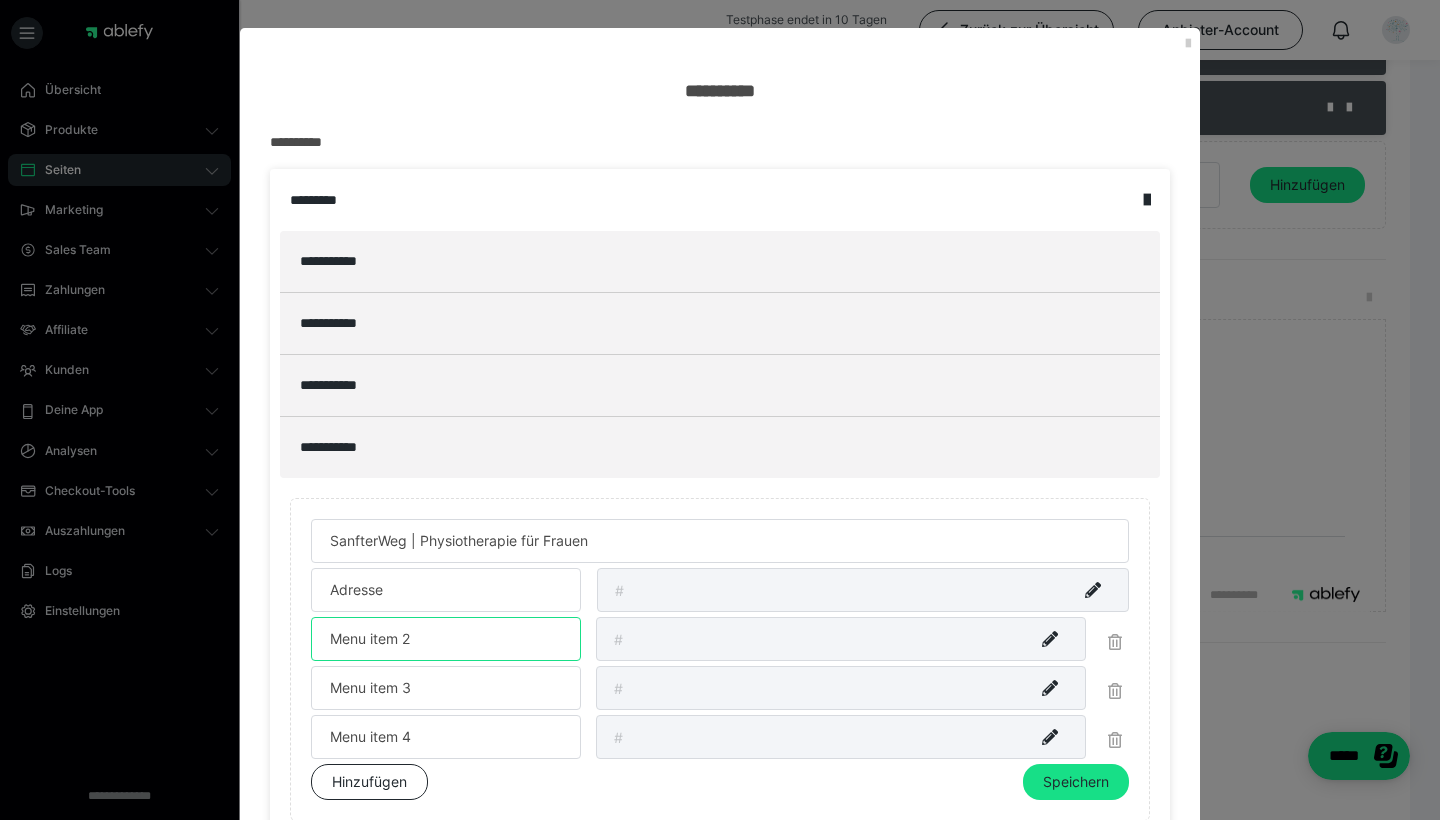 click on "Menu item 2" at bounding box center [446, 639] 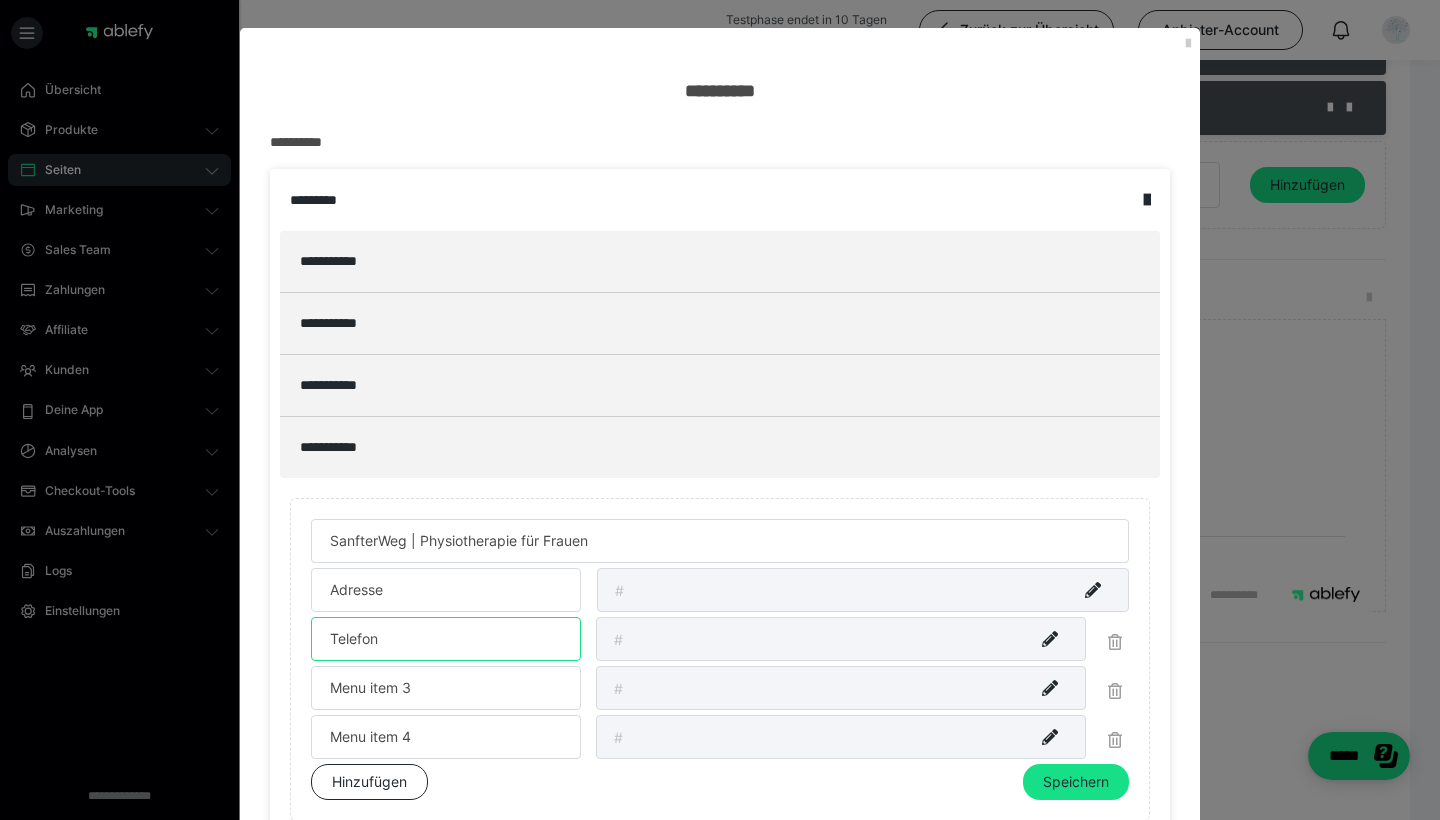 type on "Telefon" 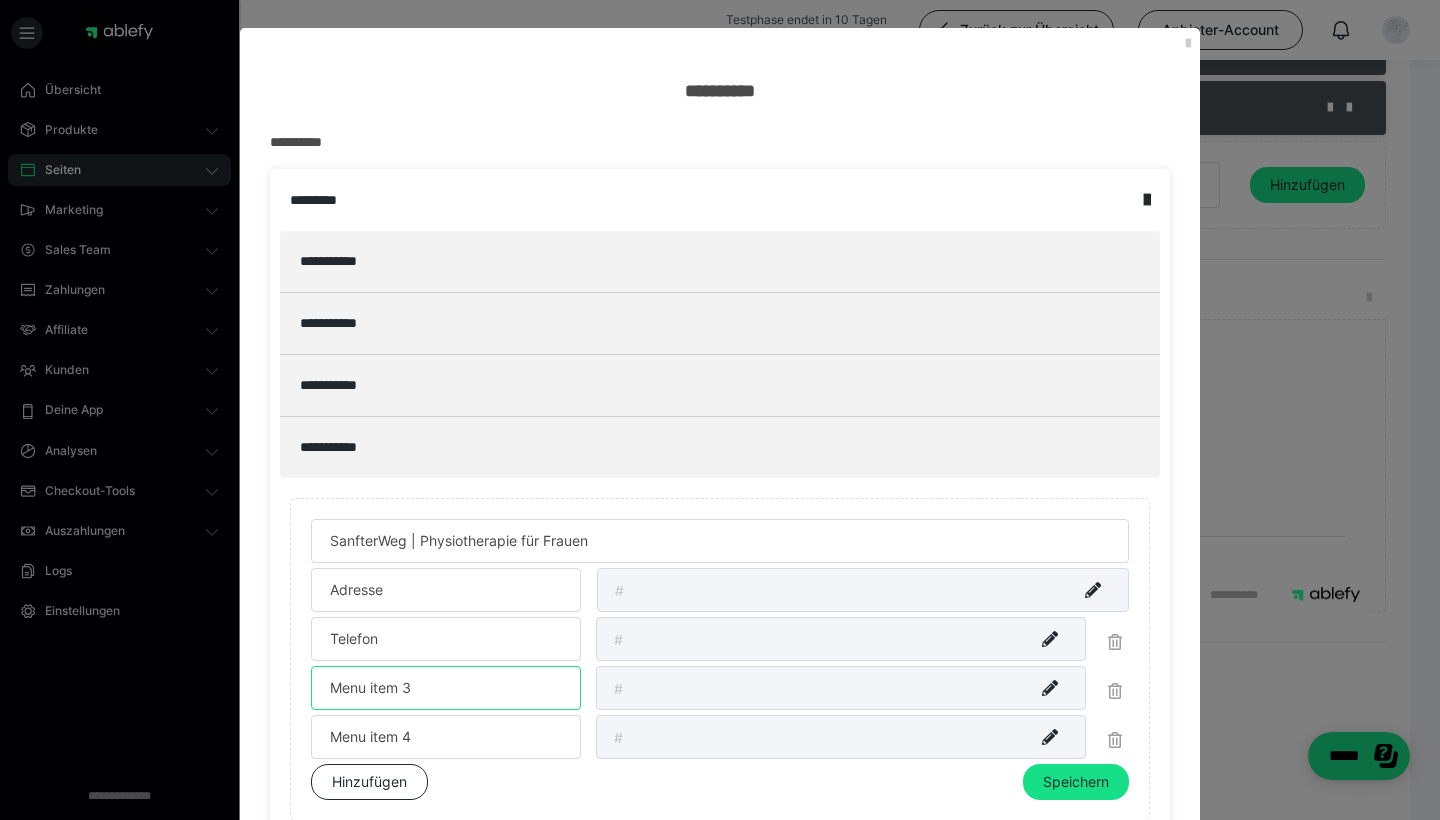 click on "Menu item 3" at bounding box center [446, 688] 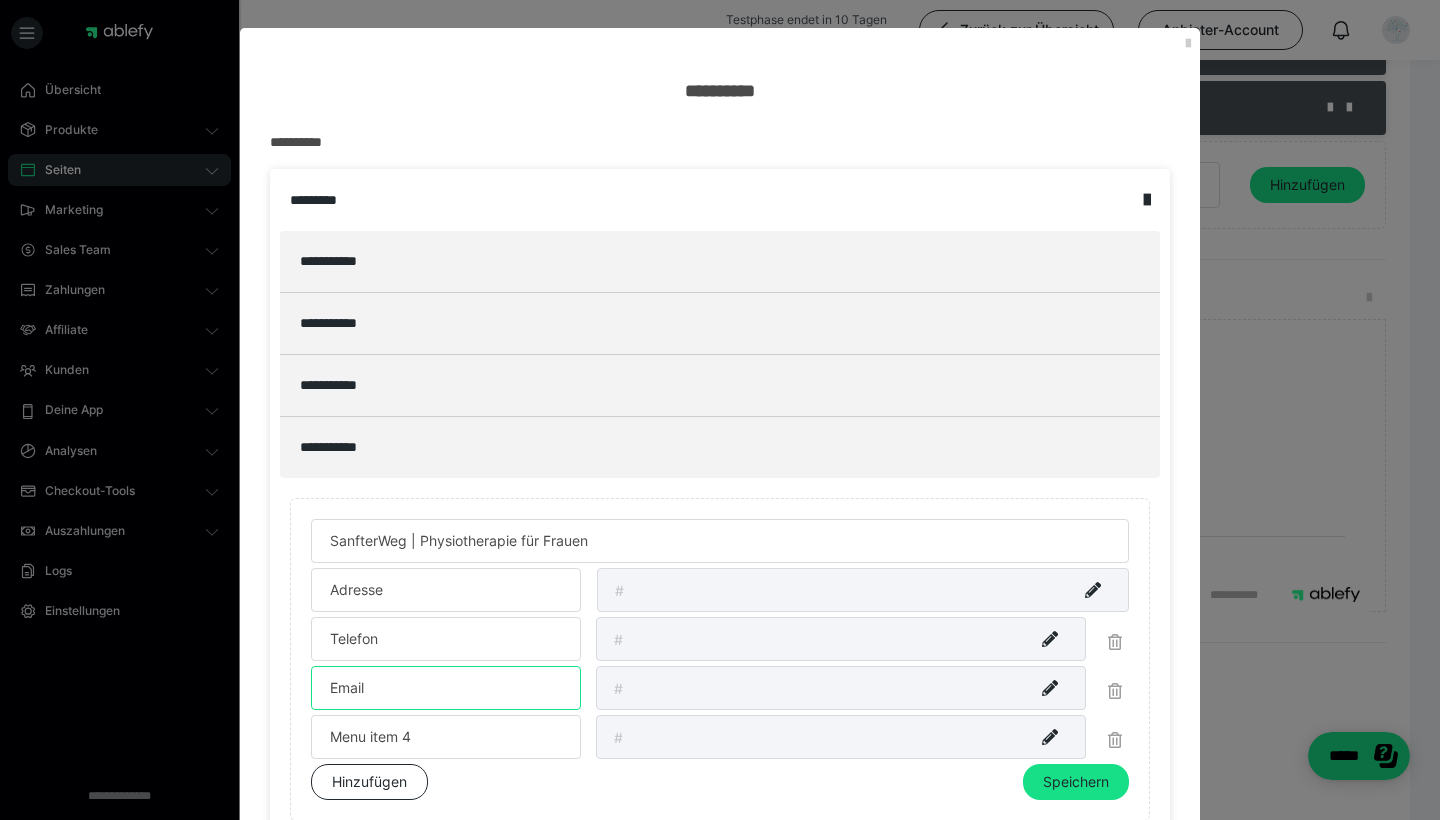 type on "Email" 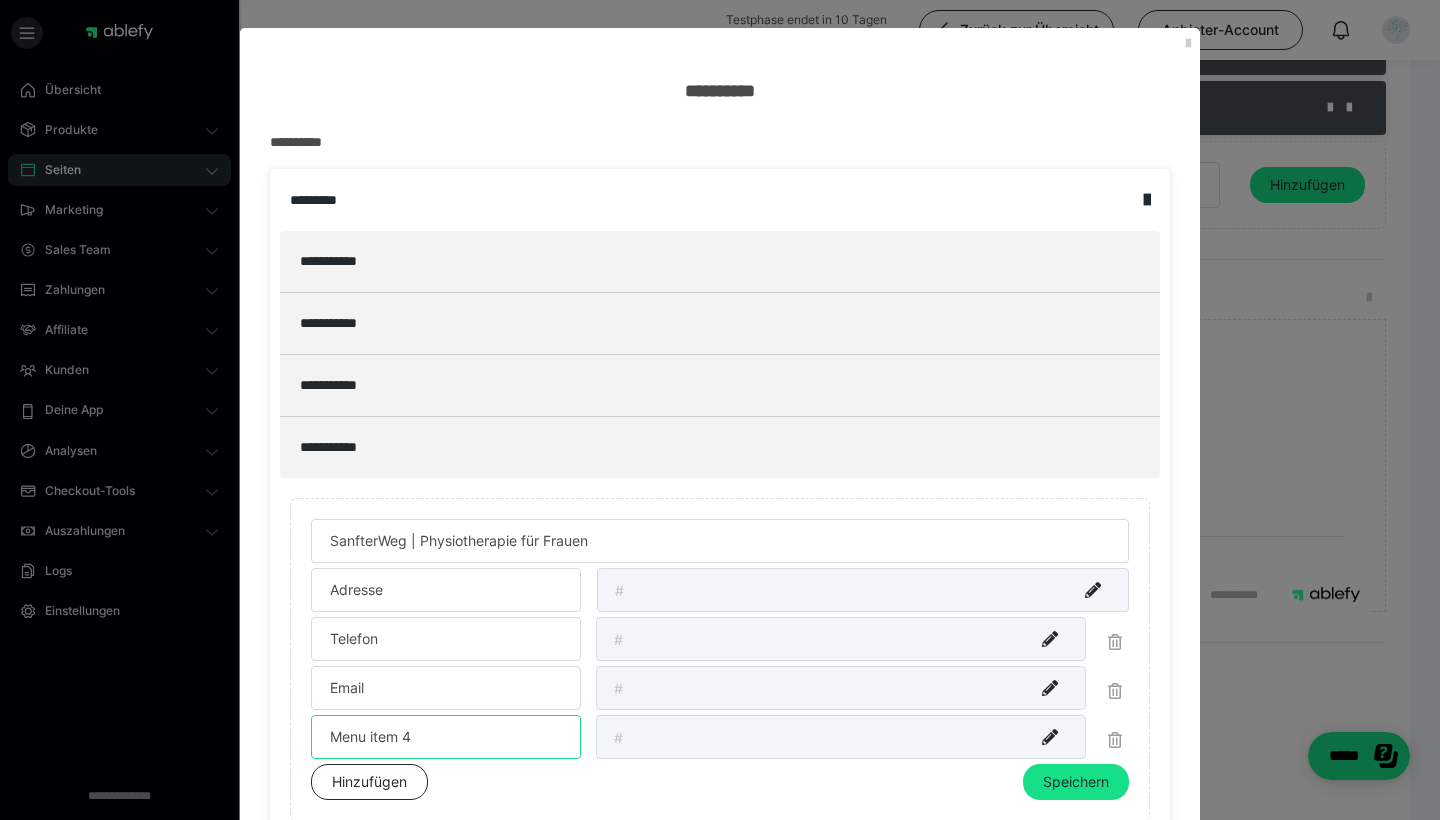 click on "Menu item 4" at bounding box center [446, 737] 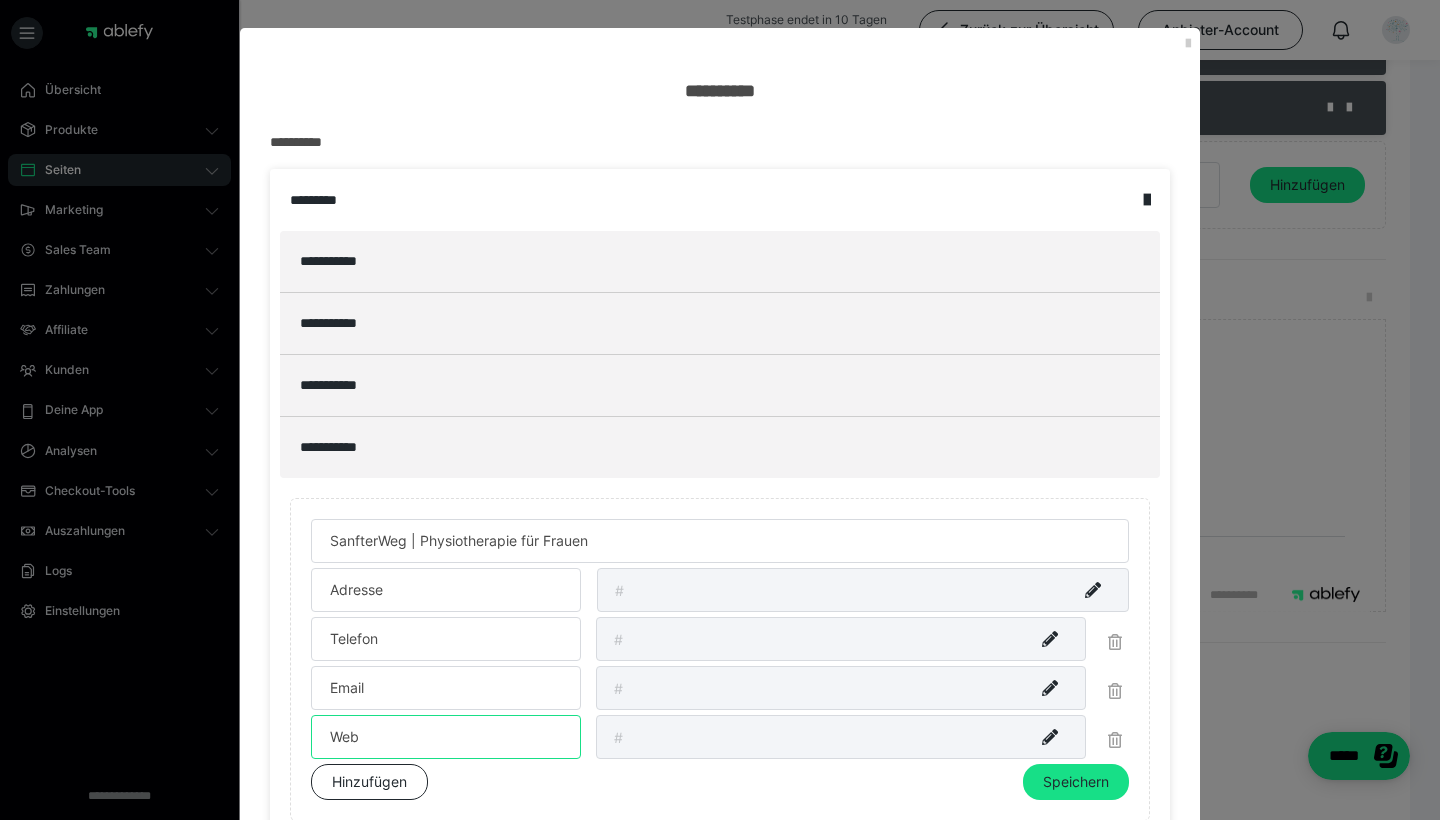 type on "Web" 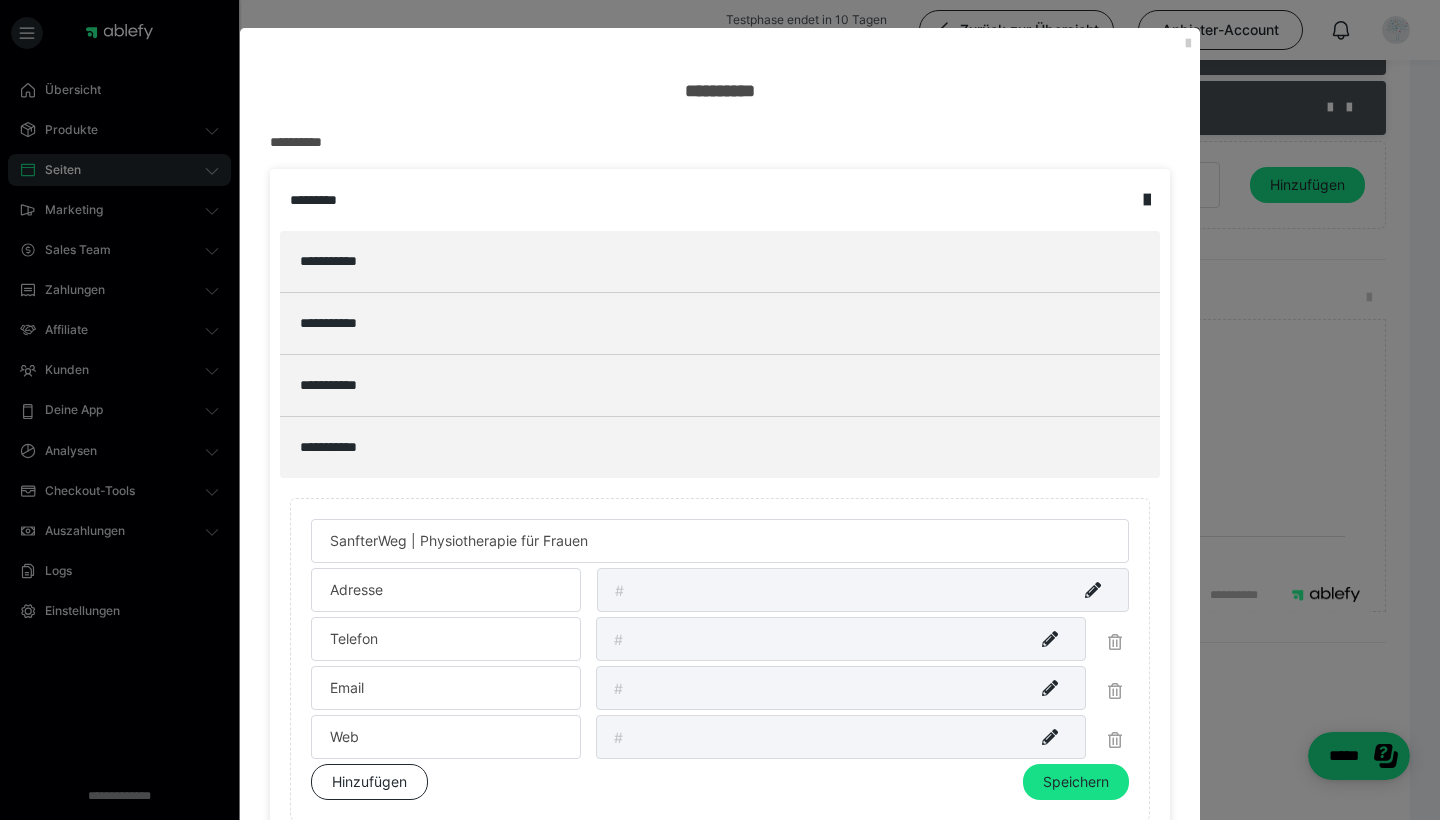 click at bounding box center (863, 590) 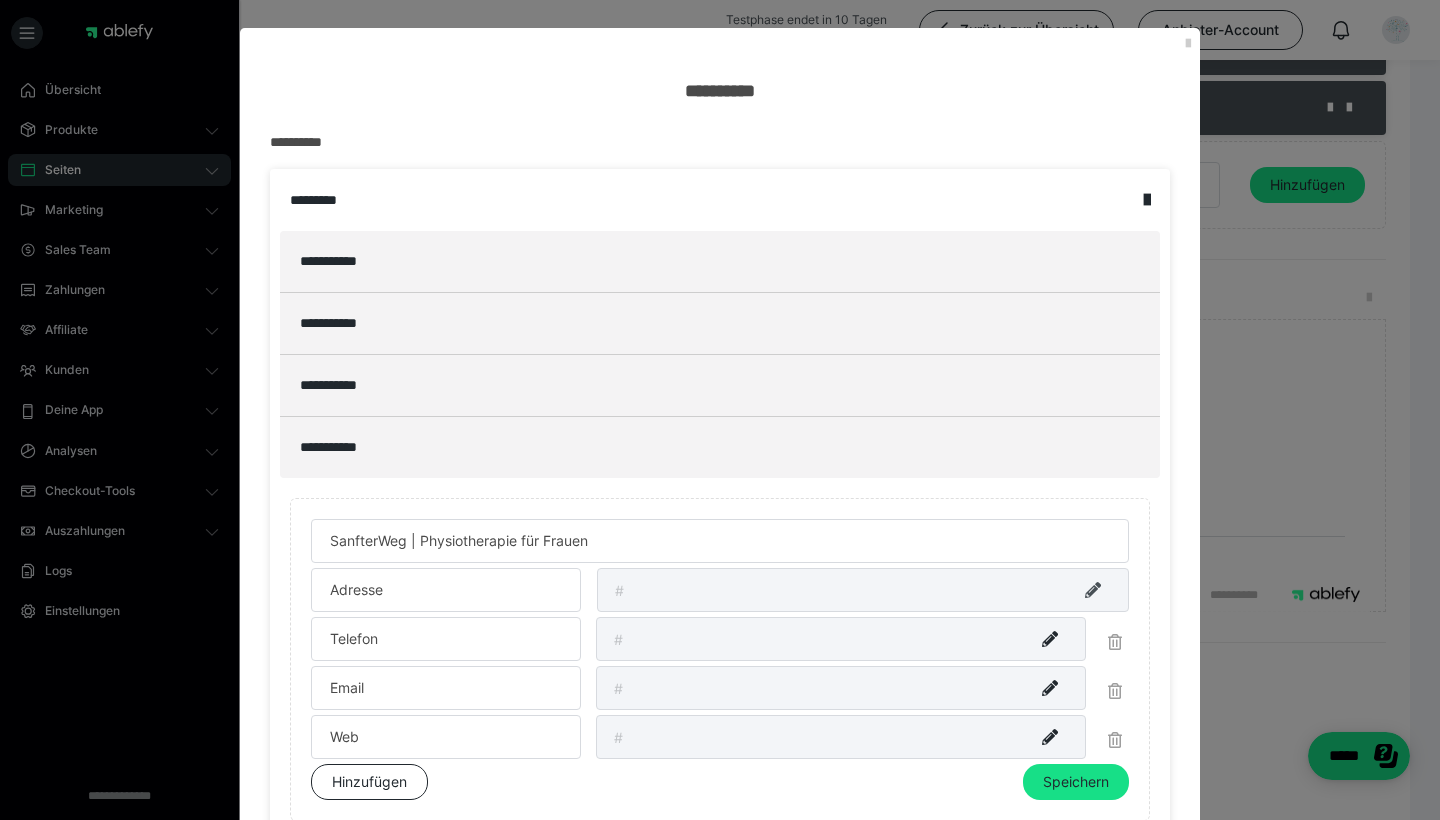 click at bounding box center (1093, 590) 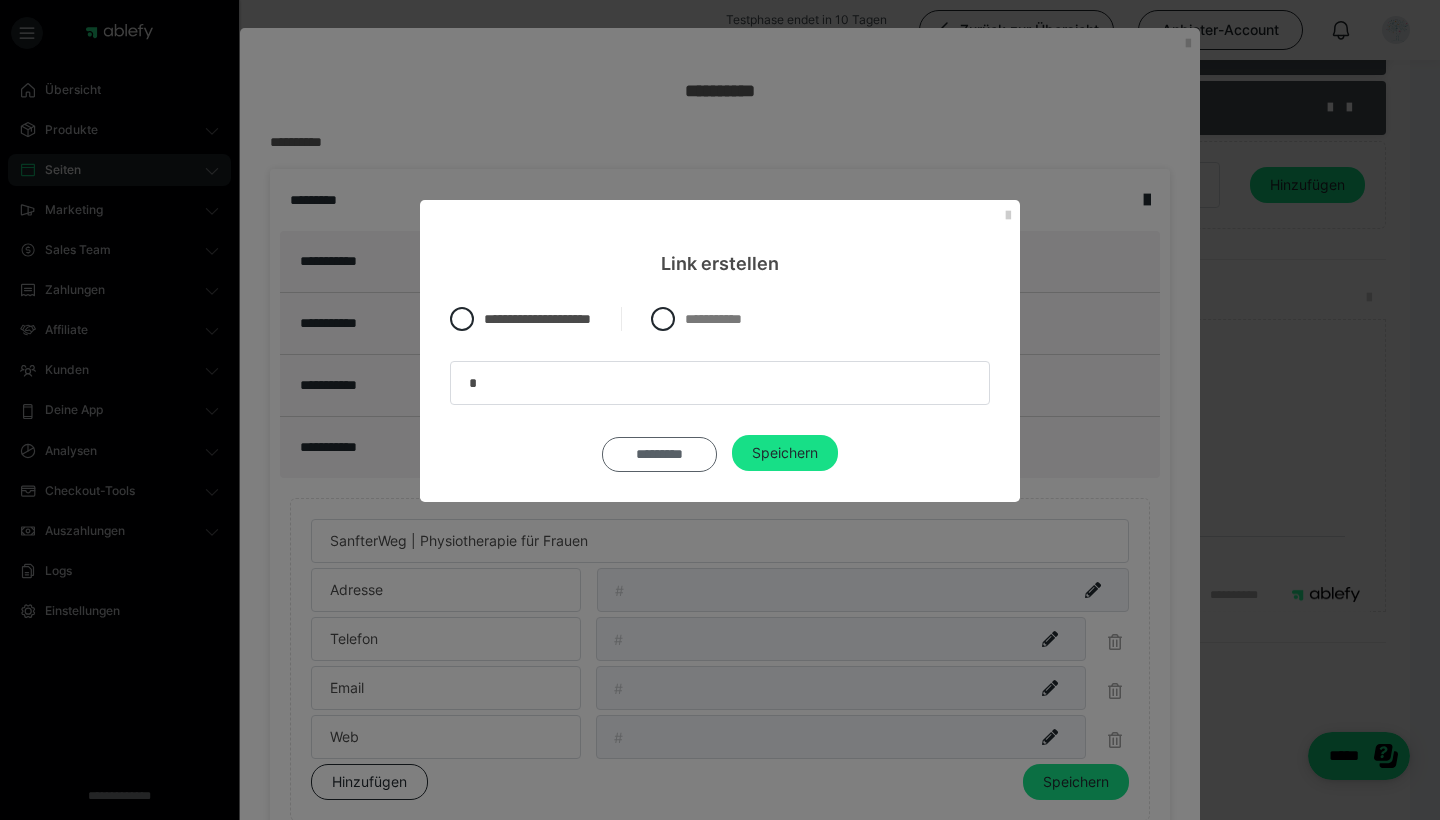 click on "*********" at bounding box center (659, 454) 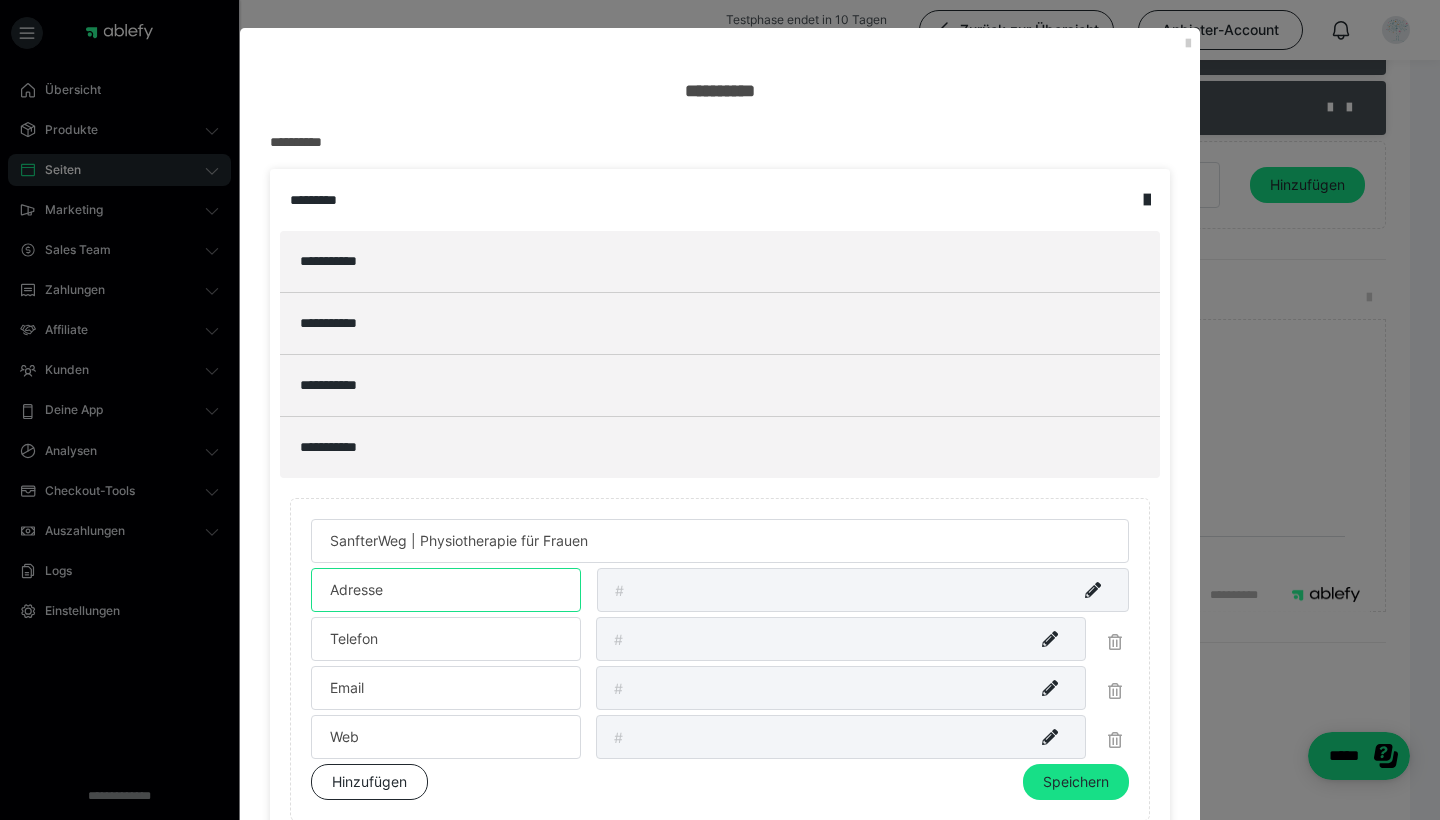 drag, startPoint x: 391, startPoint y: 600, endPoint x: 285, endPoint y: 600, distance: 106 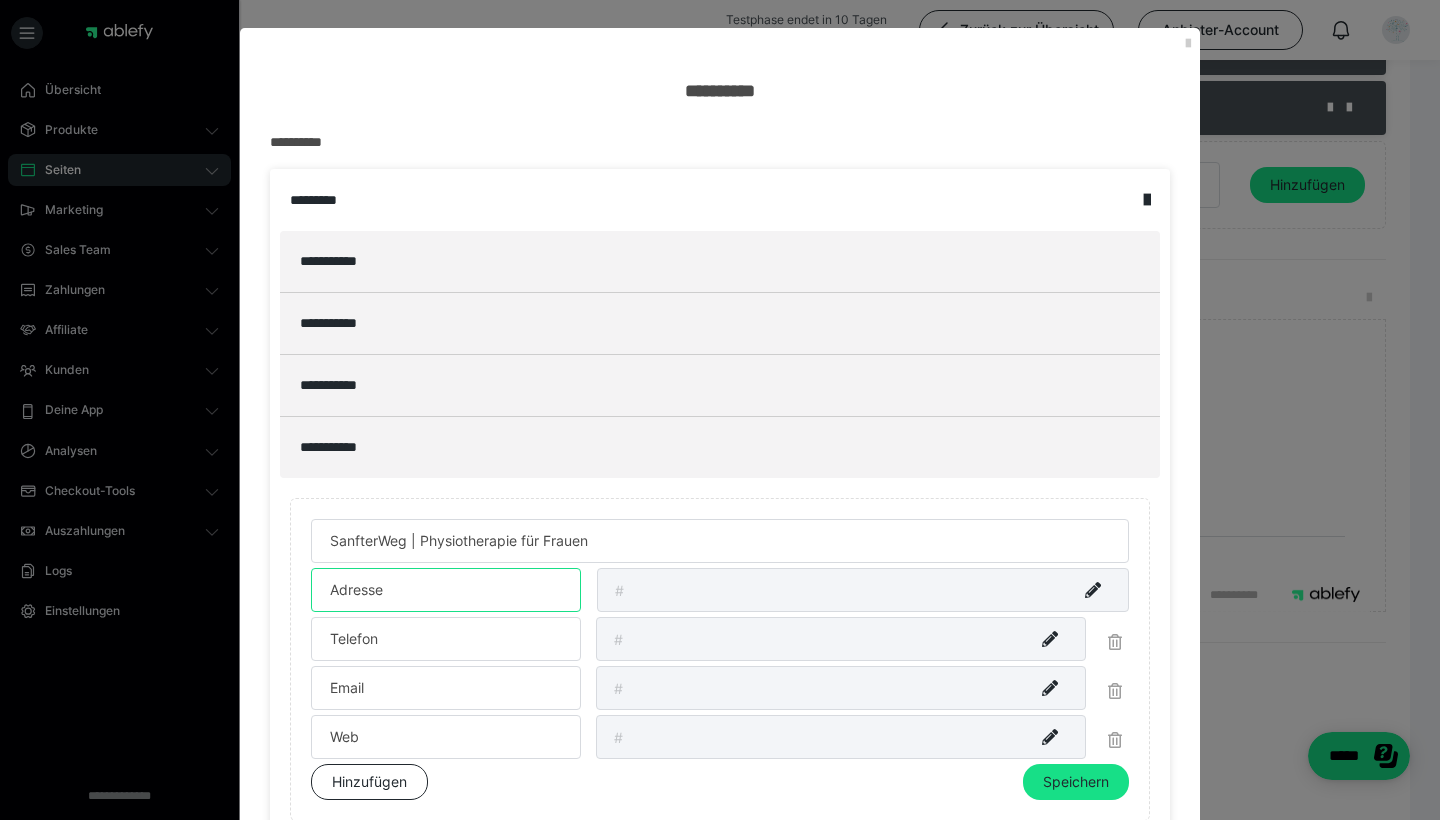 click on "Adresse" at bounding box center (446, 590) 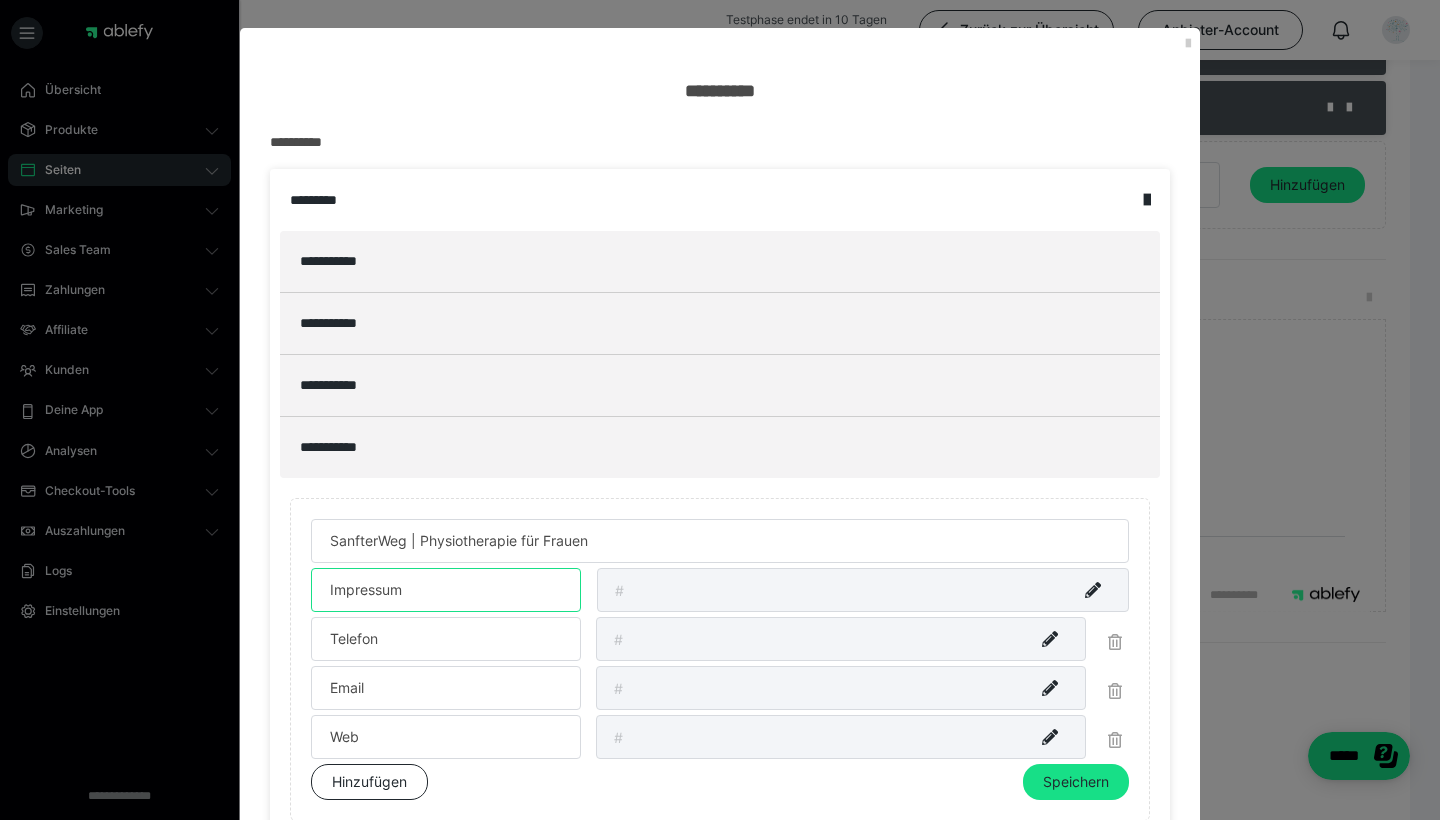 type on "Impressum" 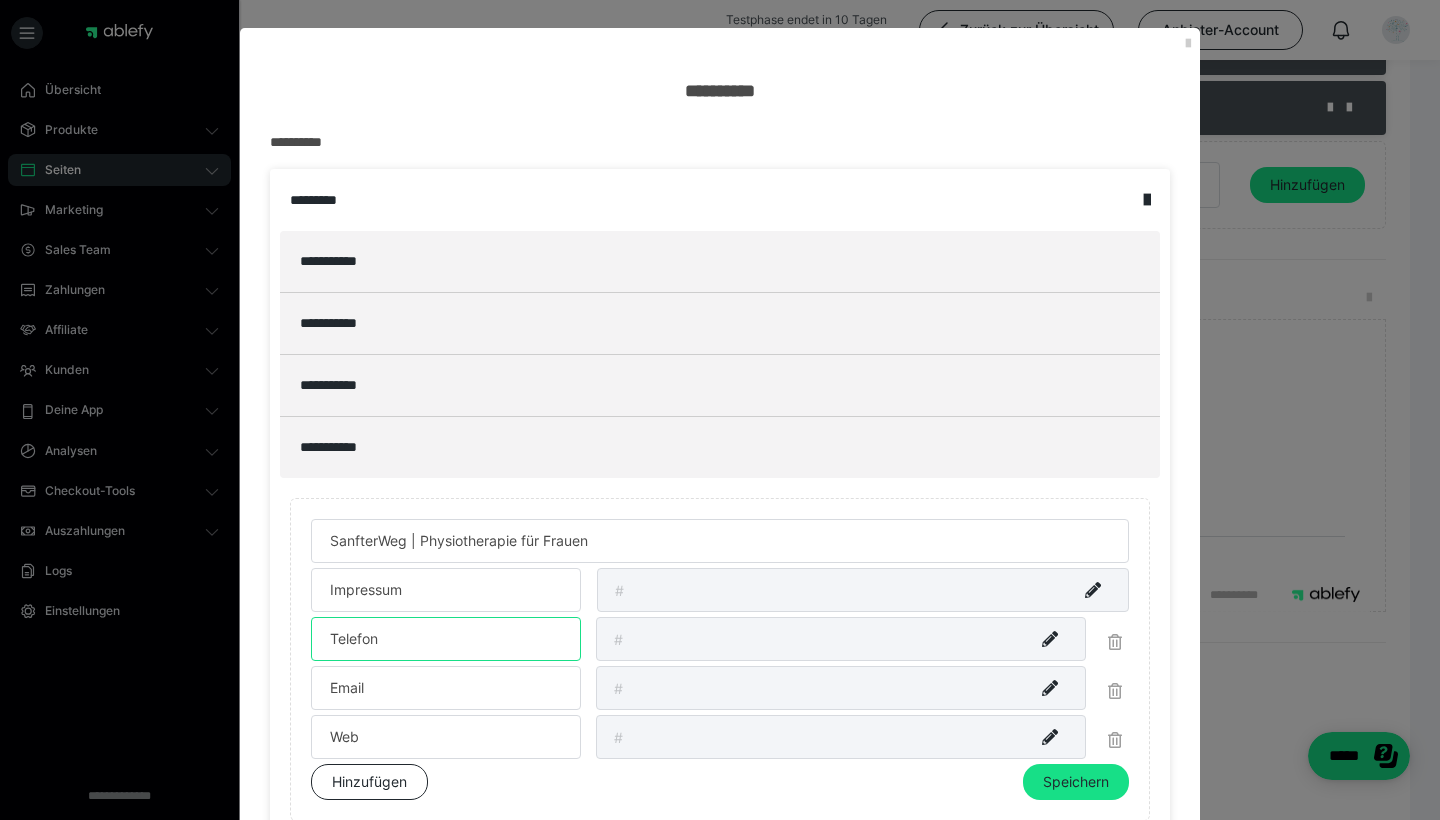 click on "Telefon" at bounding box center (446, 639) 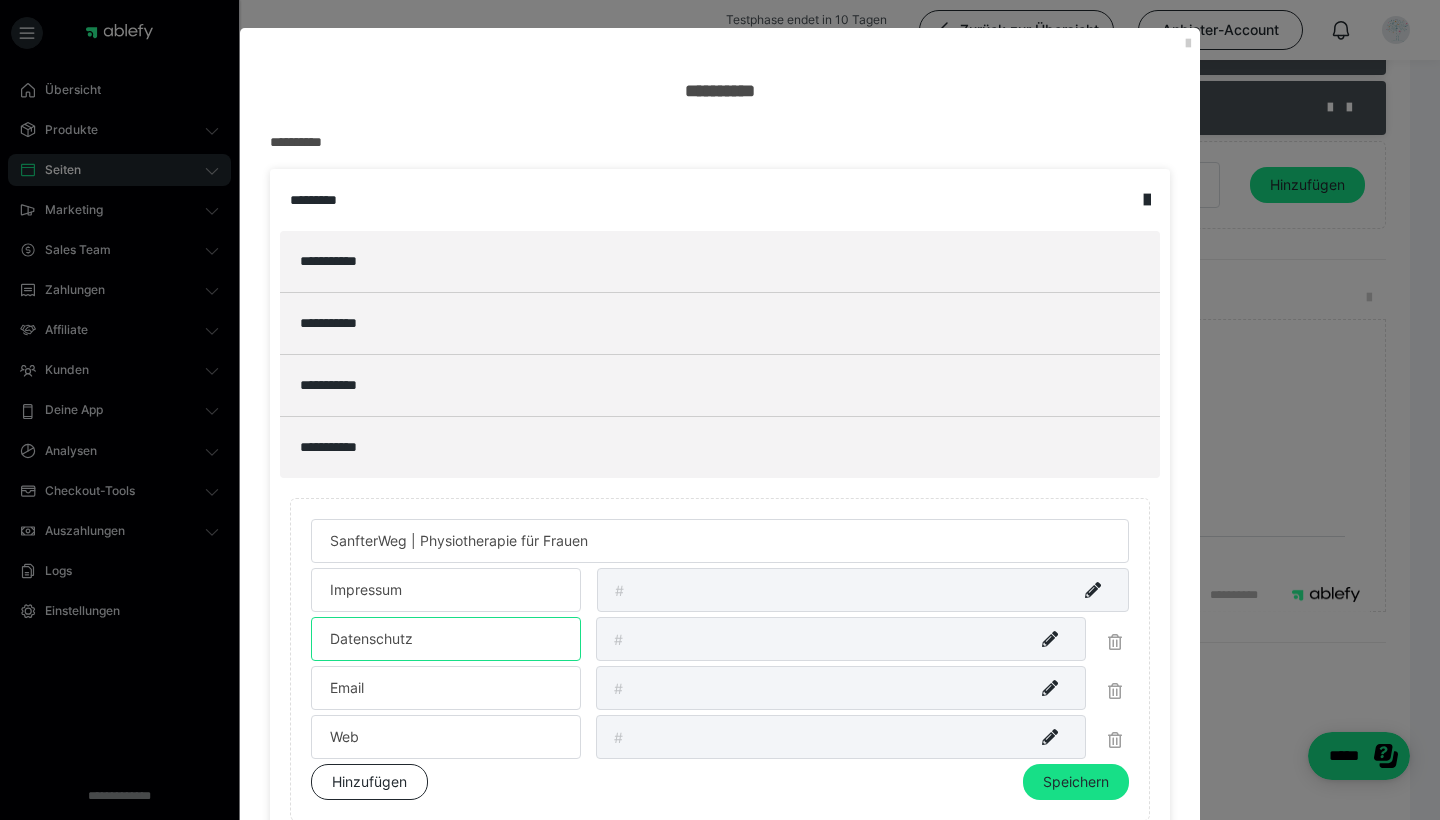 type on "Datenschutz" 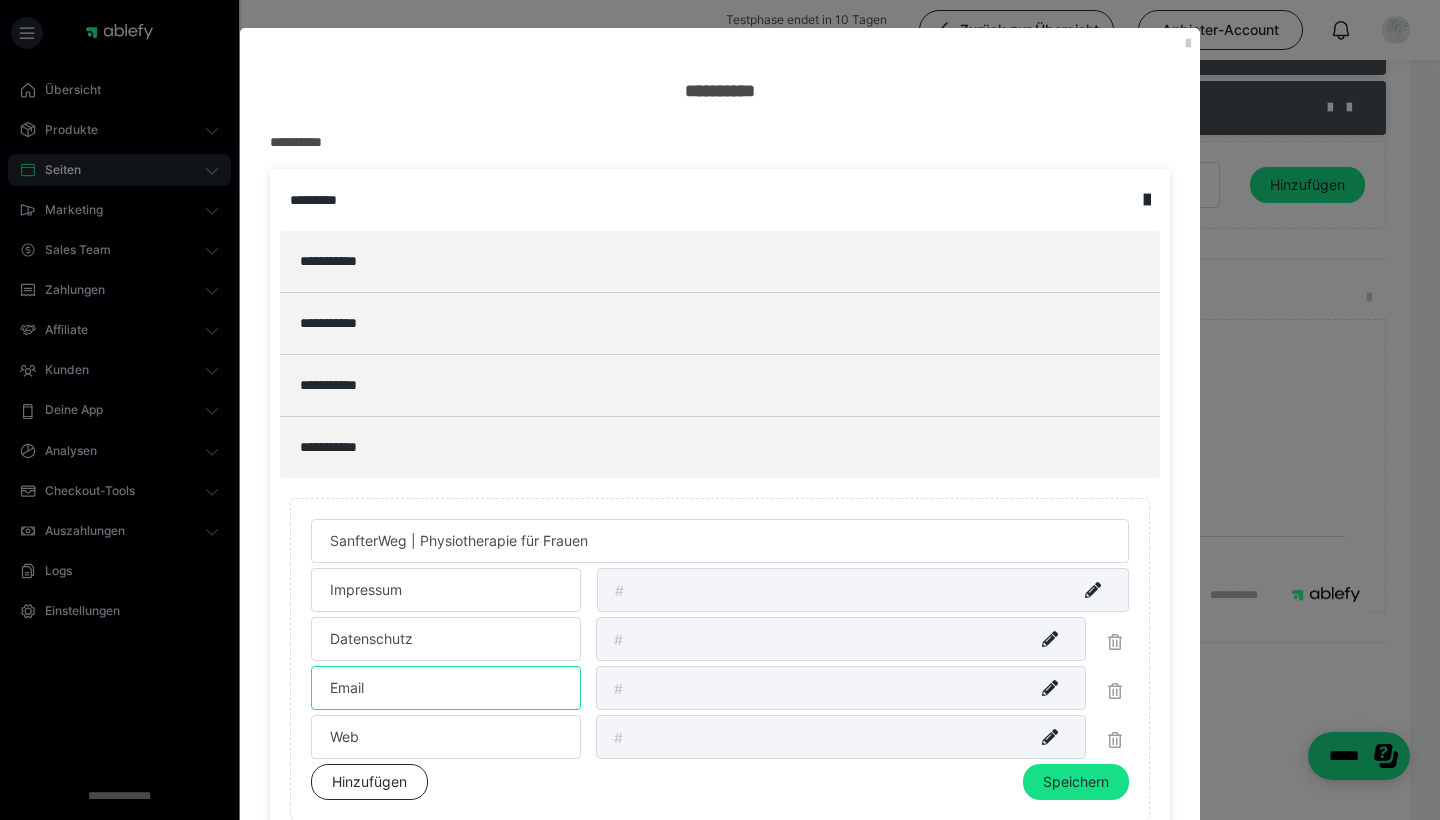 click on "Email" at bounding box center [446, 688] 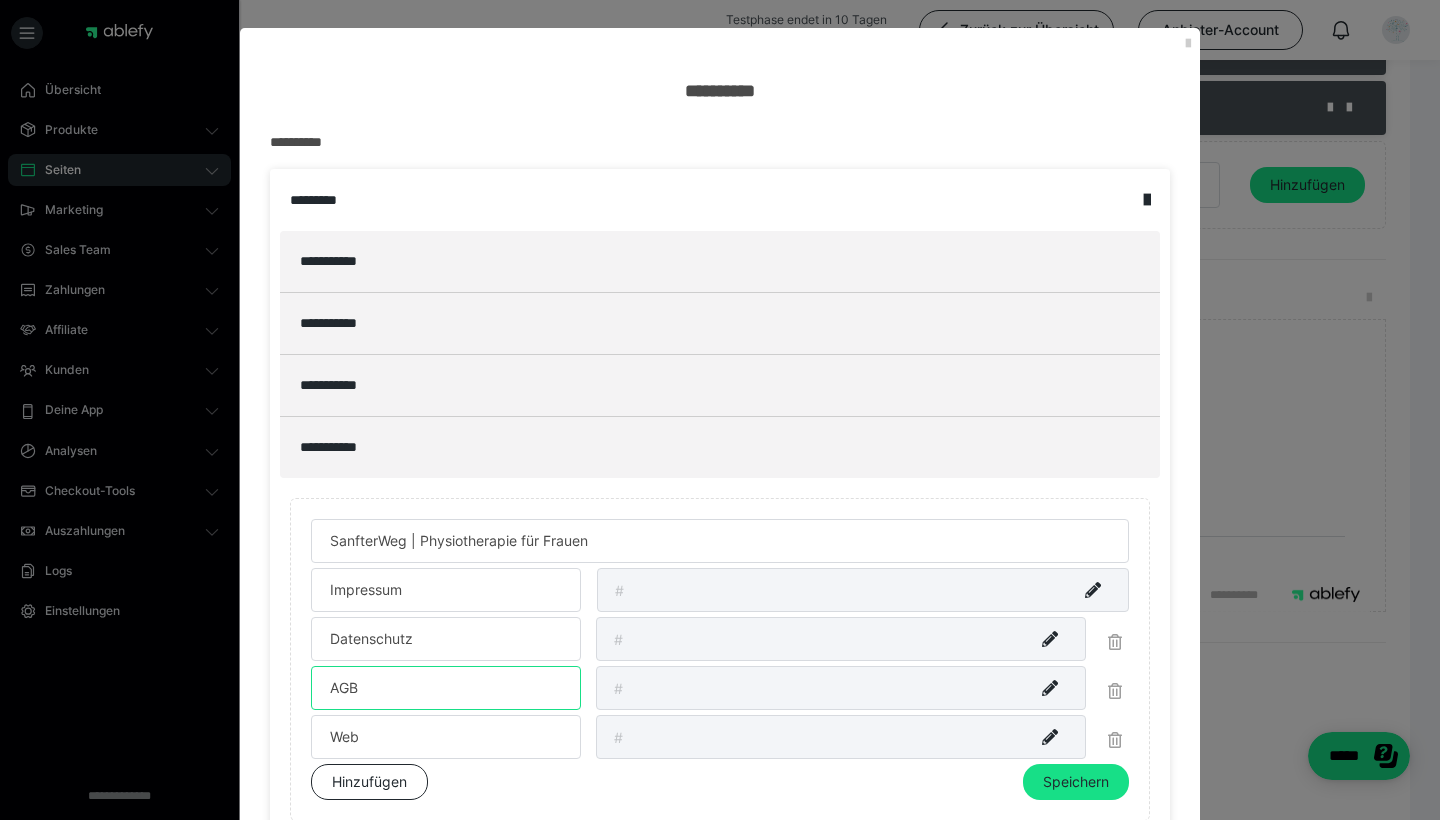 type on "AGB" 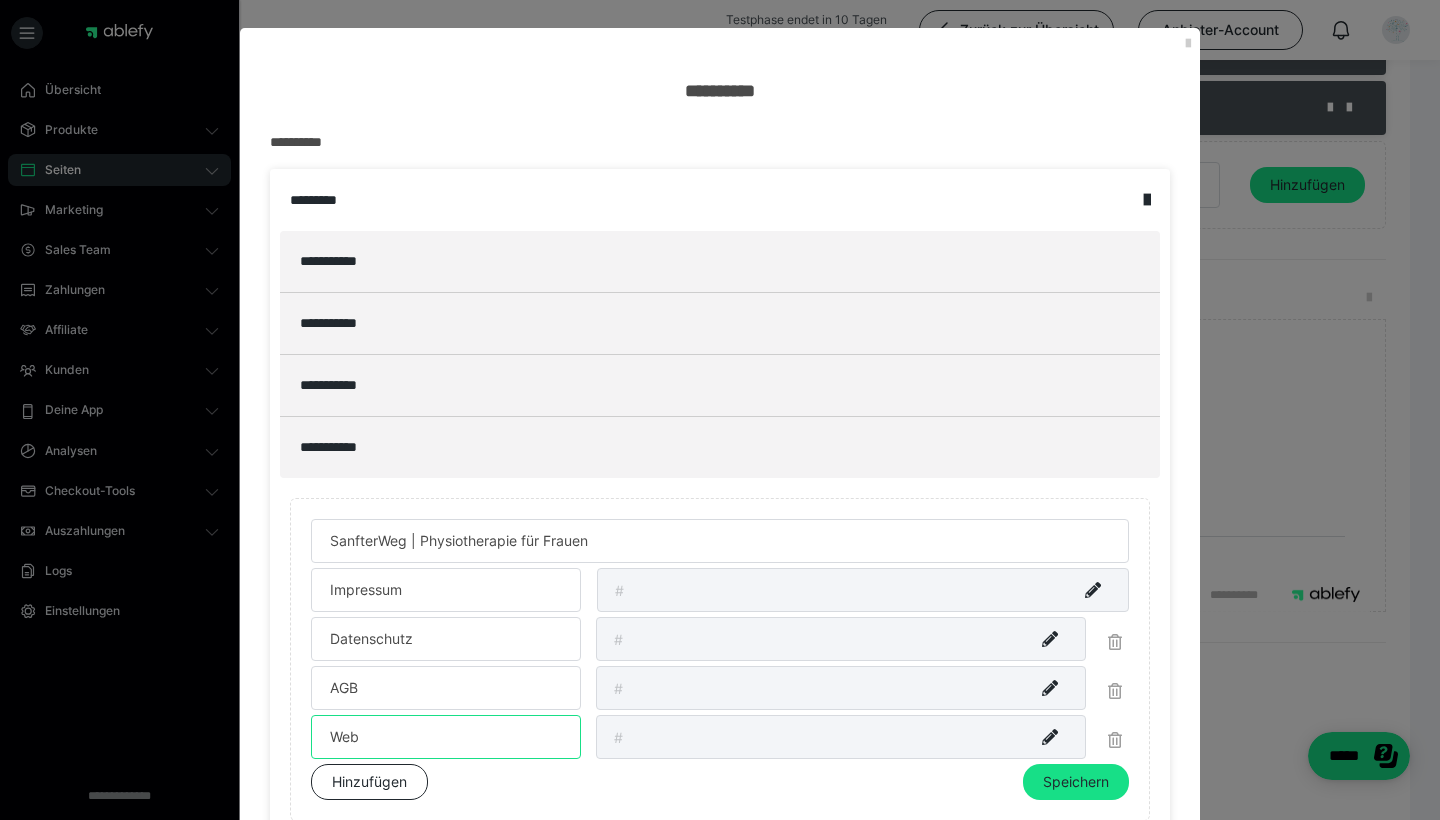 click on "Web" at bounding box center (446, 737) 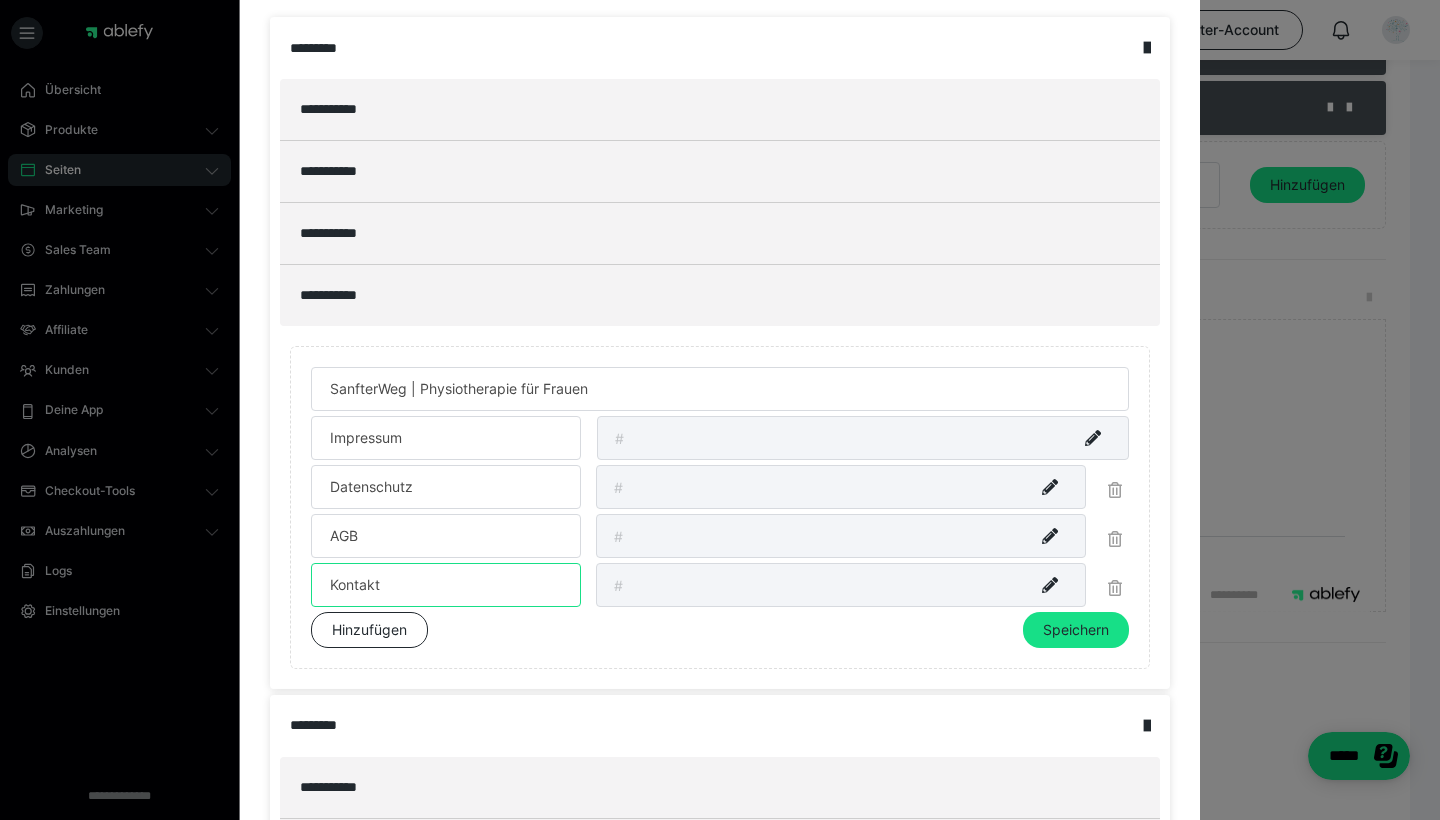 scroll, scrollTop: 154, scrollLeft: 0, axis: vertical 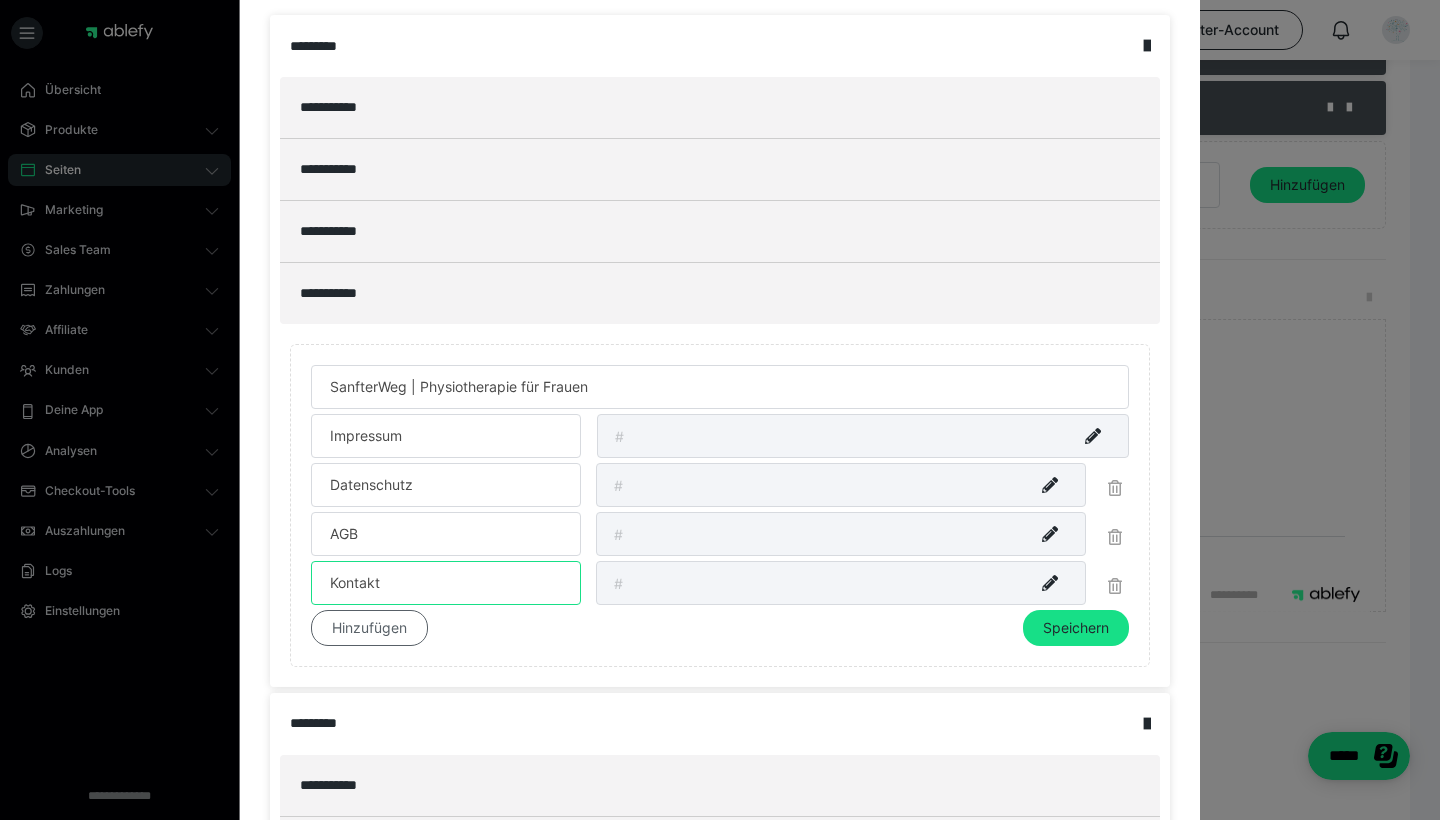 type on "Kontakt" 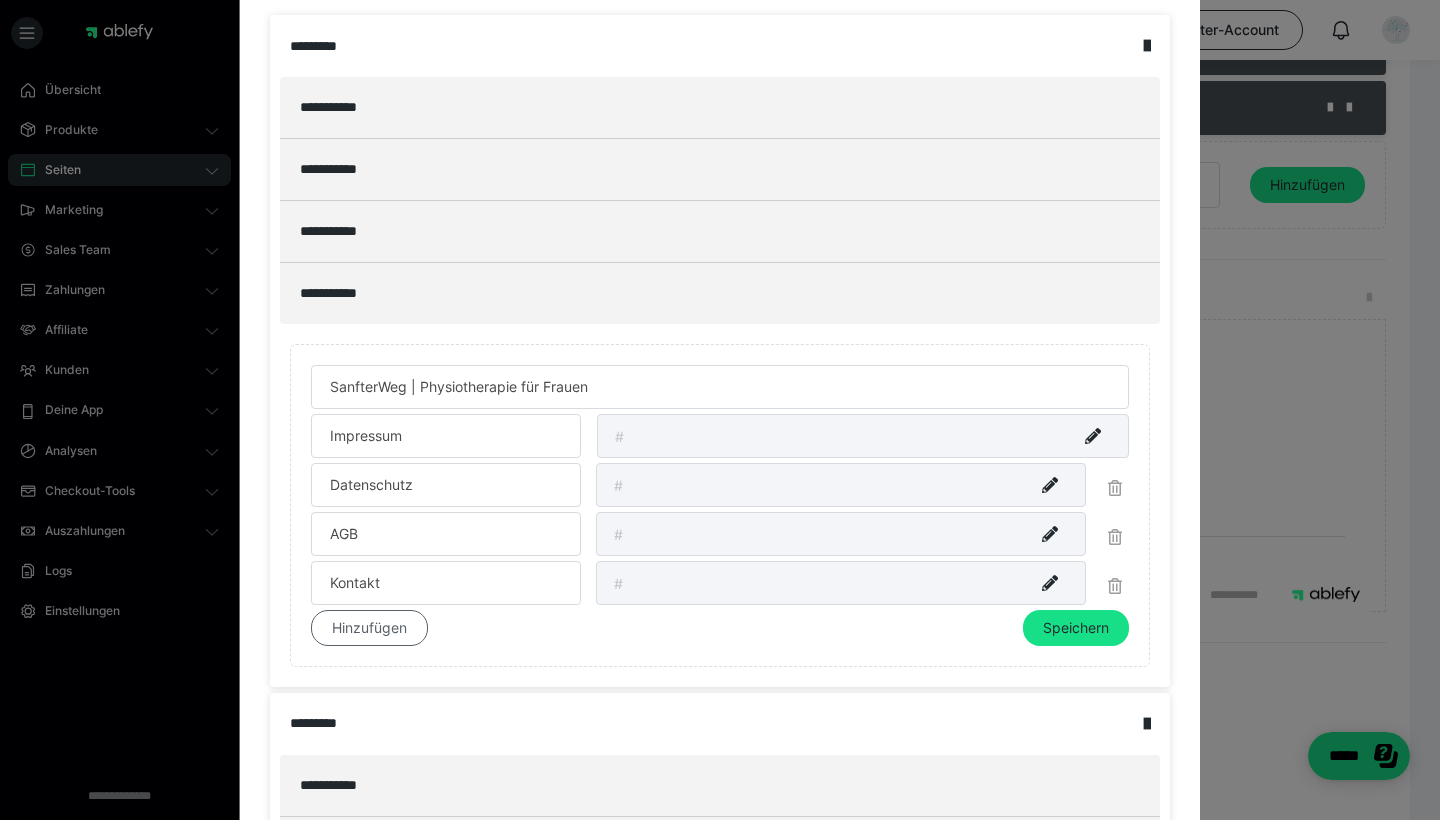 click on "Hinzufügen" at bounding box center [369, 628] 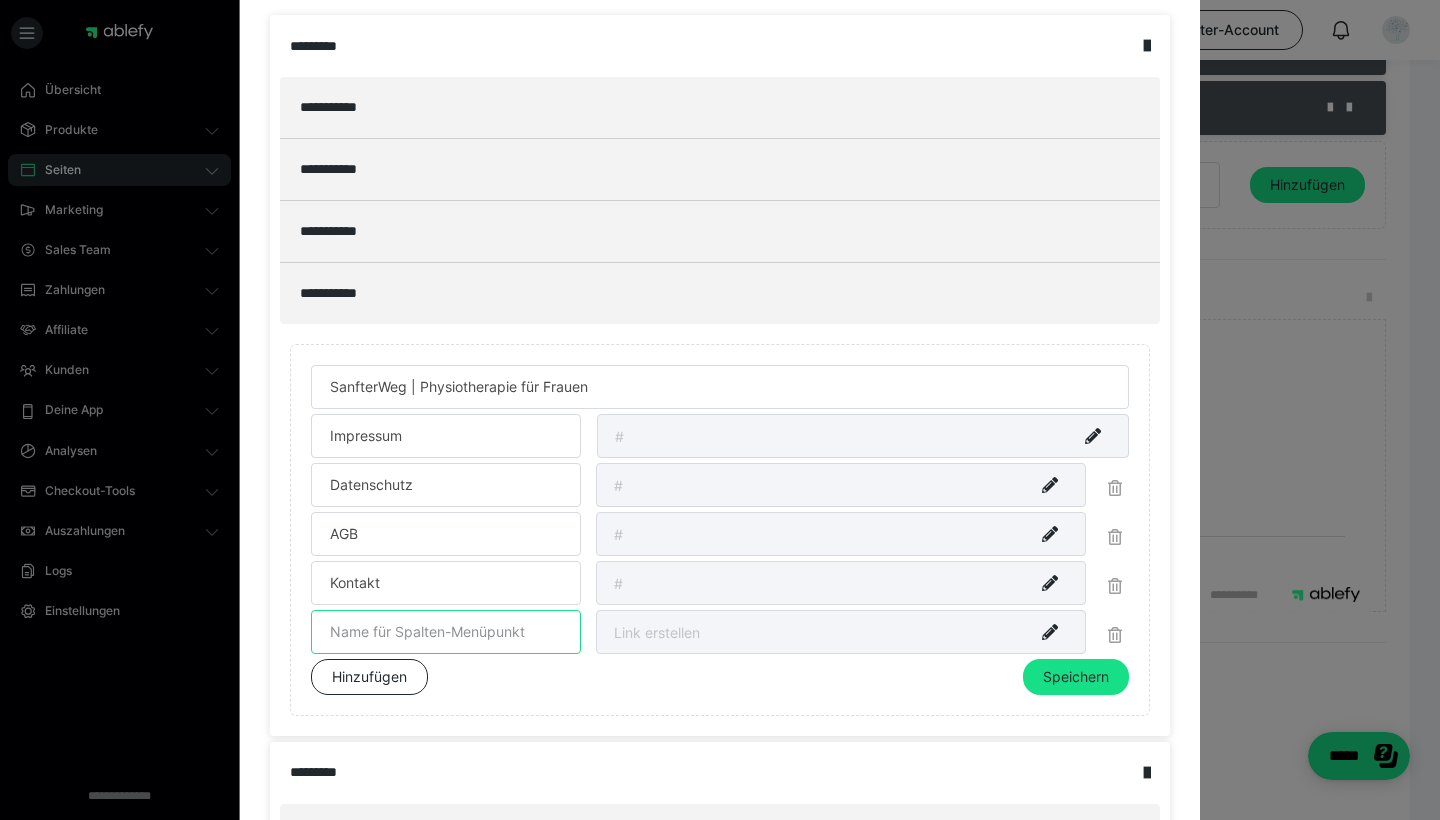 click at bounding box center (446, 632) 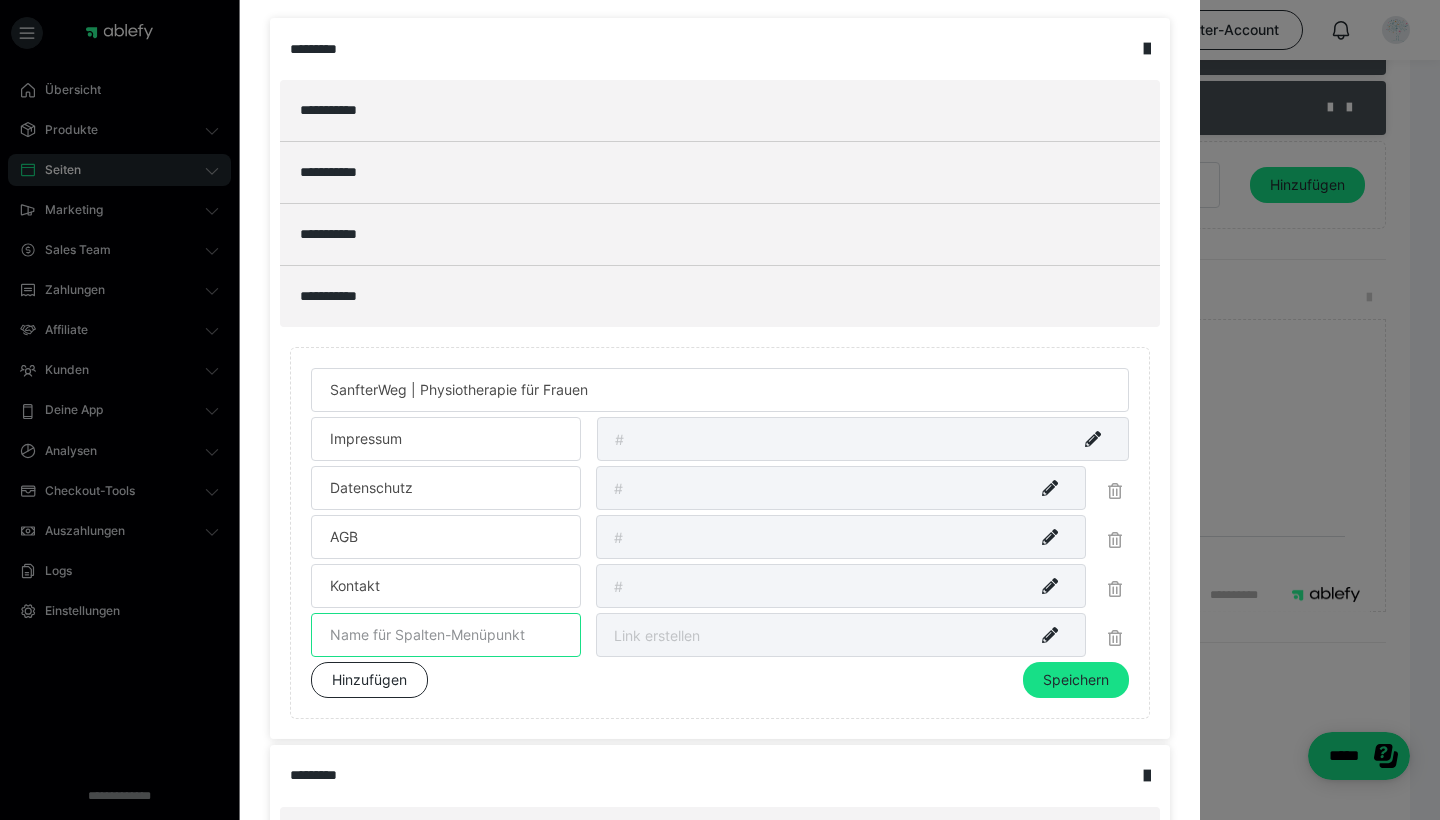 scroll, scrollTop: 98, scrollLeft: 0, axis: vertical 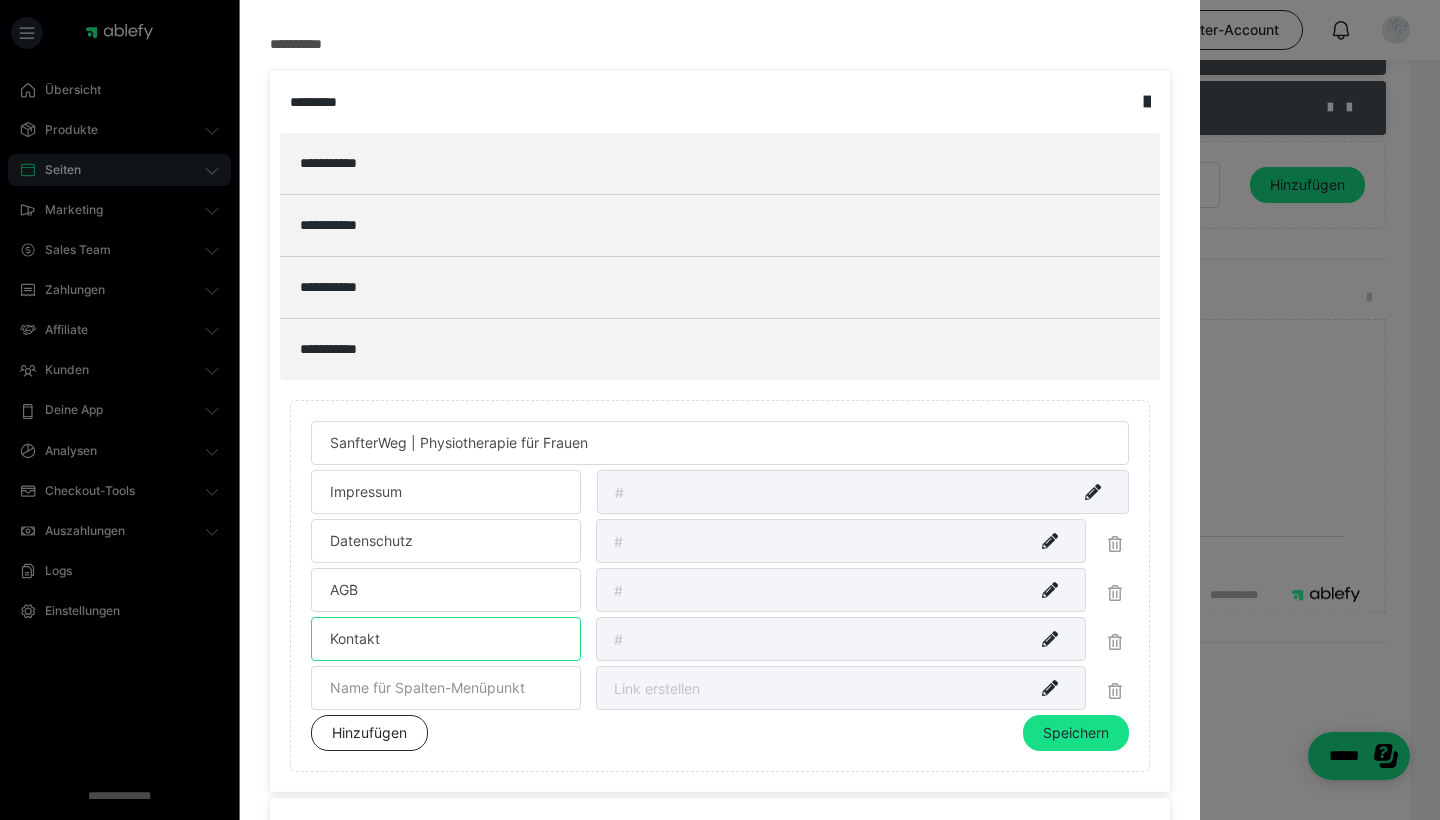 click on "Kontakt" at bounding box center (446, 639) 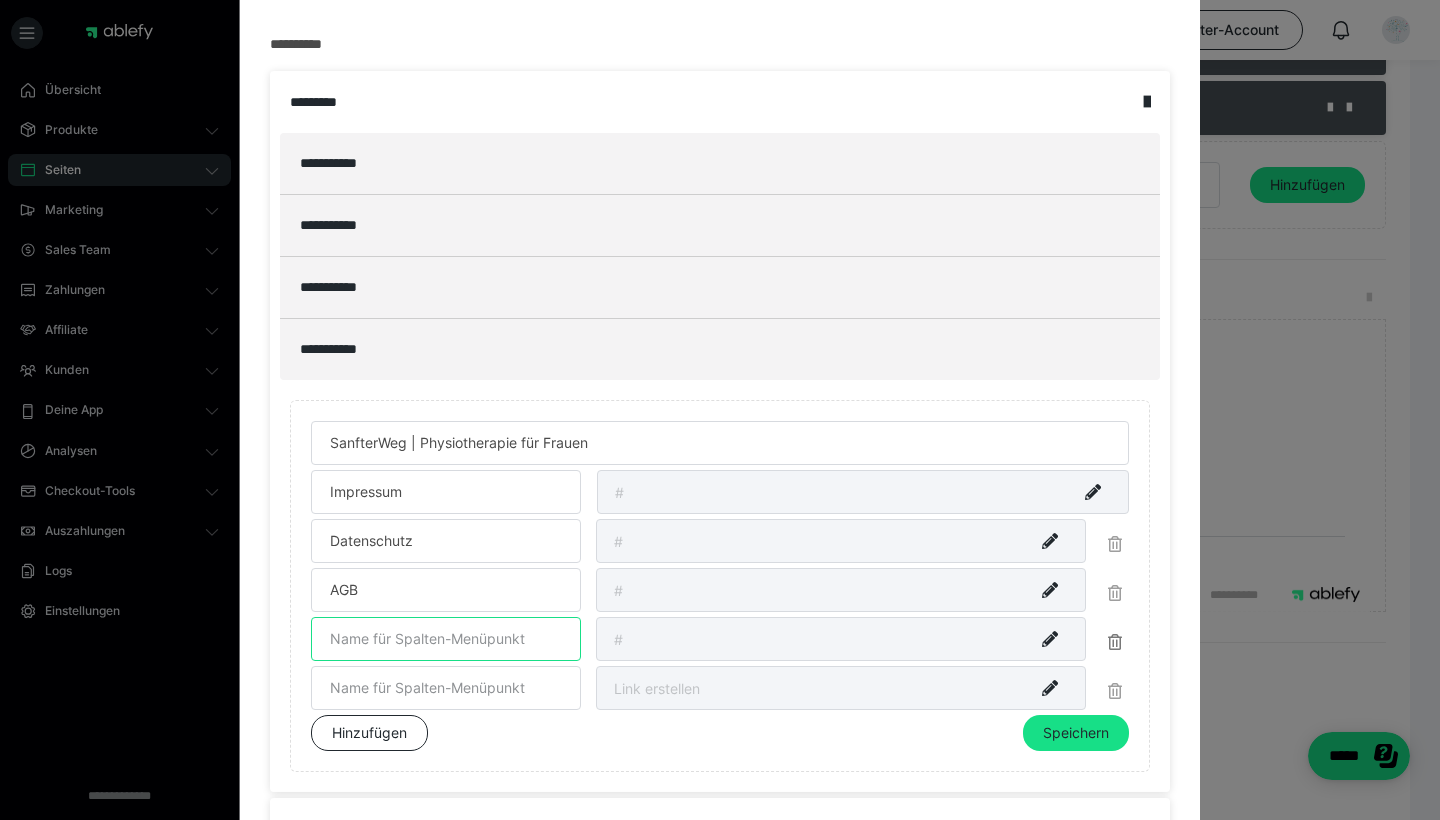type 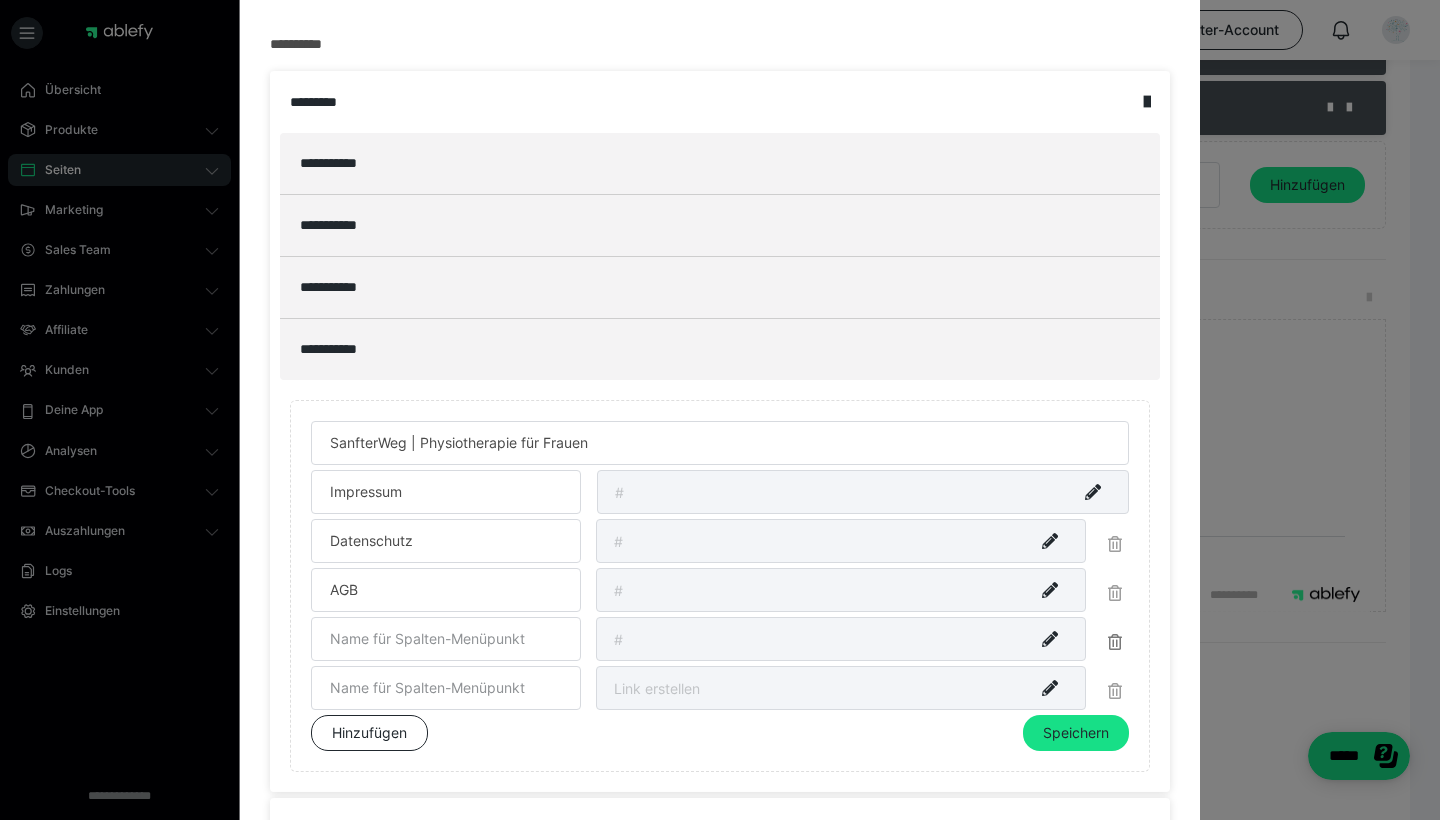 click at bounding box center [1115, 642] 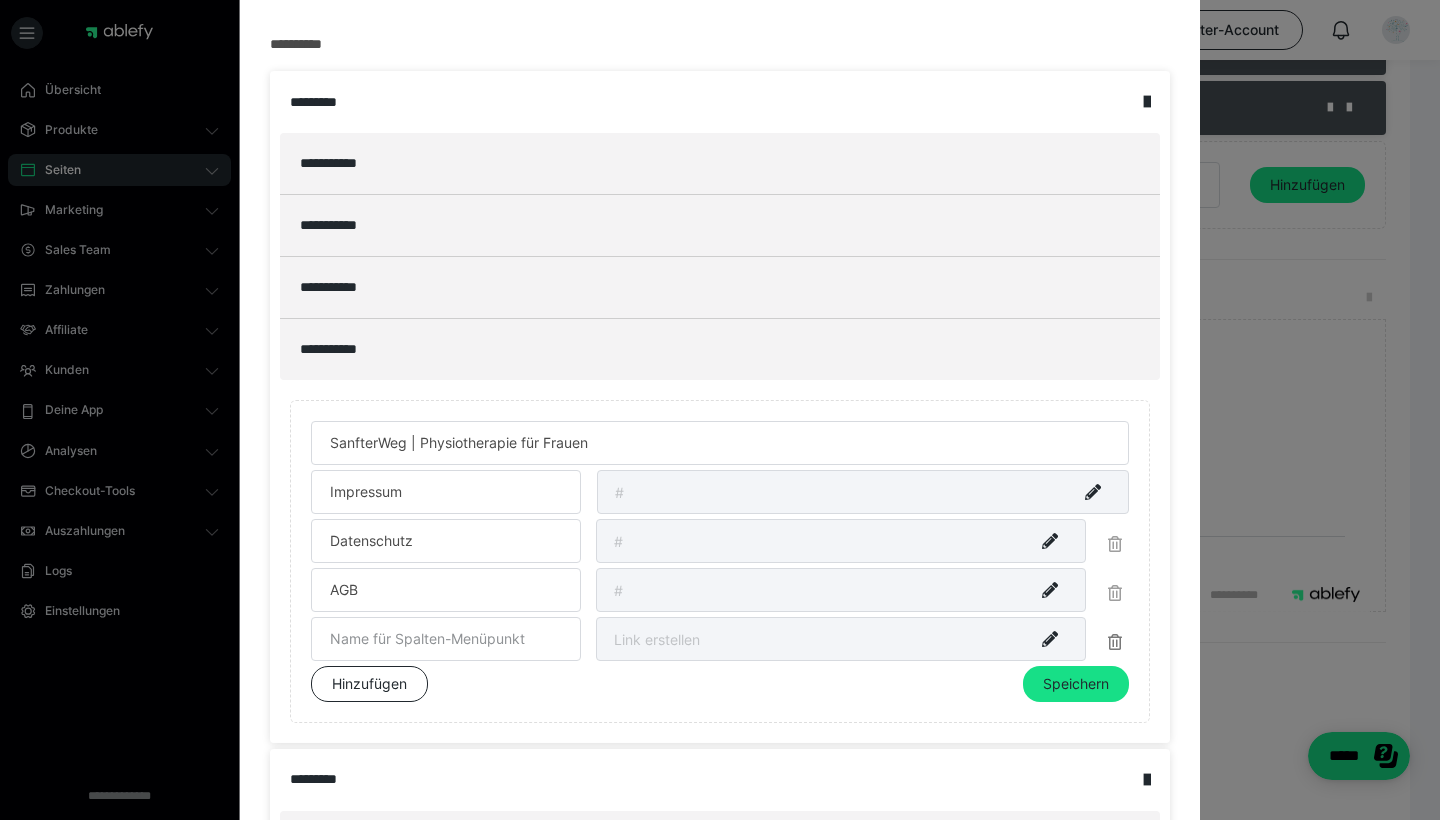 click at bounding box center [1115, 642] 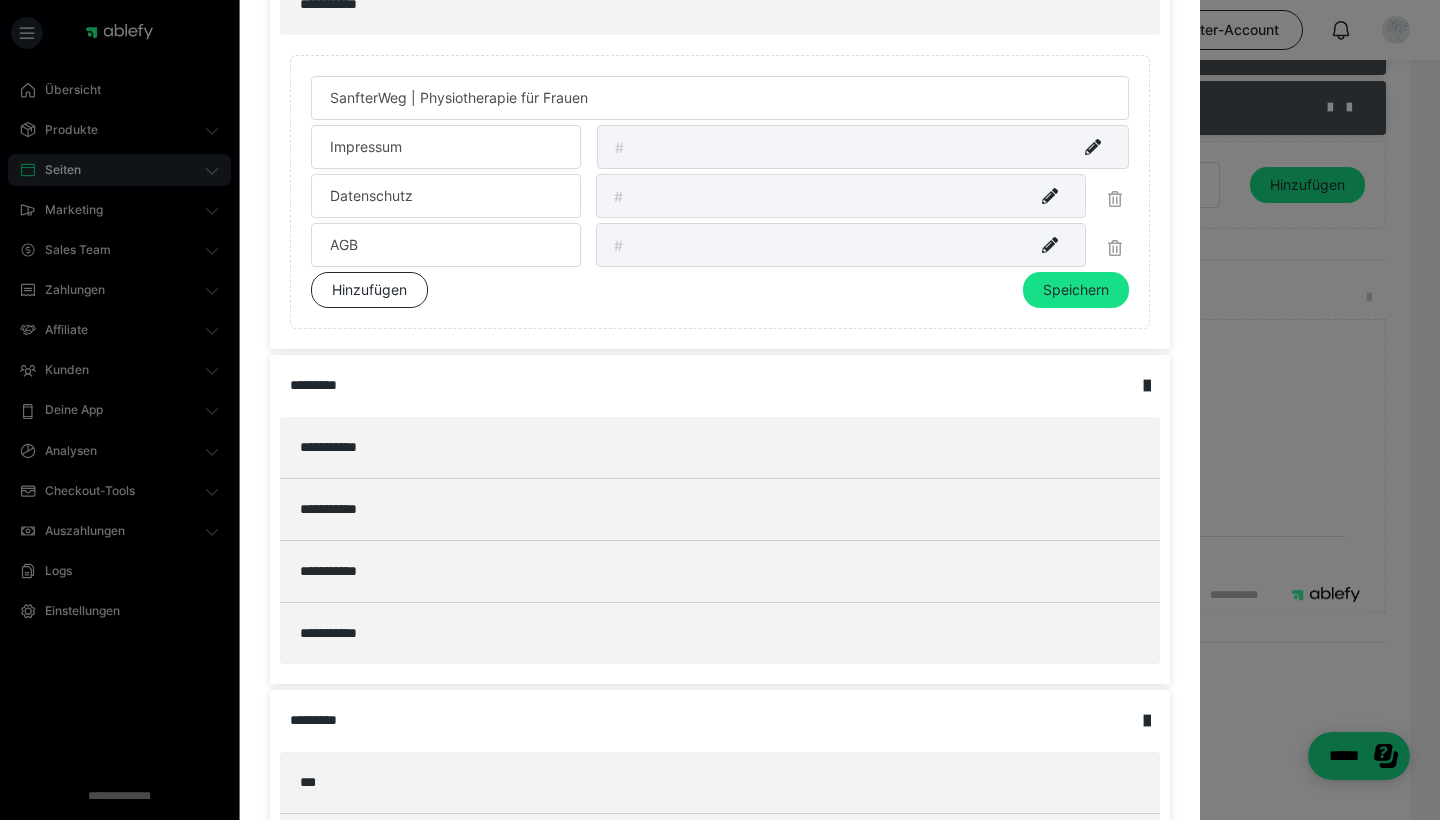 scroll, scrollTop: 475, scrollLeft: 0, axis: vertical 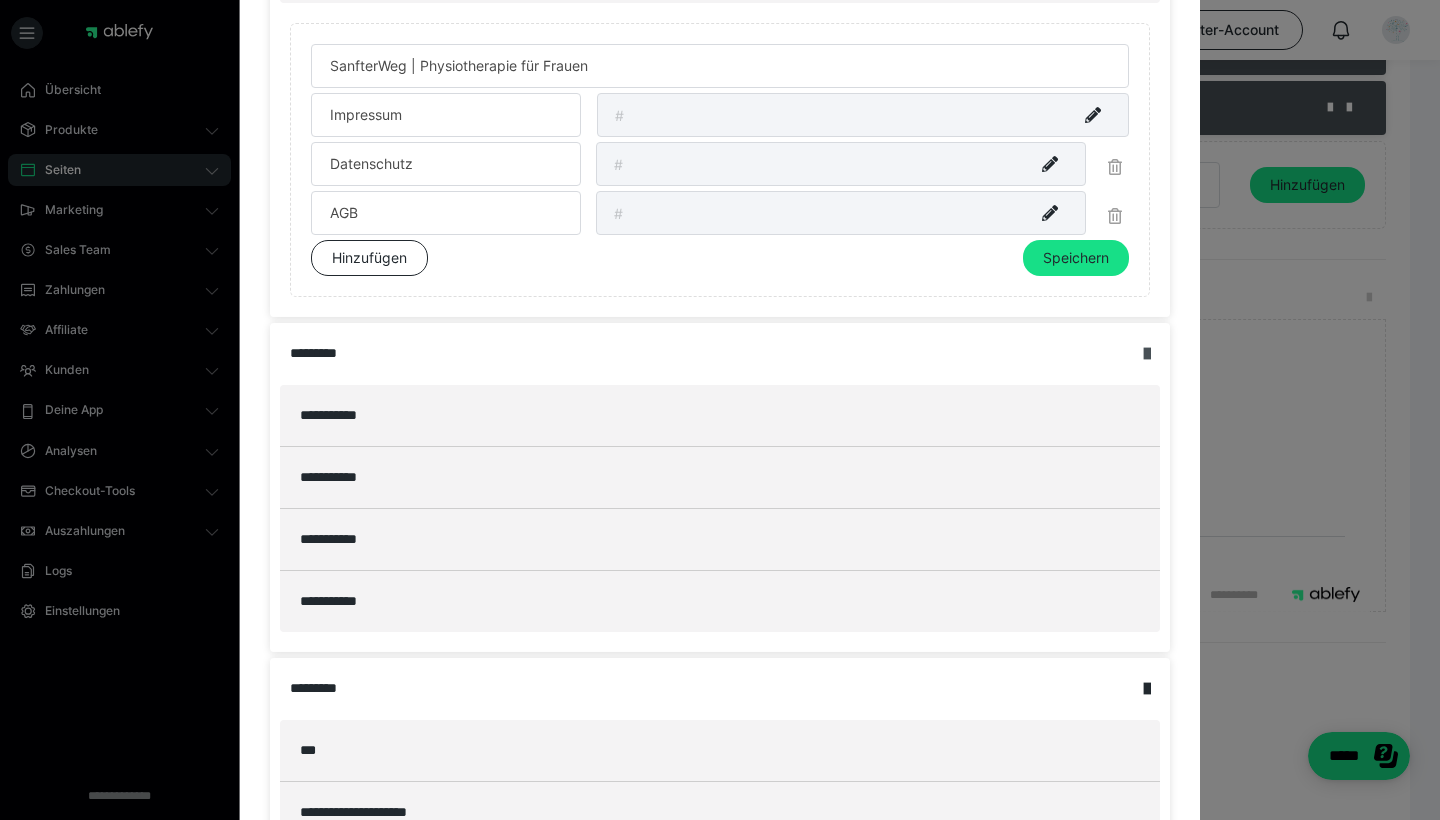 click at bounding box center (1147, 354) 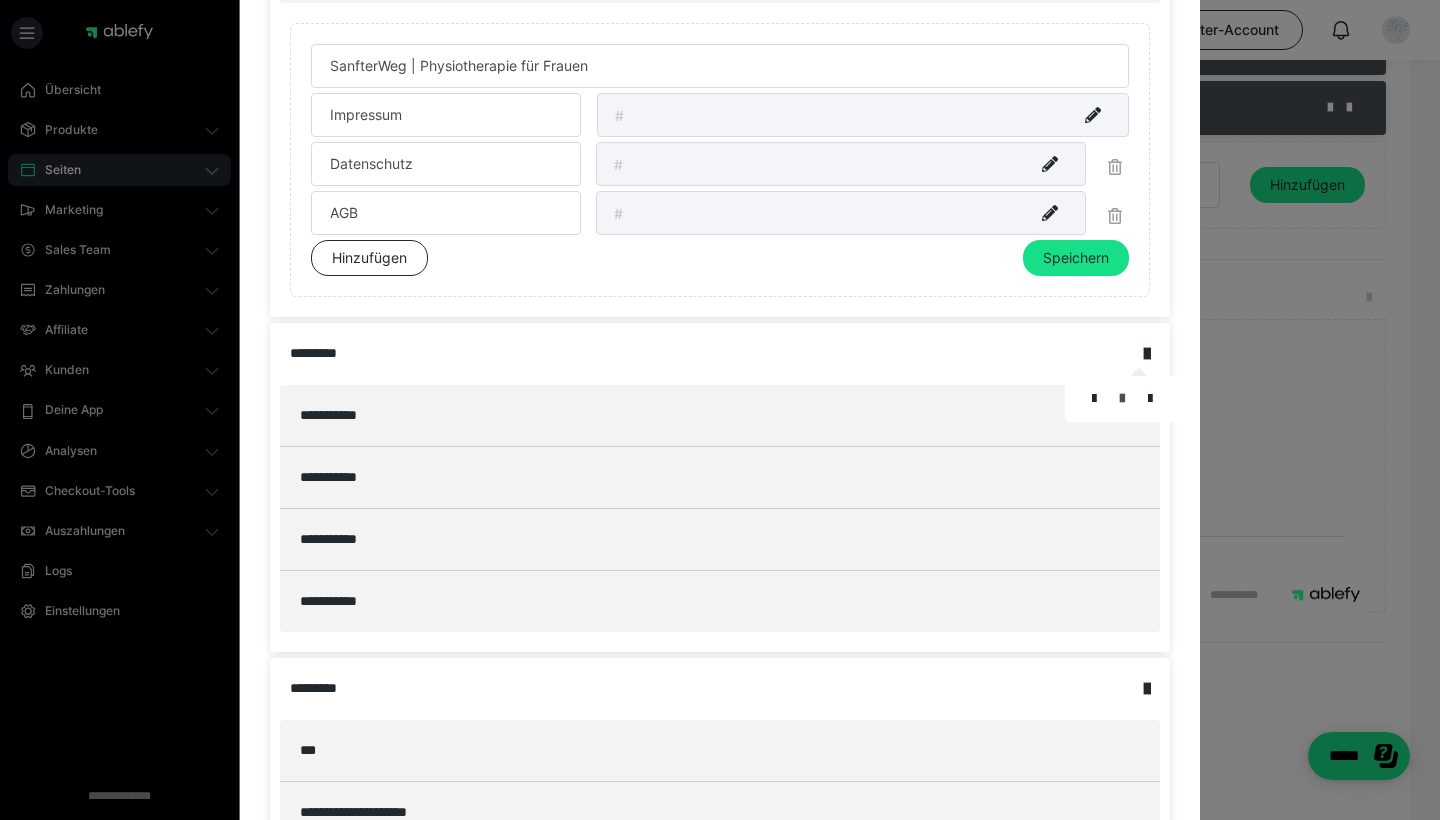 click at bounding box center (1122, 399) 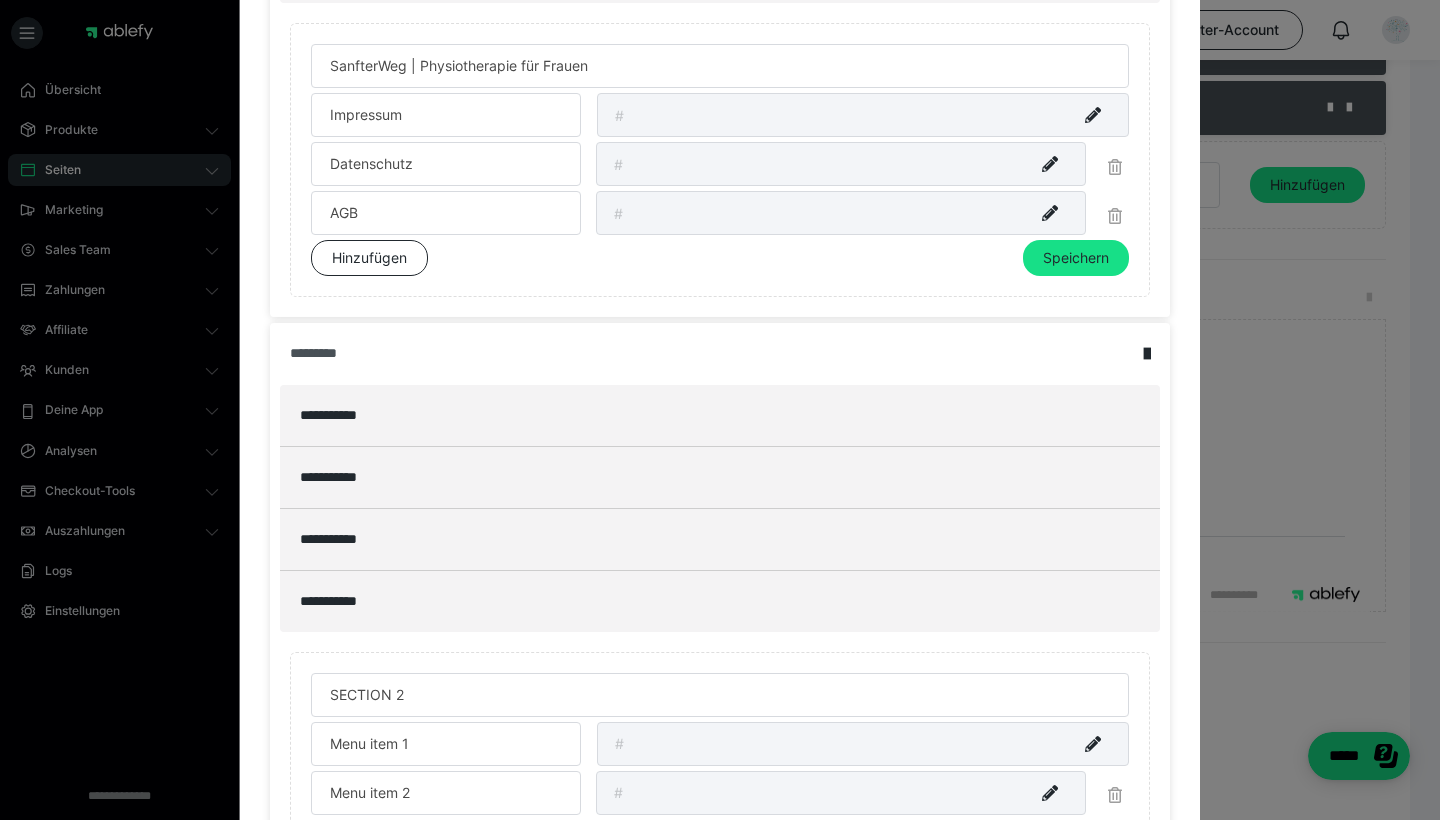 click on "*********" at bounding box center [709, 353] 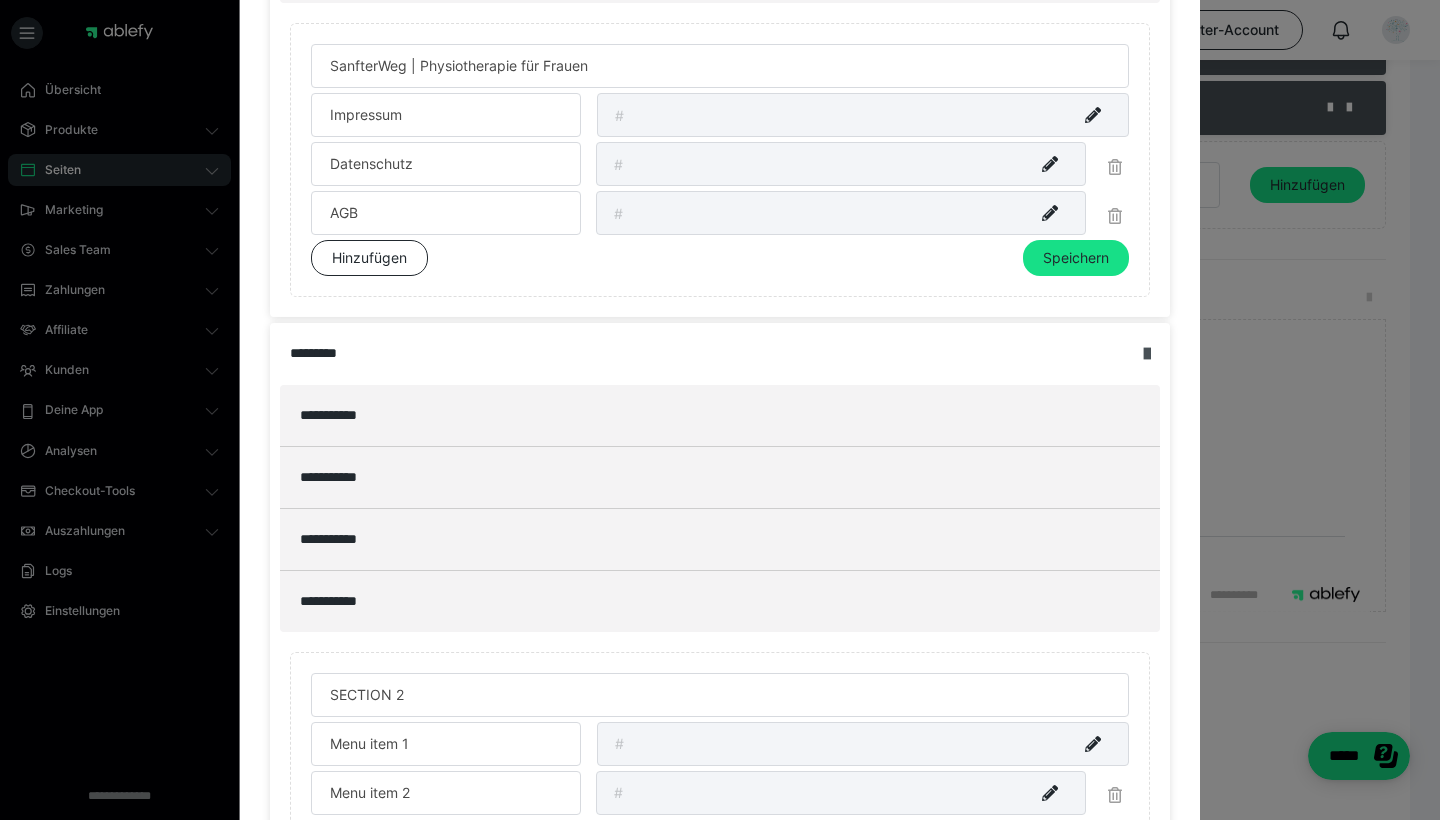 click at bounding box center (1147, 354) 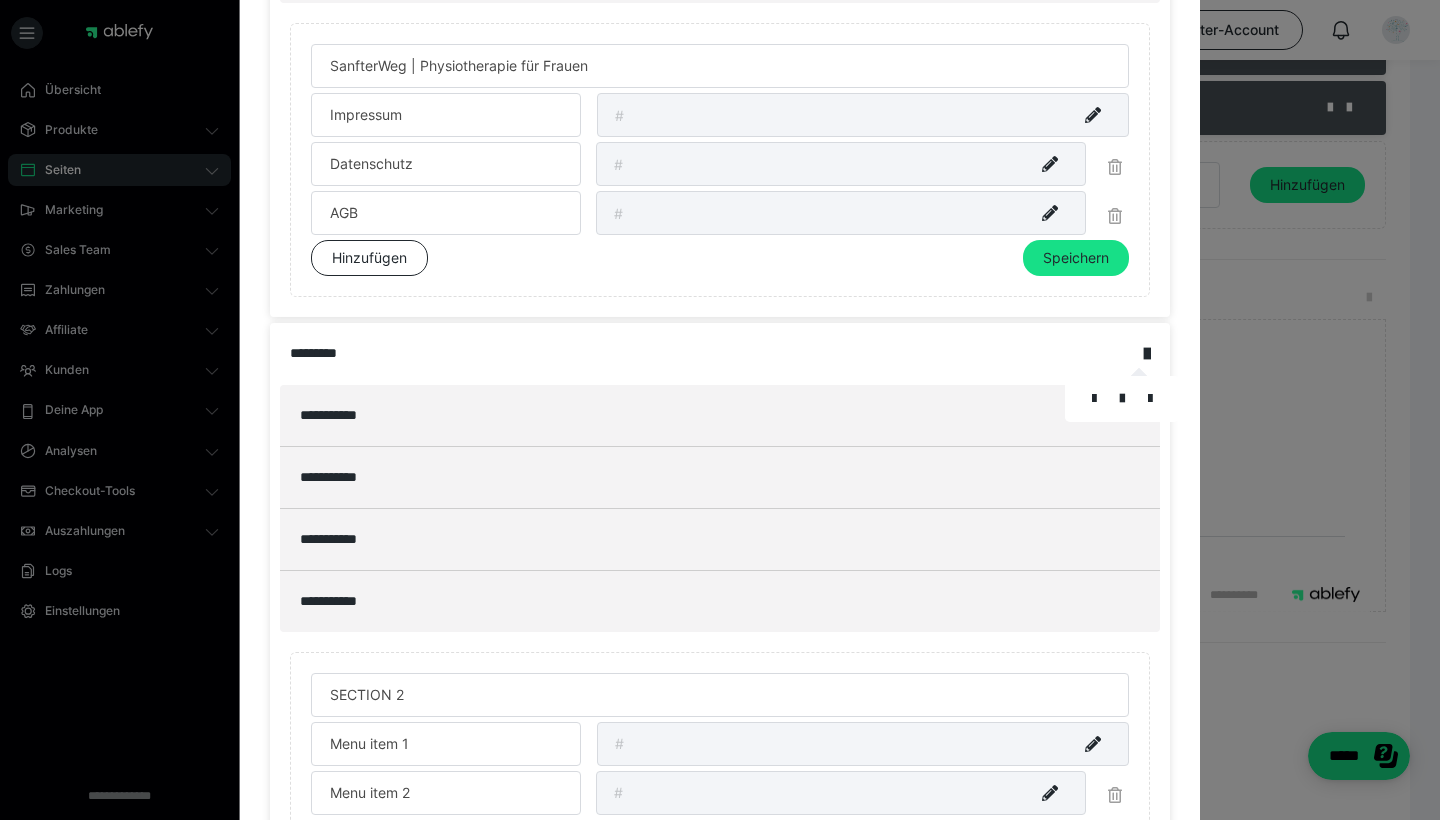 click at bounding box center (720, 410) 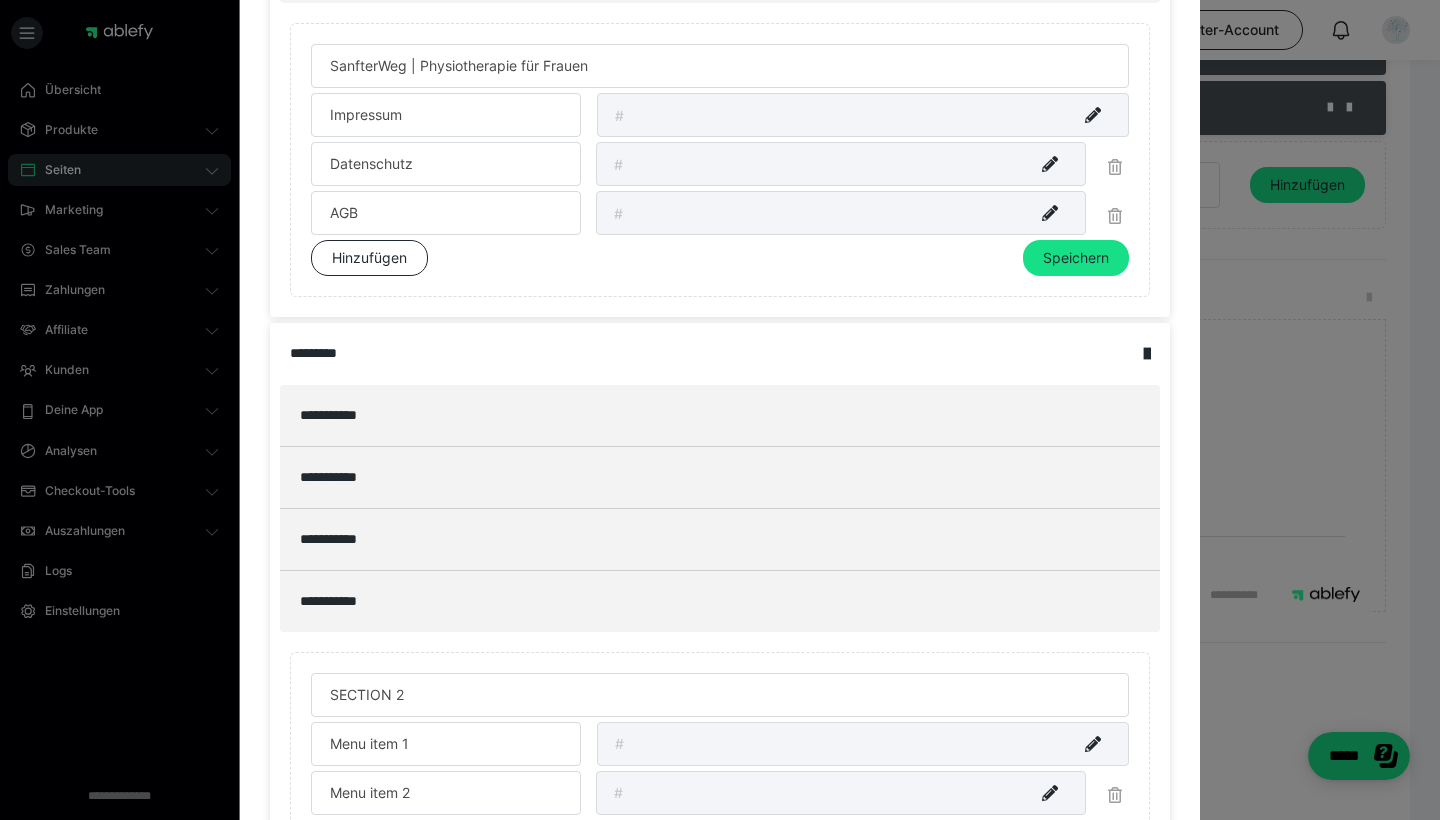 click at bounding box center (1147, 354) 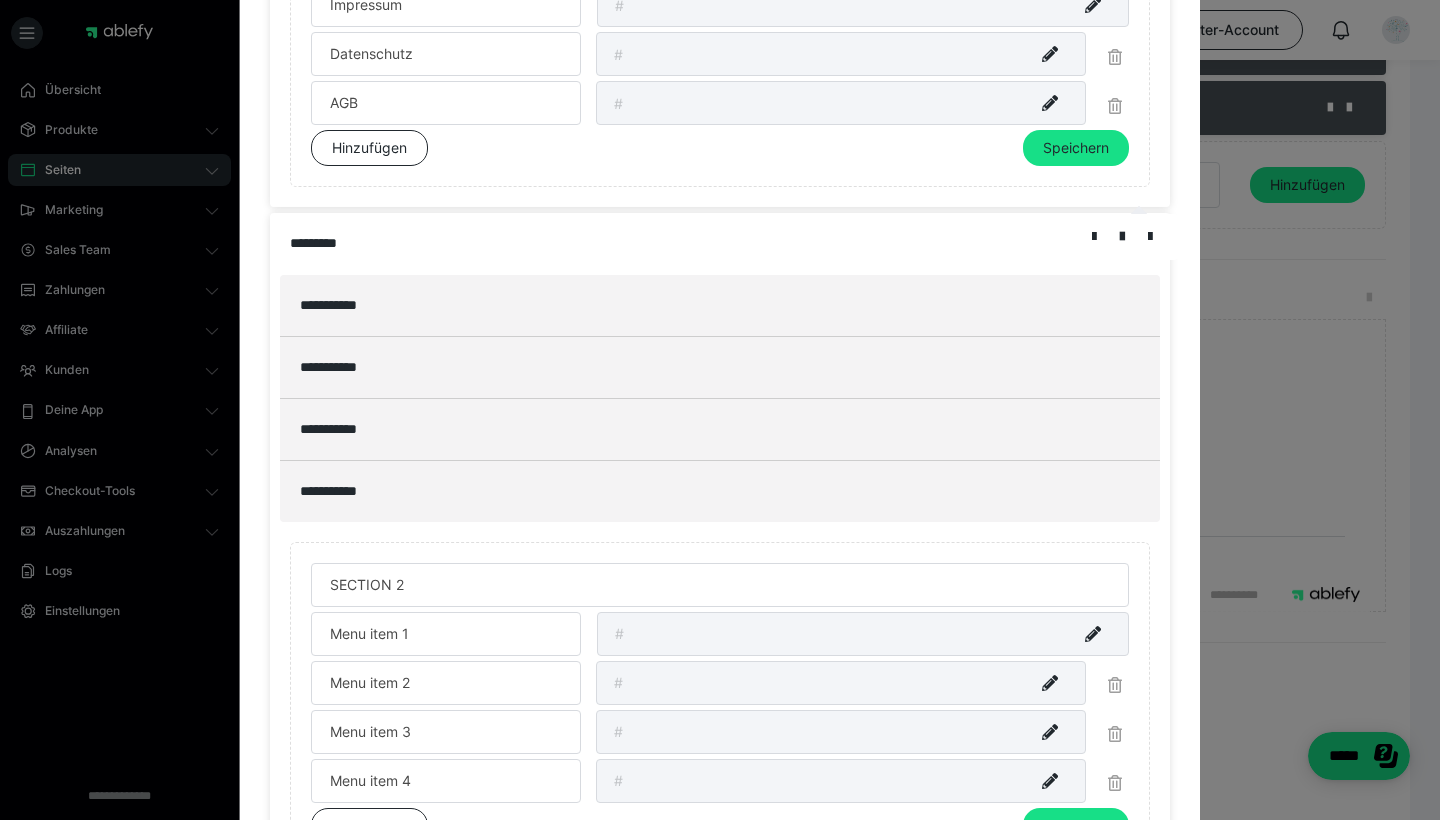scroll, scrollTop: 650, scrollLeft: 0, axis: vertical 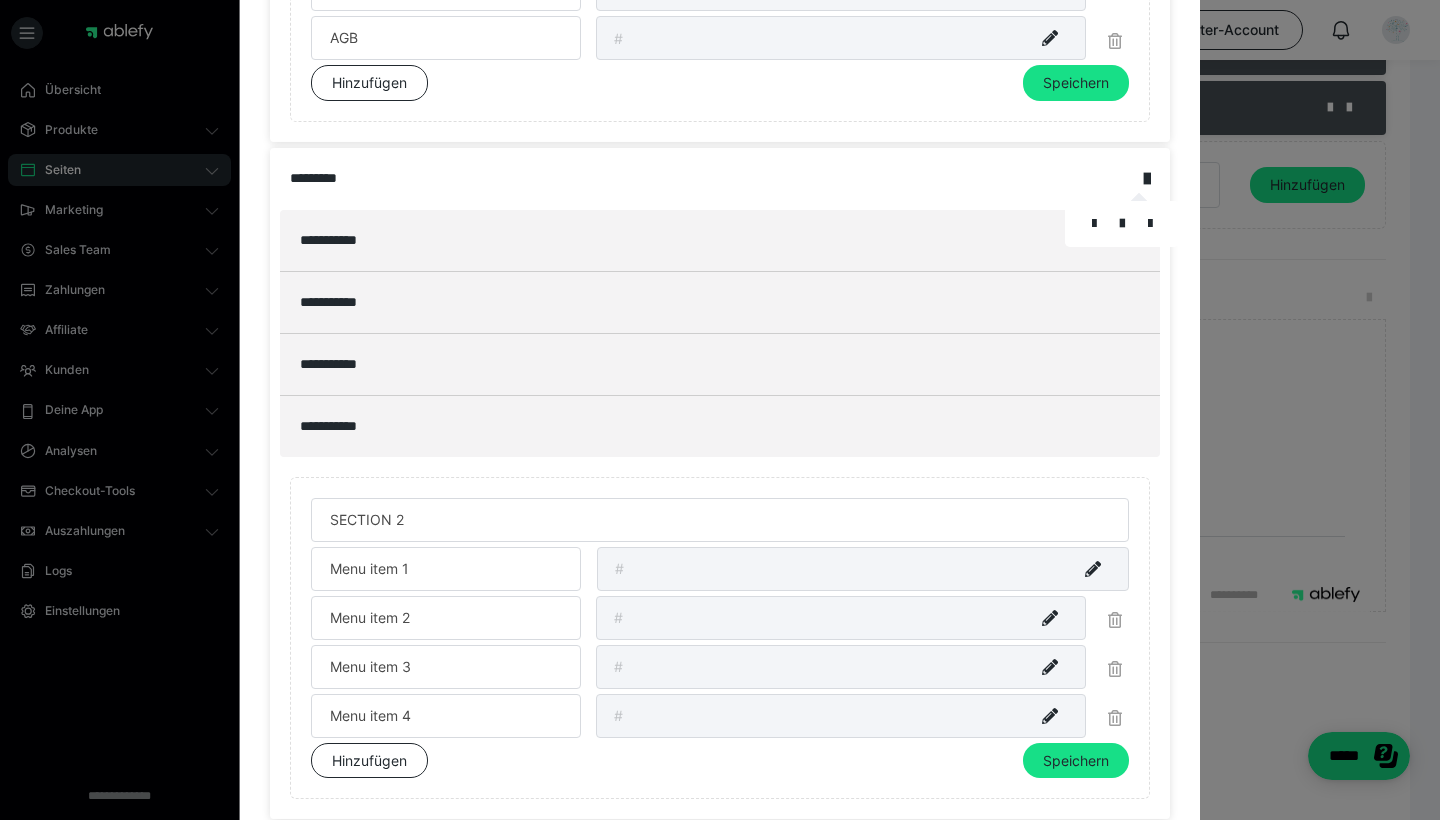 click at bounding box center [720, 410] 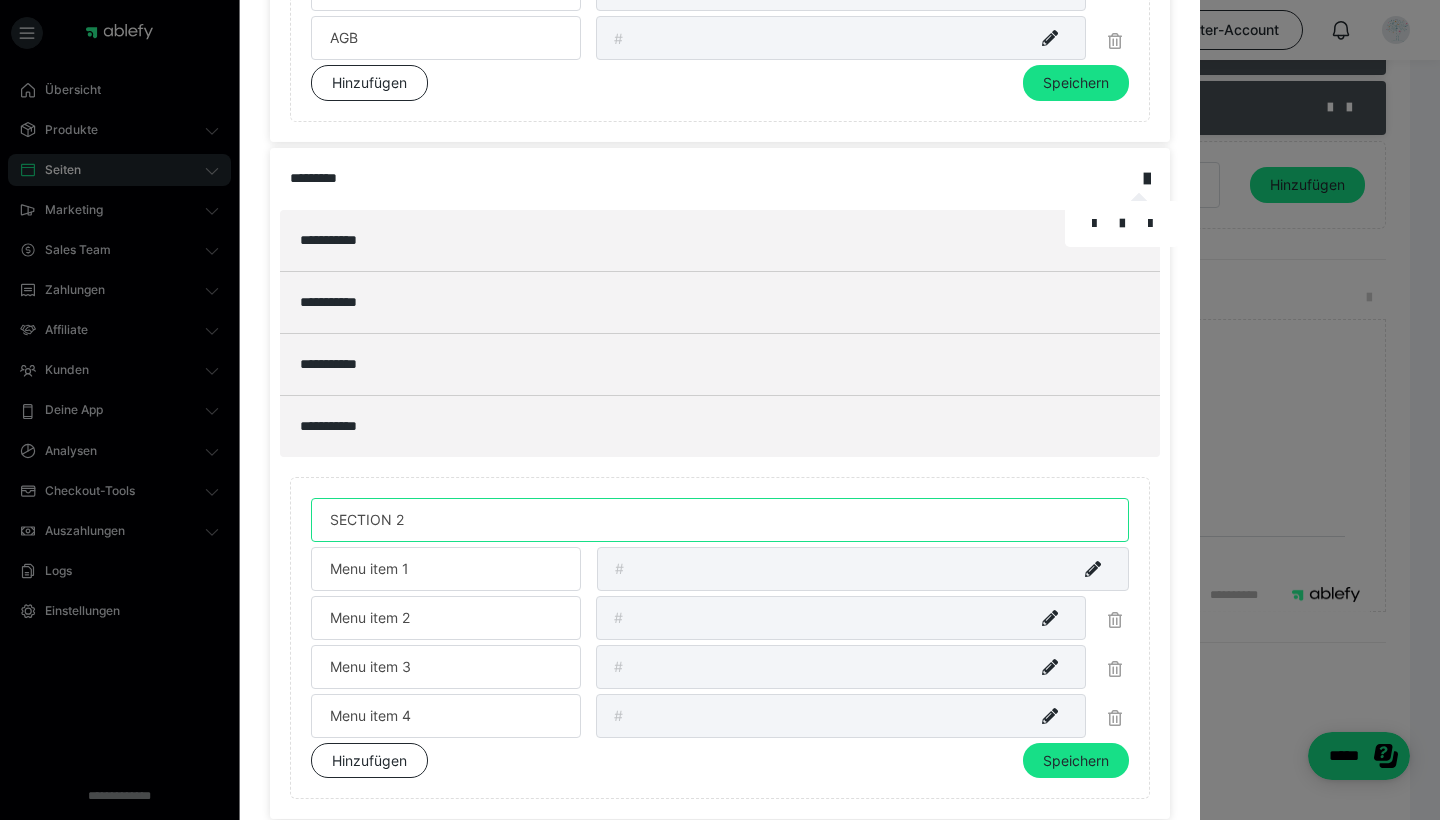 click on "SECTION 2" at bounding box center [720, 520] 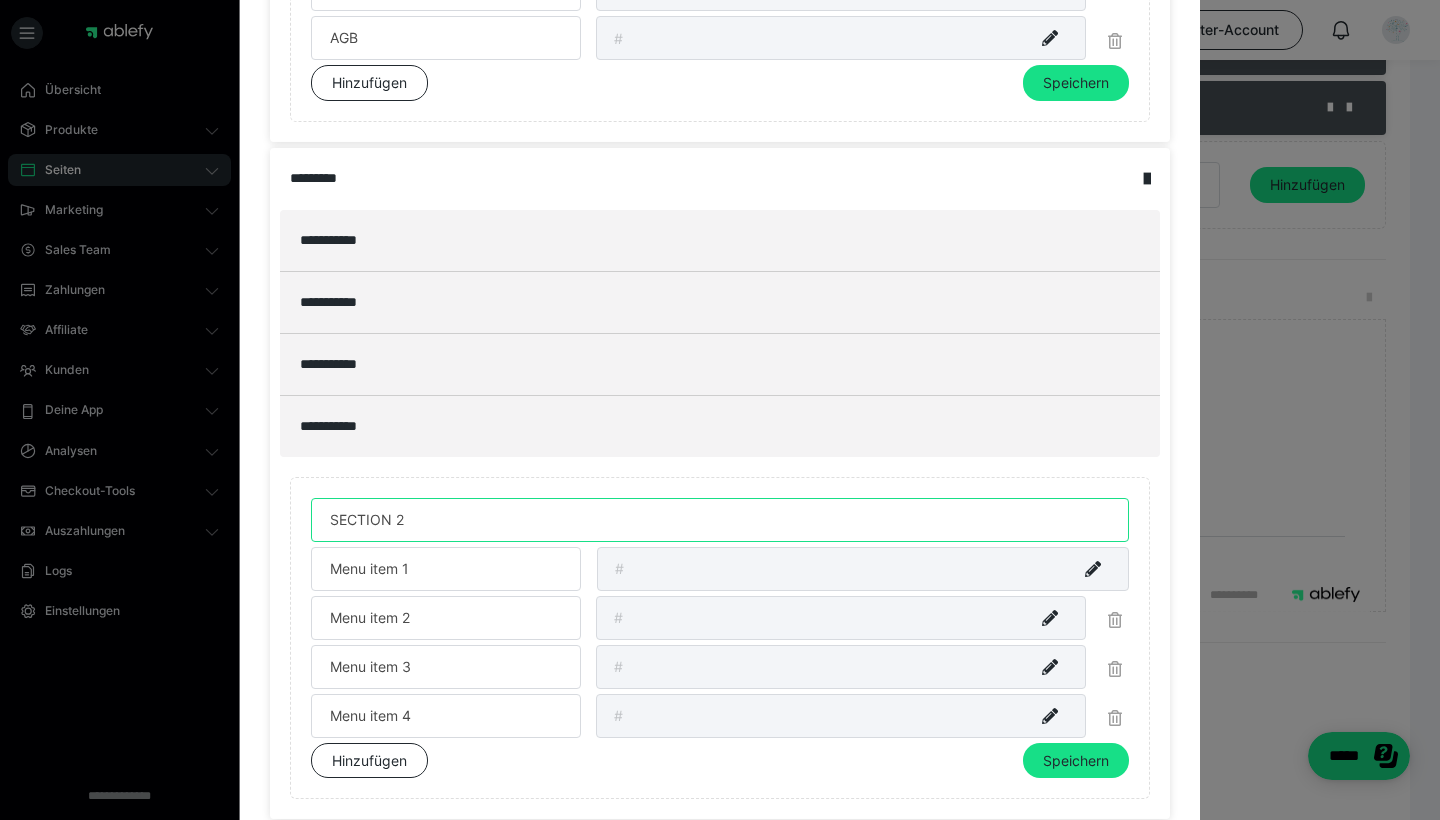click on "SECTION 2" at bounding box center [720, 520] 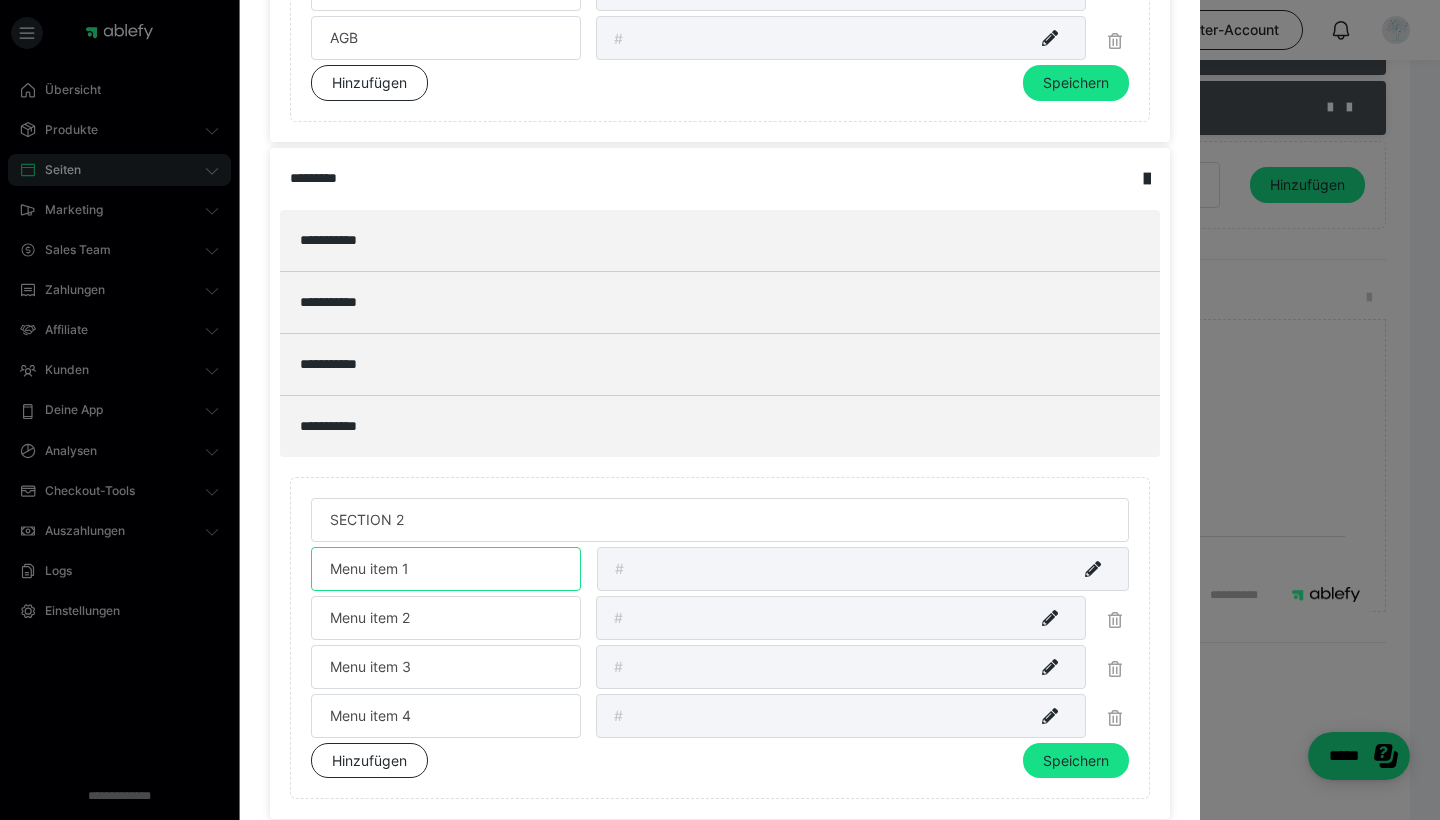 click on "Menu item 1" at bounding box center (446, 569) 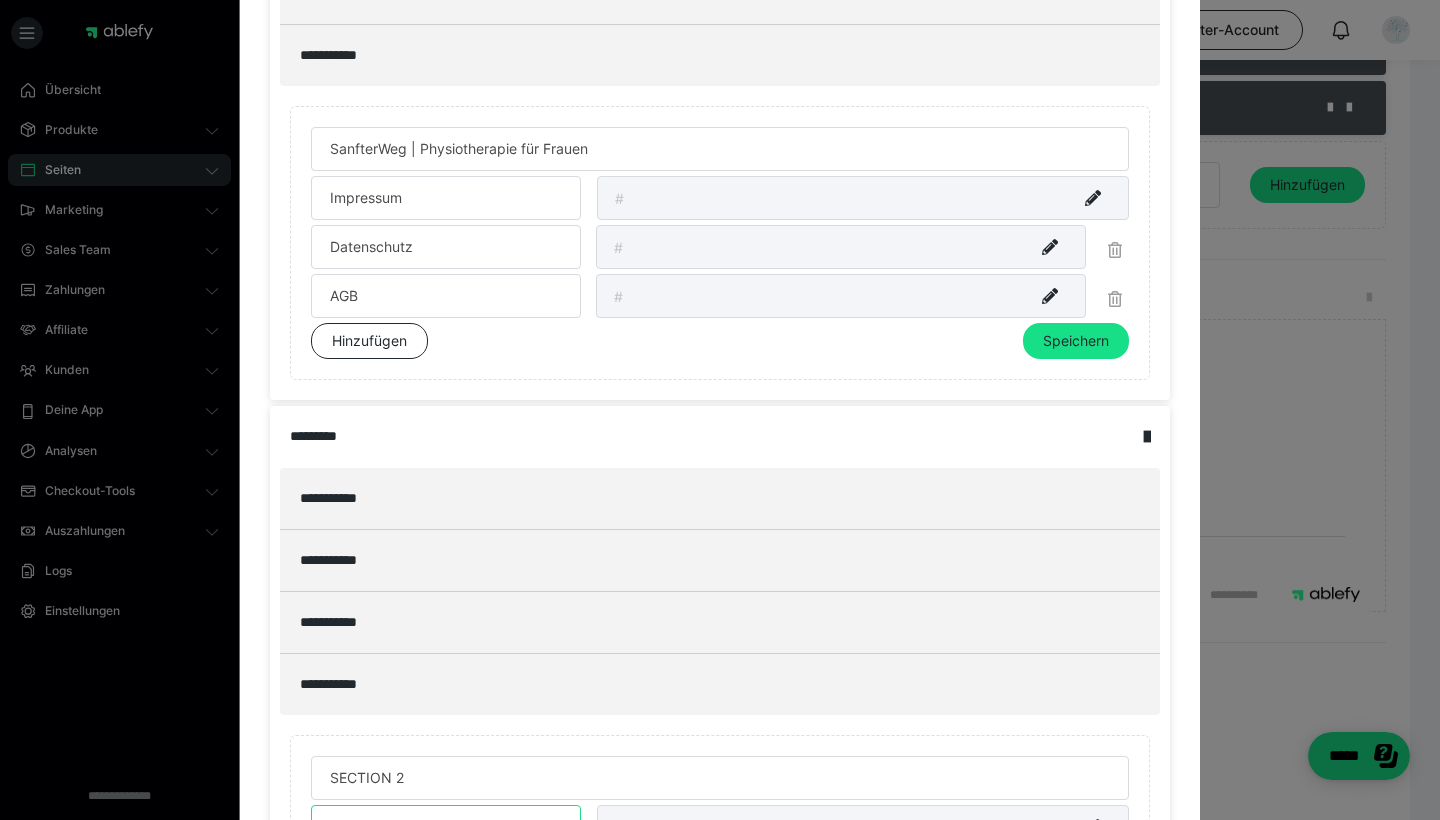 scroll, scrollTop: 854, scrollLeft: 0, axis: vertical 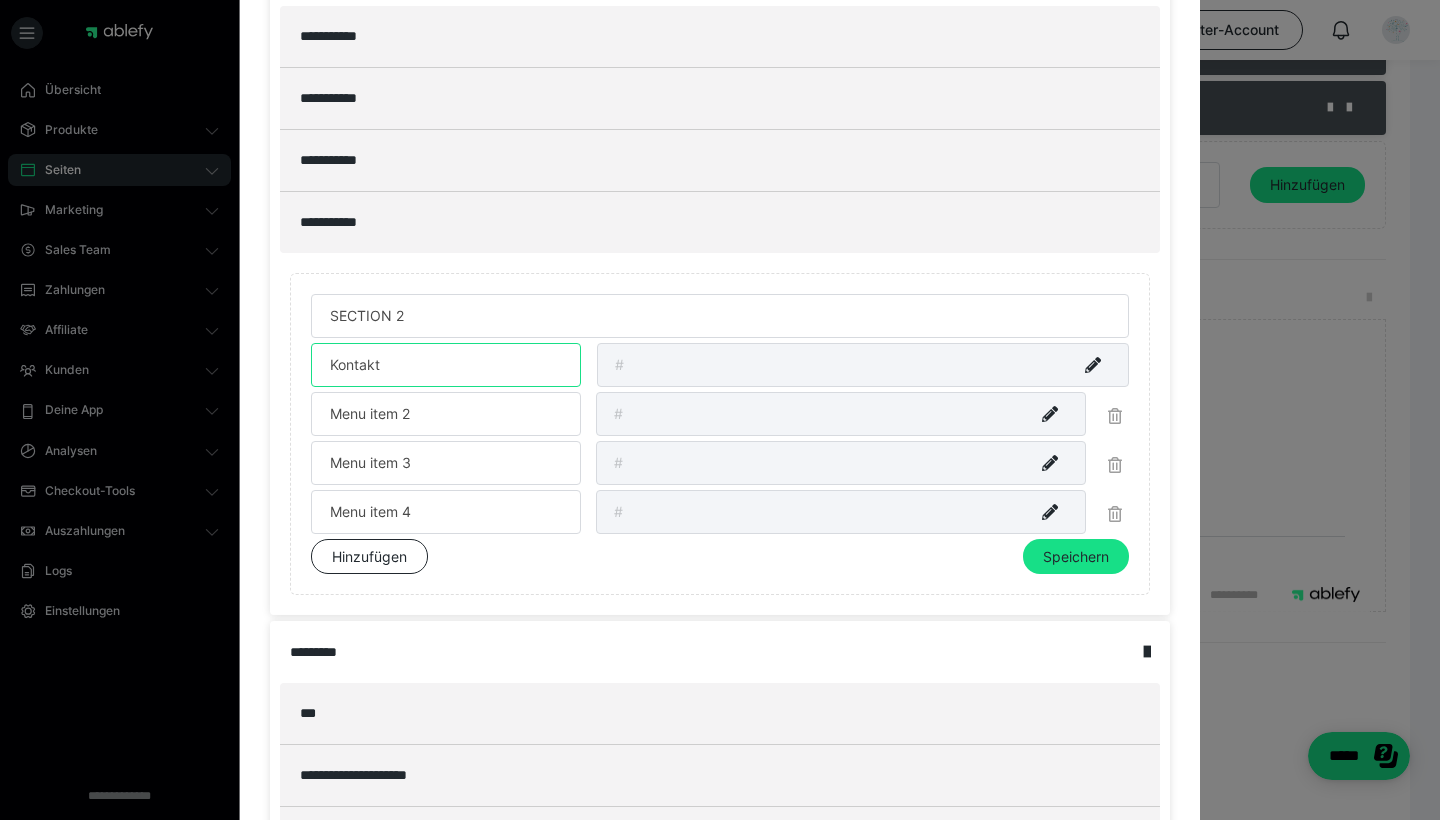 type on "Kontakt" 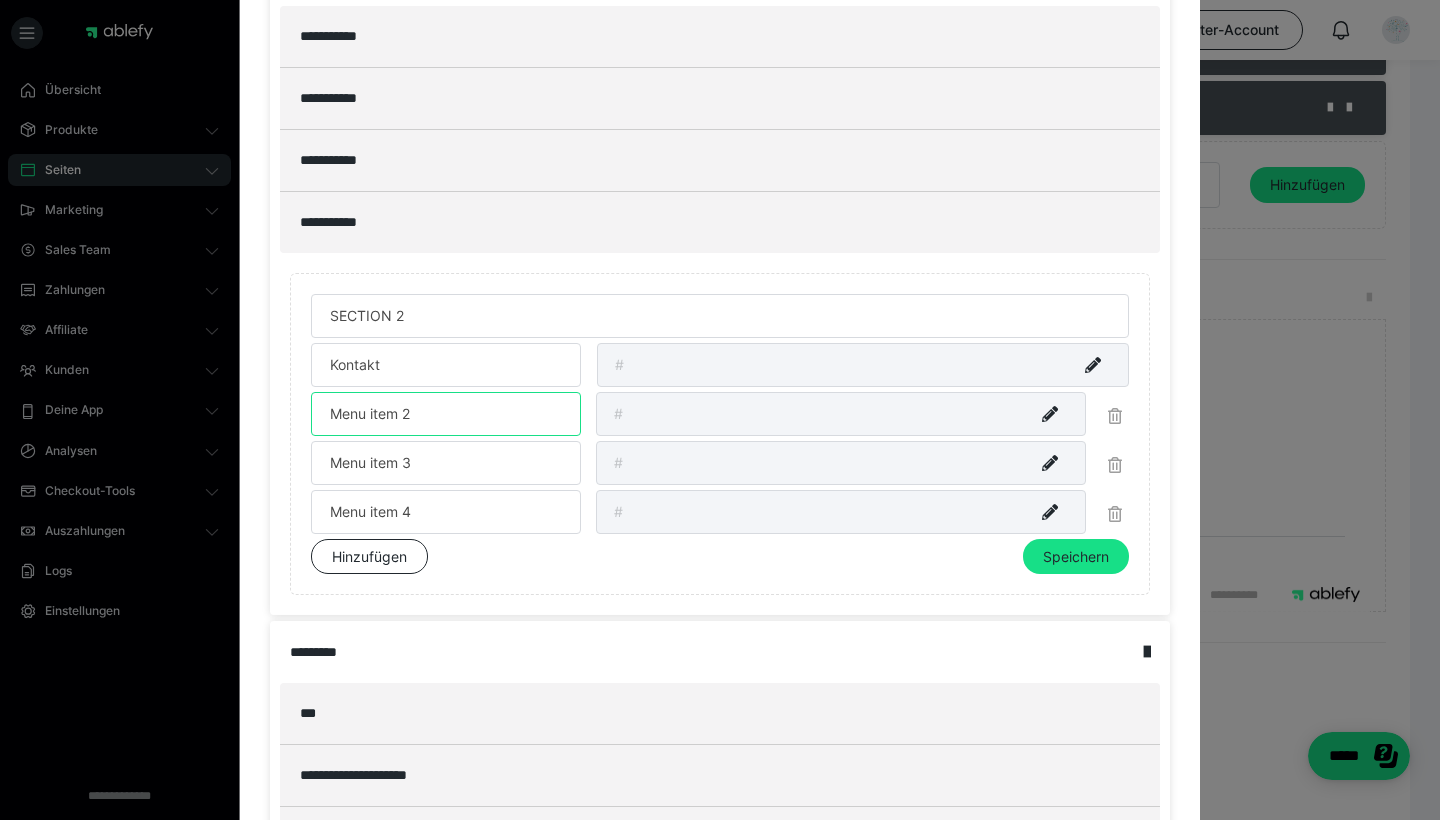 click on "Menu item 2" at bounding box center (446, 414) 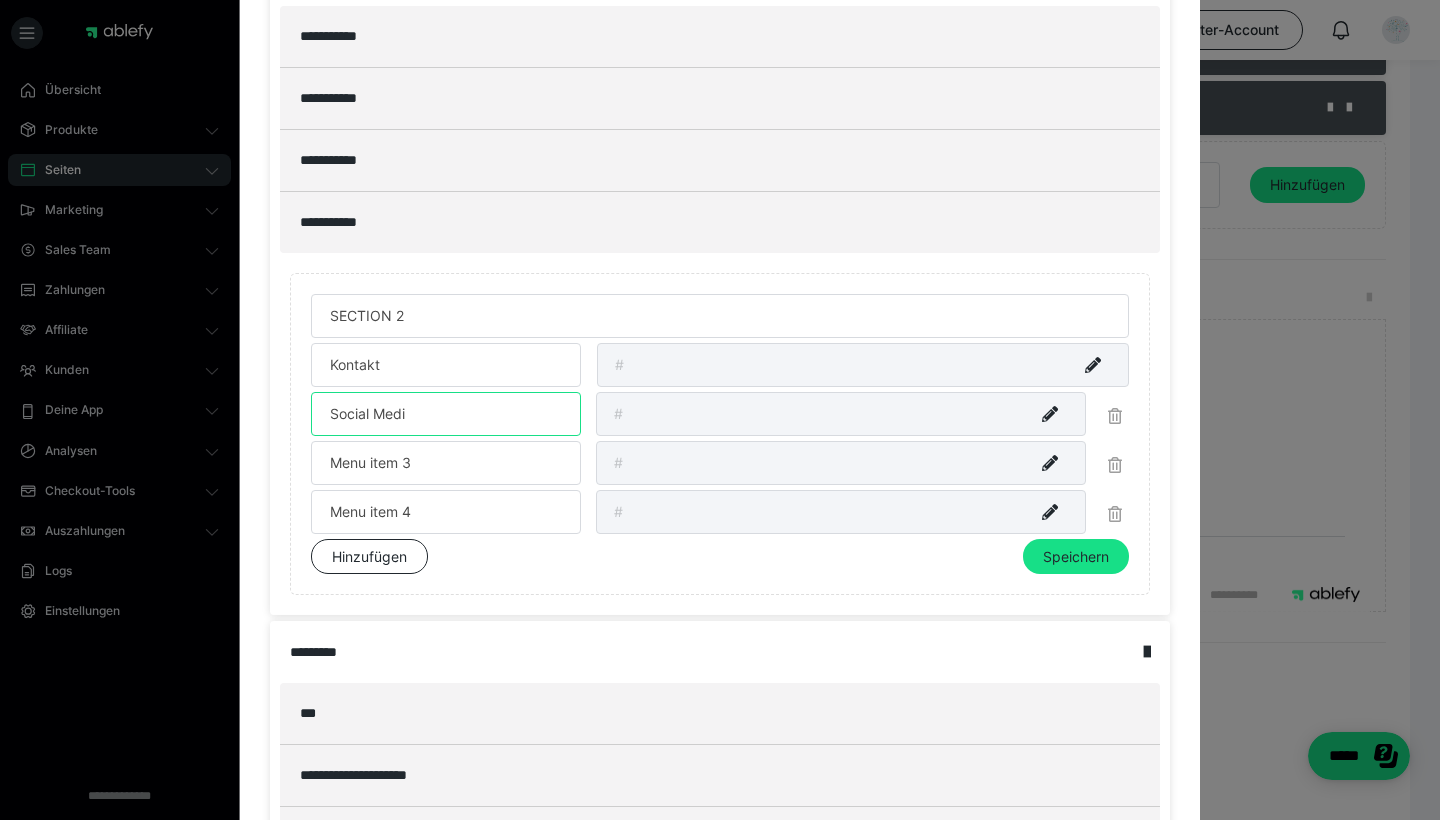 click on "Social Medi" at bounding box center (446, 414) 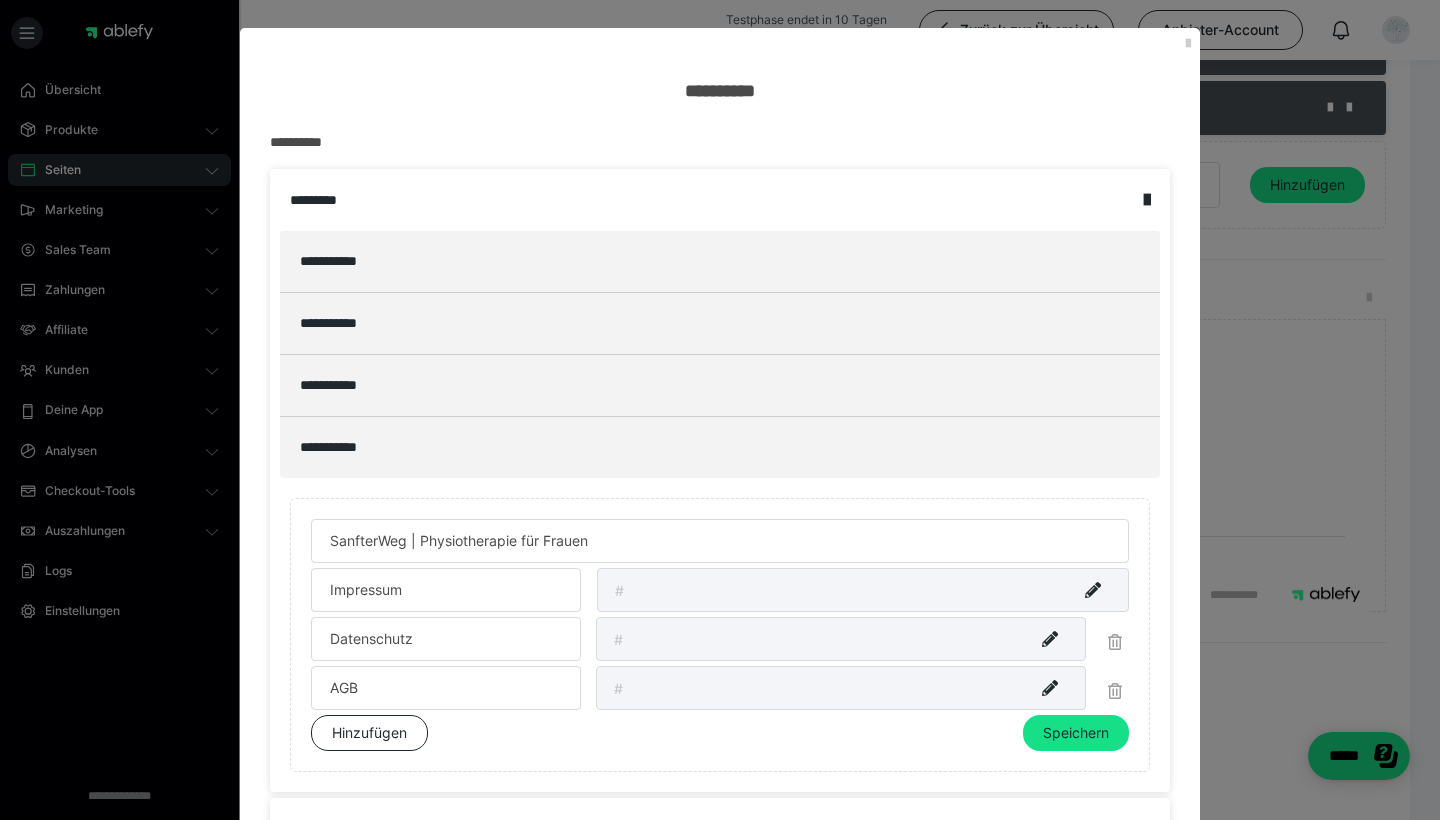 scroll, scrollTop: 1, scrollLeft: 0, axis: vertical 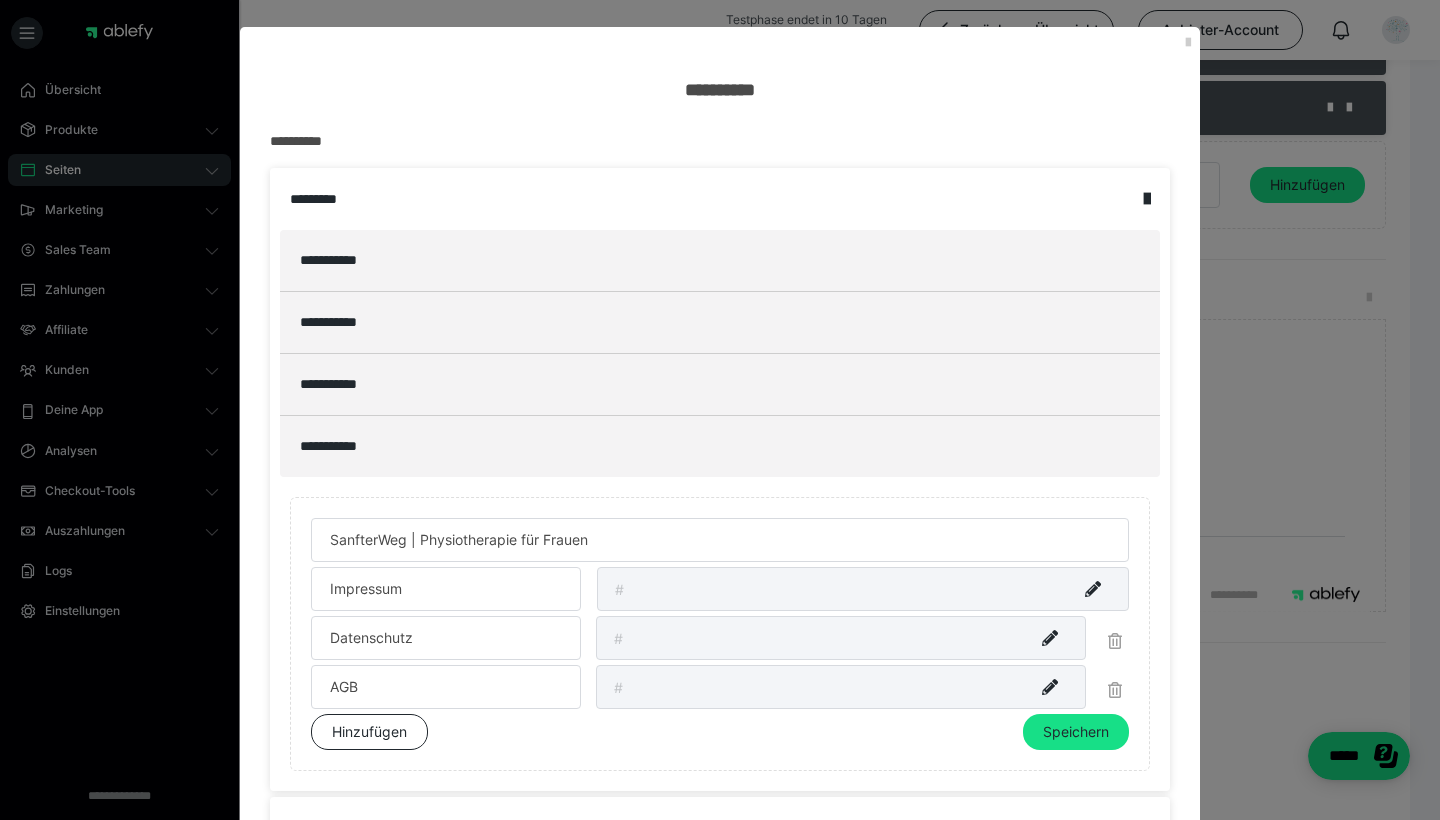 type on "Social Medi" 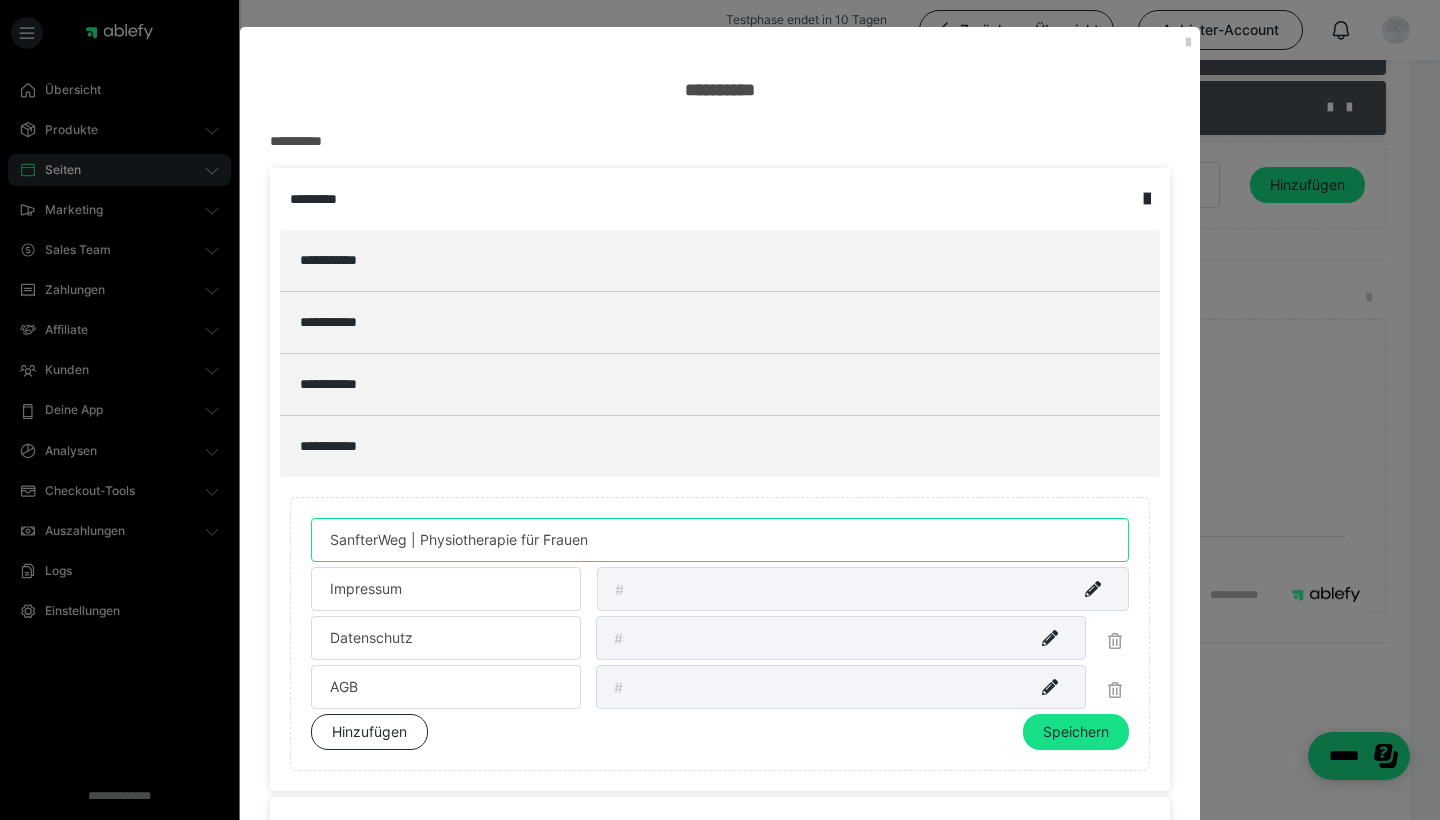 drag, startPoint x: 591, startPoint y: 535, endPoint x: 264, endPoint y: 535, distance: 327 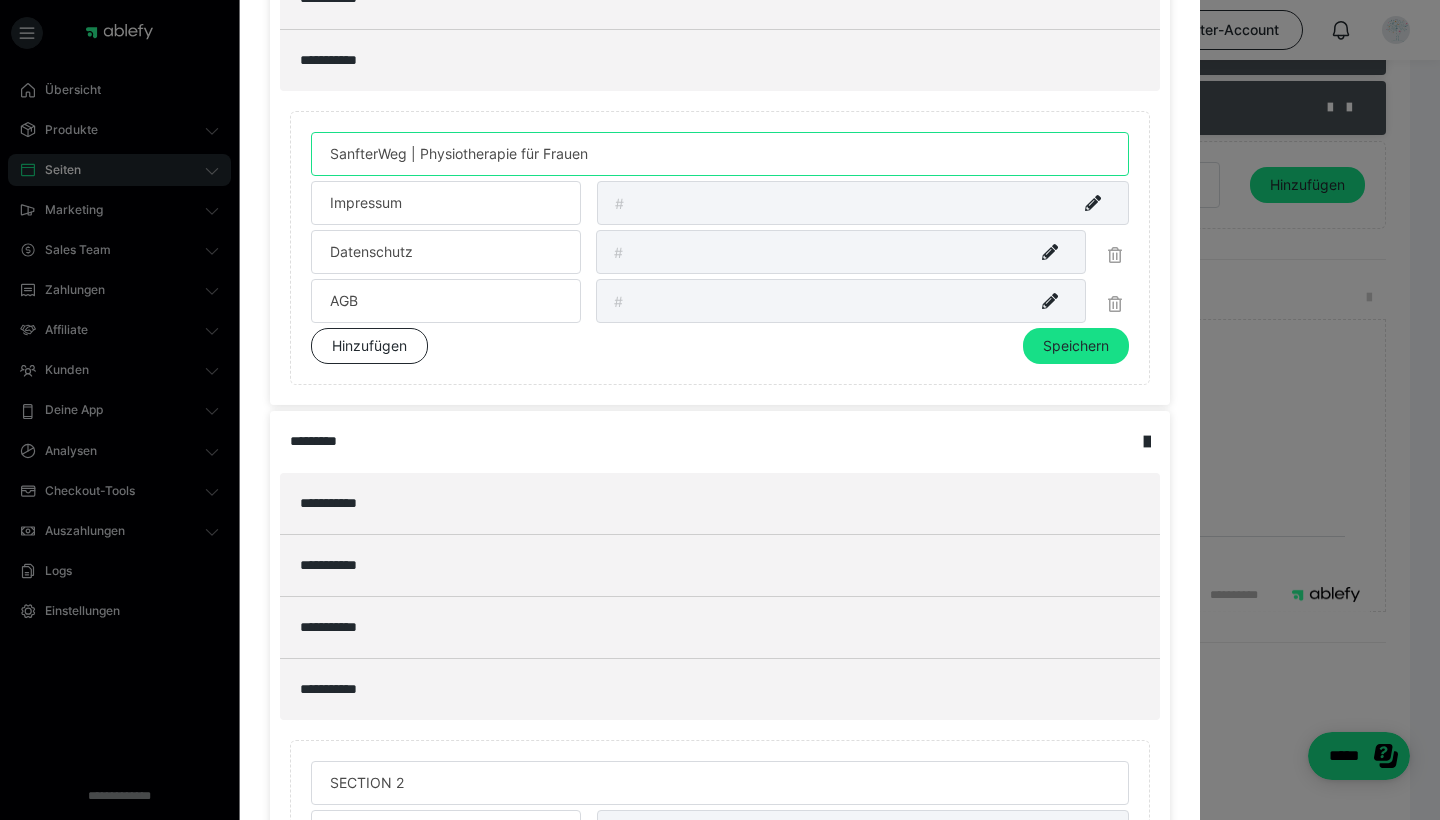 scroll, scrollTop: 391, scrollLeft: 0, axis: vertical 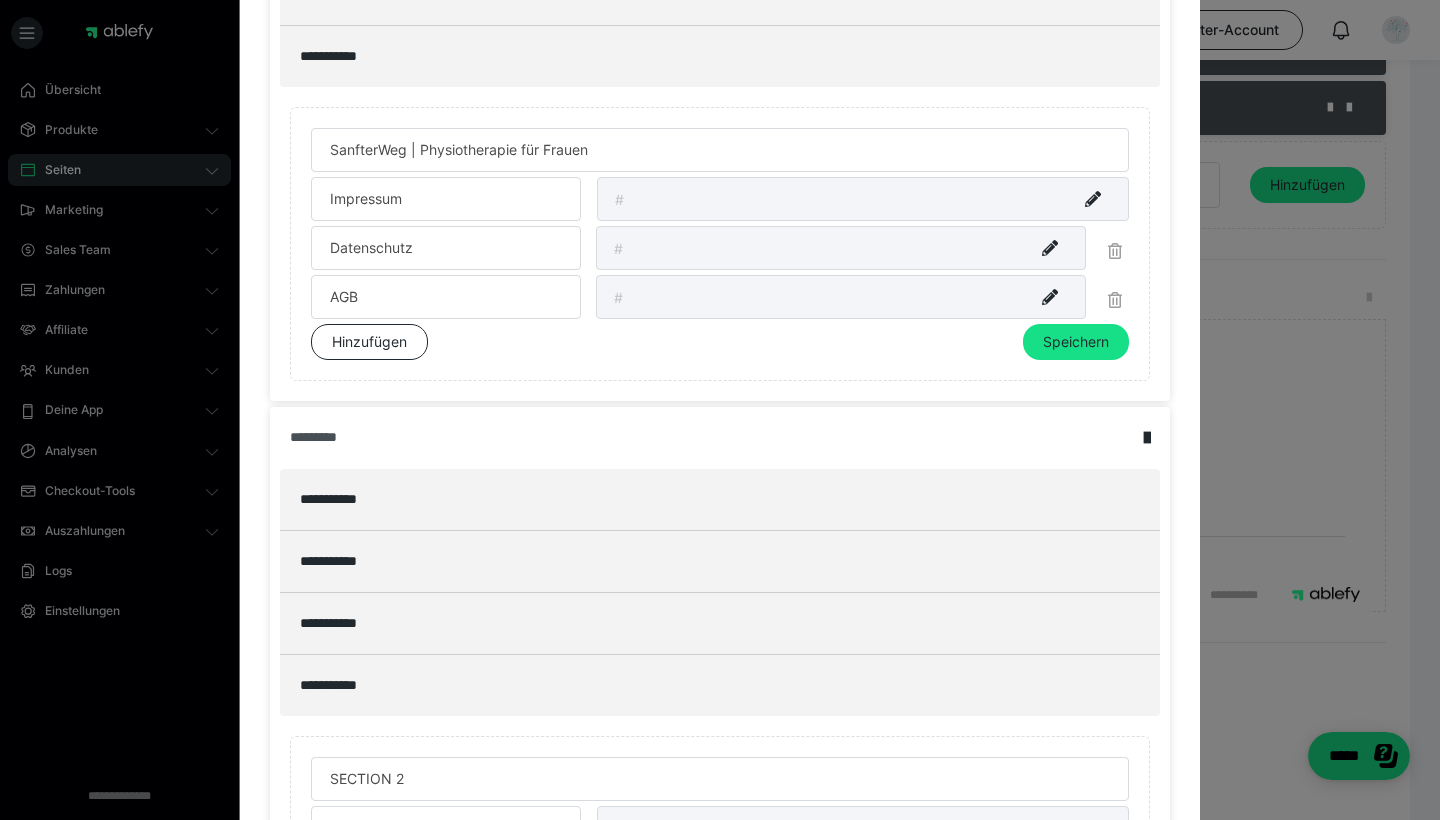 click on "*********" at bounding box center (709, 437) 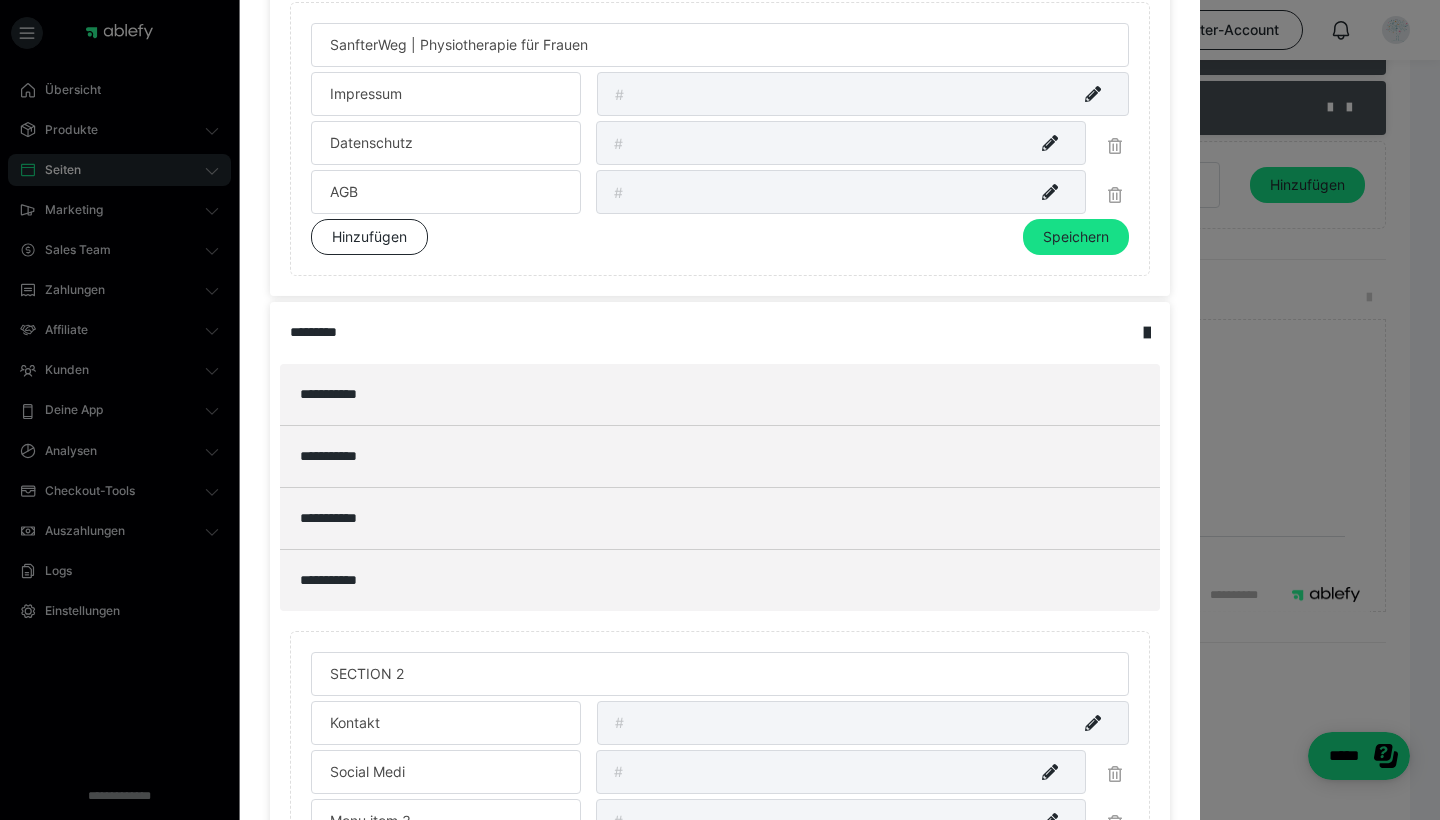 scroll, scrollTop: 503, scrollLeft: 0, axis: vertical 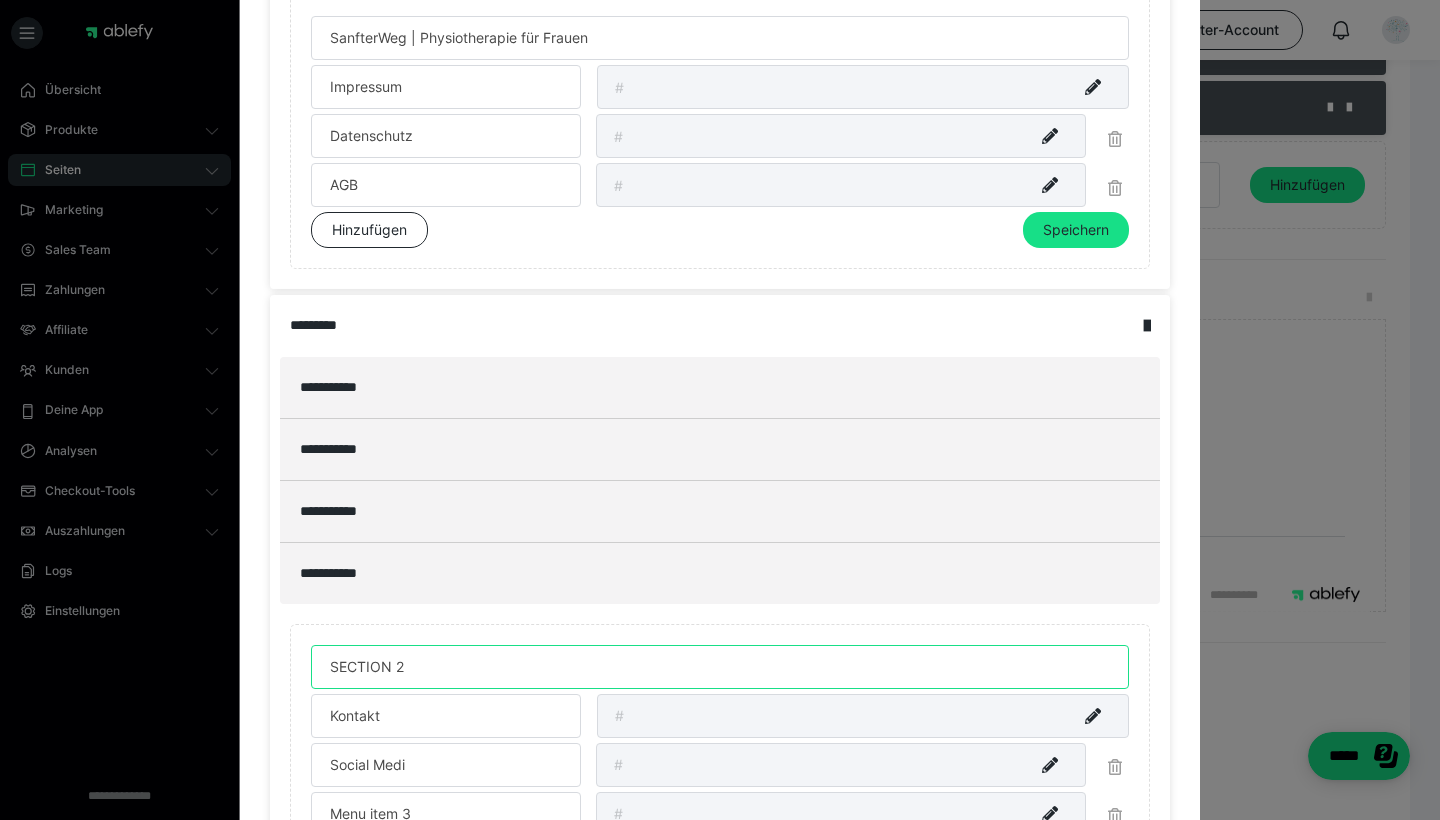 click on "SECTION 2" at bounding box center [720, 667] 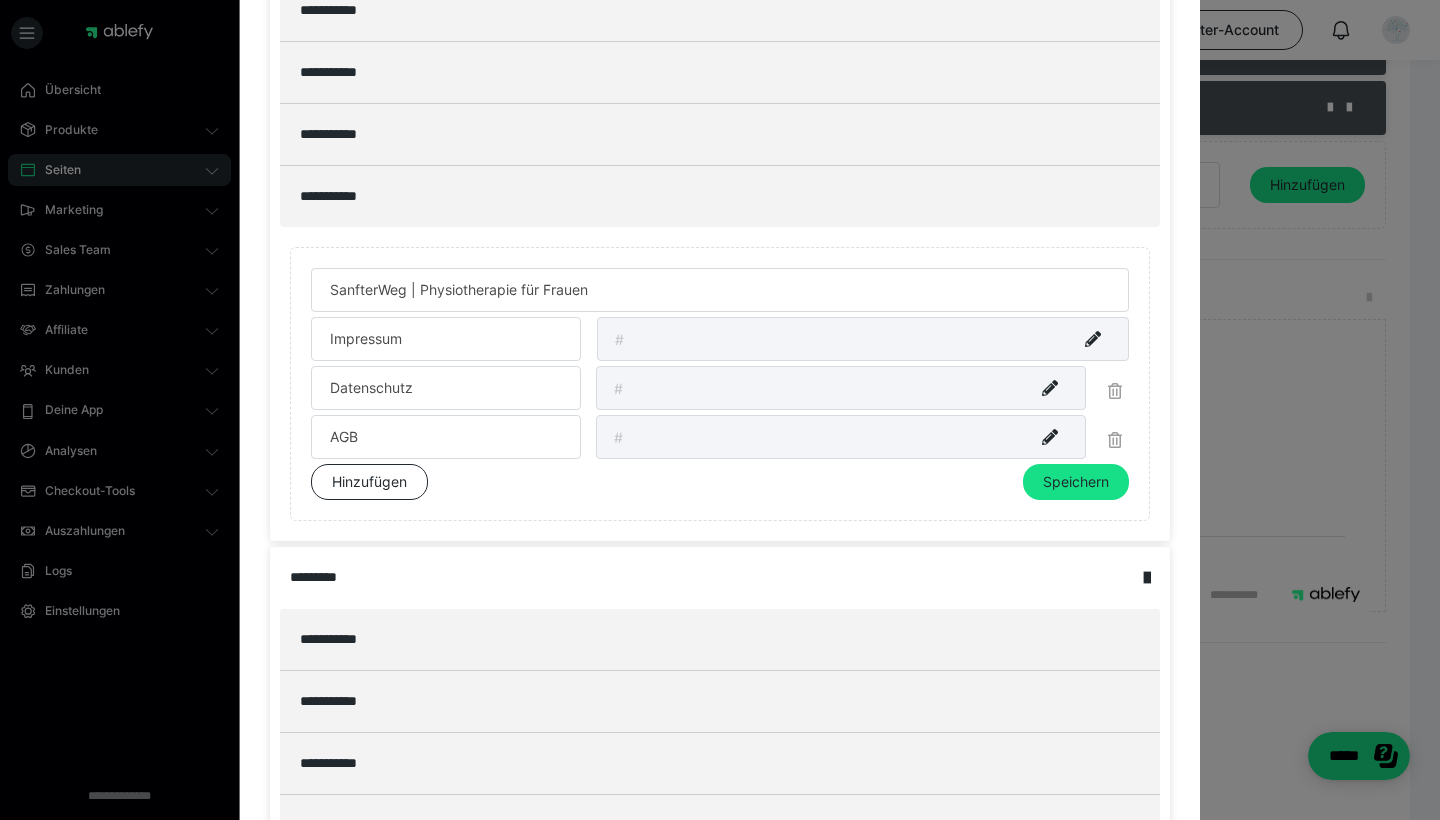 scroll, scrollTop: 116, scrollLeft: 0, axis: vertical 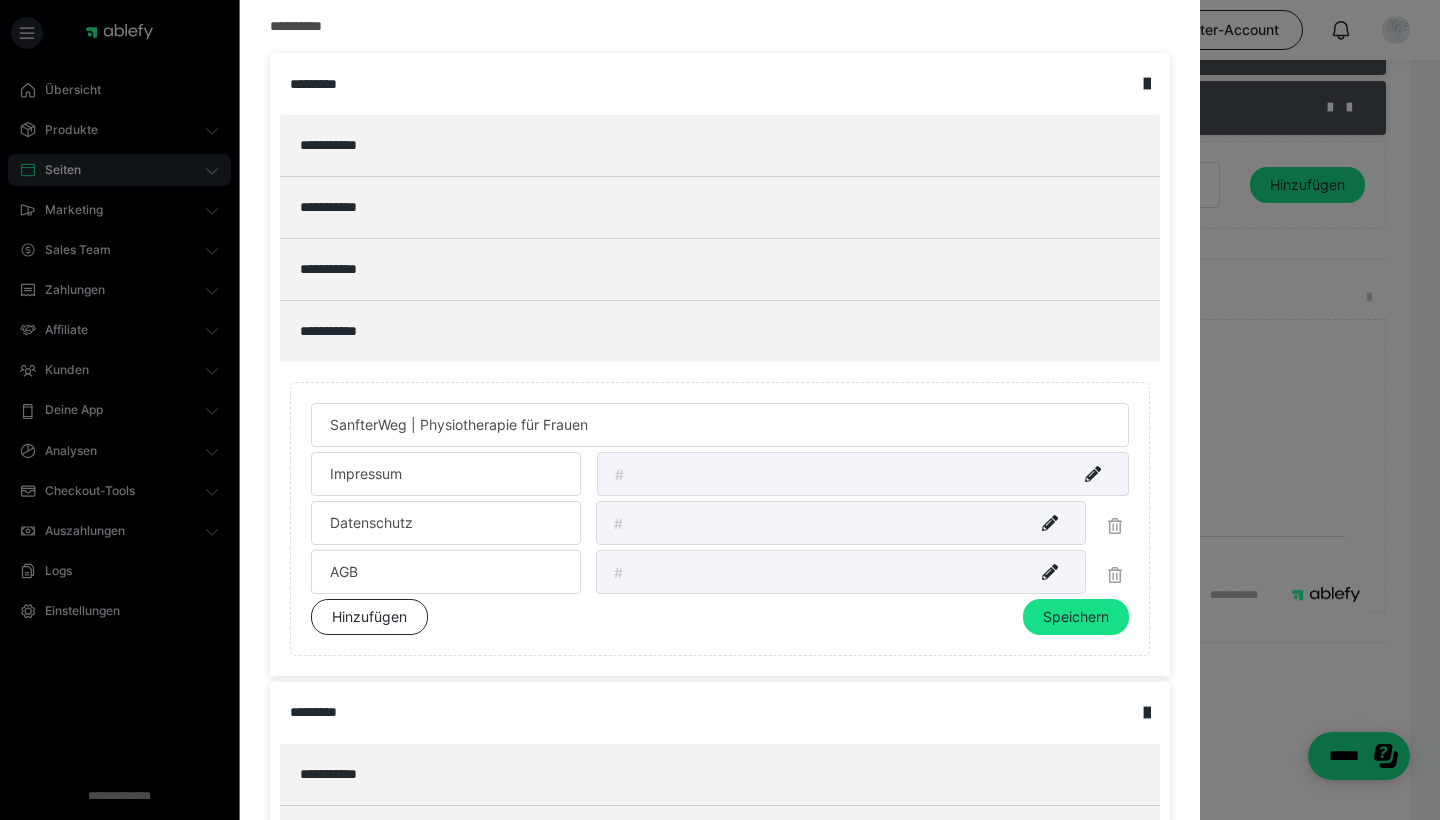 type on "SanfterWeg | Physiotherapie für Frauen" 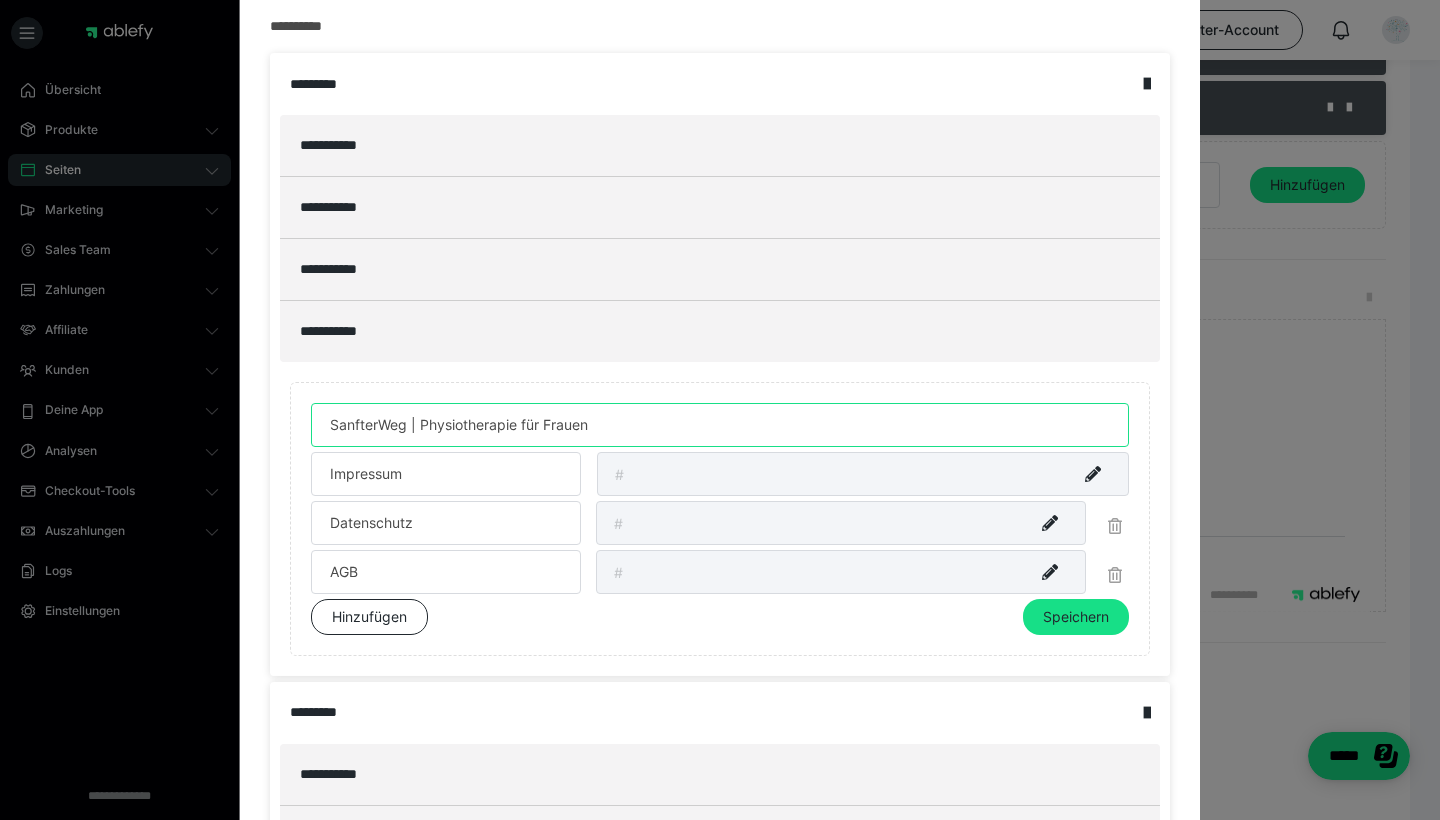 click on "SanfterWeg | Physiotherapie für Frauen" at bounding box center (720, 425) 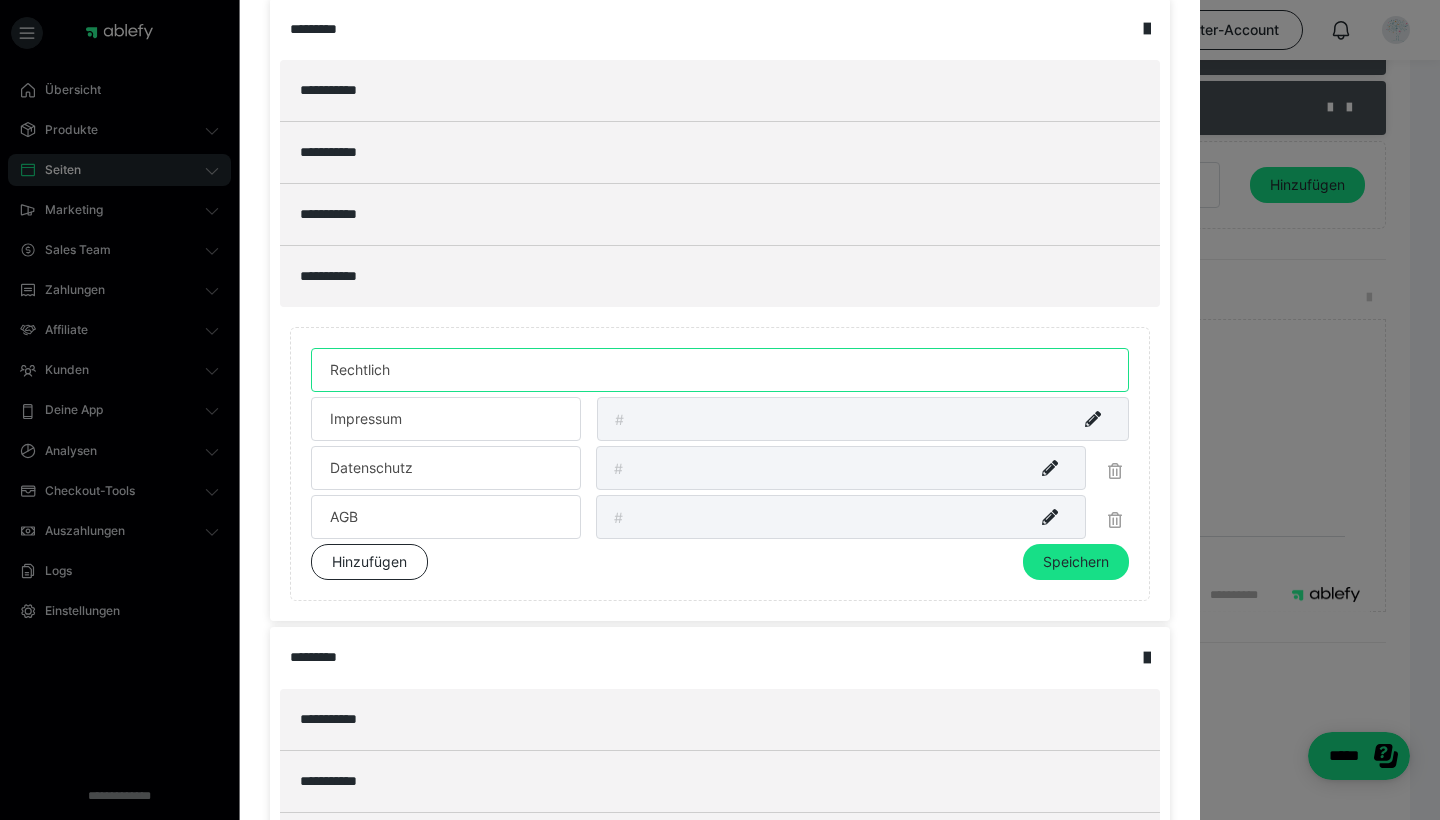 scroll, scrollTop: 172, scrollLeft: 0, axis: vertical 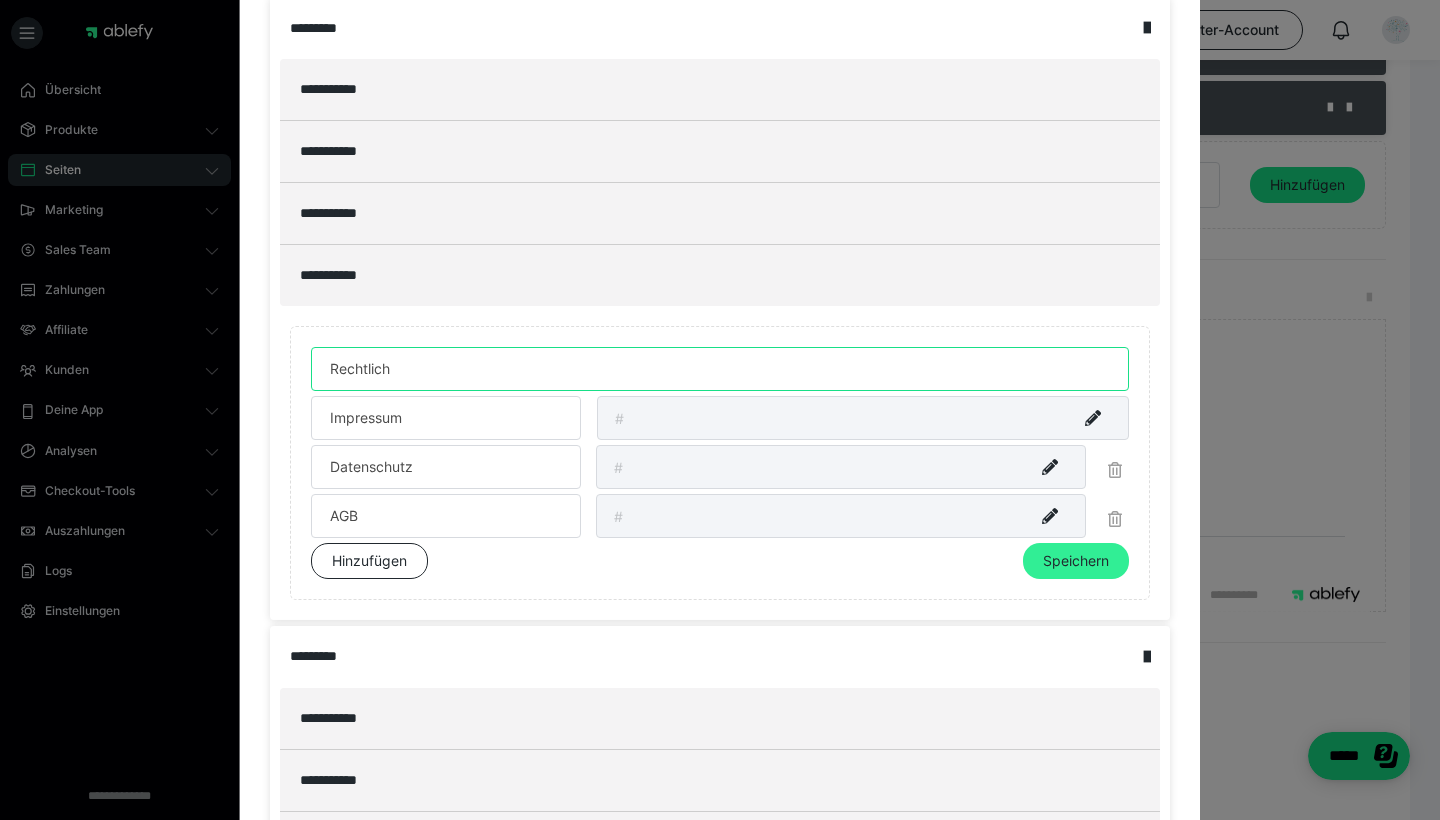 type on "Rechtlich" 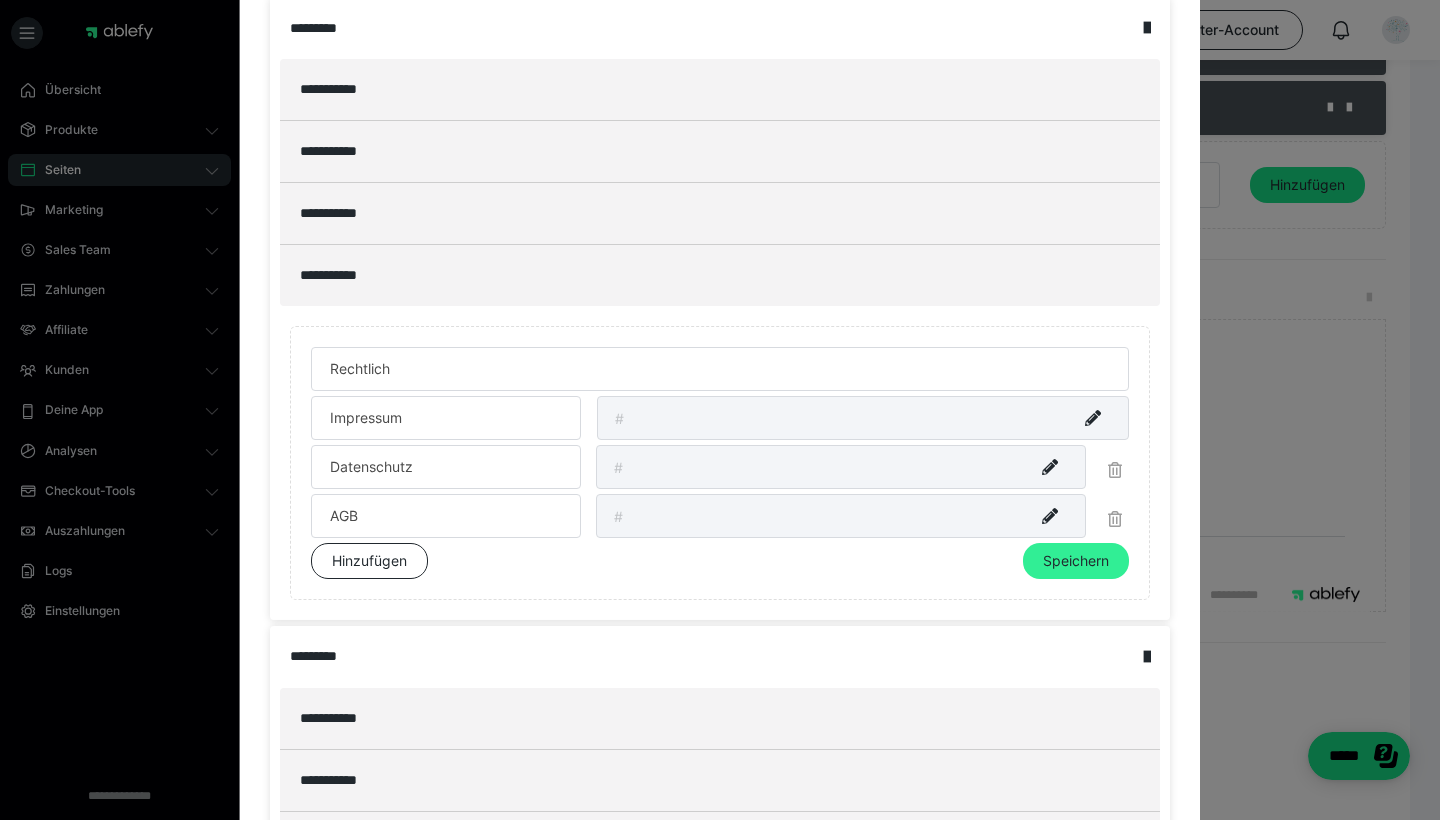 click on "Speichern" at bounding box center [1076, 561] 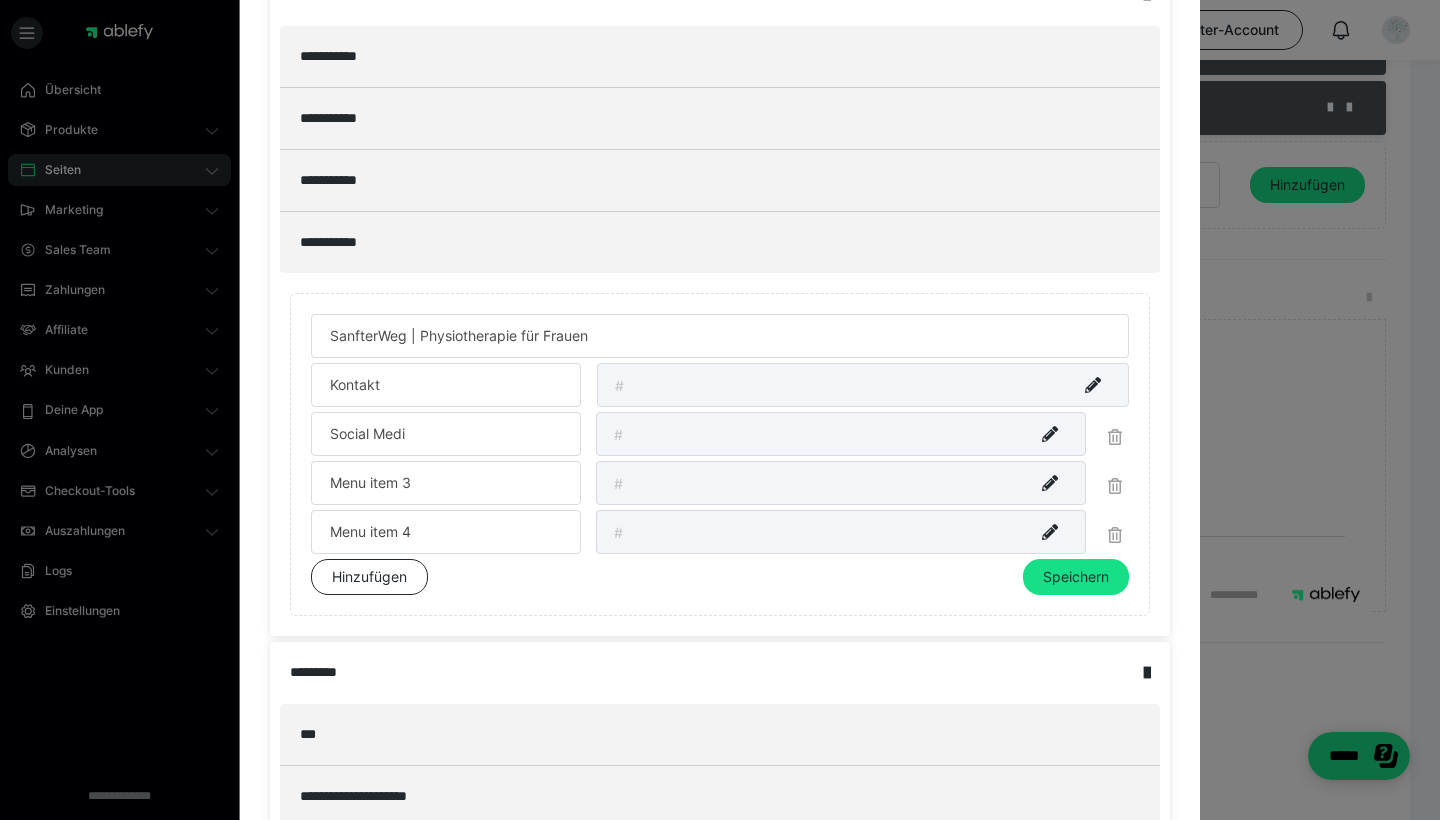scroll, scrollTop: 483, scrollLeft: 0, axis: vertical 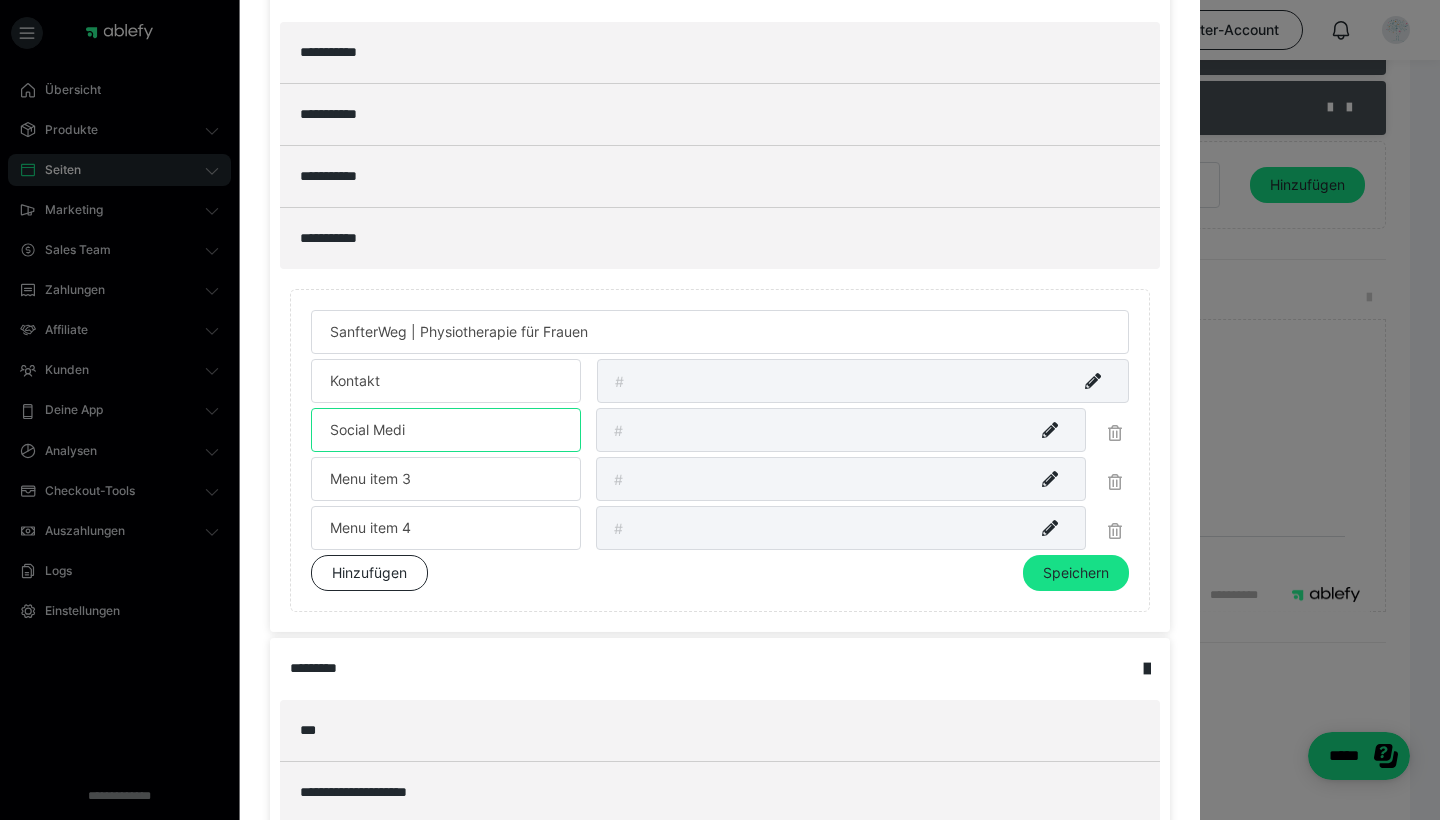 click on "Social Medi" at bounding box center [446, 430] 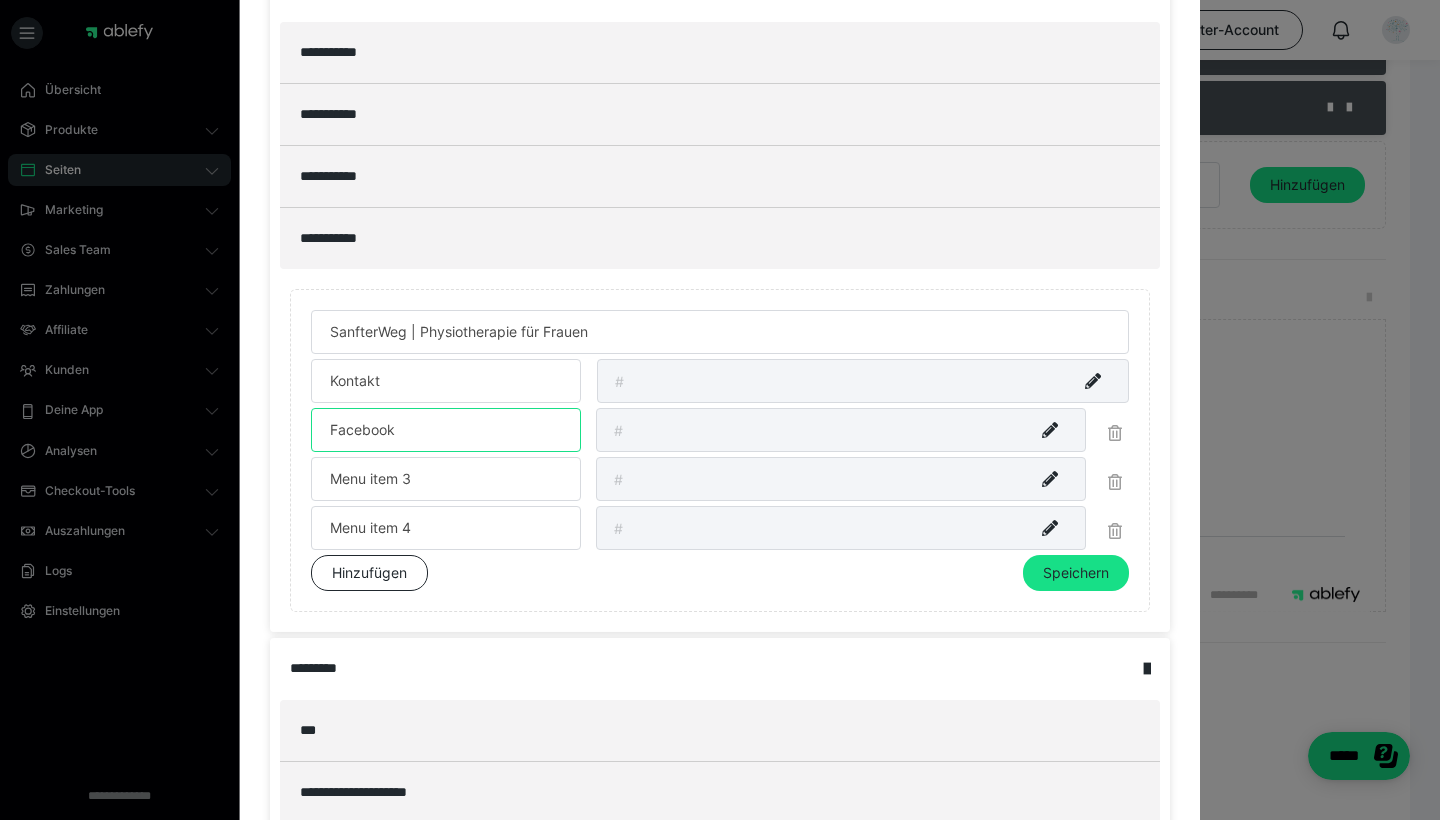 type on "Facebook" 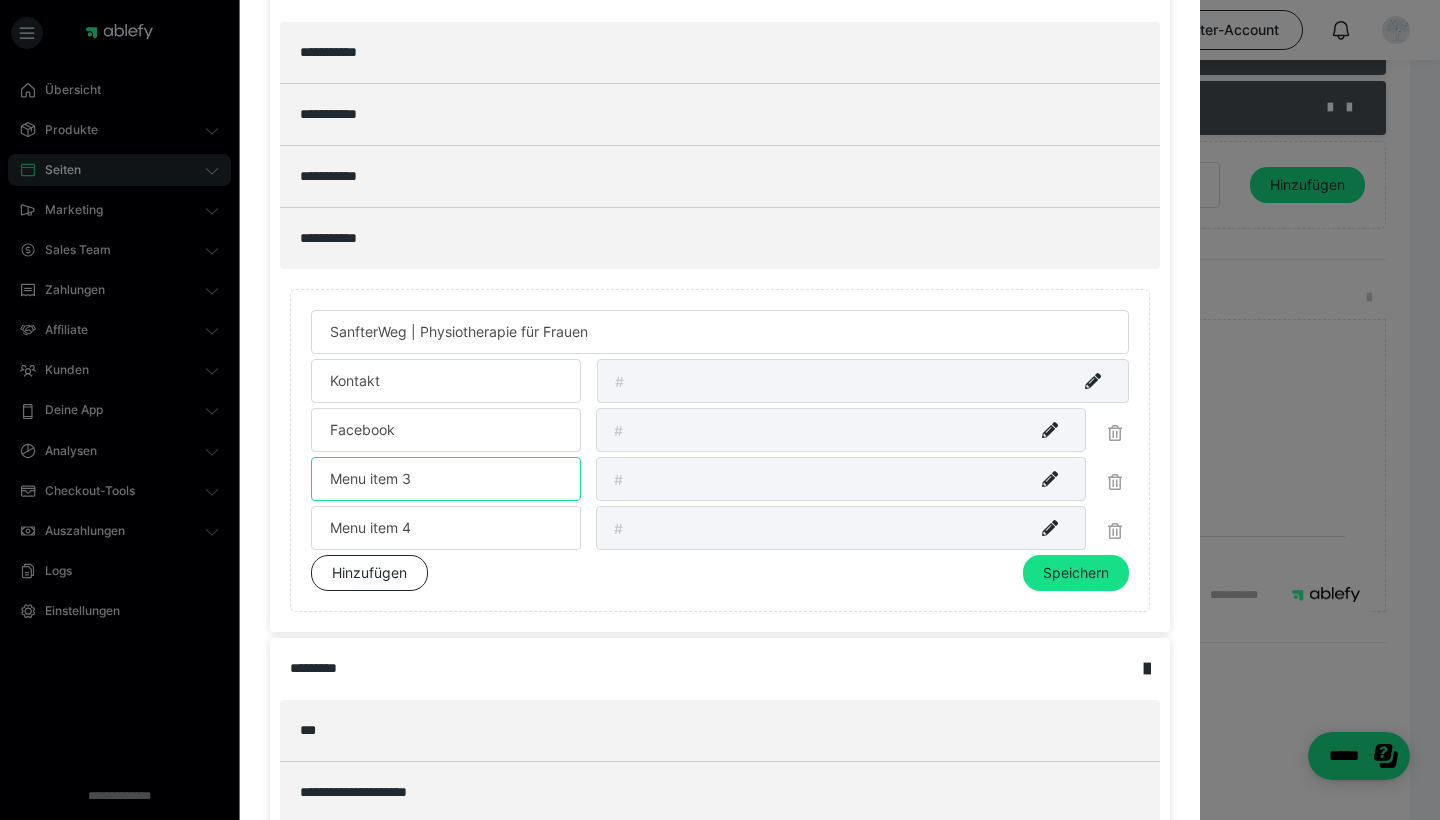 click on "Menu item 3" at bounding box center [446, 479] 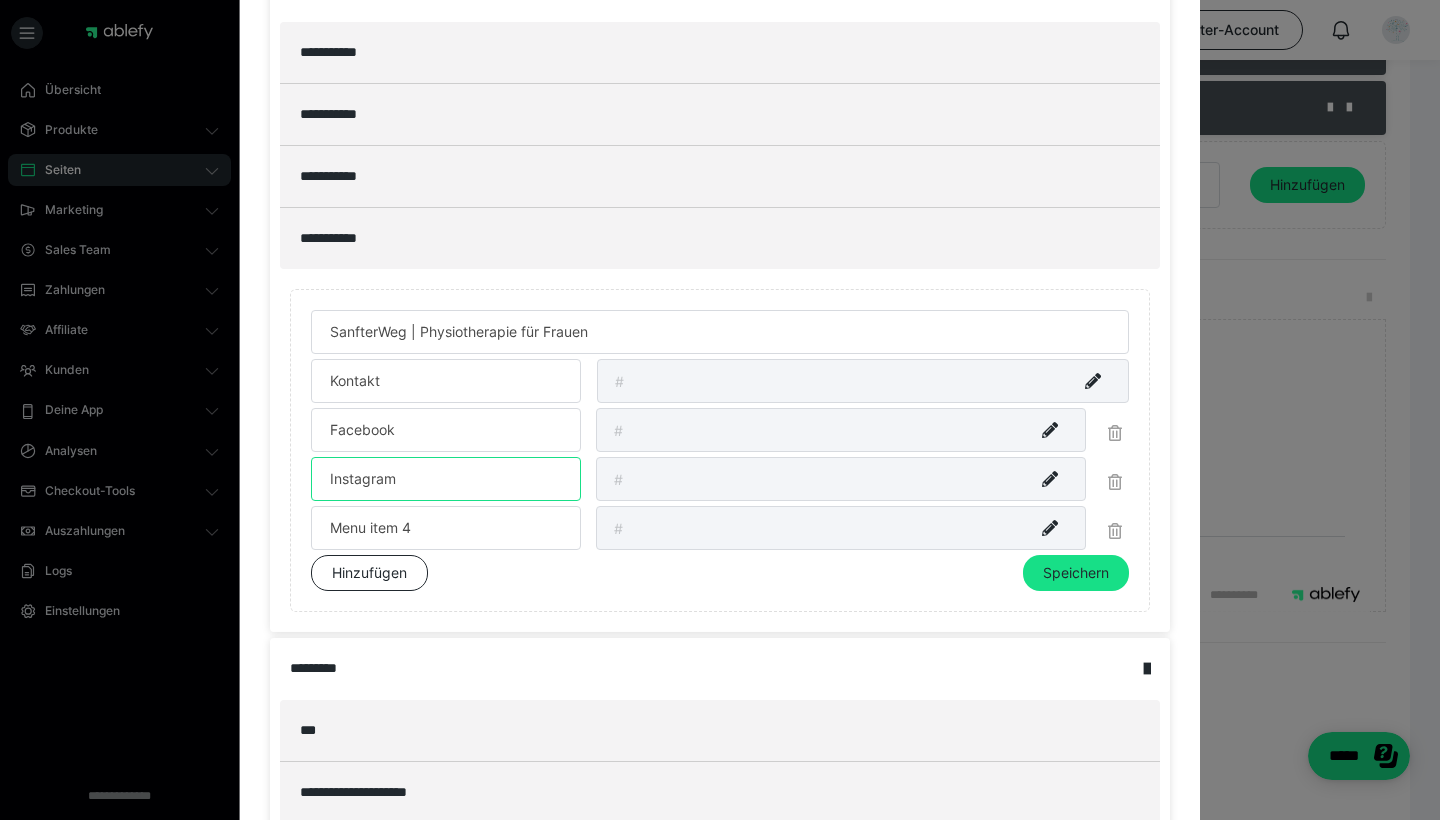 type on "Instagram" 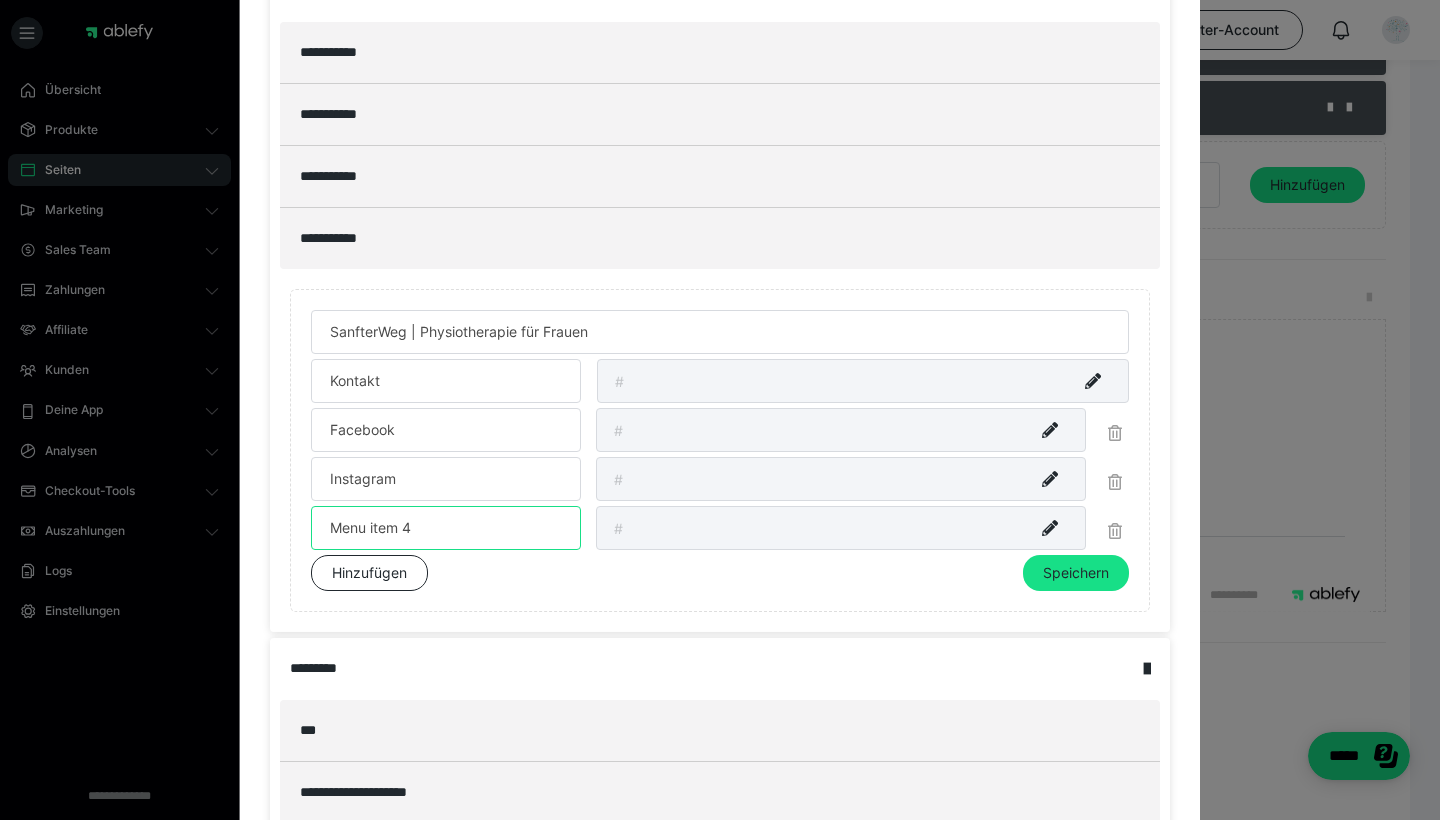 click on "Menu item 4" at bounding box center (446, 528) 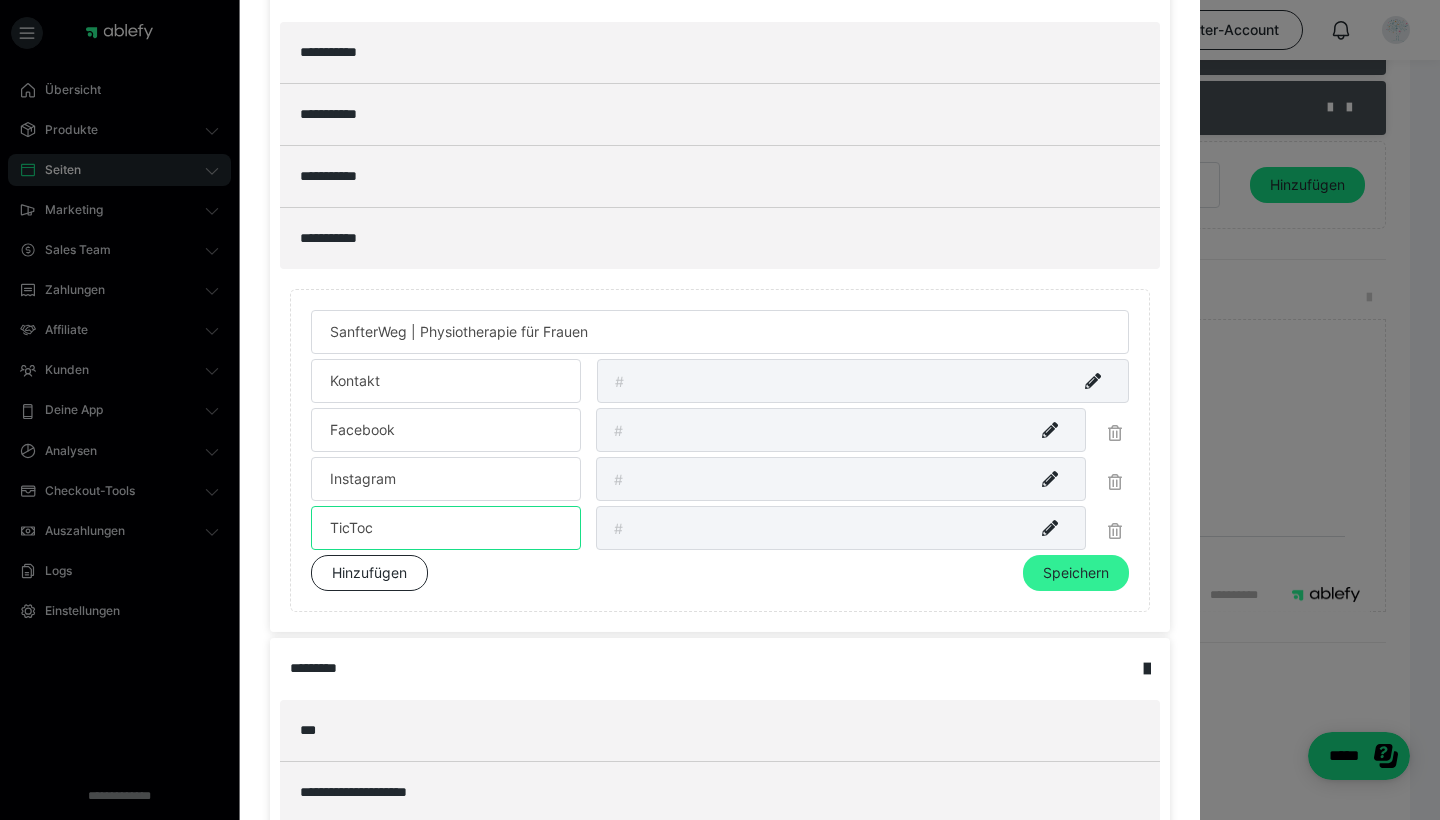 type on "TicToc" 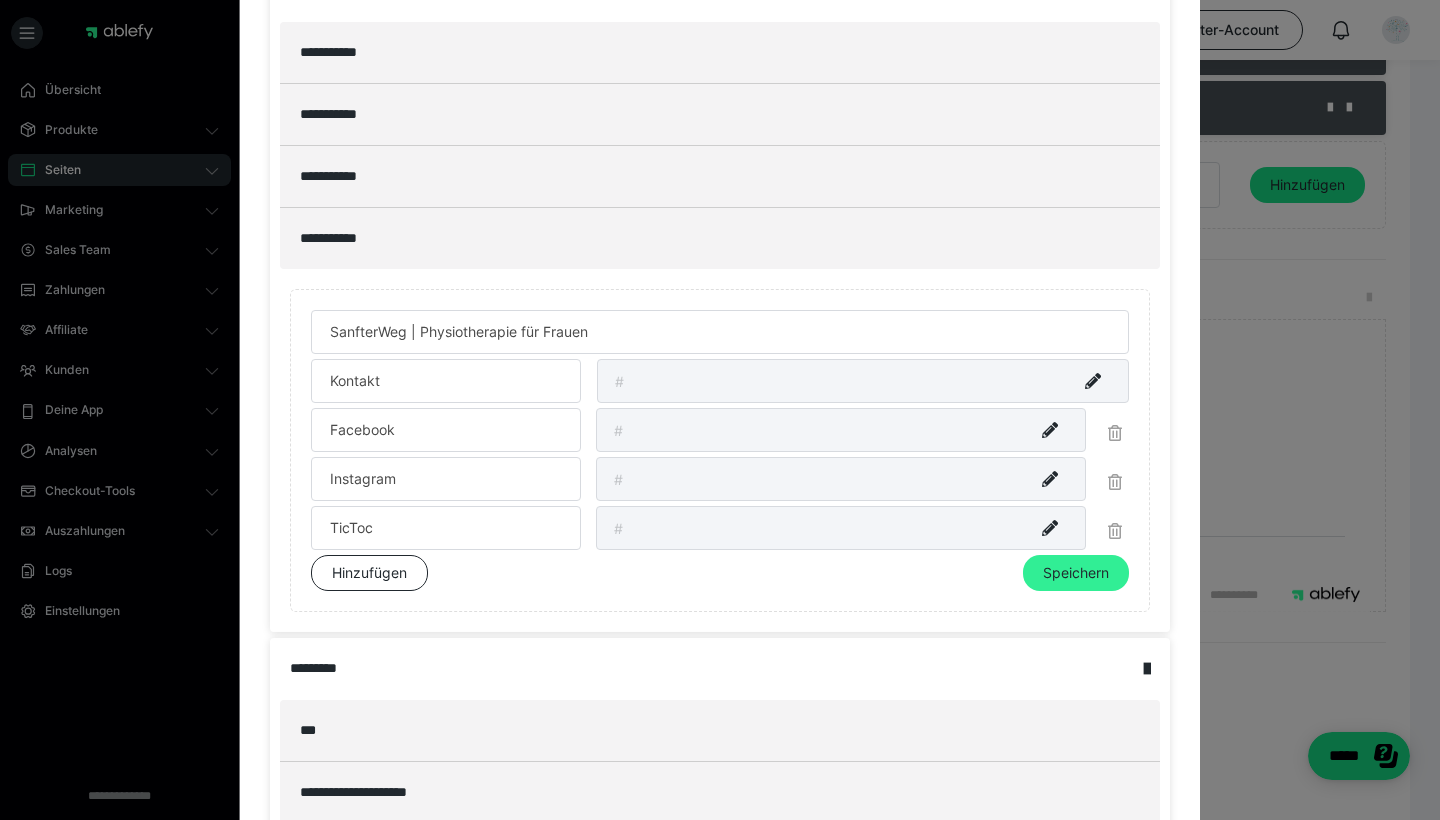click on "Speichern" at bounding box center (1076, 573) 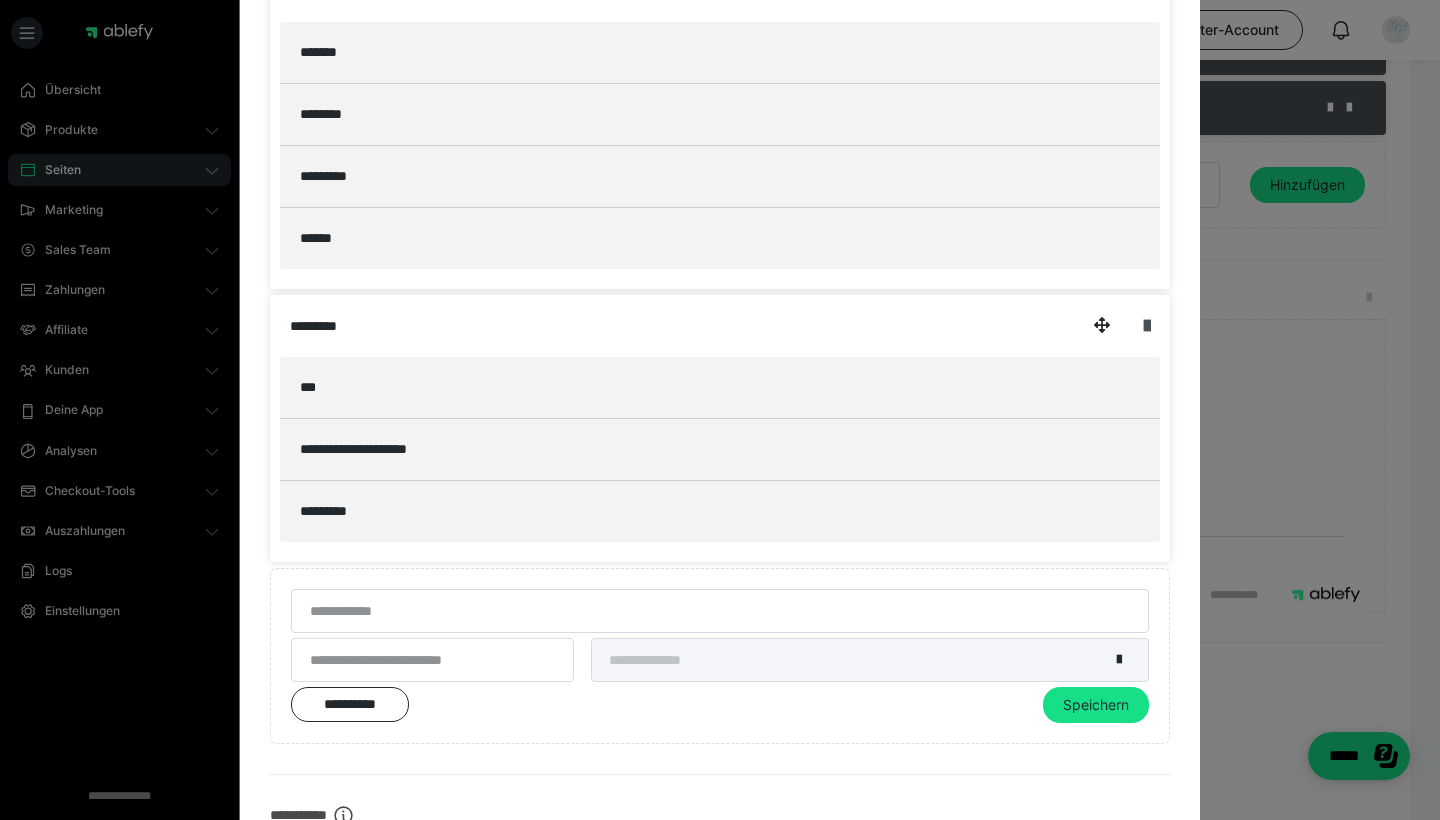 click at bounding box center (1147, 326) 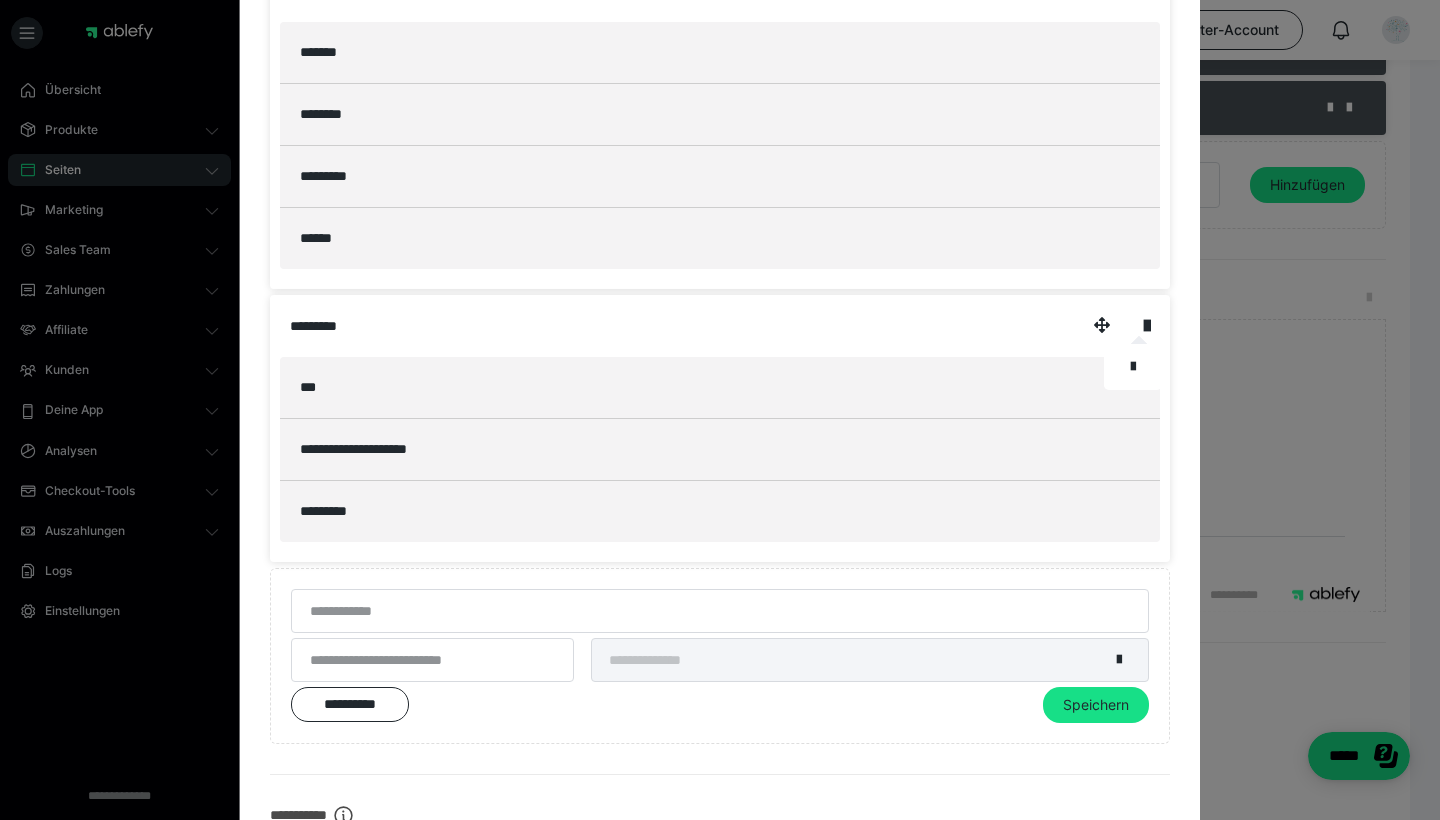 click at bounding box center (720, 410) 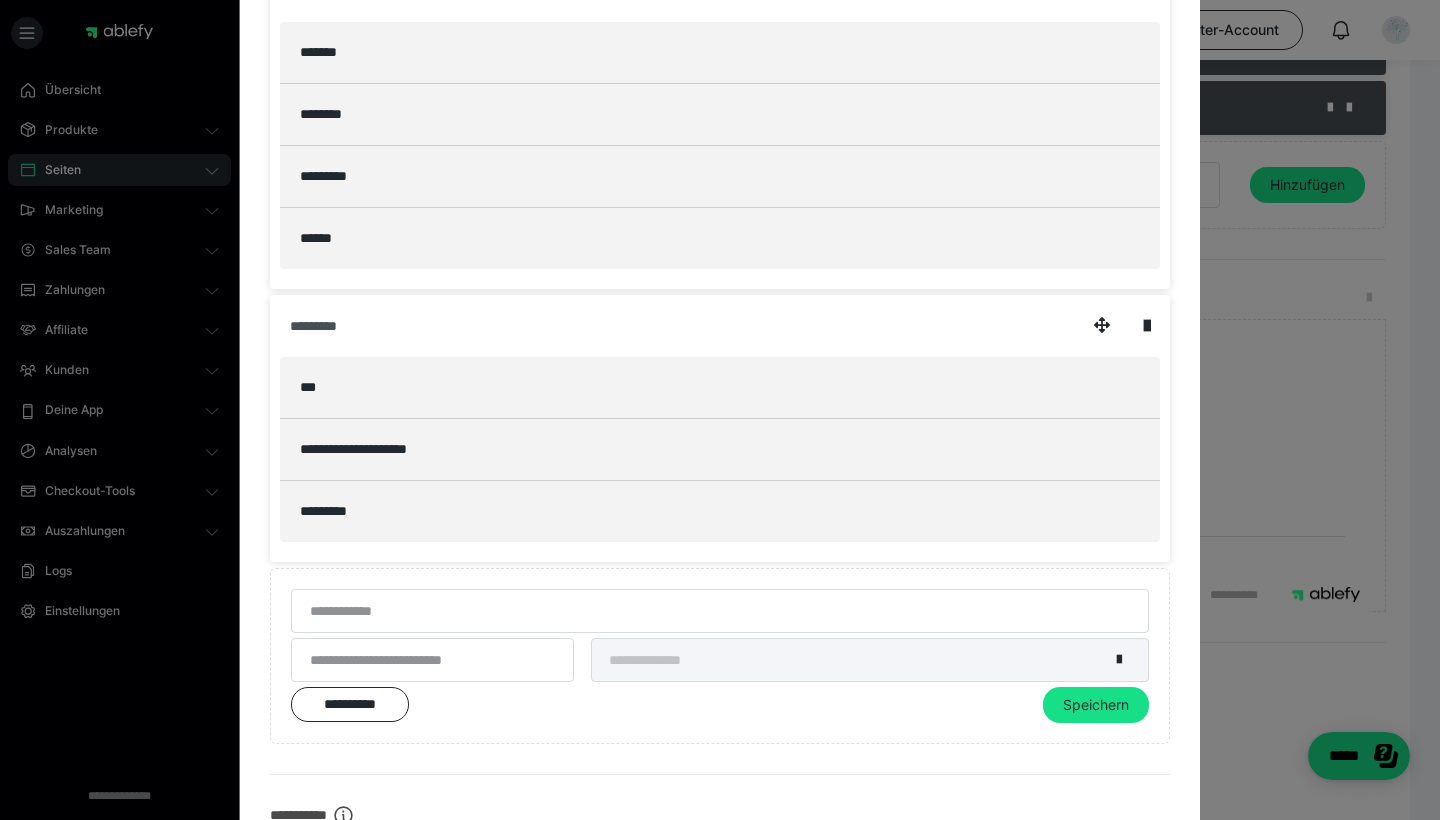 click on "*********" at bounding box center (709, 326) 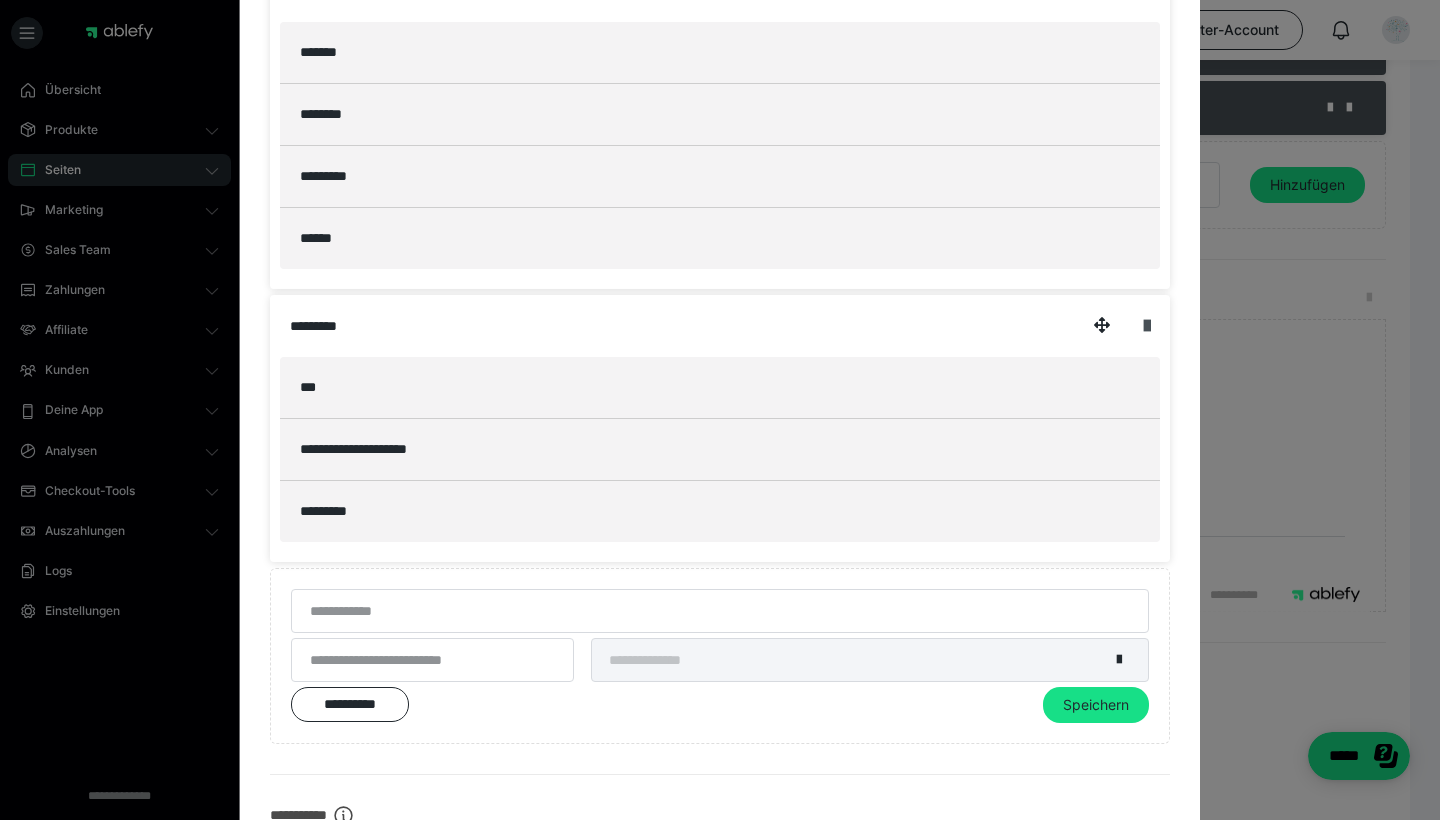 click at bounding box center [1147, 326] 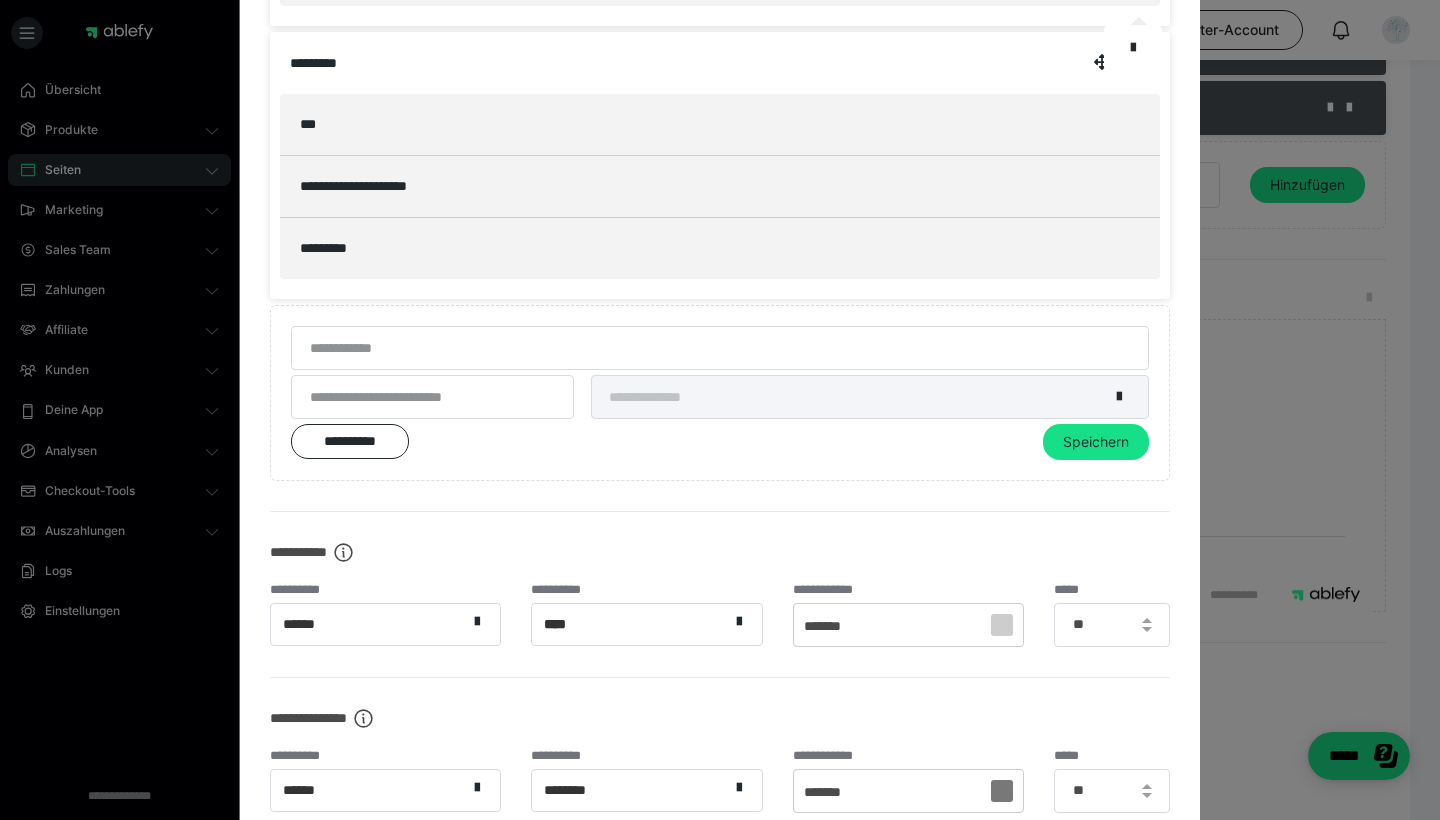 scroll, scrollTop: 802, scrollLeft: 0, axis: vertical 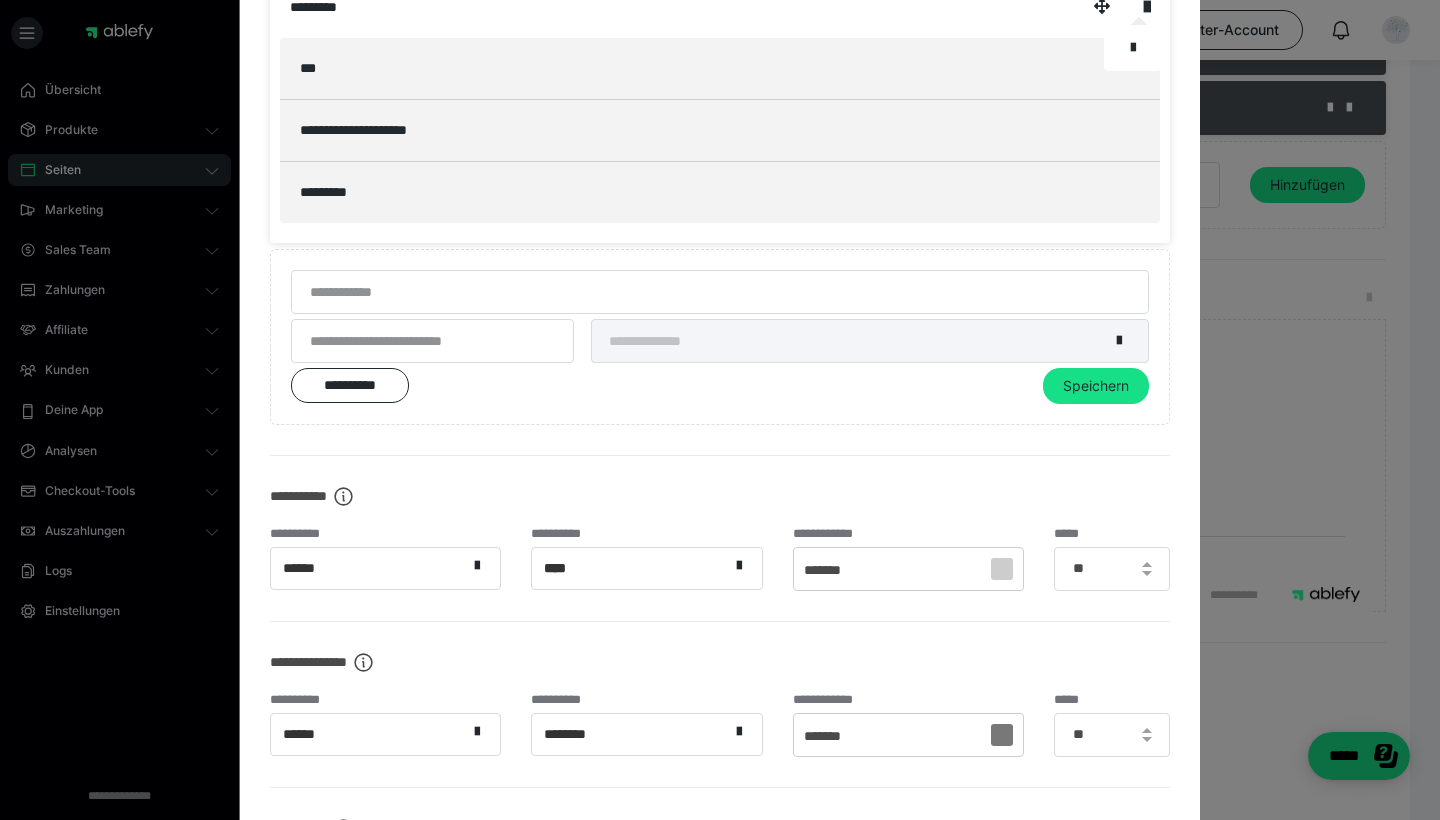 click at bounding box center [720, 410] 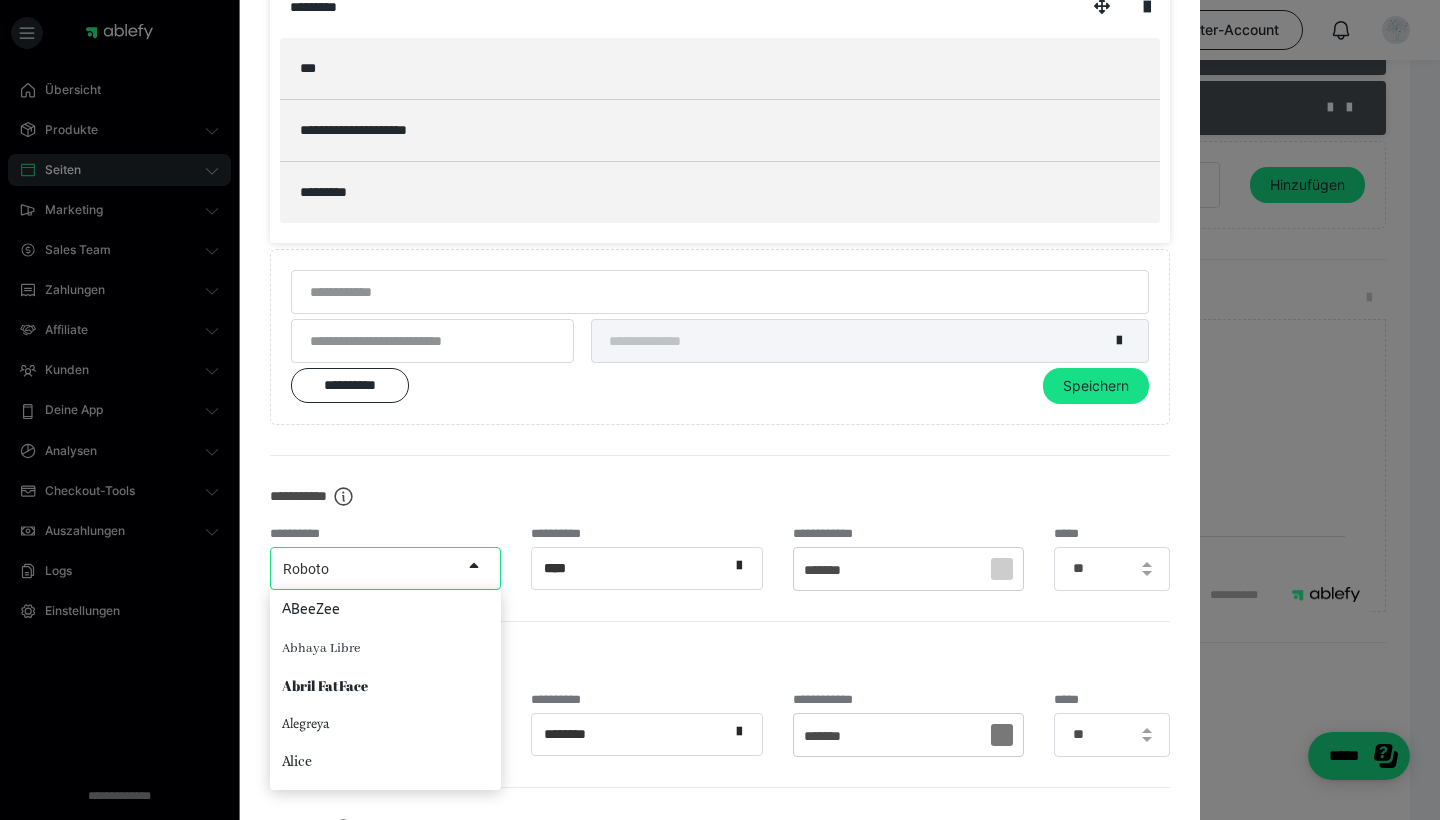 click on "Roboto" at bounding box center [366, 568] 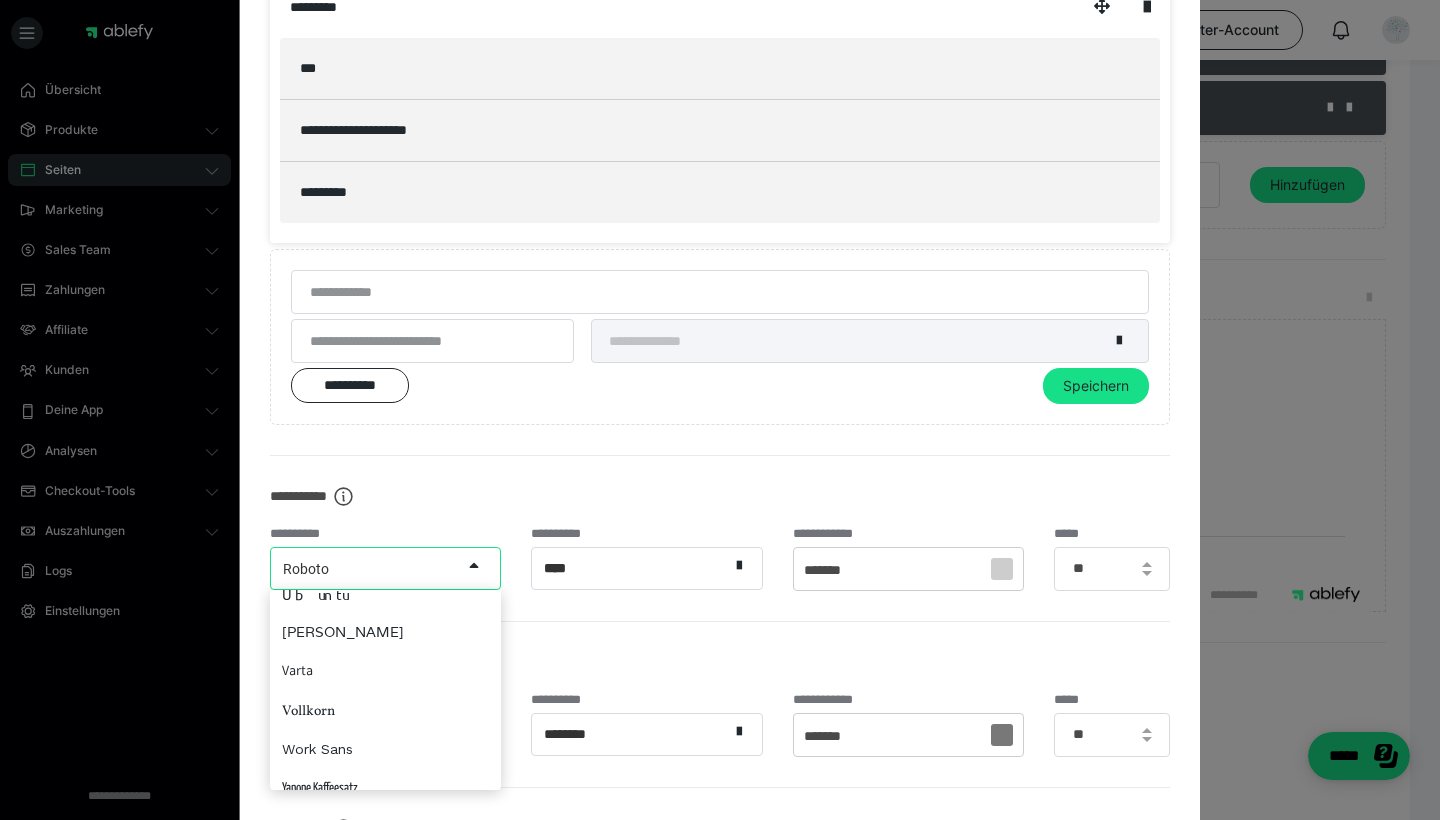 scroll, scrollTop: 4242, scrollLeft: 0, axis: vertical 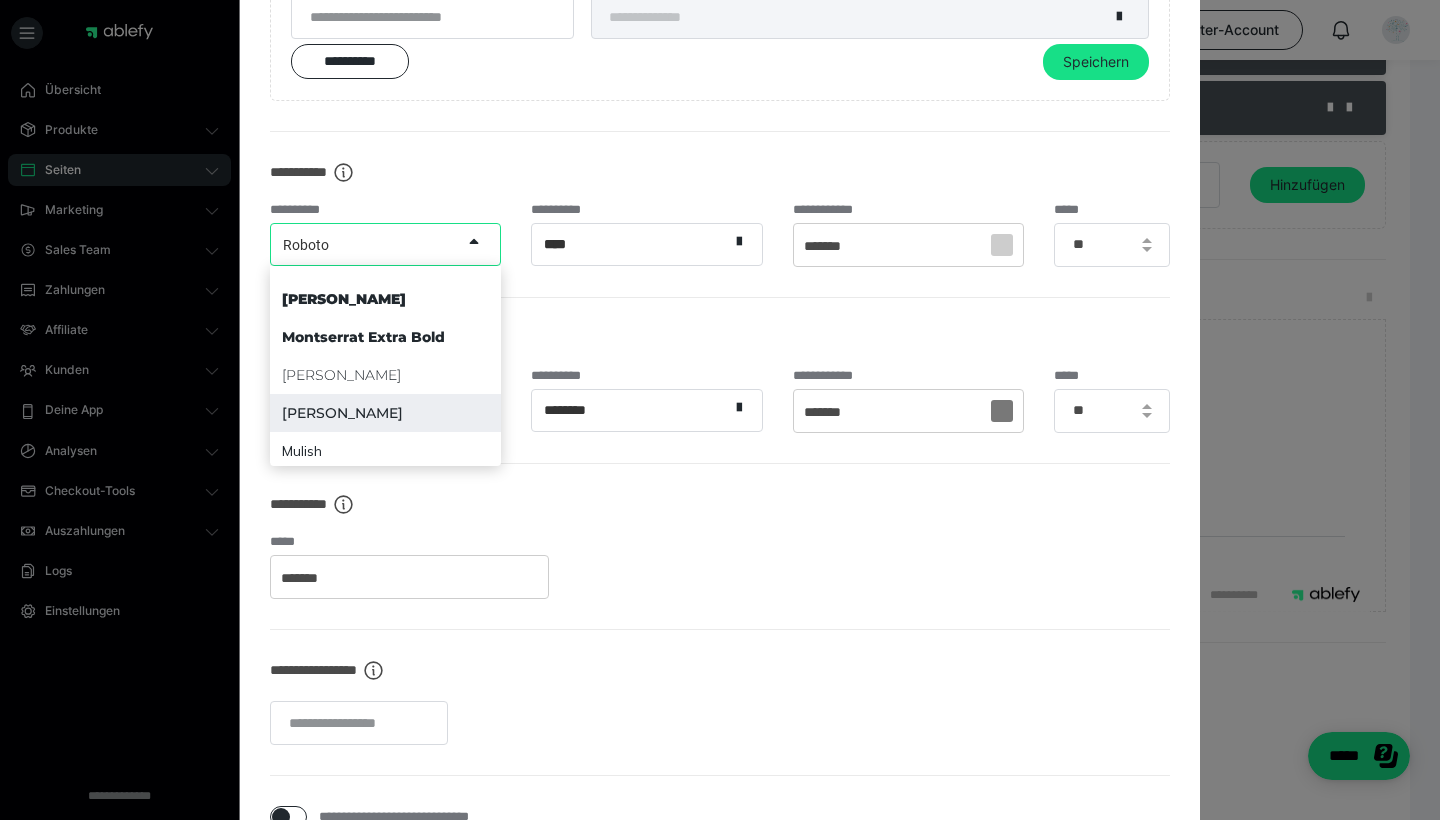 click on "Montserrat Med" at bounding box center (342, 413) 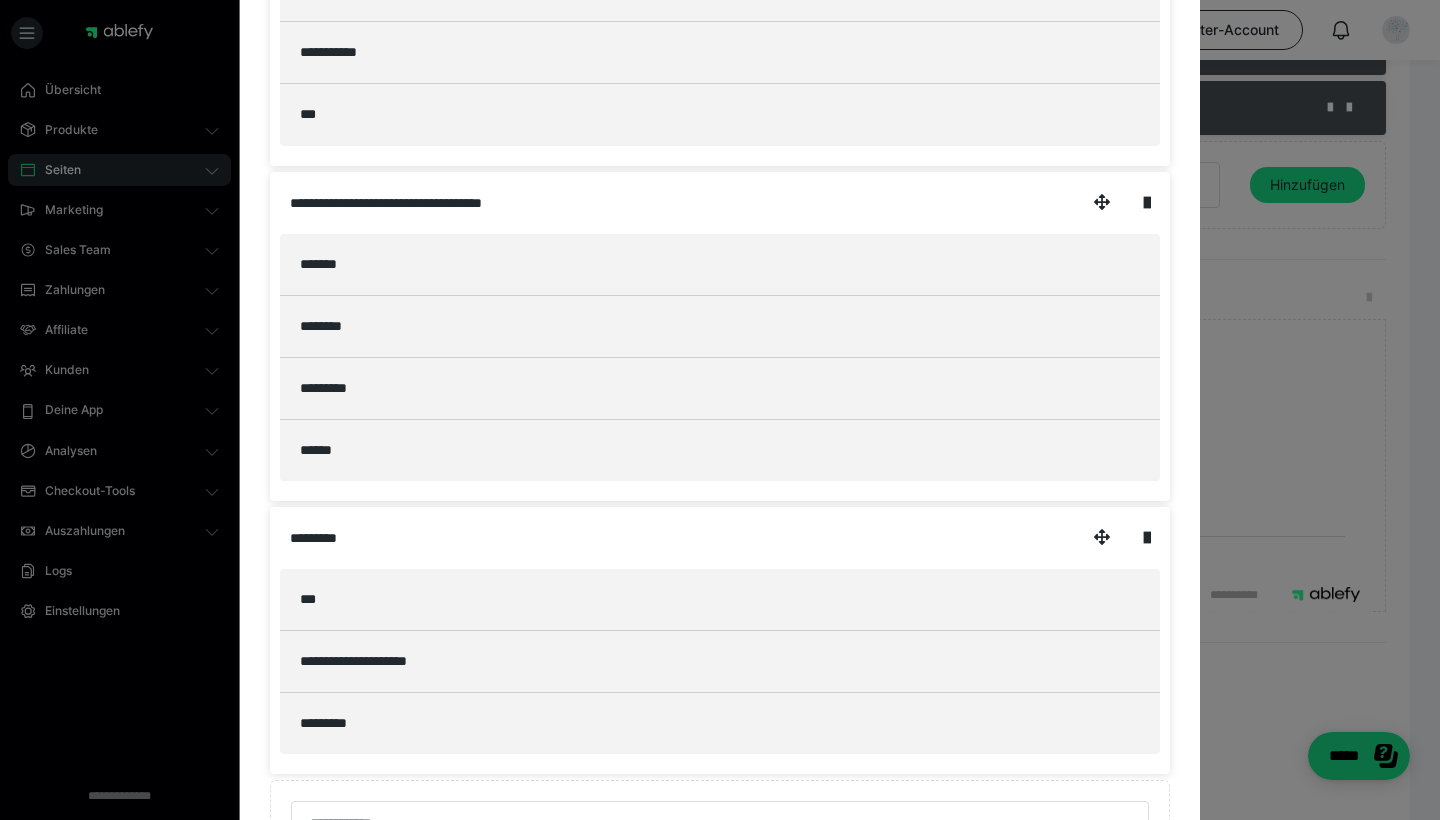 scroll, scrollTop: 273, scrollLeft: 0, axis: vertical 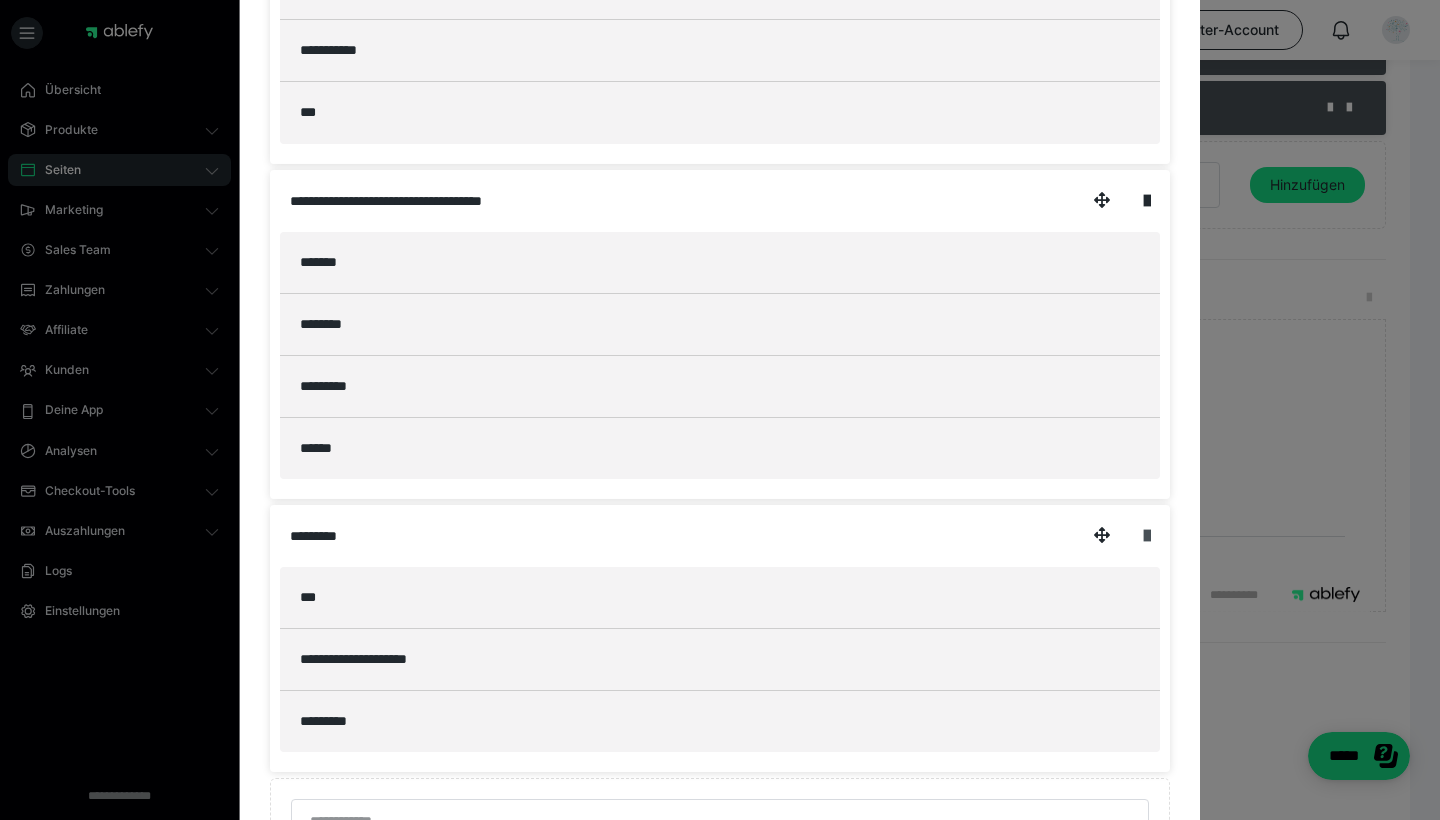 click at bounding box center (1147, 536) 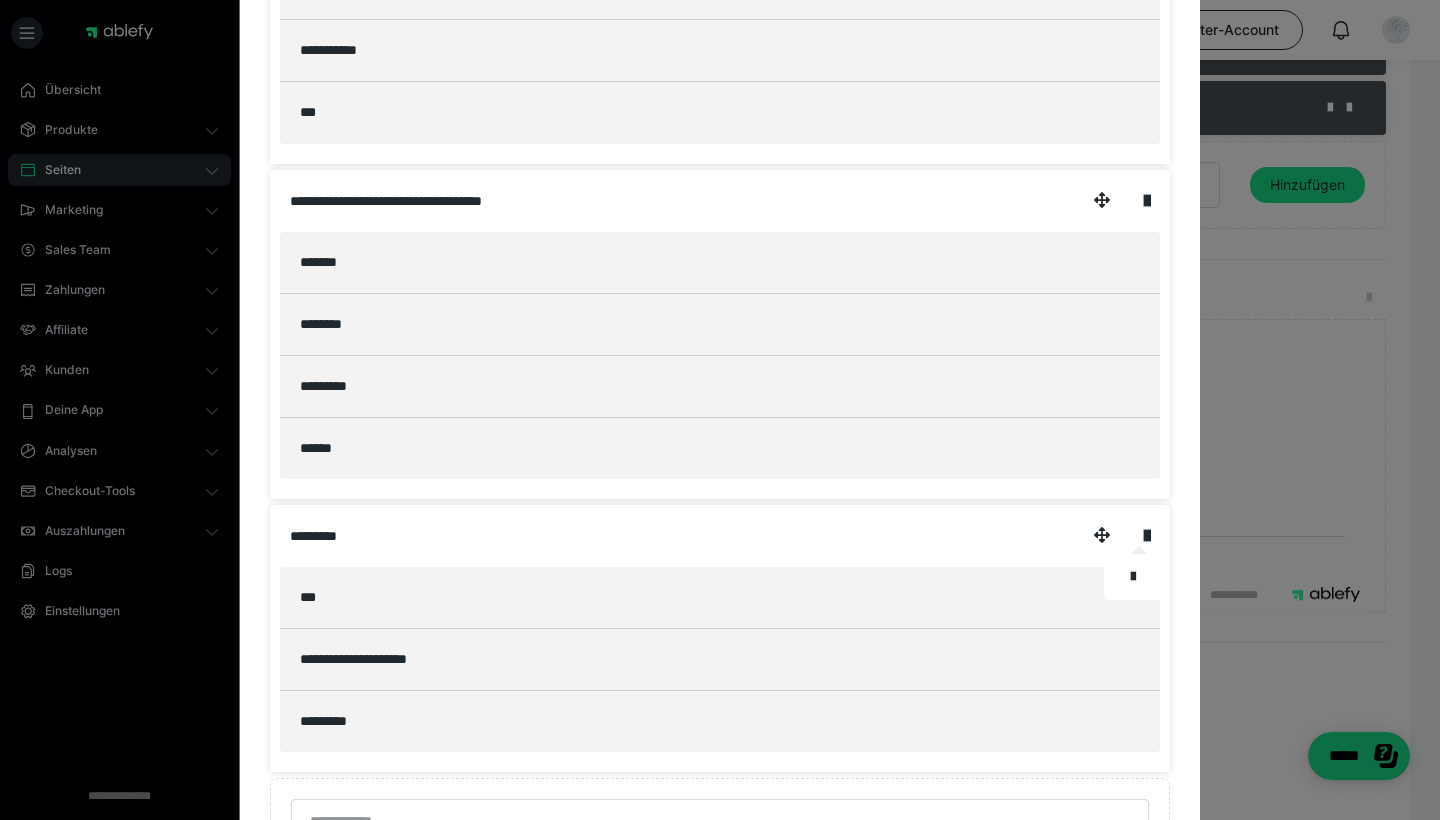 click at bounding box center (720, 410) 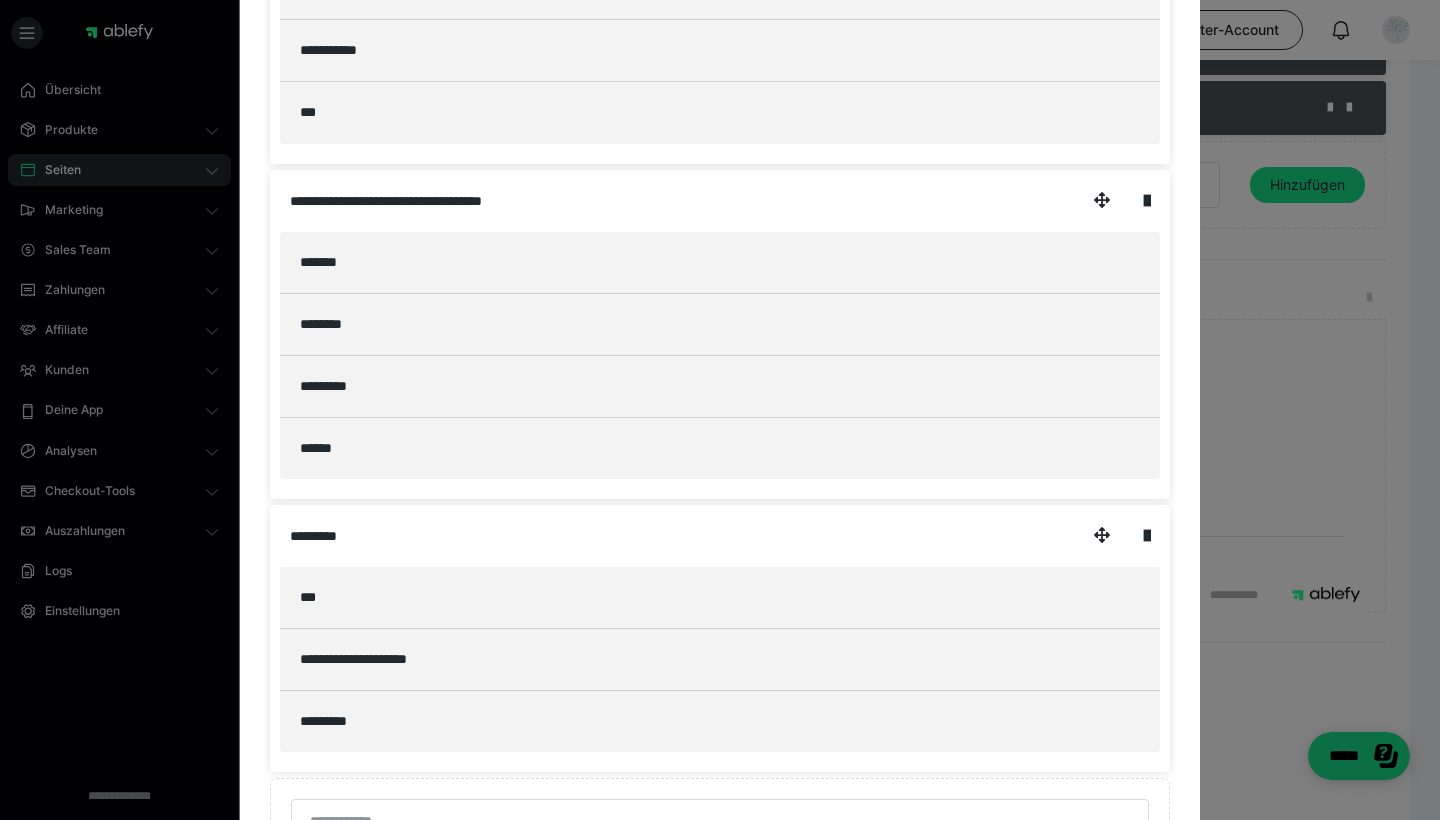 click at bounding box center (1147, 536) 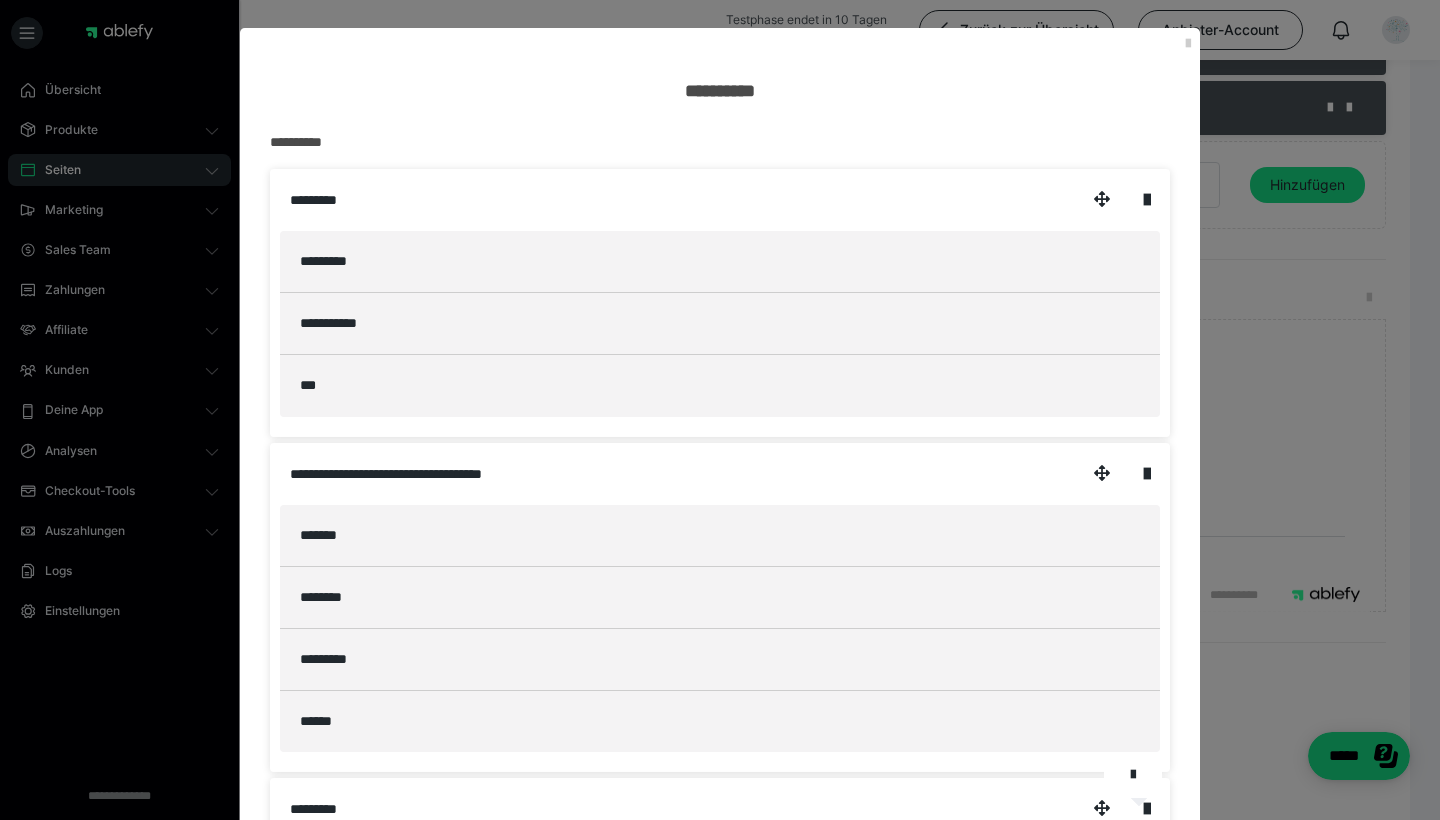 scroll, scrollTop: 0, scrollLeft: 0, axis: both 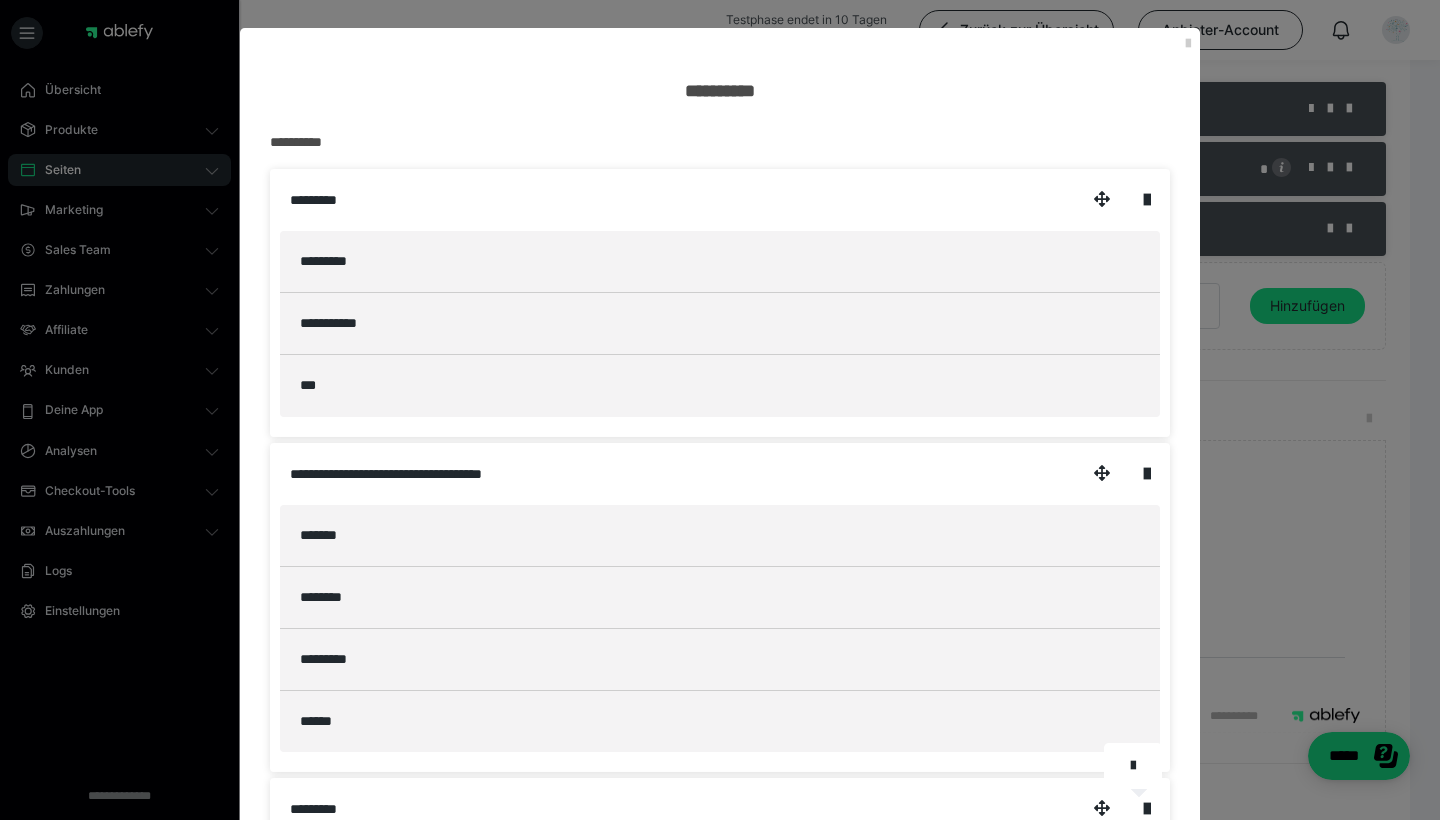 click at bounding box center (720, 410) 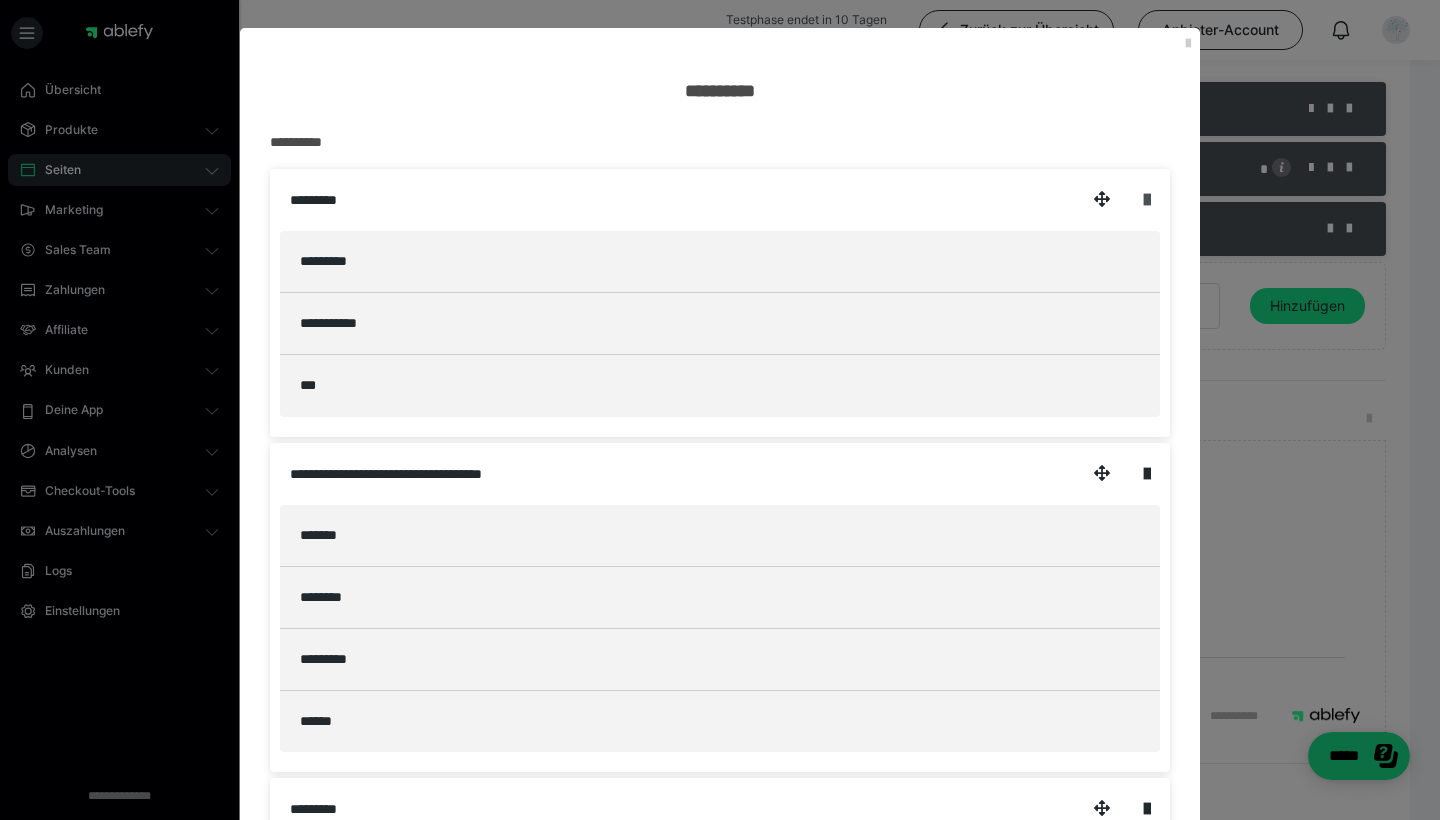 click at bounding box center [1147, 200] 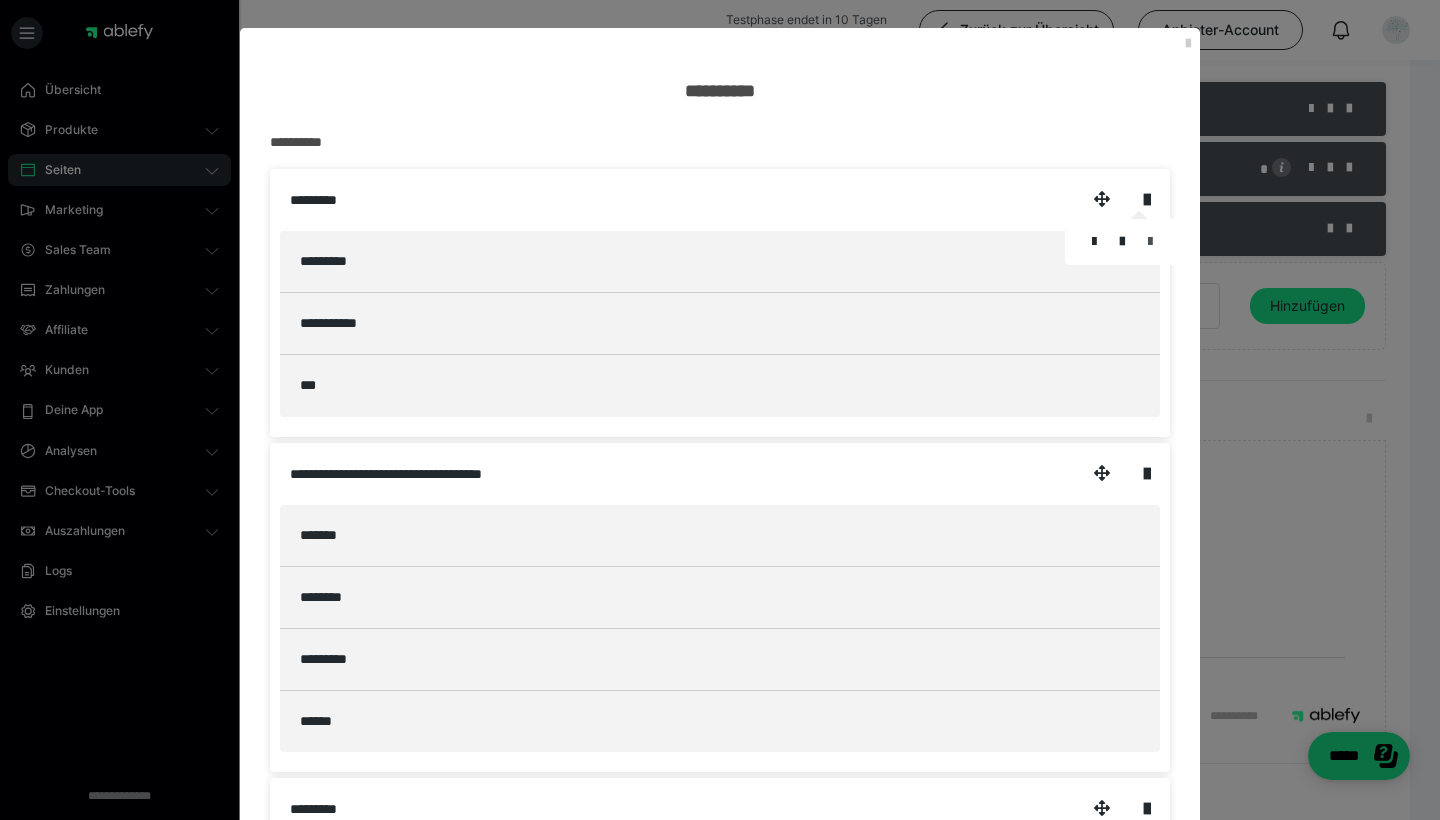click at bounding box center (1150, 242) 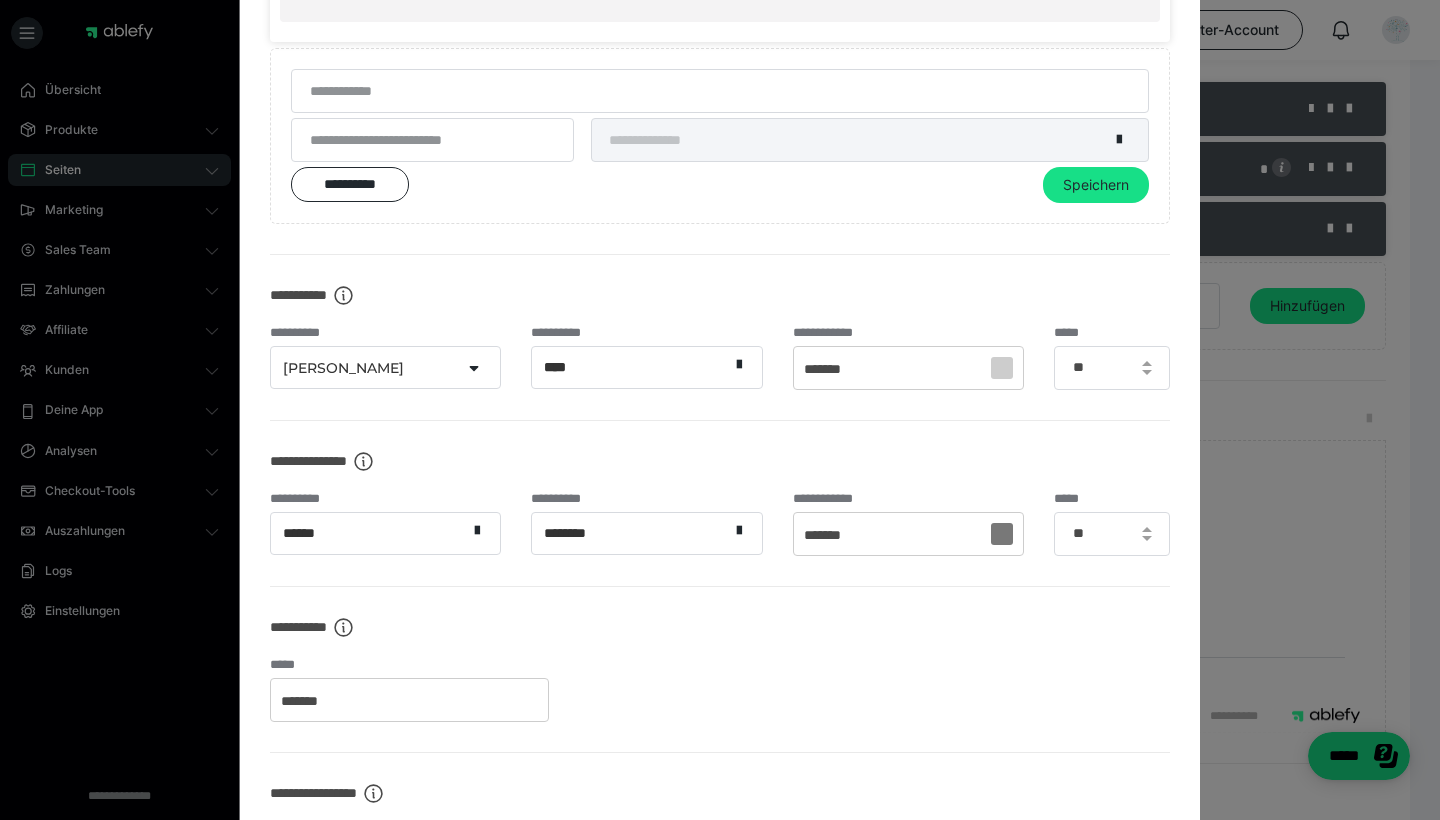 scroll, scrollTop: 726, scrollLeft: 0, axis: vertical 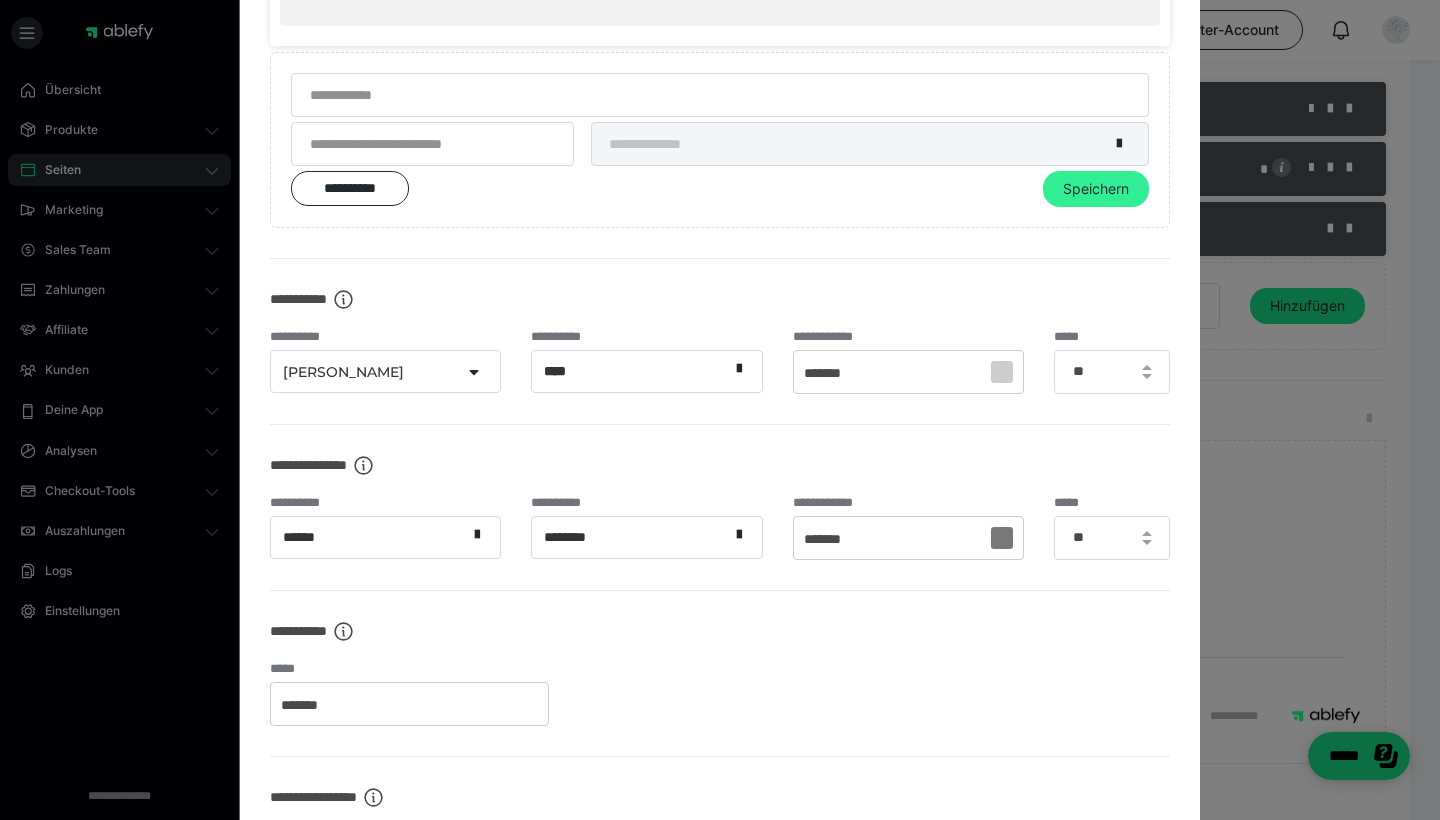 click on "Speichern" at bounding box center [1096, 189] 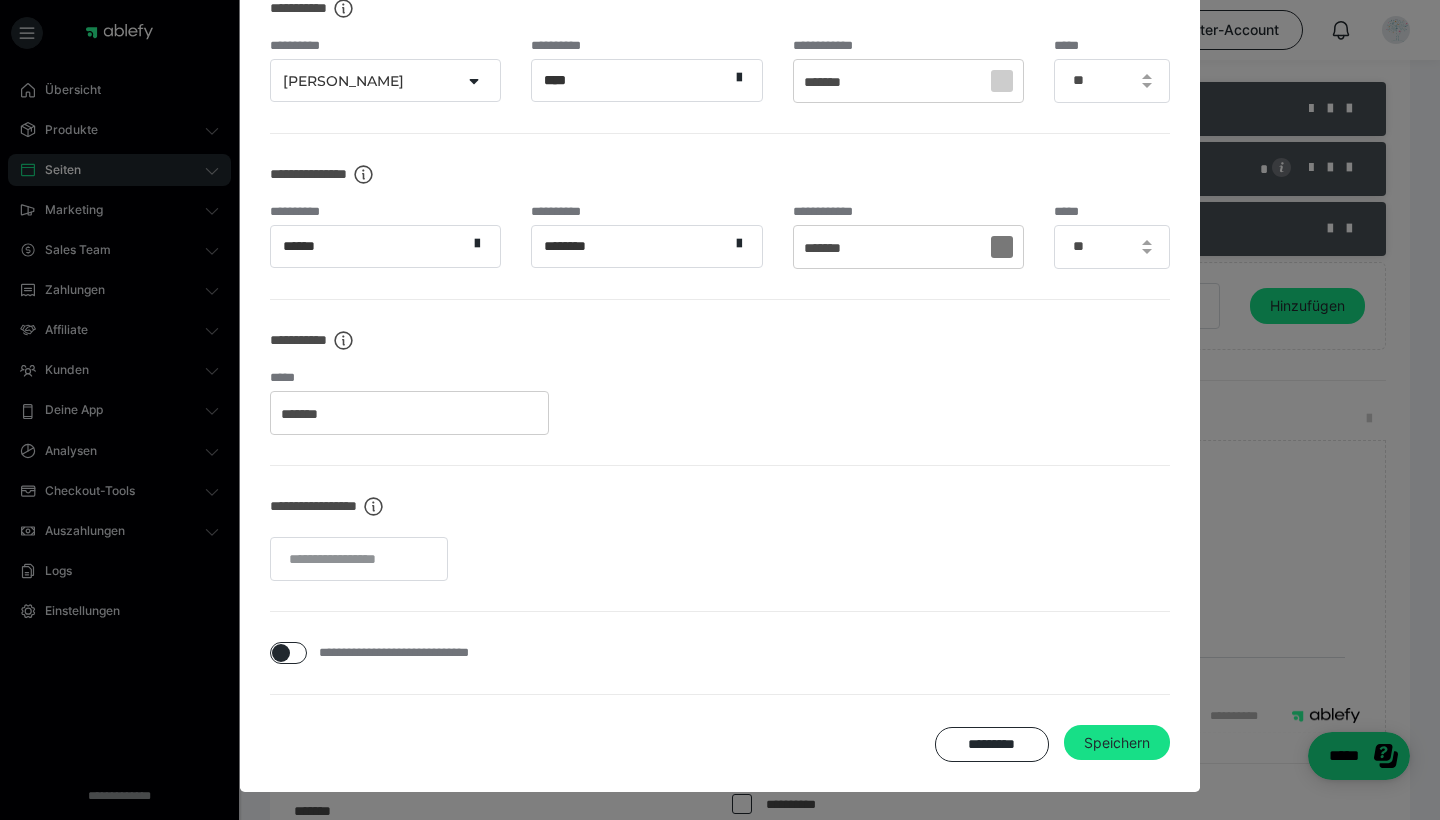 scroll, scrollTop: 1018, scrollLeft: 0, axis: vertical 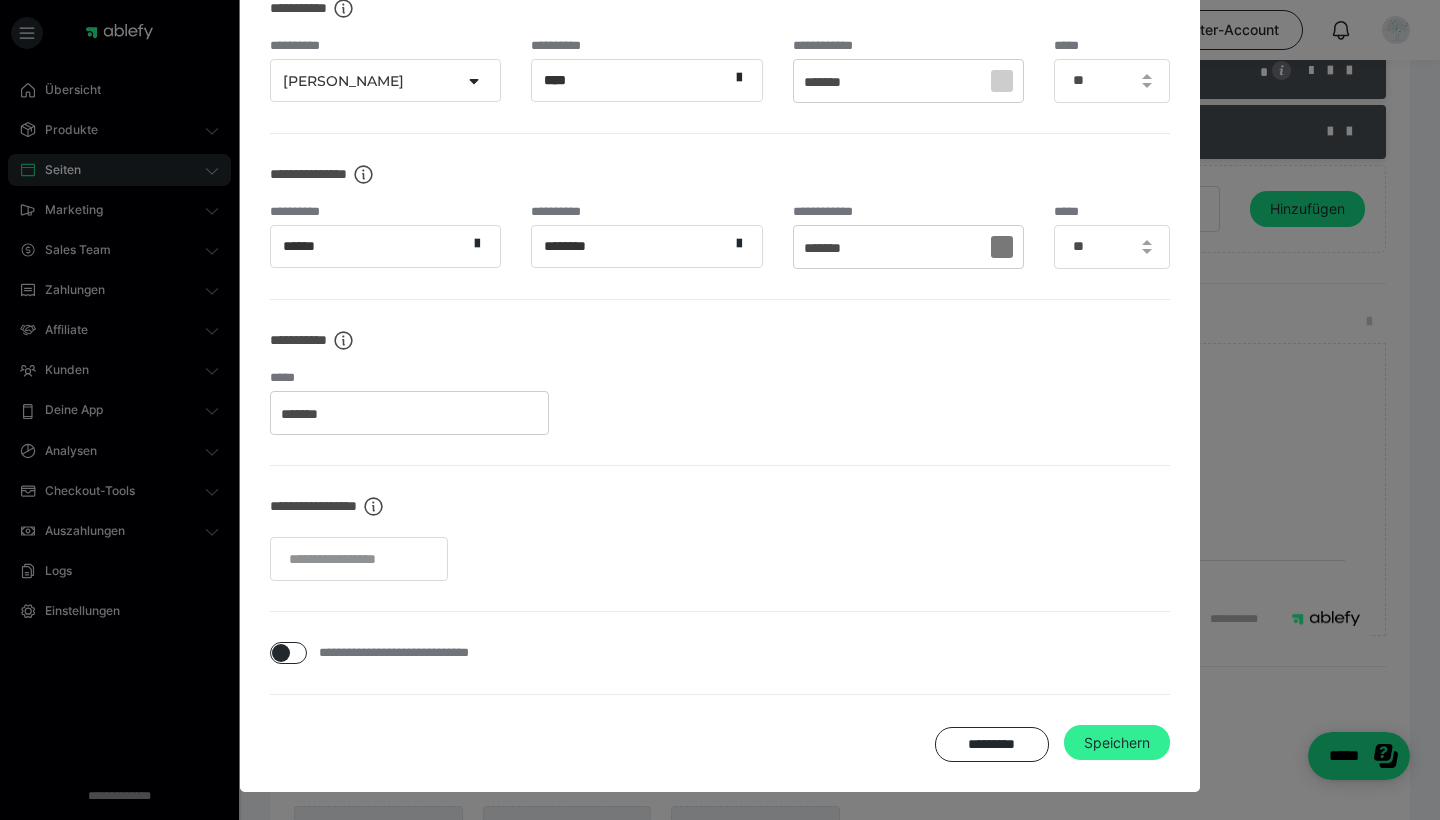 click on "Speichern" at bounding box center [1117, 743] 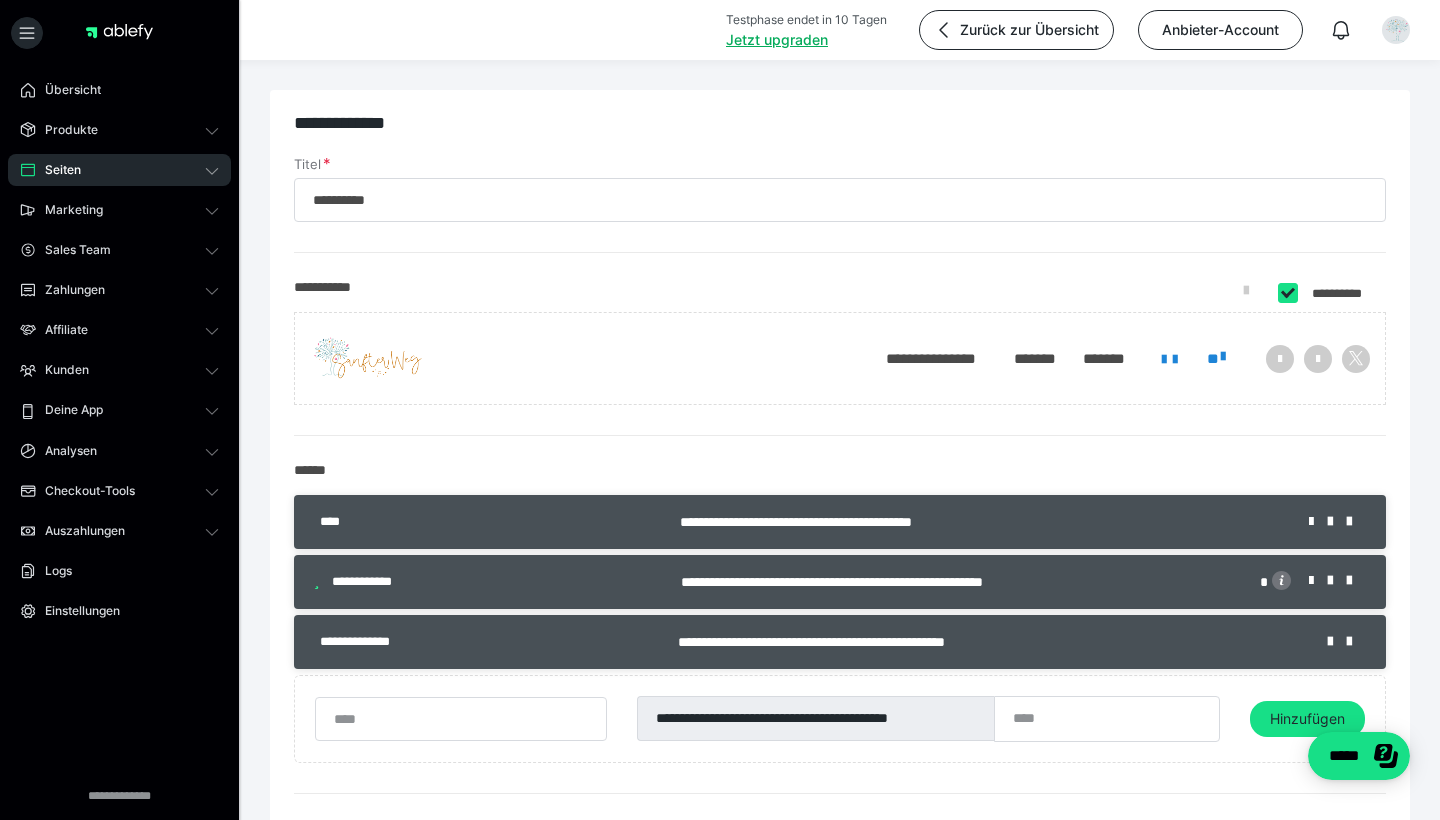 scroll, scrollTop: 0, scrollLeft: 0, axis: both 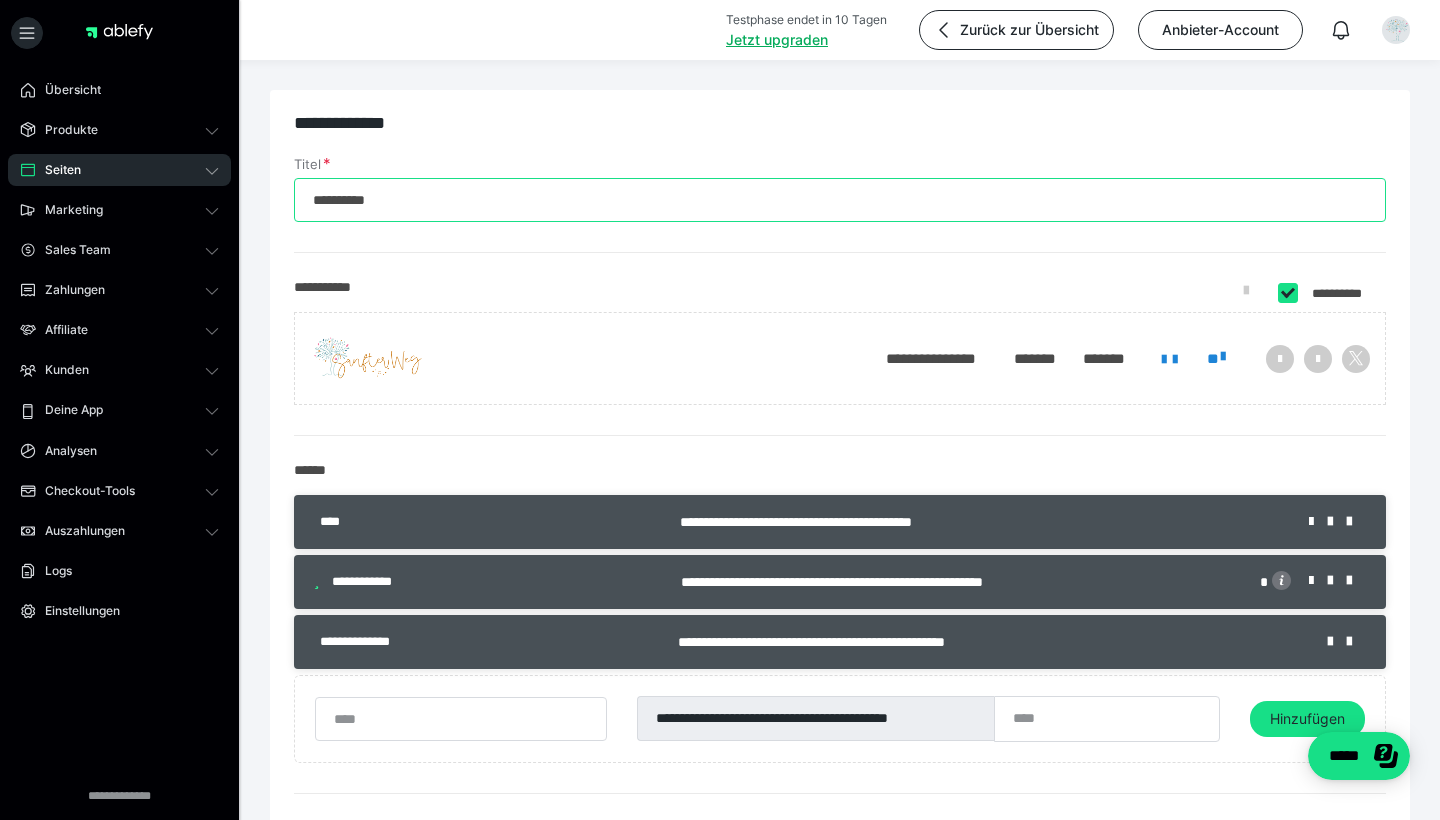 click on "**********" at bounding box center [840, 200] 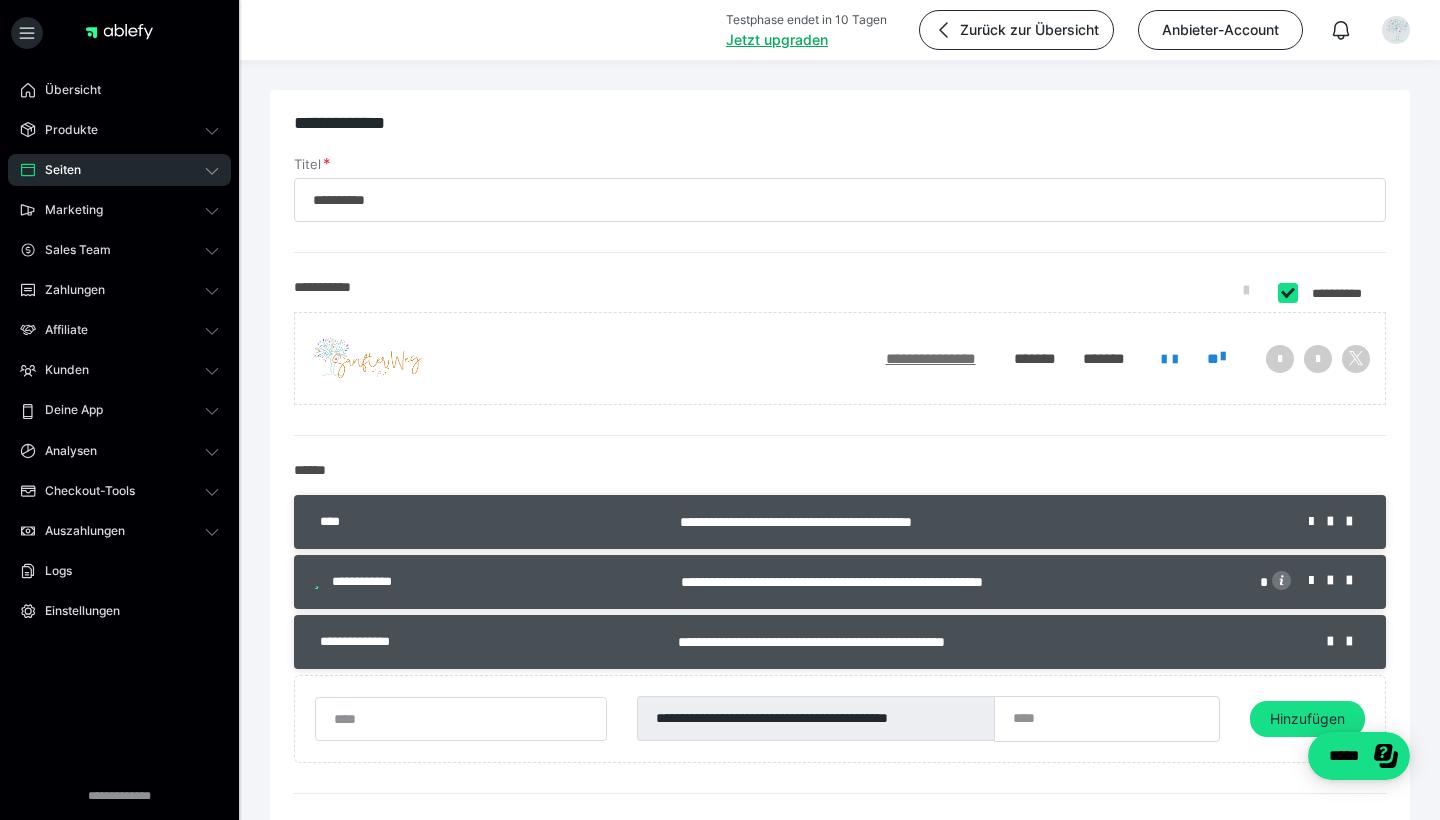 click on "**********" at bounding box center [840, 1142] 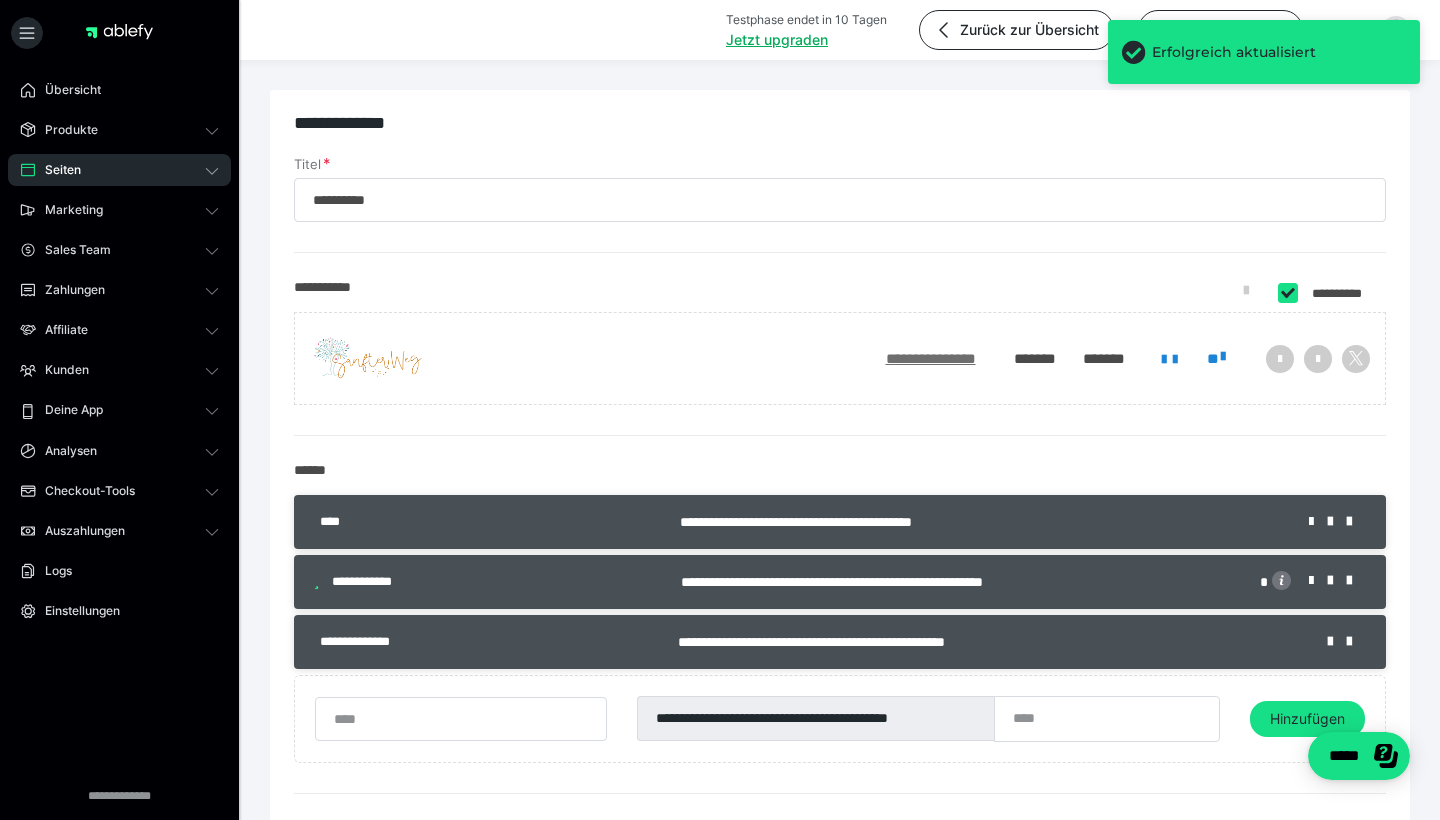 click on "**********" at bounding box center (940, 359) 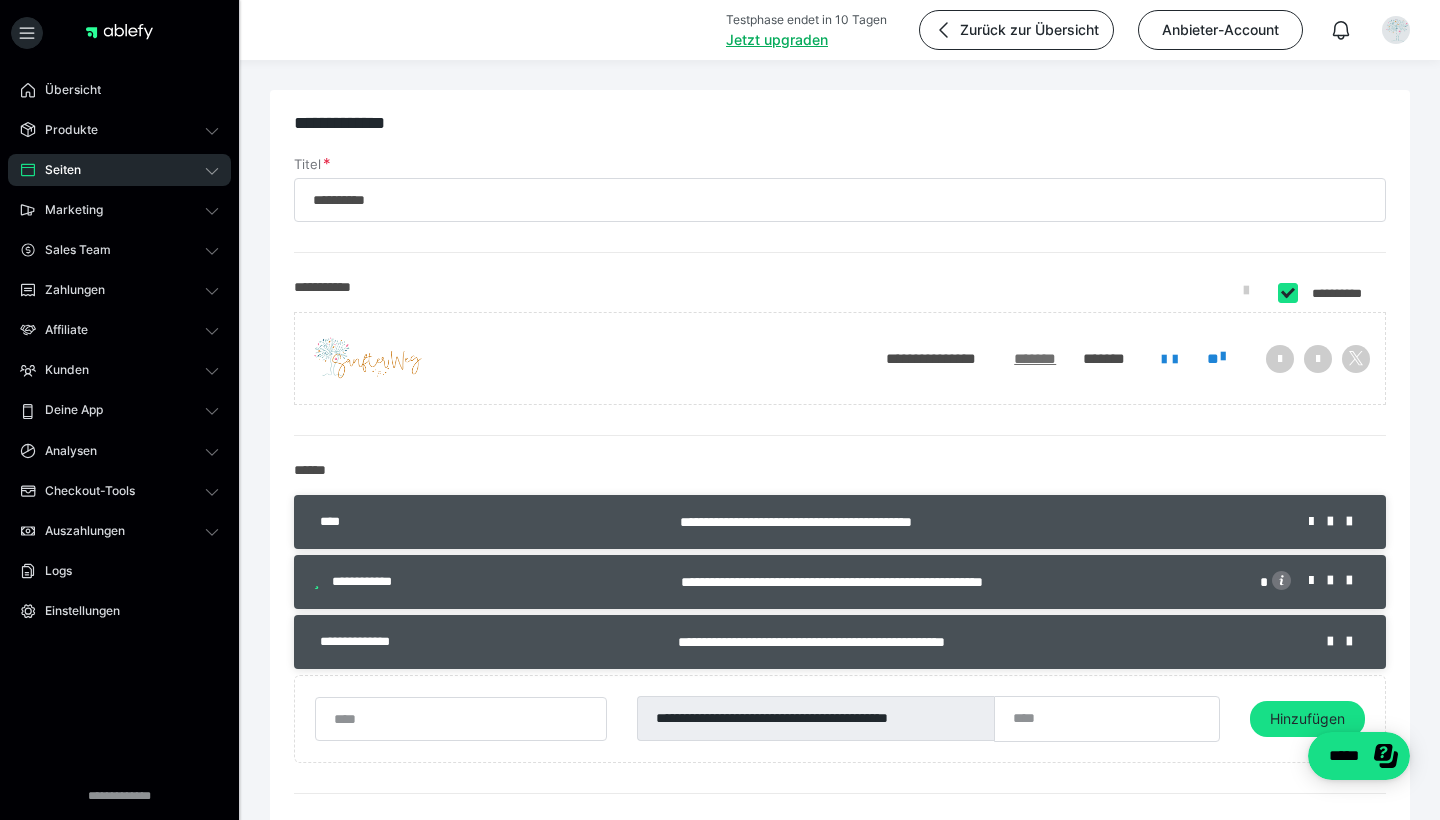 click on "*******" at bounding box center (1038, 359) 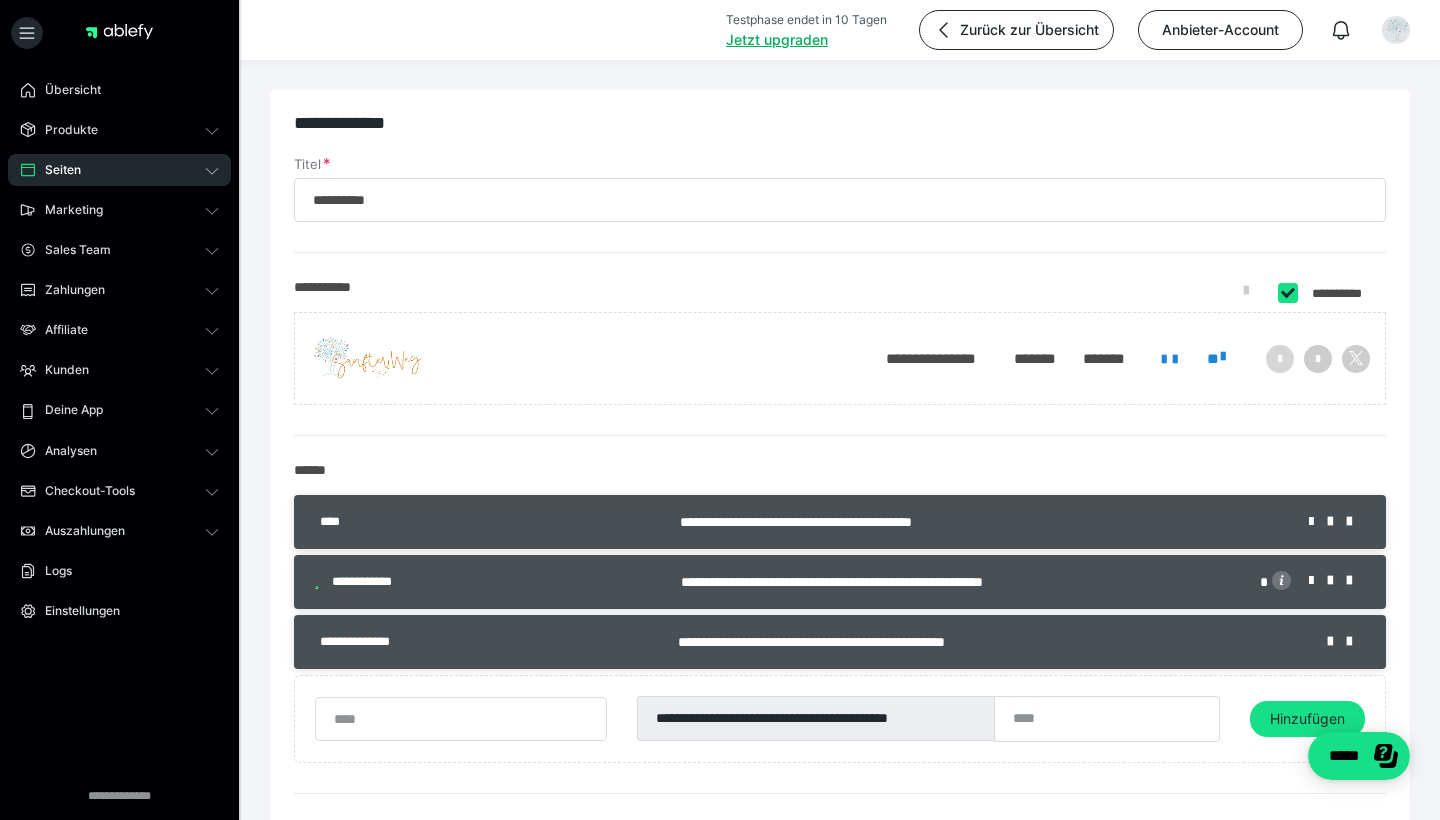 click at bounding box center (1280, 359) 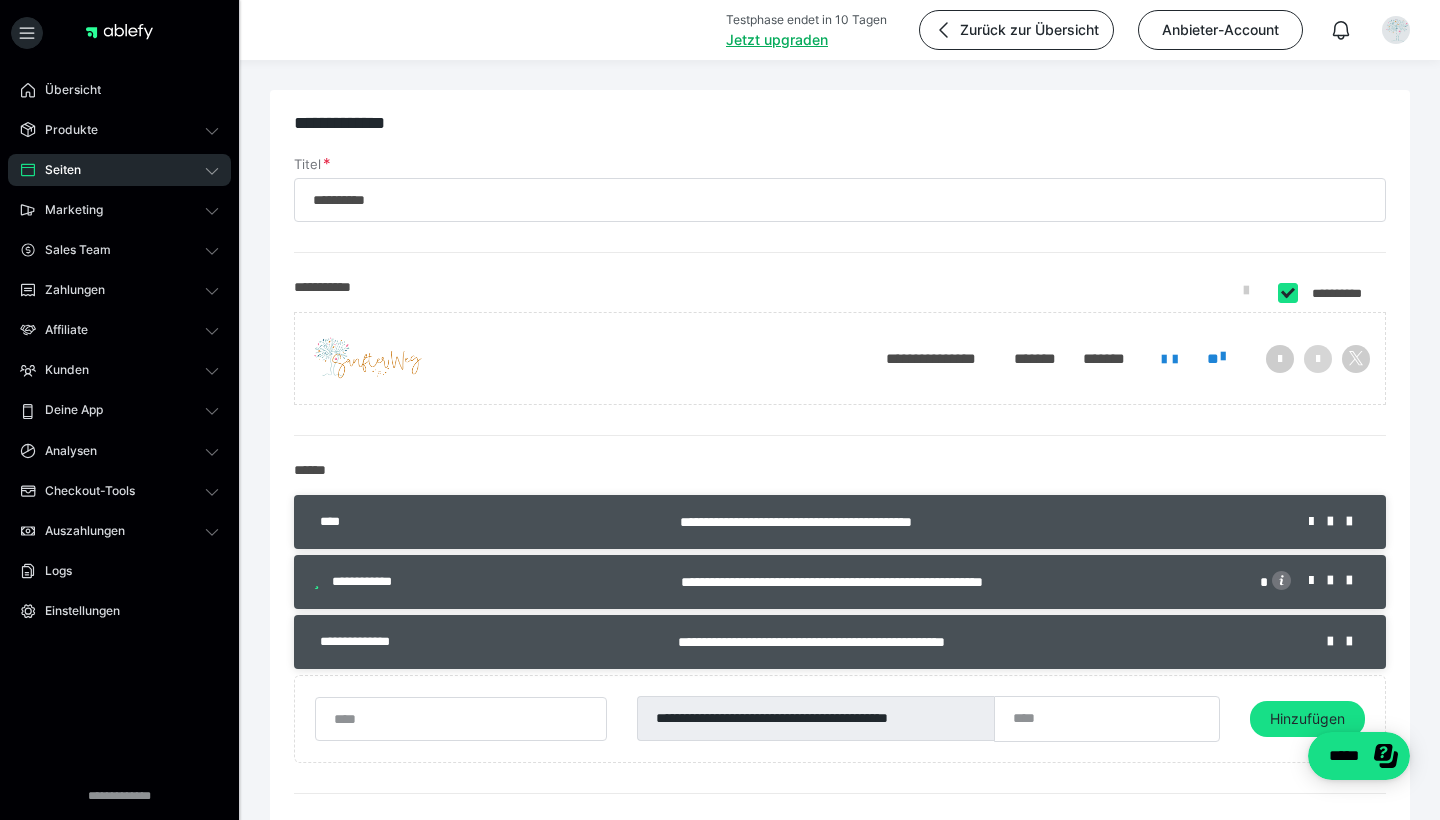 click at bounding box center [1318, 359] 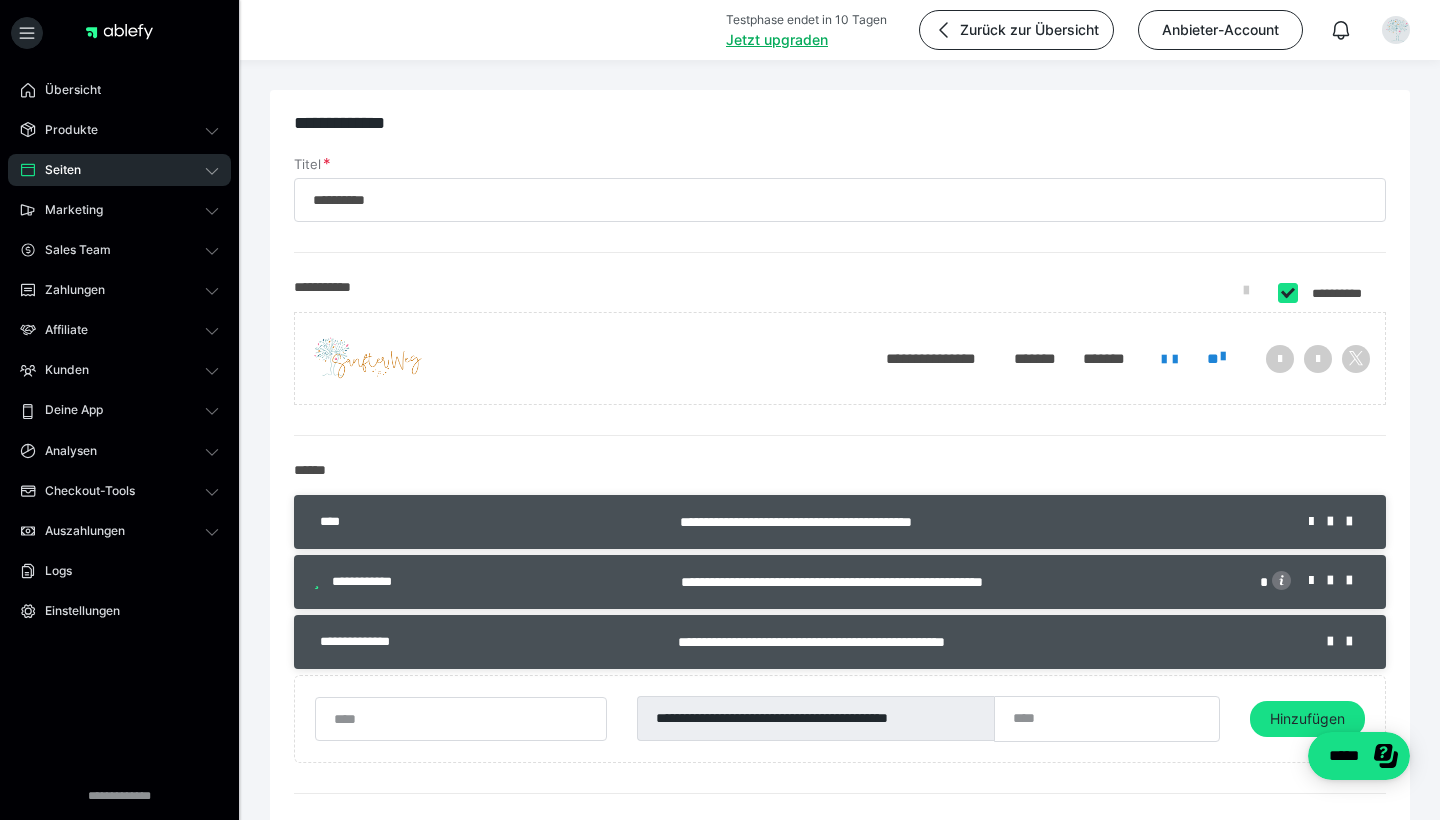 click at bounding box center [1318, 359] 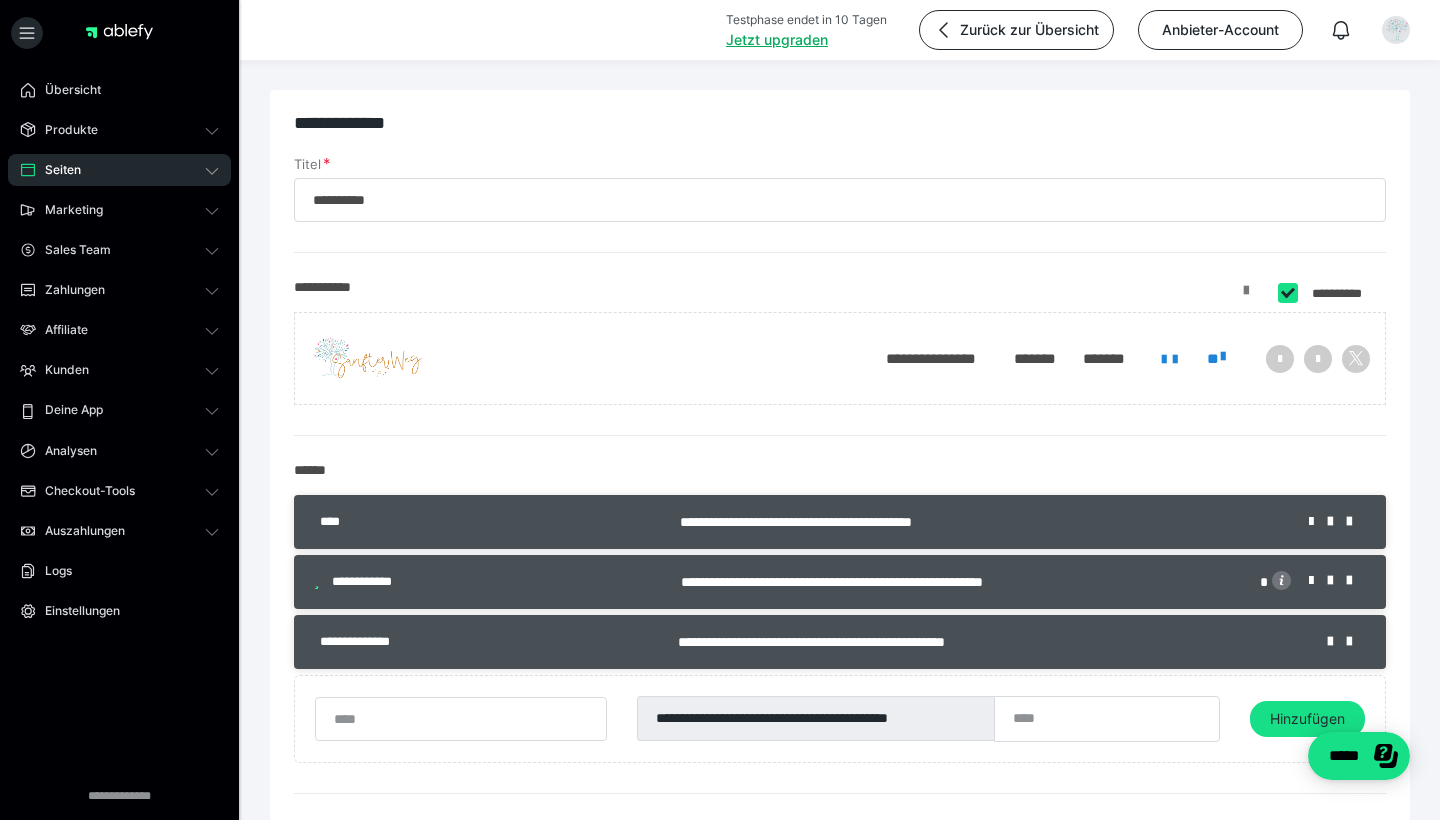 click at bounding box center [1246, 298] 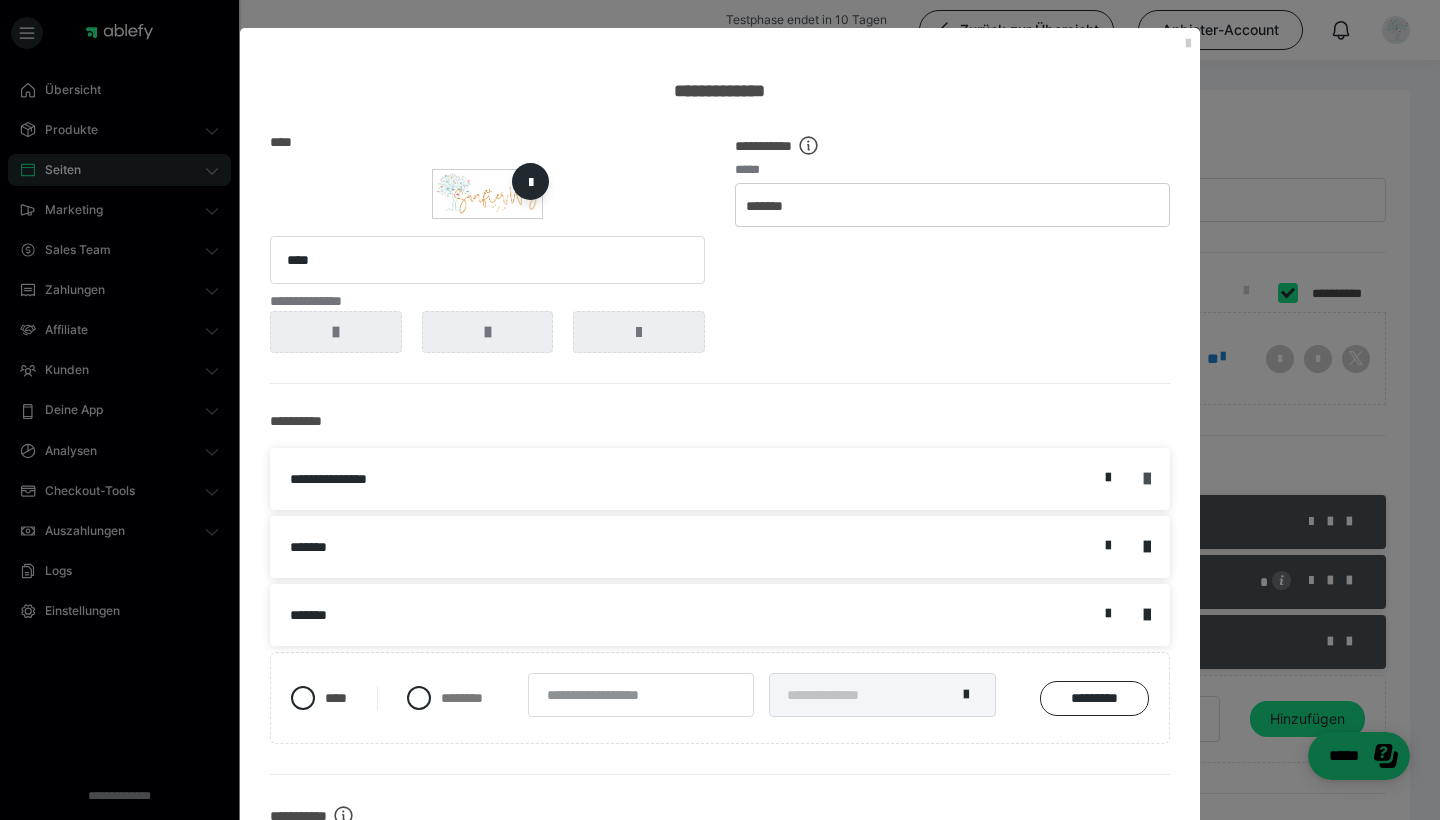 click at bounding box center (1147, 479) 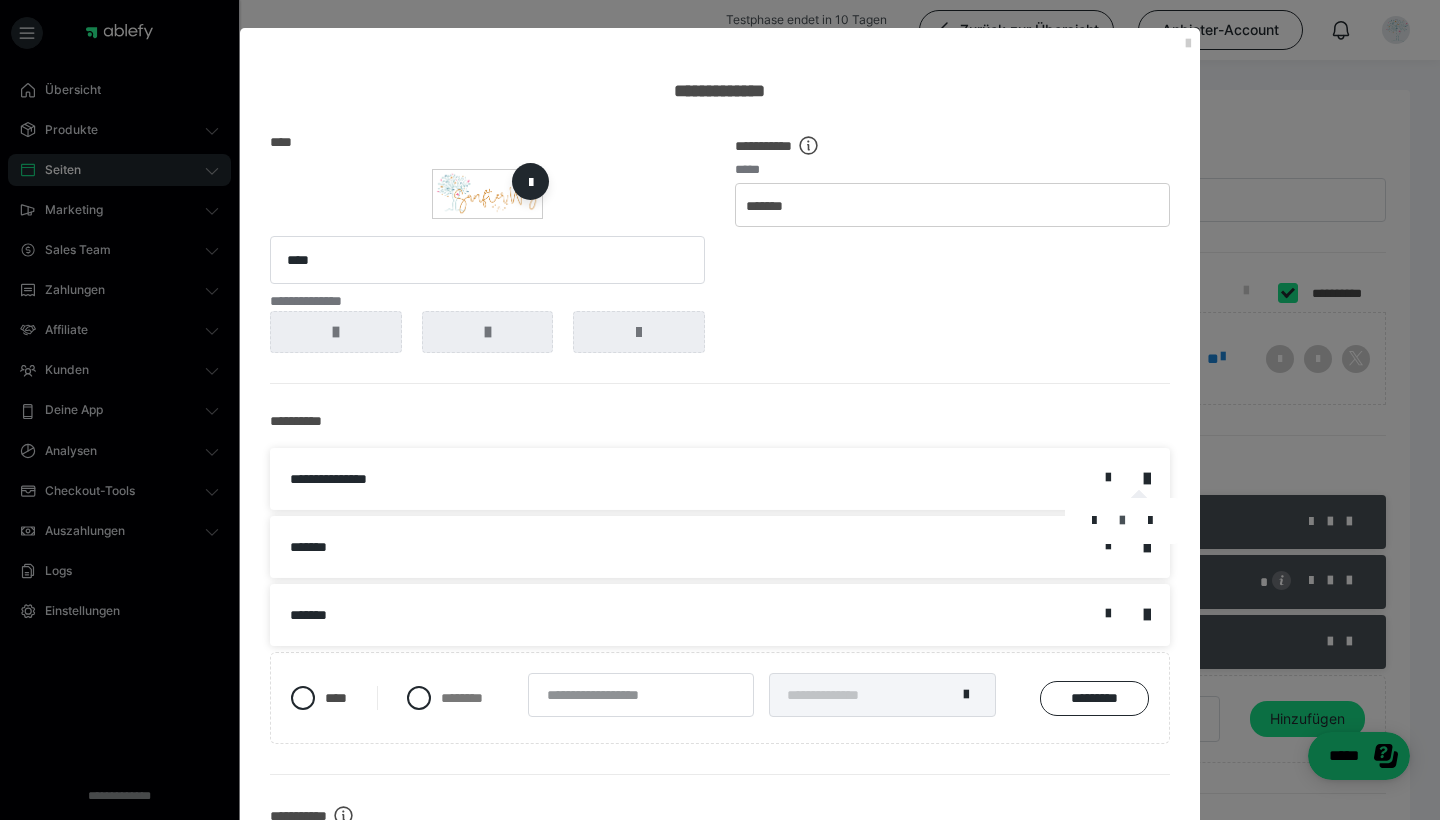 click at bounding box center [1122, 521] 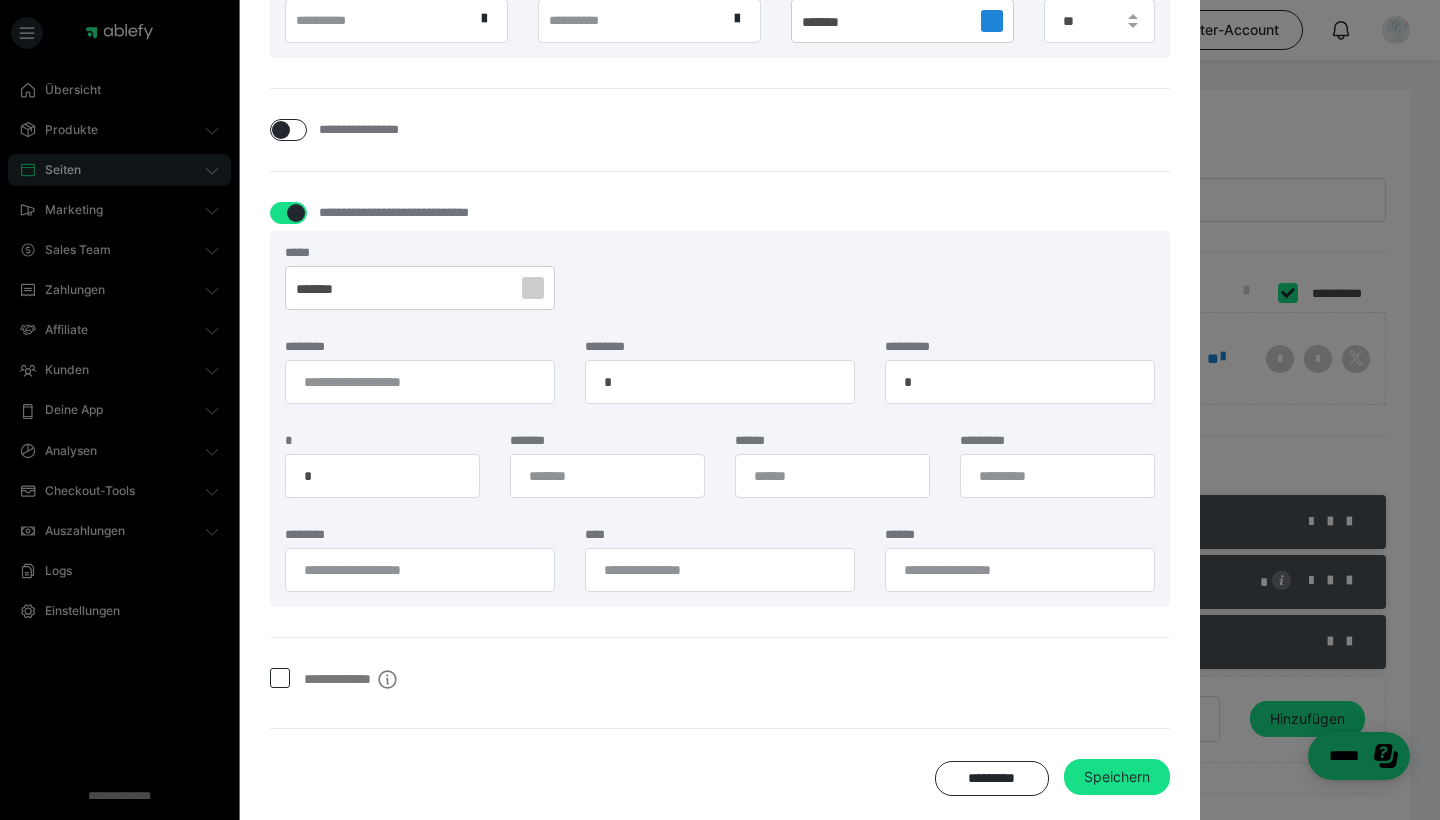 scroll, scrollTop: 1522, scrollLeft: 0, axis: vertical 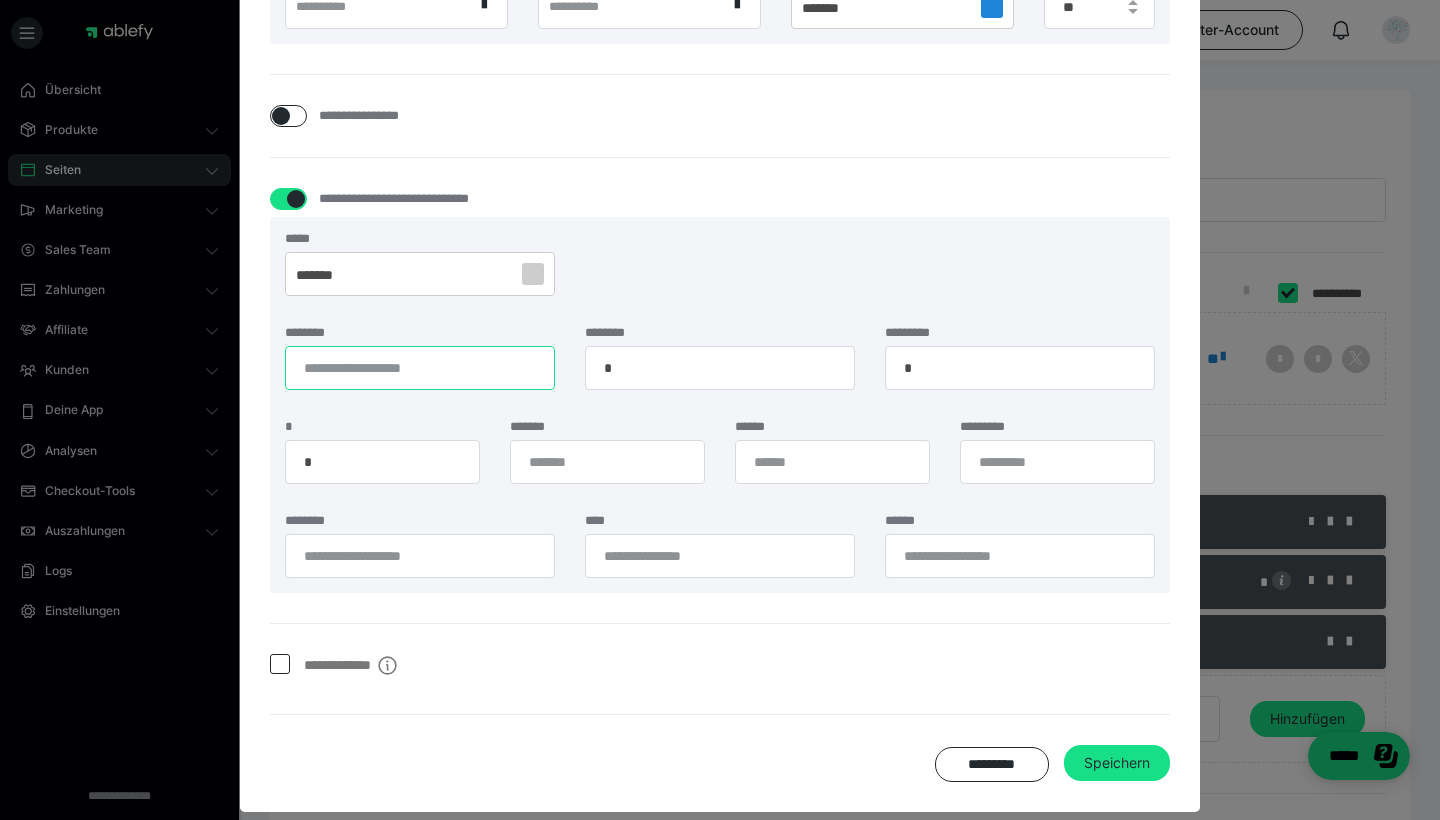 click on "********" at bounding box center [420, 368] 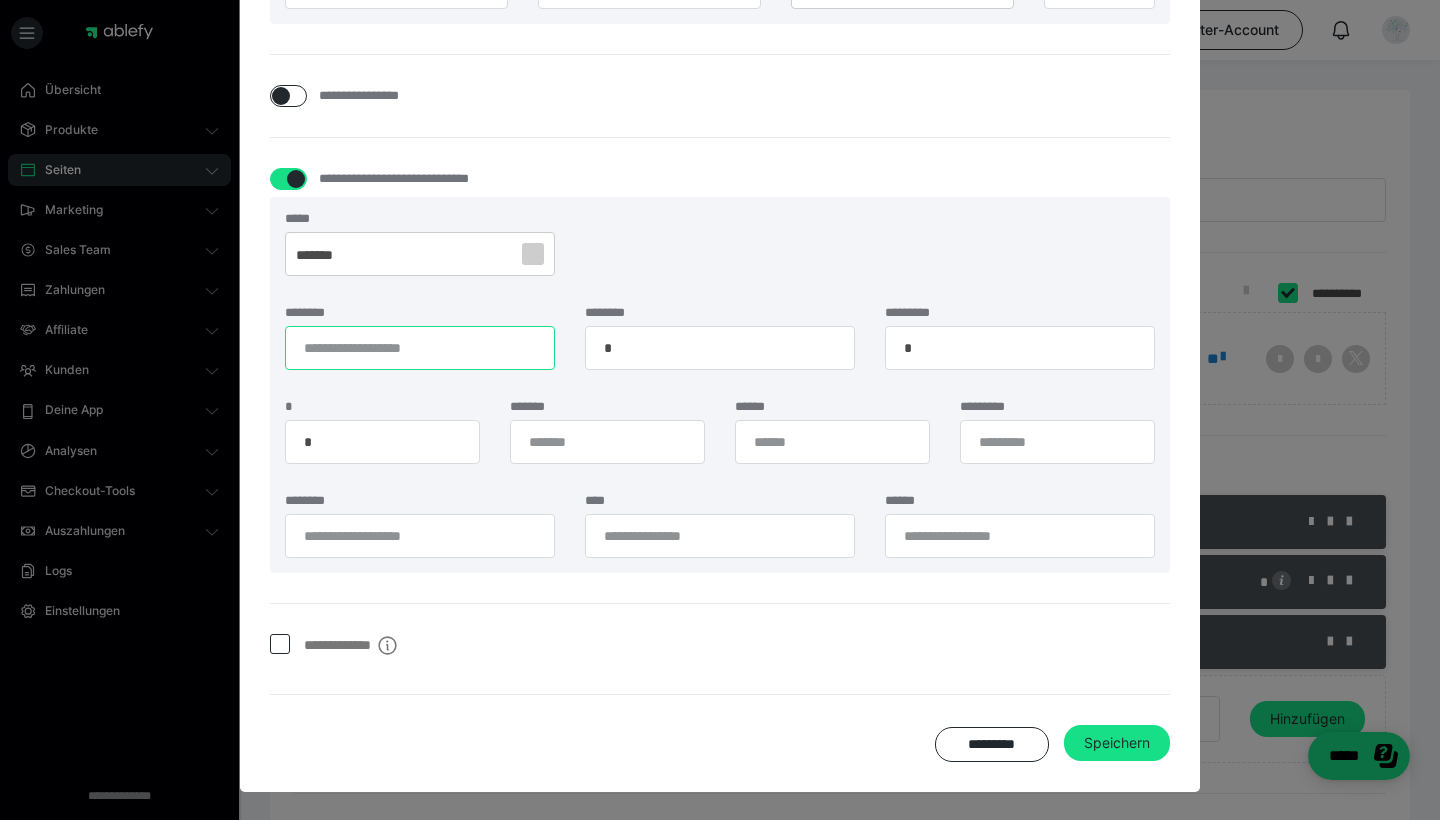 scroll, scrollTop: 1550, scrollLeft: 0, axis: vertical 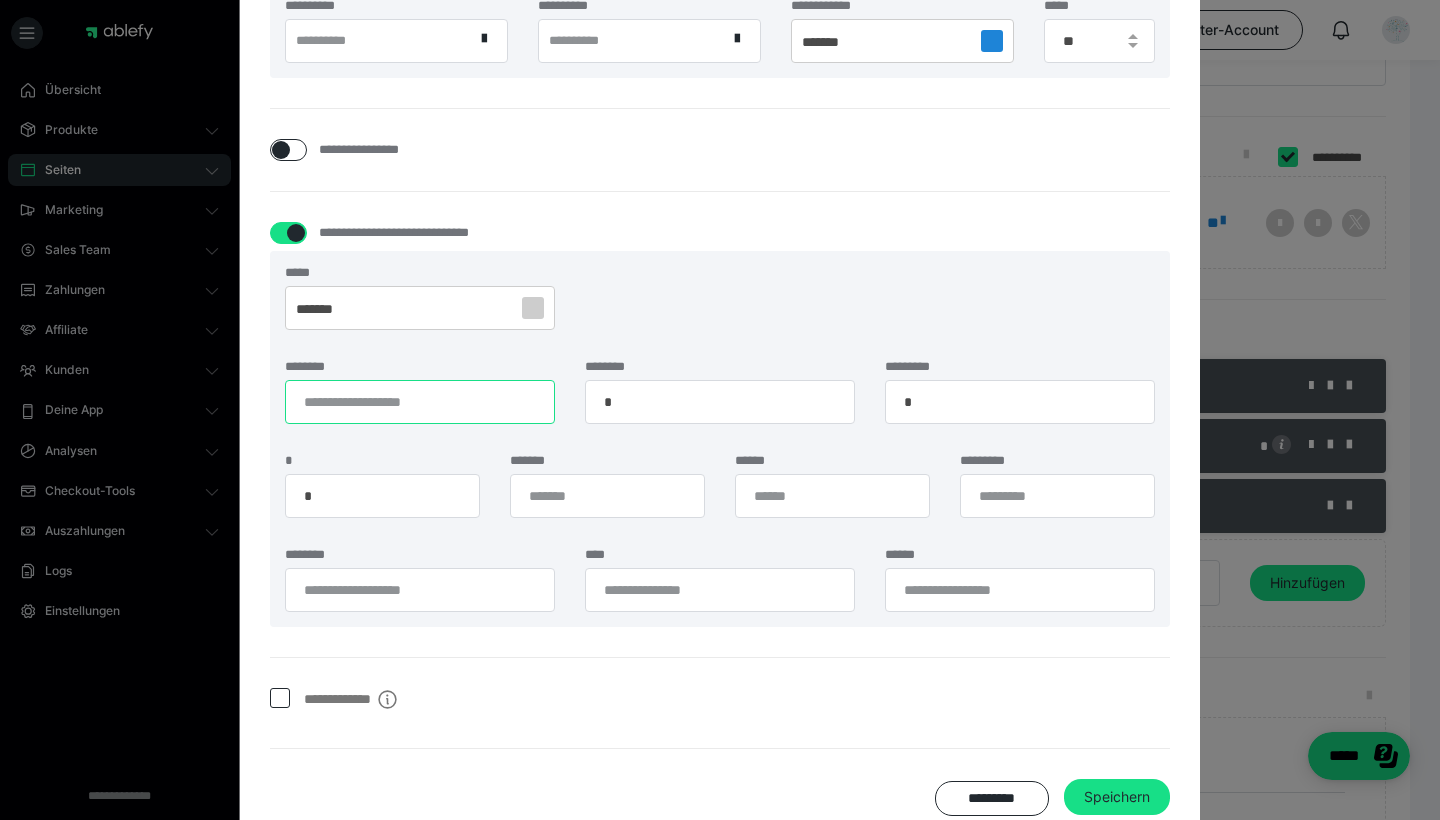click on "********" at bounding box center [420, 402] 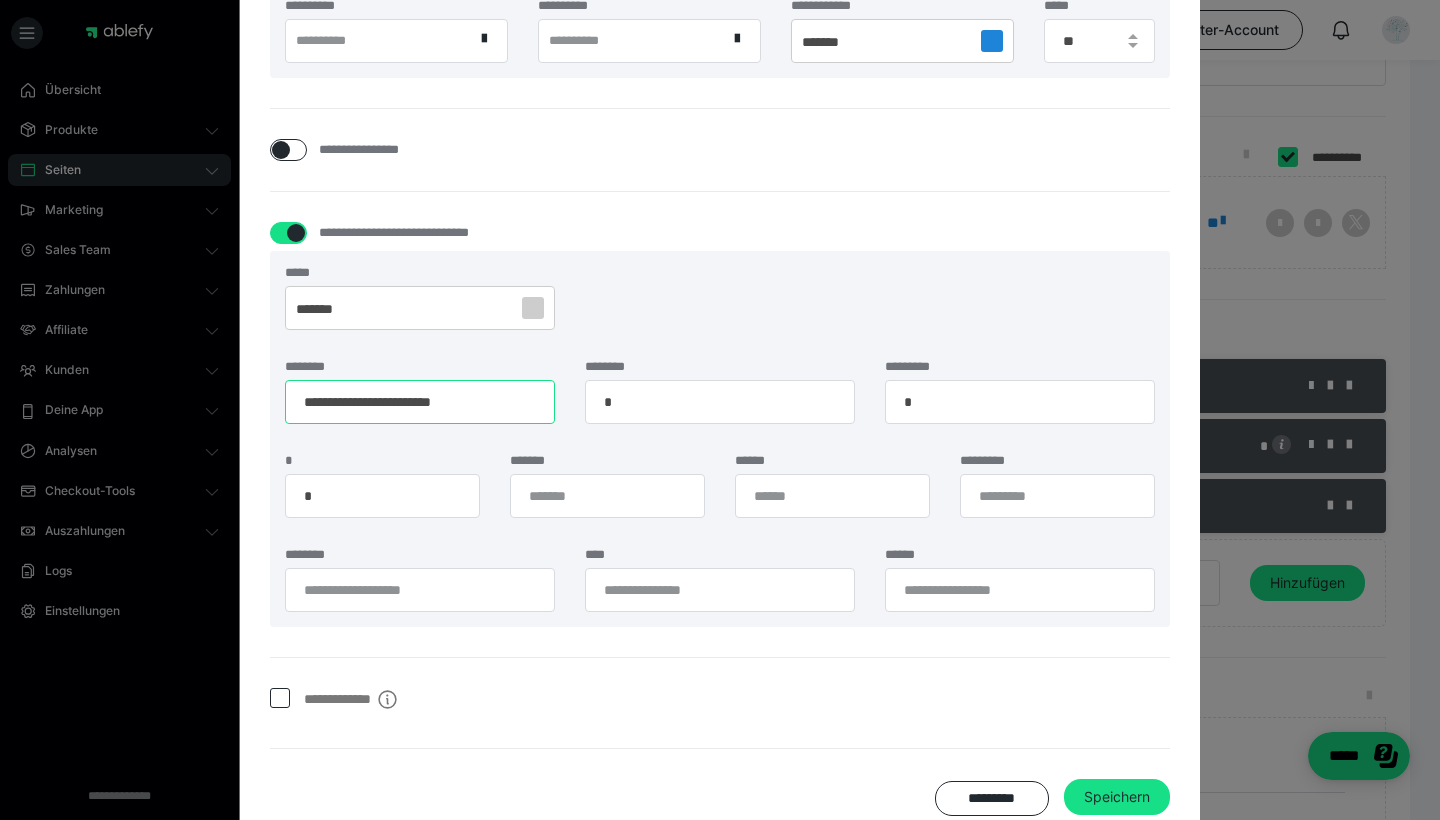 type on "**********" 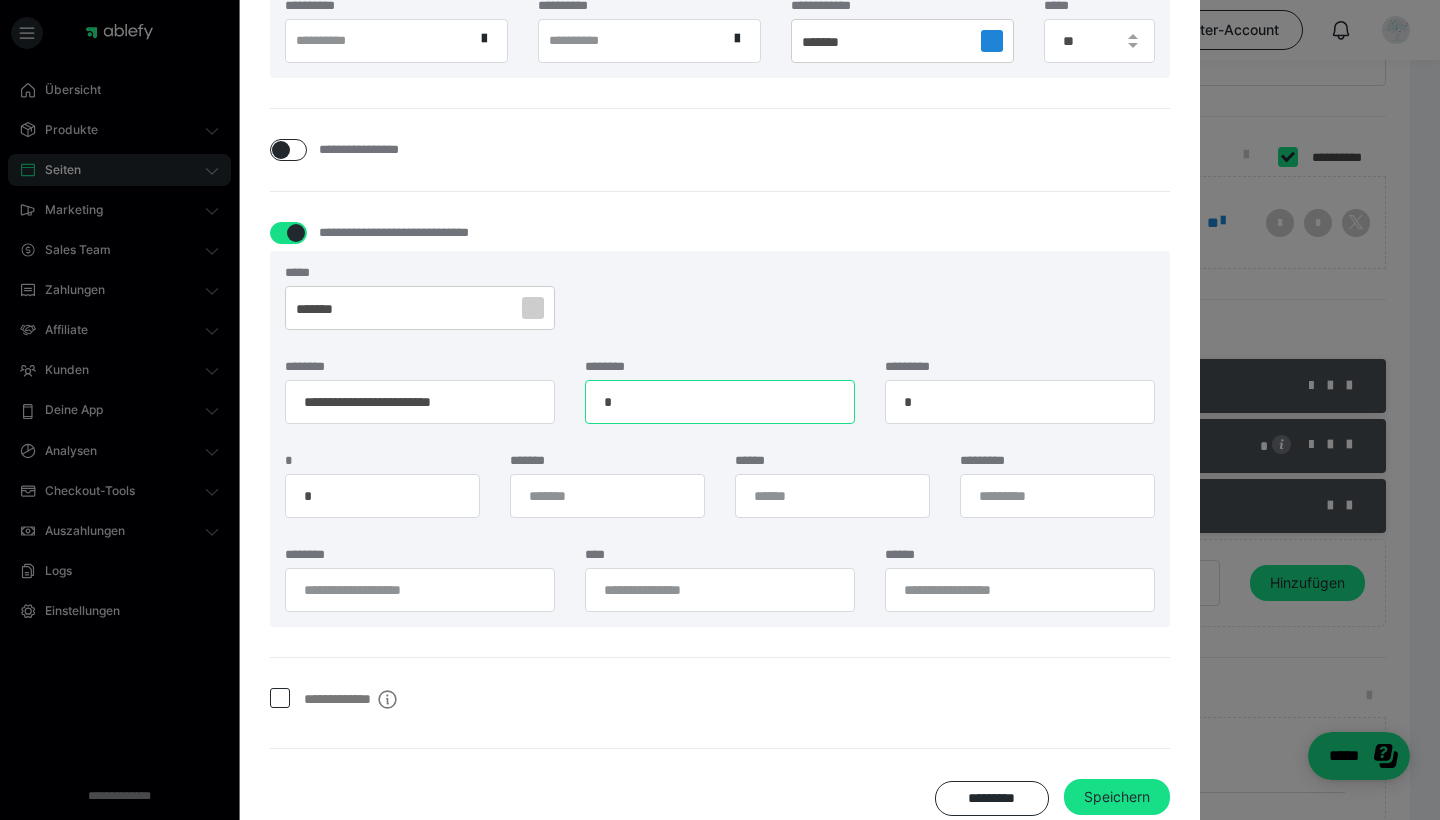 click on "*" at bounding box center (720, 402) 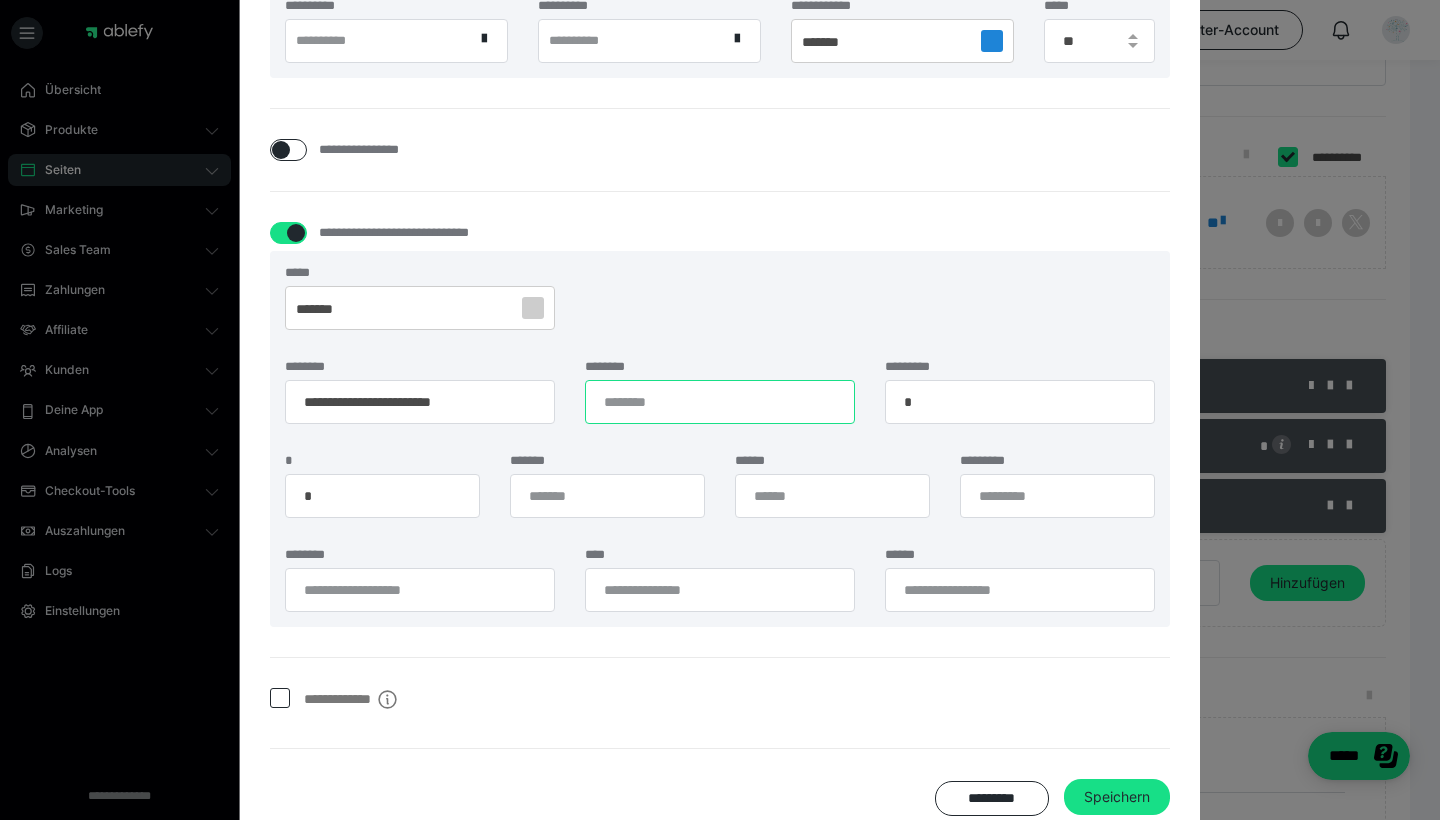 paste on "**********" 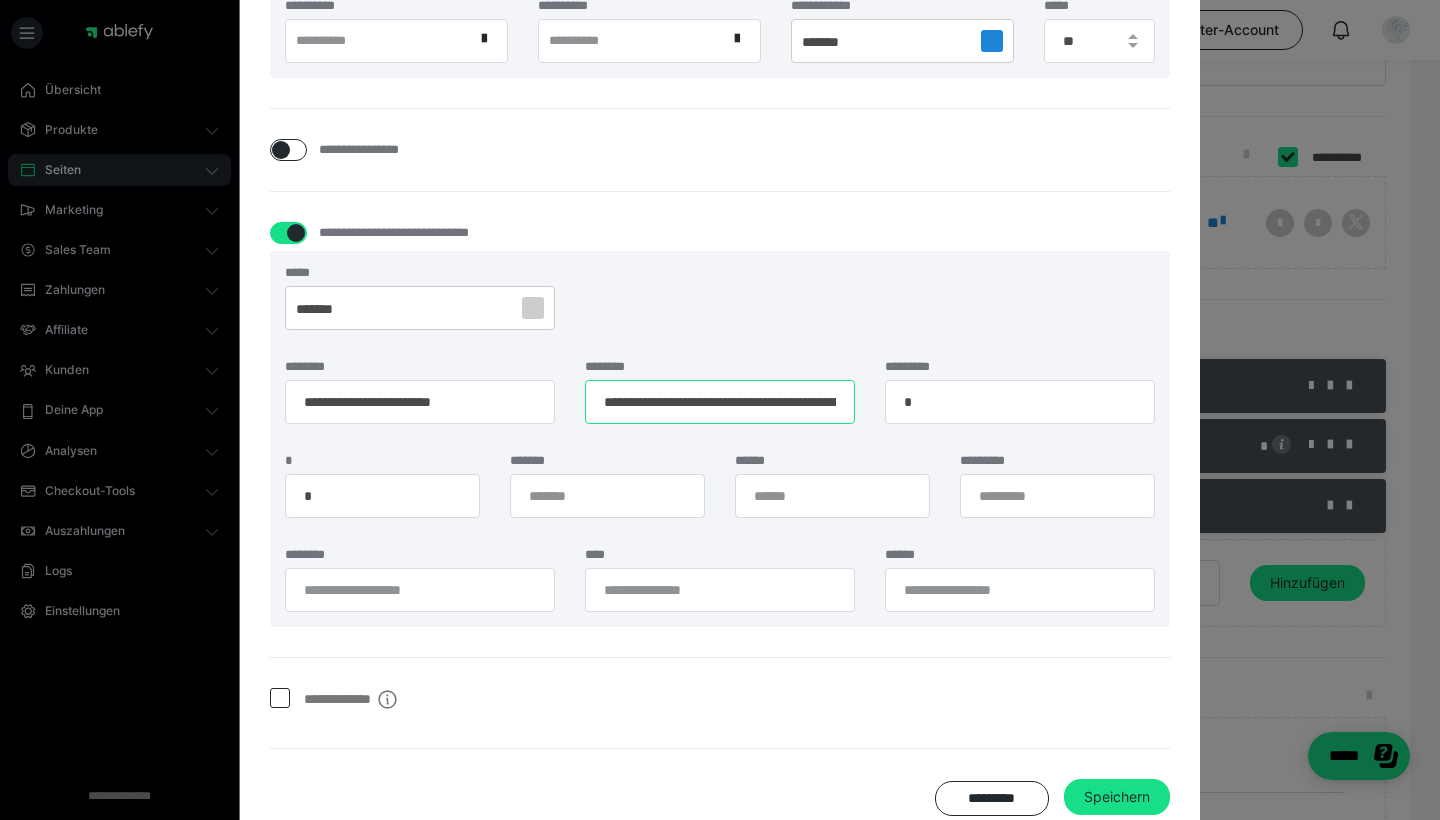 type on "**********" 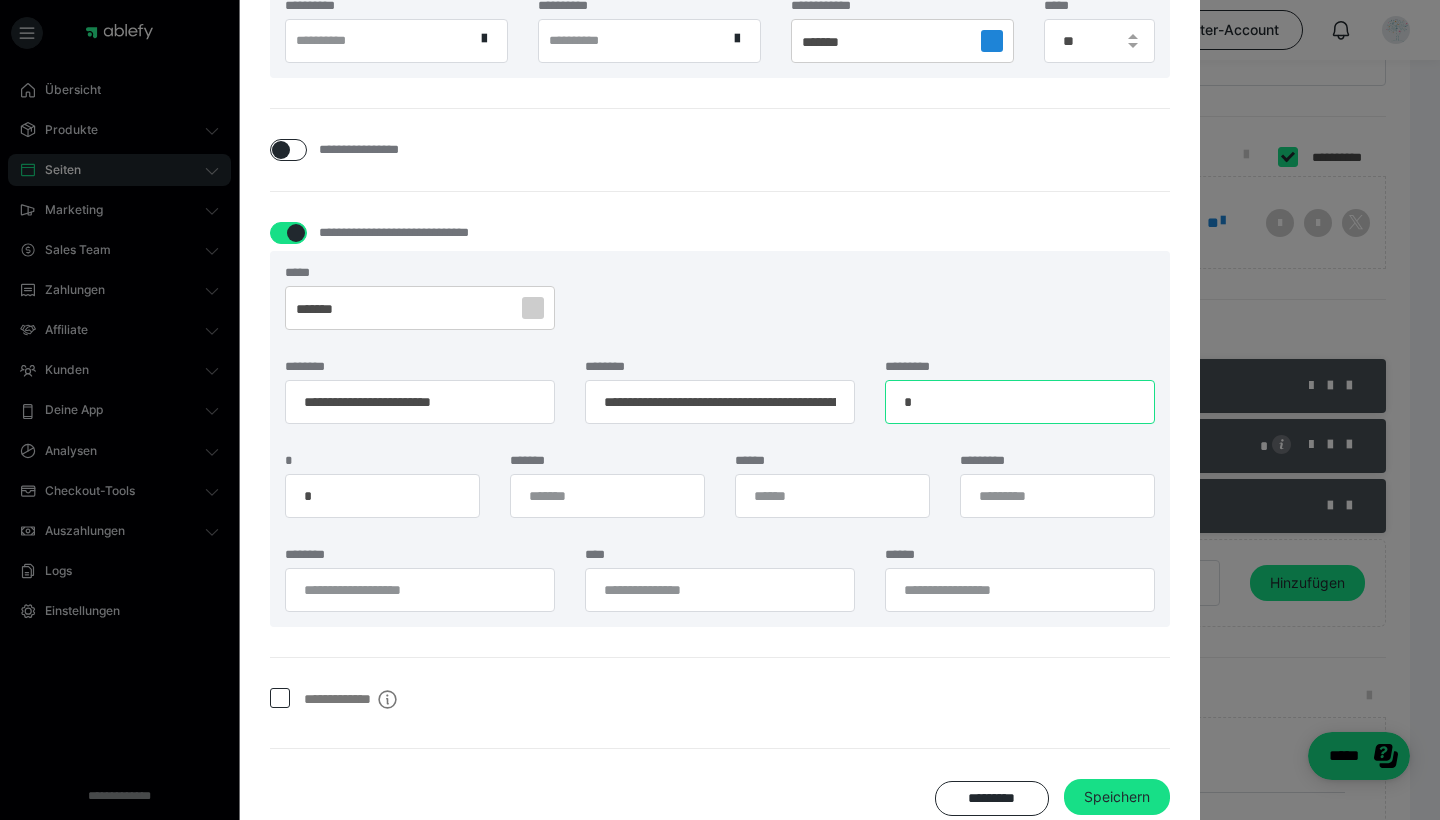 click on "*" at bounding box center (1020, 402) 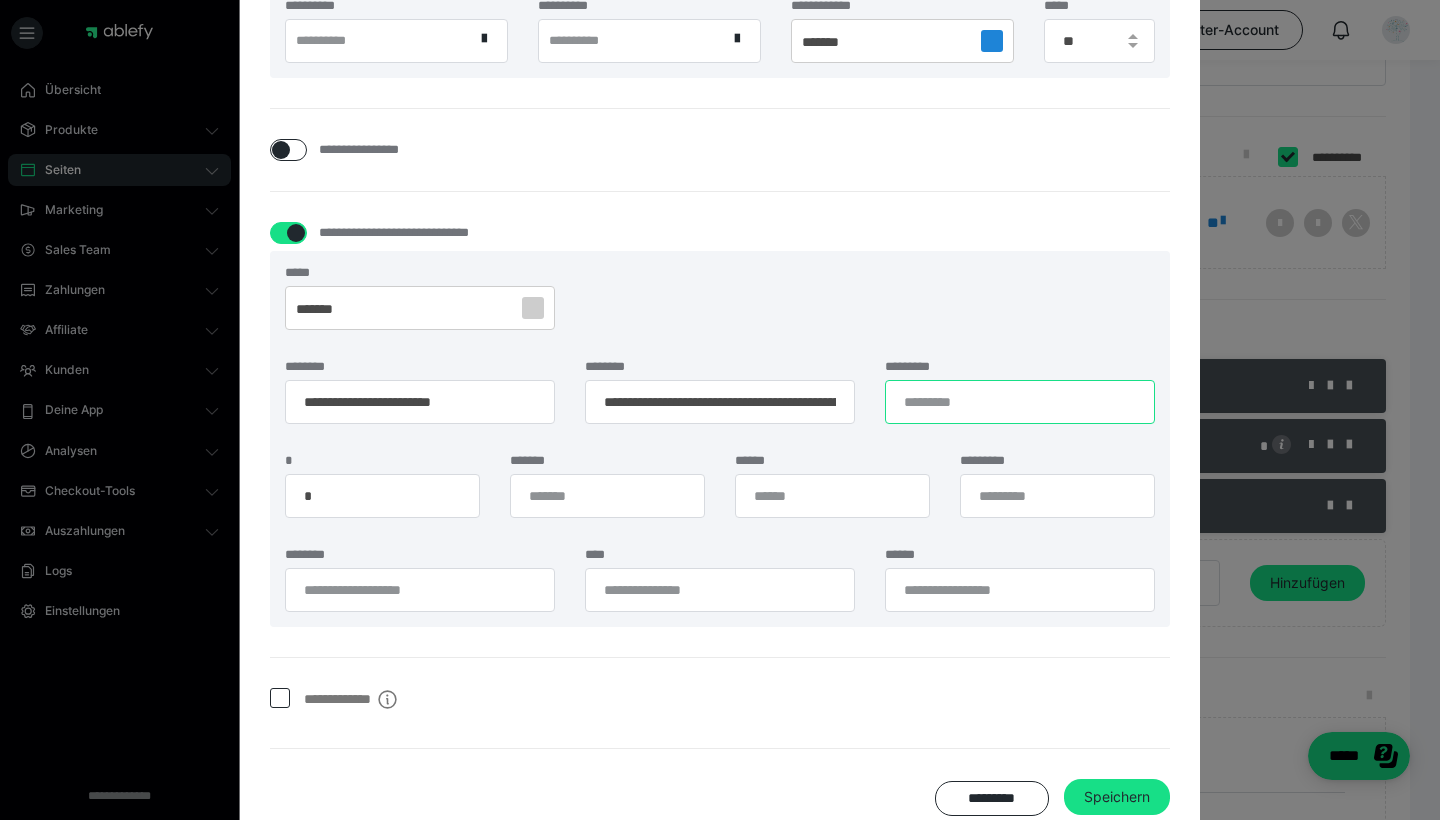 click on "*********" at bounding box center (1020, 402) 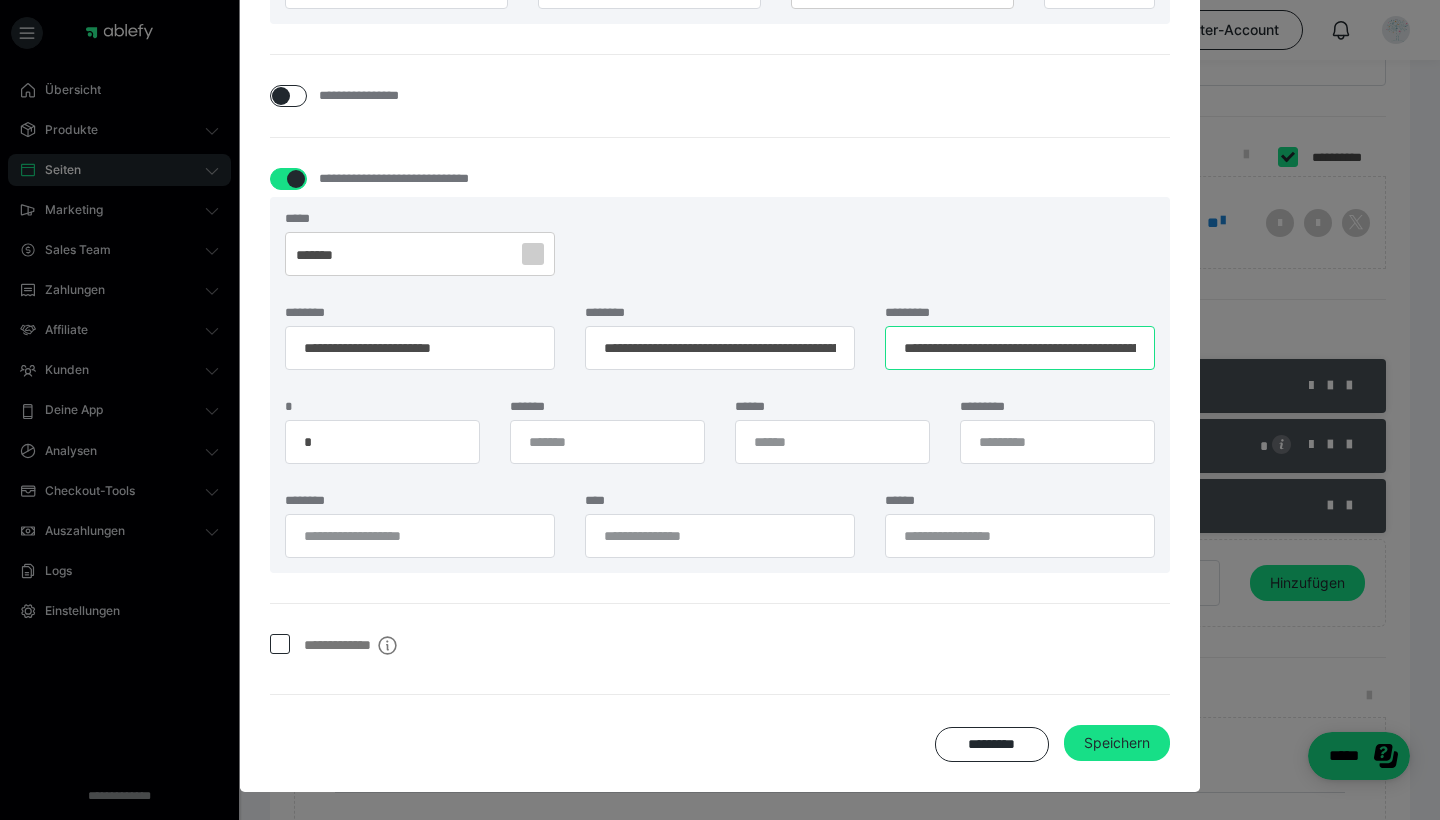 scroll, scrollTop: 1550, scrollLeft: 0, axis: vertical 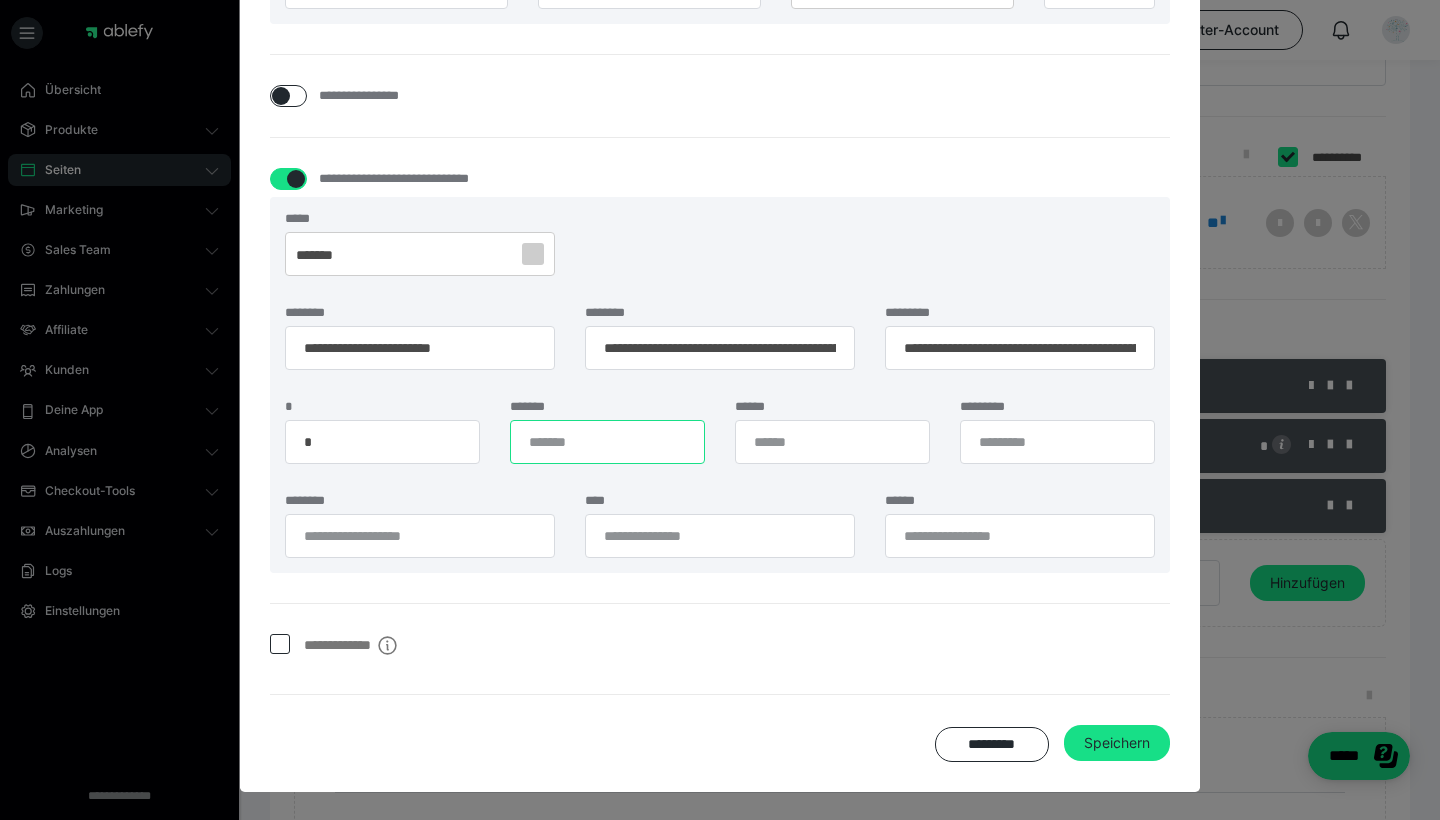 click on "*******" at bounding box center (607, 442) 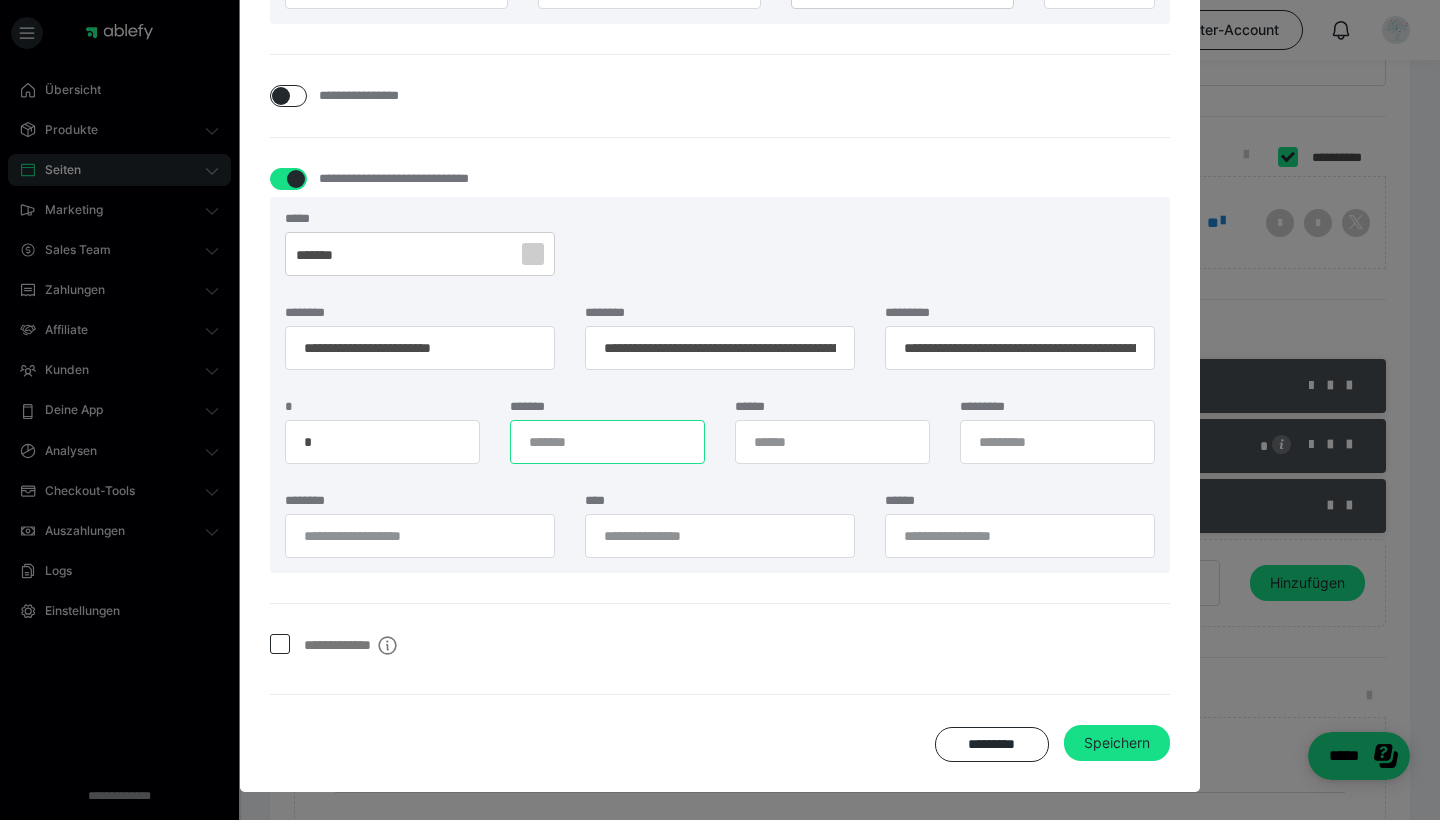 click on "*******" at bounding box center [607, 442] 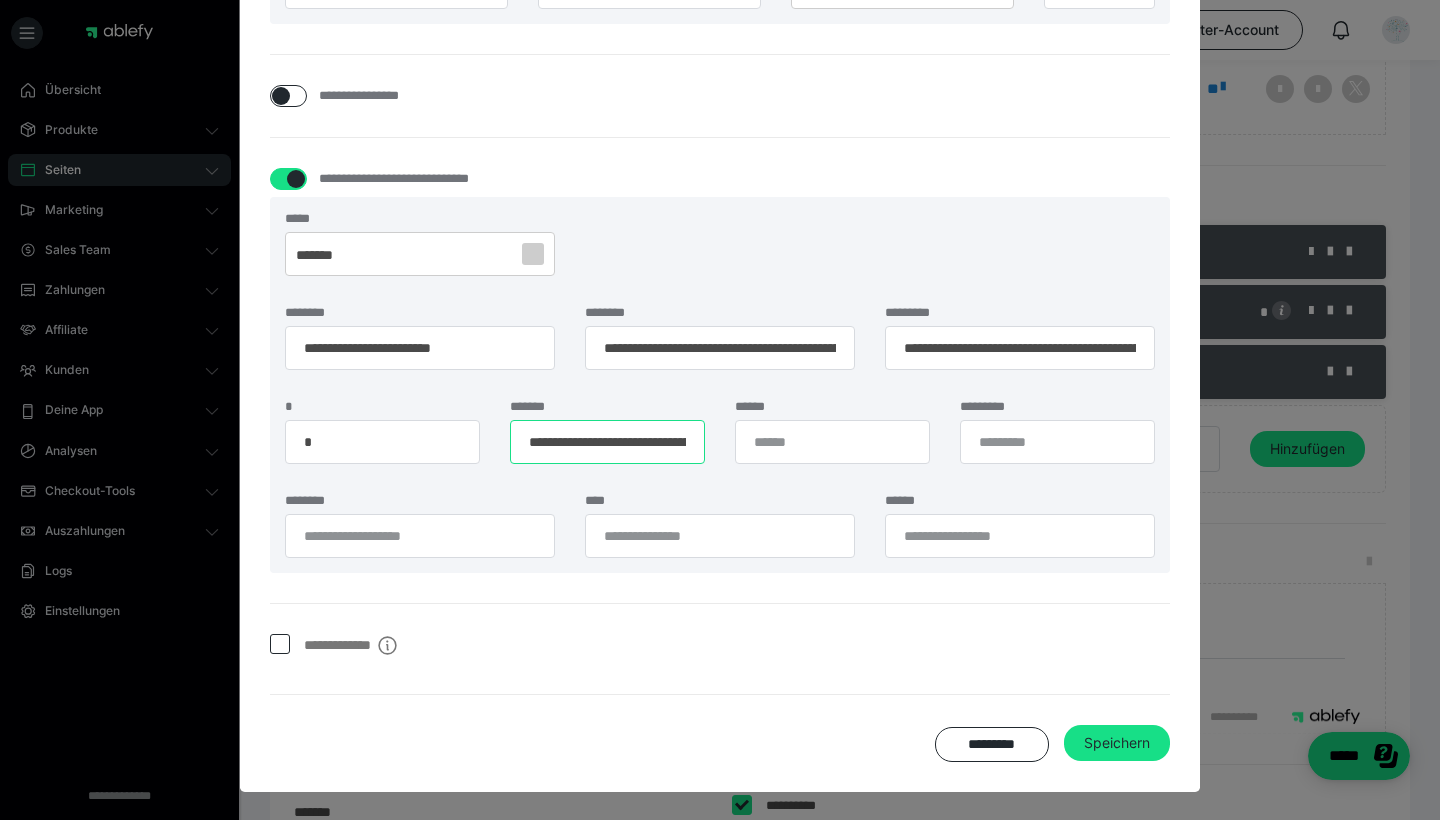 scroll, scrollTop: 341, scrollLeft: 0, axis: vertical 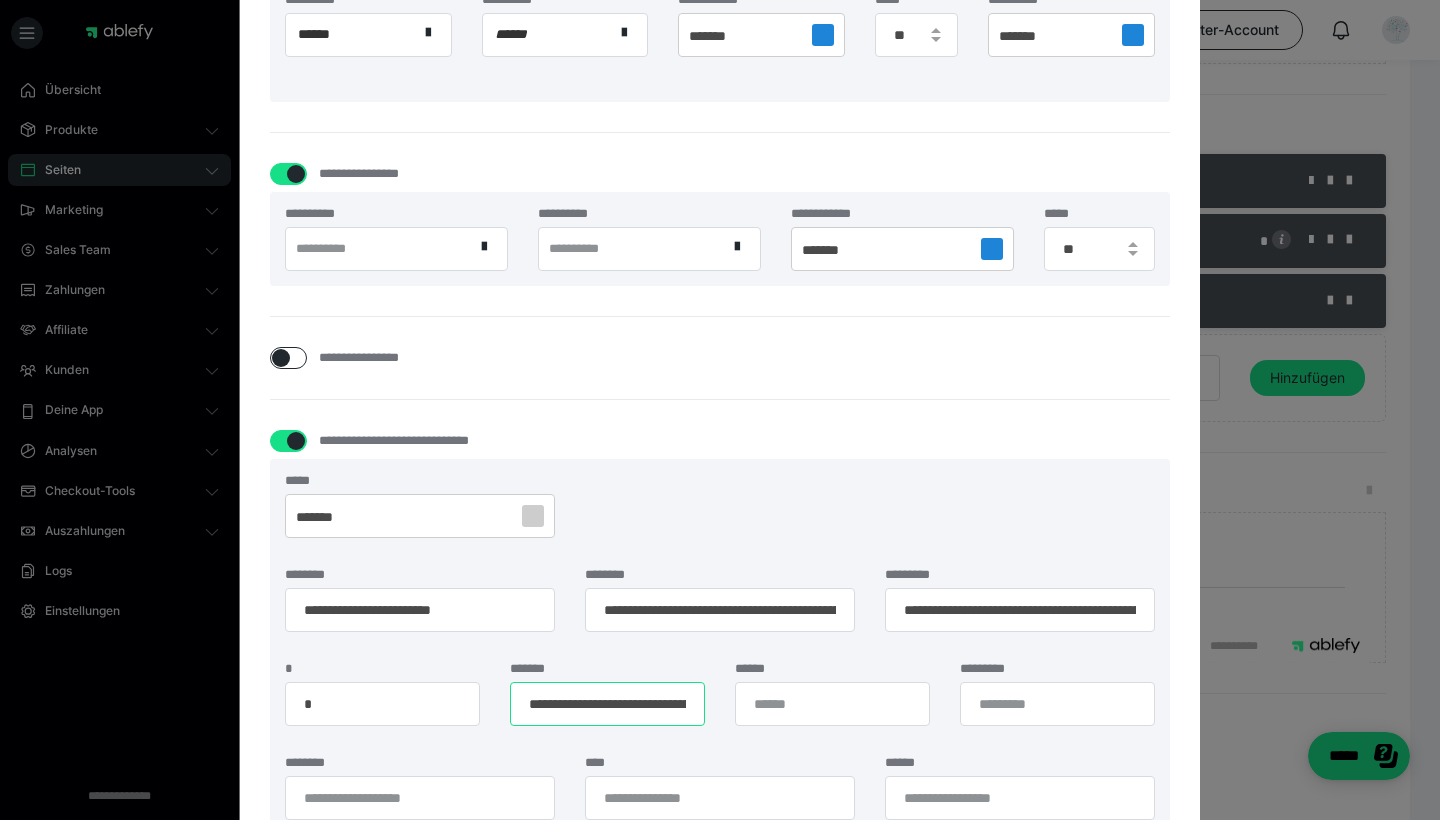 type on "**********" 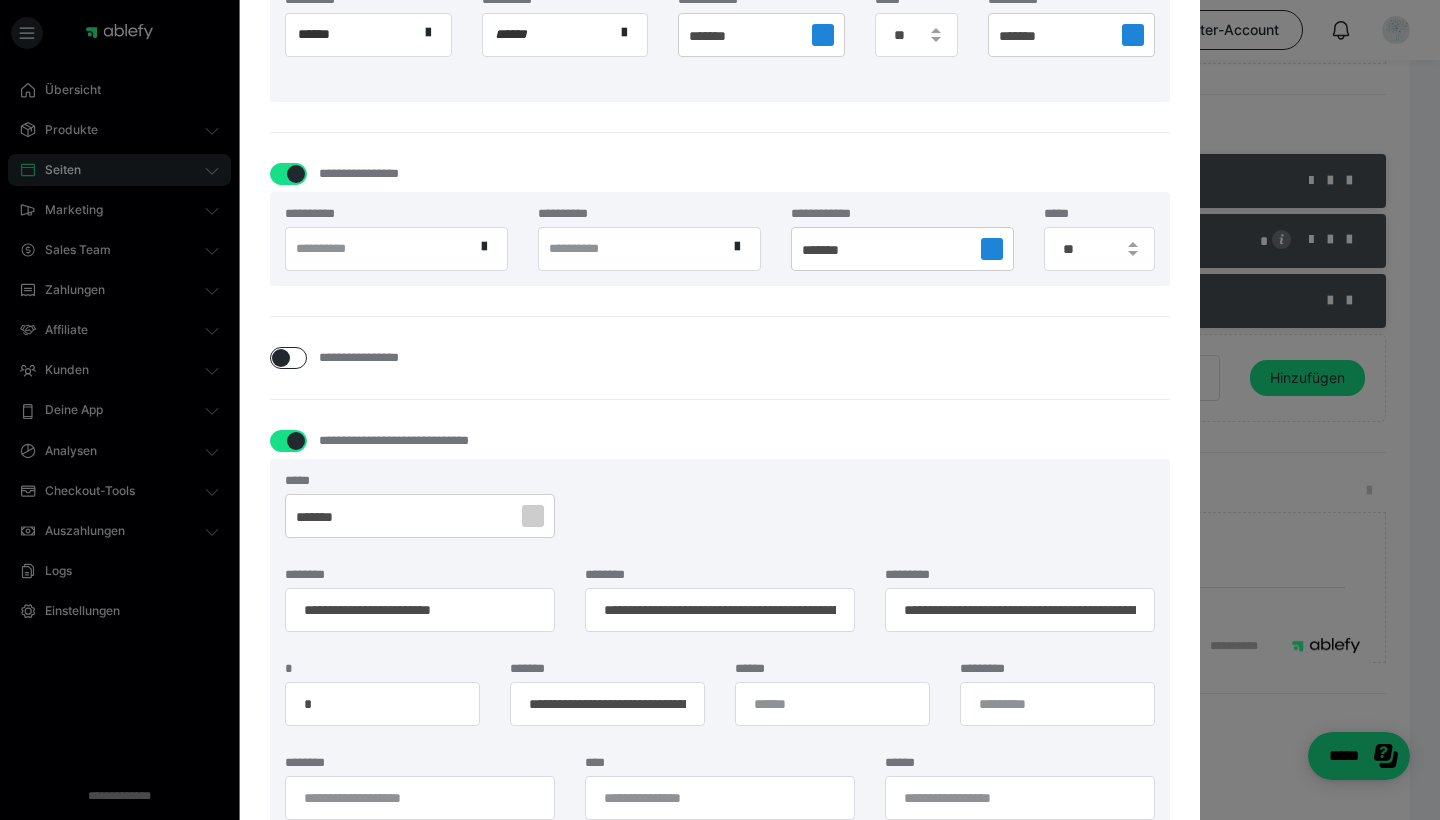 click at bounding box center (281, 358) 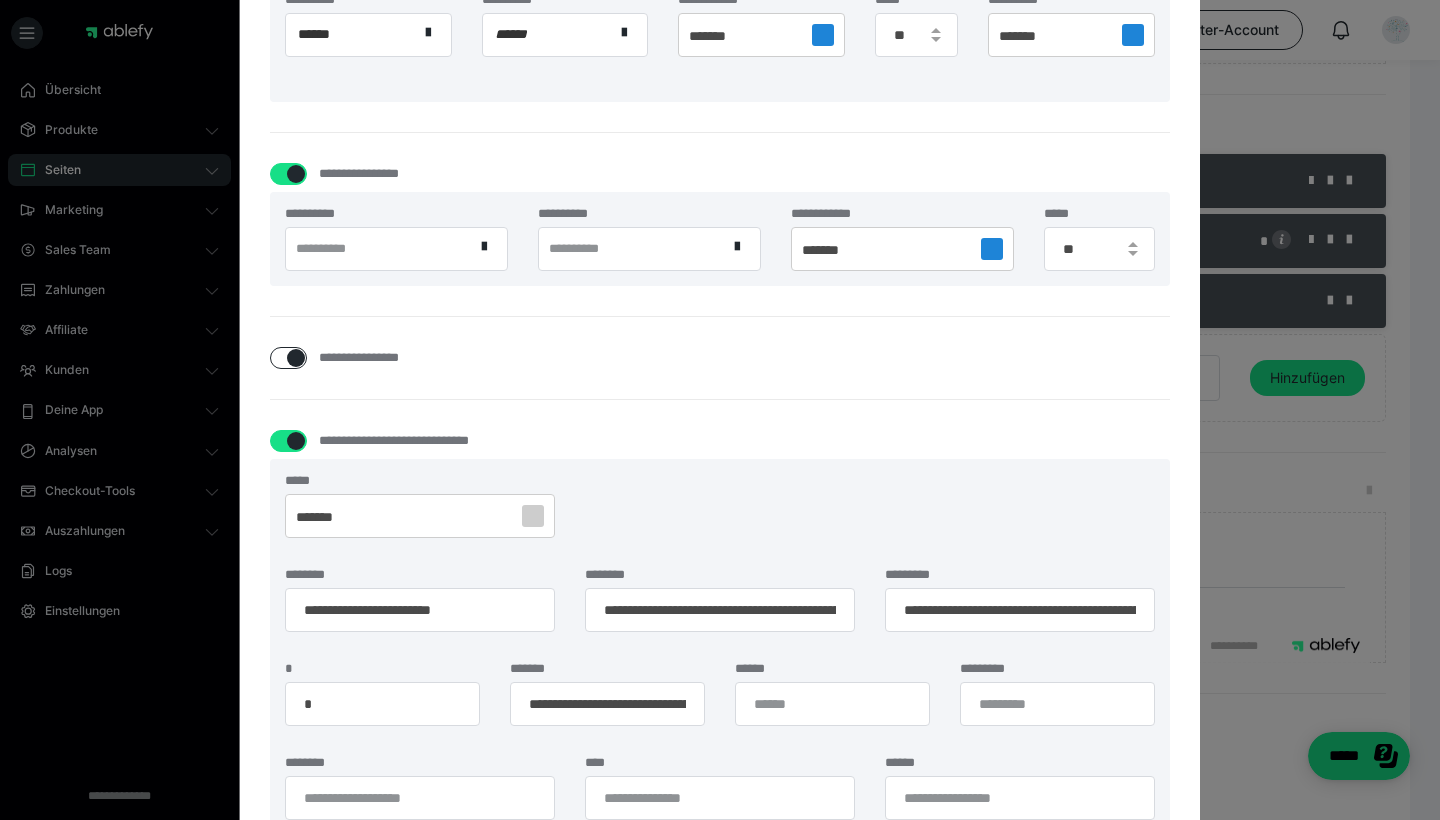 checkbox on "****" 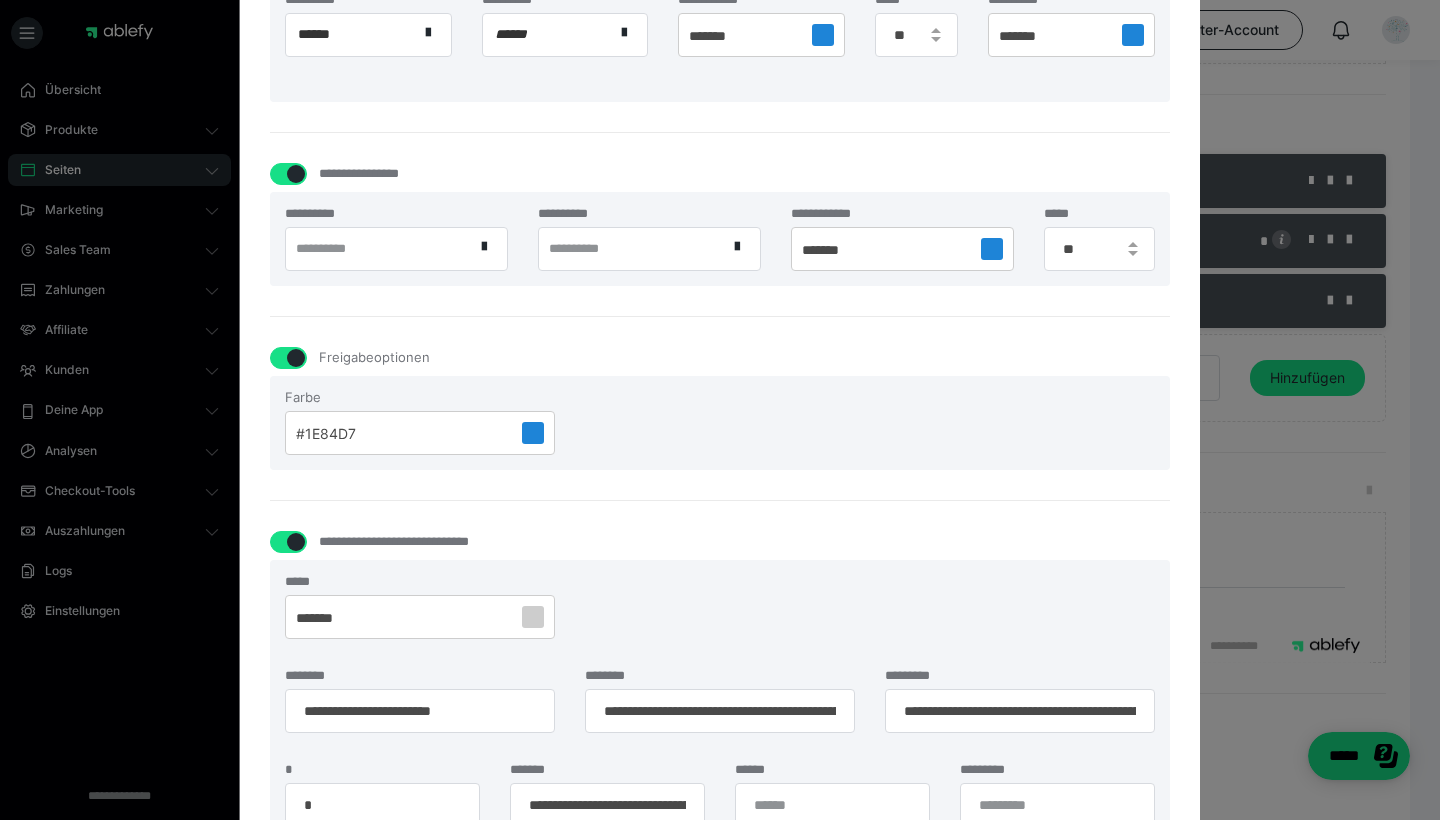 click at bounding box center (296, 358) 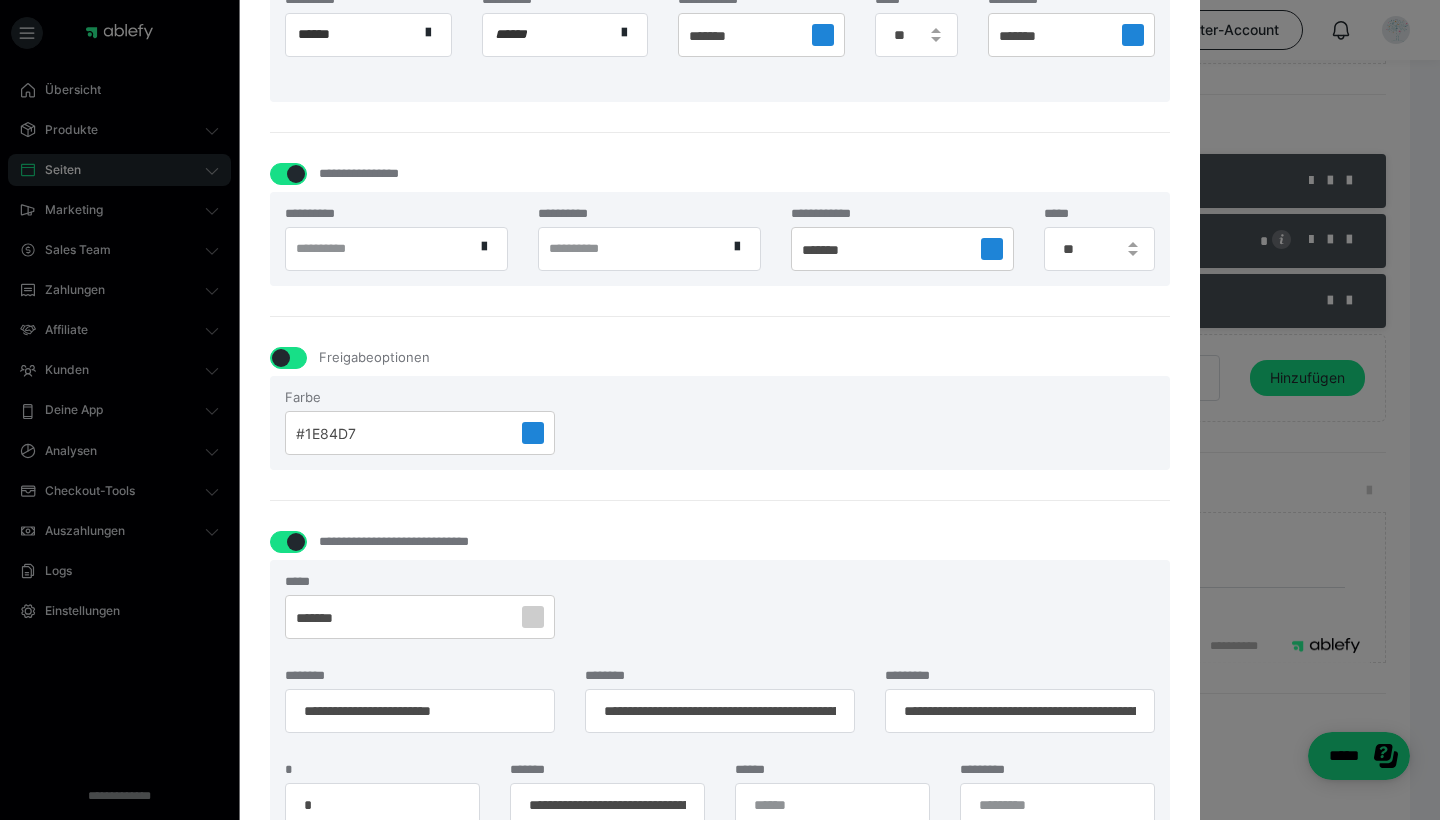 checkbox on "false" 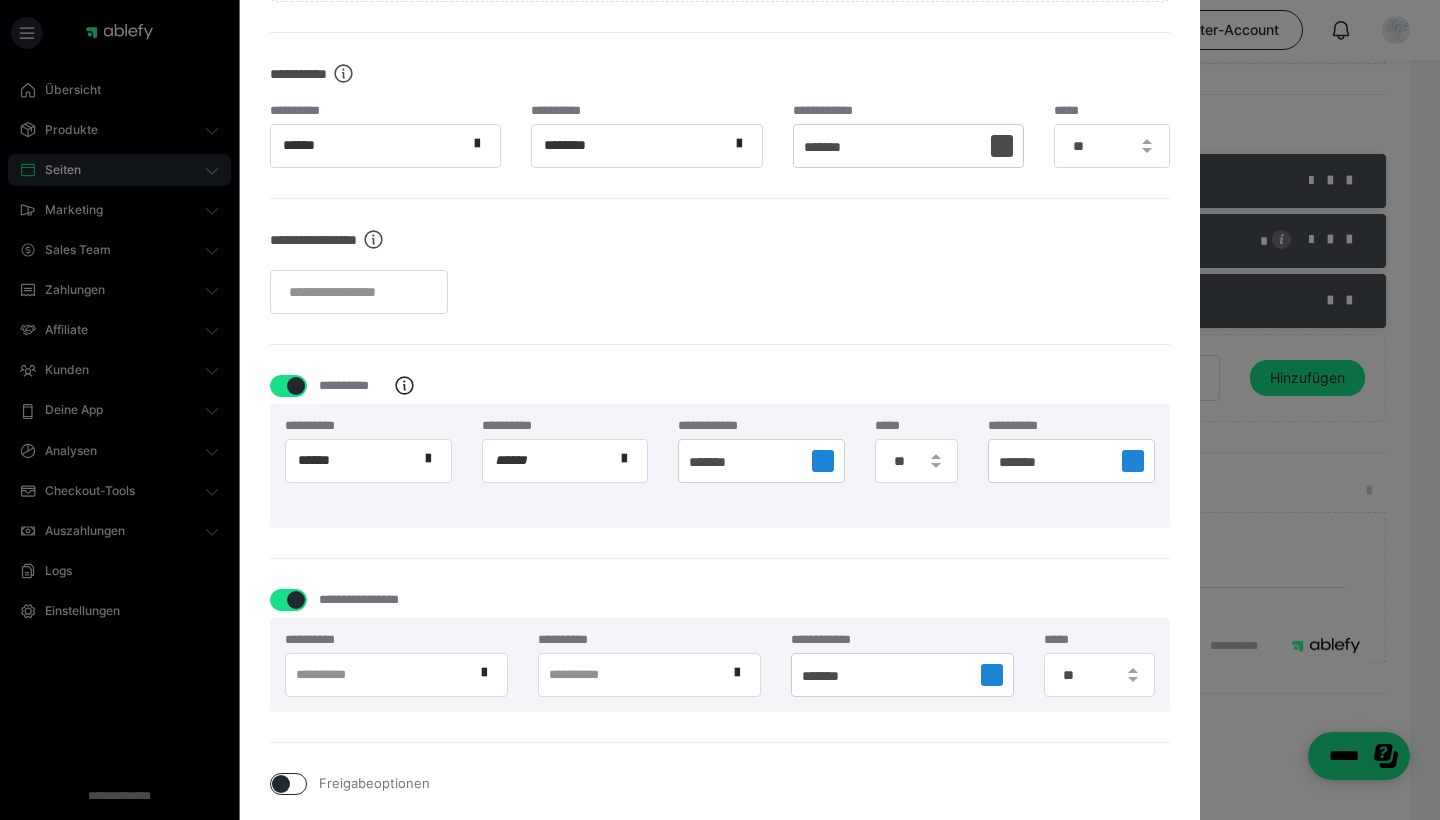 scroll, scrollTop: 853, scrollLeft: 0, axis: vertical 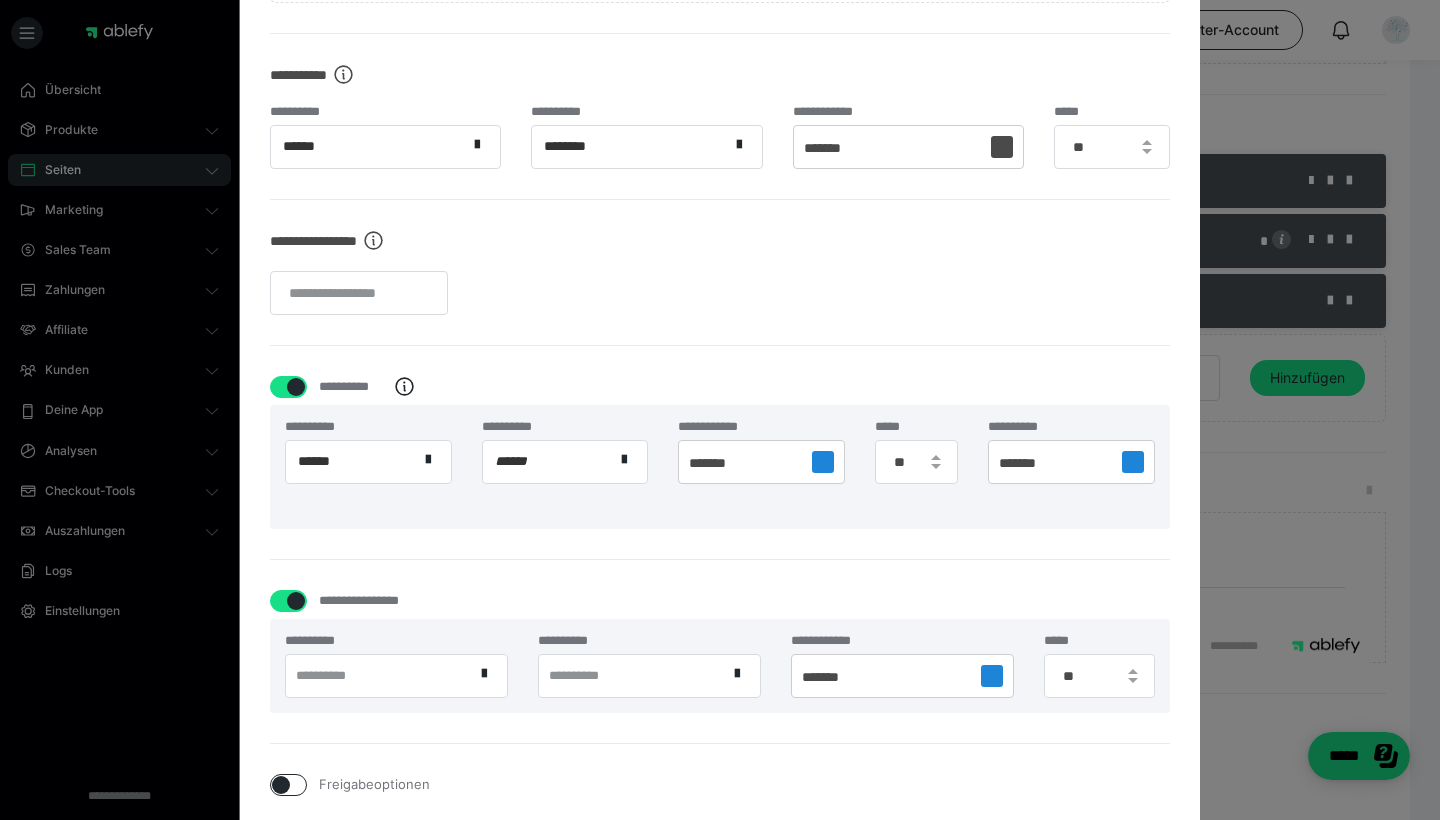click on "******" at bounding box center (352, 461) 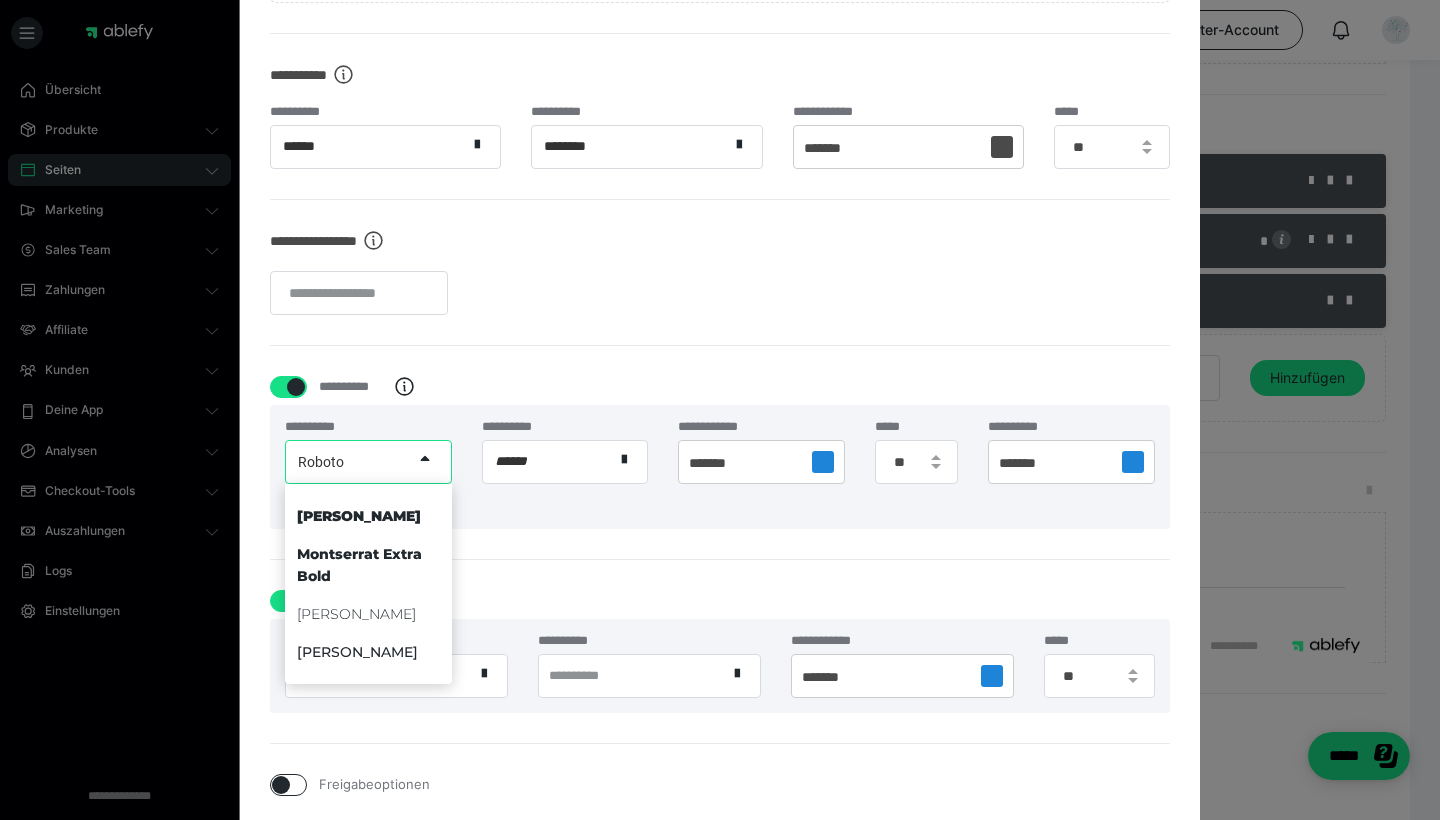 scroll, scrollTop: 2472, scrollLeft: 0, axis: vertical 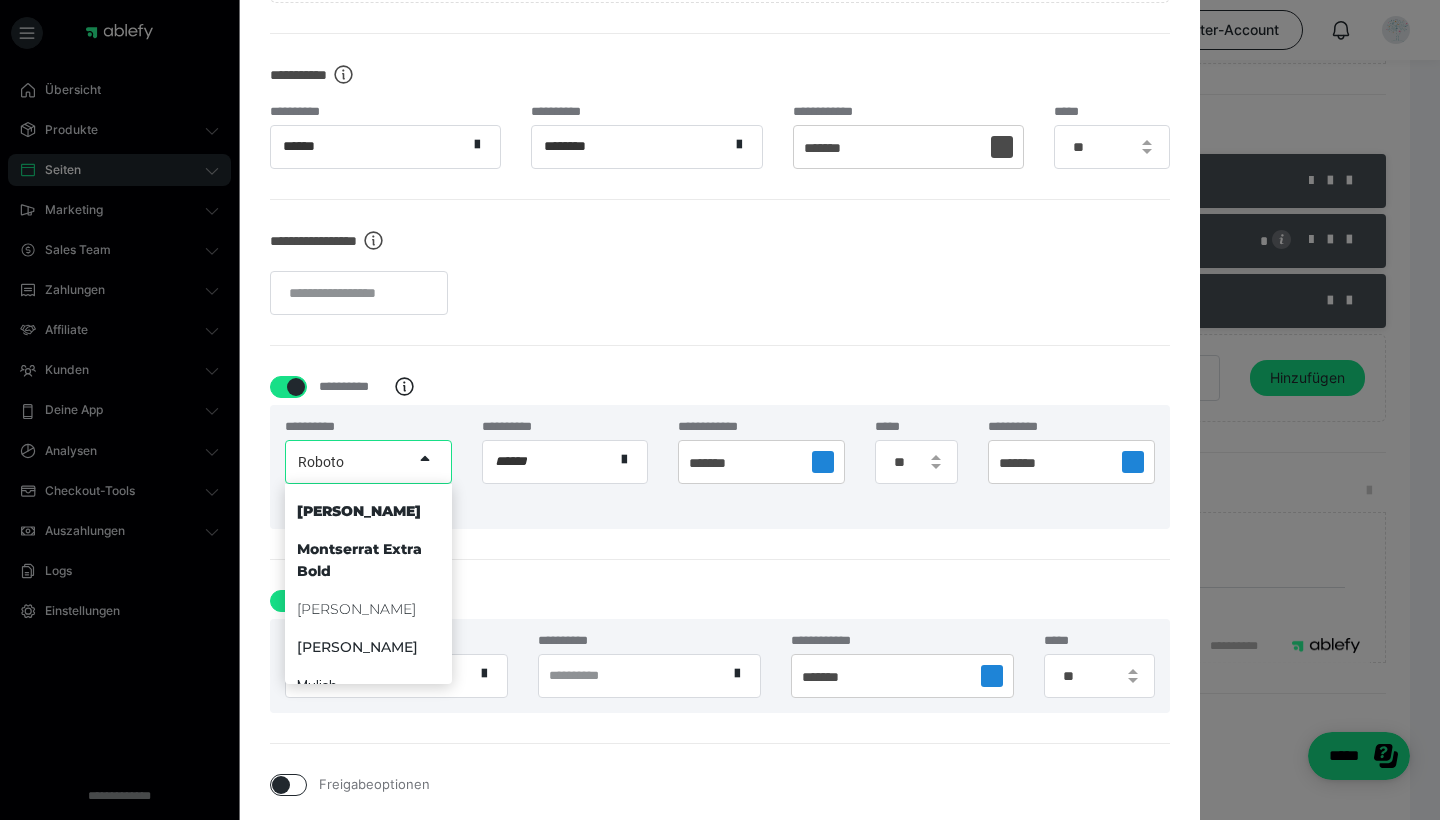 click on "Montserrat Med" at bounding box center [357, 647] 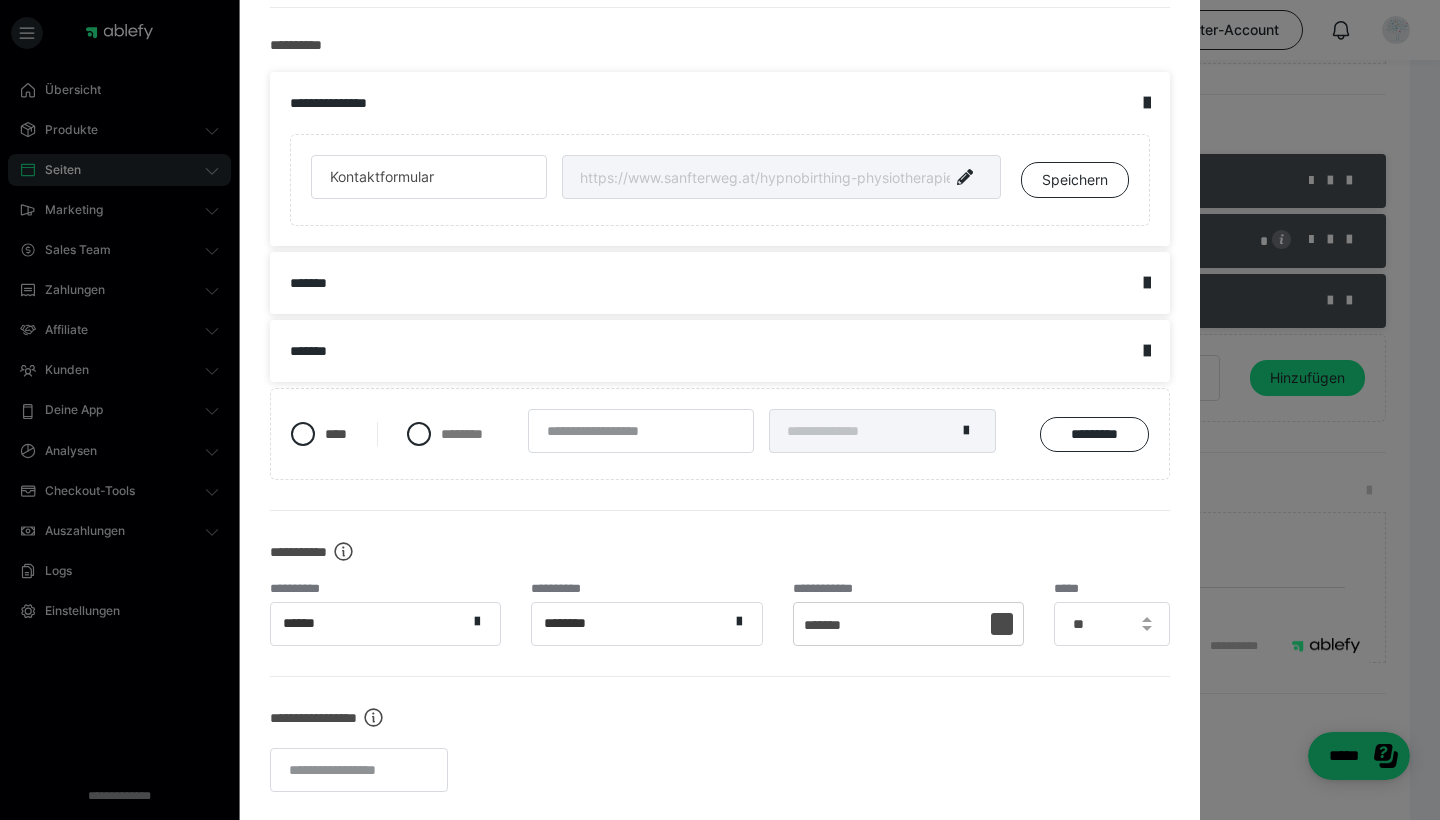 scroll, scrollTop: 375, scrollLeft: 0, axis: vertical 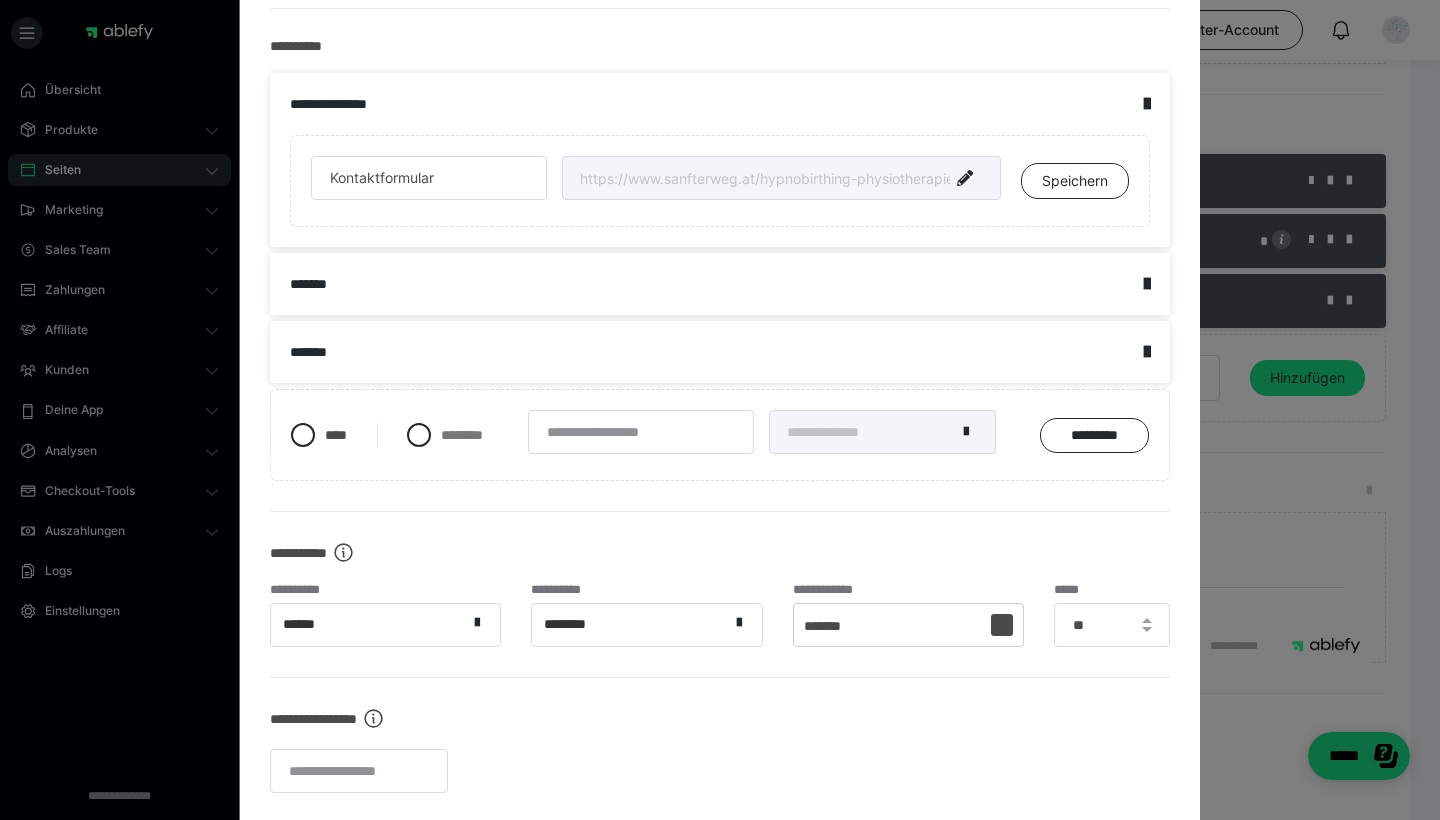 click on "******" at bounding box center [369, 624] 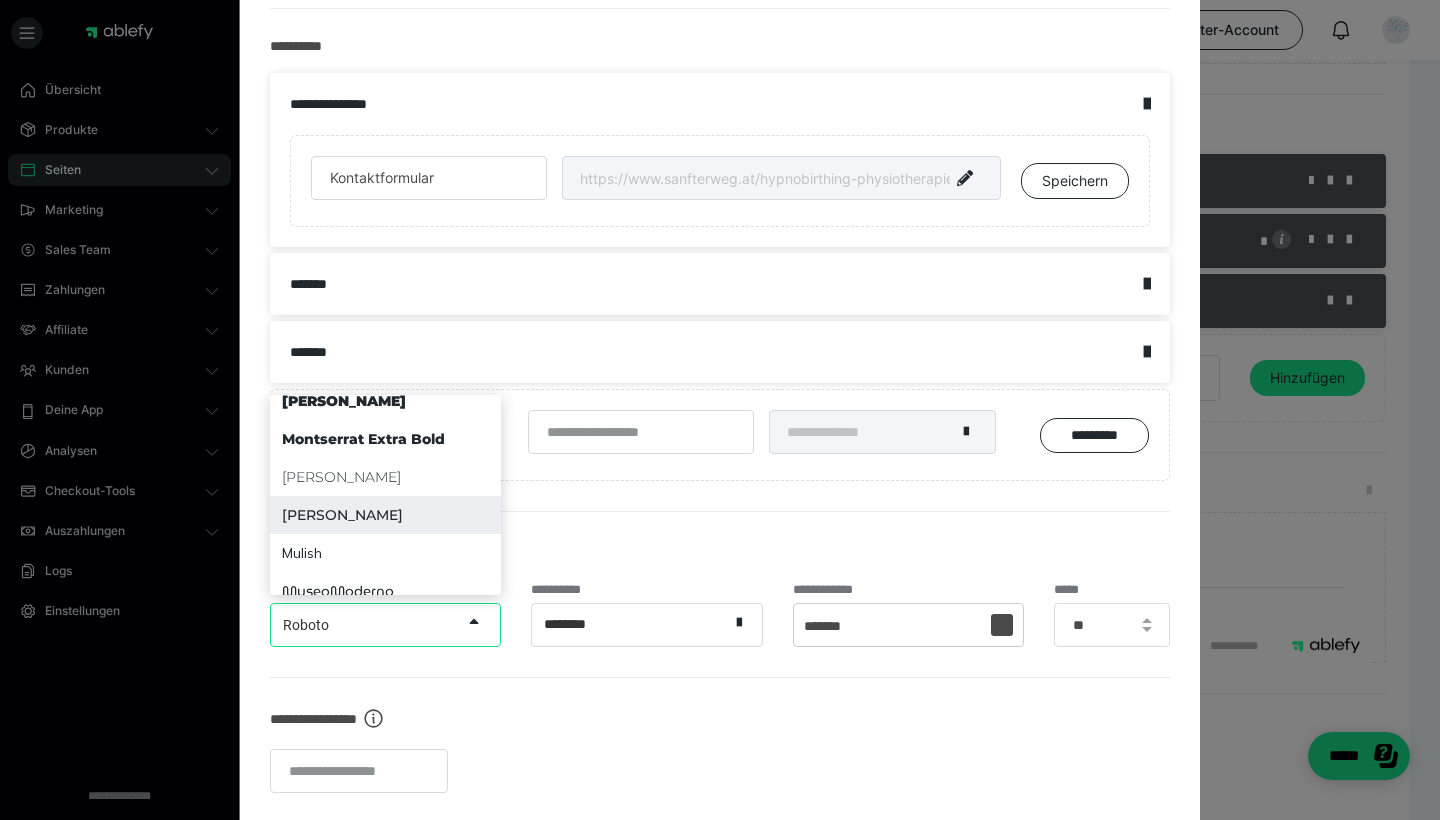 scroll, scrollTop: 2454, scrollLeft: 0, axis: vertical 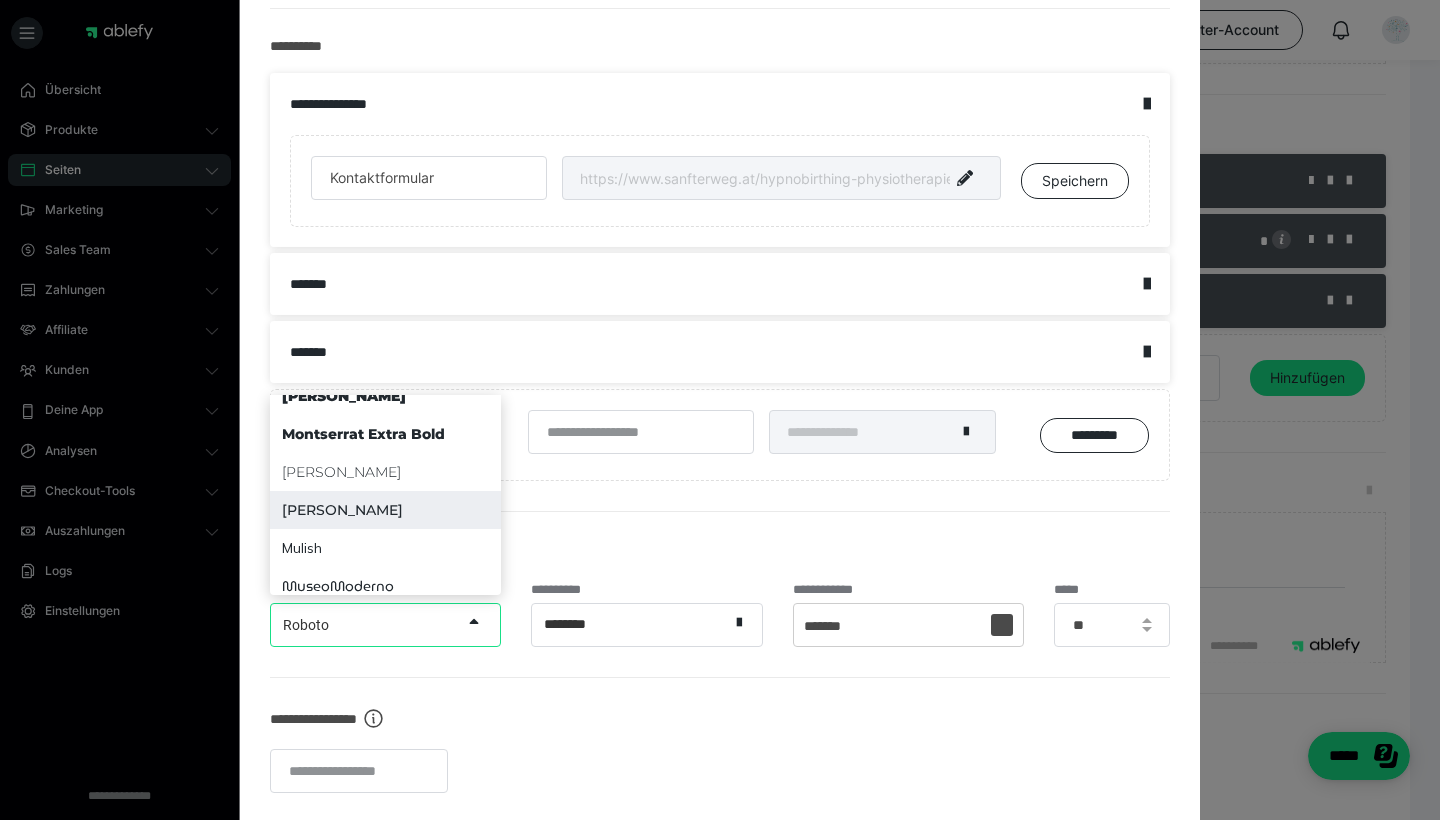 click on "Montserrat Med" at bounding box center [385, 510] 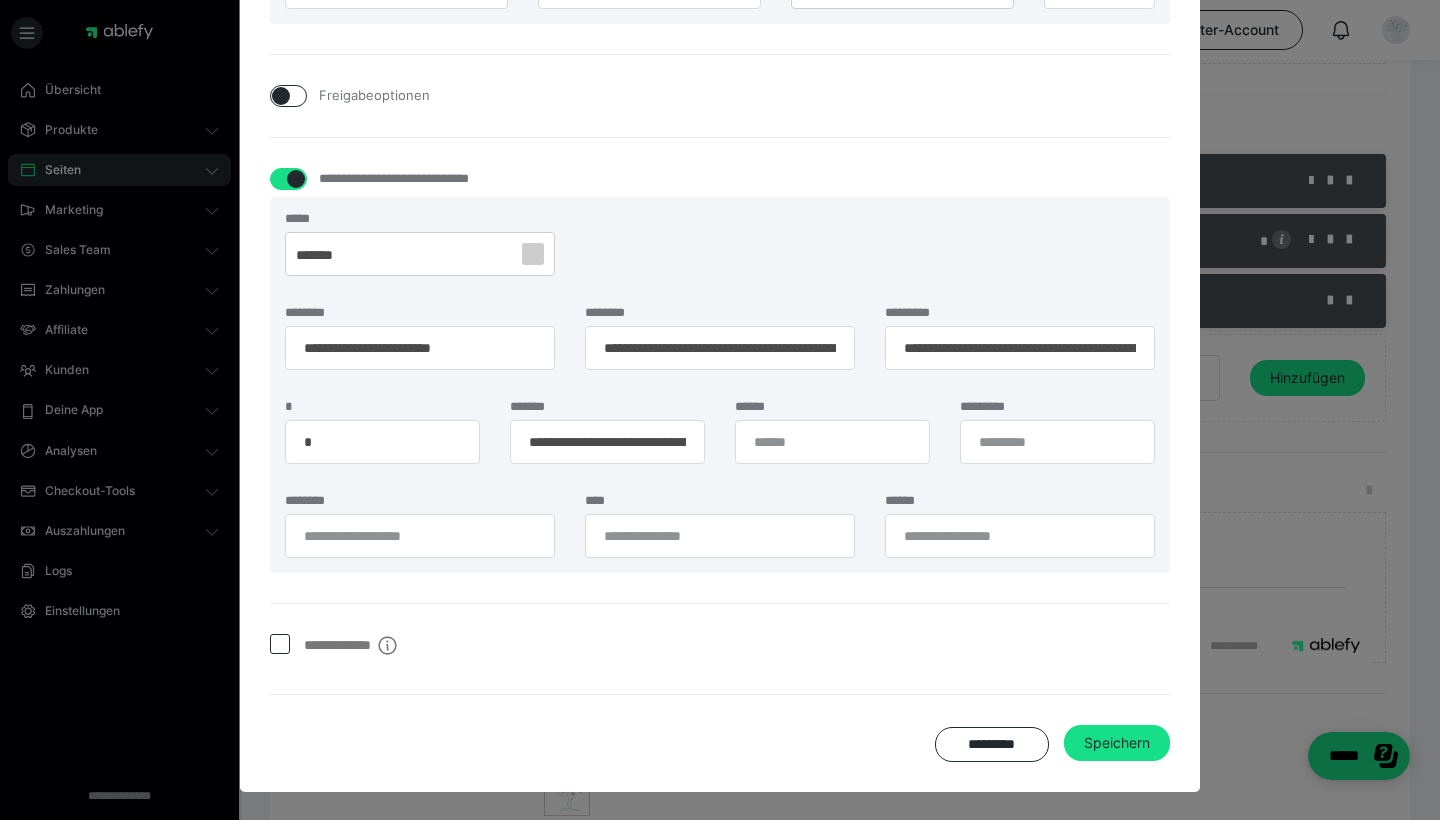 scroll, scrollTop: 1550, scrollLeft: 0, axis: vertical 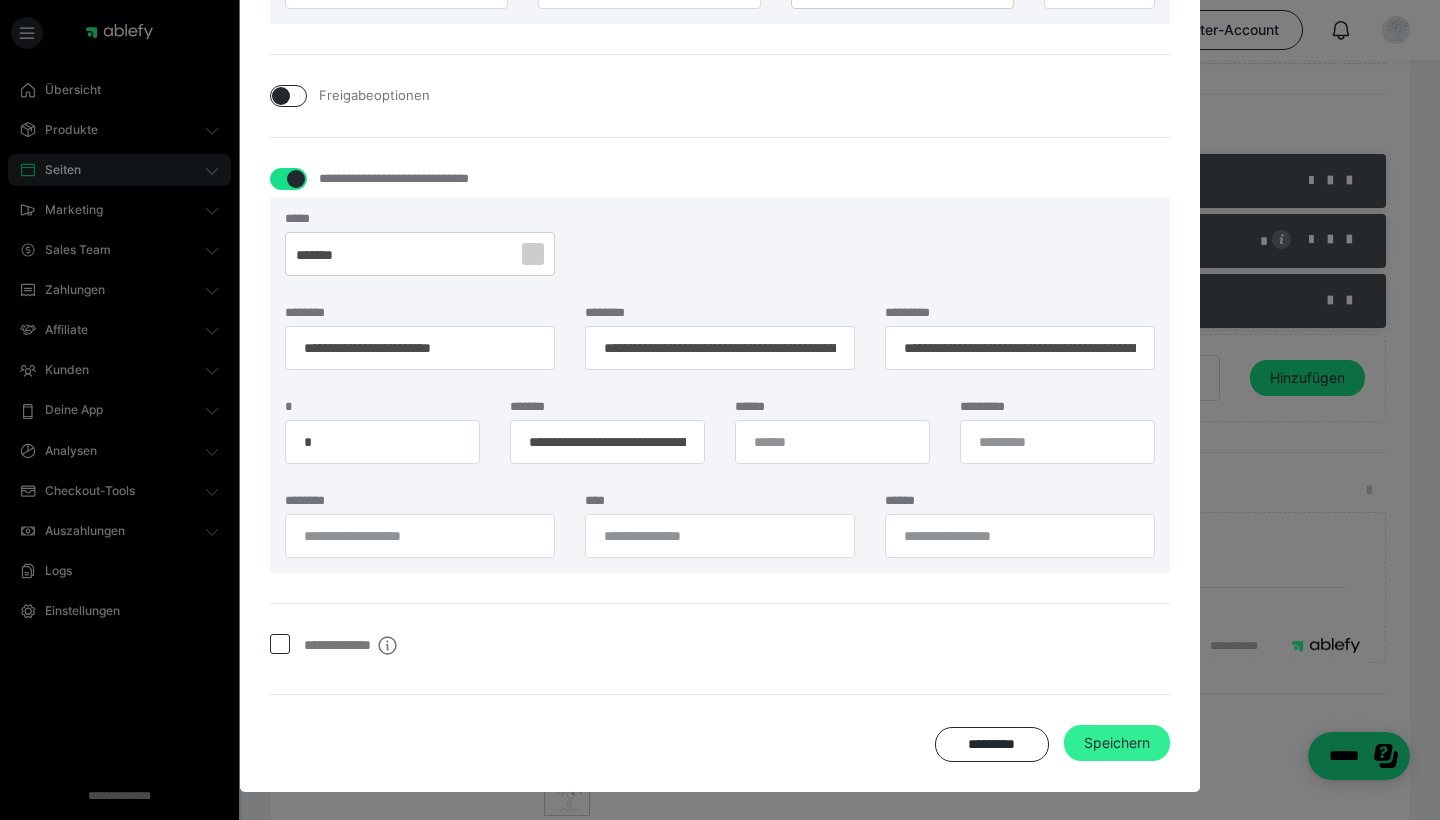 click on "Speichern" at bounding box center [1117, 743] 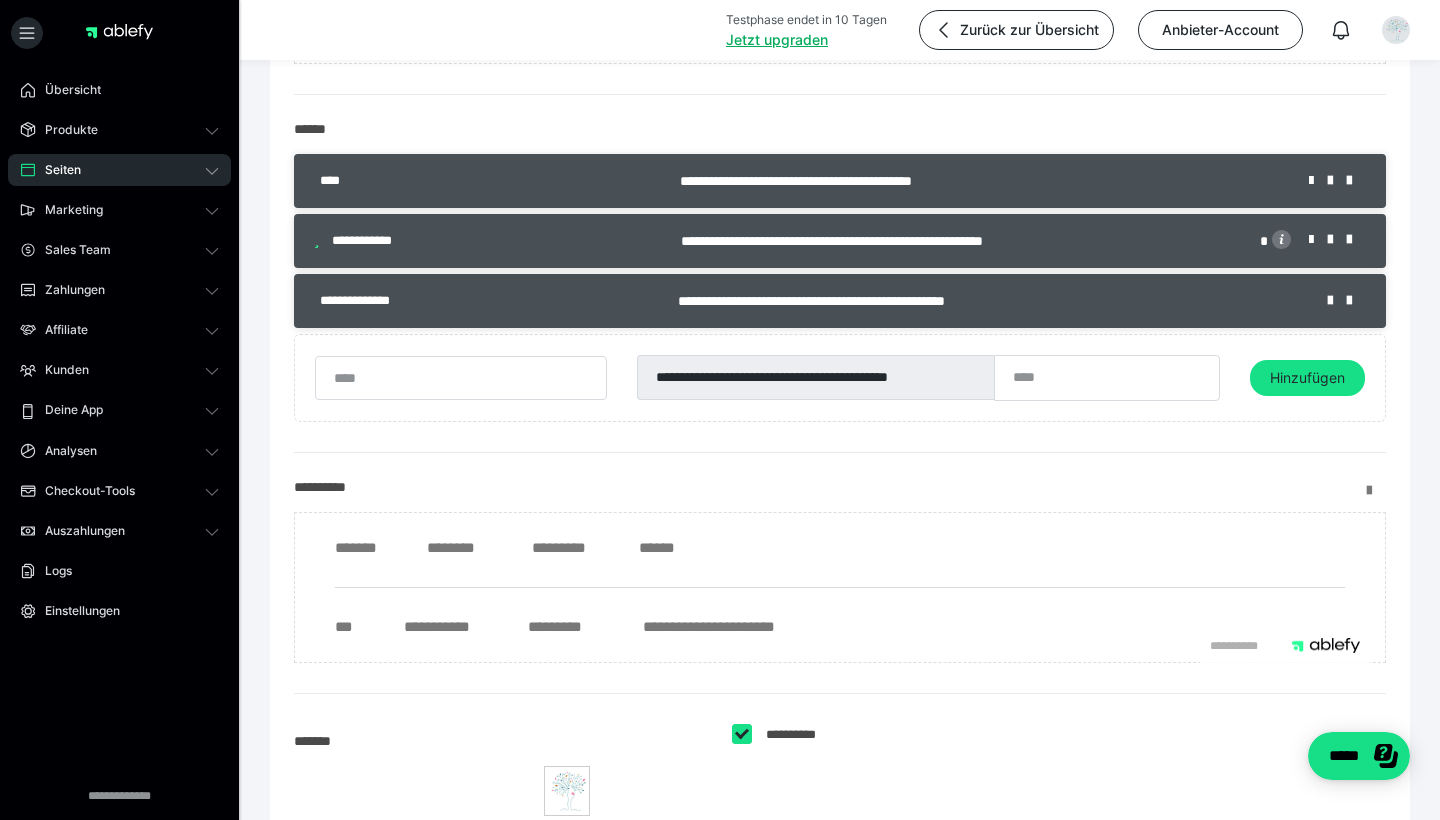 click at bounding box center [1376, 491] 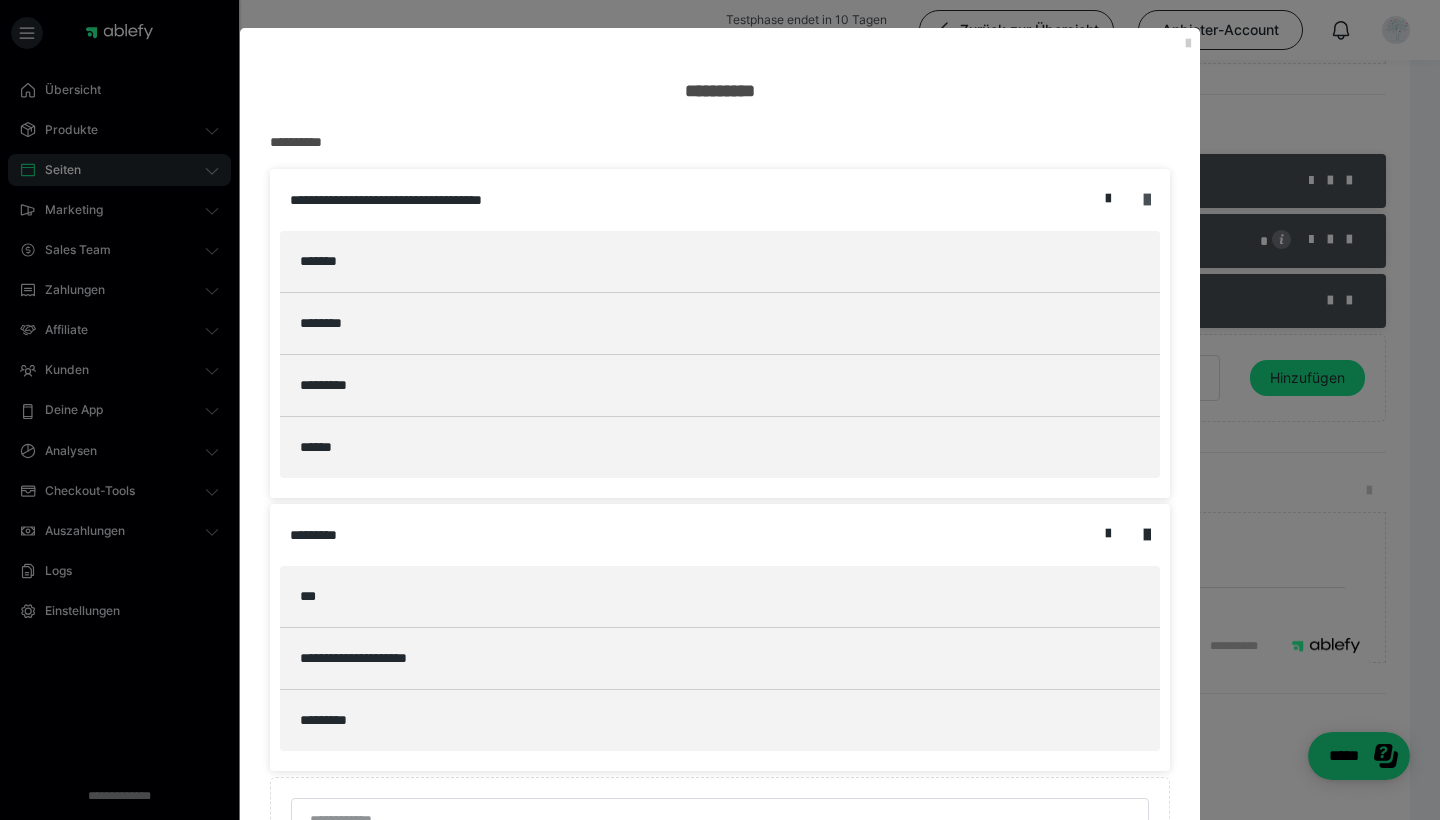 click at bounding box center (1147, 200) 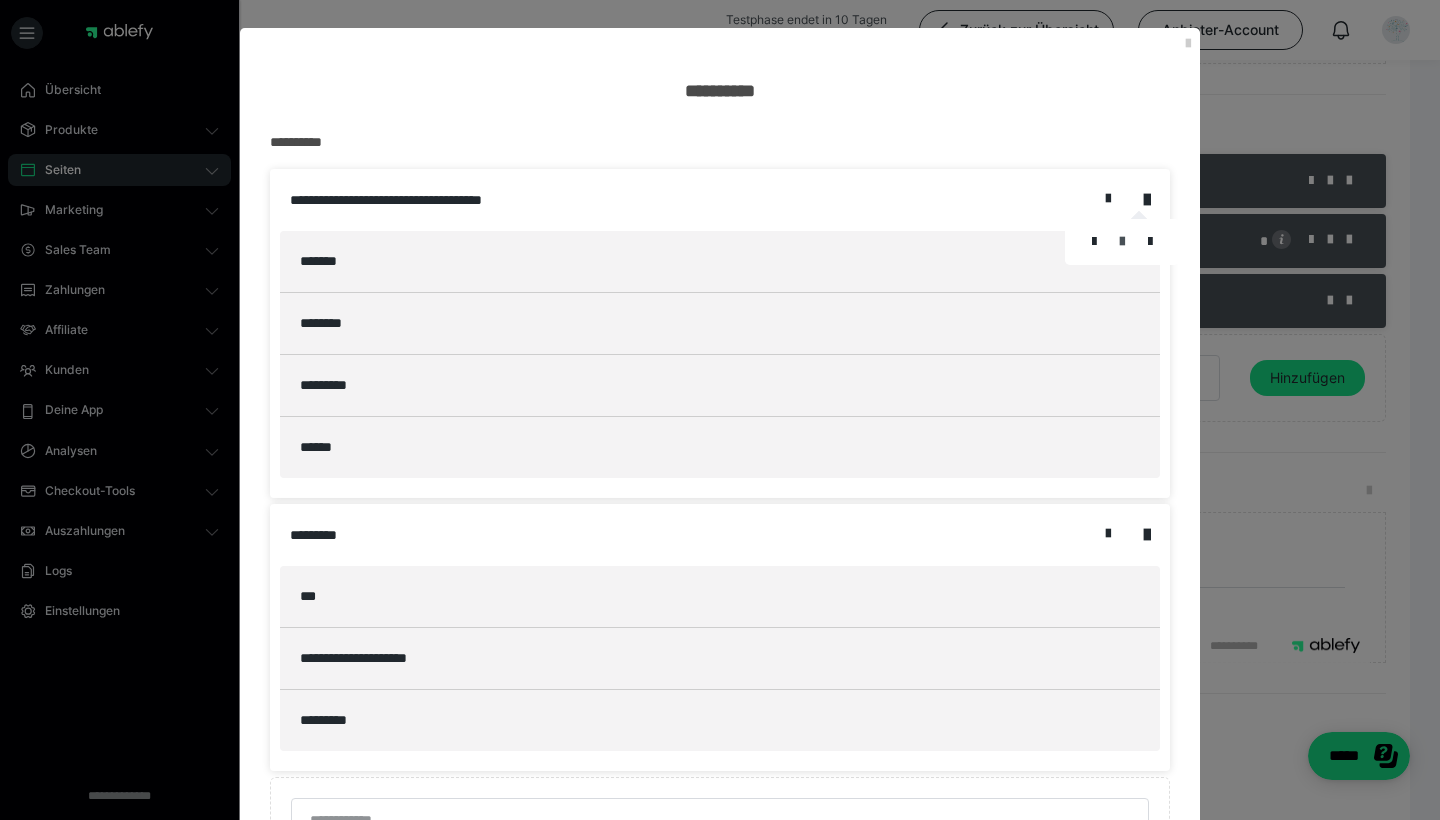 click at bounding box center [1122, 242] 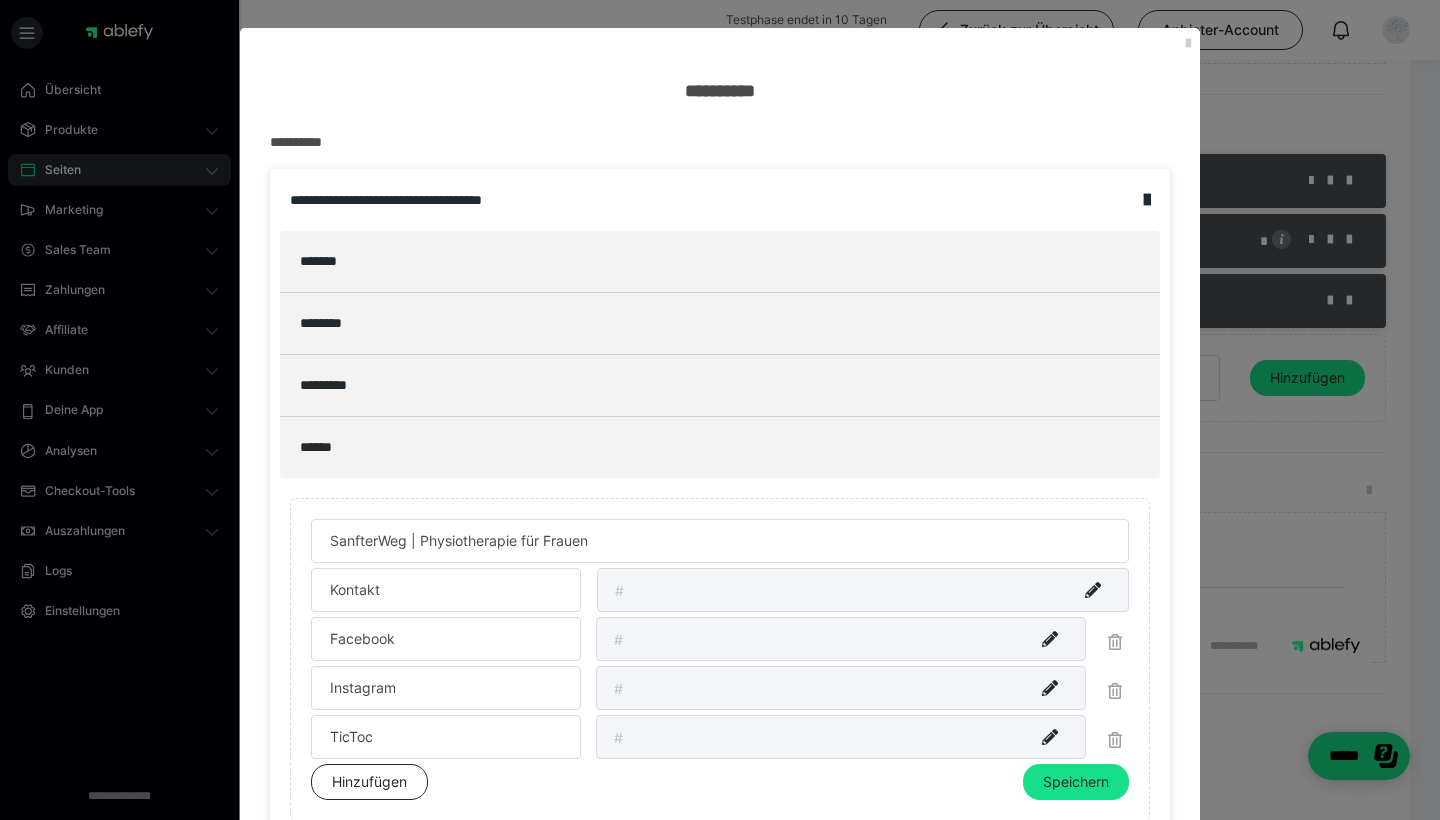 click on "******" at bounding box center (720, 447) 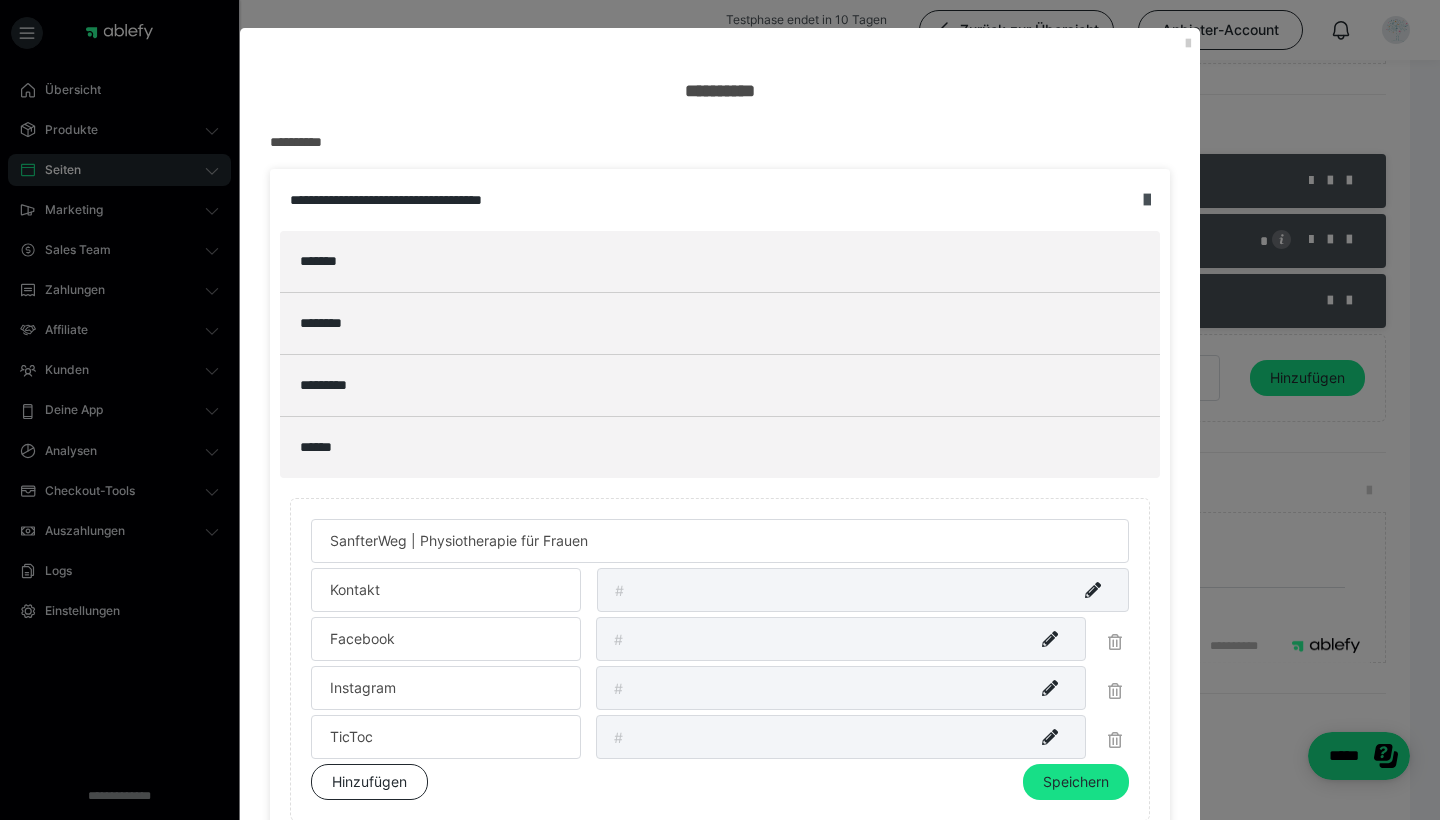 click at bounding box center [1147, 200] 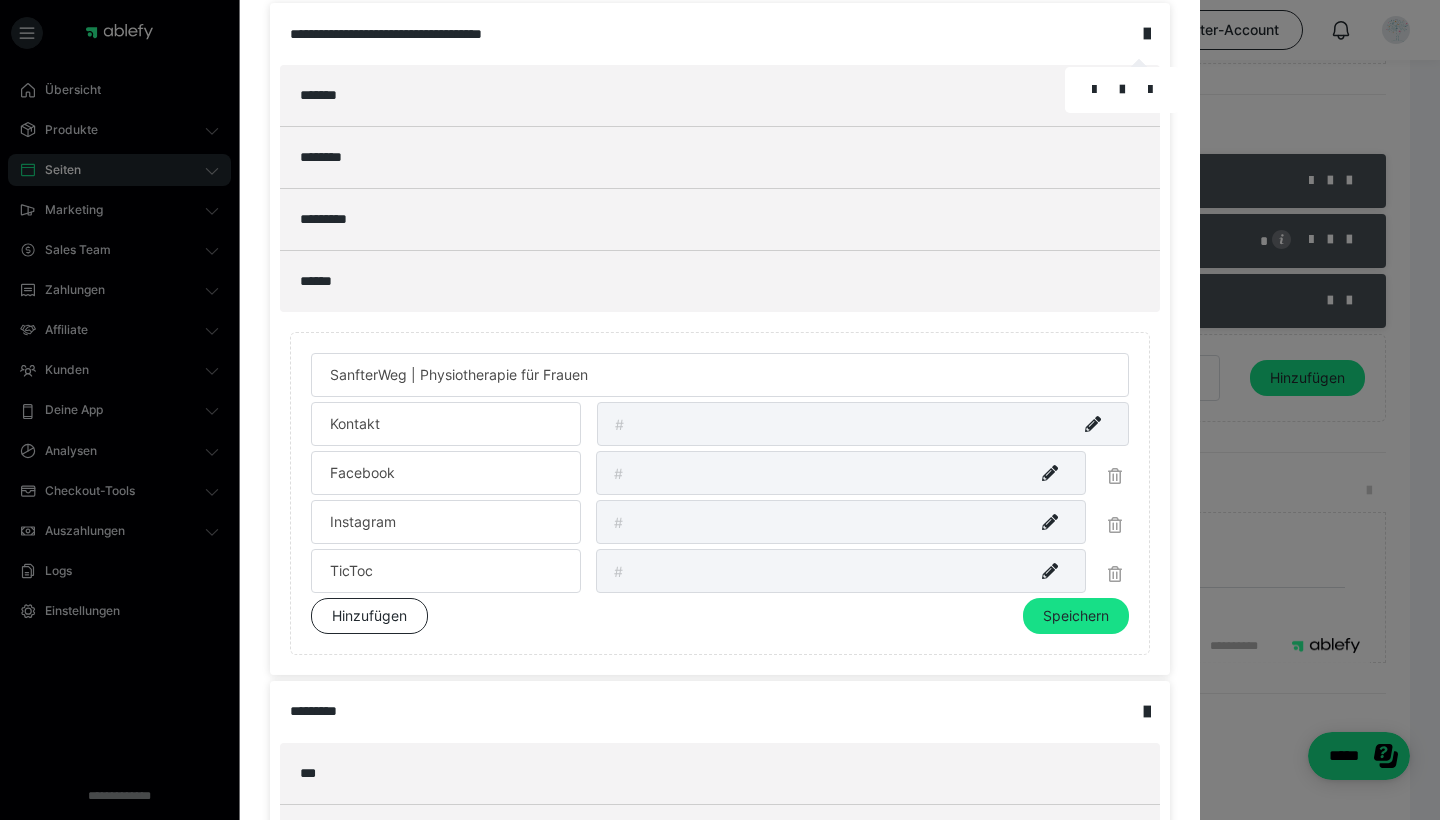 scroll, scrollTop: 199, scrollLeft: 0, axis: vertical 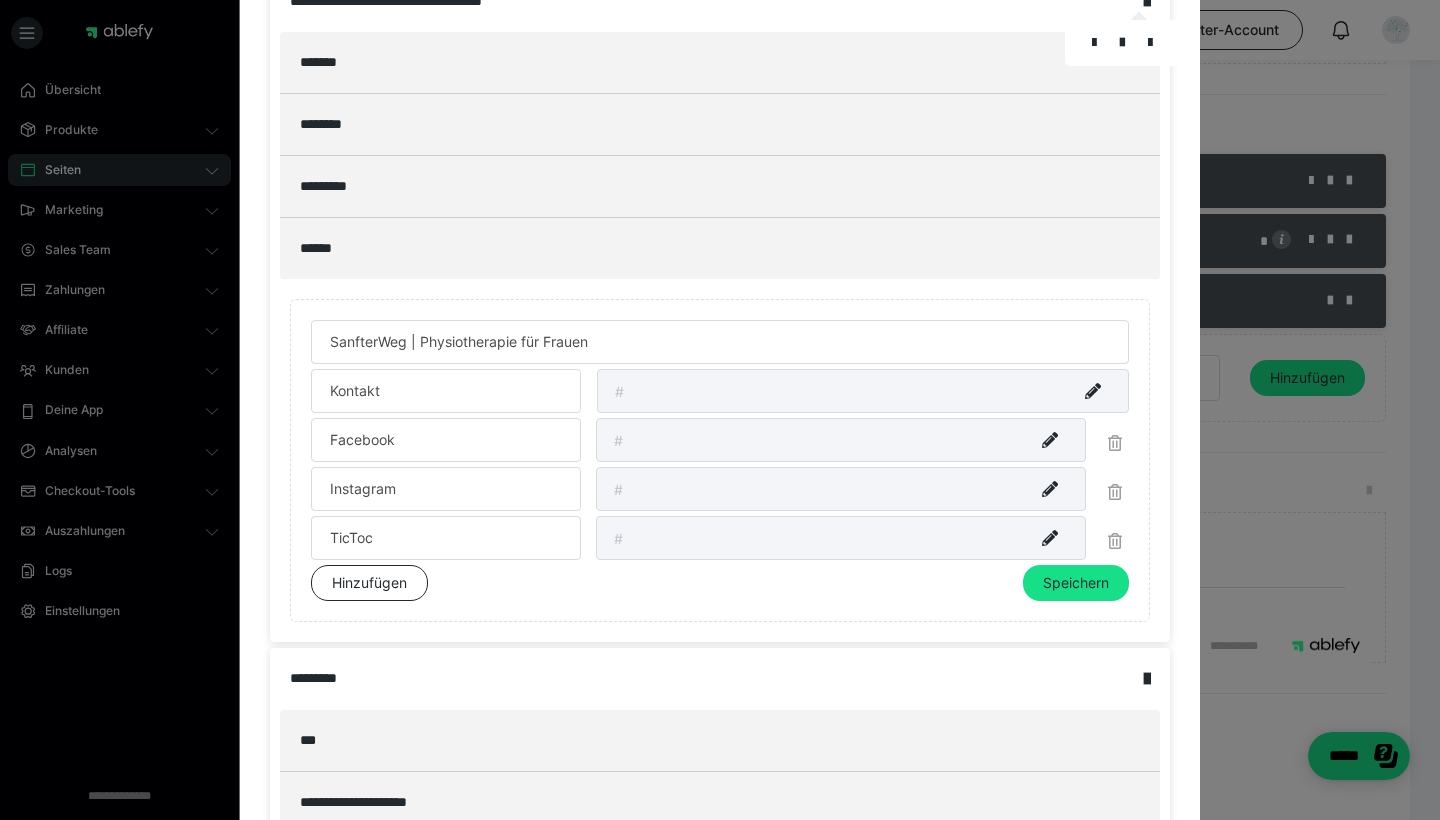 click at bounding box center [720, 410] 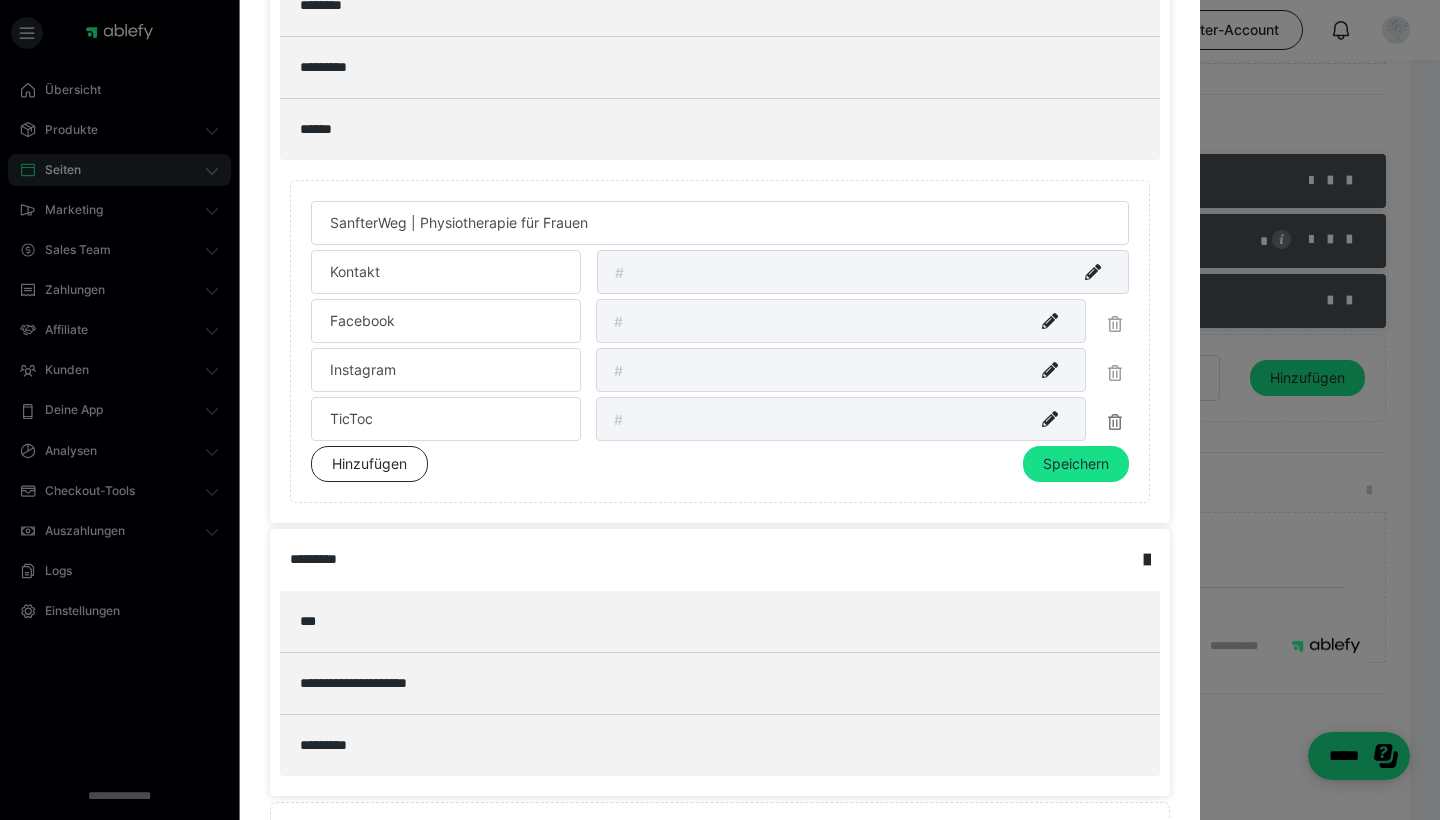 scroll, scrollTop: 300, scrollLeft: 0, axis: vertical 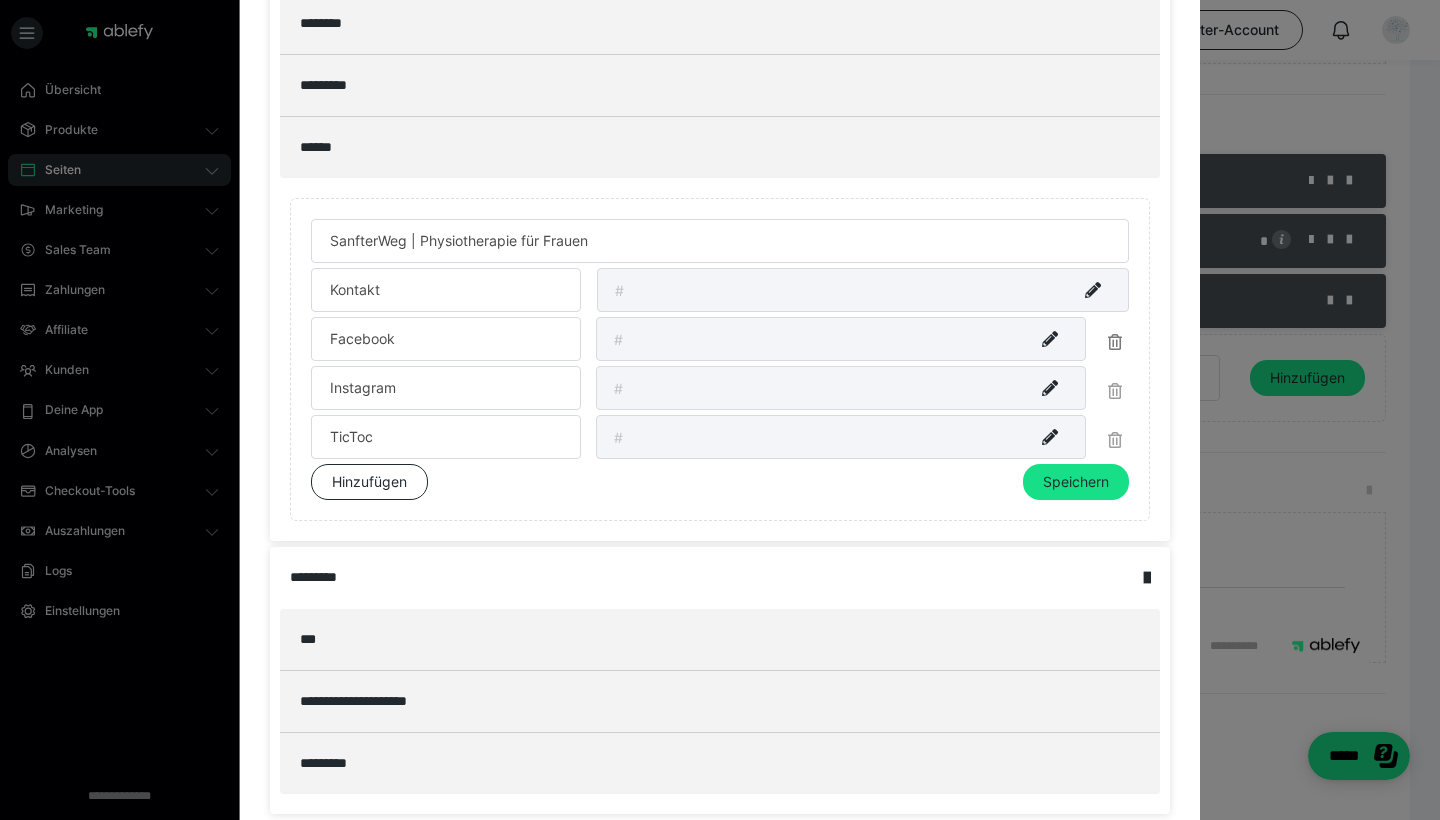 click at bounding box center (1115, 342) 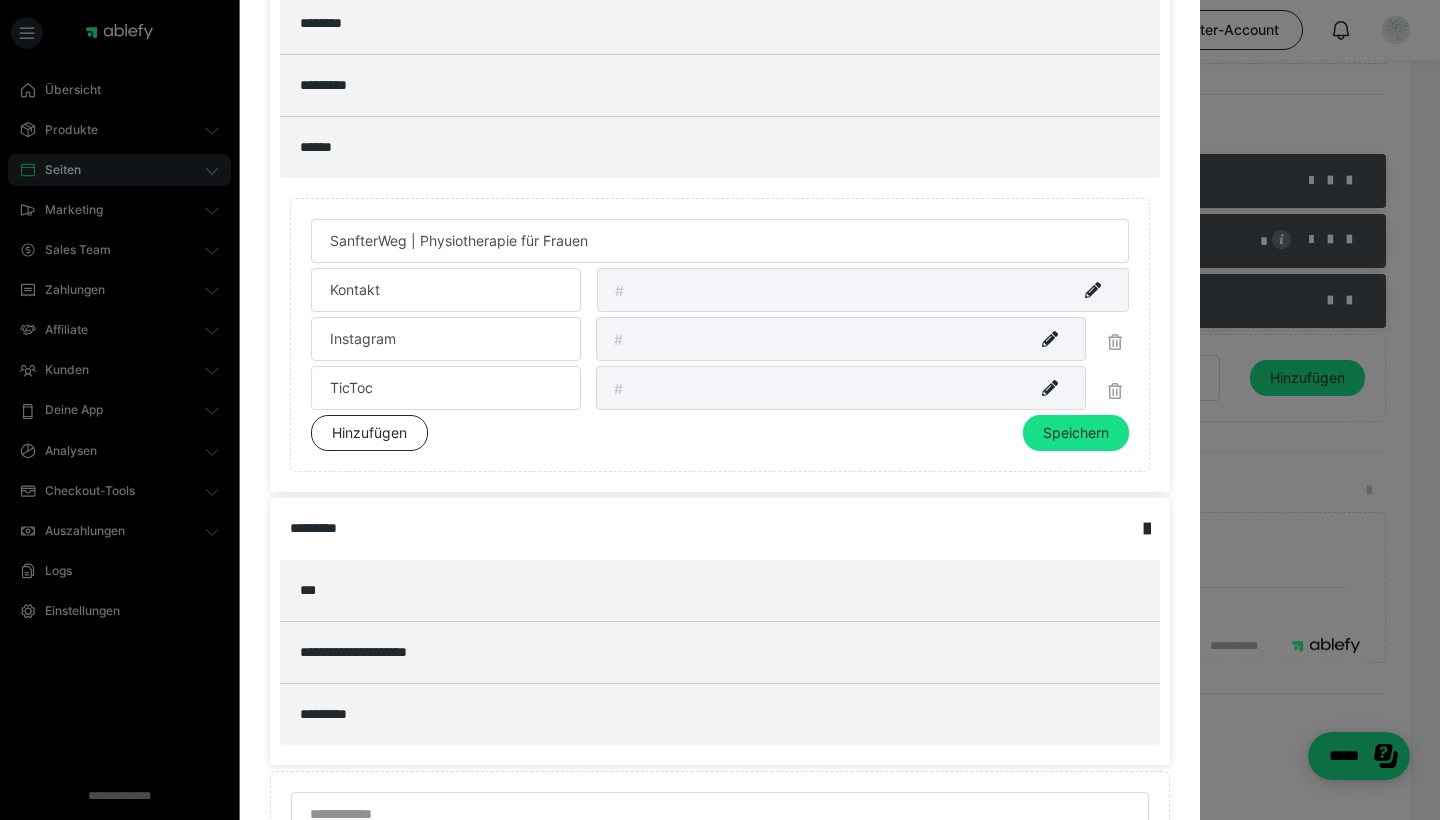 click at bounding box center [1115, 342] 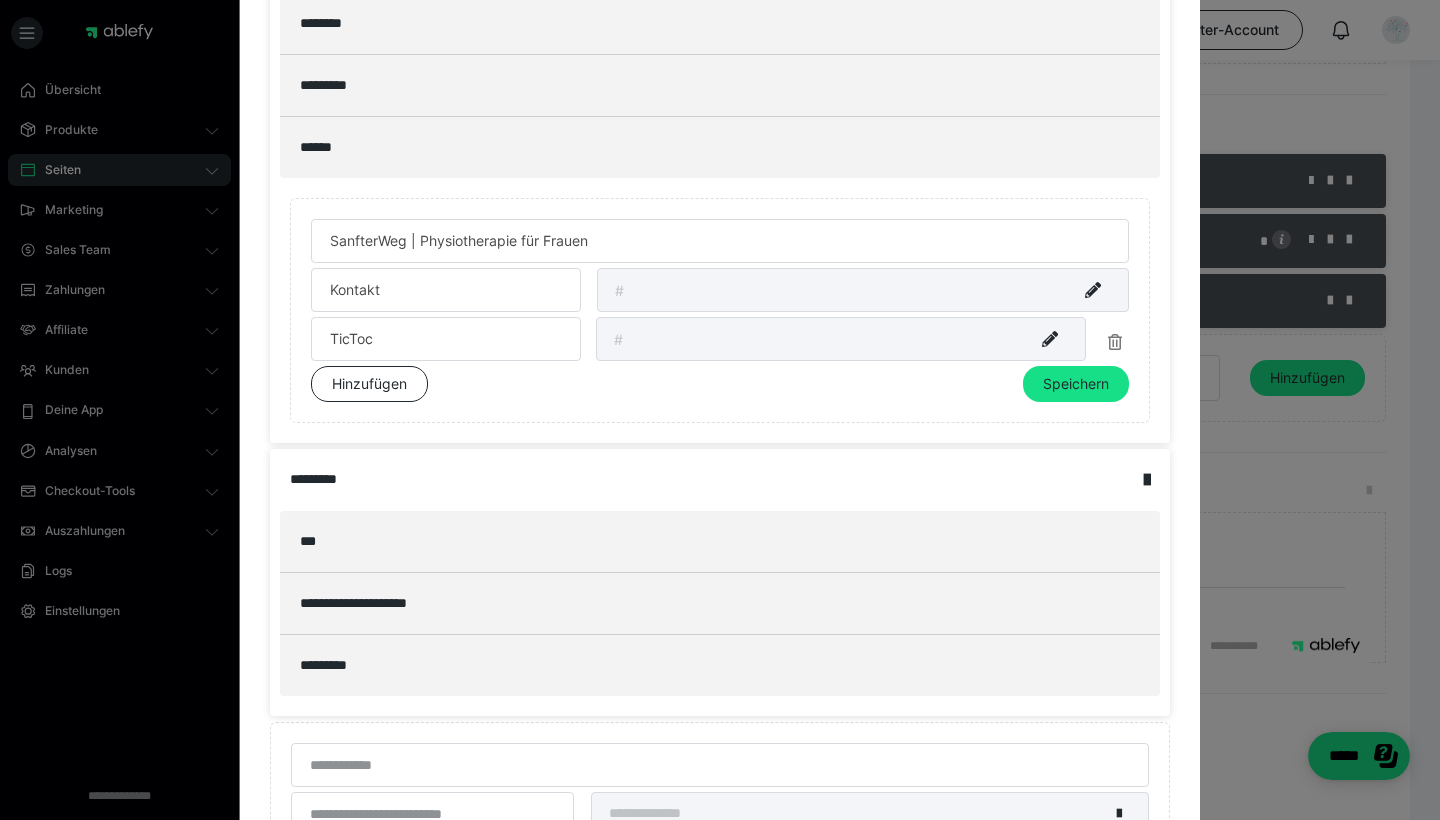 click at bounding box center (1115, 342) 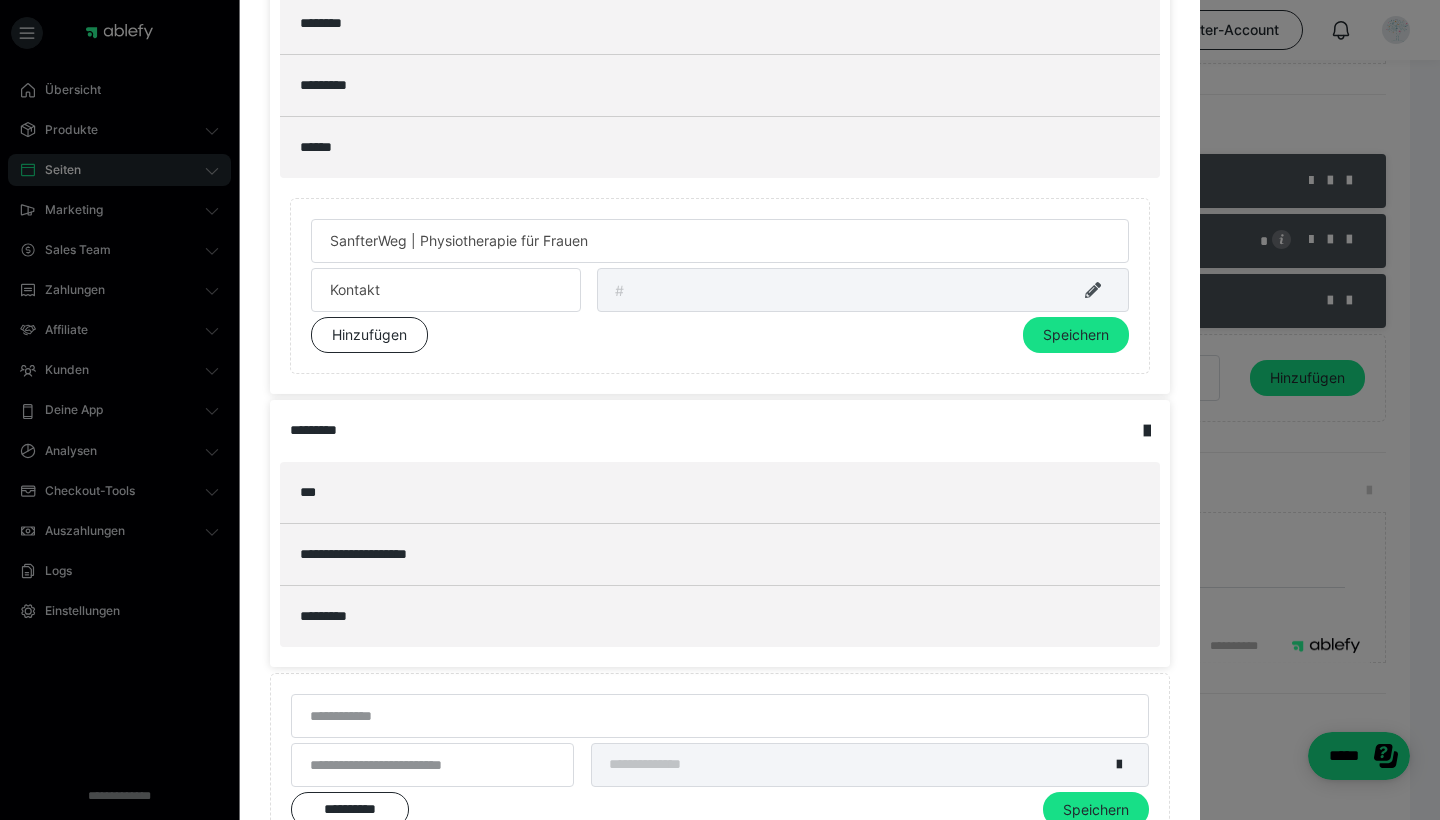 click at bounding box center [1093, 290] 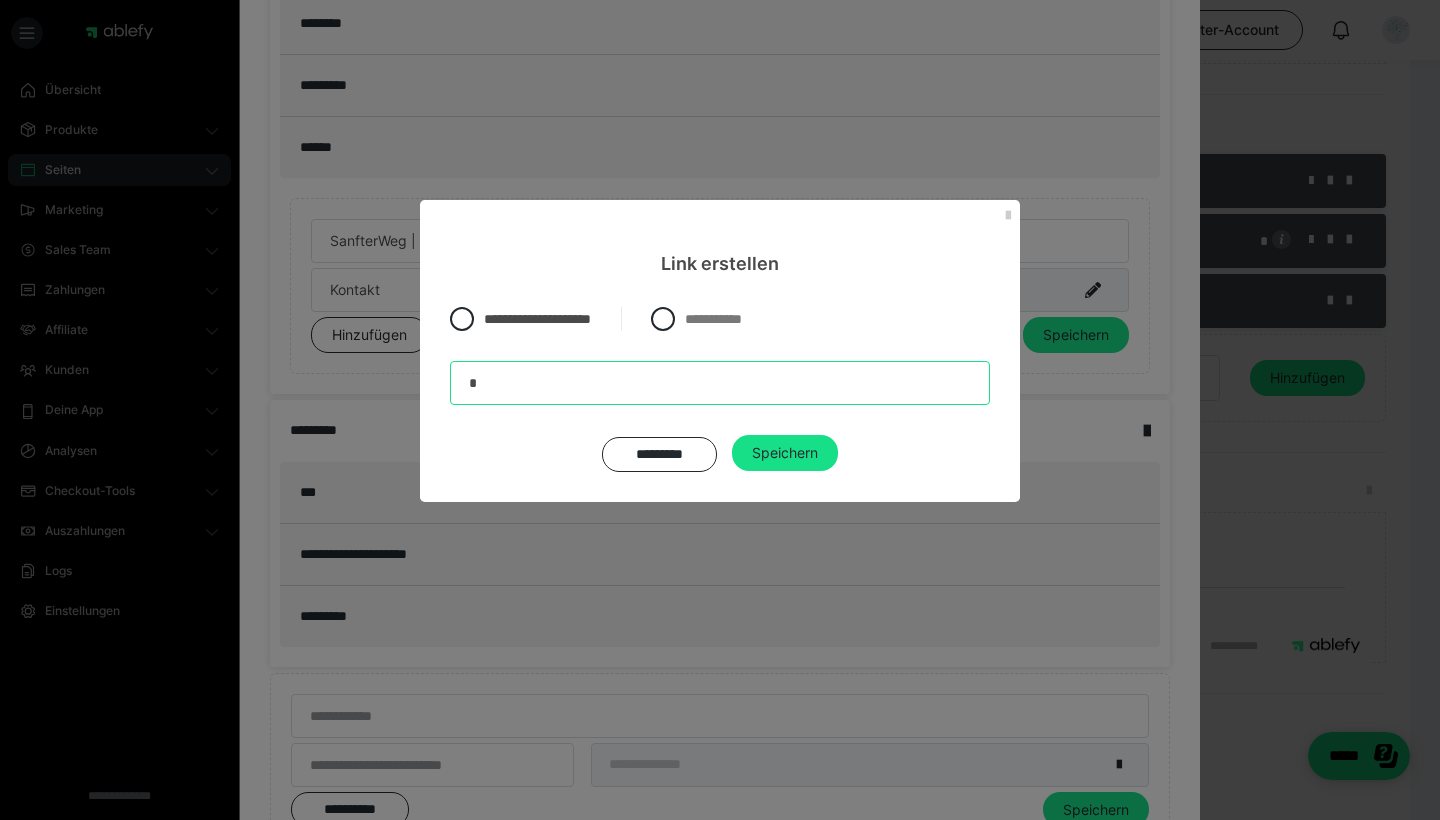 click on "*" at bounding box center [720, 383] 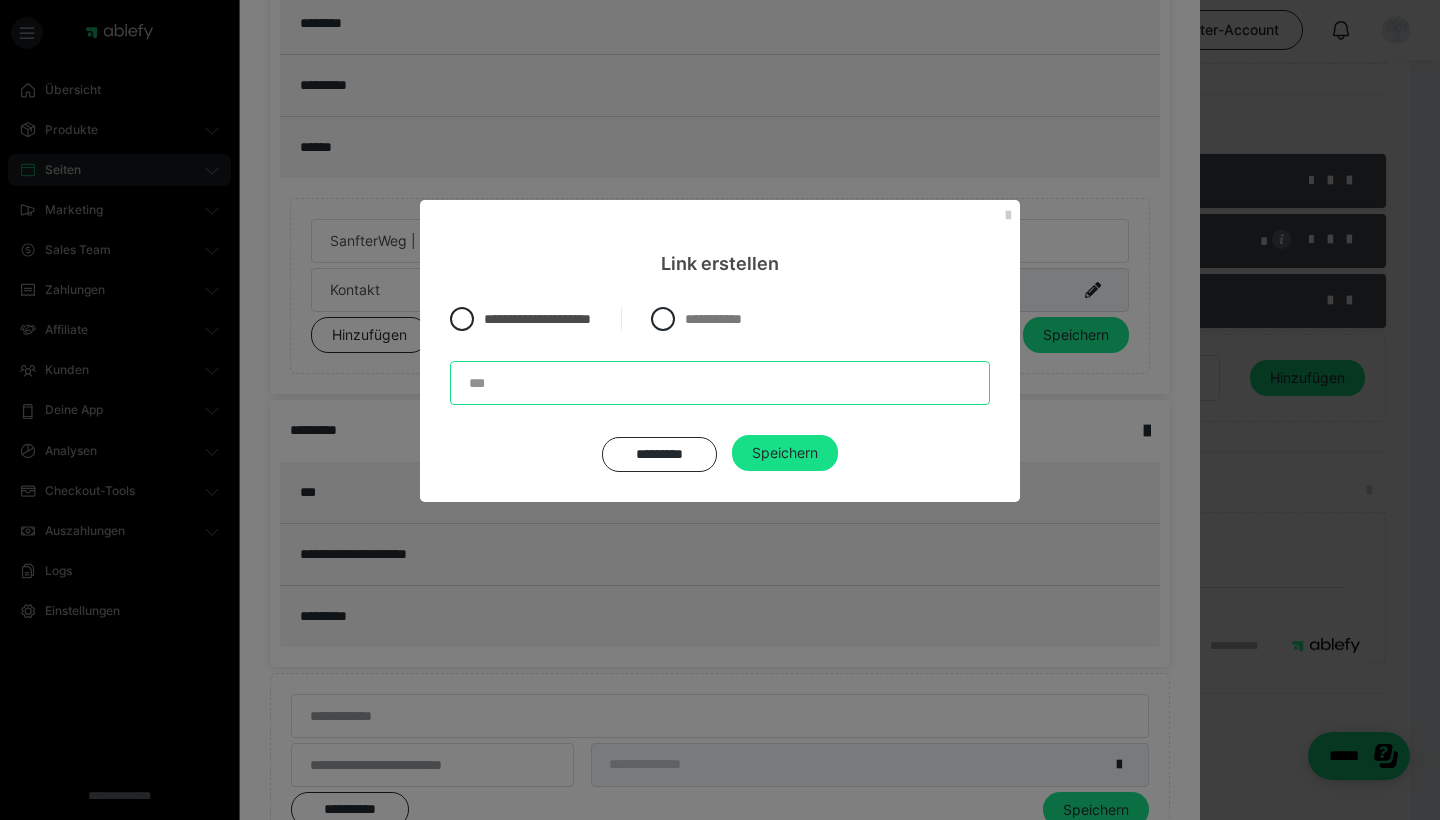 paste on "**********" 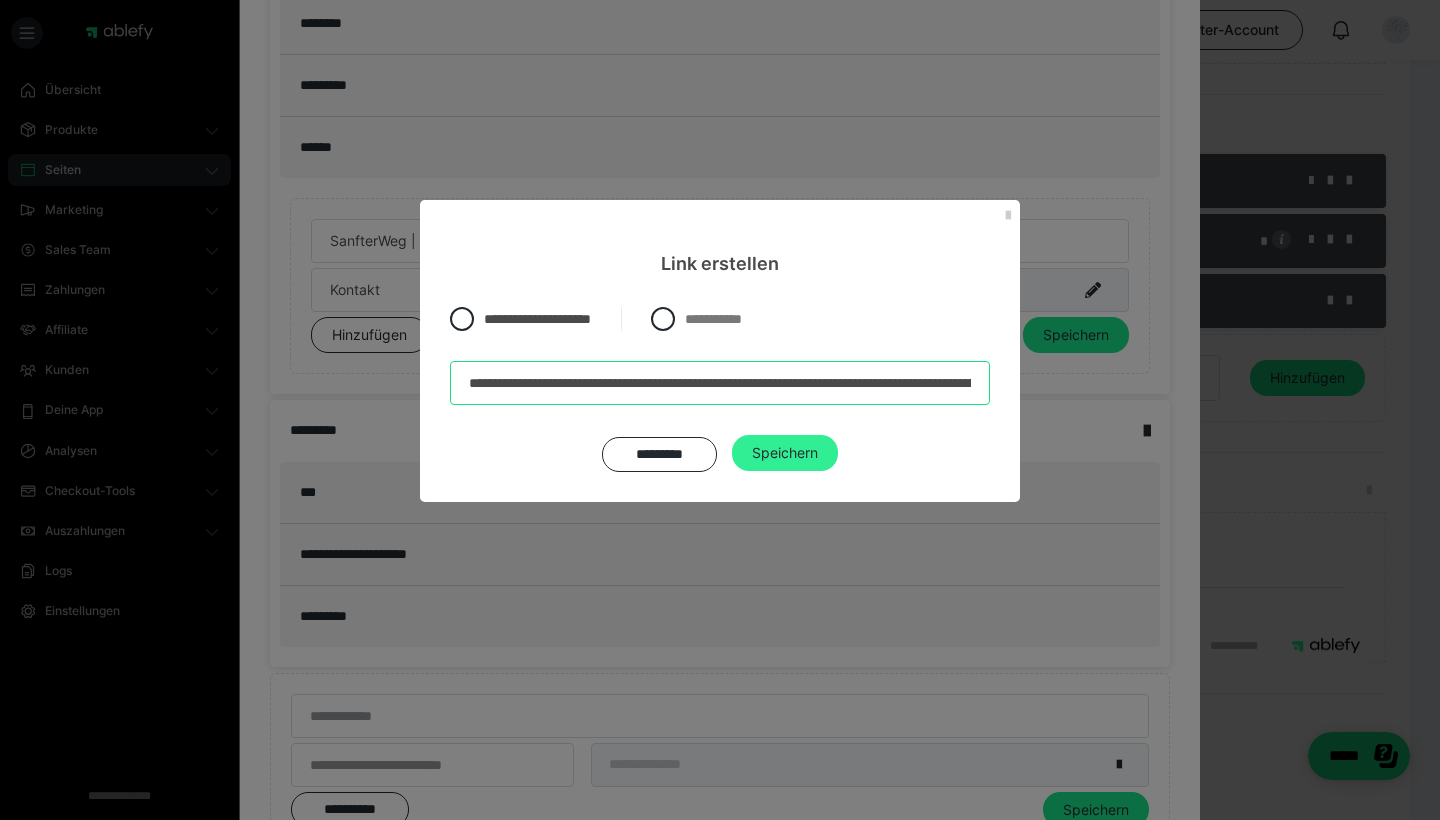 type on "**********" 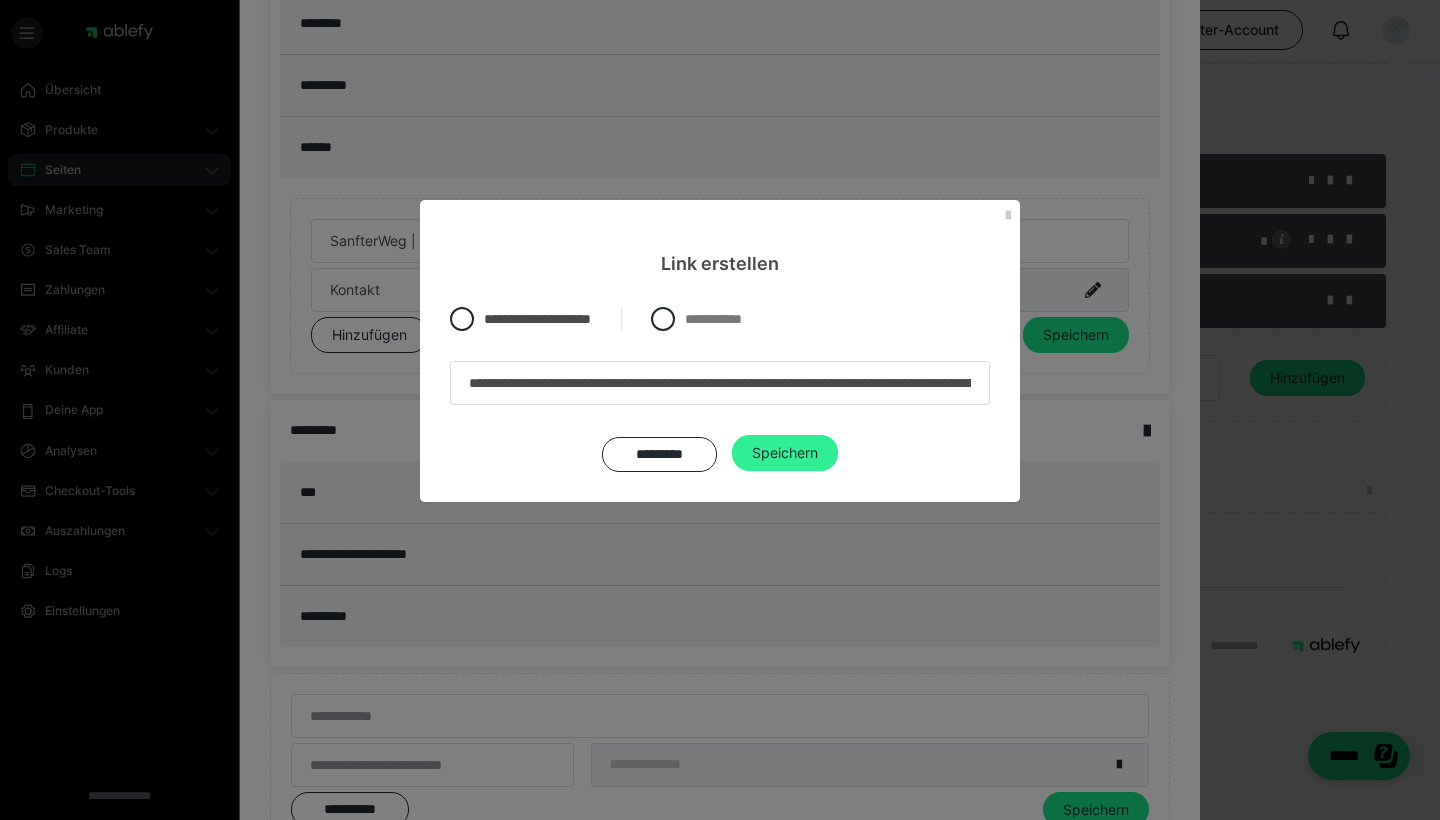 click on "Speichern" at bounding box center (785, 453) 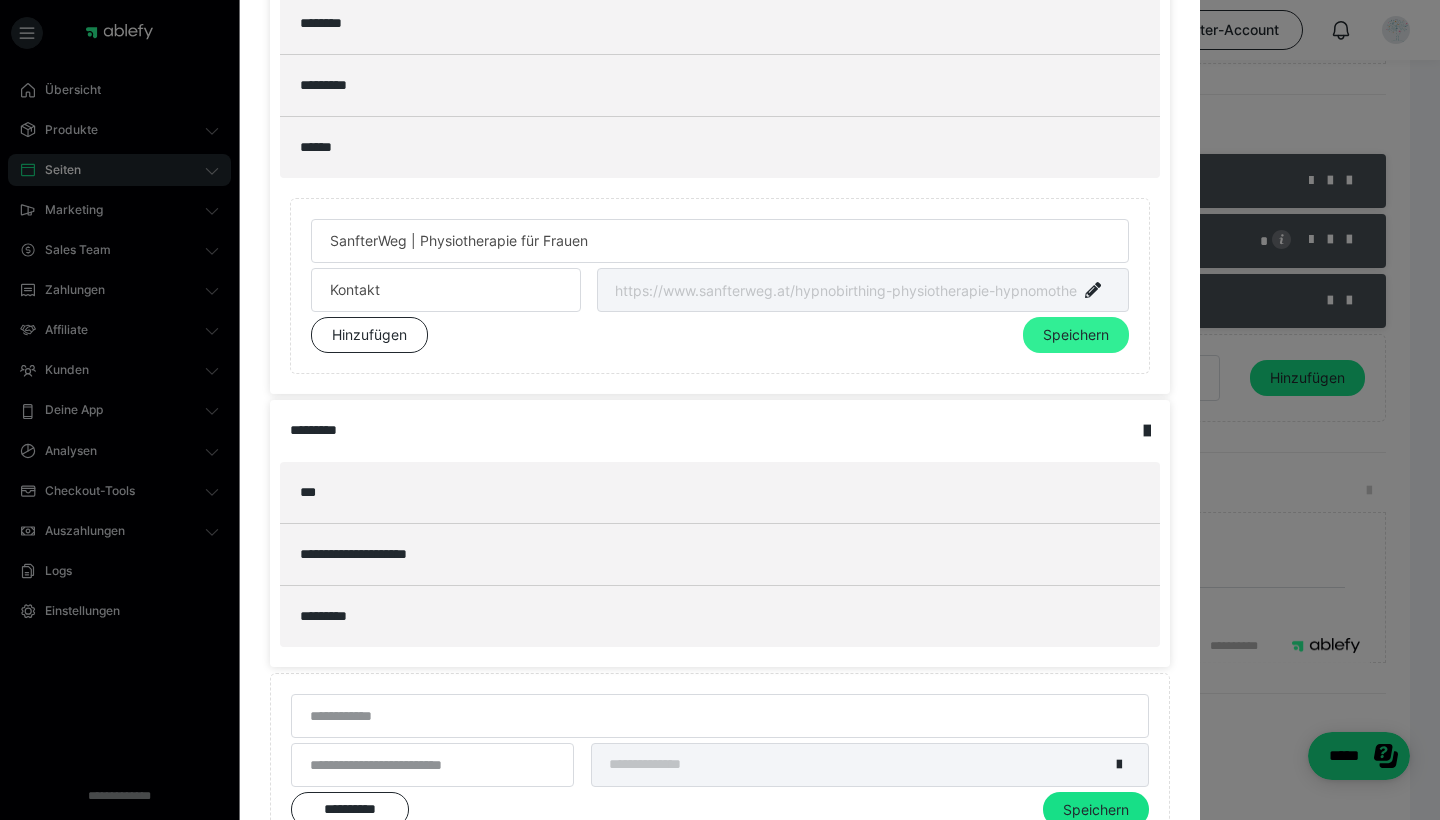 click on "Speichern" at bounding box center [1076, 335] 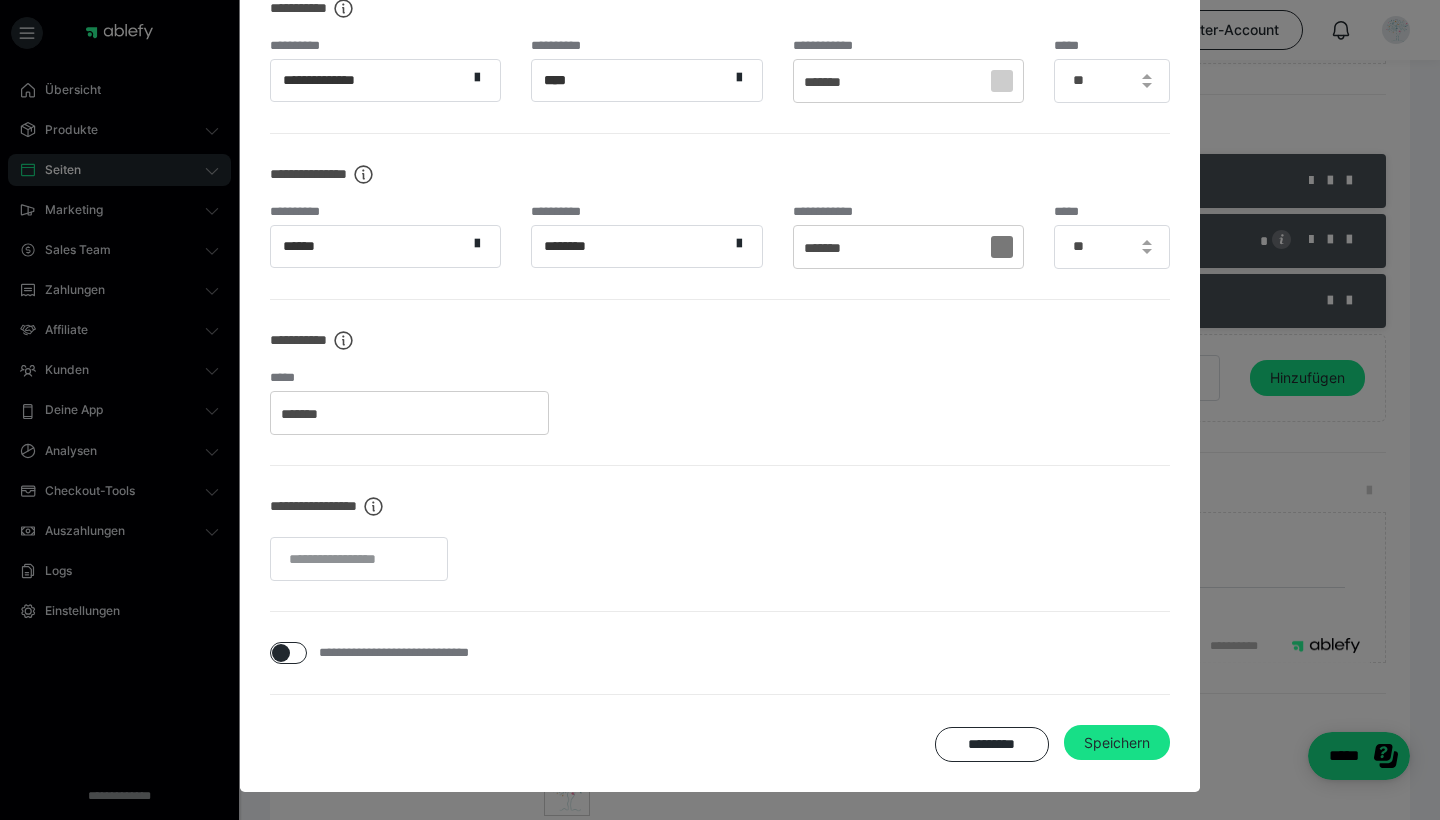 scroll, scrollTop: 841, scrollLeft: 0, axis: vertical 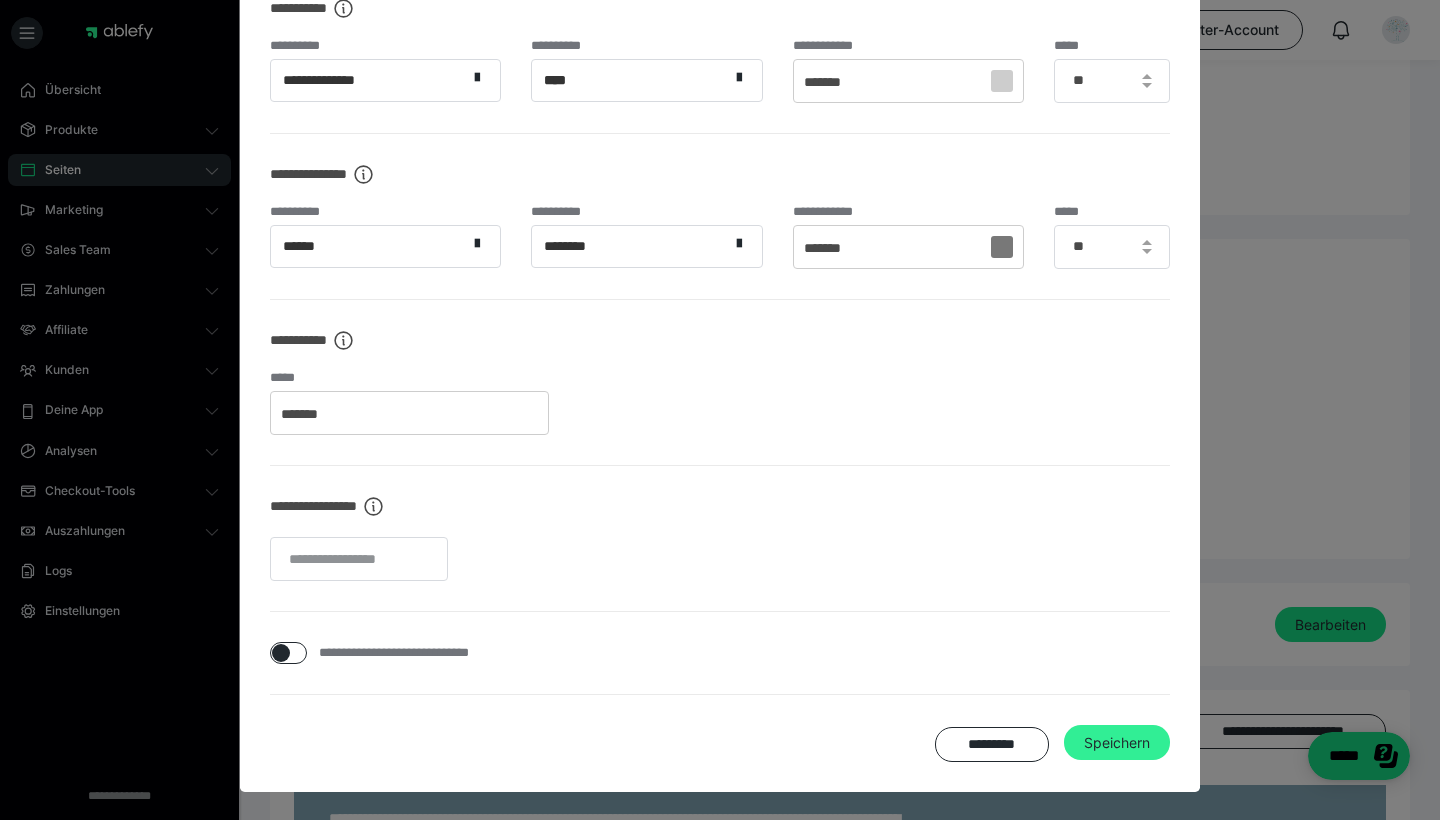 click on "Speichern" at bounding box center [1117, 743] 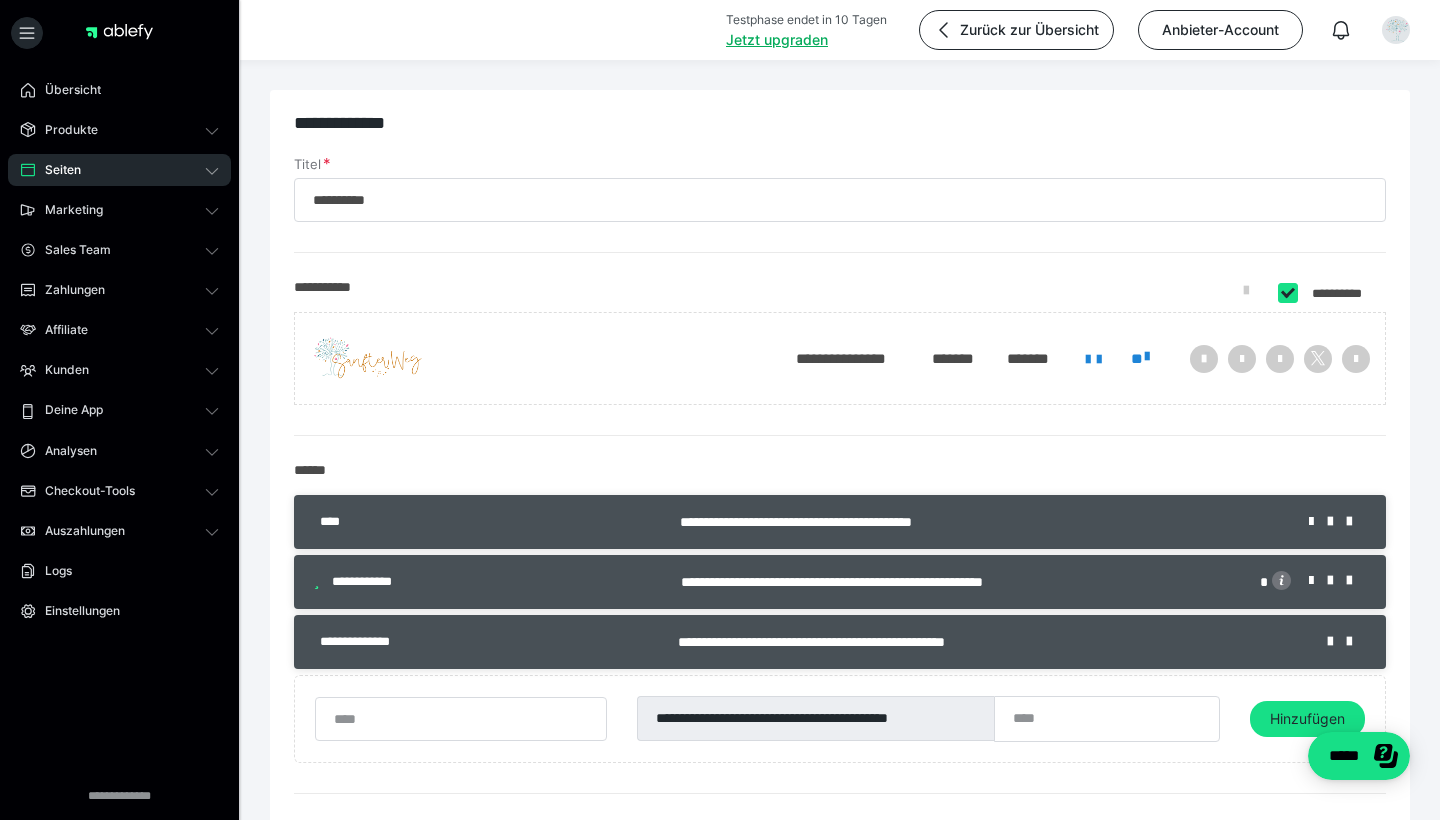 scroll, scrollTop: 0, scrollLeft: 0, axis: both 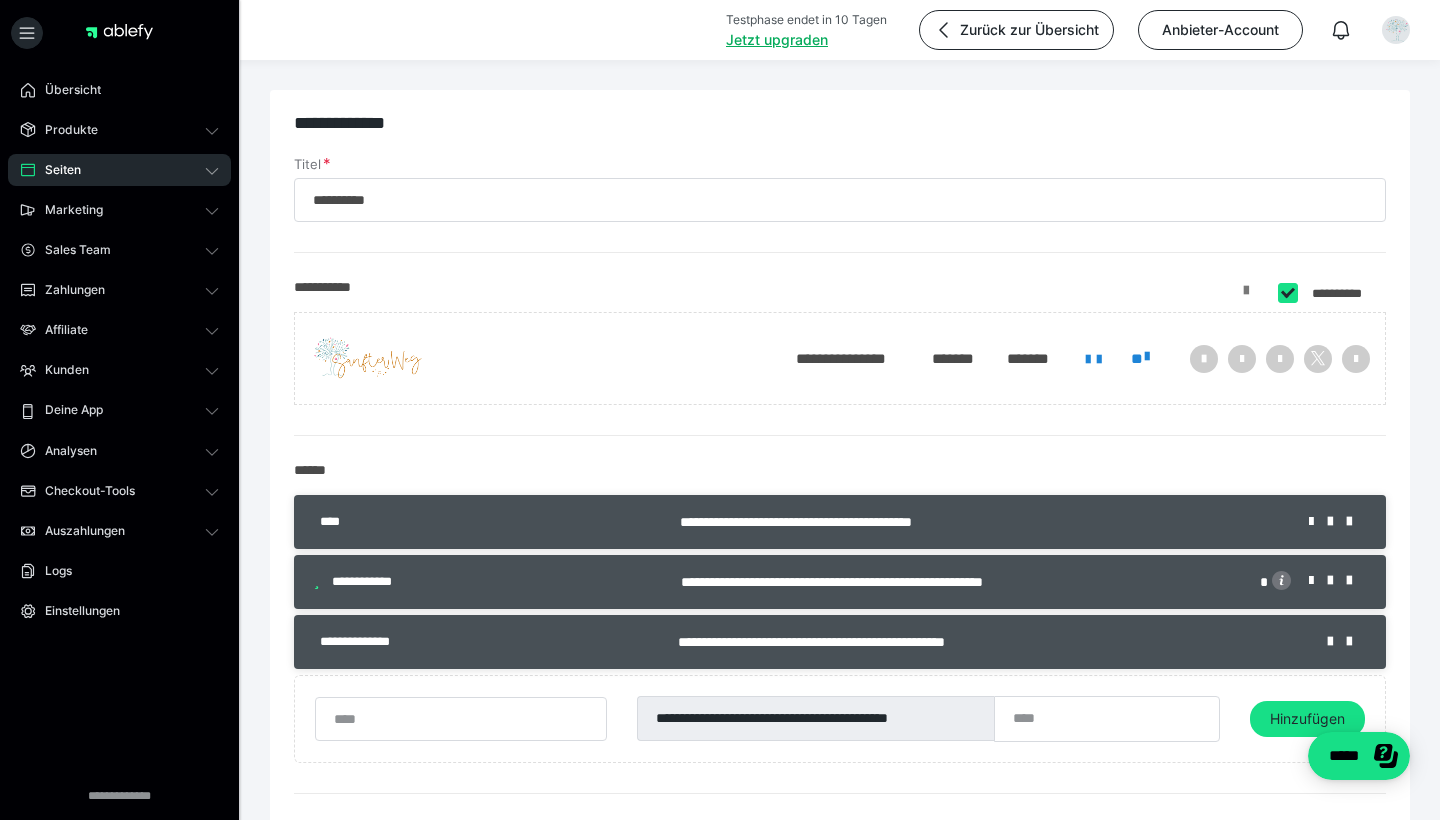 click at bounding box center (1246, 298) 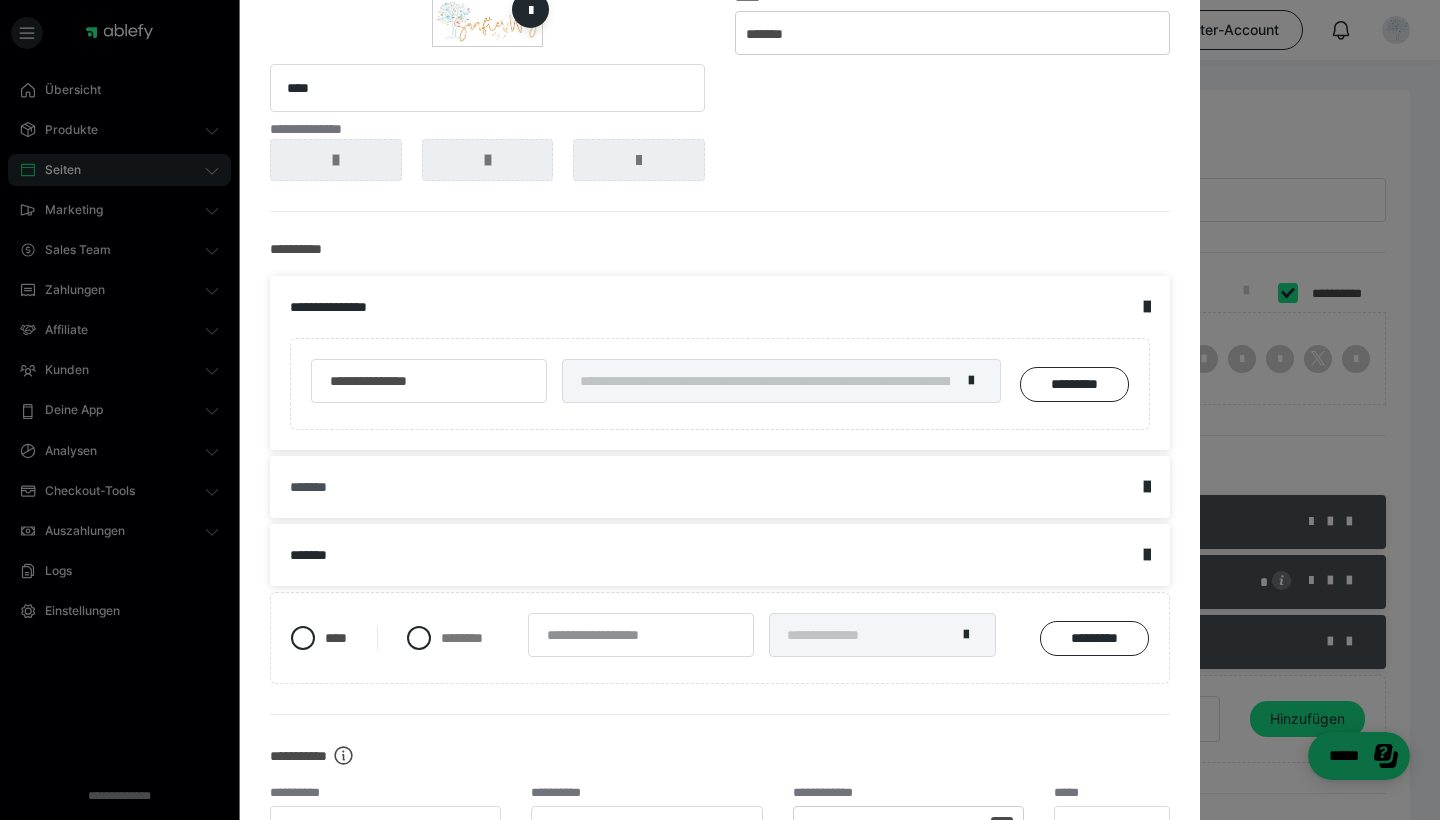 scroll, scrollTop: 174, scrollLeft: 0, axis: vertical 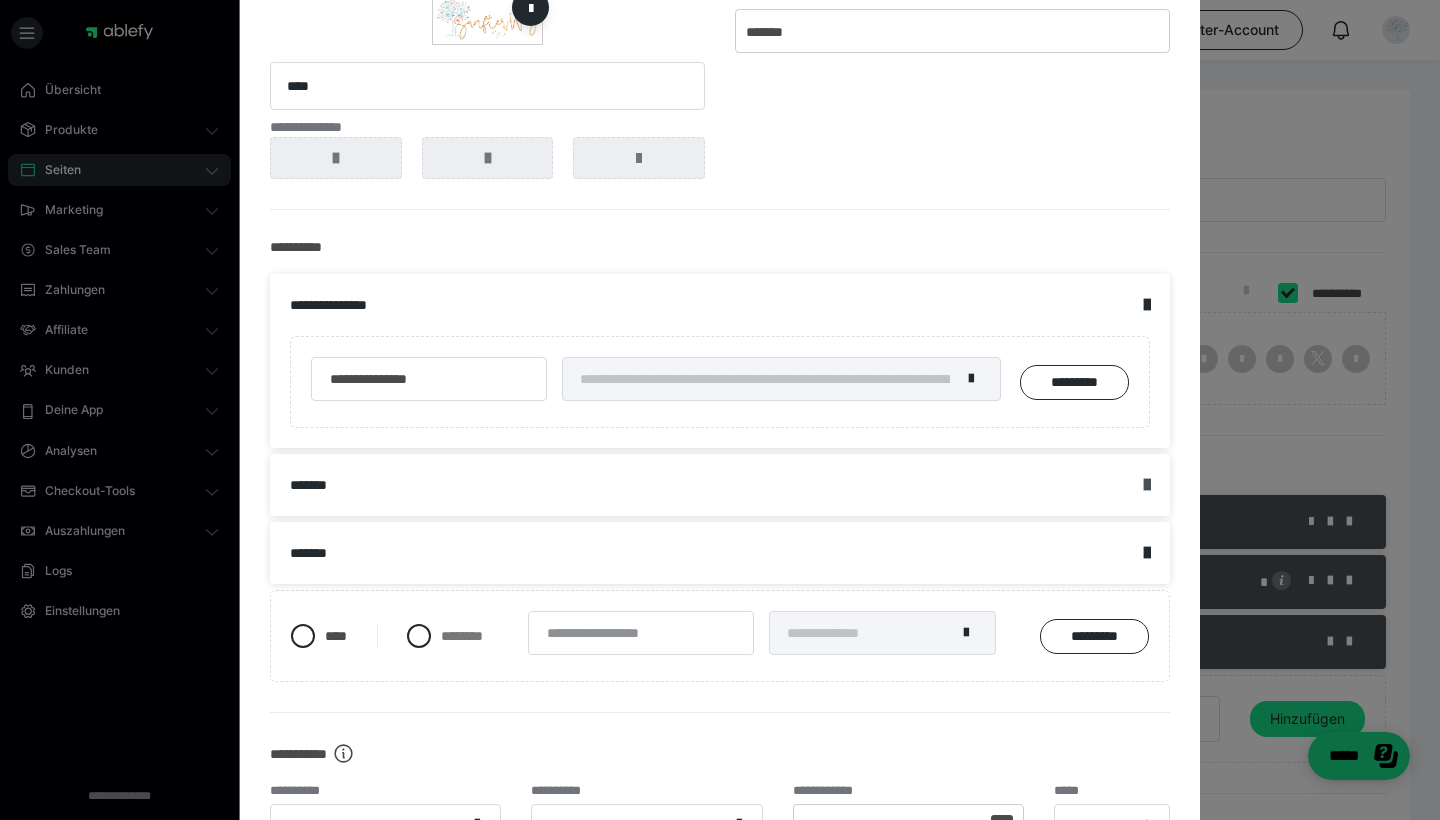 click at bounding box center [1147, 485] 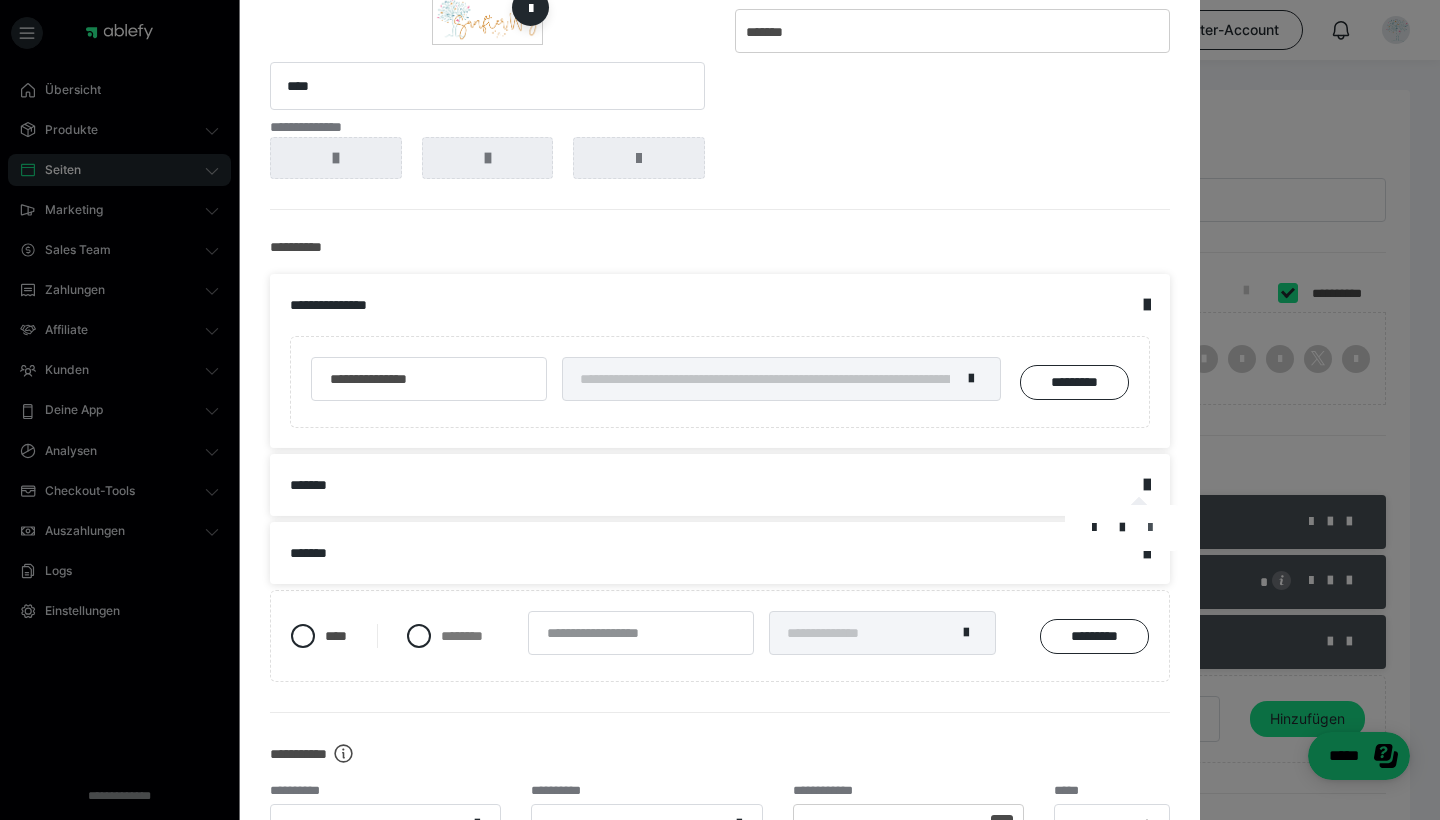 click at bounding box center [1150, 528] 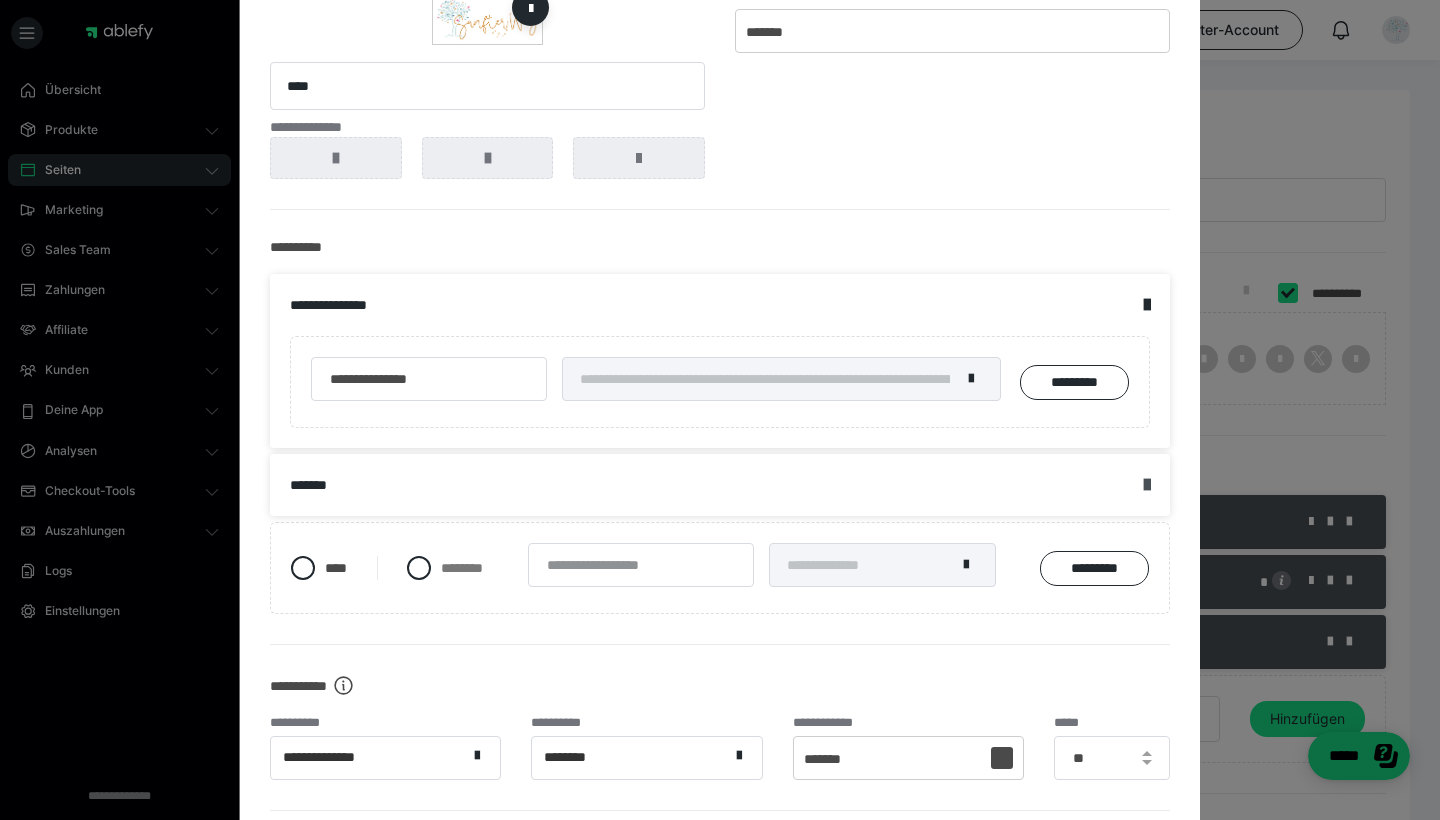click at bounding box center (1147, 485) 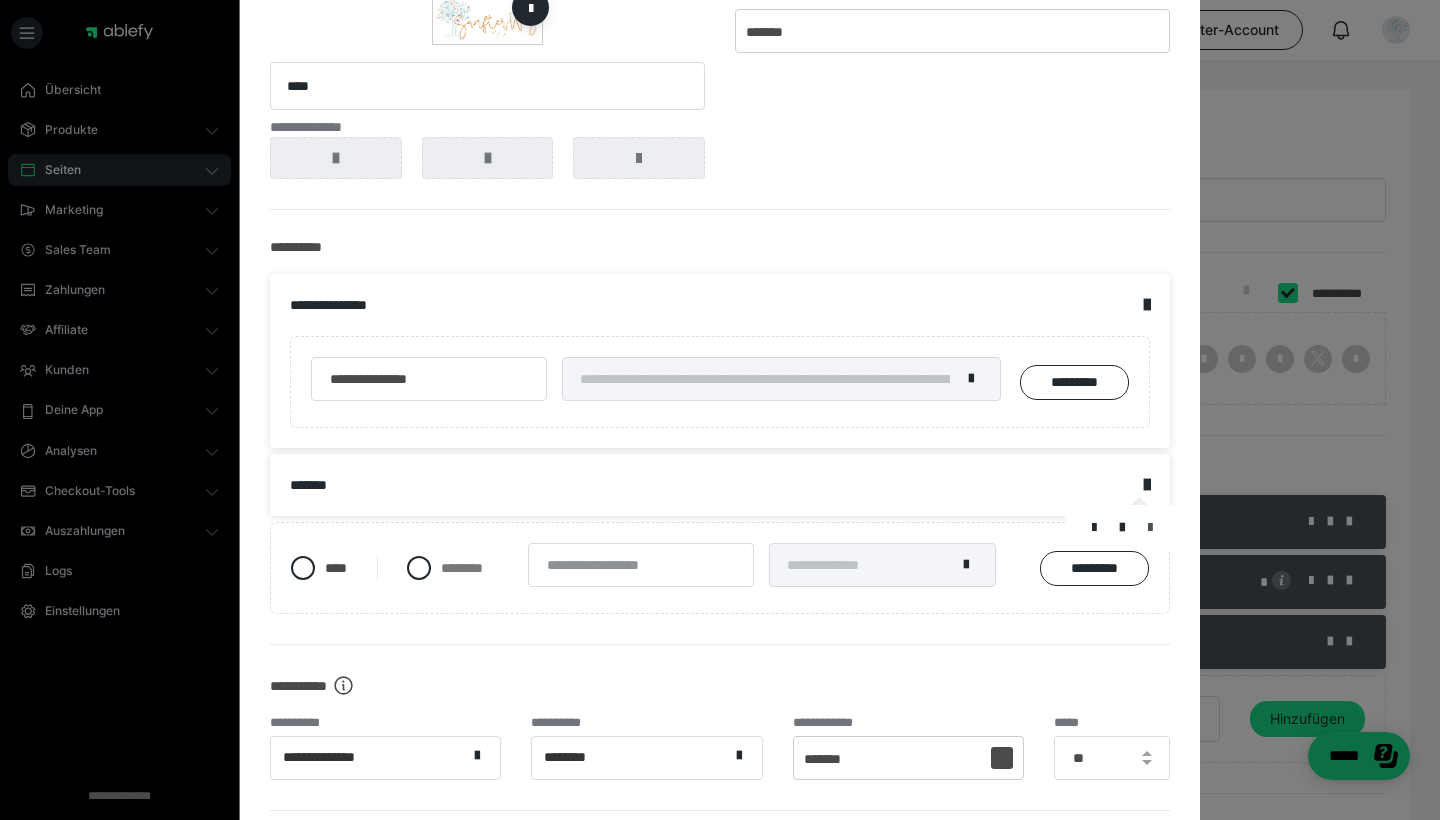 click at bounding box center (1150, 528) 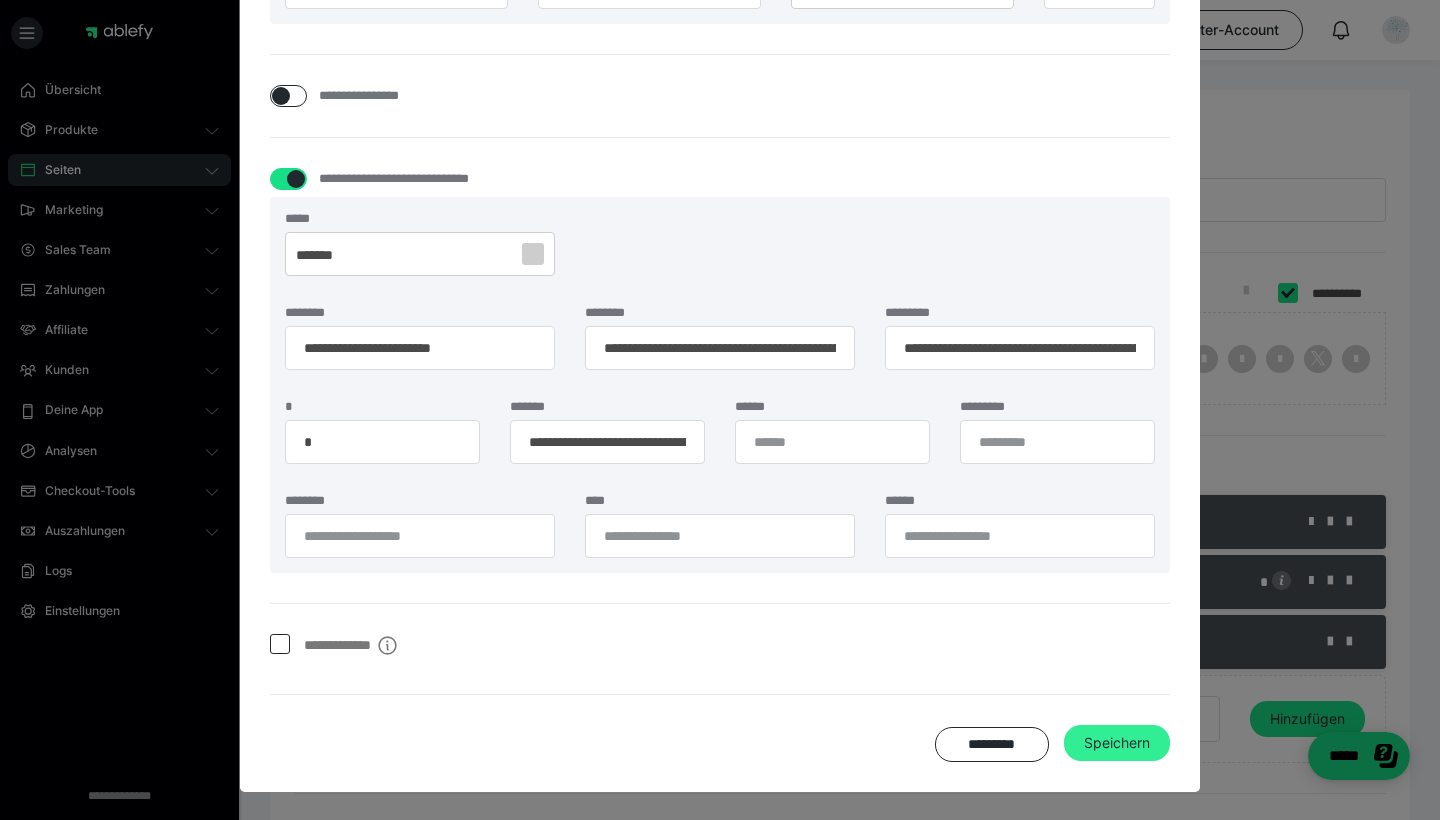scroll, scrollTop: 1414, scrollLeft: 0, axis: vertical 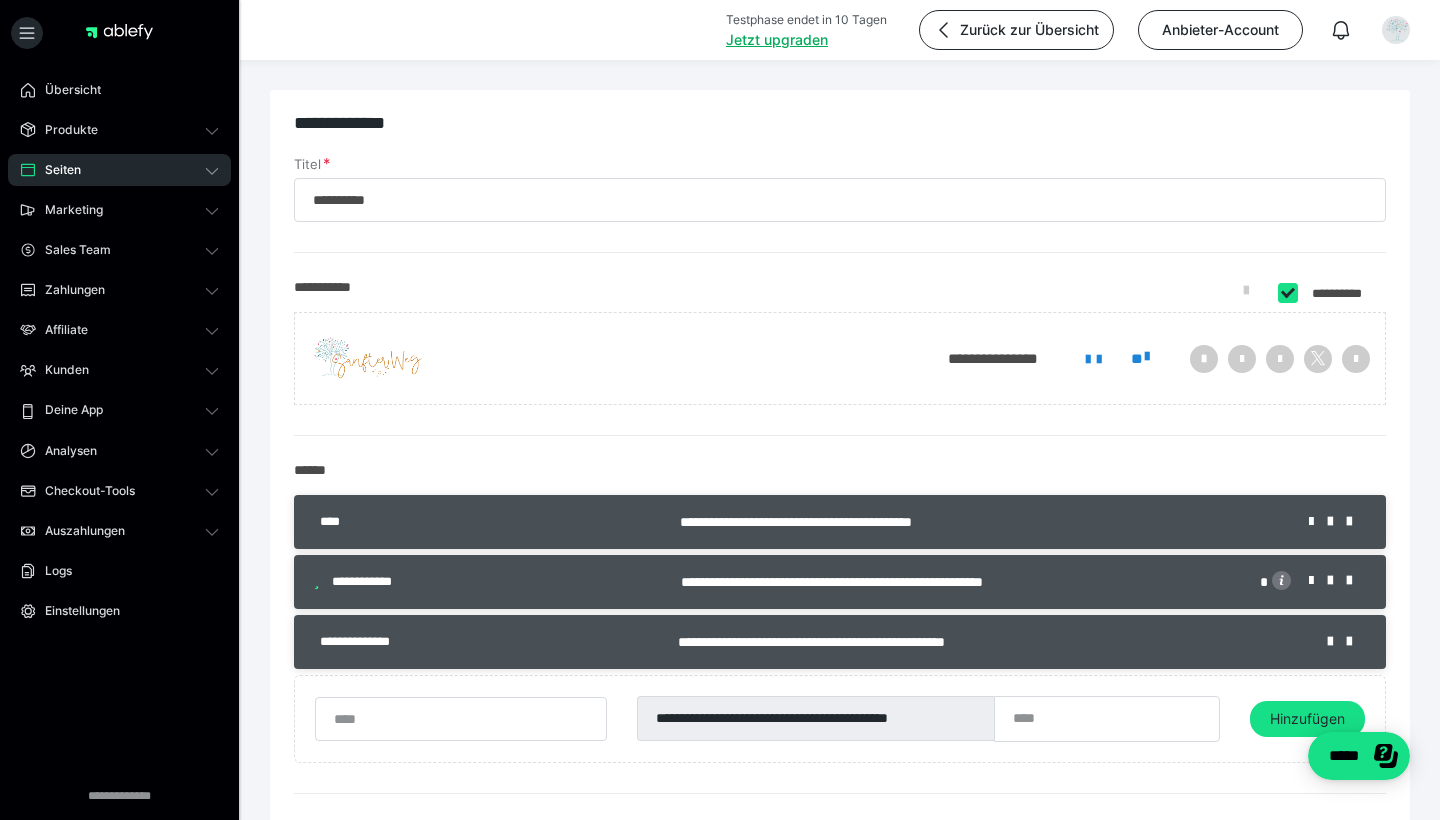 click on "**********" at bounding box center [979, 522] 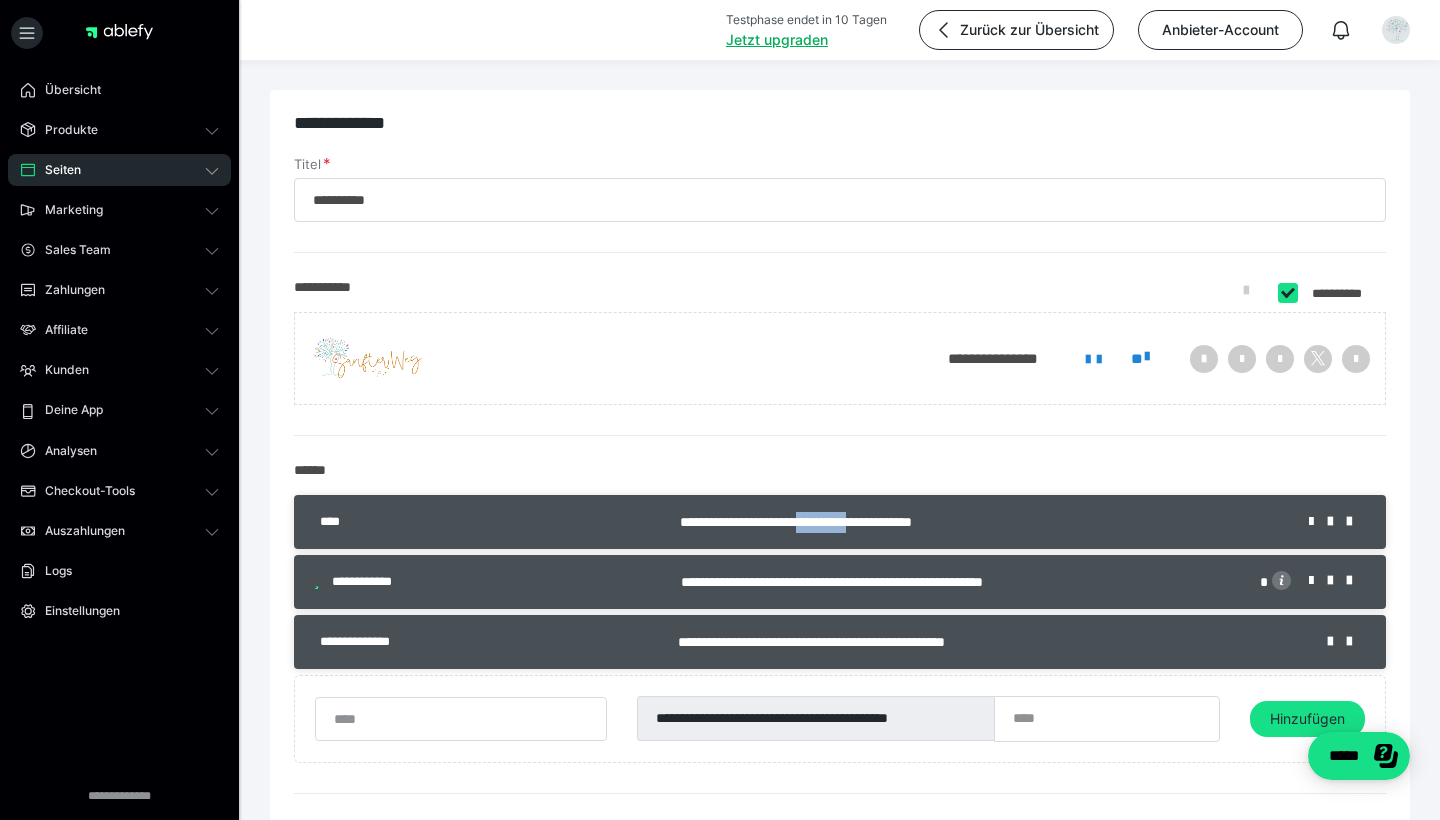 click on "**********" at bounding box center [979, 522] 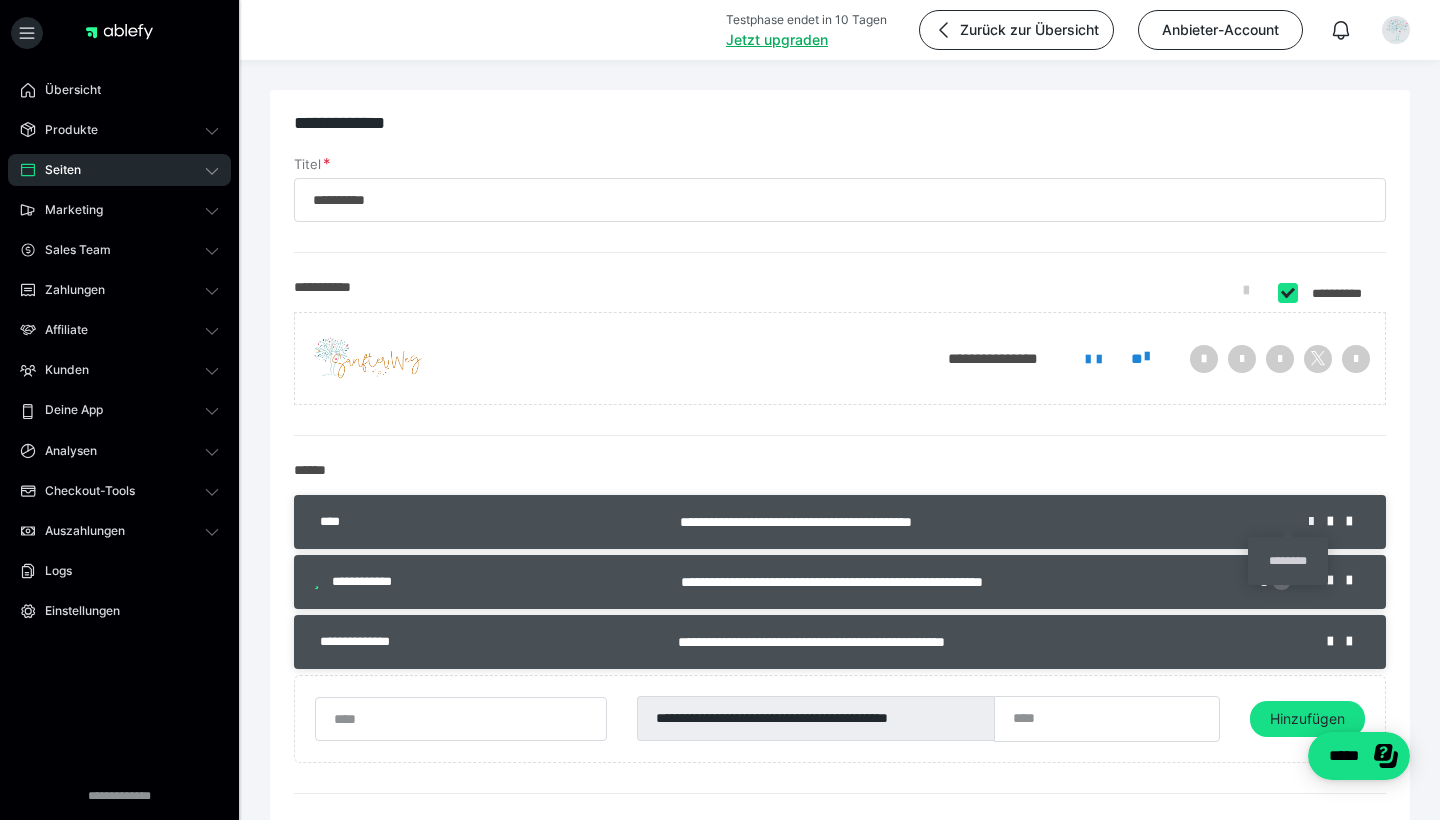 click at bounding box center [1318, 522] 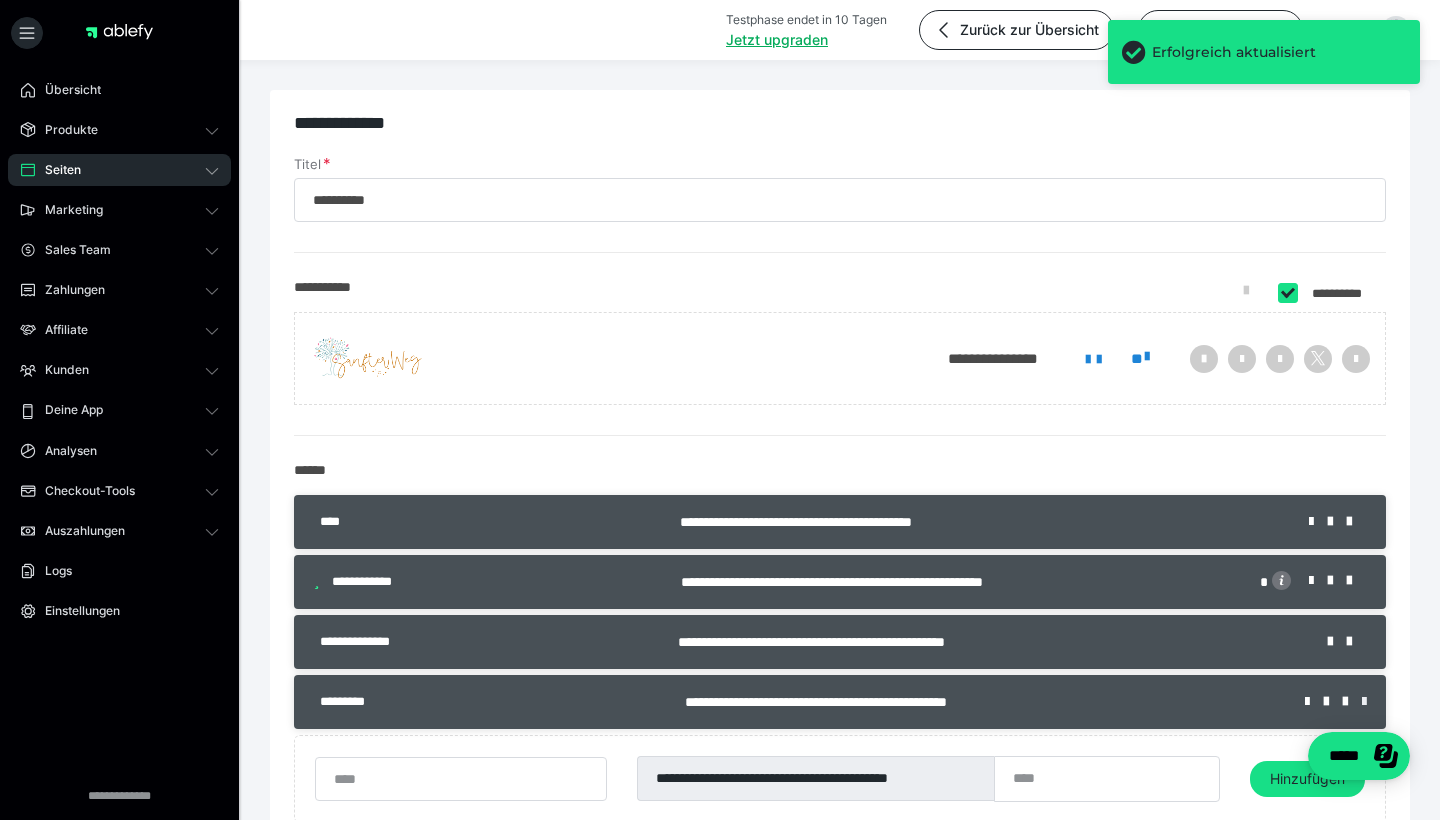 click at bounding box center [1364, 702] 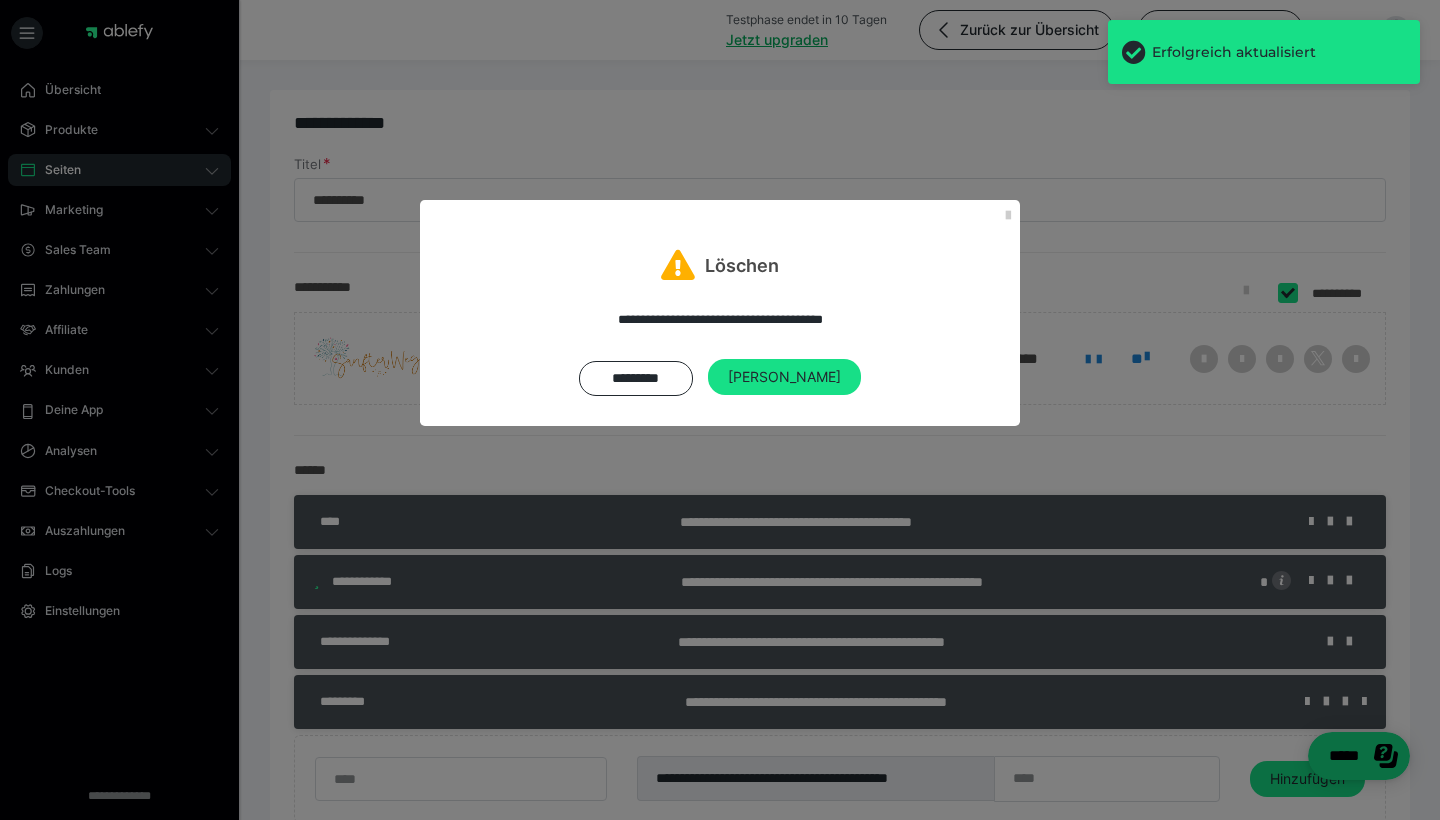 click on "**********" at bounding box center (720, 410) 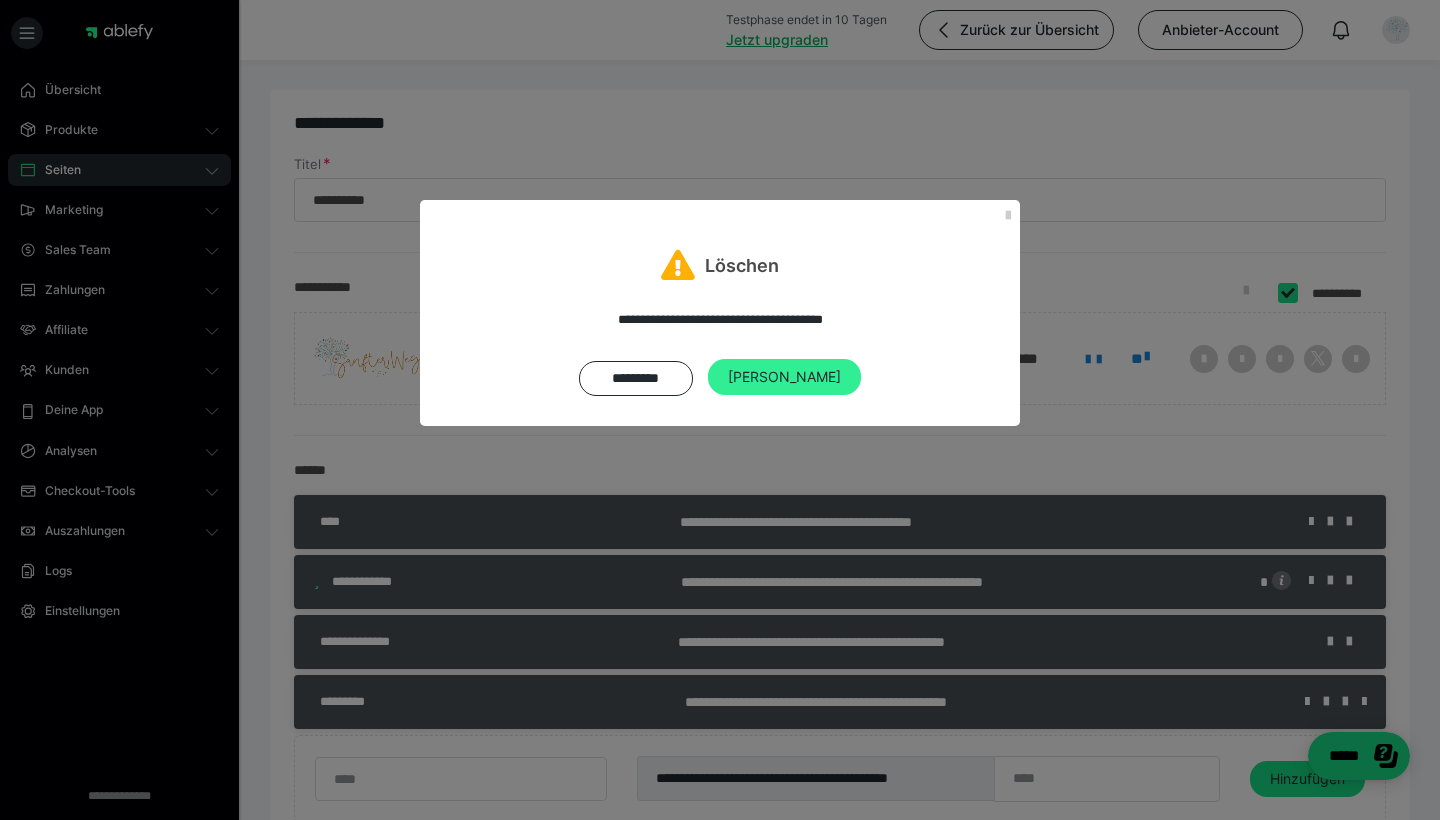 click on "Ja" at bounding box center [784, 377] 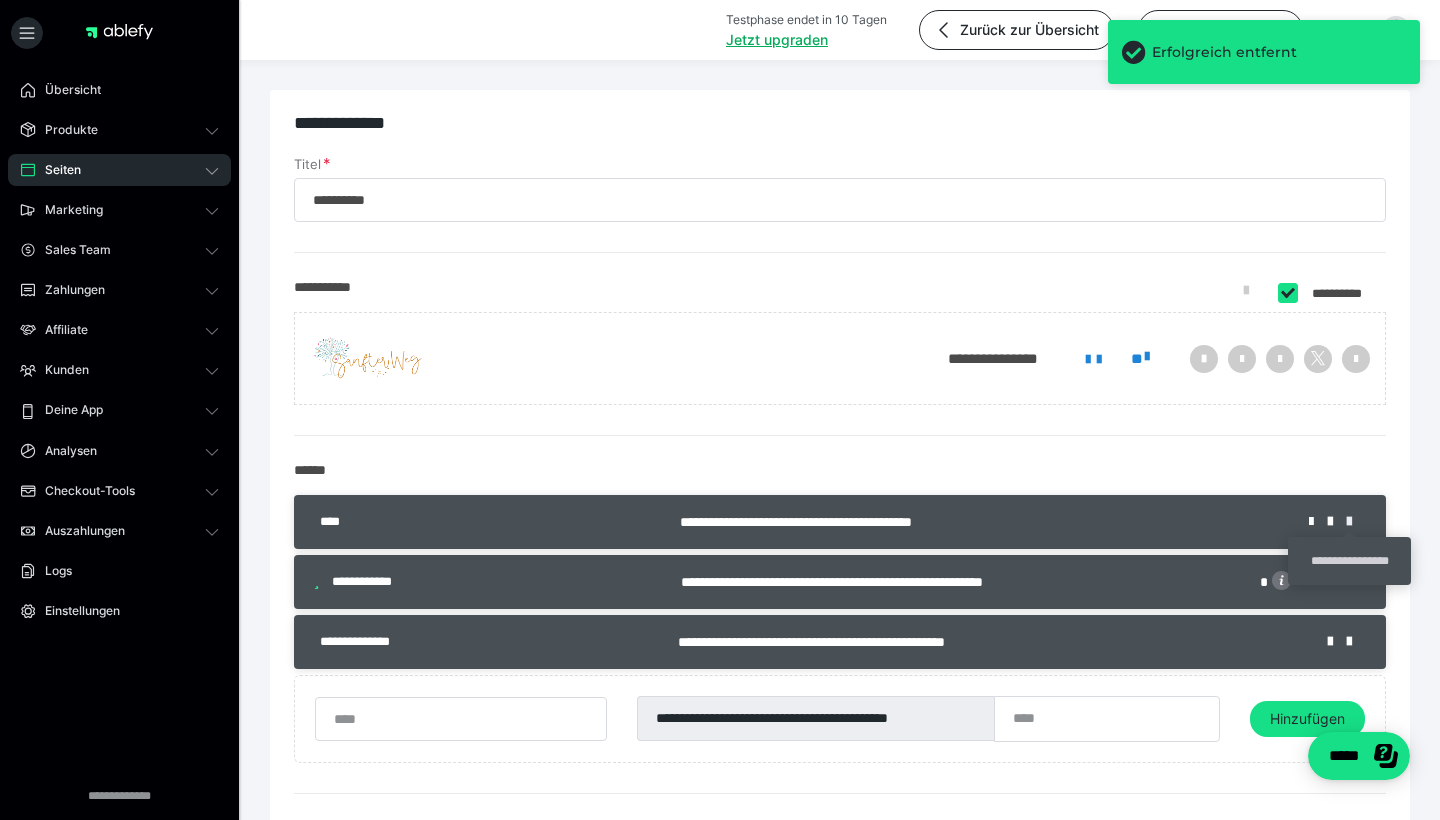 click at bounding box center (1356, 522) 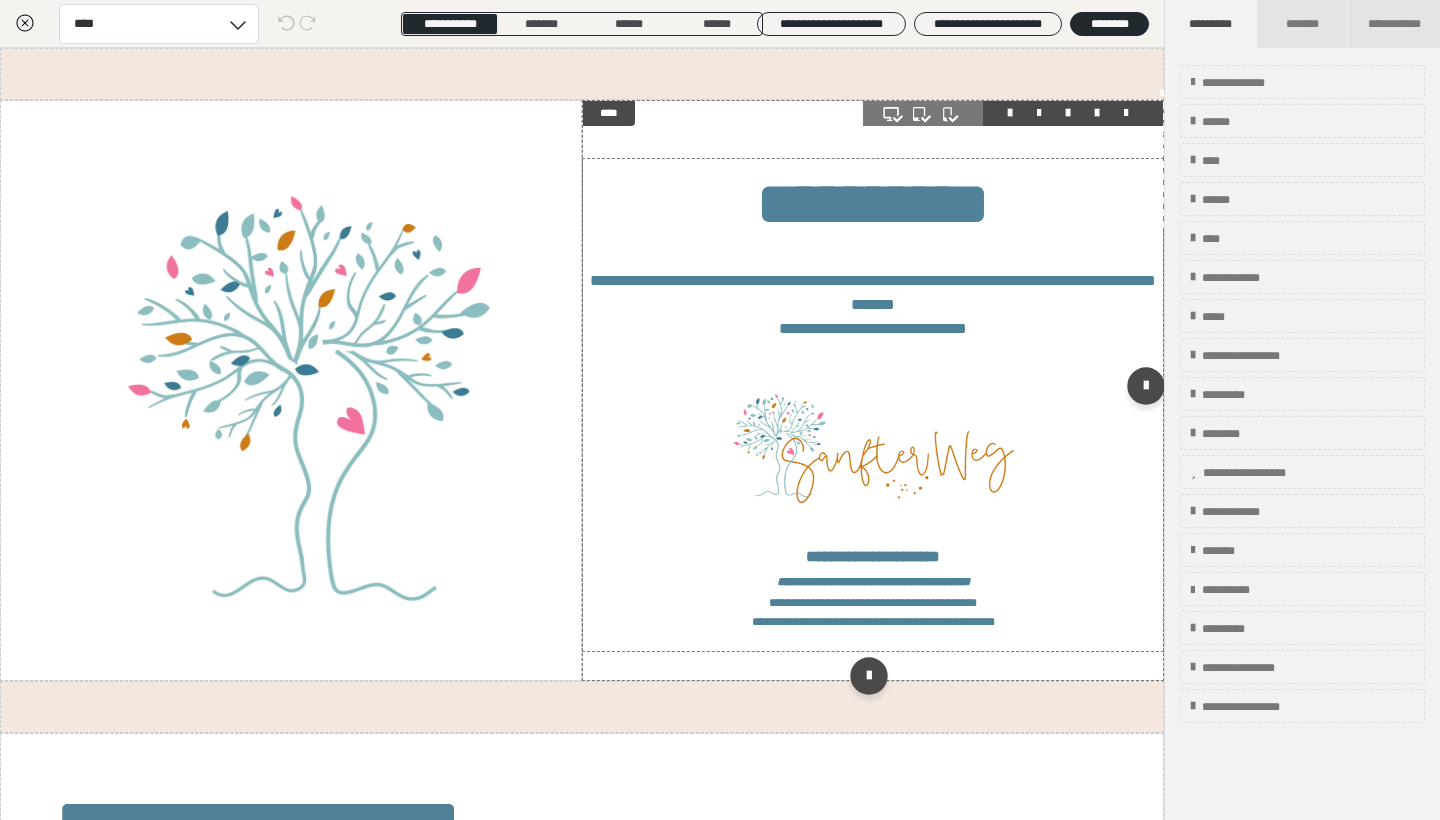 scroll, scrollTop: 0, scrollLeft: 0, axis: both 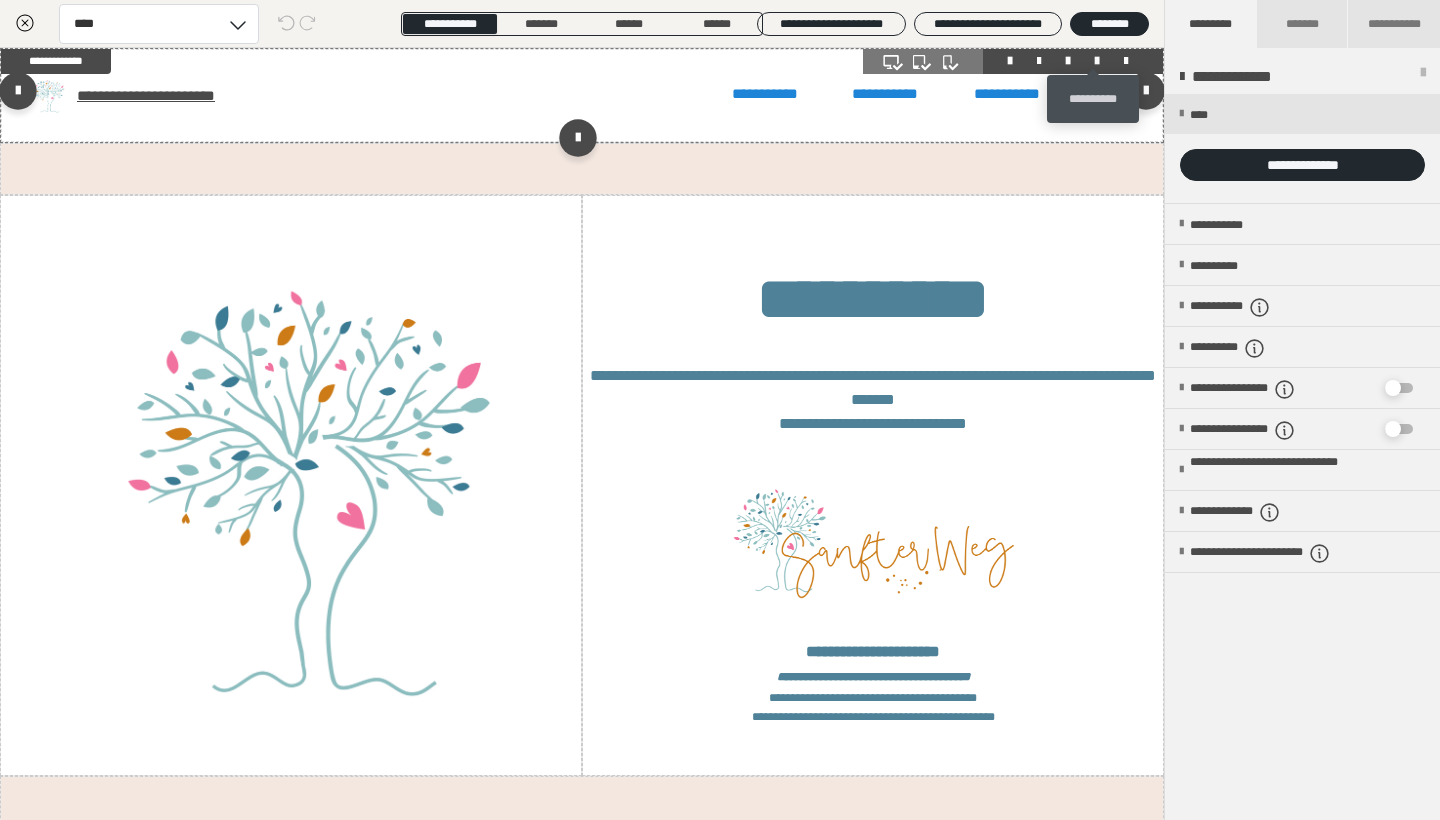 click at bounding box center (1097, 61) 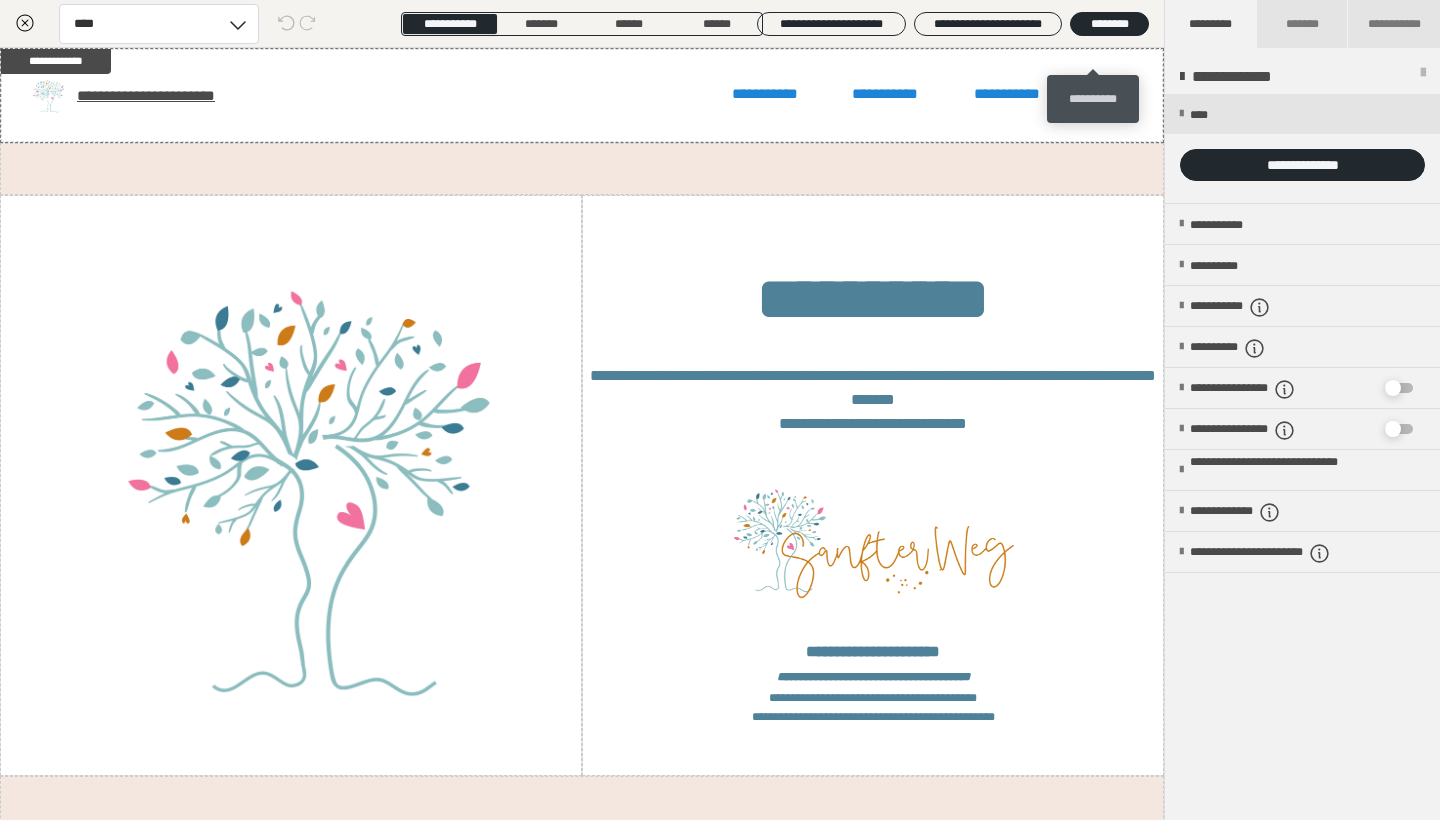 click on "**********" at bounding box center [1093, 99] 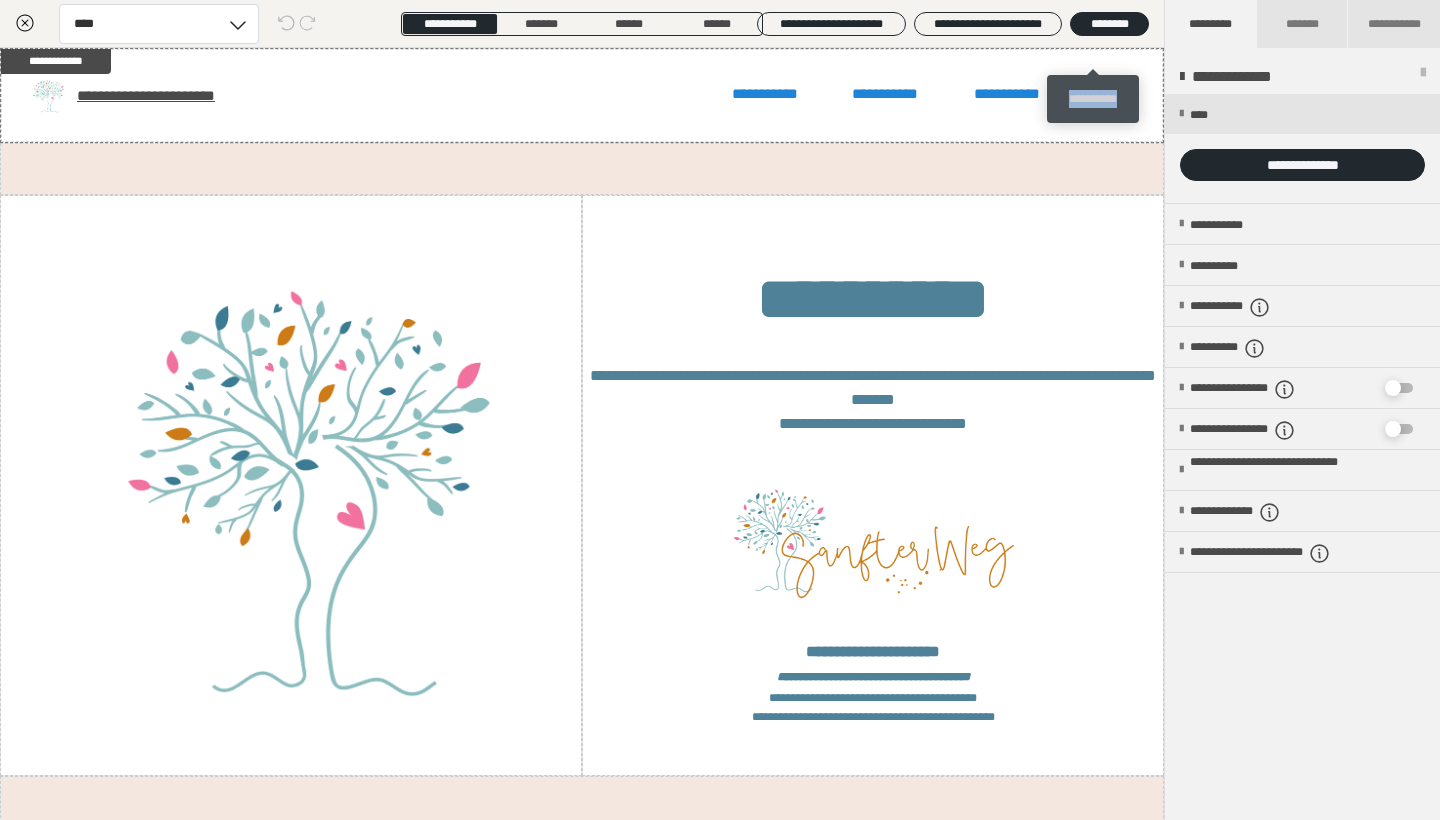 click on "**********" at bounding box center (1093, 99) 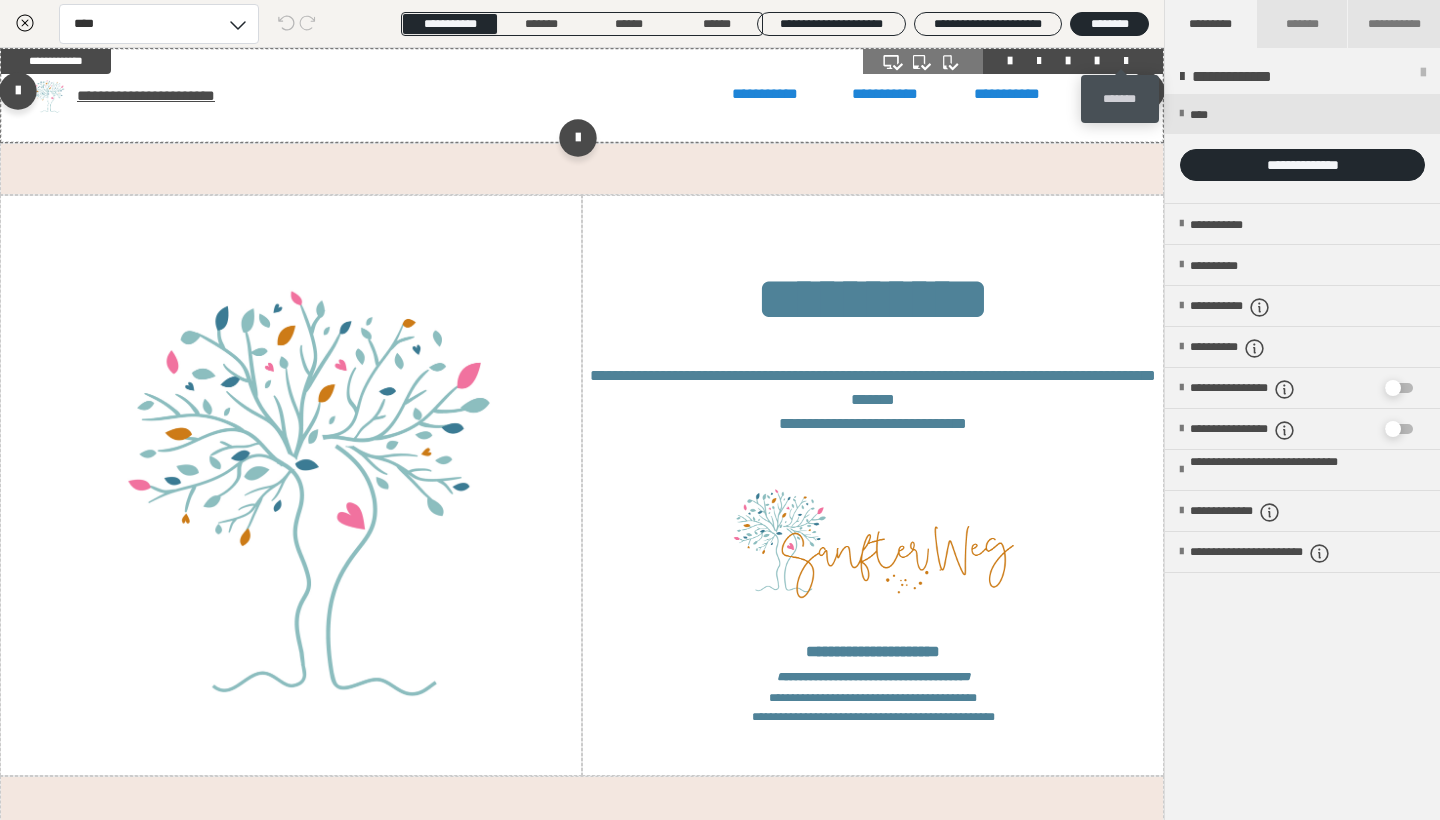 click at bounding box center (1126, 61) 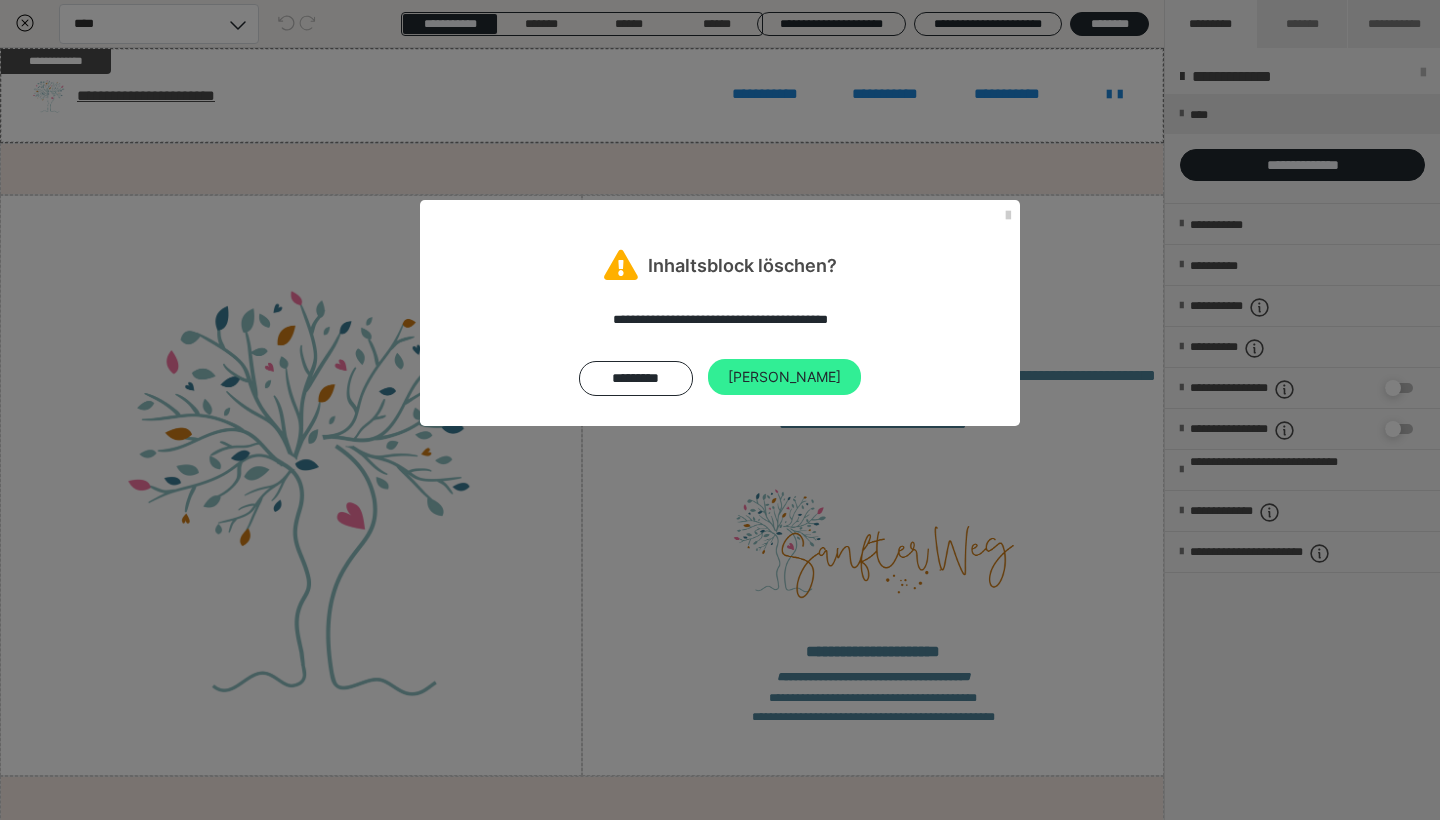 click on "Ja" at bounding box center [784, 377] 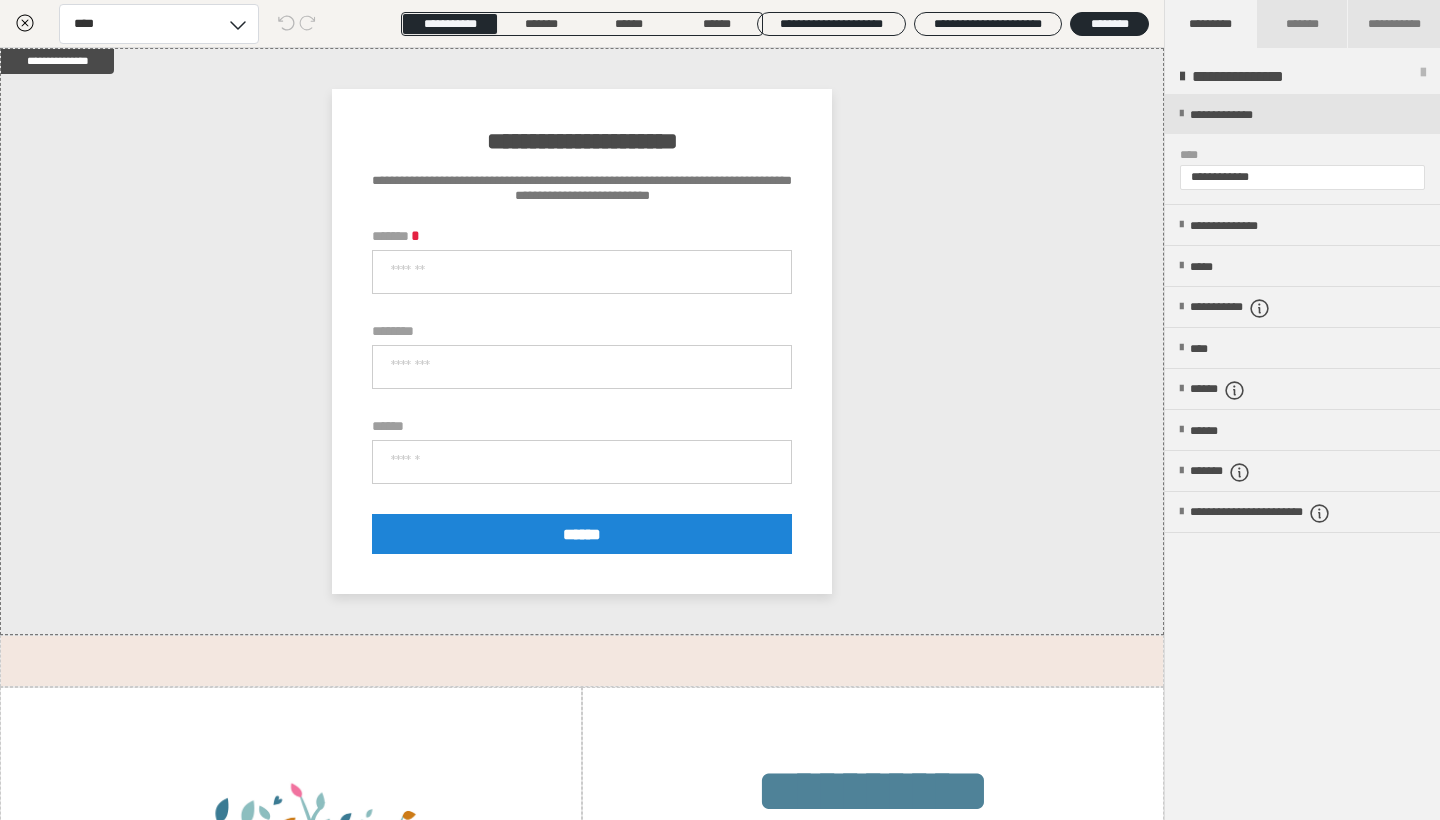 scroll, scrollTop: 0, scrollLeft: 0, axis: both 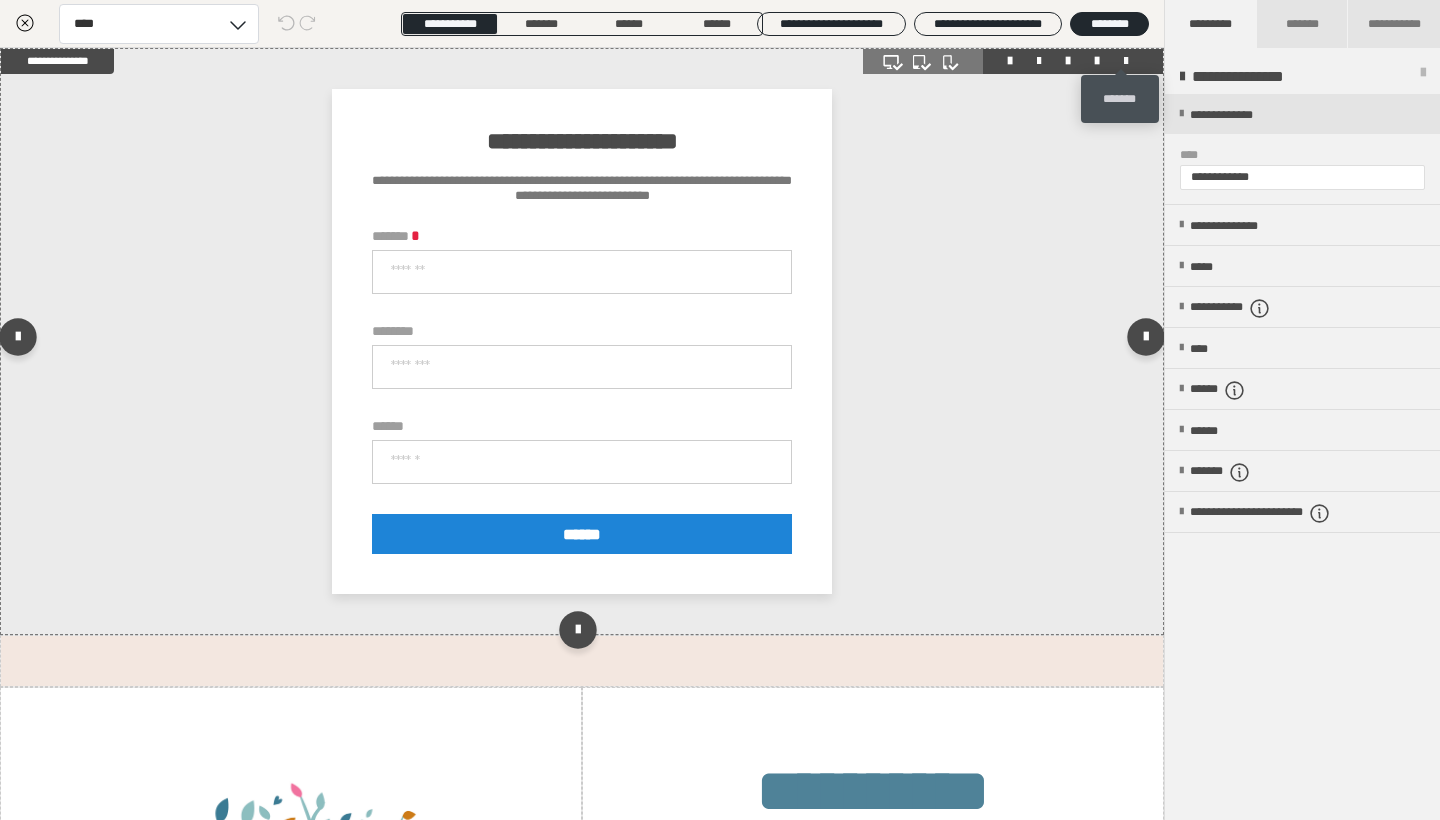 click at bounding box center (1126, 61) 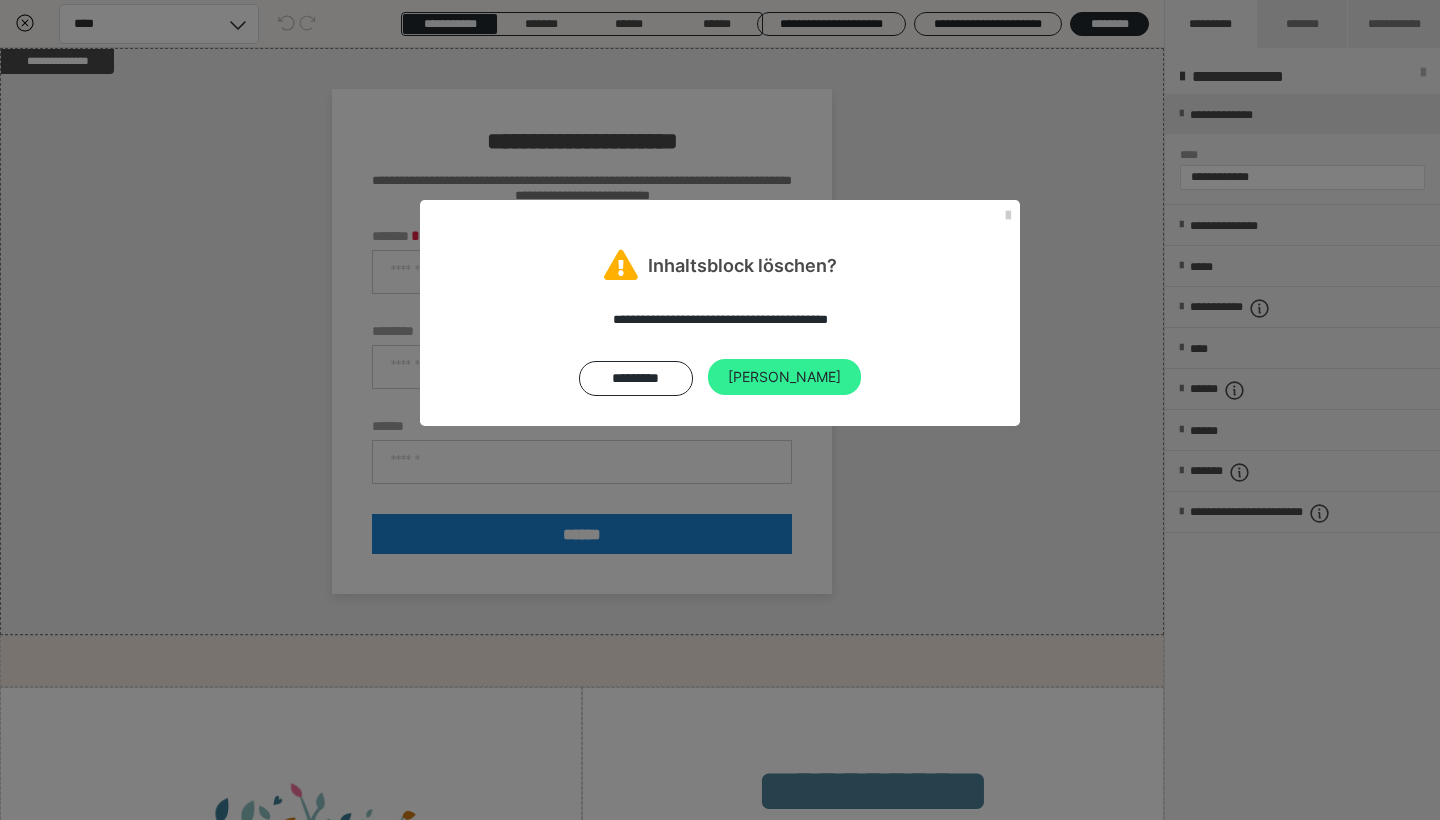 click on "Ja" at bounding box center [784, 377] 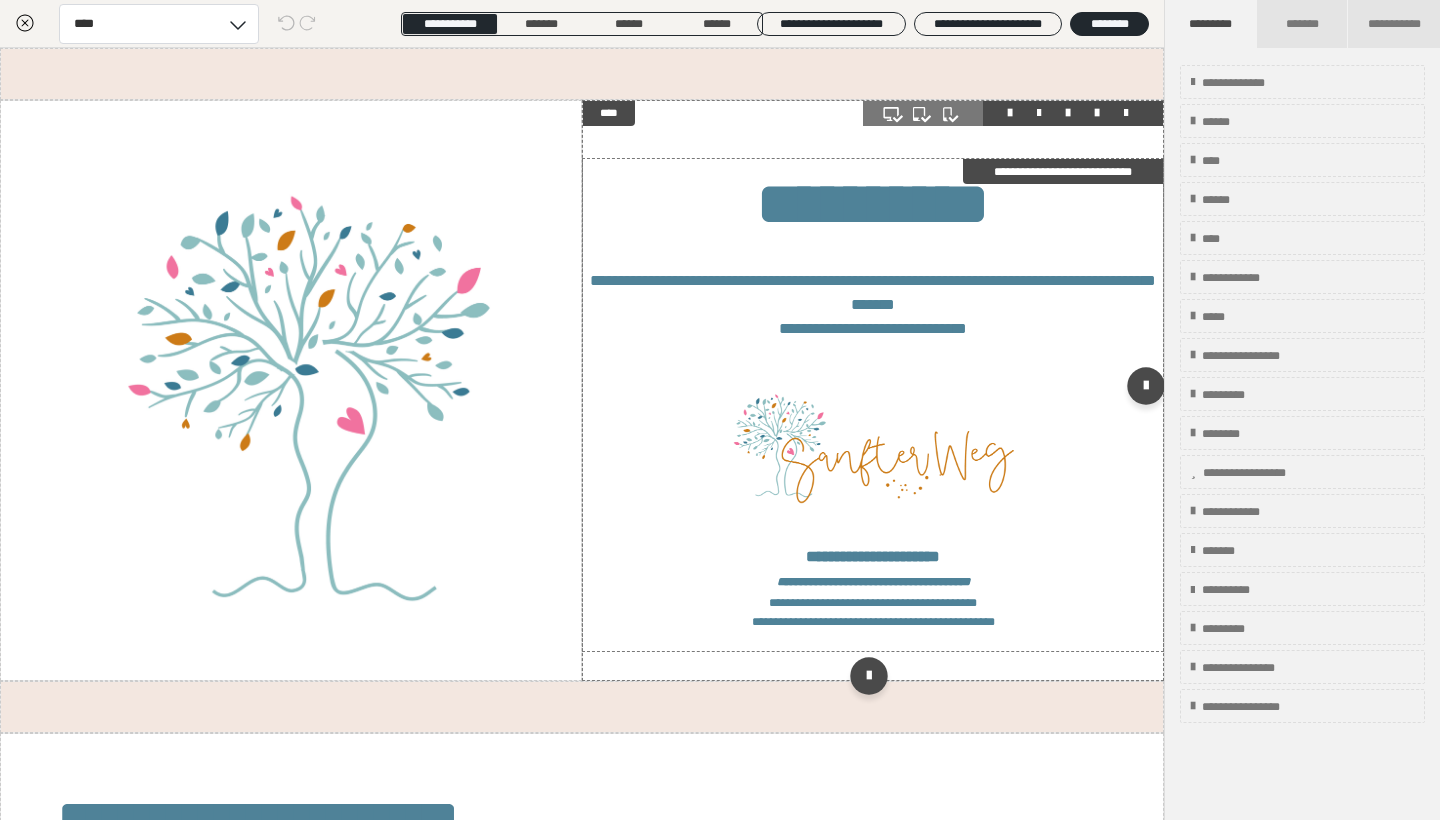 scroll, scrollTop: 0, scrollLeft: 0, axis: both 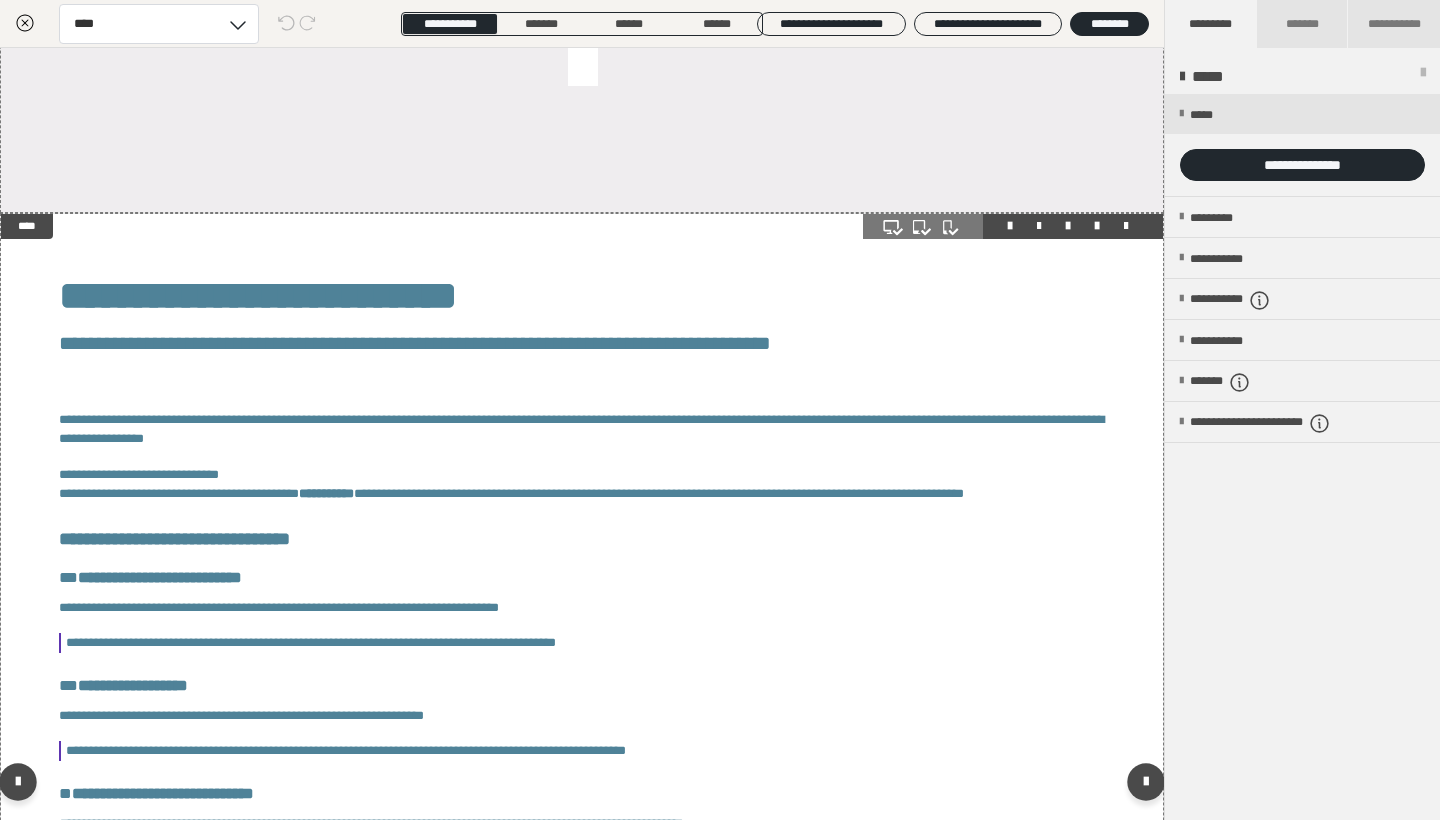 click on "**********" at bounding box center [582, 786] 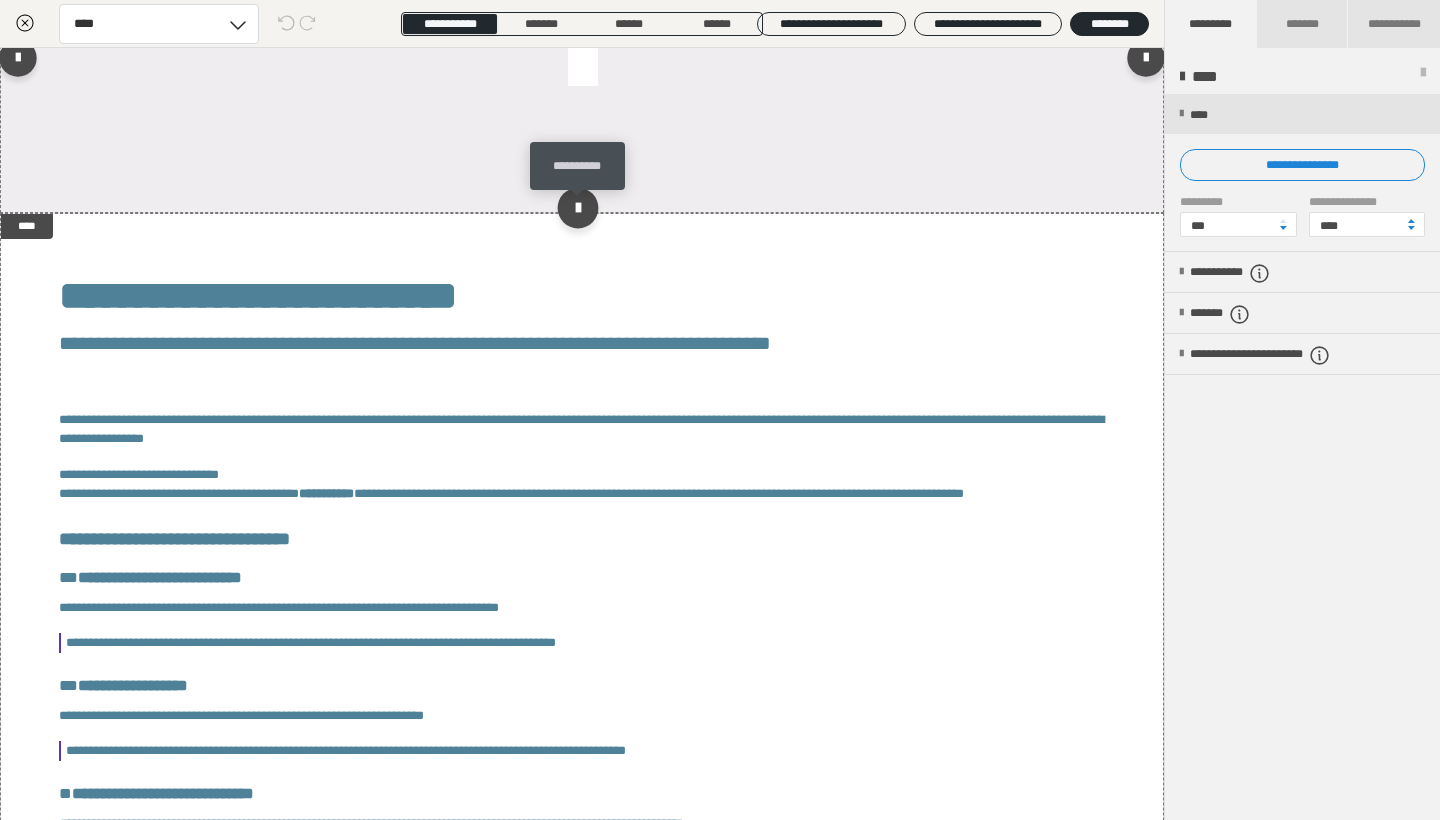 click at bounding box center (577, 207) 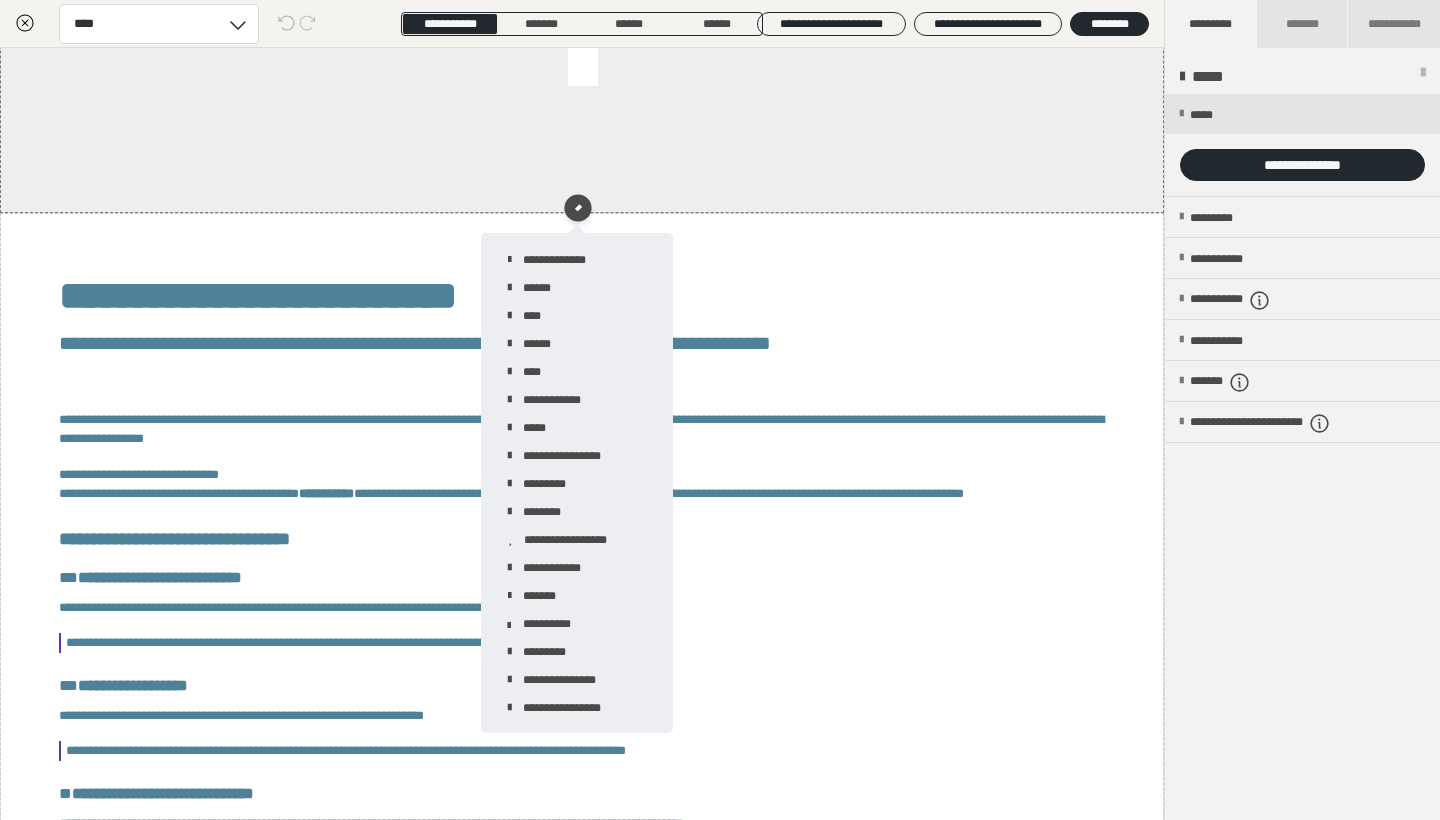 click at bounding box center (1423, 77) 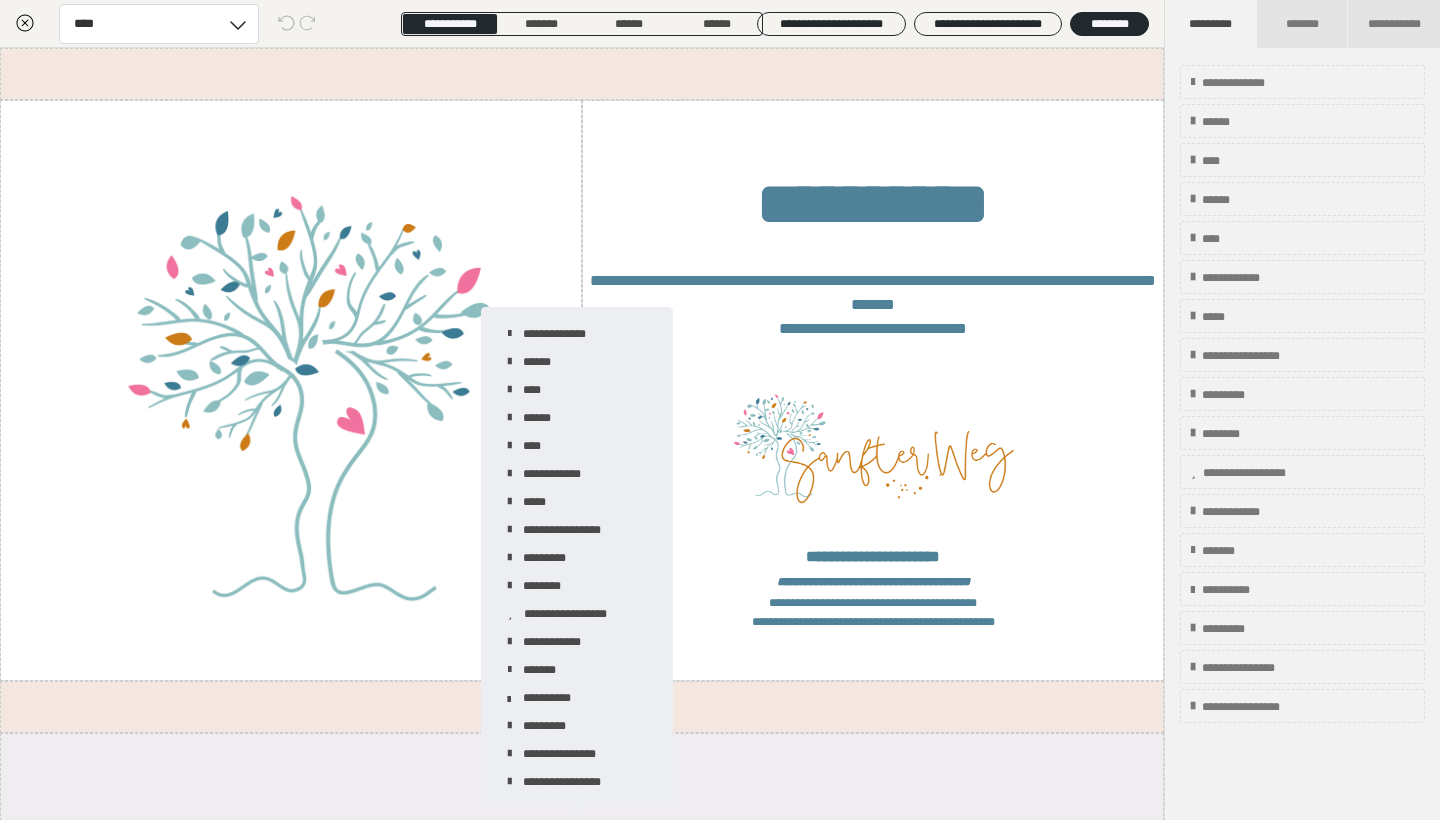 scroll, scrollTop: 0, scrollLeft: 0, axis: both 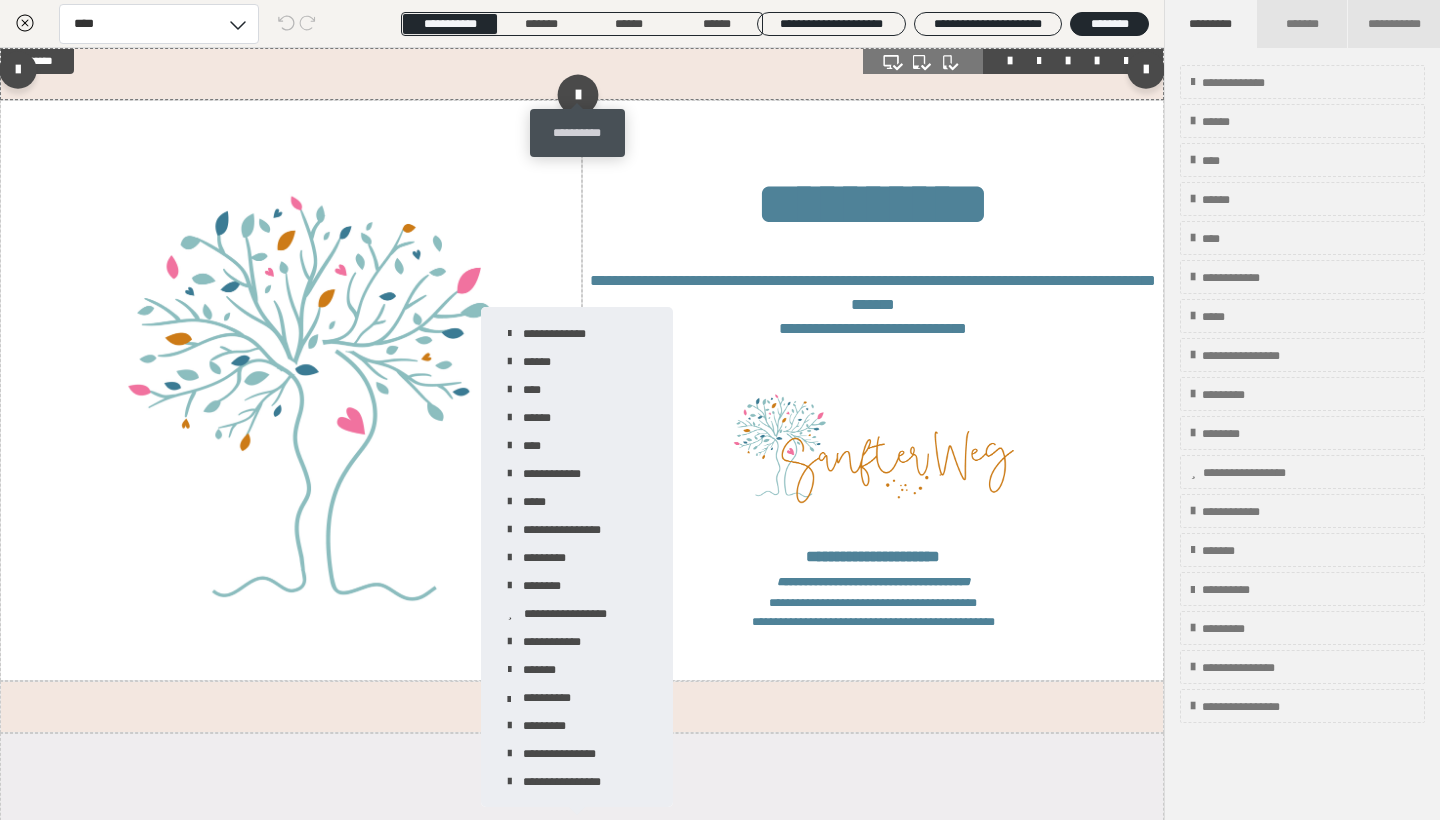 click at bounding box center [577, 94] 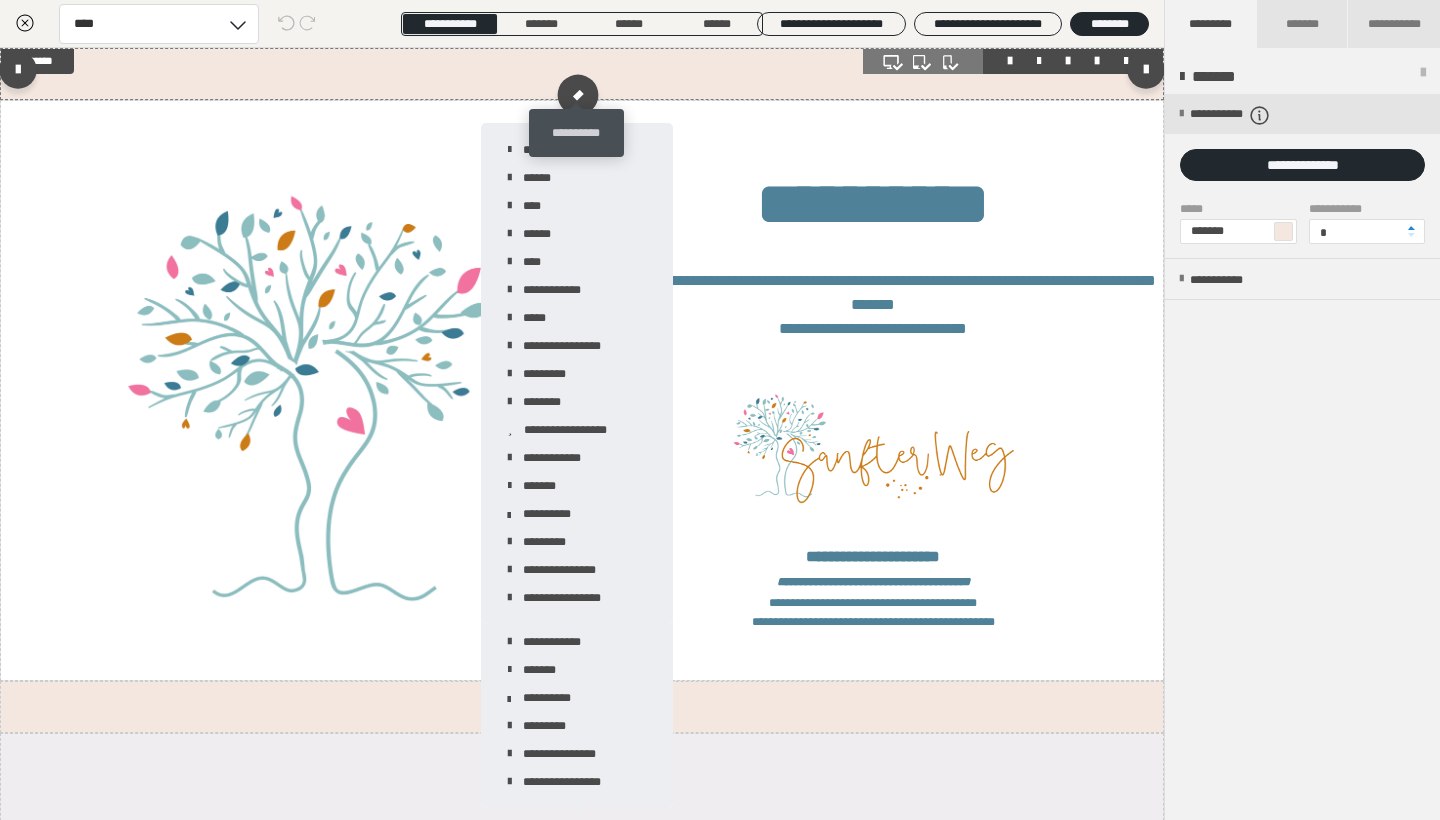 click at bounding box center (577, 94) 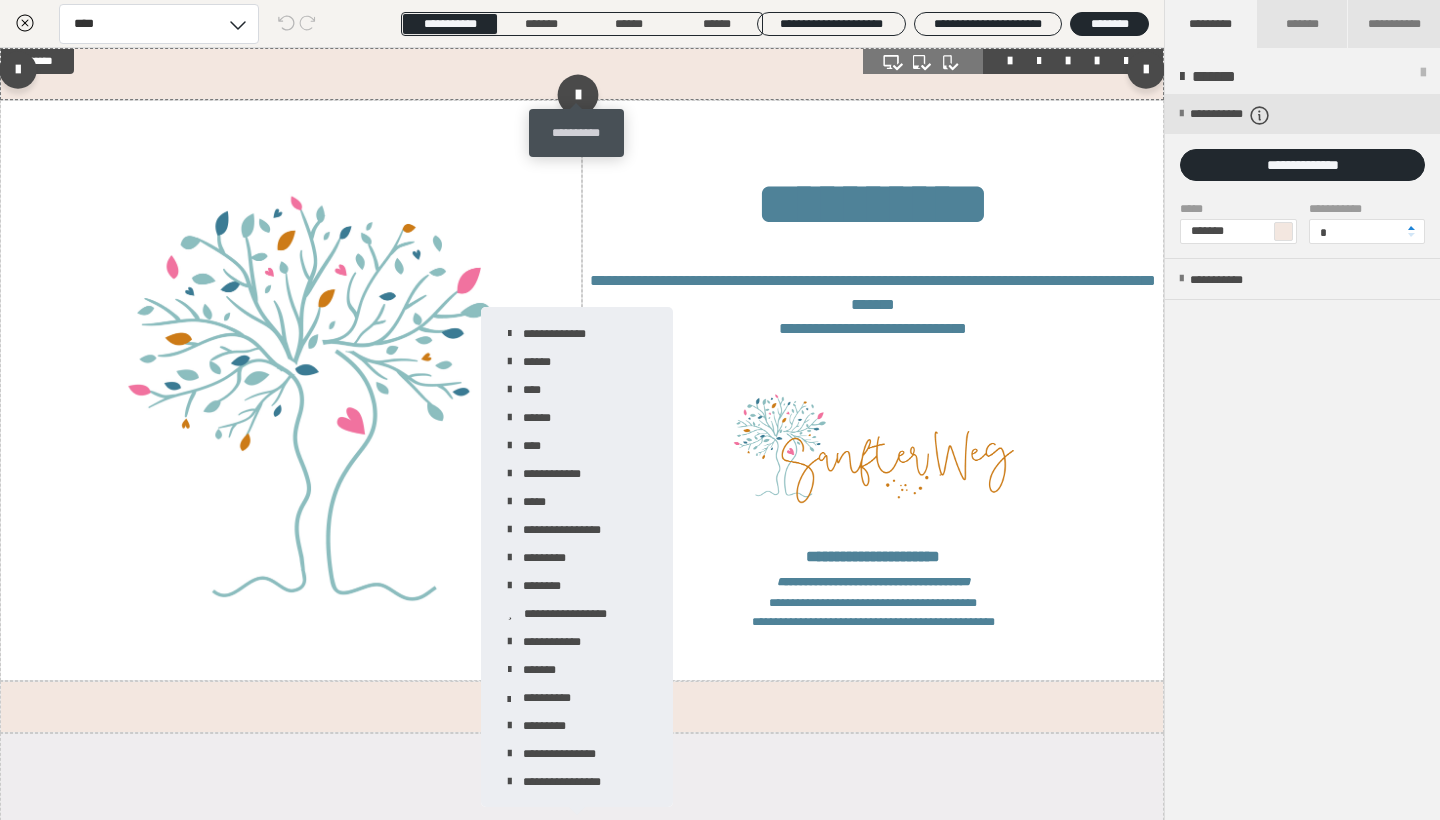 click at bounding box center (577, 94) 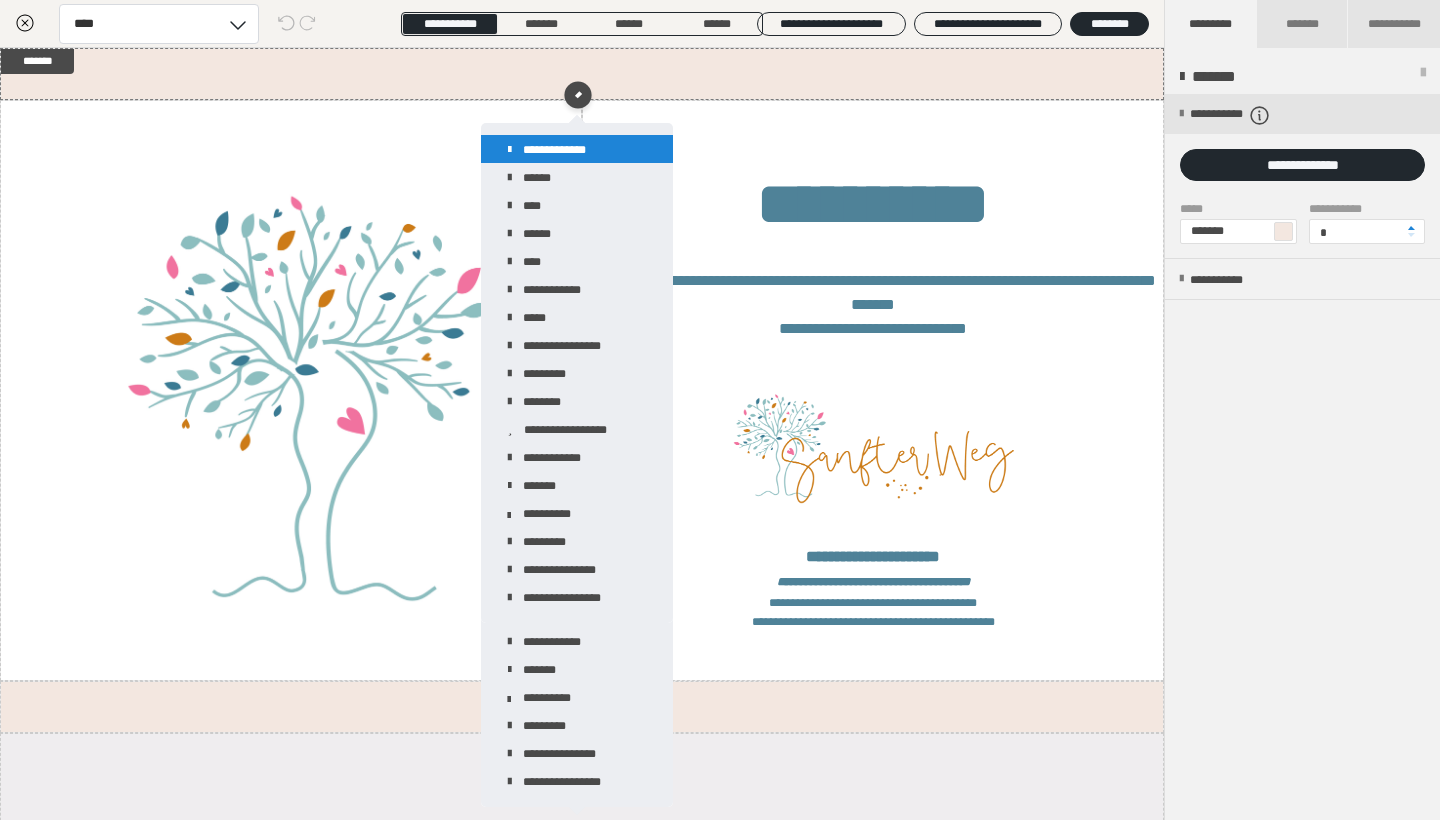 click on "**********" at bounding box center [577, 149] 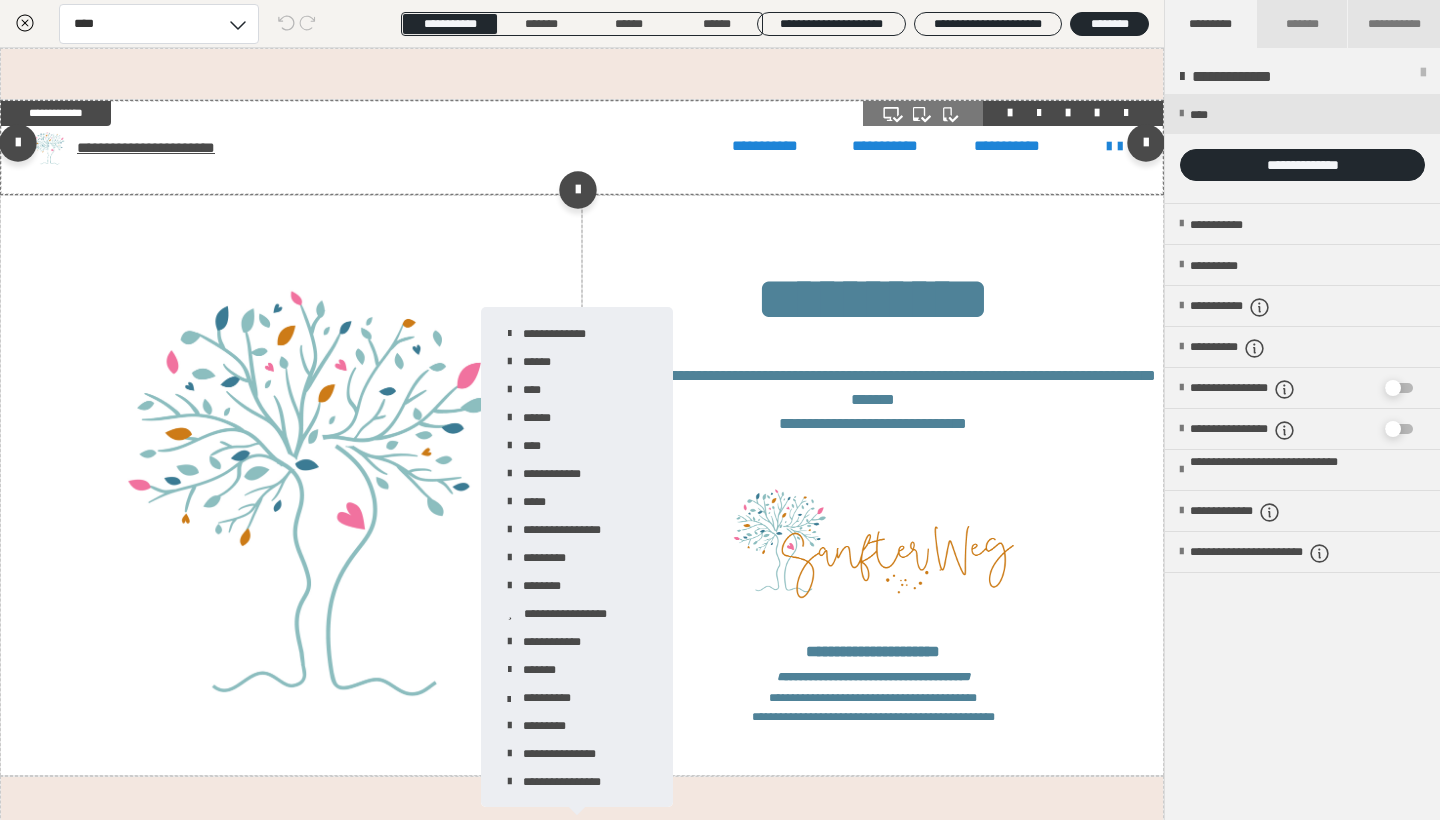 click on "**********" at bounding box center [582, 147] 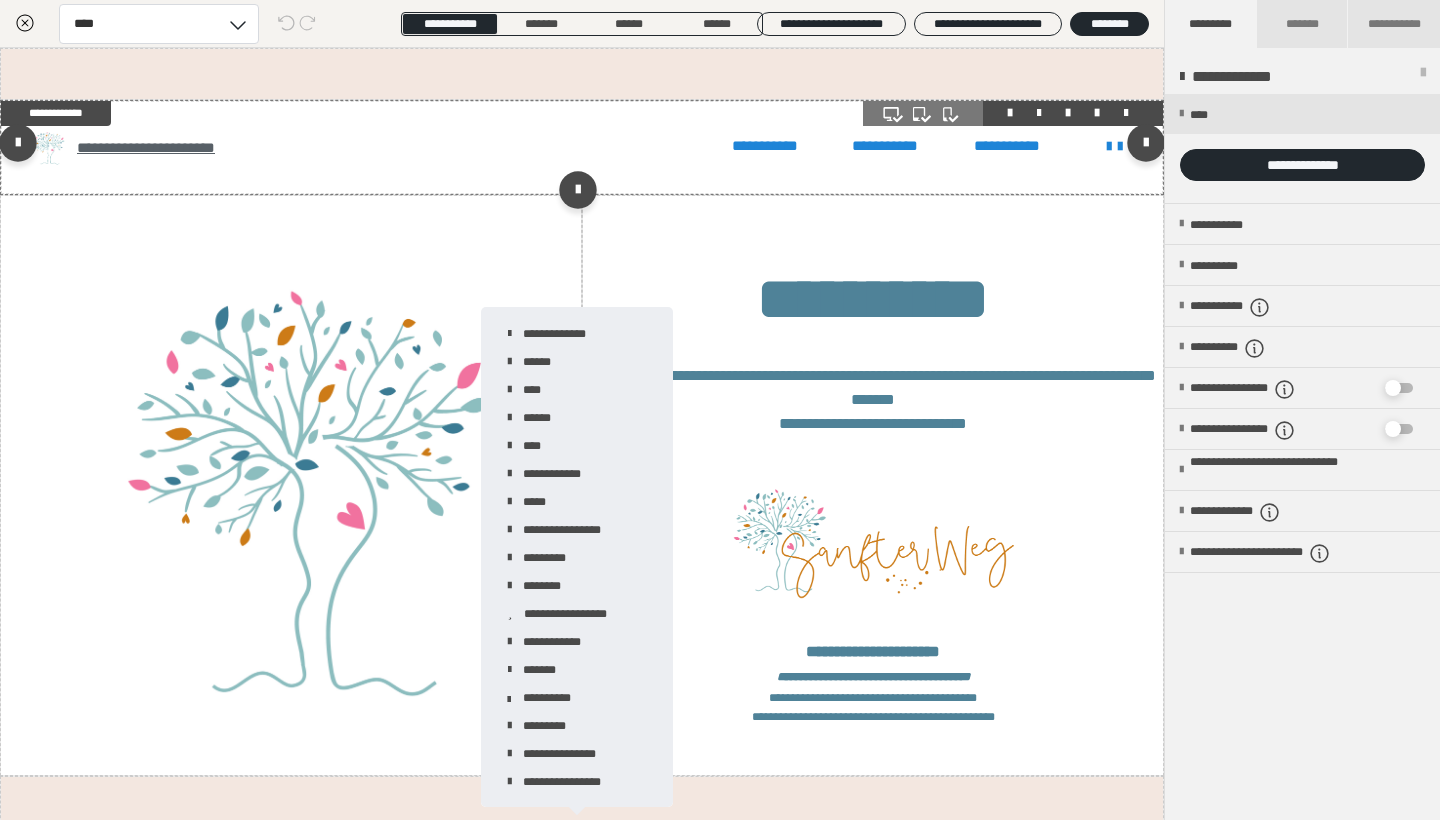 click on "**********" at bounding box center (170, 148) 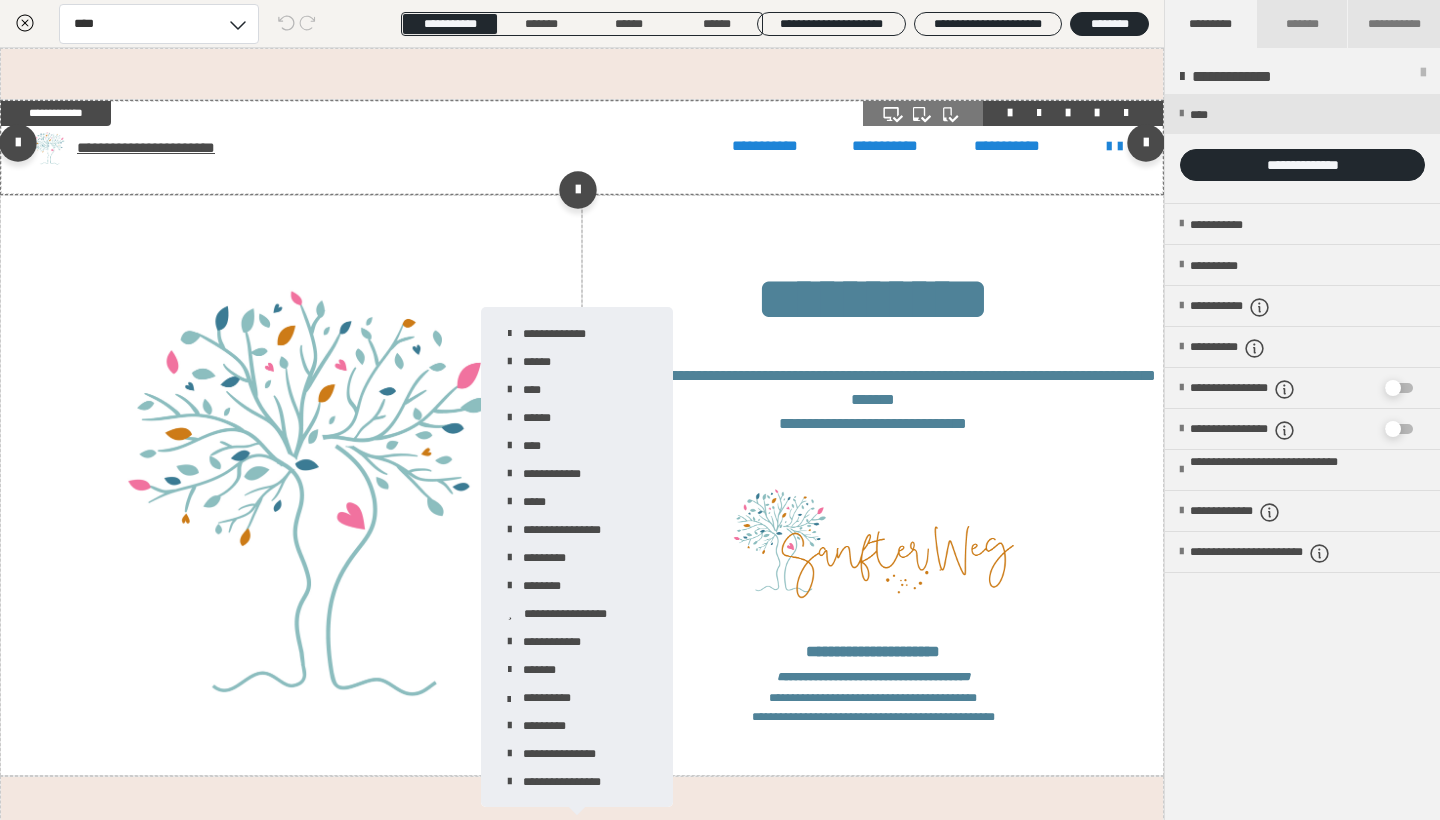 click at bounding box center [1013, 113] 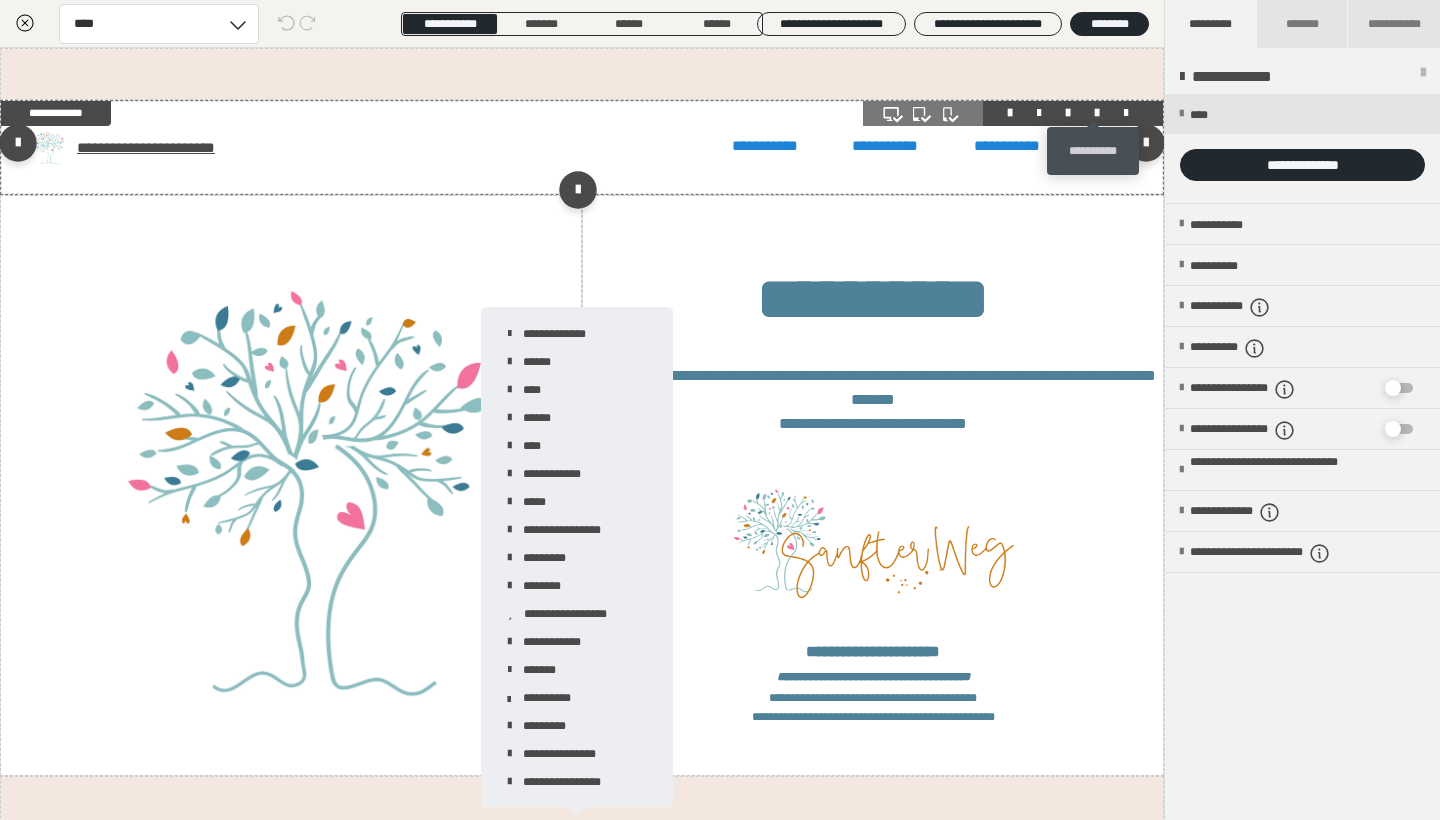click at bounding box center (1097, 113) 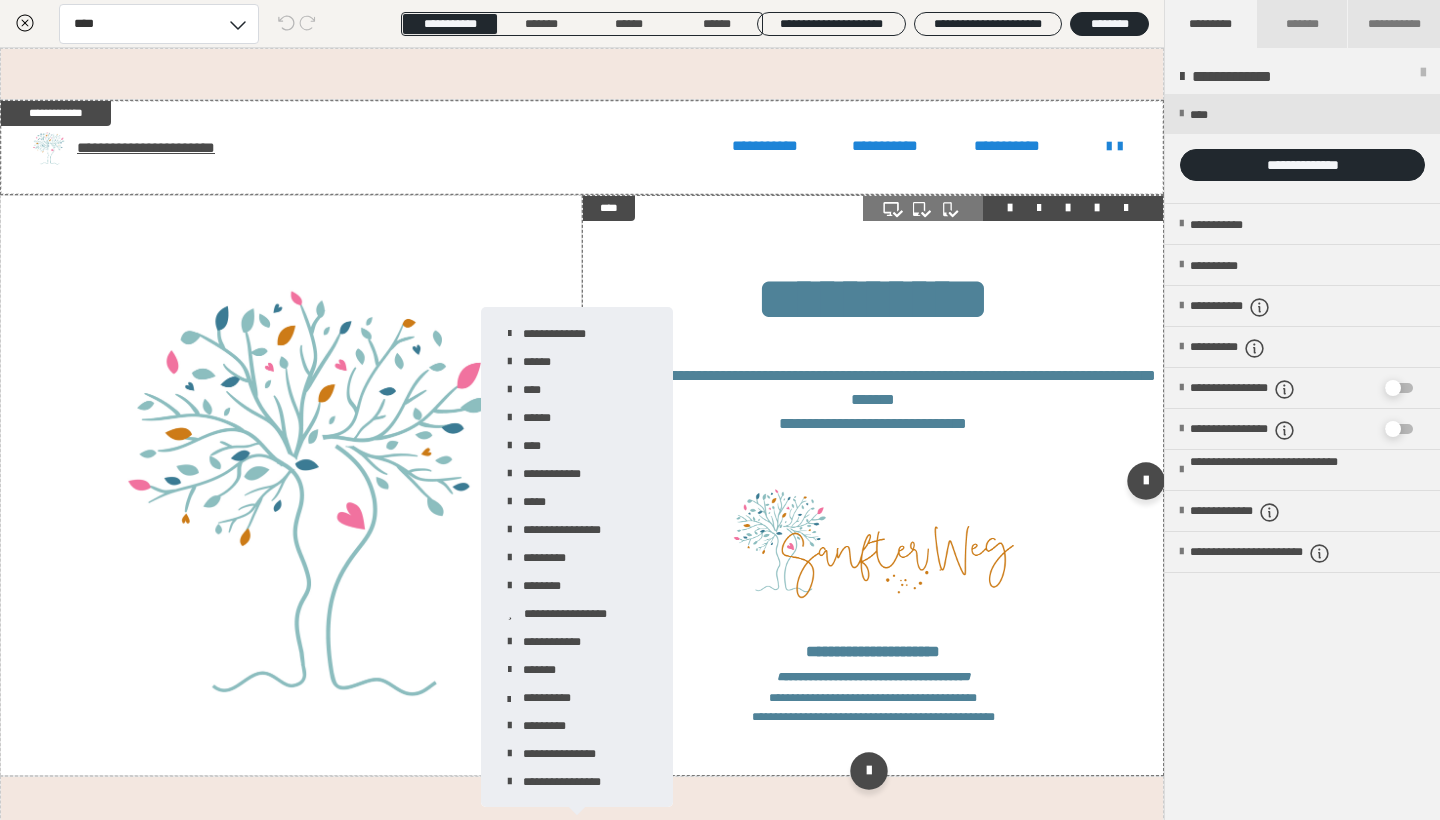 click on "**********" at bounding box center [873, 485] 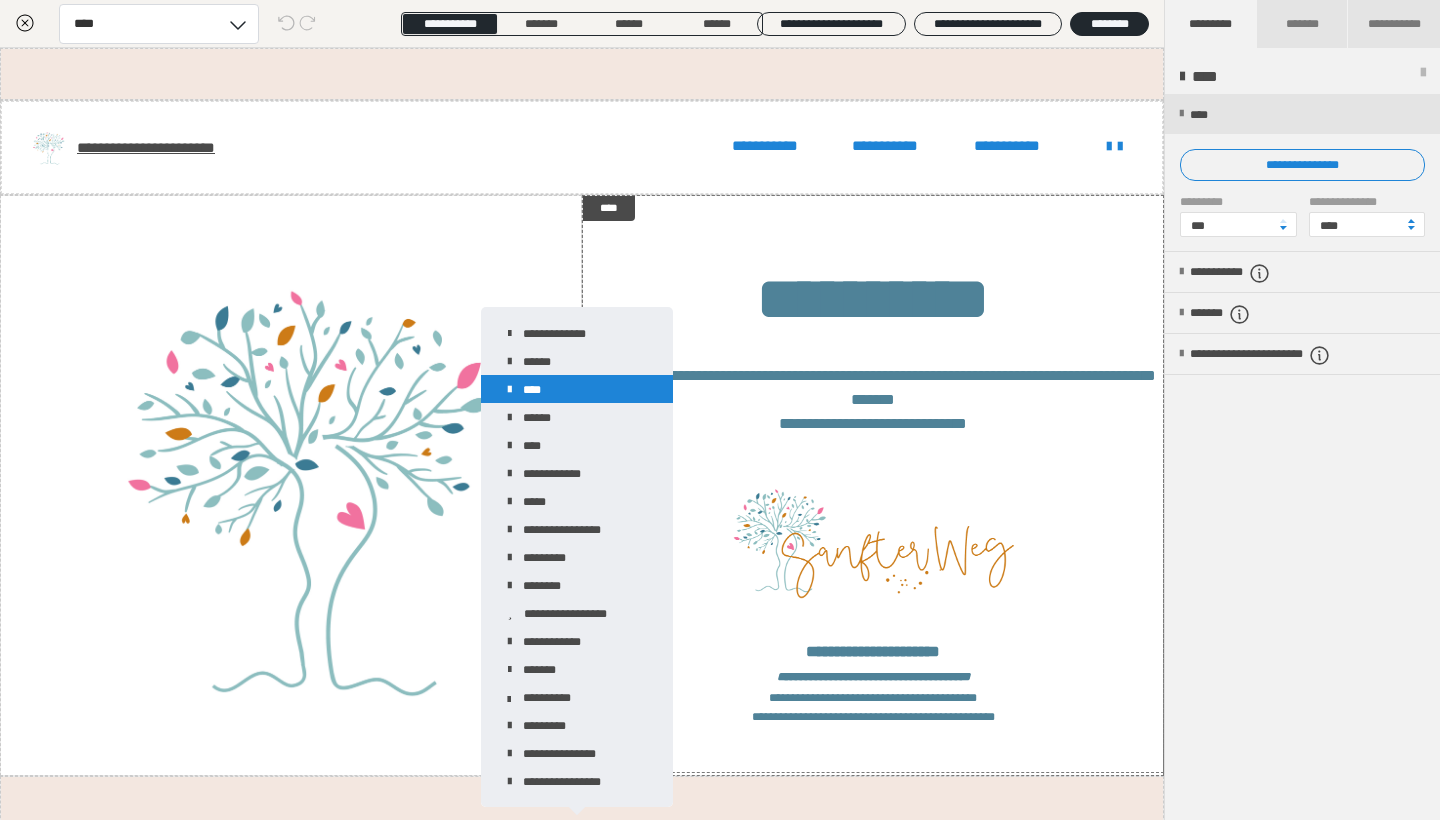 click on "****" at bounding box center (577, 389) 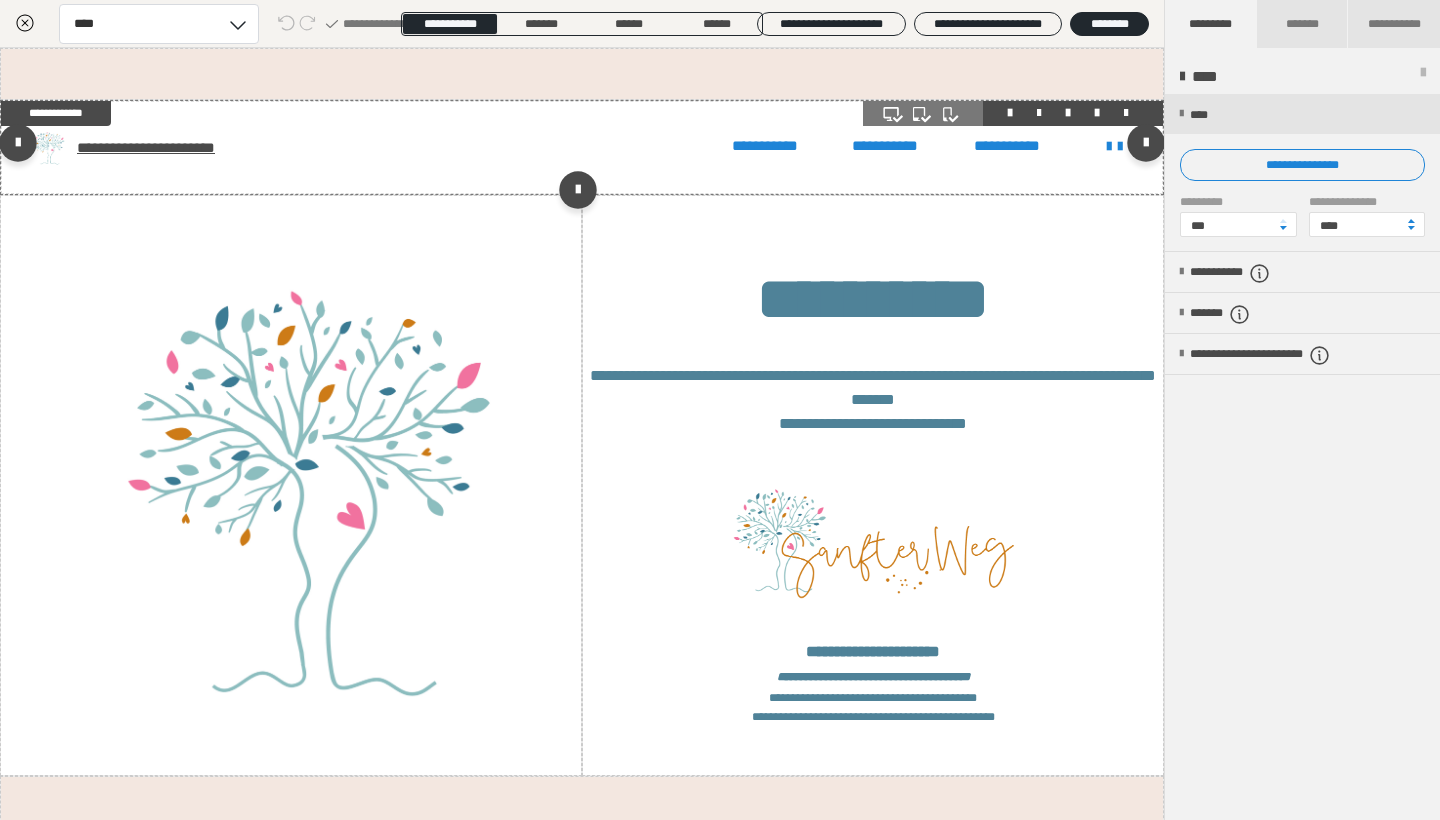 click on "**********" at bounding box center [582, 147] 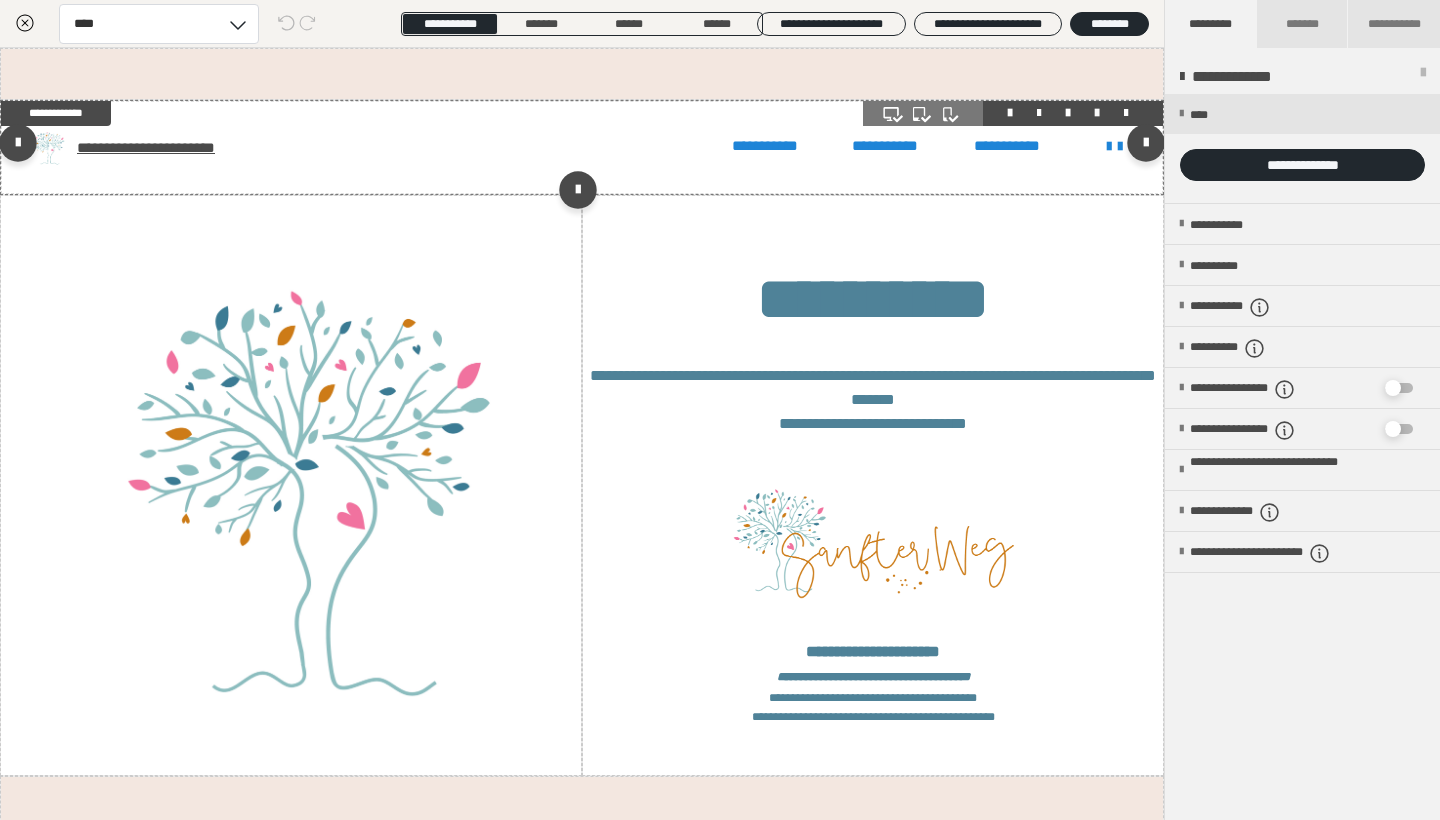 click at bounding box center (1097, 113) 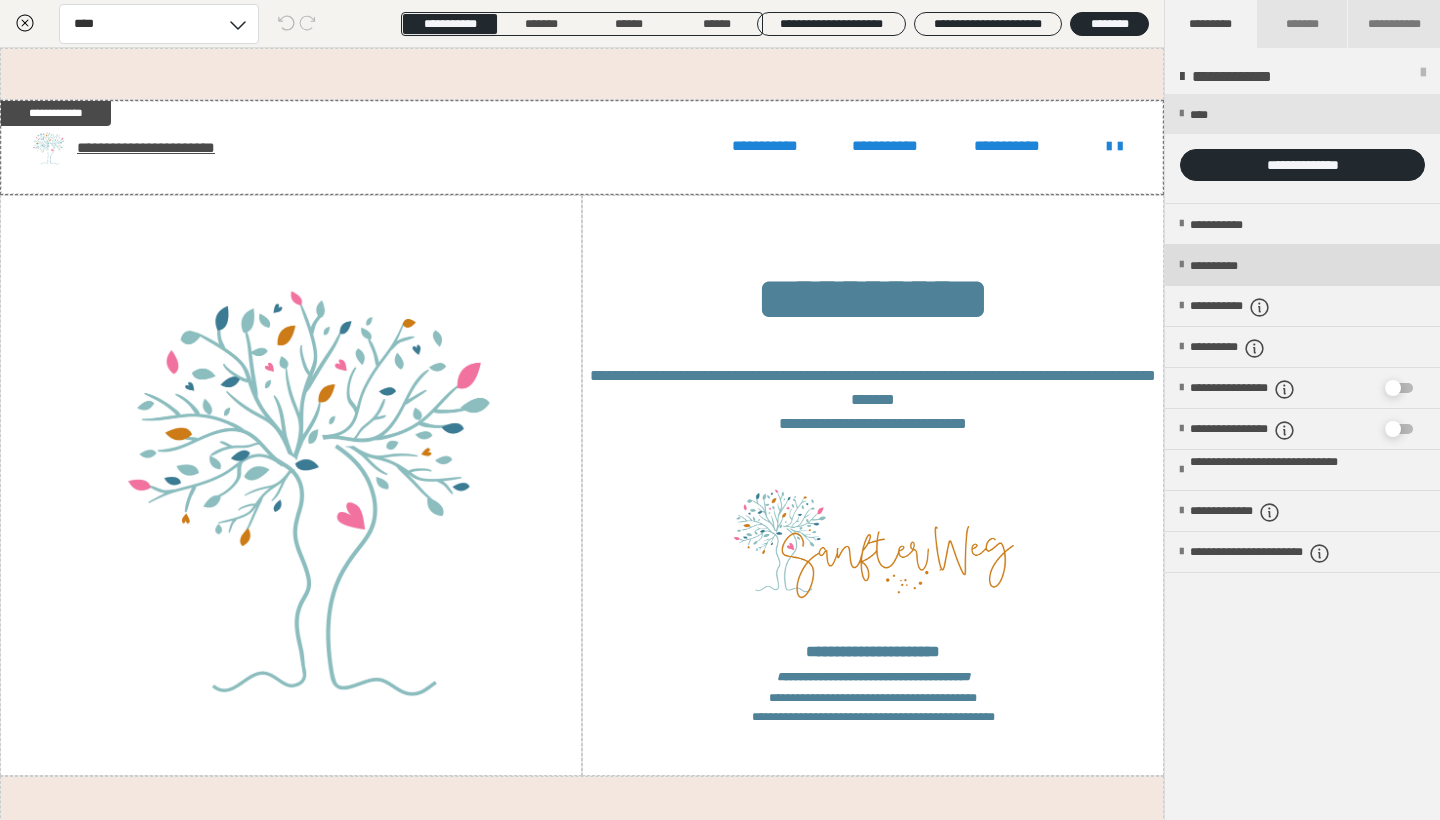 click at bounding box center [1181, 265] 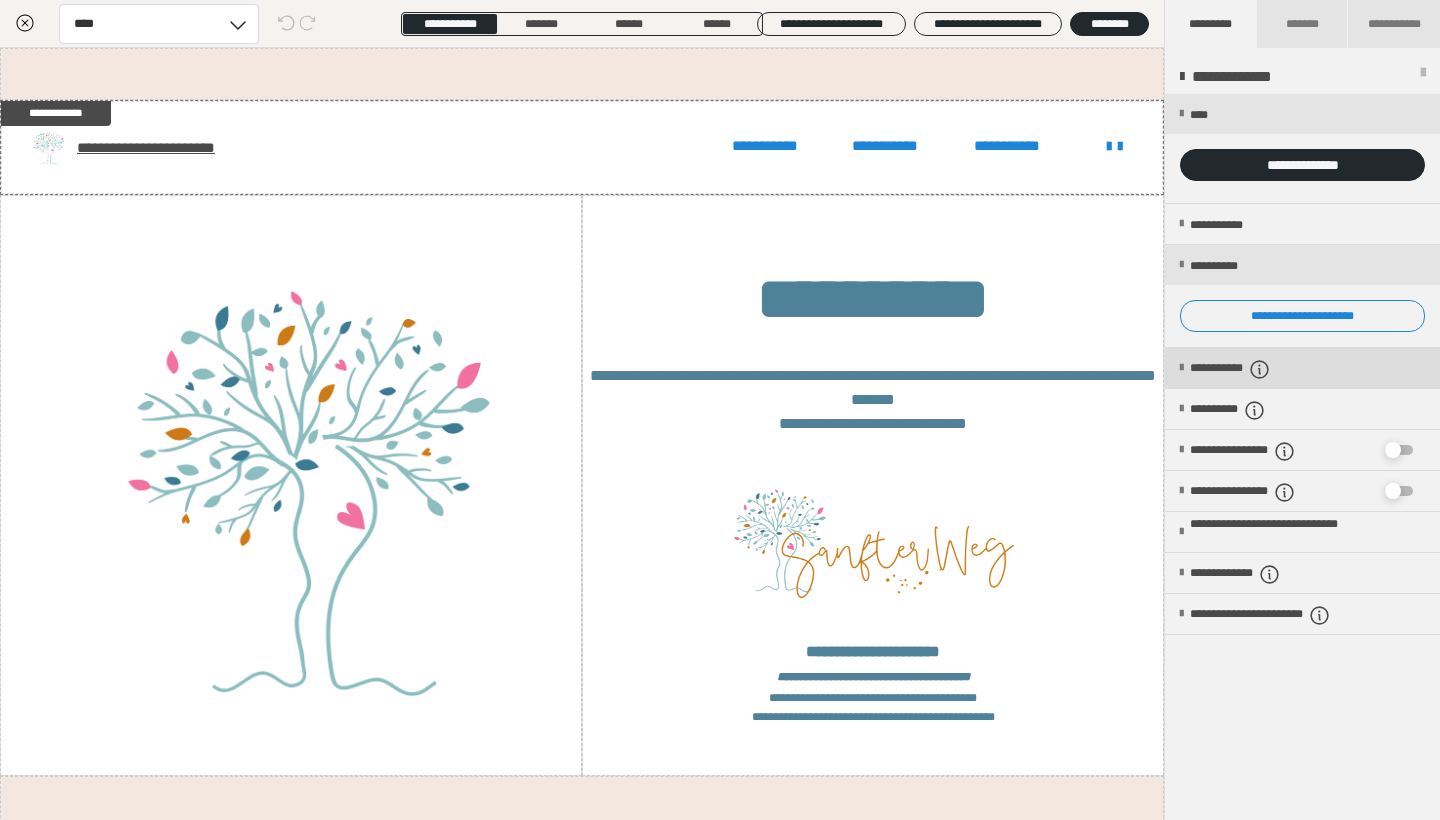 click on "**********" at bounding box center [1302, 368] 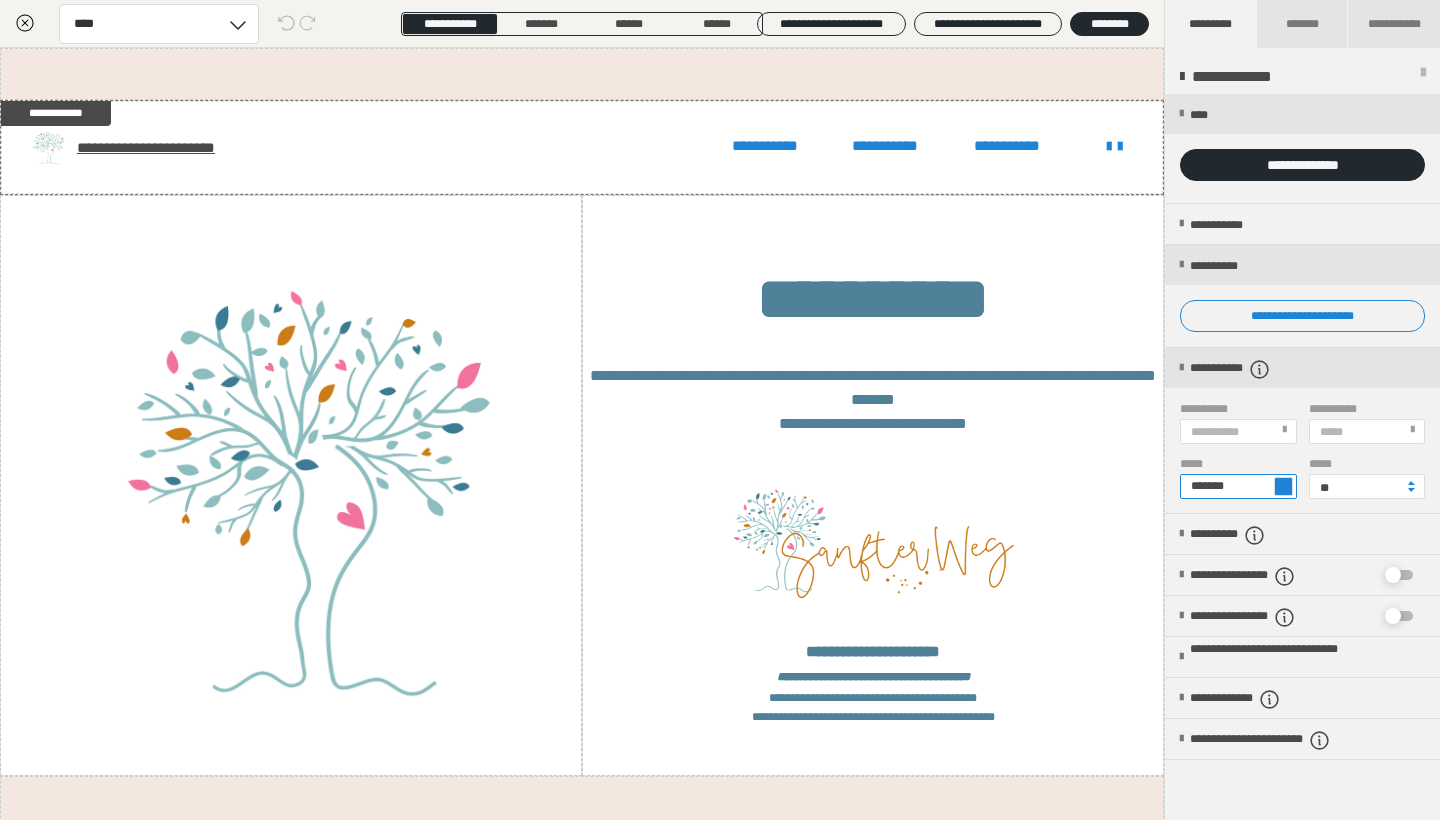 click on "*******" at bounding box center [1238, 486] 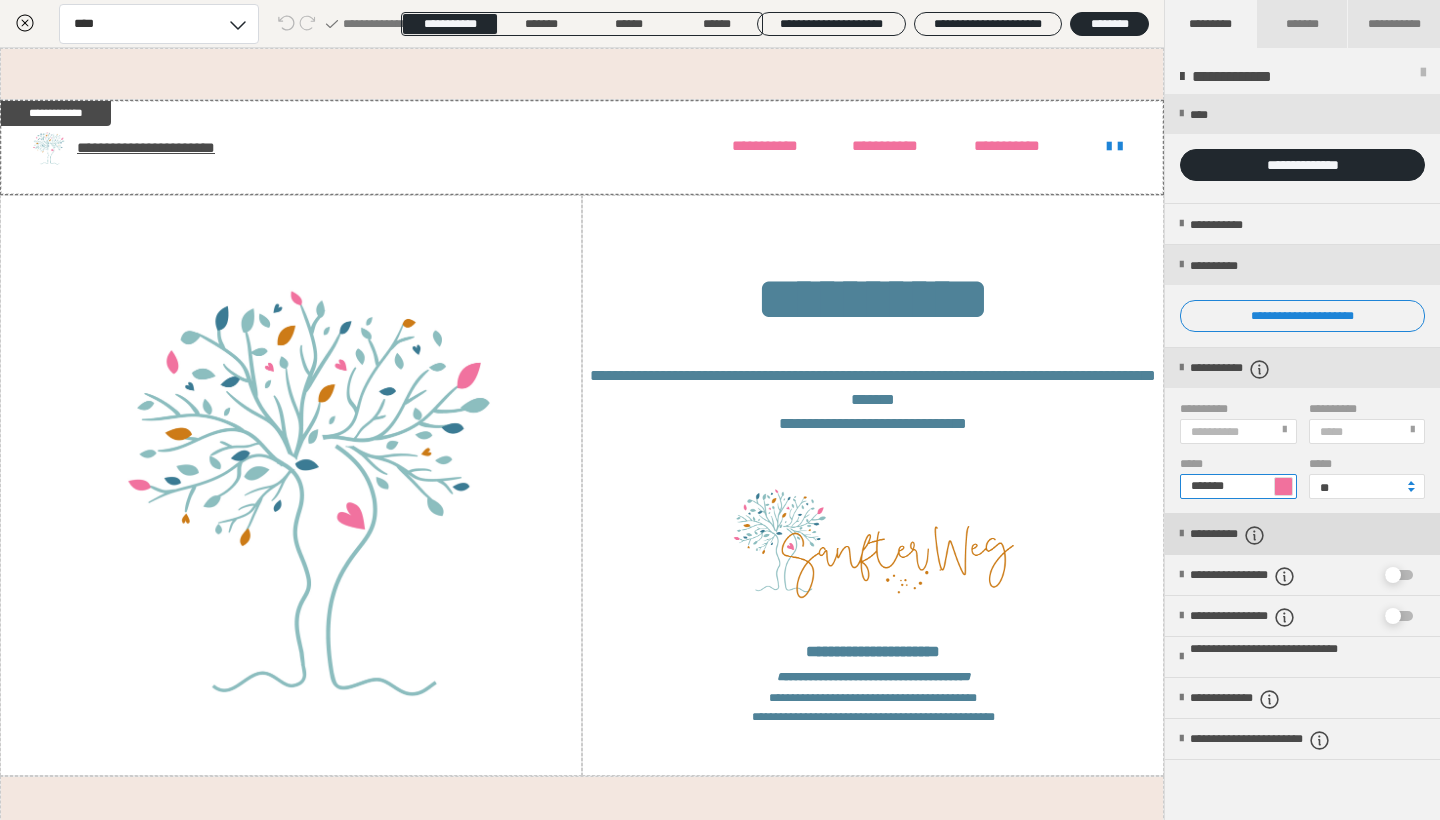 type on "*******" 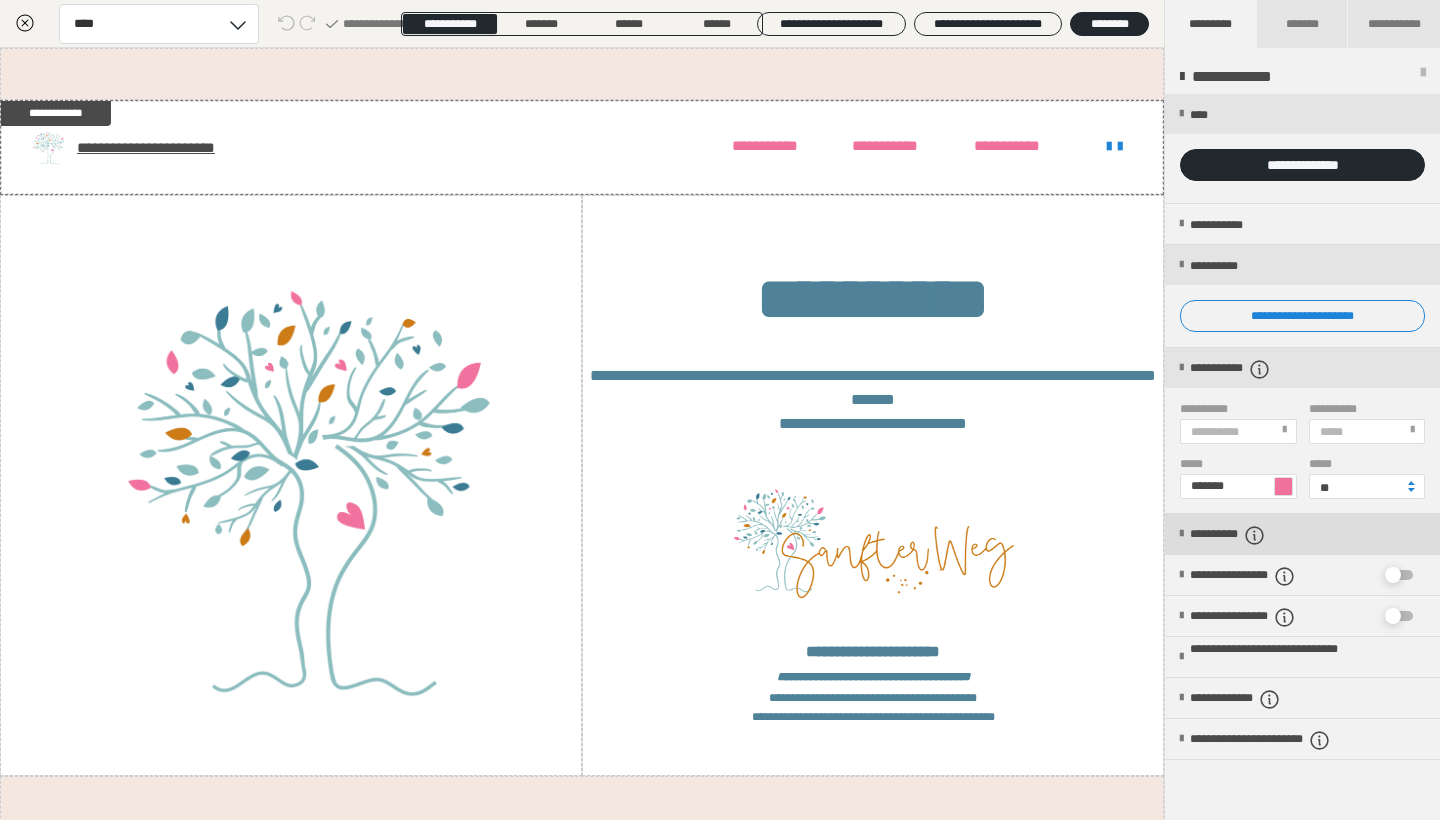 click at bounding box center (1181, 534) 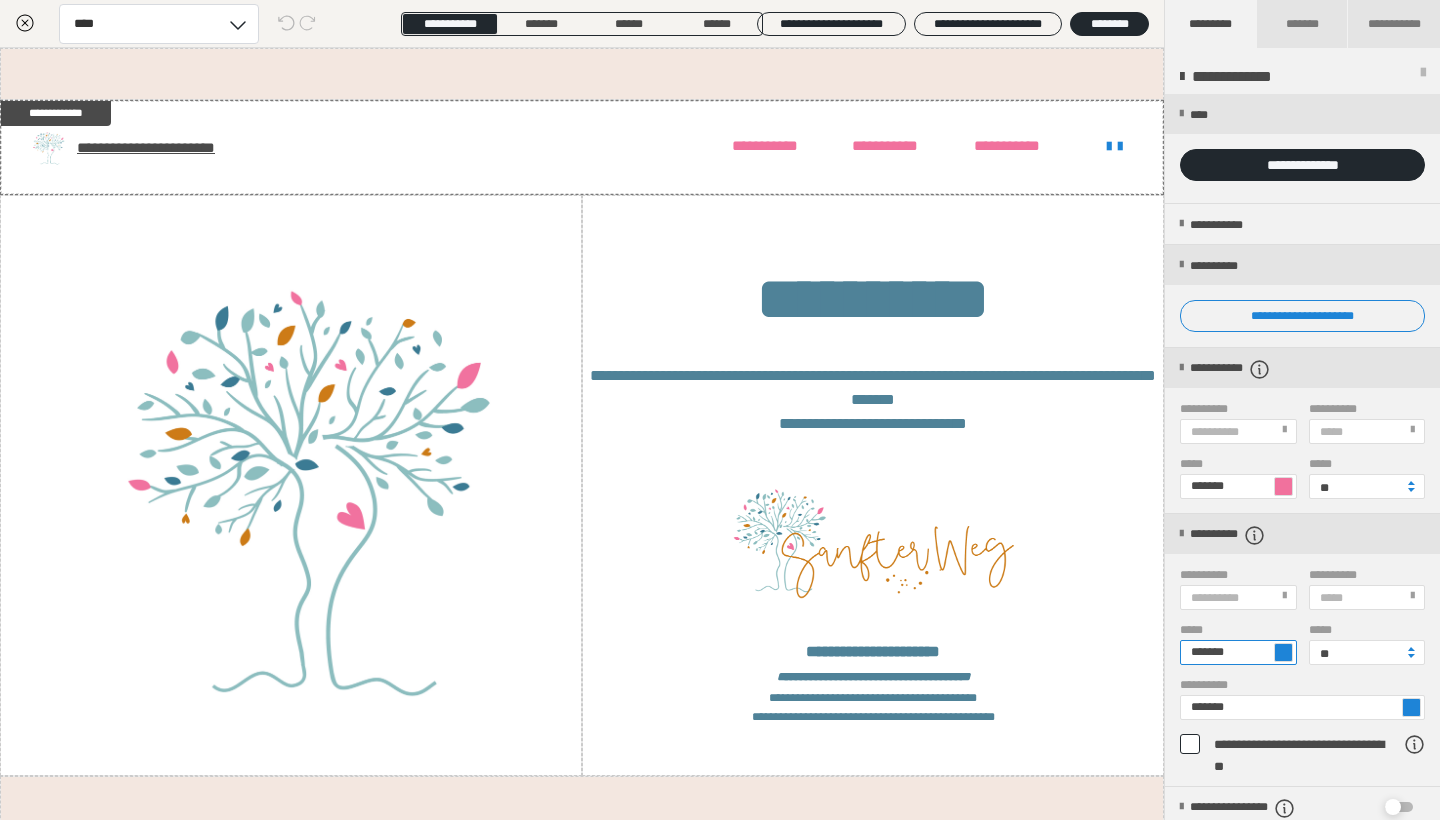 click on "*******" at bounding box center [1238, 652] 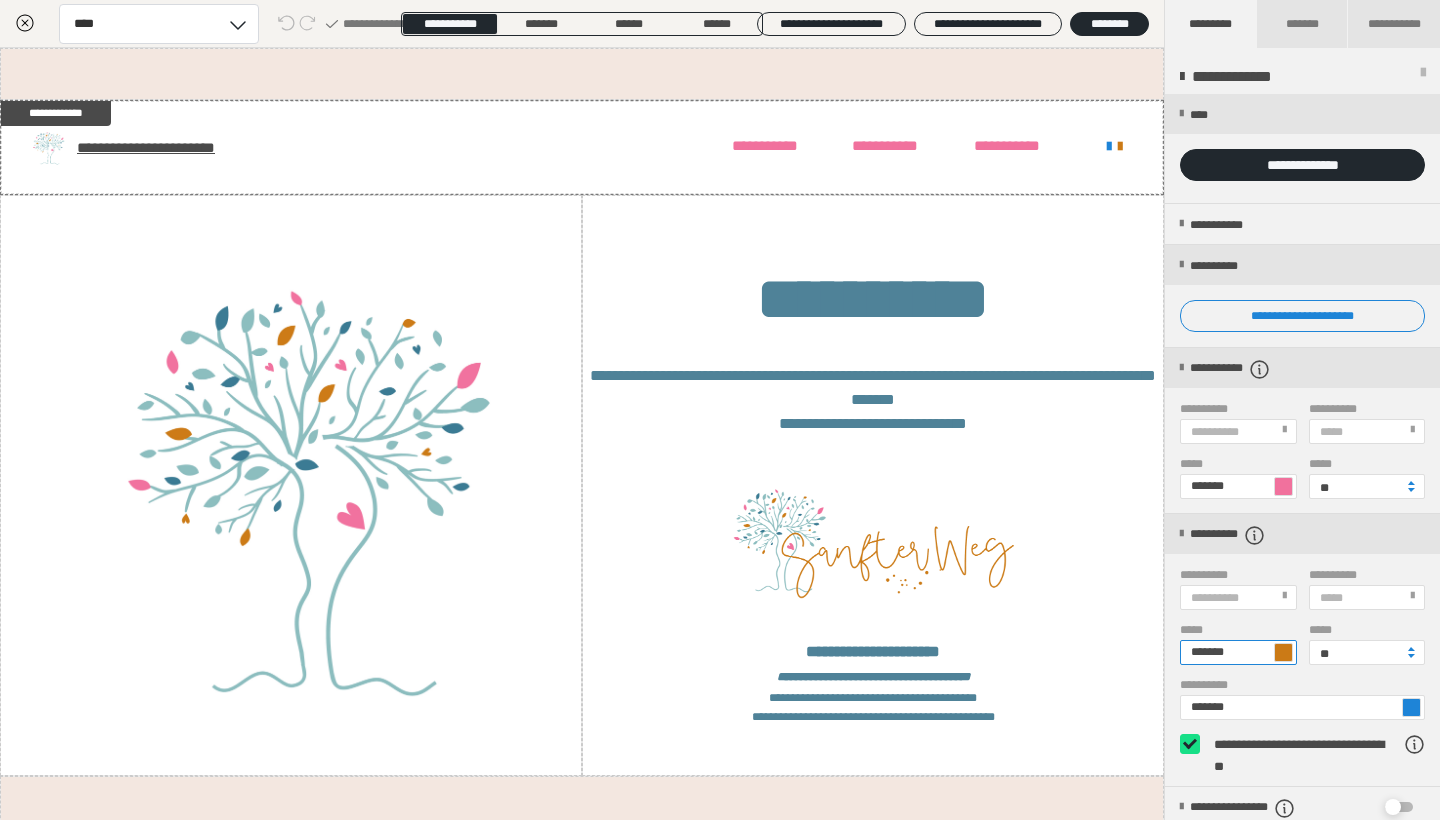 type on "*******" 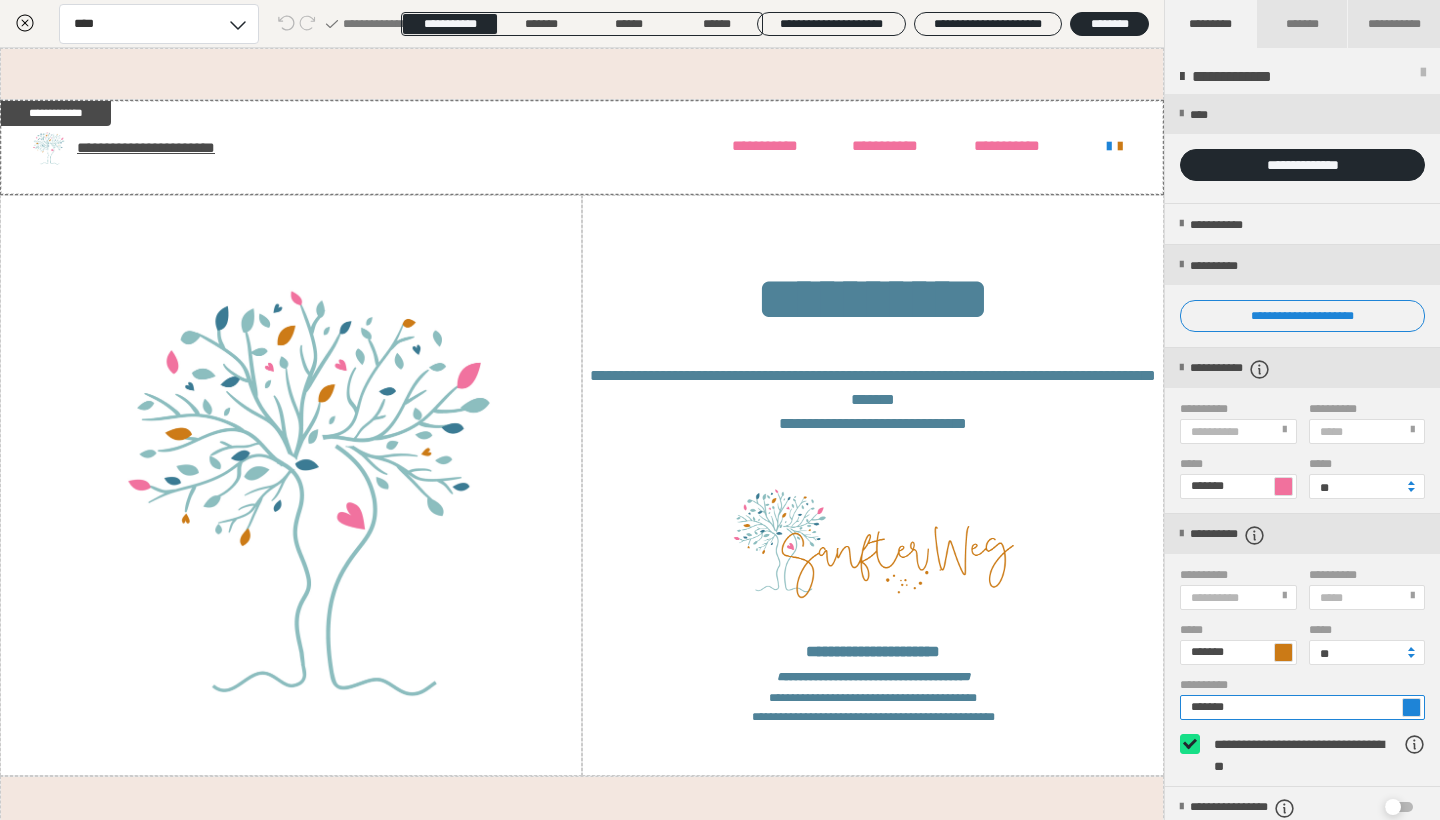 click on "*******" at bounding box center (1302, 707) 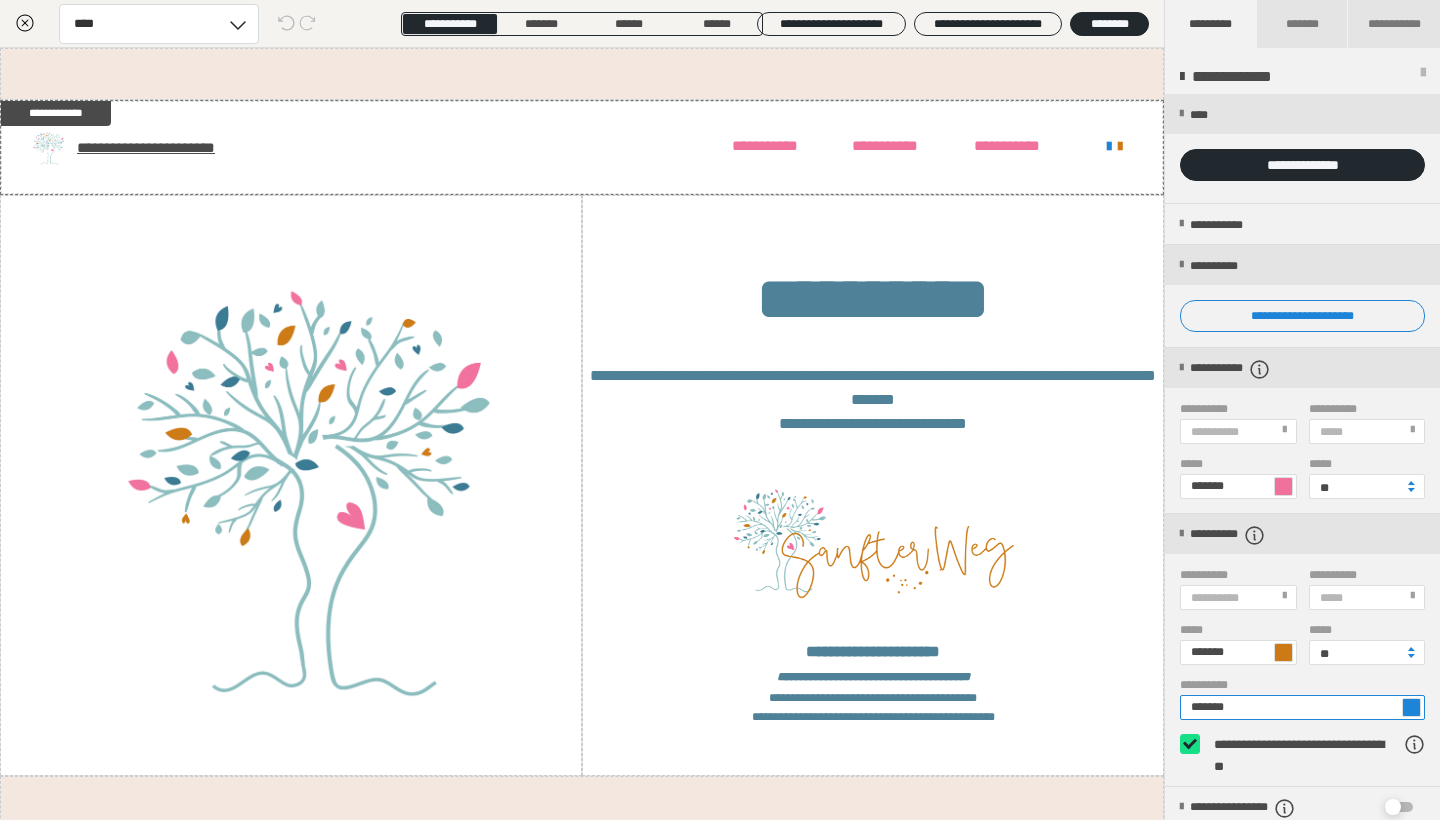 click on "*******" at bounding box center [1302, 707] 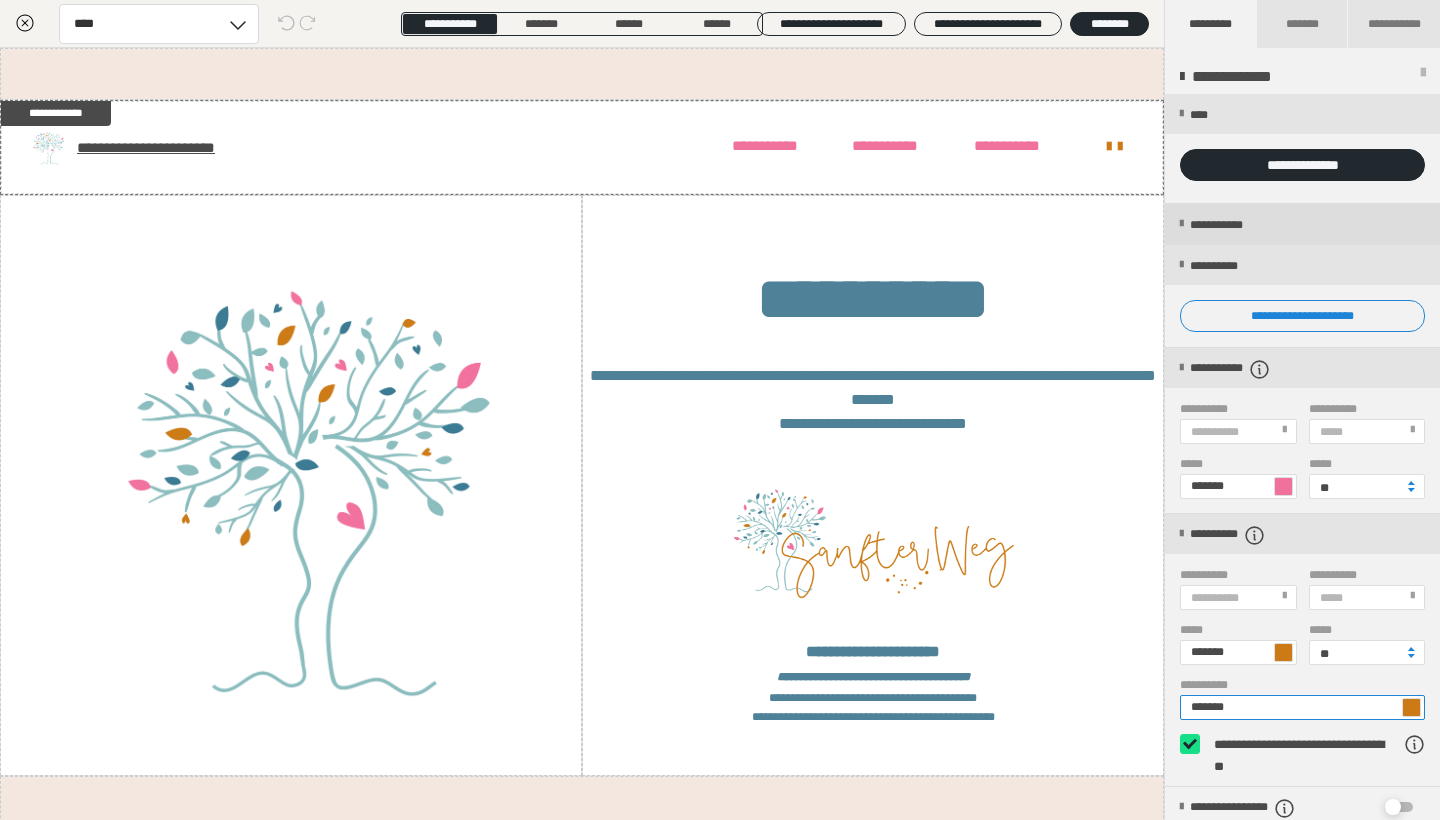 type on "*******" 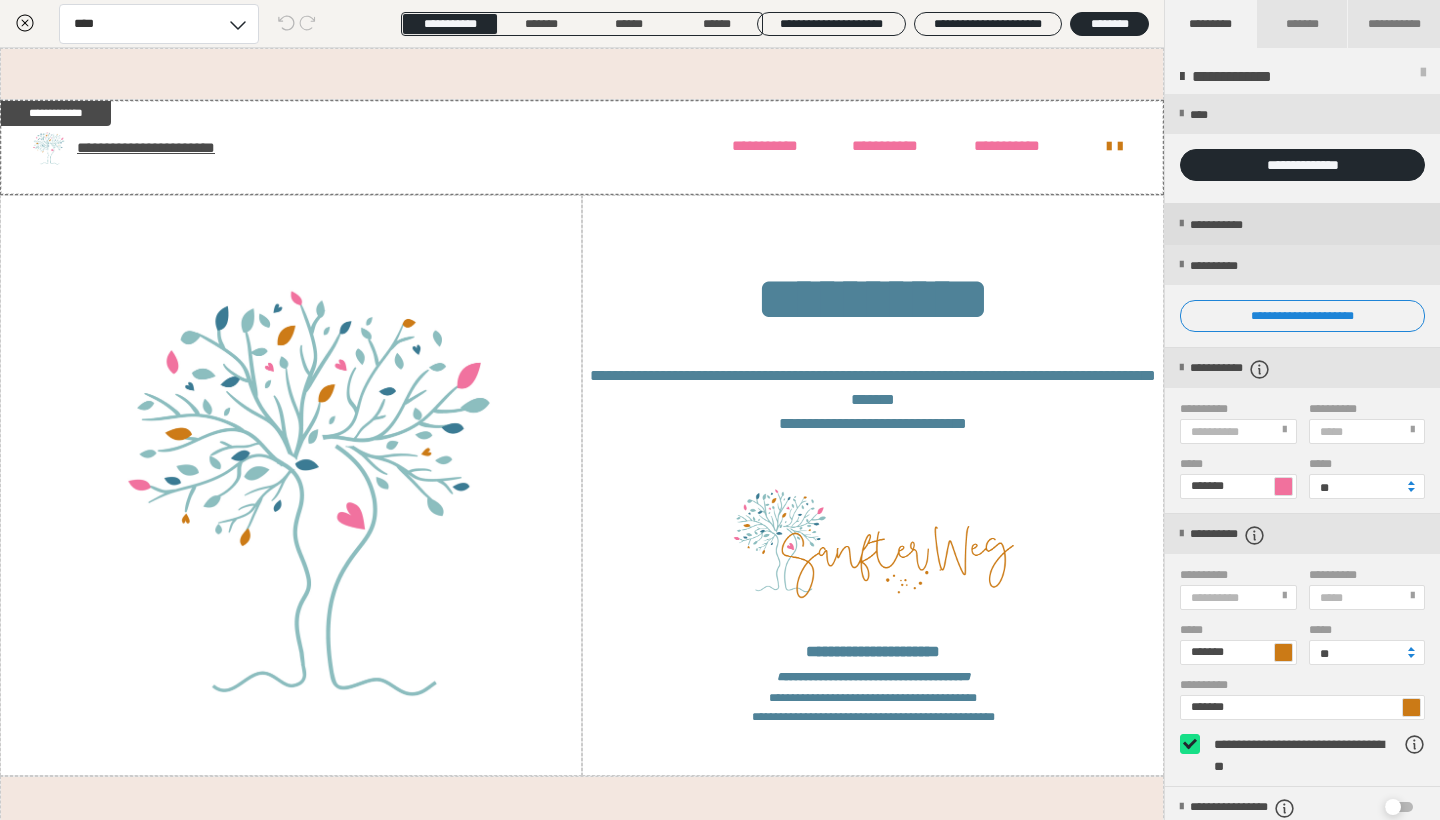 click at bounding box center (1181, 224) 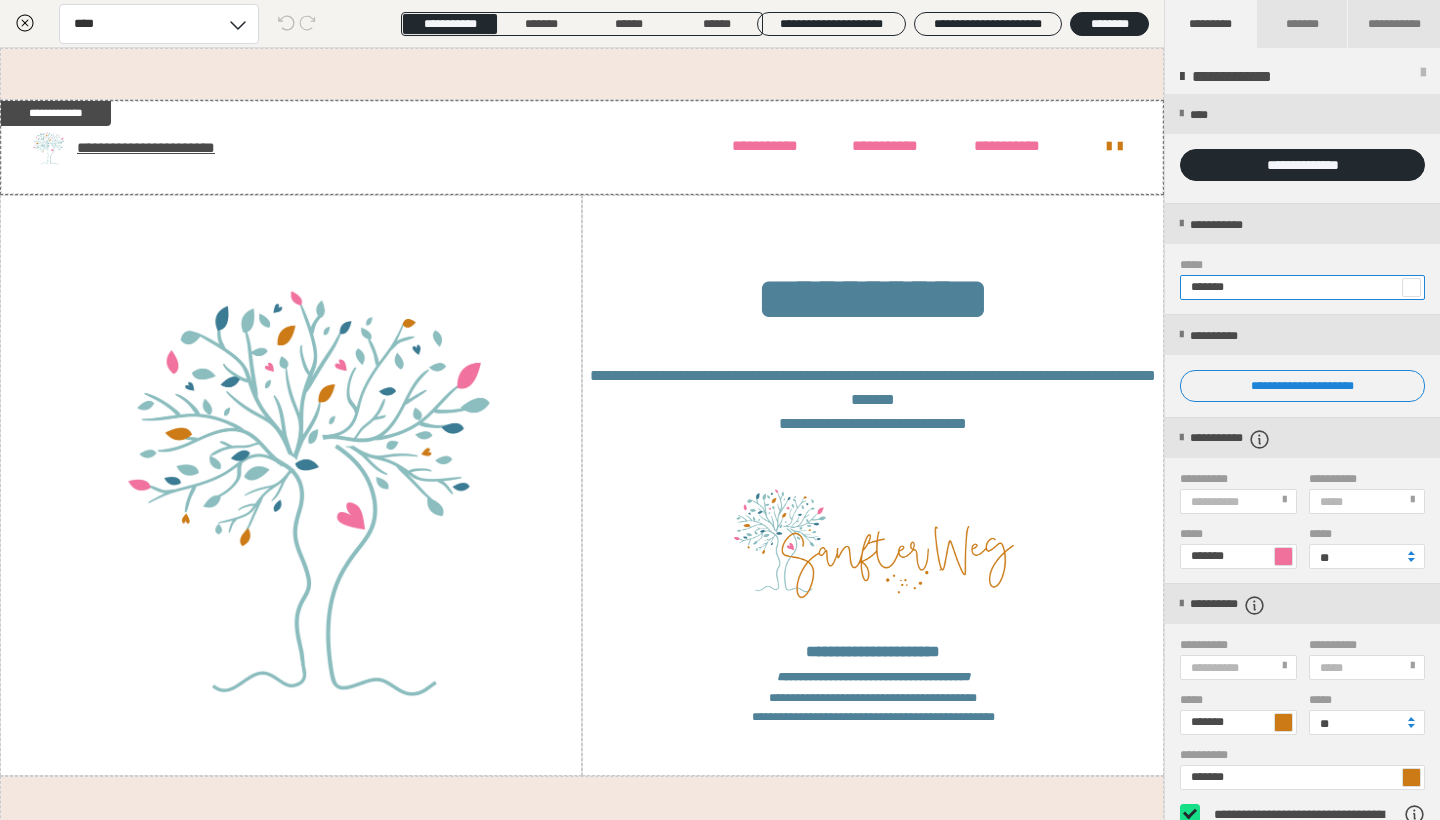 click on "*******" at bounding box center [1302, 287] 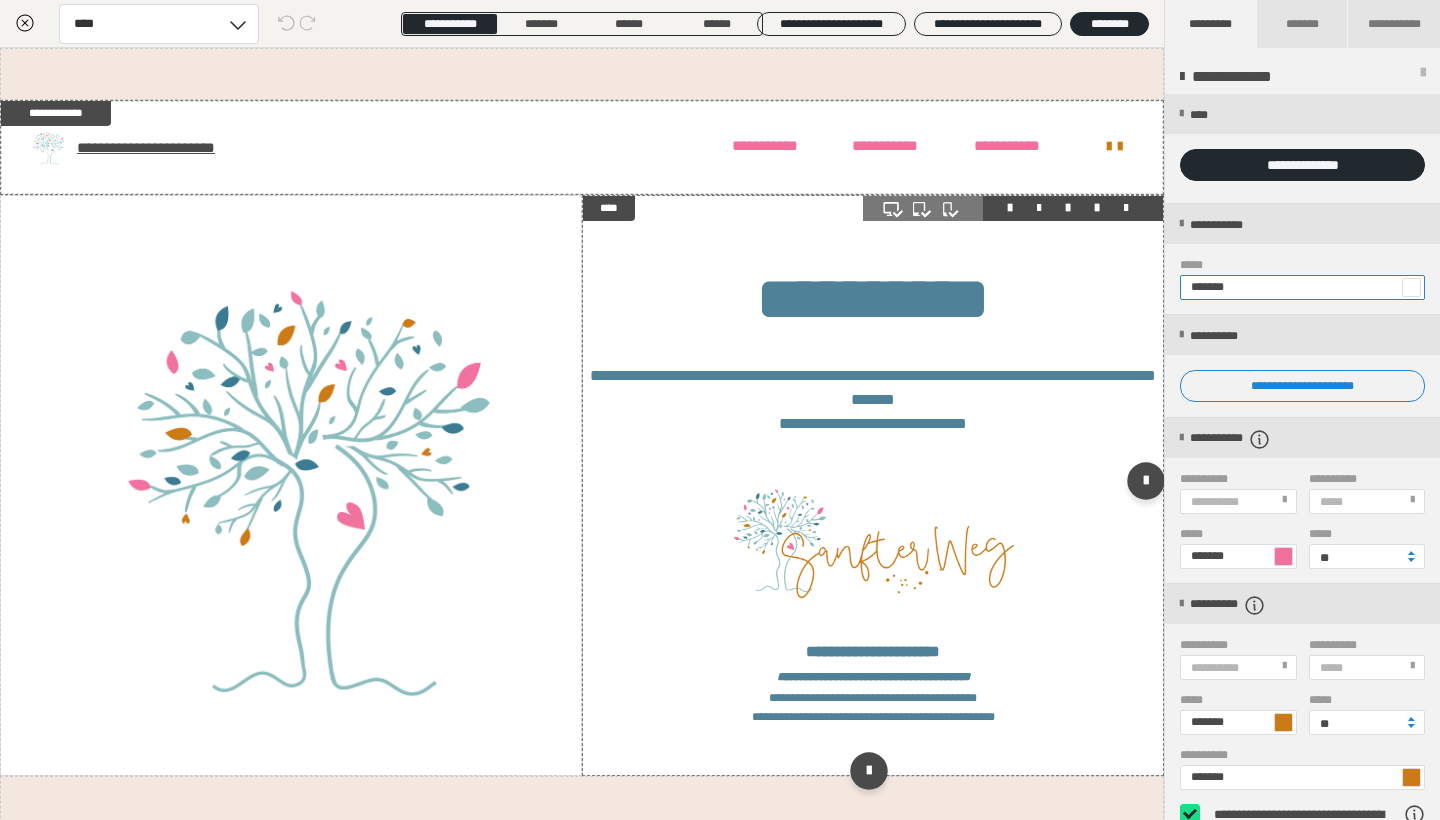 paste 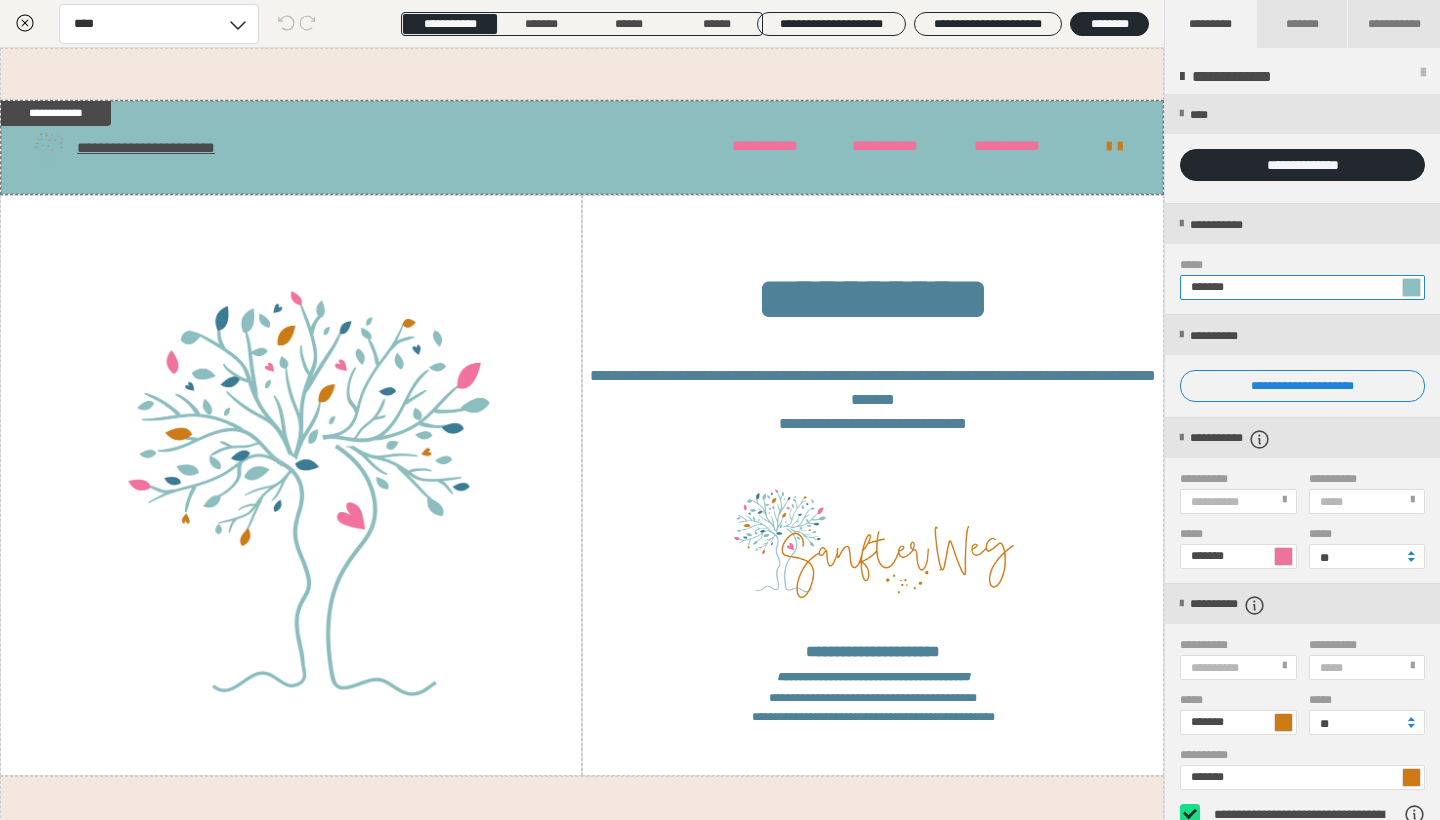 type on "*******" 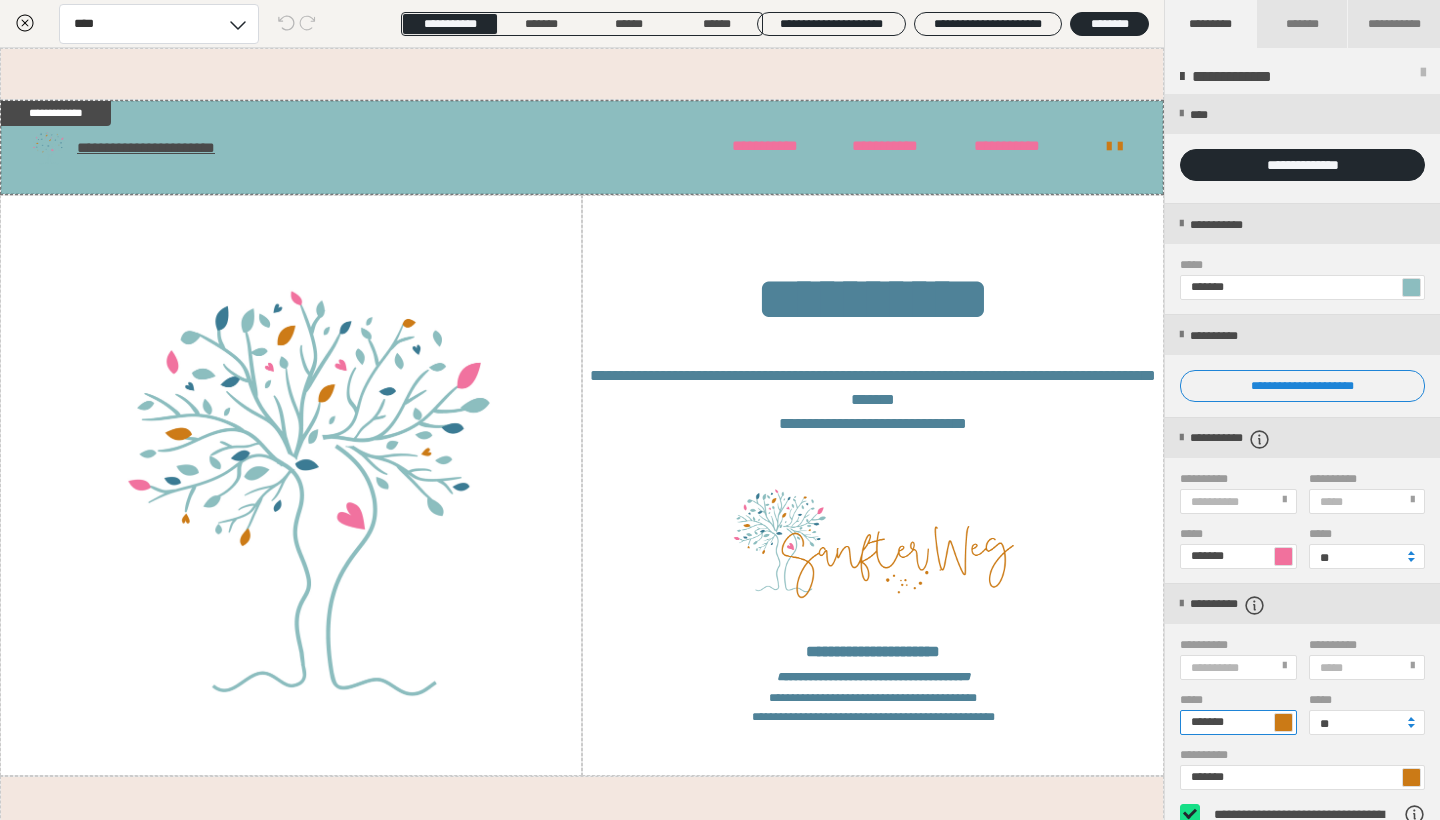 click on "*******" at bounding box center (1238, 722) 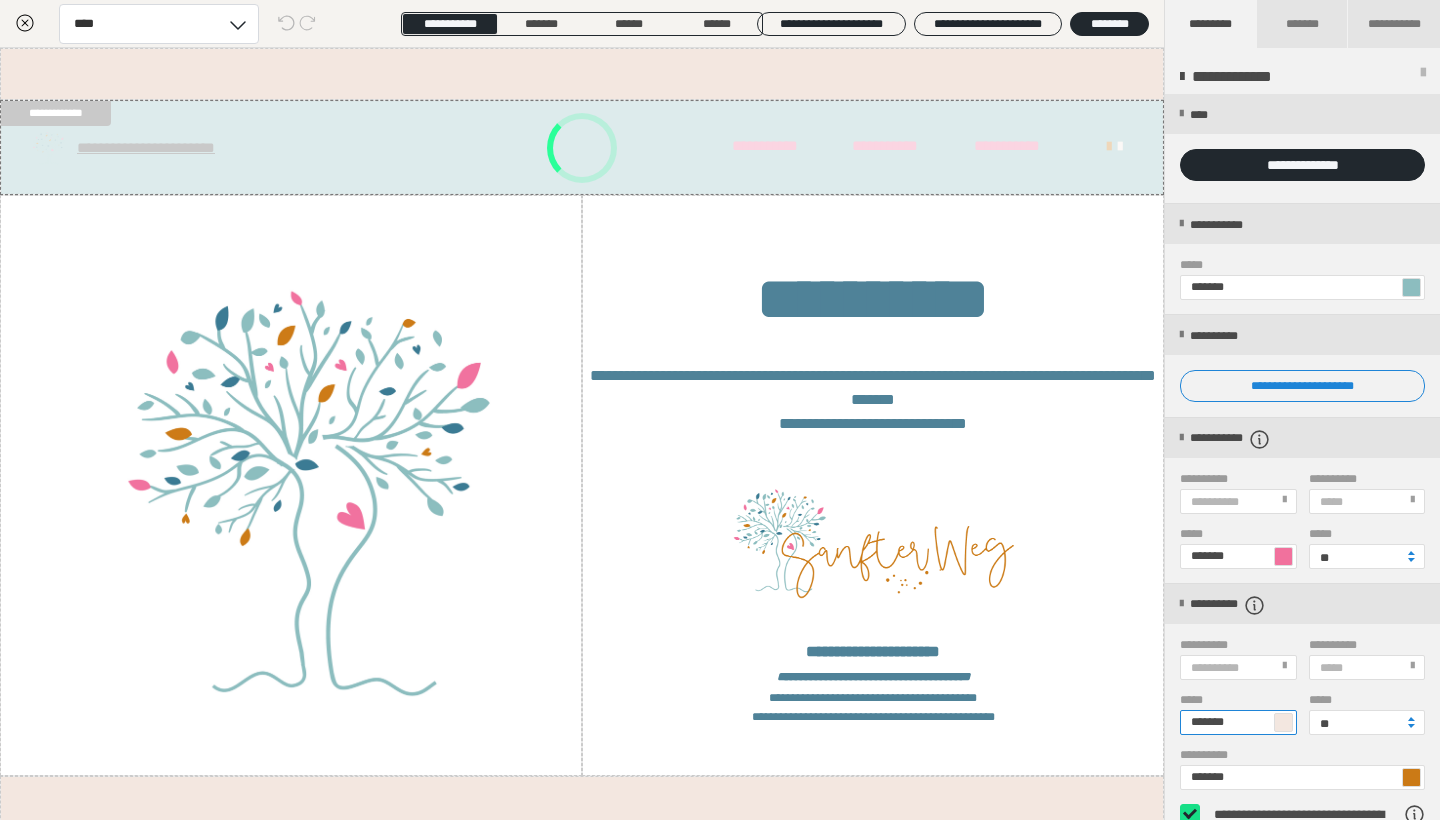 drag, startPoint x: 1208, startPoint y: 722, endPoint x: 1186, endPoint y: 722, distance: 22 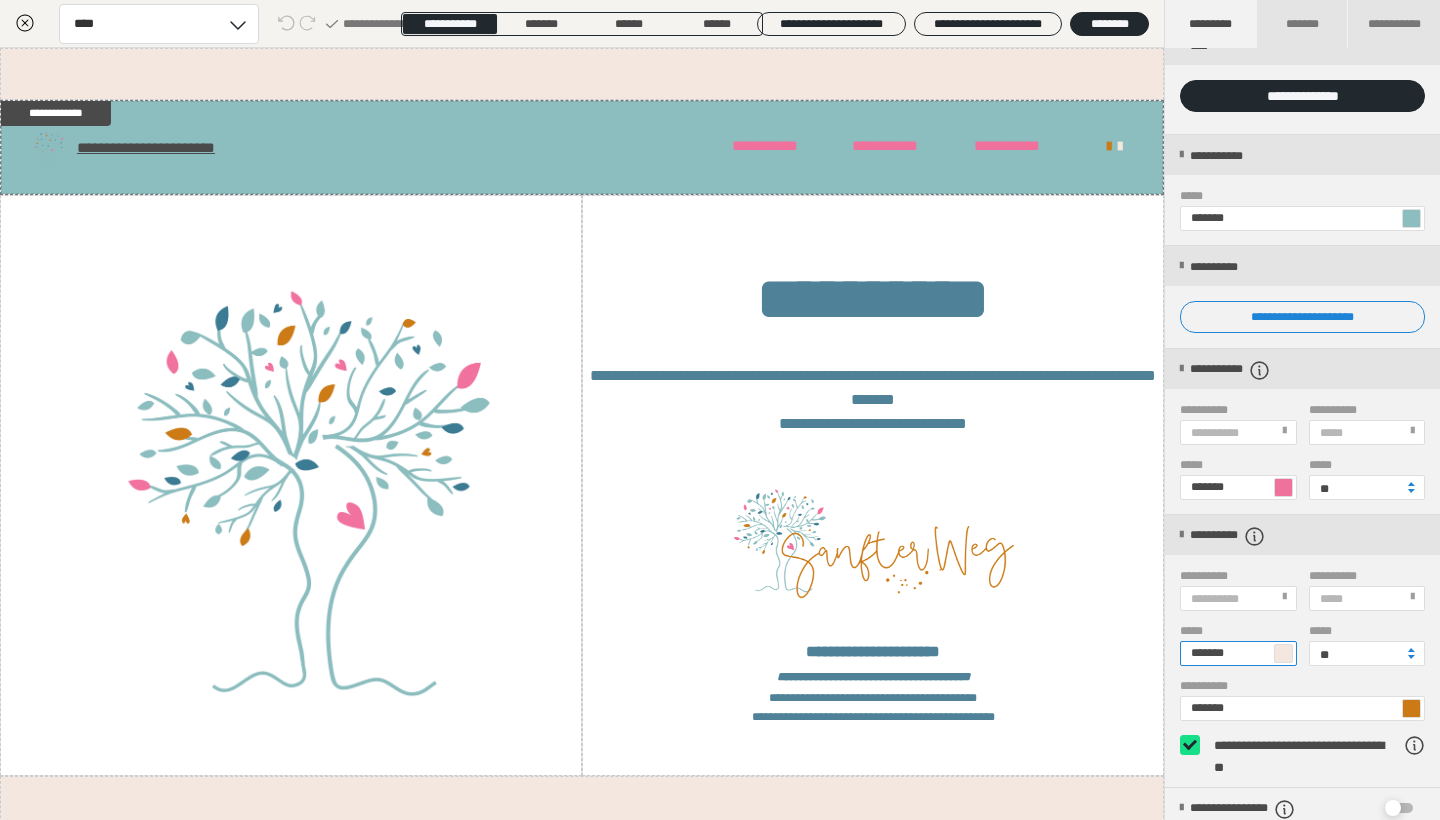 scroll, scrollTop: 77, scrollLeft: 0, axis: vertical 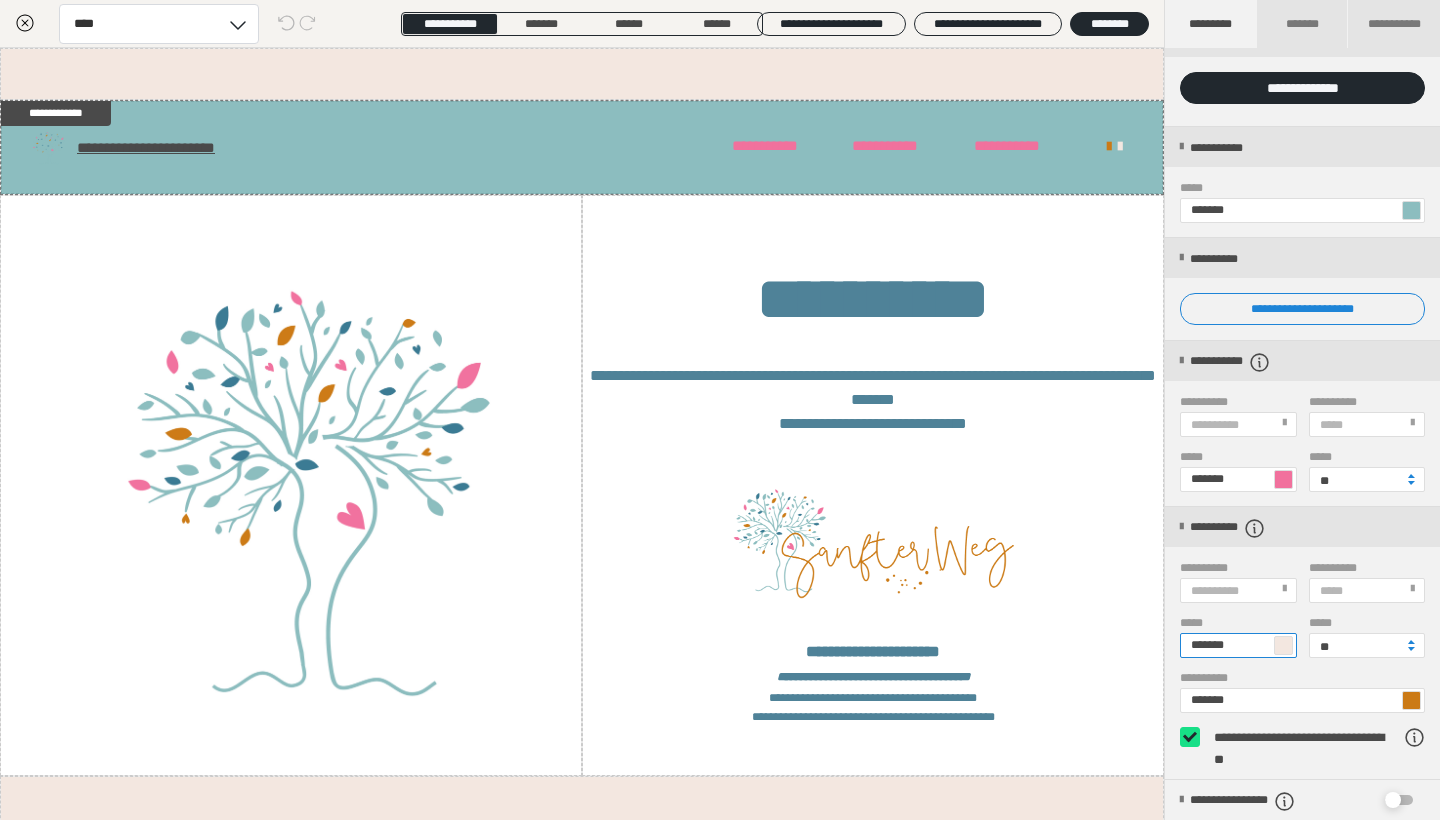 type on "*******" 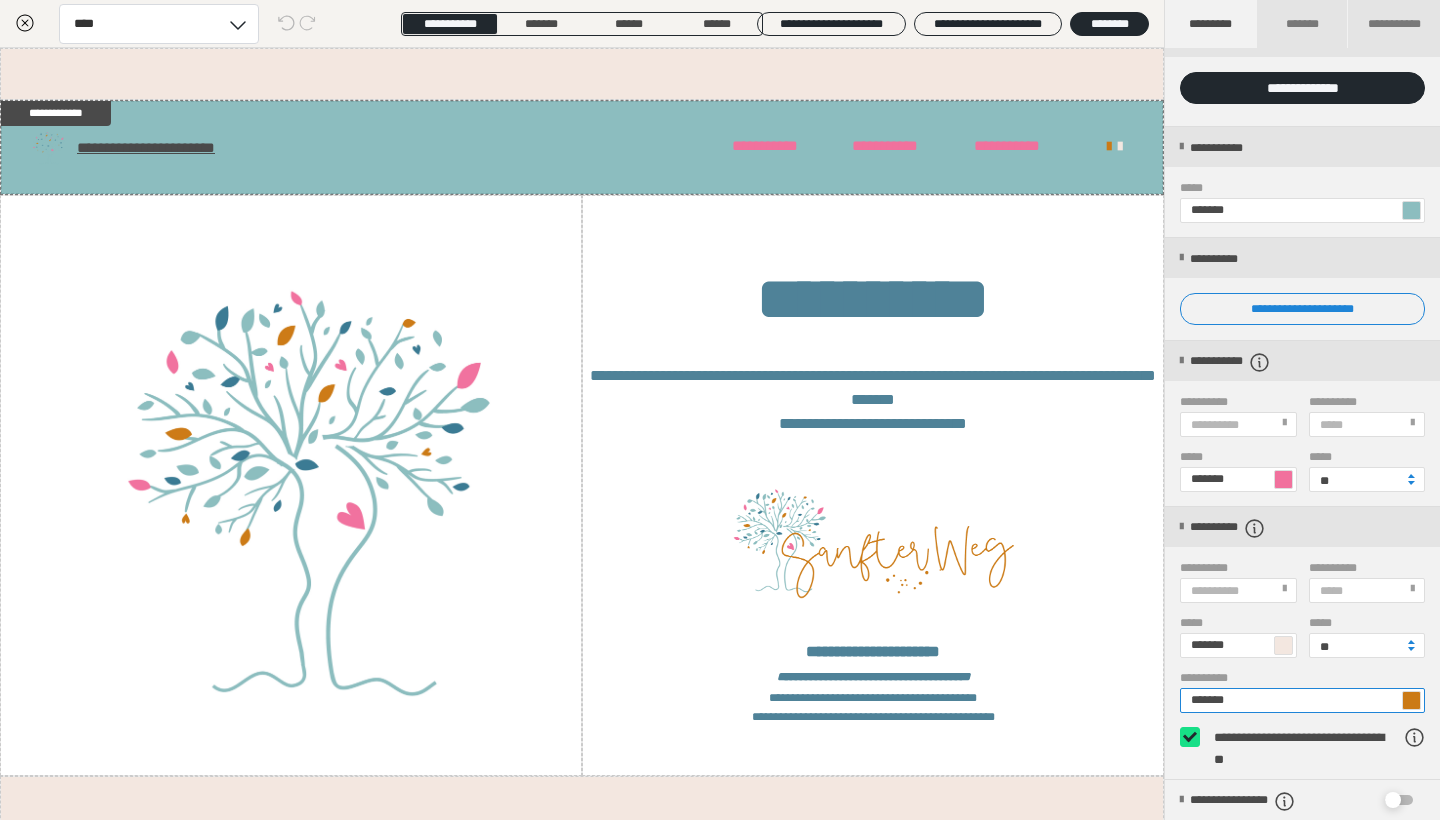 click on "*******" at bounding box center [1302, 700] 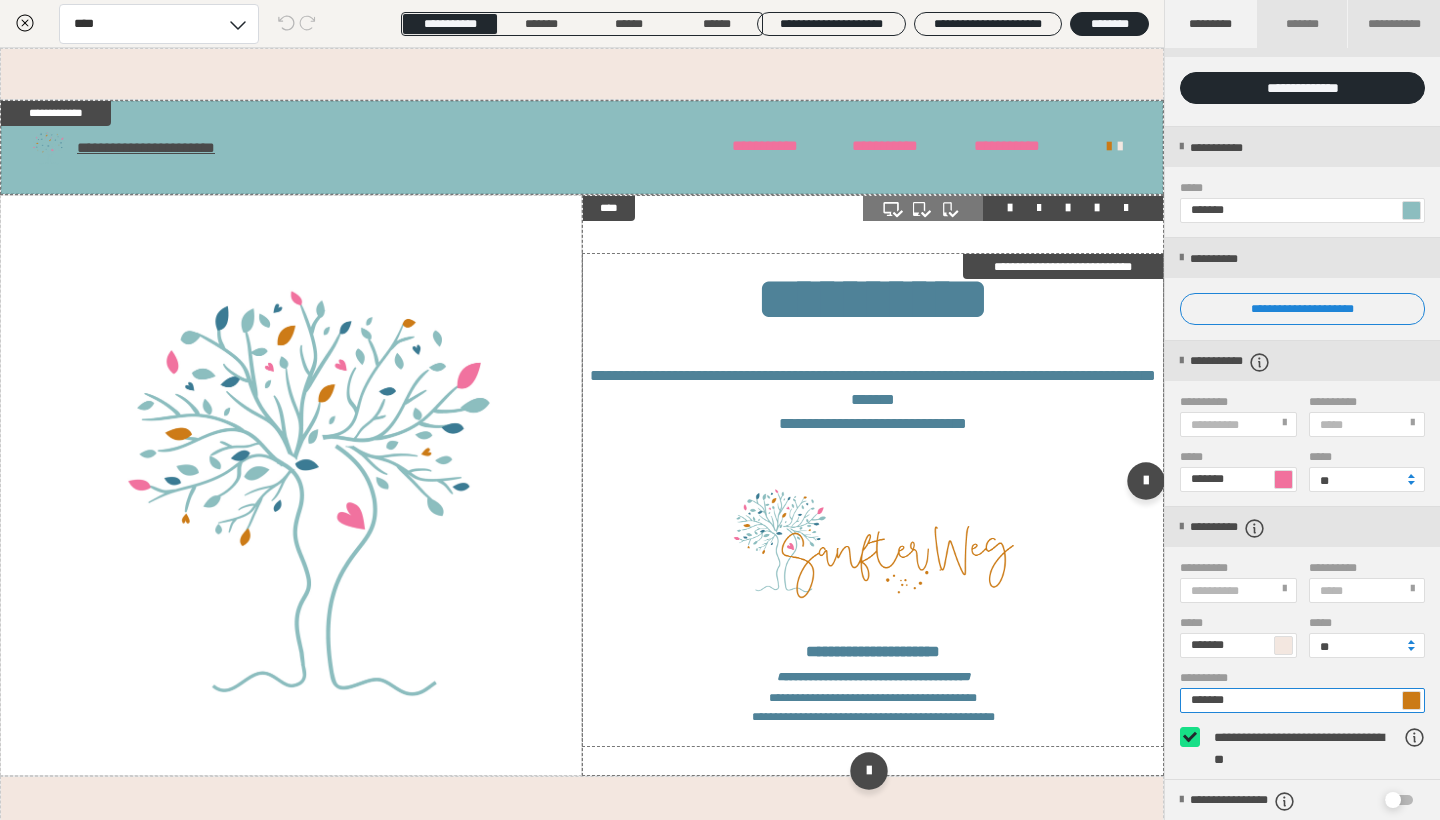 paste 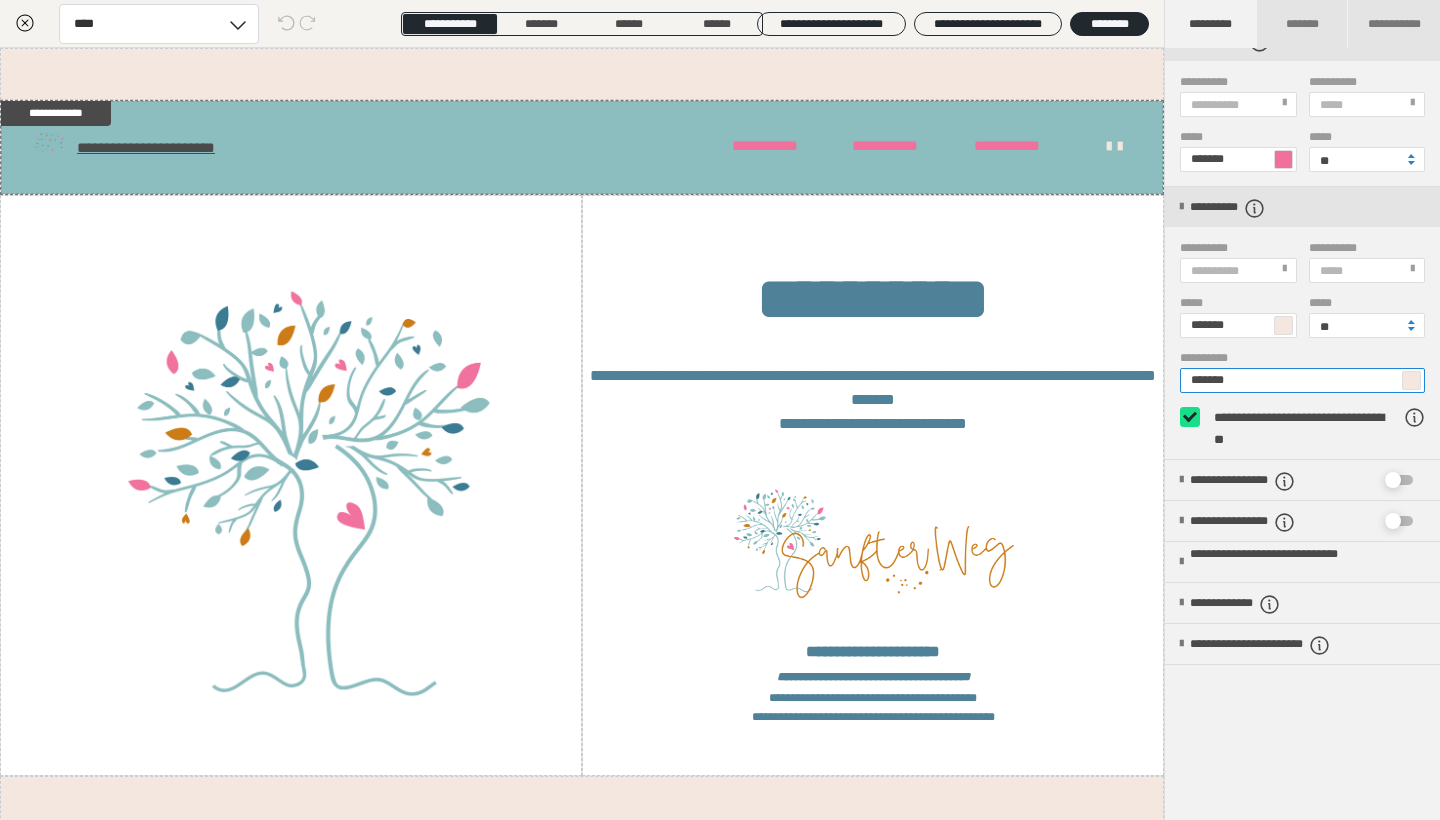 scroll, scrollTop: 420, scrollLeft: 0, axis: vertical 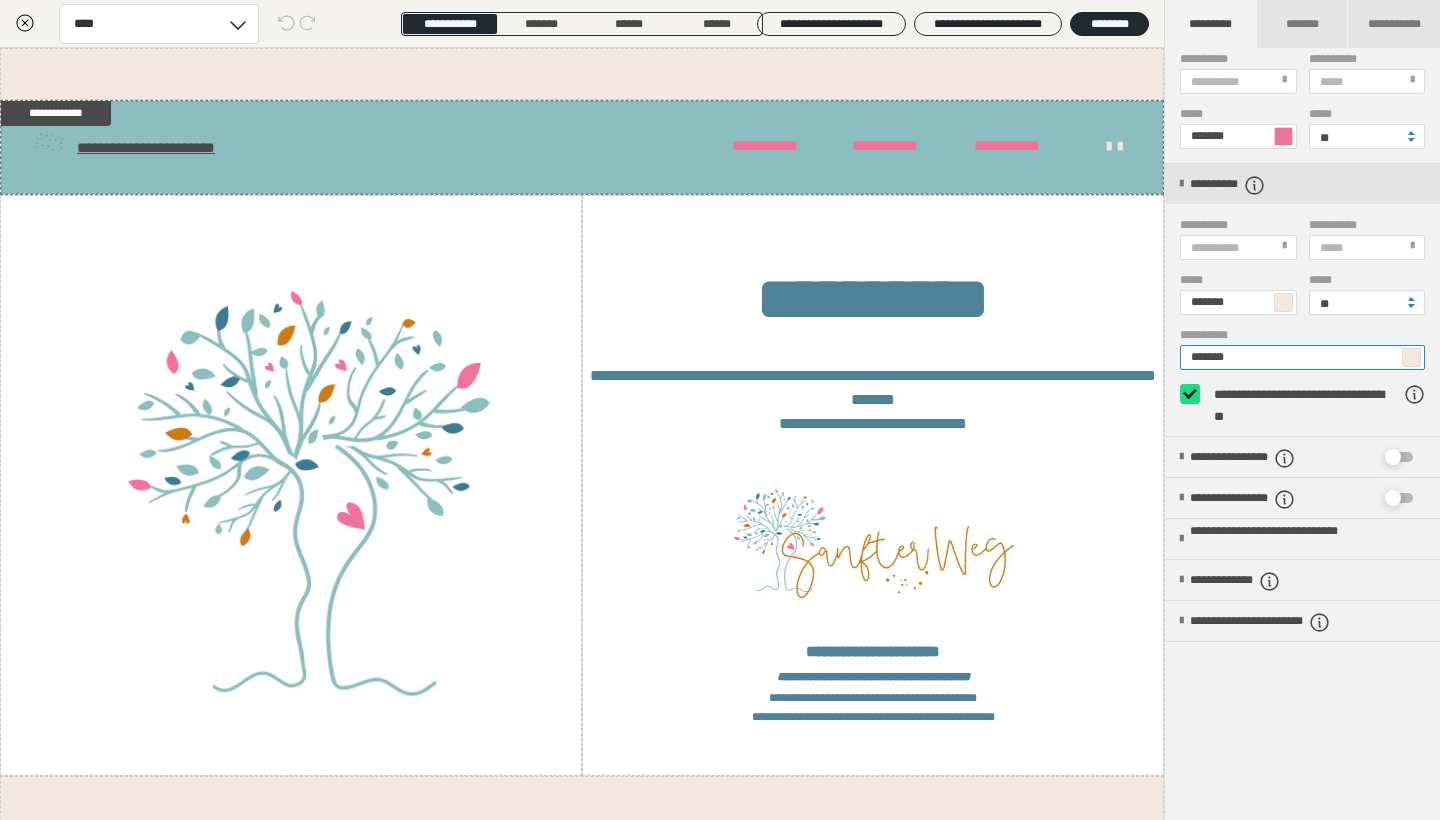 type on "*******" 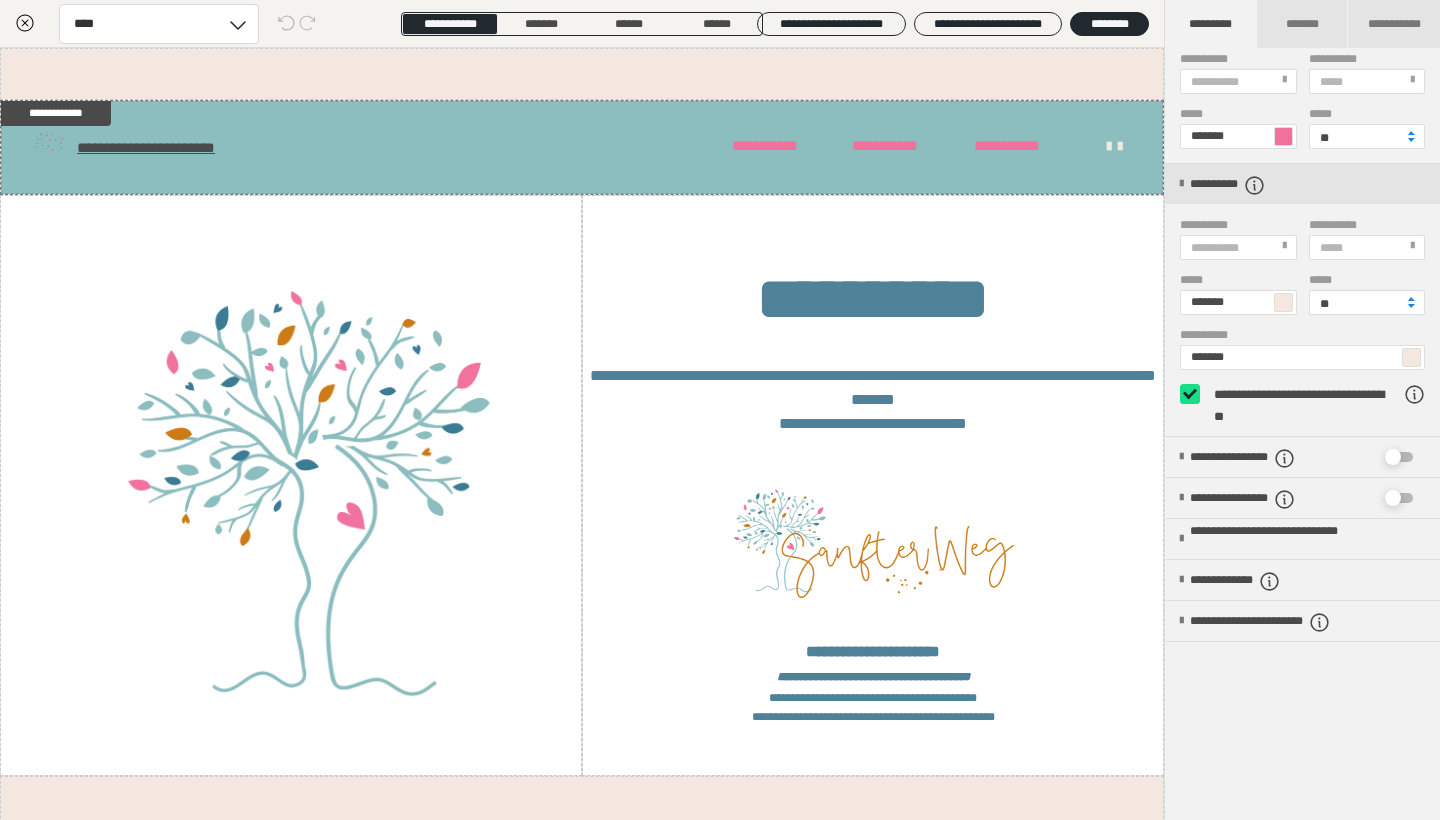 click at bounding box center [1190, 394] 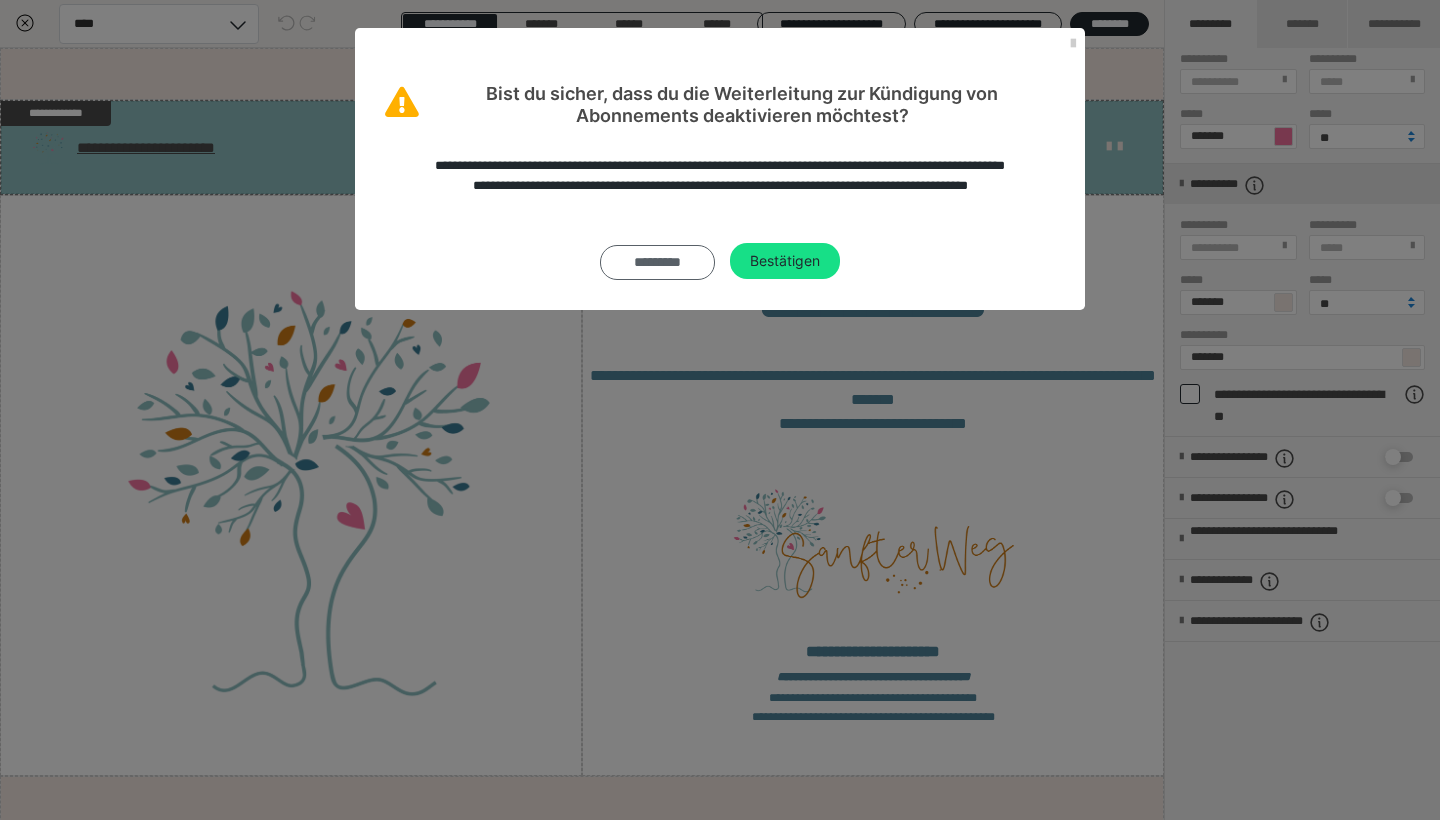 click on "*********" at bounding box center (657, 262) 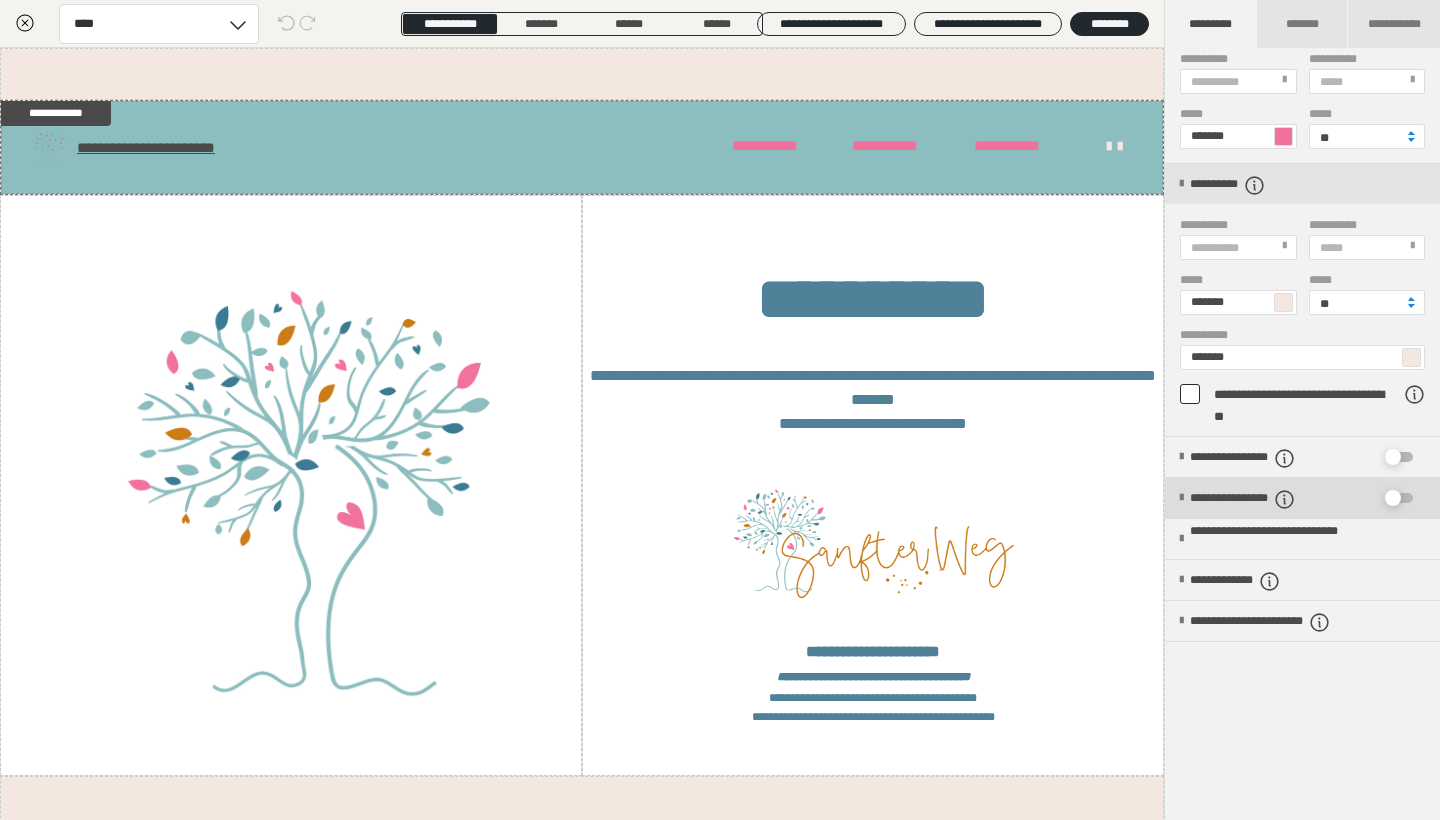 click on "**********" at bounding box center (1282, 498) 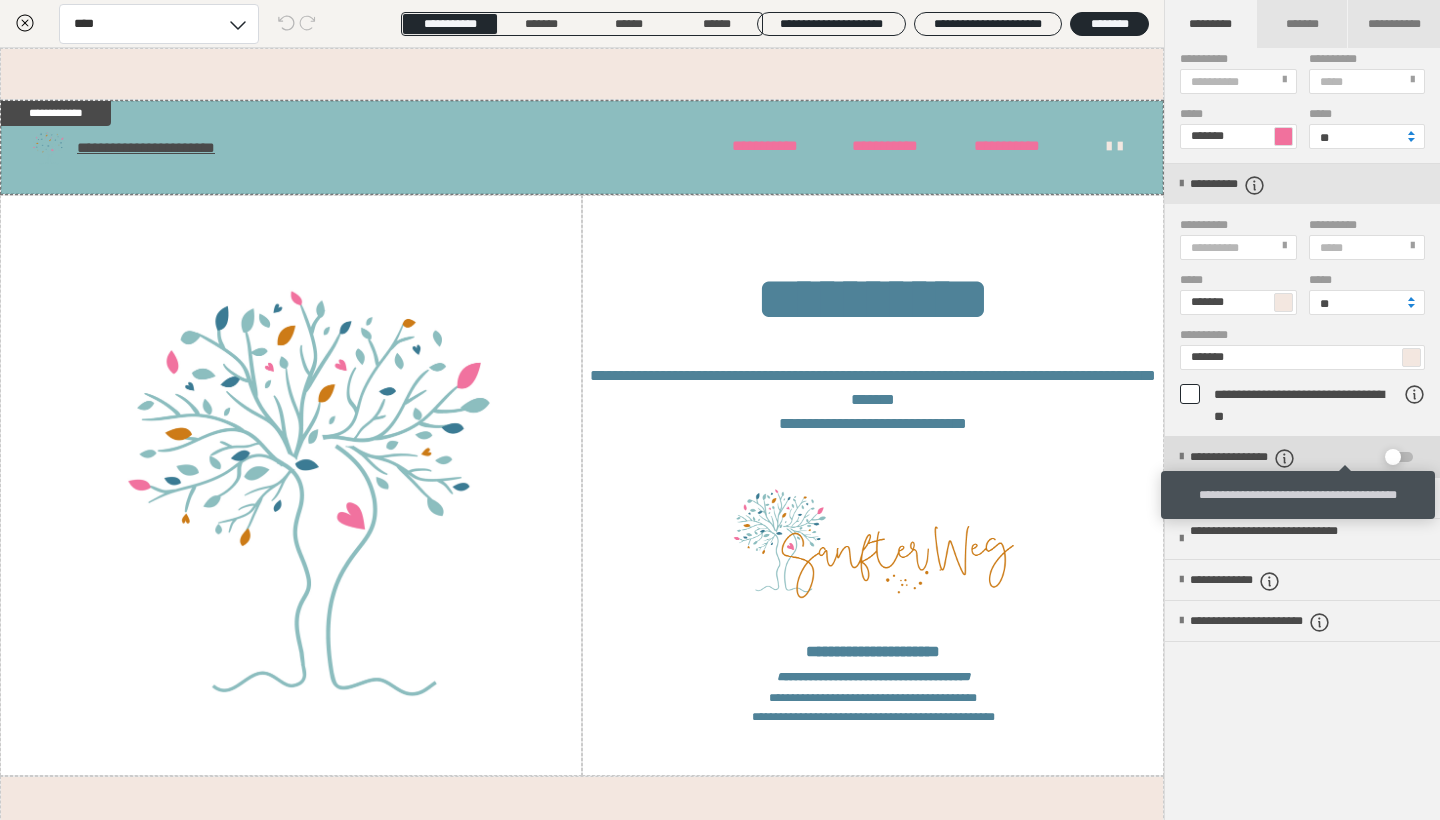 click 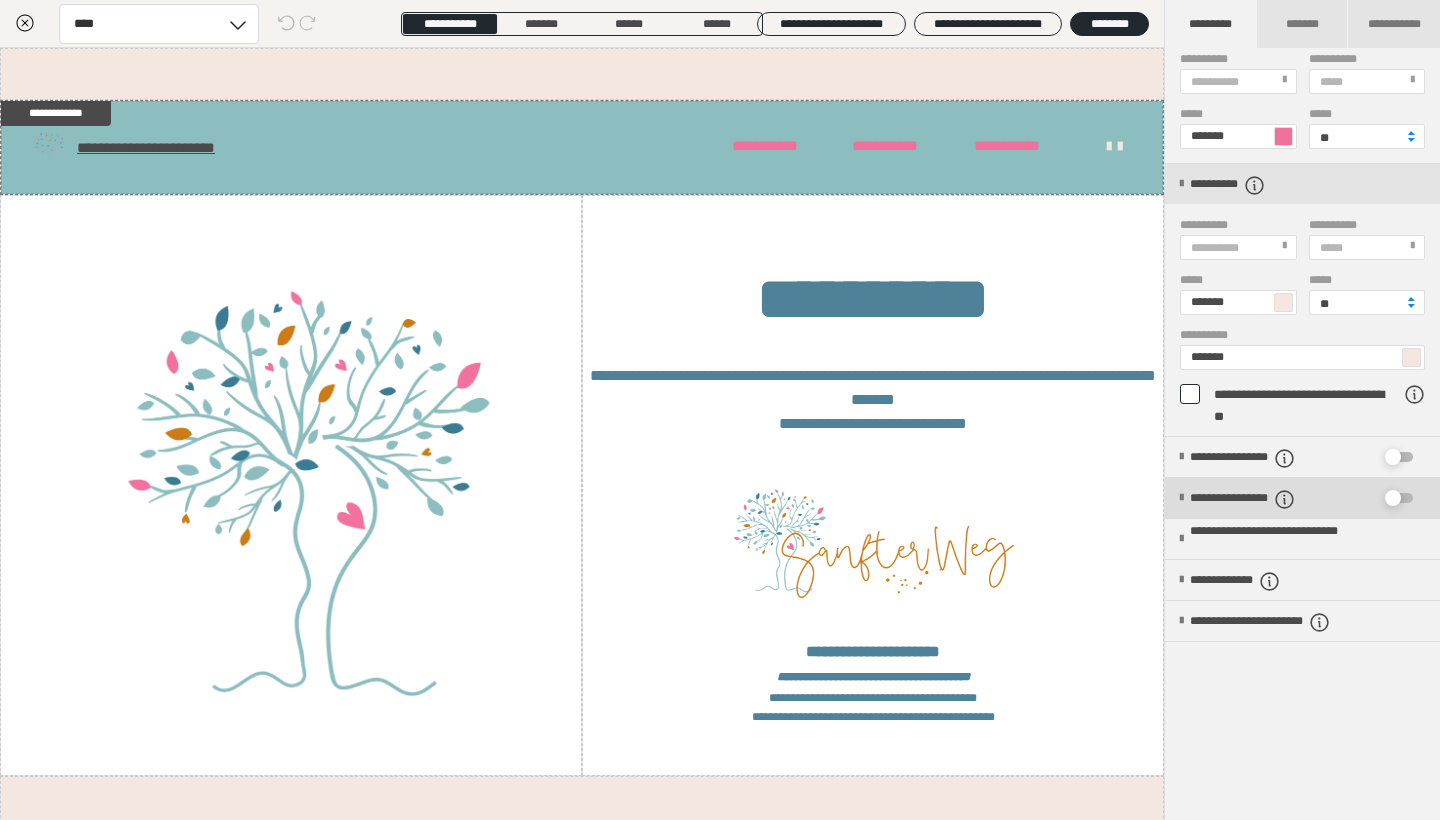 click at bounding box center [1393, 498] 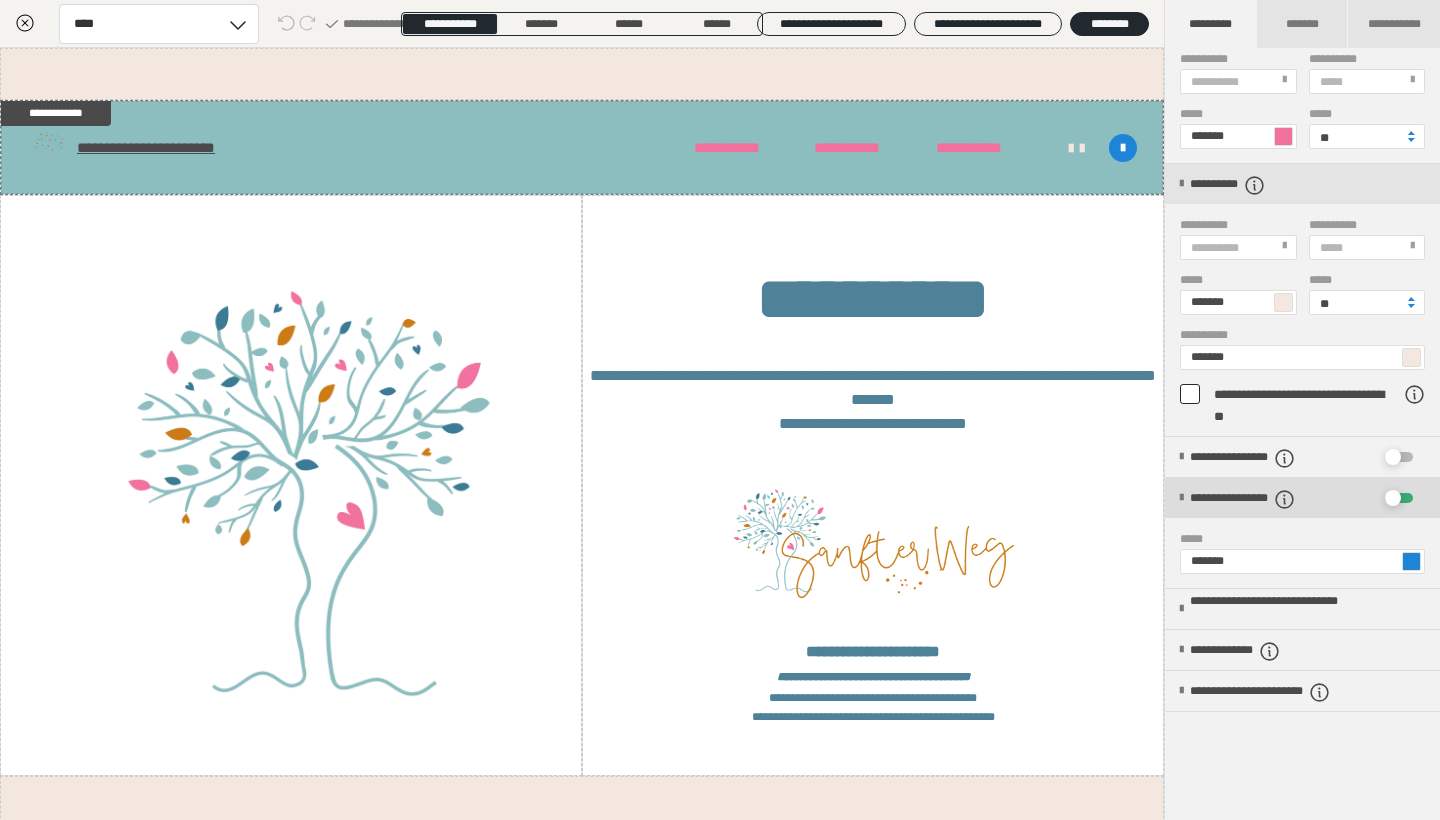 click at bounding box center (1393, 498) 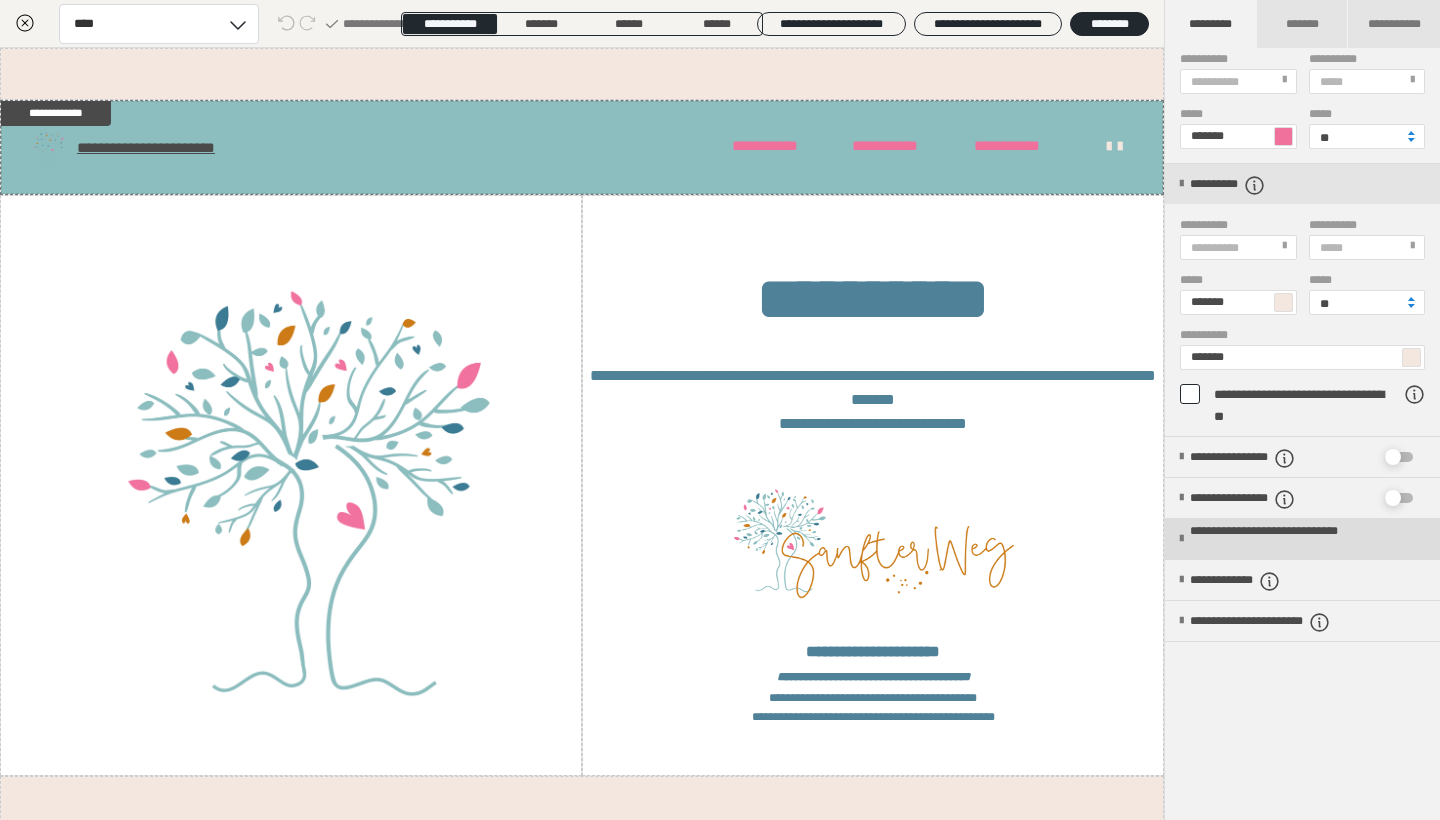 click at bounding box center [1181, 539] 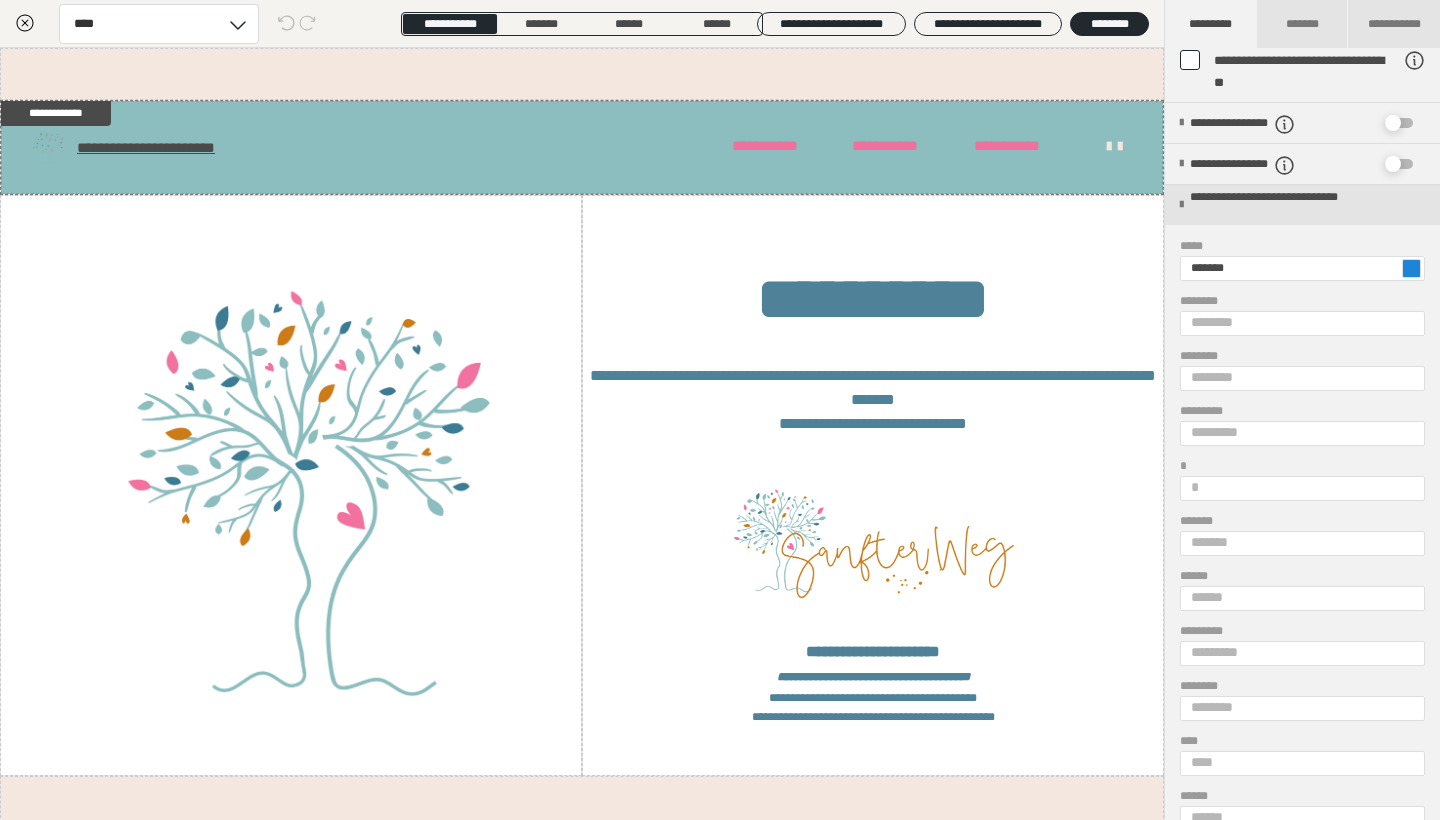 scroll, scrollTop: 740, scrollLeft: 0, axis: vertical 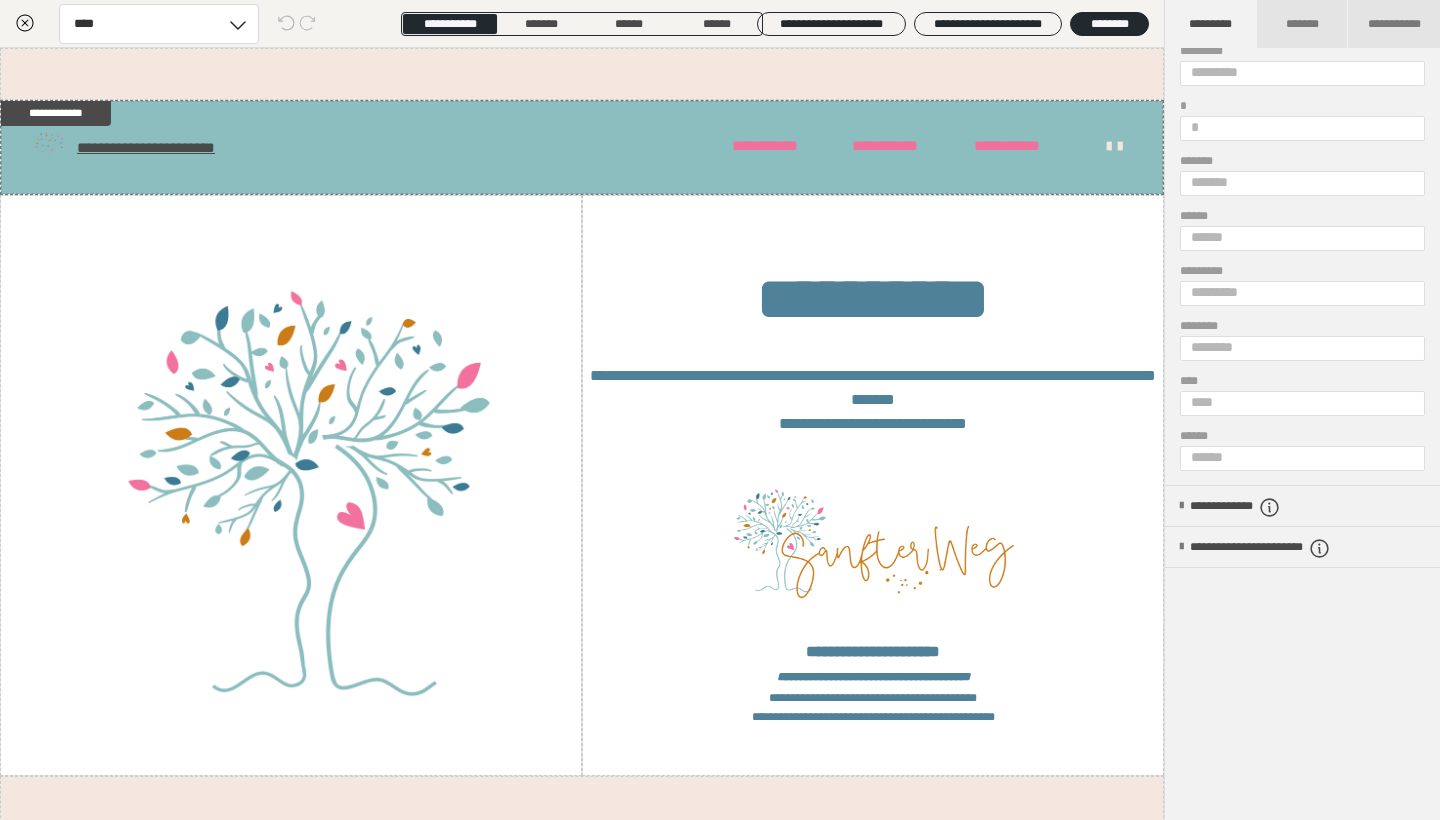 click on "***** ******* ******** ******** ********* * ******* ****** ********* ******** **** ******" at bounding box center (1302, 175) 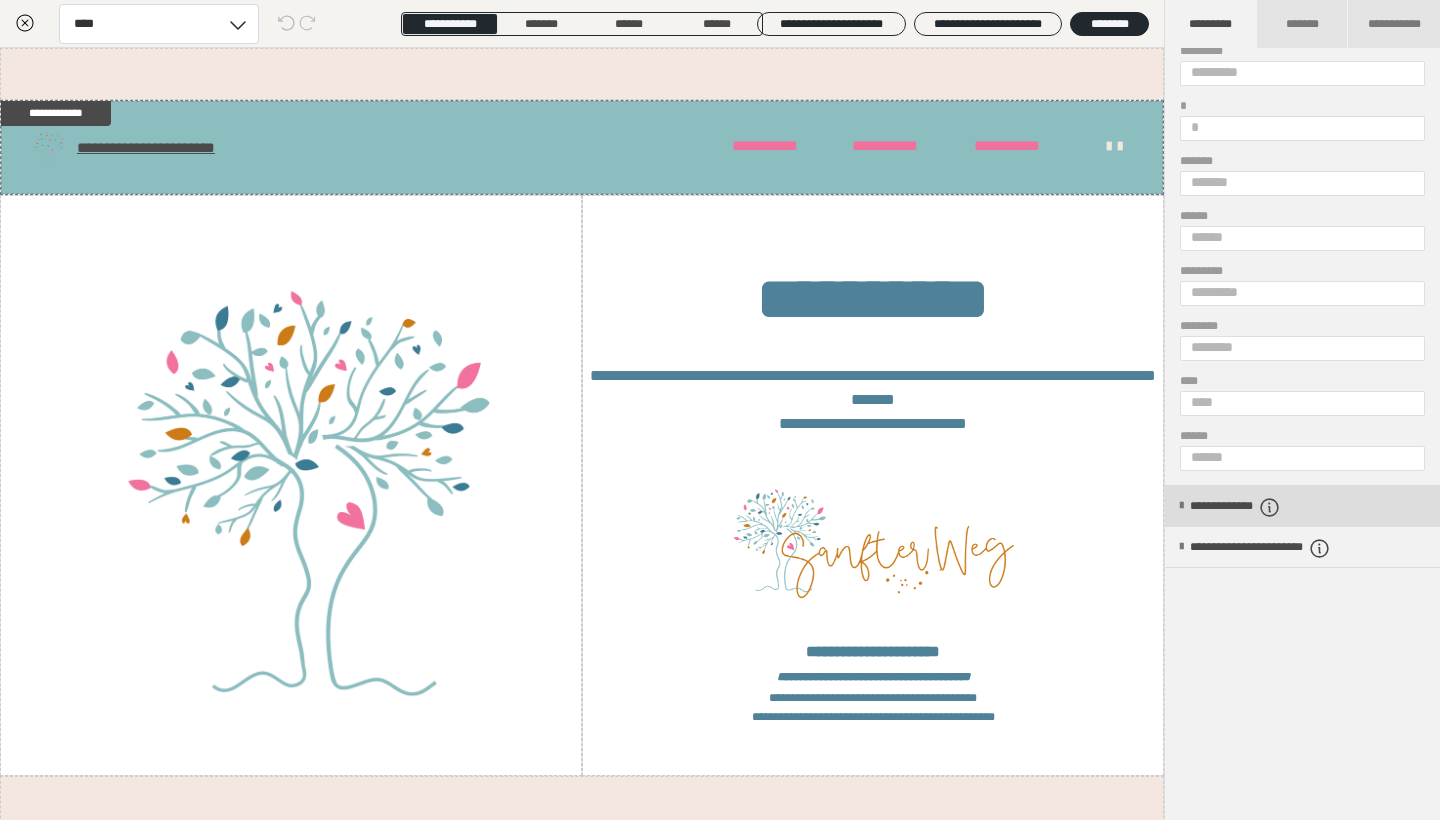 click on "**********" at bounding box center (1302, 506) 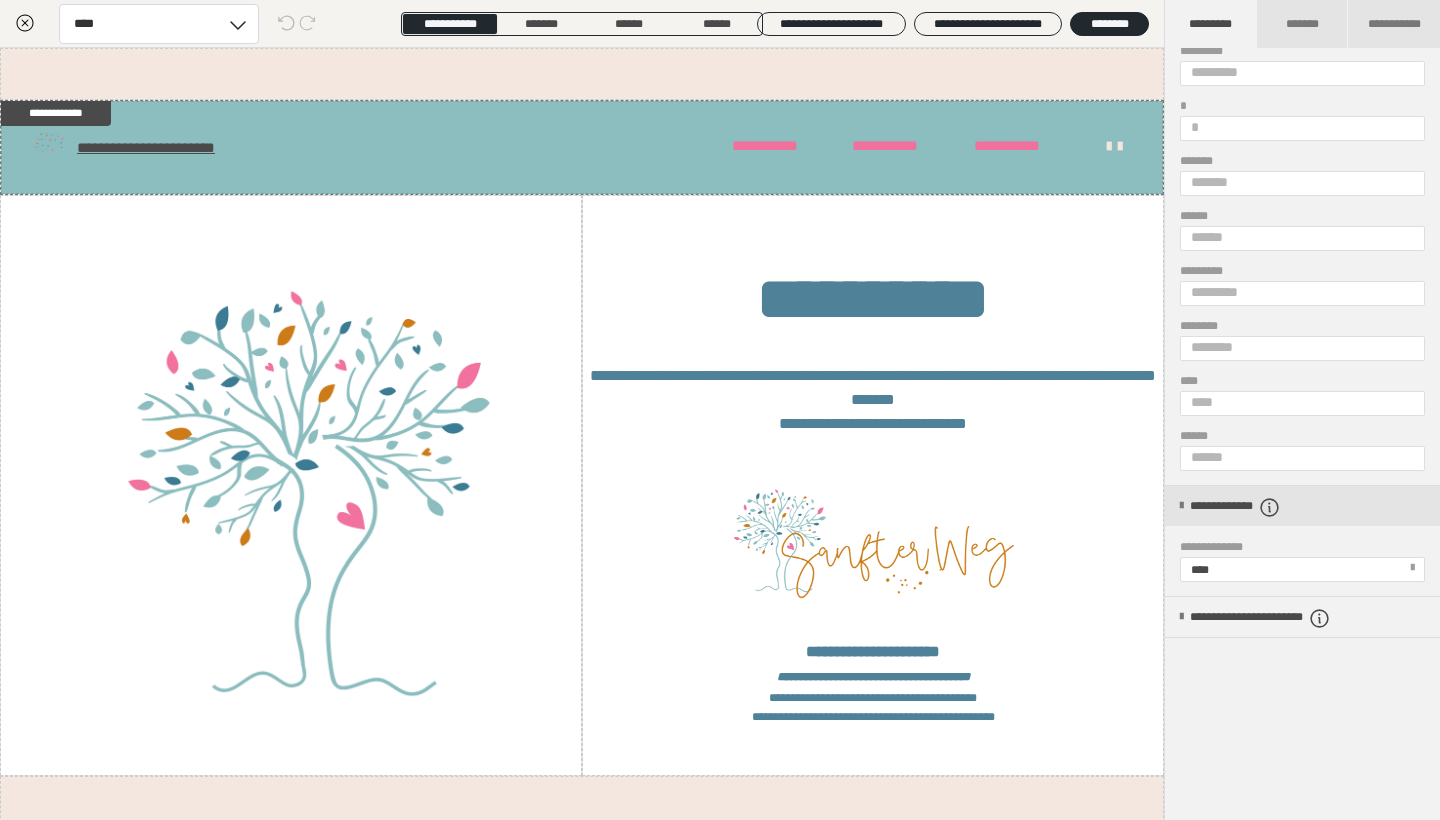 click on "****" at bounding box center (1301, 569) 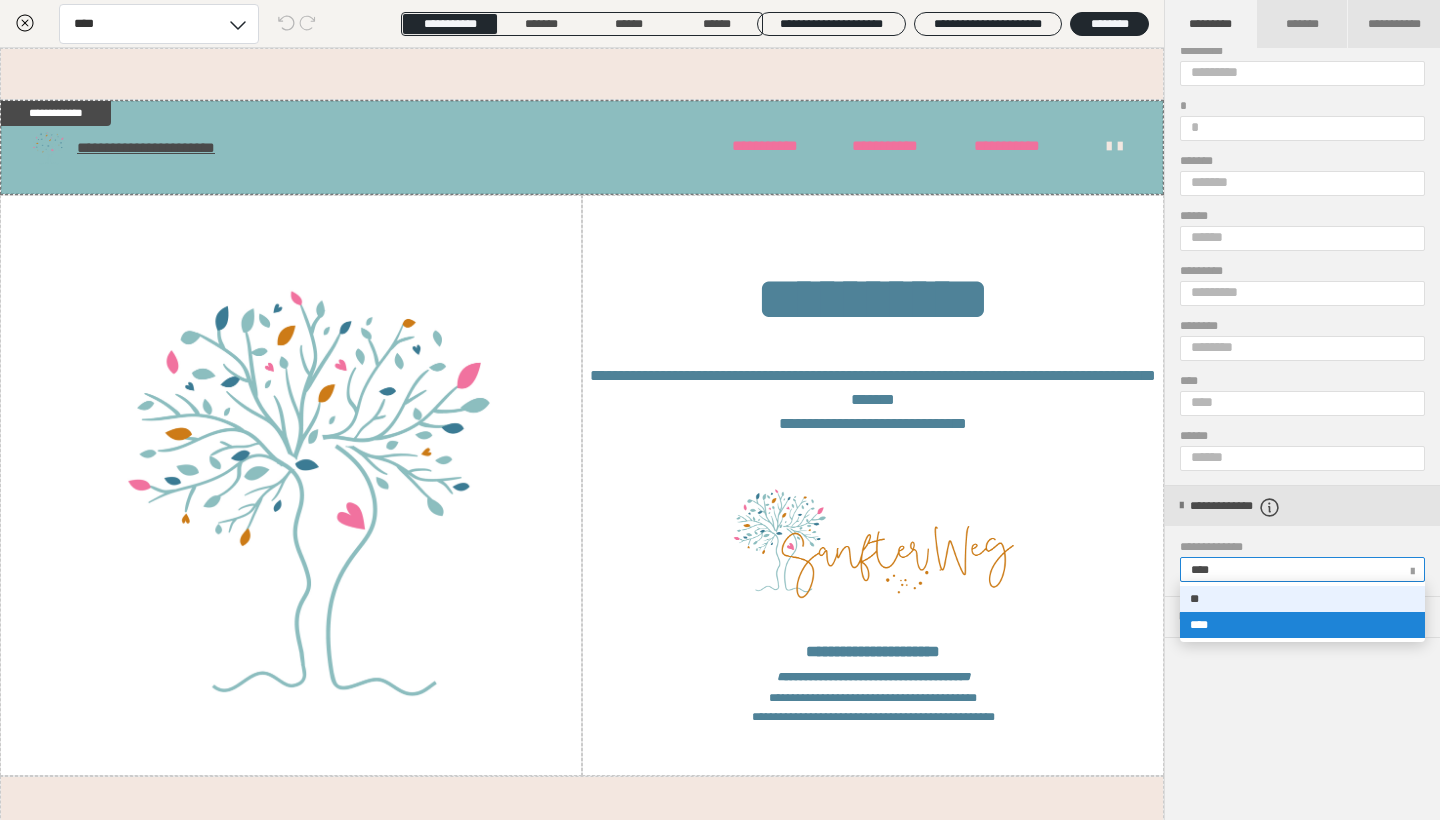 click on "**" at bounding box center (1302, 599) 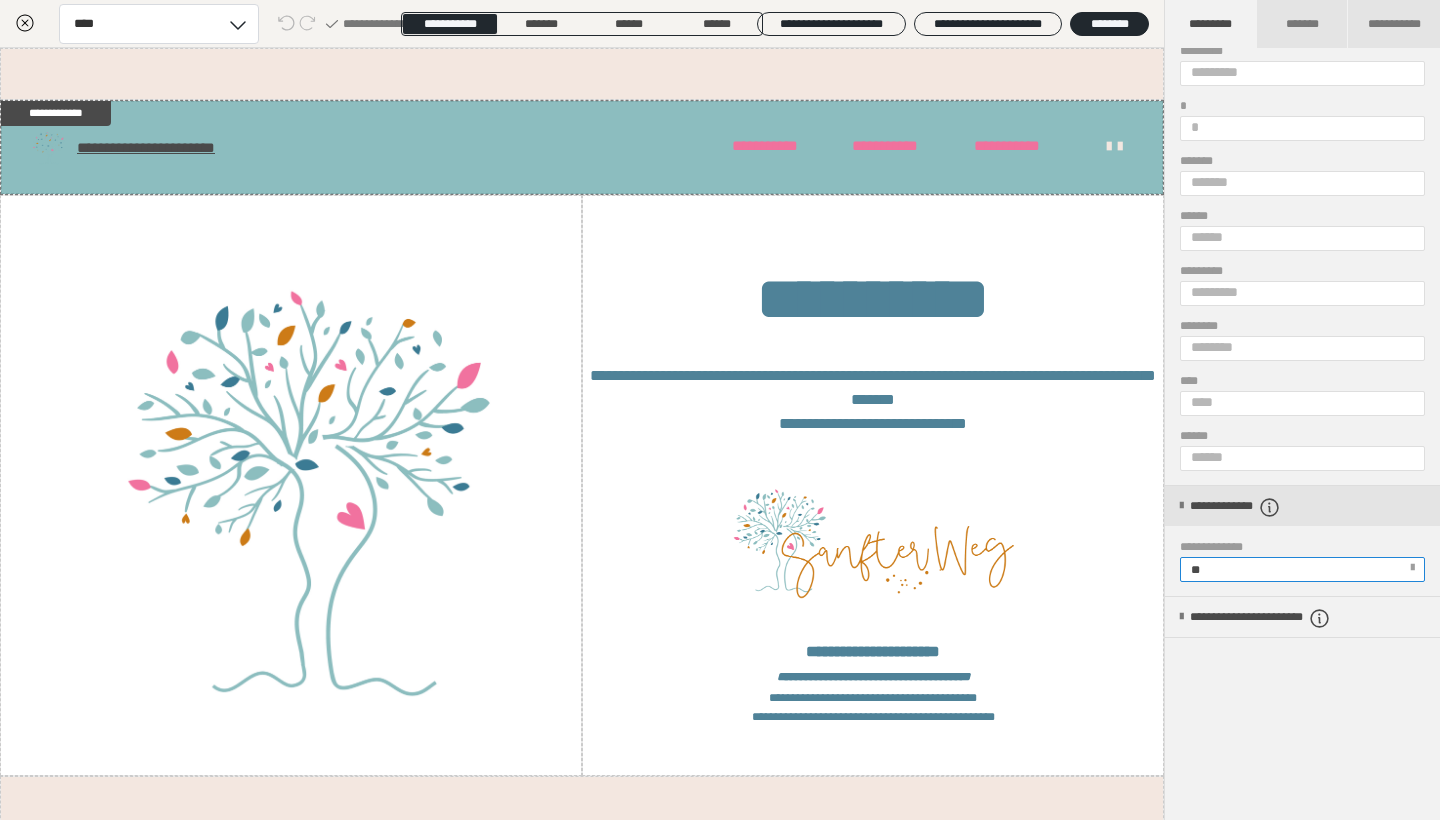 click on "**" at bounding box center [1301, 569] 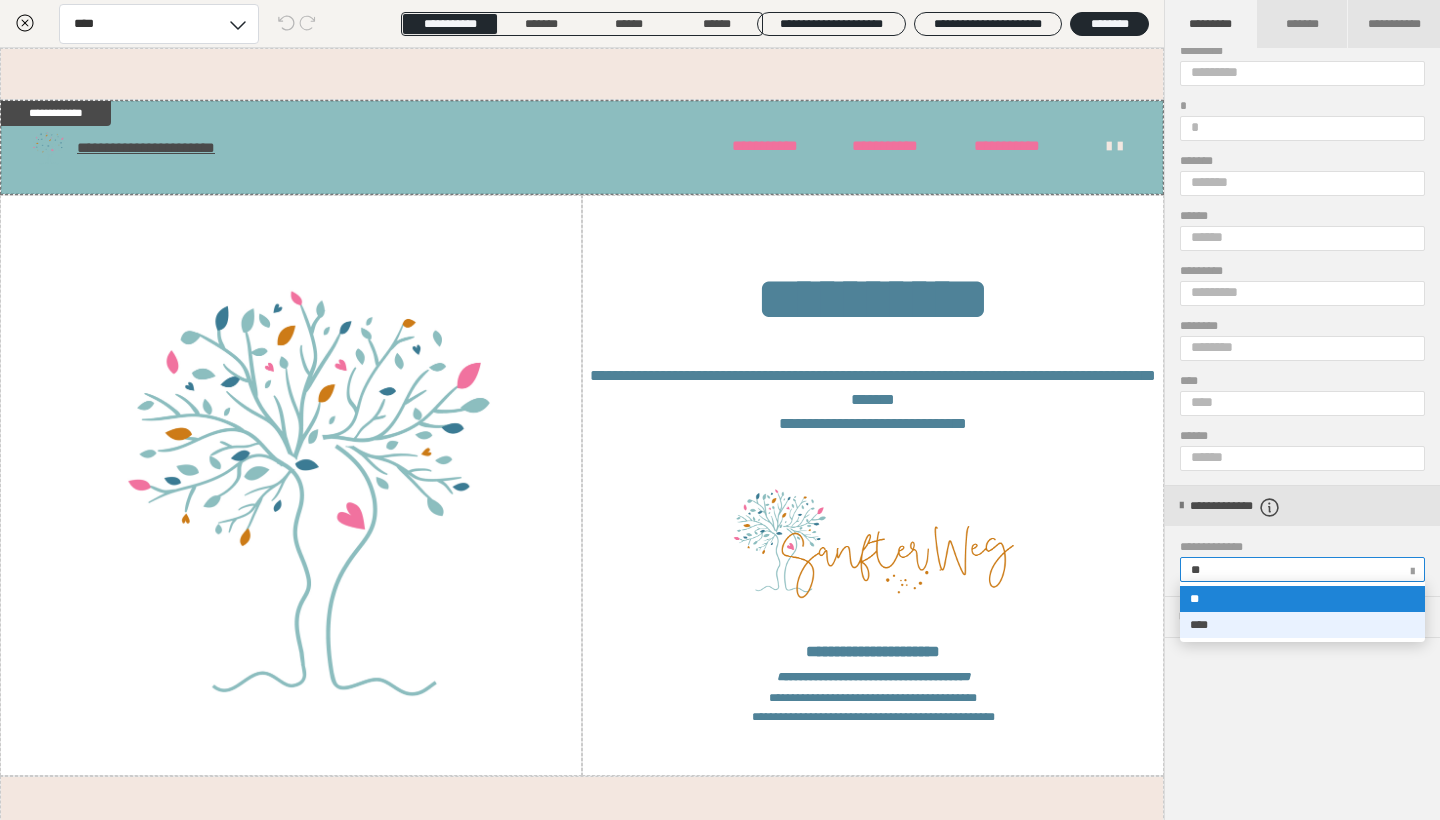 click on "****" at bounding box center (1302, 625) 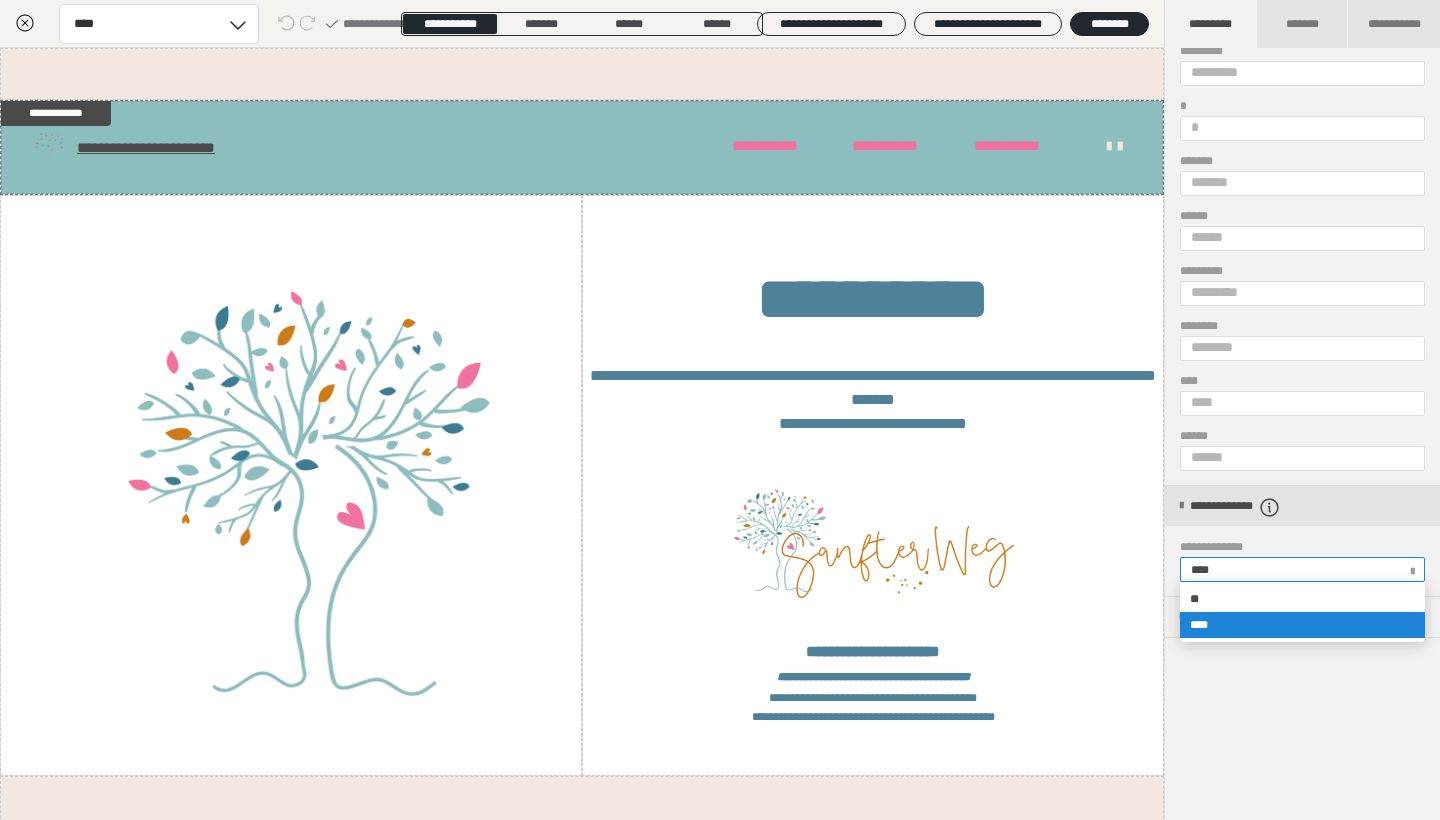 click on "****" at bounding box center [1205, 570] 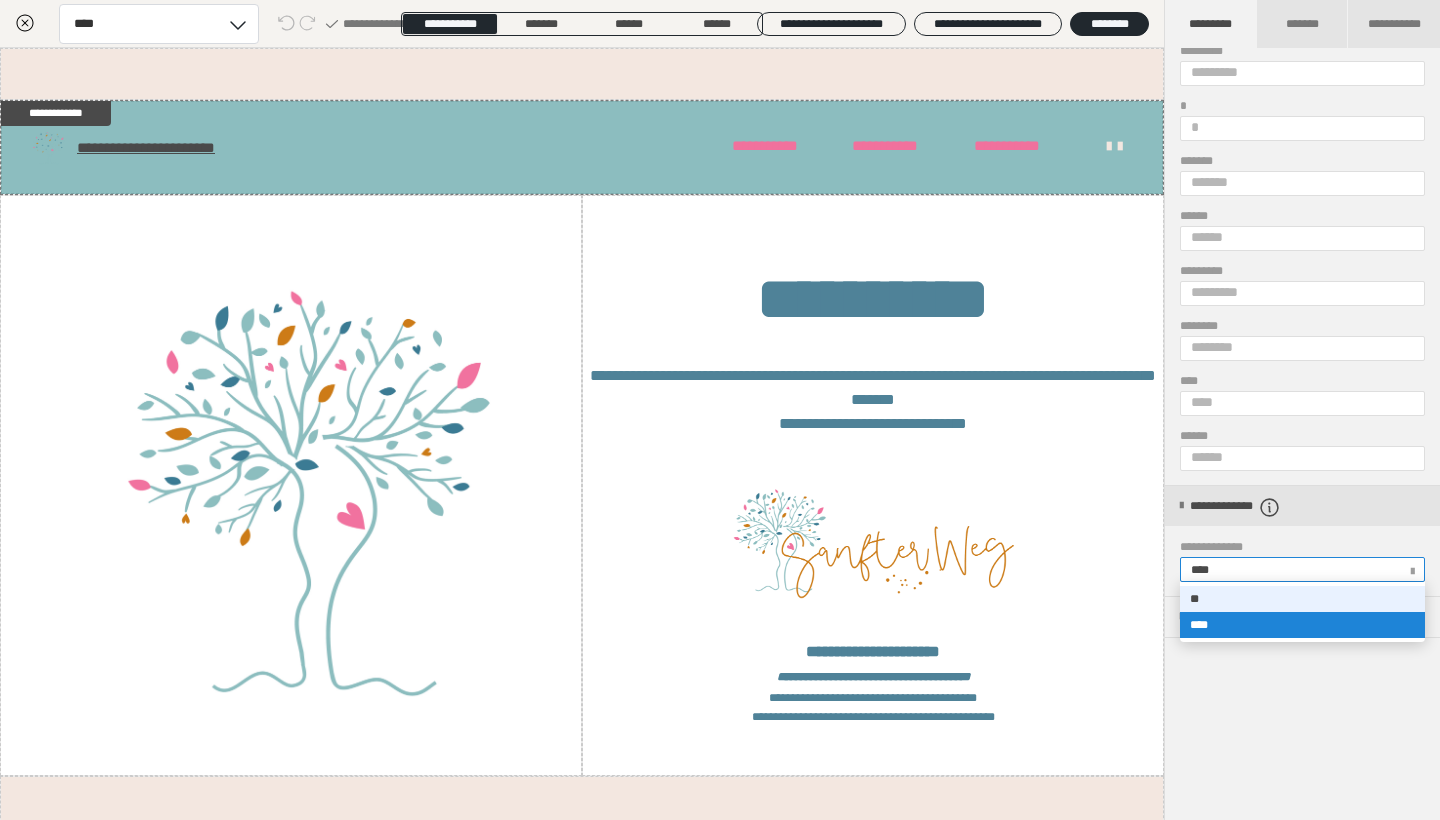 click on "**" at bounding box center [1302, 599] 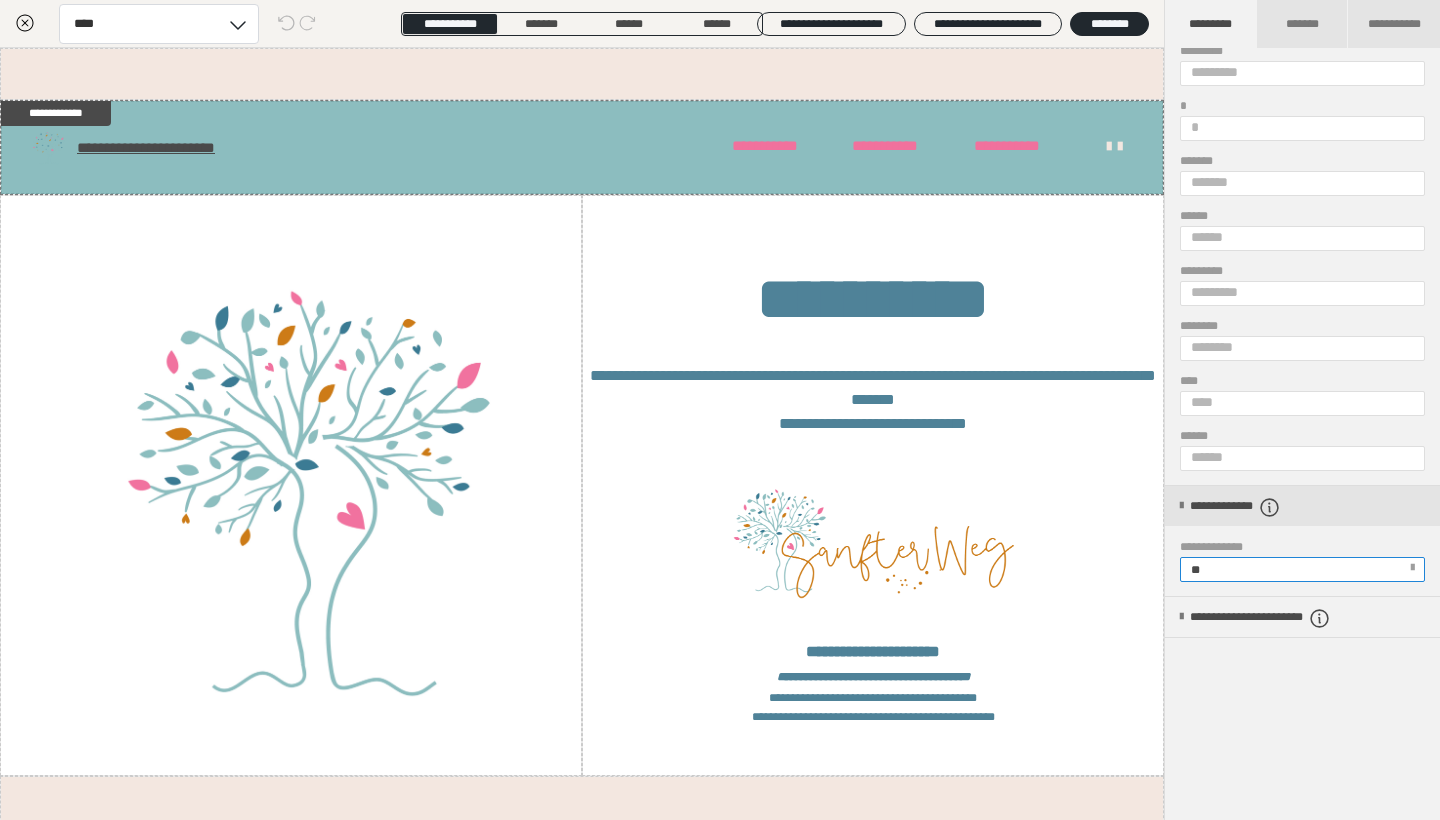 scroll, scrollTop: 0, scrollLeft: 0, axis: both 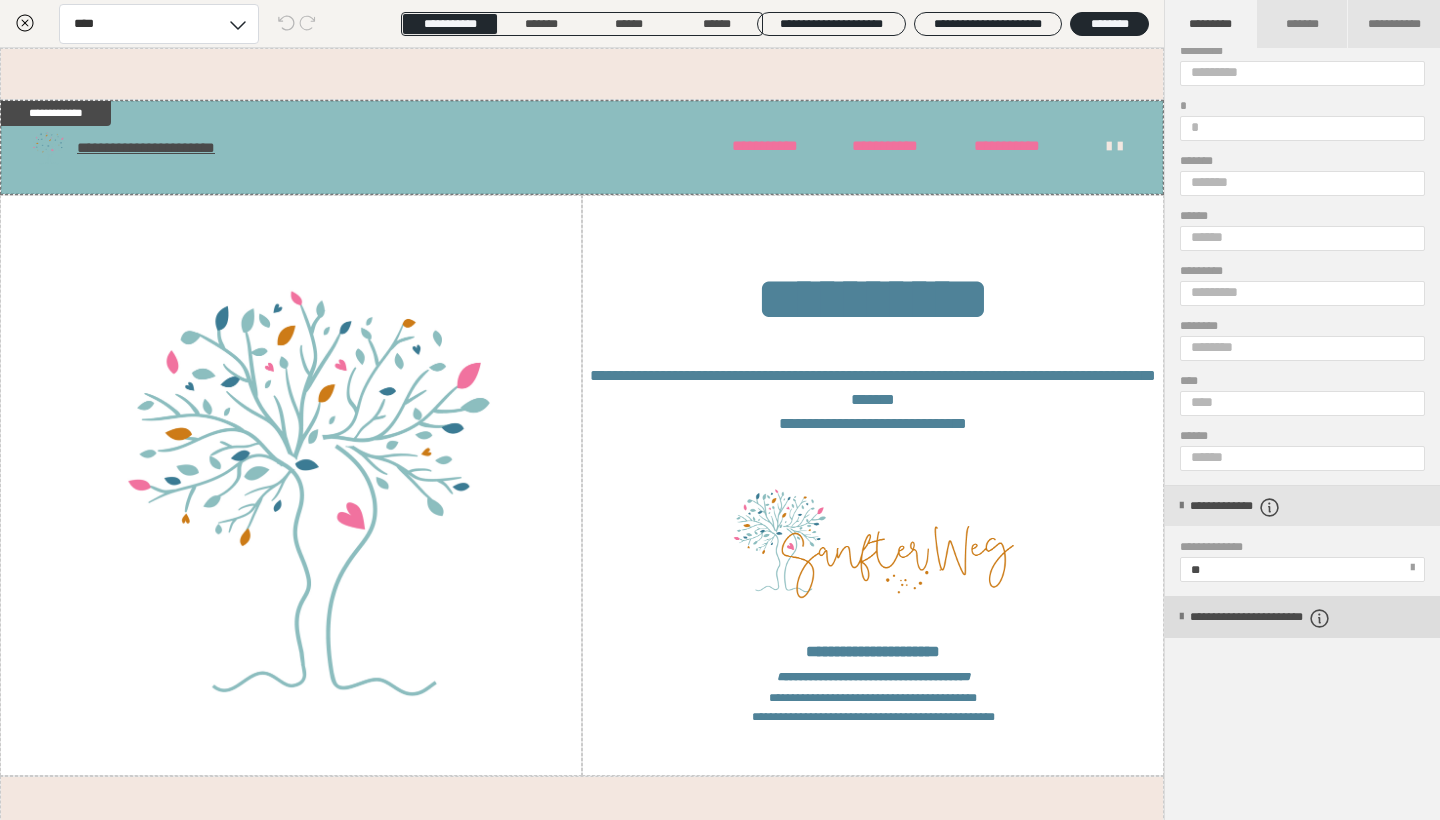 click on "**********" at bounding box center (1295, 618) 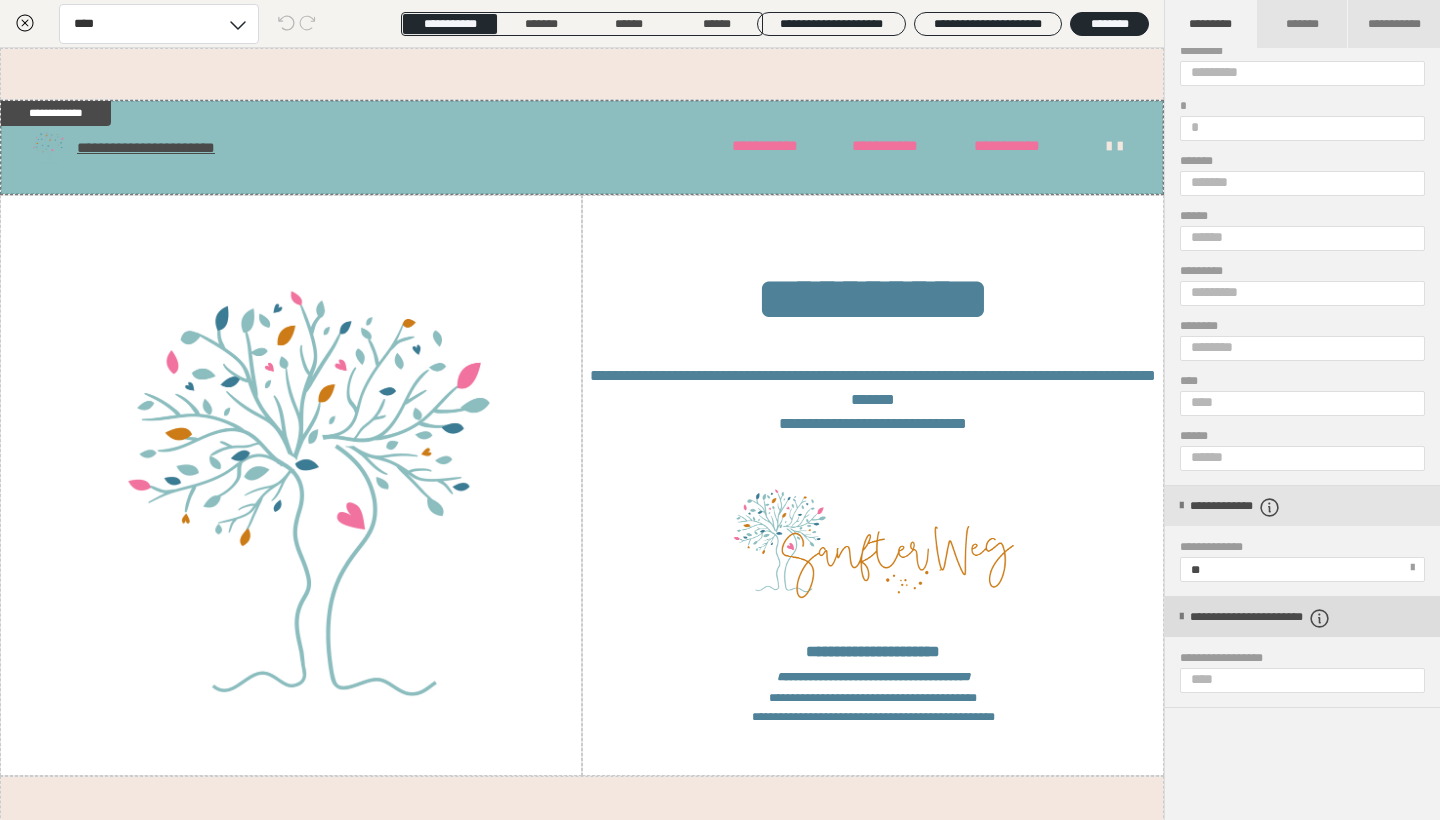 click on "**********" at bounding box center [1295, 618] 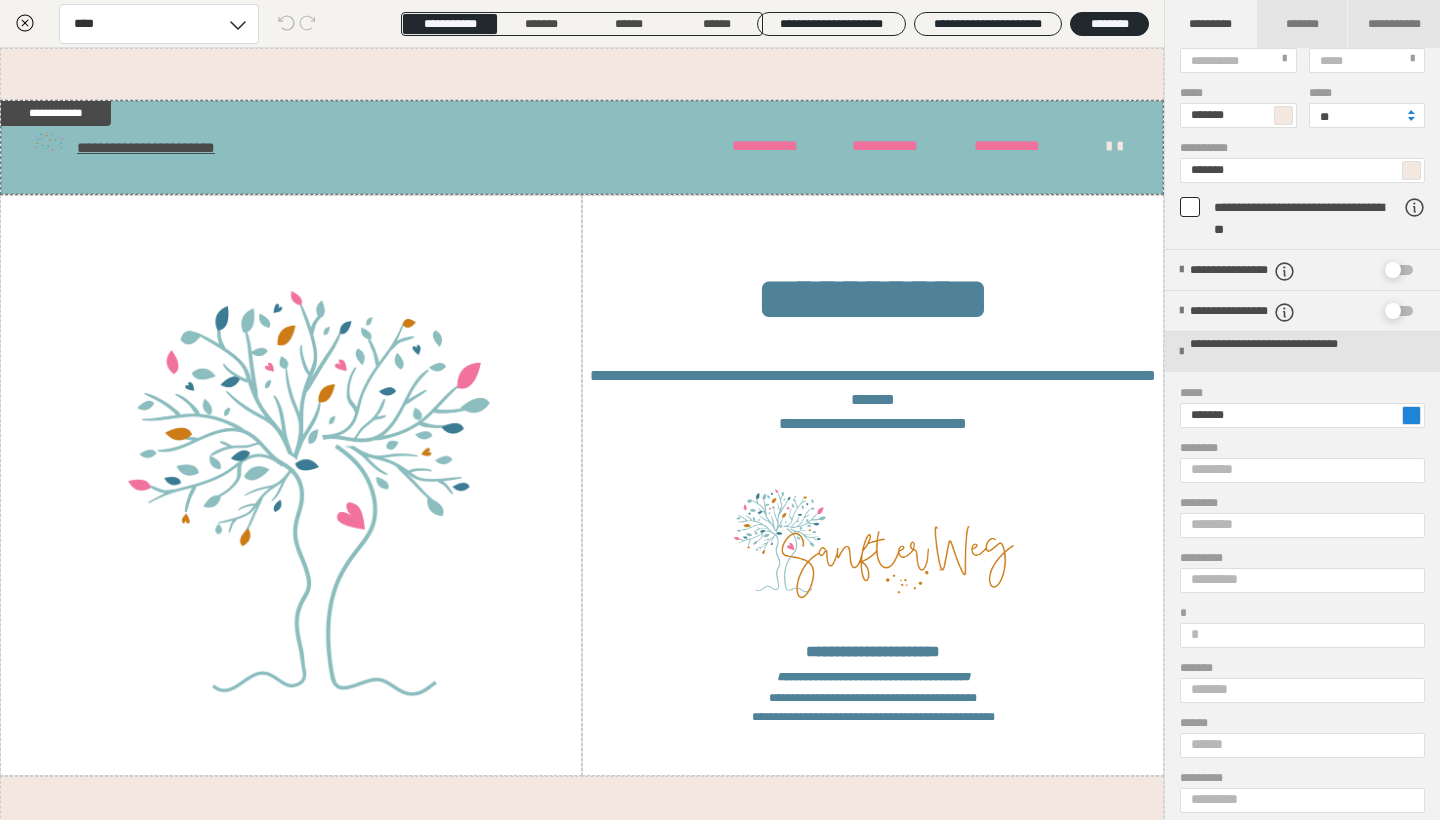 scroll, scrollTop: 604, scrollLeft: 0, axis: vertical 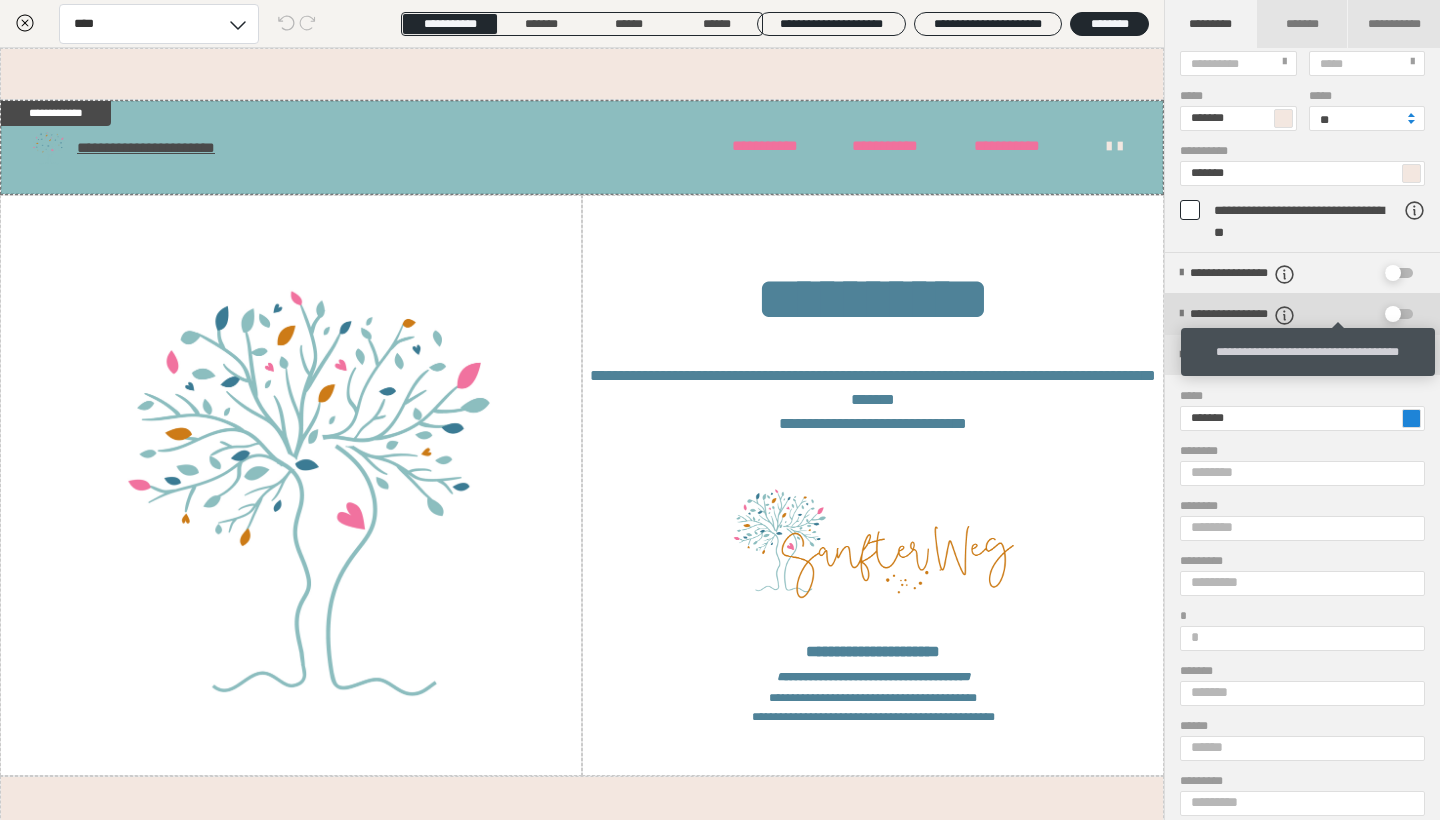 click 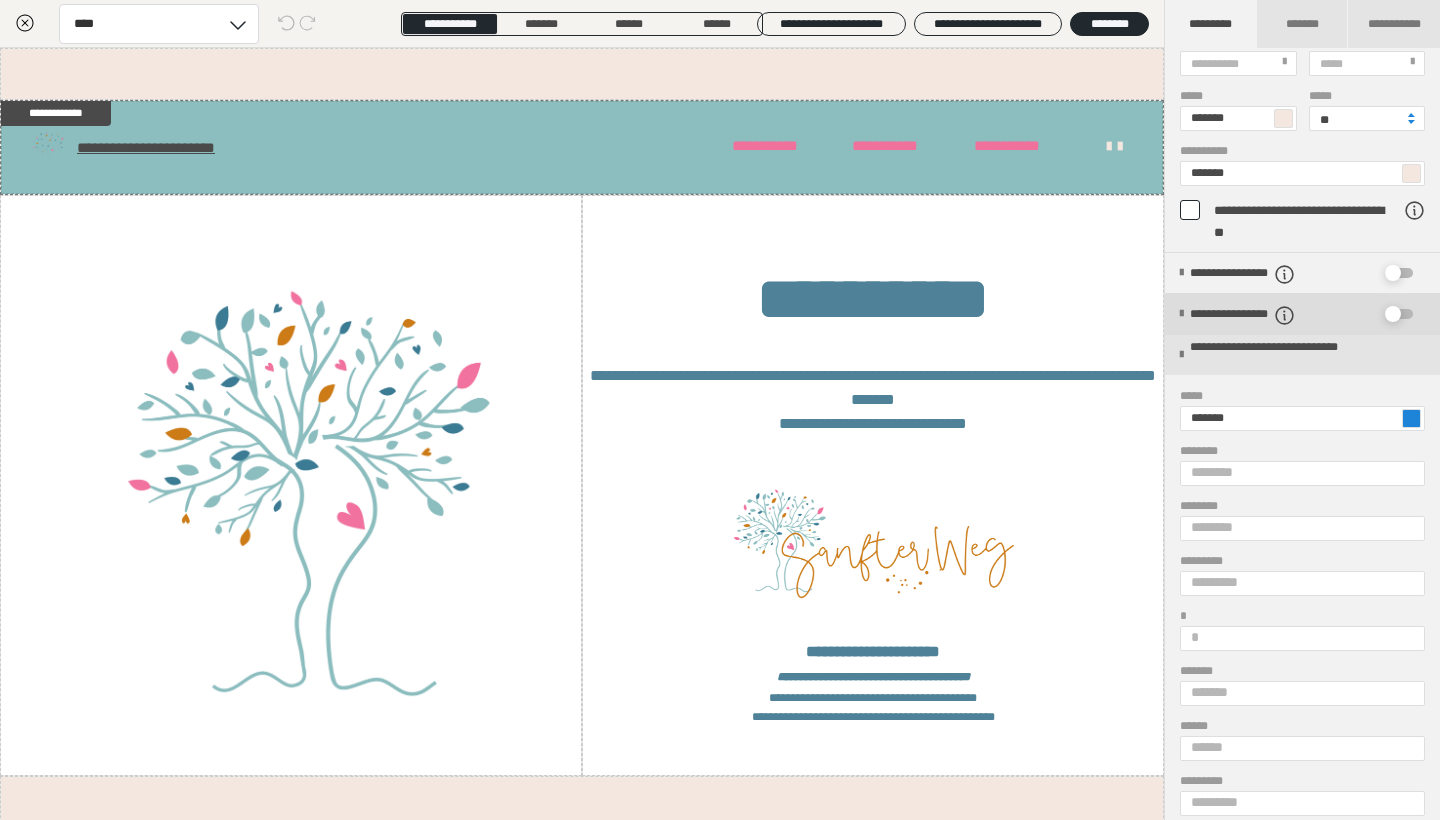 click at bounding box center (1393, 314) 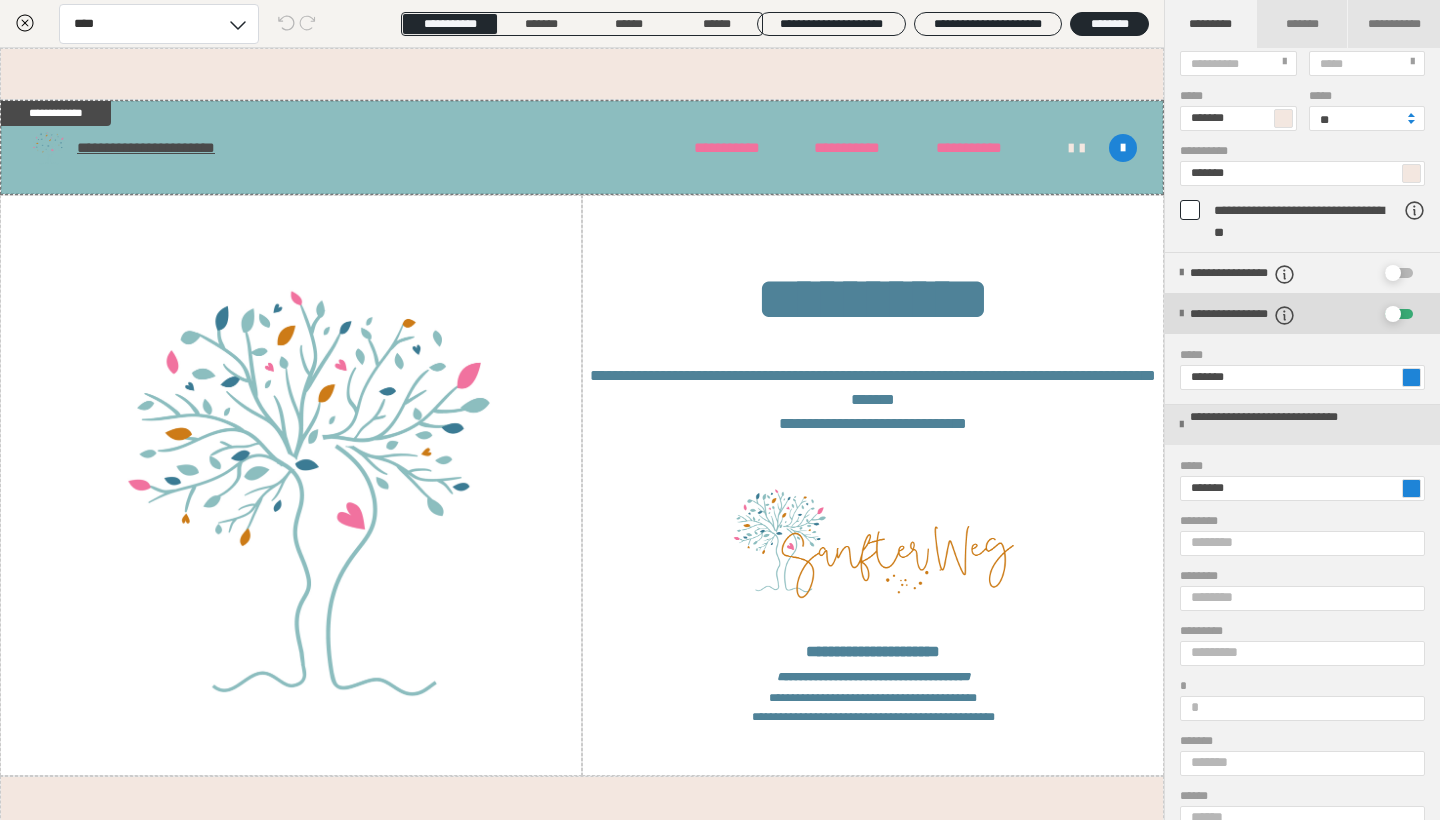 click at bounding box center [1393, 314] 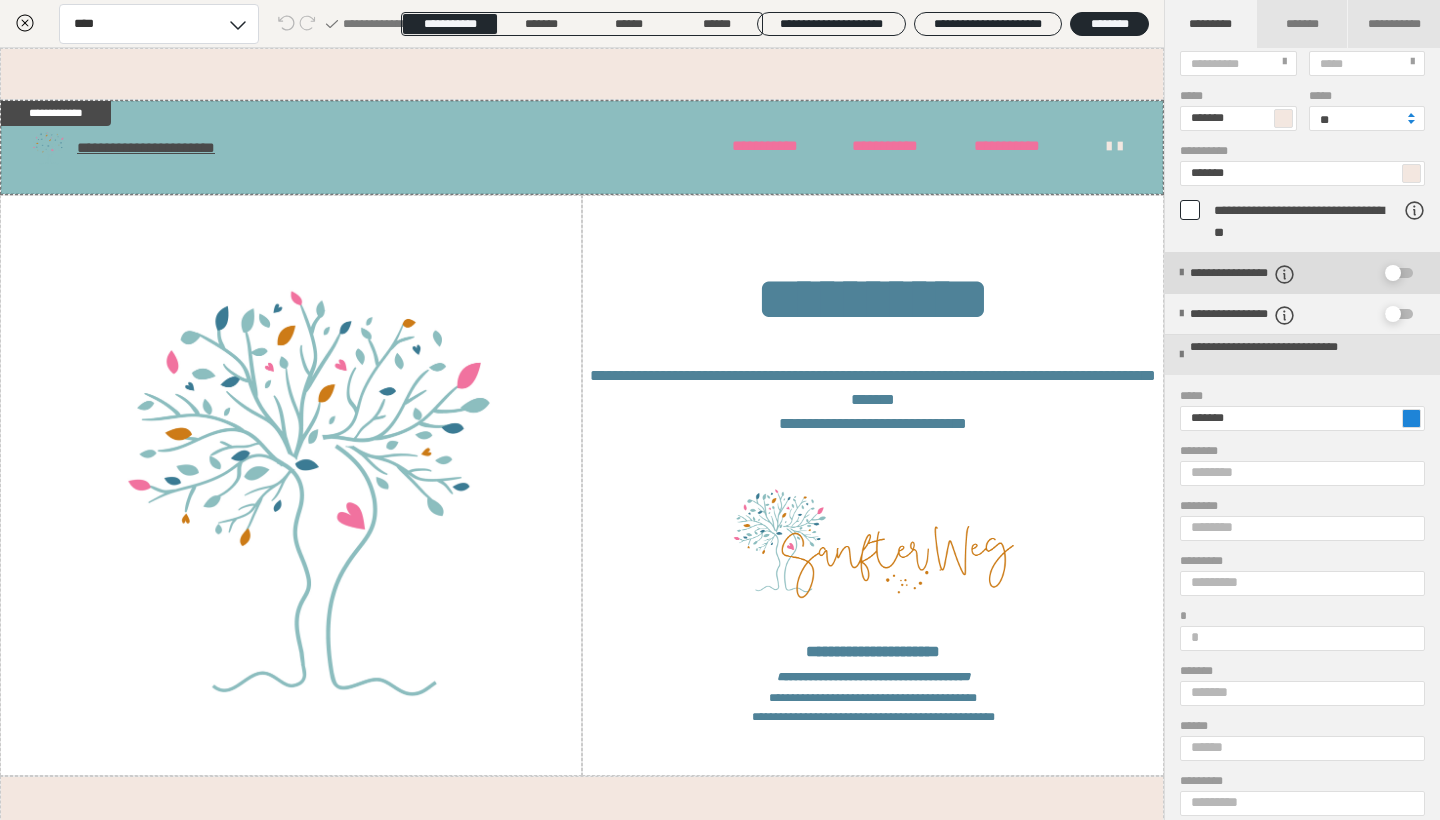 click at bounding box center [1393, 273] 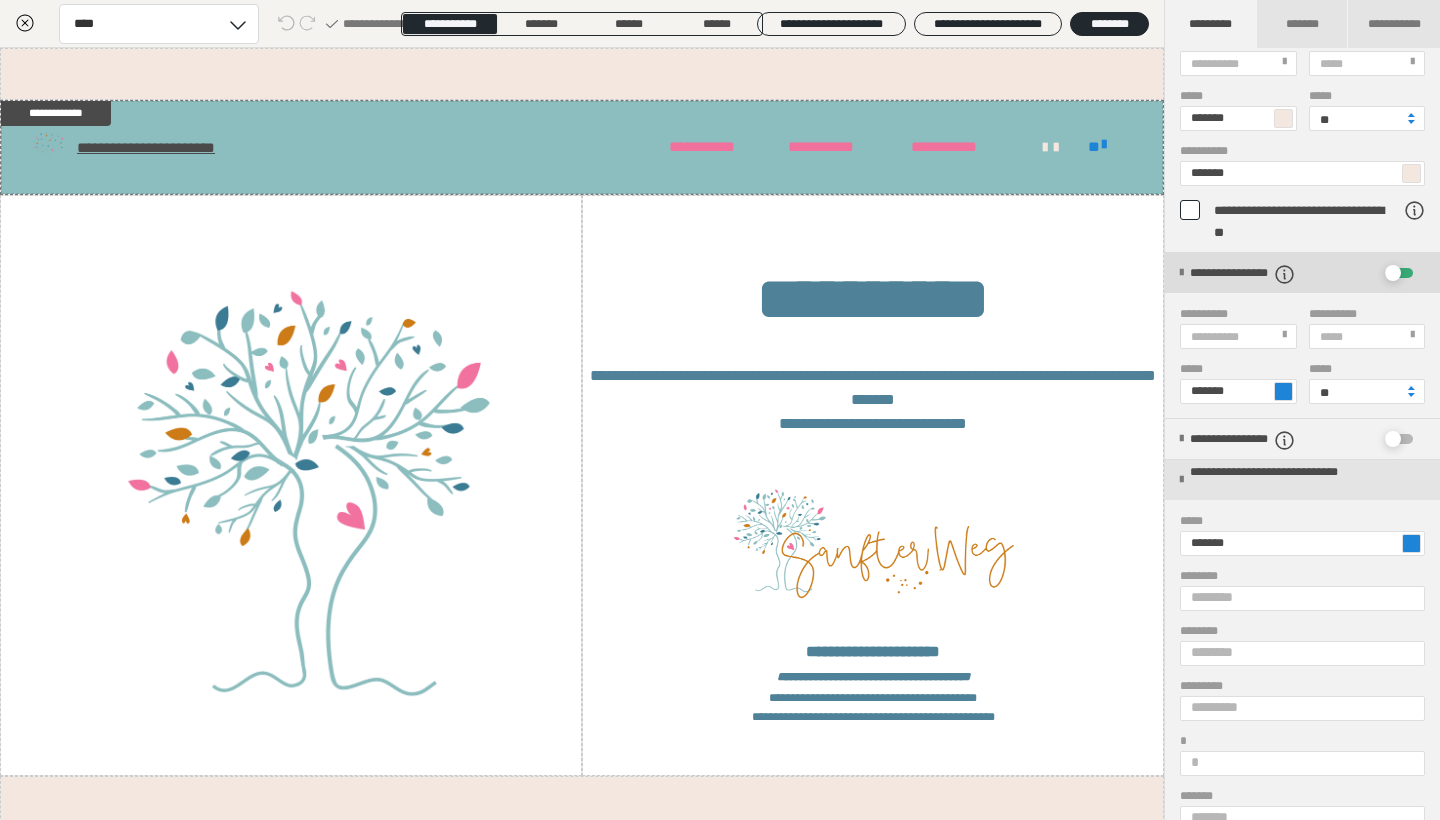 click at bounding box center (1393, 273) 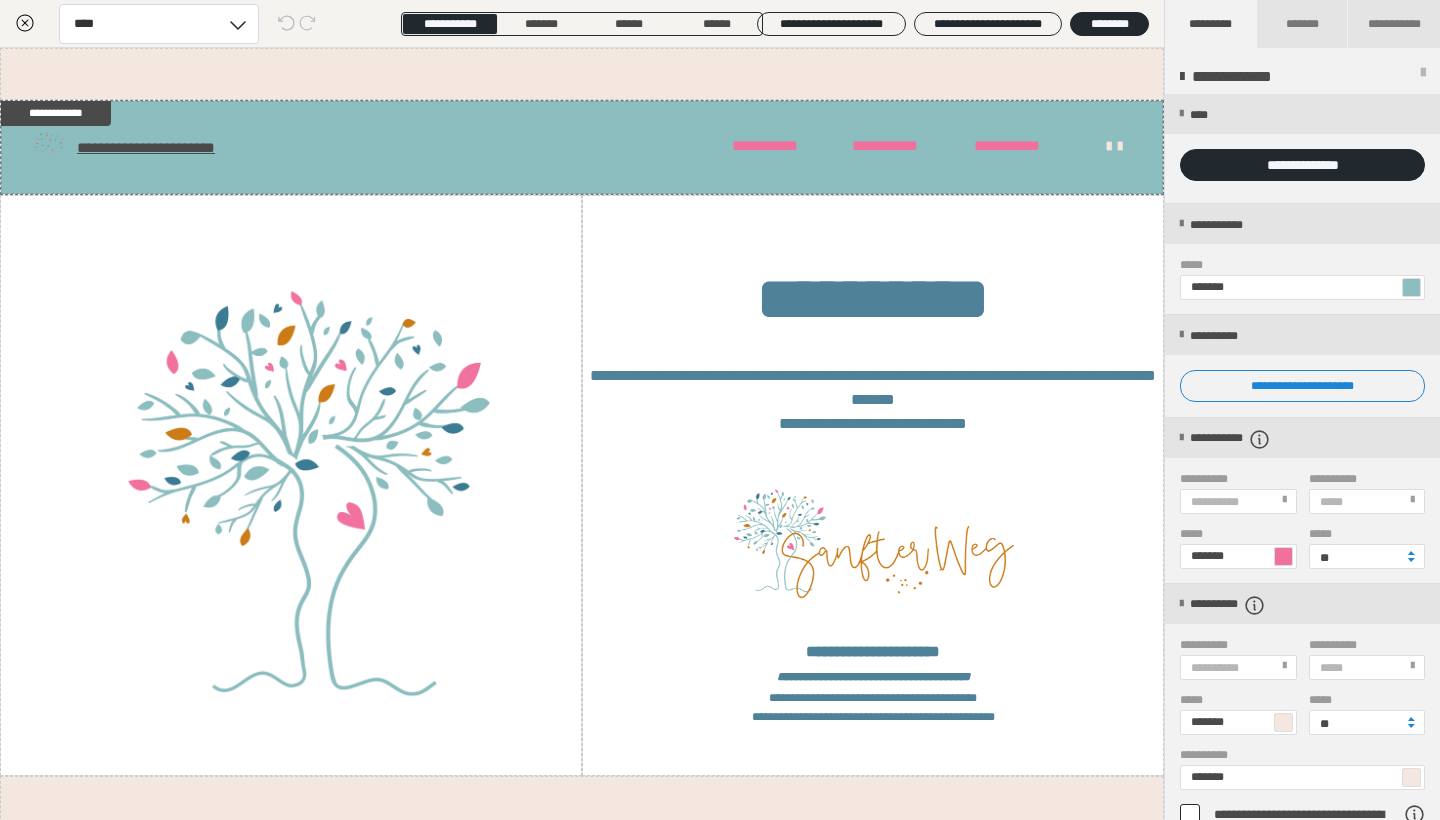scroll, scrollTop: 0, scrollLeft: 0, axis: both 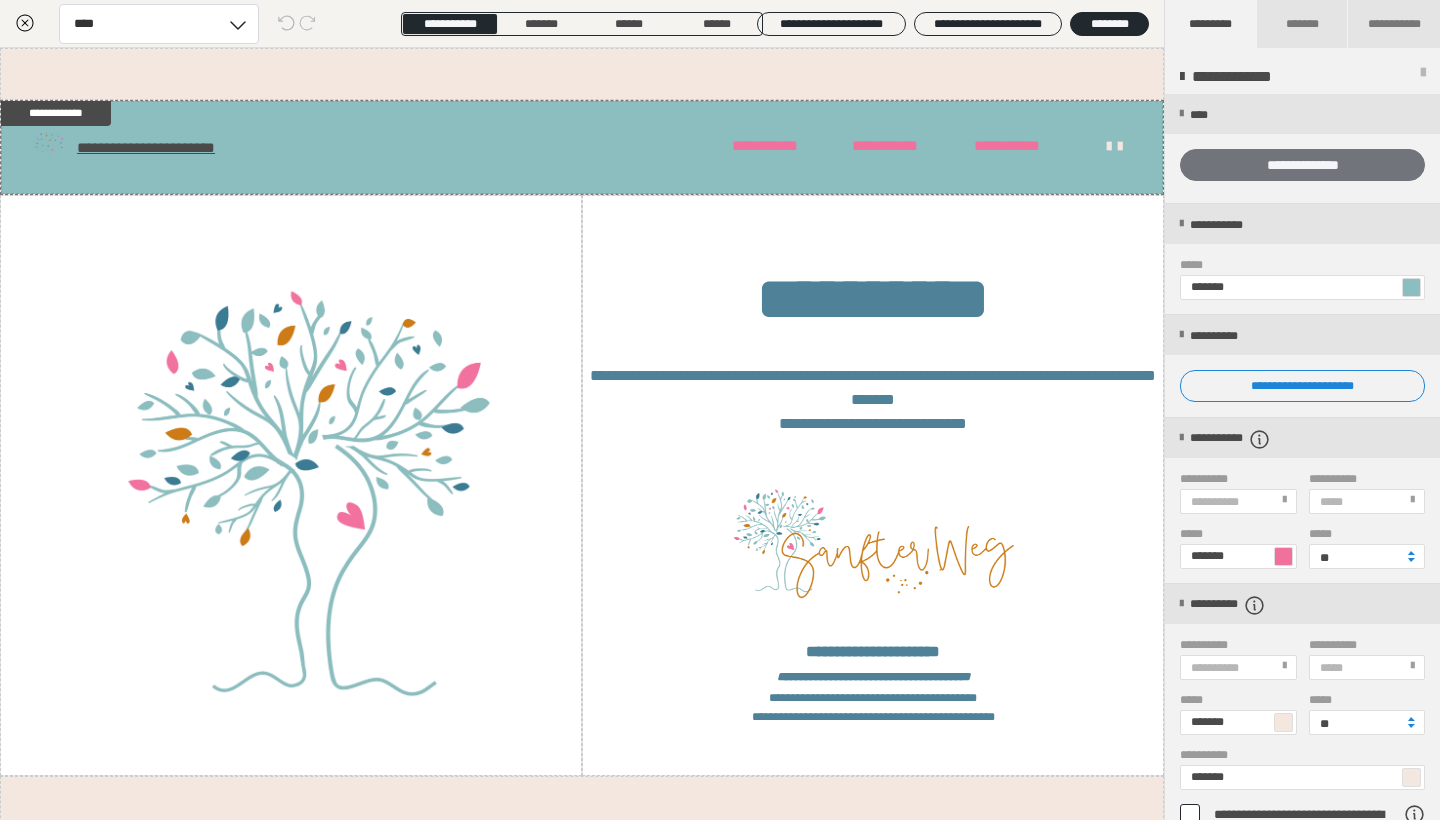 click on "**********" at bounding box center (1302, 165) 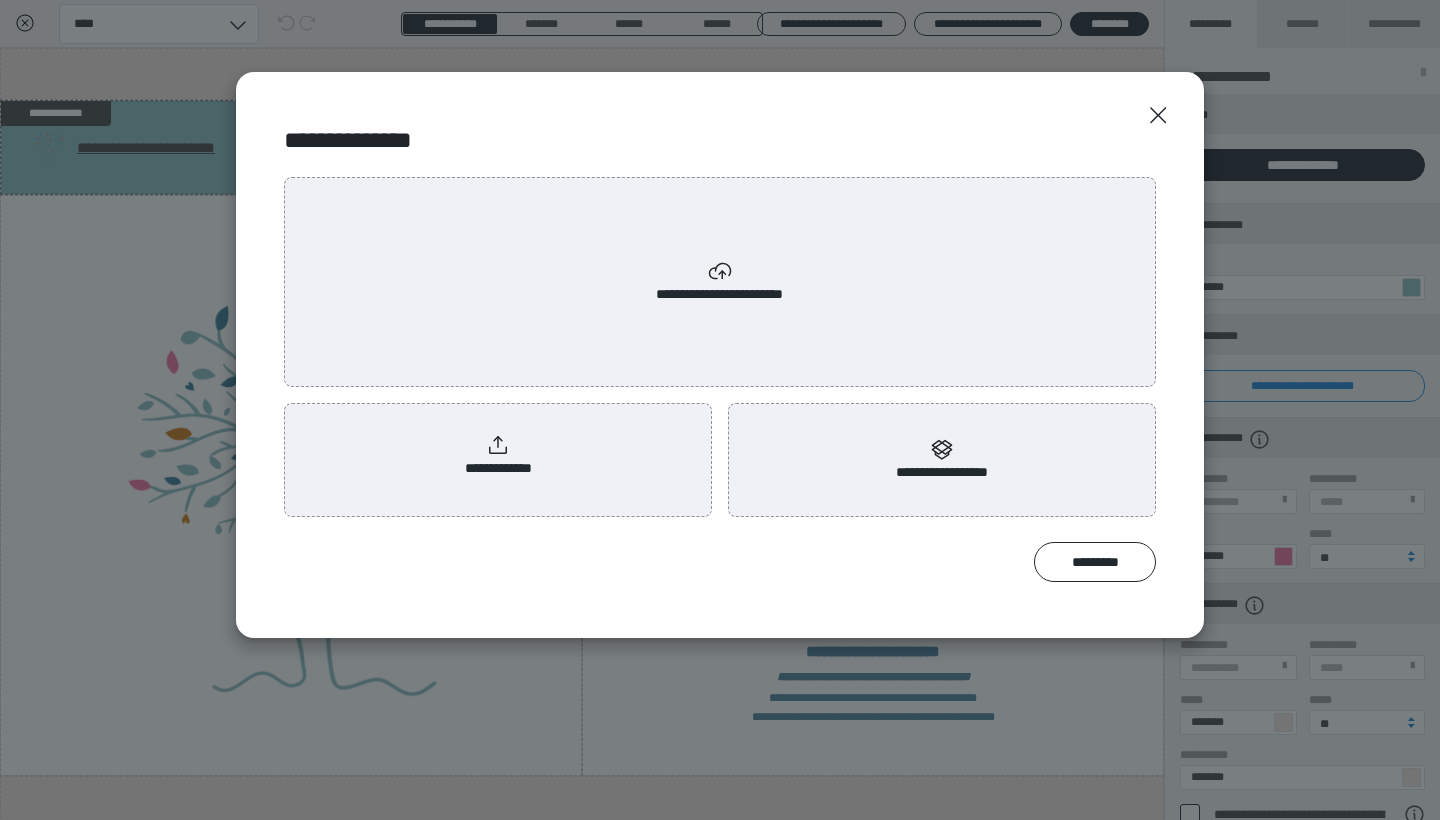 click 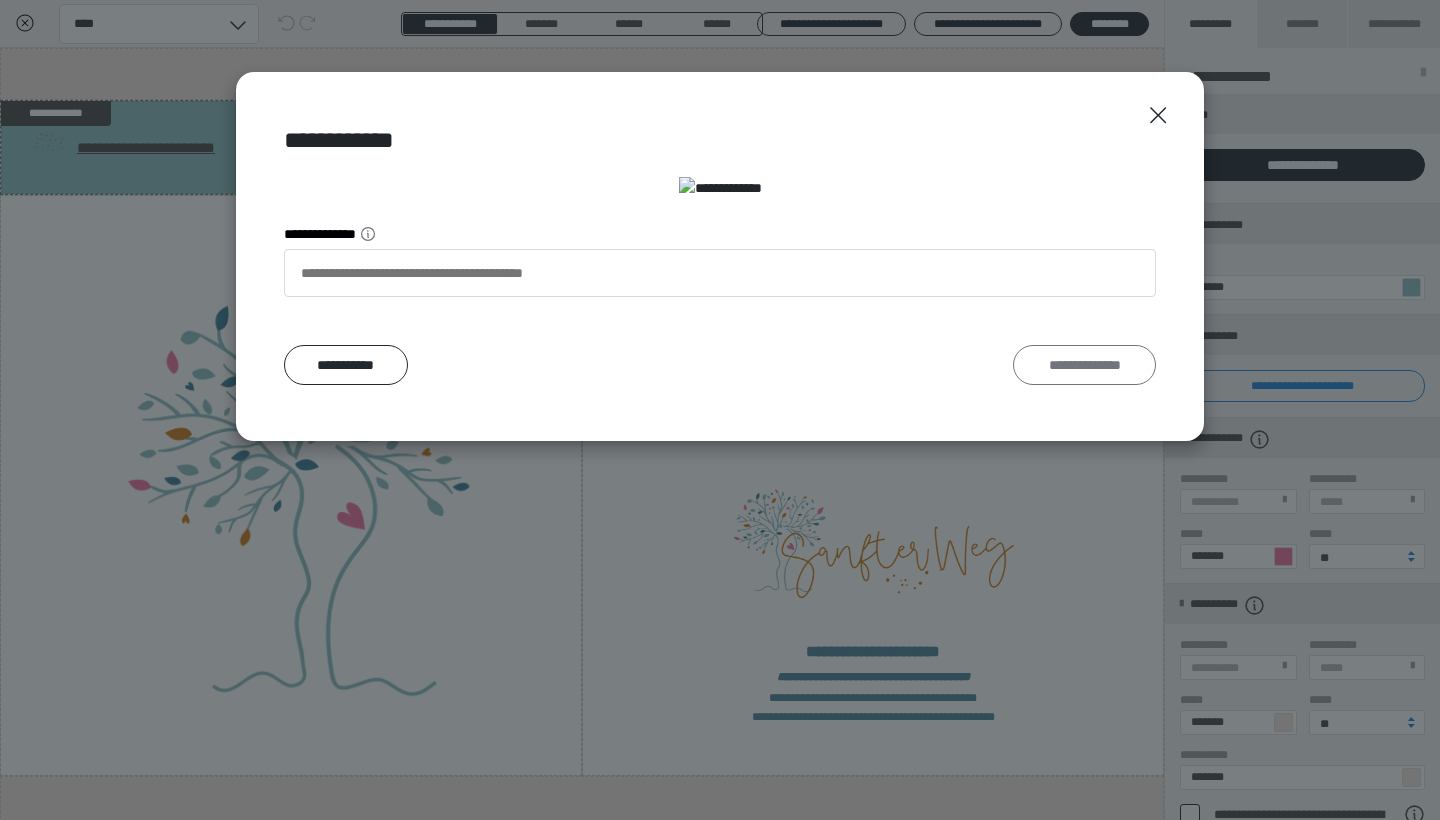 click on "**********" at bounding box center [1084, 365] 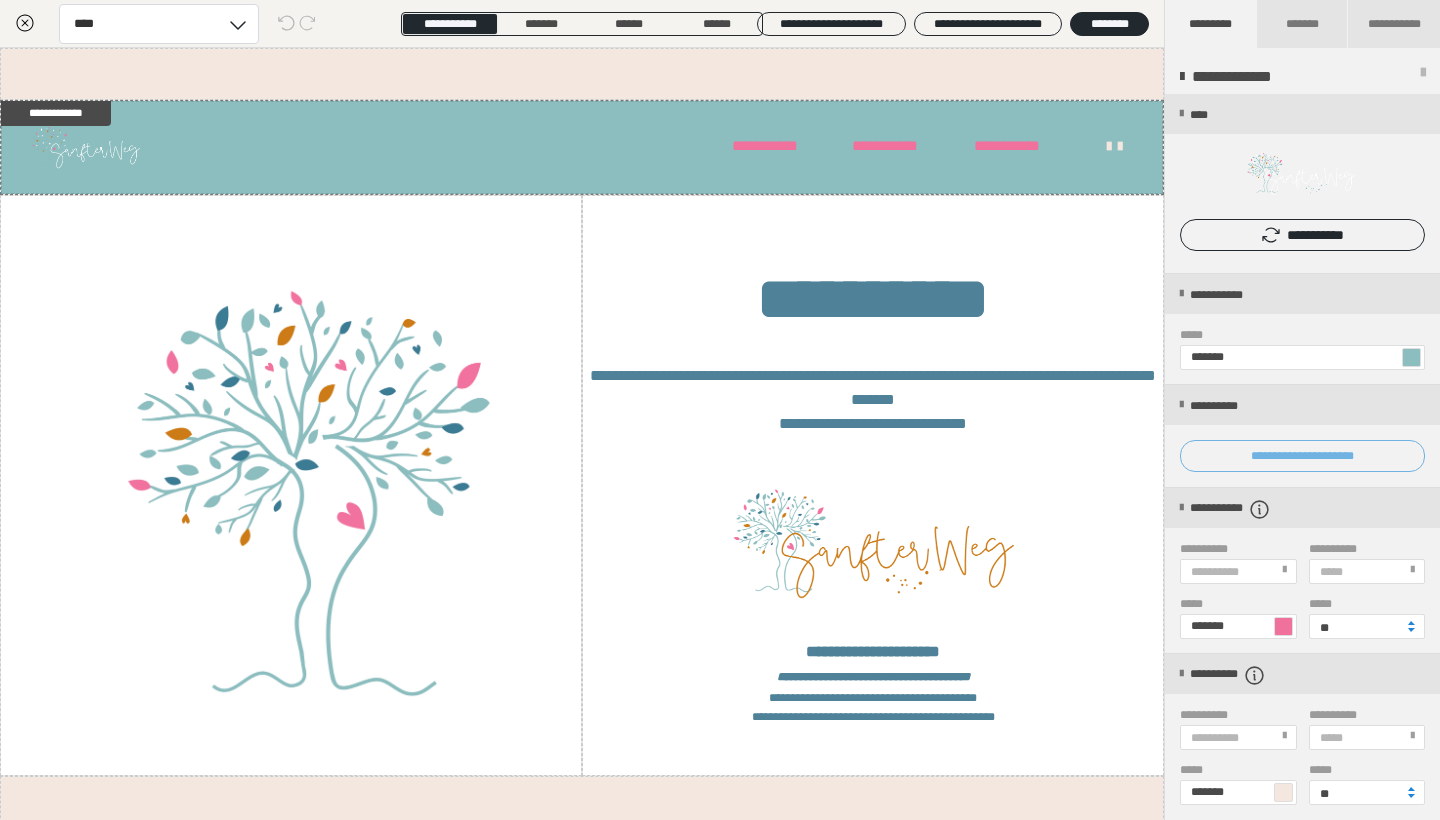 click on "**********" at bounding box center [1302, 456] 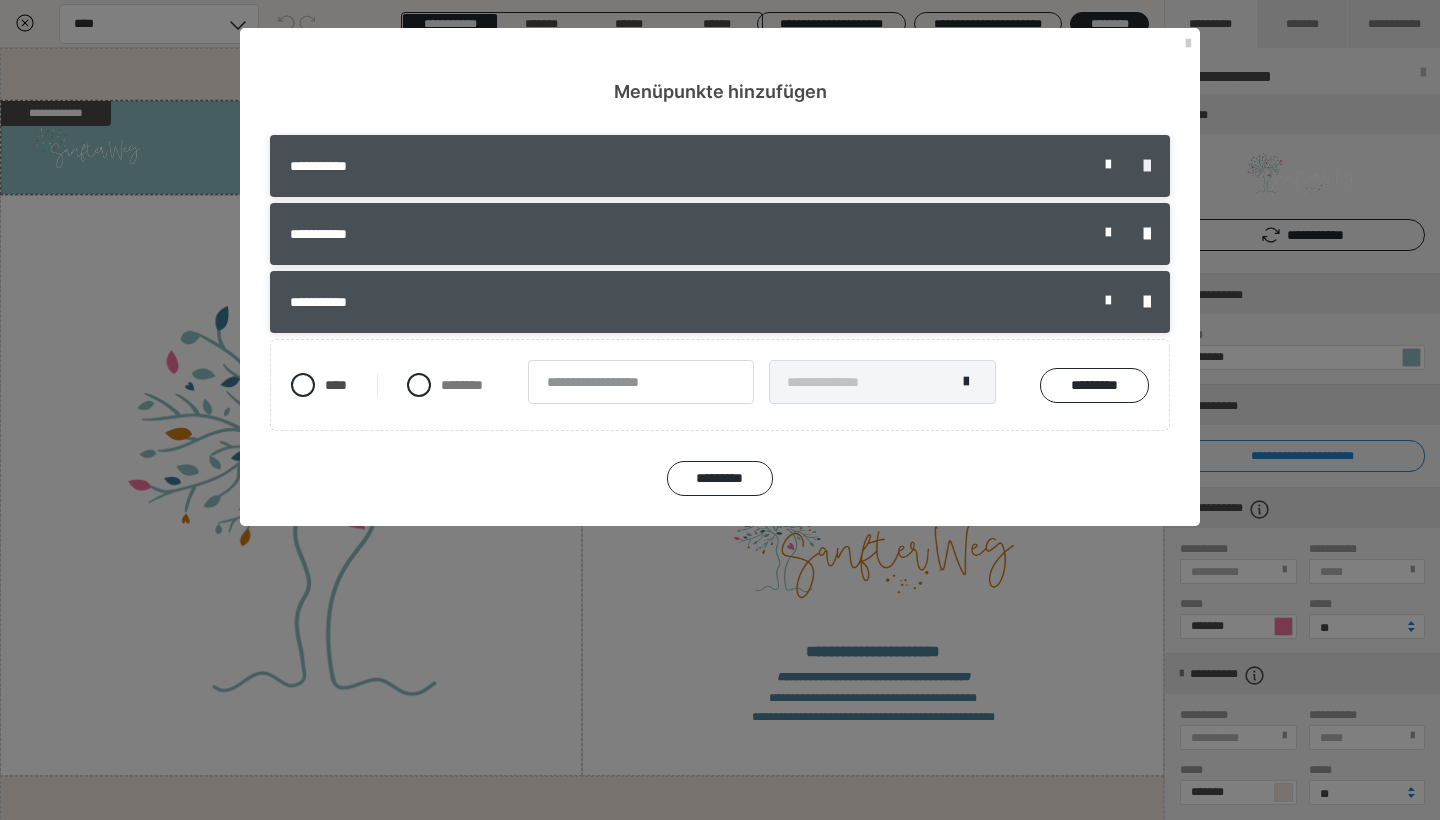 click at bounding box center (1147, 166) 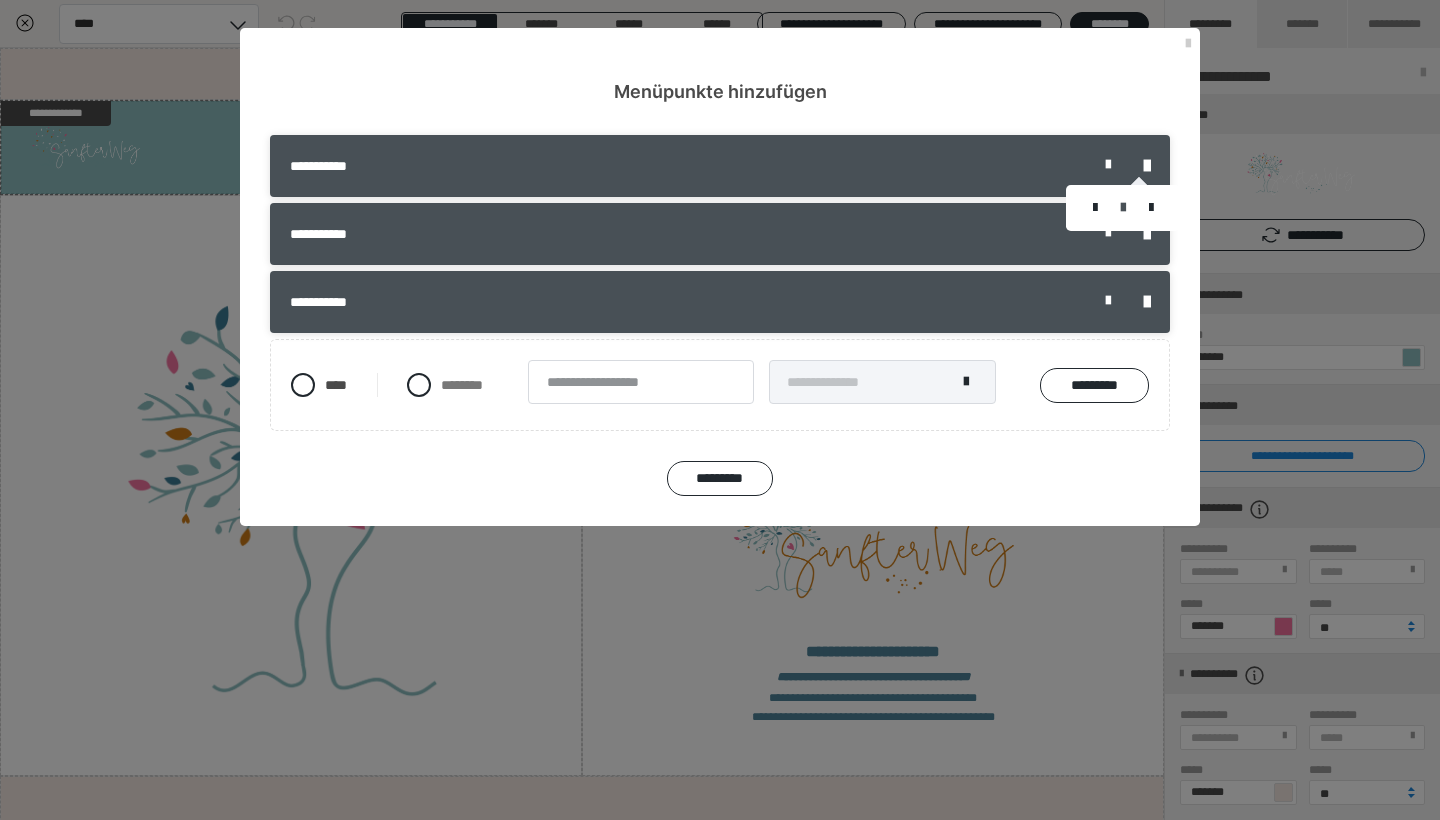 click at bounding box center (1123, 208) 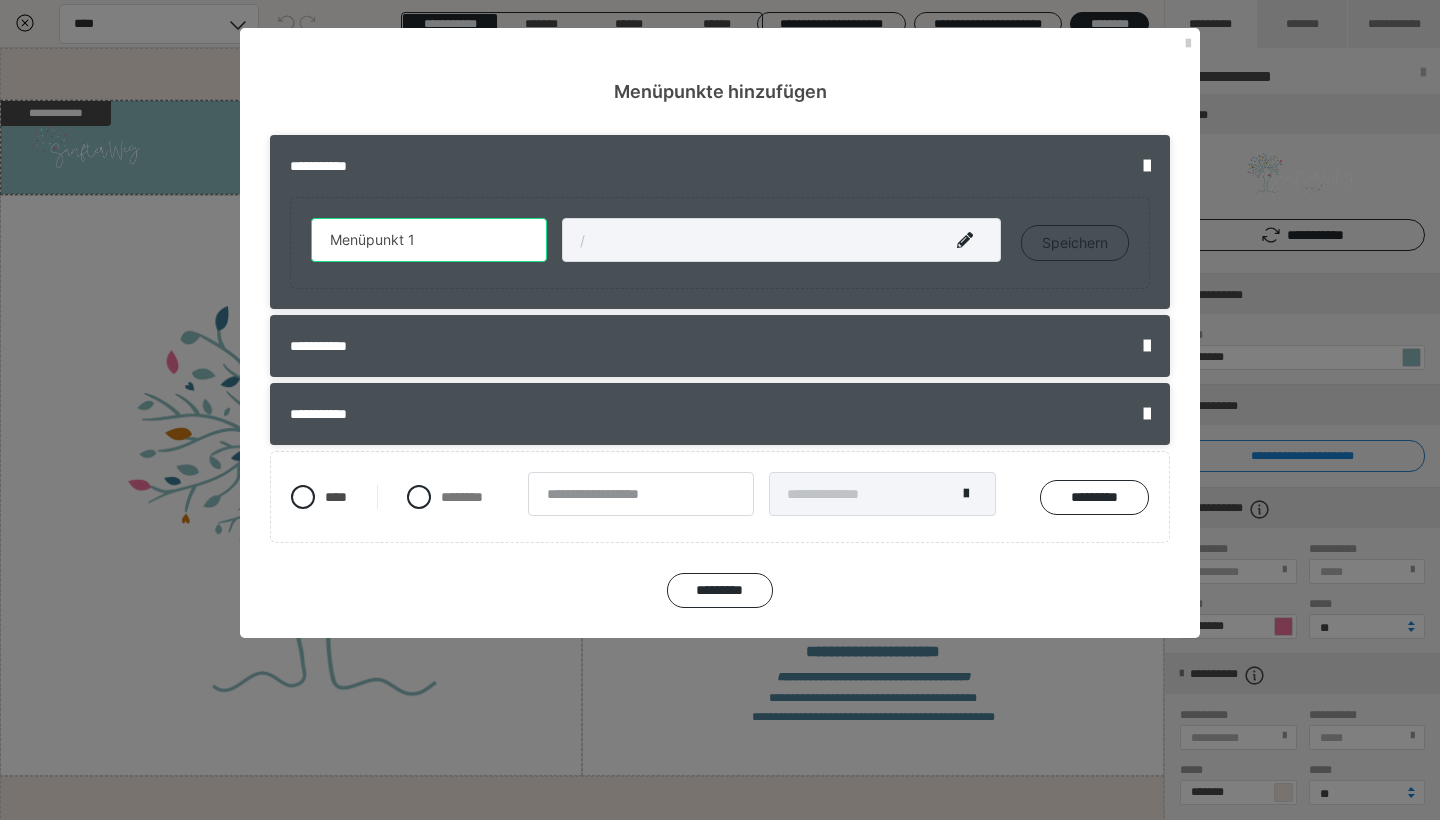 drag, startPoint x: 445, startPoint y: 236, endPoint x: 269, endPoint y: 235, distance: 176.00284 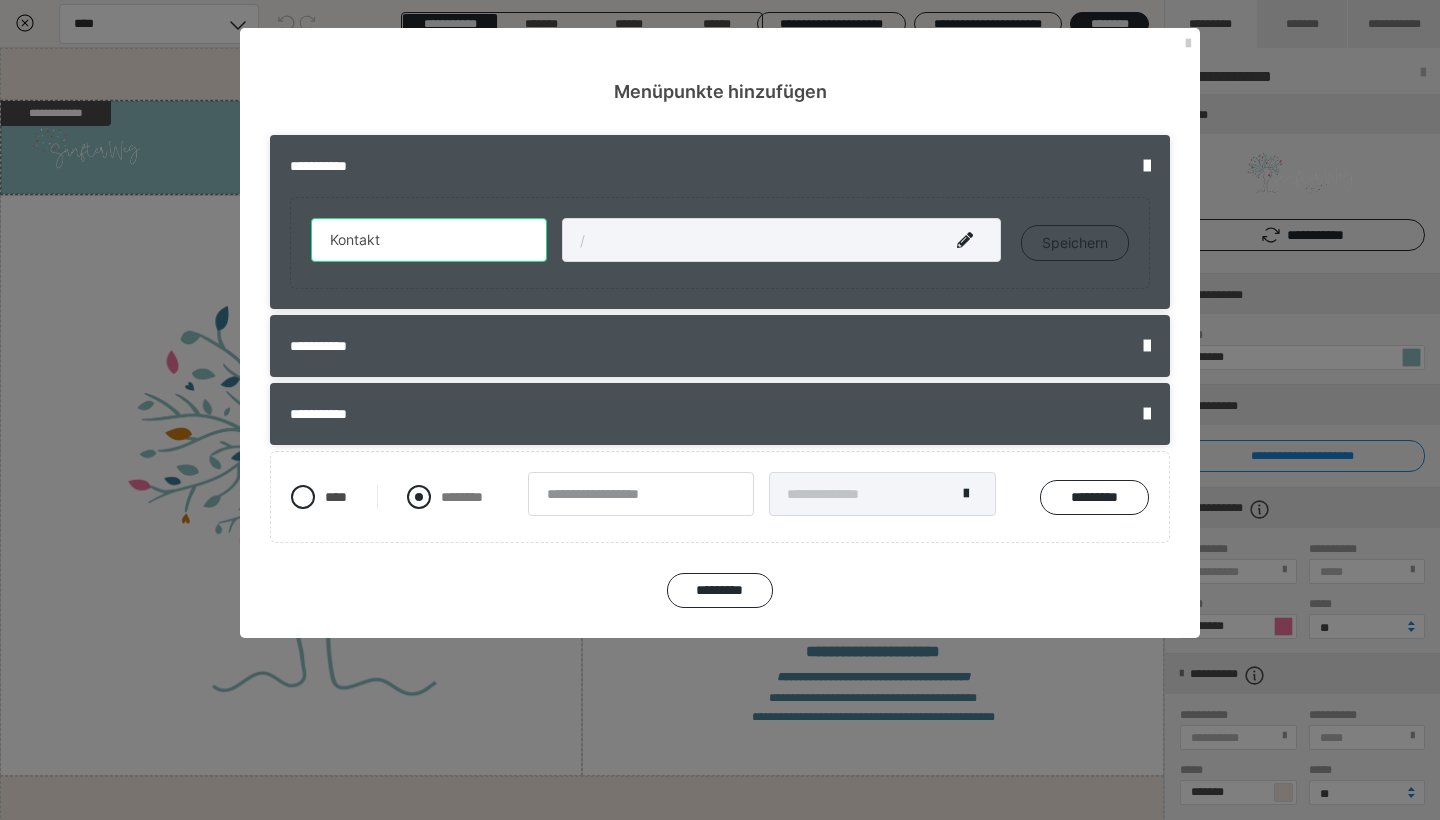 type on "Kontakt" 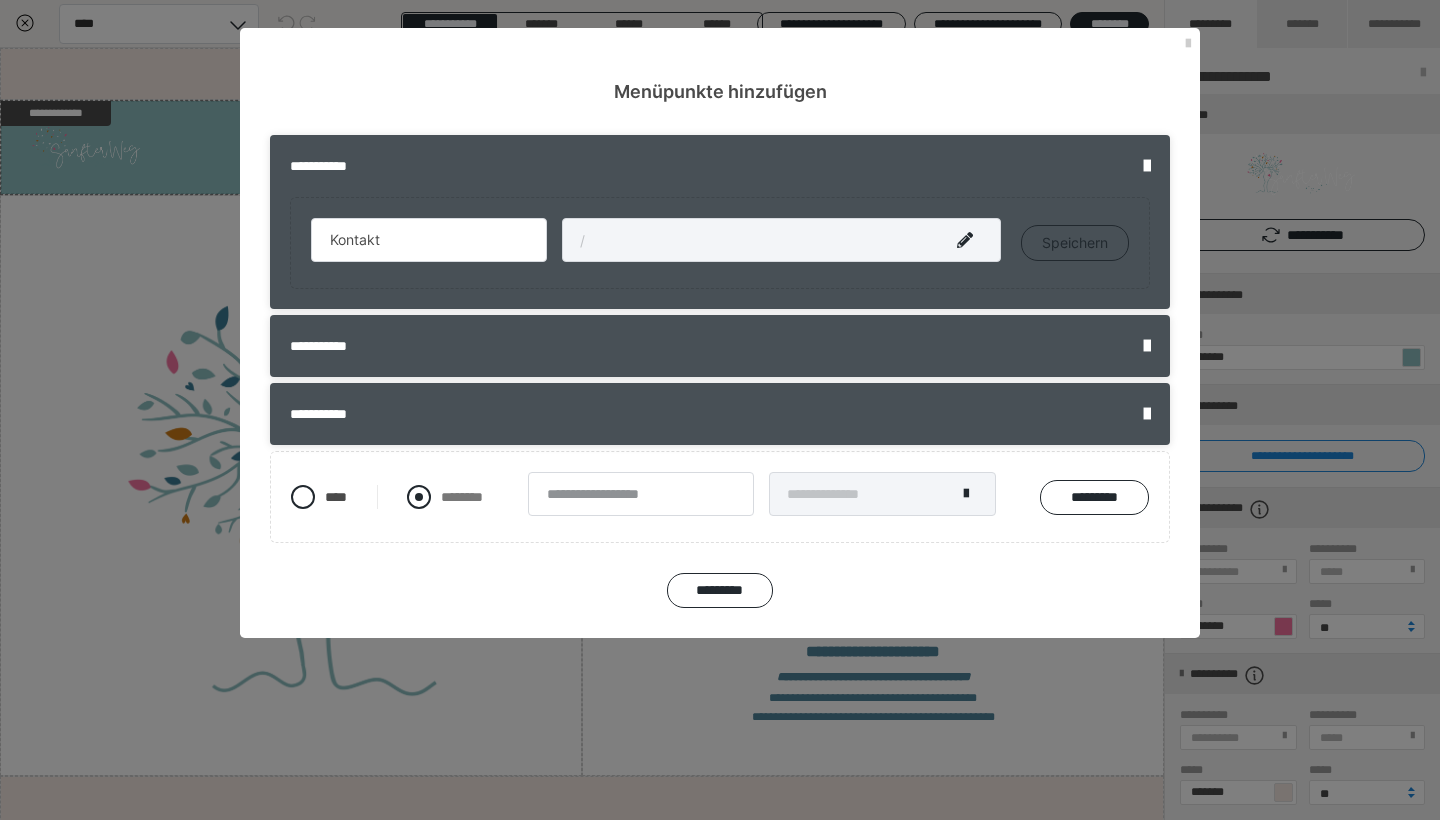 click at bounding box center [419, 497] 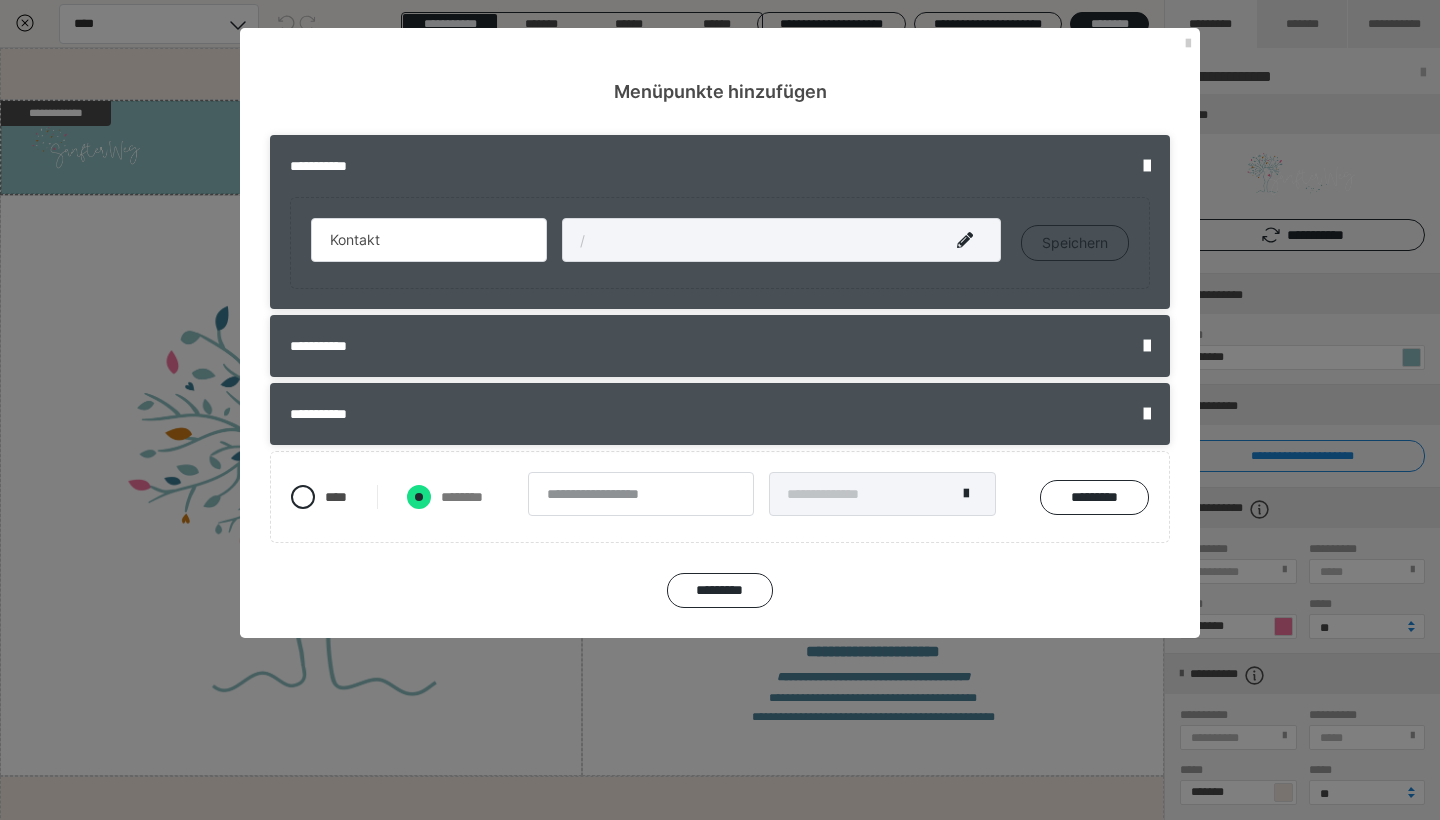 radio on "****" 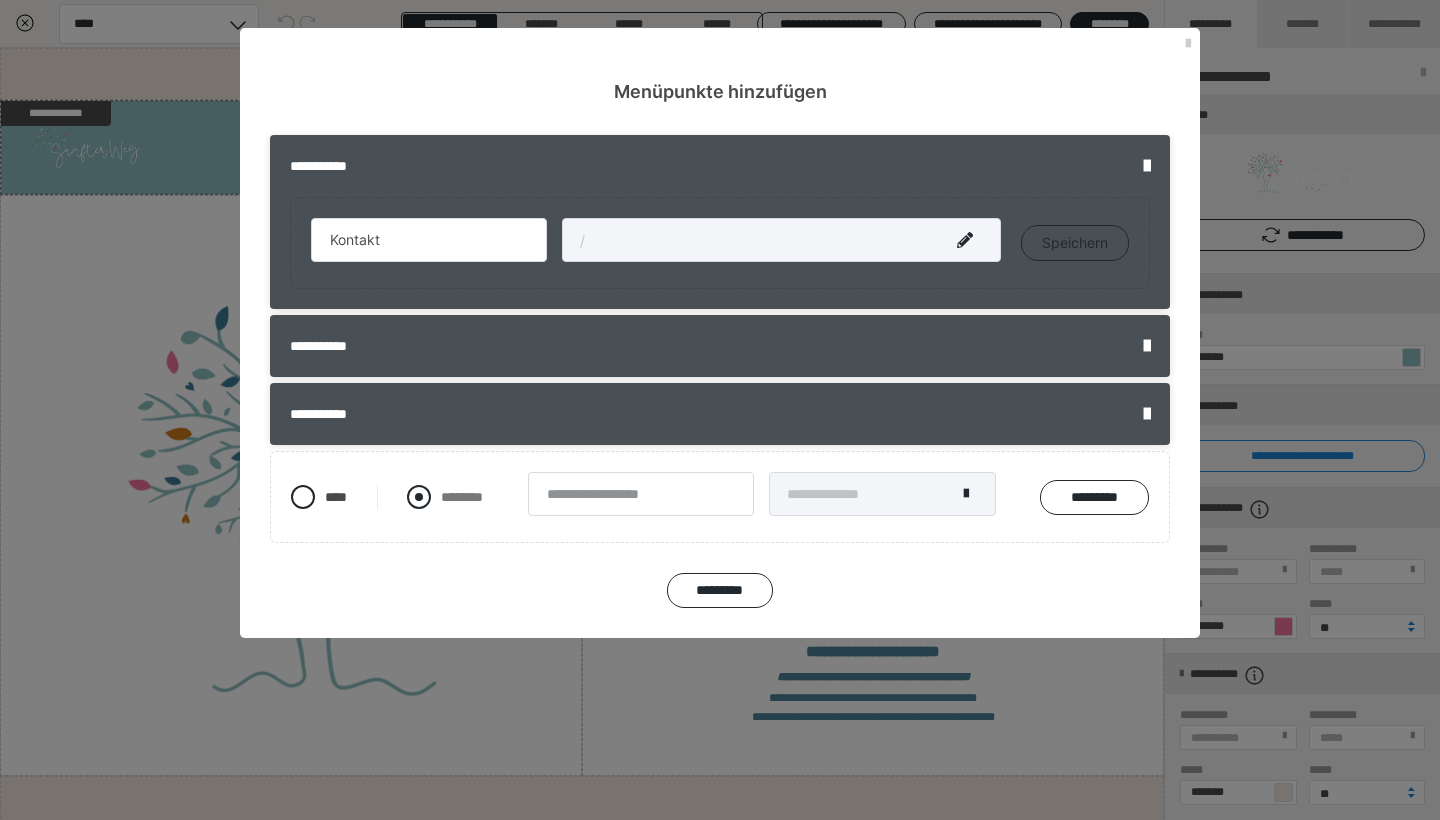 radio on "*****" 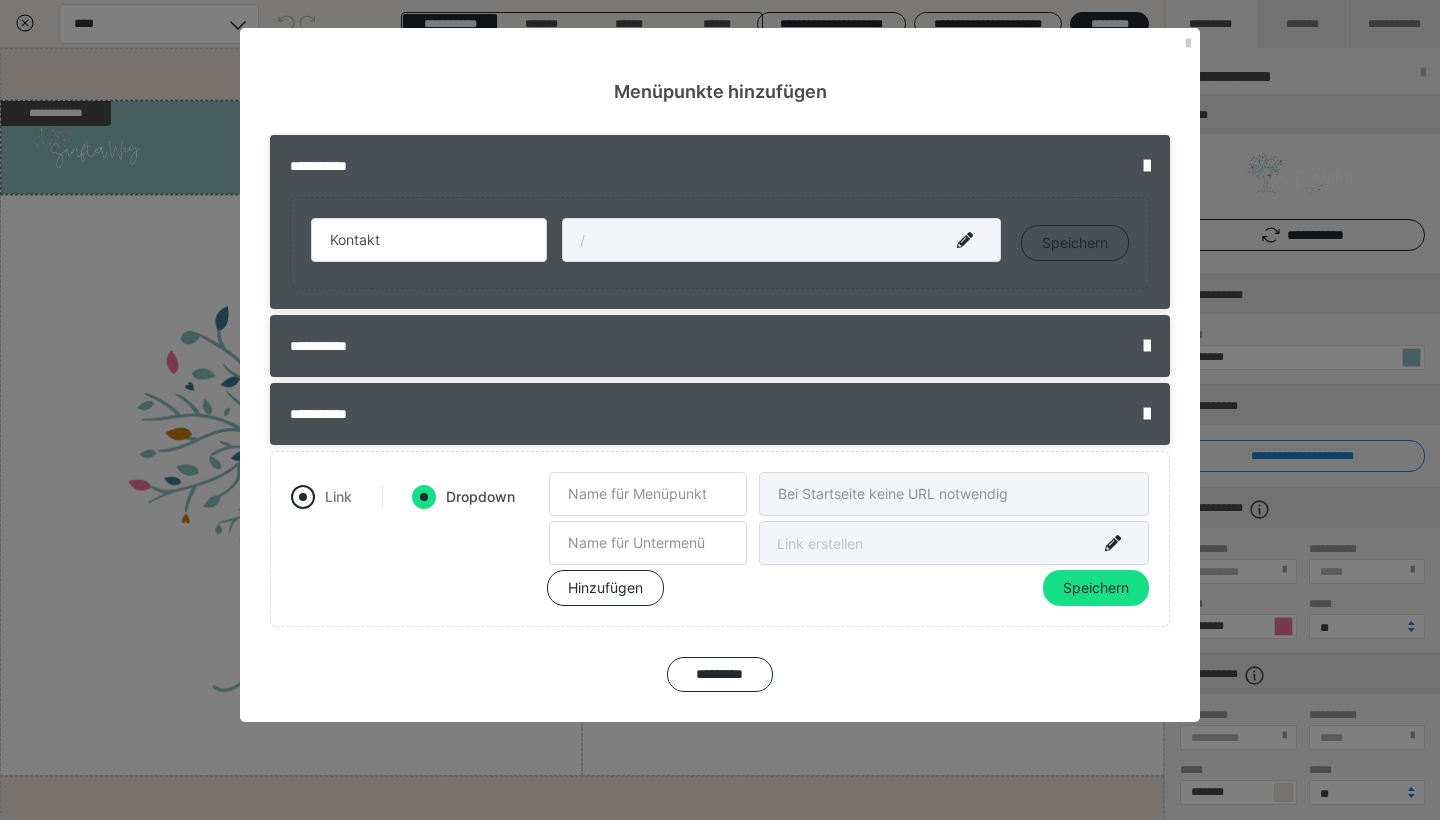 click at bounding box center [303, 497] 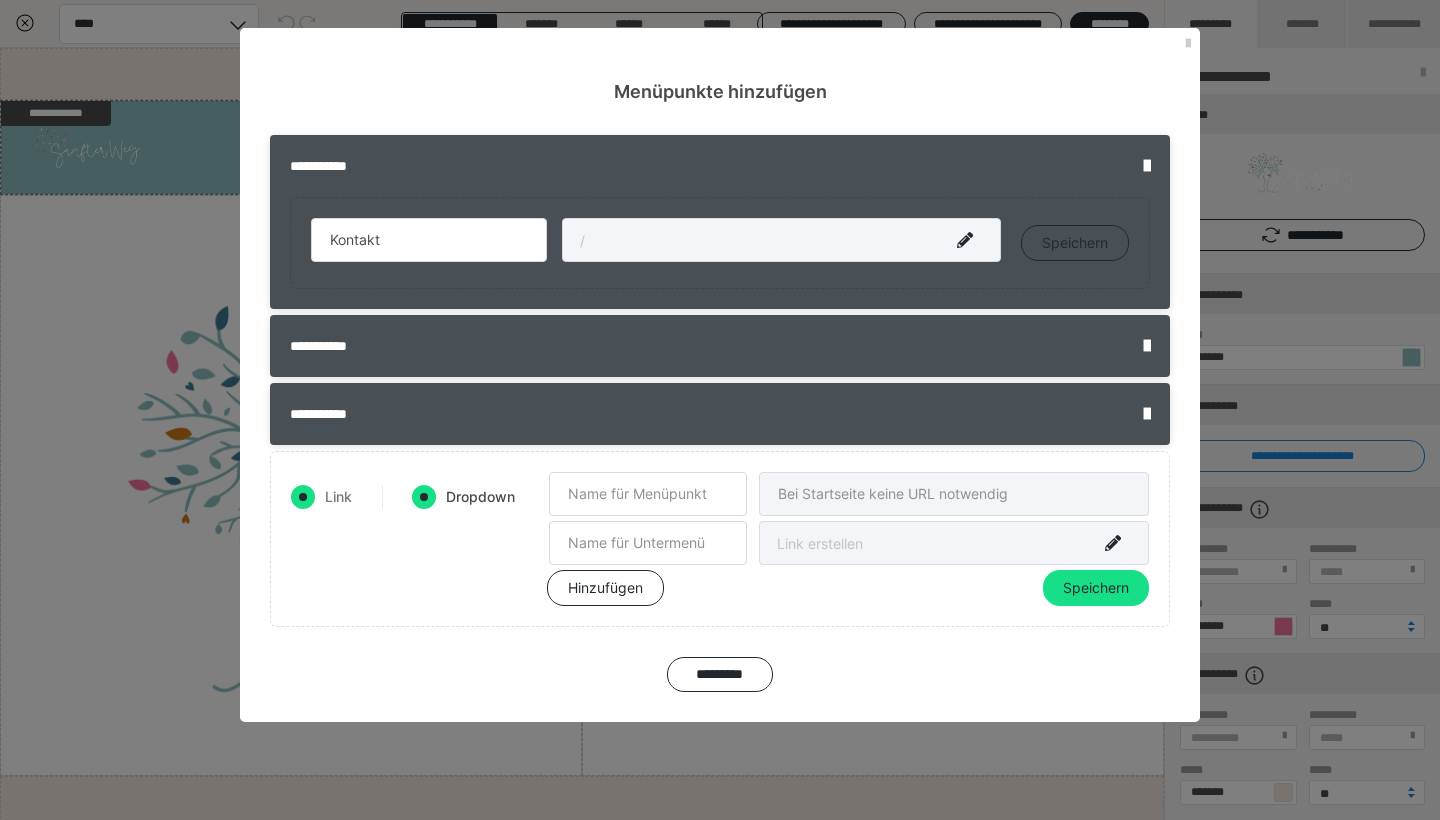 radio on "false" 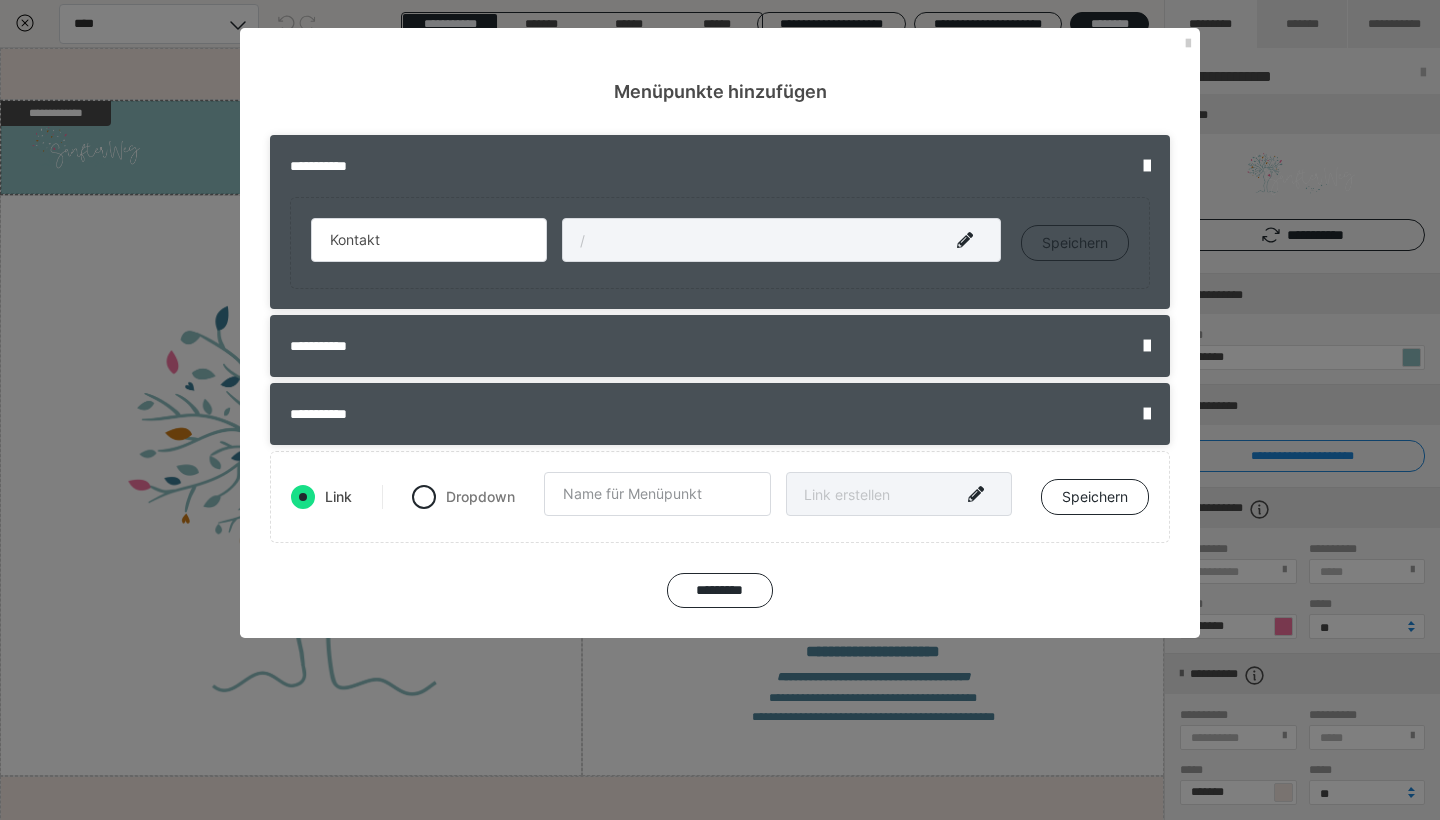click at bounding box center (781, 240) 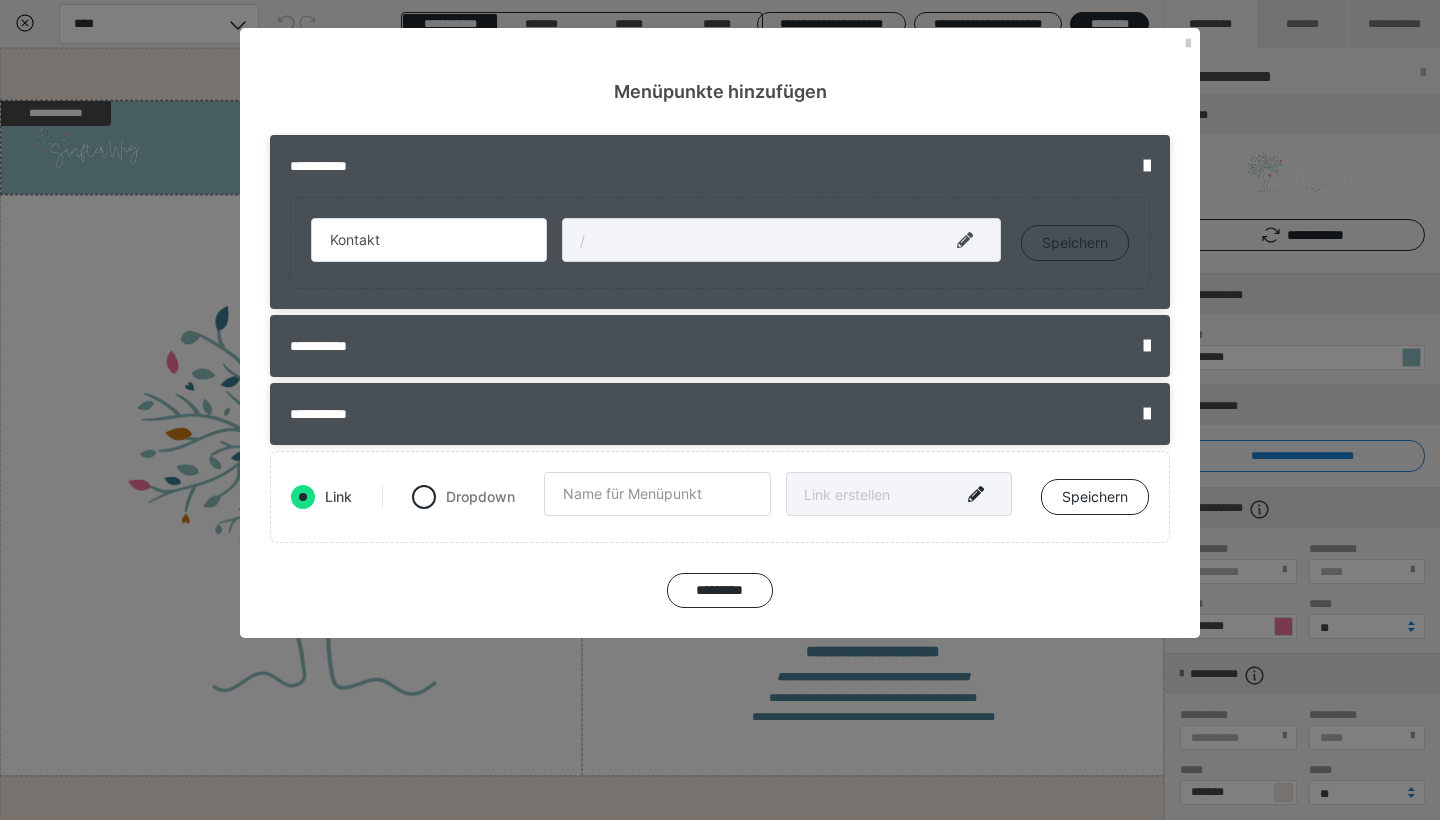 click at bounding box center [965, 240] 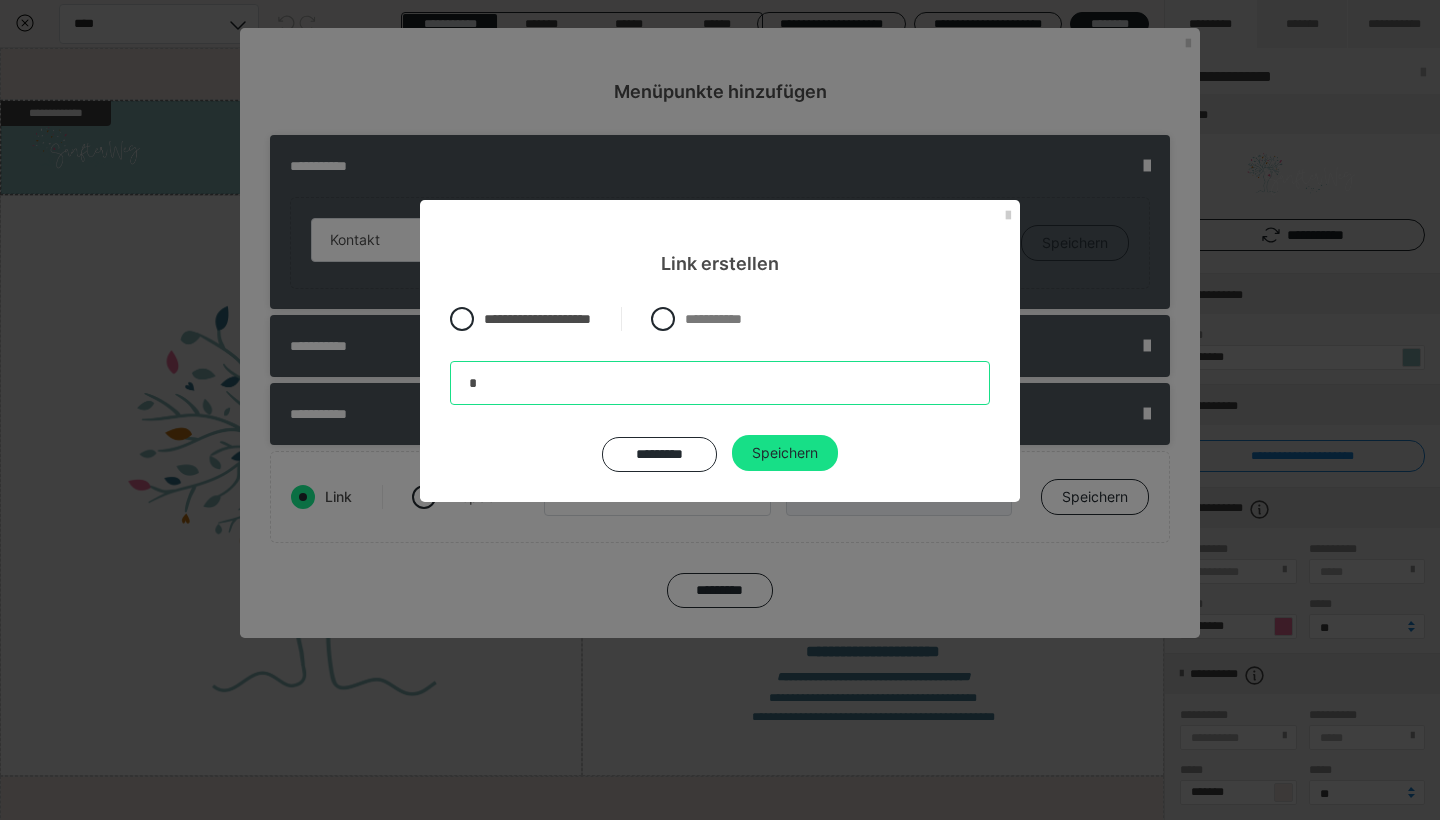 click on "*" at bounding box center [720, 383] 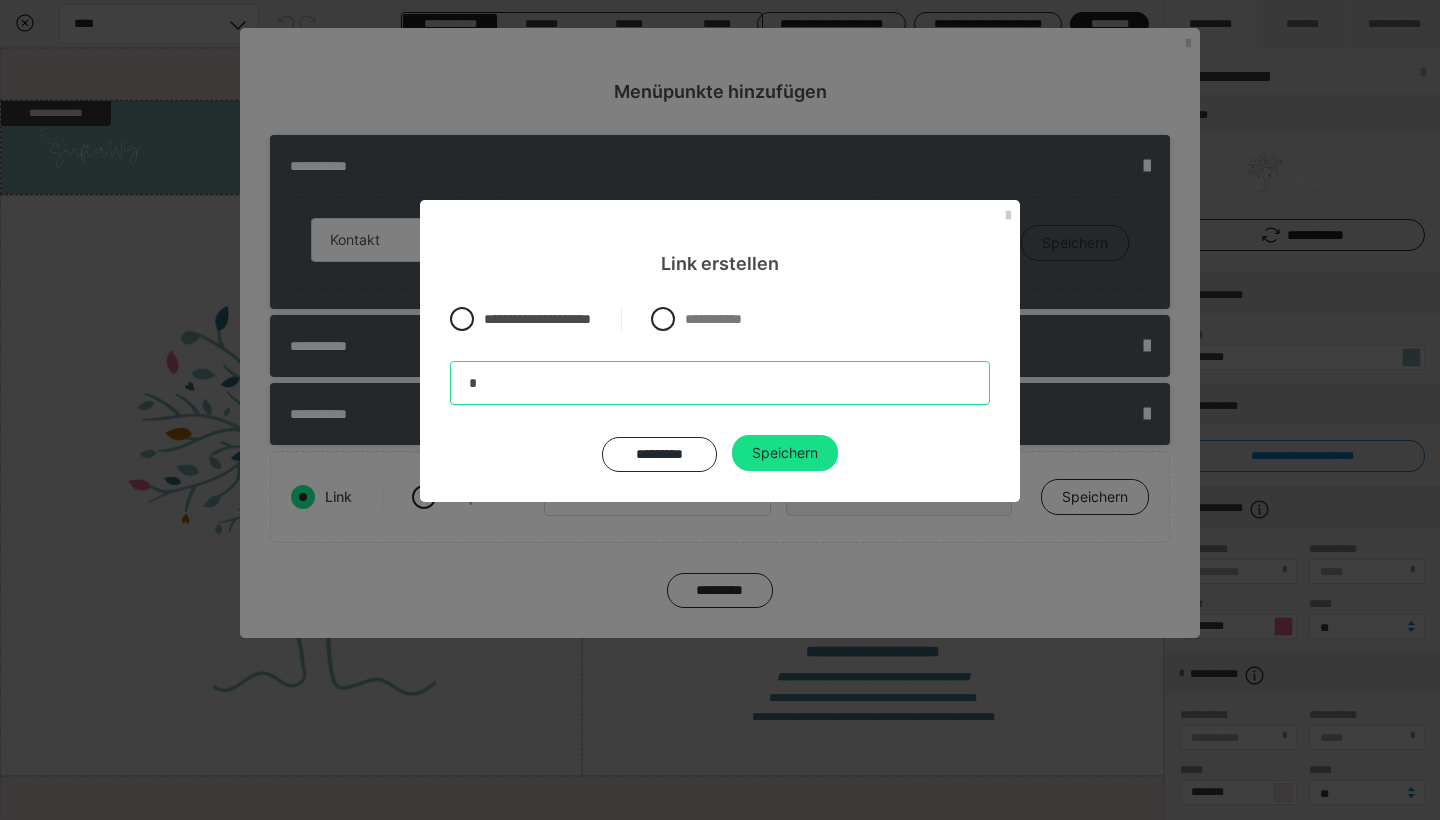 type on "**********" 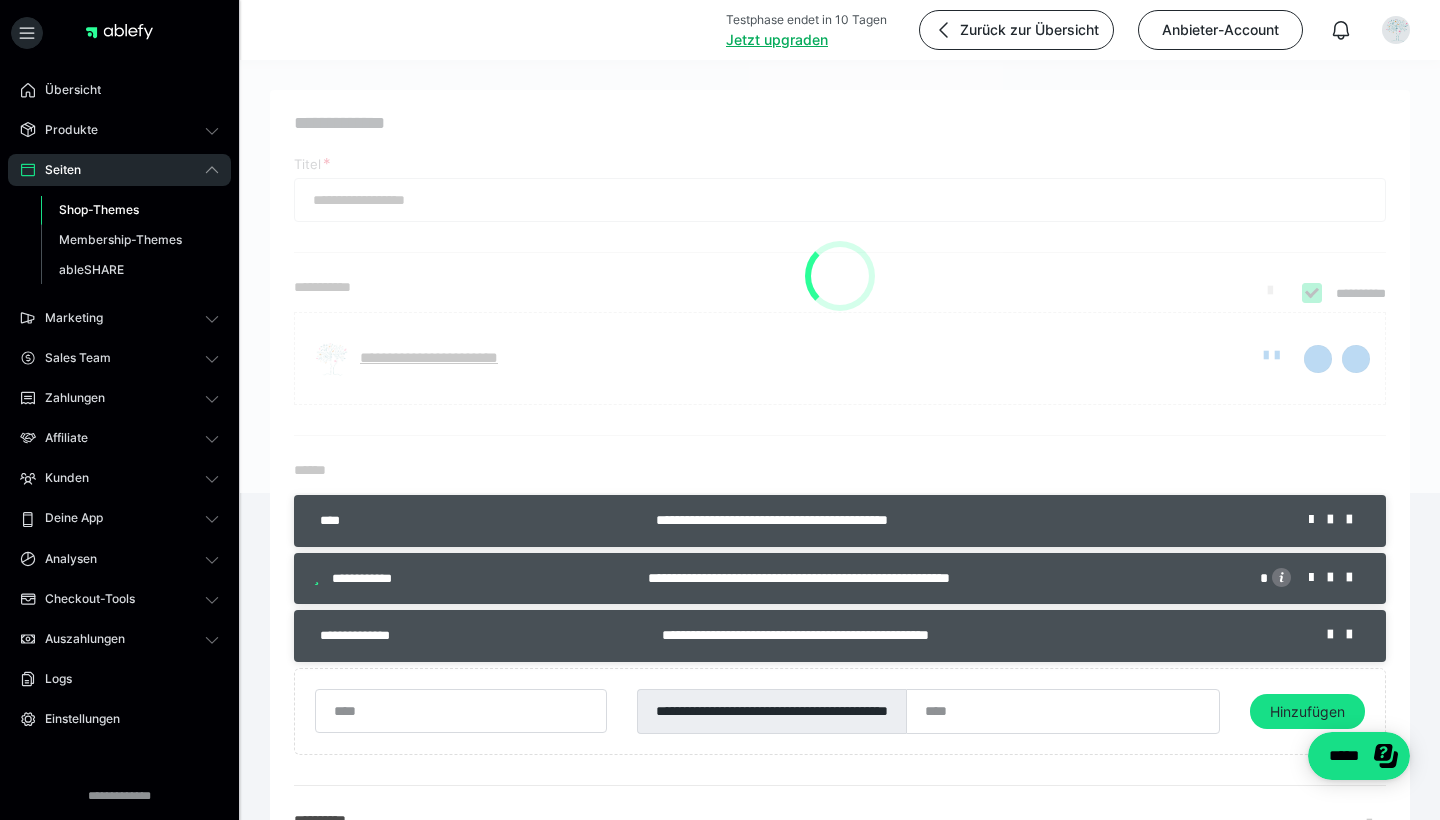 type on "**********" 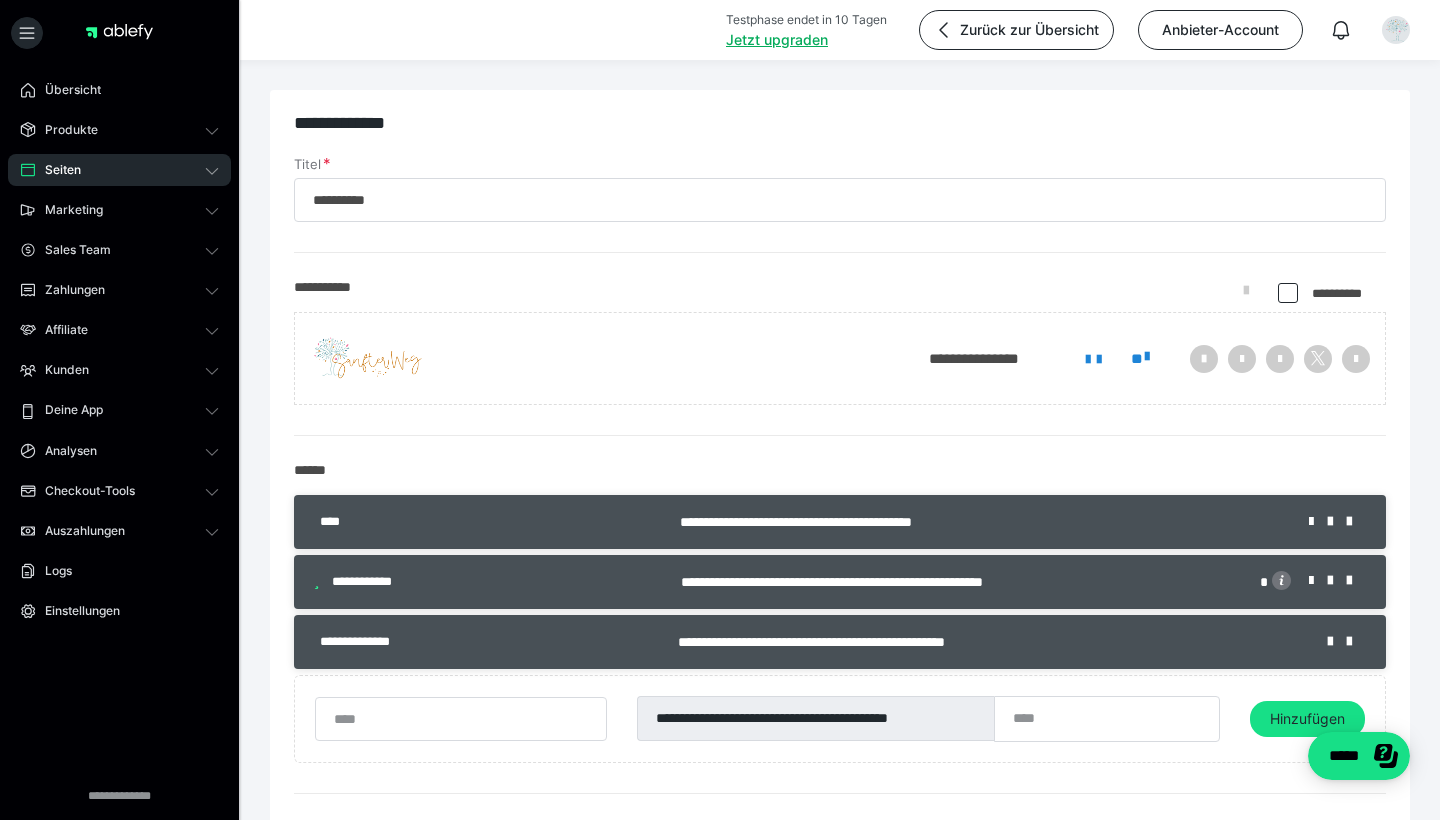 click on "**********" at bounding box center [840, 358] 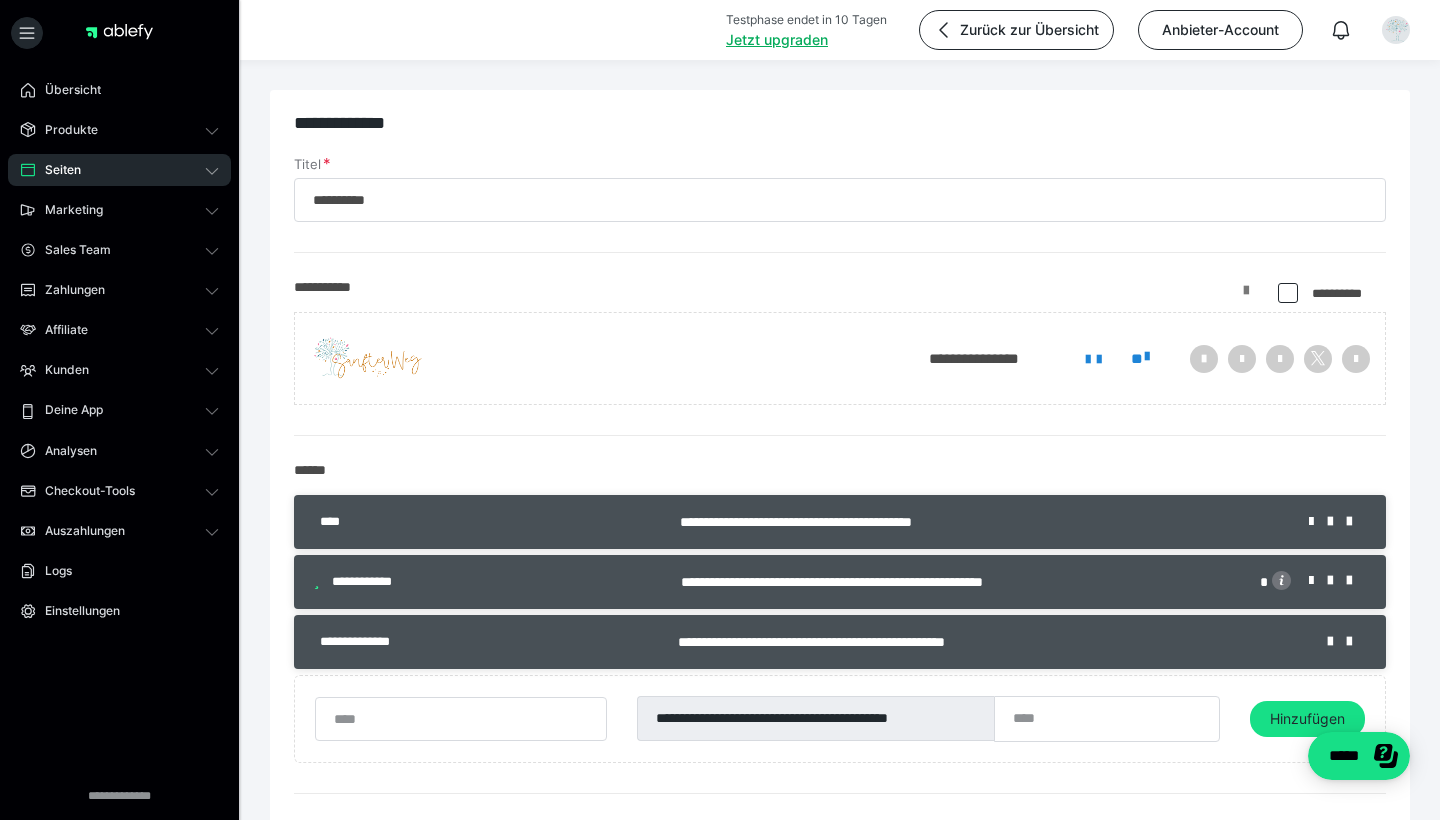 click at bounding box center [1246, 298] 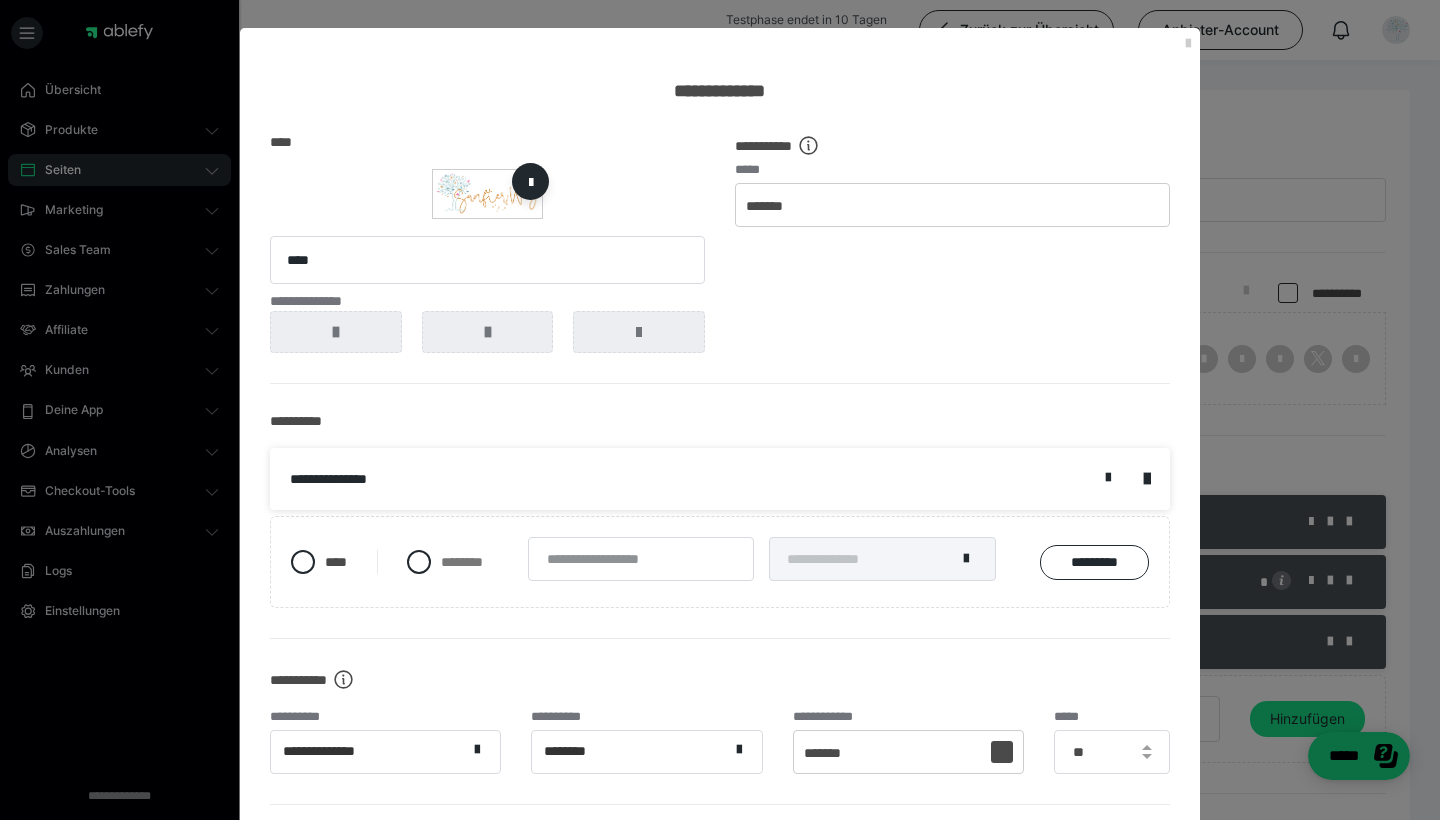 click on "**********" at bounding box center [720, 410] 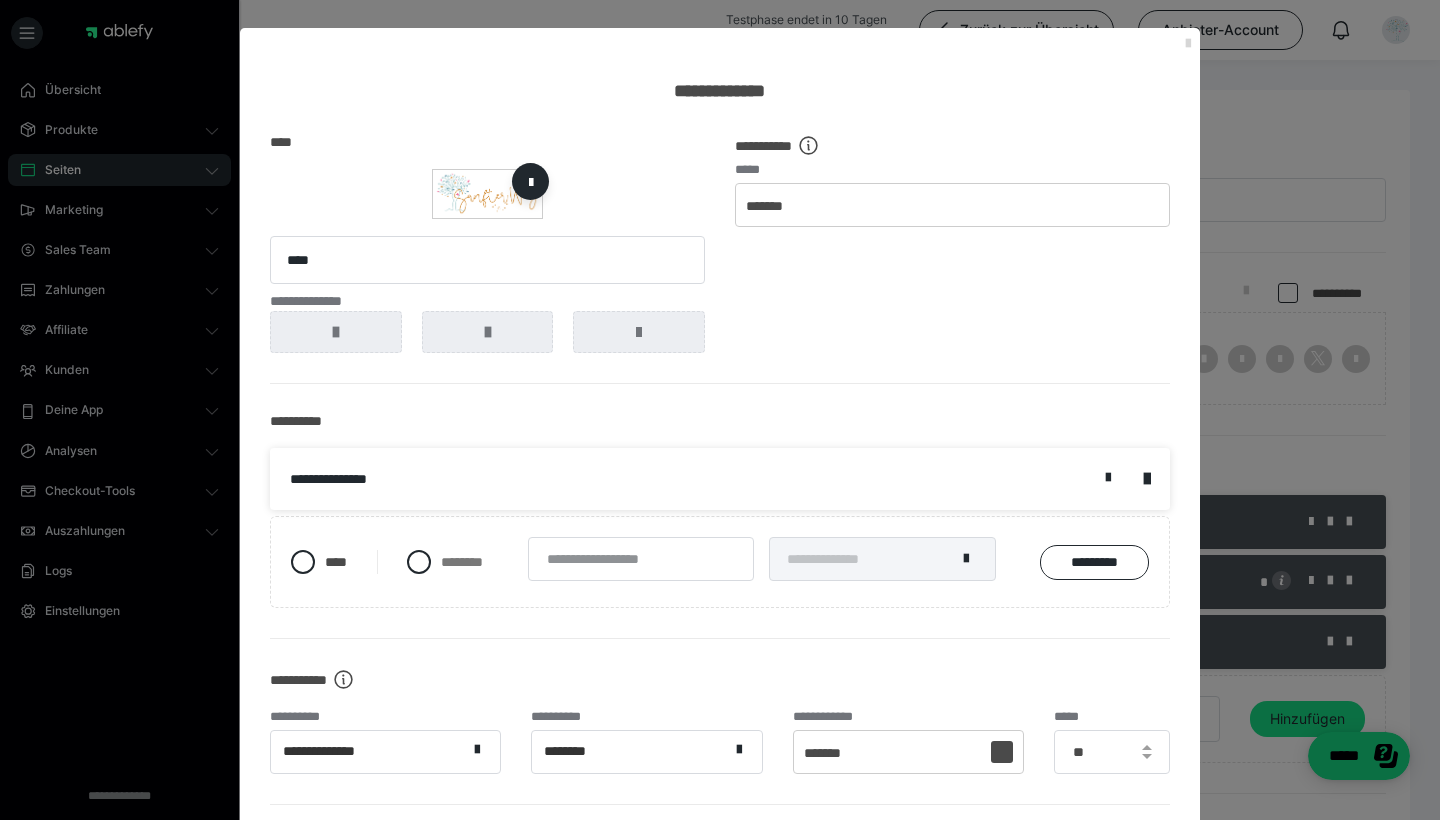 click at bounding box center [1188, 44] 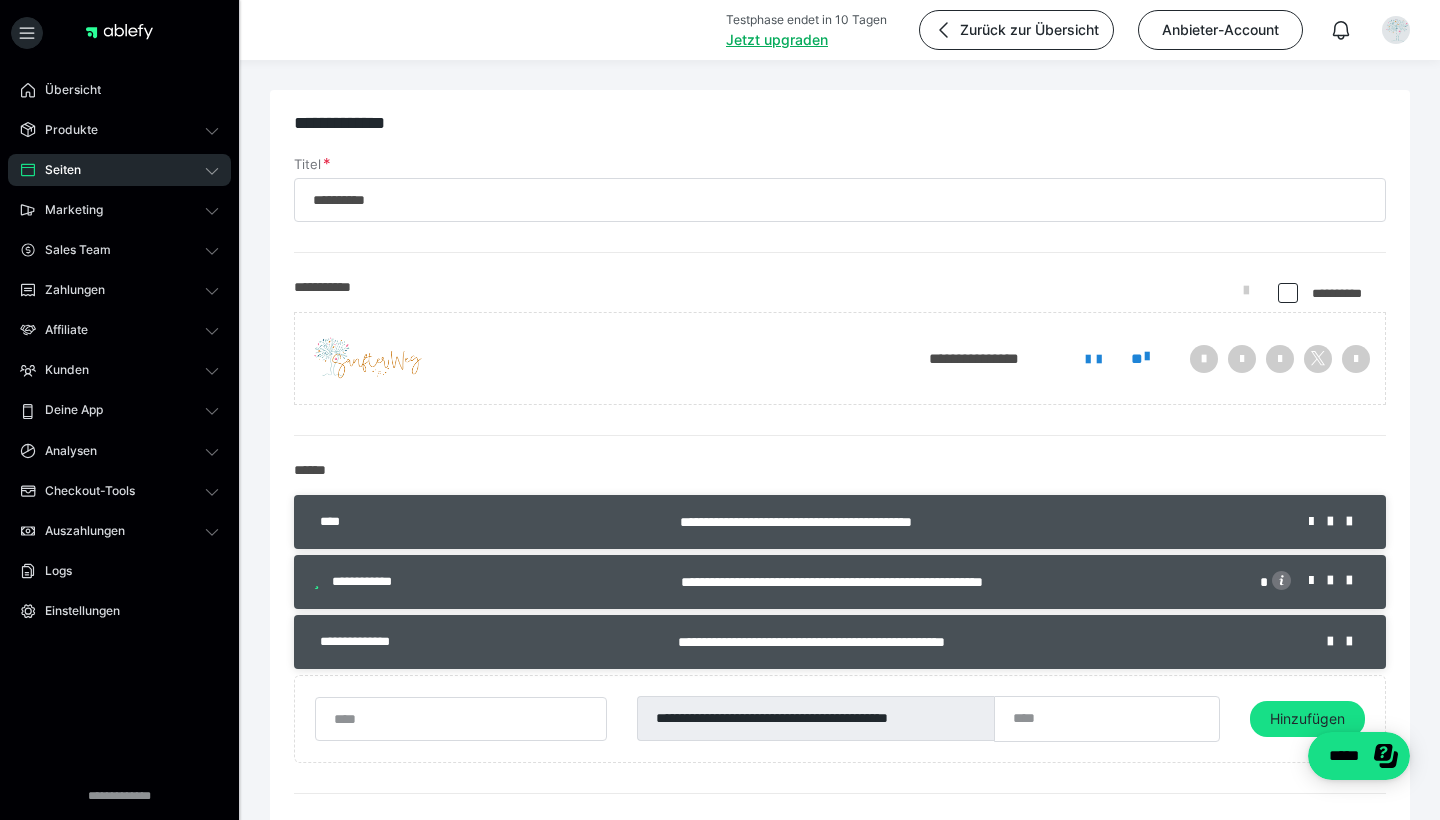 click at bounding box center [1288, 293] 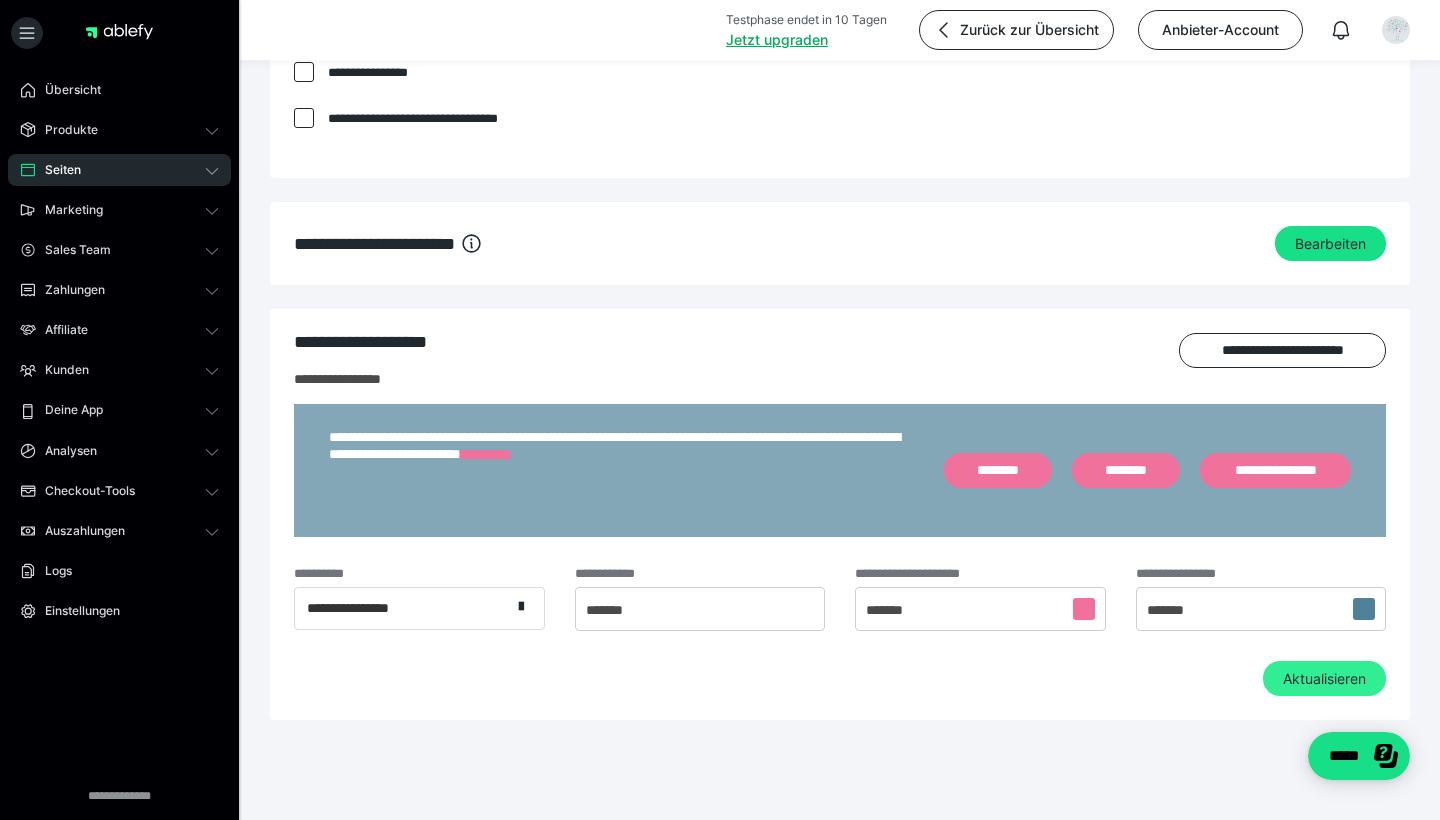 scroll, scrollTop: 1405, scrollLeft: 0, axis: vertical 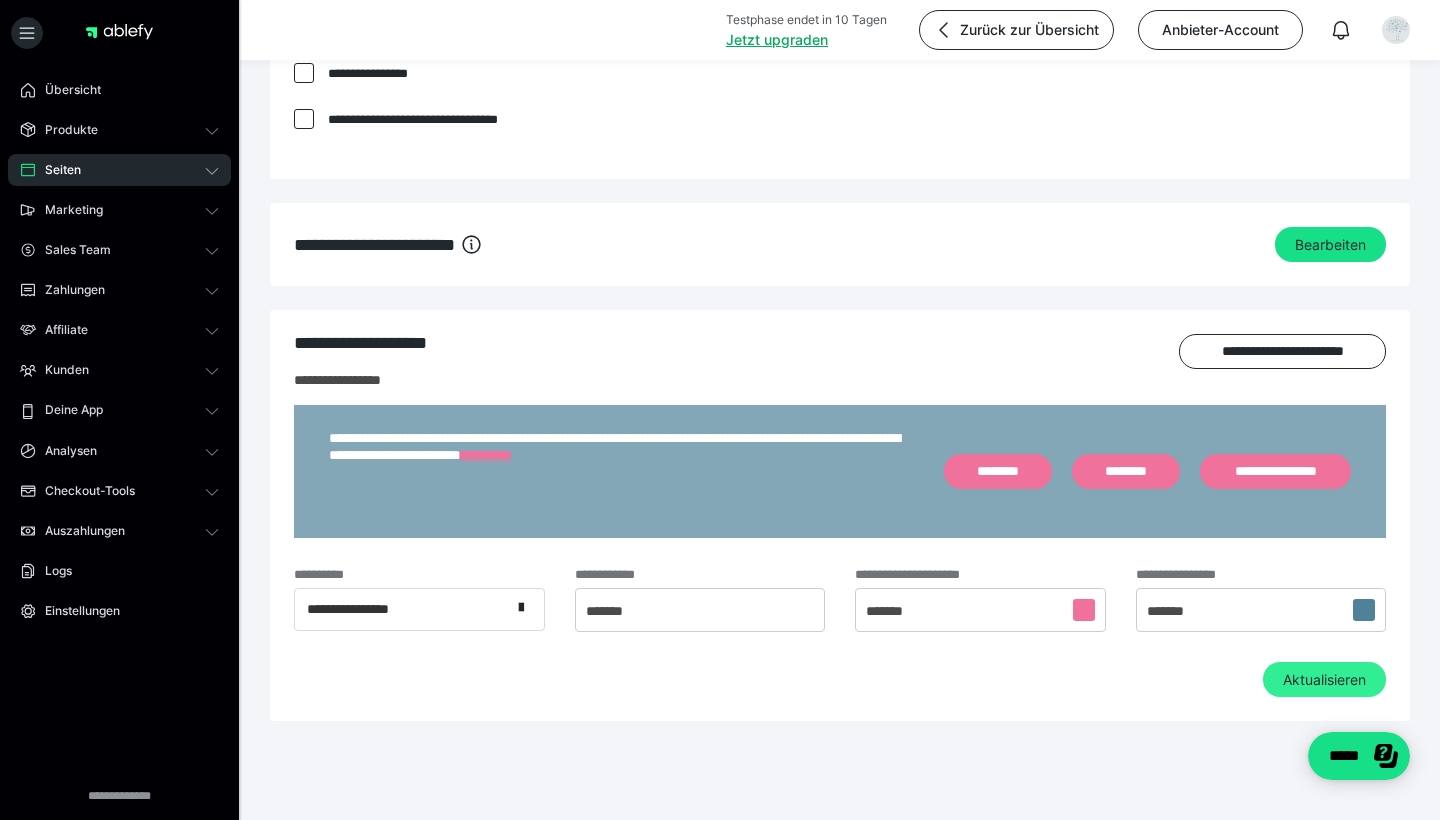 click on "Aktualisieren" at bounding box center [1324, 680] 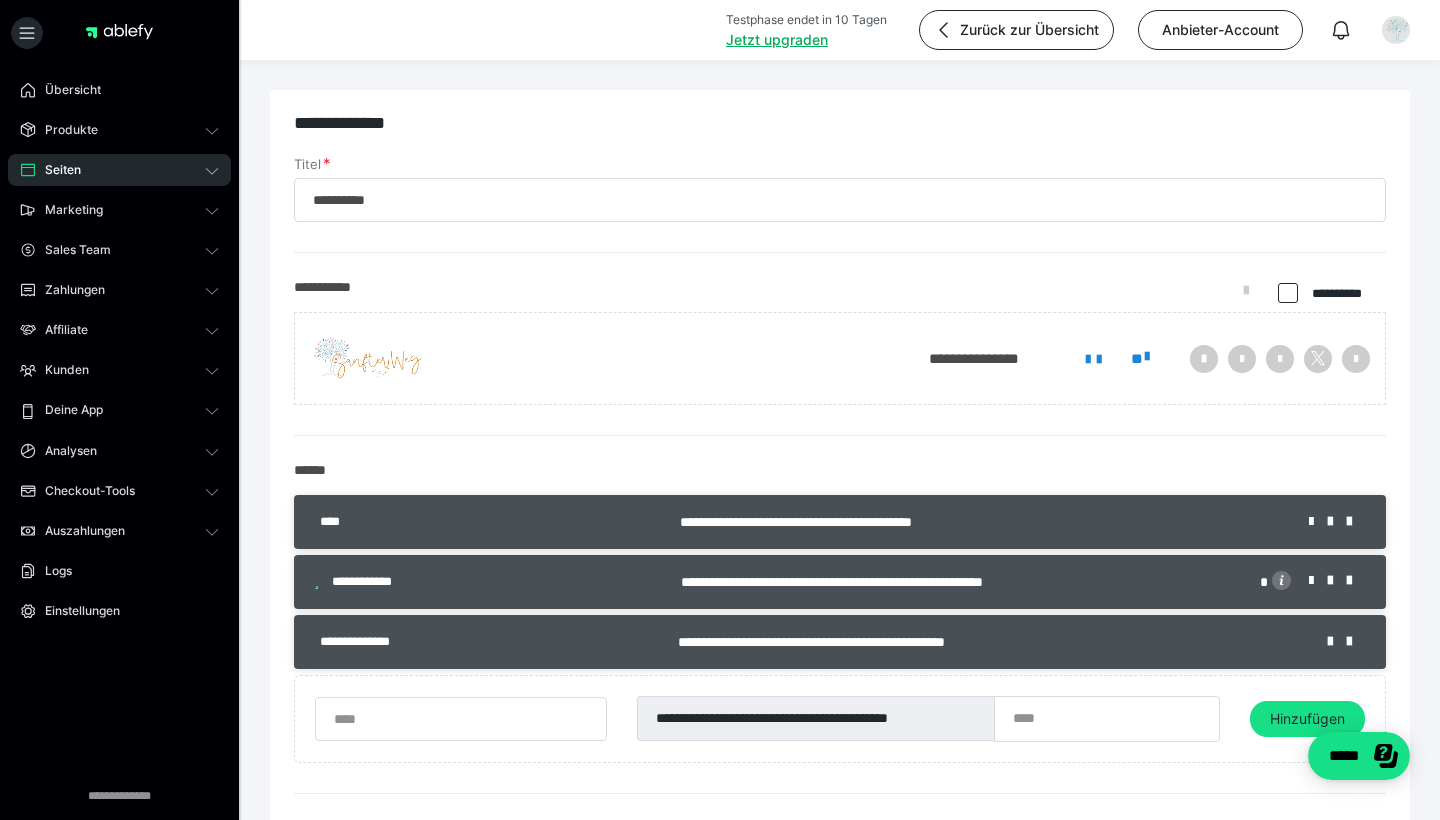 scroll, scrollTop: 0, scrollLeft: 0, axis: both 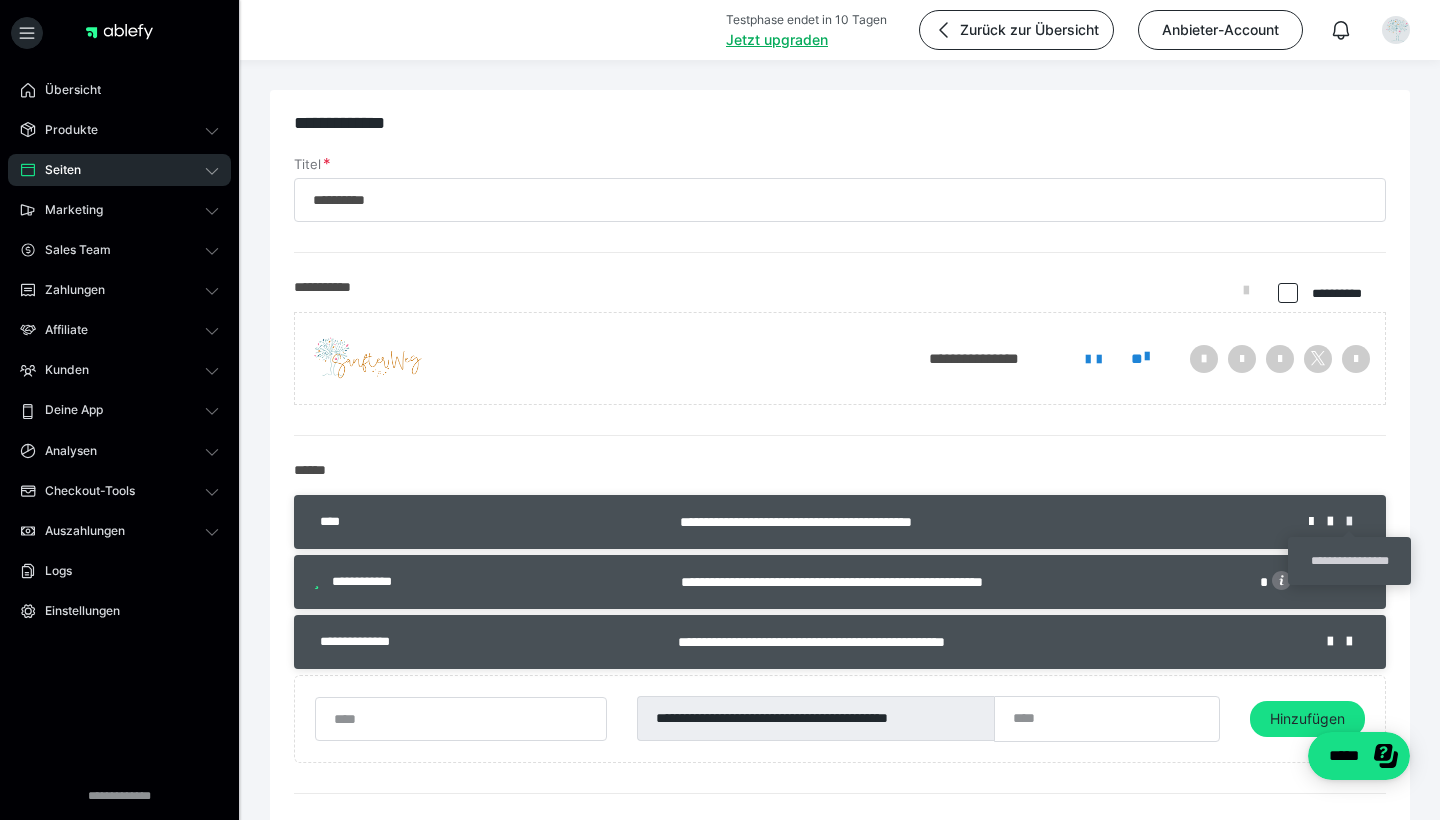 click at bounding box center (1356, 522) 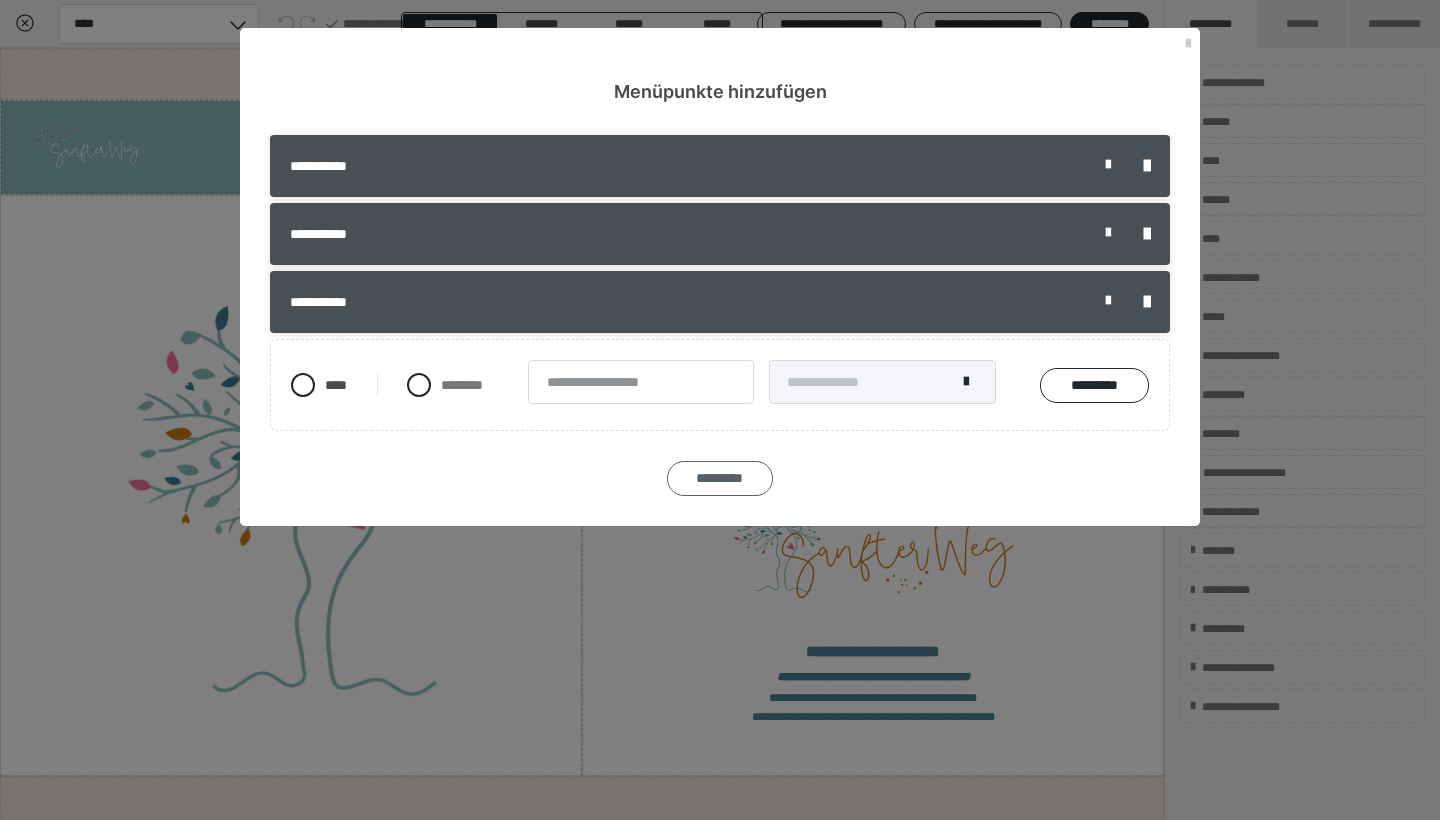 click on "*********" at bounding box center [720, 478] 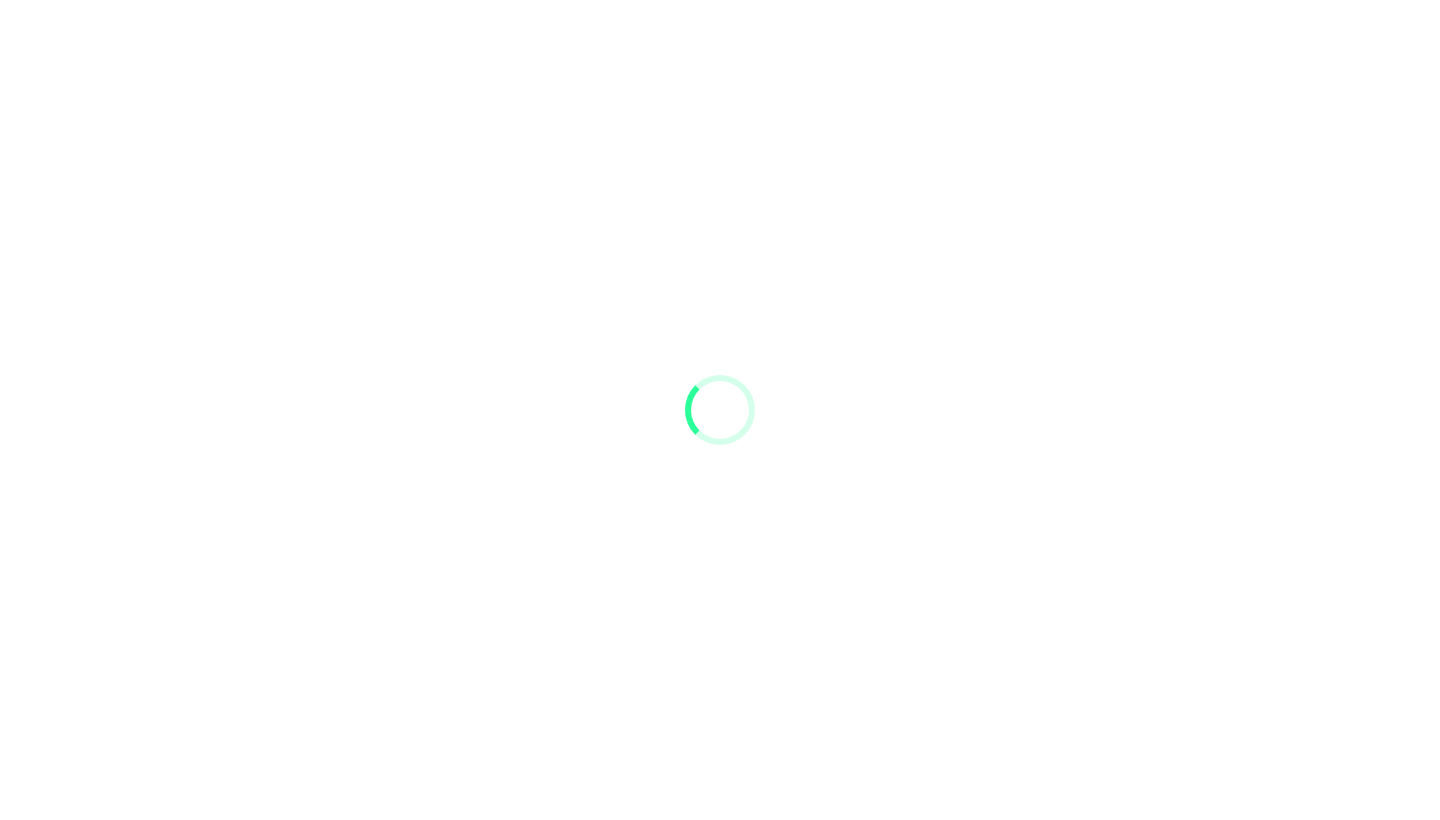 scroll, scrollTop: 0, scrollLeft: 0, axis: both 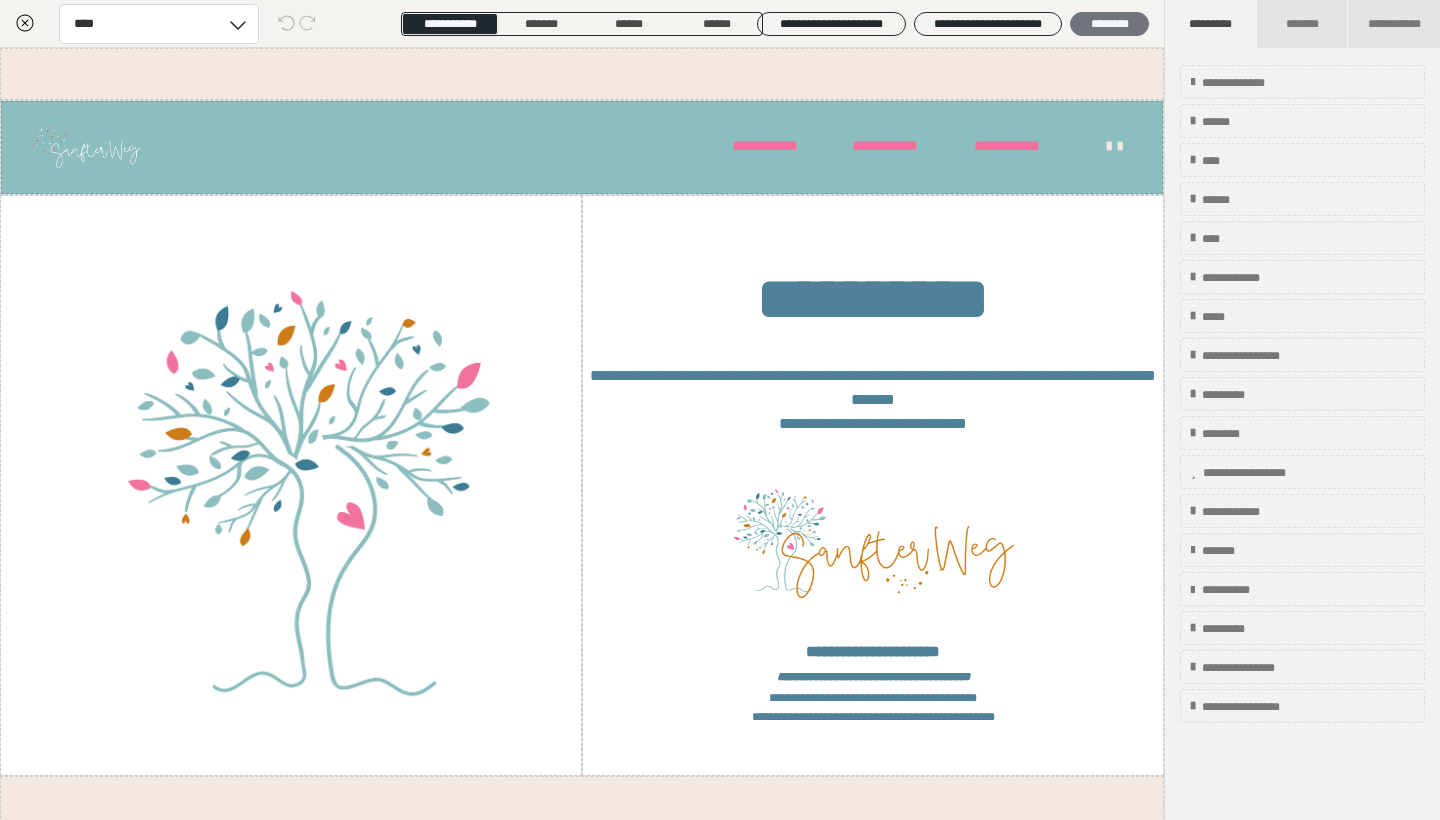 click on "********" at bounding box center (1109, 24) 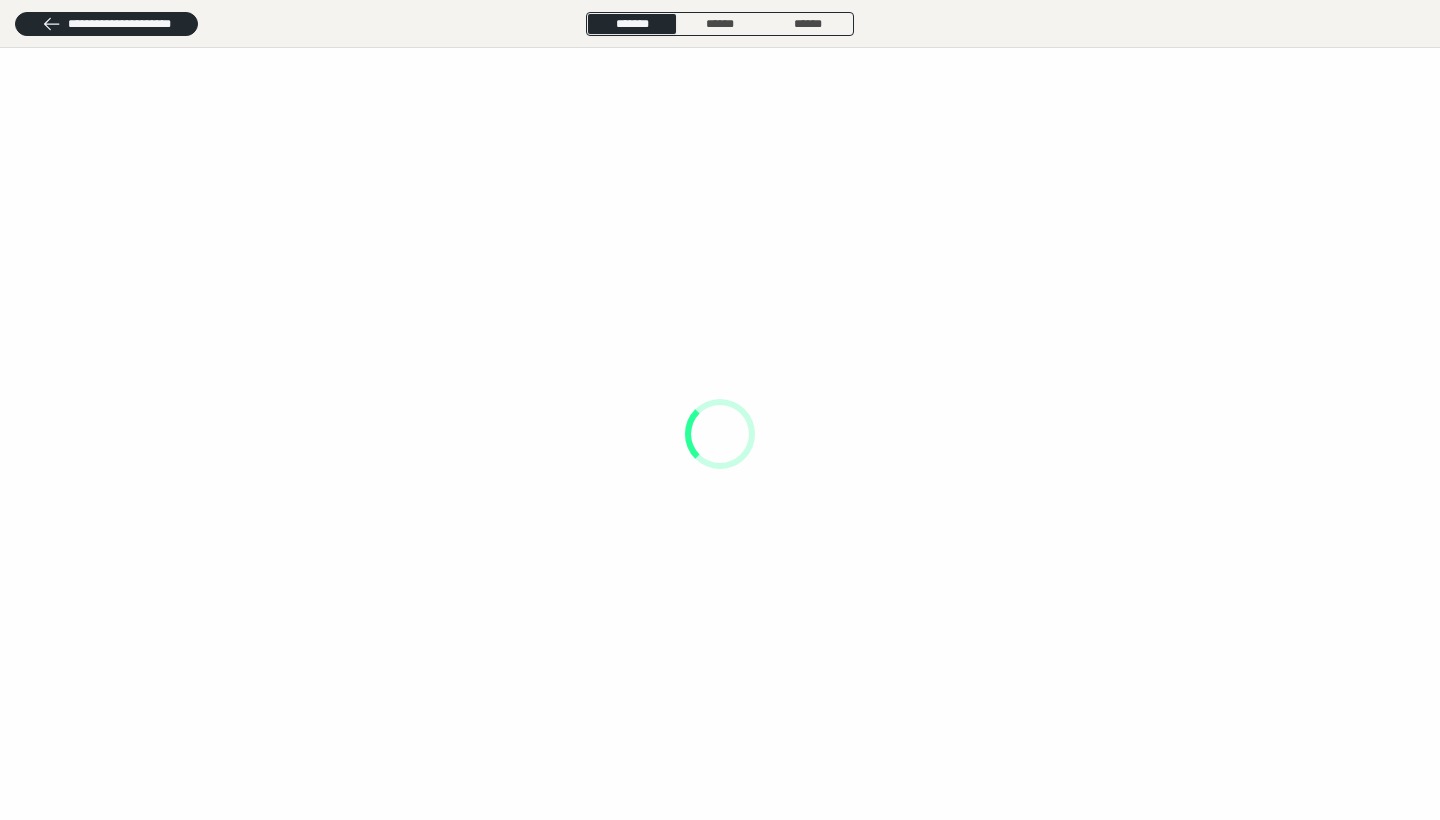 scroll, scrollTop: 0, scrollLeft: 0, axis: both 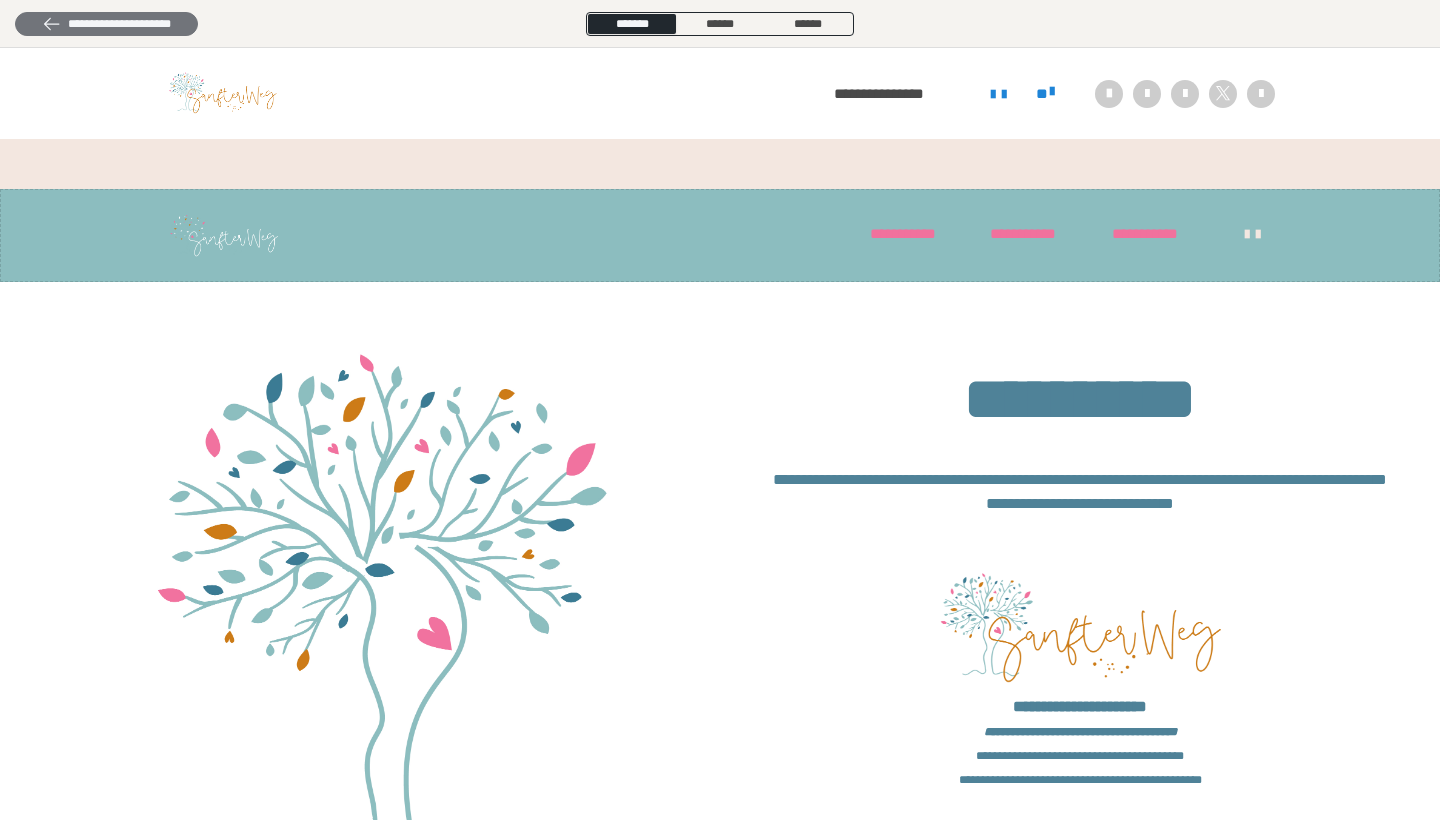 click on "**********" at bounding box center [106, 24] 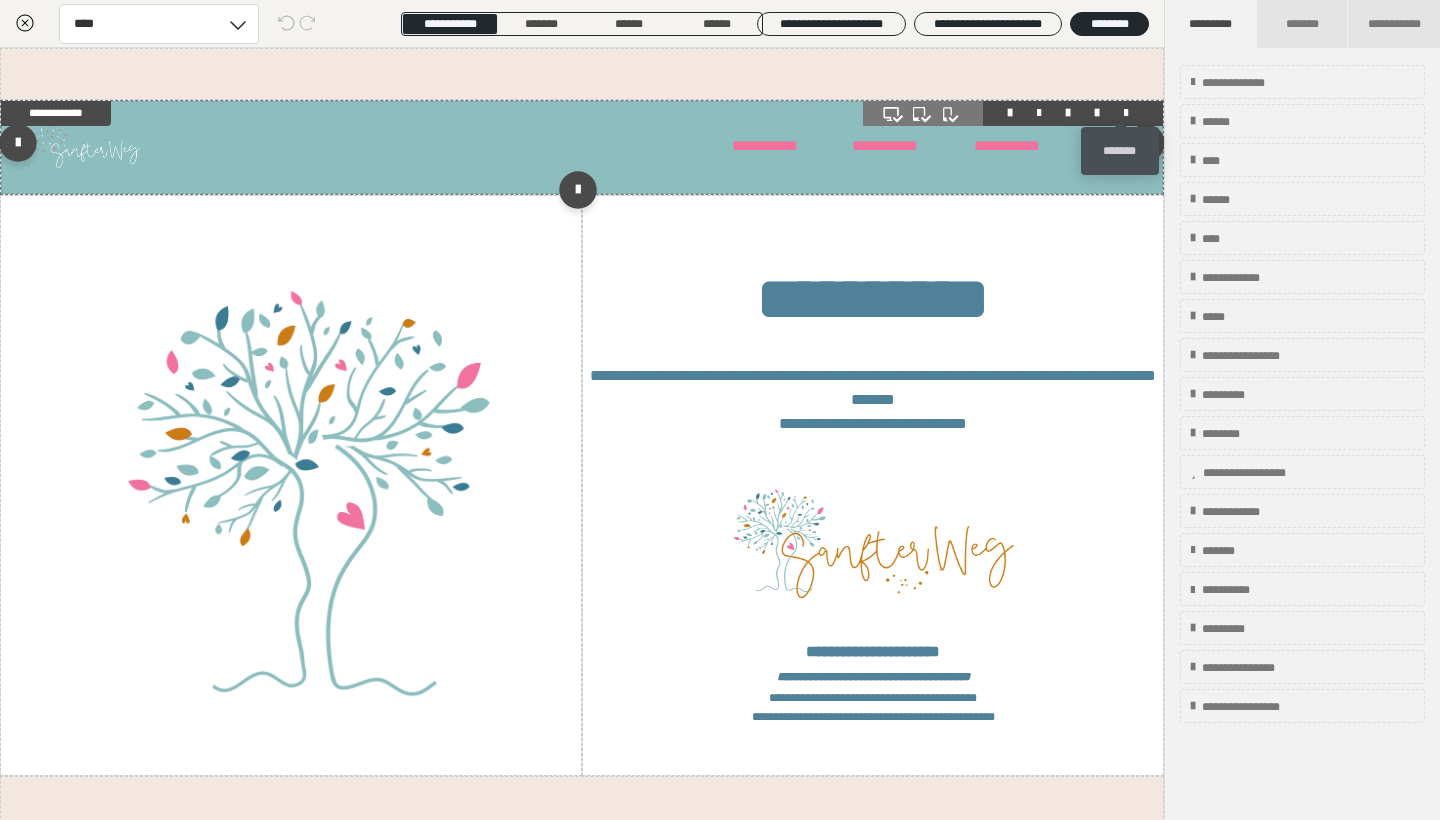 click at bounding box center [1126, 113] 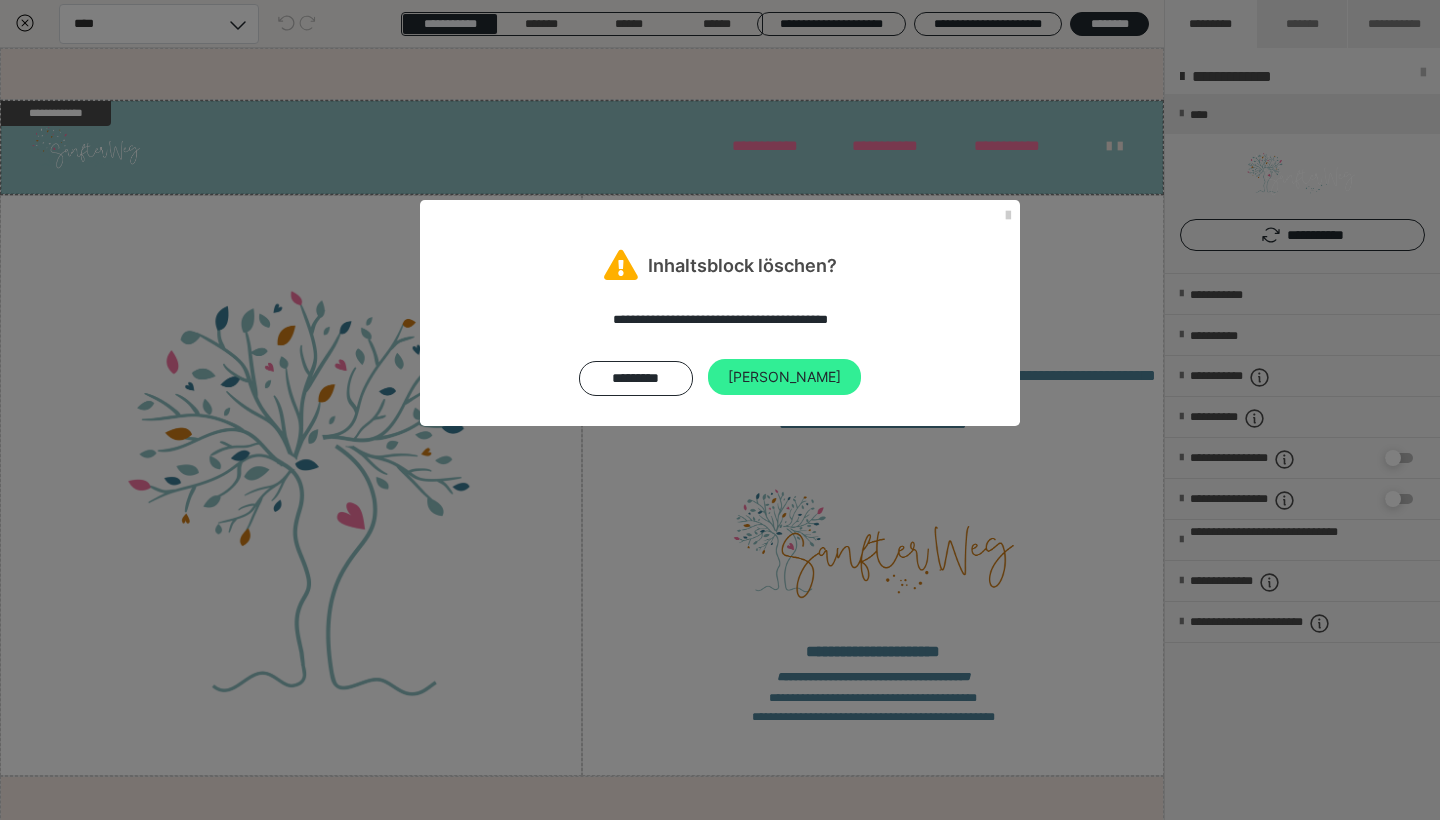 click on "[PERSON_NAME]" at bounding box center [784, 377] 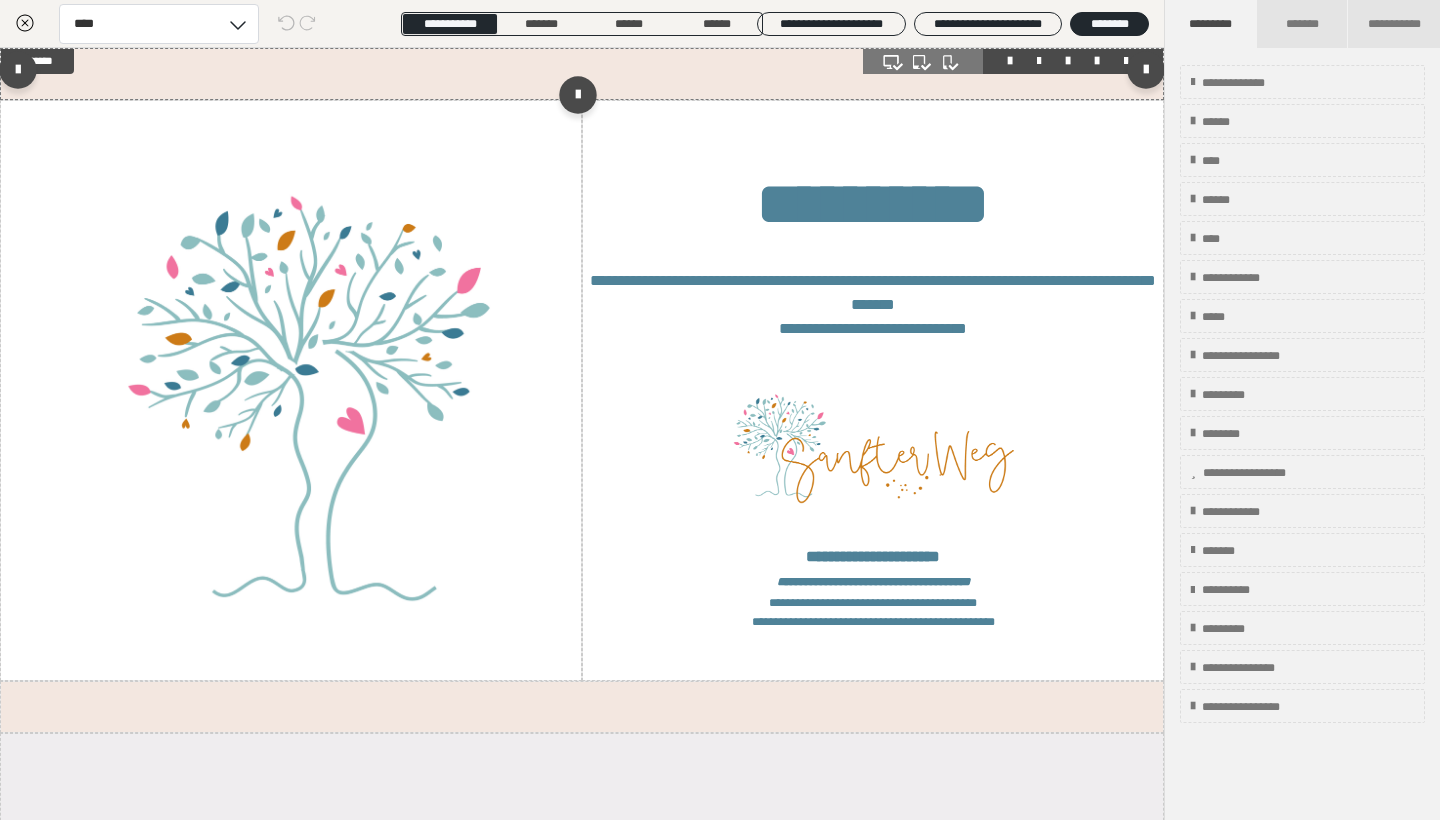 scroll, scrollTop: 0, scrollLeft: 0, axis: both 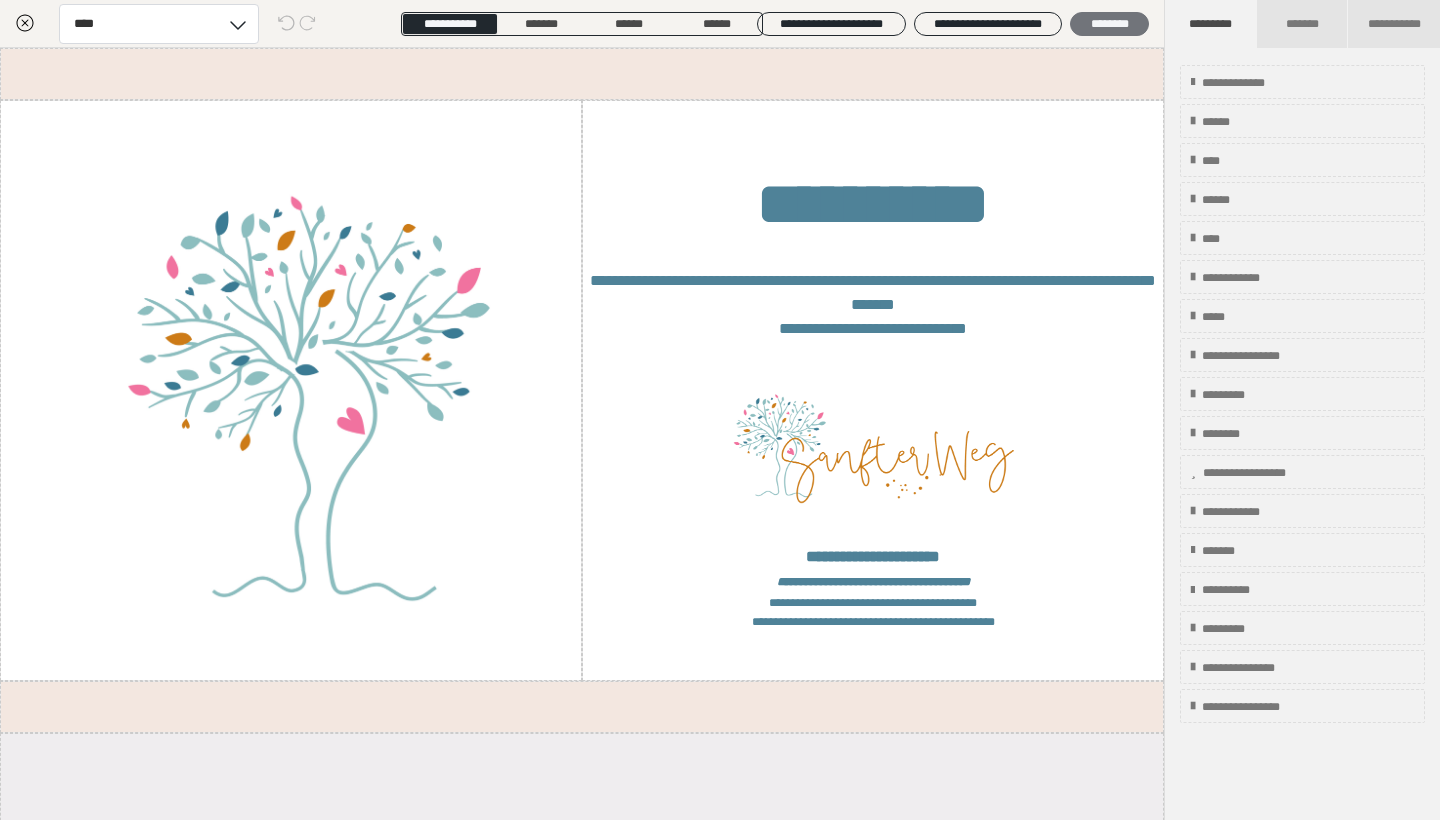 click on "********" at bounding box center [1109, 24] 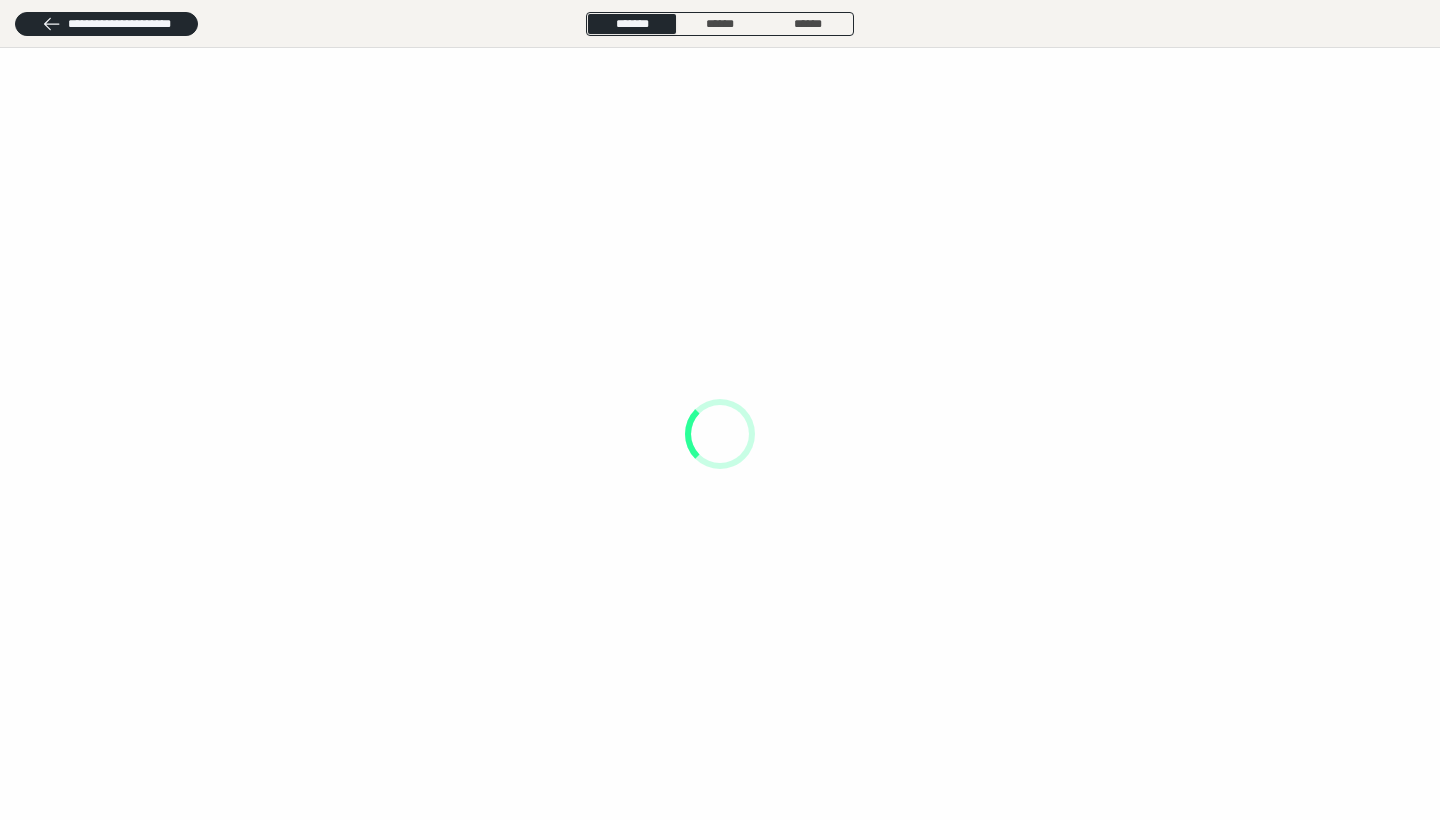 scroll, scrollTop: 0, scrollLeft: 0, axis: both 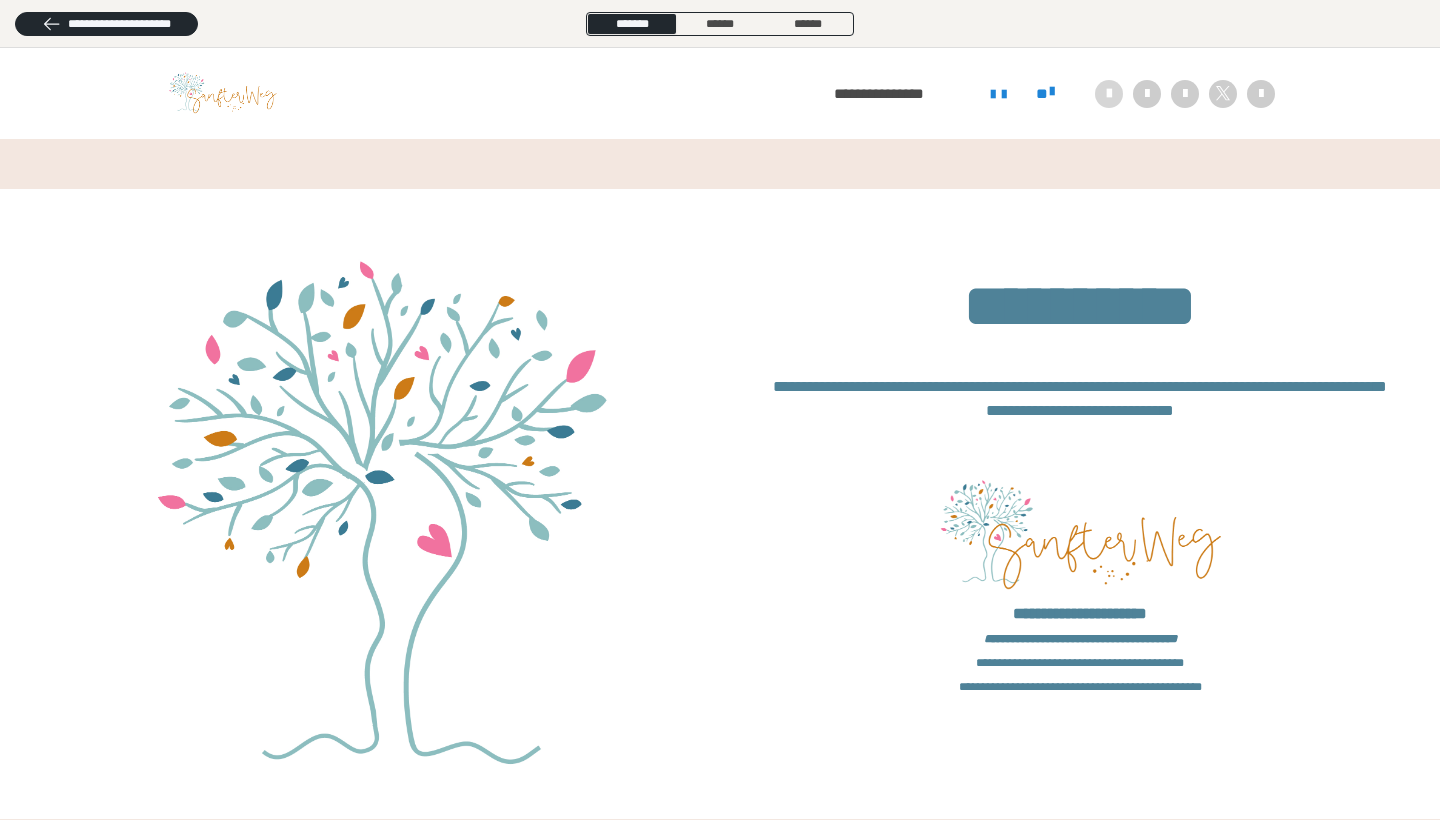 click at bounding box center (1109, 94) 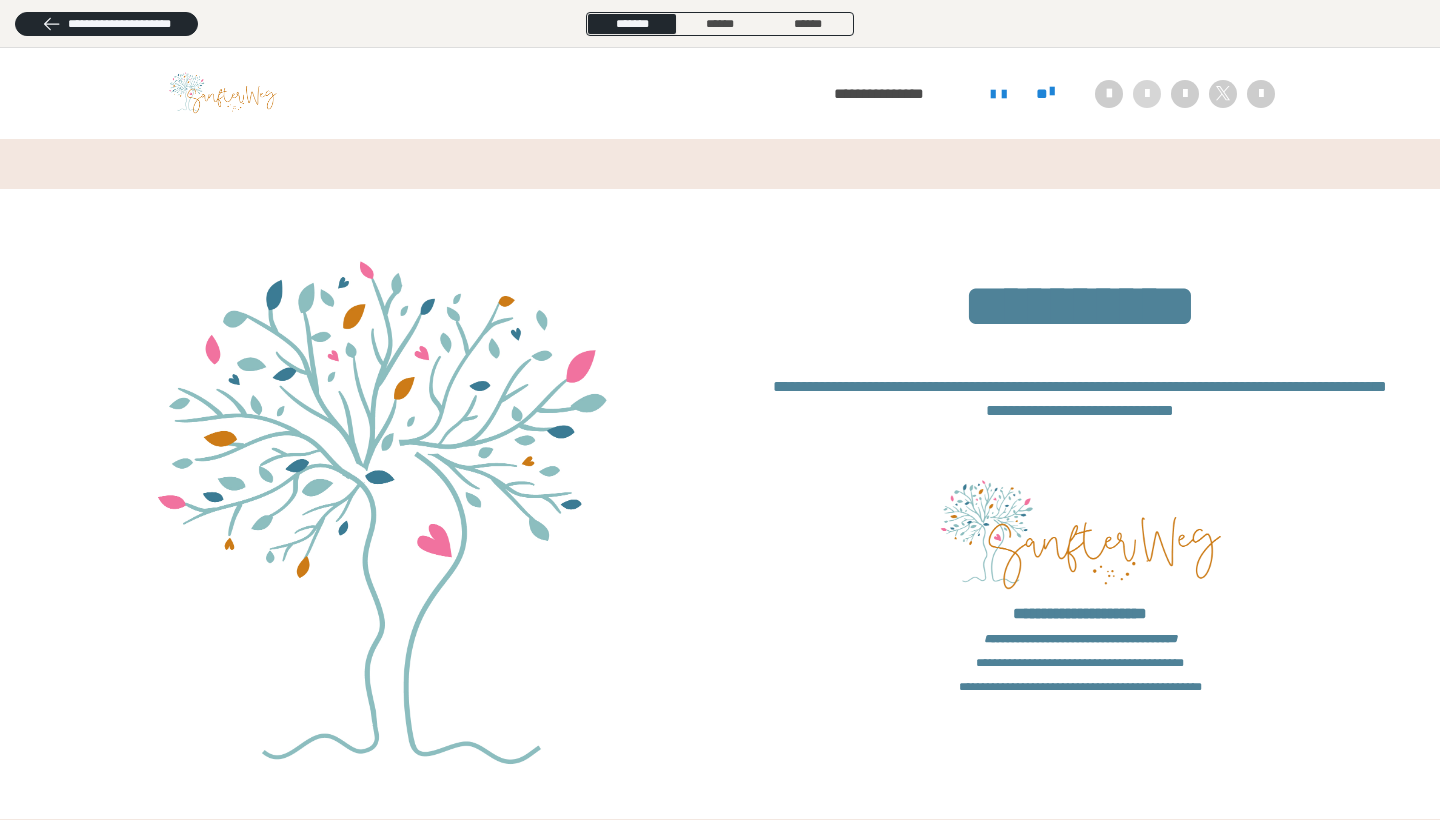 click at bounding box center [1147, 94] 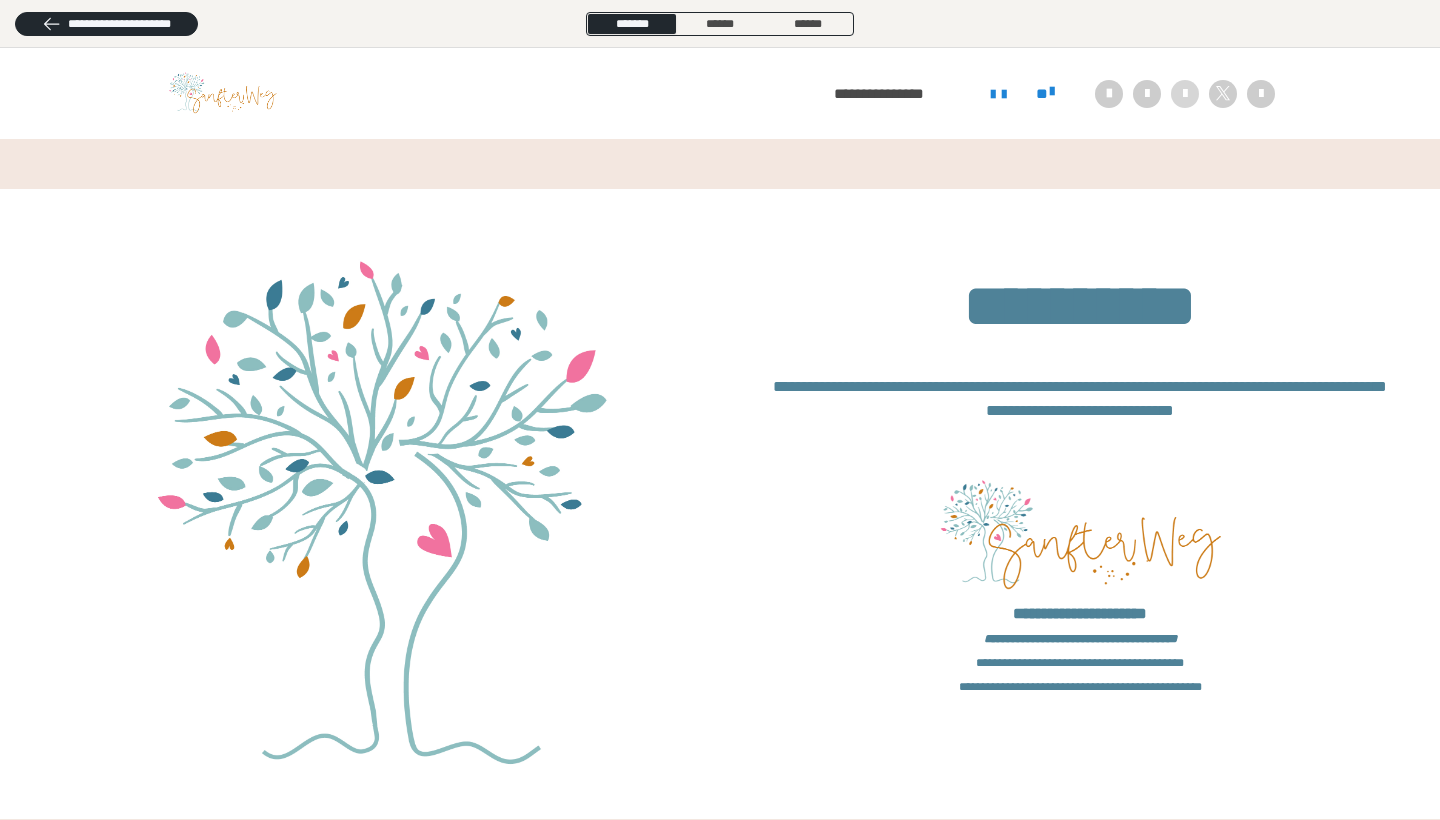 click at bounding box center (1185, 94) 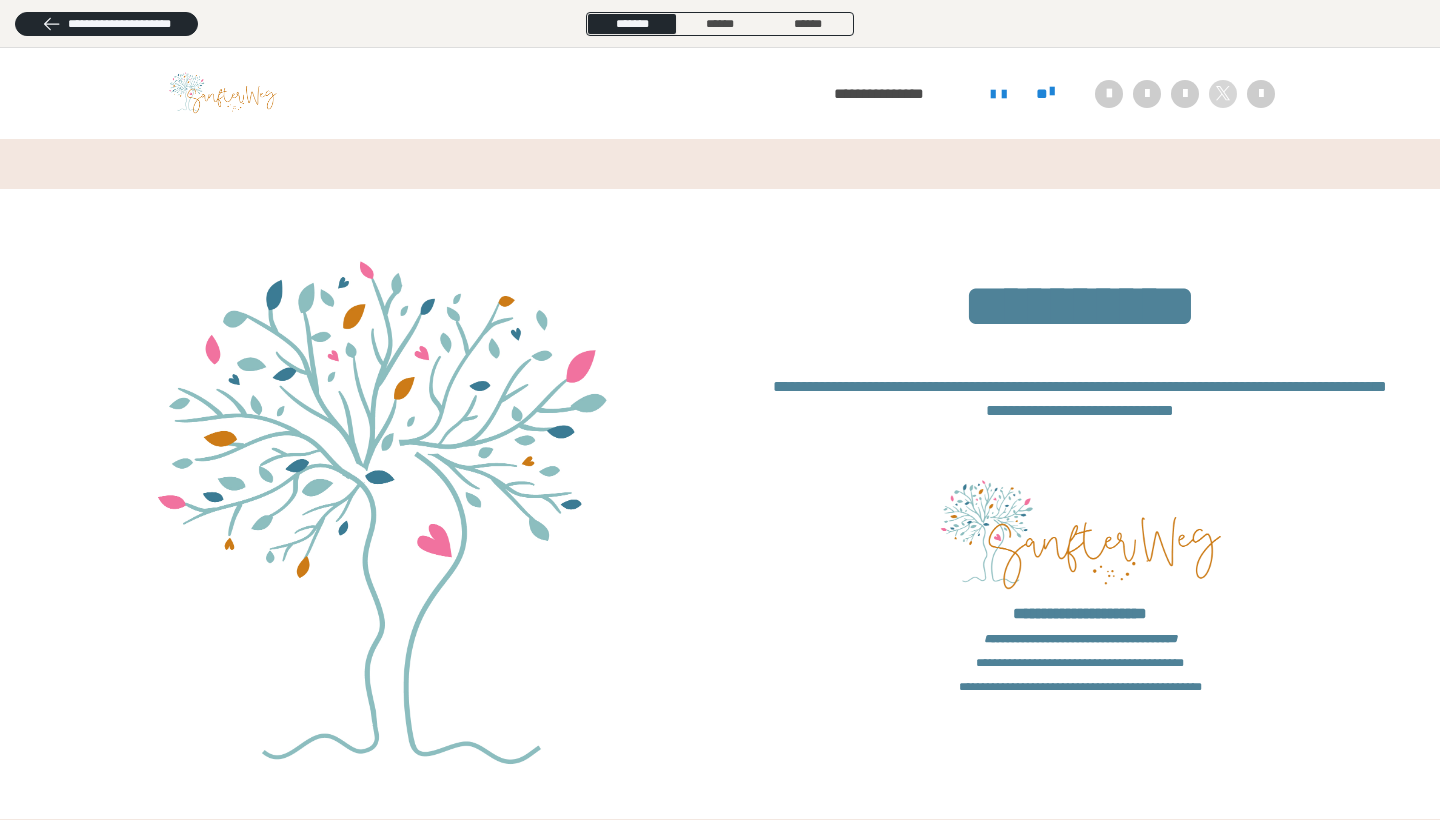 click 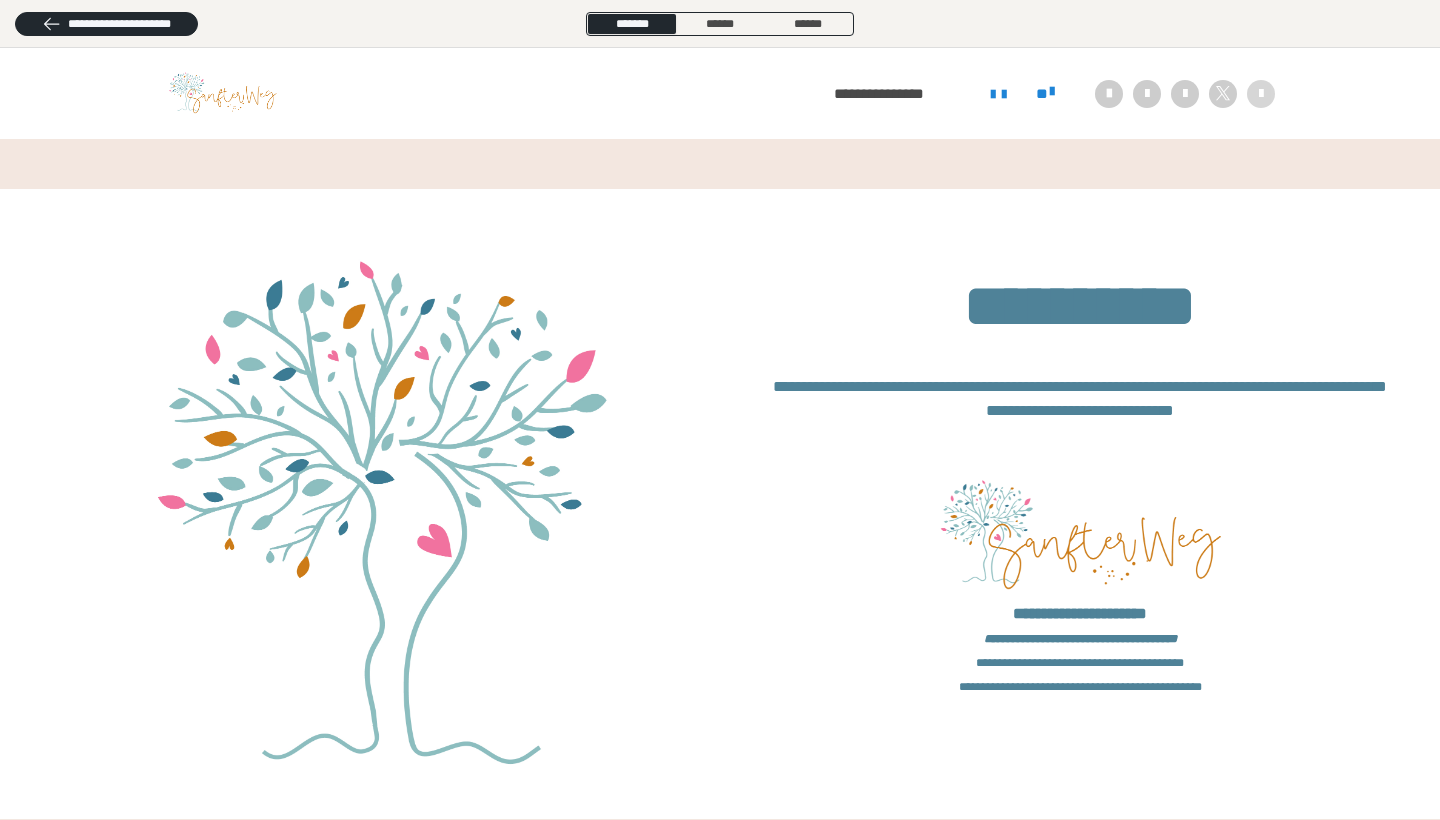 click at bounding box center (1261, 94) 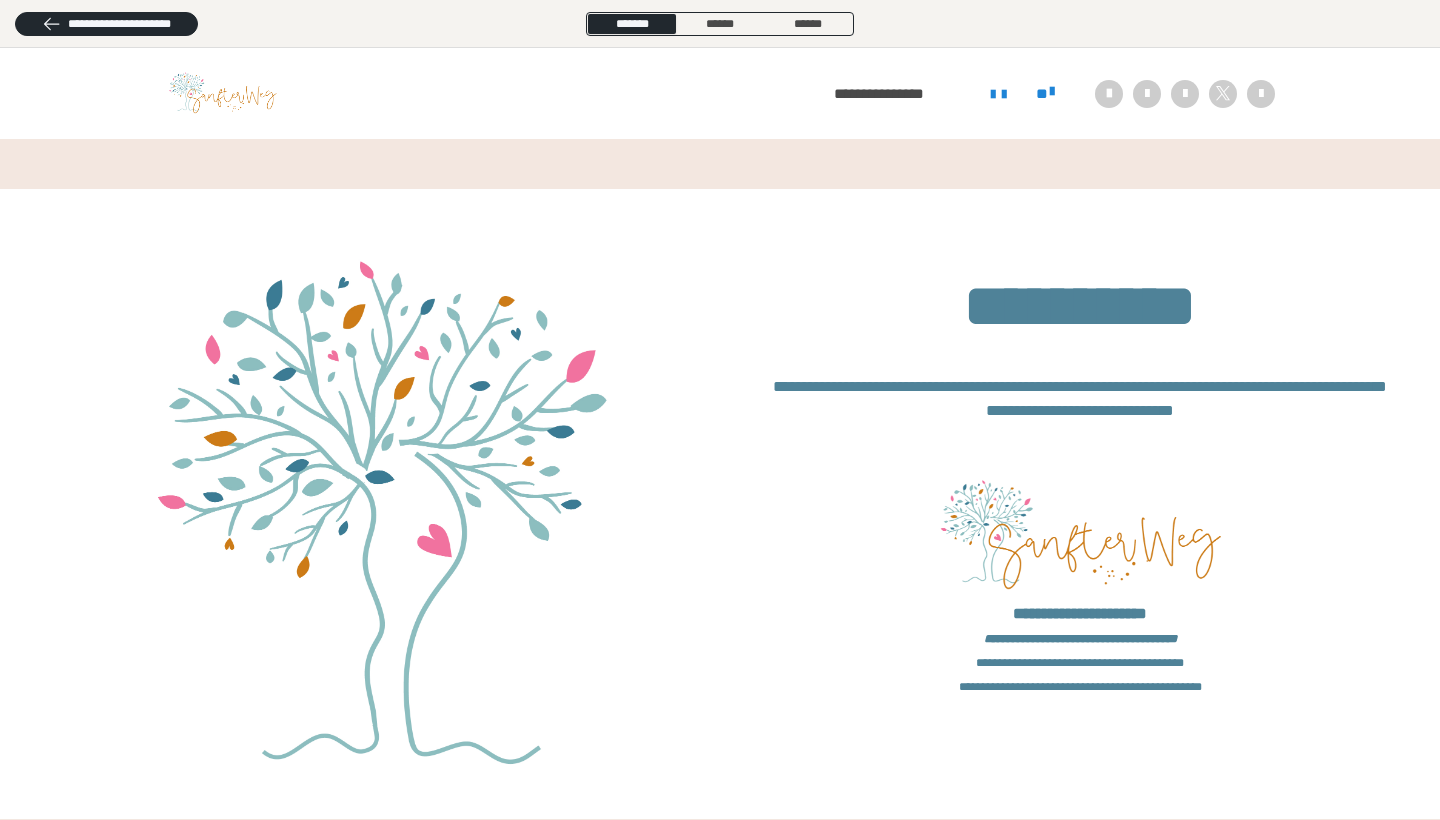 scroll, scrollTop: 0, scrollLeft: 0, axis: both 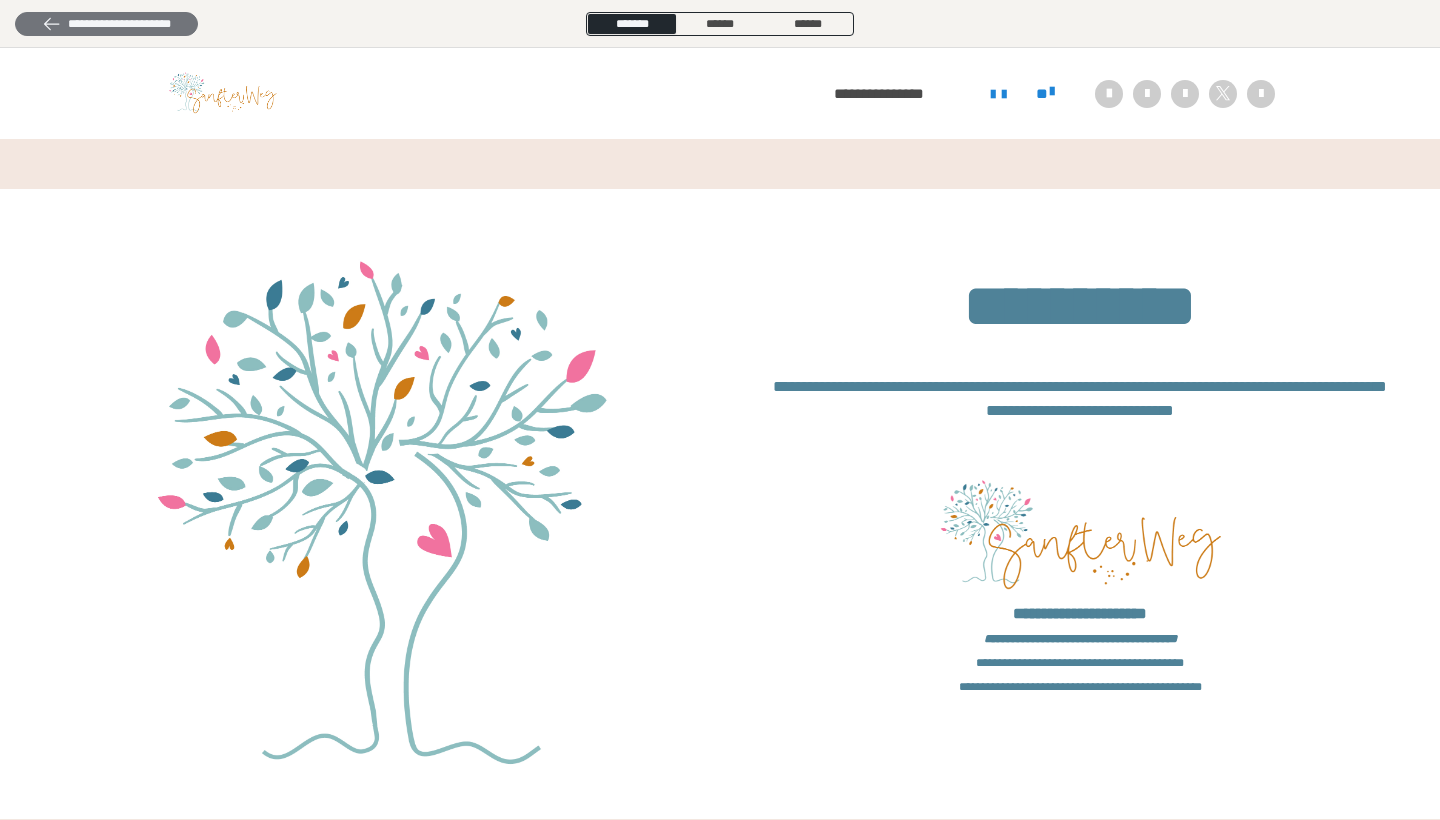 click on "**********" at bounding box center [106, 24] 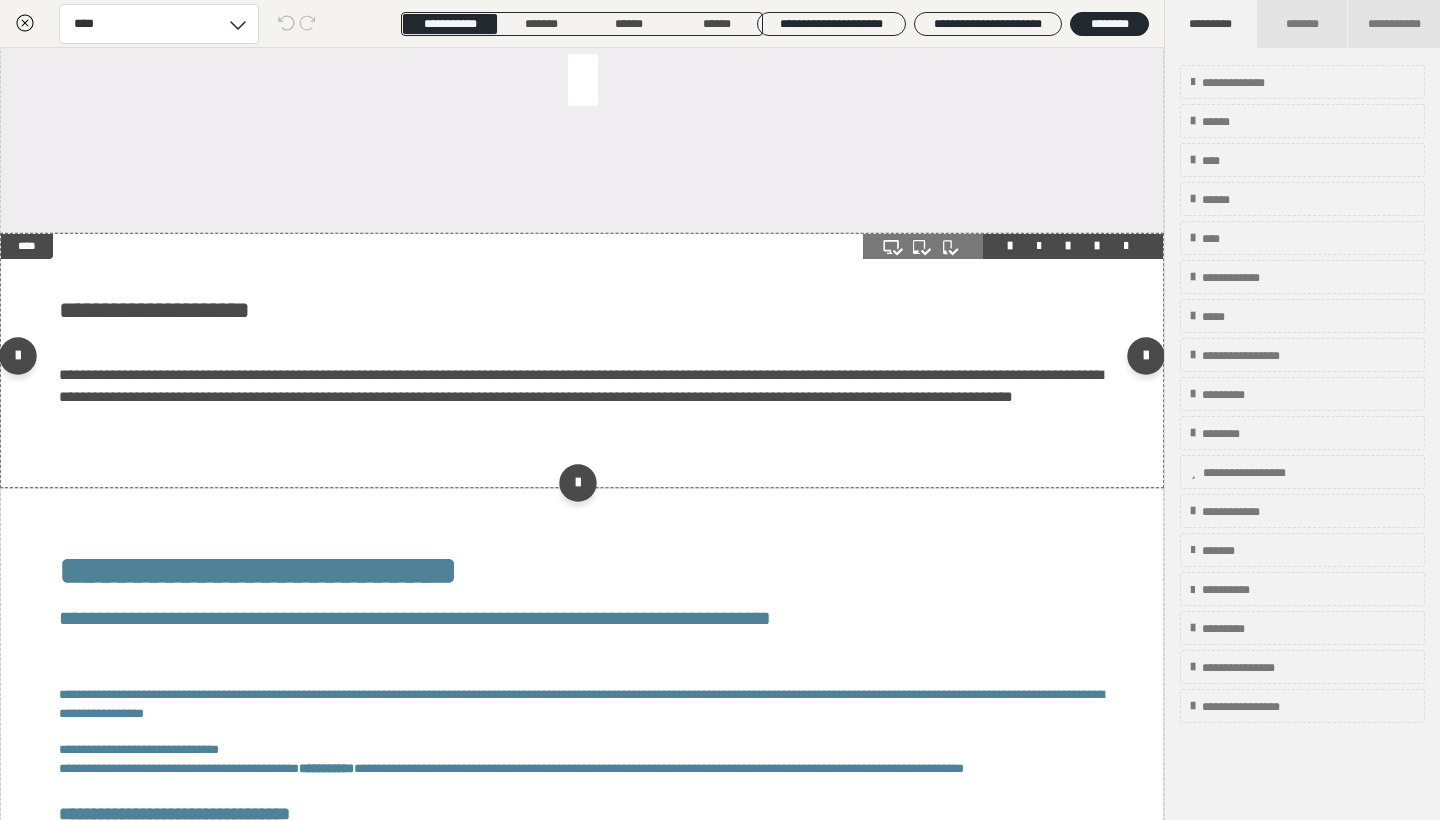 scroll, scrollTop: 781, scrollLeft: 0, axis: vertical 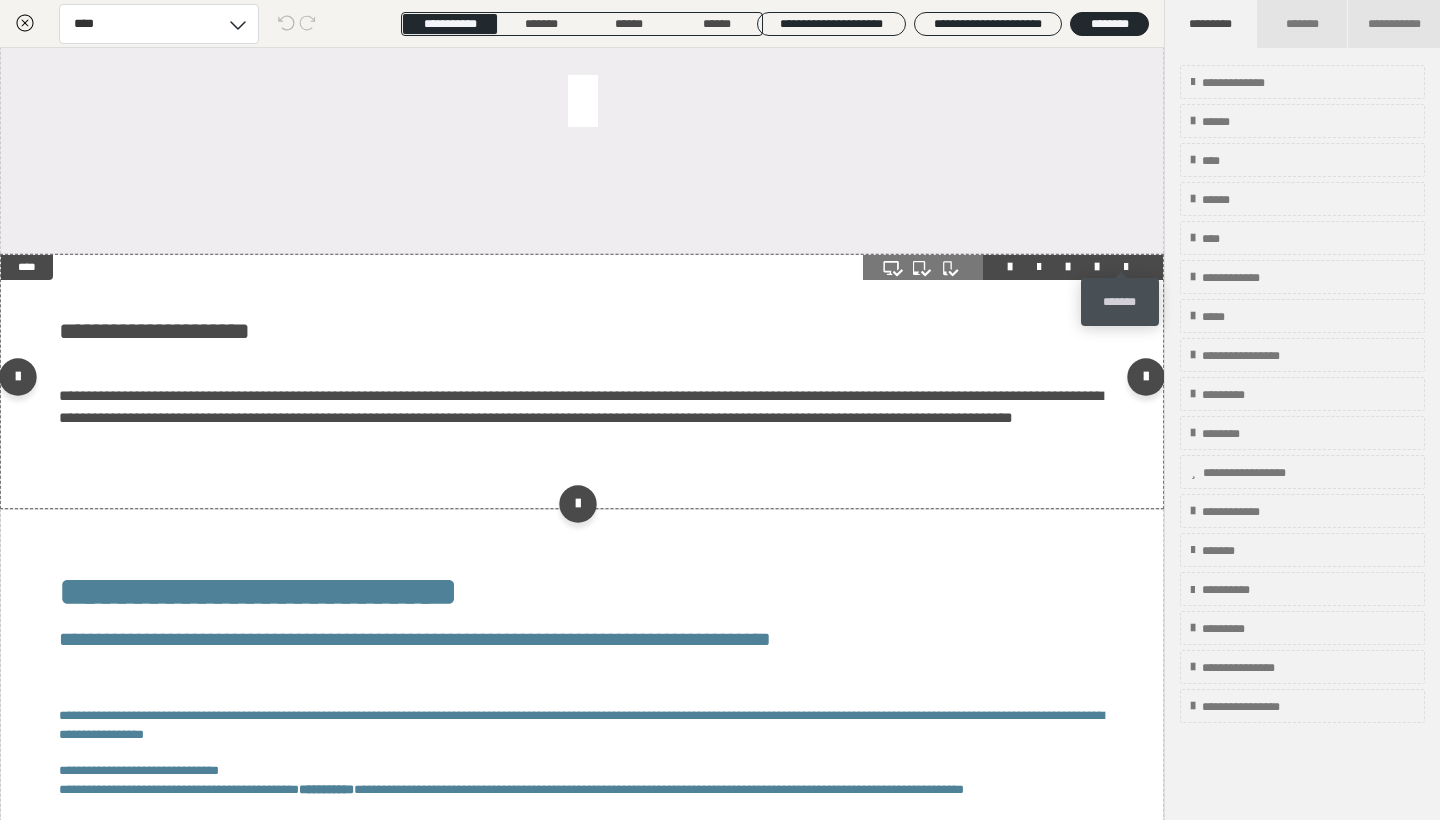 click at bounding box center [1126, 267] 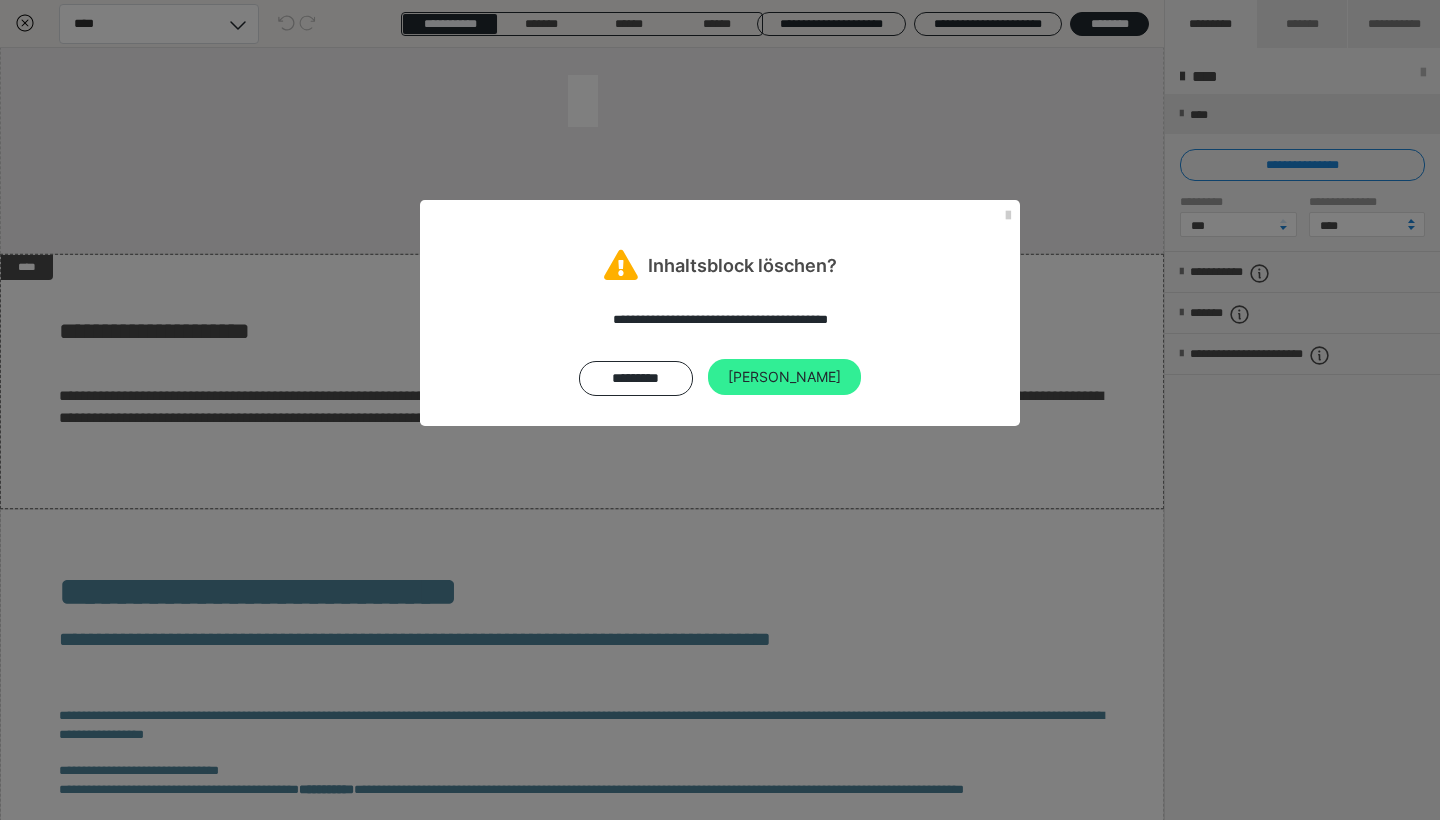 click on "Ja" at bounding box center (784, 377) 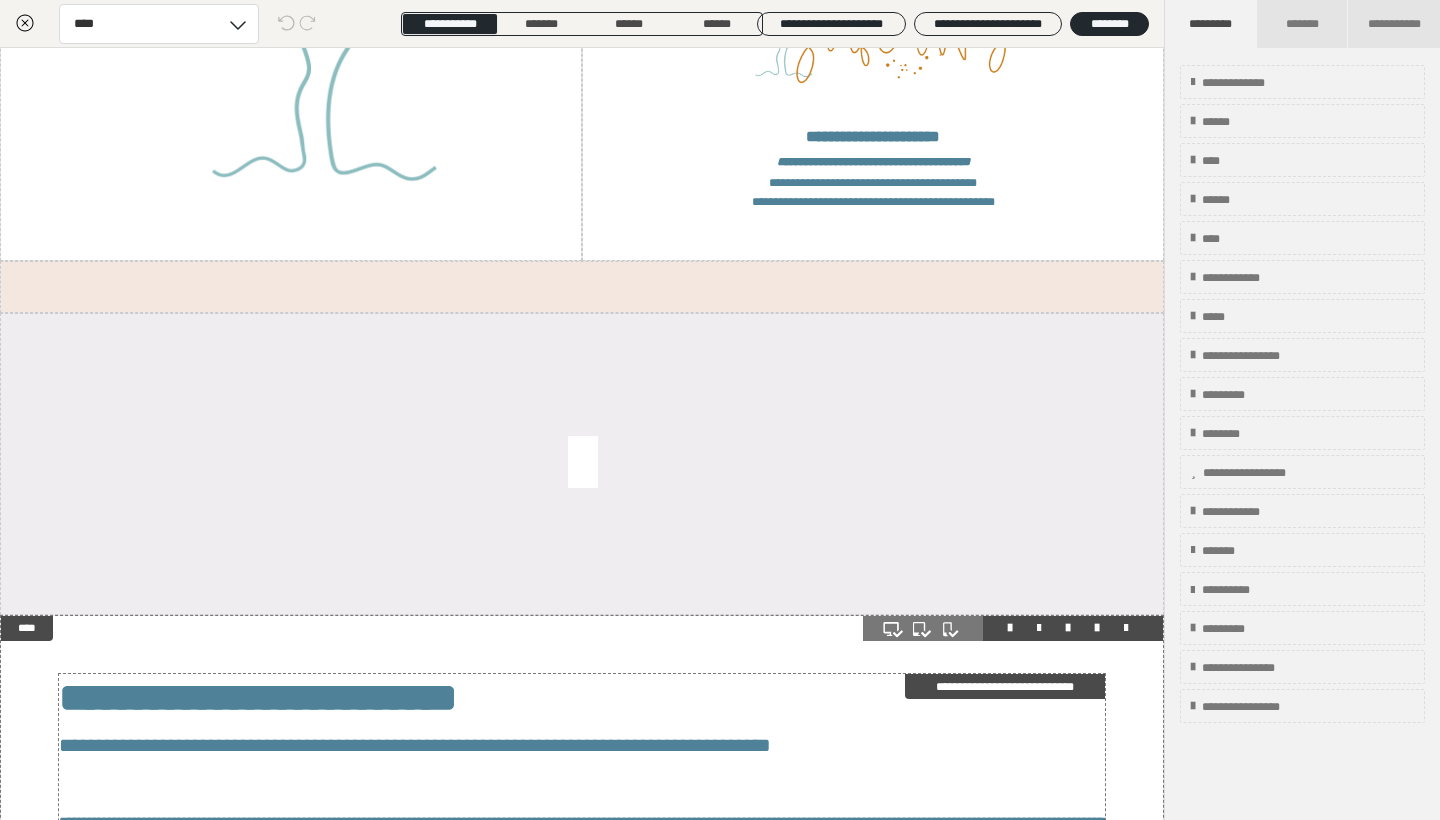 scroll, scrollTop: 510, scrollLeft: 0, axis: vertical 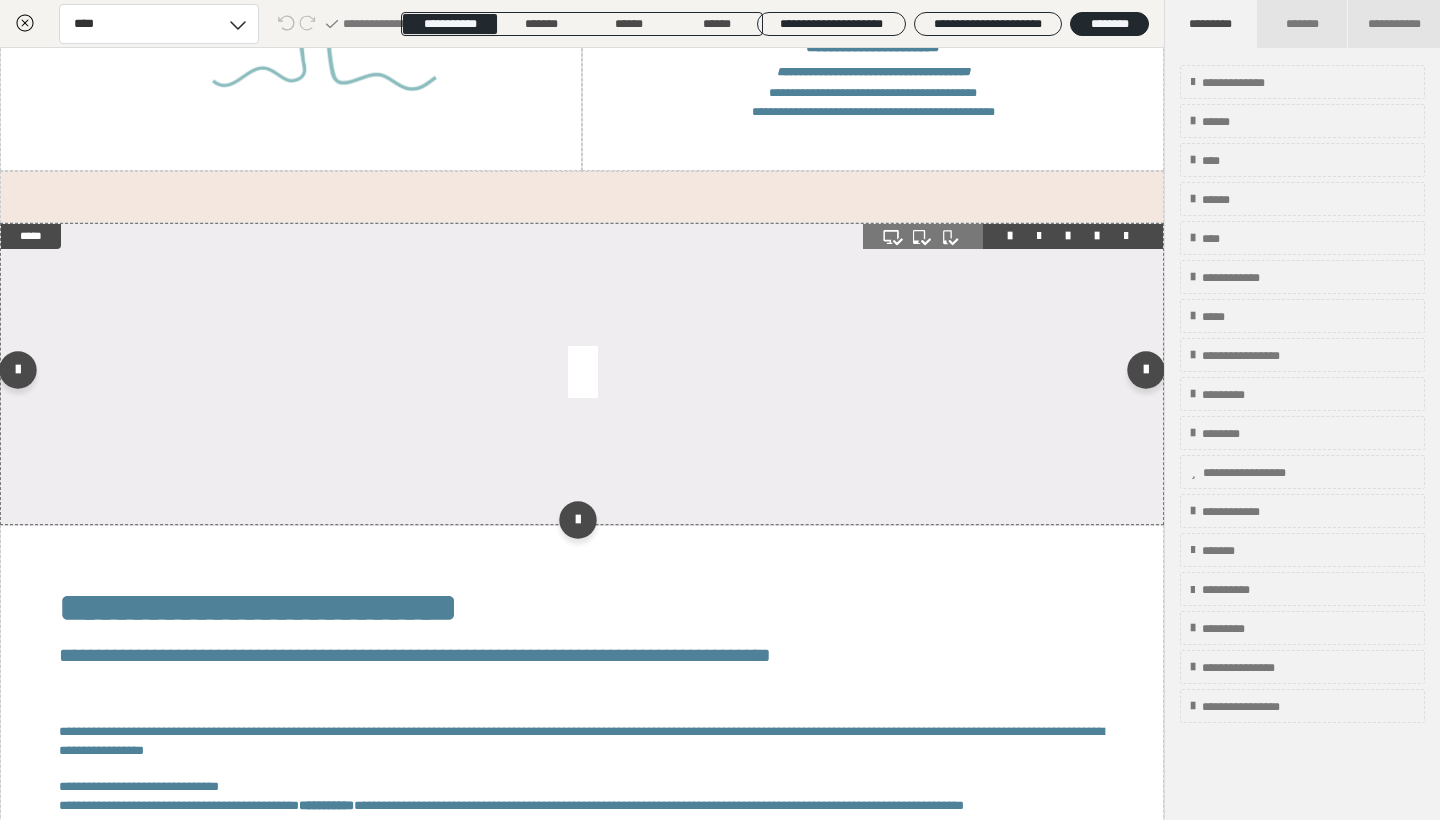 click at bounding box center [1126, 236] 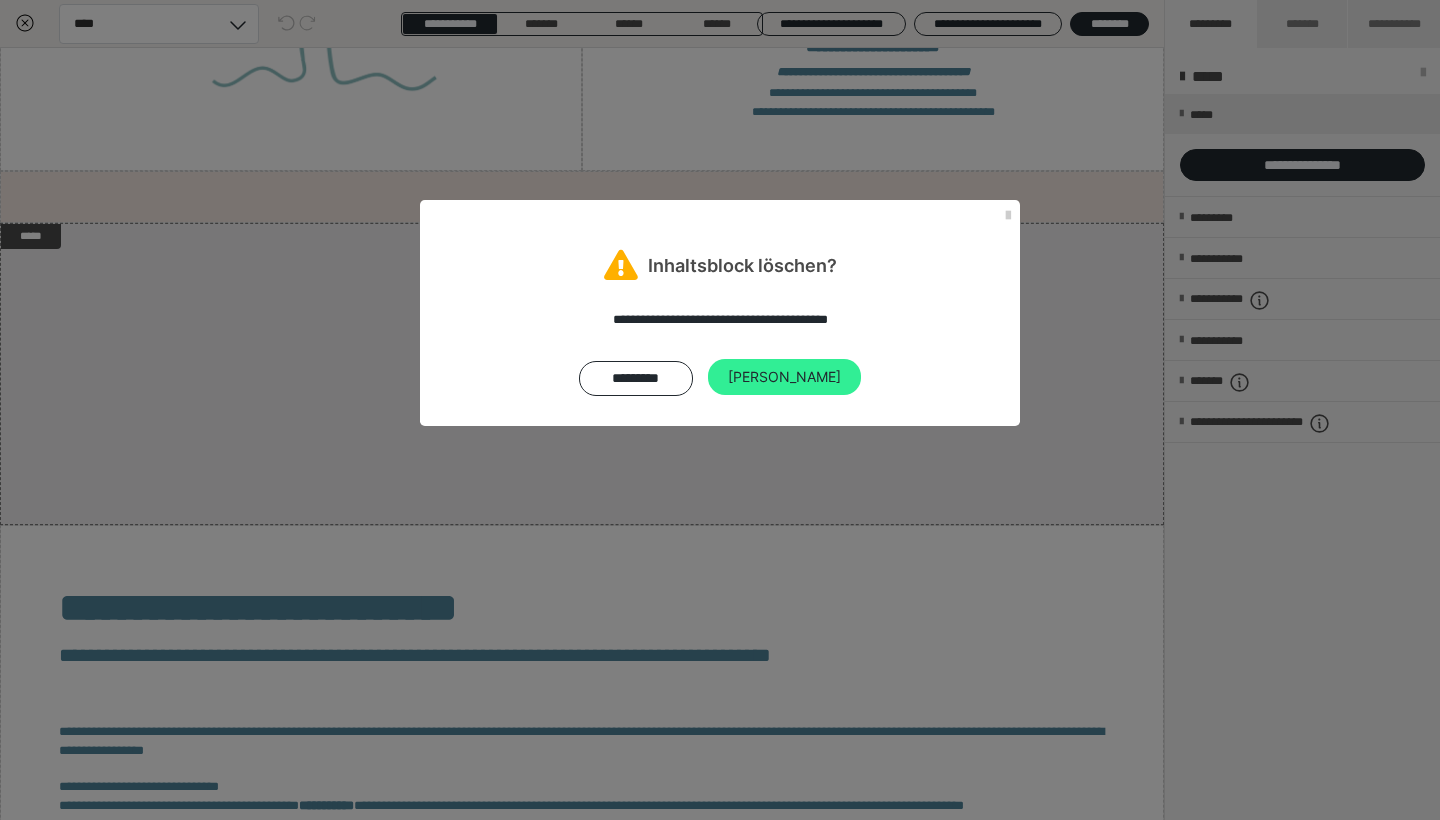 click on "Ja" at bounding box center [784, 377] 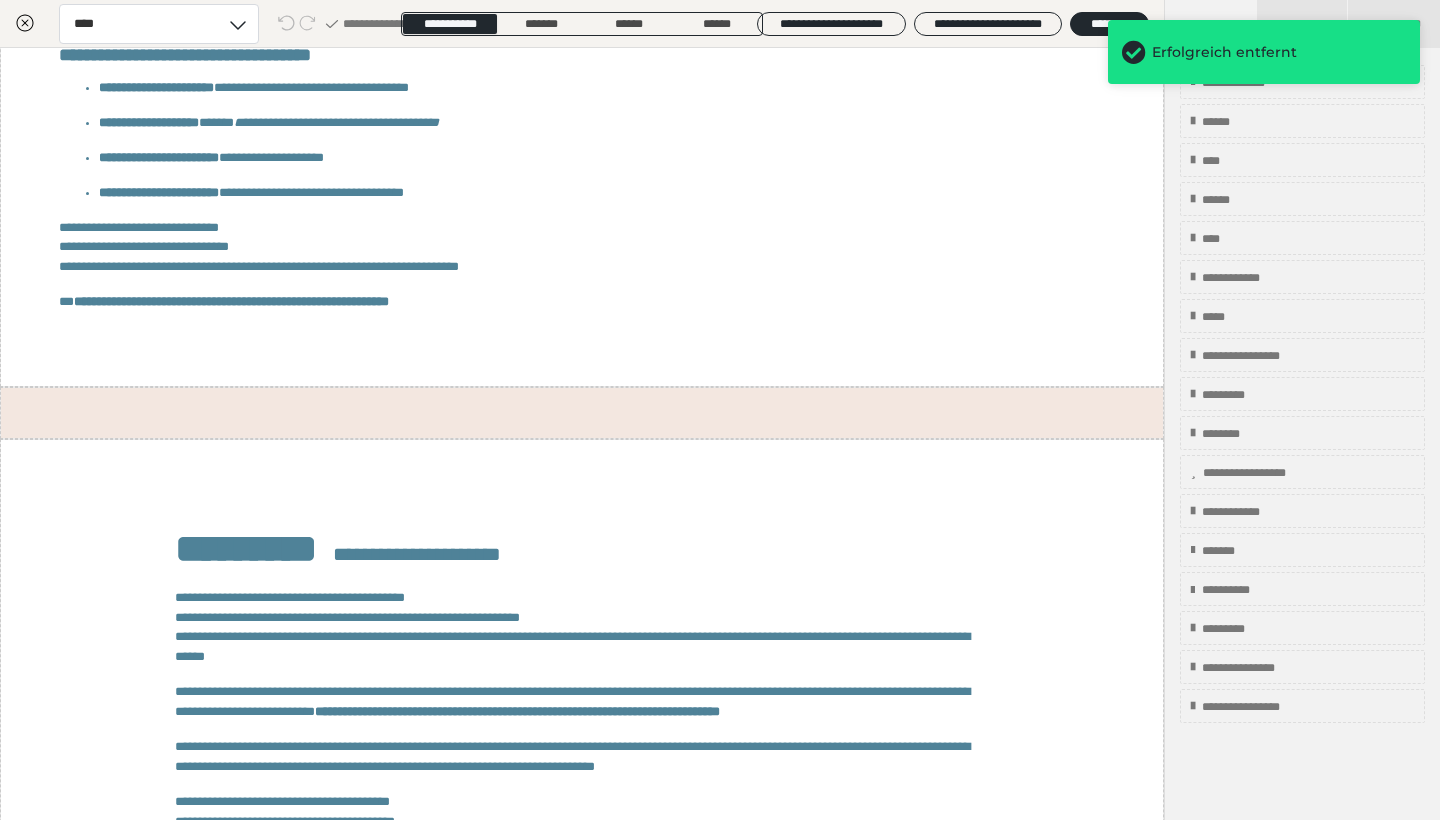 scroll, scrollTop: 1511, scrollLeft: 0, axis: vertical 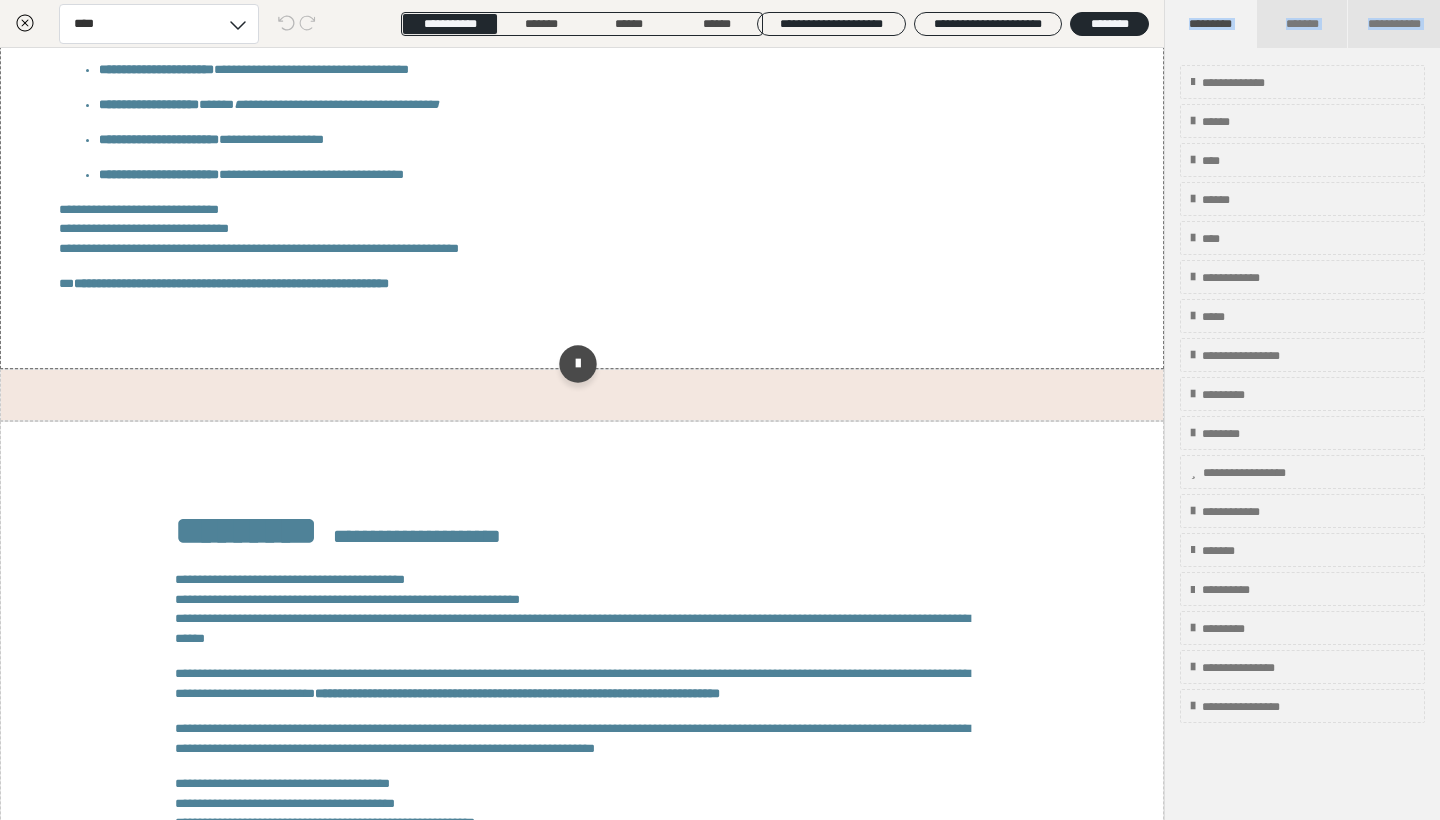 drag, startPoint x: 1239, startPoint y: 334, endPoint x: 726, endPoint y: 354, distance: 513.3897 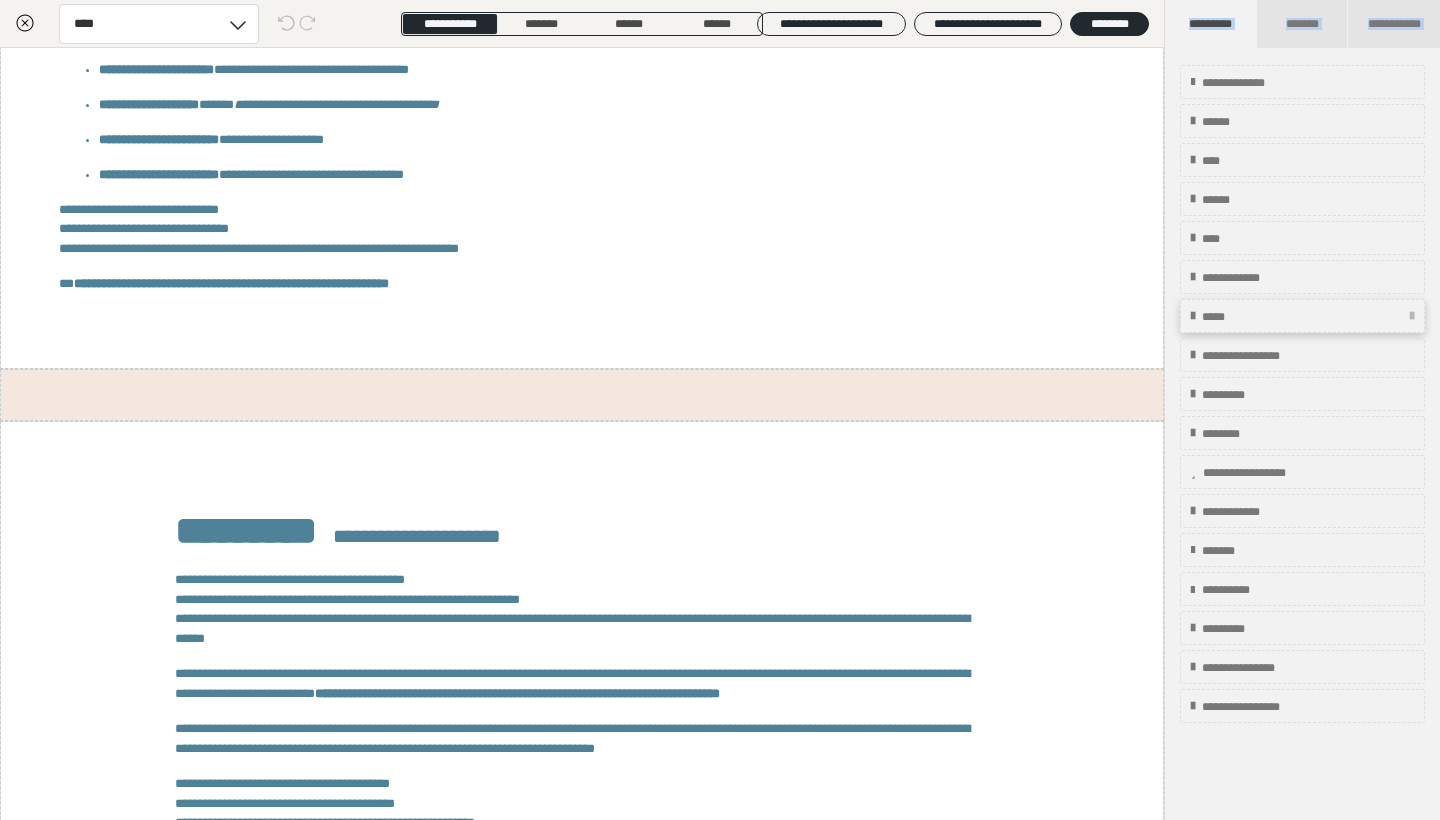 click on "*****" at bounding box center [1222, 317] 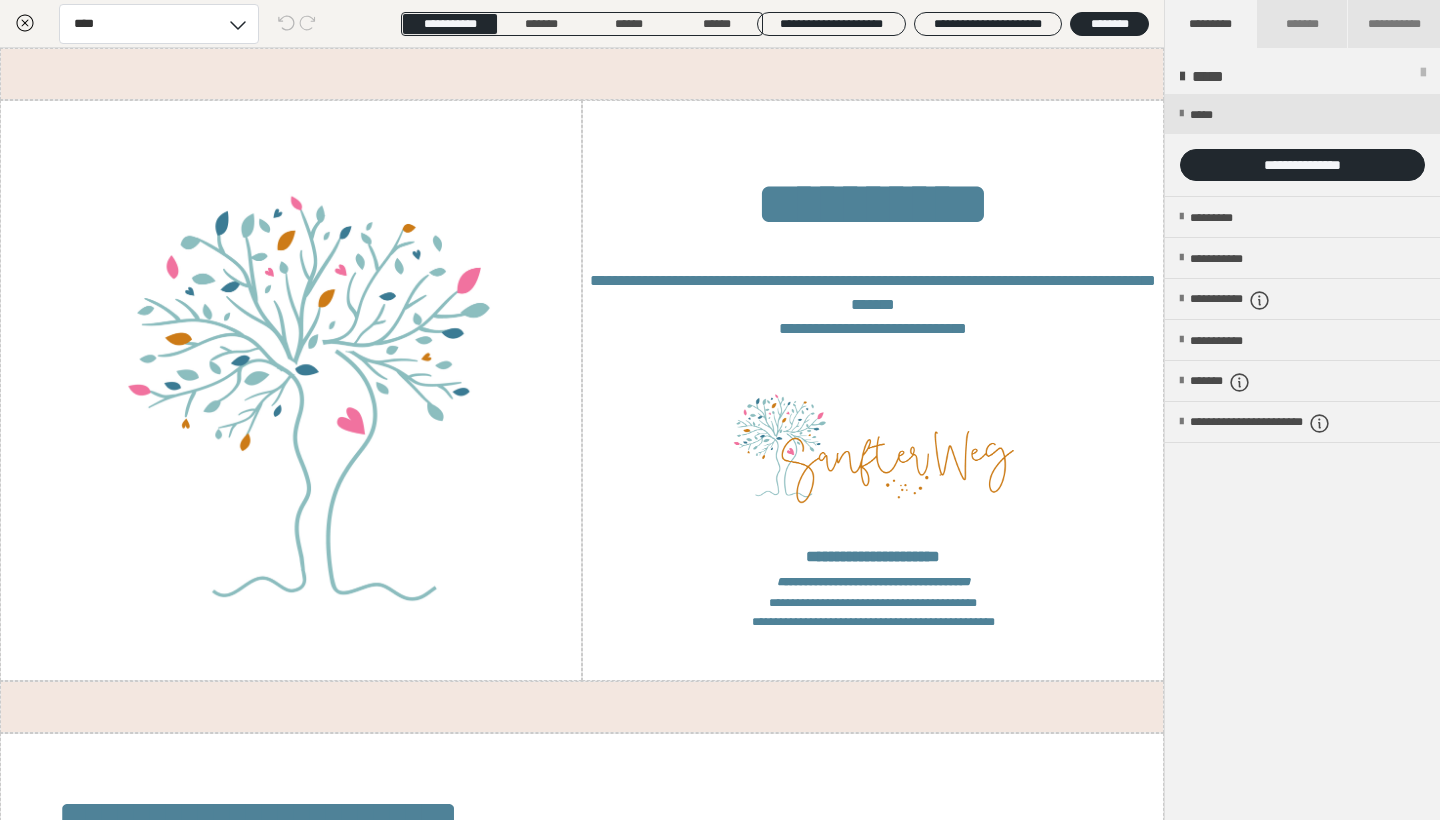 scroll, scrollTop: 0, scrollLeft: 0, axis: both 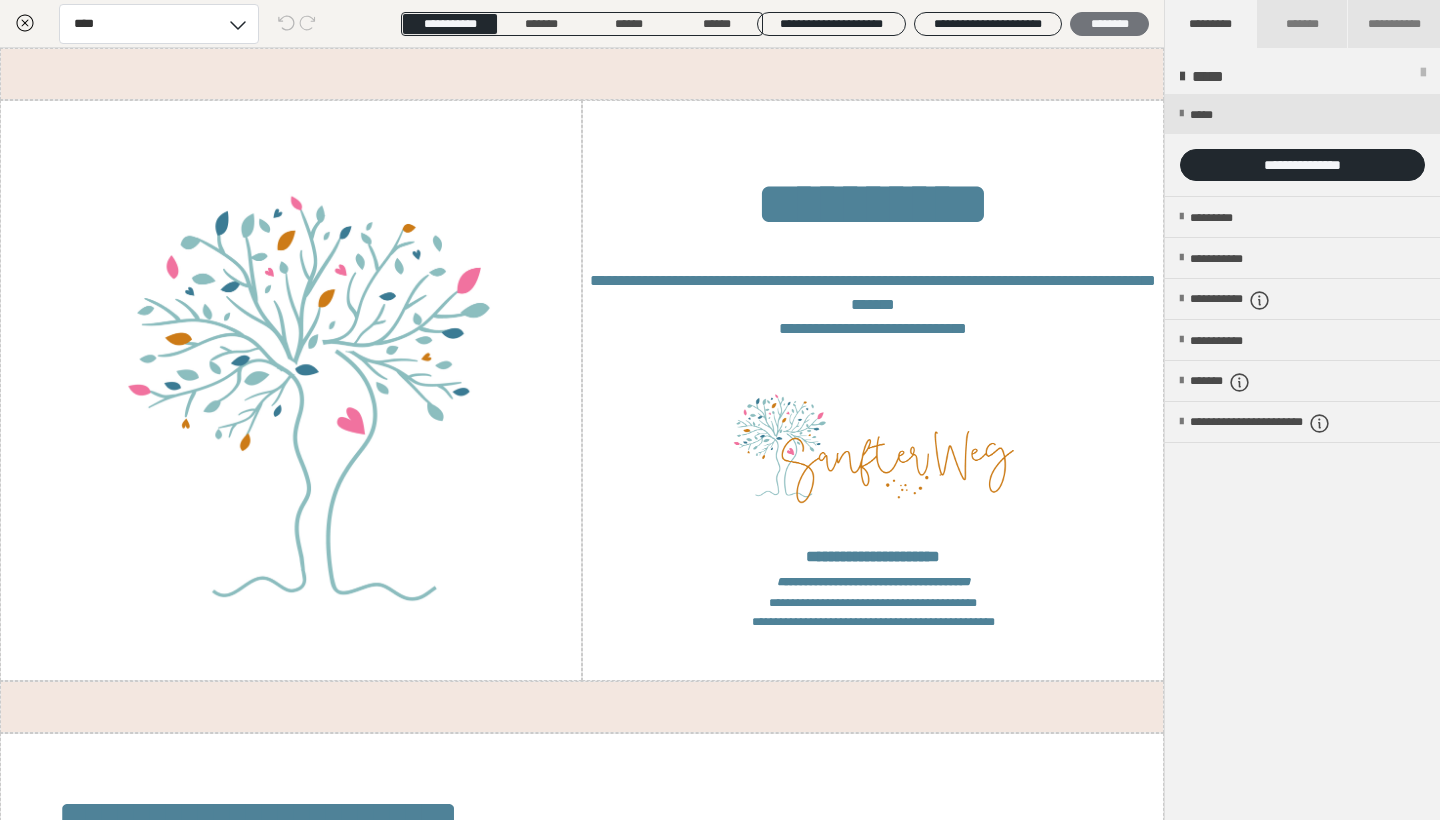click on "********" at bounding box center [1109, 24] 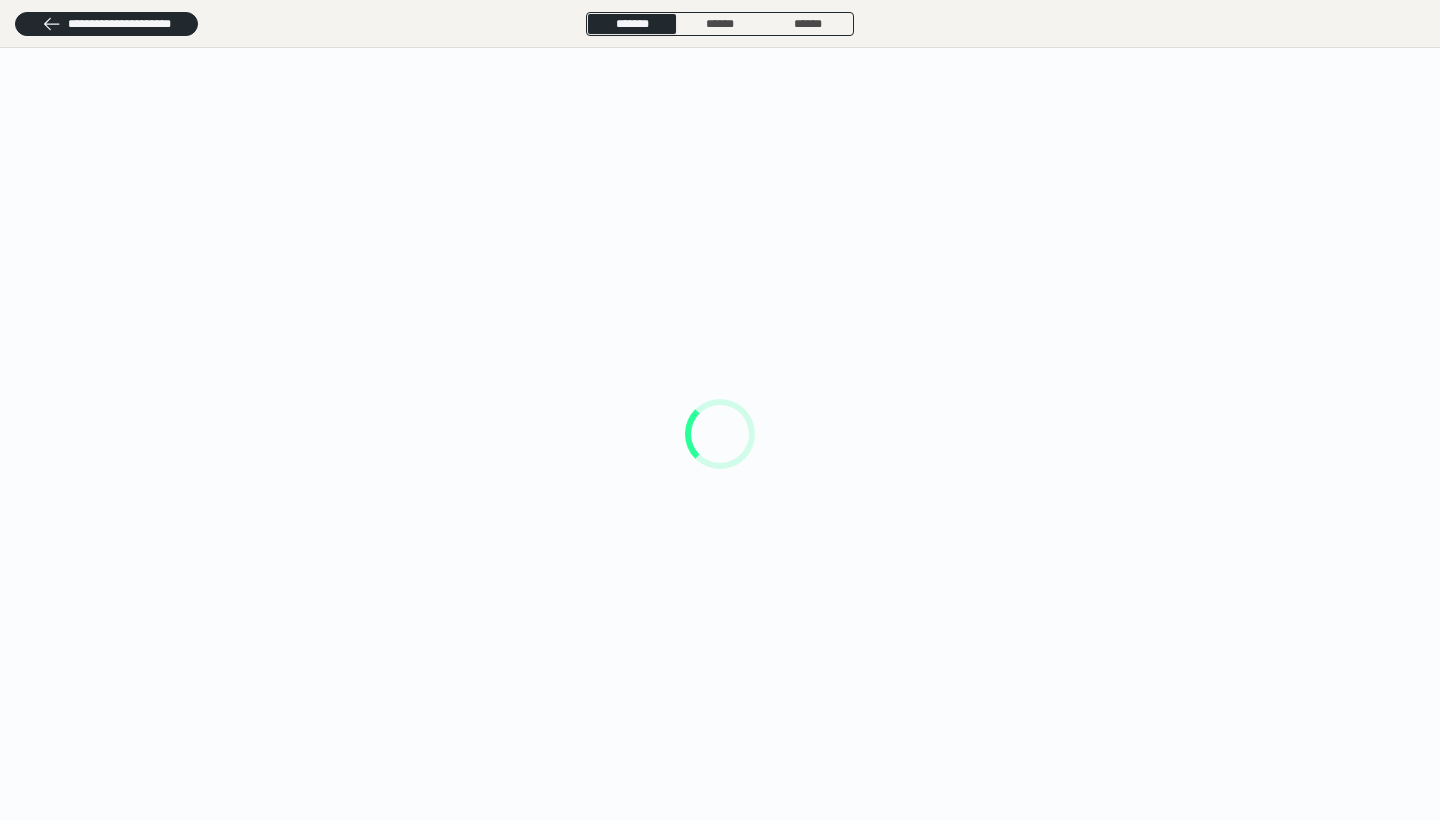 scroll, scrollTop: 0, scrollLeft: 0, axis: both 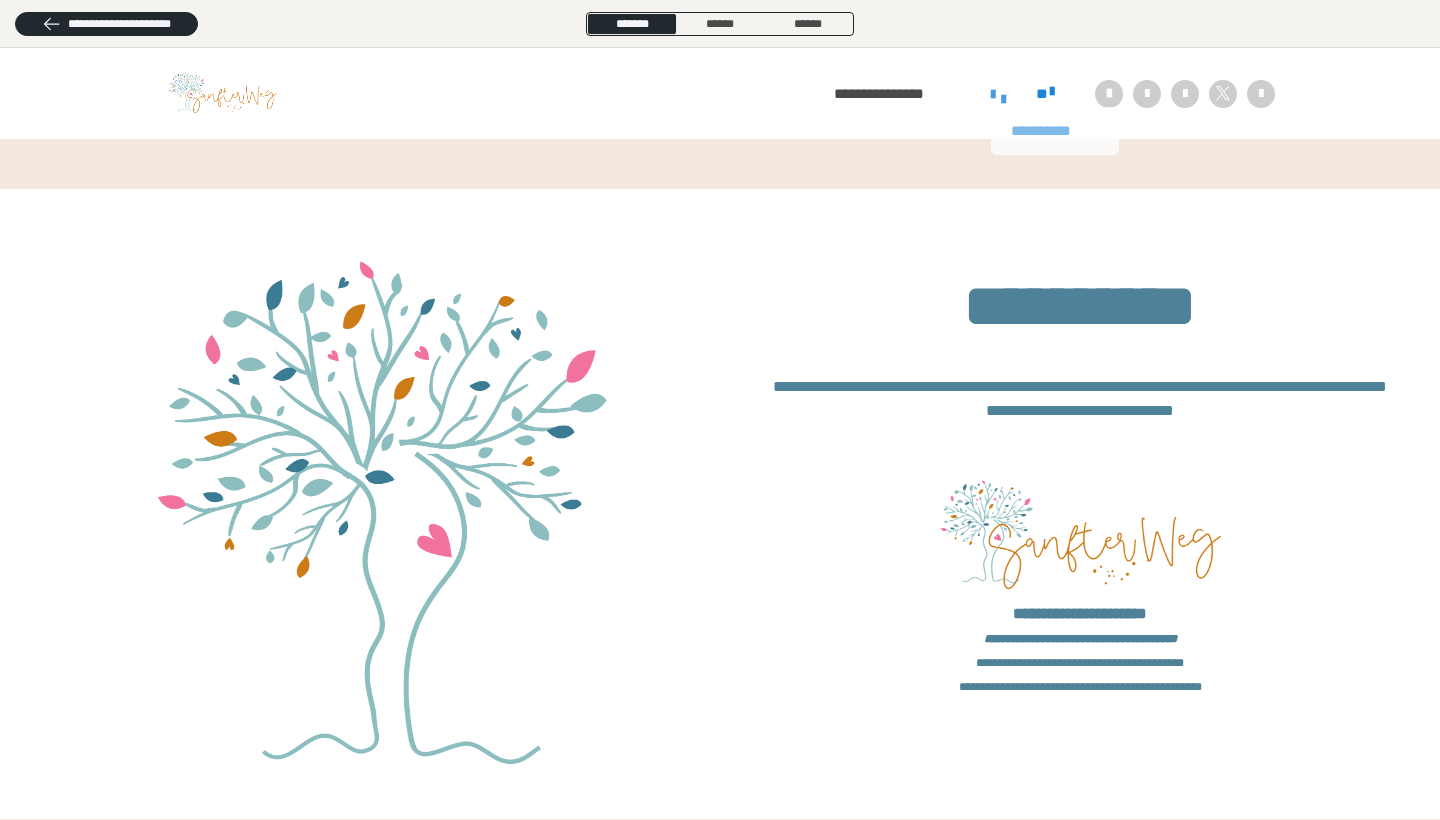 click on "**********" at bounding box center (1055, 131) 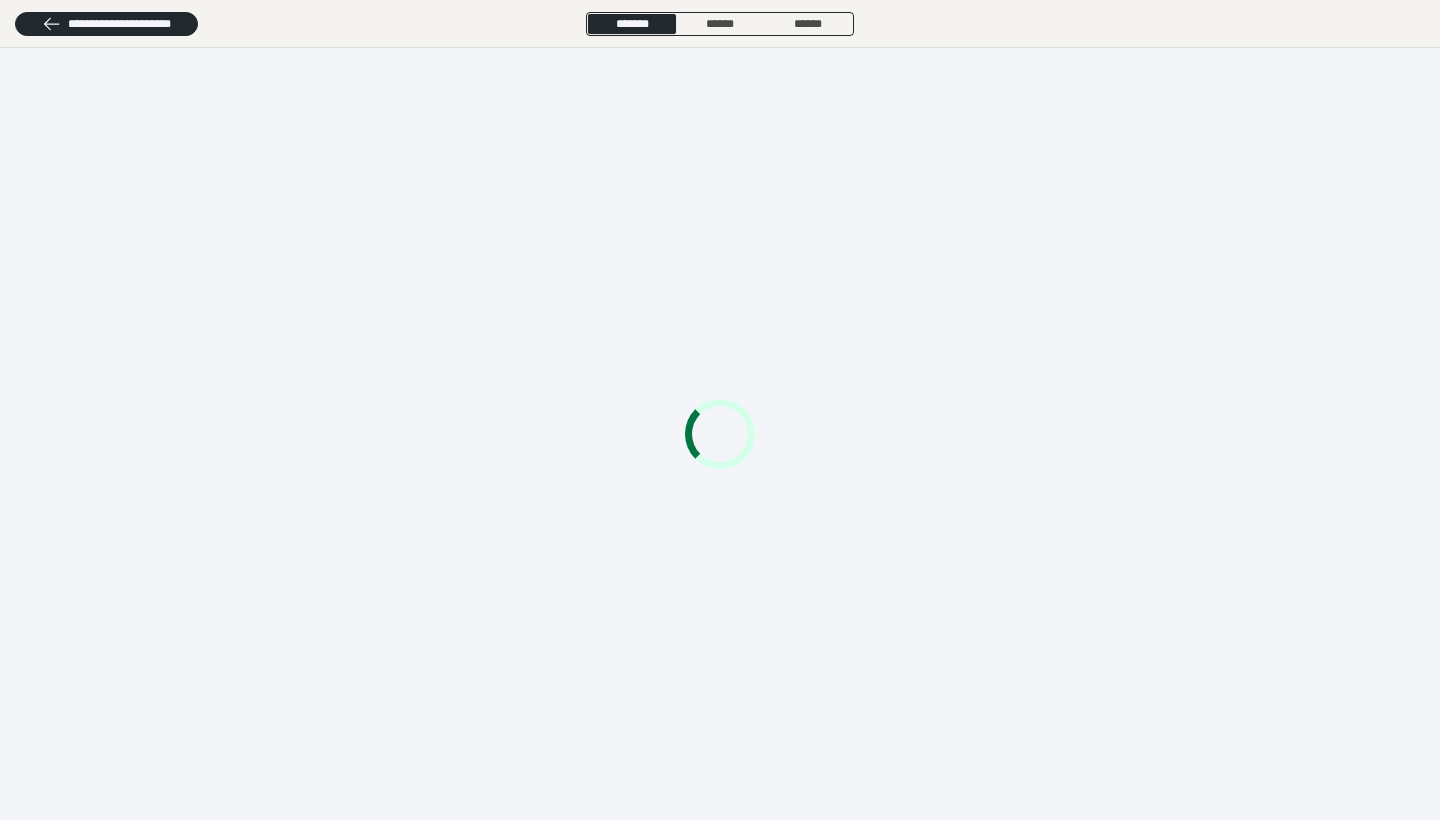 scroll, scrollTop: 0, scrollLeft: 0, axis: both 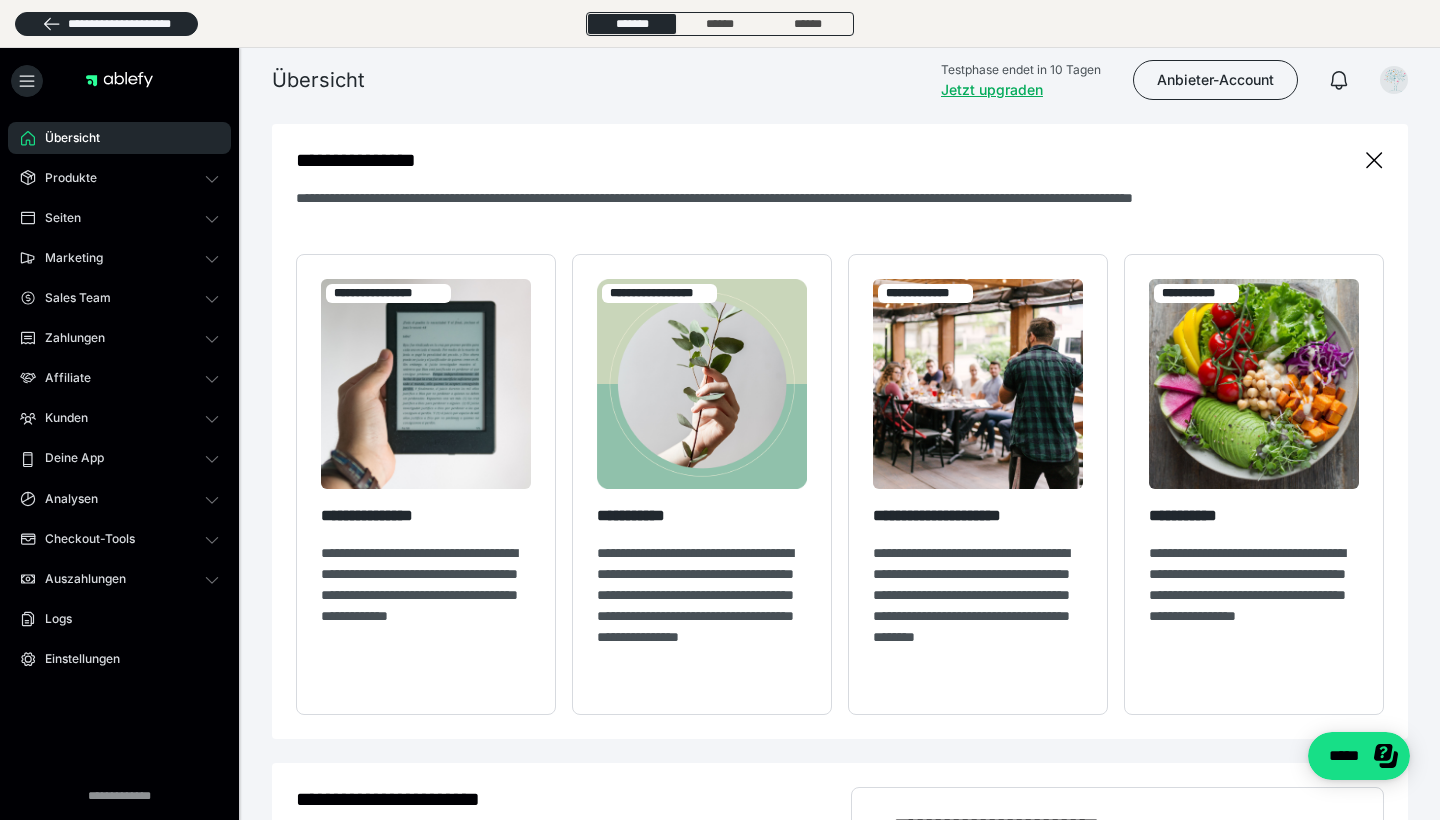 click on "**********" at bounding box center (840, 431) 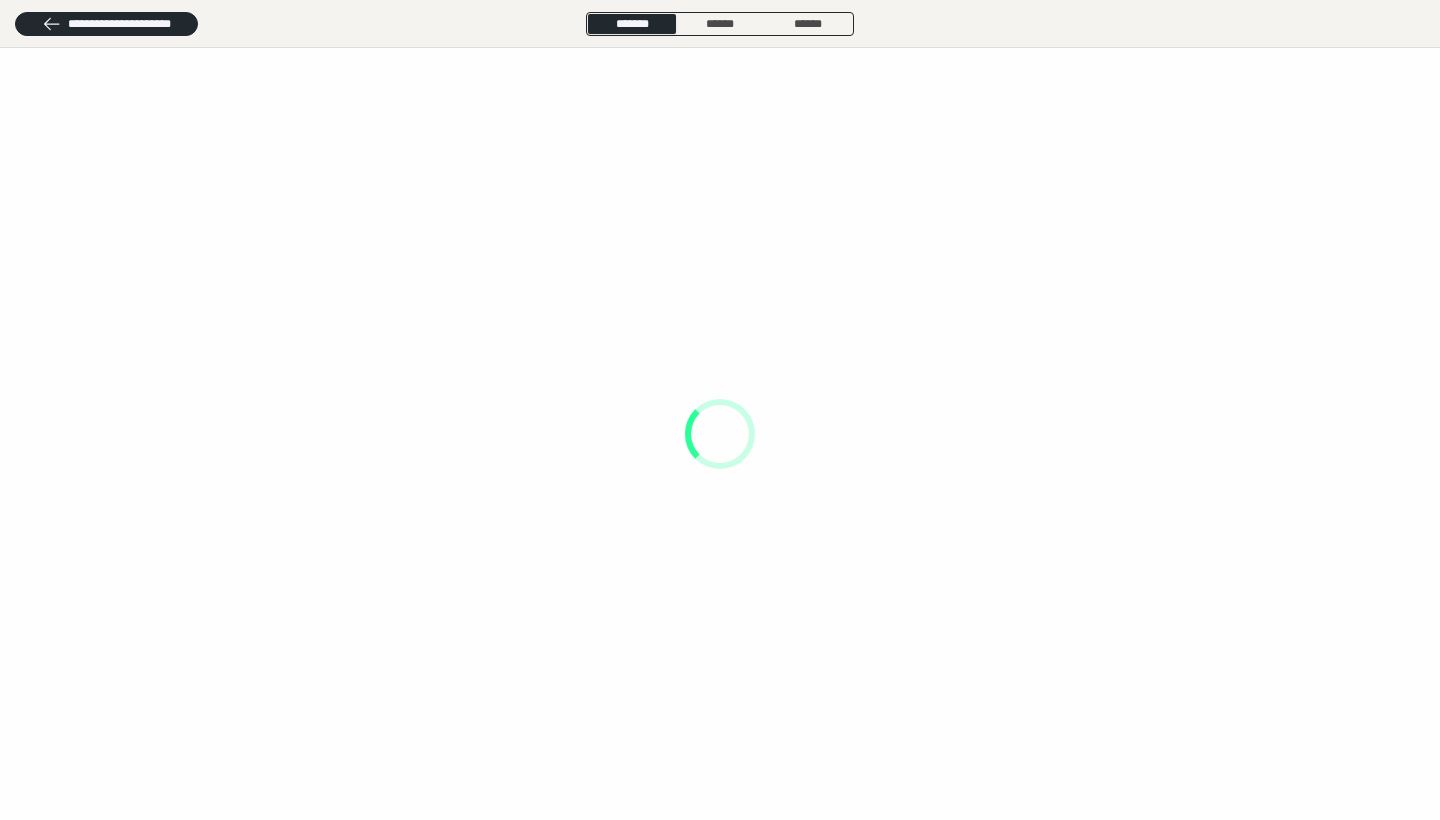 scroll, scrollTop: 0, scrollLeft: 0, axis: both 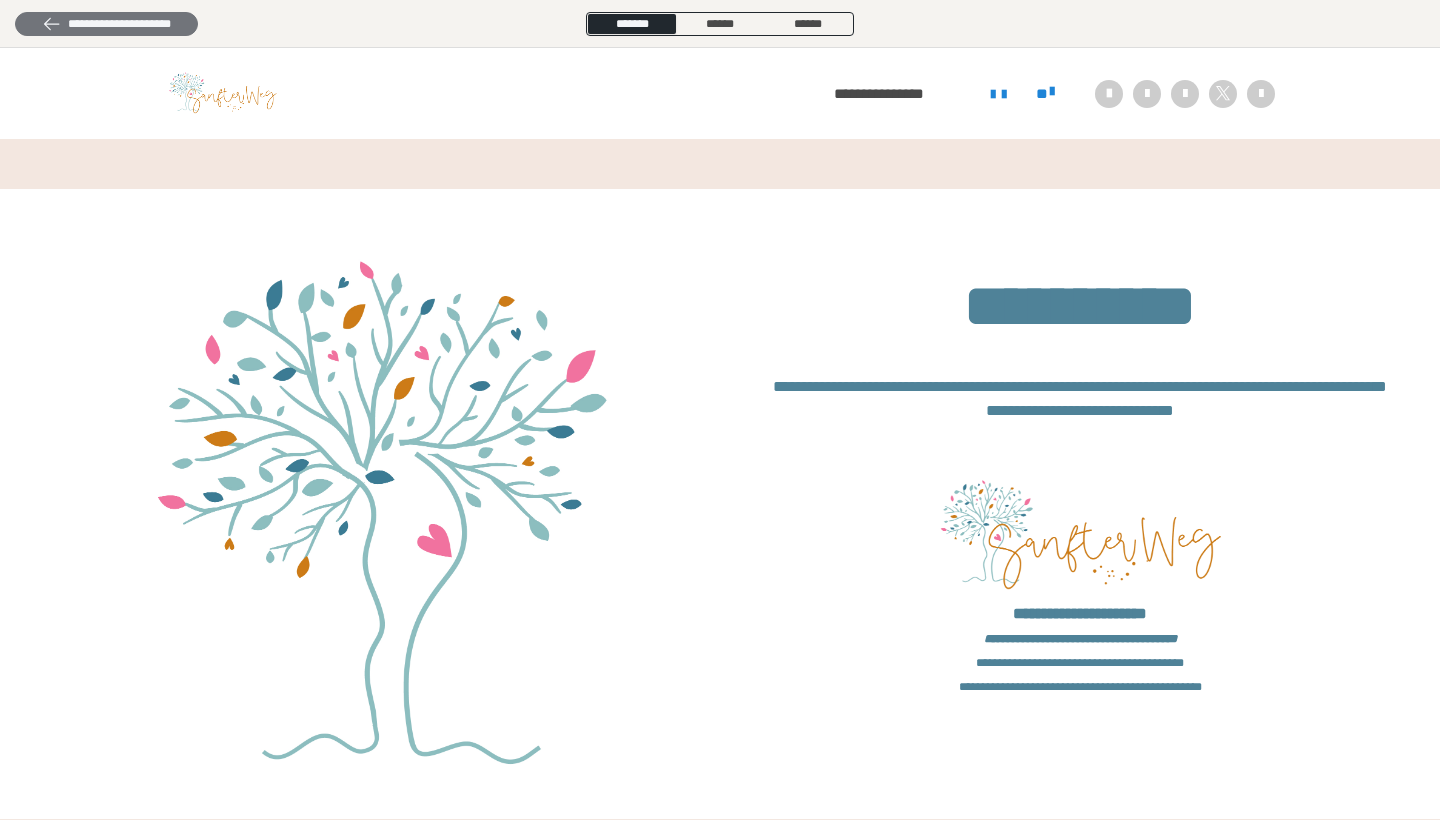 click on "**********" at bounding box center [106, 24] 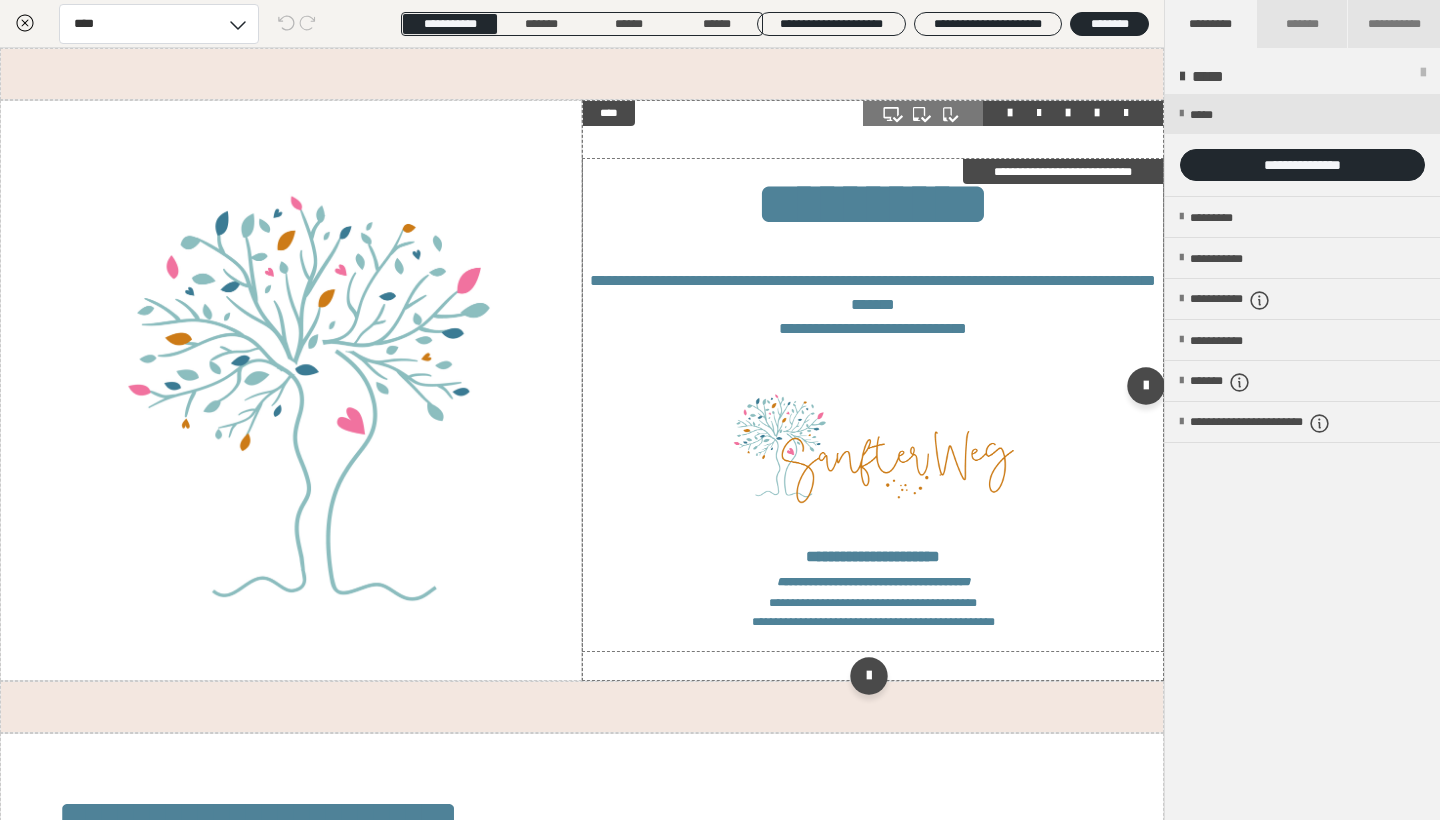 scroll, scrollTop: 0, scrollLeft: 0, axis: both 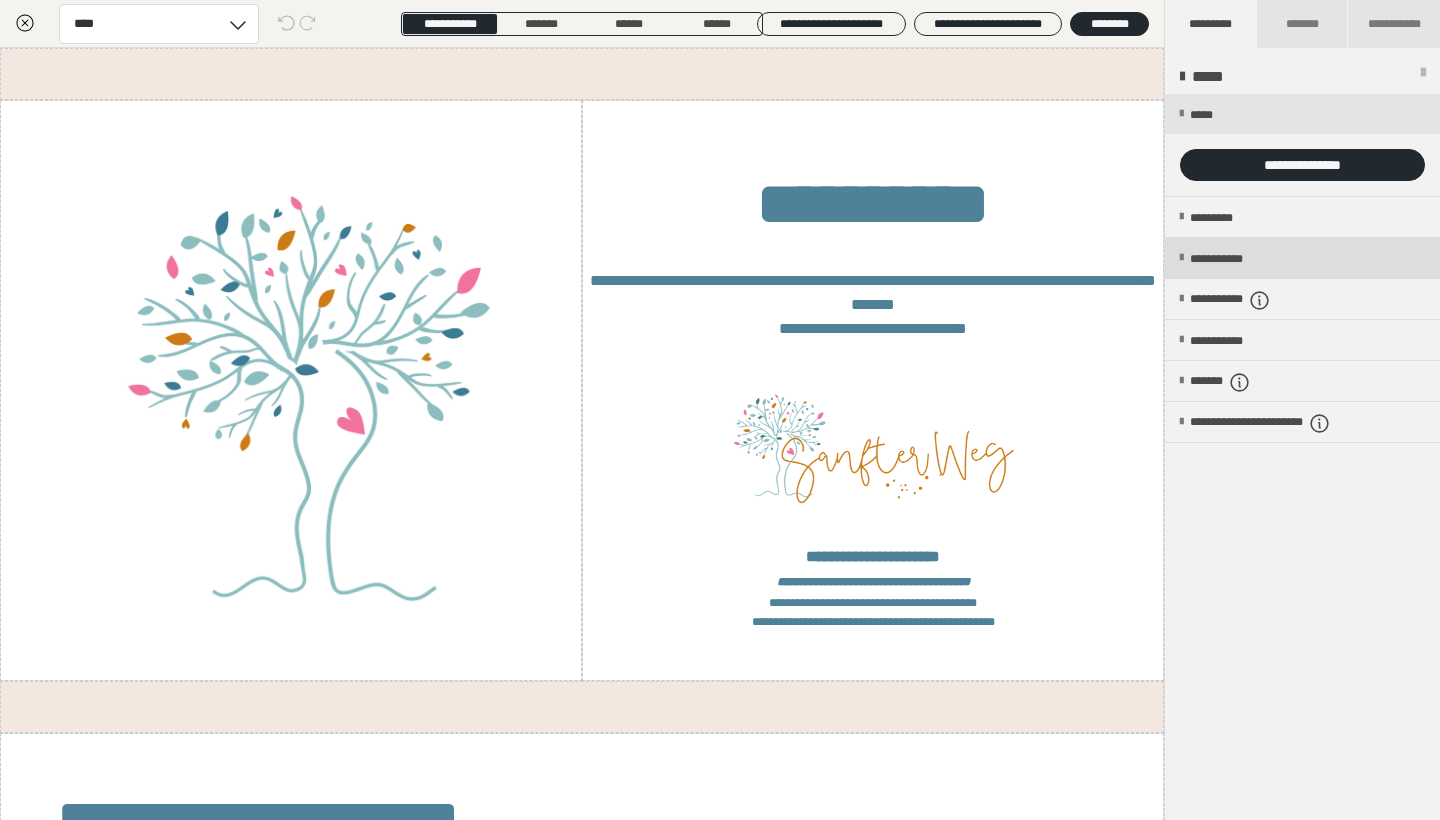 click on "**********" at bounding box center [1234, 259] 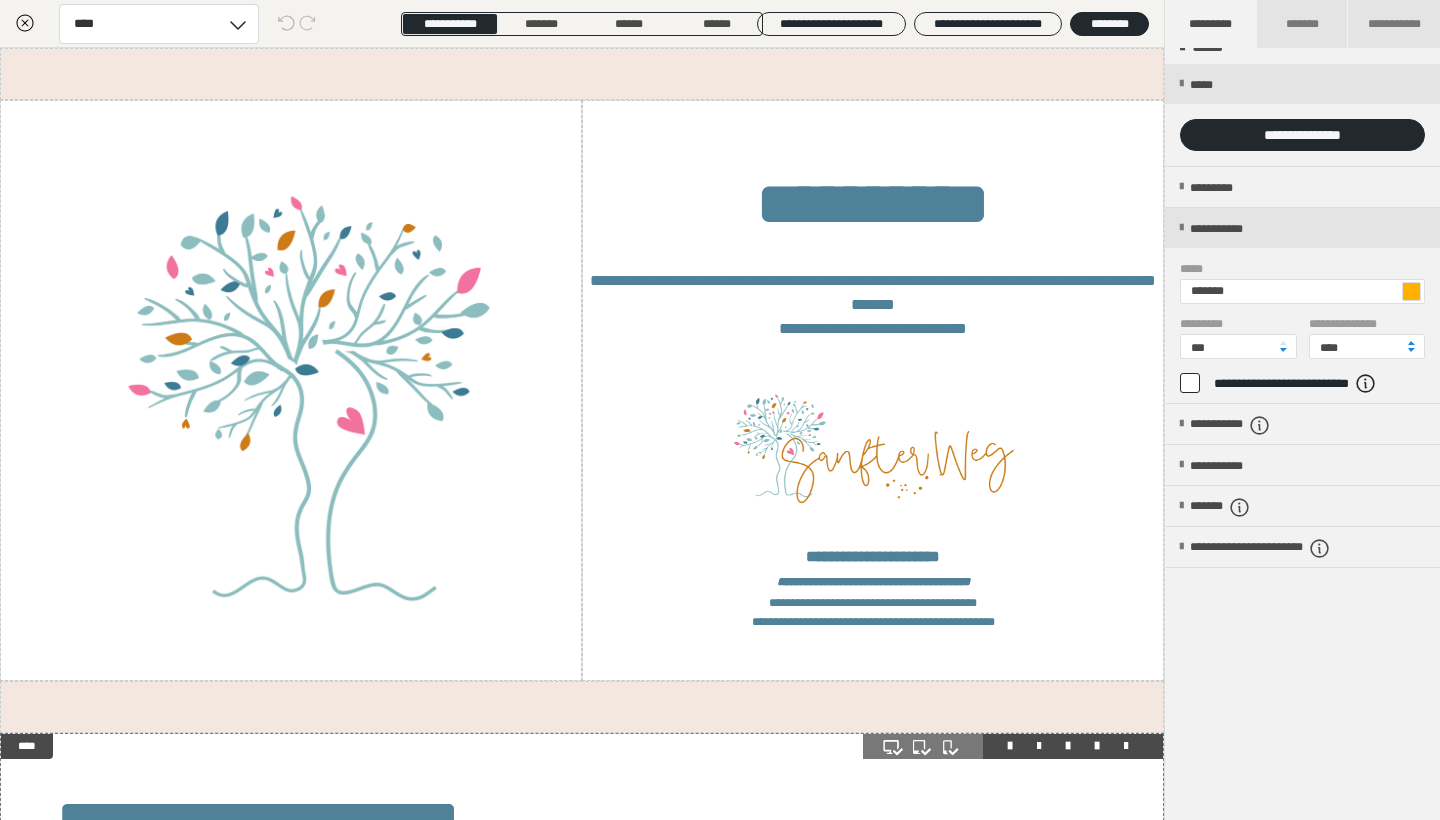scroll, scrollTop: 30, scrollLeft: 0, axis: vertical 